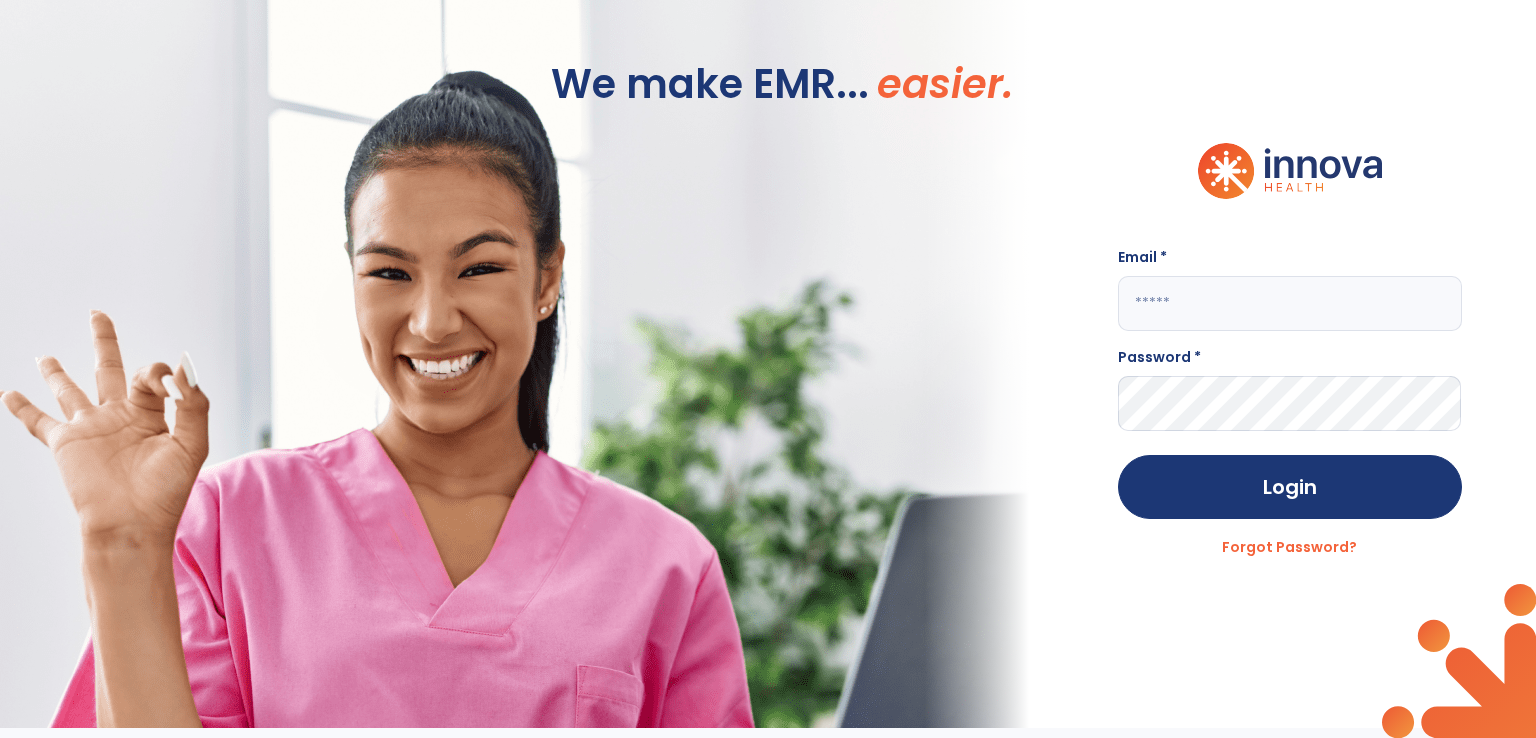 scroll, scrollTop: 0, scrollLeft: 0, axis: both 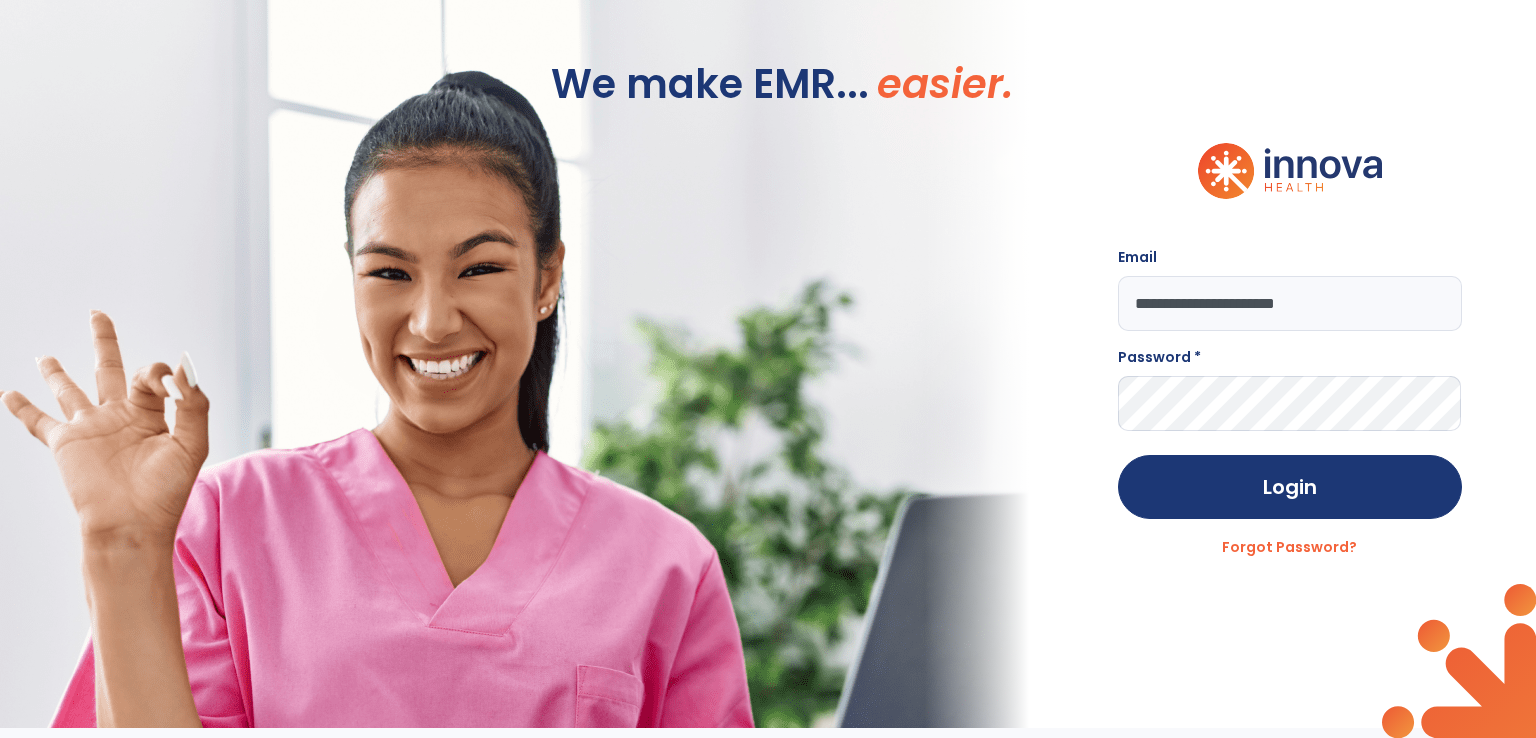 type on "**********" 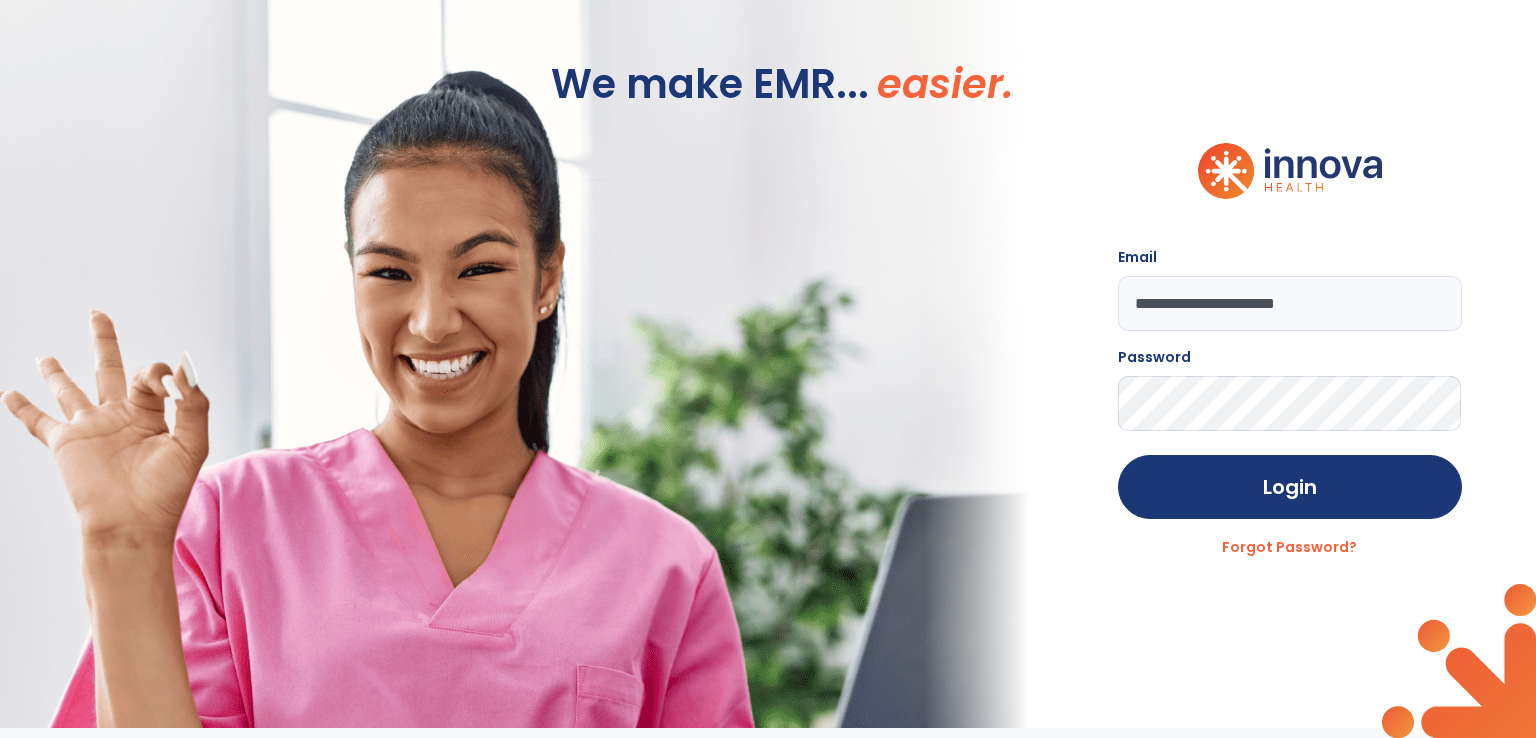 click on "Login" 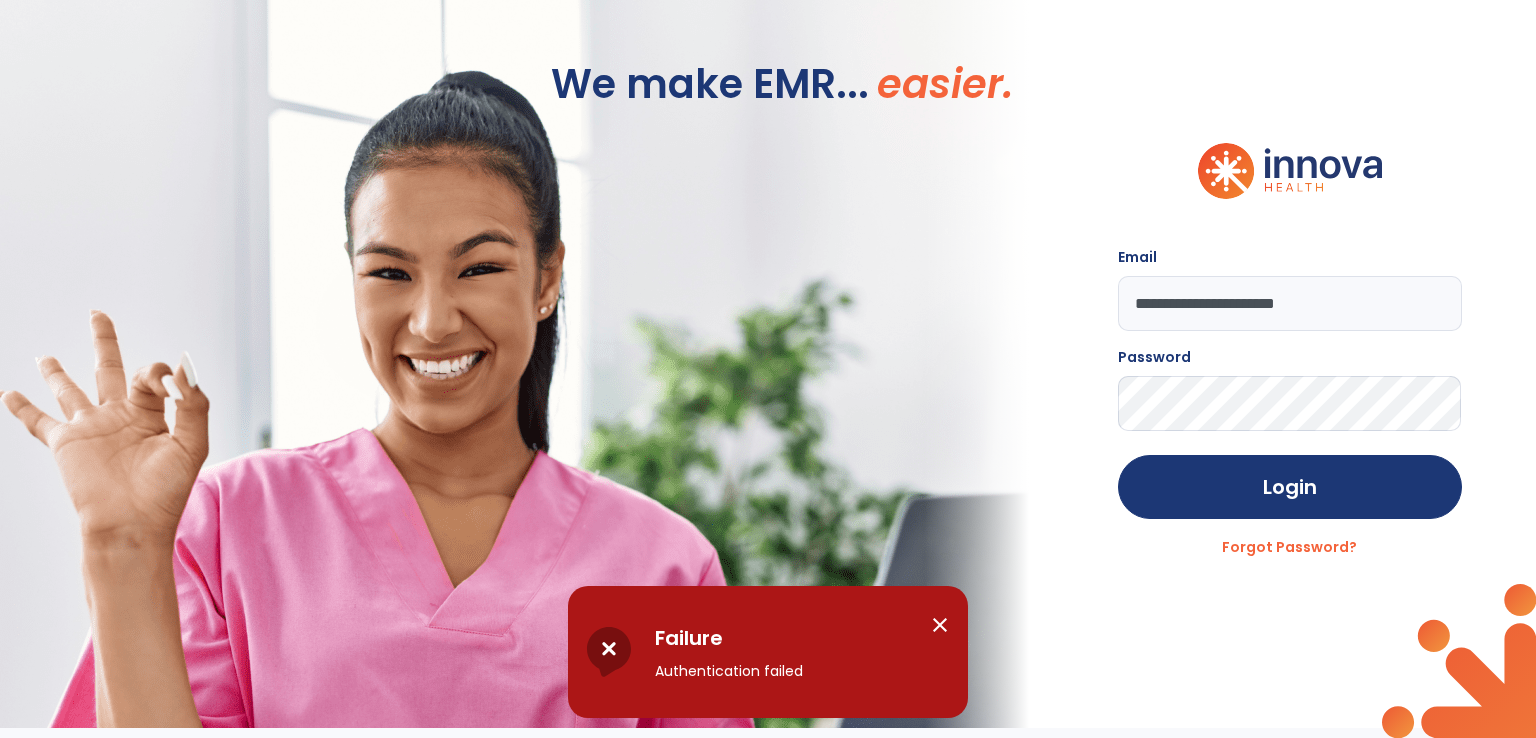 click on "Login" 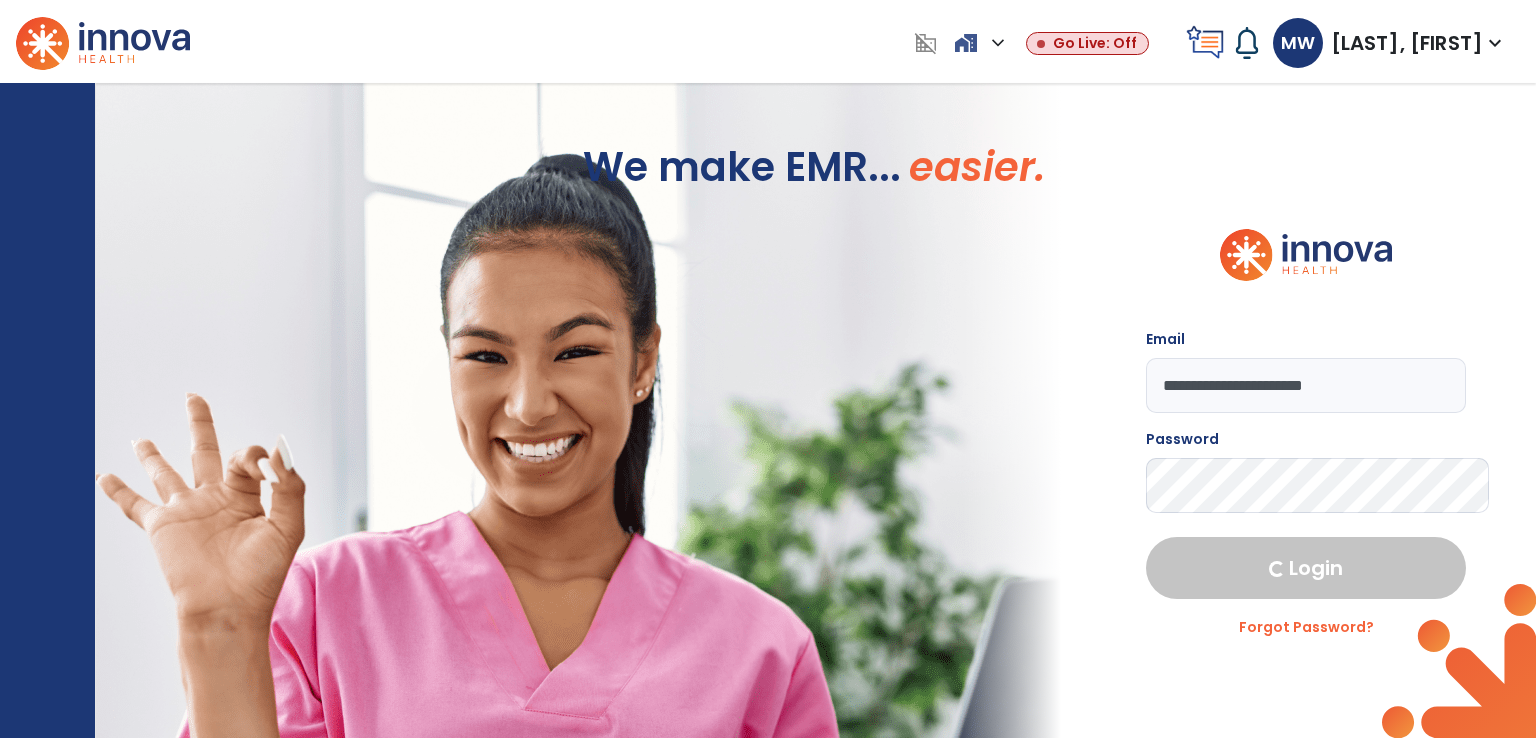 select on "****" 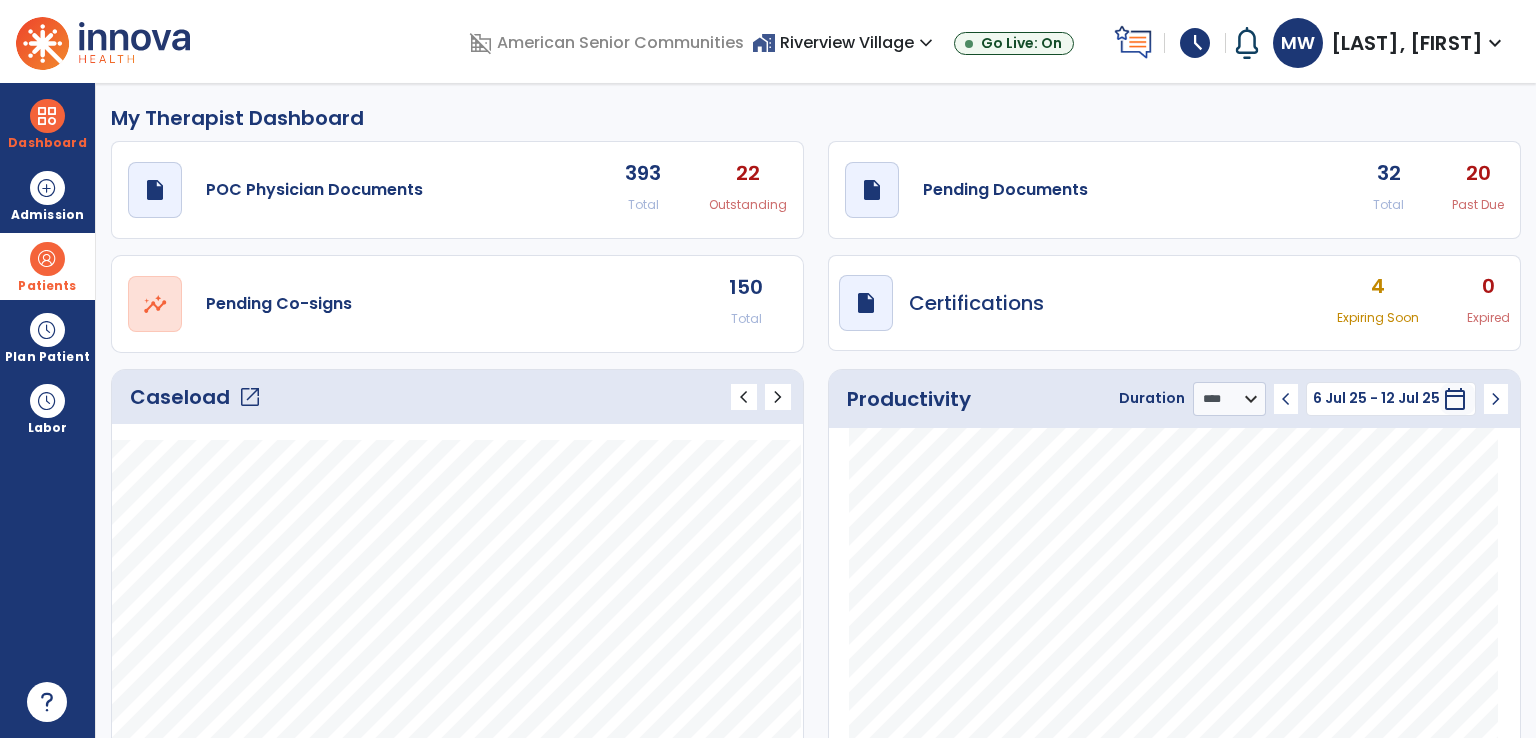 click at bounding box center [47, 259] 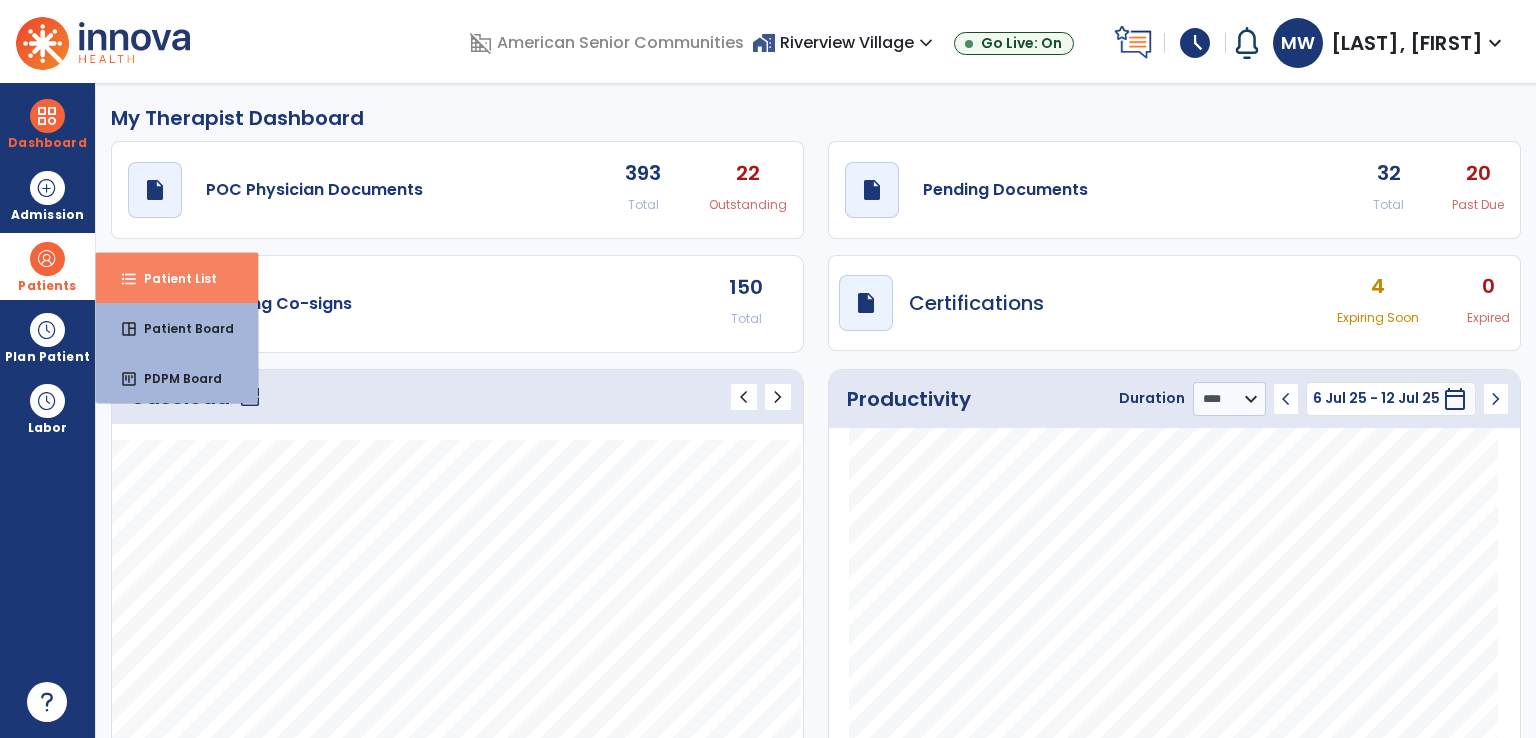 click on "Patient List" at bounding box center (172, 278) 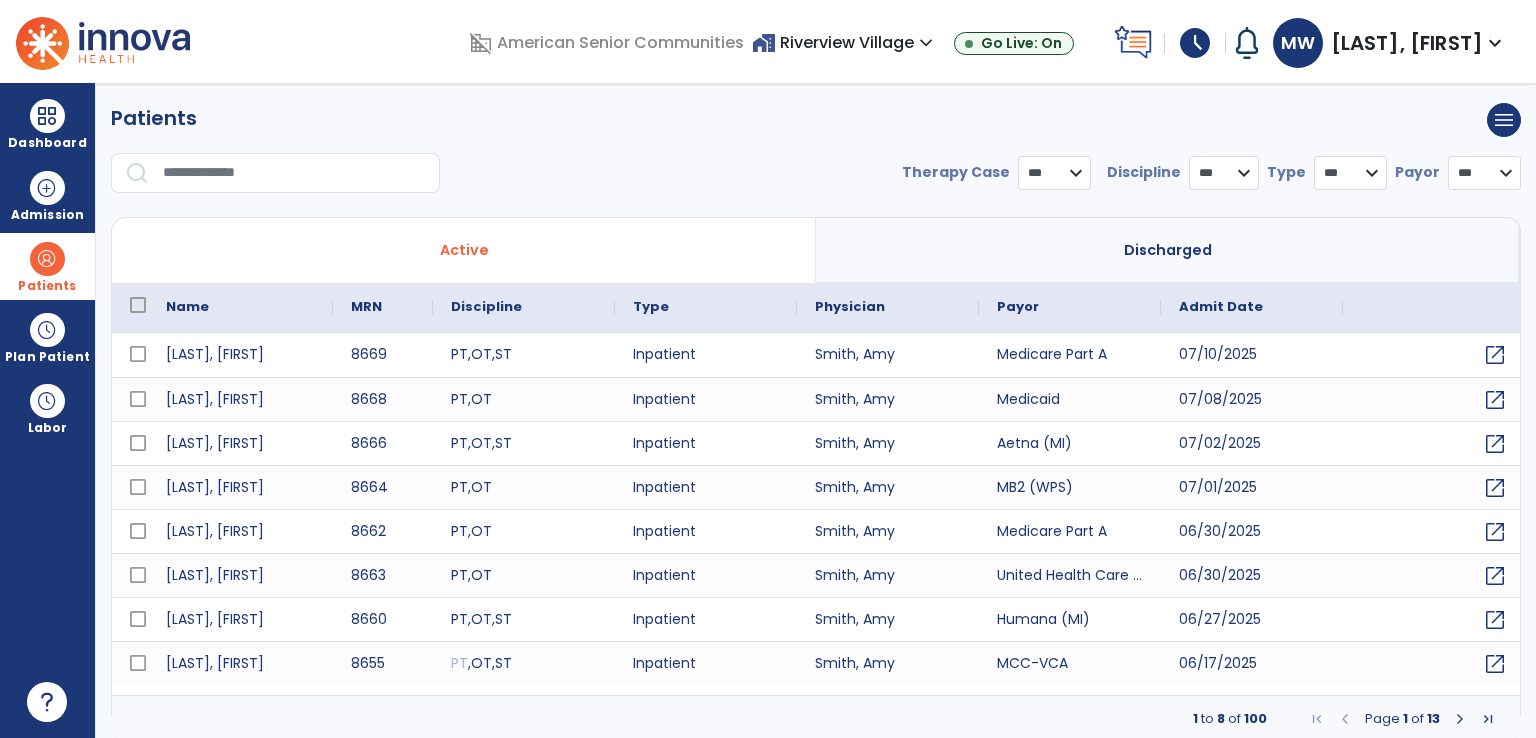 select on "***" 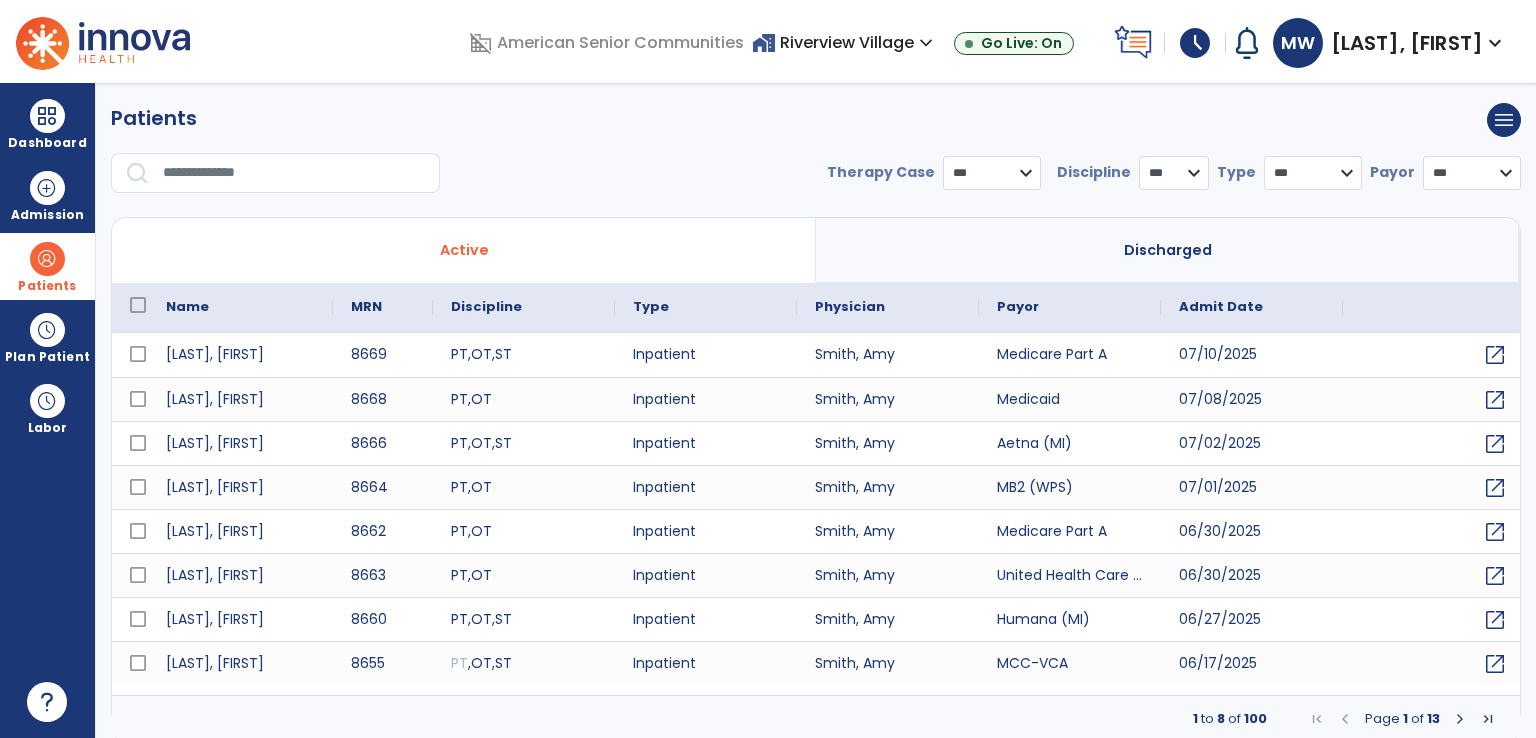 click at bounding box center [294, 173] 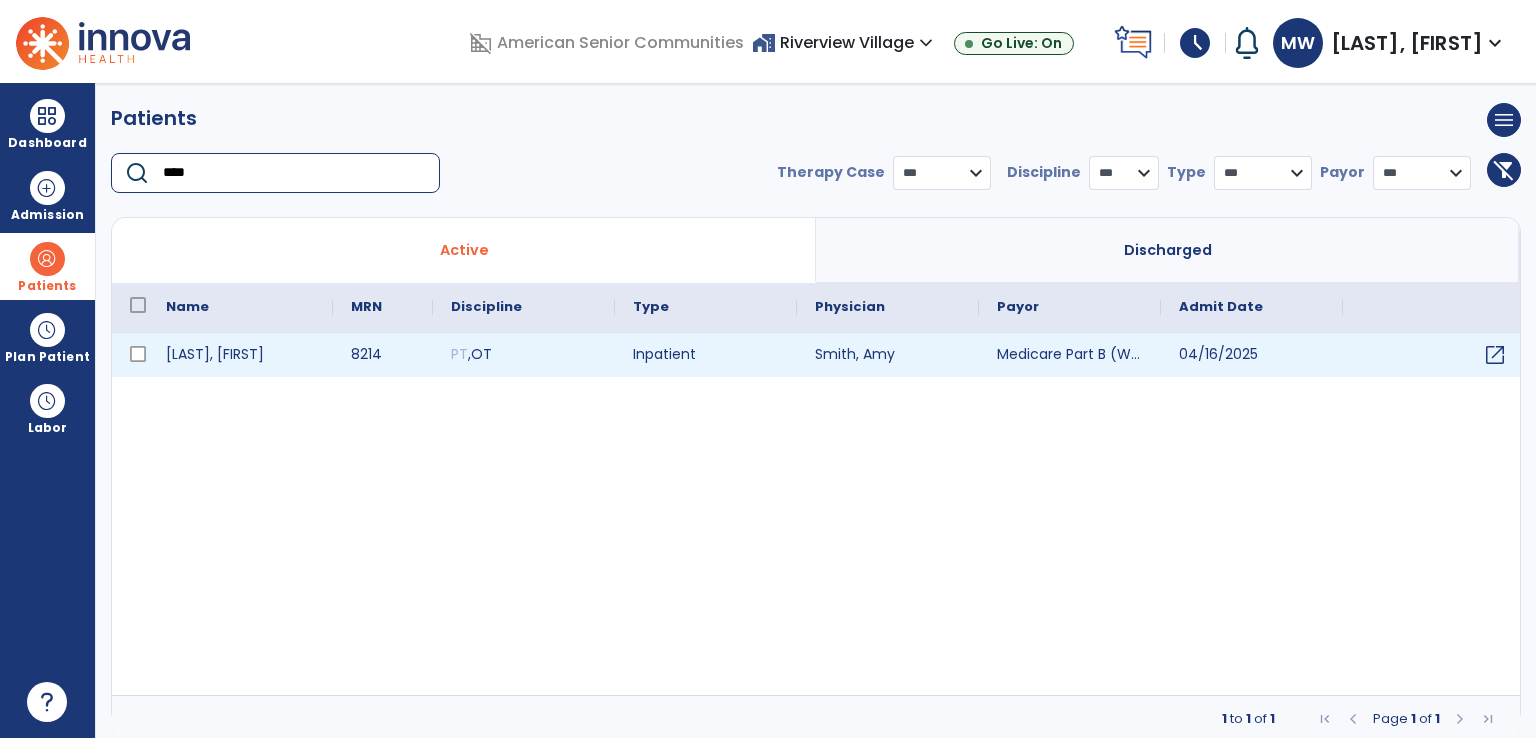 type on "****" 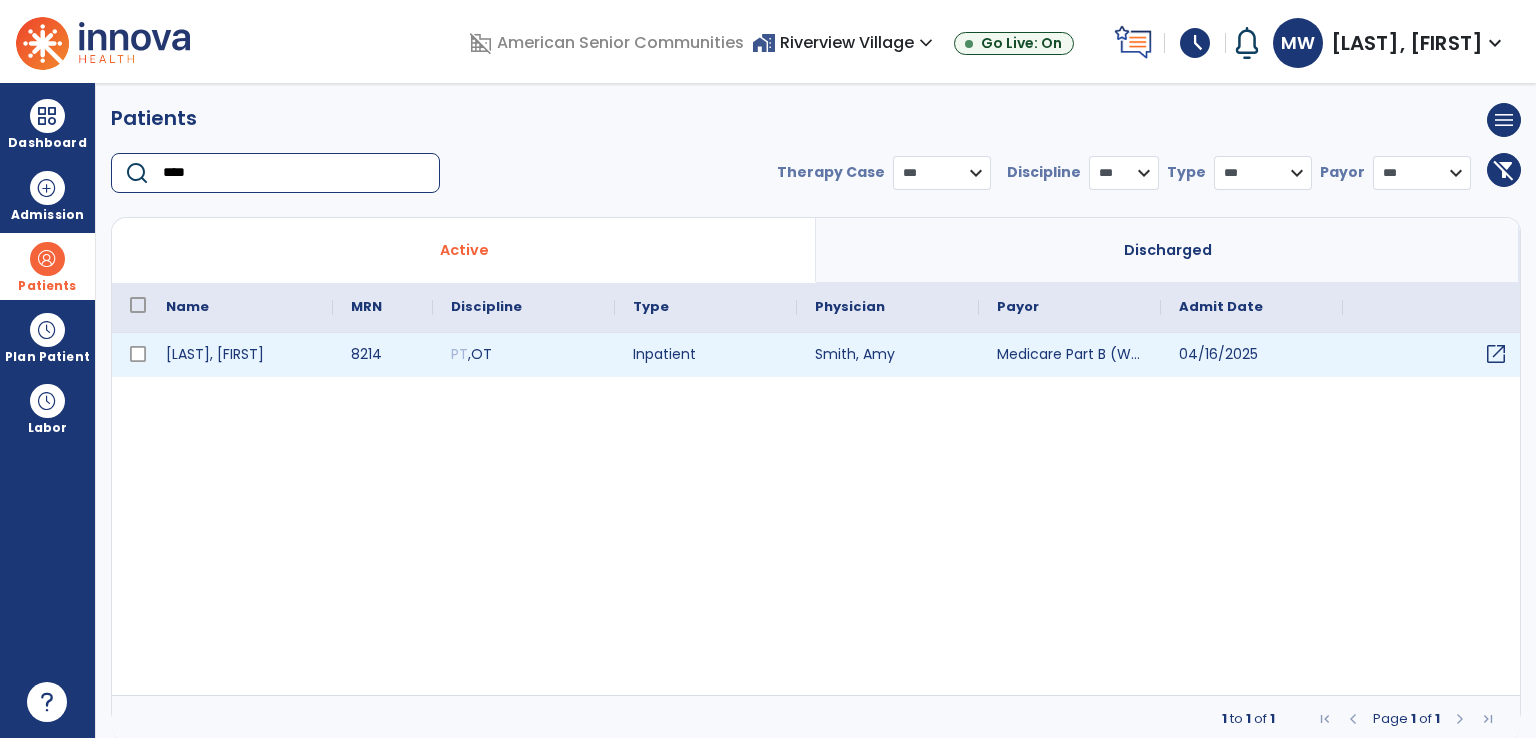 click on "open_in_new" at bounding box center [1496, 354] 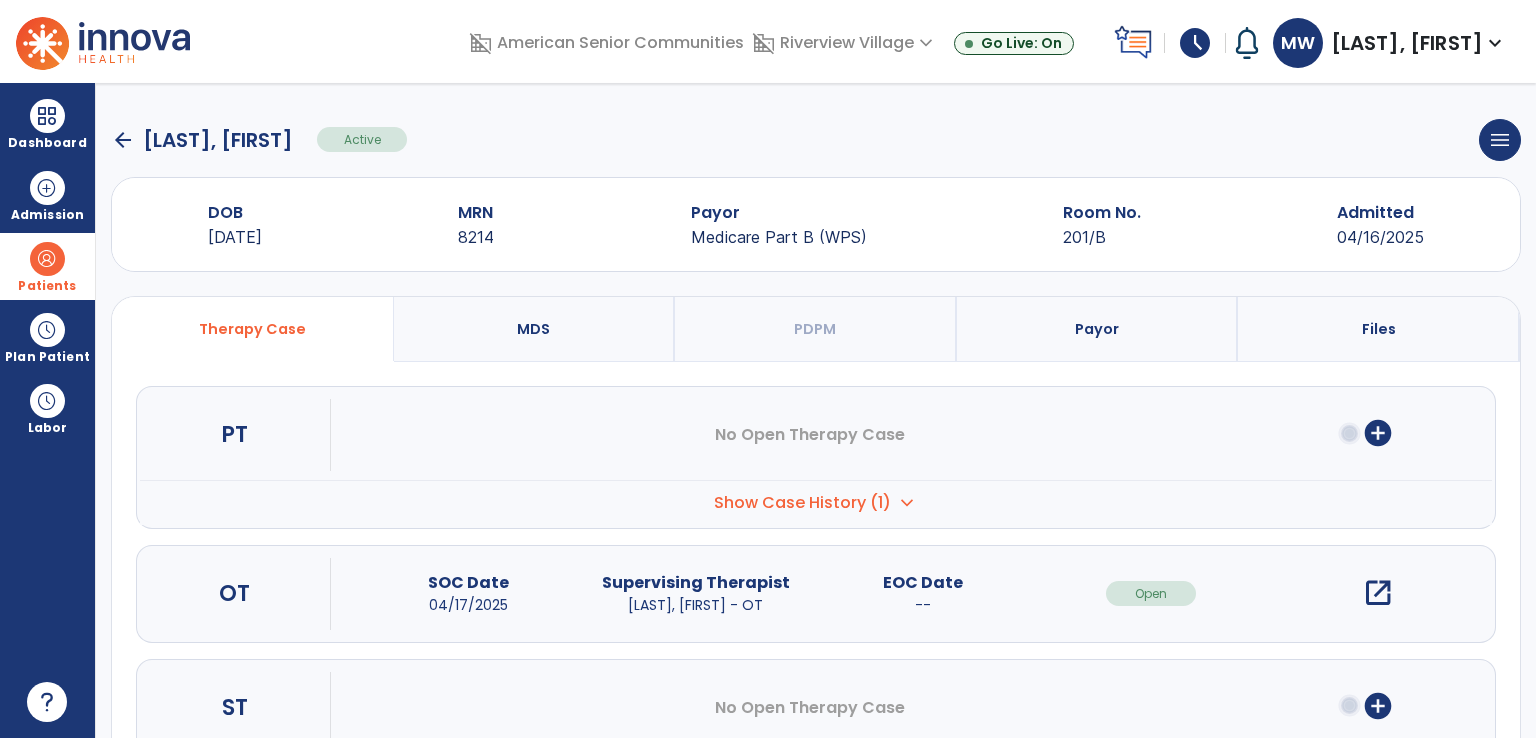 click on "open_in_new" at bounding box center (1378, 593) 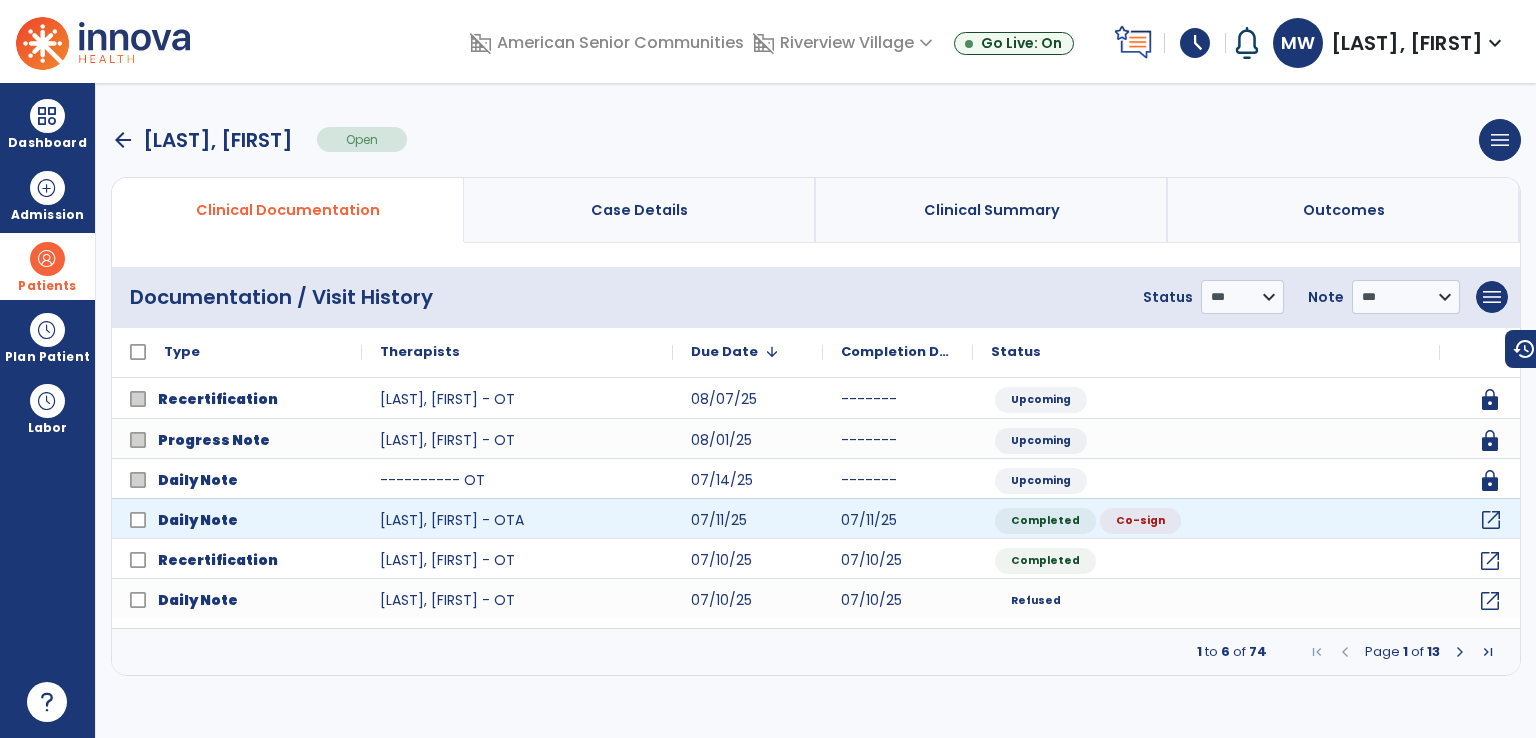 click on "open_in_new" 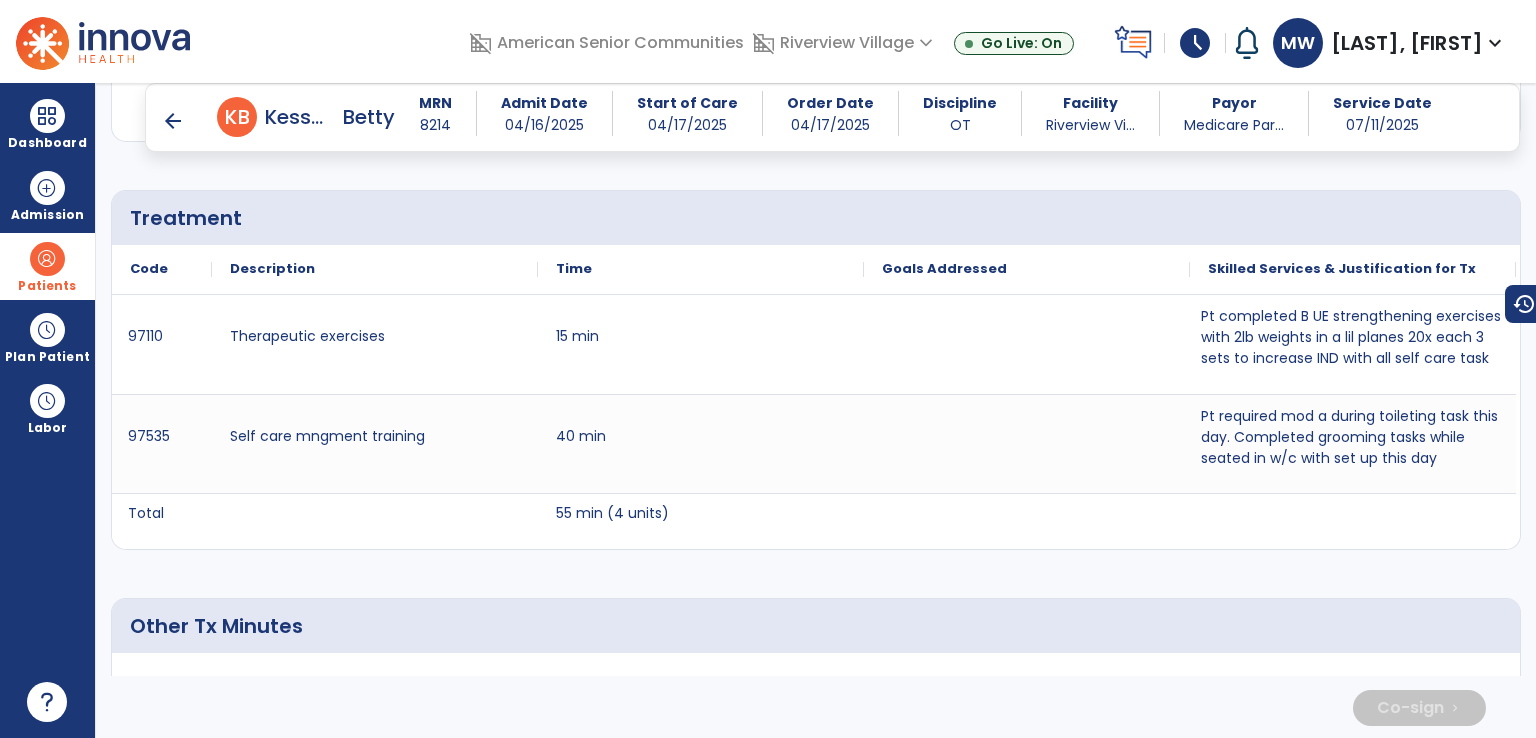 scroll, scrollTop: 2300, scrollLeft: 0, axis: vertical 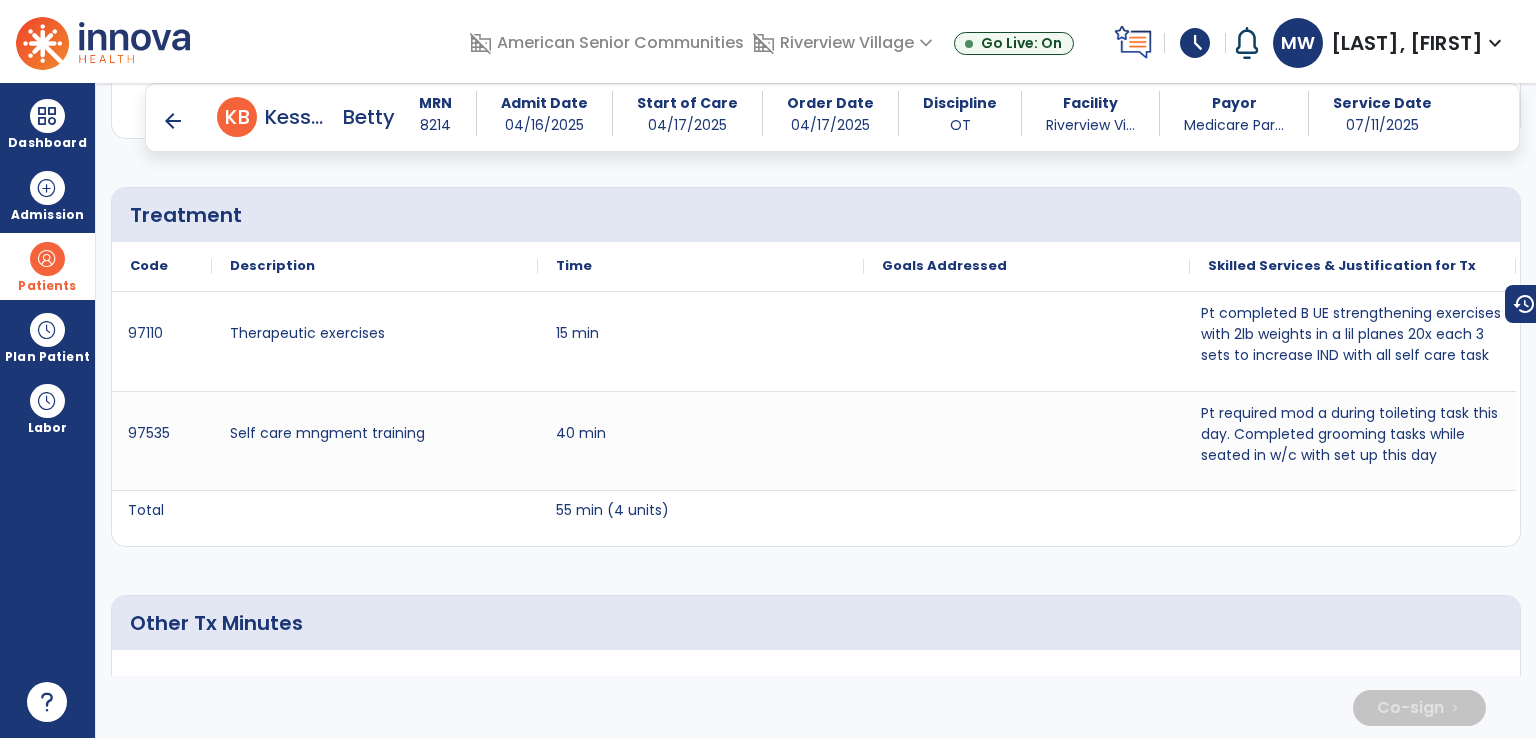 click on "arrow_back" at bounding box center [177, 121] 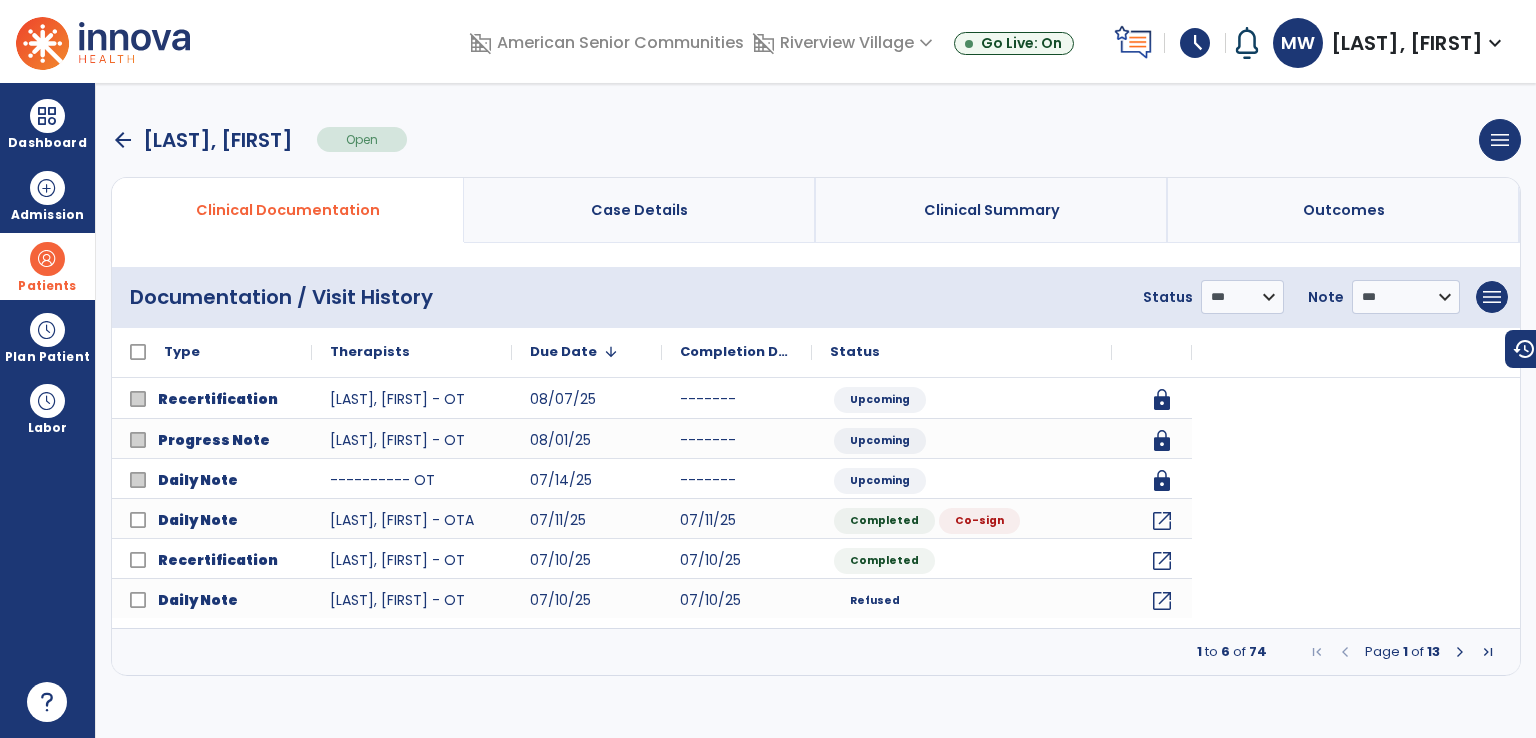 scroll, scrollTop: 0, scrollLeft: 0, axis: both 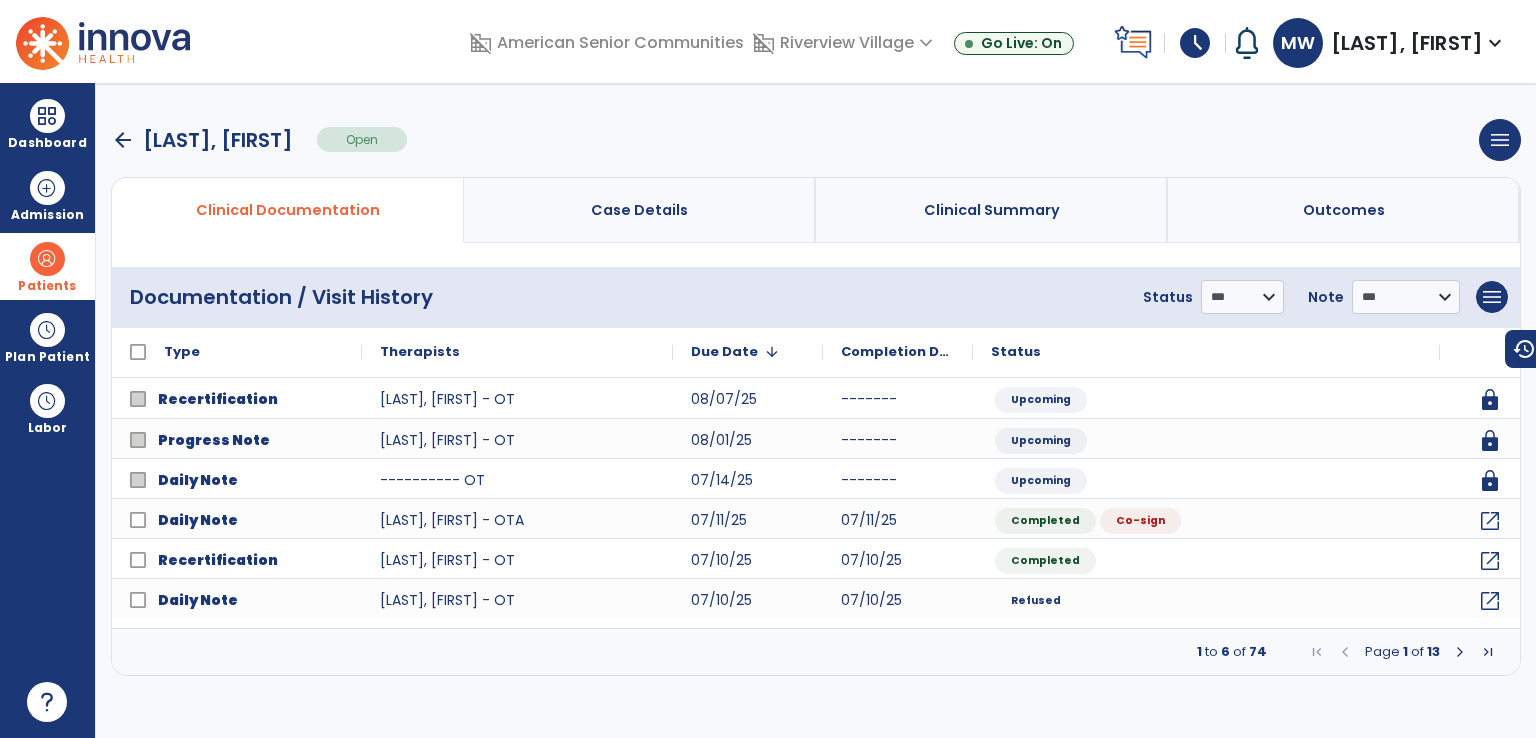 click on "arrow_back" at bounding box center [123, 140] 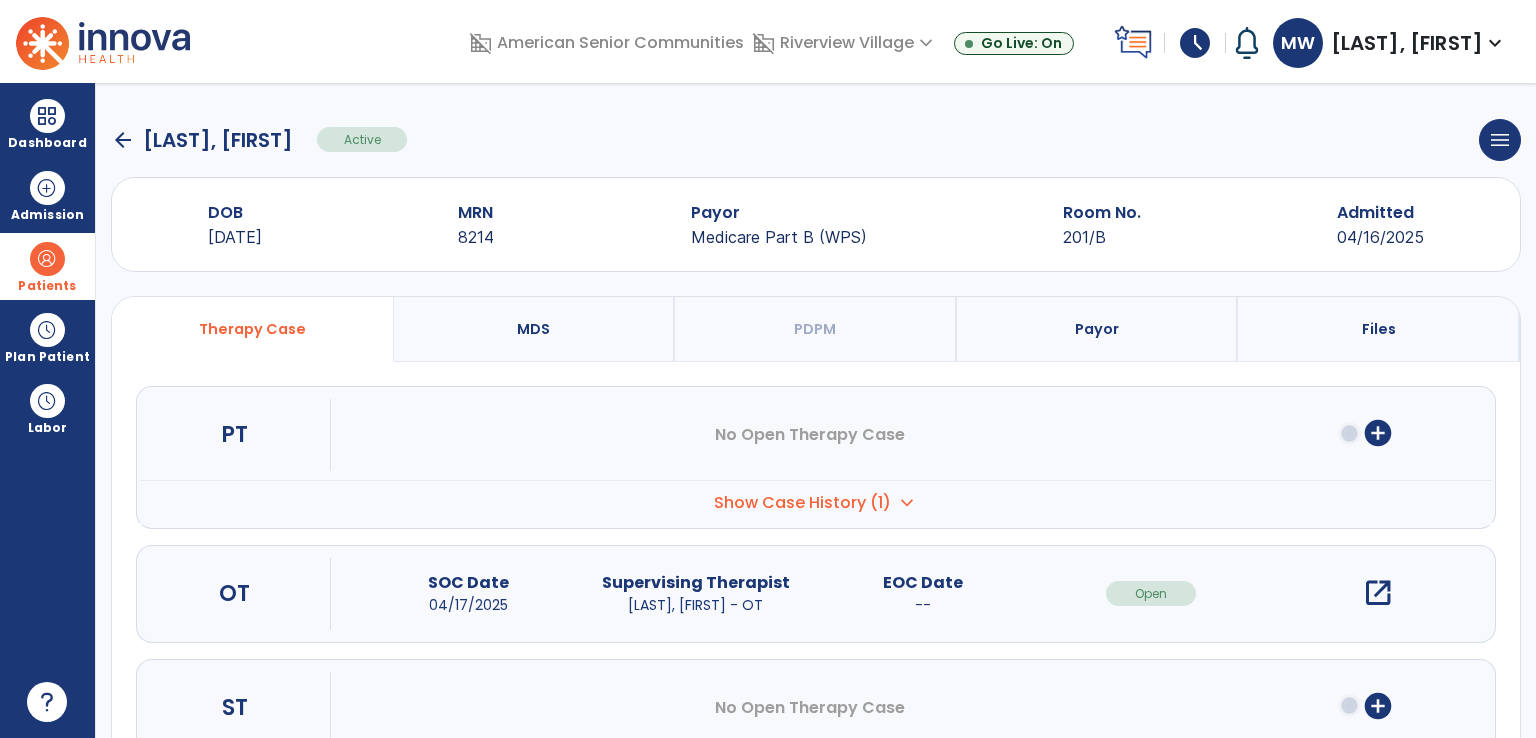 click on "arrow_back" 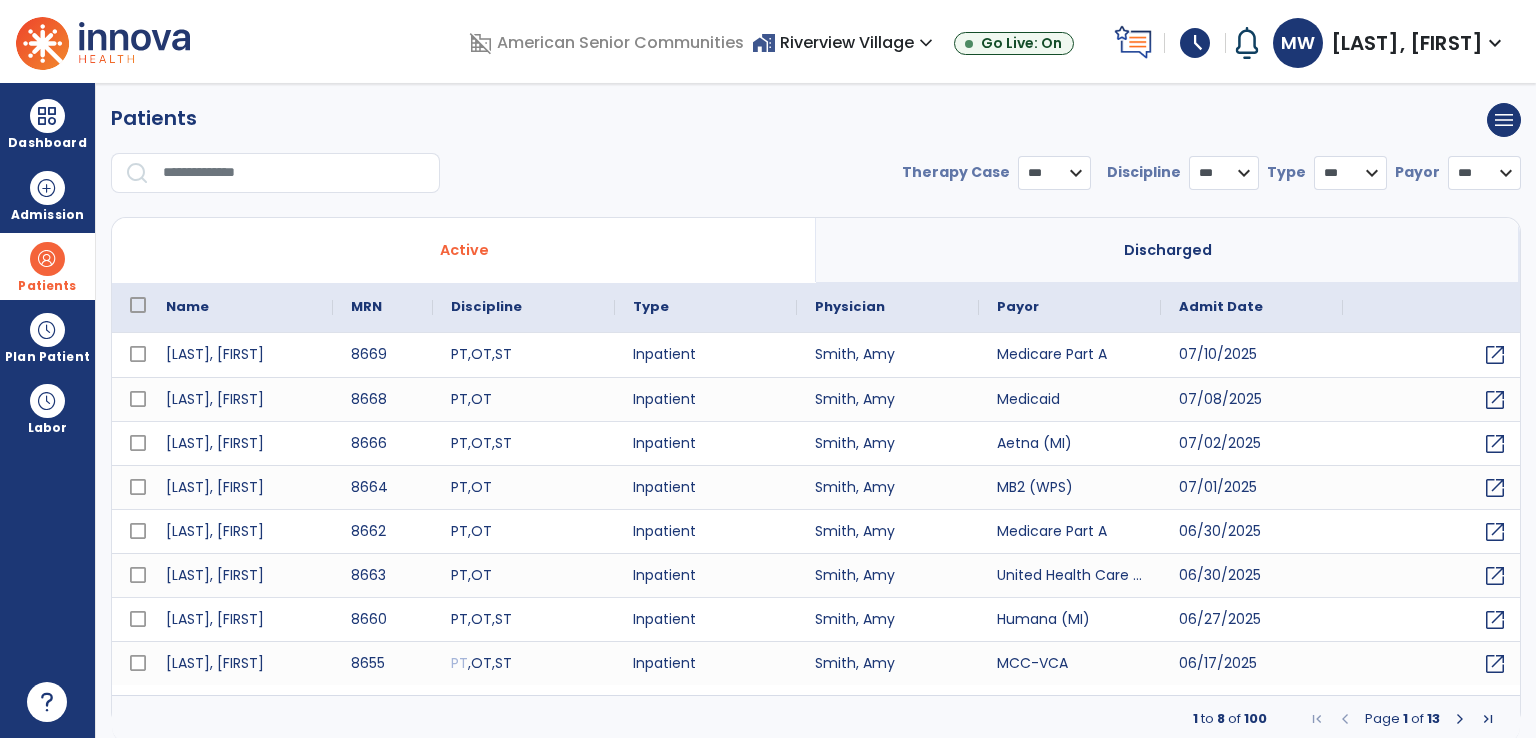 select on "***" 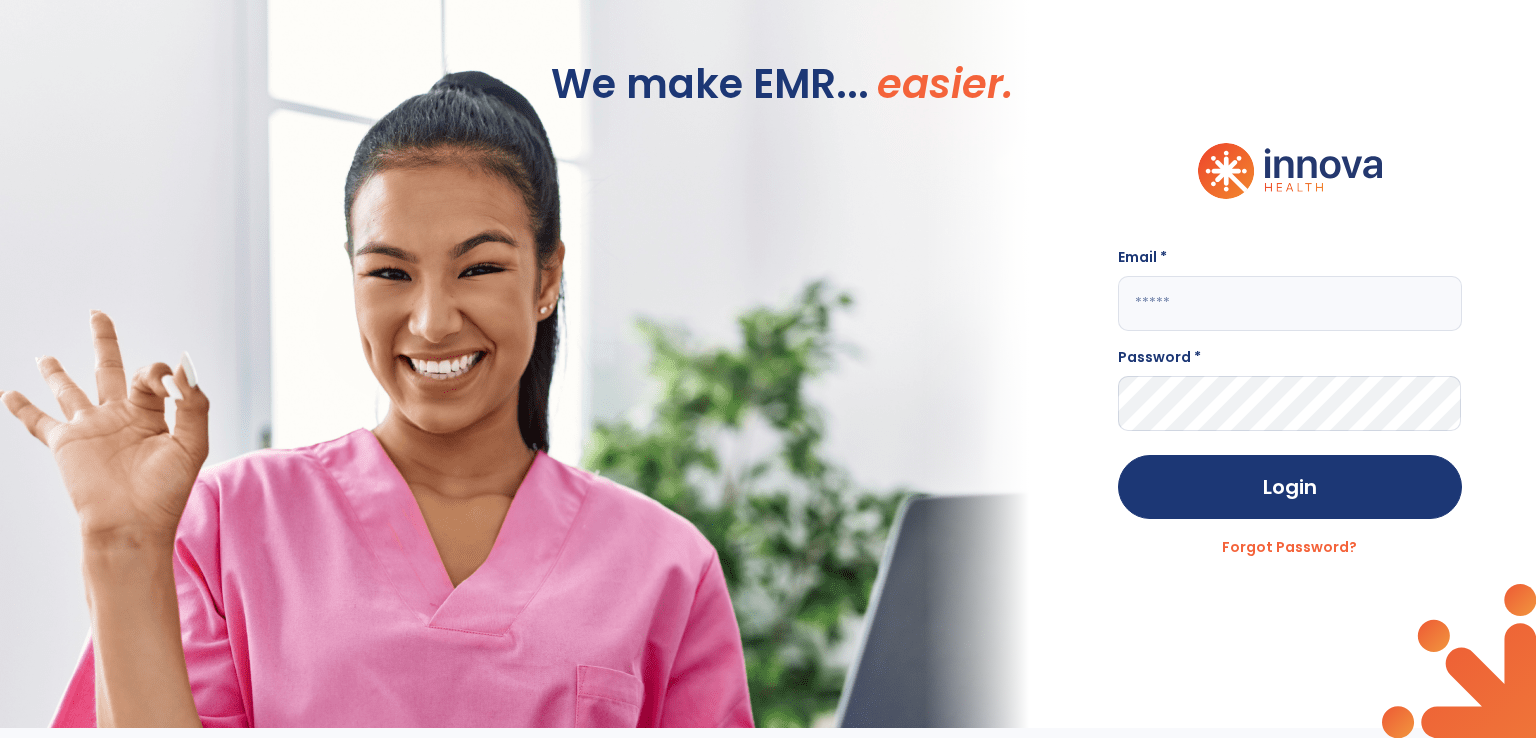 click 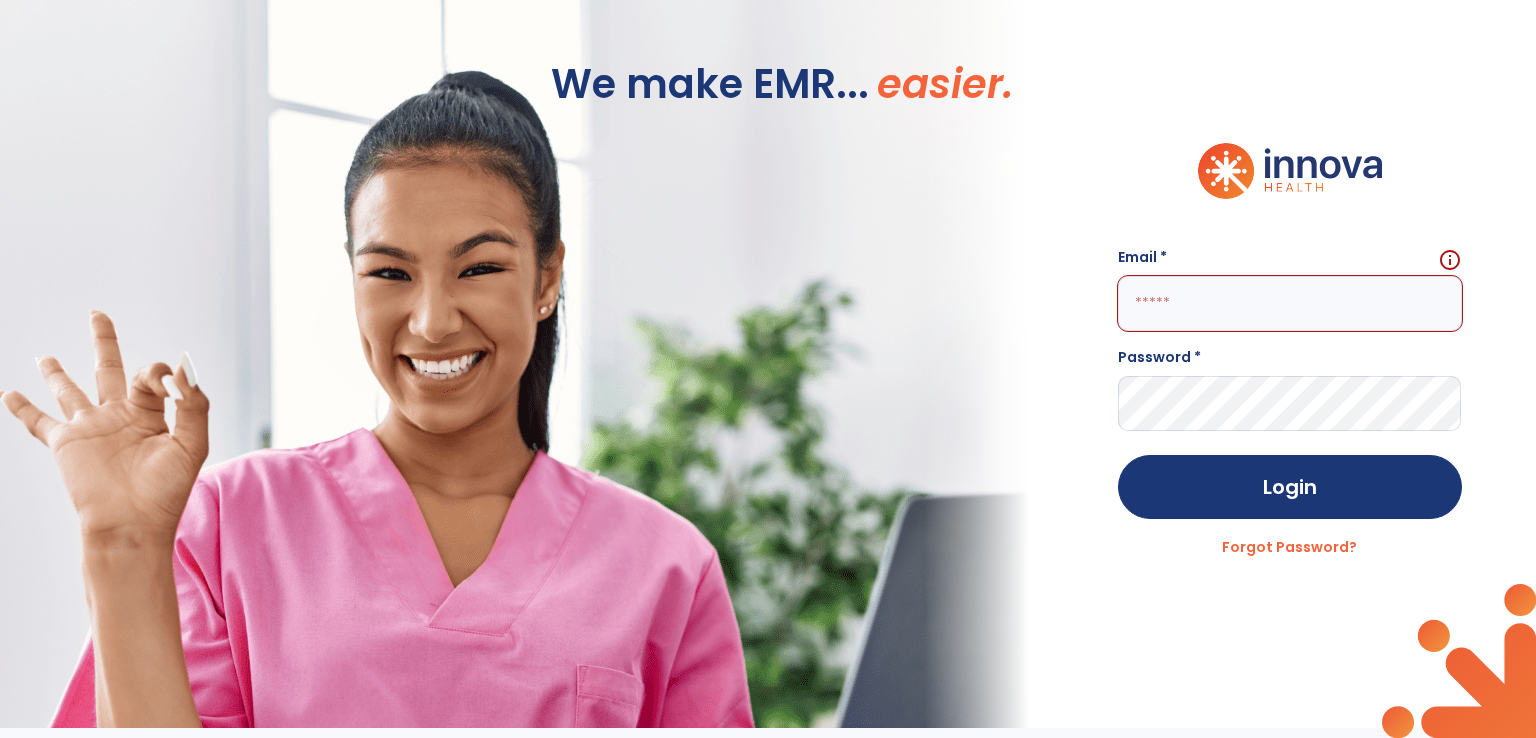 click on "Email *  info  Password * Login Forgot Password?" 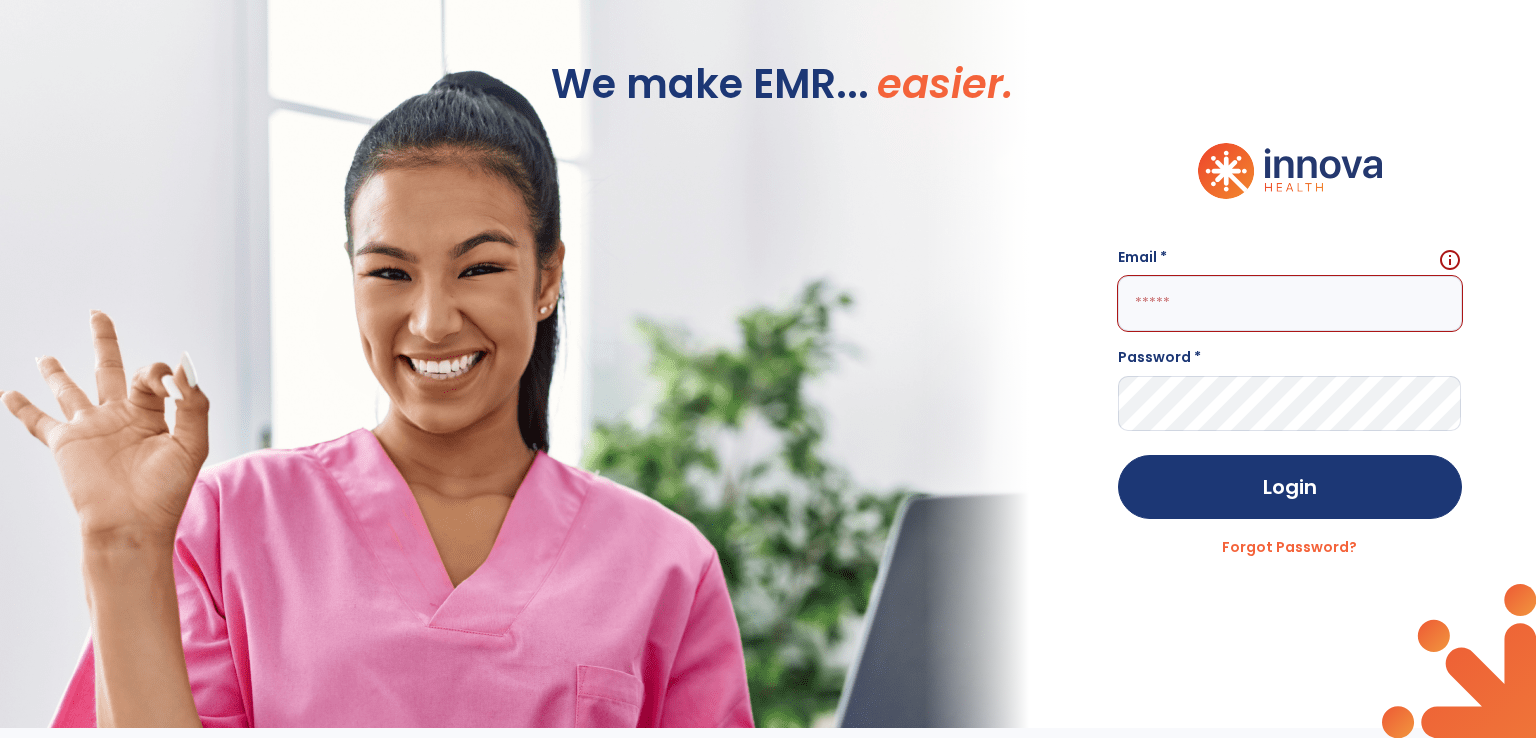 click 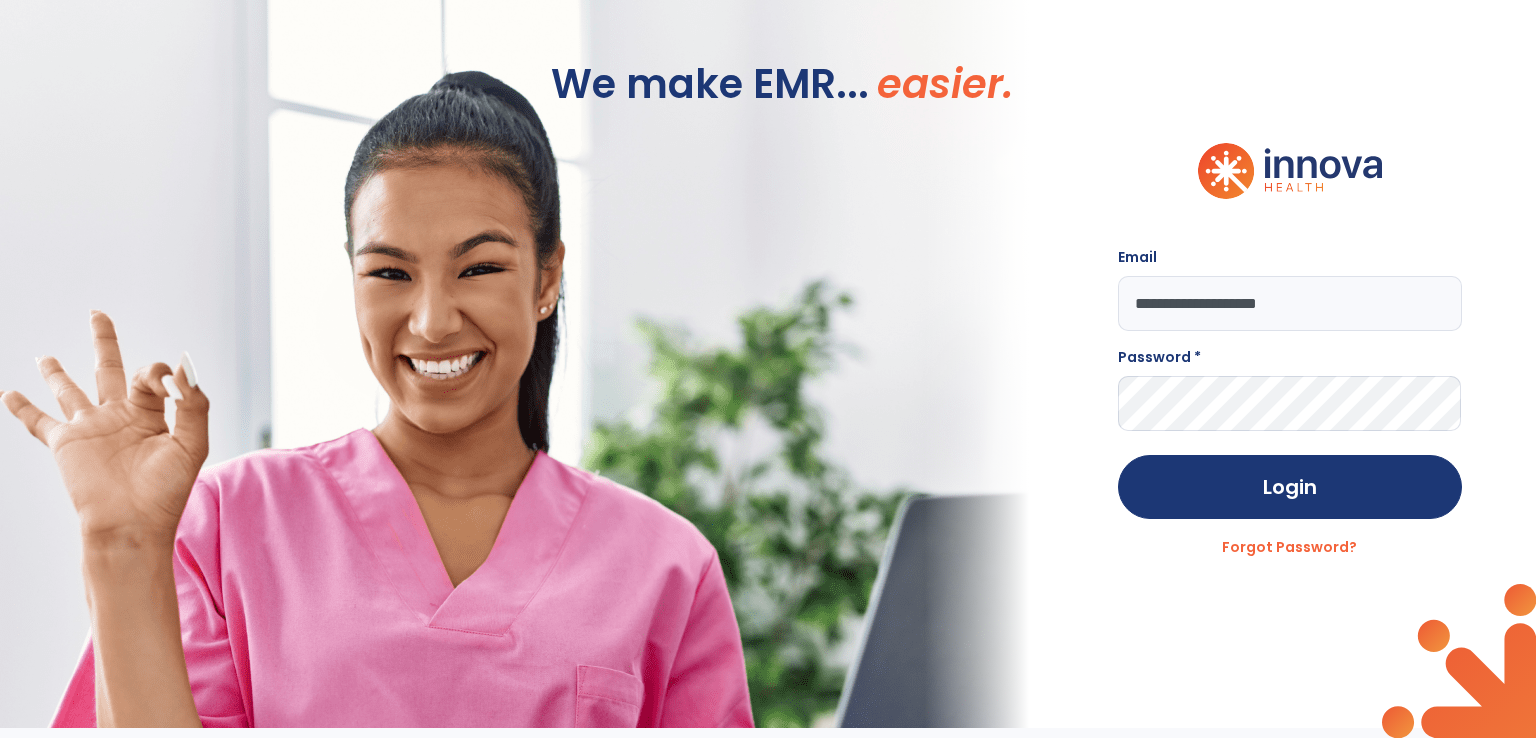 type on "**********" 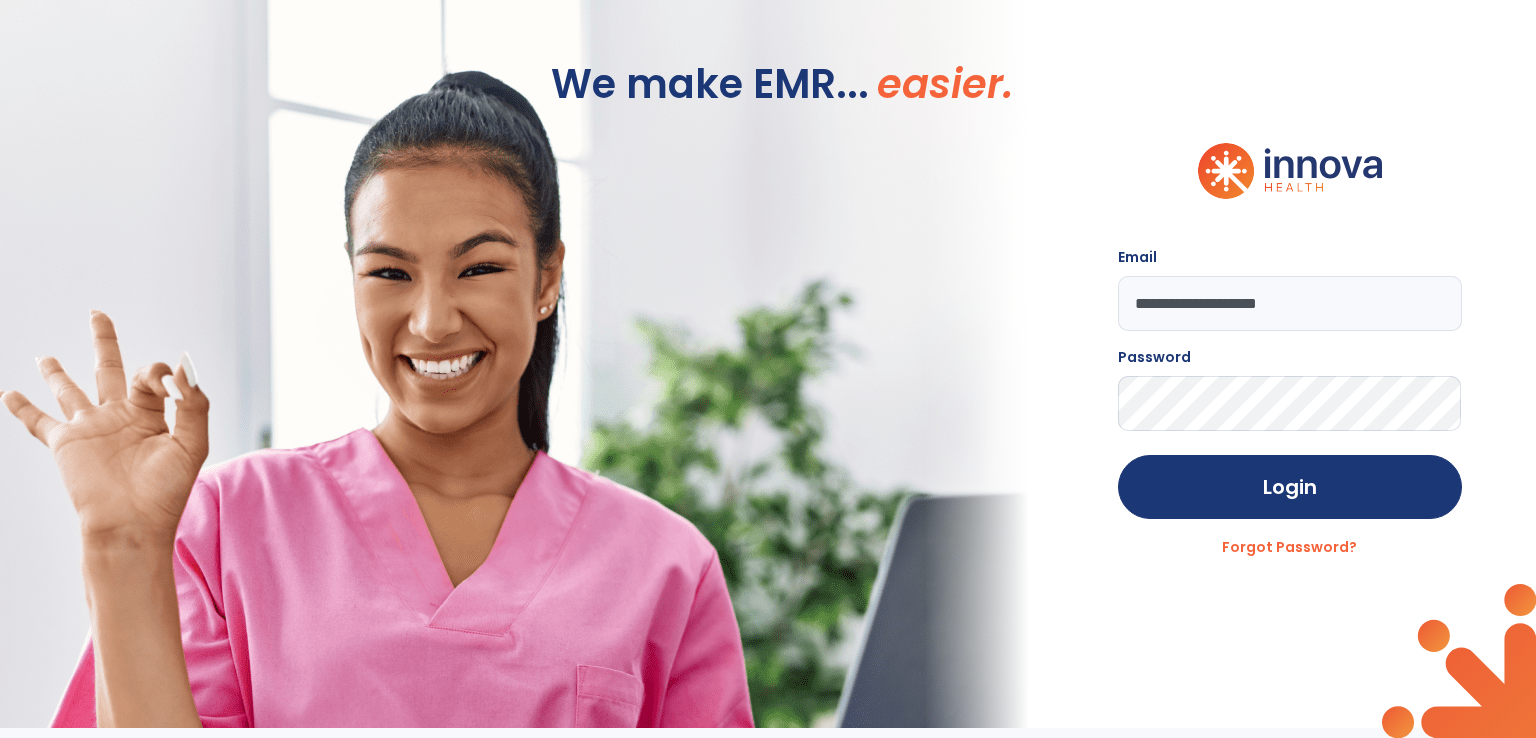 click on "Login" 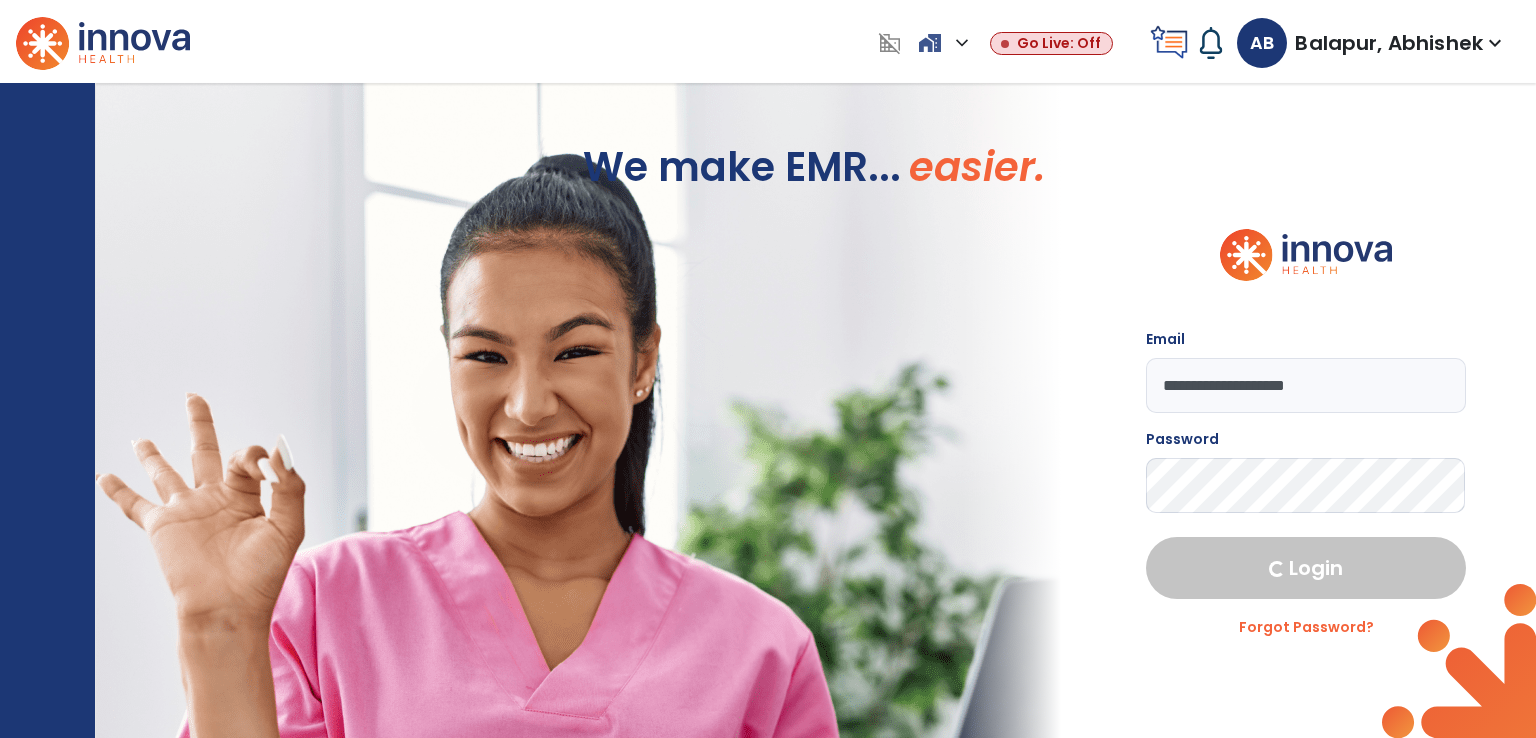 select on "****" 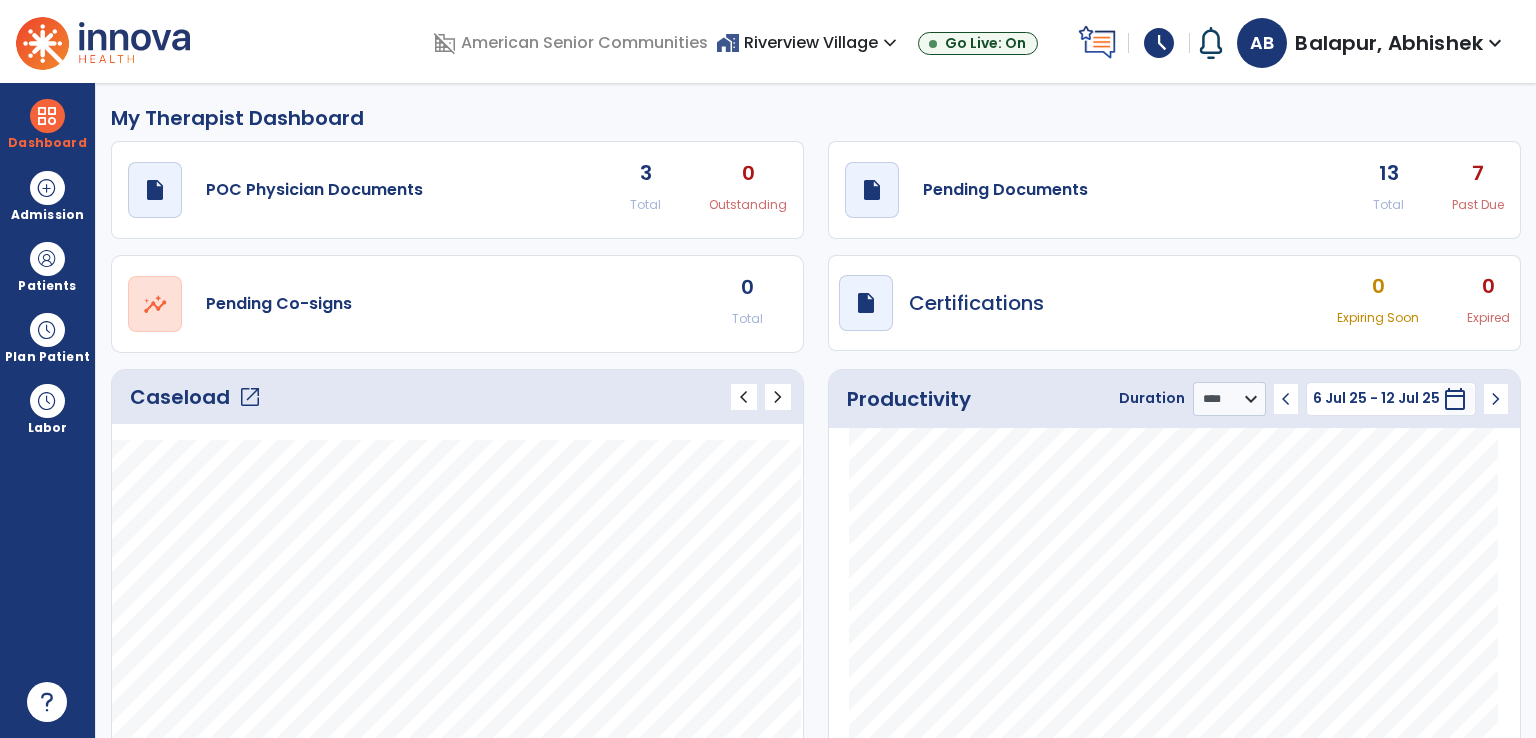 click on "open_in_new" 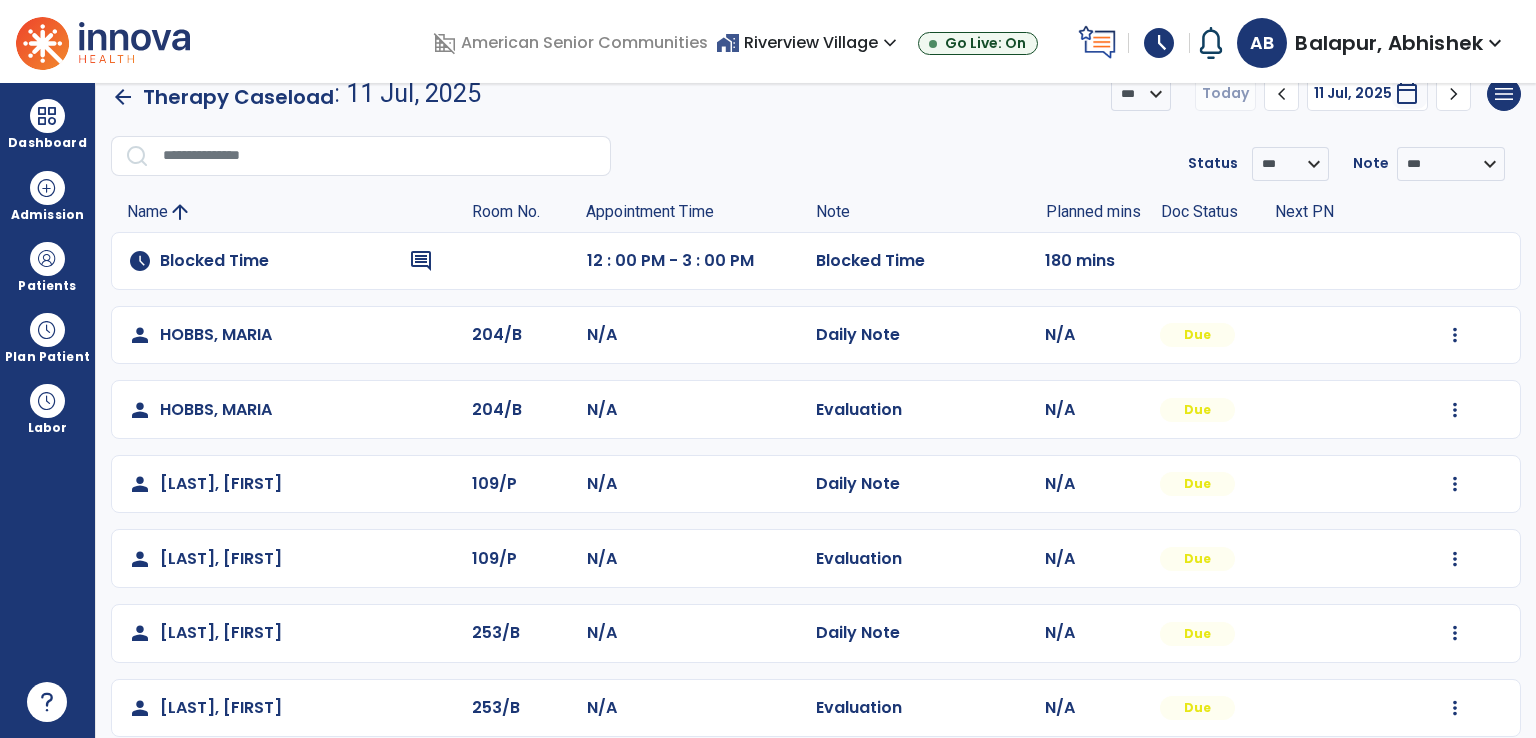 scroll, scrollTop: 51, scrollLeft: 0, axis: vertical 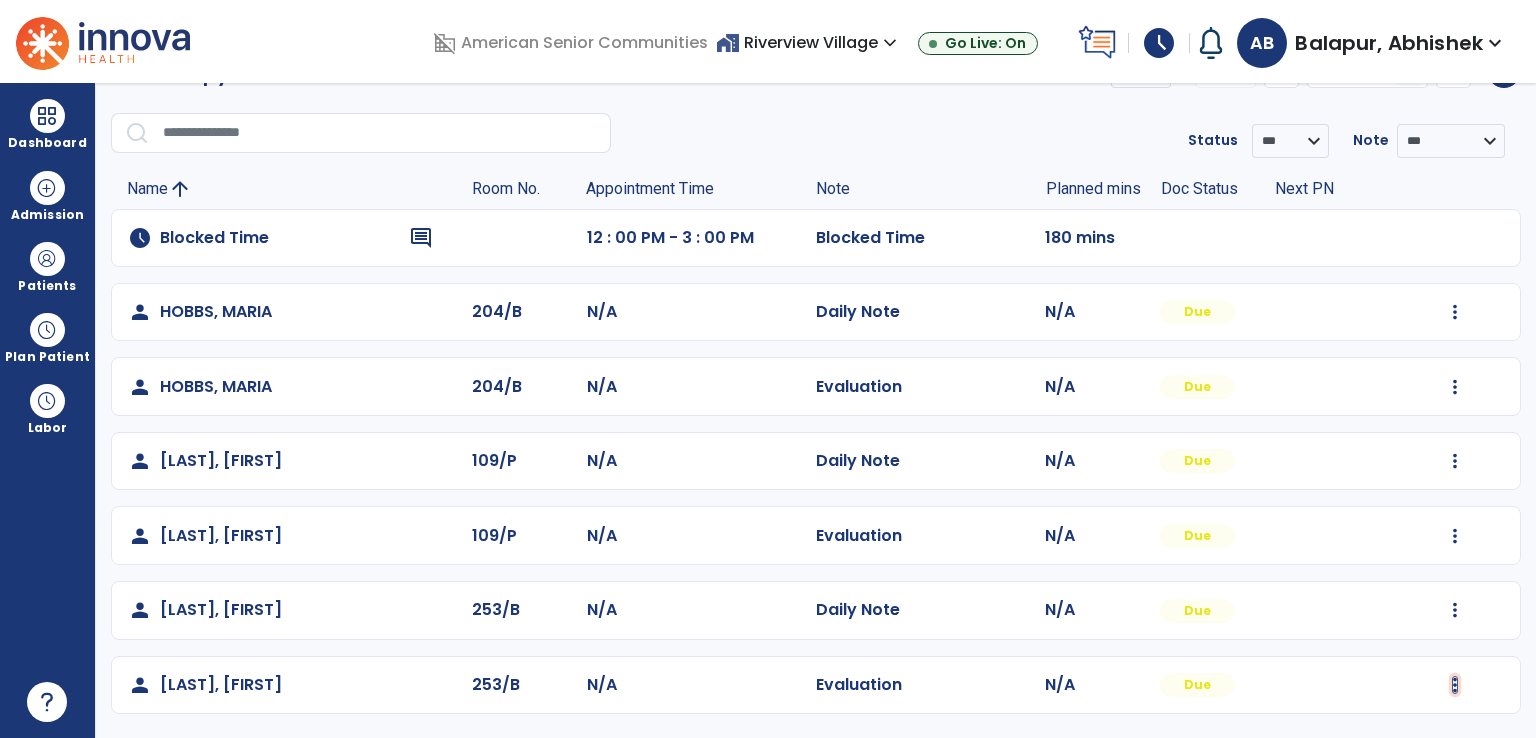 click at bounding box center (1455, 312) 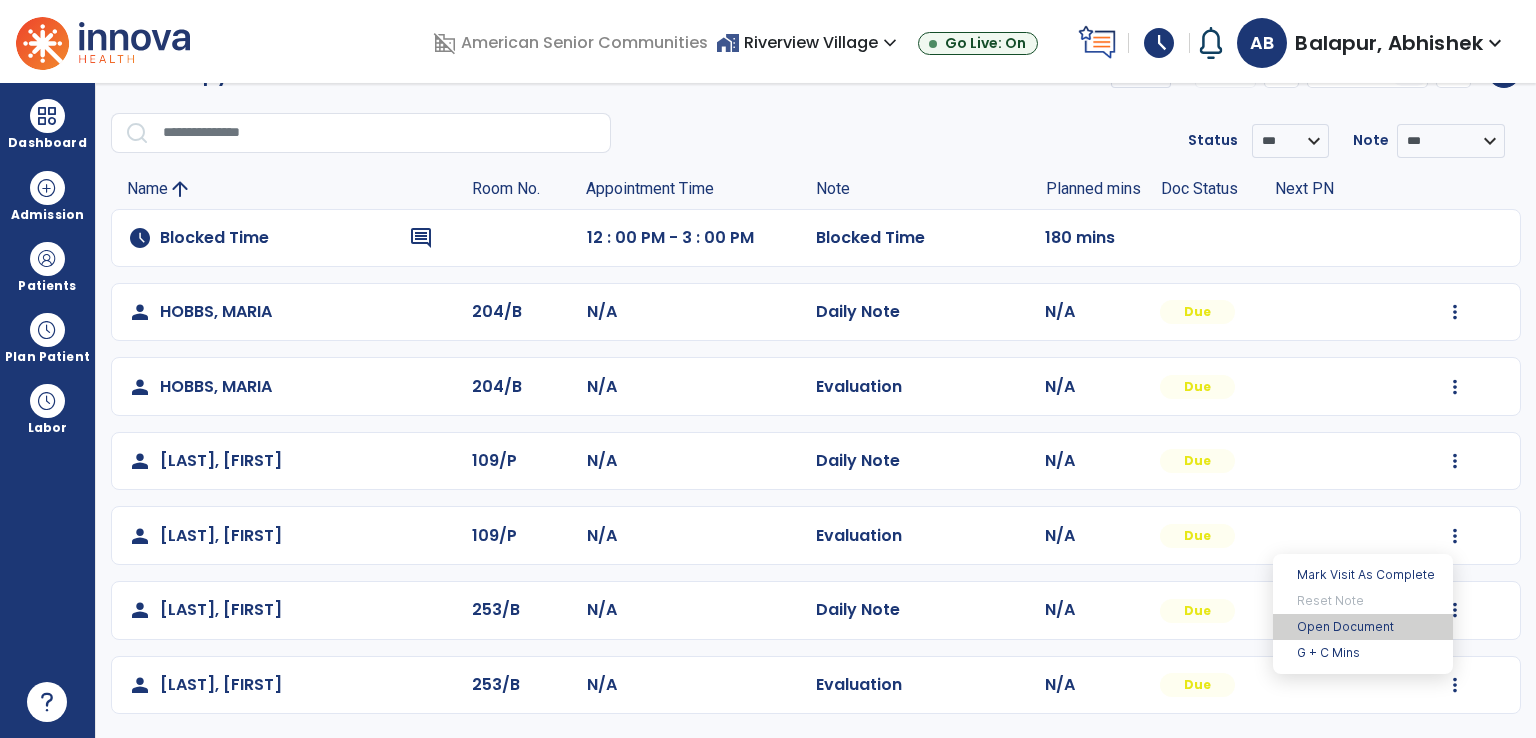 click on "Open Document" at bounding box center (1363, 627) 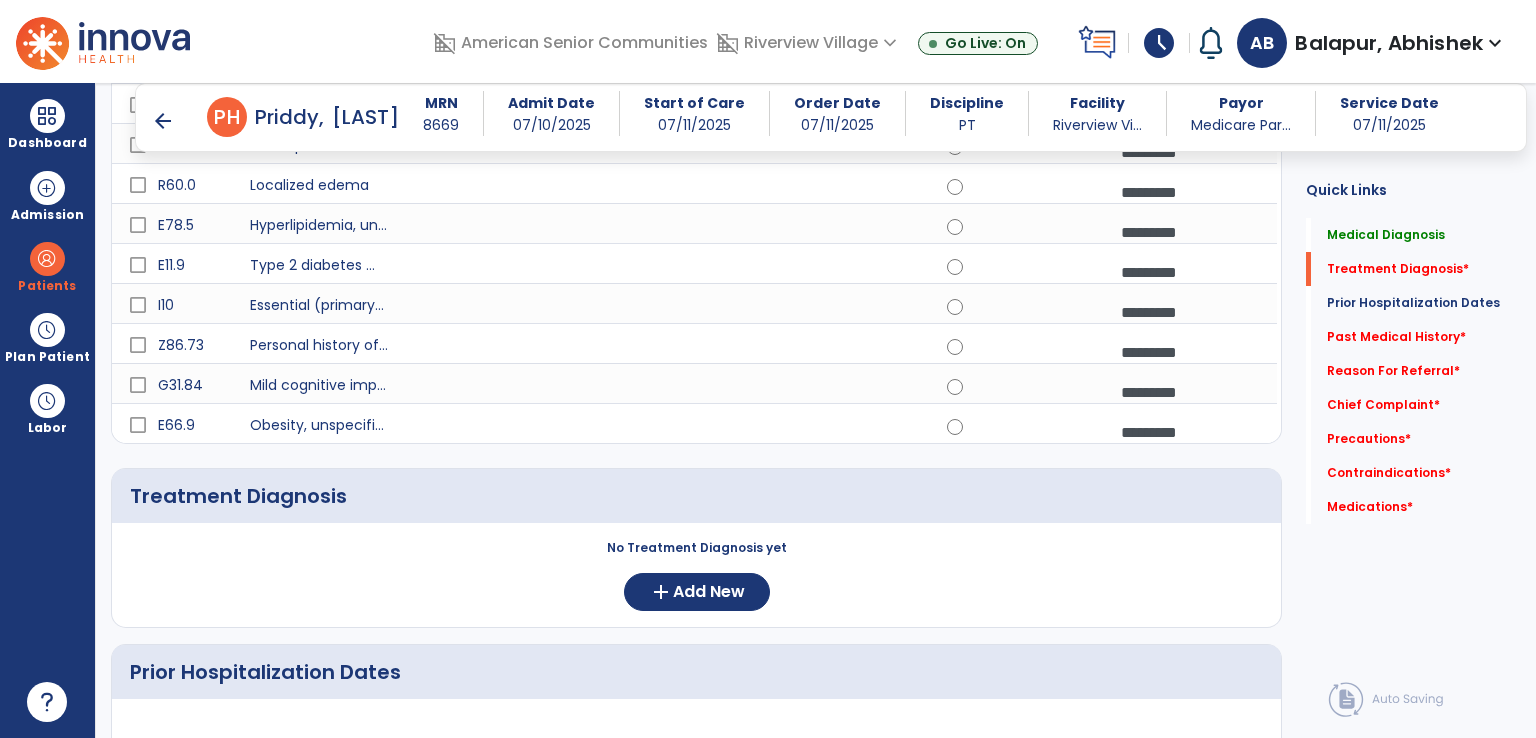 scroll, scrollTop: 900, scrollLeft: 0, axis: vertical 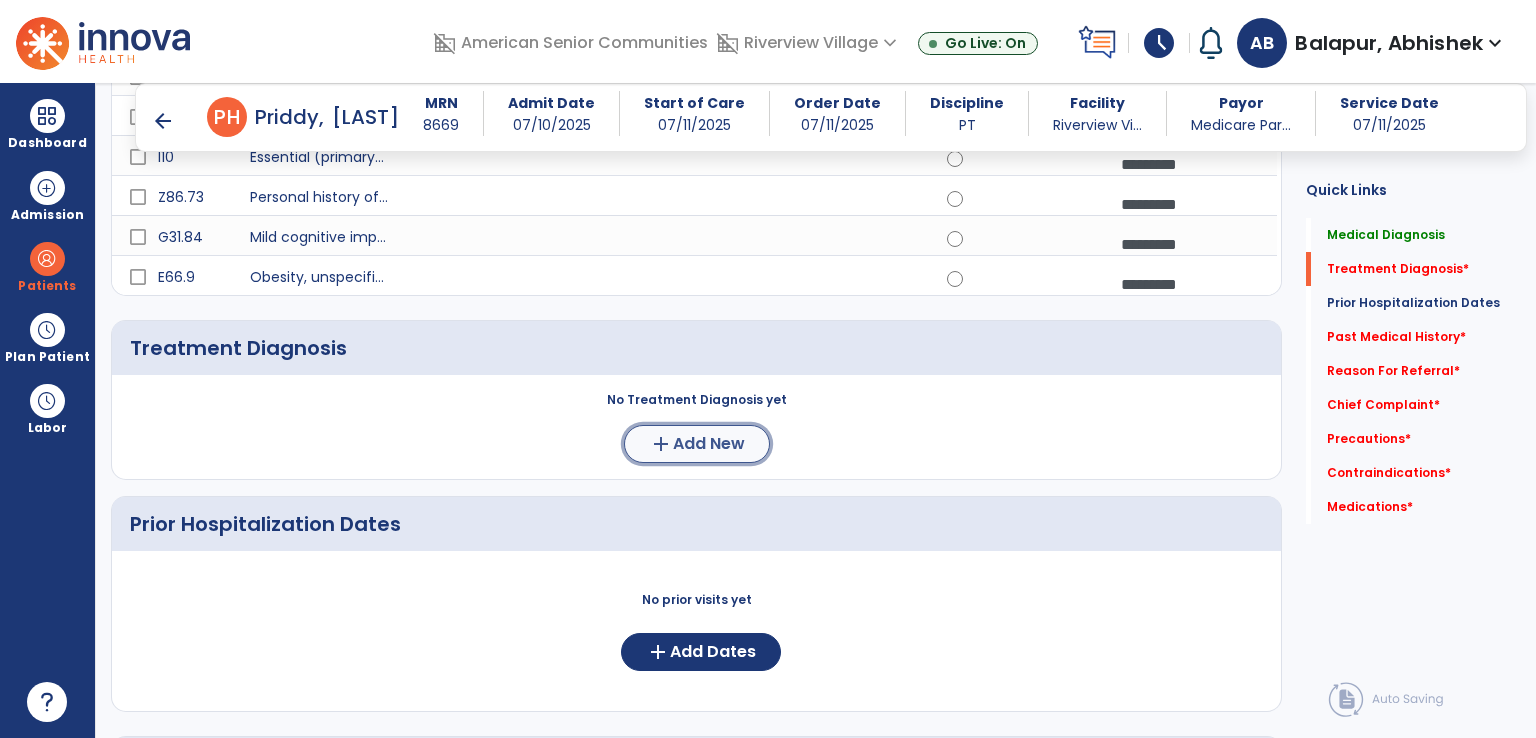 click on "Add New" 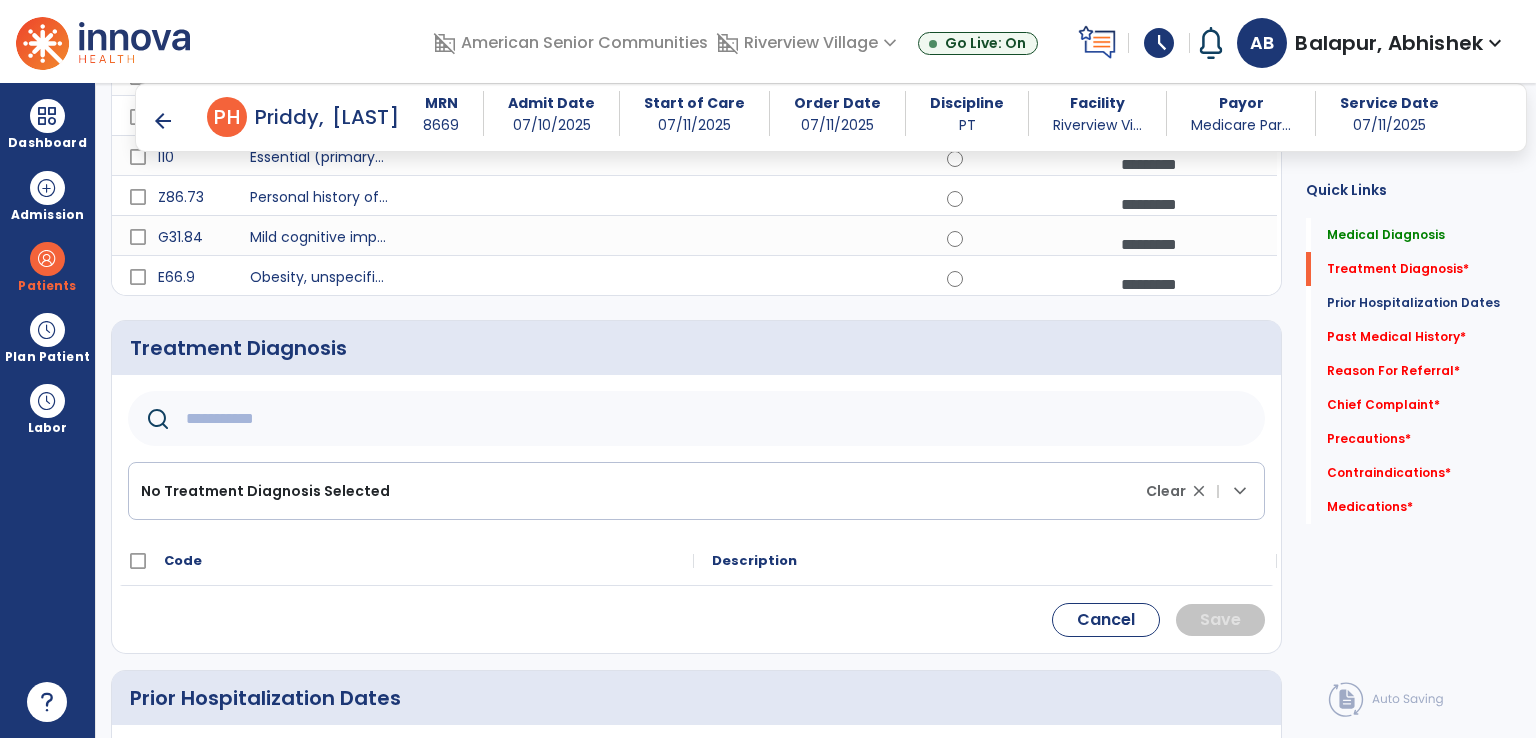 click on "No Treatment Diagnosis Selected" 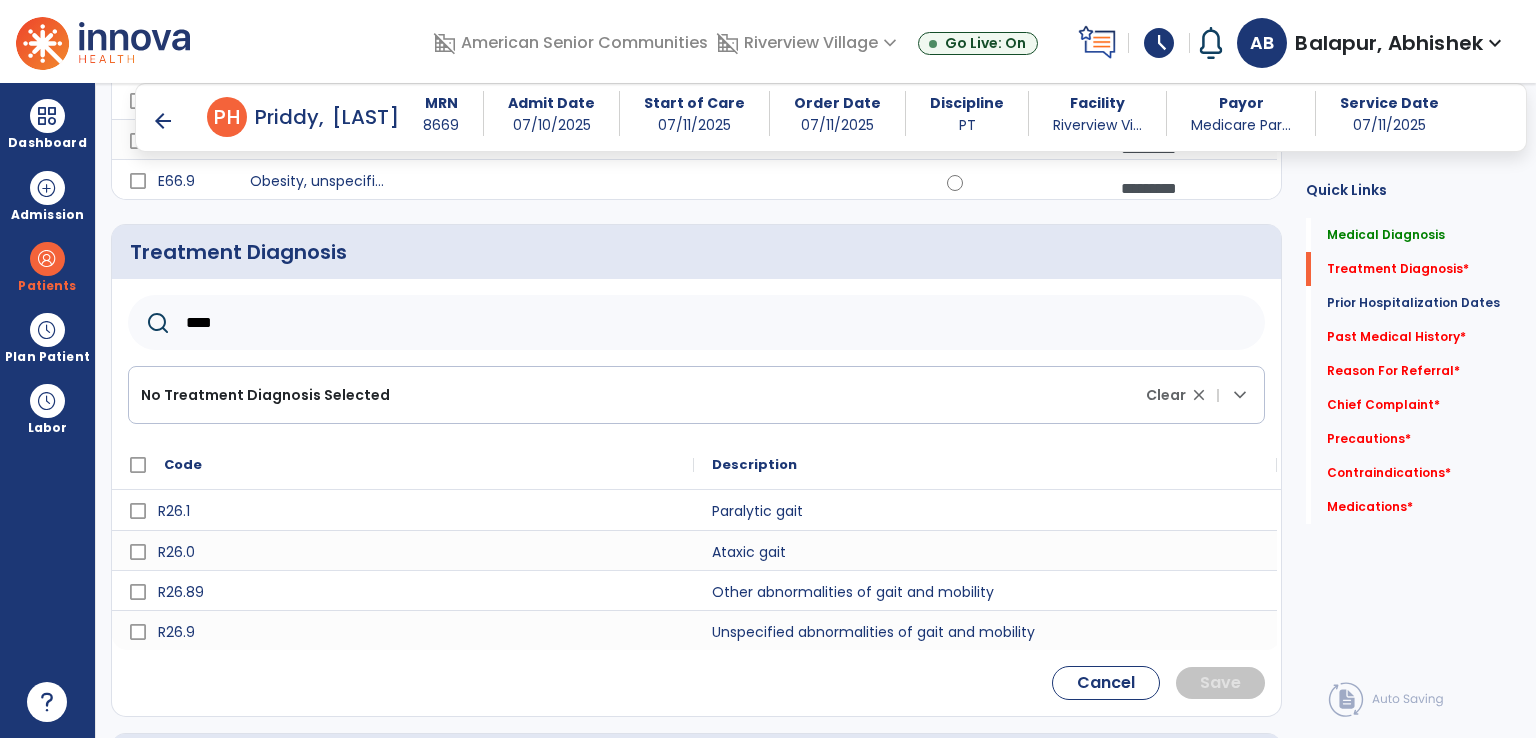 scroll, scrollTop: 1100, scrollLeft: 0, axis: vertical 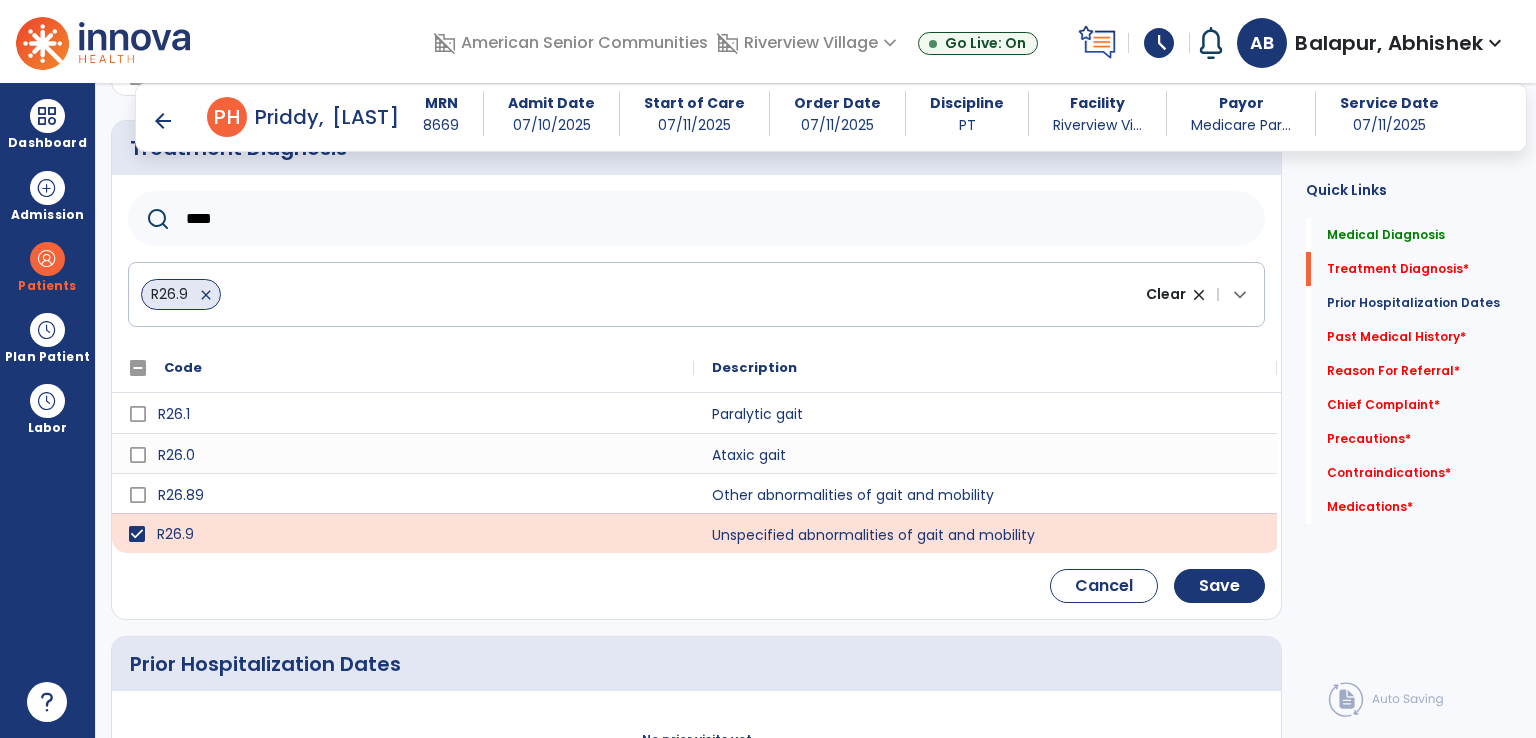 drag, startPoint x: 367, startPoint y: 220, endPoint x: 208, endPoint y: 195, distance: 160.95341 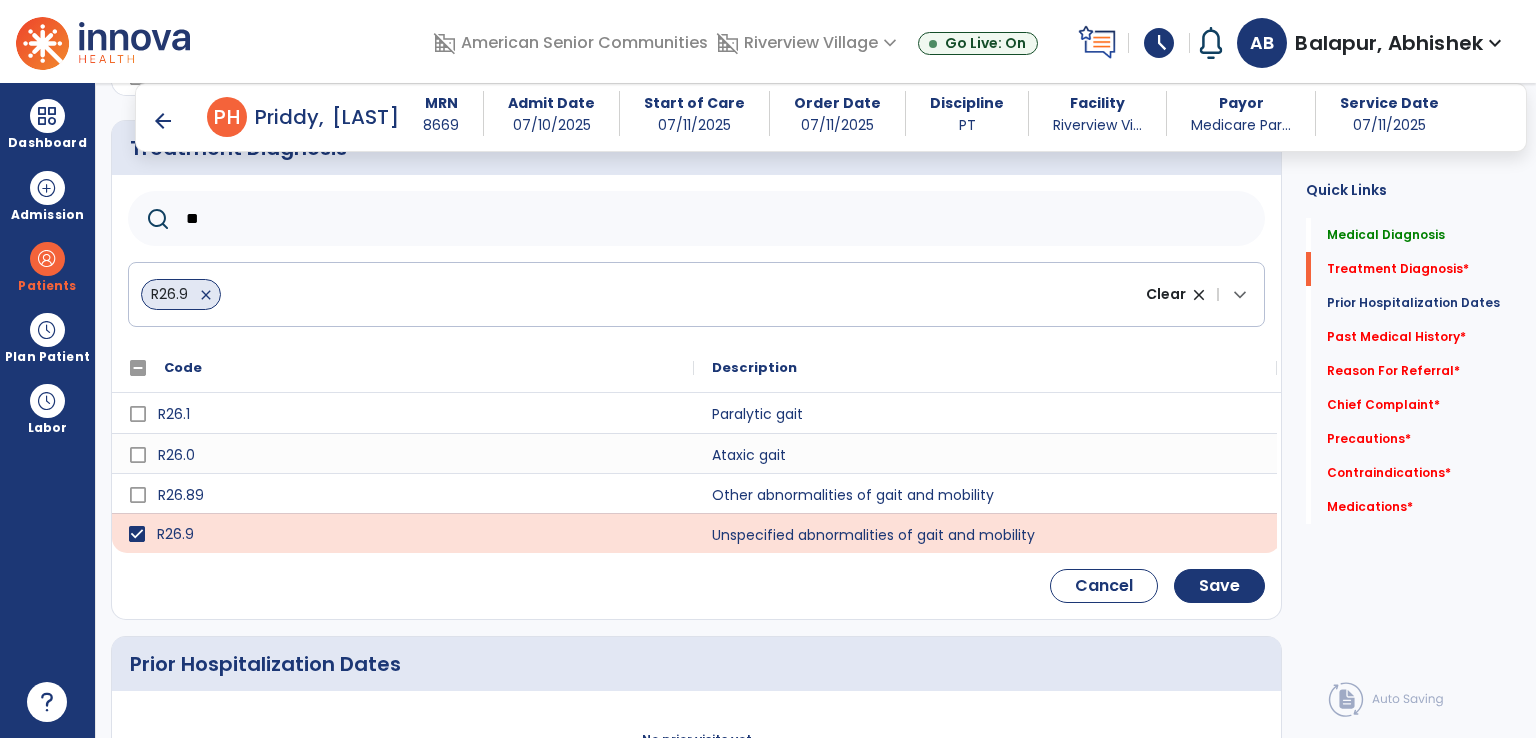 type on "*" 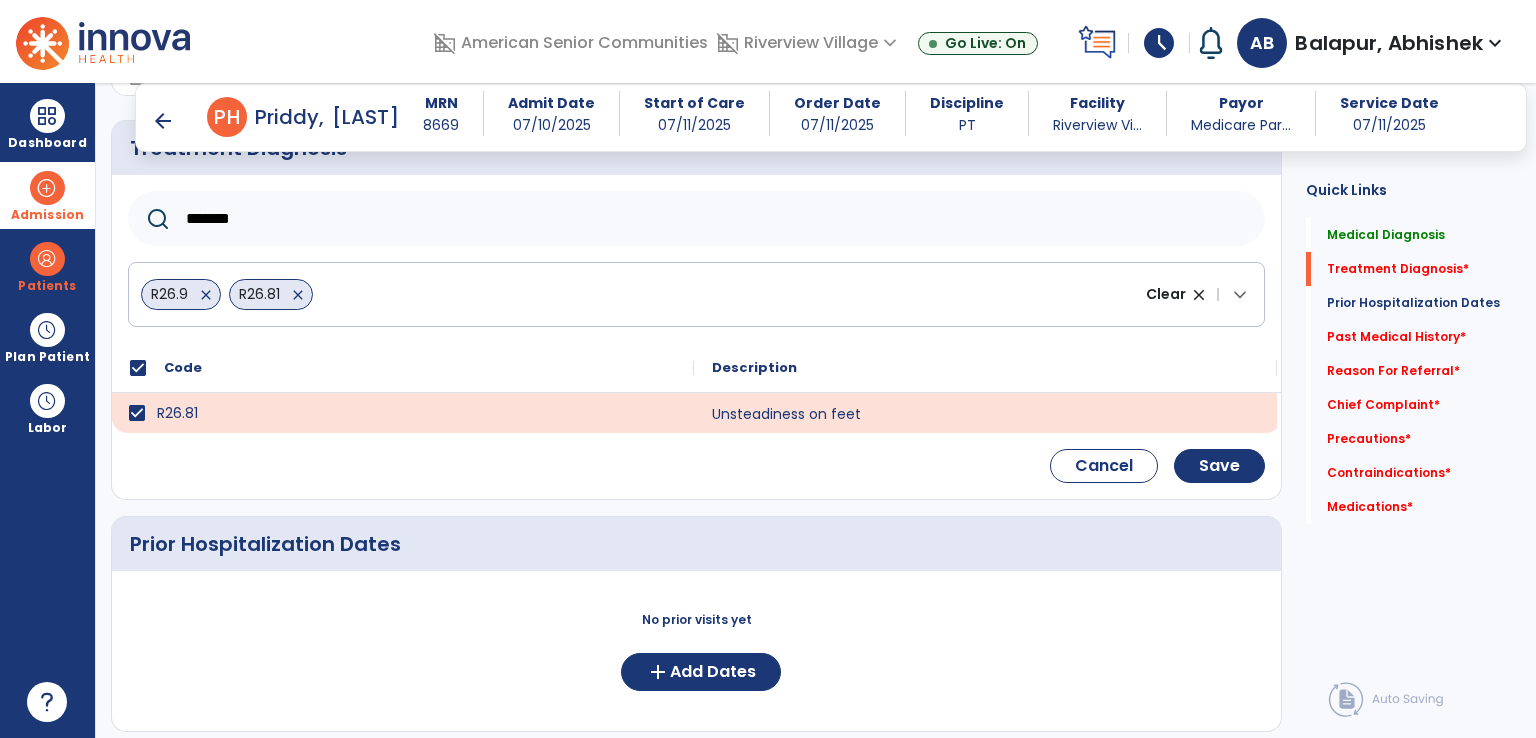 drag, startPoint x: 301, startPoint y: 205, endPoint x: 38, endPoint y: 192, distance: 263.3211 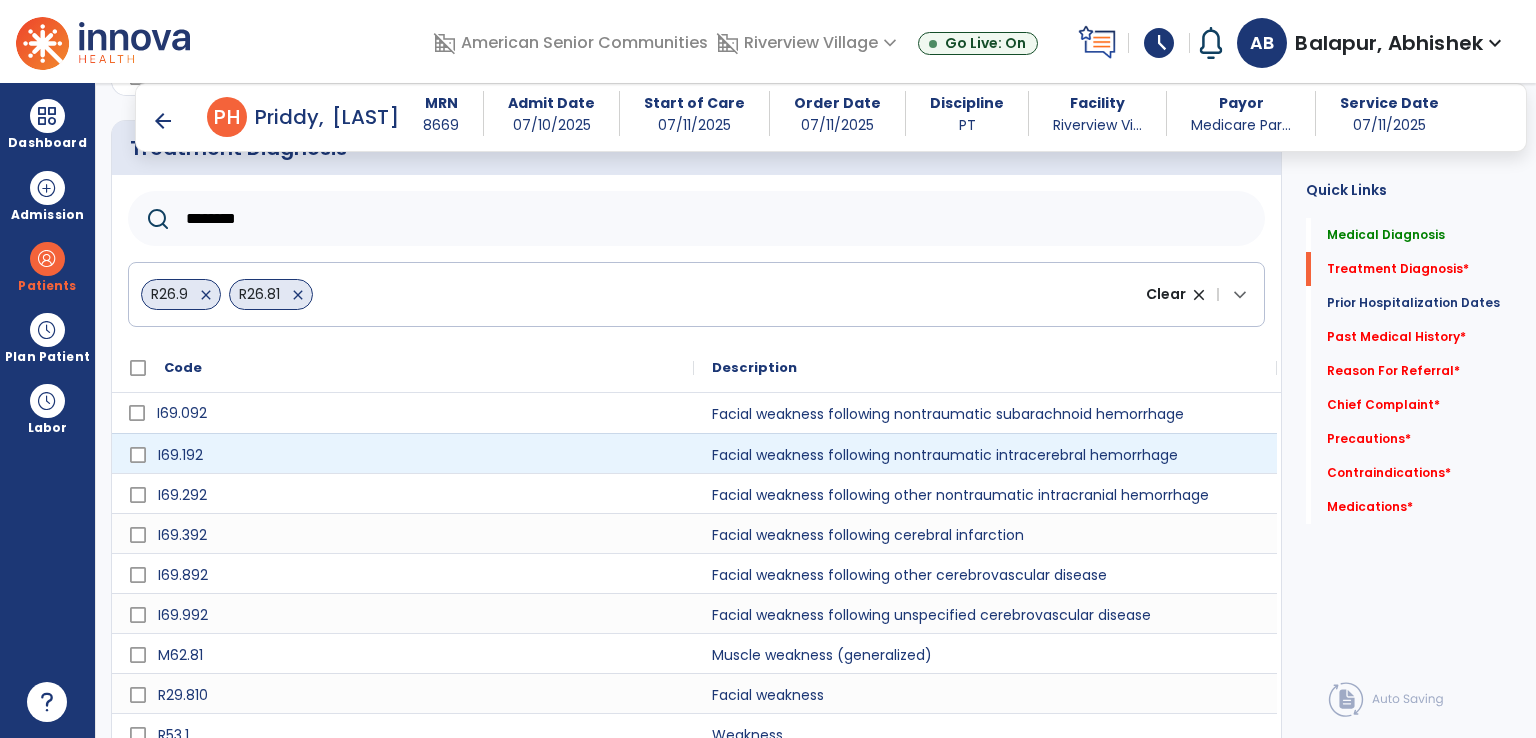 scroll, scrollTop: 1300, scrollLeft: 0, axis: vertical 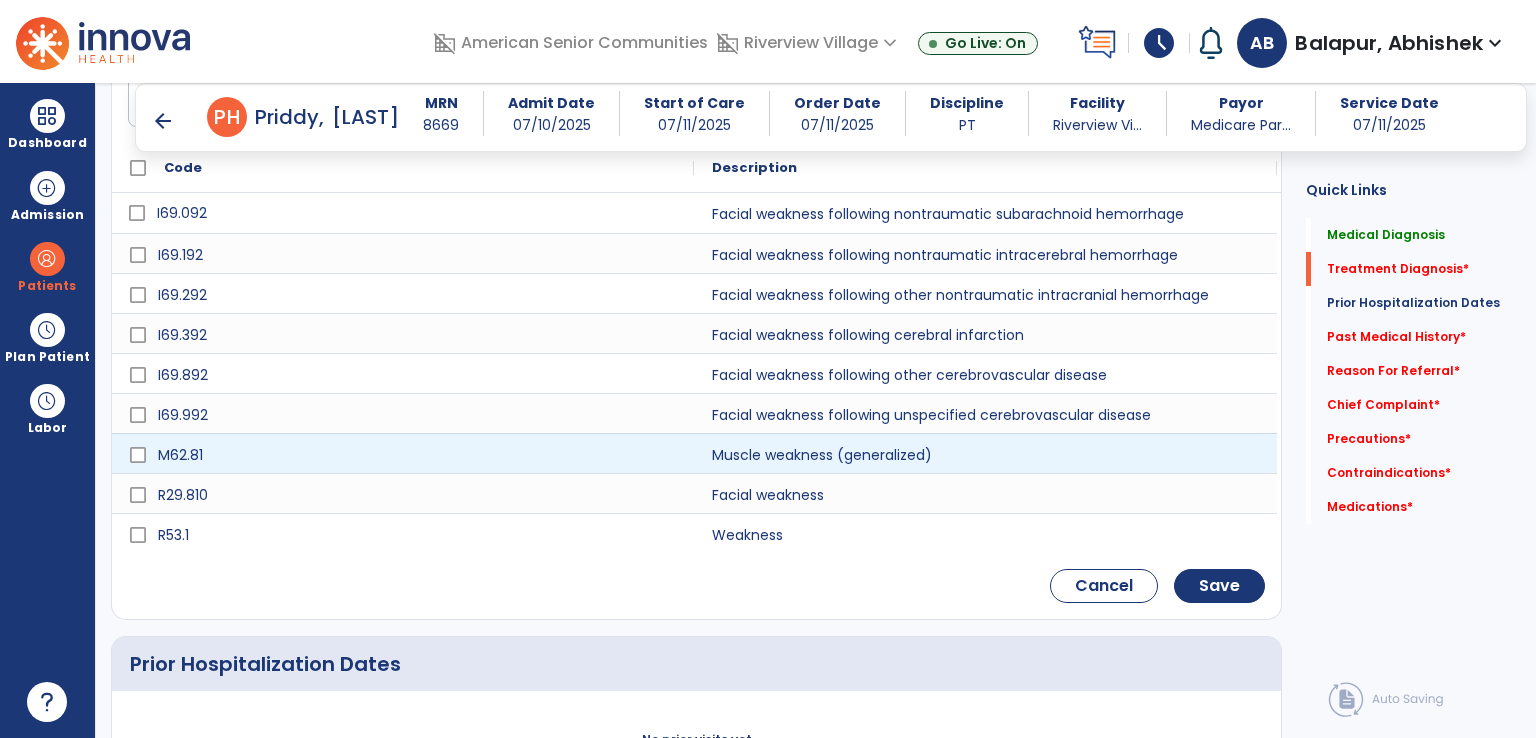 type on "********" 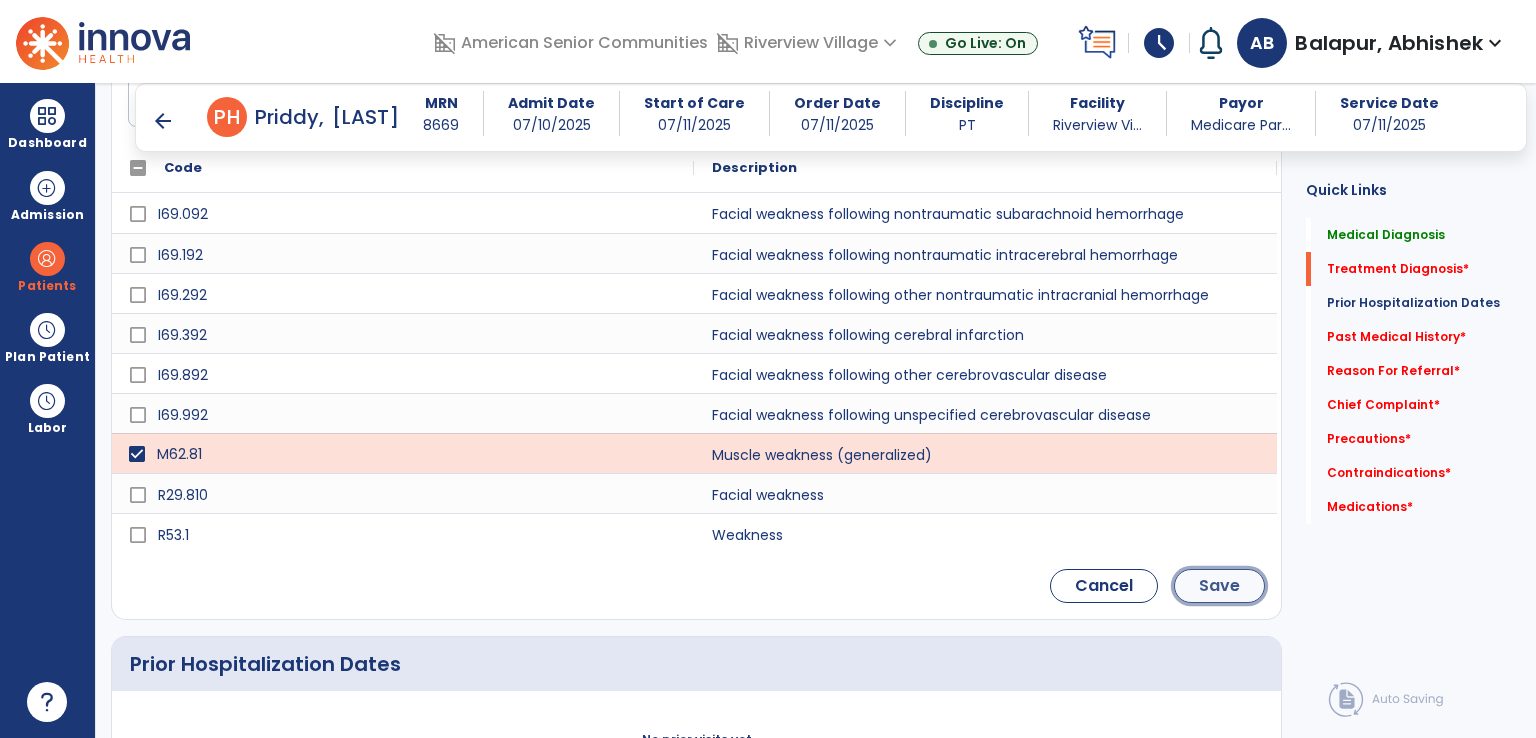 click on "Save" 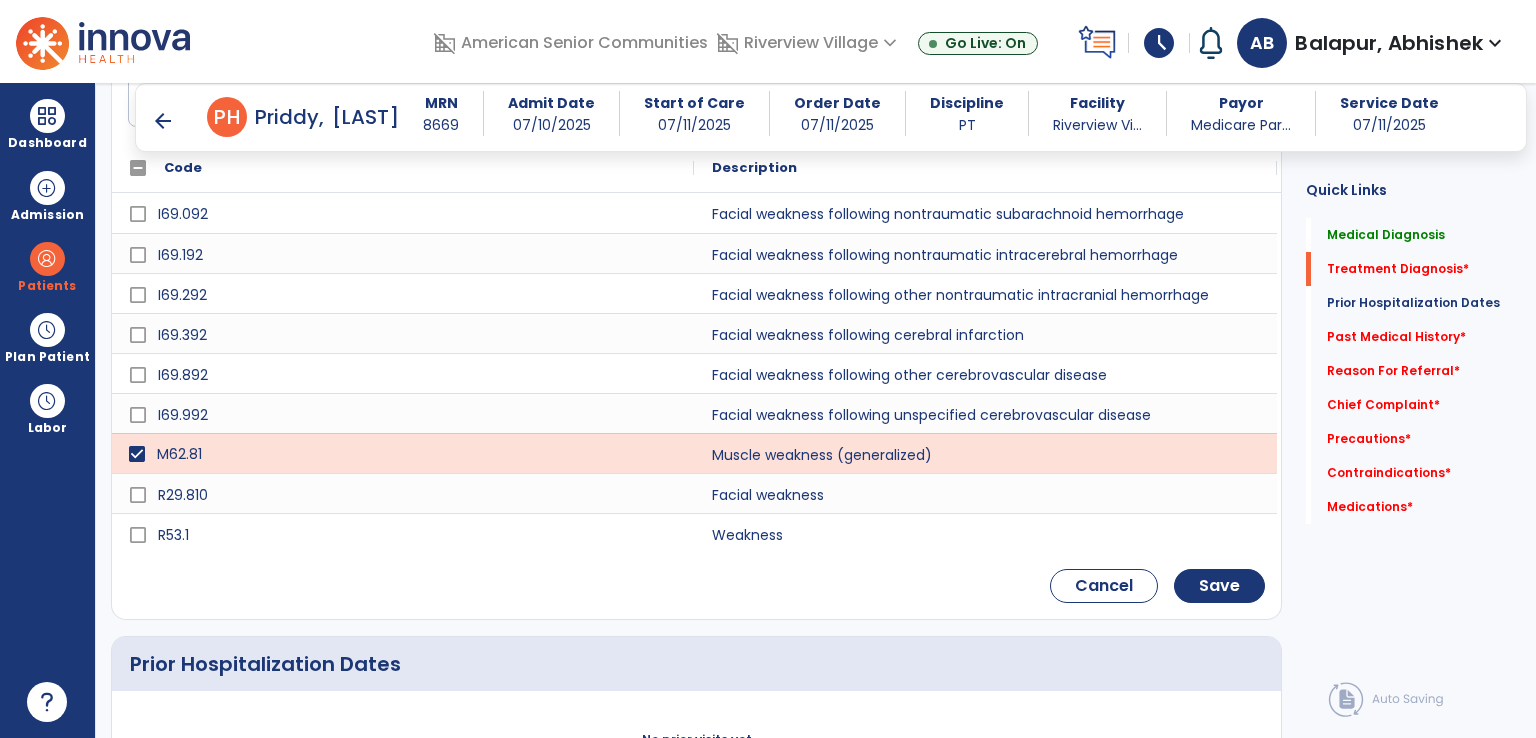 scroll, scrollTop: 1134, scrollLeft: 0, axis: vertical 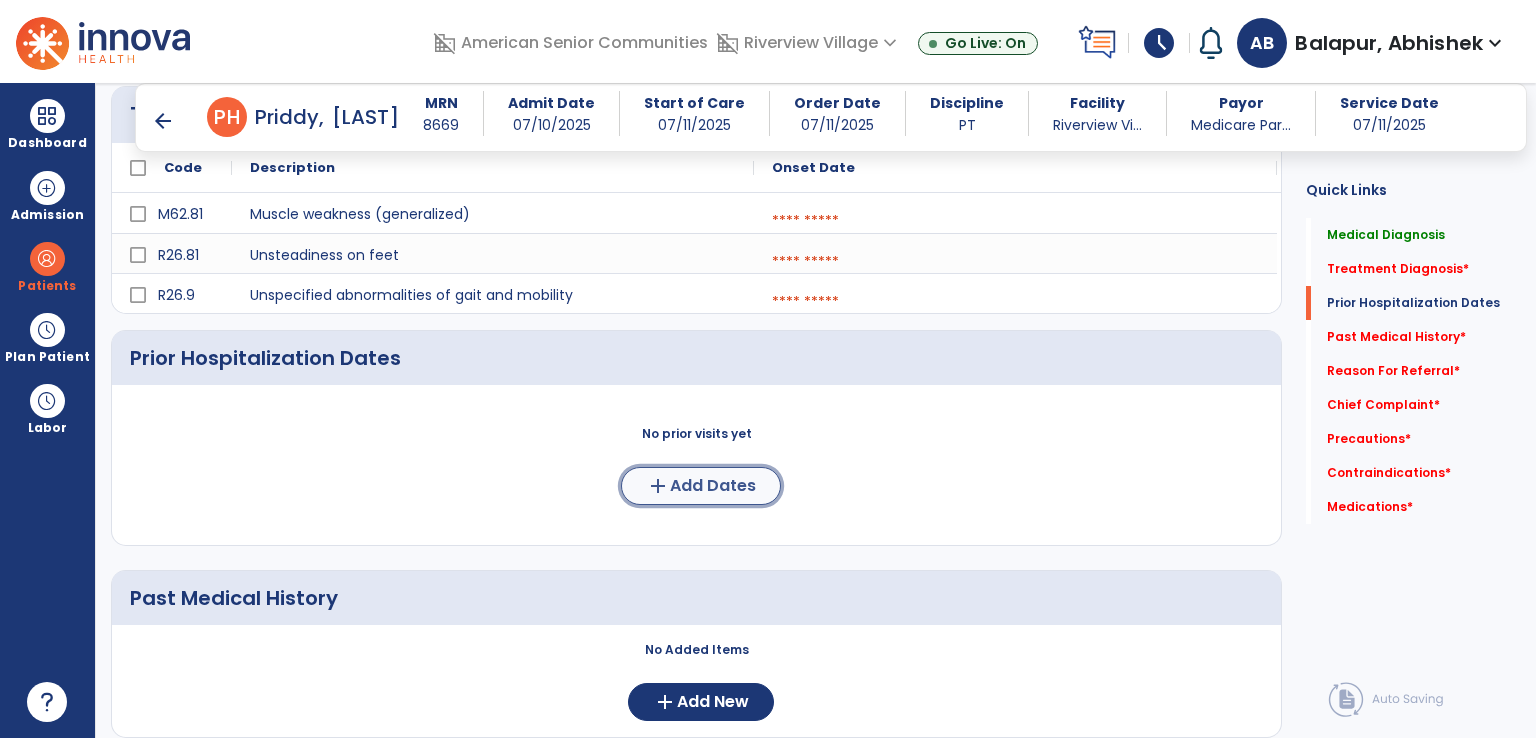 click on "add" 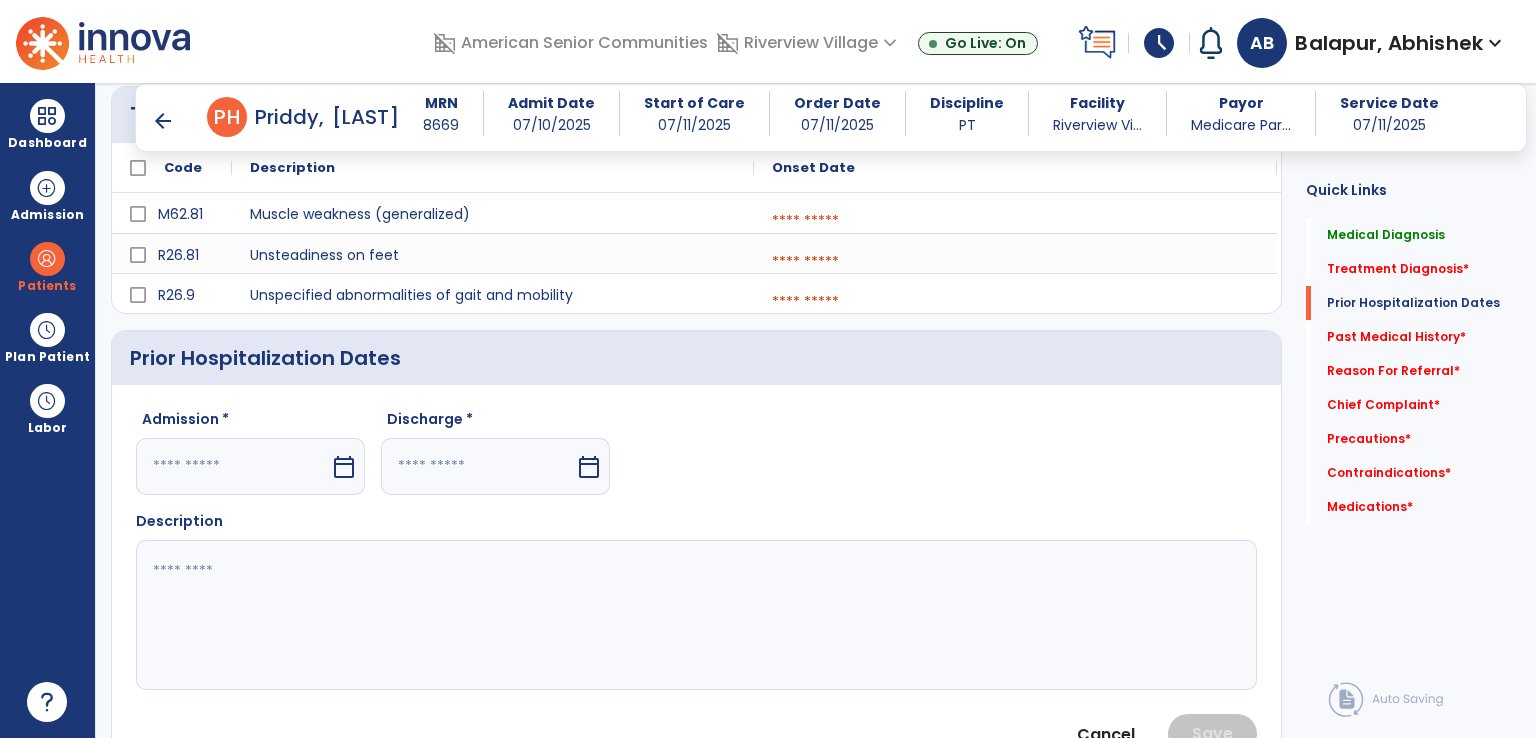 click at bounding box center [233, 466] 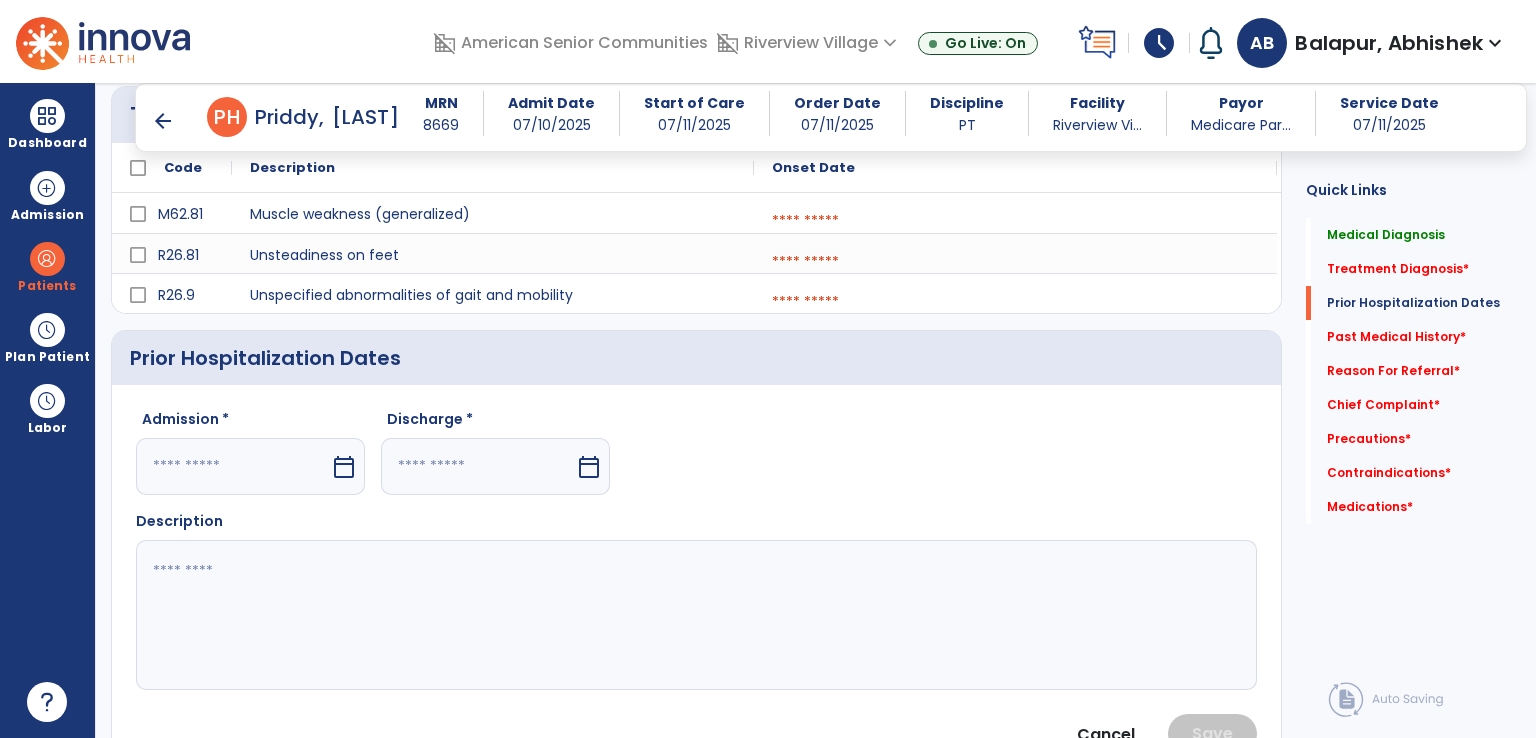select on "*" 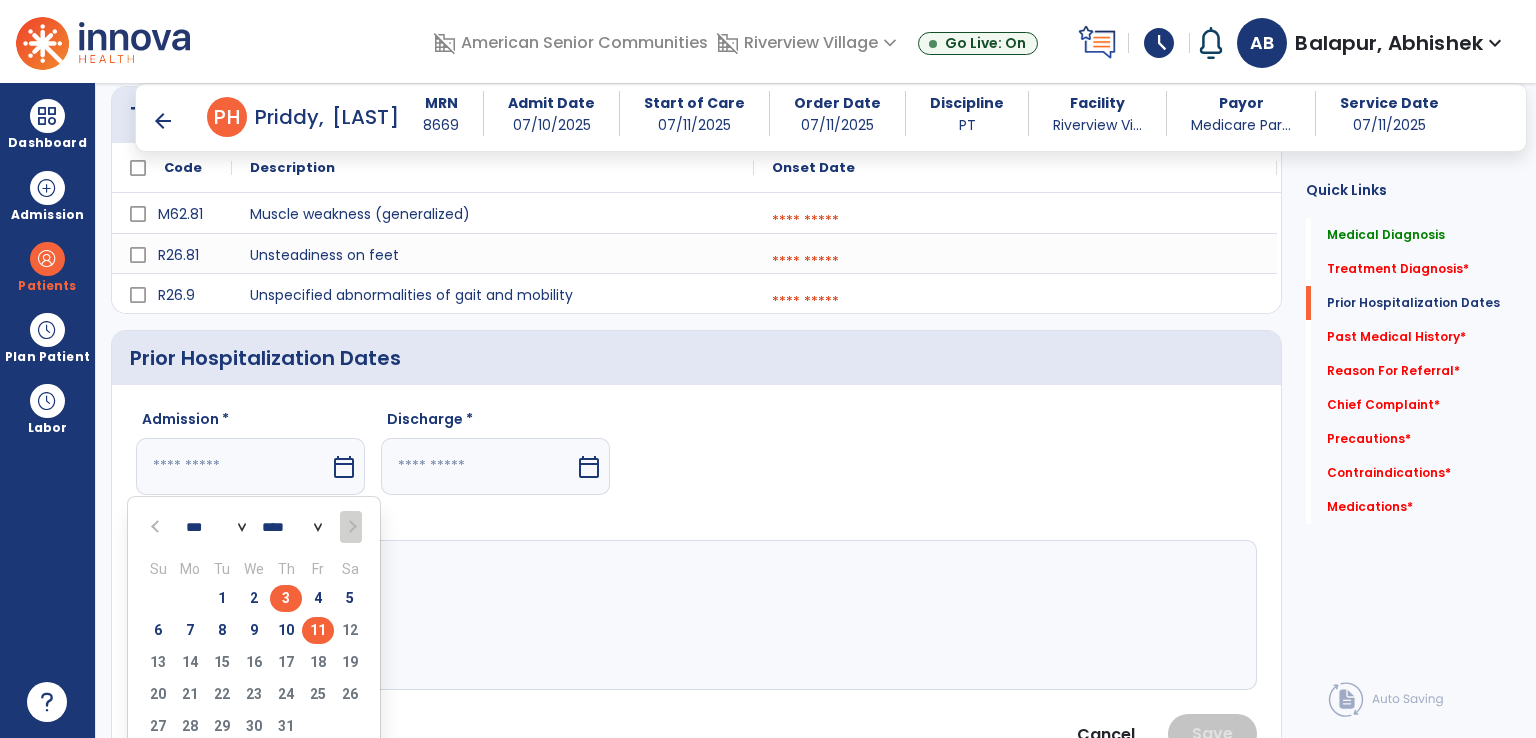 click on "3" at bounding box center (286, 598) 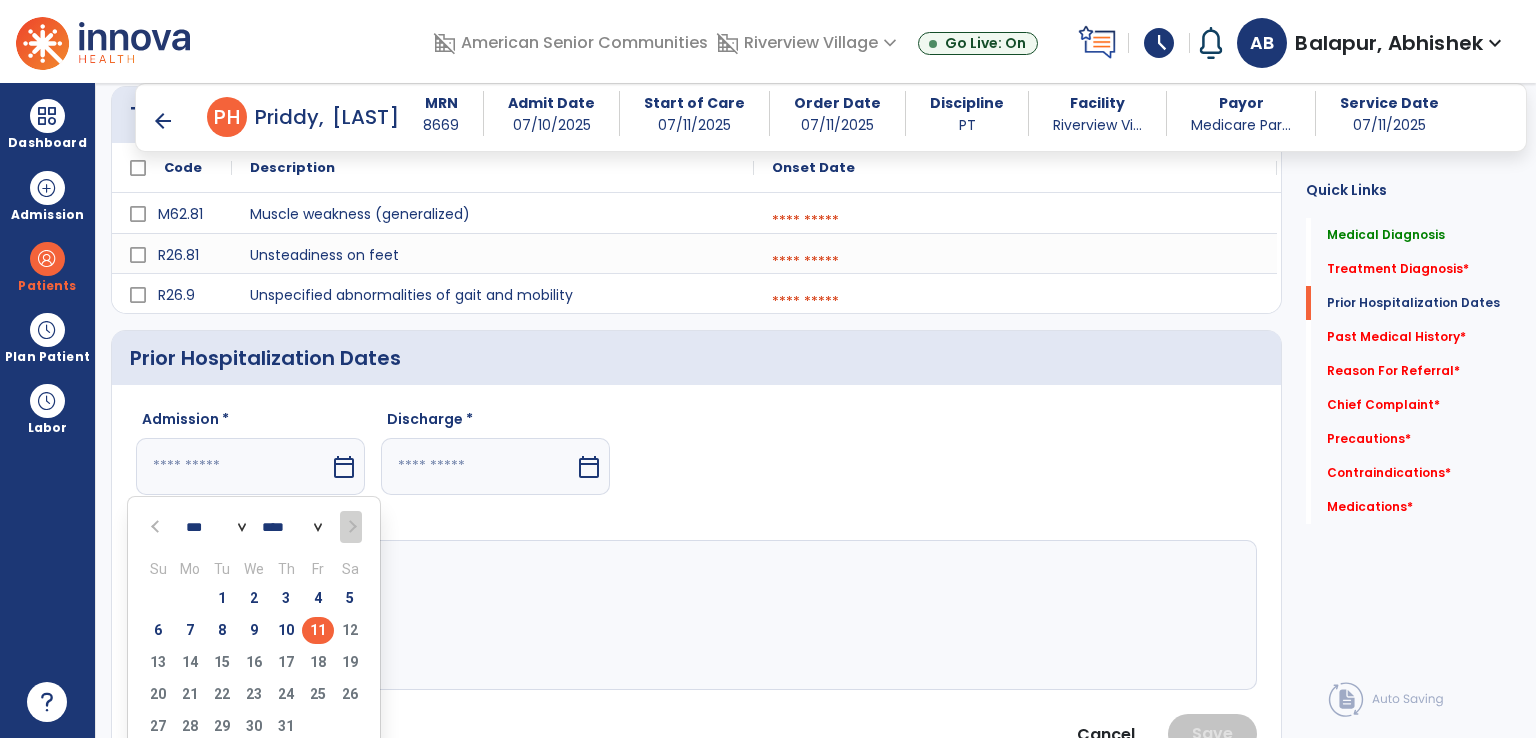 type on "********" 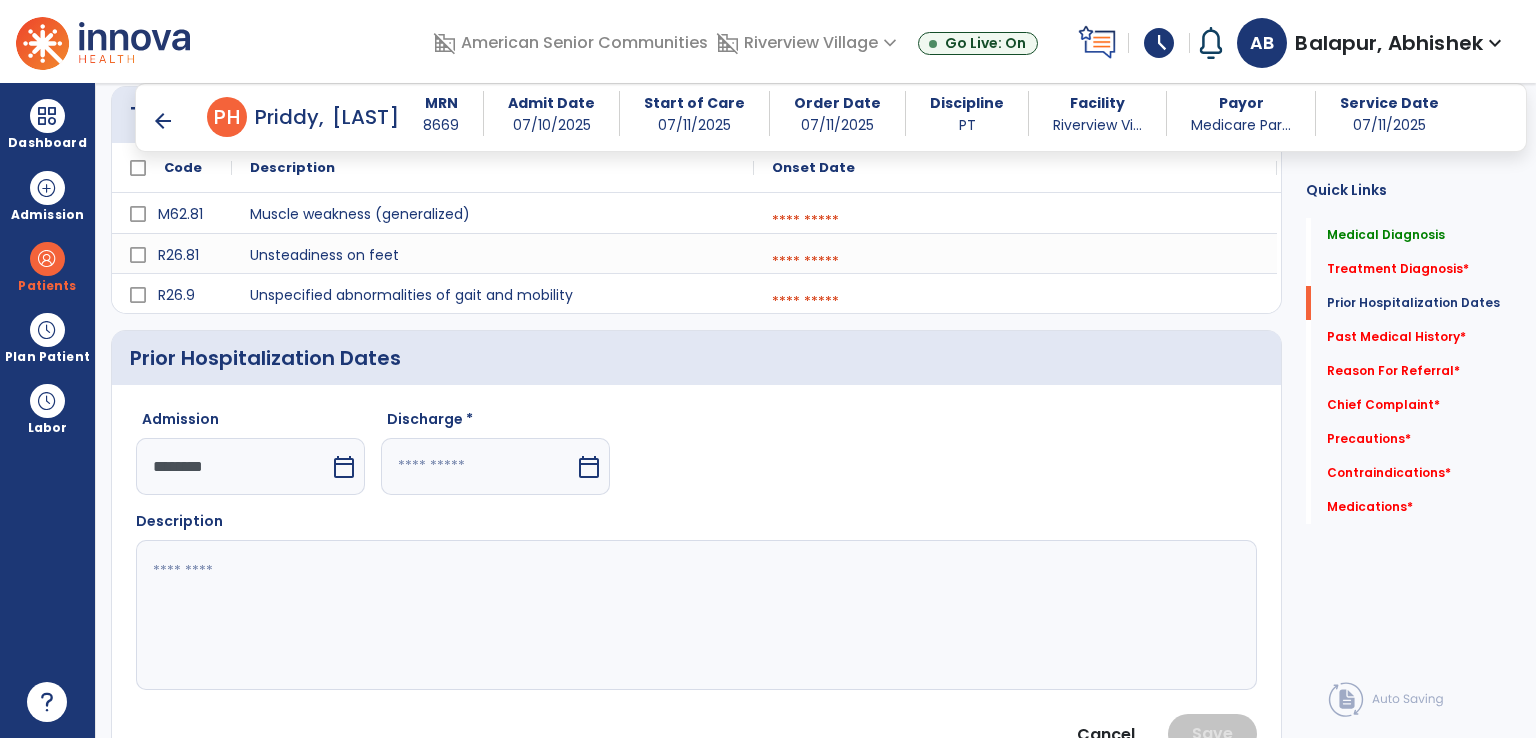 click at bounding box center [478, 466] 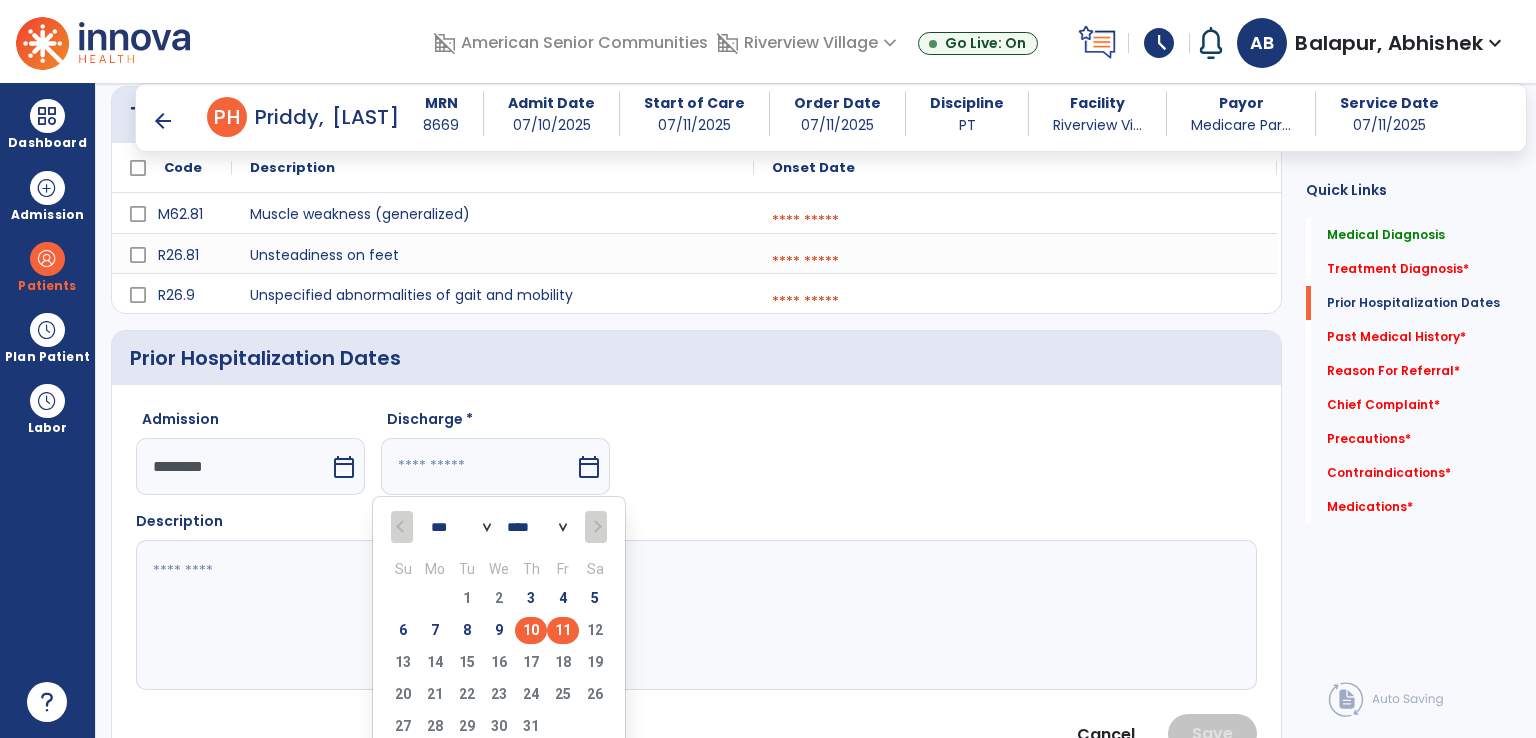 click on "10" at bounding box center (531, 630) 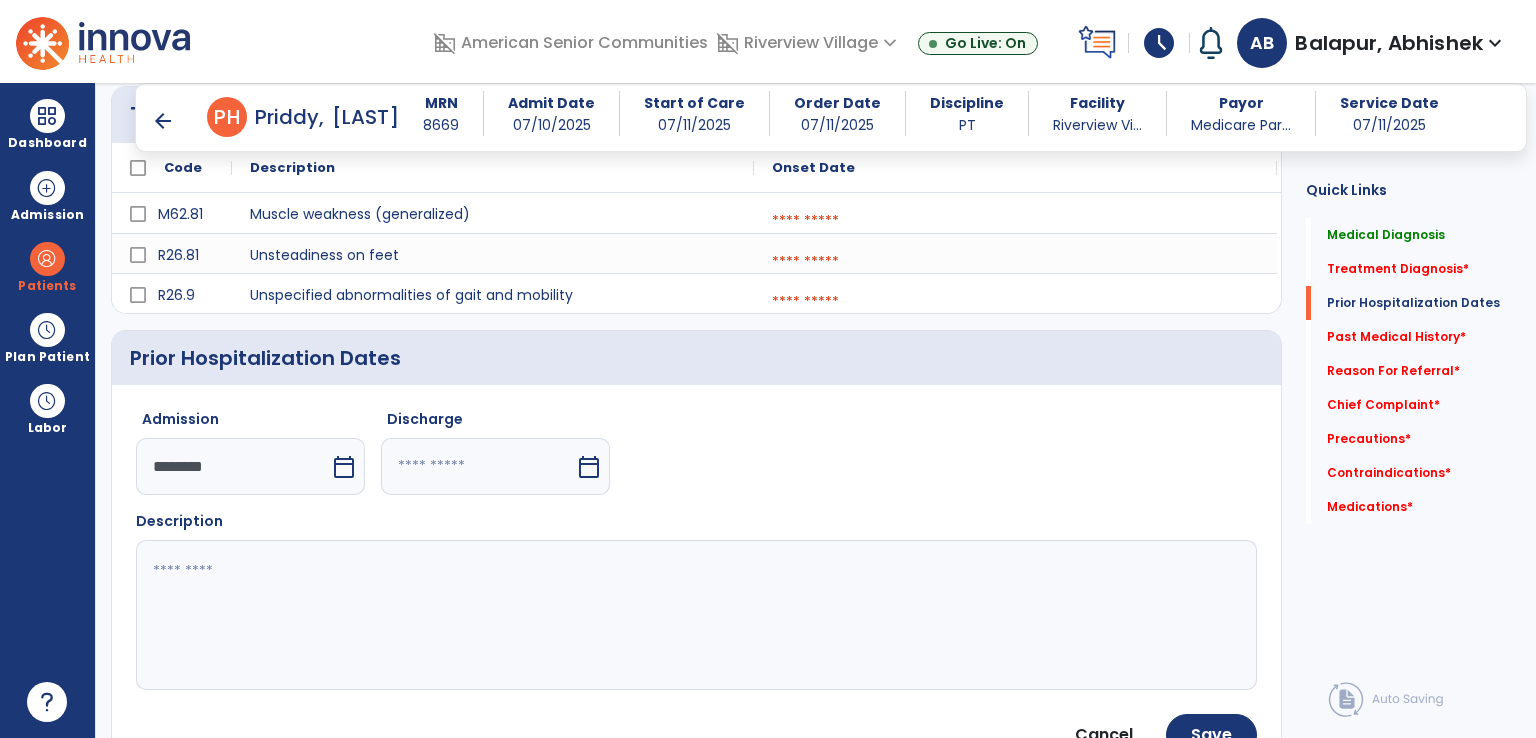 type on "*********" 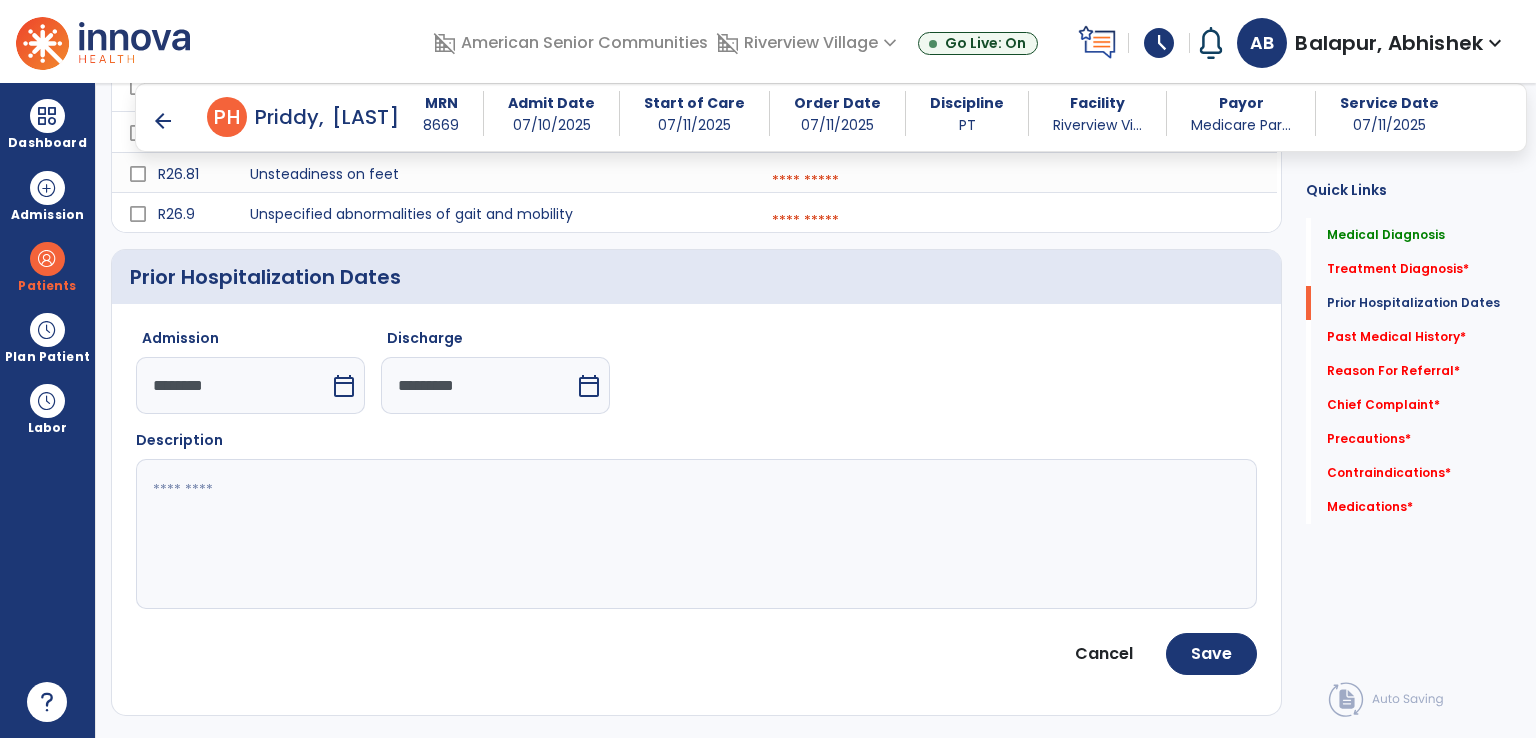 scroll, scrollTop: 1334, scrollLeft: 0, axis: vertical 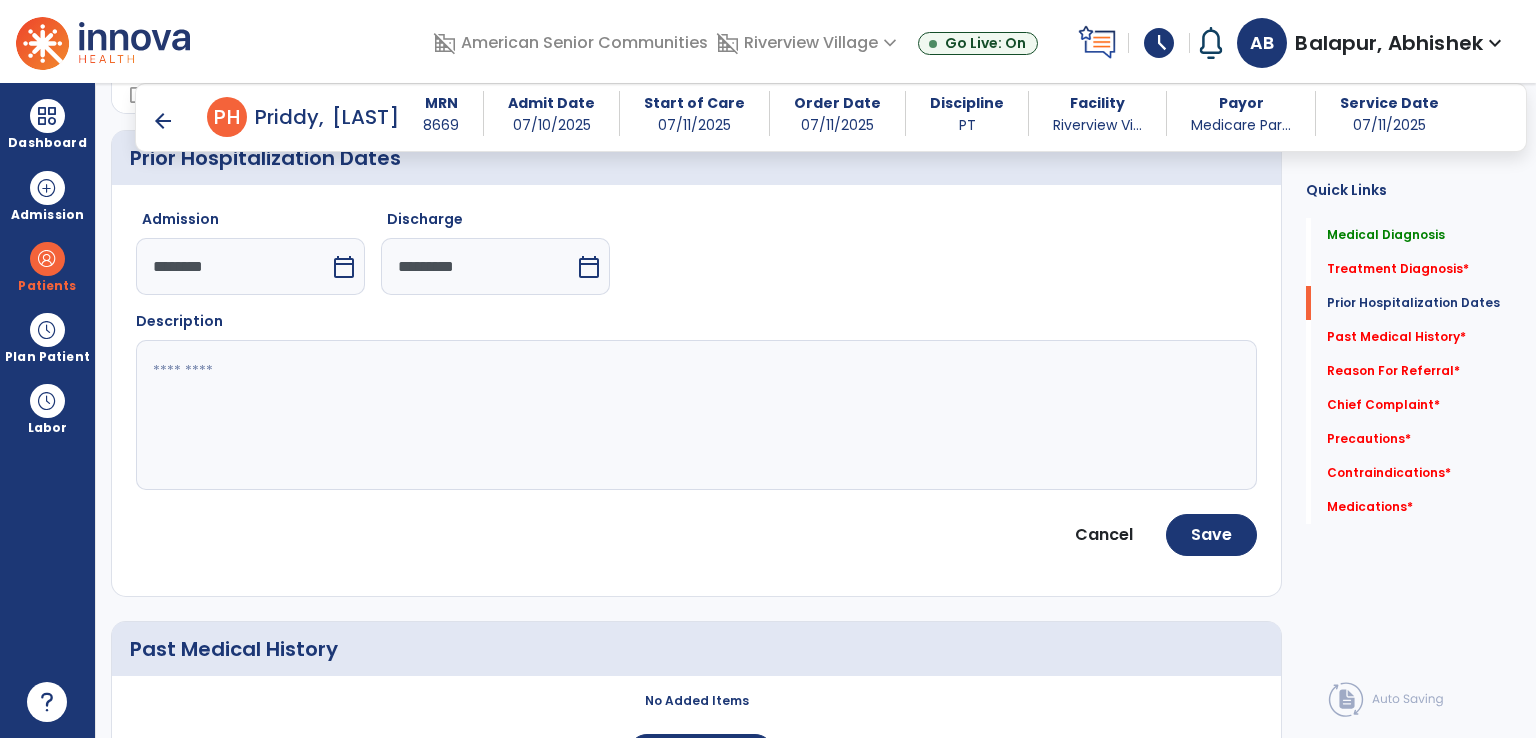 click 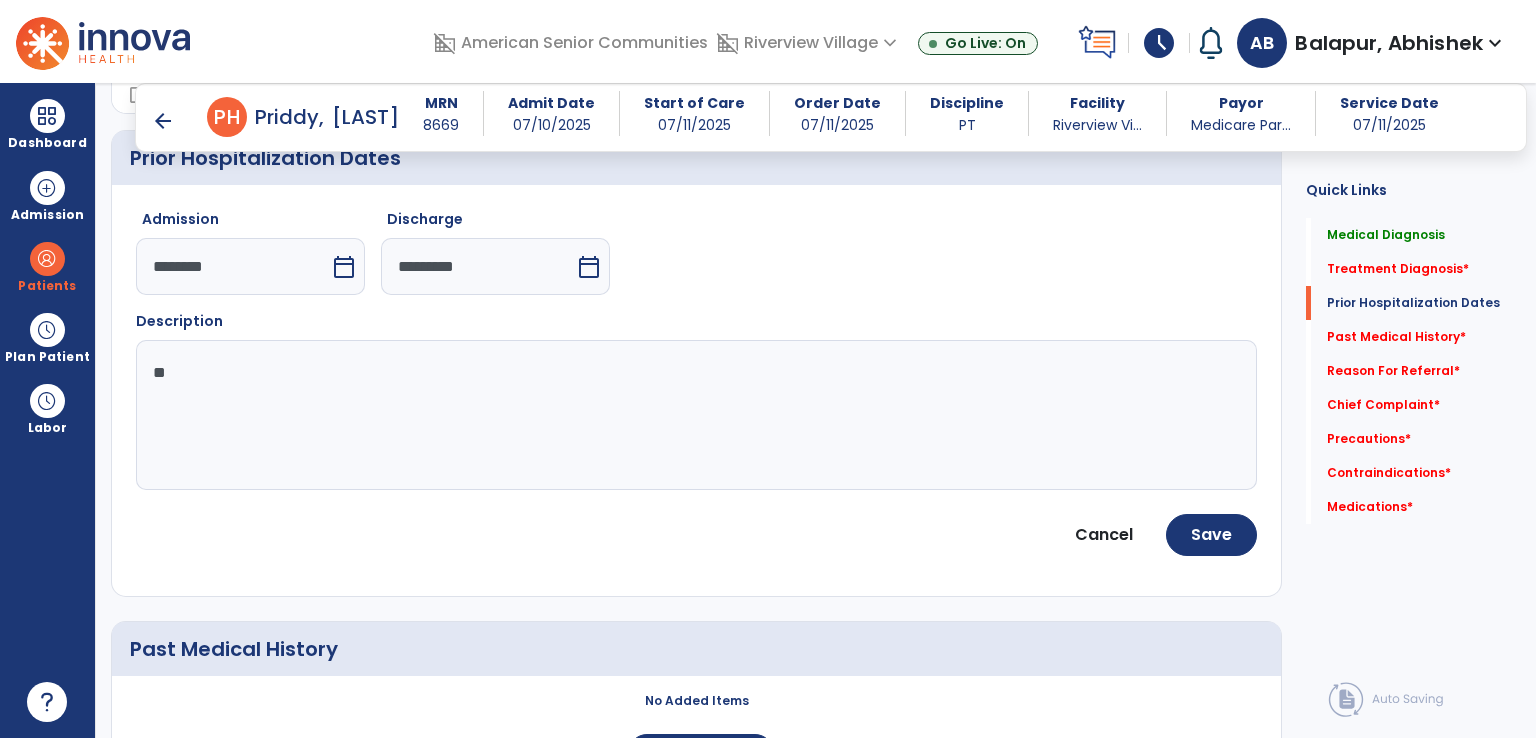 type on "*" 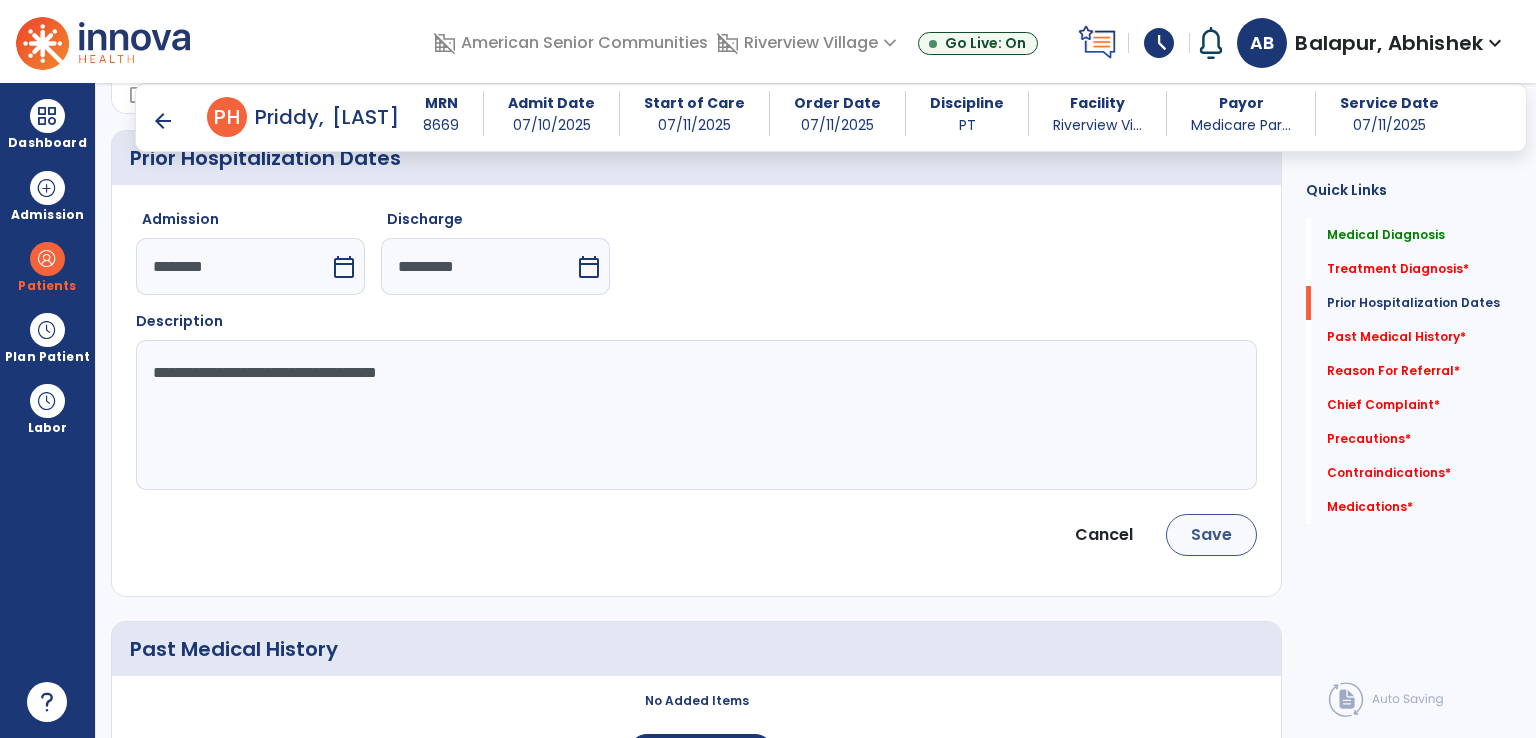 type on "**********" 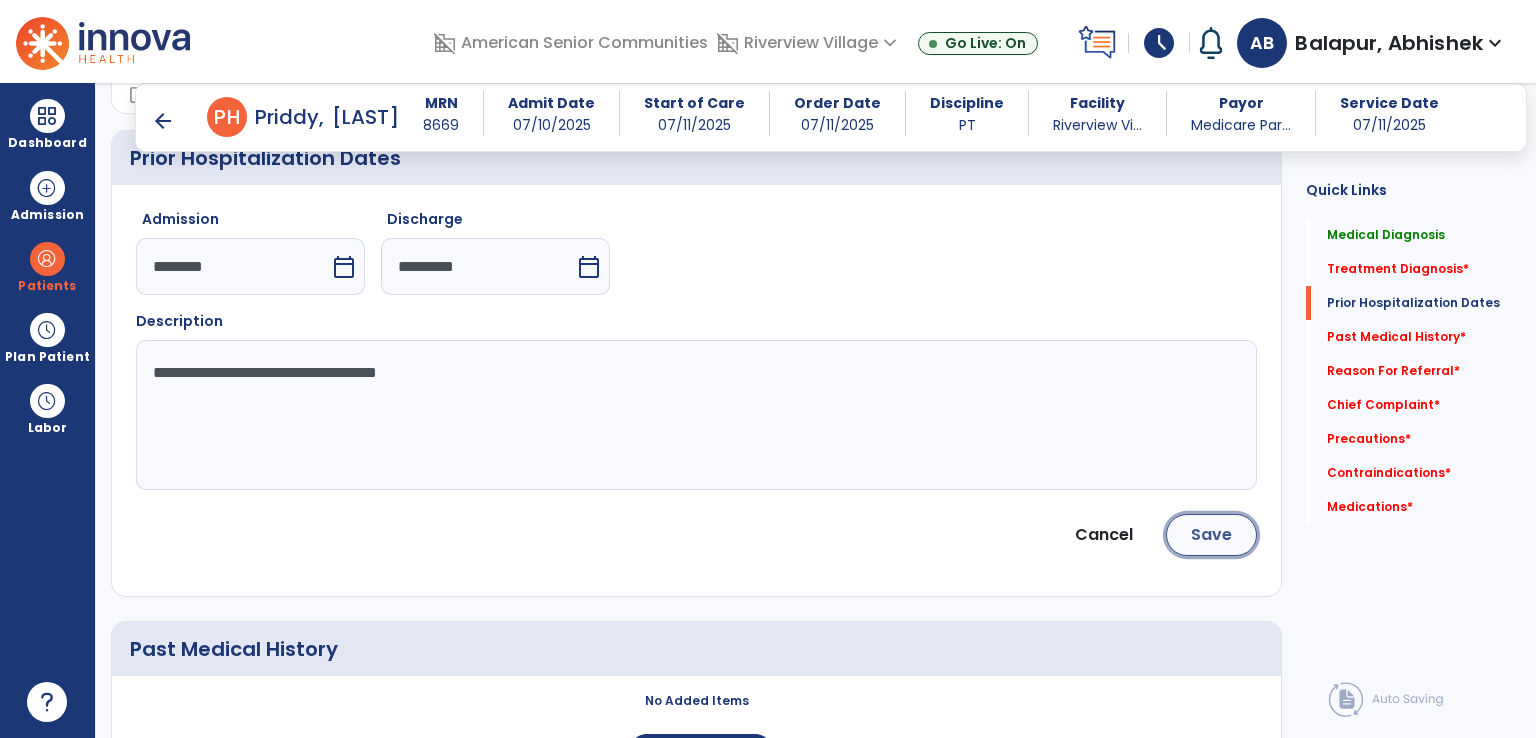 click on "Save" 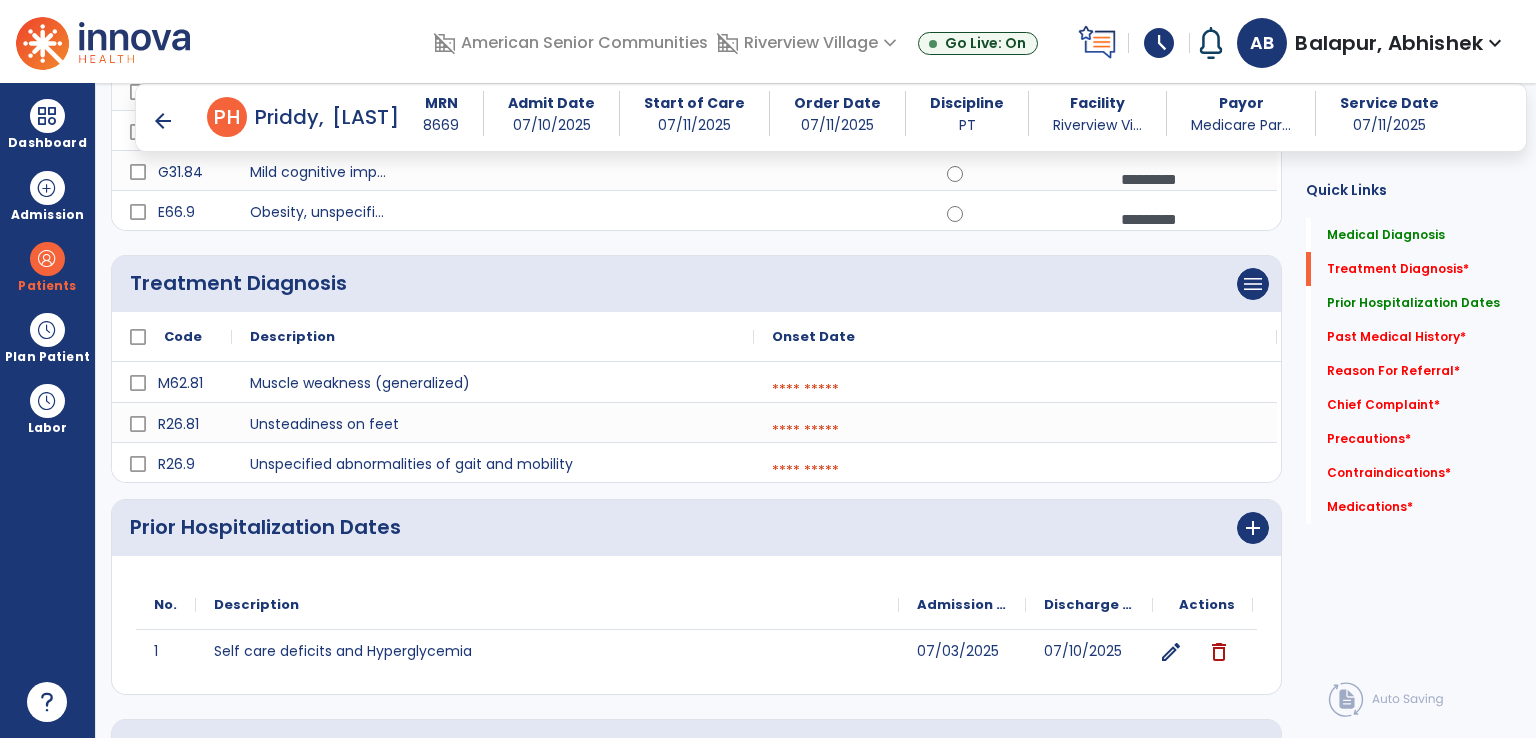 scroll, scrollTop: 934, scrollLeft: 0, axis: vertical 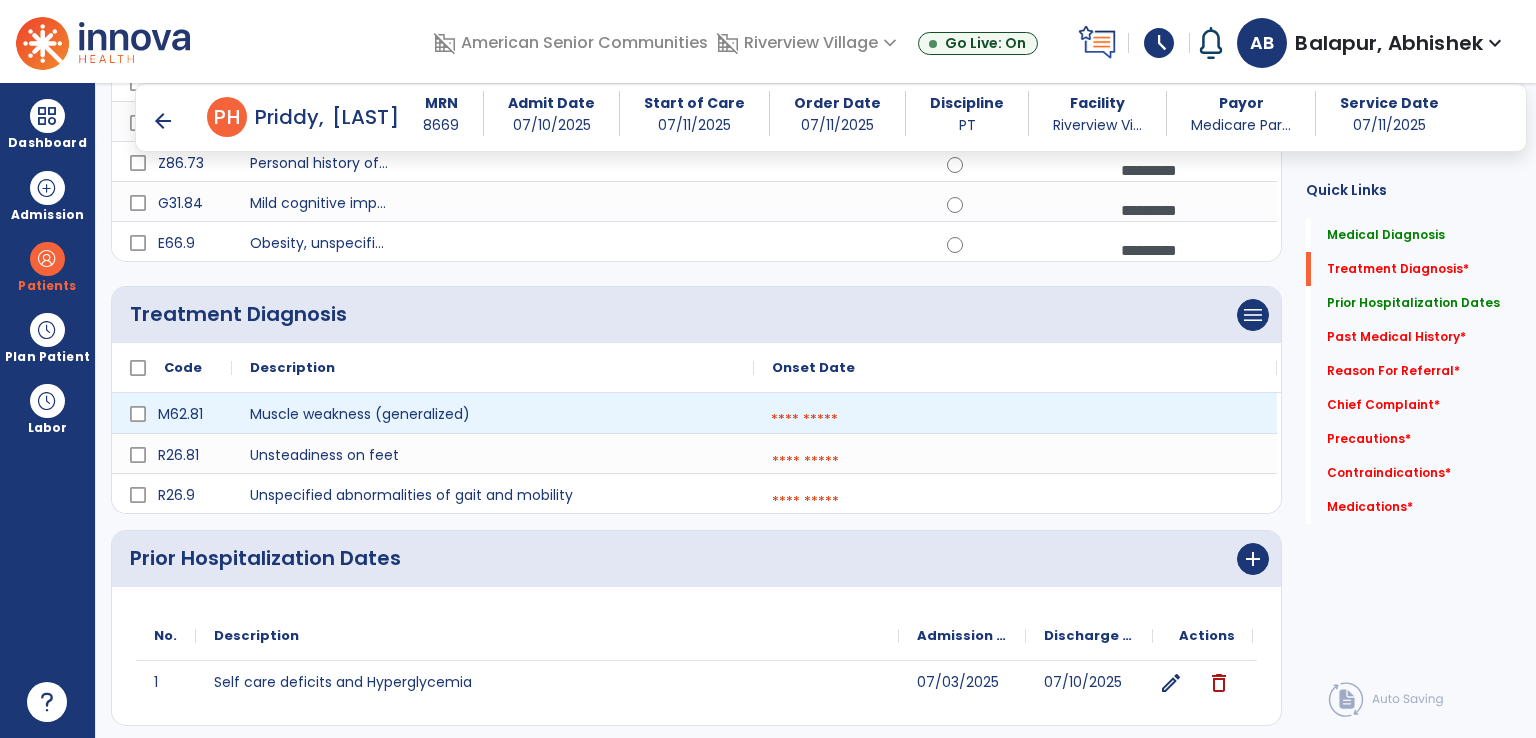 click at bounding box center [1015, 420] 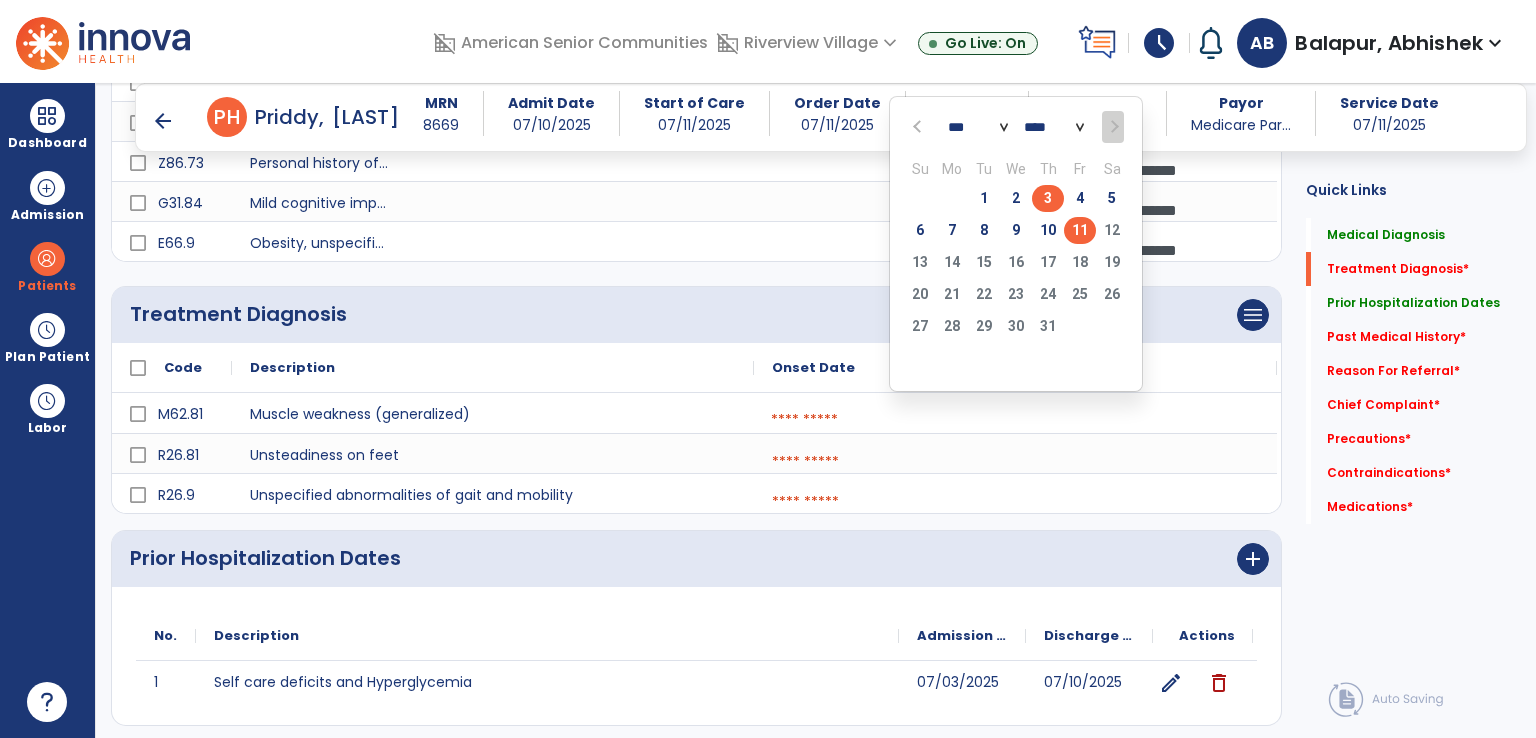 click on "3" 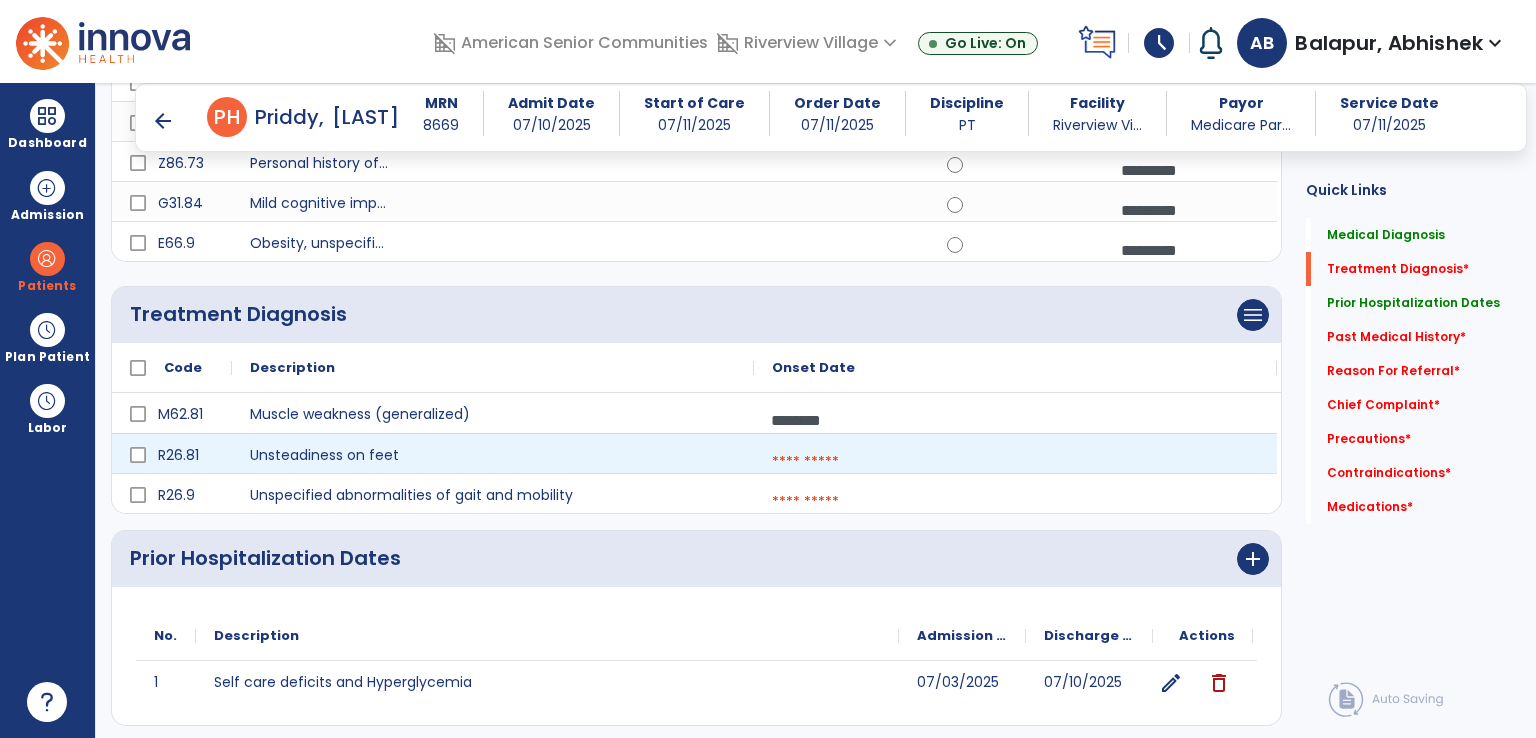 click at bounding box center [1015, 462] 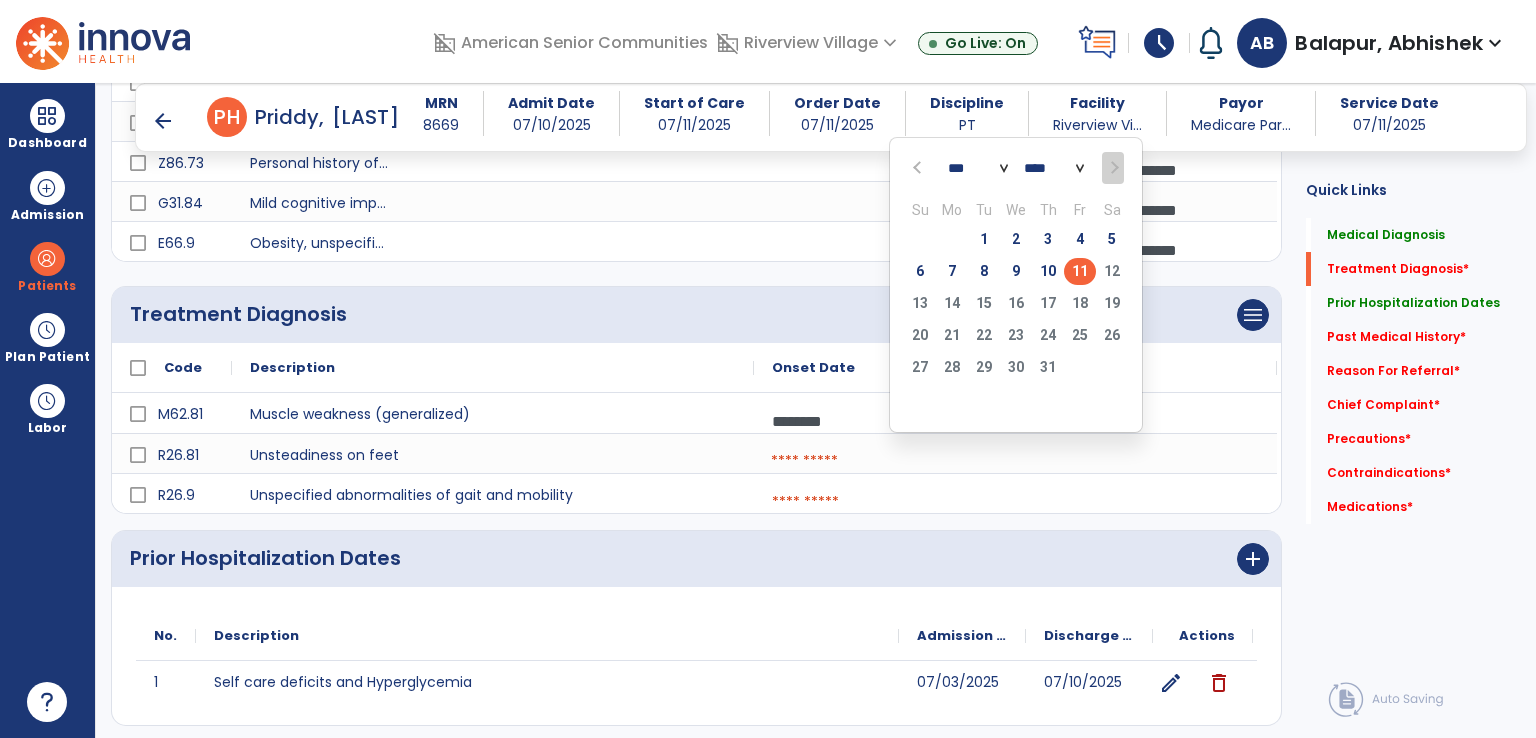 drag, startPoint x: 1052, startPoint y: 229, endPoint x: 1021, endPoint y: 263, distance: 46.010868 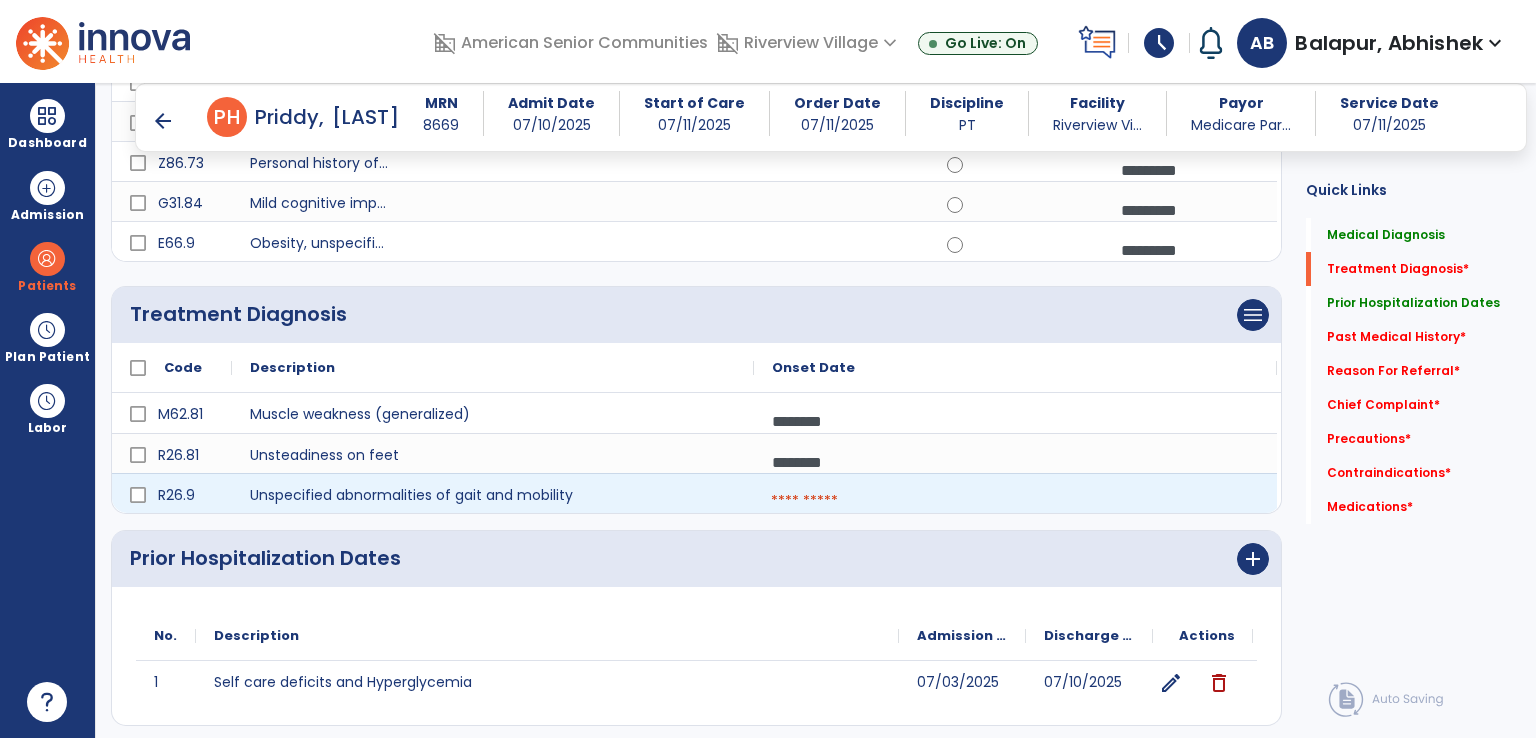 drag, startPoint x: 841, startPoint y: 500, endPoint x: 879, endPoint y: 369, distance: 136.40015 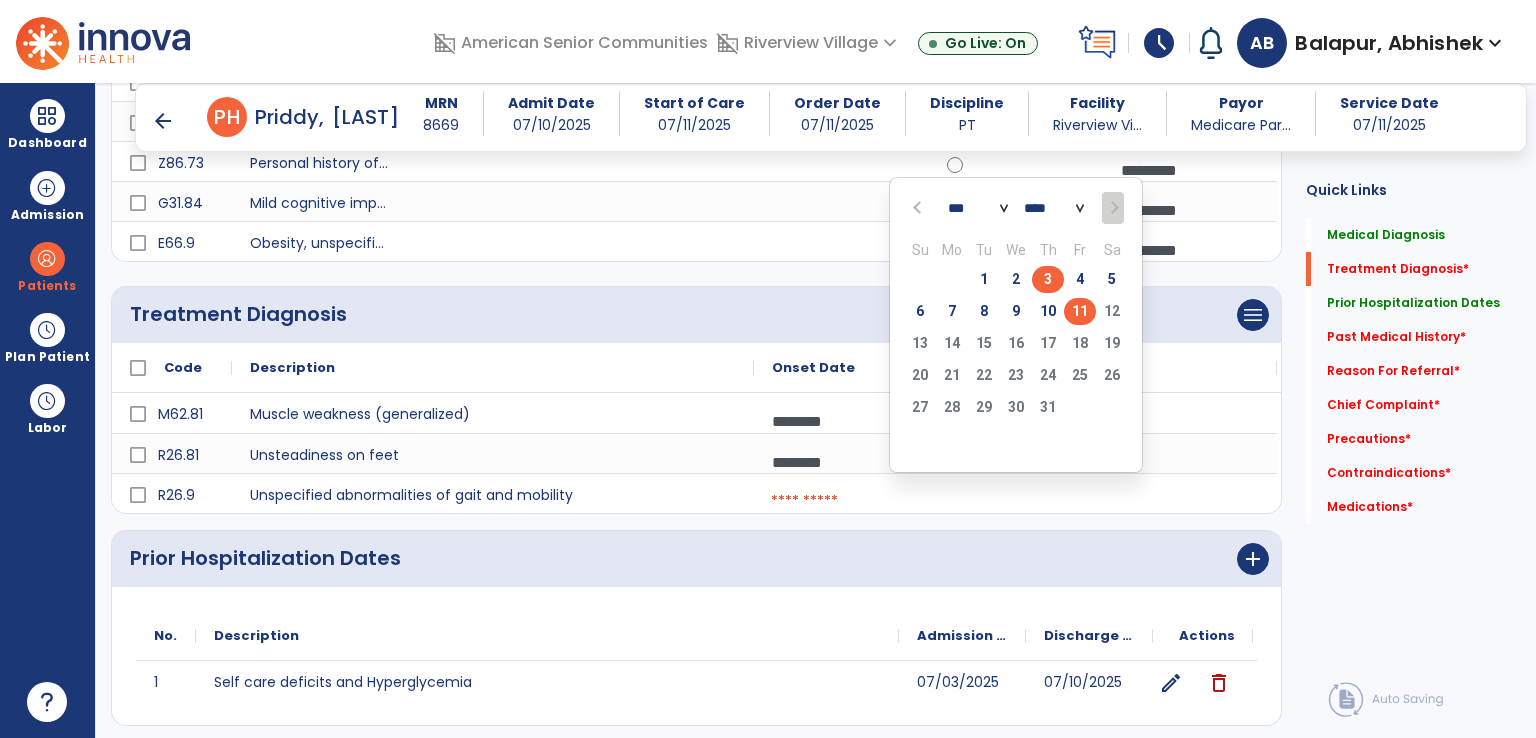 click on "3" 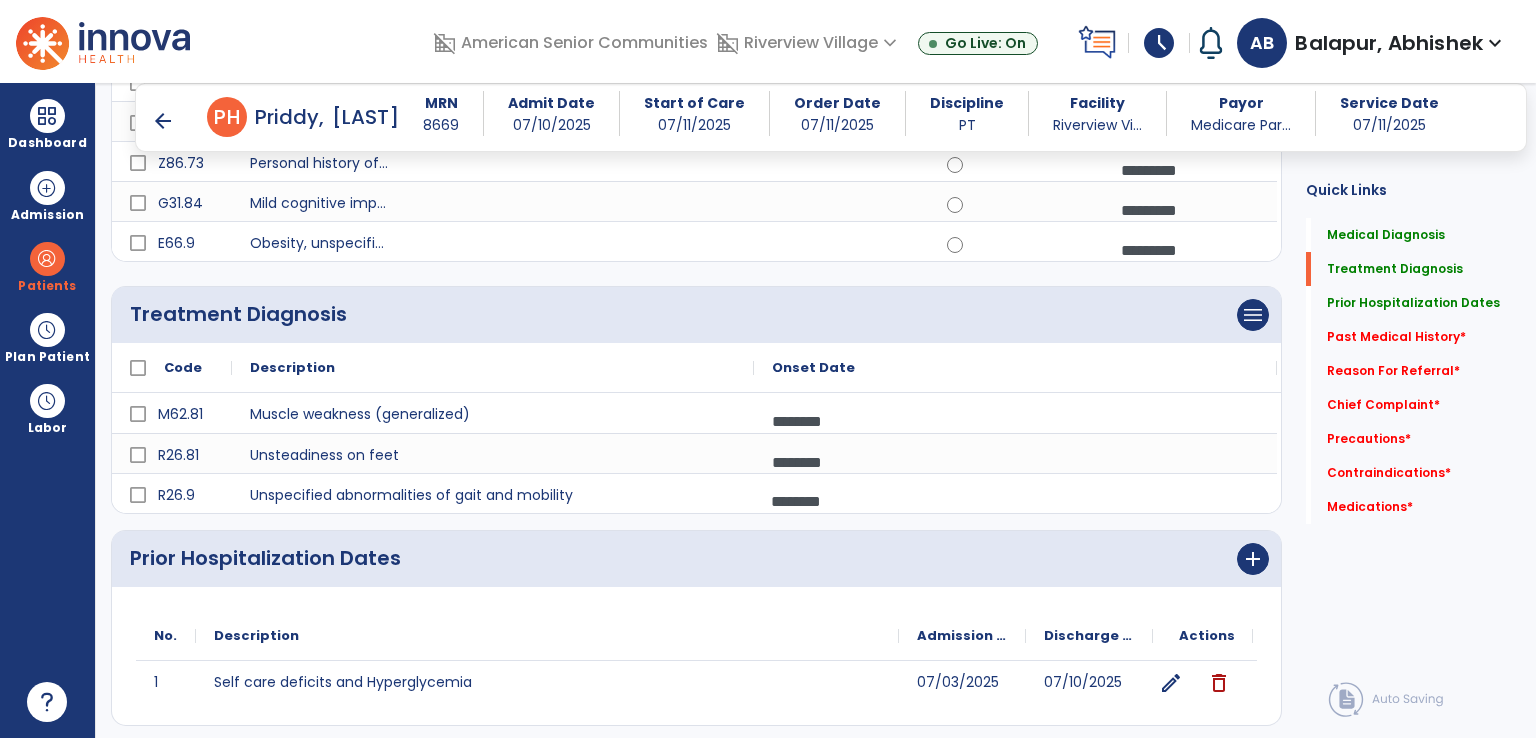 scroll, scrollTop: 1334, scrollLeft: 0, axis: vertical 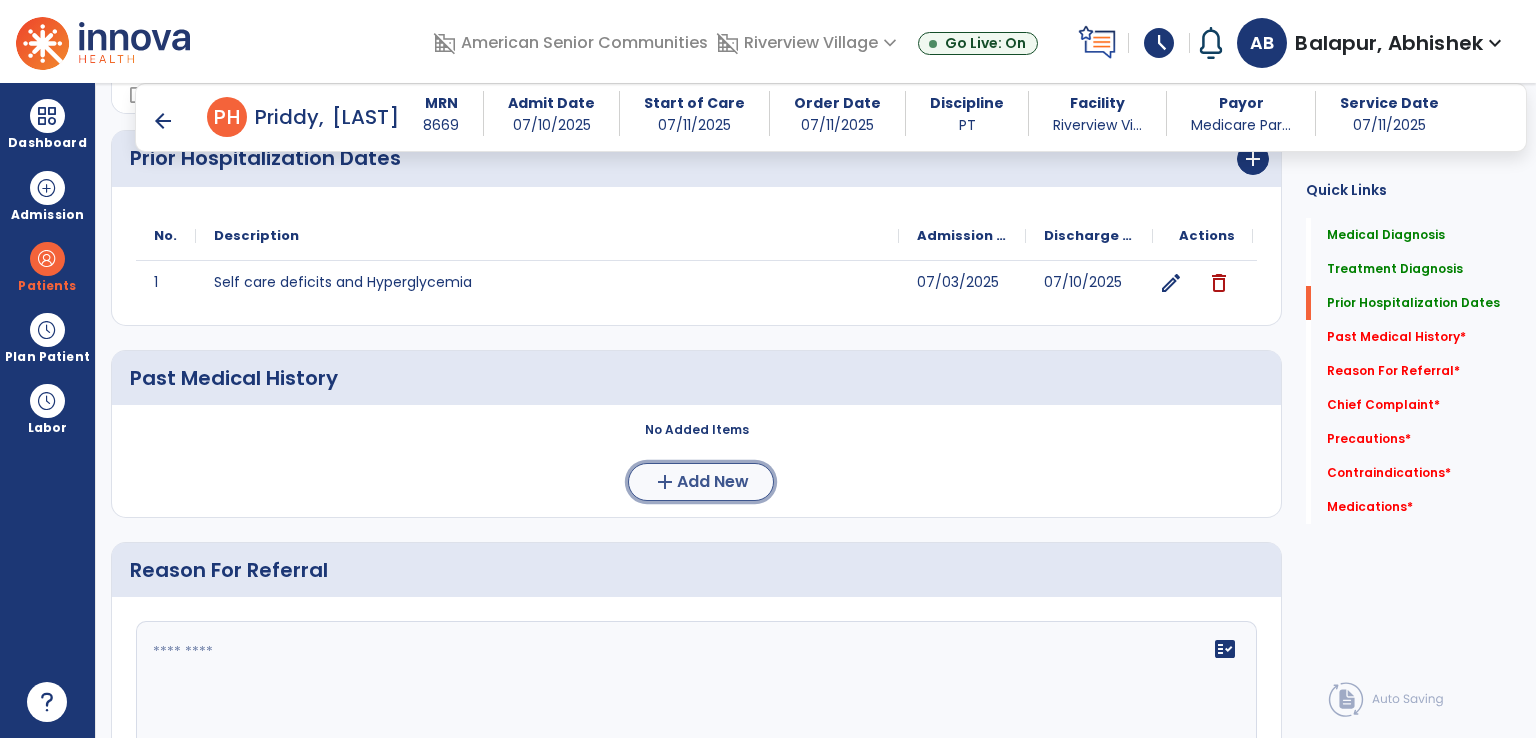 click on "add" 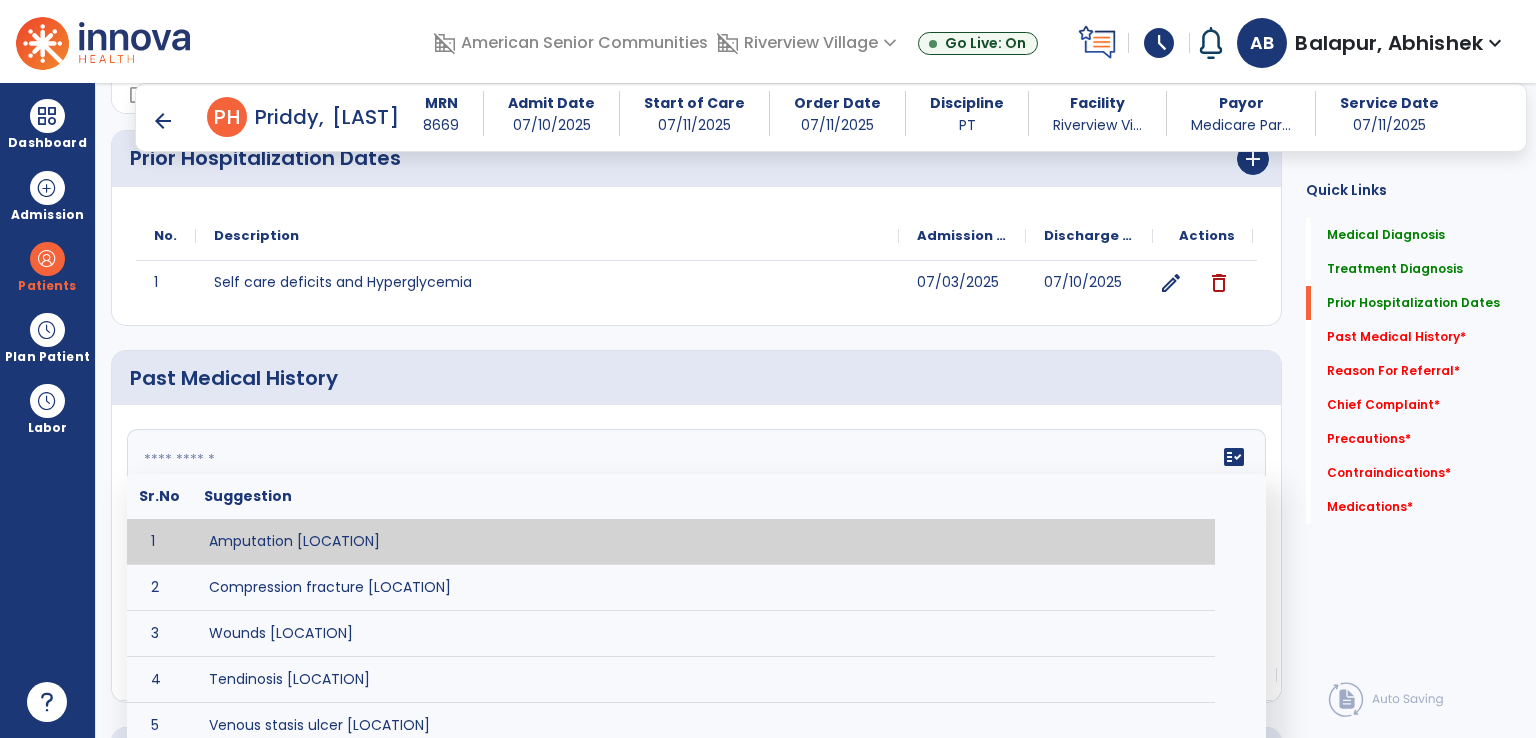 click 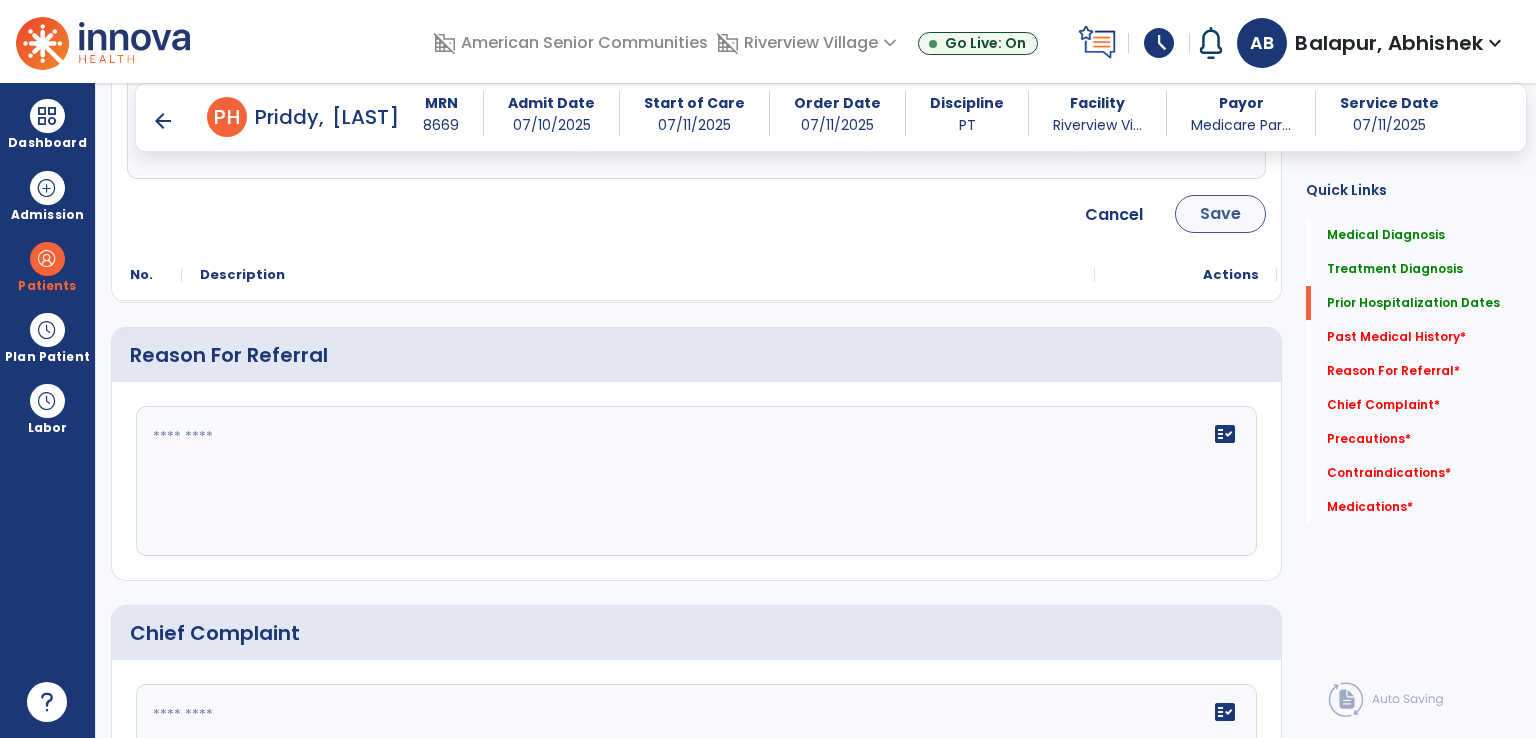 type on "**********" 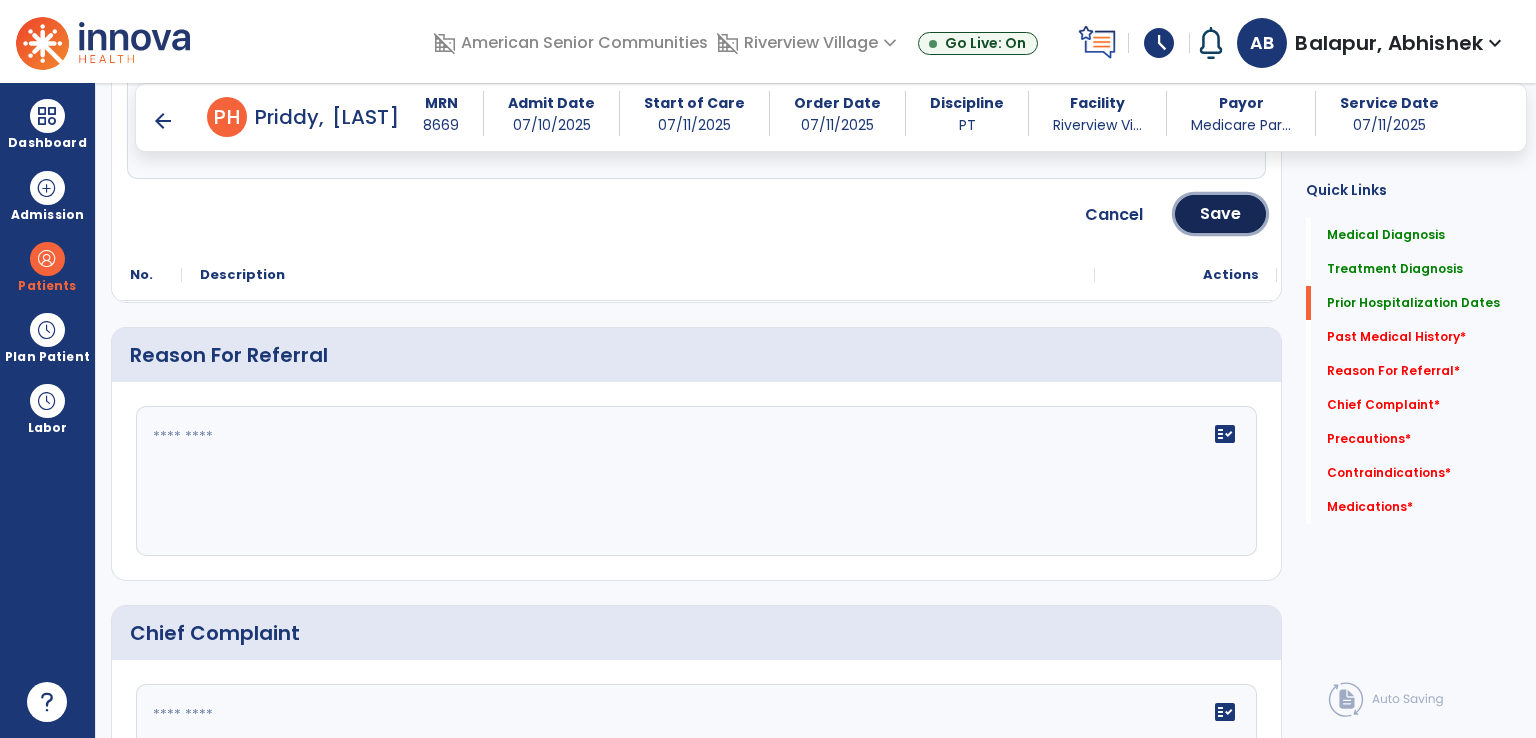 drag, startPoint x: 1196, startPoint y: 221, endPoint x: 1177, endPoint y: 239, distance: 26.172504 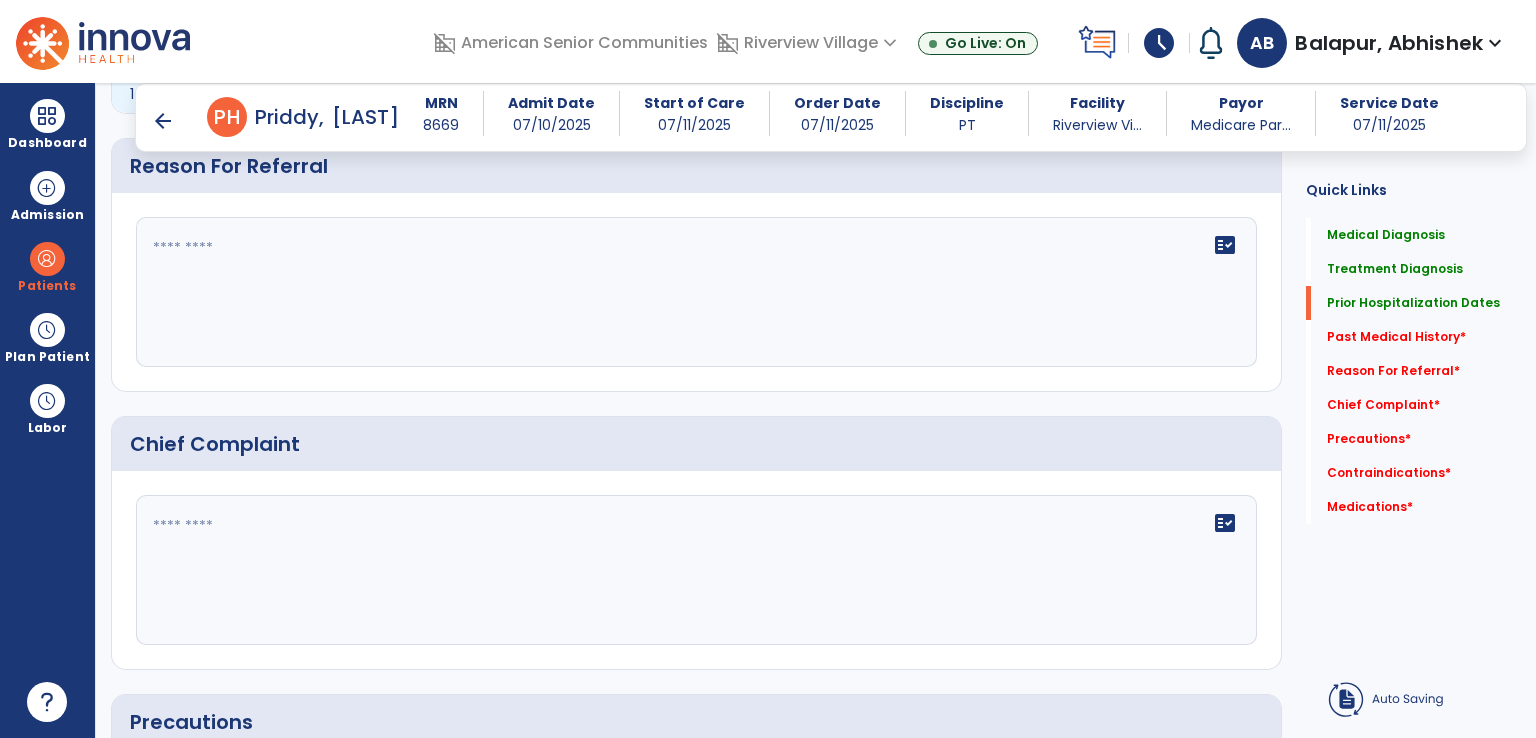 scroll, scrollTop: 1555, scrollLeft: 0, axis: vertical 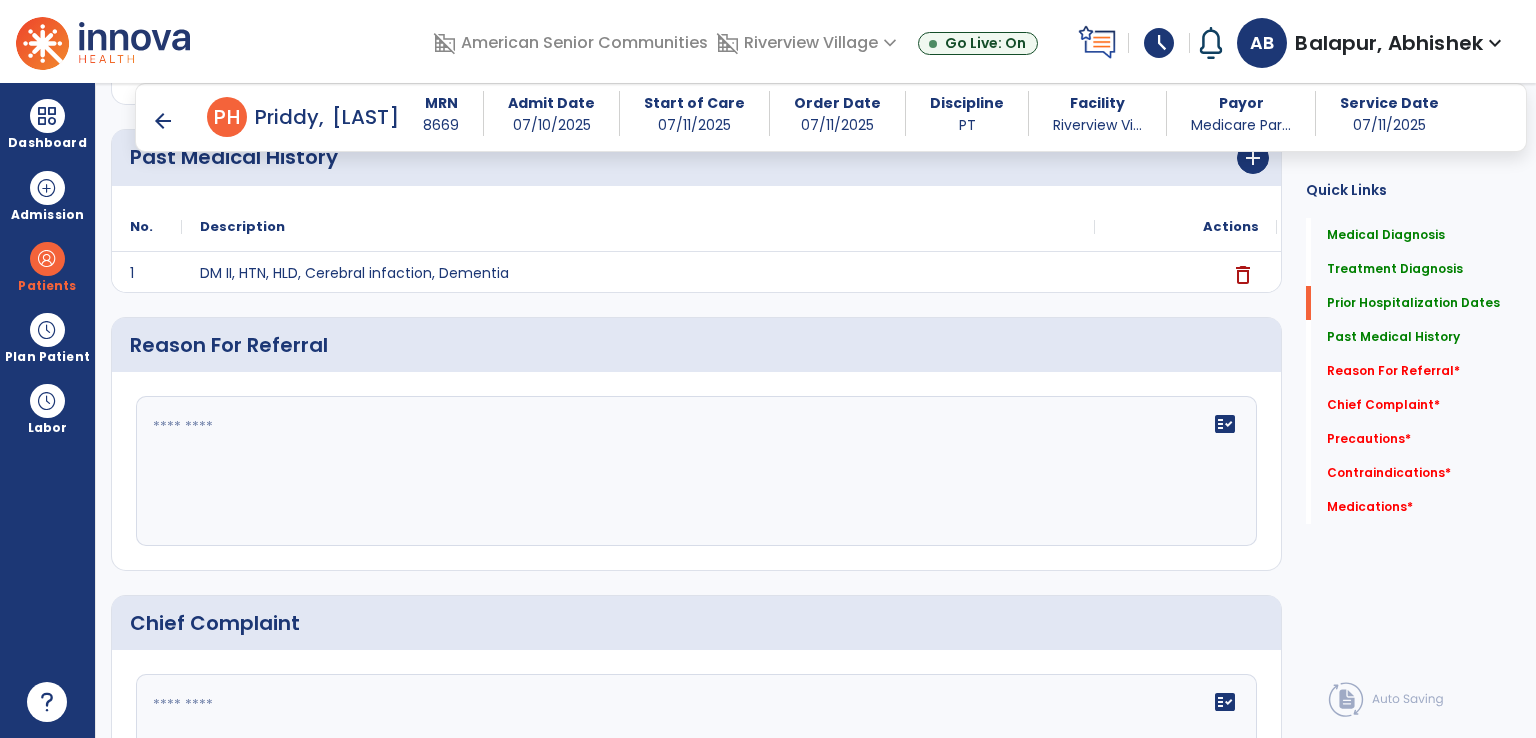 click on "fact_check" 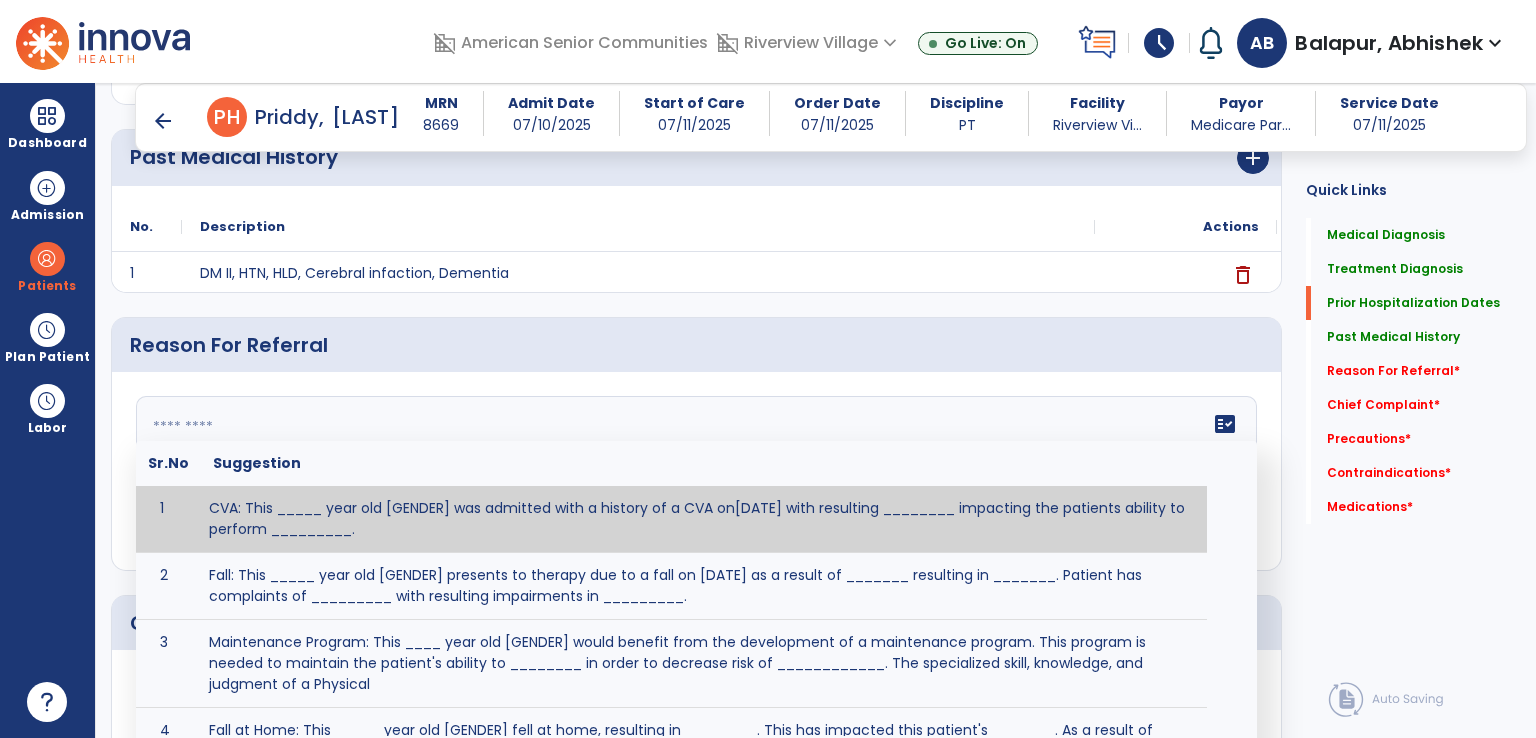 click 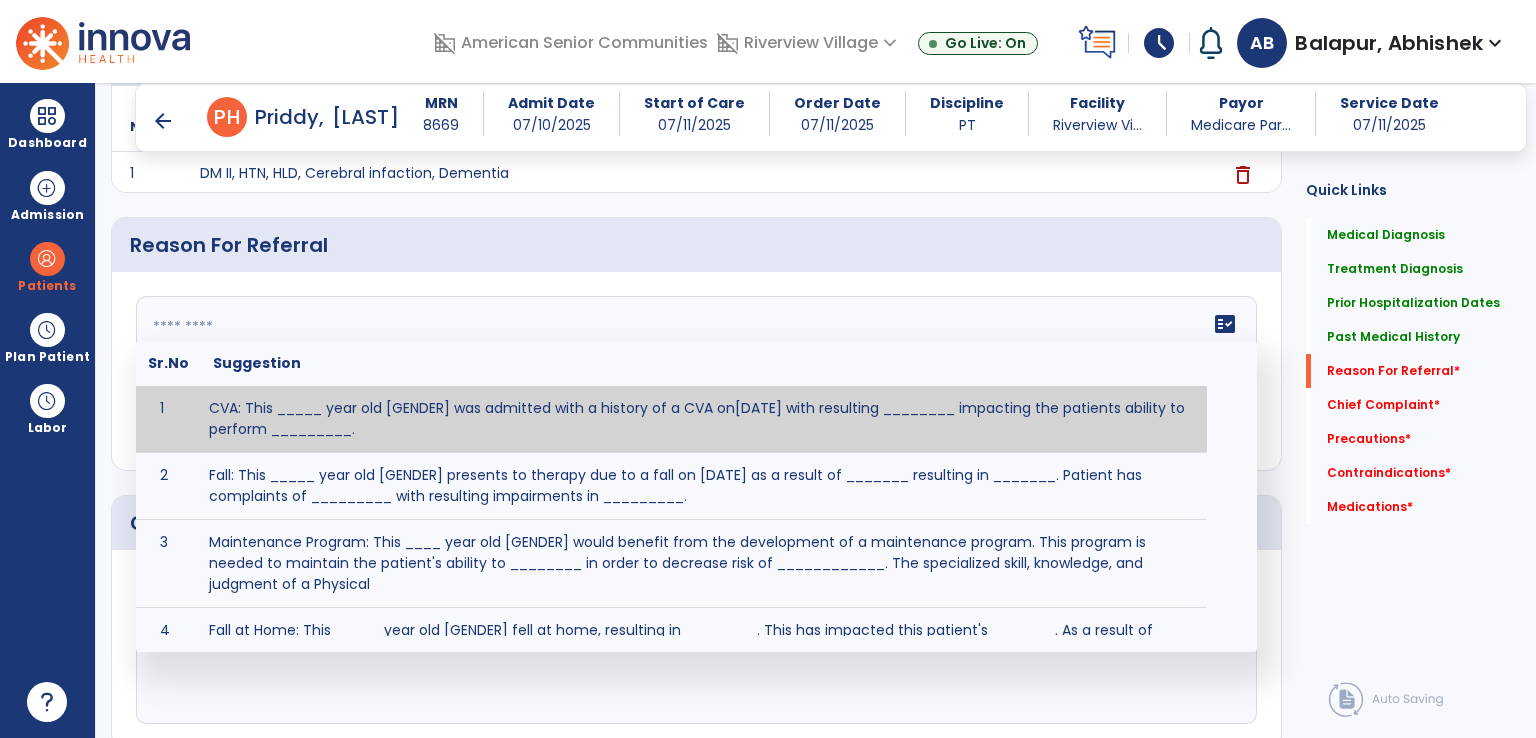 click 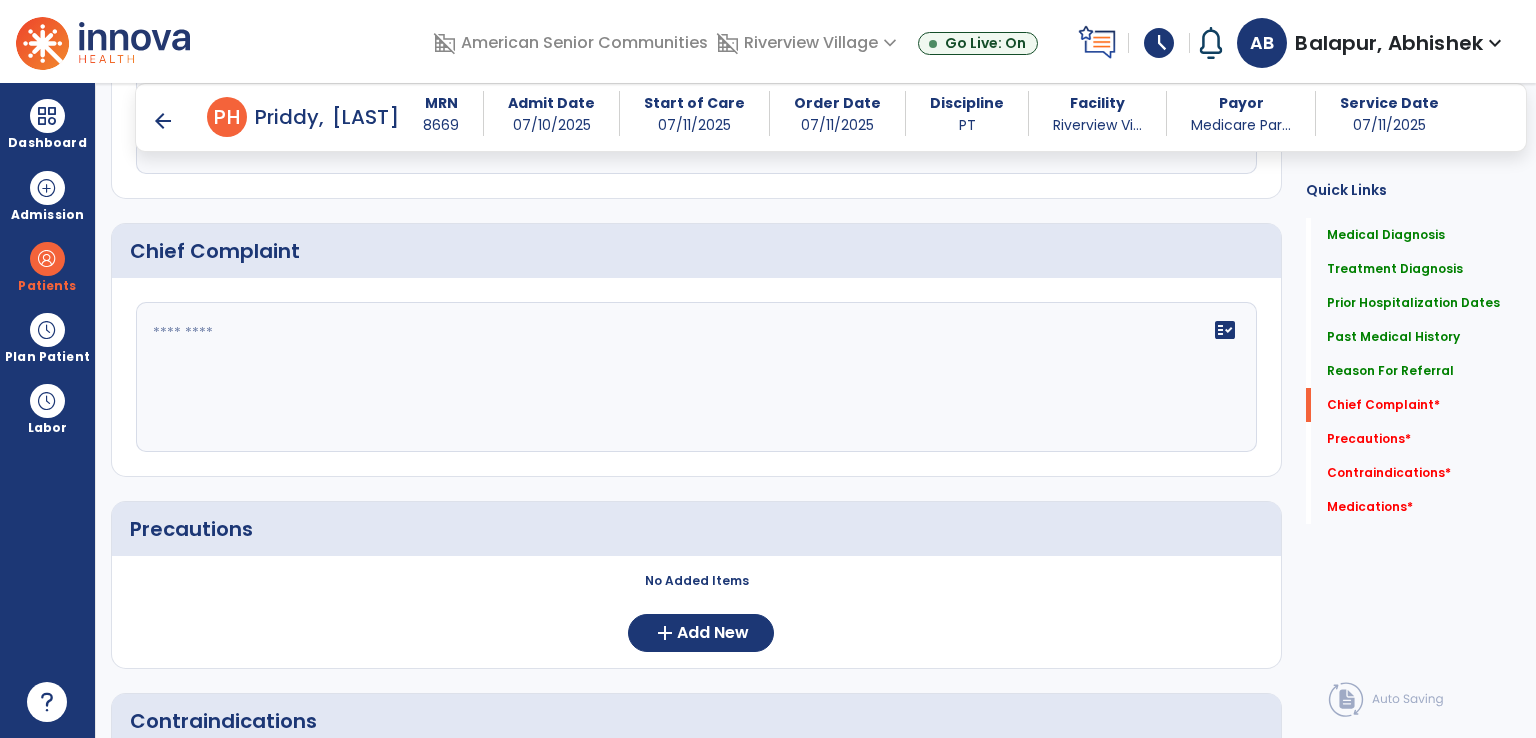 scroll, scrollTop: 1955, scrollLeft: 0, axis: vertical 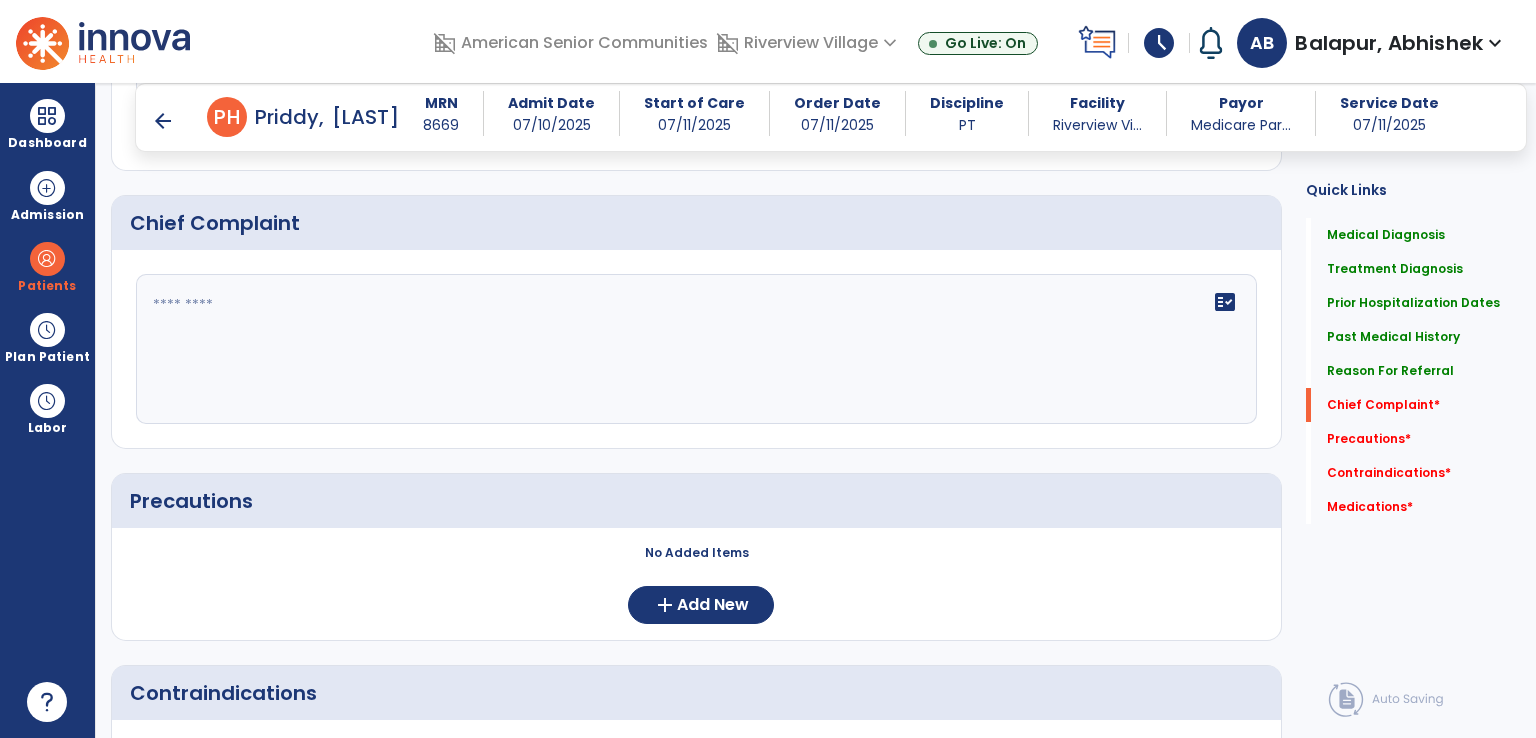 type on "**********" 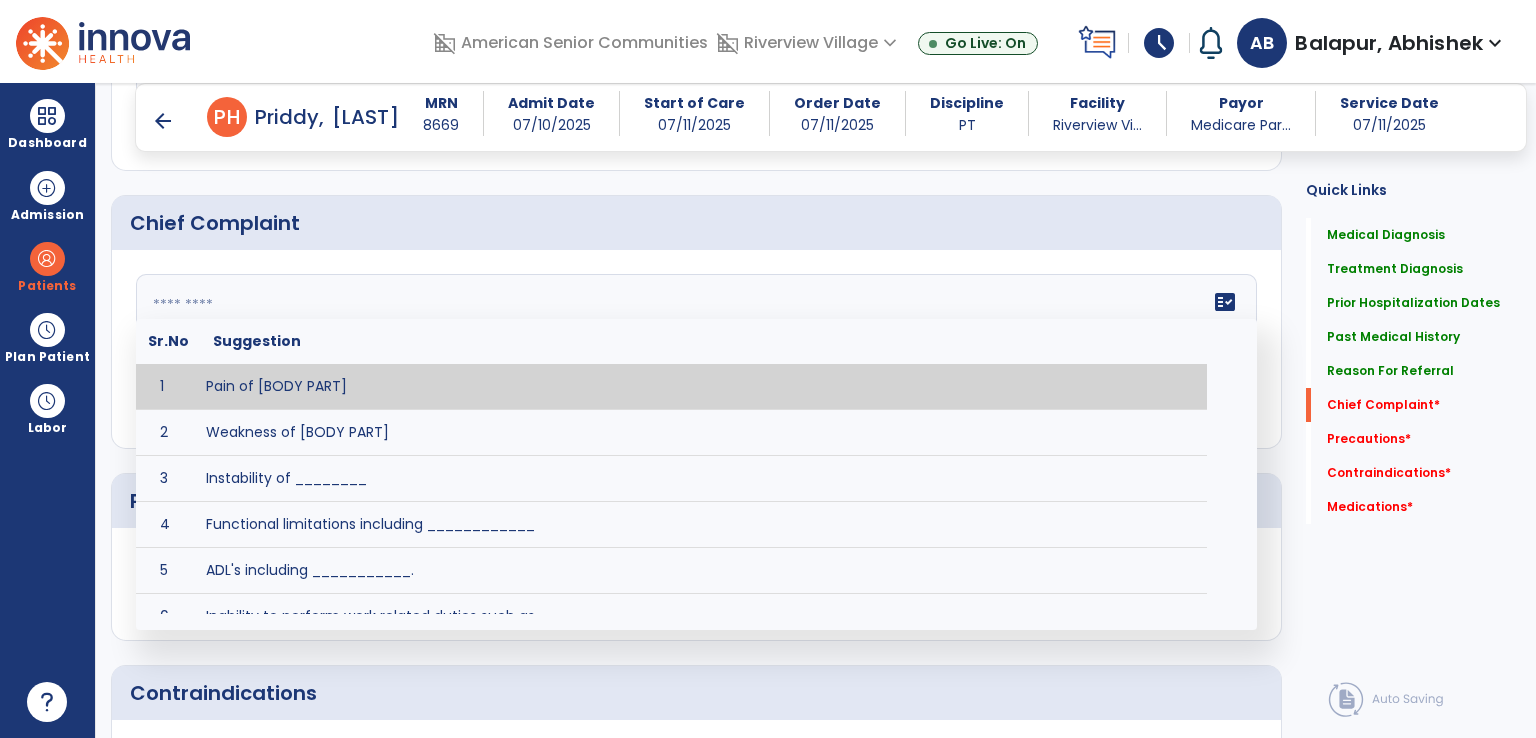 click 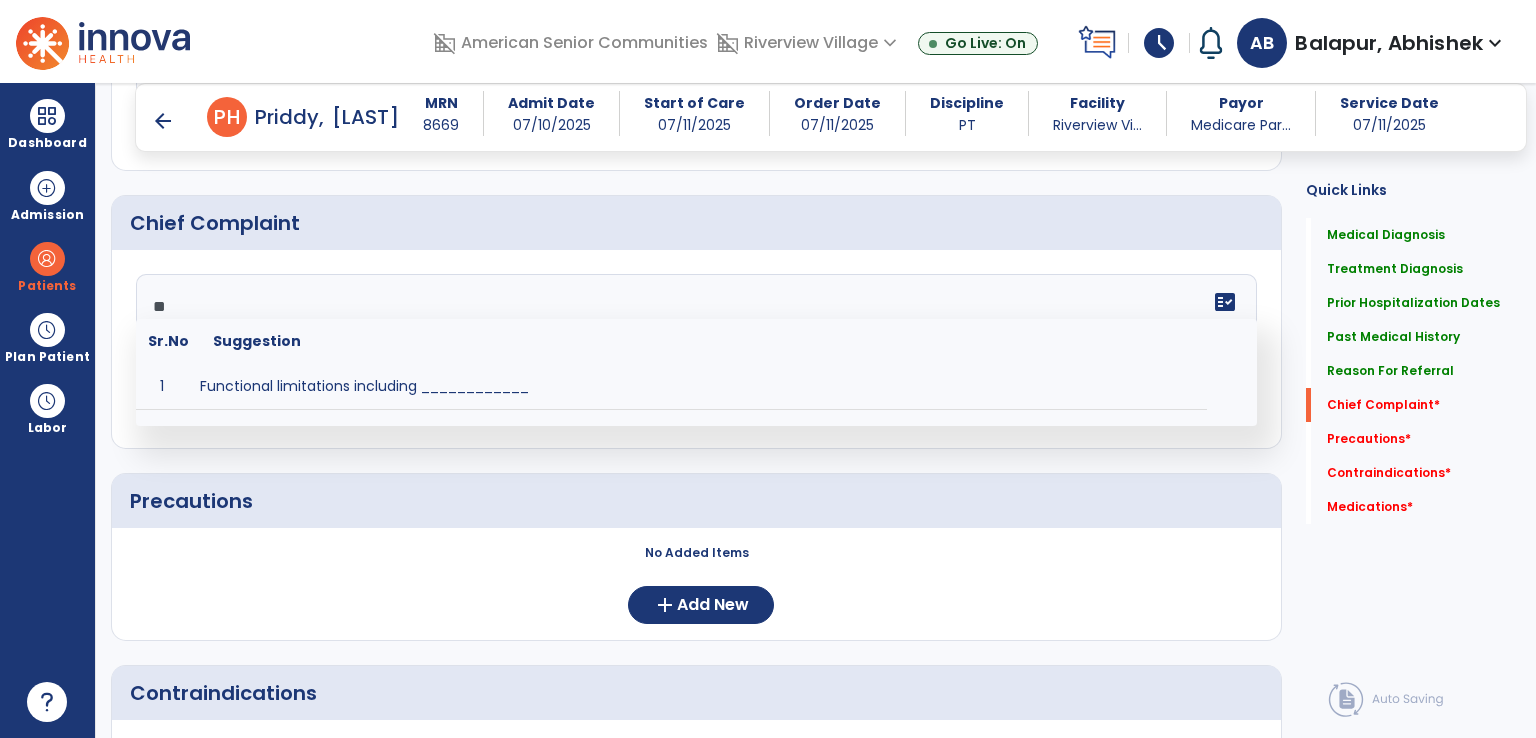 type on "*" 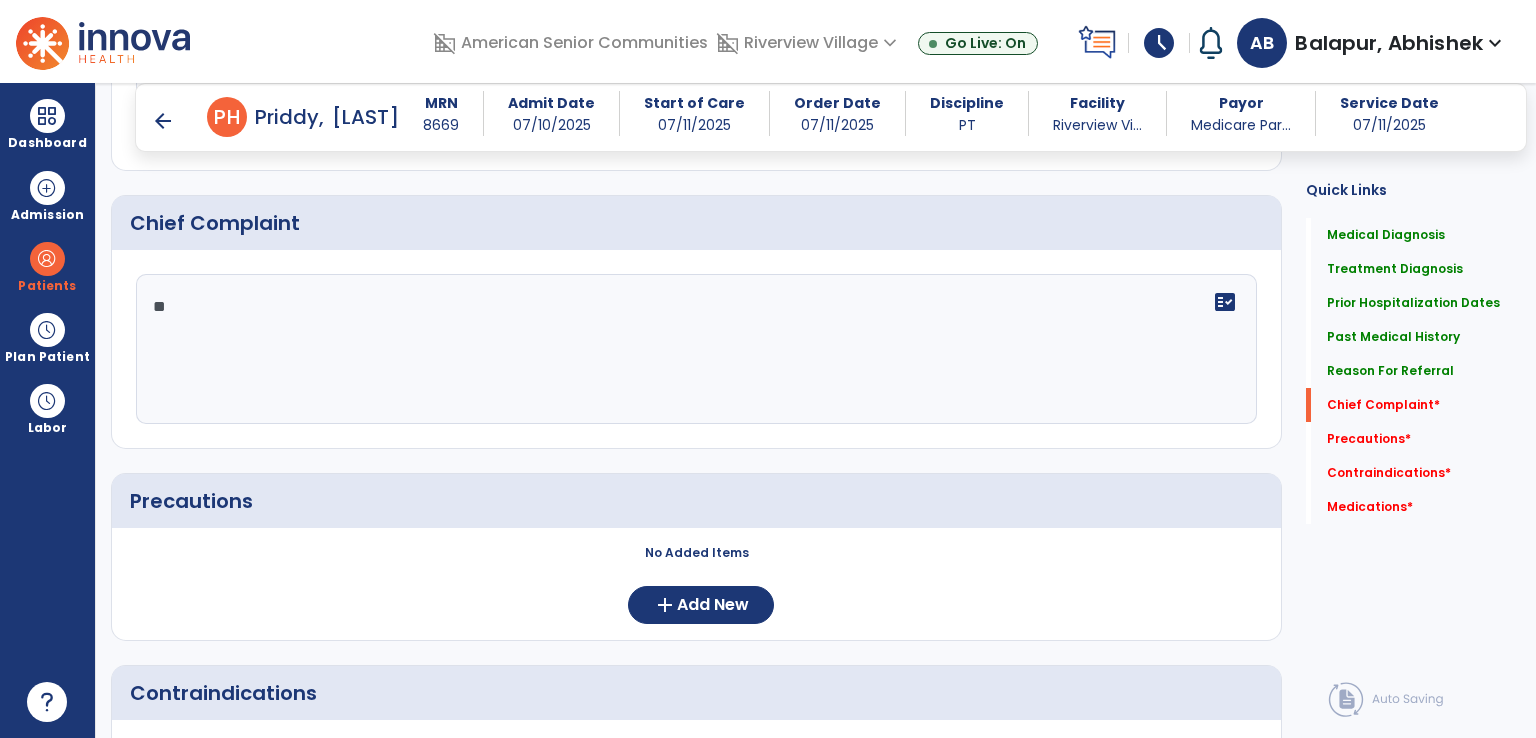 type on "*" 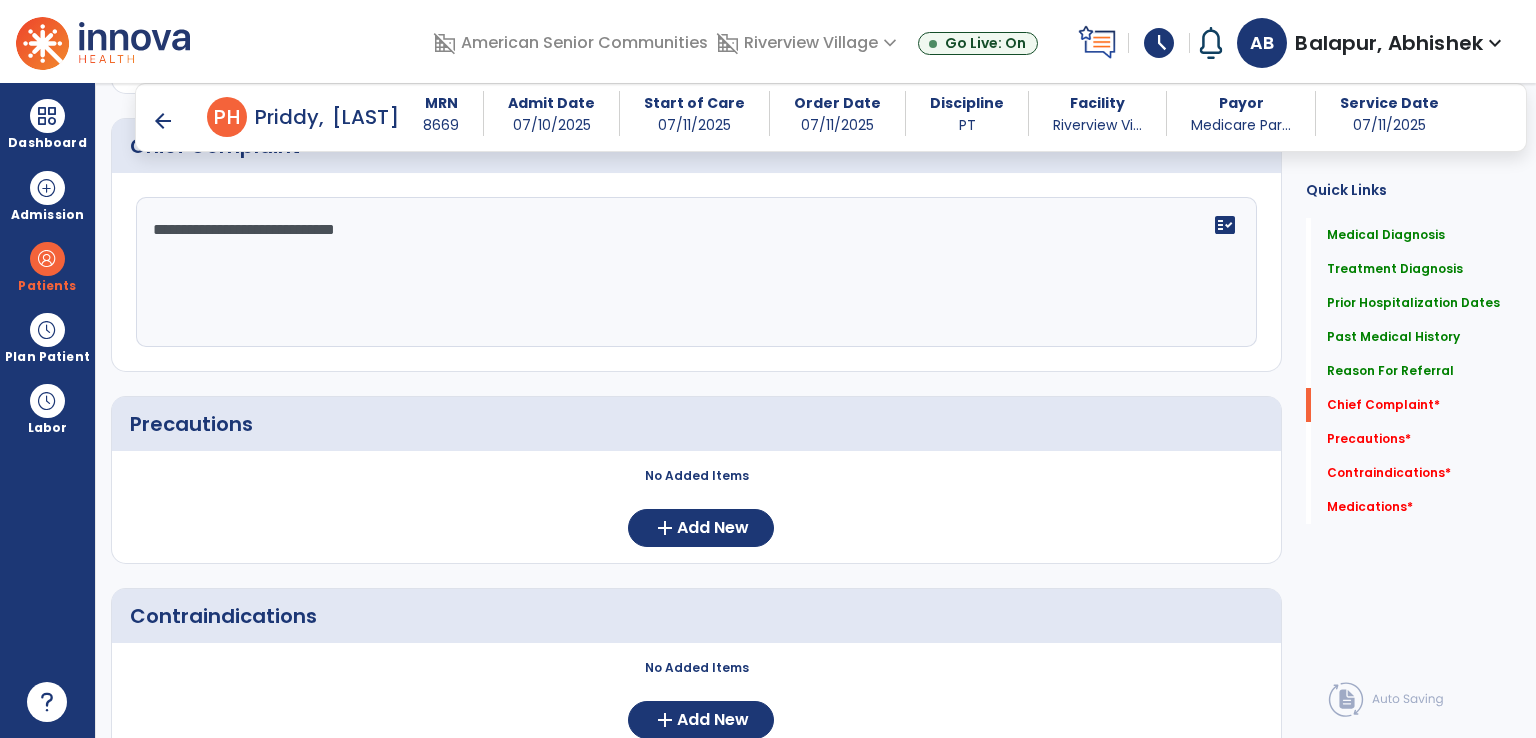 scroll, scrollTop: 2155, scrollLeft: 0, axis: vertical 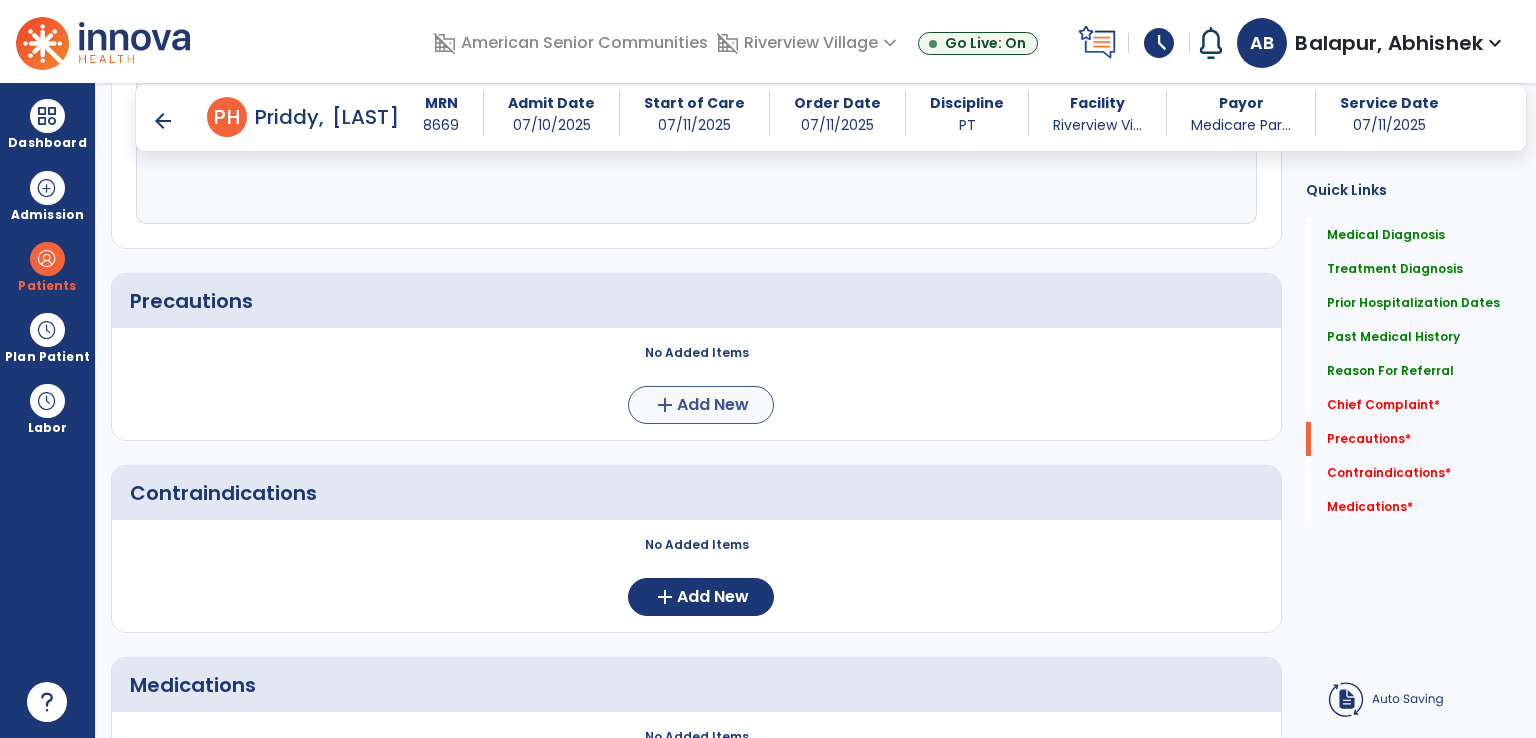 type on "**********" 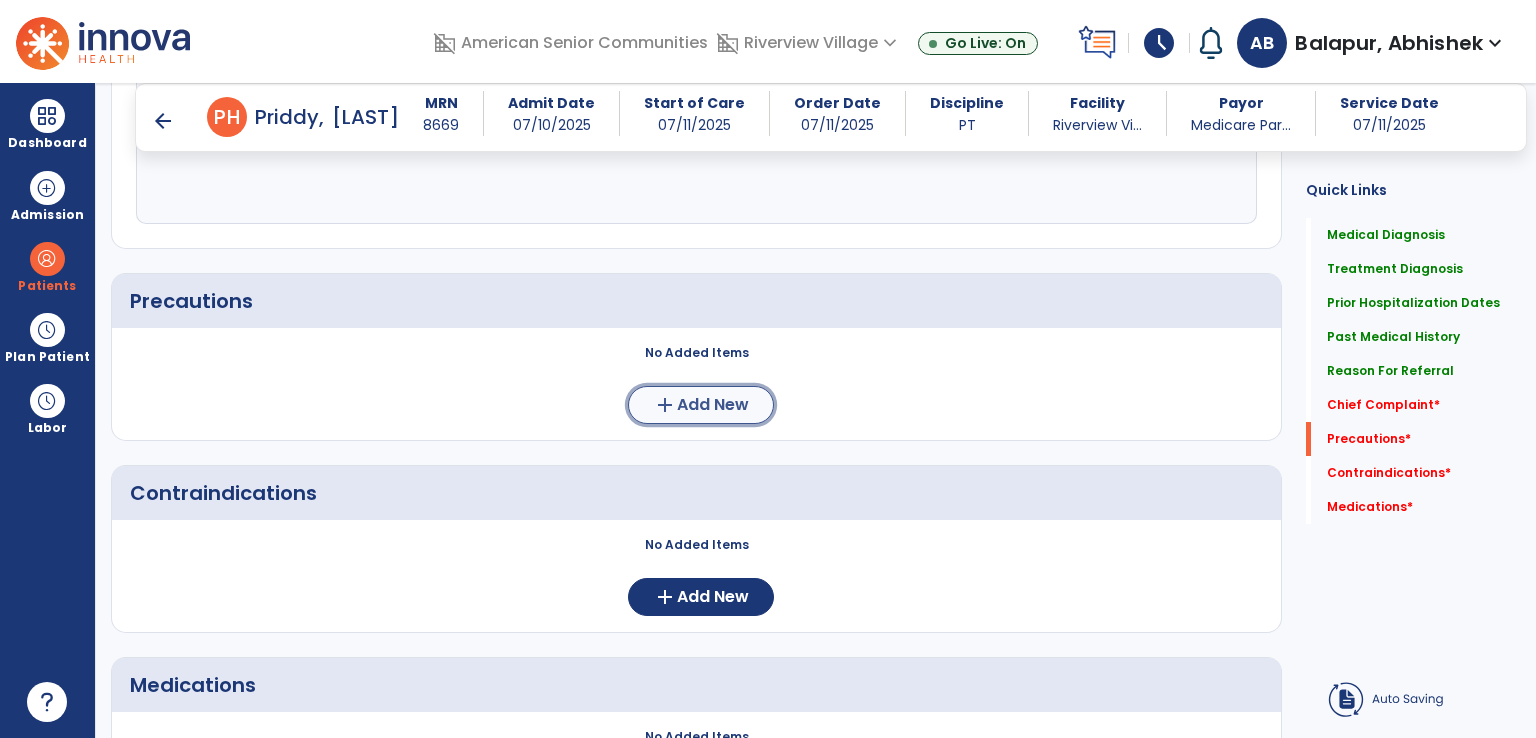 click on "add  Add New" 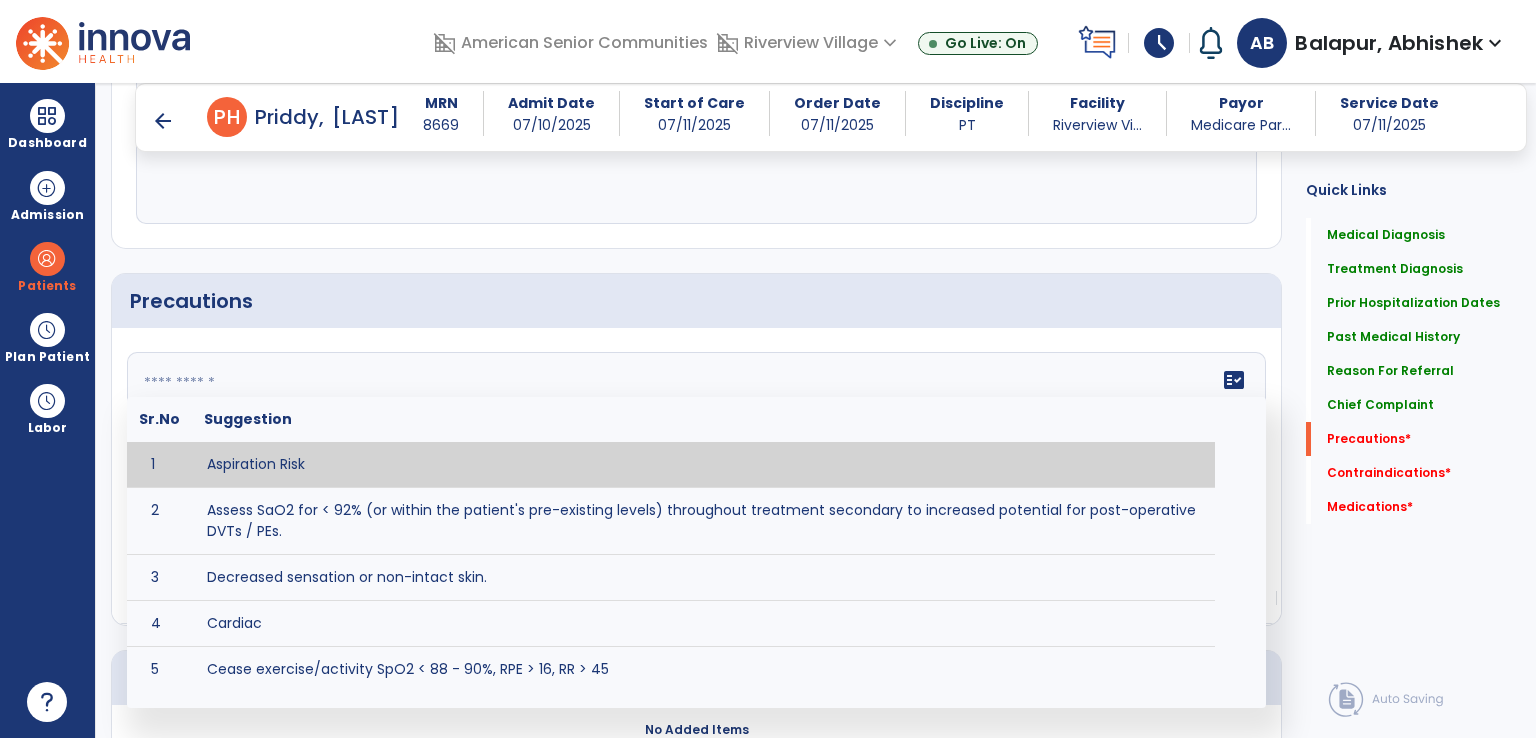 click on "fact_check  Sr.No Suggestion 1 Aspiration Risk 2 Assess SaO2 for < 92% (or within the patient's pre-existing levels) throughout treatment secondary to increased potential for post-operative DVTs / PEs. 3 Decreased sensation or non-intact skin. 4 Cardiac 5 Cease exercise/activity SpO2 < 88 - 90%, RPE > 16, RR > 45 6 Check for modified diet / oral intake restrictions related to swallowing impairments. Consult ST as appropriate. 7 Check INR lab results prior to activity if patient on blood thinners. 8 Closely monitor anxiety or stress due to increased SOB/dyspnea and cease activity/exercise until patient is able to control this response 9 Code Status:  10 Confirm surgical approach and discoloration or other precautions. 11 Confirm surgical procedure and specific precautions based on procedure (e.g., no twisting/bending/lifting, need for post-op brace, limiting time in sitting, etc.). 12 Confirm weight bearing status as defined by the surgeon. 13 14 Precautions for exercise include:  15 Depression 16 17 18 19 20" 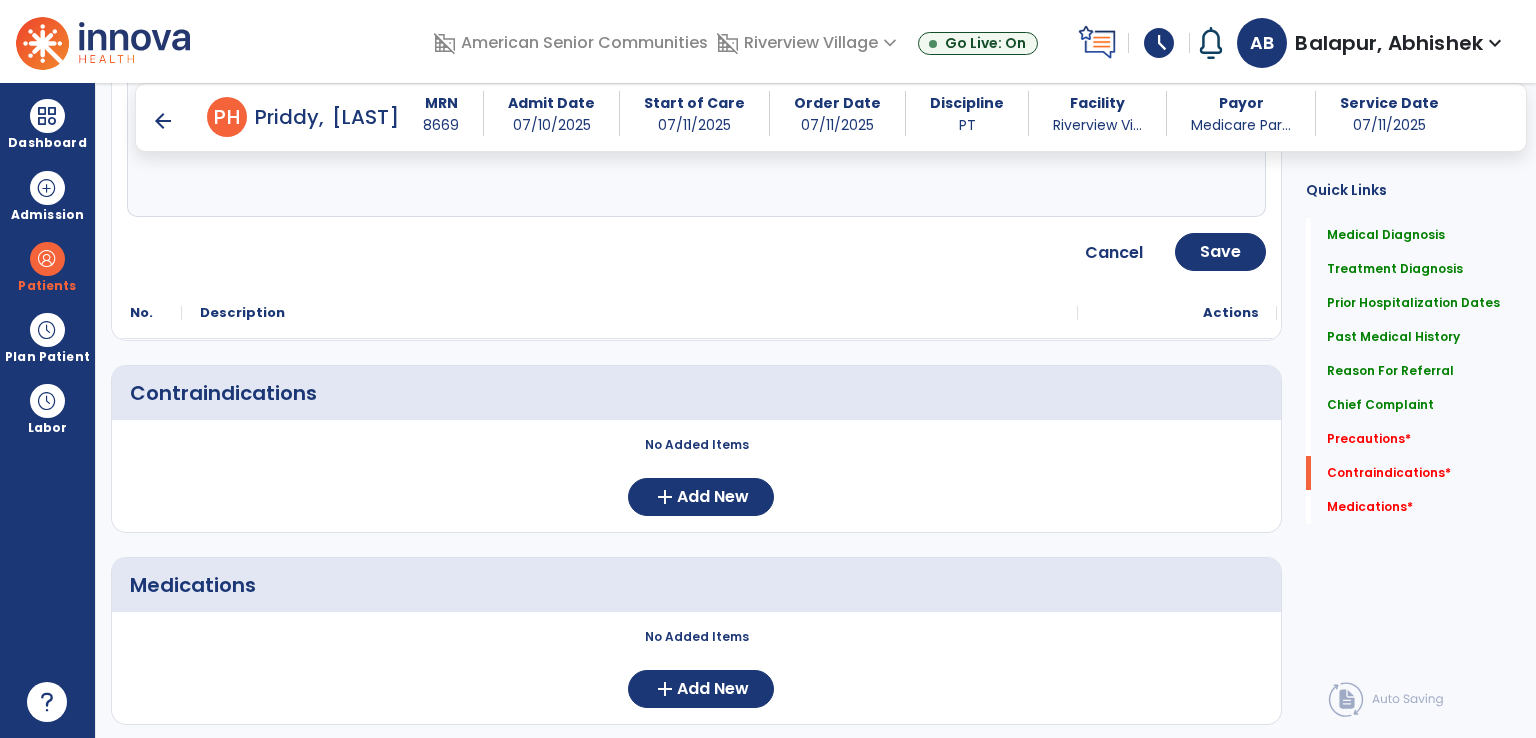 scroll, scrollTop: 2455, scrollLeft: 0, axis: vertical 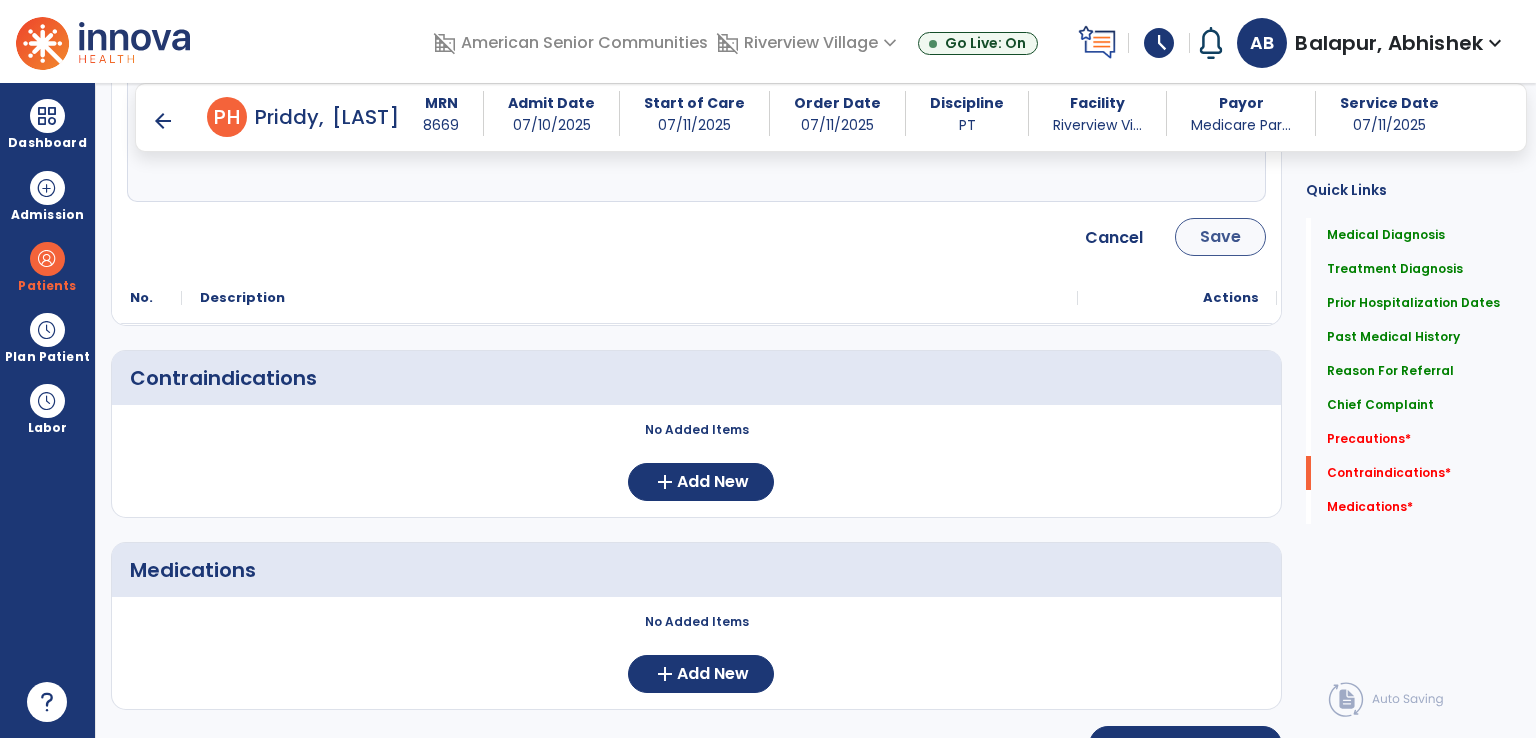 type on "**********" 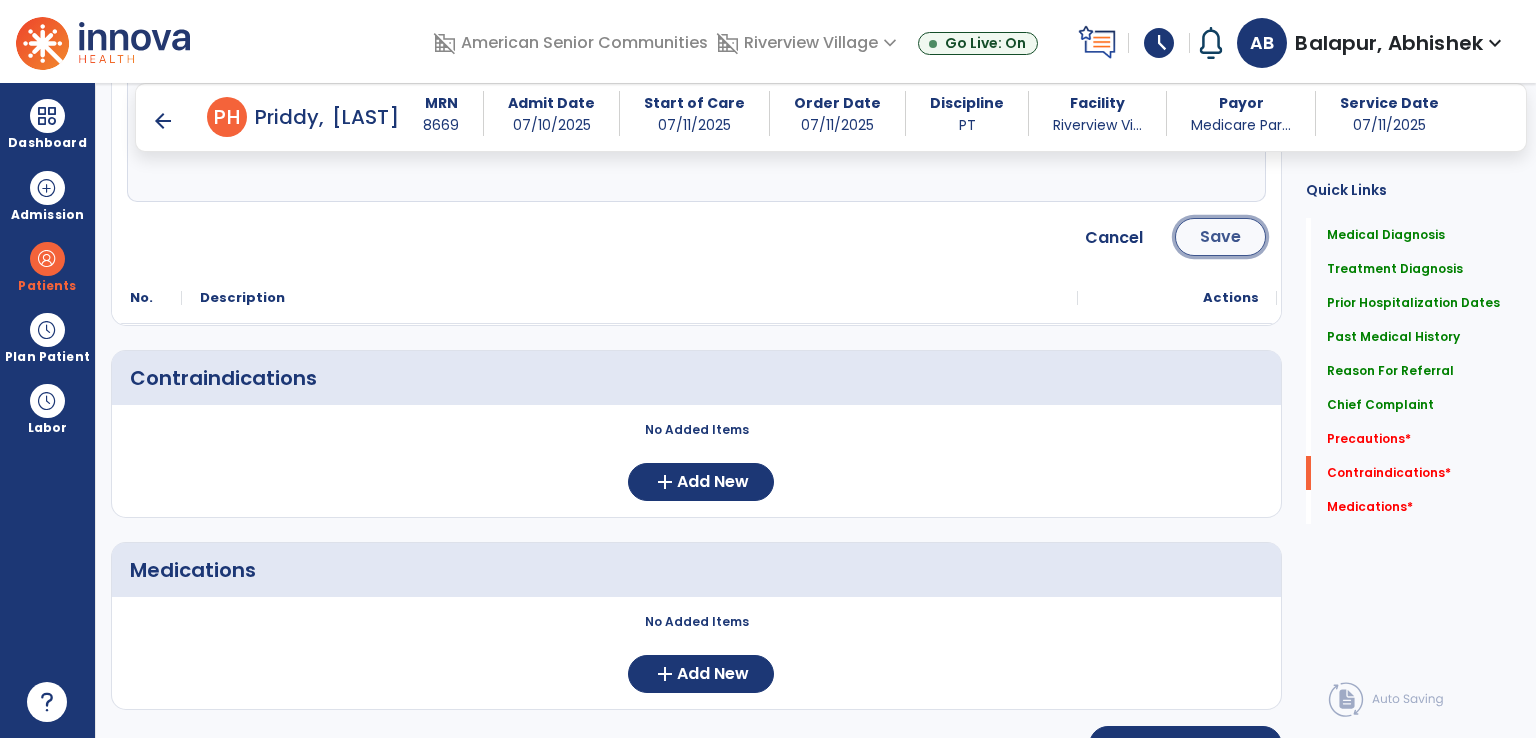 click on "Save" 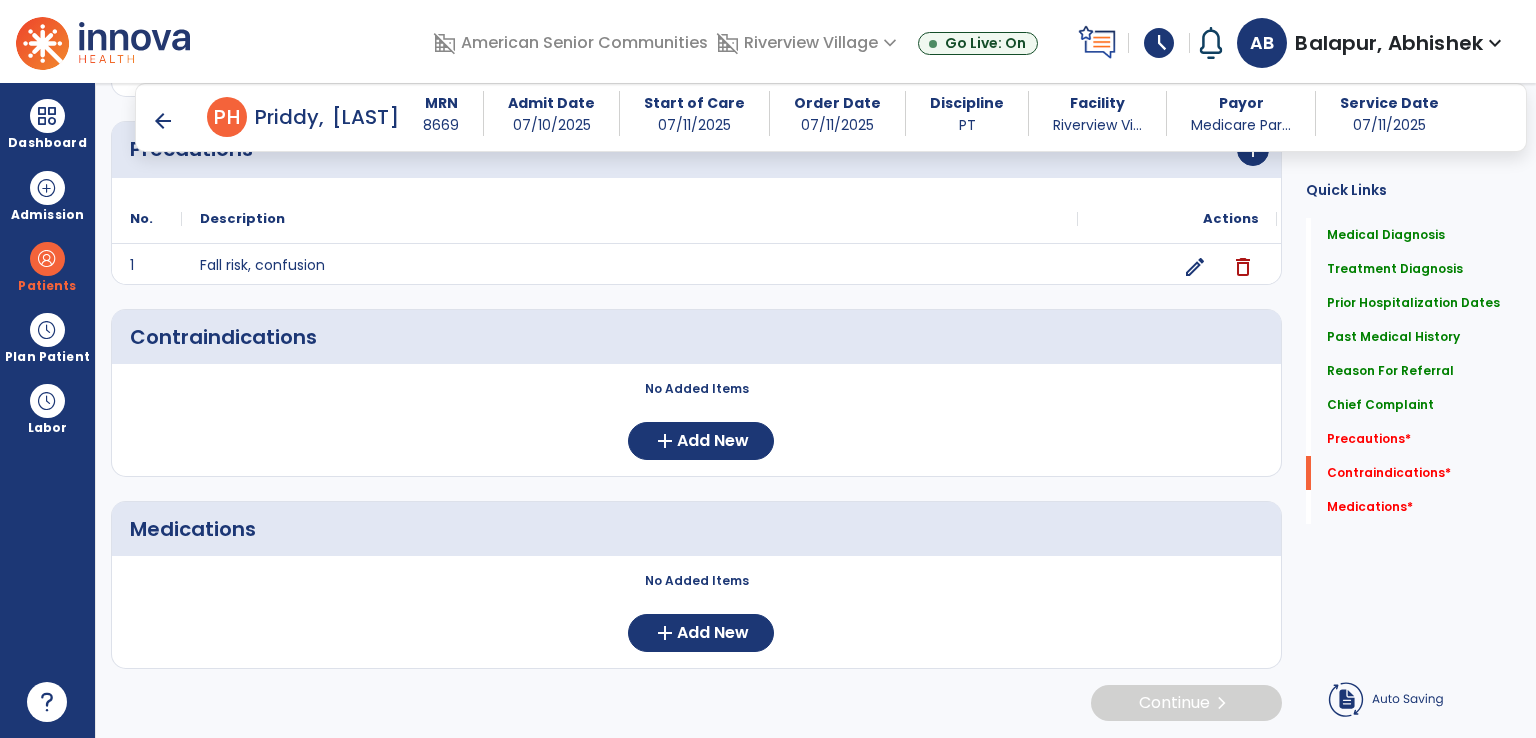 scroll, scrollTop: 2275, scrollLeft: 0, axis: vertical 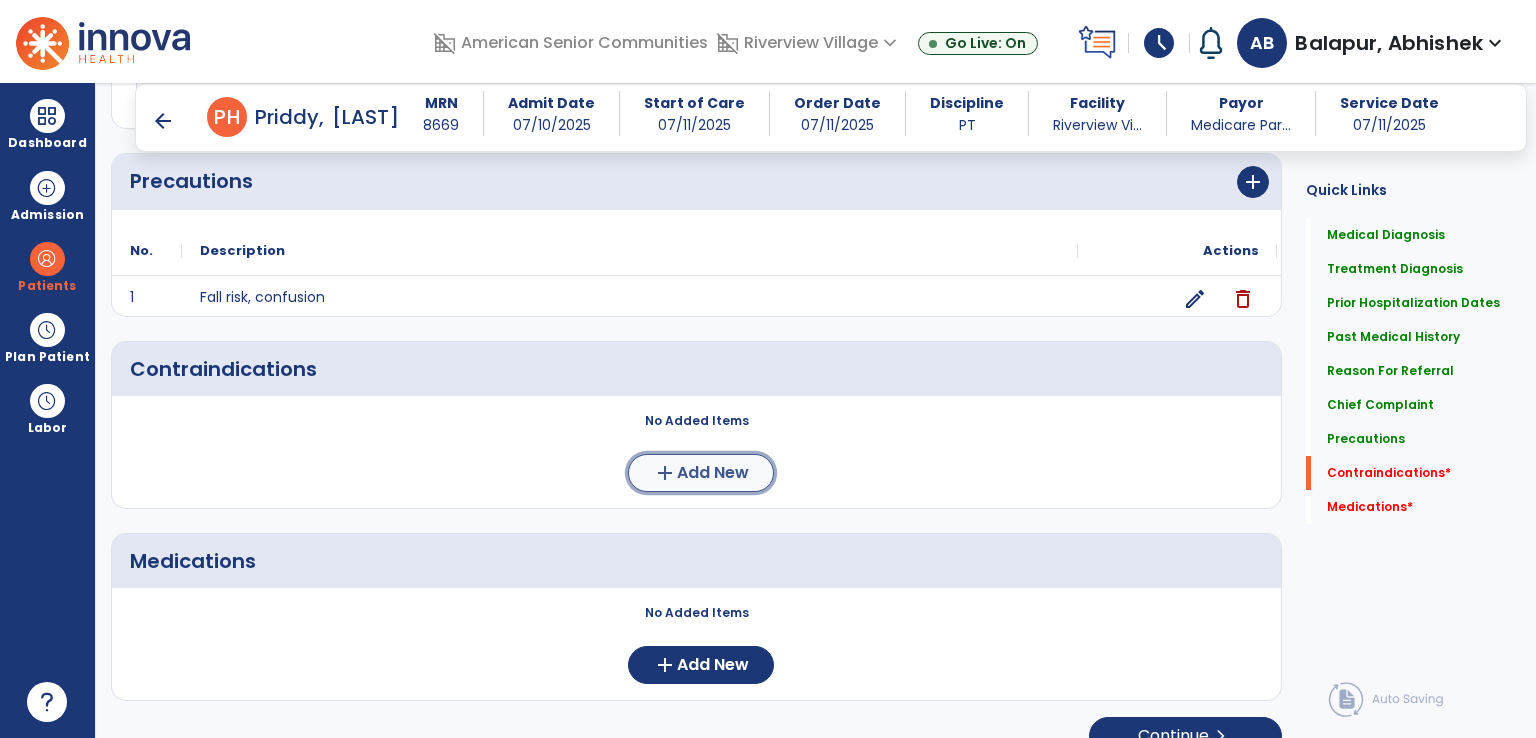 click on "add  Add New" 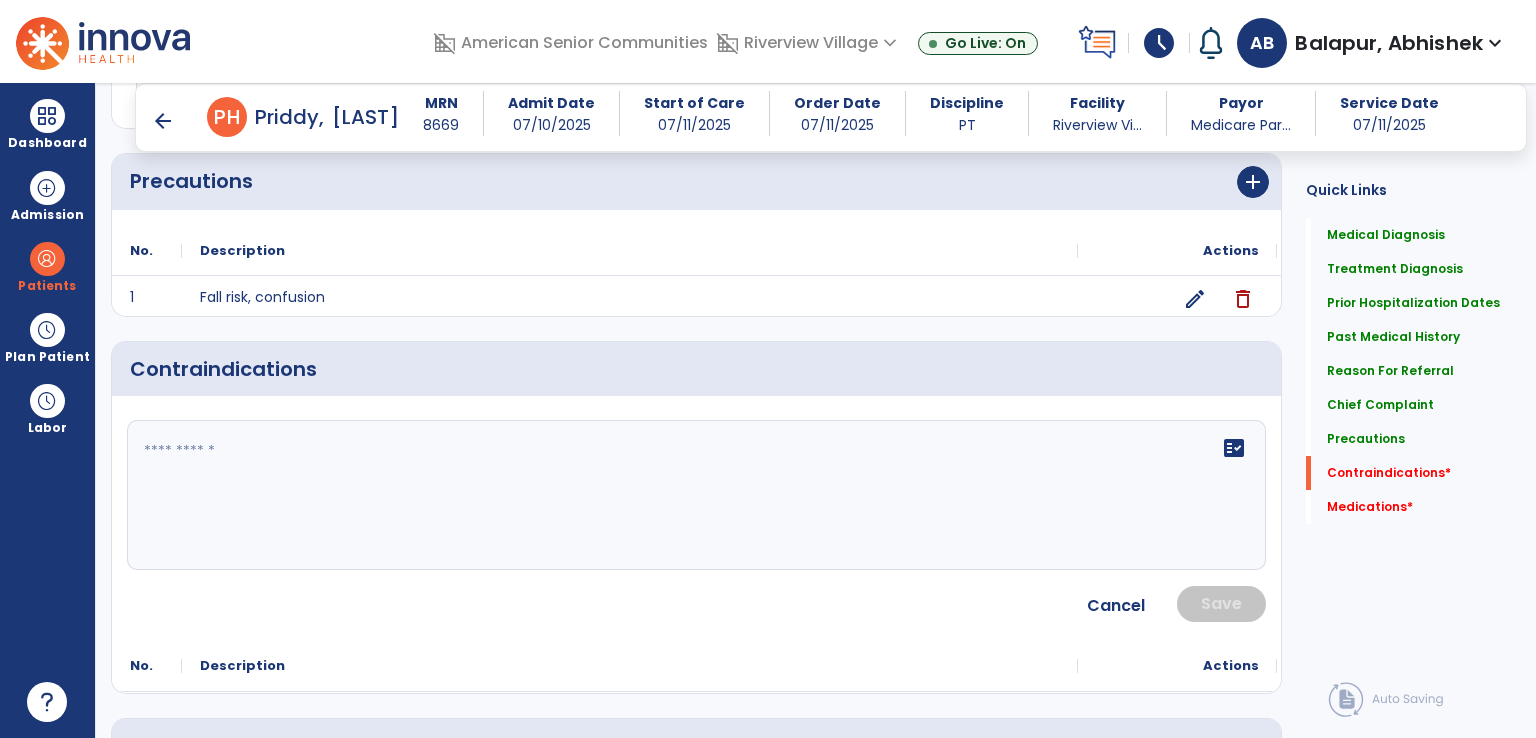 click on "fact_check" 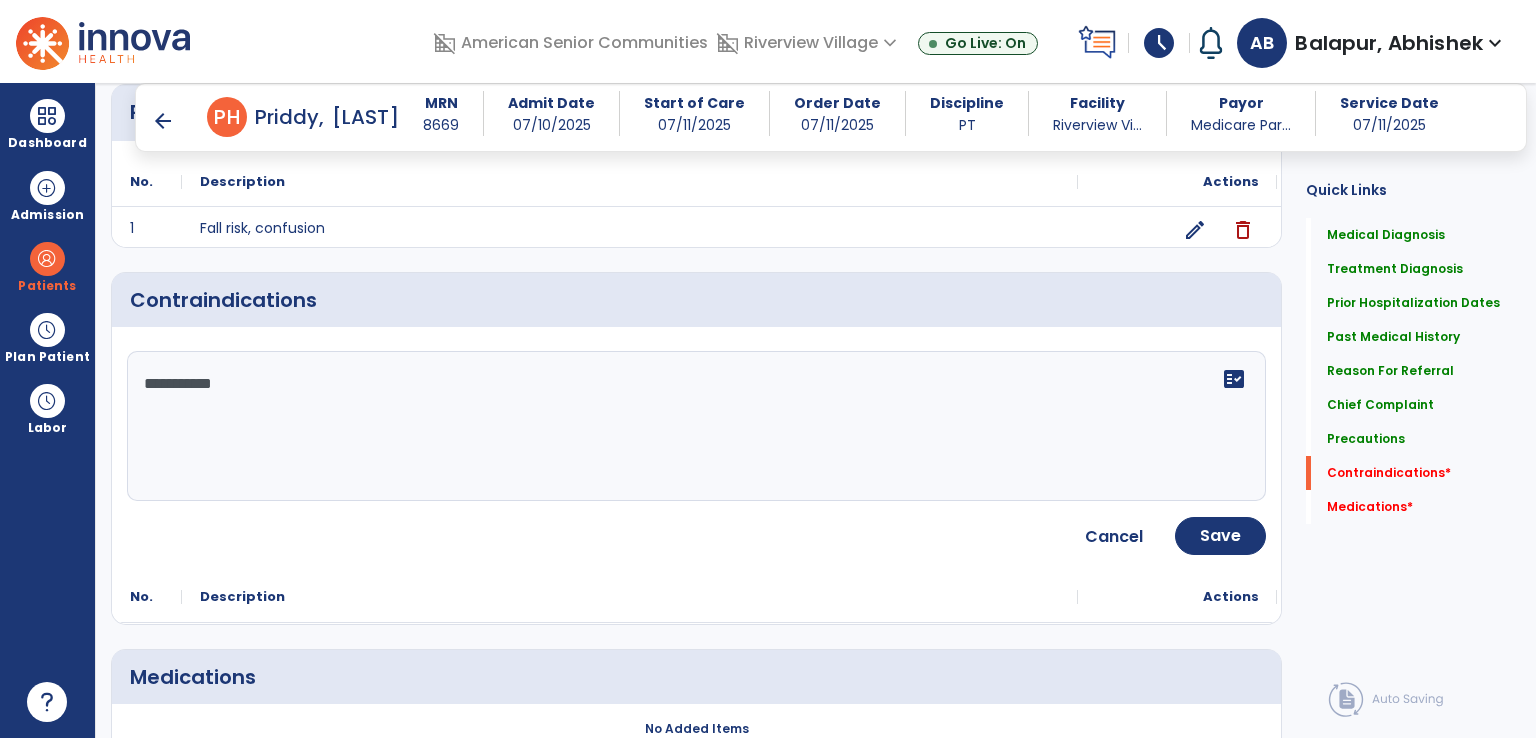 scroll, scrollTop: 2375, scrollLeft: 0, axis: vertical 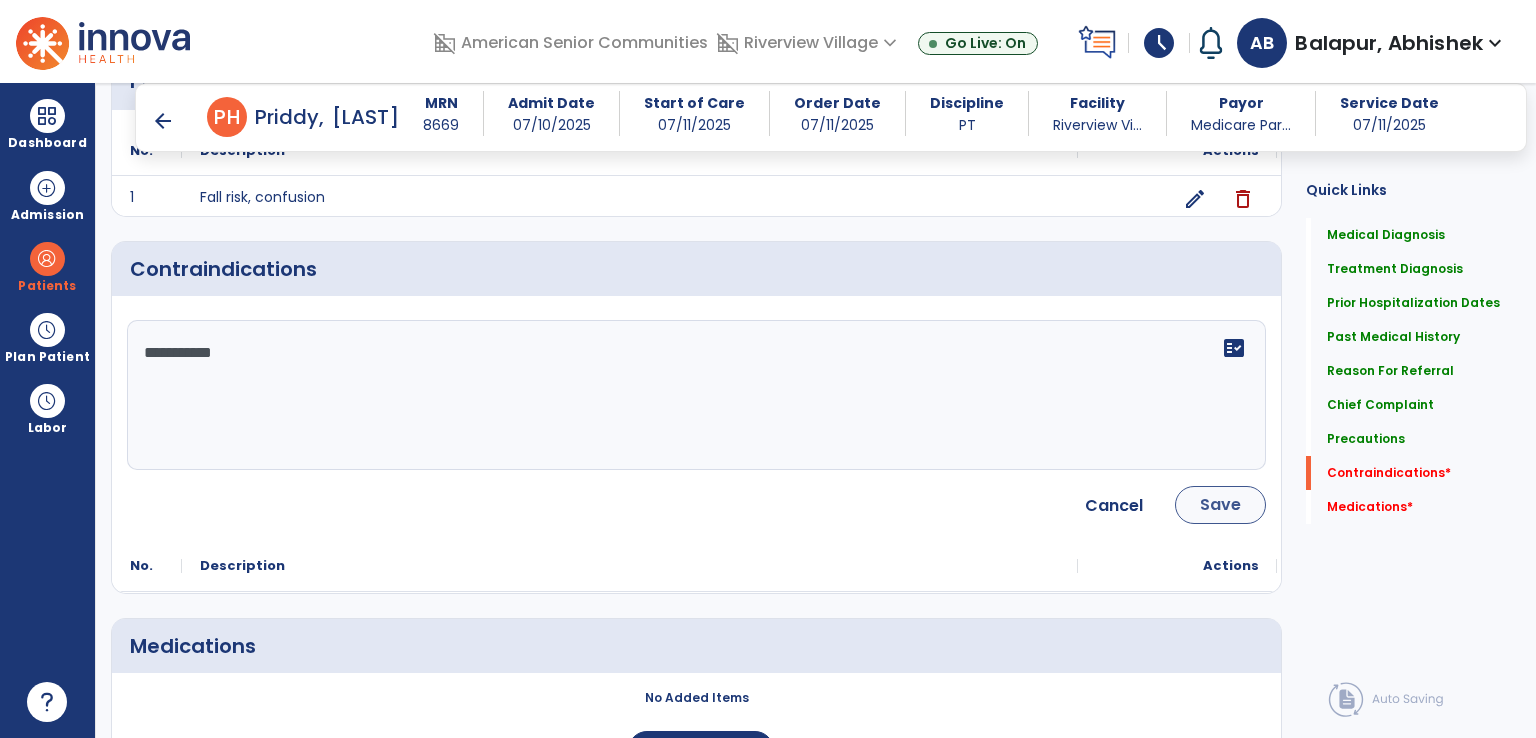 type on "**********" 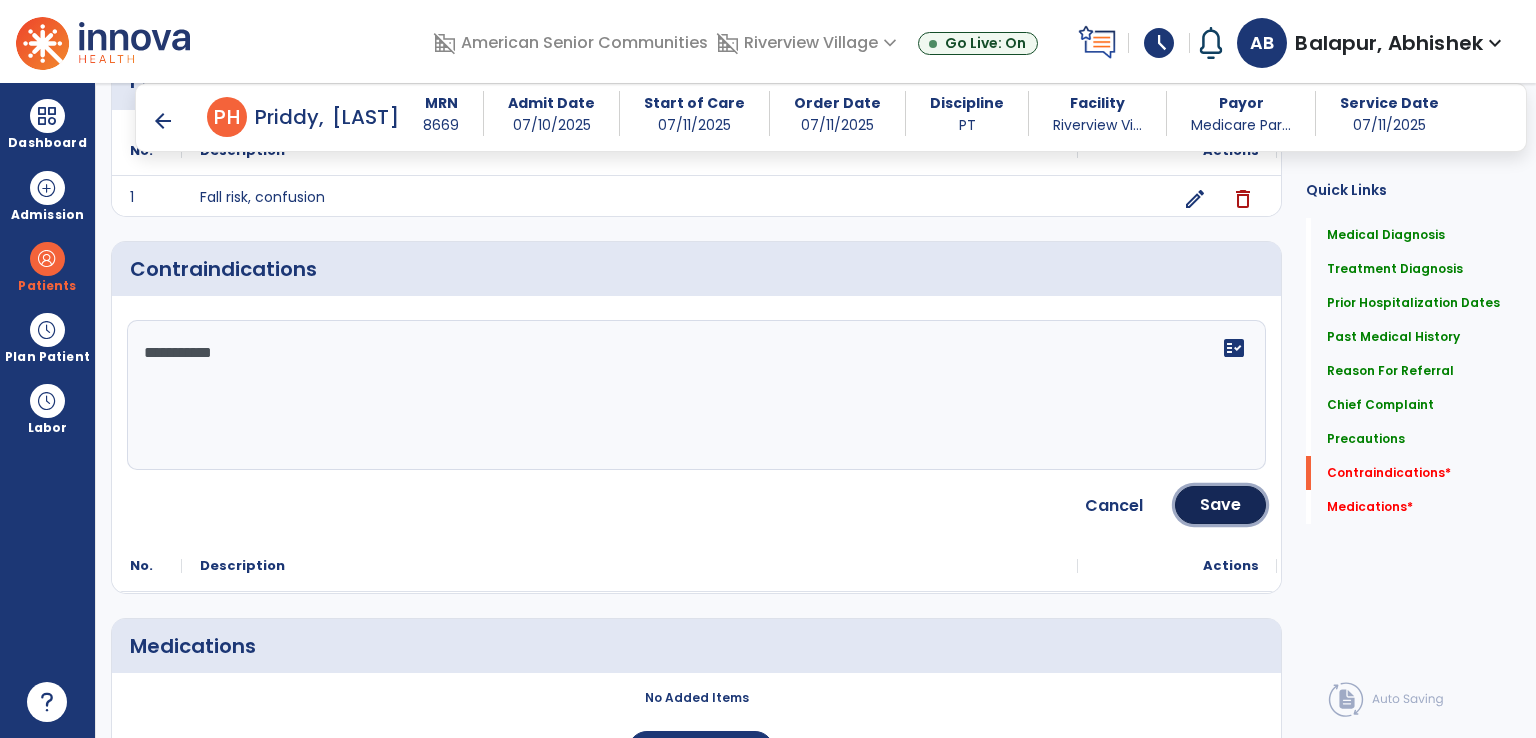 click on "Save" 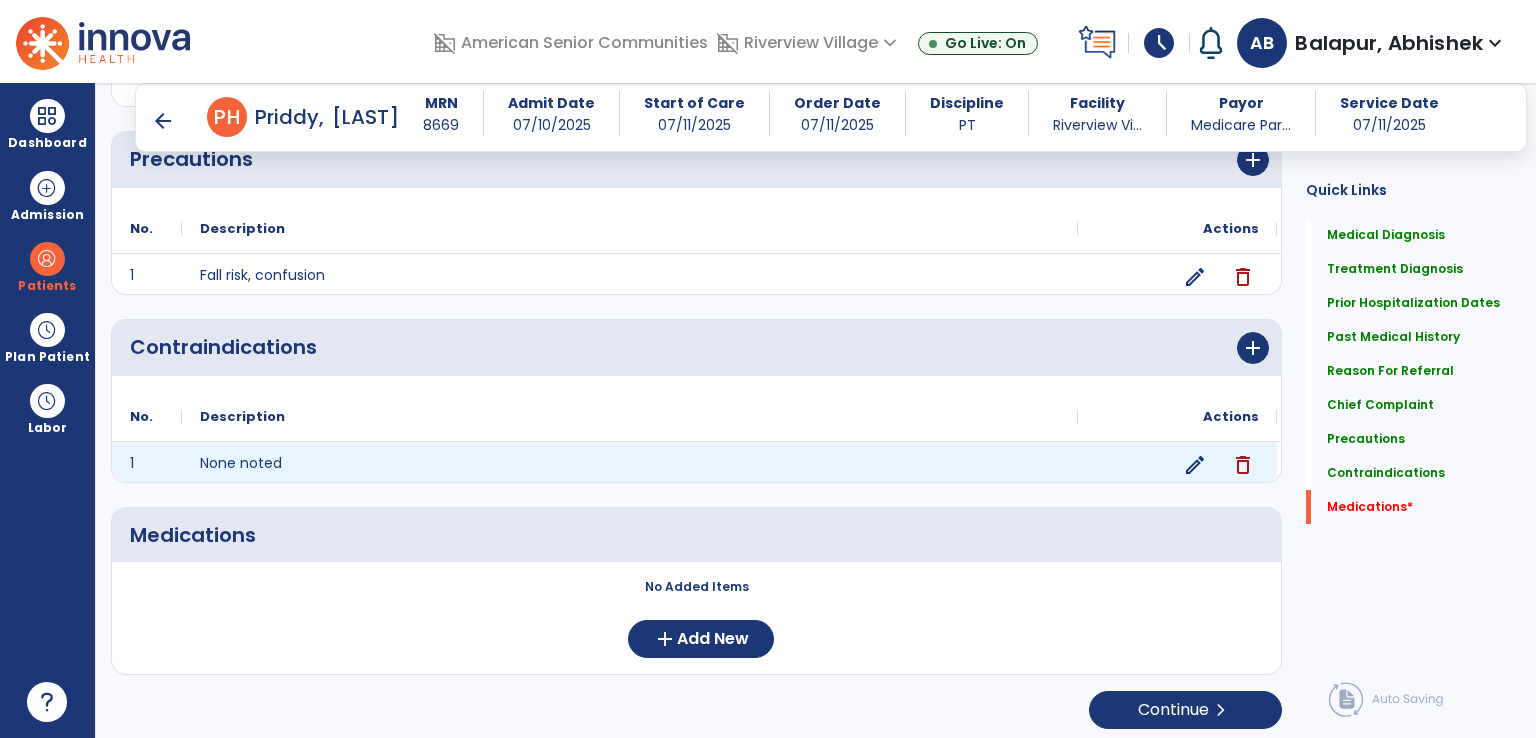 scroll, scrollTop: 2299, scrollLeft: 0, axis: vertical 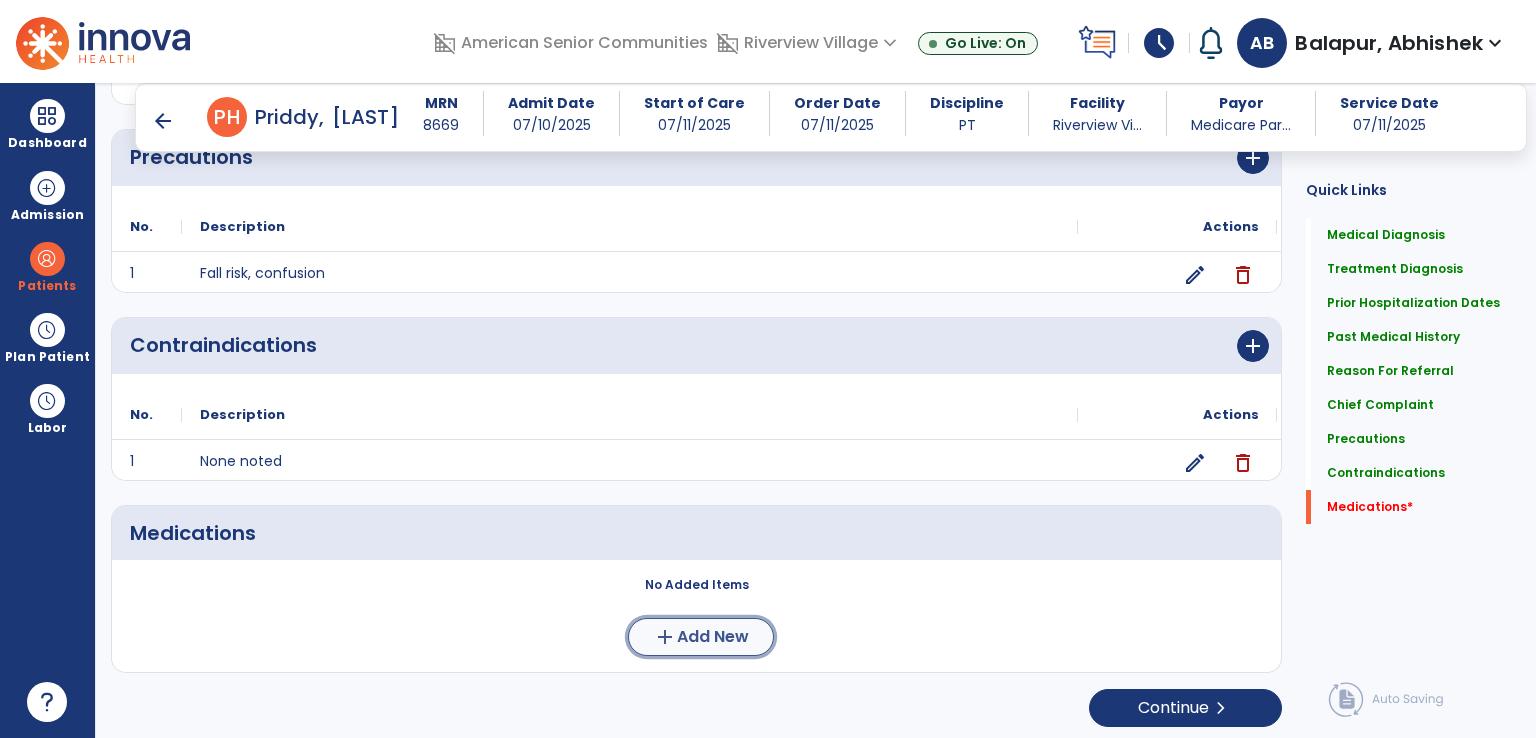 click on "Add New" 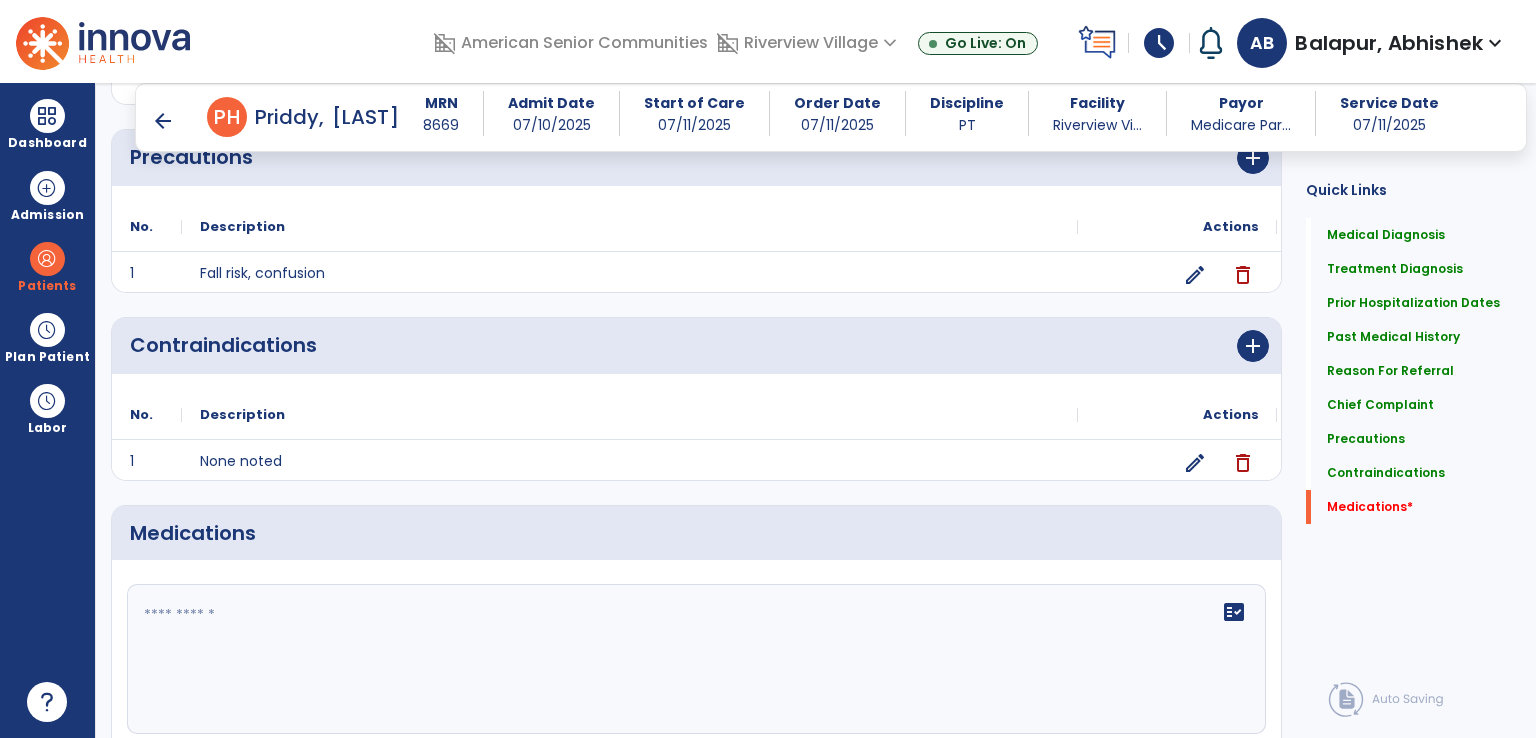 scroll, scrollTop: 2483, scrollLeft: 0, axis: vertical 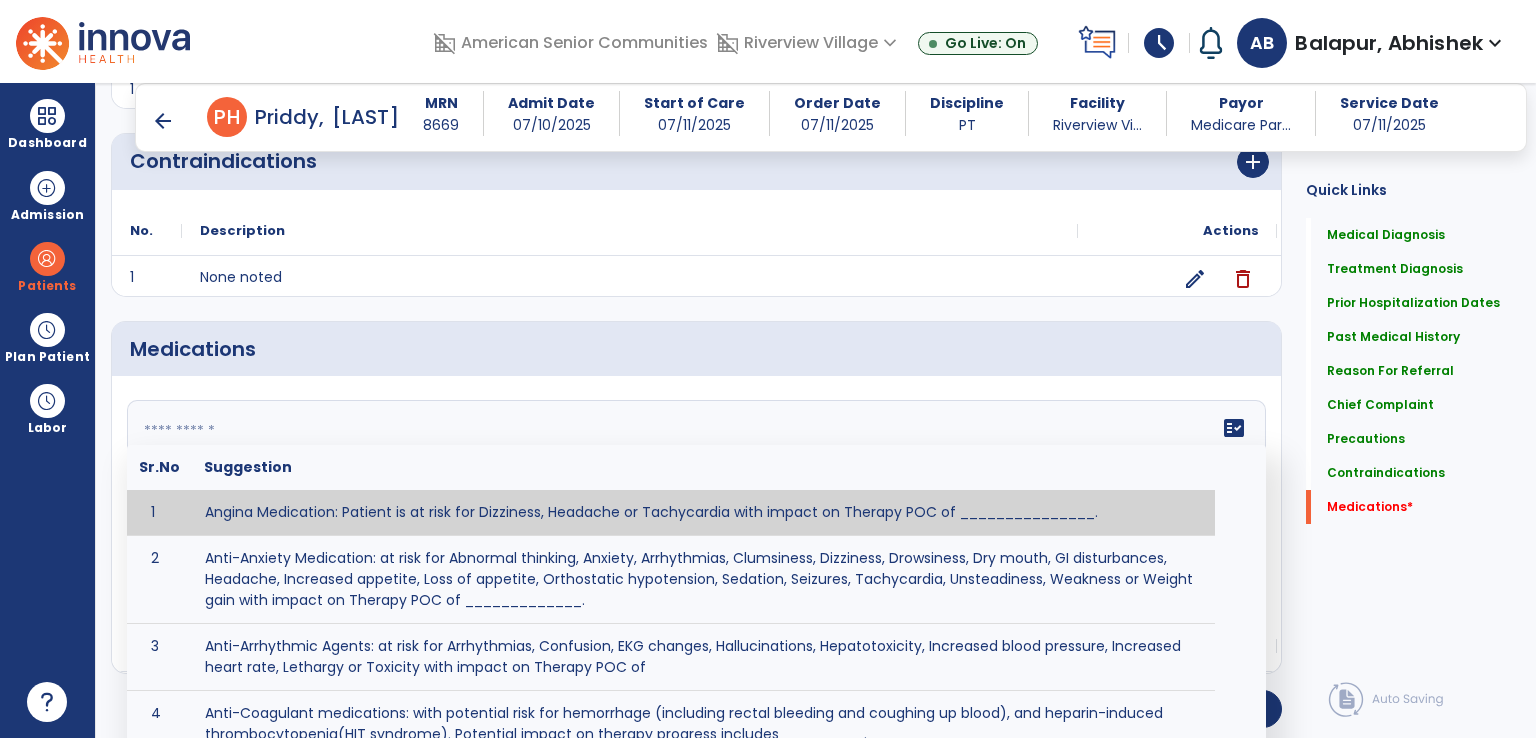 drag, startPoint x: 397, startPoint y: 477, endPoint x: 397, endPoint y: 461, distance: 16 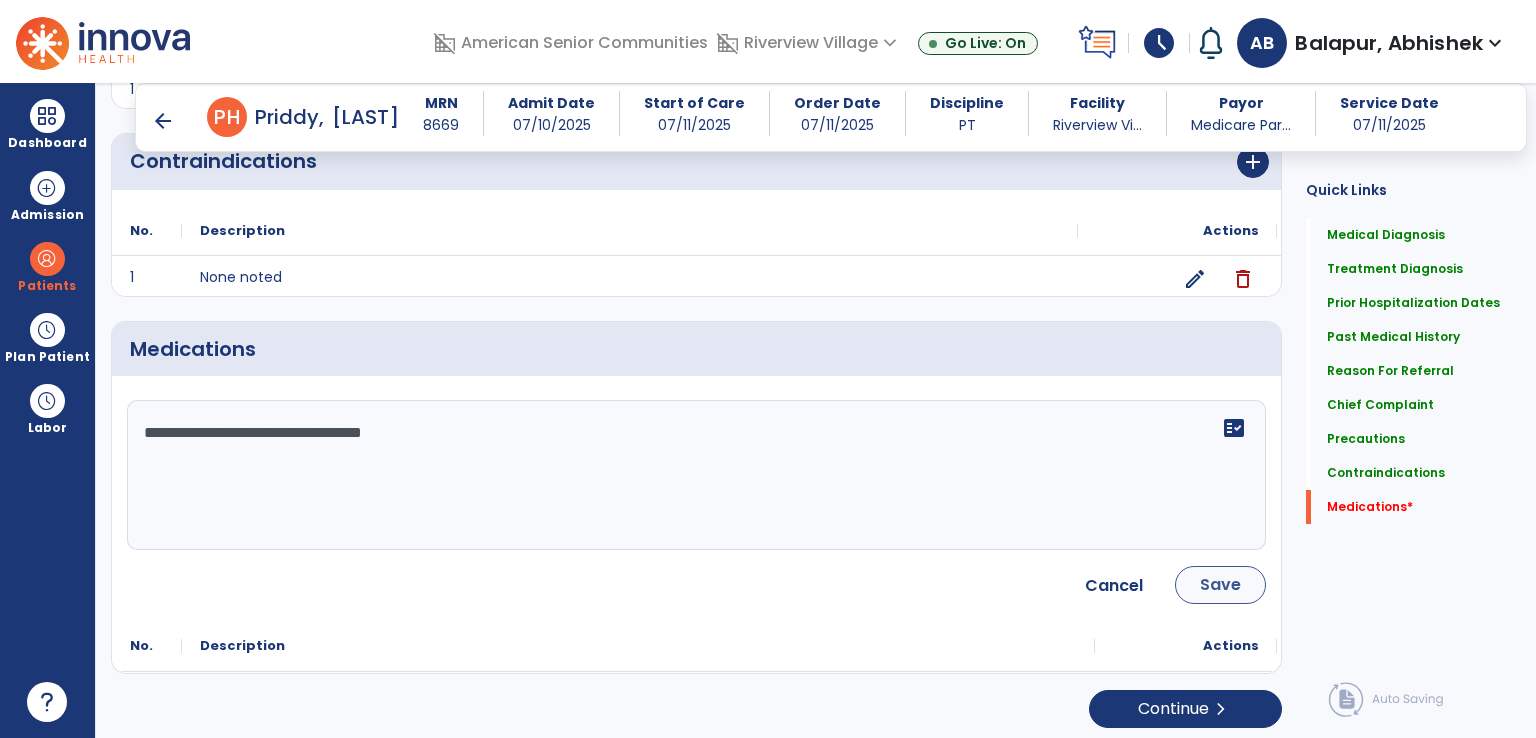 type on "**********" 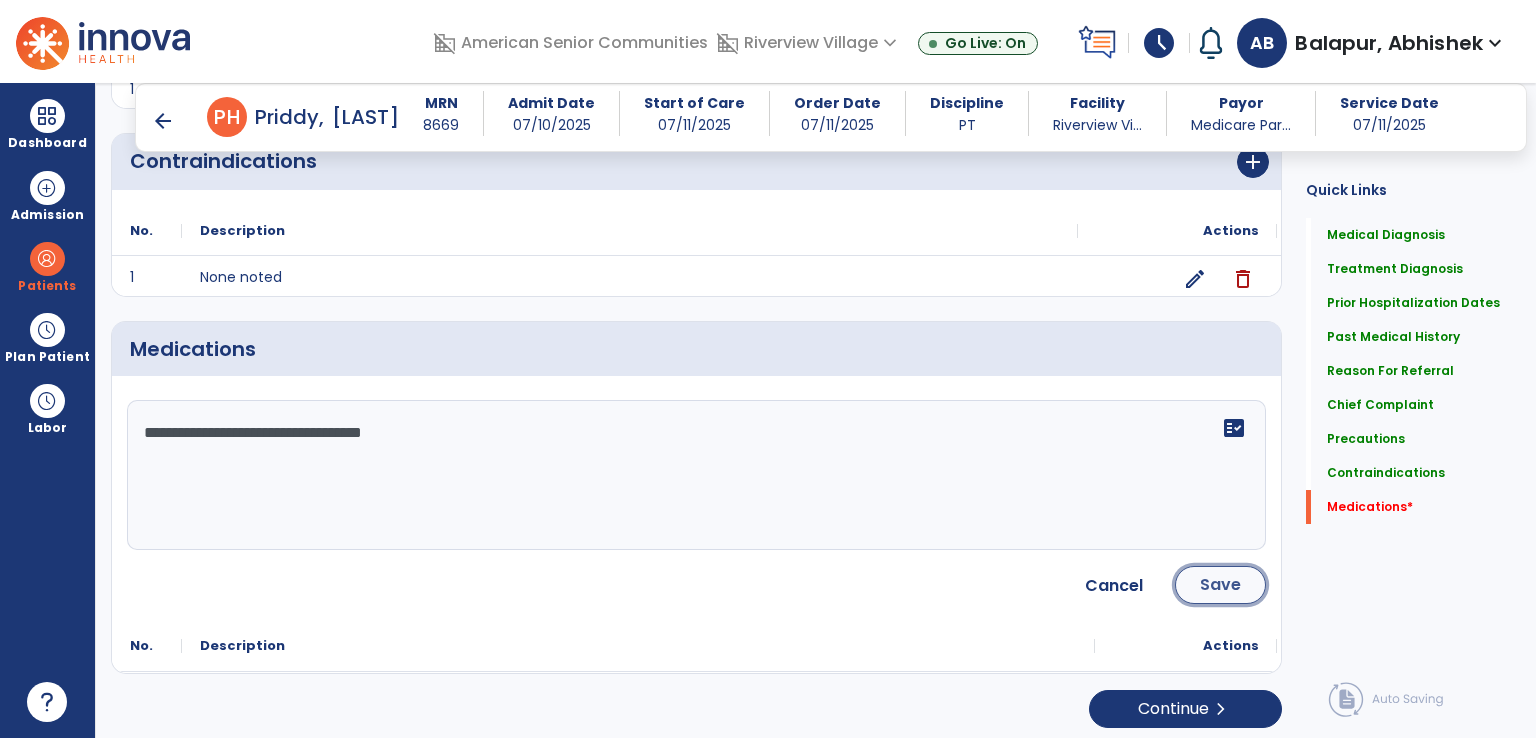 click on "Save" 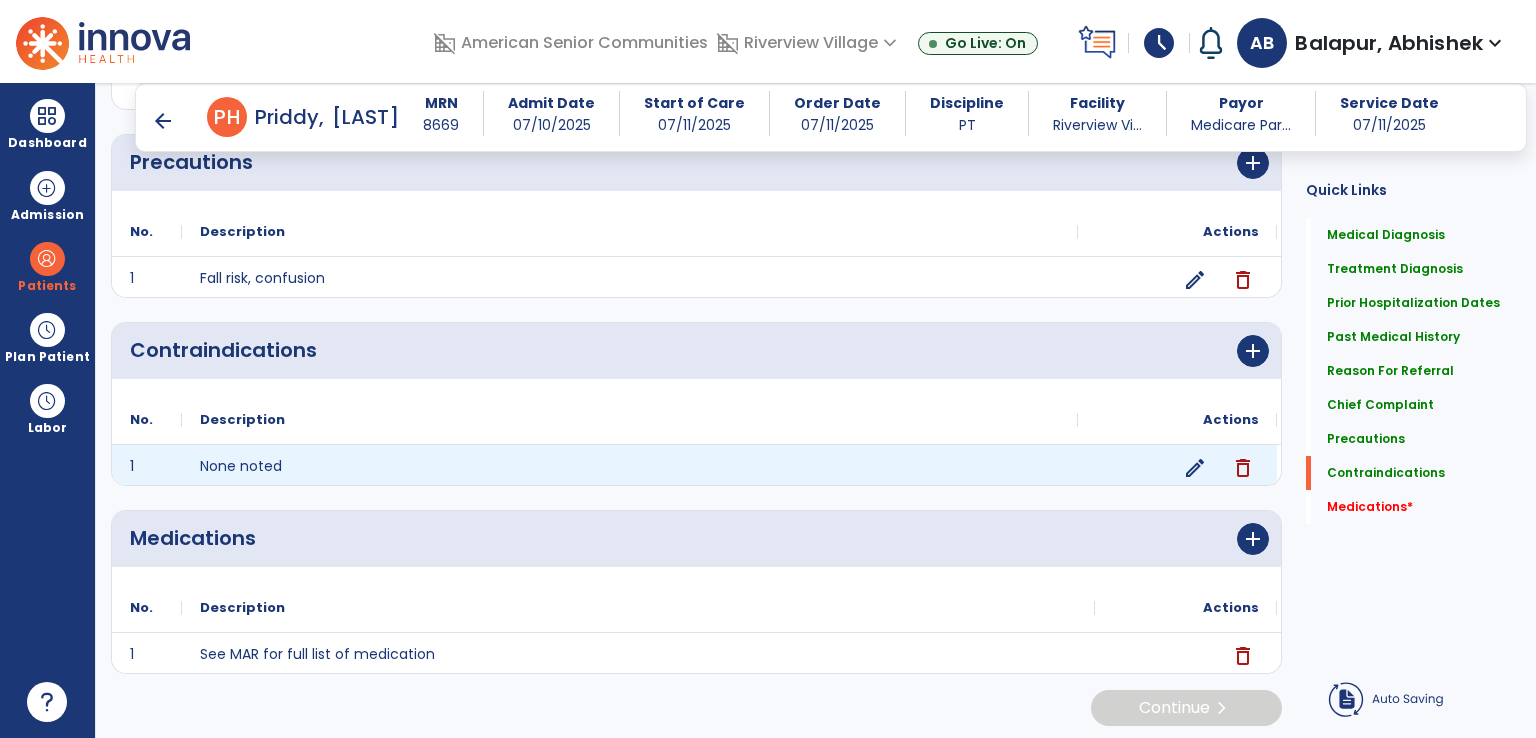 scroll, scrollTop: 2296, scrollLeft: 0, axis: vertical 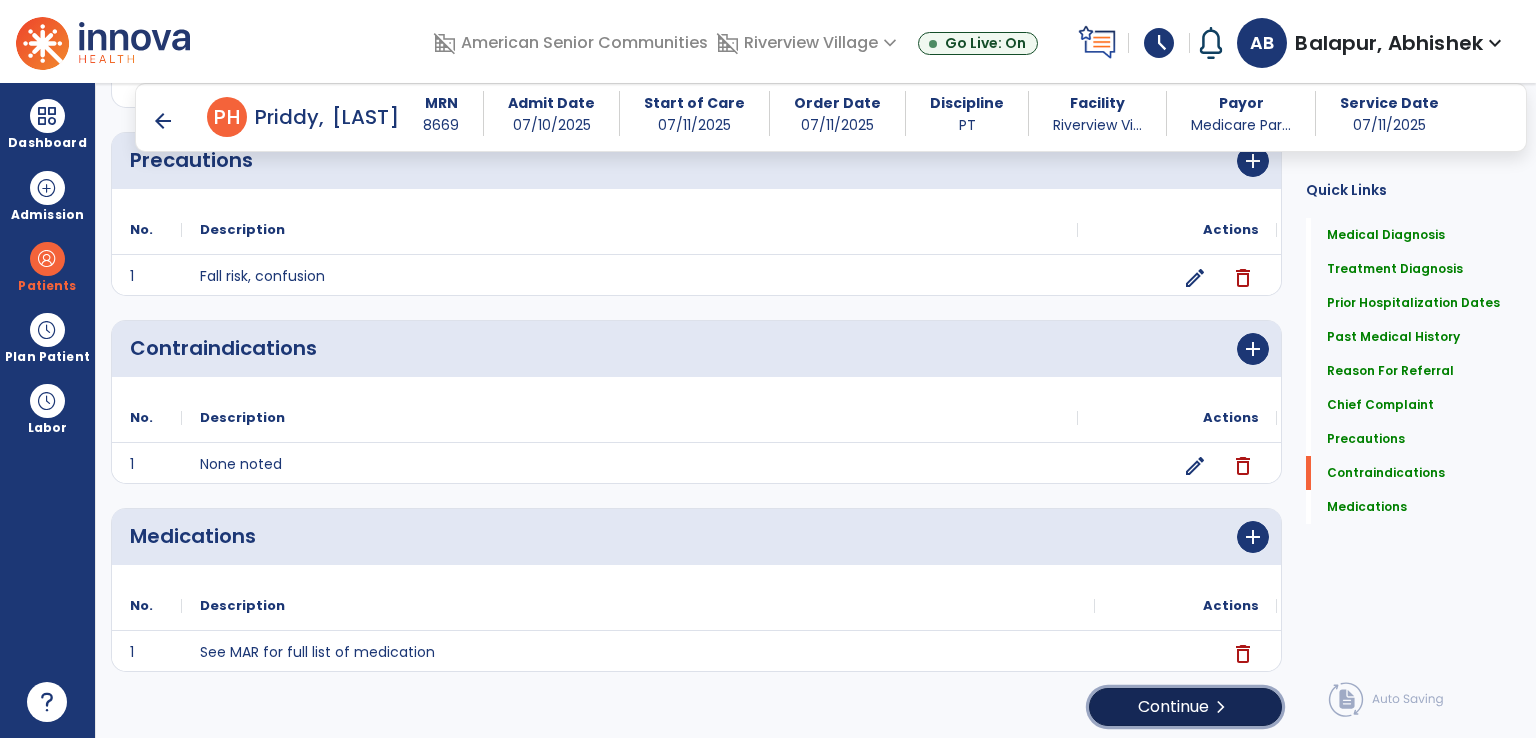 click on "Continue  chevron_right" 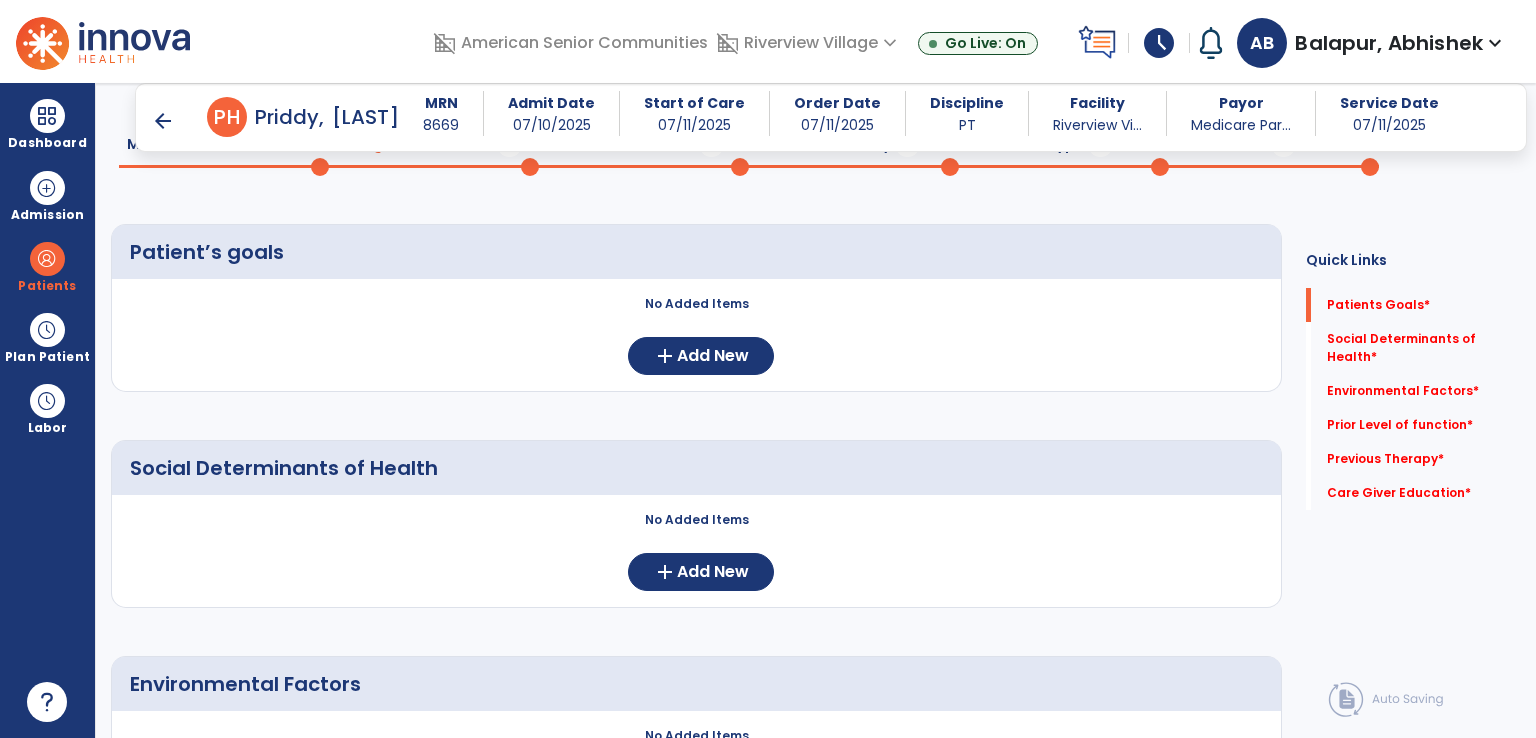 scroll, scrollTop: 0, scrollLeft: 0, axis: both 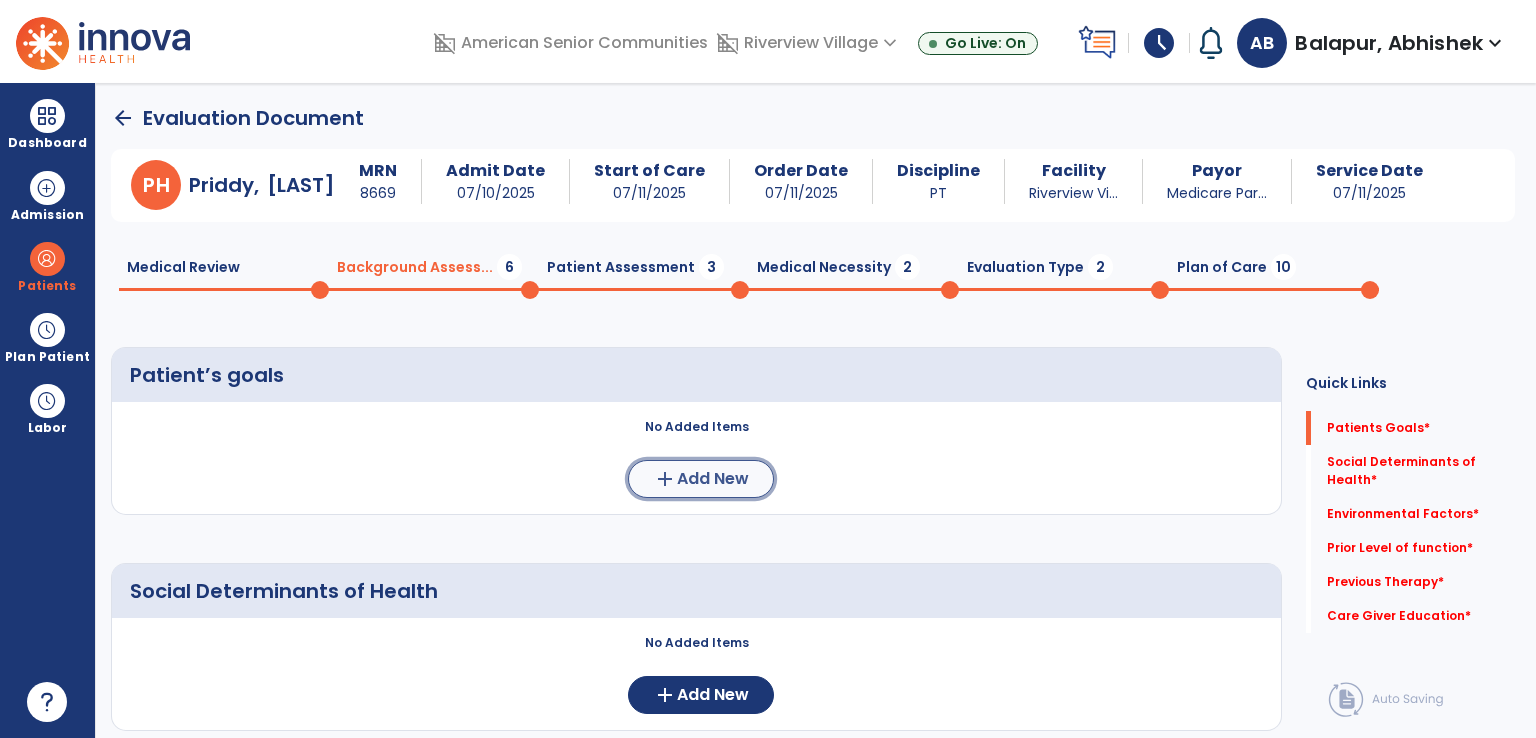 click on "add  Add New" 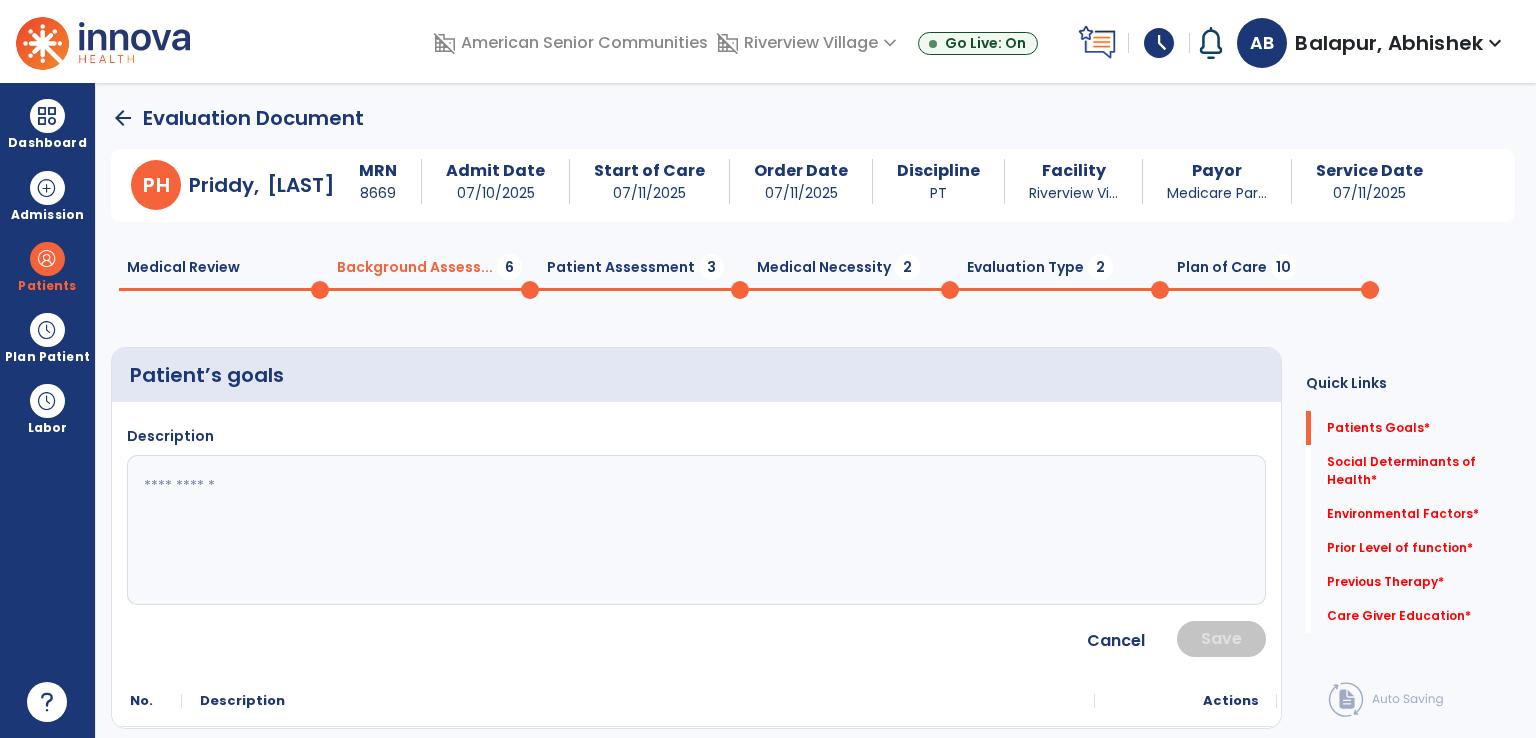 click 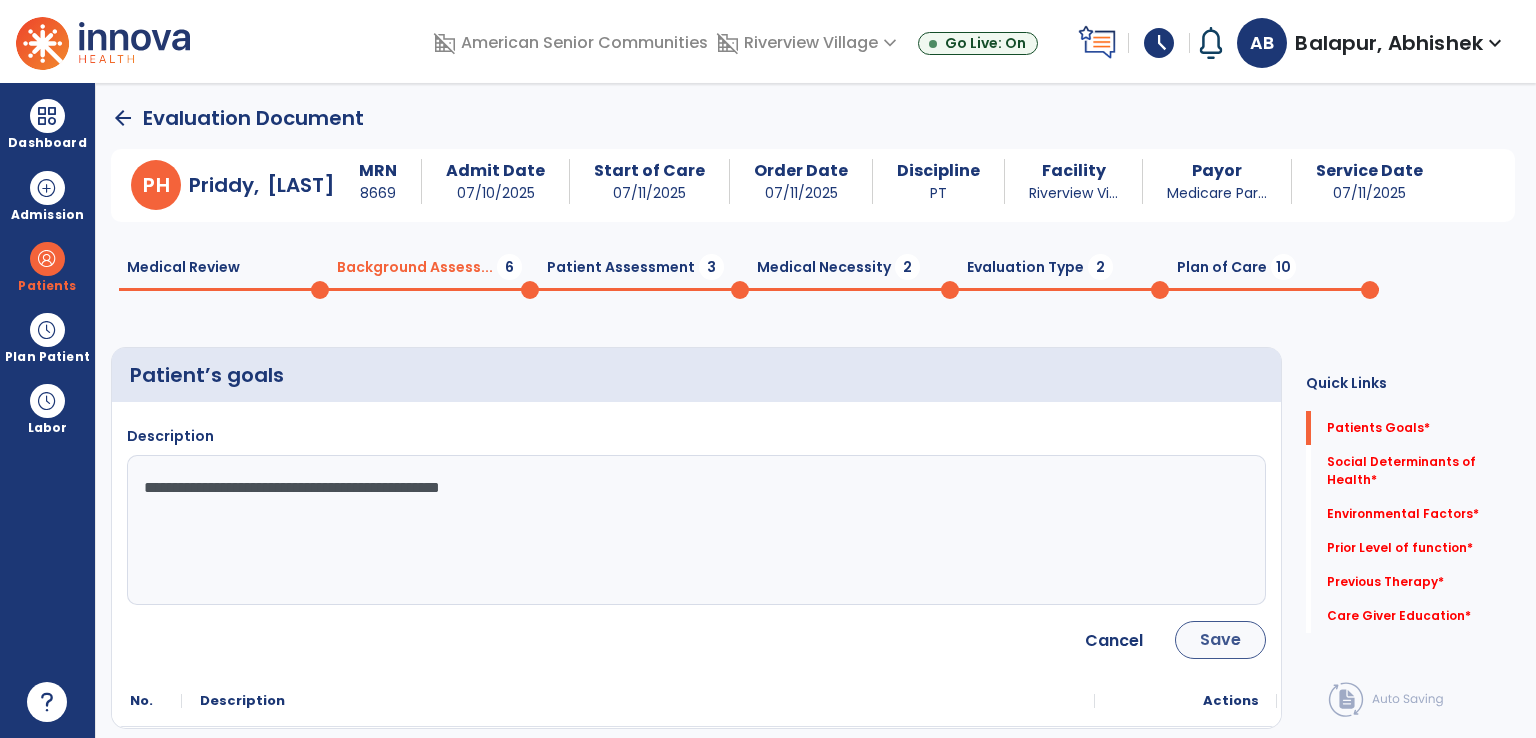 type on "**********" 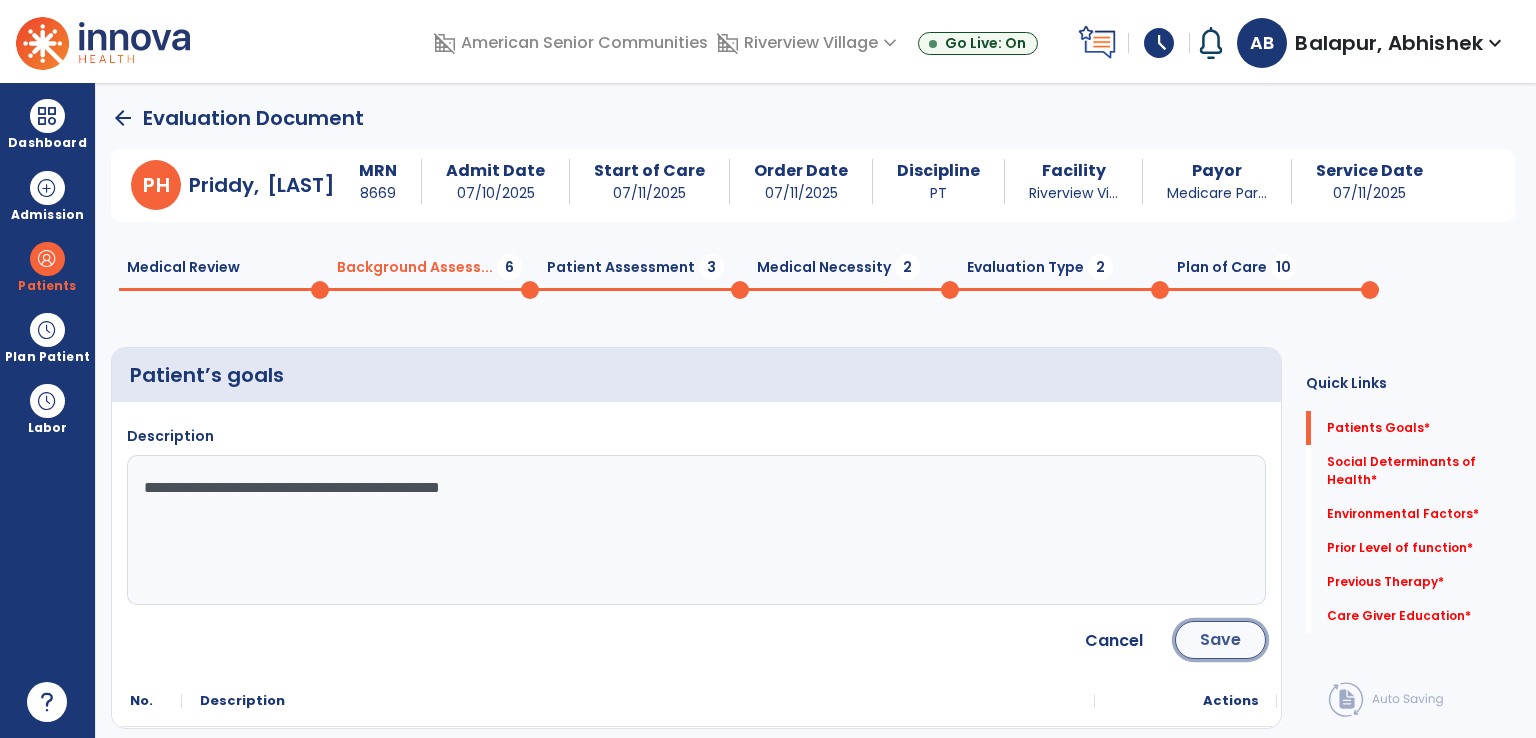 click on "Save" 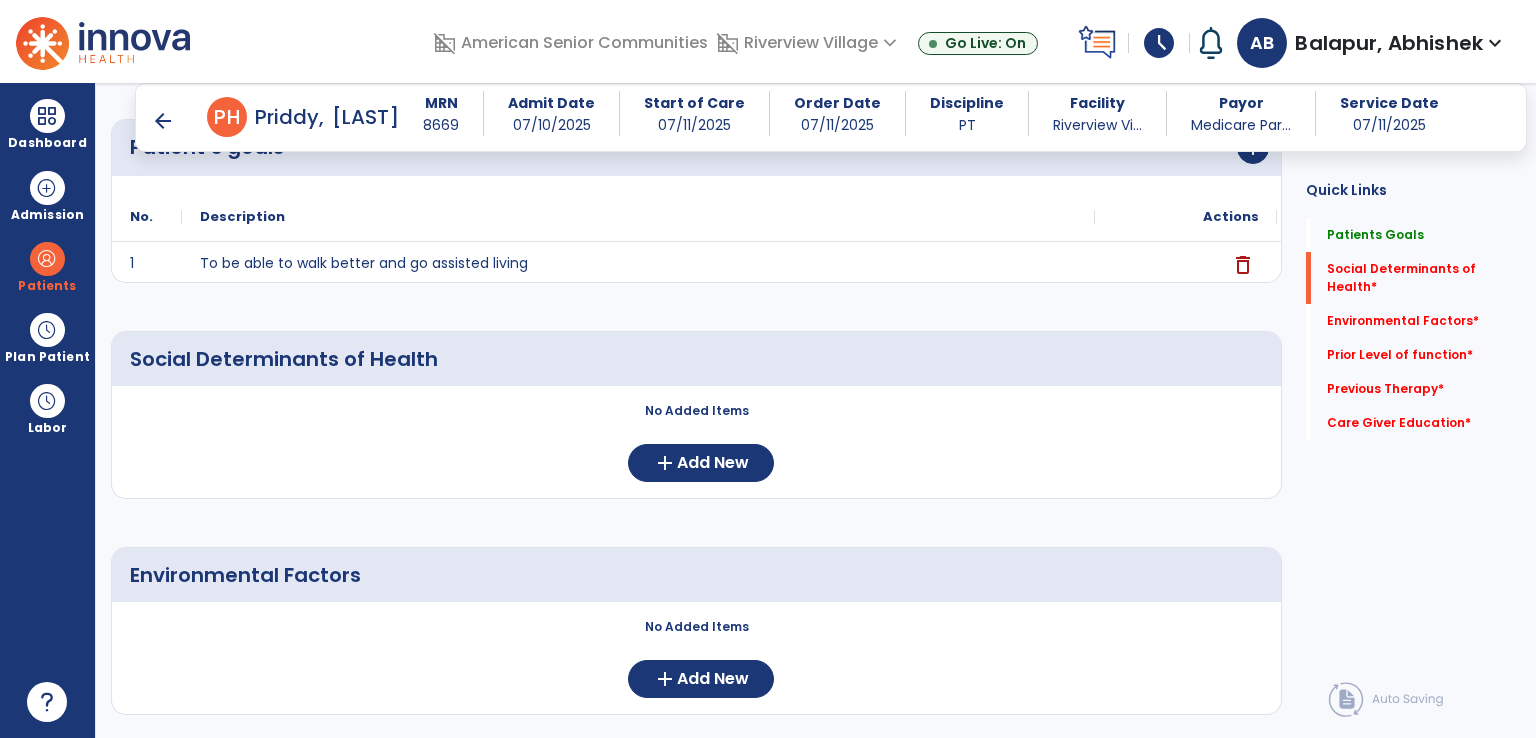 scroll, scrollTop: 200, scrollLeft: 0, axis: vertical 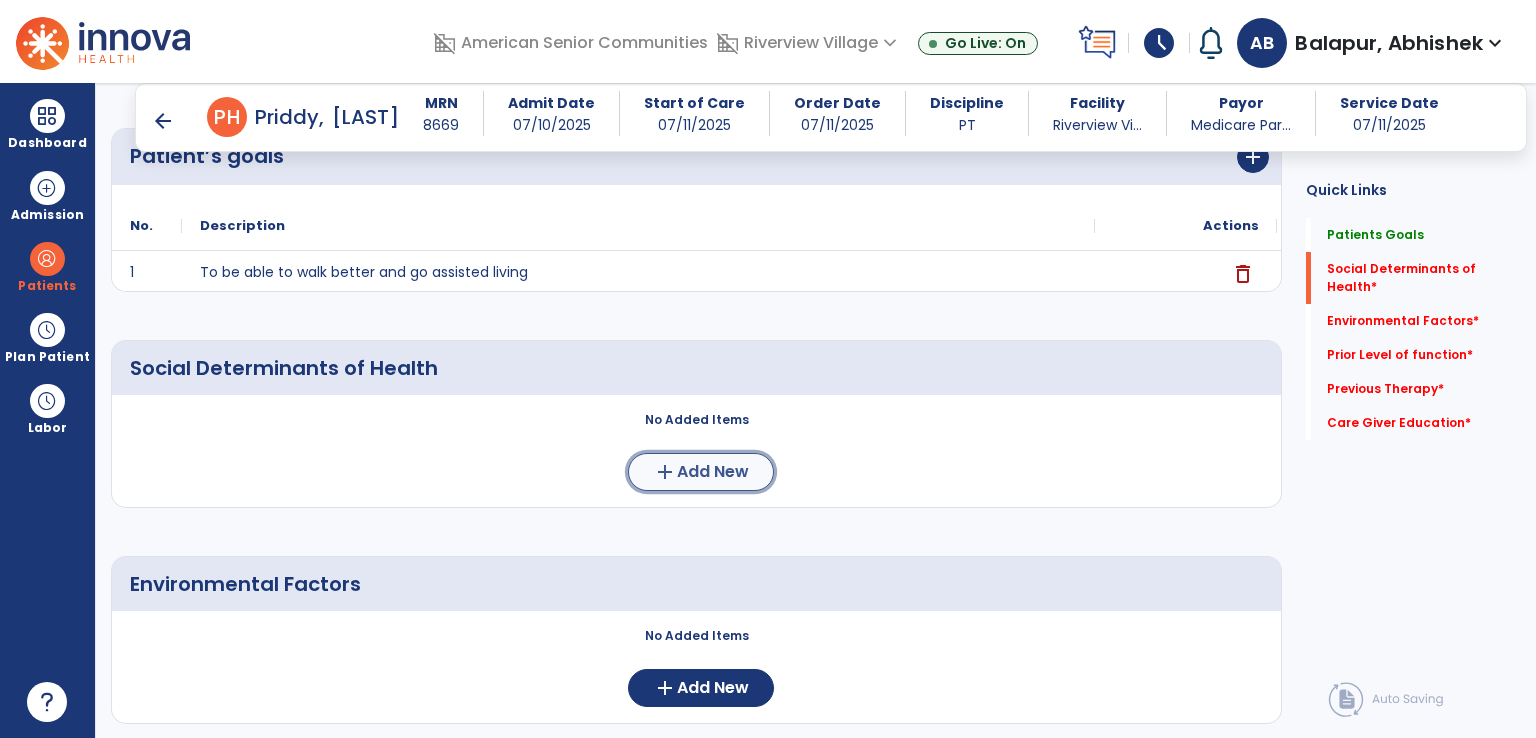 click on "add" 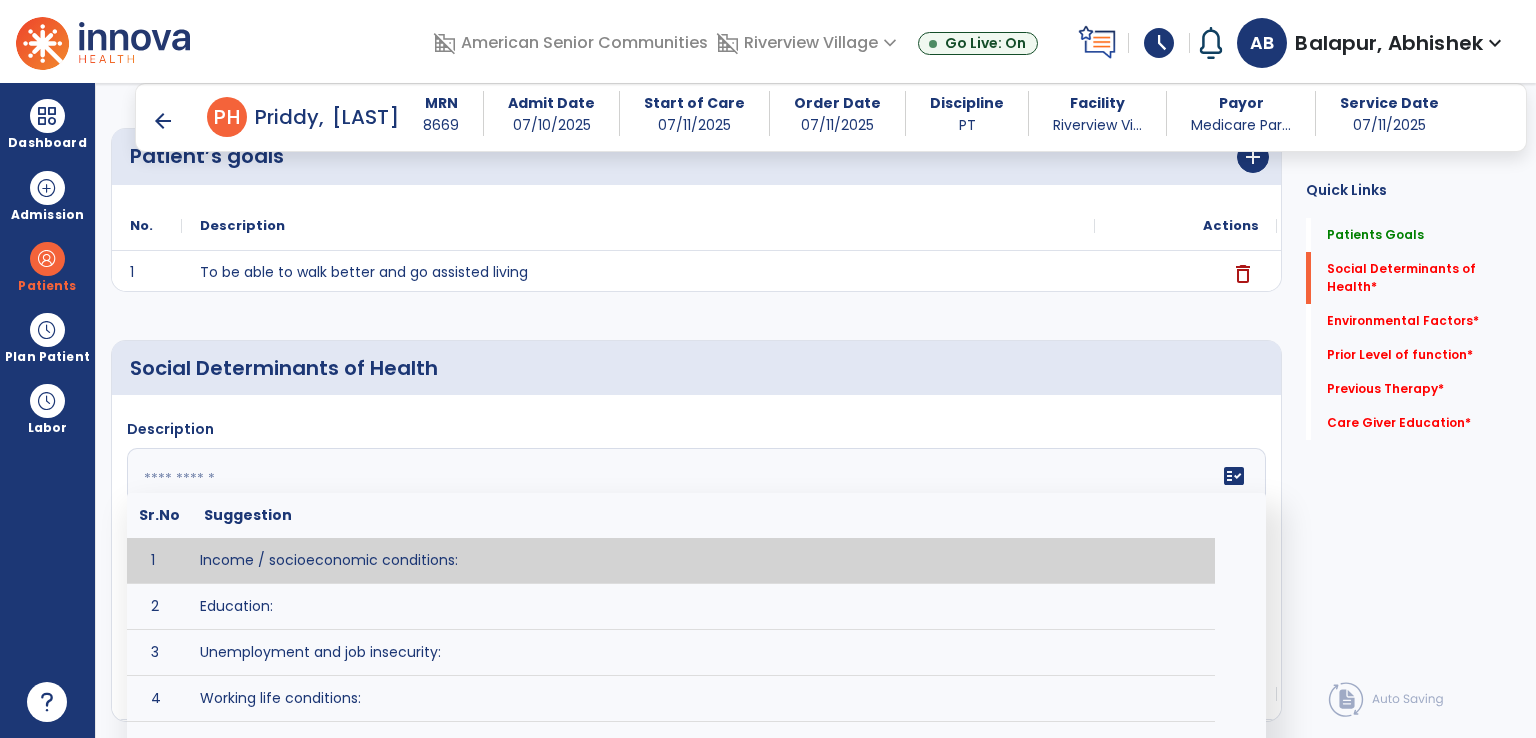 click 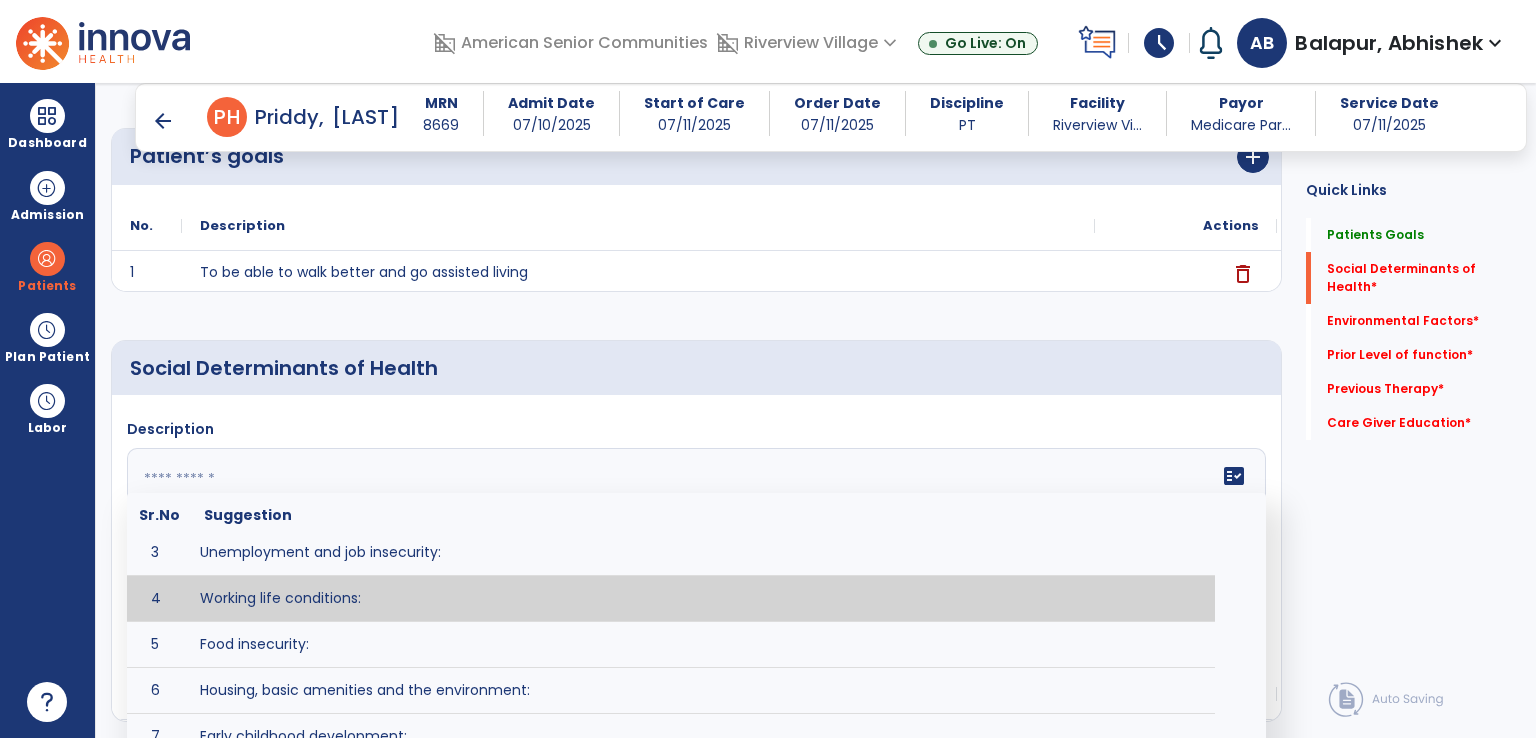 scroll, scrollTop: 200, scrollLeft: 0, axis: vertical 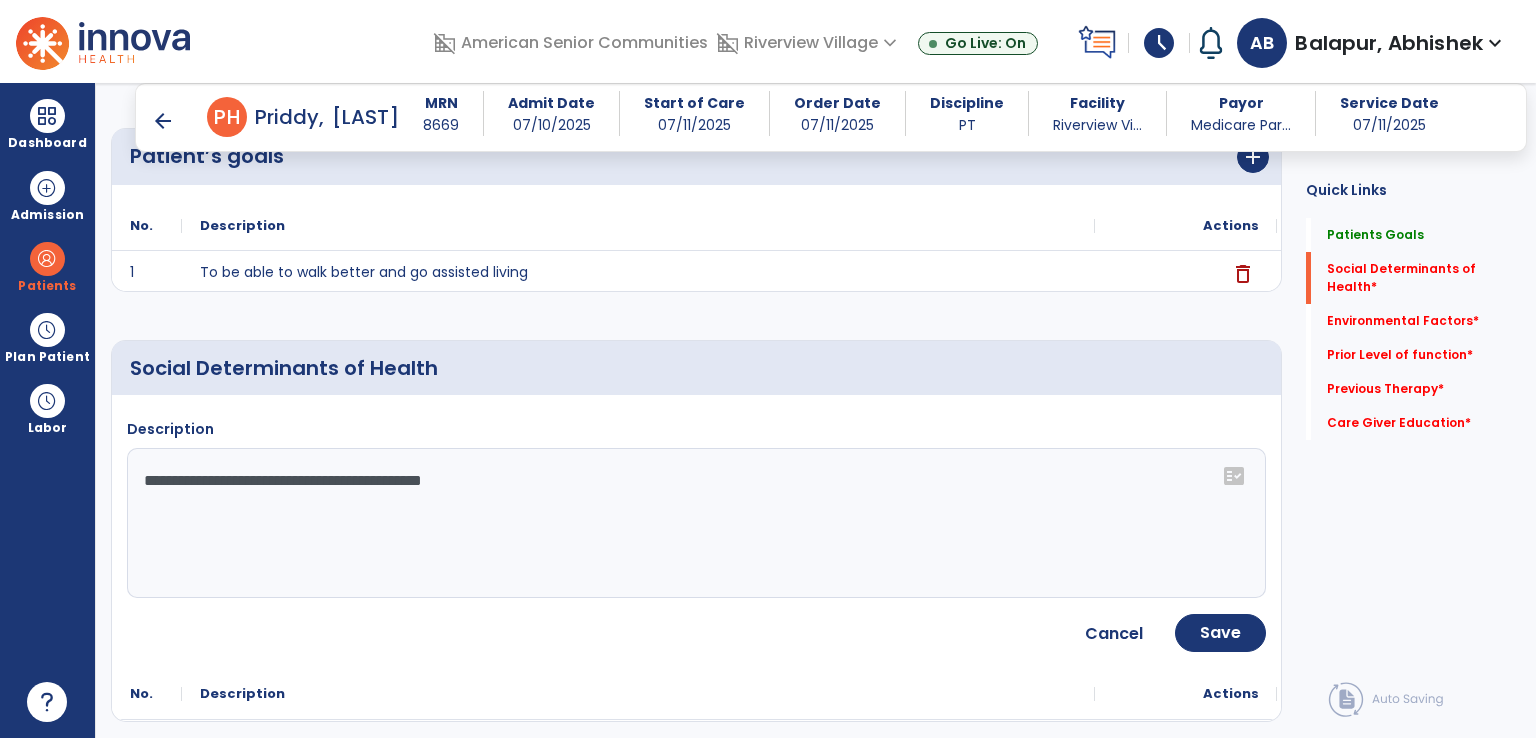 click on "**********" 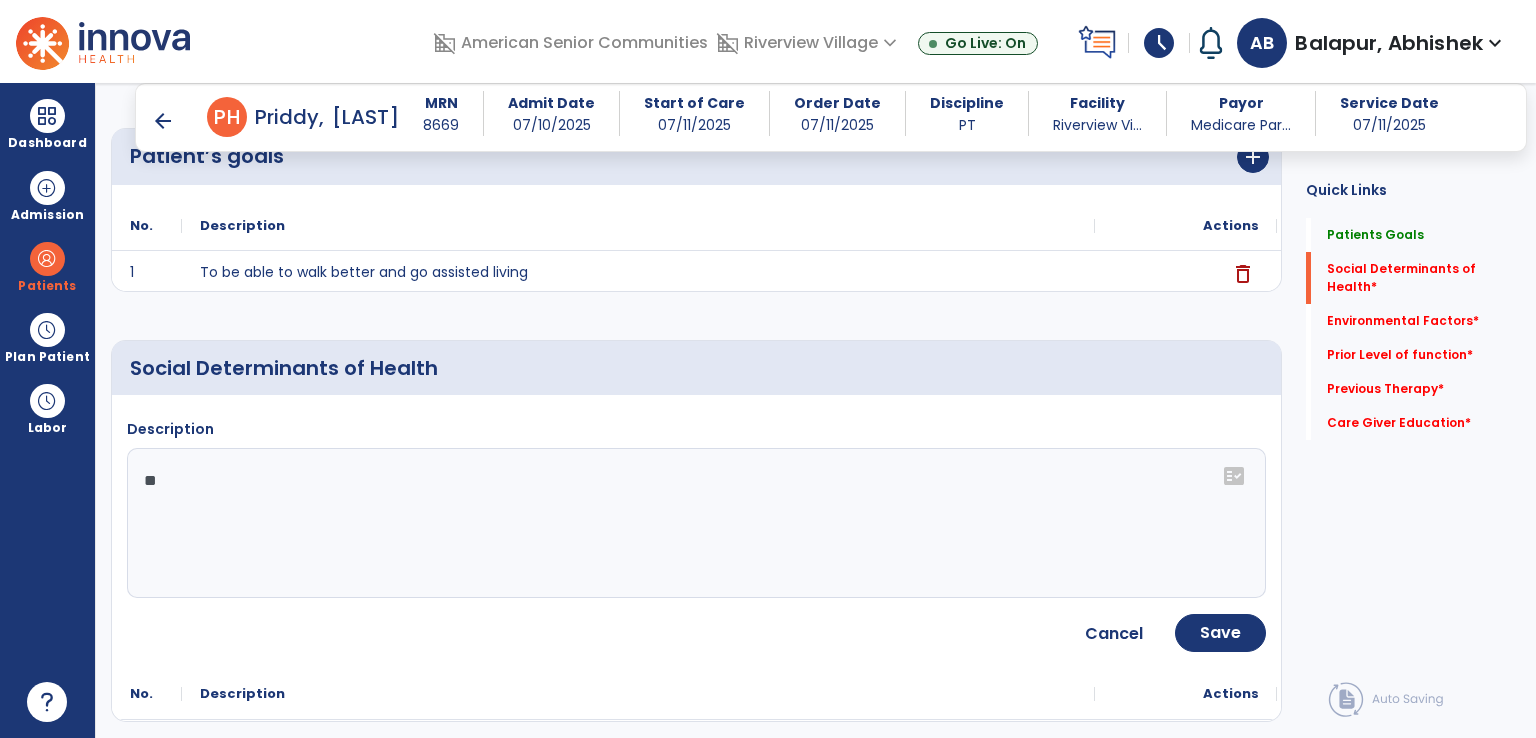 type on "*" 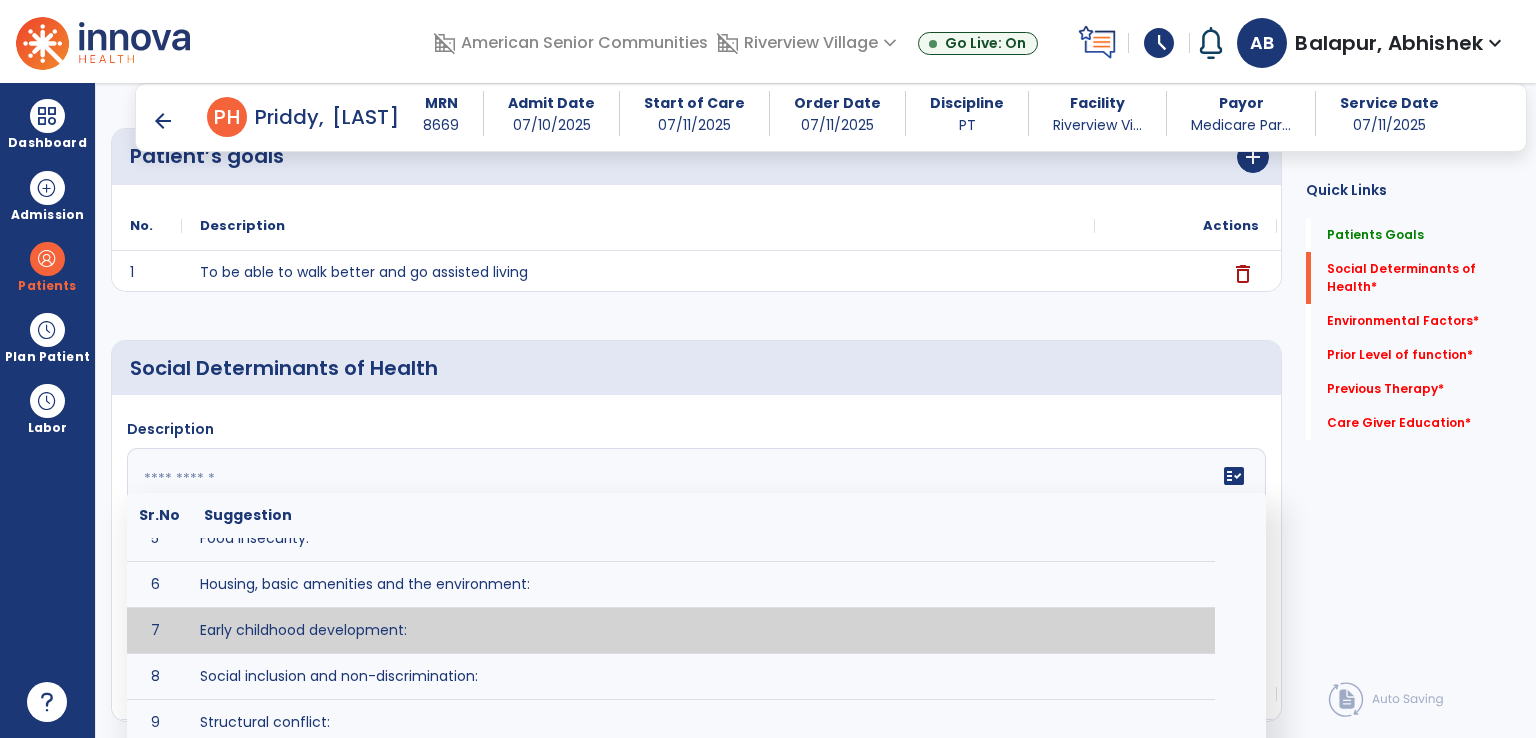 scroll, scrollTop: 208, scrollLeft: 0, axis: vertical 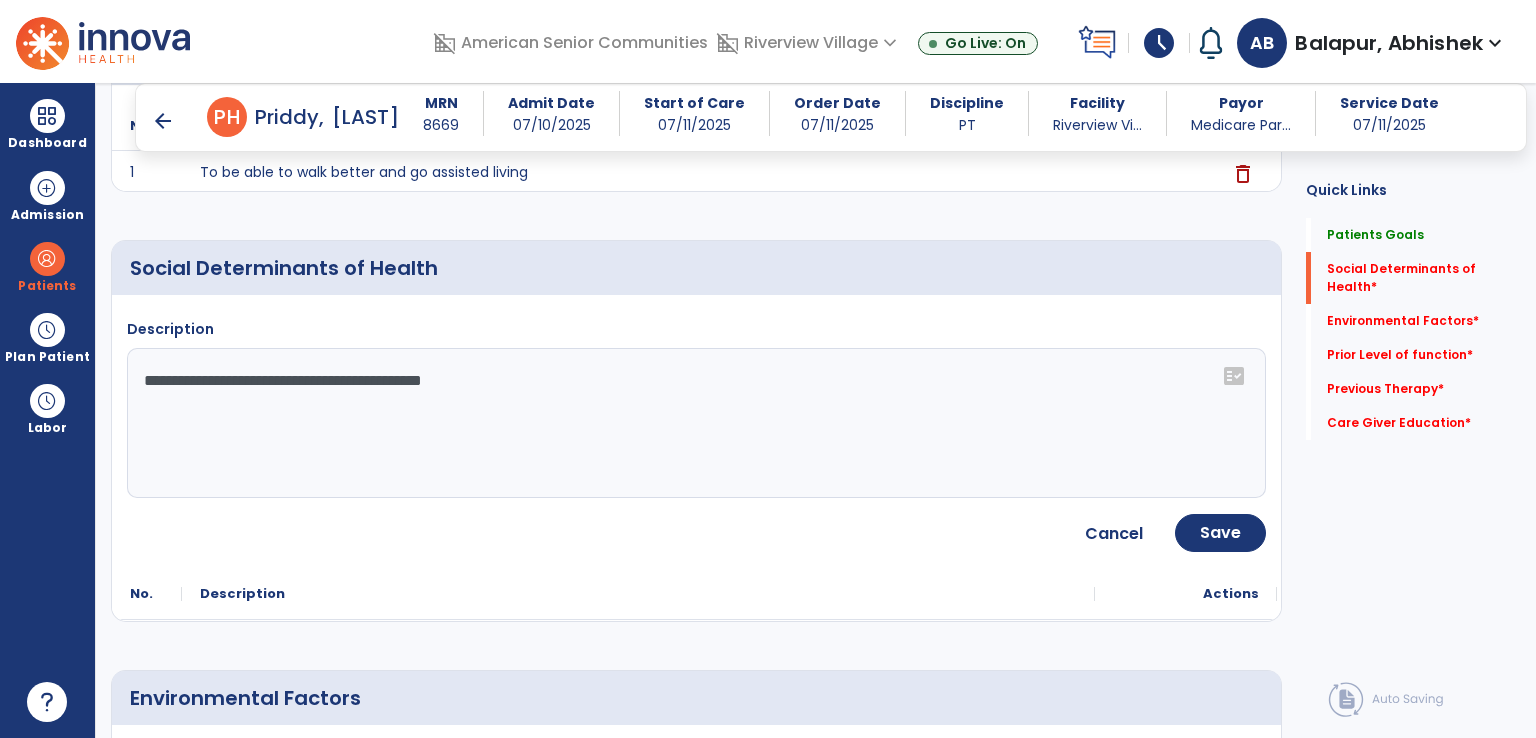 click on "**********" 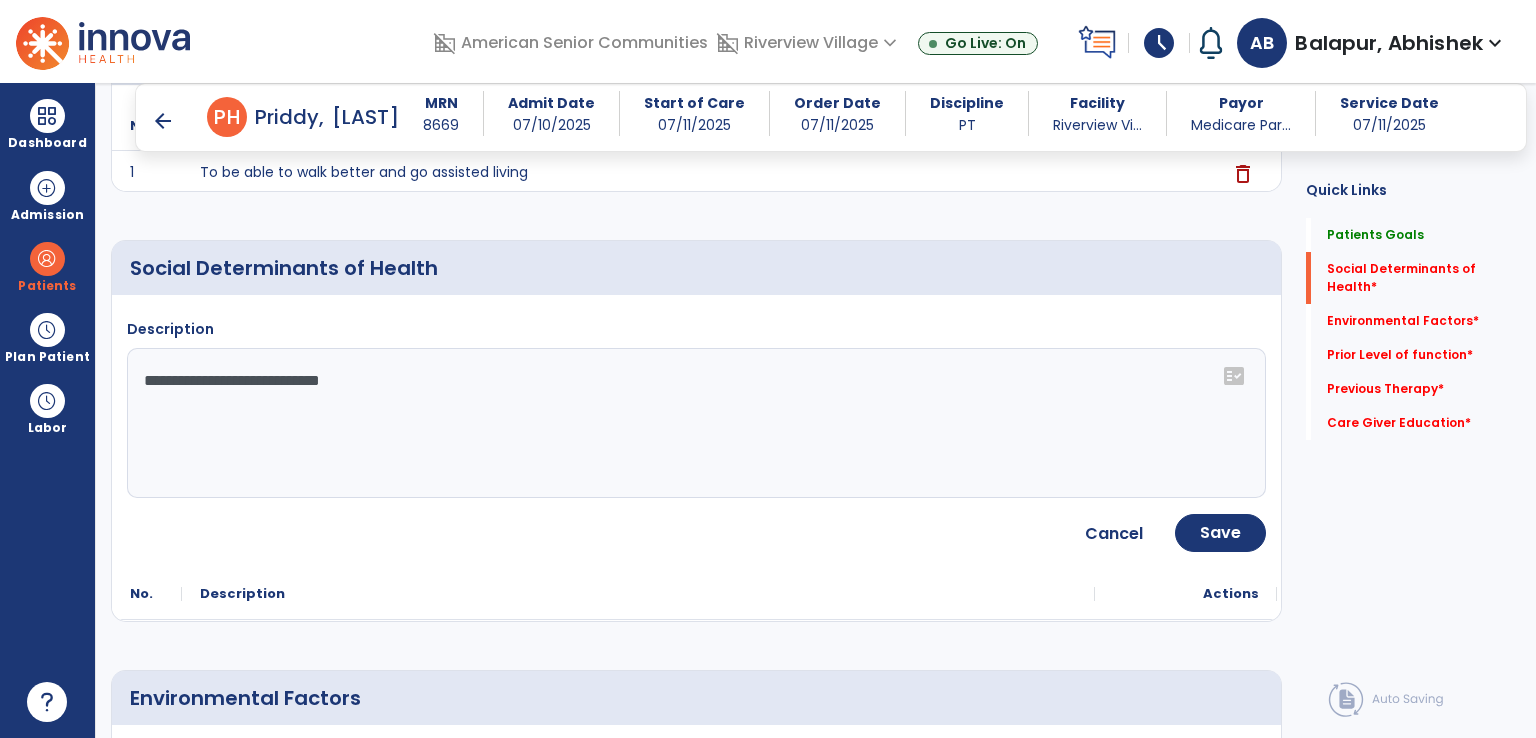 click on "**********" 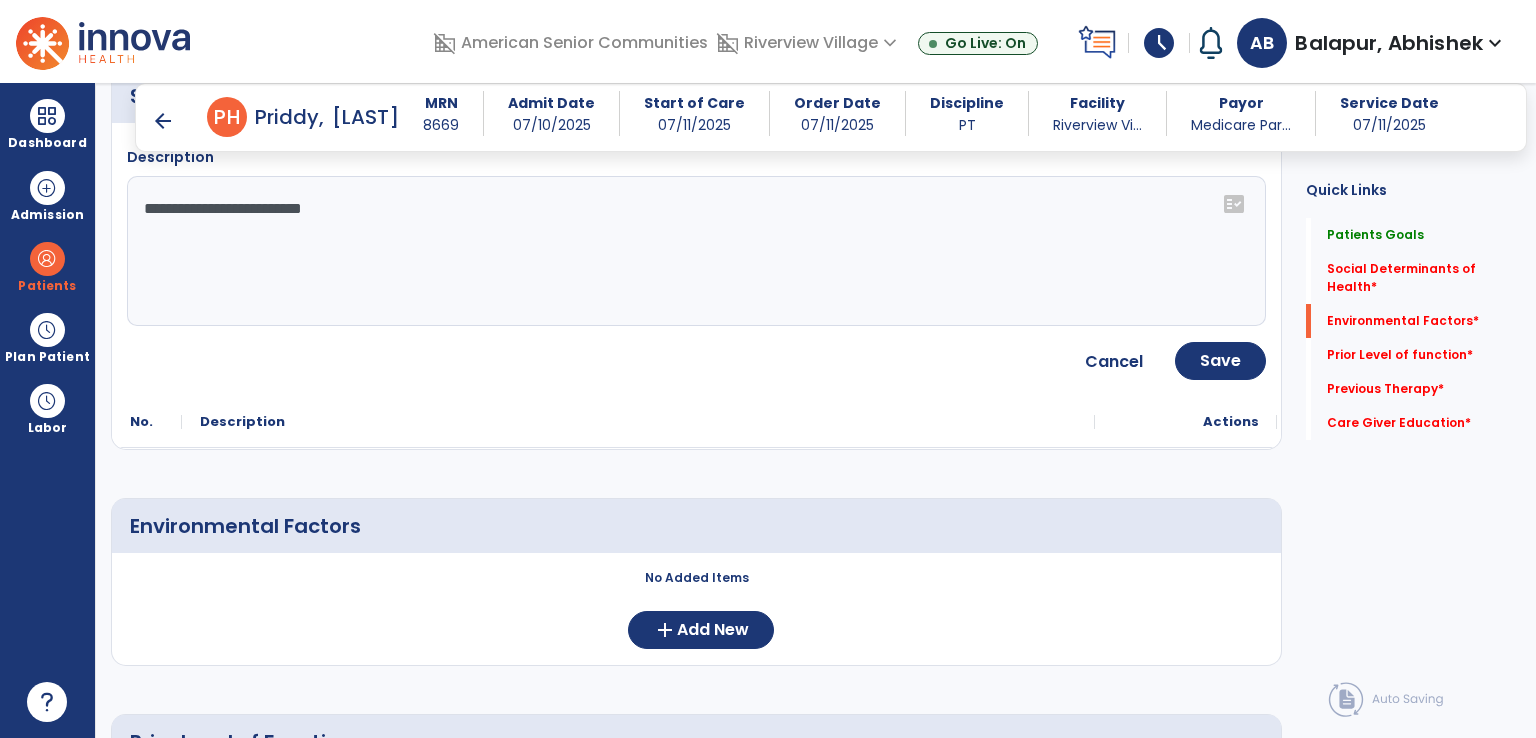 scroll, scrollTop: 600, scrollLeft: 0, axis: vertical 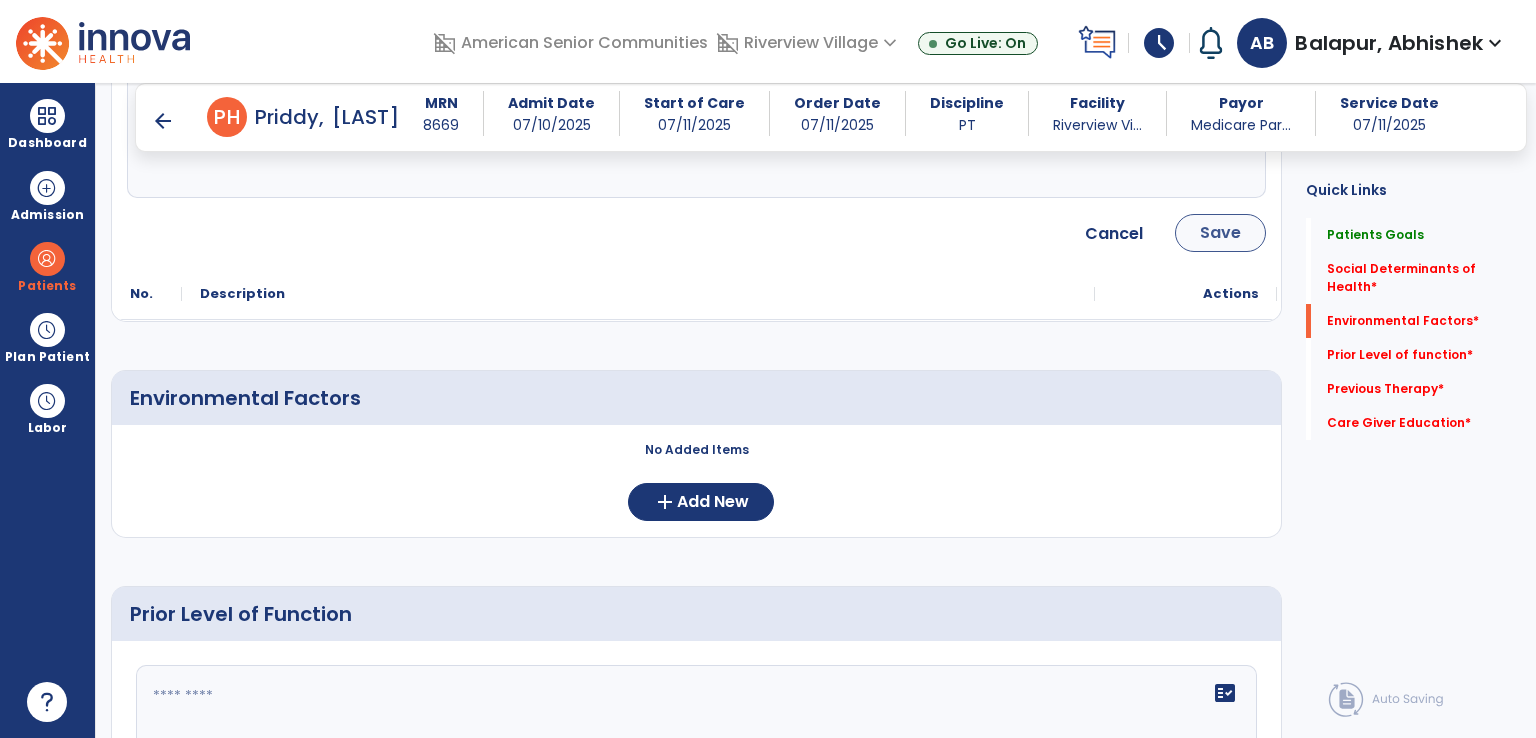 type on "**********" 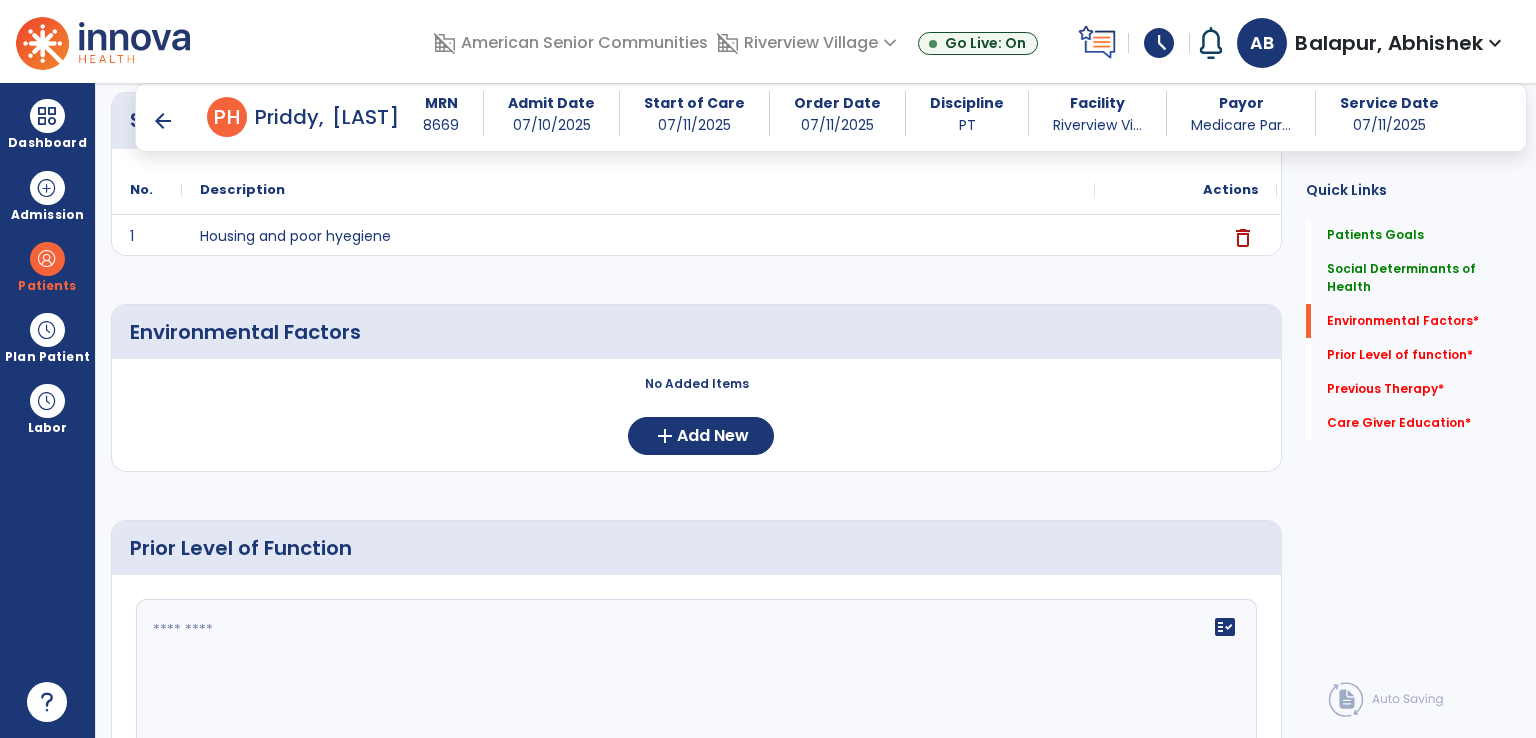 scroll, scrollTop: 544, scrollLeft: 0, axis: vertical 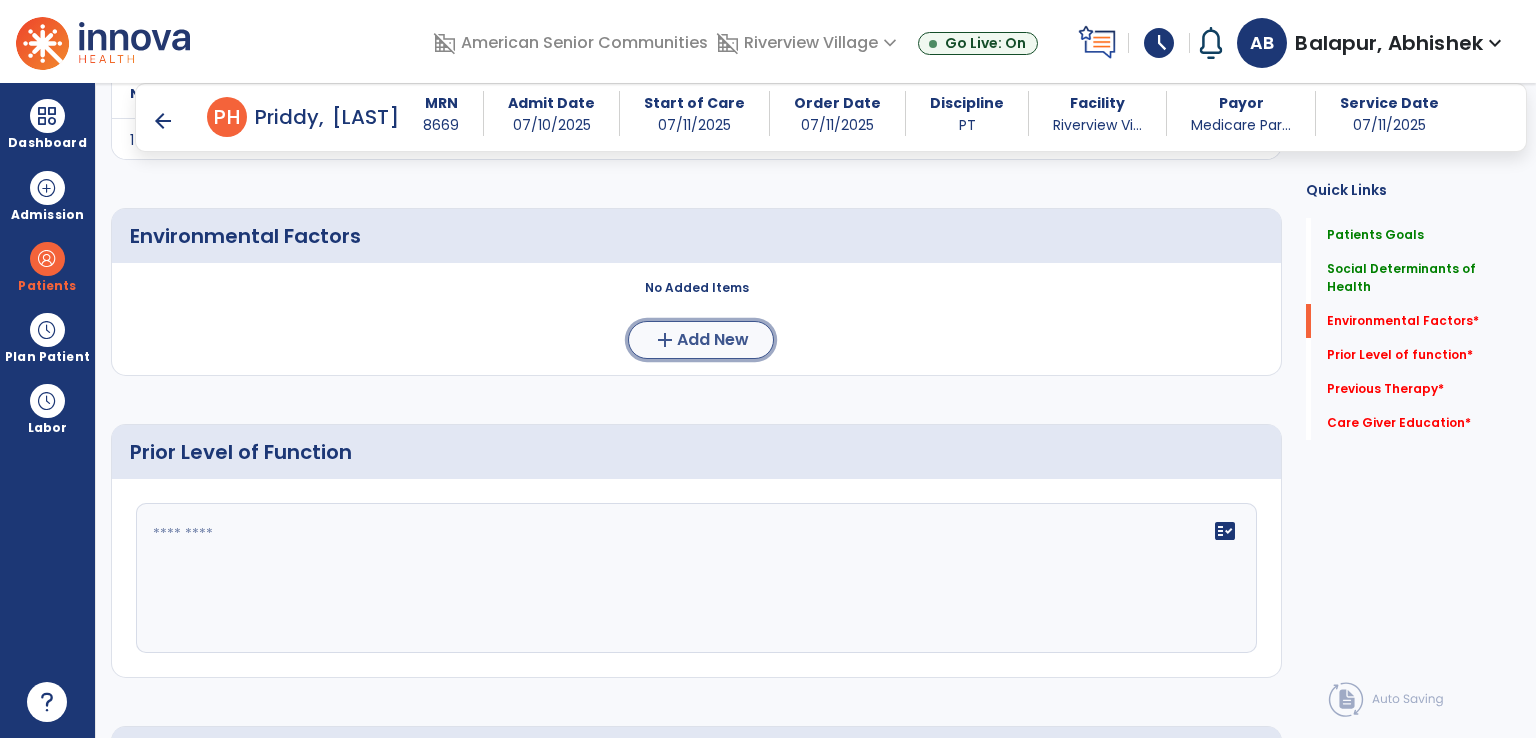 click on "Add New" 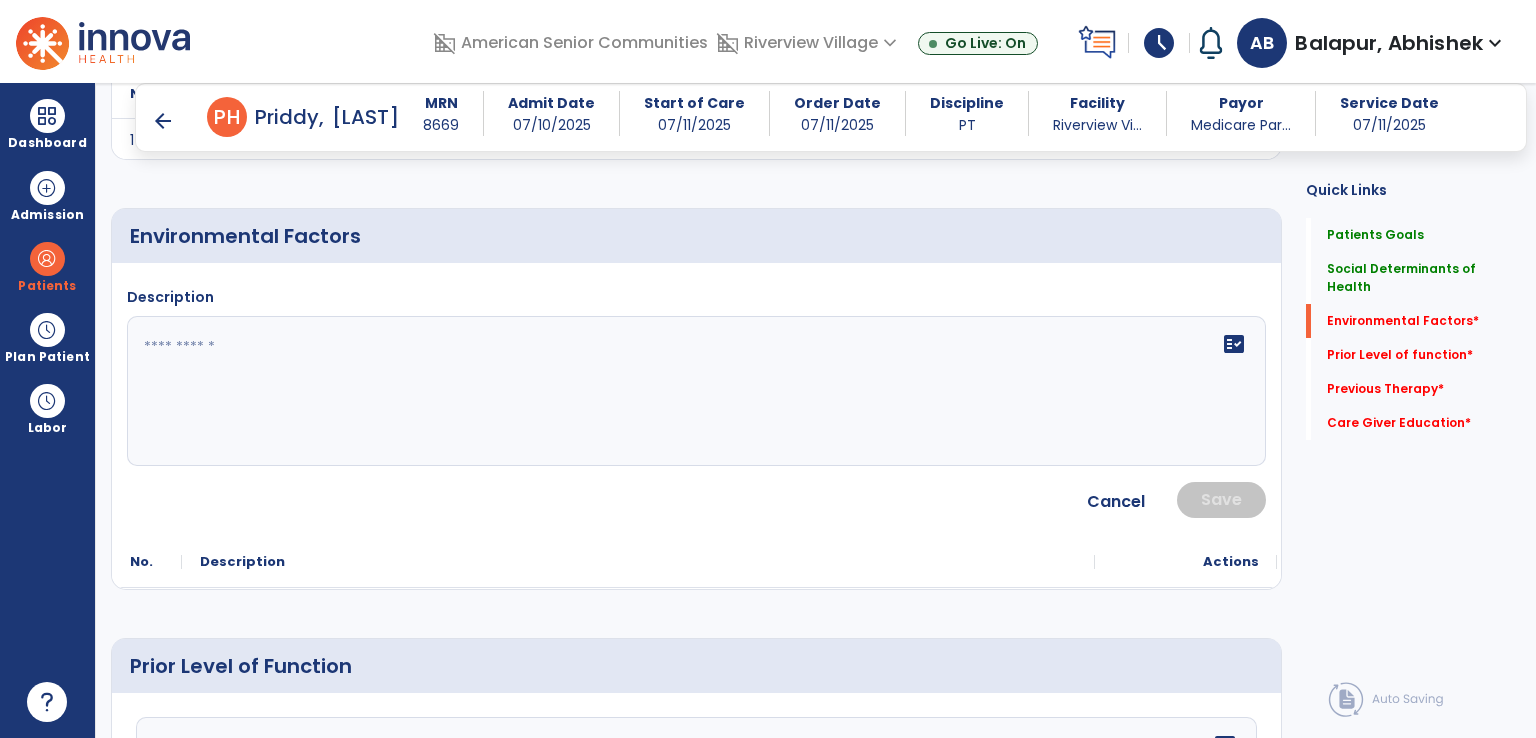 click 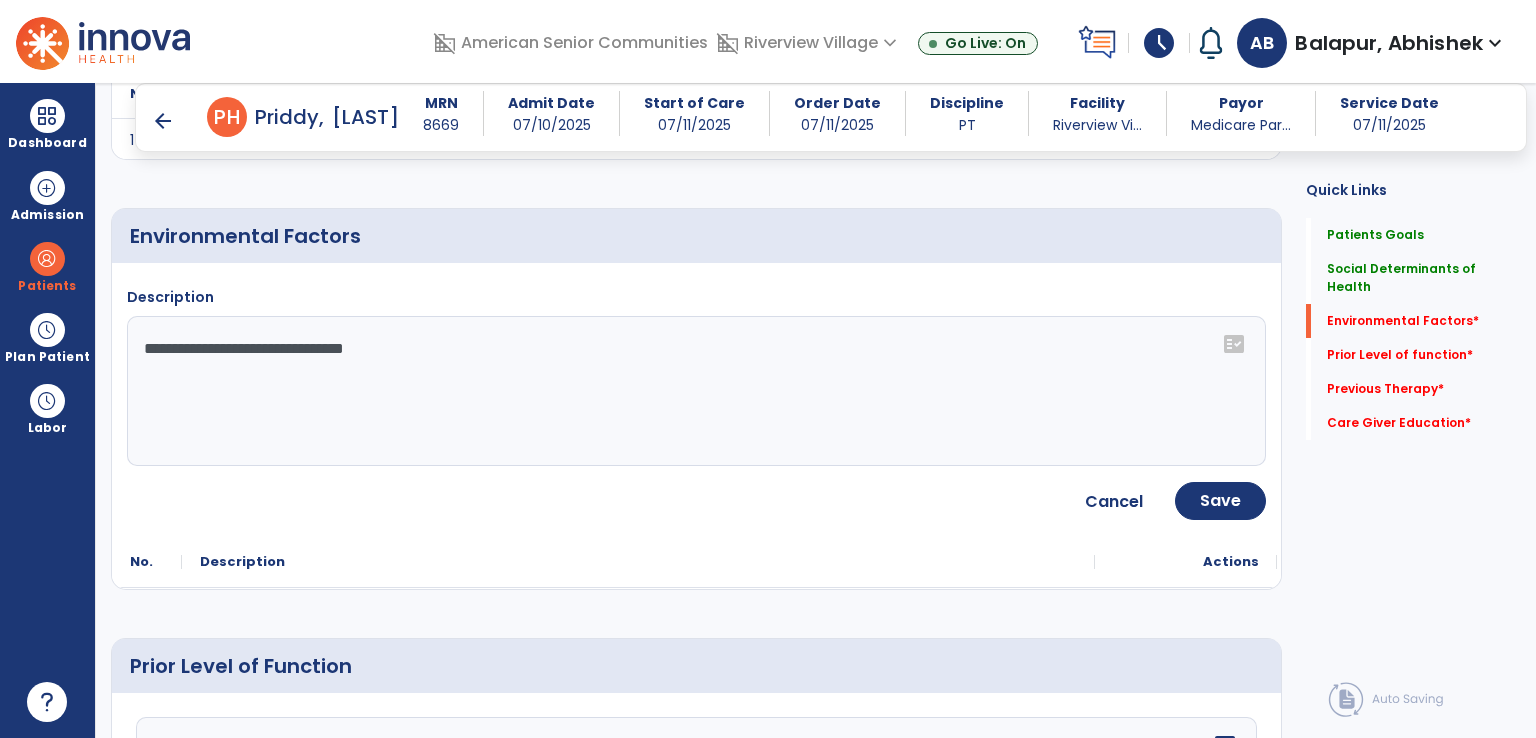 click on "**********" 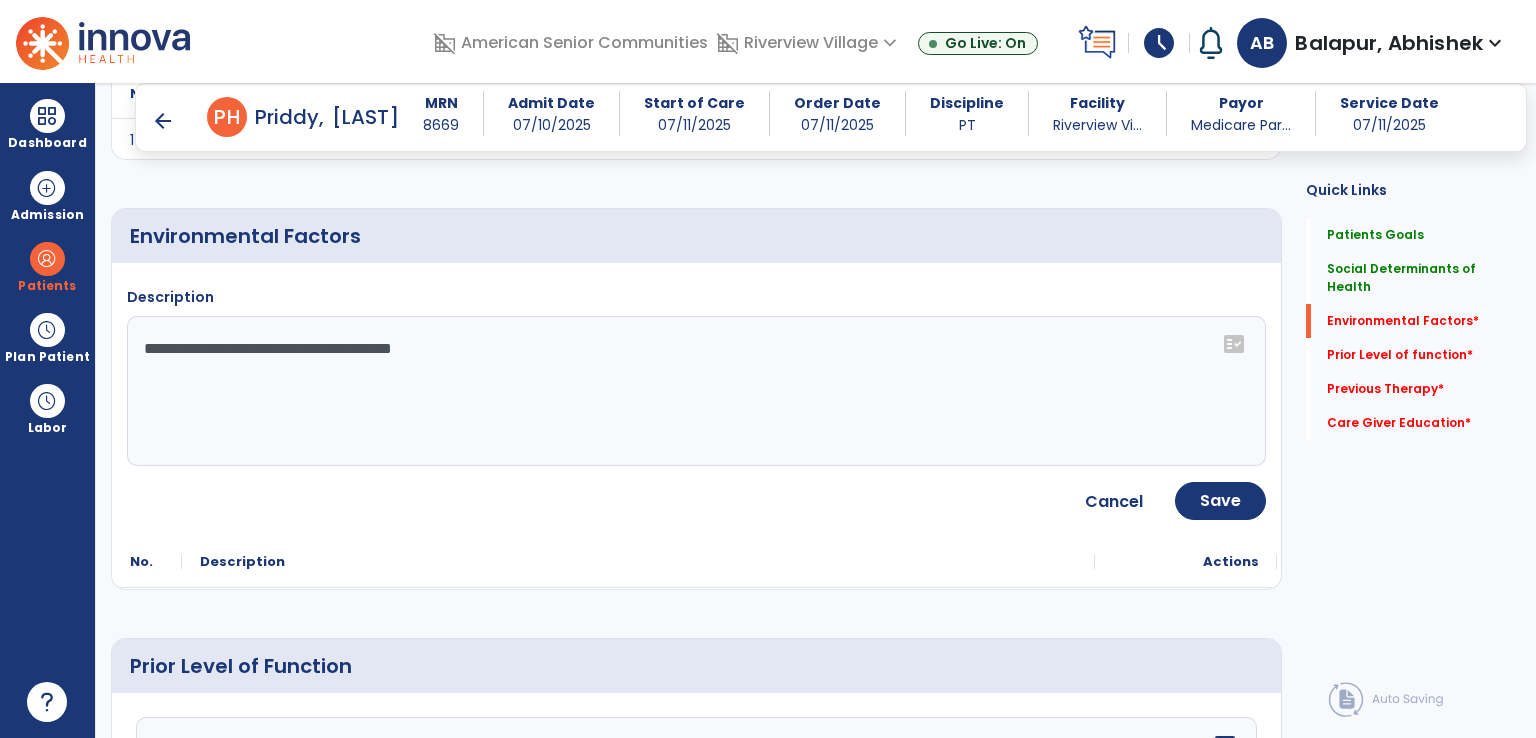 click on "**********" 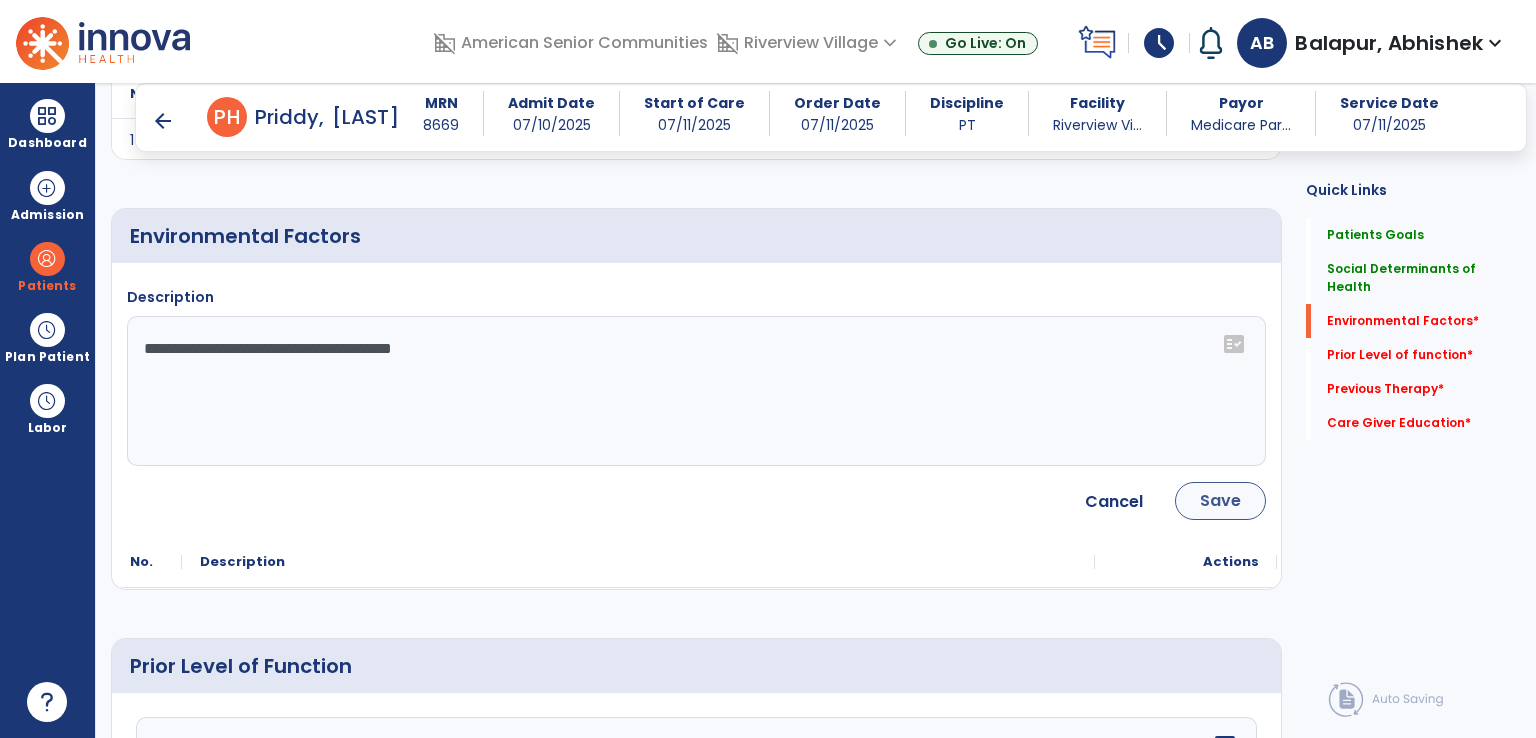 type on "**********" 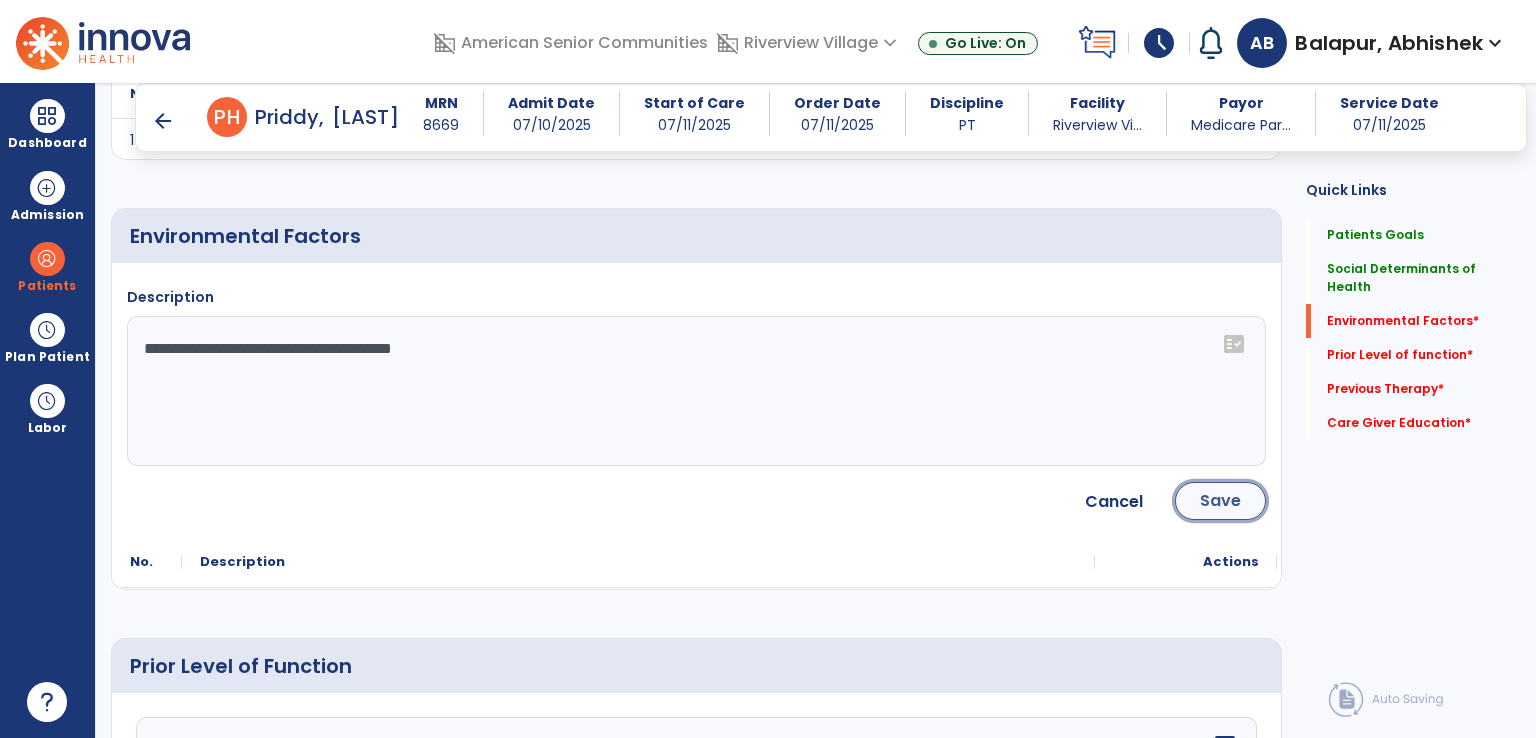 click on "Save" 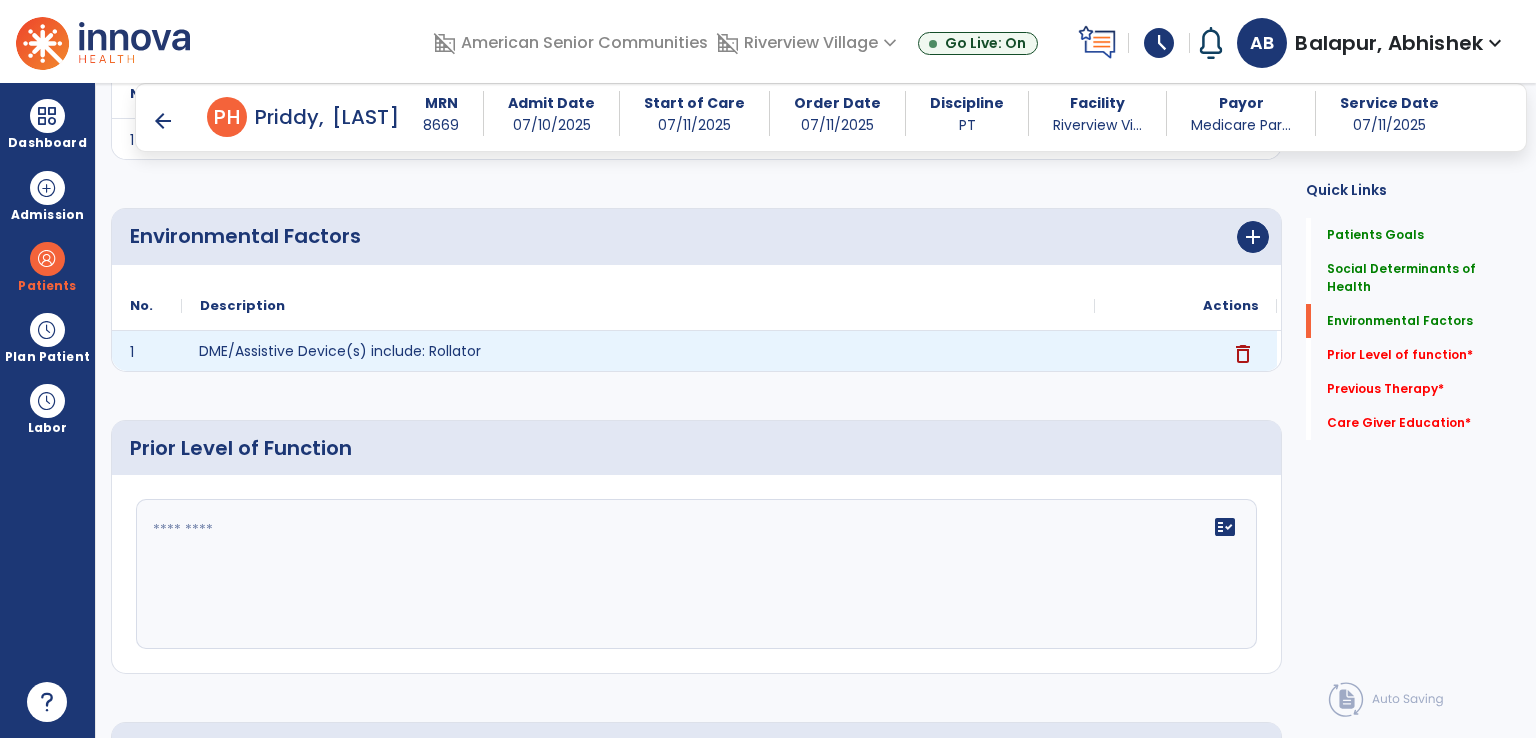 click on "DME/Assistive Device(s) include: Rollator" 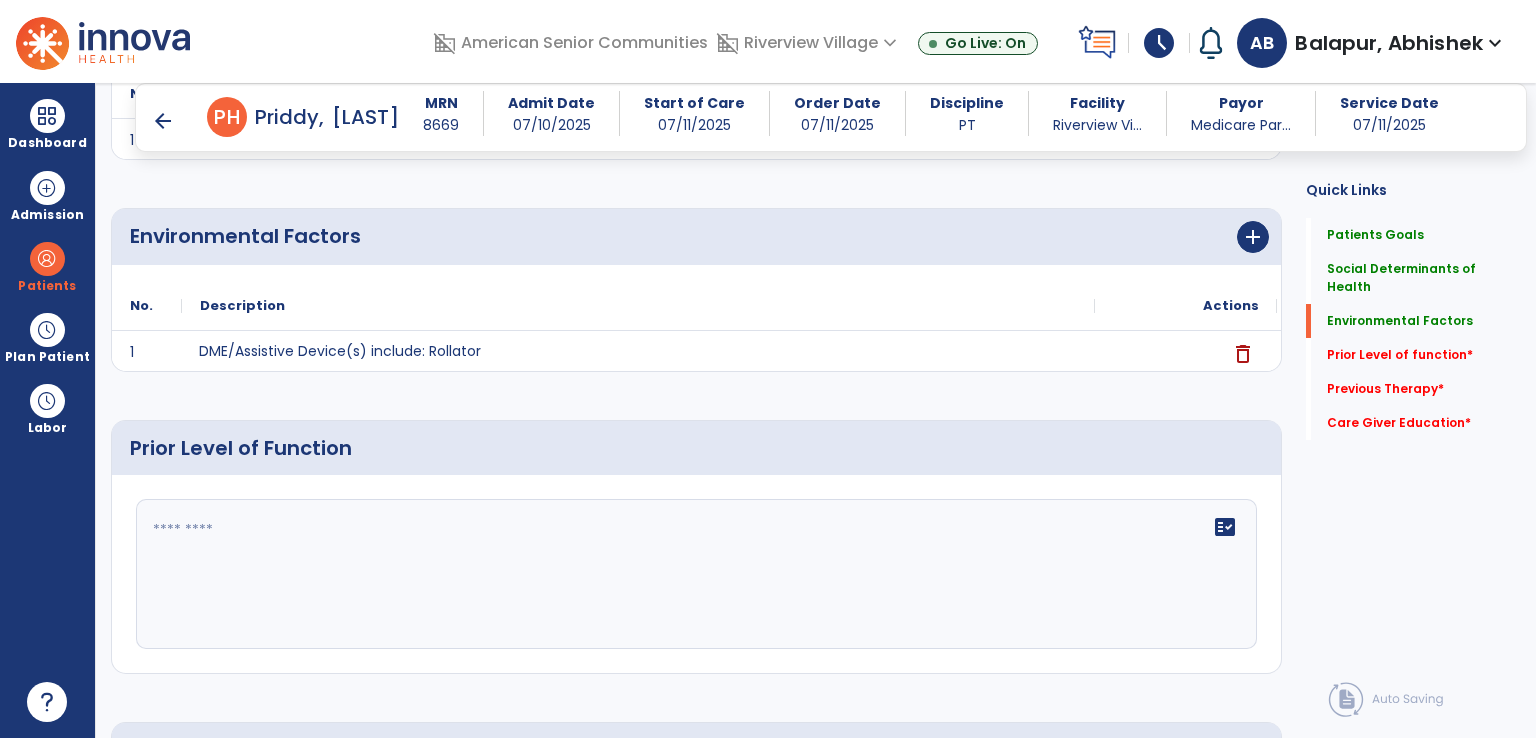 click on "add" 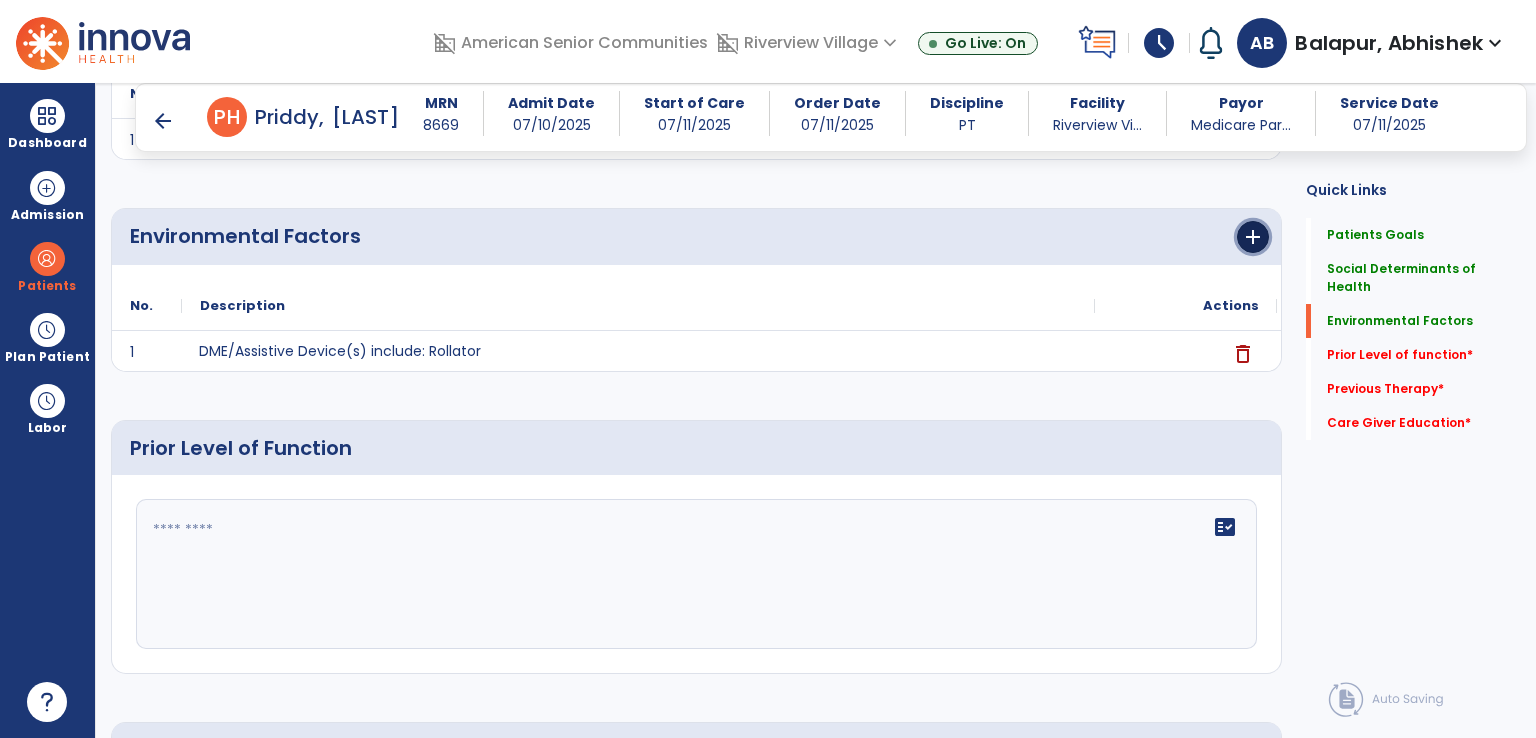click on "add" 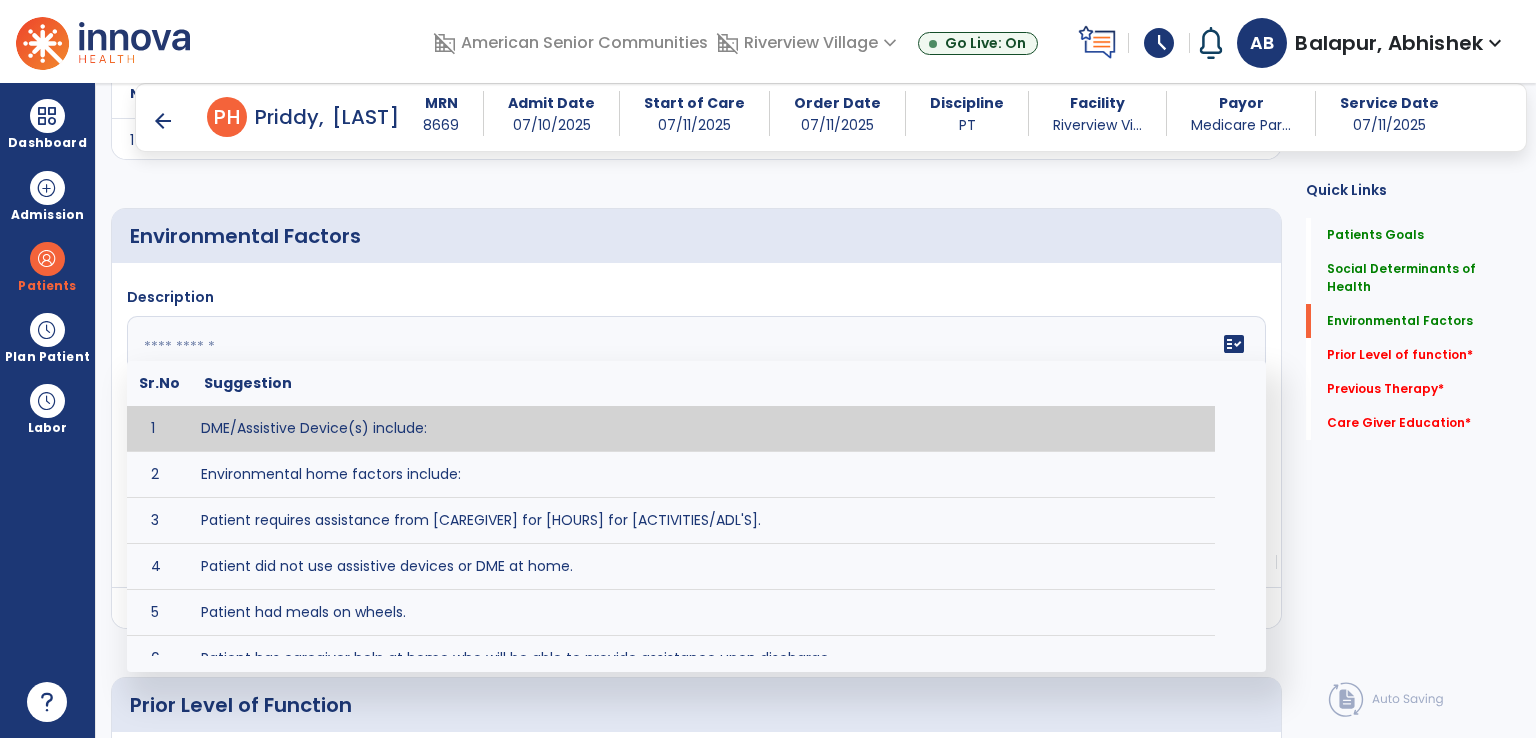click on "fact_check  Sr.No Suggestion 1 DME/Assistive Device(s) include:  2 Environmental home factors include:  3 Patient requires assistance from [CAREGIVER] for [HOURS] for [ACTIVITIES/ADL'S]. 4 Patient did not use assistive devices or DME at home. 5 Patient had meals on wheels. 6 Patient has caregiver help at home who will be able to provide assistance upon discharge. 7 Patient lived alone at home prior to admission and will [HAVE or HAVE NOT] assistance at home from [CAREGIVER] upon discharge. 8 Patient lives alone. 9 Patient lives with caregiver who provides support/aid for ____________. 10 Patient lives with spouse/significant other. 11 Patient needs to clime [NUMBER] stairs [WITH/WITHOUT] railing in order to reach [ROOM]. 12 Patient uses adaptive equipment at home including [EQUIPMENT] and has the following home modifications __________. 13 Patient was able to complete community activities (driving, shopping, community ambulation, etc.) independently. 14 15 16 17" 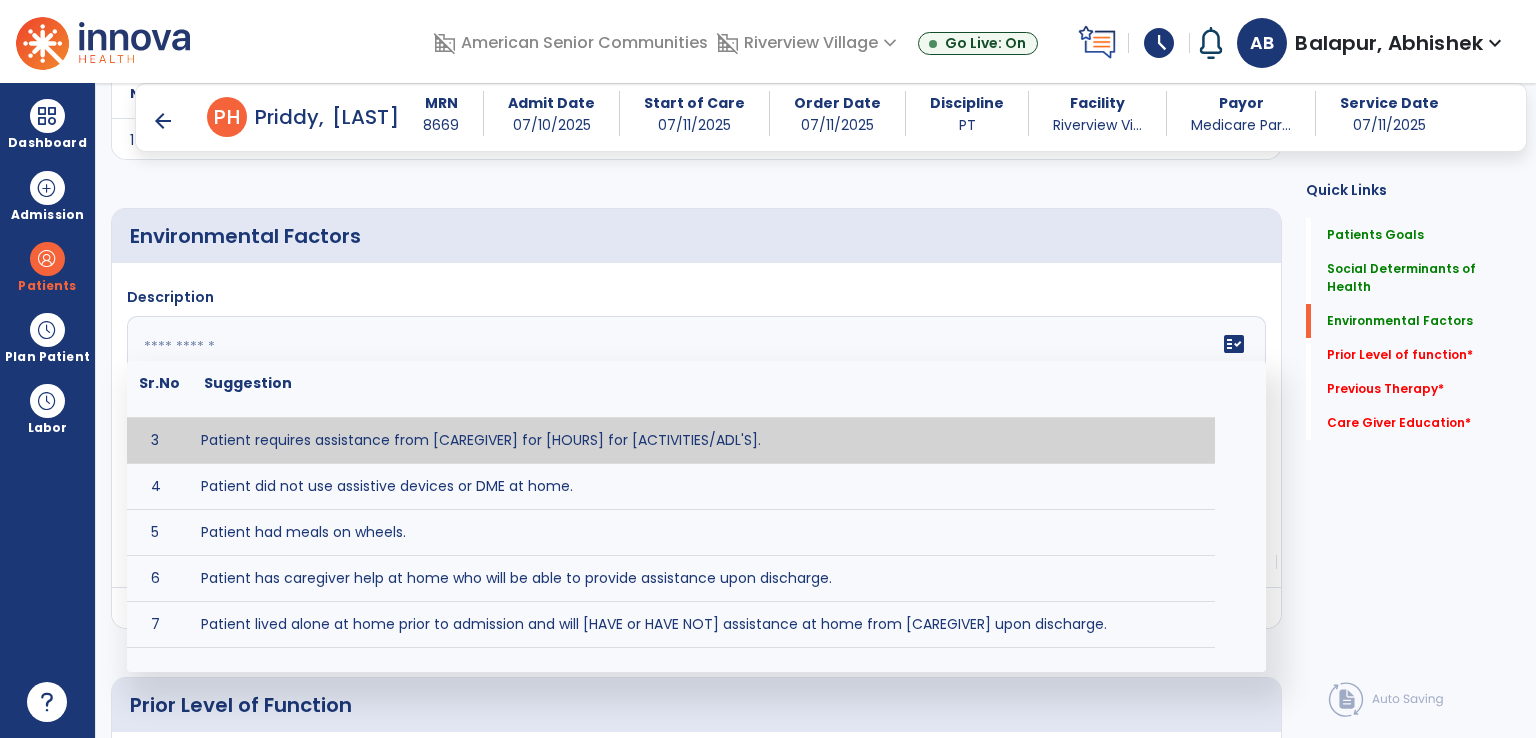 scroll, scrollTop: 200, scrollLeft: 0, axis: vertical 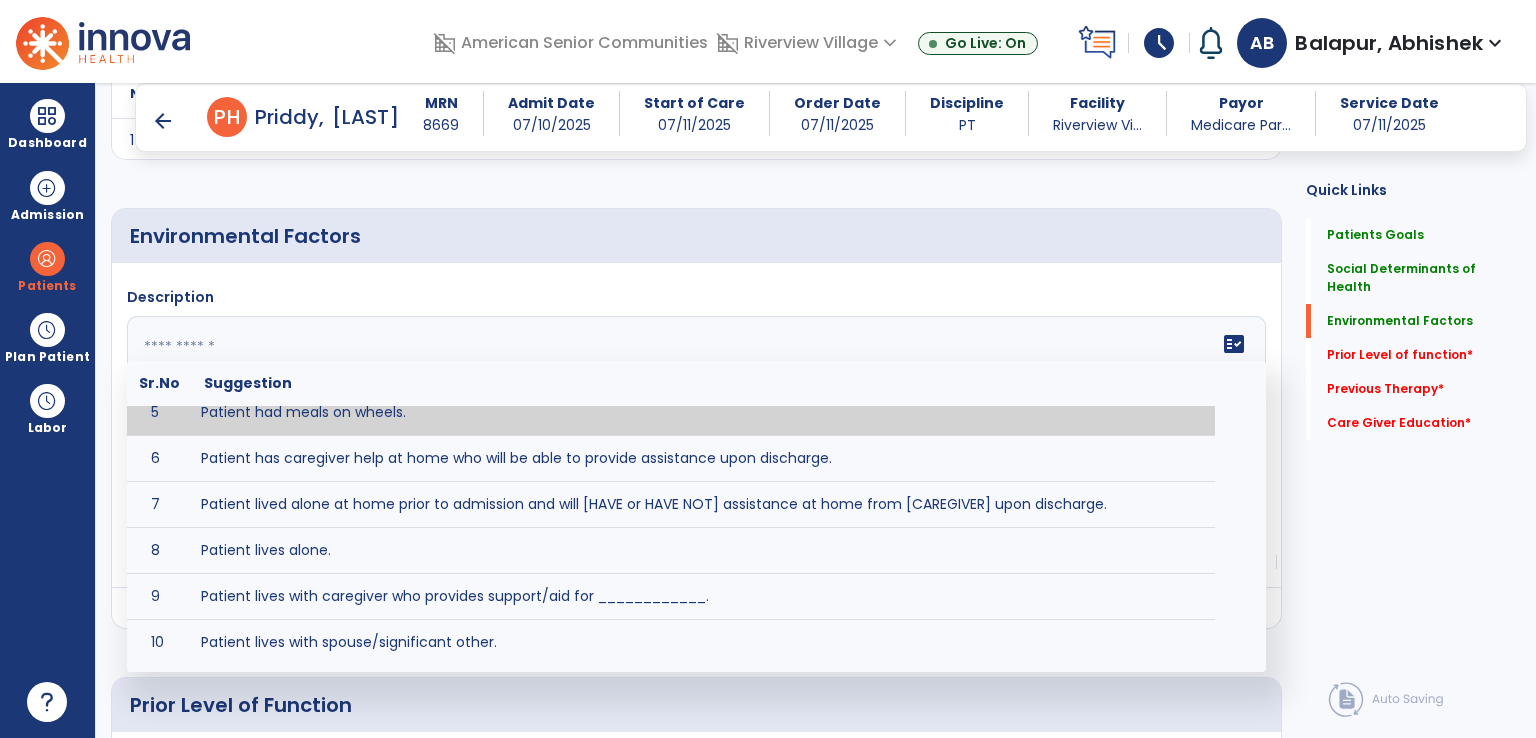 click on "Description   fact_check  Sr.No Suggestion 1 DME/Assistive Device(s) include:  2 Environmental home factors include:  3 Patient requires assistance from [CAREGIVER] for [HOURS] for [ACTIVITIES/ADL'S]. 4 Patient did not use assistive devices or DME at home. 5 Patient had meals on wheels. 6 Patient has caregiver help at home who will be able to provide assistance upon discharge. 7 Patient lived alone at home prior to admission and will [HAVE or HAVE NOT] assistance at home from [CAREGIVER] upon discharge. 8 Patient lives alone. 9 Patient lives with caregiver who provides support/aid for ____________. 10 Patient lives with spouse/significant other. 11 Patient needs to clime [NUMBER] stairs [WITH/WITHOUT] railing in order to reach [ROOM]. 12 Patient uses adaptive equipment at home including [EQUIPMENT] and has the following home modifications __________. 13 Patient was able to complete community activities (driving, shopping, community ambulation, etc.) independently. 14 15 16 17" 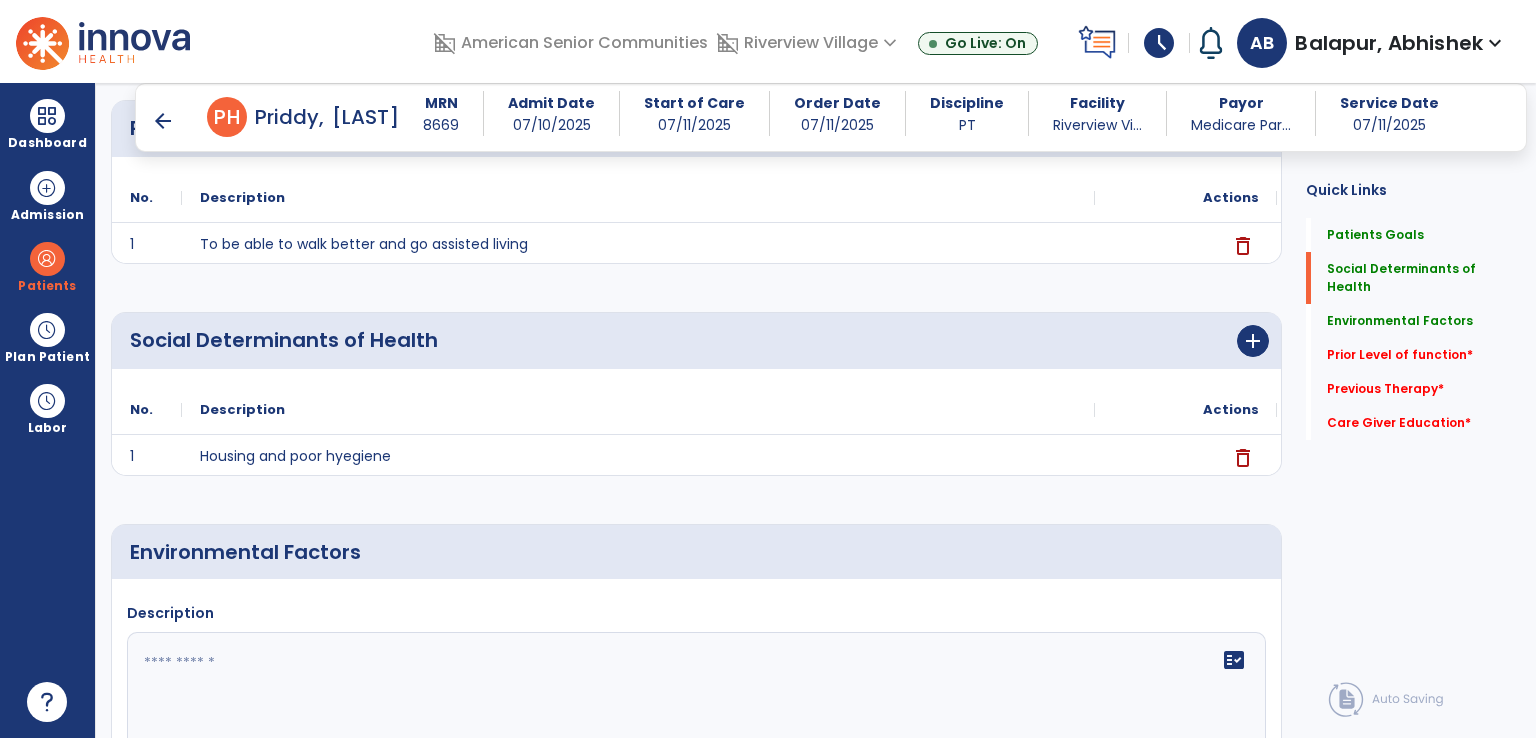 scroll, scrollTop: 344, scrollLeft: 0, axis: vertical 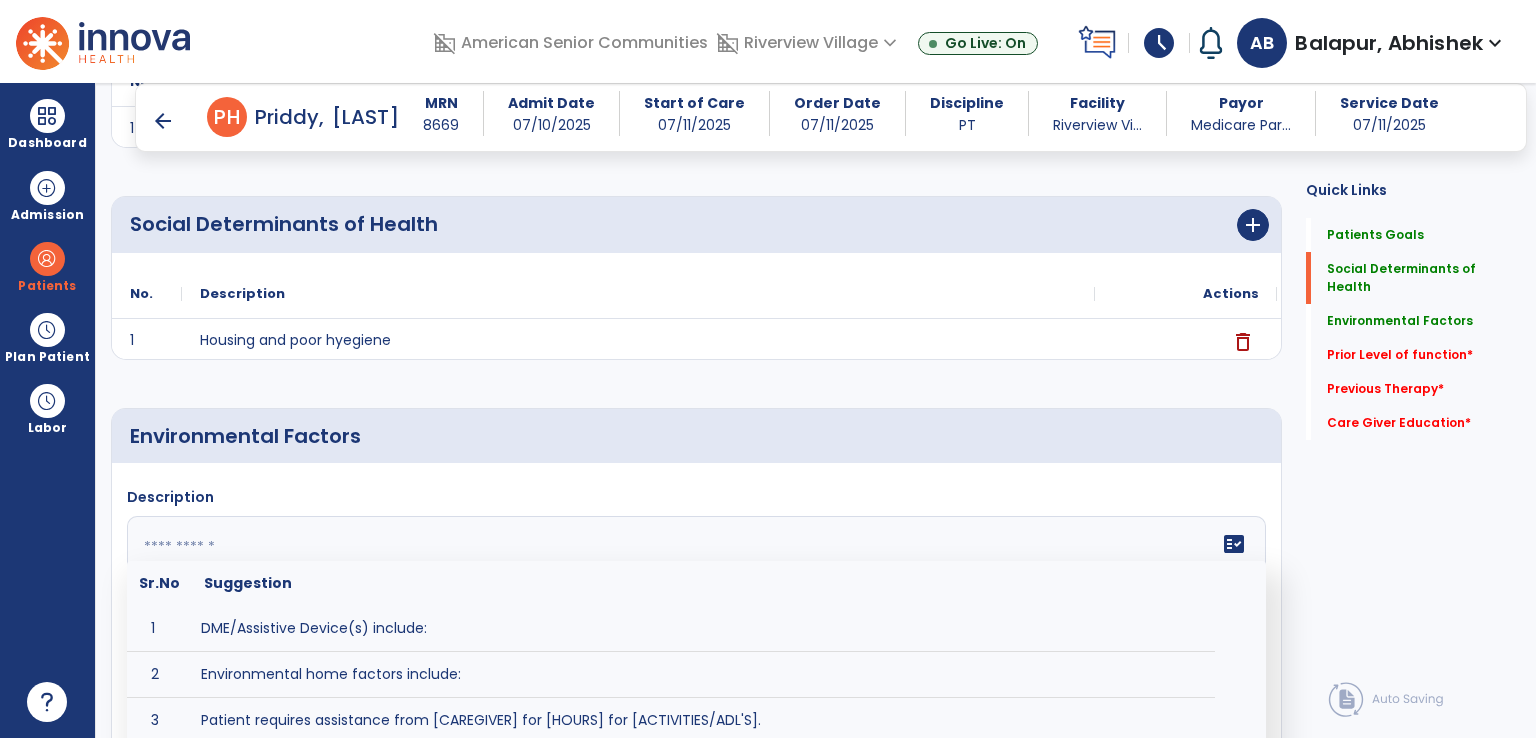 click on "fact_check  Sr.No Suggestion 1 DME/Assistive Device(s) include:  2 Environmental home factors include:  3 Patient requires assistance from [CAREGIVER] for [HOURS] for [ACTIVITIES/ADL'S]. 4 Patient did not use assistive devices or DME at home. 5 Patient had meals on wheels. 6 Patient has caregiver help at home who will be able to provide assistance upon discharge. 7 Patient lived alone at home prior to admission and will [HAVE or HAVE NOT] assistance at home from [CAREGIVER] upon discharge. 8 Patient lives alone. 9 Patient lives with caregiver who provides support/aid for ____________. 10 Patient lives with spouse/significant other. 11 Patient needs to clime [NUMBER] stairs [WITH/WITHOUT] railing in order to reach [ROOM]. 12 Patient uses adaptive equipment at home including [EQUIPMENT] and has the following home modifications __________. 13 Patient was able to complete community activities (driving, shopping, community ambulation, etc.) independently. 14 15 16 17" 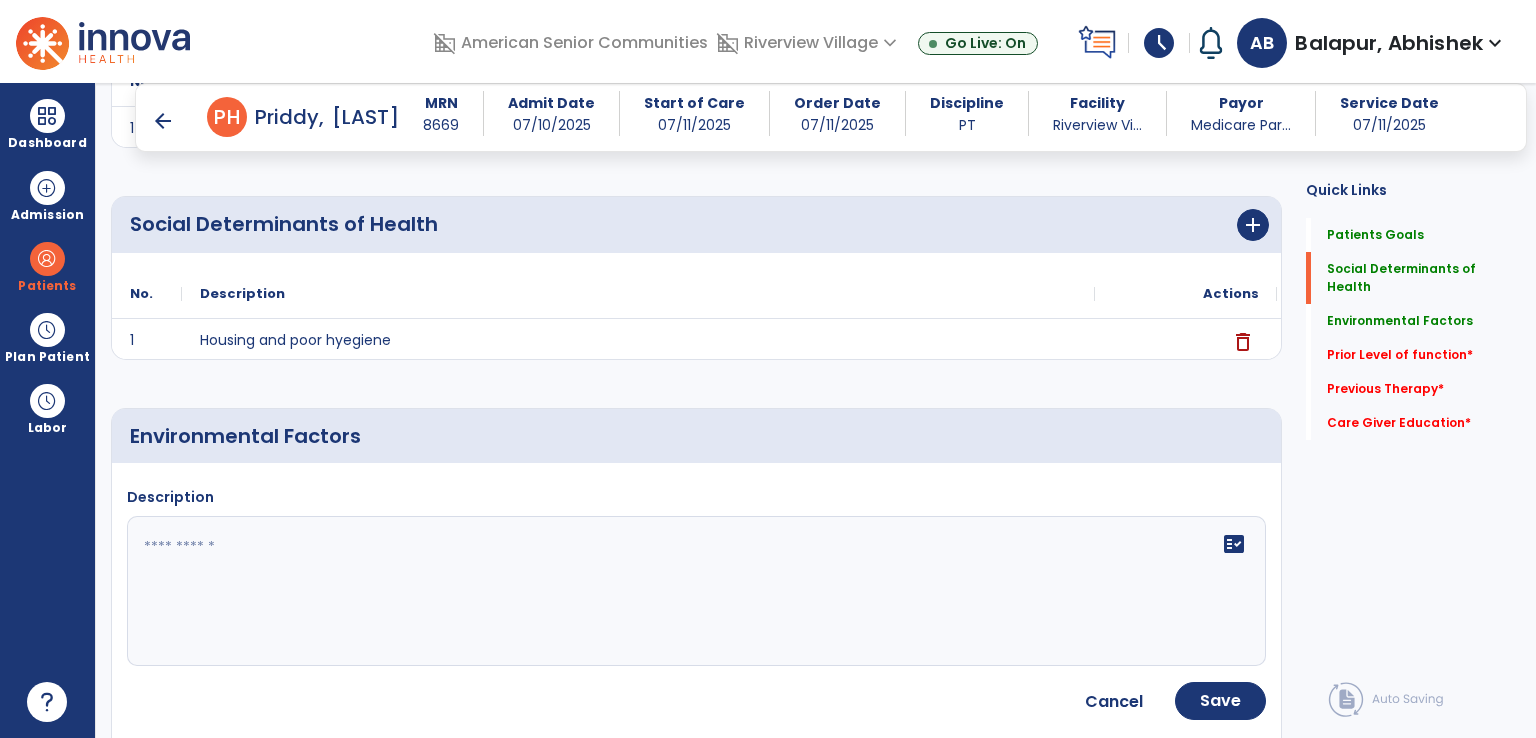 click on "Environmental Factors     Description   fact_check  Cancel Save
No.
Description
Actions
1" 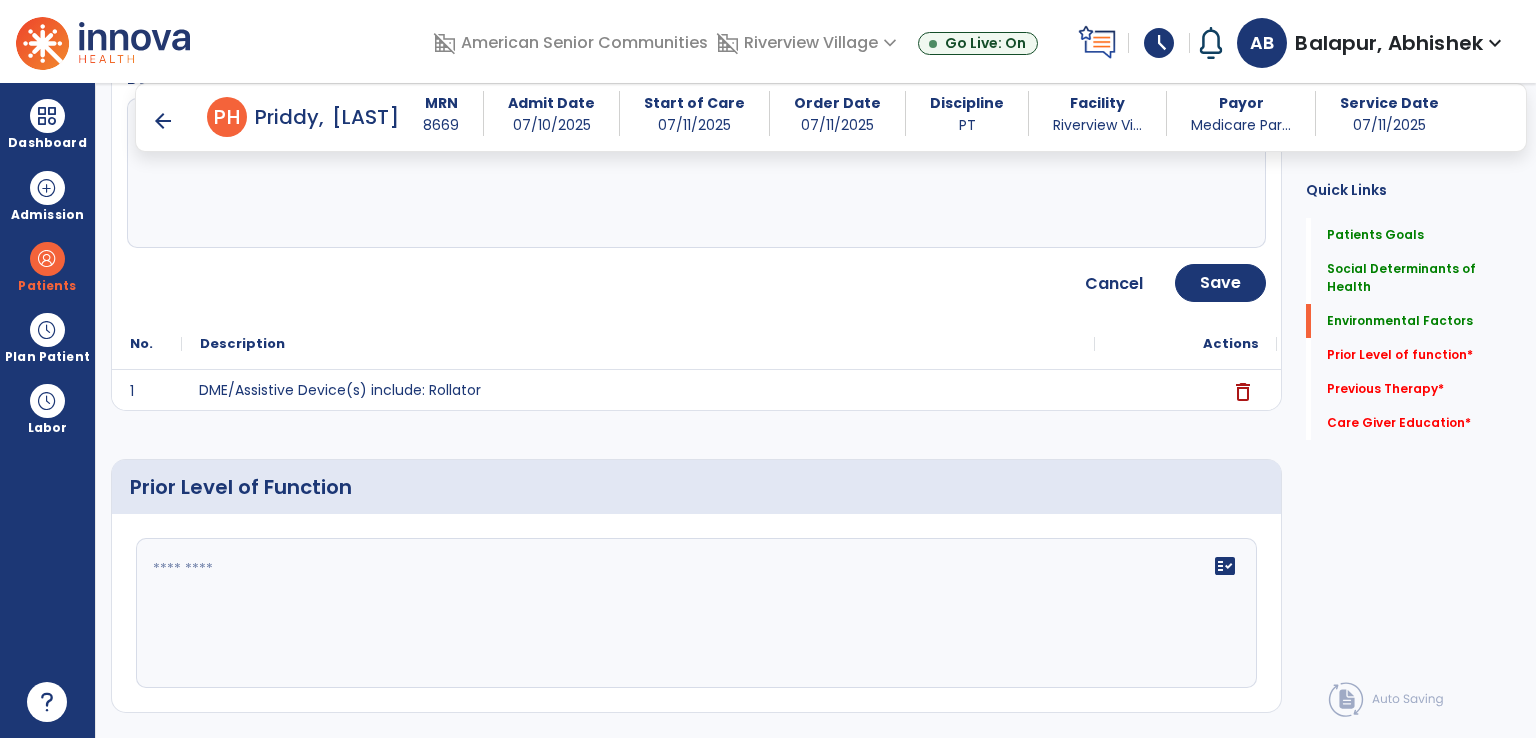 scroll, scrollTop: 744, scrollLeft: 0, axis: vertical 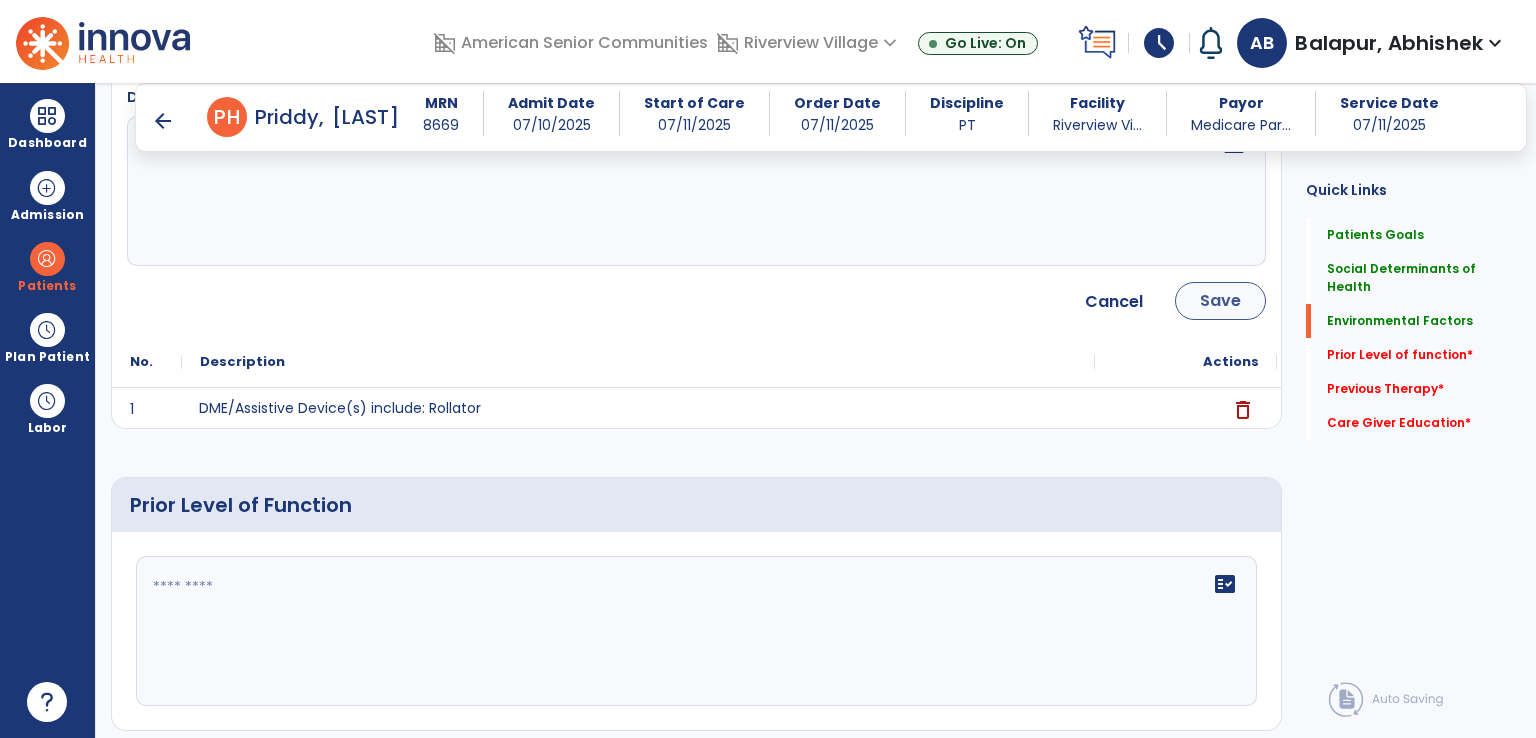 drag, startPoint x: 1287, startPoint y: 302, endPoint x: 1215, endPoint y: 313, distance: 72.835434 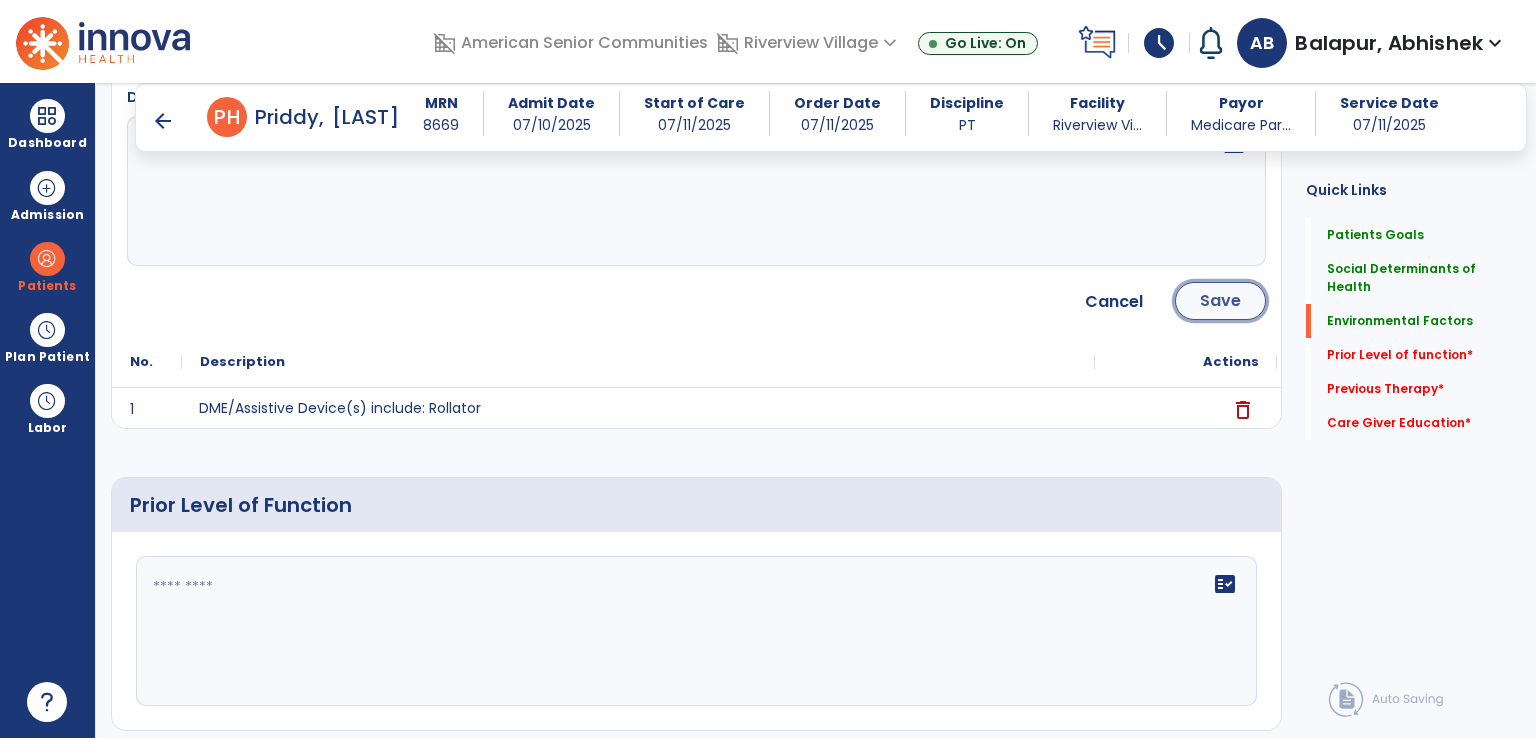 click on "Save" 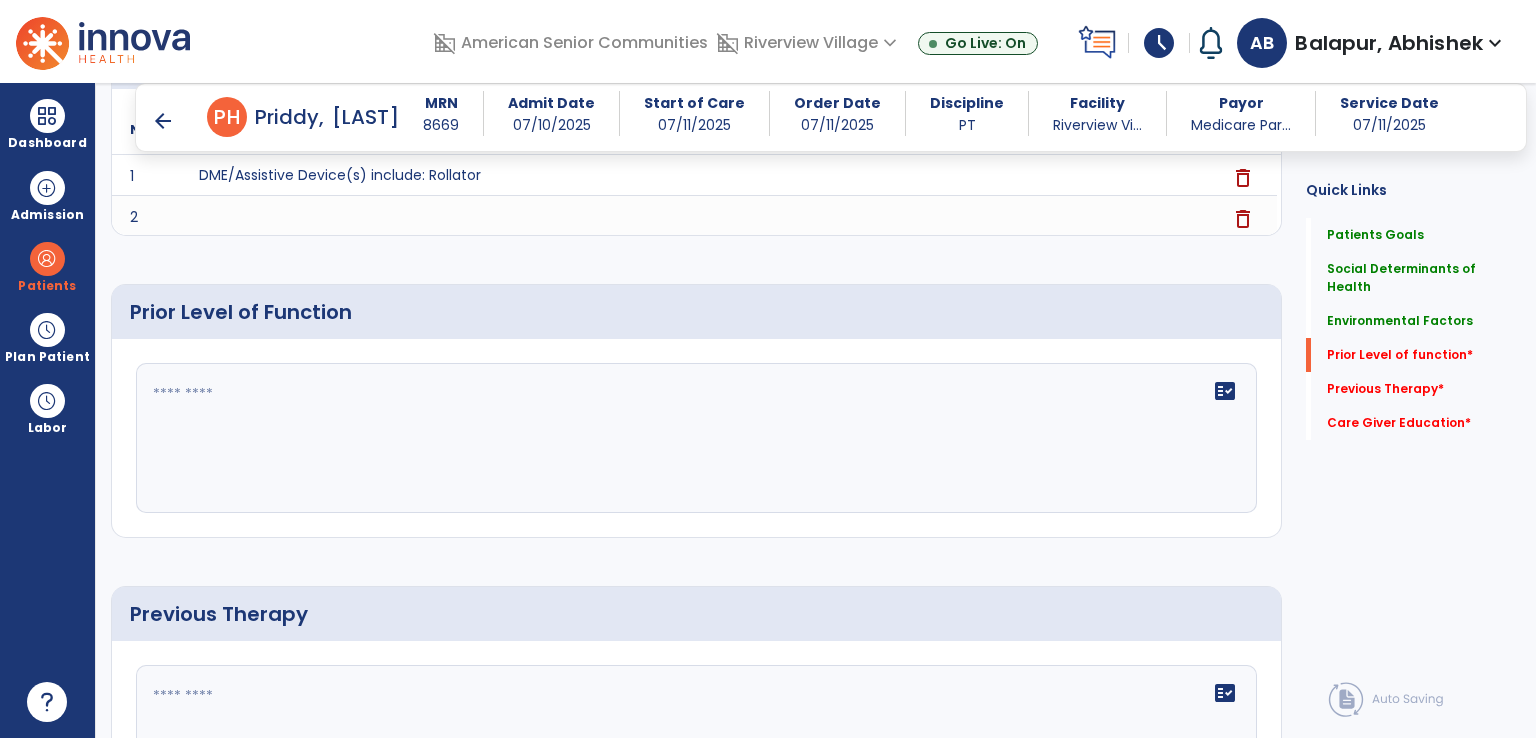 scroll, scrollTop: 736, scrollLeft: 0, axis: vertical 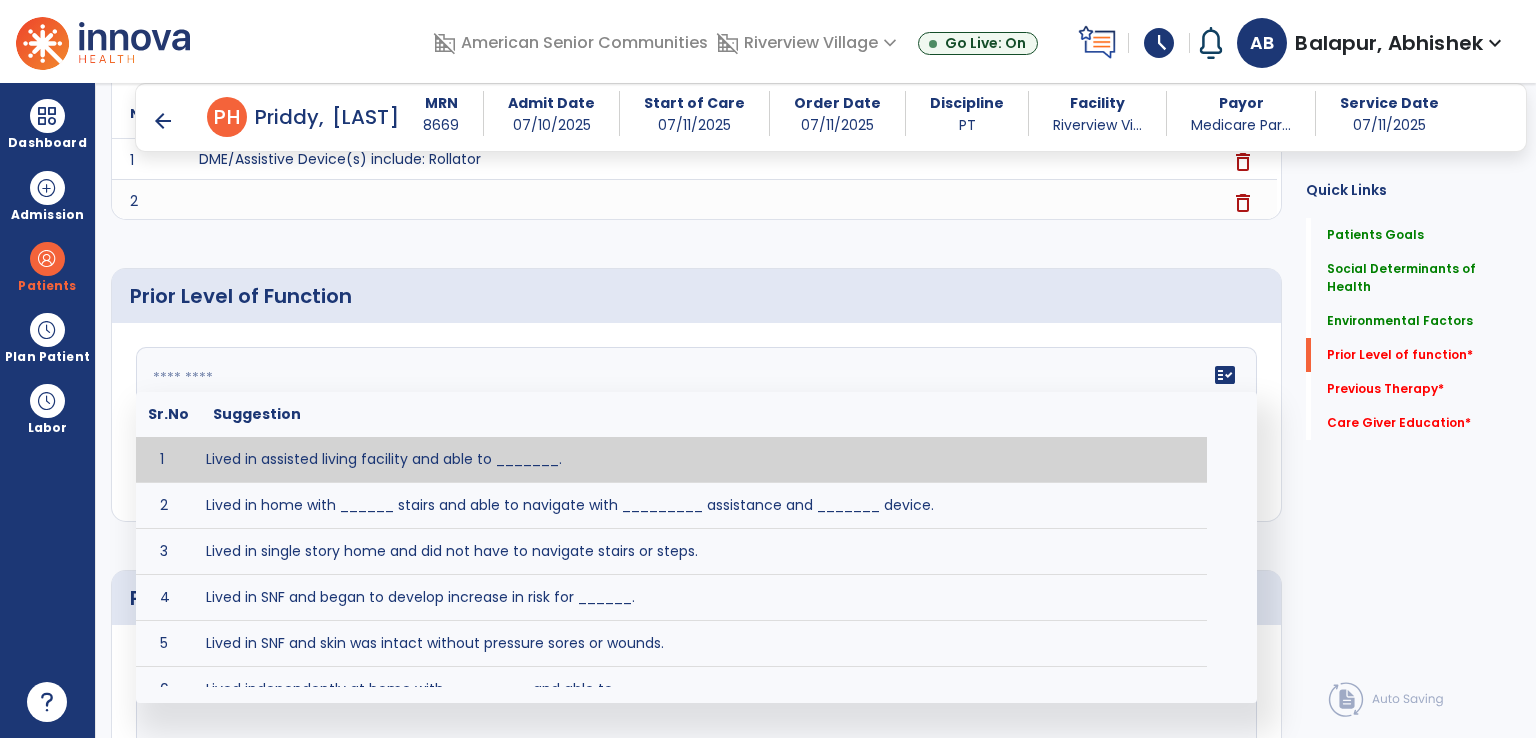 click on "fact_check  Sr.No Suggestion 1 Lived in assisted living facility and able to _______. 2 Lived in home with ______ stairs and able to navigate with _________ assistance and _______ device. 3 Lived in single story home and did not have to navigate stairs or steps. 4 Lived in SNF and began to develop increase in risk for ______. 5 Lived in SNF and skin was intact without pressure sores or wounds. 6 Lived independently at home with _________ and able to __________. 7 Wheelchair bound, non ambulatory and able to ______. 8 Worked as a __________." 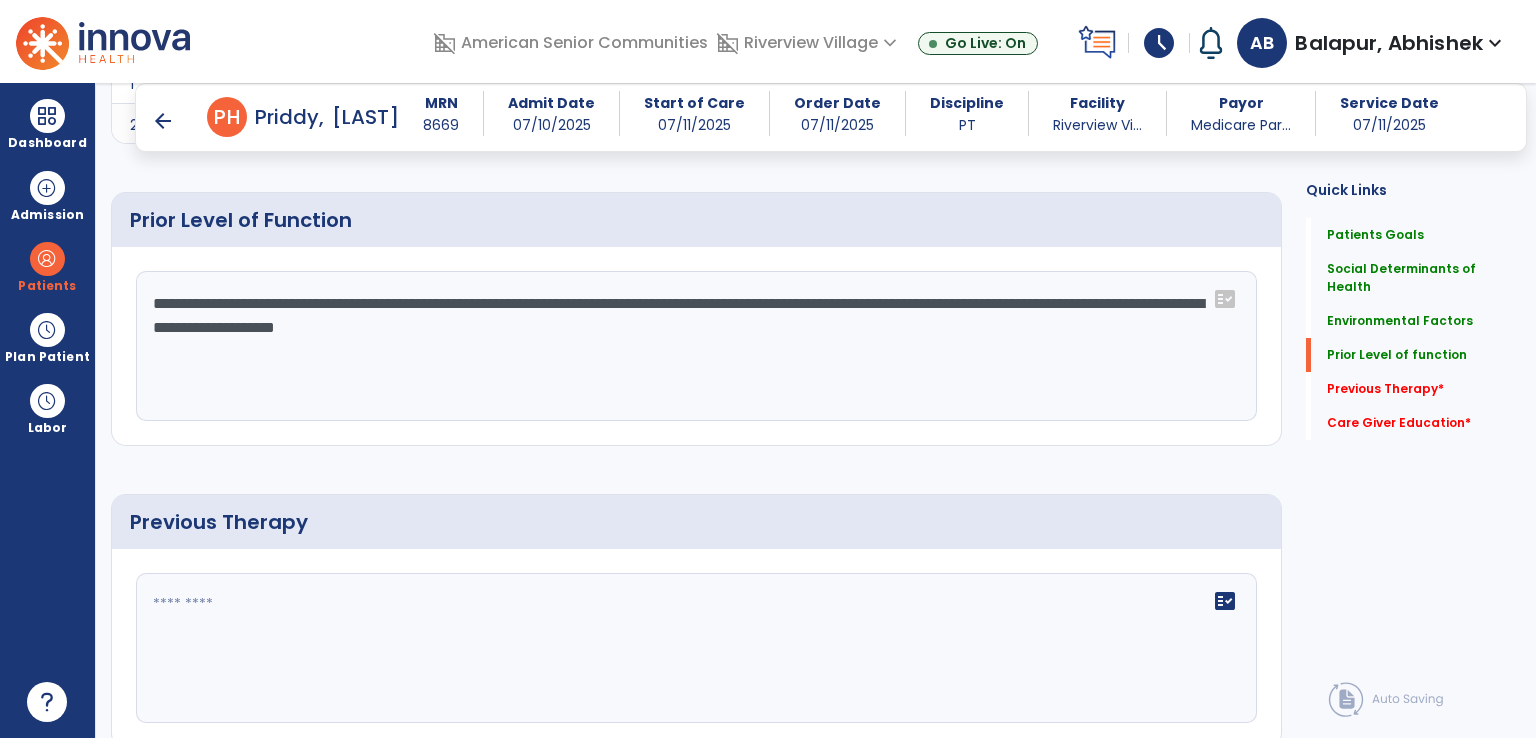 scroll, scrollTop: 936, scrollLeft: 0, axis: vertical 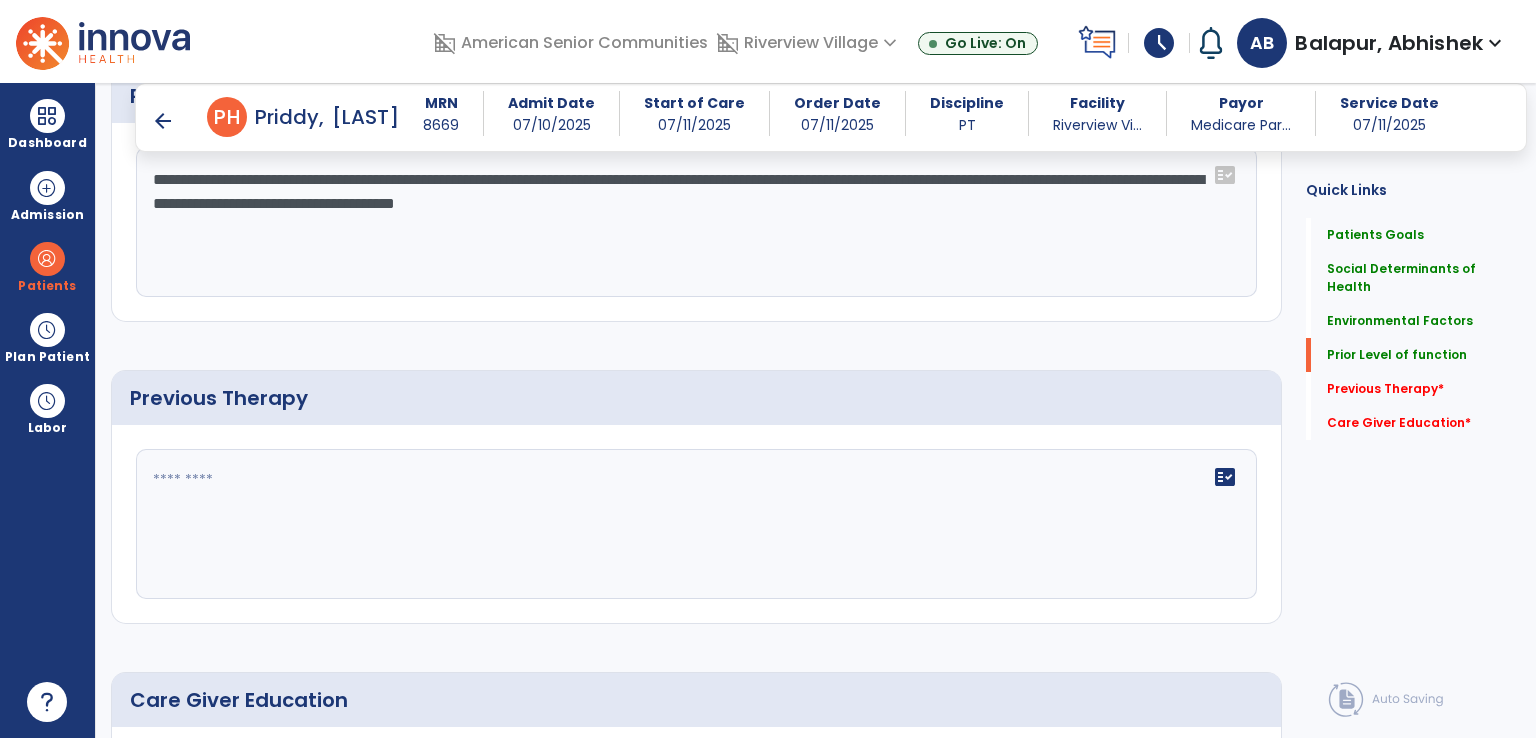 type on "**********" 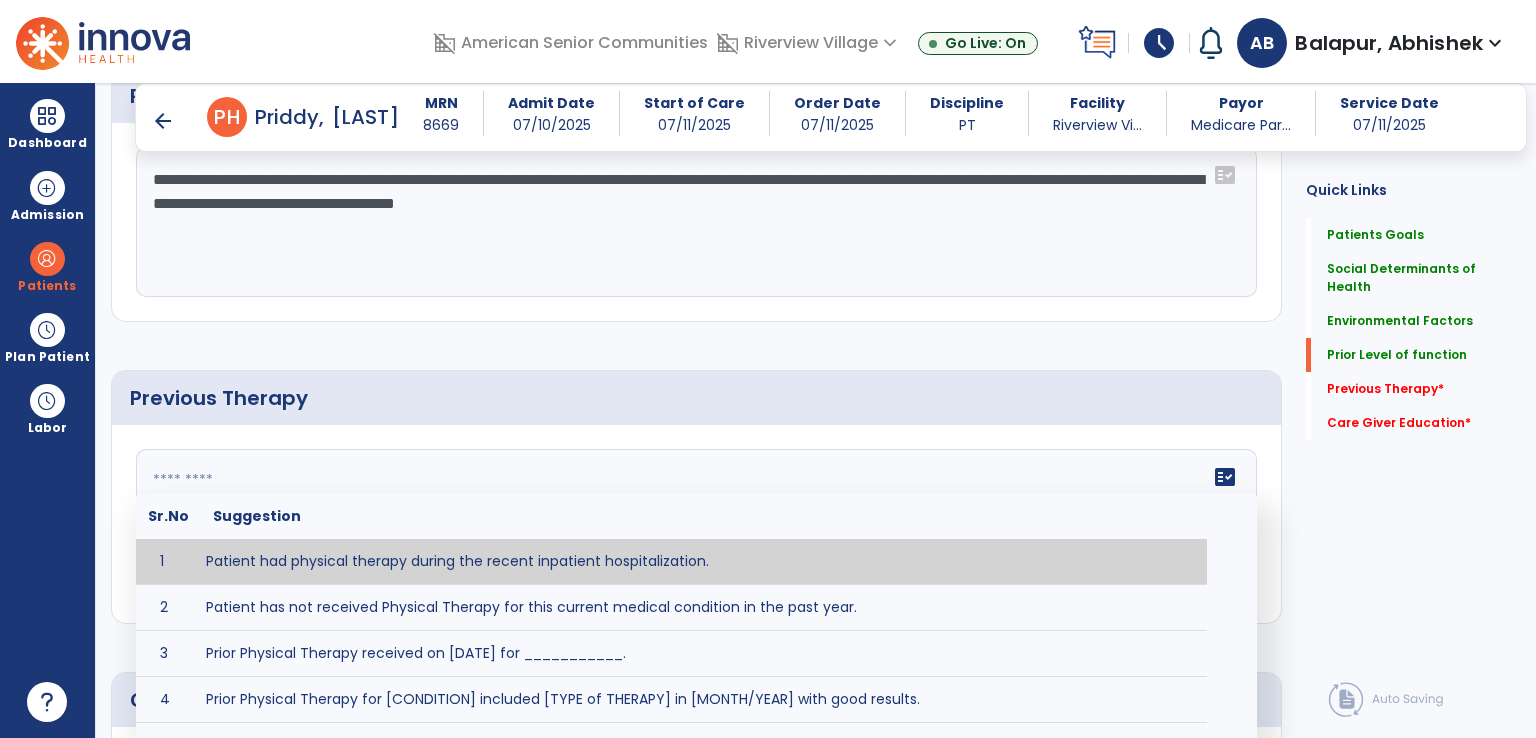 type on "**********" 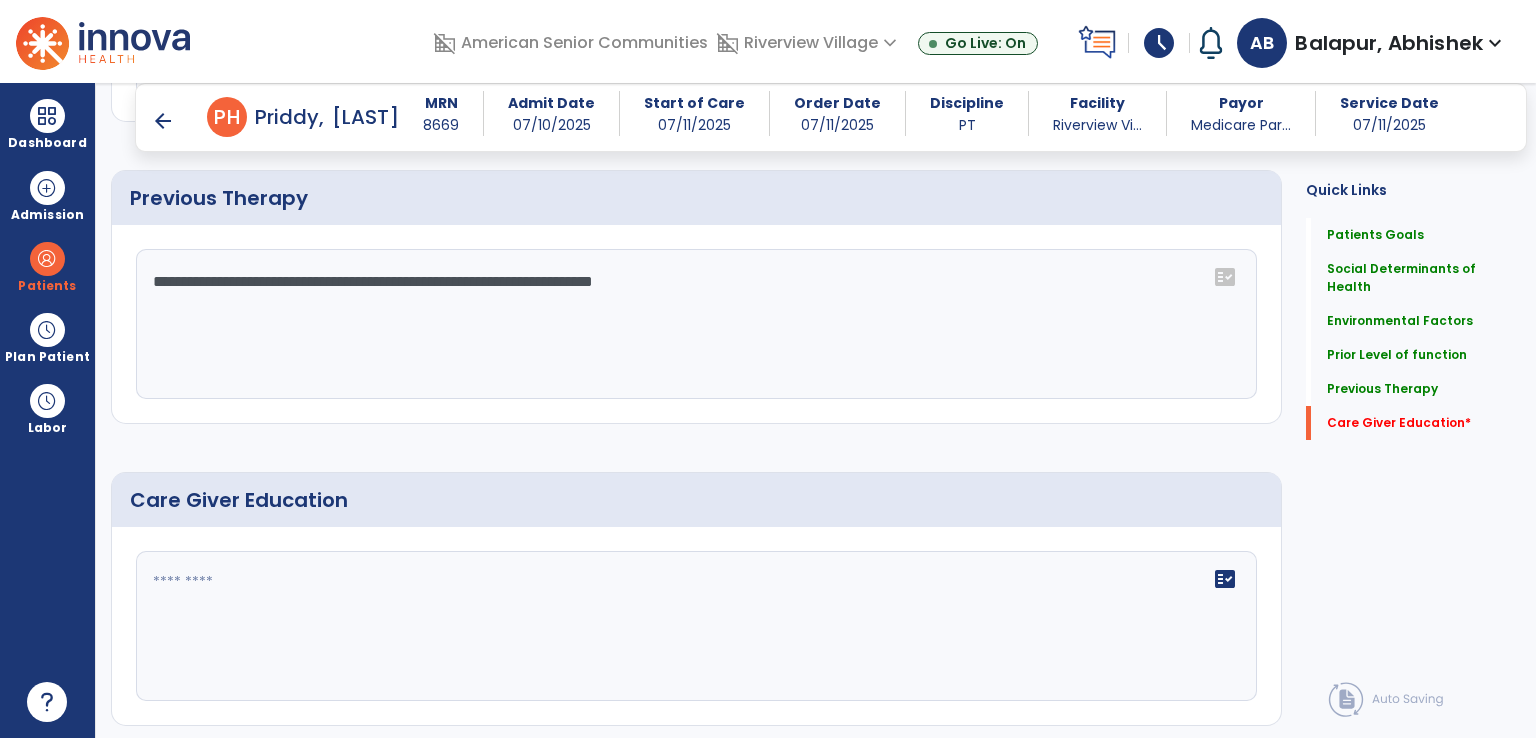 scroll, scrollTop: 1190, scrollLeft: 0, axis: vertical 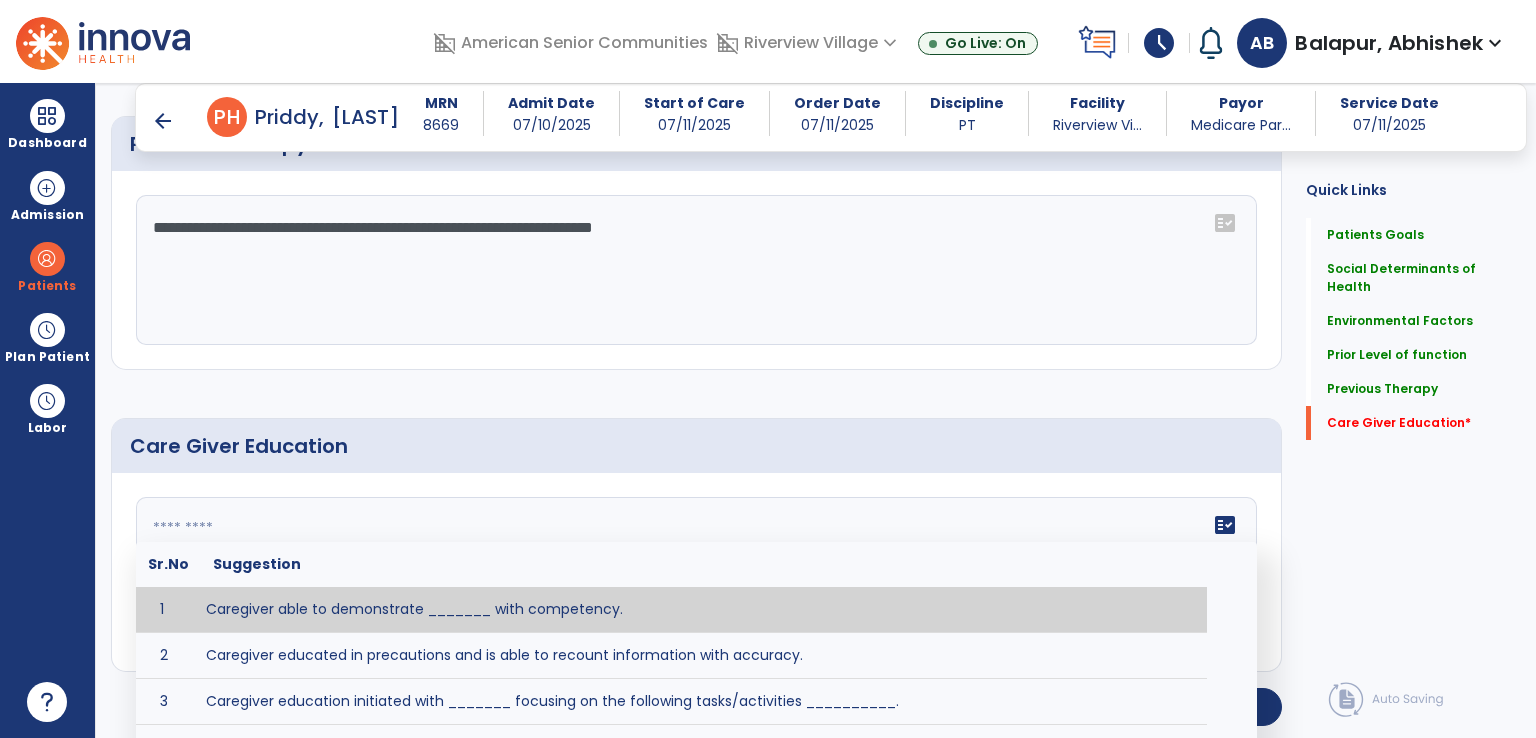 click 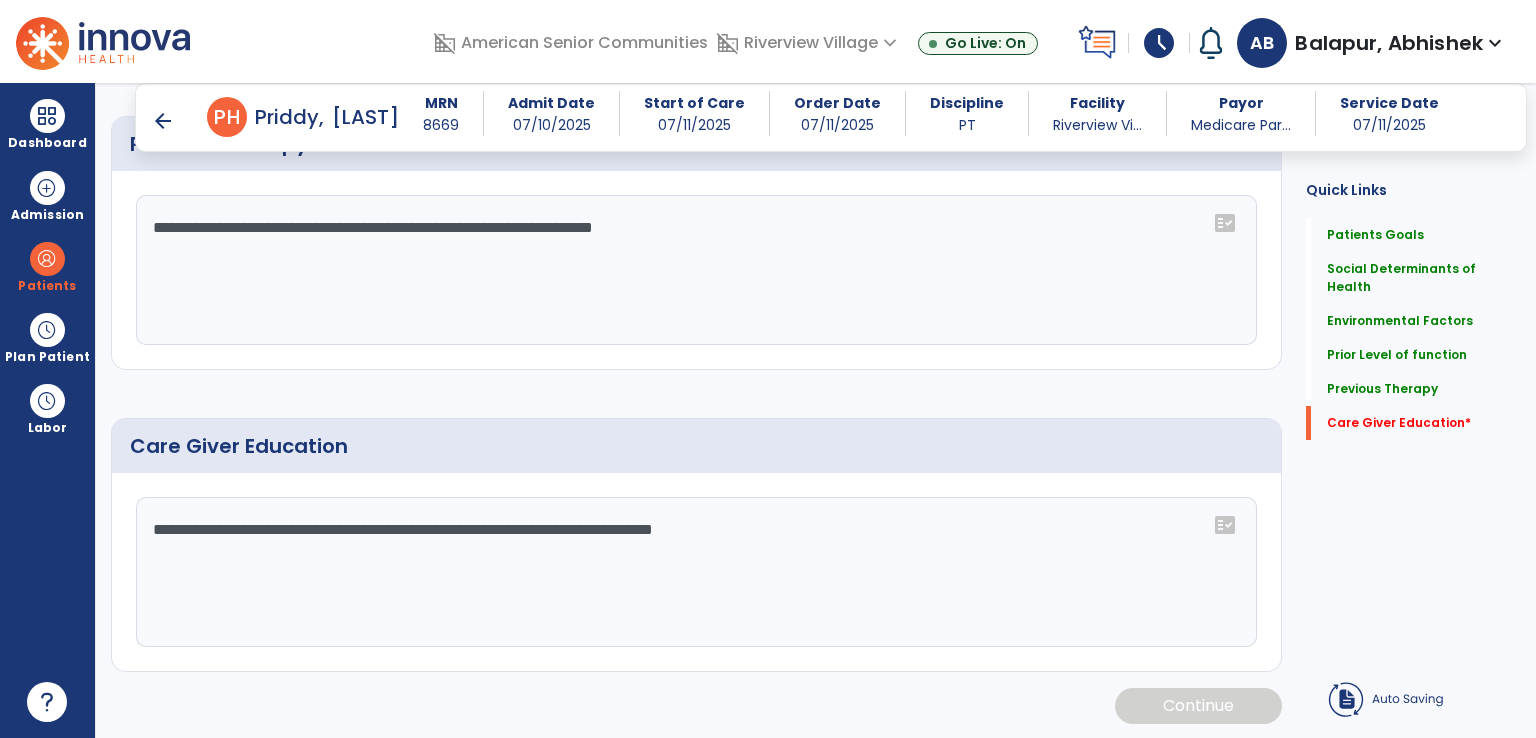 type on "**********" 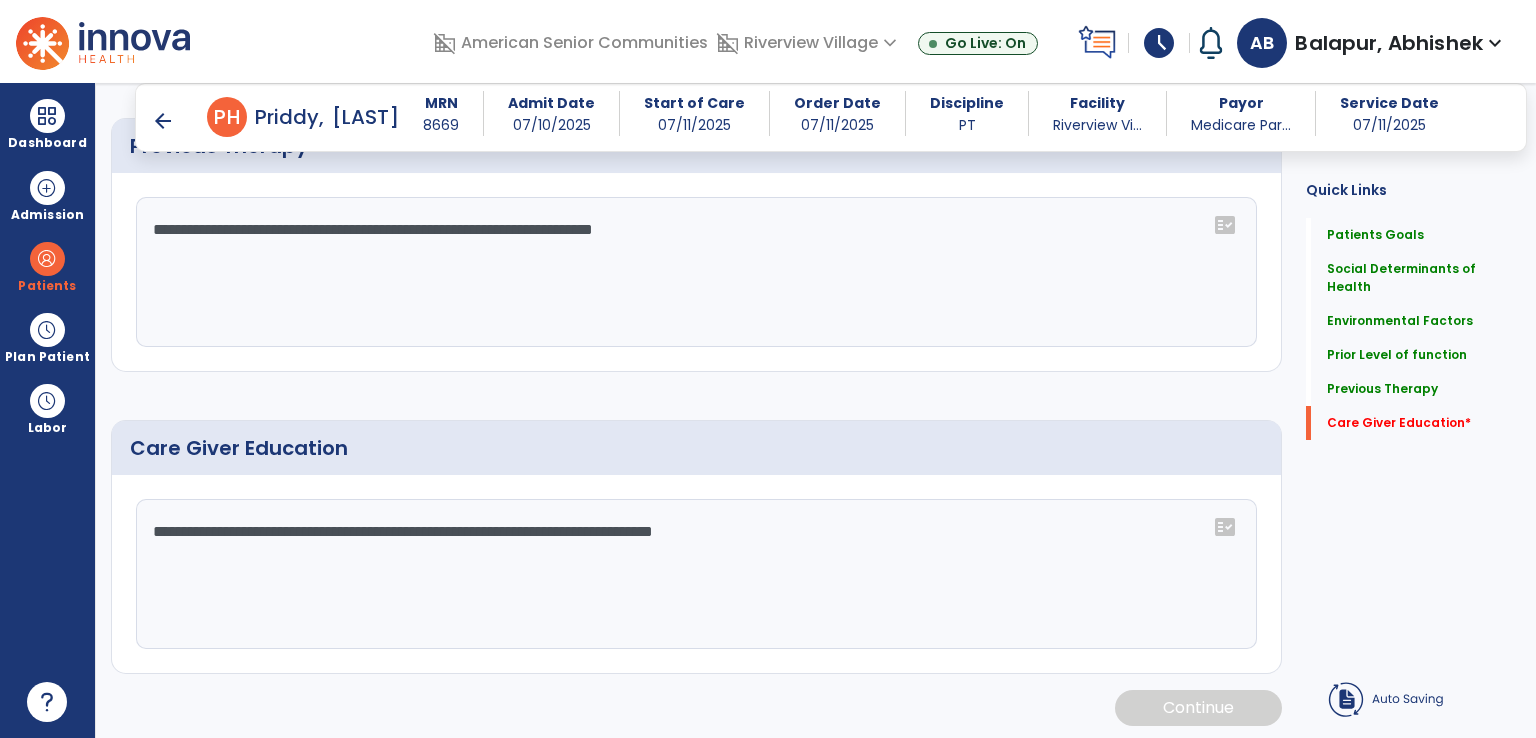 drag, startPoint x: 488, startPoint y: 657, endPoint x: 629, endPoint y: 613, distance: 147.7058 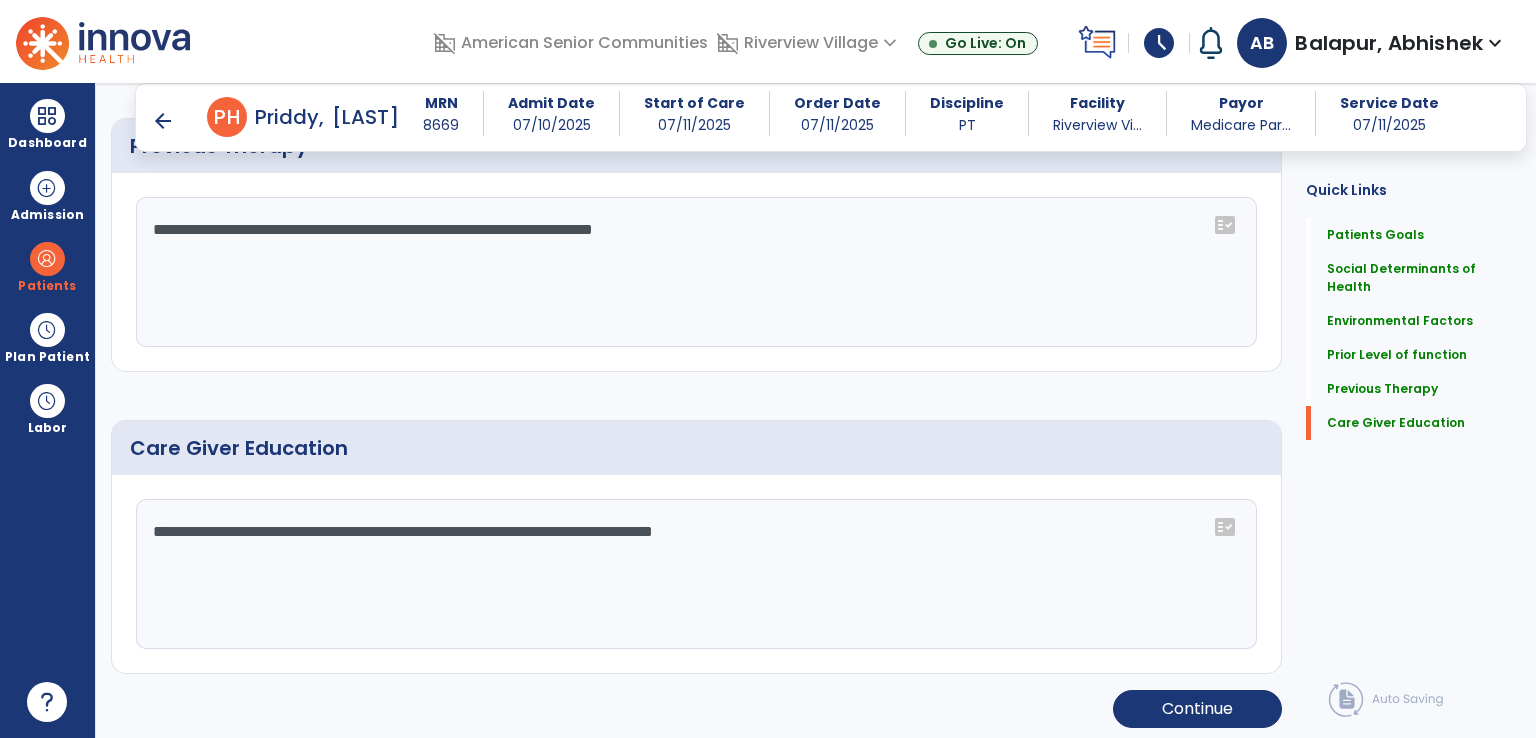 scroll, scrollTop: 1190, scrollLeft: 0, axis: vertical 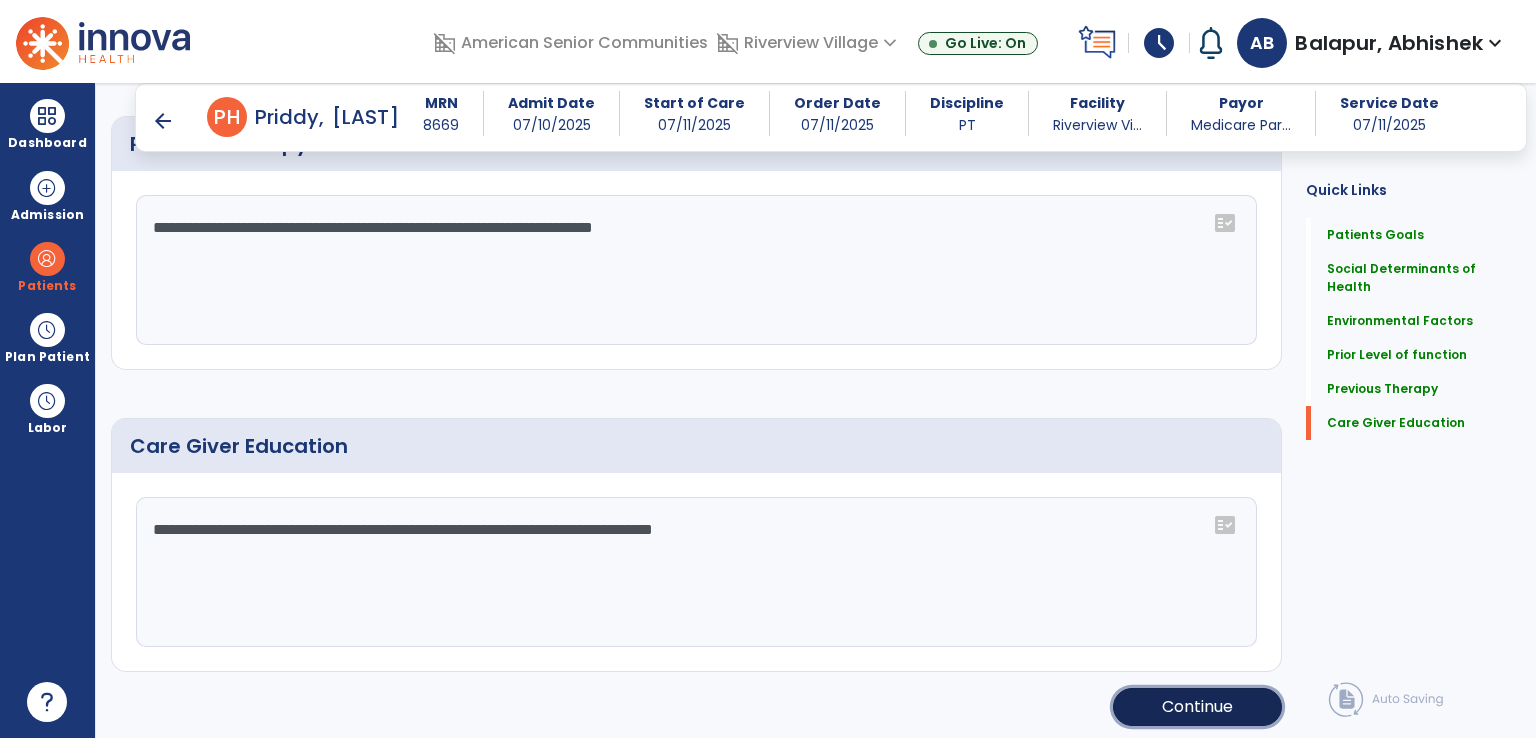 click on "Continue" 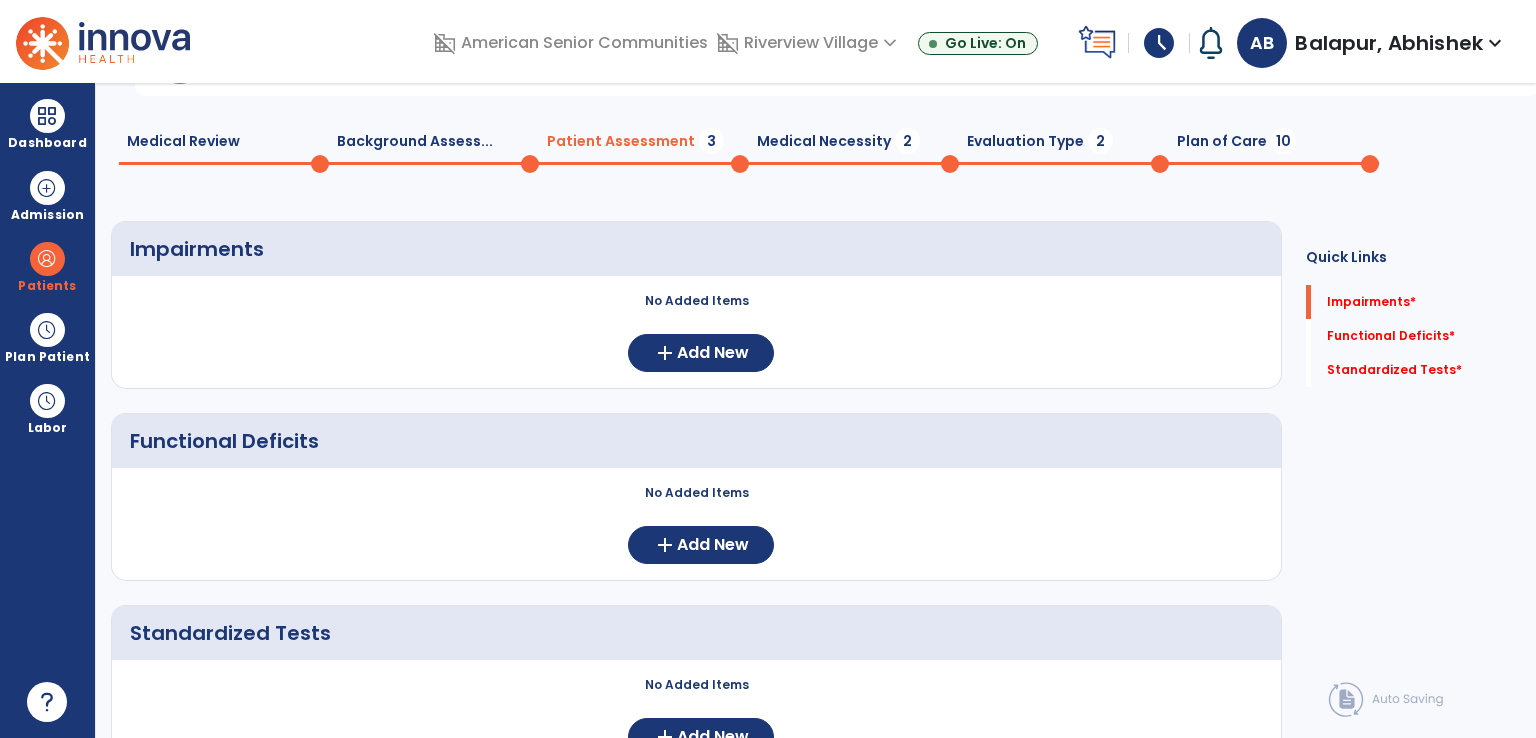 scroll, scrollTop: 0, scrollLeft: 0, axis: both 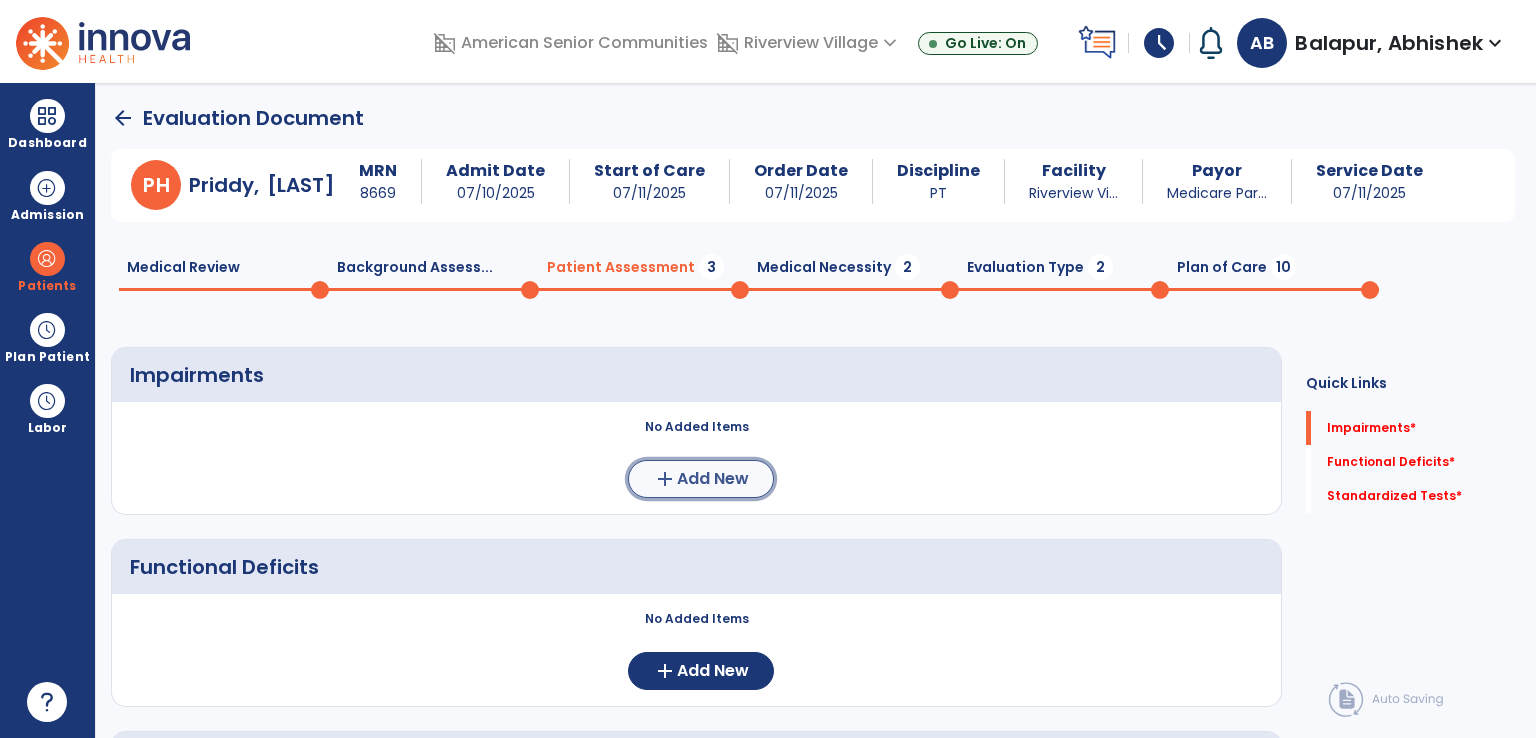 click on "Add New" 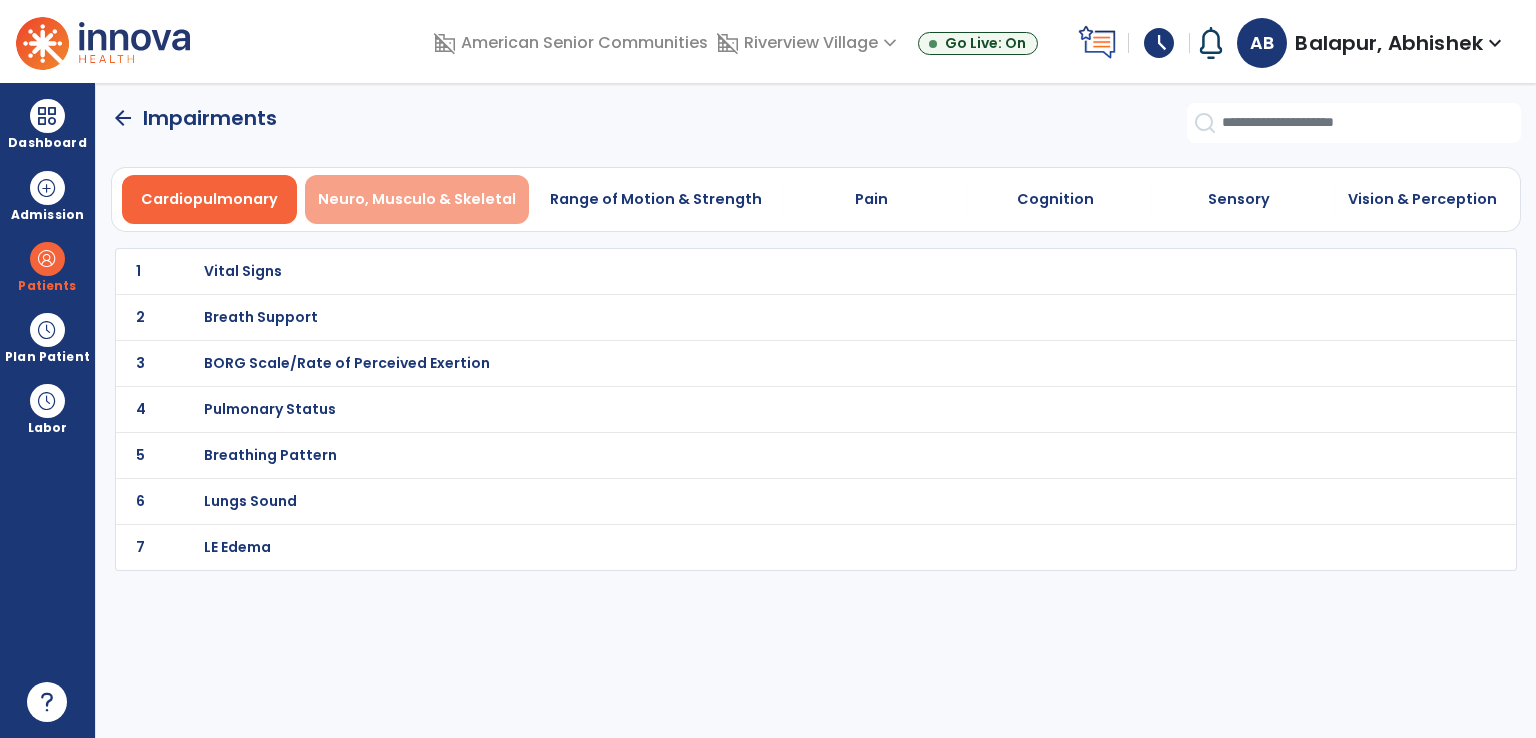 click on "Neuro, Musculo & Skeletal" at bounding box center [417, 199] 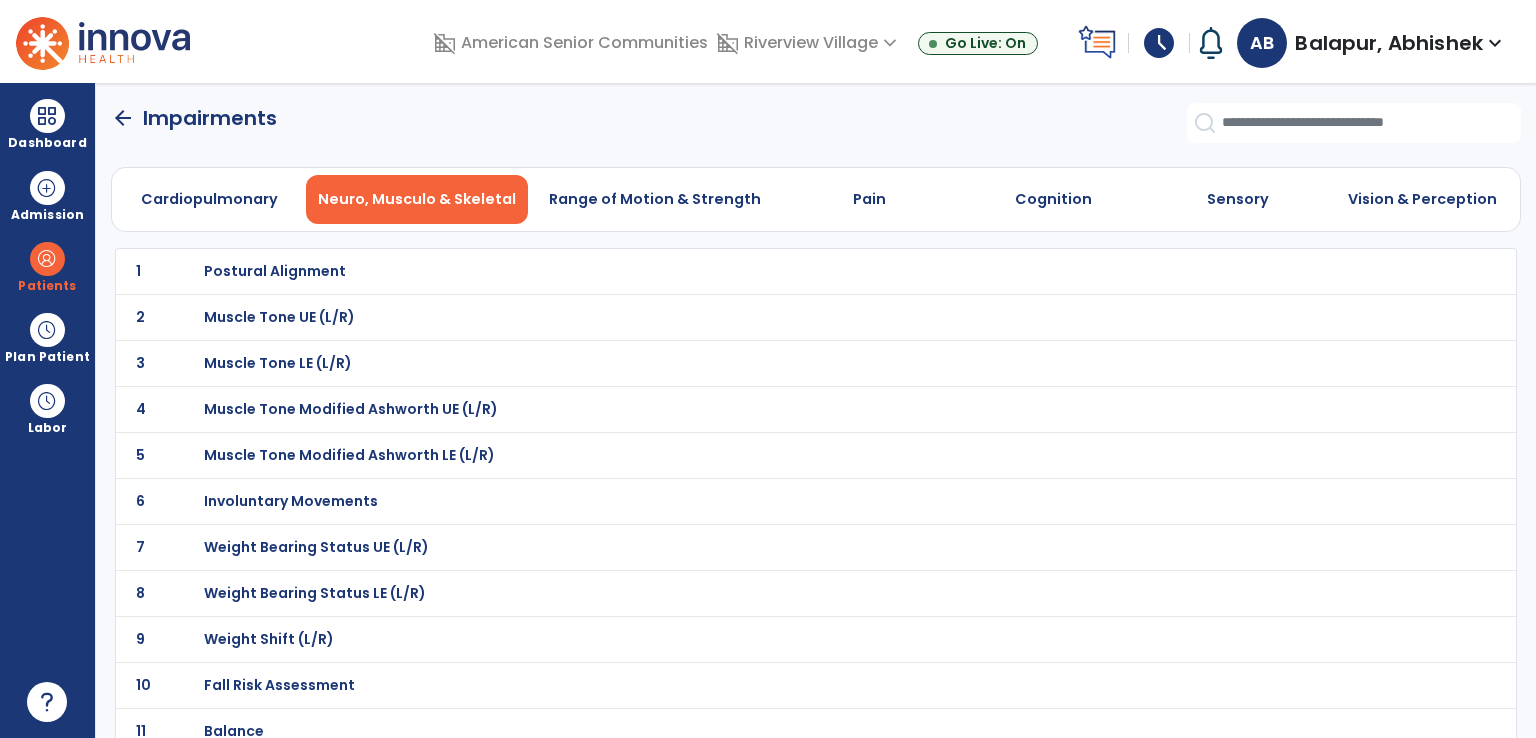 click on "Postural Alignment" at bounding box center (275, 271) 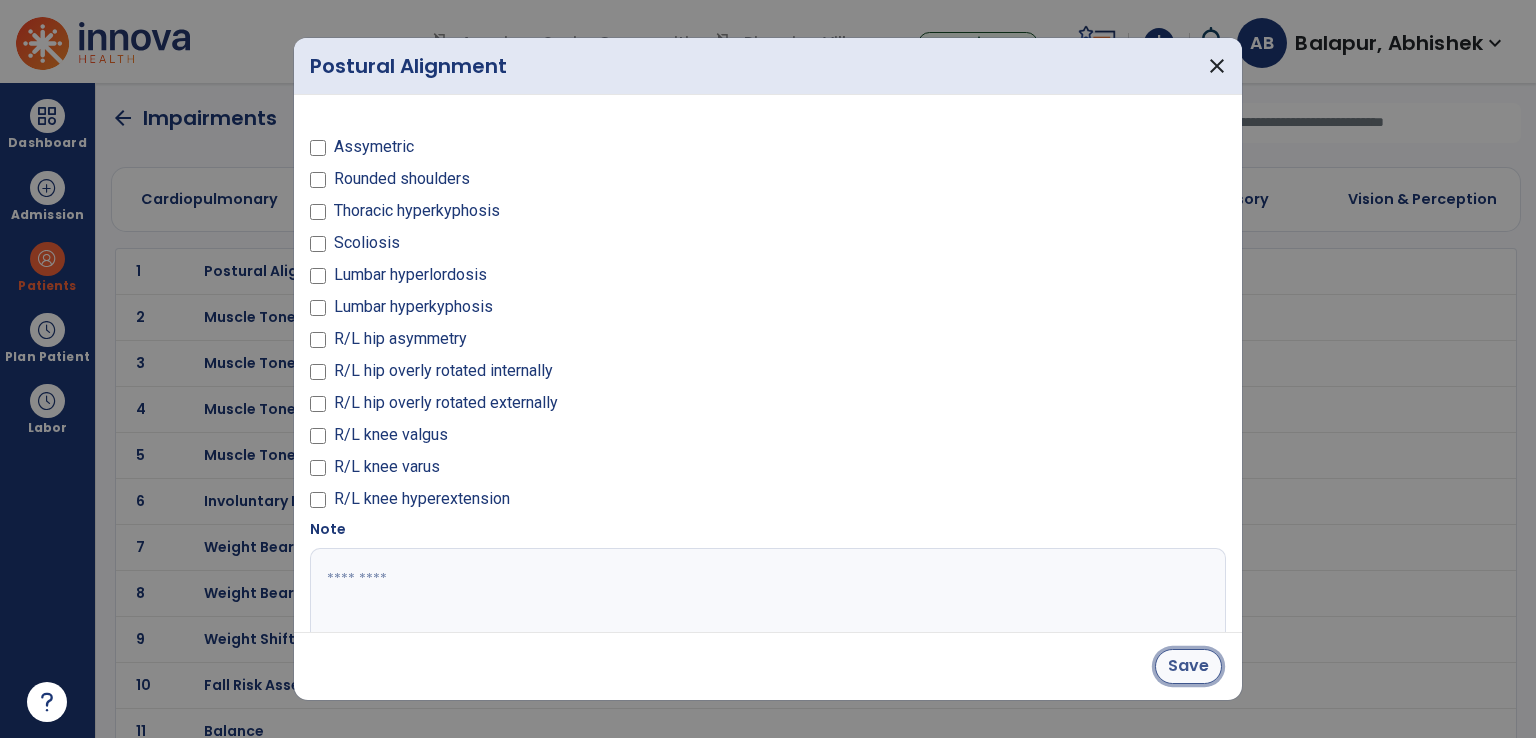 click on "Save" at bounding box center [1188, 666] 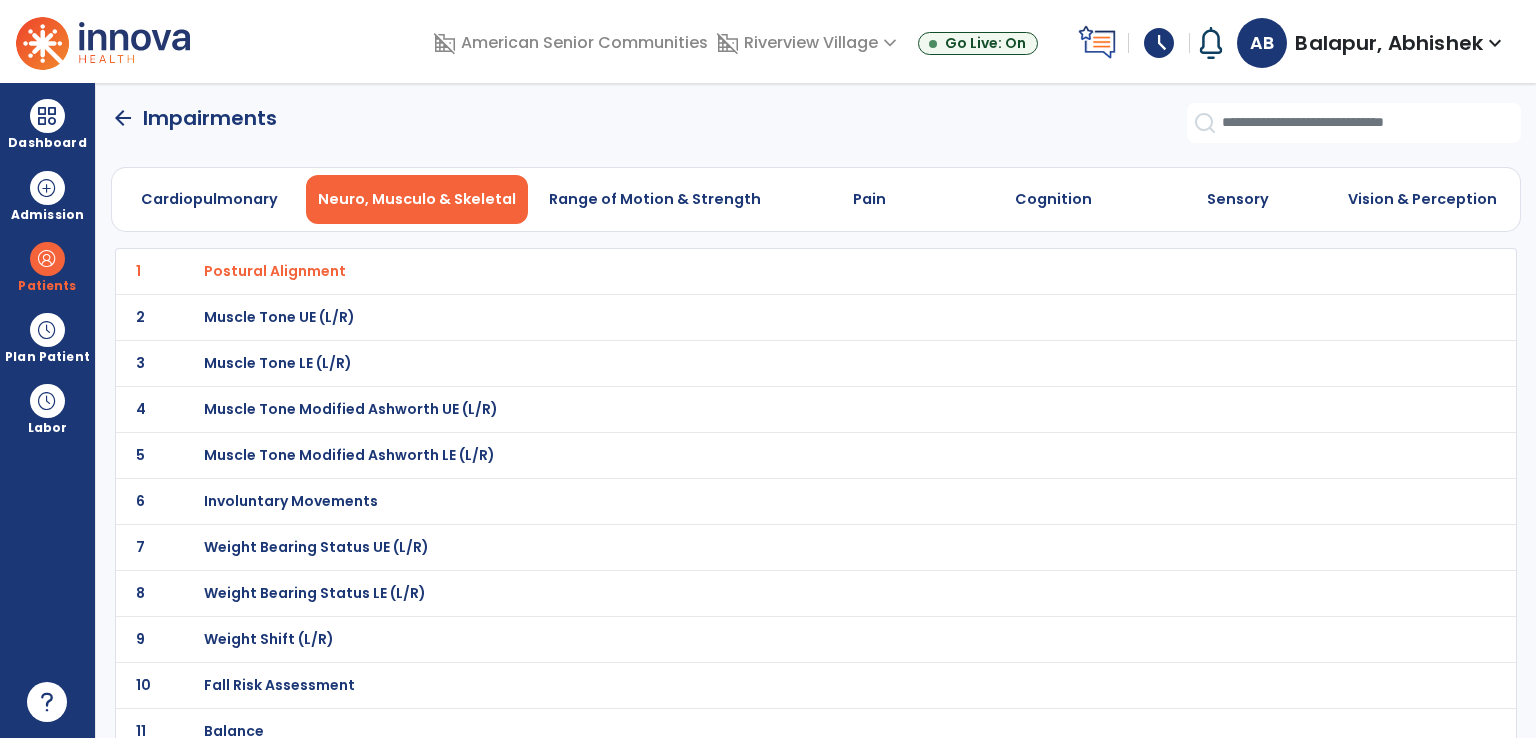 click on "Muscle Tone UE (L/R)" at bounding box center (772, 271) 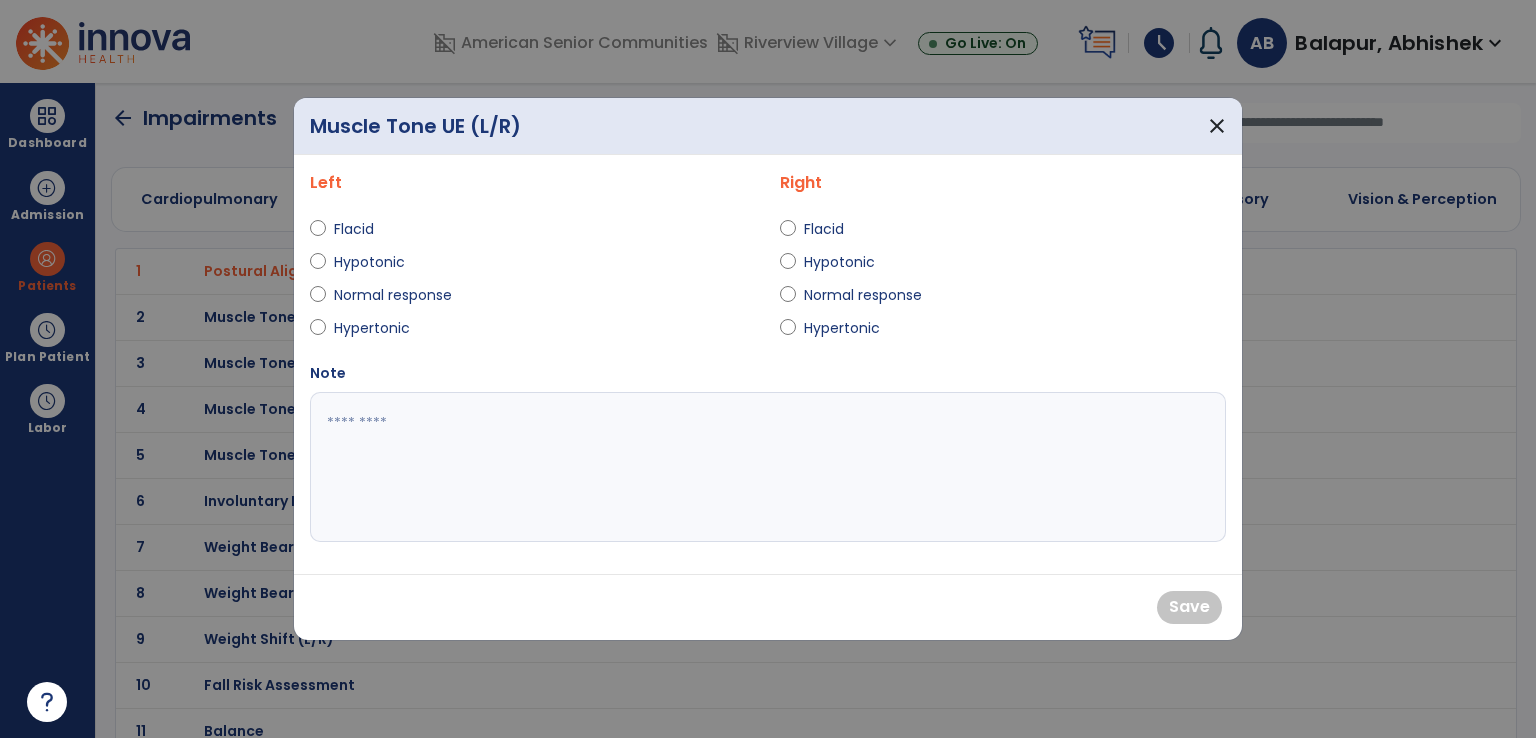 click on "Normal response" at bounding box center (533, 299) 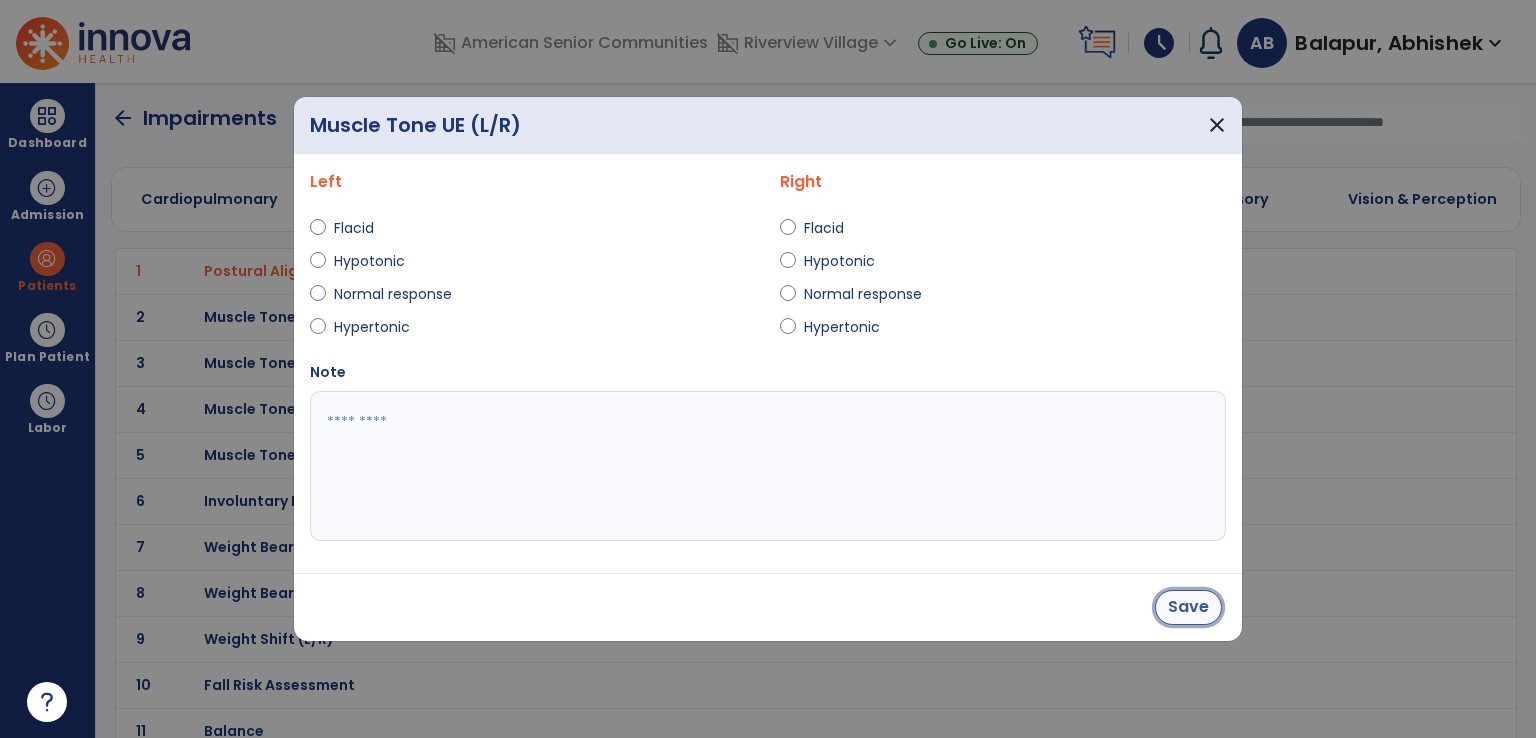 click on "Save" at bounding box center (1188, 607) 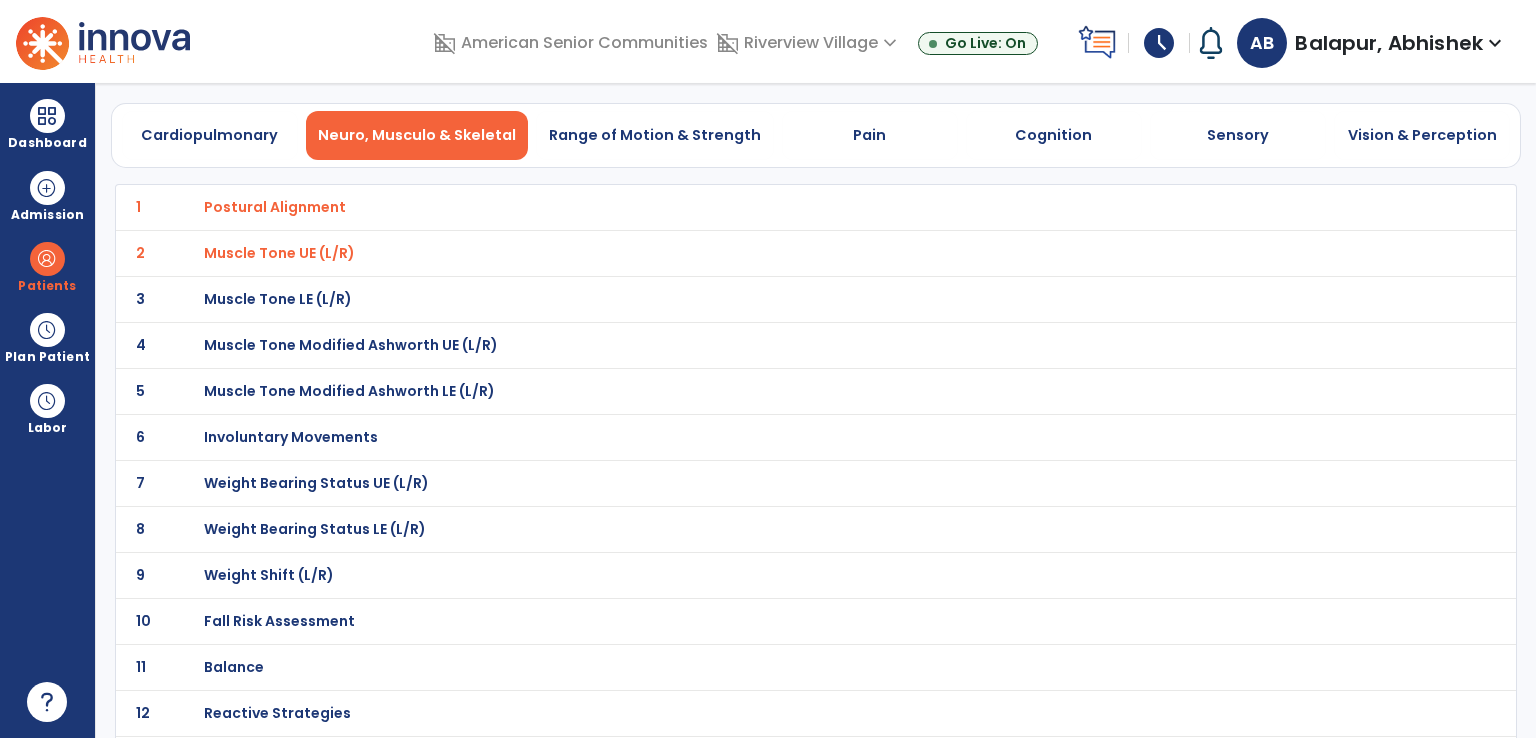 scroll, scrollTop: 100, scrollLeft: 0, axis: vertical 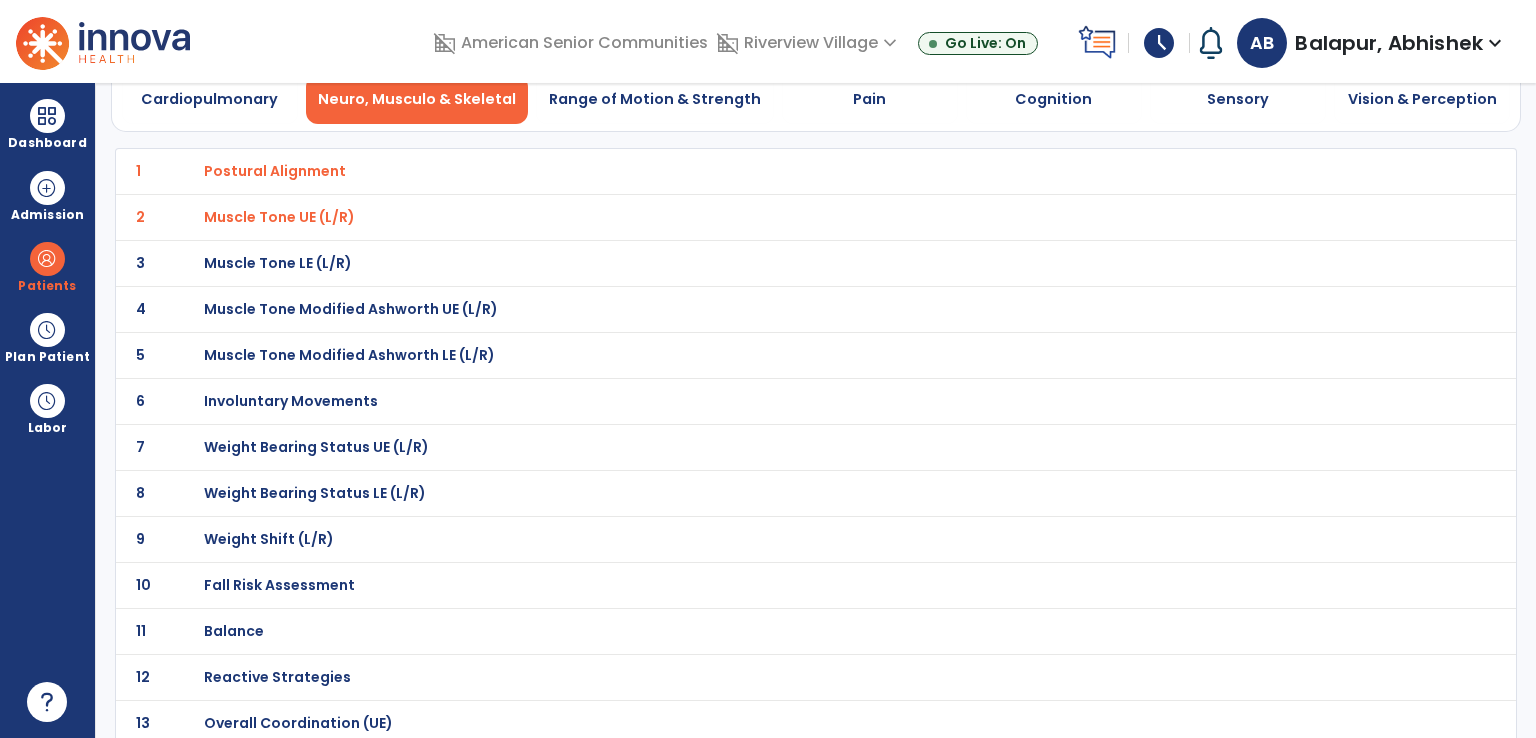 click on "Muscle Tone LE (L/R)" at bounding box center (275, 171) 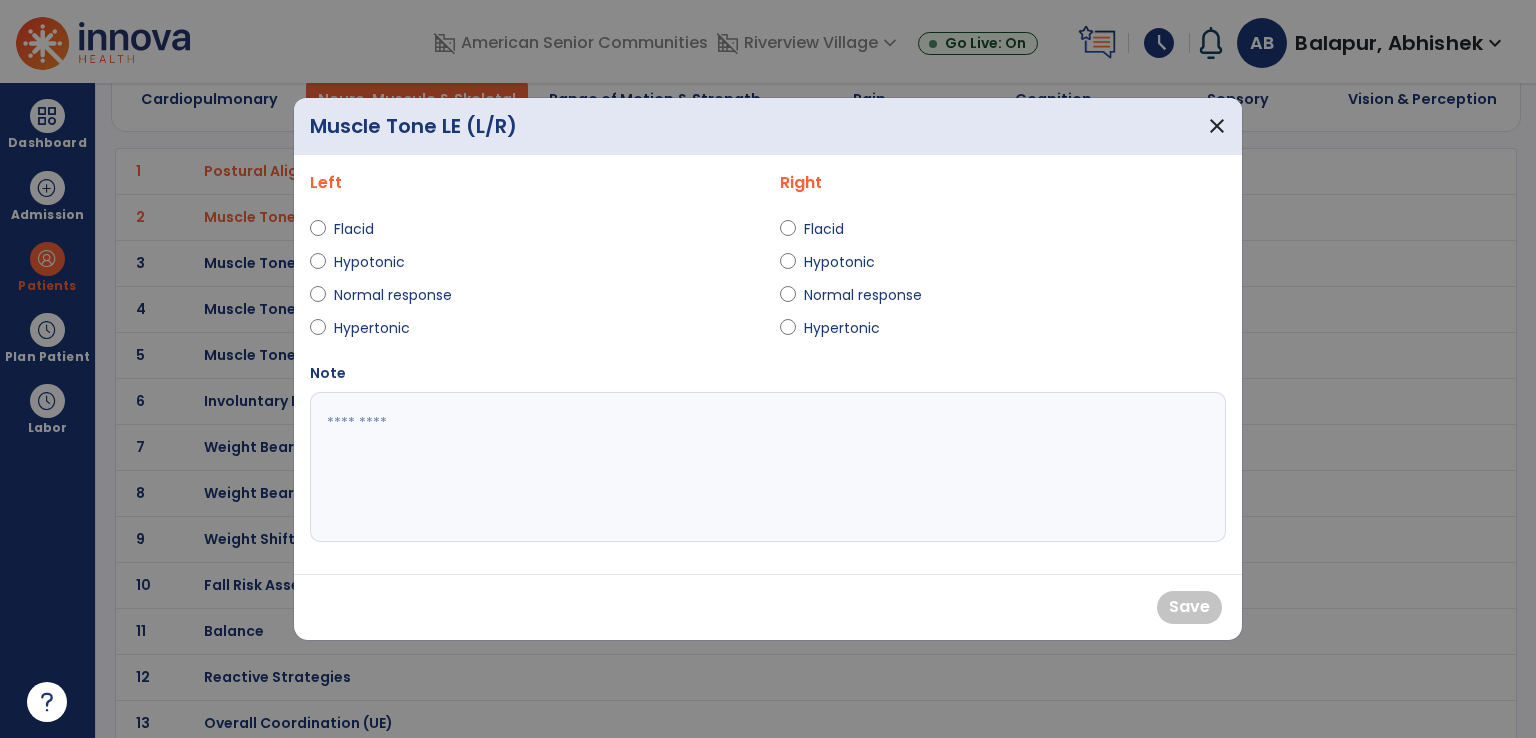 click on "Normal response" at bounding box center [533, 299] 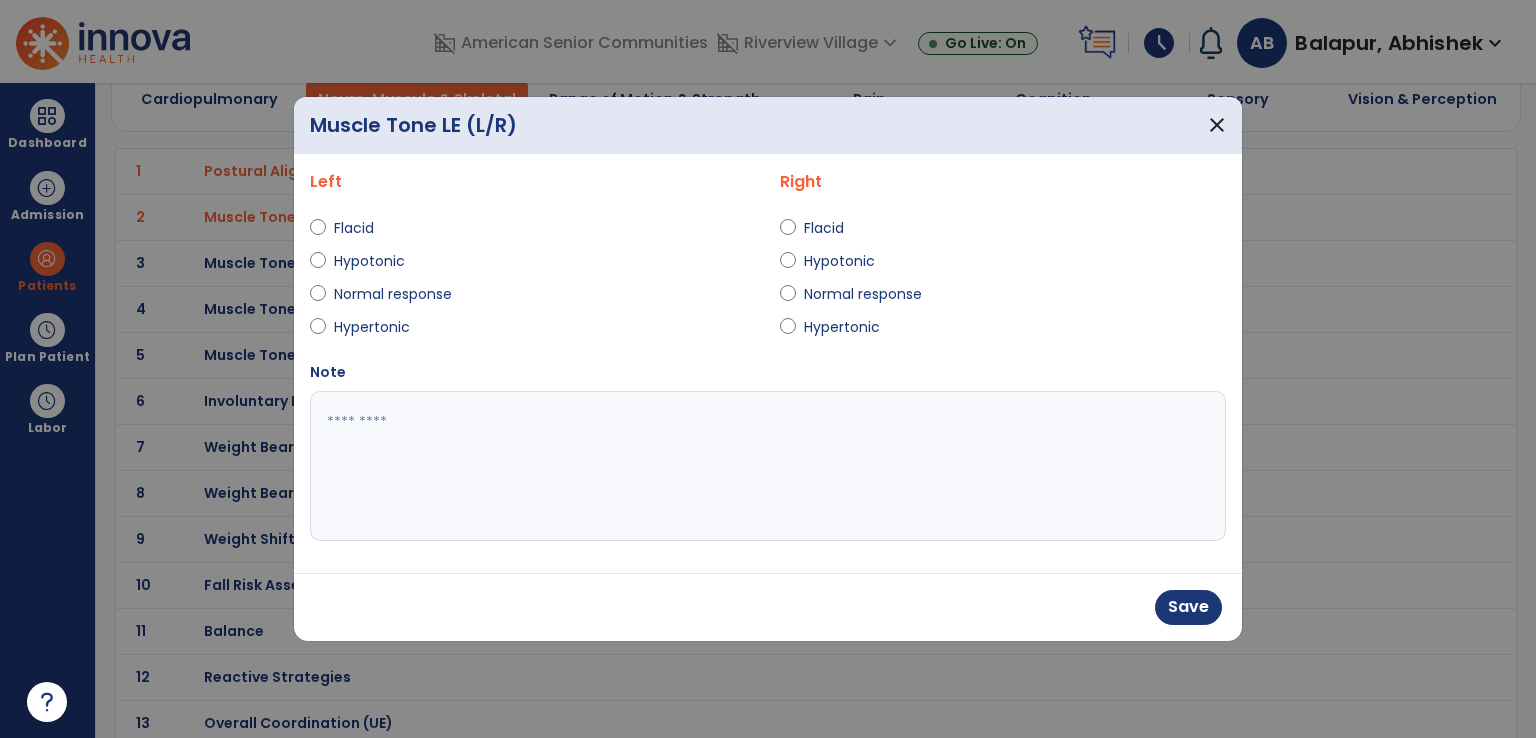click on "Flacid Hypotonic Normal response Hypertonic" at bounding box center [1003, 278] 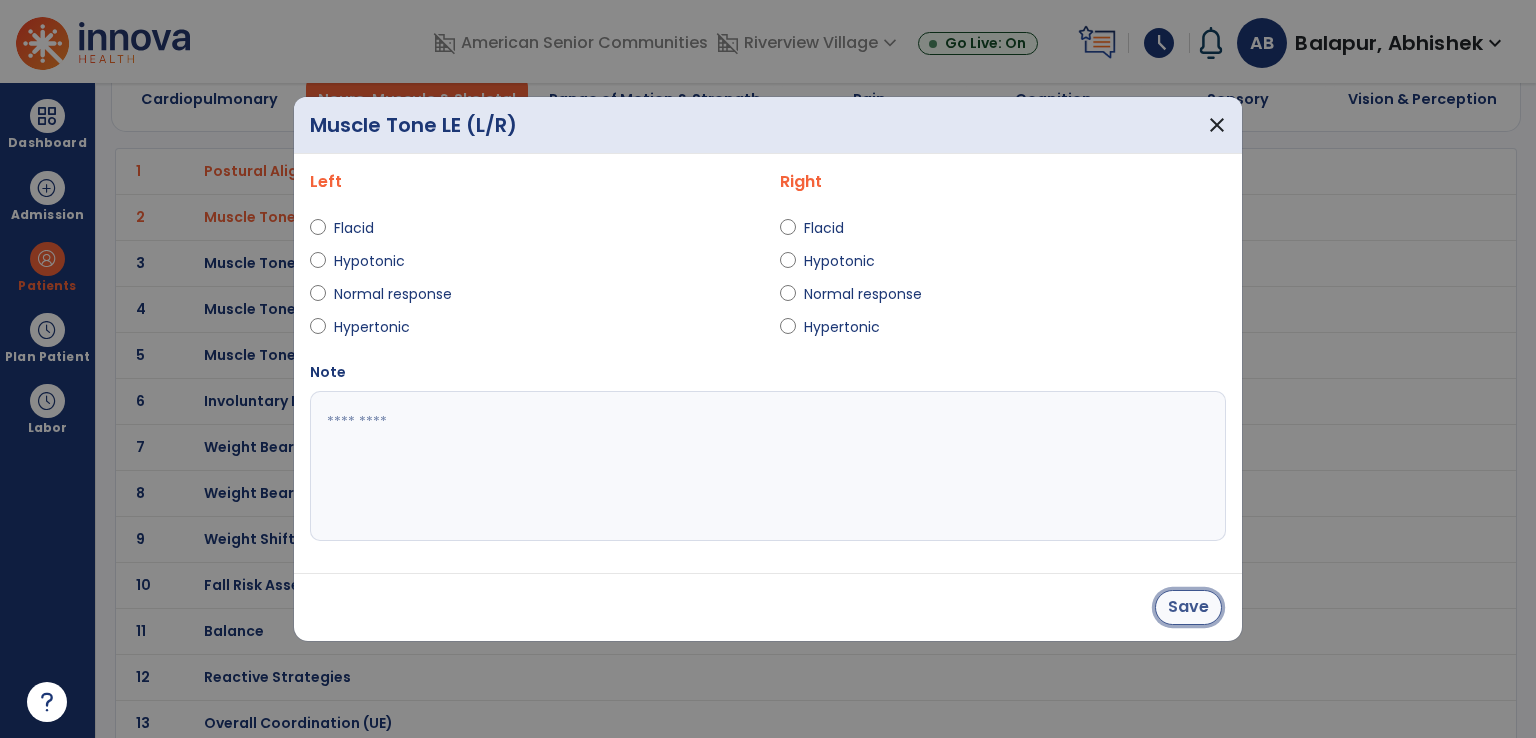 click on "Save" at bounding box center [1188, 607] 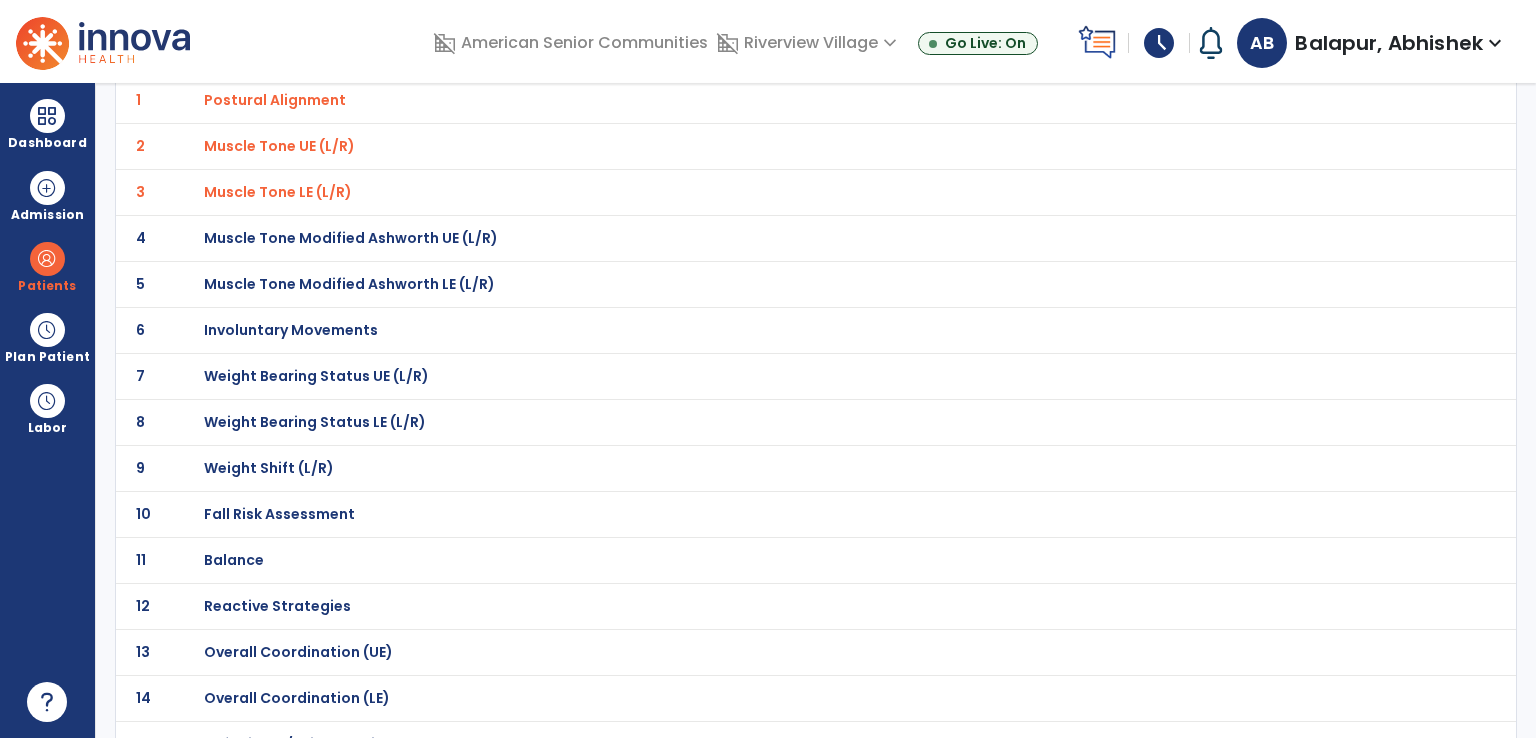 scroll, scrollTop: 200, scrollLeft: 0, axis: vertical 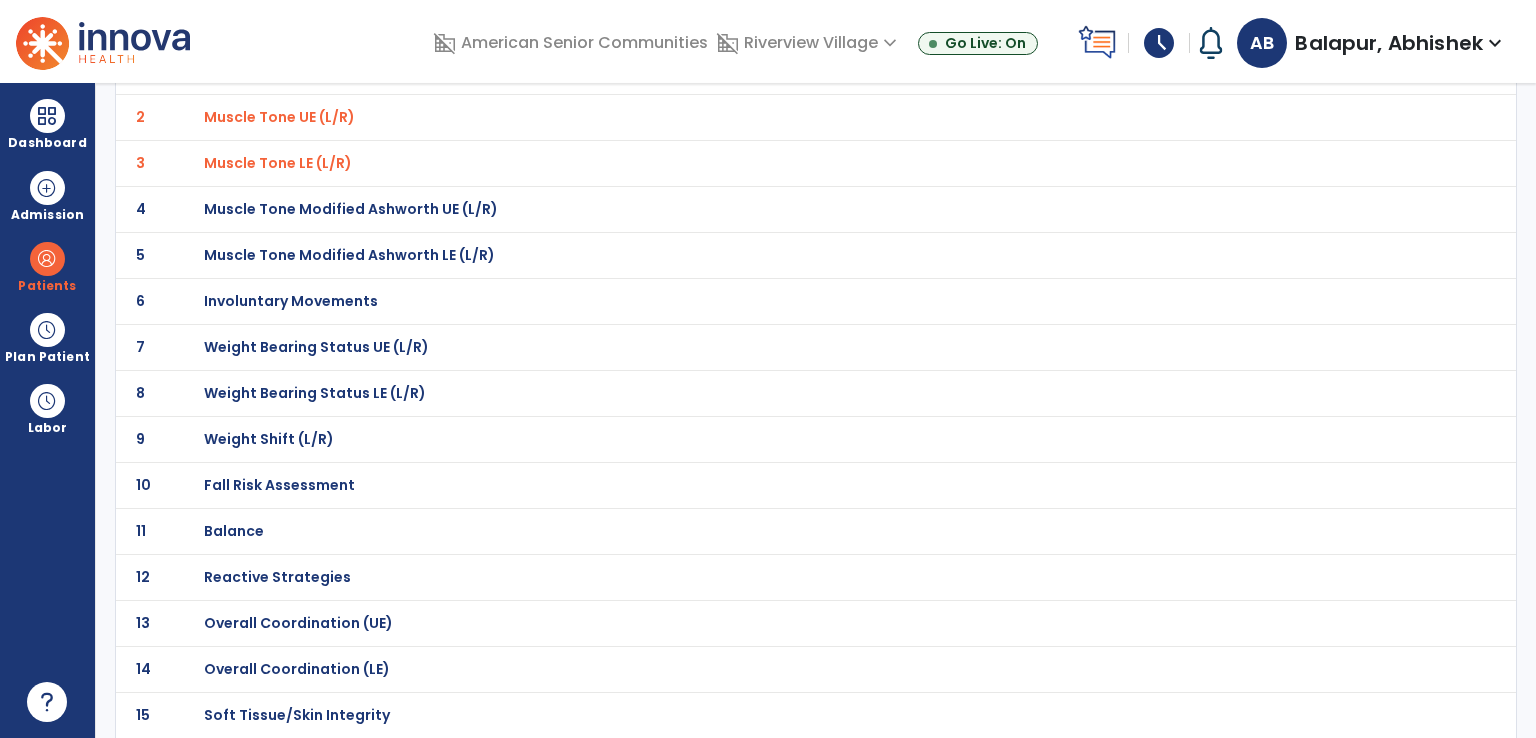 click on "Weight Shift (L/R)" at bounding box center (275, 71) 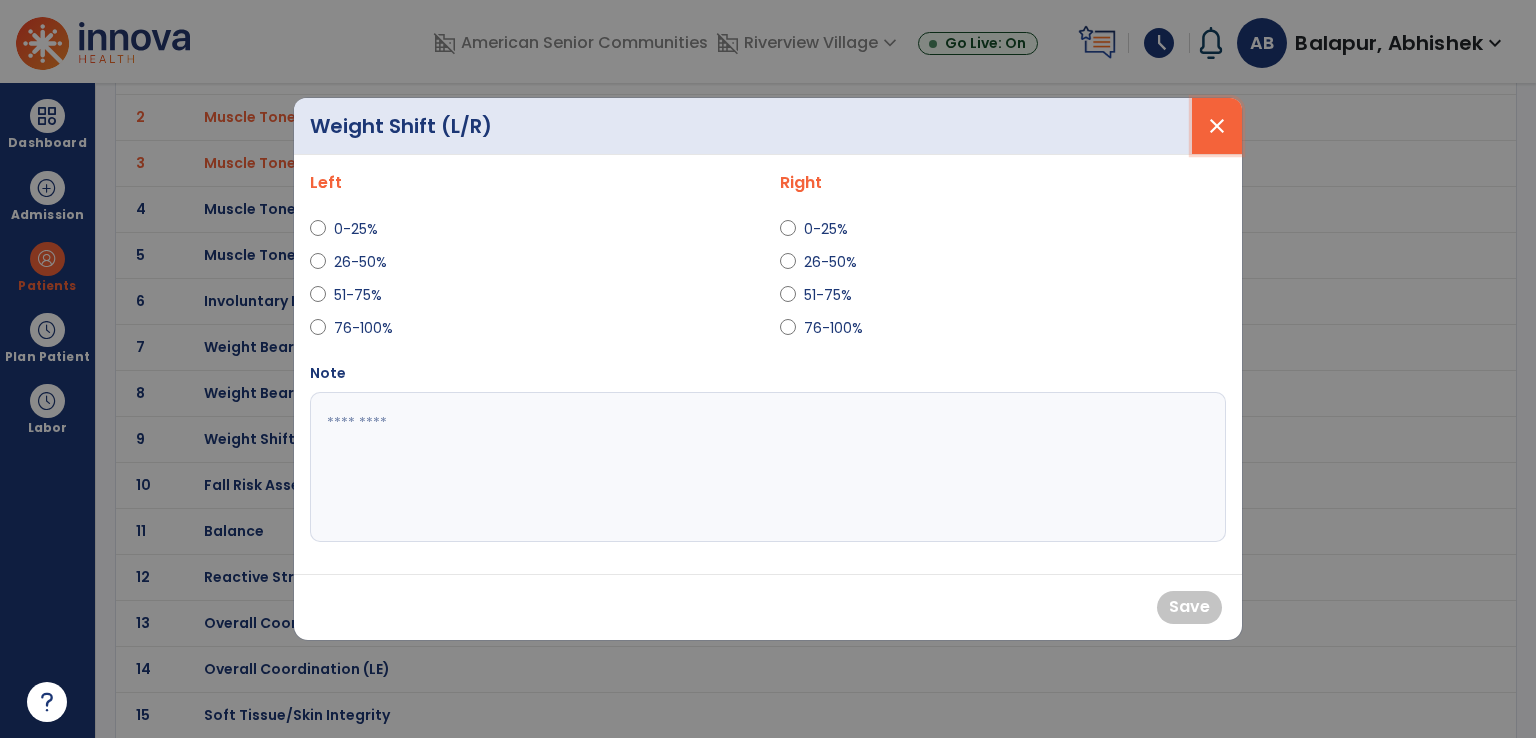 click on "close" at bounding box center [1217, 126] 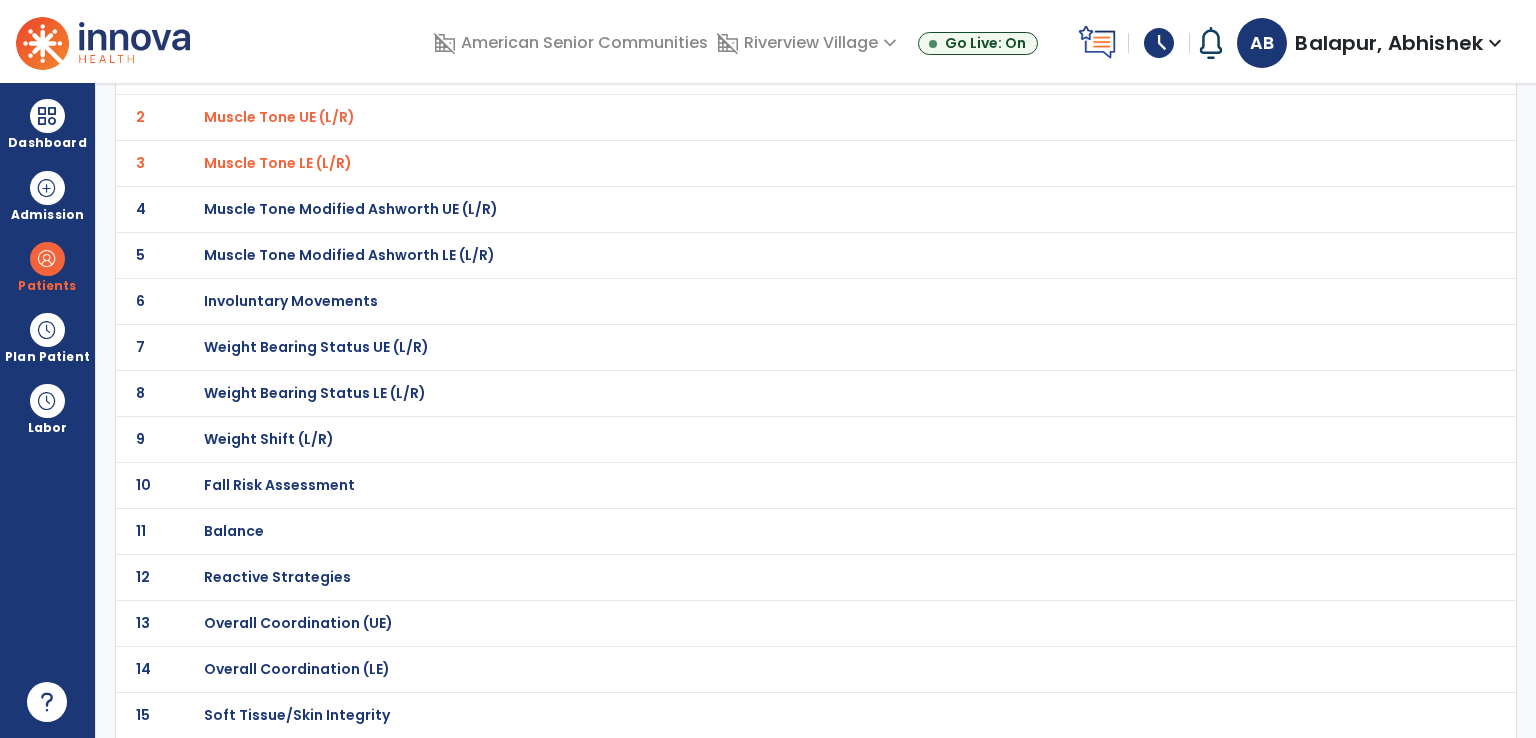 click on "Fall Risk Assessment" at bounding box center (275, 71) 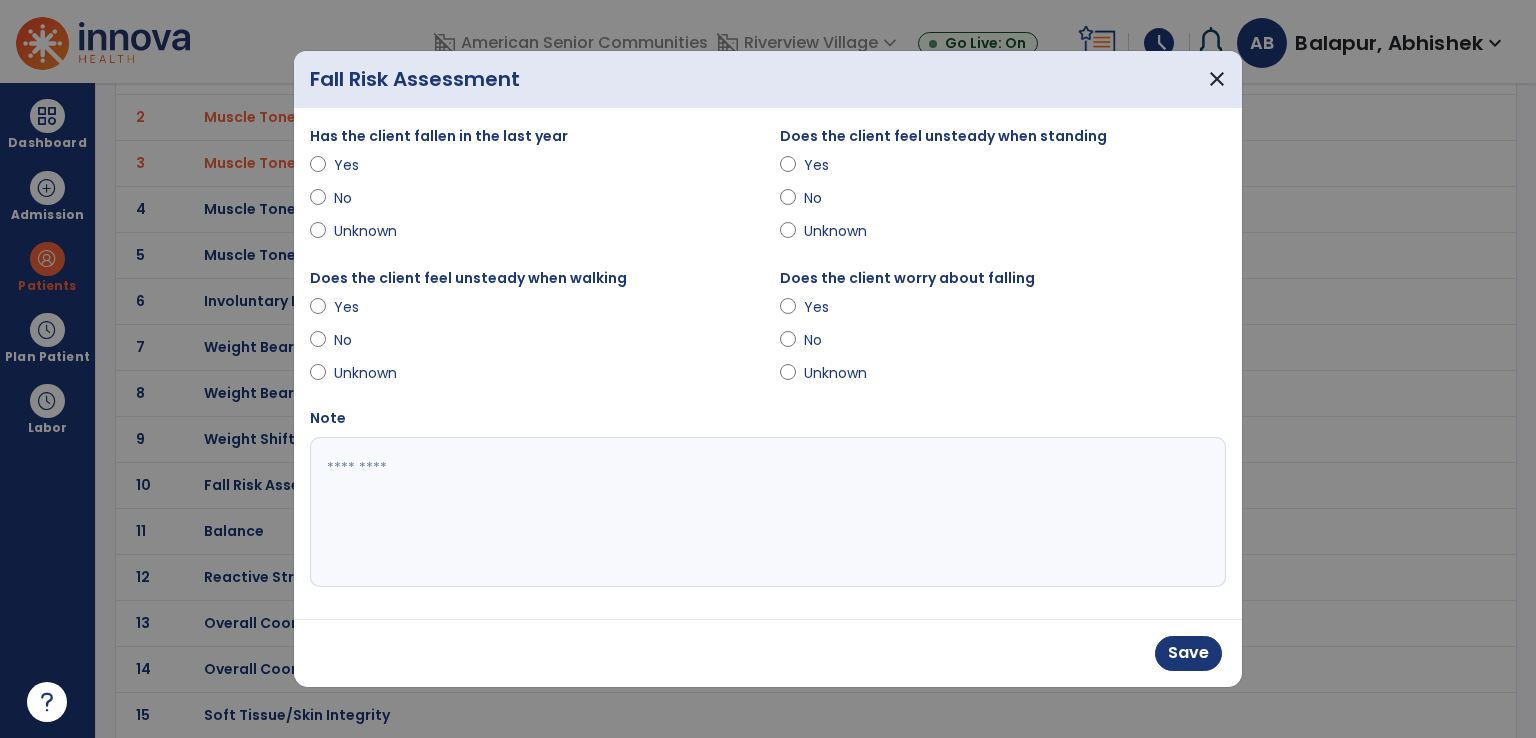 click on "Does the client feel unsteady when standing Yes No Unknown" at bounding box center (1003, 187) 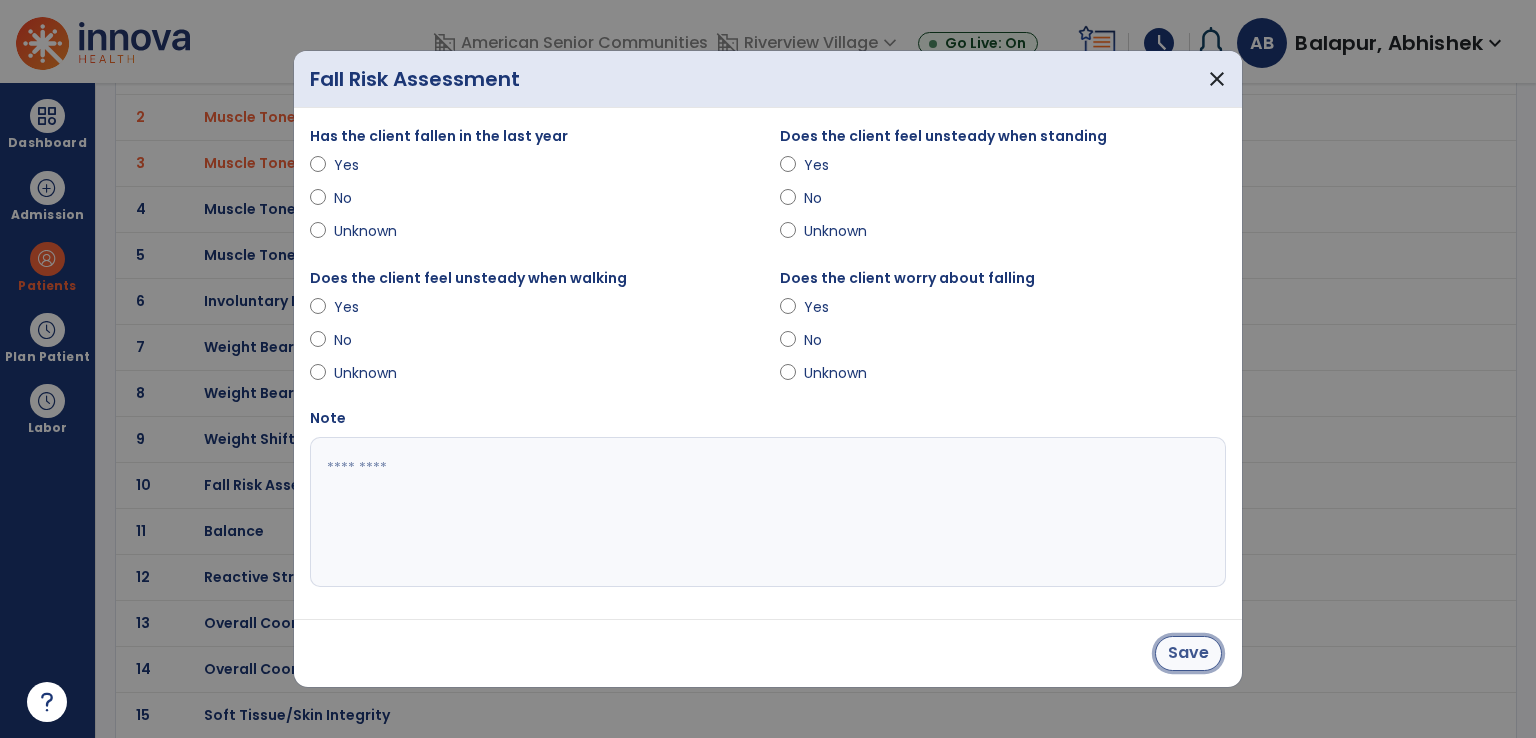 click on "Save" at bounding box center (1188, 653) 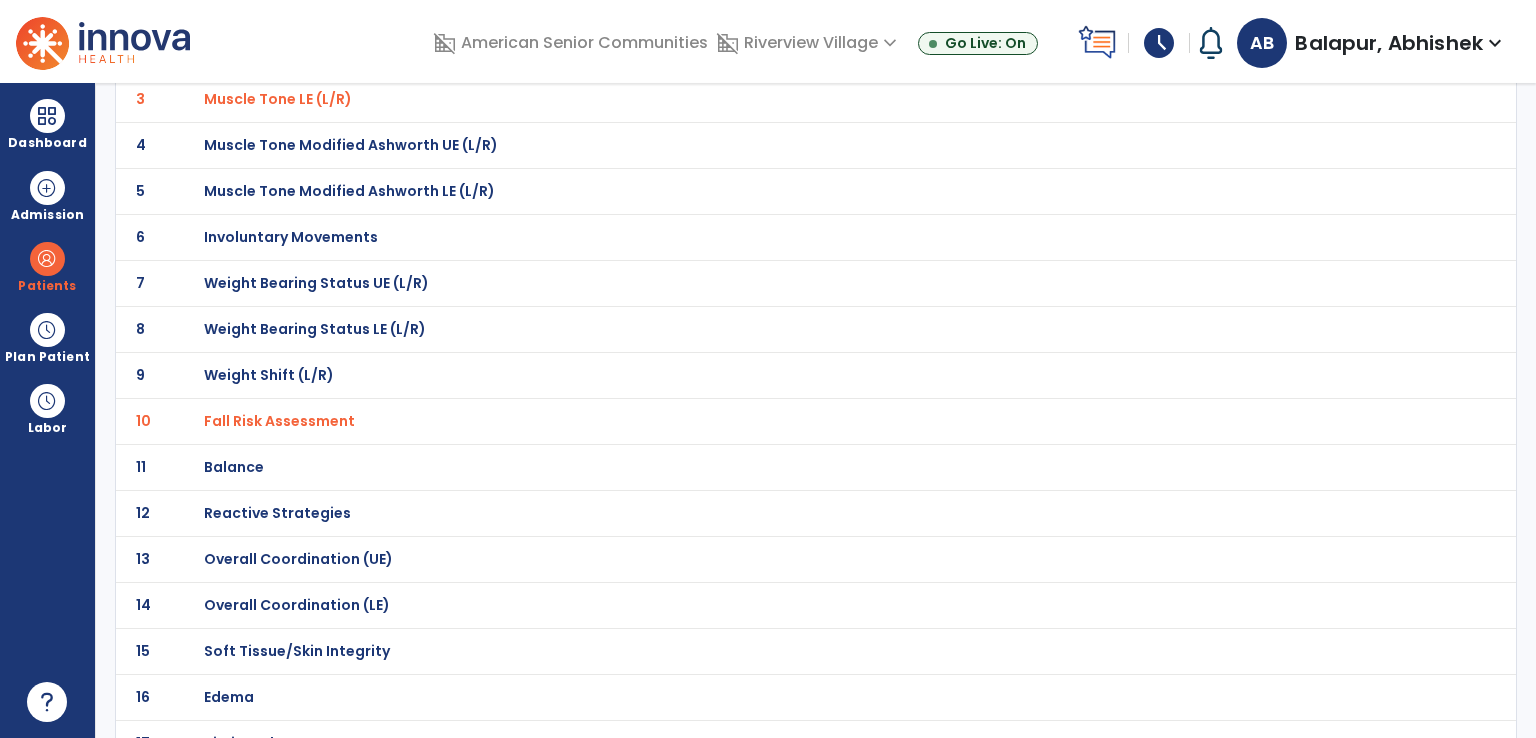 scroll, scrollTop: 300, scrollLeft: 0, axis: vertical 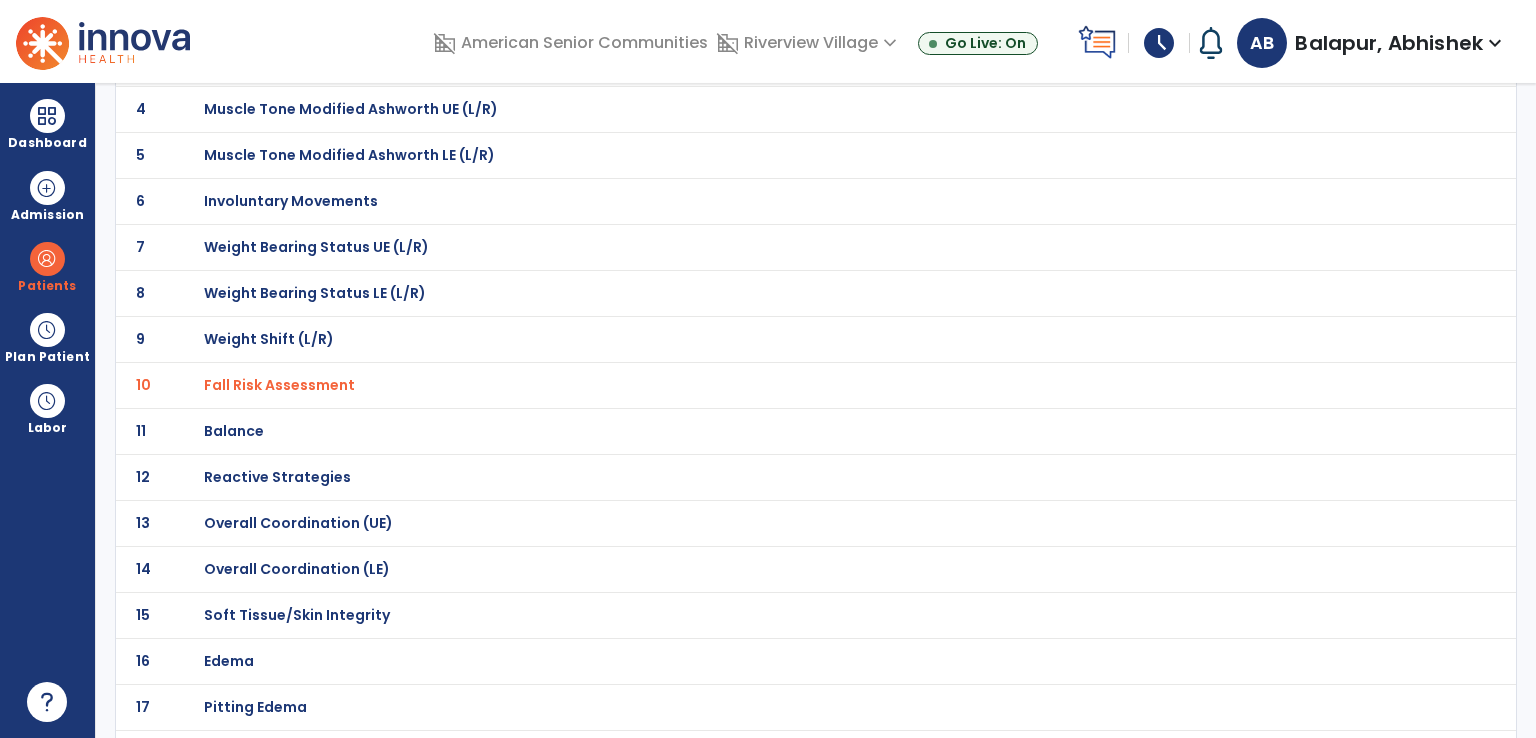 click on "Balance" at bounding box center (275, -29) 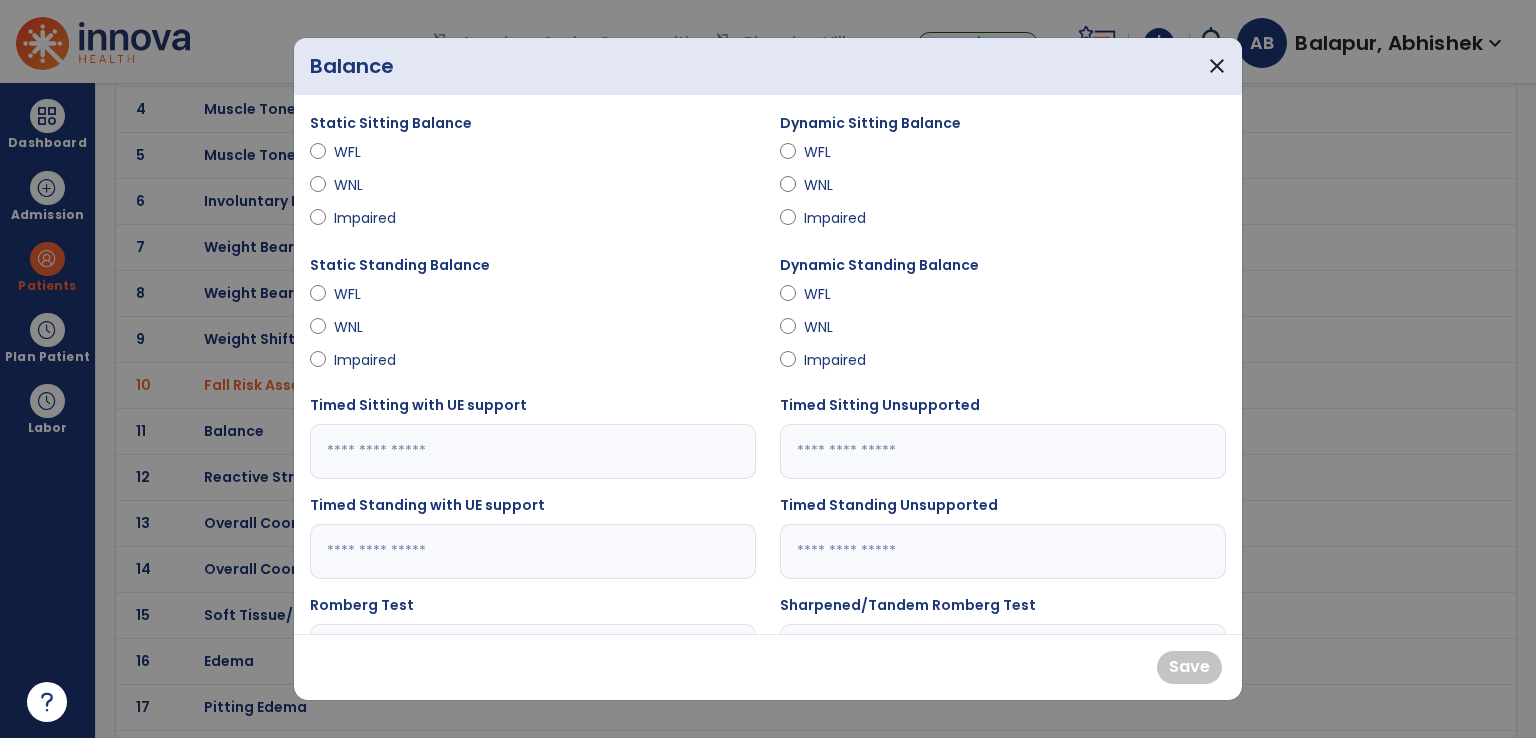 click on "Impaired" at bounding box center (533, 364) 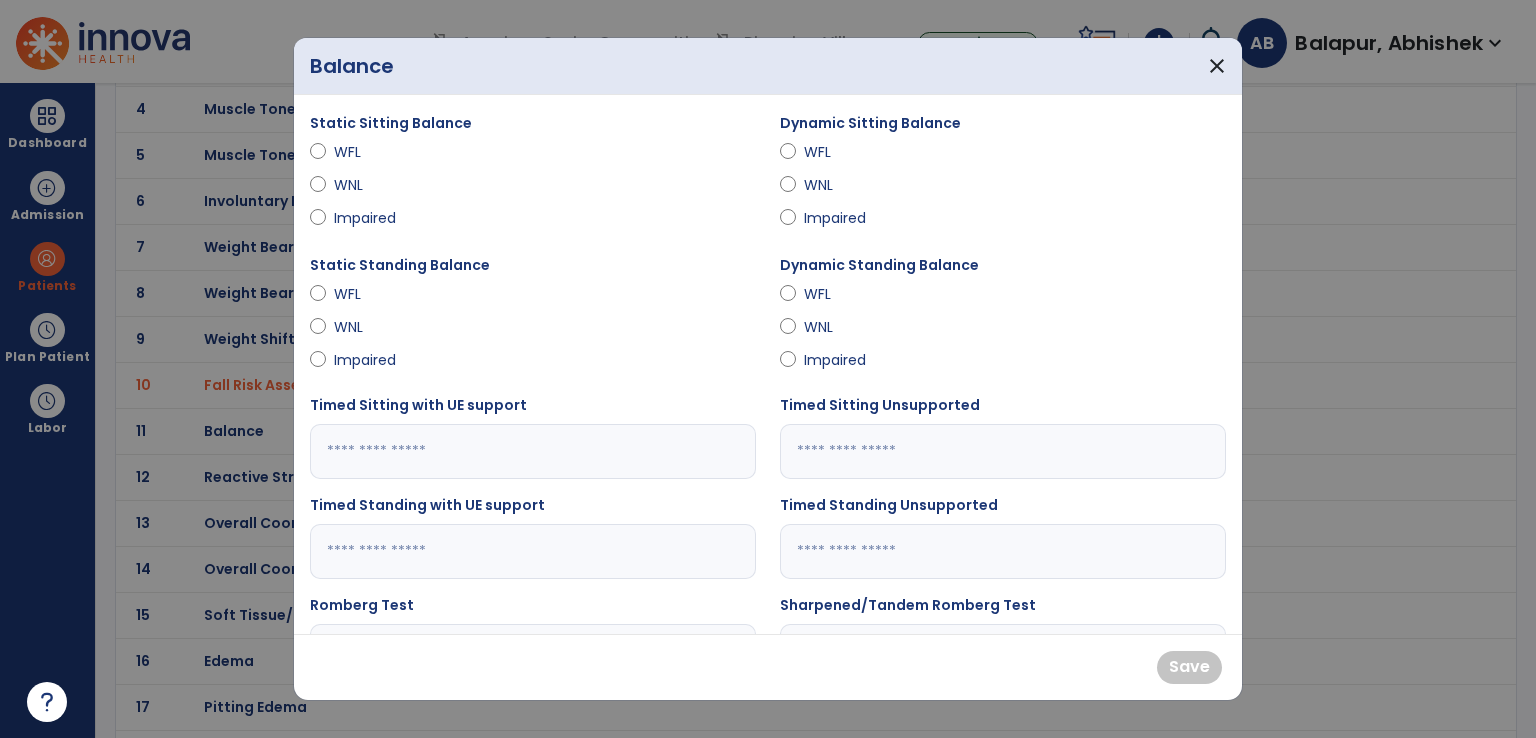 click on "Impaired" at bounding box center [533, 364] 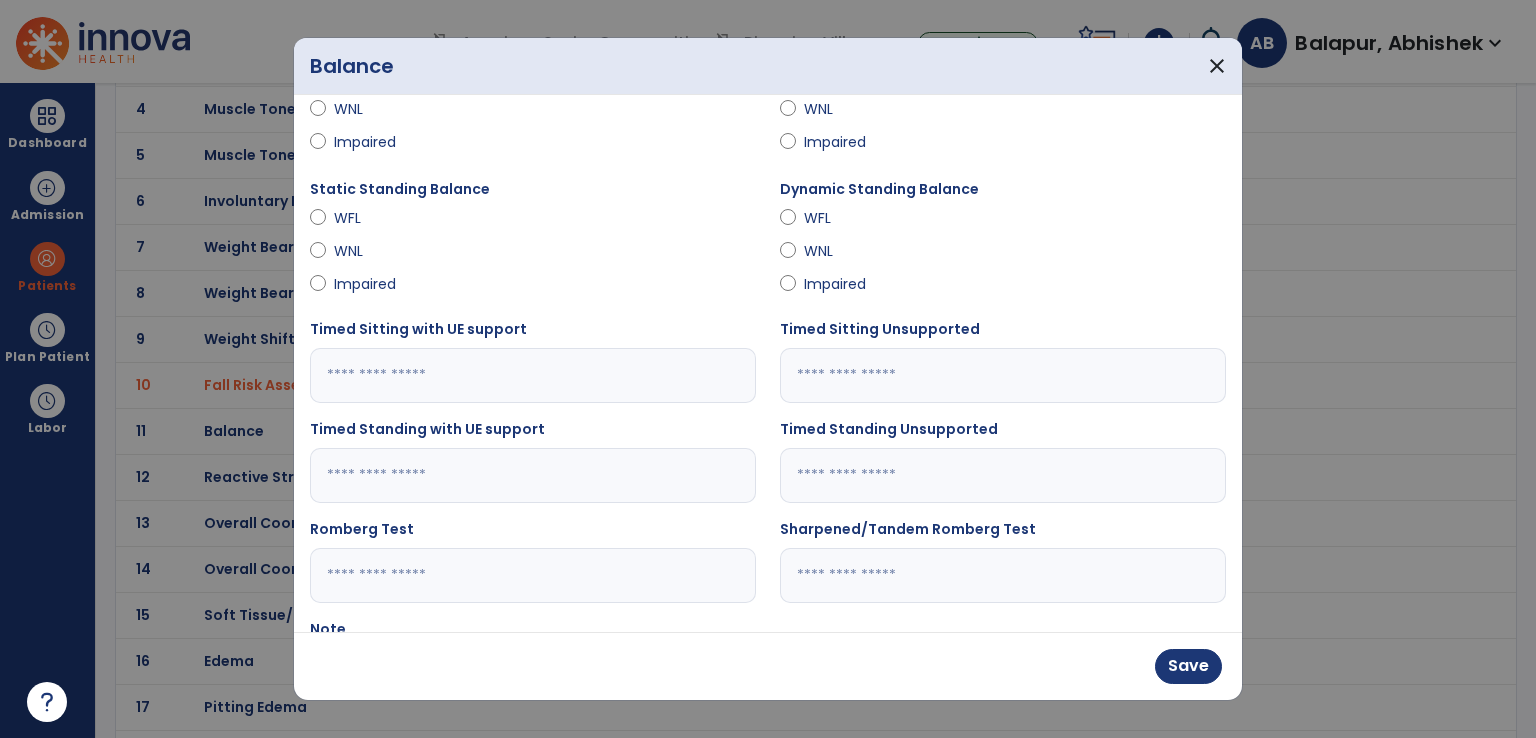 scroll, scrollTop: 200, scrollLeft: 0, axis: vertical 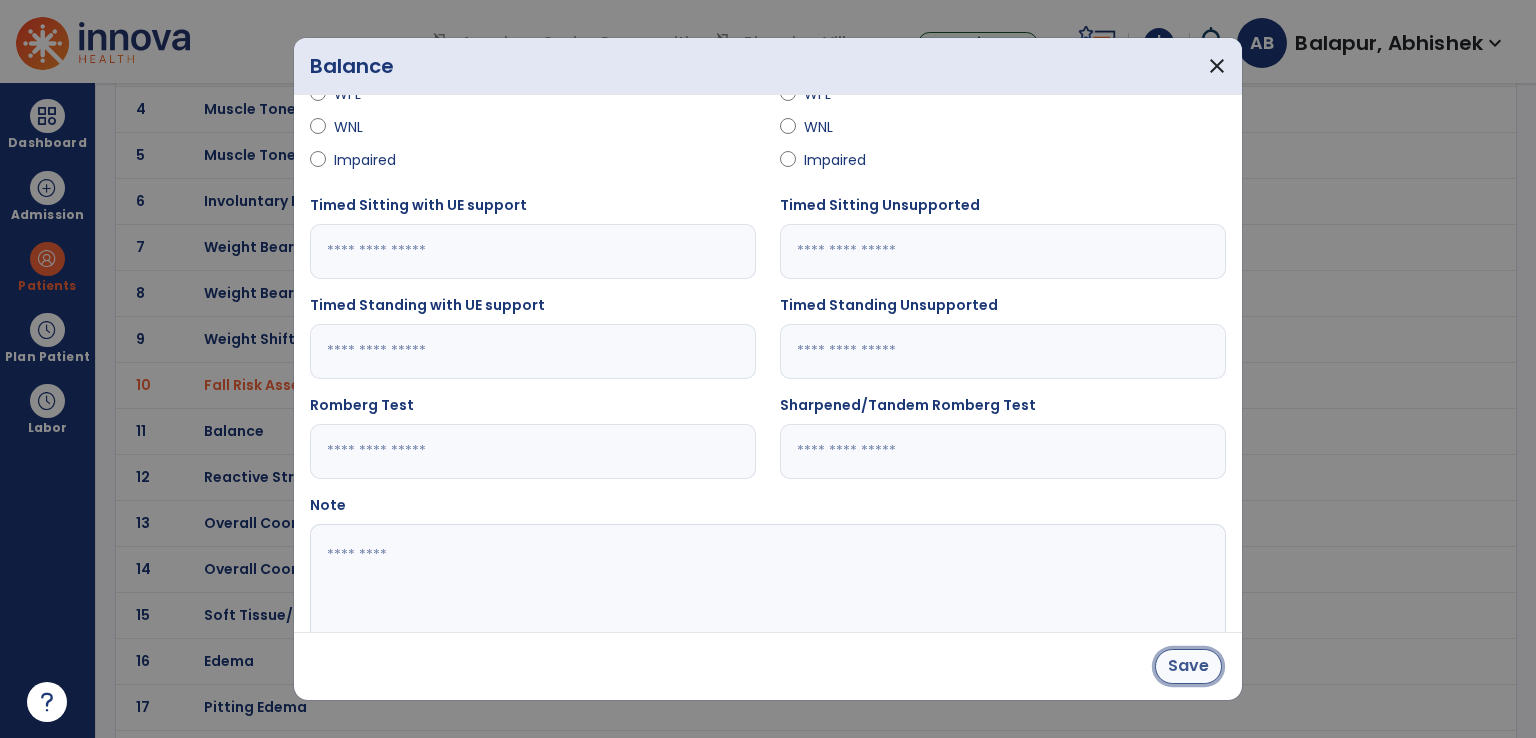 click on "Save" at bounding box center [1188, 666] 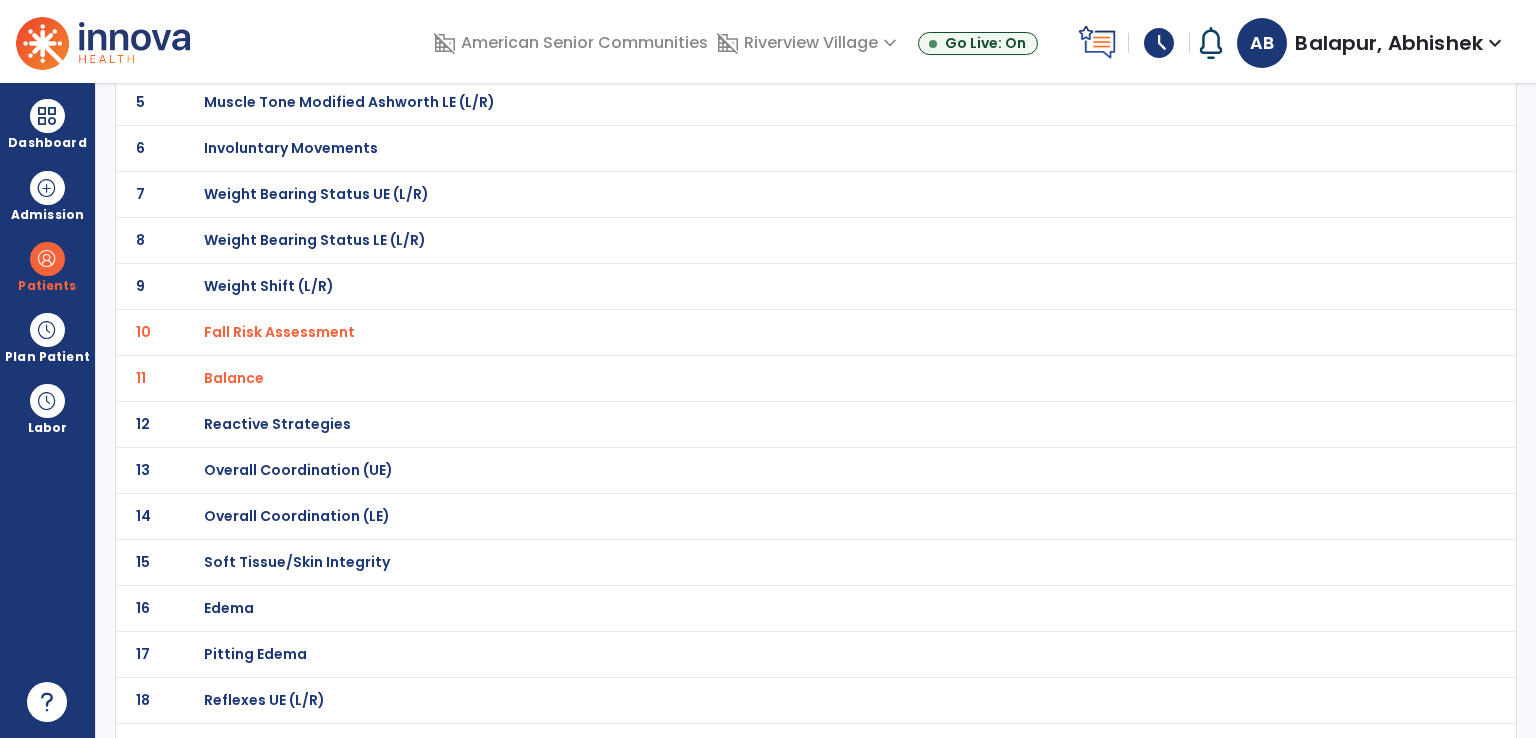 scroll, scrollTop: 400, scrollLeft: 0, axis: vertical 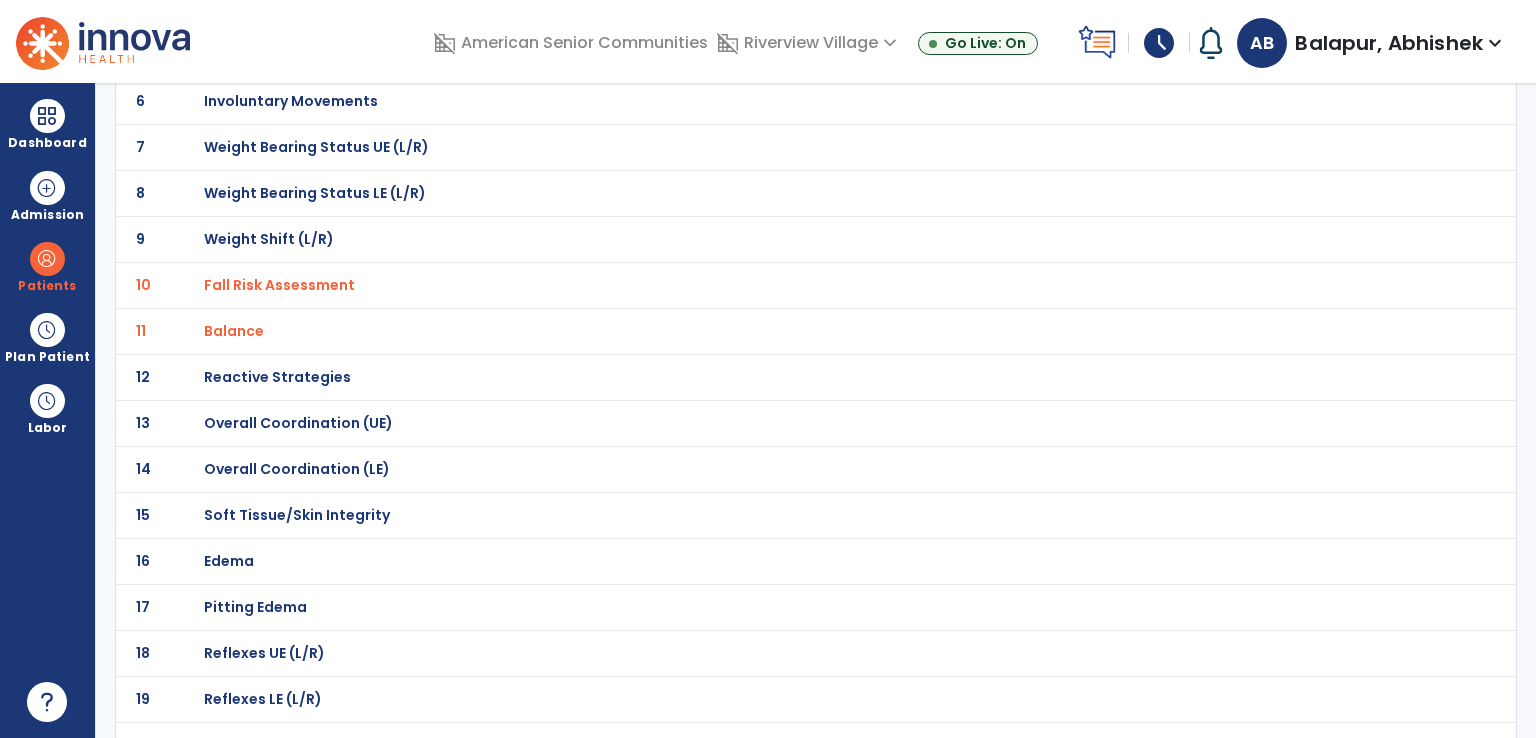 click on "Reactive Strategies" at bounding box center [275, -129] 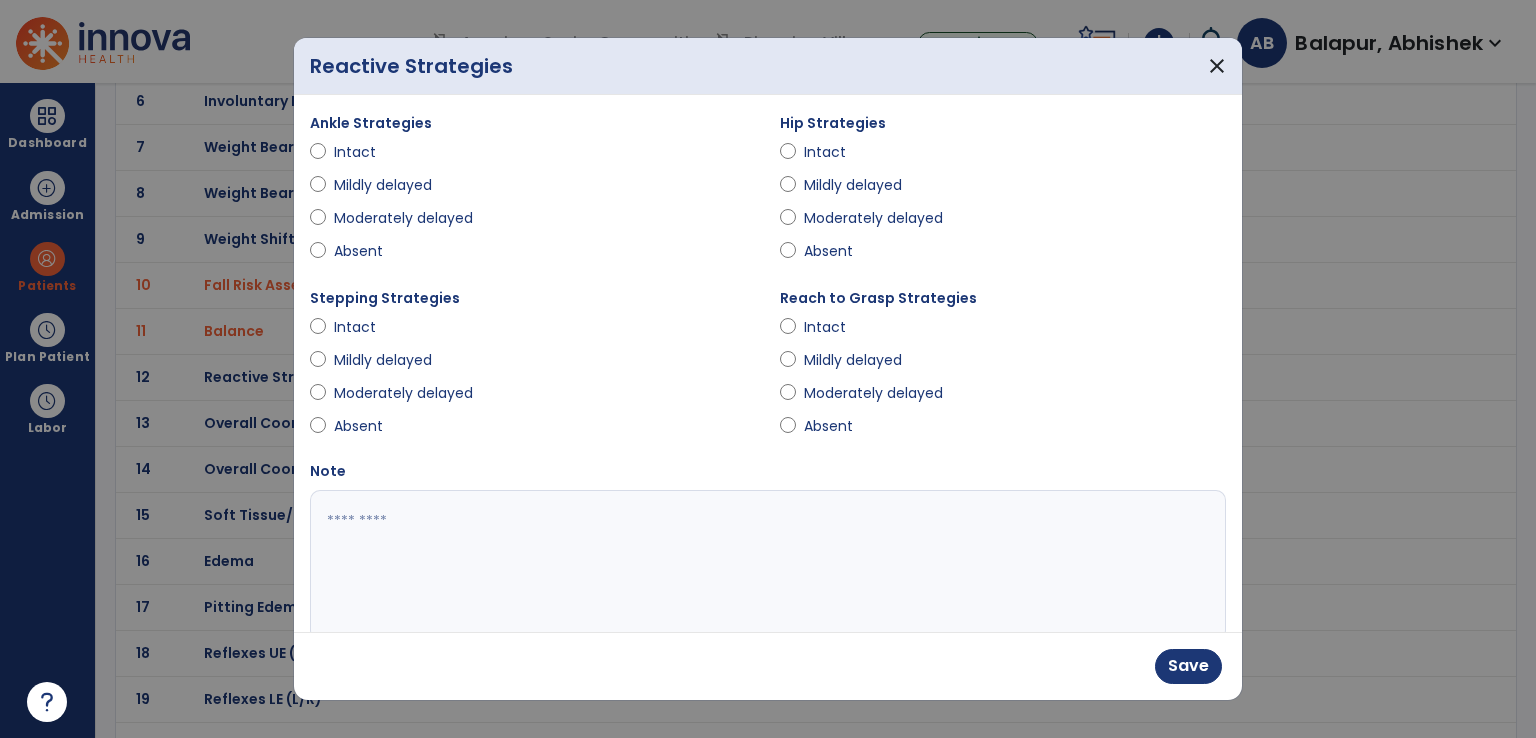 click on "Mildly delayed" at bounding box center (533, 189) 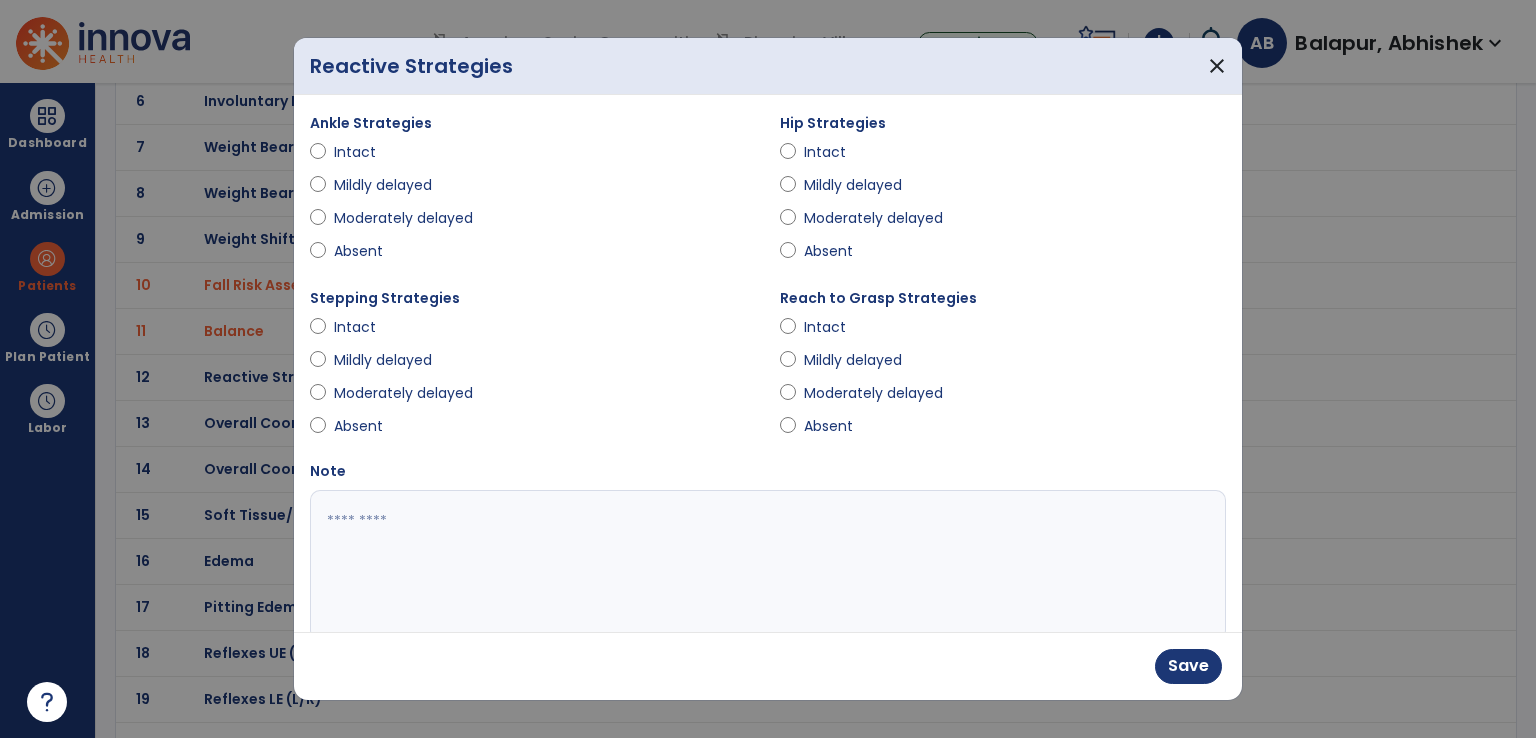 click on "Moderately delayed" at bounding box center [873, 218] 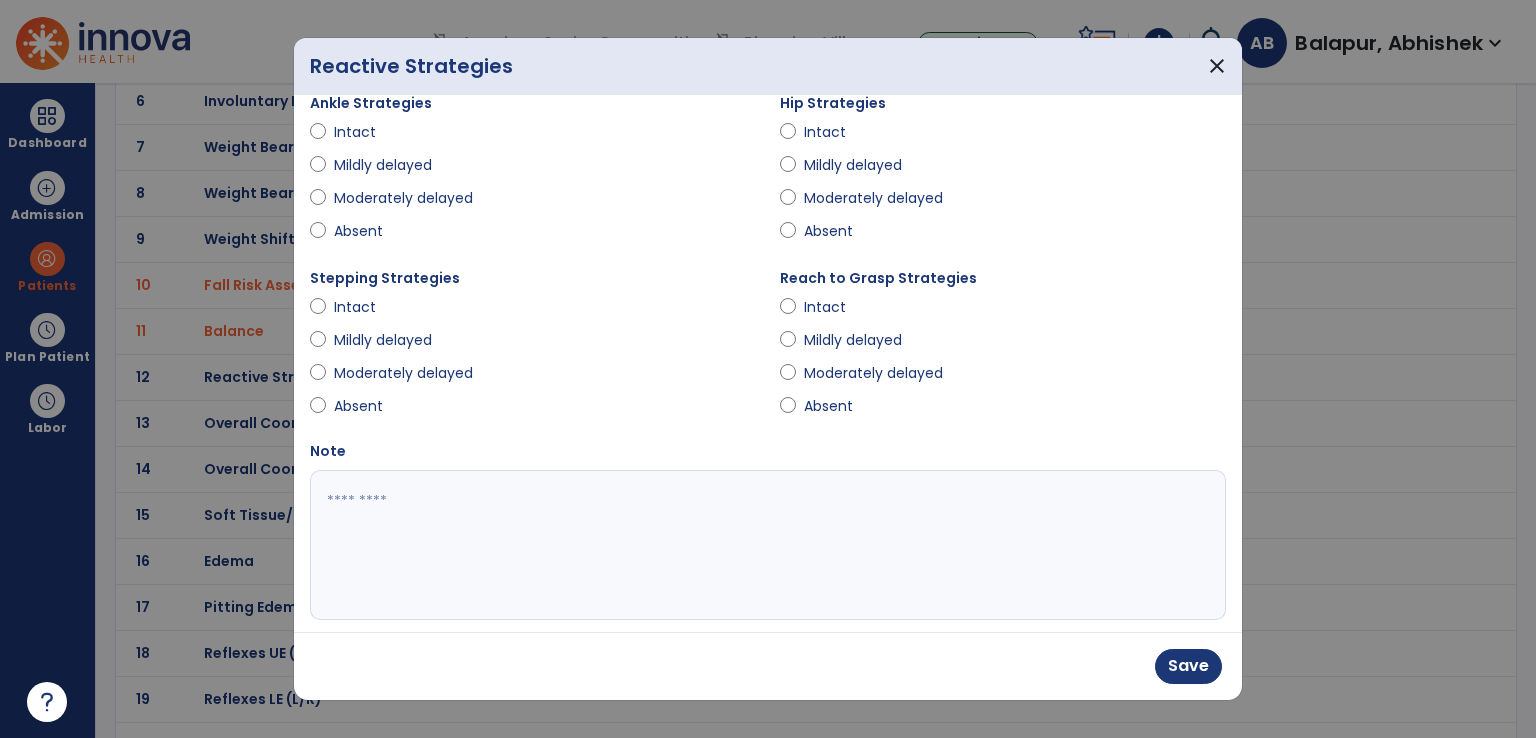 scroll, scrollTop: 40, scrollLeft: 0, axis: vertical 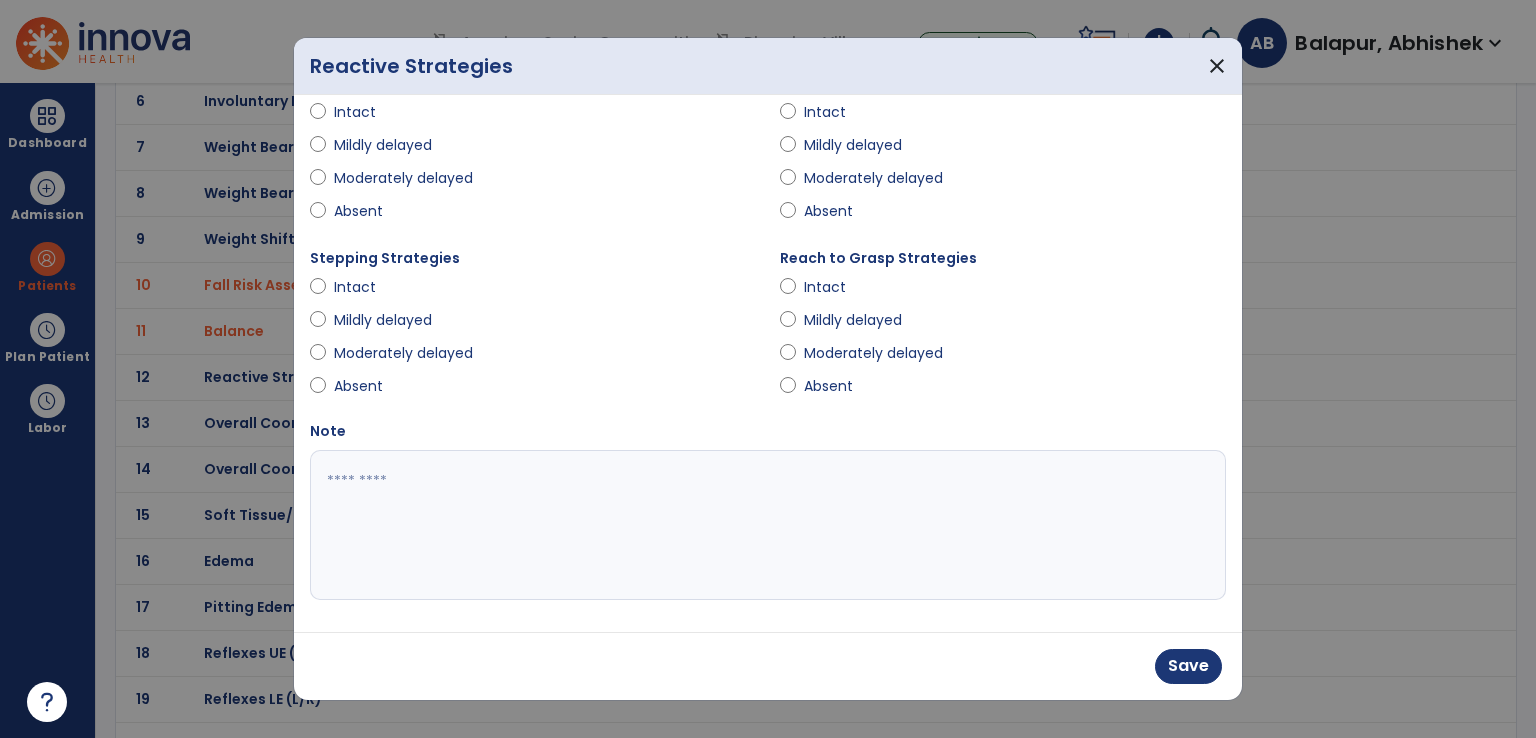 click on "Absent" at bounding box center (839, 386) 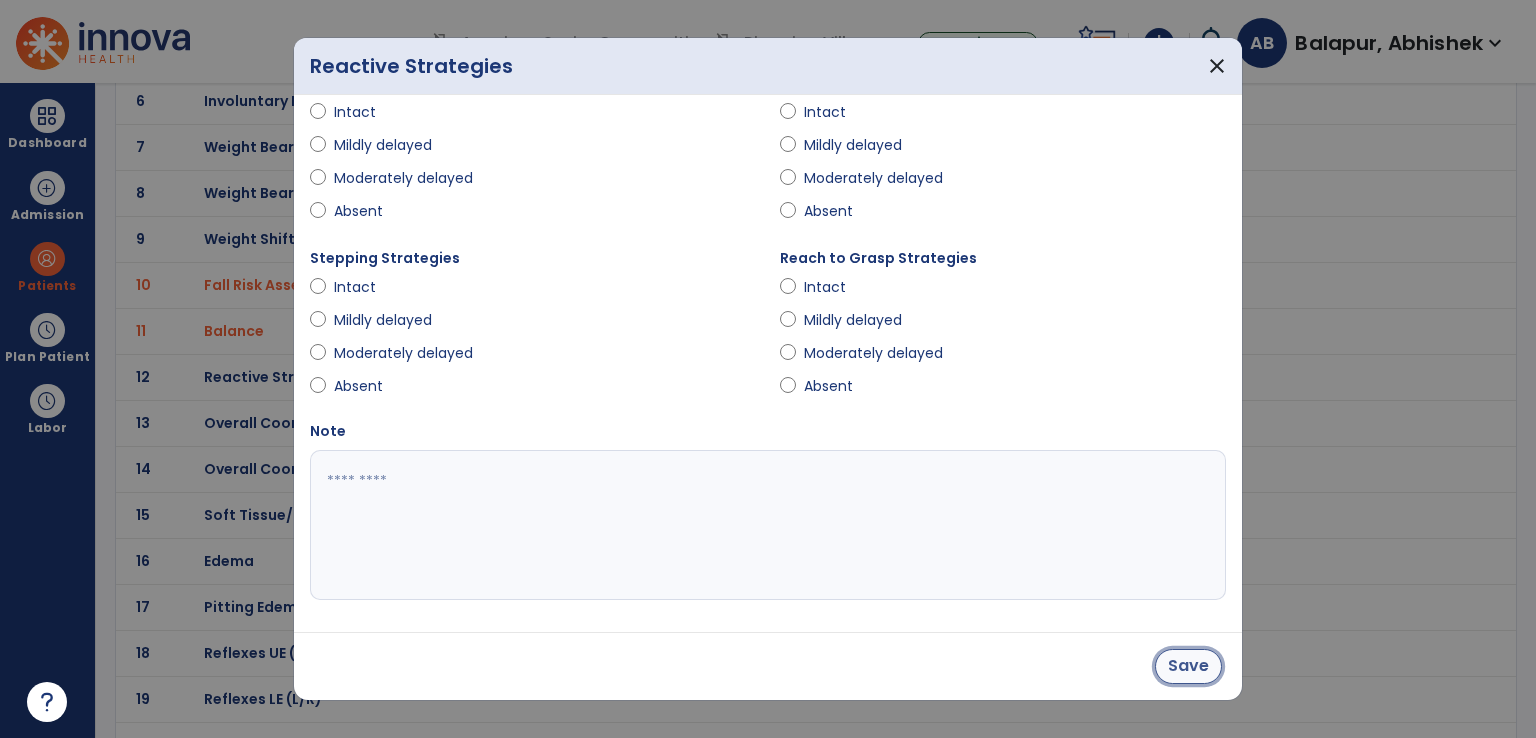 click on "Save" at bounding box center (1188, 666) 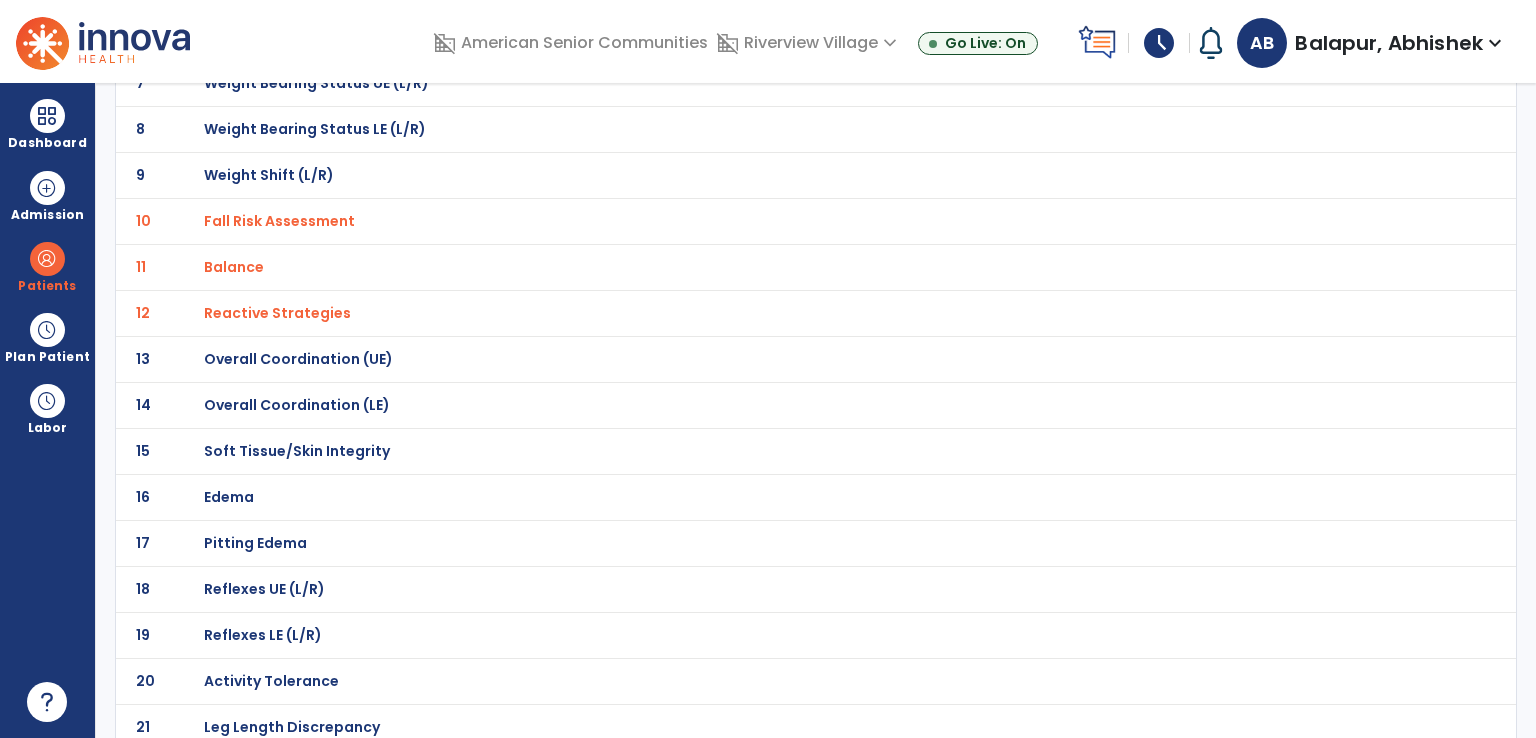 scroll, scrollTop: 500, scrollLeft: 0, axis: vertical 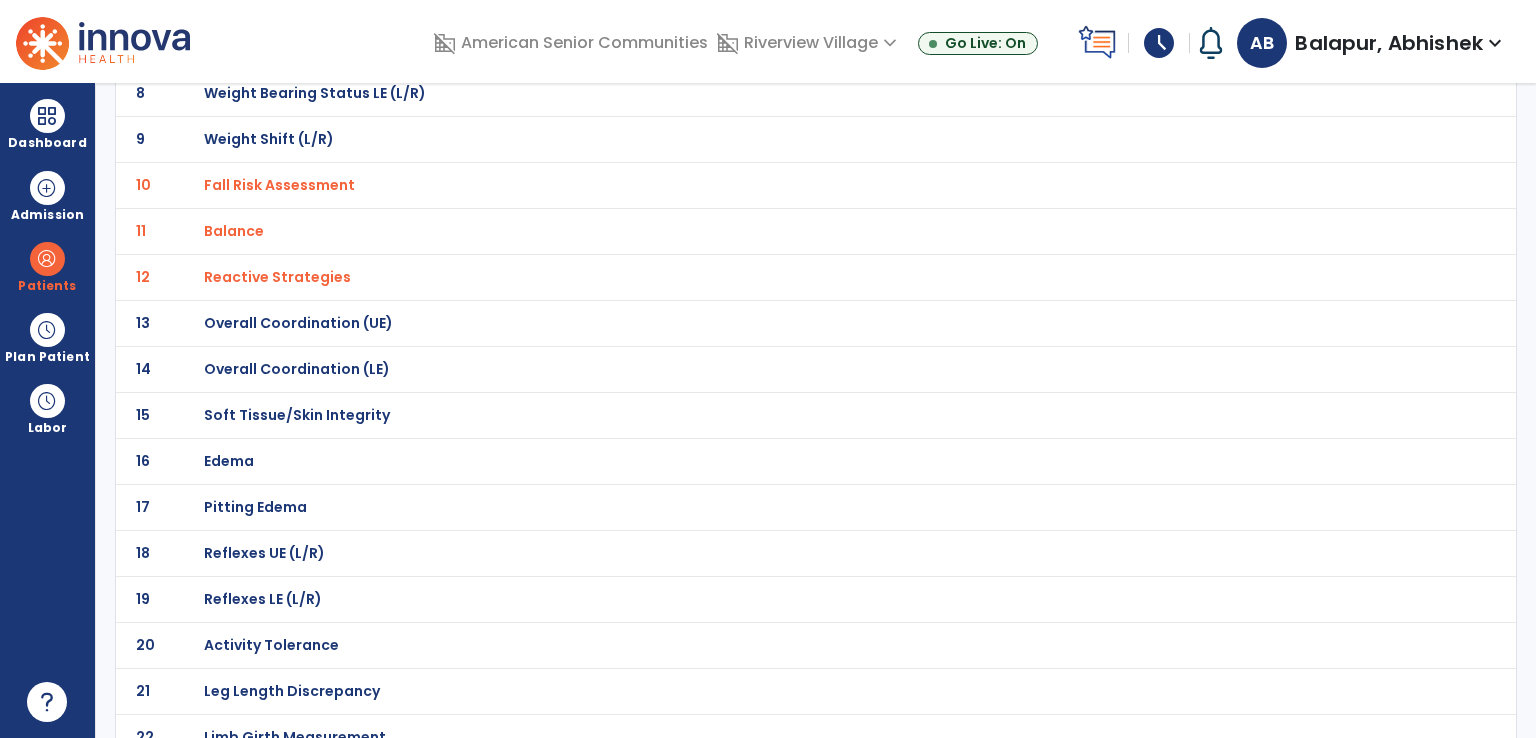 click on "Overall Coordination (LE)" at bounding box center (275, -229) 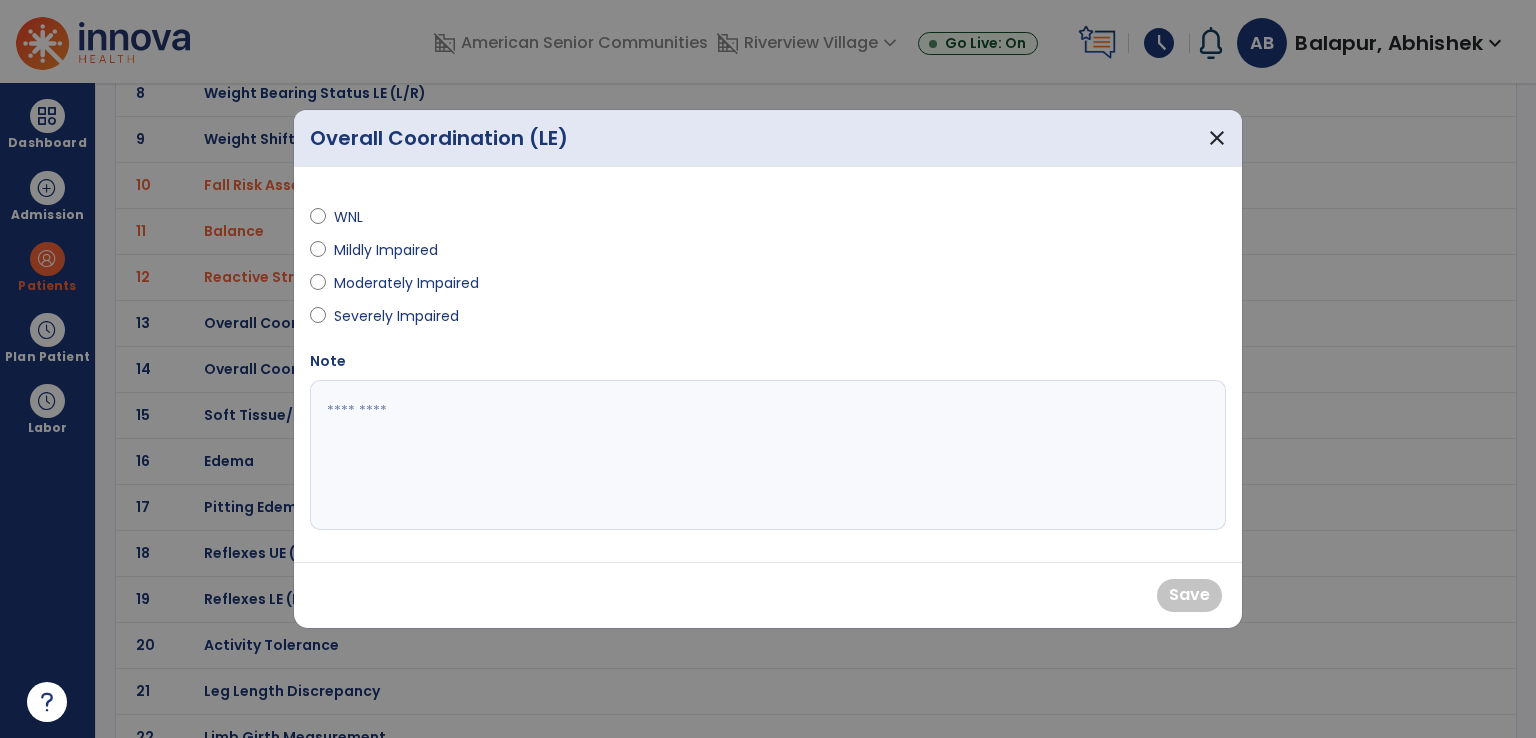 click on "Mildly Impaired" at bounding box center [533, 254] 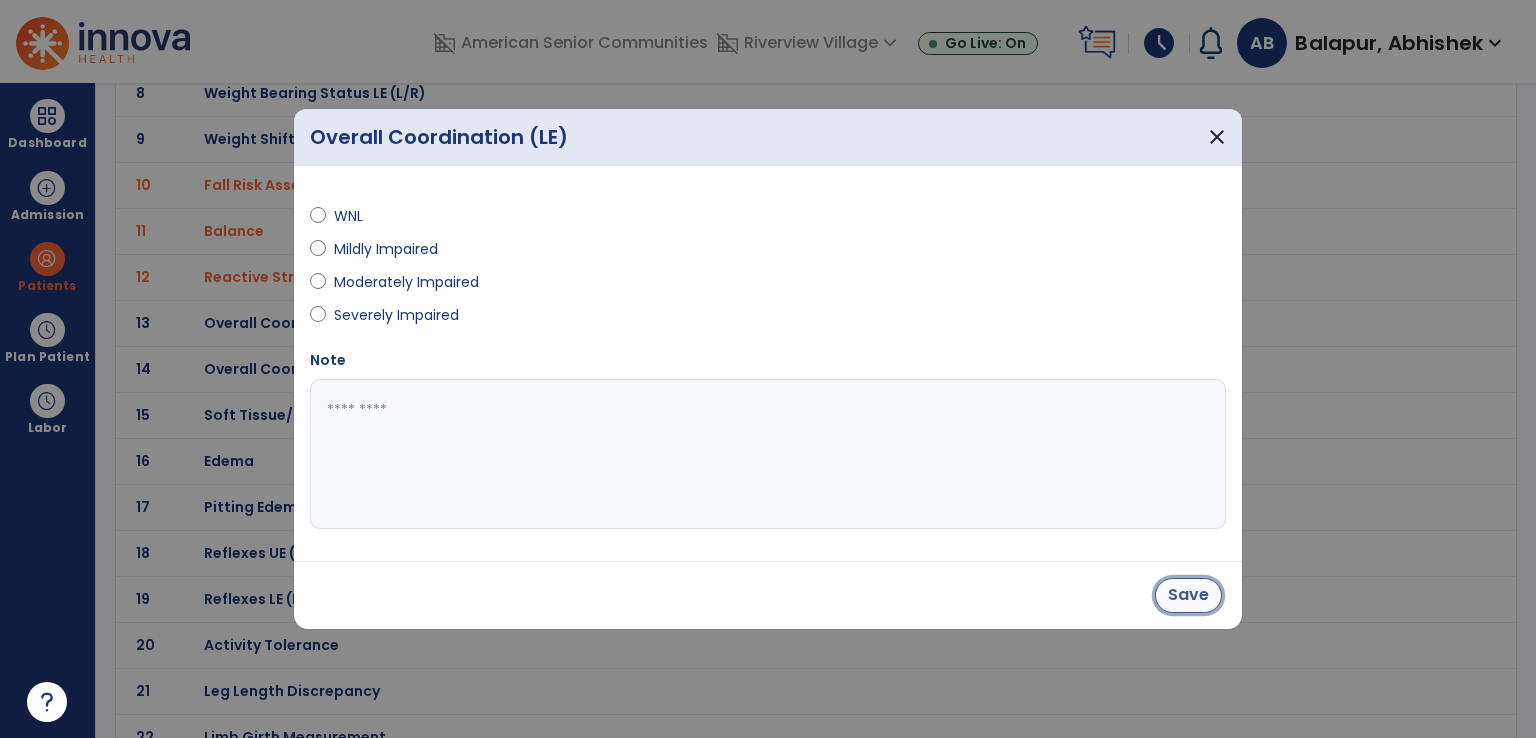 click on "Save" at bounding box center [1188, 595] 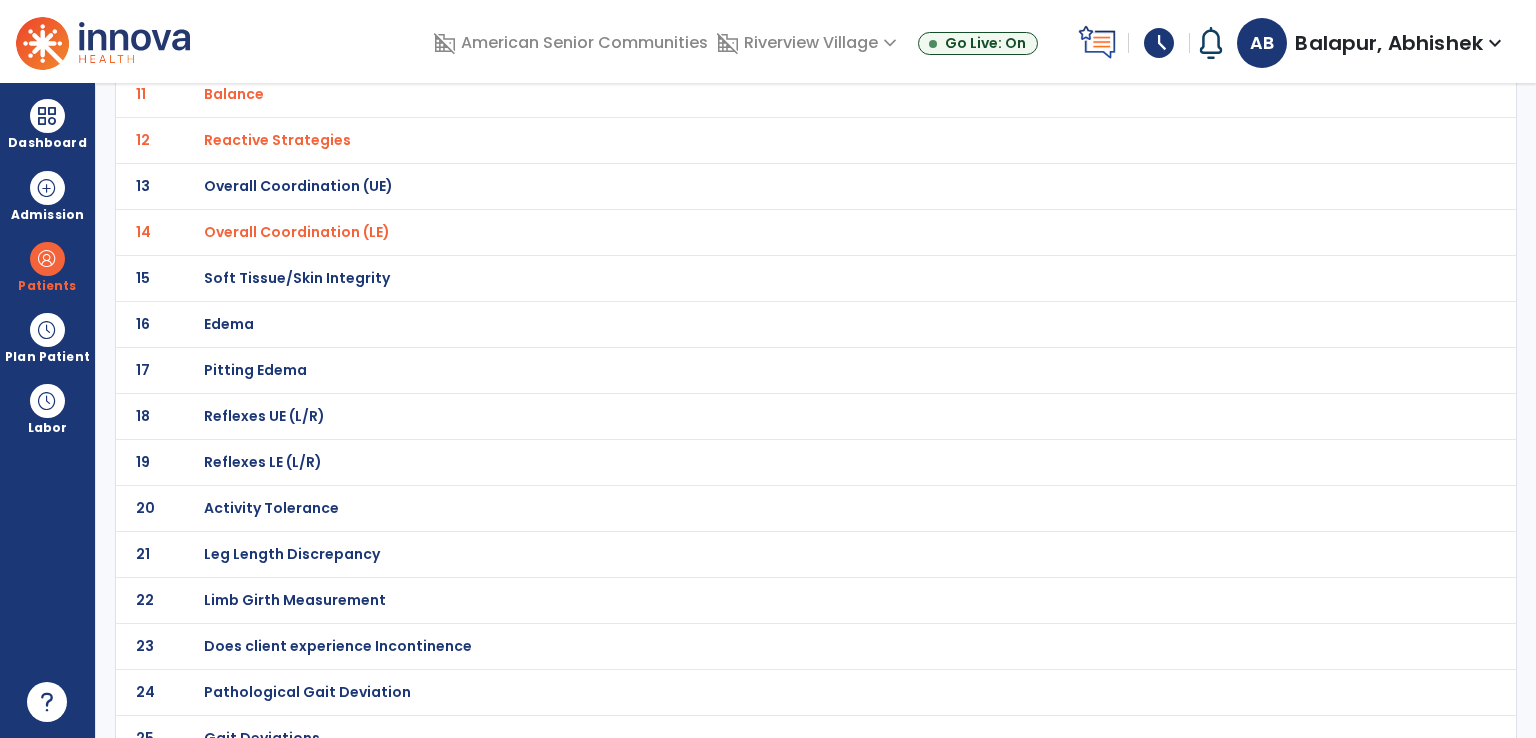 scroll, scrollTop: 656, scrollLeft: 0, axis: vertical 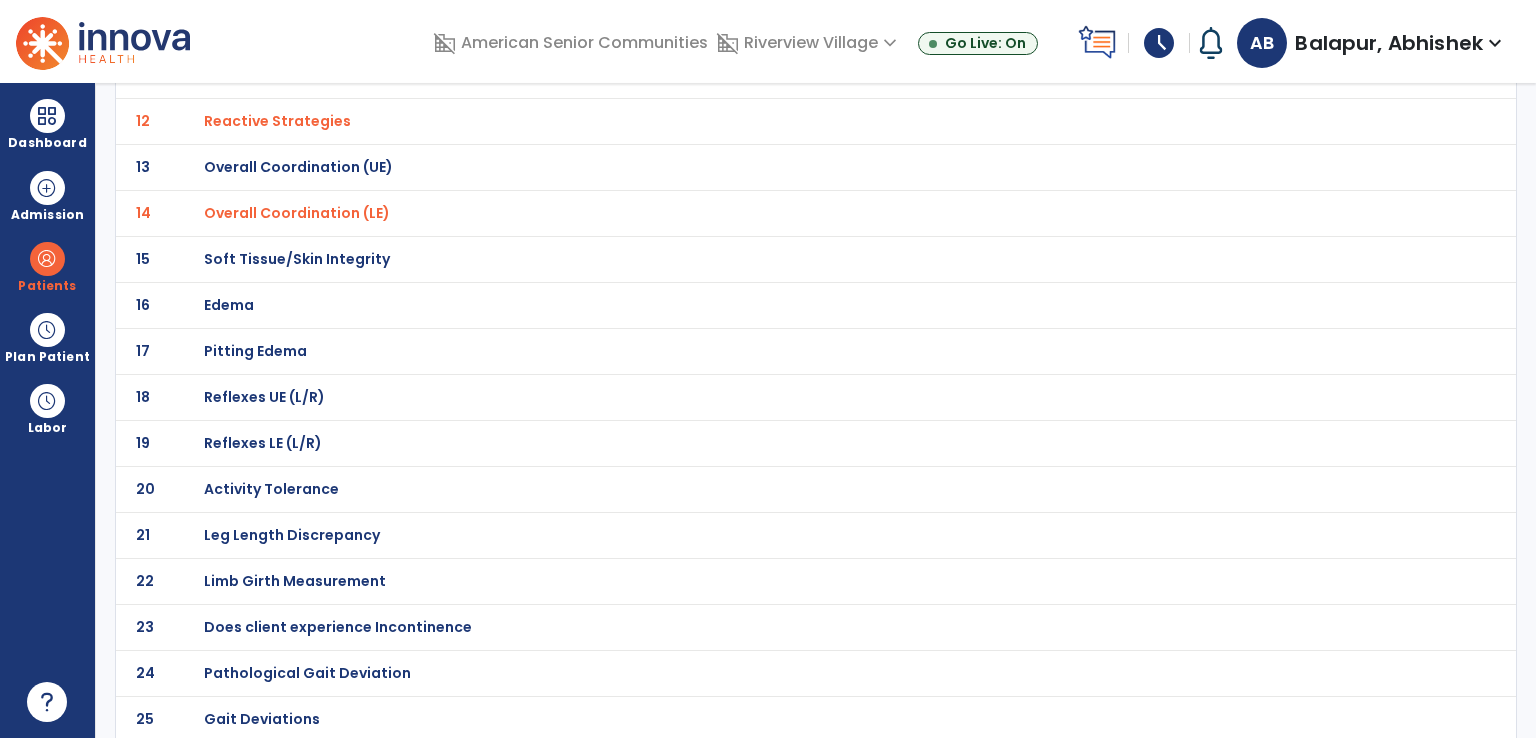 click on "Activity Tolerance" at bounding box center (275, -385) 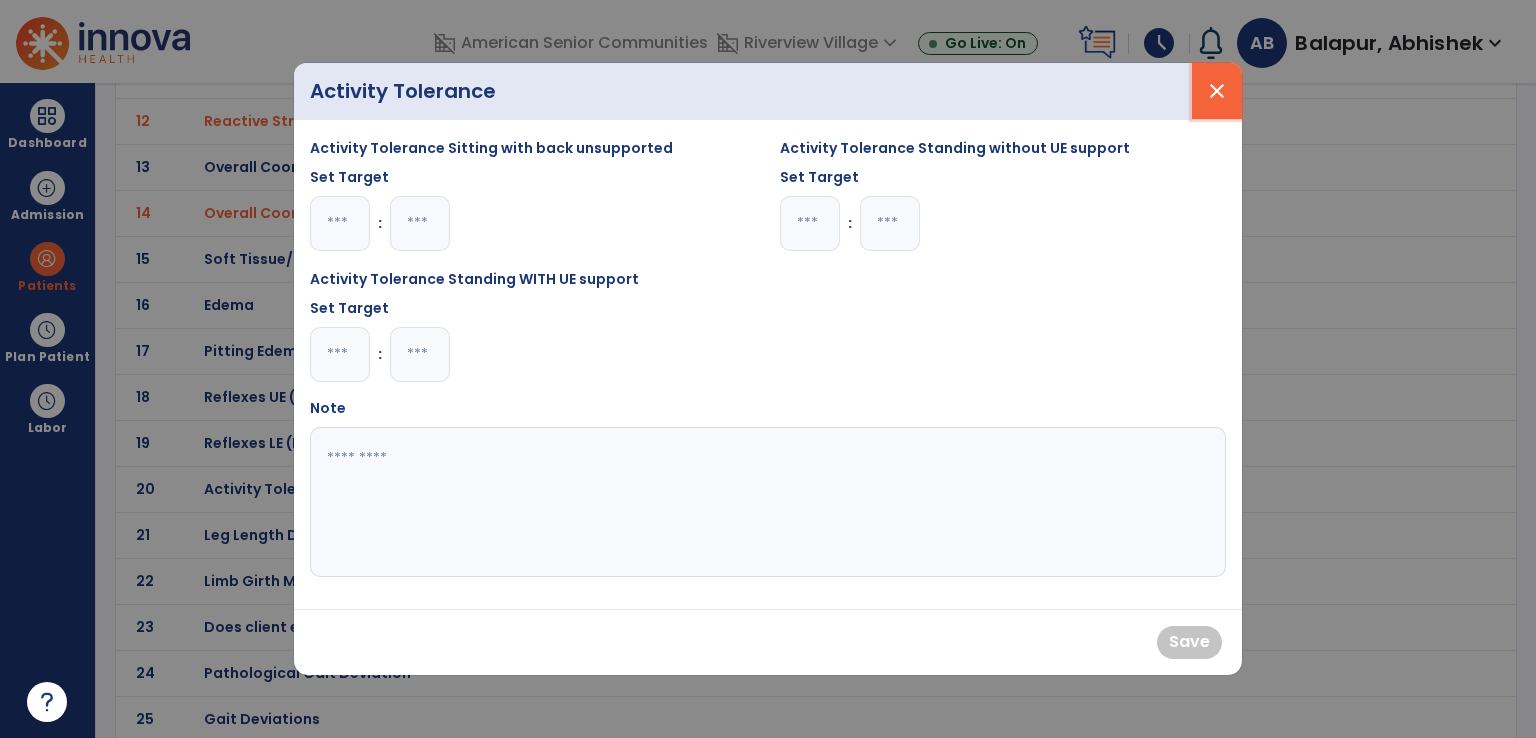 click on "close" at bounding box center [1217, 91] 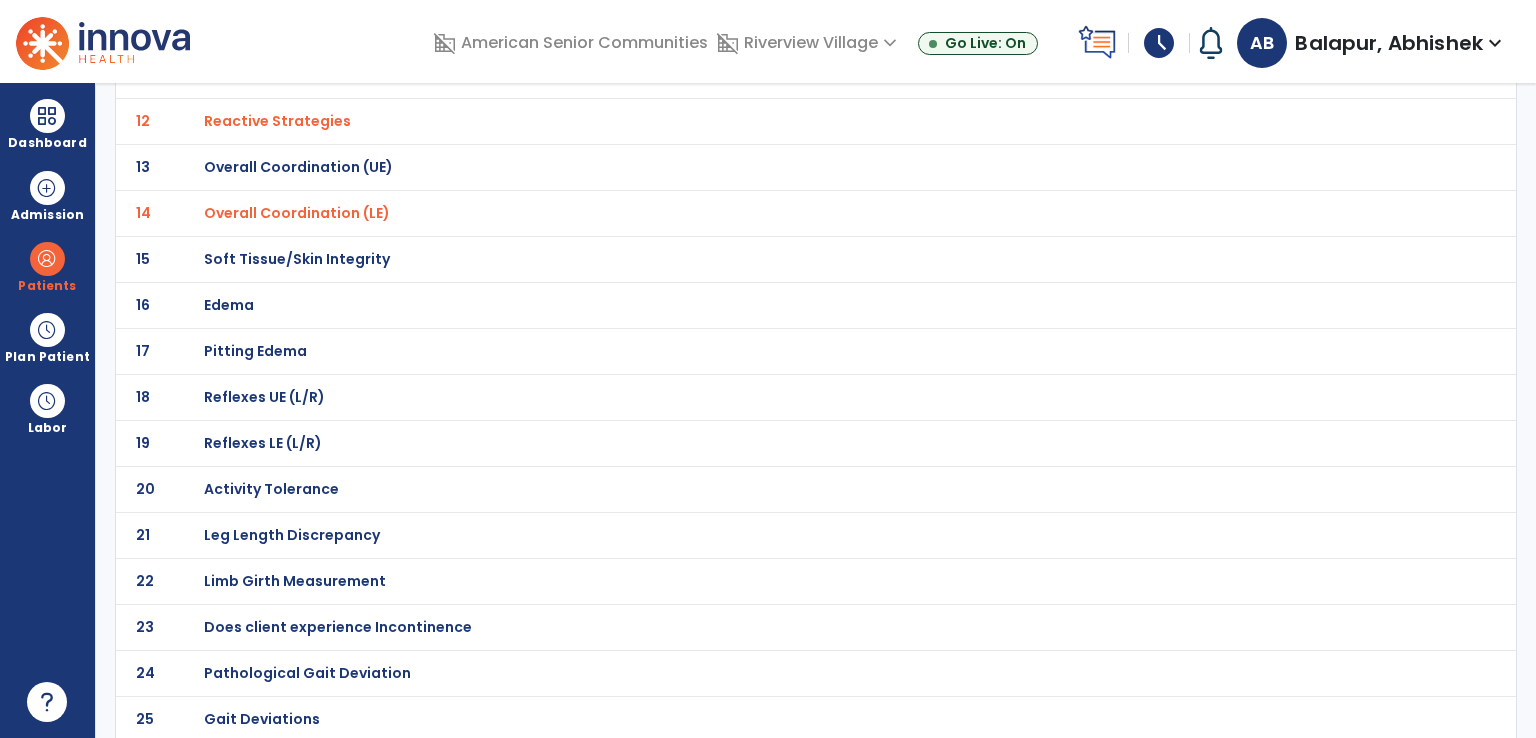 click on "Pathological Gait Deviation" at bounding box center [275, -385] 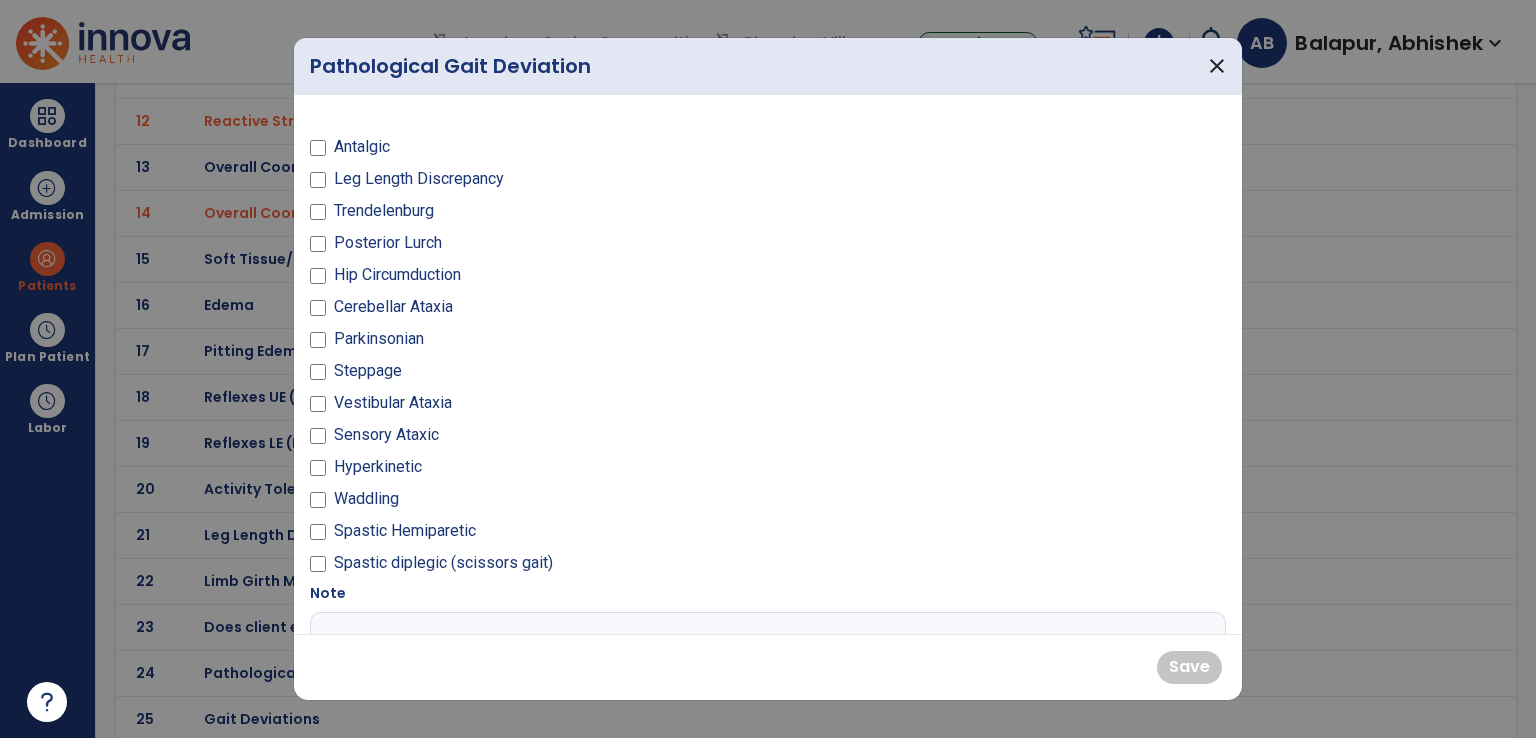 click at bounding box center (766, 687) 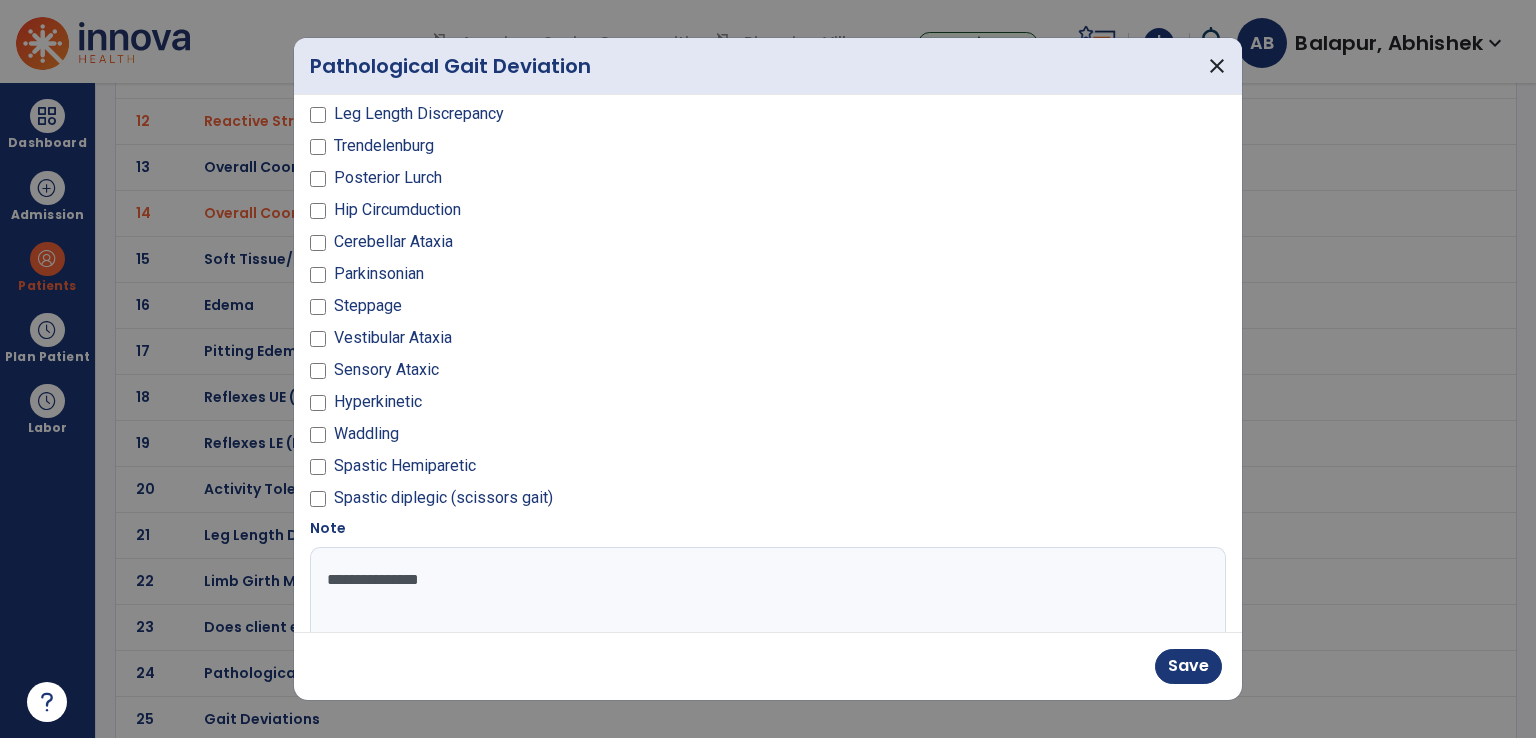 scroll, scrollTop: 100, scrollLeft: 0, axis: vertical 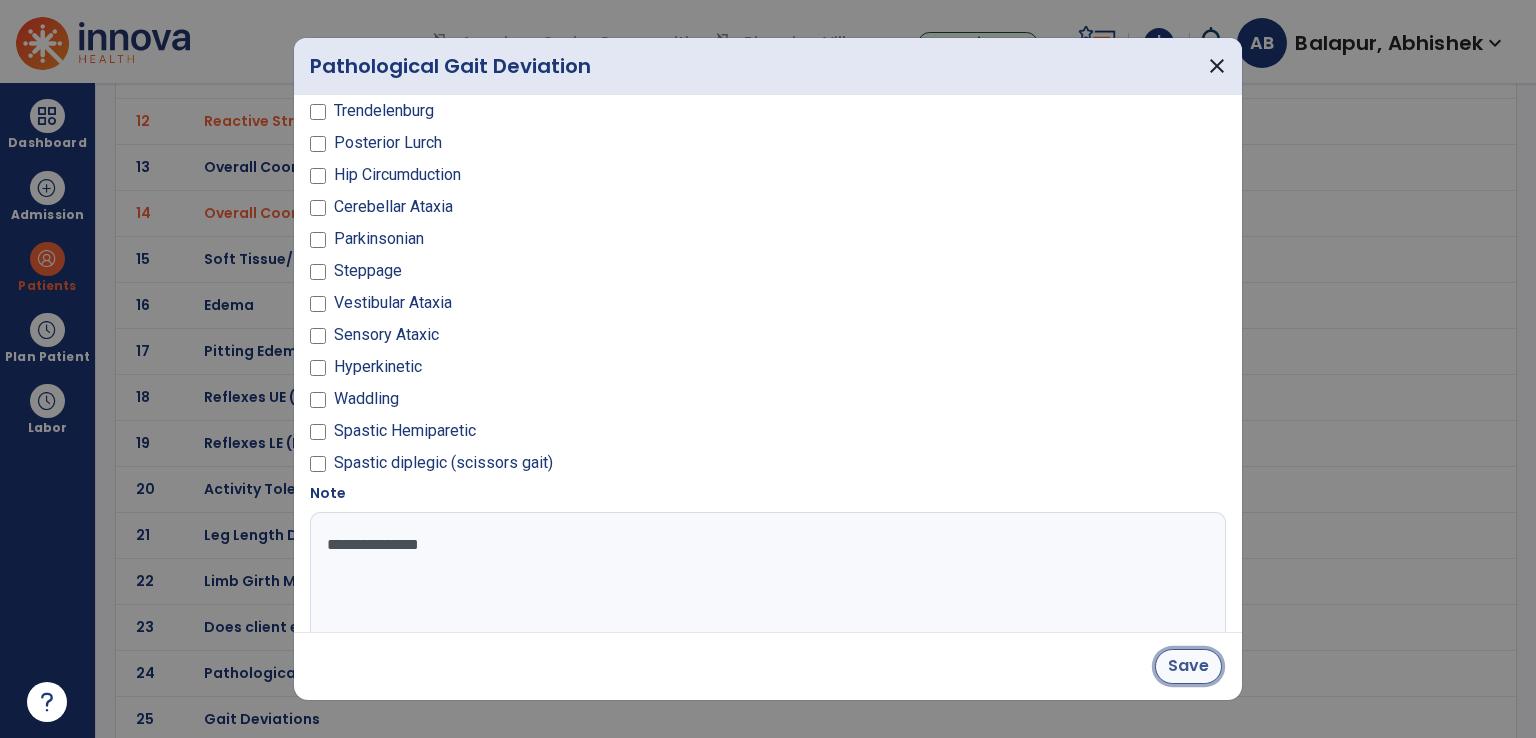 click on "Save" at bounding box center (1188, 666) 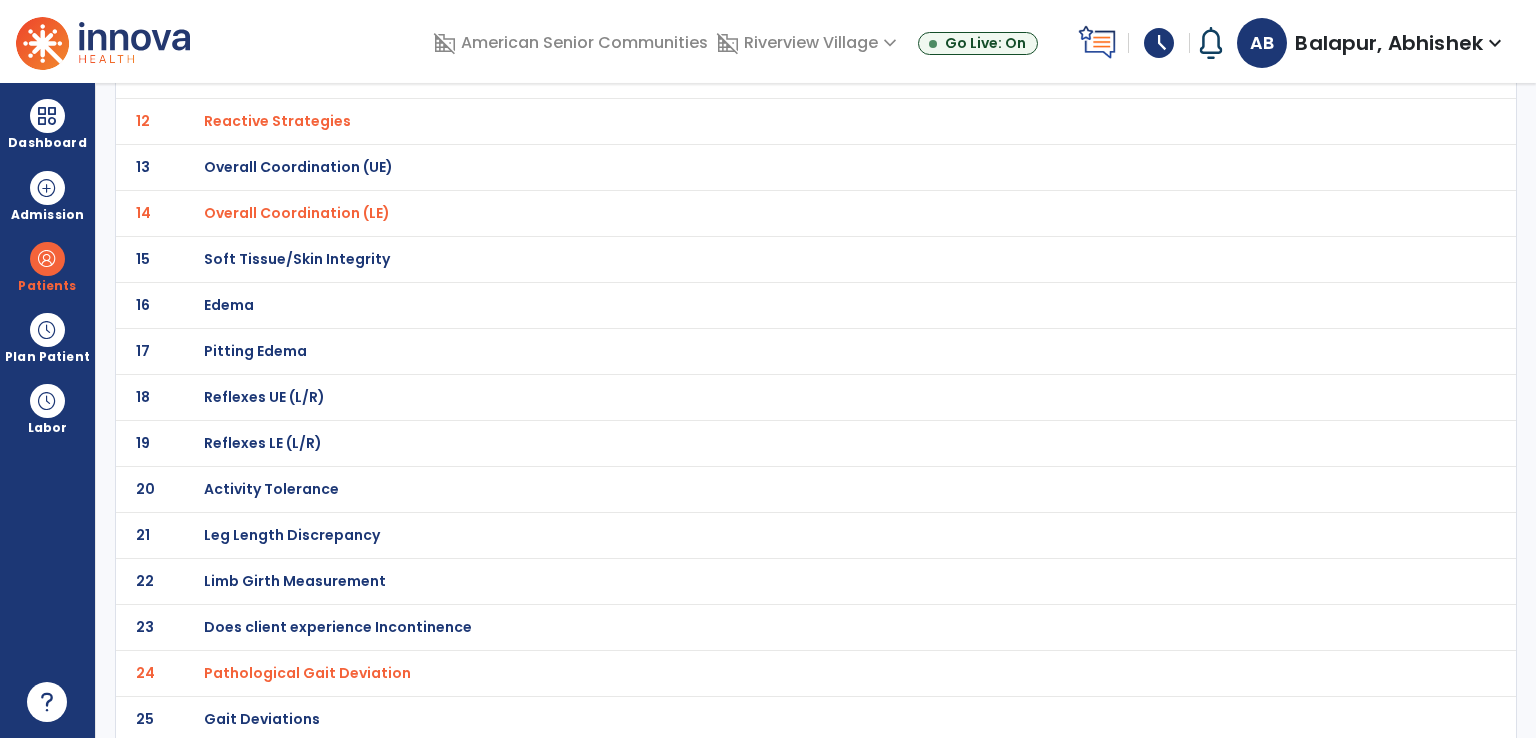 click on "Gait Deviations" at bounding box center (275, -385) 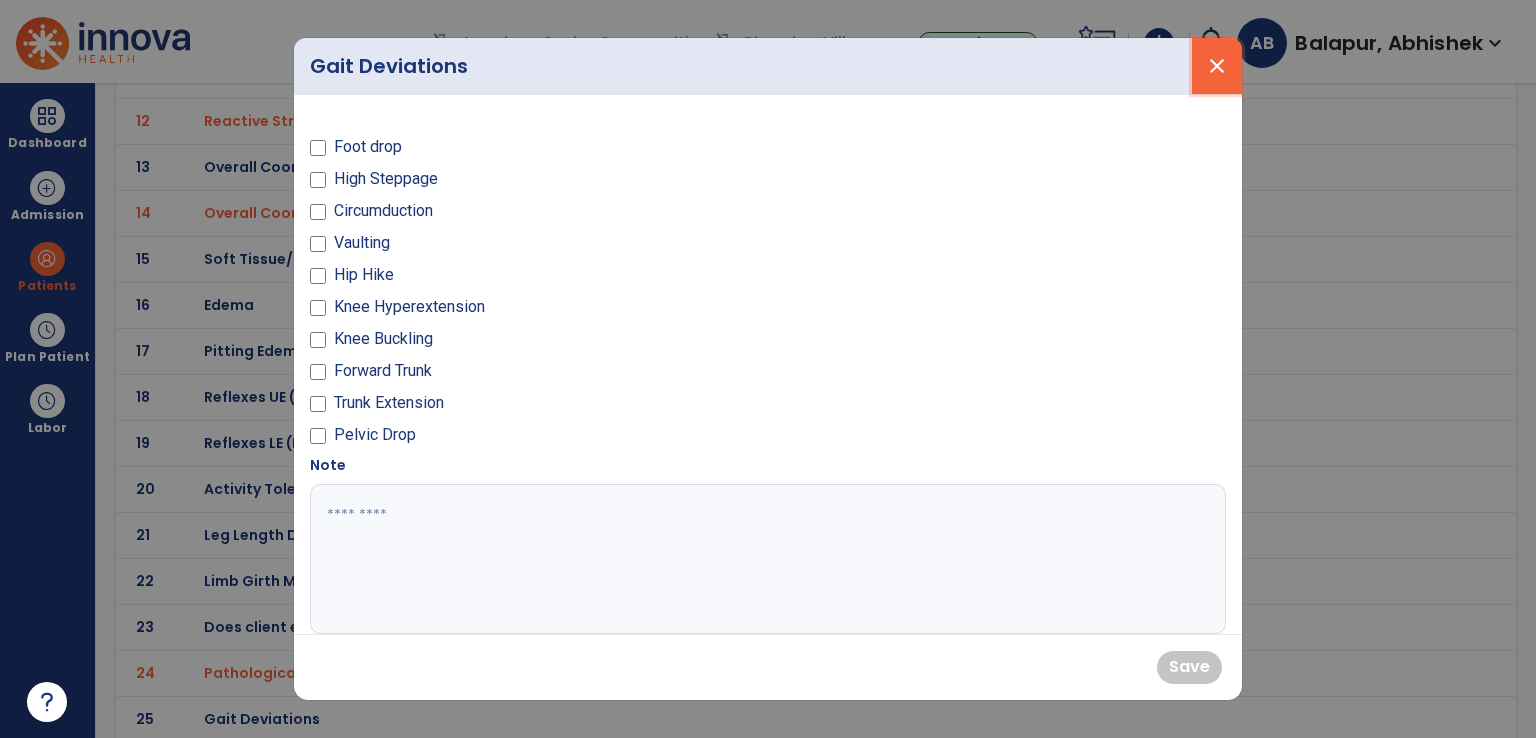 click on "close" at bounding box center (1217, 66) 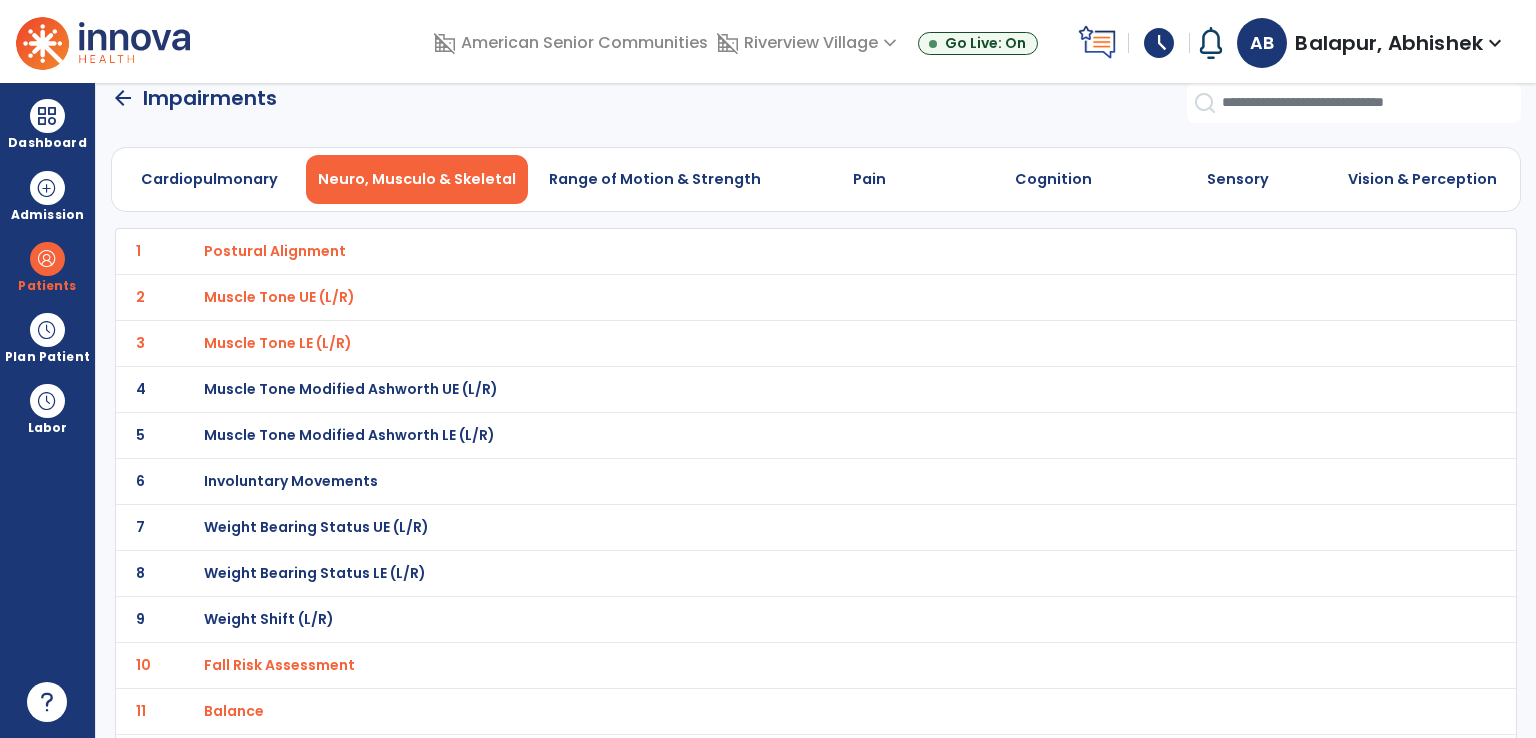 scroll, scrollTop: 0, scrollLeft: 0, axis: both 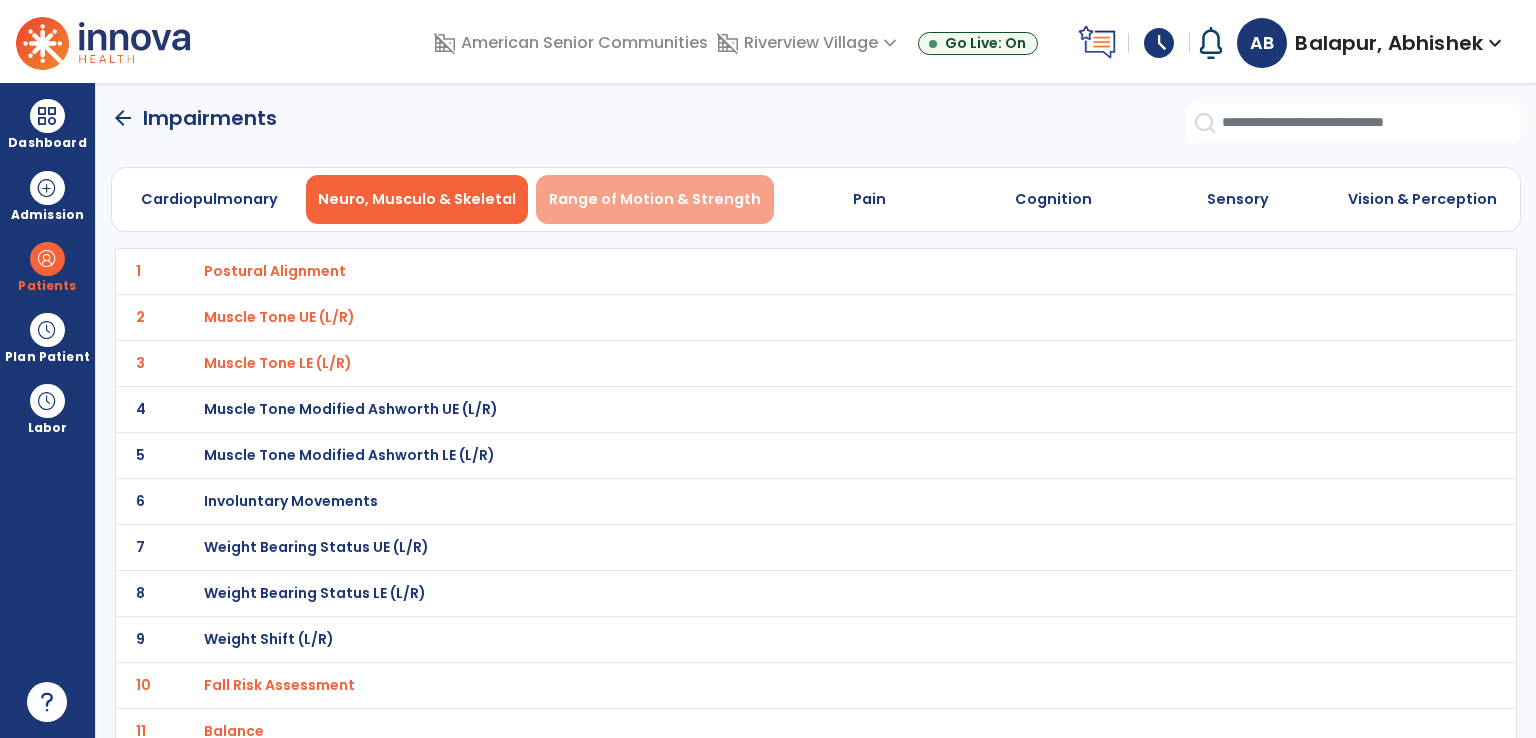click on "Range of Motion & Strength" at bounding box center [655, 199] 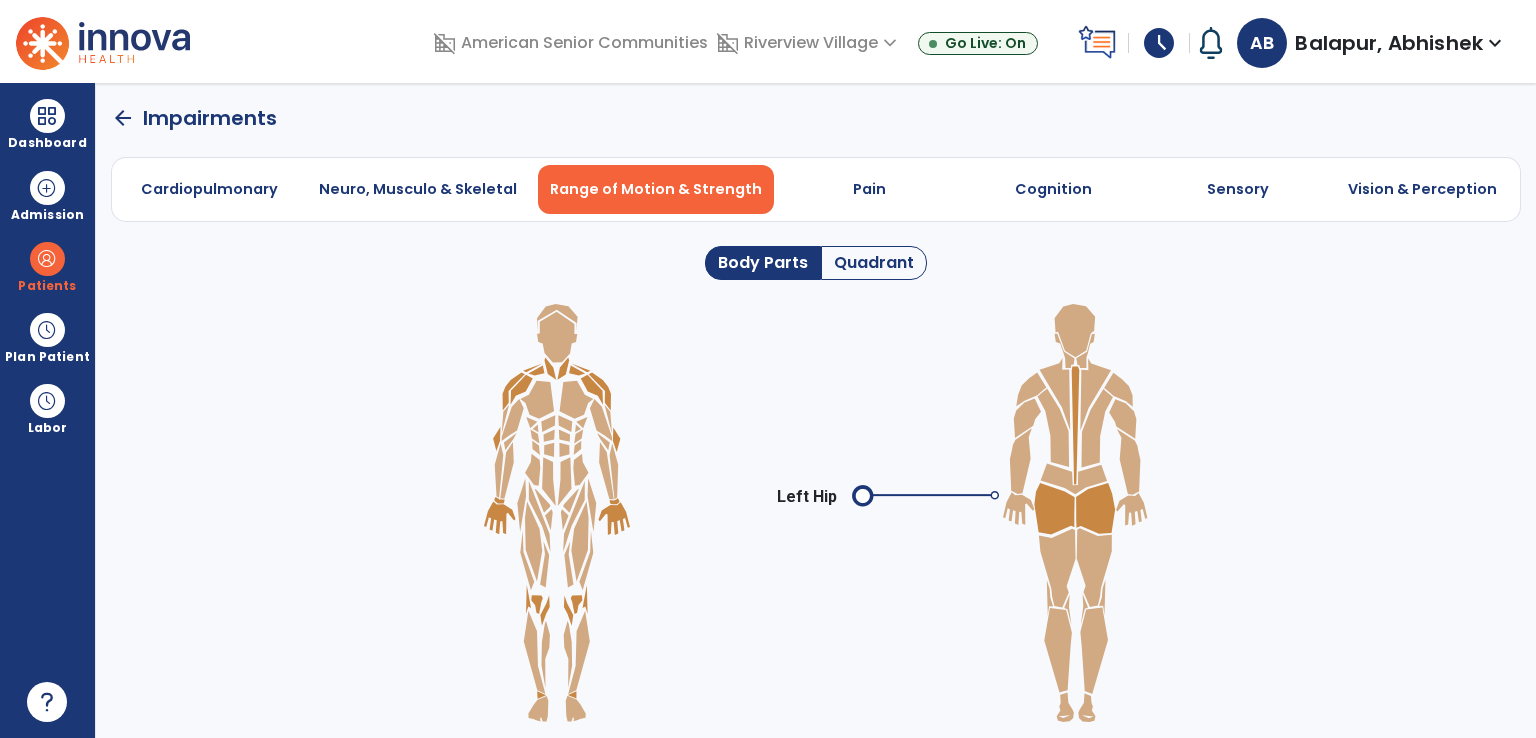 click 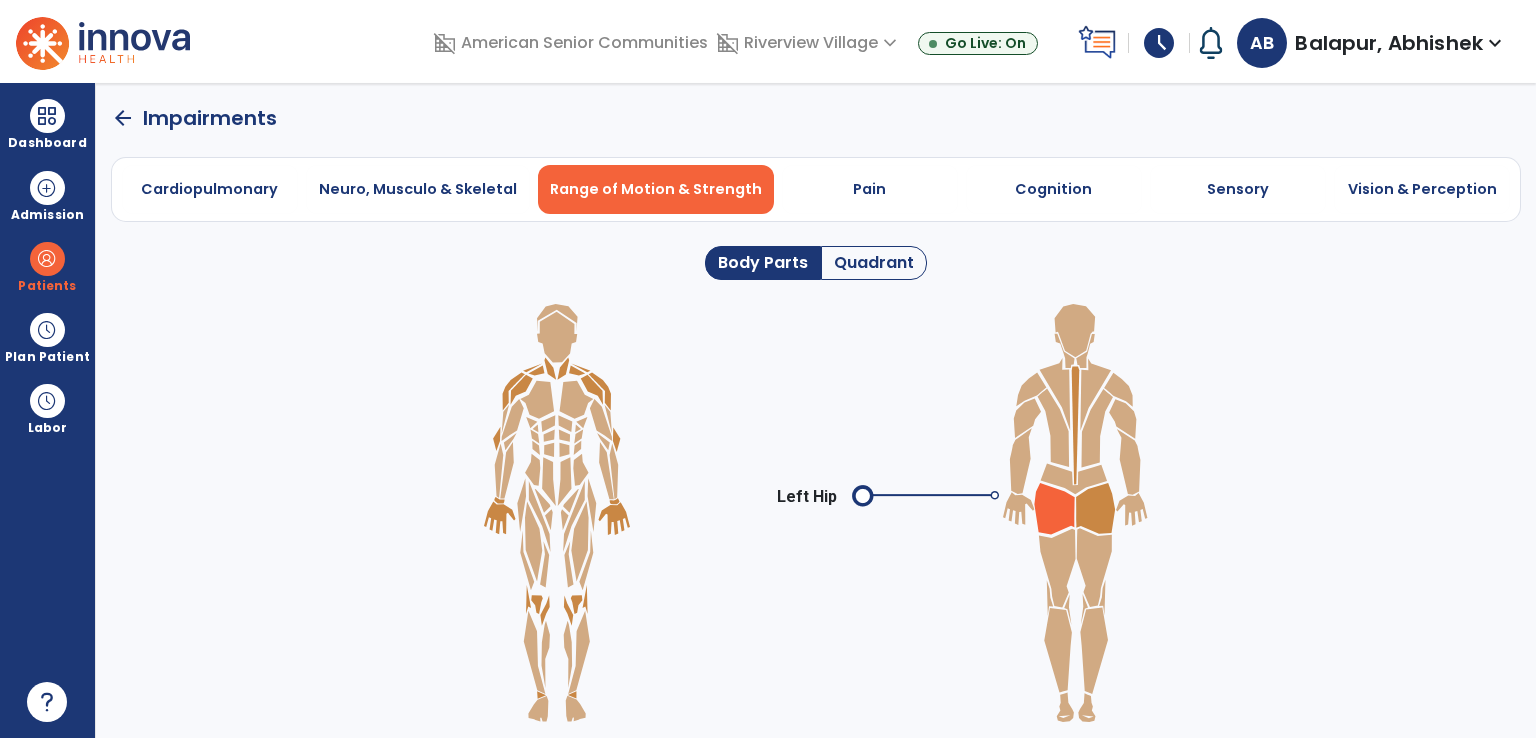click 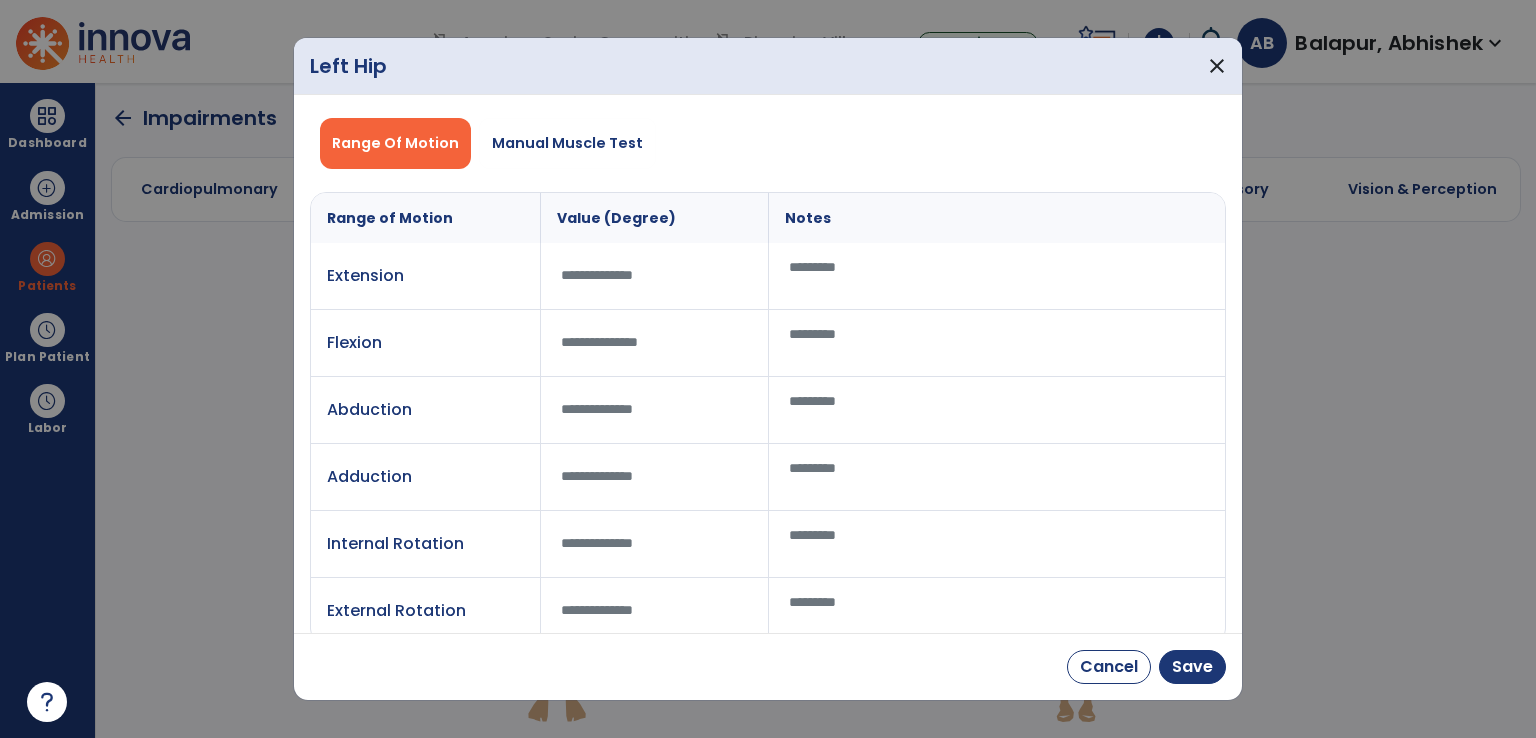 scroll, scrollTop: 25, scrollLeft: 0, axis: vertical 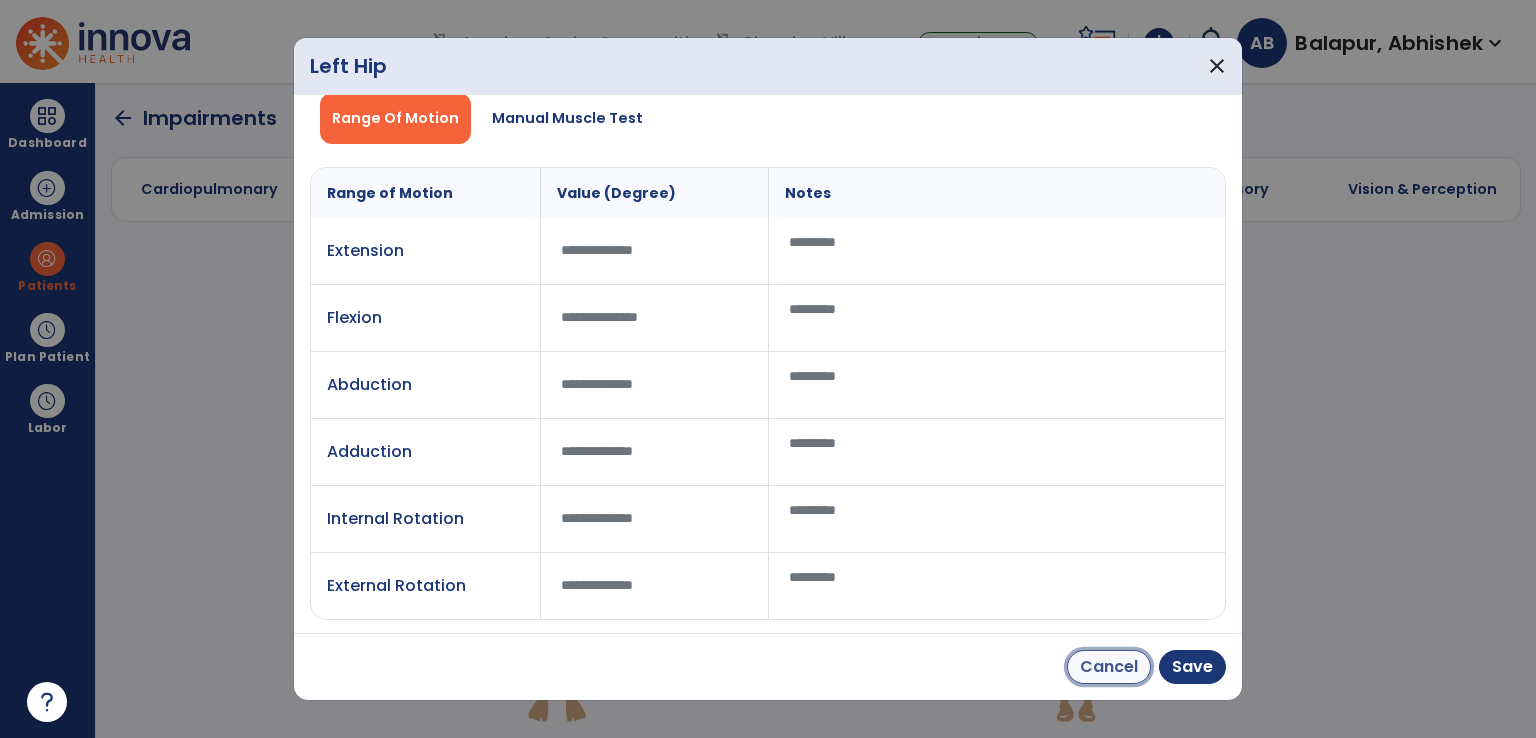 click on "Cancel" at bounding box center (1109, 667) 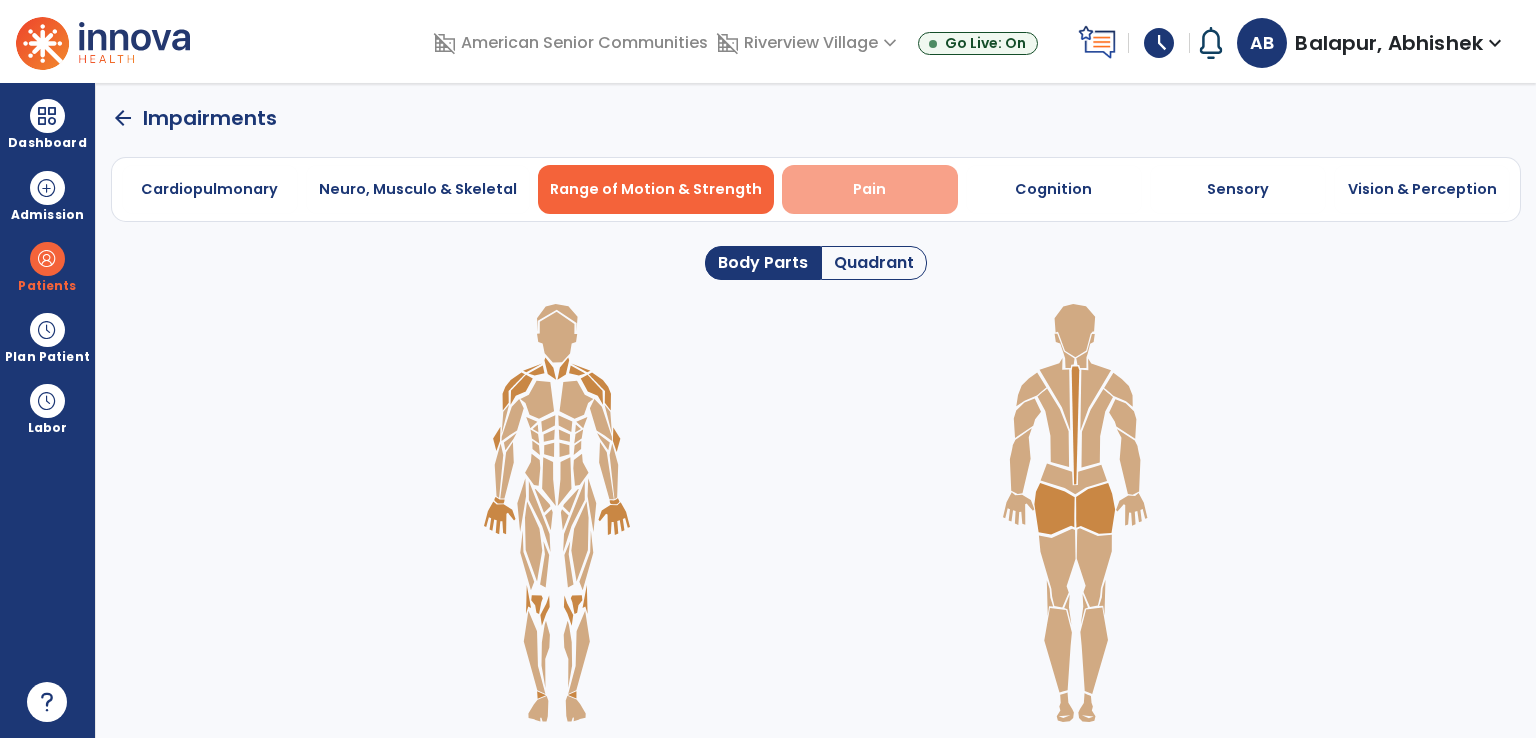click on "Pain" at bounding box center [870, 189] 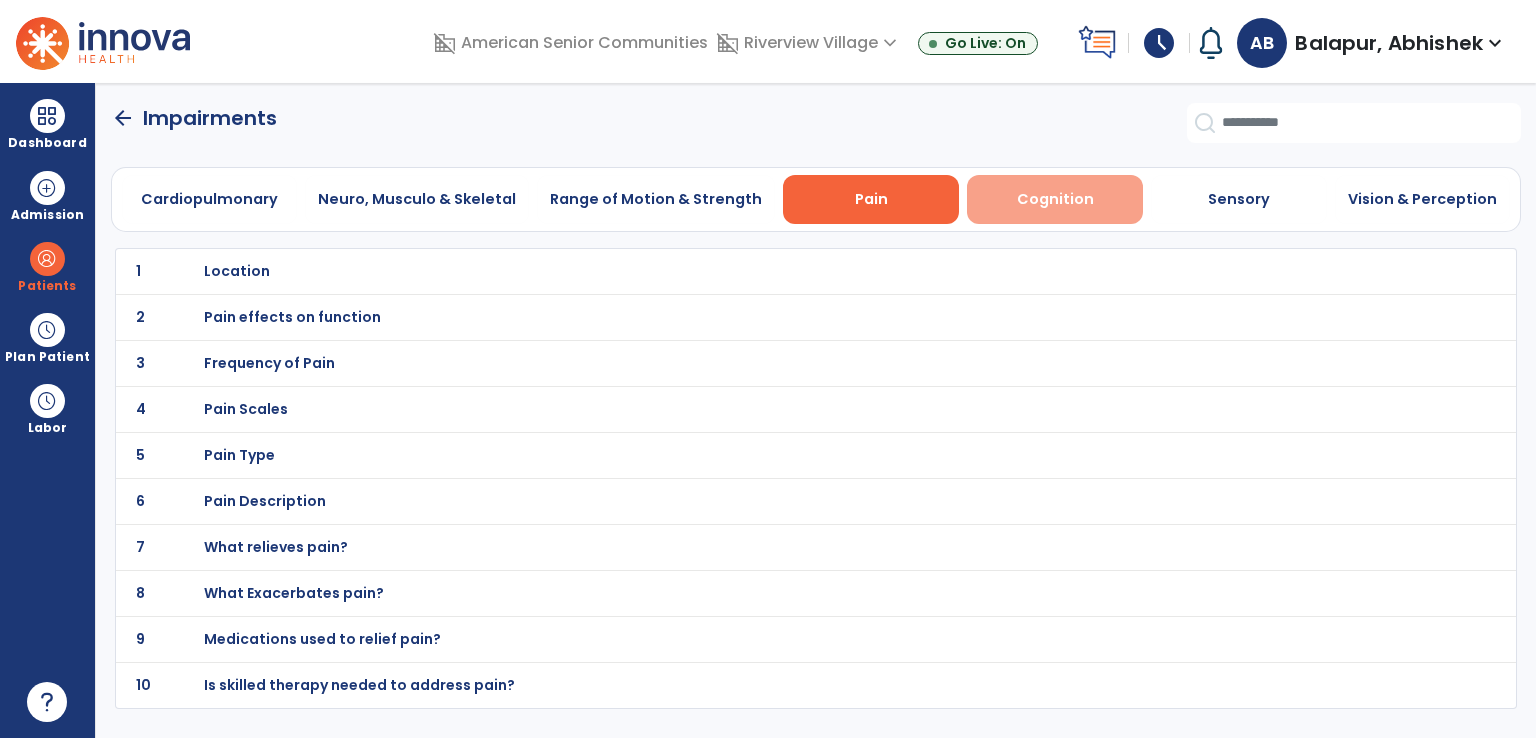 click on "Cognition" at bounding box center [1055, 199] 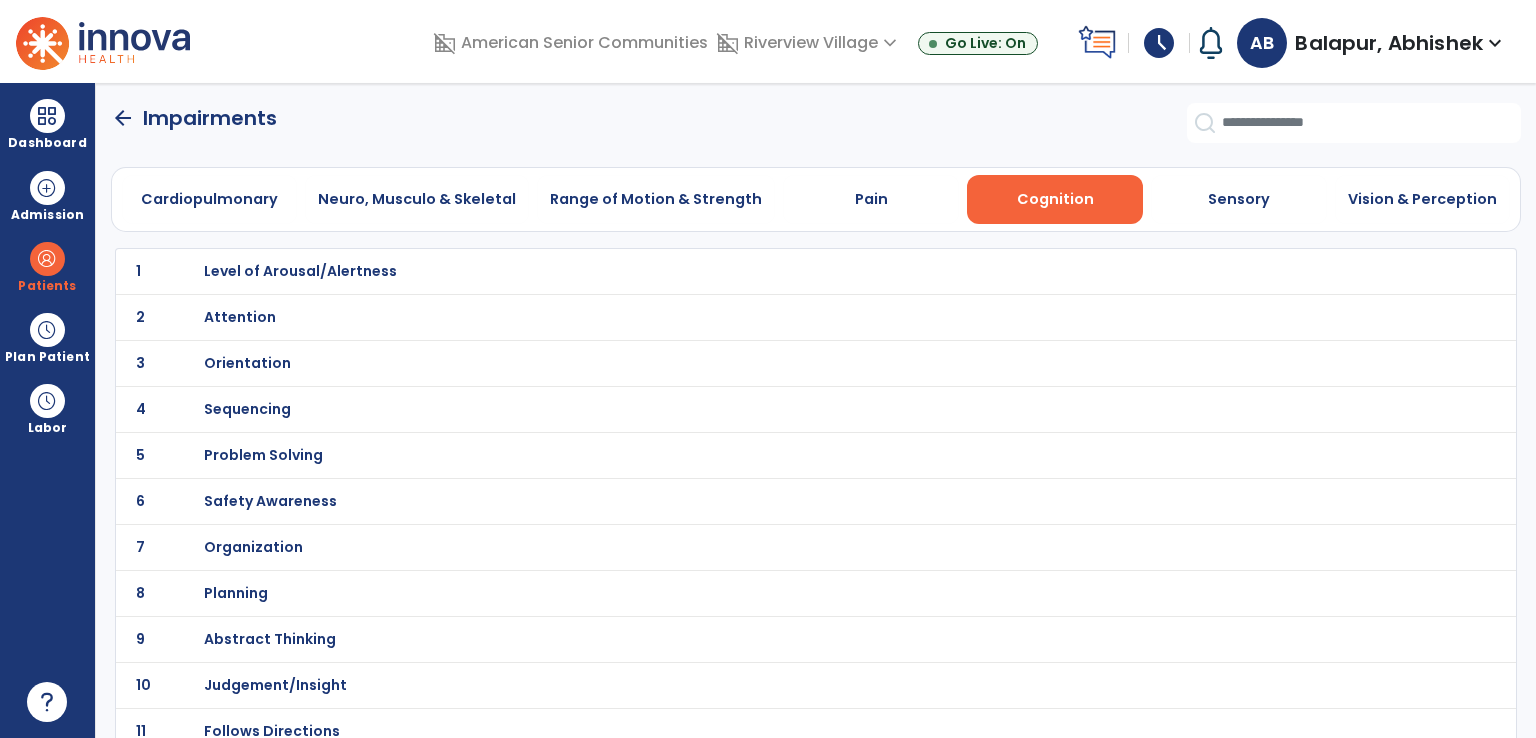 click on "Orientation" at bounding box center (300, 271) 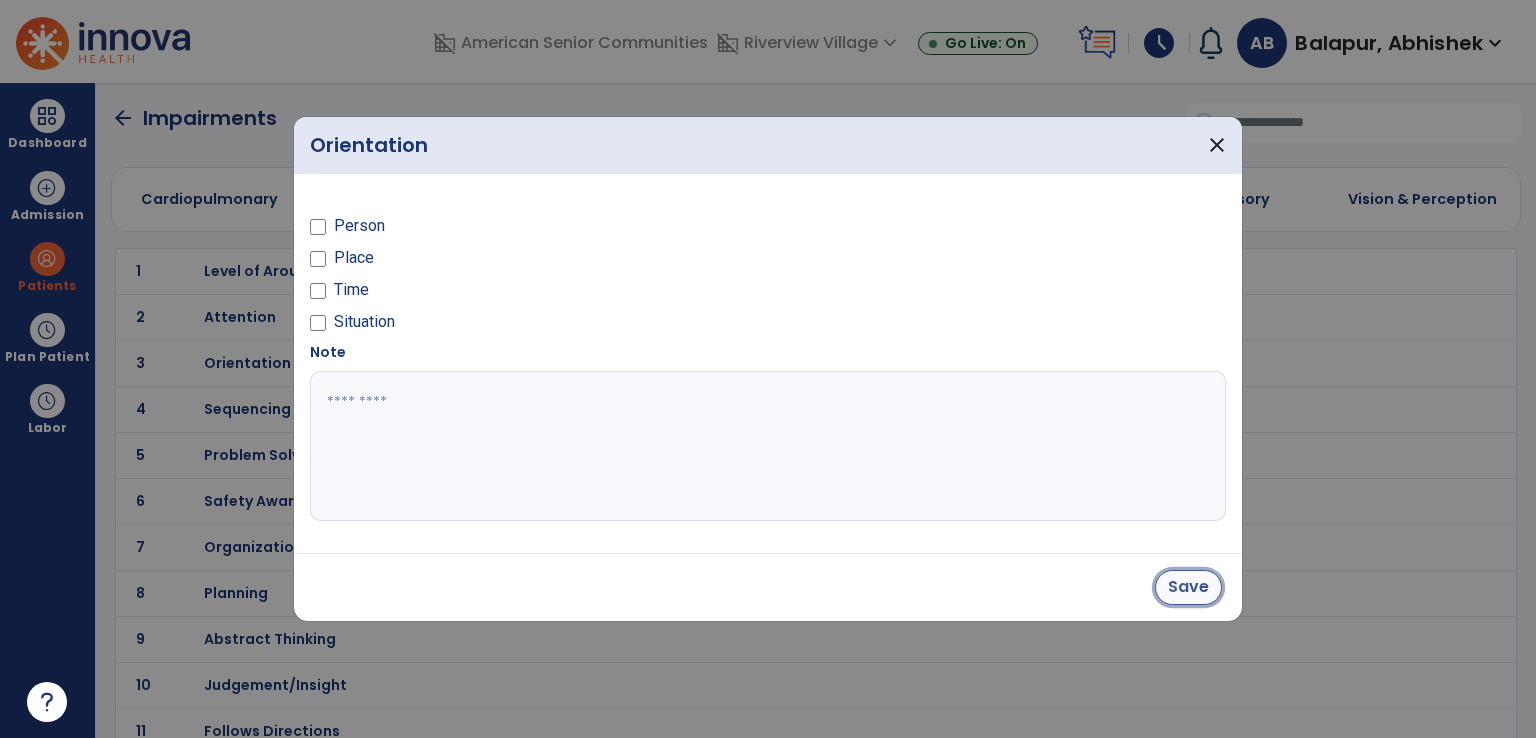 click on "Save" at bounding box center (1188, 587) 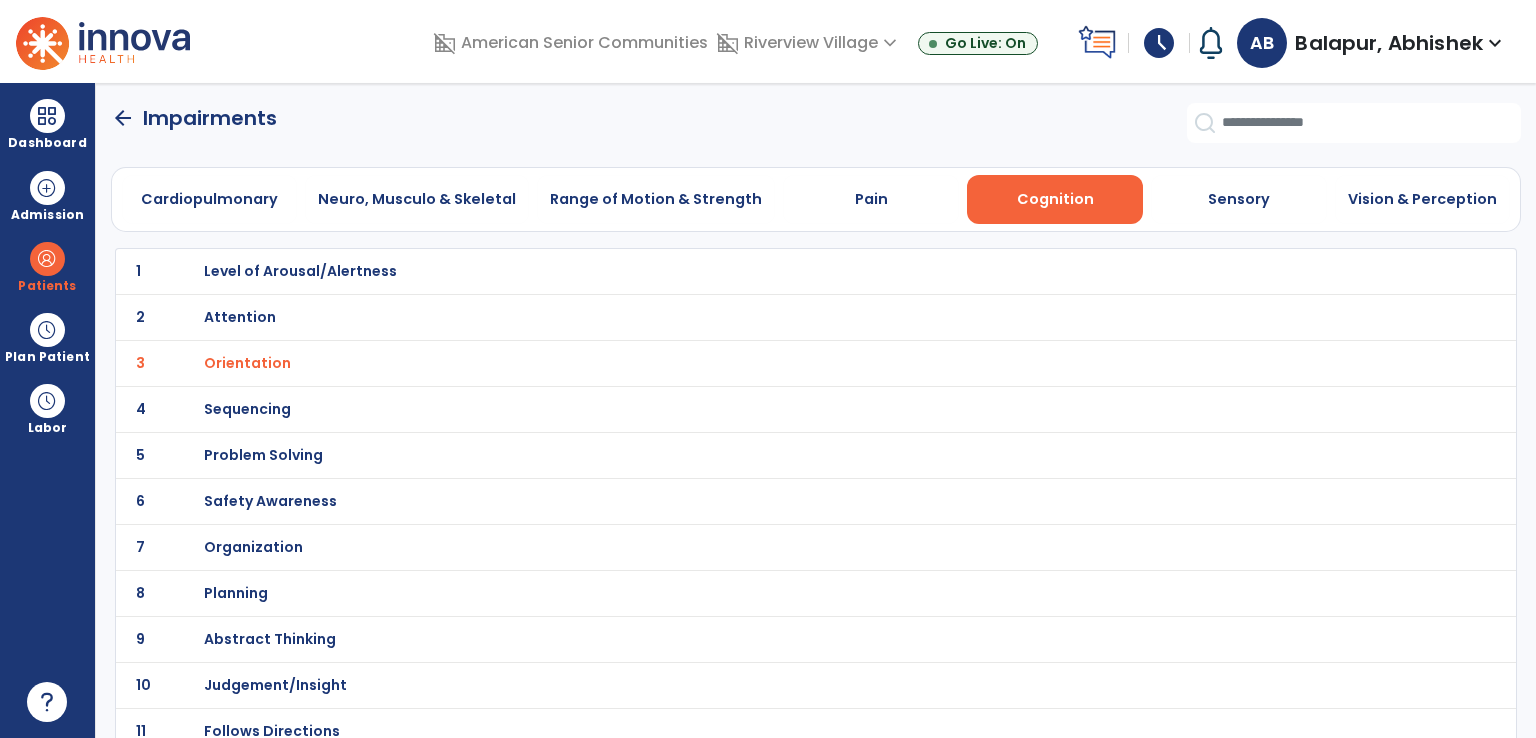 click on "Safety Awareness" at bounding box center [300, 271] 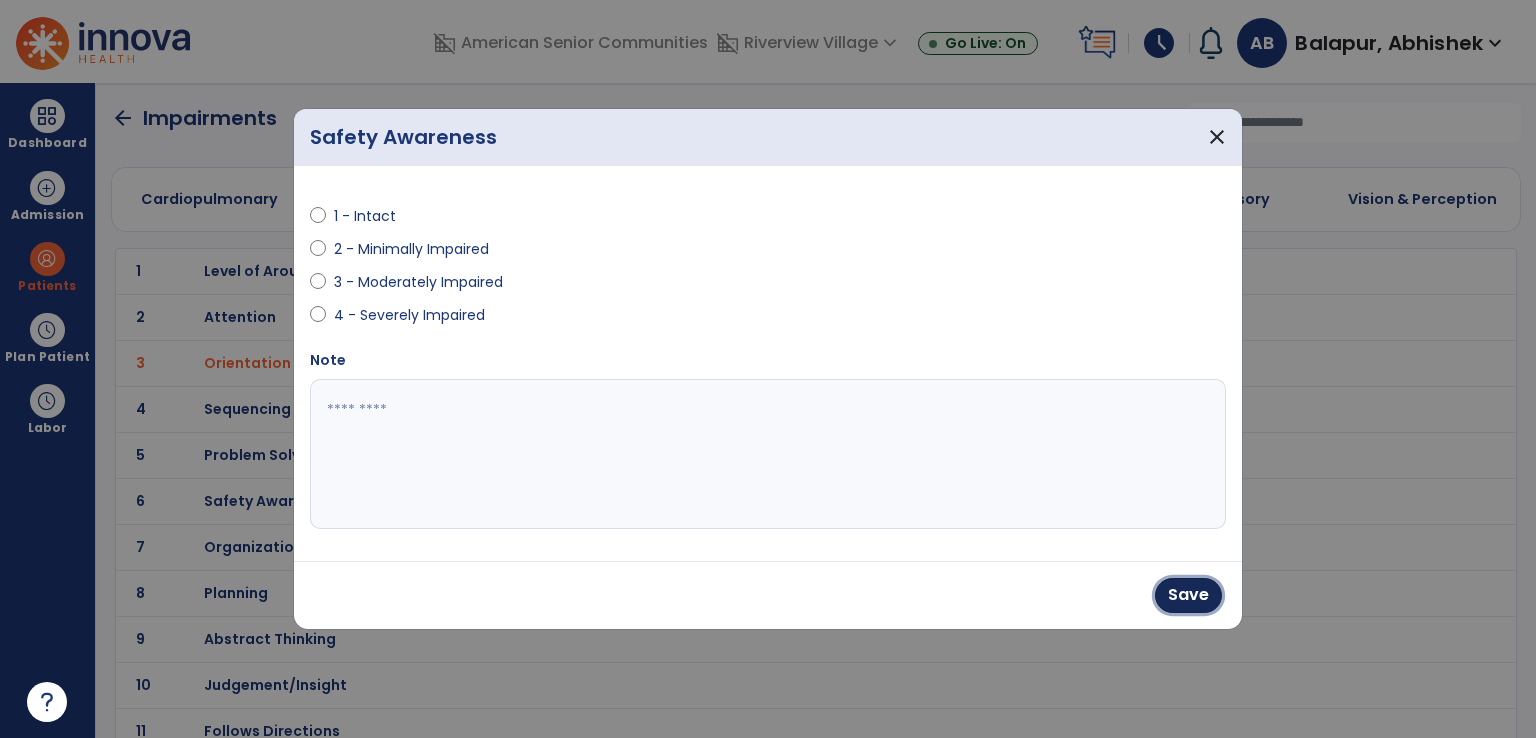 click on "Save" at bounding box center (1188, 595) 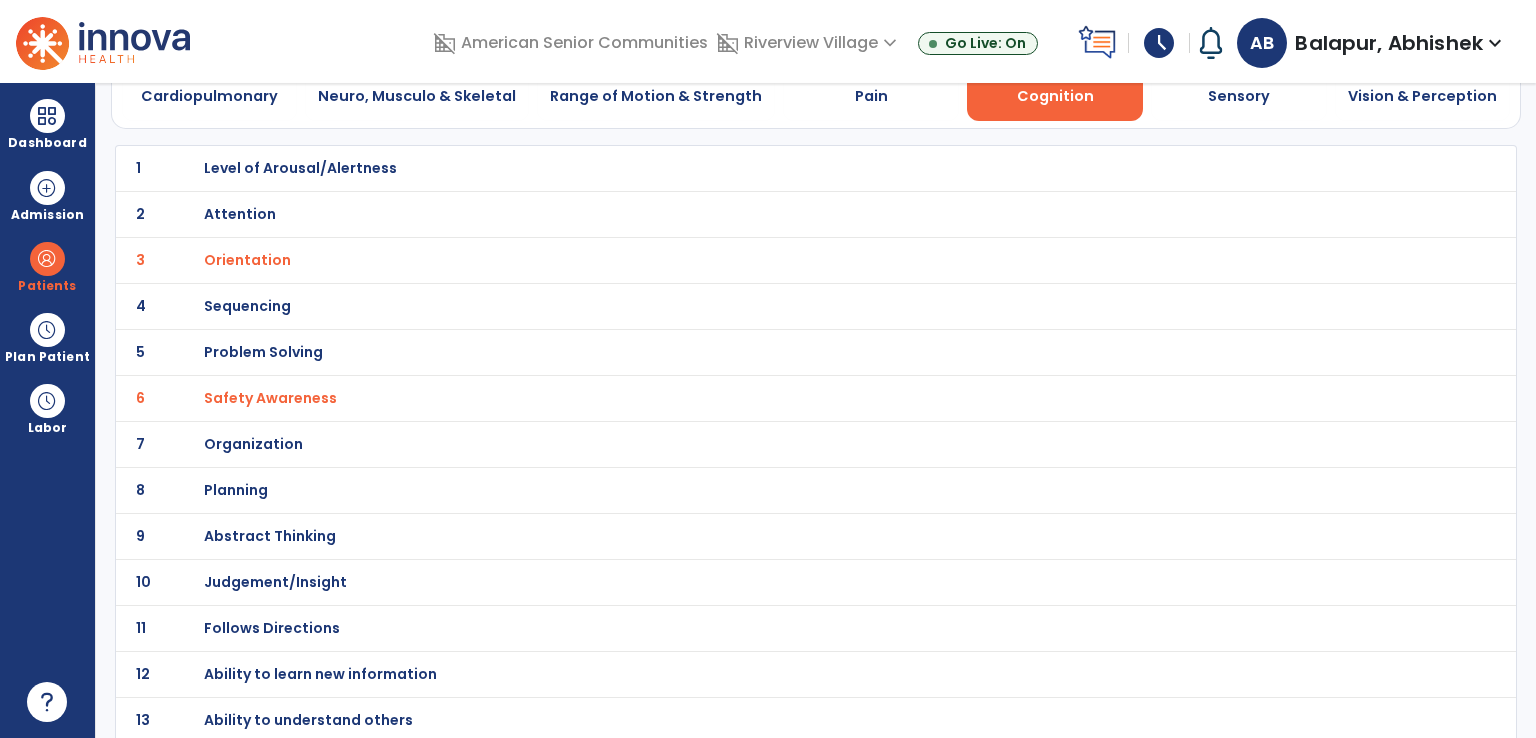 scroll, scrollTop: 106, scrollLeft: 0, axis: vertical 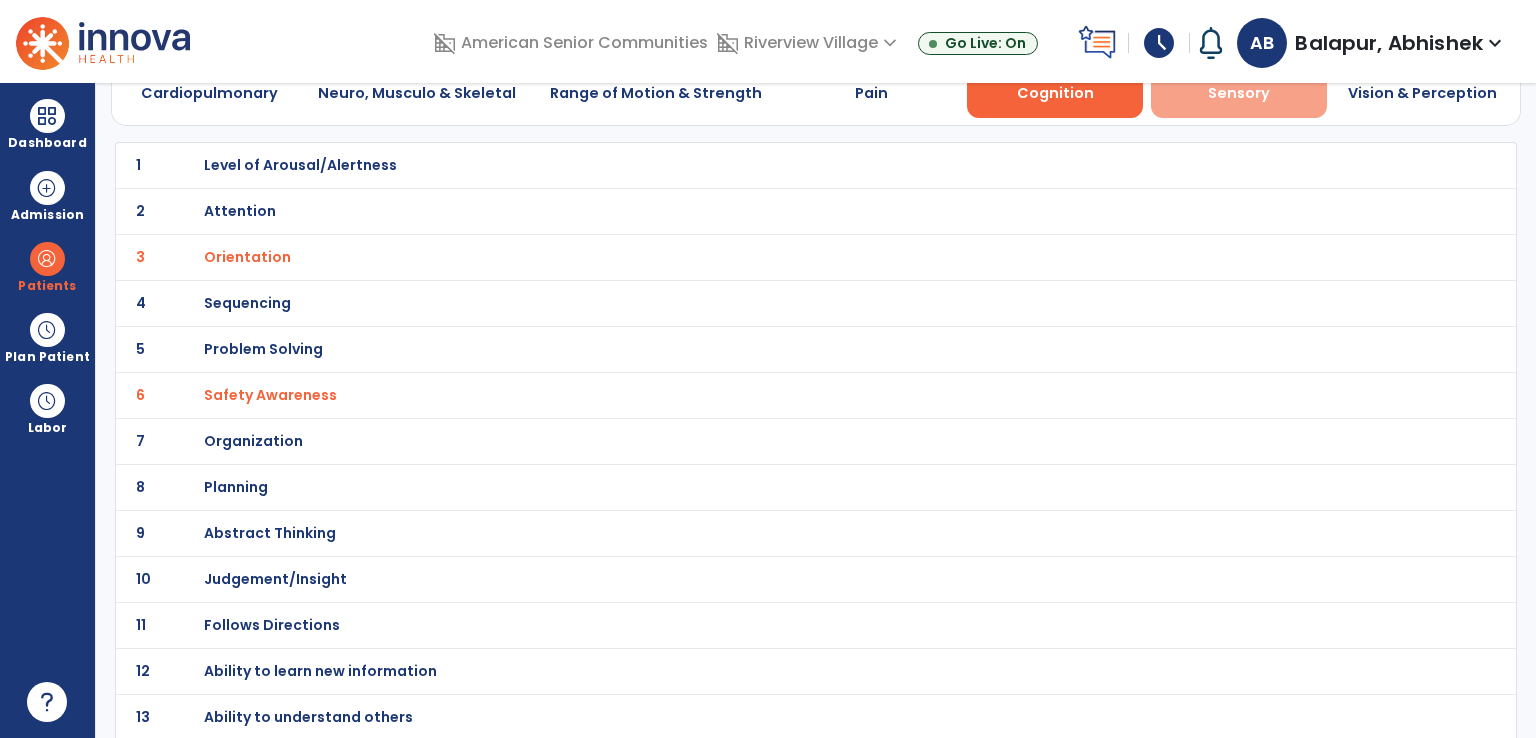 click on "Sensory" at bounding box center (1239, 93) 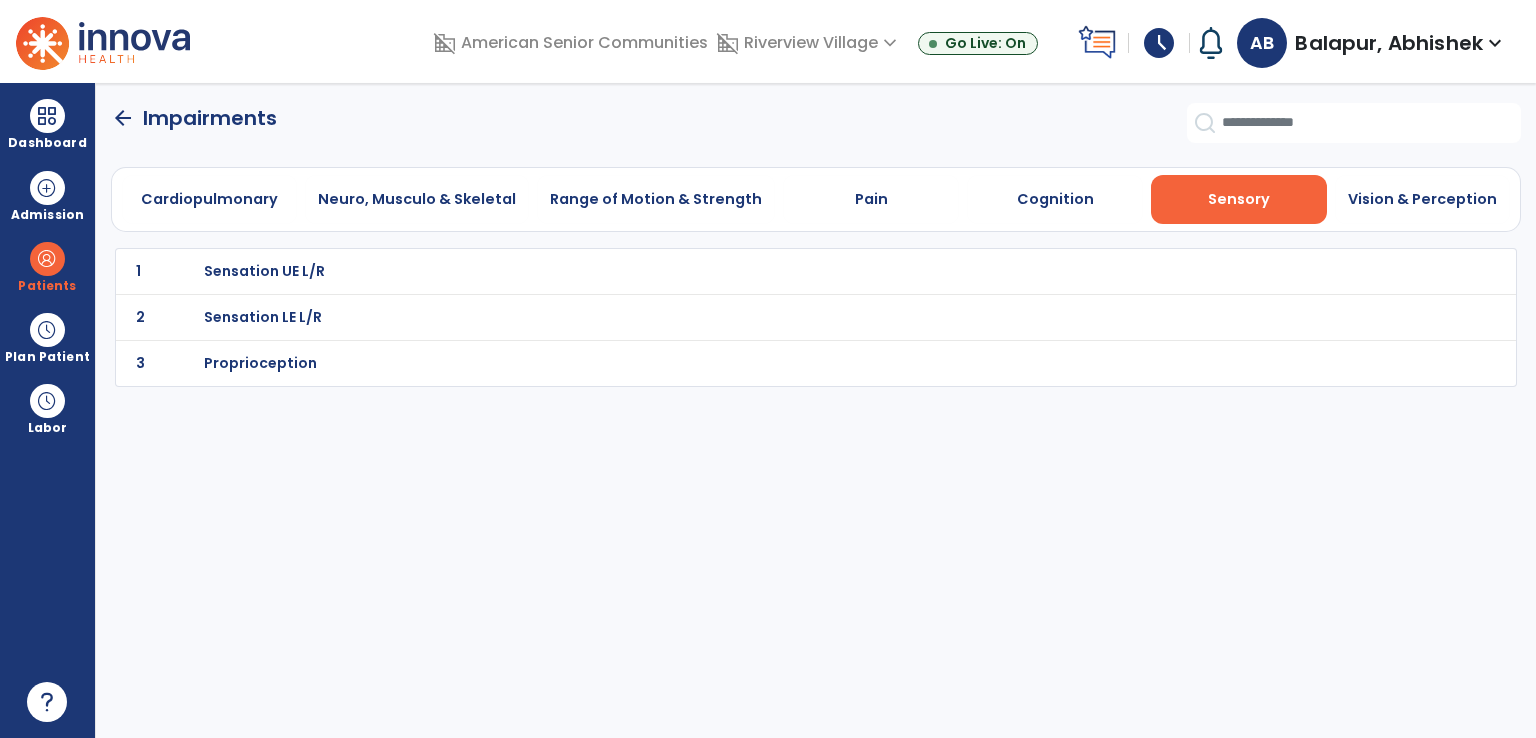scroll, scrollTop: 0, scrollLeft: 0, axis: both 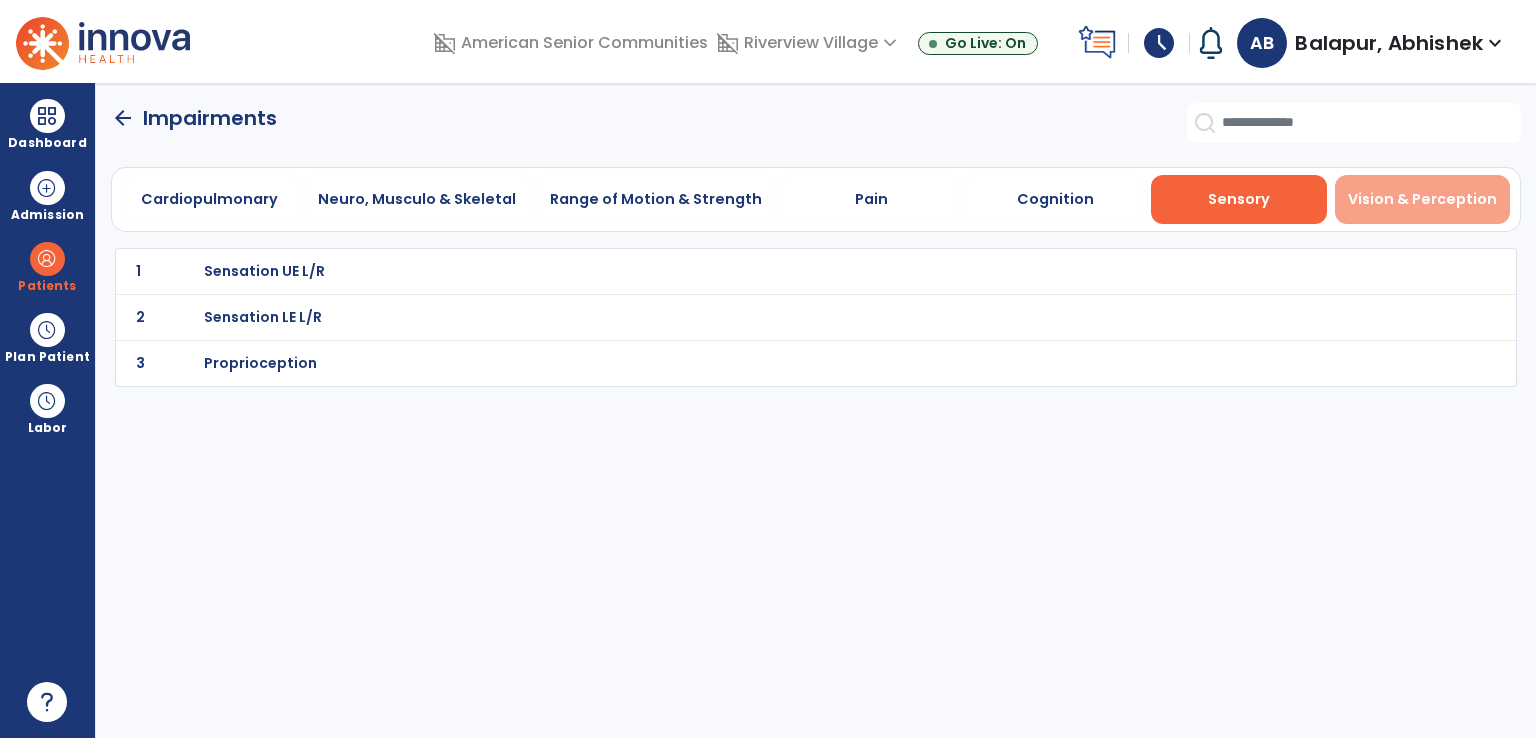 click on "Vision & Perception" at bounding box center [1422, 199] 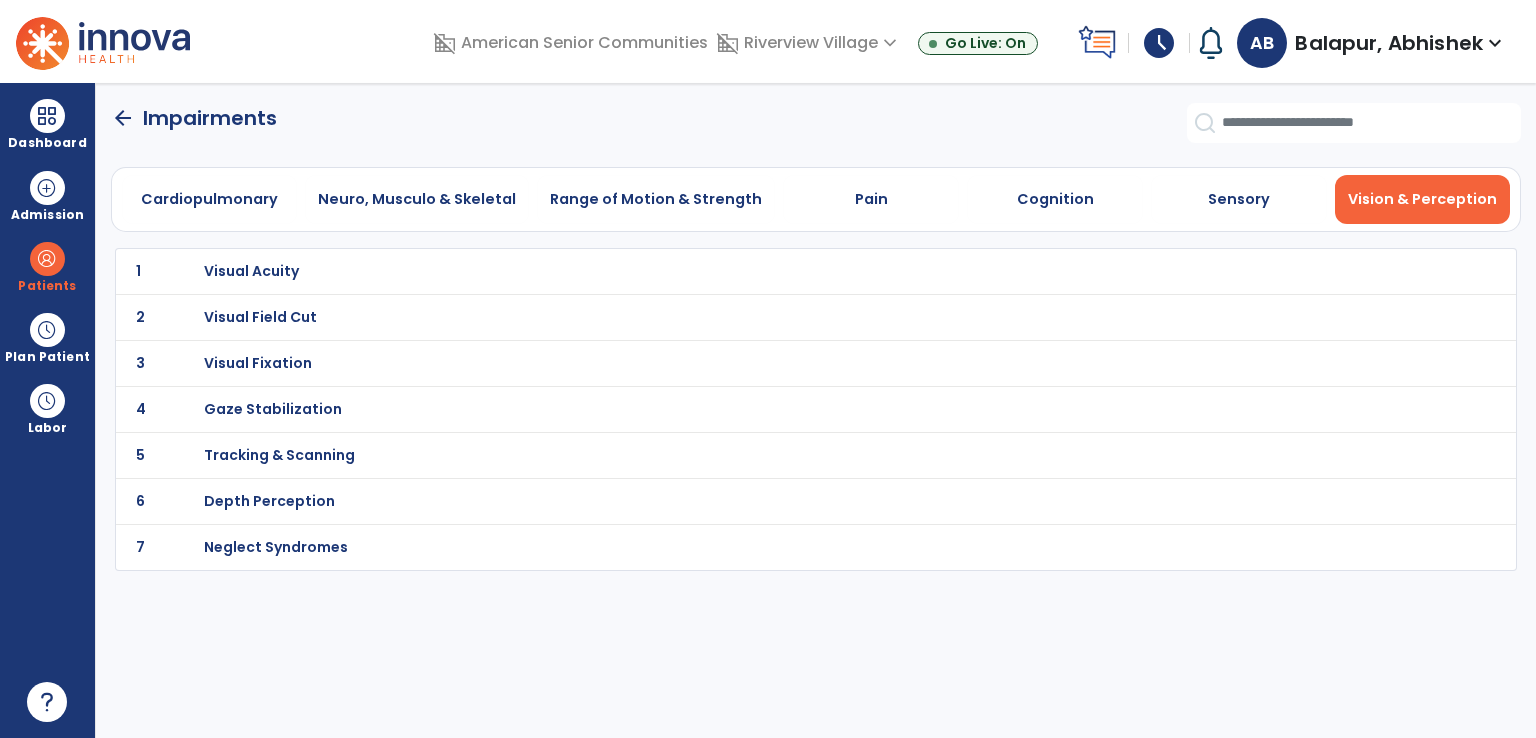 click on "arrow_back" 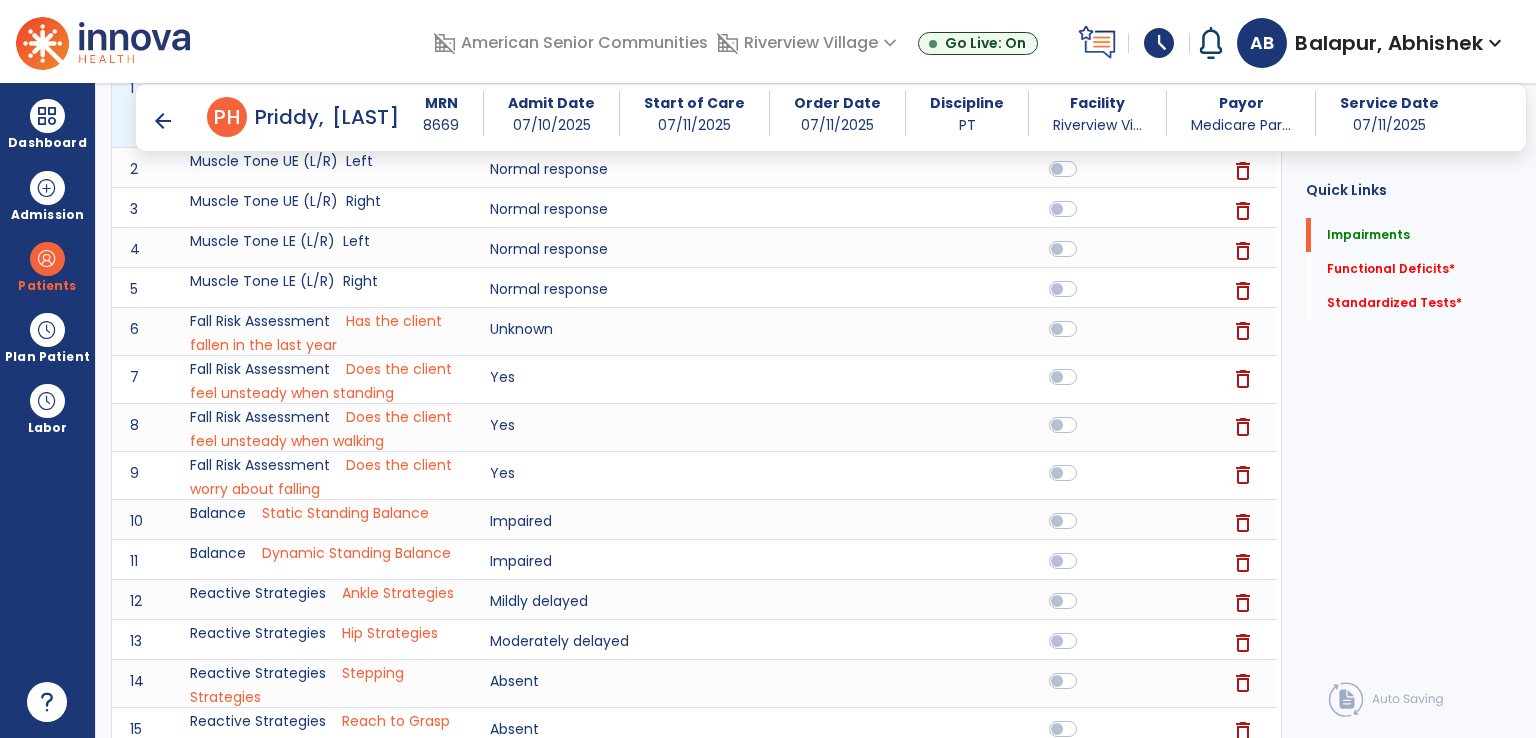 scroll, scrollTop: 400, scrollLeft: 0, axis: vertical 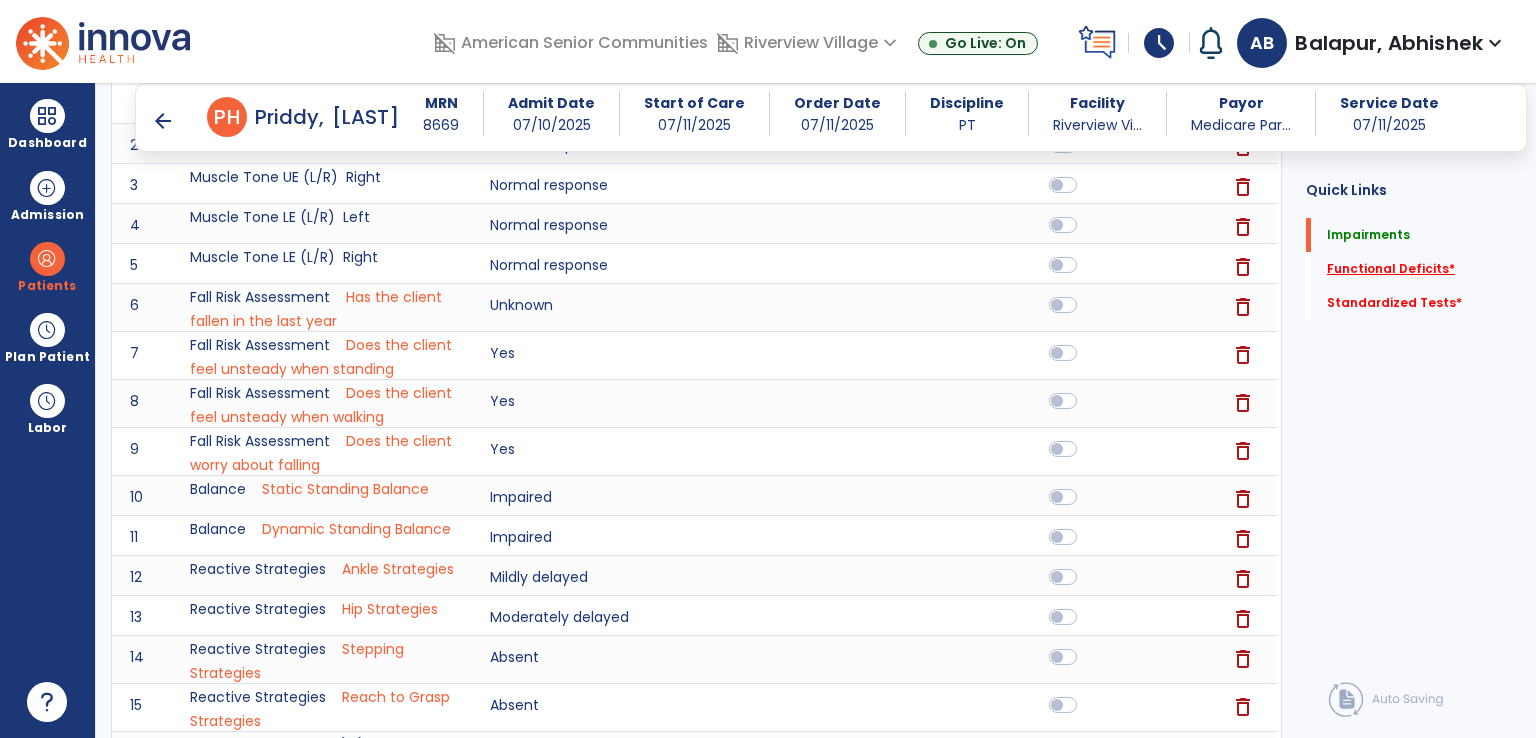 click on "Functional Deficits   *" 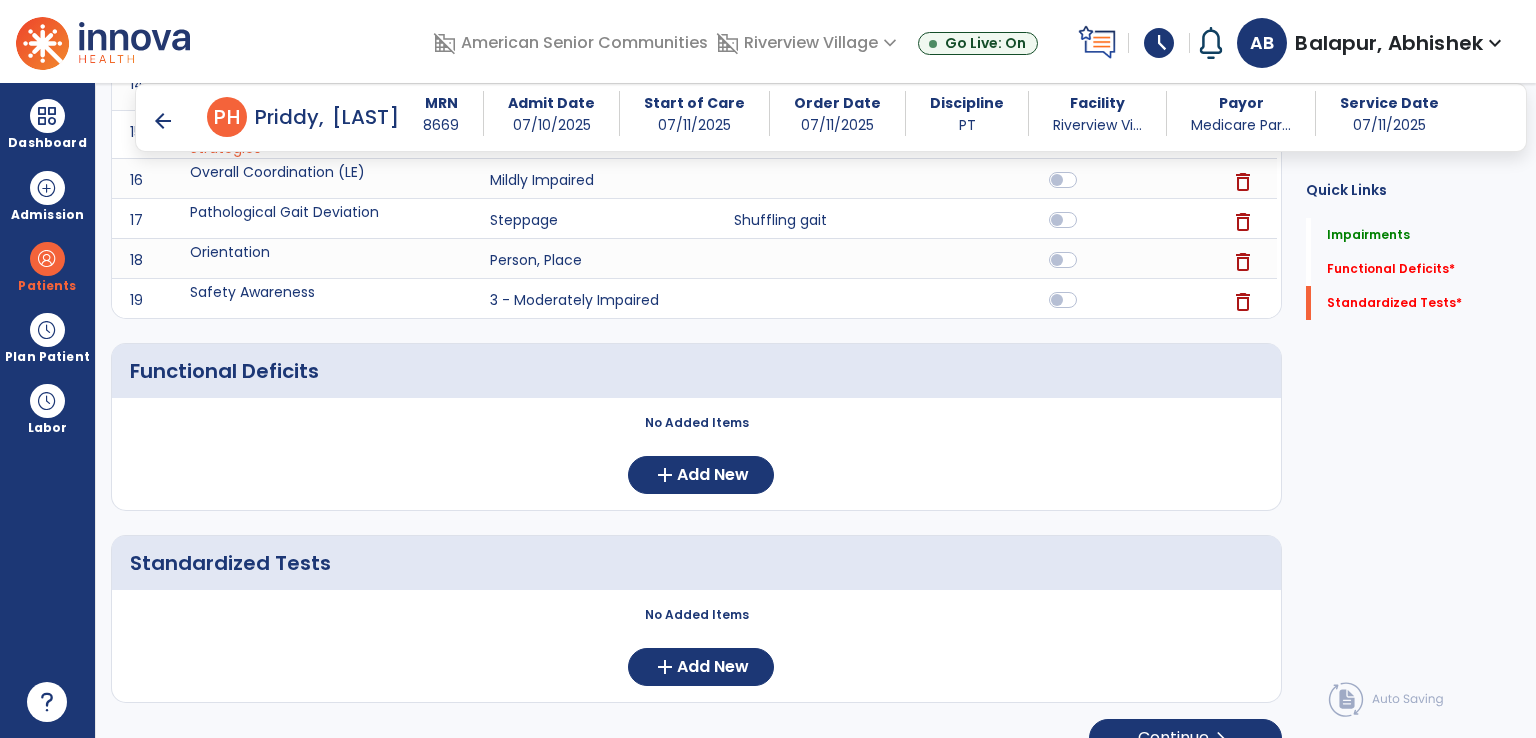scroll, scrollTop: 989, scrollLeft: 0, axis: vertical 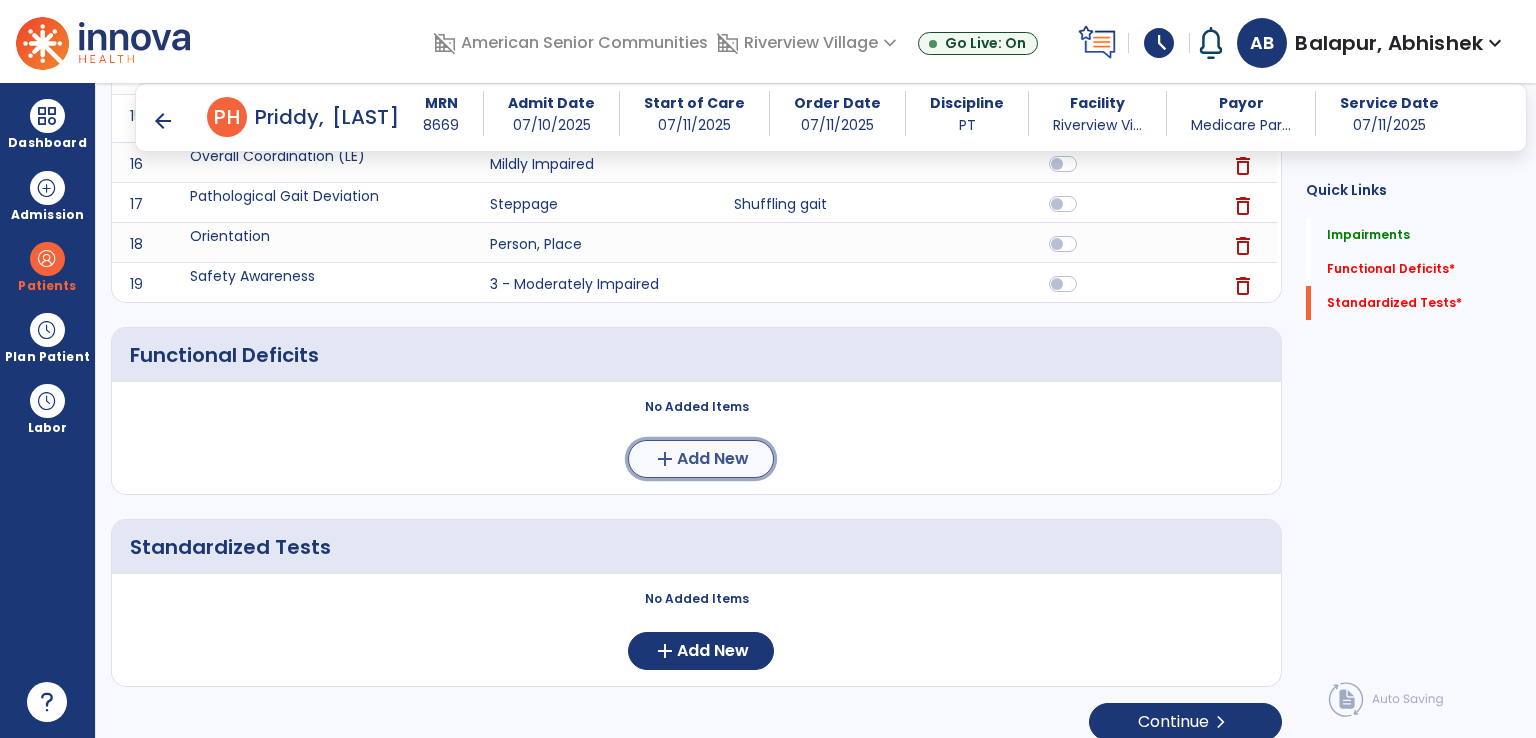 click on "Add New" 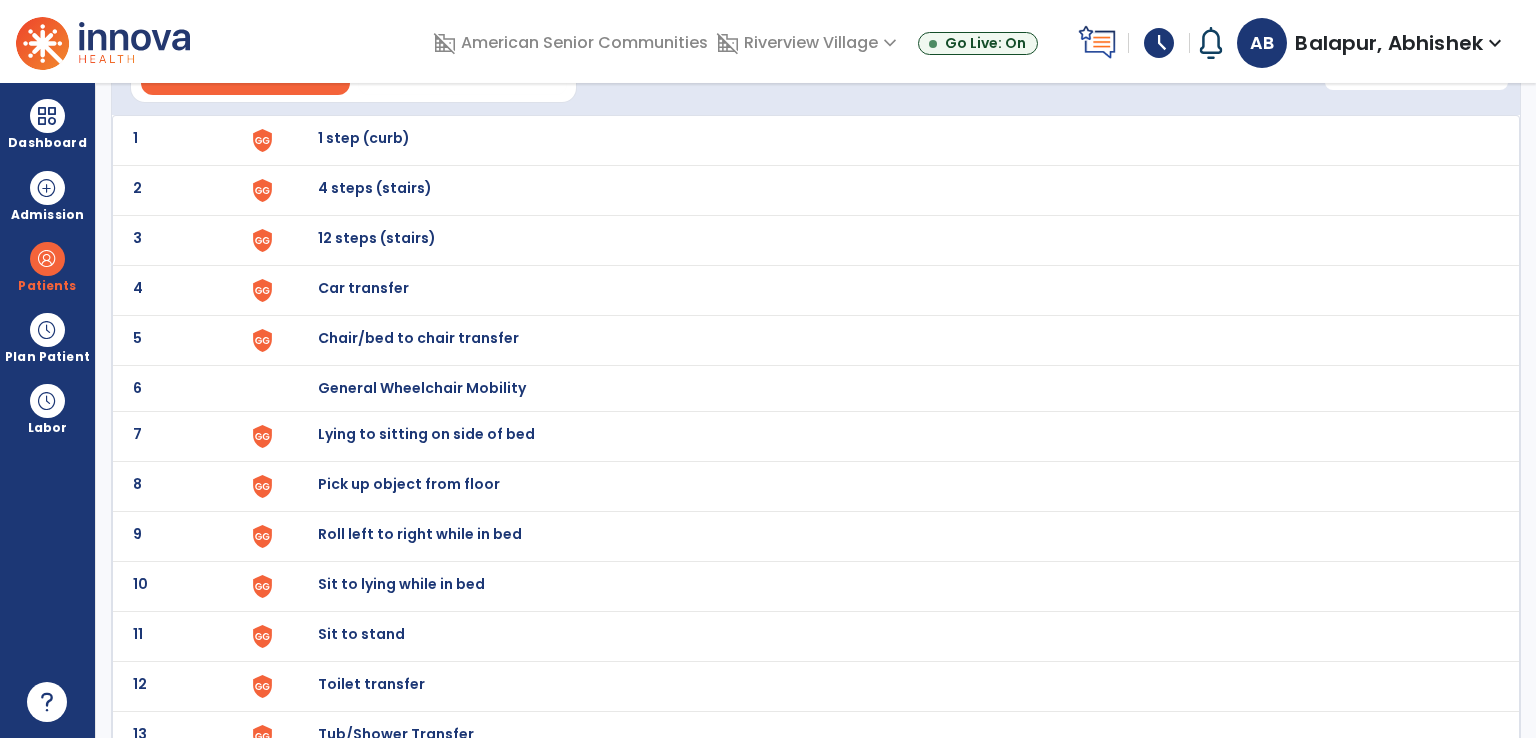 scroll, scrollTop: 100, scrollLeft: 0, axis: vertical 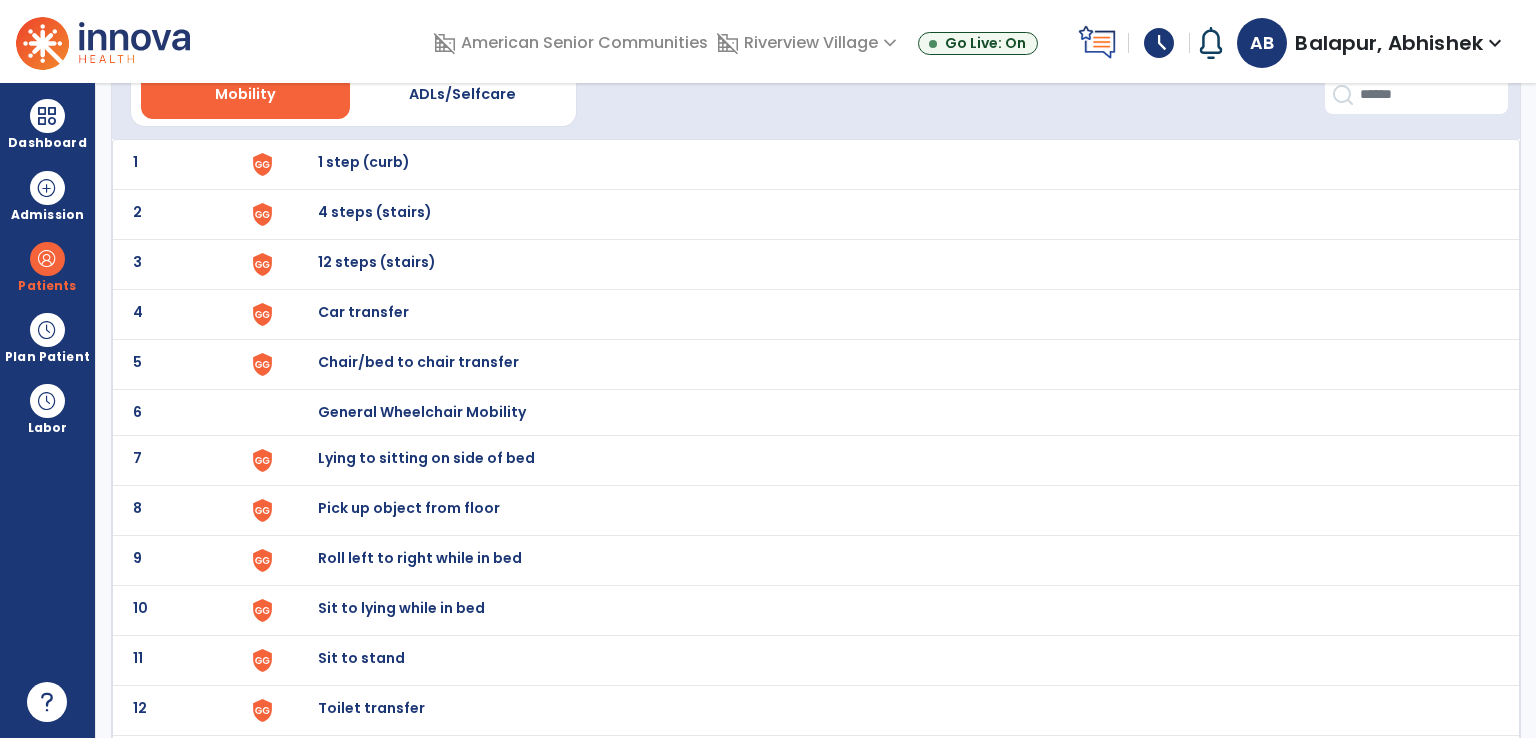 click on "Lying to sitting on side of bed" at bounding box center (364, 162) 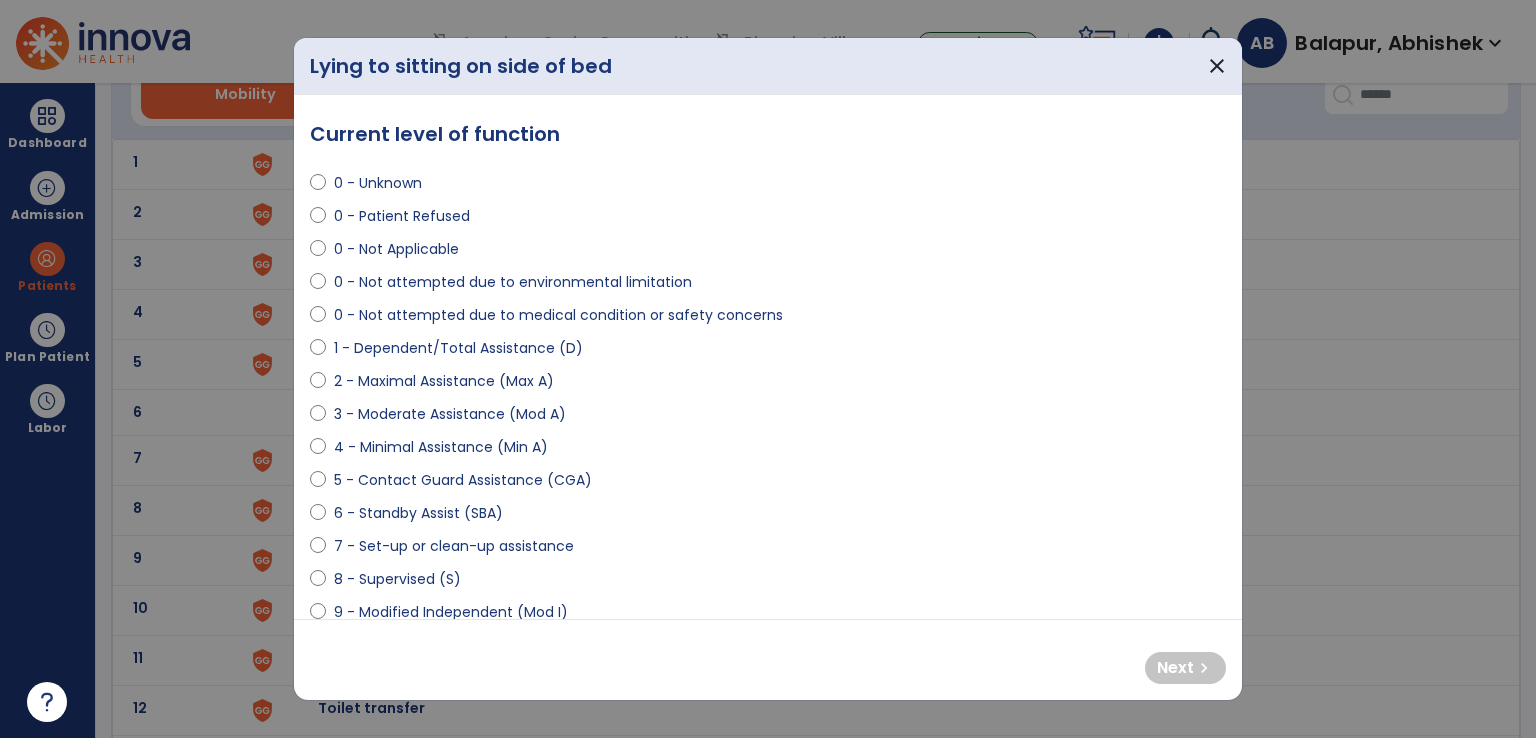 select on "**********" 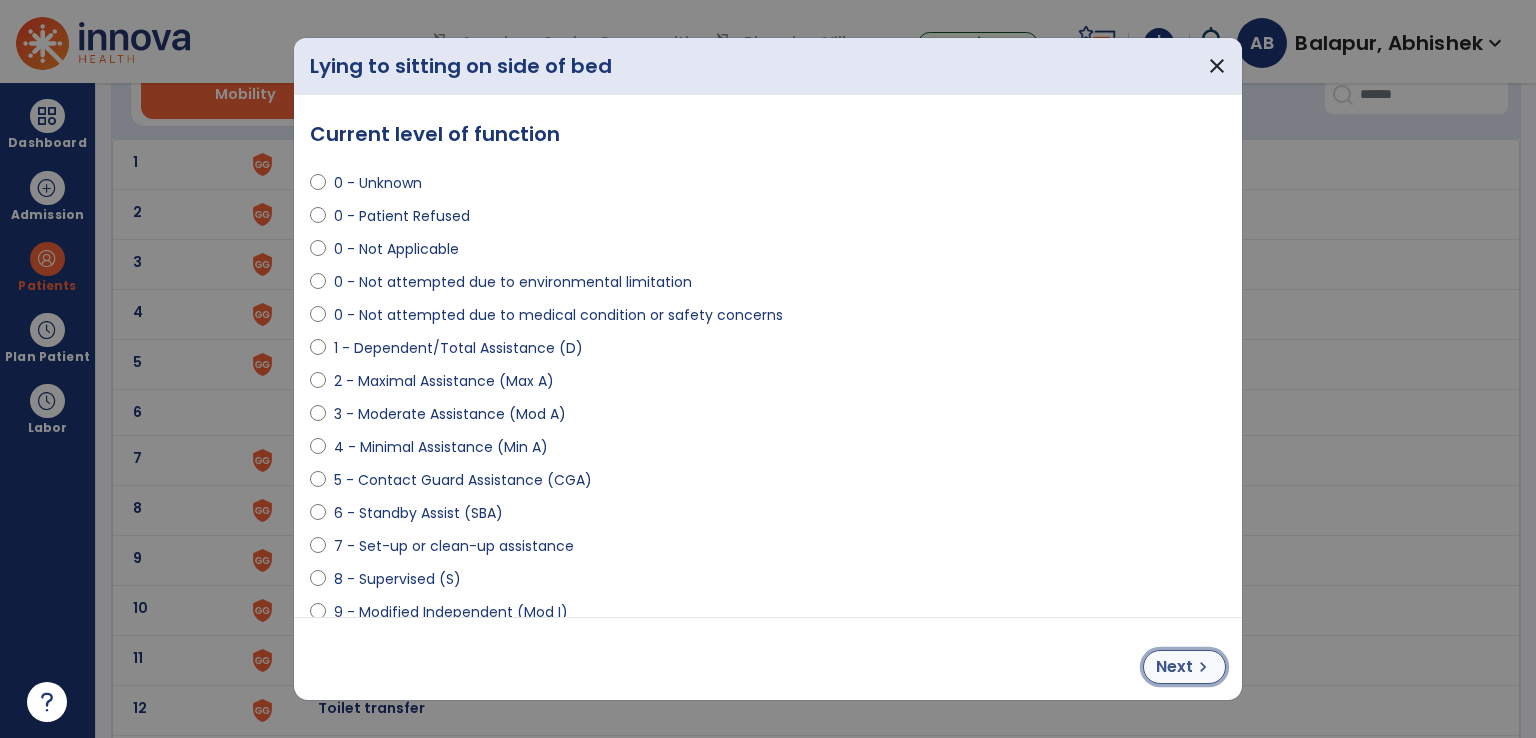 click on "Next" at bounding box center (1174, 667) 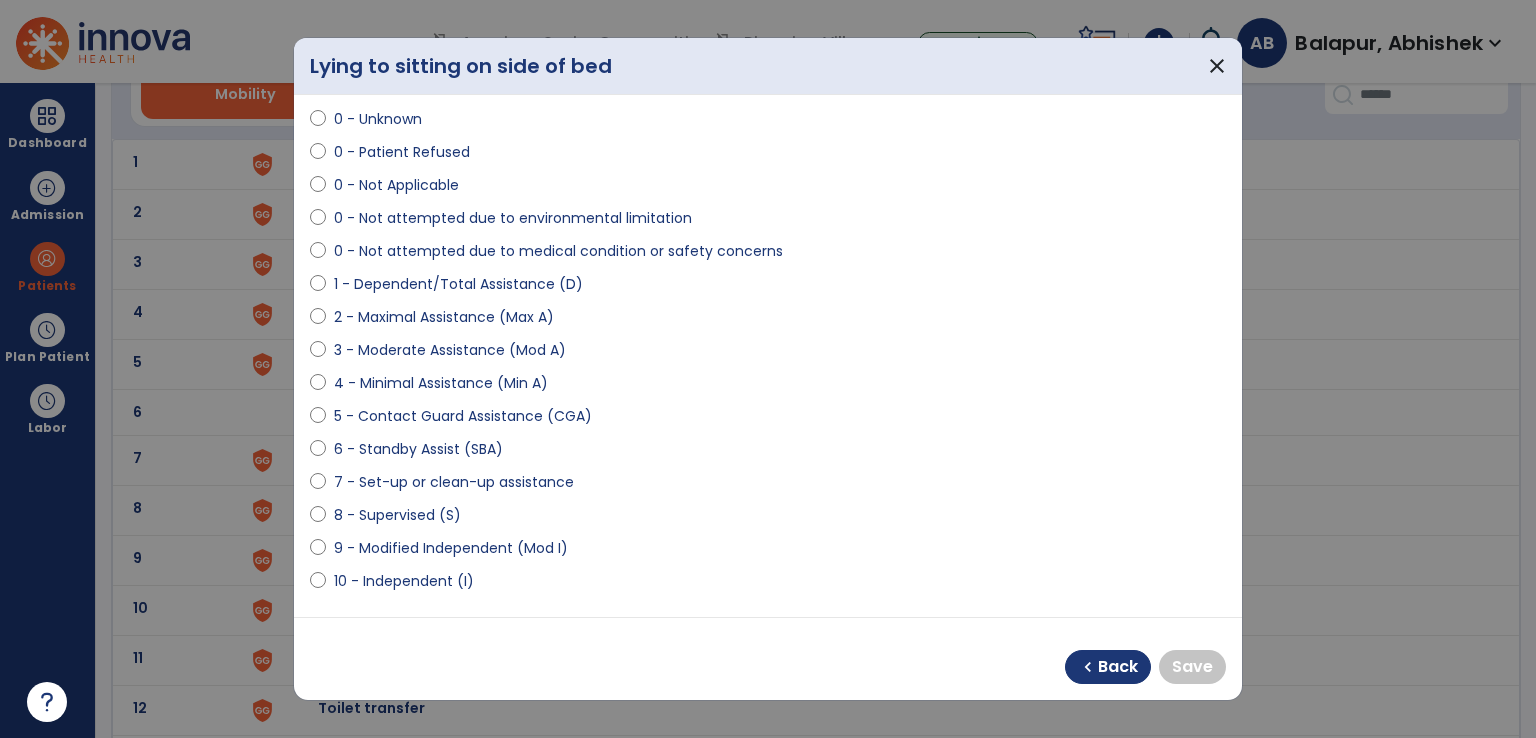 scroll, scrollTop: 100, scrollLeft: 0, axis: vertical 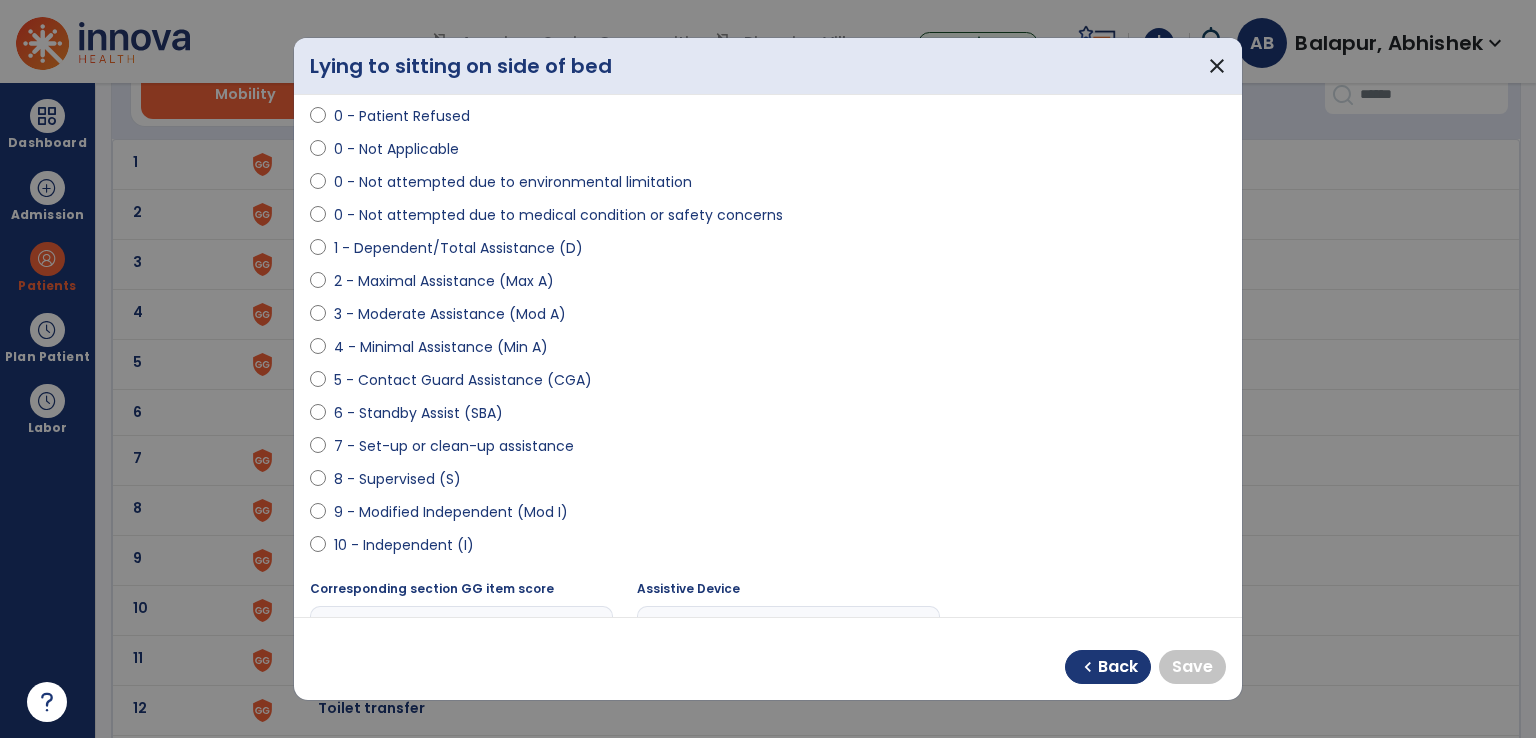 select on "**********" 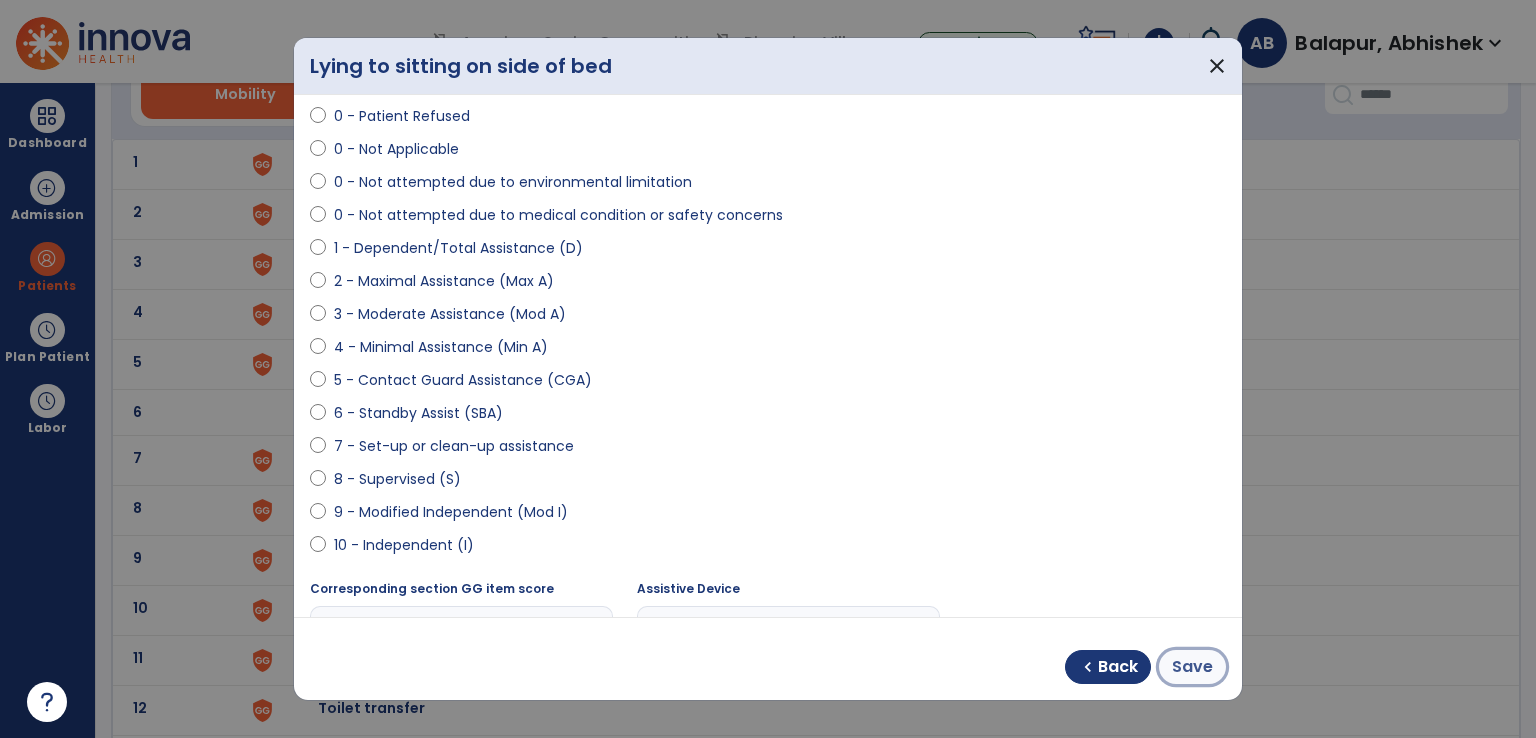 click on "Save" at bounding box center [1192, 667] 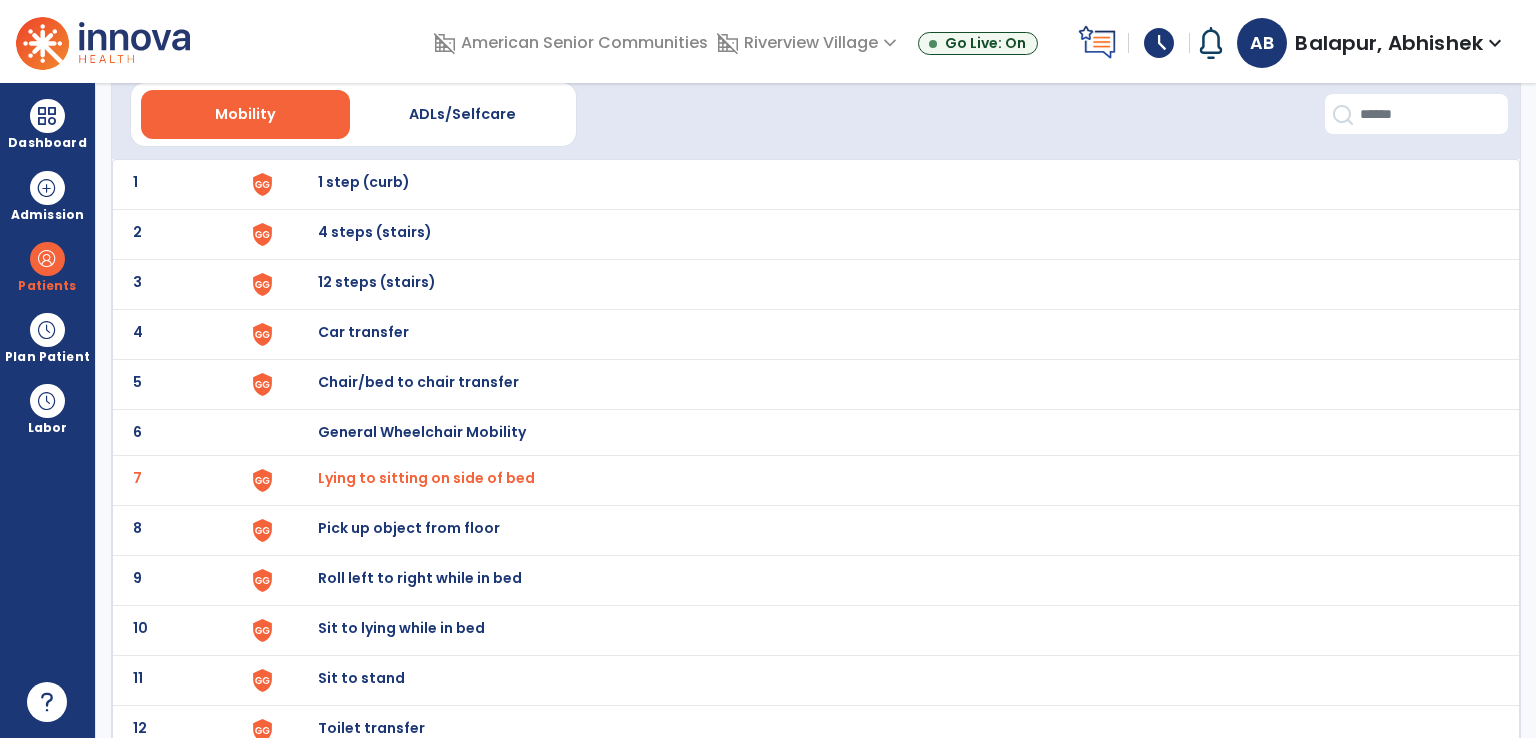 scroll, scrollTop: 200, scrollLeft: 0, axis: vertical 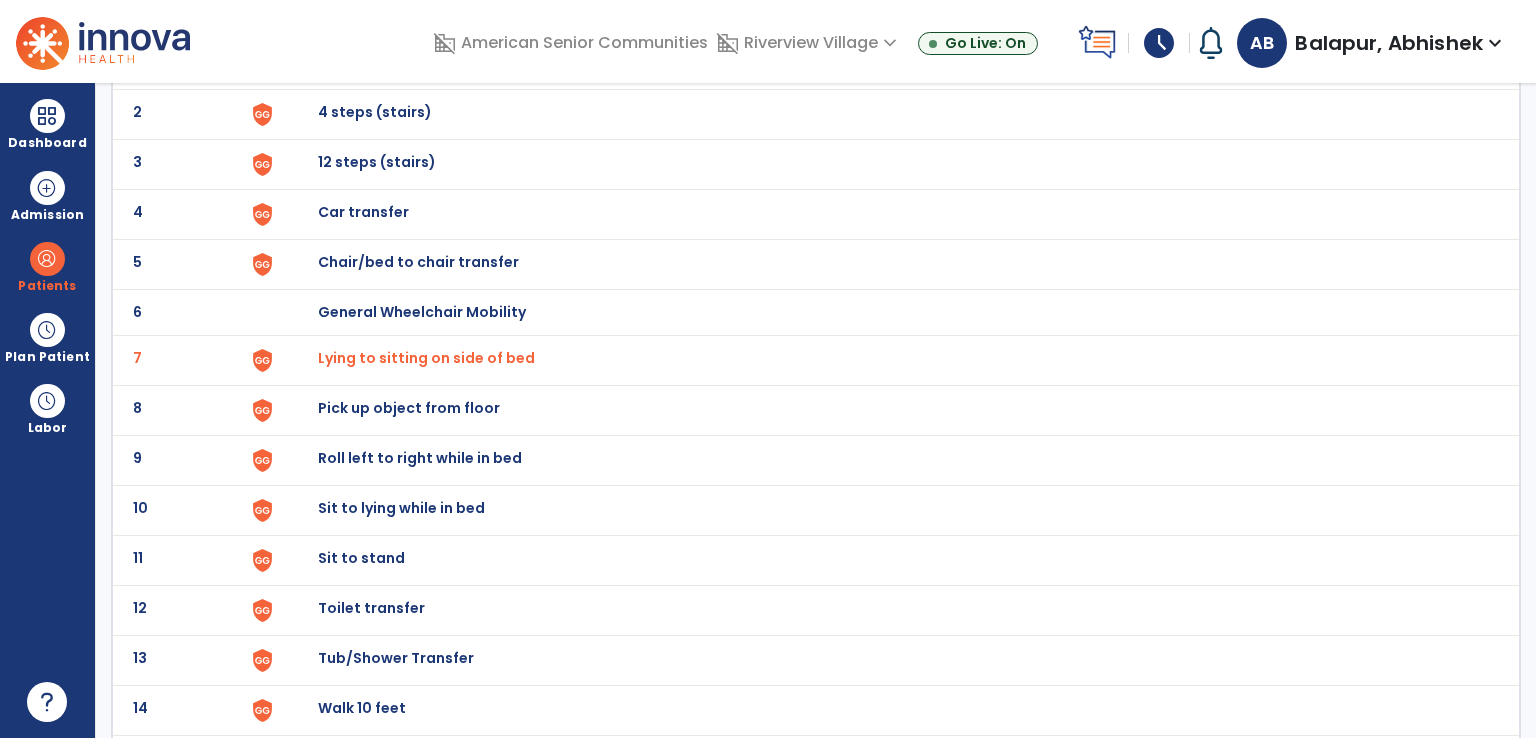 click on "Sit to stand" at bounding box center [364, 62] 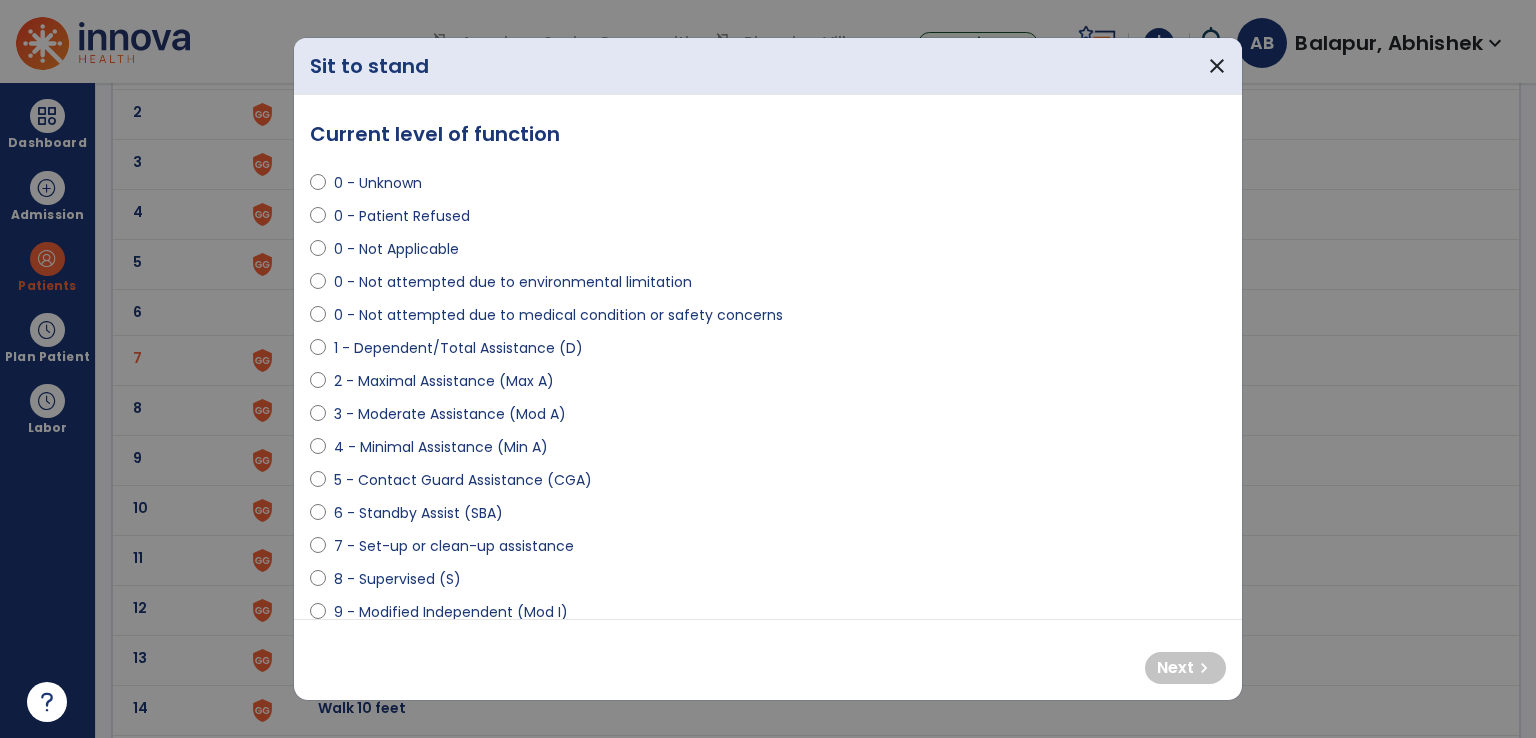 click on "5 - Contact Guard Assistance (CGA)" at bounding box center (463, 480) 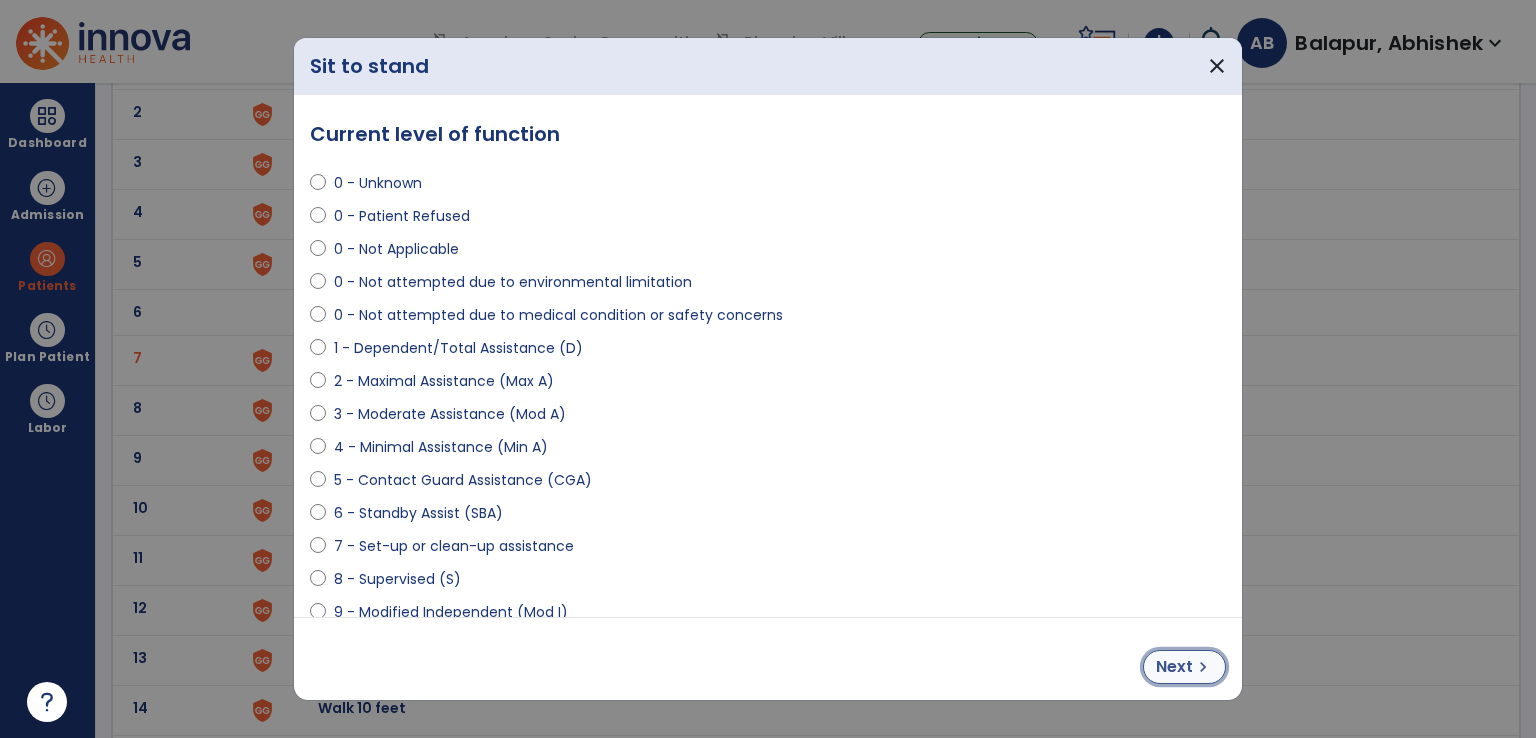 click on "Next  chevron_right" at bounding box center (1184, 667) 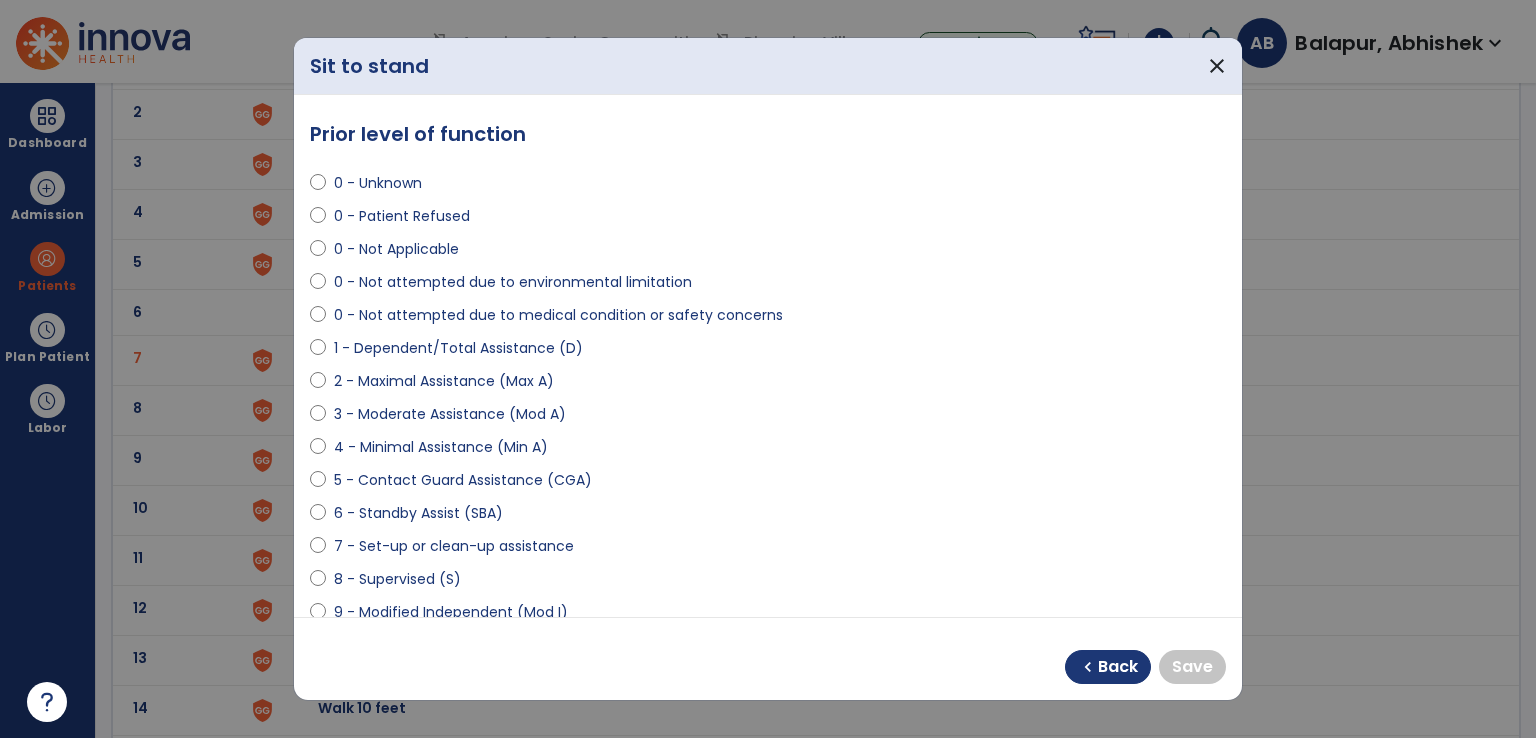 scroll, scrollTop: 100, scrollLeft: 0, axis: vertical 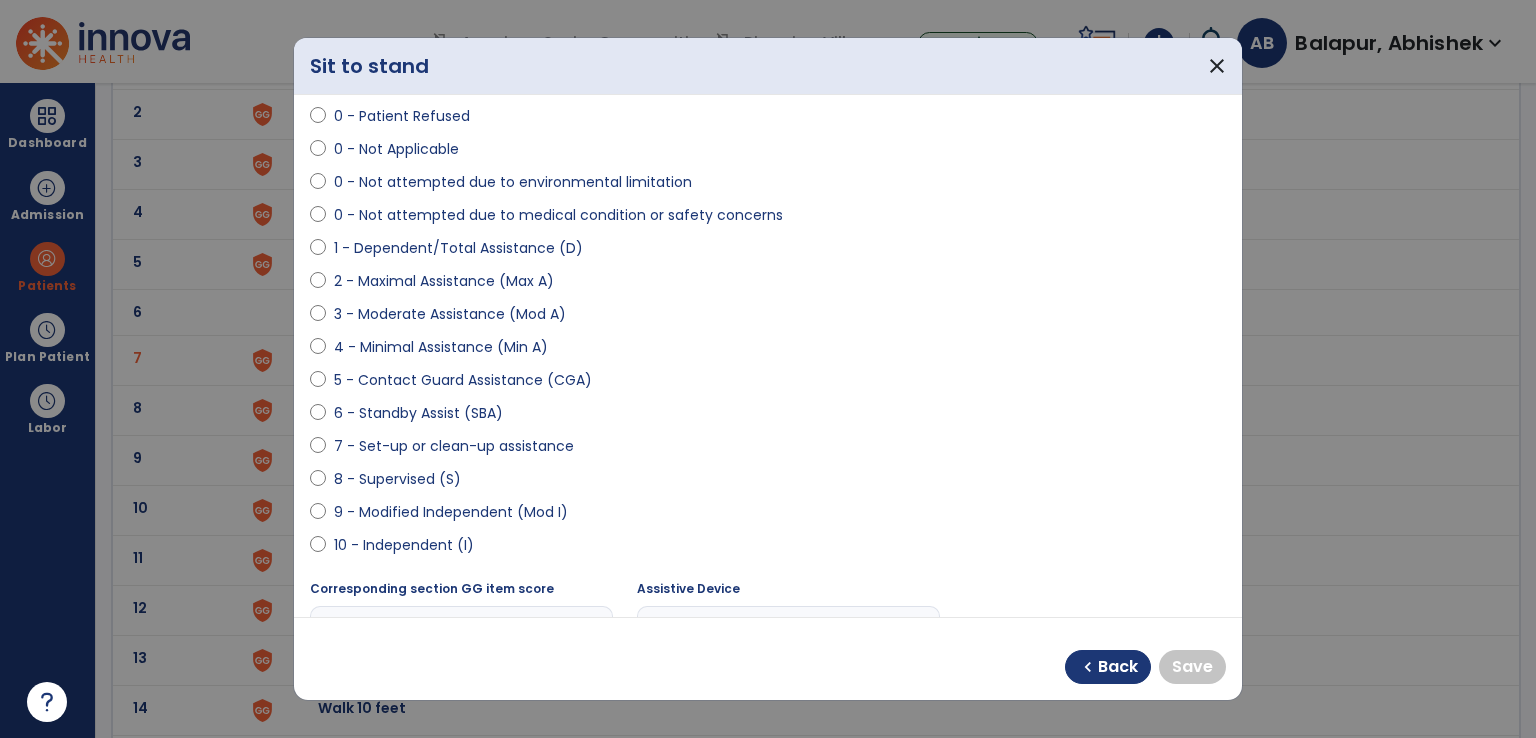 click on "9 - Modified Independent (Mod I)" at bounding box center [451, 512] 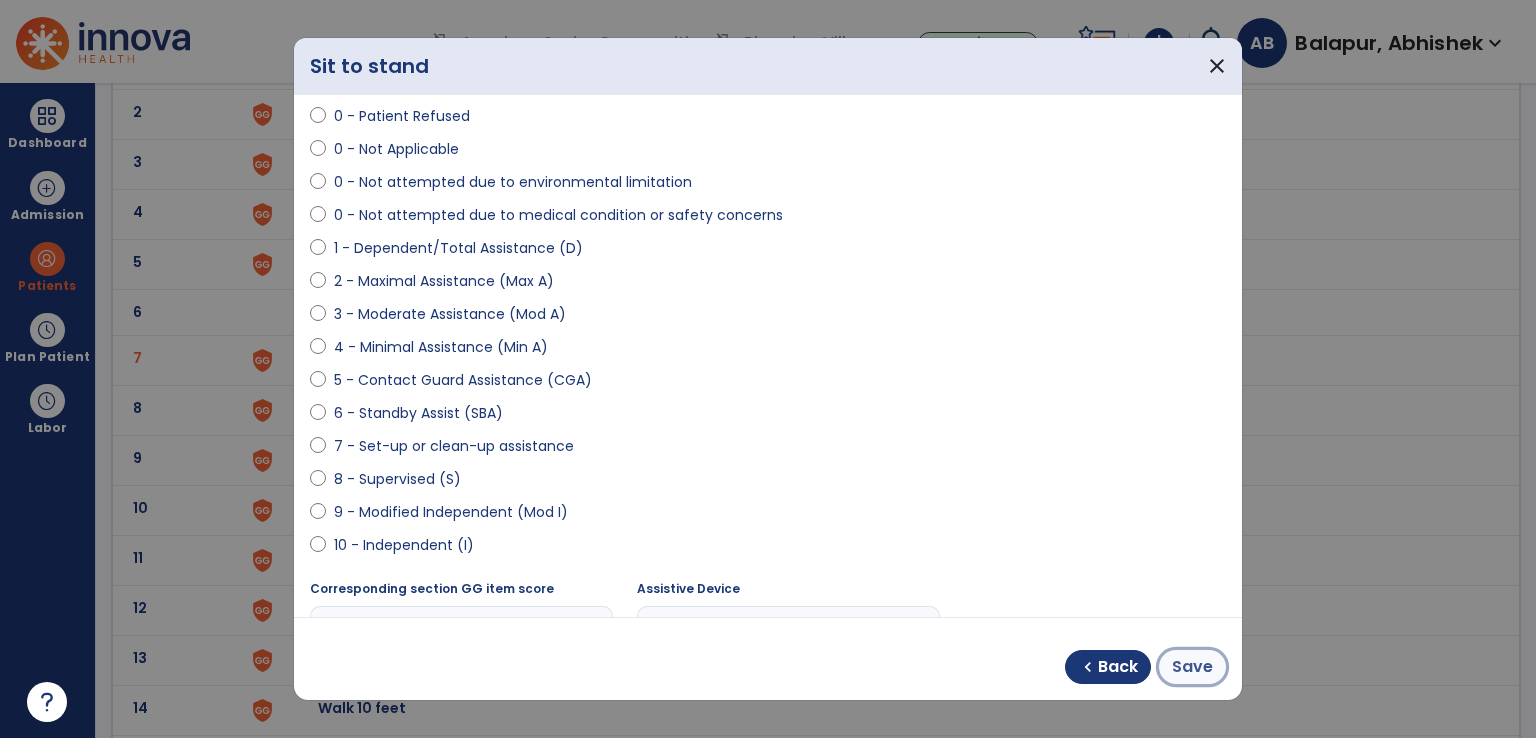 click on "Save" at bounding box center (1192, 667) 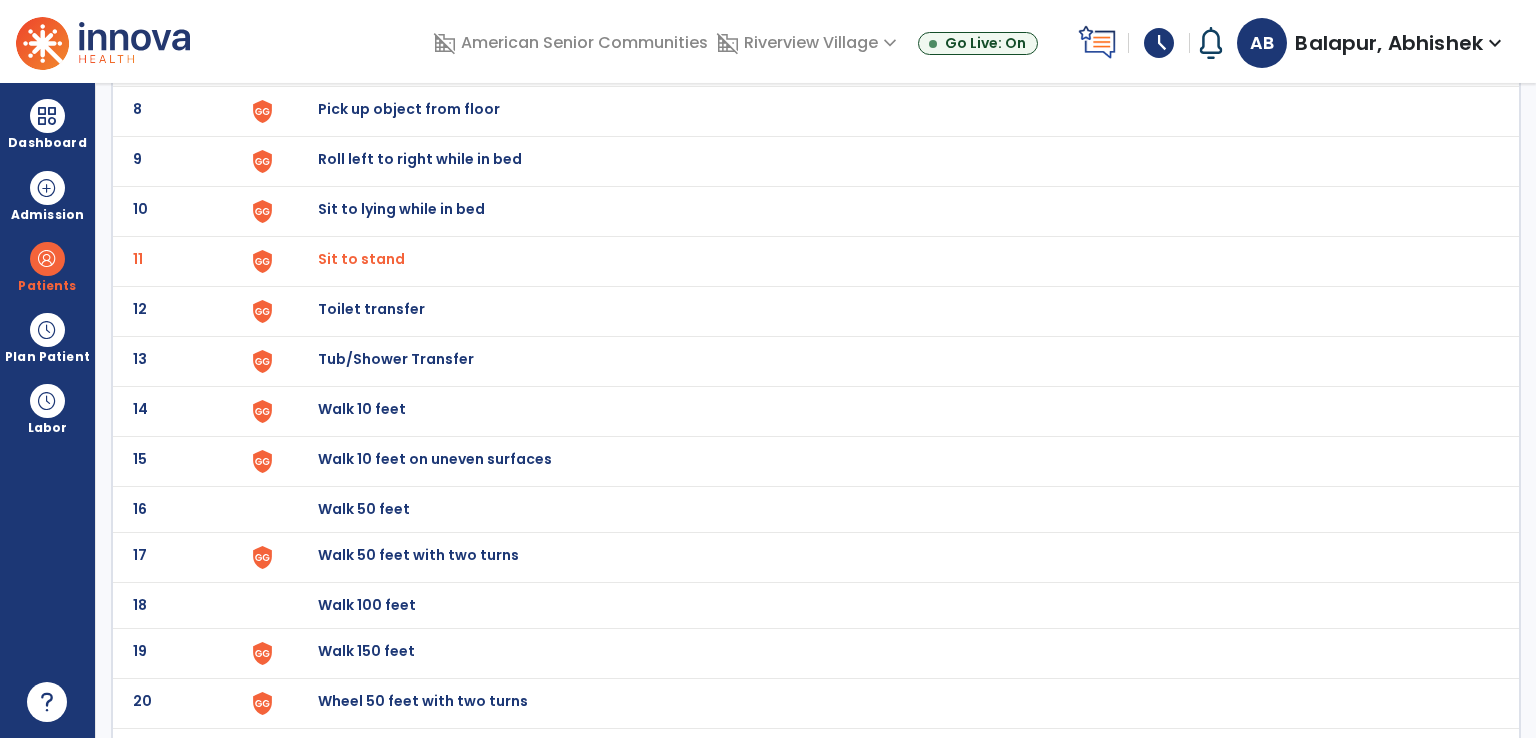 scroll, scrollTop: 500, scrollLeft: 0, axis: vertical 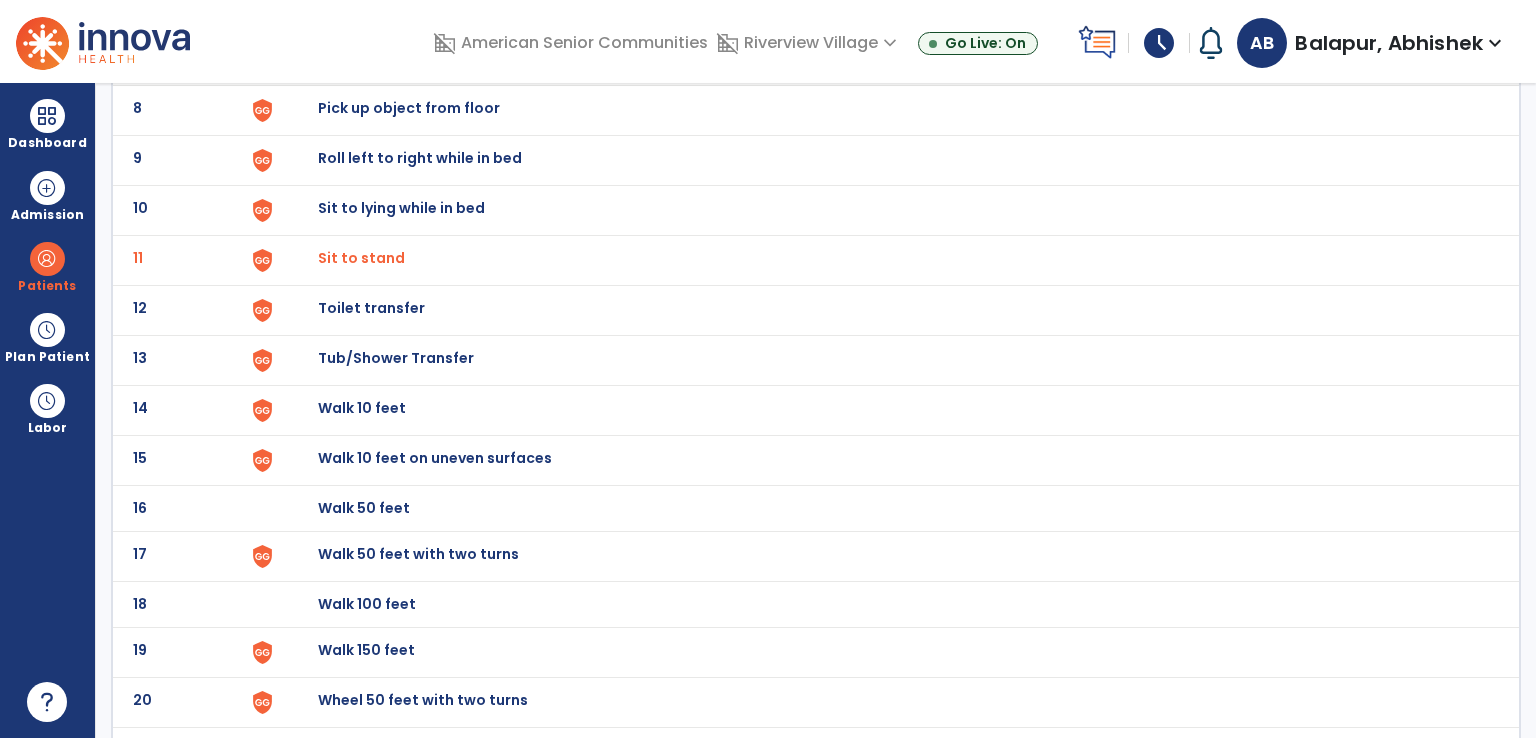 click on "17 Walk 50 feet with two turns" 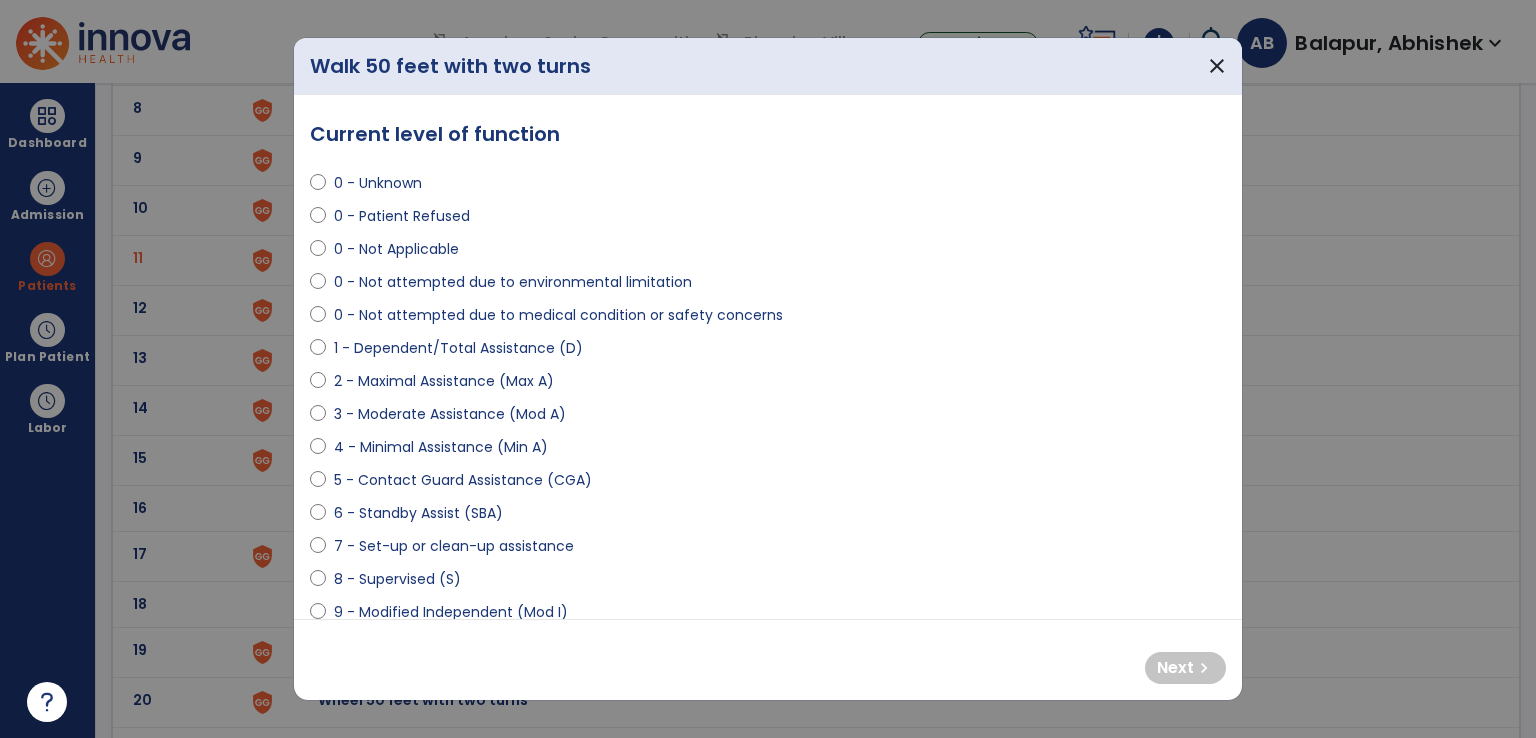 select on "**********" 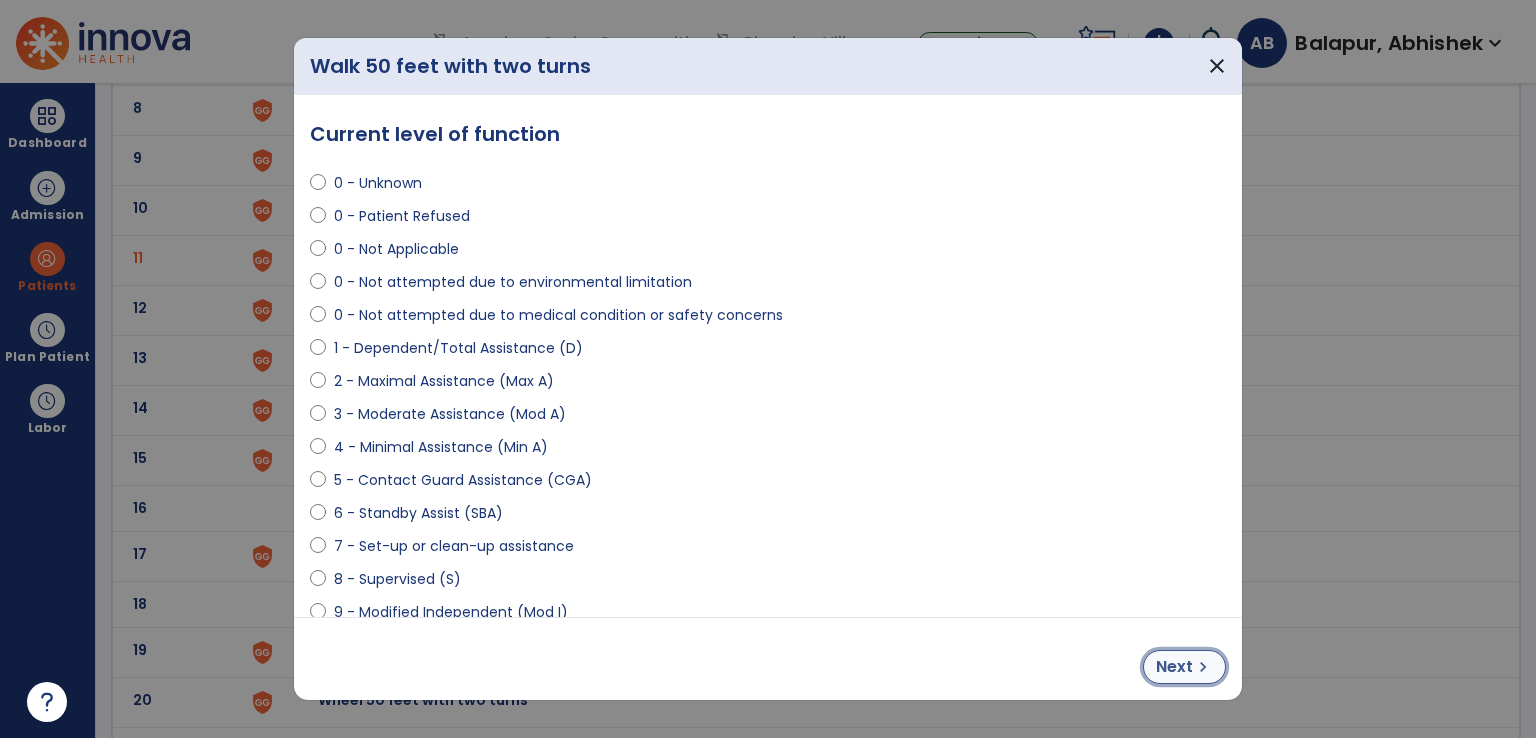 click on "Next" at bounding box center [1174, 667] 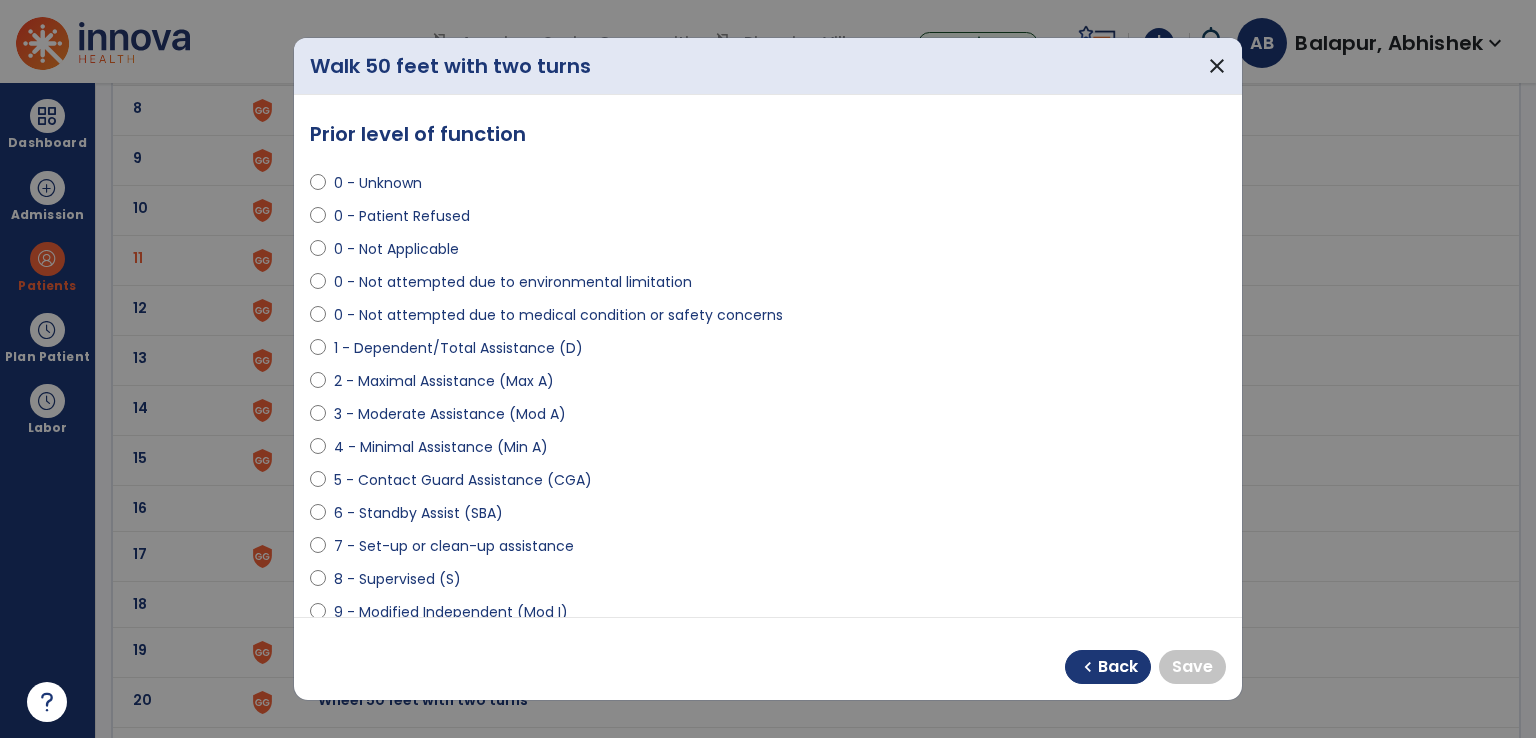 click on "chevron_left  Back Save" at bounding box center [768, 659] 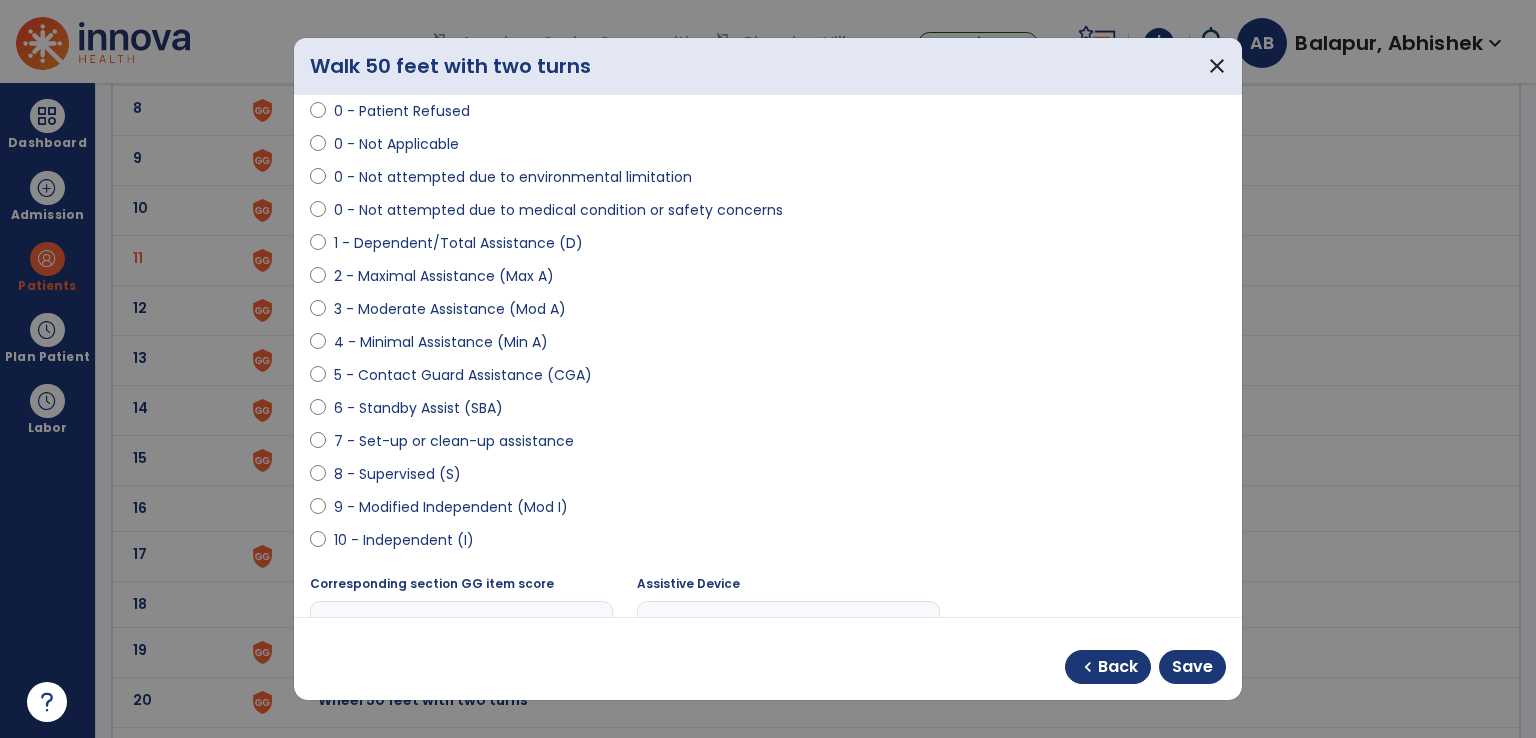 scroll, scrollTop: 300, scrollLeft: 0, axis: vertical 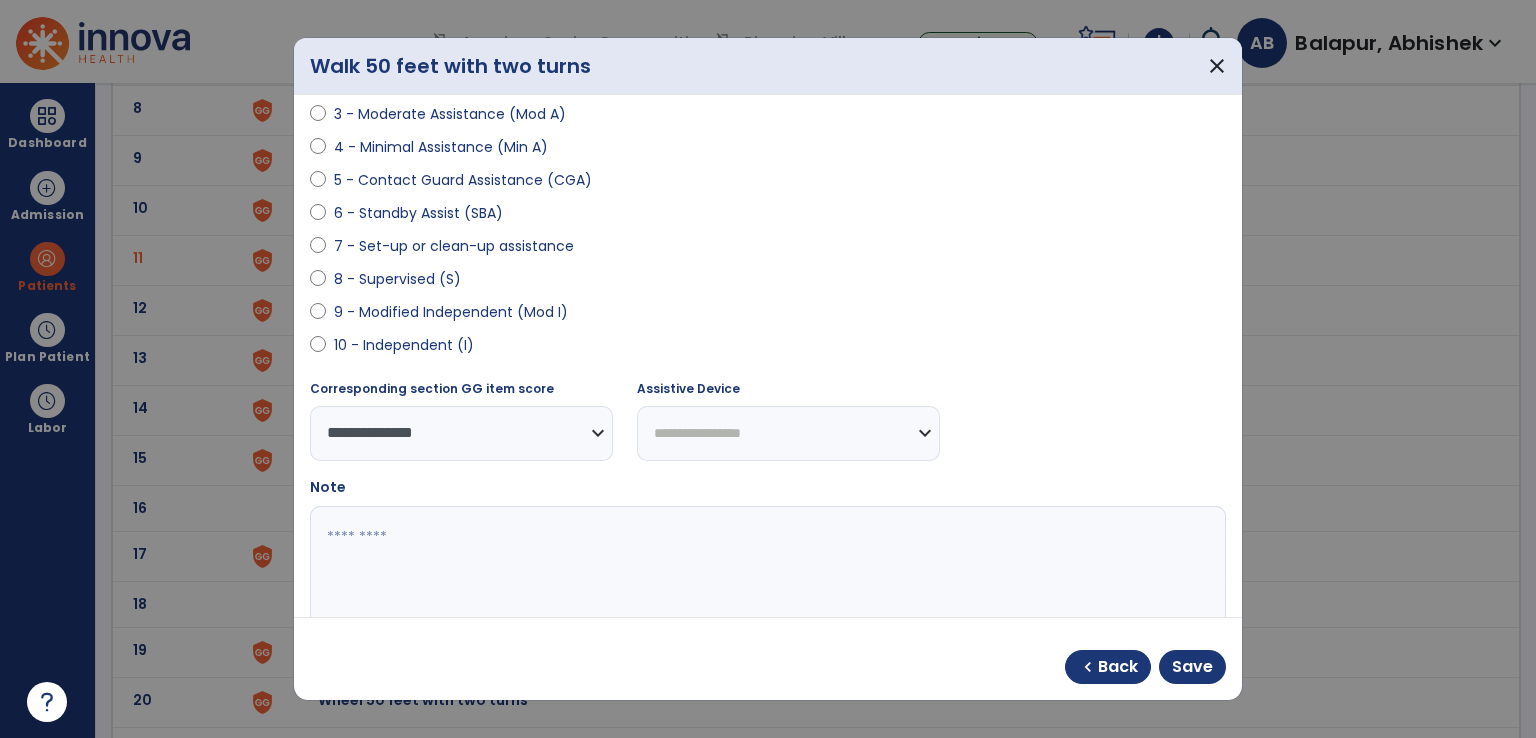 click on "**********" at bounding box center [788, 433] 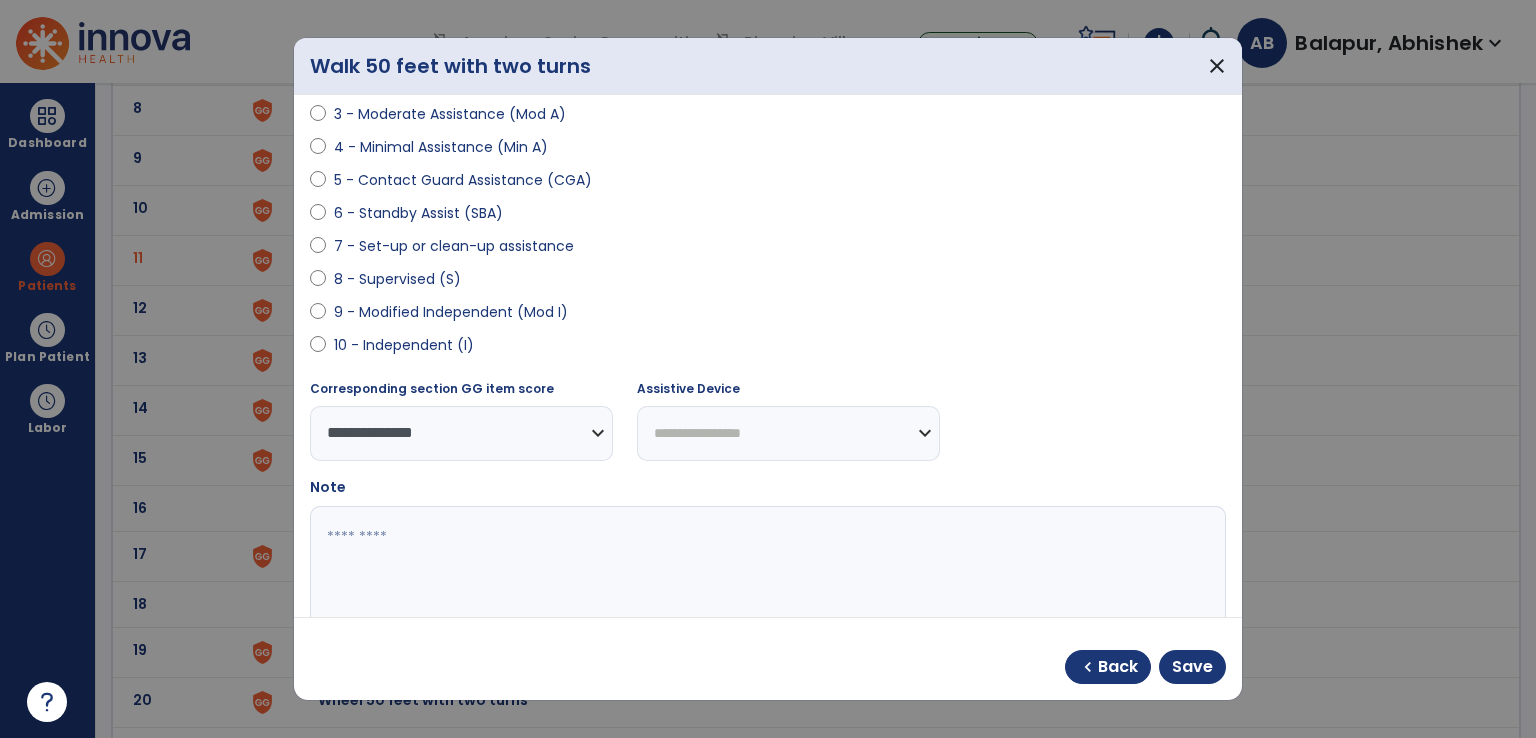 select on "**********" 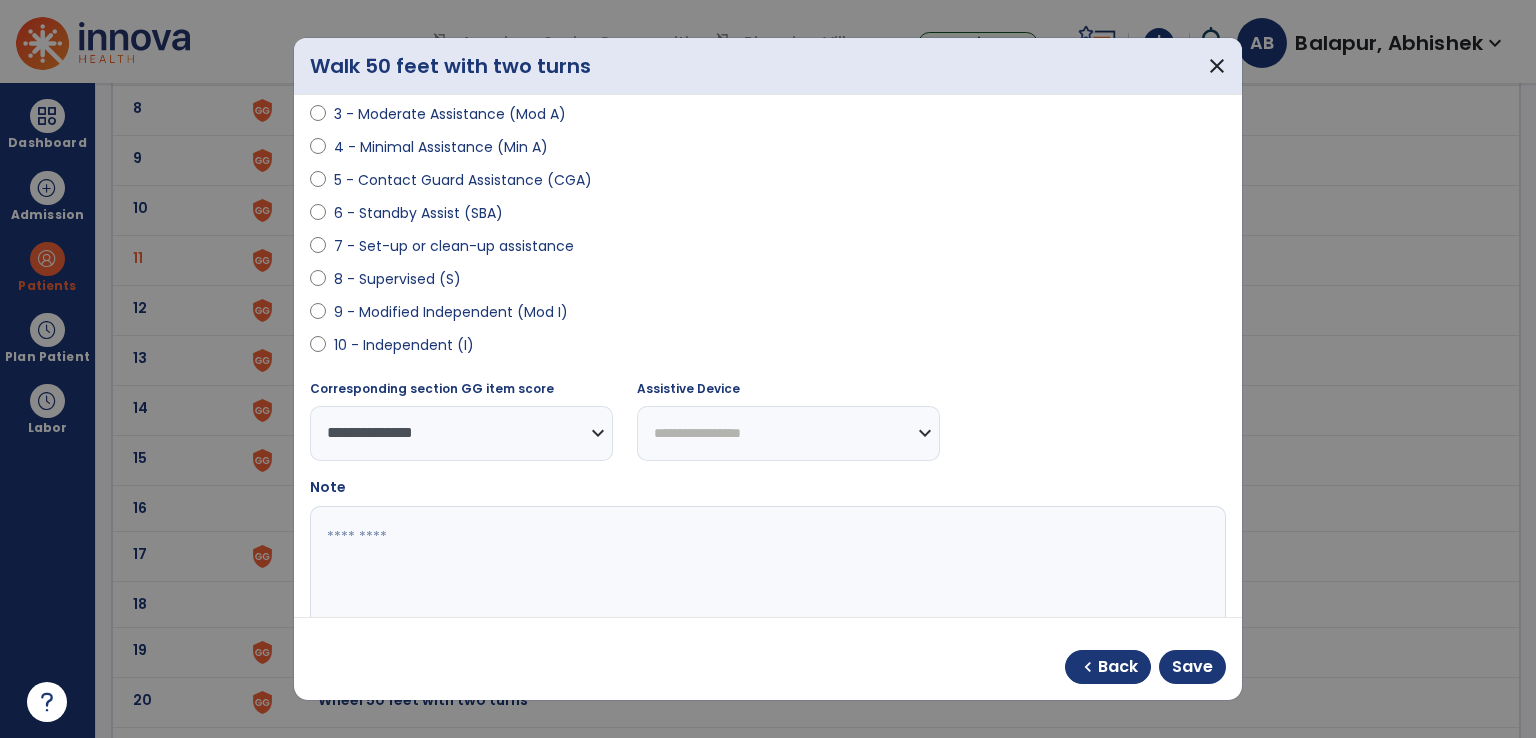 click on "**********" at bounding box center (788, 433) 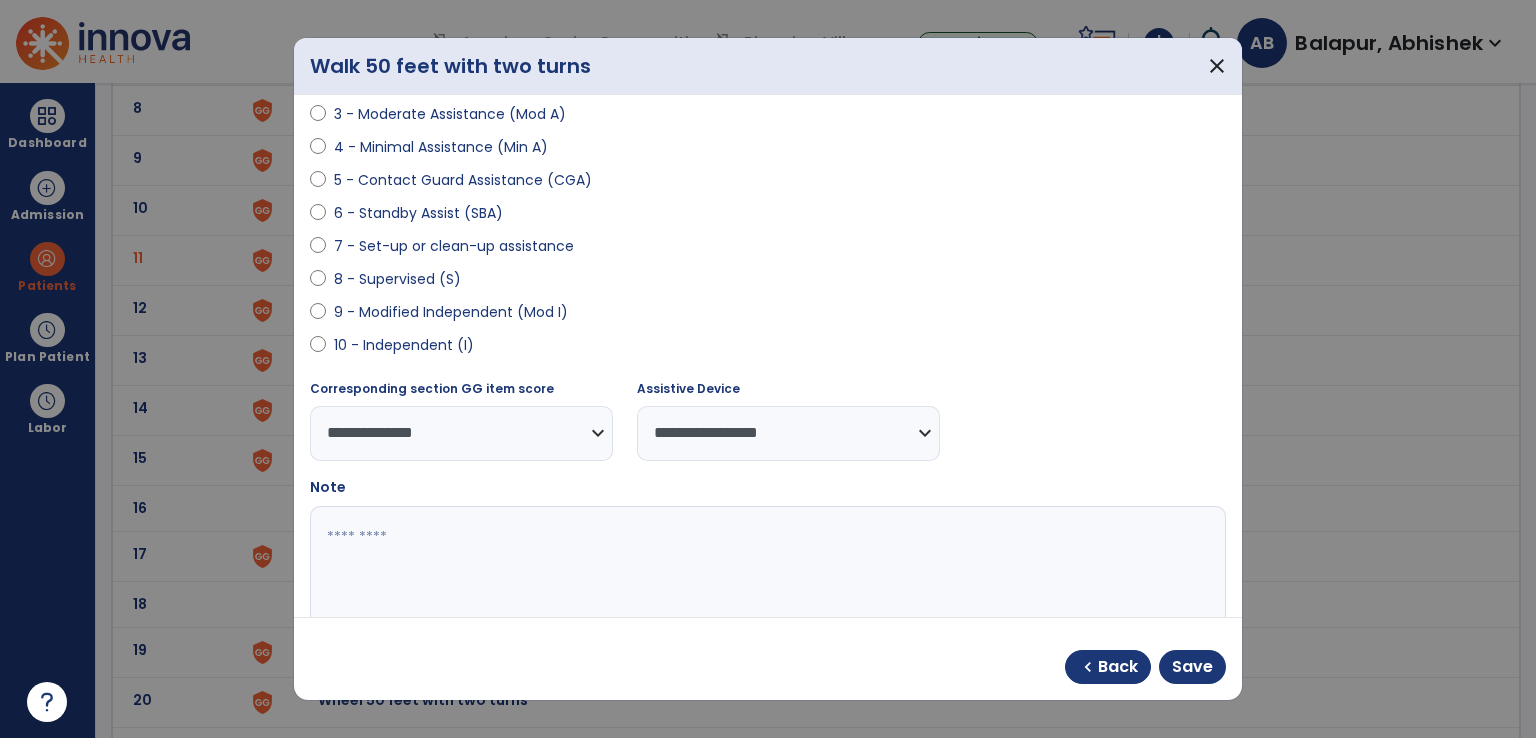 scroll, scrollTop: 0, scrollLeft: 0, axis: both 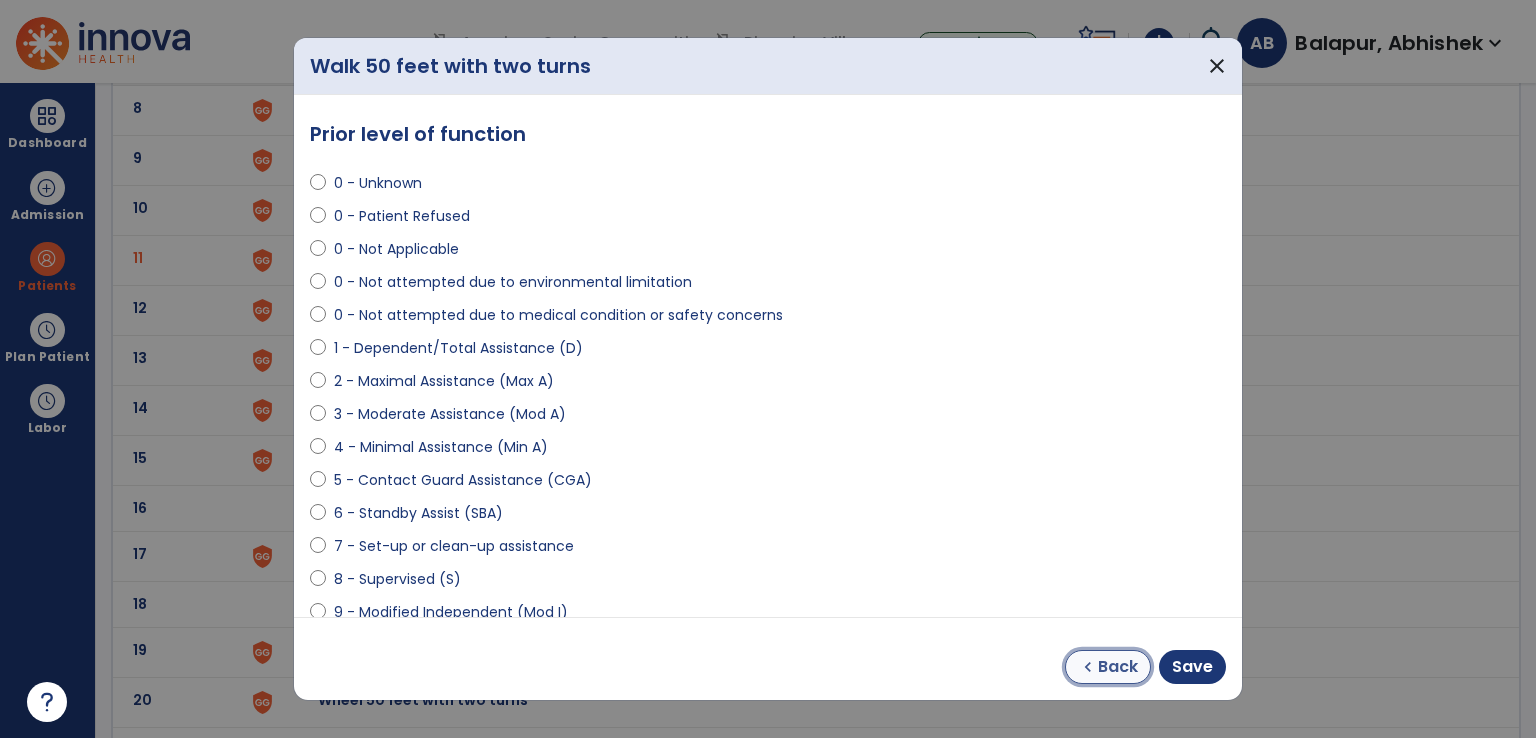 click on "Back" at bounding box center (1118, 667) 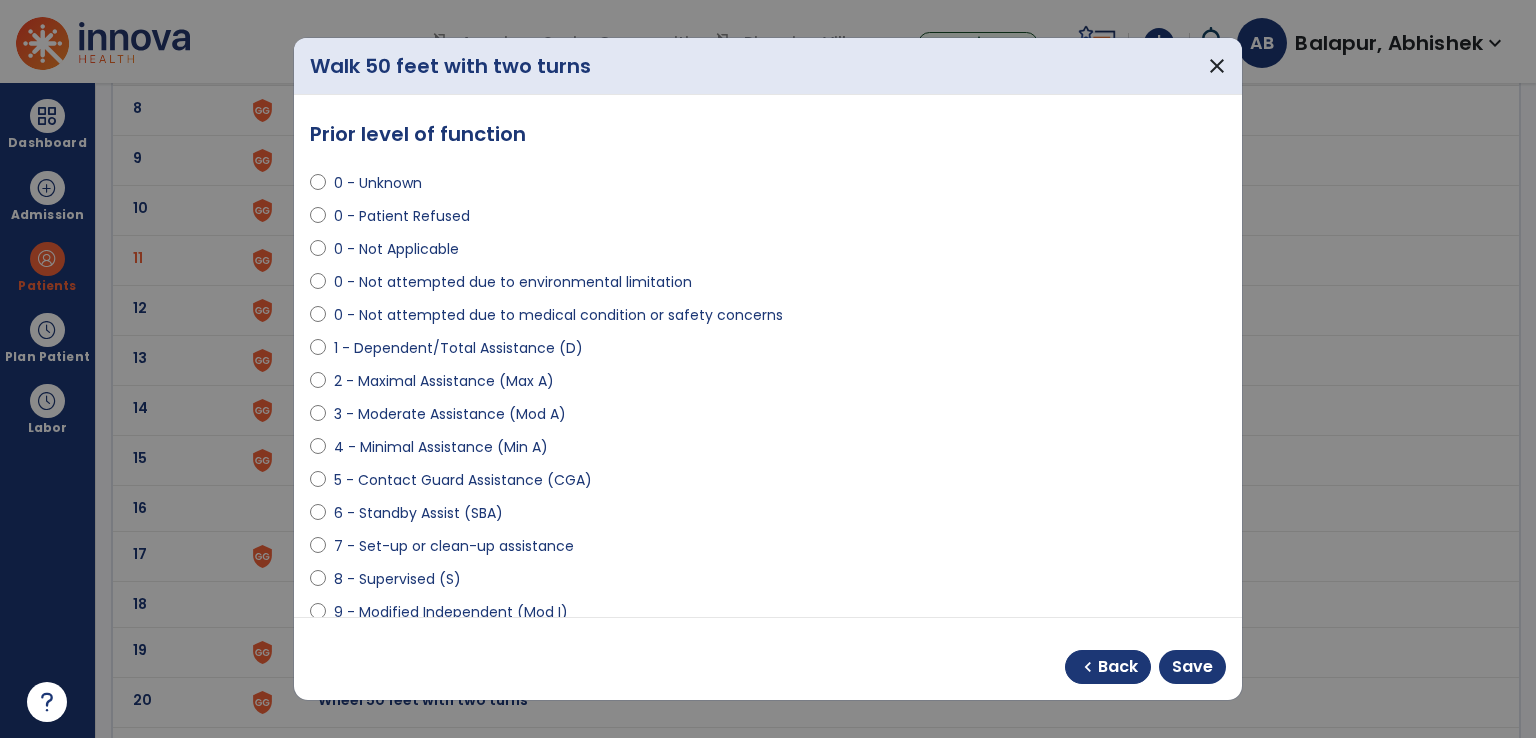 select on "**********" 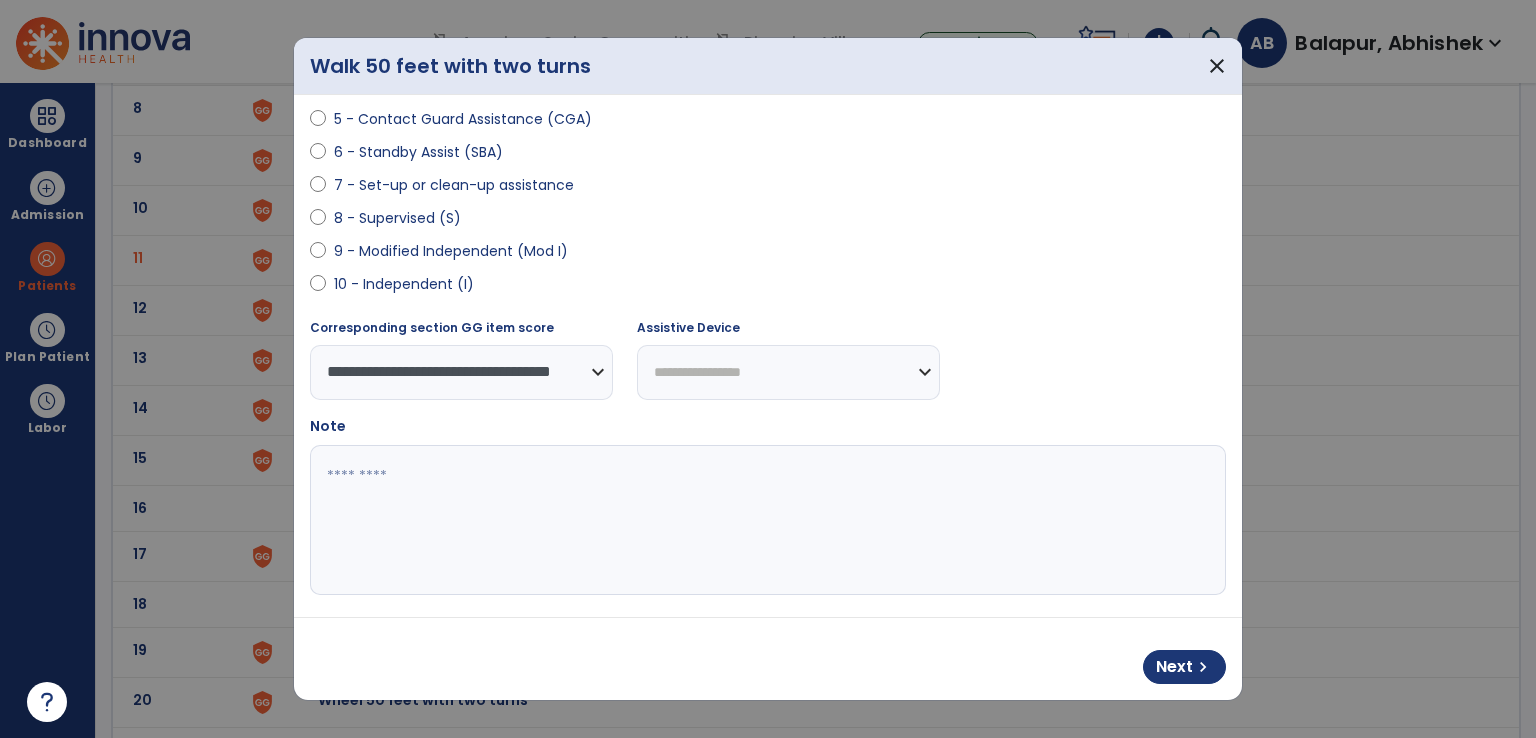 scroll, scrollTop: 370, scrollLeft: 0, axis: vertical 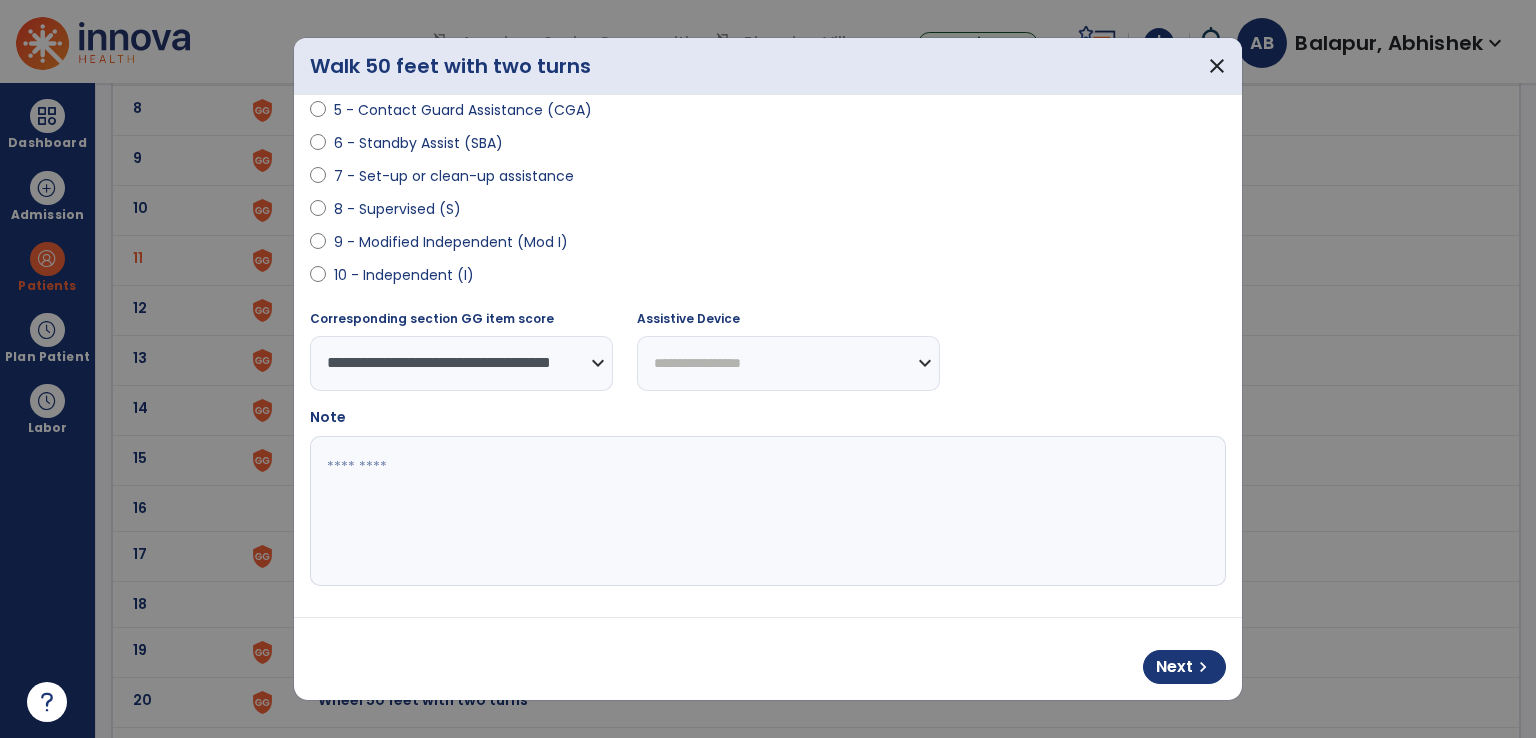 click on "**********" at bounding box center [788, 363] 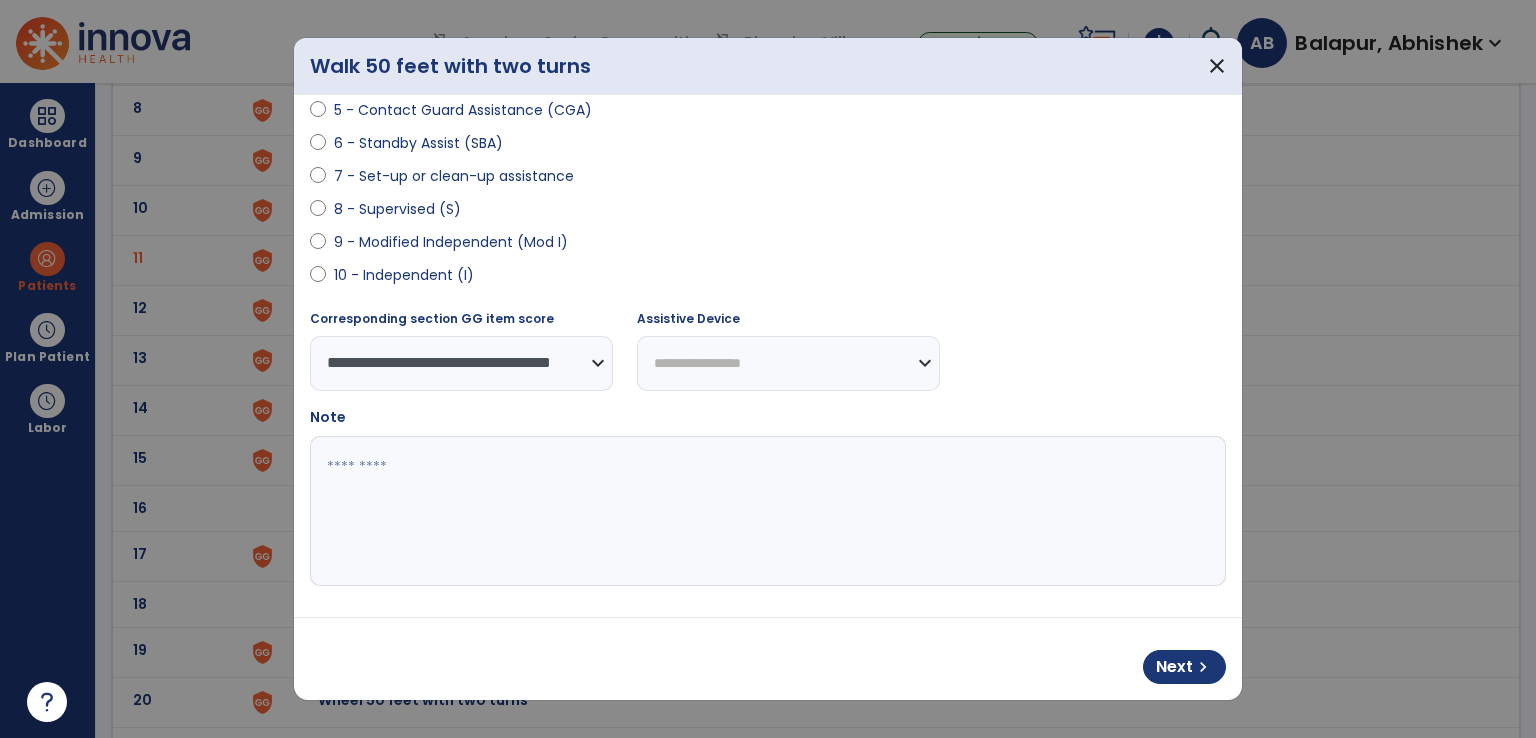 select on "**********" 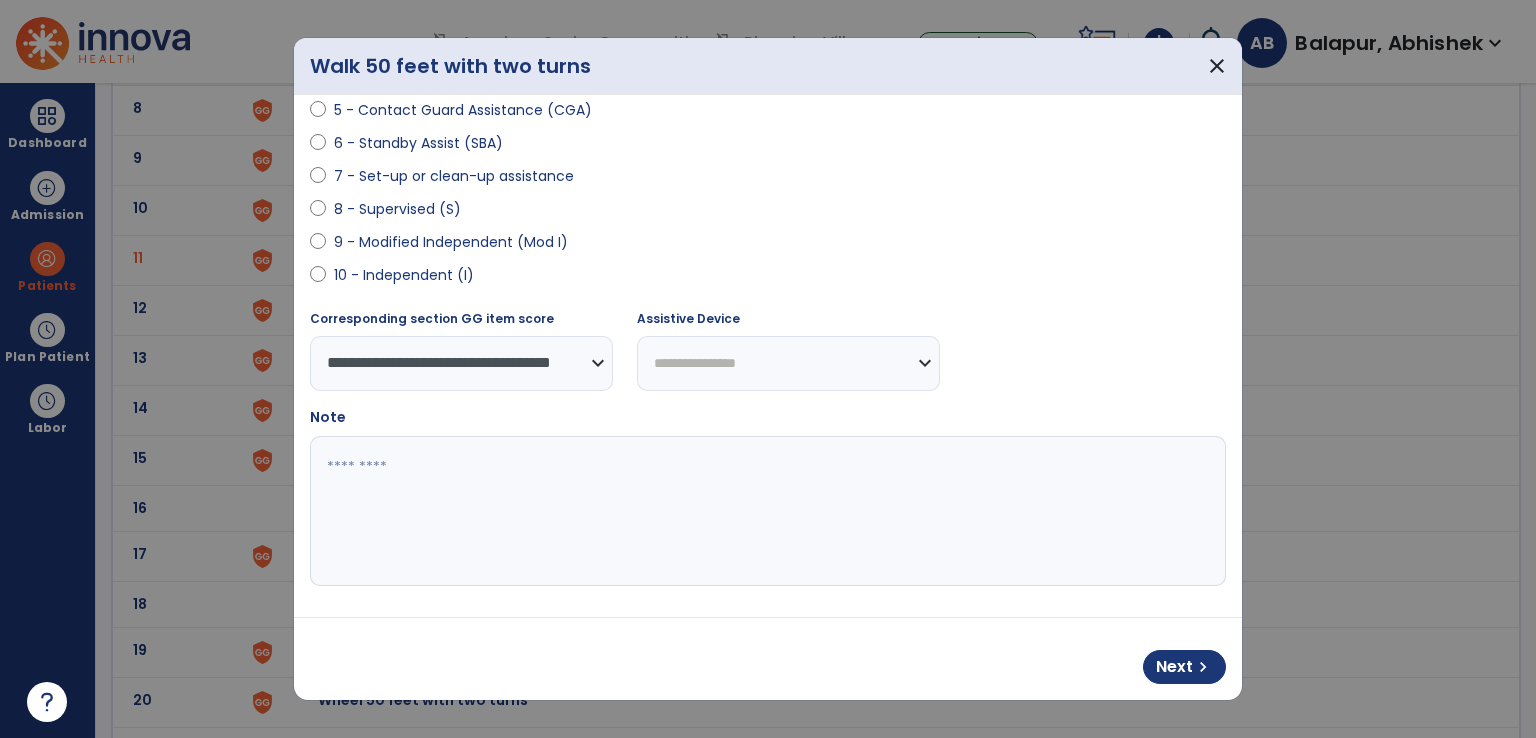 click on "**********" at bounding box center [788, 363] 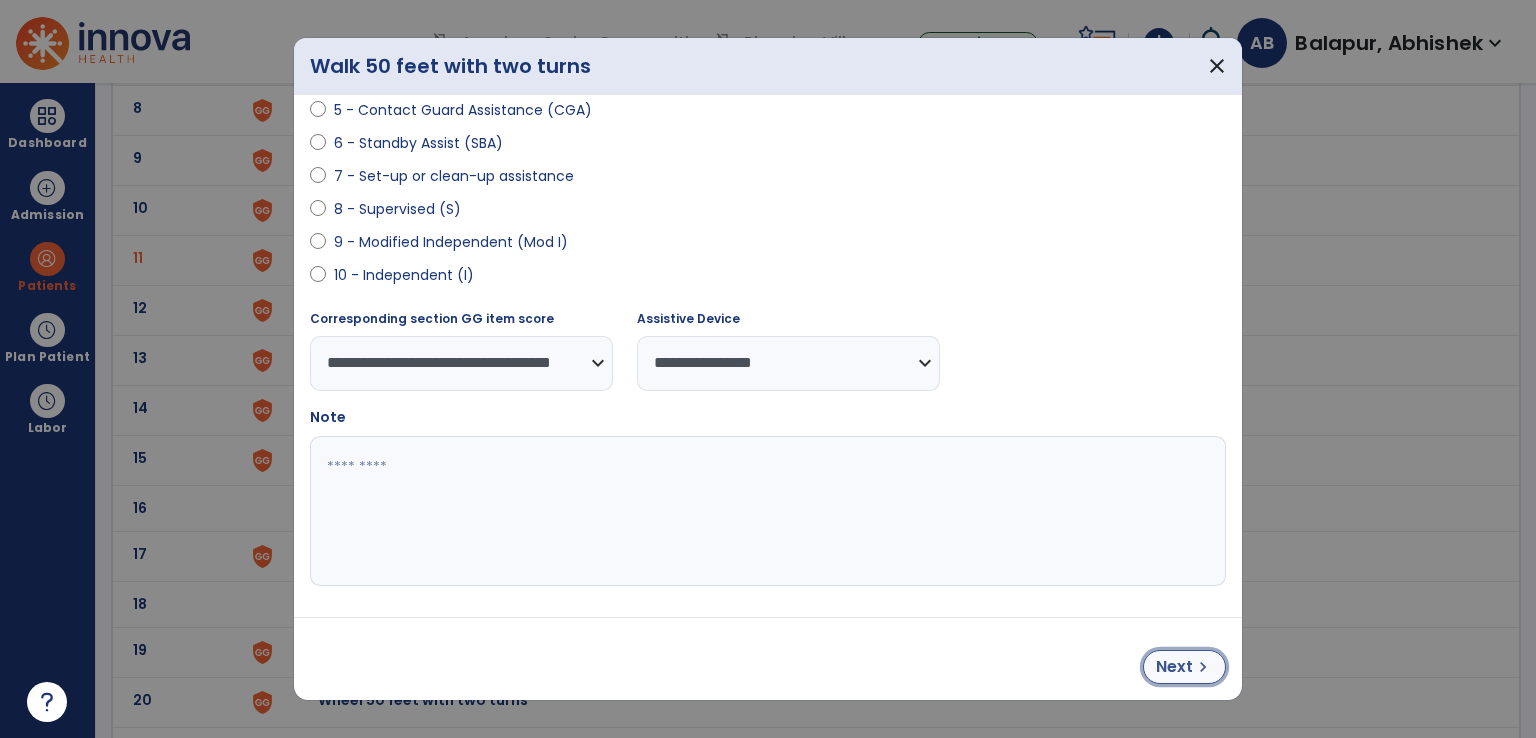 click on "Next" at bounding box center (1174, 667) 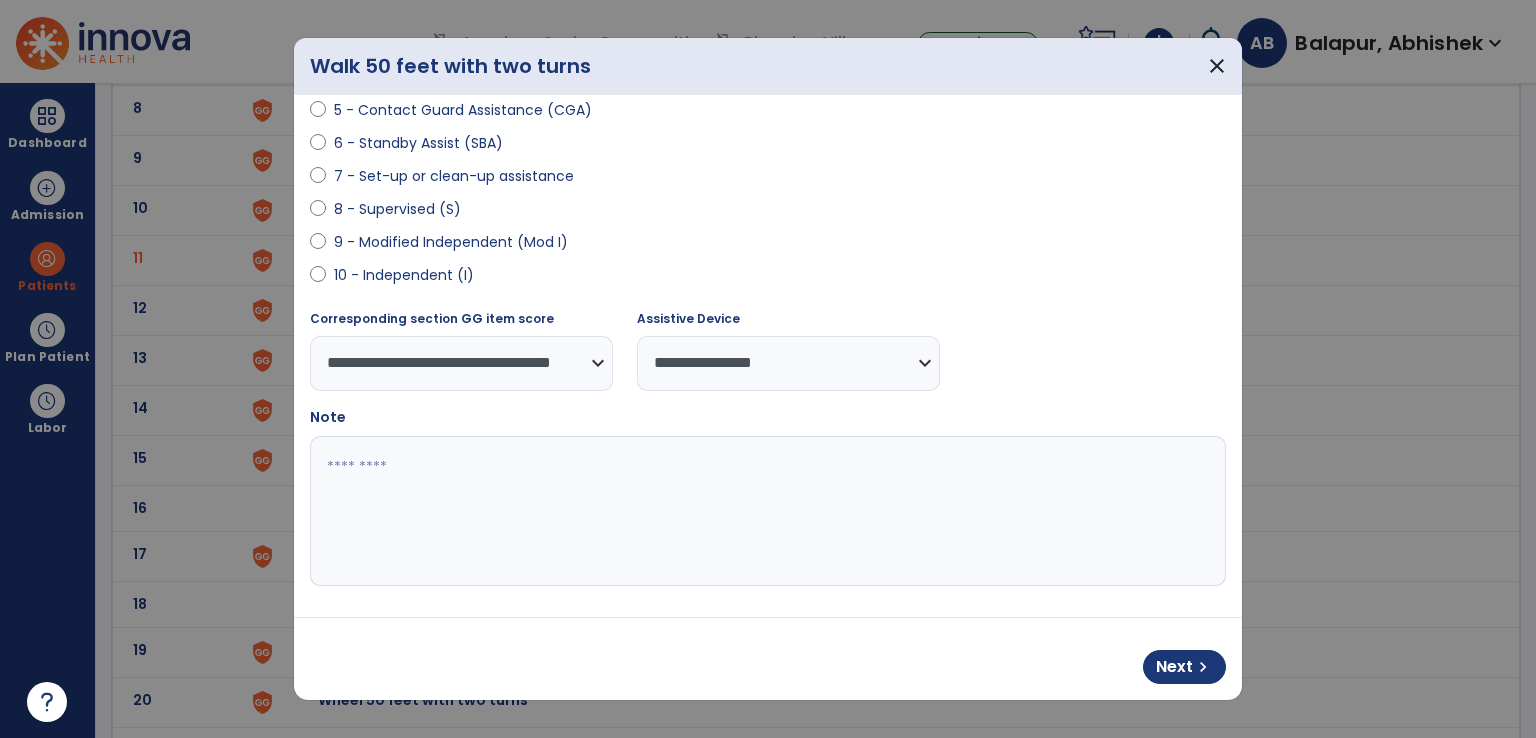 select on "**********" 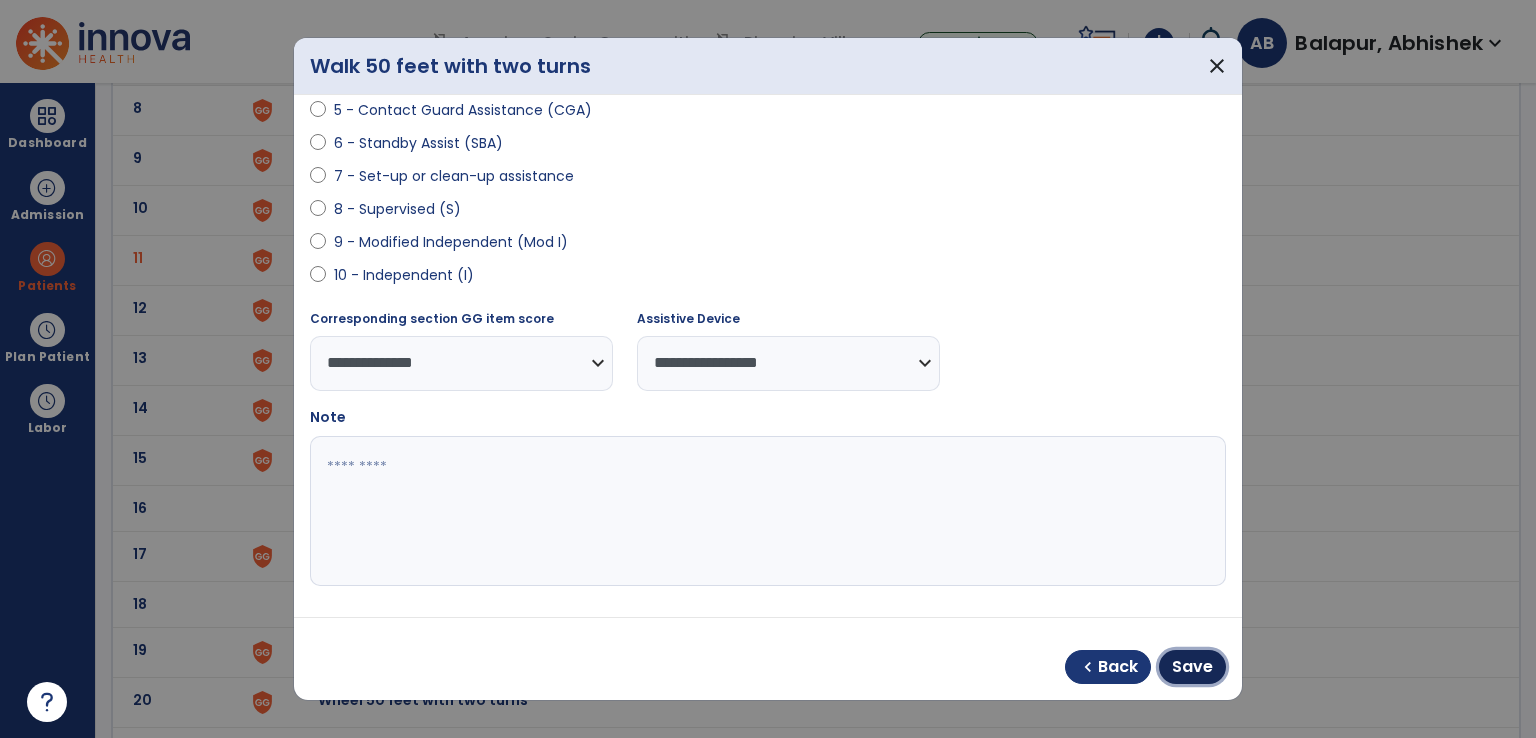 drag, startPoint x: 1196, startPoint y: 666, endPoint x: 1165, endPoint y: 642, distance: 39.20459 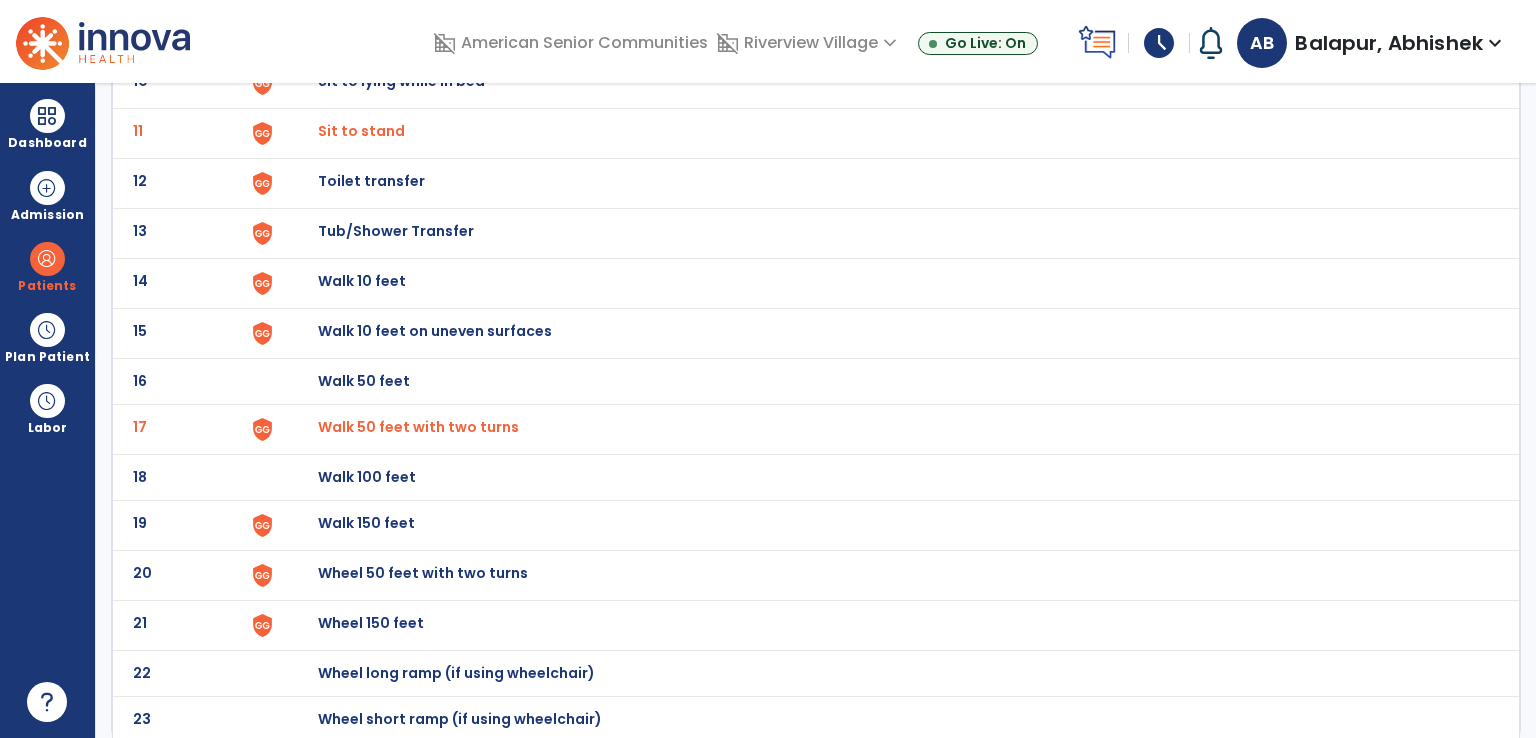 scroll, scrollTop: 628, scrollLeft: 0, axis: vertical 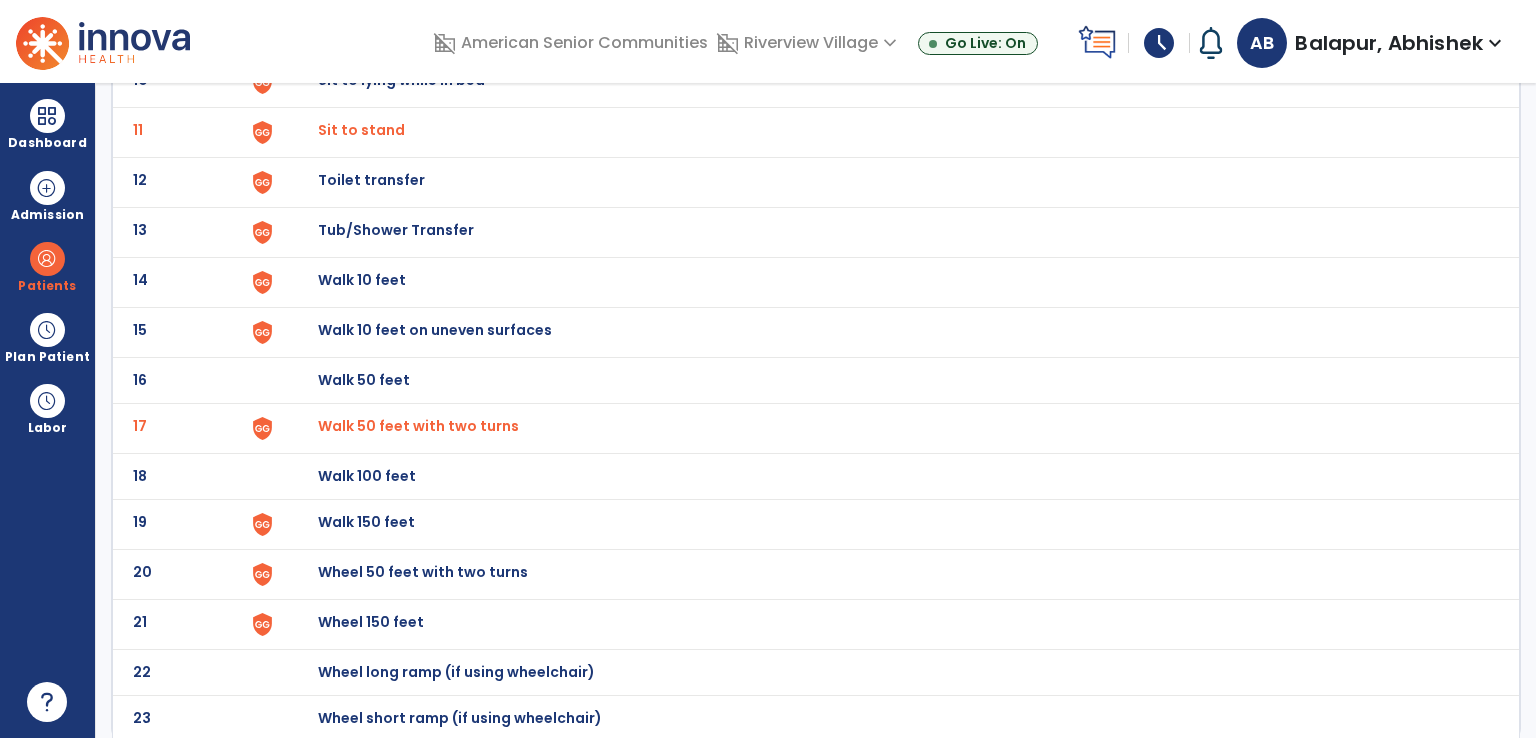 click on "Wheel 150 feet" at bounding box center (364, -366) 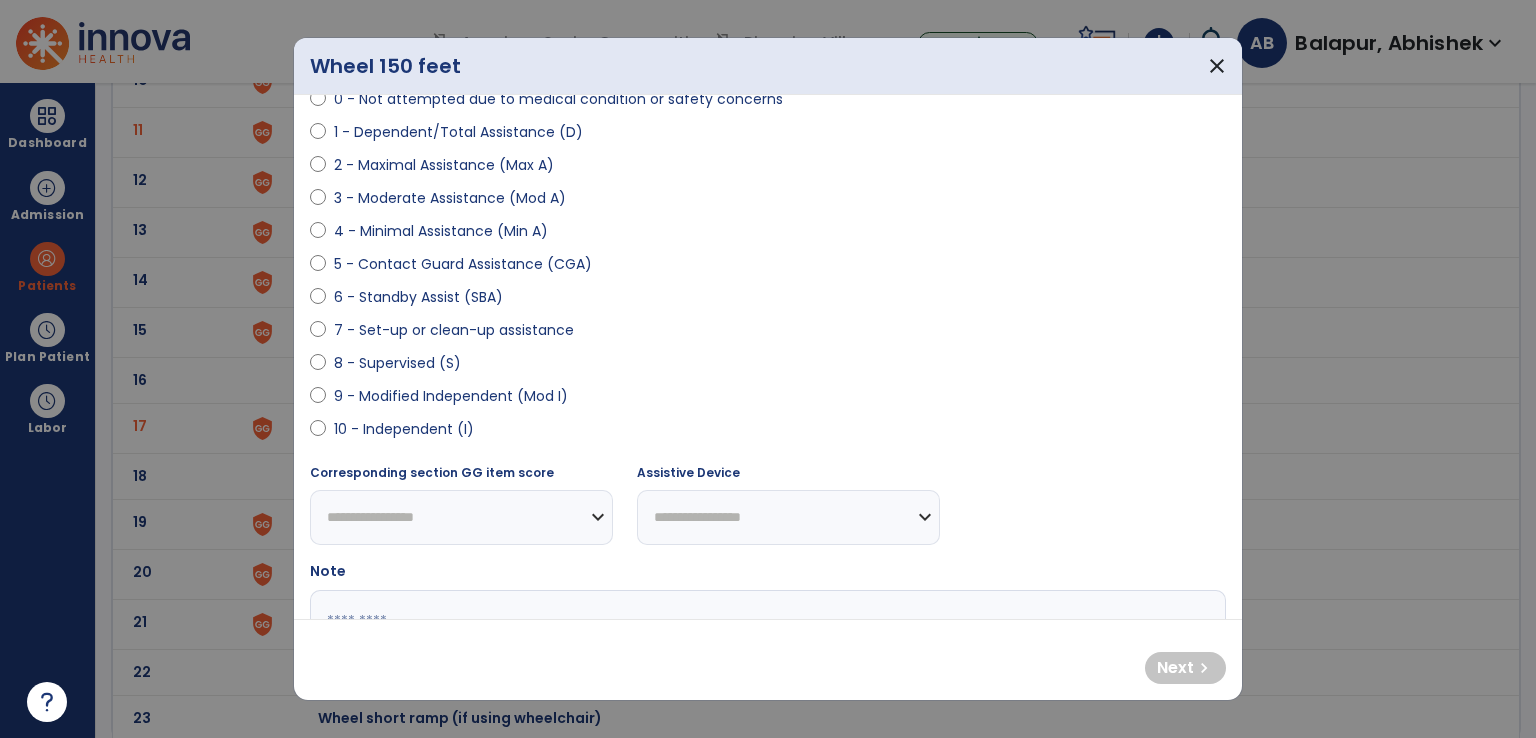 scroll, scrollTop: 100, scrollLeft: 0, axis: vertical 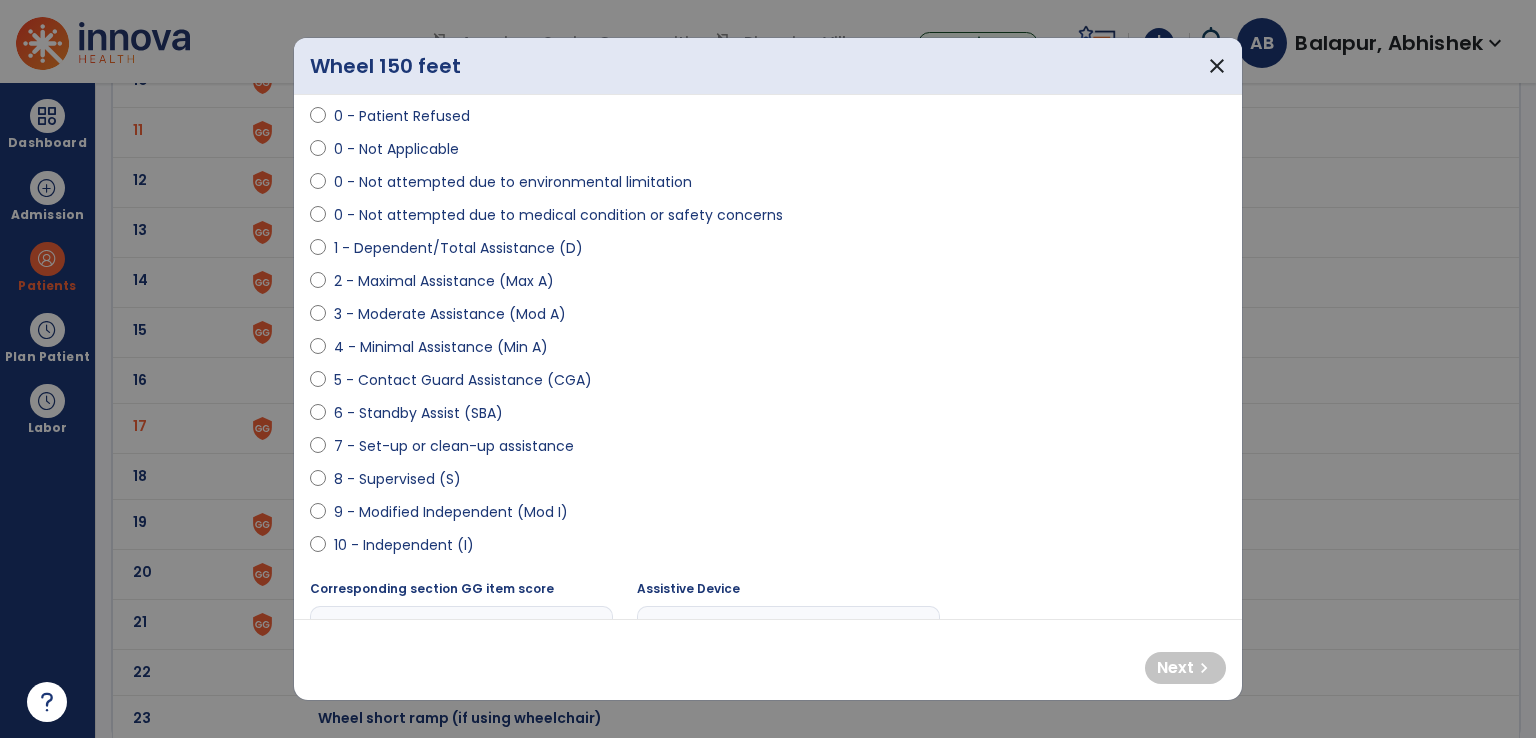 select on "**********" 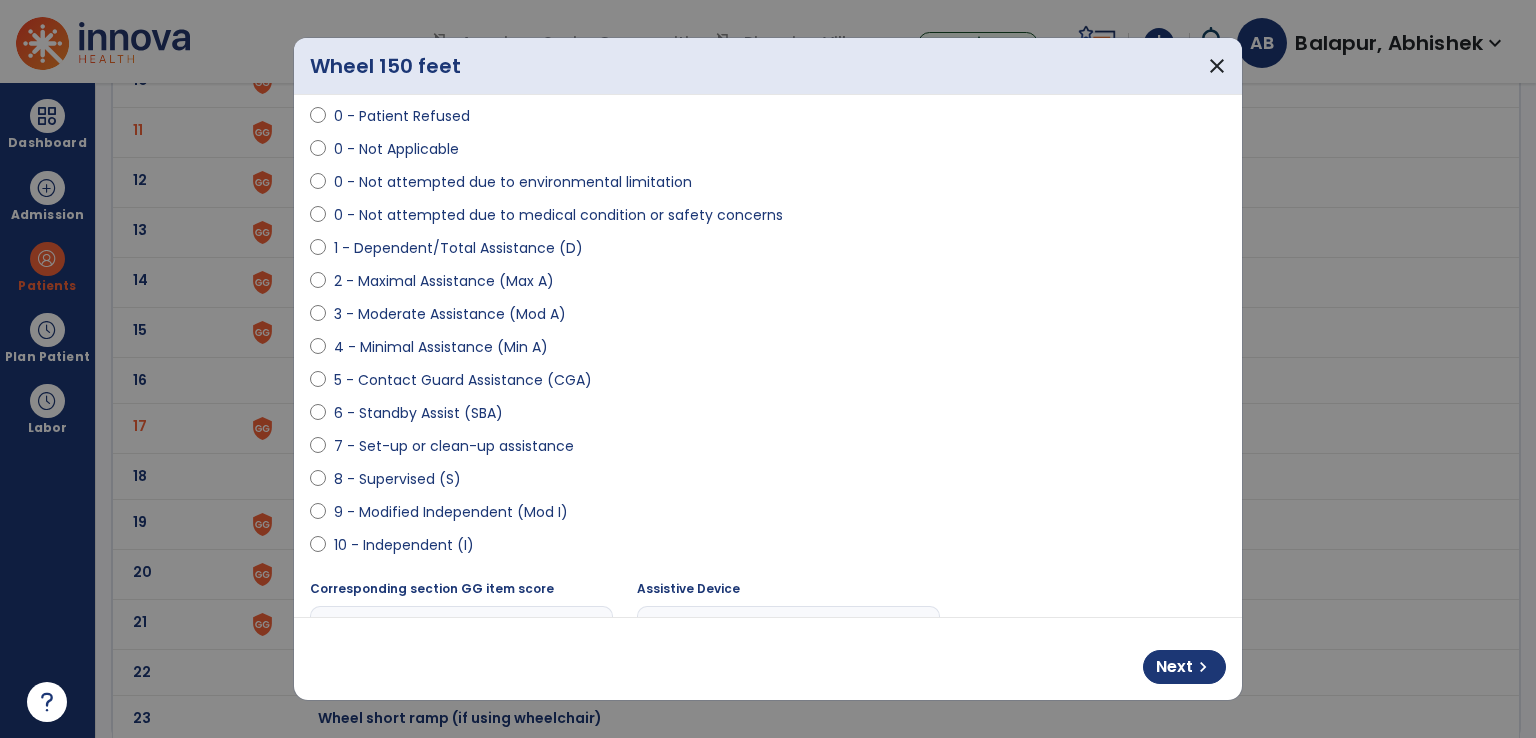 scroll, scrollTop: 300, scrollLeft: 0, axis: vertical 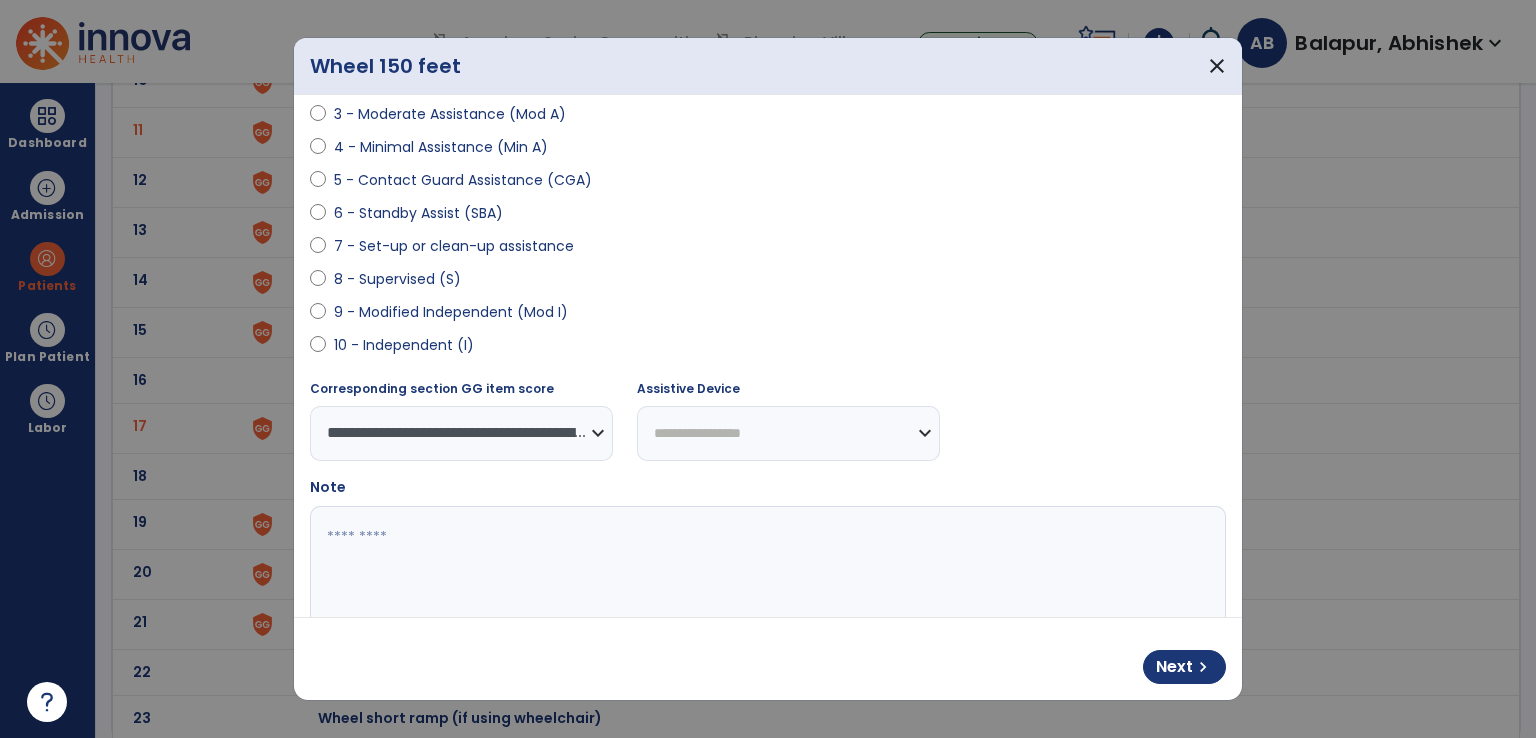 click on "**********" at bounding box center (788, 433) 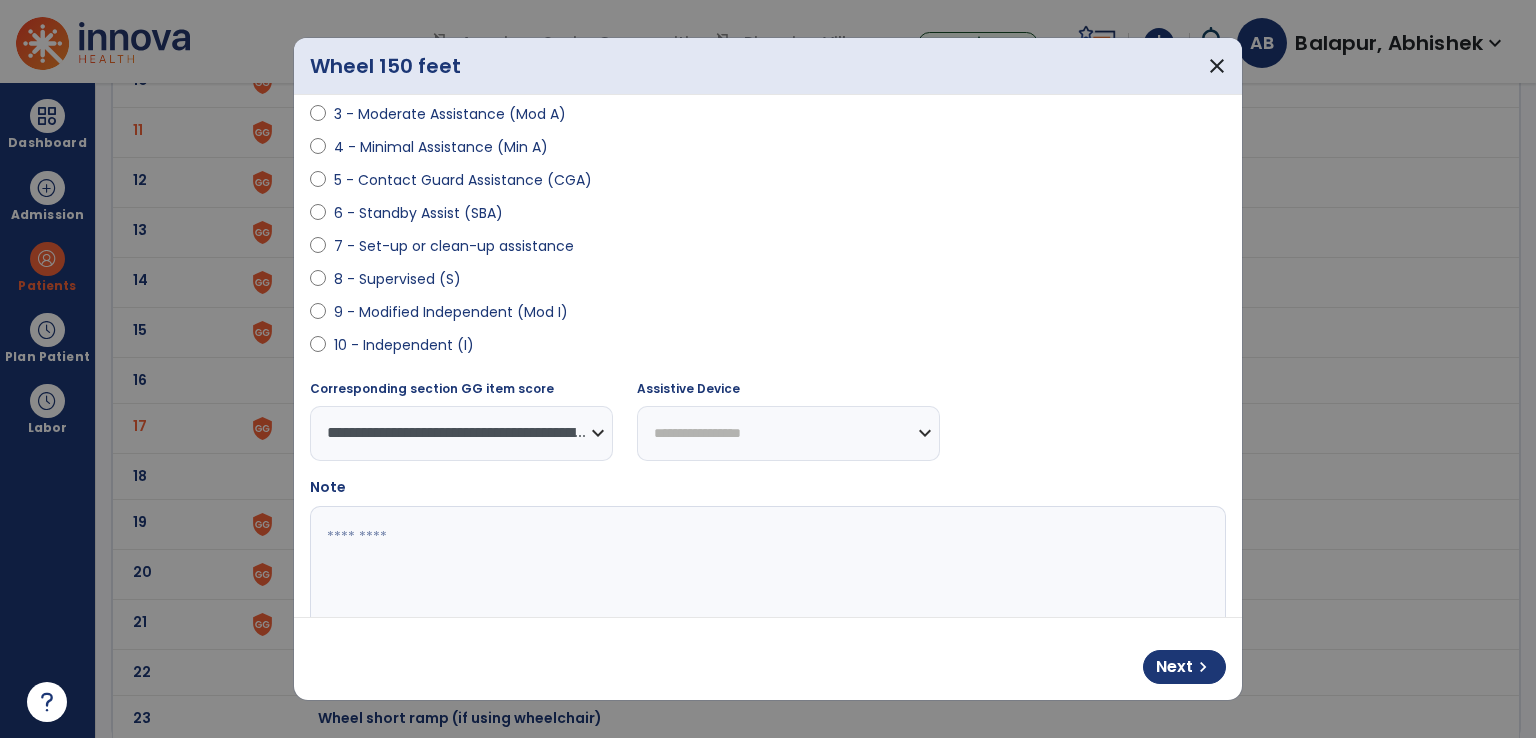 click on "**********" at bounding box center [768, 526] 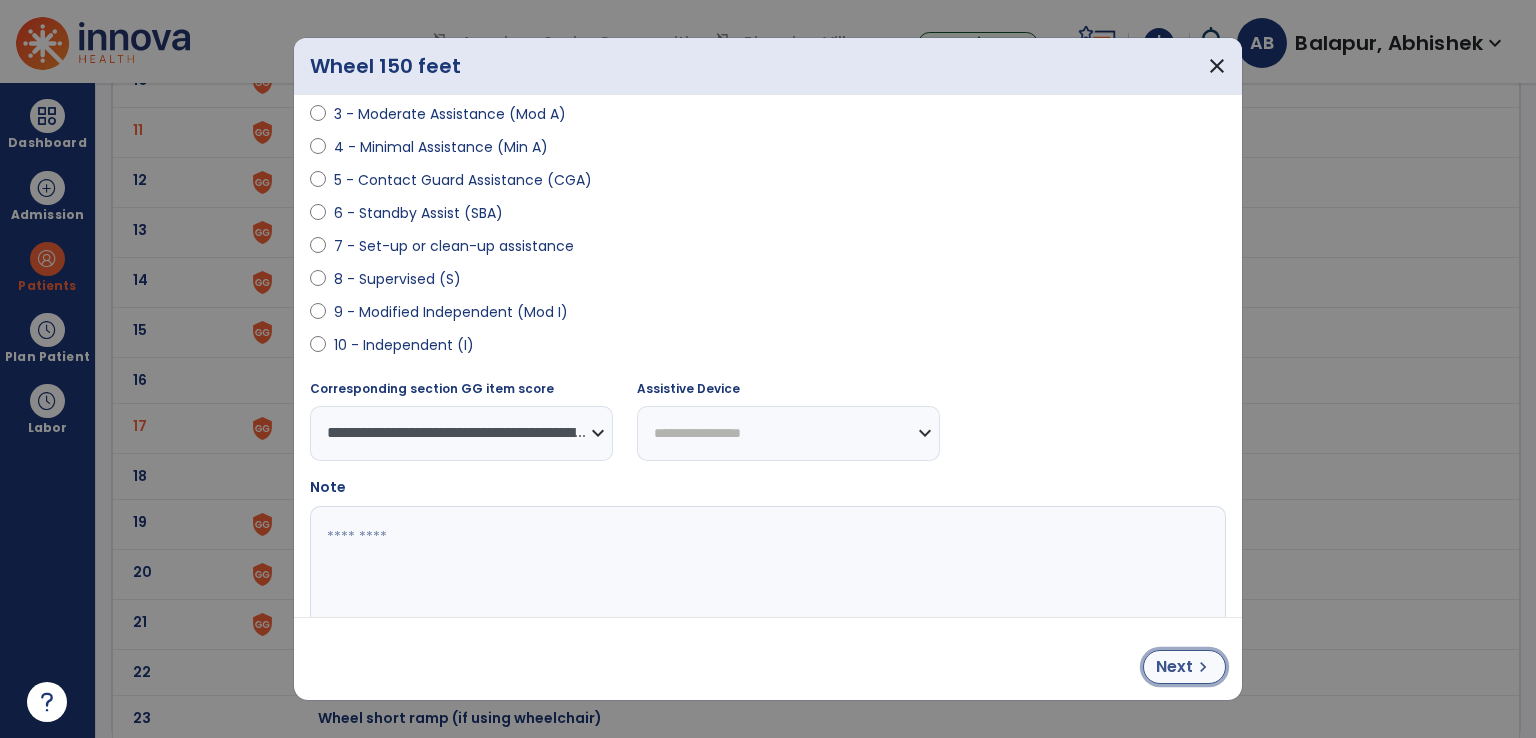 click on "chevron_right" at bounding box center [1203, 667] 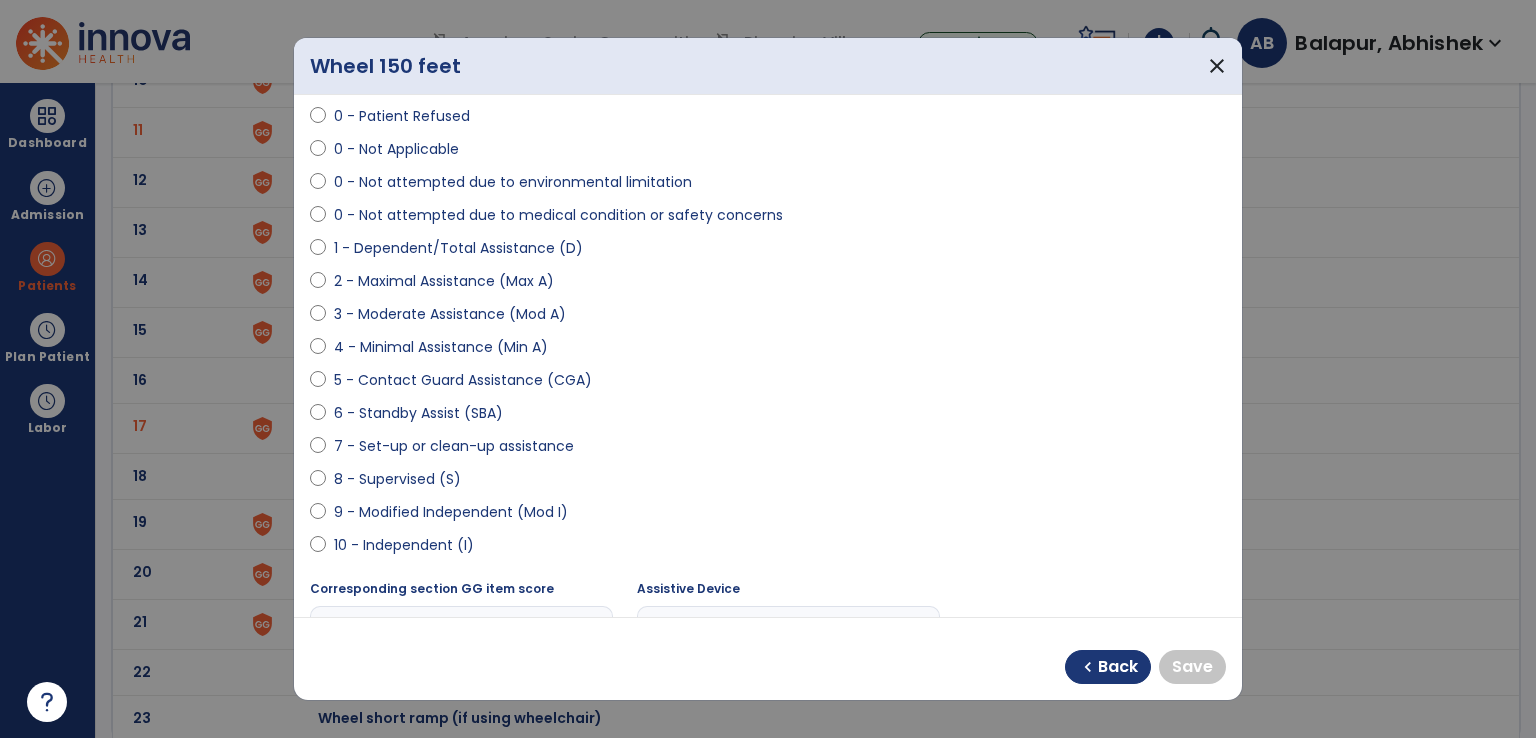 scroll, scrollTop: 200, scrollLeft: 0, axis: vertical 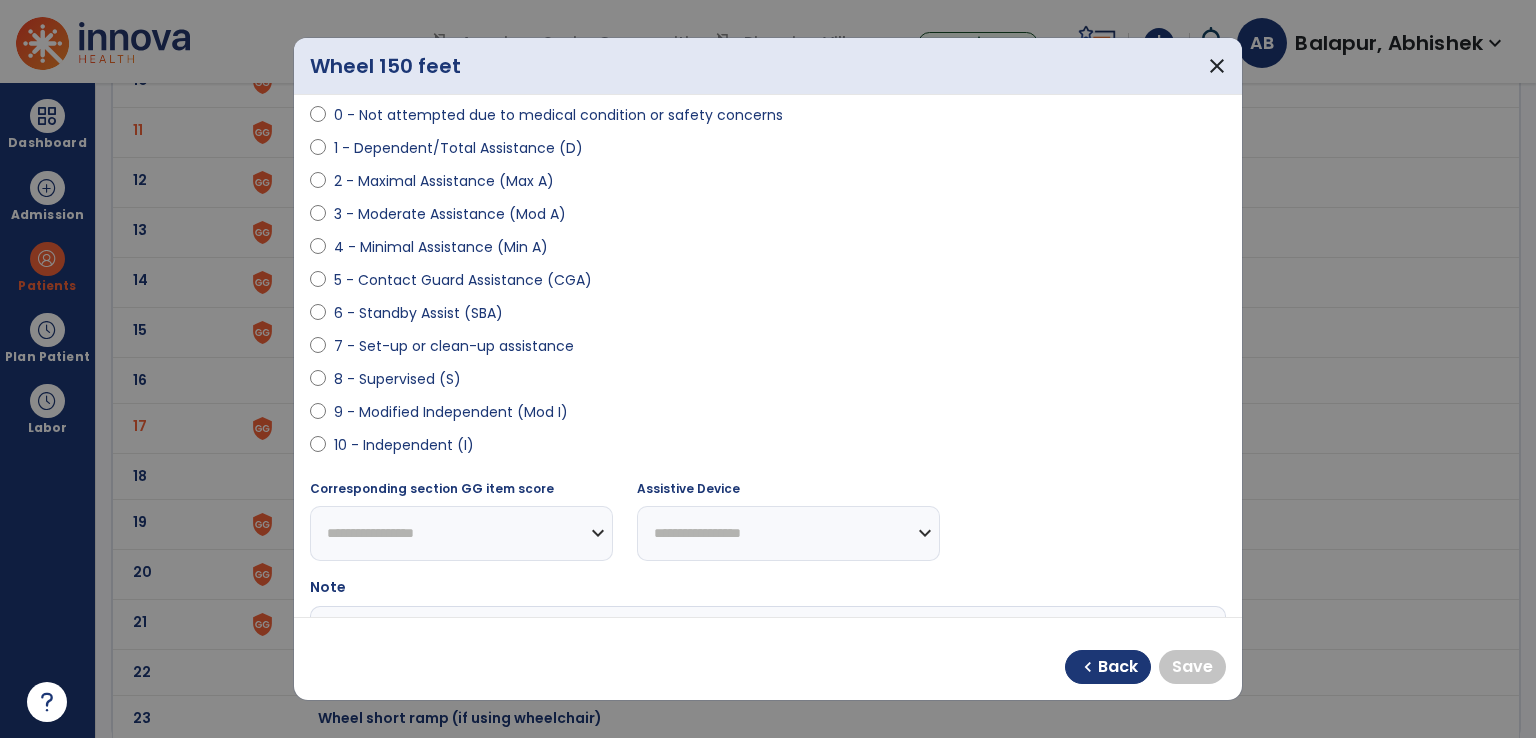 click on "9 - Modified Independent (Mod I)" at bounding box center (768, 416) 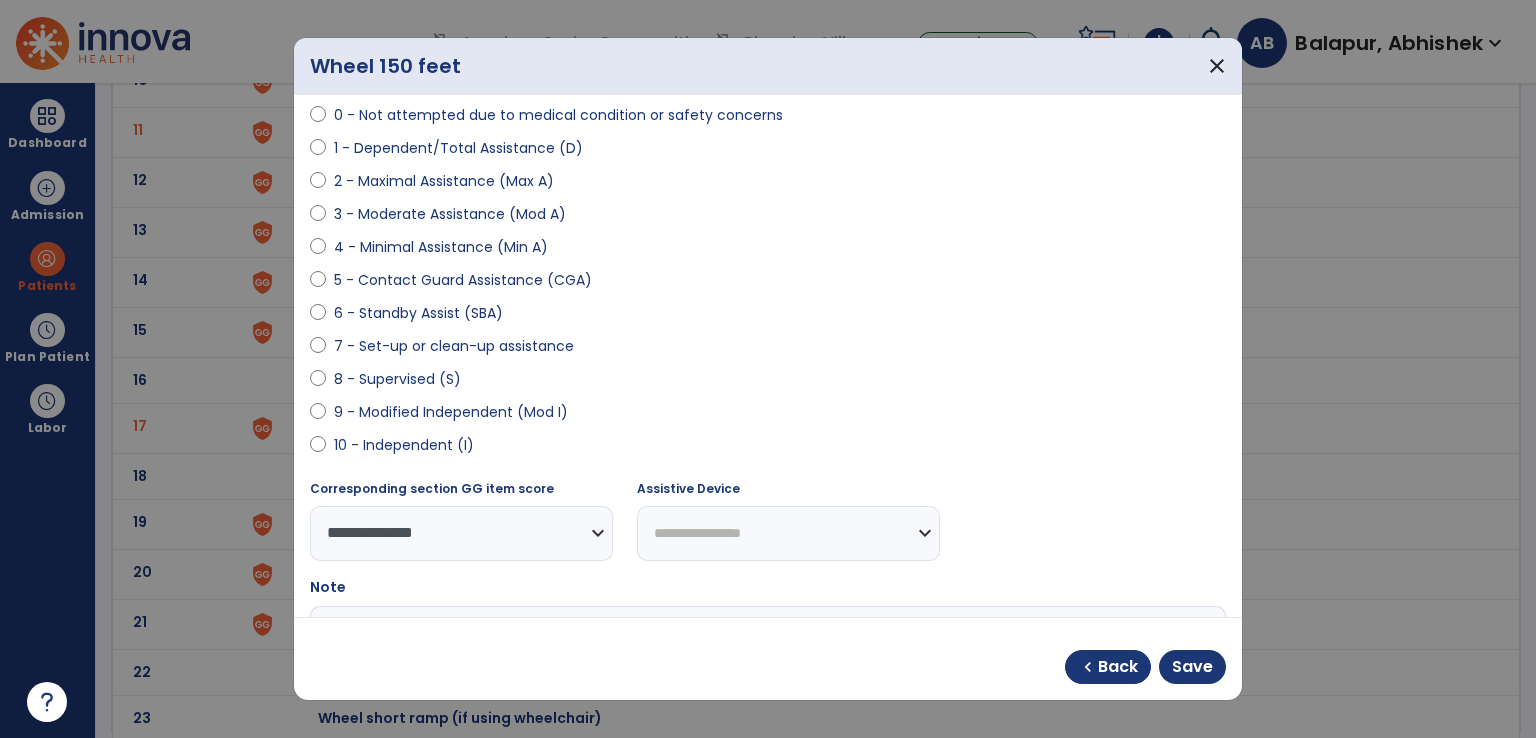 click on "**********" at bounding box center [788, 533] 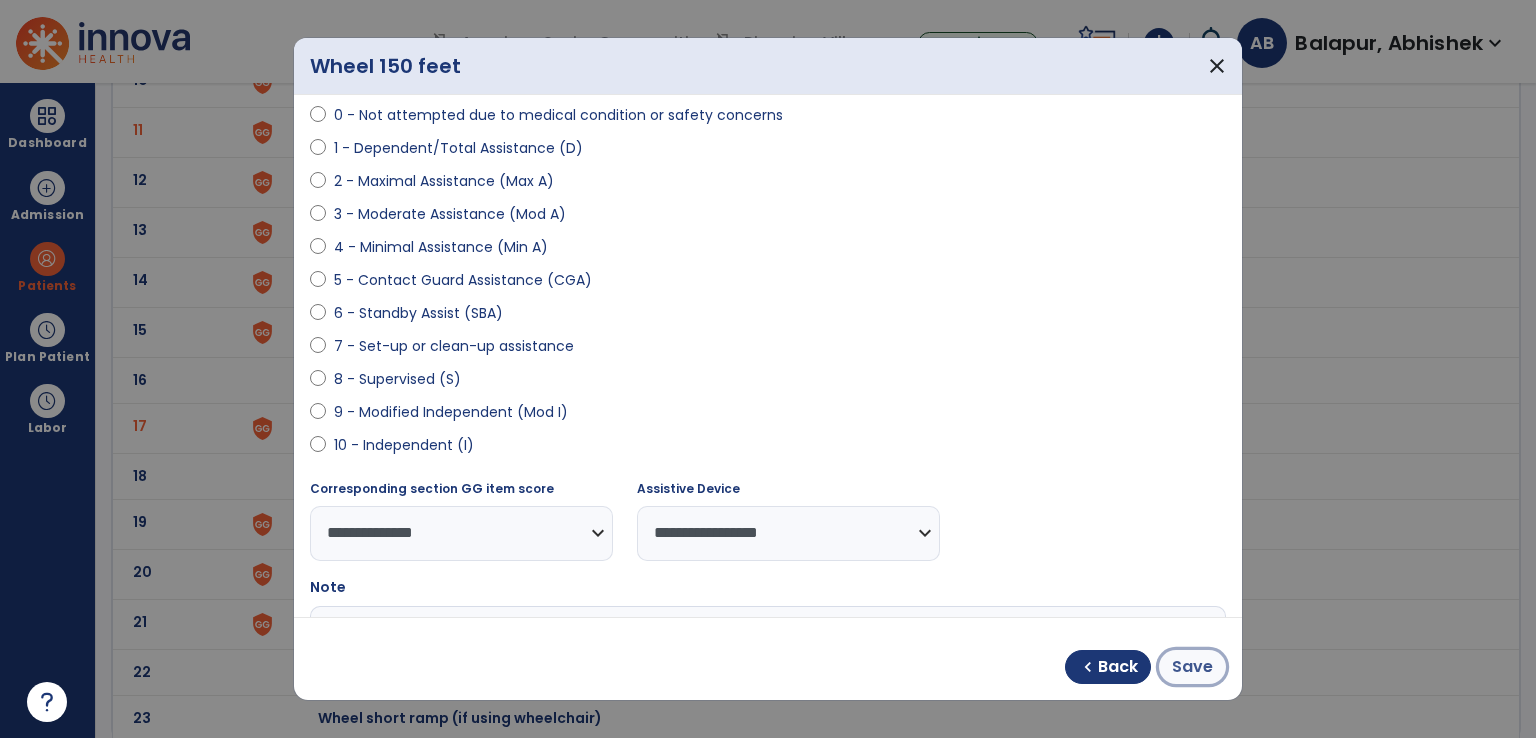 click on "Save" at bounding box center [1192, 667] 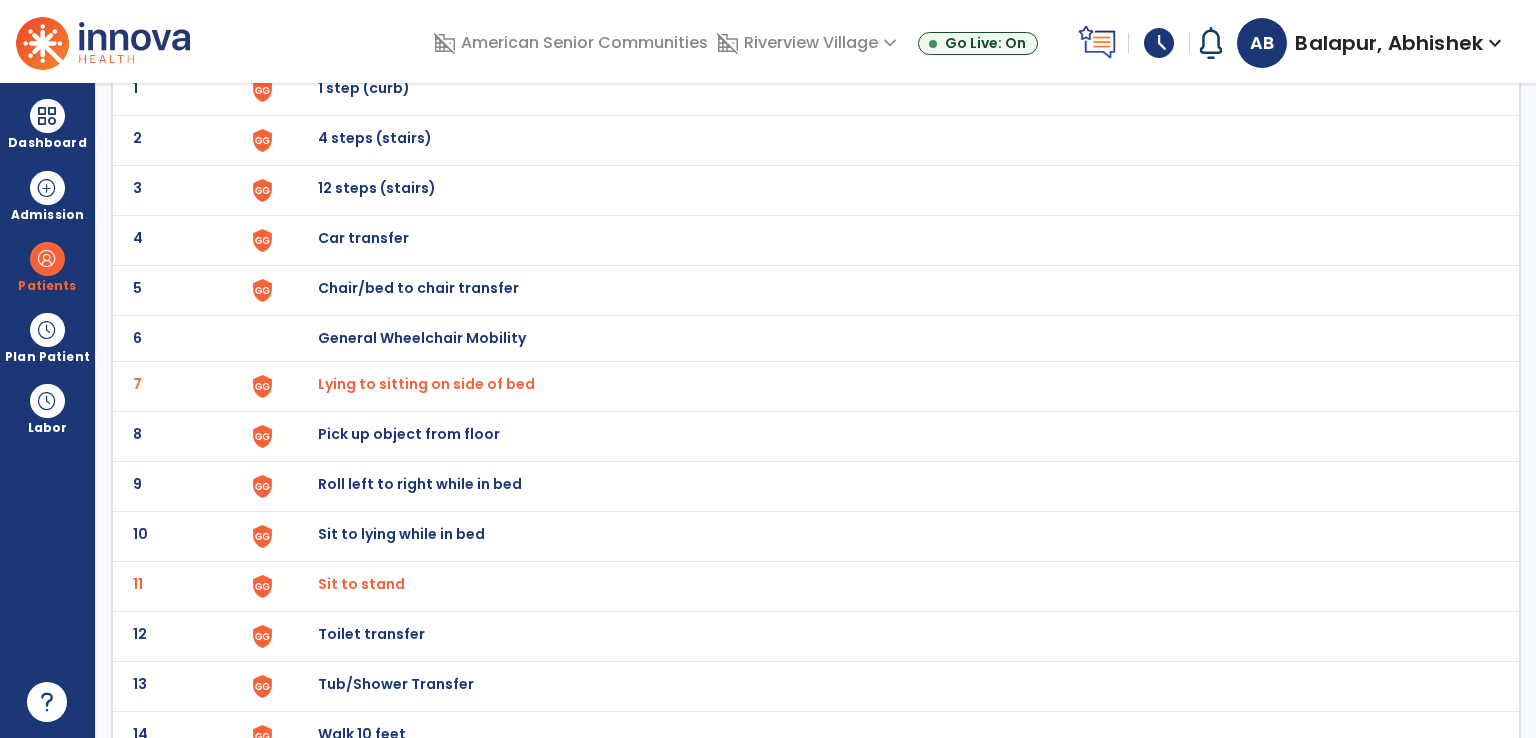 scroll, scrollTop: 128, scrollLeft: 0, axis: vertical 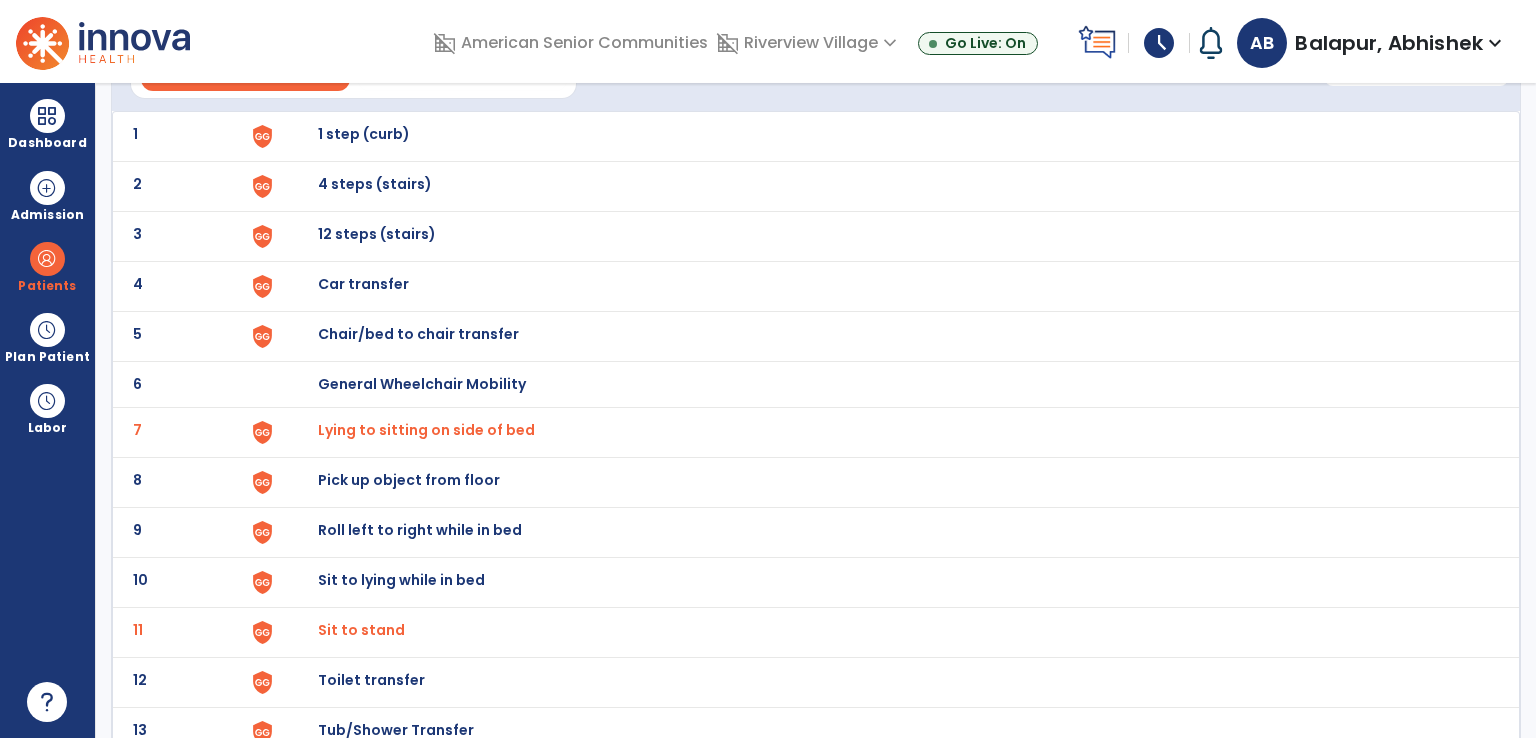 click on "Chair/bed to chair transfer" at bounding box center (364, 134) 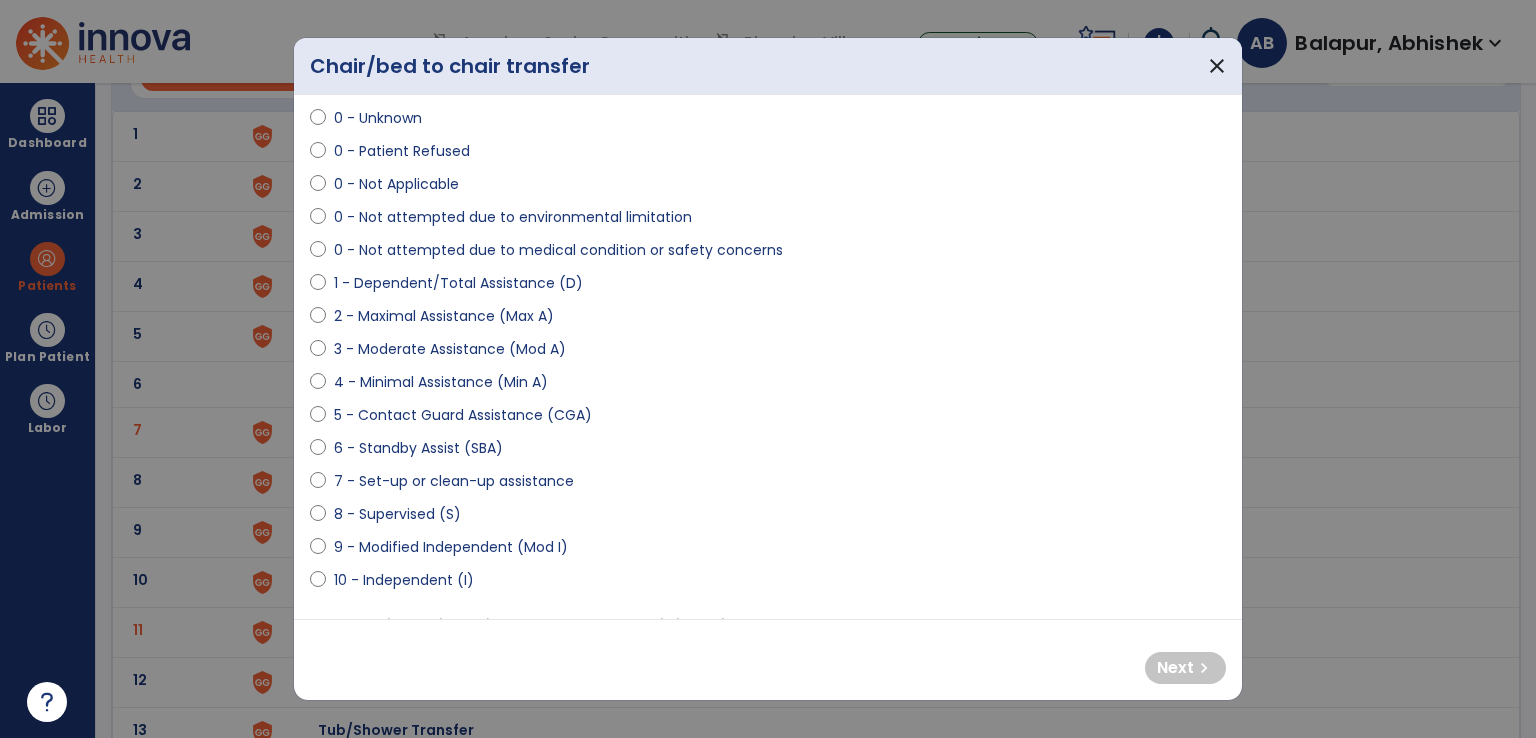 scroll, scrollTop: 100, scrollLeft: 0, axis: vertical 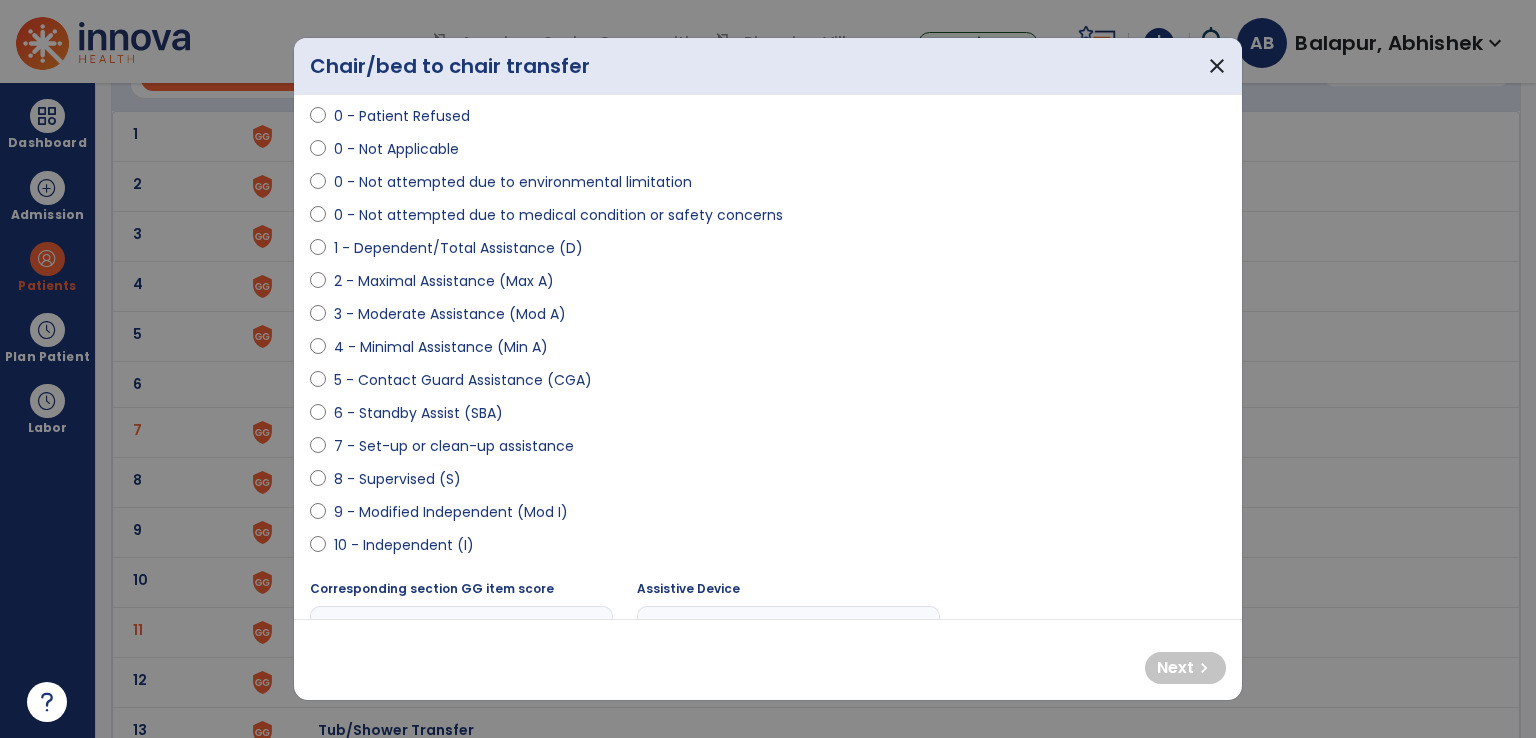 select on "**********" 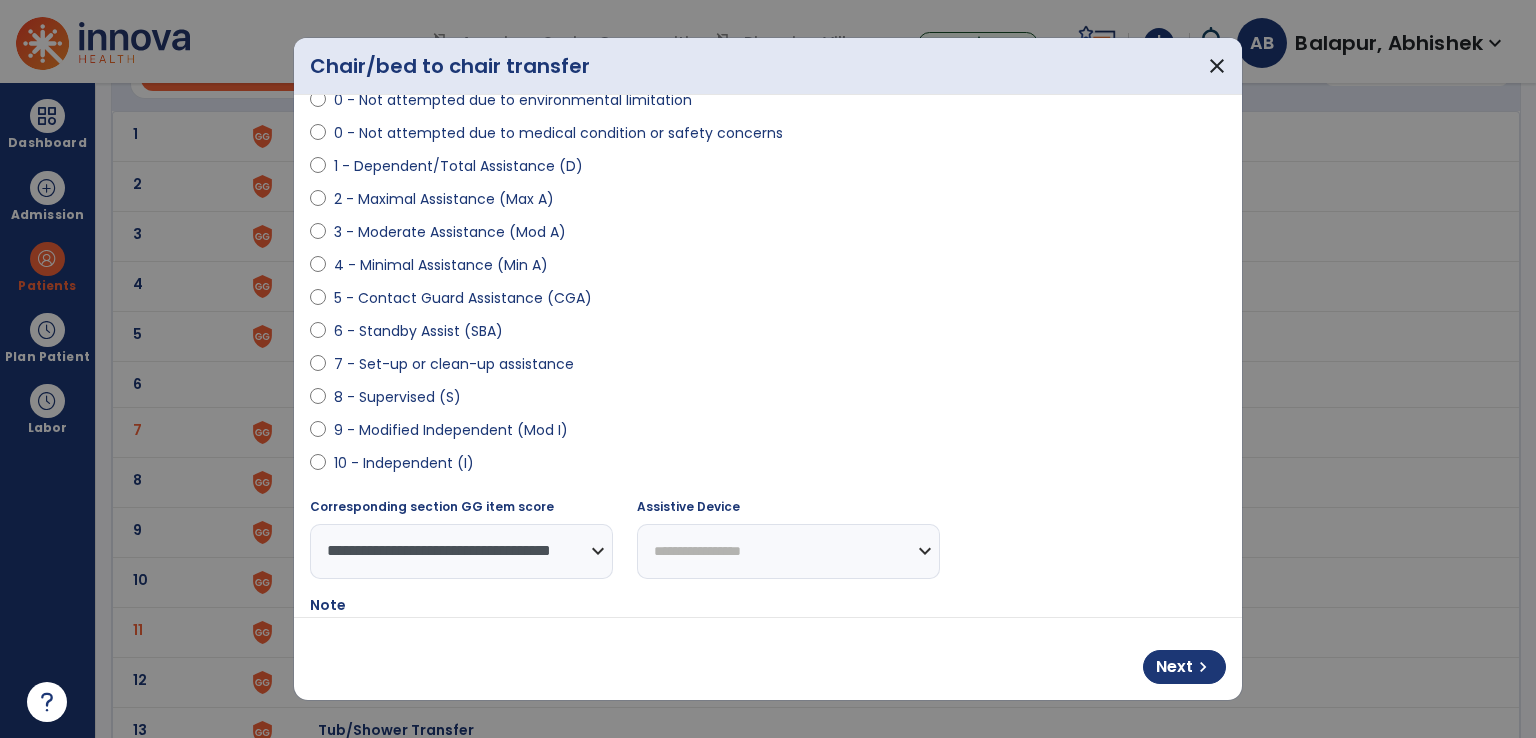 scroll, scrollTop: 370, scrollLeft: 0, axis: vertical 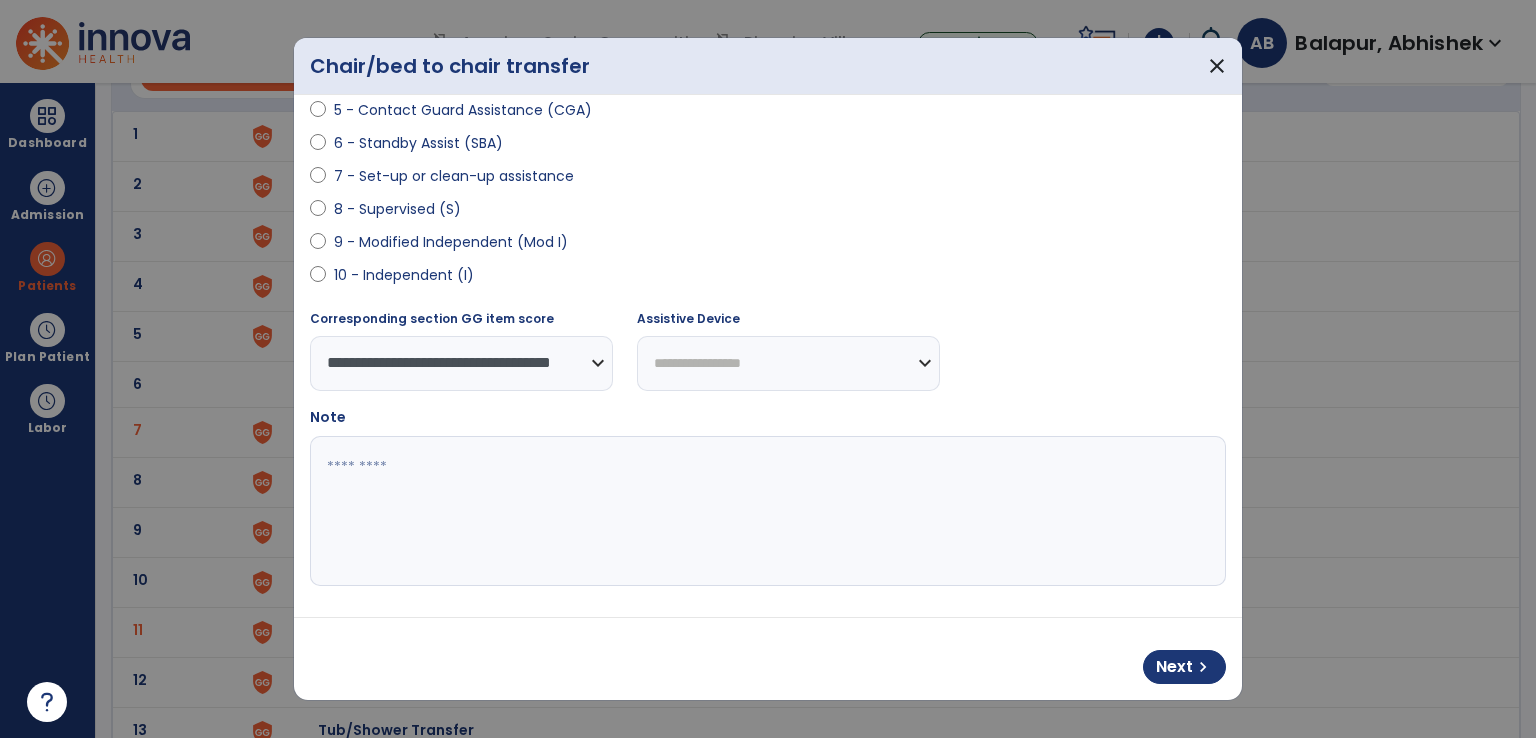click on "**********" at bounding box center [788, 363] 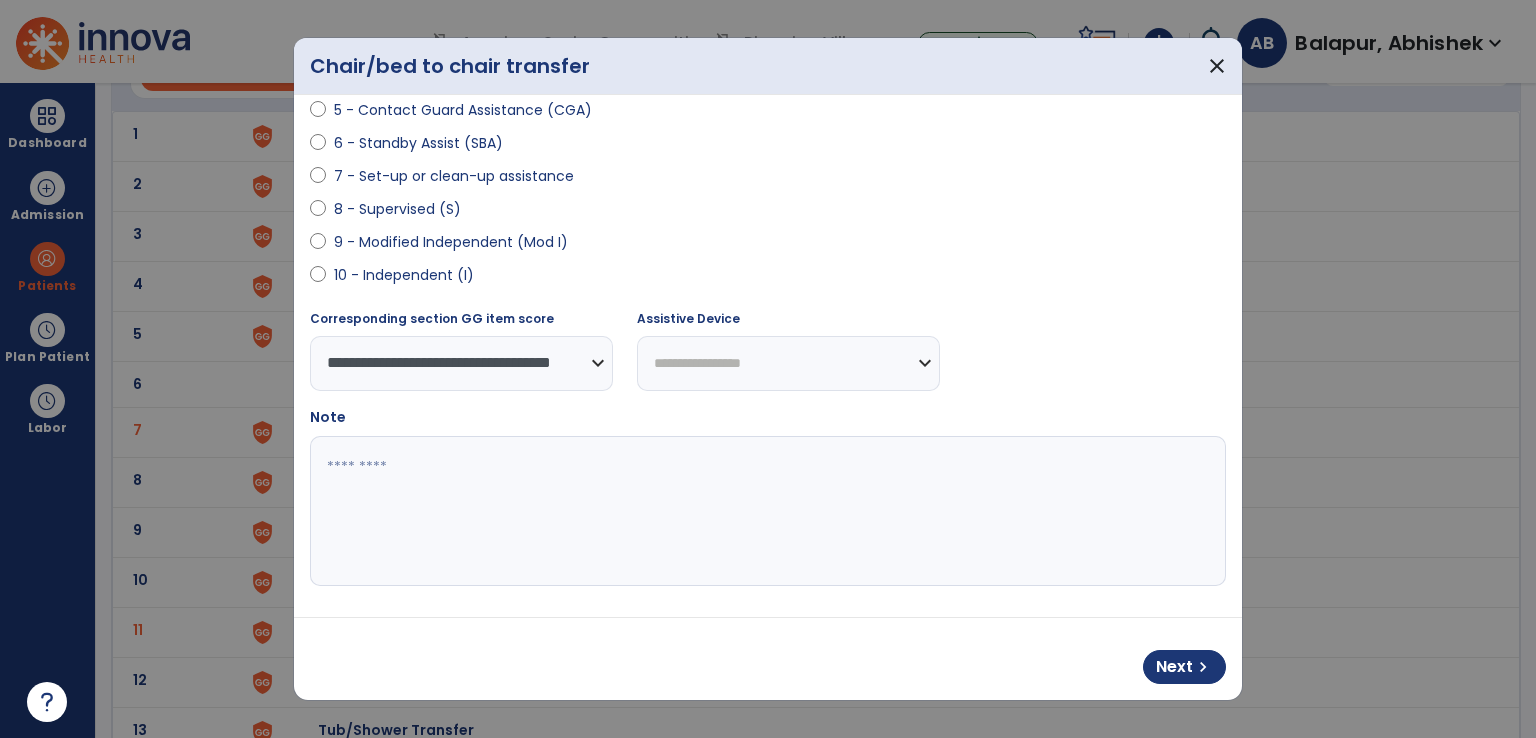 select on "**********" 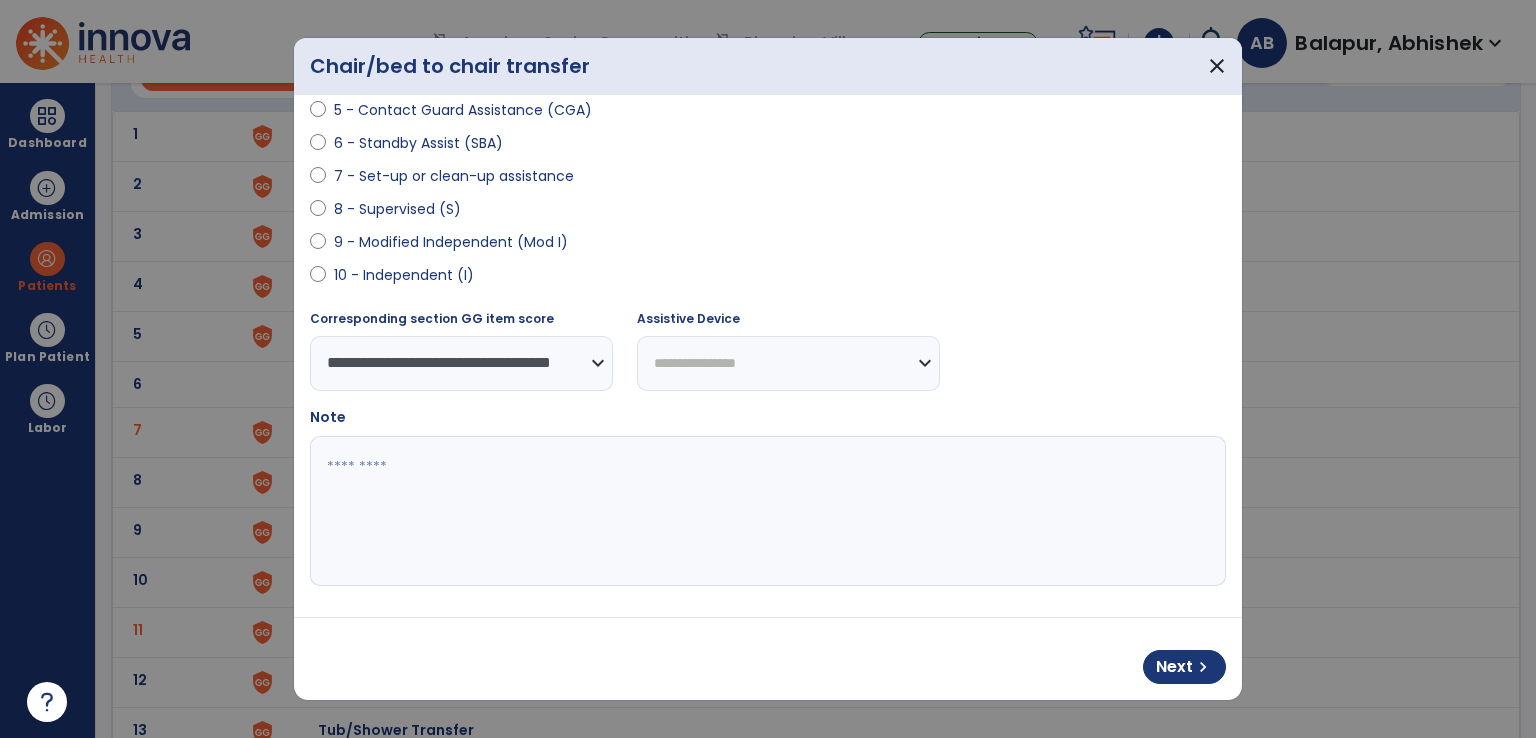 click on "**********" at bounding box center (788, 363) 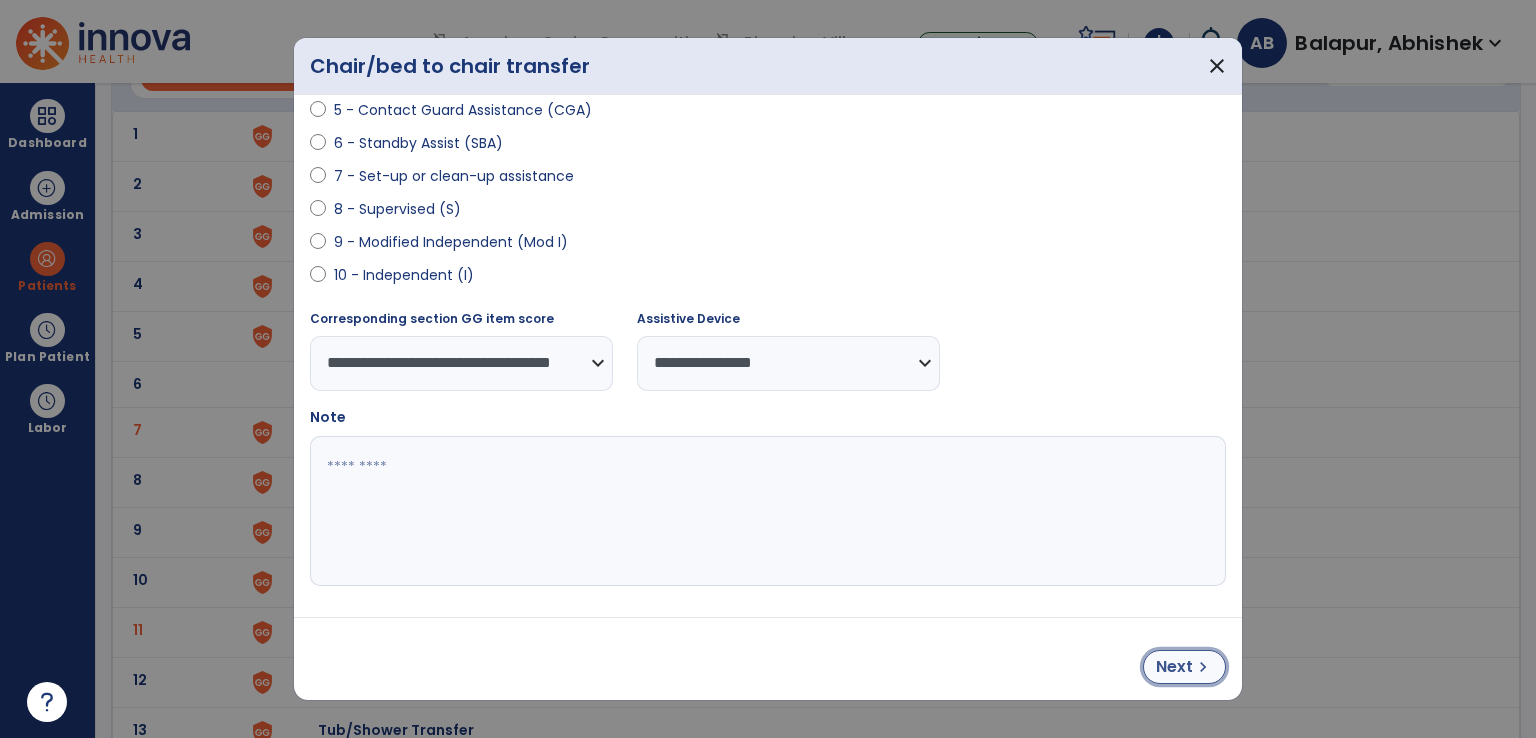 click on "Next  chevron_right" at bounding box center (1184, 667) 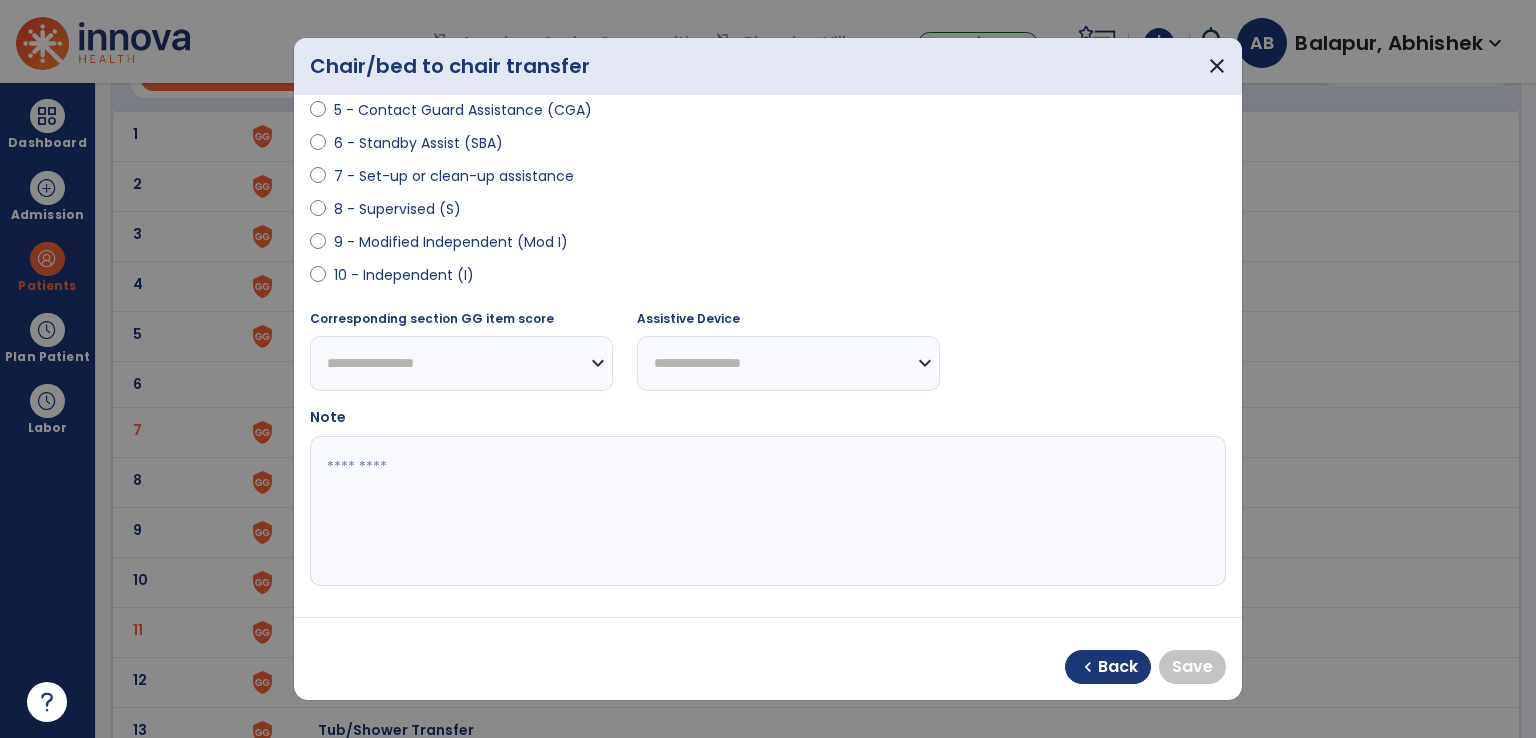 click on "0 - Unknown 0 - Patient Refused 0 - Not Applicable 0 - Not attempted due to environmental limitation 0 - Not attempted due to medical condition or safety concerns 1 - Dependent/Total Assistance (D) 2 - Maximal Assistance (Max A) 3 - Moderate Assistance (Mod A) 4 - Minimal Assistance (Min A) 5 - Contact Guard Assistance (CGA) 6 - Standby Assist (SBA) 7 - Set-up or clean-up assistance 8 - Supervised (S) 9 - Modified Independent (Mod I) 10 - Independent (I)" at bounding box center (768, 36) 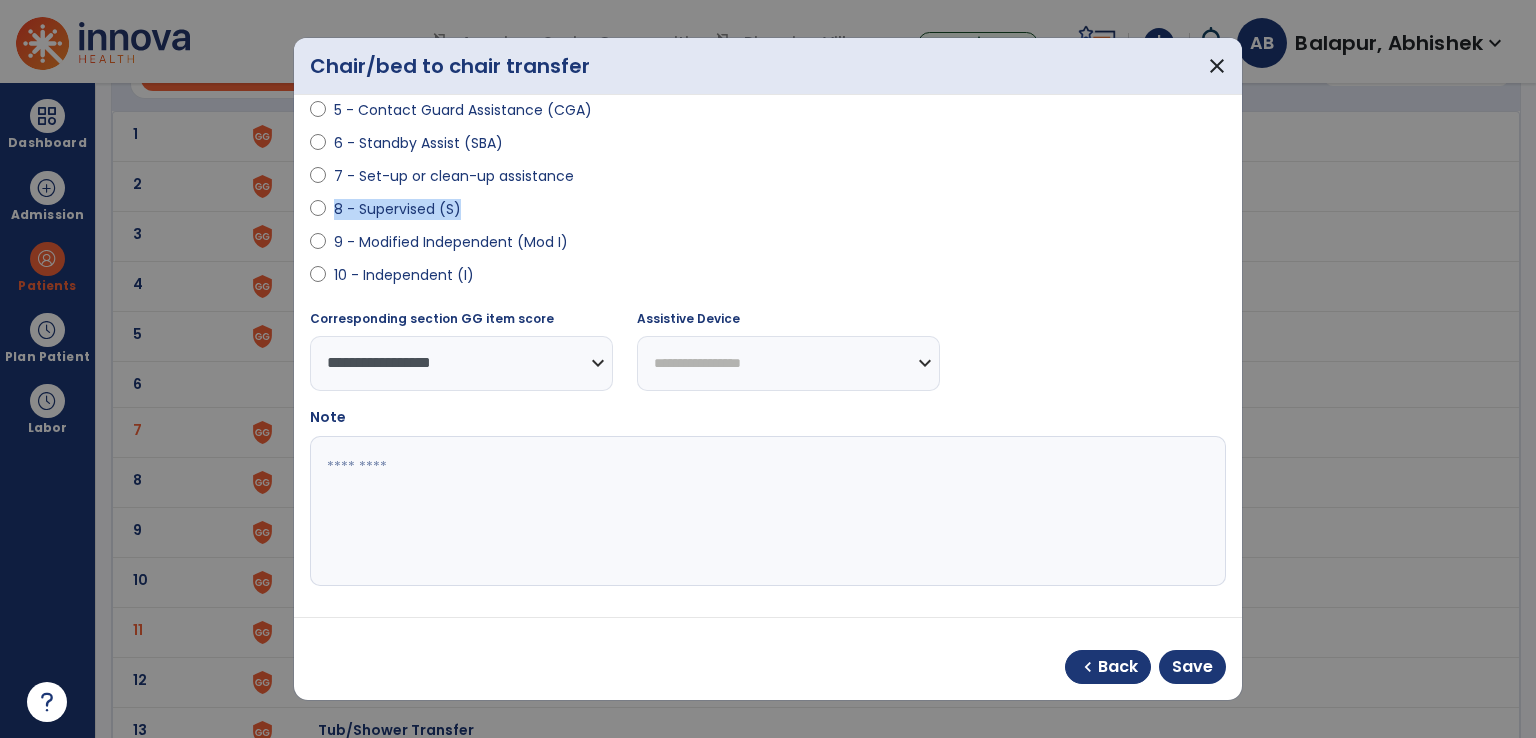 select on "**********" 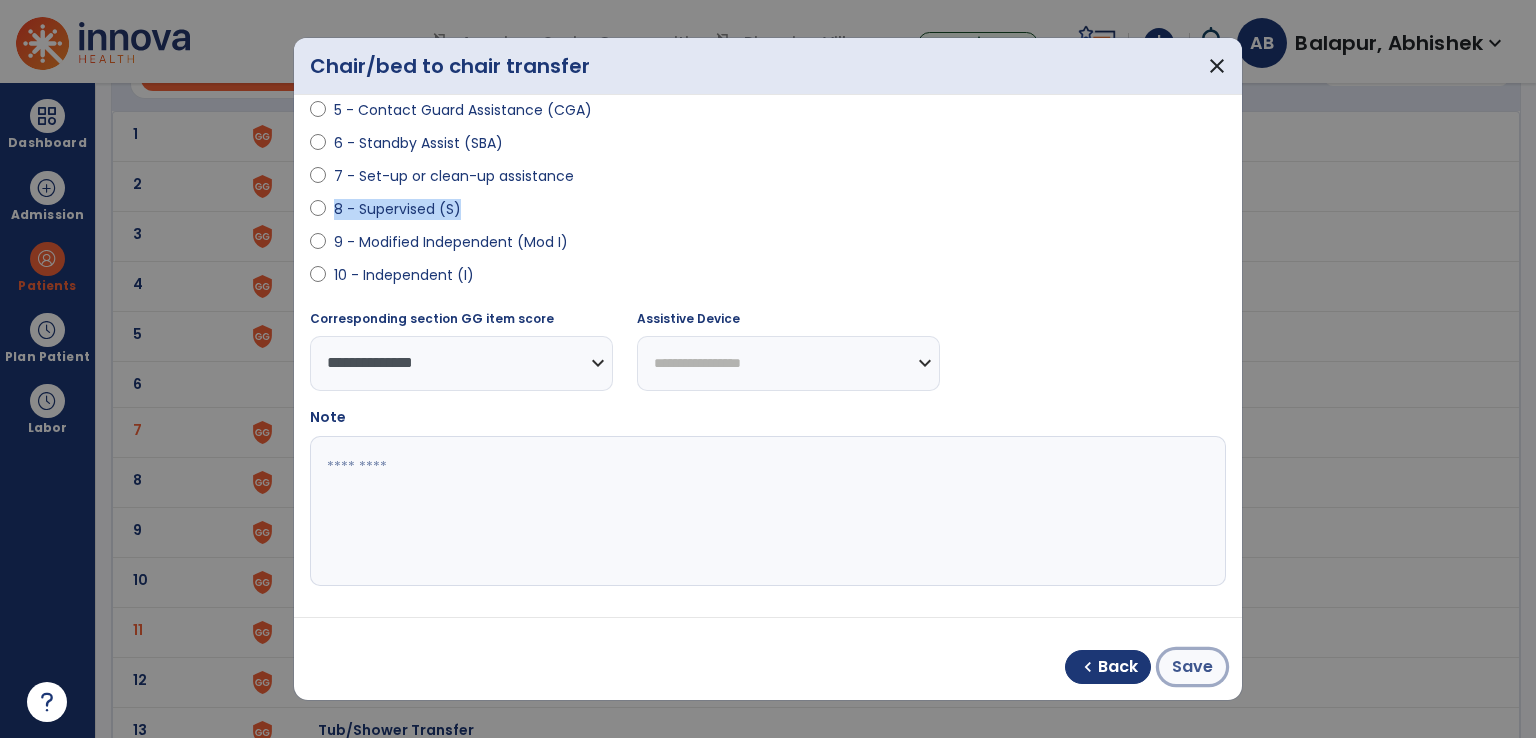 click on "Save" at bounding box center [1192, 667] 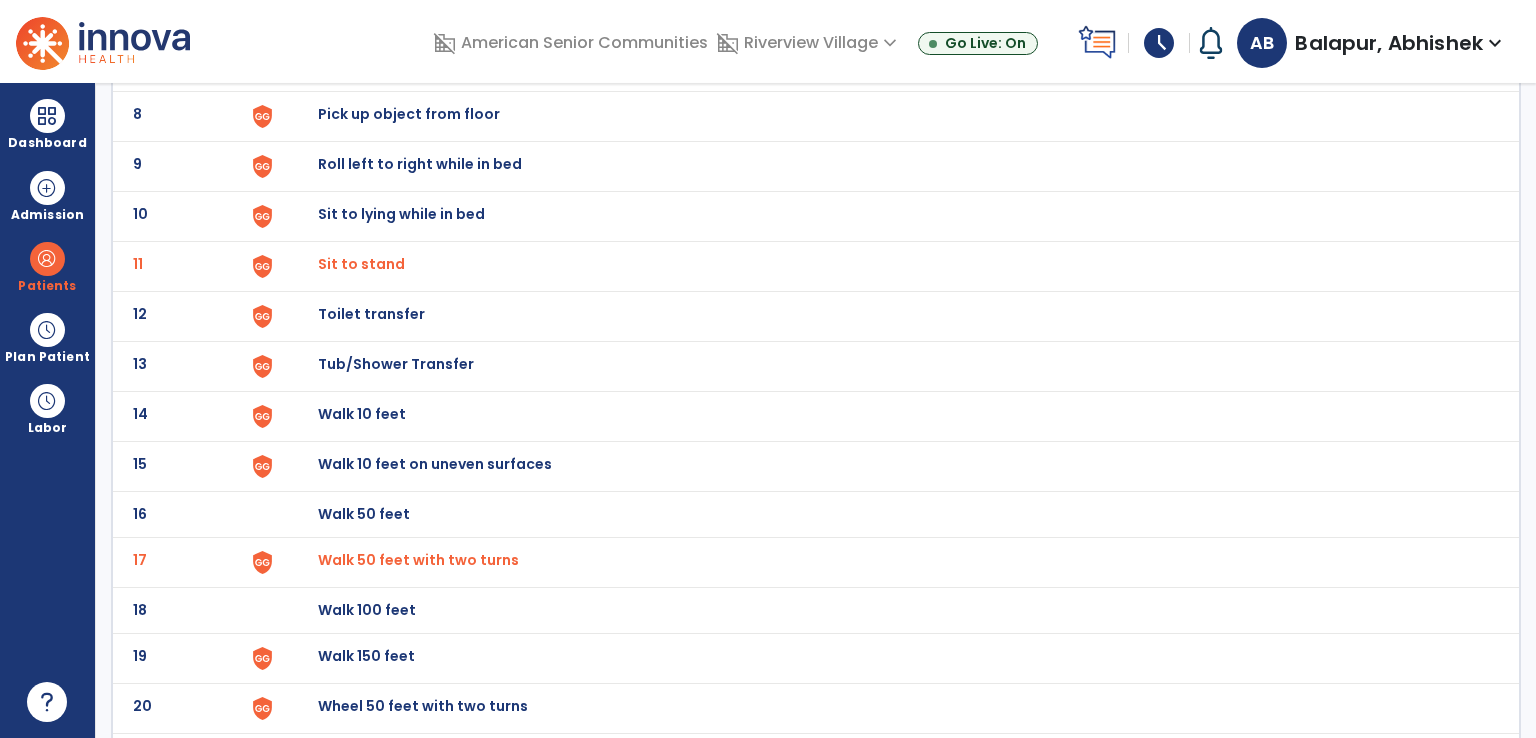 scroll, scrollTop: 0, scrollLeft: 0, axis: both 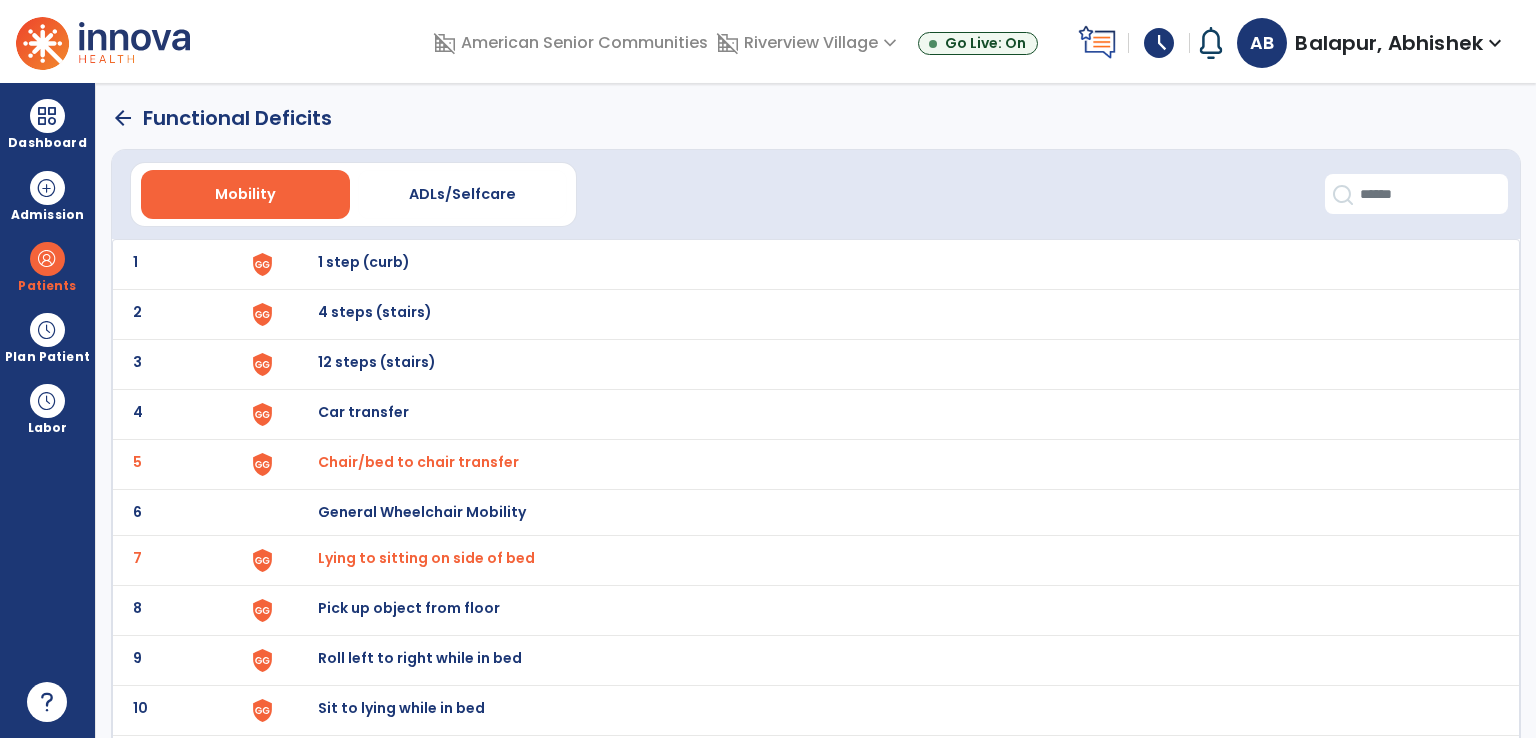 click on "arrow_back" 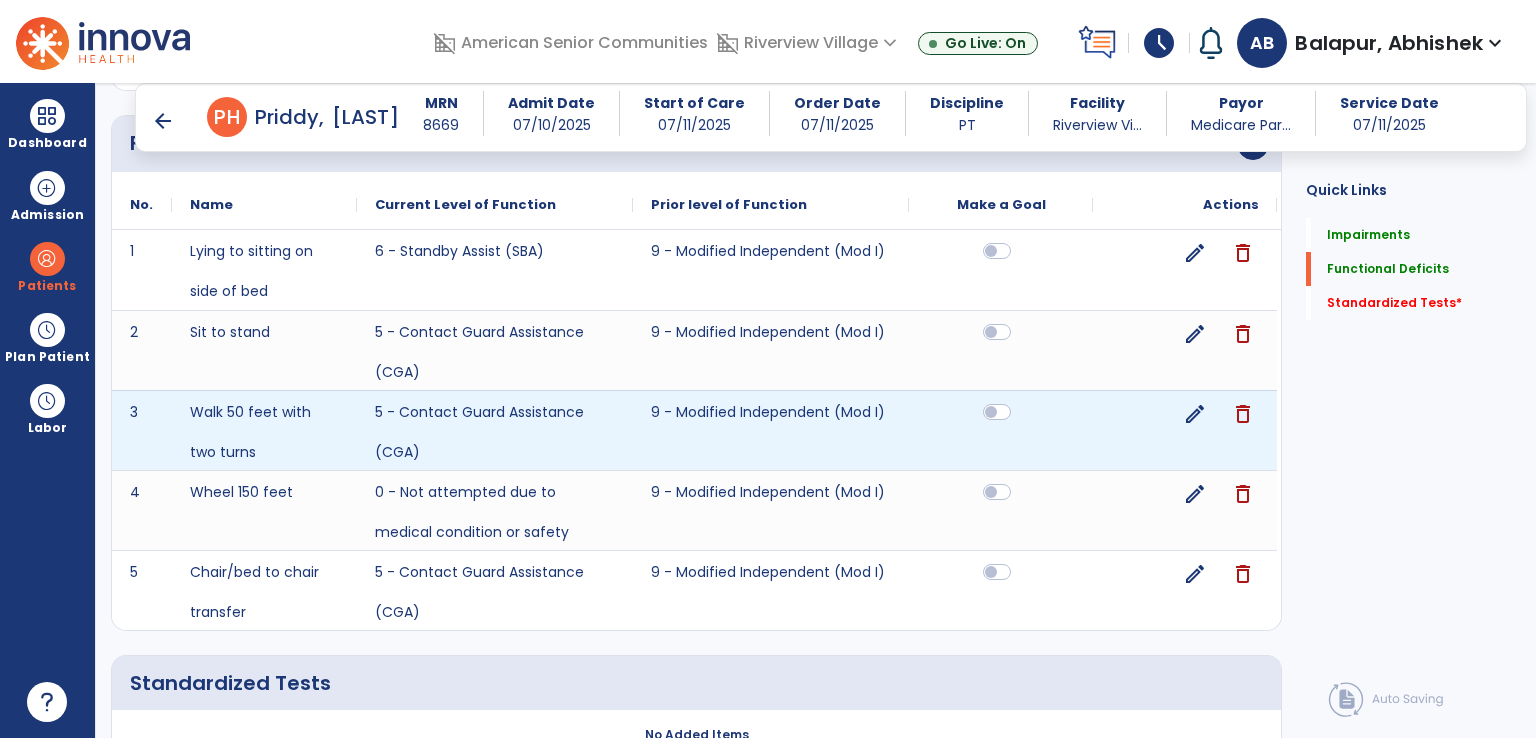 scroll, scrollTop: 1354, scrollLeft: 0, axis: vertical 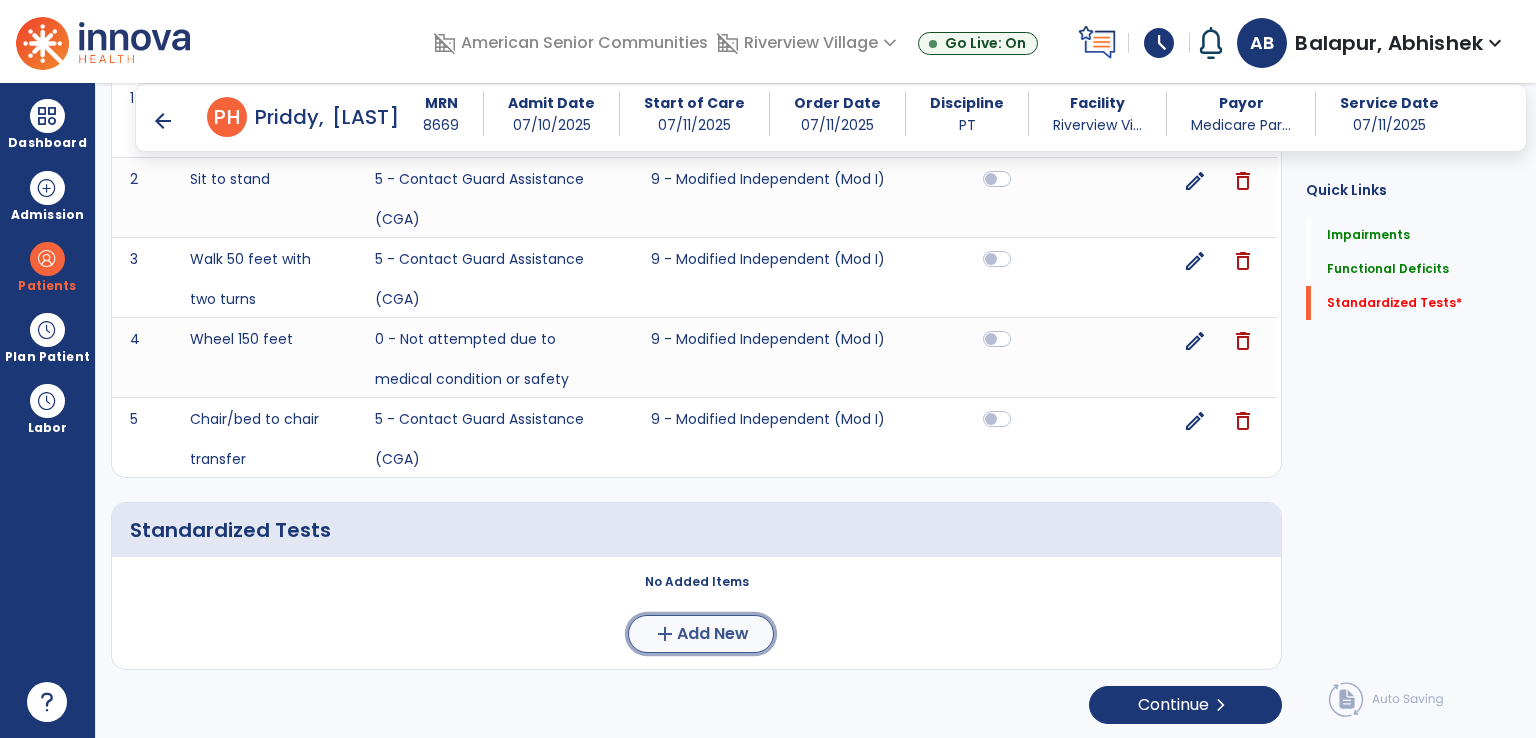 click on "add  Add New" 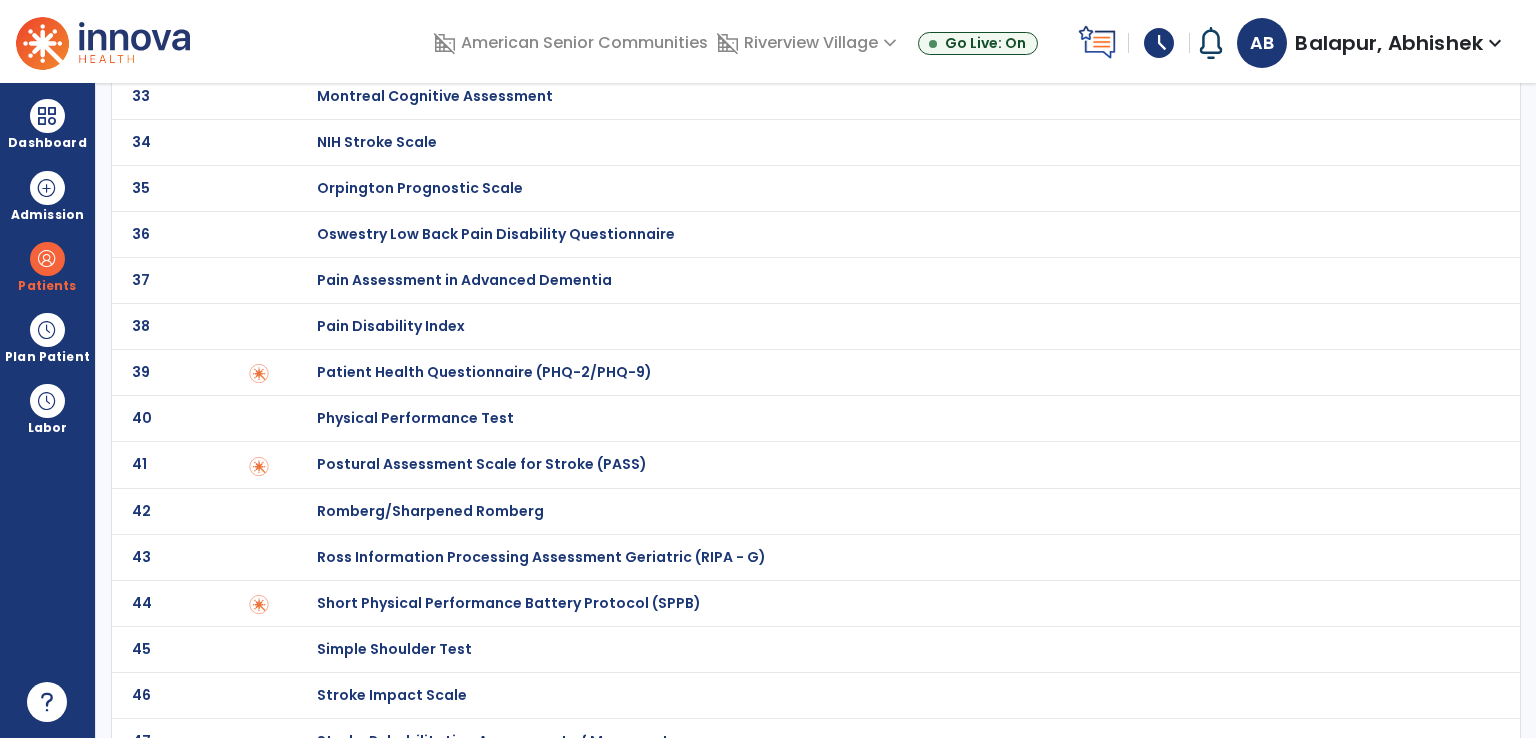scroll, scrollTop: 1777, scrollLeft: 0, axis: vertical 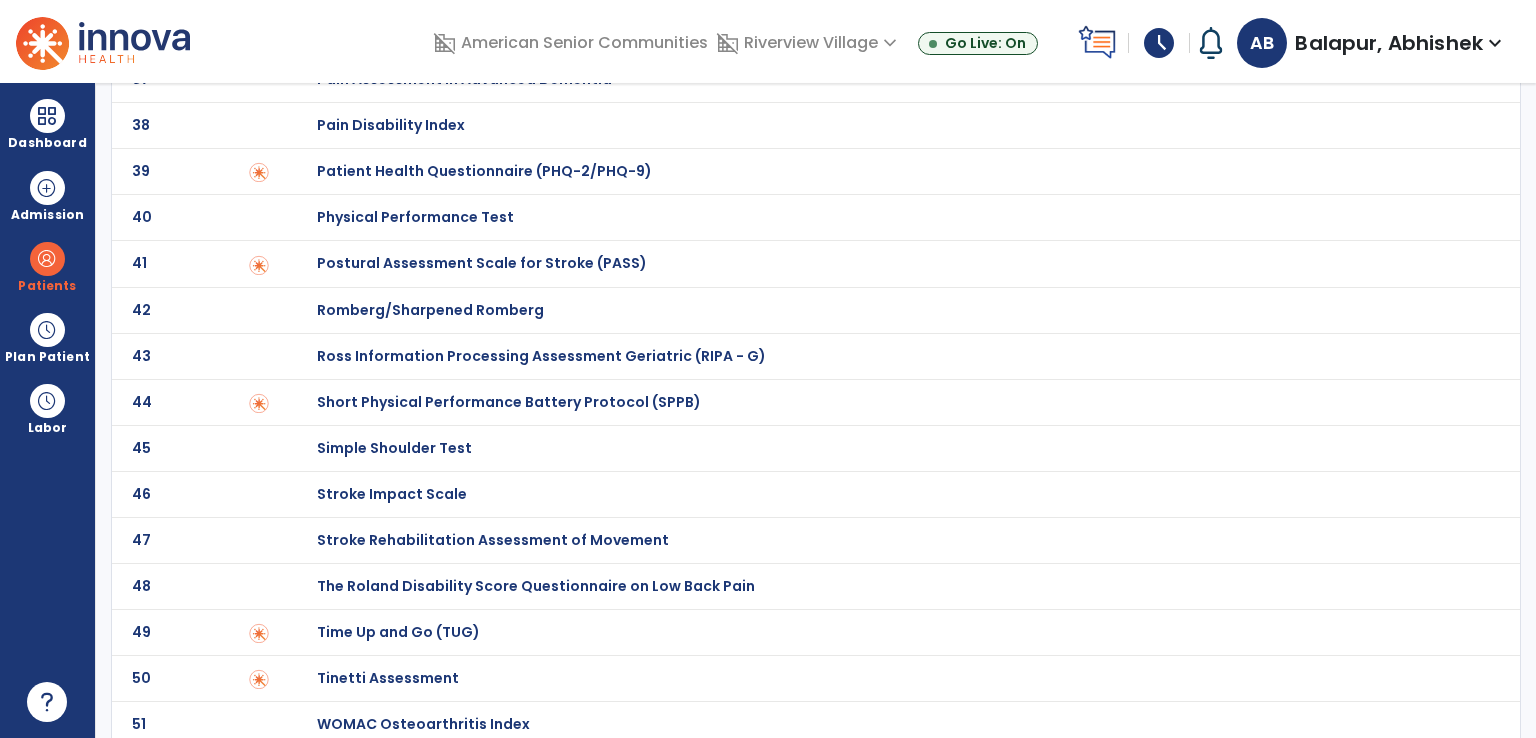 click on "Time Up and Go (TUG)" at bounding box center (388, -1577) 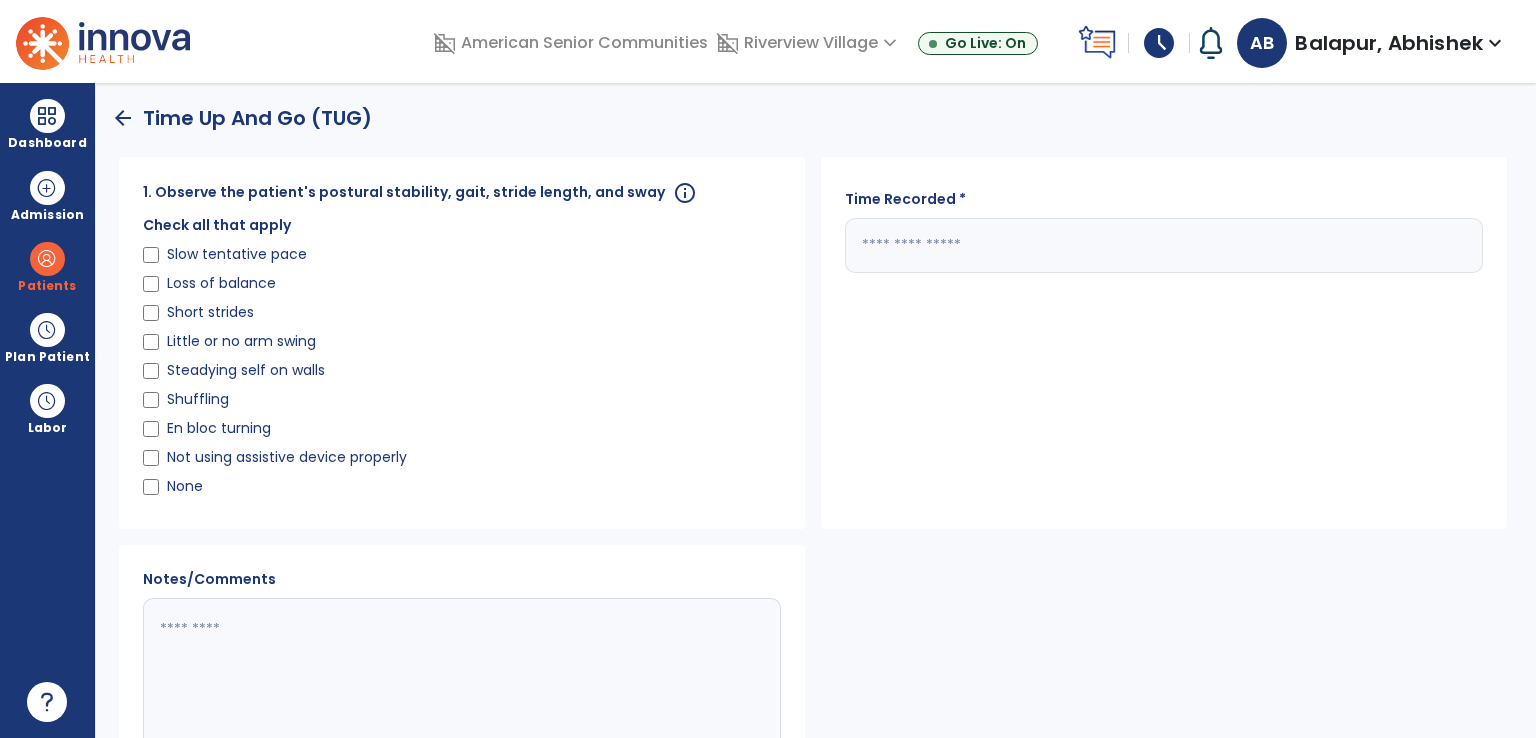 click 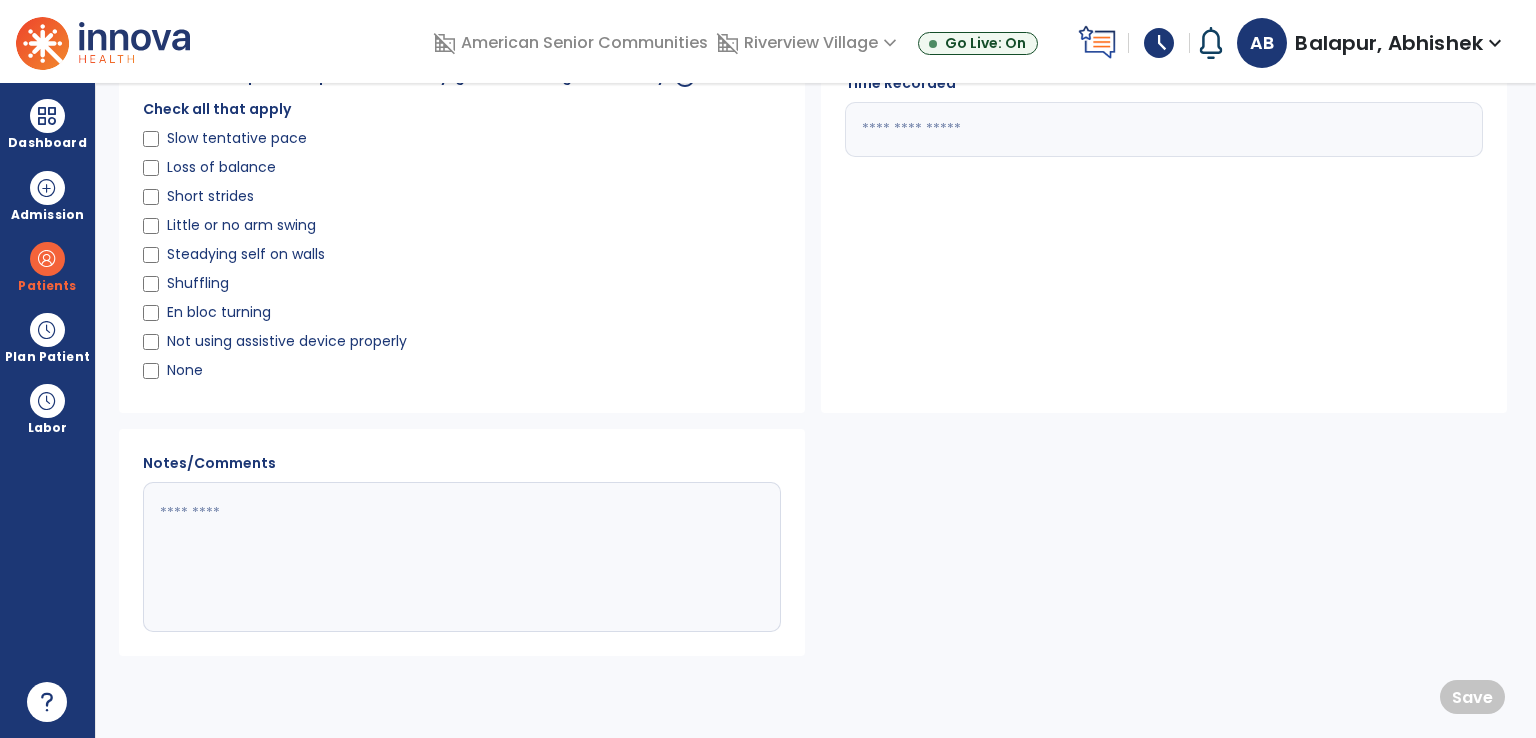 scroll, scrollTop: 0, scrollLeft: 0, axis: both 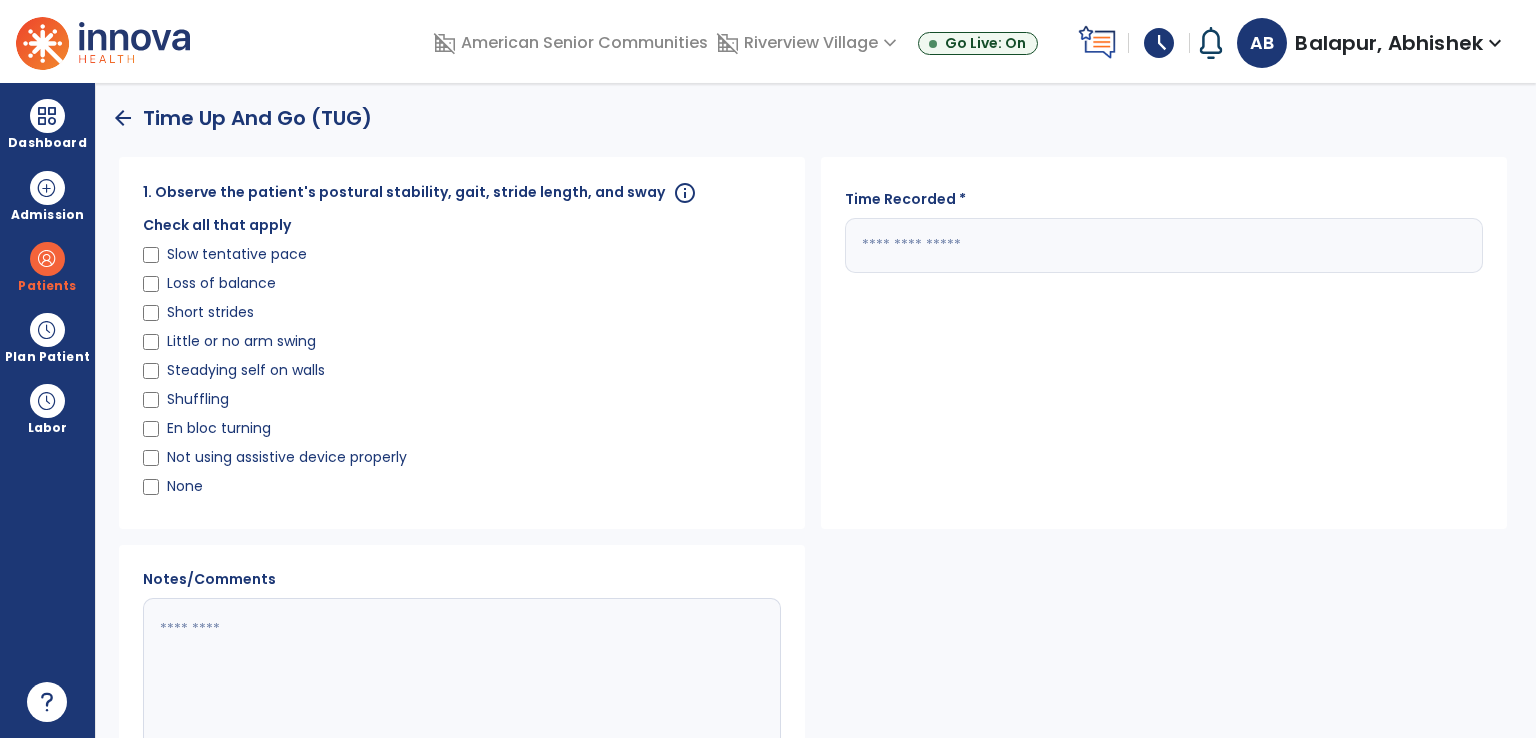 click 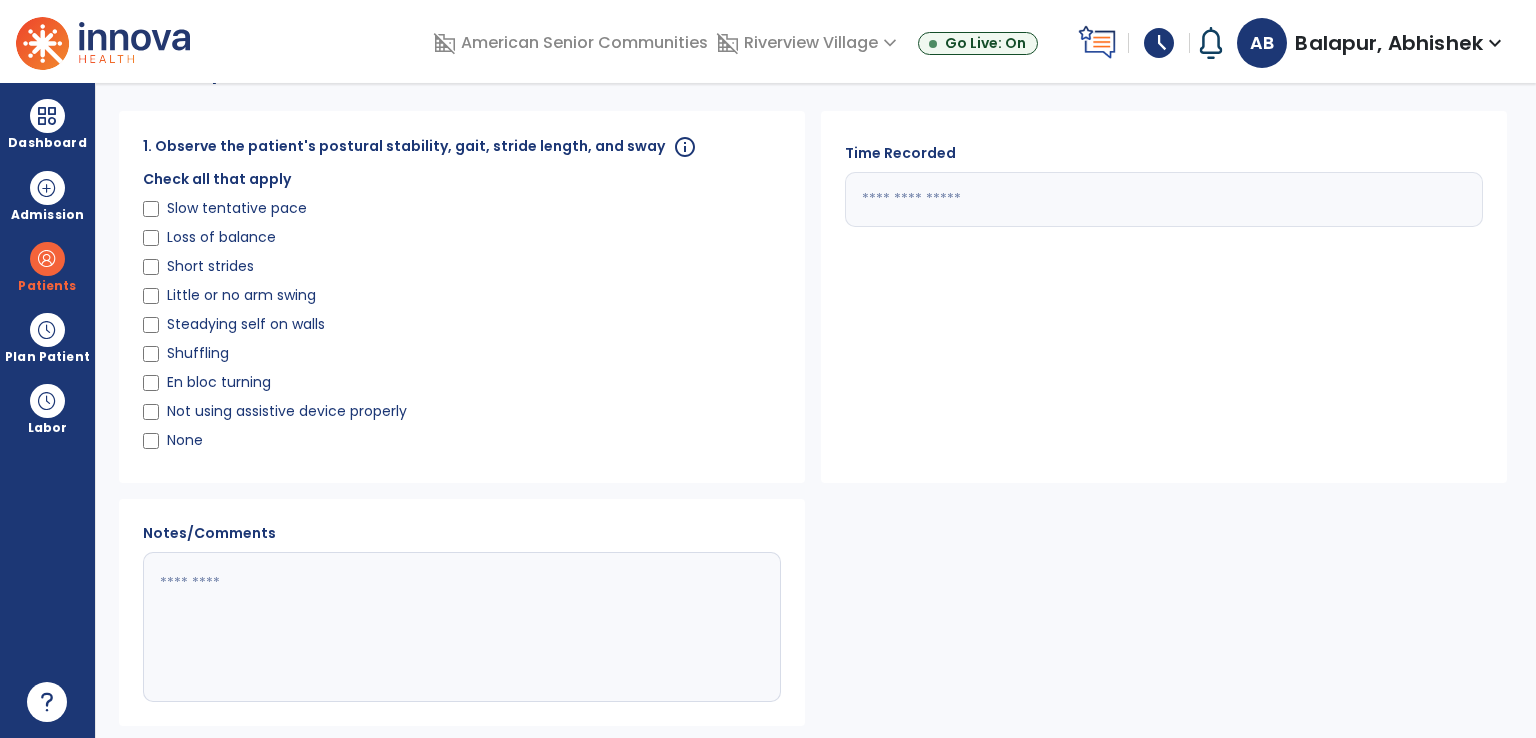 scroll, scrollTop: 117, scrollLeft: 0, axis: vertical 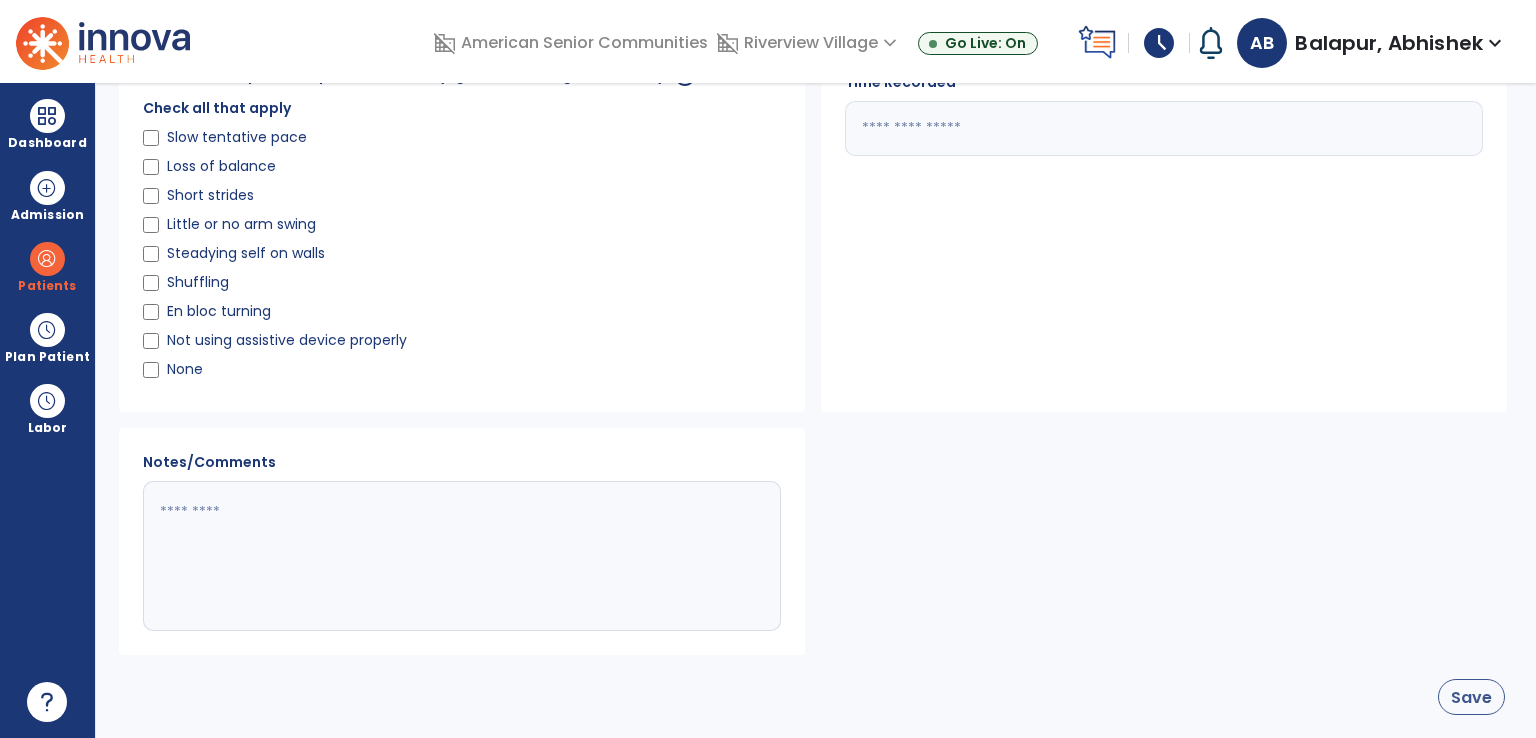 type on "**" 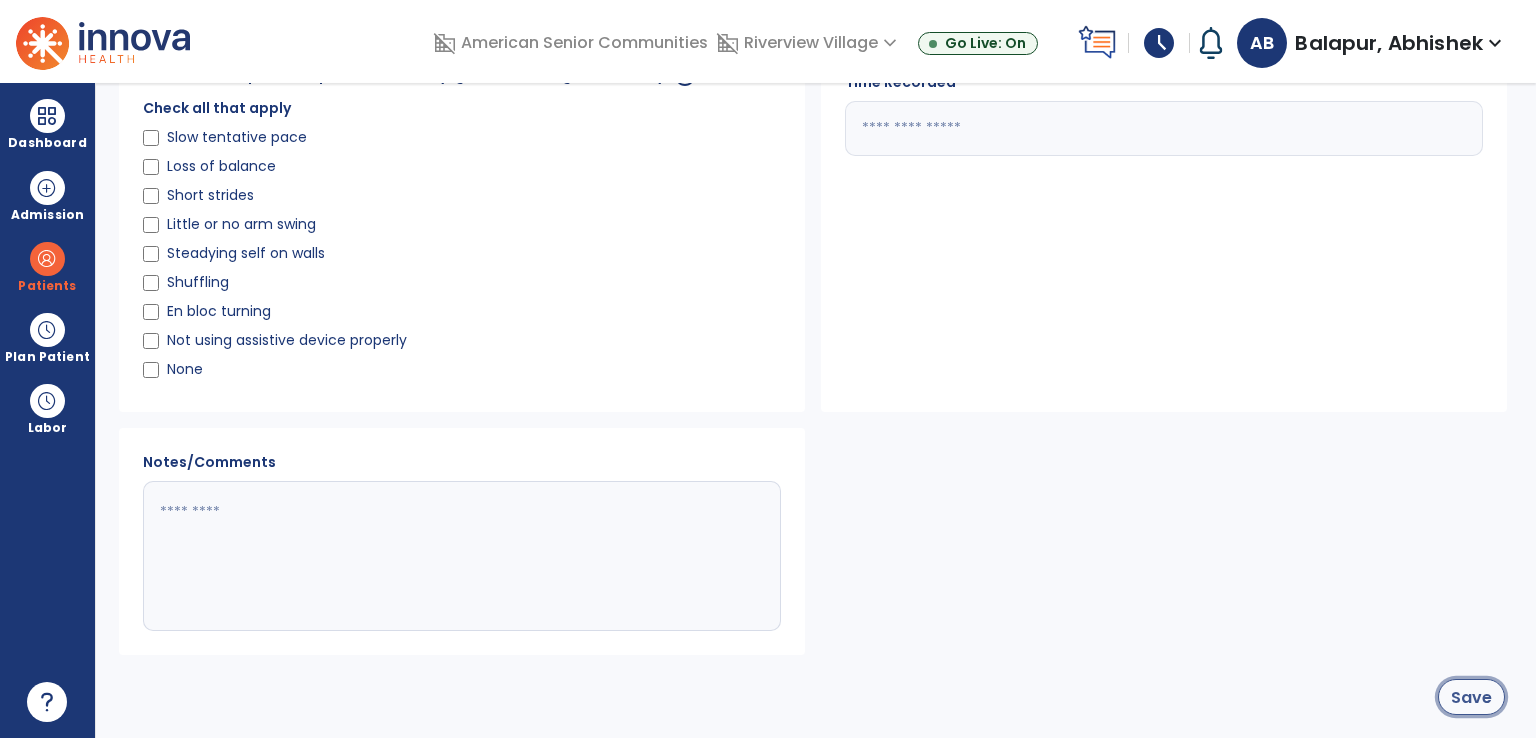 click on "Save" 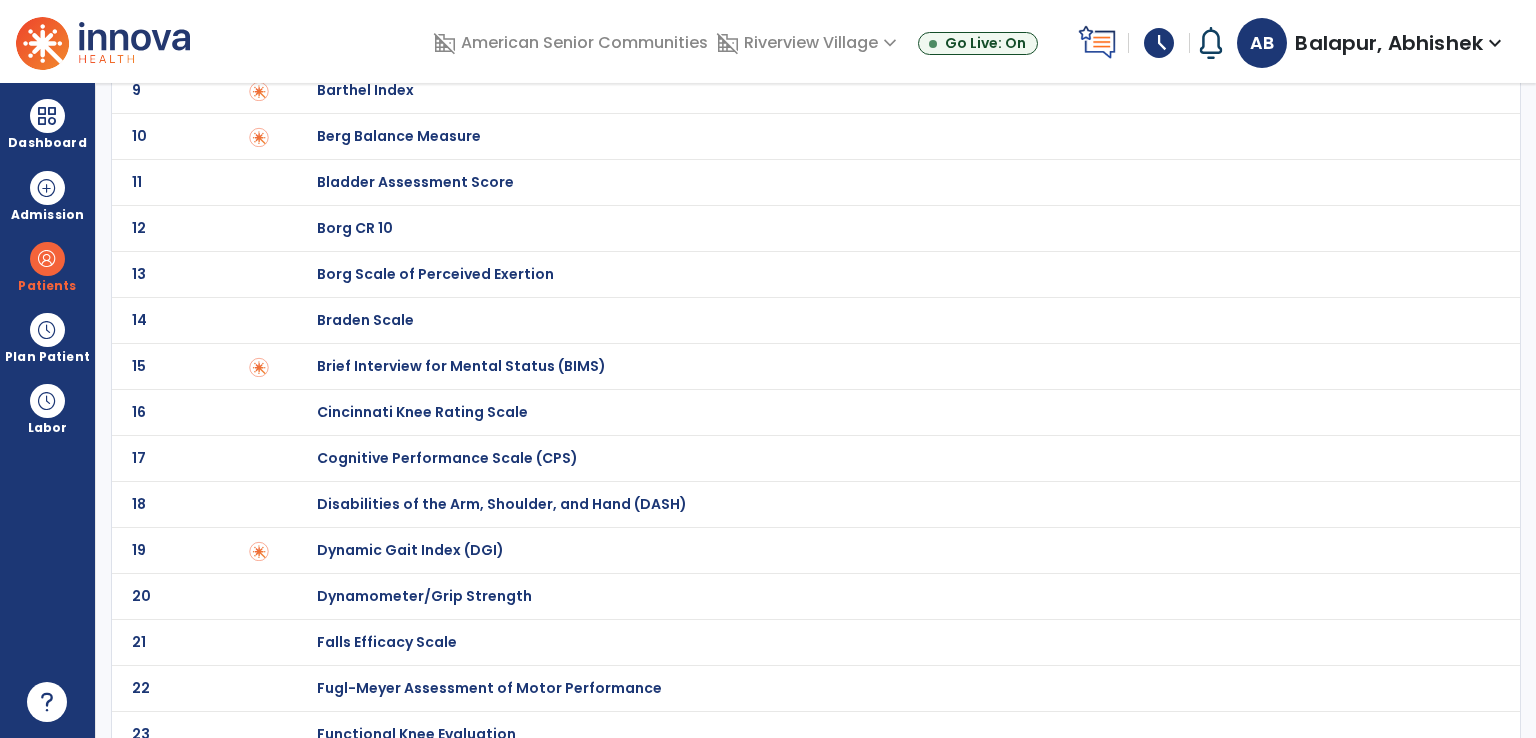 scroll, scrollTop: 0, scrollLeft: 0, axis: both 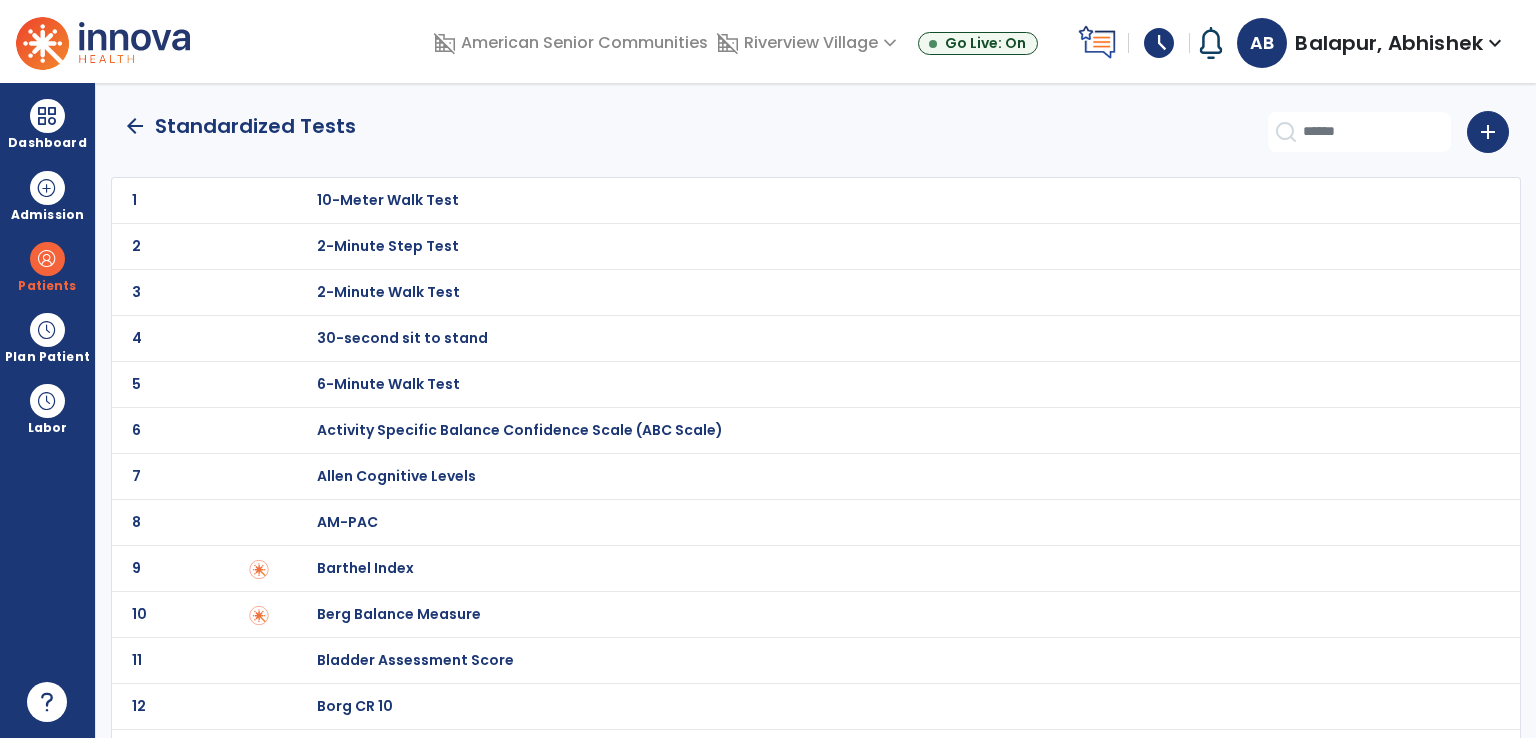 click on "arrow_back" 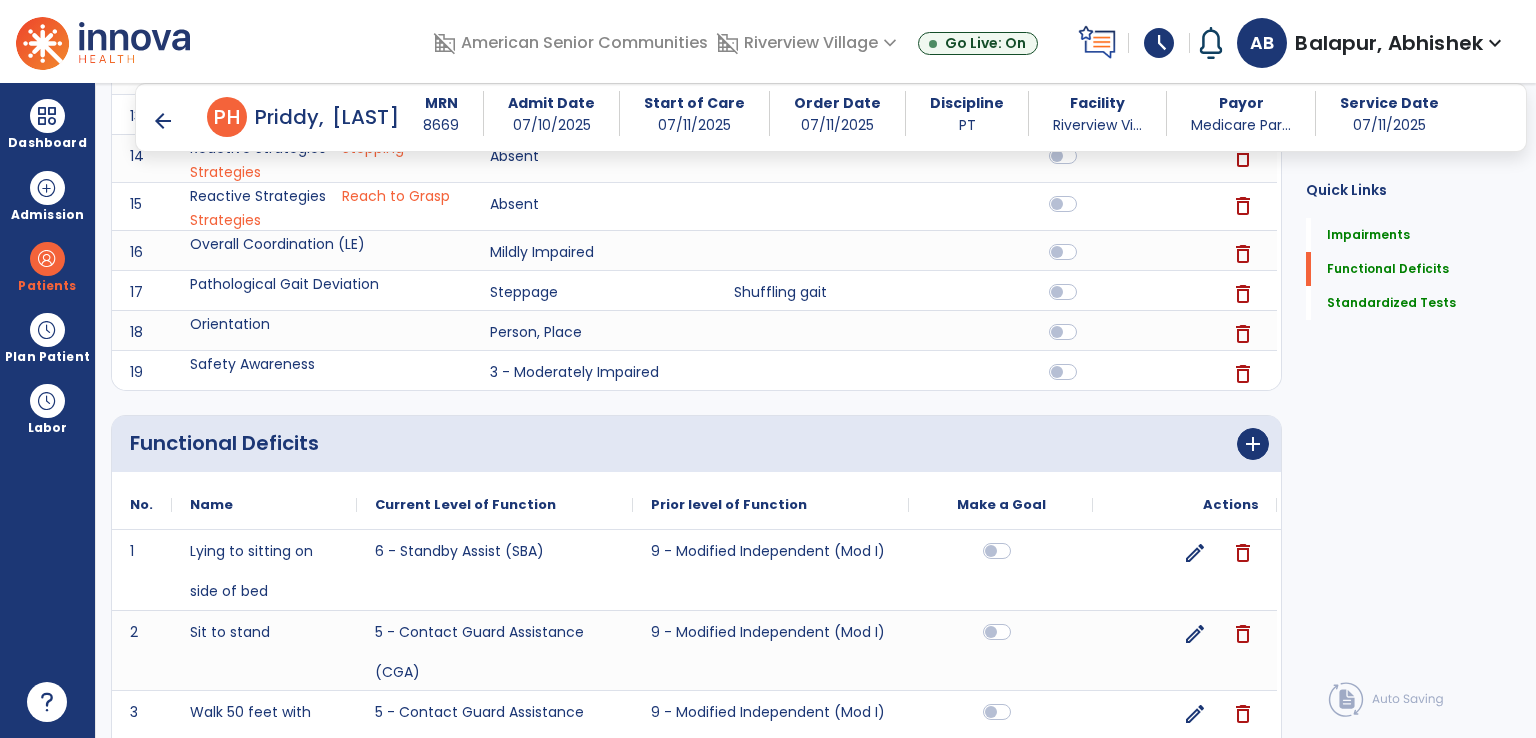 scroll, scrollTop: 1383, scrollLeft: 0, axis: vertical 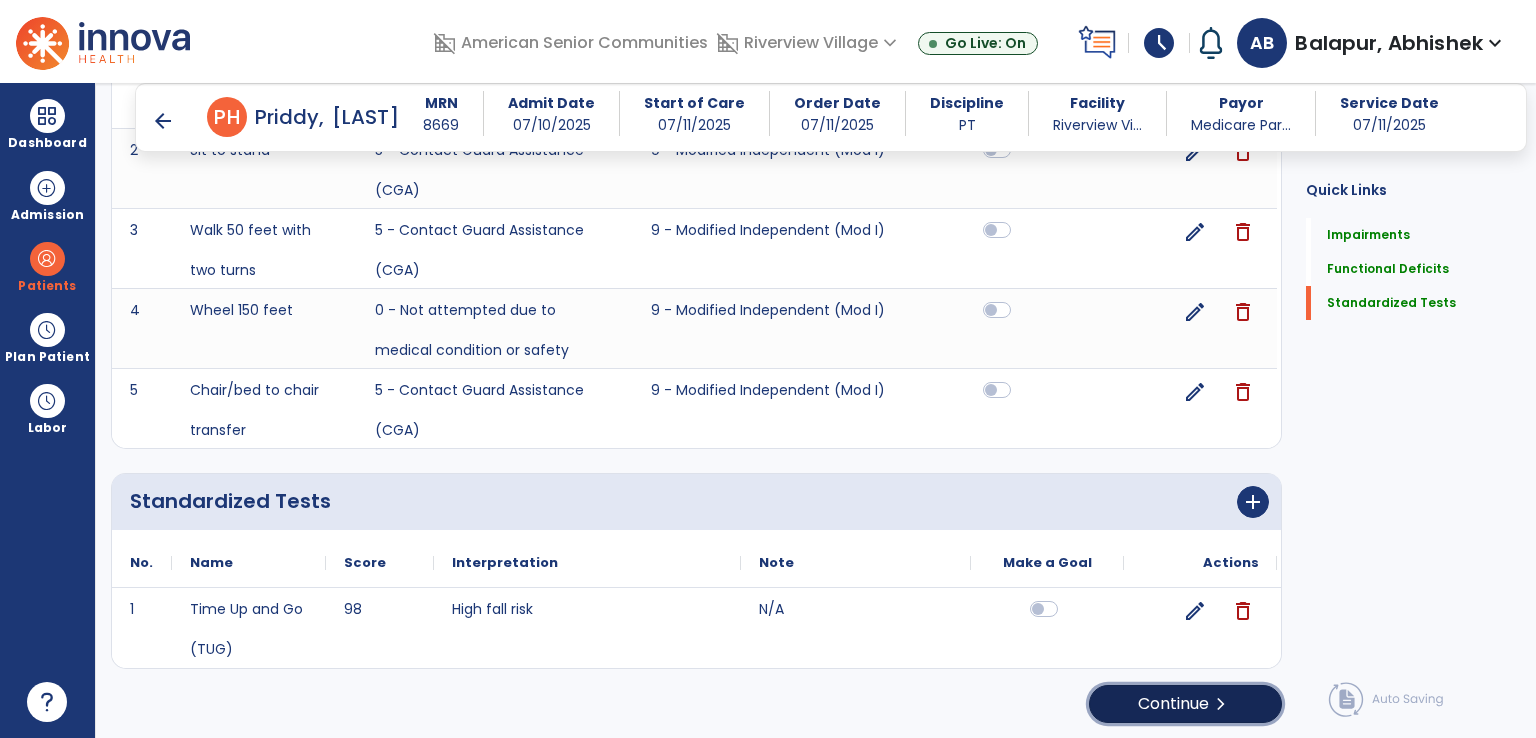 drag, startPoint x: 1190, startPoint y: 685, endPoint x: 1215, endPoint y: 669, distance: 29.681644 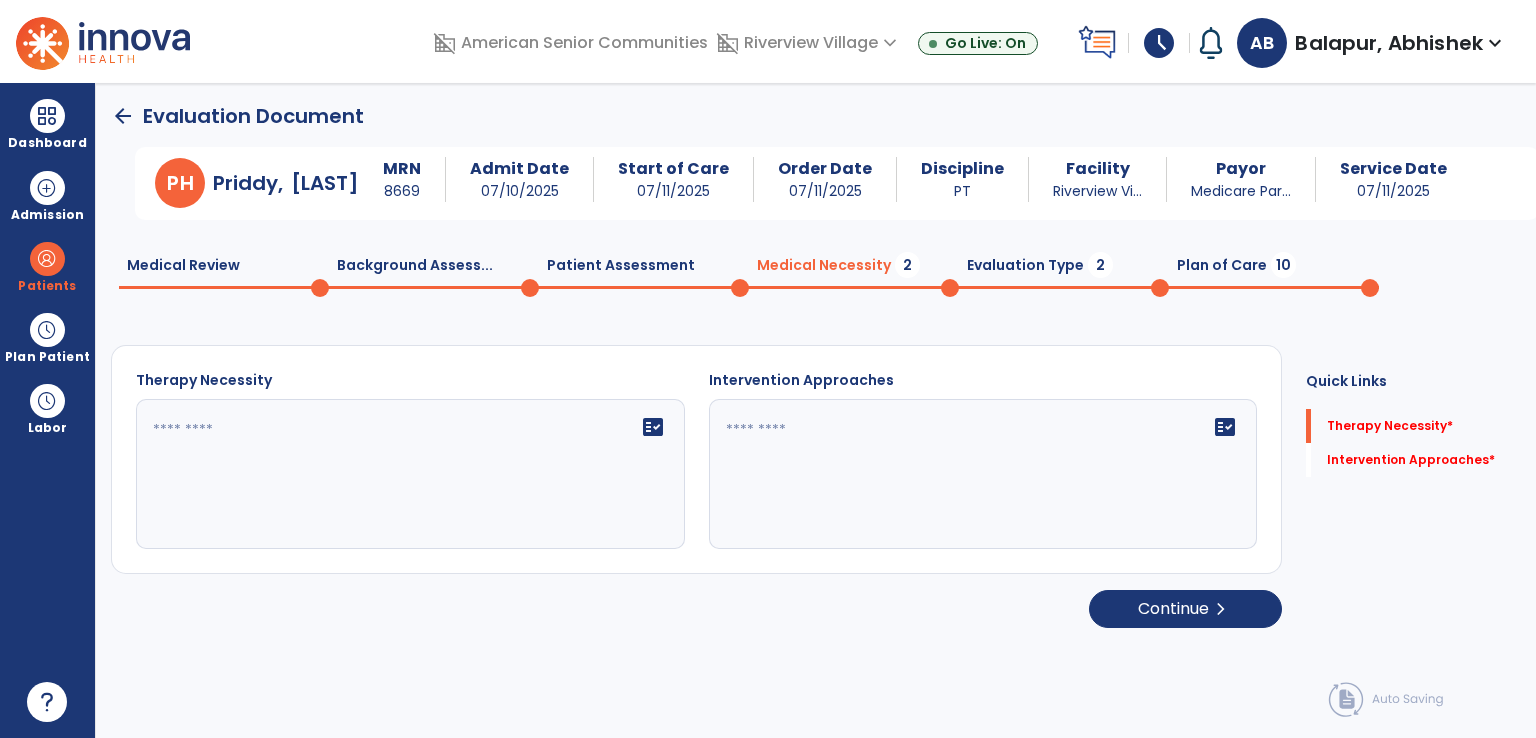 scroll, scrollTop: 0, scrollLeft: 0, axis: both 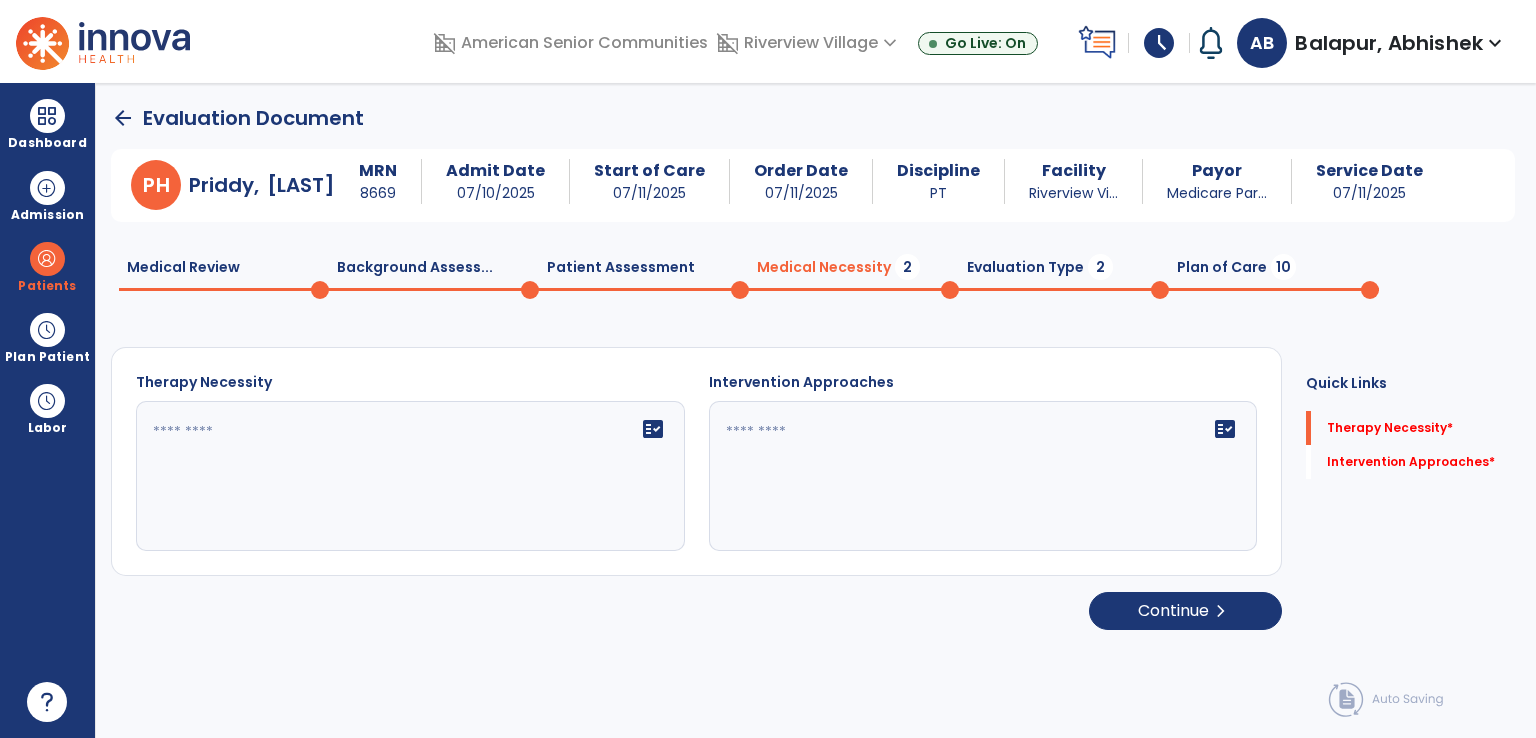 click on "fact_check" 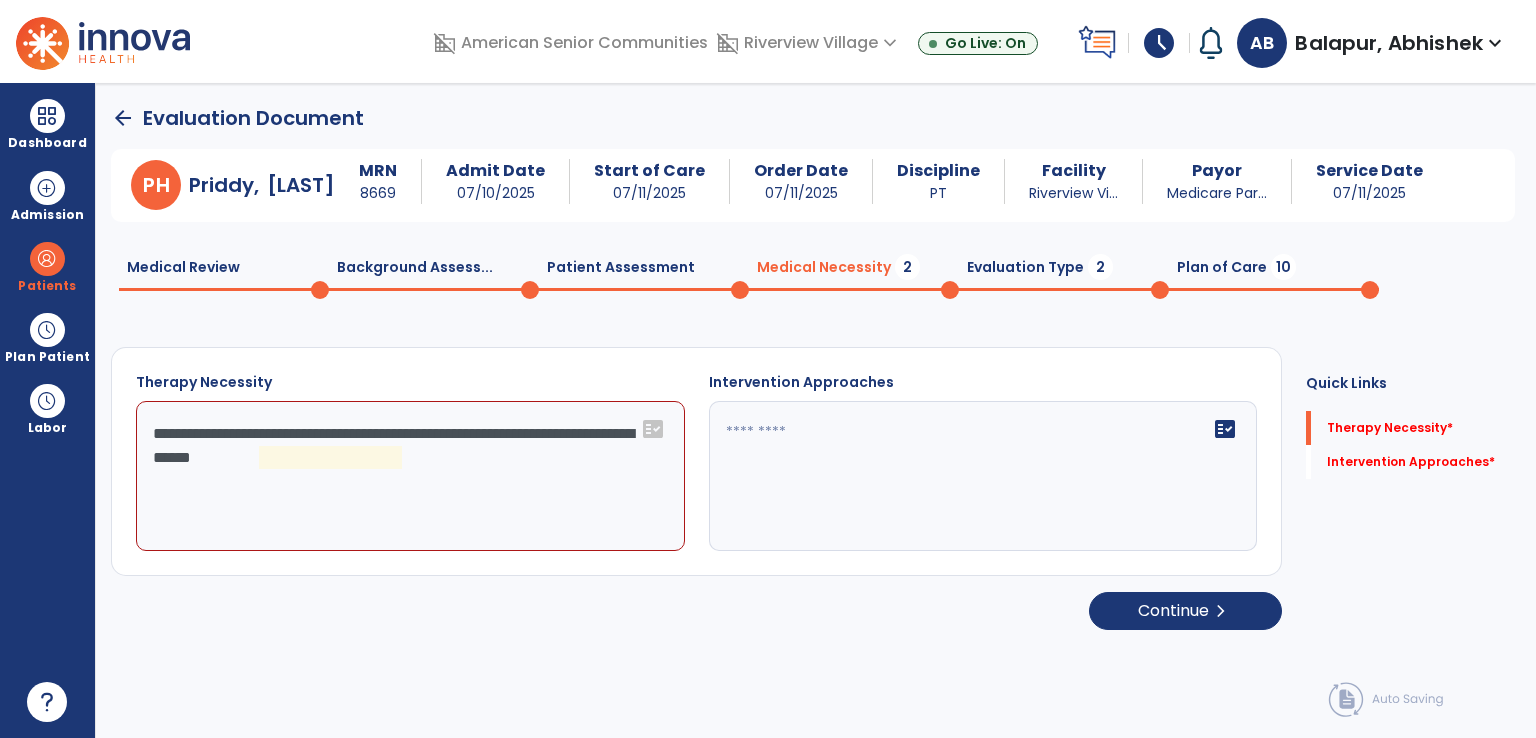 click on "**********" 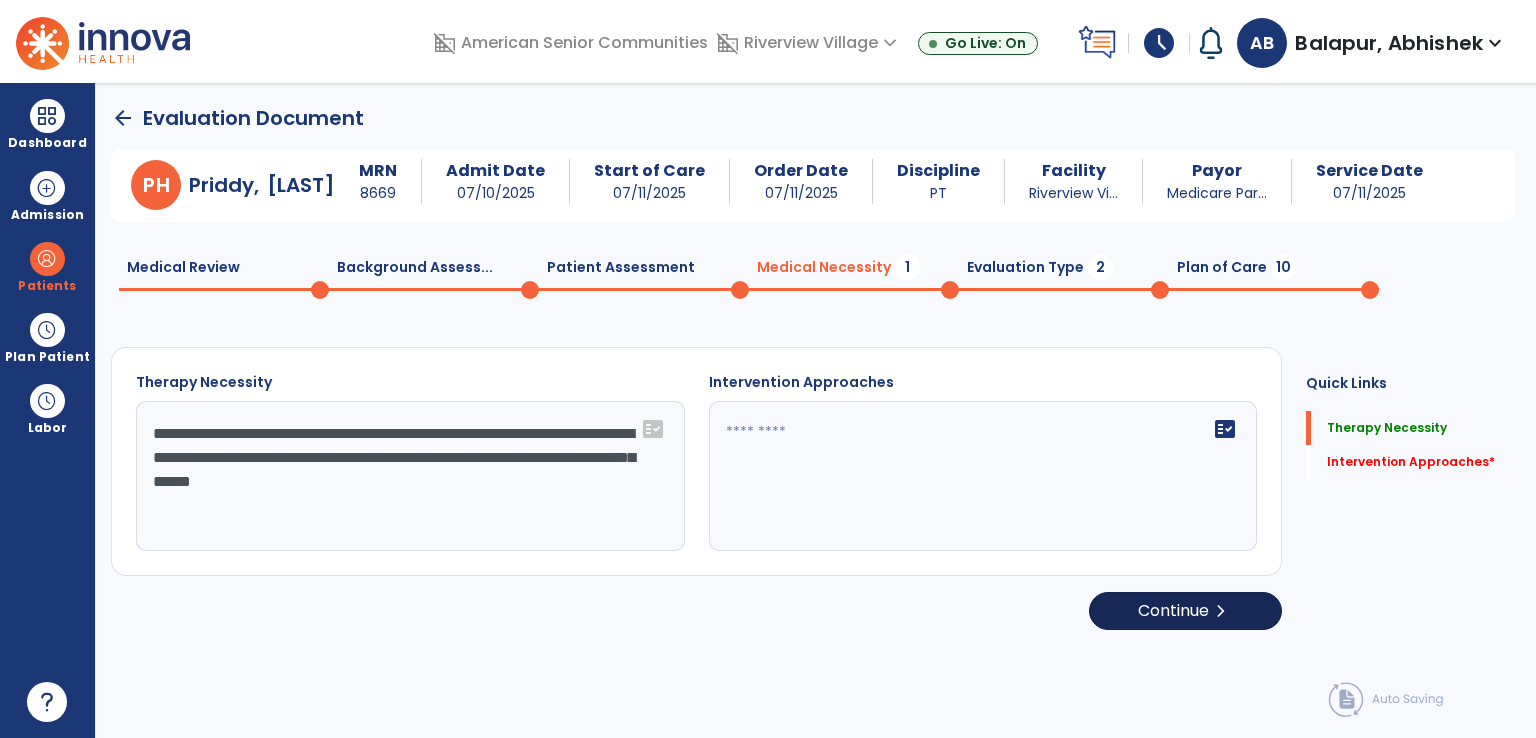 type on "**********" 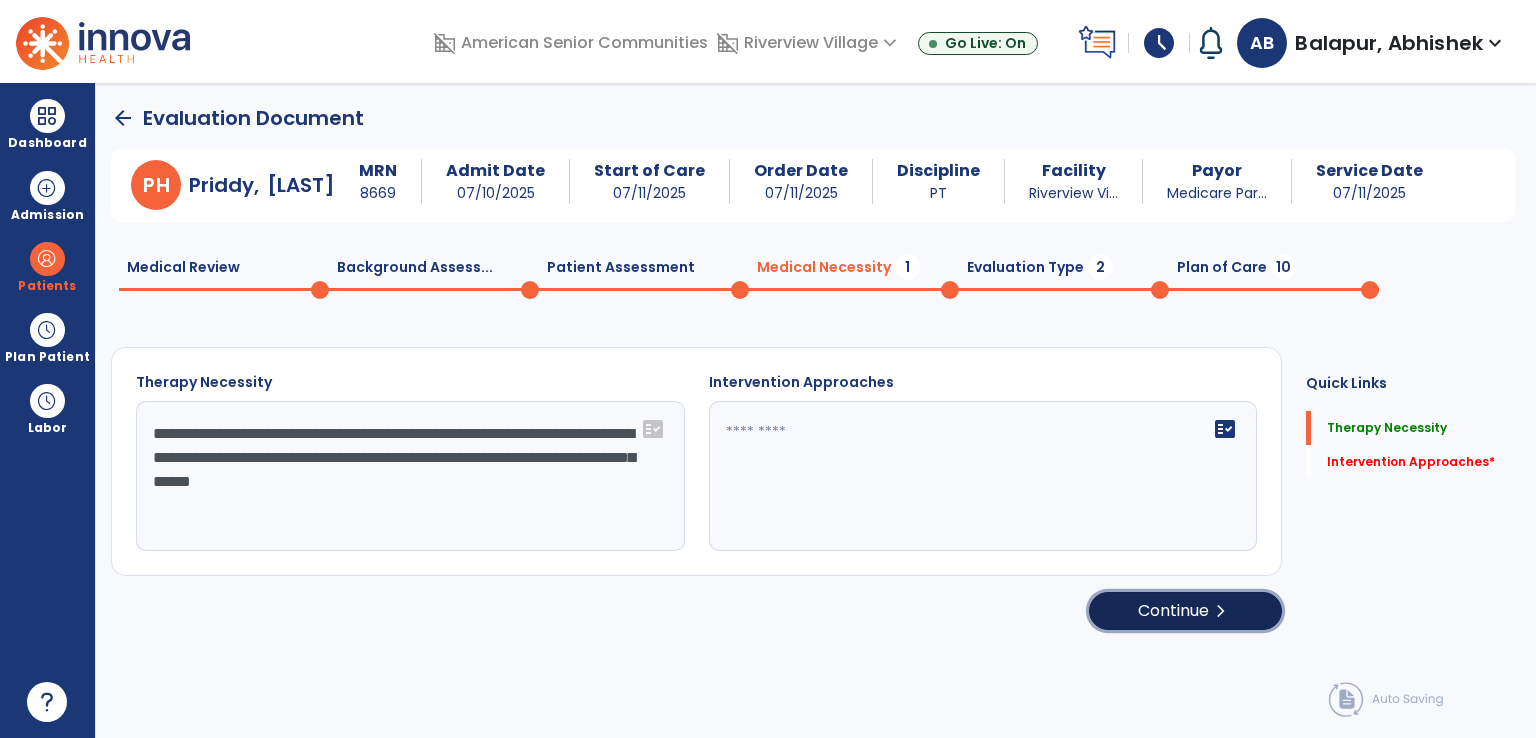 drag, startPoint x: 1175, startPoint y: 610, endPoint x: 1156, endPoint y: 589, distance: 28.319605 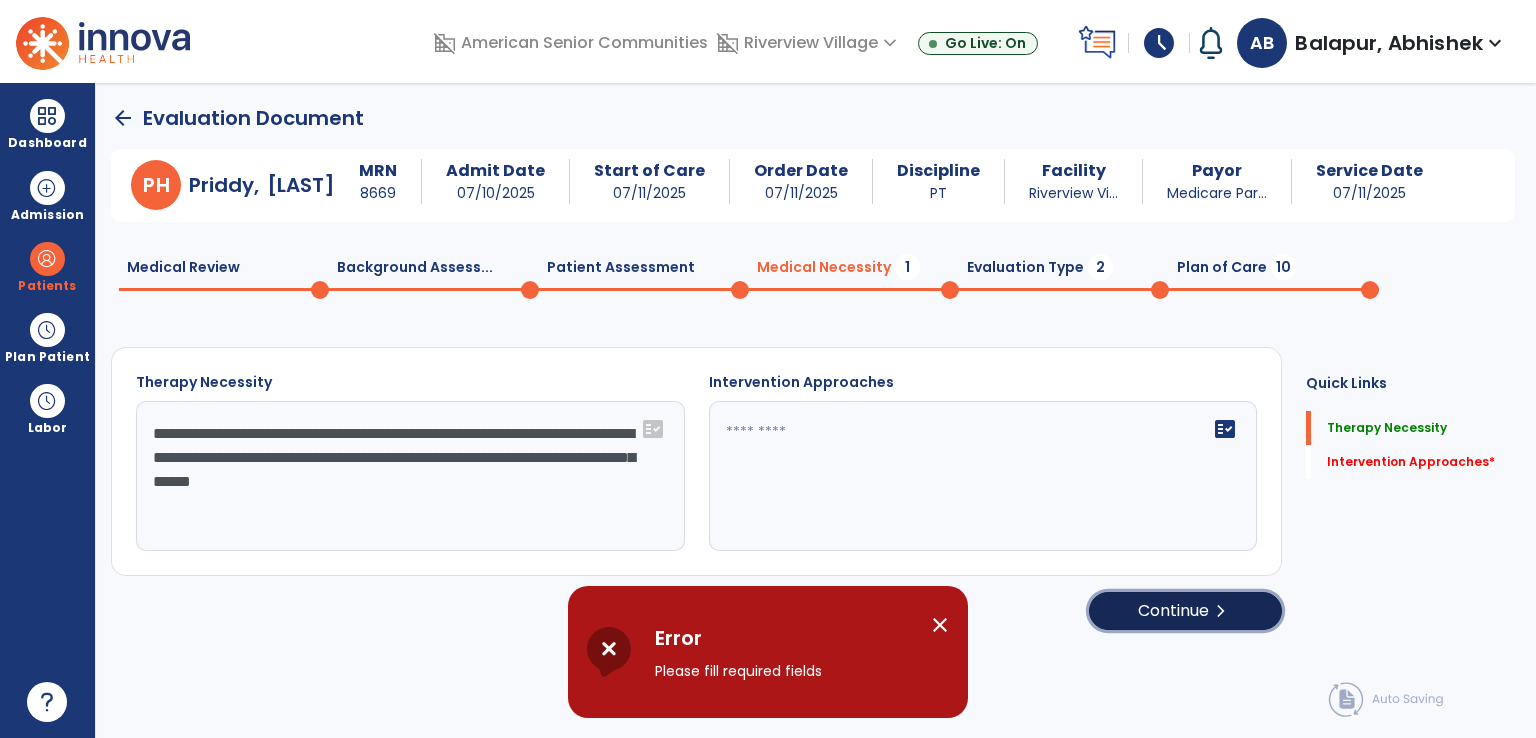 scroll, scrollTop: 1, scrollLeft: 0, axis: vertical 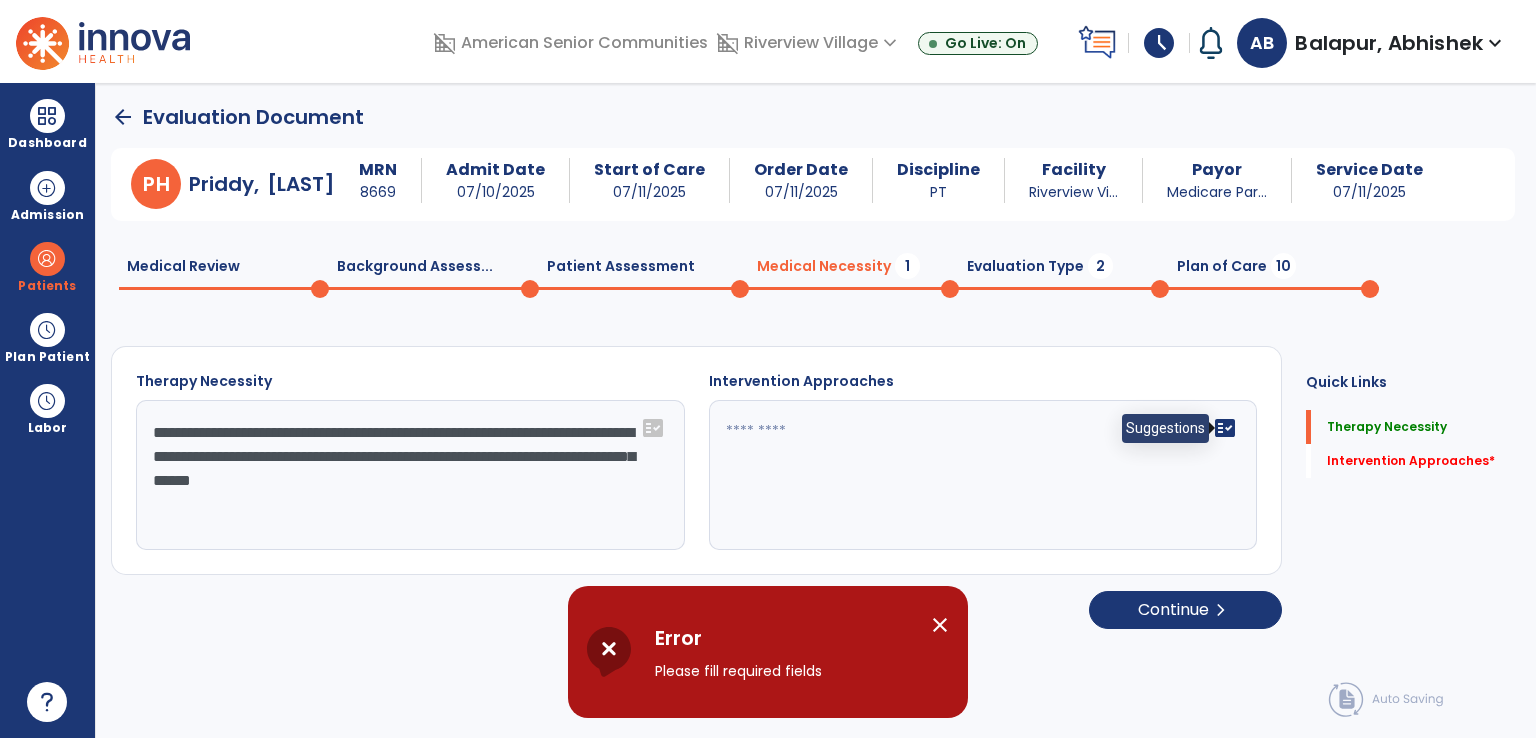 click on "fact_check" 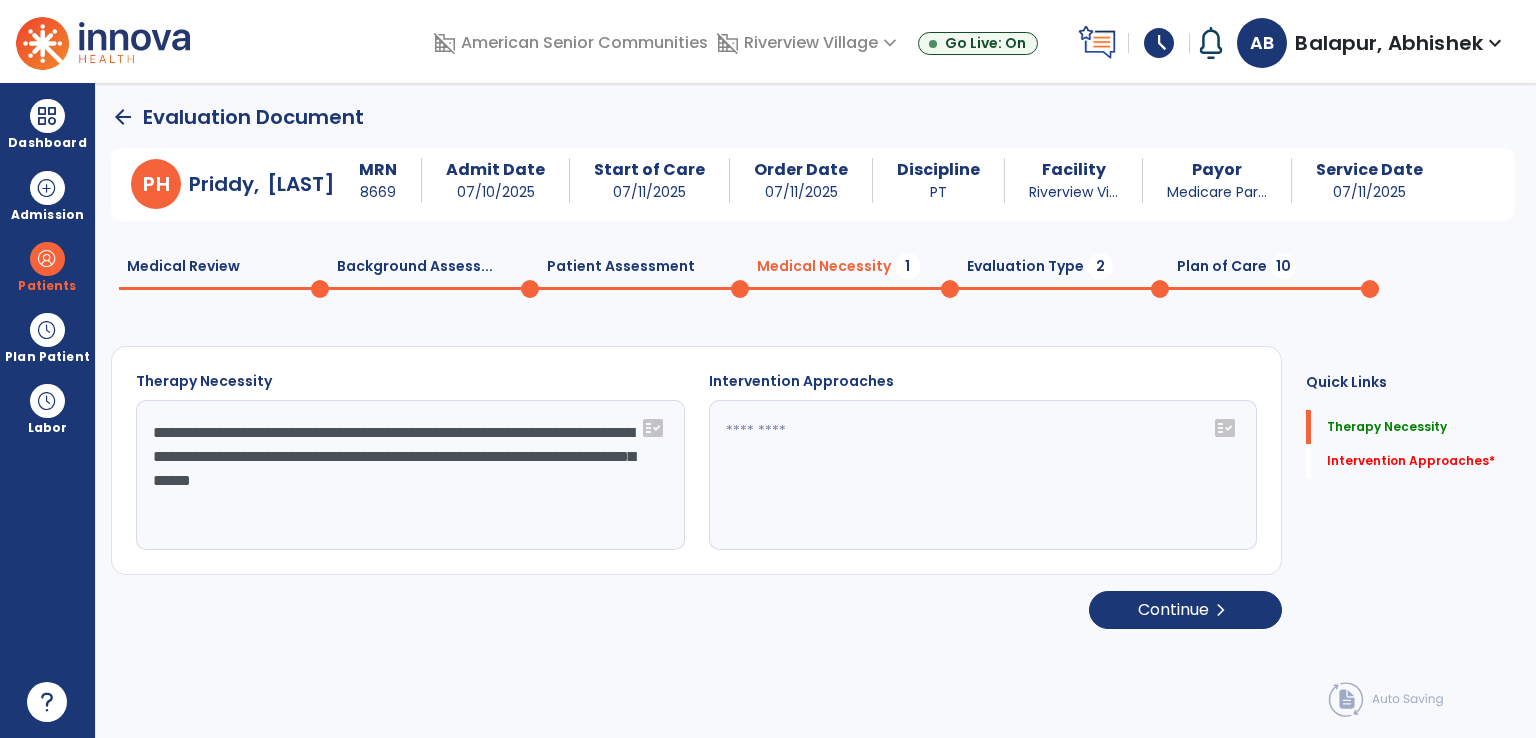 click on "fact_check" 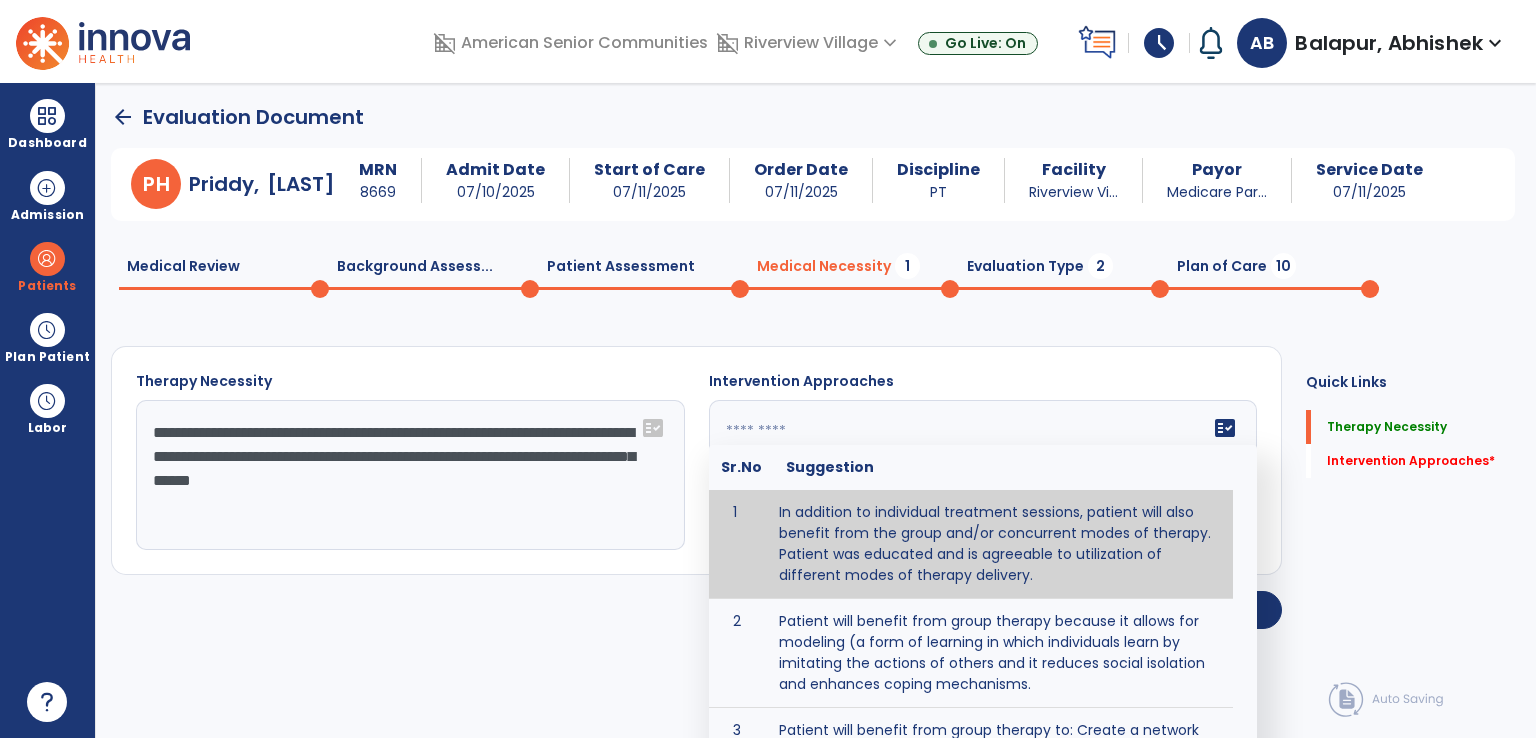 type on "**********" 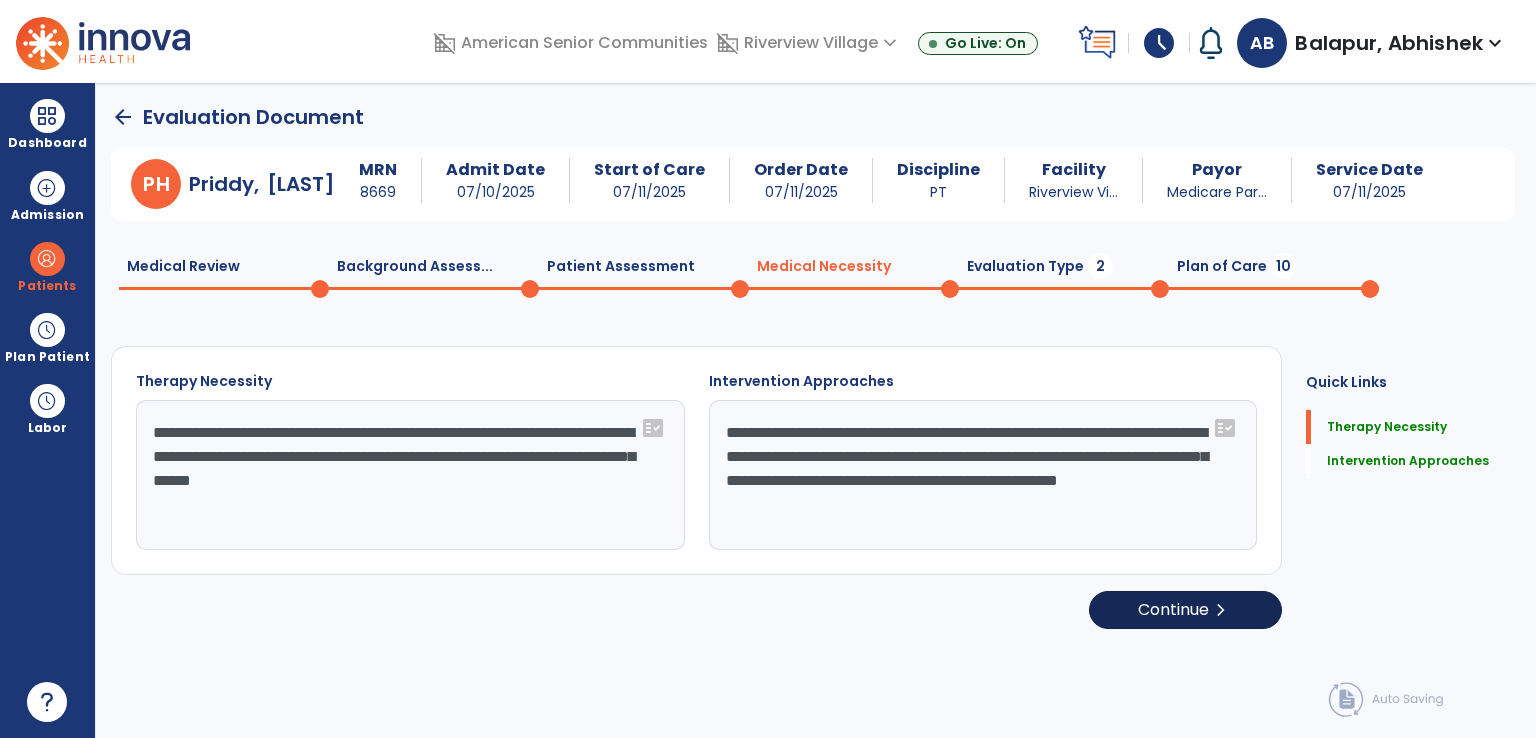 click on "**********" 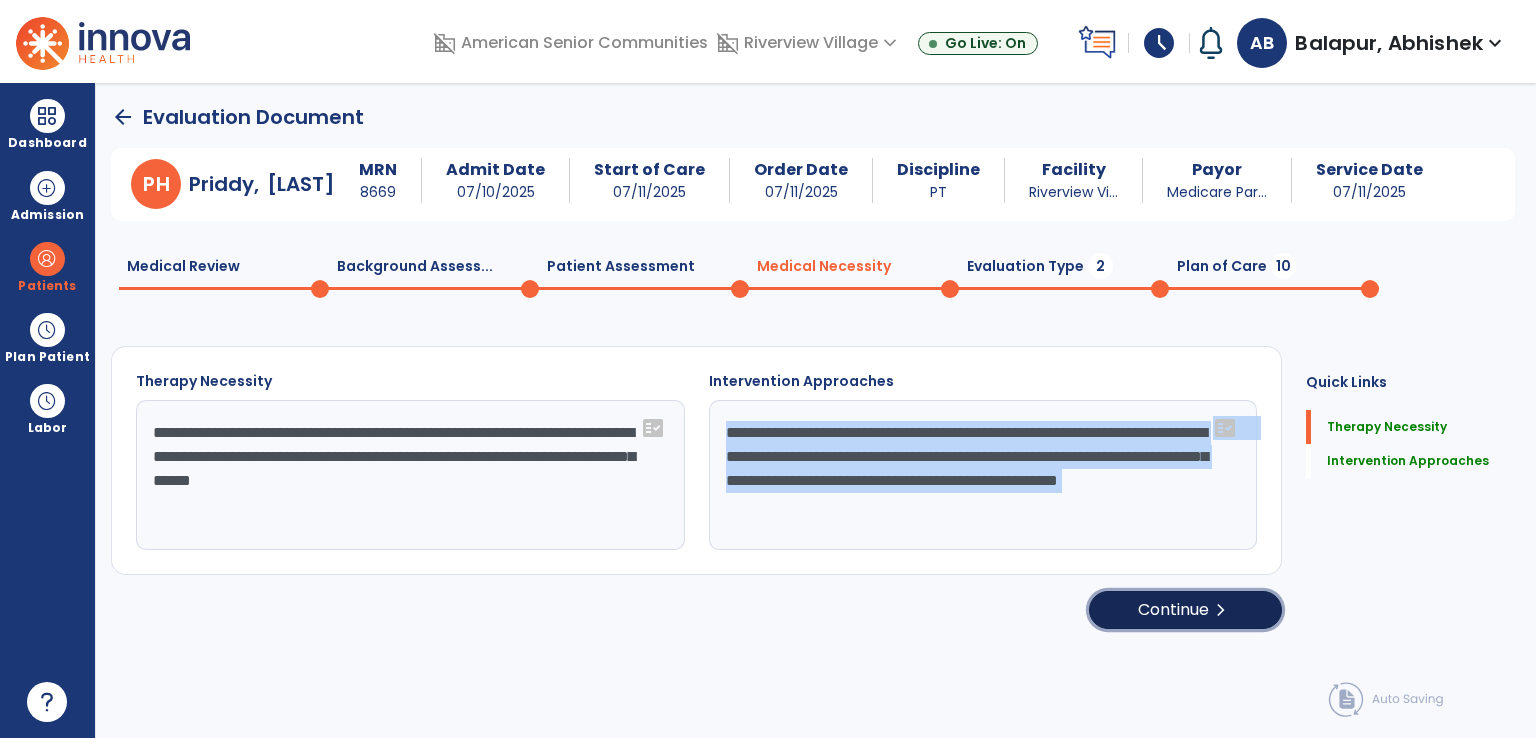 click on "Continue  chevron_right" 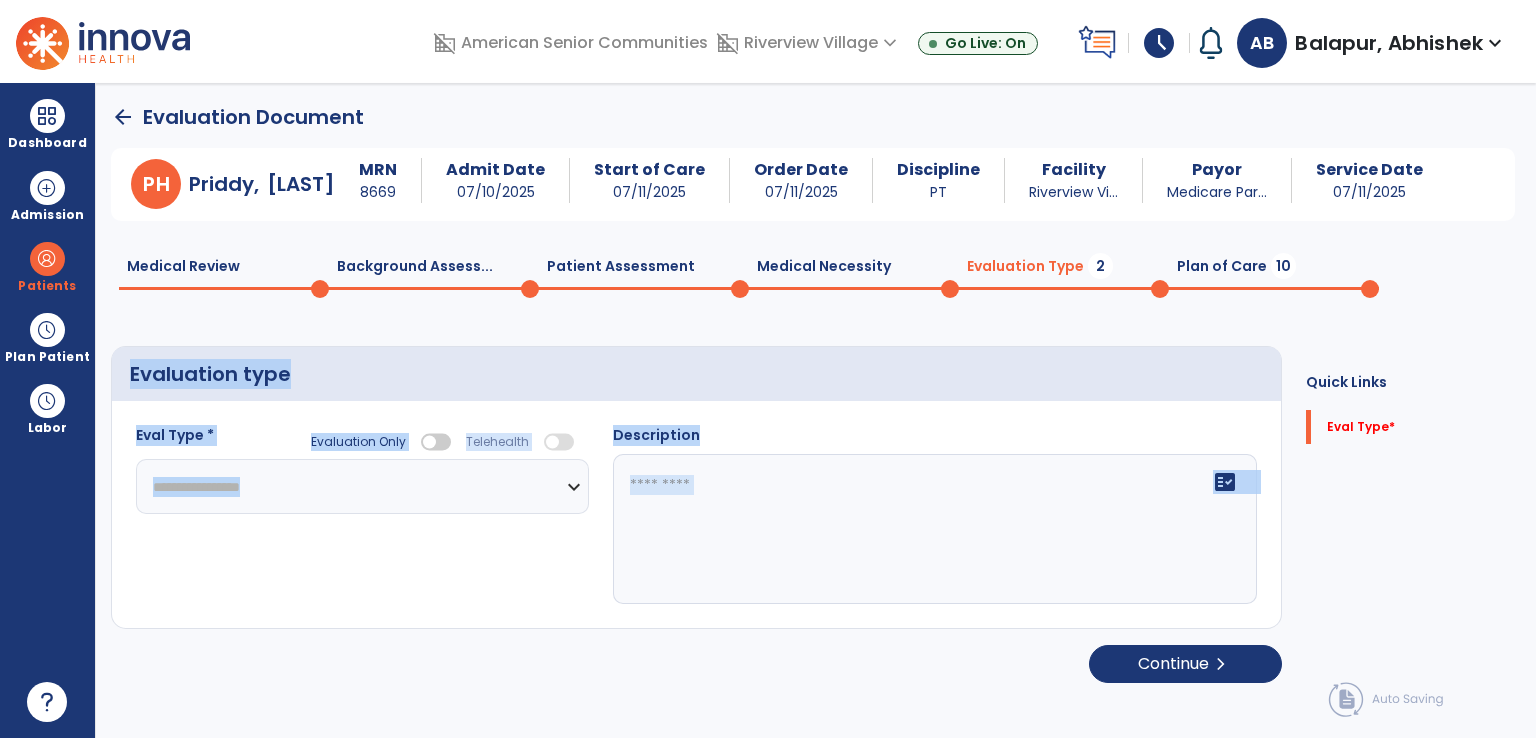 click on "**********" 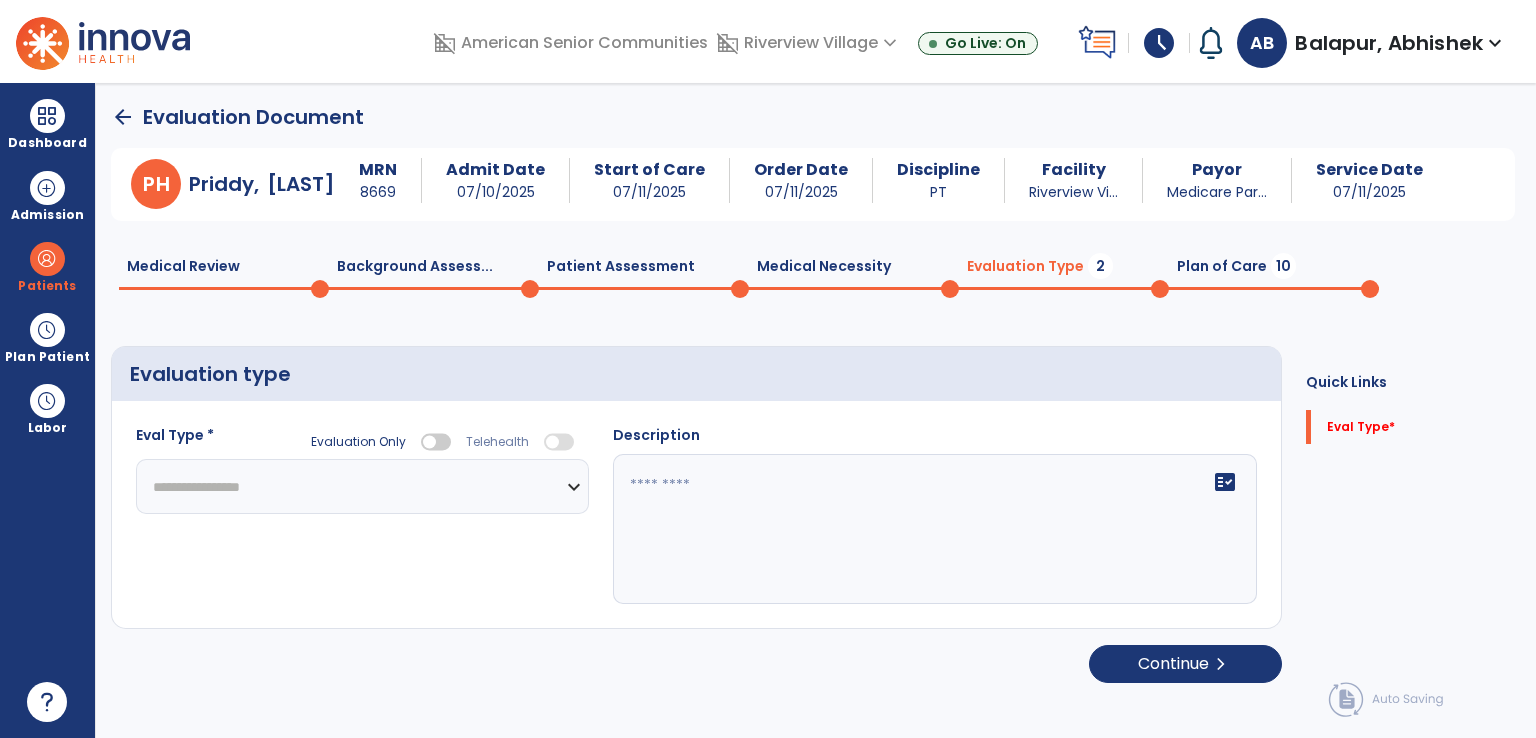 drag, startPoint x: 446, startPoint y: 506, endPoint x: 453, endPoint y: 494, distance: 13.892444 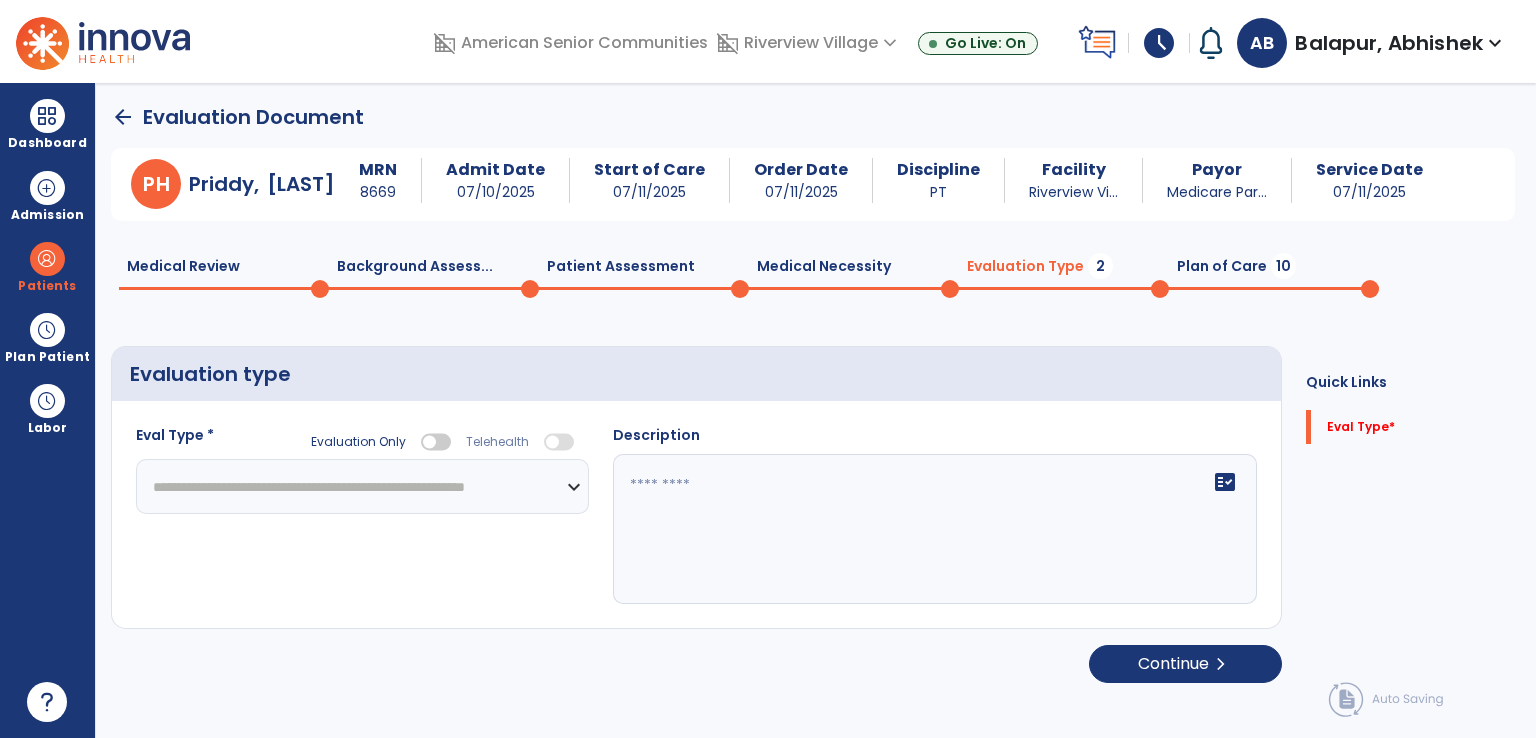 click on "**********" 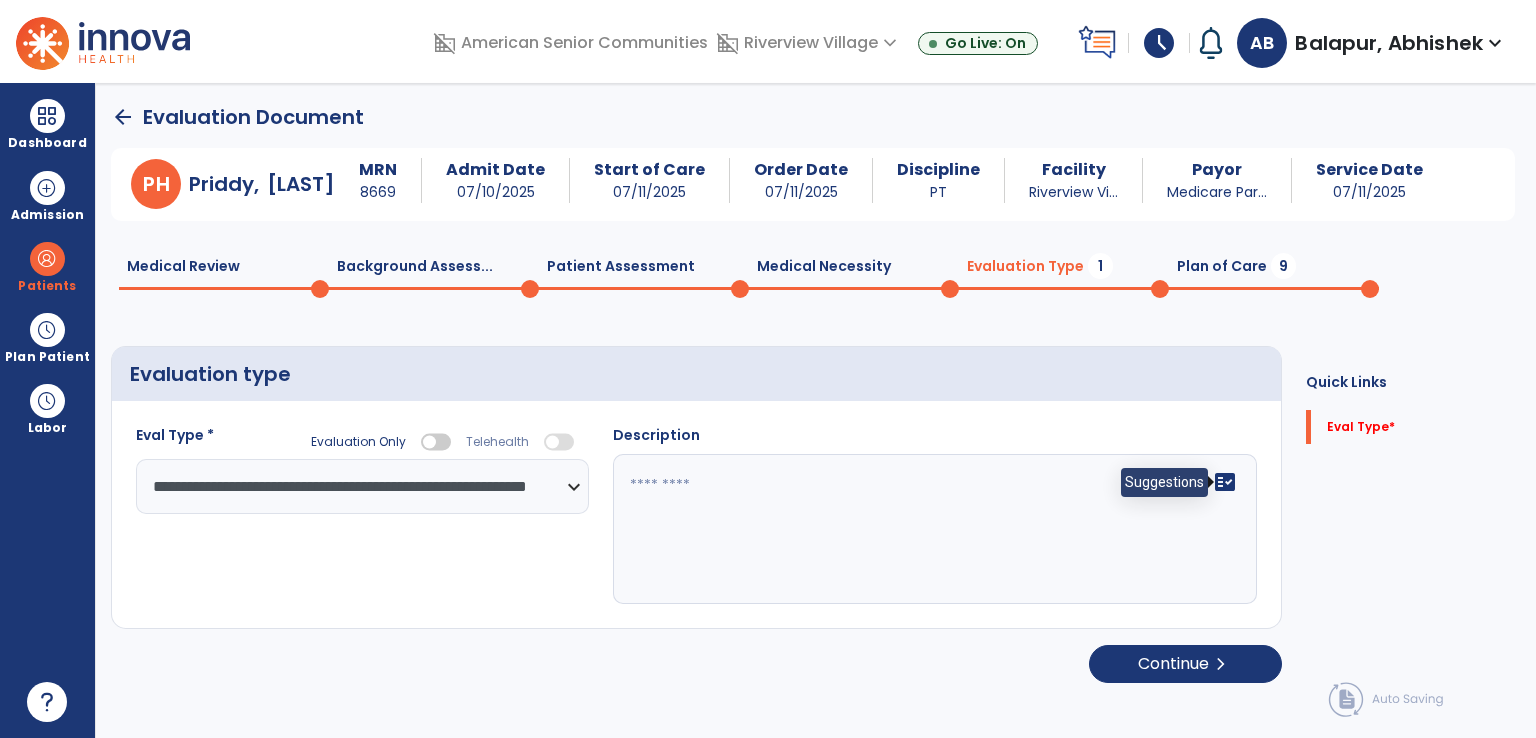 click on "fact_check" 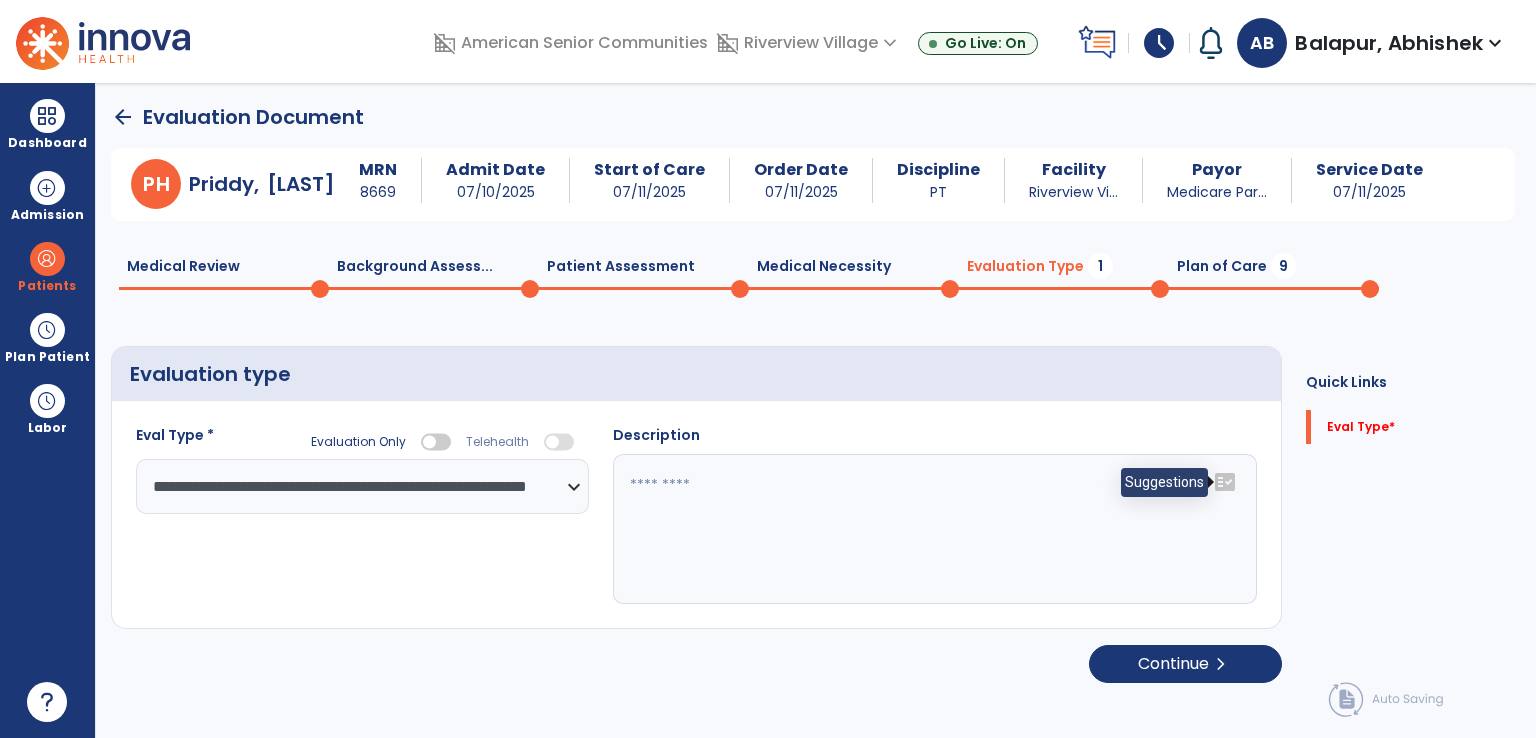 click on "fact_check" 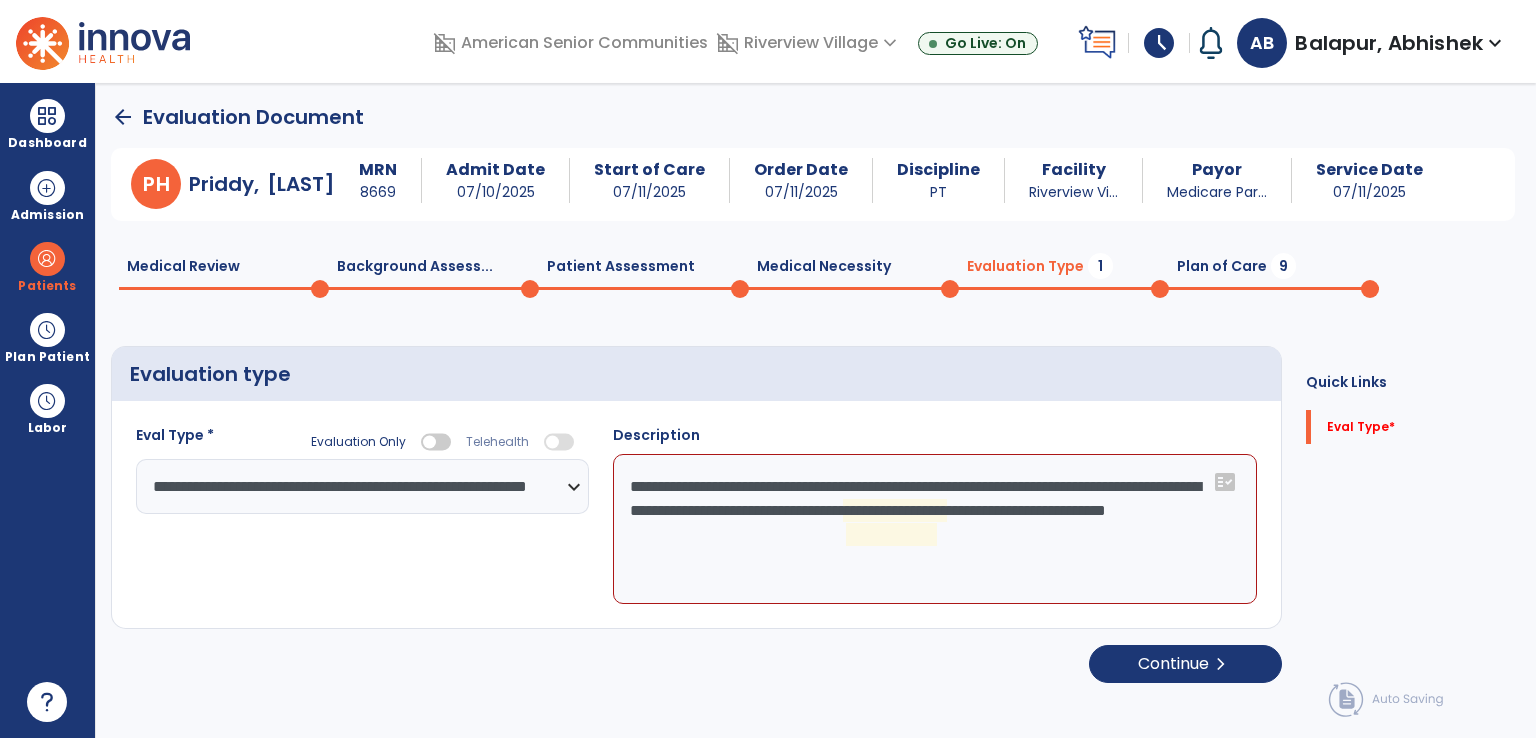 click on "**********" 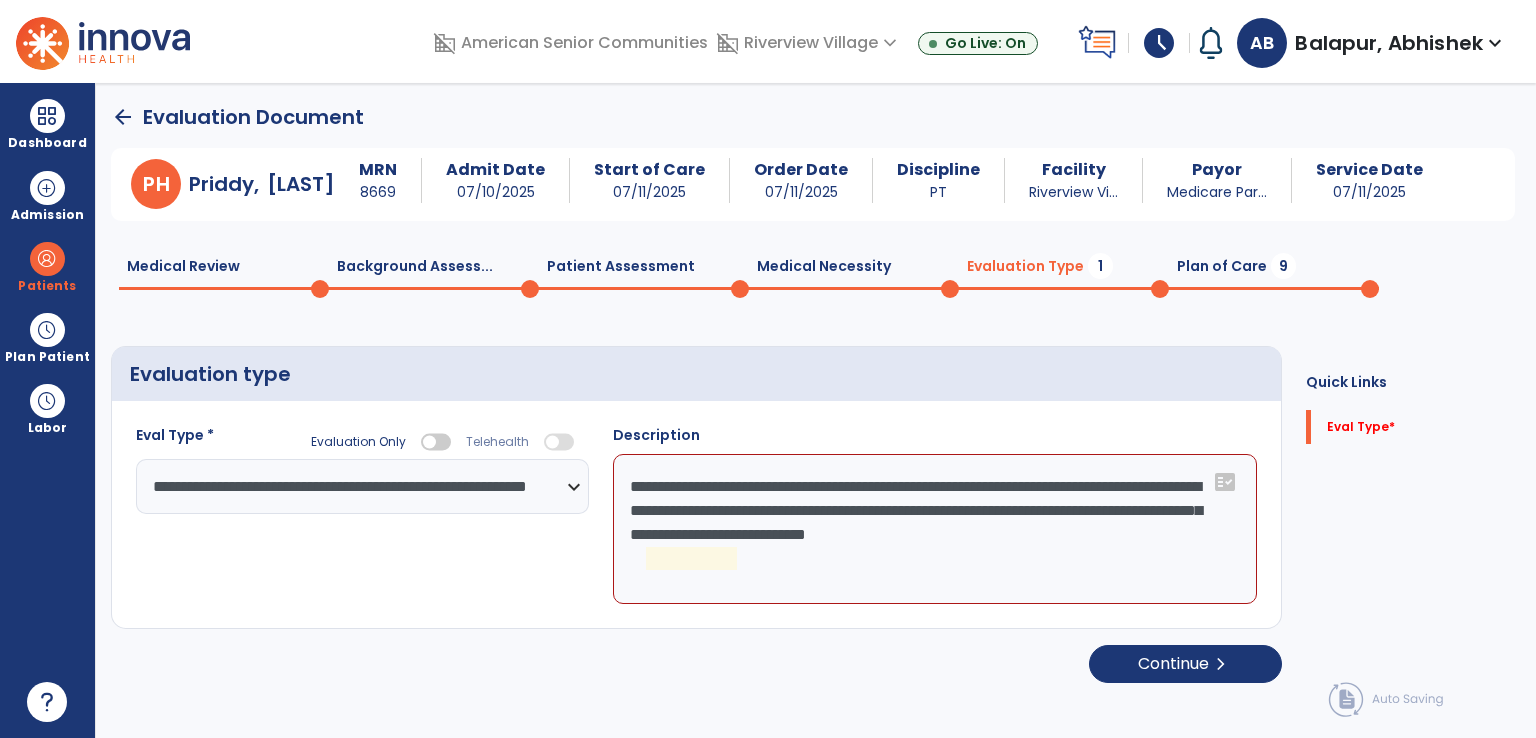 click on "**********" 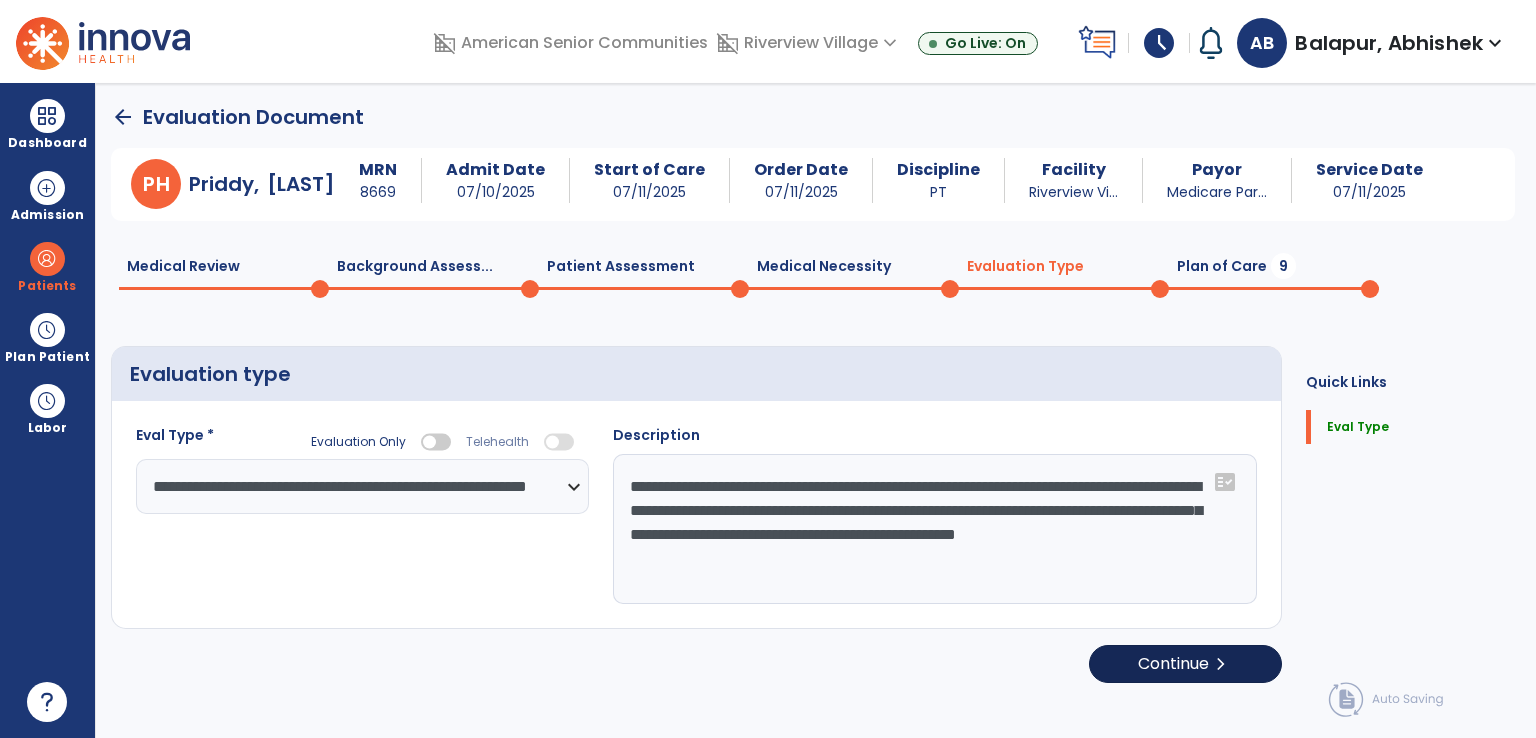 type on "**********" 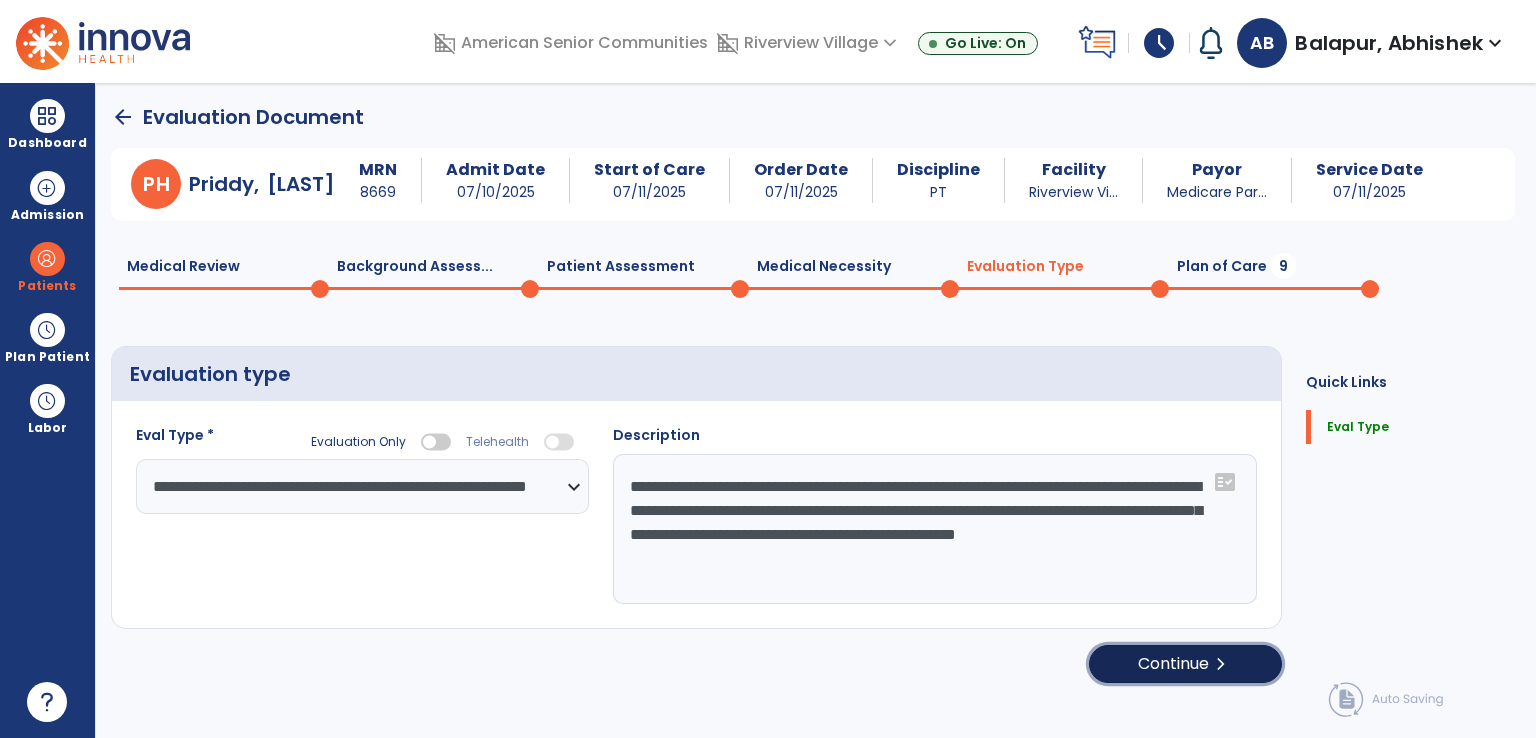 click on "Continue  chevron_right" 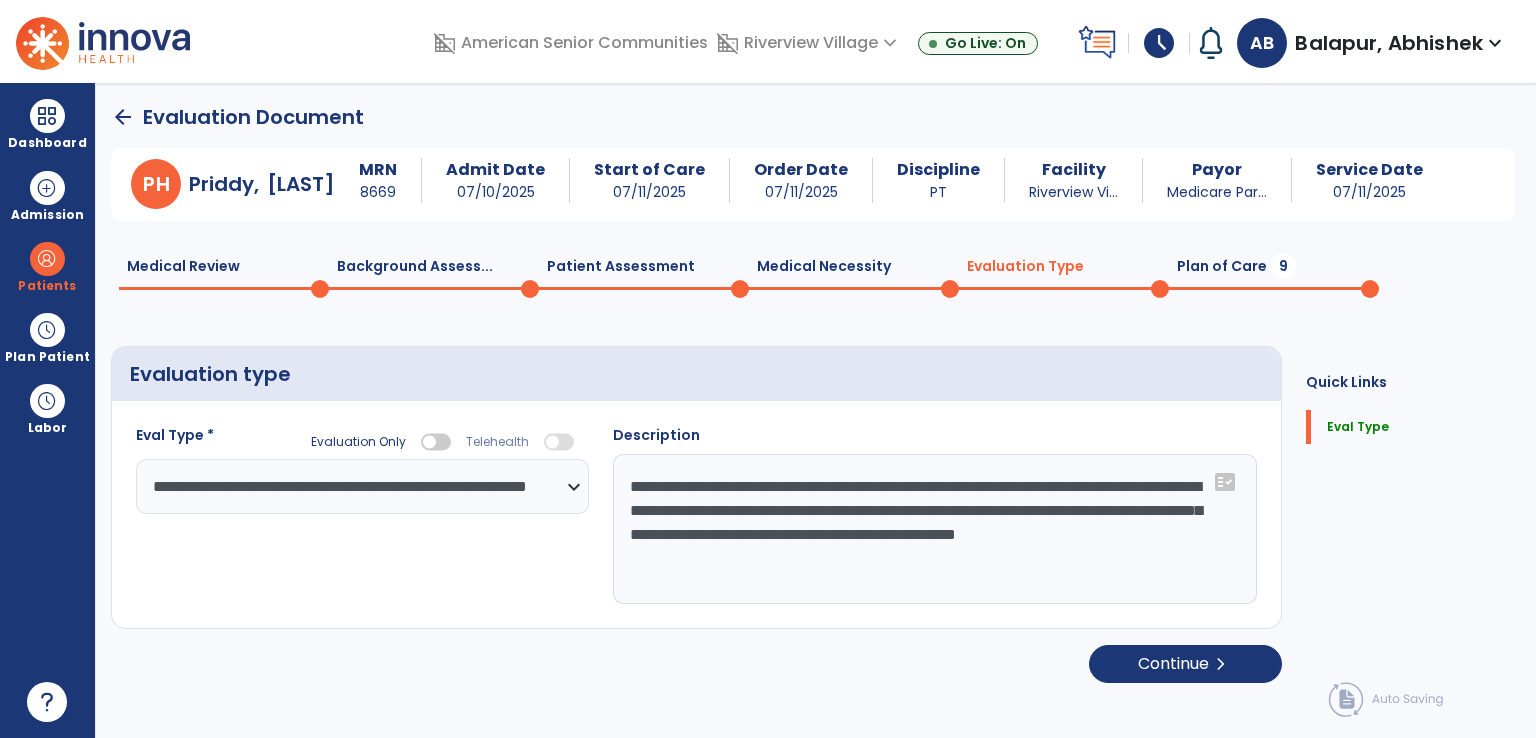 select on "*****" 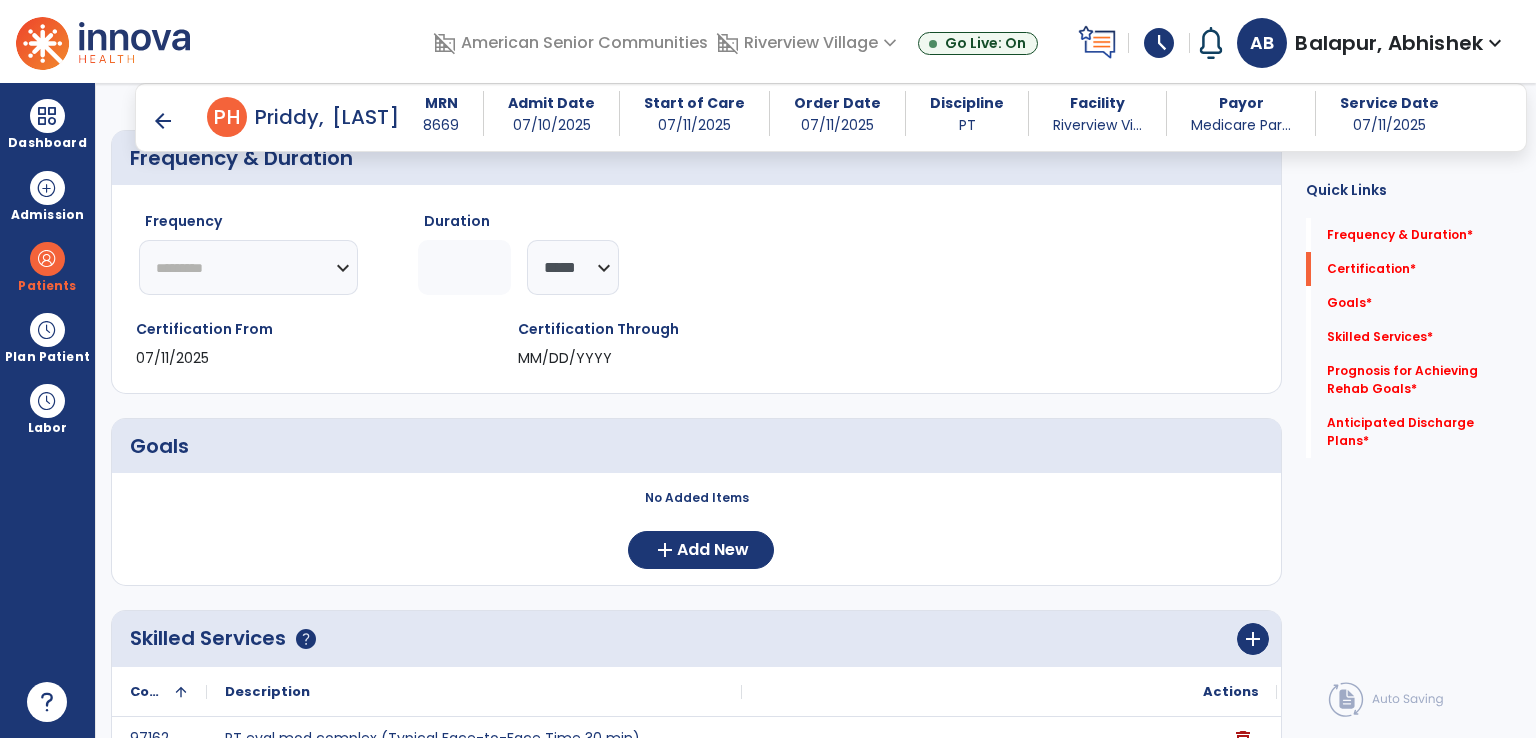 scroll, scrollTop: 201, scrollLeft: 0, axis: vertical 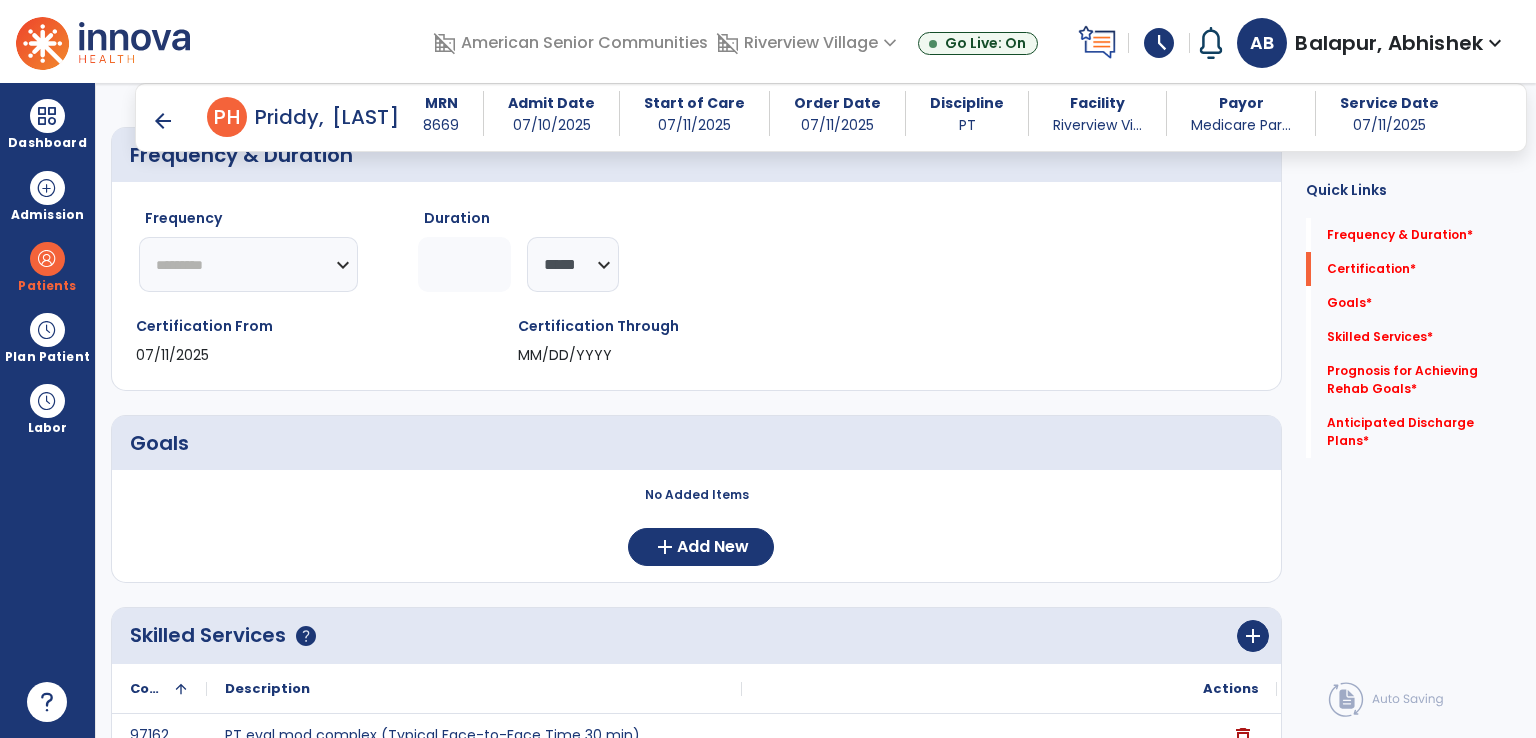 click on "********* ** ** ** ** ** ** **" 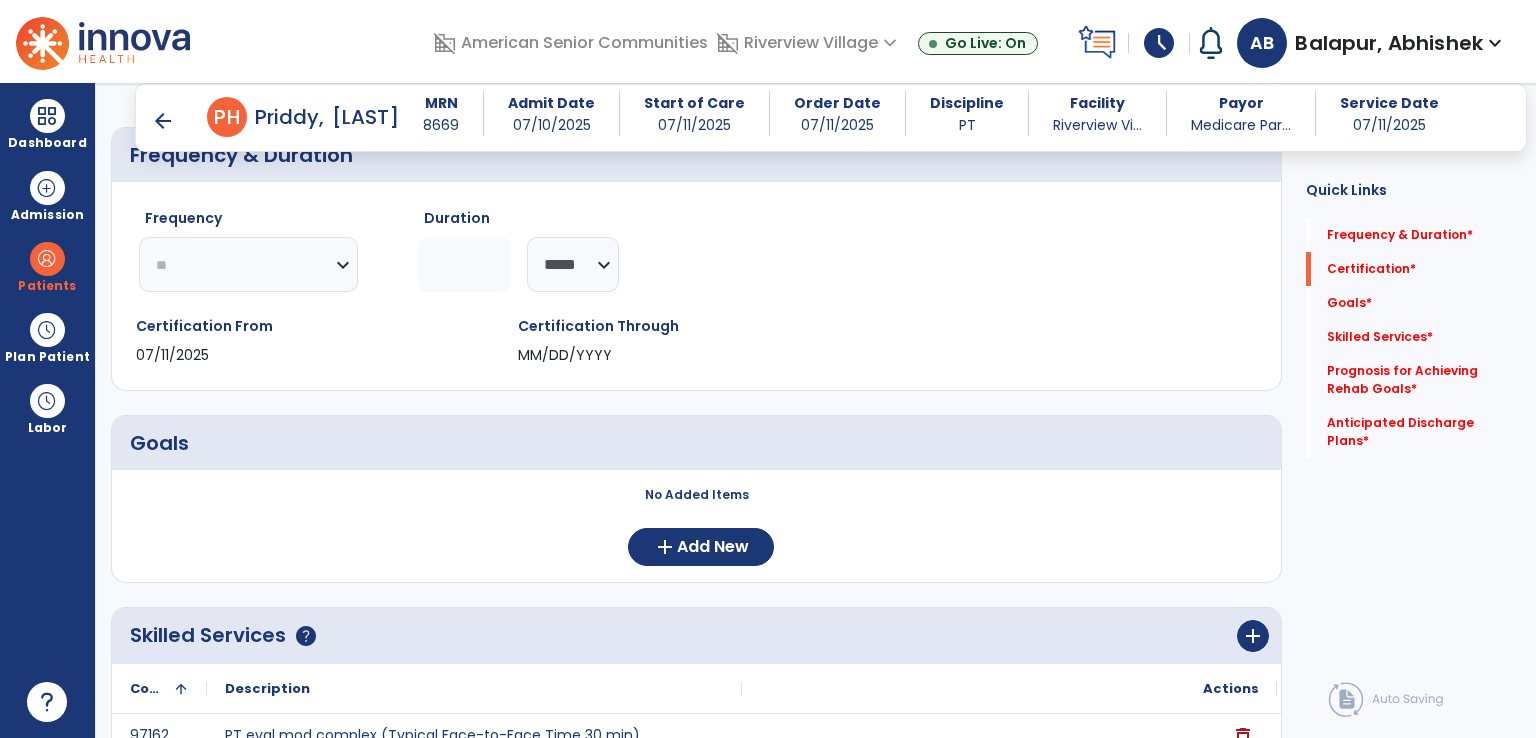 click on "********* ** ** ** ** ** ** **" 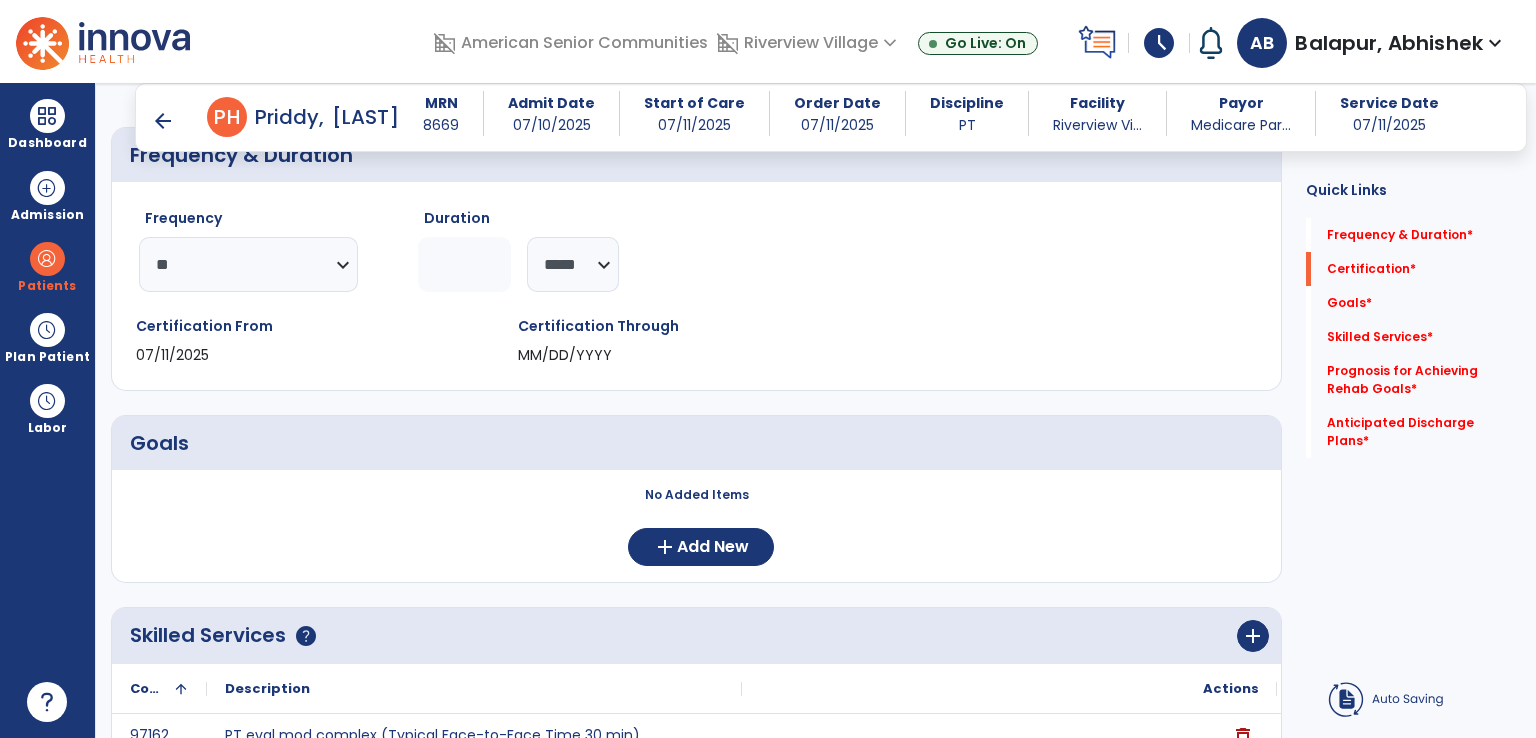click 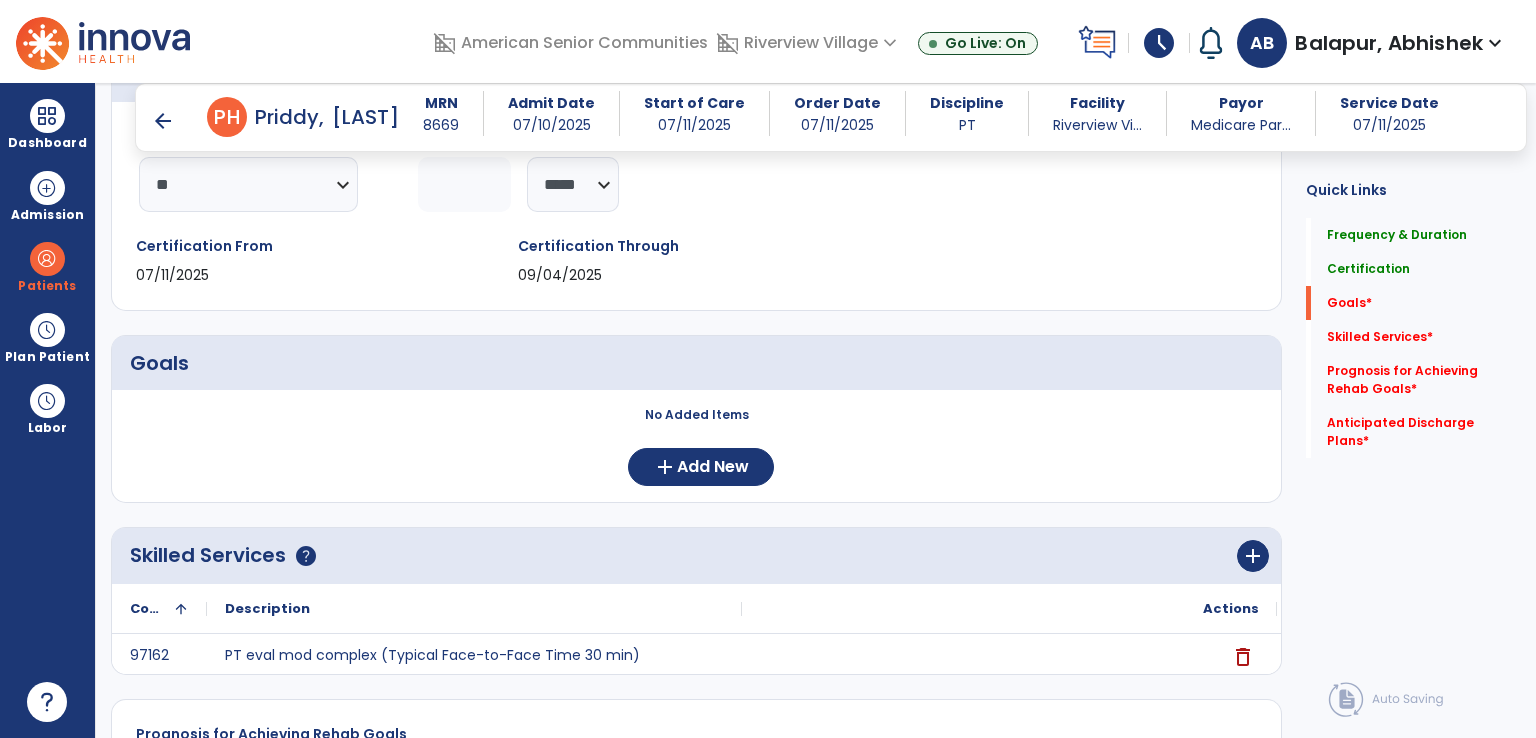 scroll, scrollTop: 401, scrollLeft: 0, axis: vertical 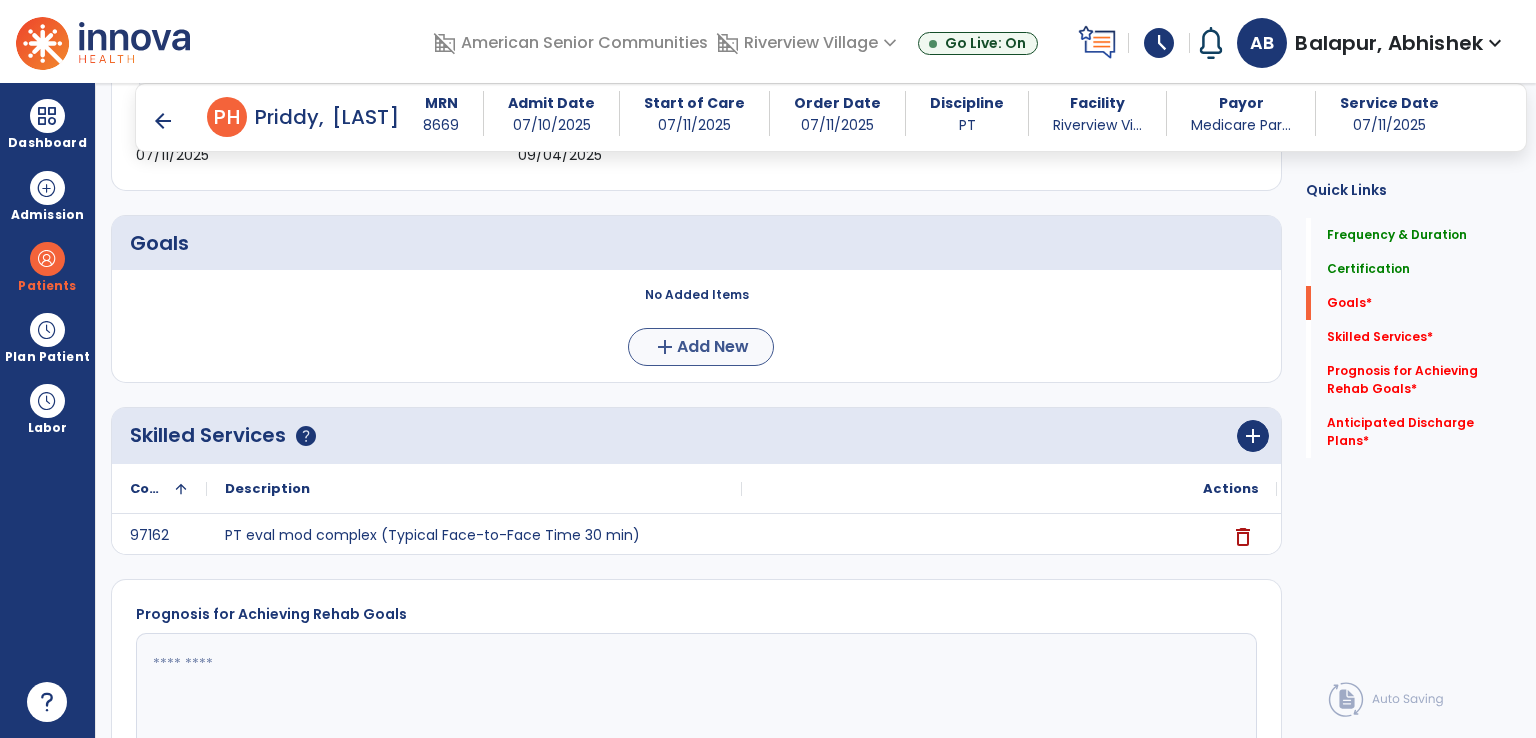 type on "*" 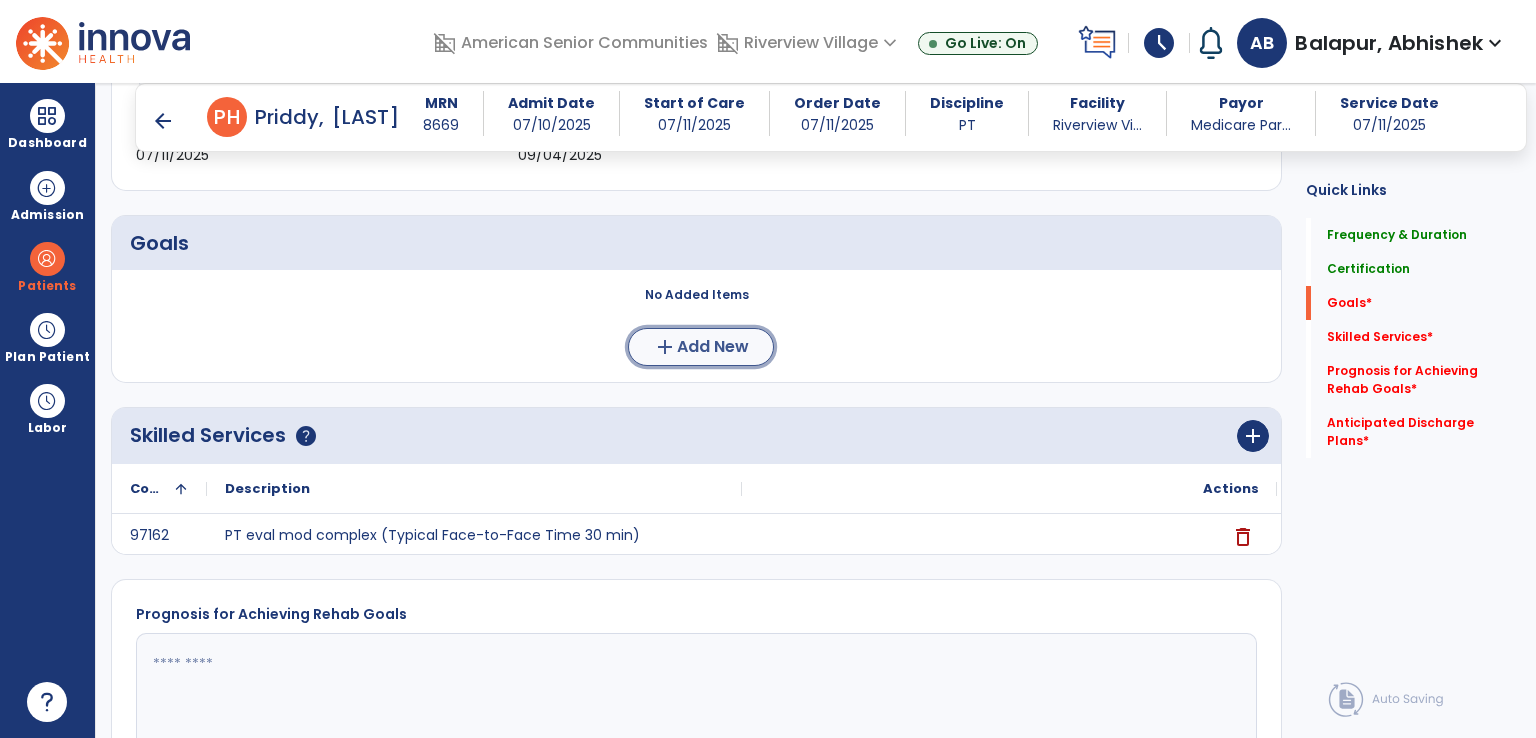 click on "add  Add New" at bounding box center (701, 347) 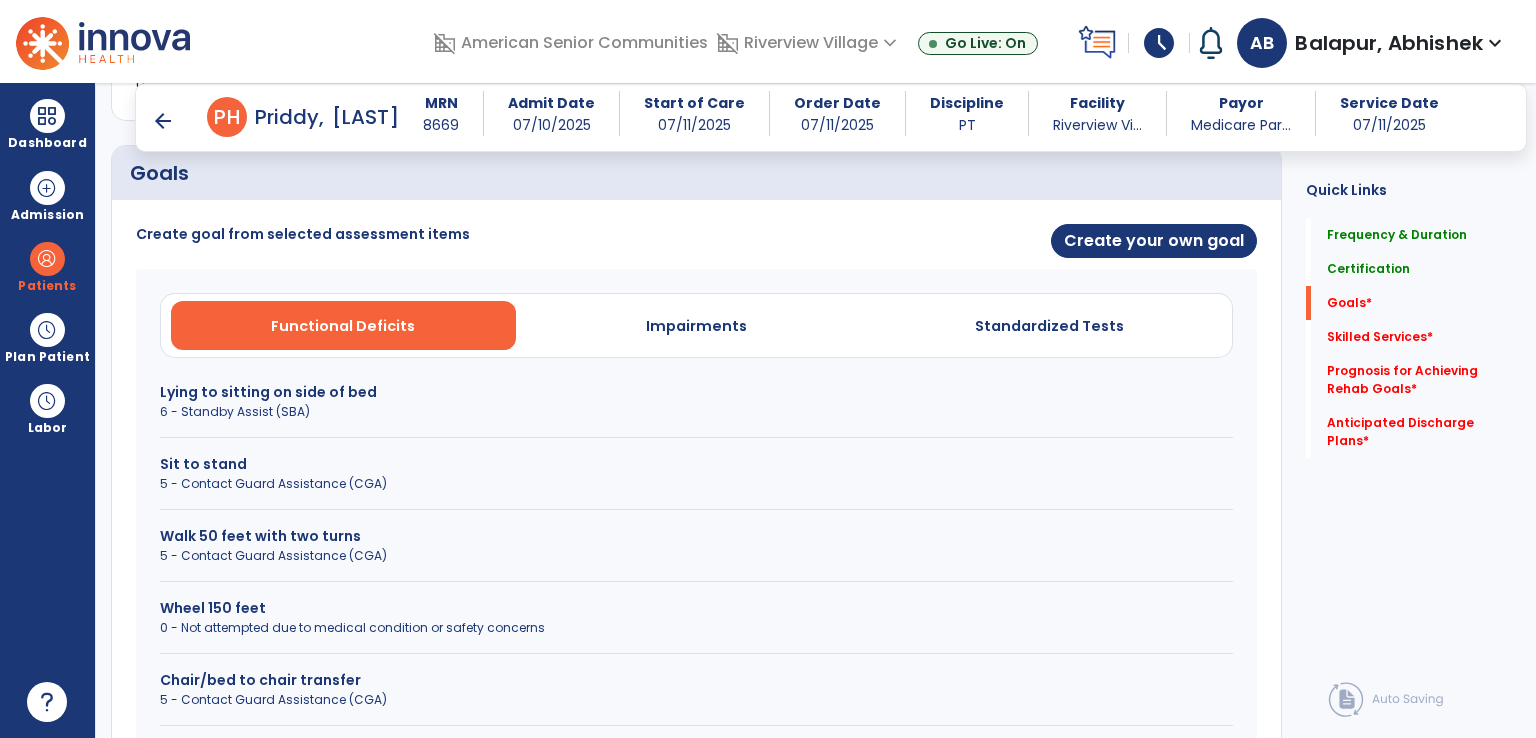 scroll, scrollTop: 601, scrollLeft: 0, axis: vertical 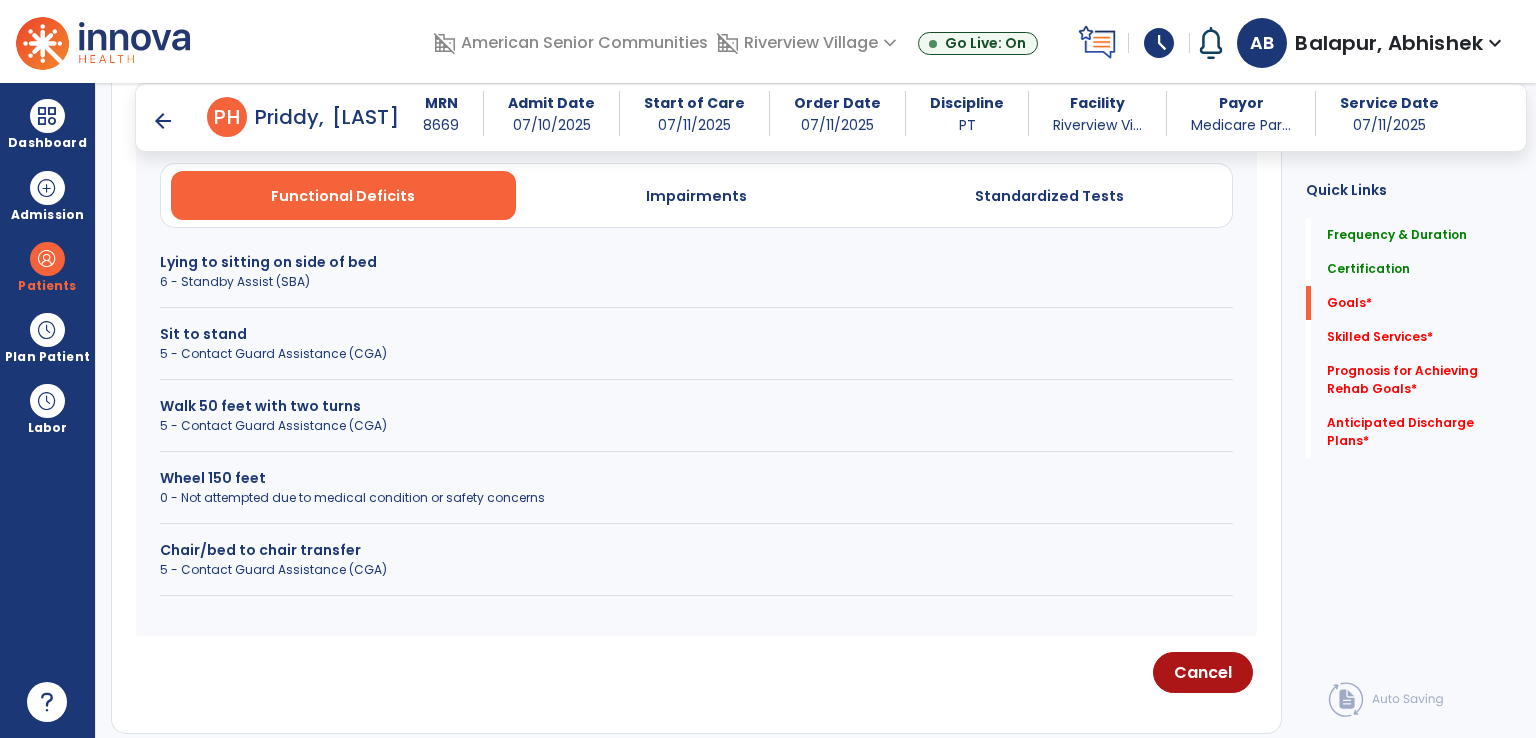 click on "6 - Standby Assist (SBA)" at bounding box center [696, 282] 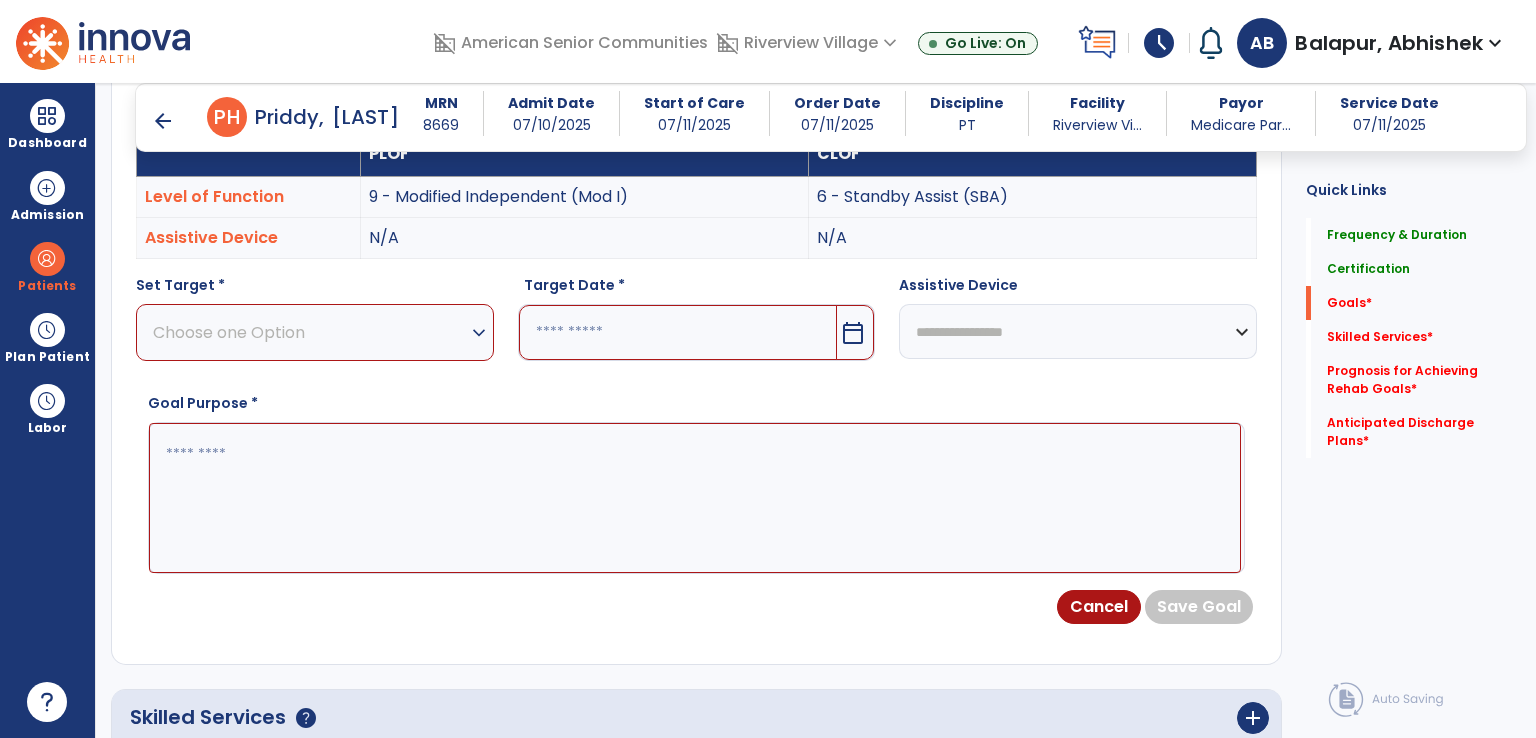click on "Choose one Option" at bounding box center [310, 332] 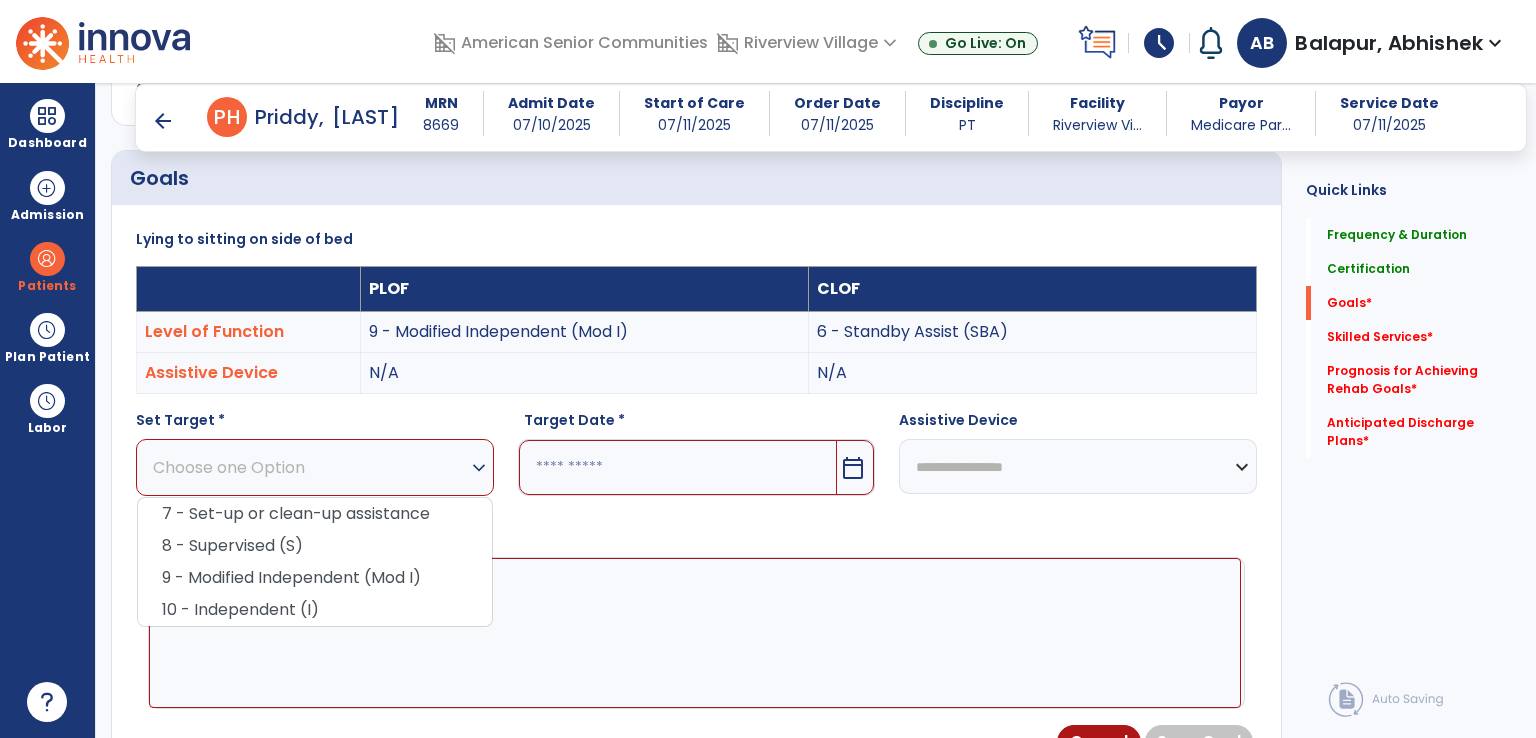 scroll, scrollTop: 501, scrollLeft: 0, axis: vertical 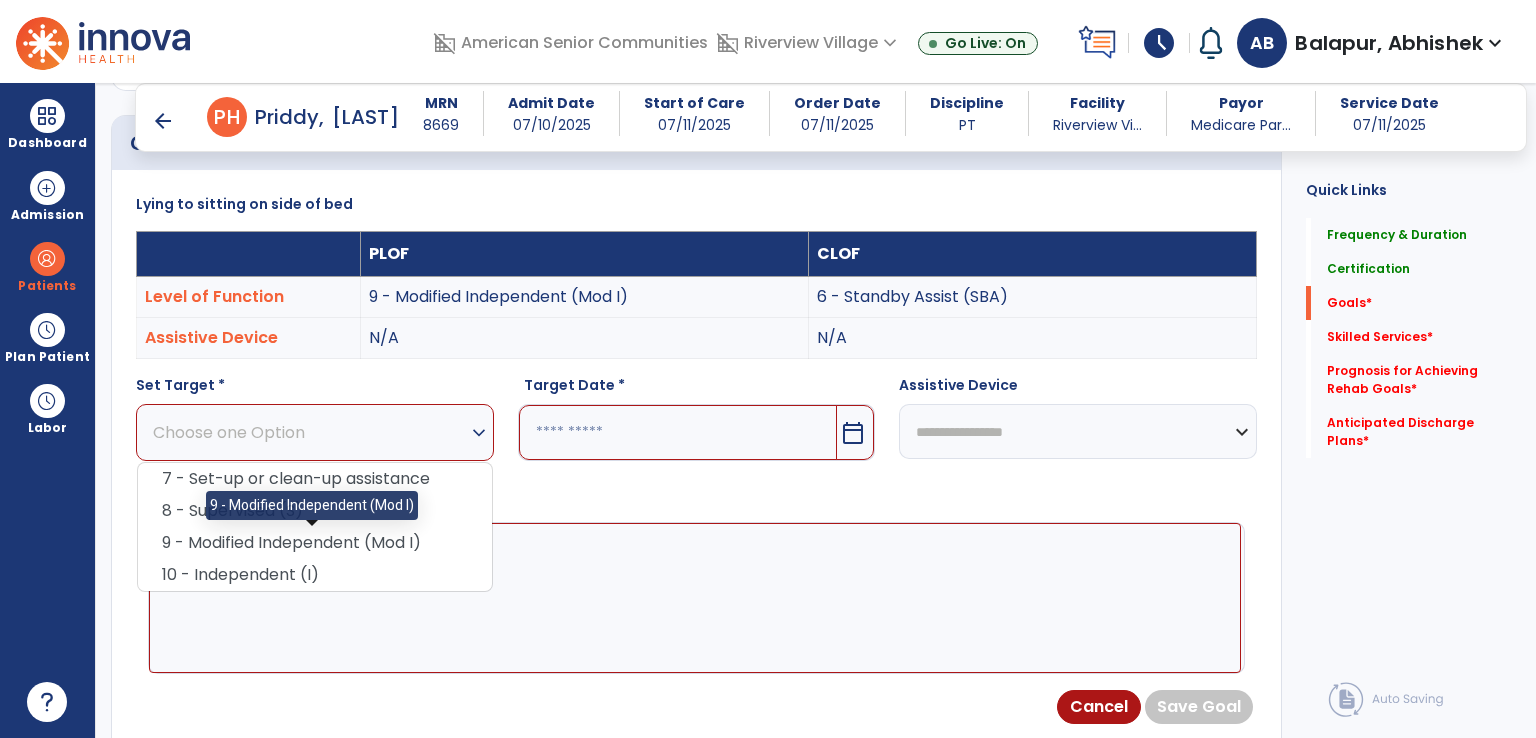 drag, startPoint x: 335, startPoint y: 541, endPoint x: 352, endPoint y: 528, distance: 21.400934 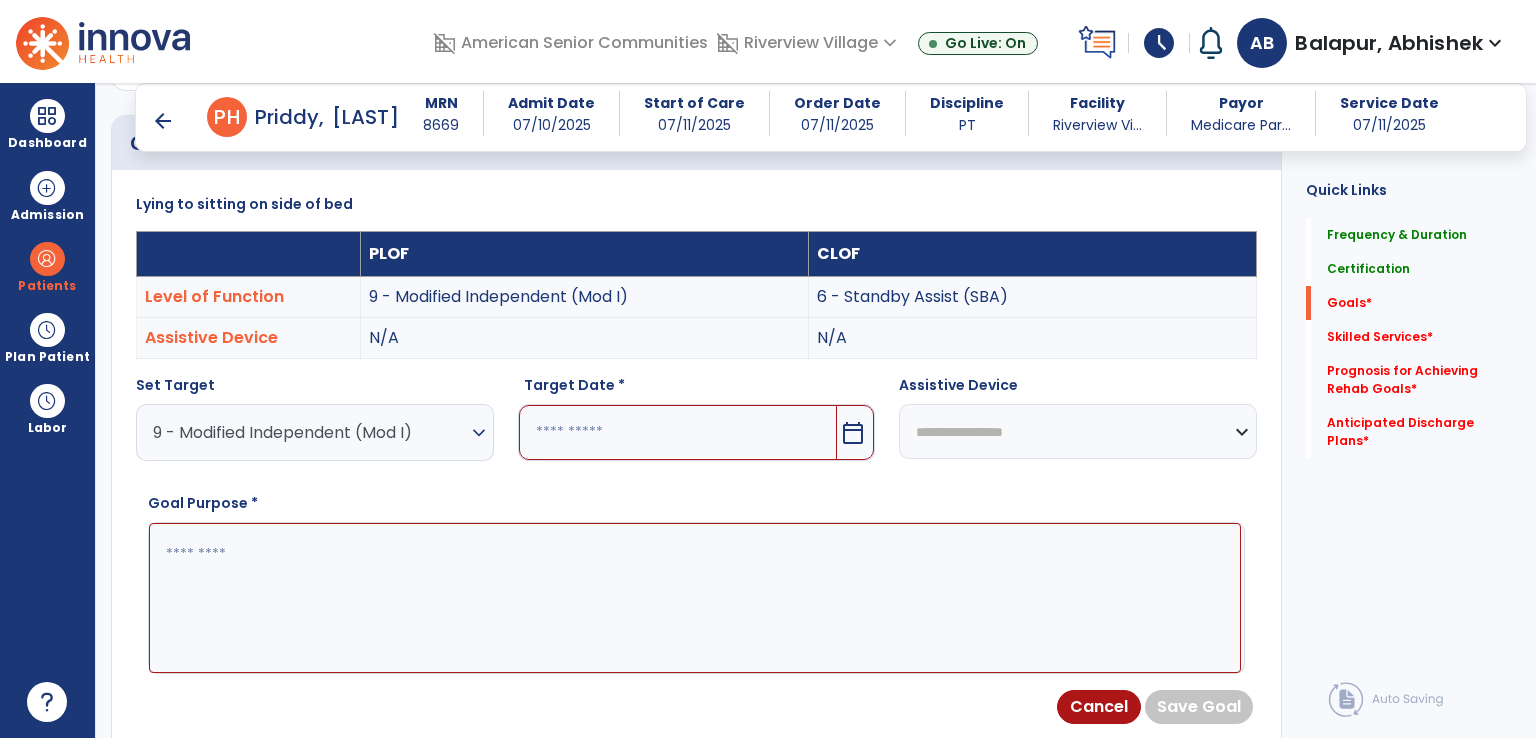 click on "Target Date *" at bounding box center (697, 389) 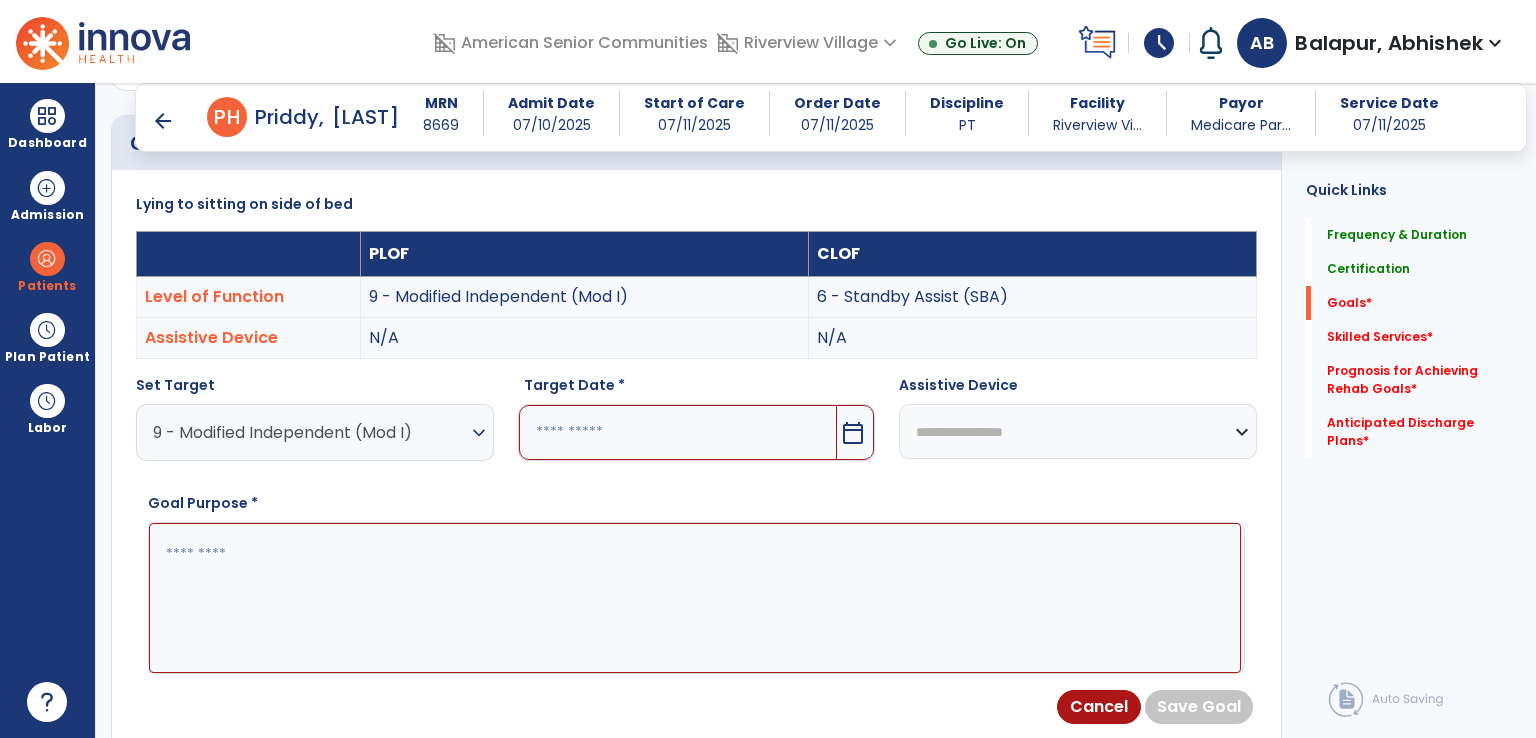 click at bounding box center (678, 432) 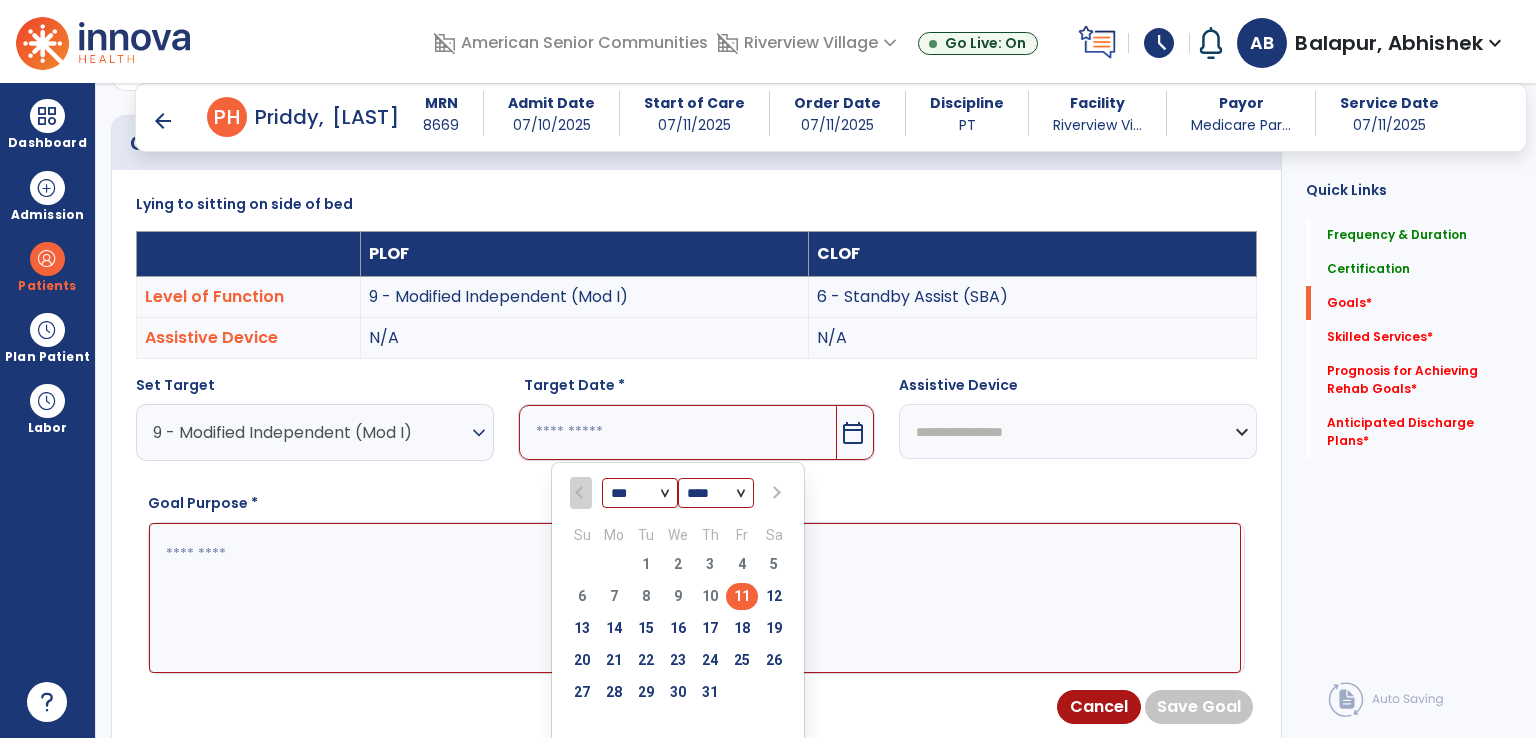 click on "25" at bounding box center (742, 660) 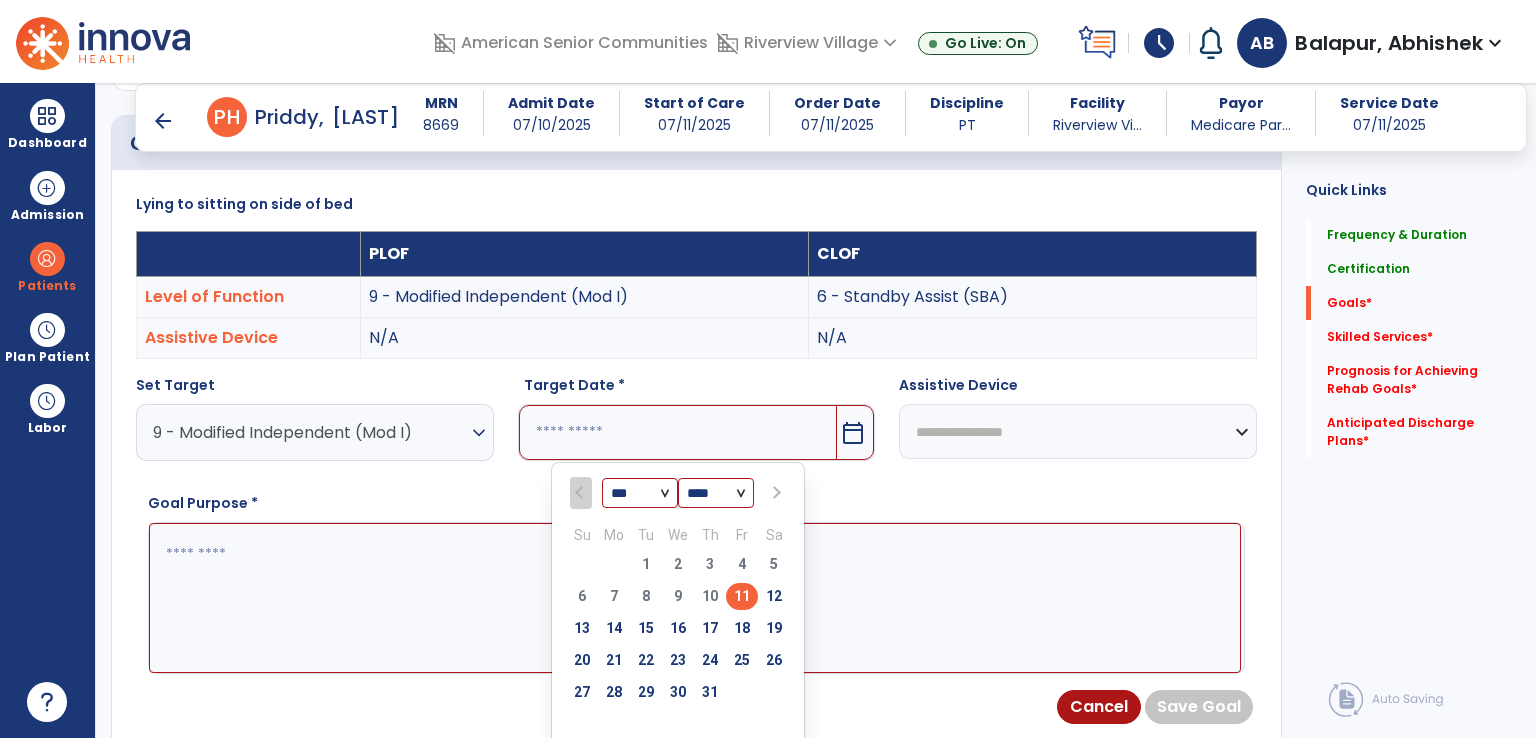type on "*********" 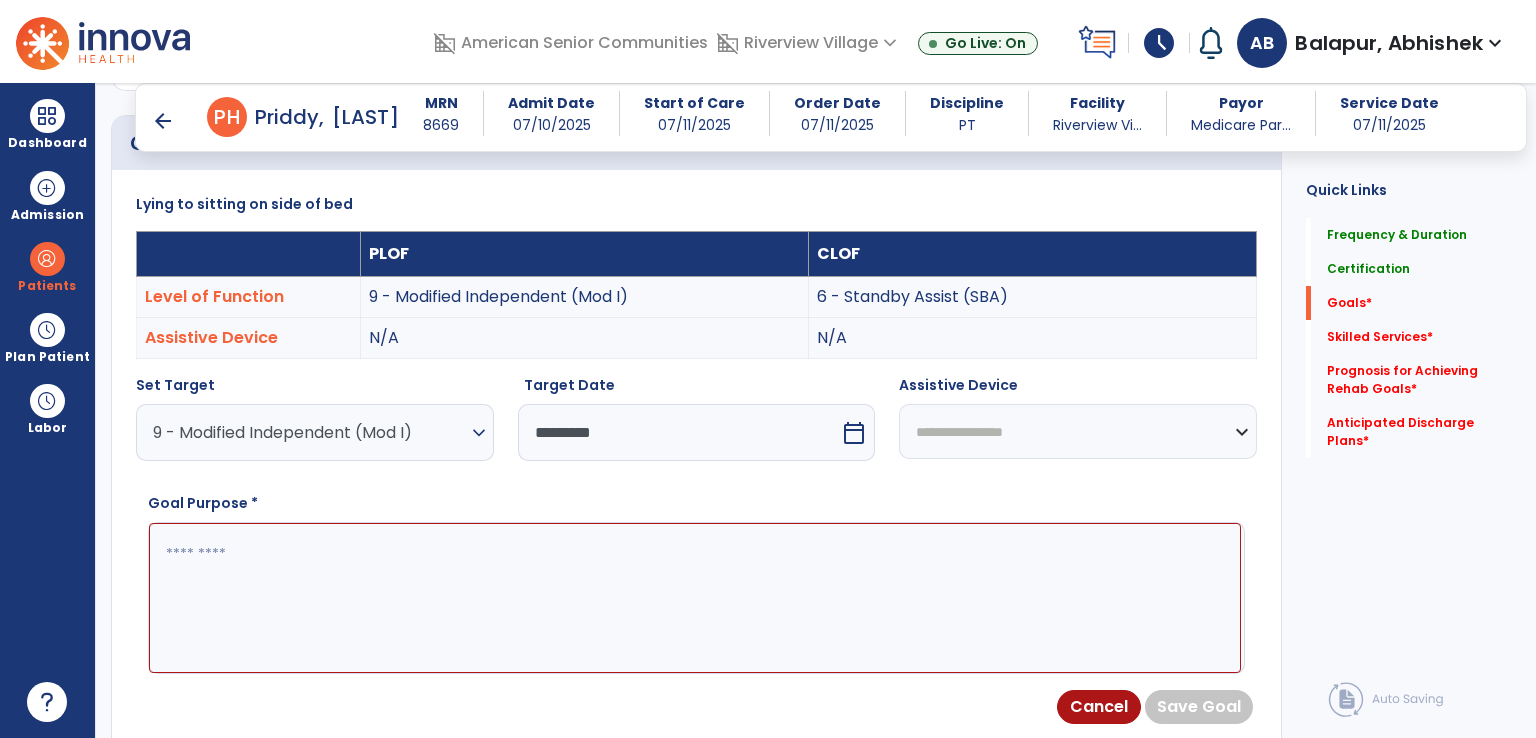 click on "**********" at bounding box center (1078, 431) 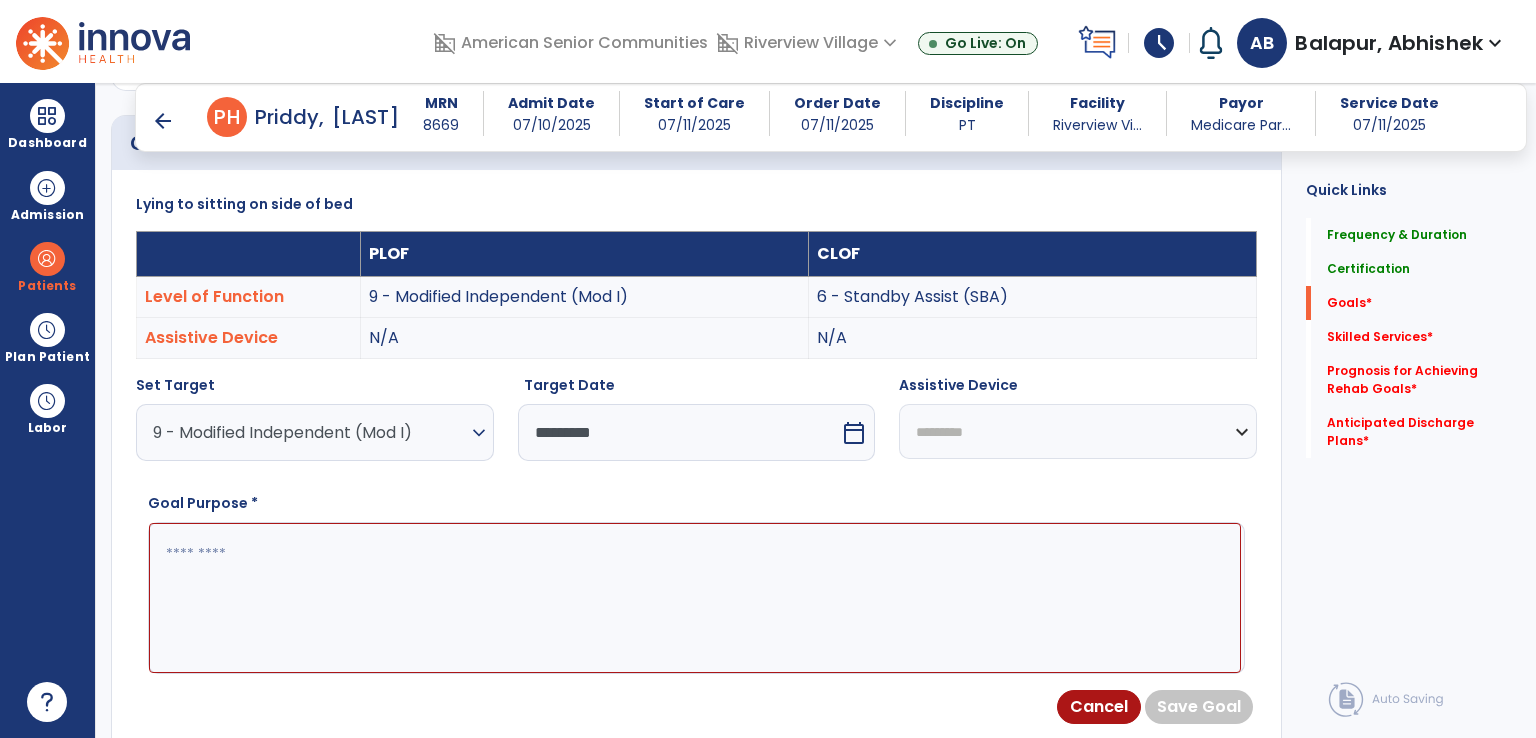 click on "**********" at bounding box center [1078, 431] 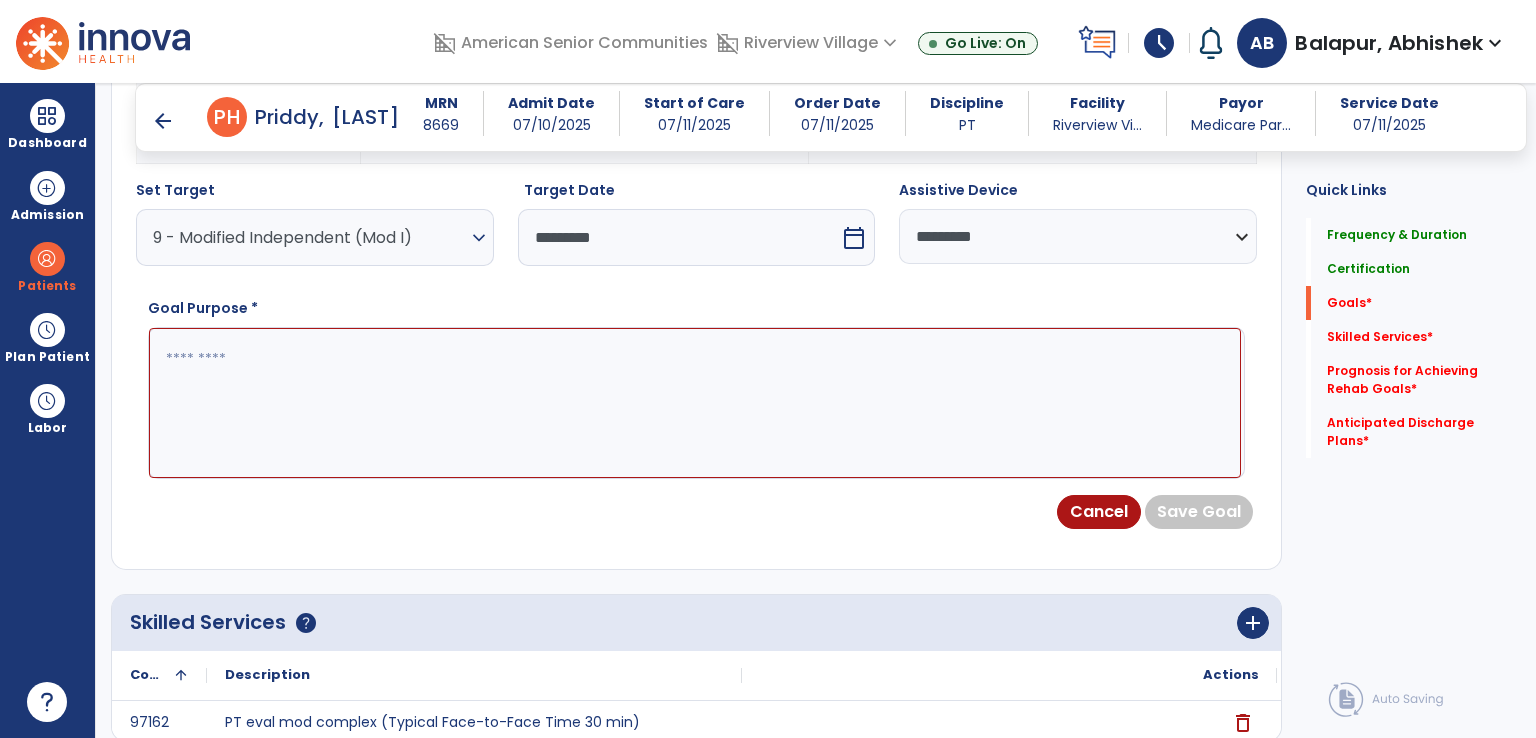 scroll, scrollTop: 701, scrollLeft: 0, axis: vertical 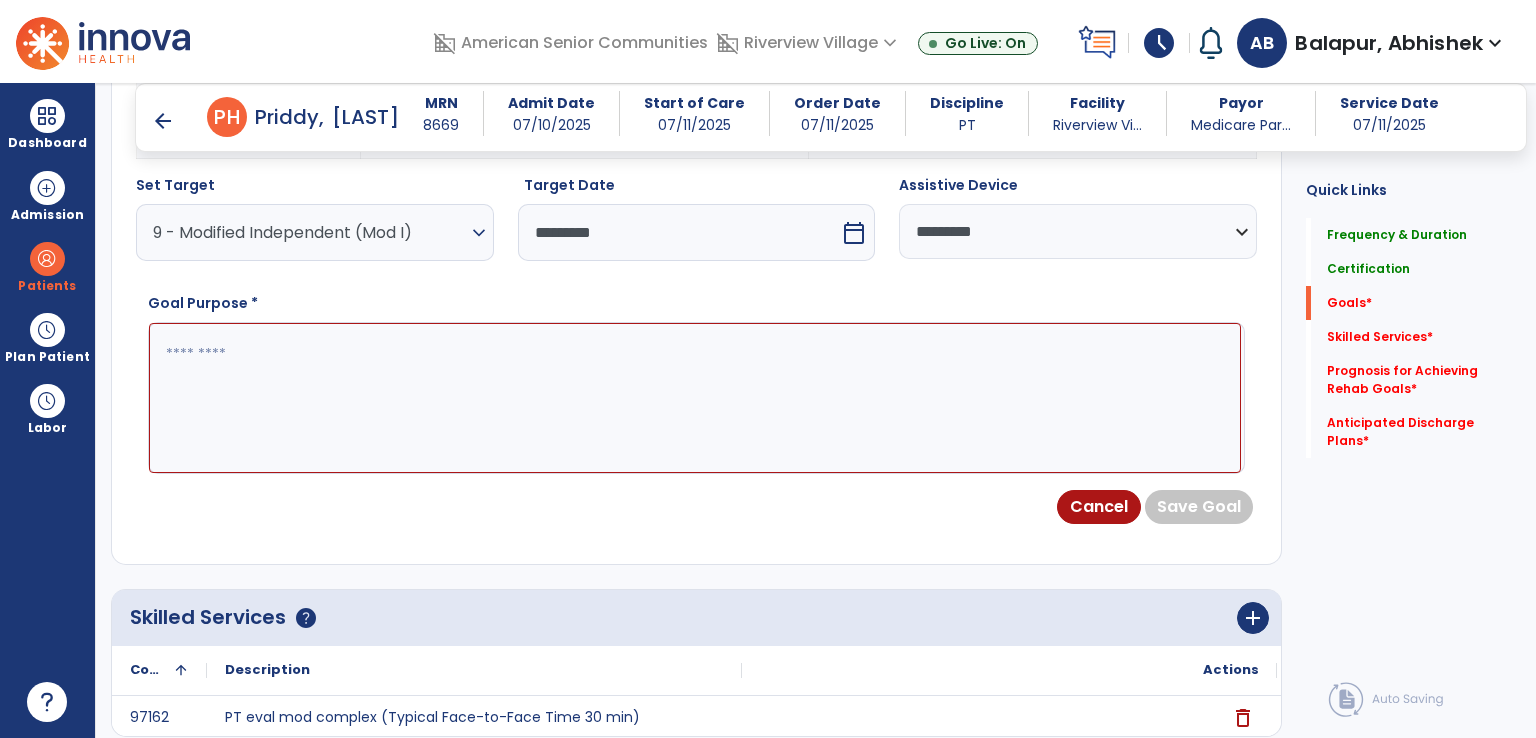 click at bounding box center (695, 398) 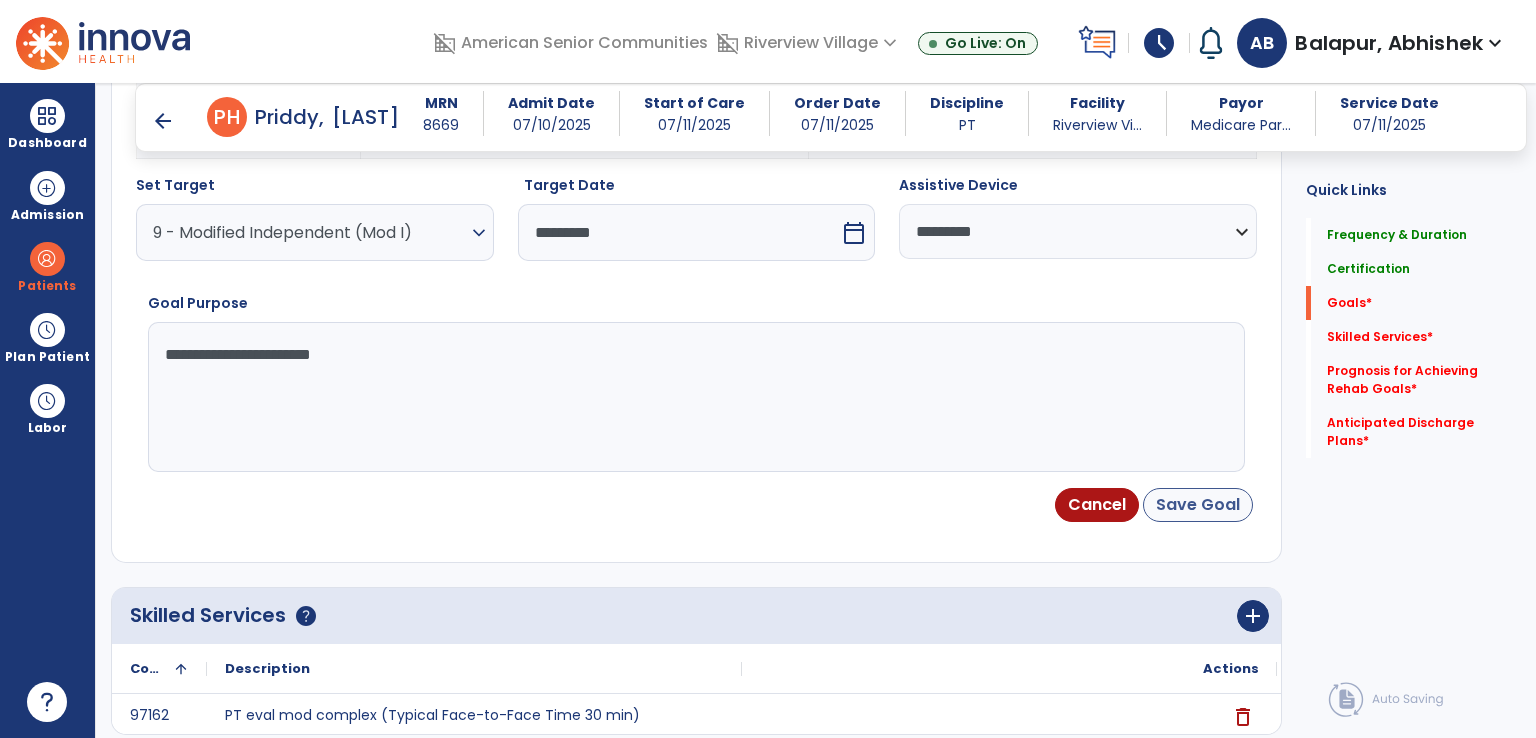 type on "**********" 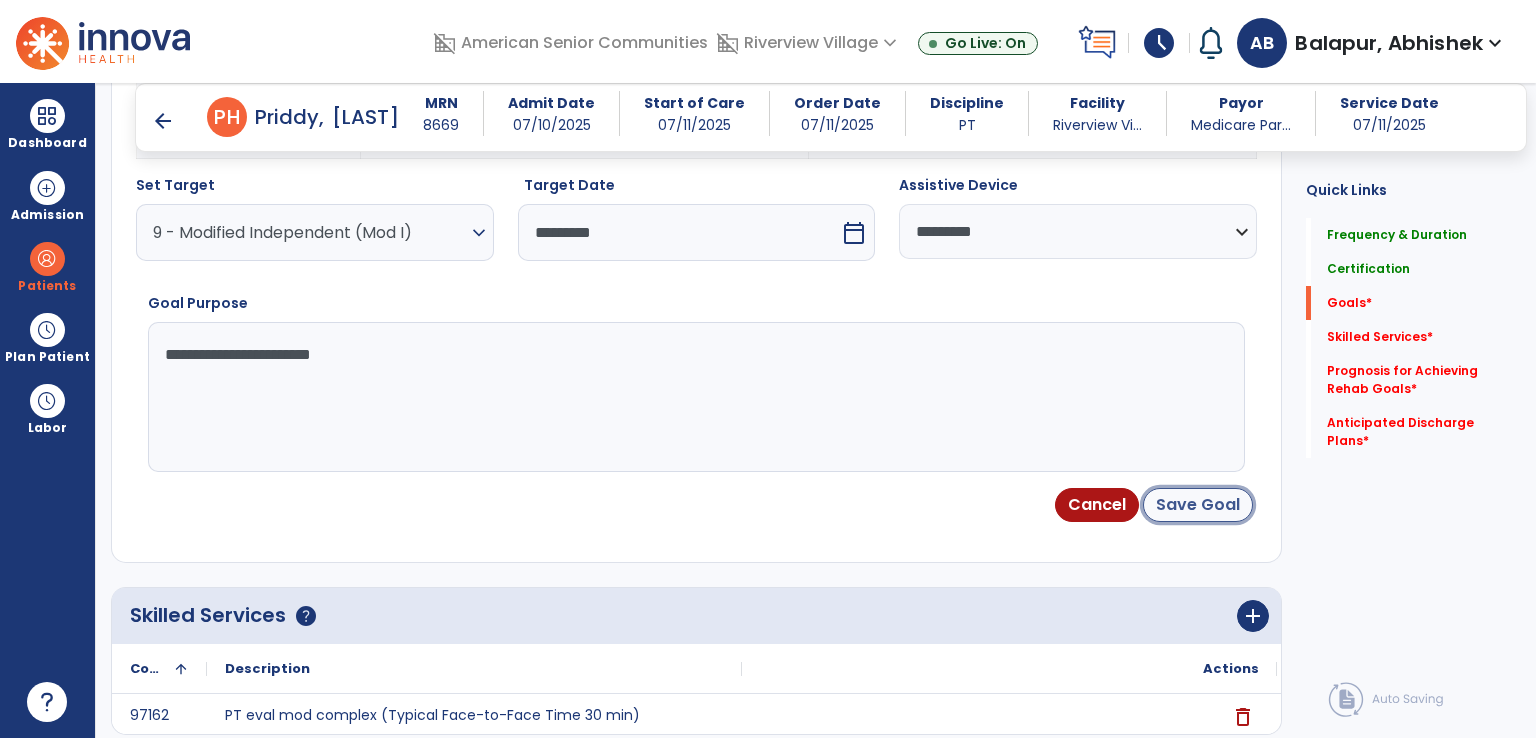 click on "Save Goal" at bounding box center [1198, 505] 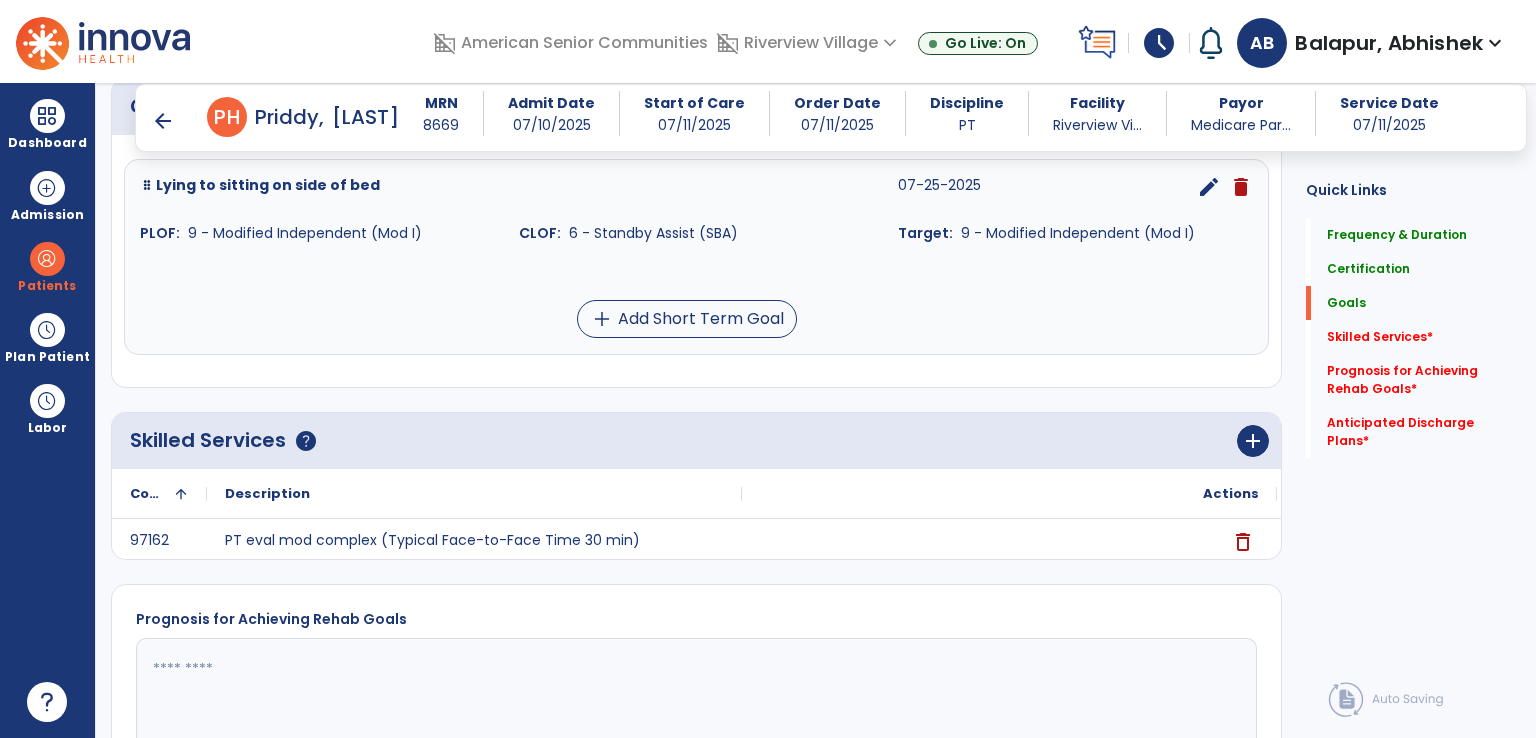 scroll, scrollTop: 613, scrollLeft: 0, axis: vertical 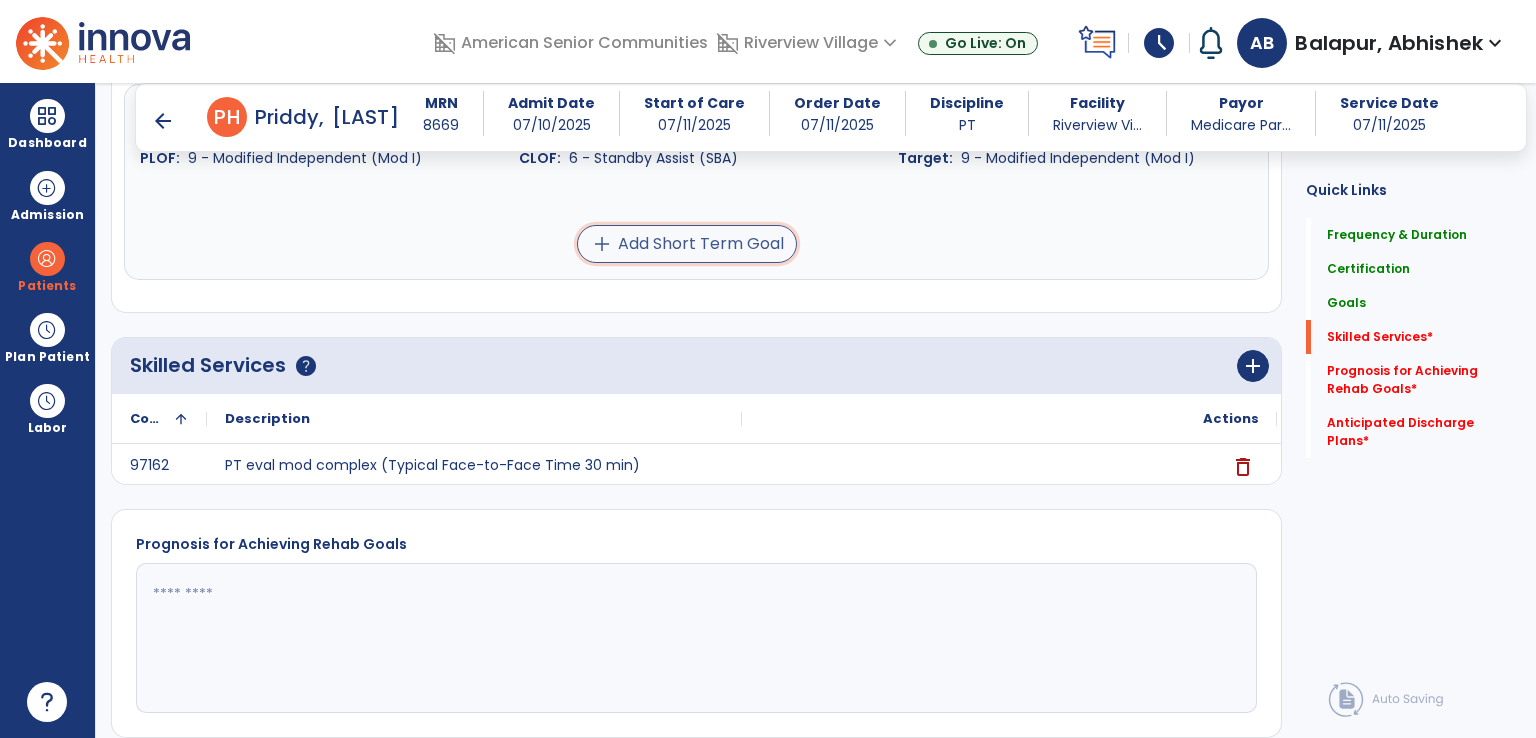 click on "add  Add Short Term Goal" at bounding box center (687, 244) 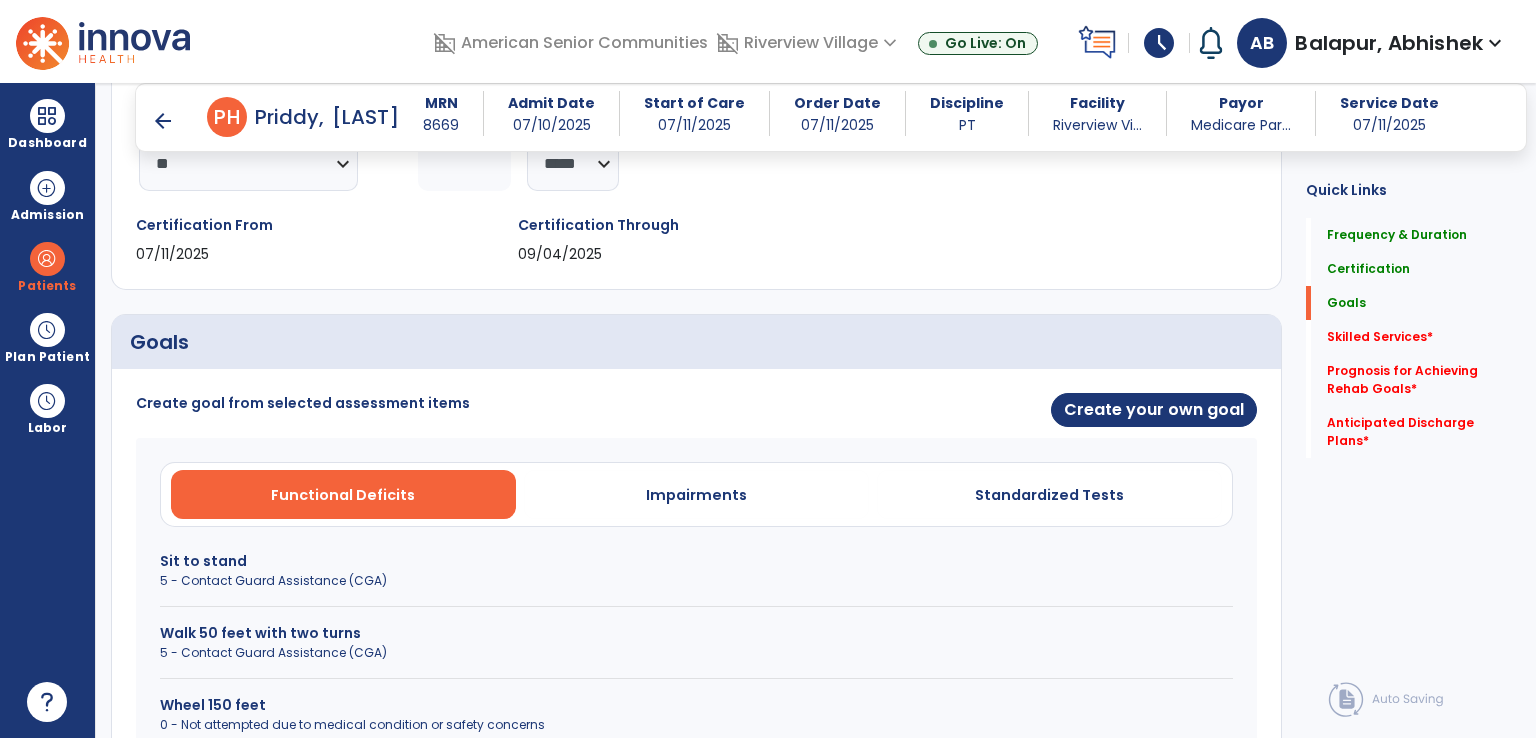 scroll, scrollTop: 502, scrollLeft: 0, axis: vertical 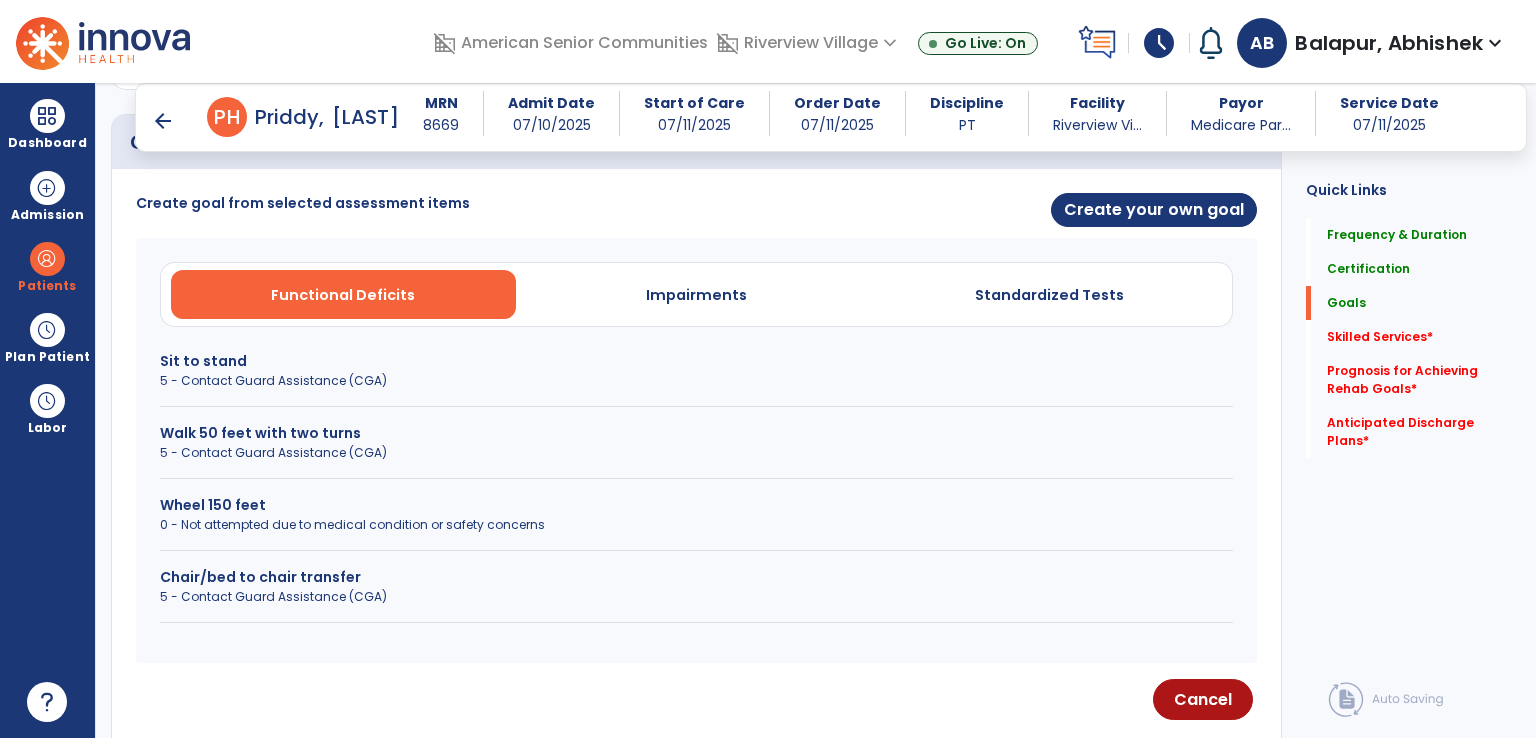 click on "5 - Contact Guard Assistance (CGA)" at bounding box center (696, 381) 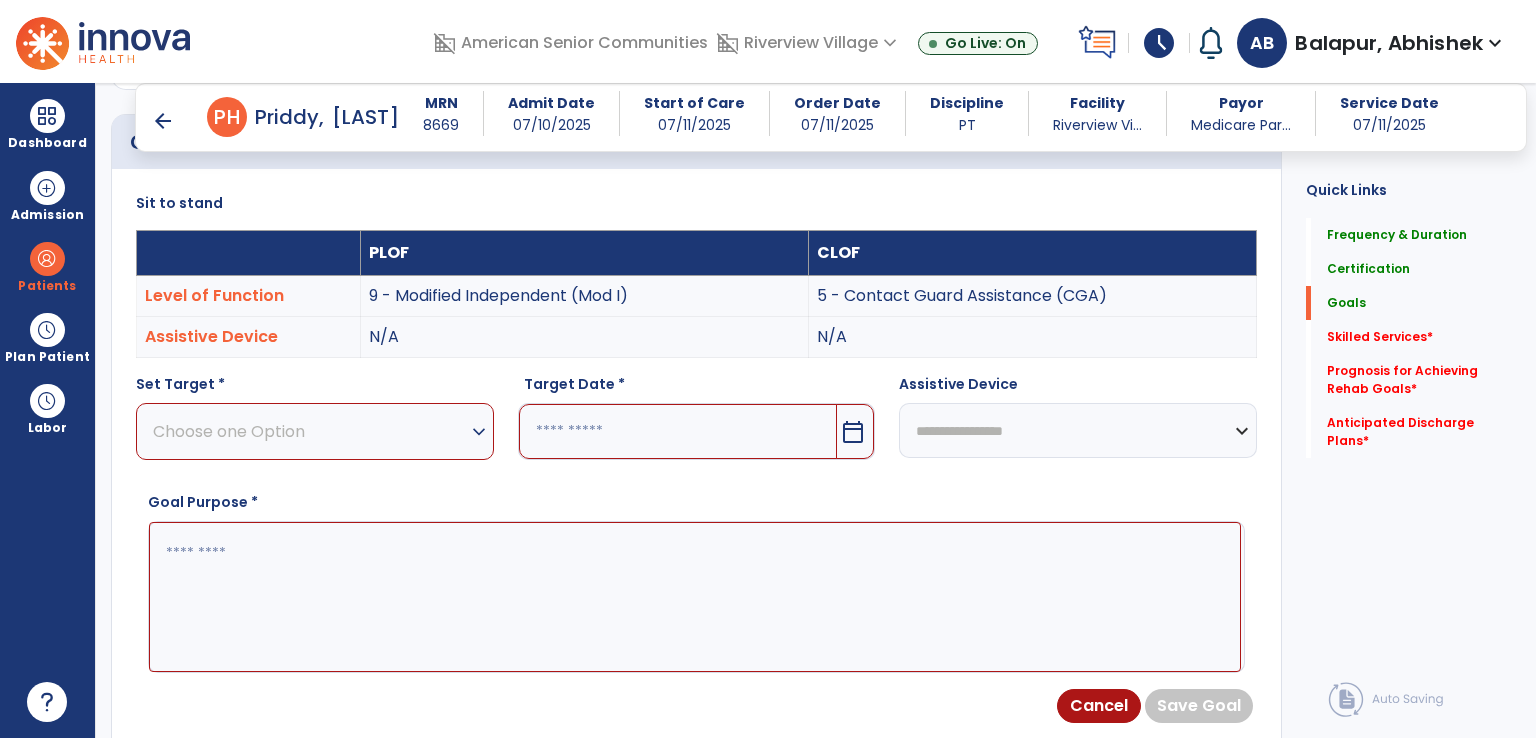 click on "Choose one Option   expand_more" at bounding box center (315, 431) 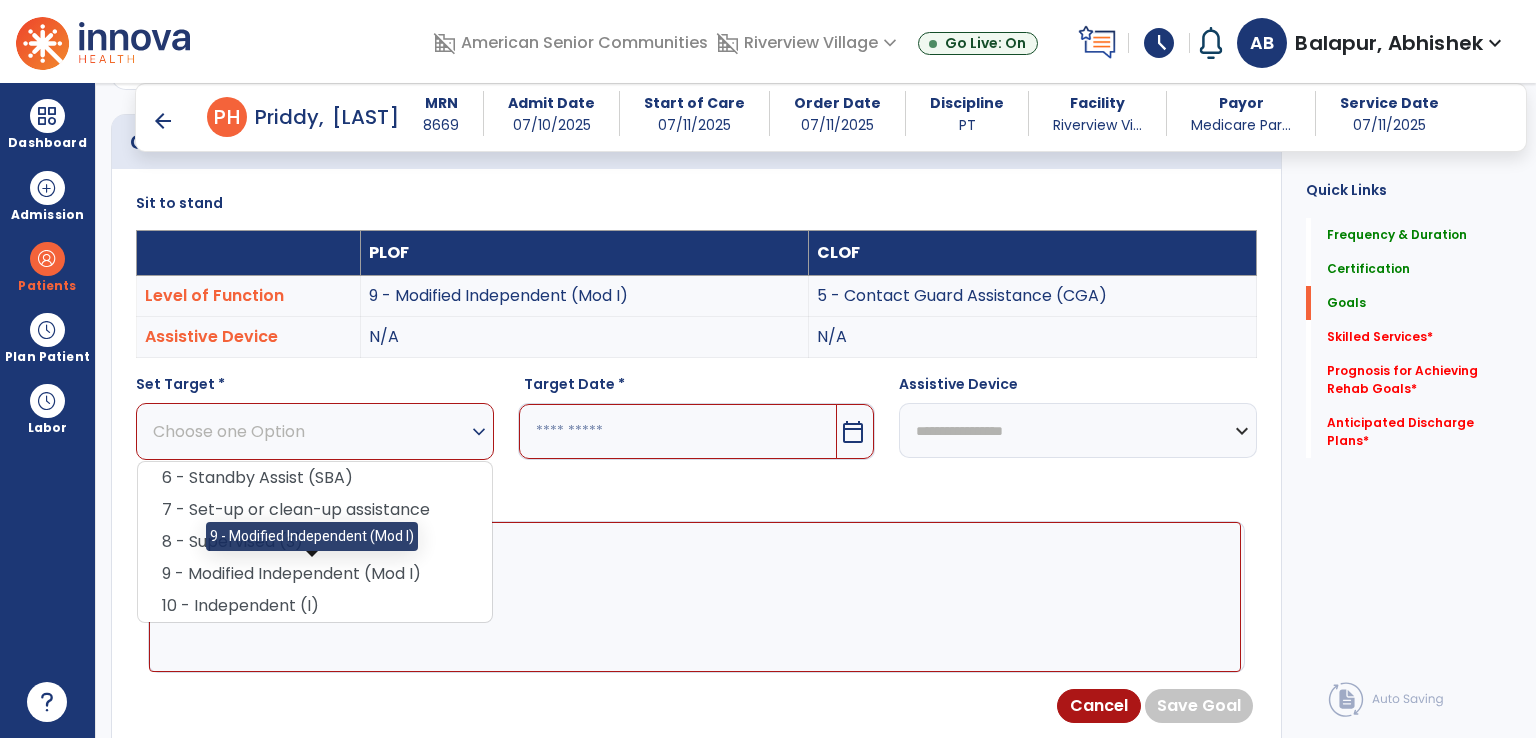 drag, startPoint x: 330, startPoint y: 570, endPoint x: 622, endPoint y: 433, distance: 322.54147 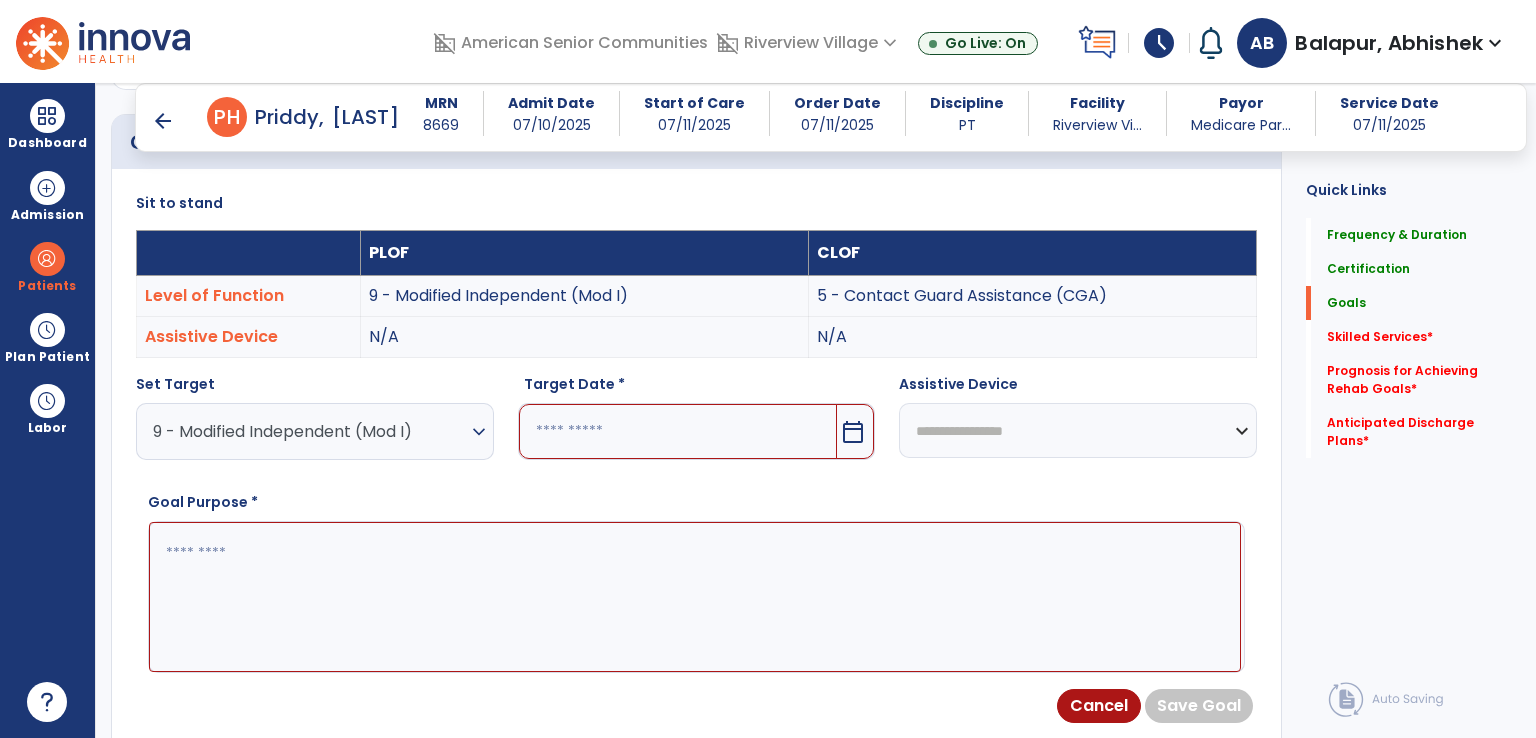 click at bounding box center [678, 431] 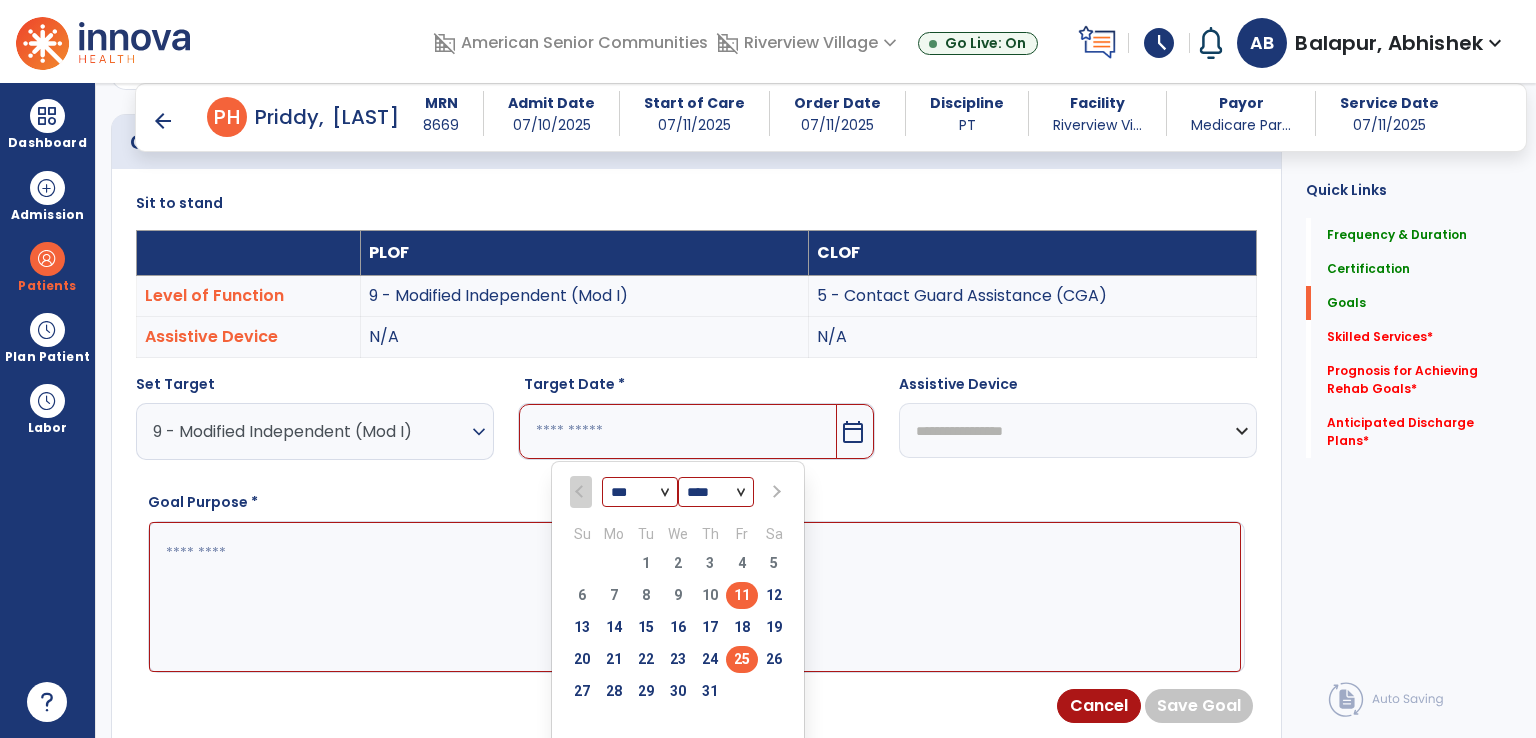 click on "25" at bounding box center [742, 659] 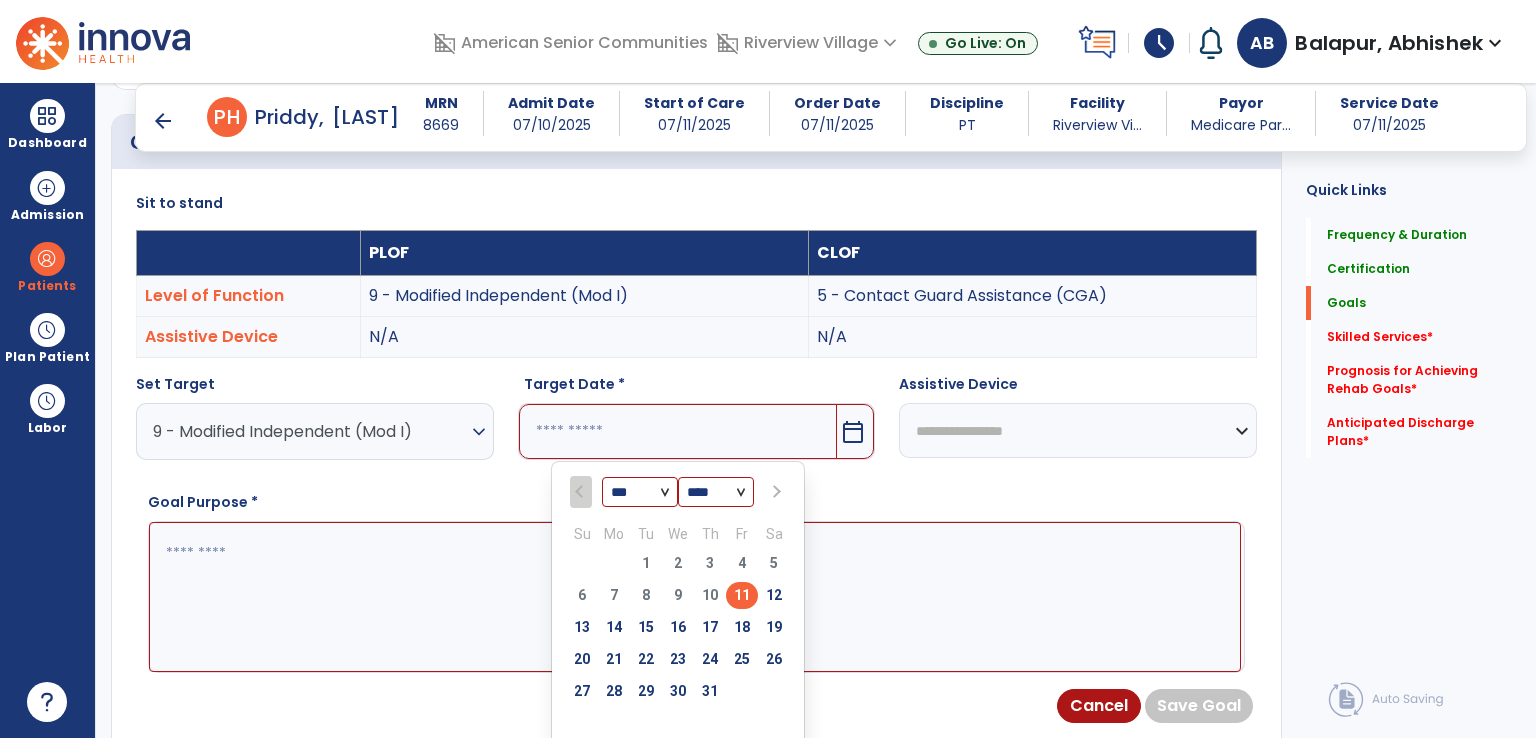 type on "*********" 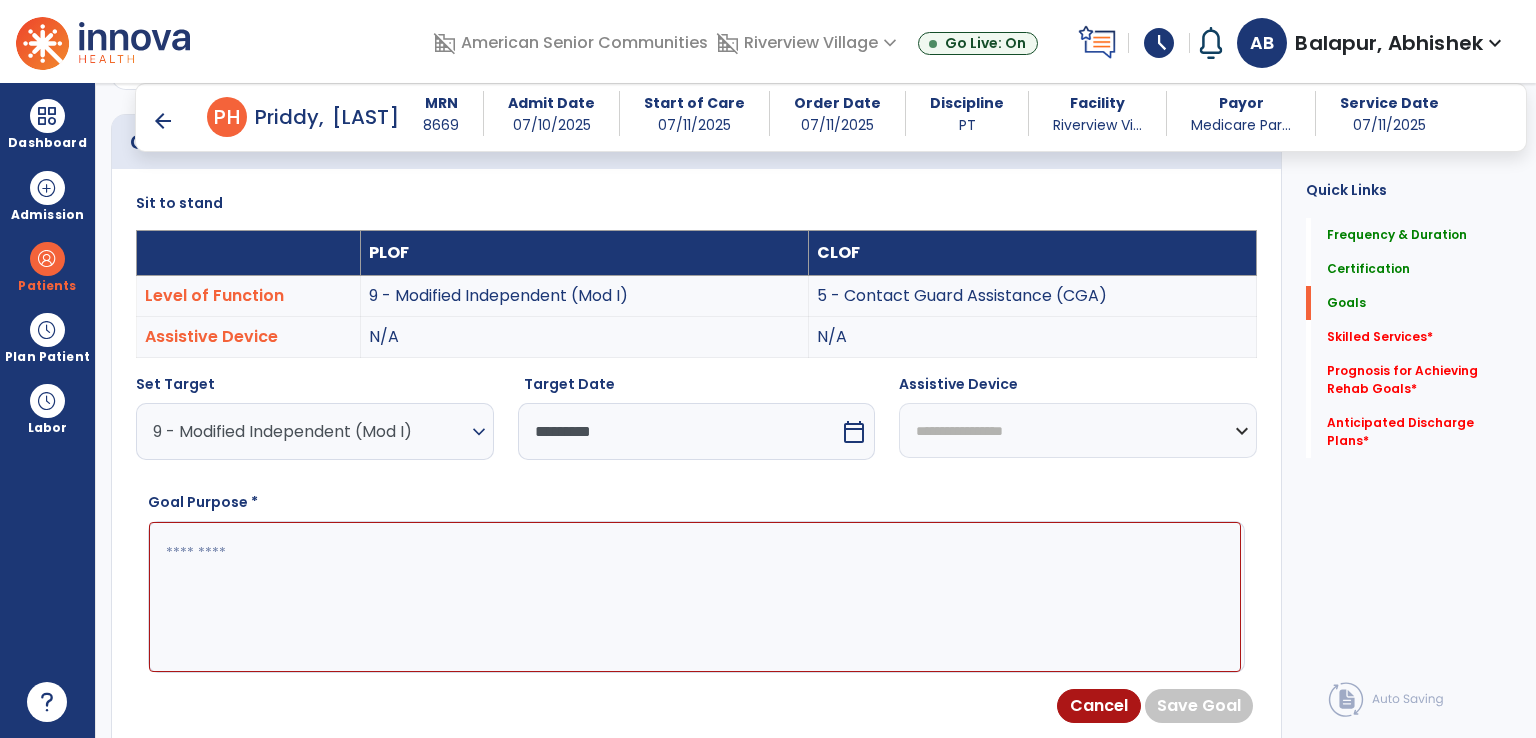 click on "**********" at bounding box center [1078, 430] 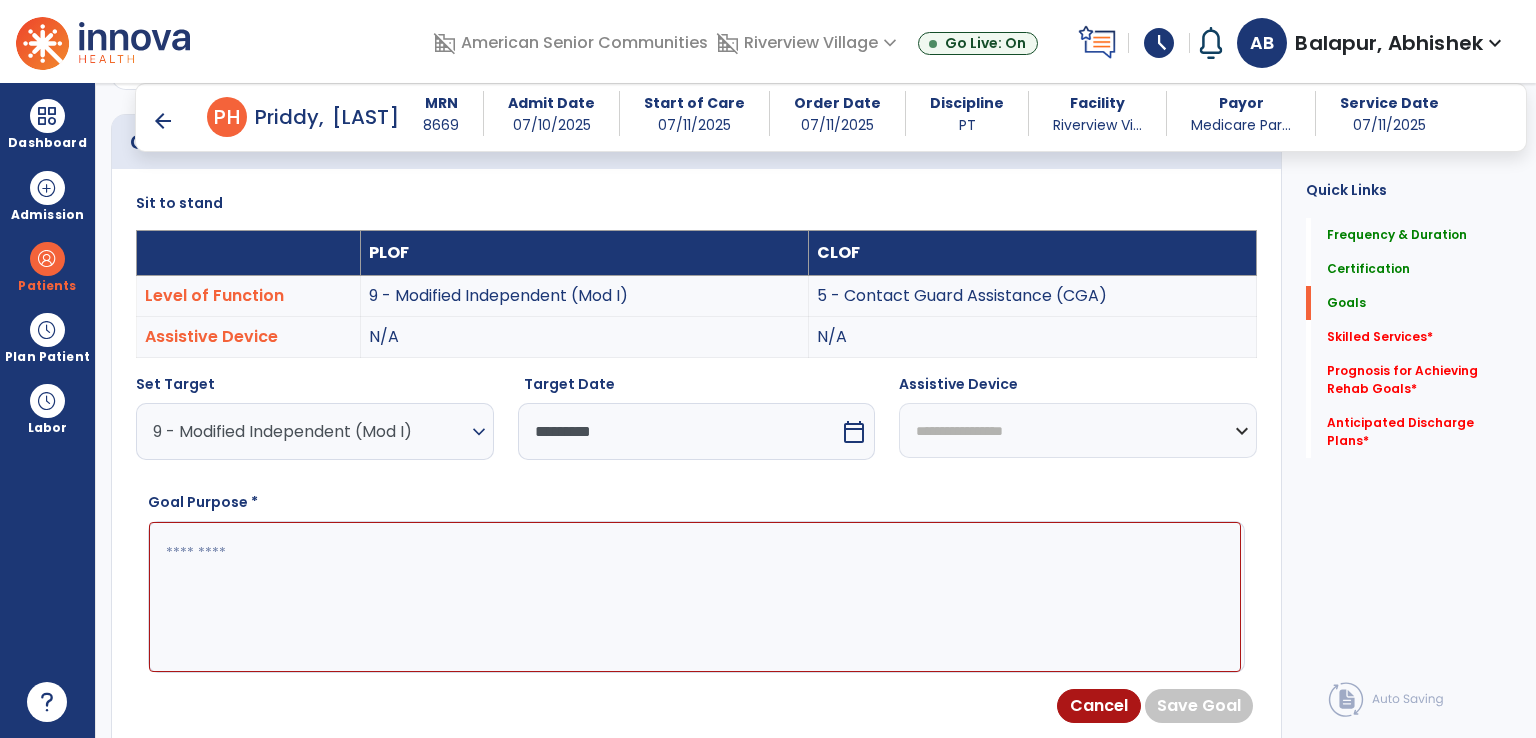 select on "**********" 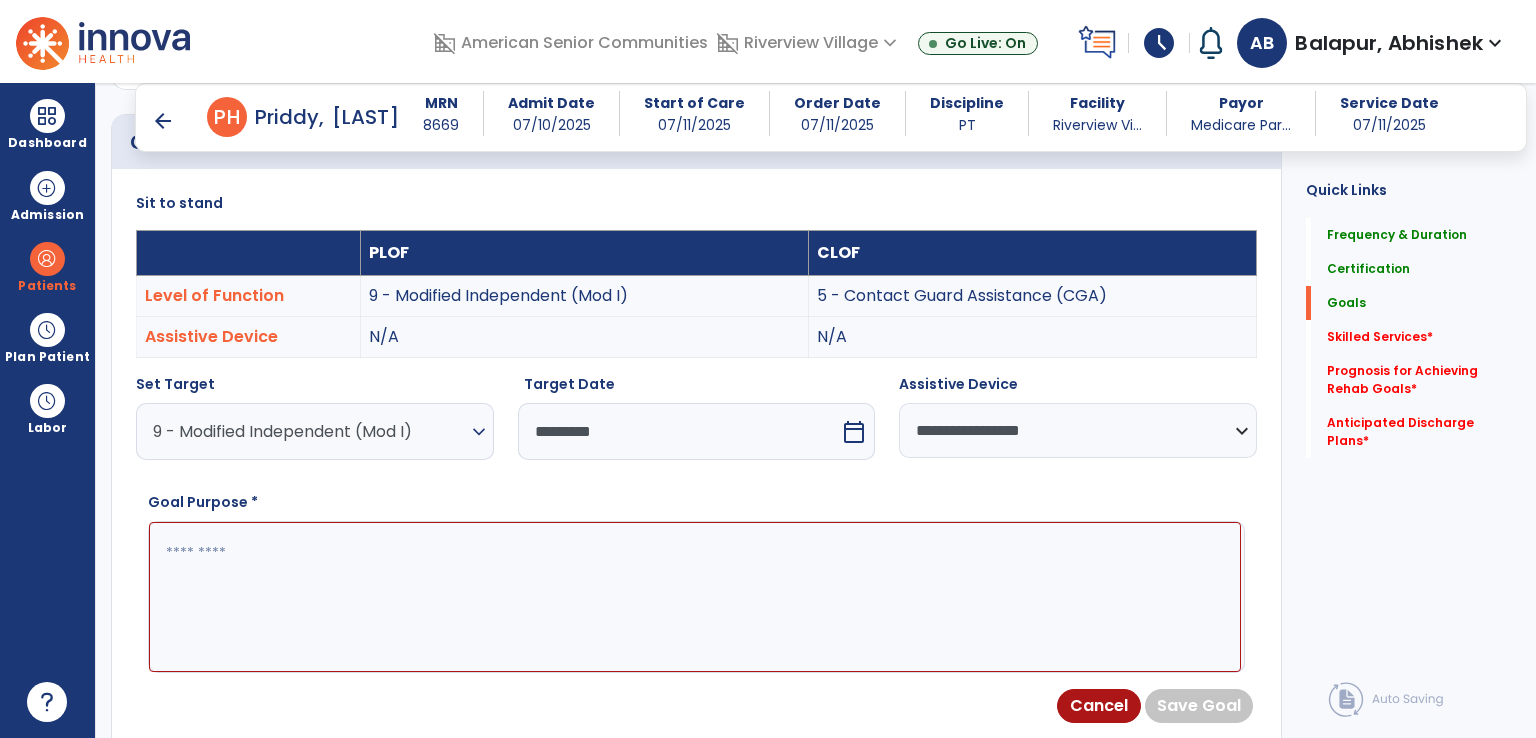 click at bounding box center [695, 597] 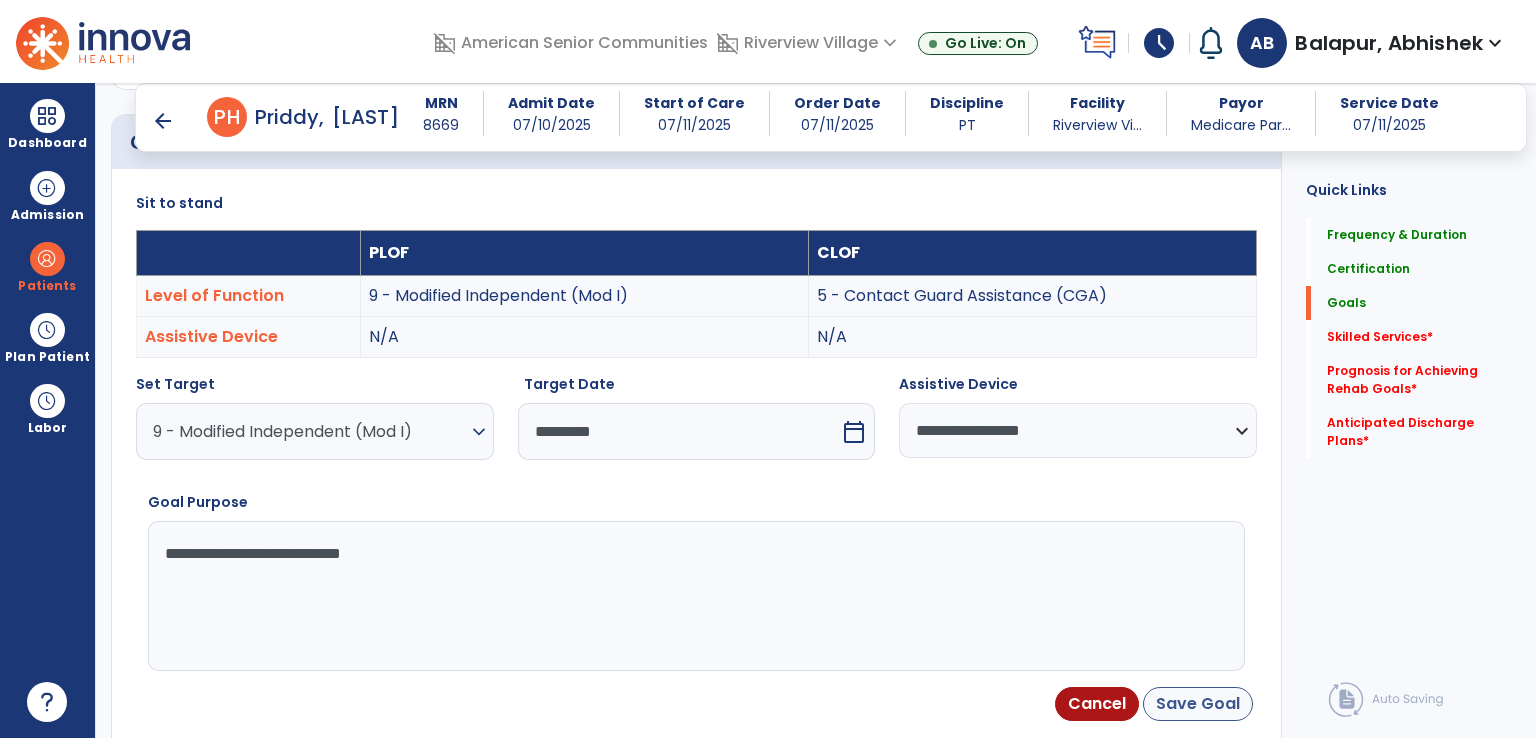 type on "**********" 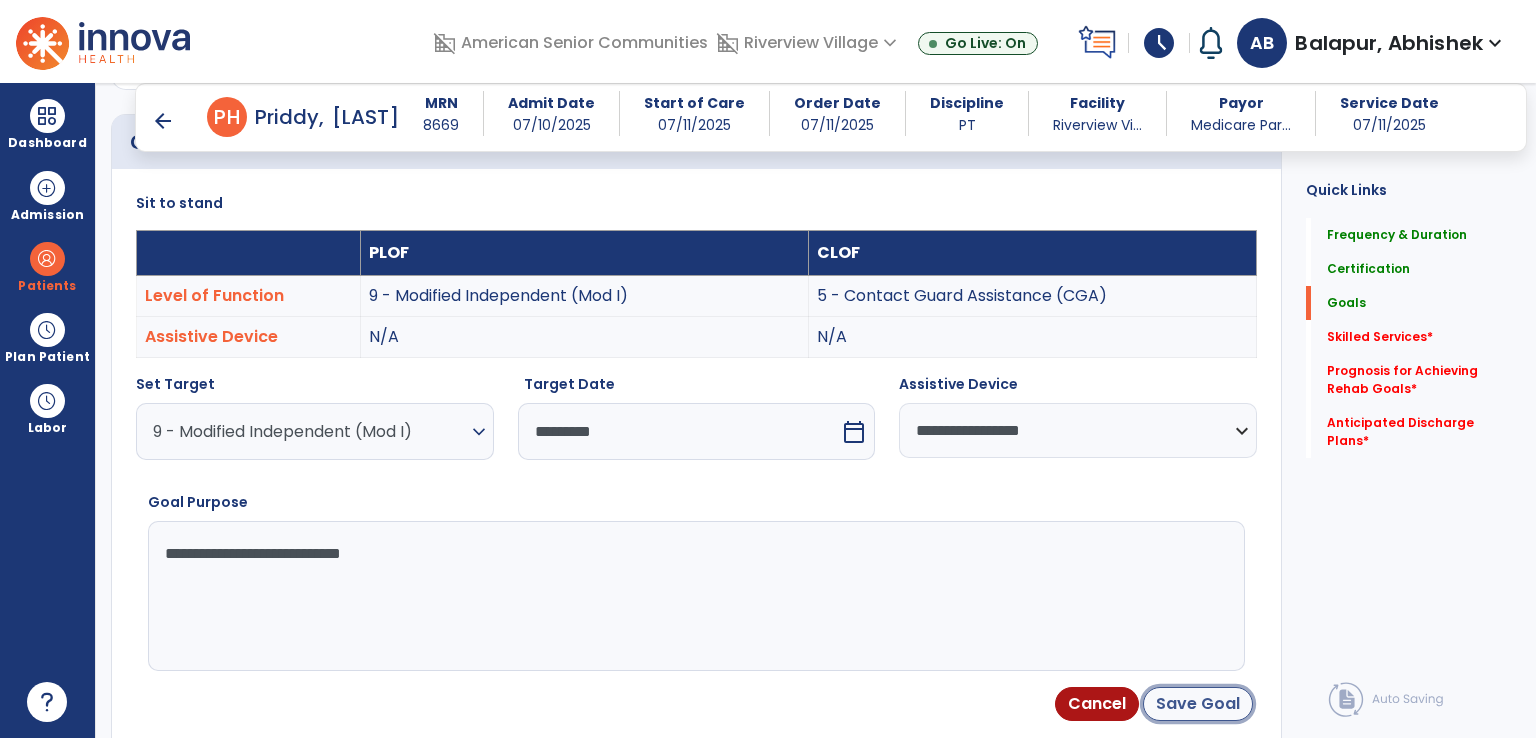 click on "Save Goal" at bounding box center [1198, 704] 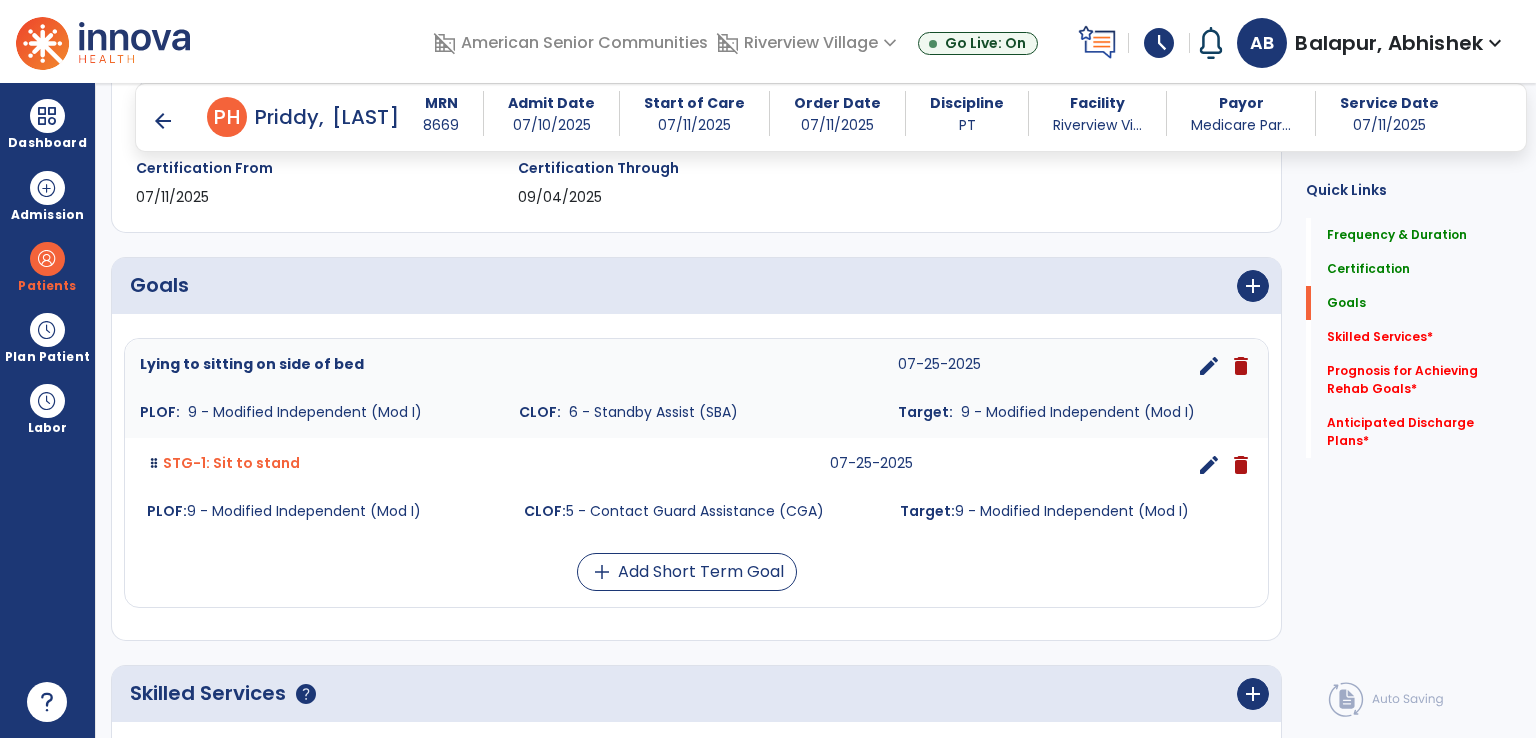 scroll, scrollTop: 402, scrollLeft: 0, axis: vertical 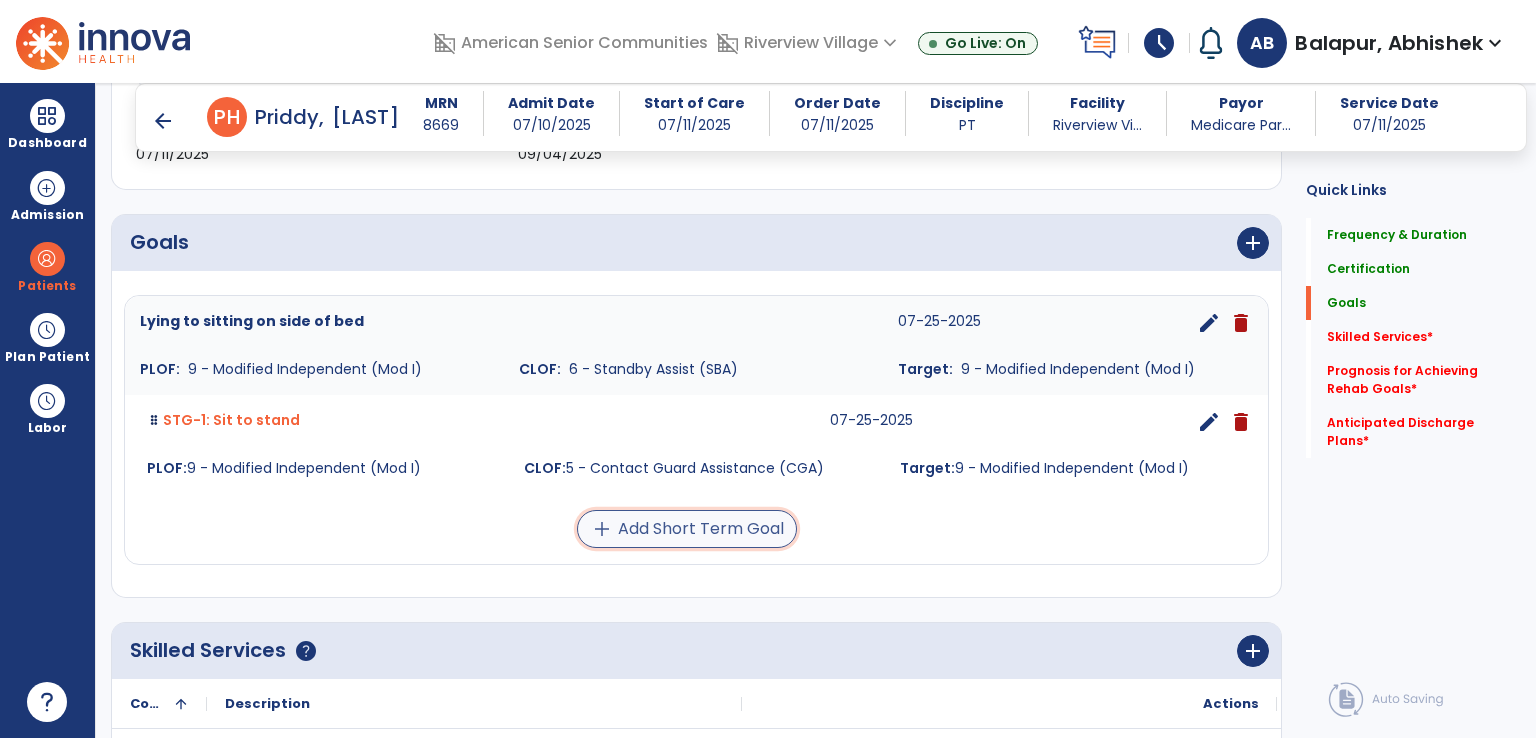 click on "add  Add Short Term Goal" at bounding box center (687, 529) 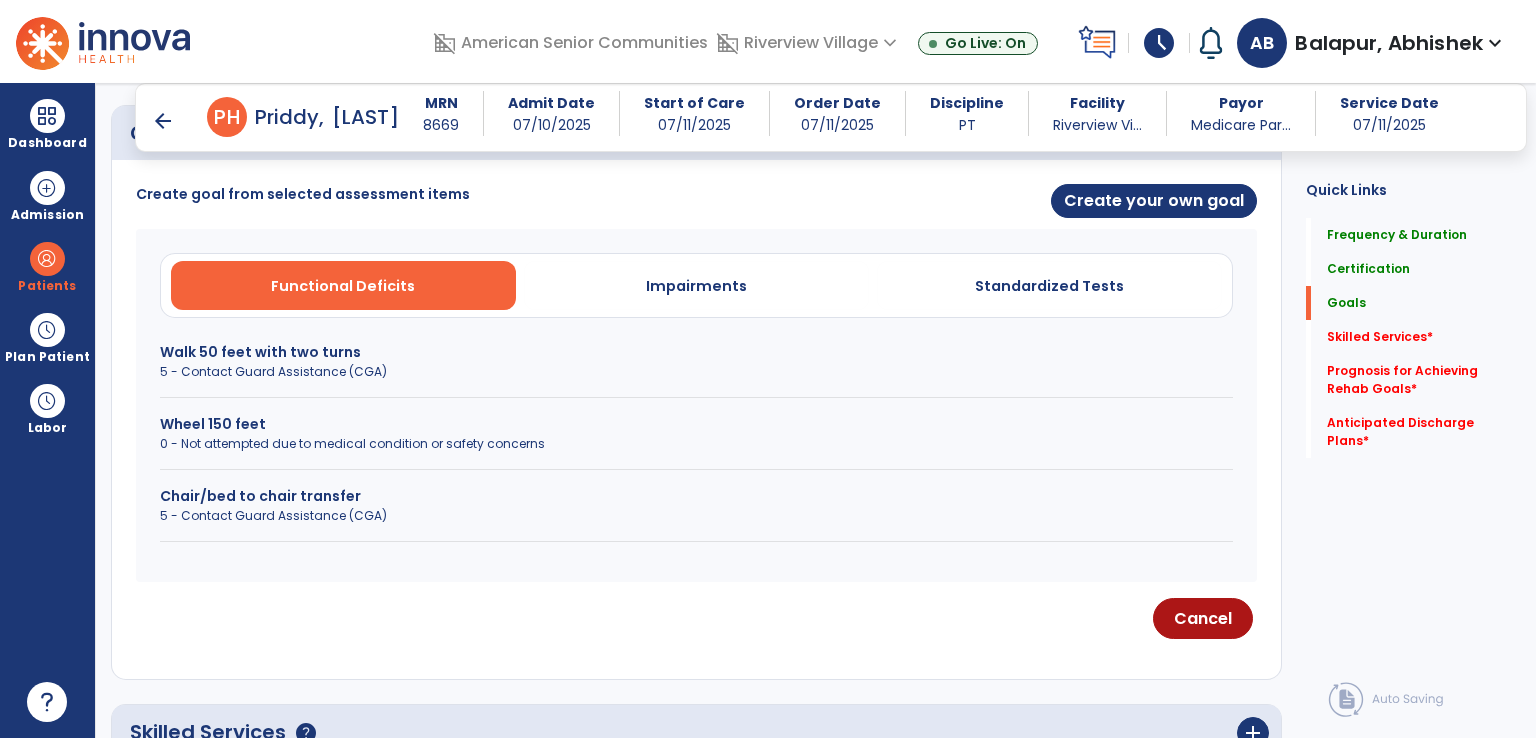 scroll, scrollTop: 402, scrollLeft: 0, axis: vertical 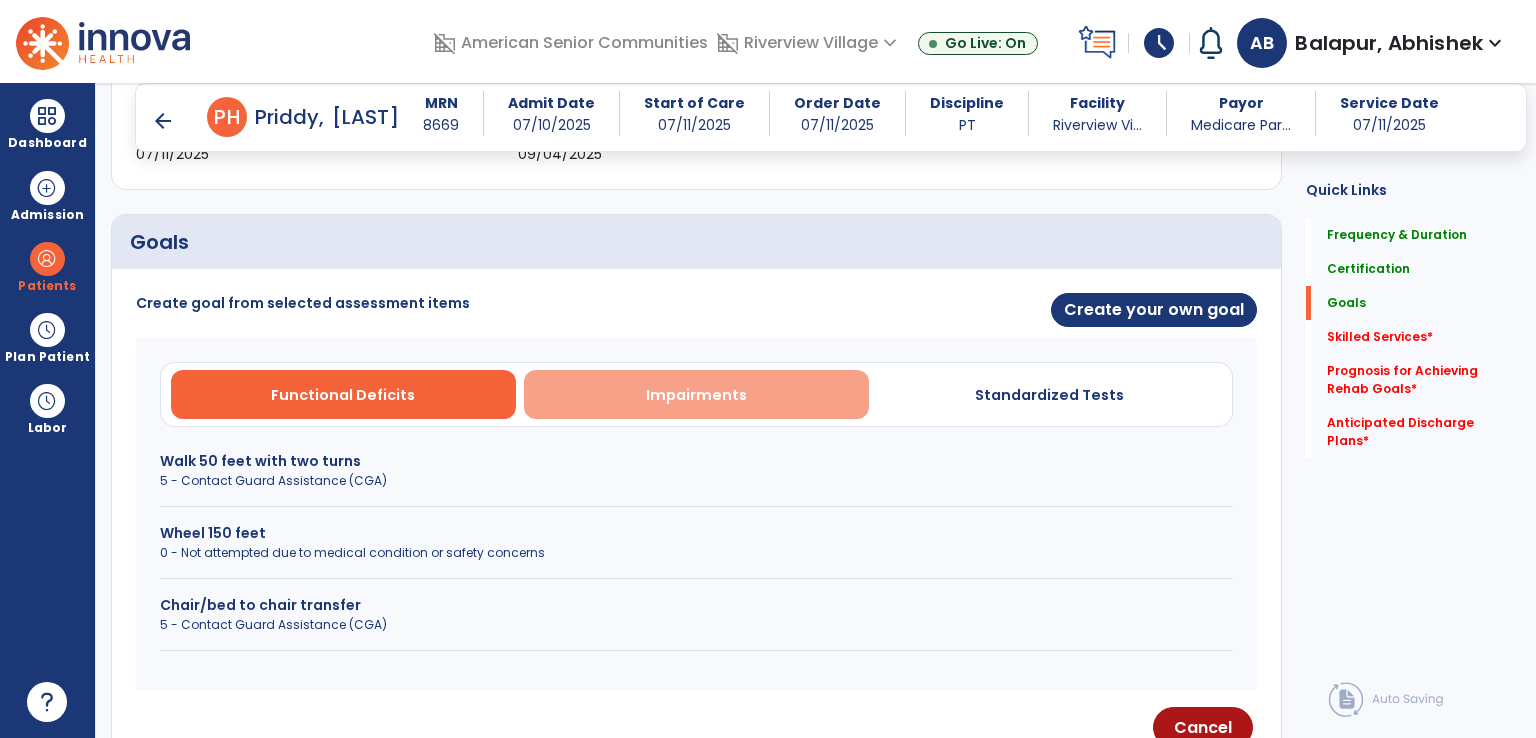 click on "Impairments" at bounding box center [696, 394] 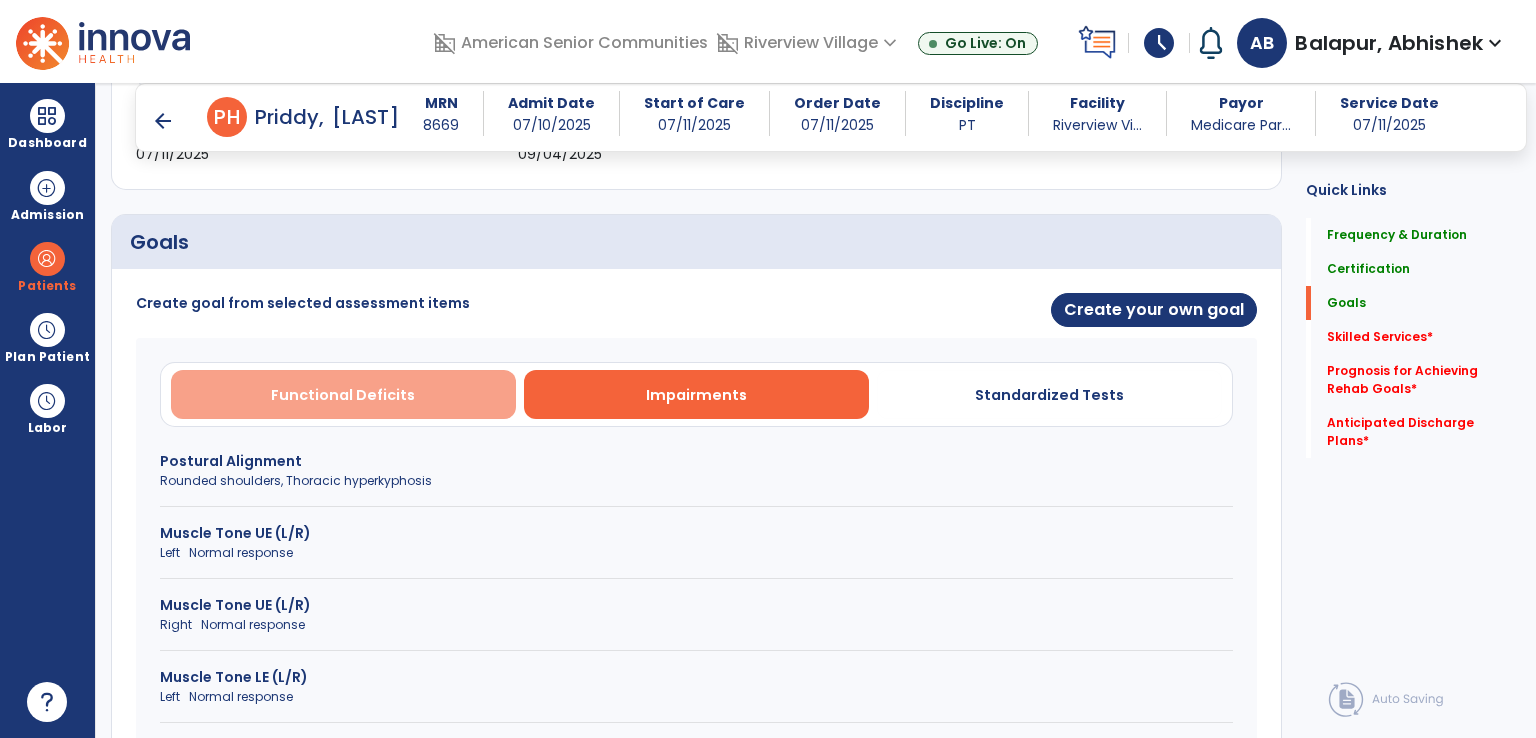 click on "Functional Deficits" at bounding box center [343, 395] 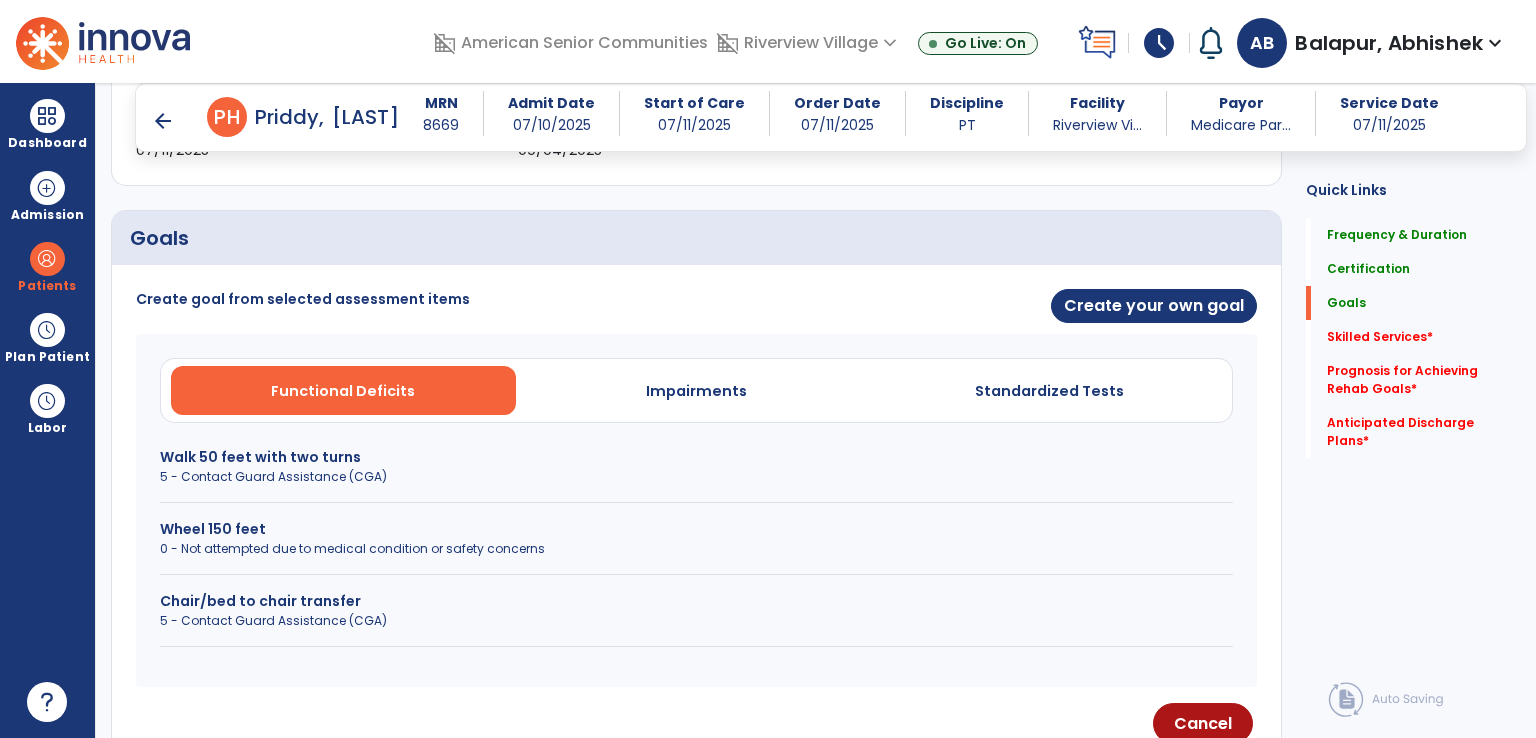 scroll, scrollTop: 500, scrollLeft: 0, axis: vertical 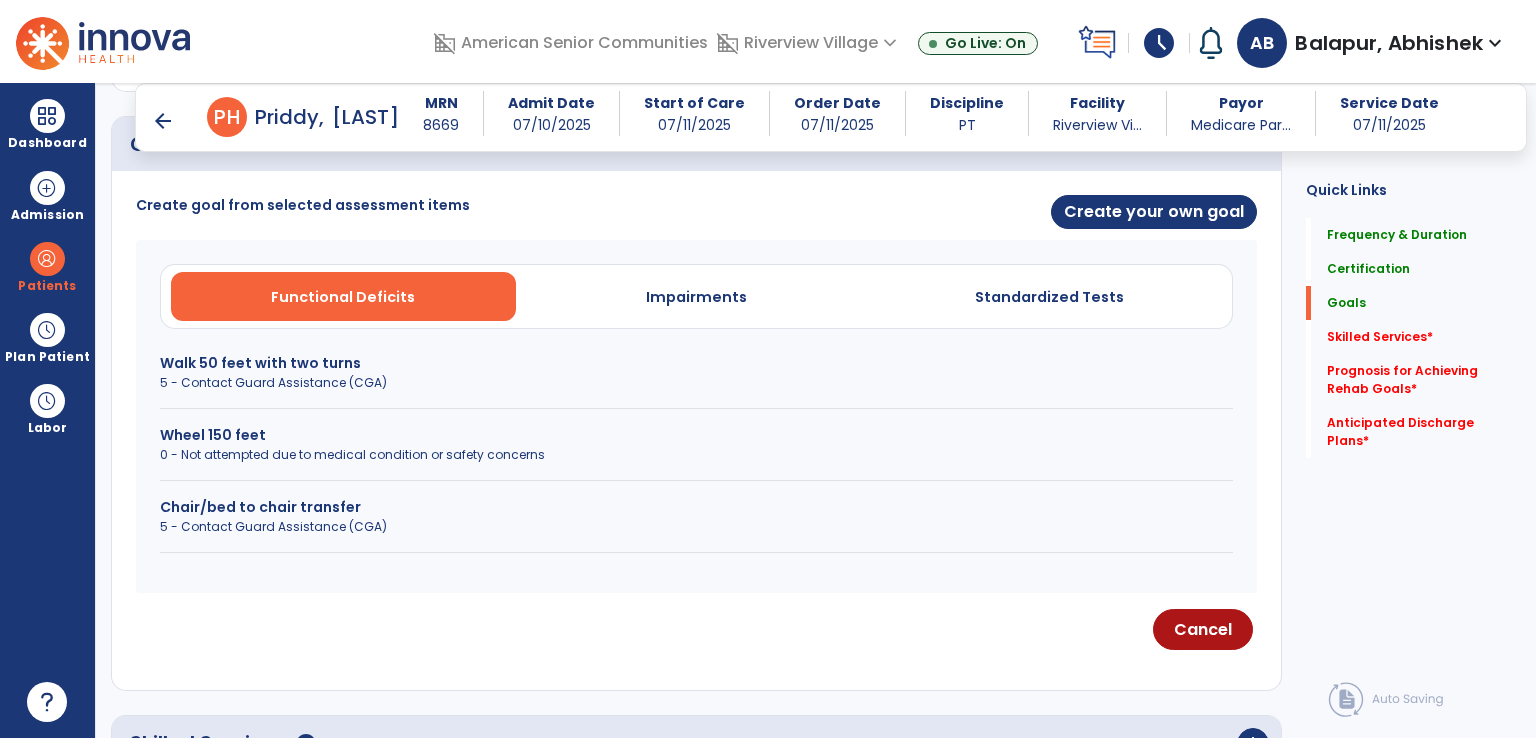 click on "Walk 50 feet with two turns 5 - Contact Guard Assistance (CGA)" at bounding box center [696, 381] 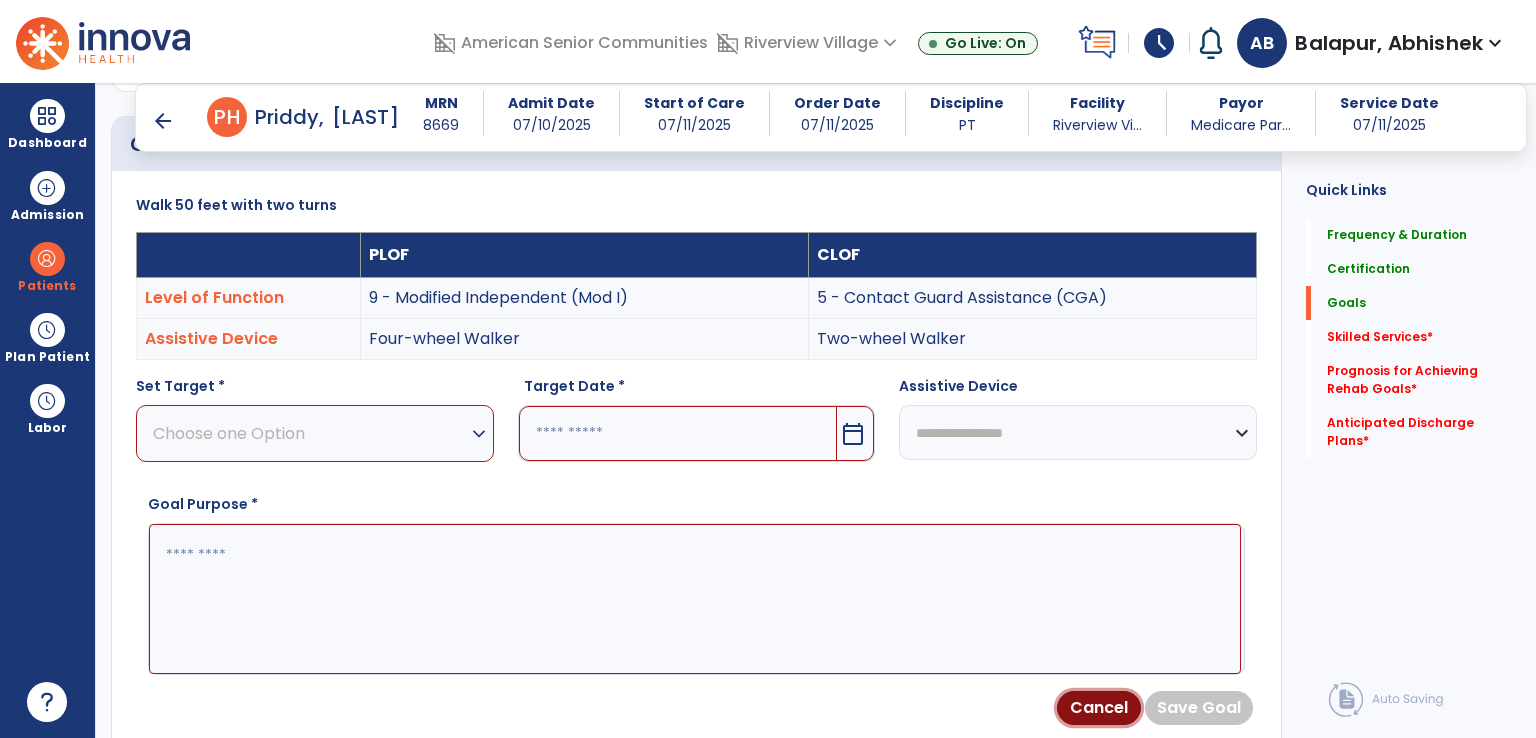 drag, startPoint x: 1116, startPoint y: 699, endPoint x: 1110, endPoint y: 662, distance: 37.48333 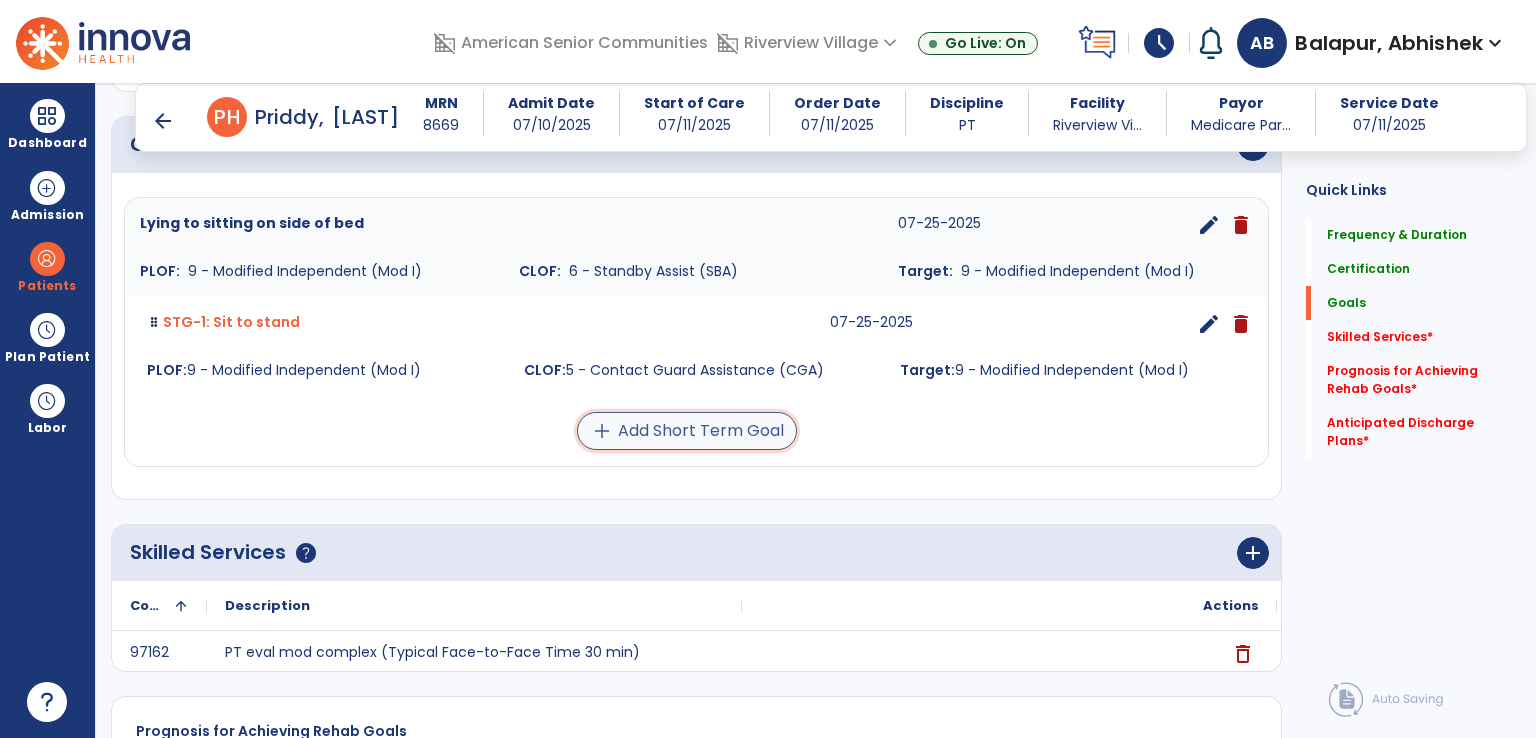 click on "add  Add Short Term Goal" at bounding box center (687, 431) 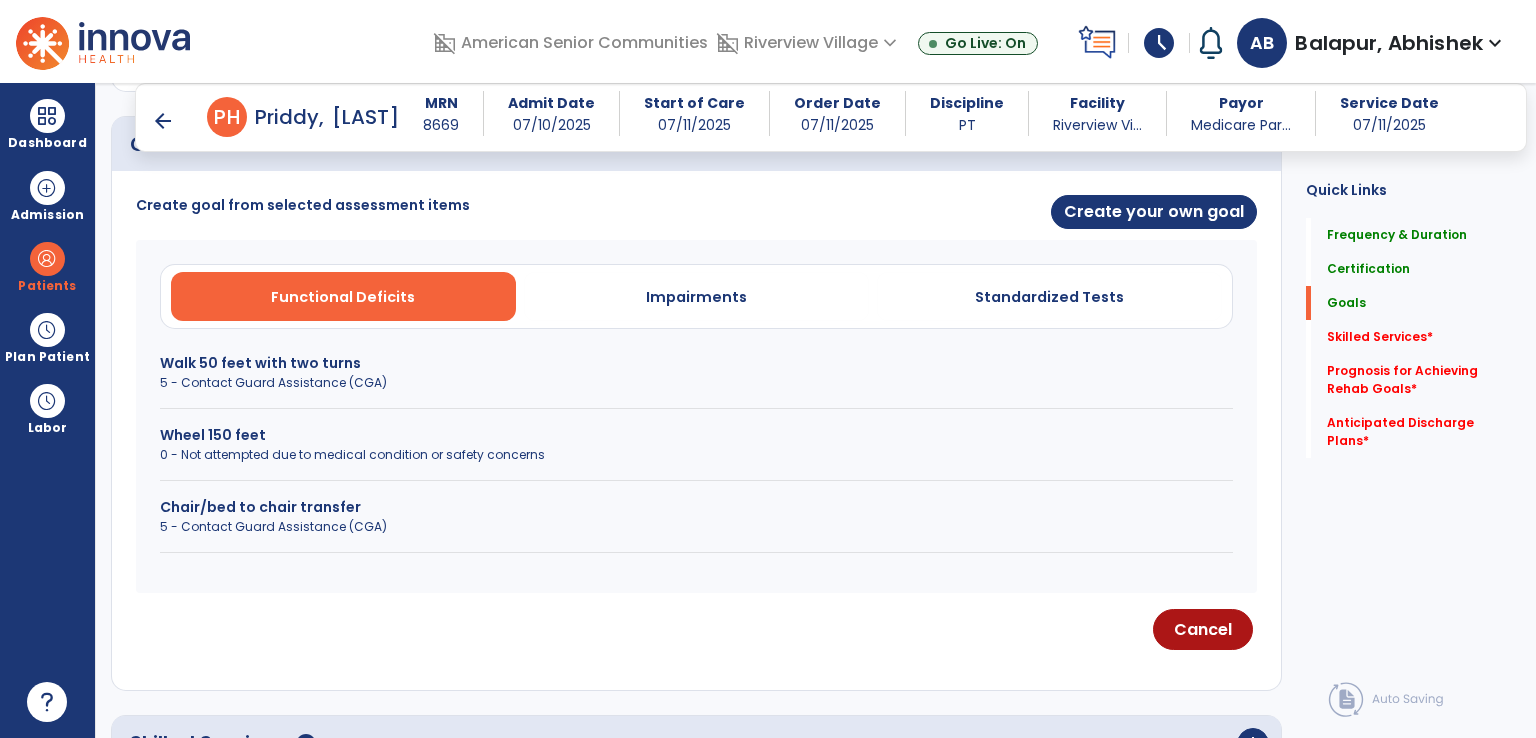 click on "0 - Not attempted due to medical condition or safety concerns" at bounding box center (696, 455) 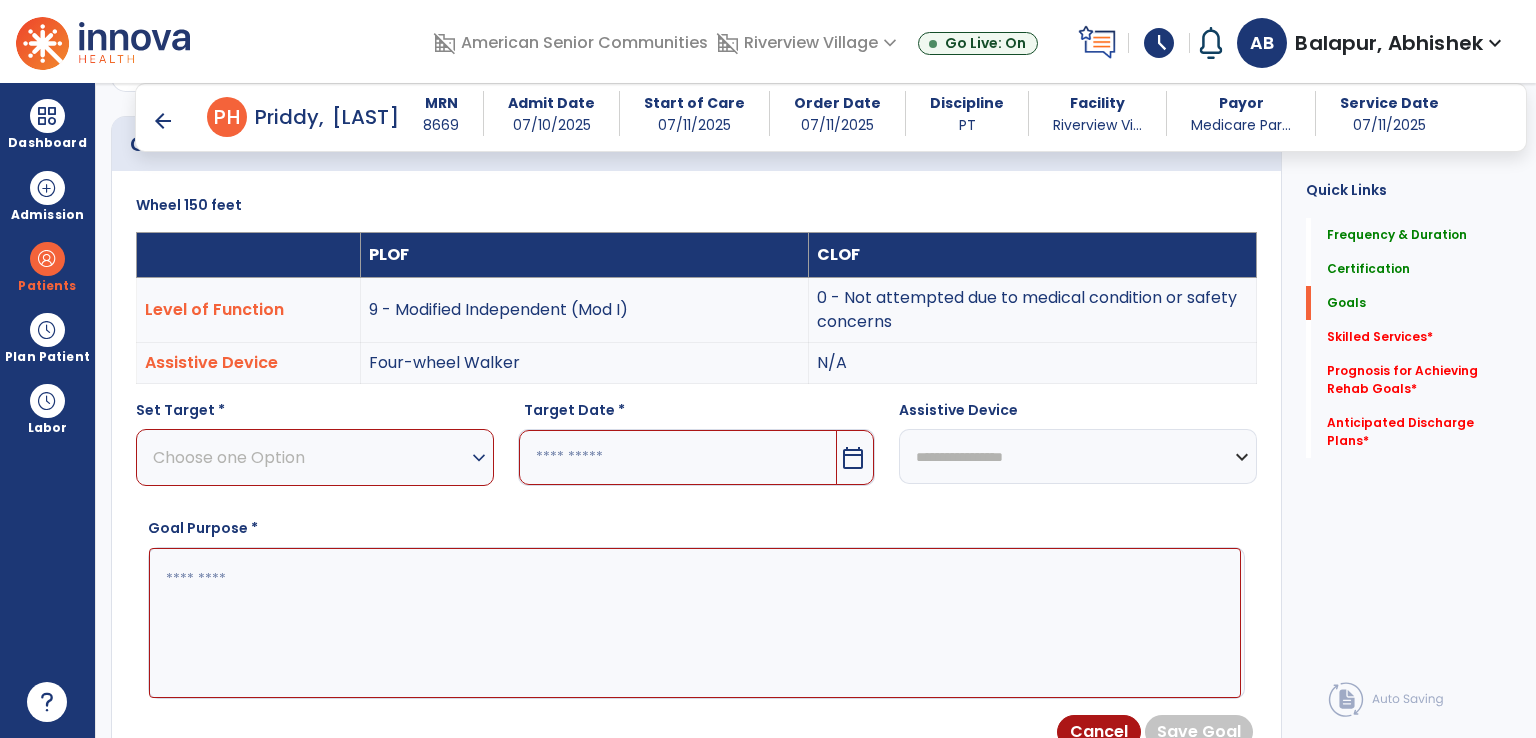 click on "Choose one Option   expand_more" at bounding box center (315, 457) 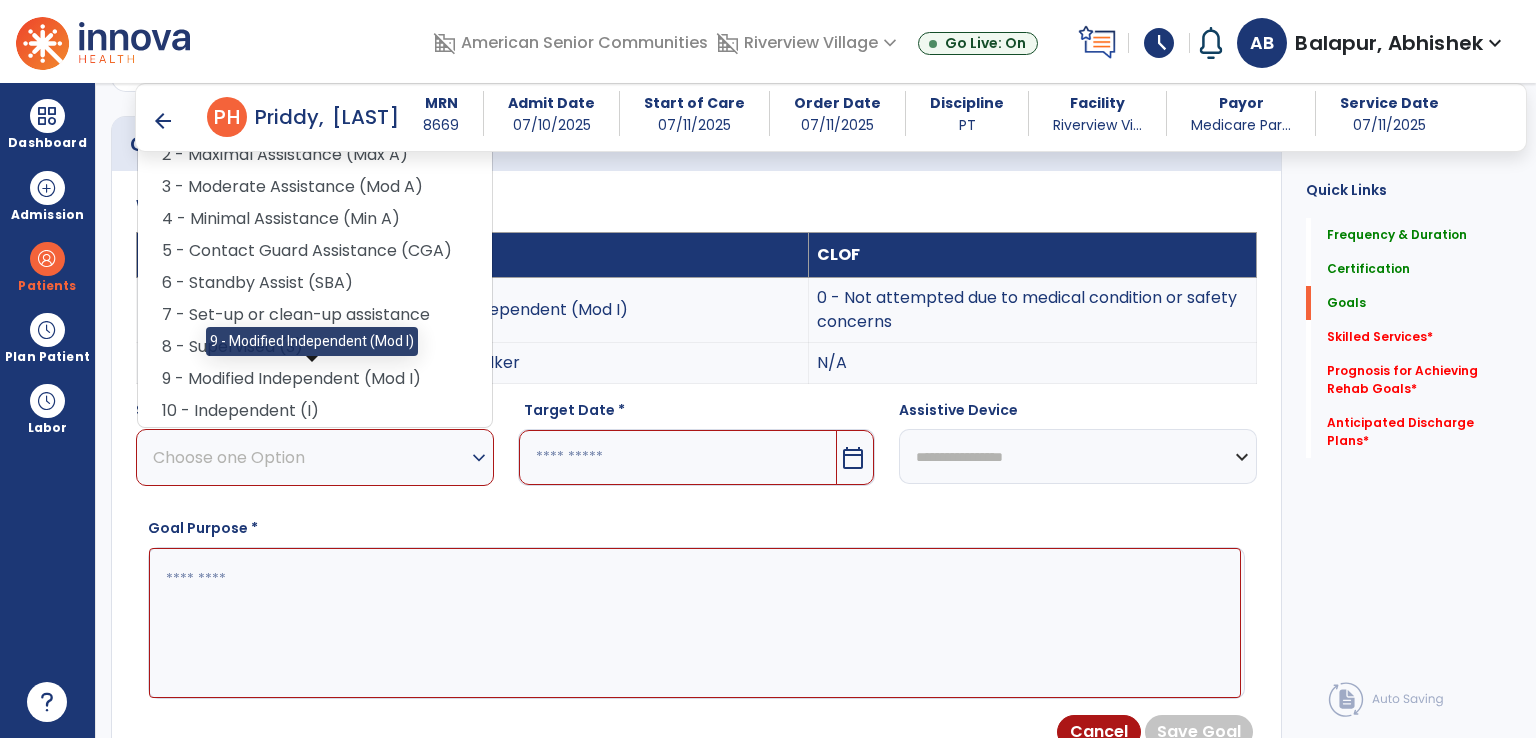 drag, startPoint x: 328, startPoint y: 393, endPoint x: 587, endPoint y: 402, distance: 259.1563 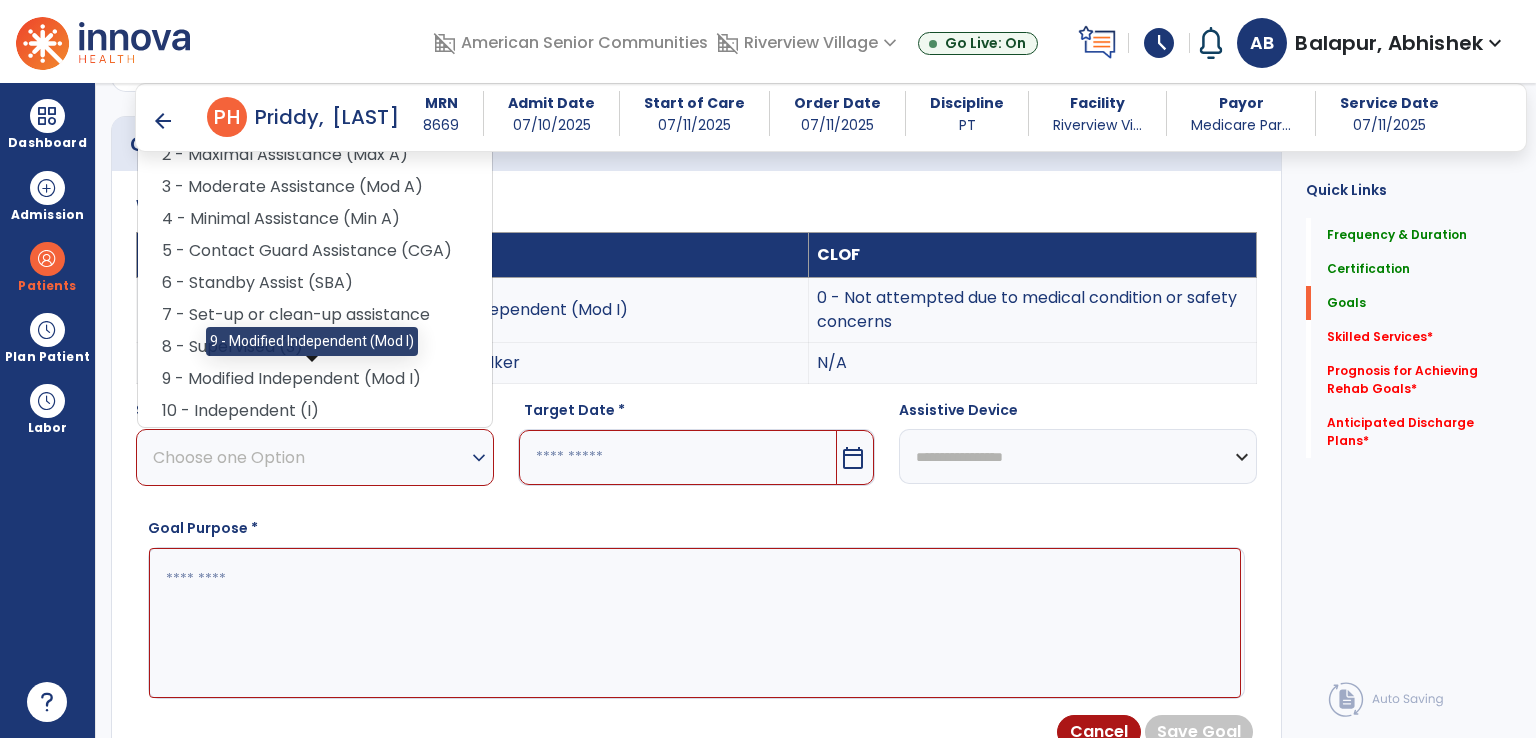 click on "9 - Modified Independent (Mod I)" at bounding box center (315, 379) 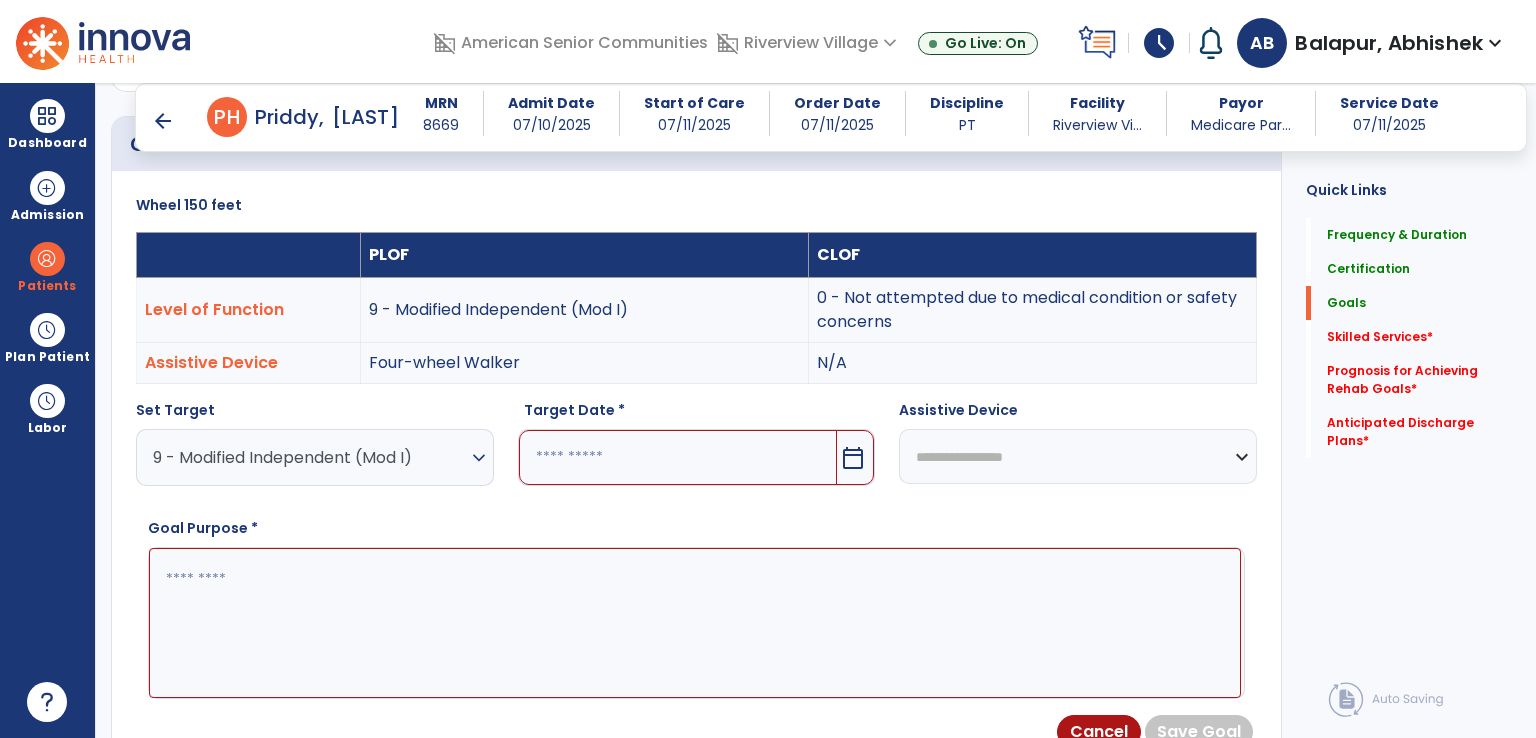click at bounding box center (678, 457) 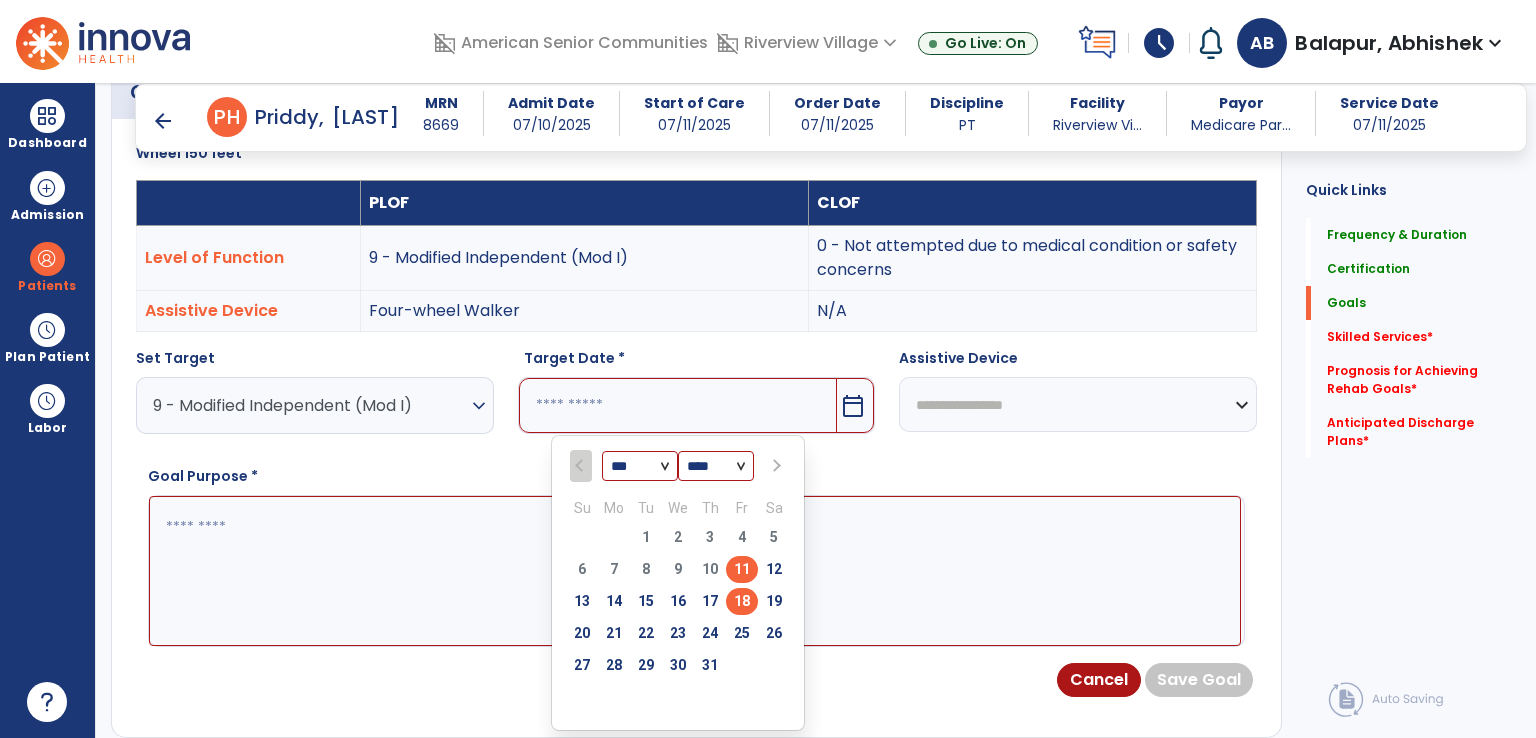 scroll, scrollTop: 600, scrollLeft: 0, axis: vertical 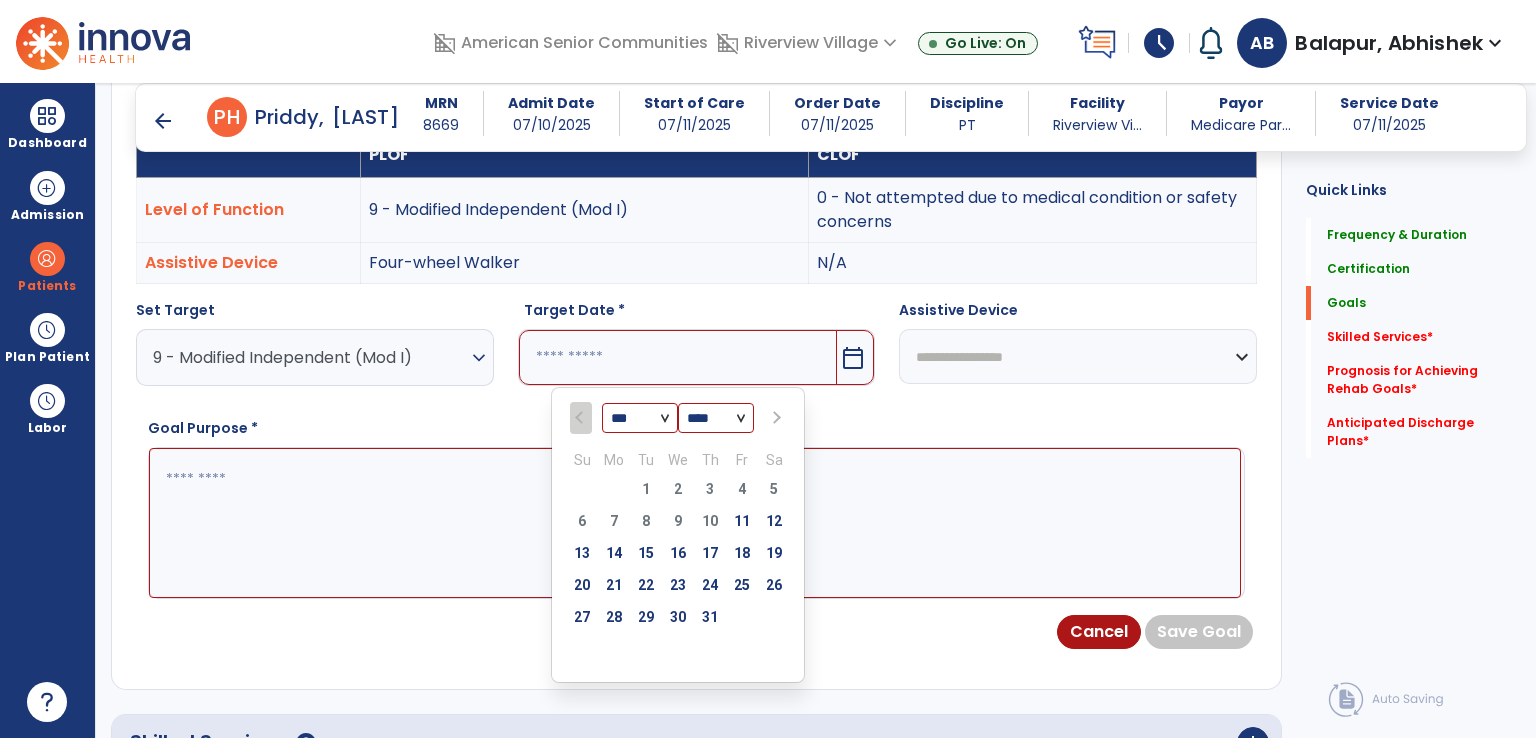 click at bounding box center [775, 418] 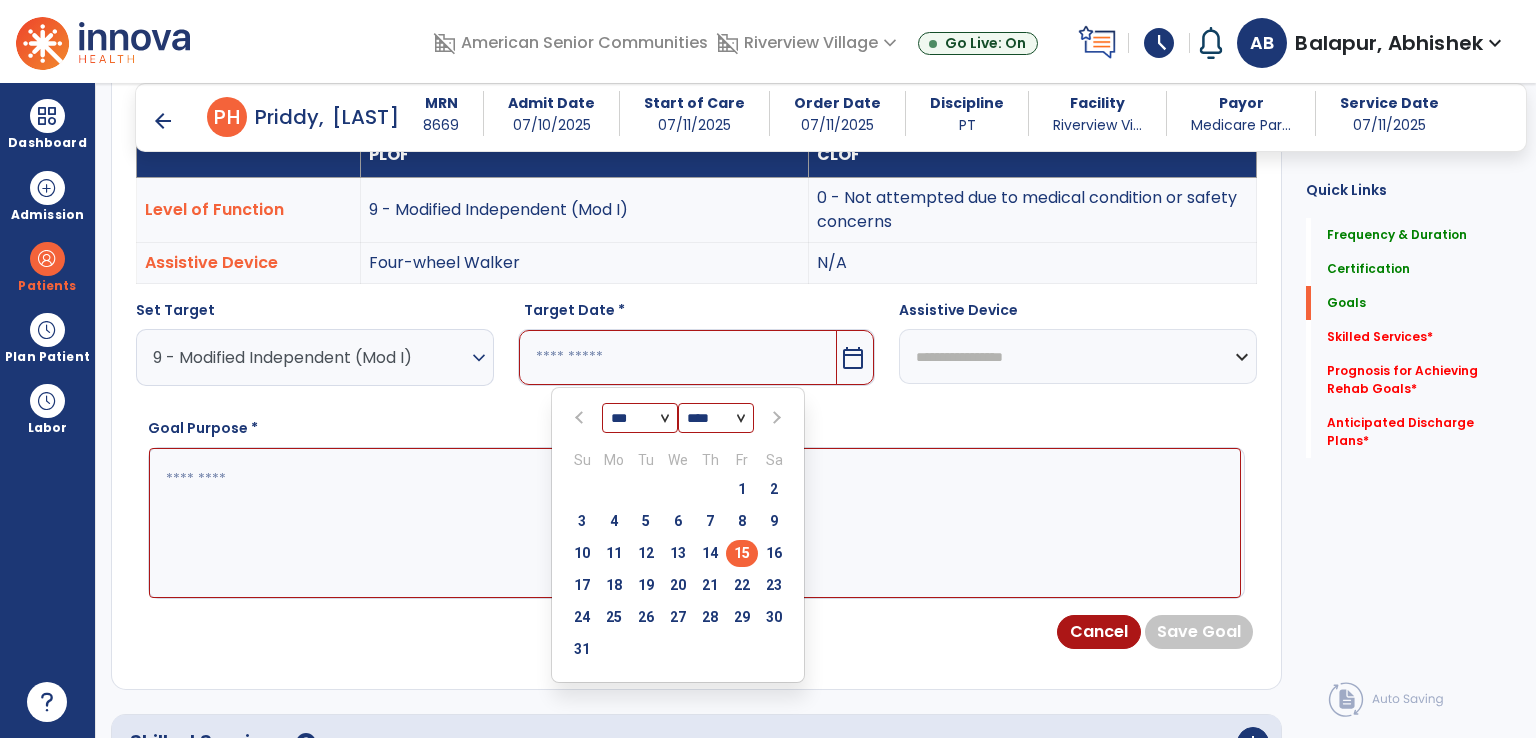 click on "15" at bounding box center [742, 553] 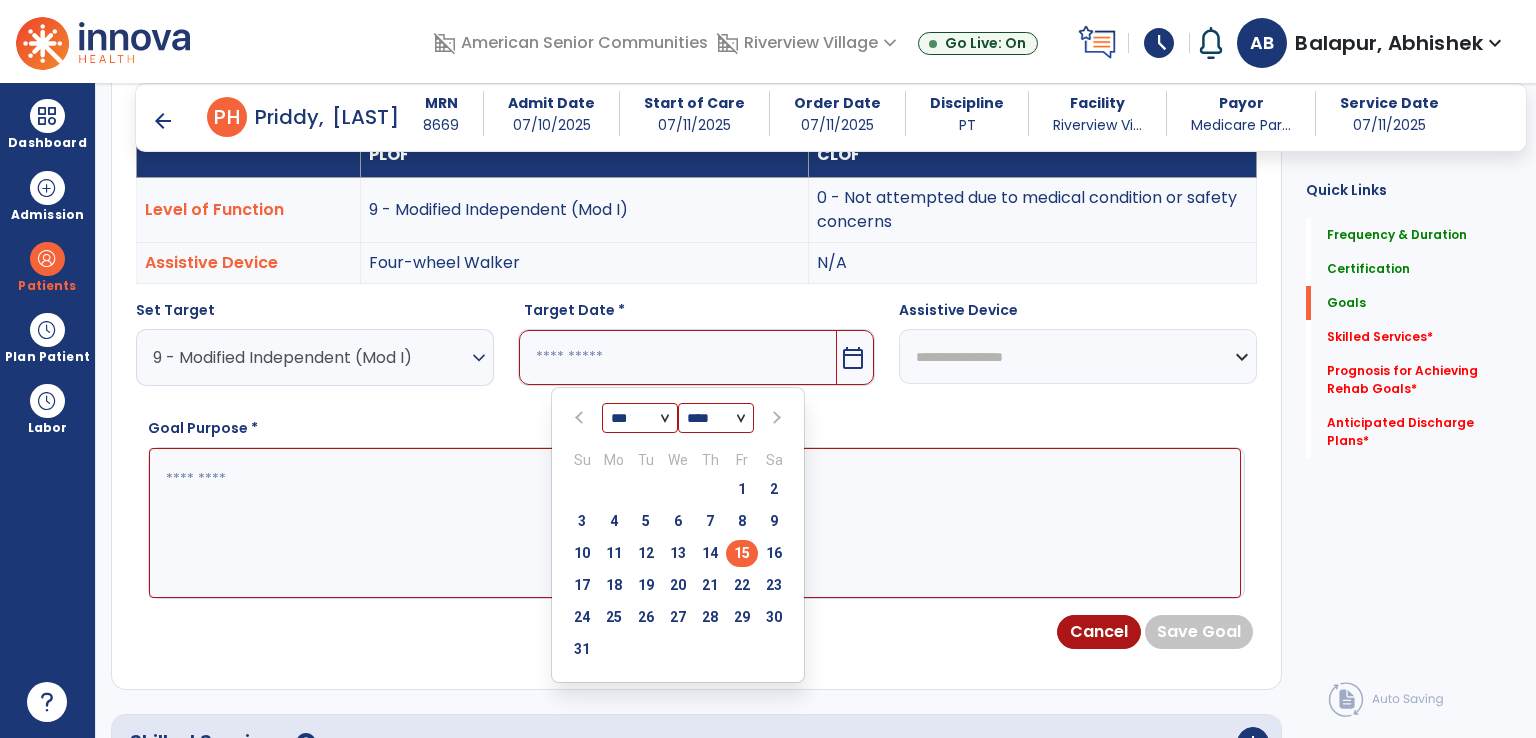 type on "*********" 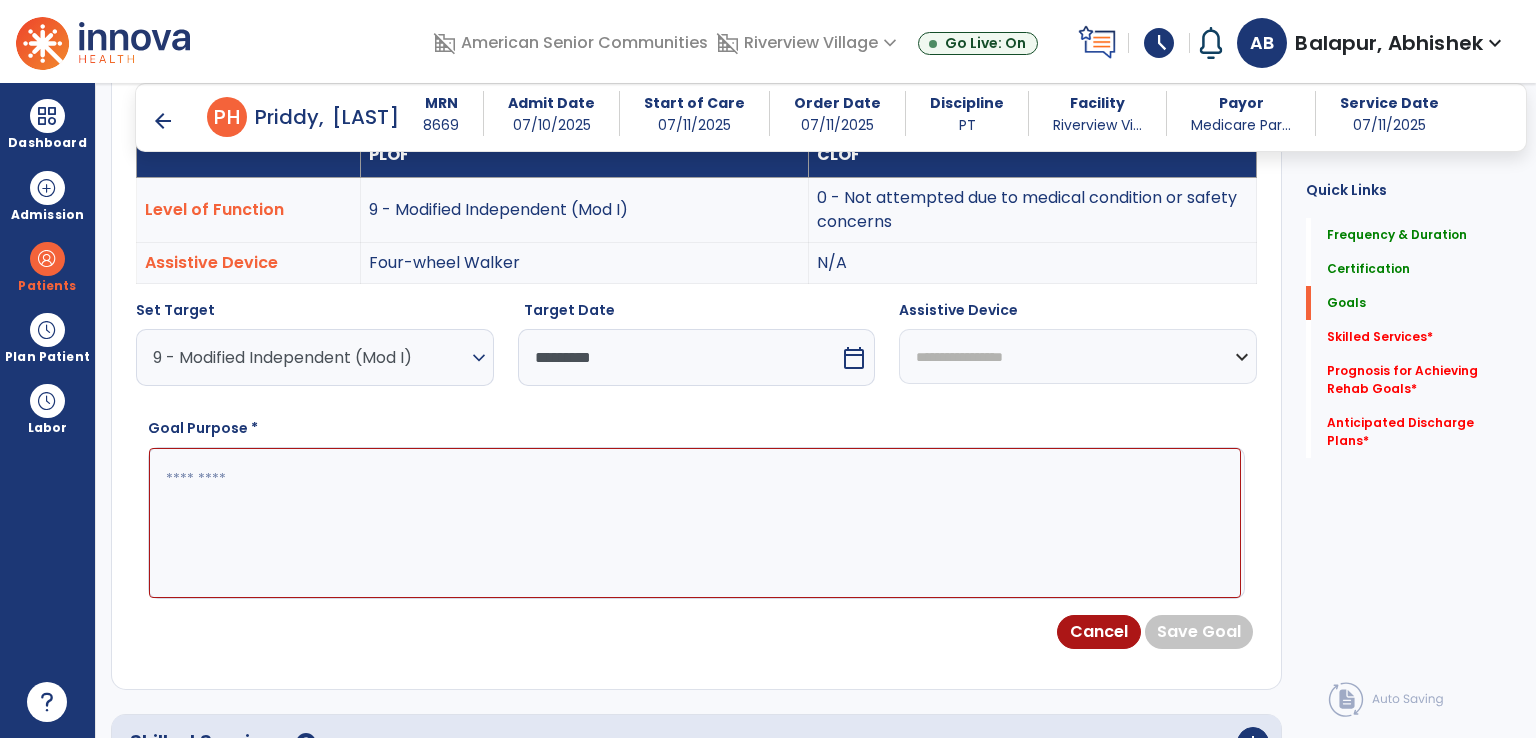 click on "**********" at bounding box center (1078, 356) 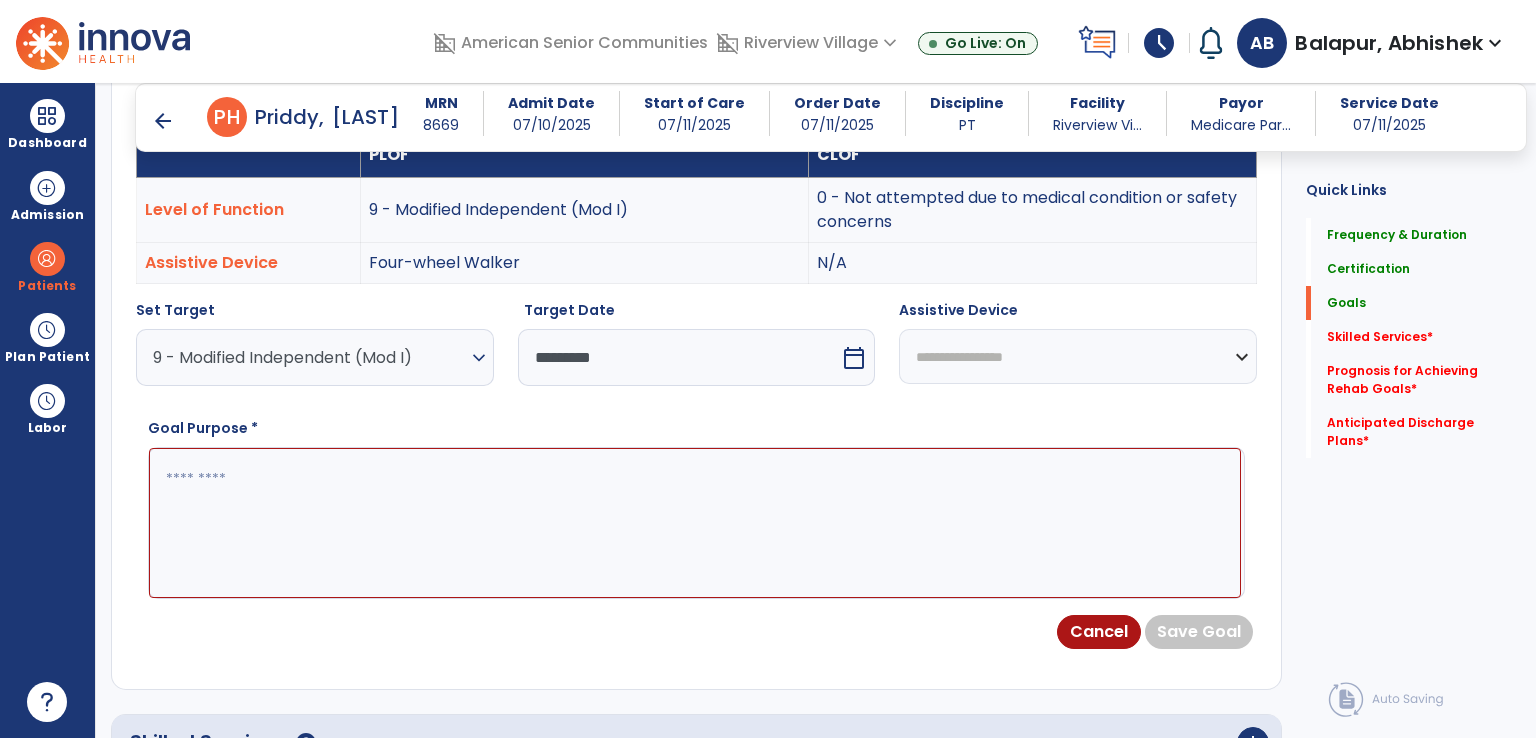 select on "**********" 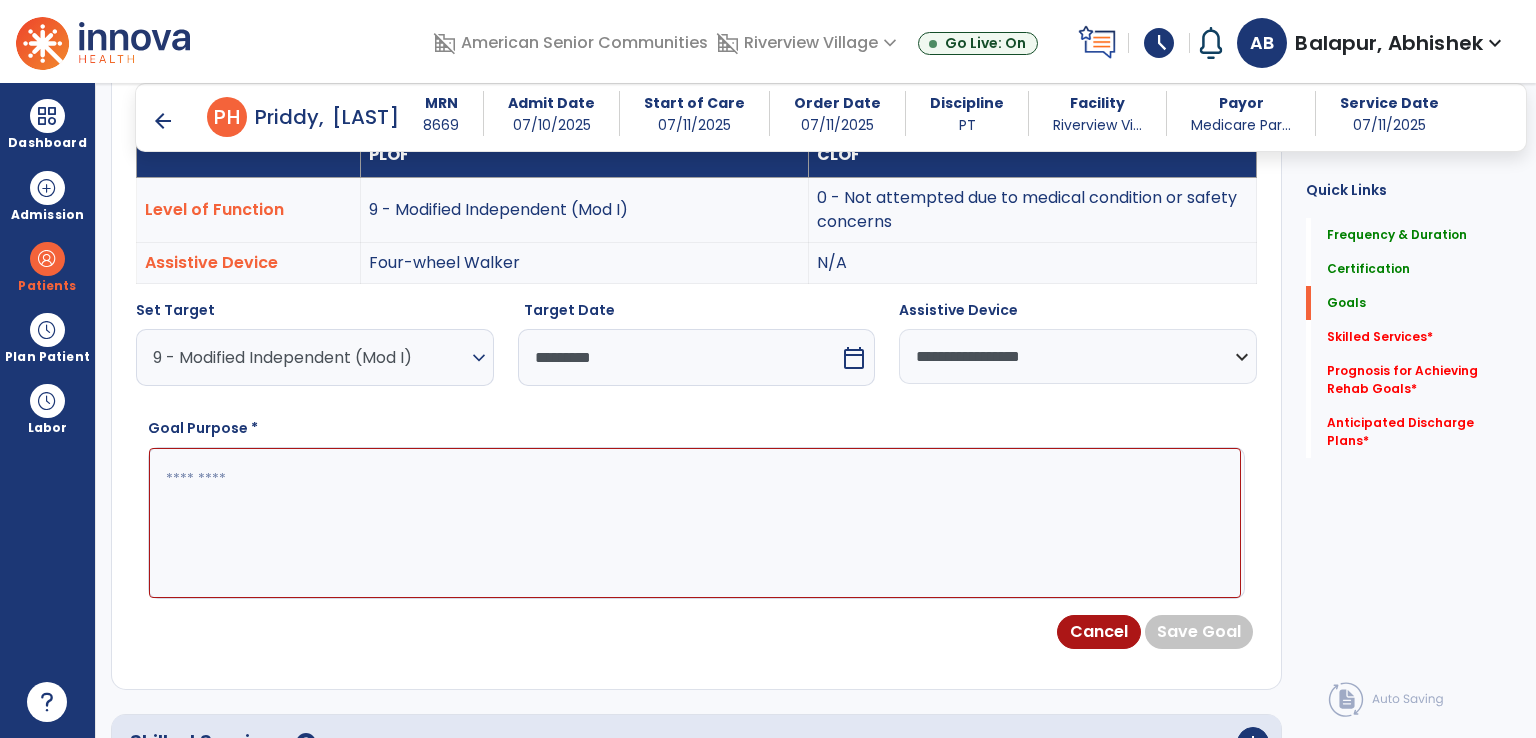 click at bounding box center [695, 523] 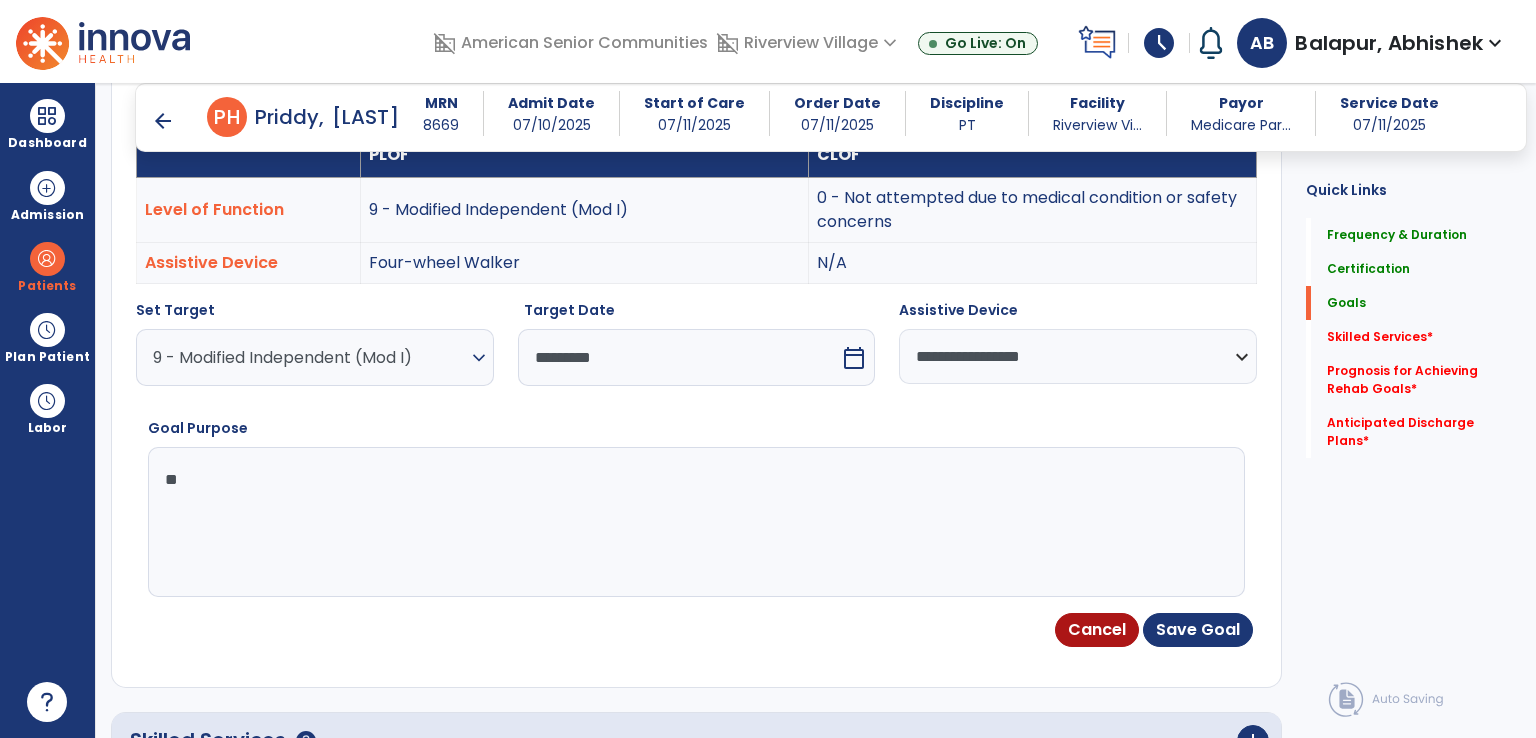 type on "*" 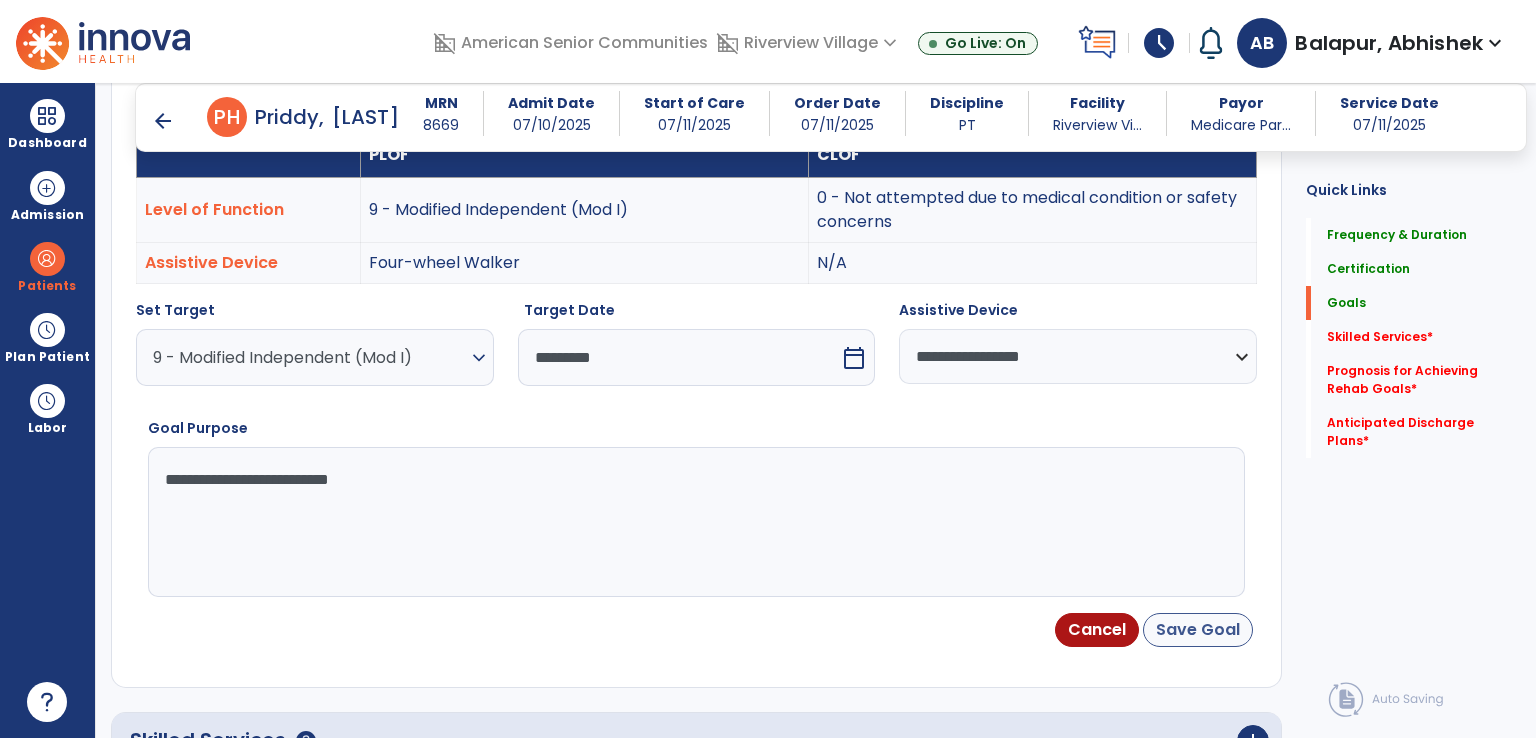 type on "**********" 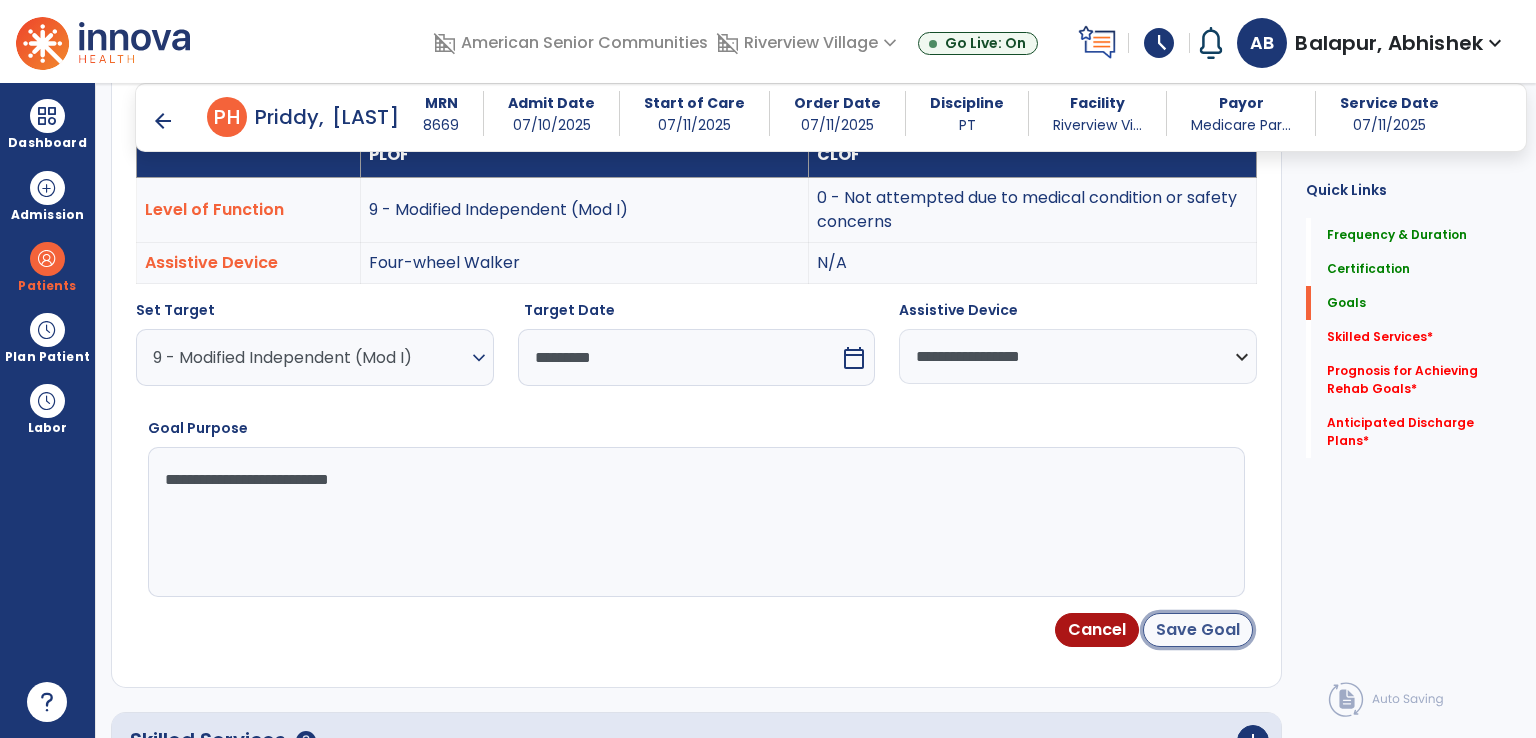 click on "Save Goal" at bounding box center [1198, 630] 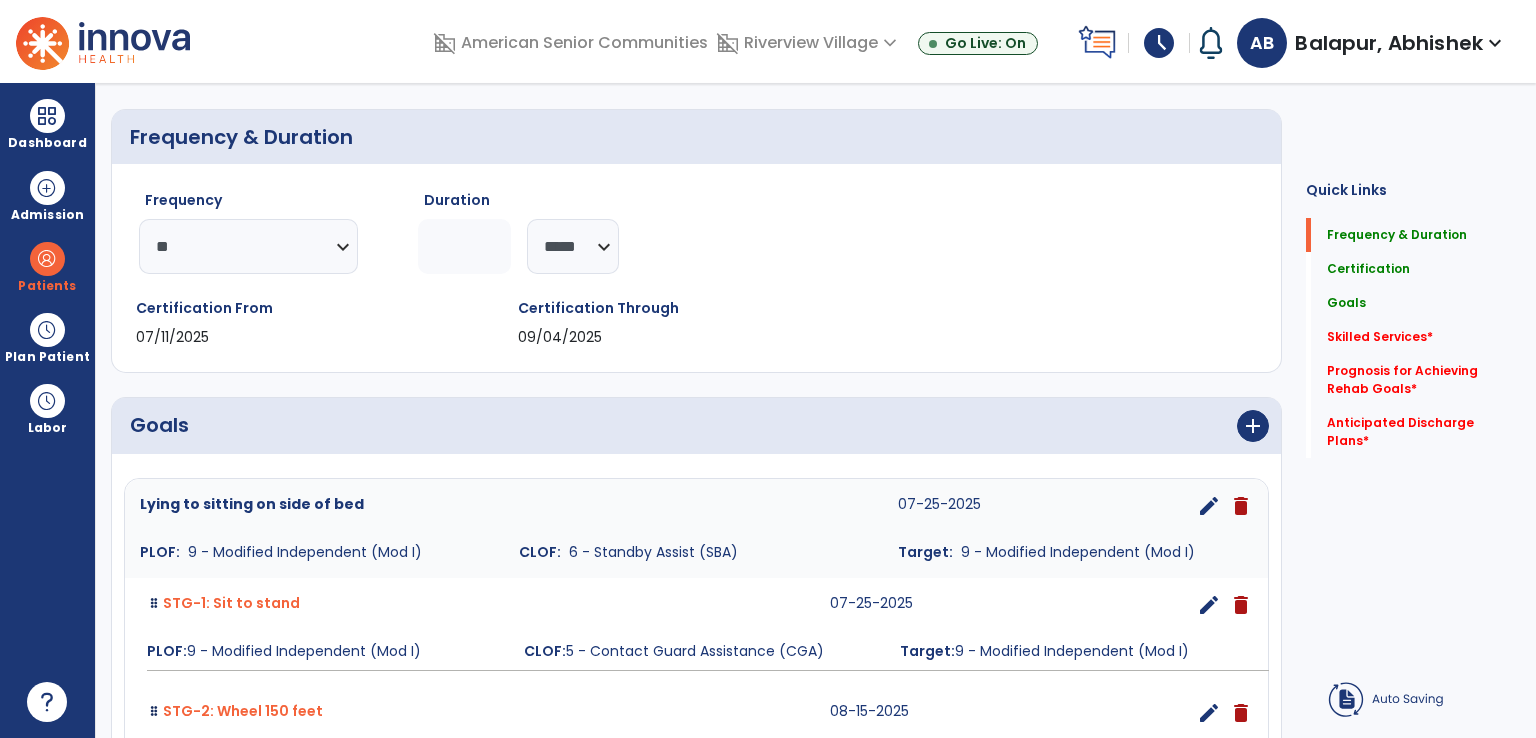 scroll, scrollTop: 500, scrollLeft: 0, axis: vertical 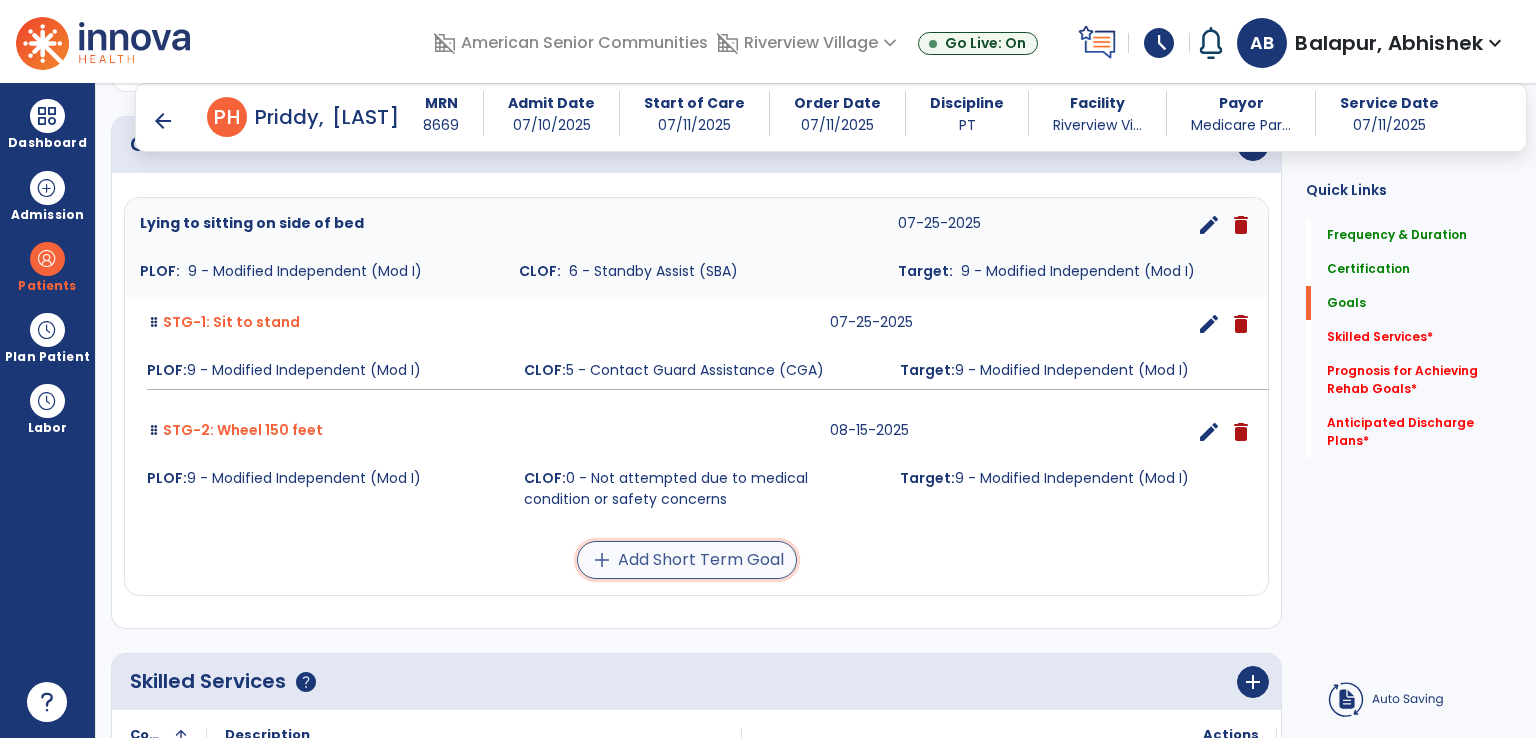 click on "add  Add Short Term Goal" at bounding box center (687, 560) 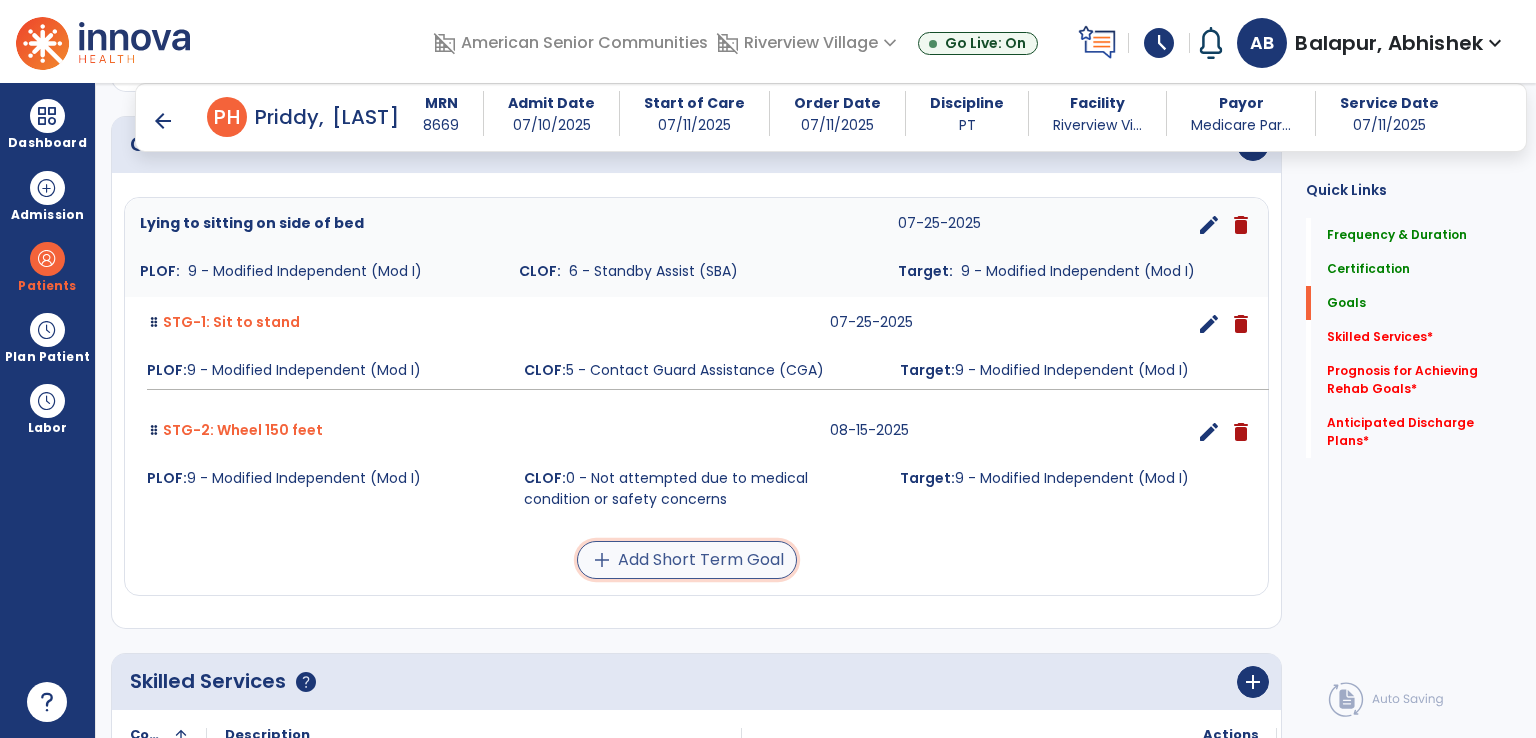 click on "add  Add Short Term Goal" at bounding box center [687, 560] 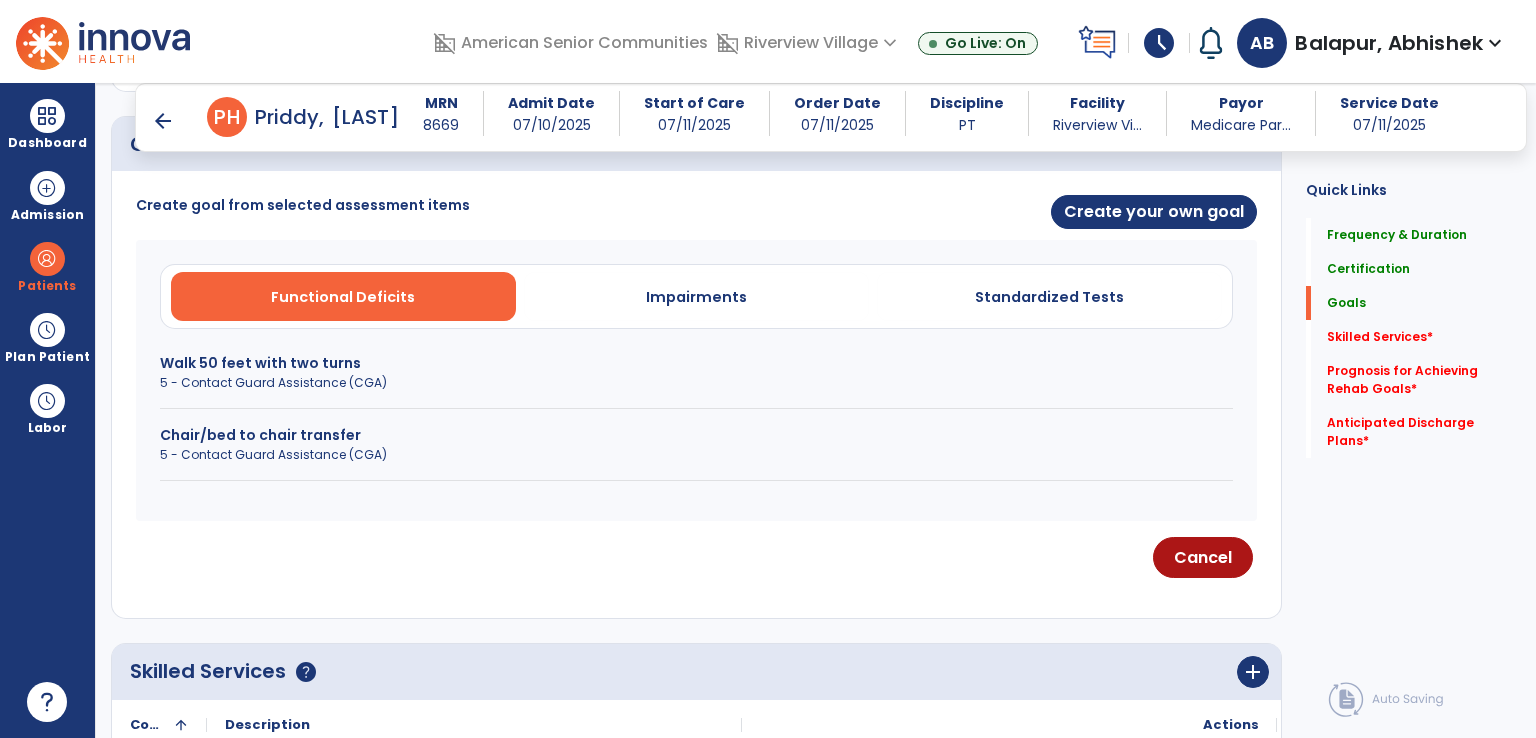 click on "5 - Contact Guard Assistance (CGA)" at bounding box center [696, 383] 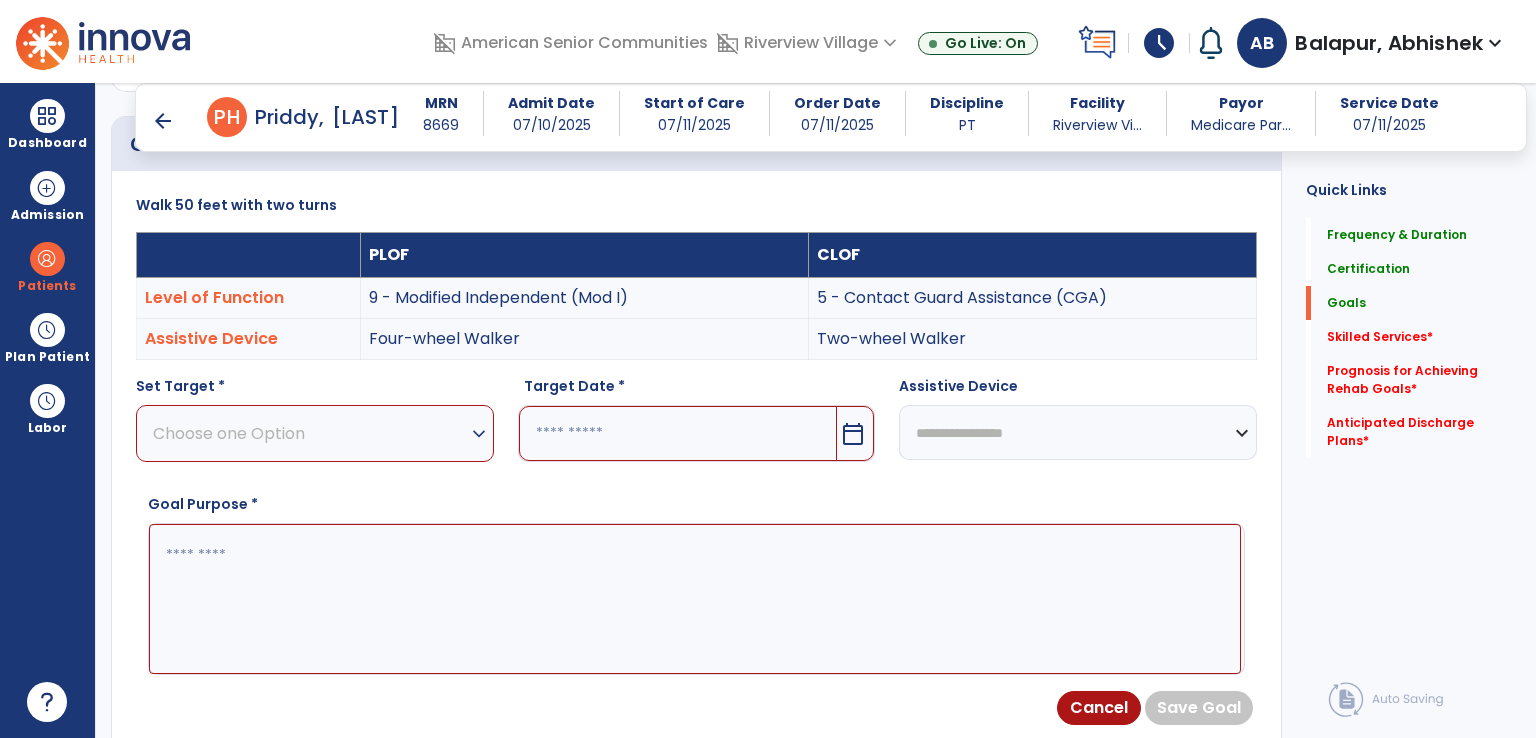 click on "Choose one Option" at bounding box center [310, 433] 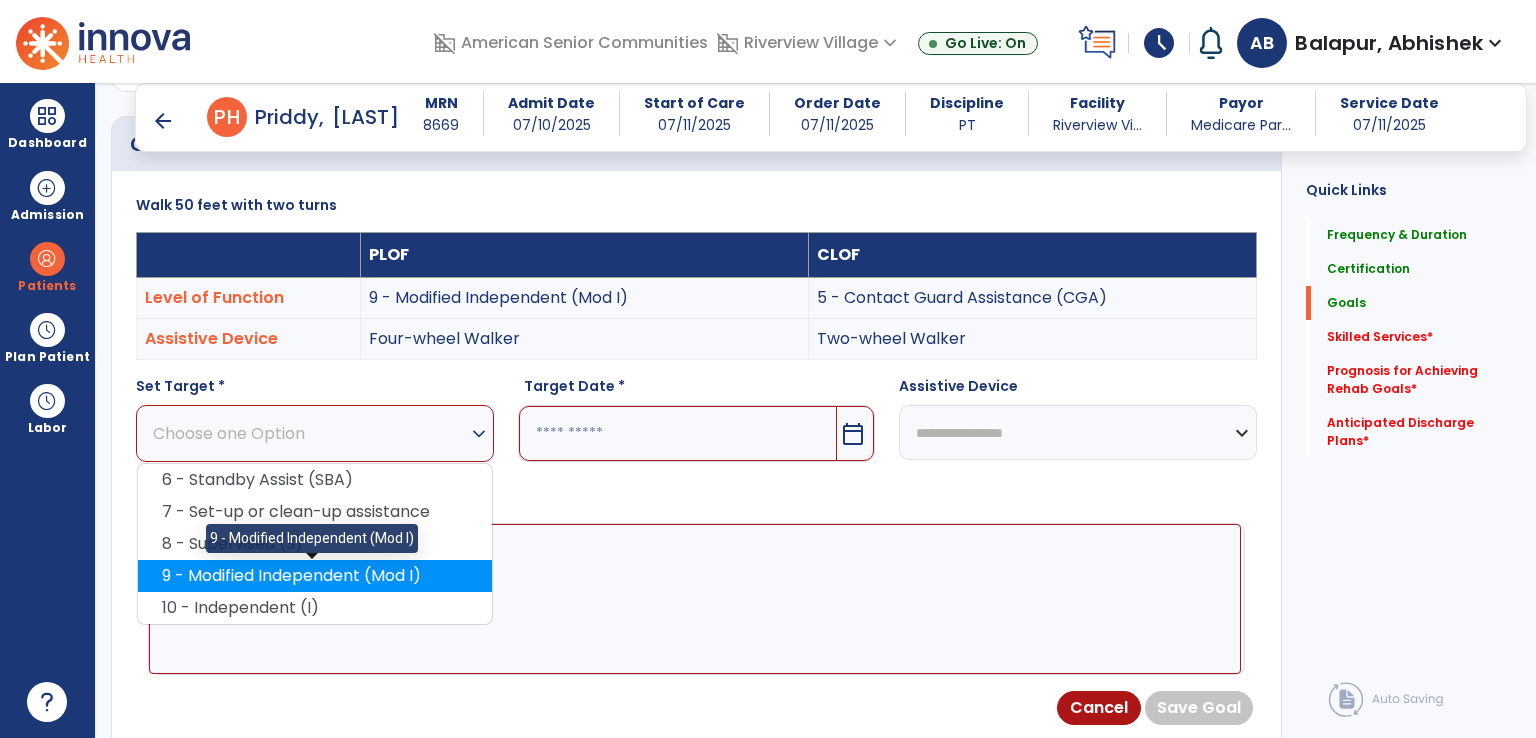 click on "9 - Modified Independent (Mod I)" at bounding box center [315, 576] 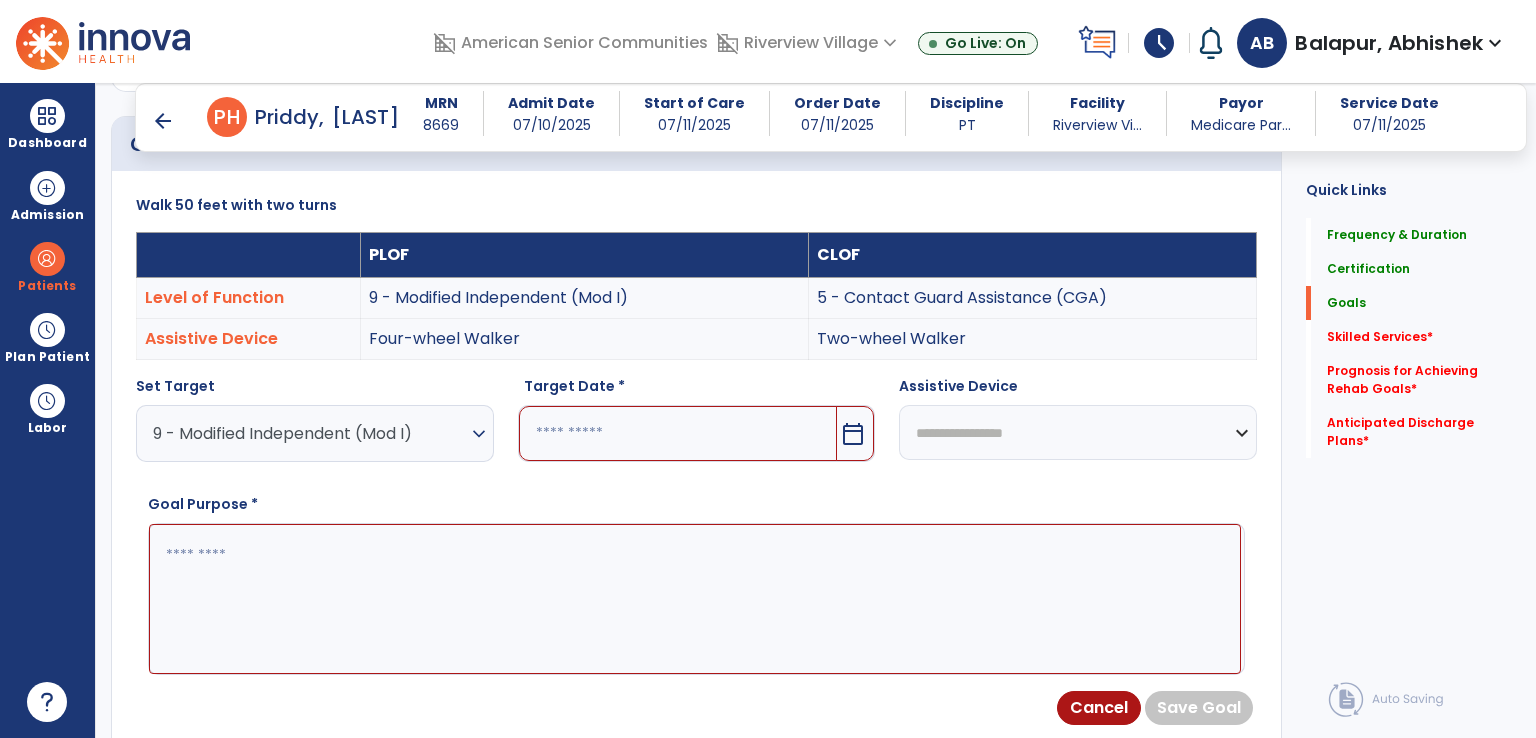 click on "calendar_today" at bounding box center (697, 433) 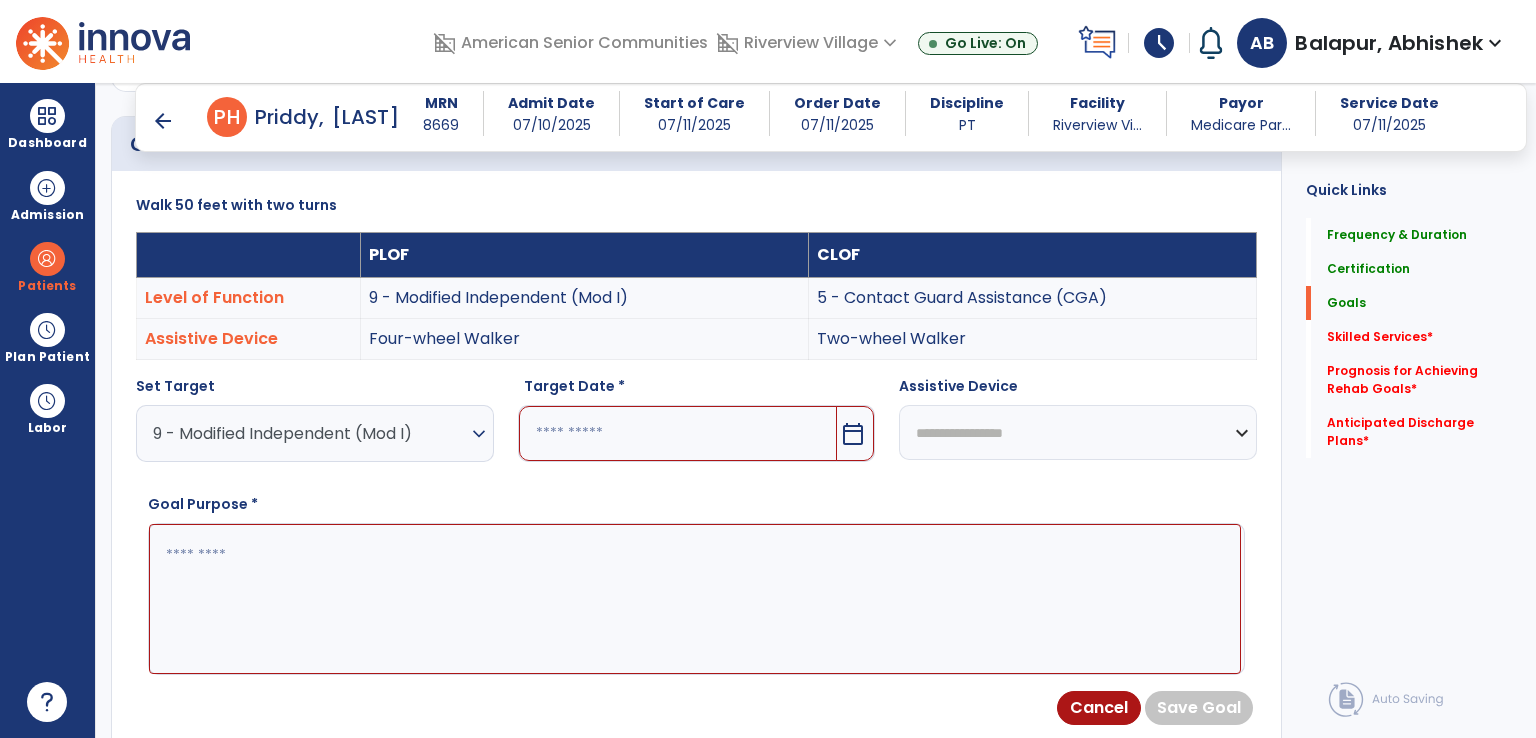 click at bounding box center [678, 433] 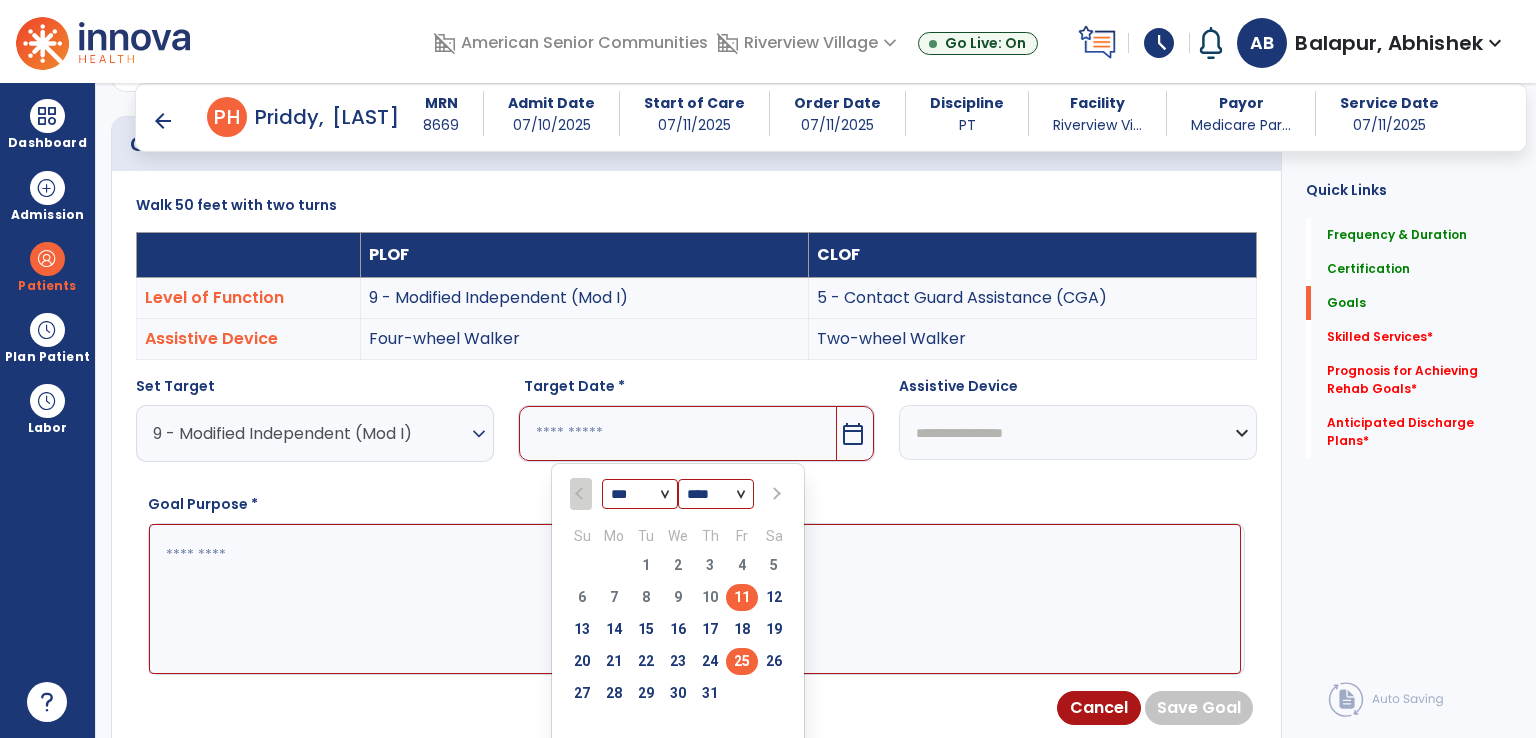 click on "25" at bounding box center [742, 661] 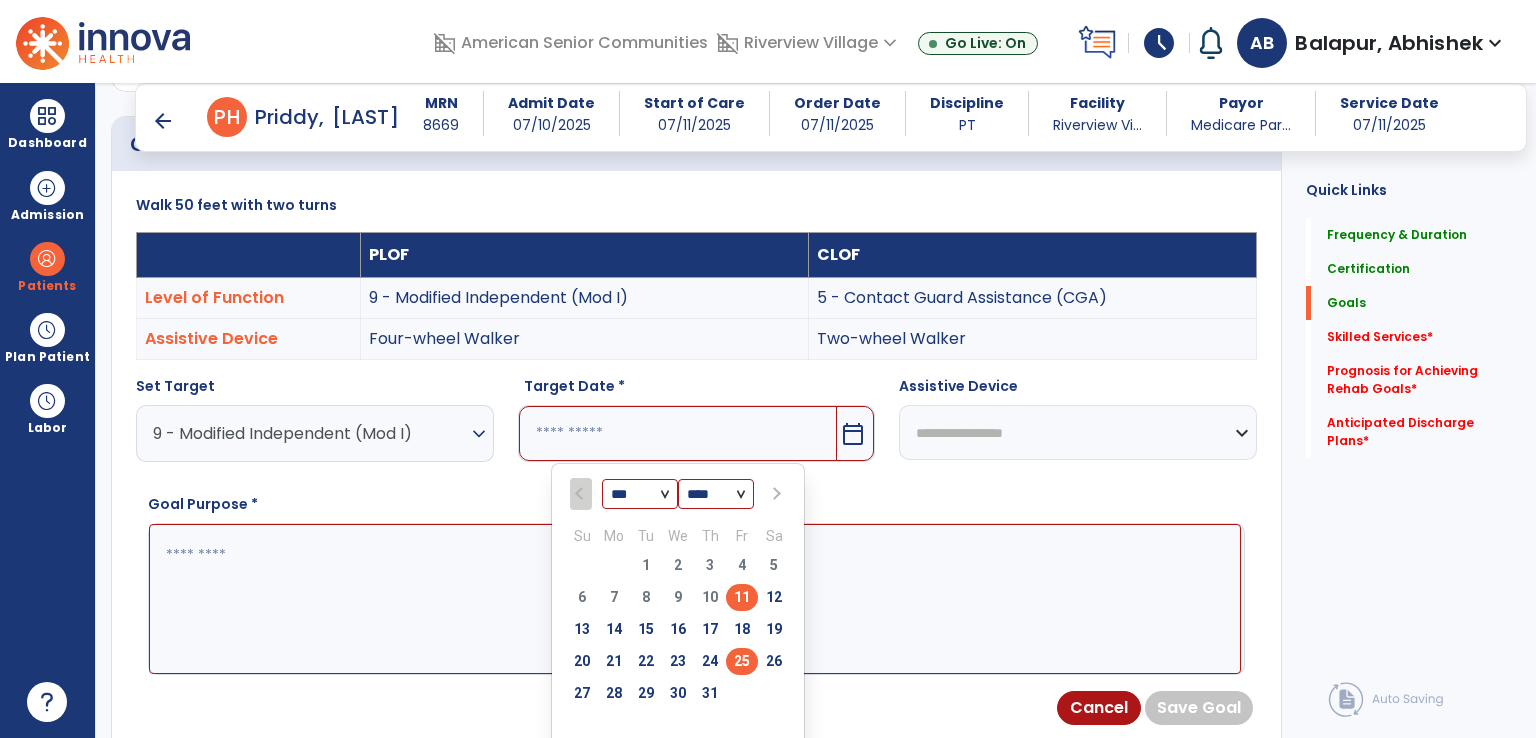 type on "*********" 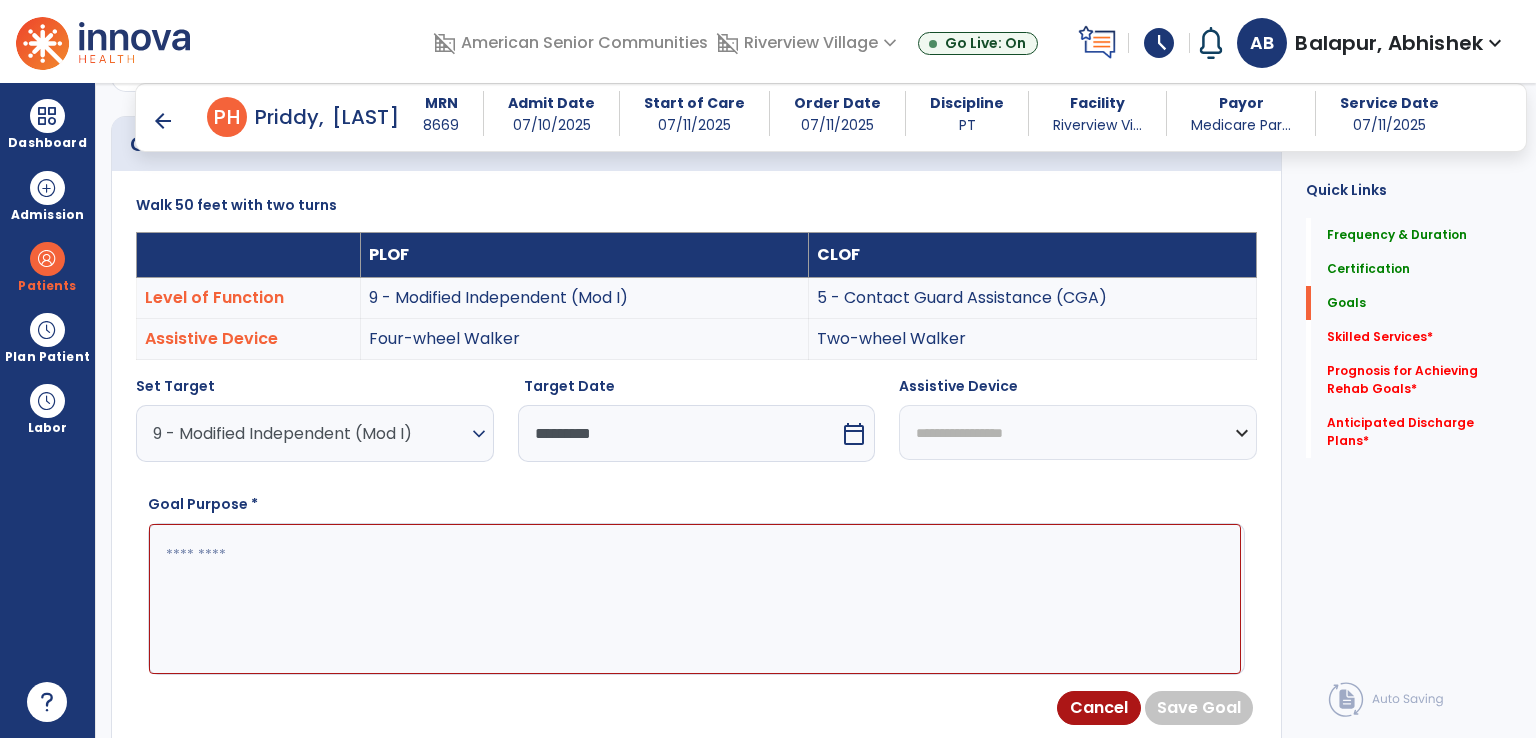 click on "9 - Modified Independent (Mod I)" at bounding box center (310, 433) 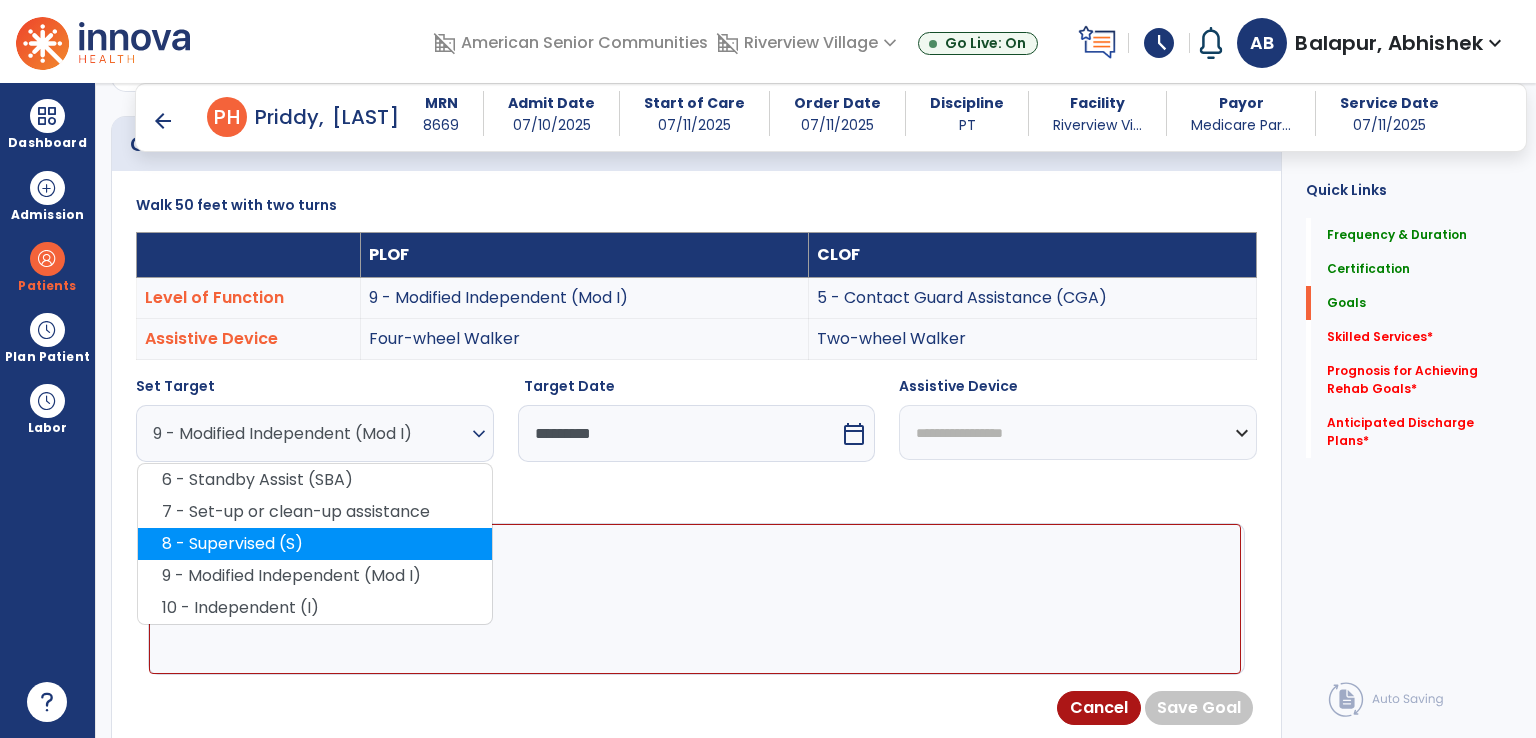click on "8 - Supervised (S)" at bounding box center (315, 544) 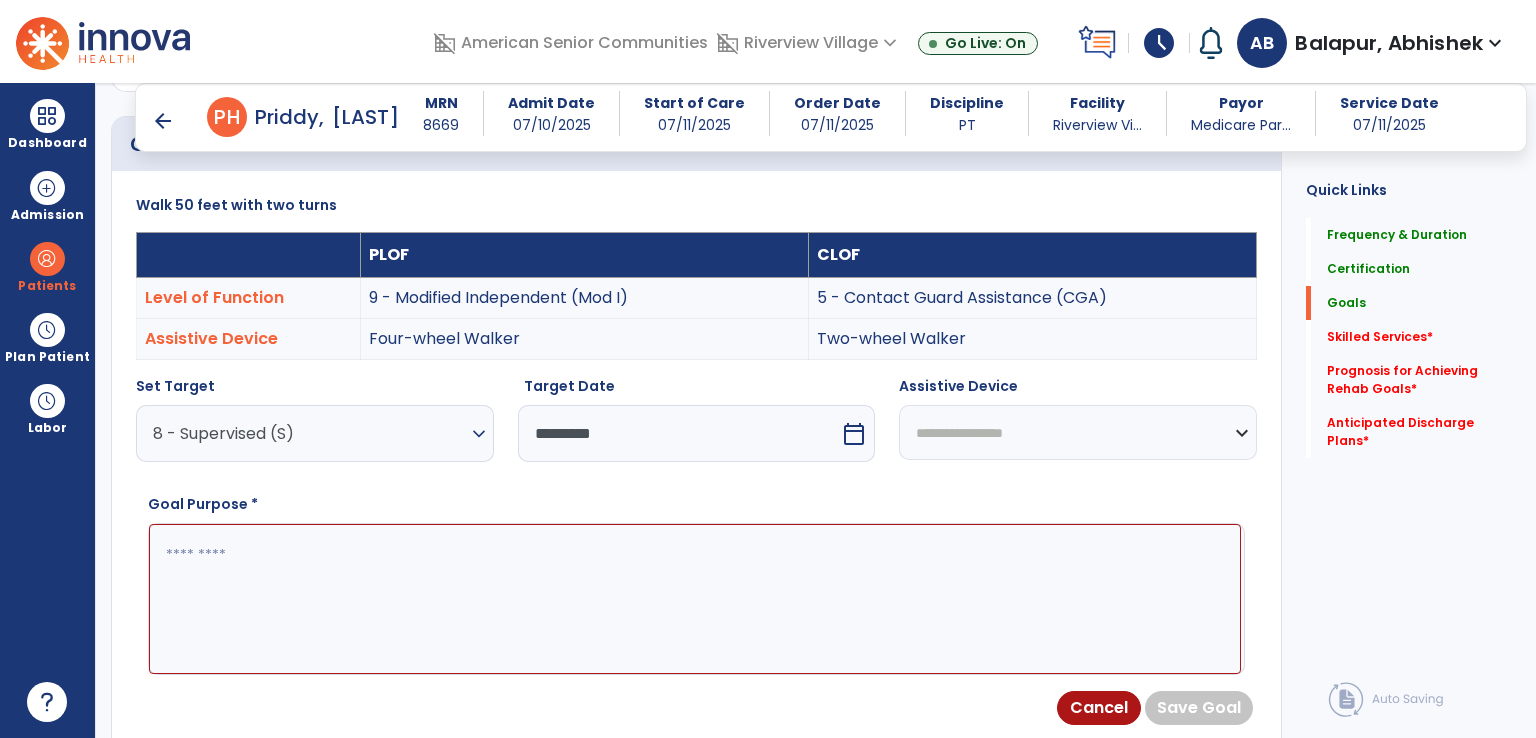 click on "**********" at bounding box center (1078, 432) 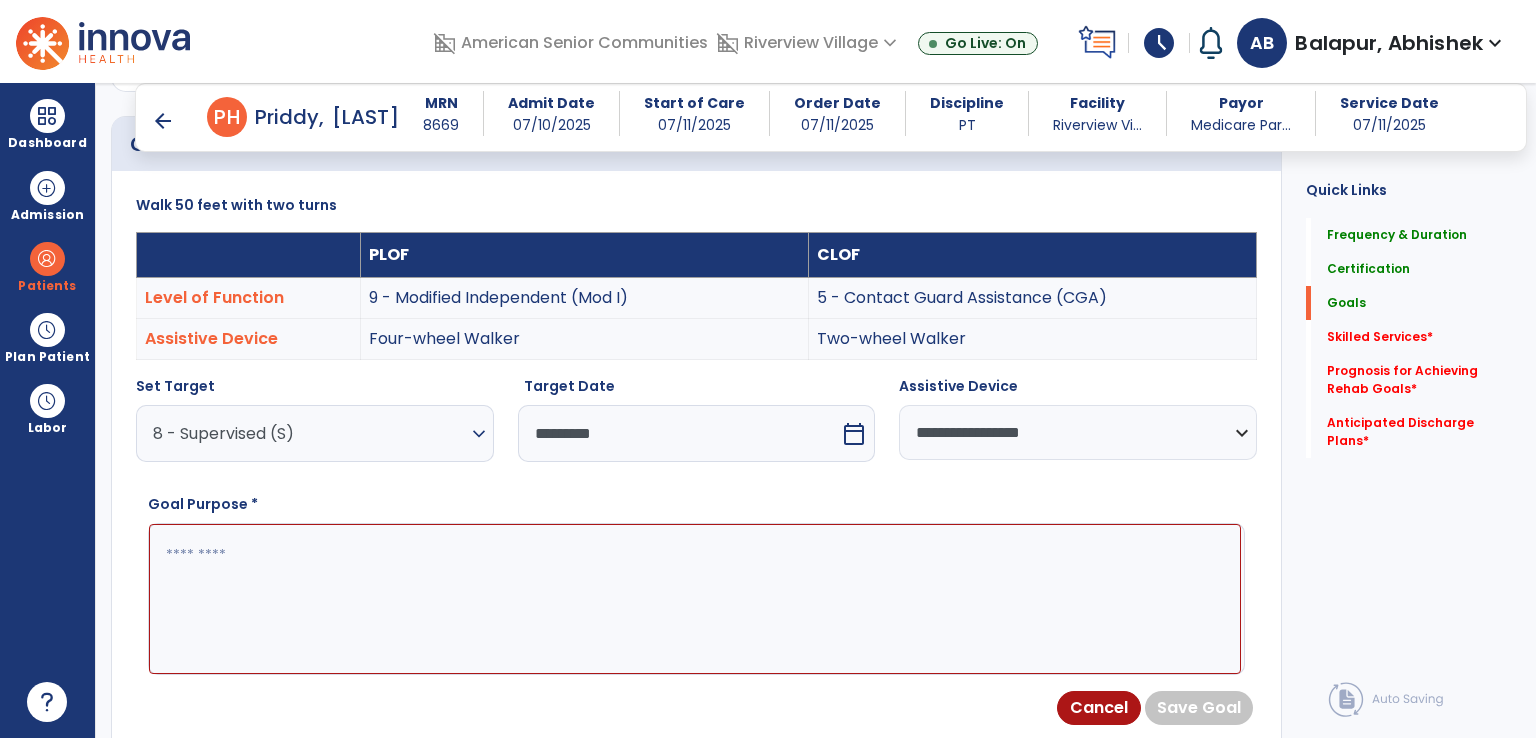 click at bounding box center [695, 599] 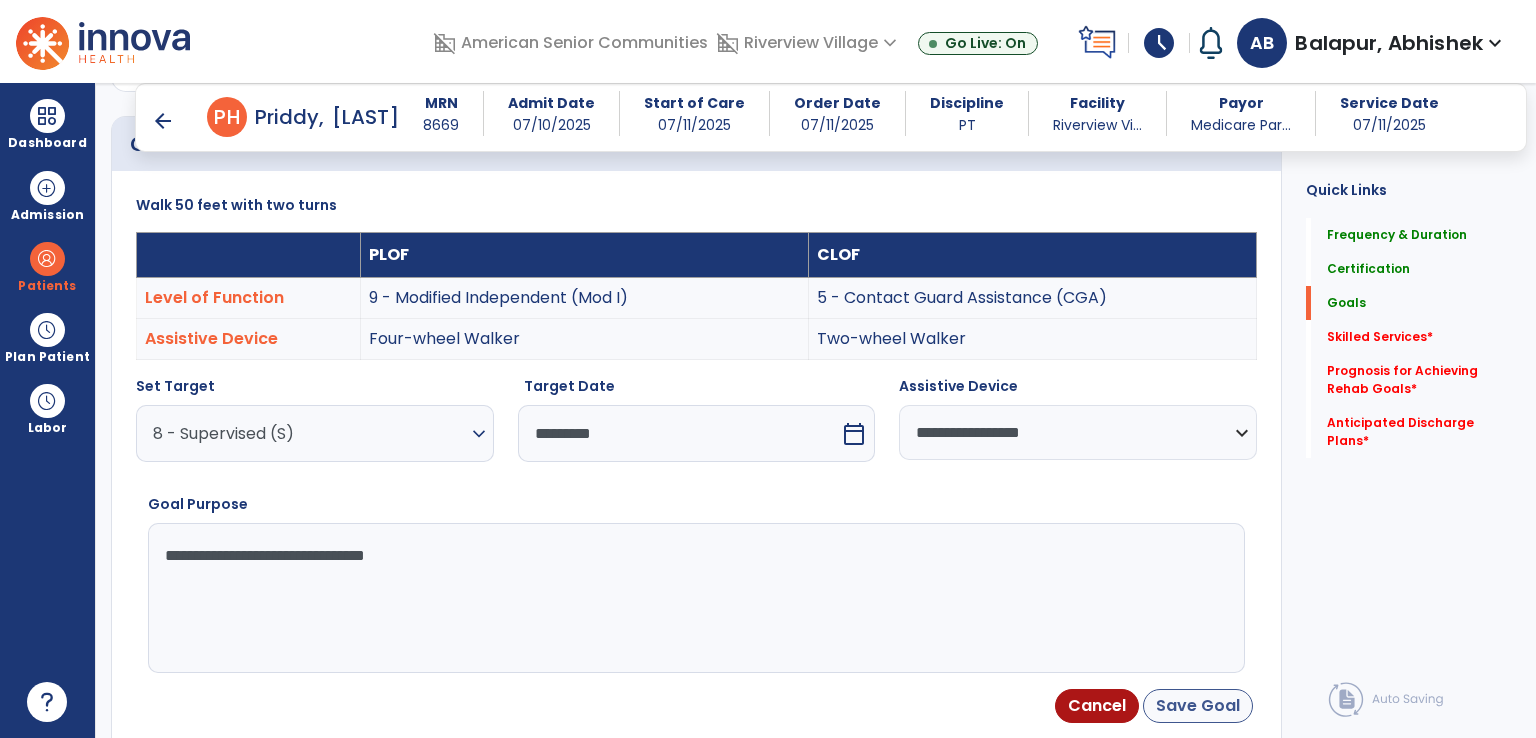 type on "**********" 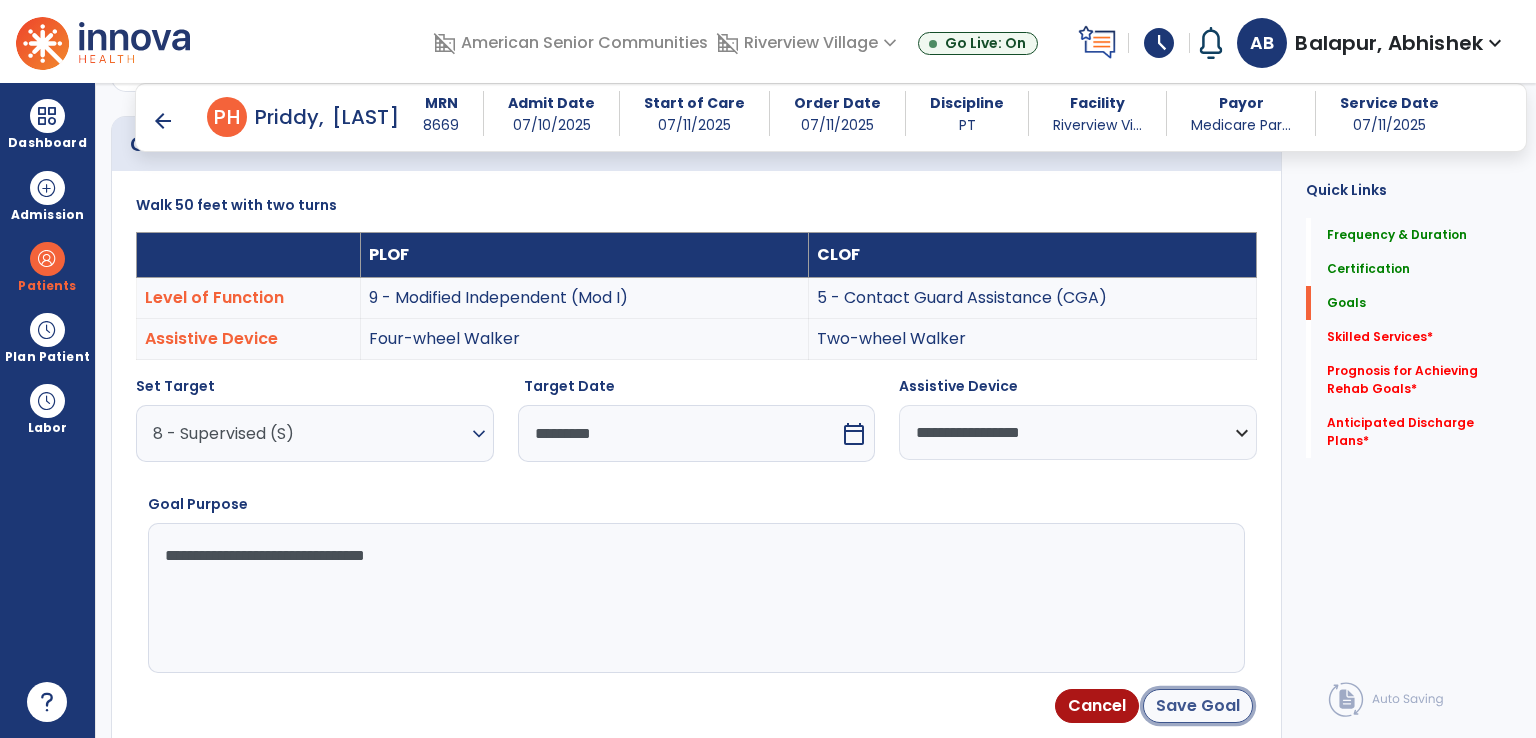 click on "Save Goal" at bounding box center (1198, 706) 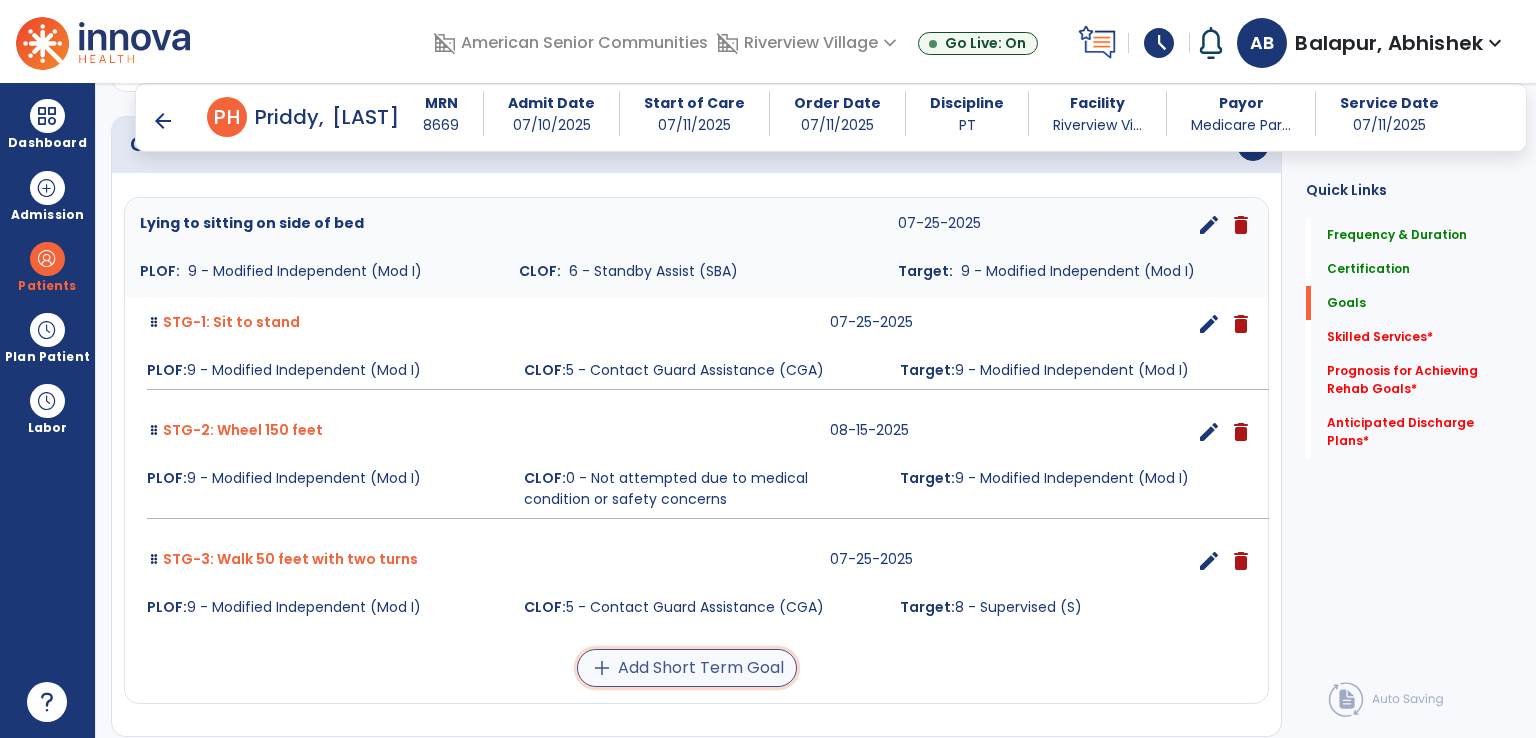 click on "add  Add Short Term Goal" at bounding box center (687, 668) 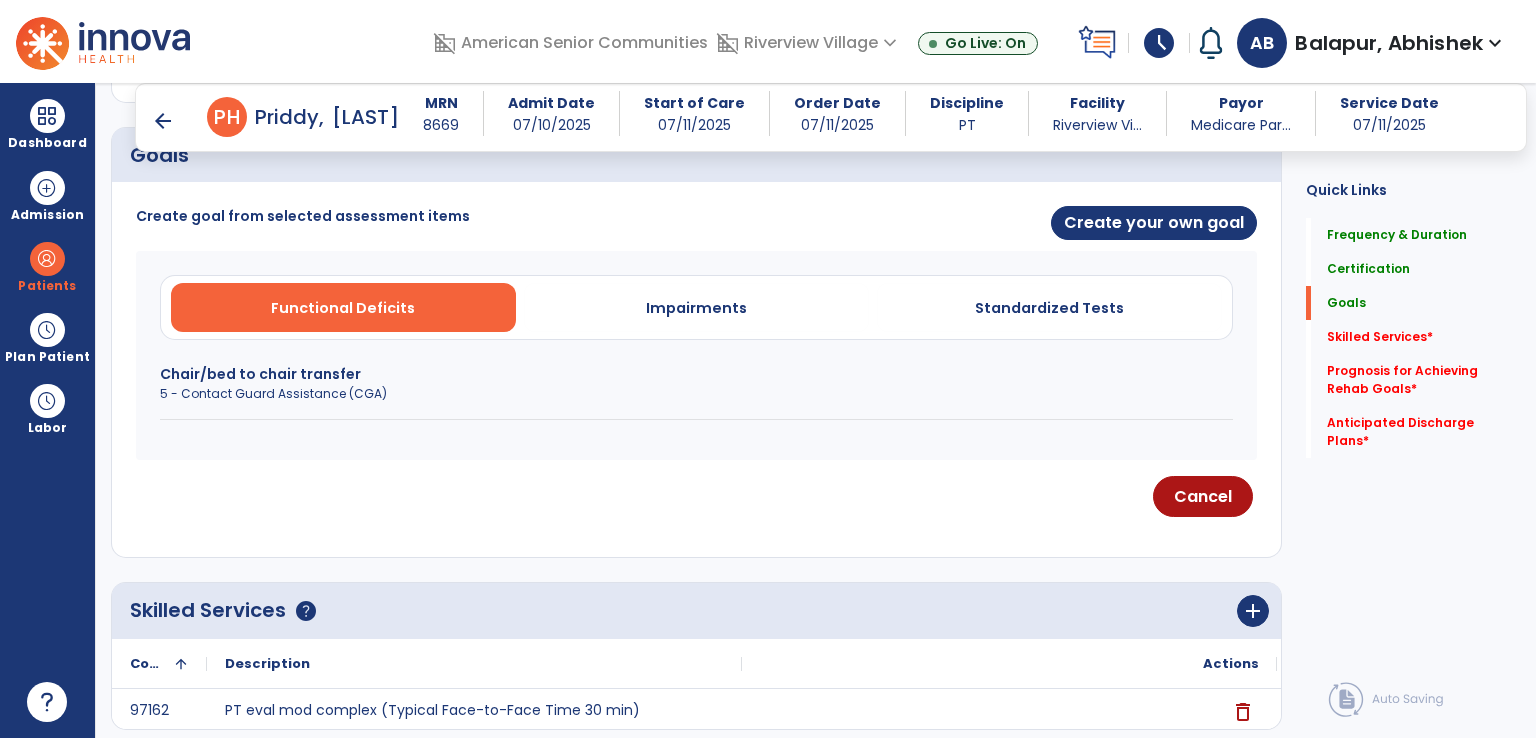 scroll, scrollTop: 600, scrollLeft: 0, axis: vertical 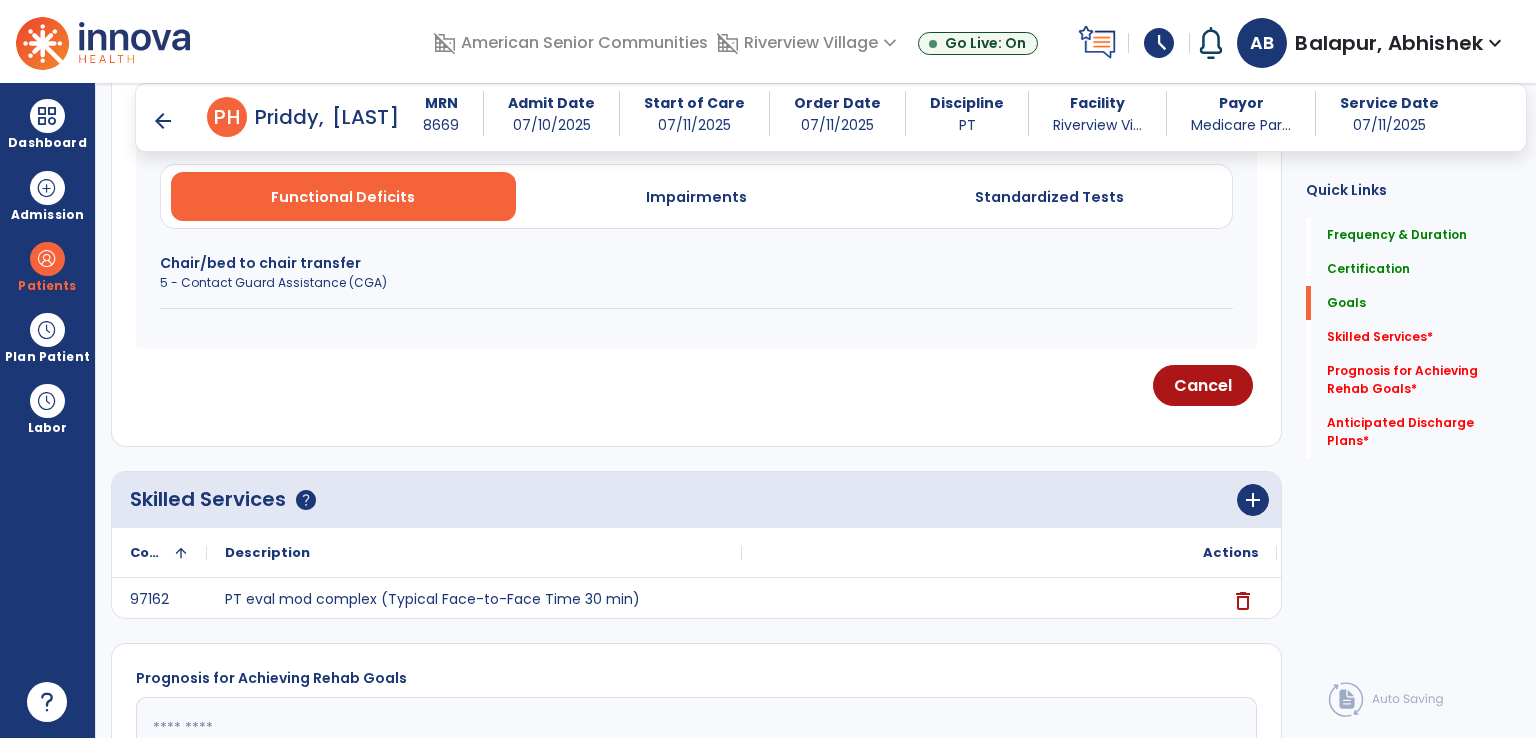 click on "5 - Contact Guard Assistance (CGA)" at bounding box center [696, 283] 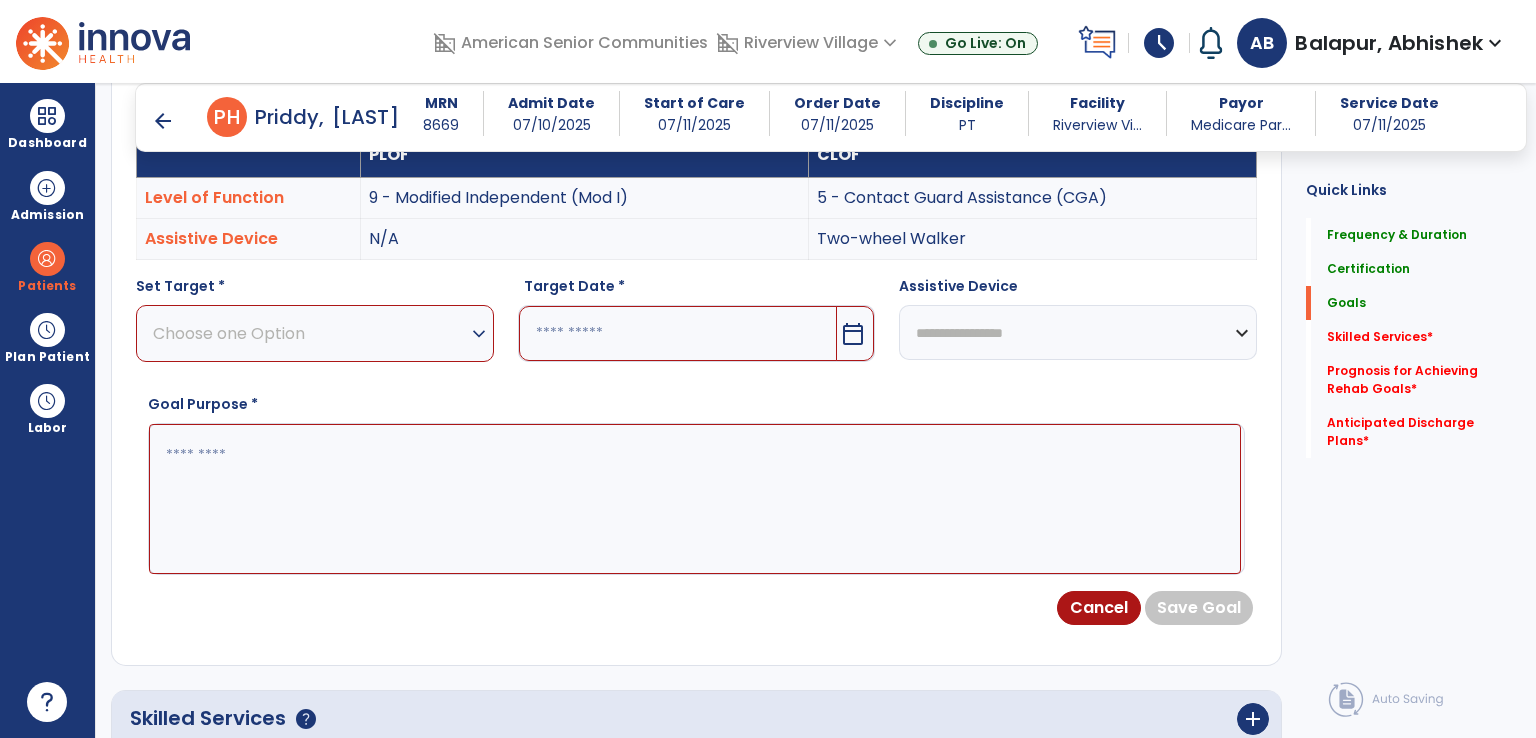 click on "Choose one Option" at bounding box center [310, 333] 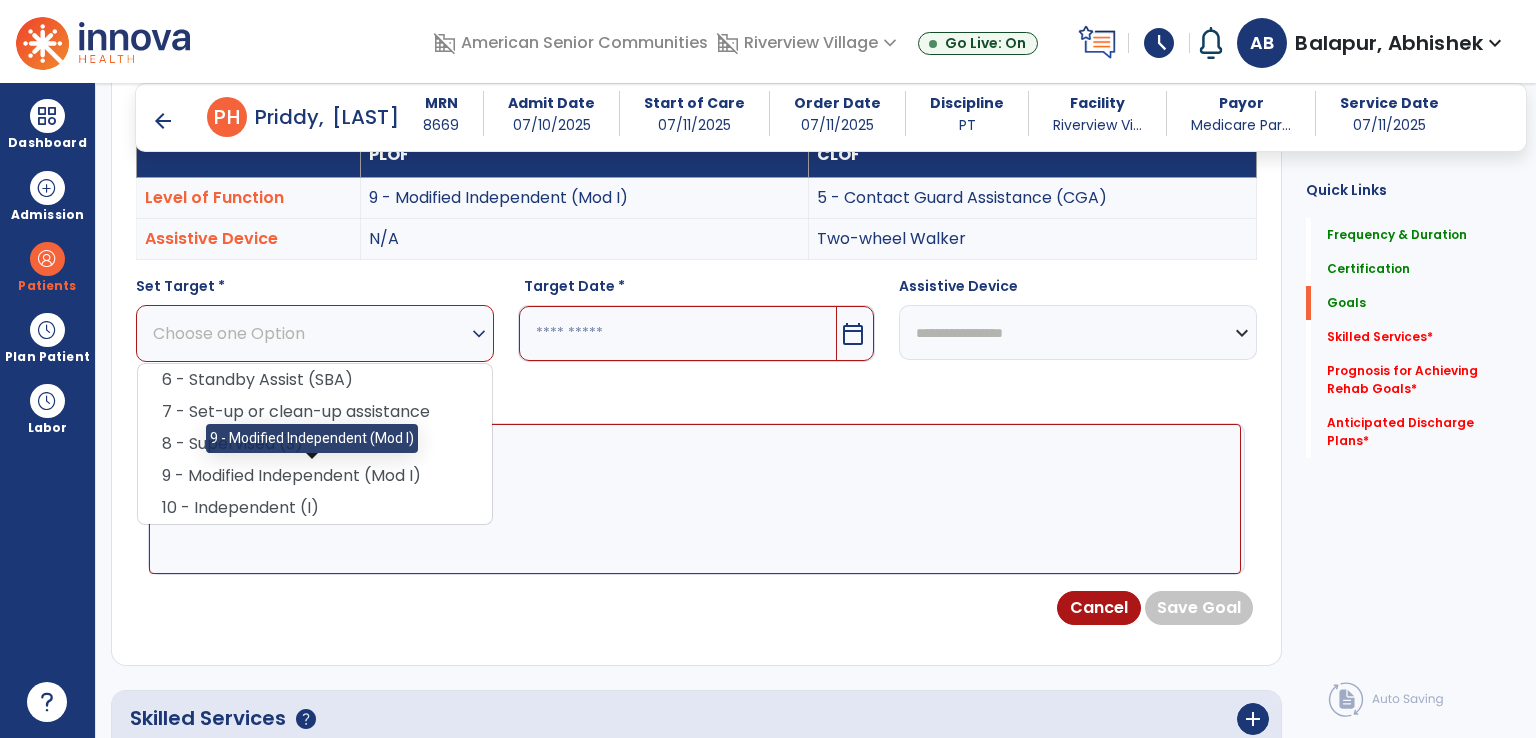 drag, startPoint x: 300, startPoint y: 473, endPoint x: 633, endPoint y: 329, distance: 362.8016 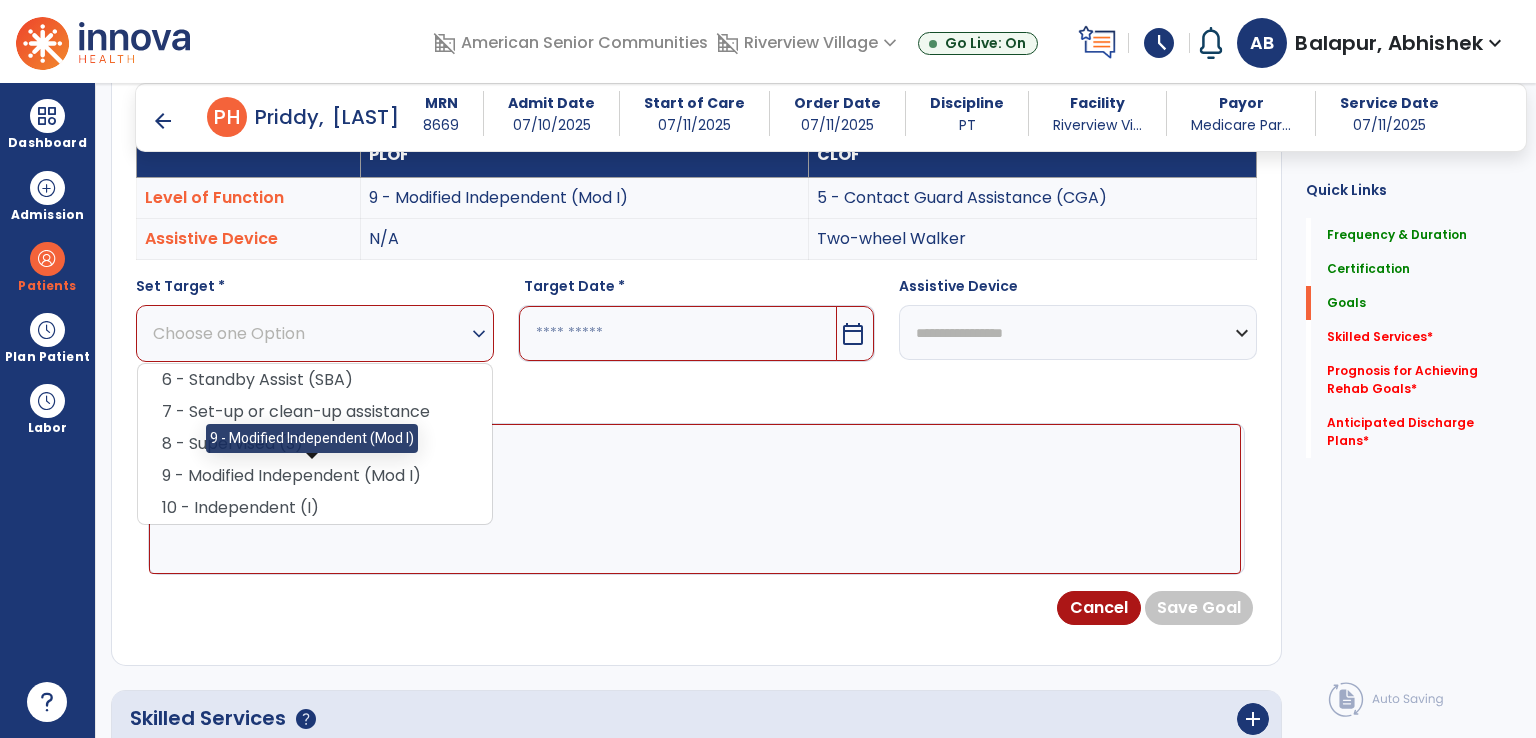 click on "9 - Modified Independent (Mod I)" at bounding box center [315, 476] 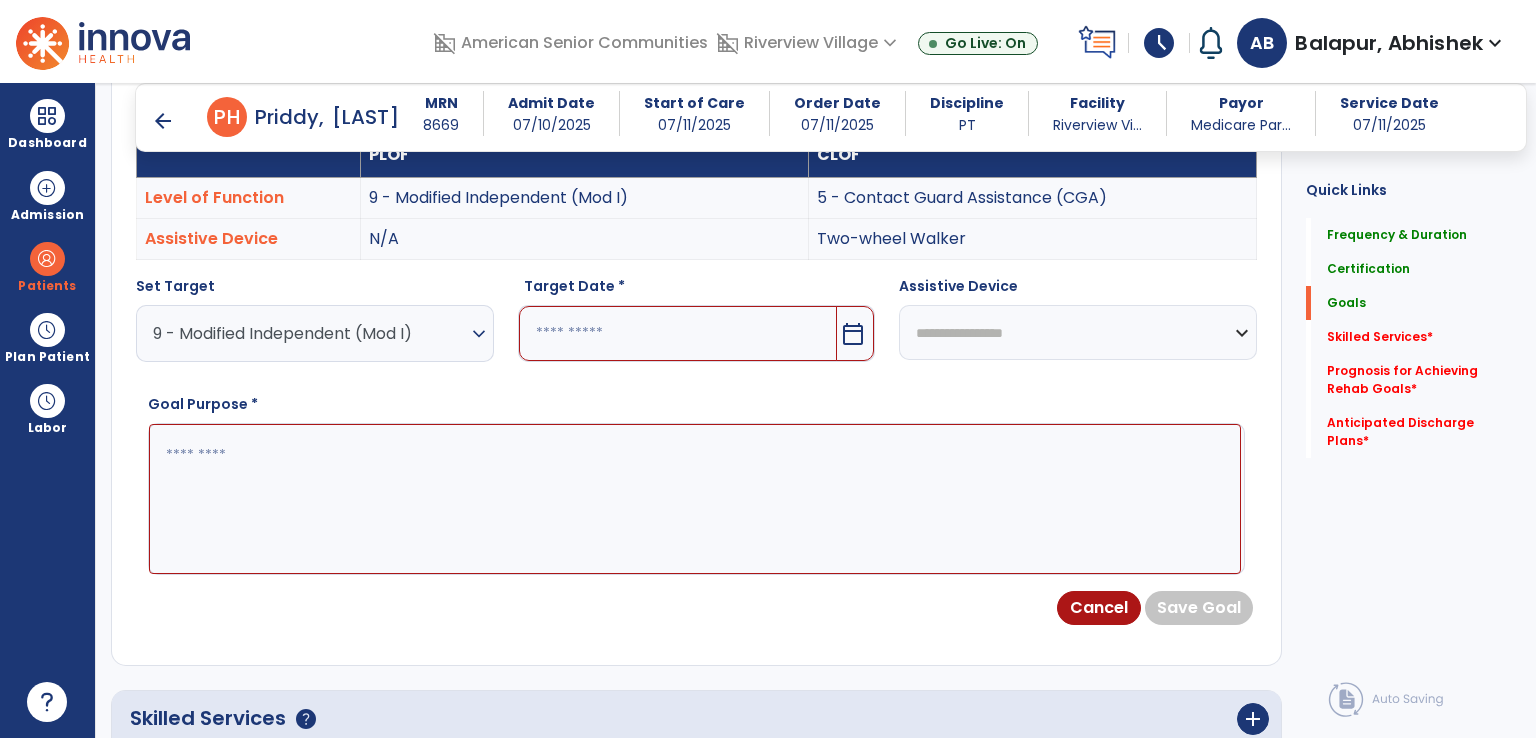 click at bounding box center (678, 333) 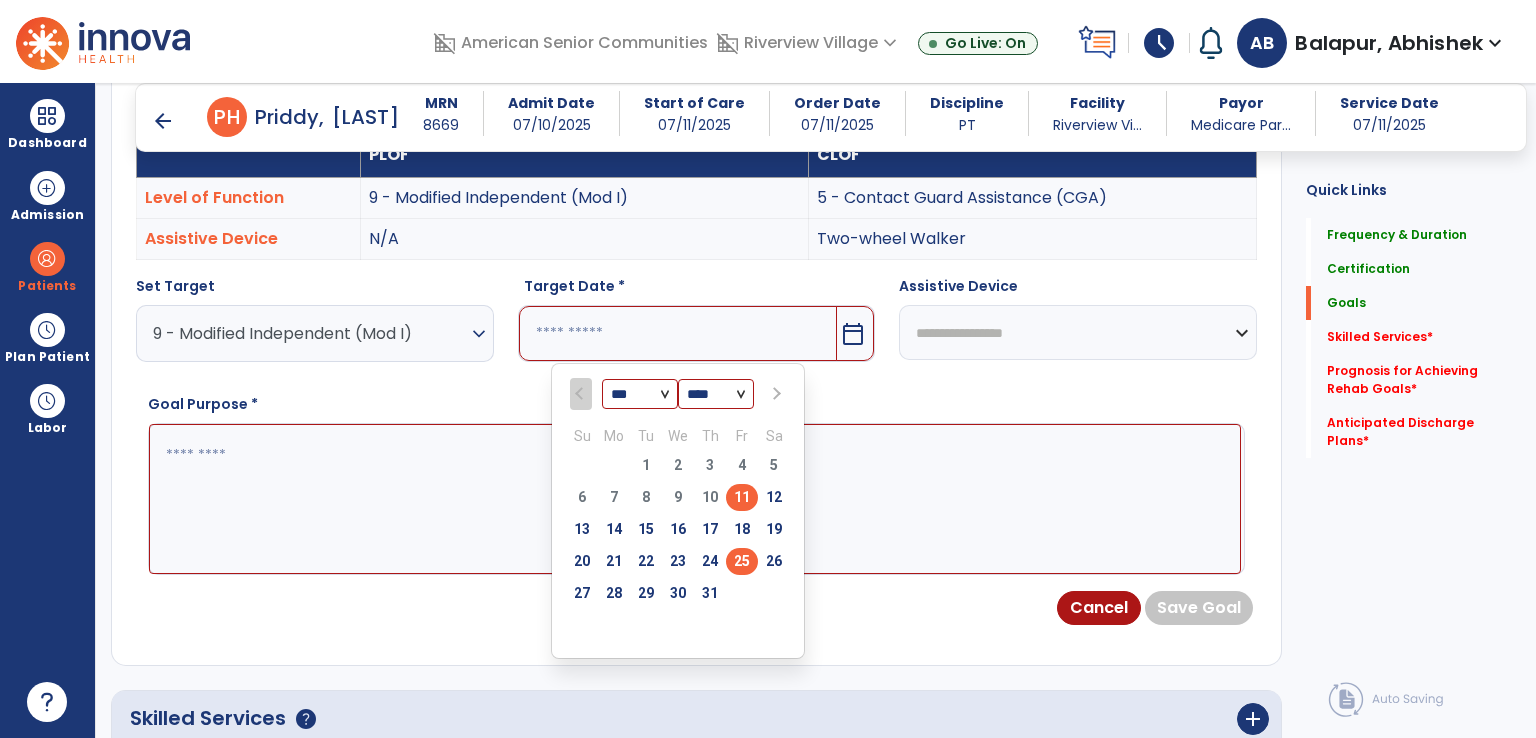 click on "25" at bounding box center [742, 561] 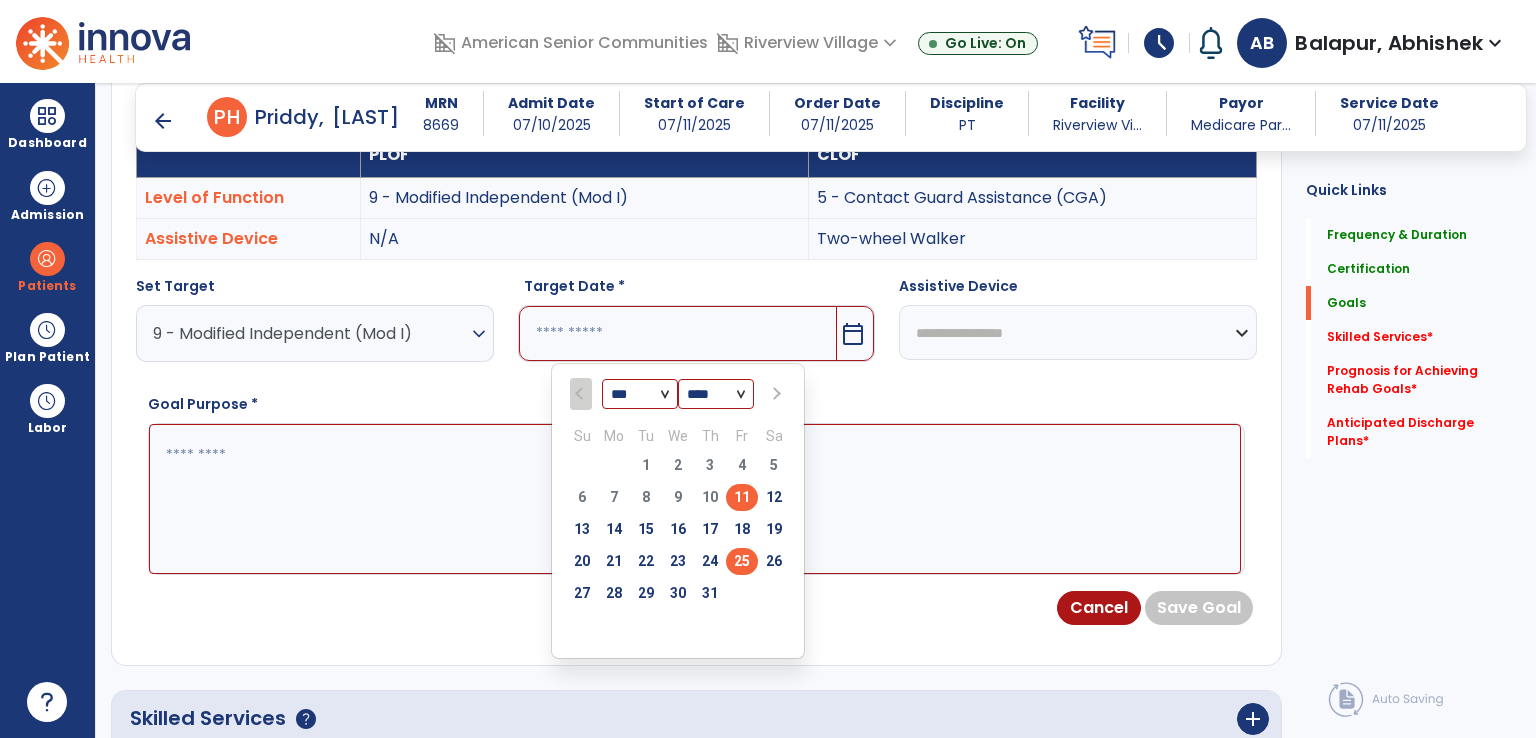 type on "*********" 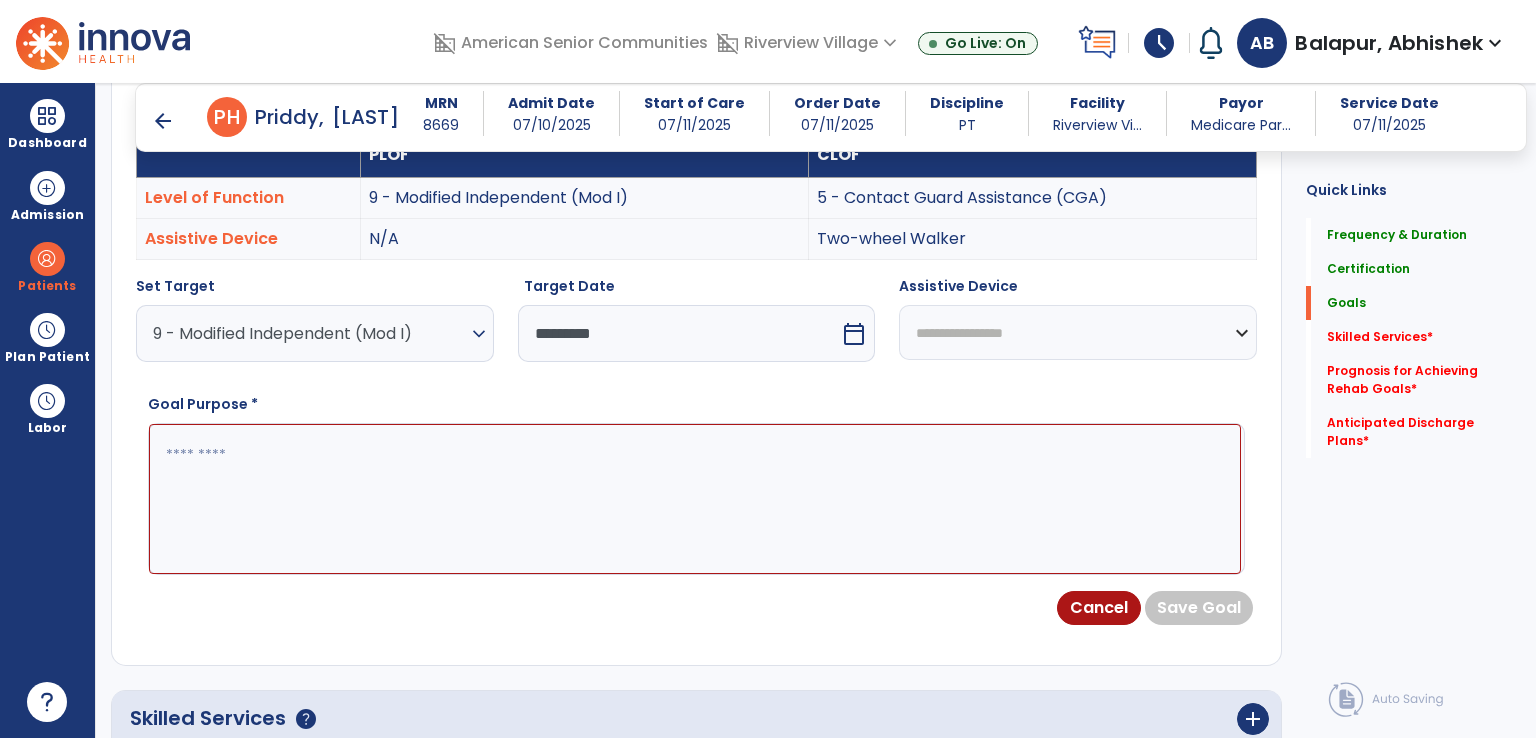 click on "**********" at bounding box center [1078, 332] 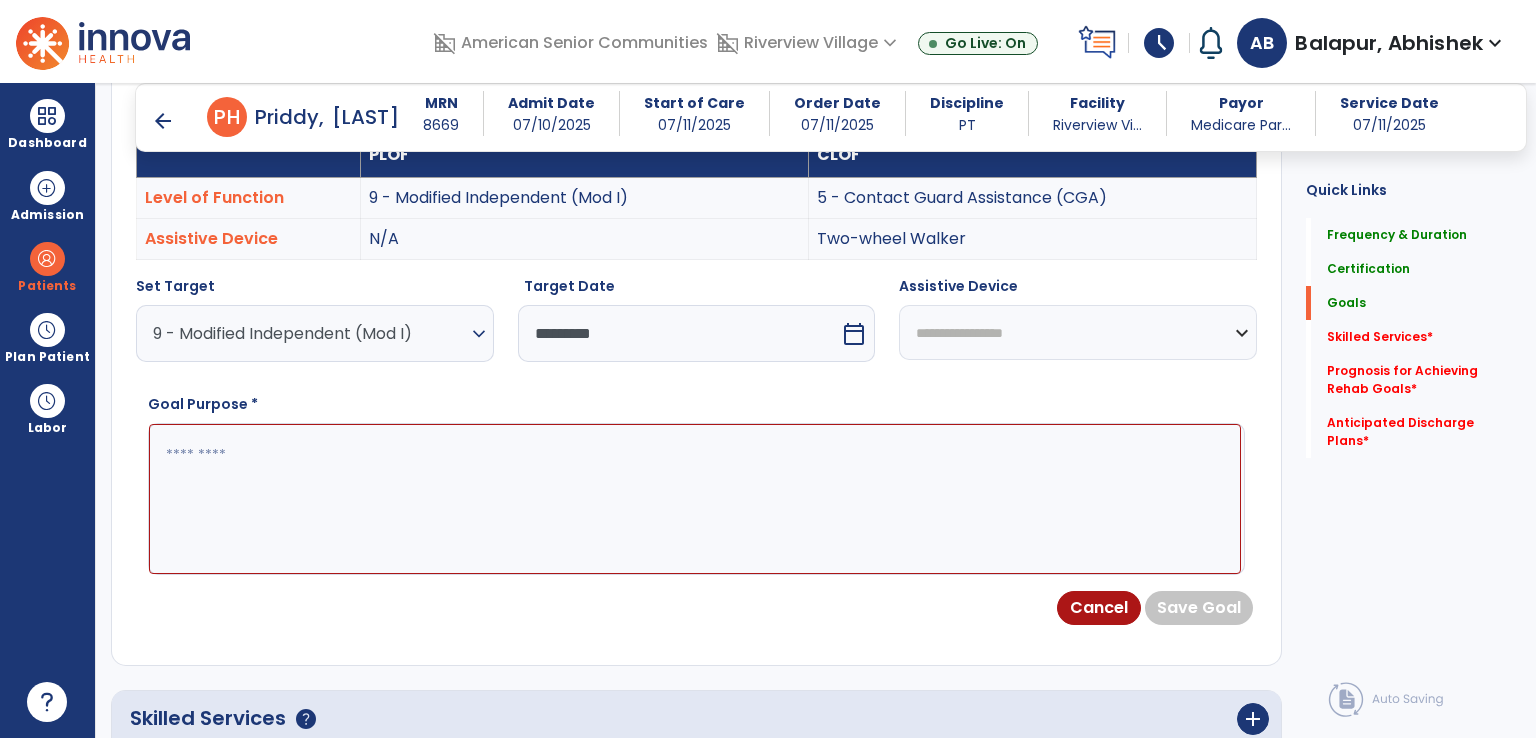 select on "**********" 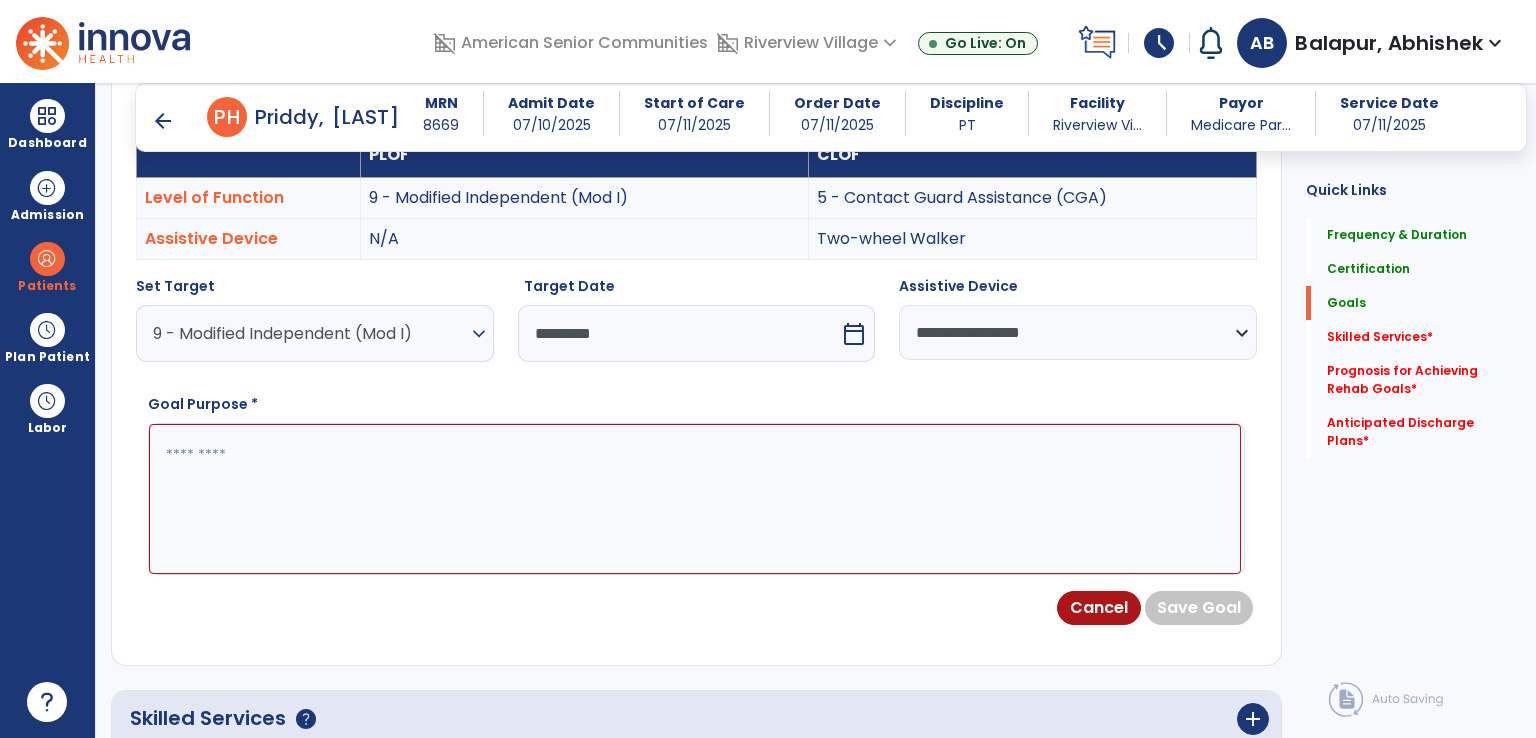 click at bounding box center [695, 499] 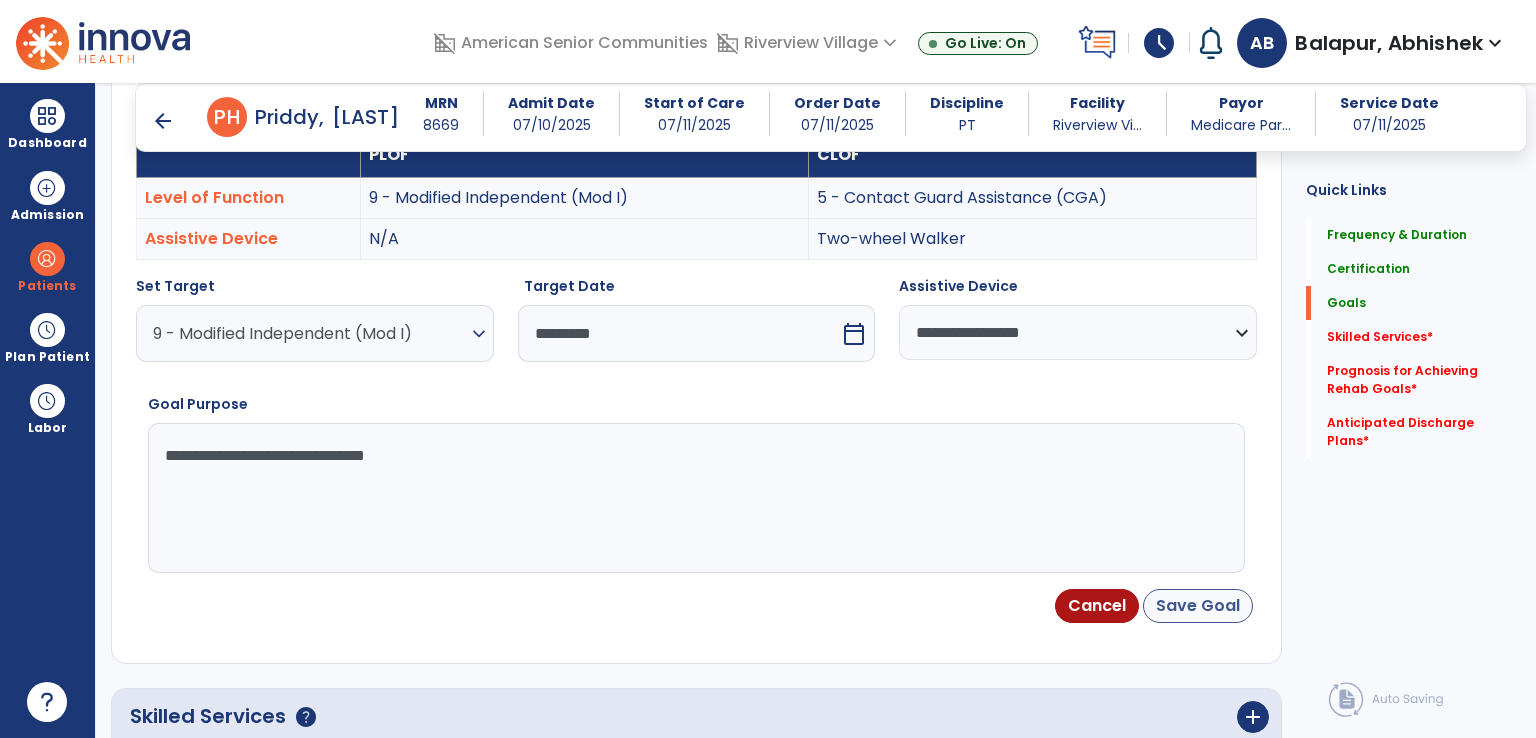 type on "**********" 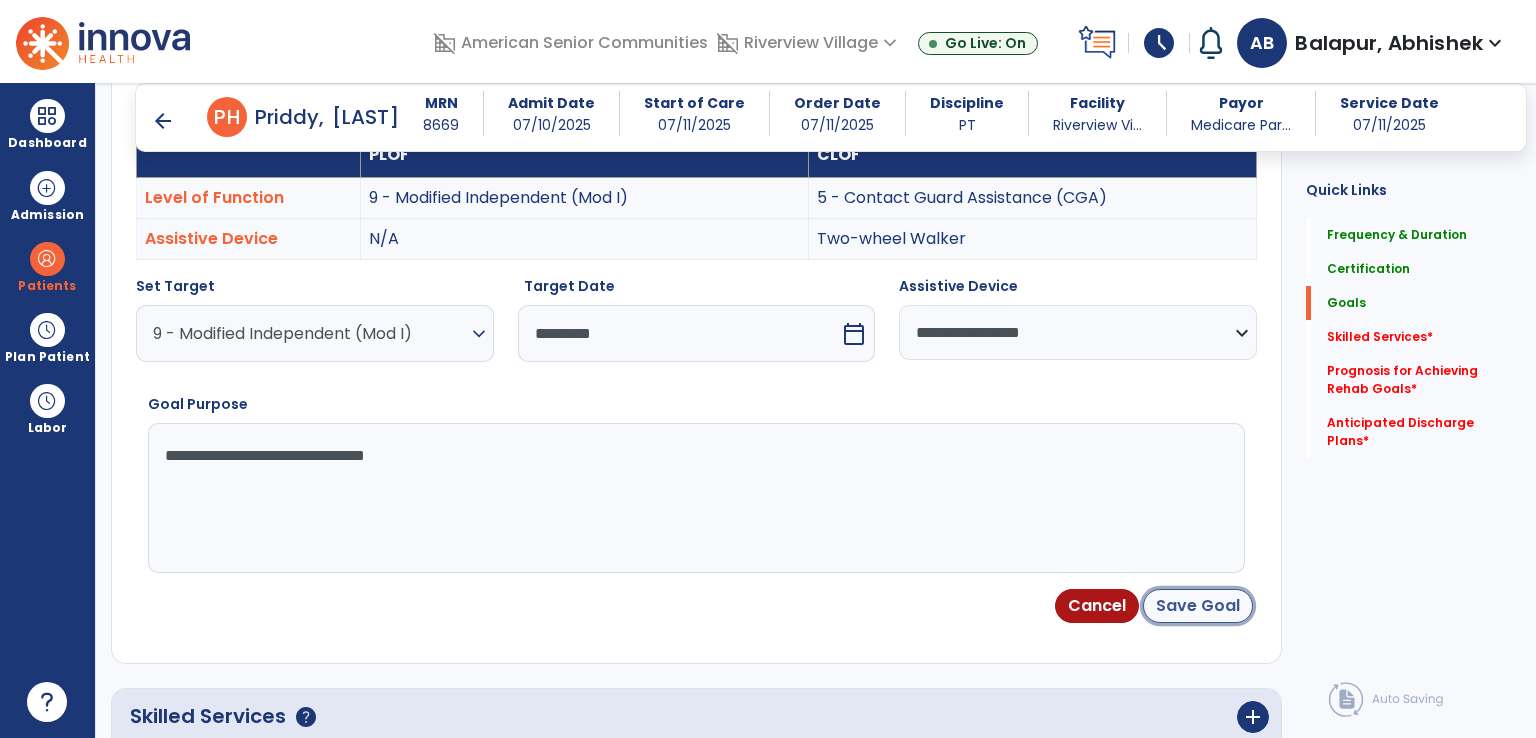click on "Save Goal" at bounding box center (1198, 606) 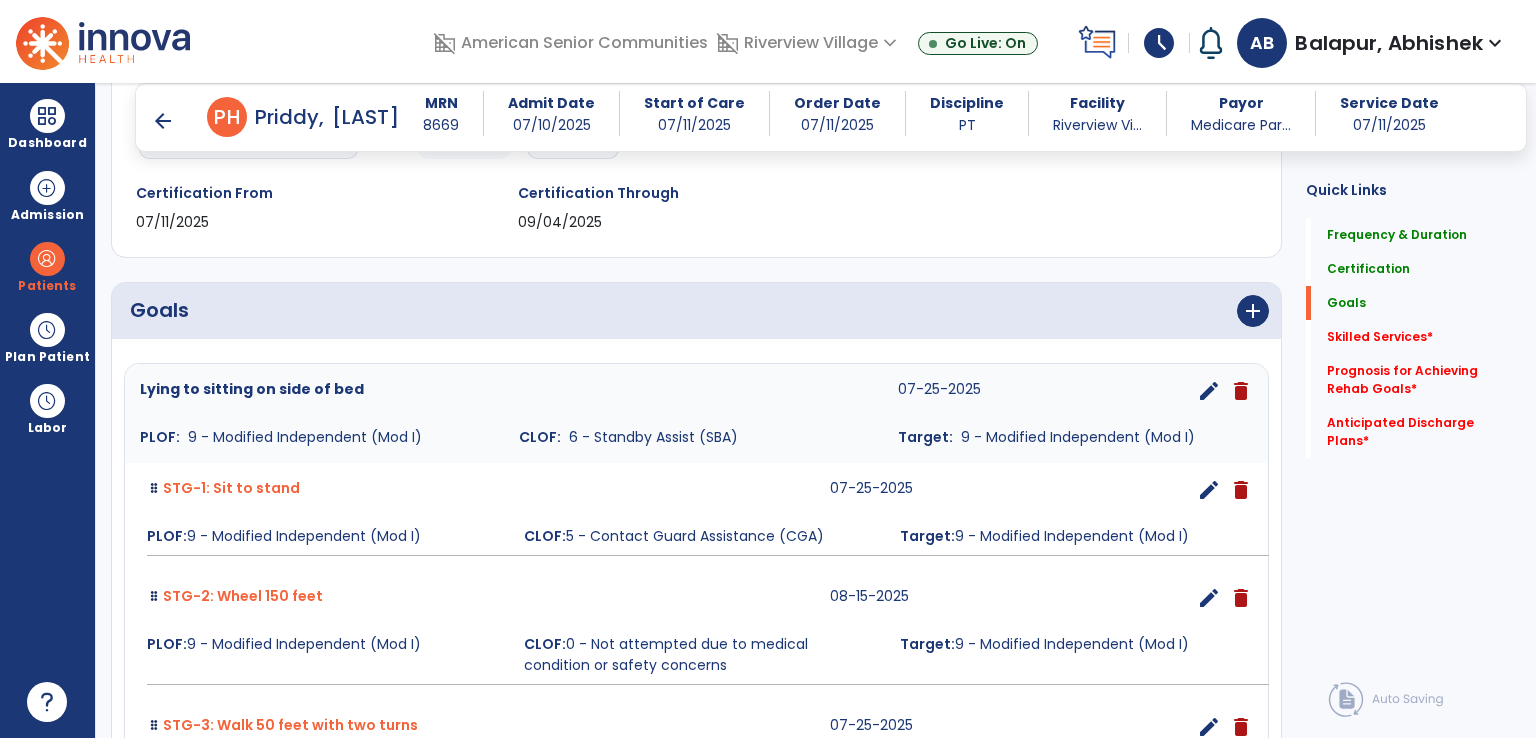 scroll, scrollTop: 300, scrollLeft: 0, axis: vertical 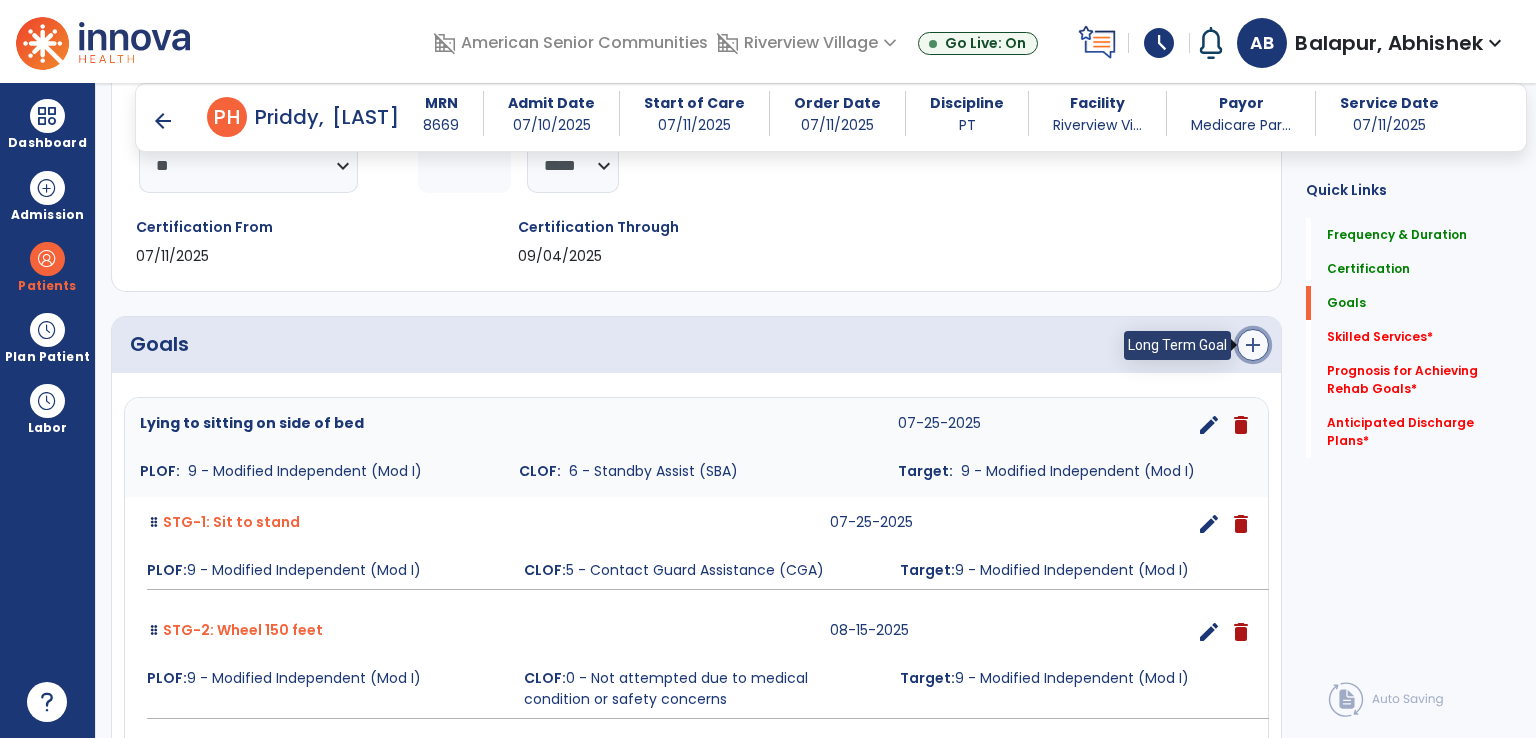 click on "add" at bounding box center (1253, 345) 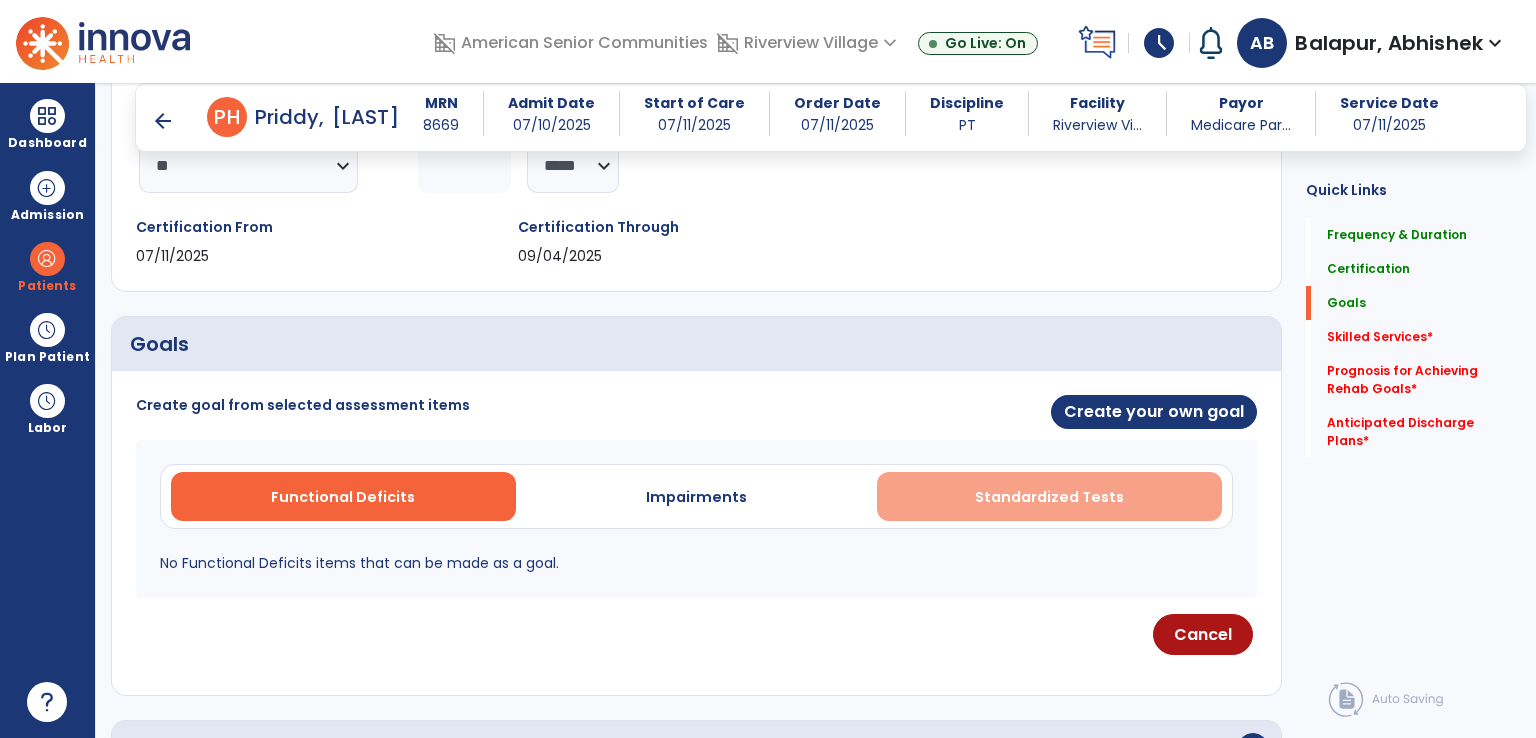 click on "Standardized Tests" at bounding box center [1049, 496] 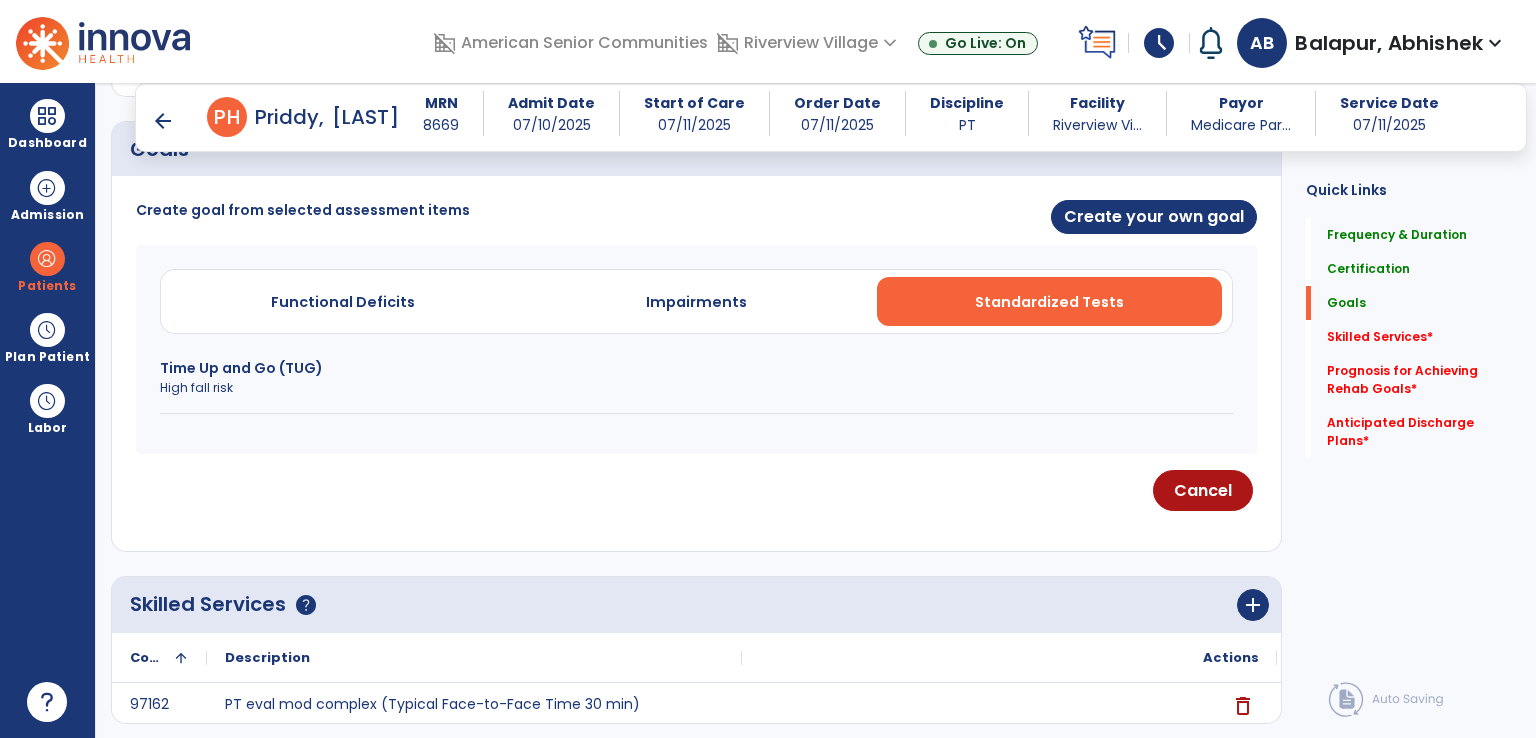 scroll, scrollTop: 500, scrollLeft: 0, axis: vertical 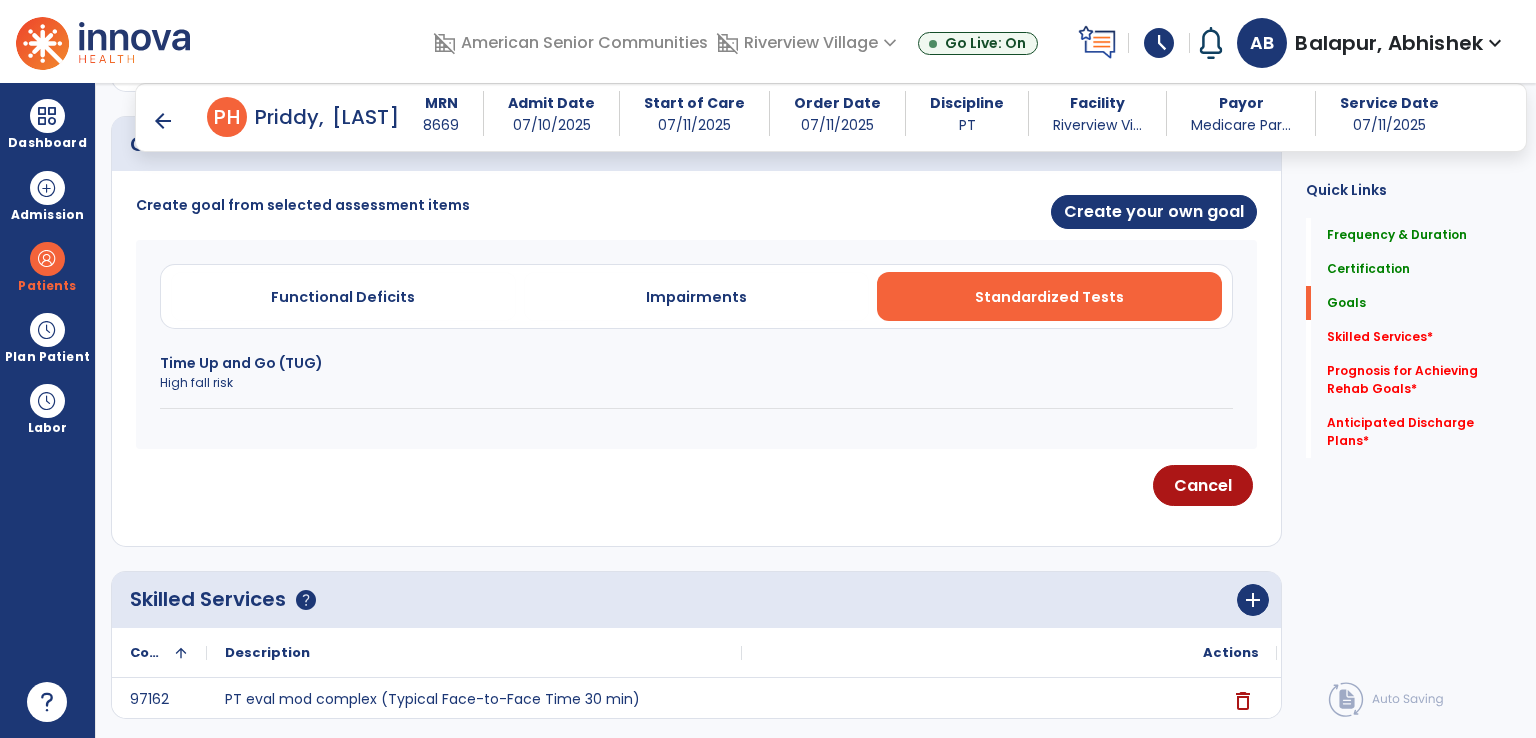 click on "Time Up and Go (TUG)  High fall risk" at bounding box center [696, 381] 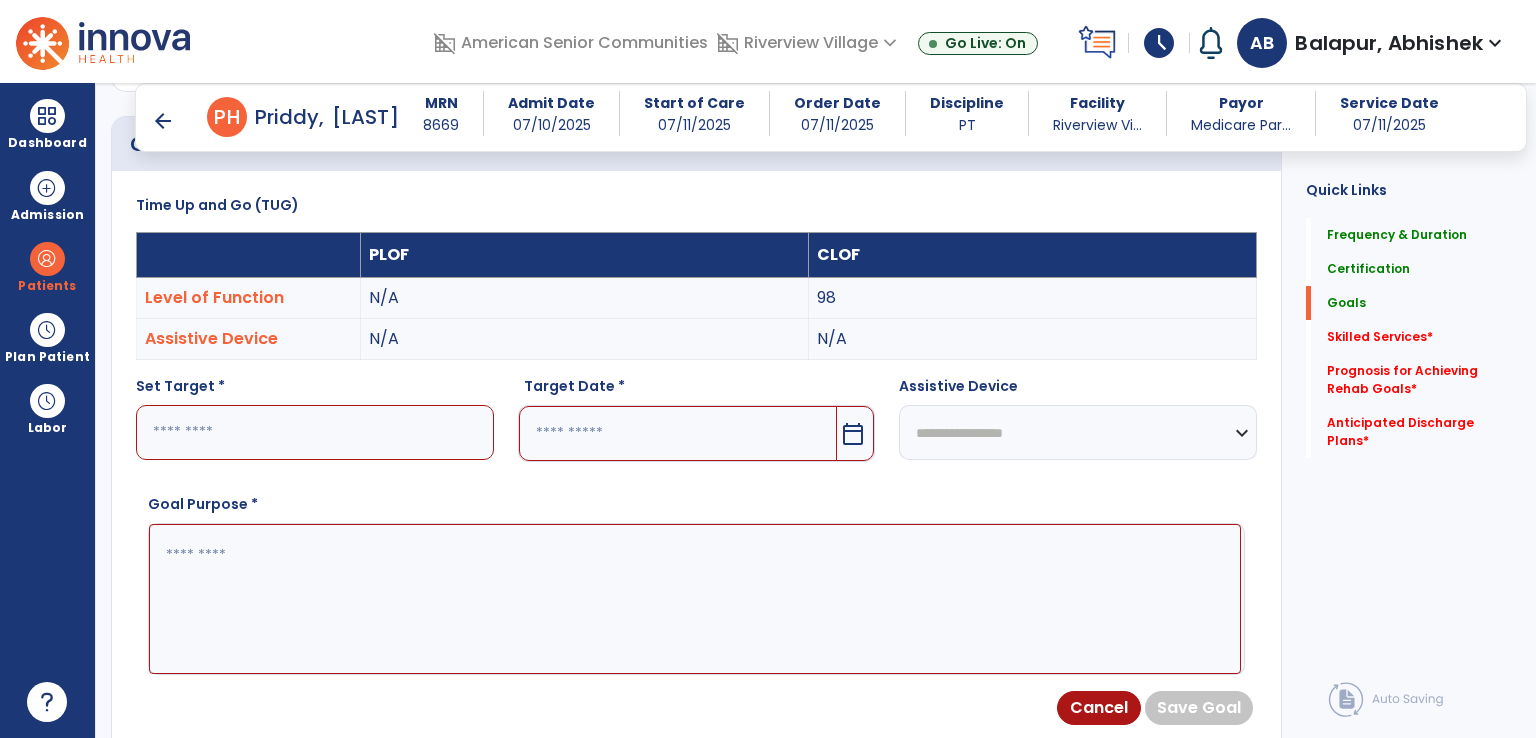 click at bounding box center (315, 432) 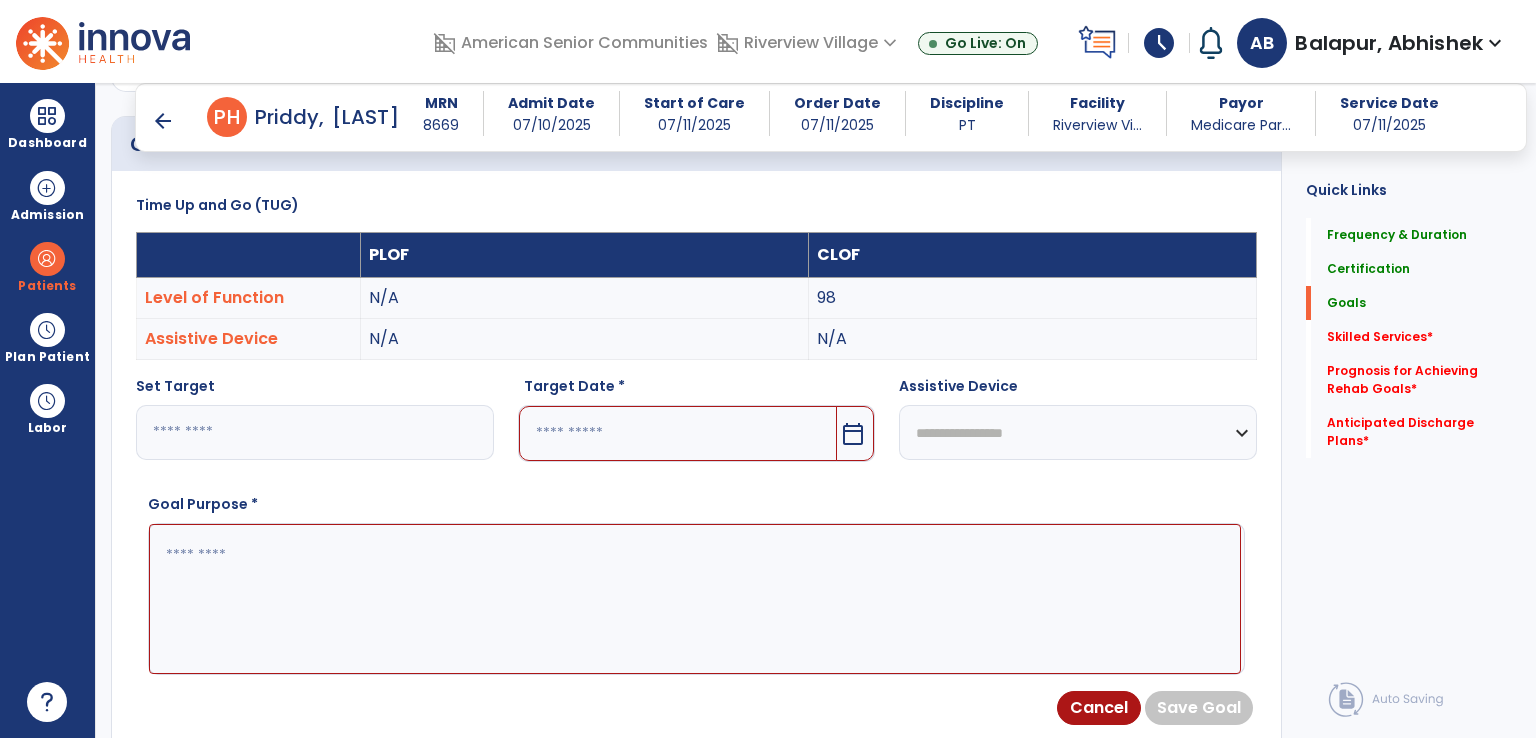 type on "**" 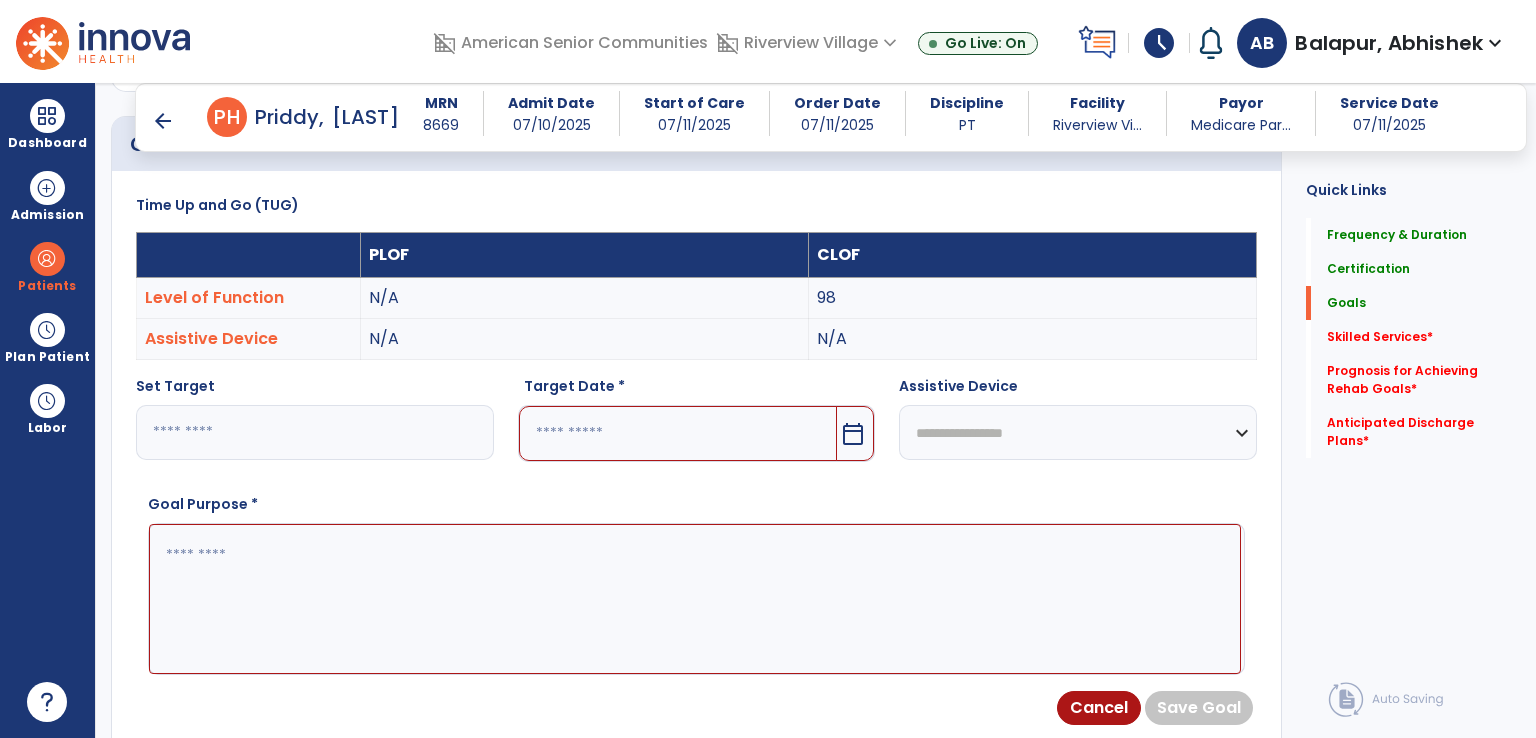 click at bounding box center [678, 433] 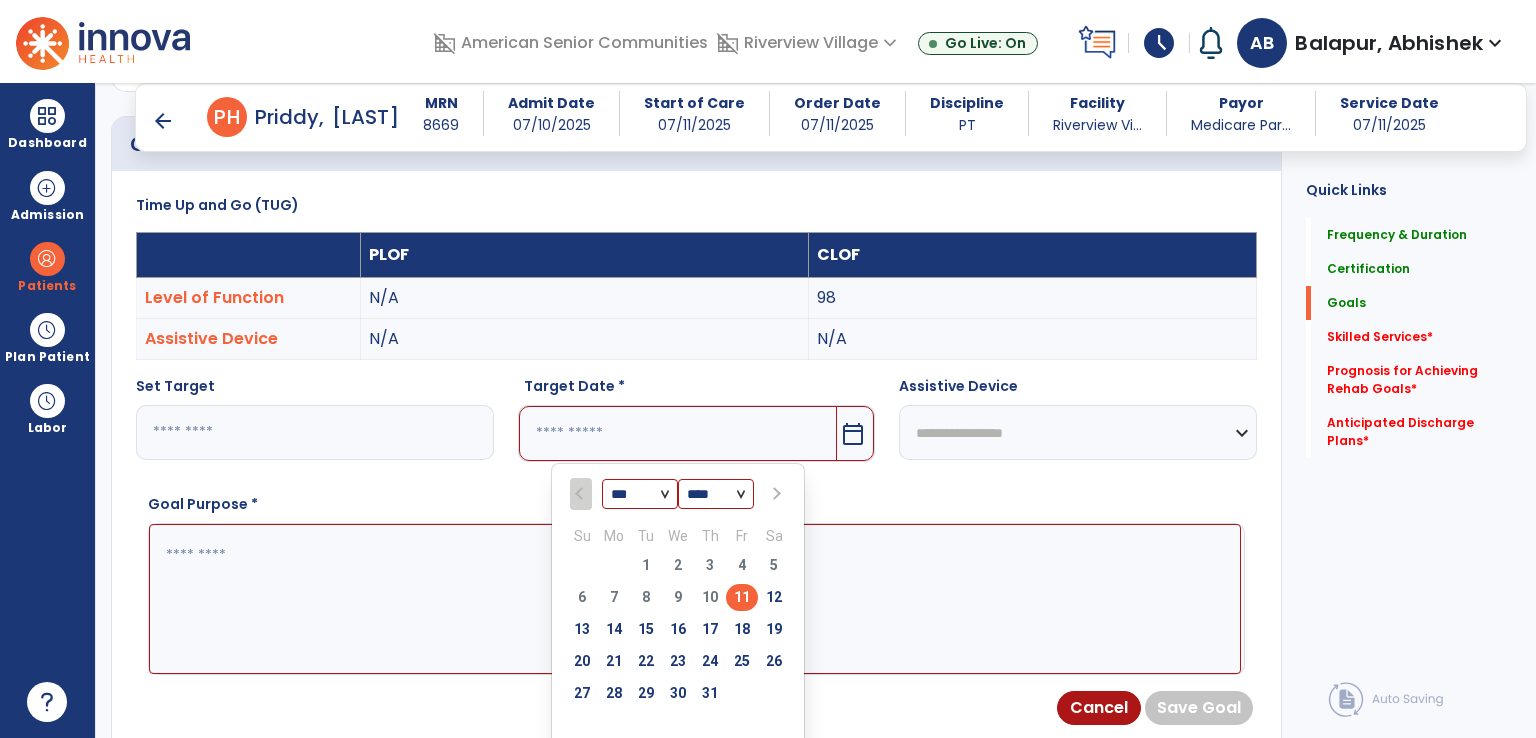 click at bounding box center (774, 494) 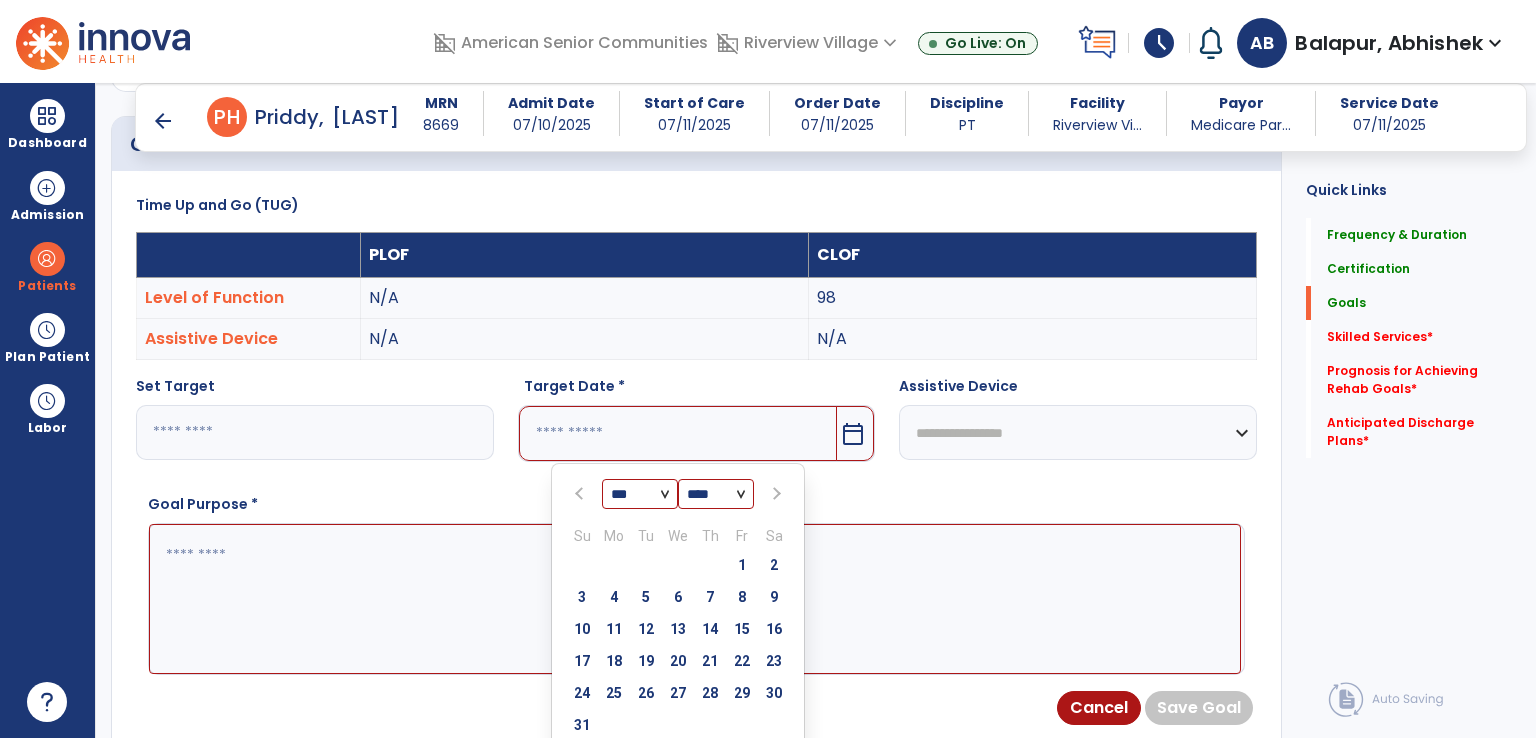 click at bounding box center [774, 494] 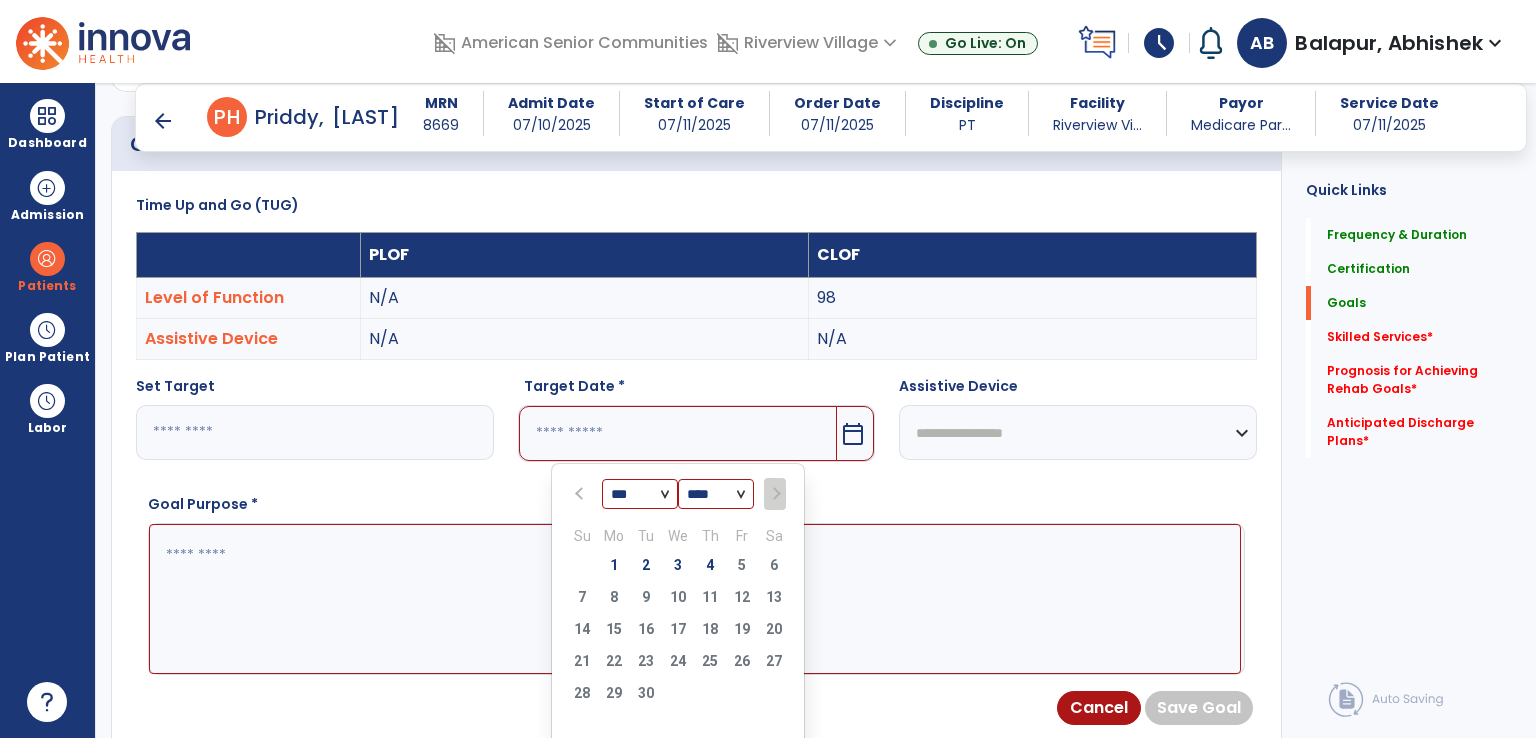 click at bounding box center [581, 494] 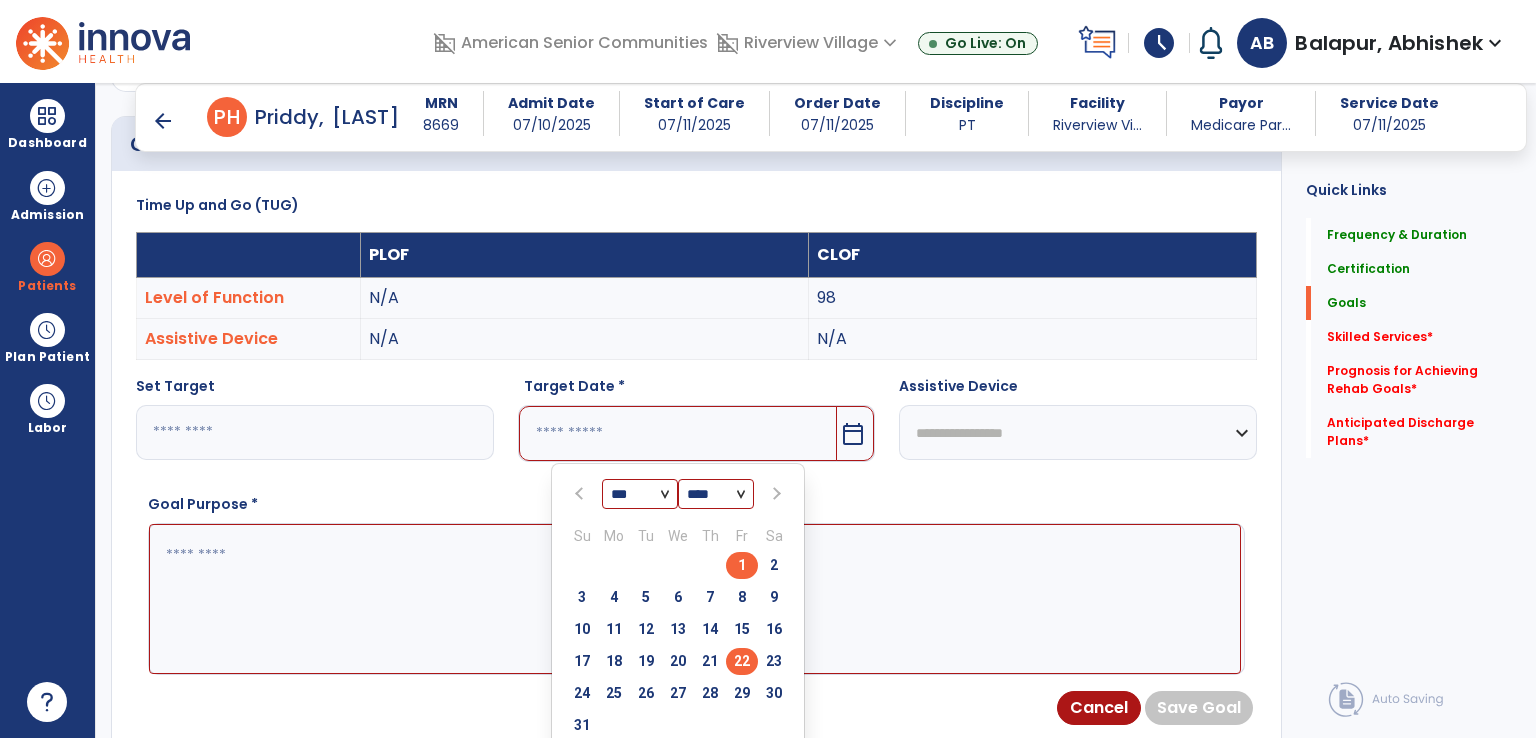 click on "22" at bounding box center [742, 661] 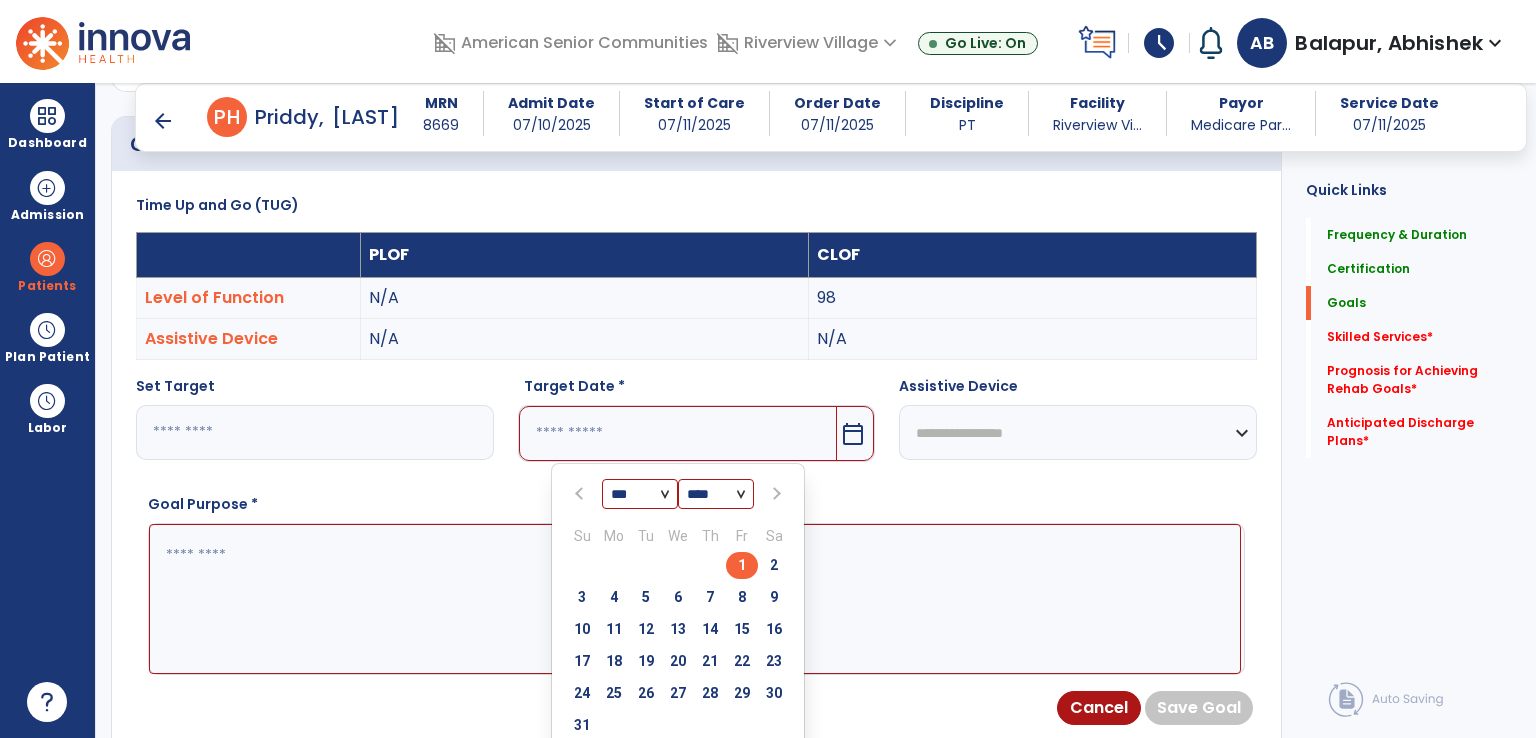 type on "*********" 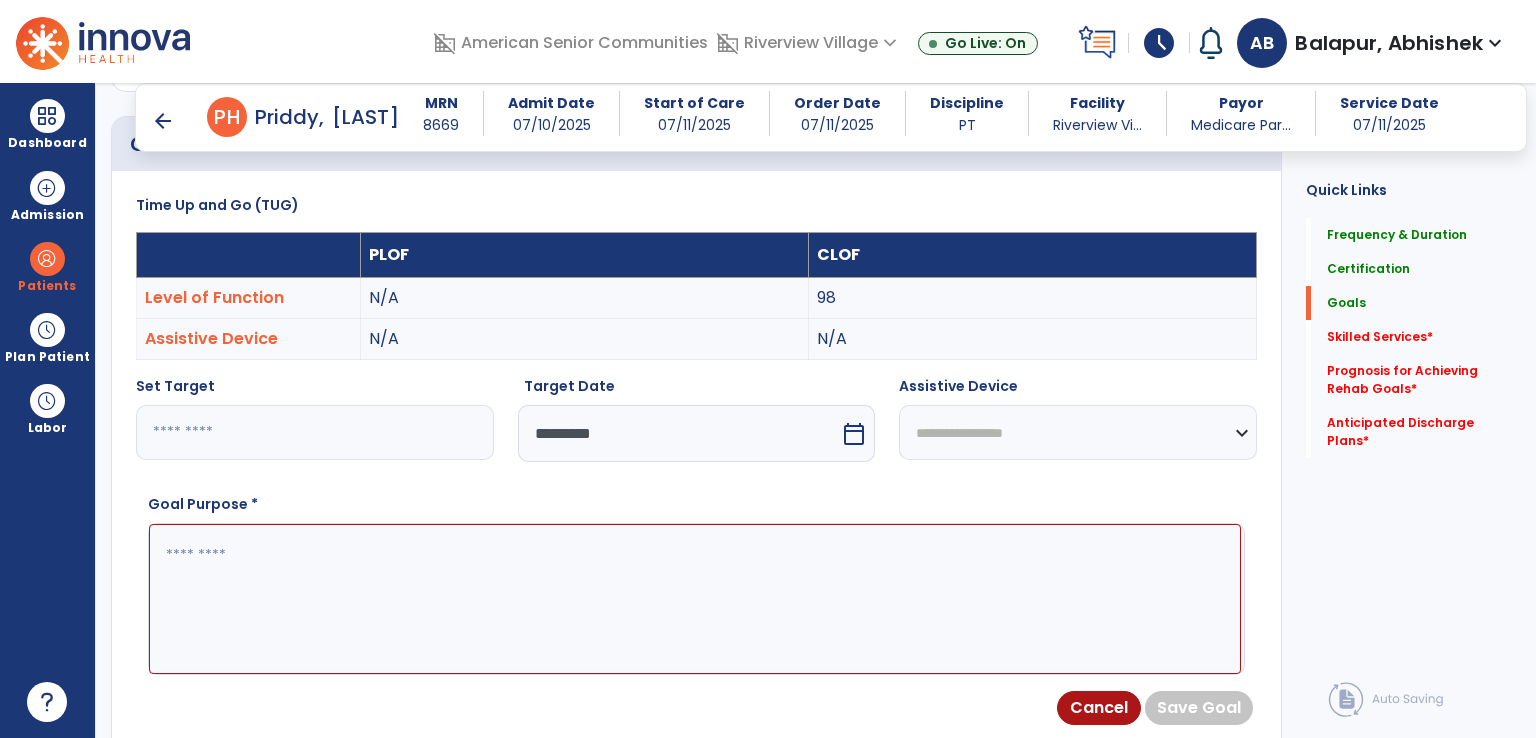 click on "**********" at bounding box center [1078, 432] 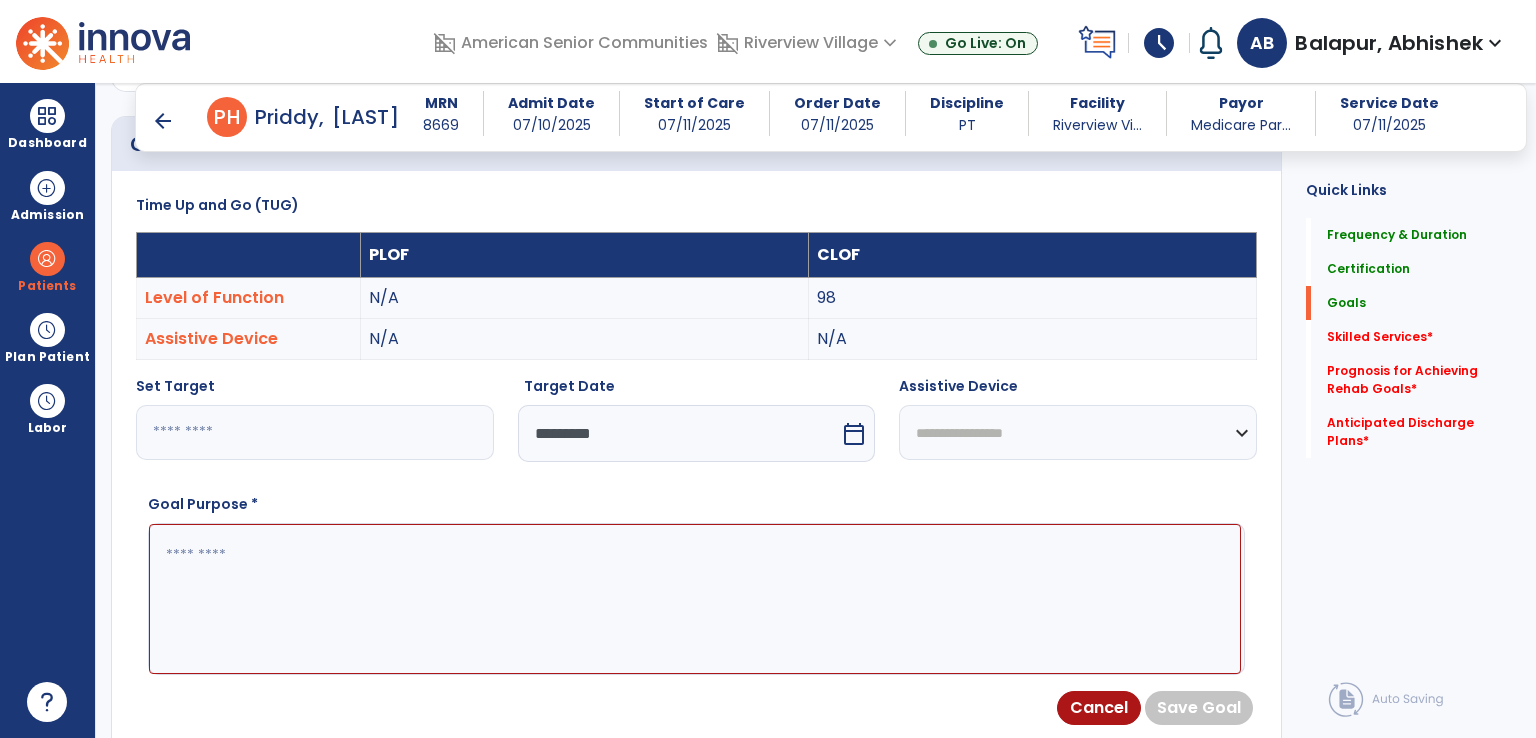select on "**********" 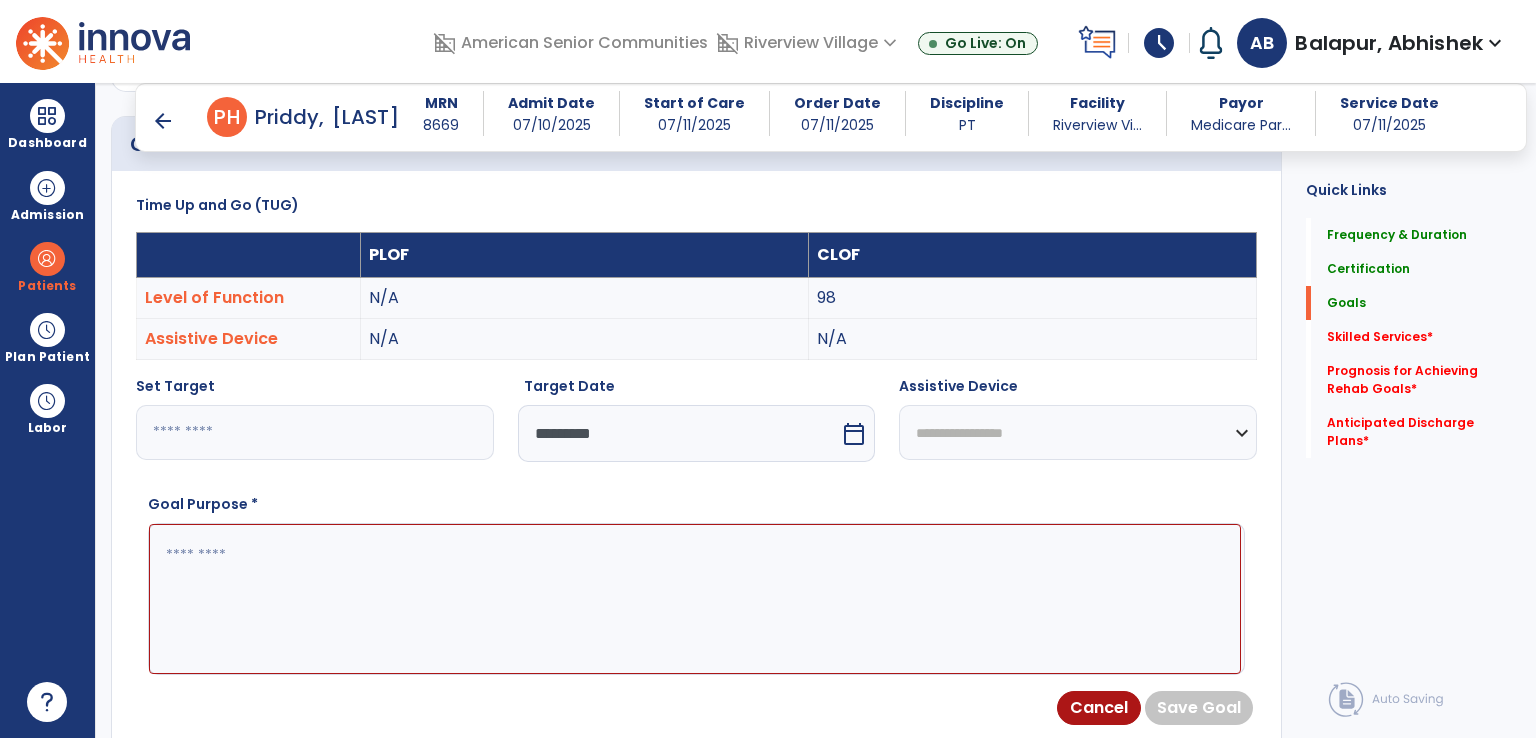 click on "**********" at bounding box center (1078, 432) 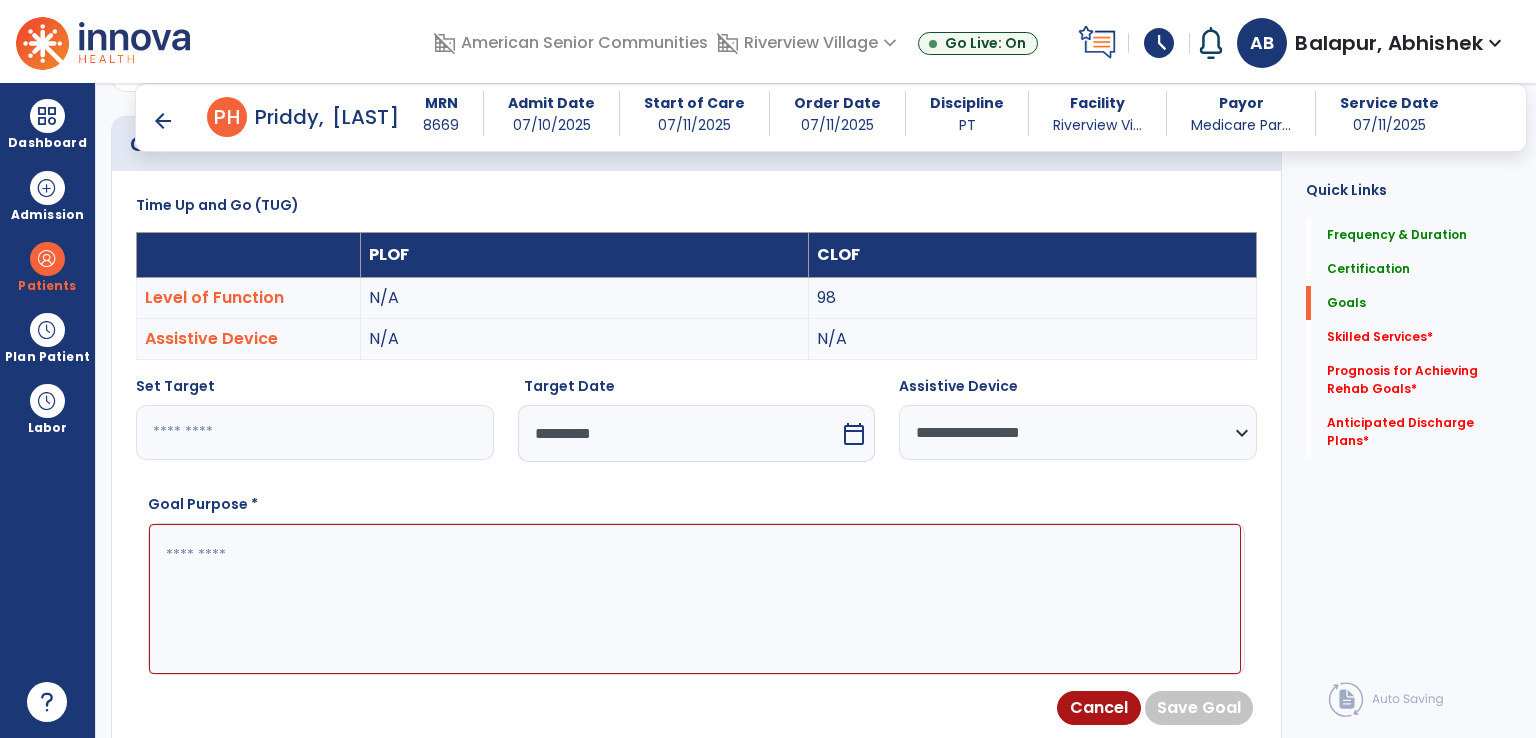 click on "Target Date  *********  calendar_today" at bounding box center (697, 427) 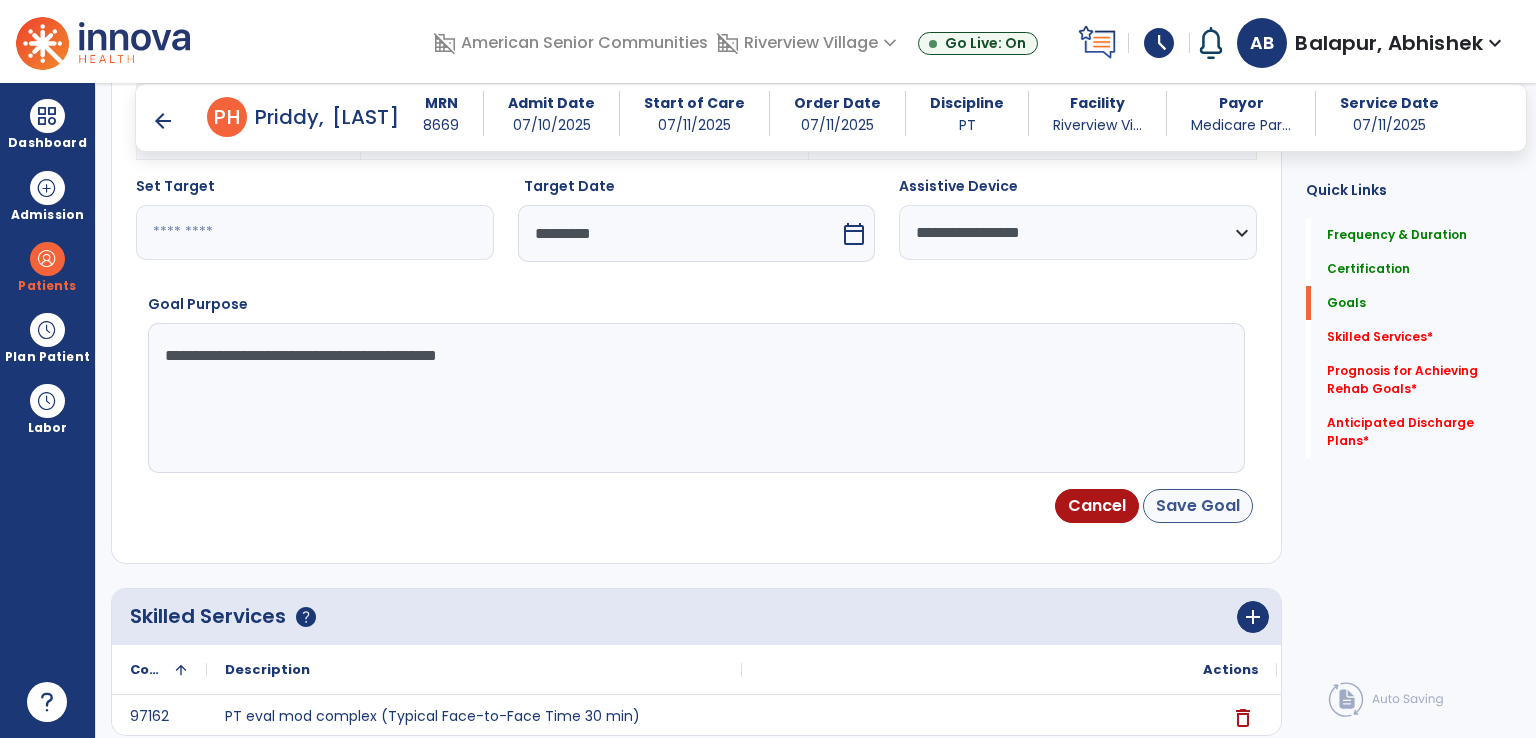 type on "**********" 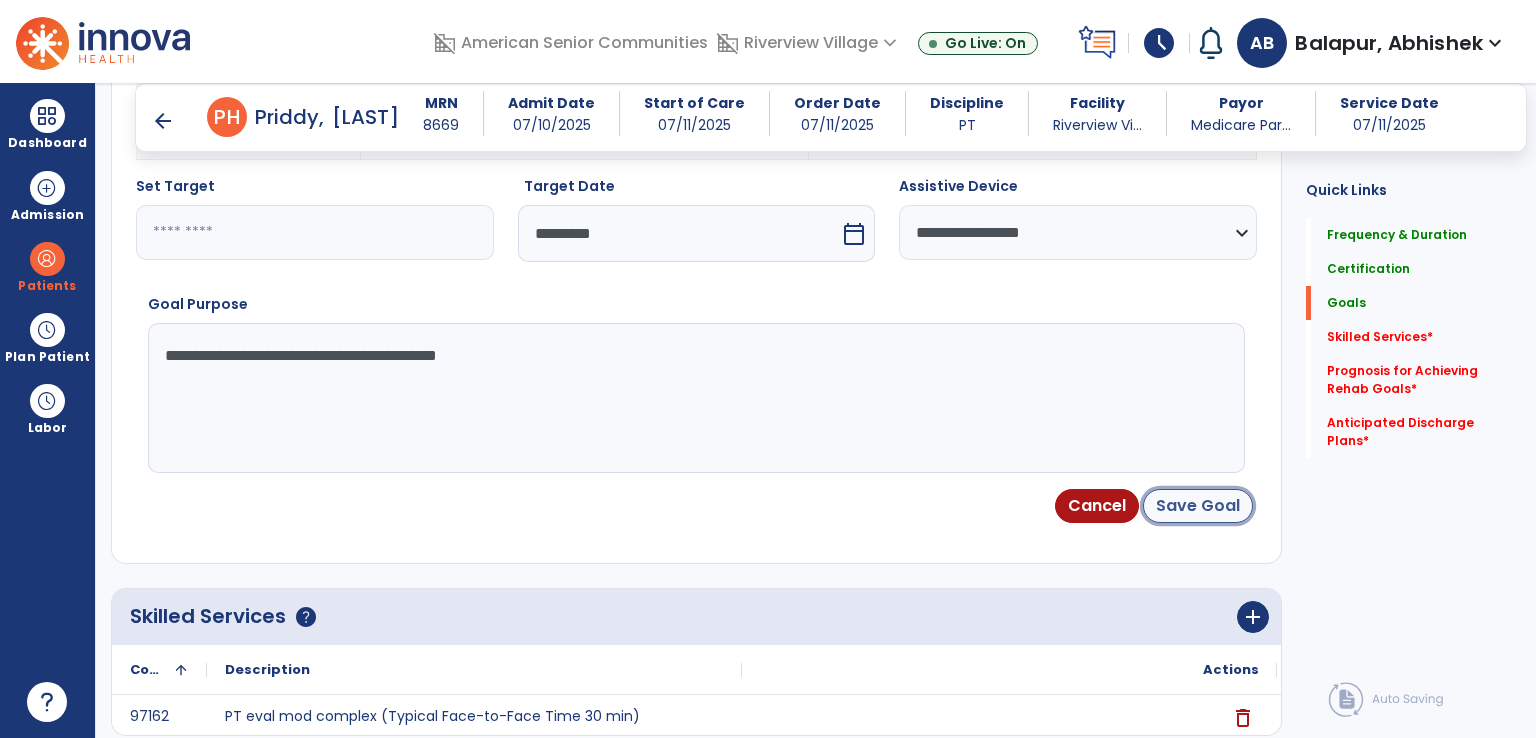 click on "Save Goal" at bounding box center (1198, 506) 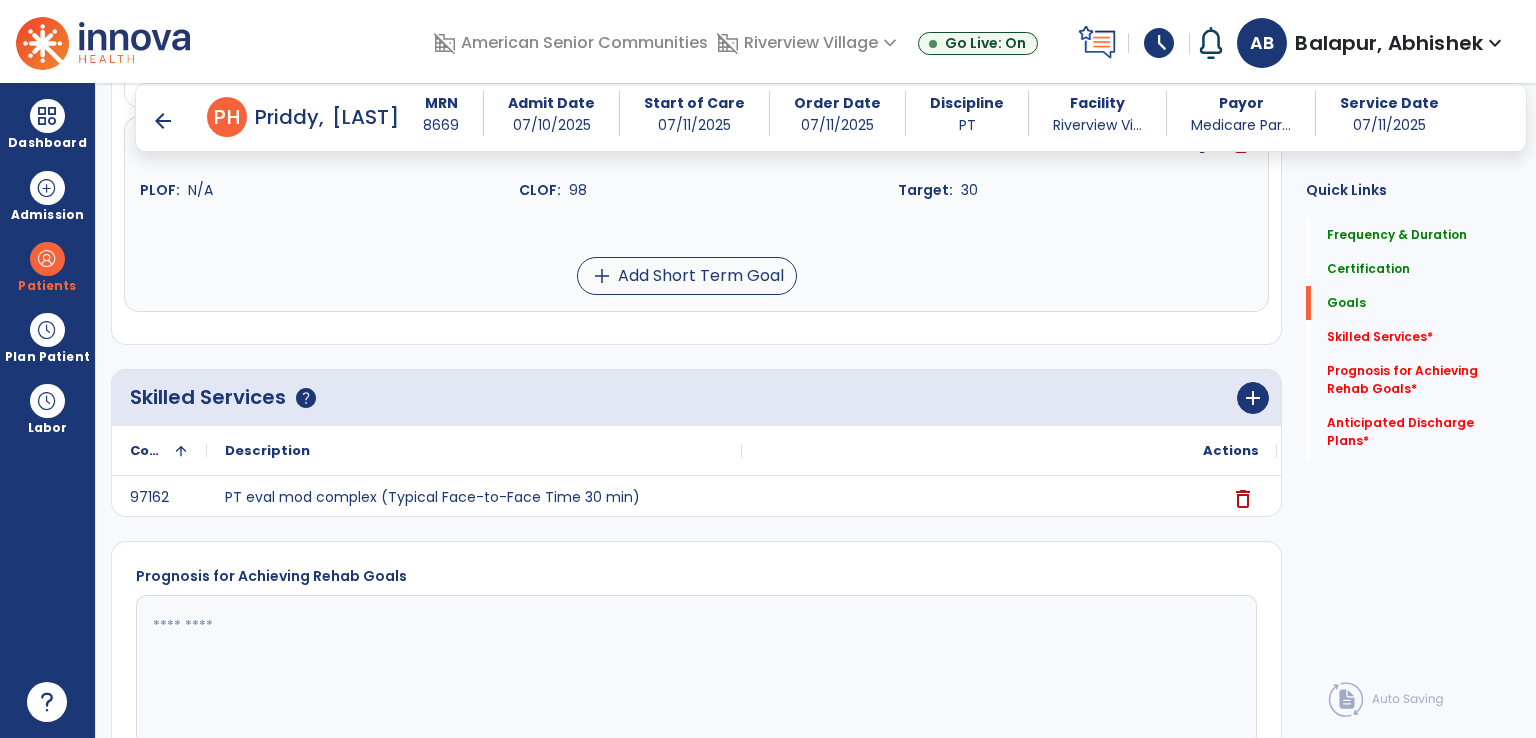 scroll, scrollTop: 1411, scrollLeft: 0, axis: vertical 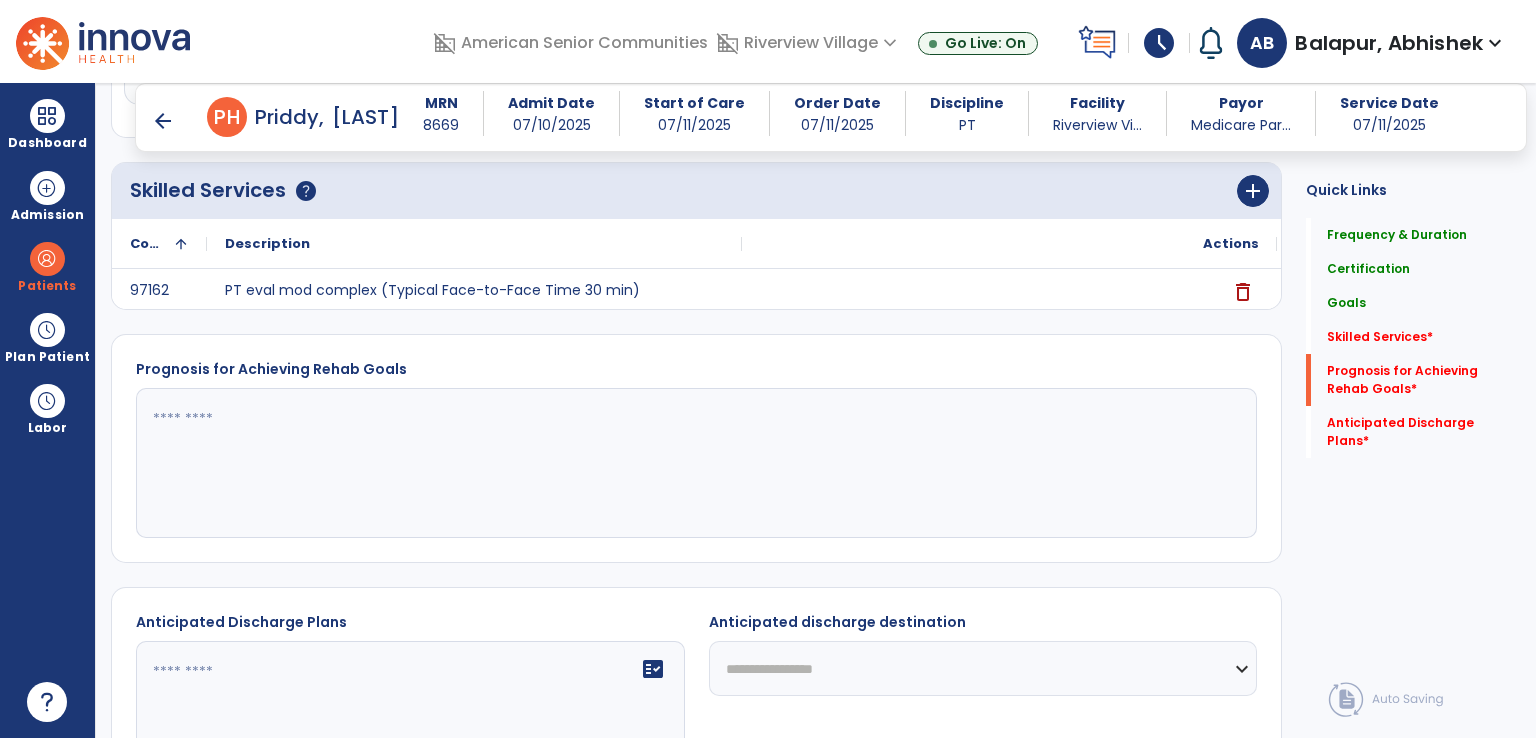 click 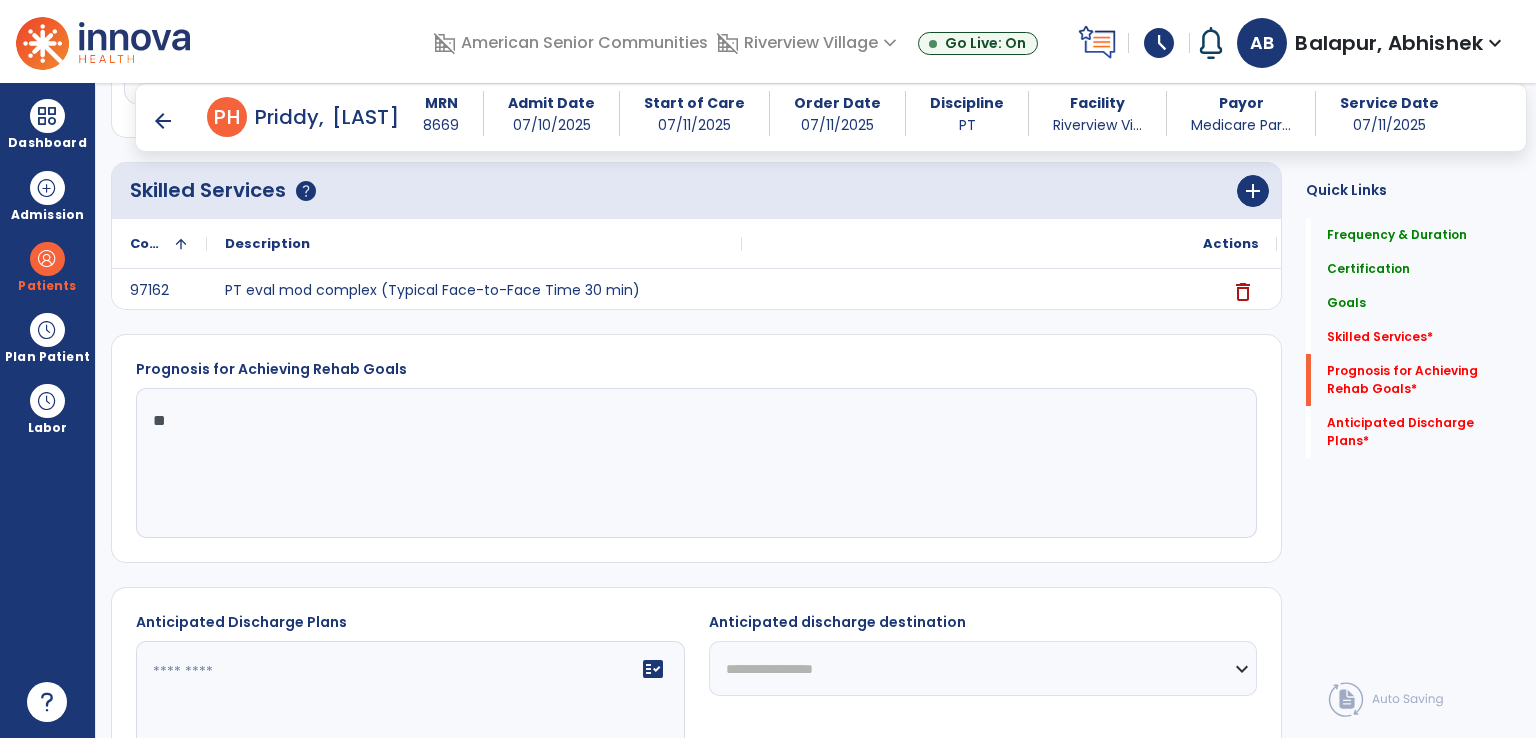 type on "*" 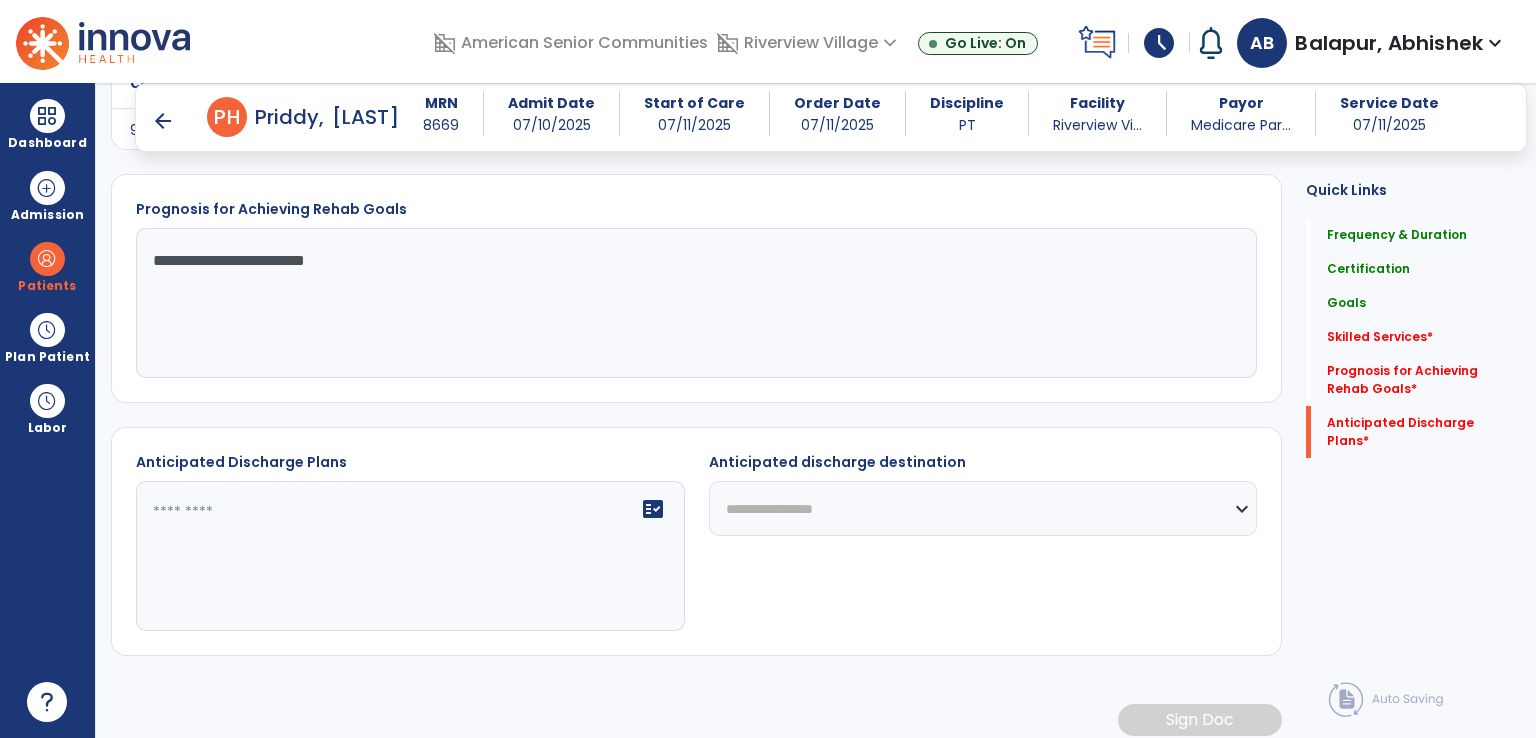 scroll, scrollTop: 1581, scrollLeft: 0, axis: vertical 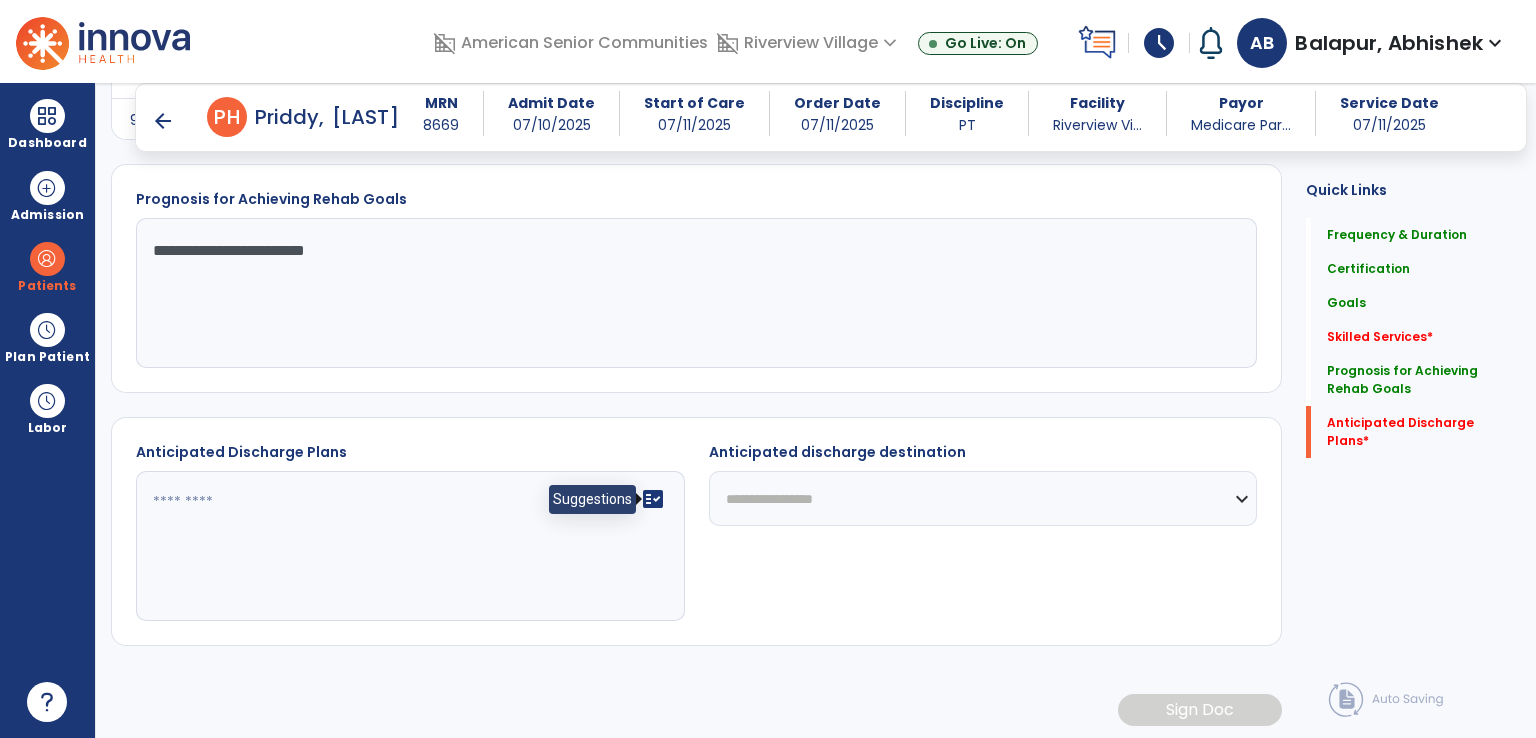 type on "**********" 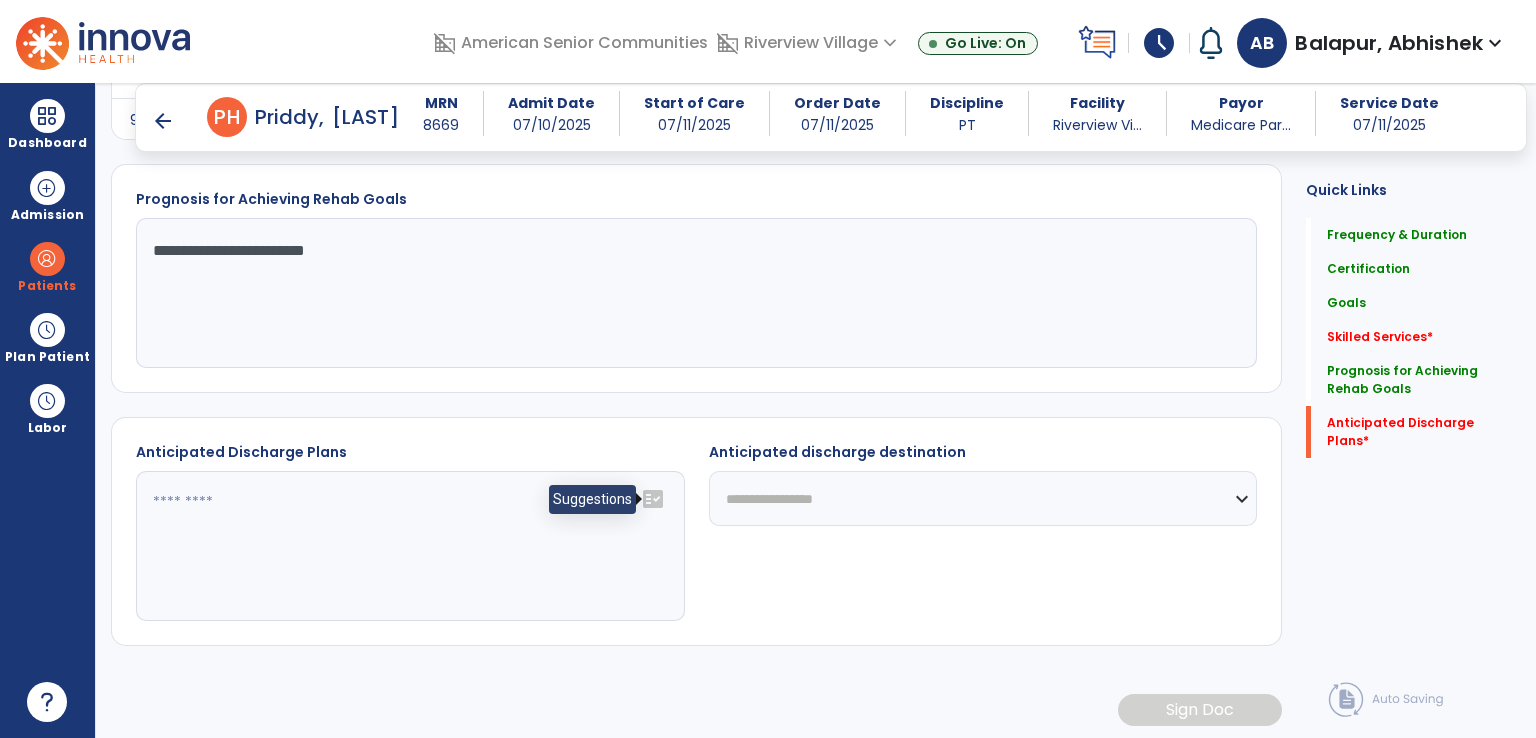 click on "fact_check" 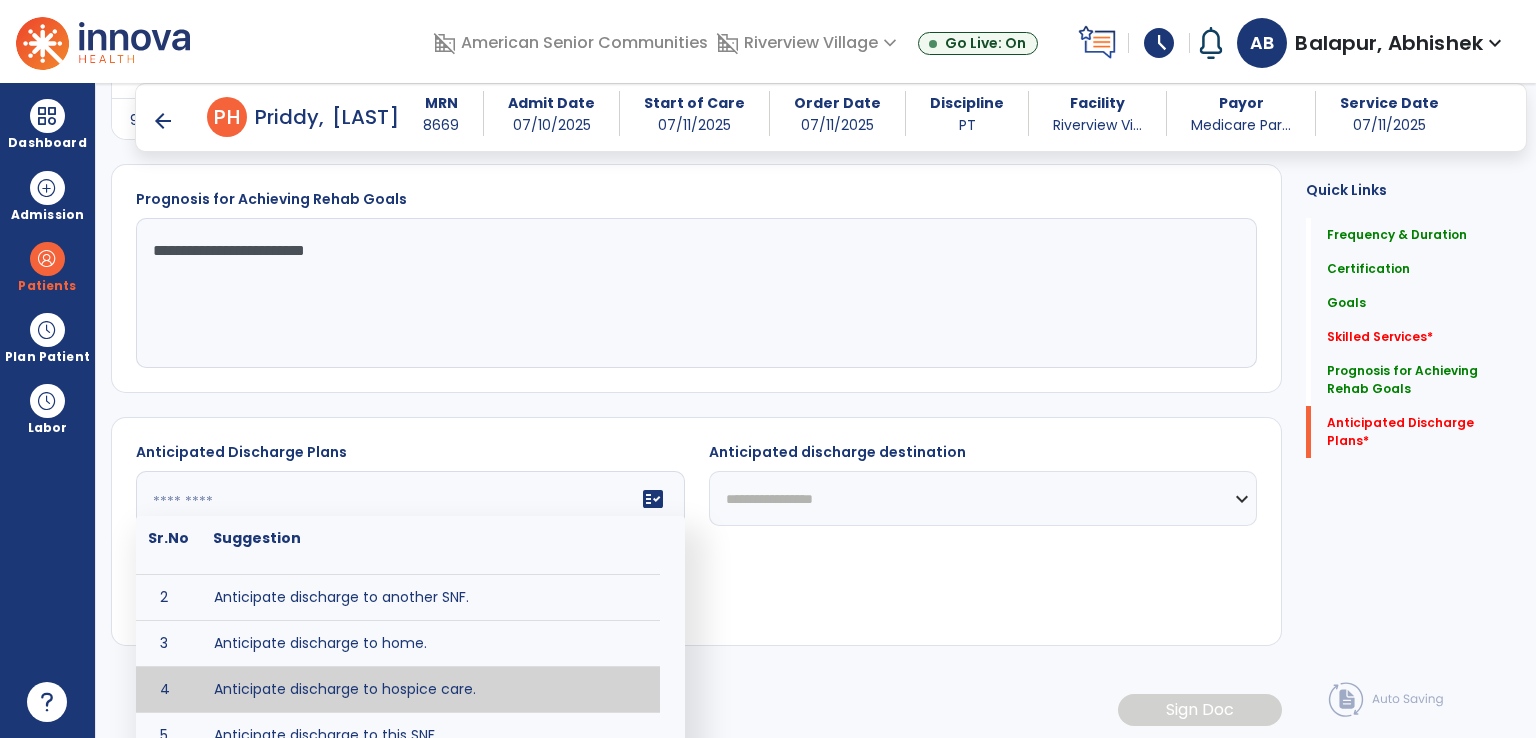scroll, scrollTop: 0, scrollLeft: 0, axis: both 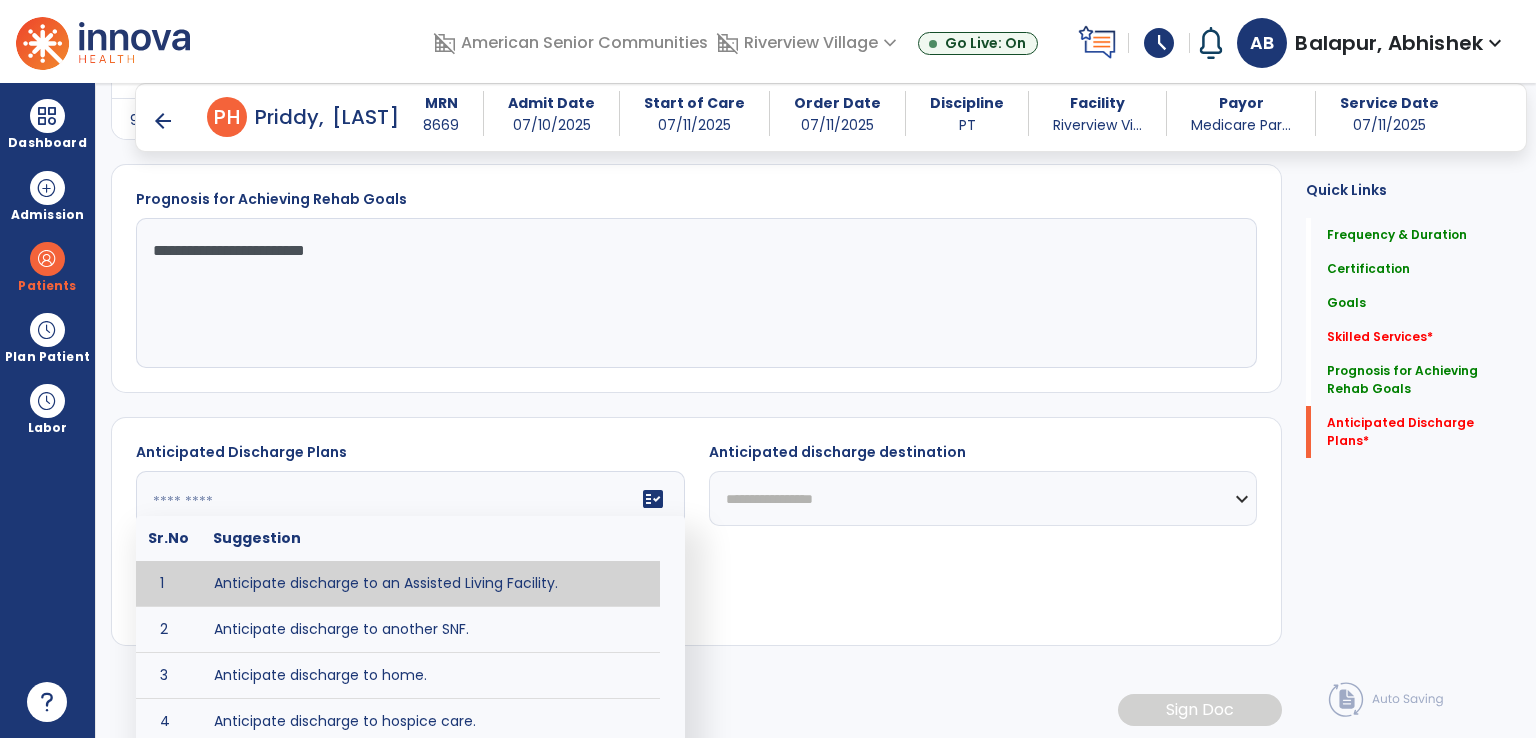 type on "**********" 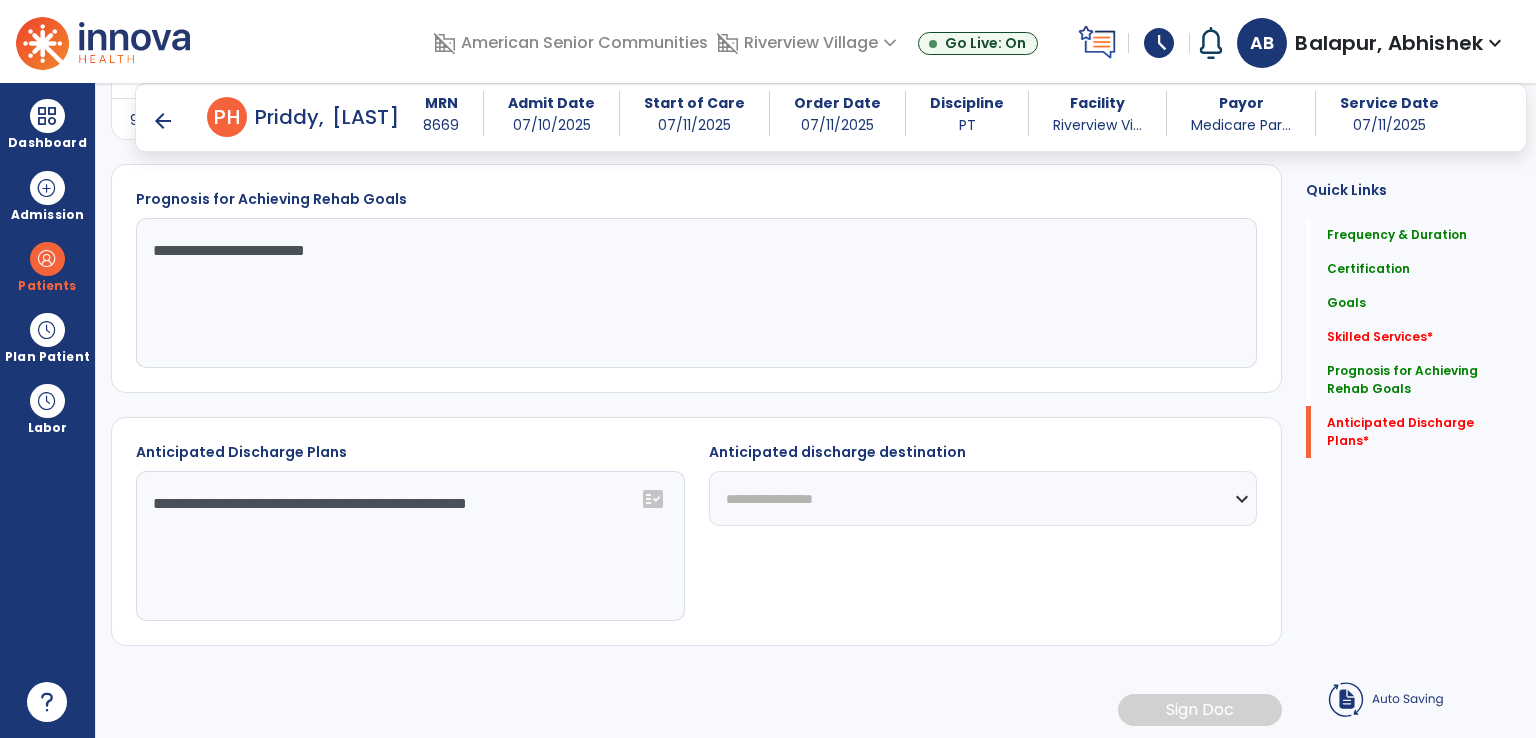 click on "**********" 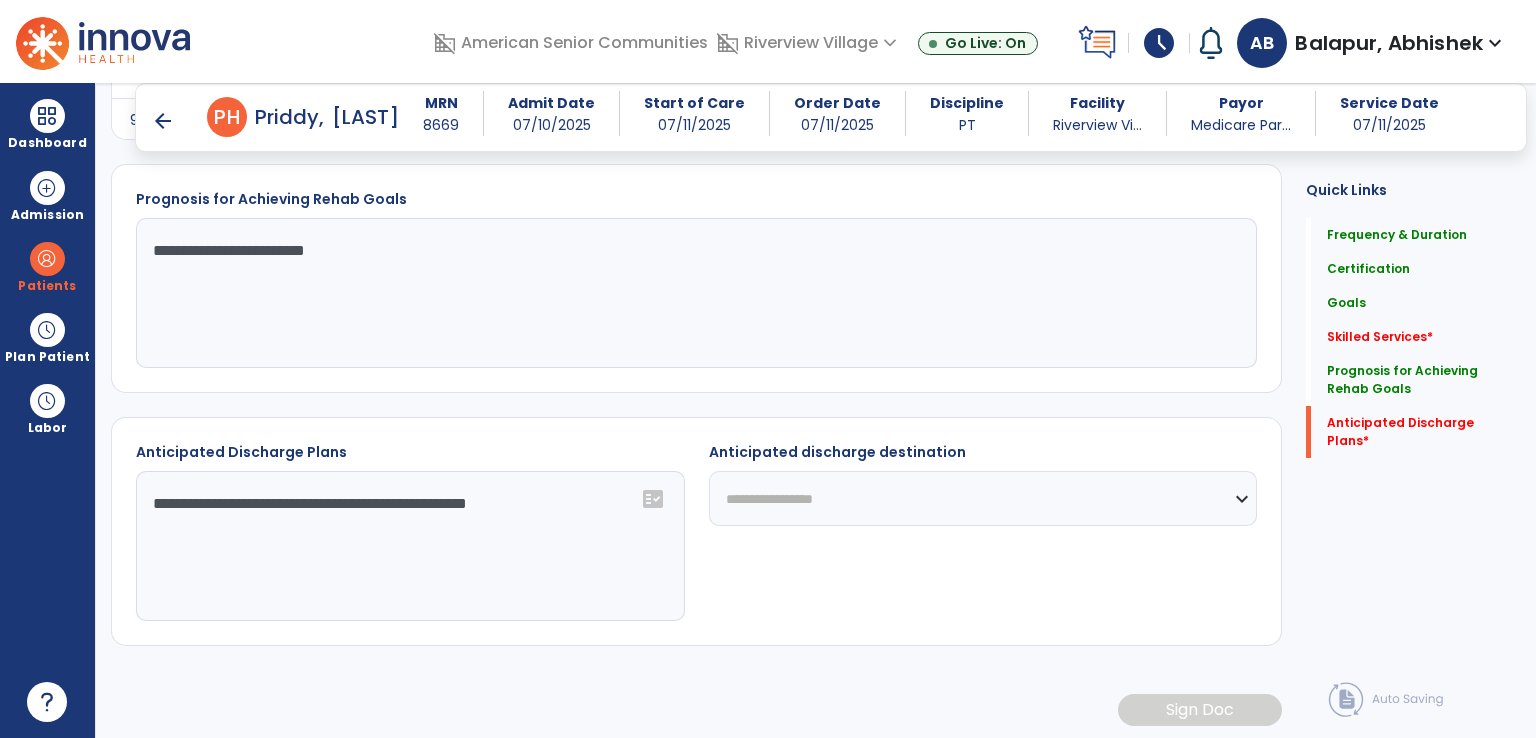 select on "**********" 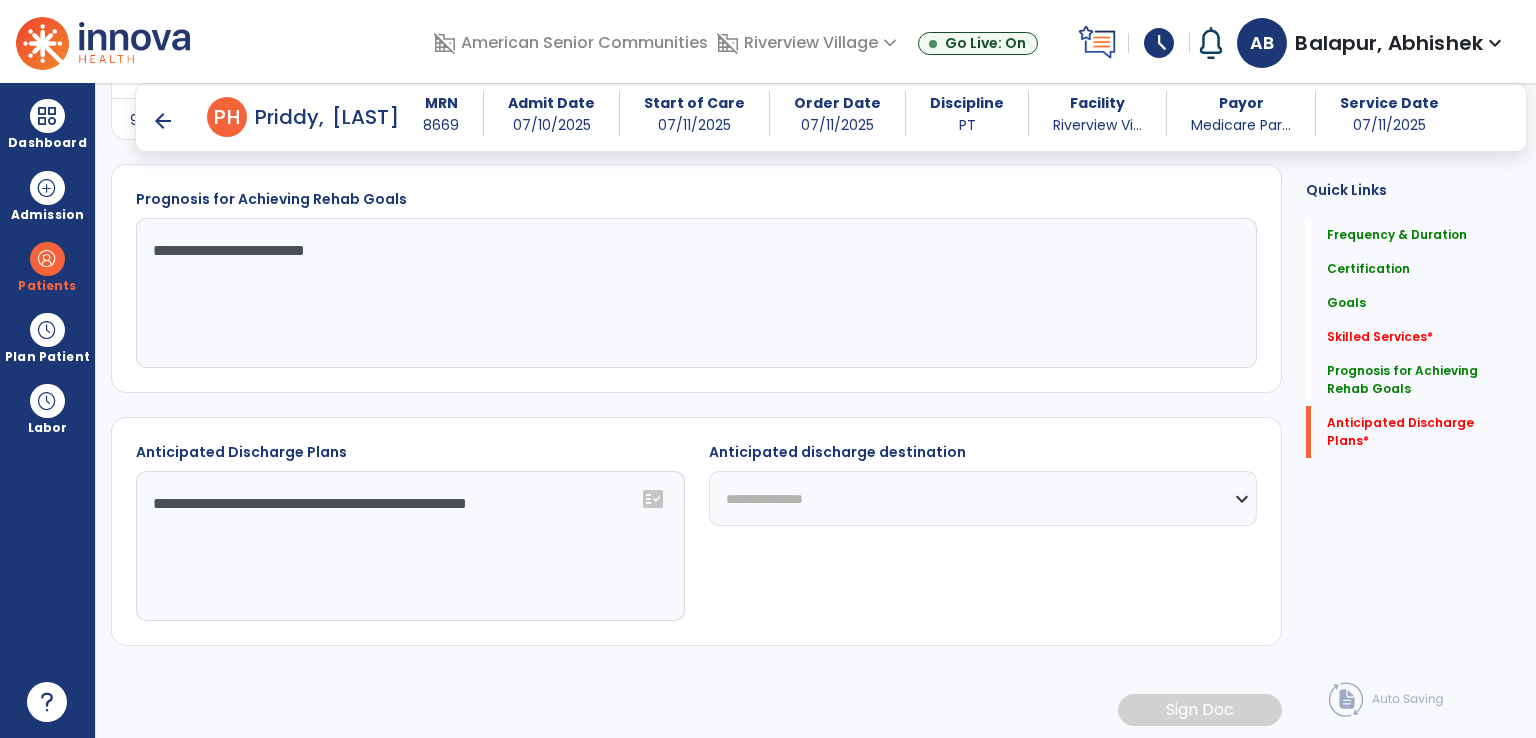 click on "**********" 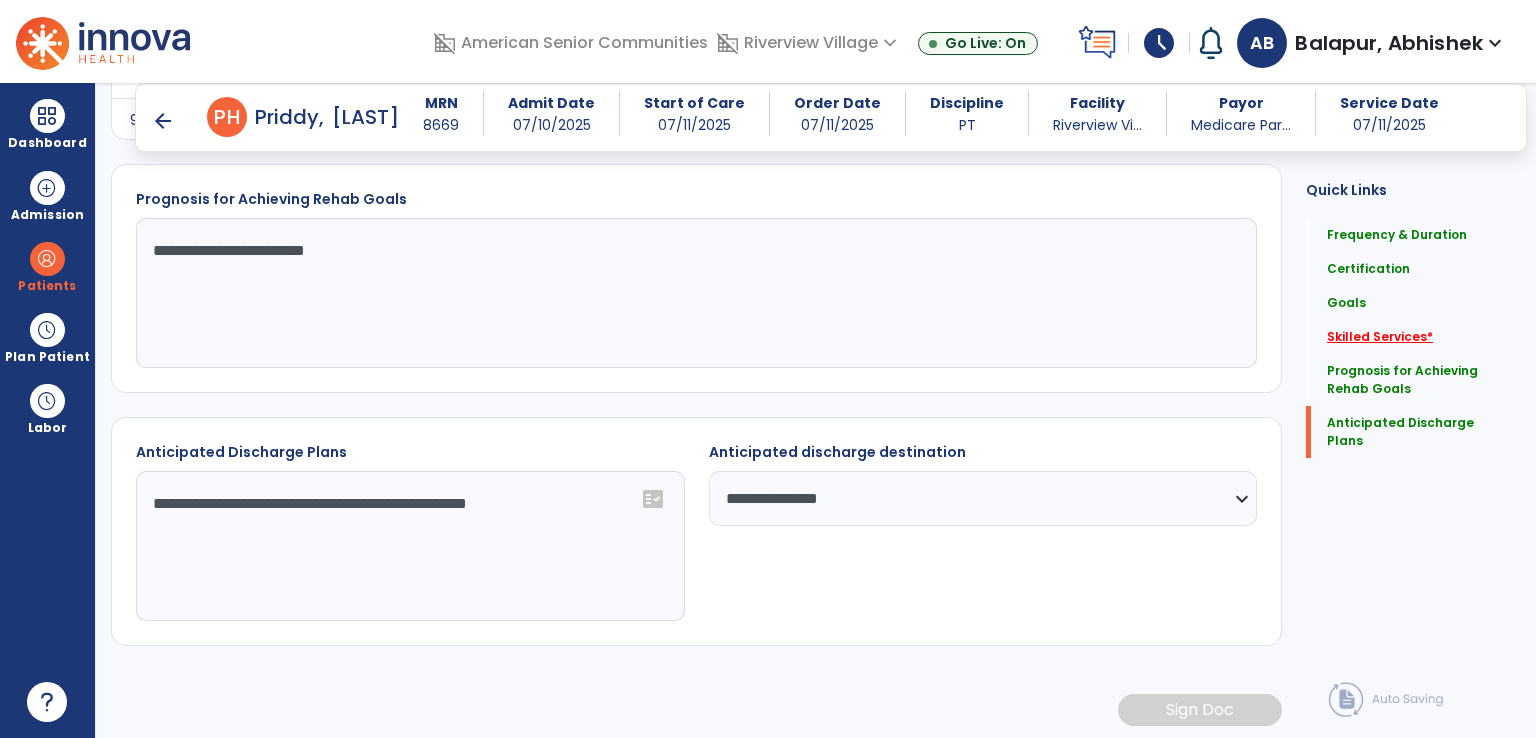 click on "Skilled Services   *" 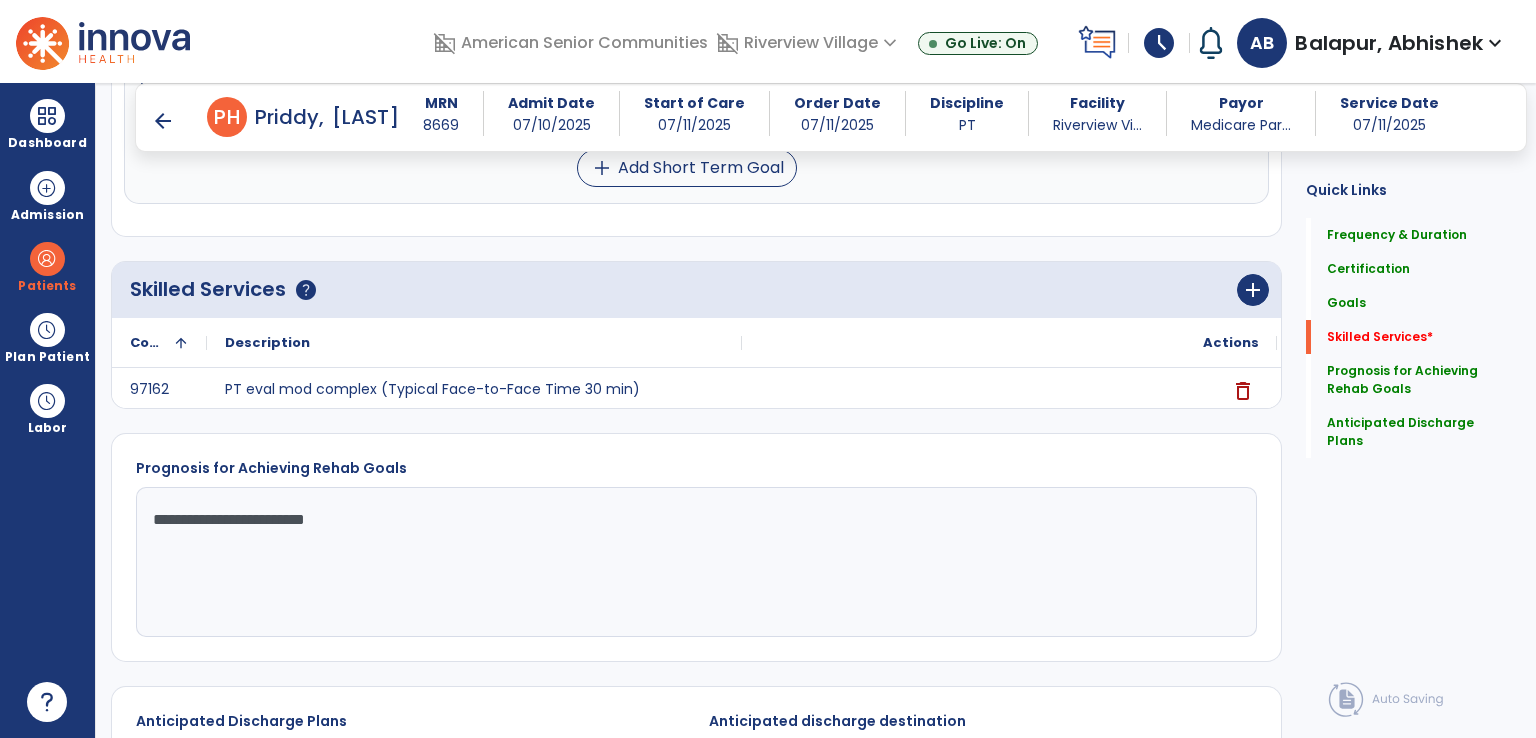 scroll, scrollTop: 1235, scrollLeft: 0, axis: vertical 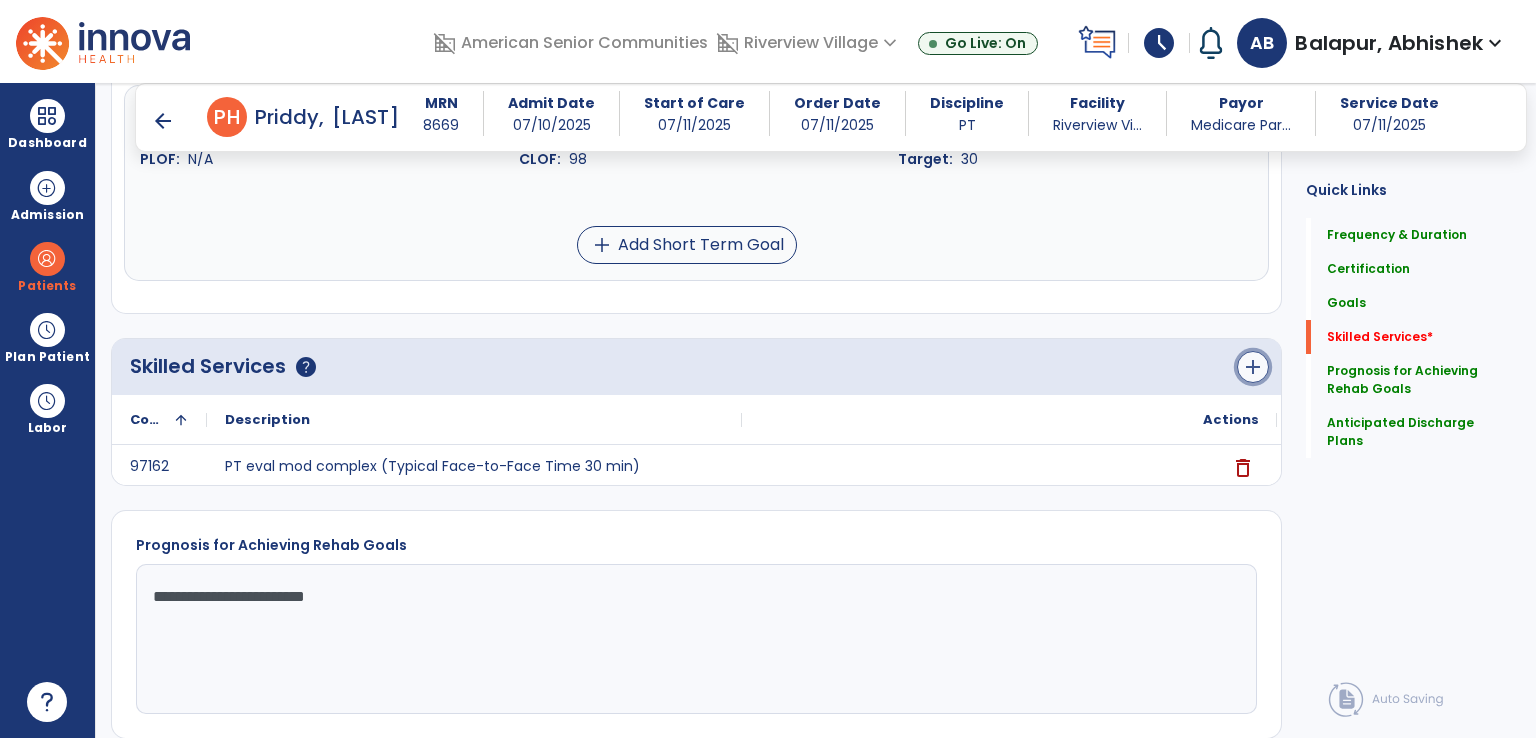click on "add" 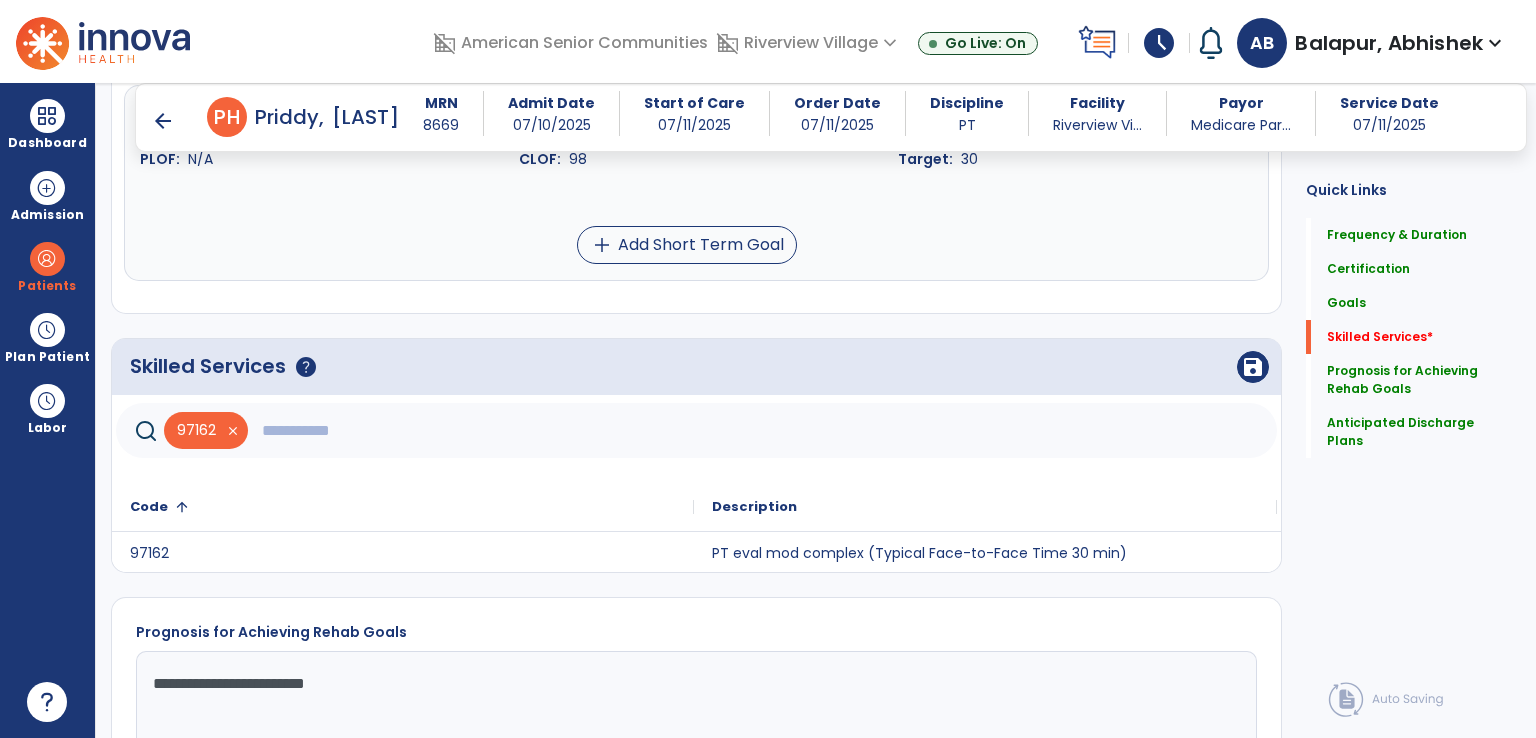 click 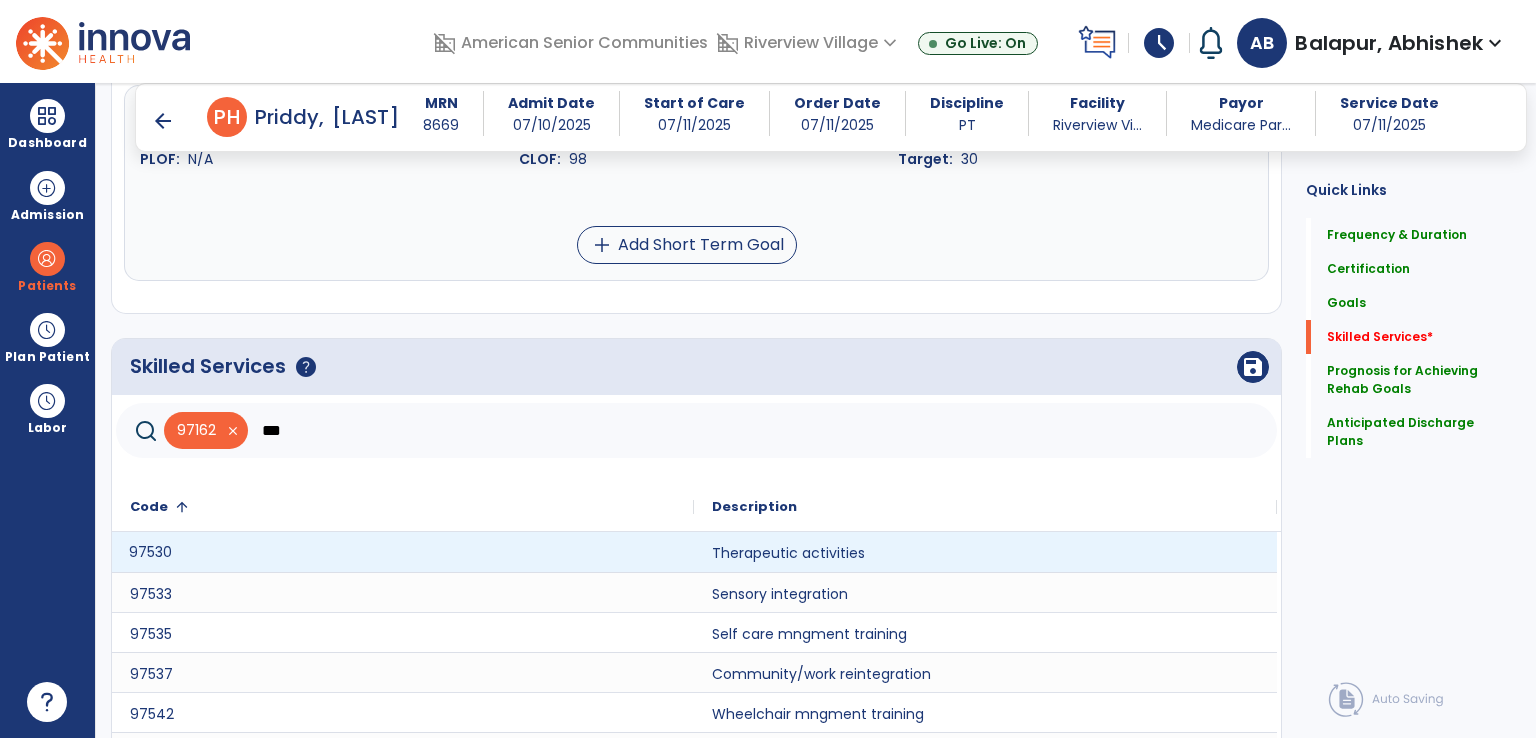 click on "97530" 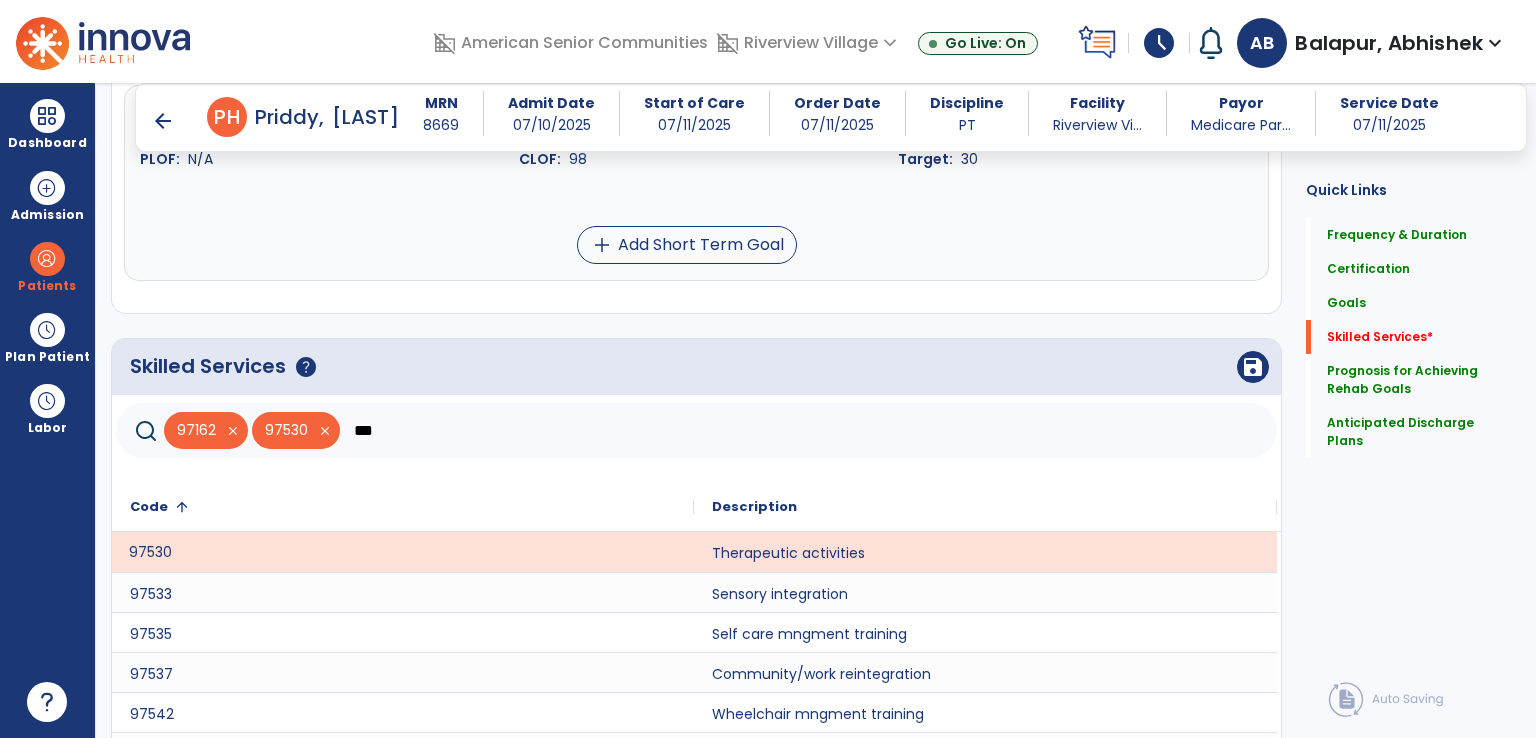 click on "***" 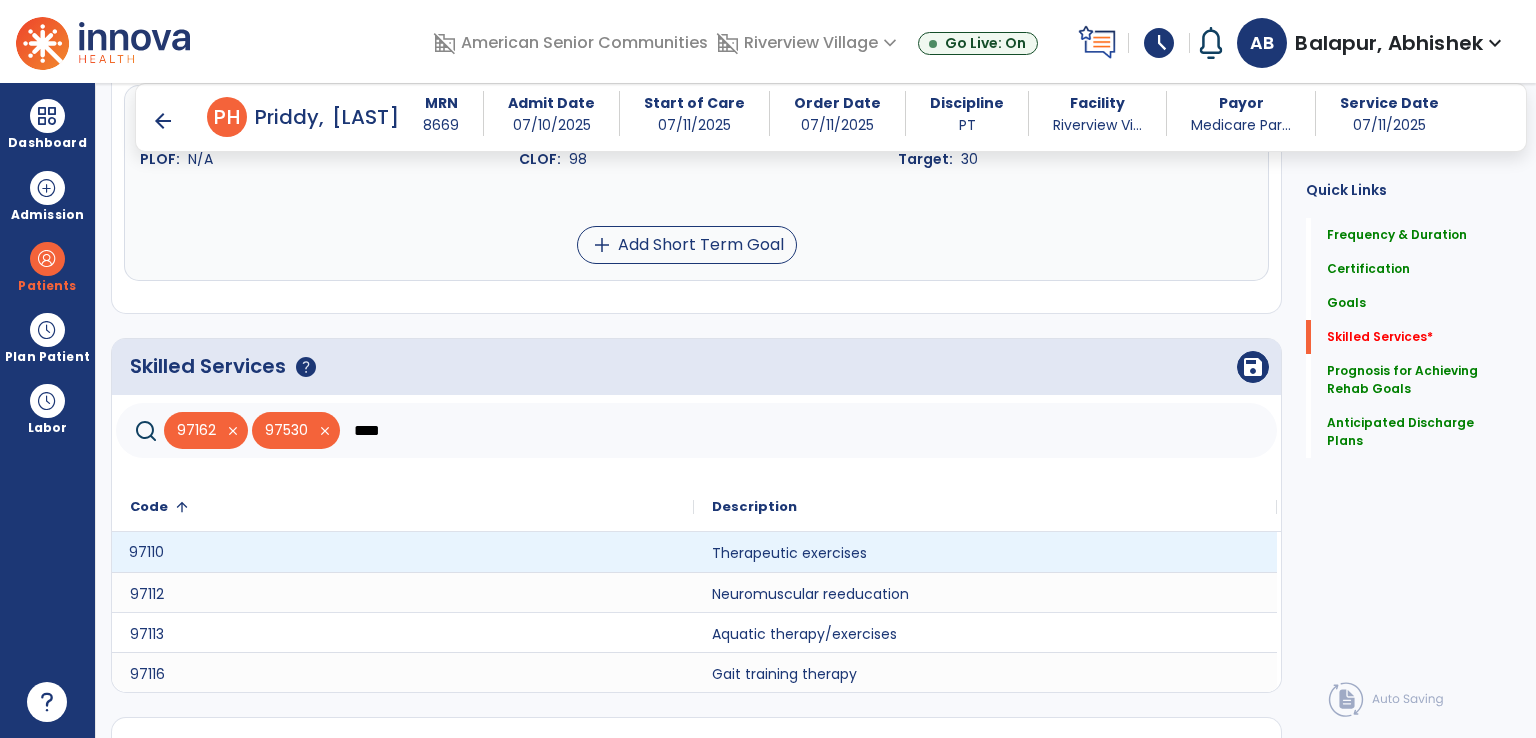 click on "97110" 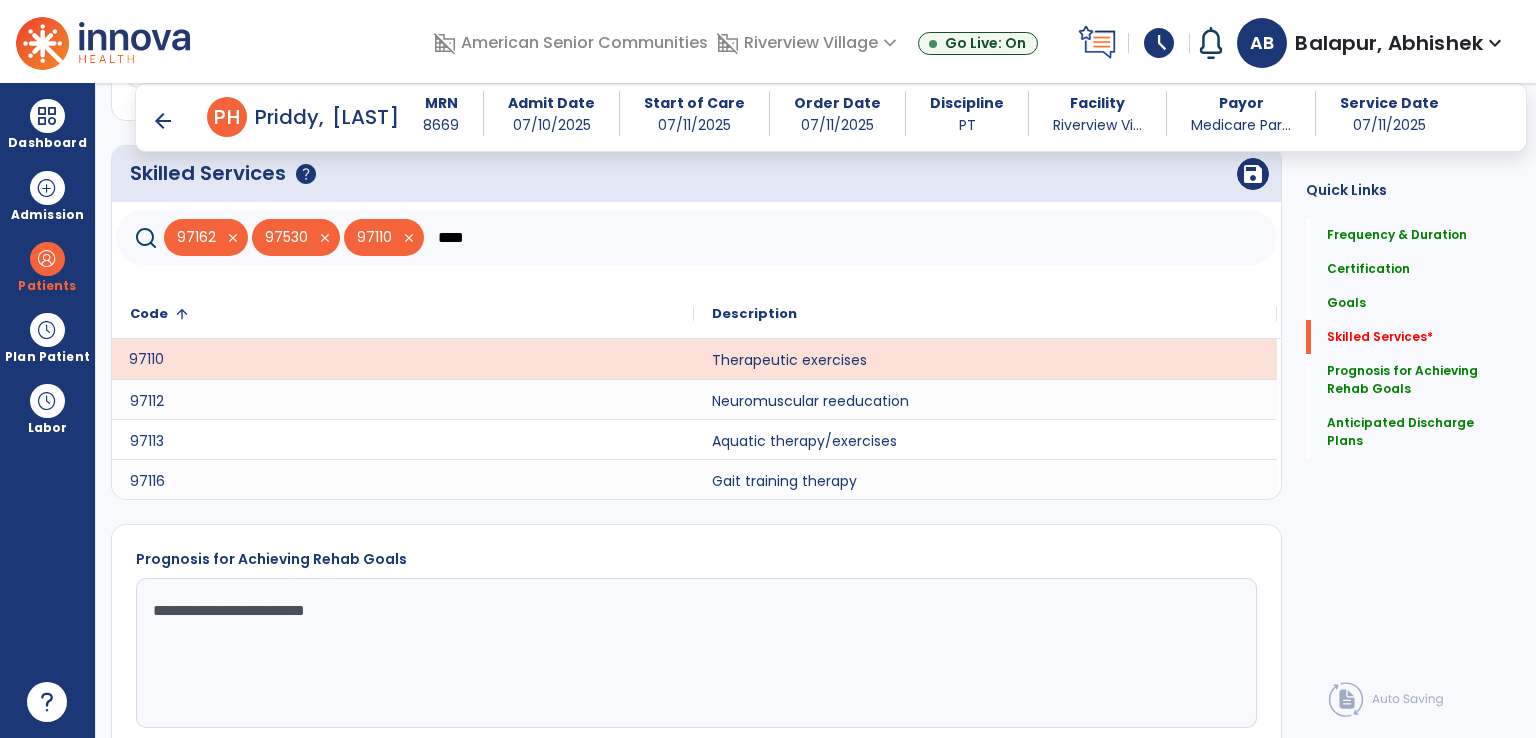 scroll, scrollTop: 1435, scrollLeft: 0, axis: vertical 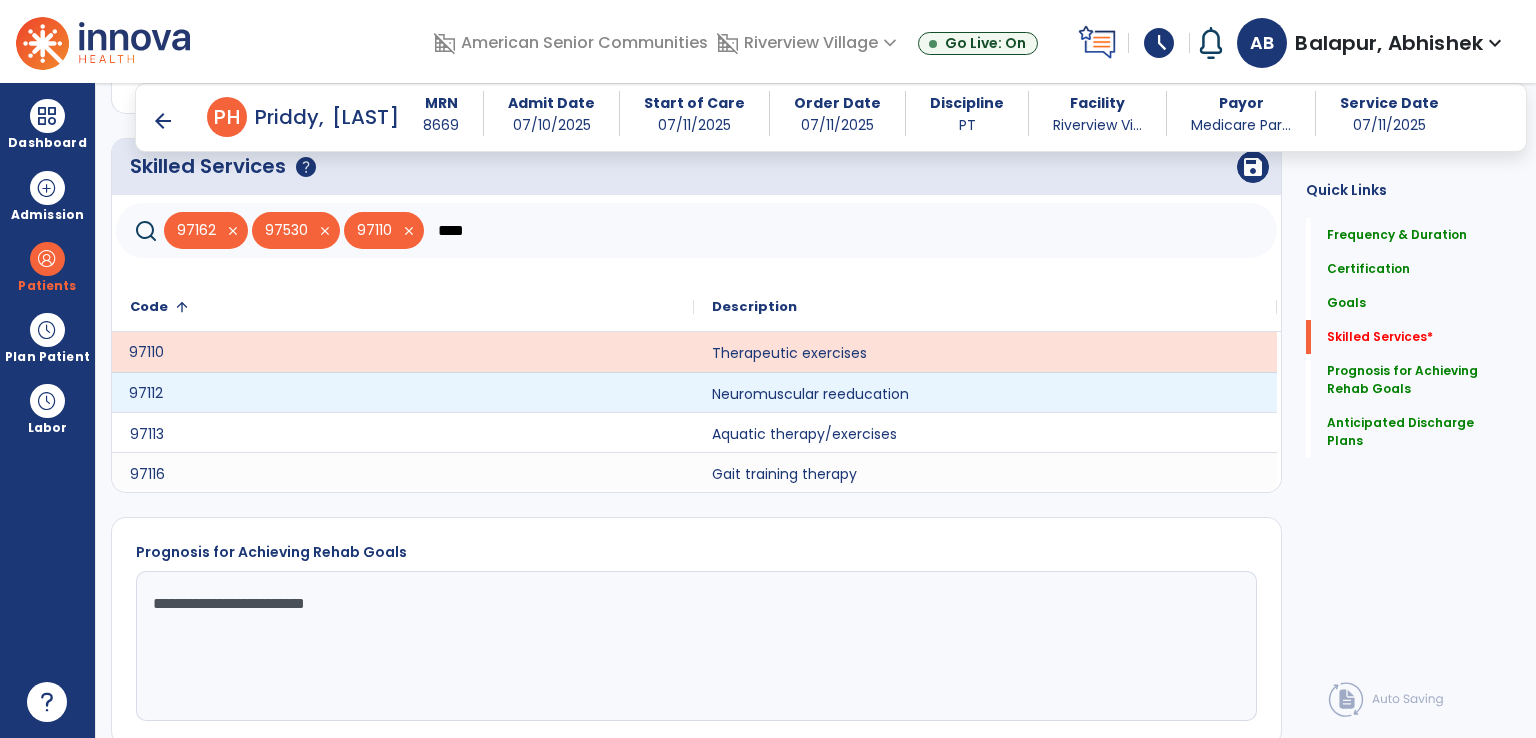 click on "97112" 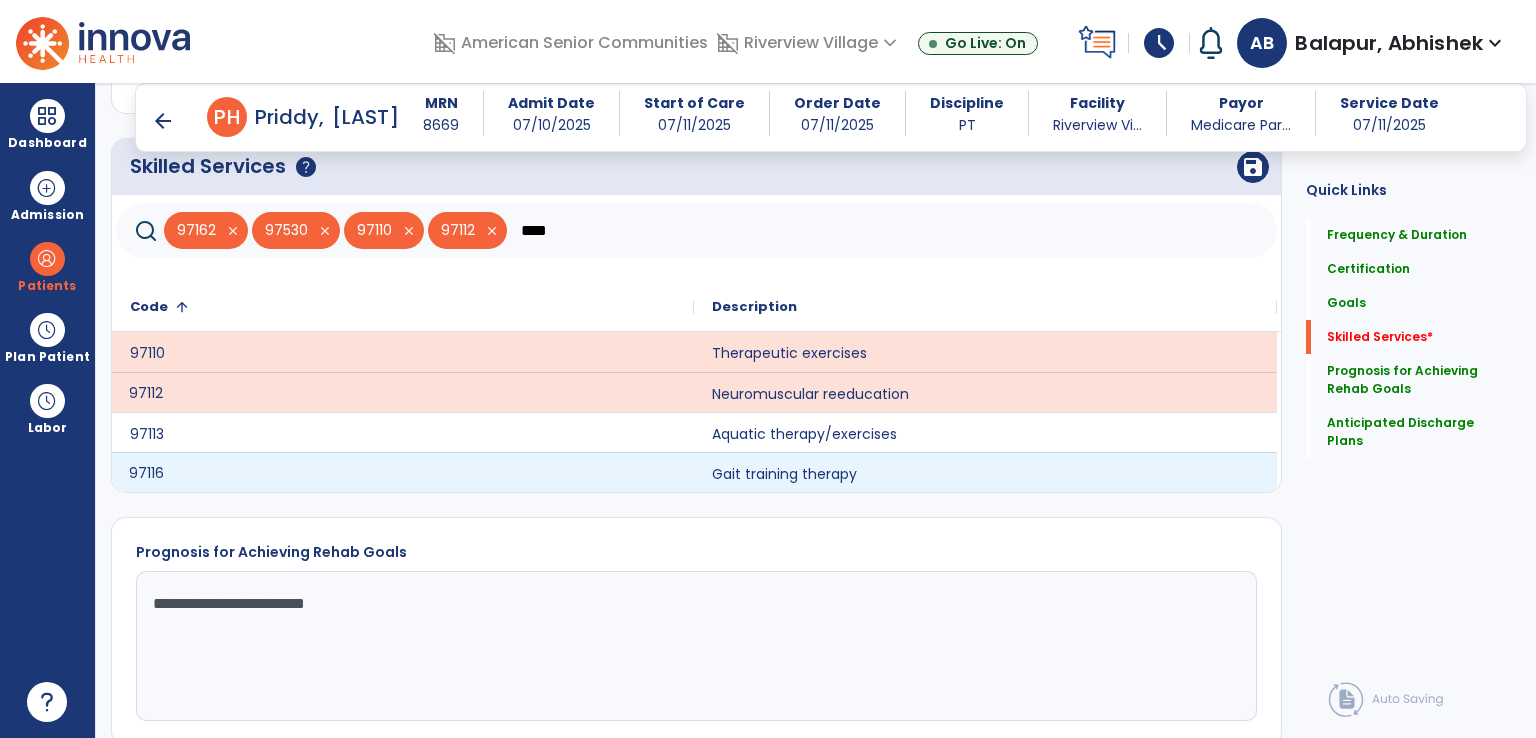 click on "97116" 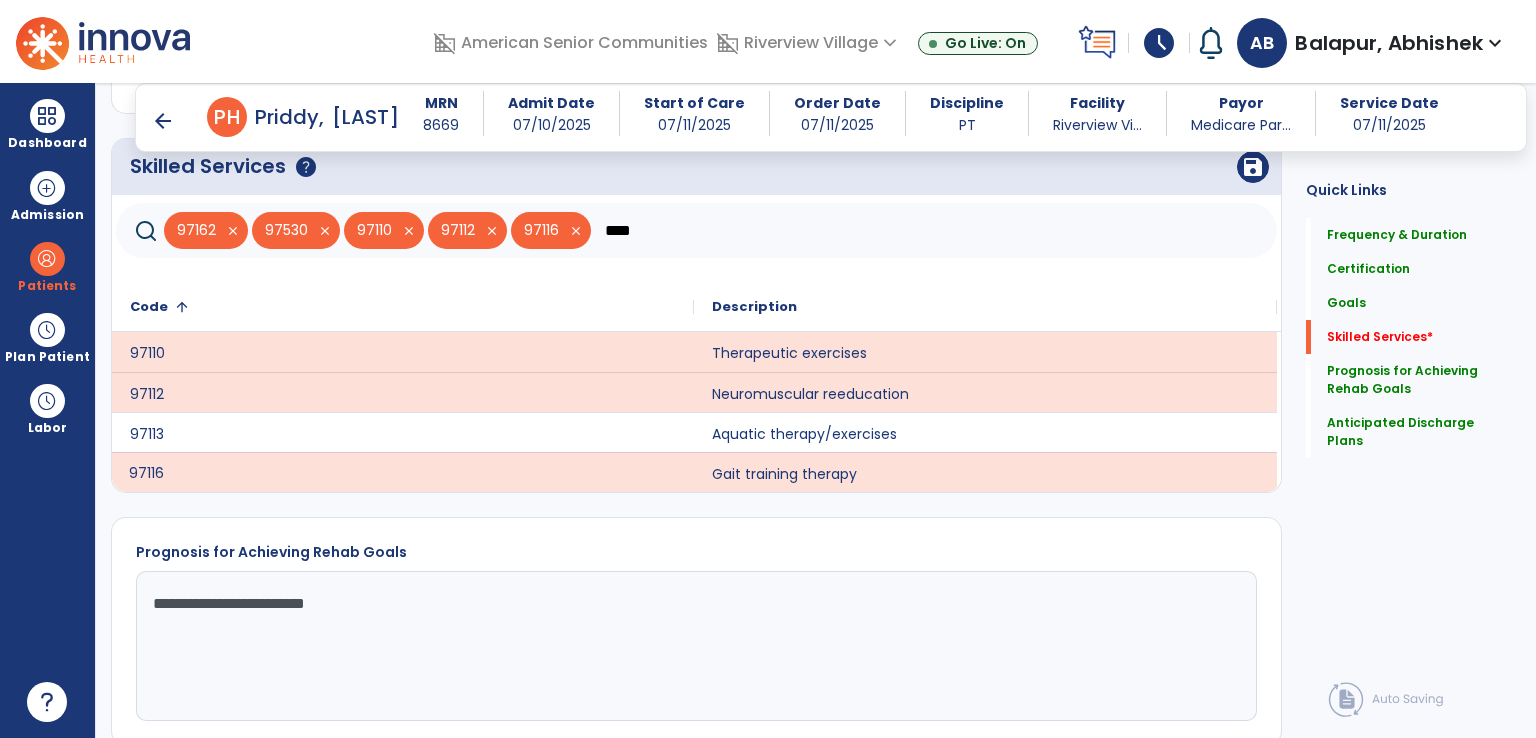 click on "****" 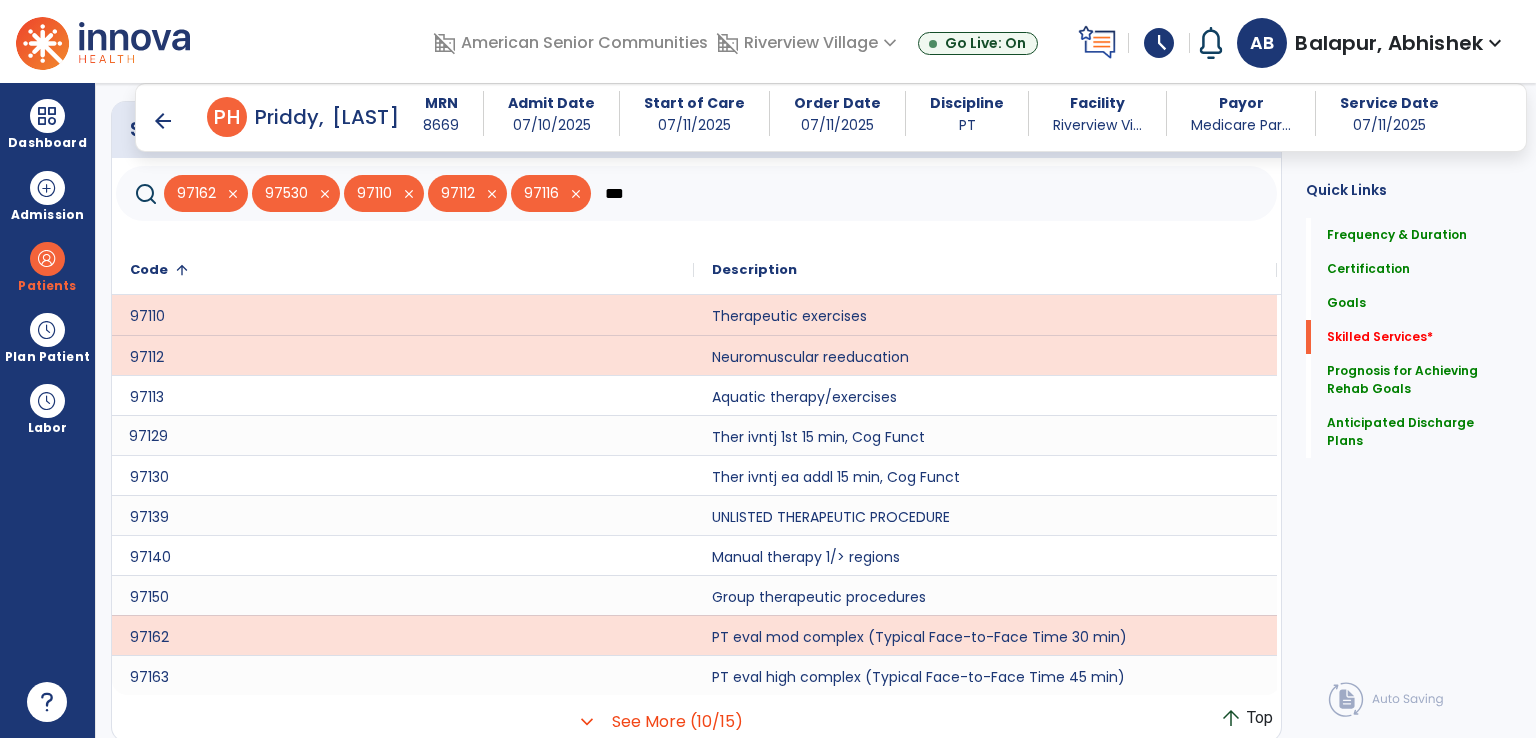 scroll, scrollTop: 1473, scrollLeft: 0, axis: vertical 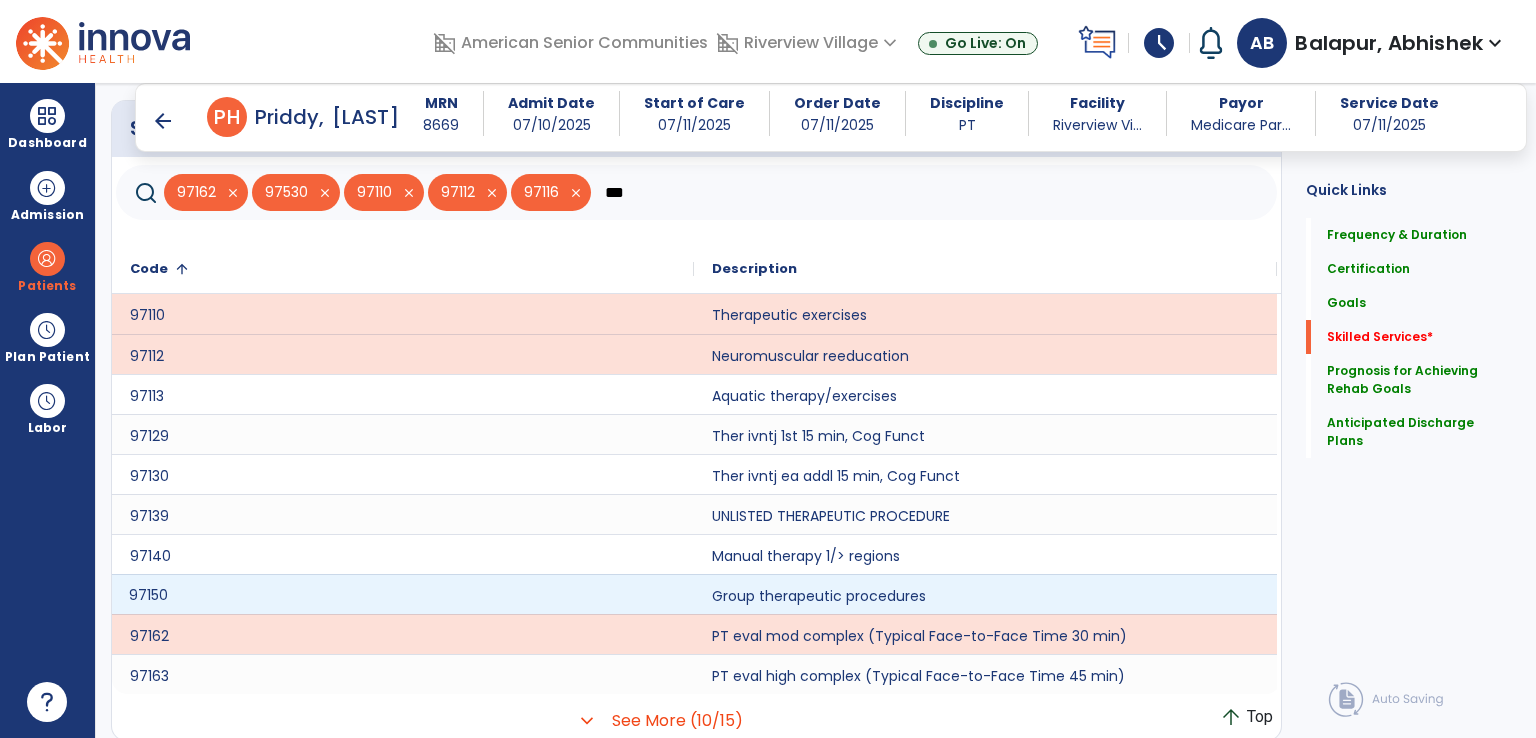 click on "97150" 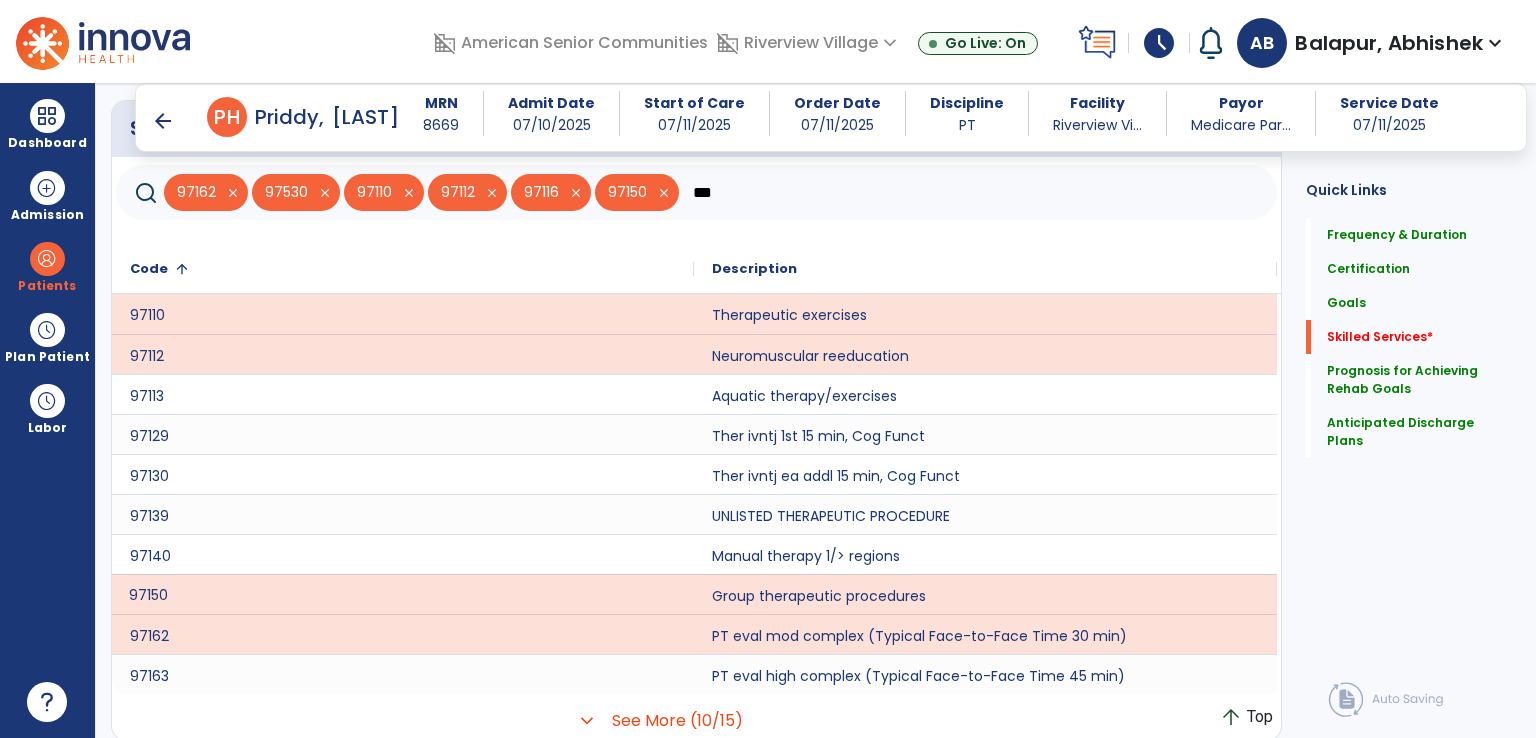 click on "***" 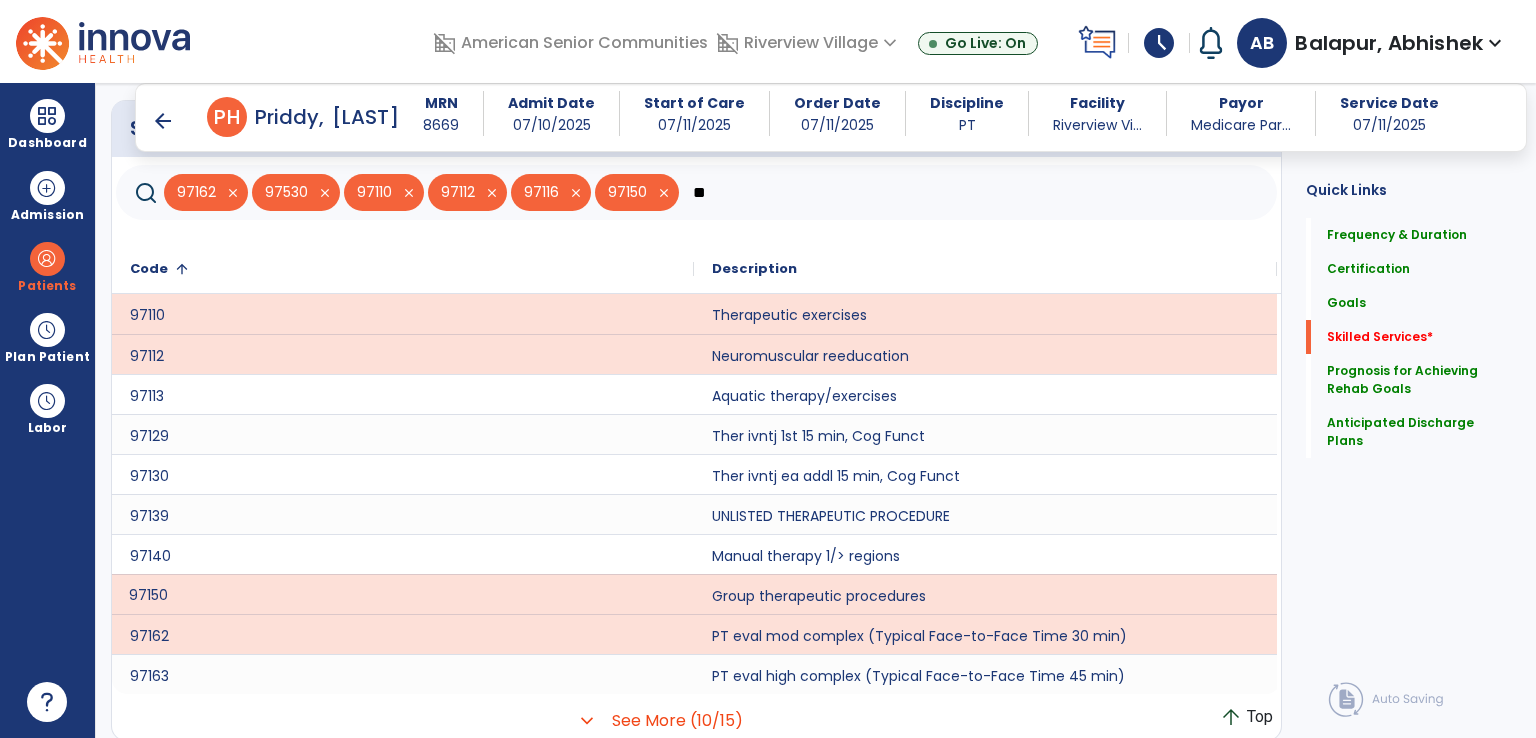 type on "*" 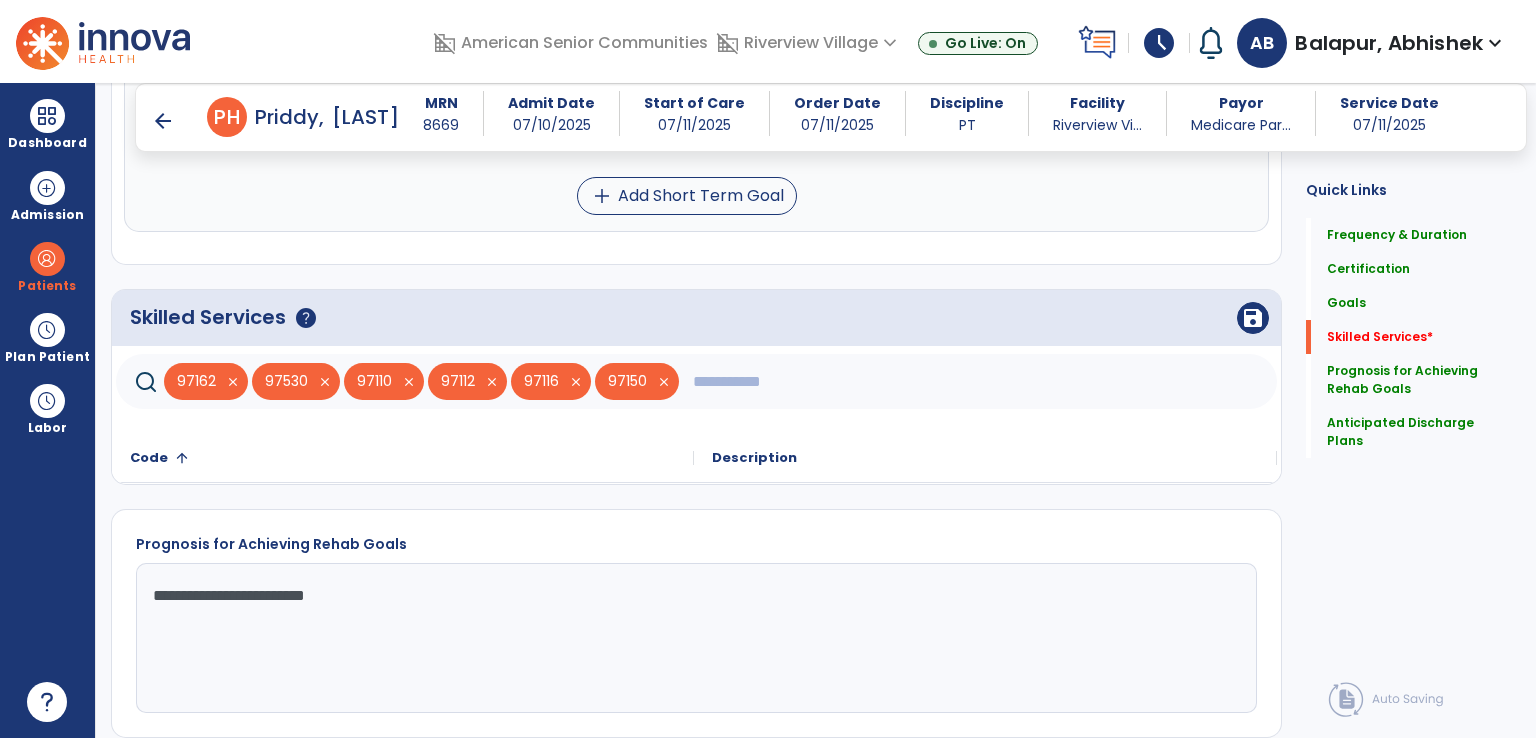 scroll, scrollTop: 1273, scrollLeft: 0, axis: vertical 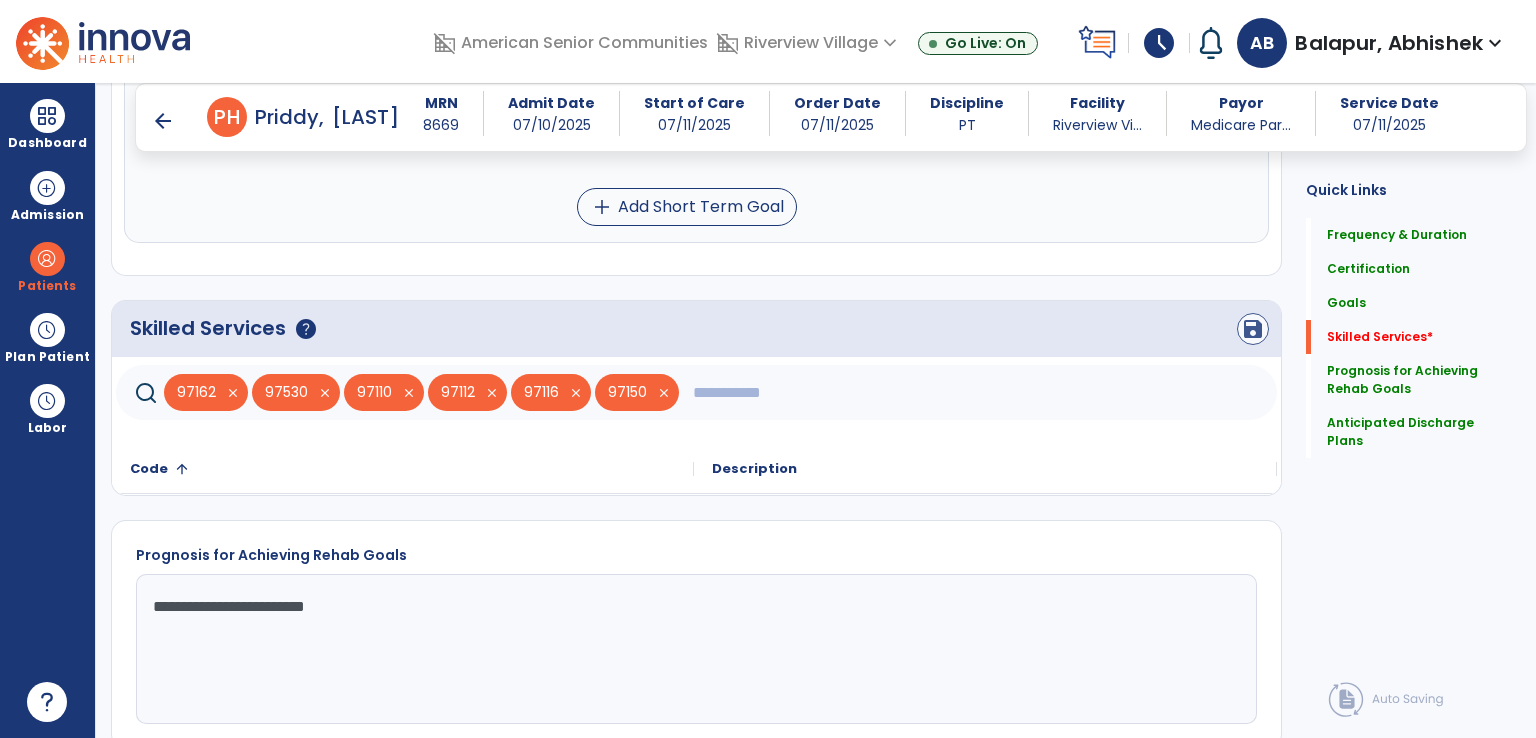 type 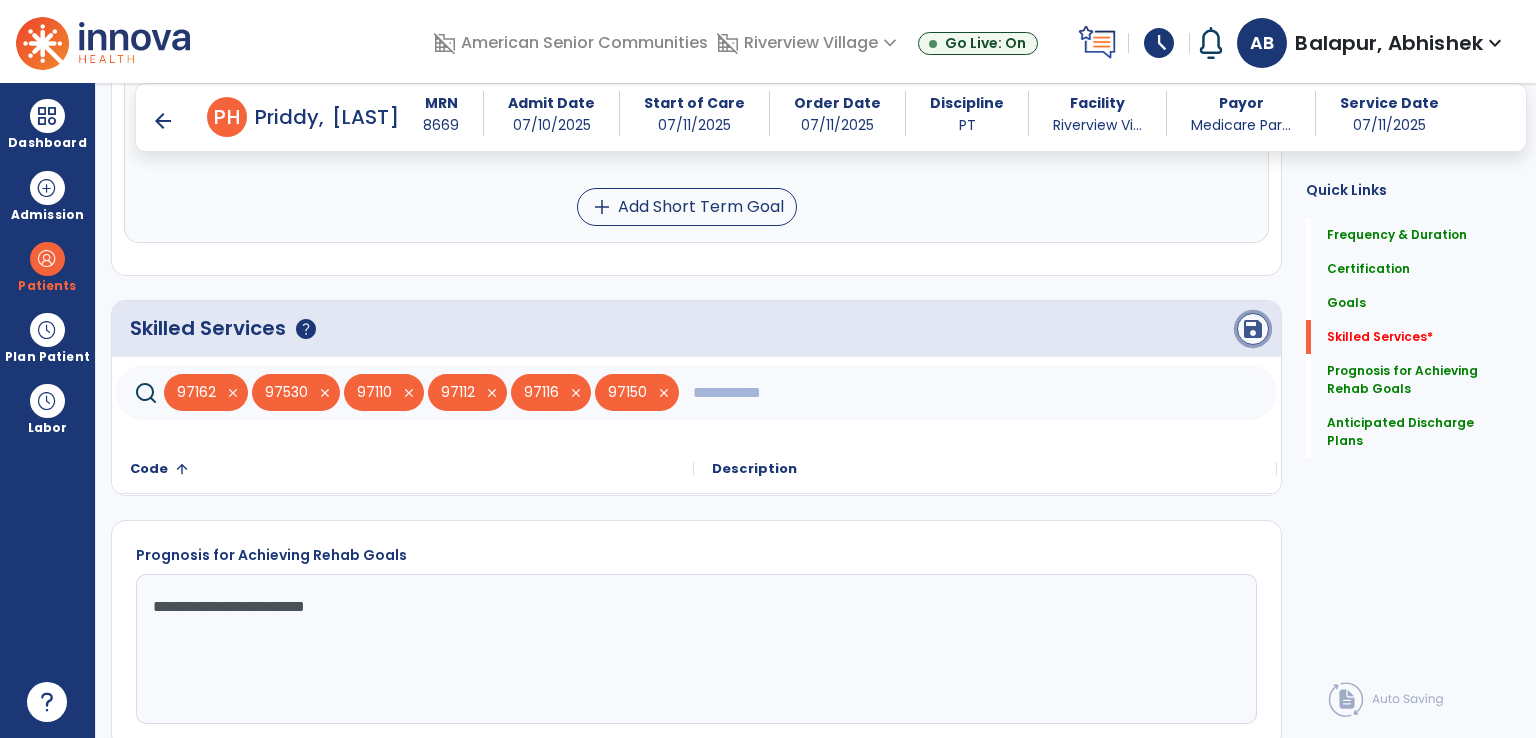 click on "save" 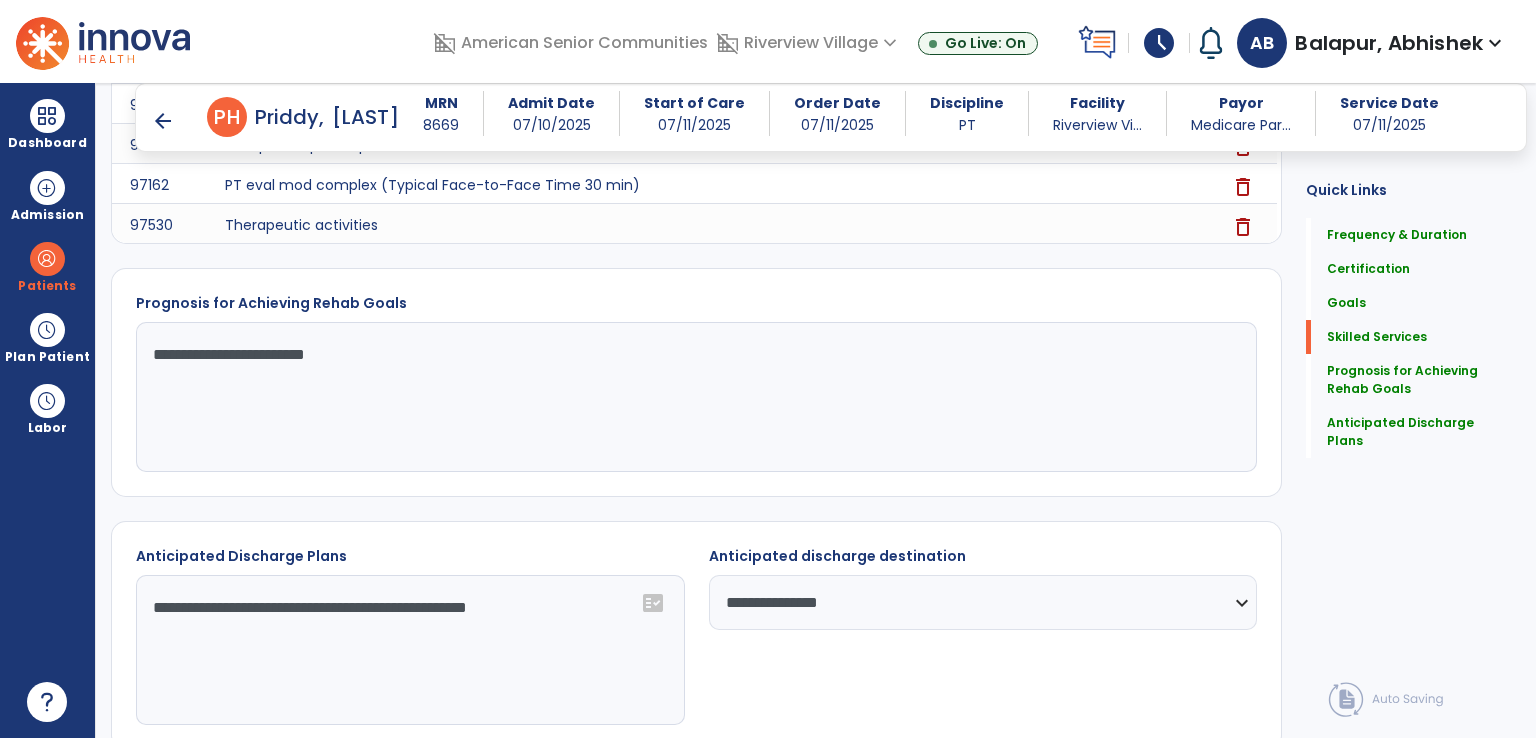 scroll, scrollTop: 1783, scrollLeft: 0, axis: vertical 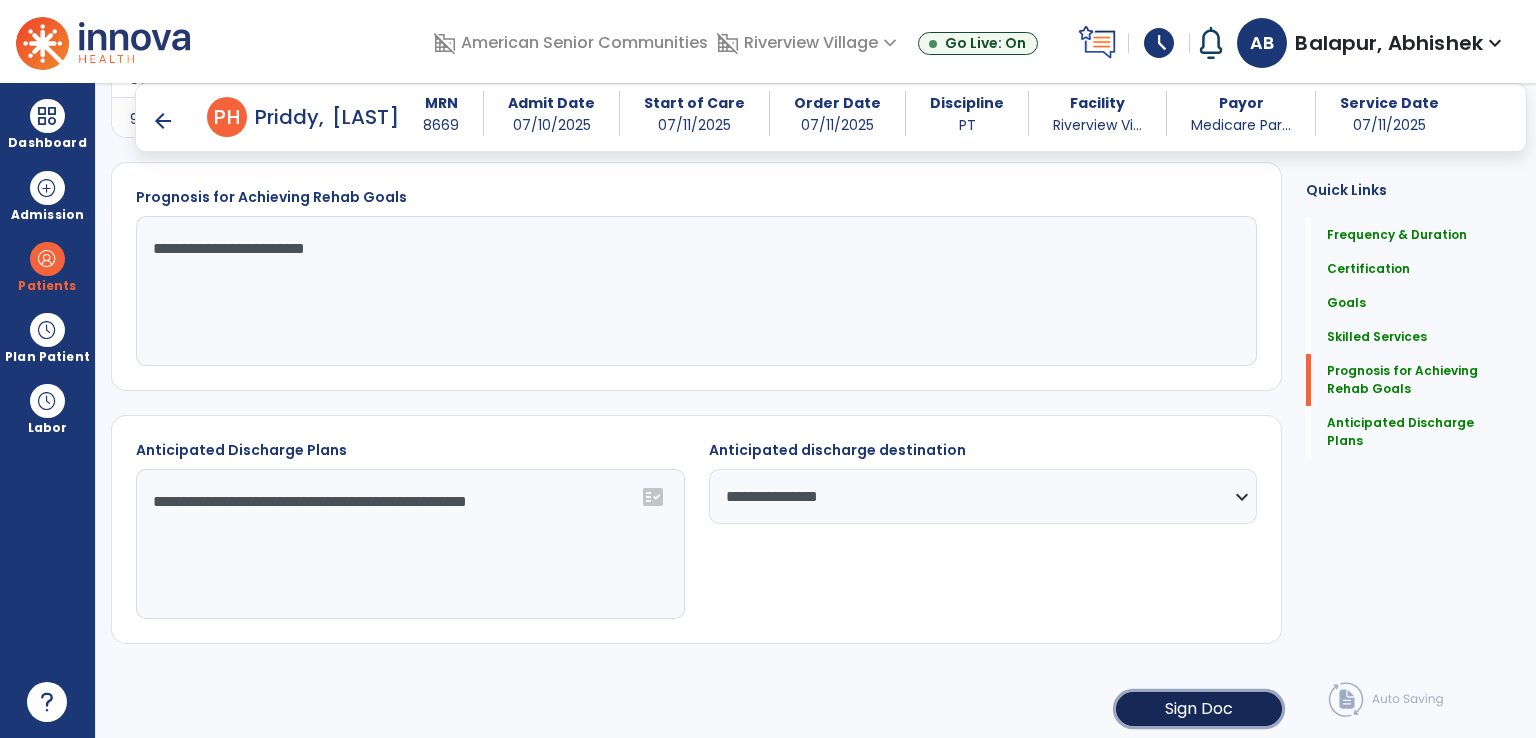click on "Sign Doc" 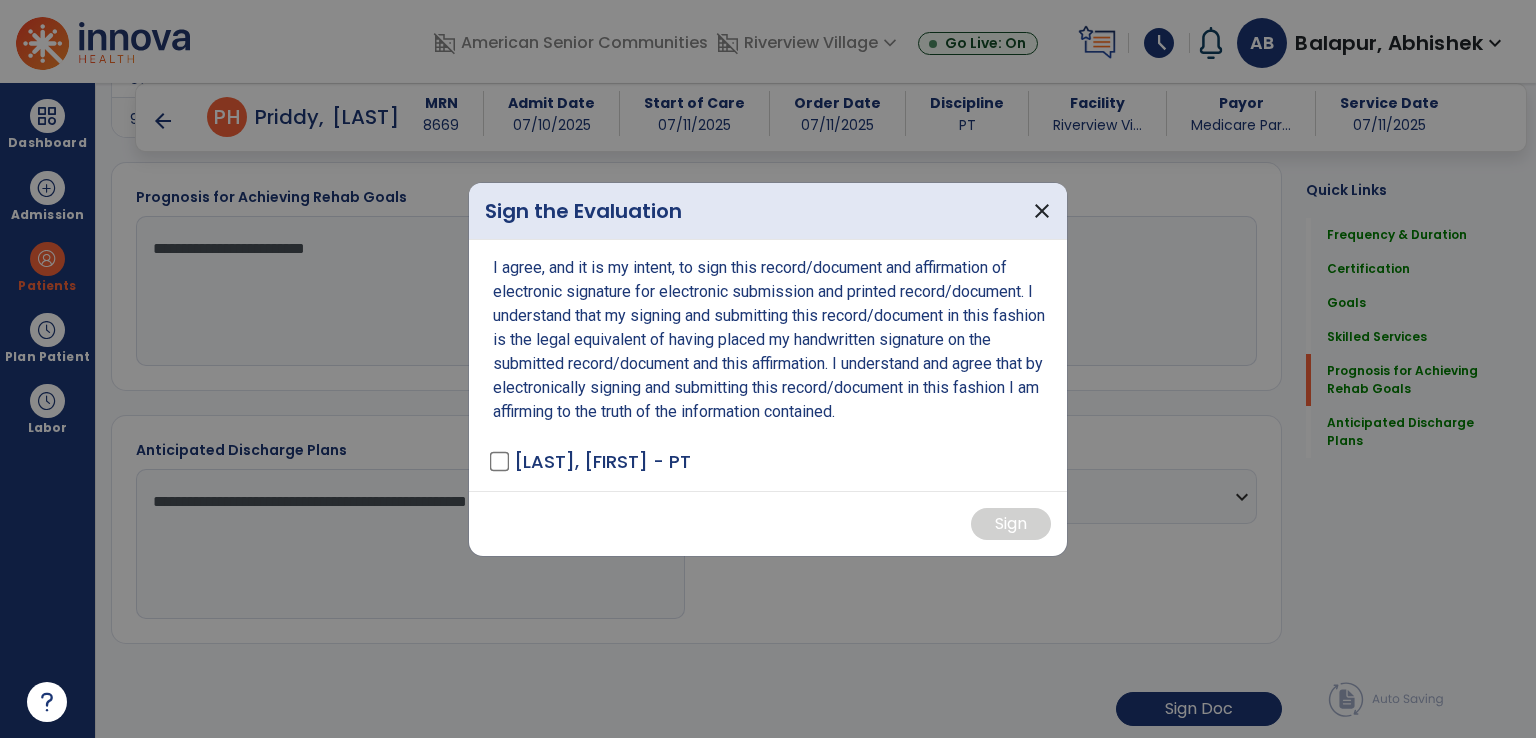 click on "[LAST], [FIRST] - PT" at bounding box center [602, 461] 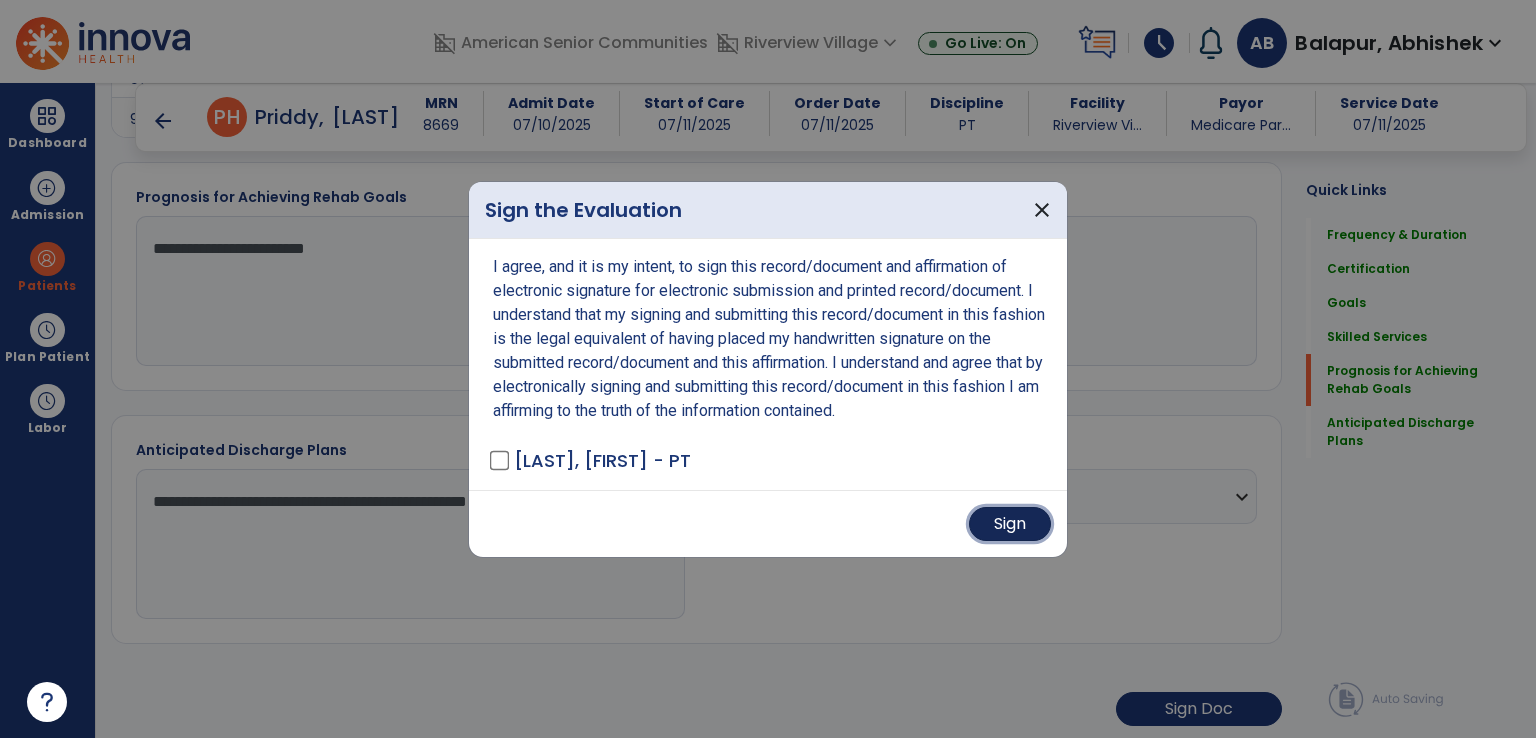 click on "Sign" at bounding box center (1010, 524) 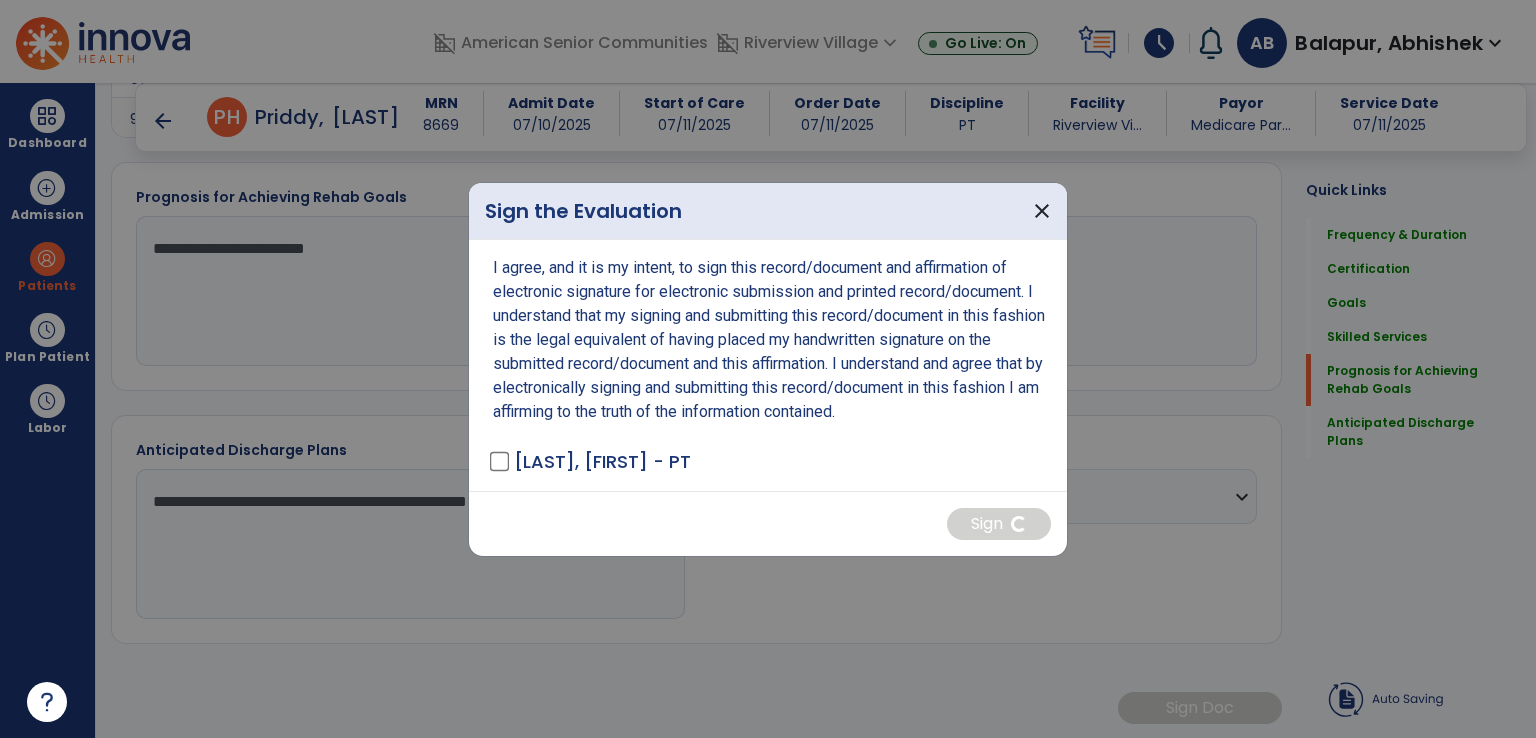 scroll, scrollTop: 1781, scrollLeft: 0, axis: vertical 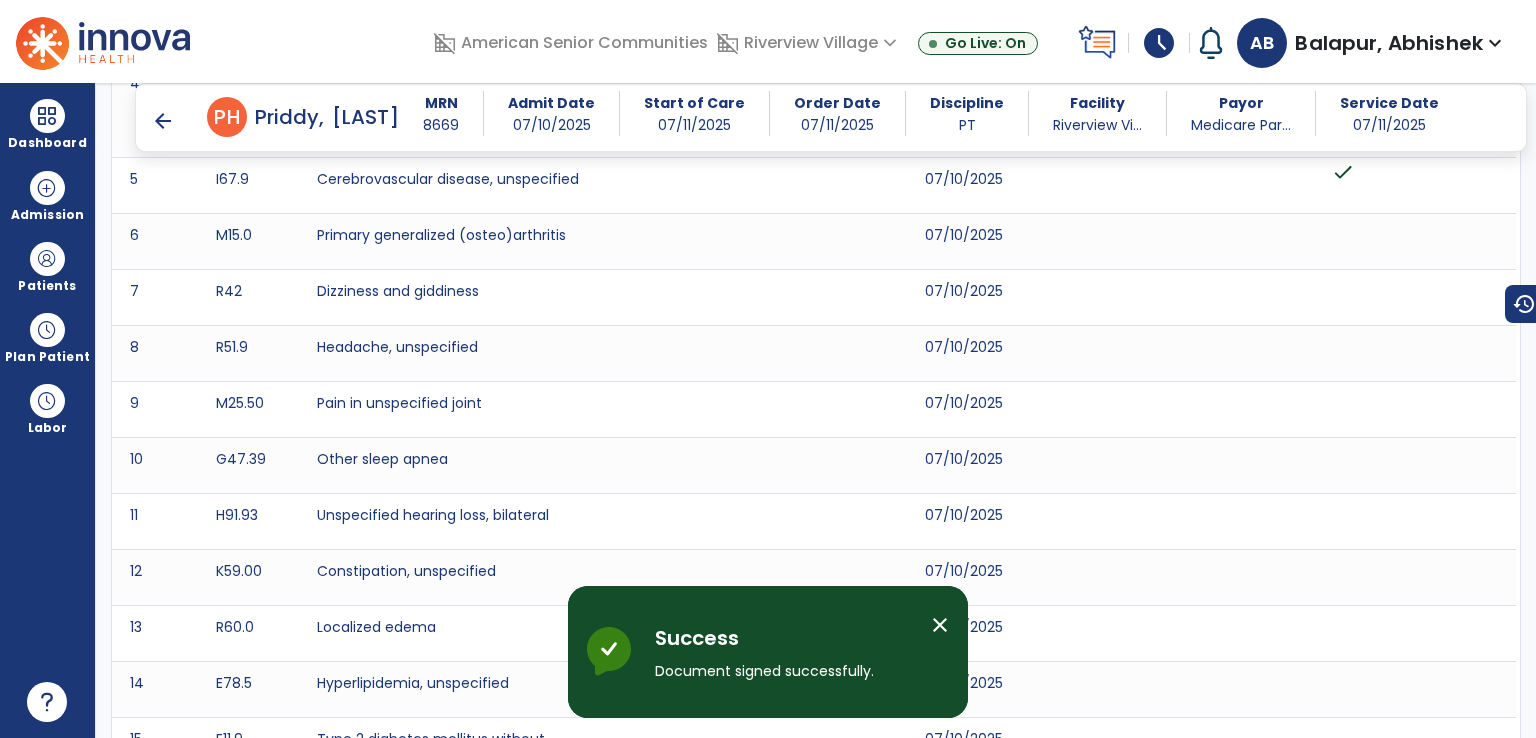 click on "arrow_back" at bounding box center [167, 121] 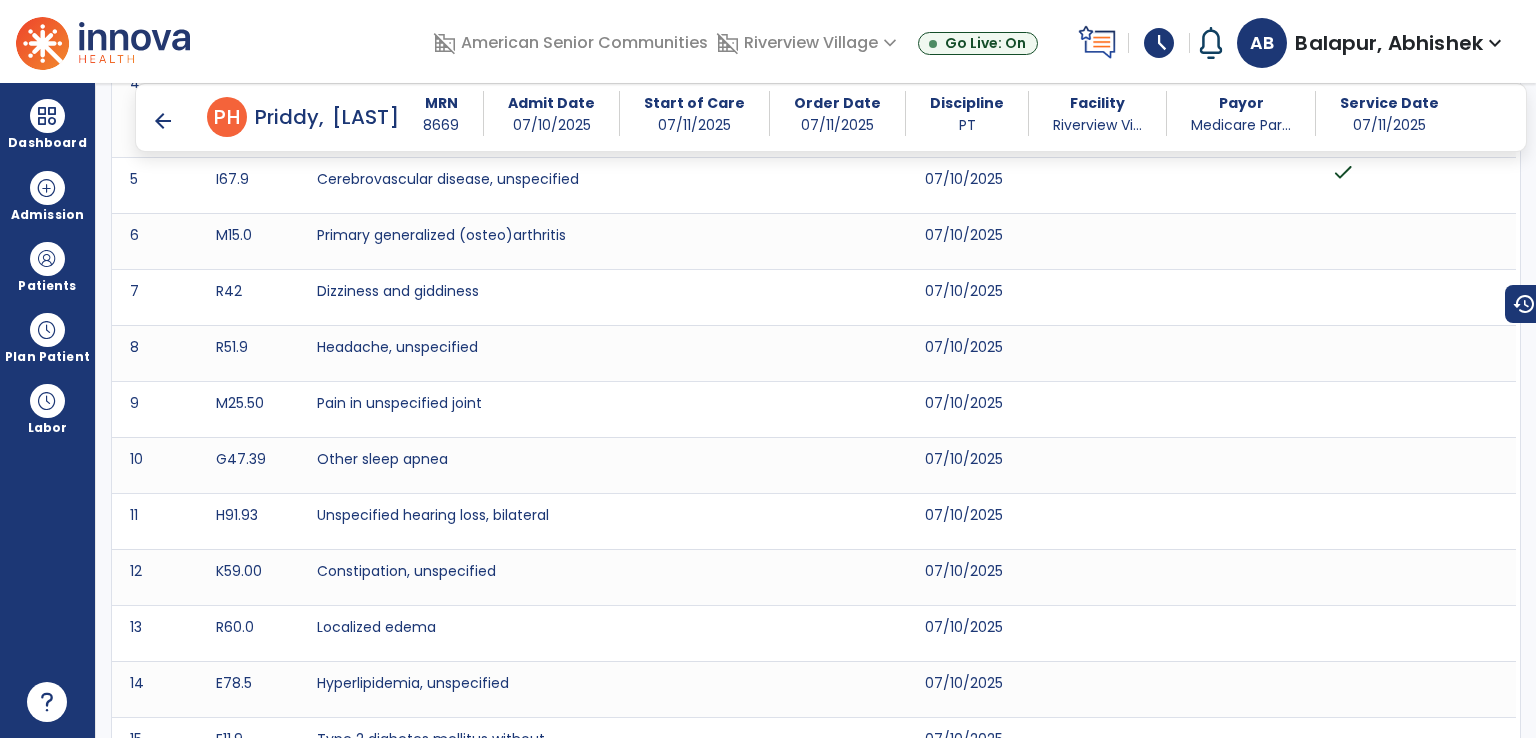 click on "arrow_back" at bounding box center [163, 121] 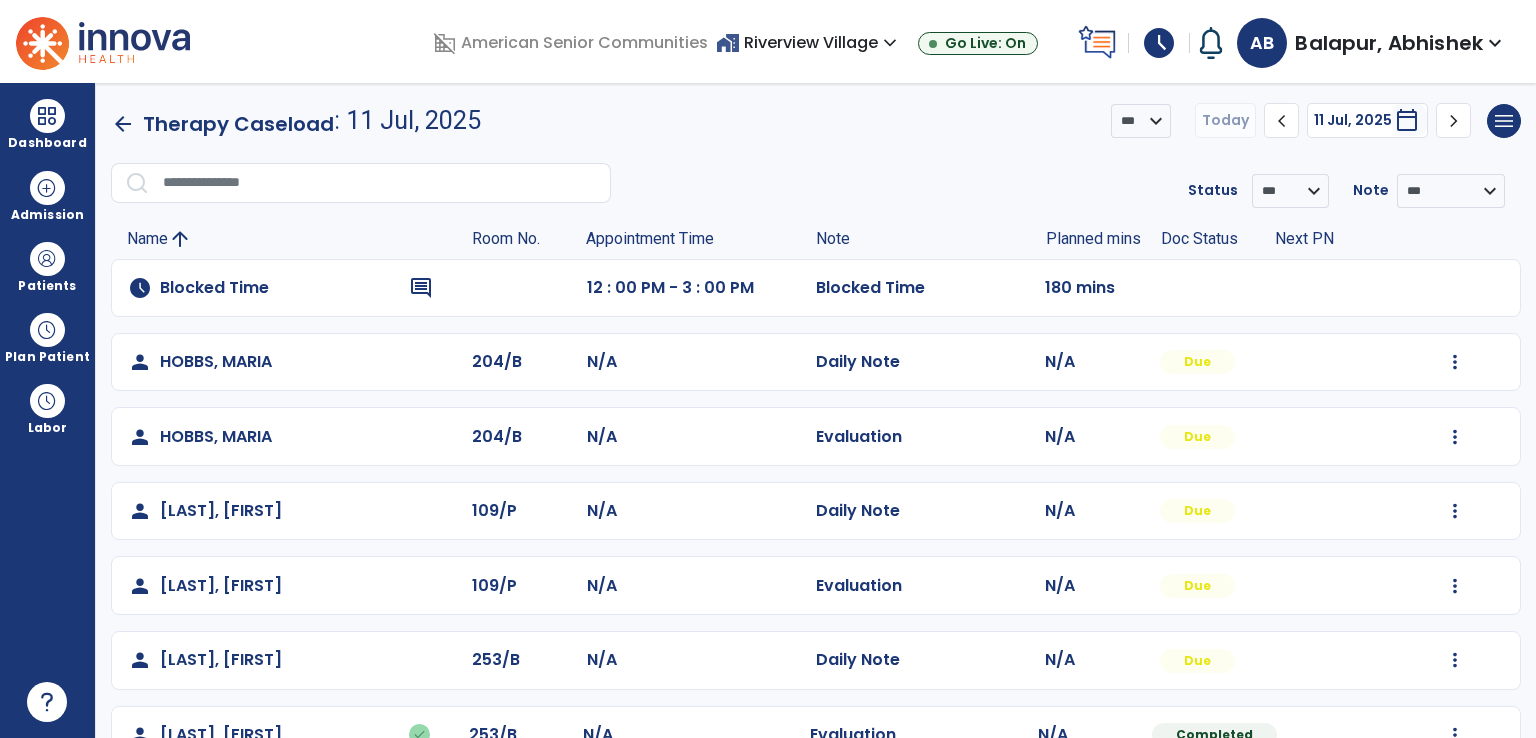 scroll, scrollTop: 51, scrollLeft: 0, axis: vertical 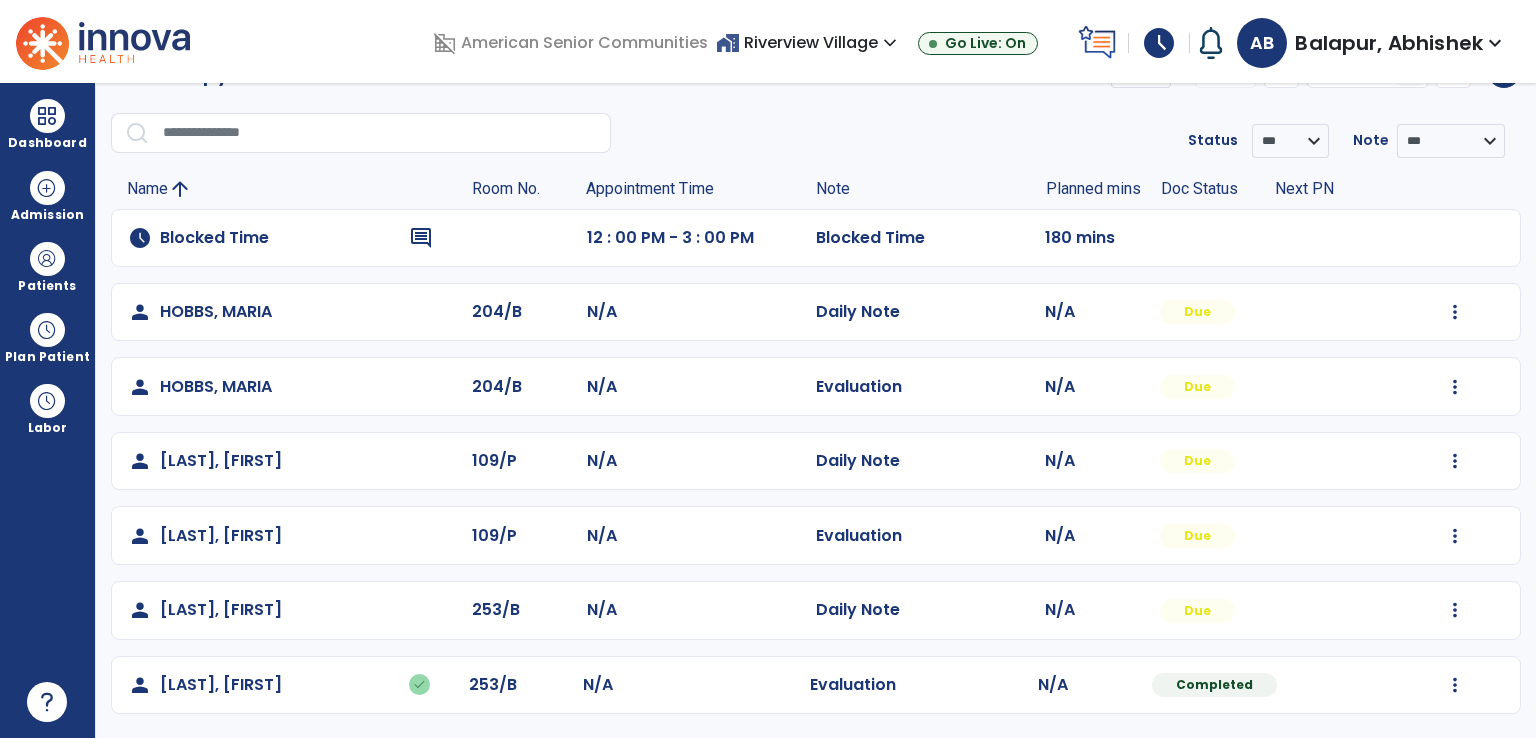 click on "Mark Visit As Complete   Reset Note   Open Document   G + C Mins" 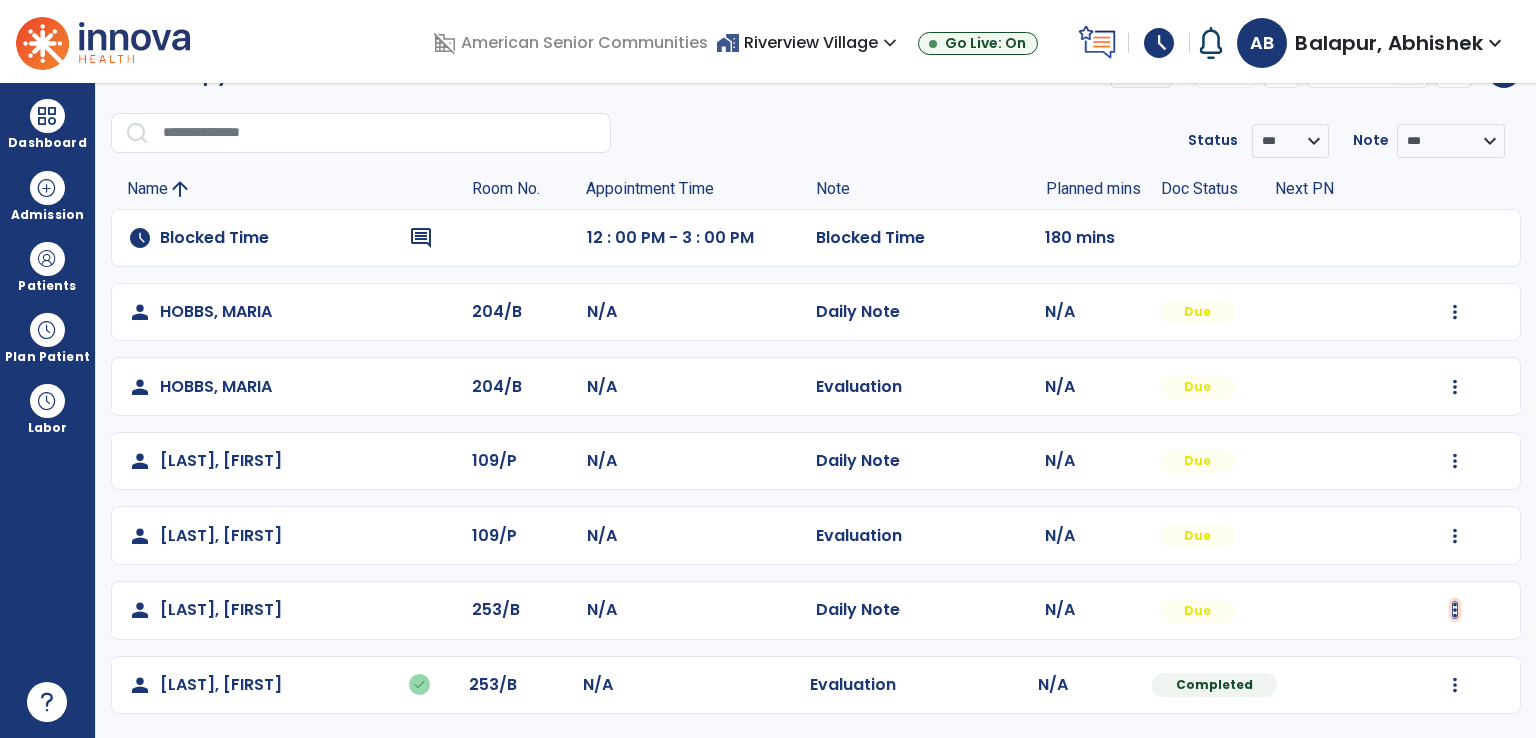 click at bounding box center [1455, 312] 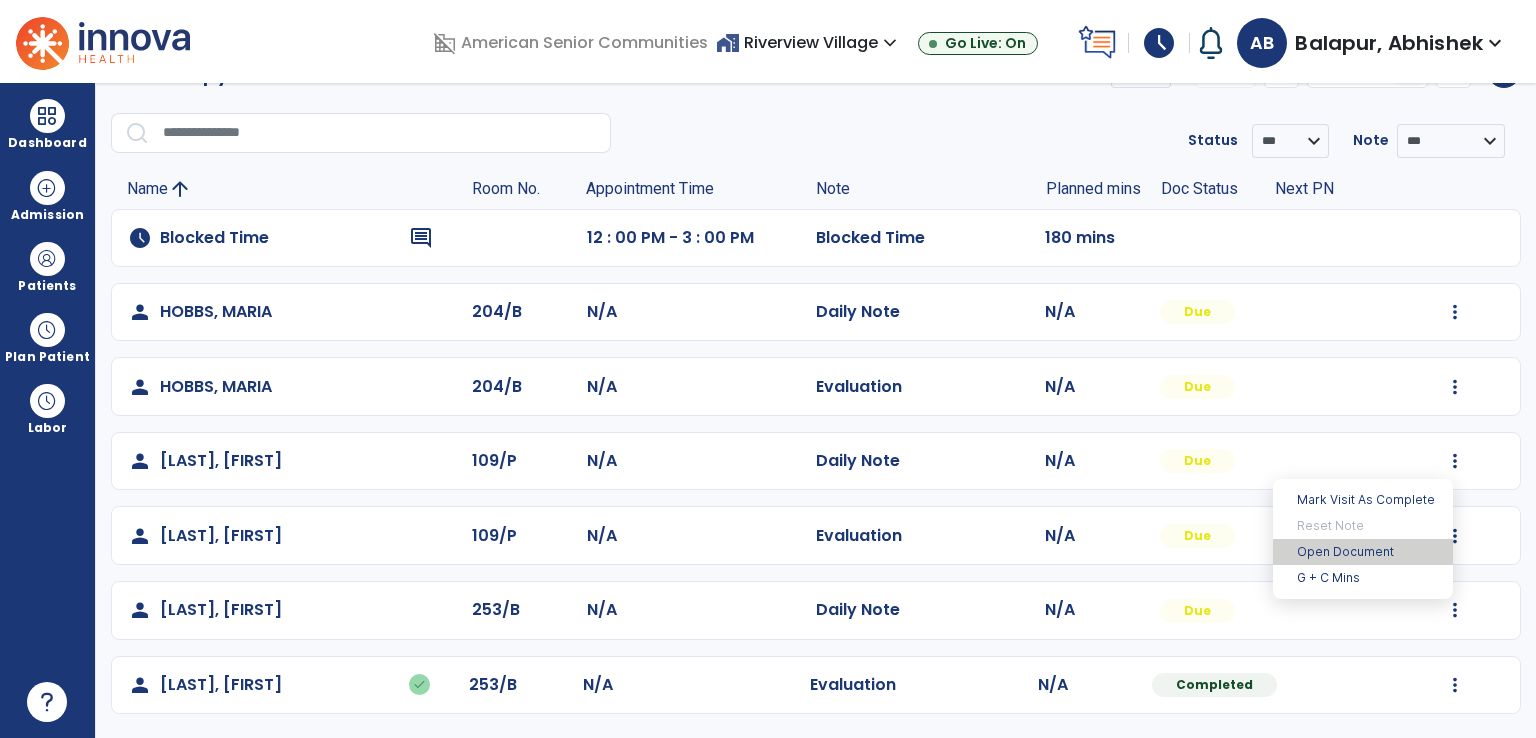 click on "Open Document" at bounding box center (1363, 552) 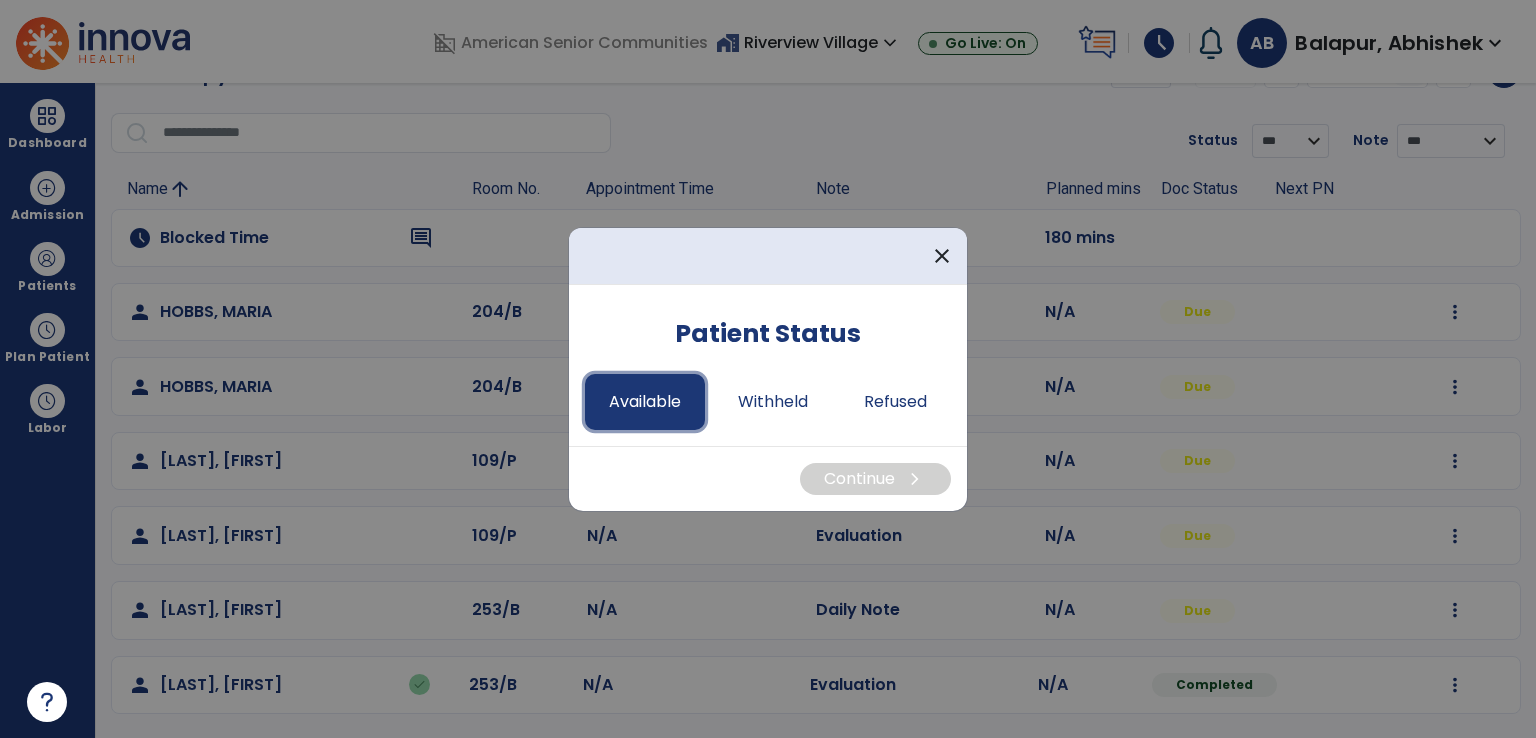 click on "Available" at bounding box center (645, 402) 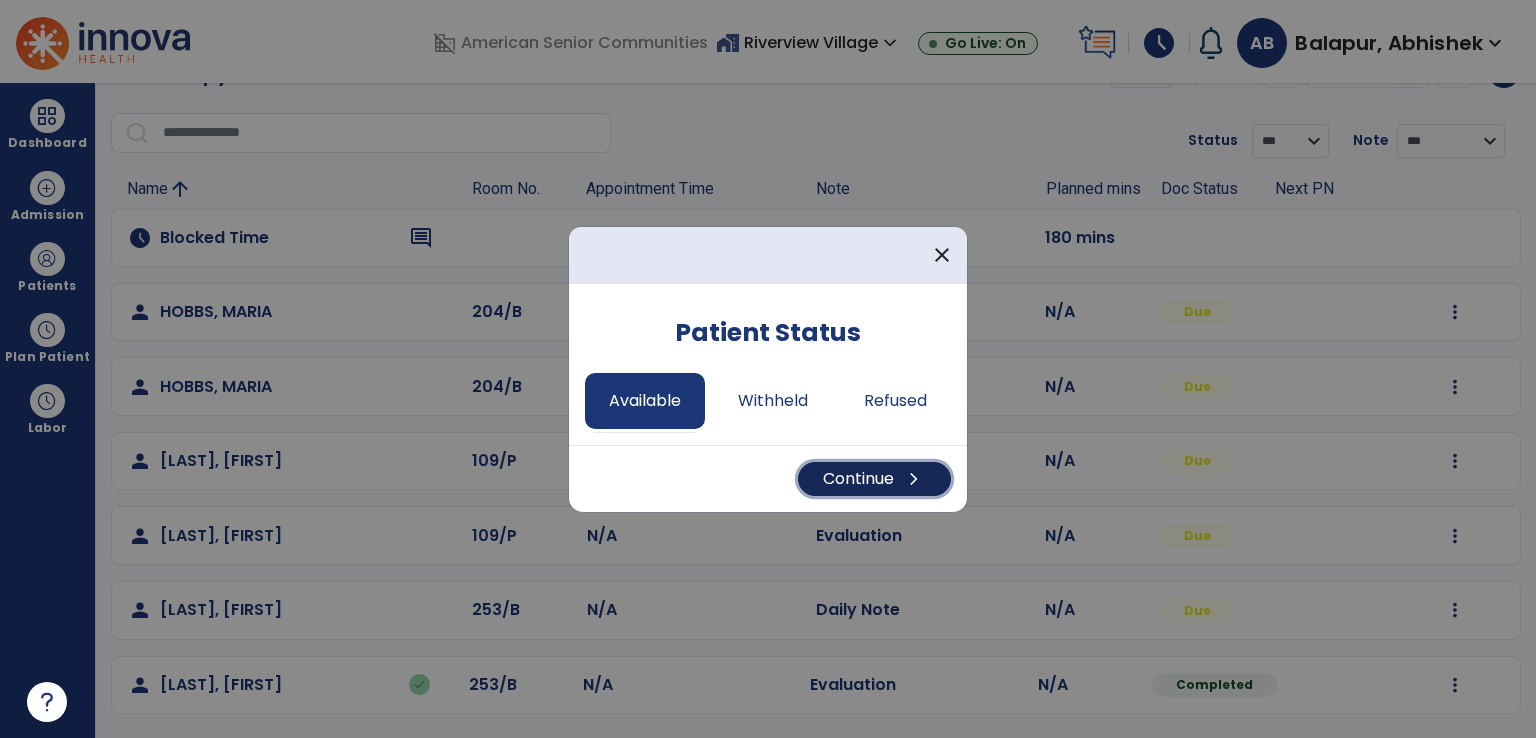 click on "Continue   chevron_right" at bounding box center (874, 479) 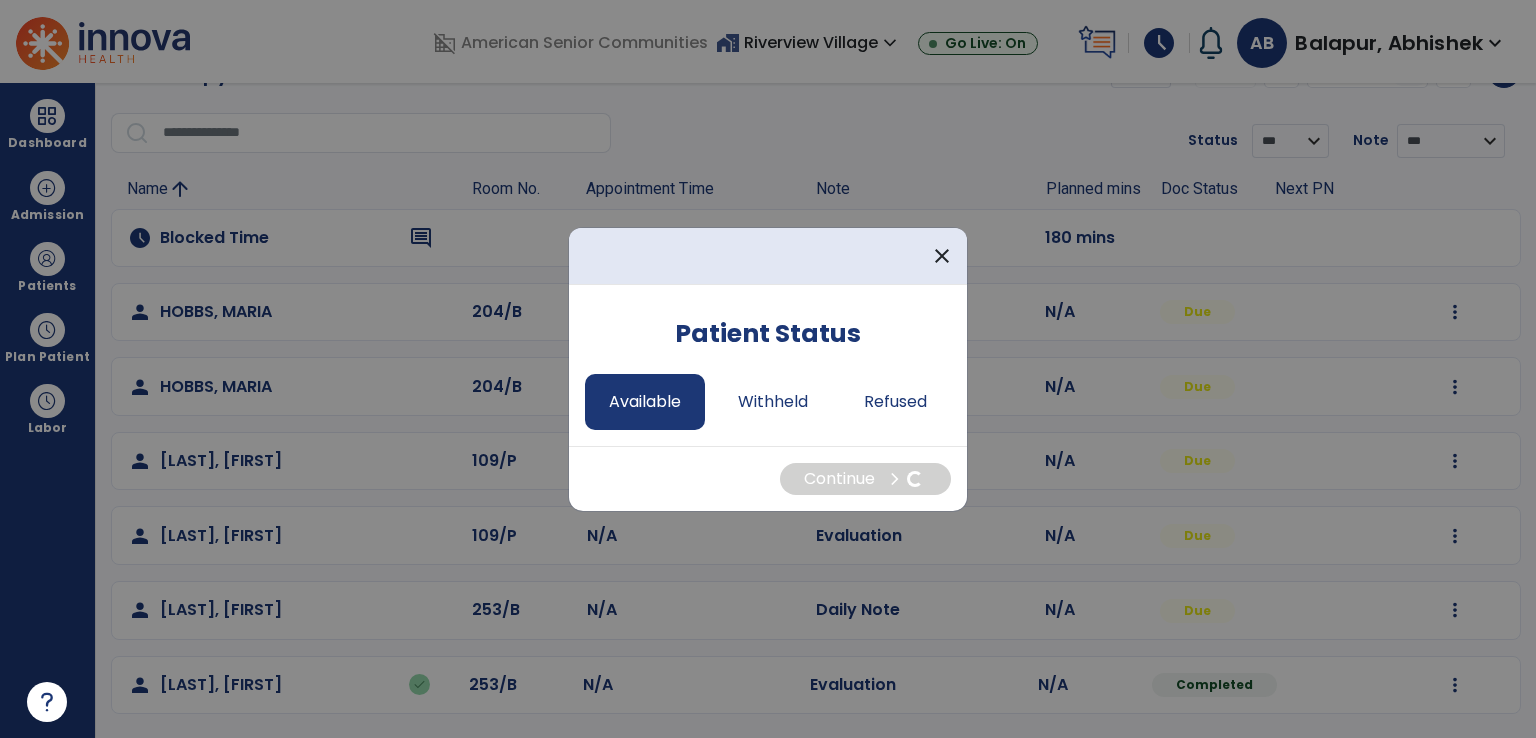 select on "*" 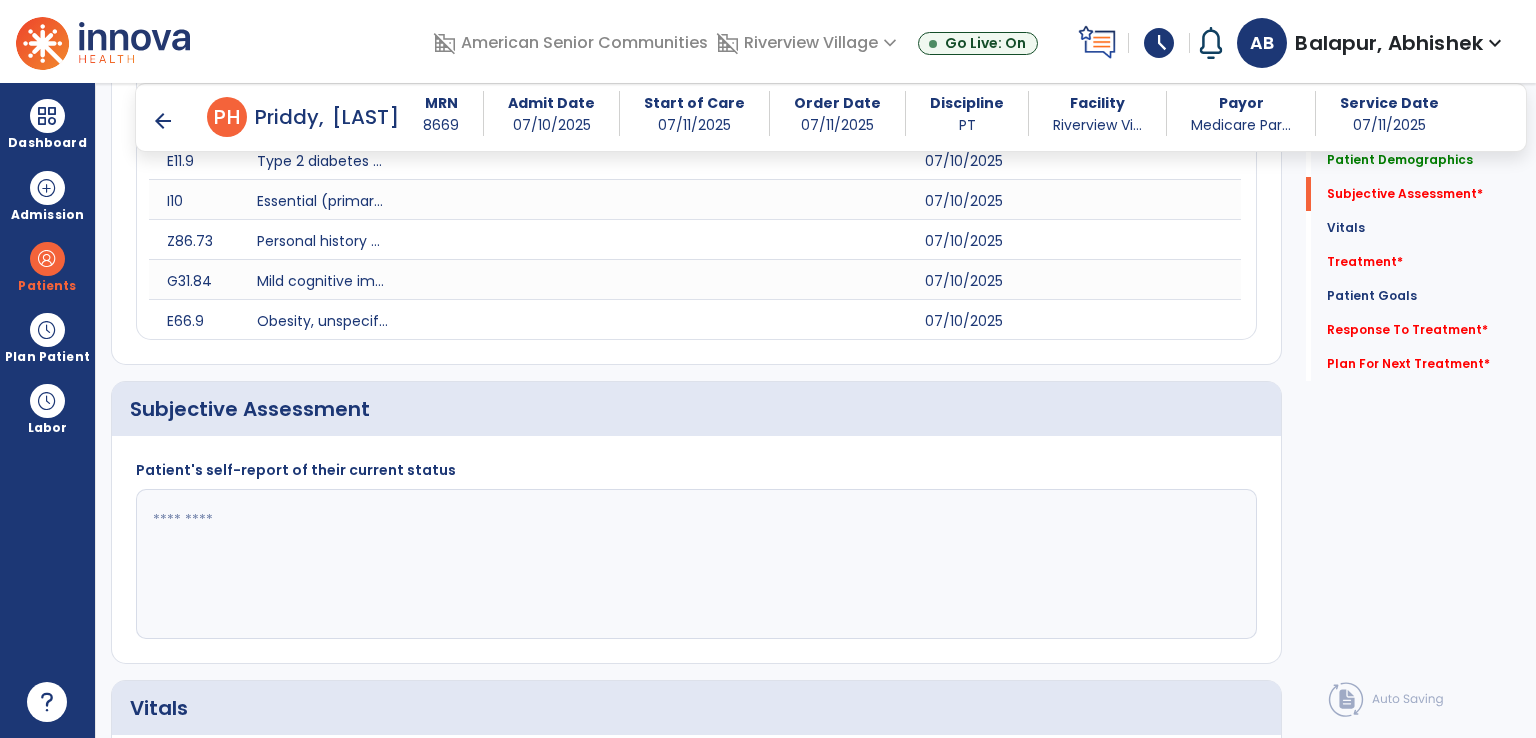 scroll, scrollTop: 1051, scrollLeft: 0, axis: vertical 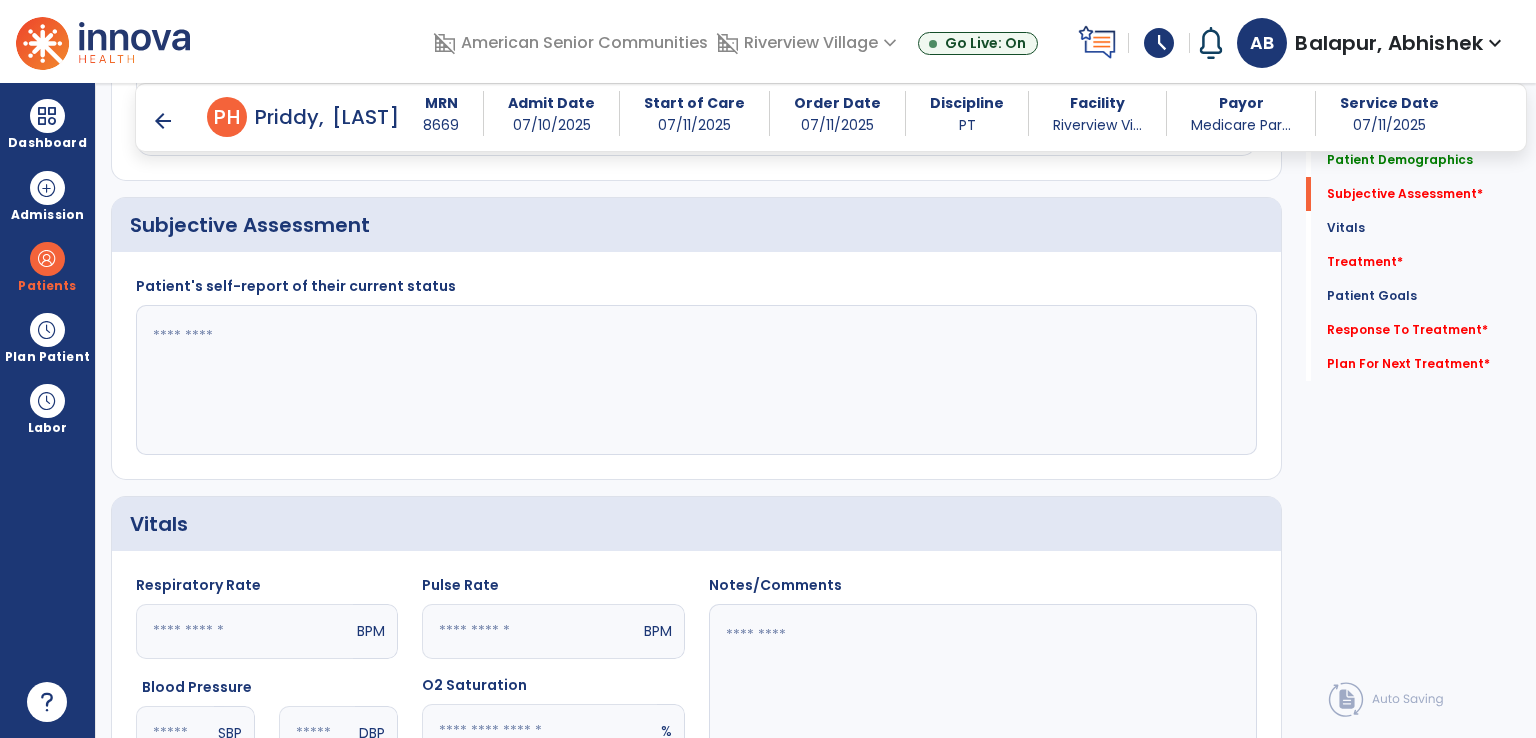 click 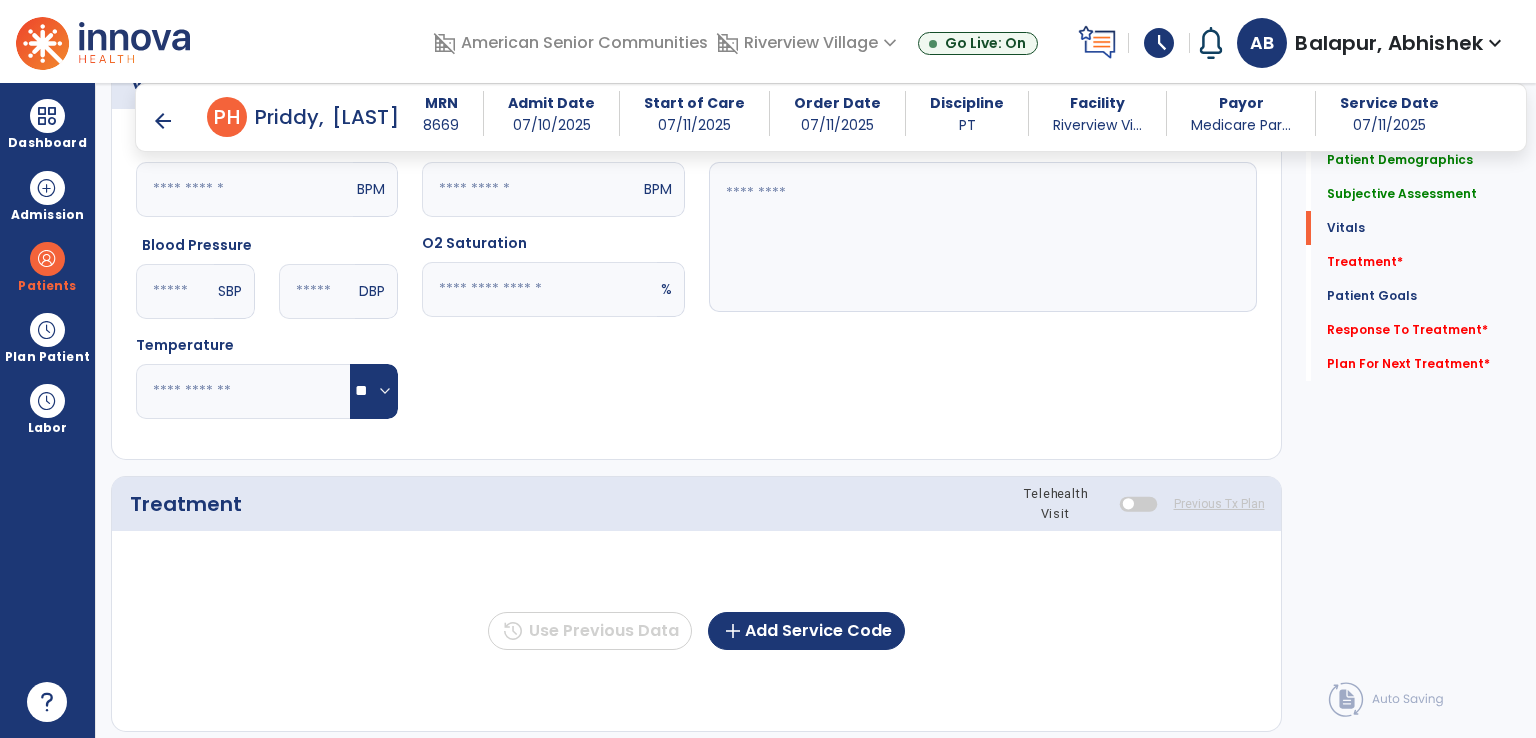 scroll, scrollTop: 1551, scrollLeft: 0, axis: vertical 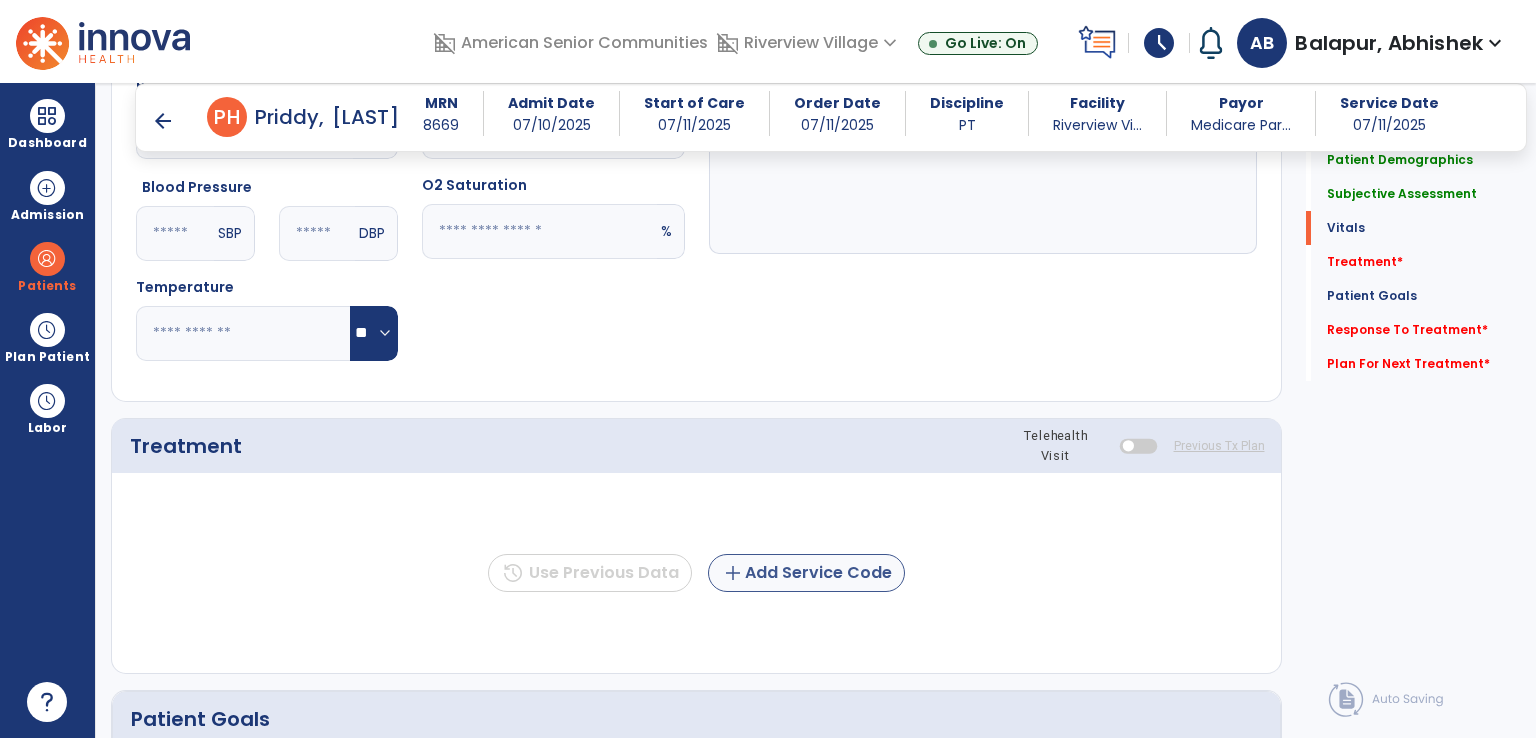 type on "**********" 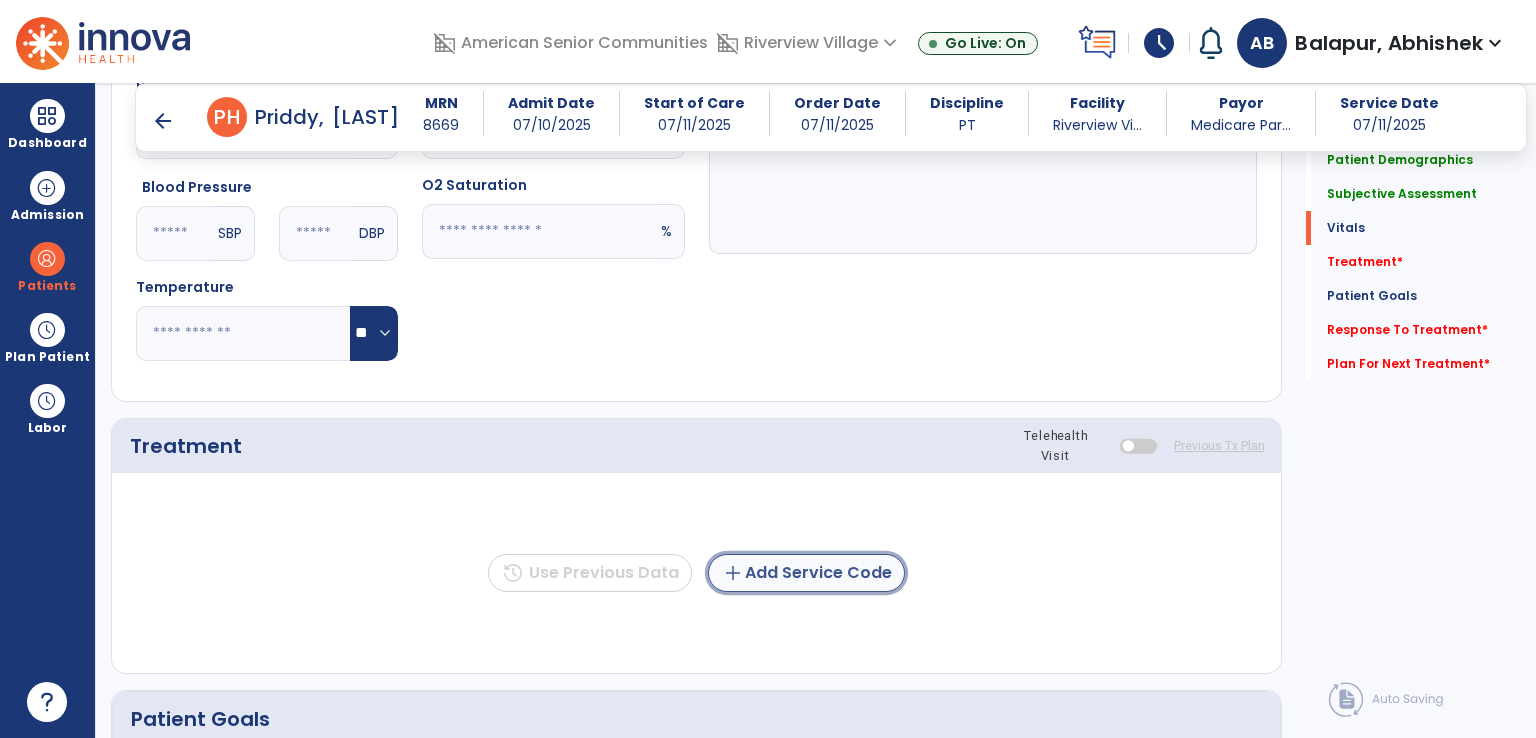 click on "add  Add Service Code" 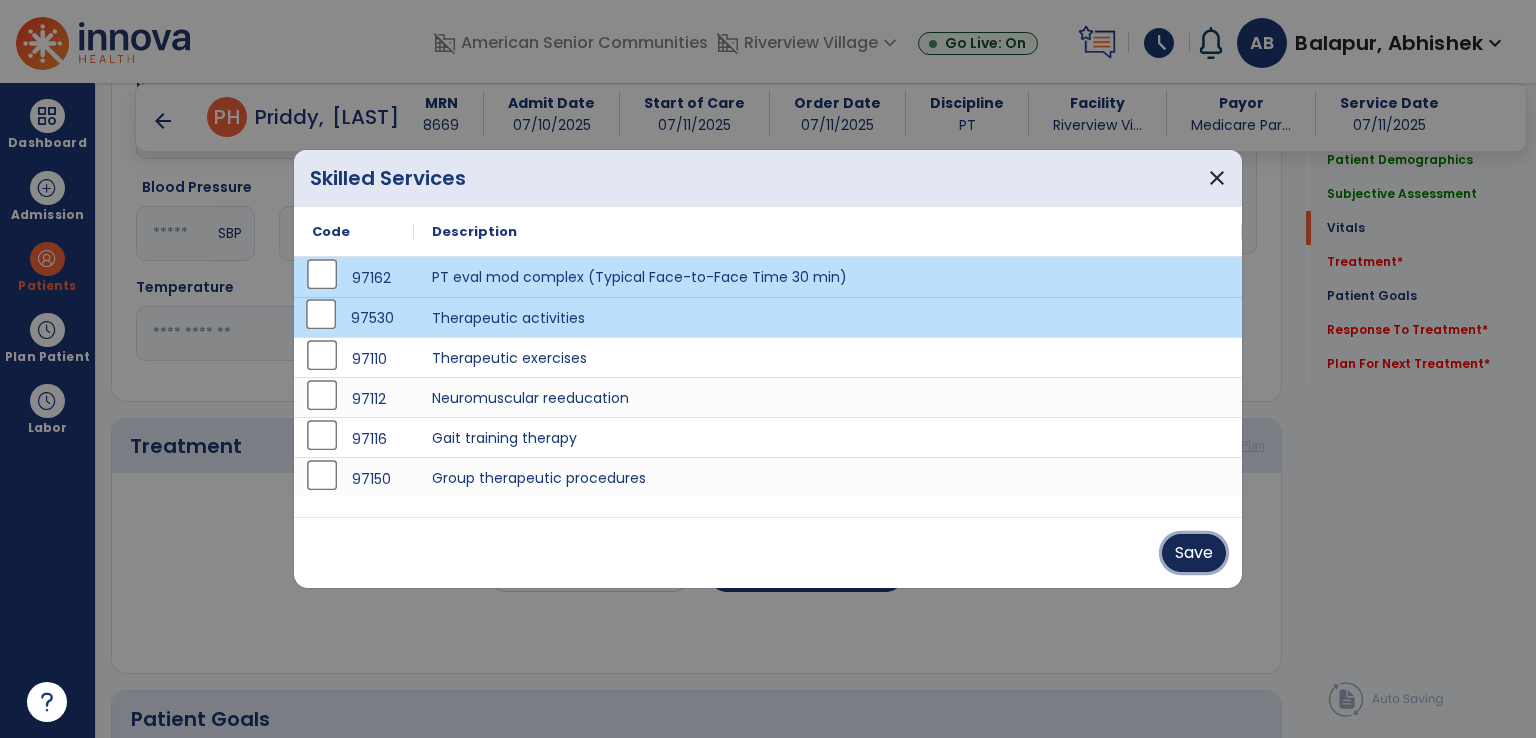 click on "Save" at bounding box center [1194, 553] 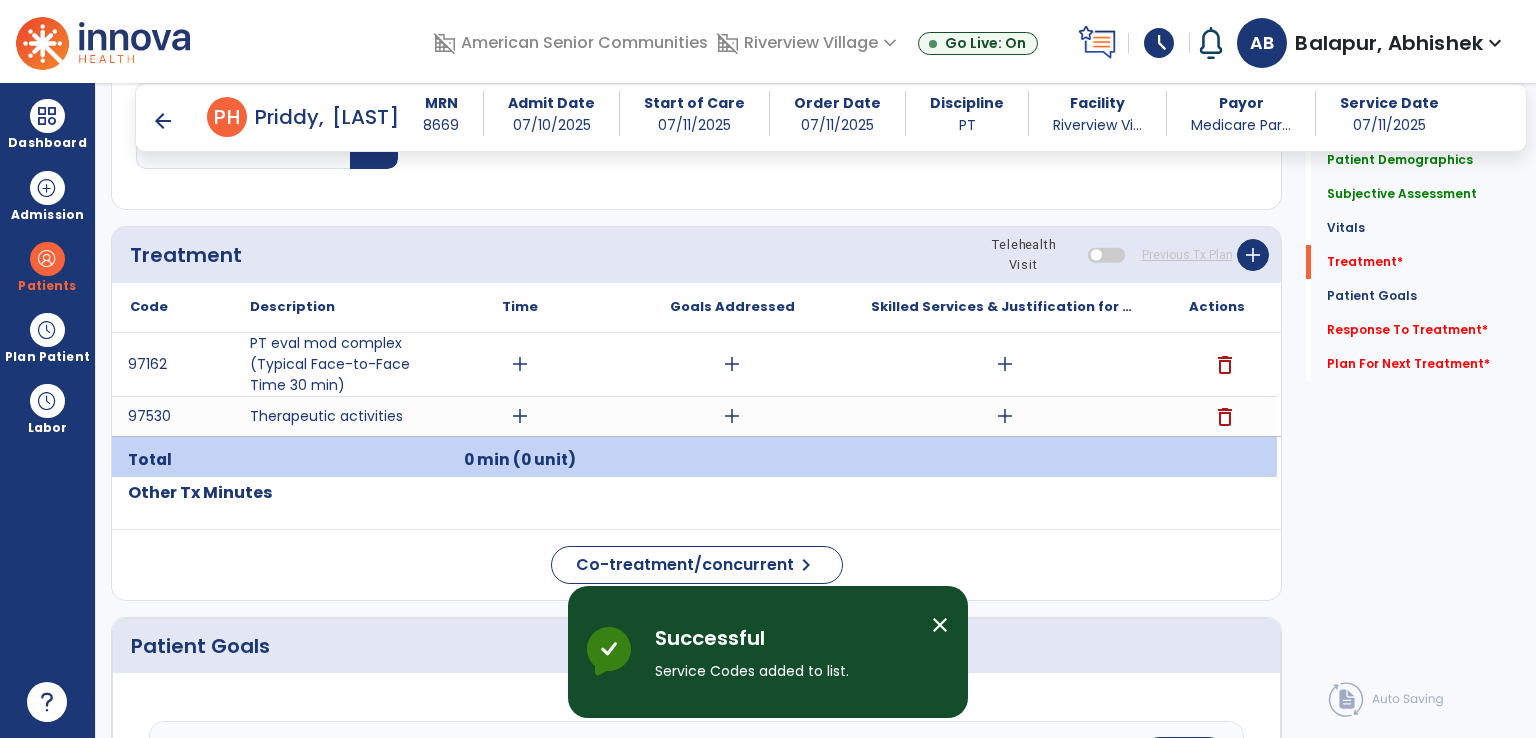 scroll, scrollTop: 1751, scrollLeft: 0, axis: vertical 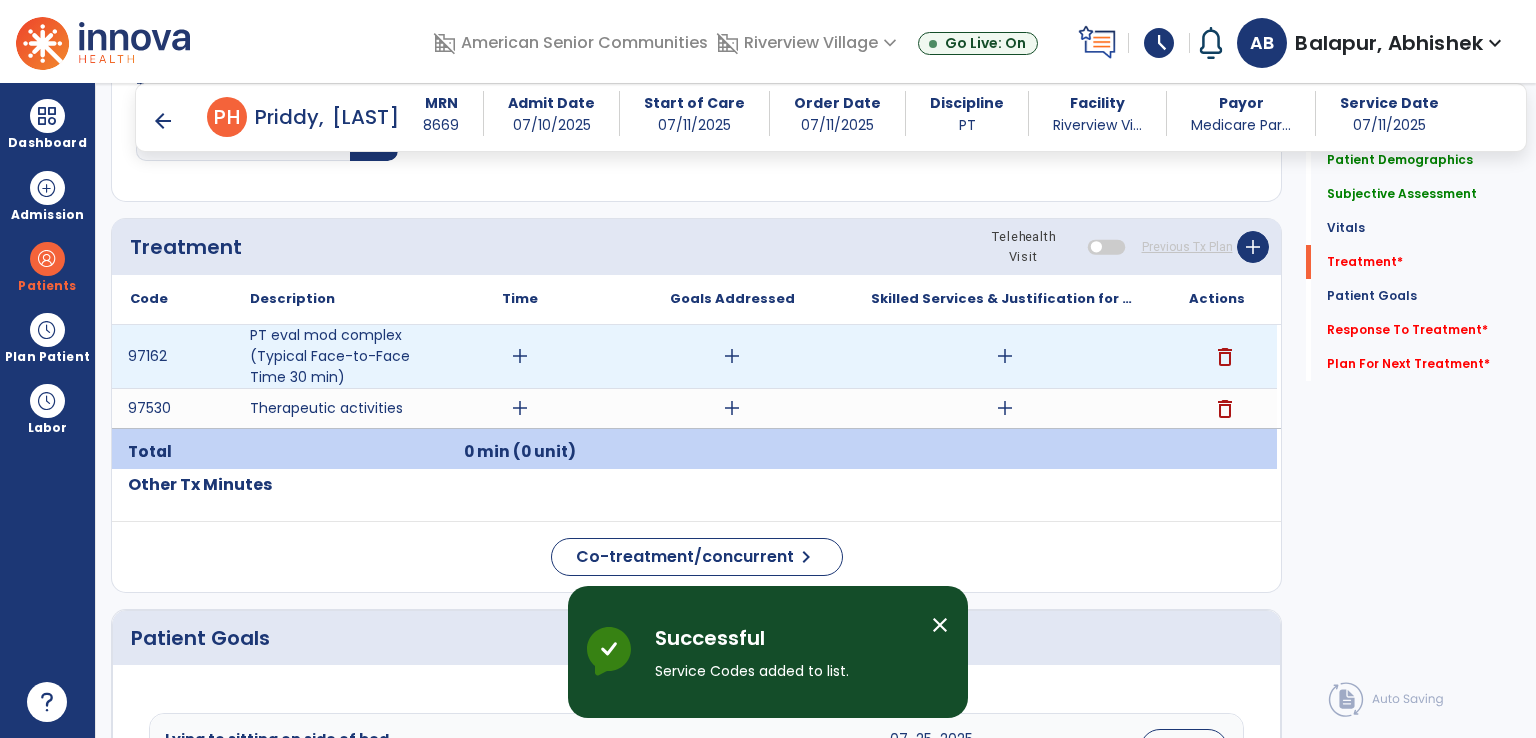 click on "add" at bounding box center [520, 356] 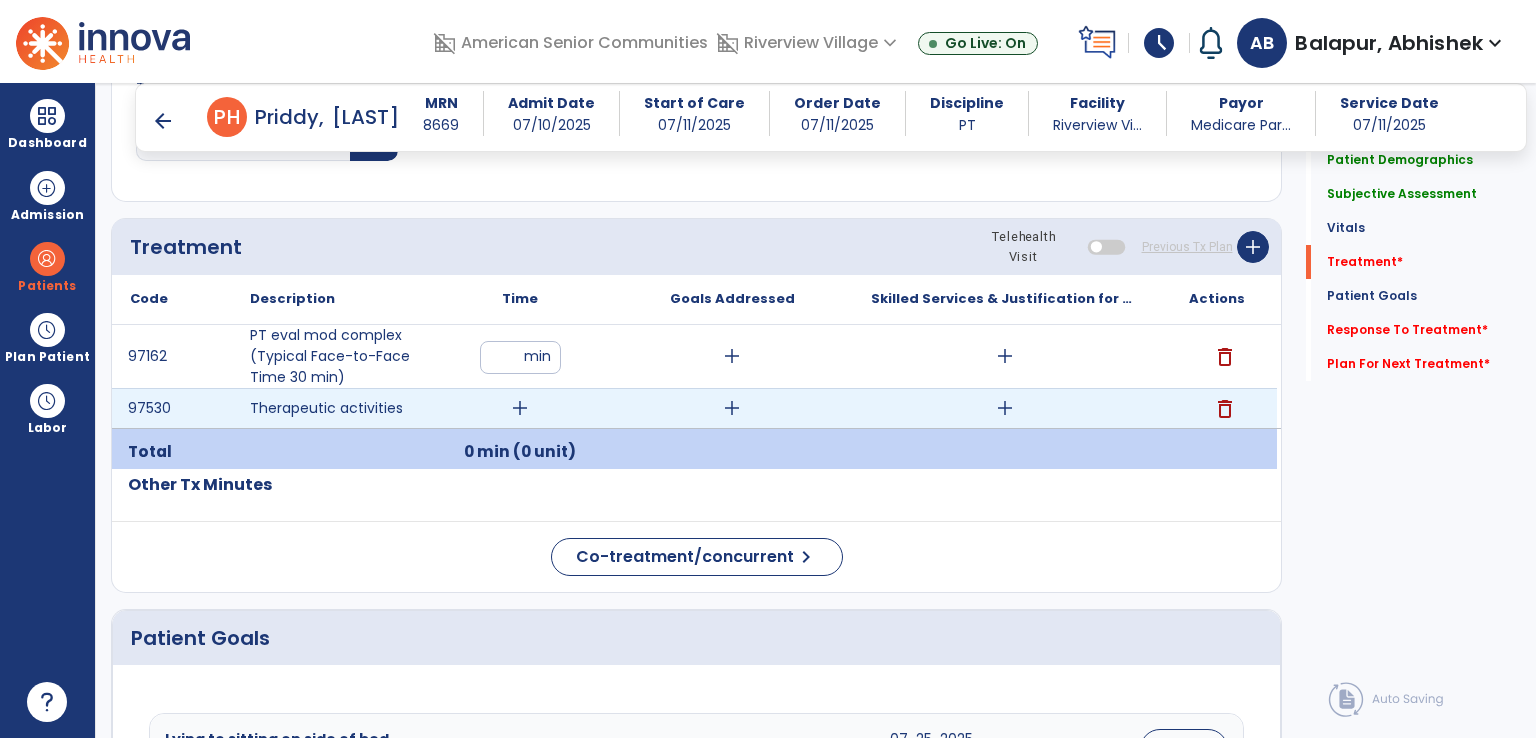 type on "**" 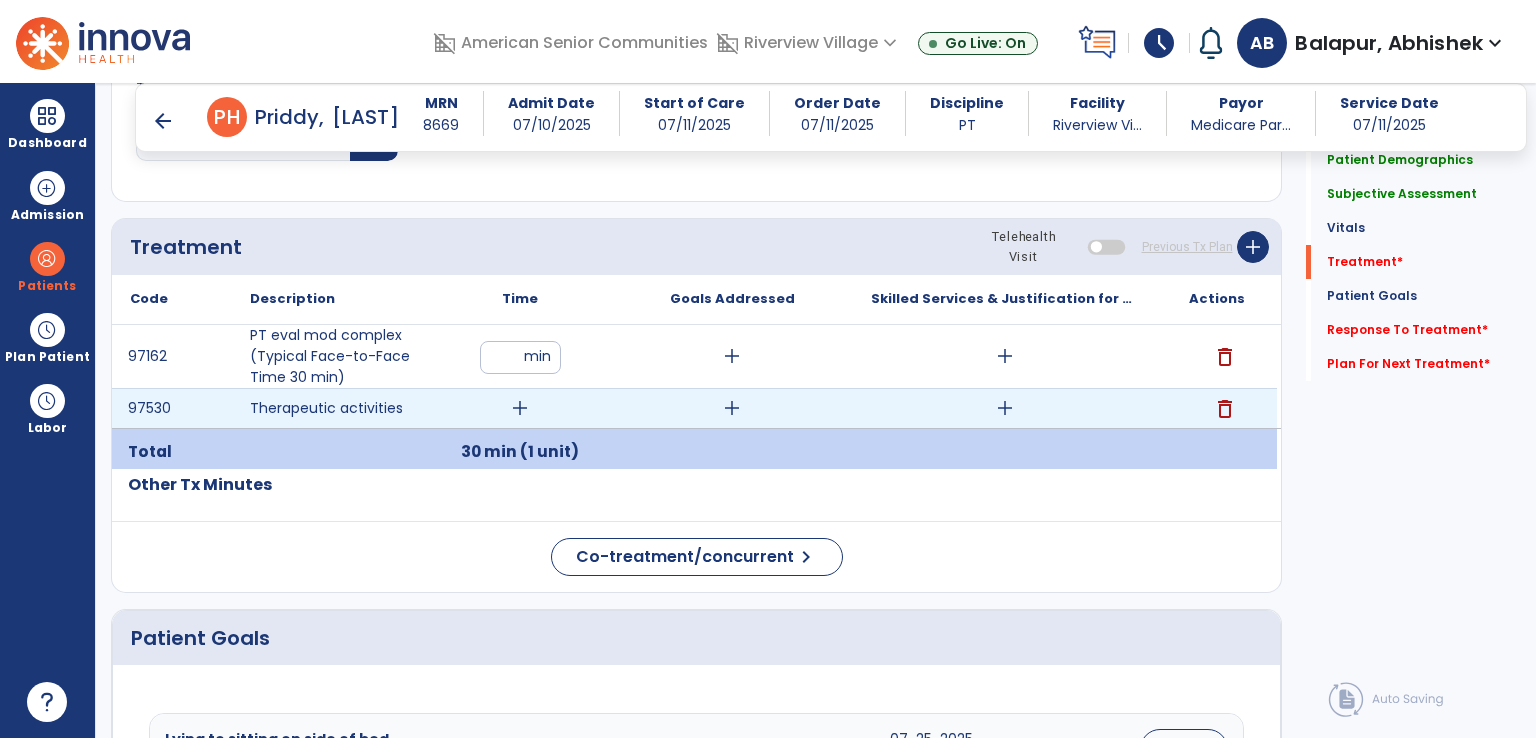 click on "add" at bounding box center (520, 408) 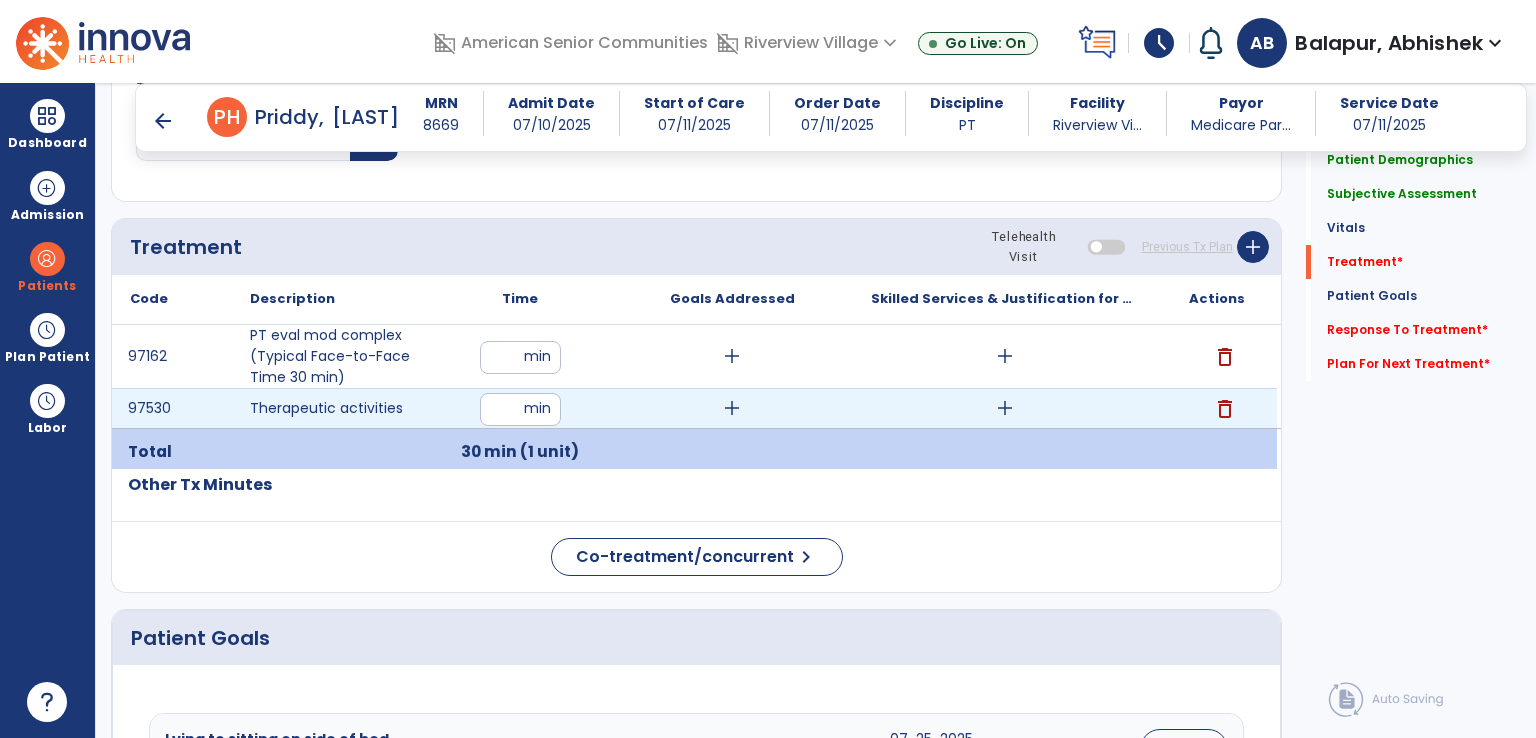 type on "**" 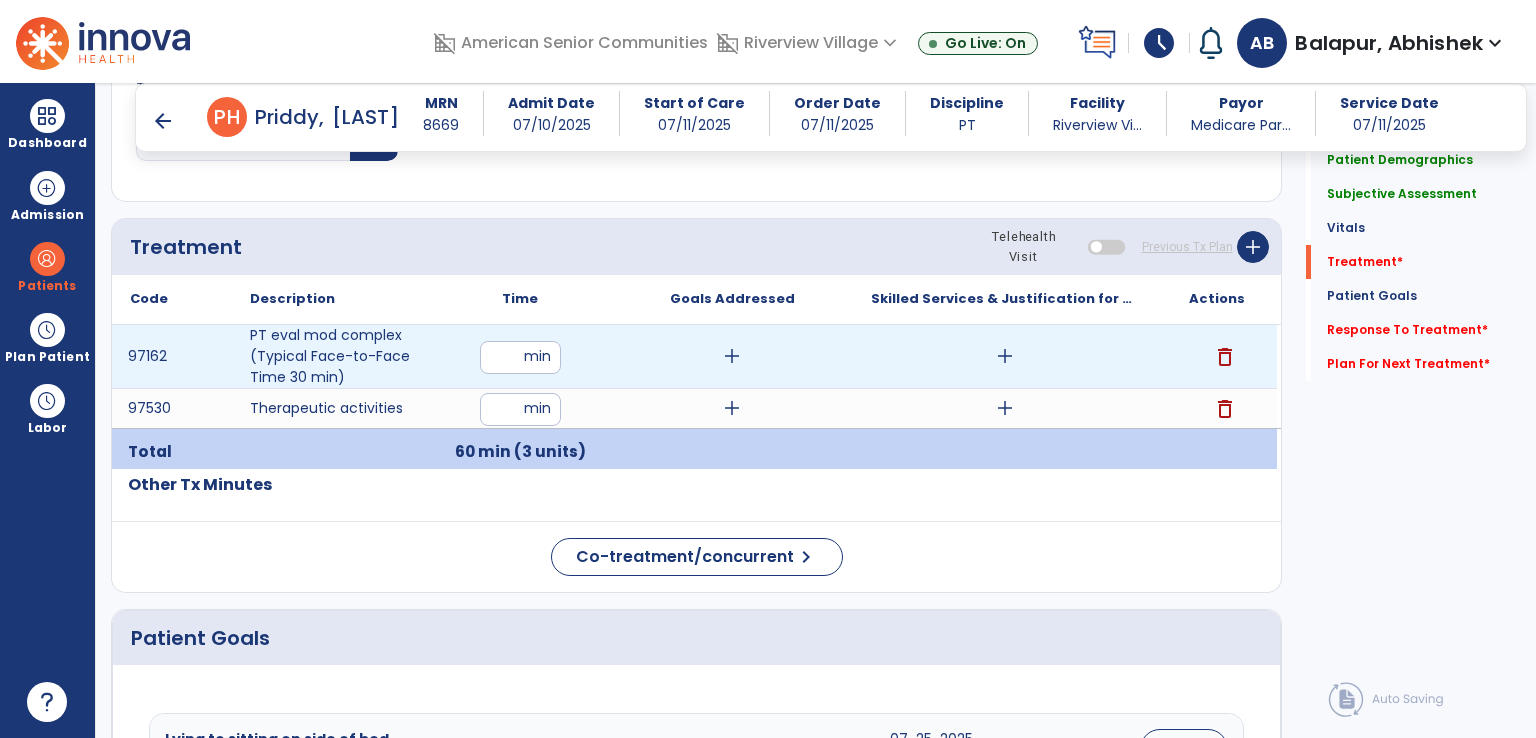 click on "add" at bounding box center [732, 356] 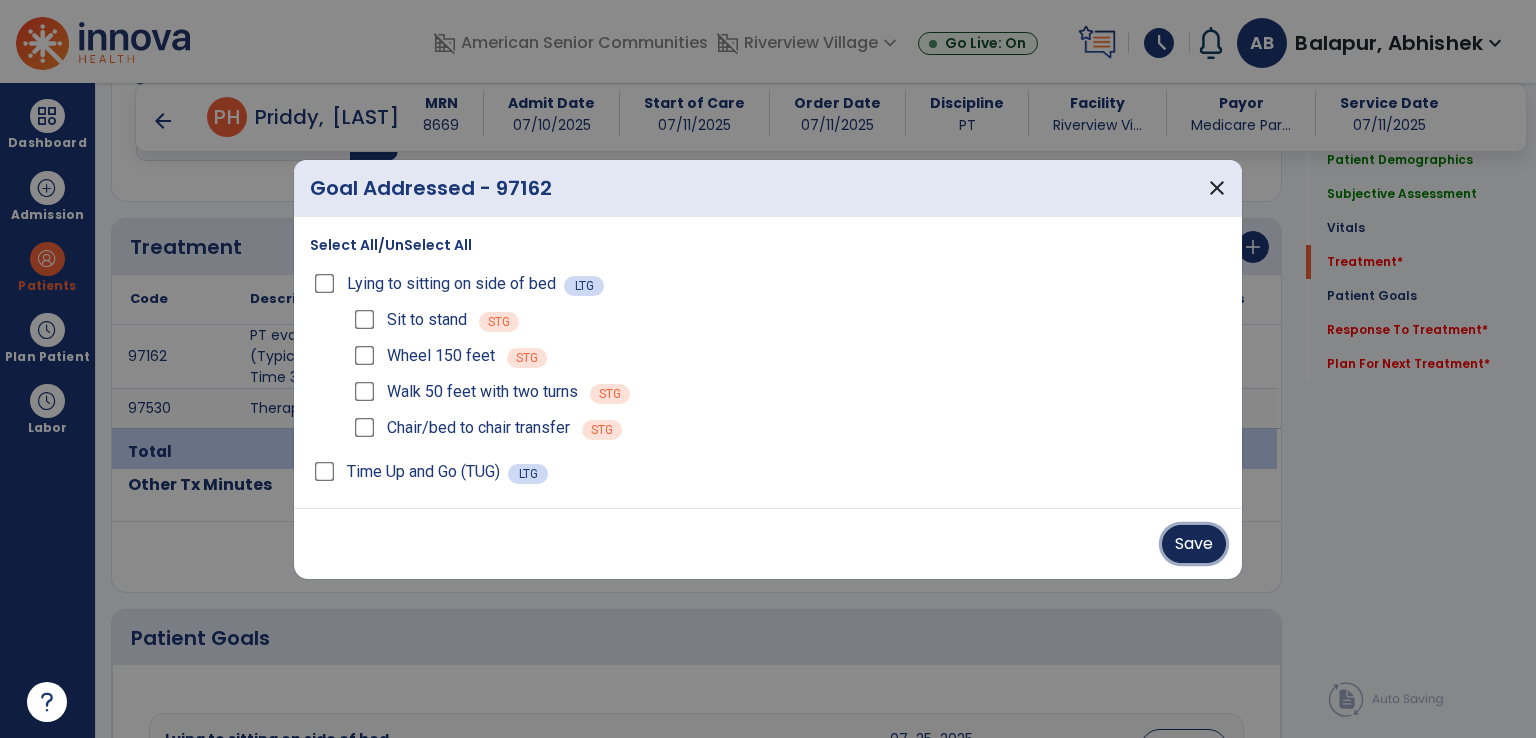 click on "Save" at bounding box center [1194, 544] 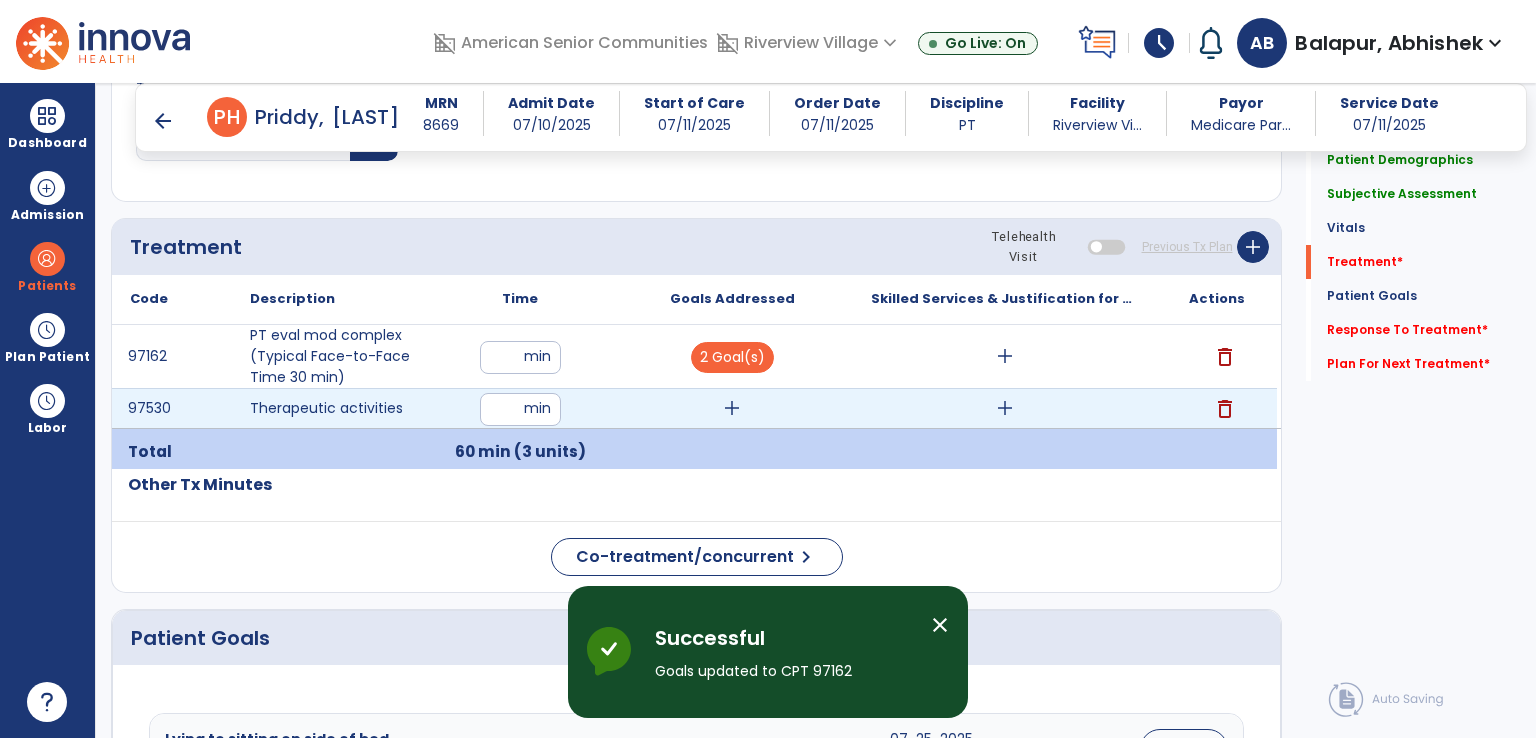 click on "add" at bounding box center (732, 408) 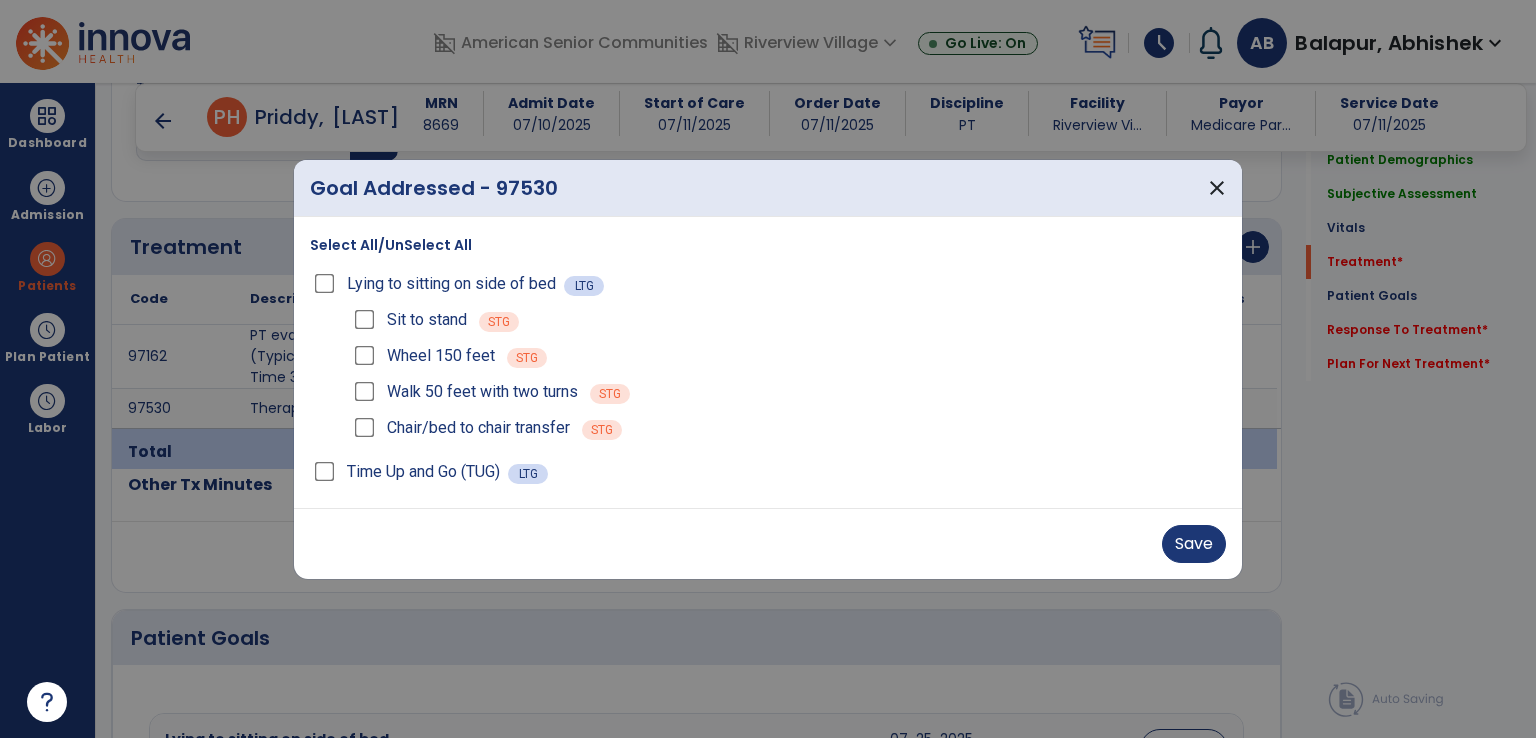 click on "Chair/bed to chair transfer" at bounding box center (460, 428) 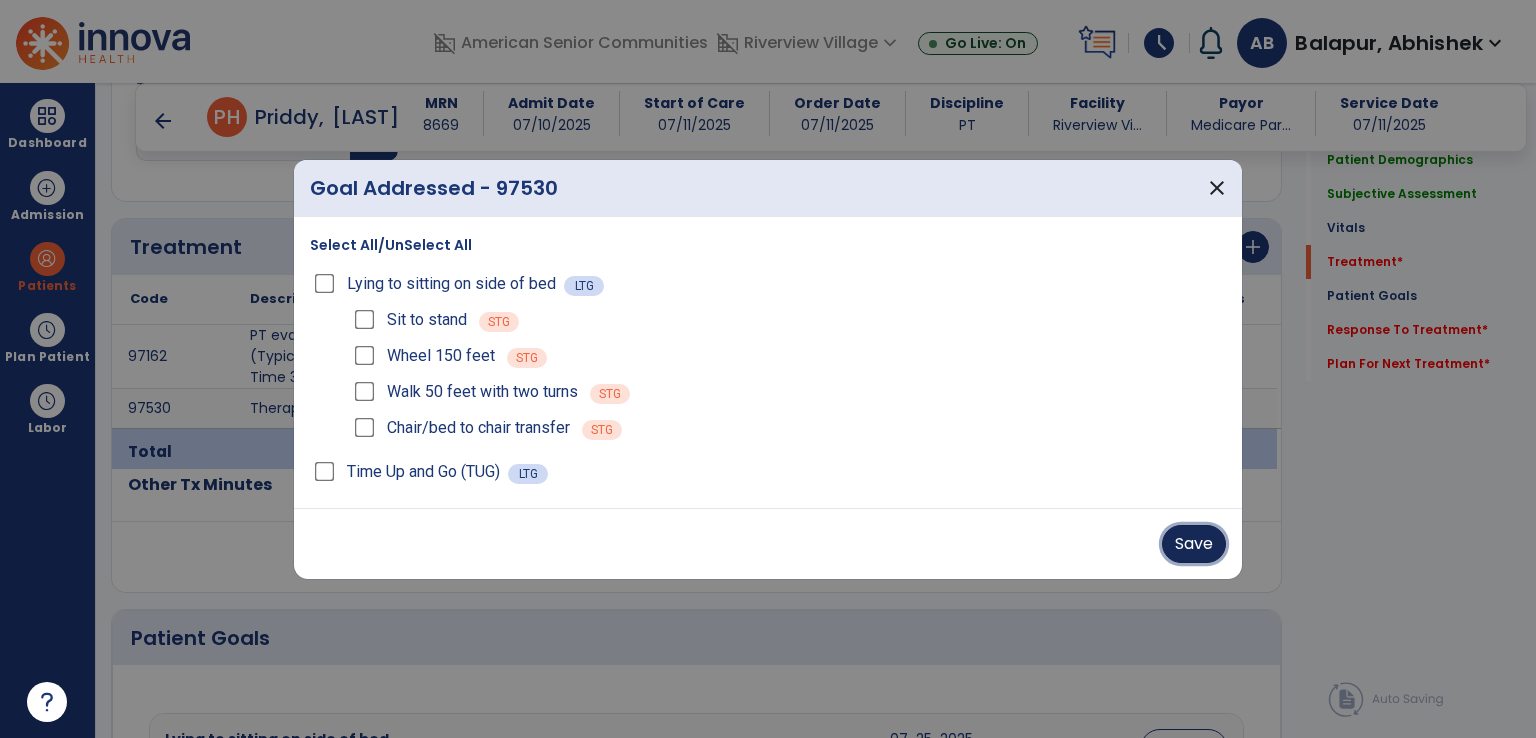 drag, startPoint x: 1179, startPoint y: 540, endPoint x: 1228, endPoint y: 472, distance: 83.81527 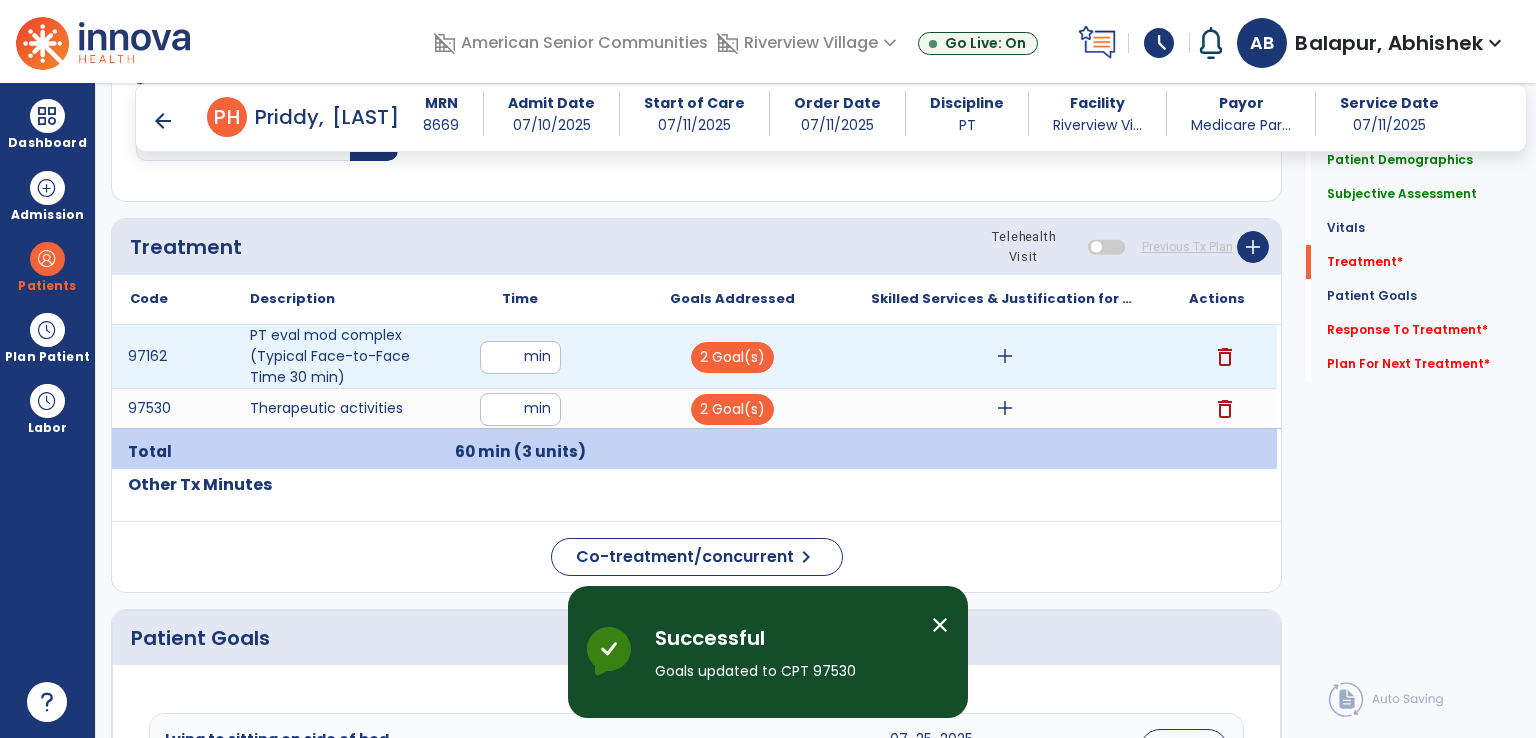 click on "add" at bounding box center (1005, 356) 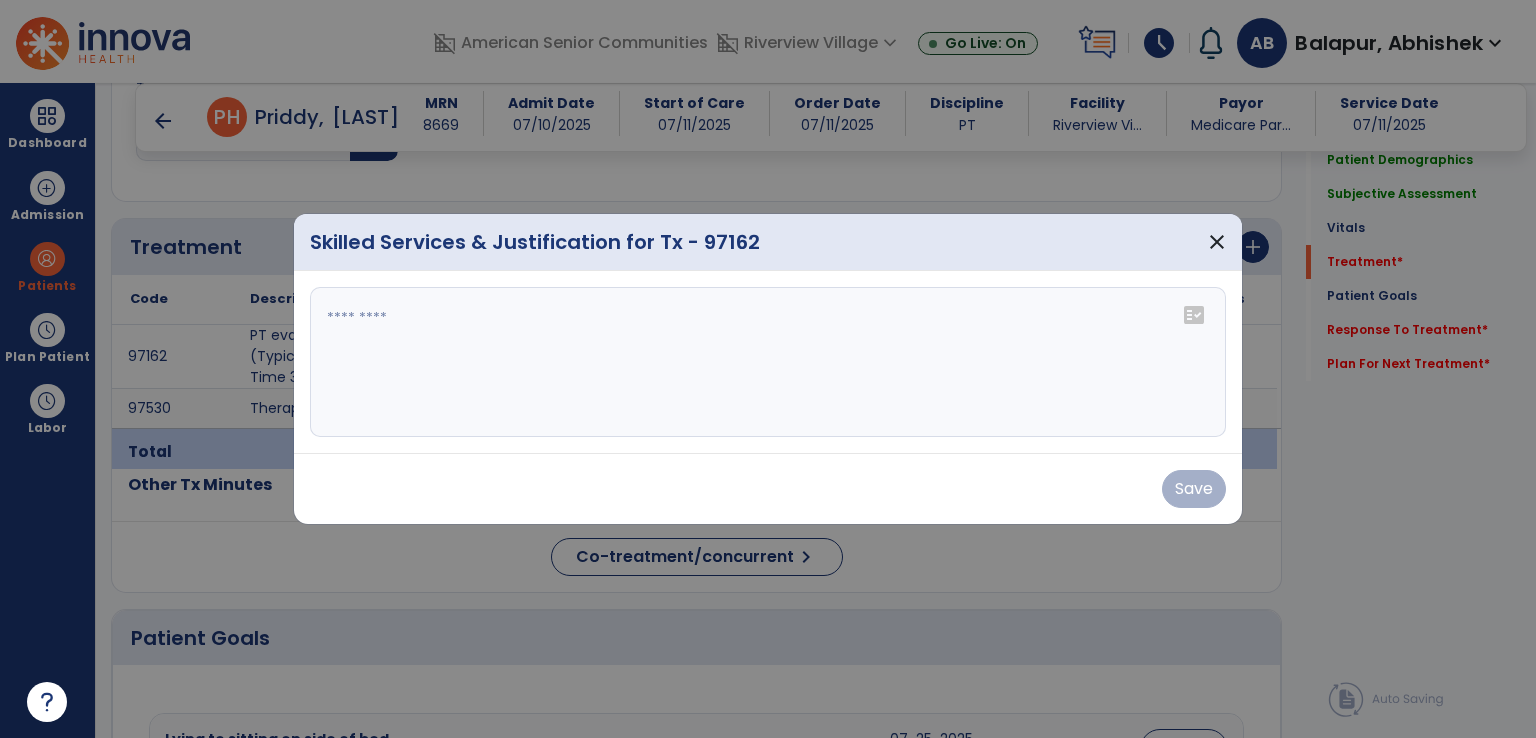 click at bounding box center (768, 362) 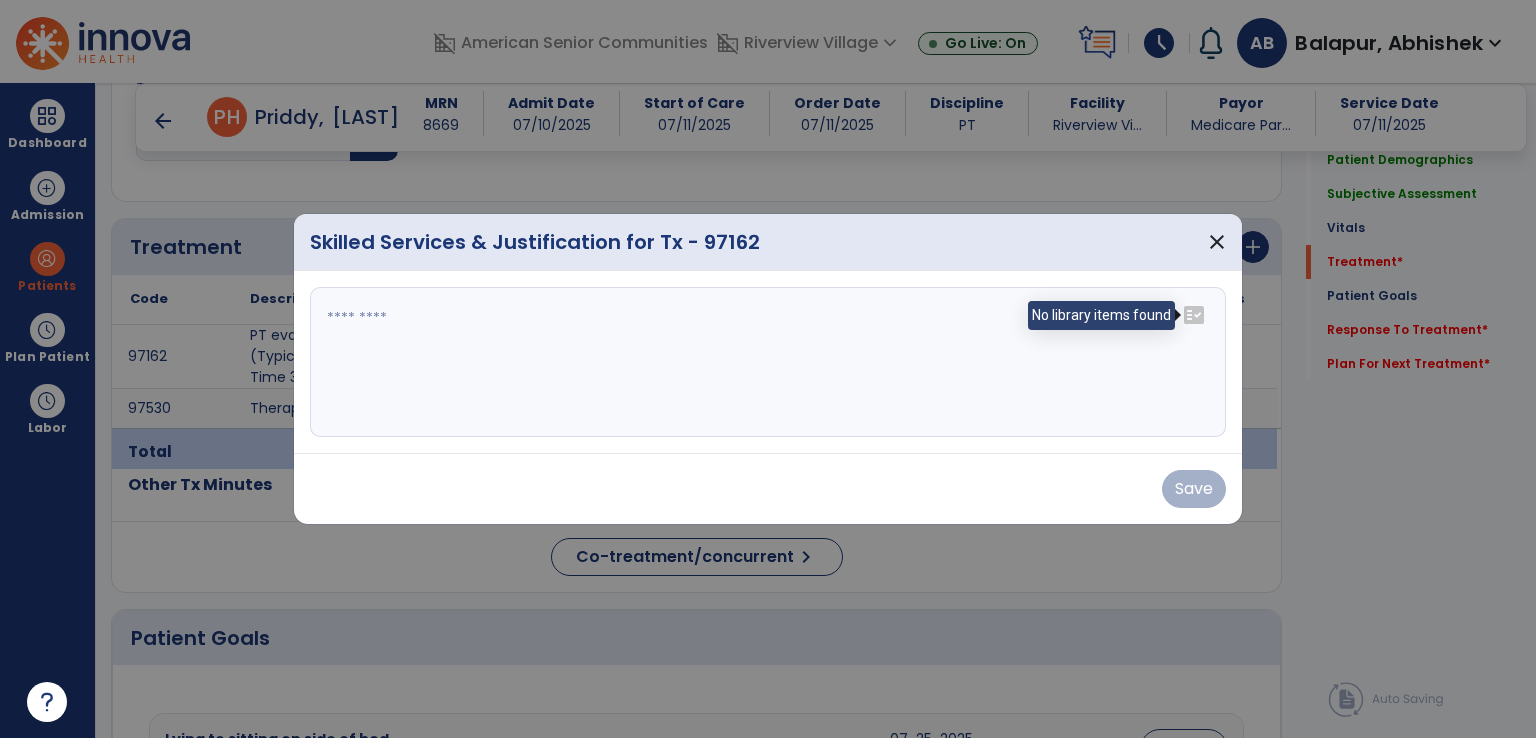 drag, startPoint x: 1200, startPoint y: 320, endPoint x: 1172, endPoint y: 313, distance: 28.86174 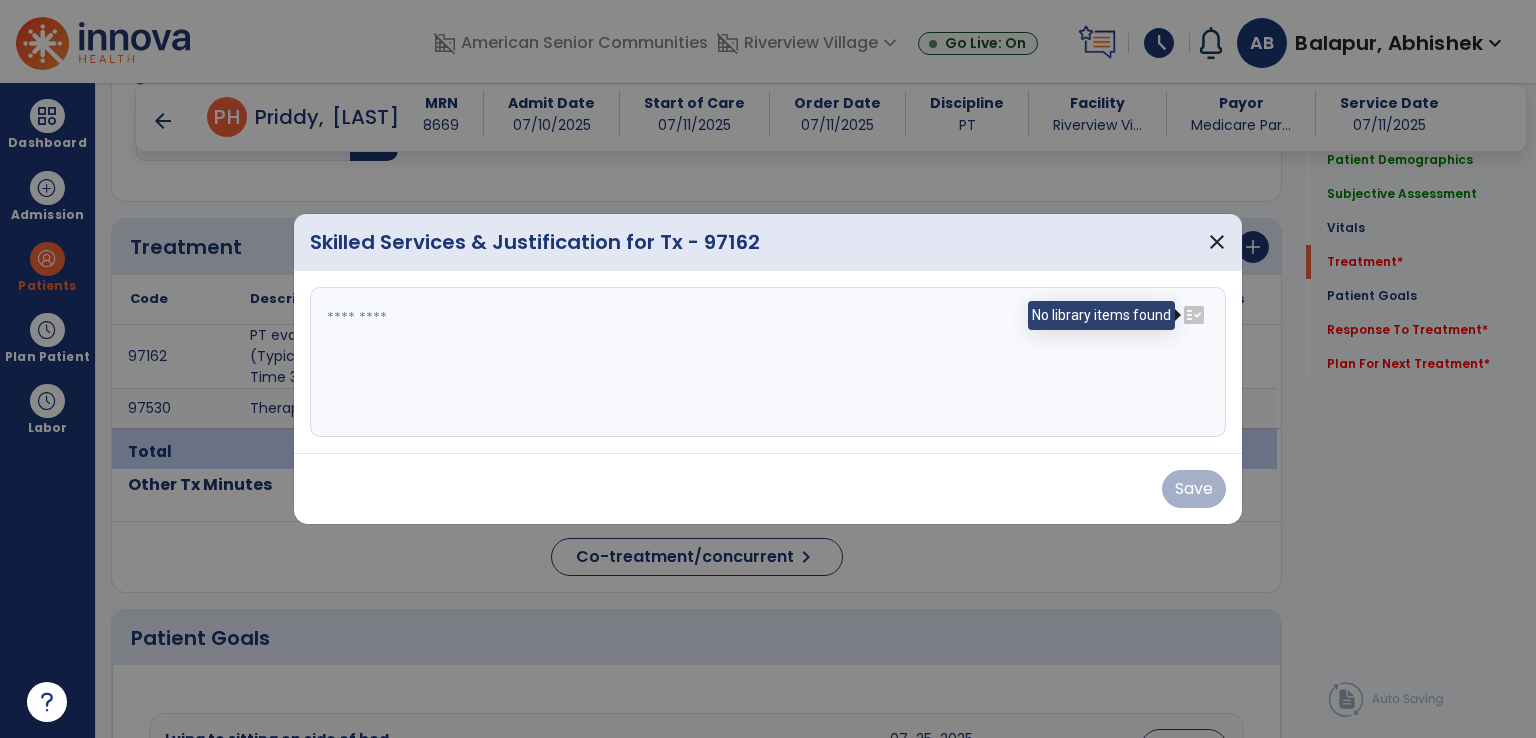 click on "fact_check" at bounding box center [1194, 315] 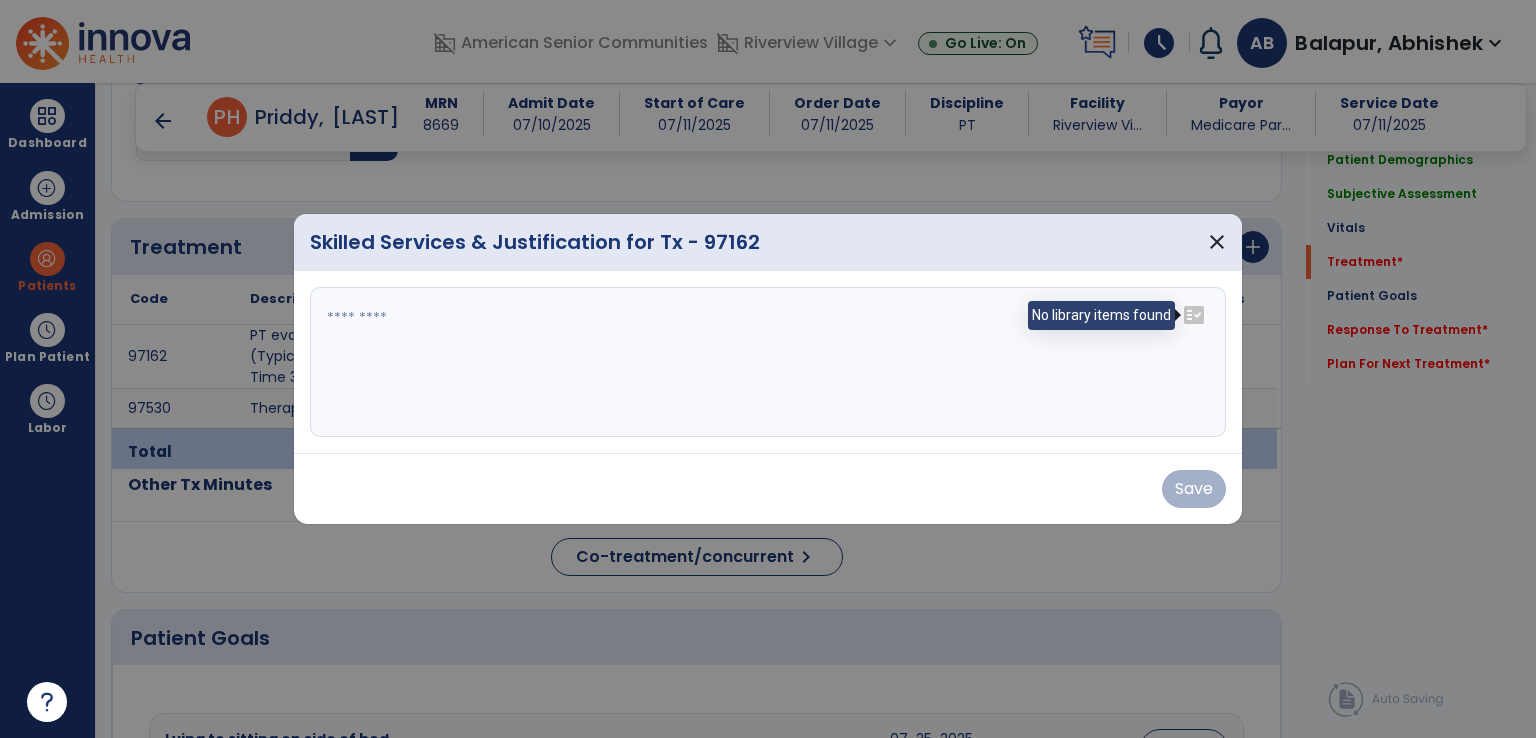 click on "fact_check" at bounding box center [1194, 315] 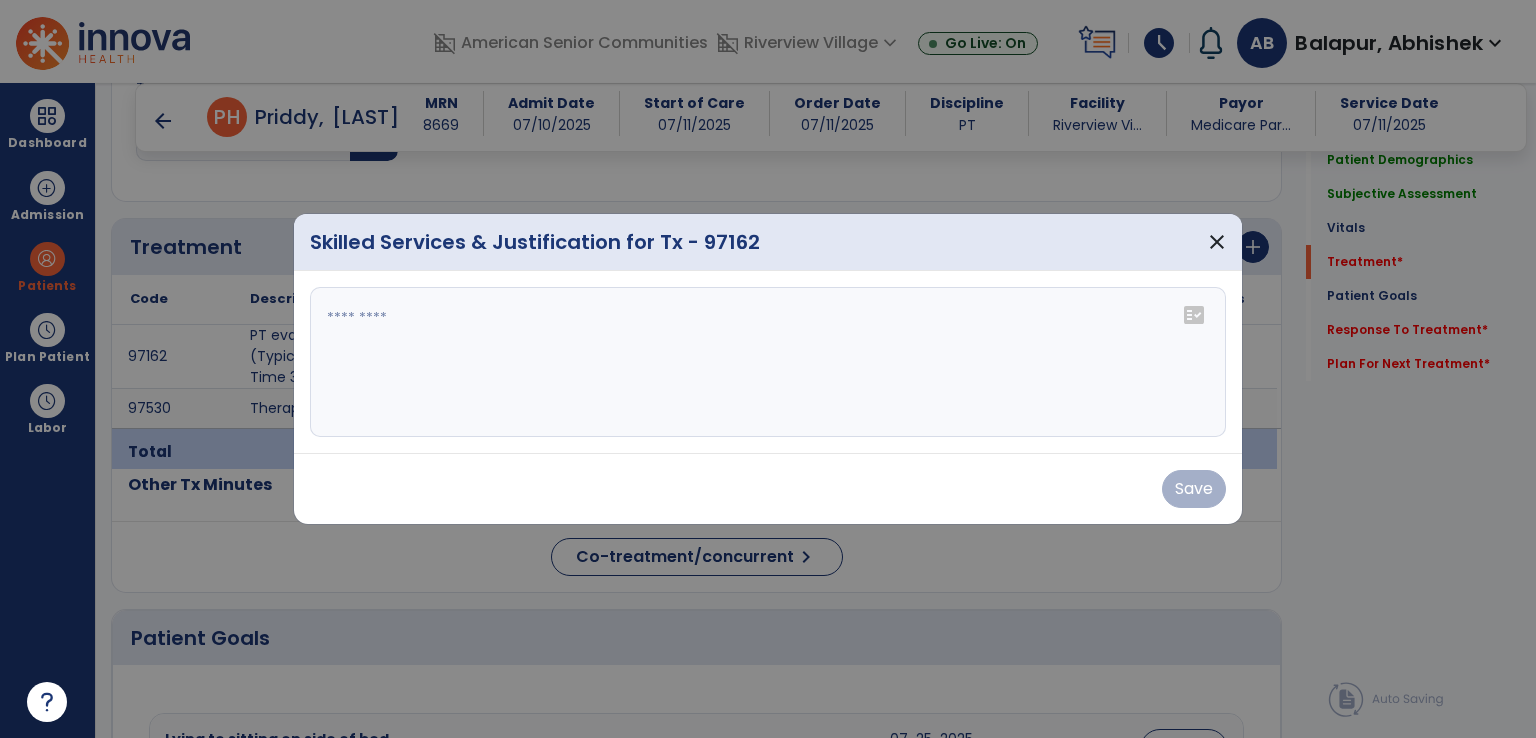 click at bounding box center (768, 362) 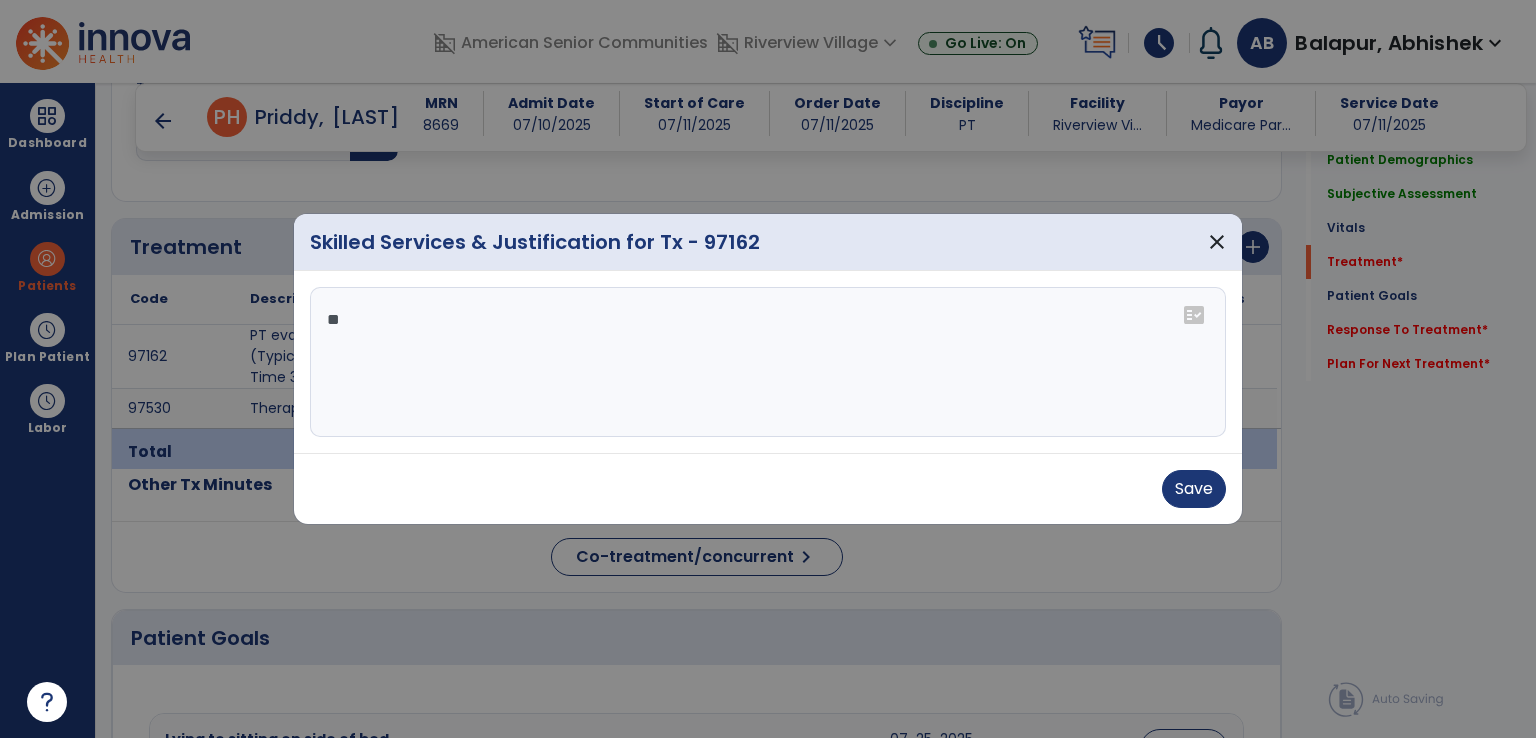 type on "*" 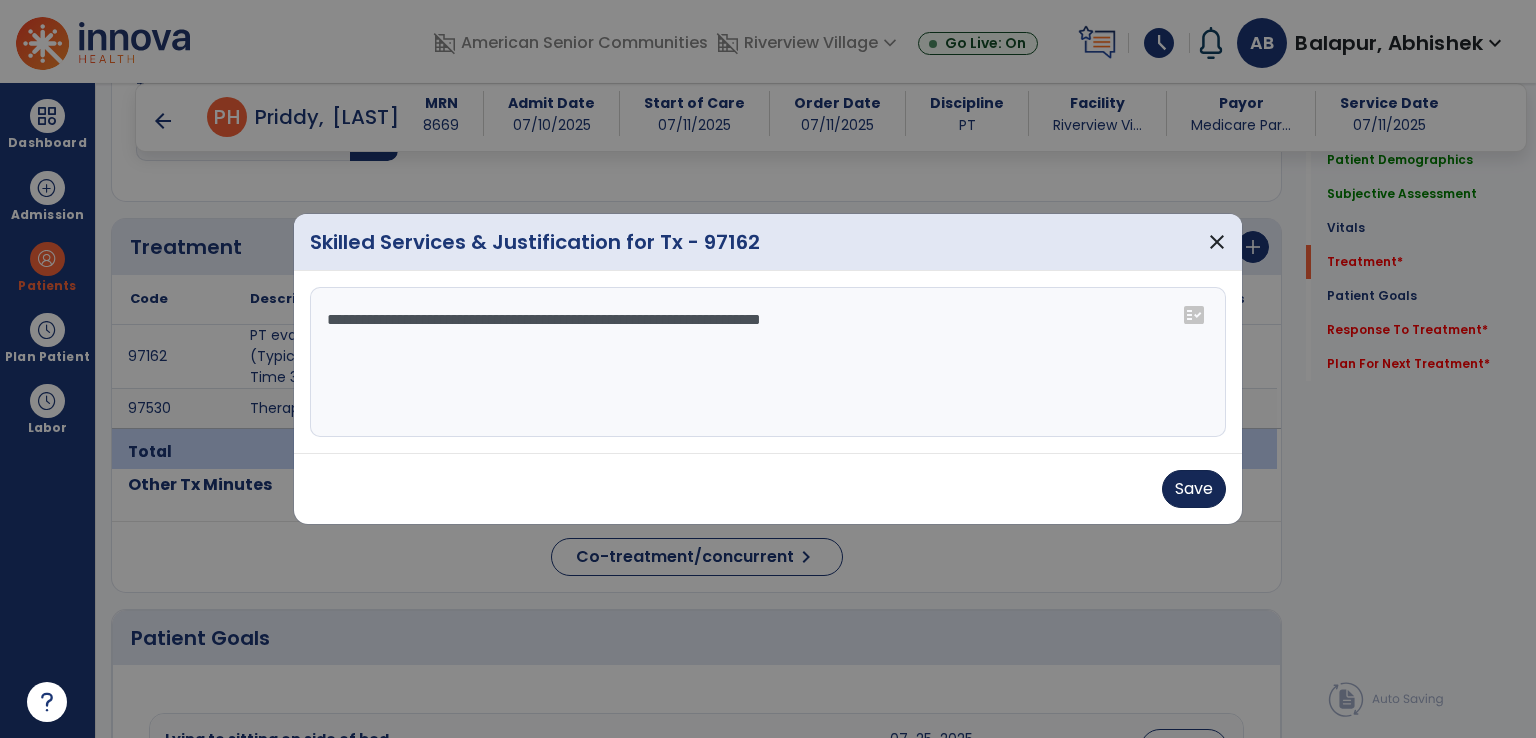 type on "**********" 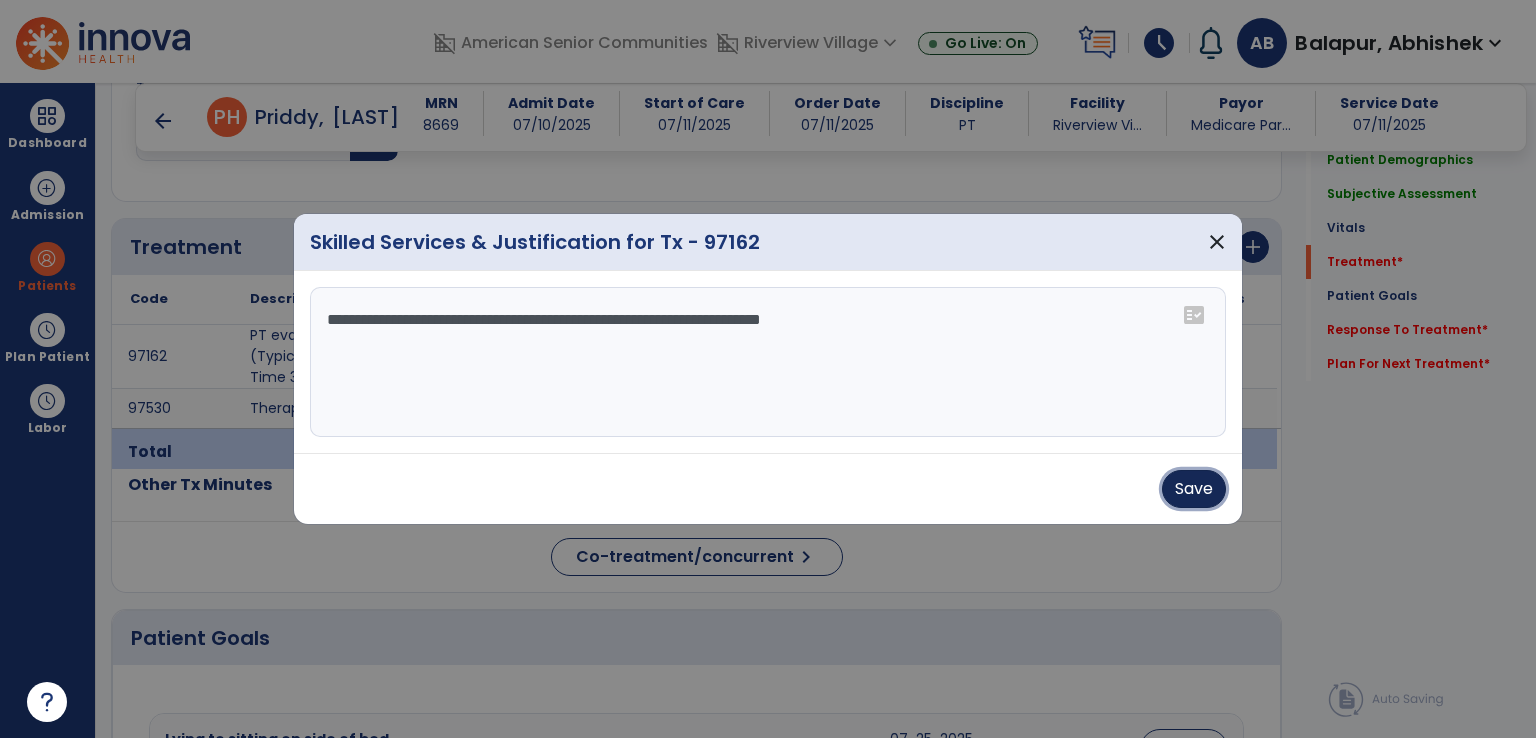 drag, startPoint x: 1170, startPoint y: 485, endPoint x: 1208, endPoint y: 480, distance: 38.327538 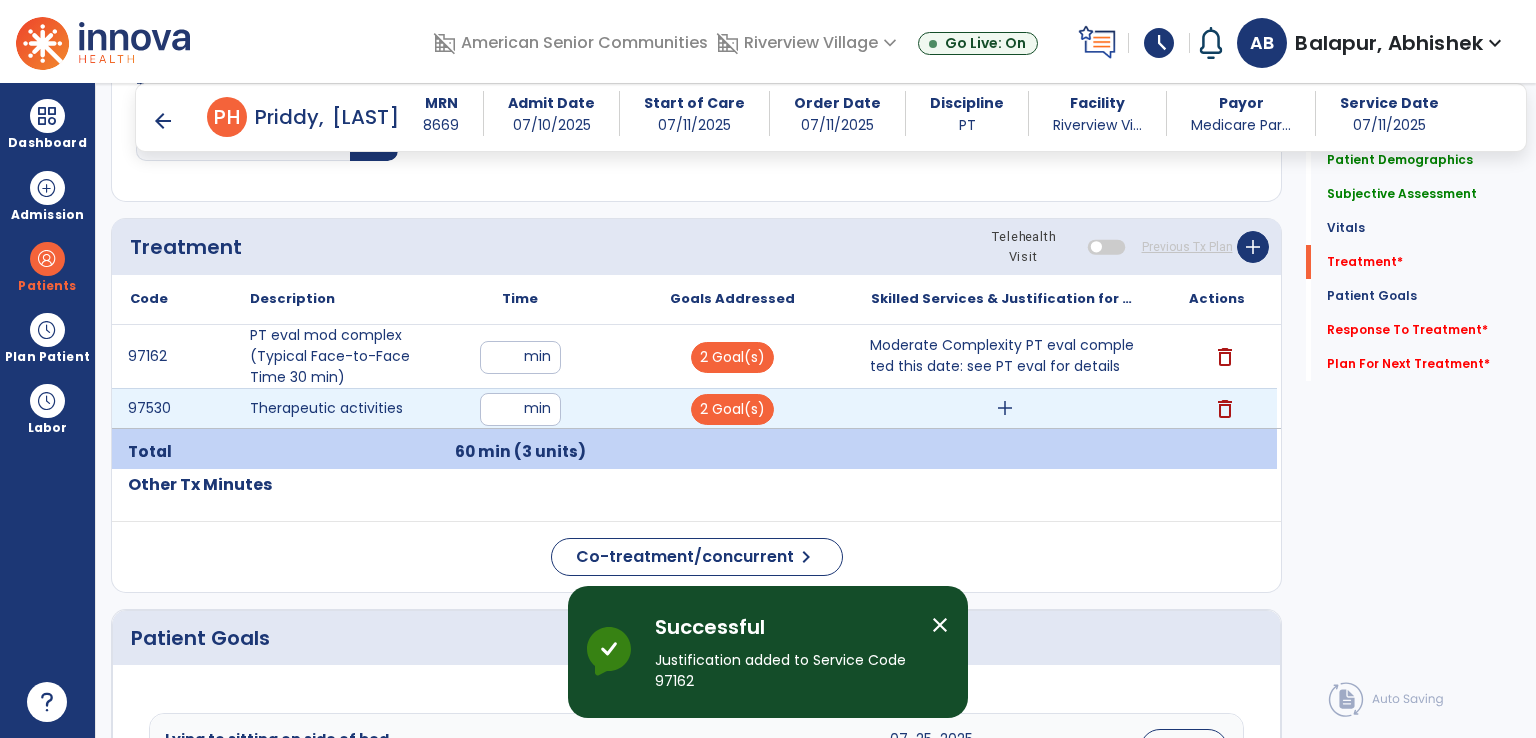 click on "add" at bounding box center (1005, 408) 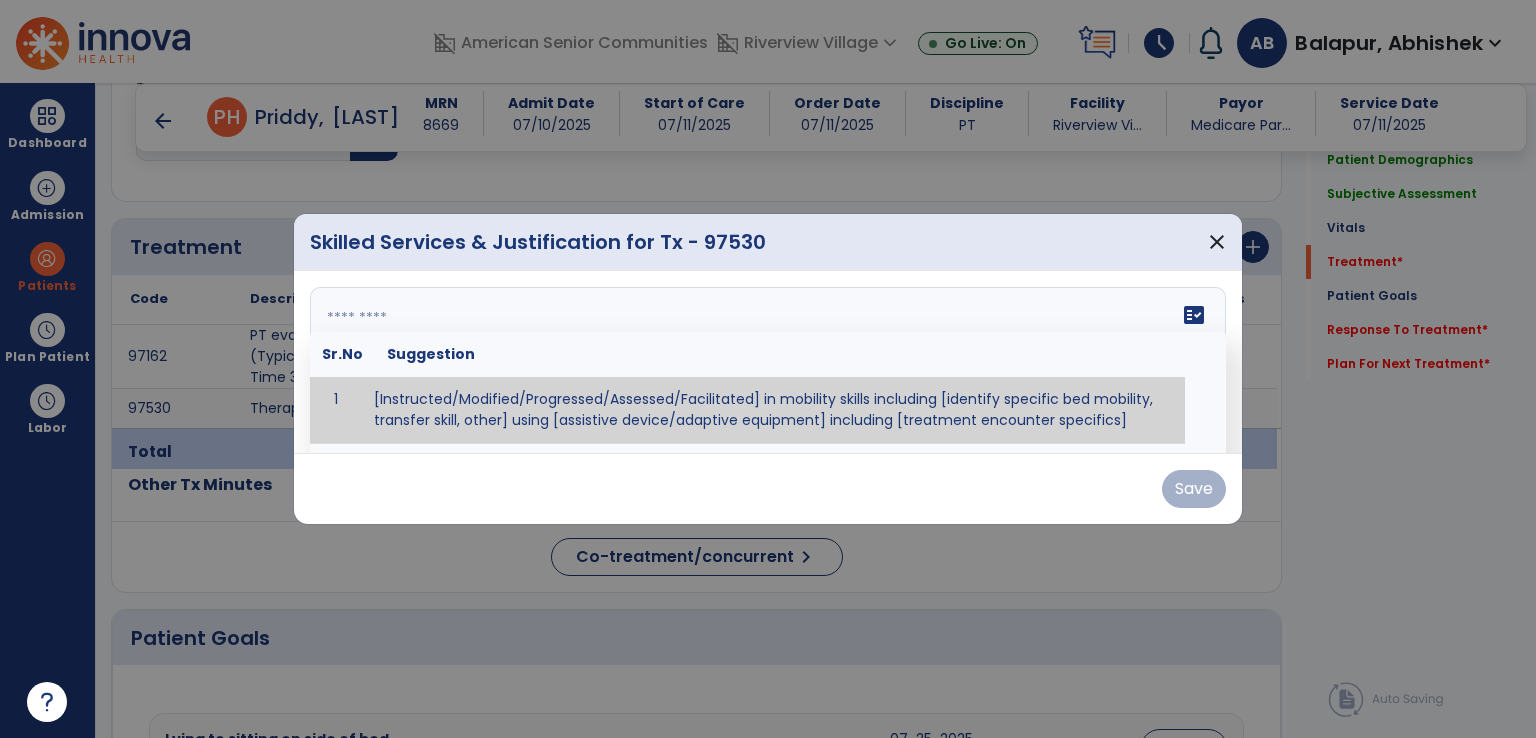 click at bounding box center (768, 362) 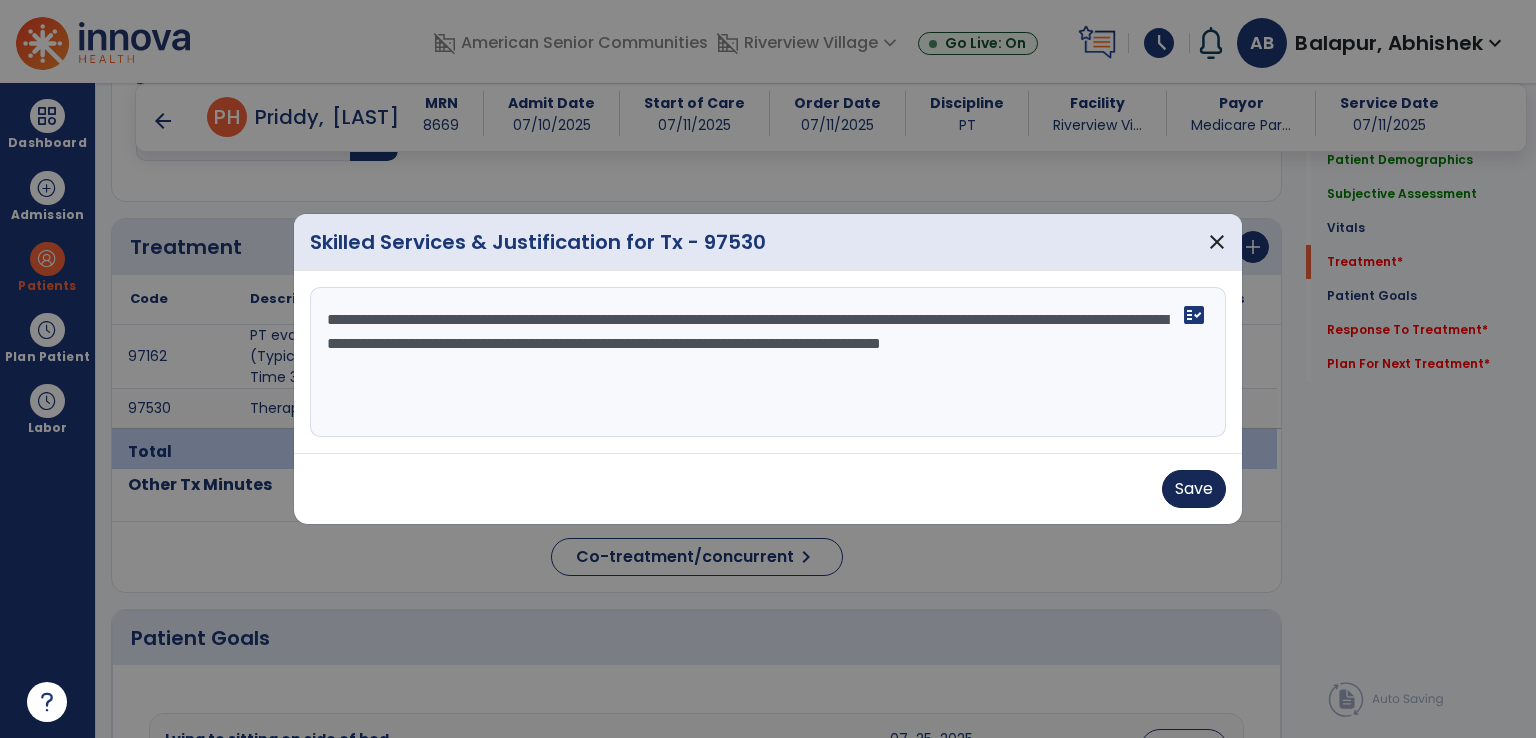 type on "**********" 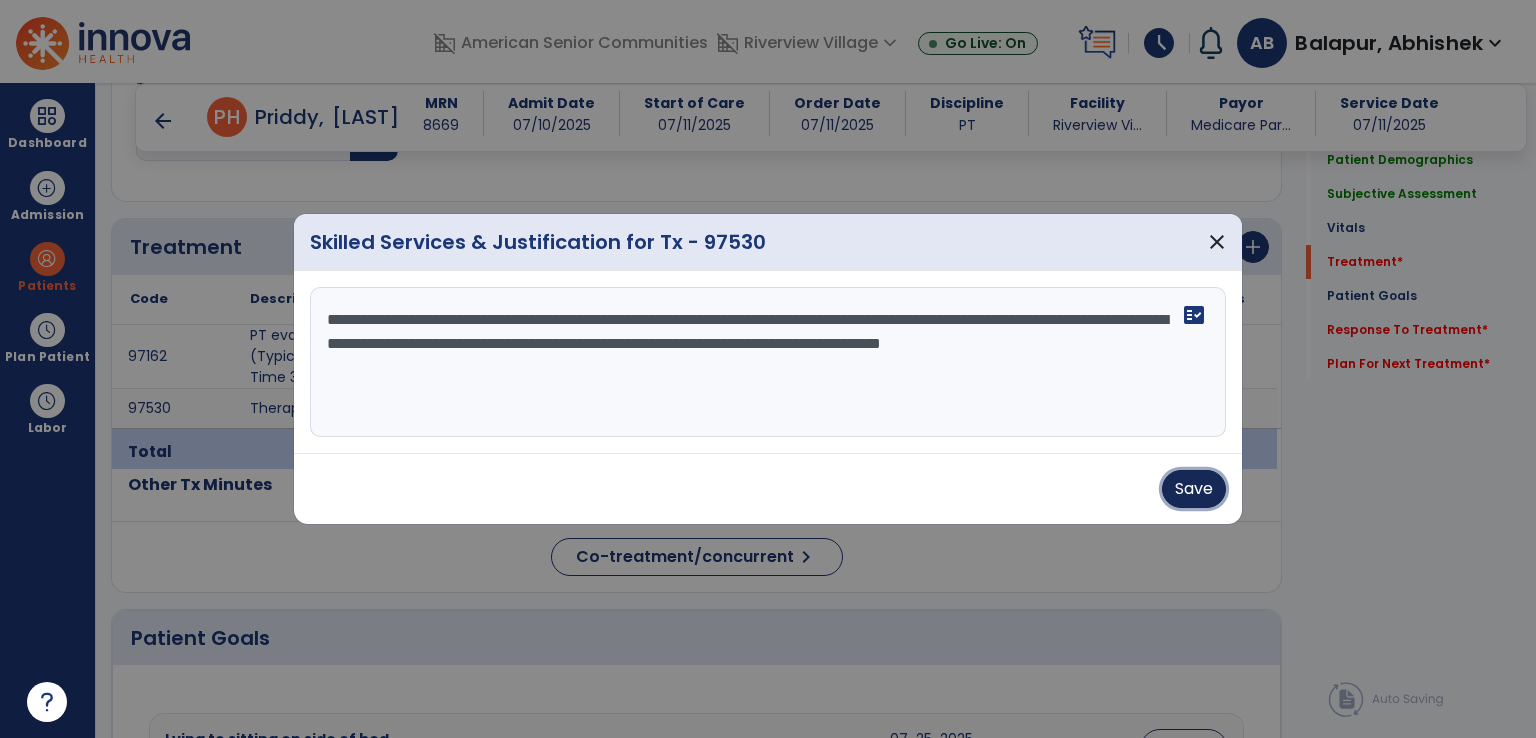 click on "Save" at bounding box center [1194, 489] 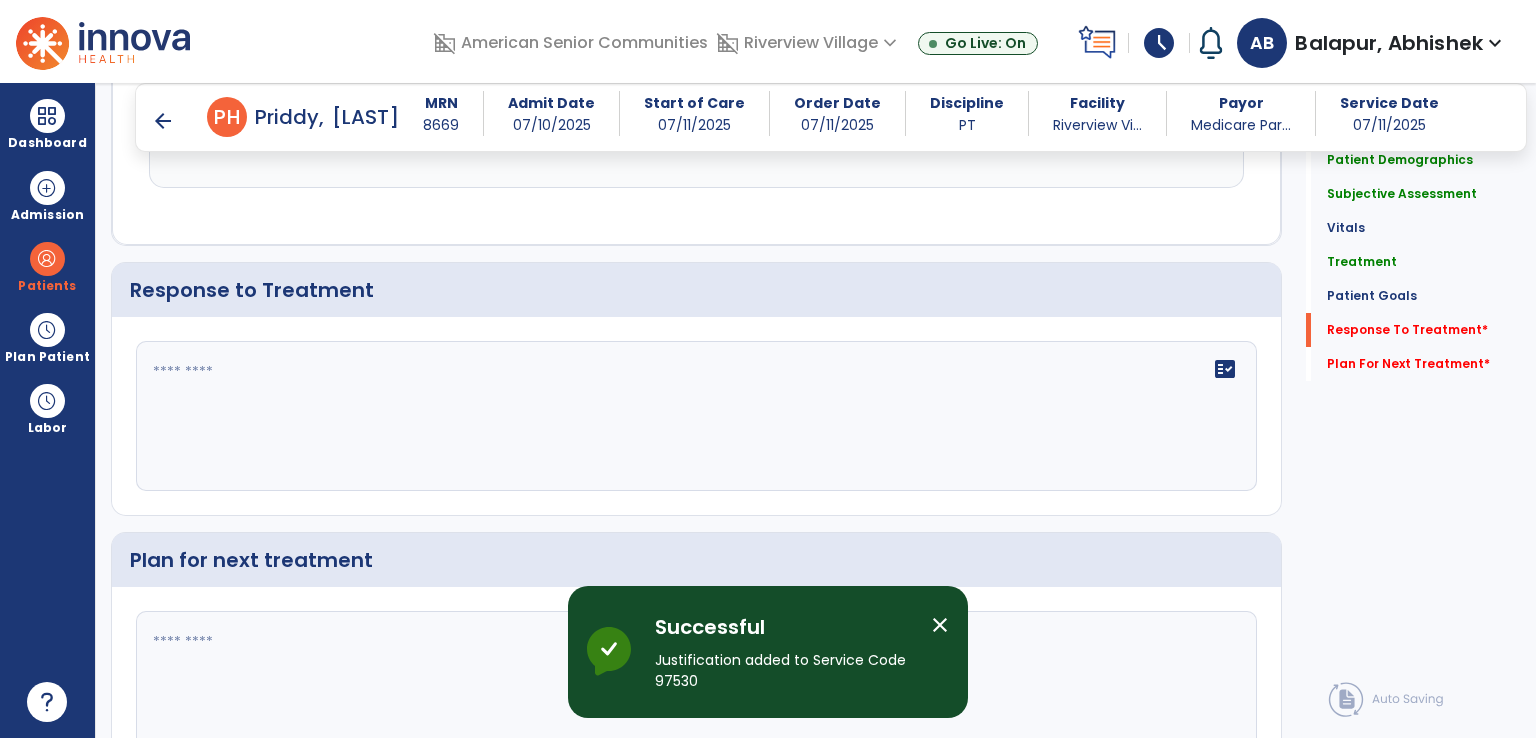 scroll, scrollTop: 3151, scrollLeft: 0, axis: vertical 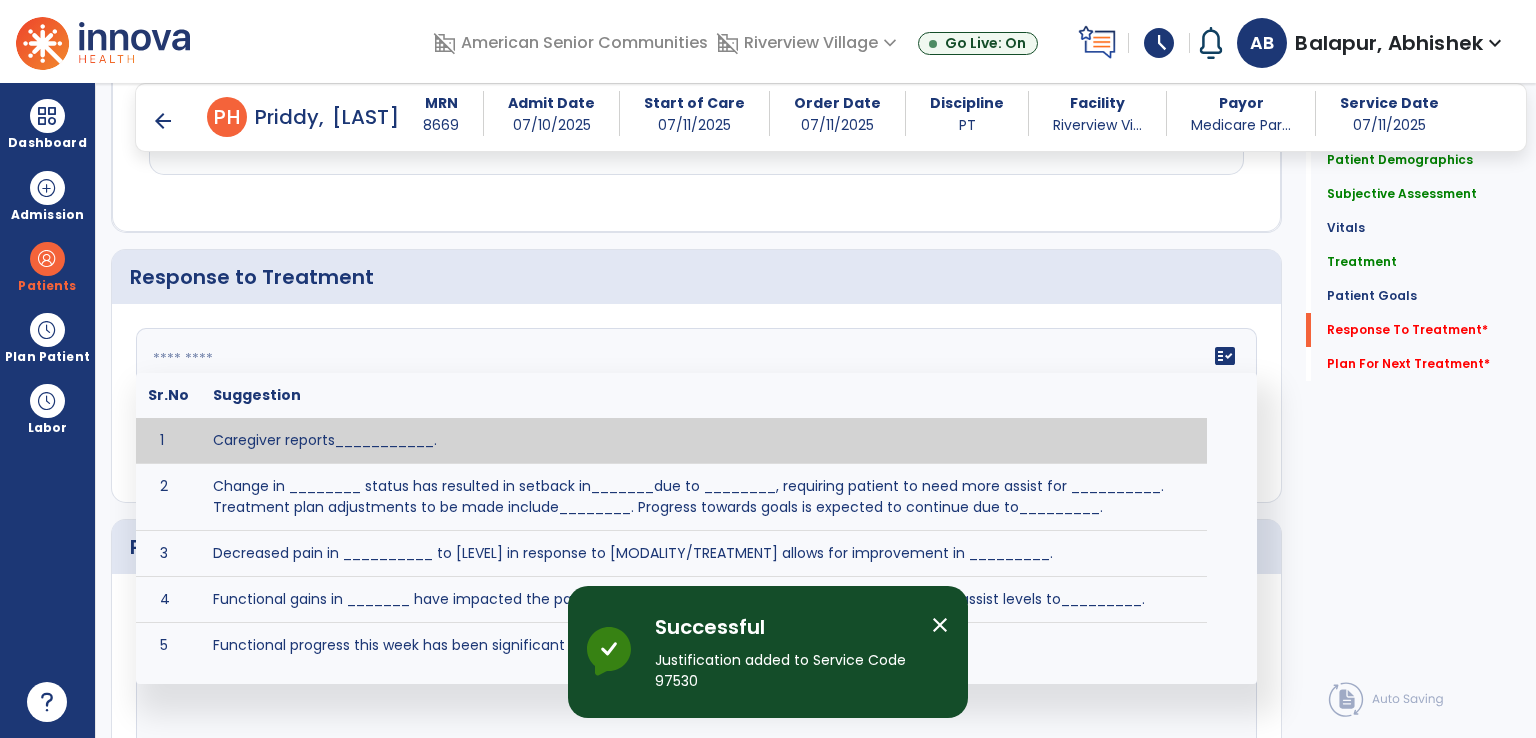 click on "fact_check  Sr.No Suggestion 1 Caregiver reports___________. 2 Change in ________ status has resulted in setback in_______due to ________, requiring patient to need more assist for __________.   Treatment plan adjustments to be made include________.  Progress towards goals is expected to continue due to_________. 3 Decreased pain in __________ to [LEVEL] in response to [MODALITY/TREATMENT] allows for improvement in _________. 4 Functional gains in _______ have impacted the patient's ability to perform_________ with a reduction in assist levels to_________. 5 Functional progress this week has been significant due to__________. 6 Gains in ________ have improved the patient's ability to perform ______with decreased levels of assist to___________. 7 Improvement in ________allows patient to tolerate higher levels of challenges in_________. 8 Pain in [AREA] has decreased to [LEVEL] in response to [TREATMENT/MODALITY], allowing fore ease in completing__________. 9 10 11 12 13 14 15 16 17 18 19 20 21" 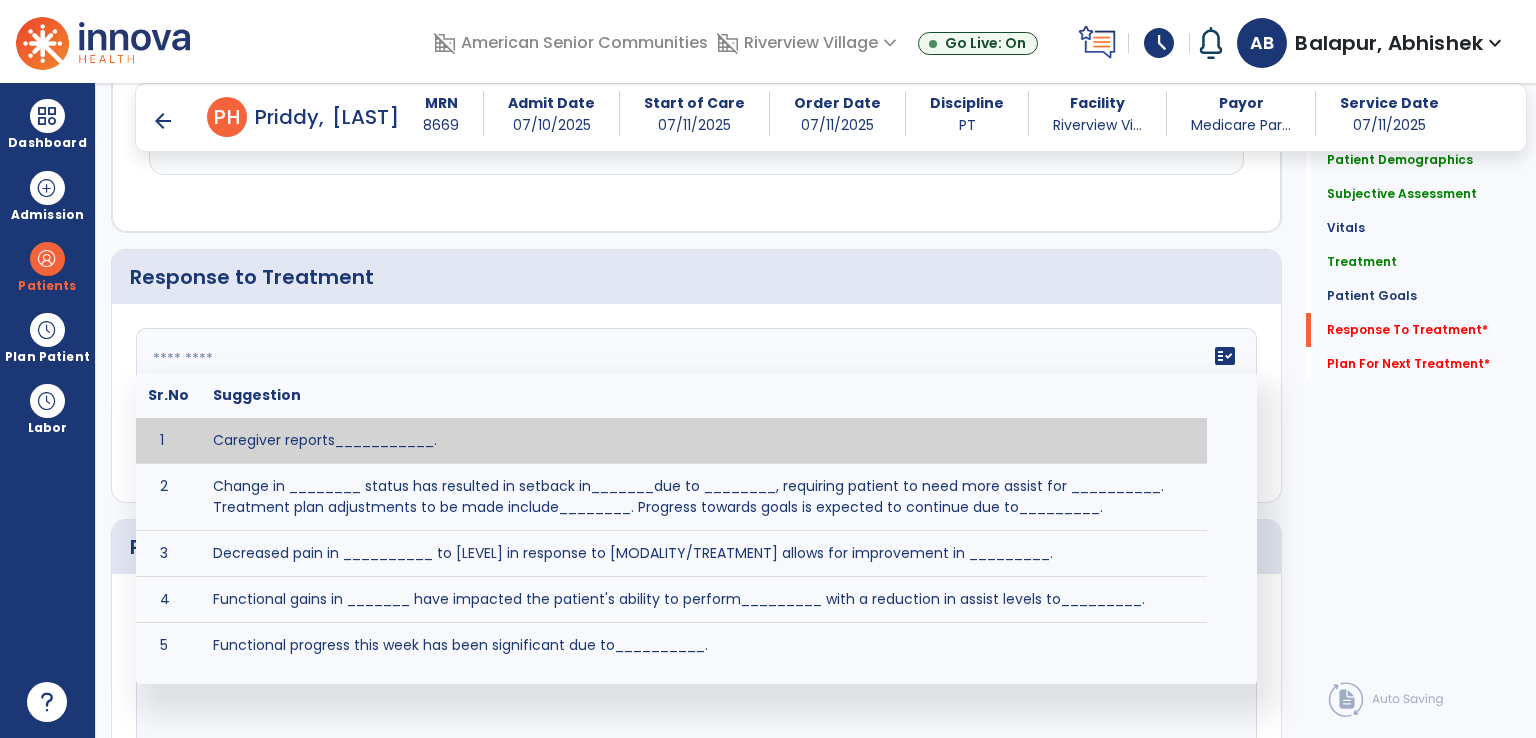 click on "fact_check  Sr.No Suggestion 1 Caregiver reports___________. 2 Change in ________ status has resulted in setback in_______due to ________, requiring patient to need more assist for __________.   Treatment plan adjustments to be made include________.  Progress towards goals is expected to continue due to_________. 3 Decreased pain in __________ to [LEVEL] in response to [MODALITY/TREATMENT] allows for improvement in _________. 4 Functional gains in _______ have impacted the patient's ability to perform_________ with a reduction in assist levels to_________. 5 Functional progress this week has been significant due to__________. 6 Gains in ________ have improved the patient's ability to perform ______with decreased levels of assist to___________. 7 Improvement in ________allows patient to tolerate higher levels of challenges in_________. 8 Pain in [AREA] has decreased to [LEVEL] in response to [TREATMENT/MODALITY], allowing fore ease in completing__________. 9 10 11 12 13 14 15 16 17 18 19 20 21" 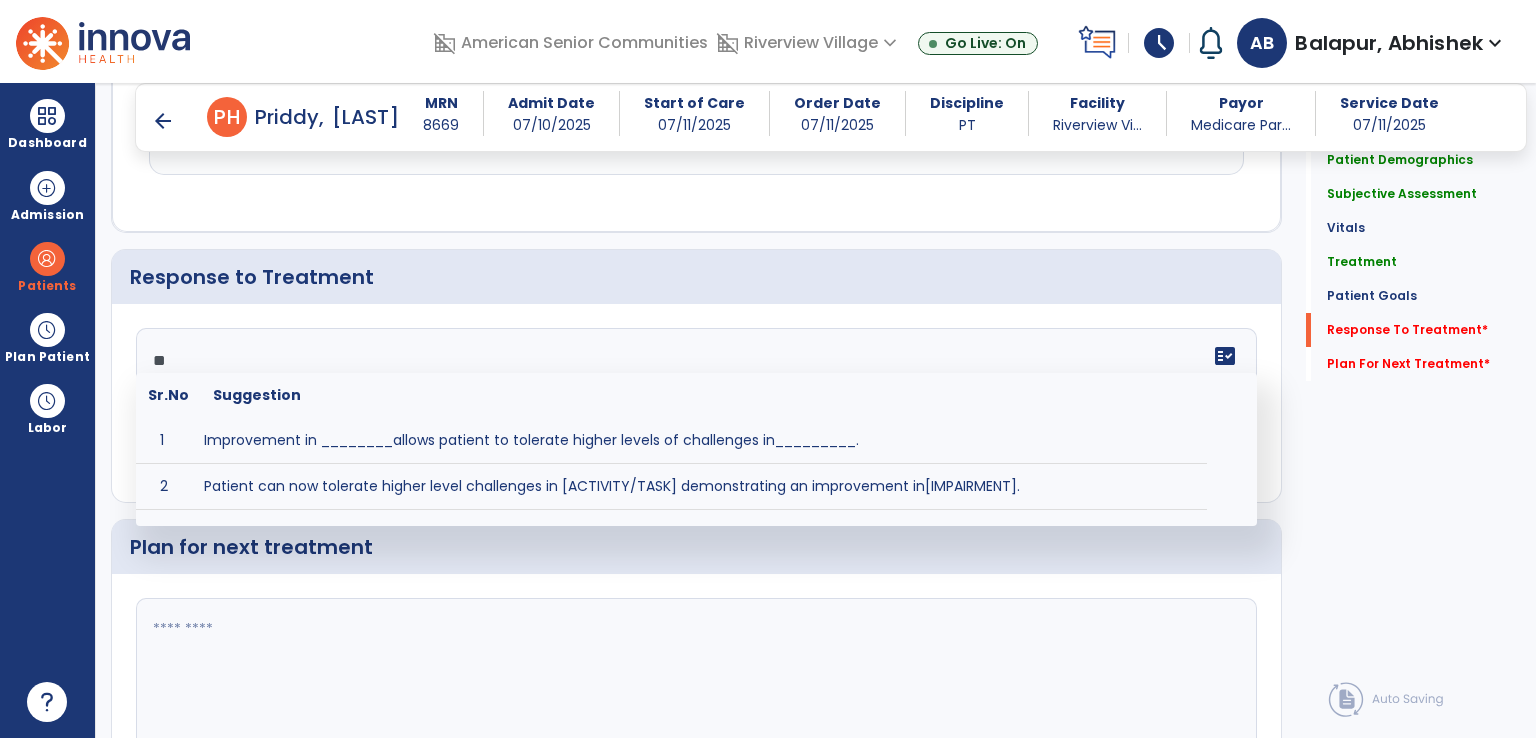type on "*" 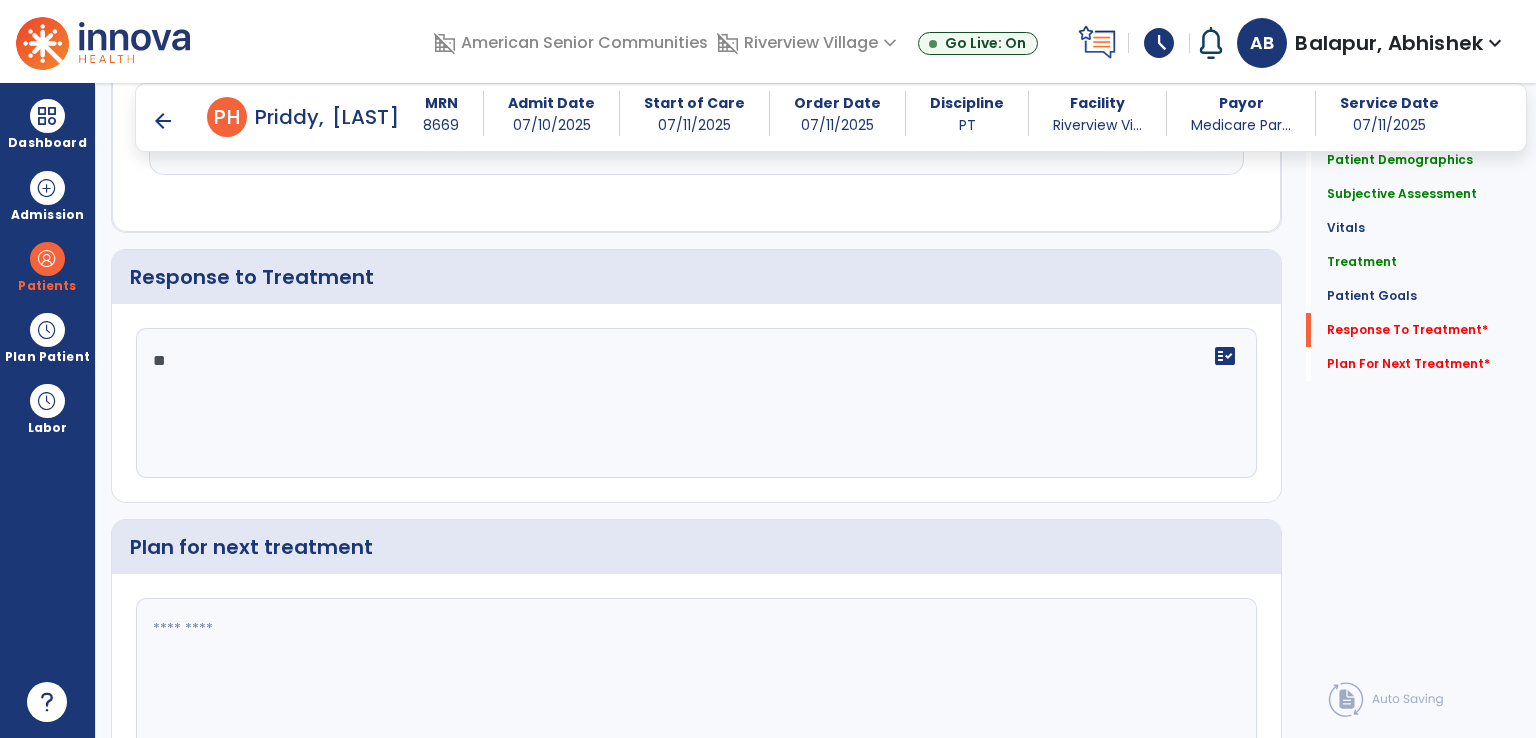 type on "*" 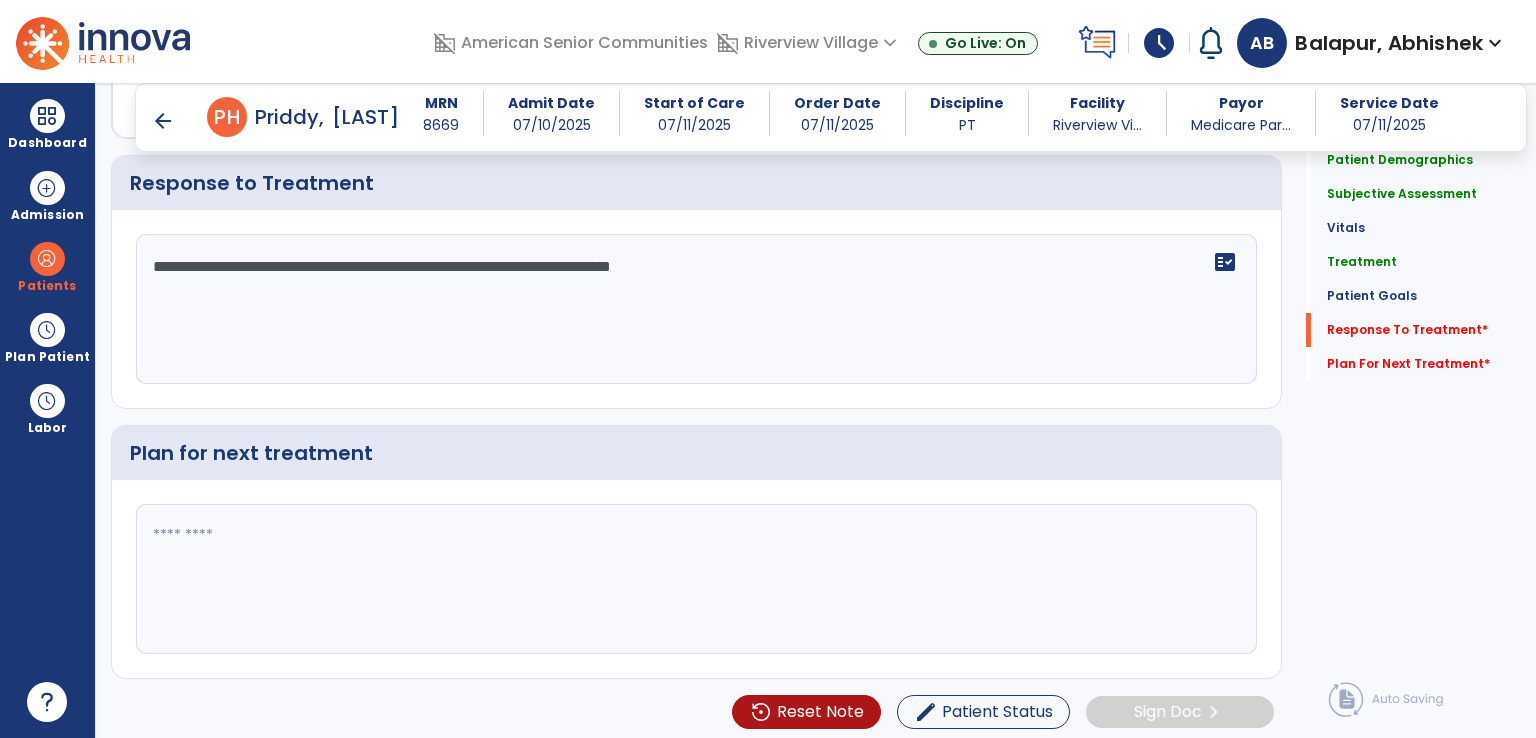 type on "**********" 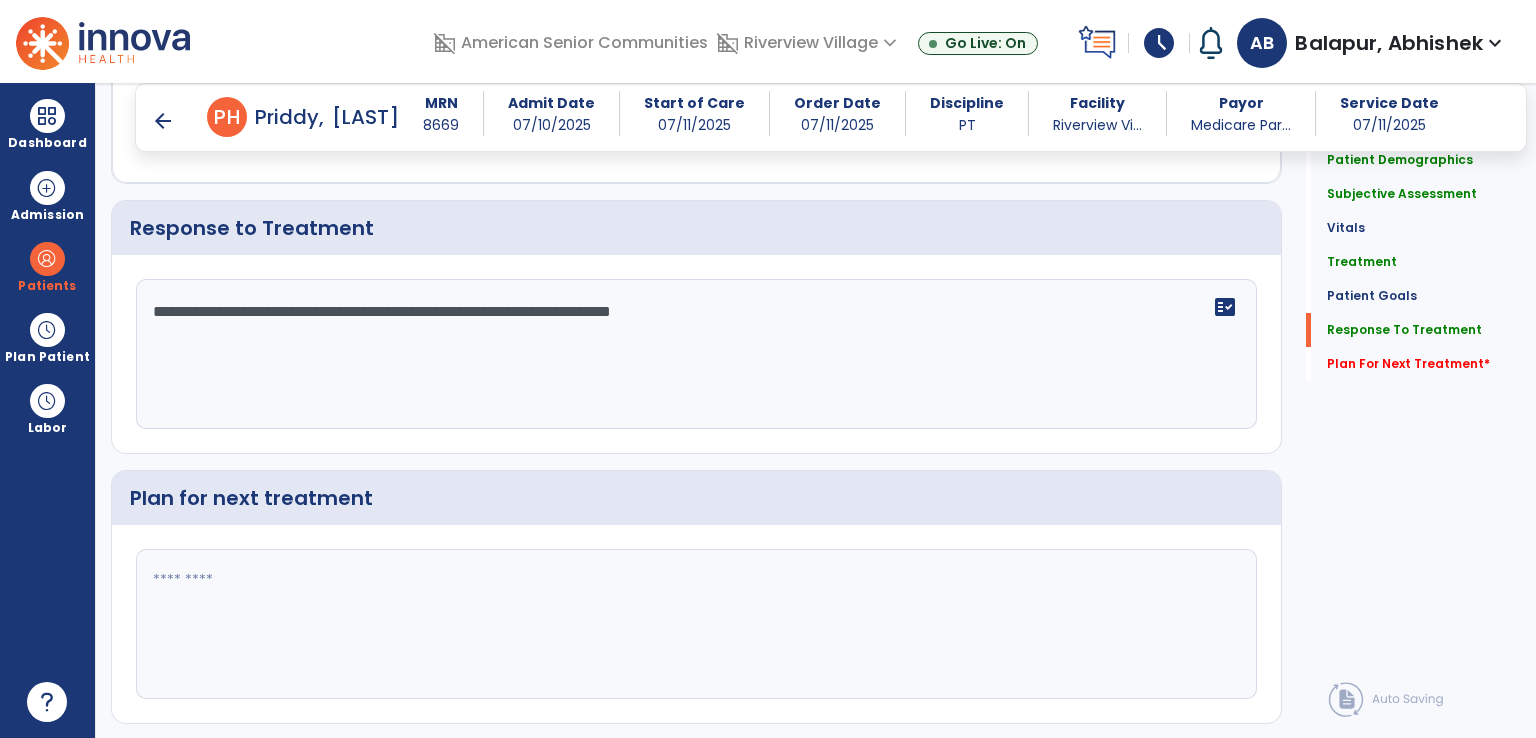 scroll, scrollTop: 3245, scrollLeft: 0, axis: vertical 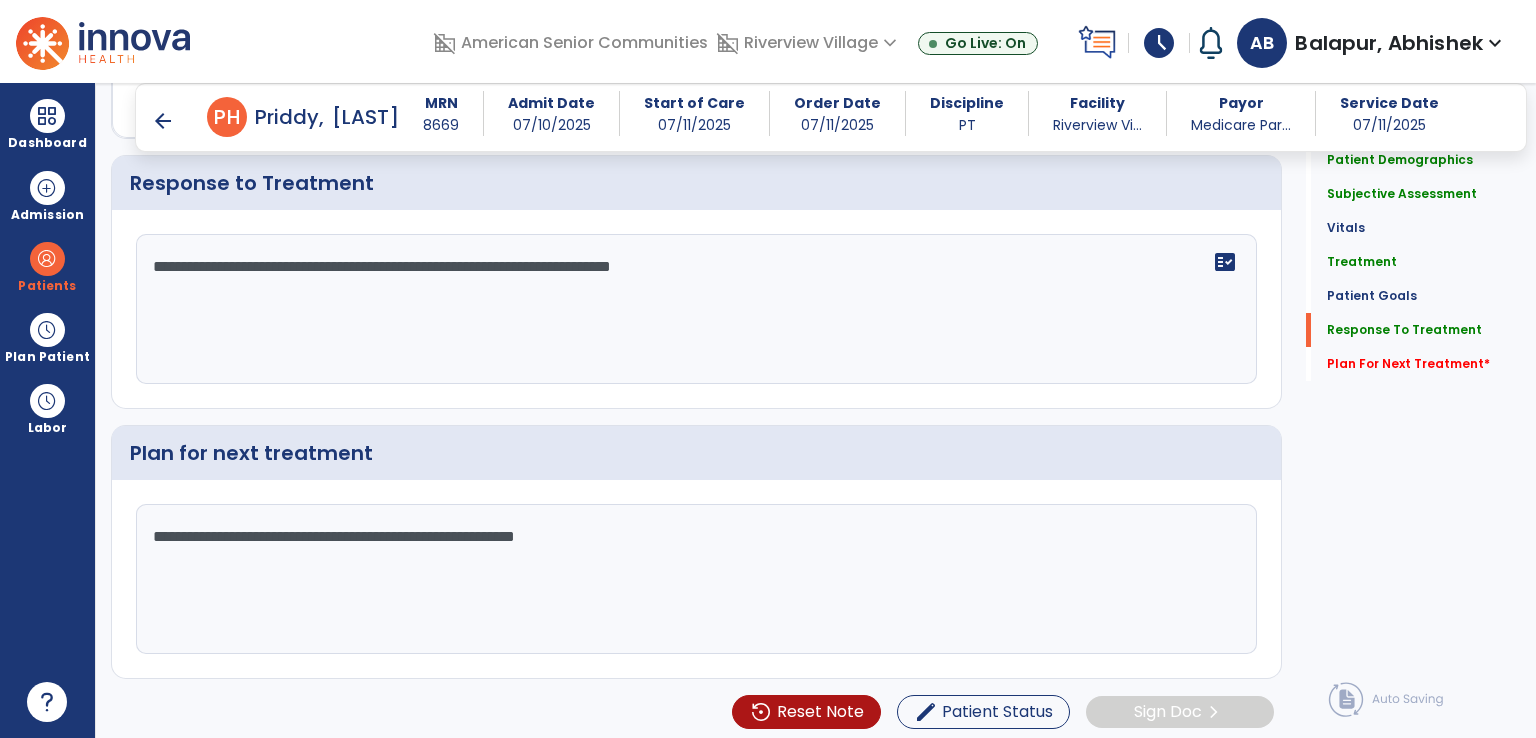 type on "**********" 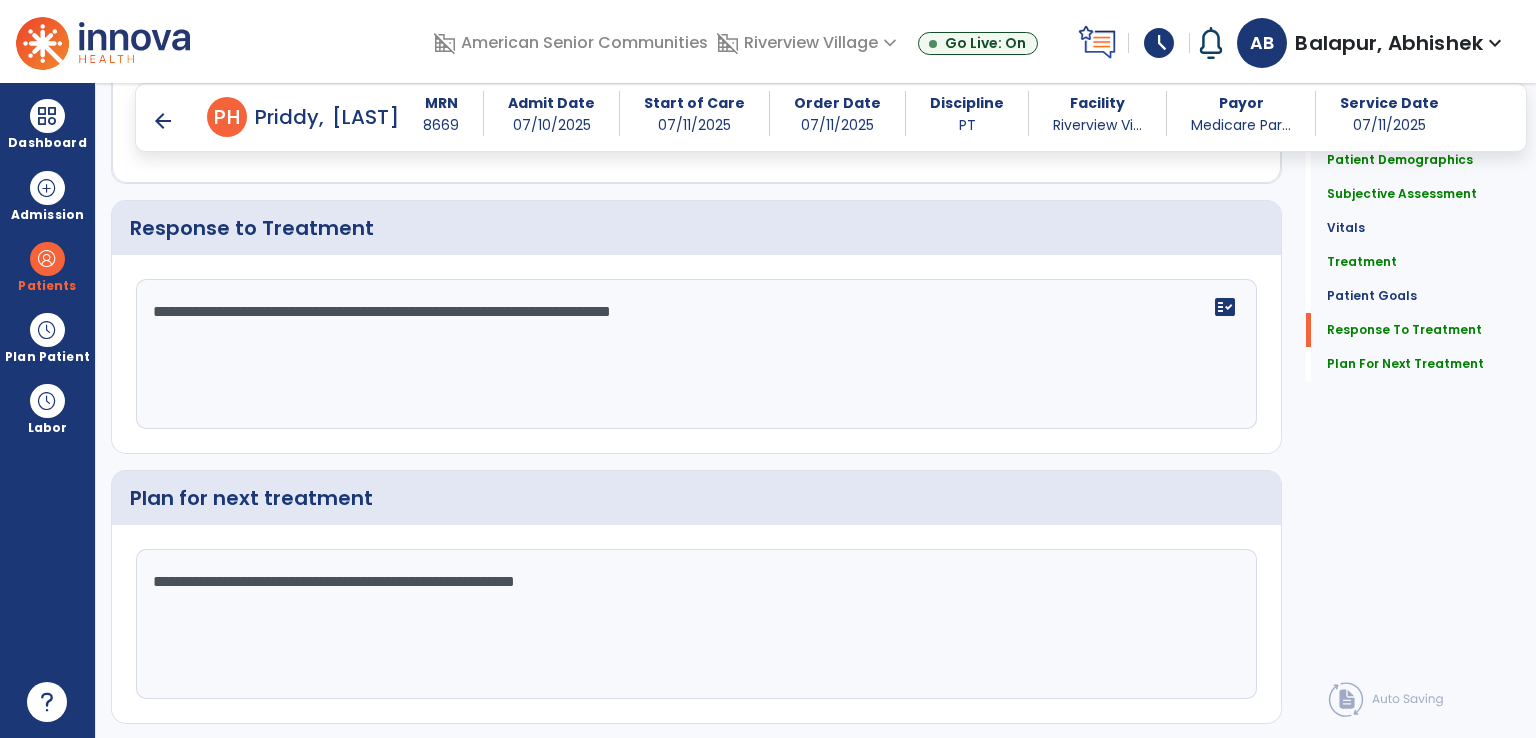scroll, scrollTop: 3245, scrollLeft: 0, axis: vertical 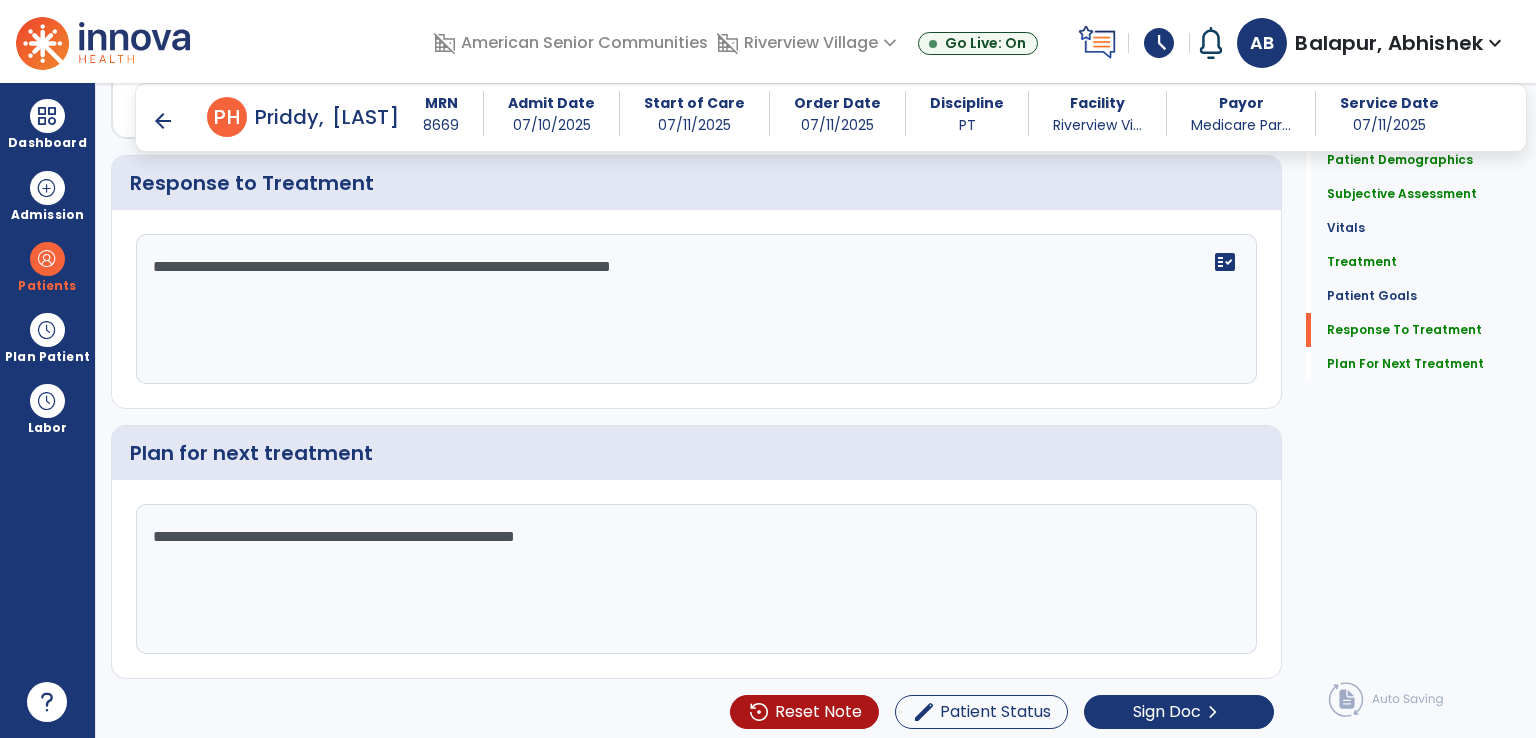 click on "**********" 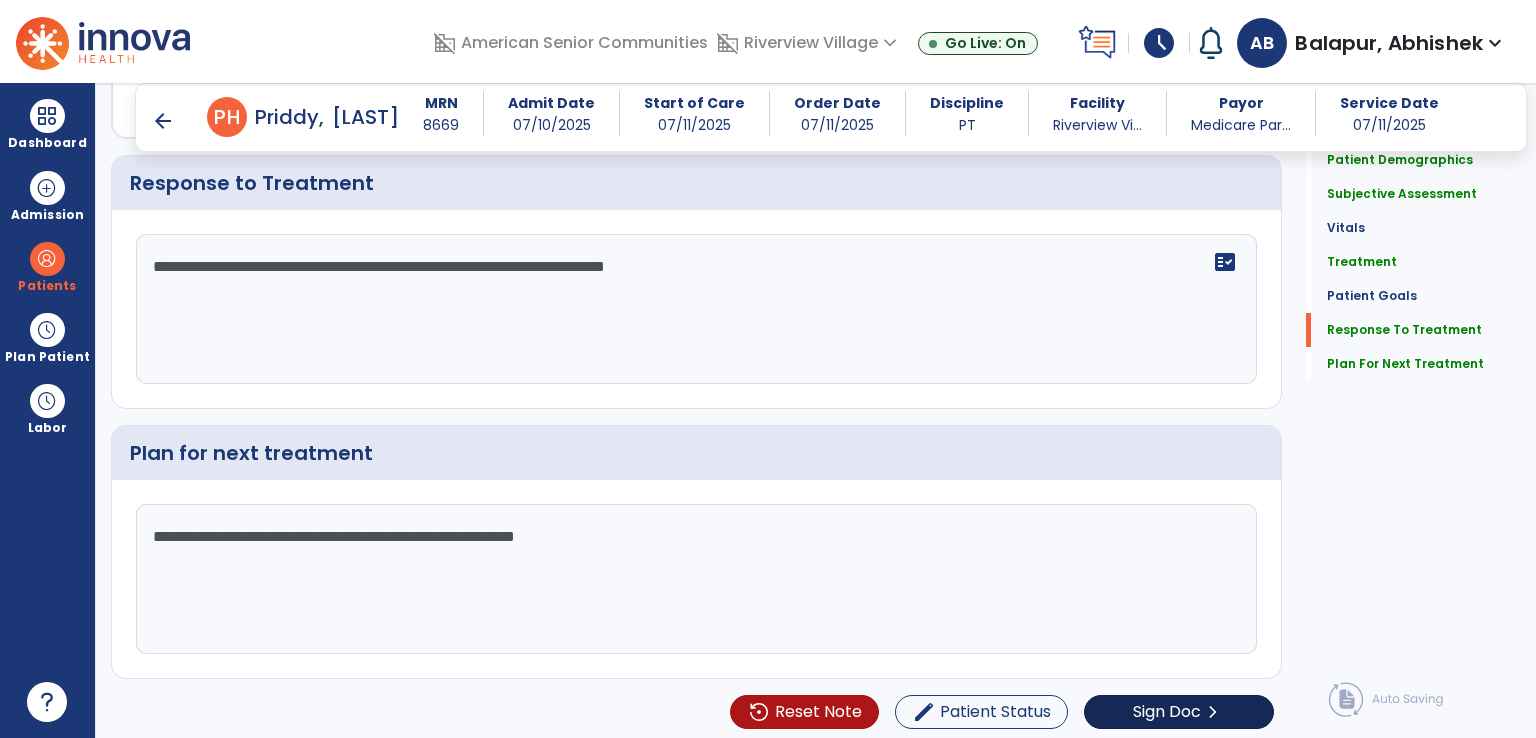 type on "**********" 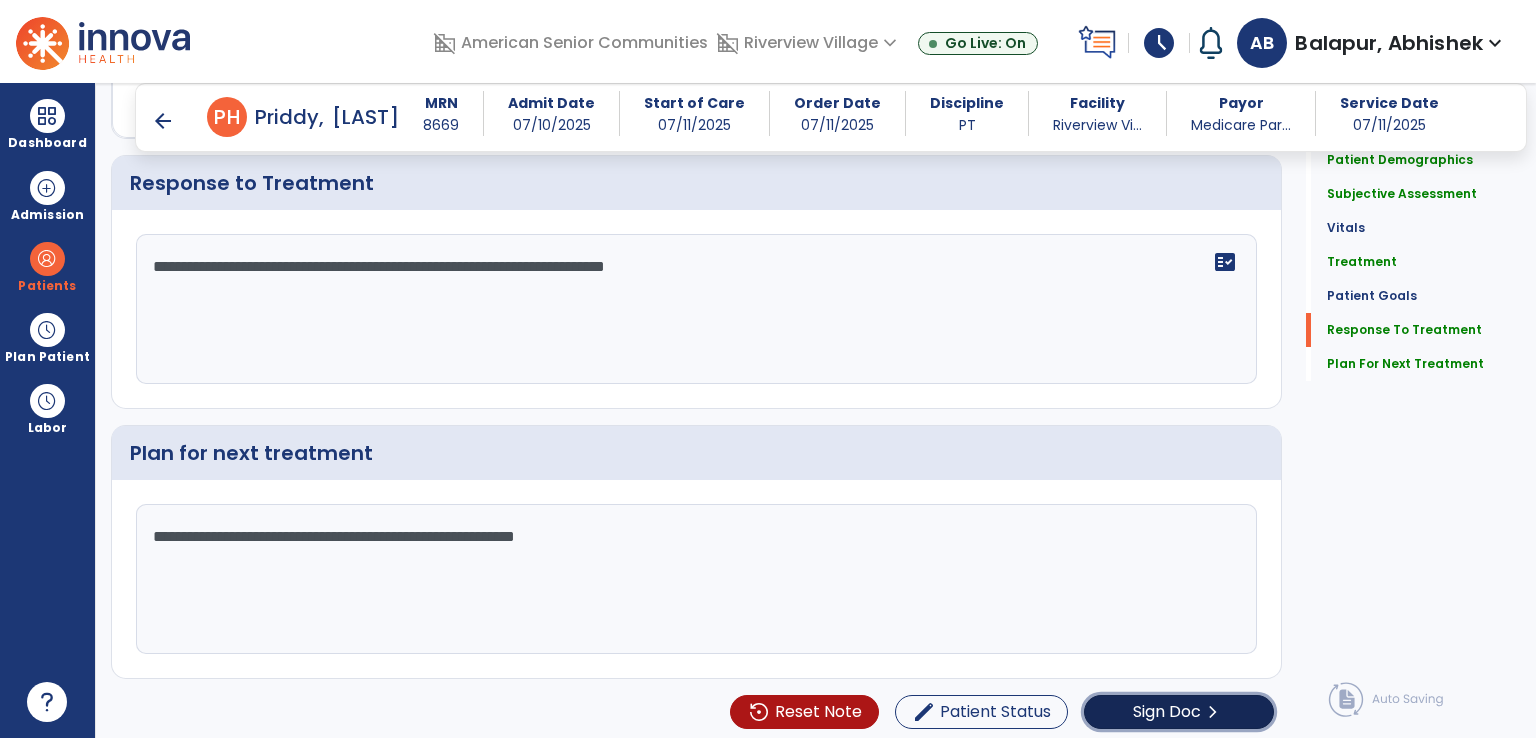 click on "Sign Doc" 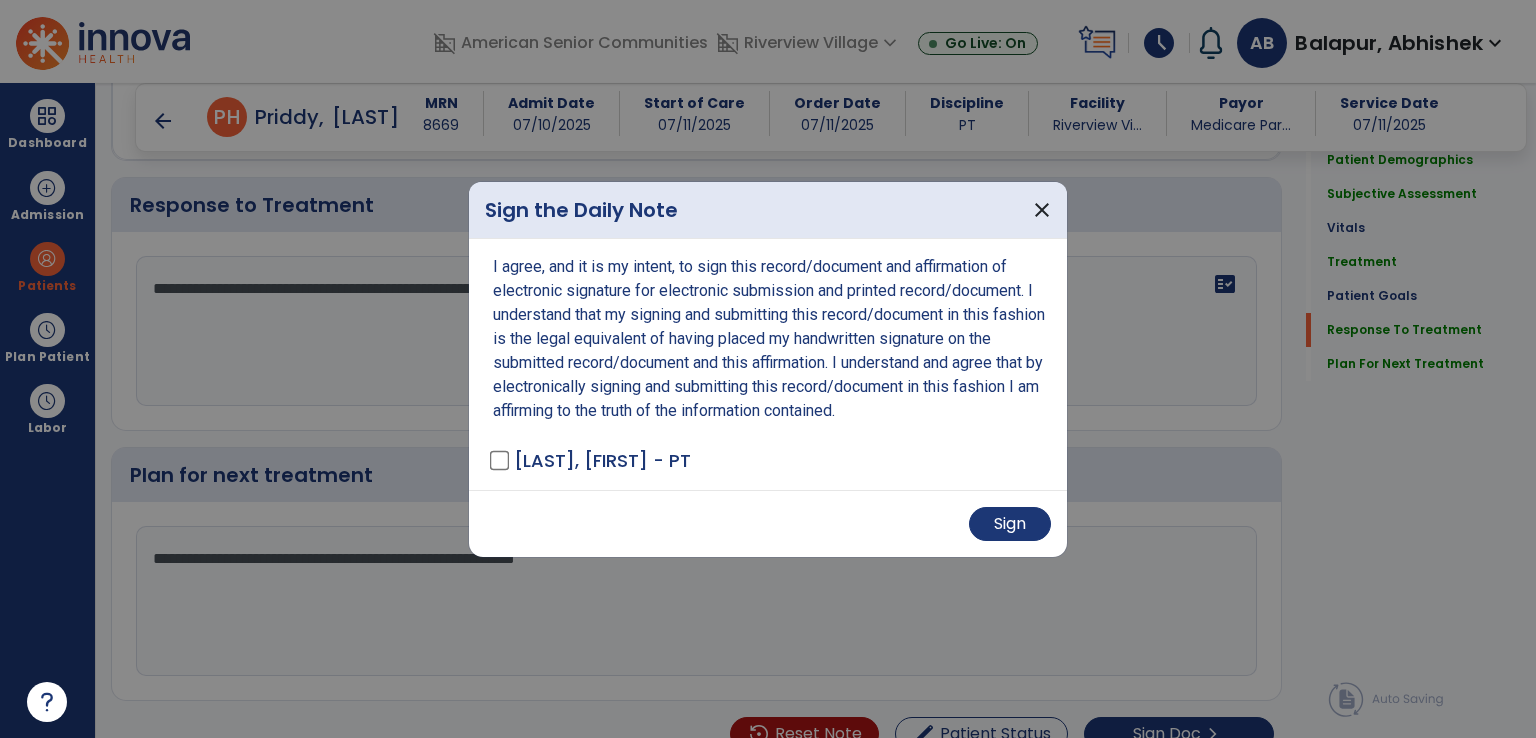 scroll, scrollTop: 3245, scrollLeft: 0, axis: vertical 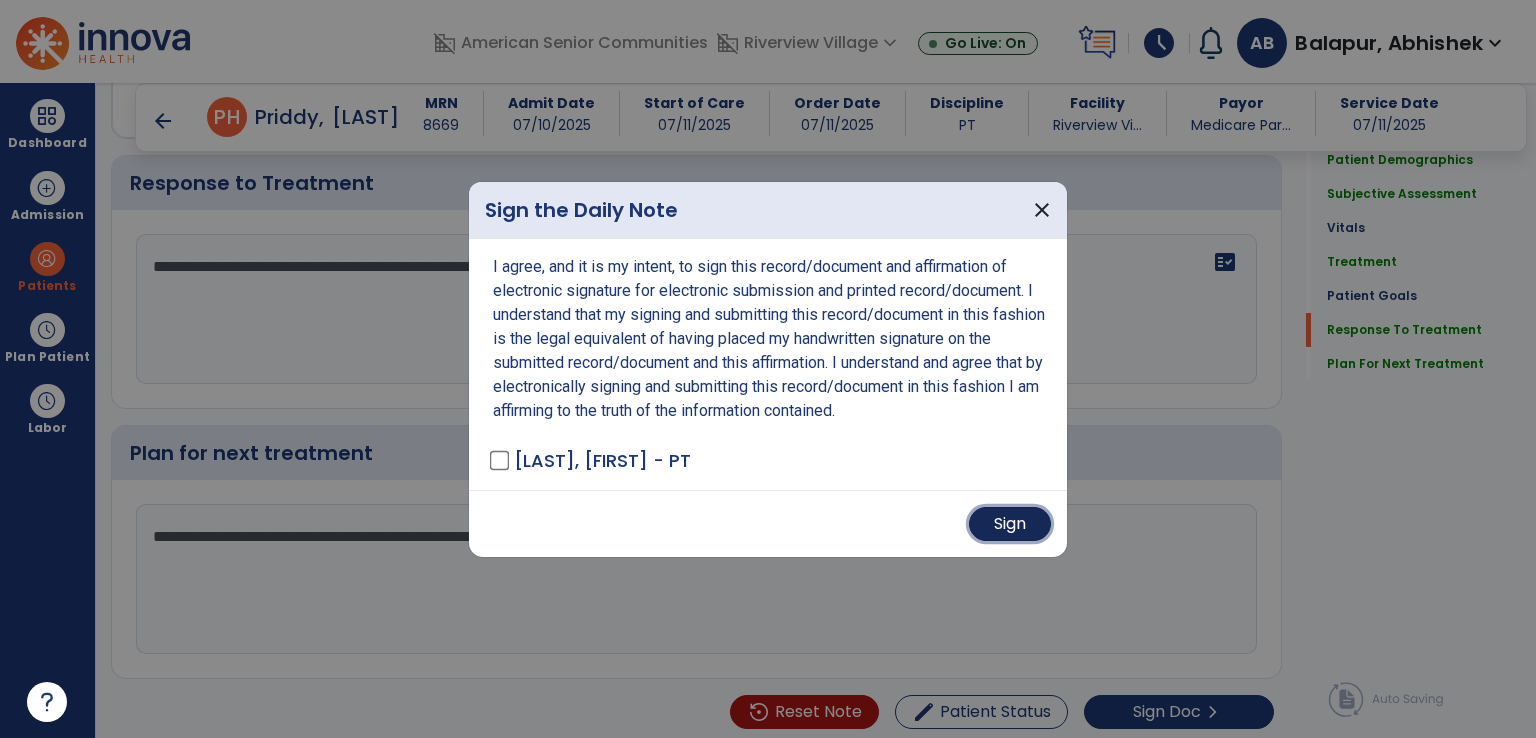 click on "Sign" at bounding box center (1010, 524) 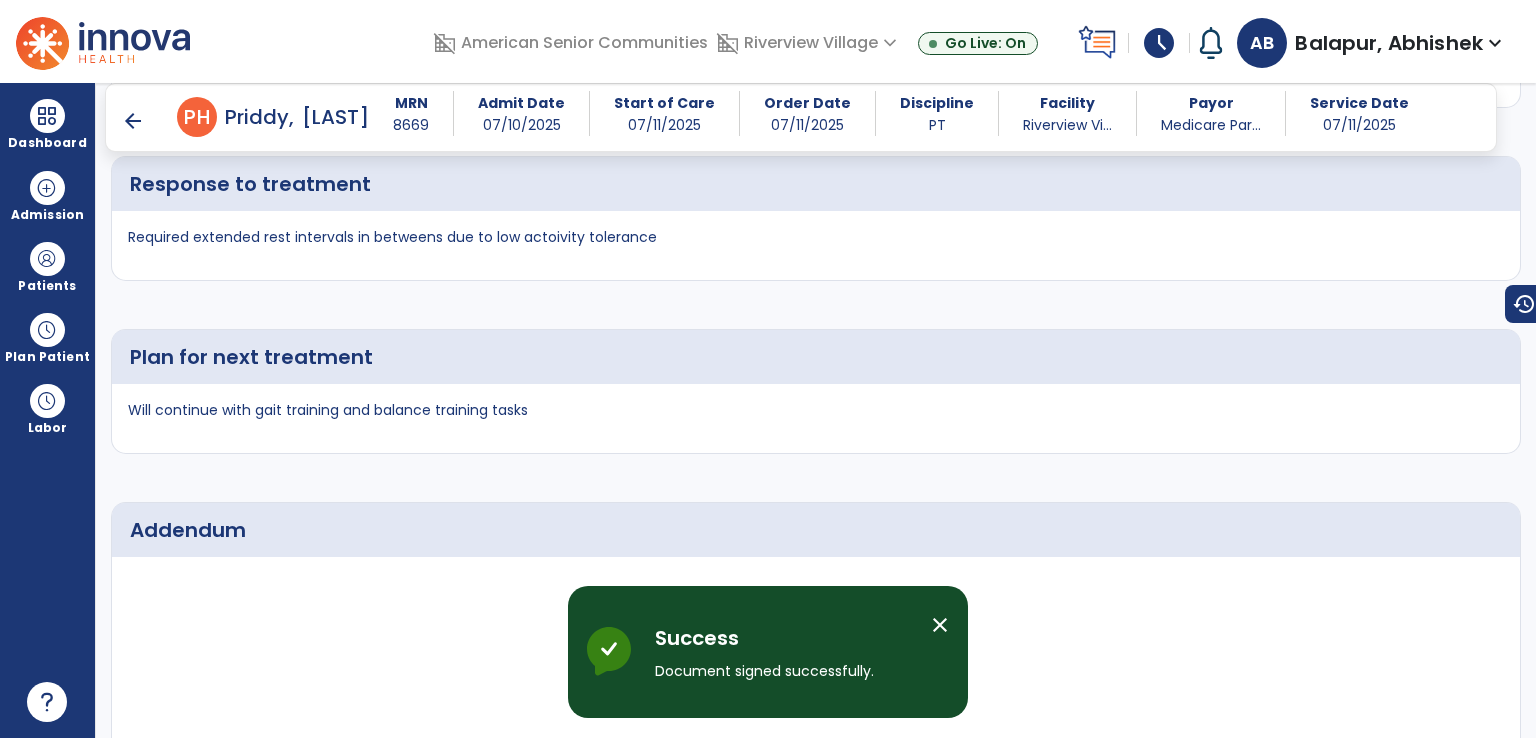 scroll, scrollTop: 4537, scrollLeft: 0, axis: vertical 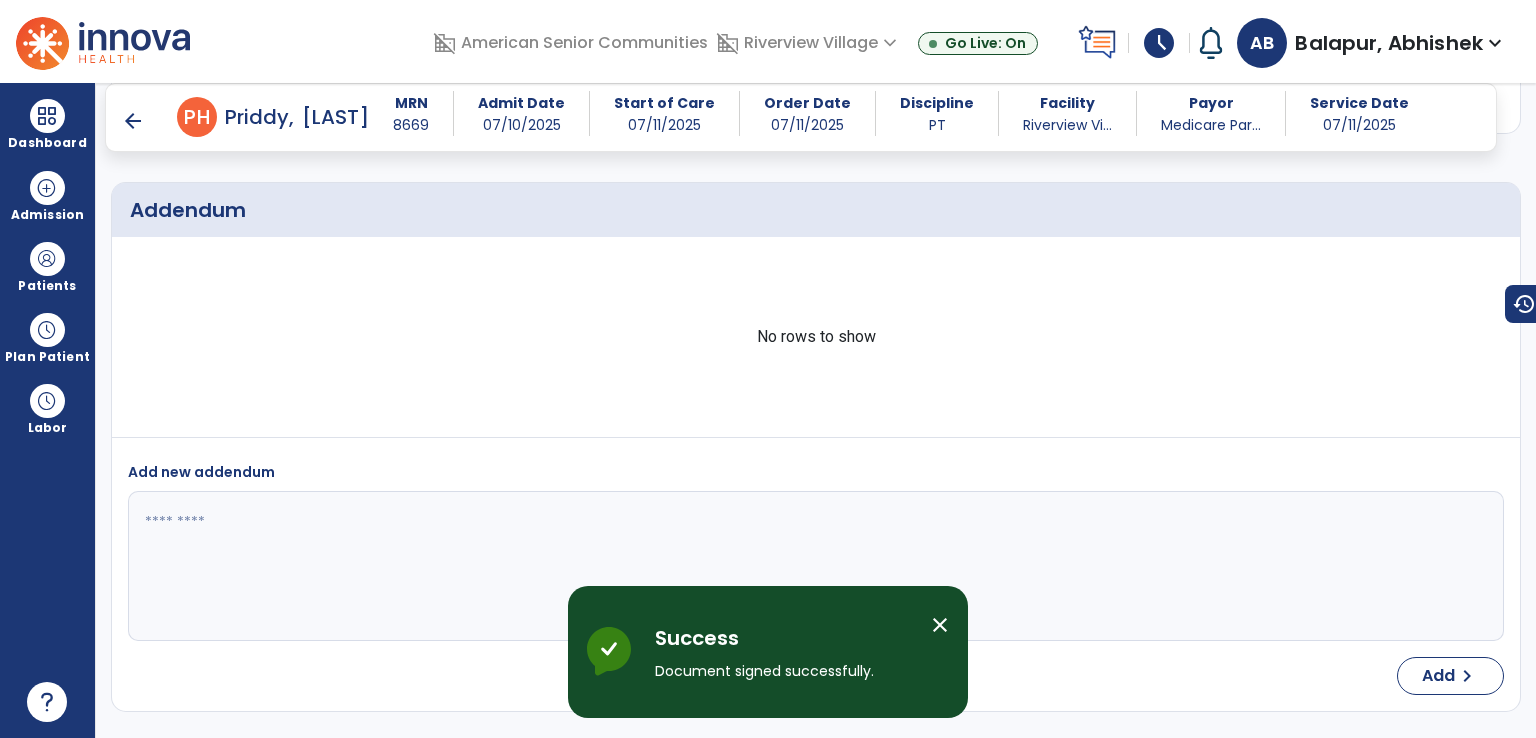 click on "arrow_back" at bounding box center (133, 121) 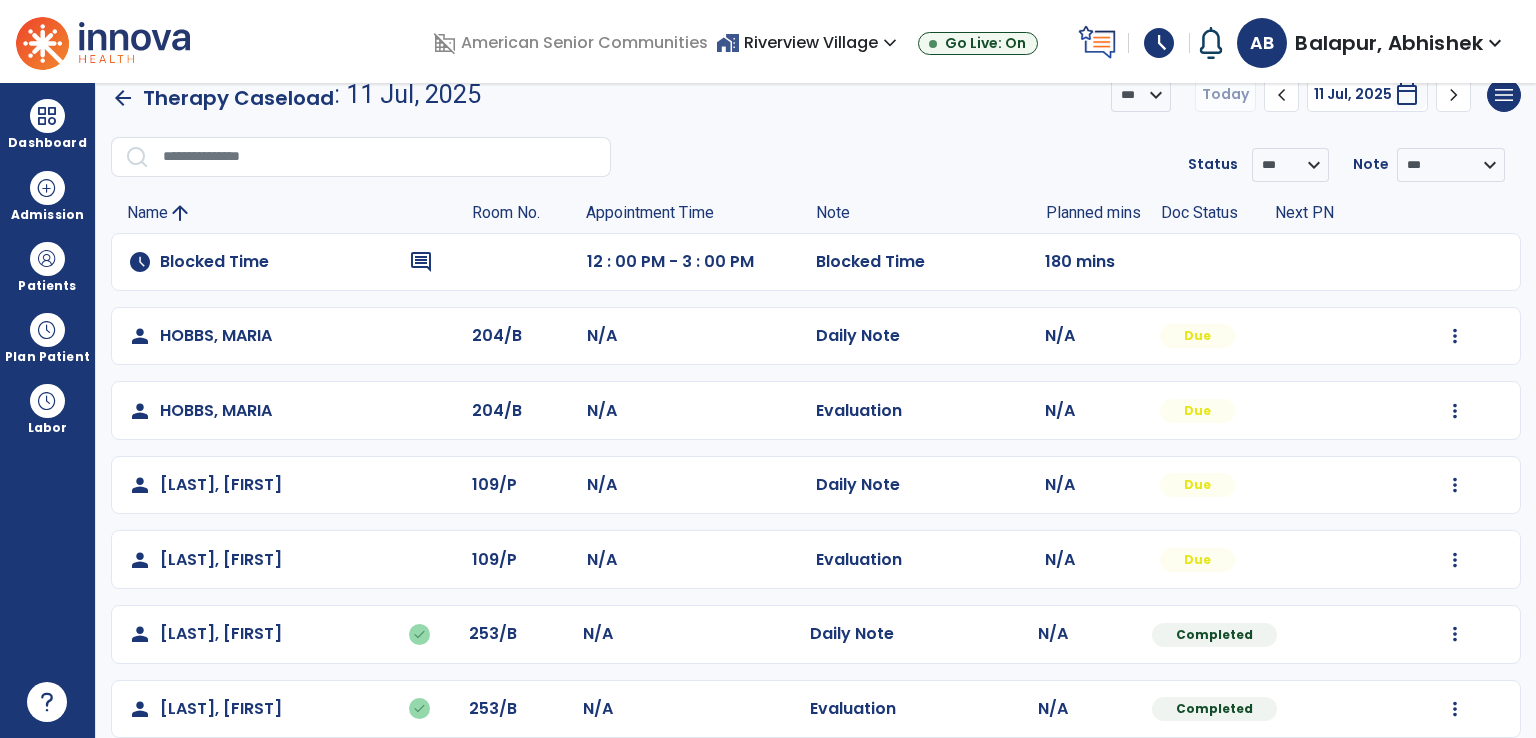 scroll, scrollTop: 51, scrollLeft: 0, axis: vertical 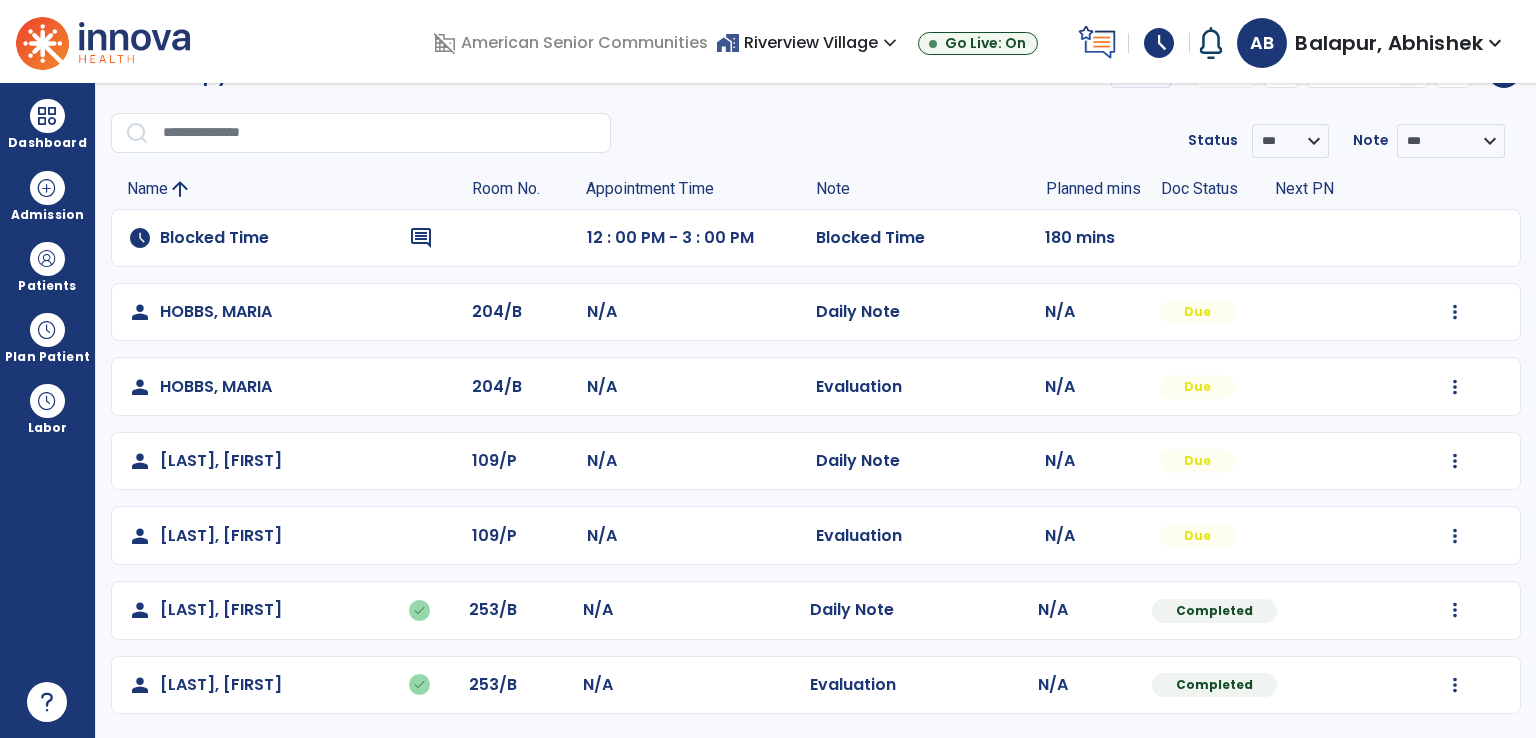 click on "person" 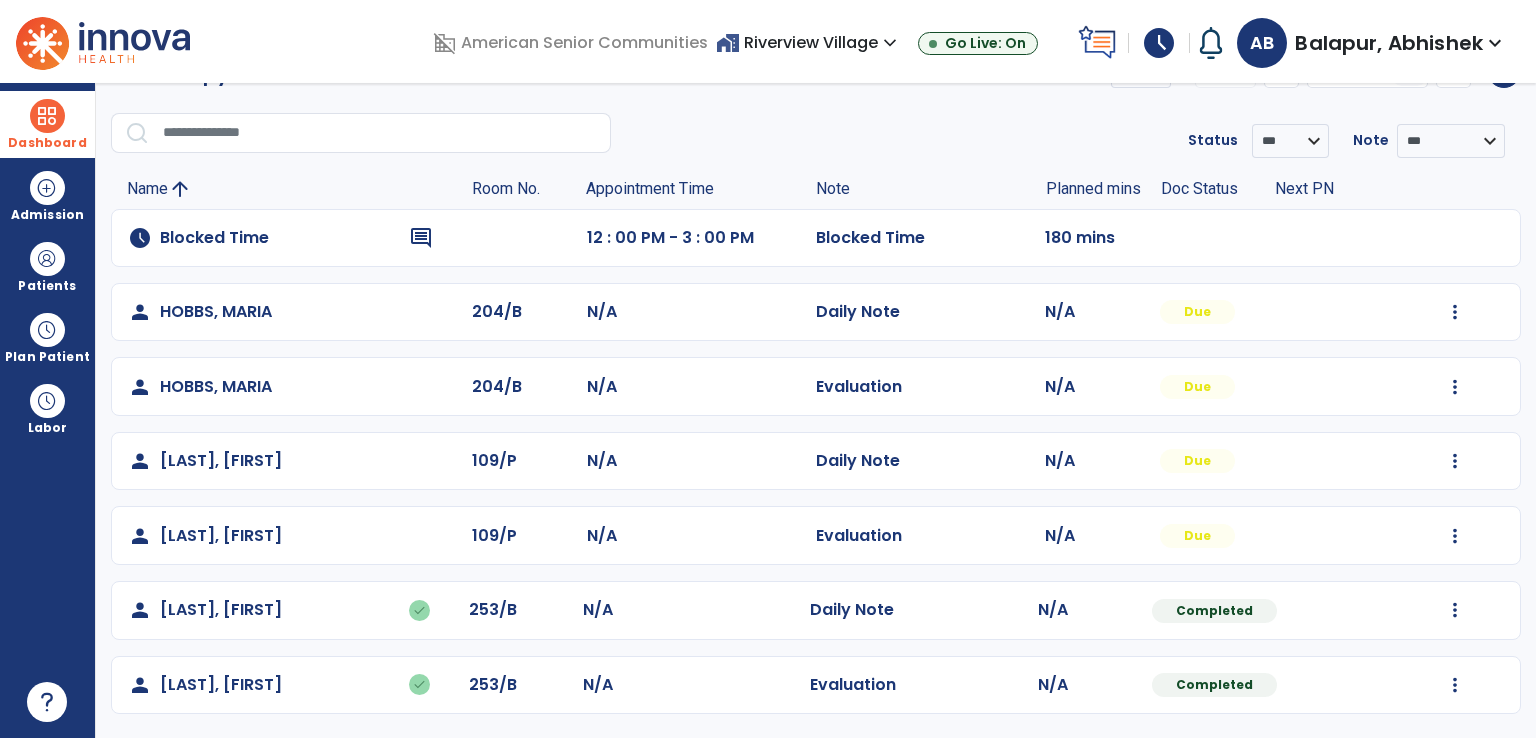 click on "Dashboard" at bounding box center [47, 124] 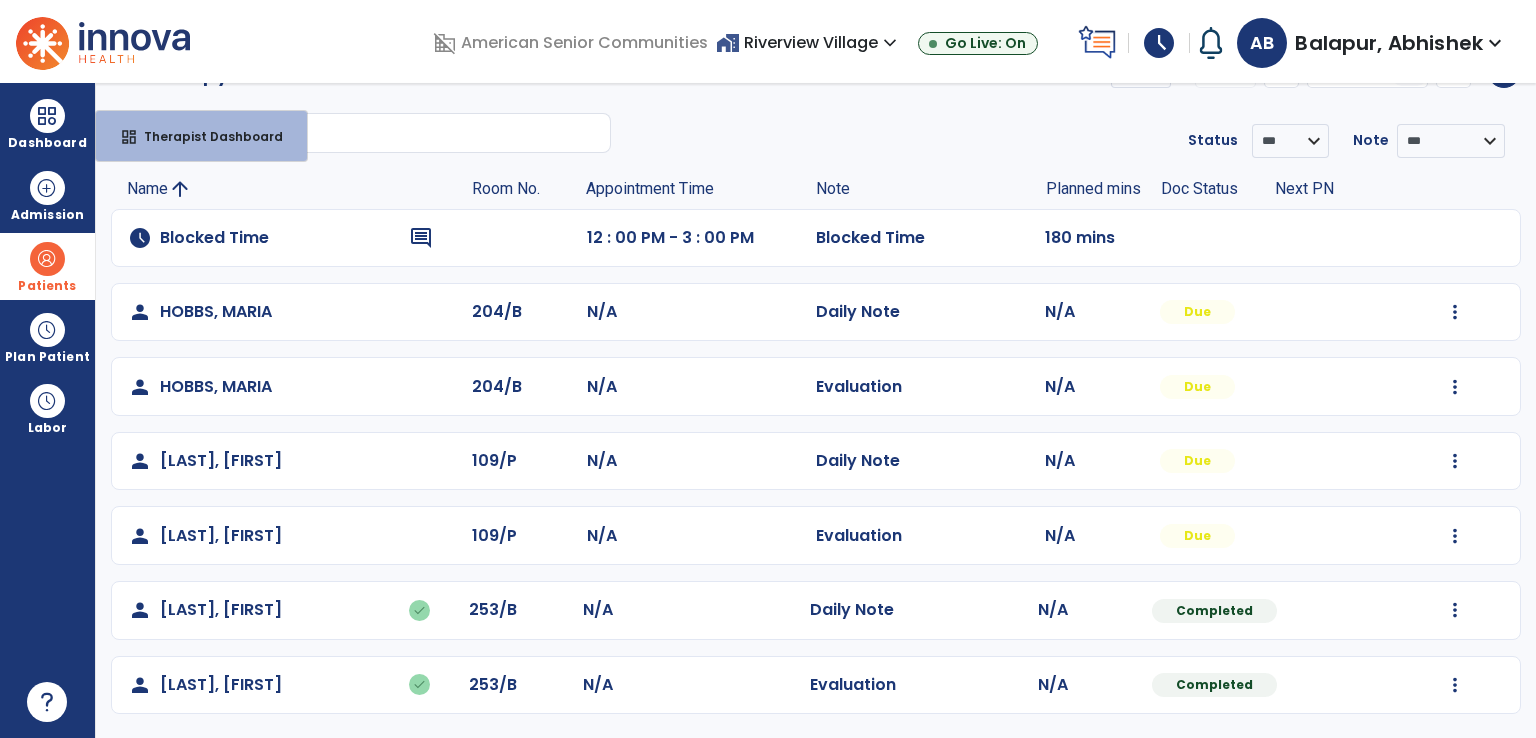 click at bounding box center (47, 259) 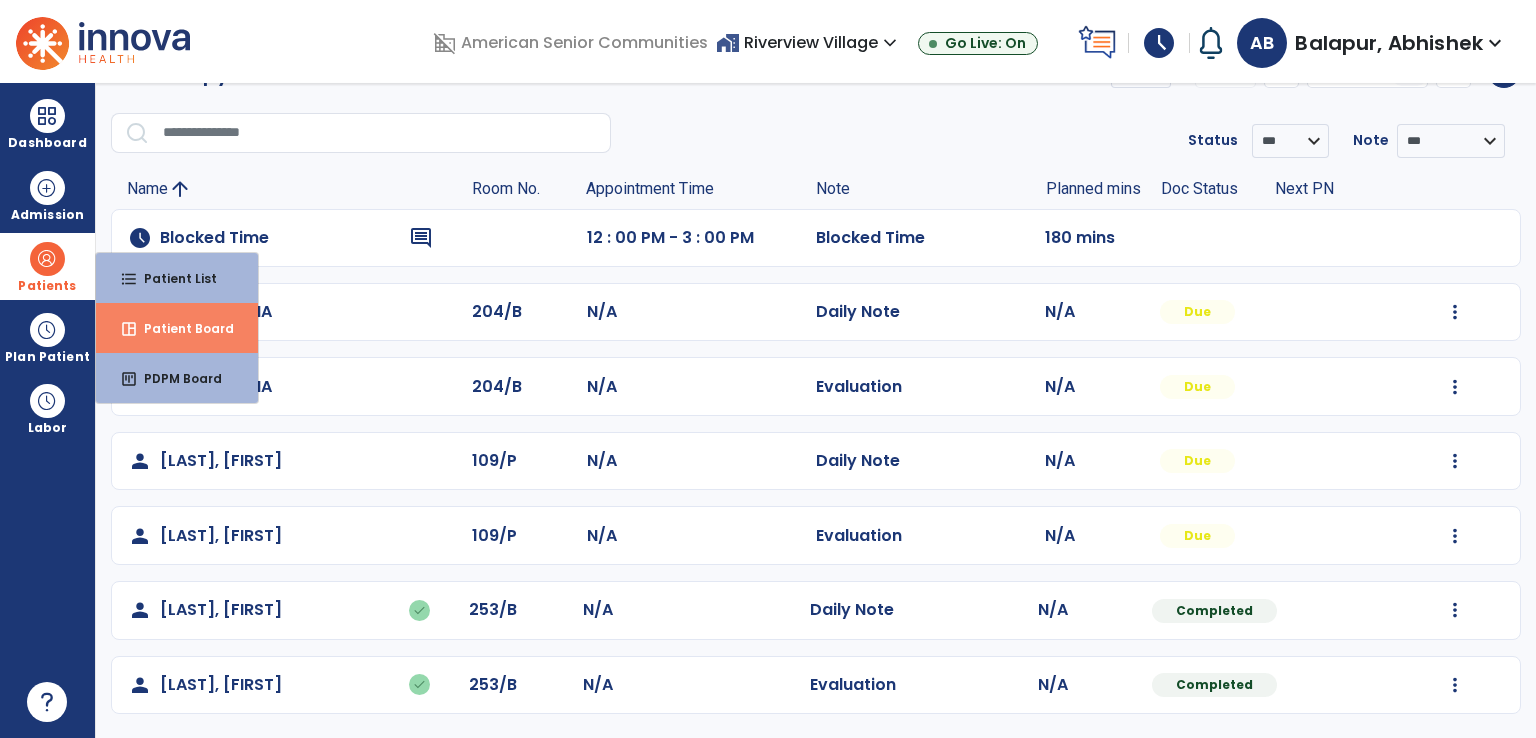click on "Patient Board" at bounding box center (181, 328) 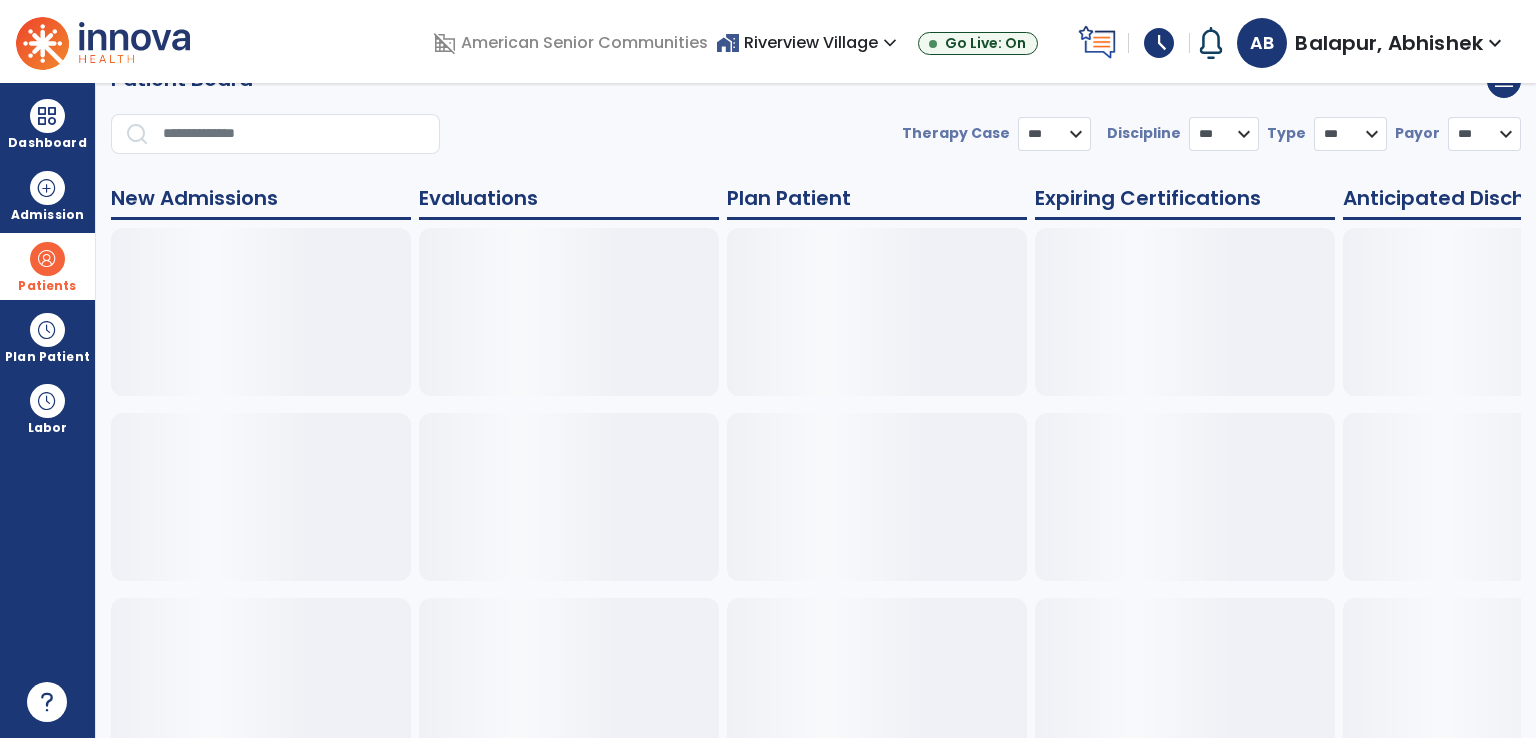 scroll, scrollTop: 38, scrollLeft: 0, axis: vertical 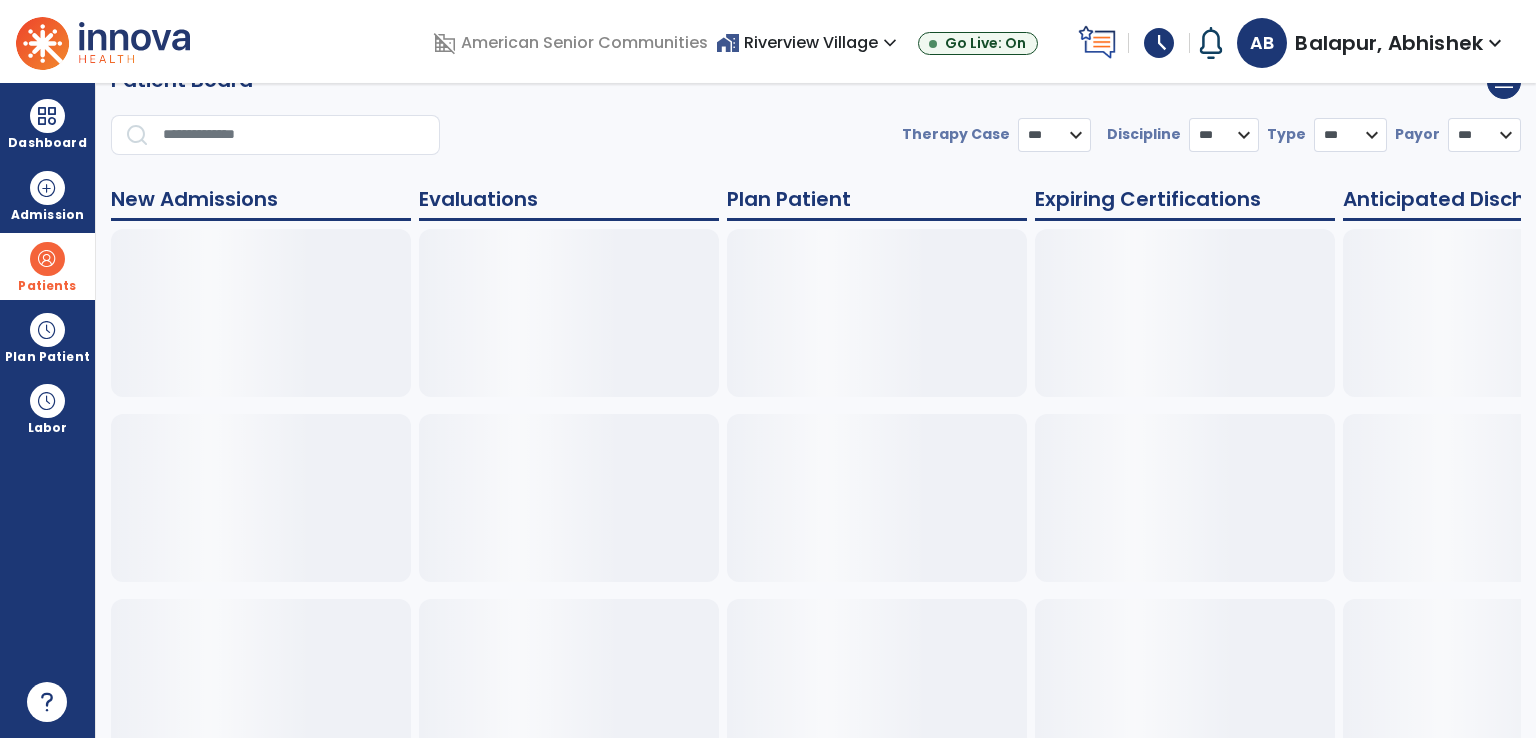 select on "***" 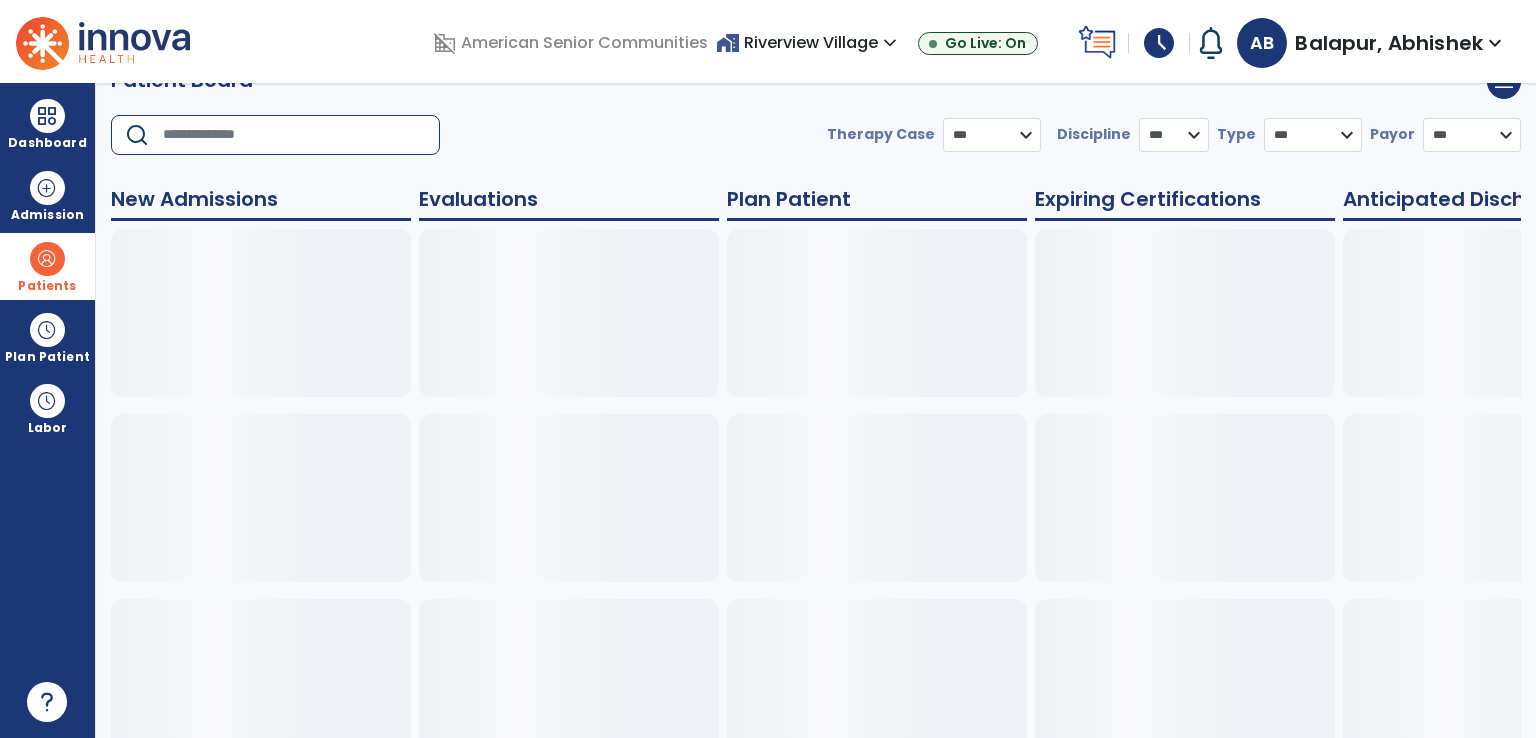 click at bounding box center (294, 135) 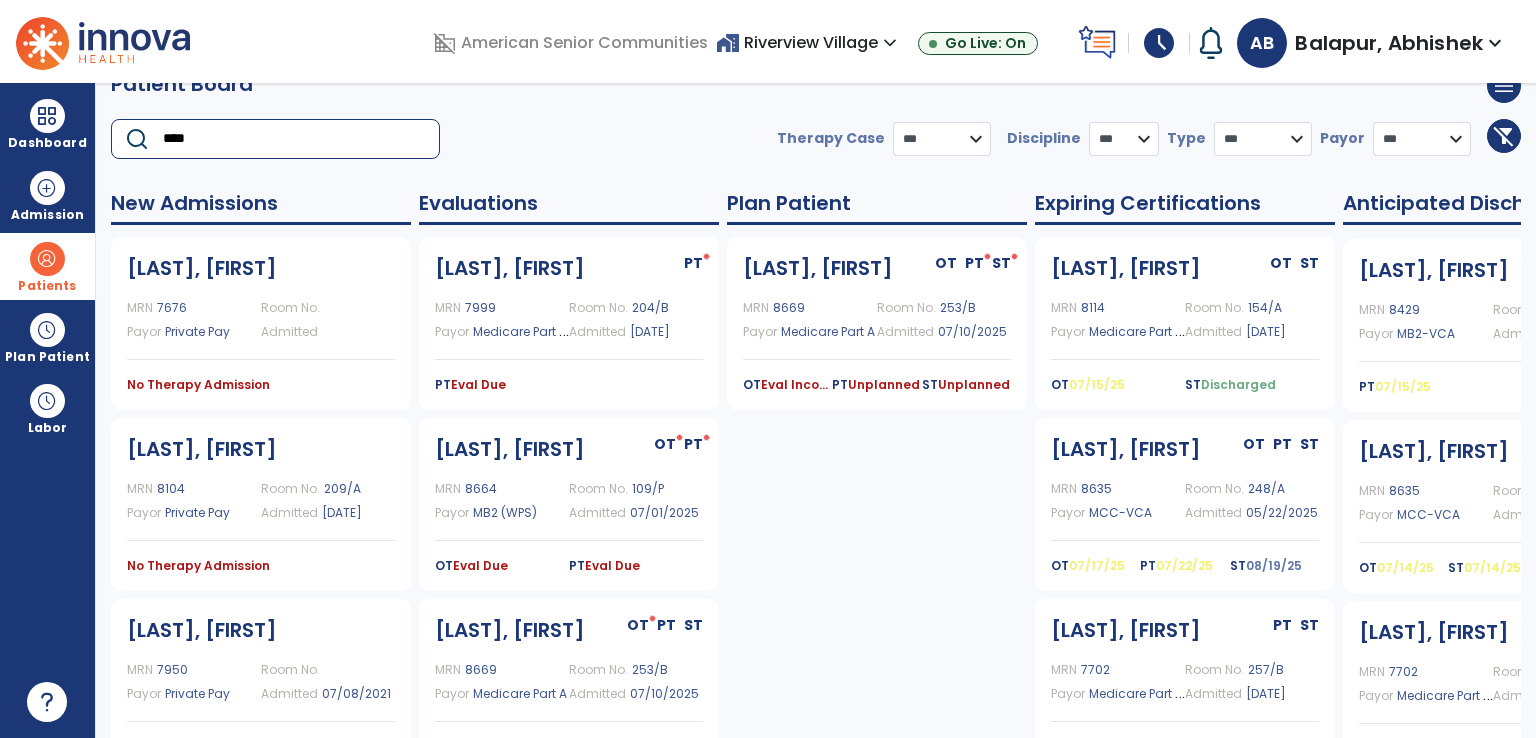 scroll, scrollTop: 32, scrollLeft: 0, axis: vertical 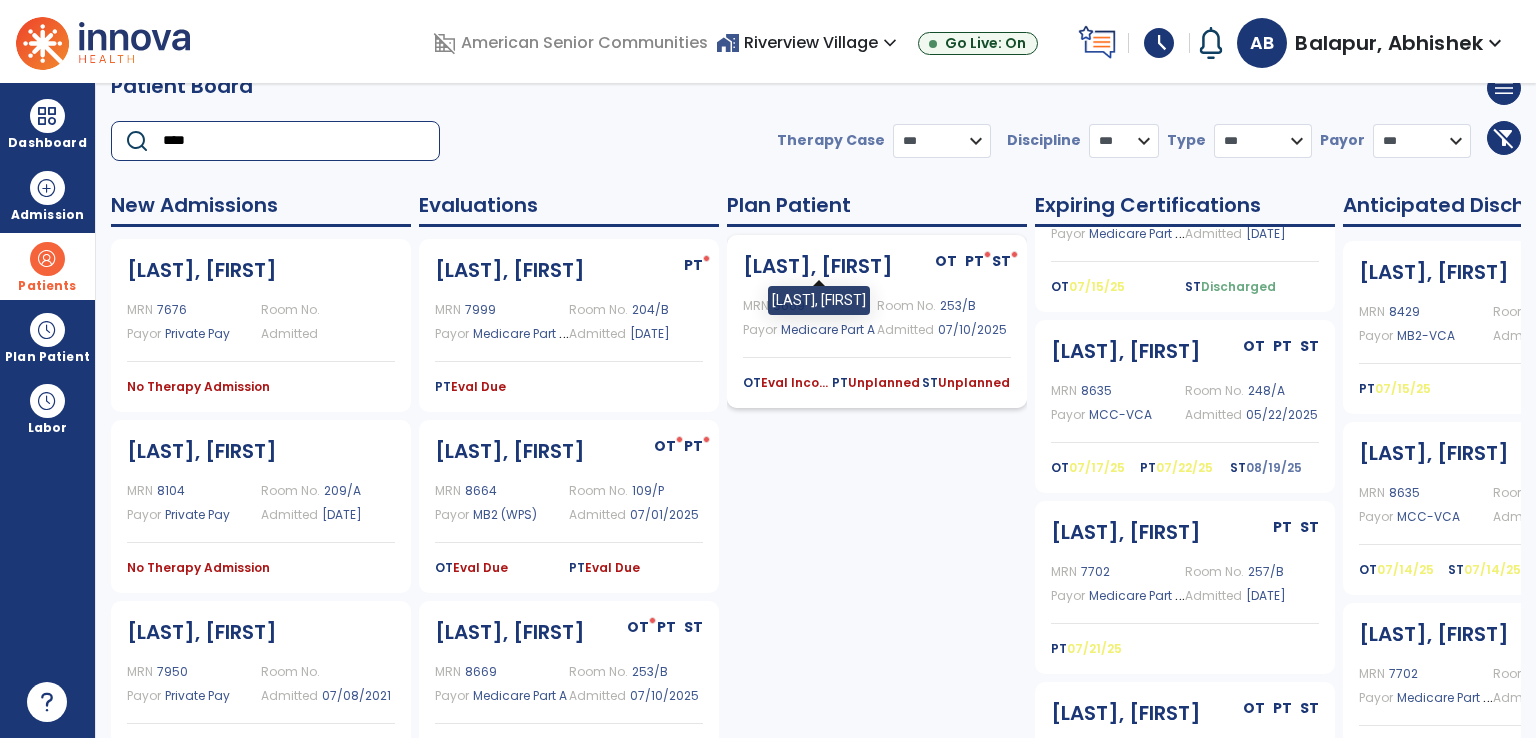 type on "****" 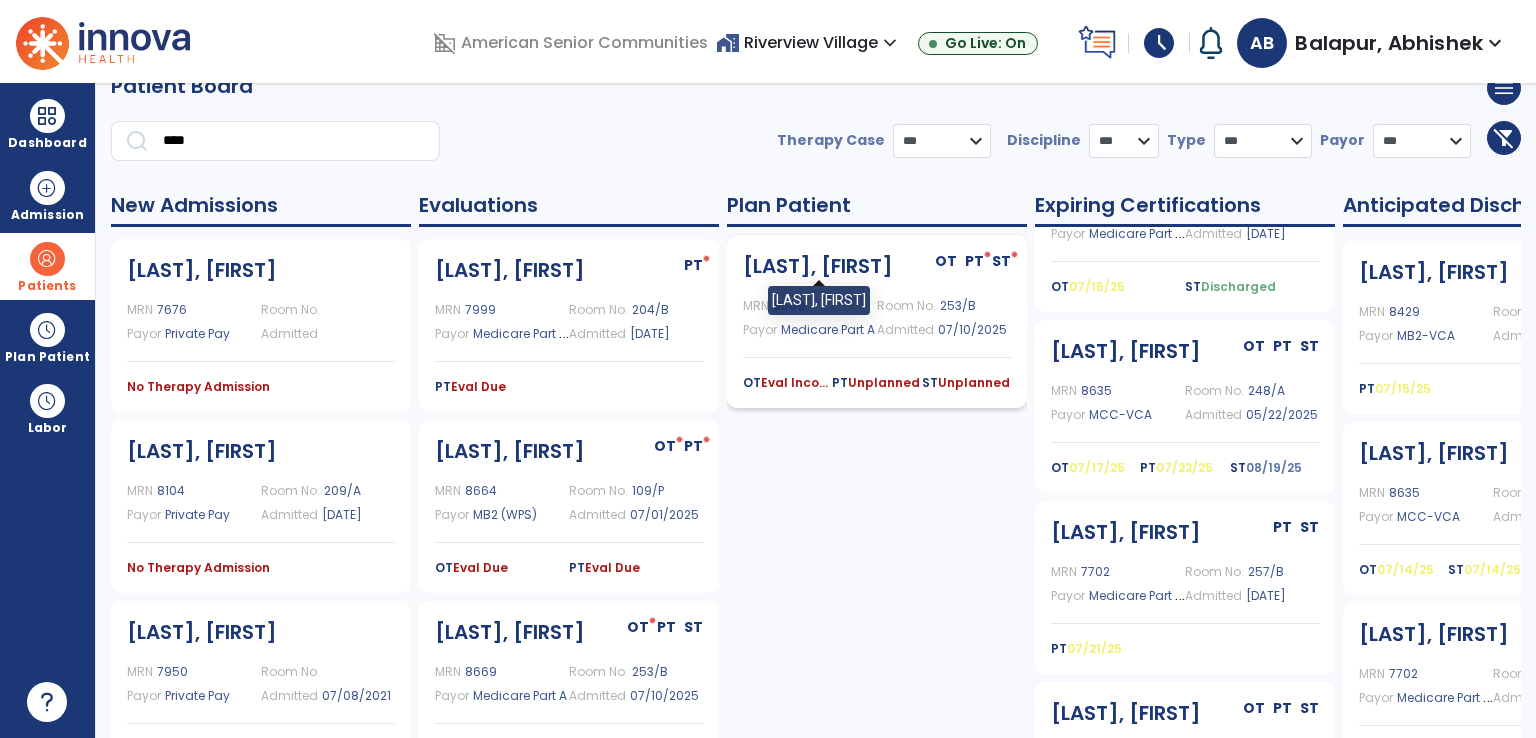 click on "[LAST], [FIRST]" 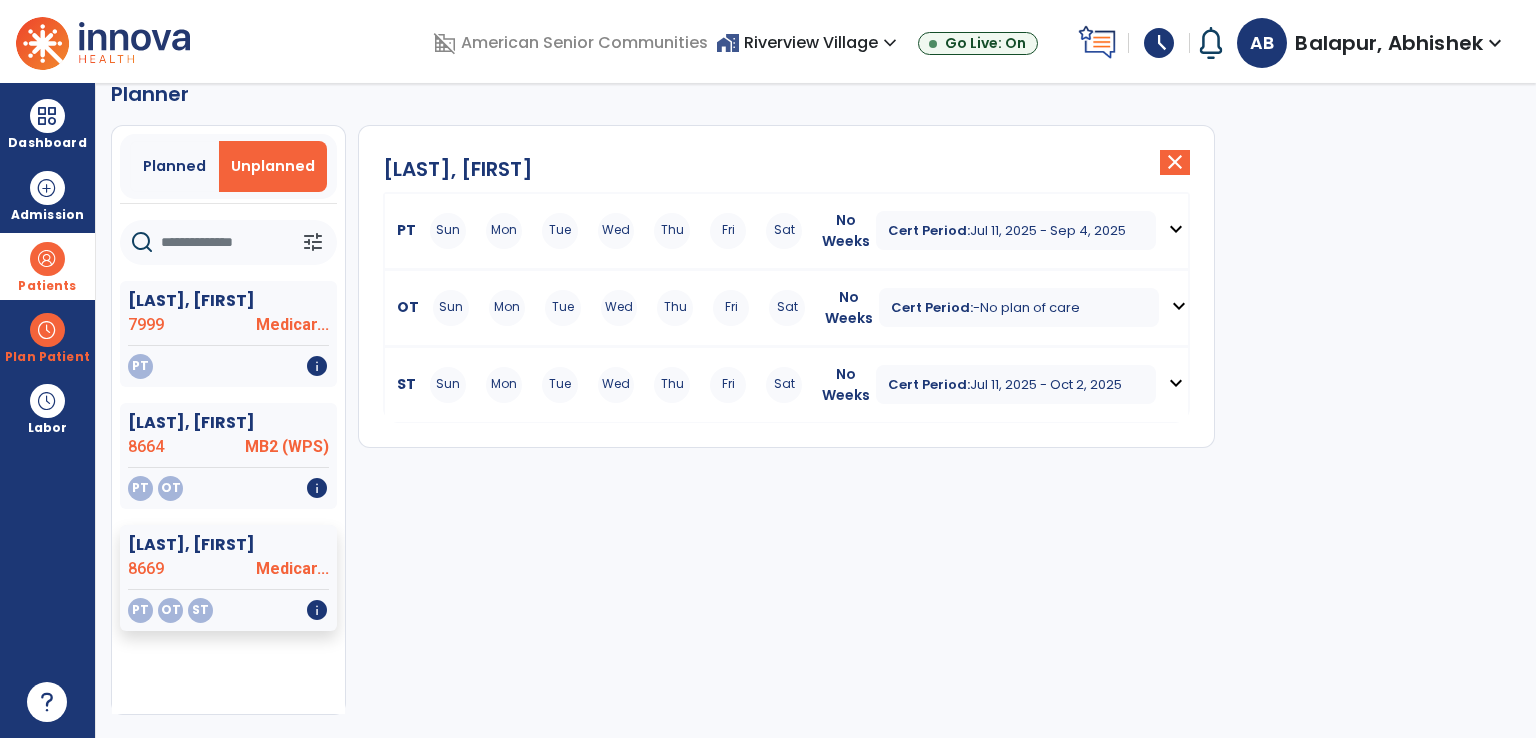 click on "Patients" at bounding box center (47, 266) 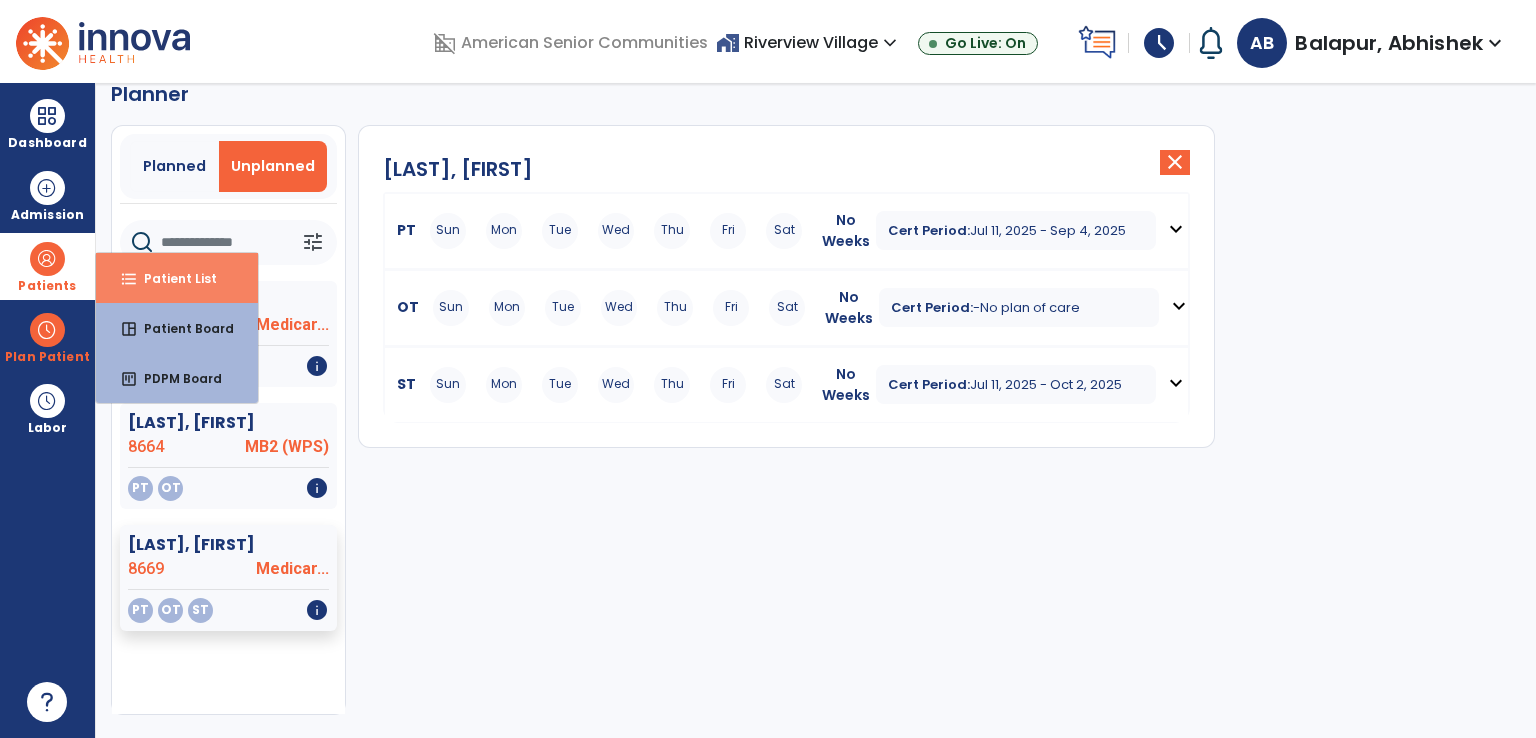 click on "format_list_bulleted  Patient List" at bounding box center [177, 278] 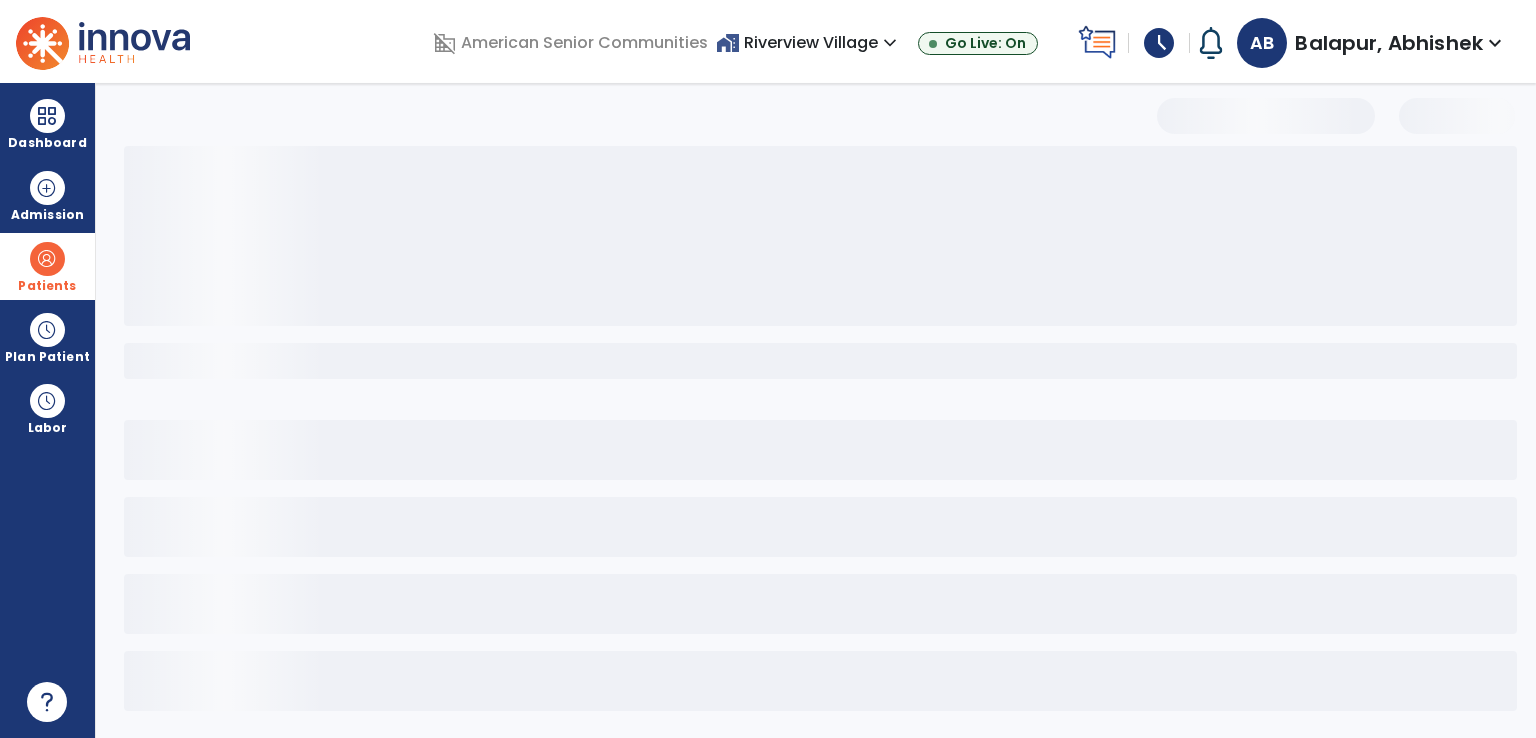 select on "***" 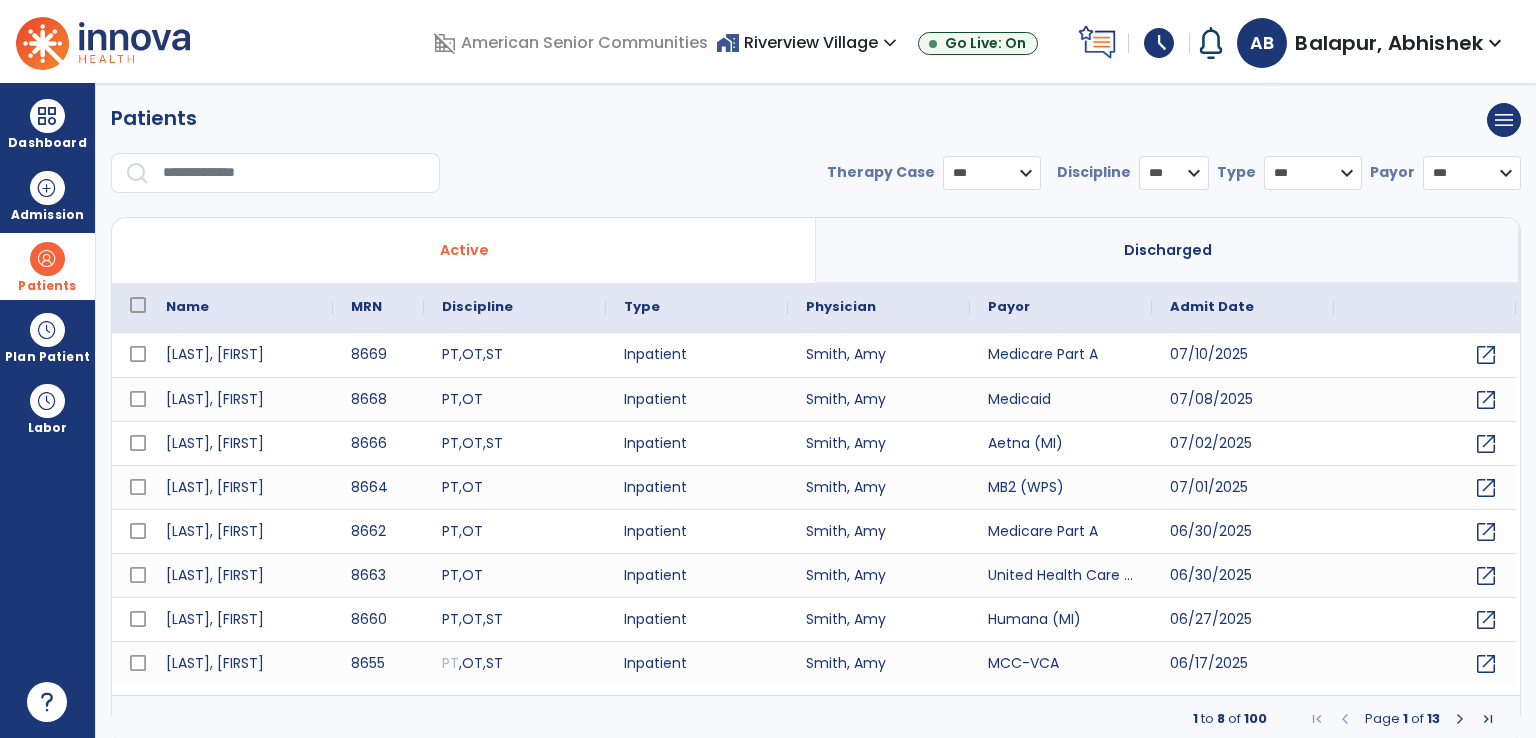 click at bounding box center [294, 173] 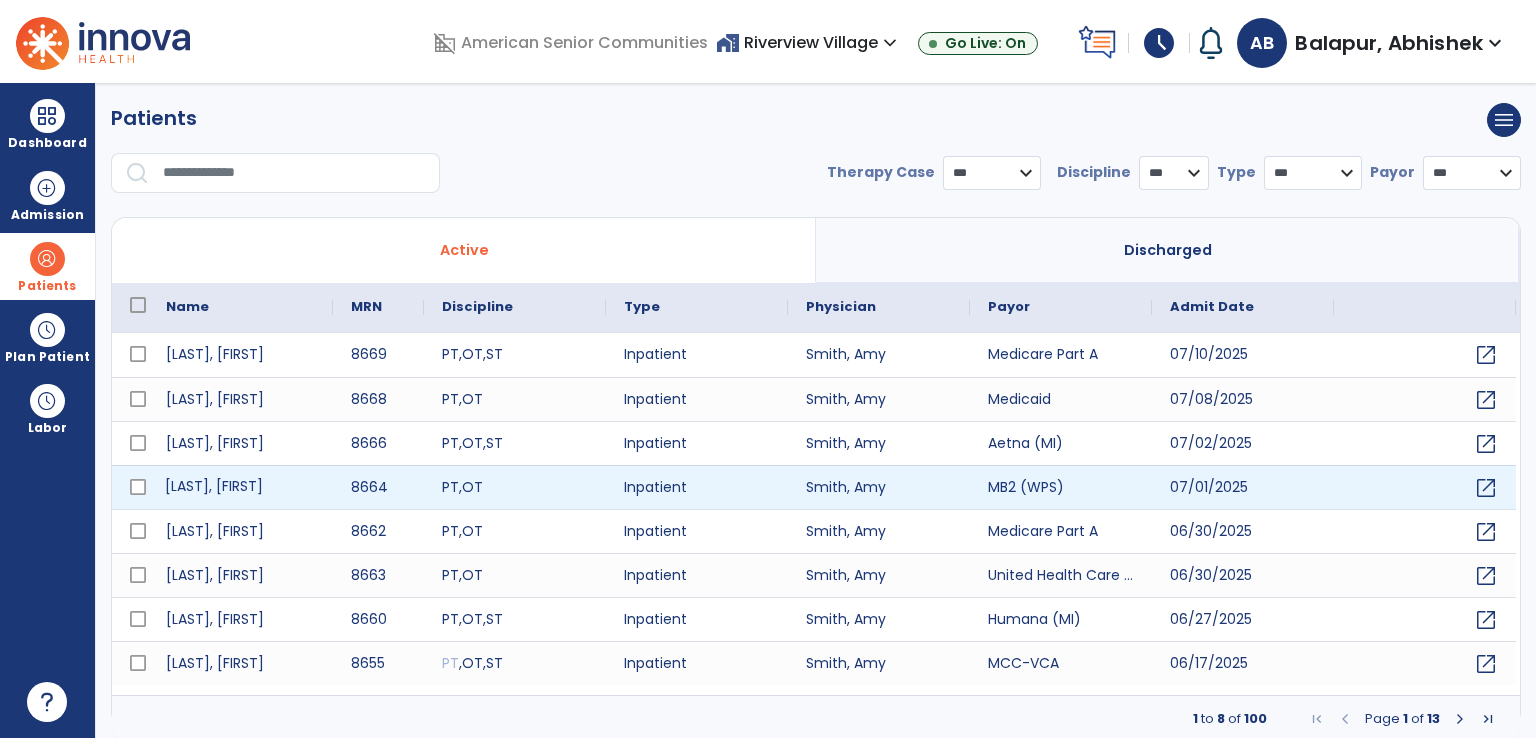 click on "[LAST], [FIRST]" at bounding box center [240, 487] 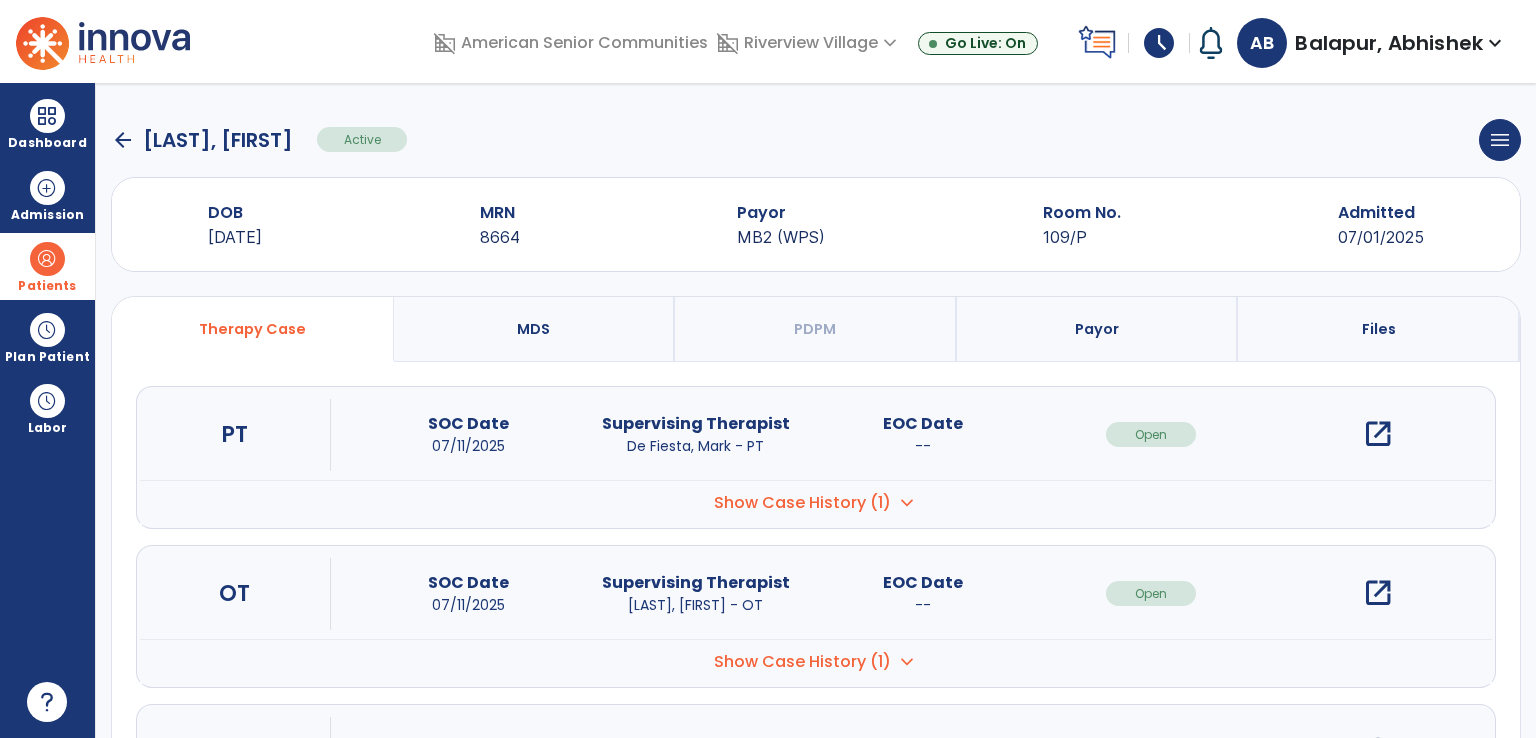 click on "expand_more" at bounding box center [907, 503] 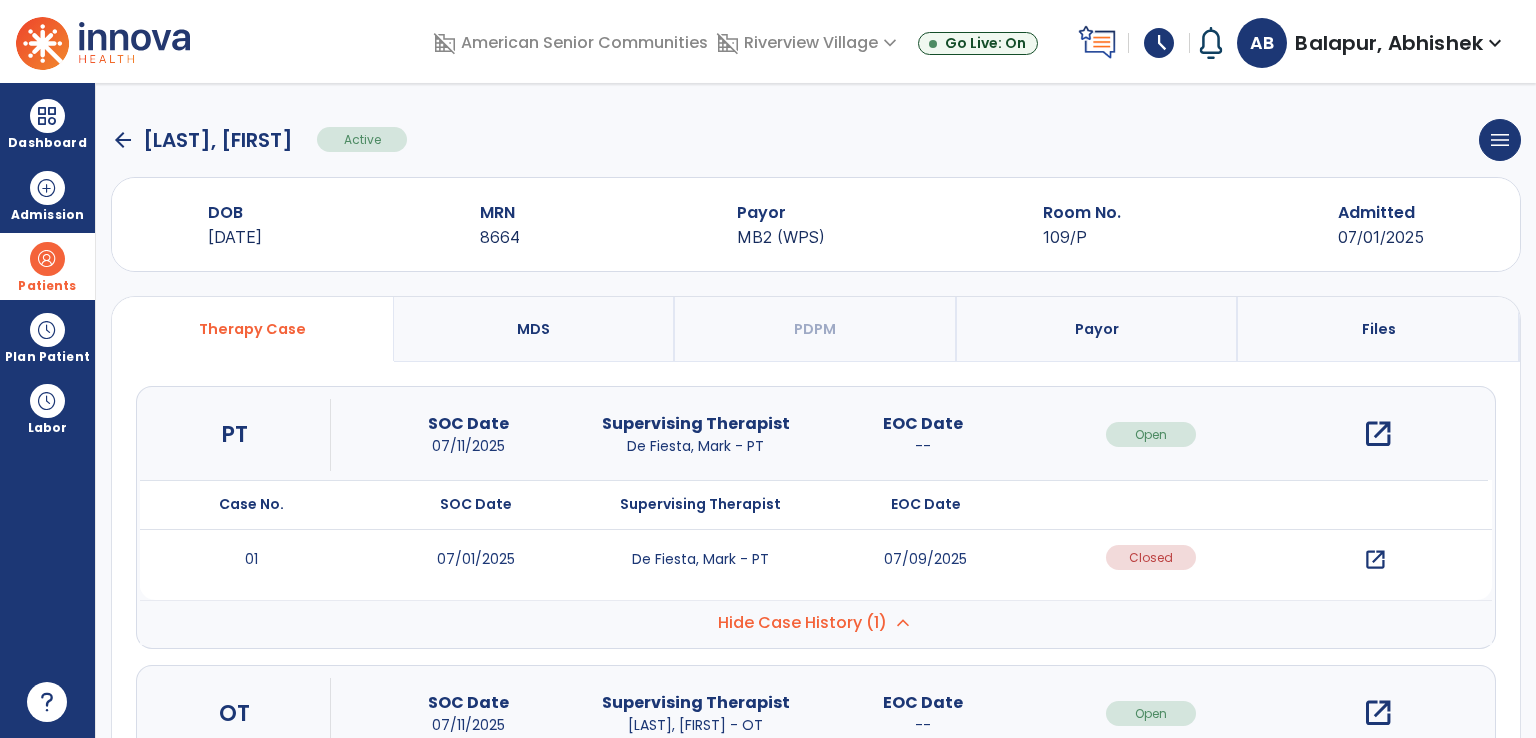click on "open_in_new" at bounding box center [1375, 560] 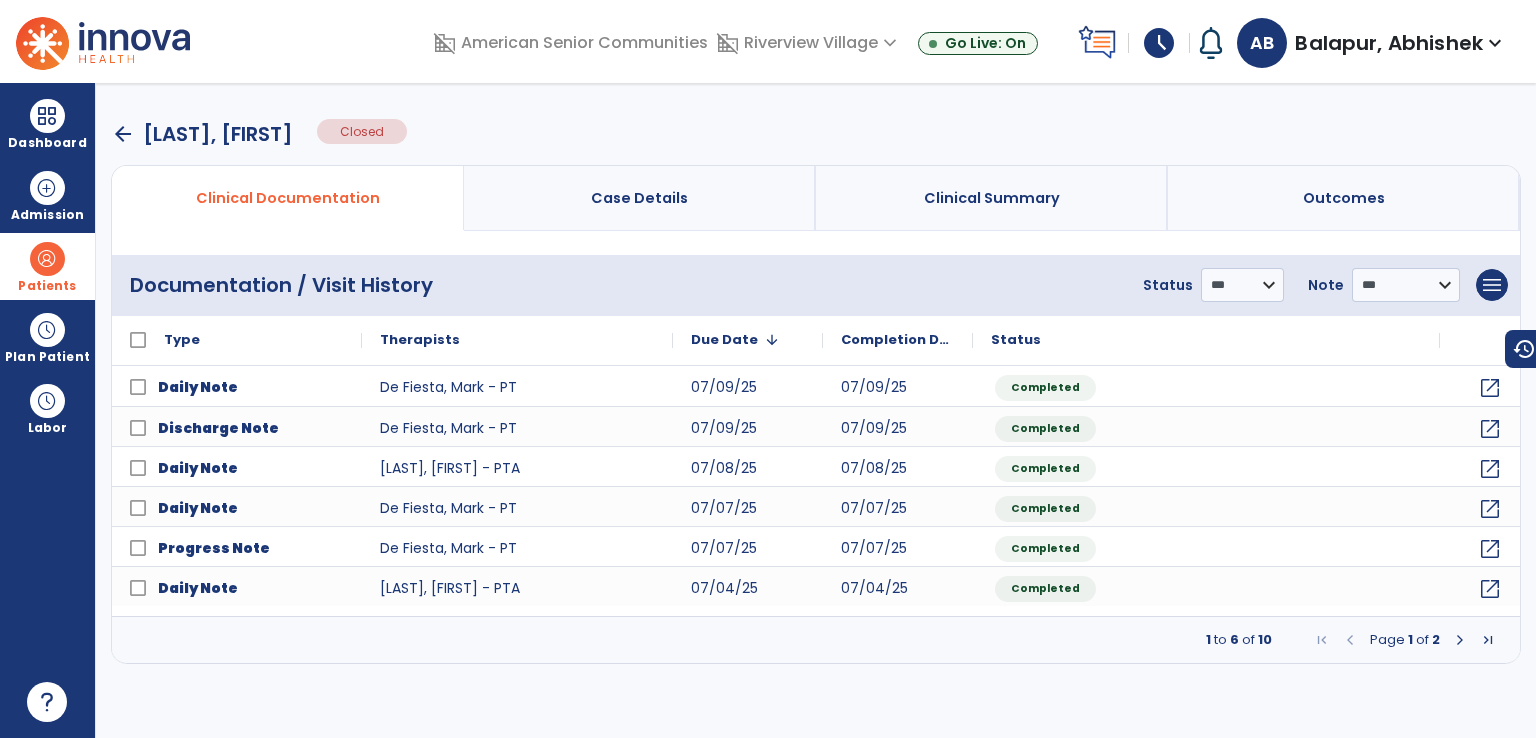 click at bounding box center [1460, 640] 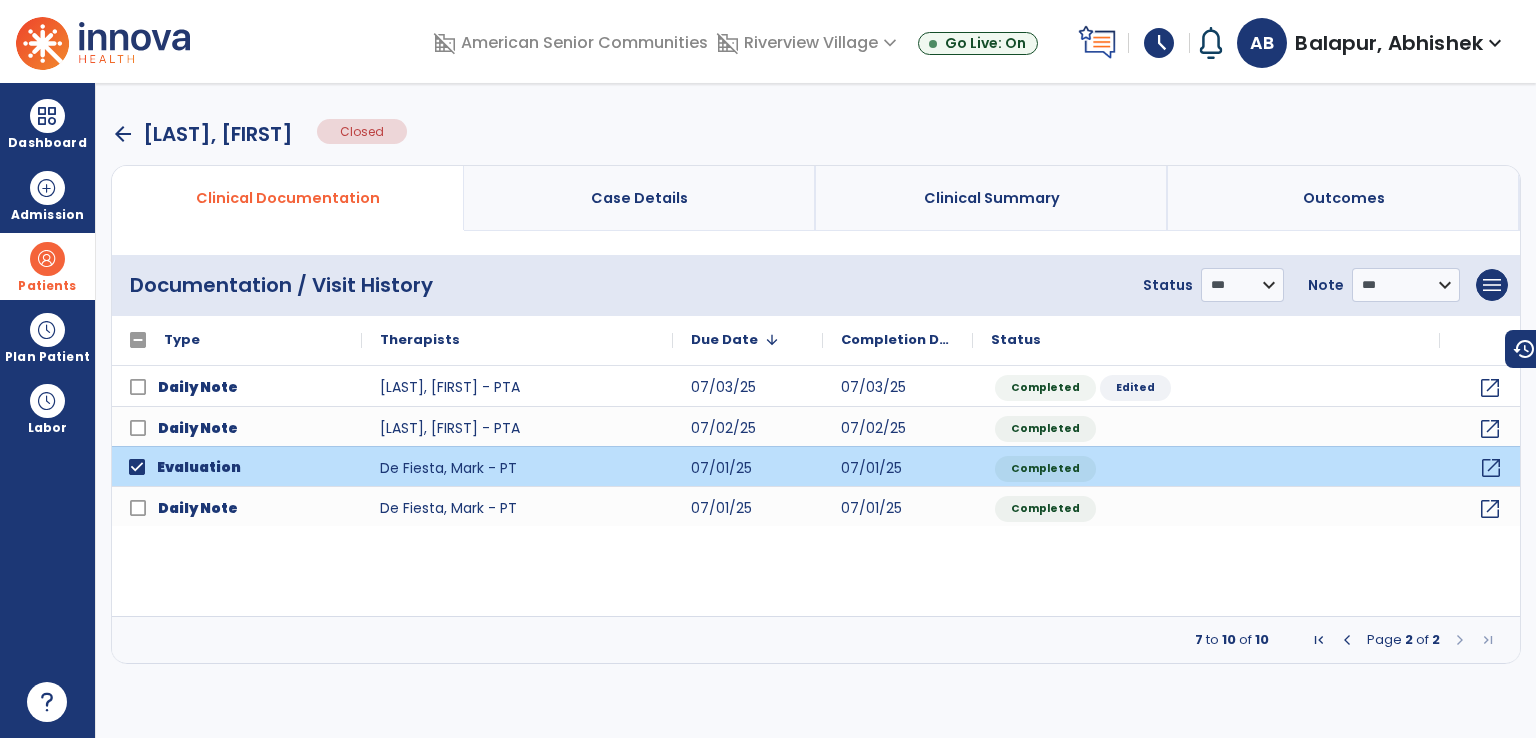 click on "open_in_new" 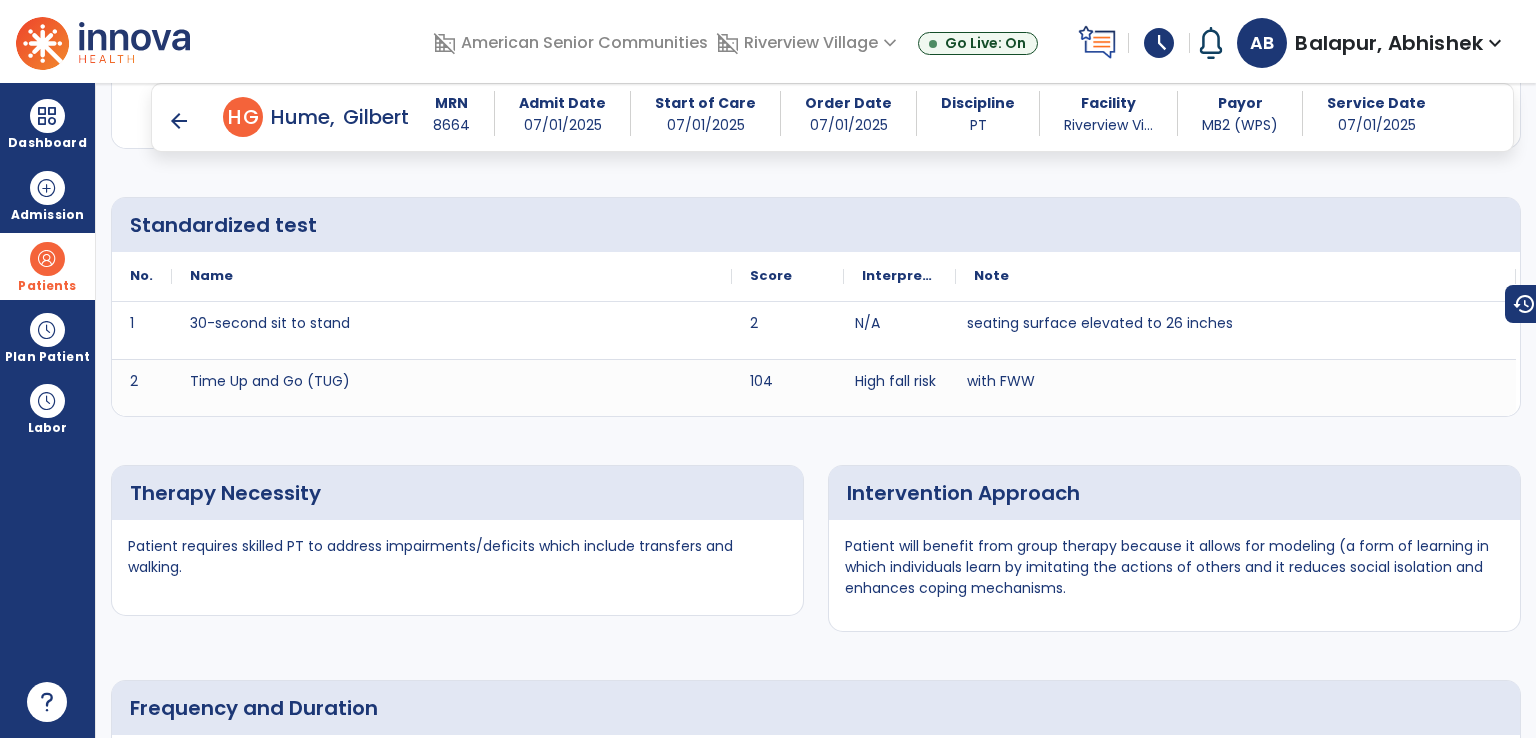scroll, scrollTop: 4400, scrollLeft: 0, axis: vertical 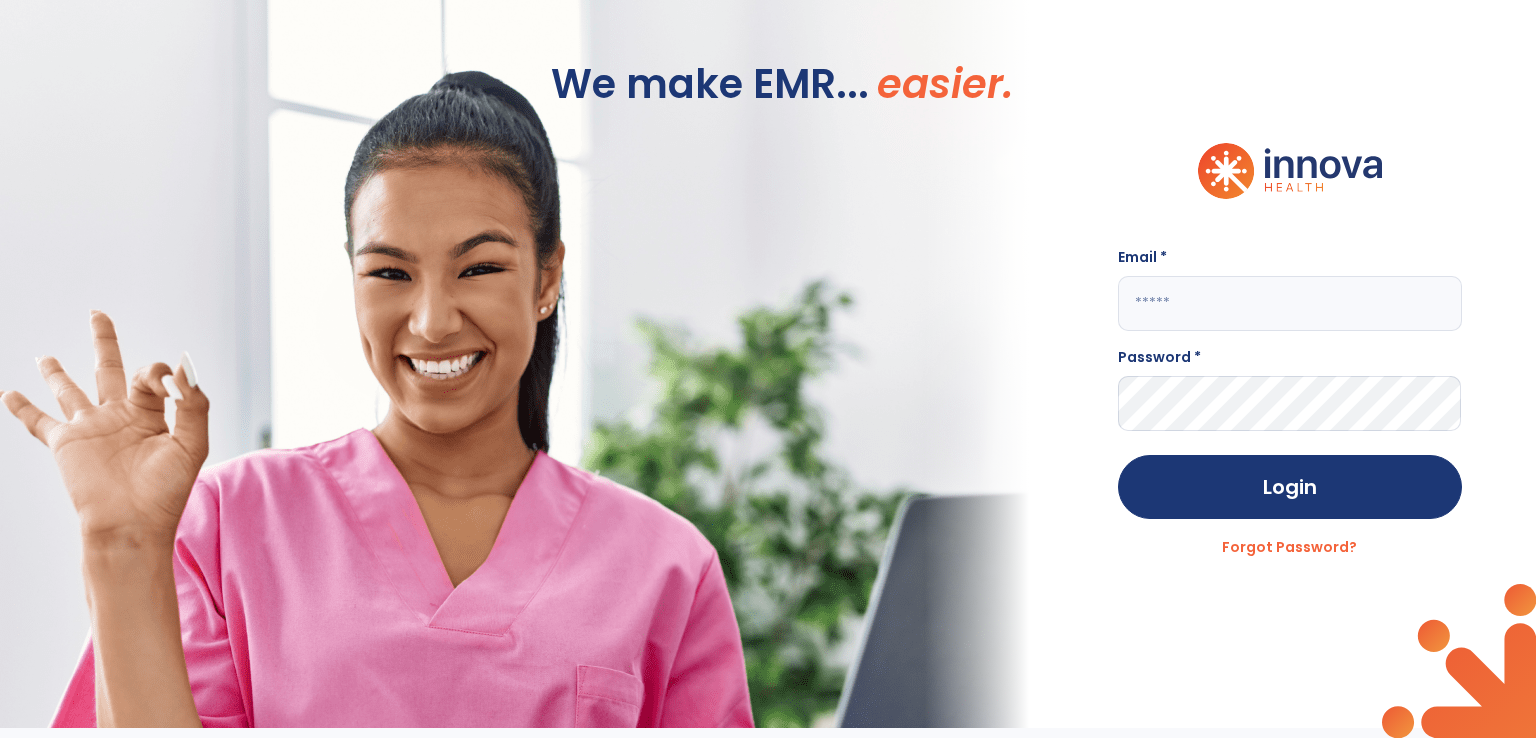 click 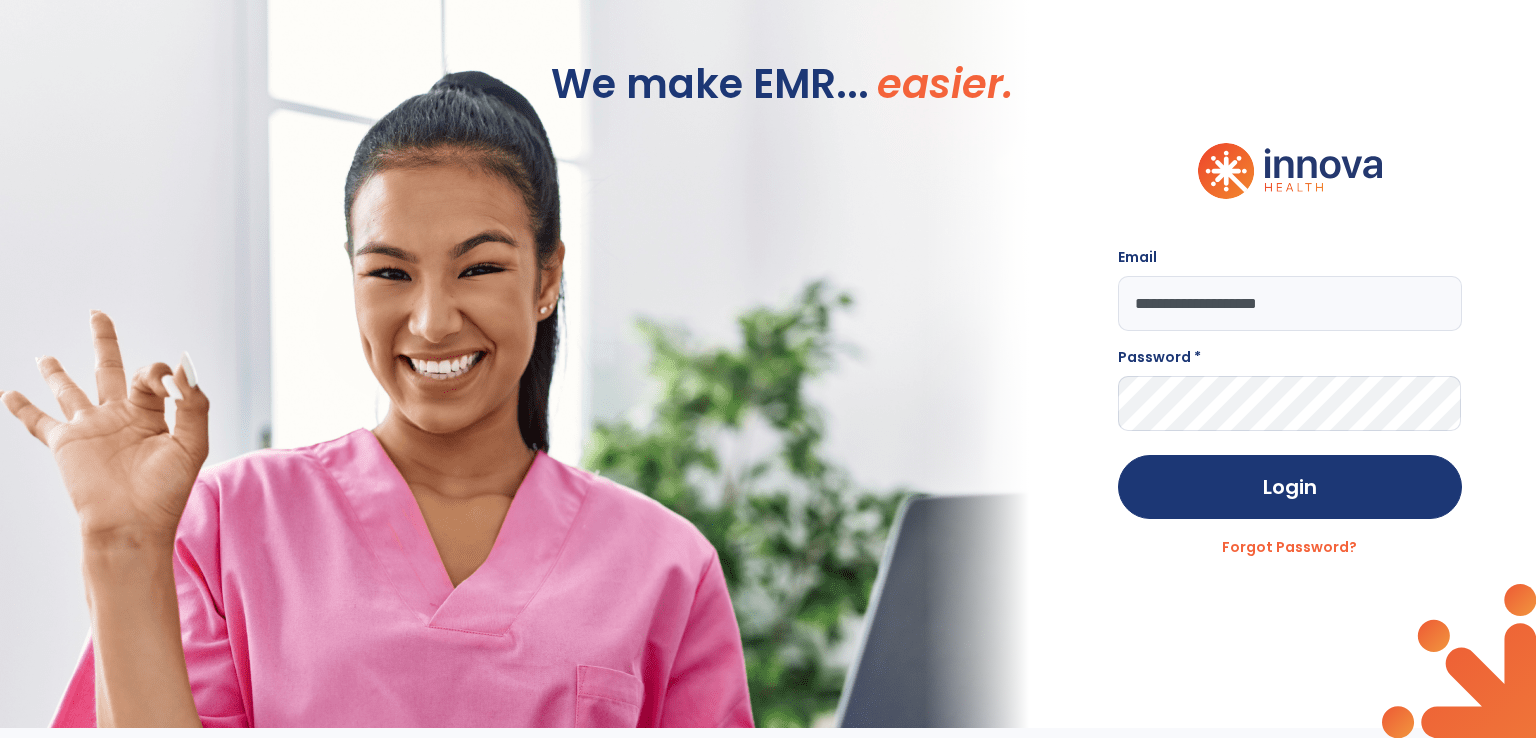 type on "**********" 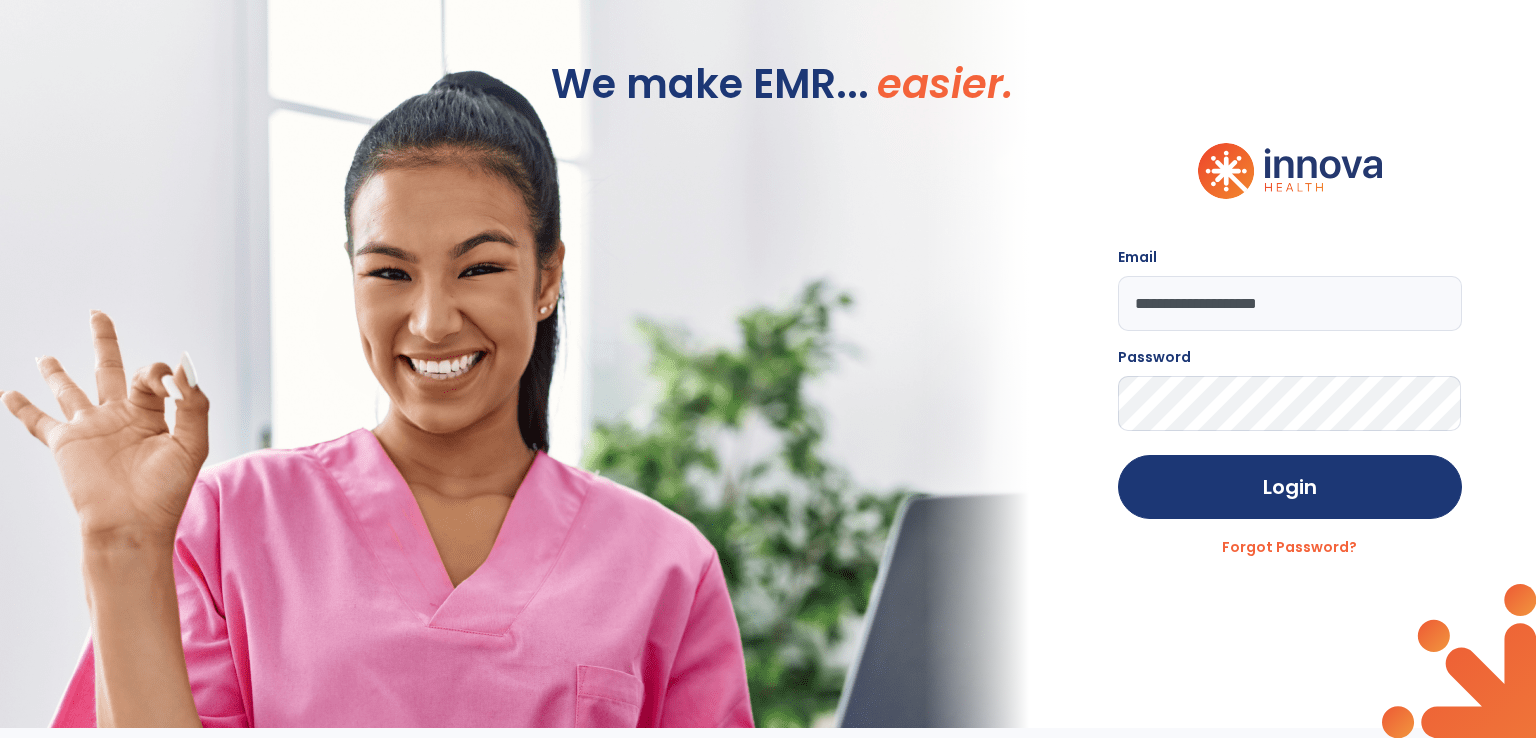click on "Login" 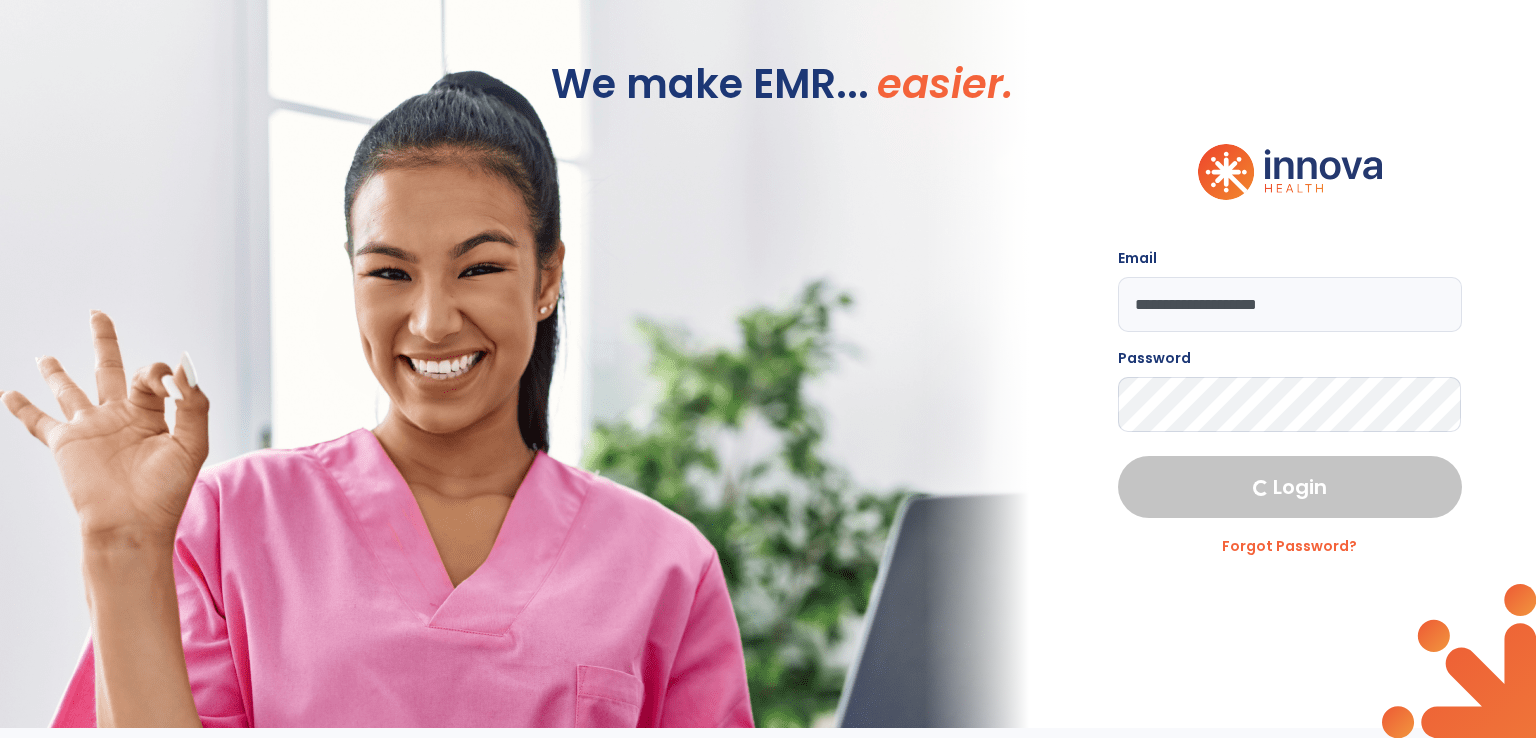 select on "****" 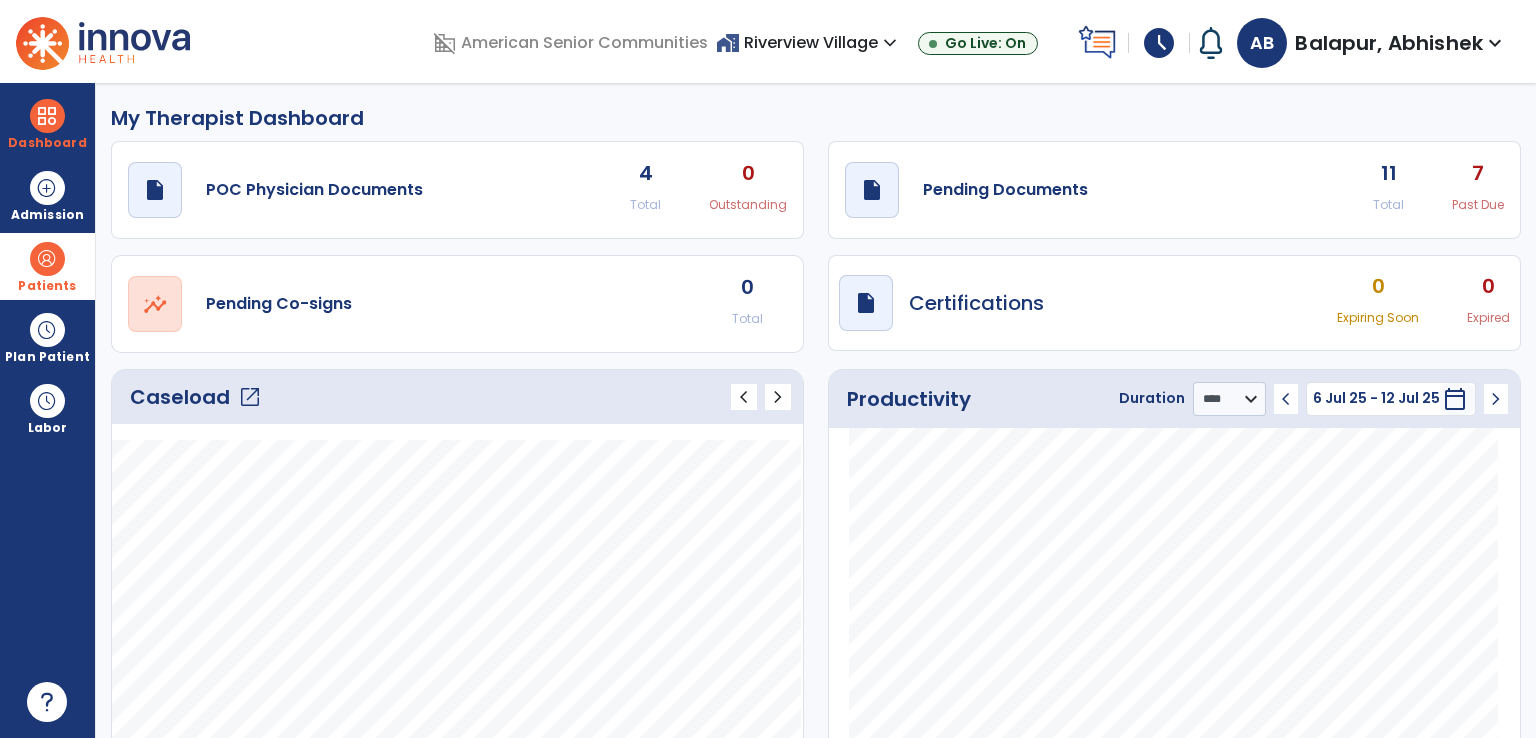 click at bounding box center (47, 259) 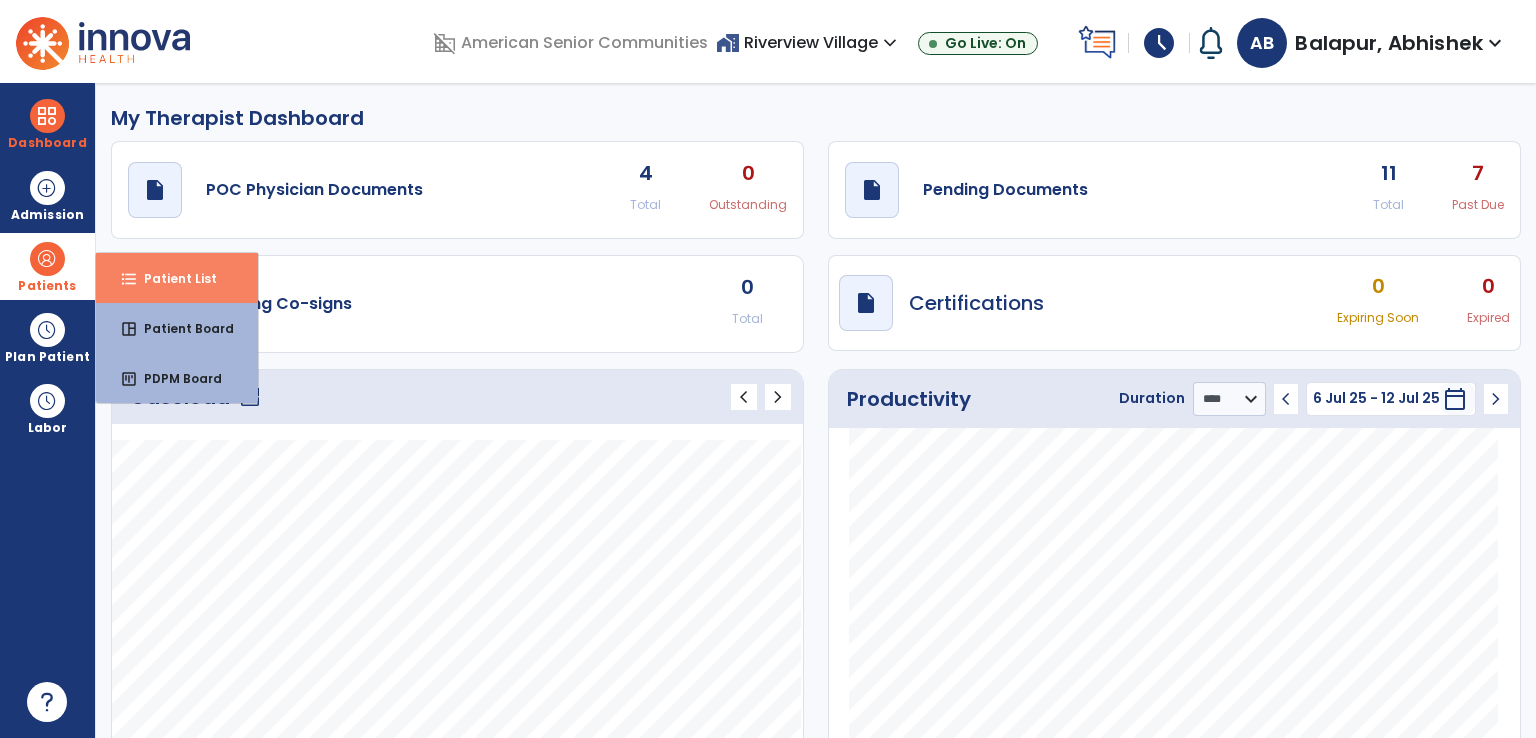click on "Patient List" at bounding box center [172, 278] 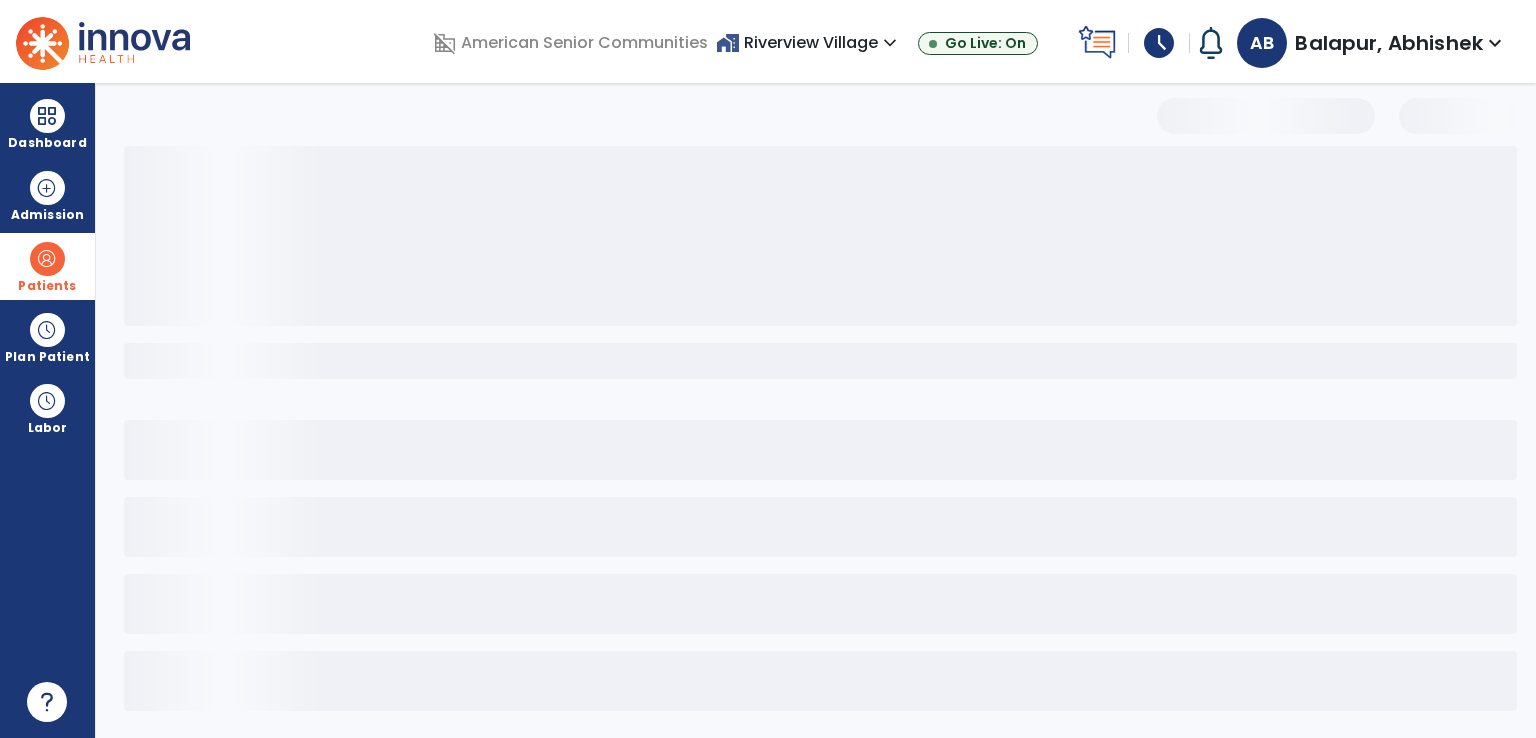 select on "***" 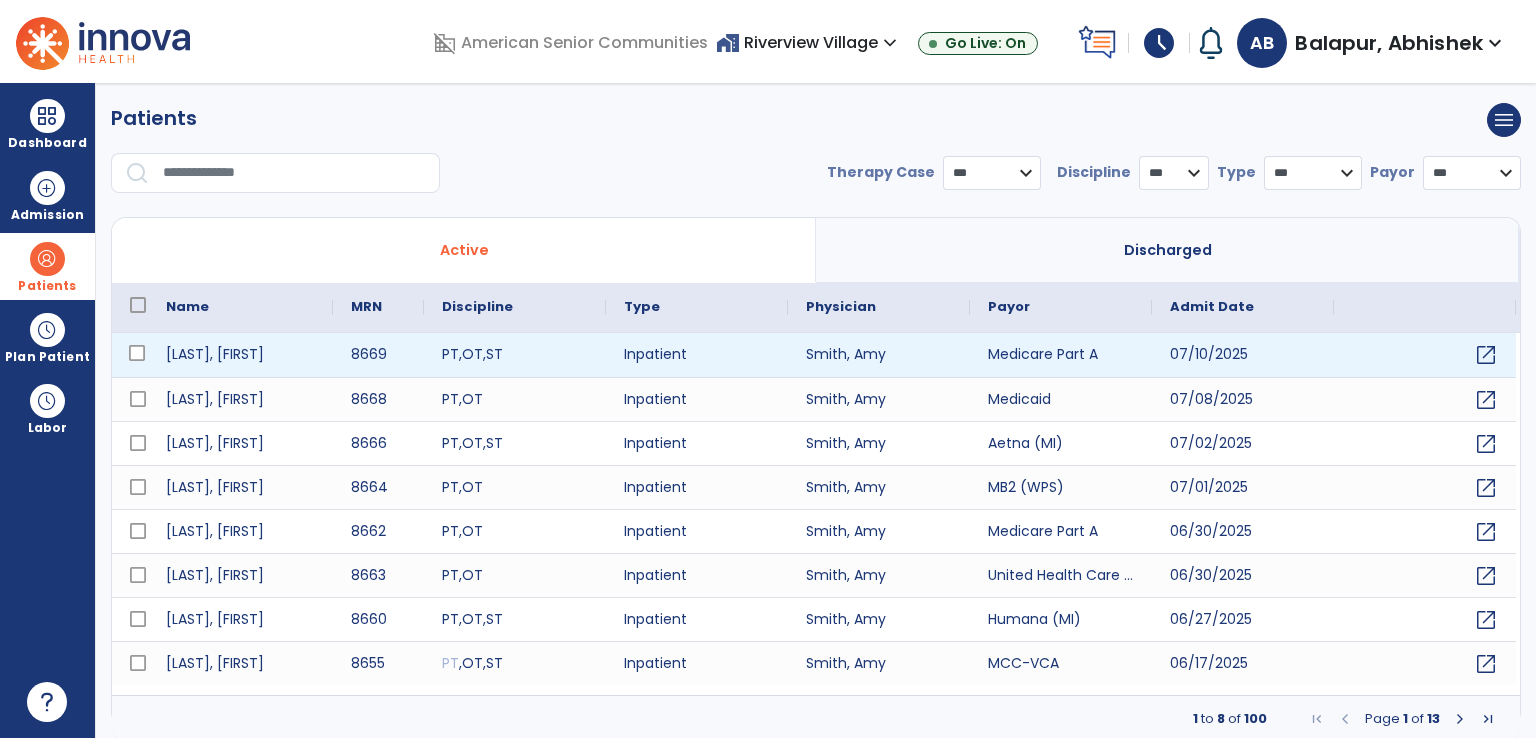 click at bounding box center [130, 355] 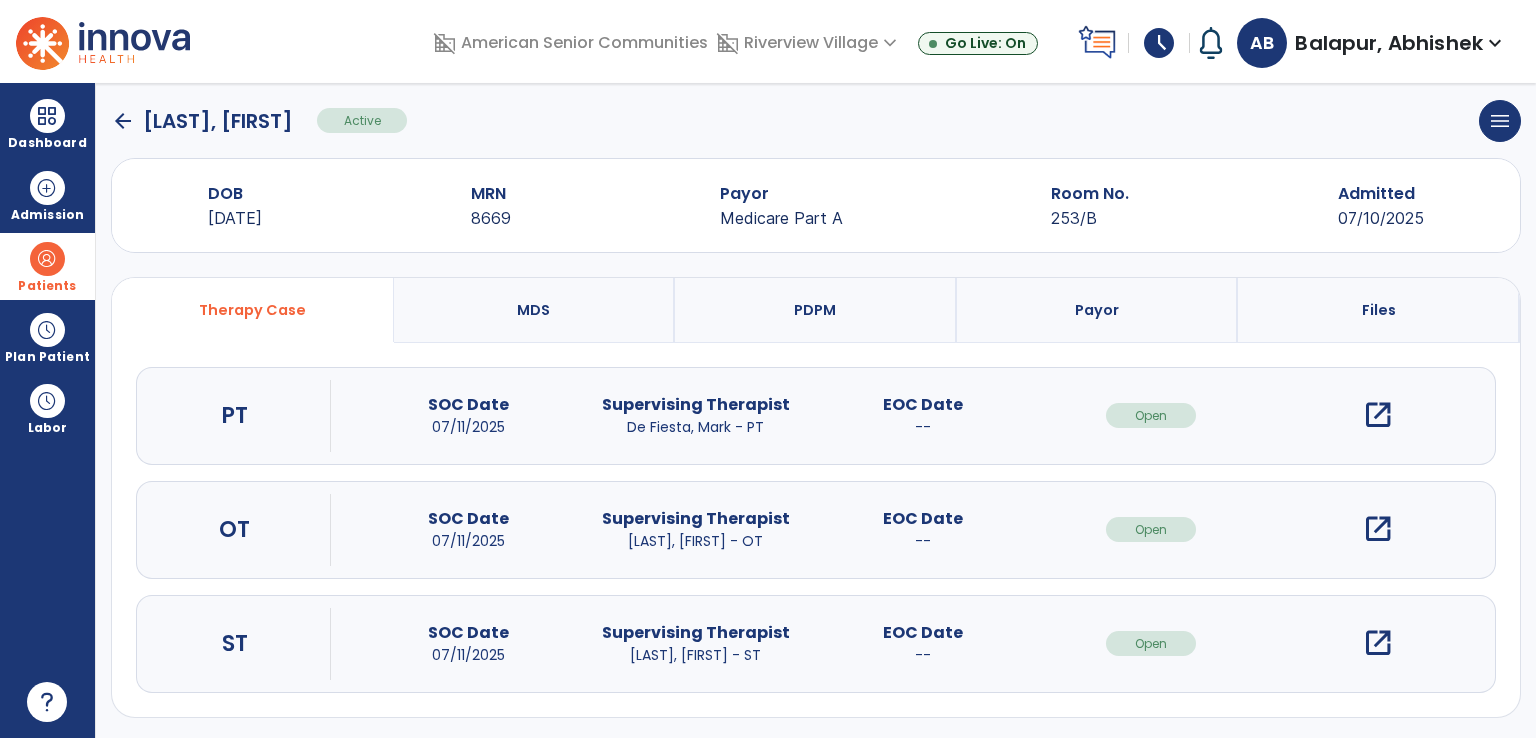 scroll, scrollTop: 20, scrollLeft: 0, axis: vertical 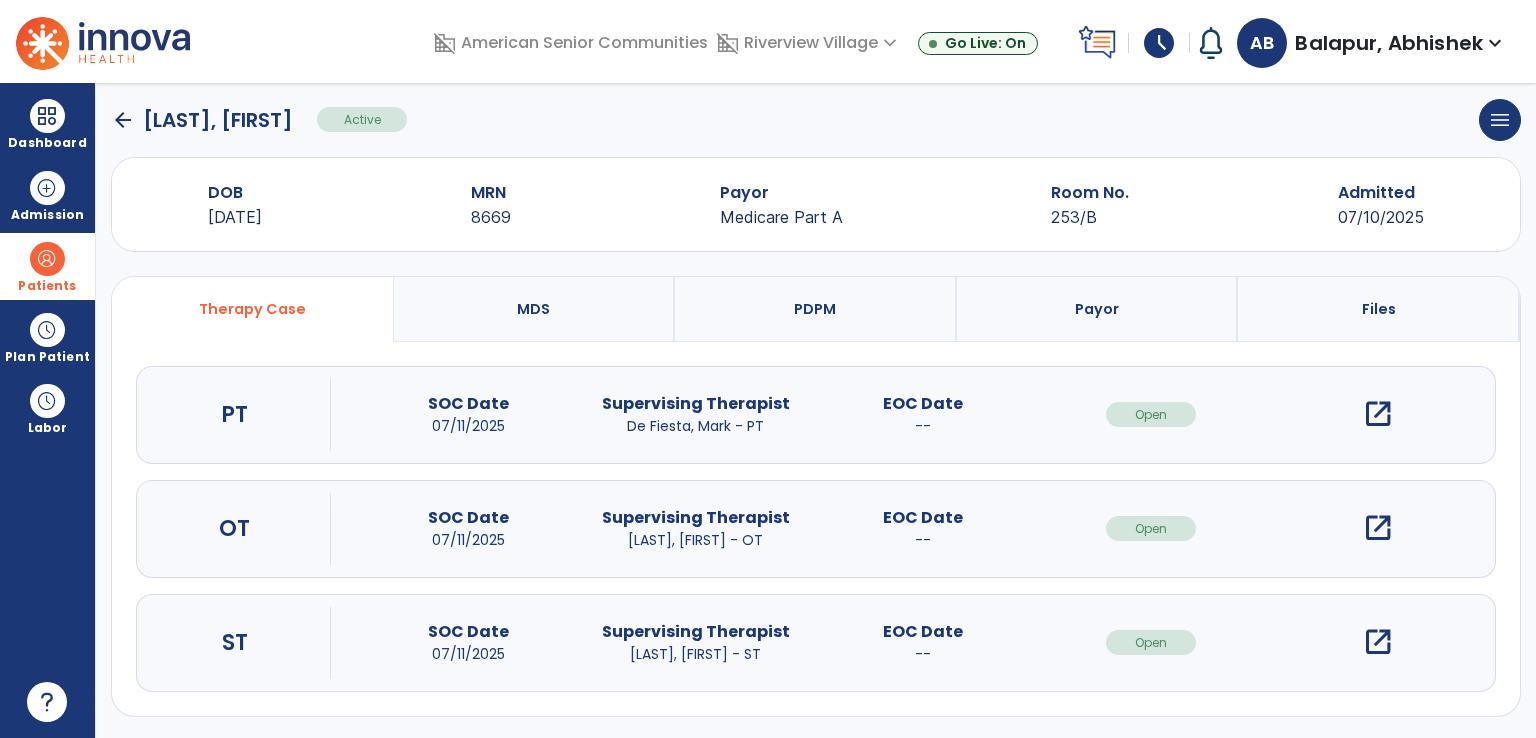 click on "open_in_new" at bounding box center [1378, 414] 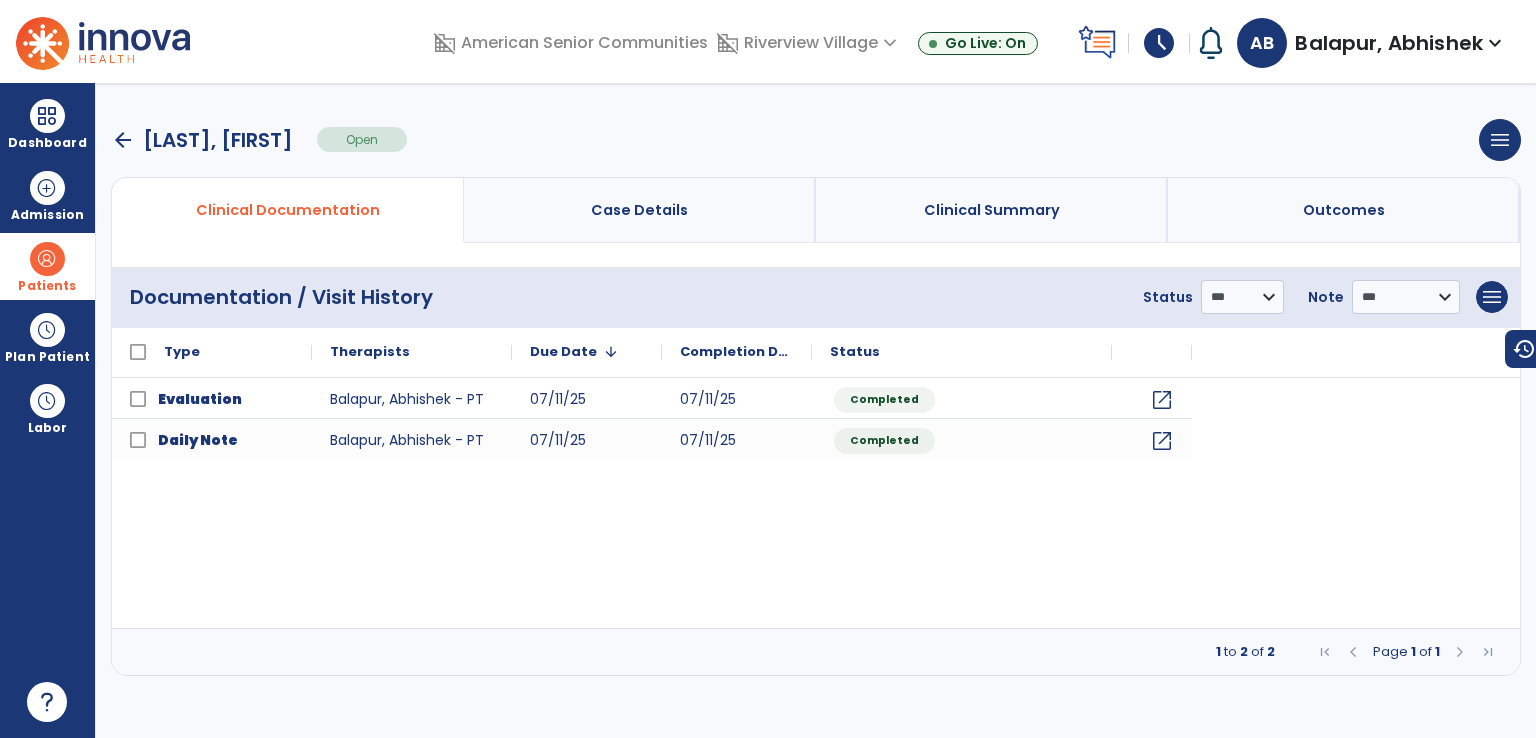 scroll, scrollTop: 0, scrollLeft: 0, axis: both 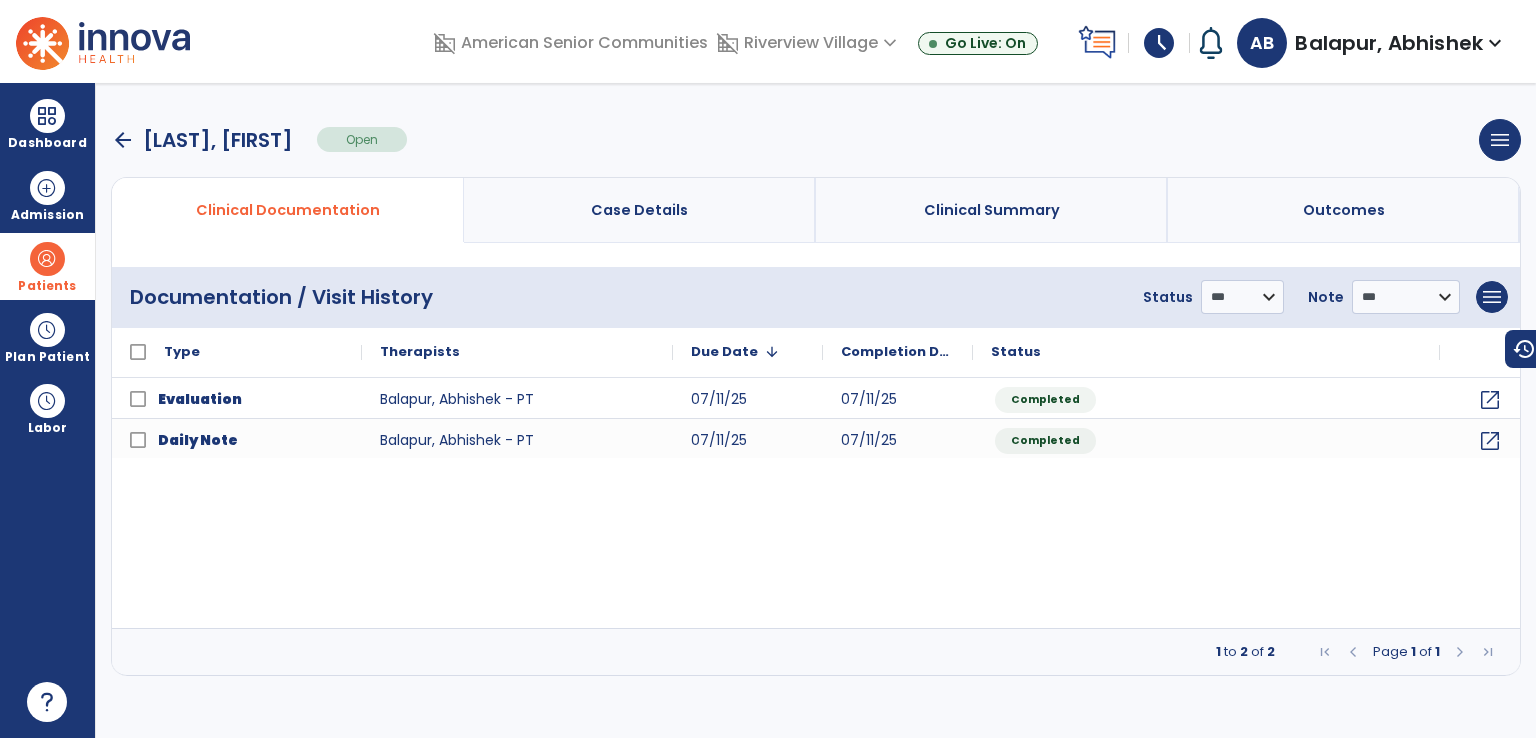drag, startPoint x: 108, startPoint y: 141, endPoint x: 123, endPoint y: 143, distance: 15.132746 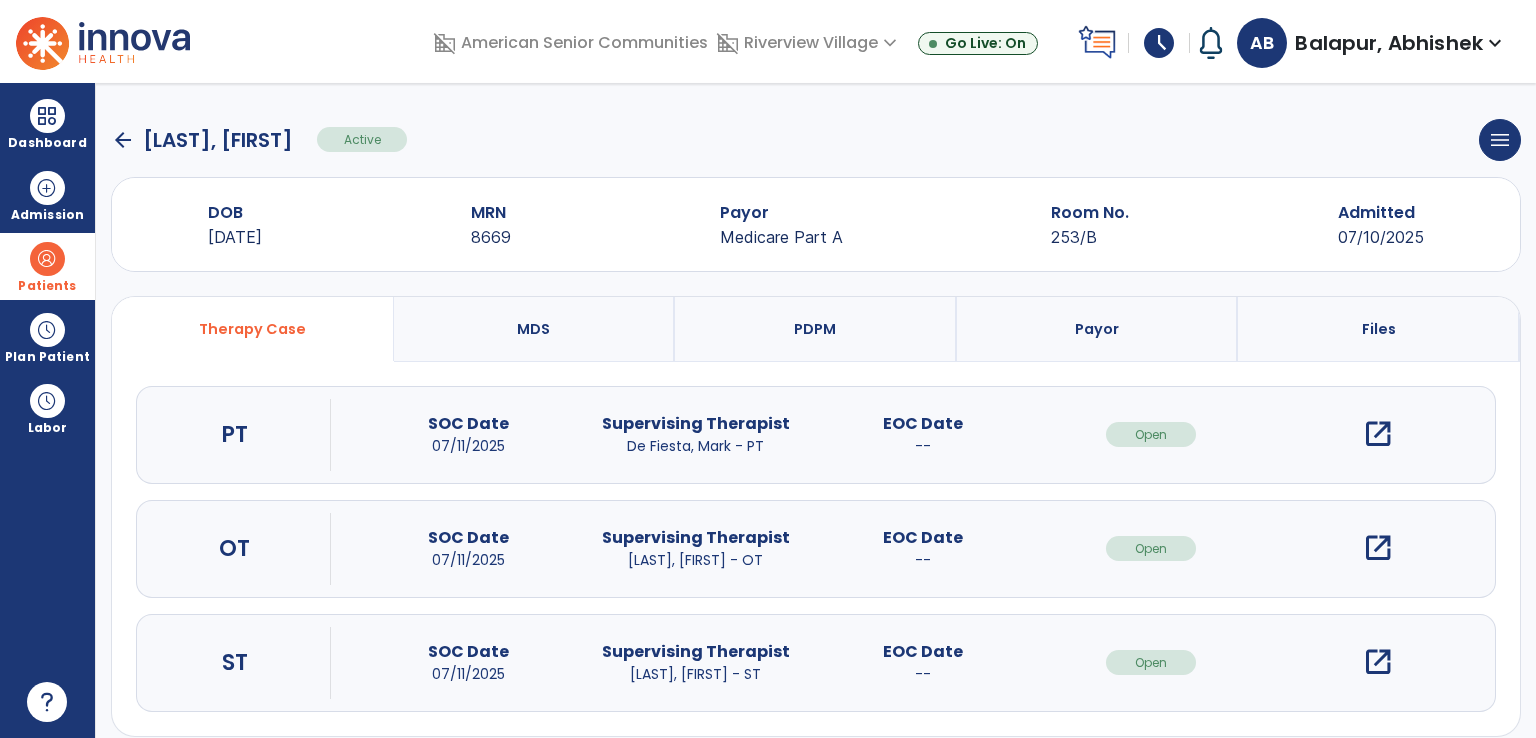 click on "arrow_back" 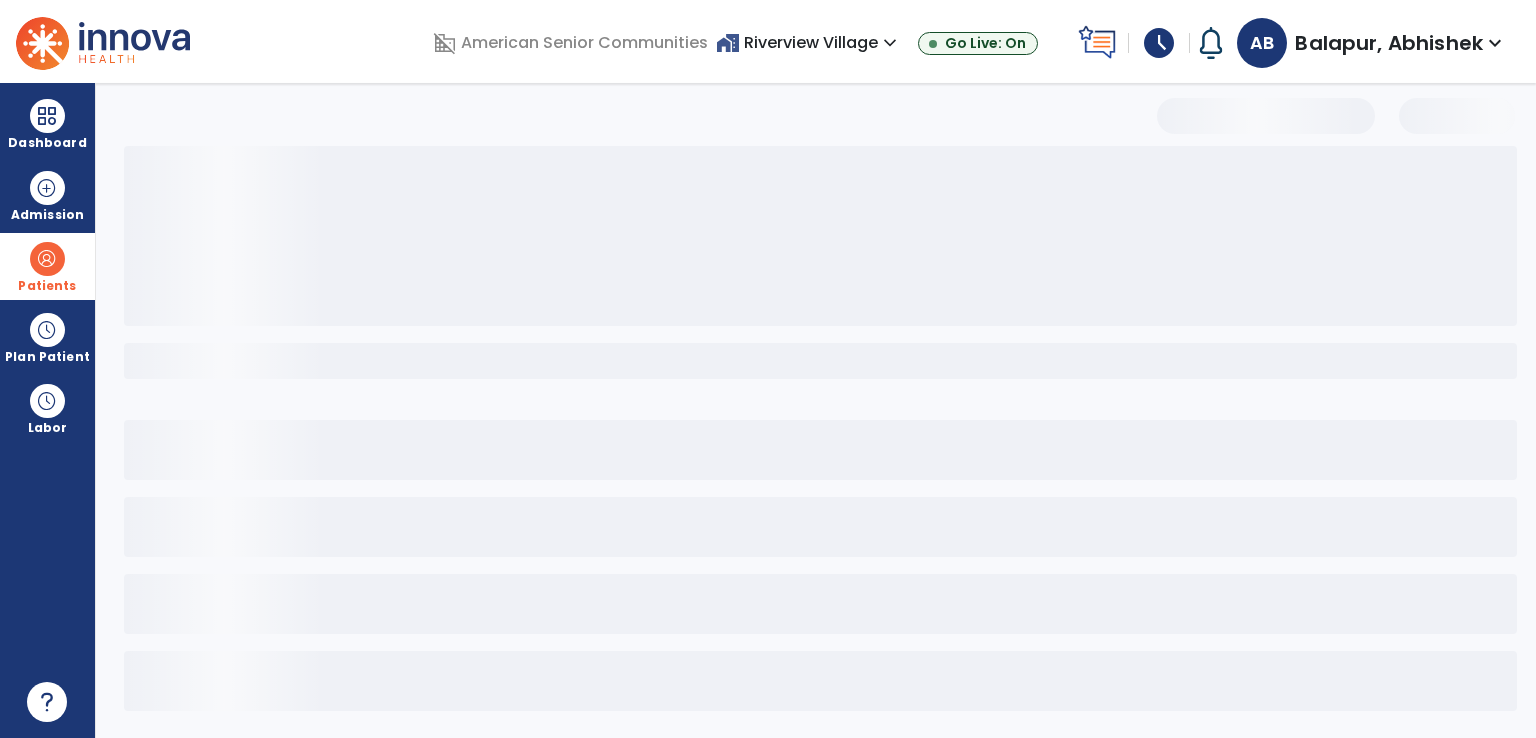select on "***" 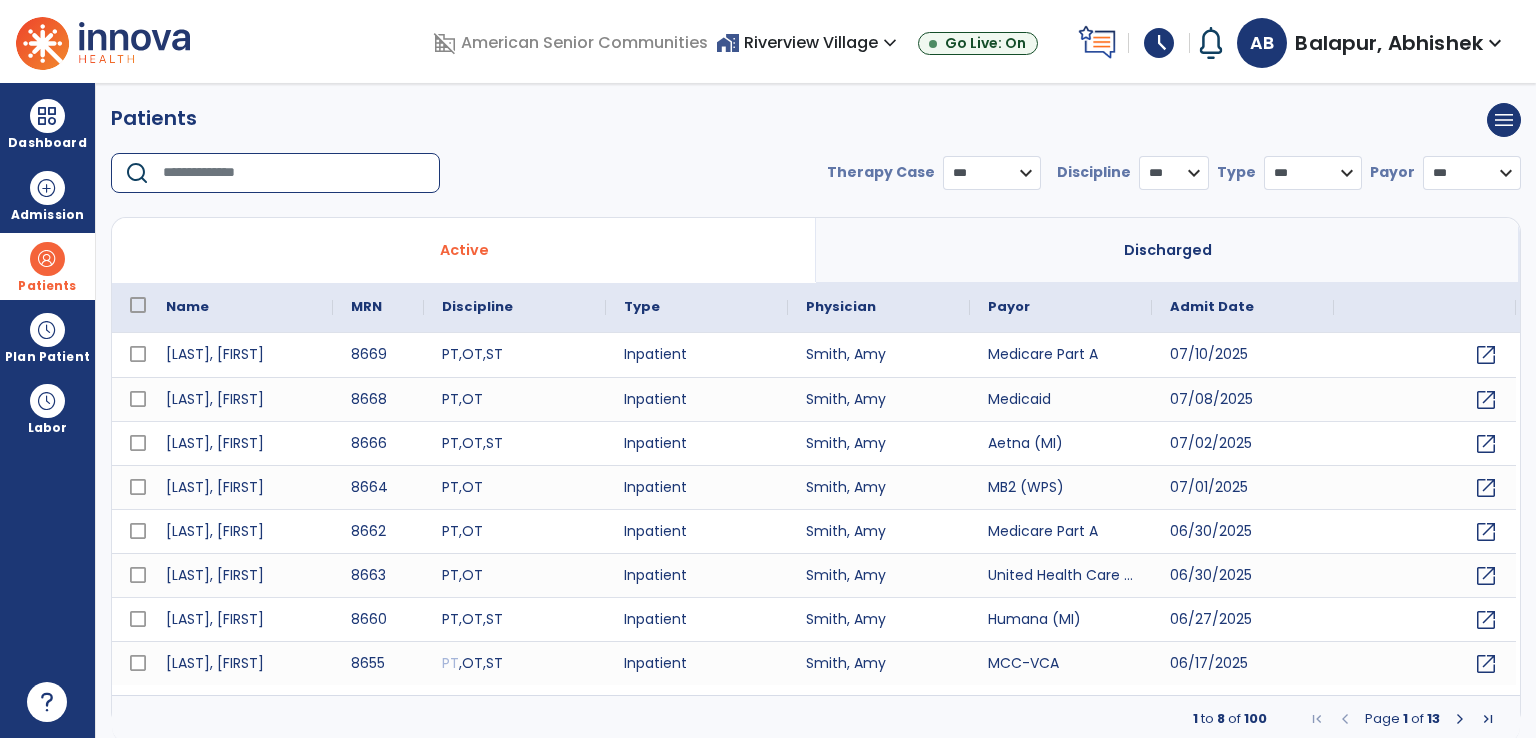 click at bounding box center [294, 173] 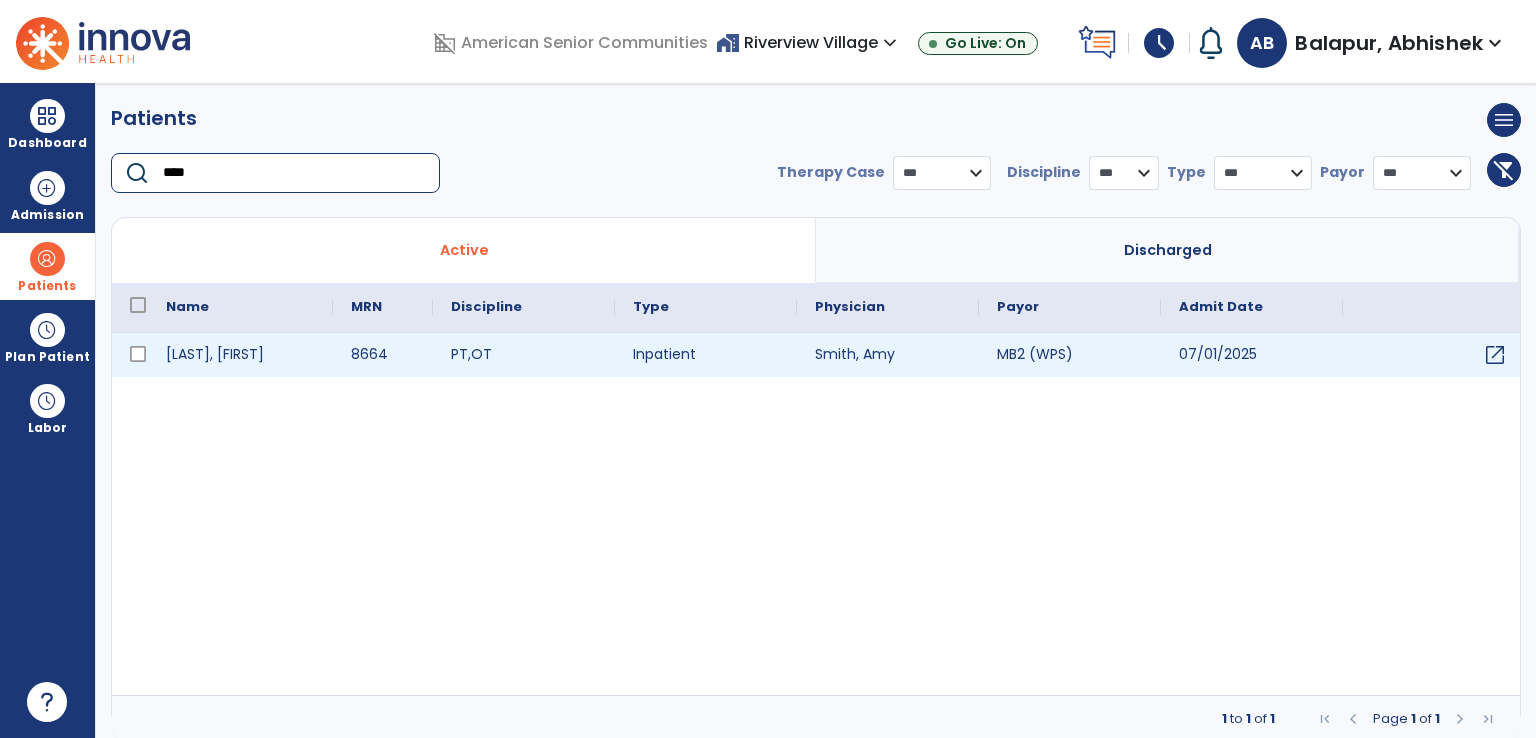 type on "****" 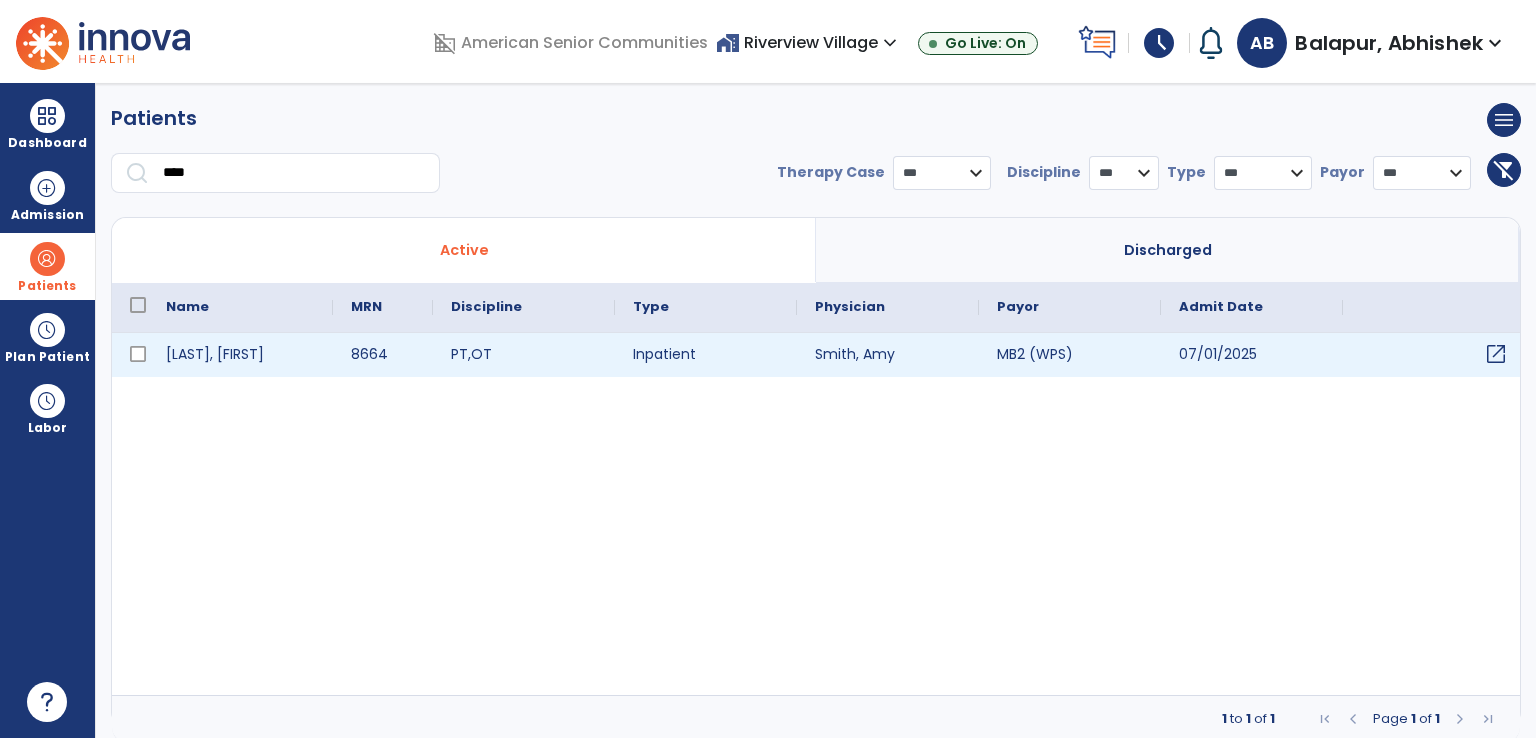 click on "open_in_new" at bounding box center [1496, 354] 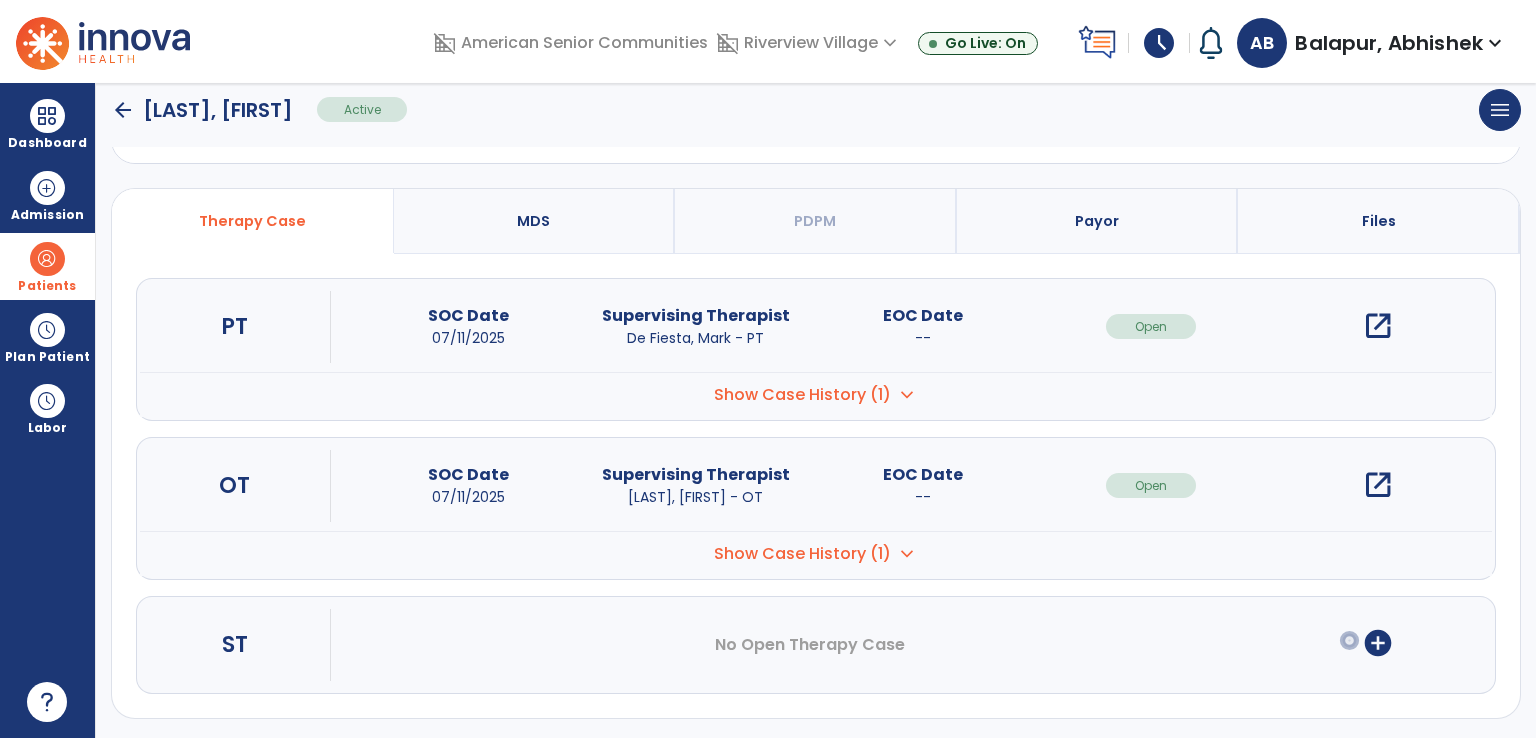 scroll, scrollTop: 109, scrollLeft: 0, axis: vertical 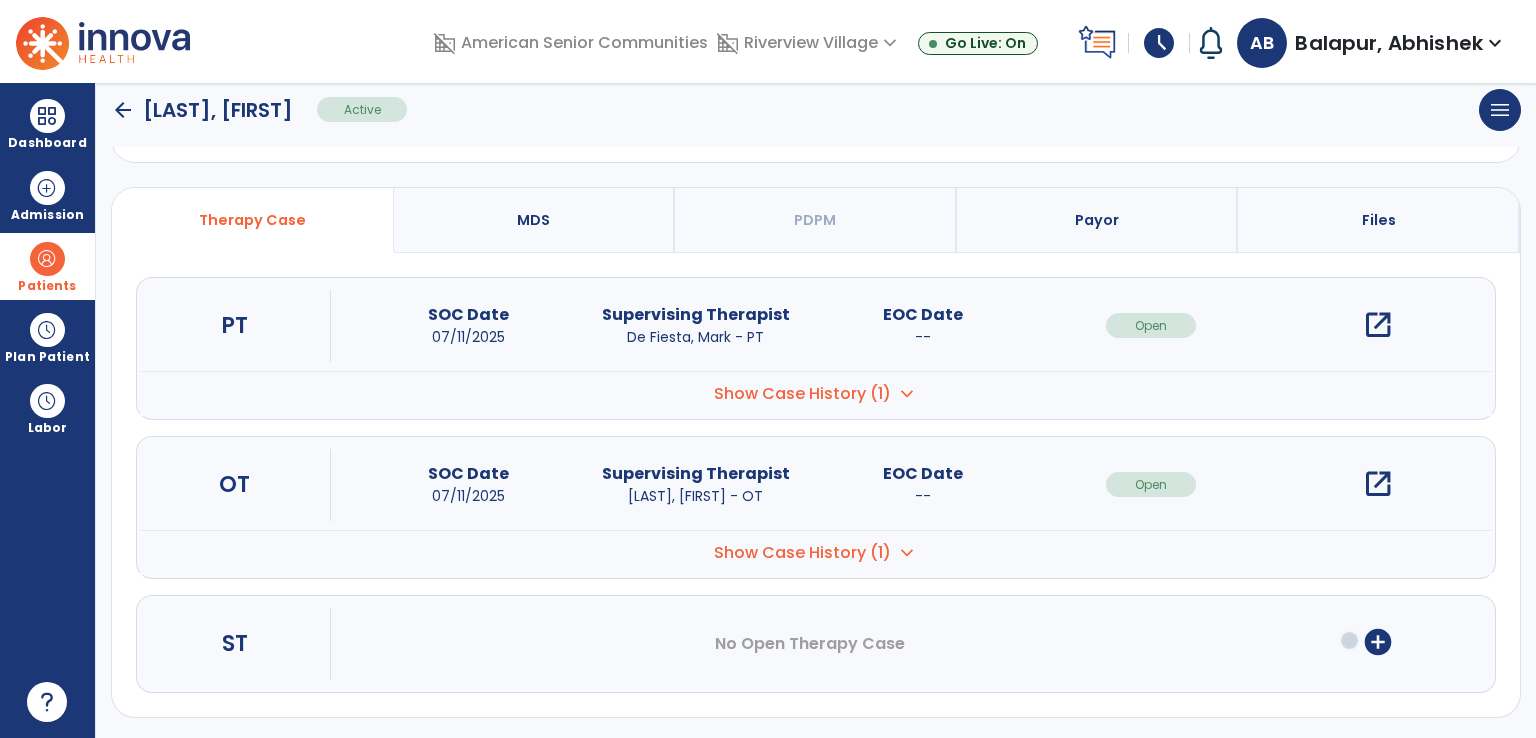 click on "expand_more" at bounding box center (907, 394) 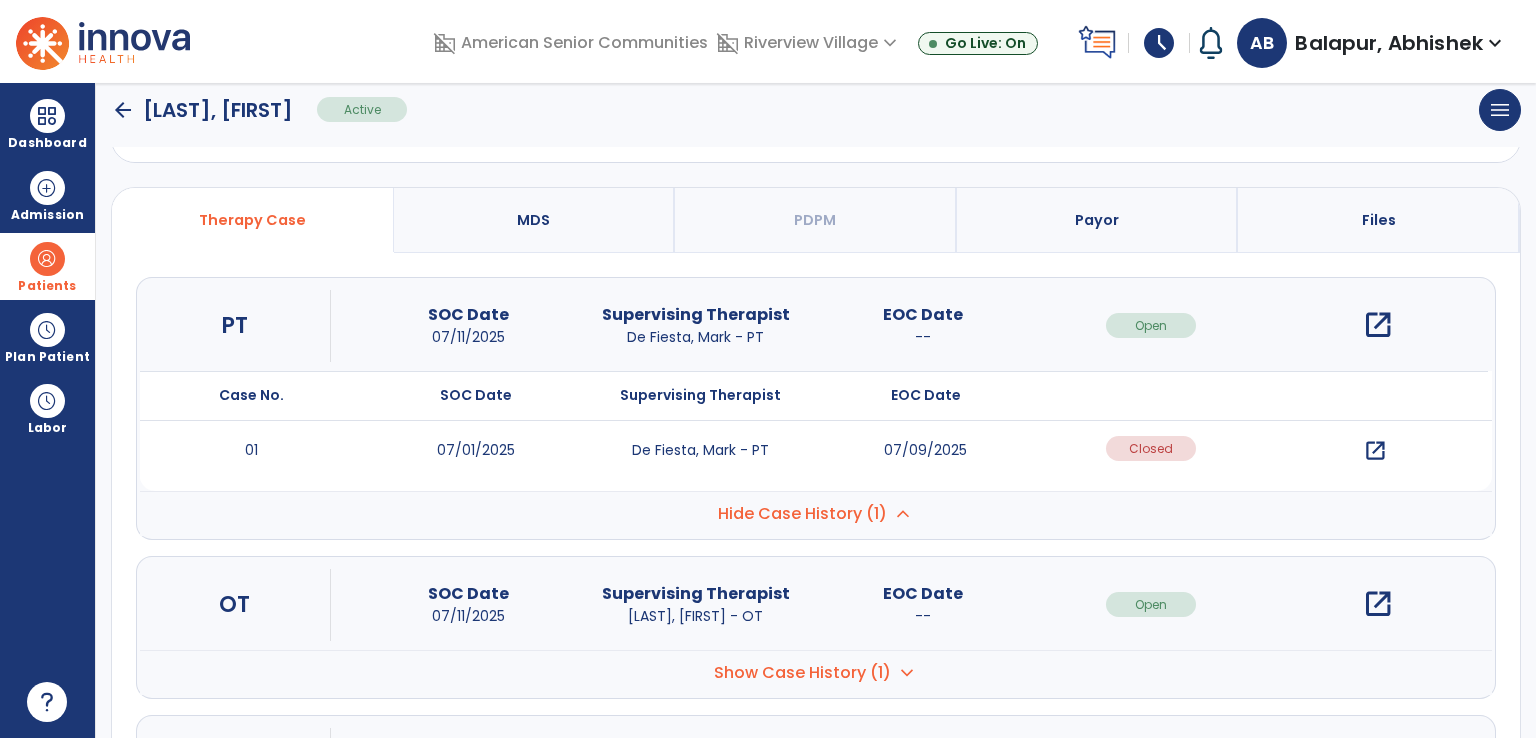 click on "open_in_new" at bounding box center (1378, 325) 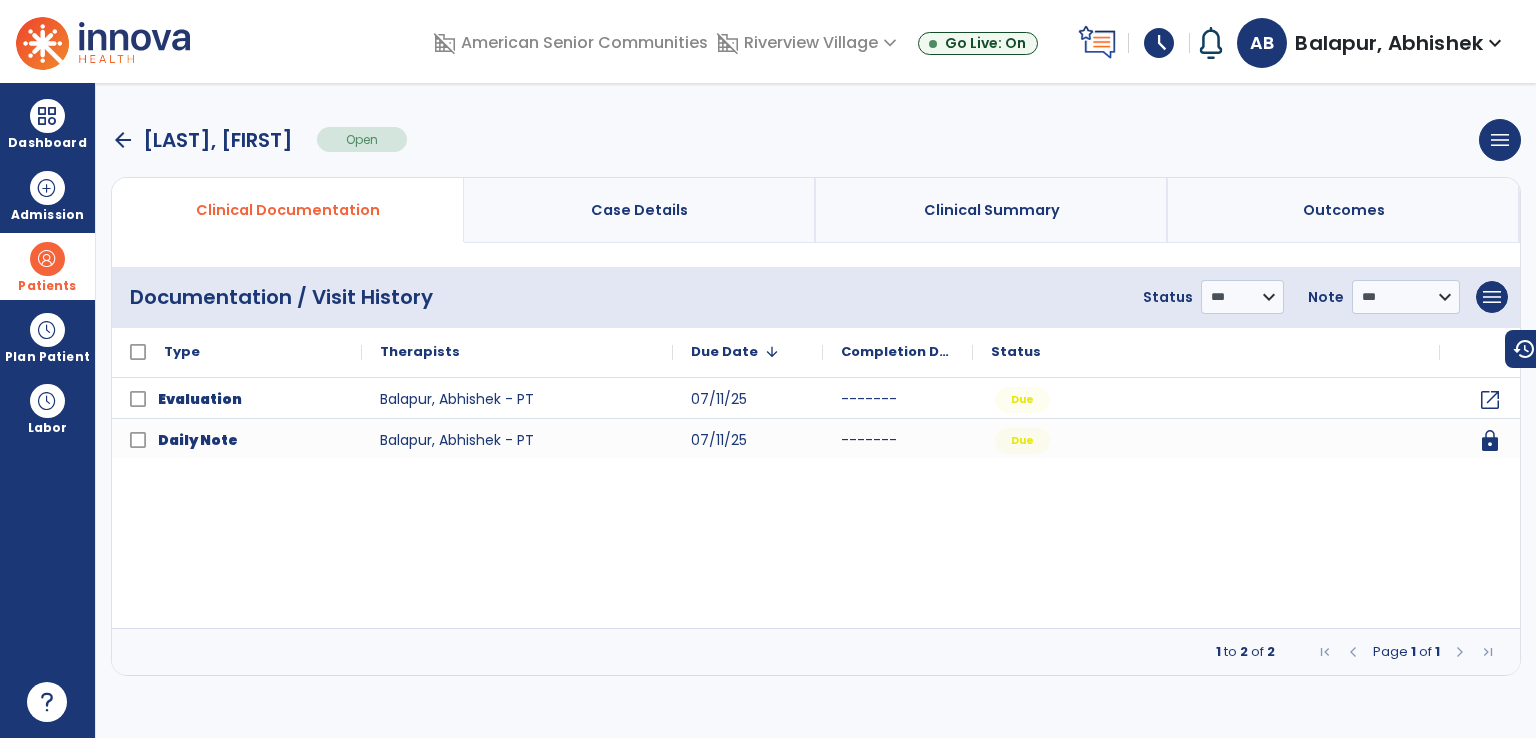 scroll, scrollTop: 0, scrollLeft: 0, axis: both 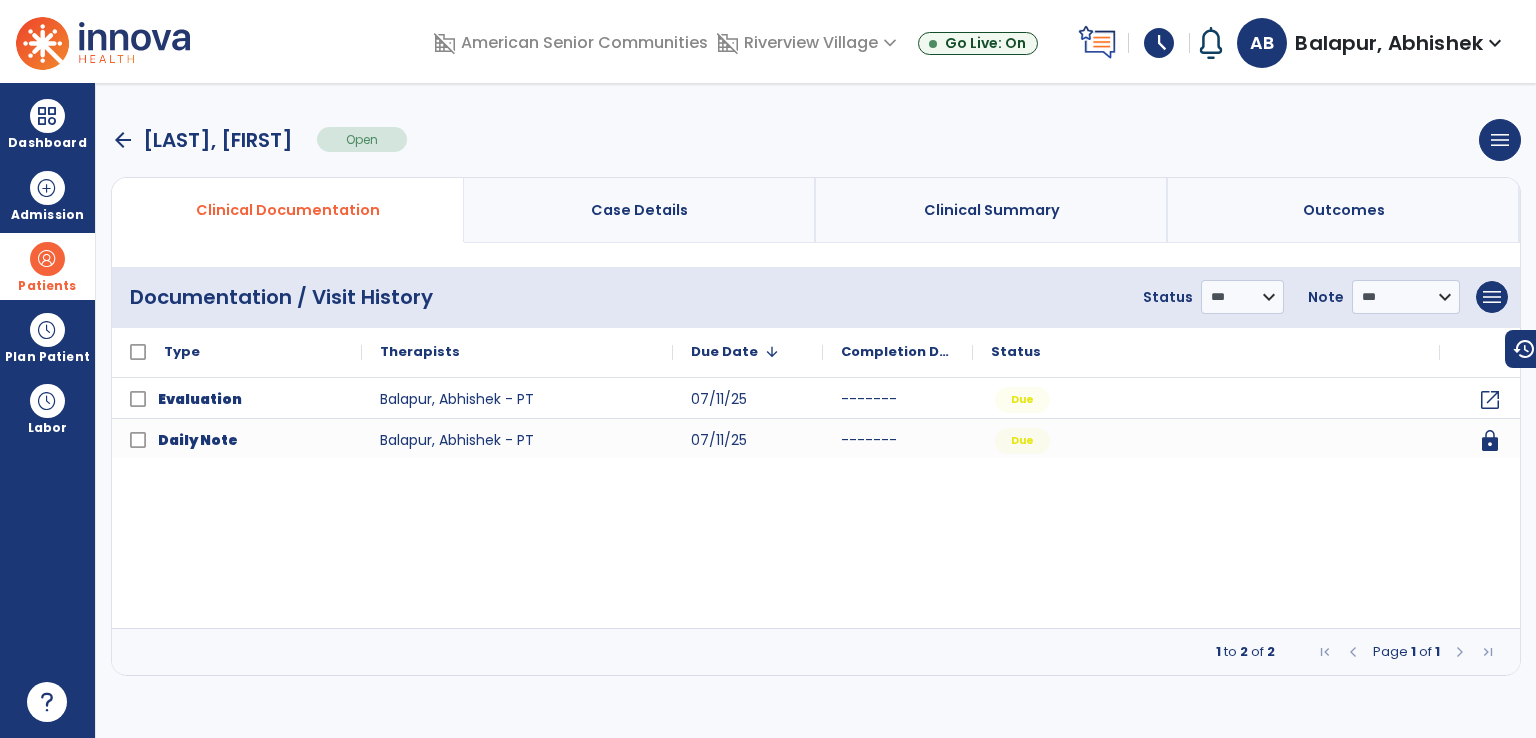 click on "arrow_back" at bounding box center [123, 140] 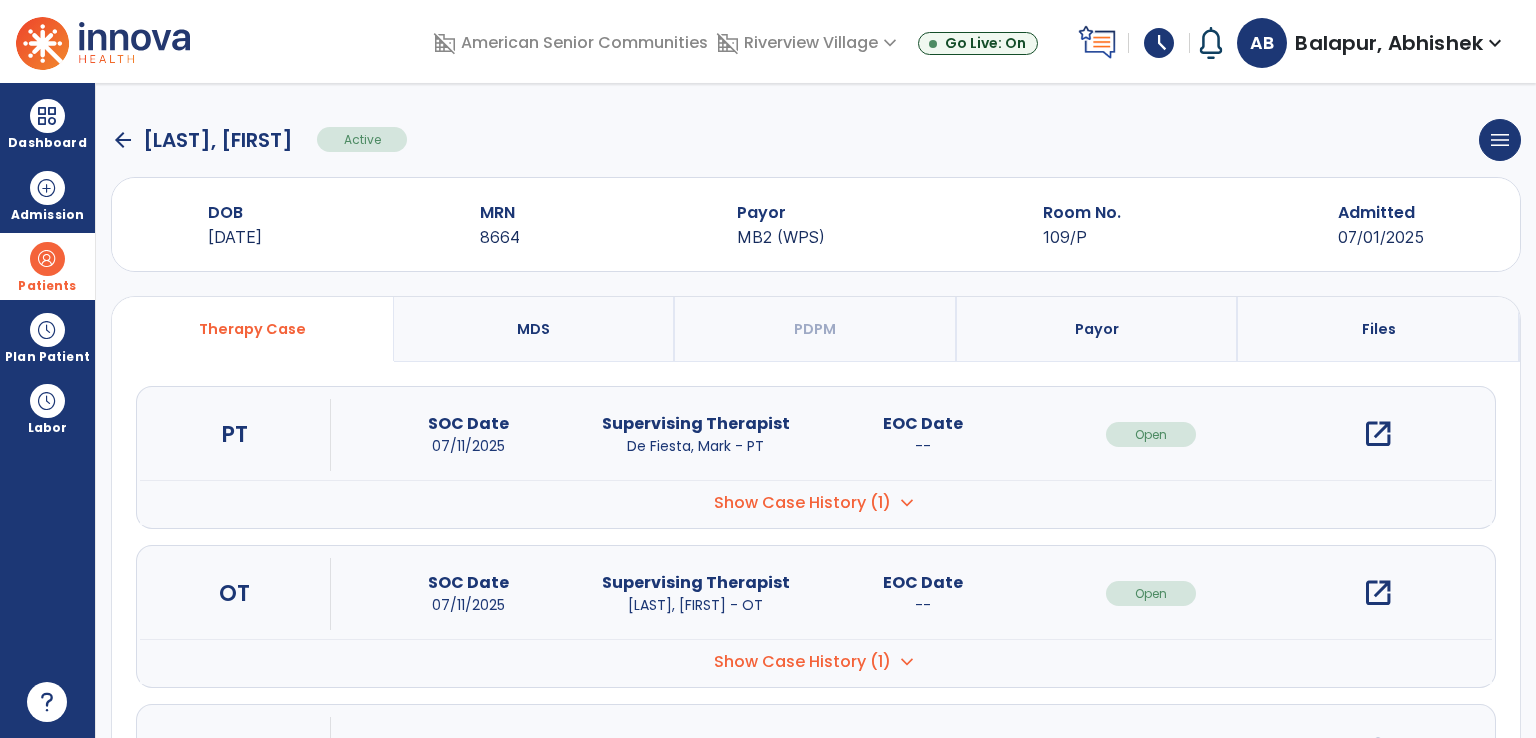 click on "Show Case History (1)" at bounding box center (802, 503) 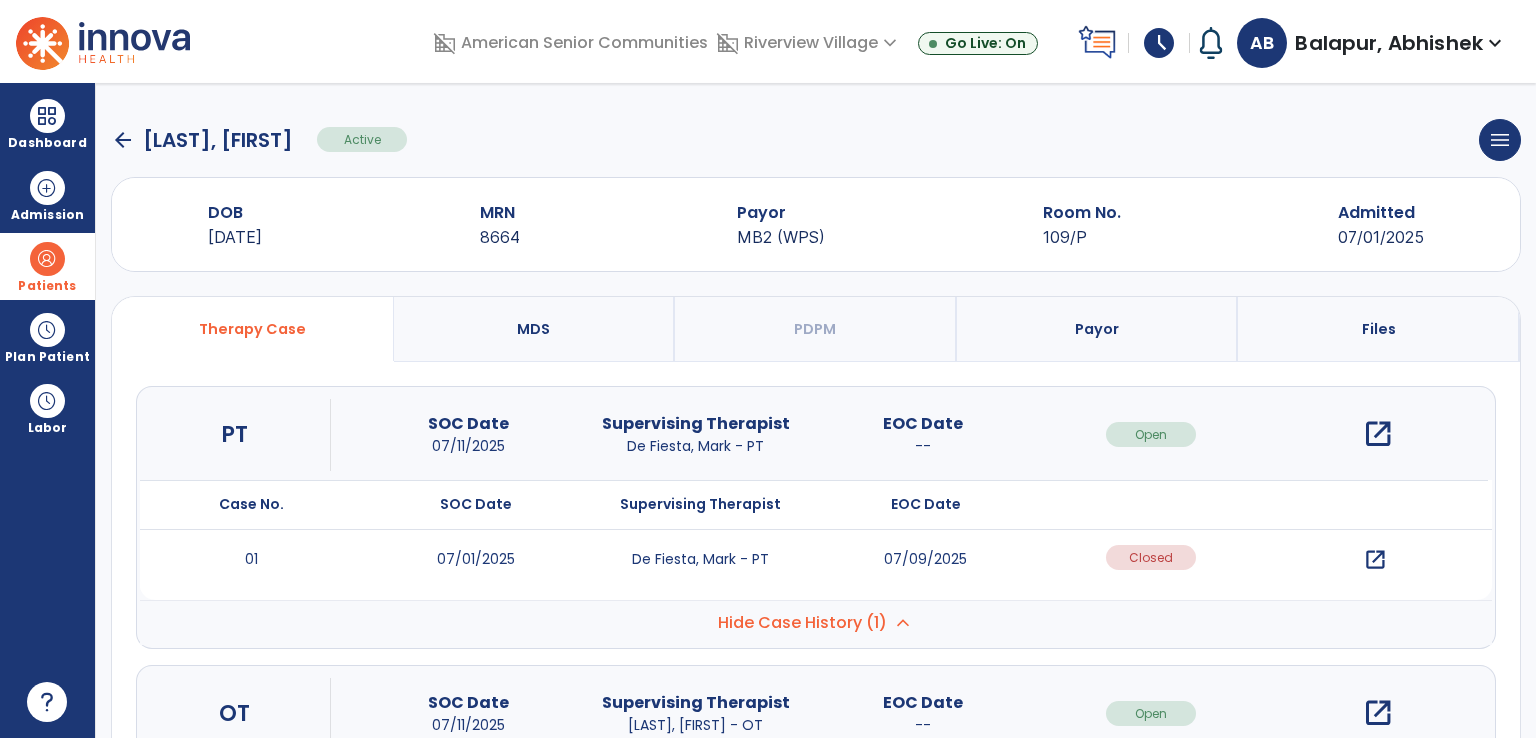 click on "open_in_new" at bounding box center [1375, 560] 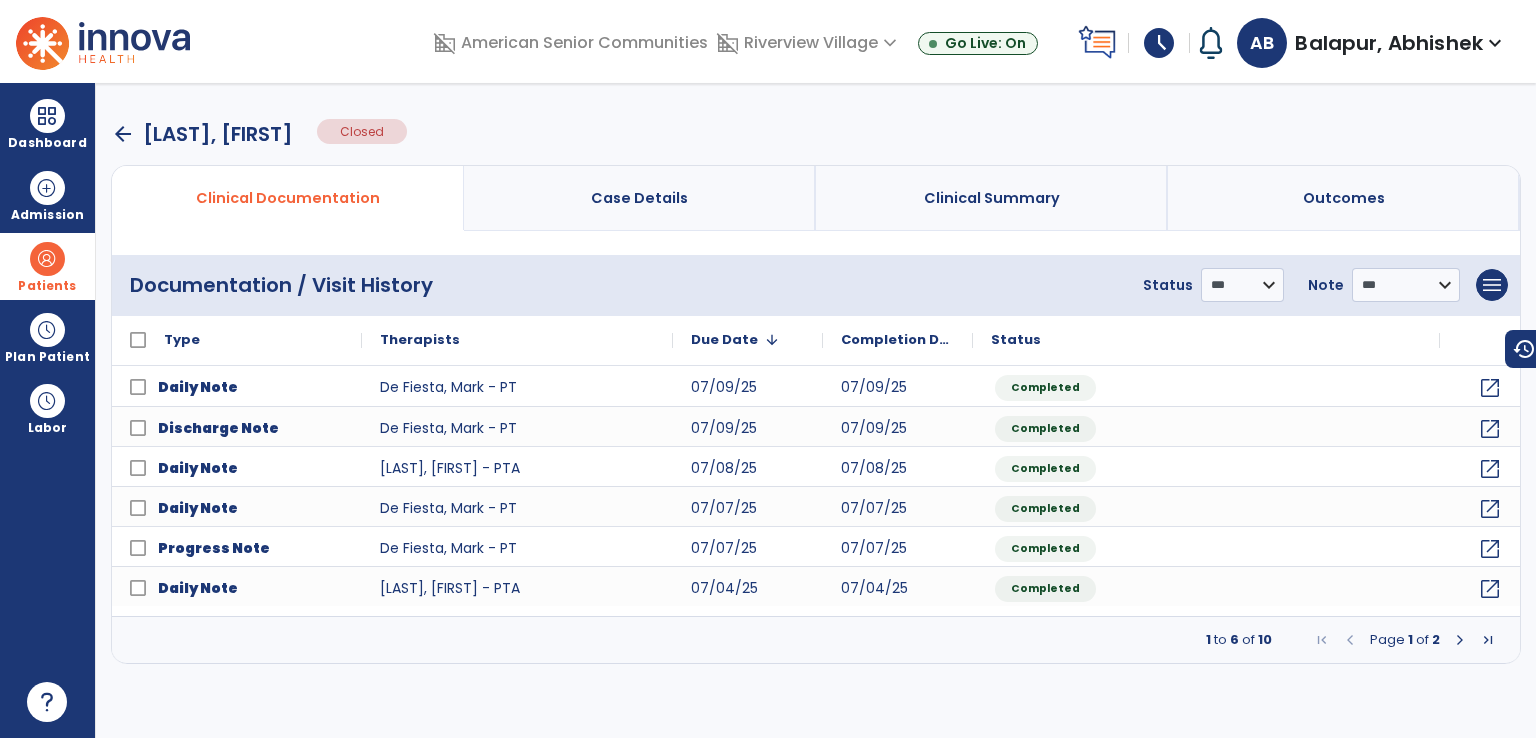 click at bounding box center [1460, 640] 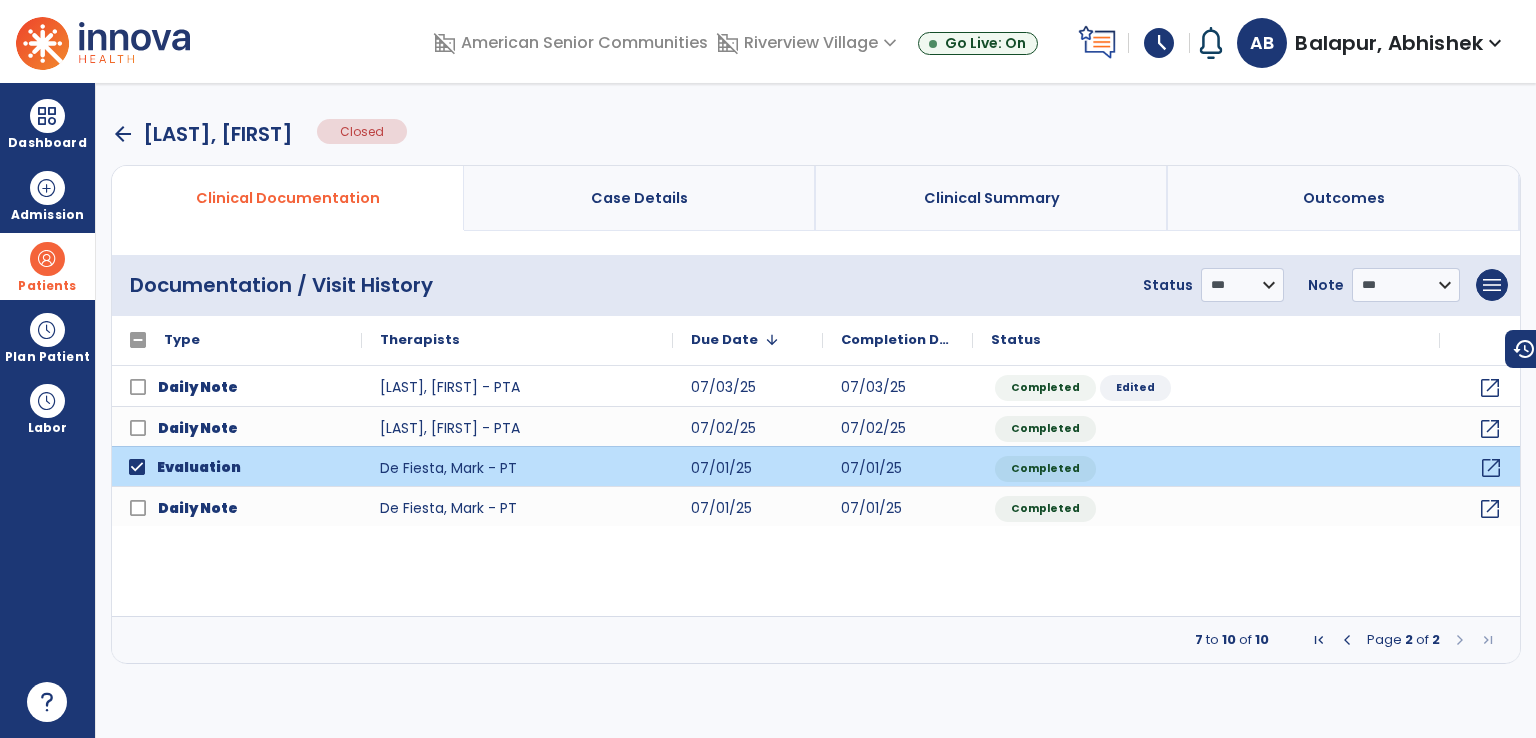 click on "open_in_new" 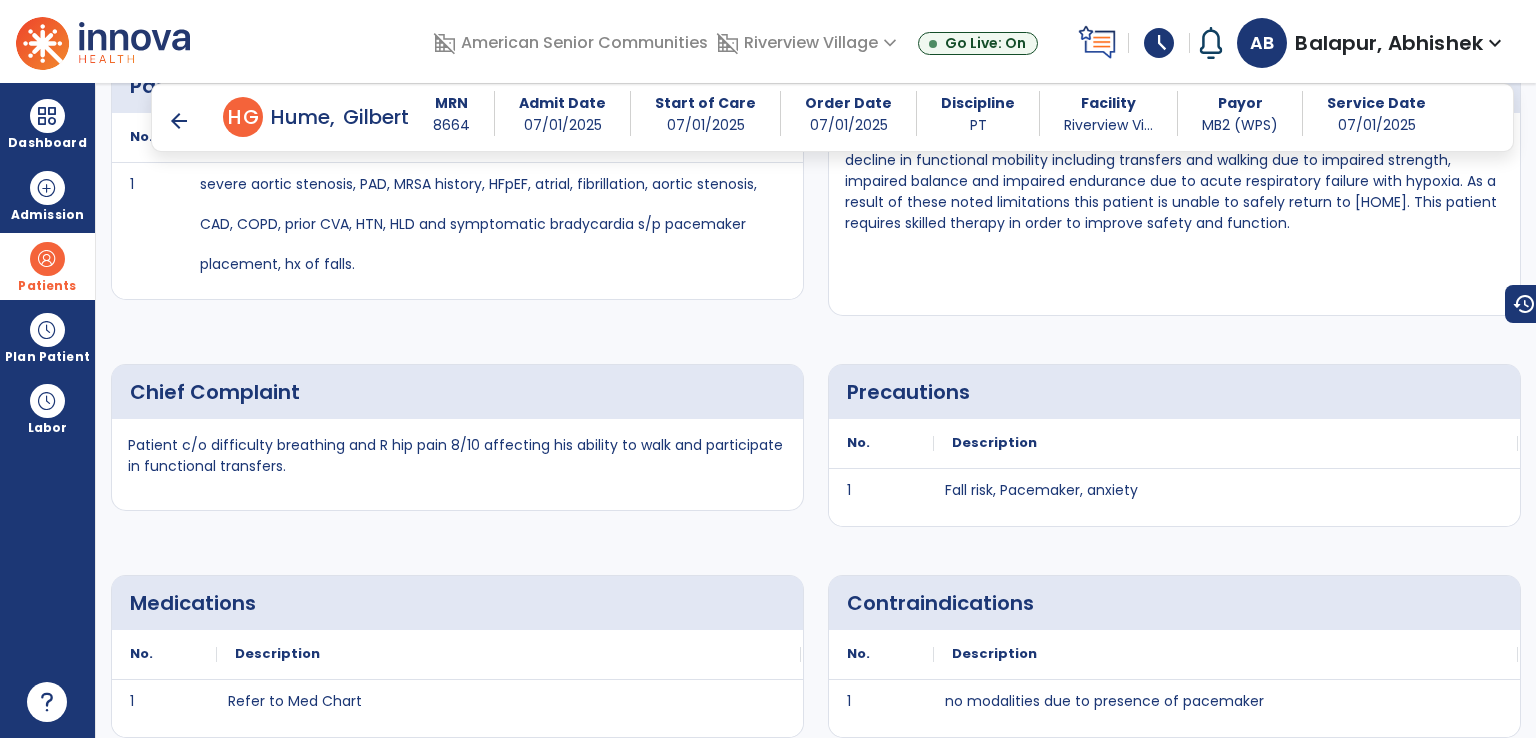 scroll, scrollTop: 1400, scrollLeft: 0, axis: vertical 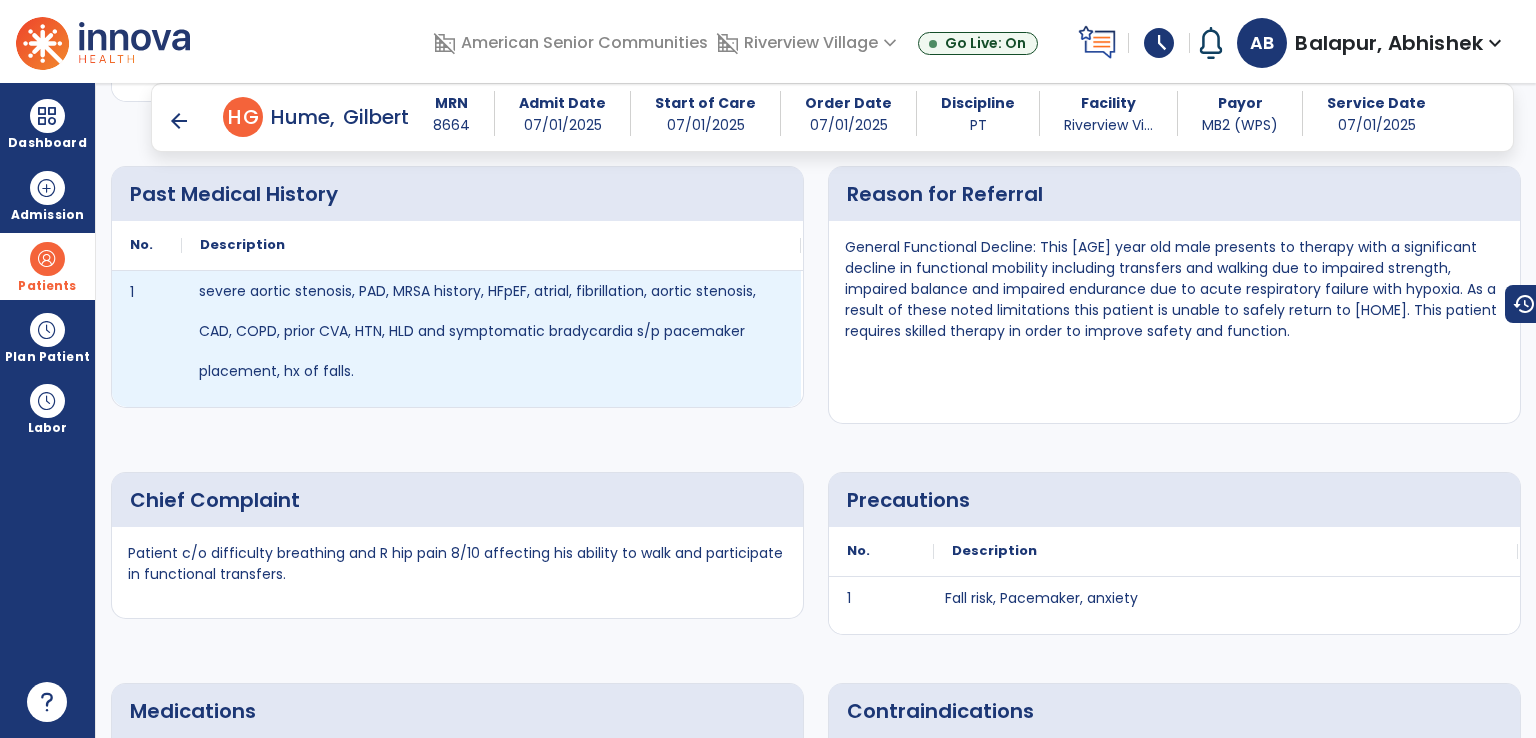 drag, startPoint x: 195, startPoint y: 287, endPoint x: 316, endPoint y: 352, distance: 137.35356 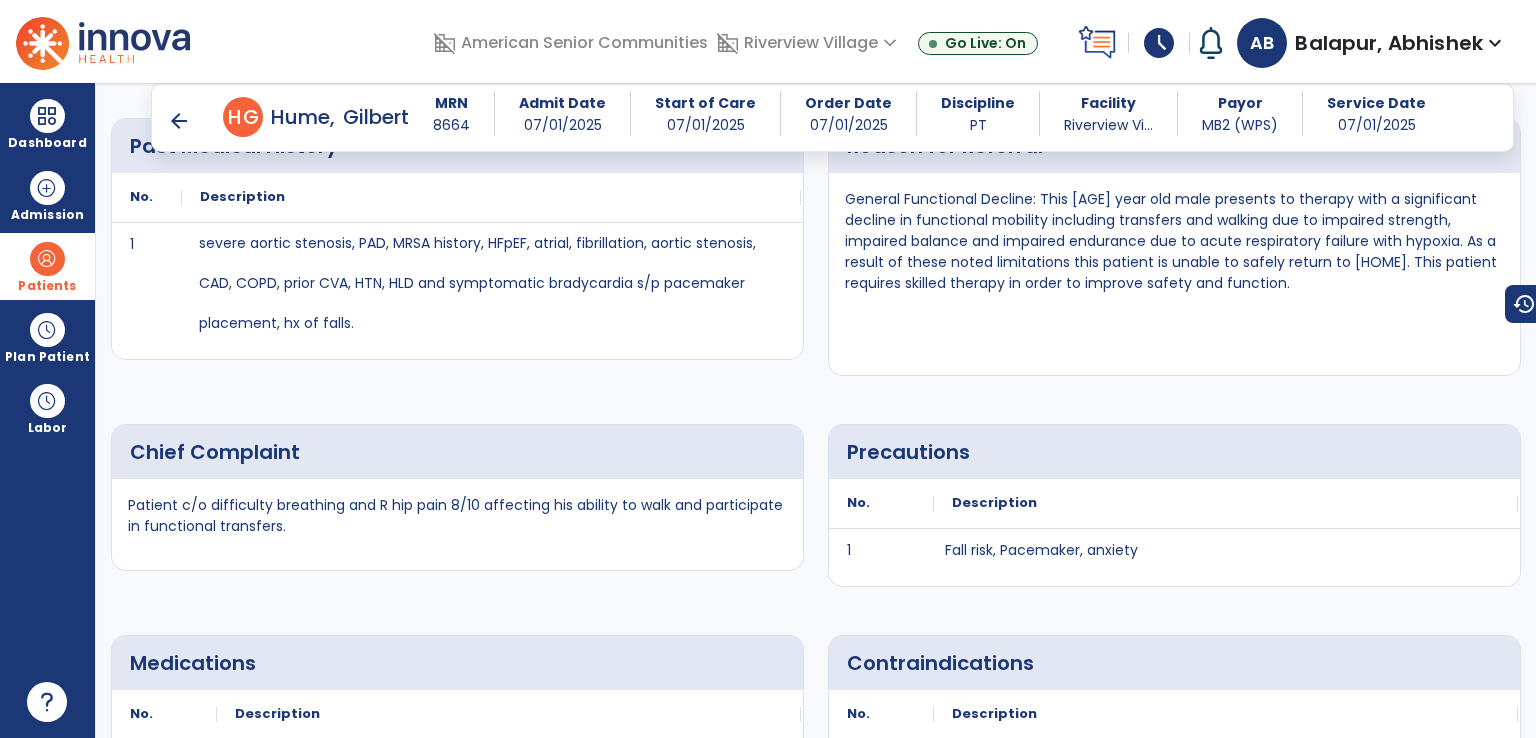 scroll, scrollTop: 1400, scrollLeft: 0, axis: vertical 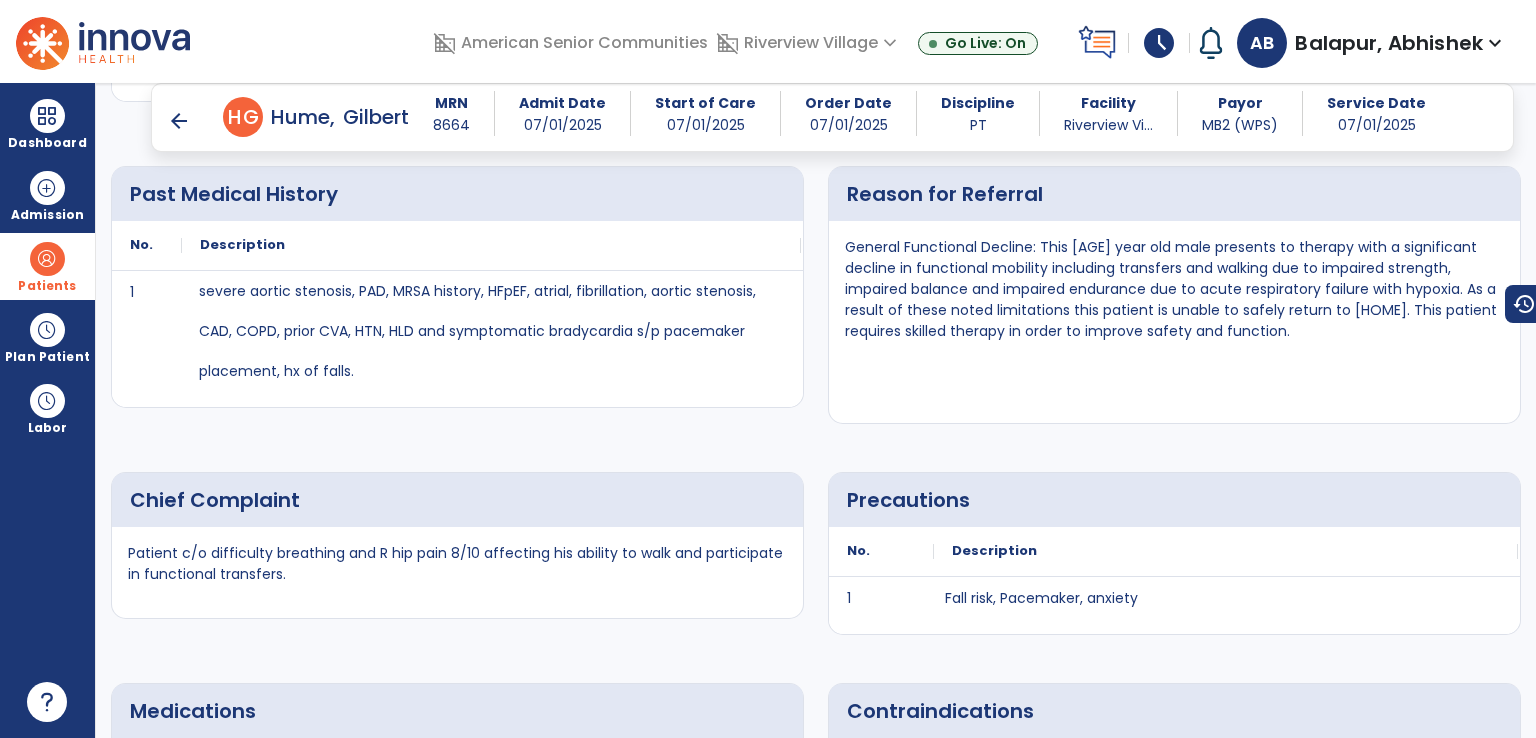 click on "General Functional Decline: This [AGE] year old male presents to therapy with a significant decline in functional mobility including transfers and walking due to impaired strength, impaired balance and impaired endurance due to acute respiratory failure with hypoxia. As a result of these noted limitations this patient is unable to safely return to [HOME]. This patient requires skilled therapy in order to improve safety and function." at bounding box center (1174, 289) 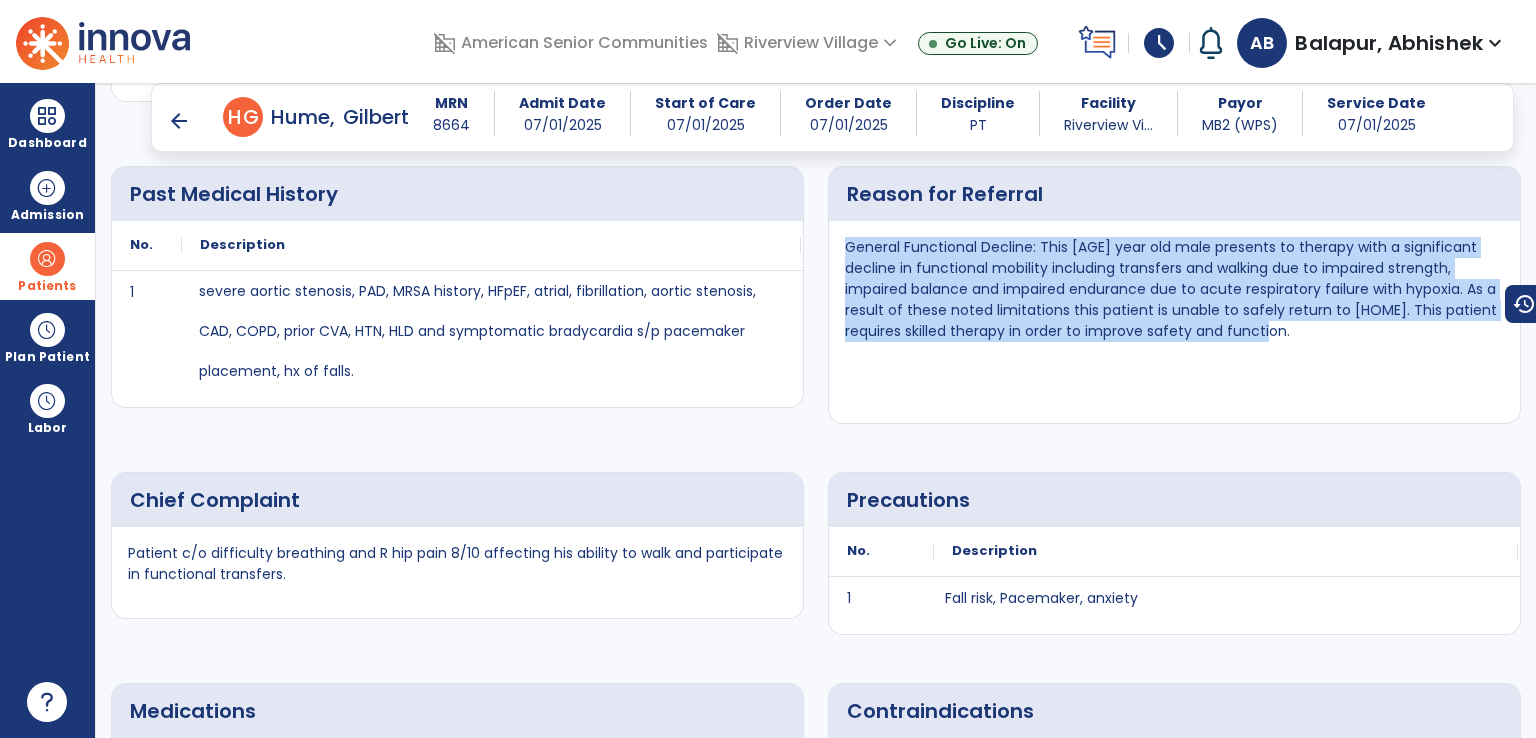 drag, startPoint x: 845, startPoint y: 245, endPoint x: 1241, endPoint y: 322, distance: 403.41666 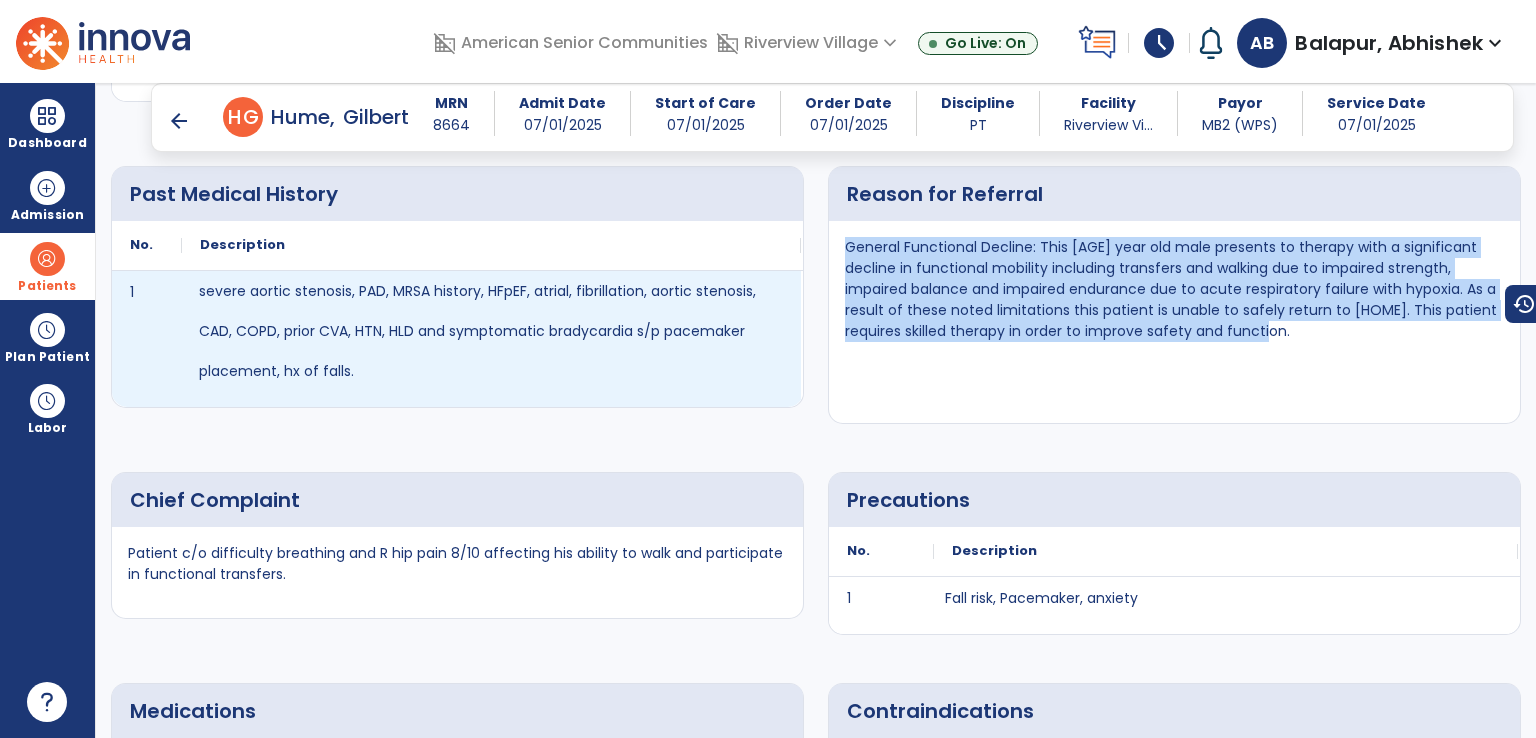 drag, startPoint x: 202, startPoint y: 286, endPoint x: 338, endPoint y: 361, distance: 155.30937 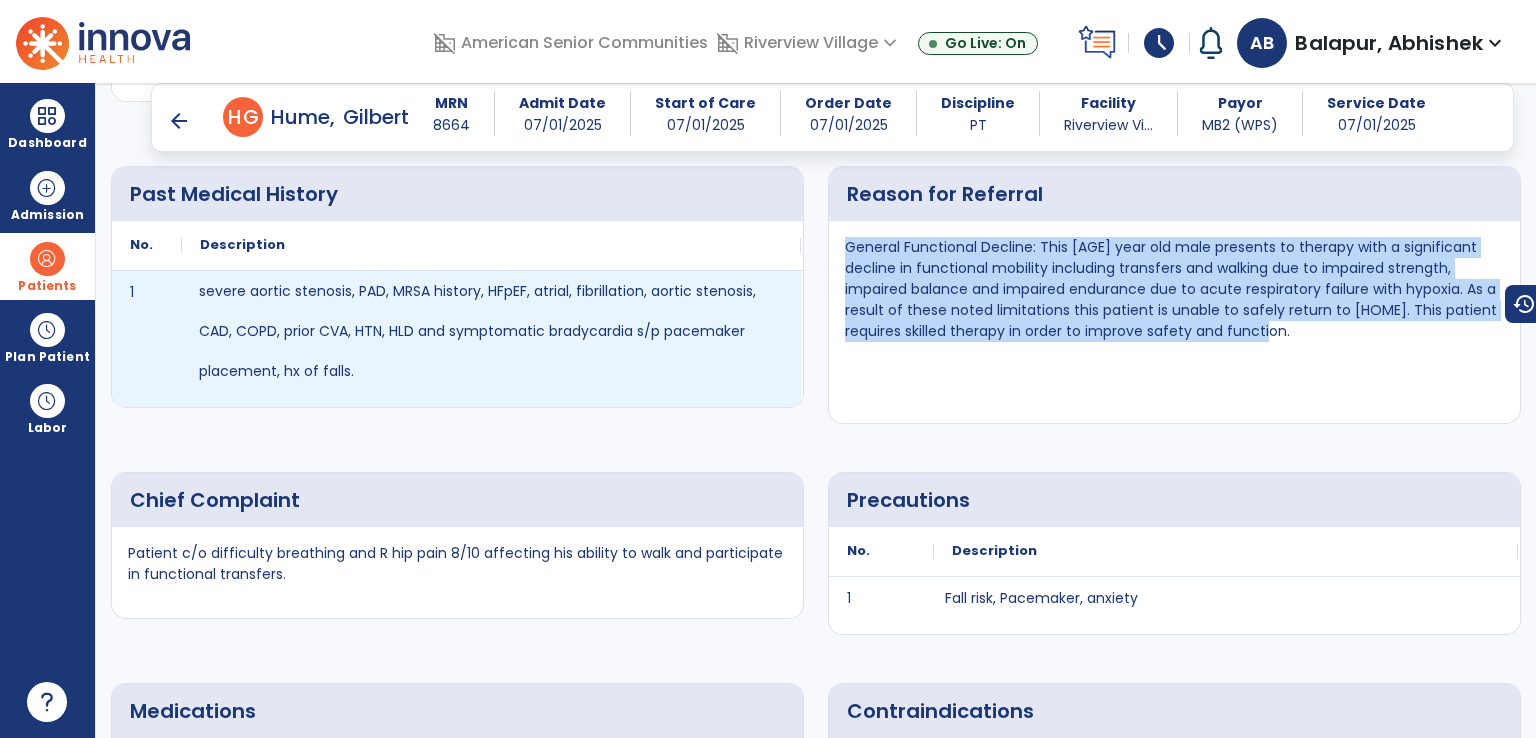 click on "severe aortic stenosis, PAD, MRSA history, HFpEF, atrial, fibrillation, aortic stenosis, CAD, COPD, prior CVA, HTN, HLD and symptomatic
bradycardia s/p pacemaker placement, hx of falls." at bounding box center (491, 331) 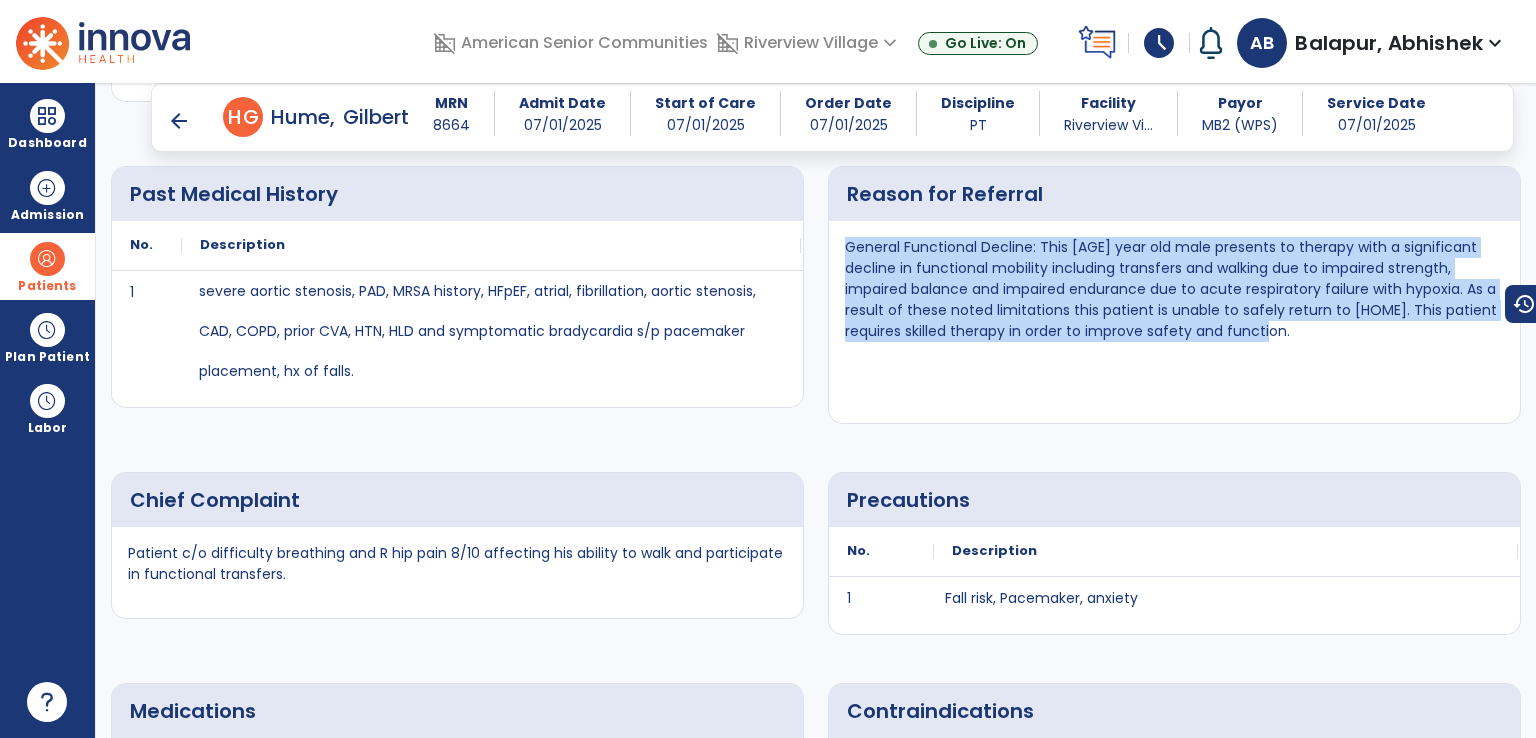 click on "Reason for Referral General Functional Decline: This [AGE] year old male presents to therapy with a significant decline in functional mobility including transfers and walking due to impaired strength, impaired balance and impaired endurance due to acute respiratory failure with hypoxia. As a result of these noted limitations this patient is unable to safely return to [HOME]. This patient requires skilled therapy in order to improve safety and function." at bounding box center (1174, 295) 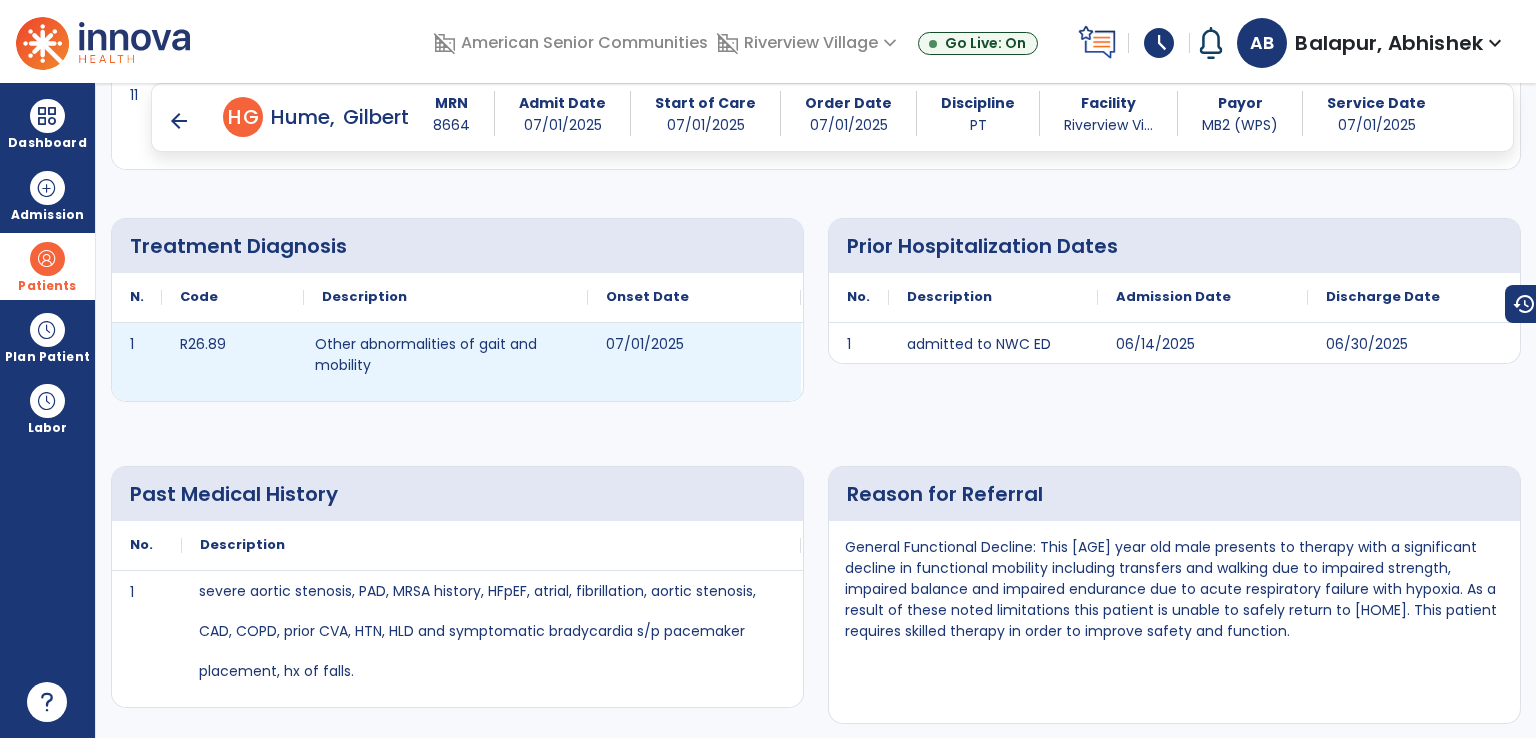 scroll, scrollTop: 1200, scrollLeft: 0, axis: vertical 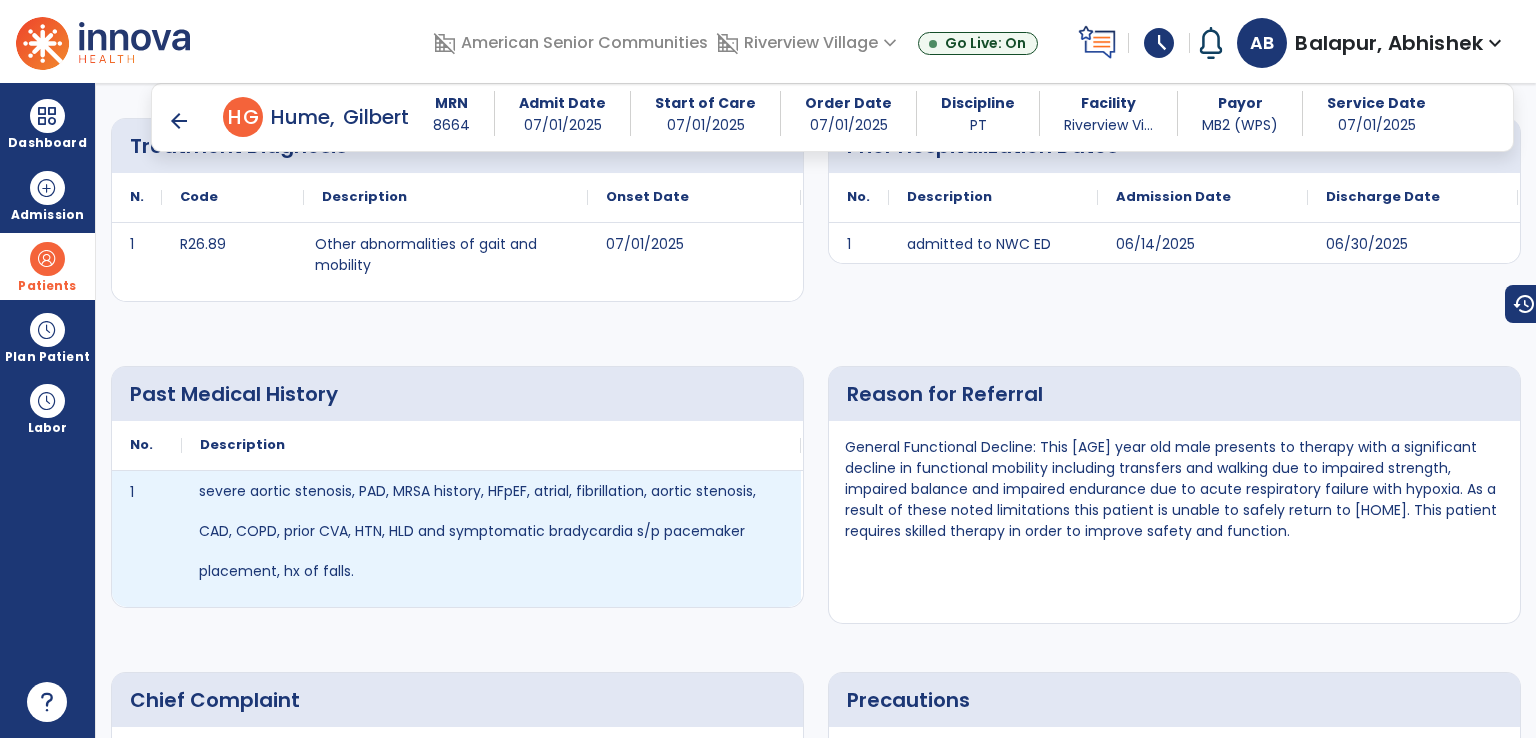 drag, startPoint x: 184, startPoint y: 485, endPoint x: 406, endPoint y: 531, distance: 226.71568 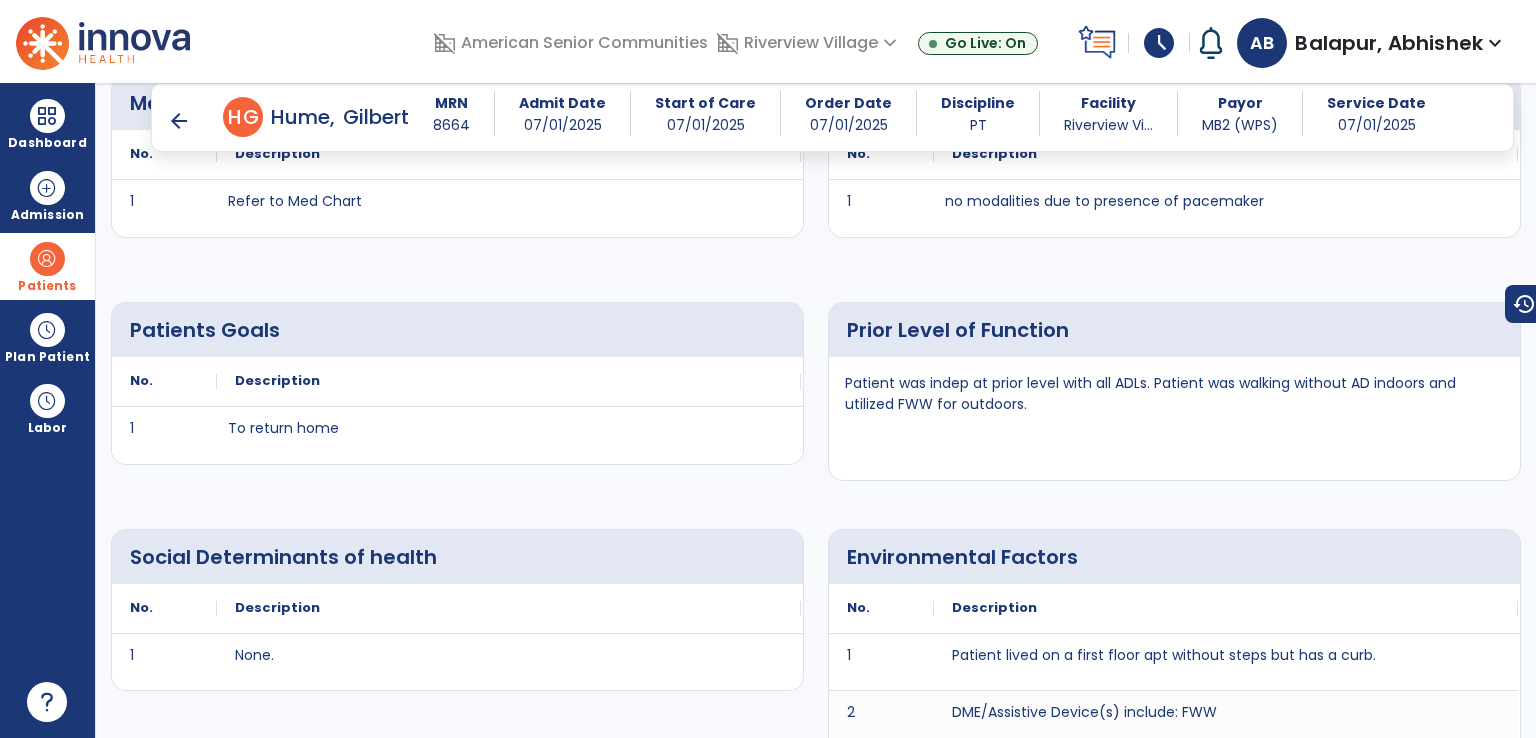 scroll, scrollTop: 2000, scrollLeft: 0, axis: vertical 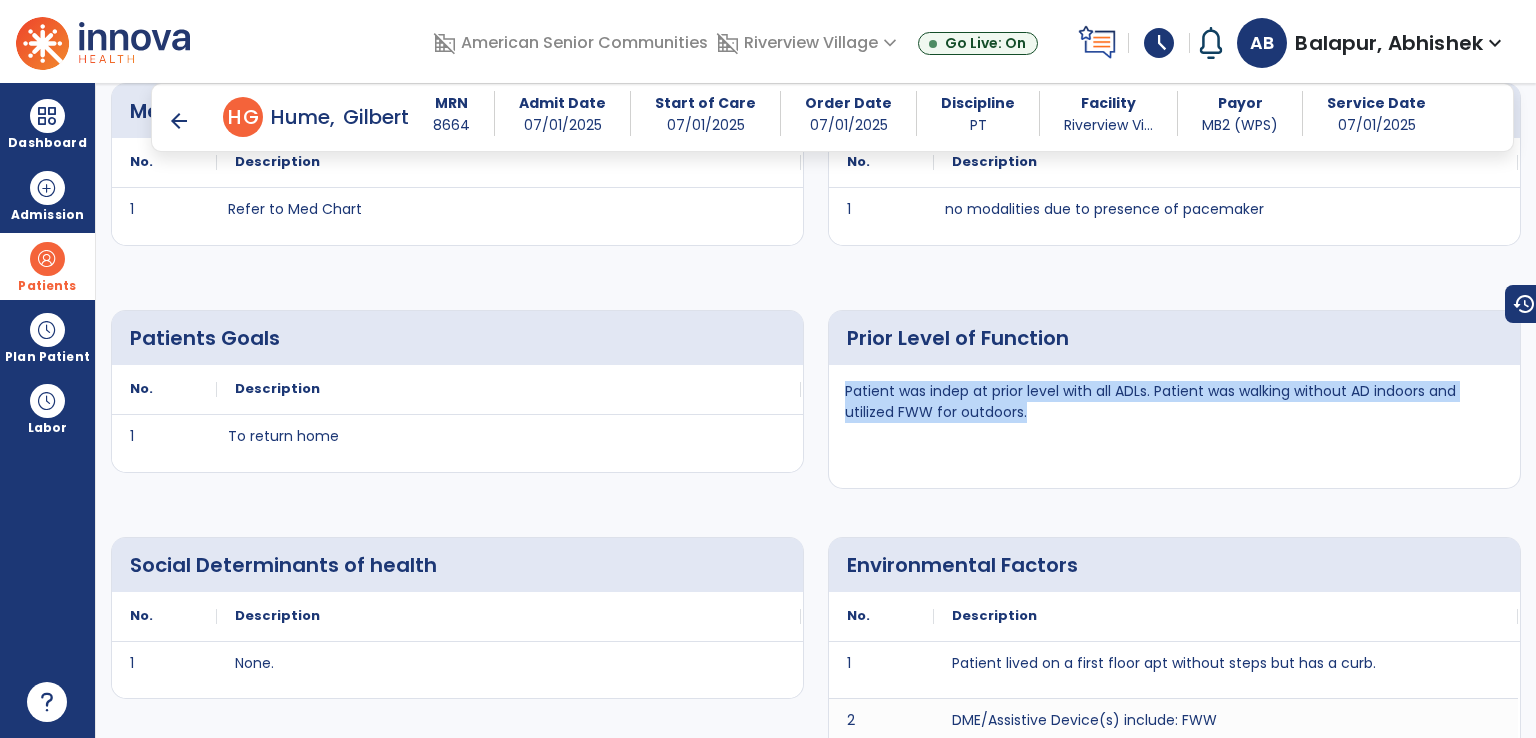 drag, startPoint x: 840, startPoint y: 389, endPoint x: 1050, endPoint y: 416, distance: 211.7286 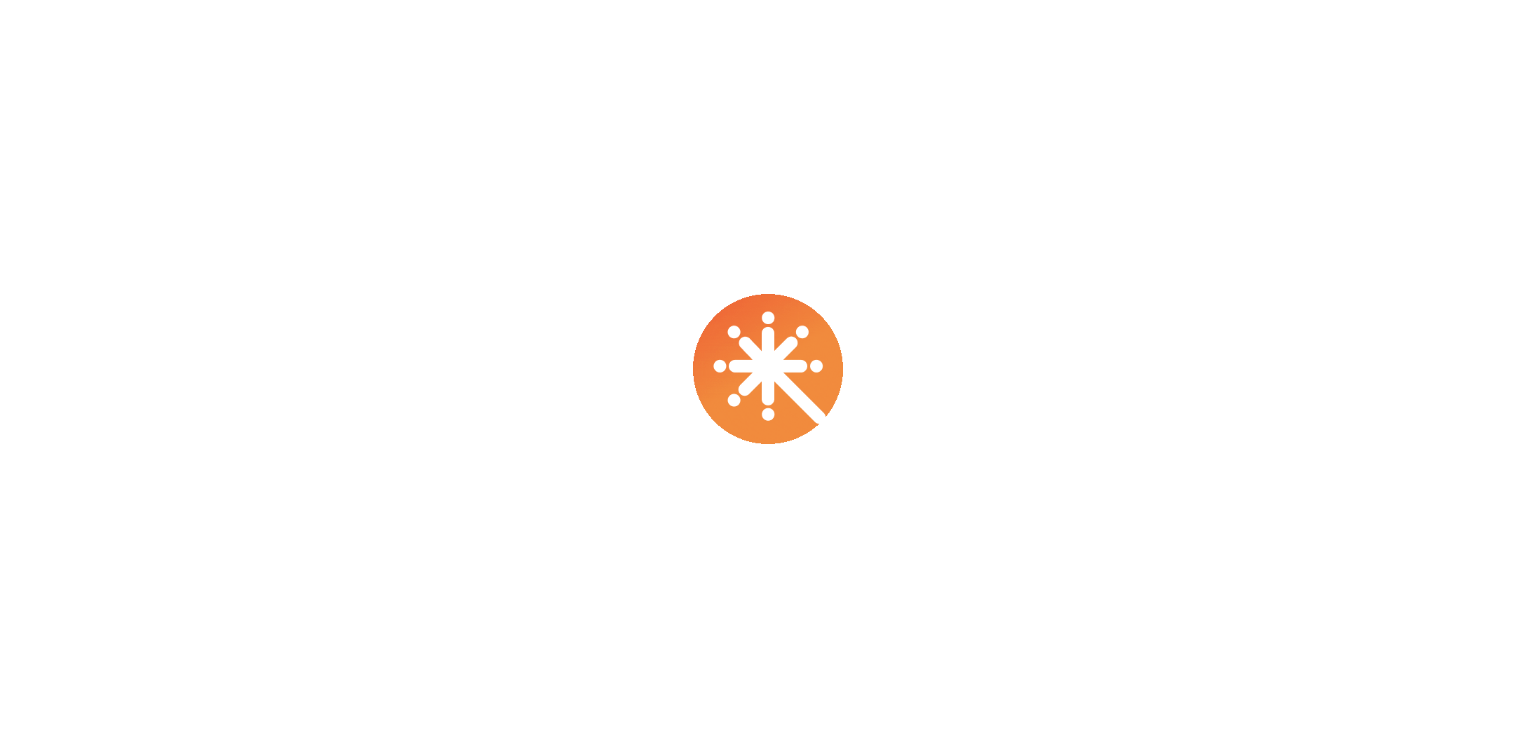 scroll, scrollTop: 0, scrollLeft: 0, axis: both 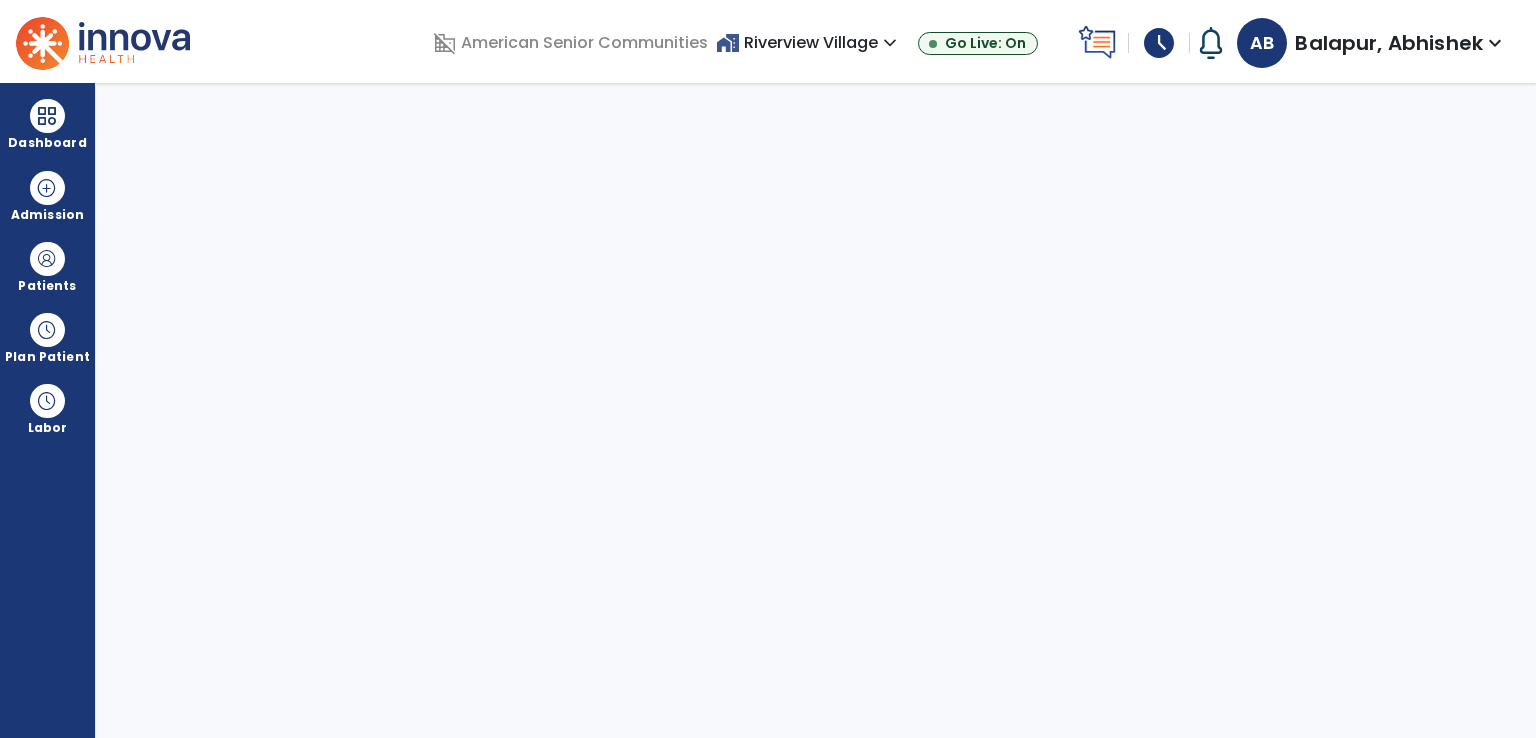 select on "****" 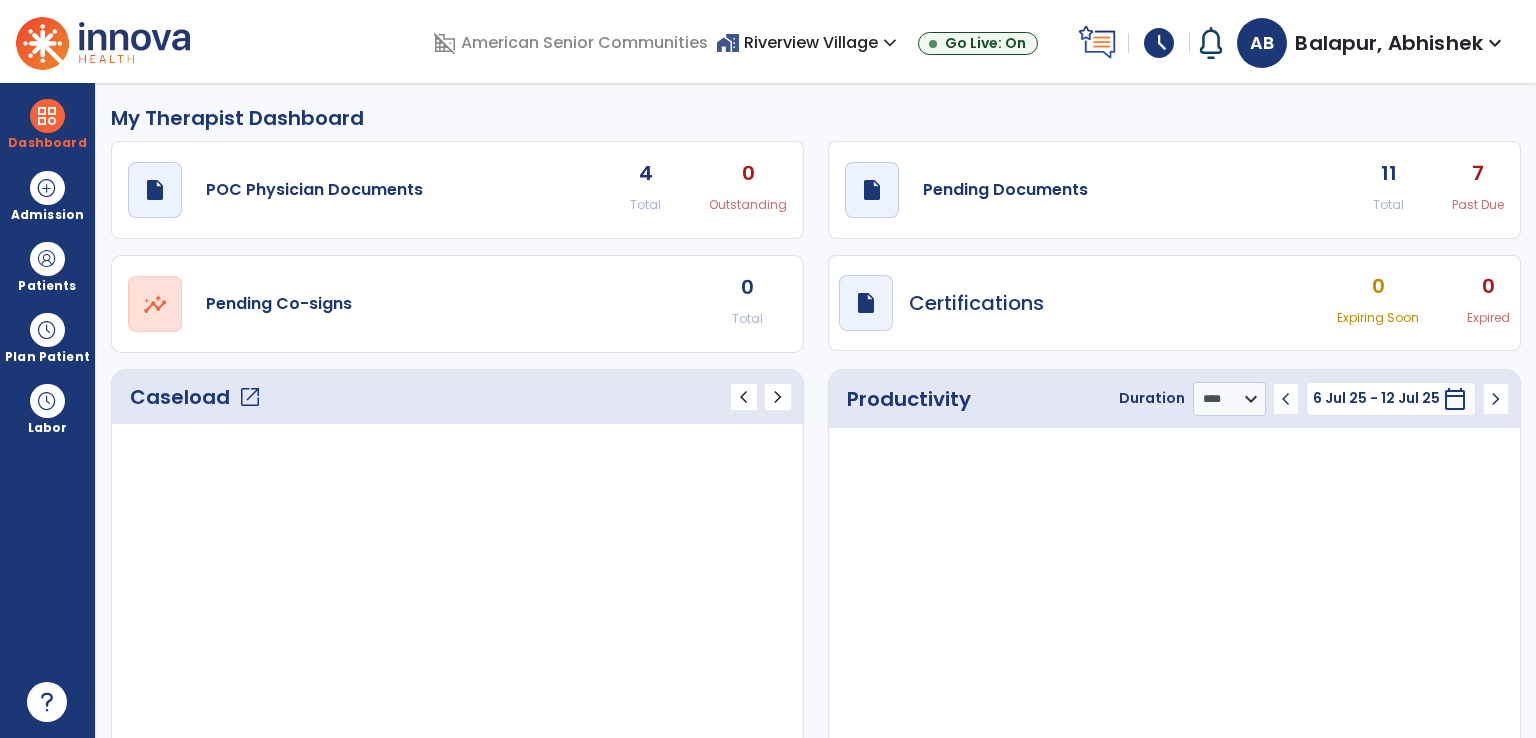click on "open_in_new" 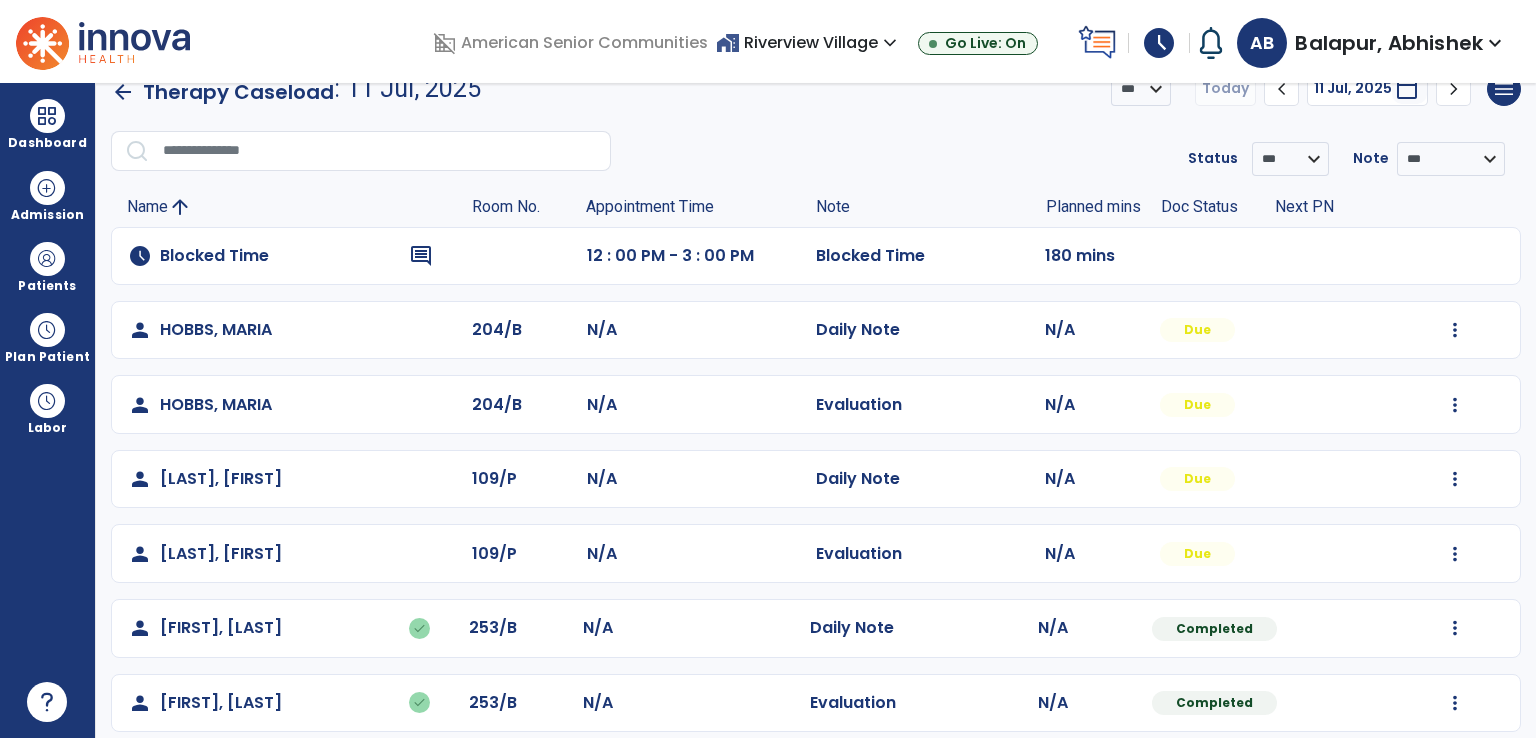 scroll, scrollTop: 51, scrollLeft: 0, axis: vertical 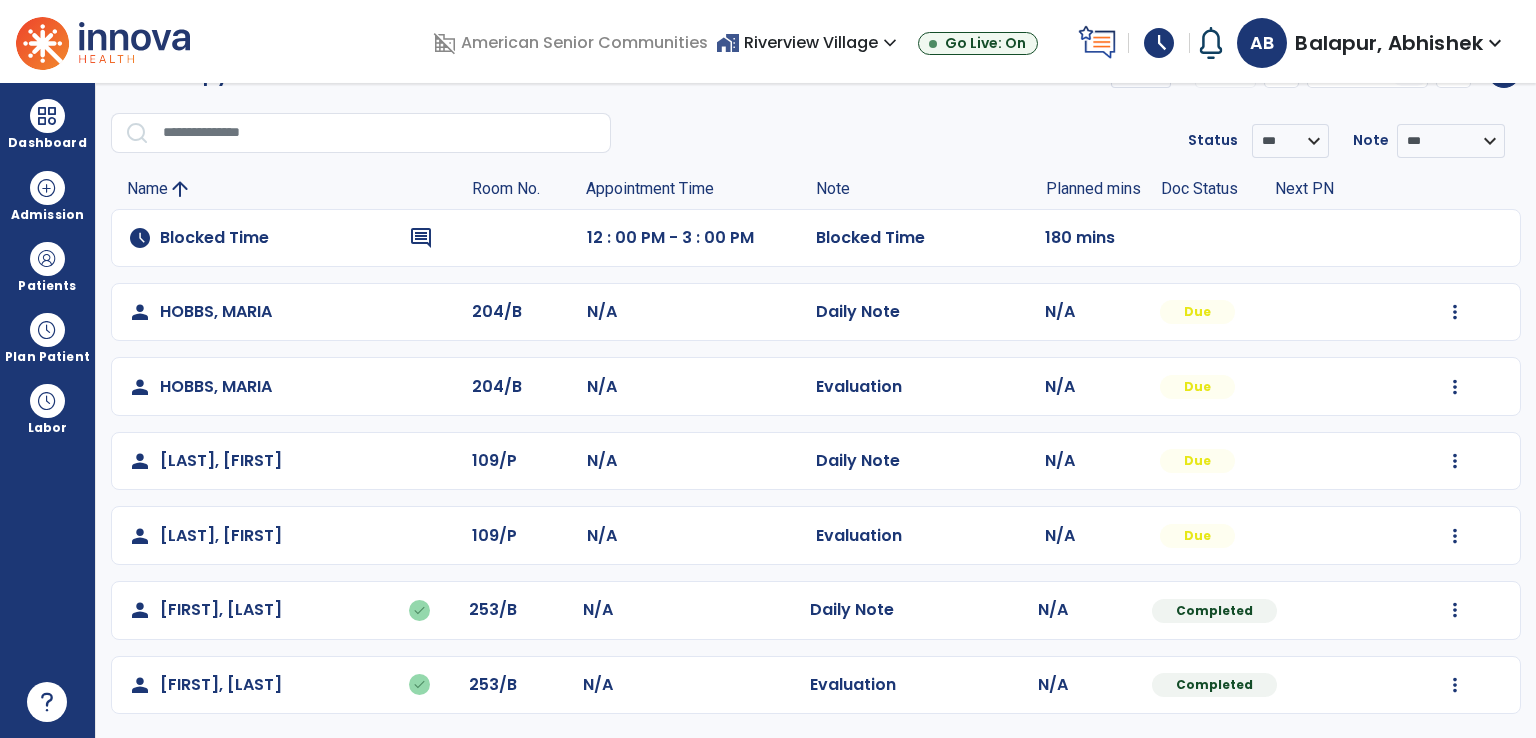 click on "Mark Visit As Complete   Reset Note   Open Document   G + C Mins" 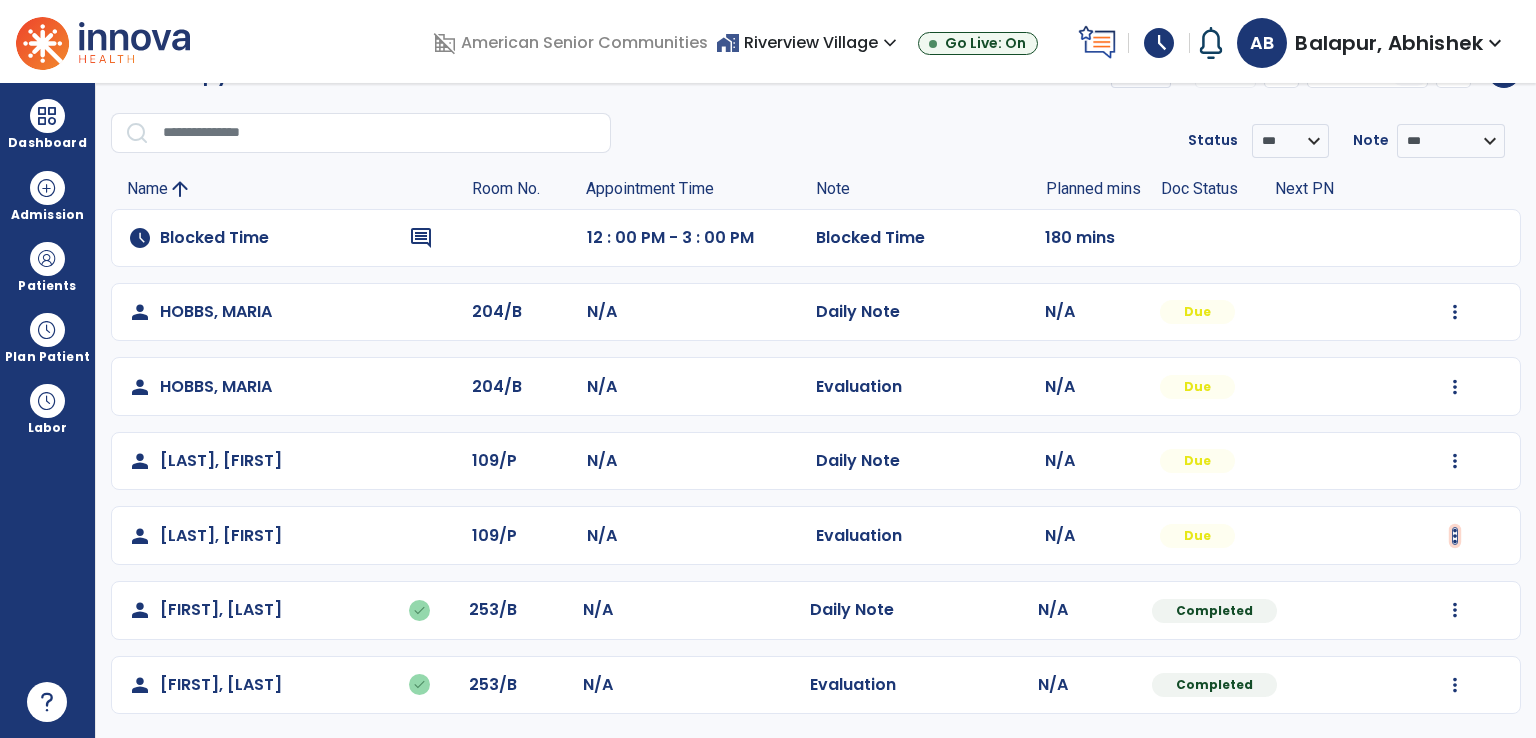 click at bounding box center (1455, 312) 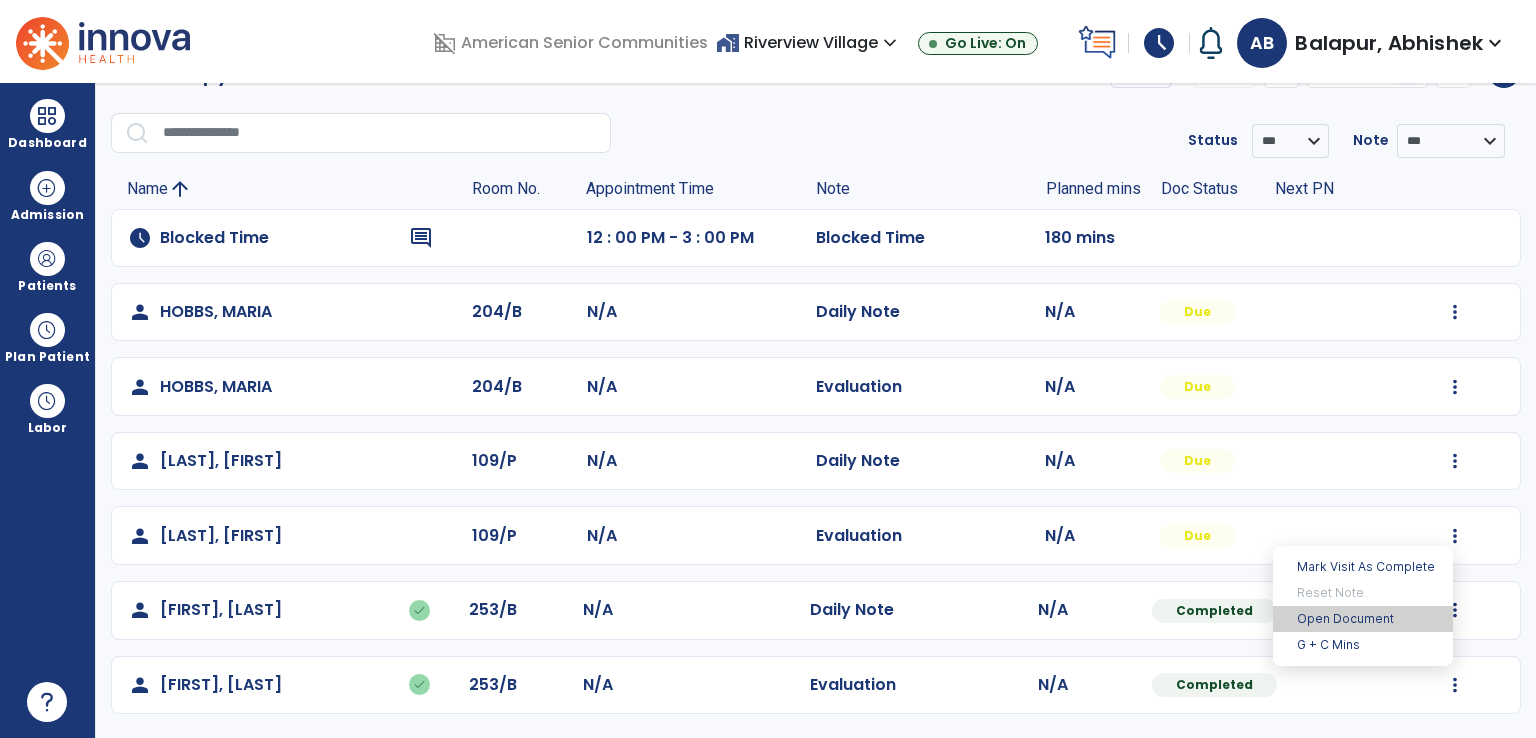 click on "Open Document" at bounding box center (1363, 619) 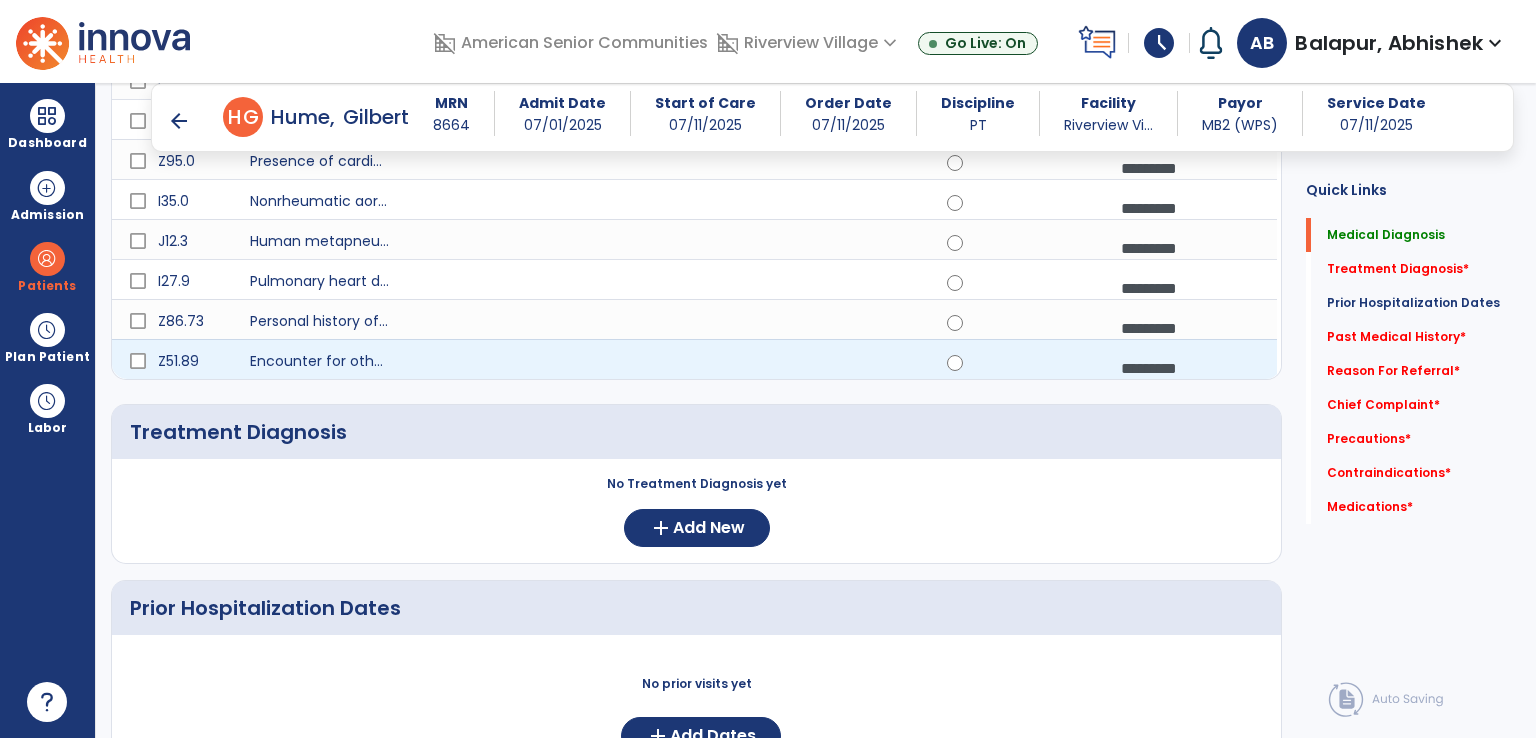 scroll, scrollTop: 651, scrollLeft: 0, axis: vertical 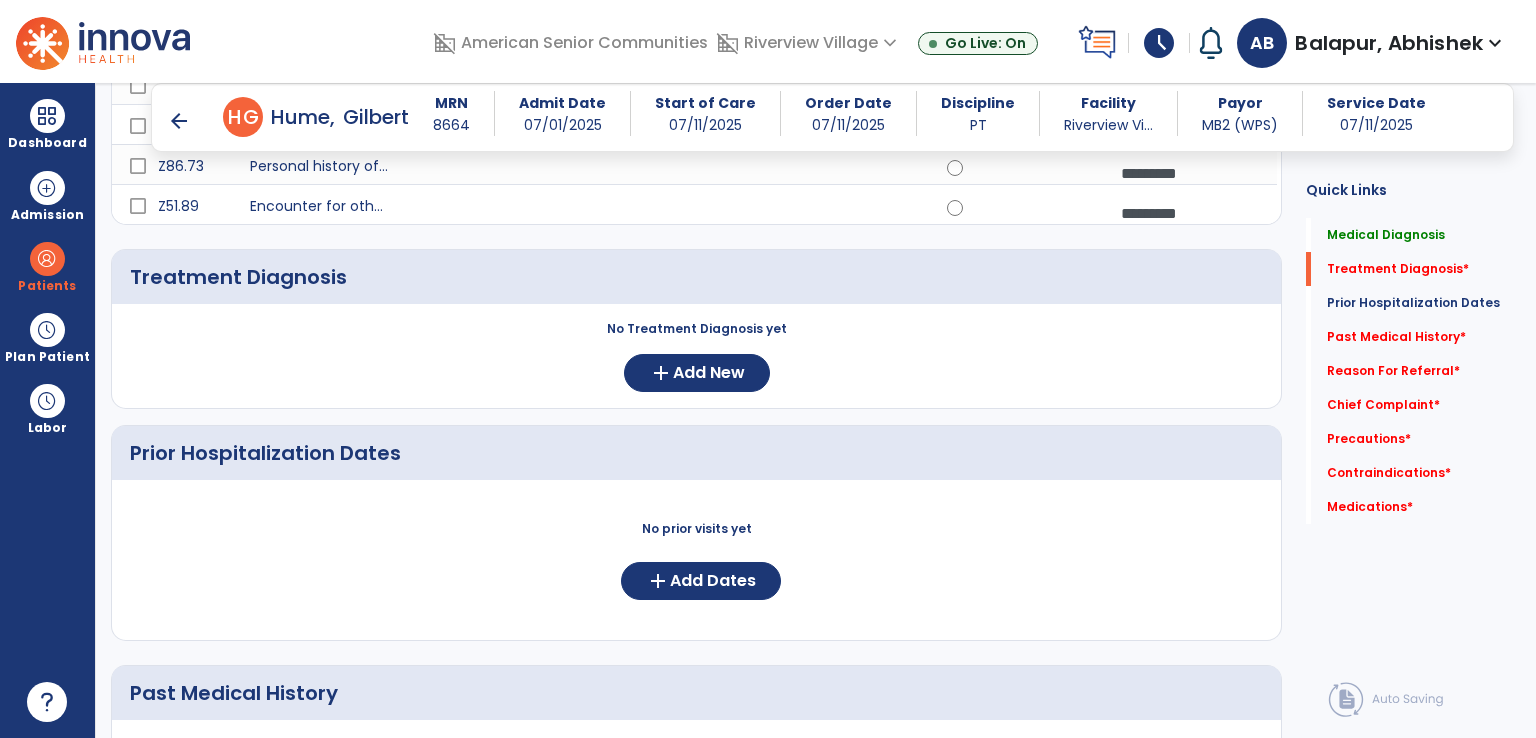 click on "Treatment Diagnosis     No Treatment Diagnosis yet  add  Add New" 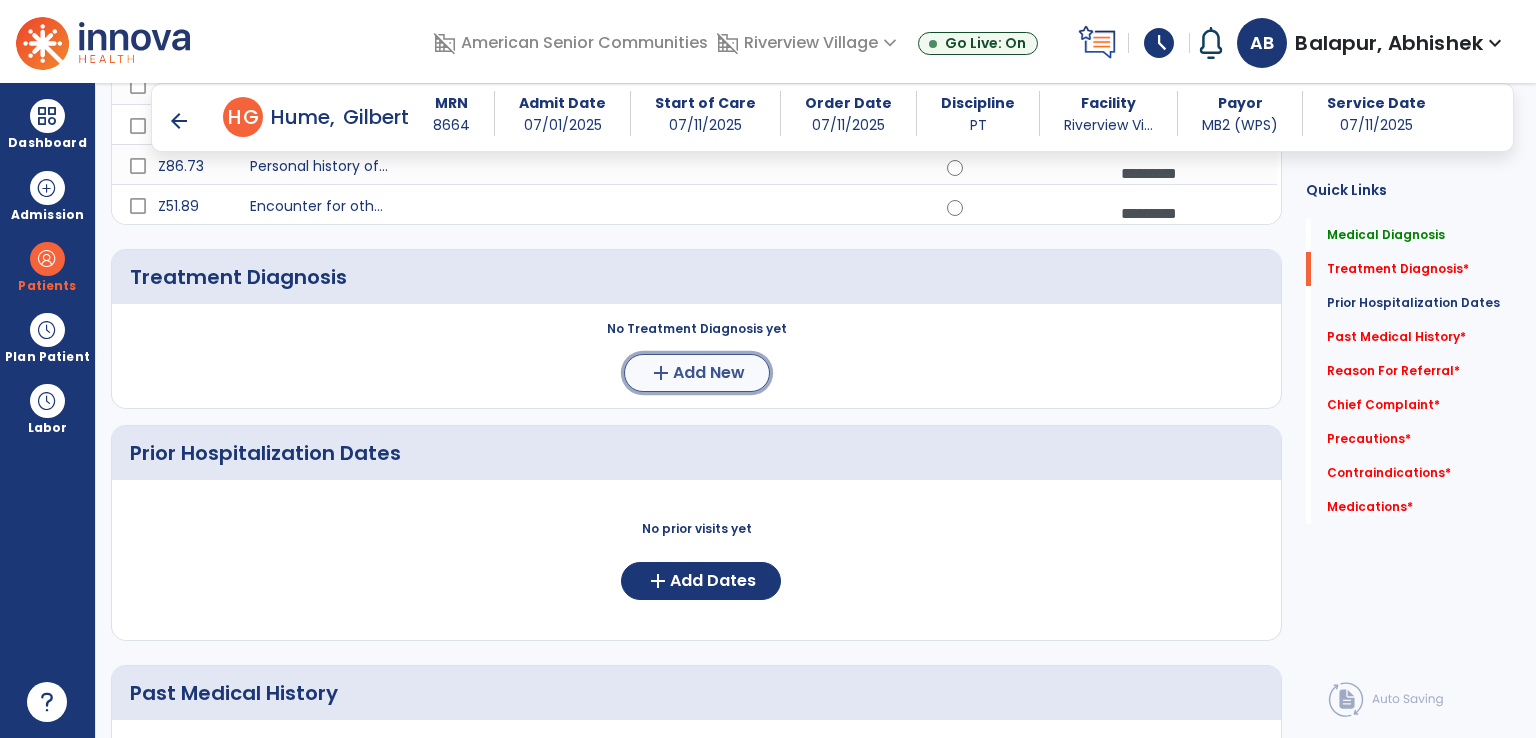 click on "add" 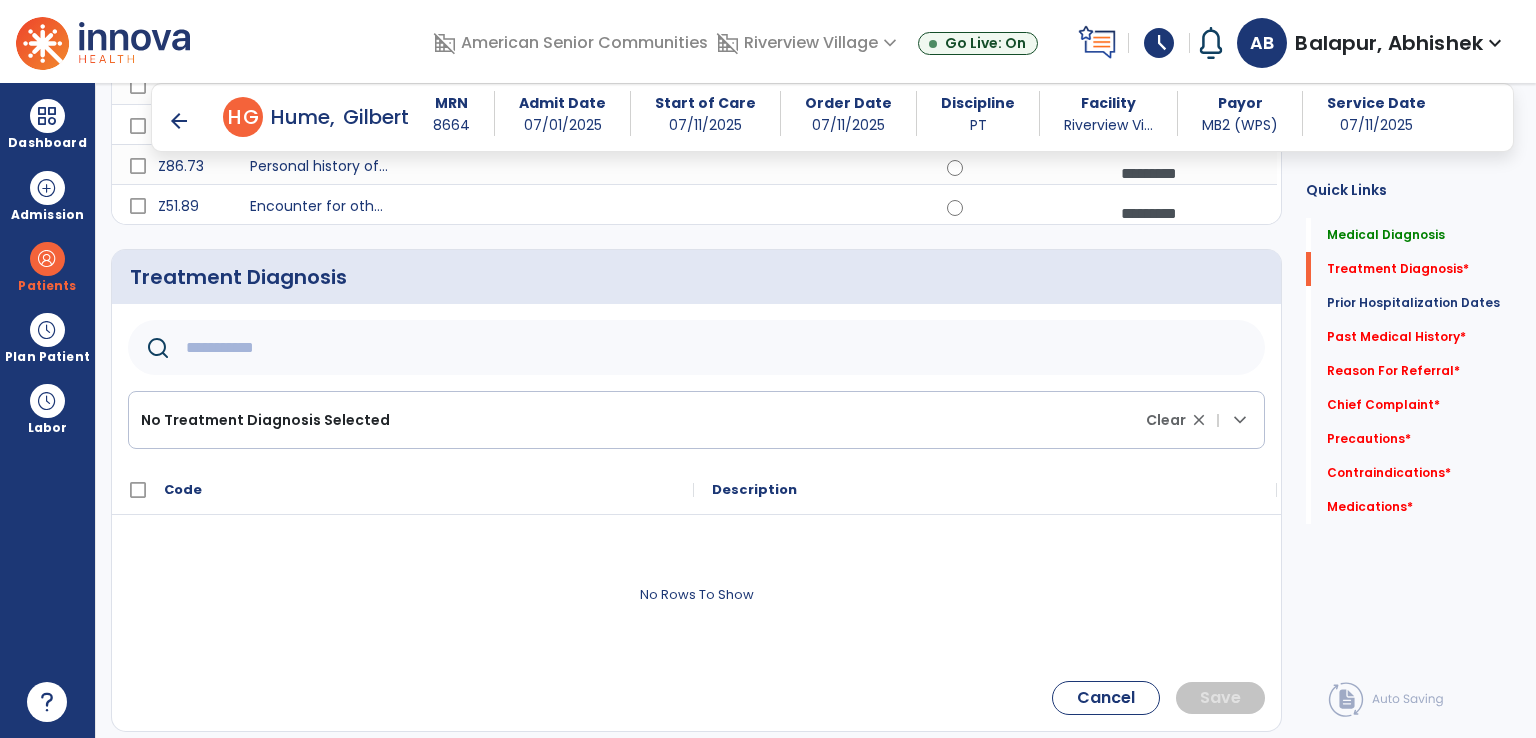 click 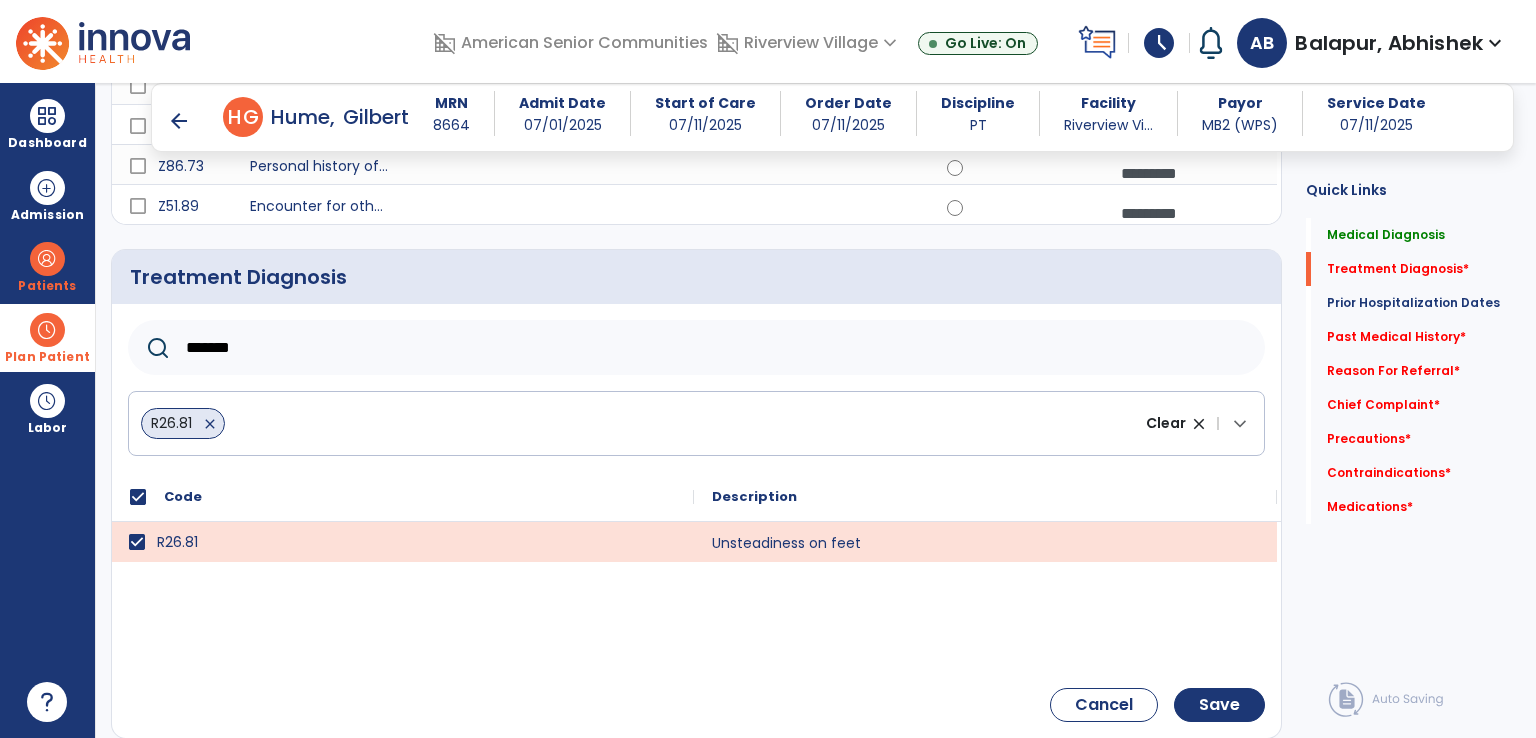 drag, startPoint x: 381, startPoint y: 341, endPoint x: 5, endPoint y: 338, distance: 376.01196 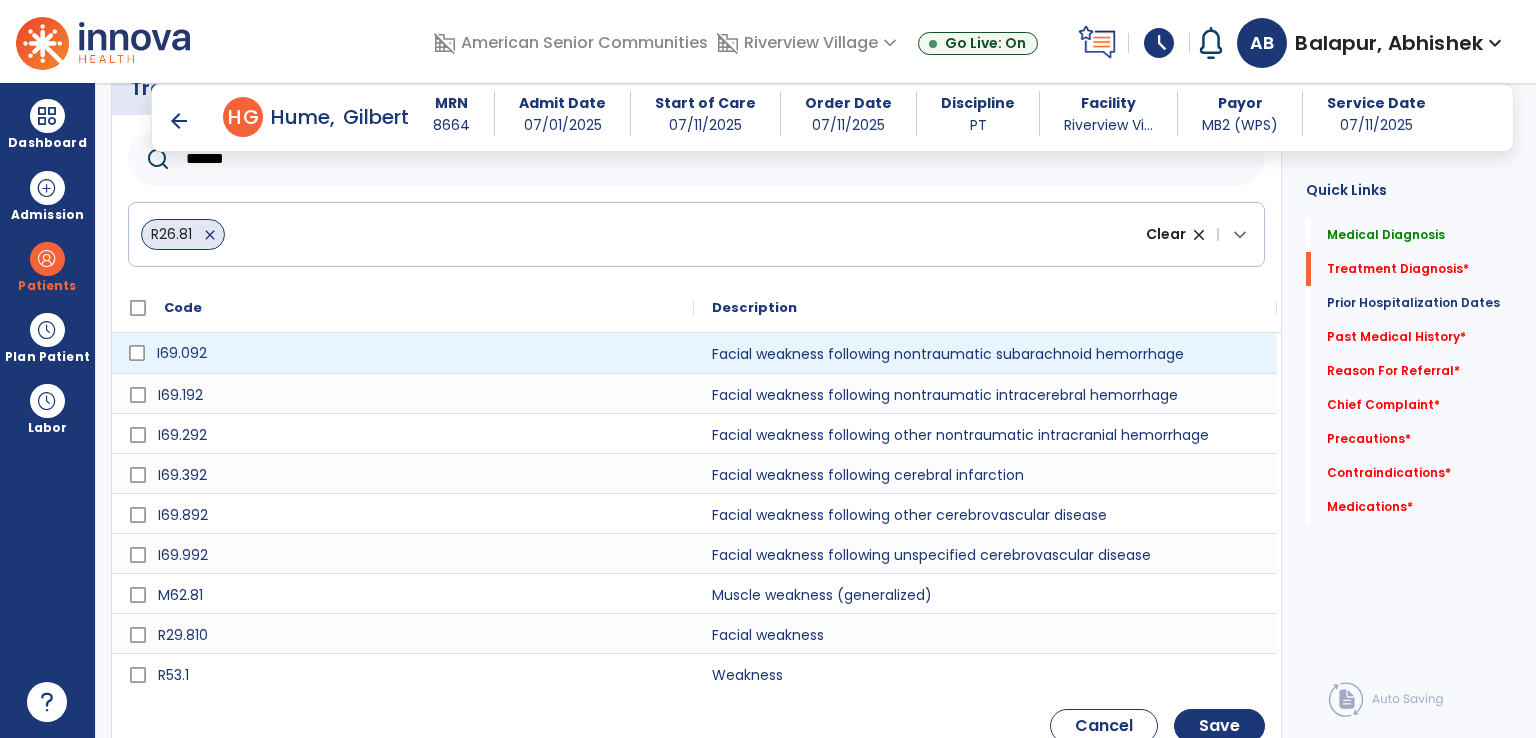 scroll, scrollTop: 851, scrollLeft: 0, axis: vertical 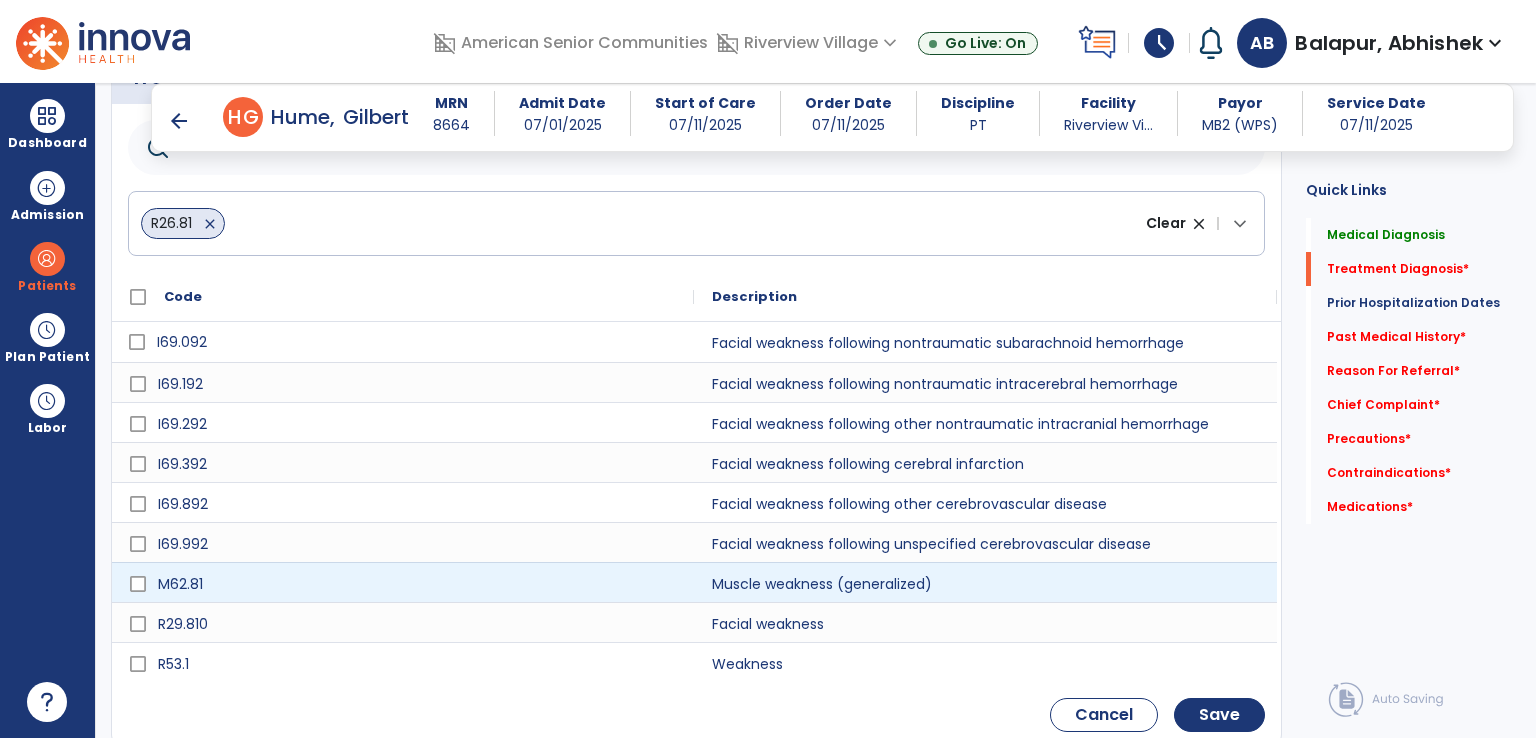 type on "******" 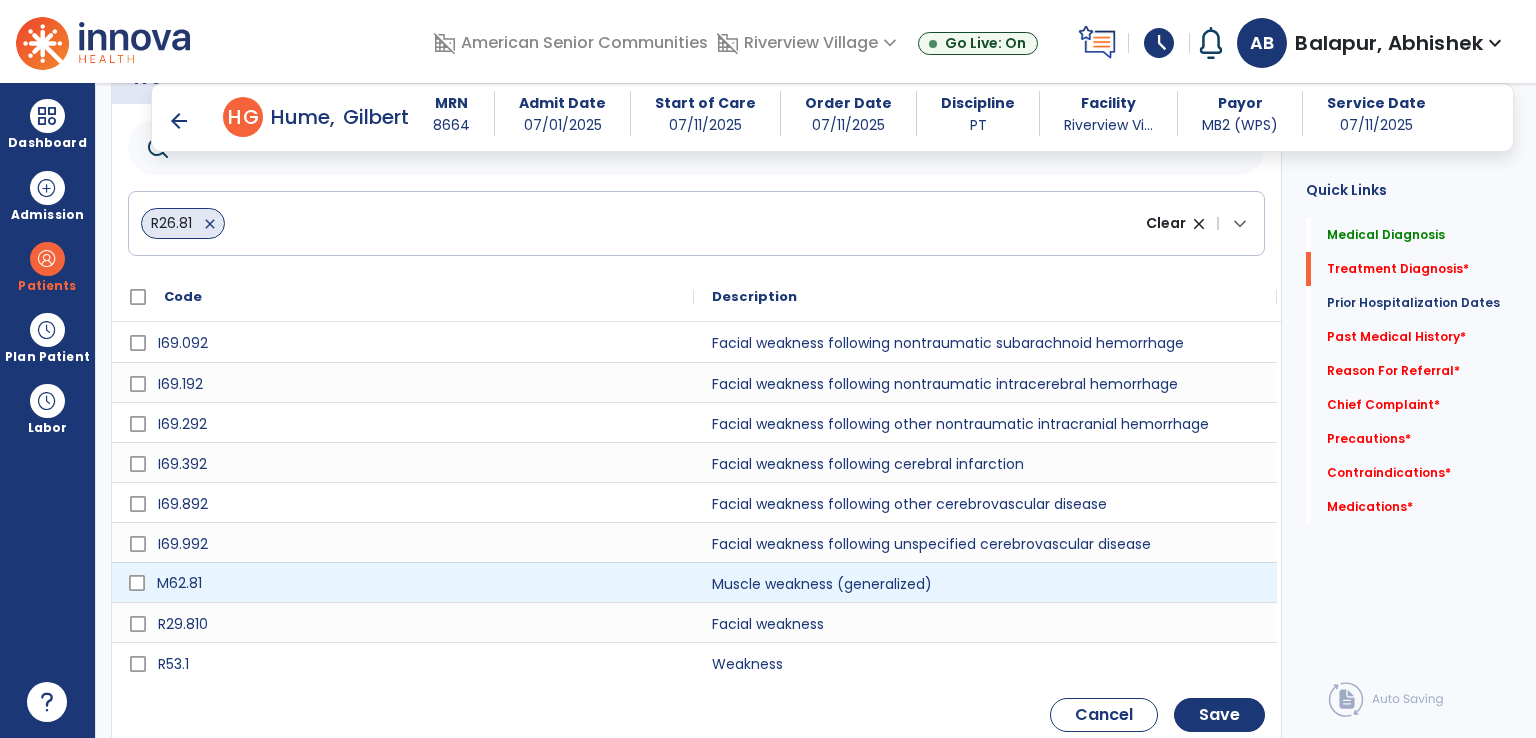 click 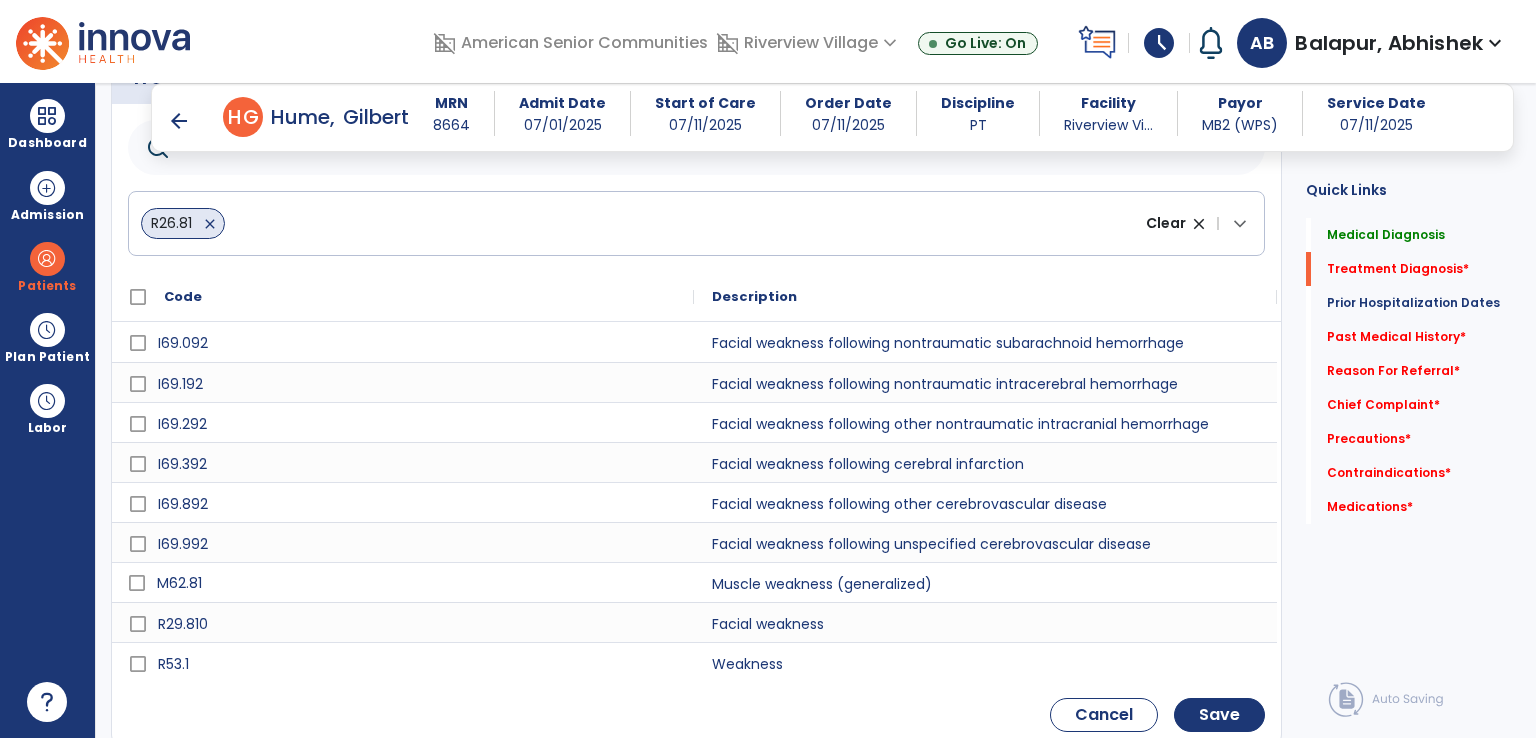 drag, startPoint x: 106, startPoint y: 580, endPoint x: 120, endPoint y: 578, distance: 14.142136 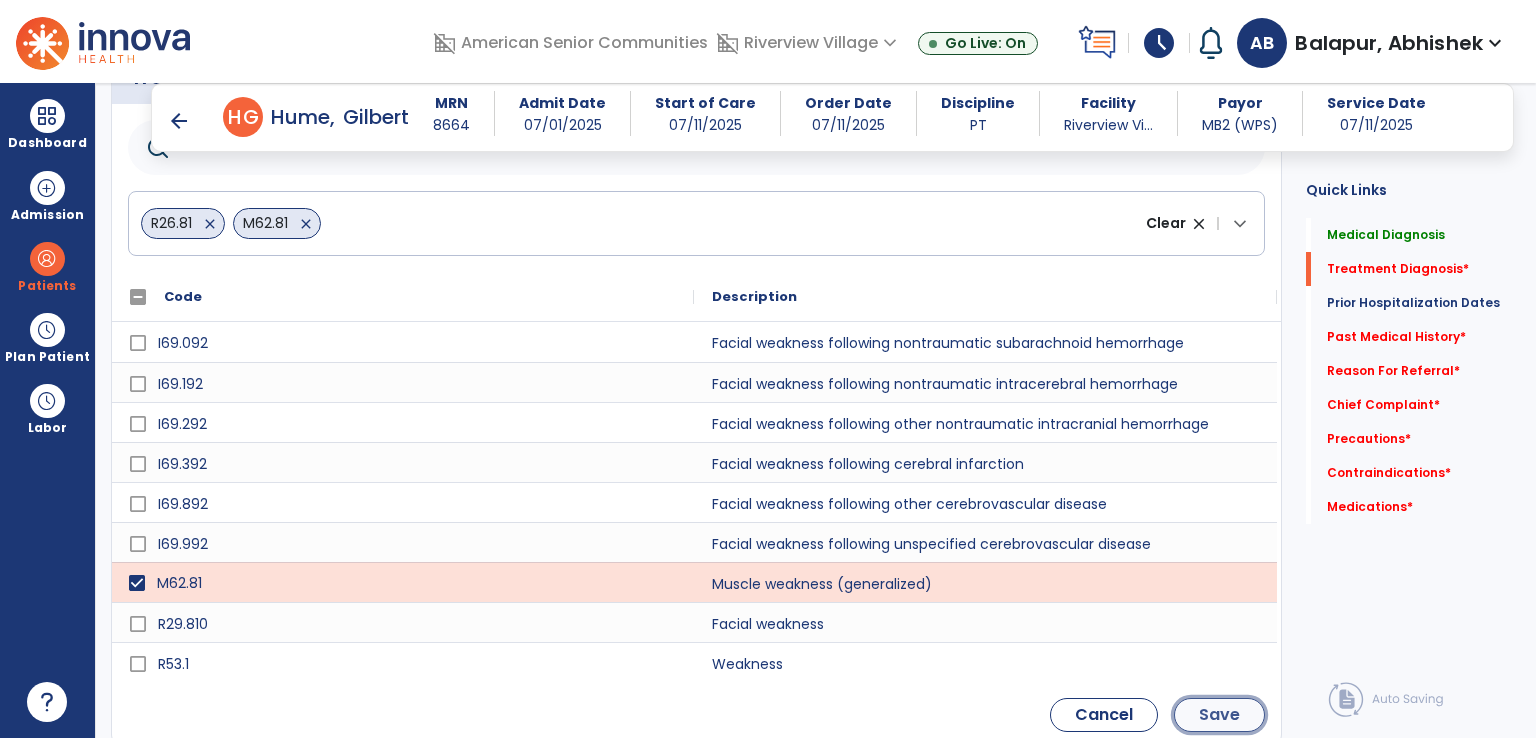 click on "Save" 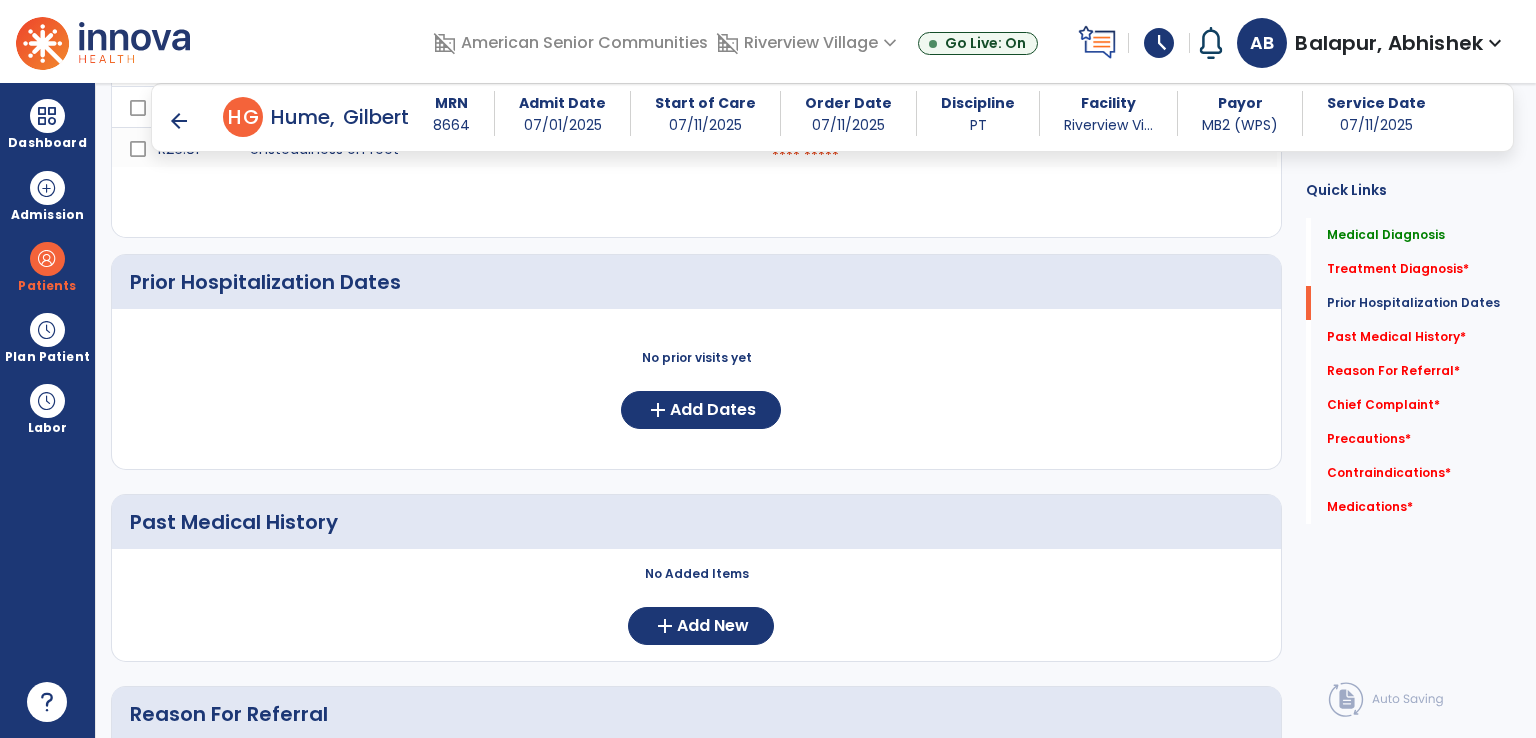 scroll, scrollTop: 951, scrollLeft: 0, axis: vertical 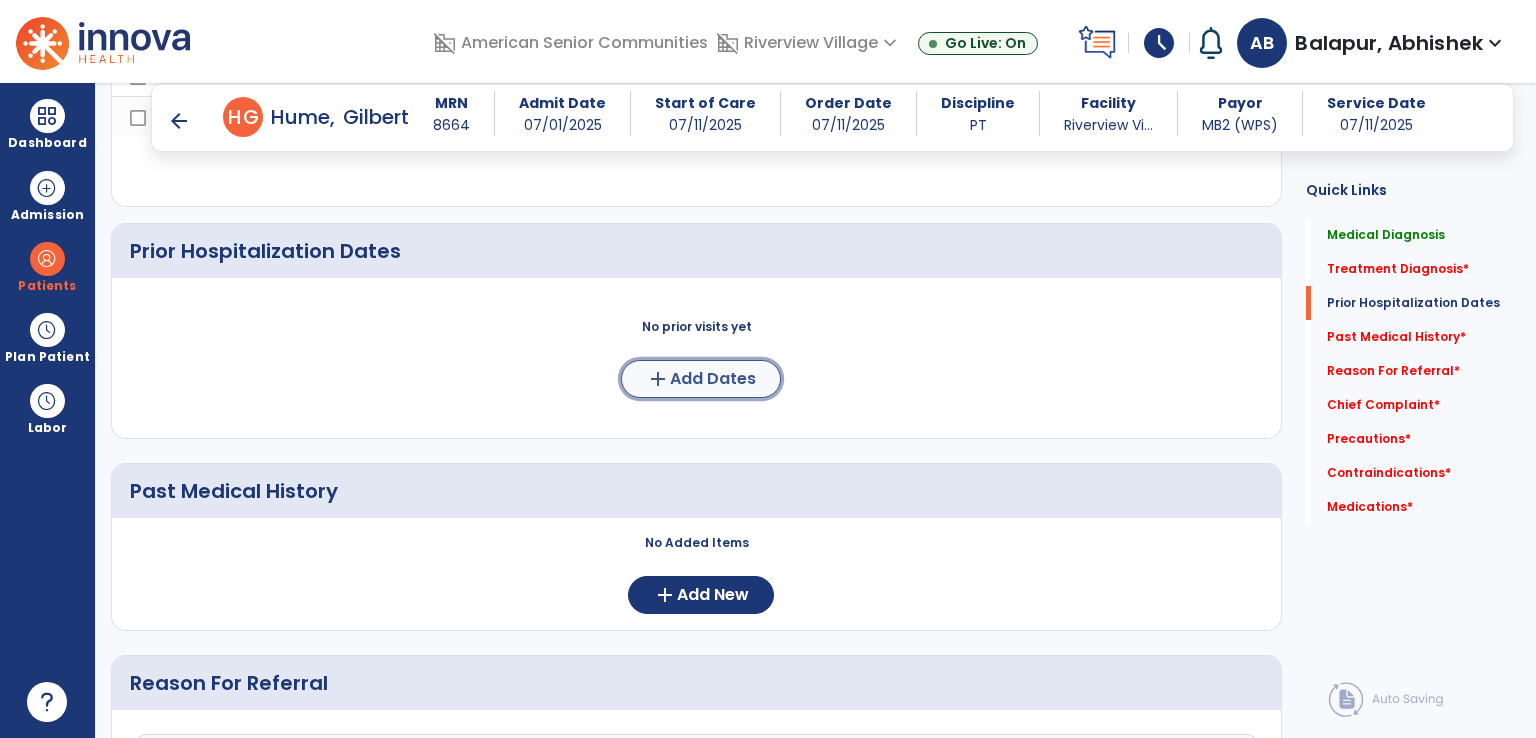 click on "add  Add Dates" 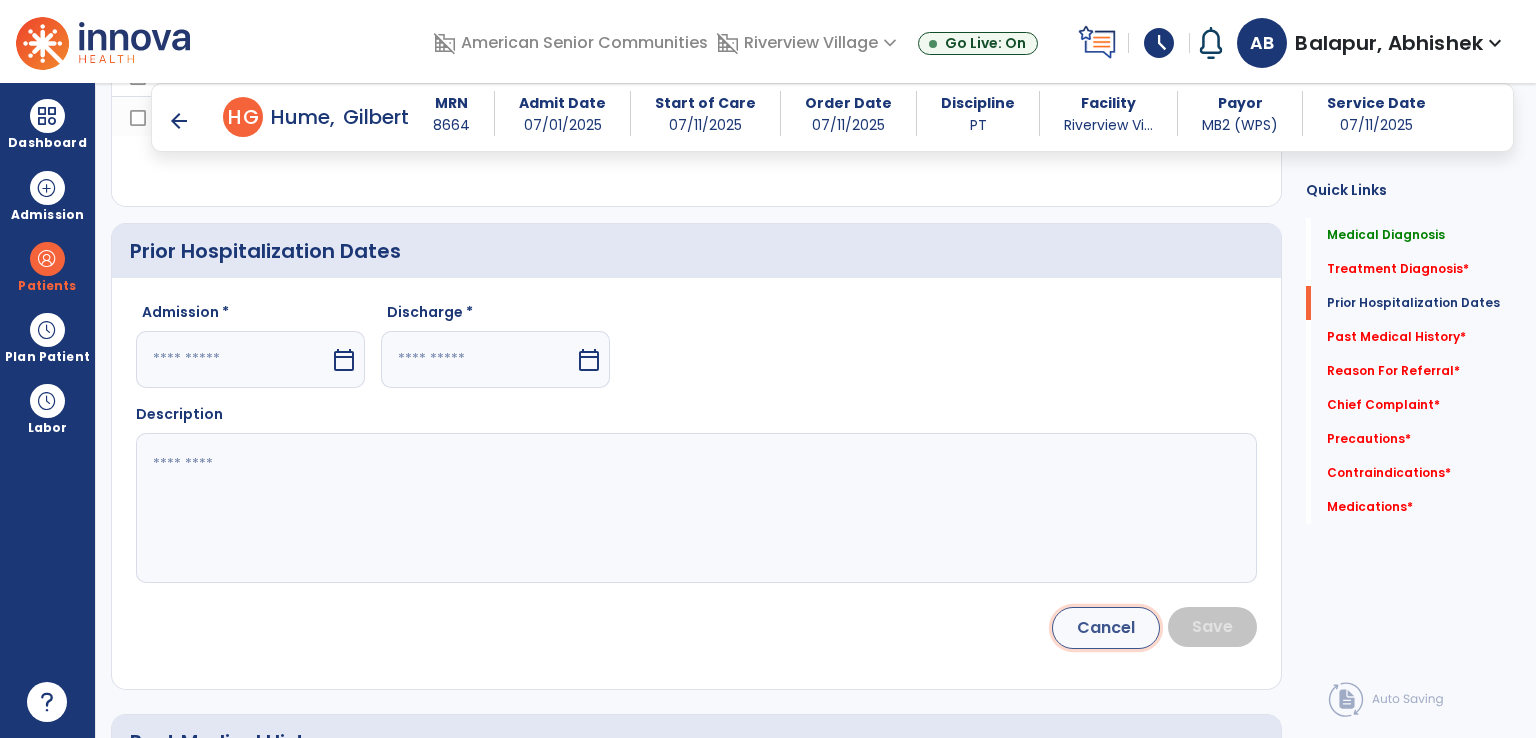 click on "Cancel" 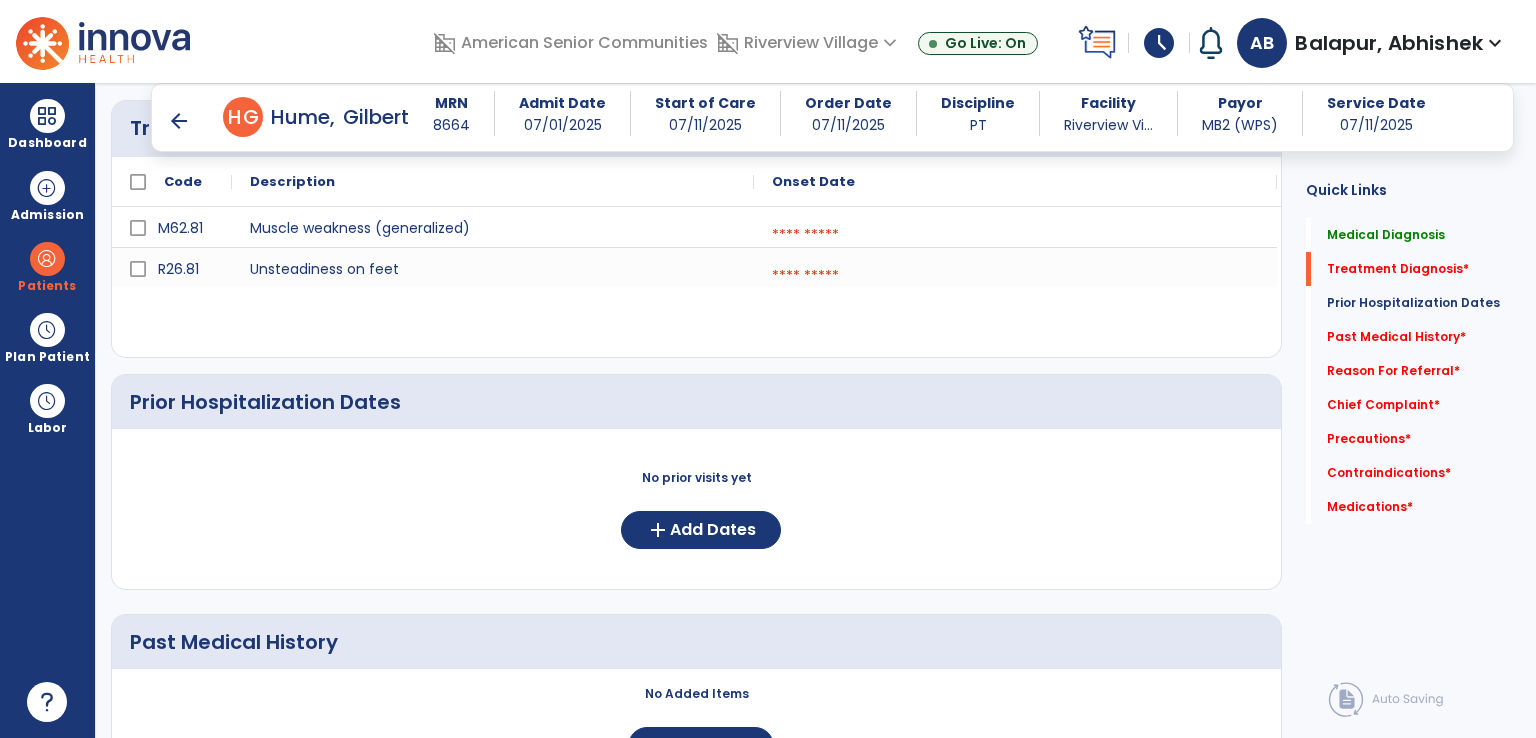 scroll, scrollTop: 751, scrollLeft: 0, axis: vertical 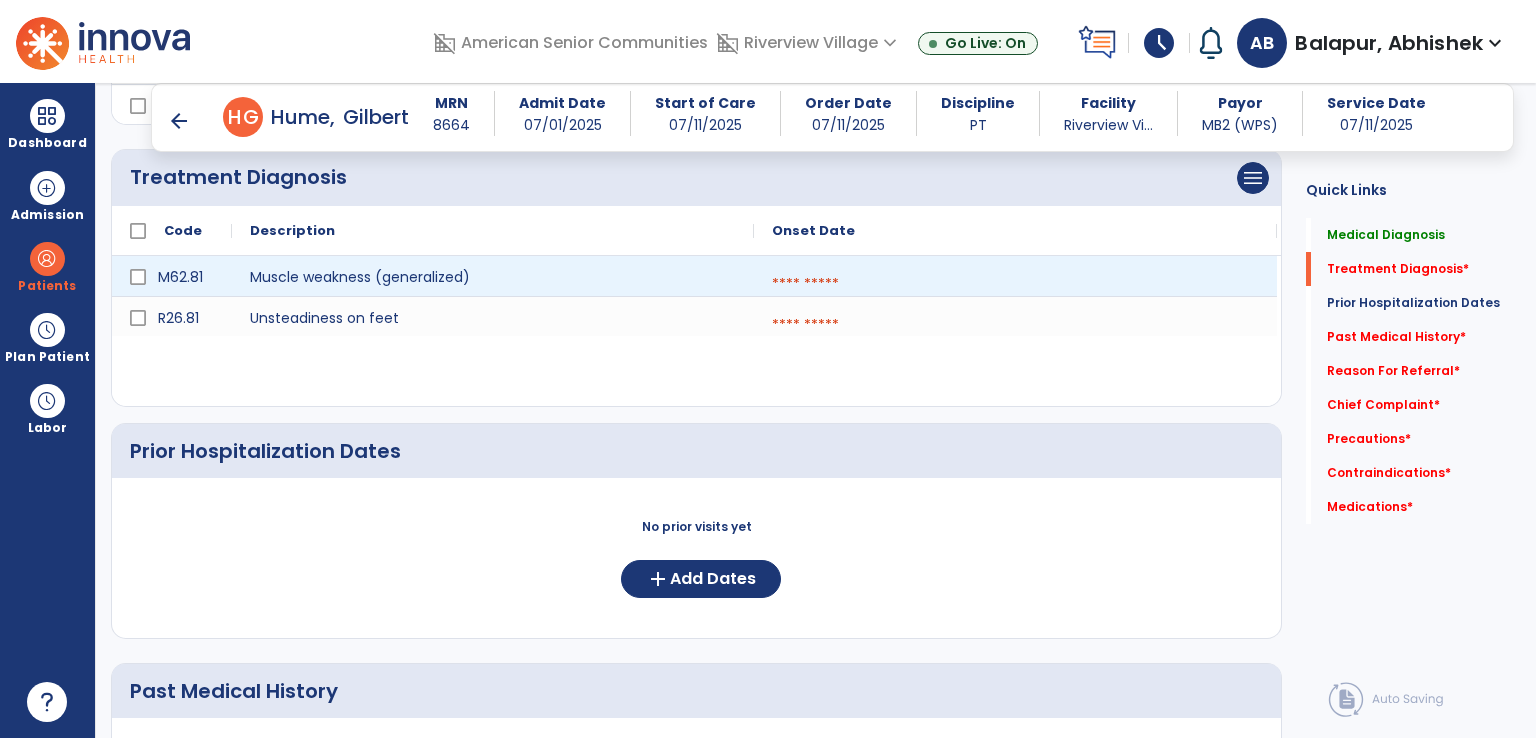click at bounding box center [1015, 284] 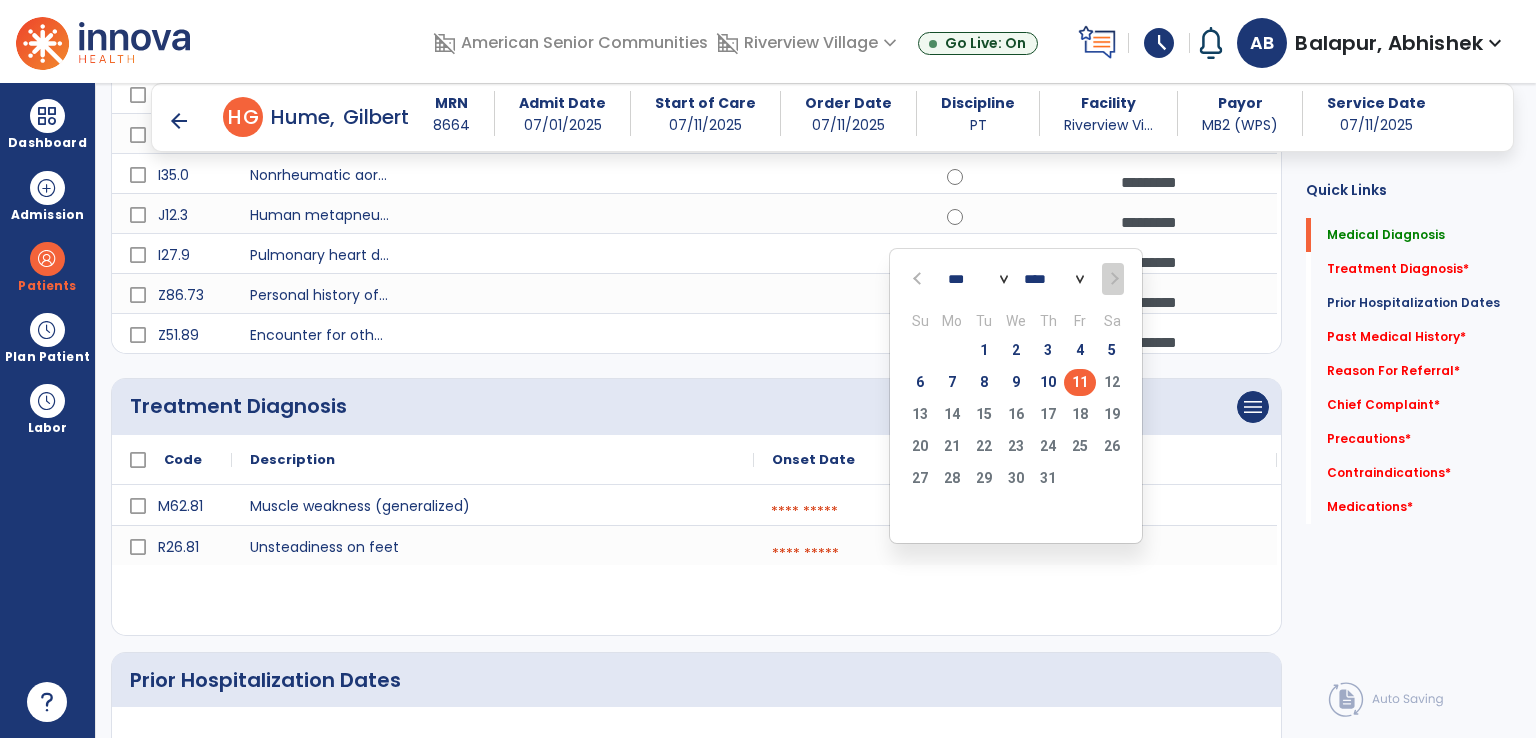 scroll, scrollTop: 451, scrollLeft: 0, axis: vertical 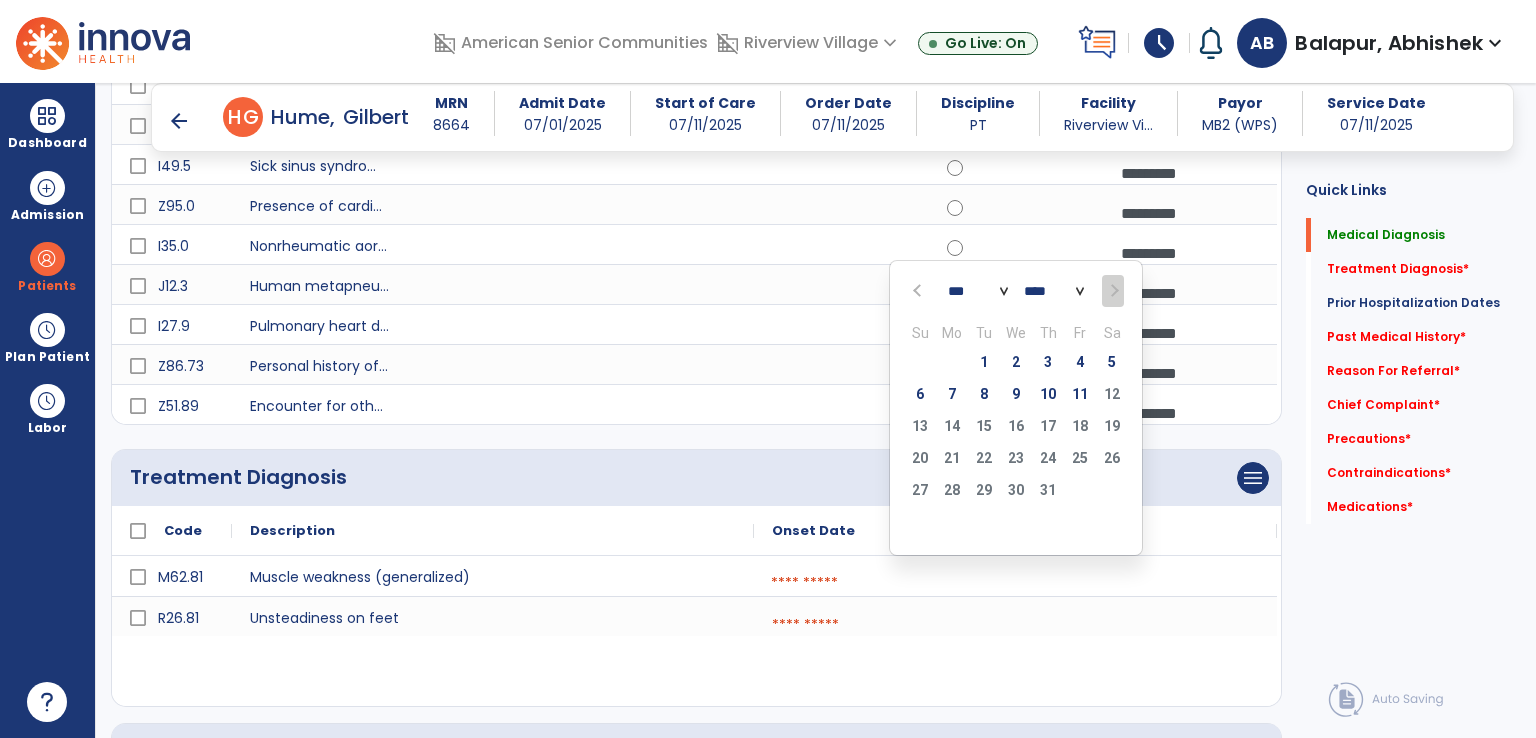 click 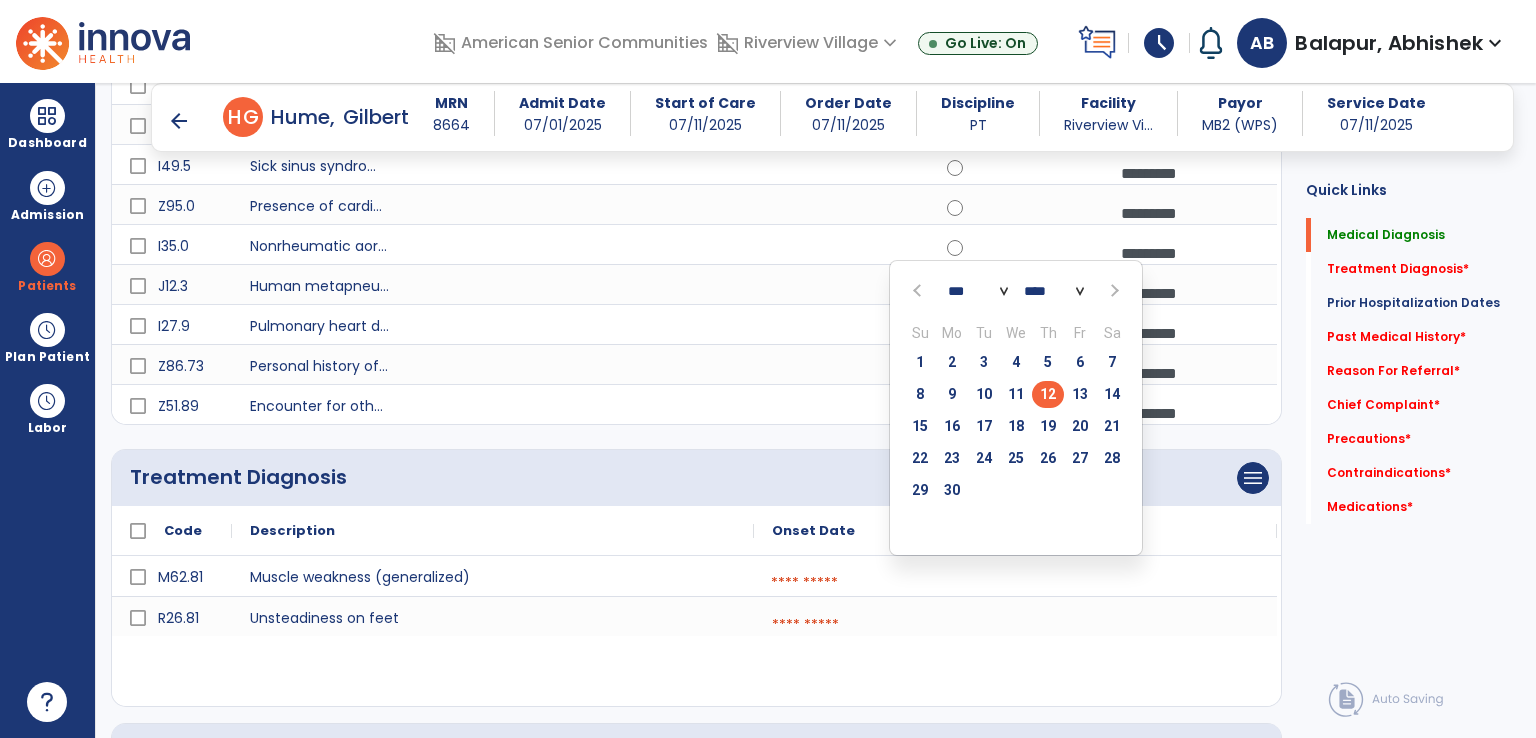 click on "12" 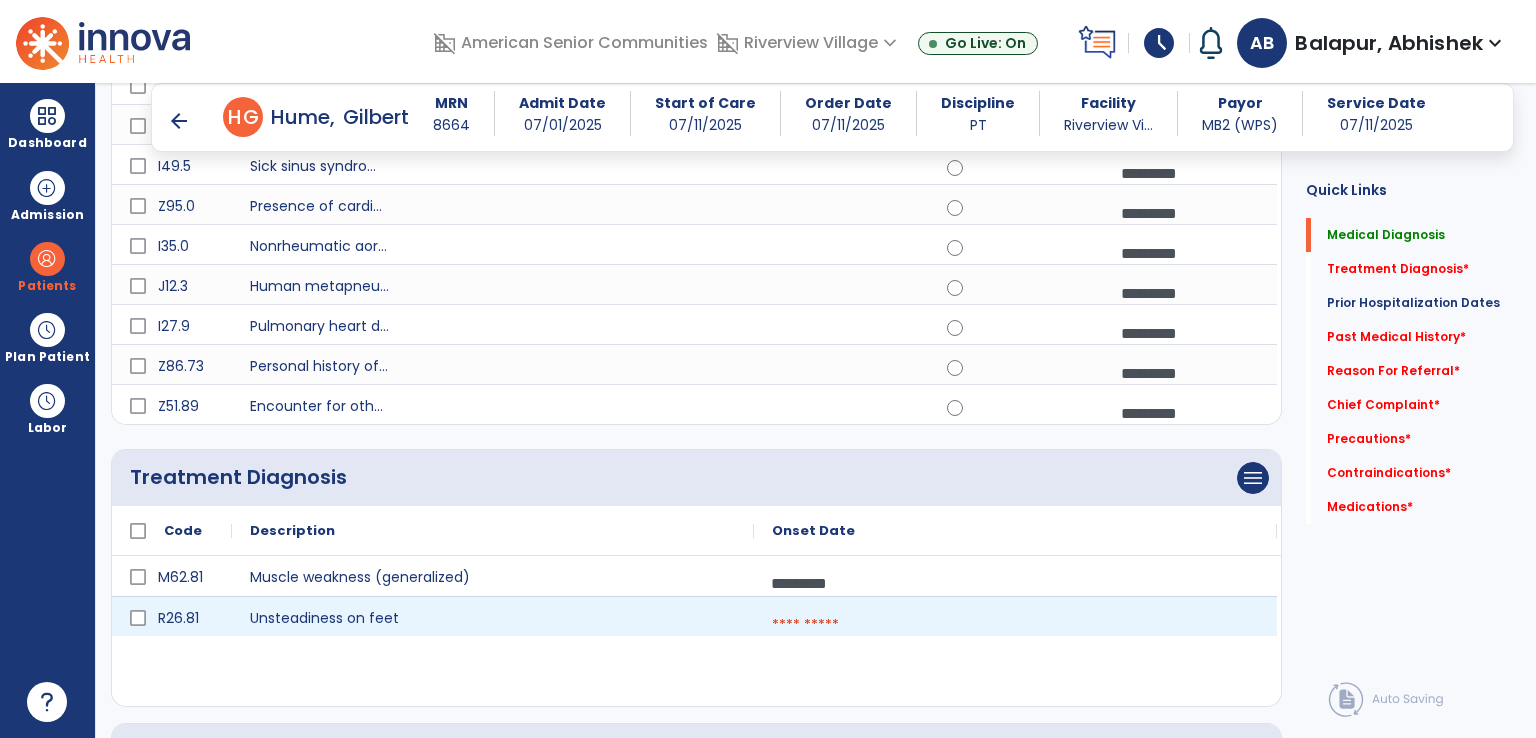 click at bounding box center (1015, 625) 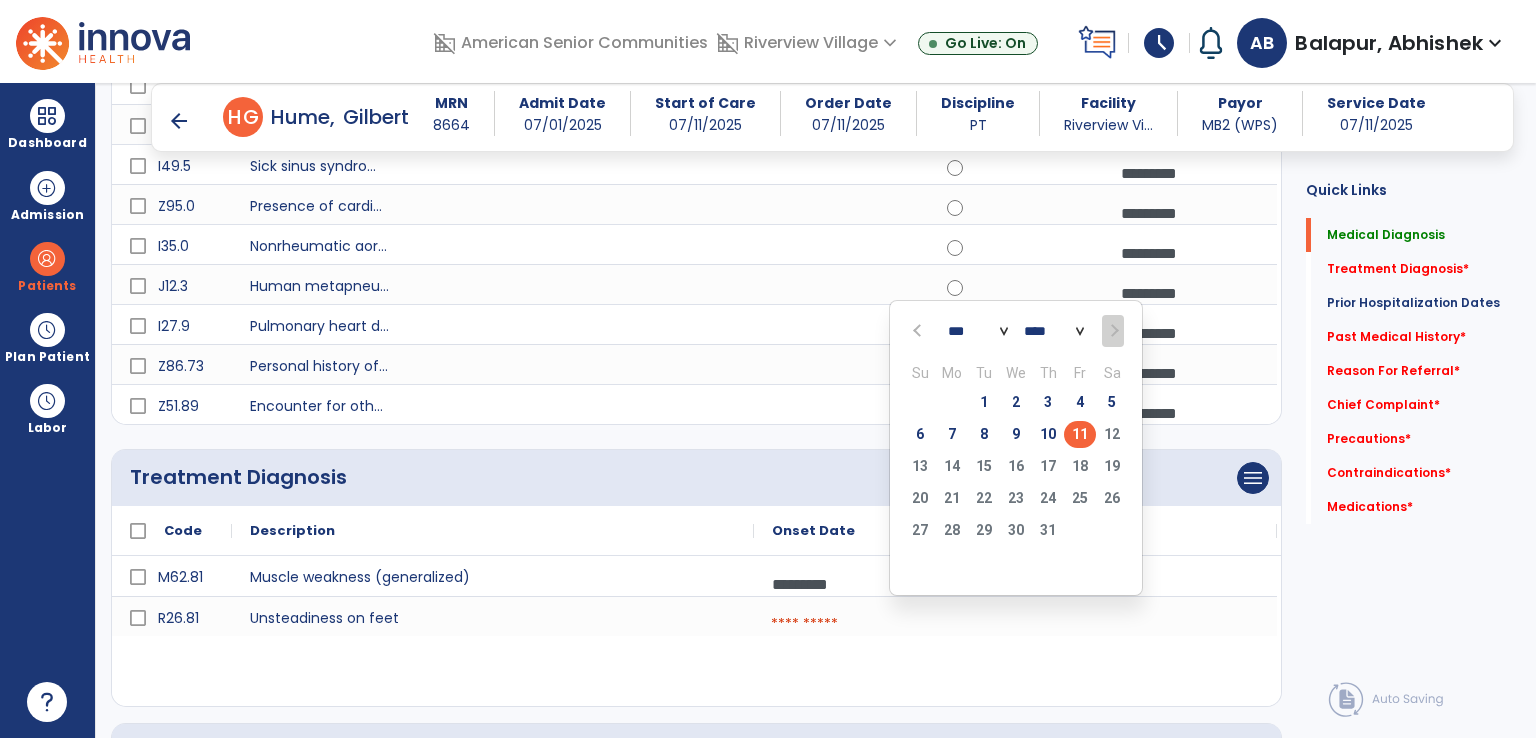 click 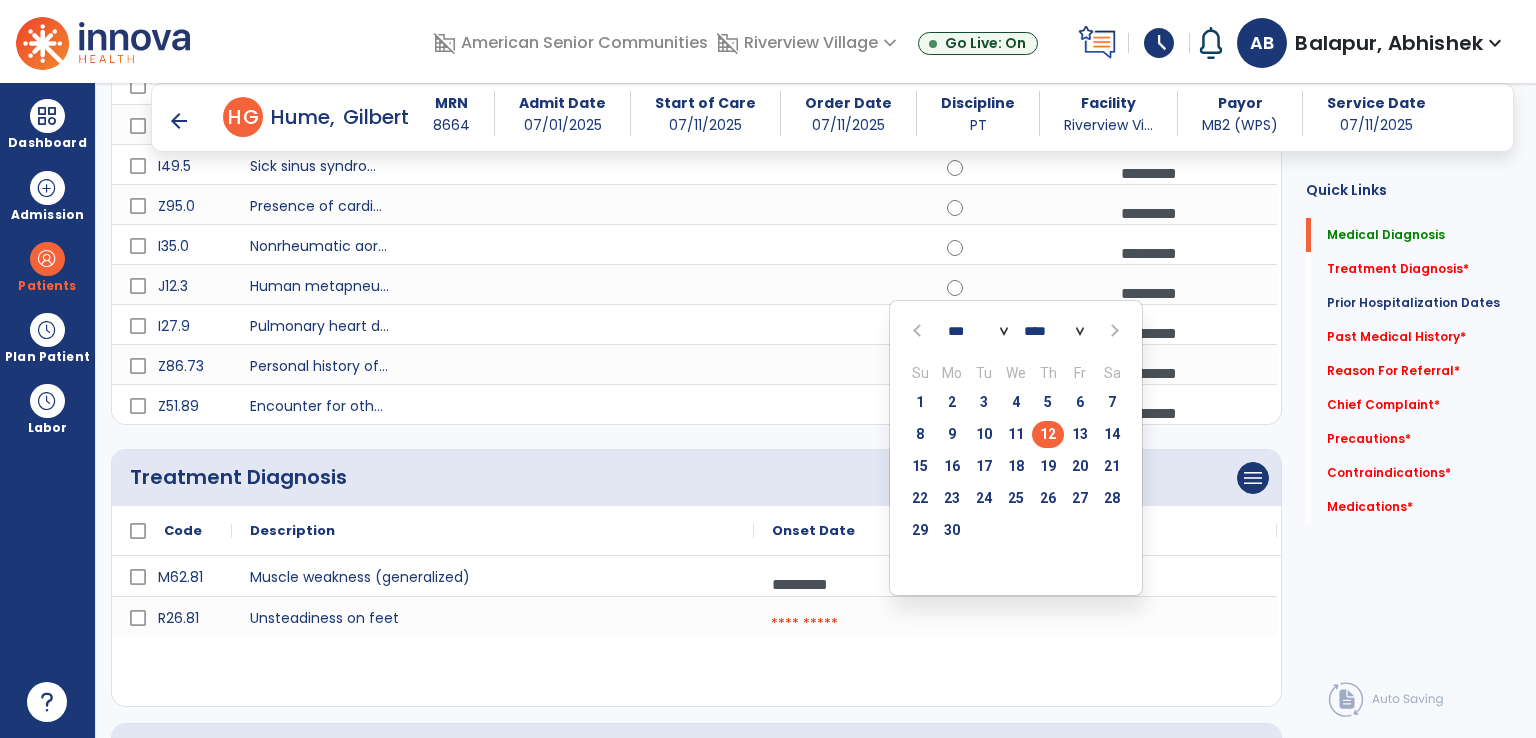 click on "12" 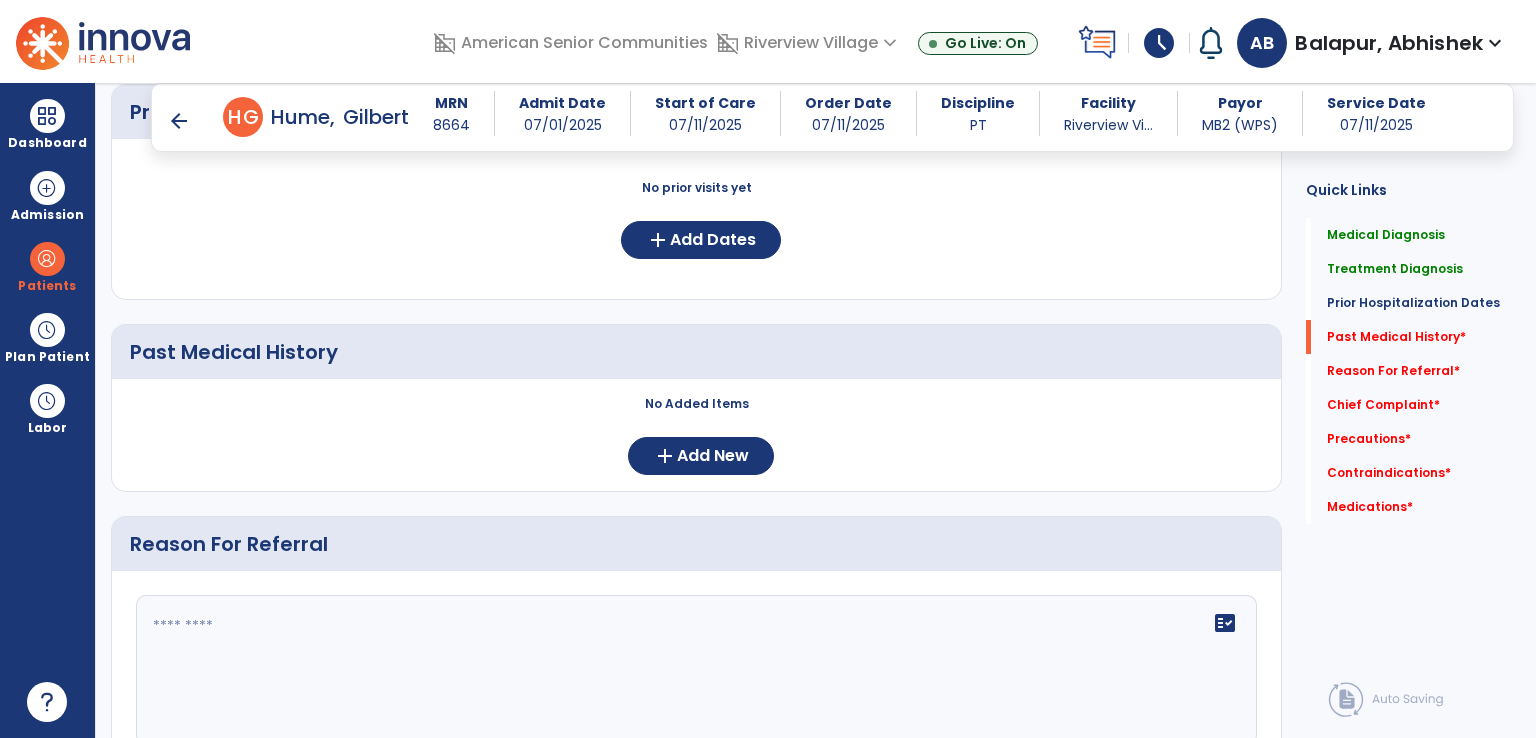 scroll, scrollTop: 1151, scrollLeft: 0, axis: vertical 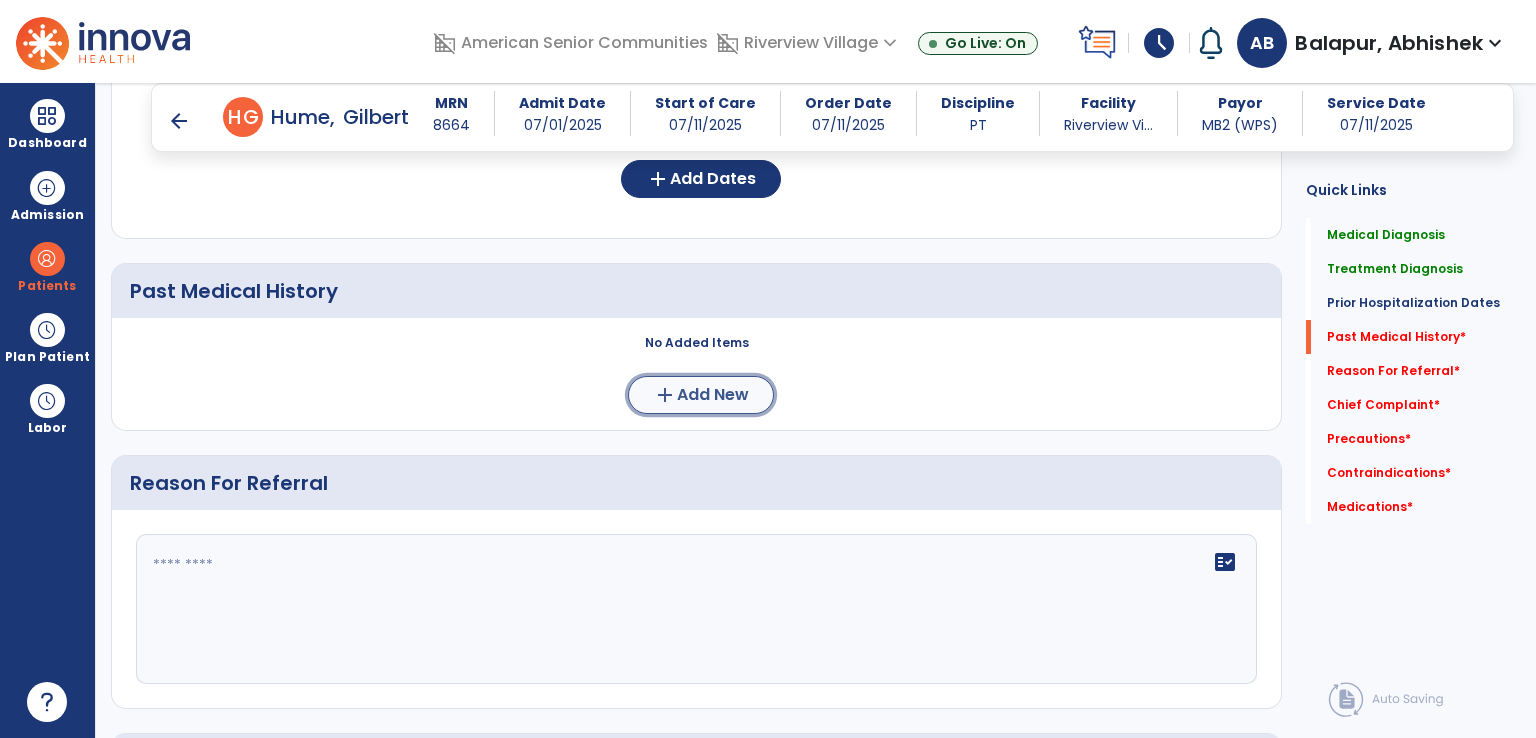 click on "add" 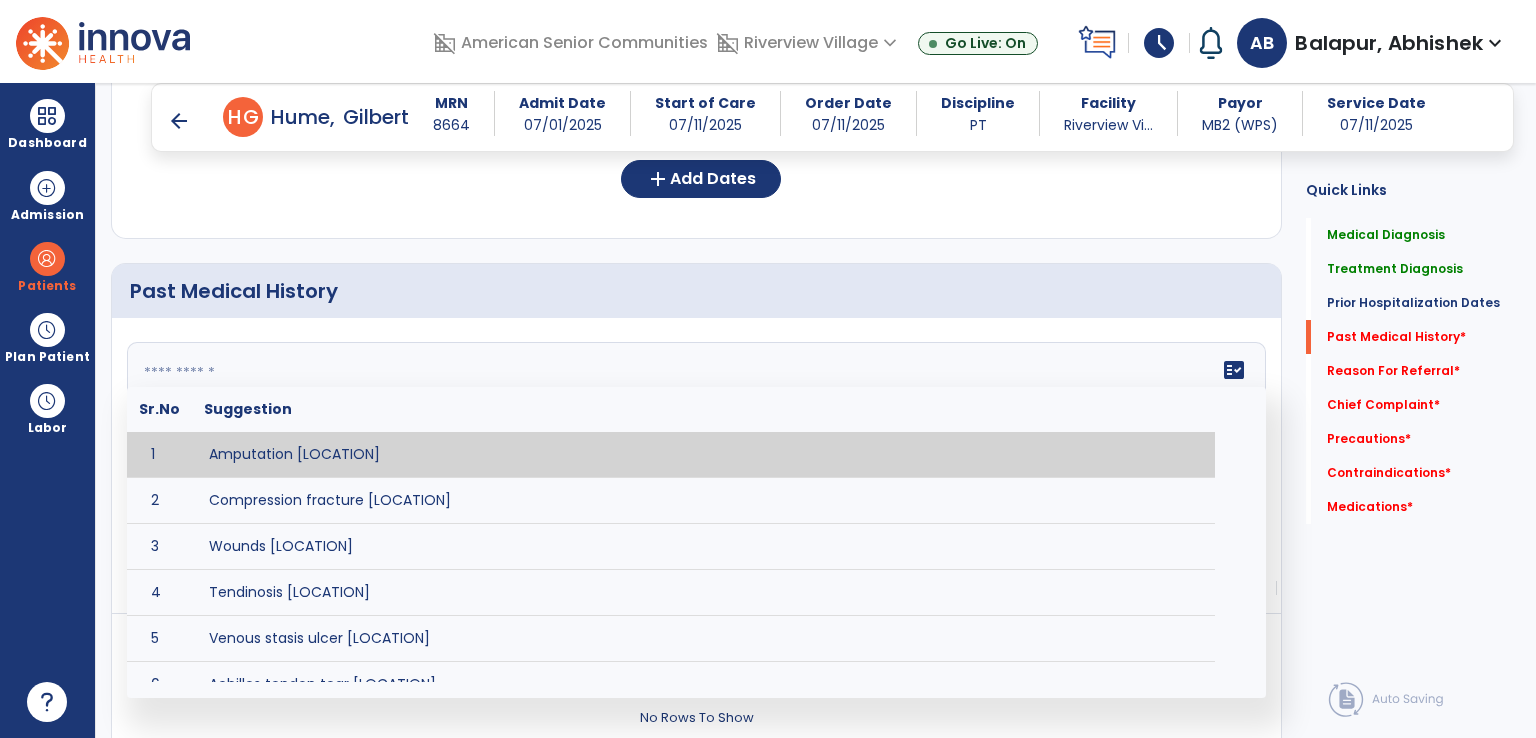 click 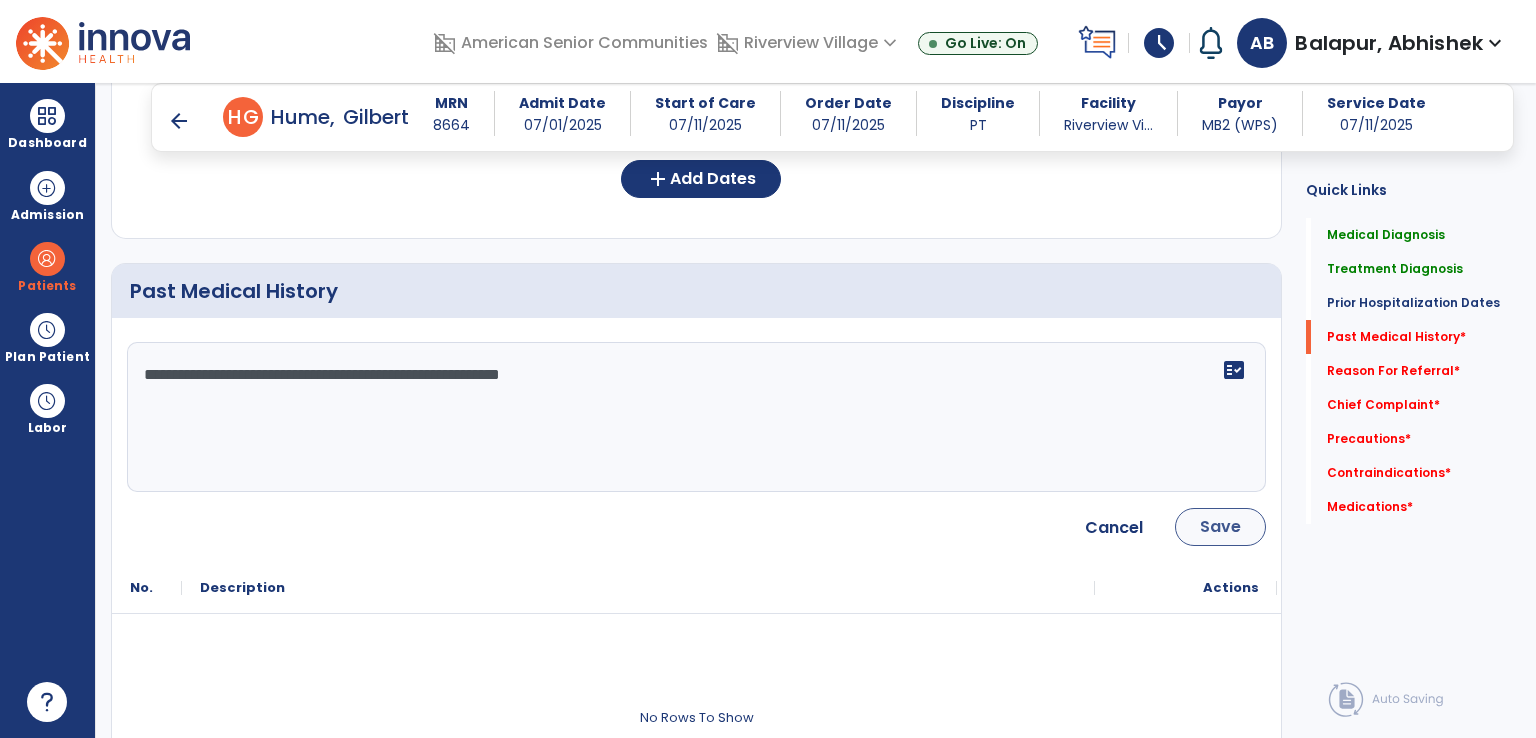 type on "**********" 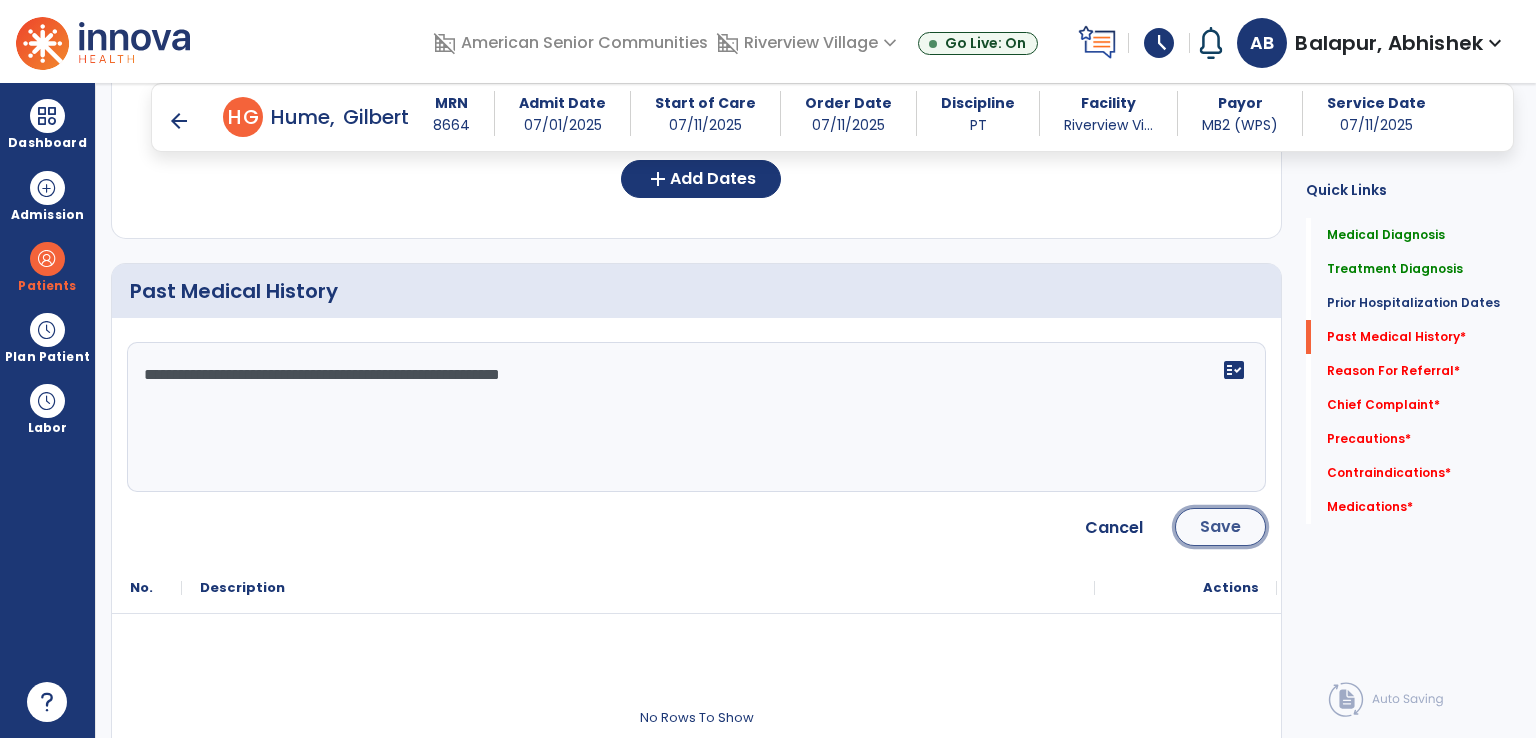 click on "Save" 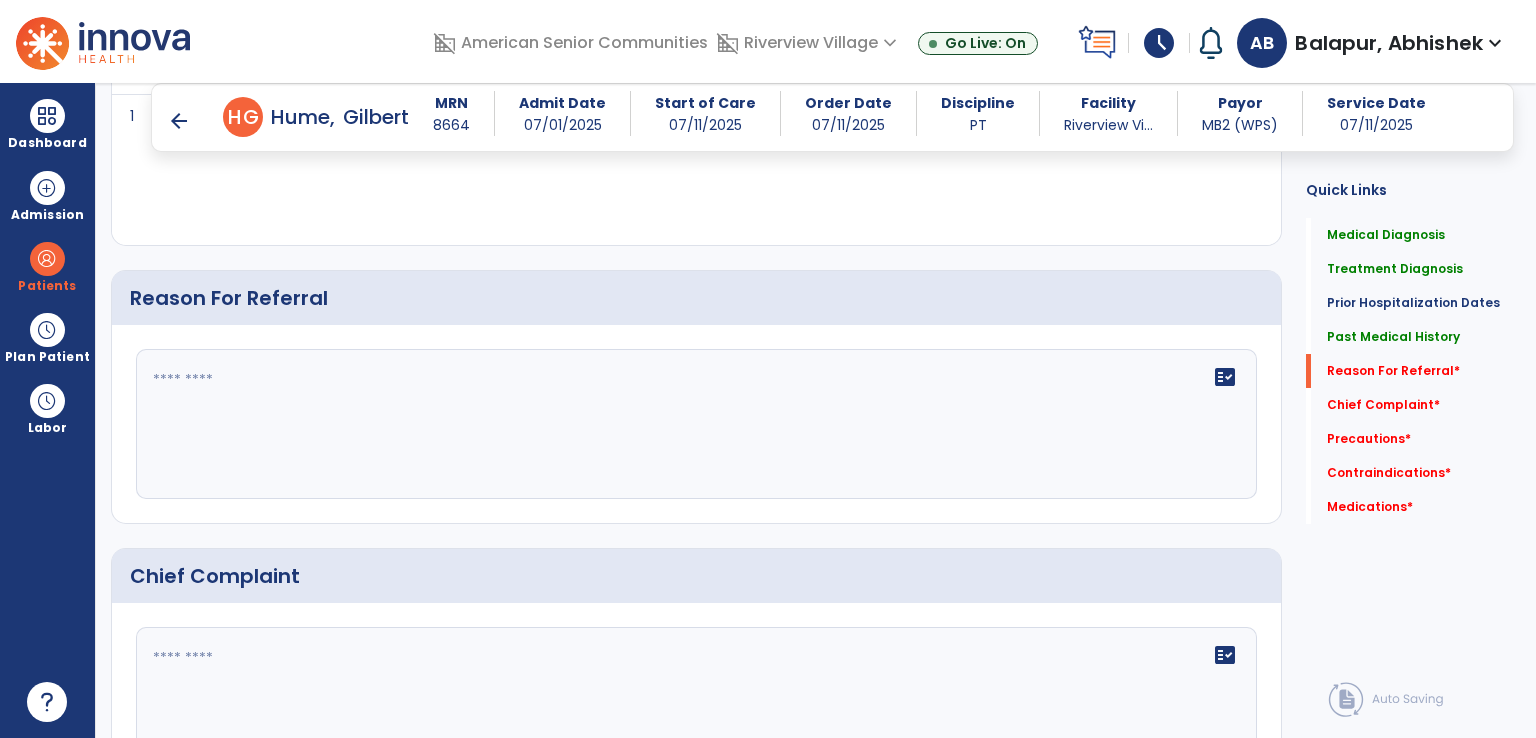 scroll, scrollTop: 1451, scrollLeft: 0, axis: vertical 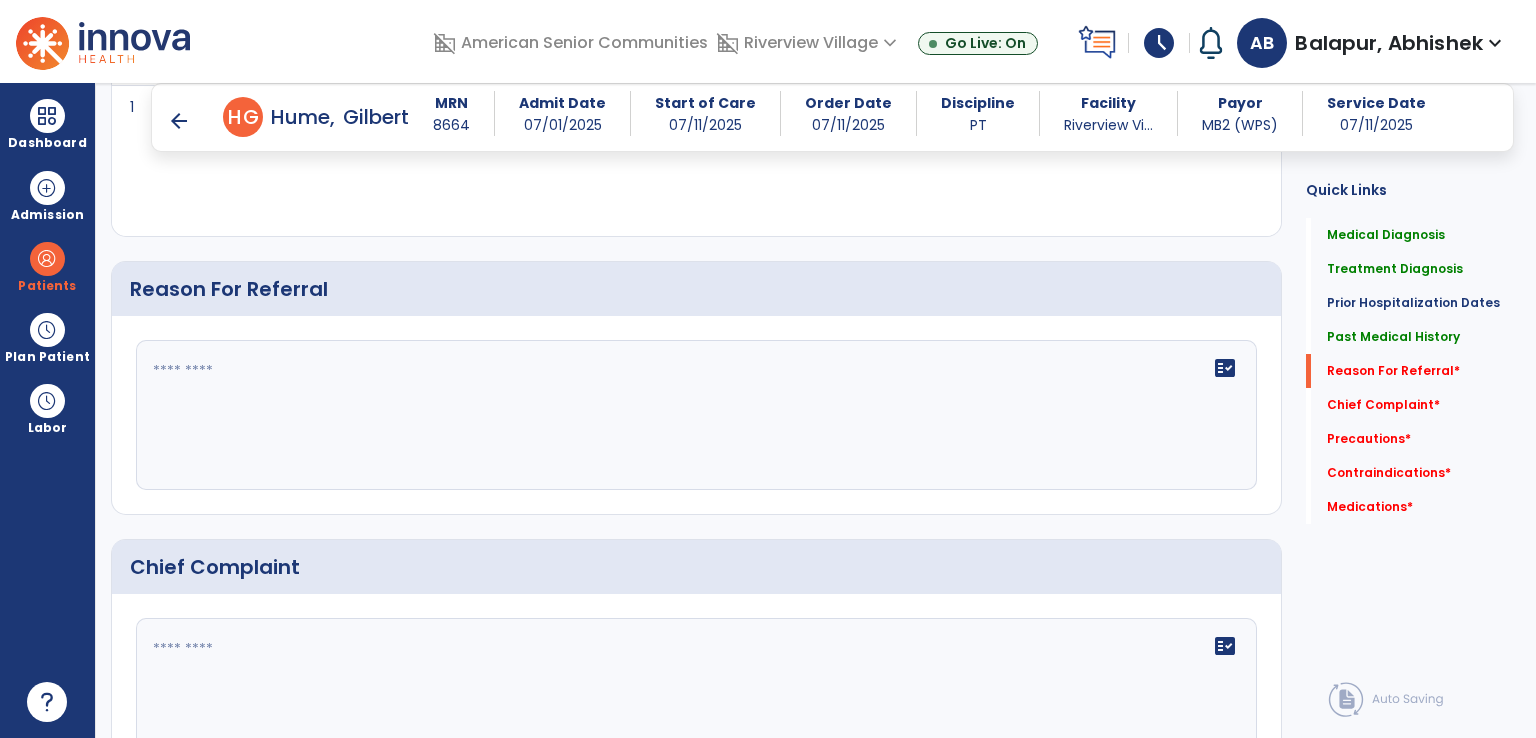 click on "fact_check" 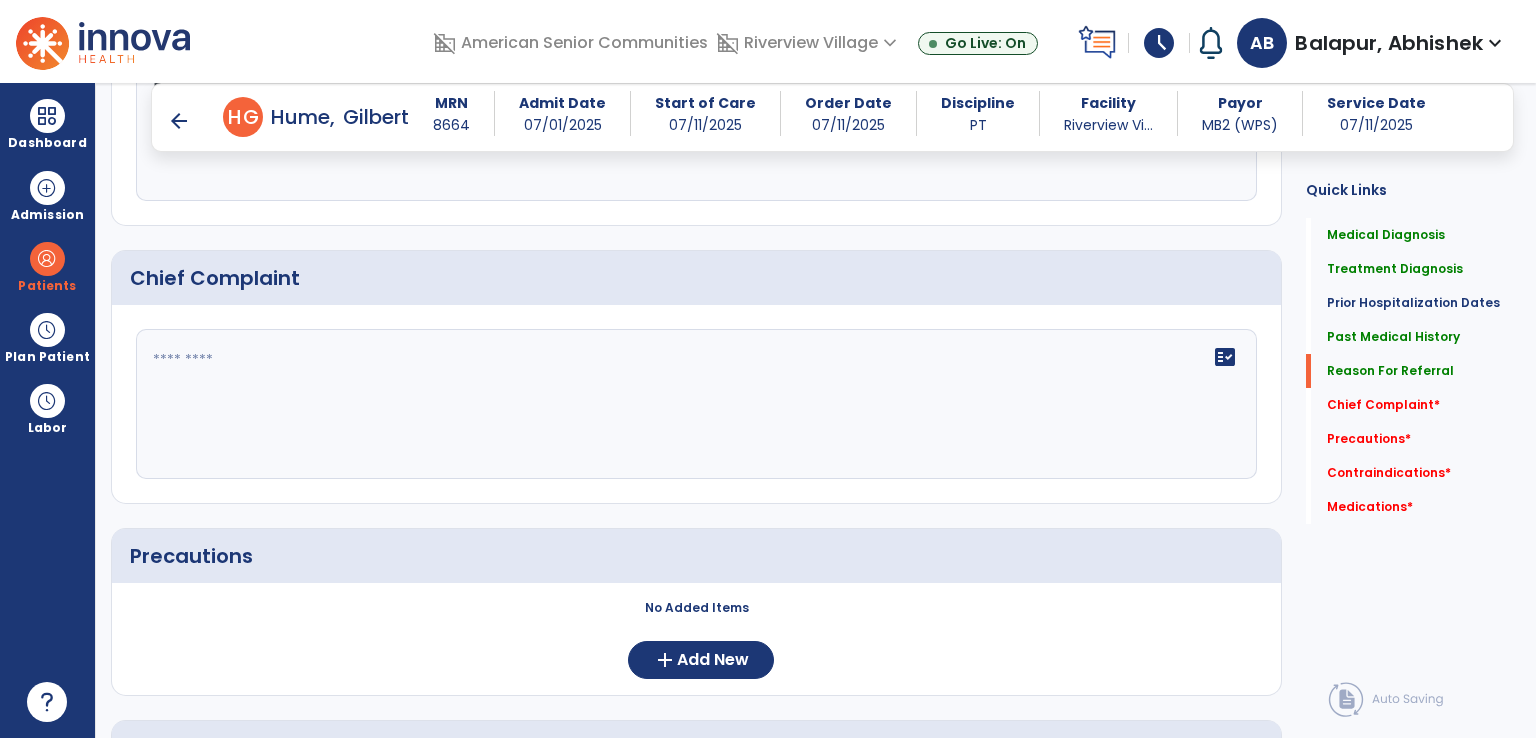 scroll, scrollTop: 1751, scrollLeft: 0, axis: vertical 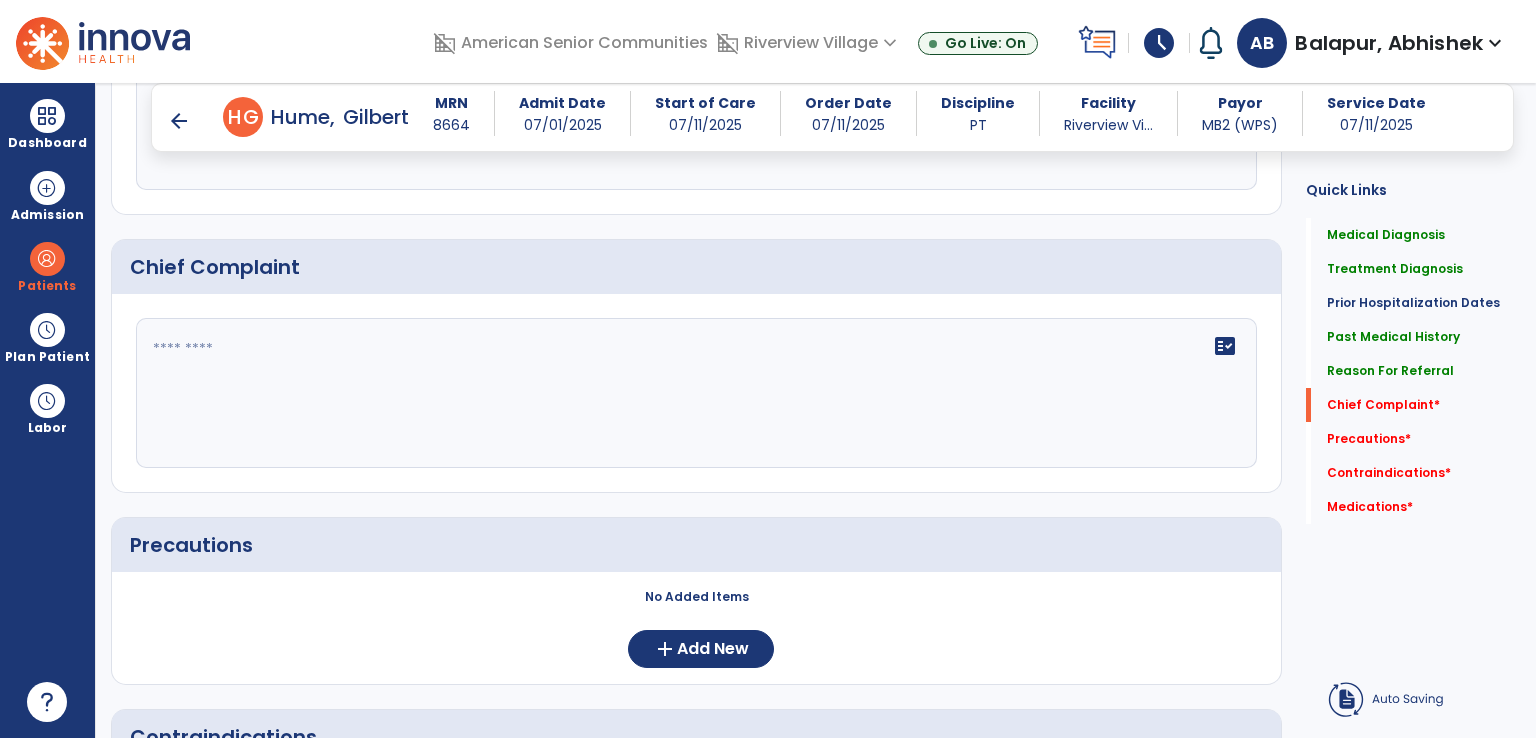 type on "**********" 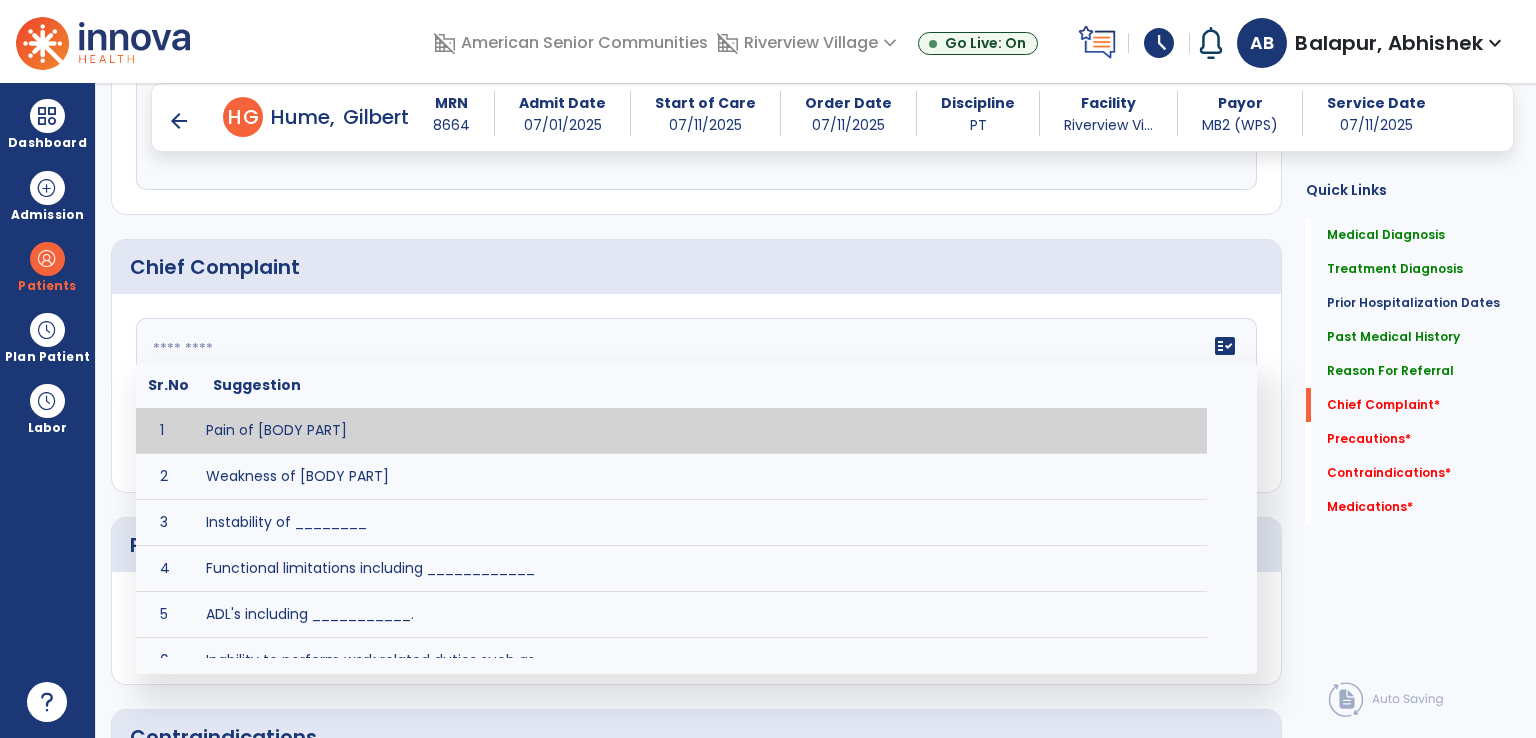 click on "fact_check  Sr.No Suggestion 1 Pain of [BODY PART] 2 Weakness of [BODY PART] 3 Instability of ________ 4 Functional limitations including ____________ 5 ADL's including ___________. 6 Inability to perform work related duties such as _________ 7 Inability to perform house hold duties such as __________. 8 Loss of balance. 9 Problems with gait including _________." 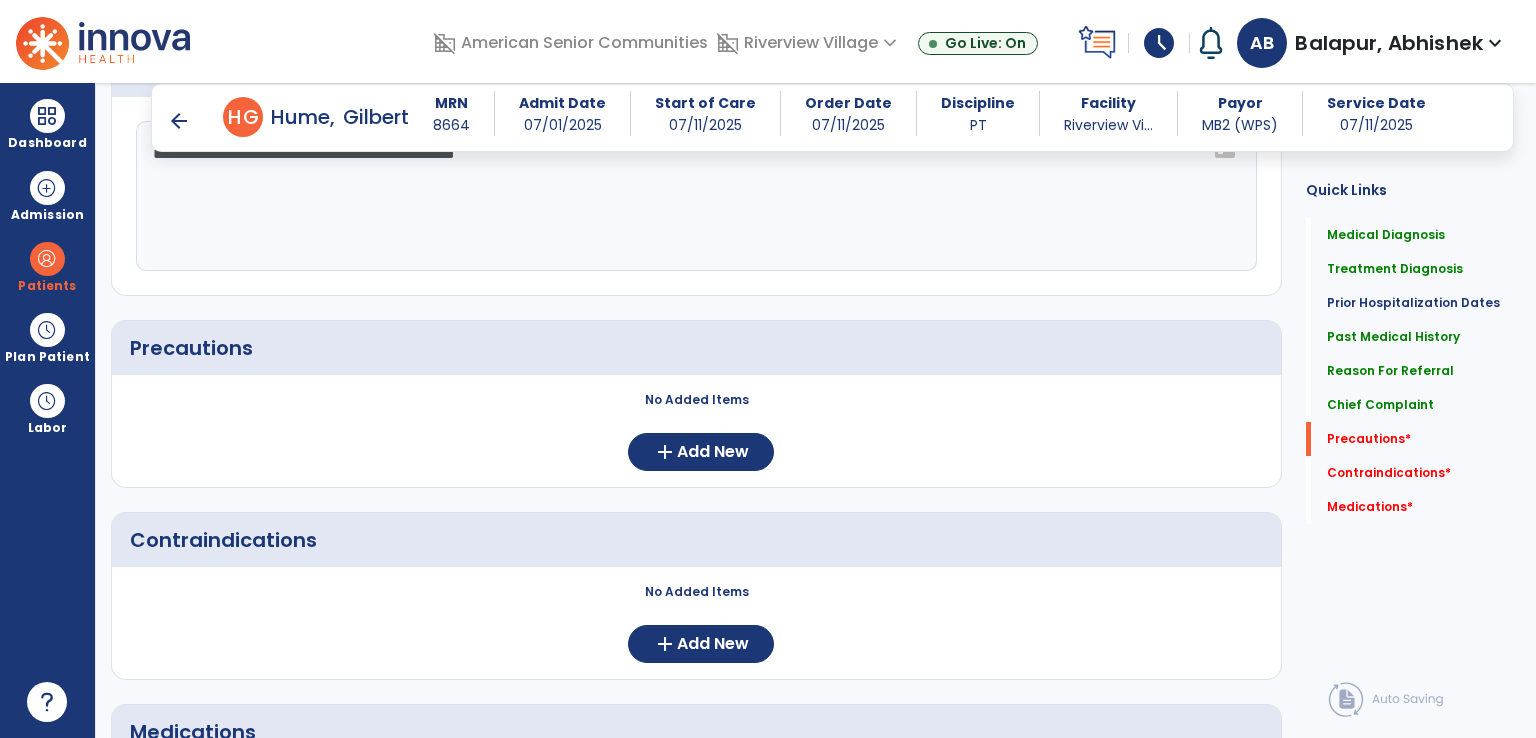 scroll, scrollTop: 1951, scrollLeft: 0, axis: vertical 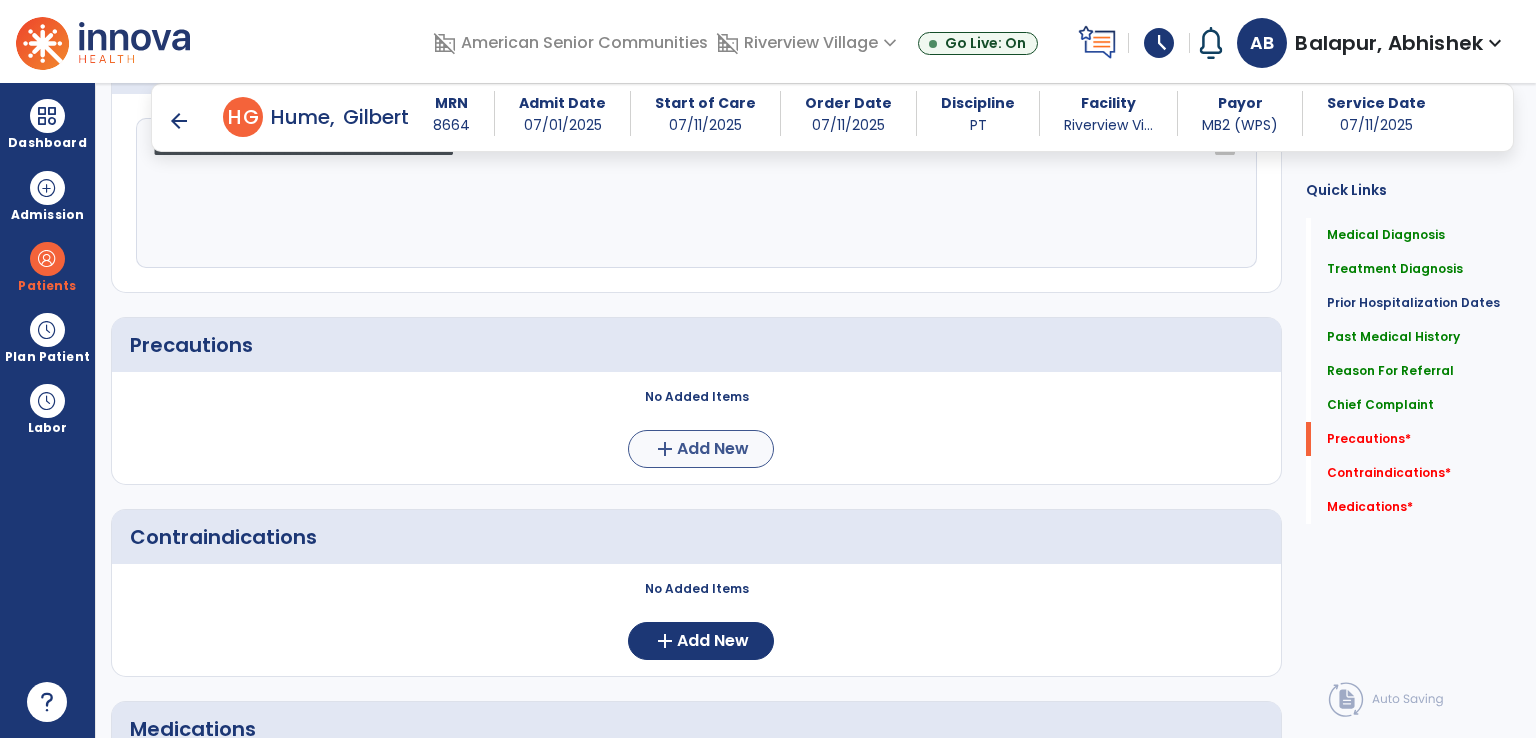 type on "**********" 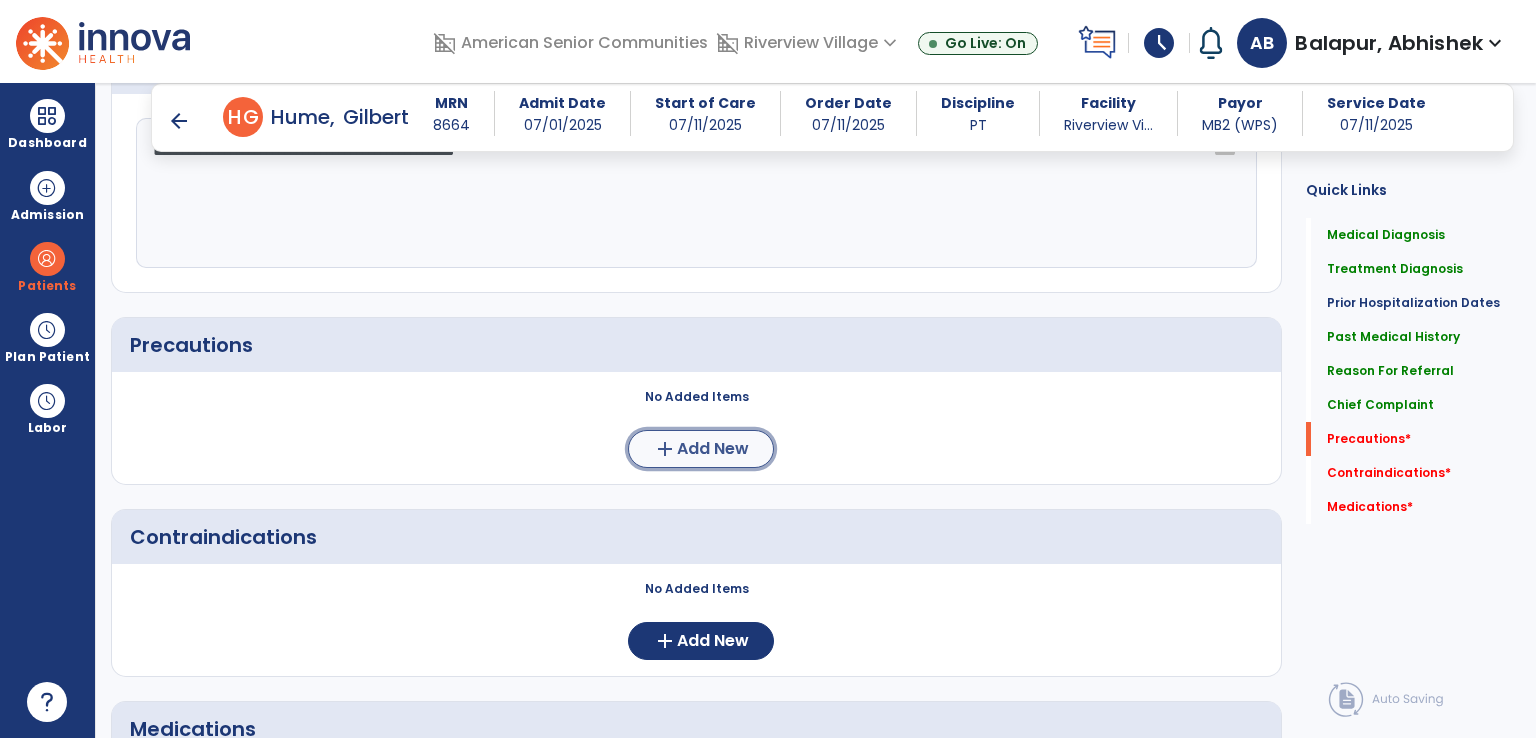 click on "add  Add New" 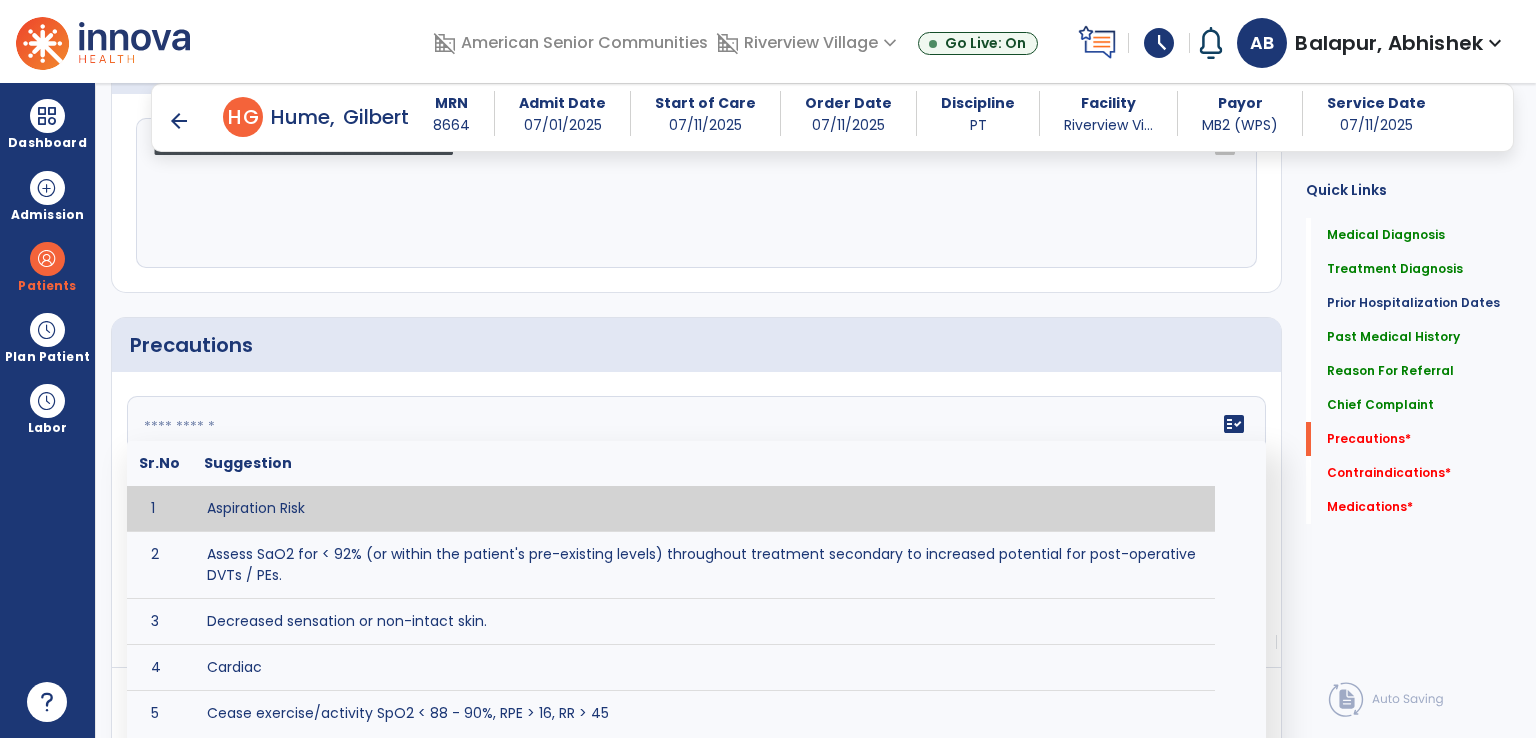 drag, startPoint x: 501, startPoint y: 457, endPoint x: 503, endPoint y: 485, distance: 28.071337 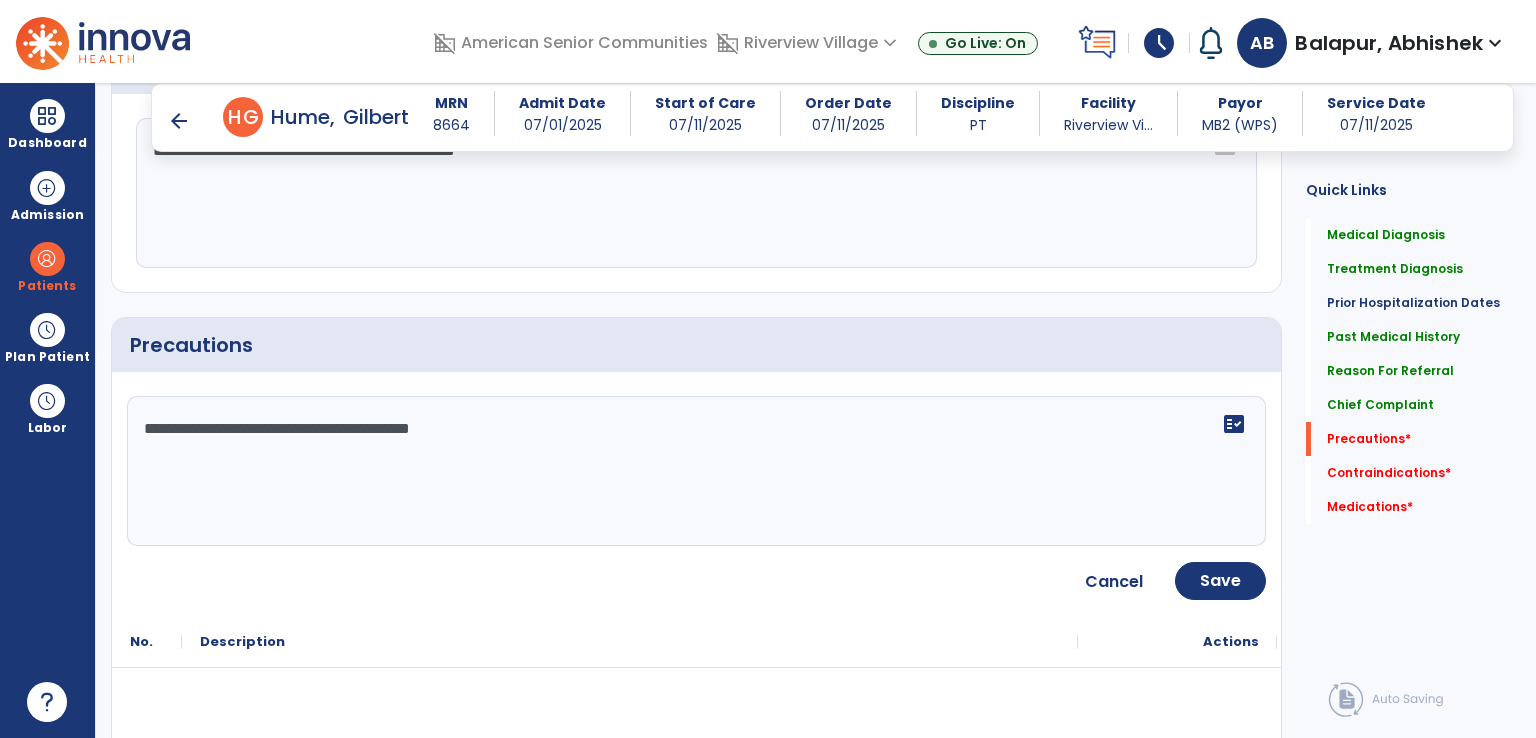 type on "**********" 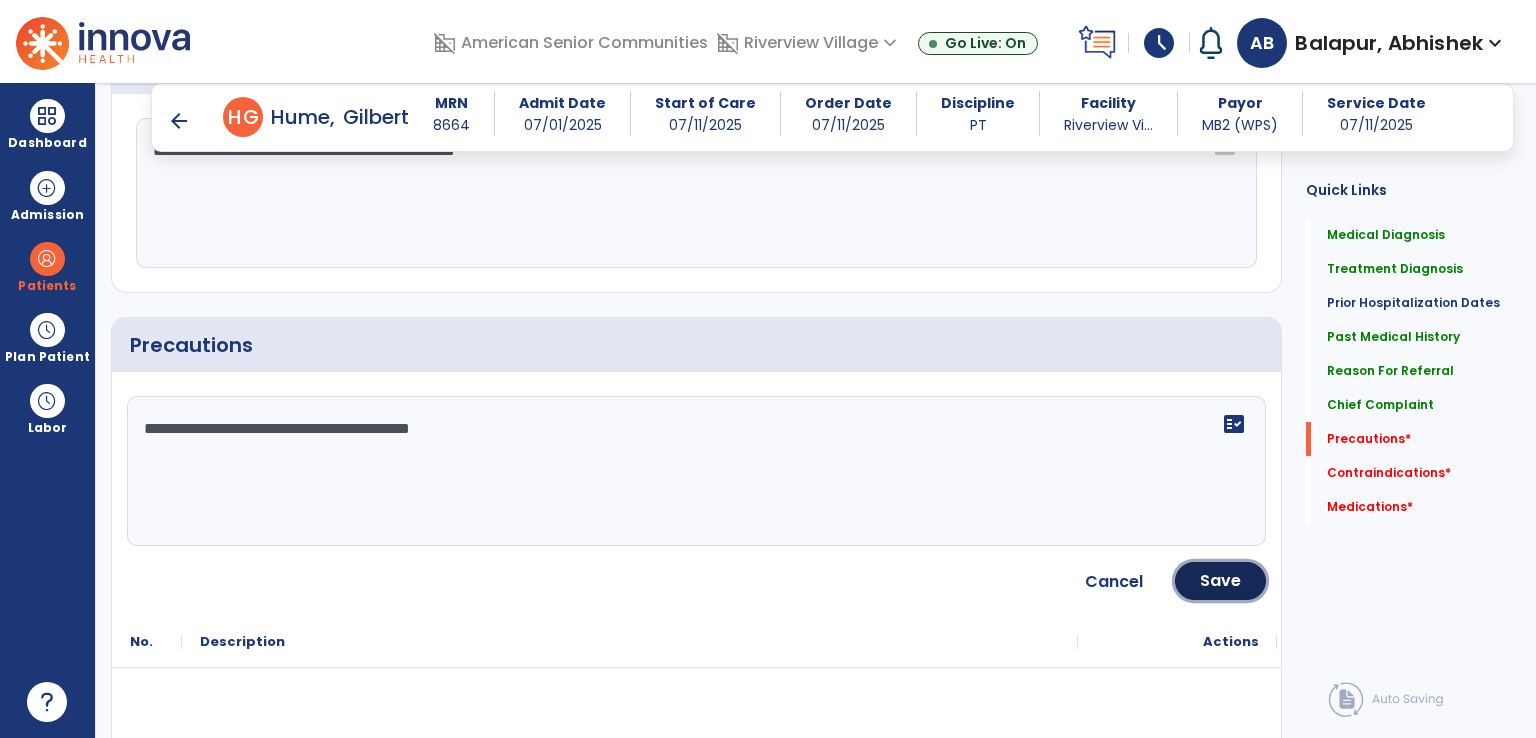 drag, startPoint x: 510, startPoint y: 430, endPoint x: 1244, endPoint y: 589, distance: 751.024 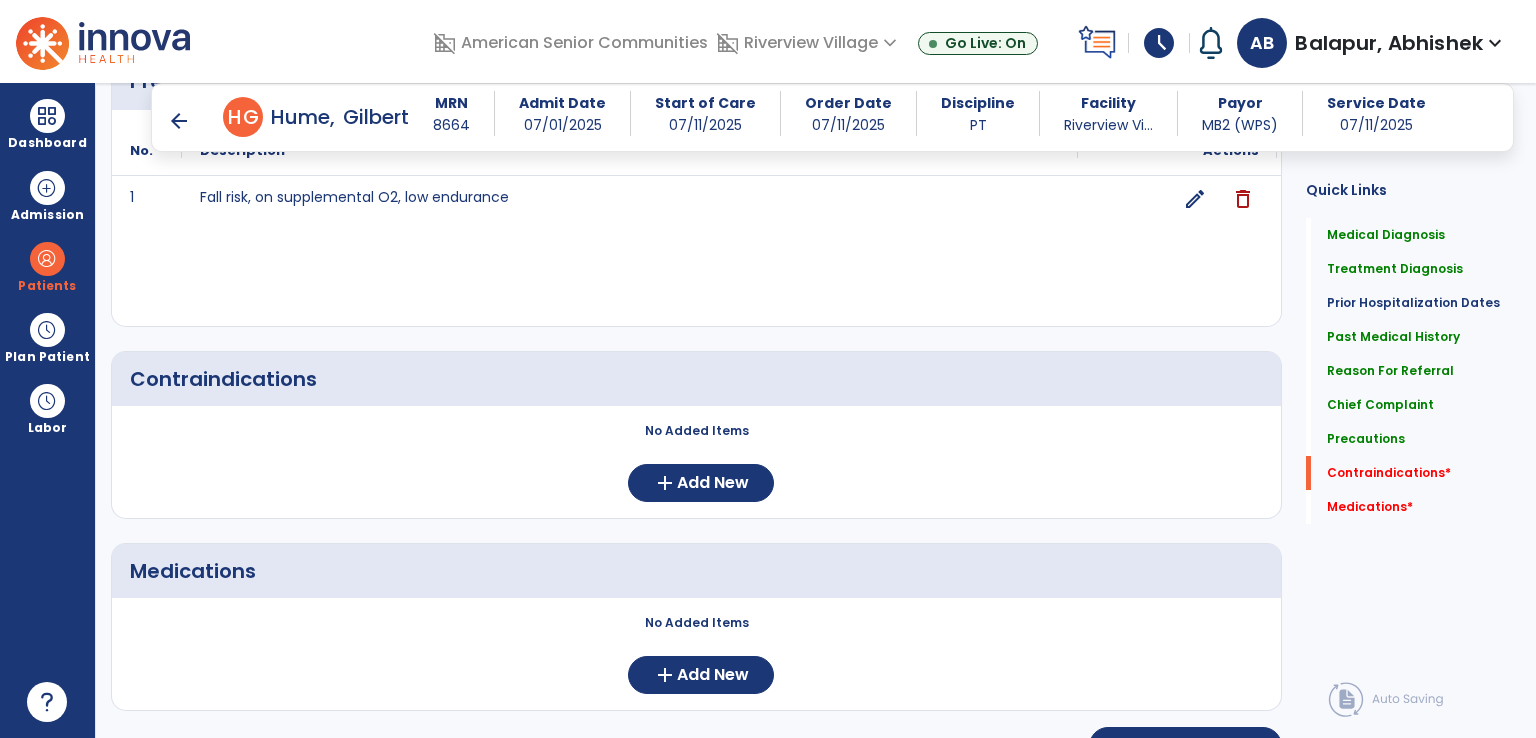 scroll, scrollTop: 2251, scrollLeft: 0, axis: vertical 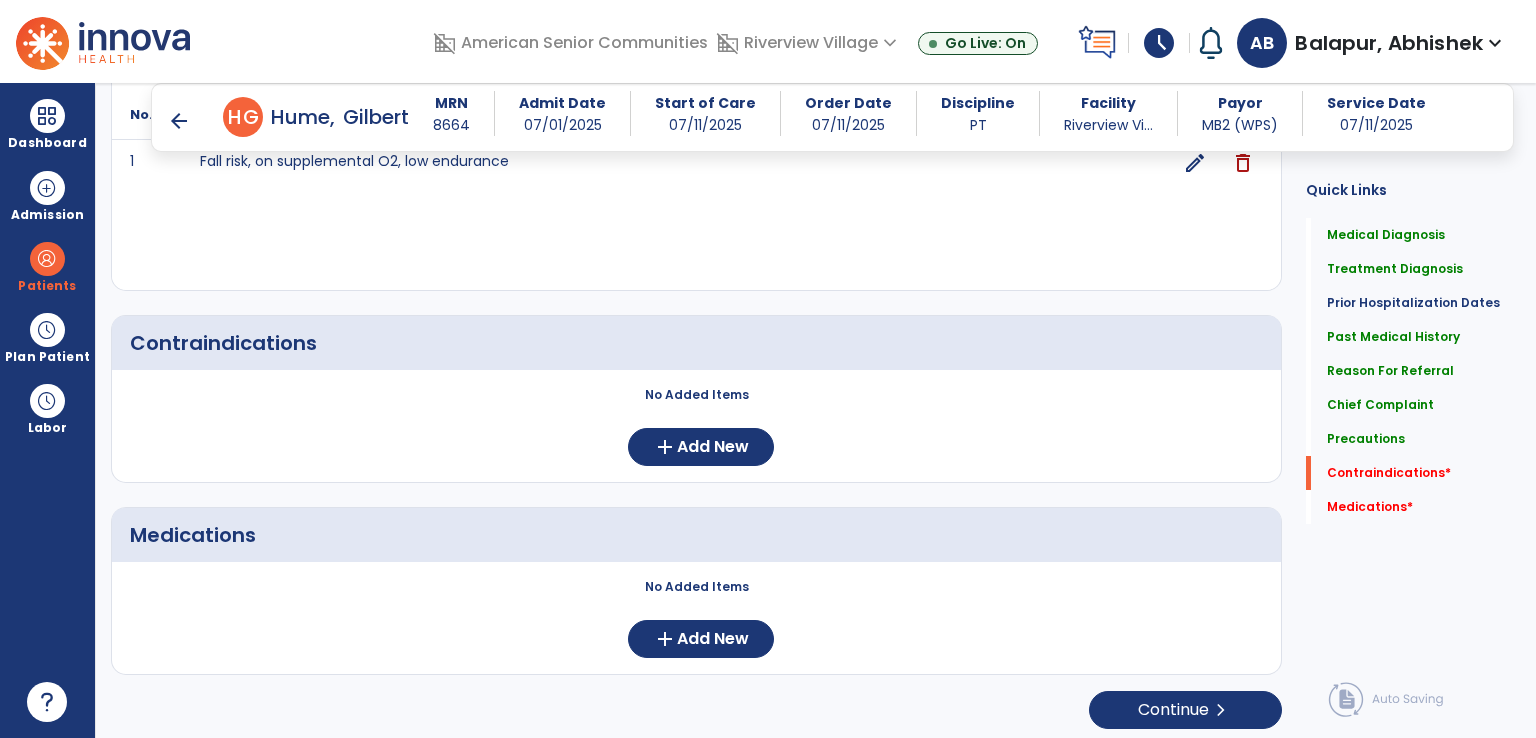click on "No Added Items  add  Add New" 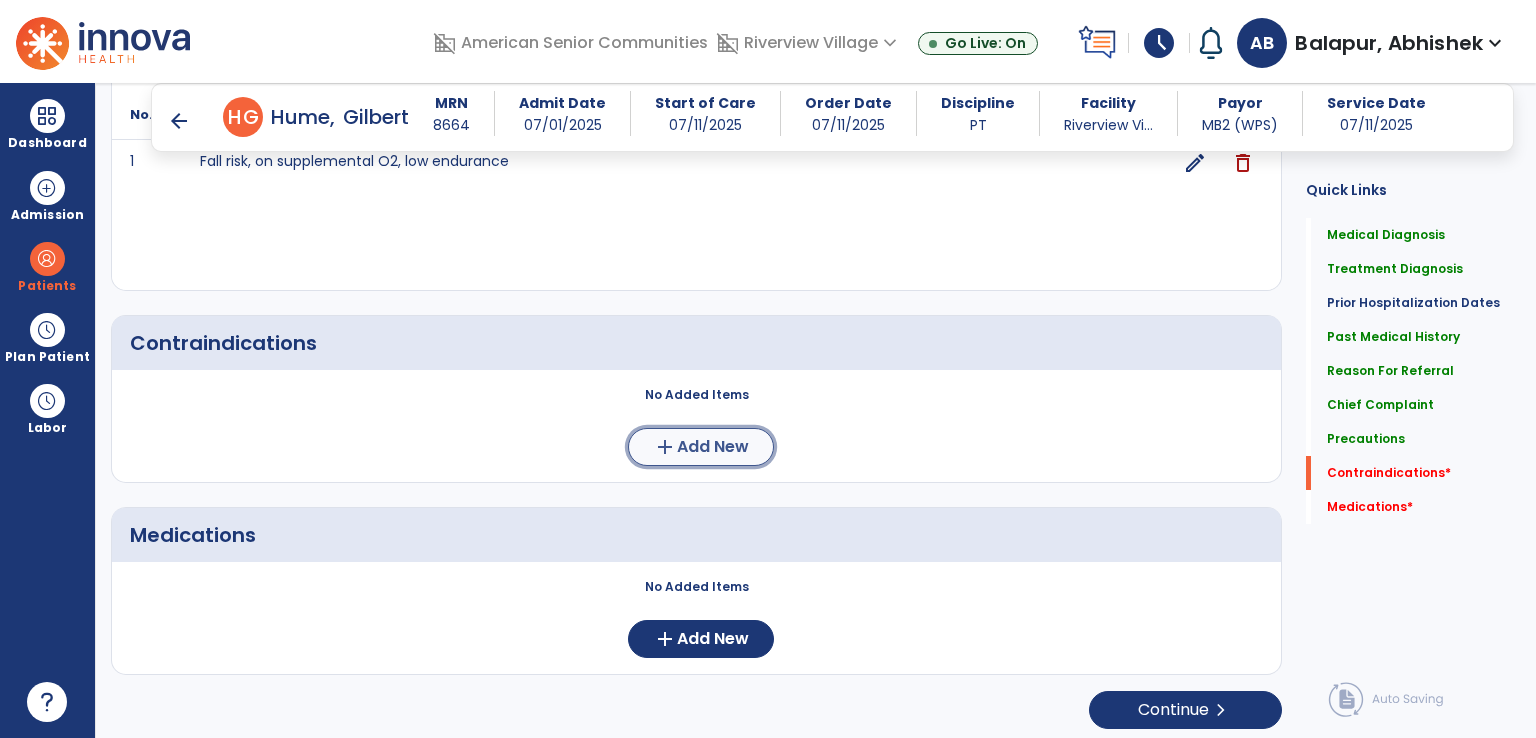 click on "Add New" 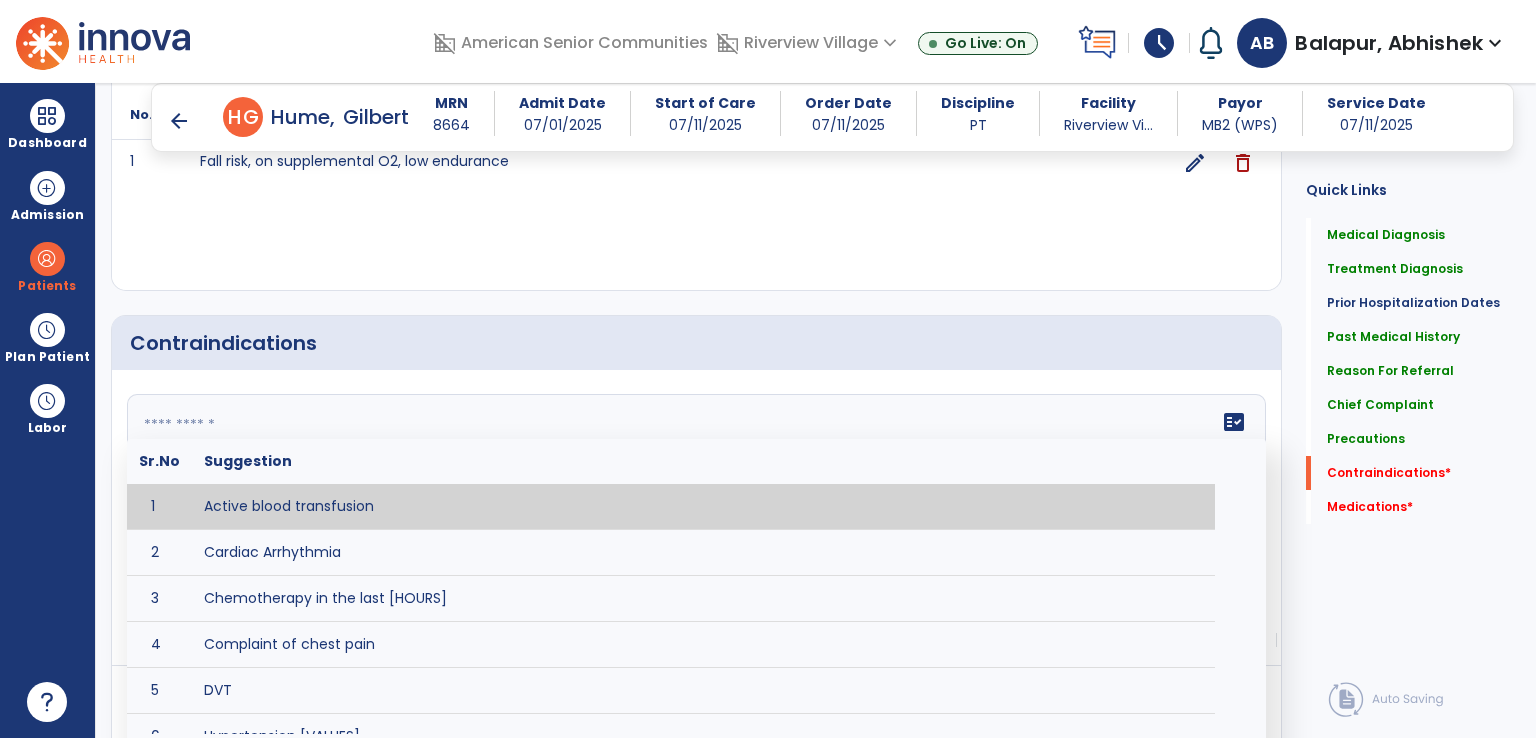 click on "fact_check  Sr.No Suggestion 1 Active blood transfusion 2 Cardiac Arrhythmia 3 Chemotherapy in the last [HOURS] 4 Complaint of chest pain 5 DVT 6 Hypertension [VALUES] 7 Inflammation or infection in the heart. 8 Oxygen saturation lower than [VALUE] 9 Pacemaker 10 Pulmonary infarction 11 Recent changes in EKG 12 Severe aortic stenosis 13 Severe dehydration 14 Severe diaphoresis 15 Severe orthostatic hypotension 16 Severe shortness of breath/dyspnea 17 Significantly elevated potassium levels 18 Significantly low potassium levels 19 Suspected or known dissecting aneurysm 20 Systemic infection 21 Uncontrolled diabetes with blood sugar levels greater than [VALUE] or less than [Value]  22 Unstable angina 23 Untreated blood clots" 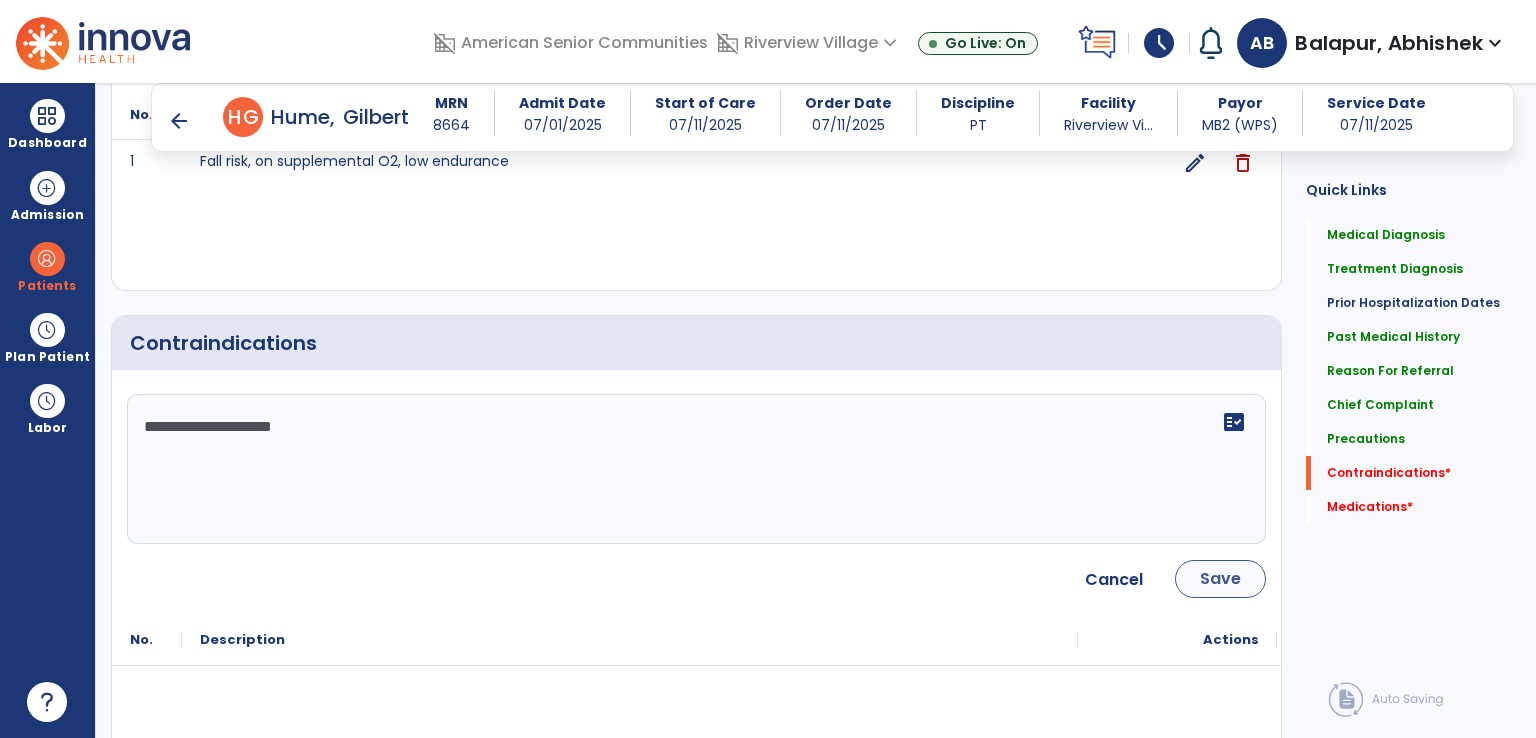 type on "**********" 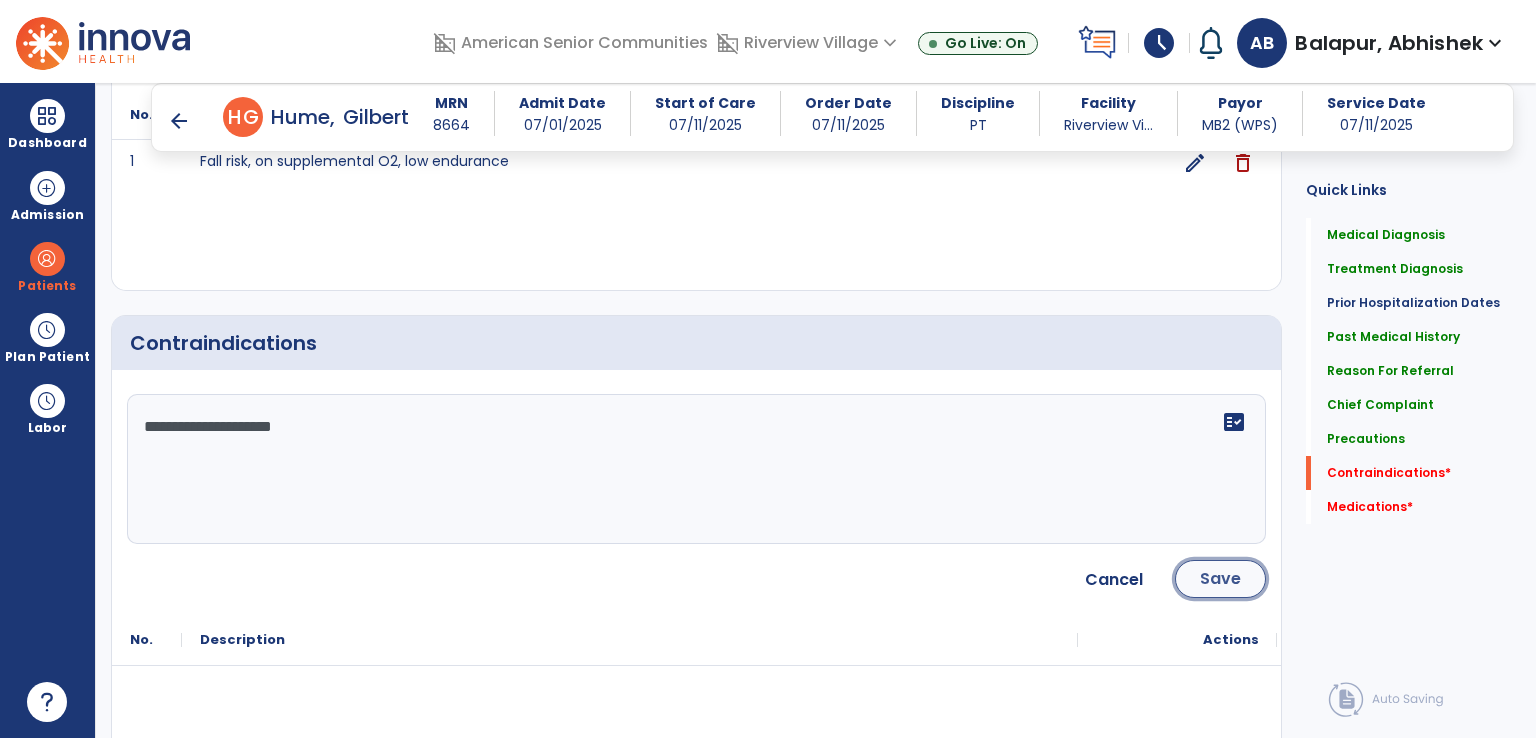 click on "Save" 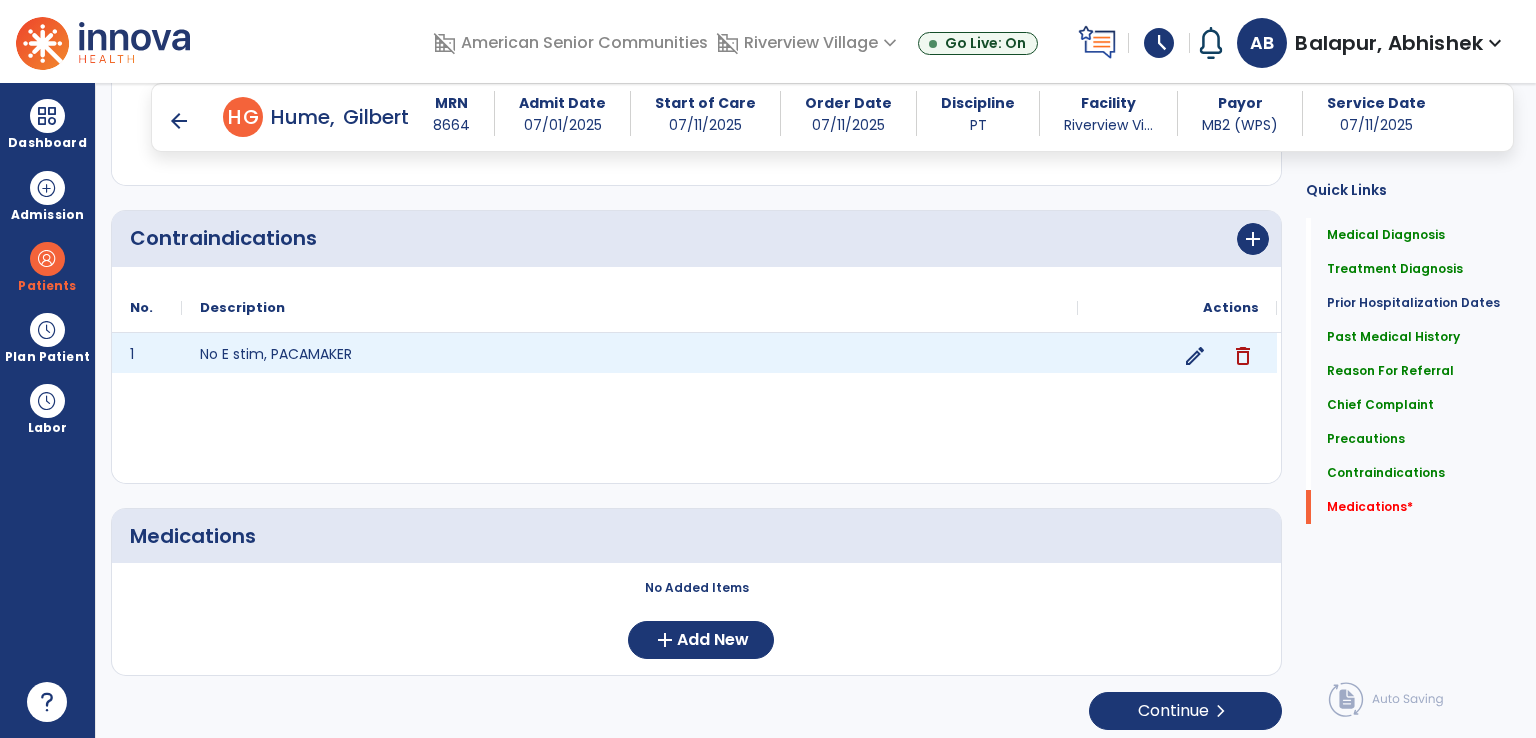 scroll, scrollTop: 2359, scrollLeft: 0, axis: vertical 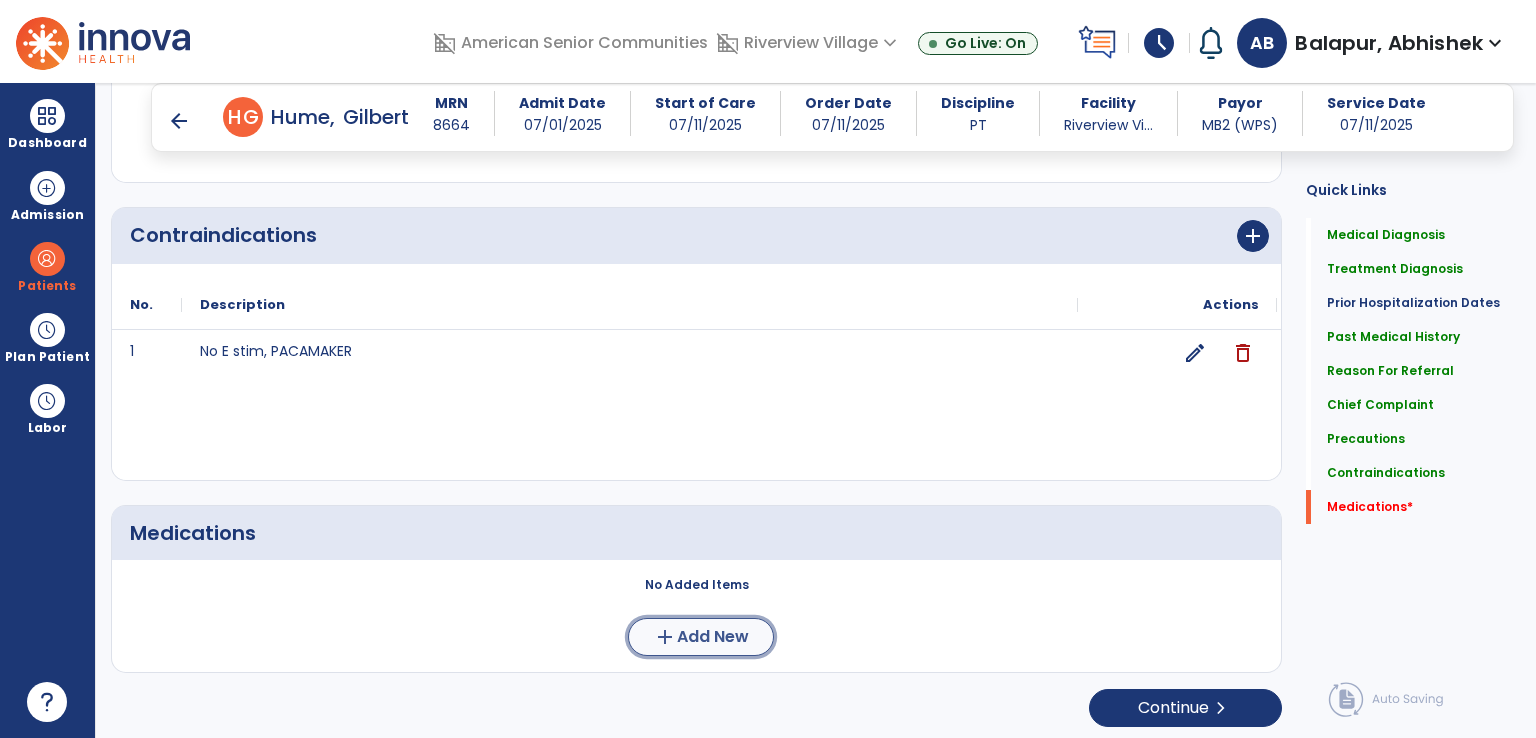click on "Add New" 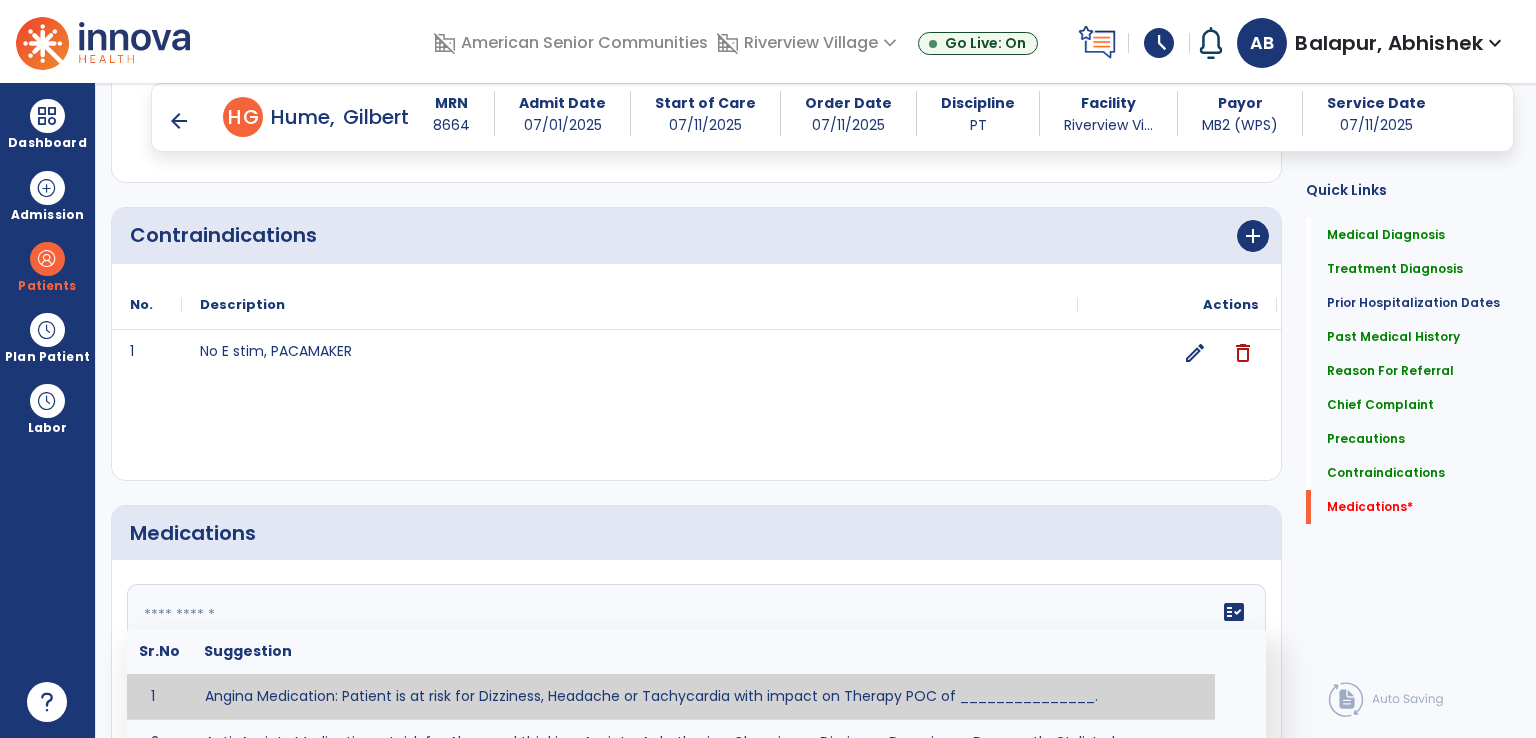 click 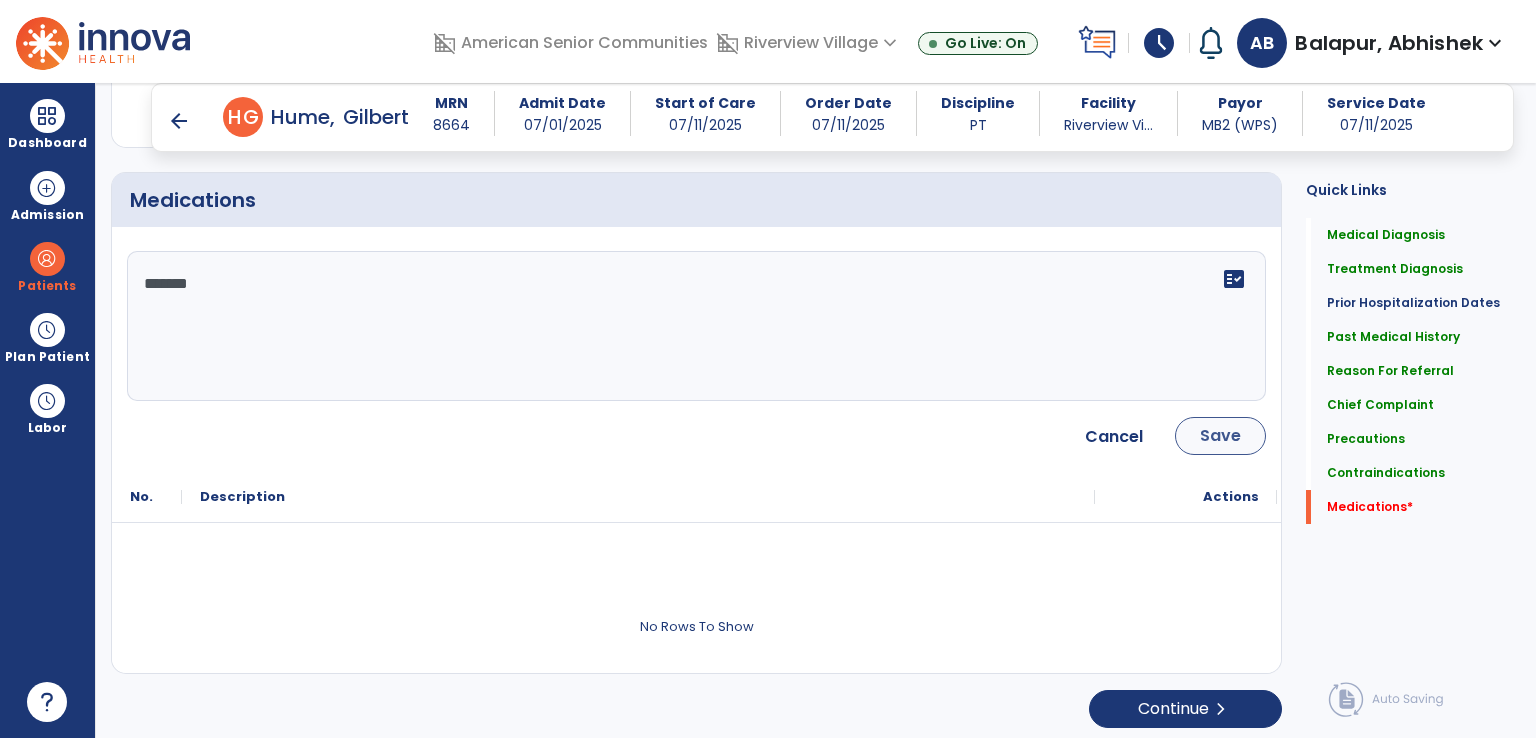 type on "*******" 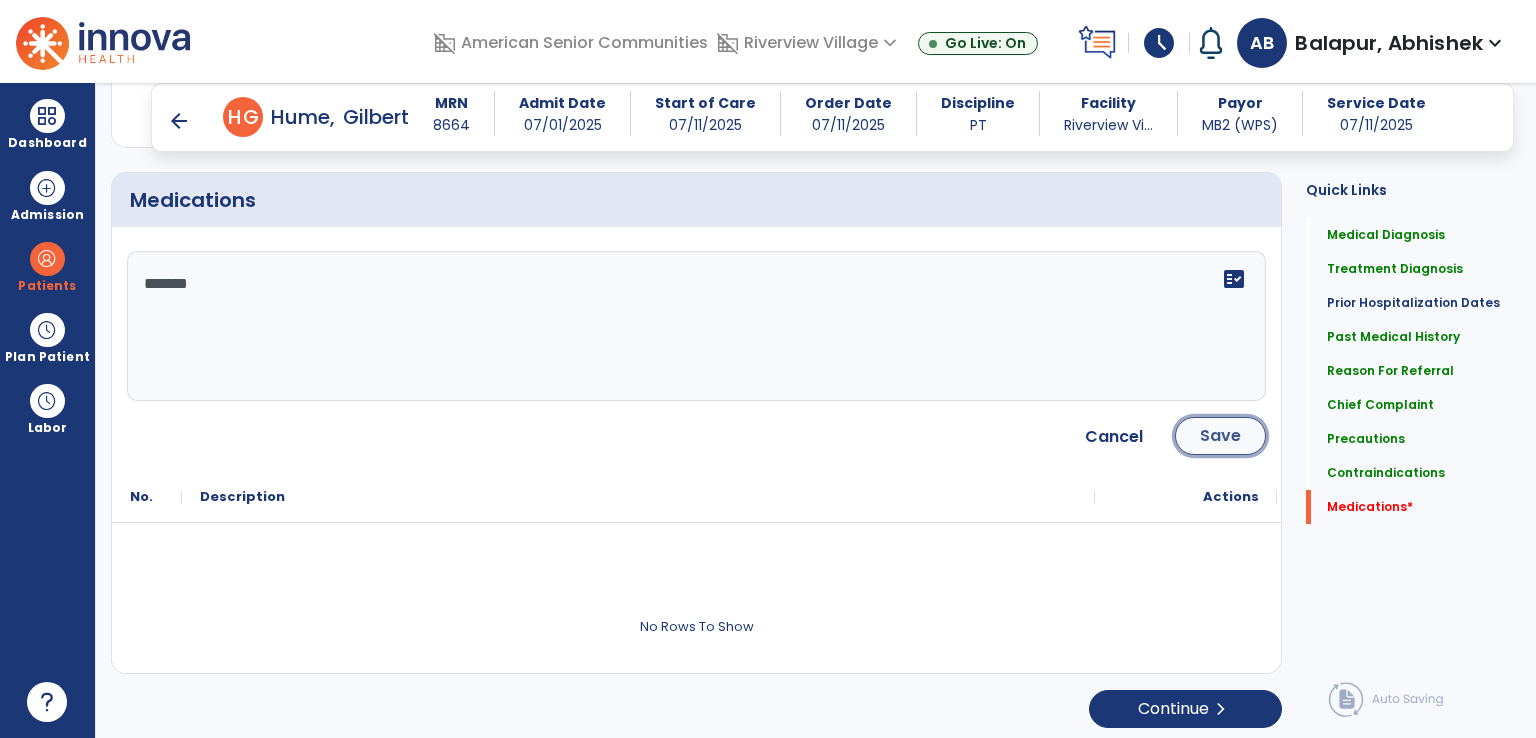 click on "Save" 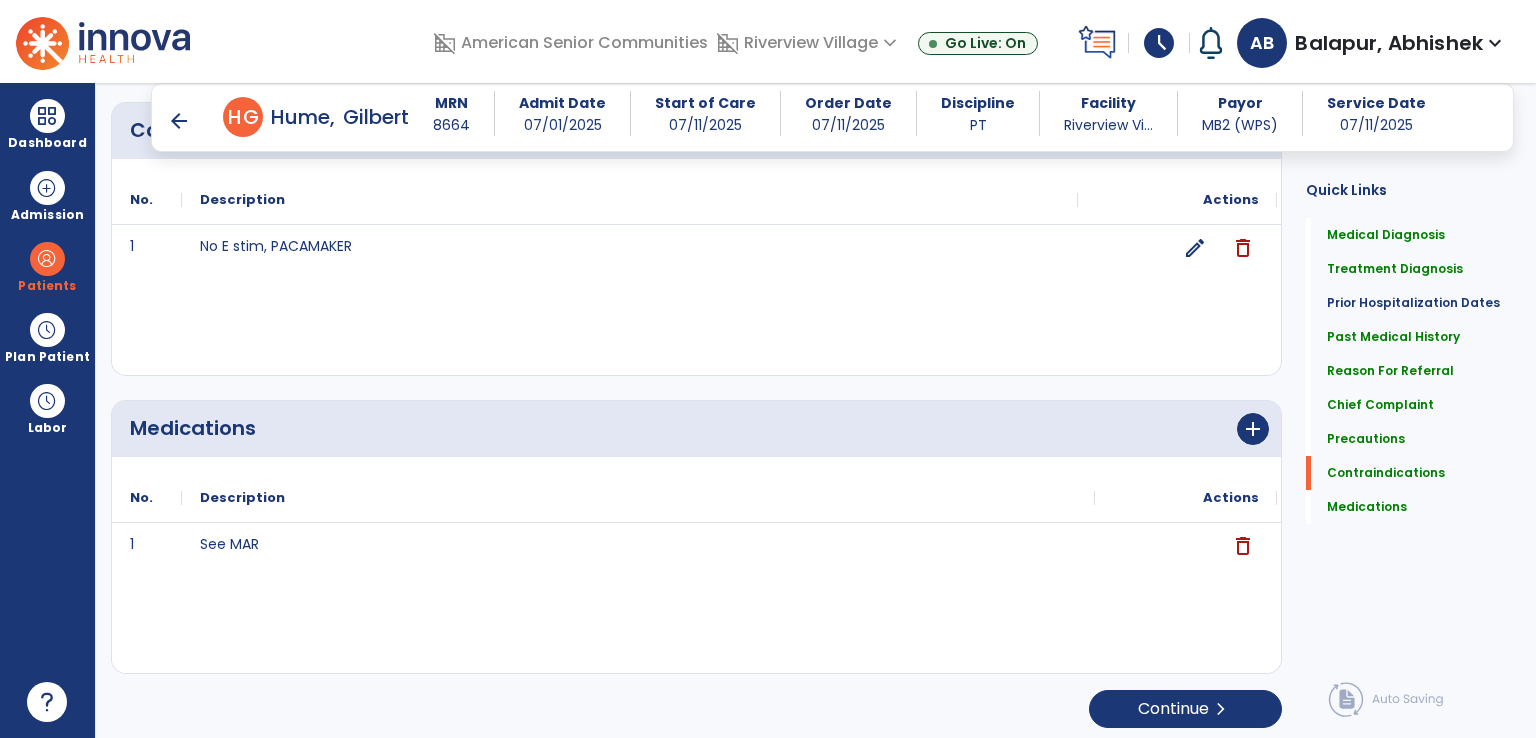 scroll, scrollTop: 2465, scrollLeft: 0, axis: vertical 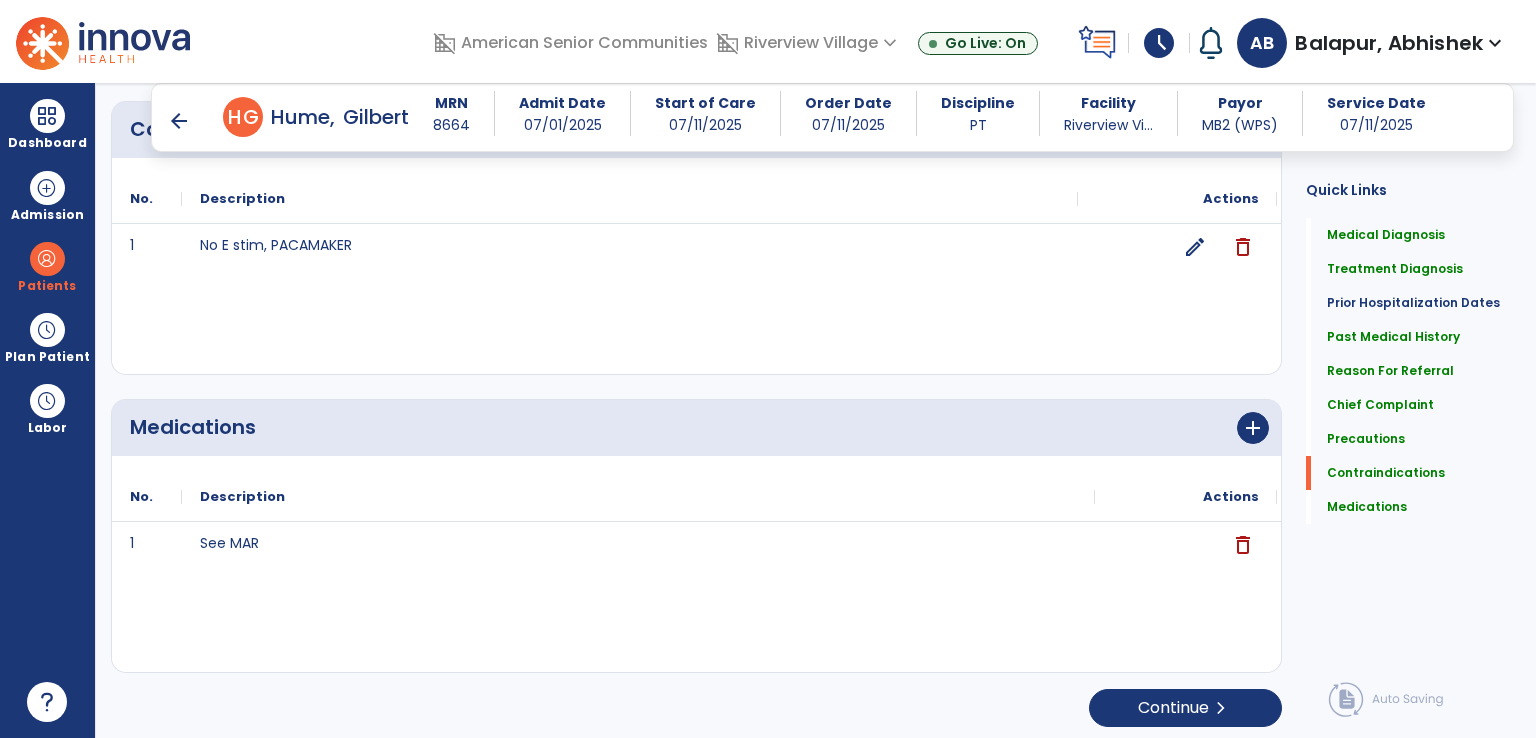 click on "Medical Diagnosis      menu   Add Medical Diagnosis   Delete Medical Diagnosis
Code
Description
Pdpm Clinical Category" 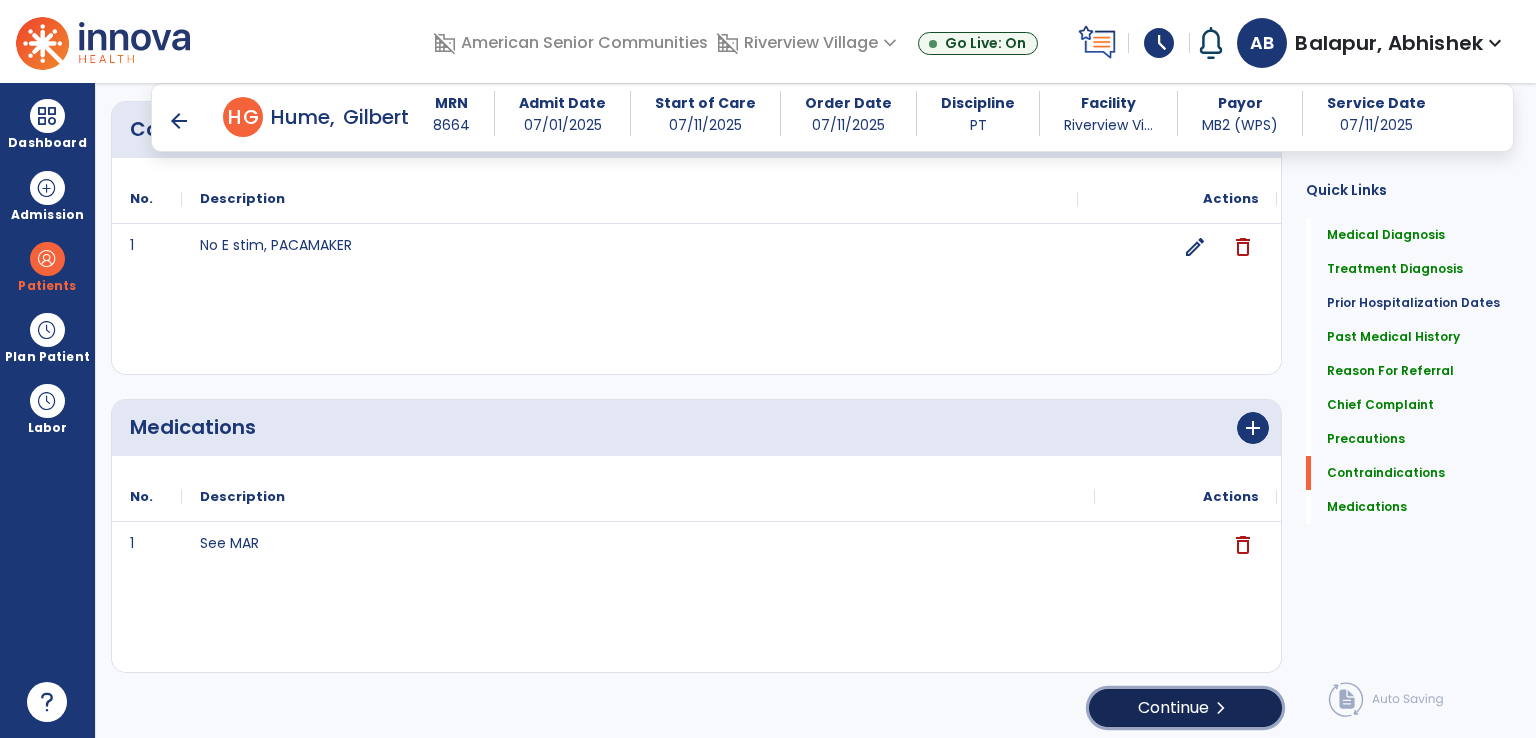 click on "Continue  chevron_right" 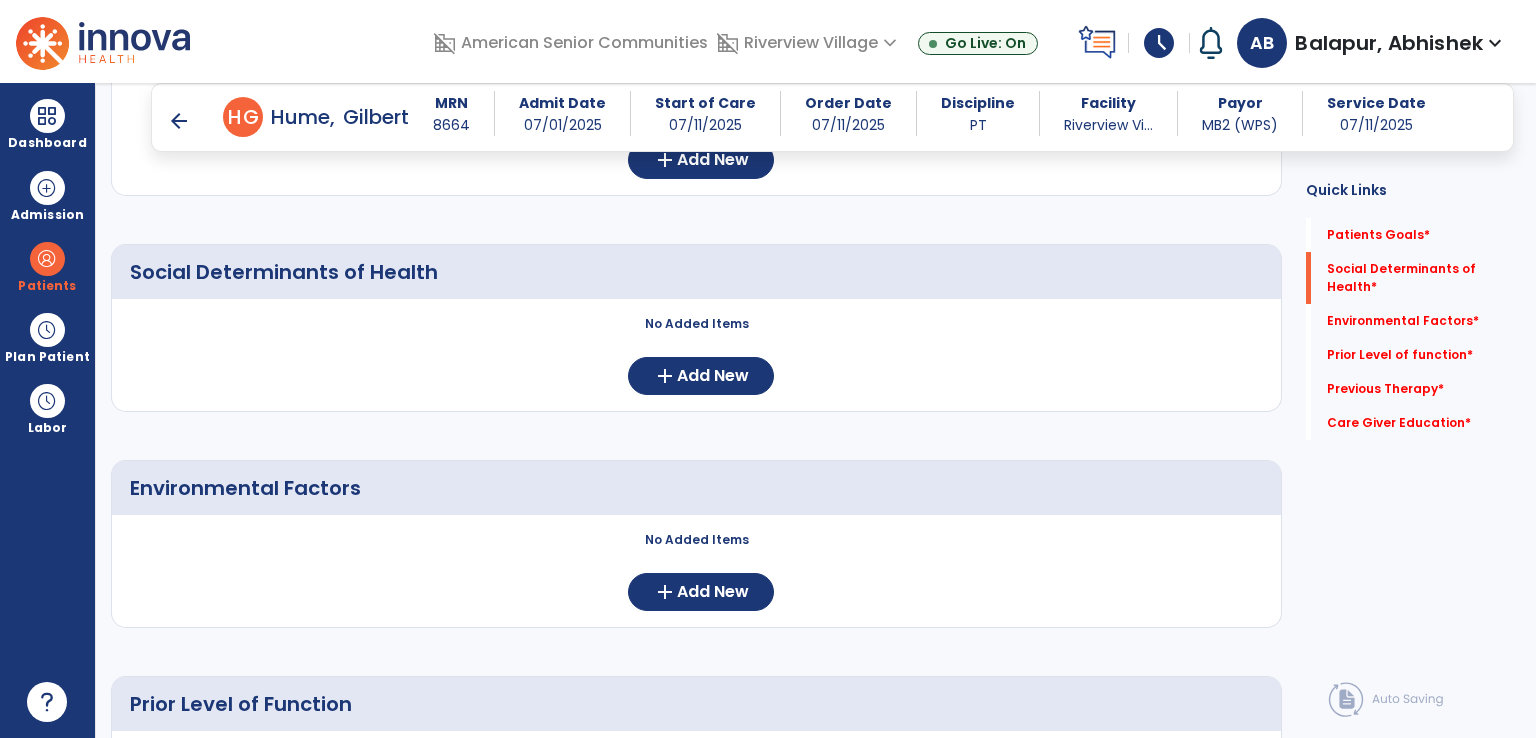scroll, scrollTop: 100, scrollLeft: 0, axis: vertical 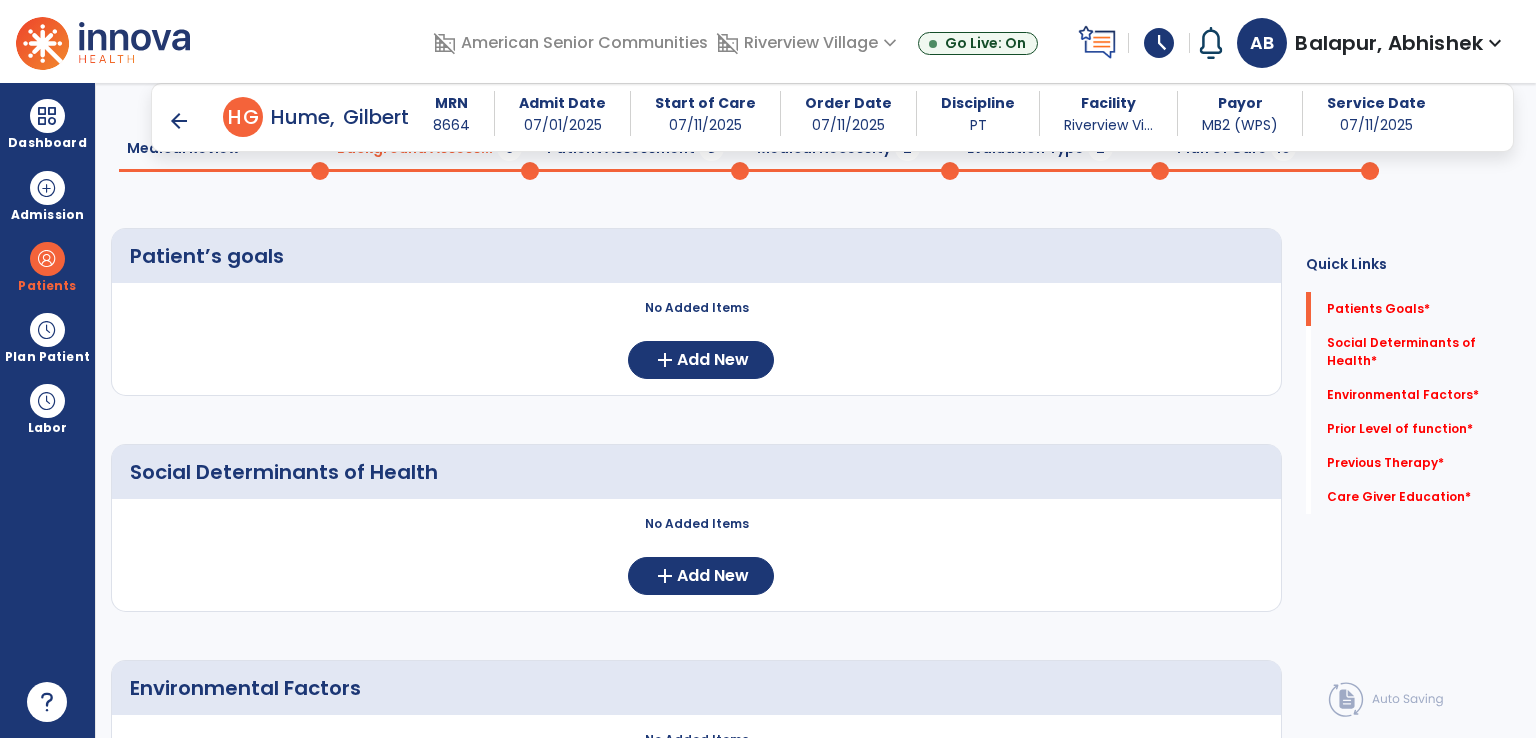 click on "No Added Items  add  Add New" 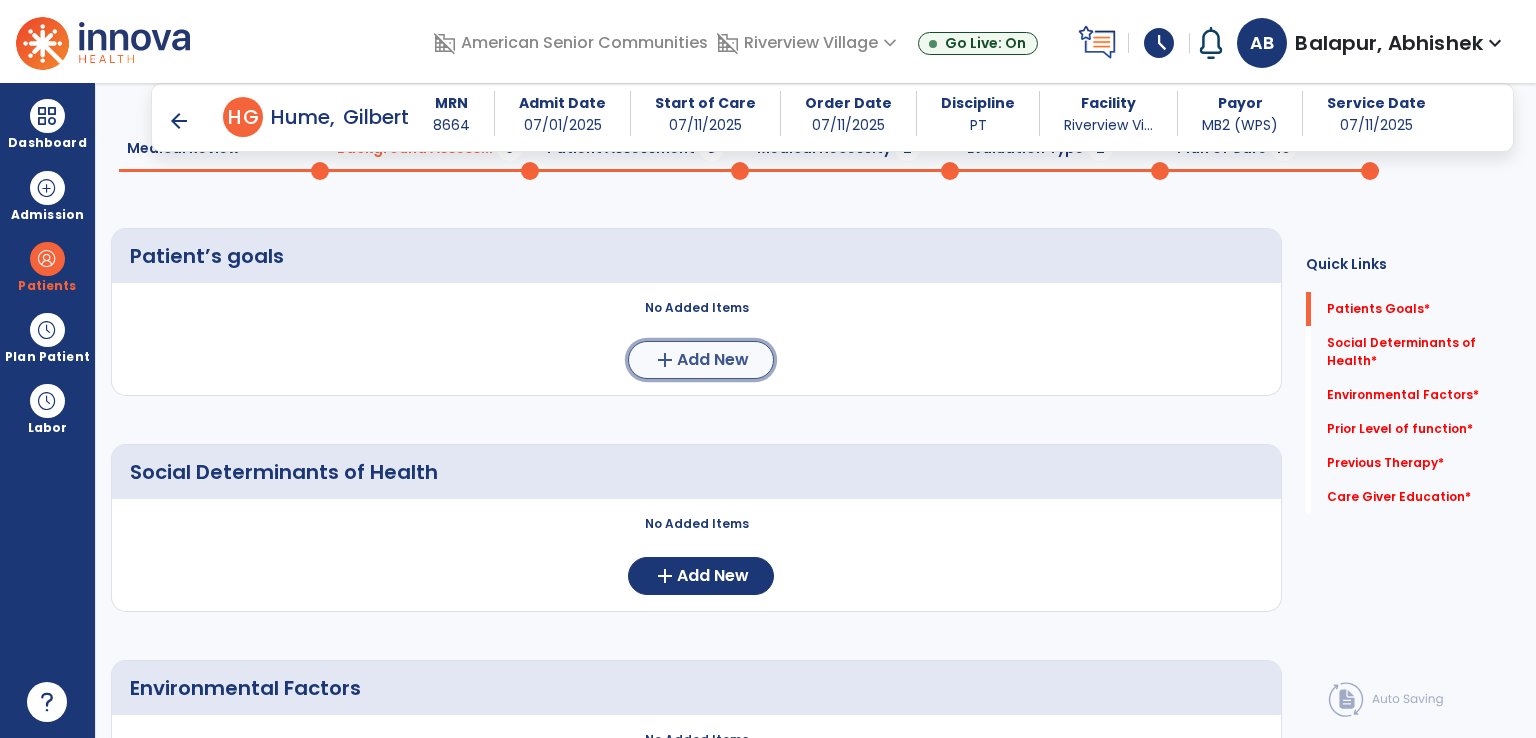 click on "add  Add New" 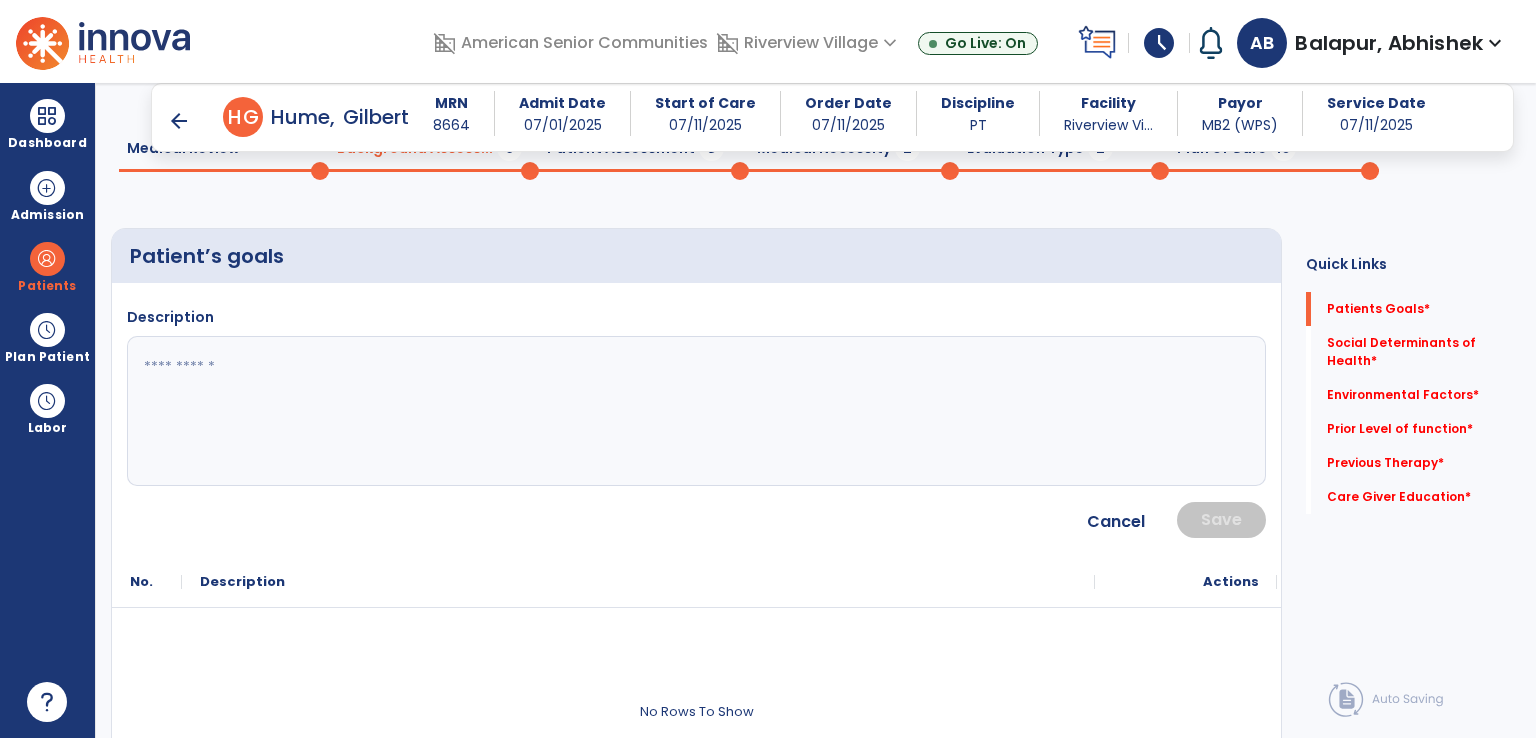 click 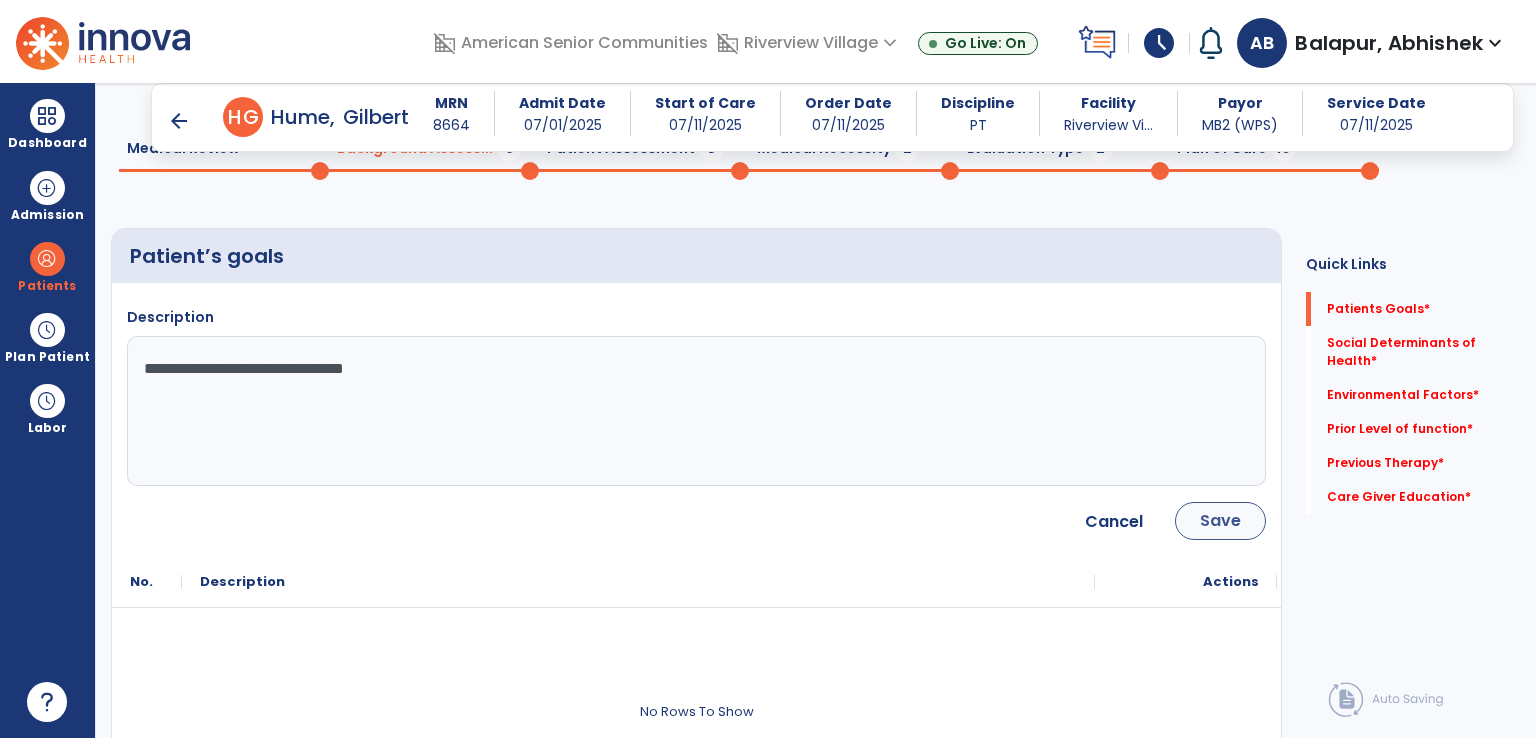 type on "**********" 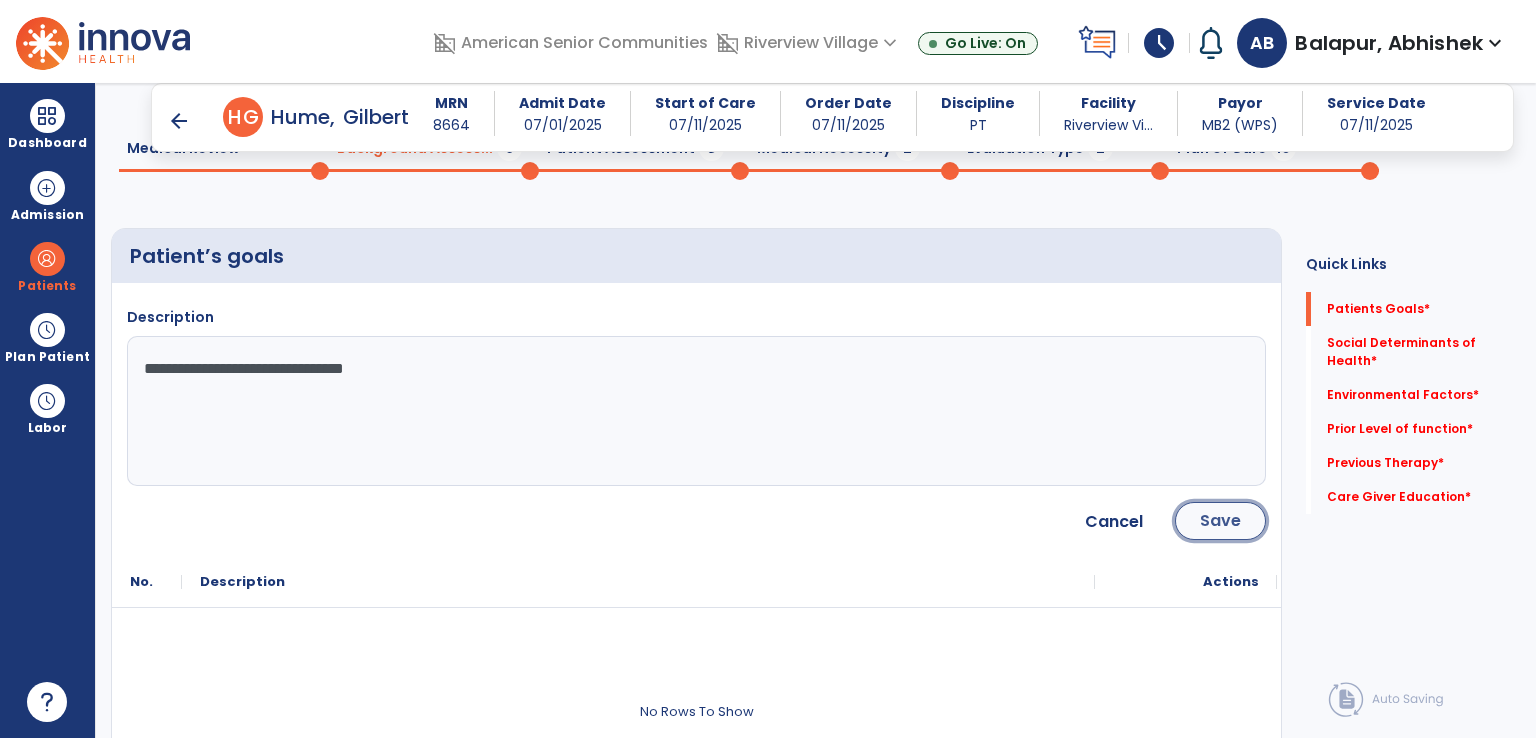 click on "Save" 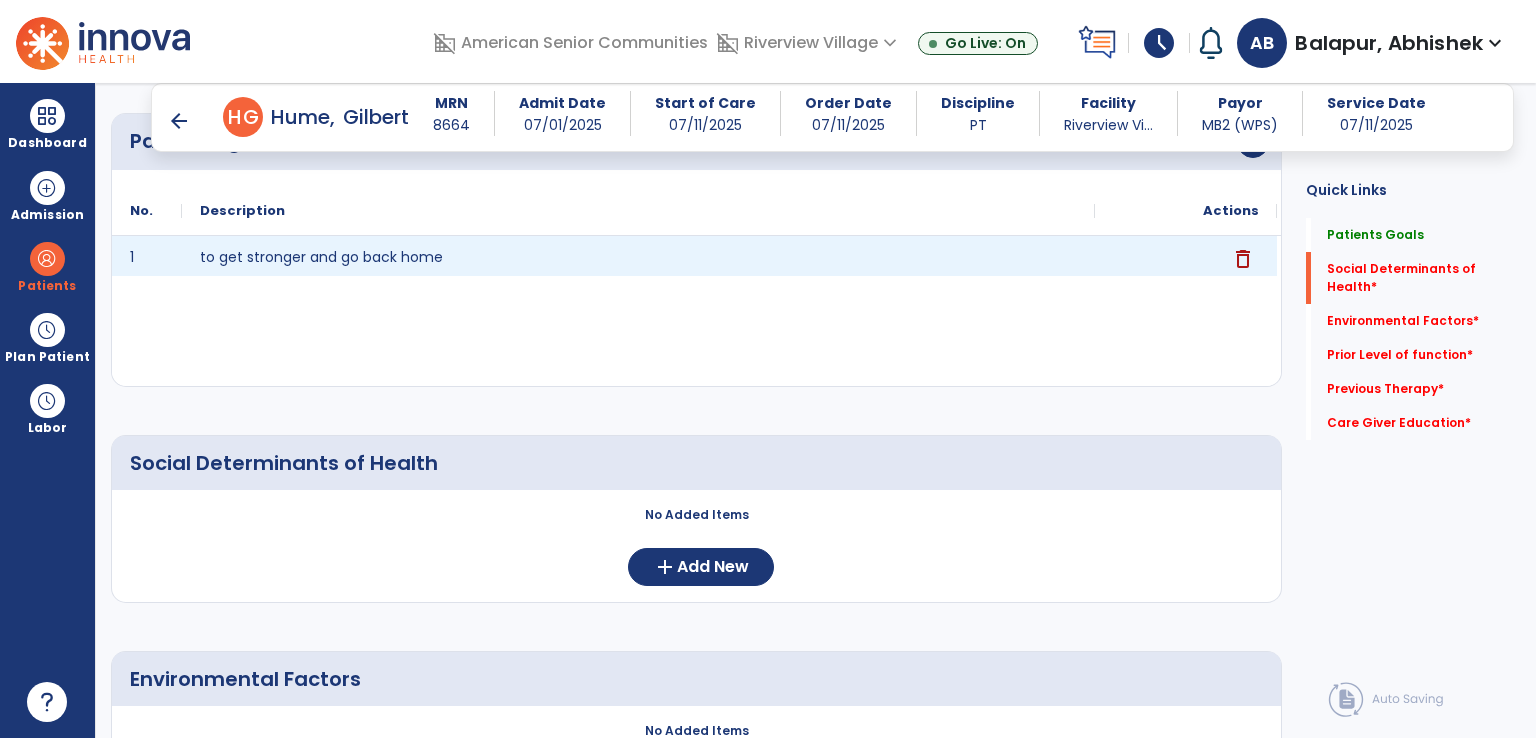 scroll, scrollTop: 300, scrollLeft: 0, axis: vertical 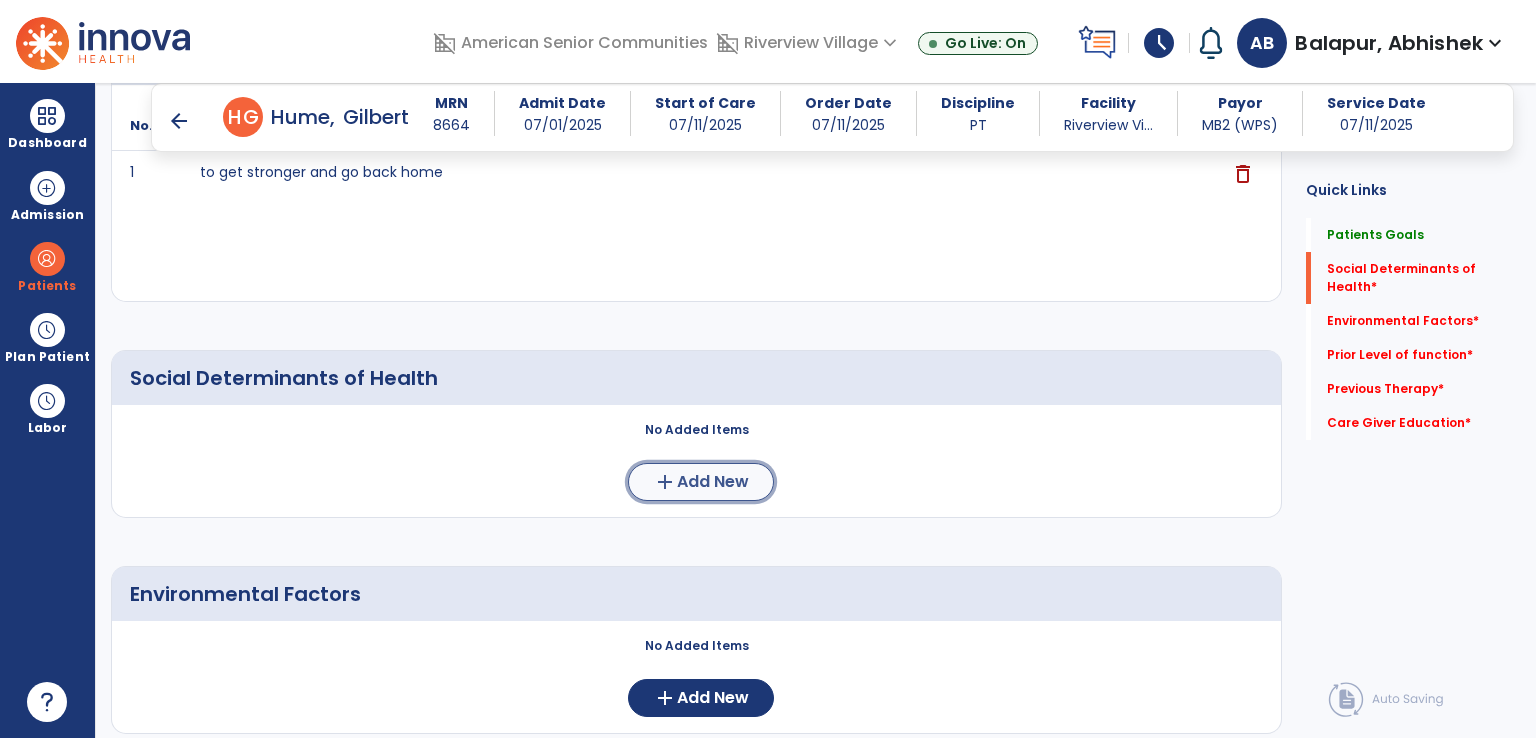 click on "Add New" 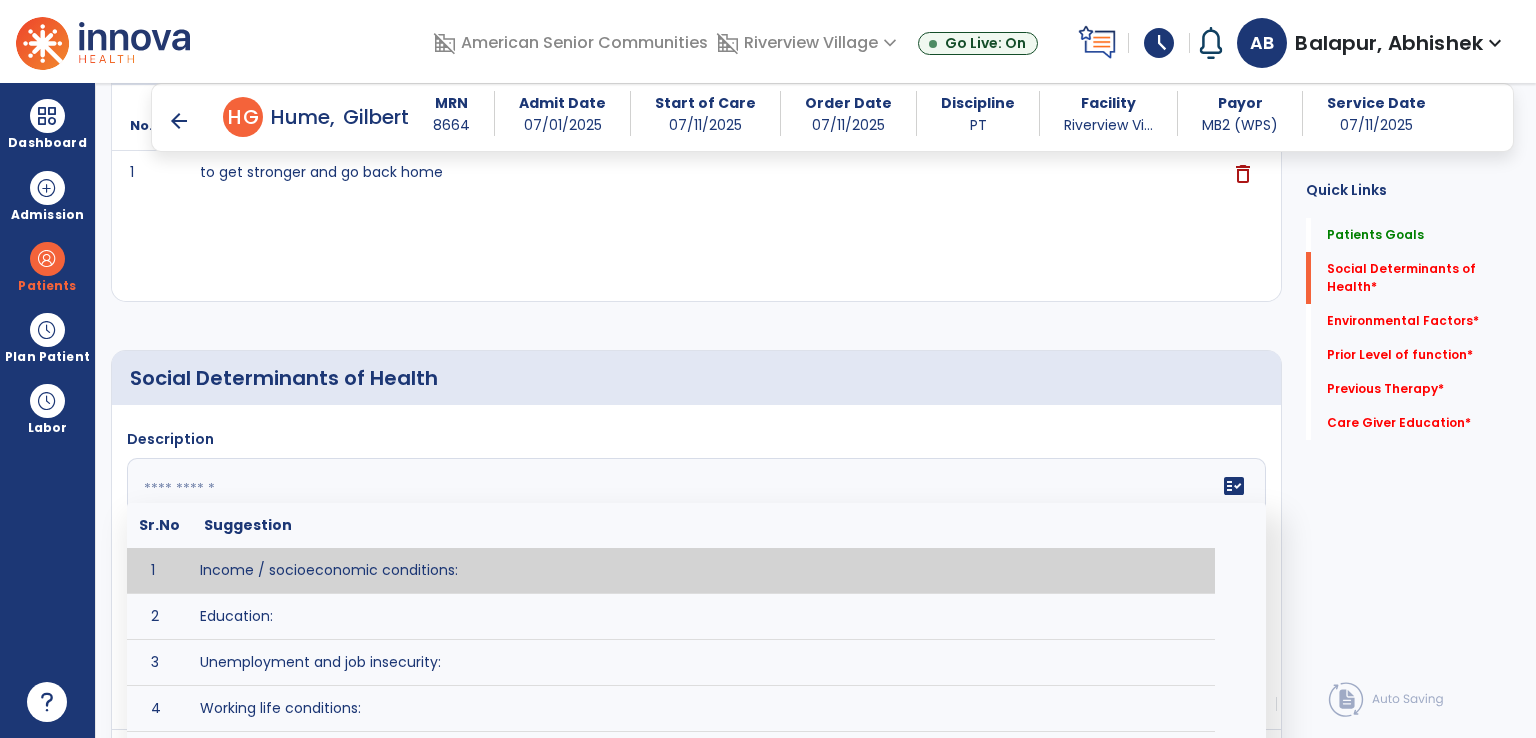 click 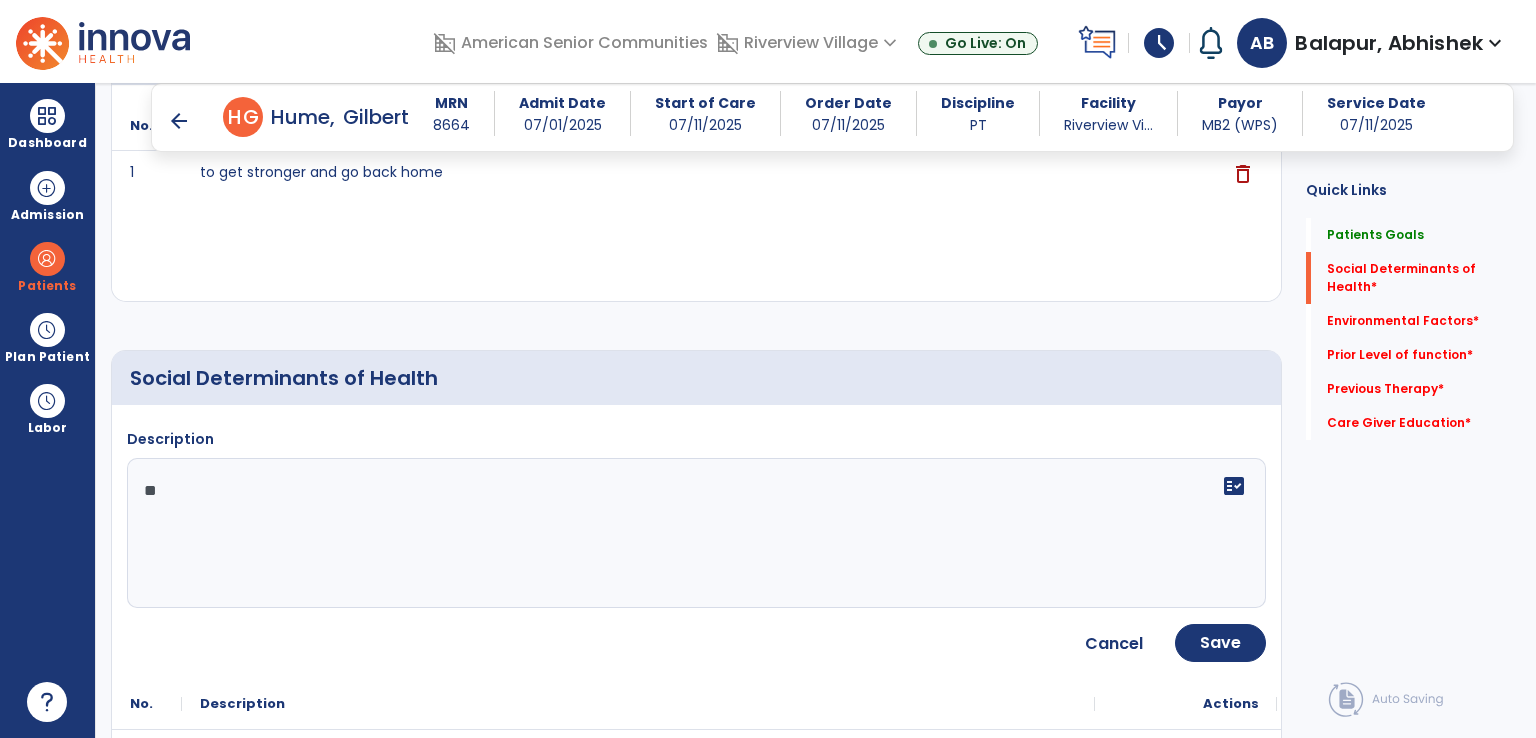 type on "*" 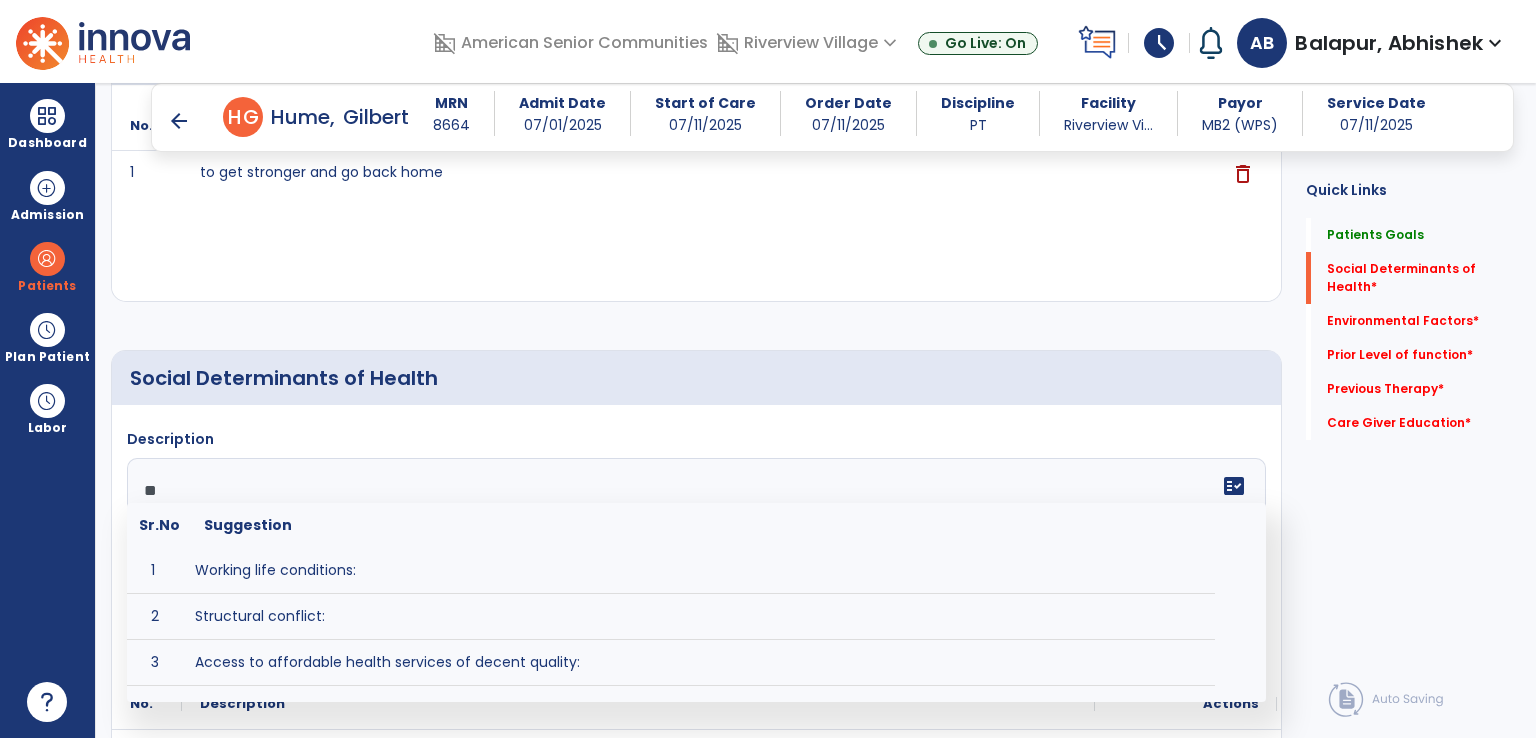type on "*" 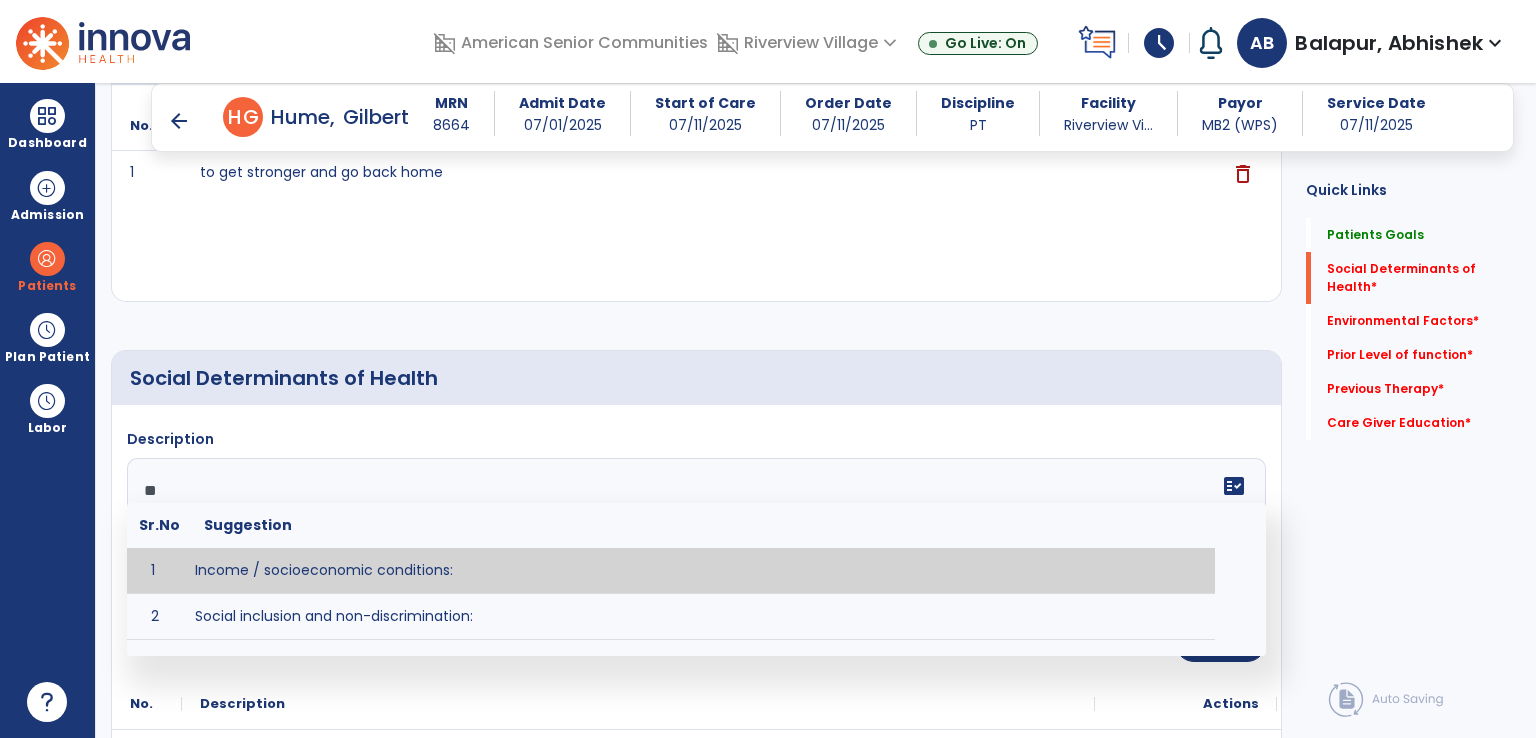 type on "*" 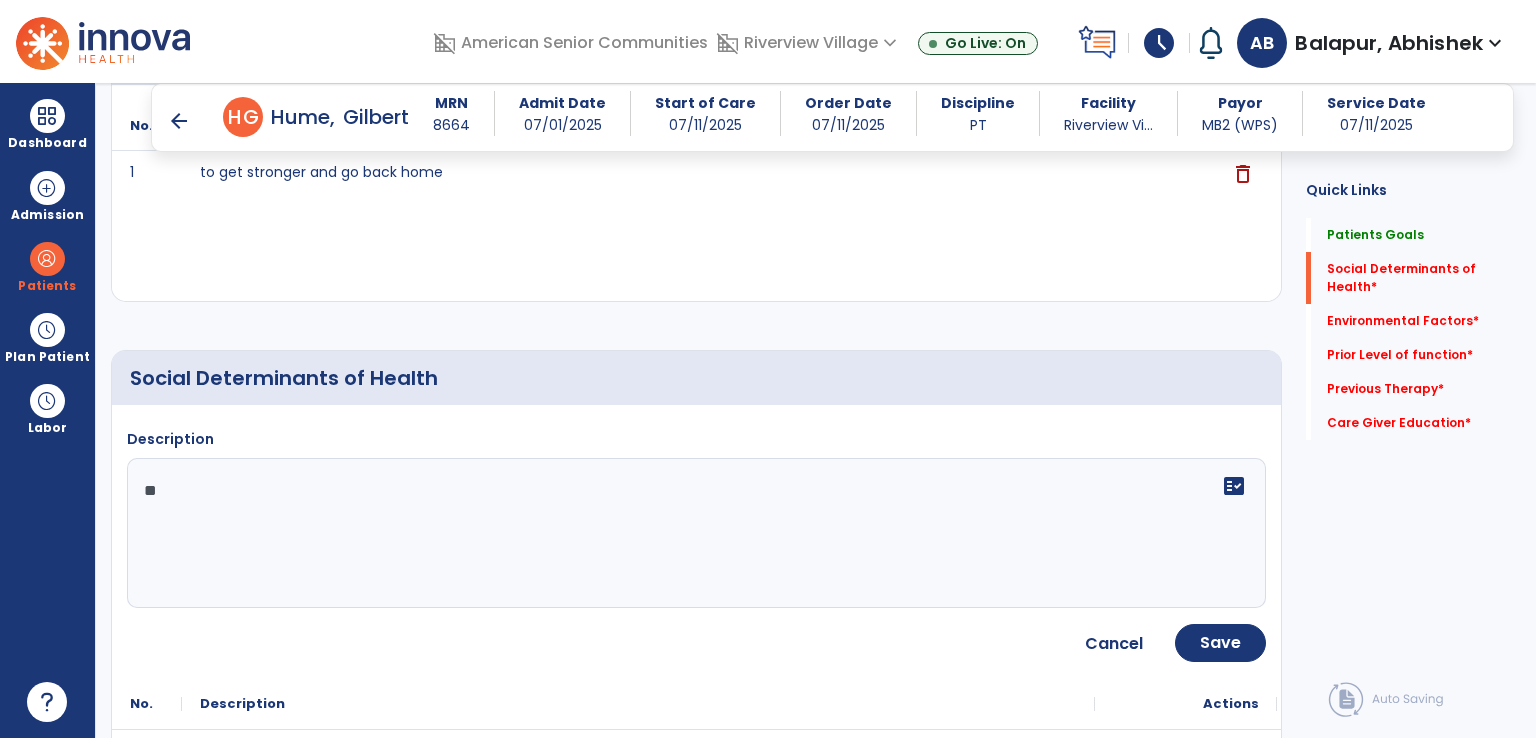type on "*" 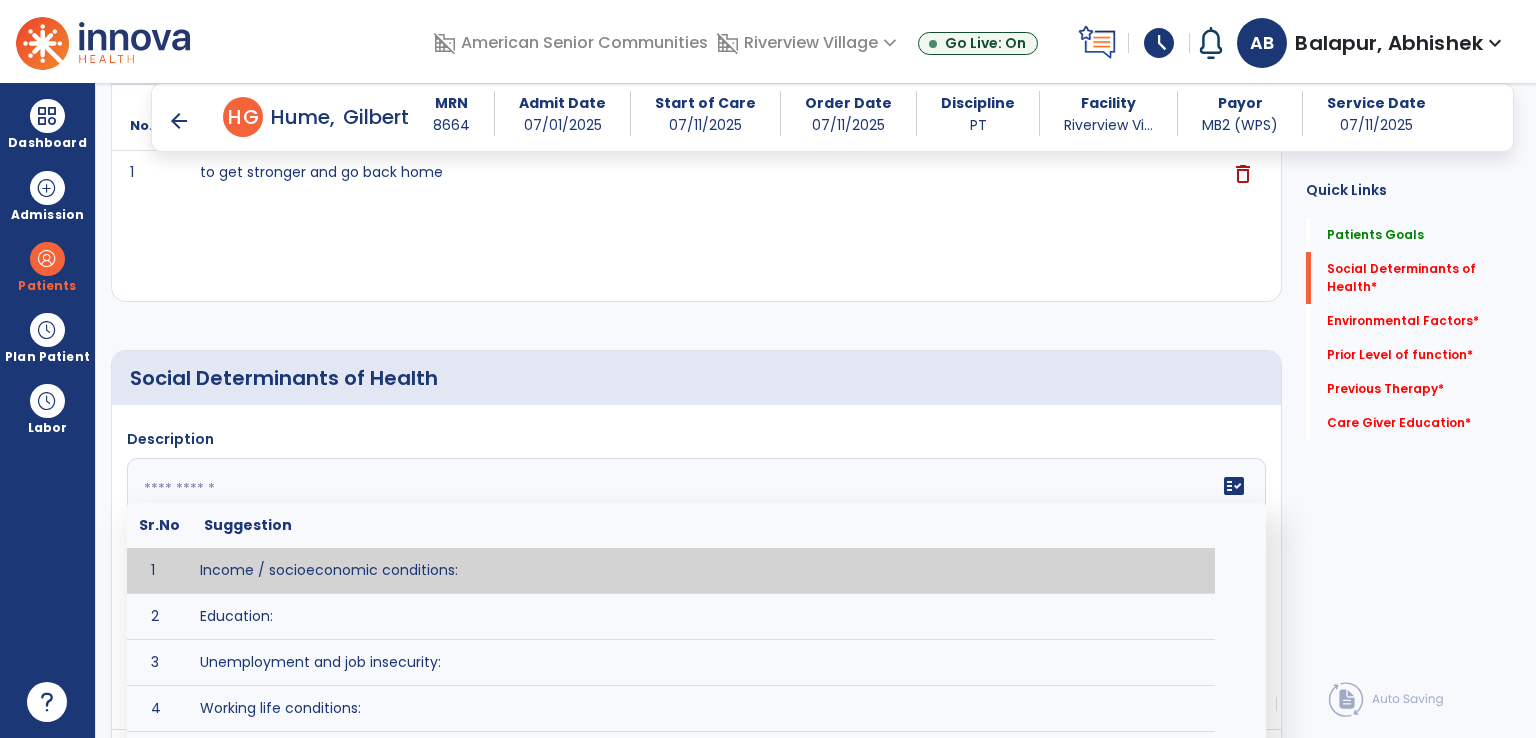 click 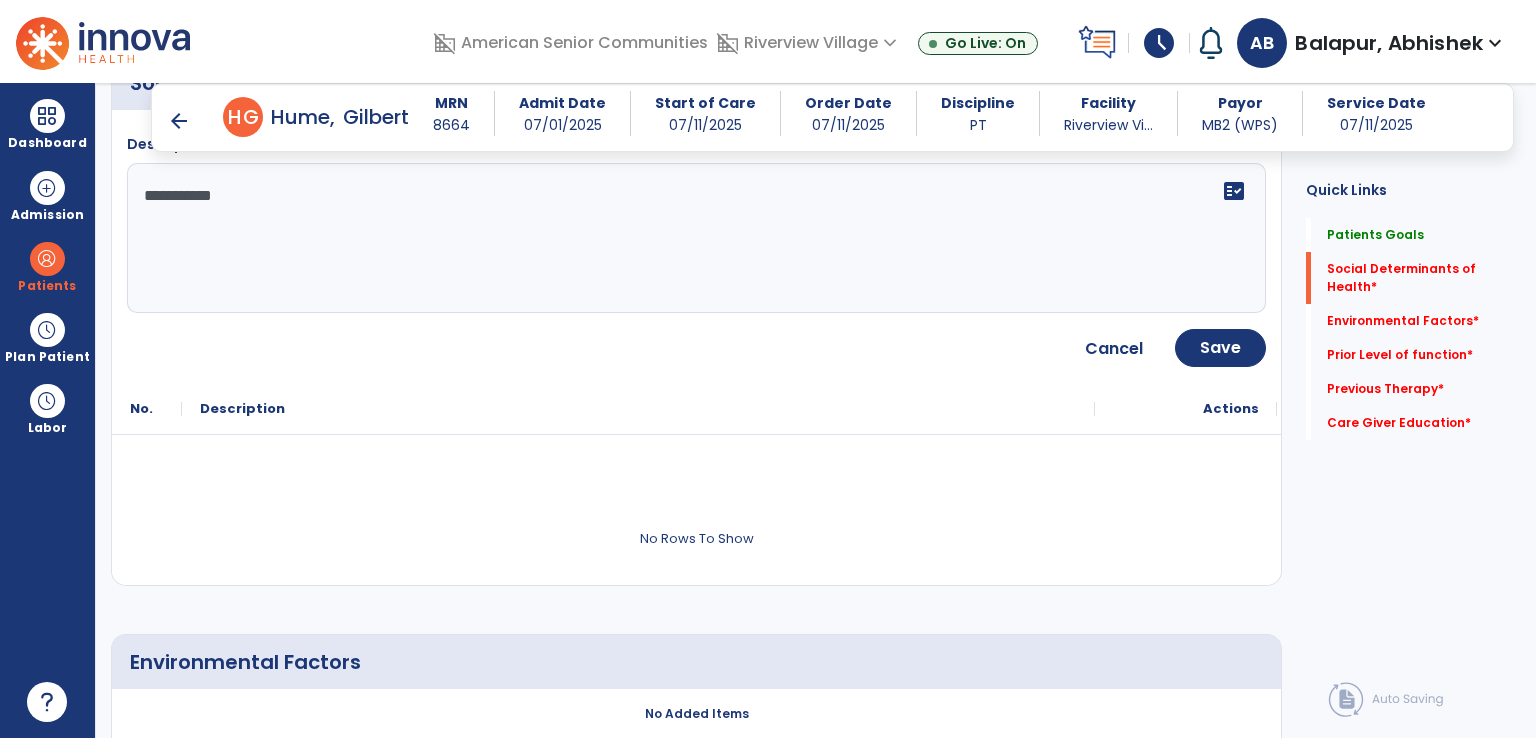 scroll, scrollTop: 600, scrollLeft: 0, axis: vertical 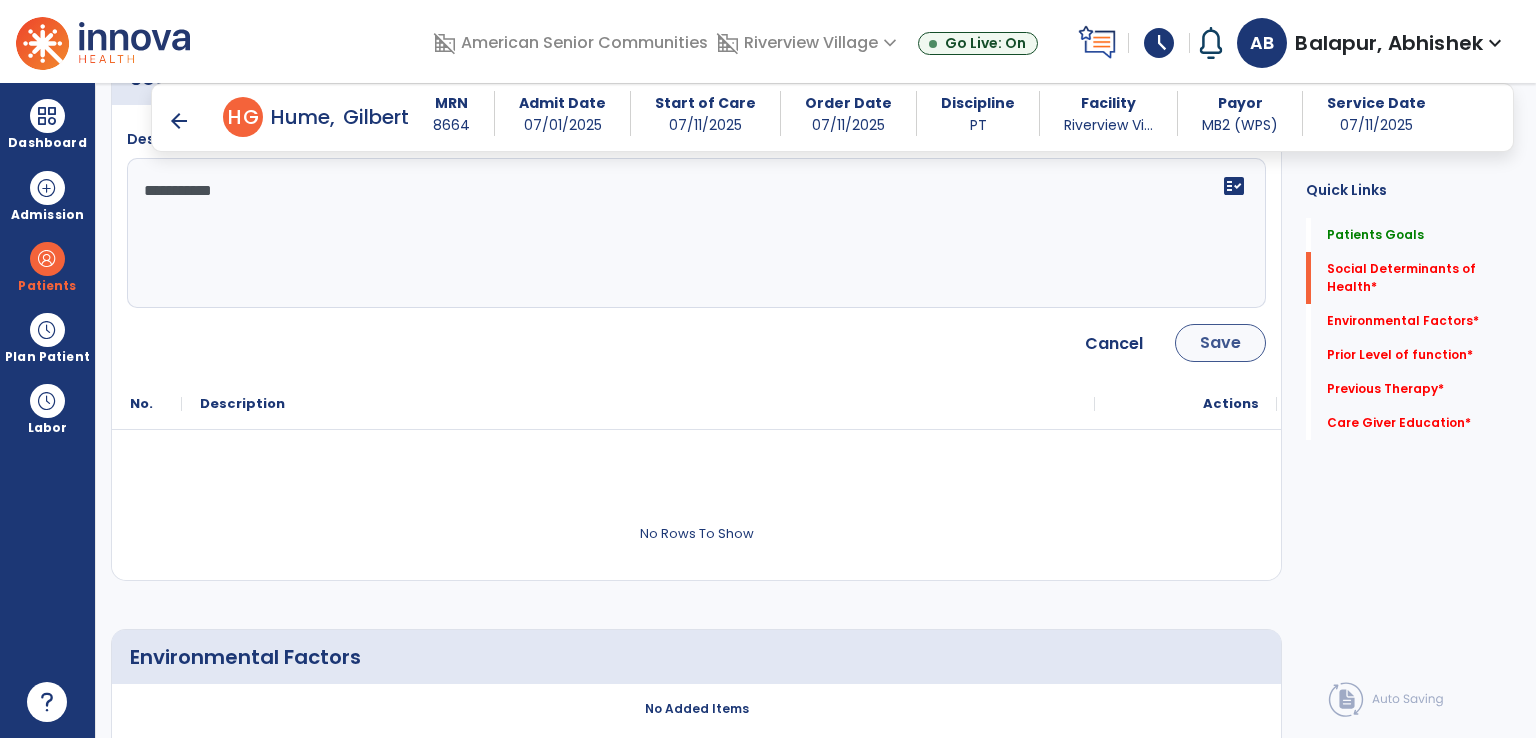 type on "**********" 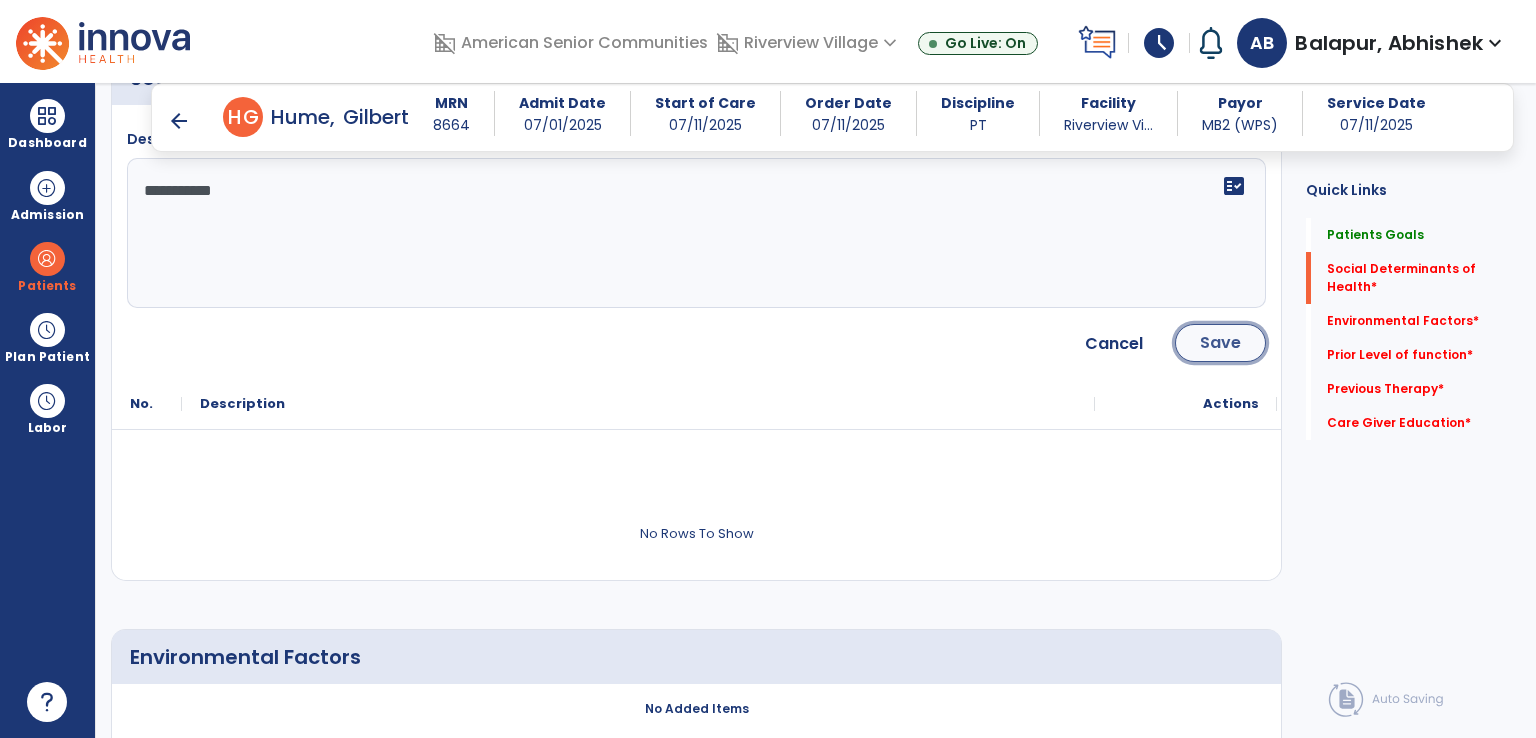 click on "Save" 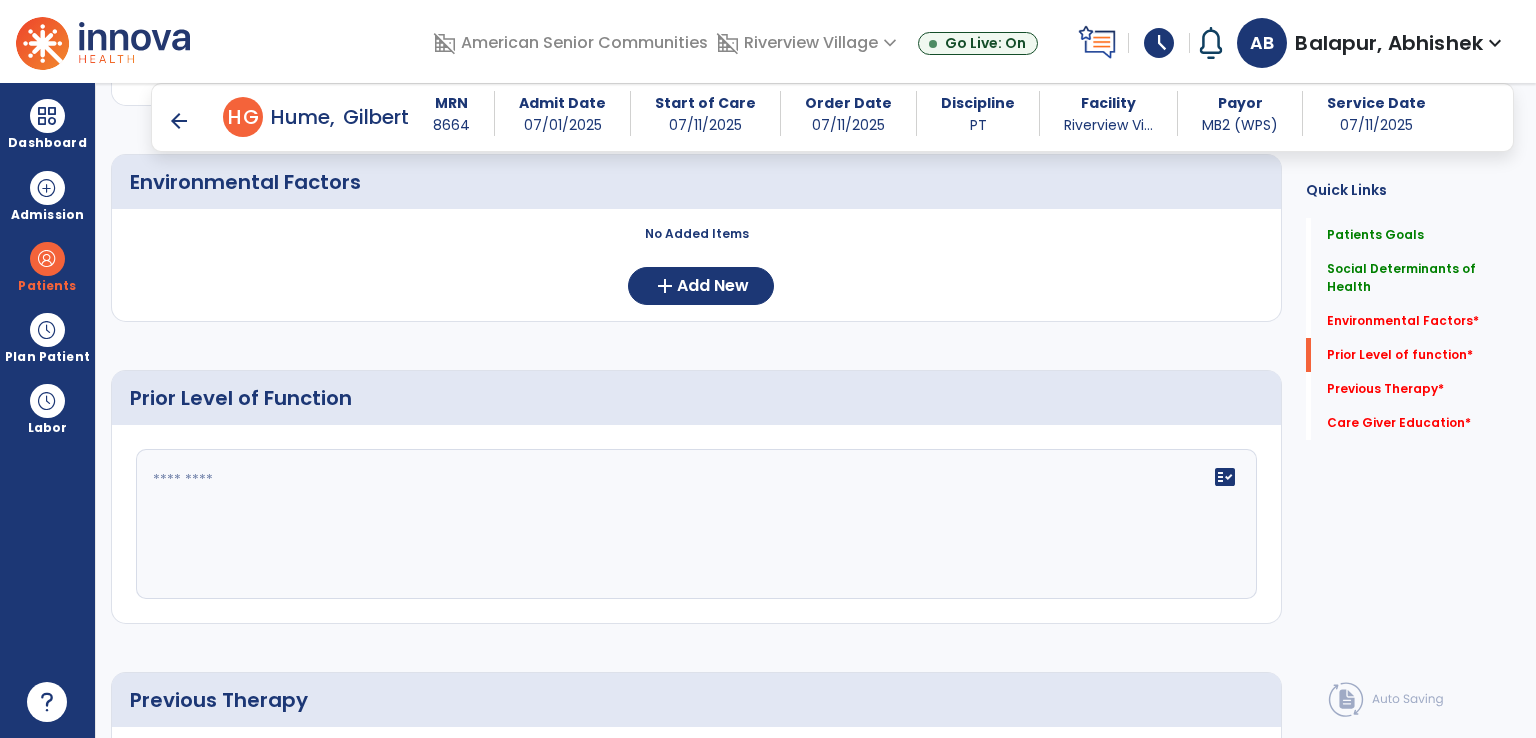 scroll, scrollTop: 700, scrollLeft: 0, axis: vertical 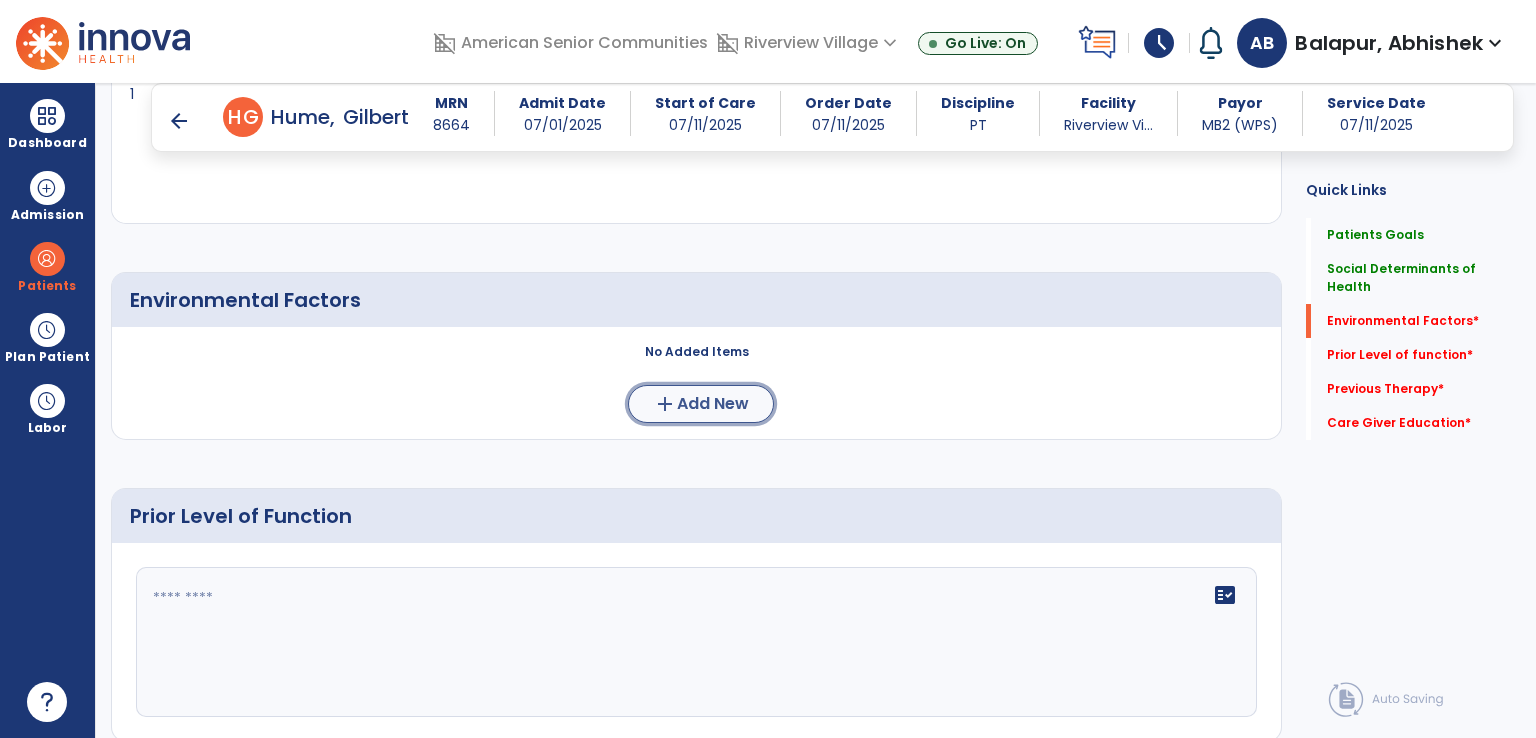 click on "Add New" 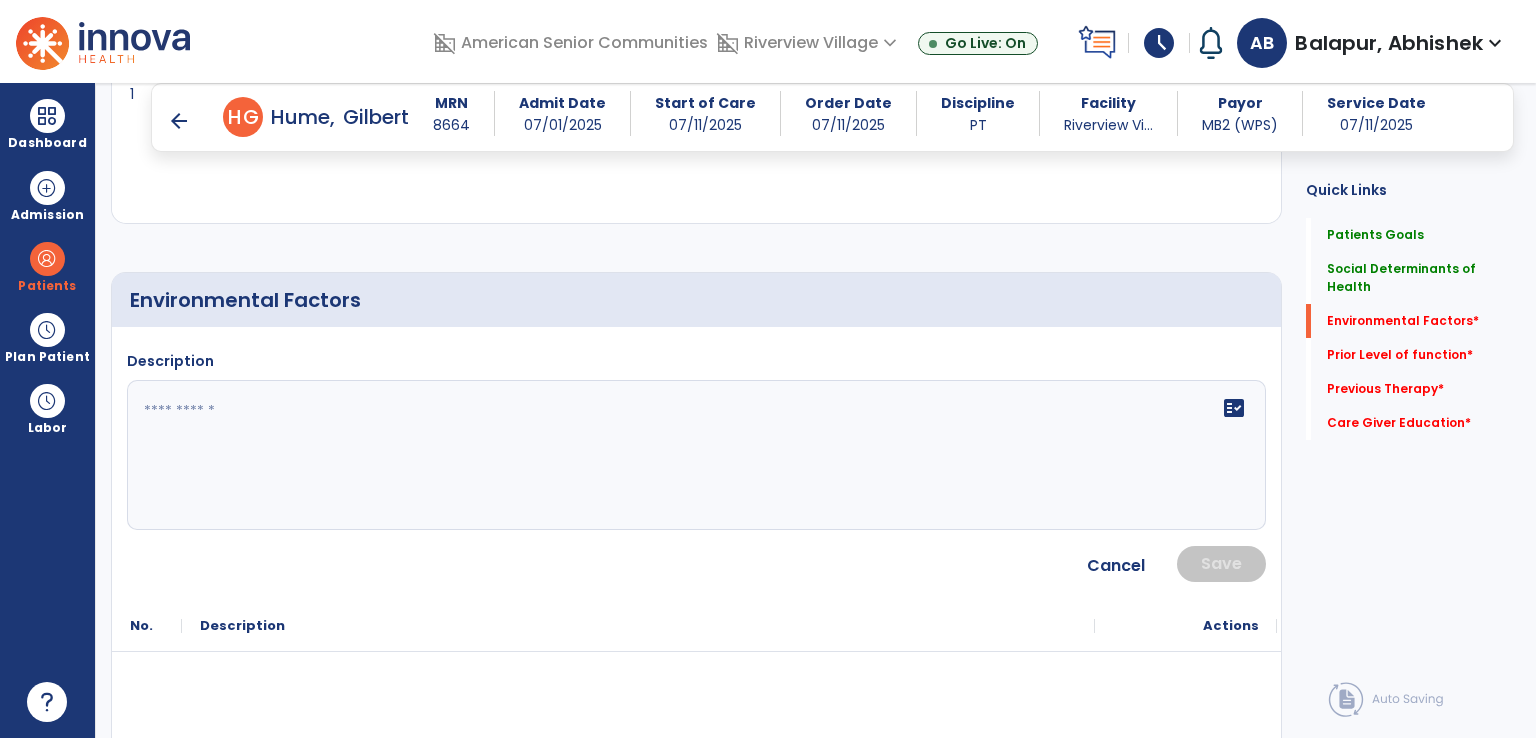click on "fact_check" 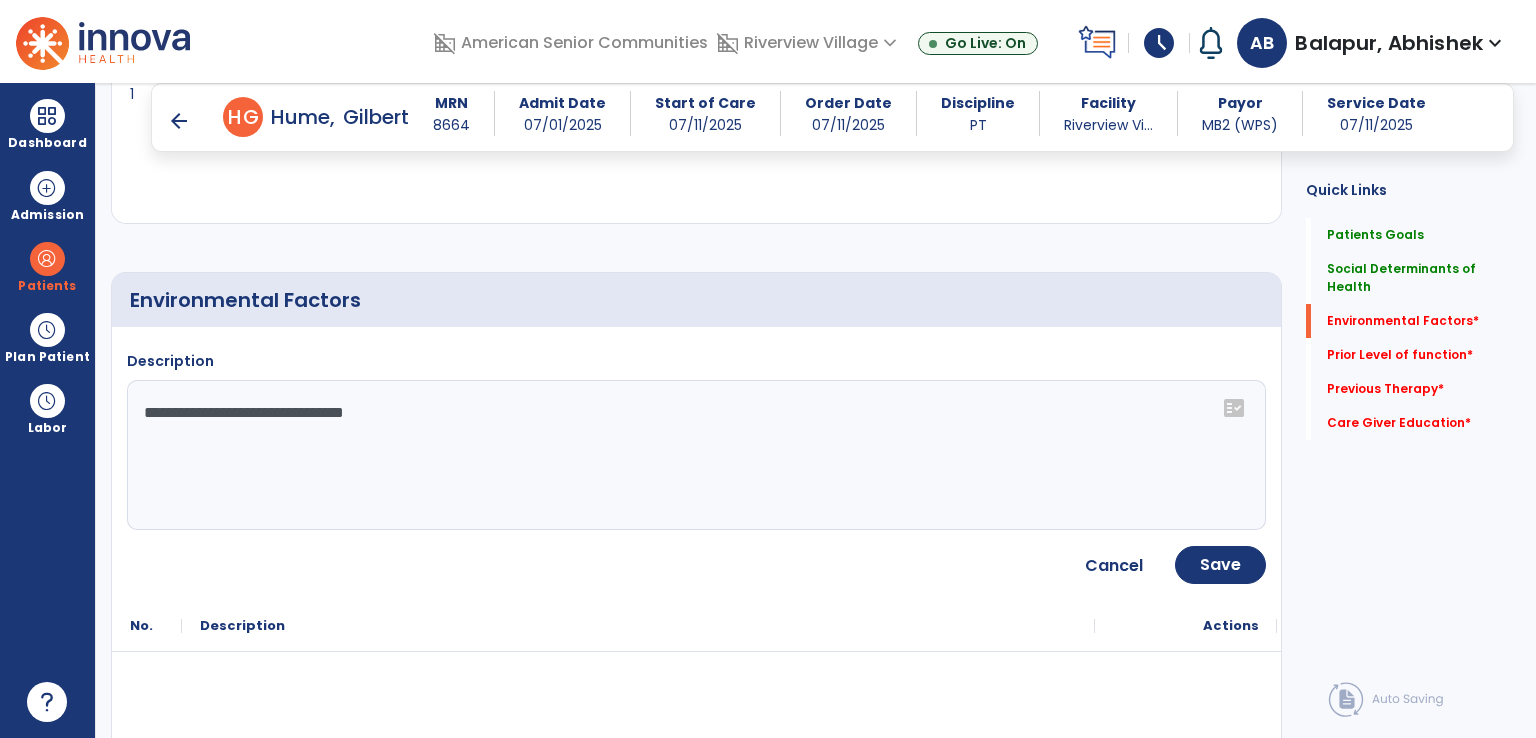 click on "**********" 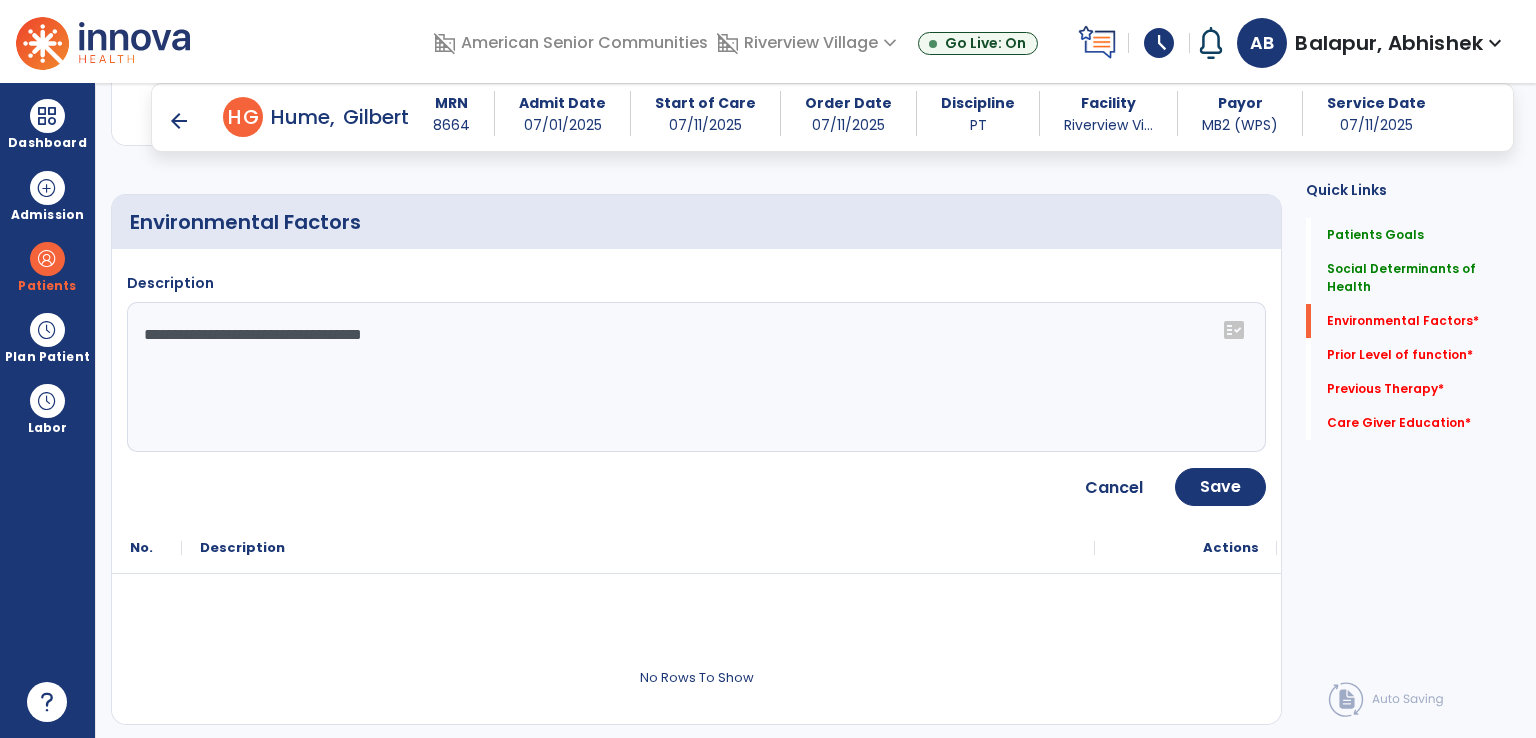 scroll, scrollTop: 800, scrollLeft: 0, axis: vertical 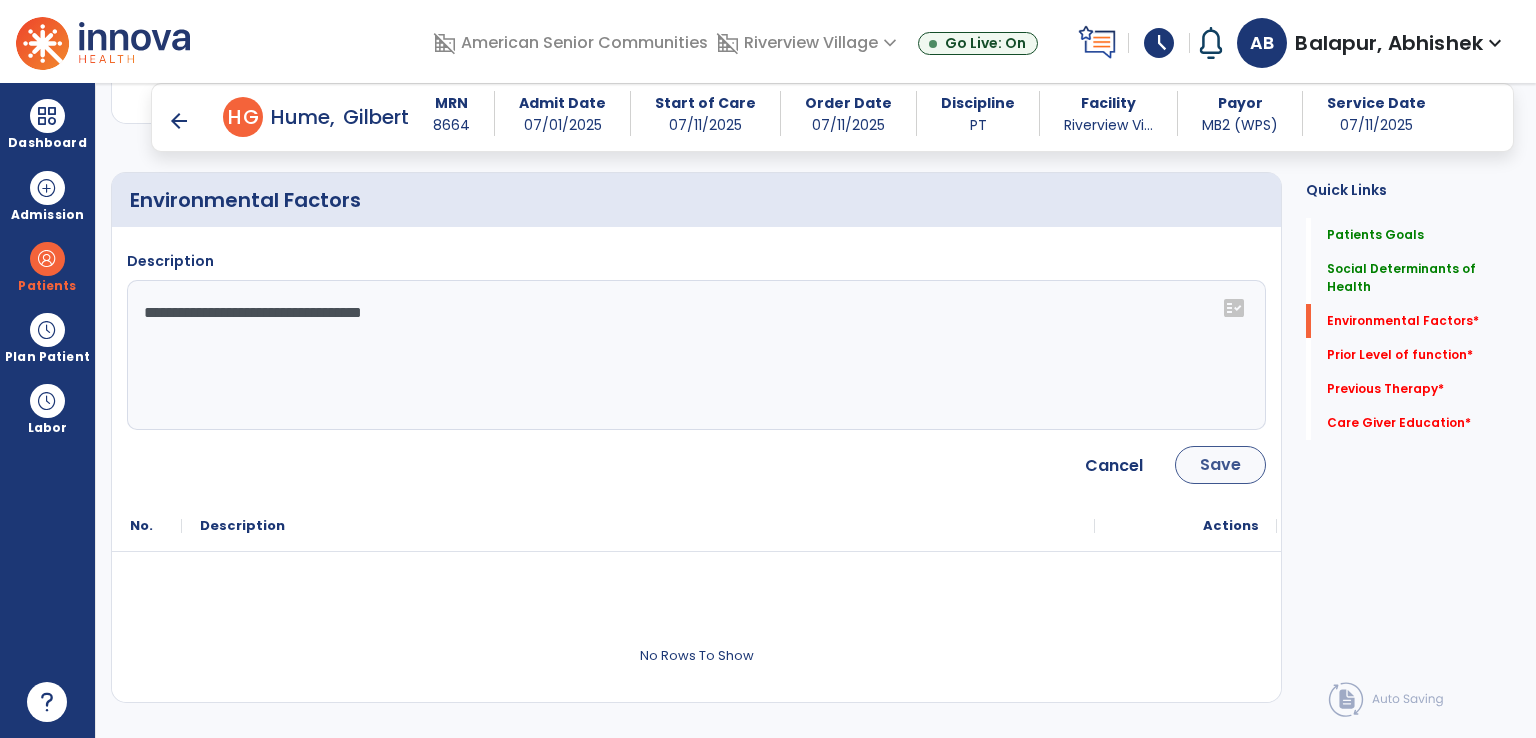 type on "**********" 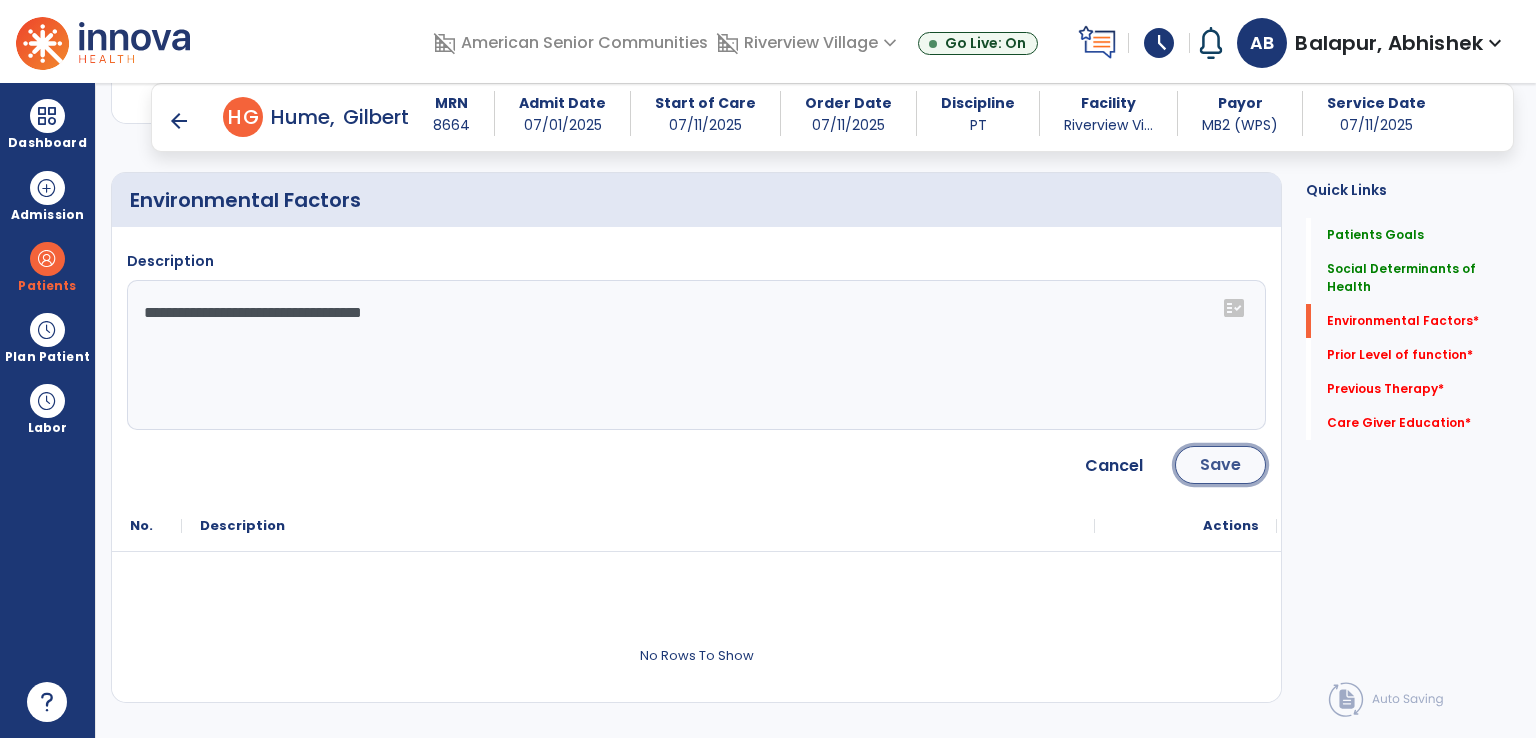 click on "Save" 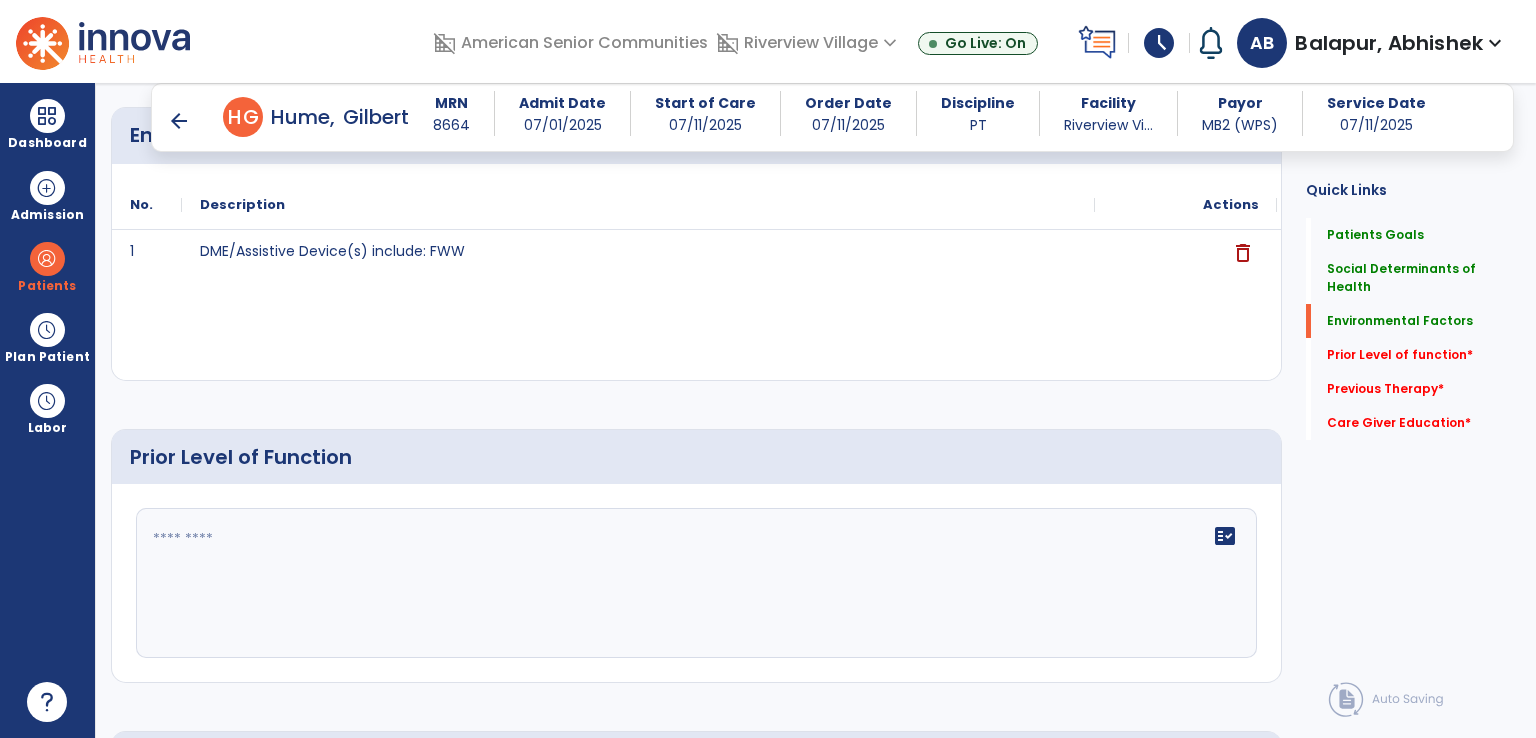 scroll, scrollTop: 1000, scrollLeft: 0, axis: vertical 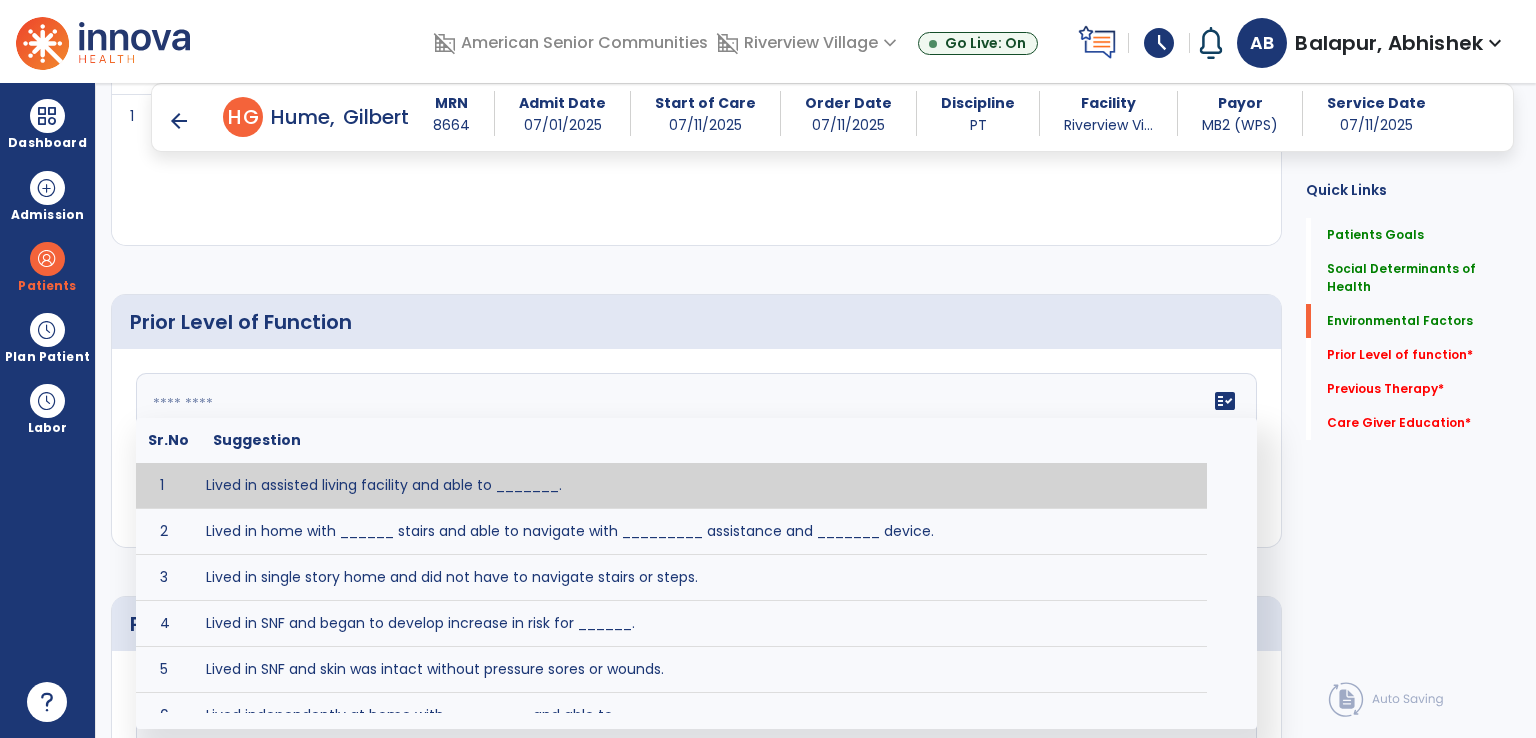 click on "fact_check  Sr.No Suggestion 1 Lived in assisted living facility and able to _______. 2 Lived in home with ______ stairs and able to navigate with _________ assistance and _______ device. 3 Lived in single story home and did not have to navigate stairs or steps. 4 Lived in SNF and began to develop increase in risk for ______. 5 Lived in SNF and skin was intact without pressure sores or wounds. 6 Lived independently at home with _________ and able to __________. 7 Wheelchair bound, non ambulatory and able to ______. 8 Worked as a __________." 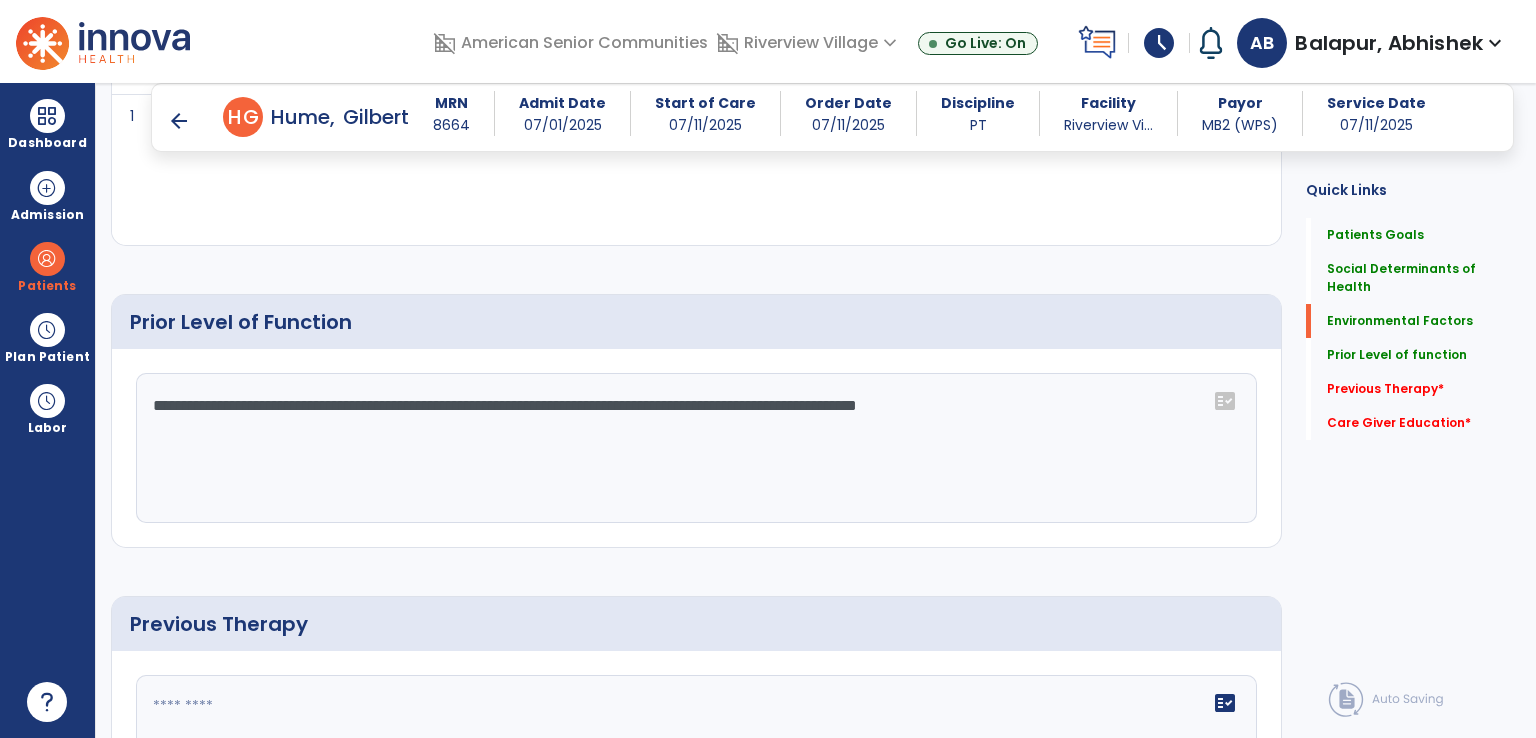 scroll, scrollTop: 1100, scrollLeft: 0, axis: vertical 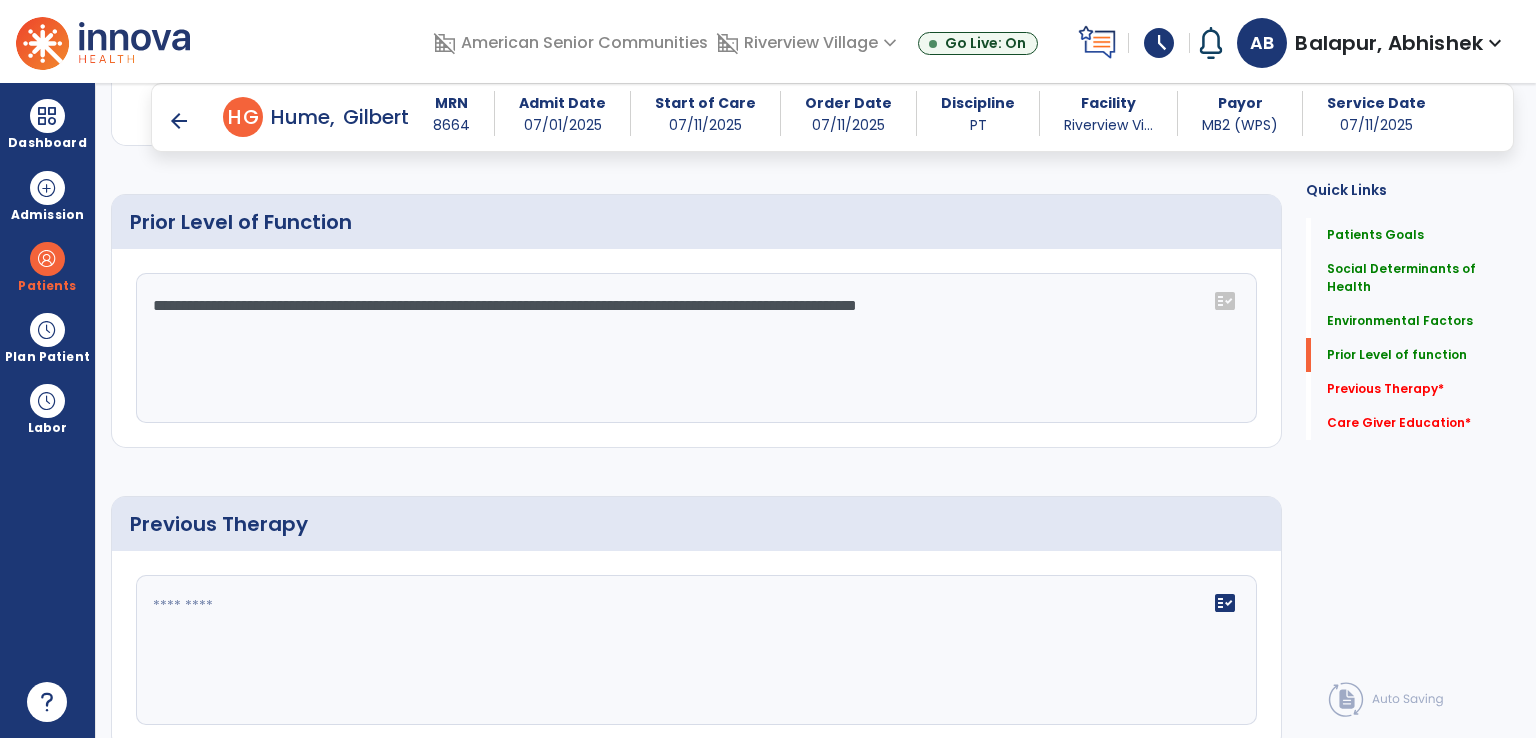 click on "**********" 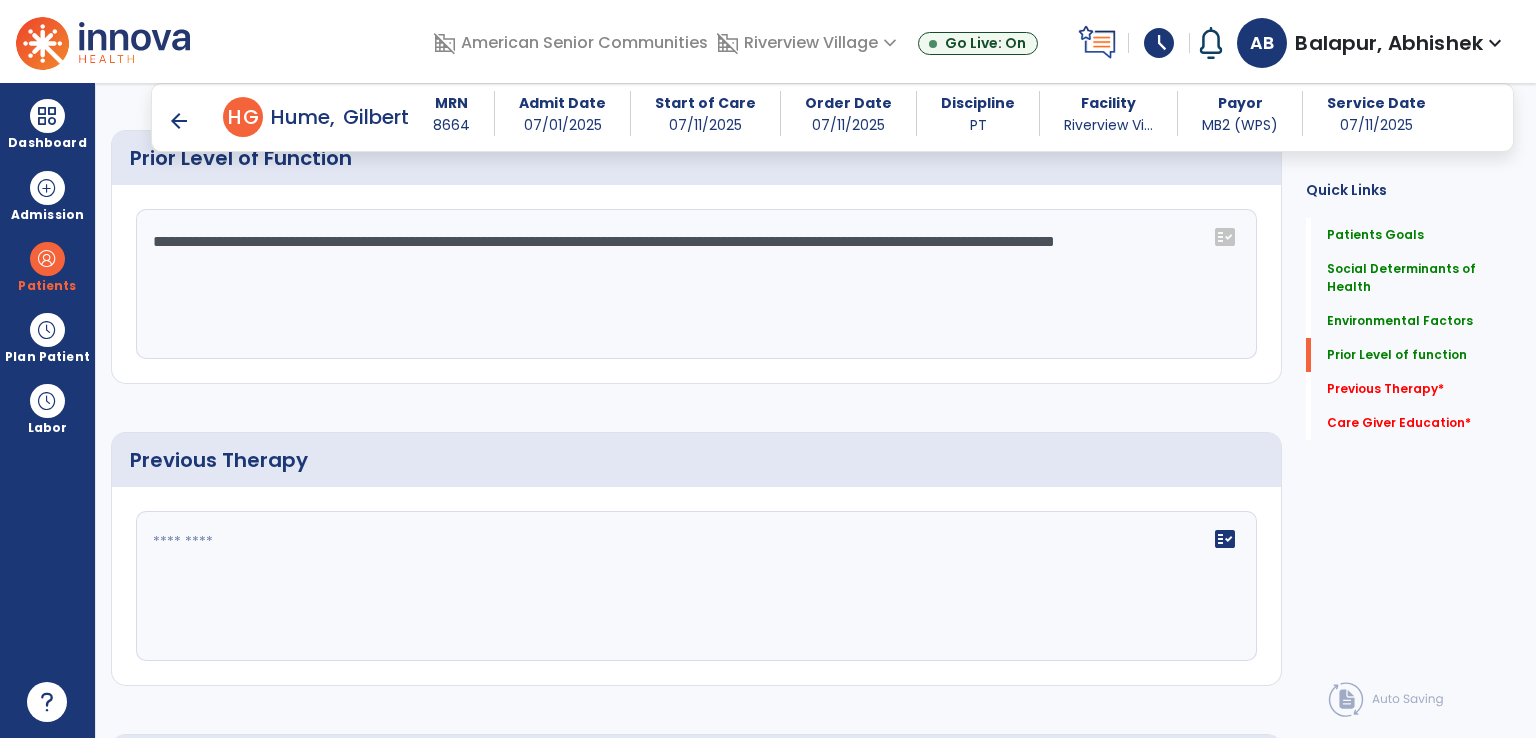scroll, scrollTop: 1200, scrollLeft: 0, axis: vertical 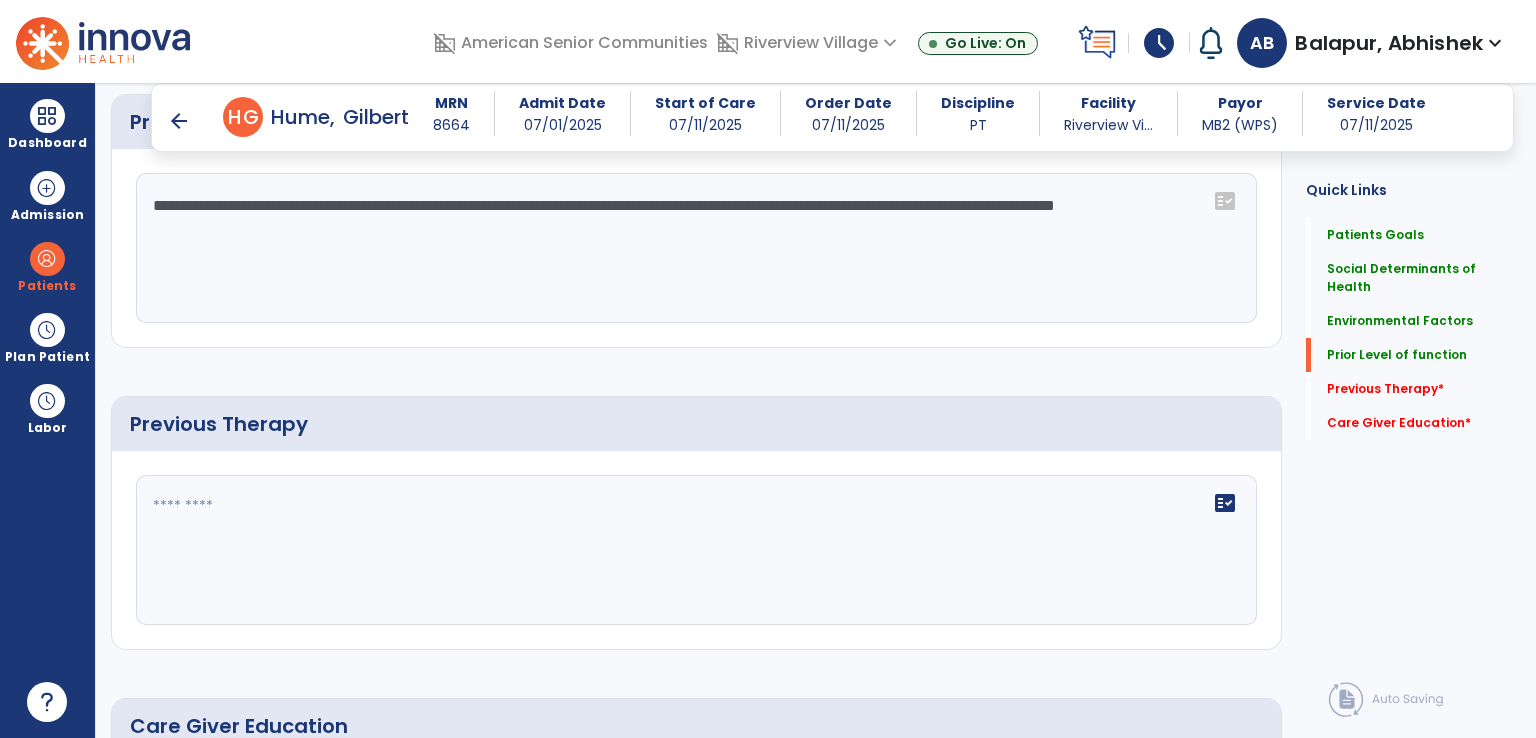 type on "**********" 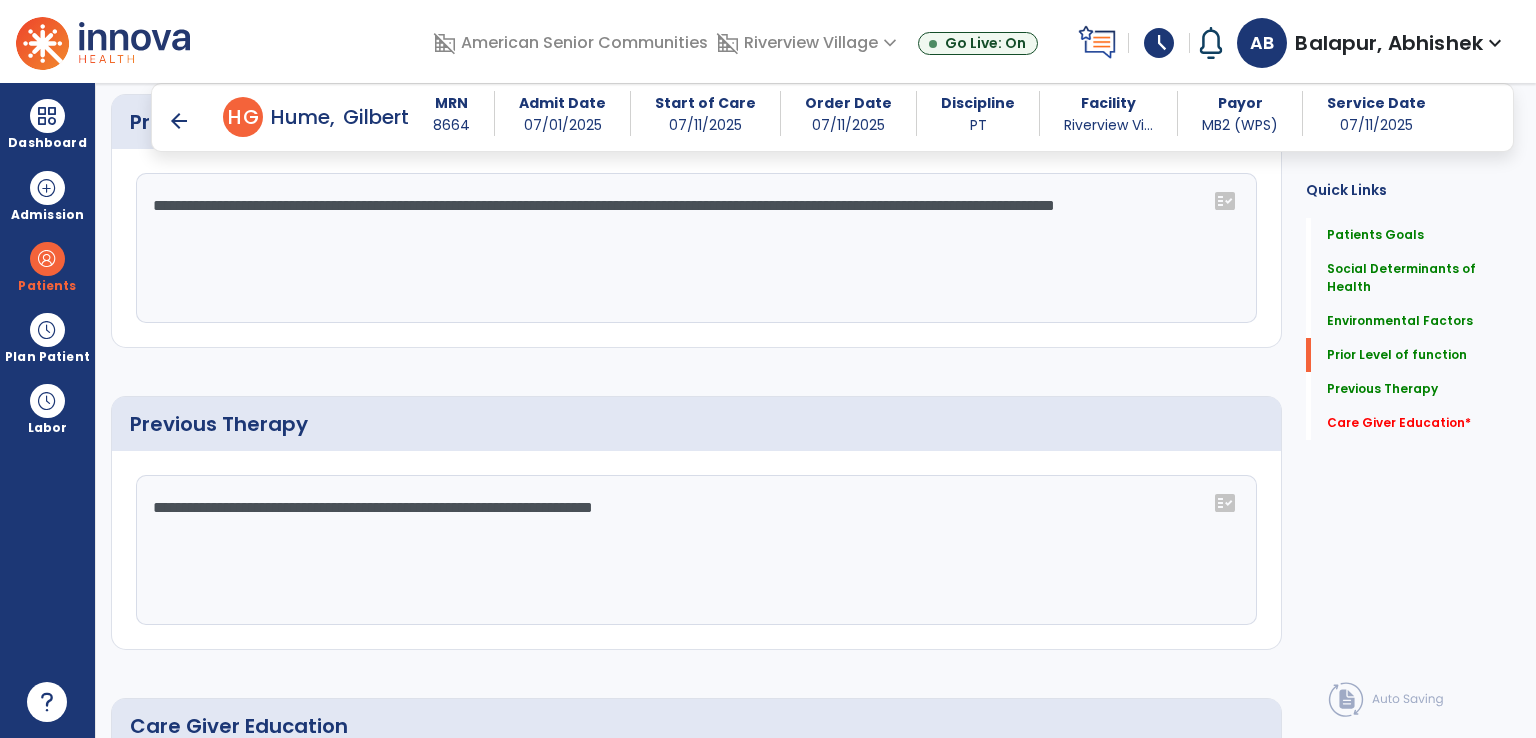 click on "**********" 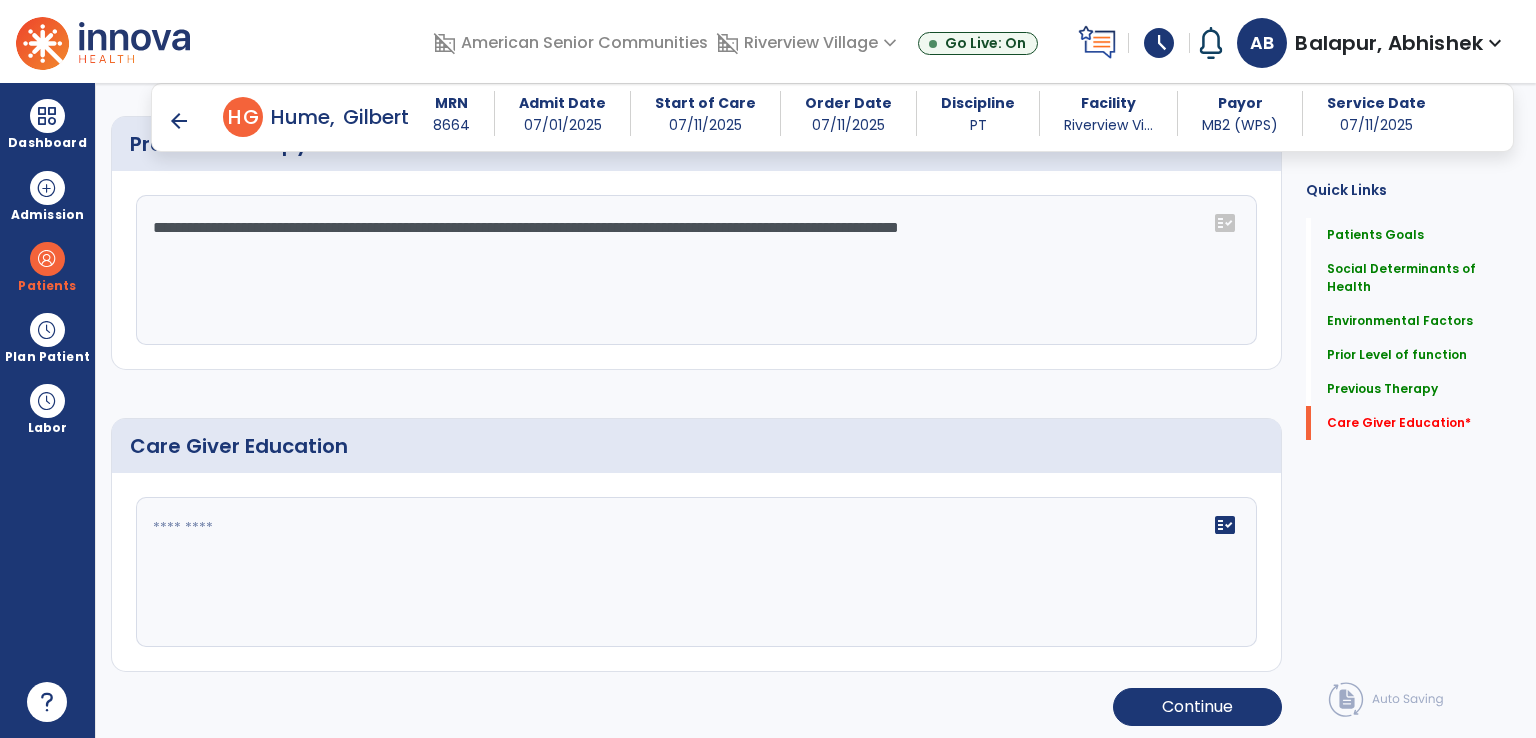 scroll, scrollTop: 1480, scrollLeft: 0, axis: vertical 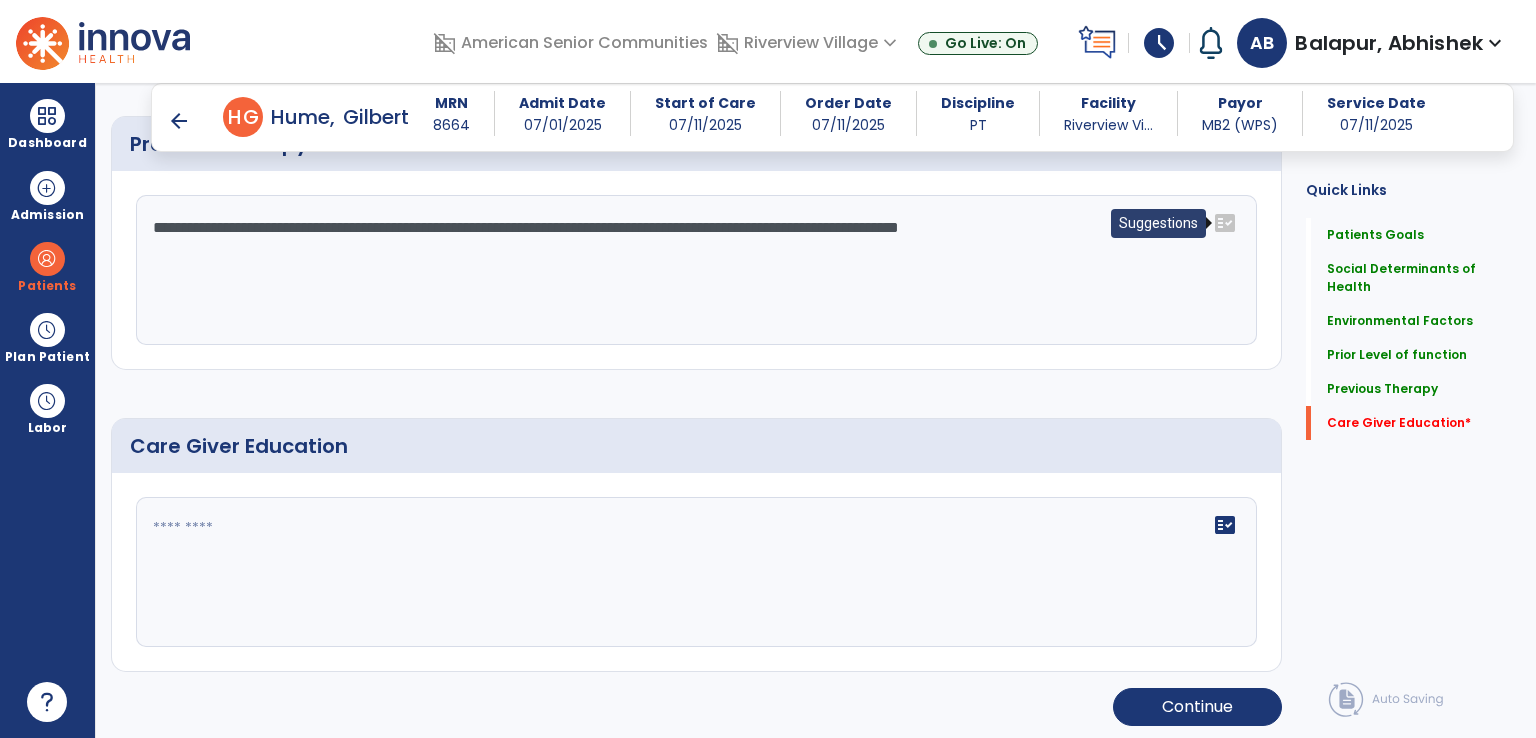 type on "**********" 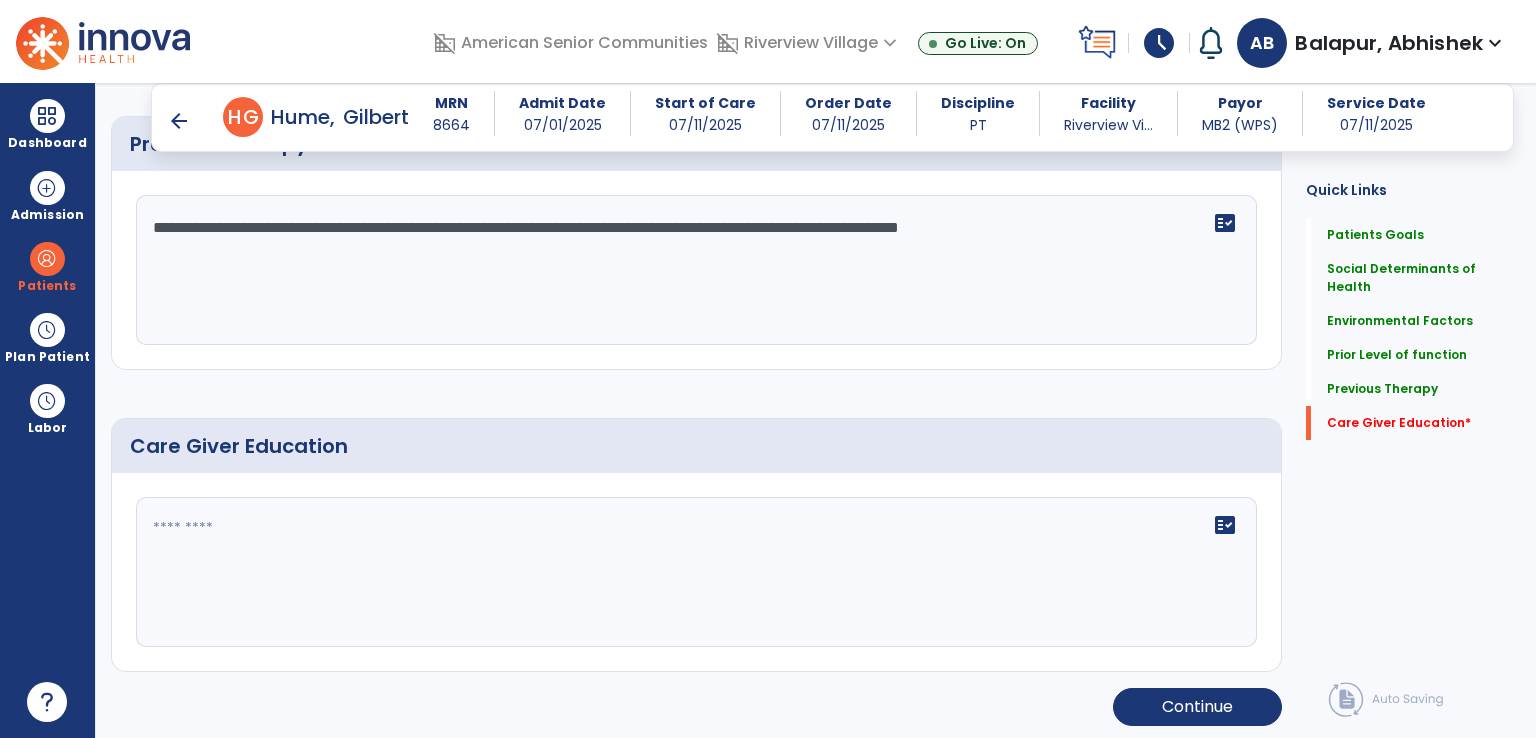 click on "**********" 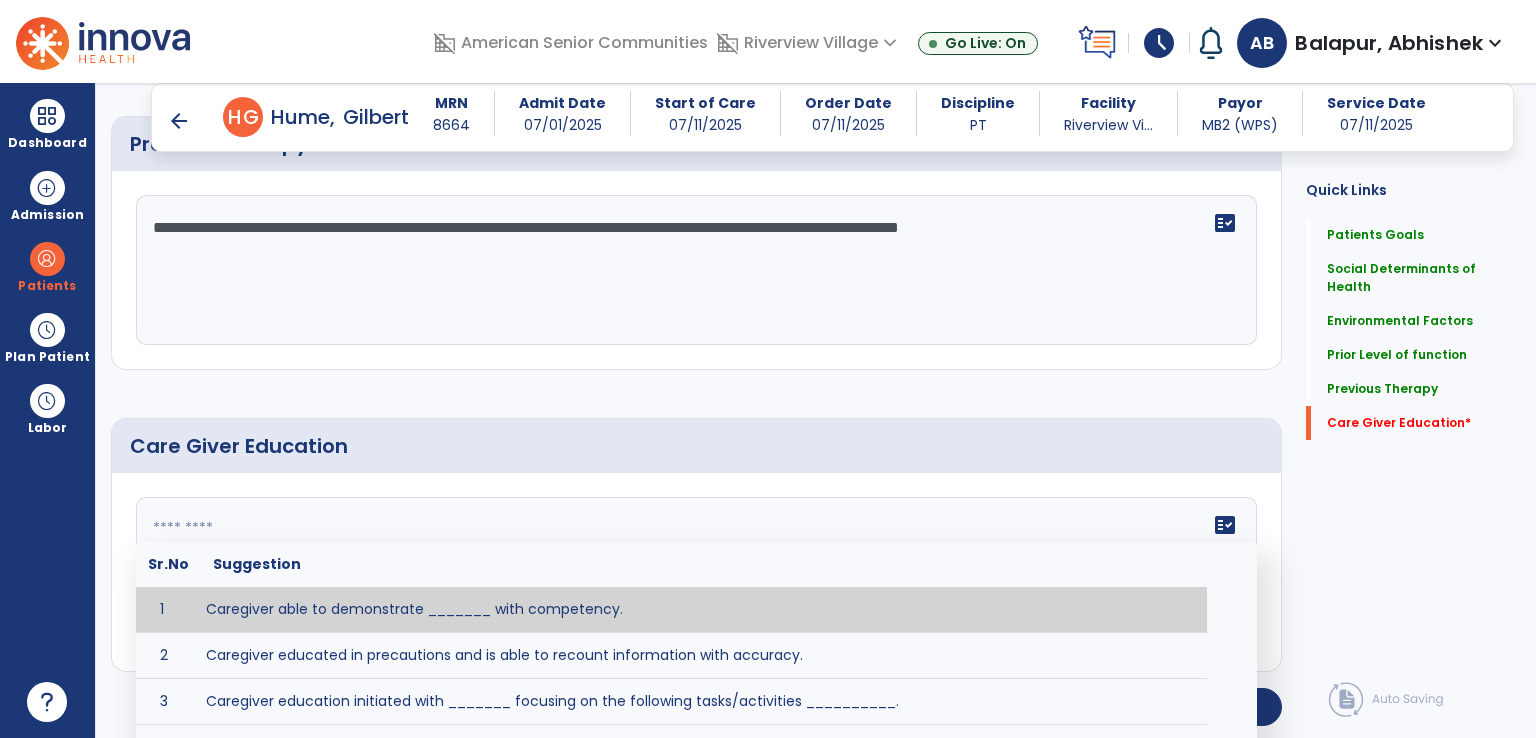 click 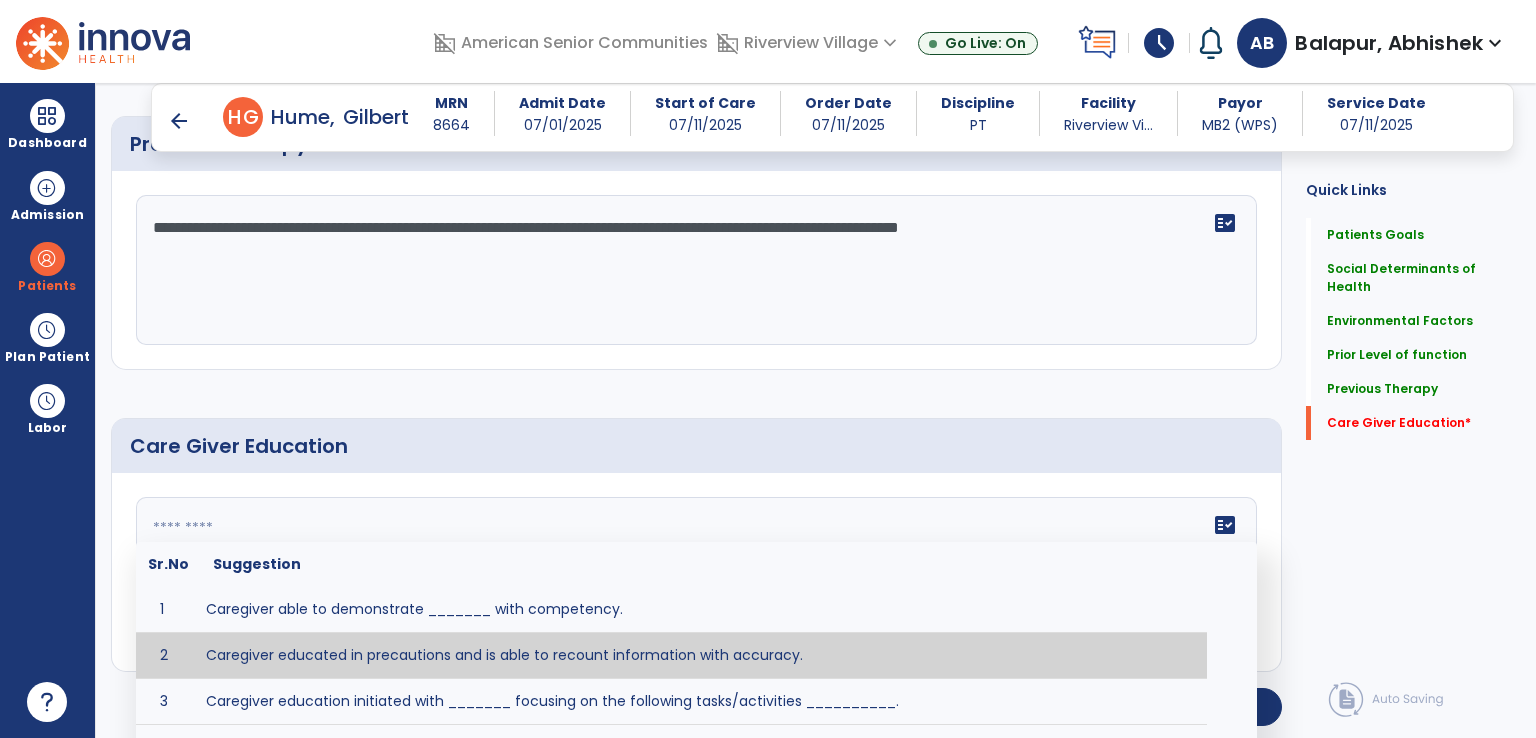 type on "**********" 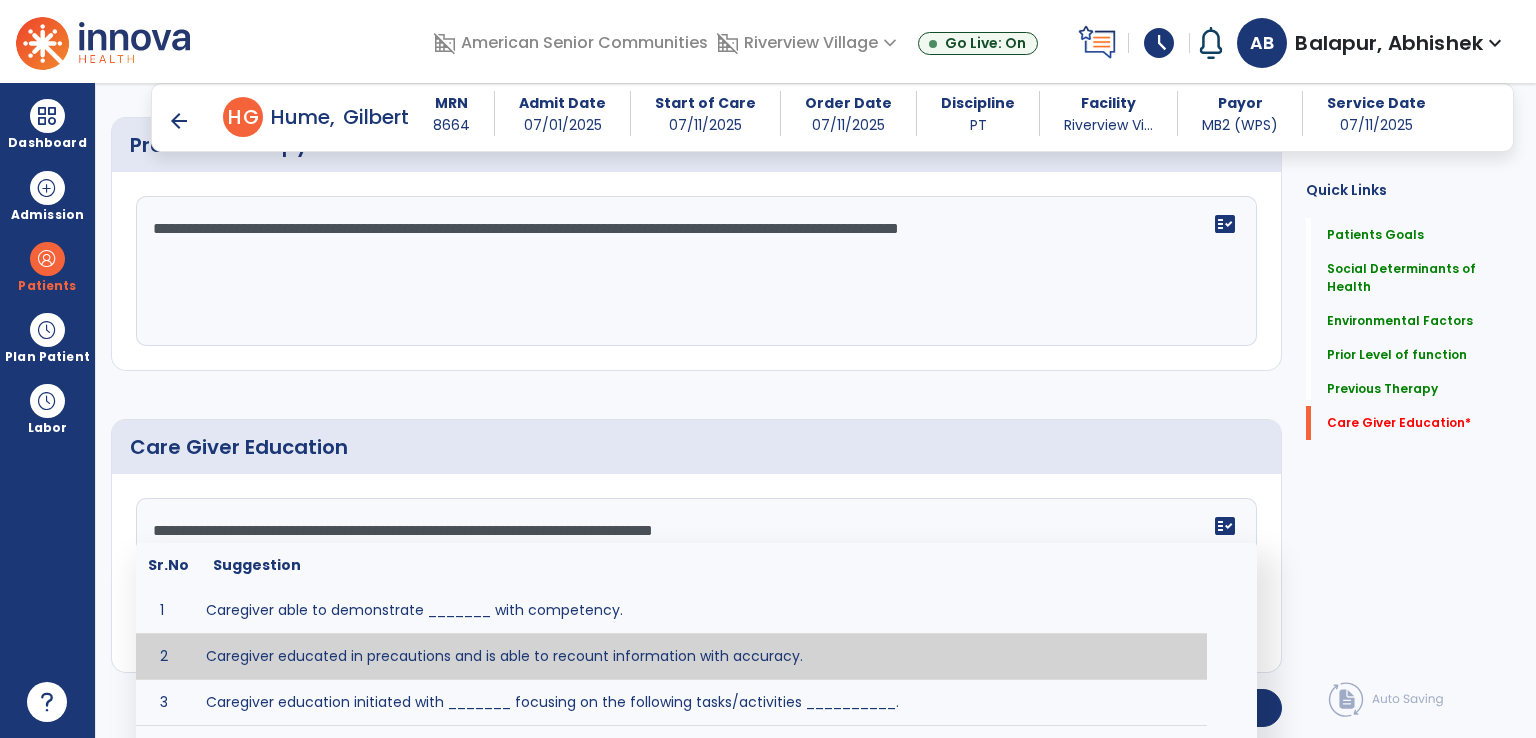 drag, startPoint x: 584, startPoint y: 643, endPoint x: 762, endPoint y: 585, distance: 187.2111 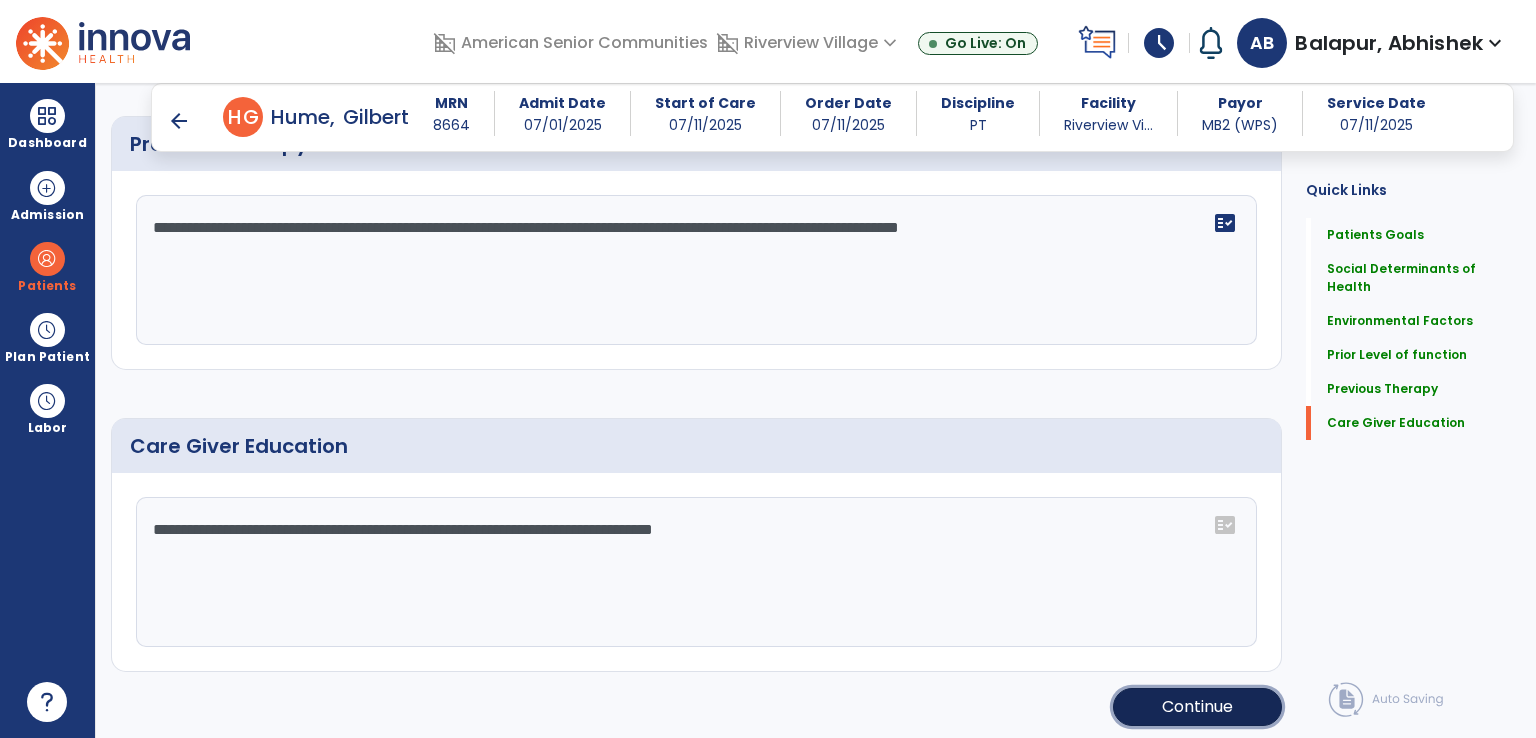 click on "Continue" 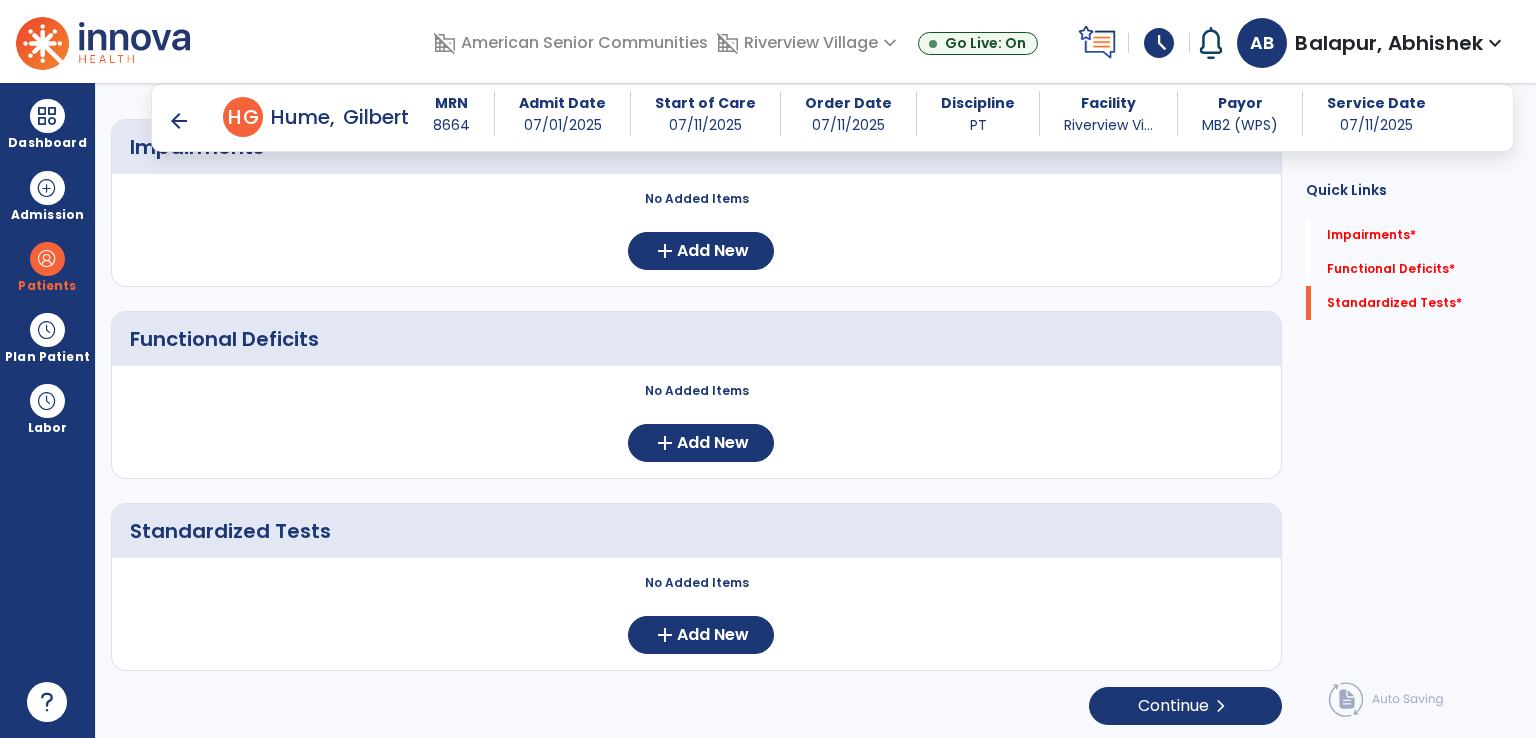 scroll, scrollTop: 0, scrollLeft: 0, axis: both 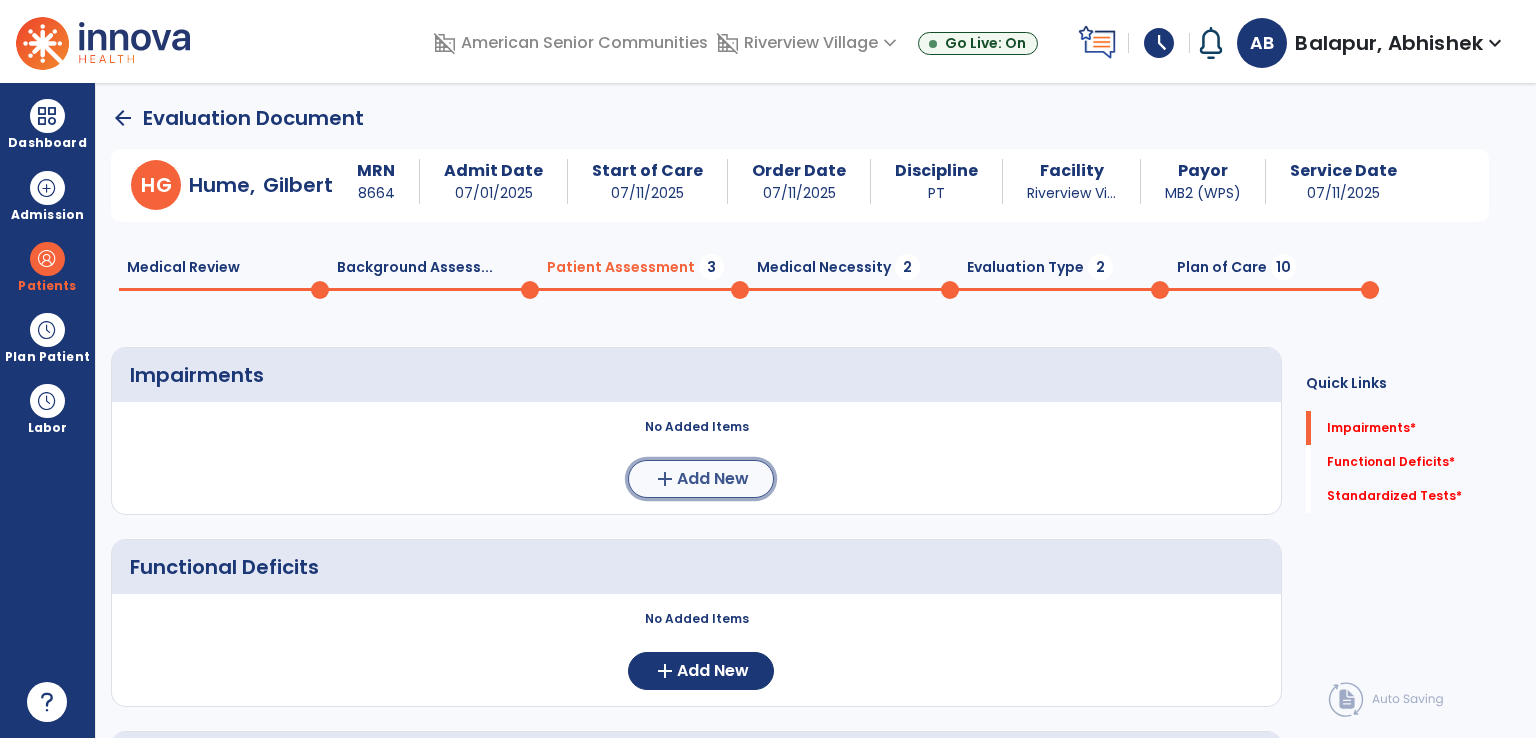 click on "Add New" 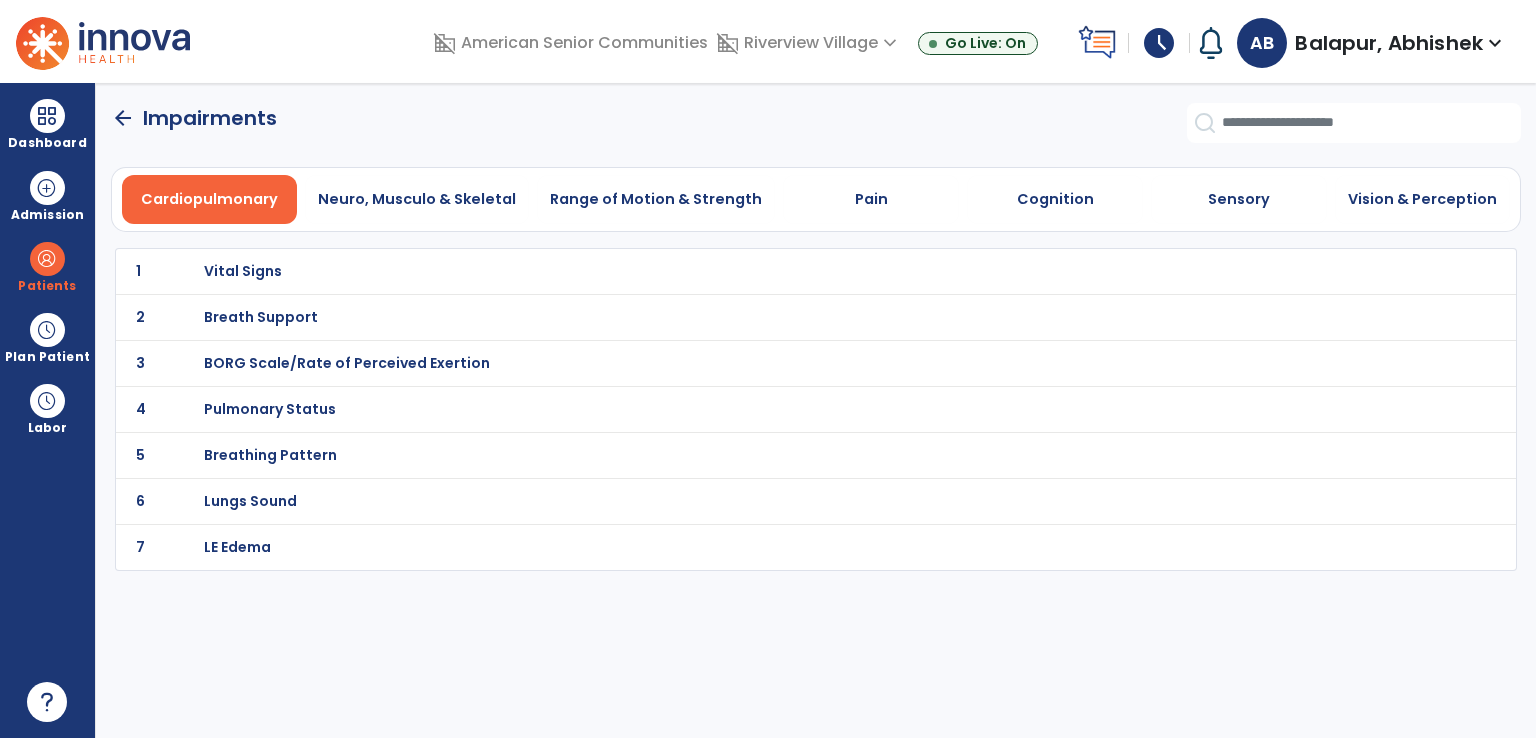 click on "BORG Scale/Rate of Perceived Exertion" at bounding box center [243, 271] 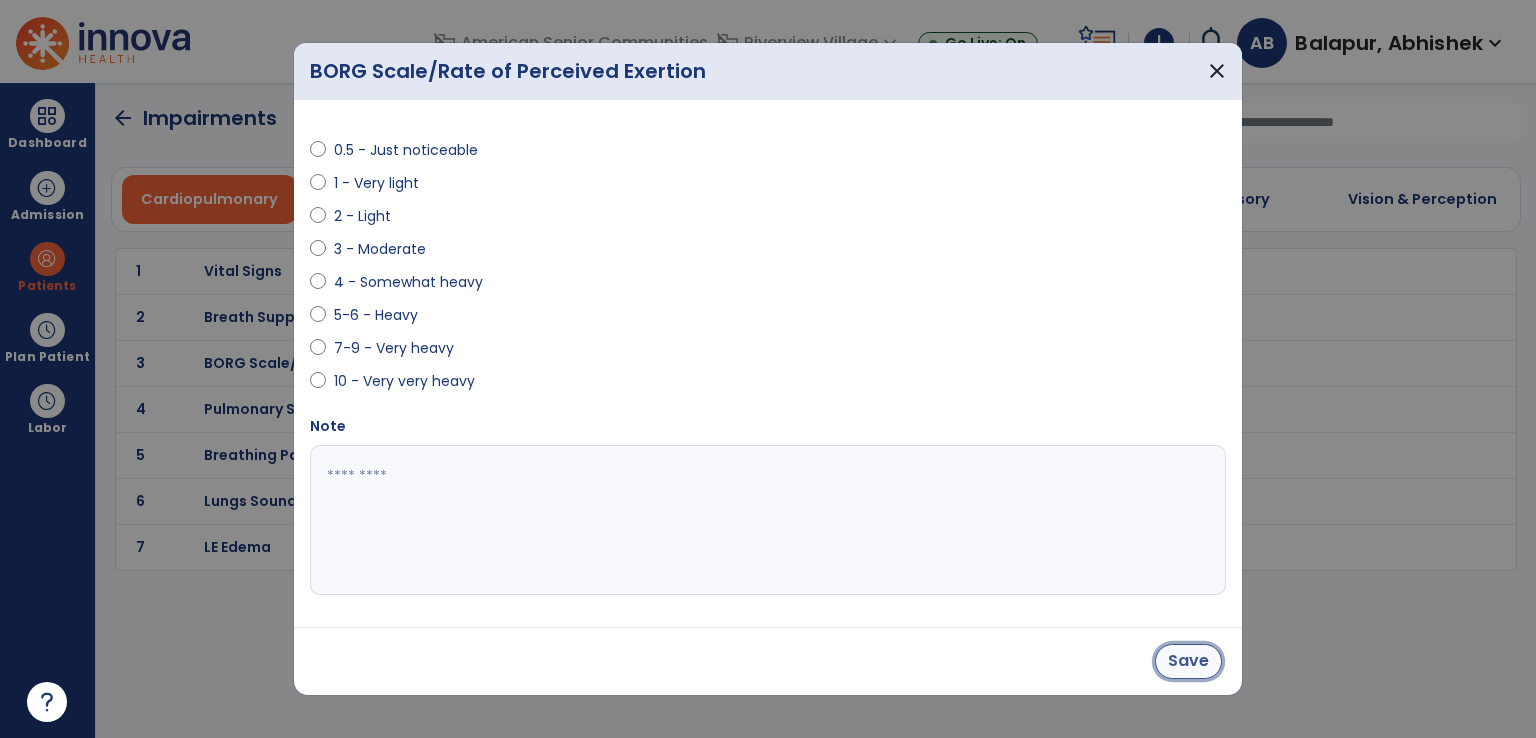 click on "Save" at bounding box center [1188, 661] 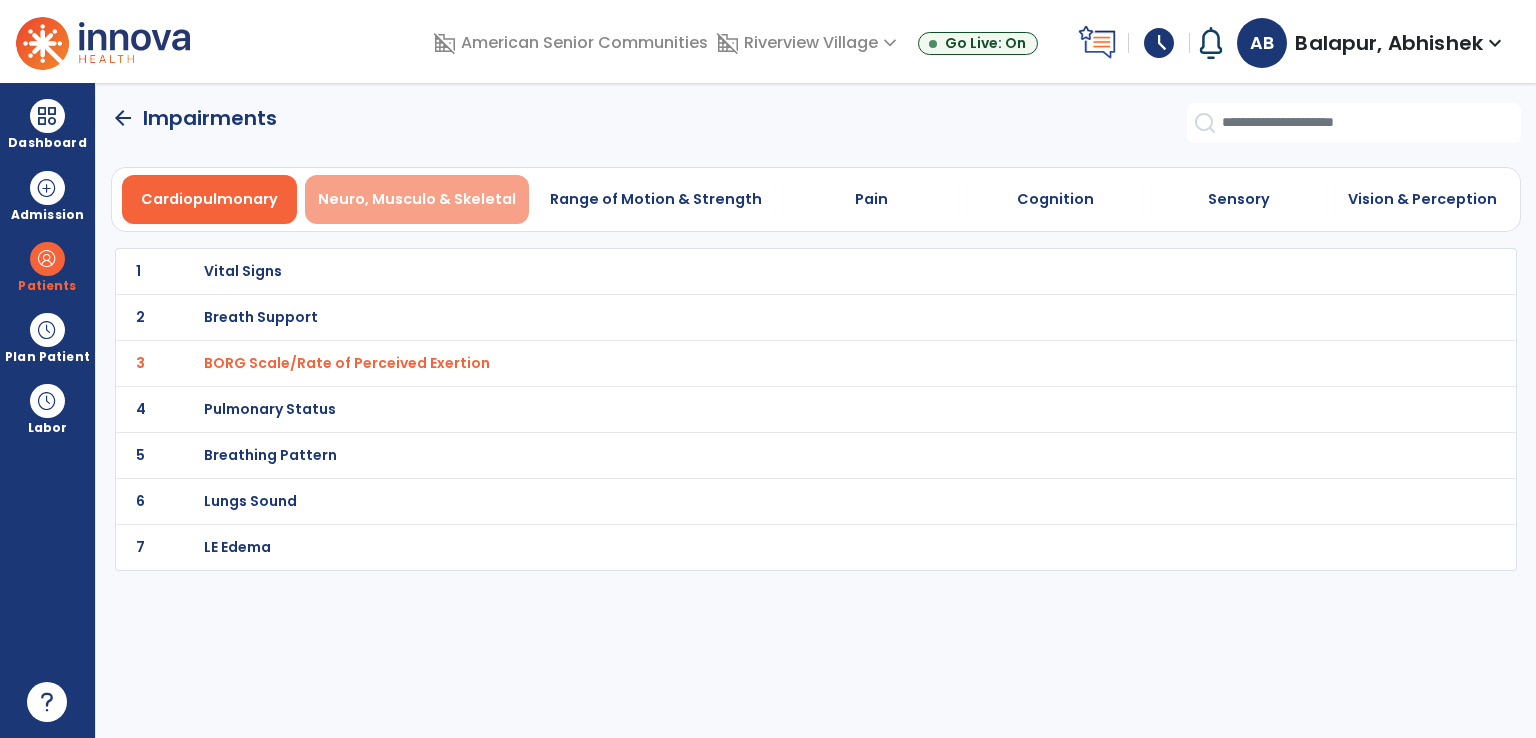 click on "Neuro, Musculo & Skeletal" at bounding box center [417, 199] 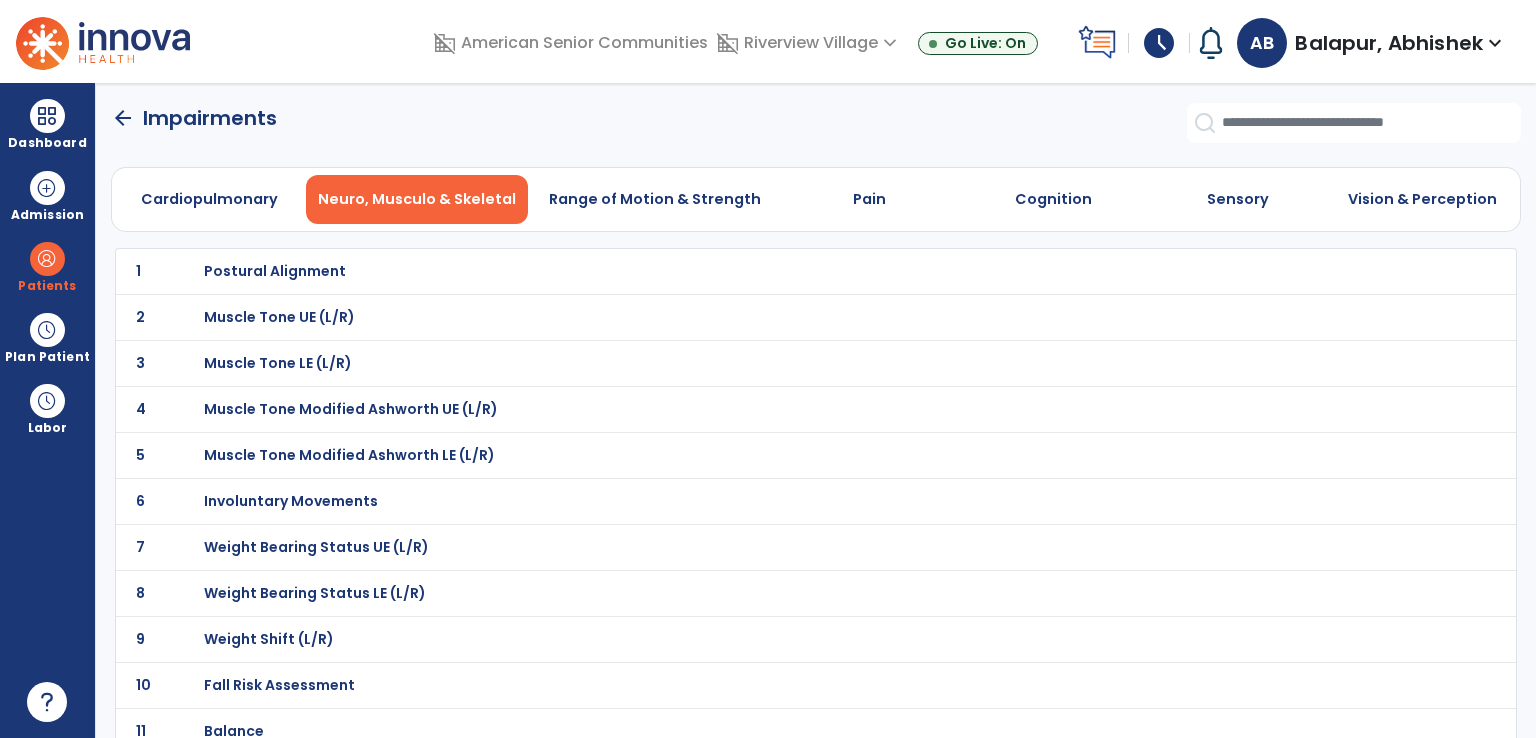 click on "Postural Alignment" at bounding box center (275, 271) 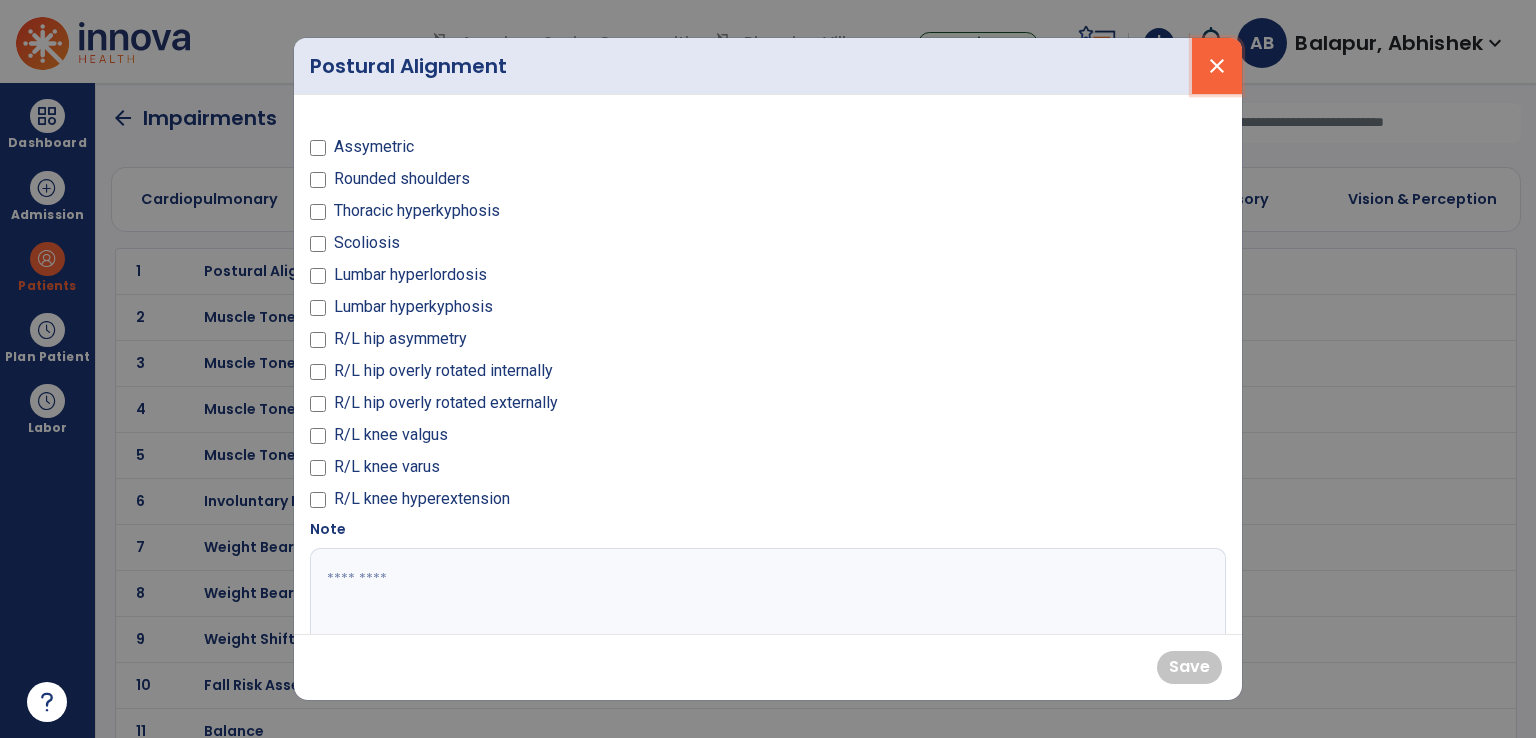 click on "close" at bounding box center [1217, 66] 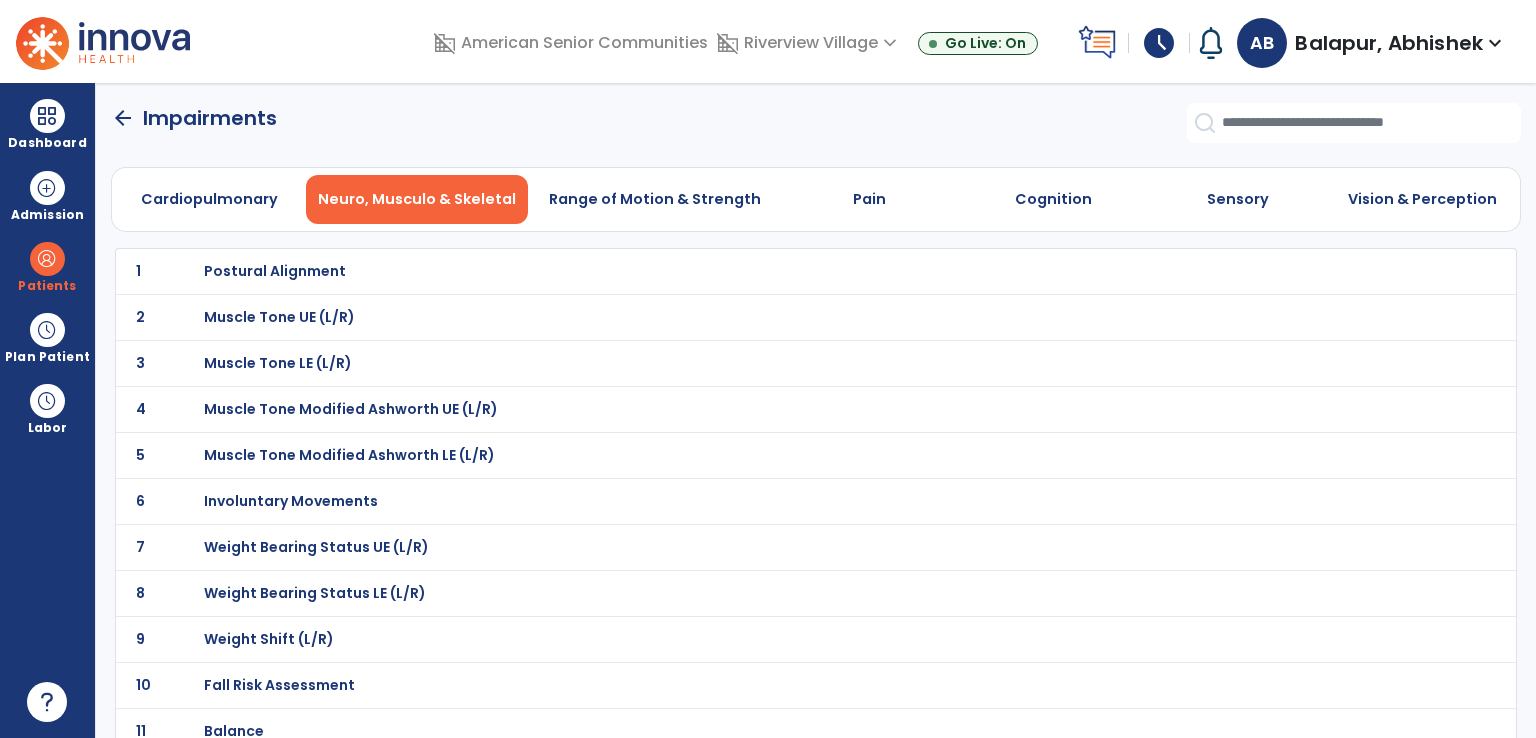 click on "Muscle Tone UE (L/R)" at bounding box center (275, 271) 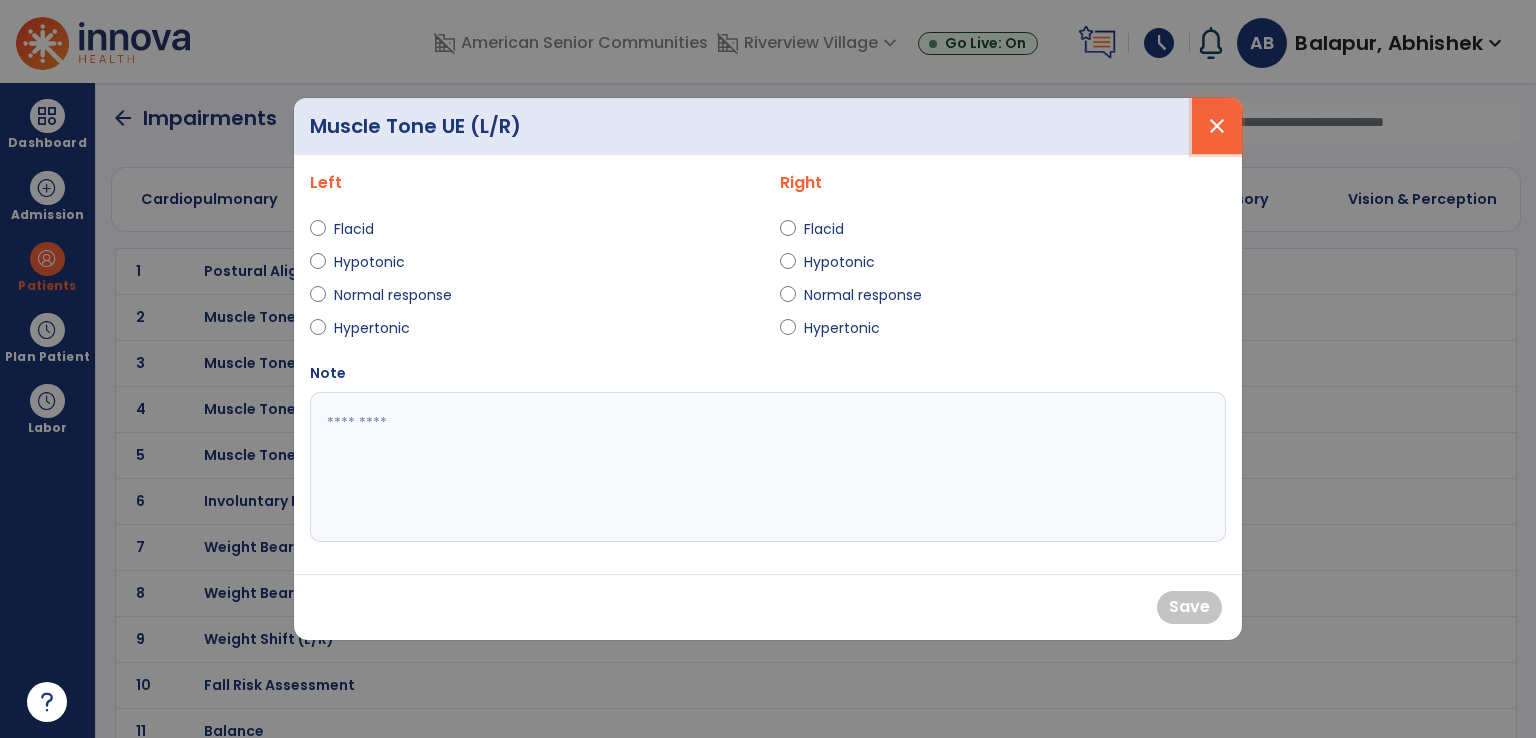 click on "close" at bounding box center [1217, 126] 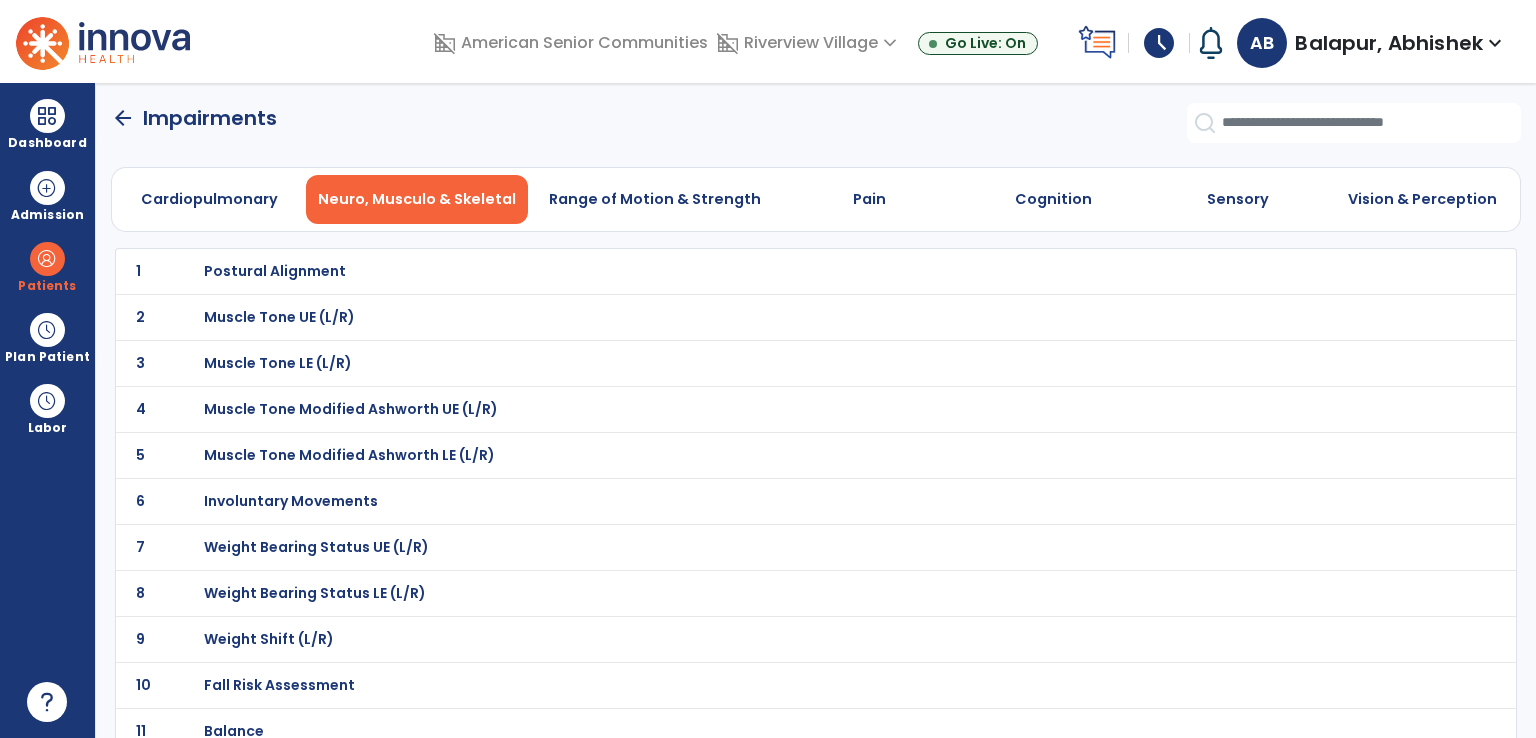click on "Muscle Tone LE (L/R)" at bounding box center [275, 271] 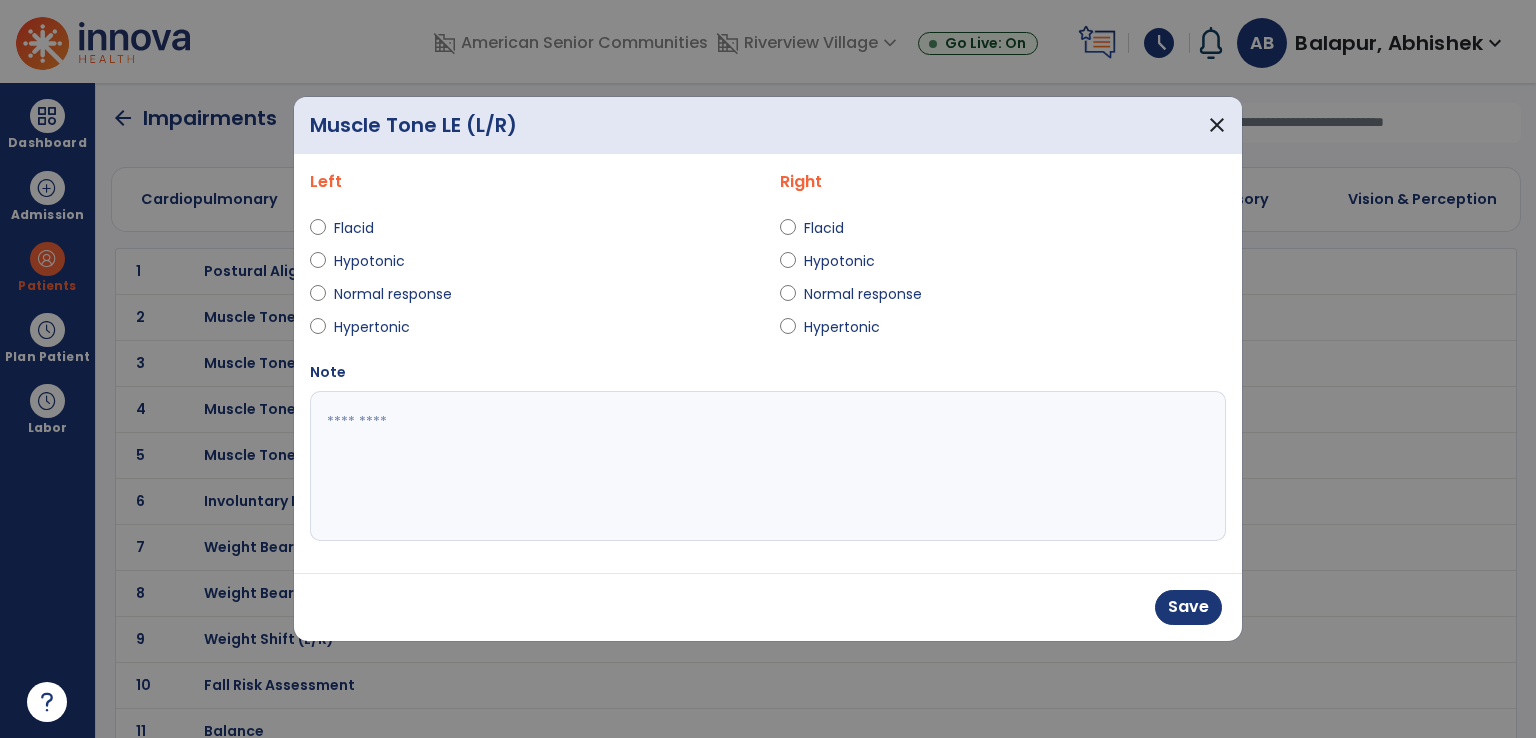 click at bounding box center (788, 298) 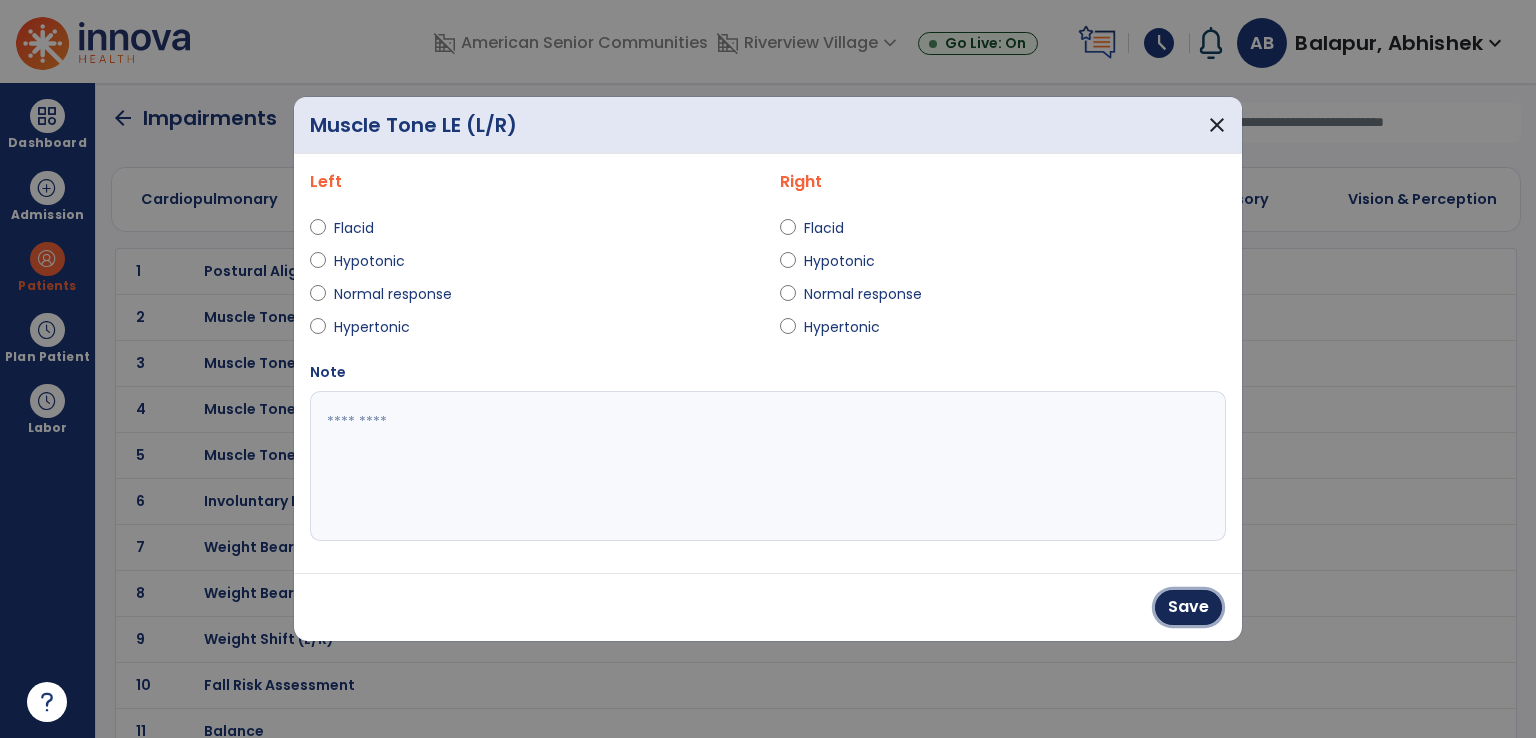 drag, startPoint x: 1208, startPoint y: 613, endPoint x: 986, endPoint y: 561, distance: 228.00877 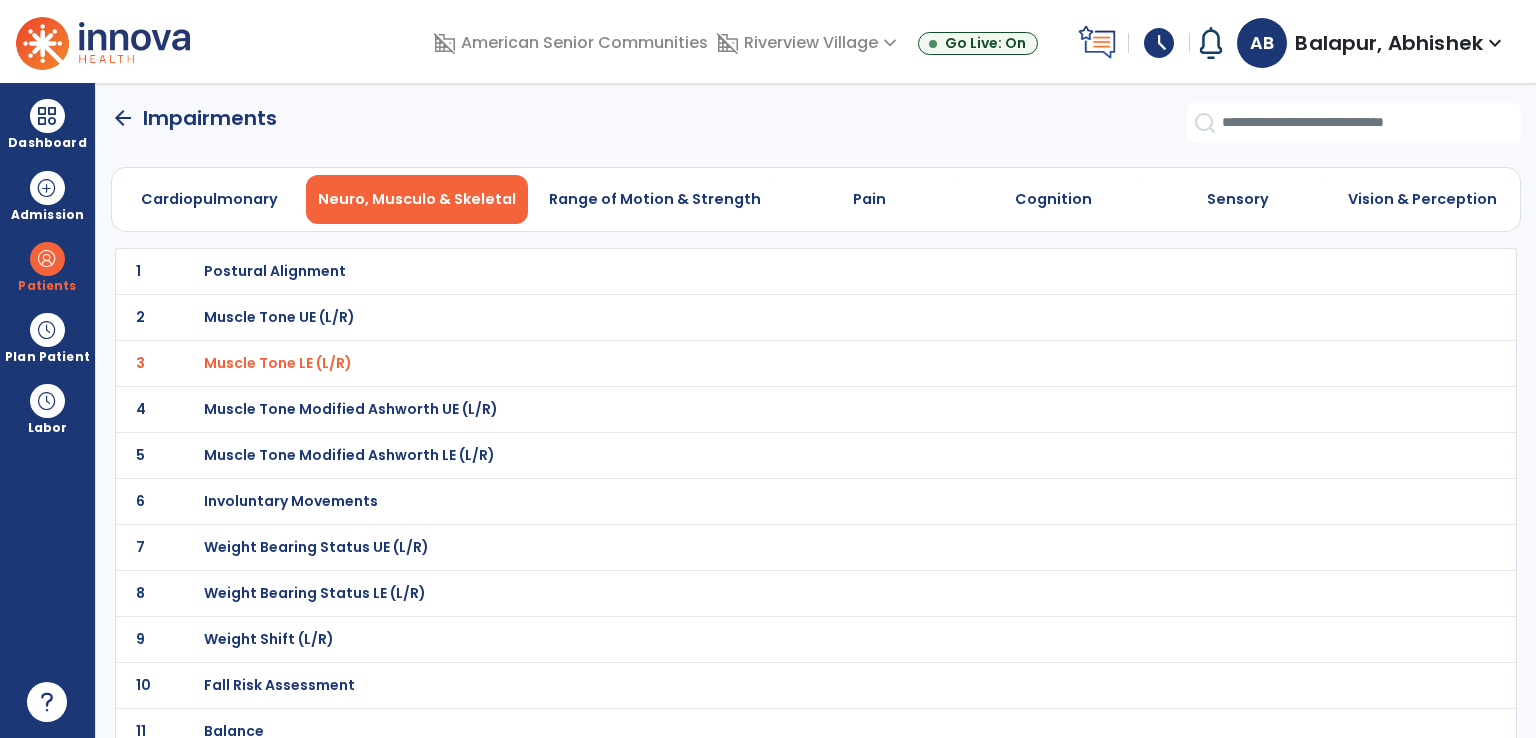 scroll, scrollTop: 100, scrollLeft: 0, axis: vertical 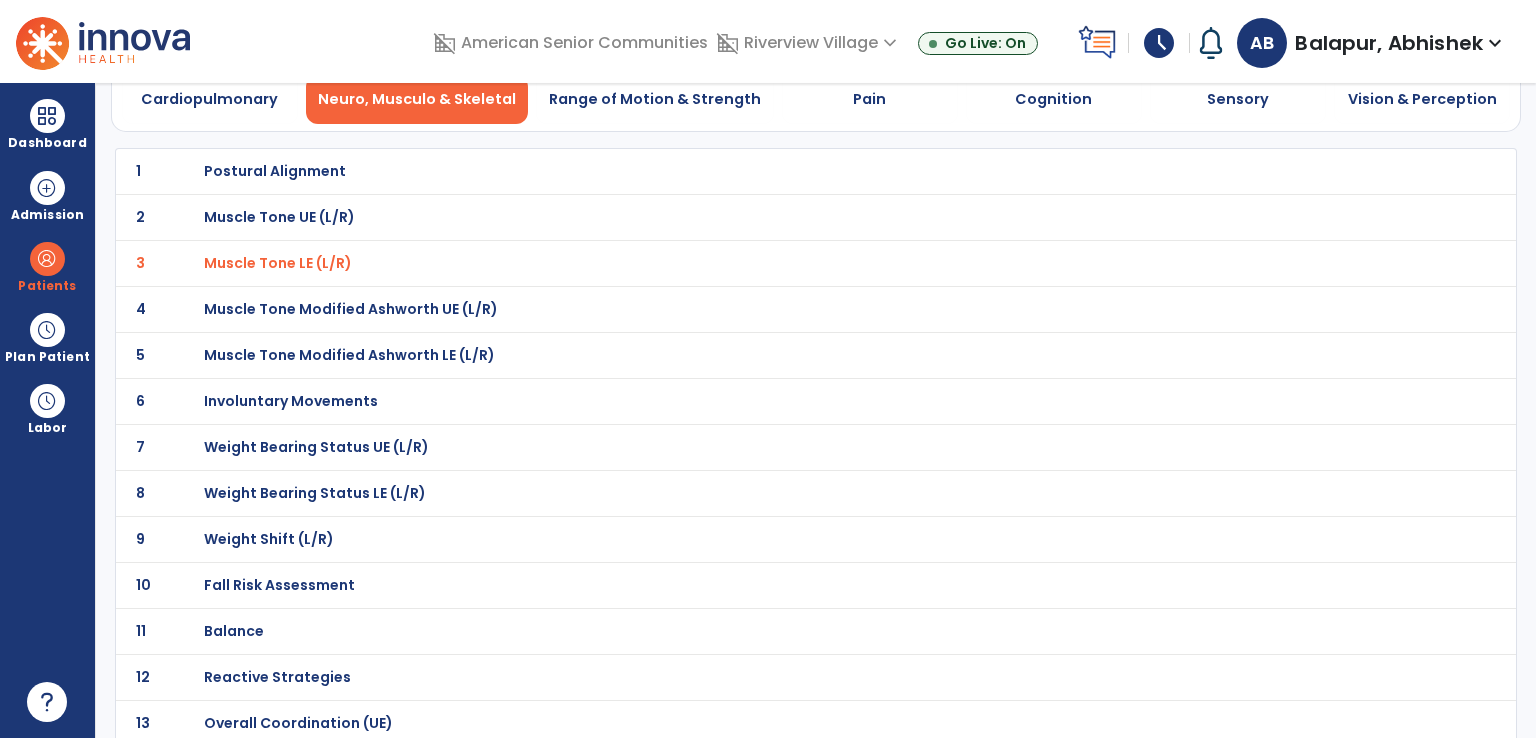 click on "Weight Bearing Status UE (L/R)" at bounding box center (275, 171) 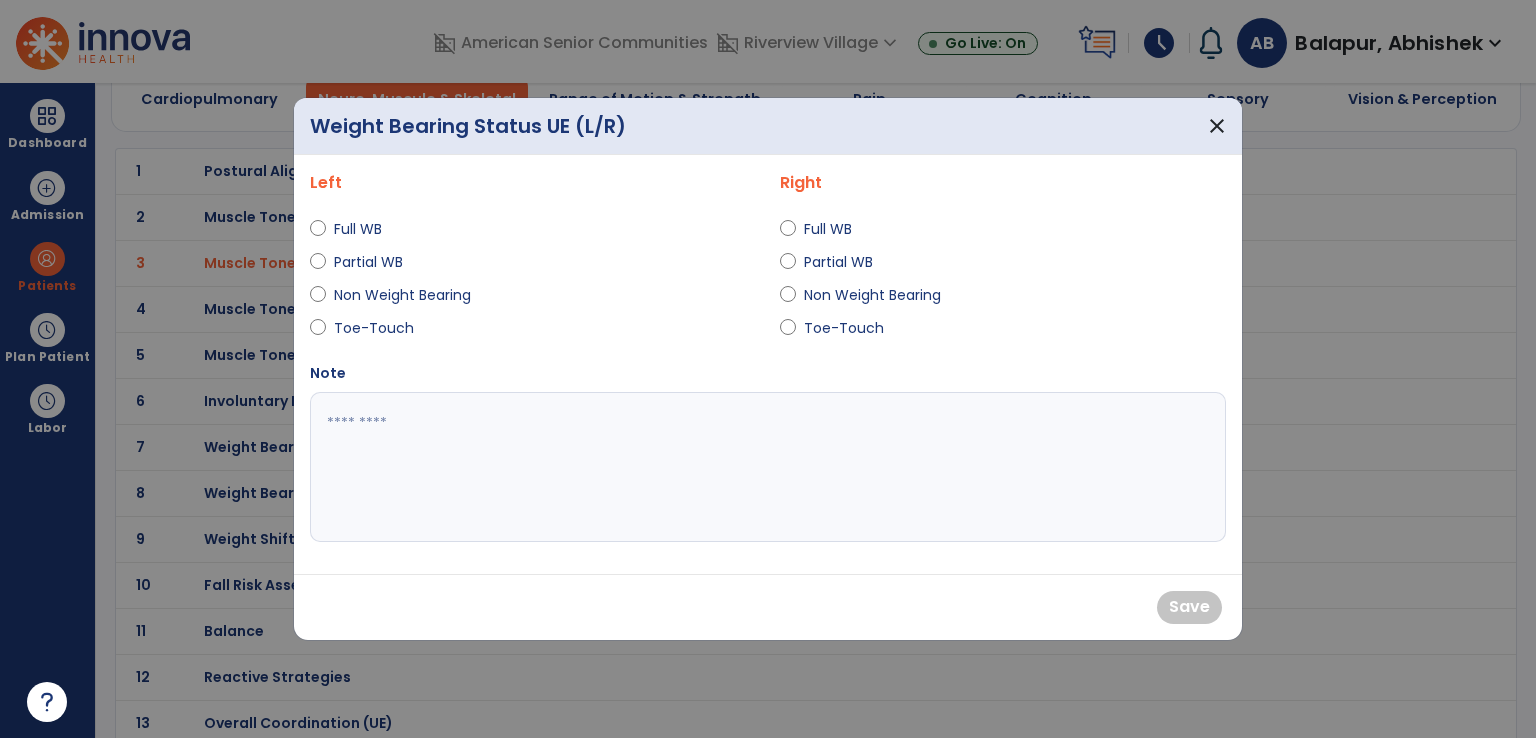 click on "Full WB" at bounding box center (533, 233) 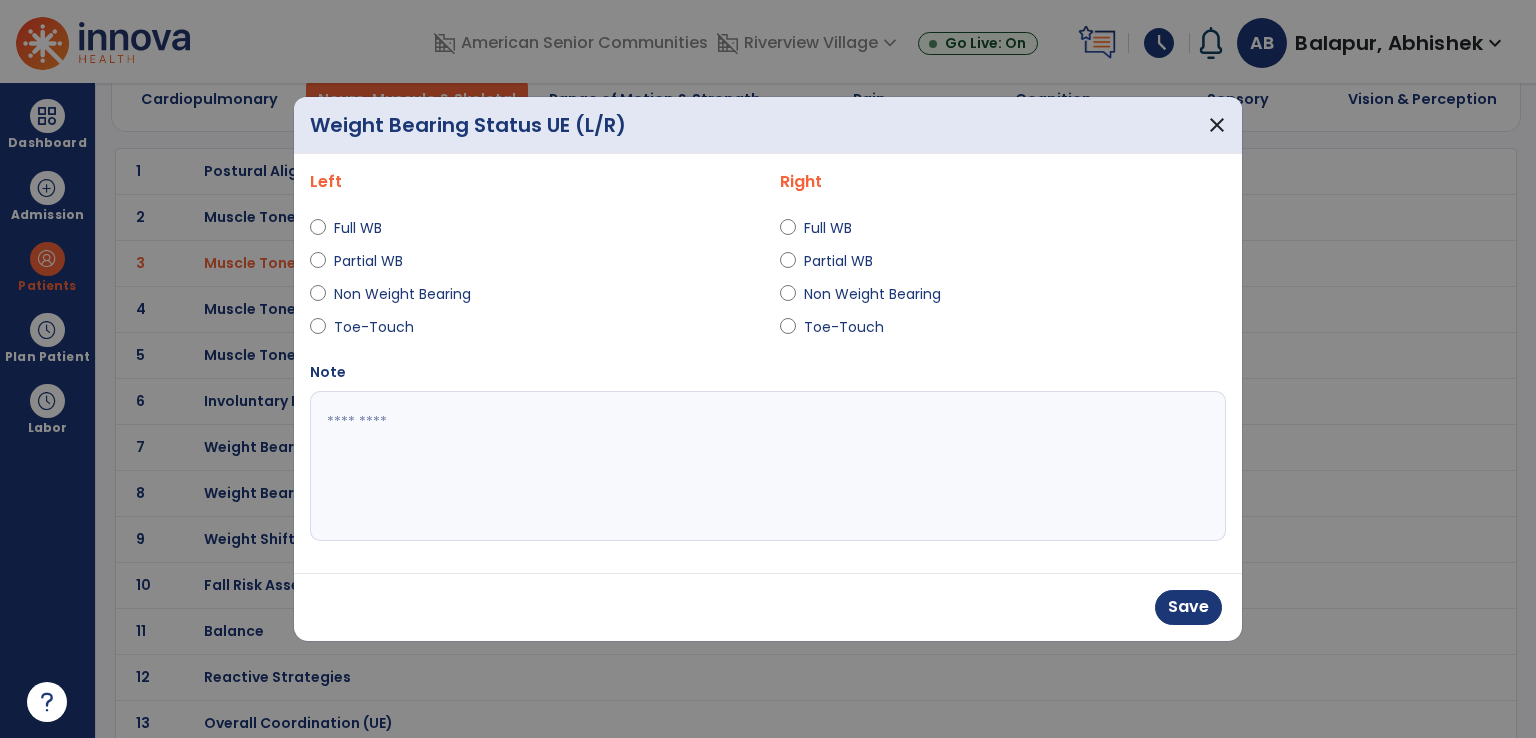 click on "Full WB" at bounding box center (369, 228) 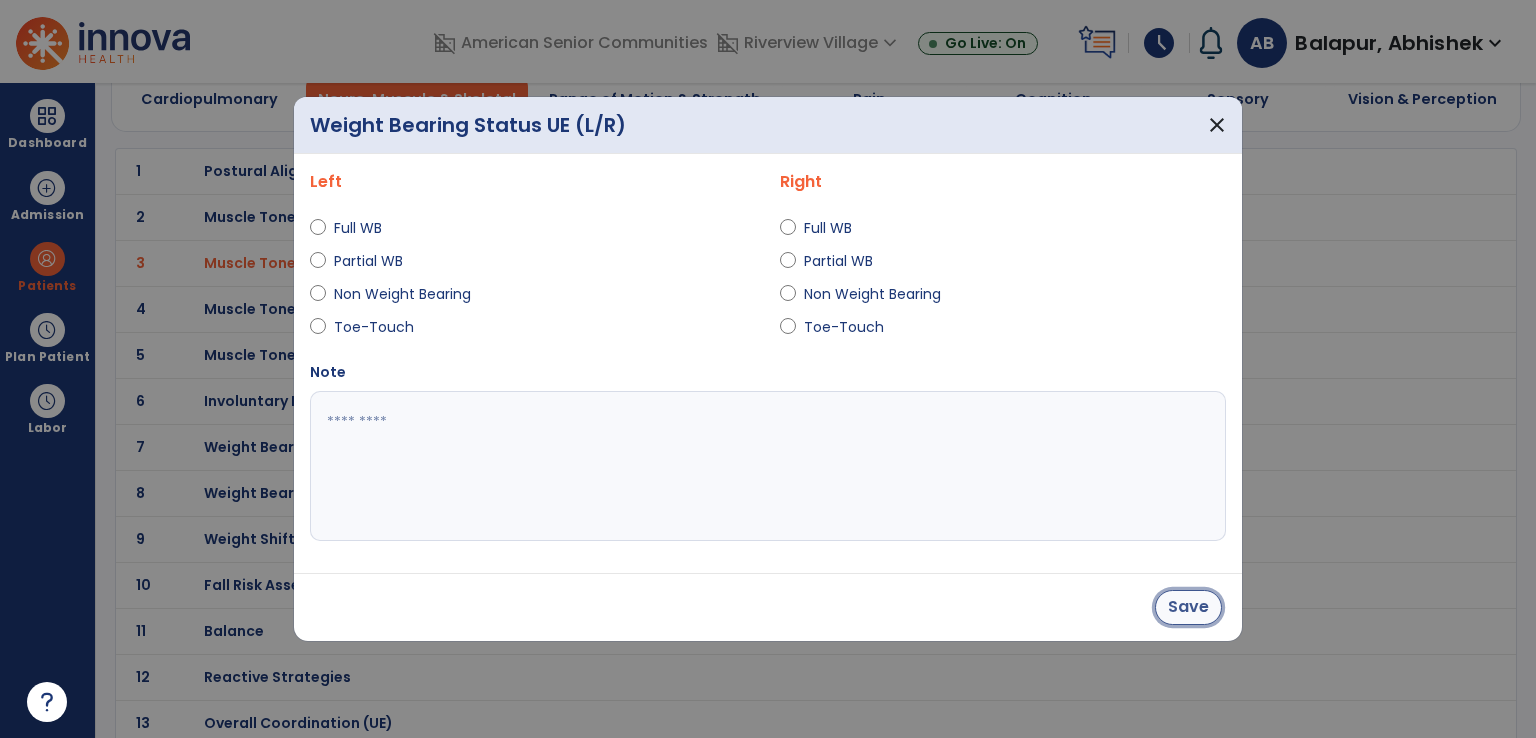 click on "Save" at bounding box center [1188, 607] 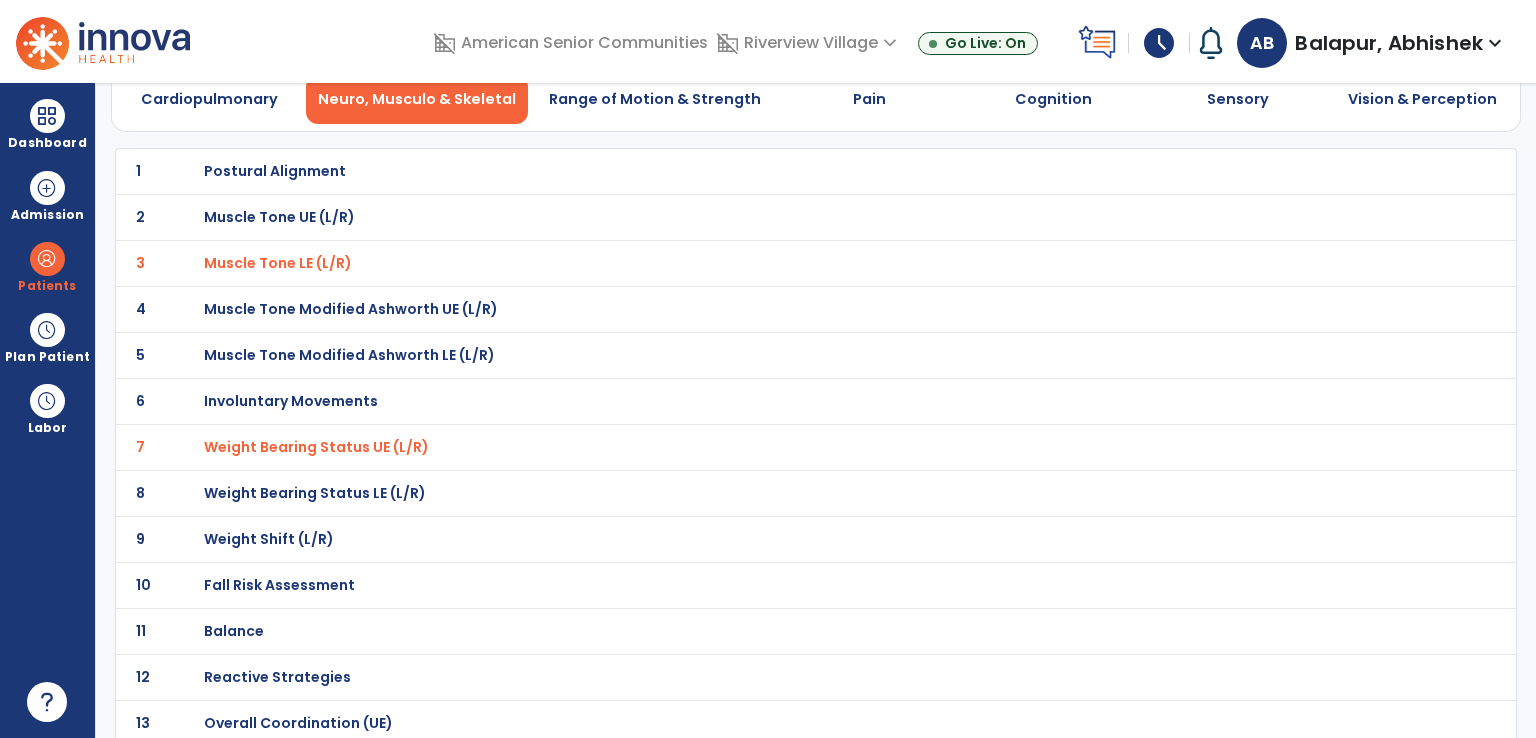 scroll, scrollTop: 200, scrollLeft: 0, axis: vertical 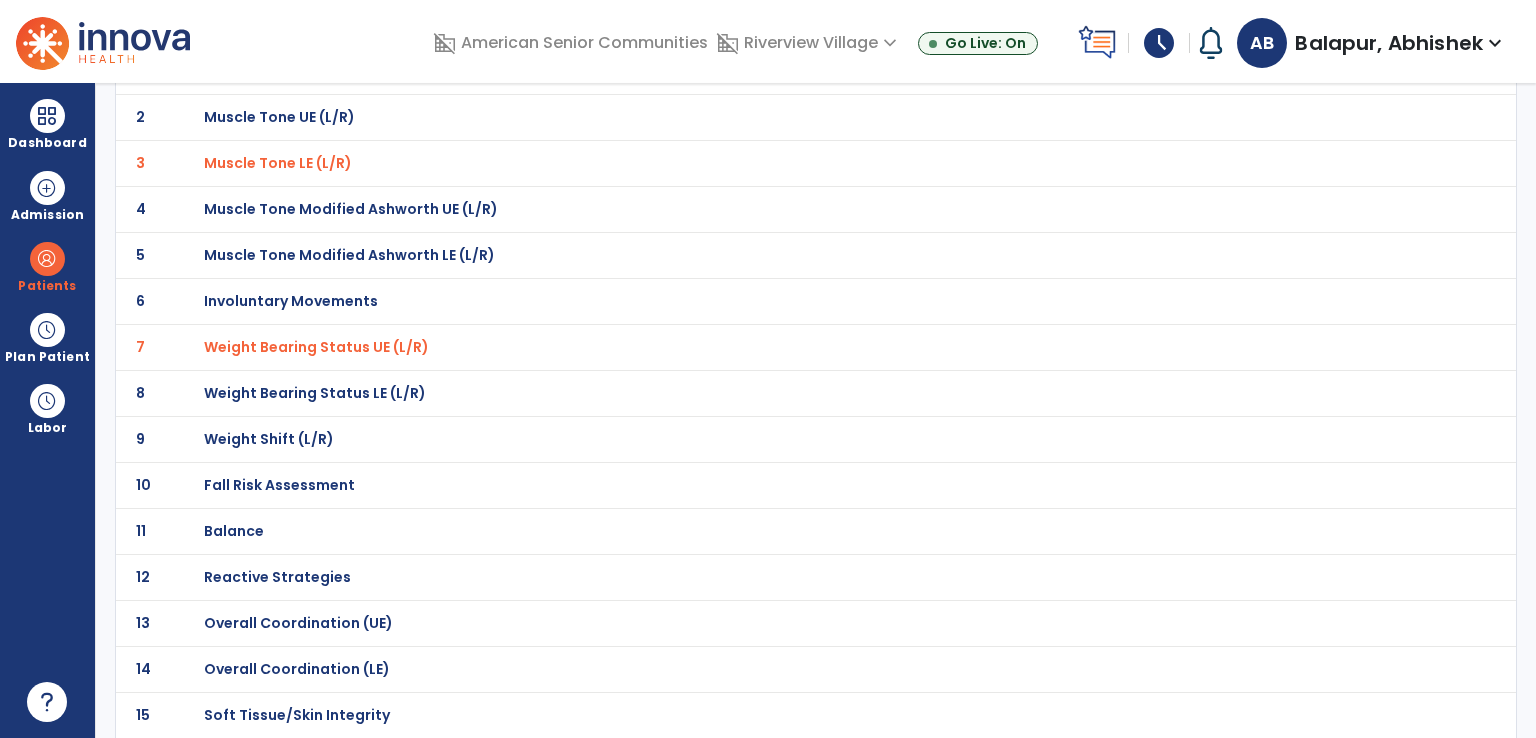 click on "Weight Shift (L/R)" at bounding box center (275, 71) 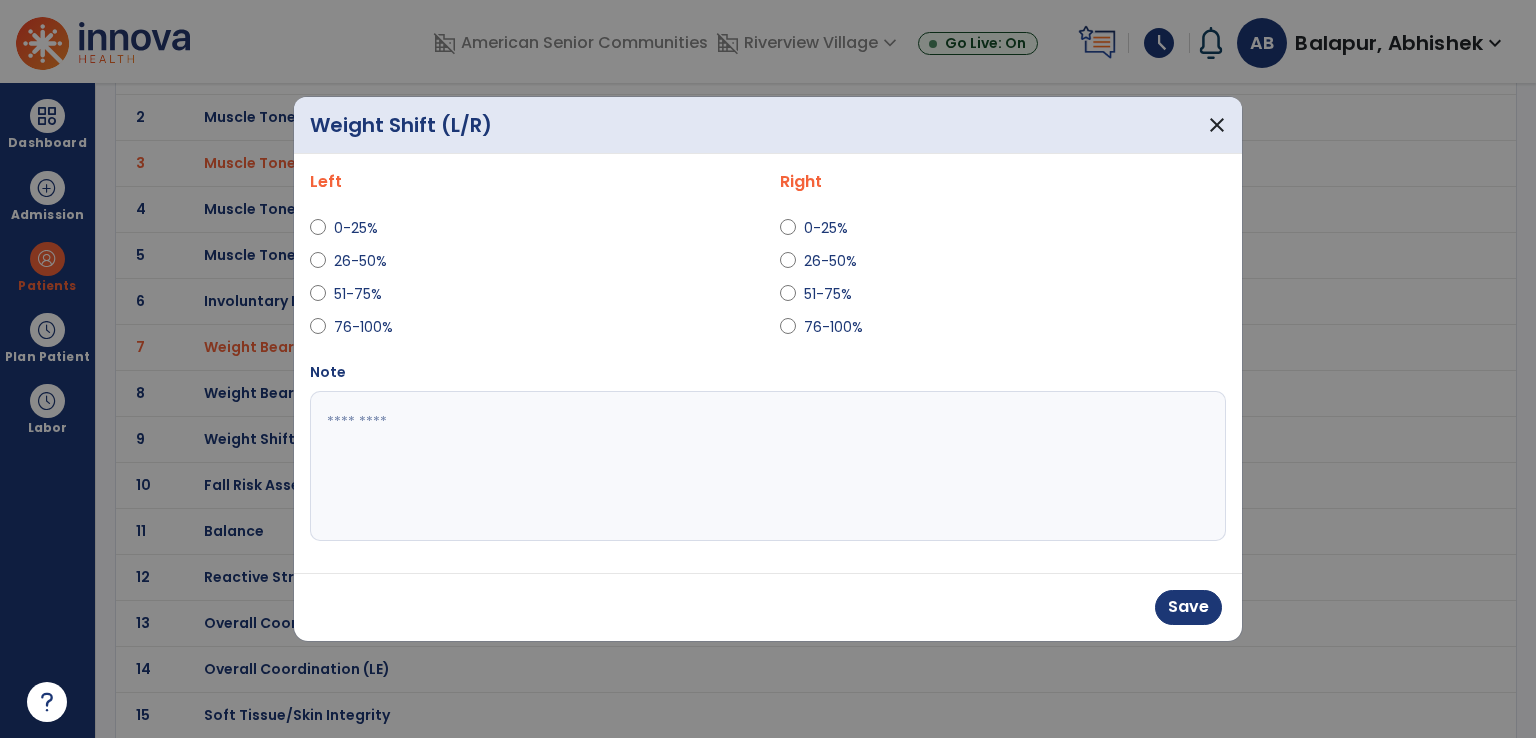 click at bounding box center [768, 466] 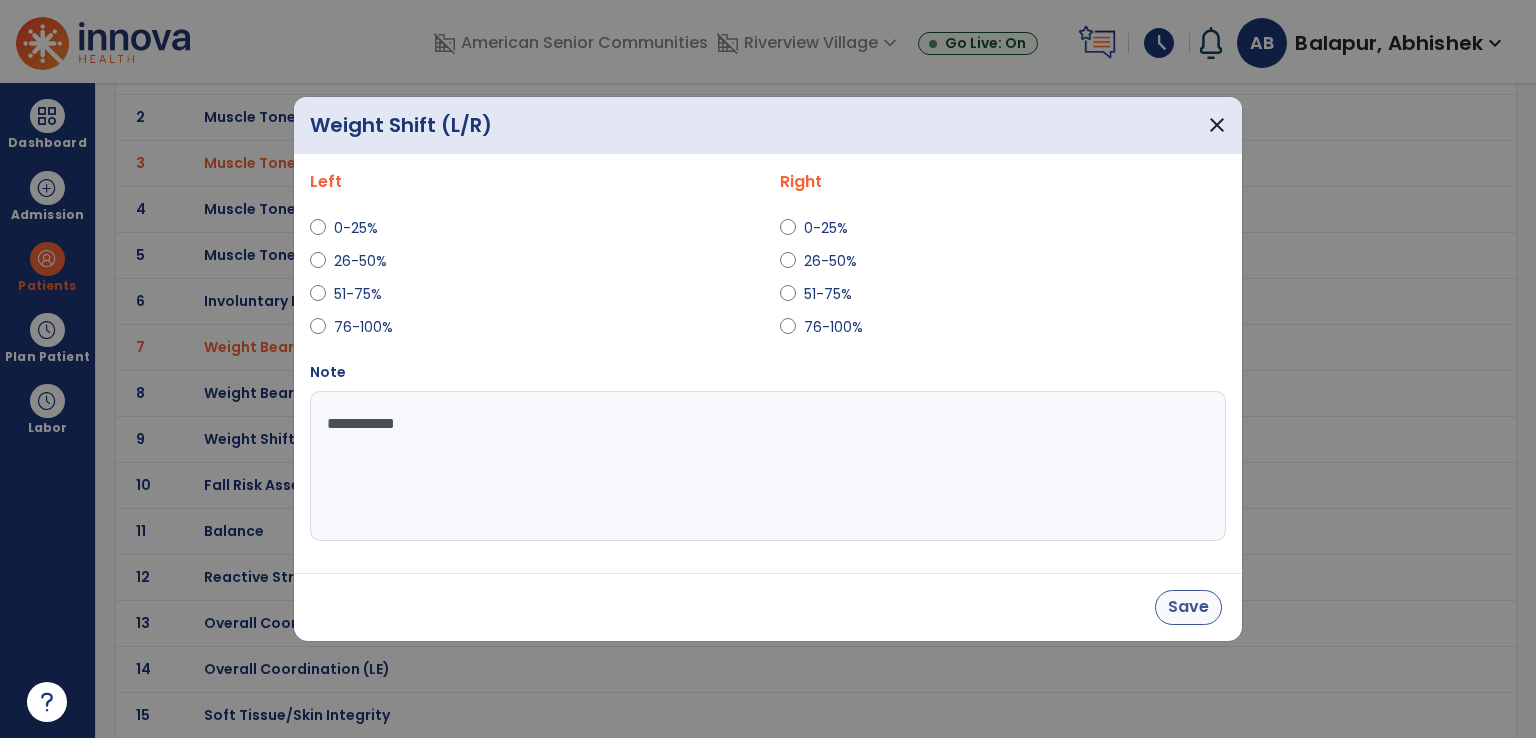 type on "**********" 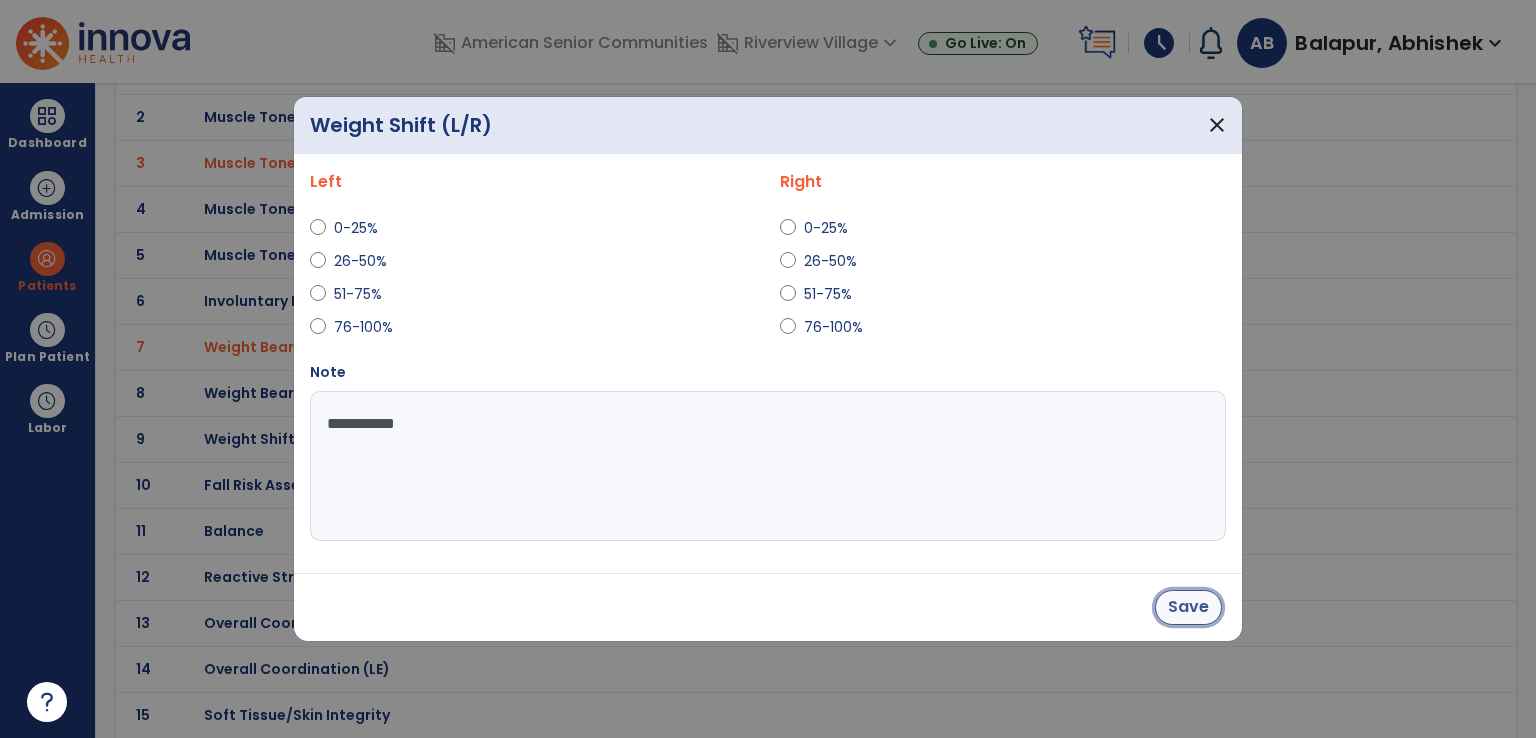 click on "Save" at bounding box center [1188, 607] 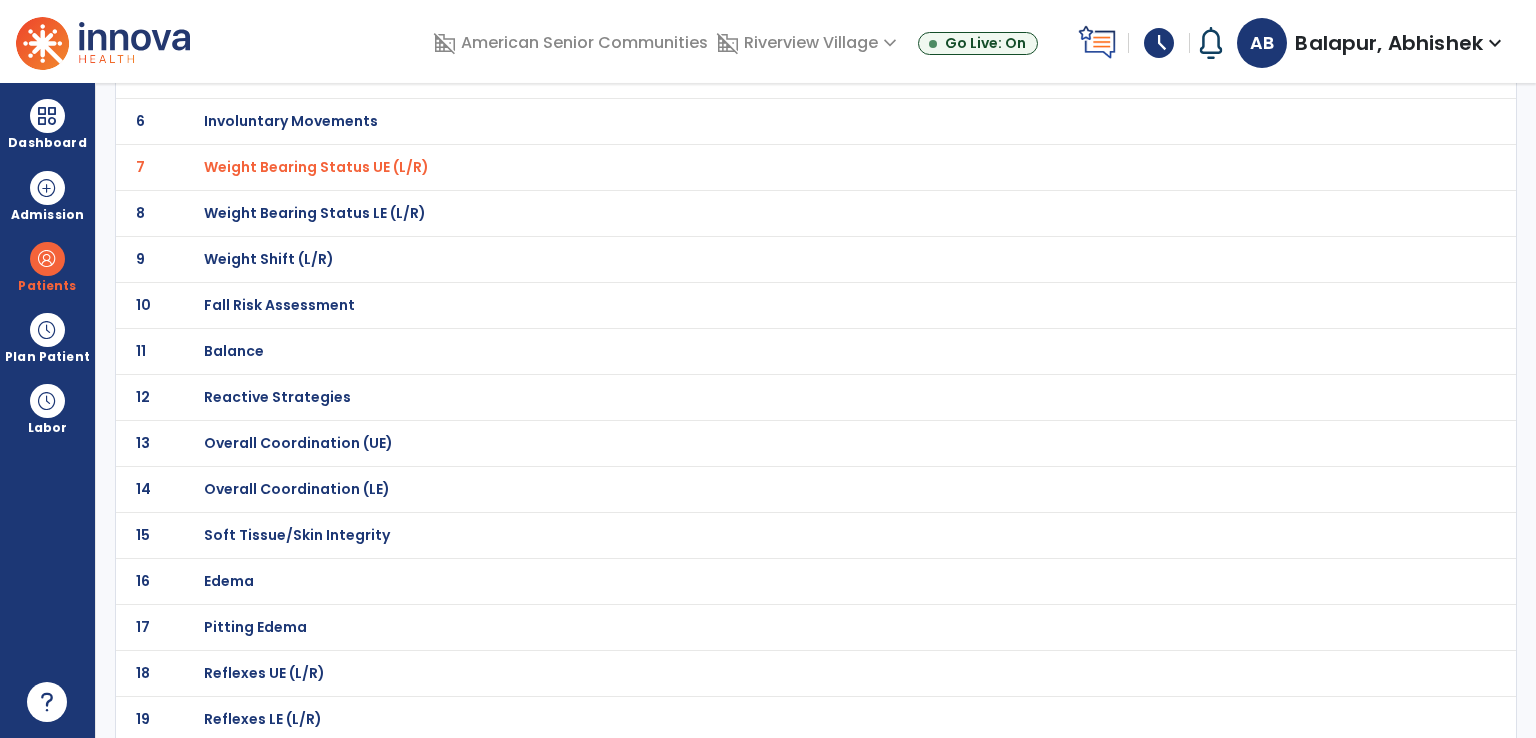 scroll, scrollTop: 400, scrollLeft: 0, axis: vertical 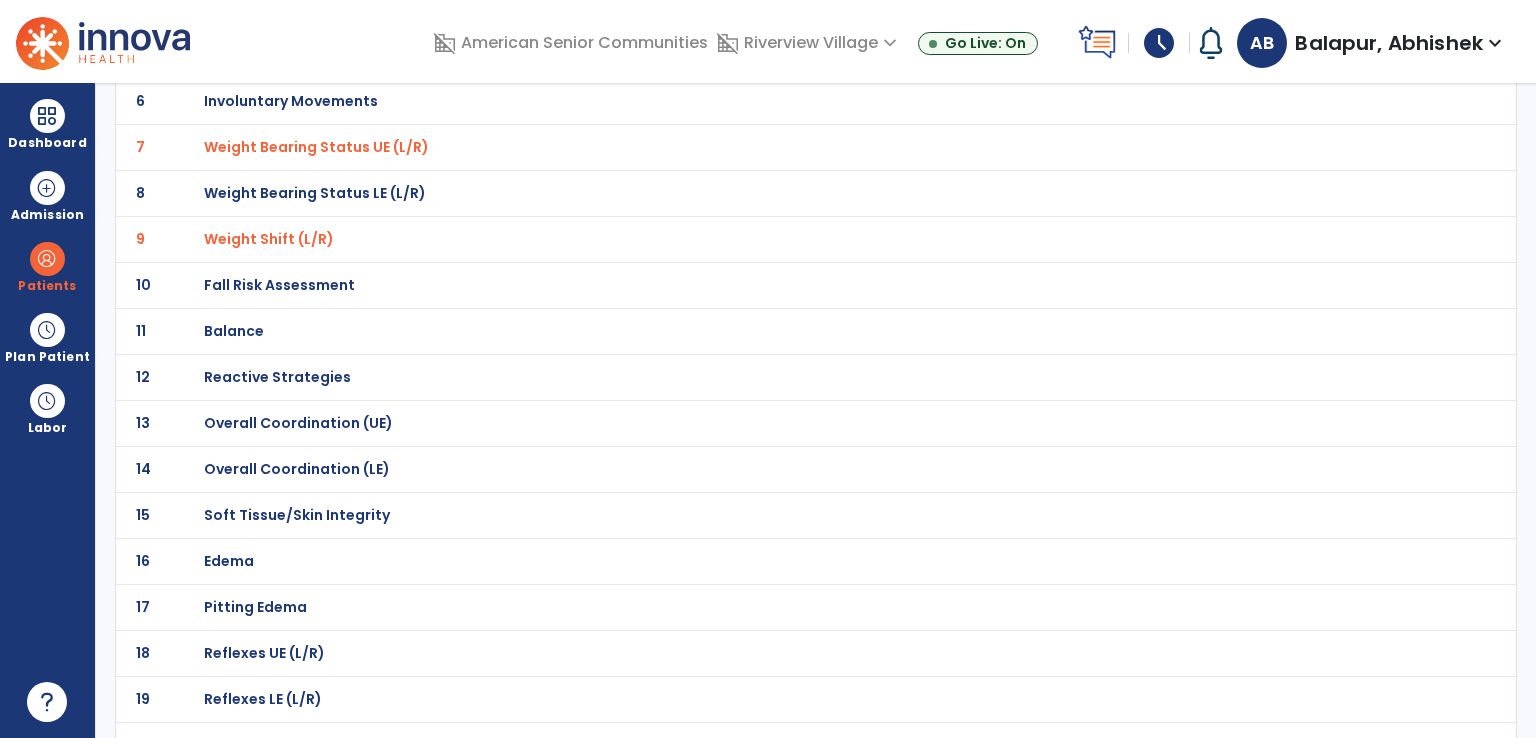 click on "Fall Risk Assessment" at bounding box center (275, -129) 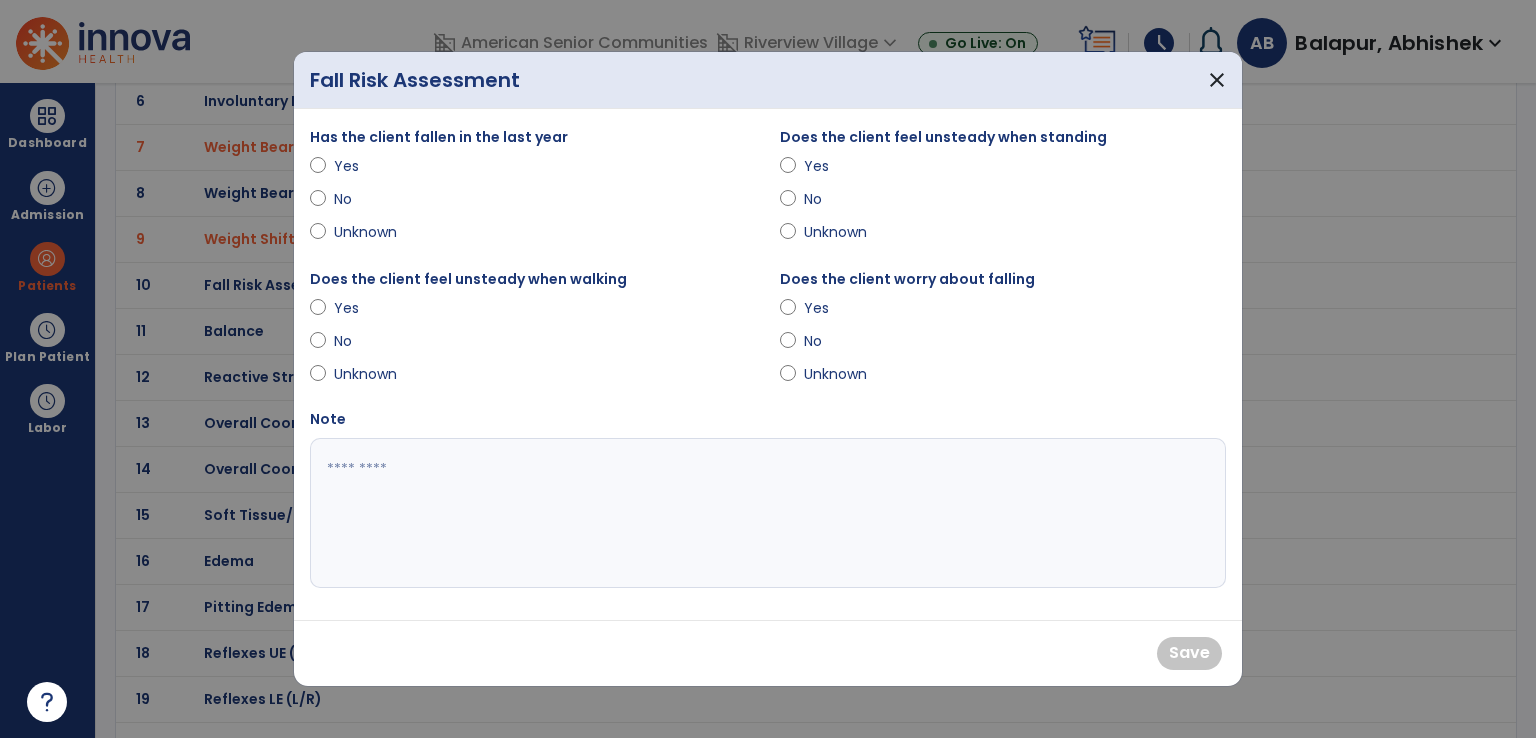 click at bounding box center (318, 236) 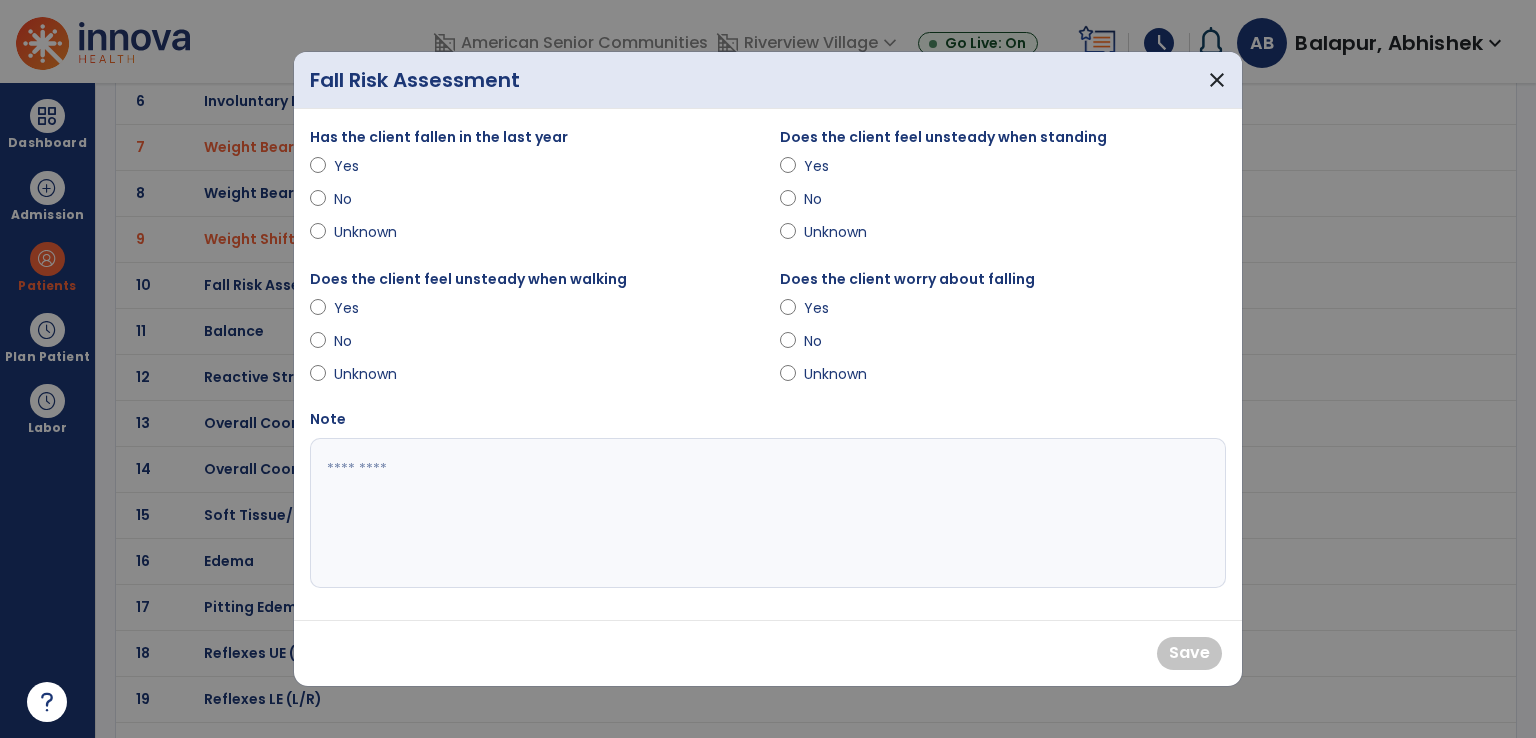 click on "Unknown" at bounding box center [533, 236] 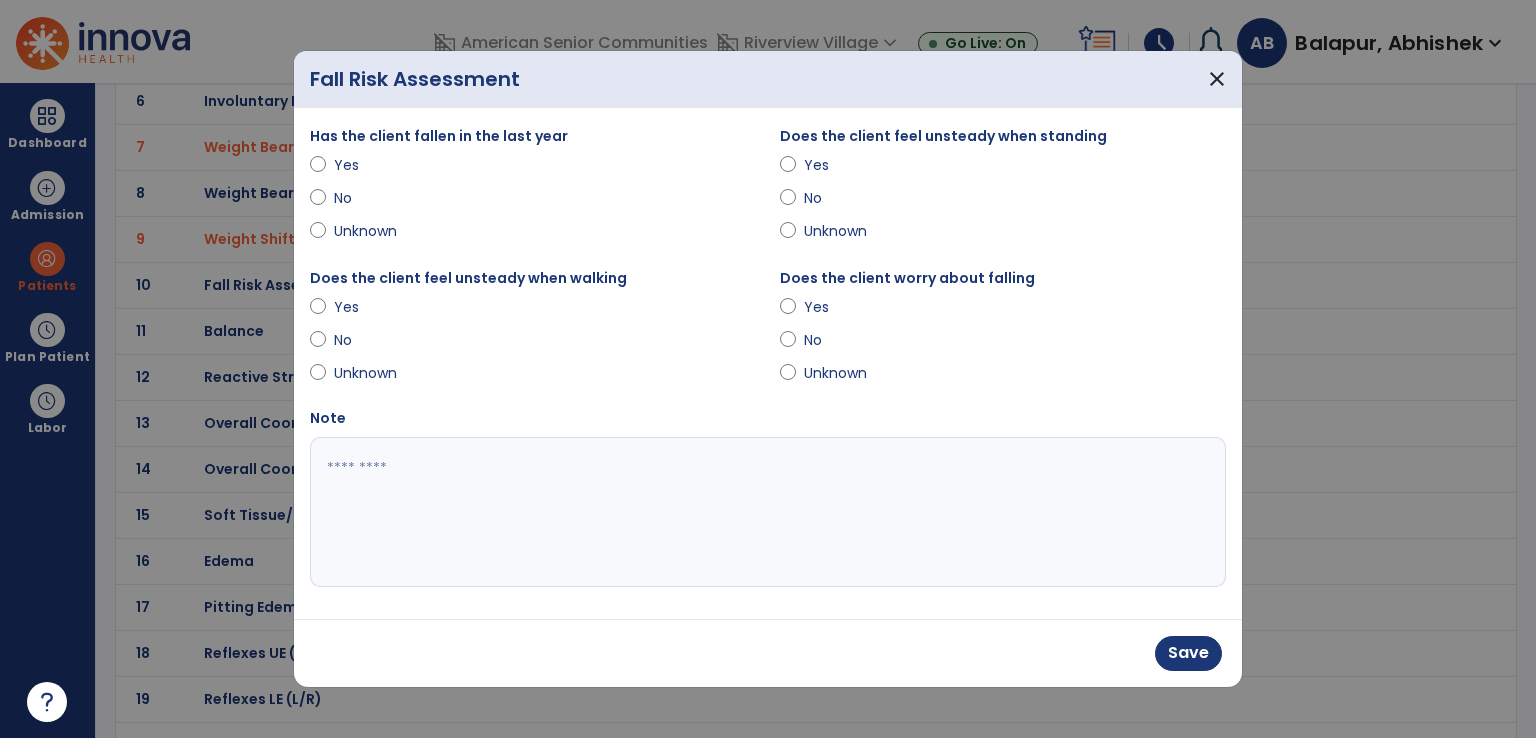 click on "Does the client feel unsteady when walking Yes No Unknown" at bounding box center [533, 329] 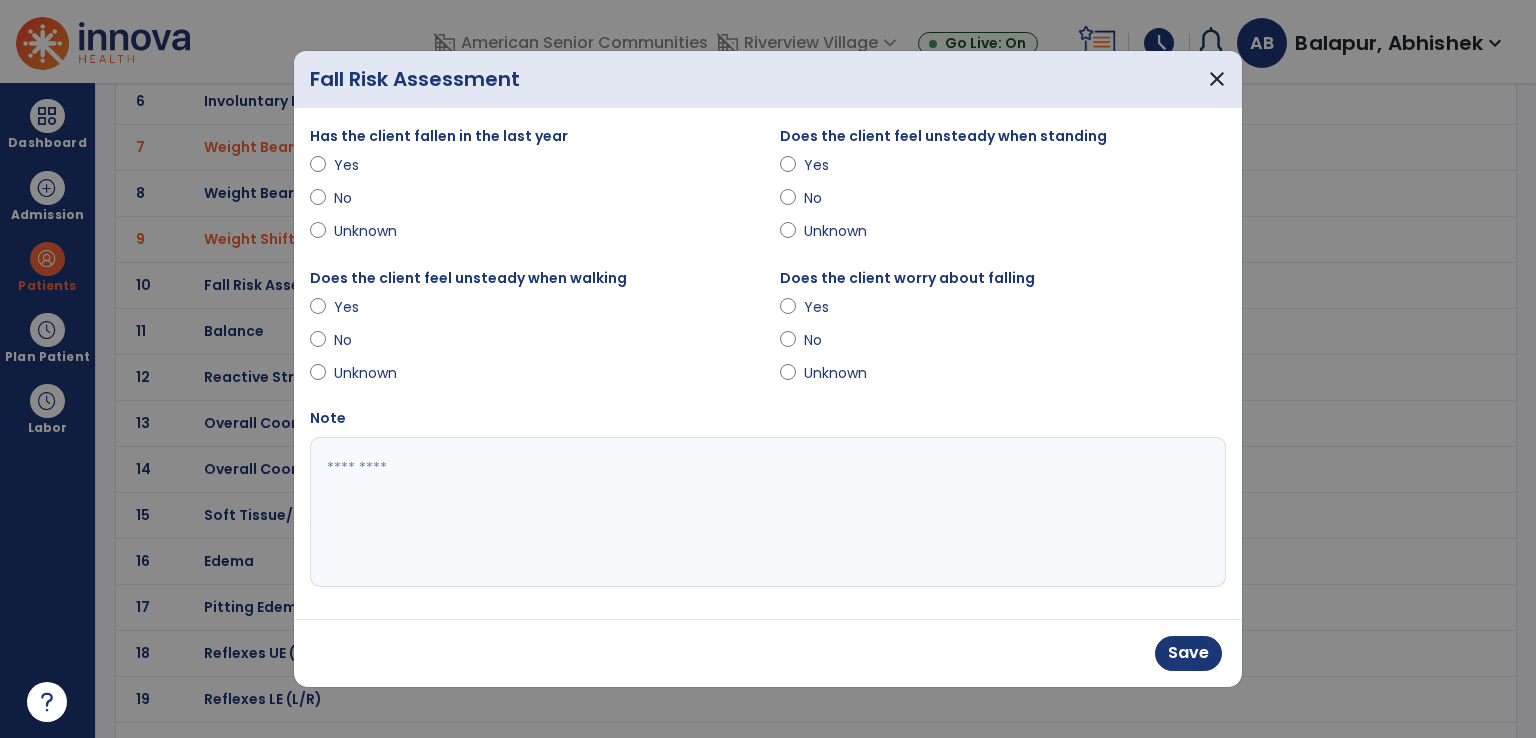 click on "Does the client worry about falling  Yes No Unknown" at bounding box center [1003, 329] 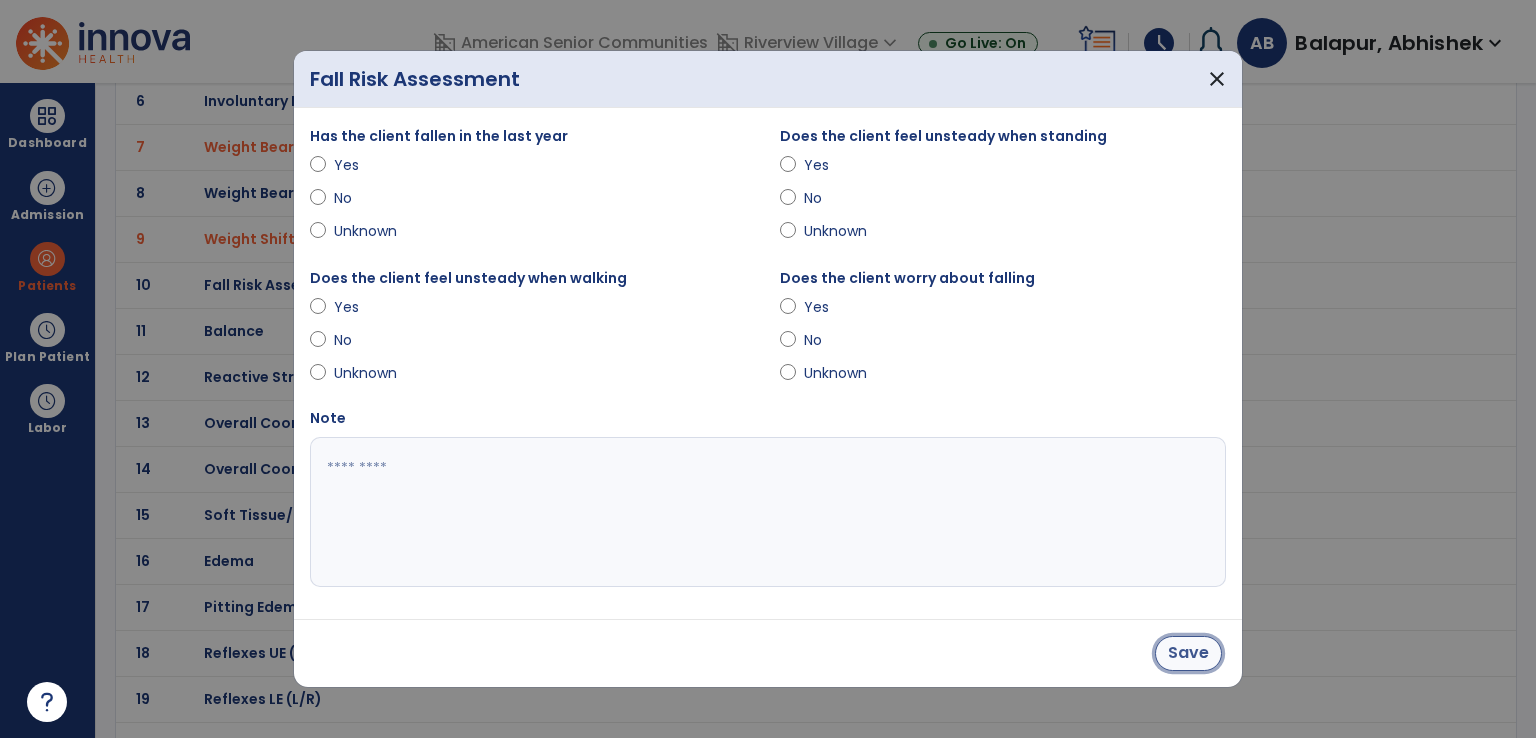 click on "Save" at bounding box center [1188, 653] 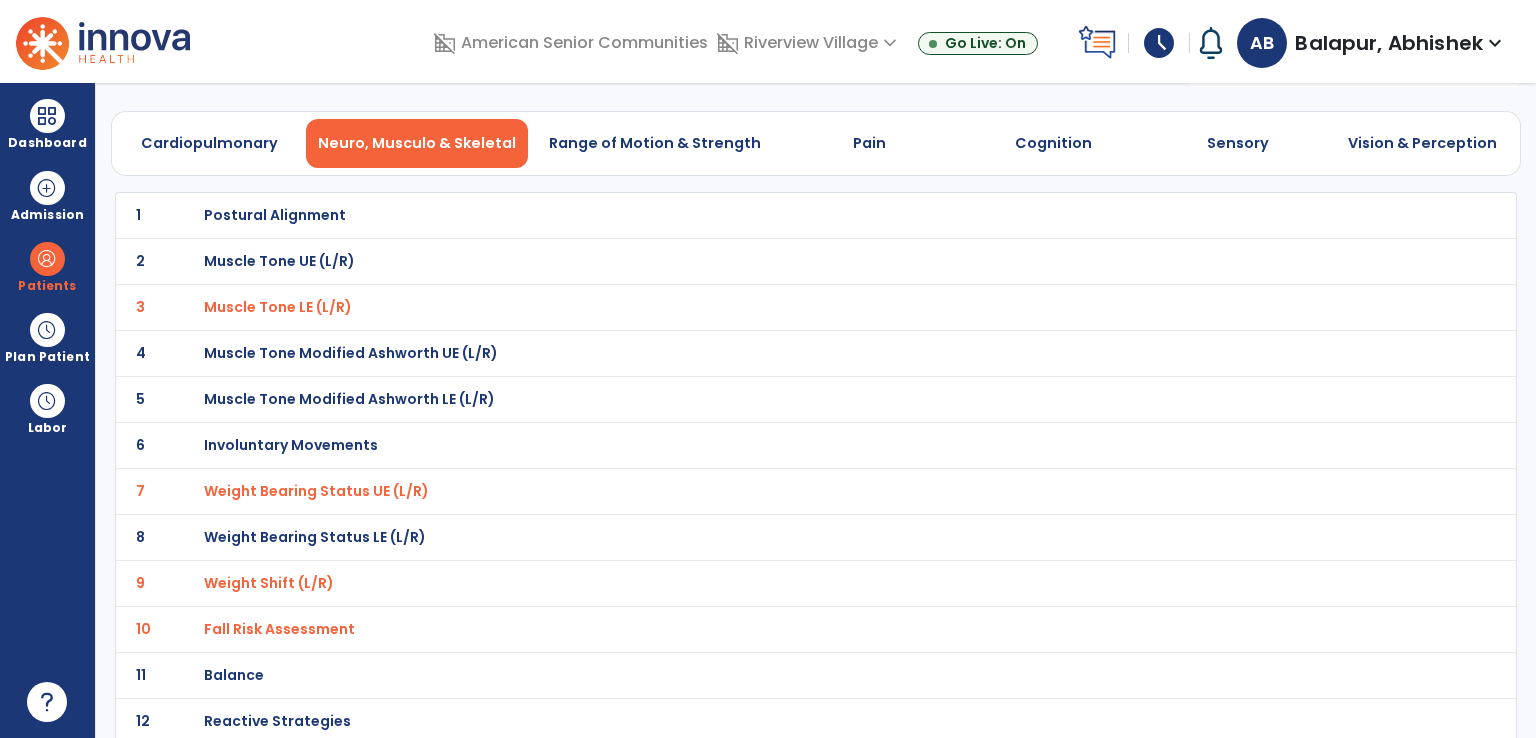 scroll, scrollTop: 0, scrollLeft: 0, axis: both 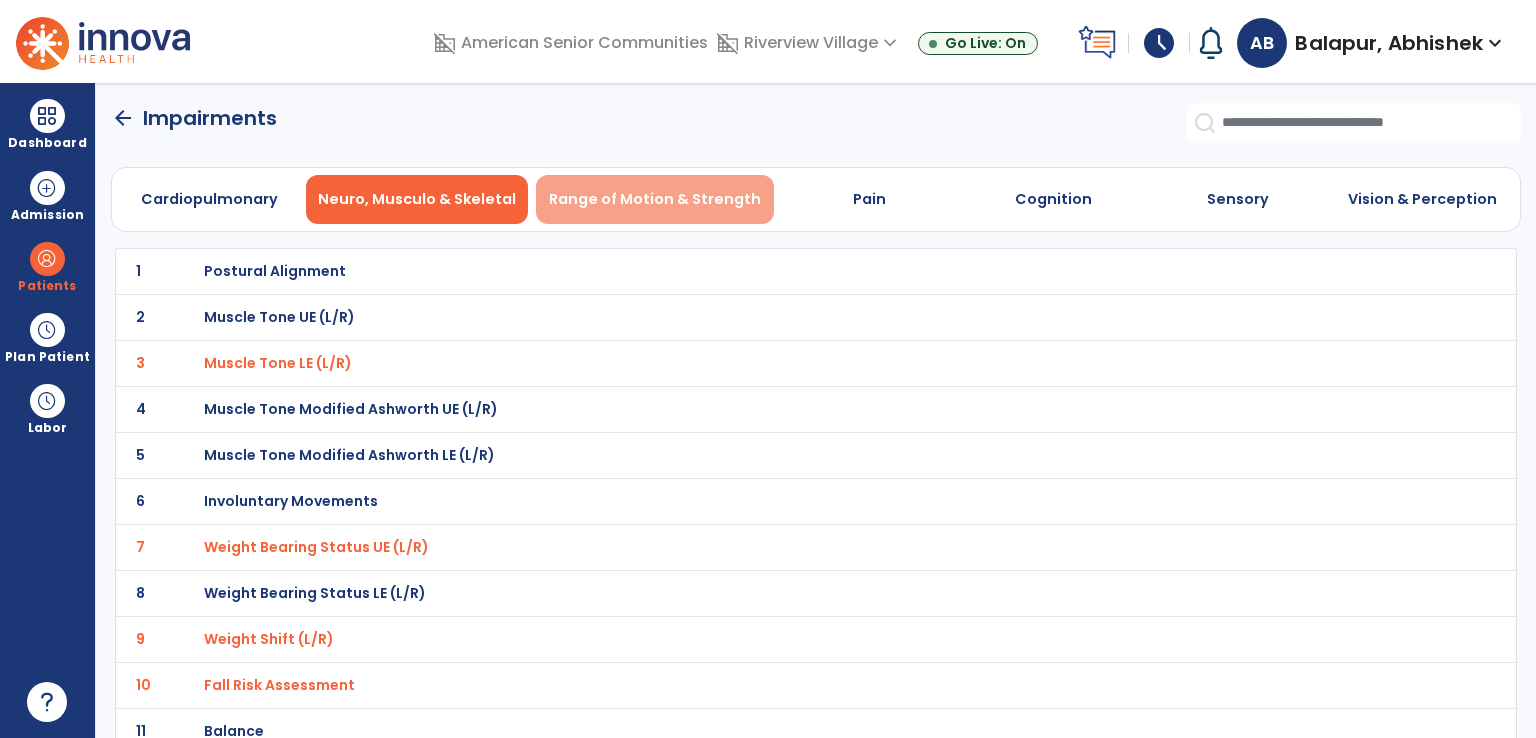 click on "Range of Motion & Strength" at bounding box center [655, 199] 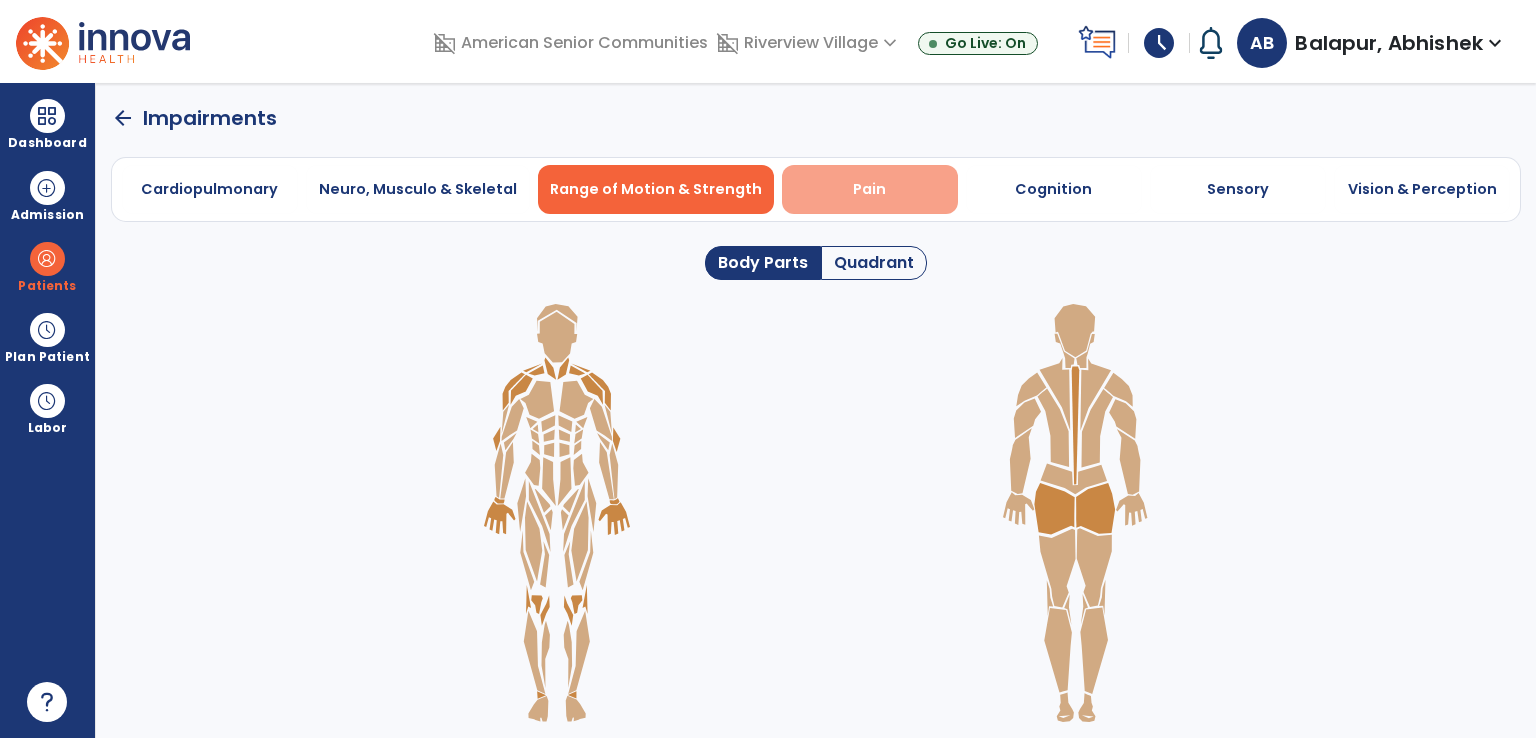 click on "Pain" at bounding box center (870, 189) 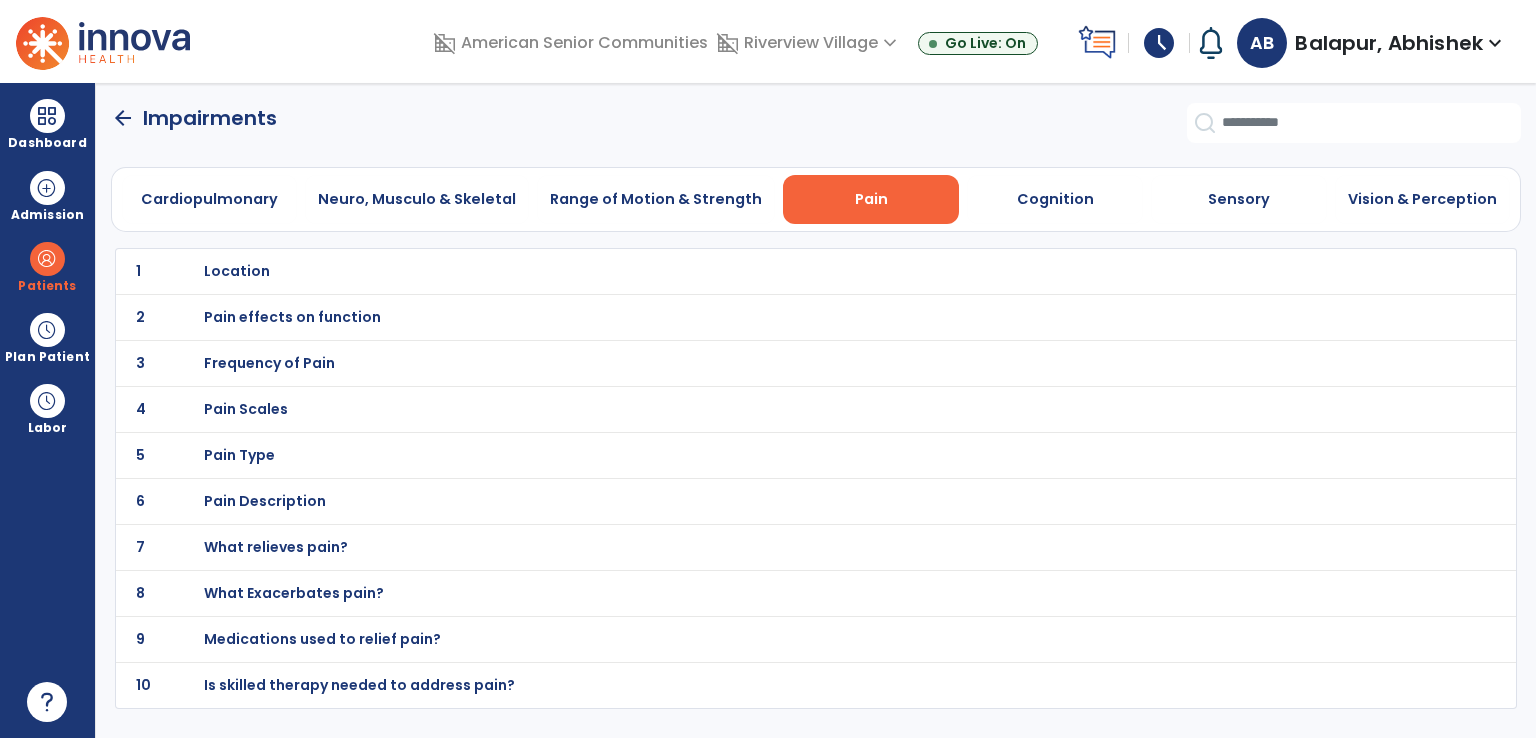 click on "Location" at bounding box center (237, 271) 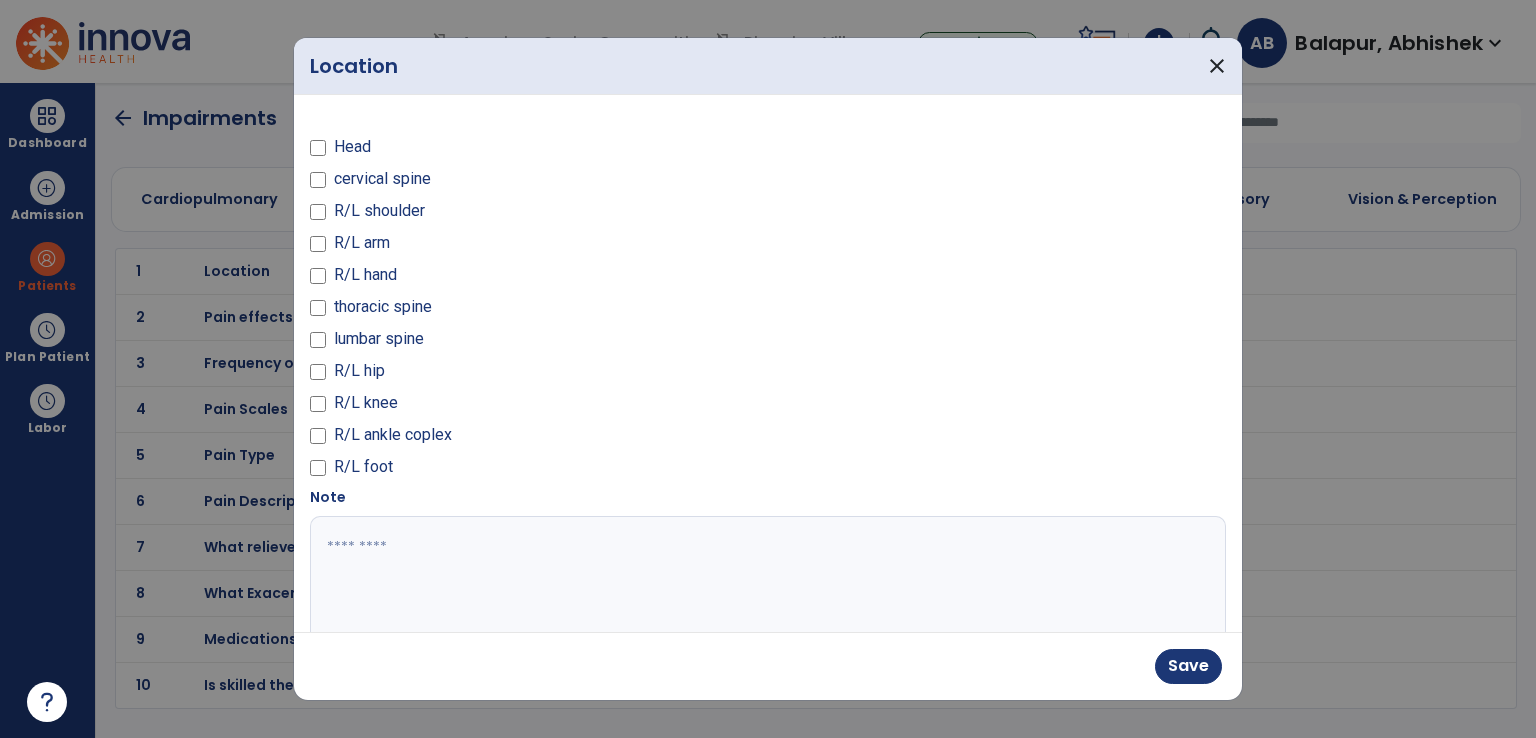 click at bounding box center (766, 591) 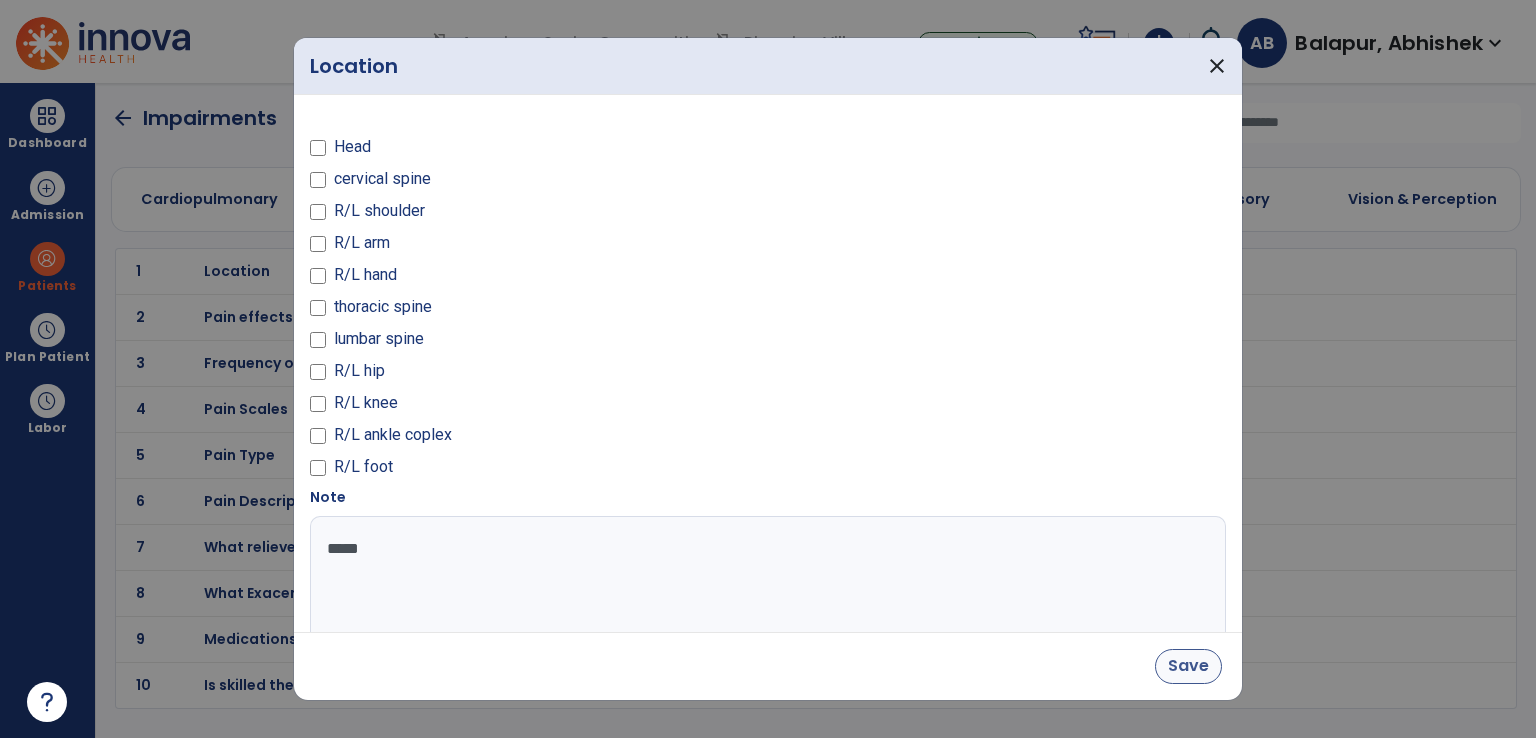 type on "*****" 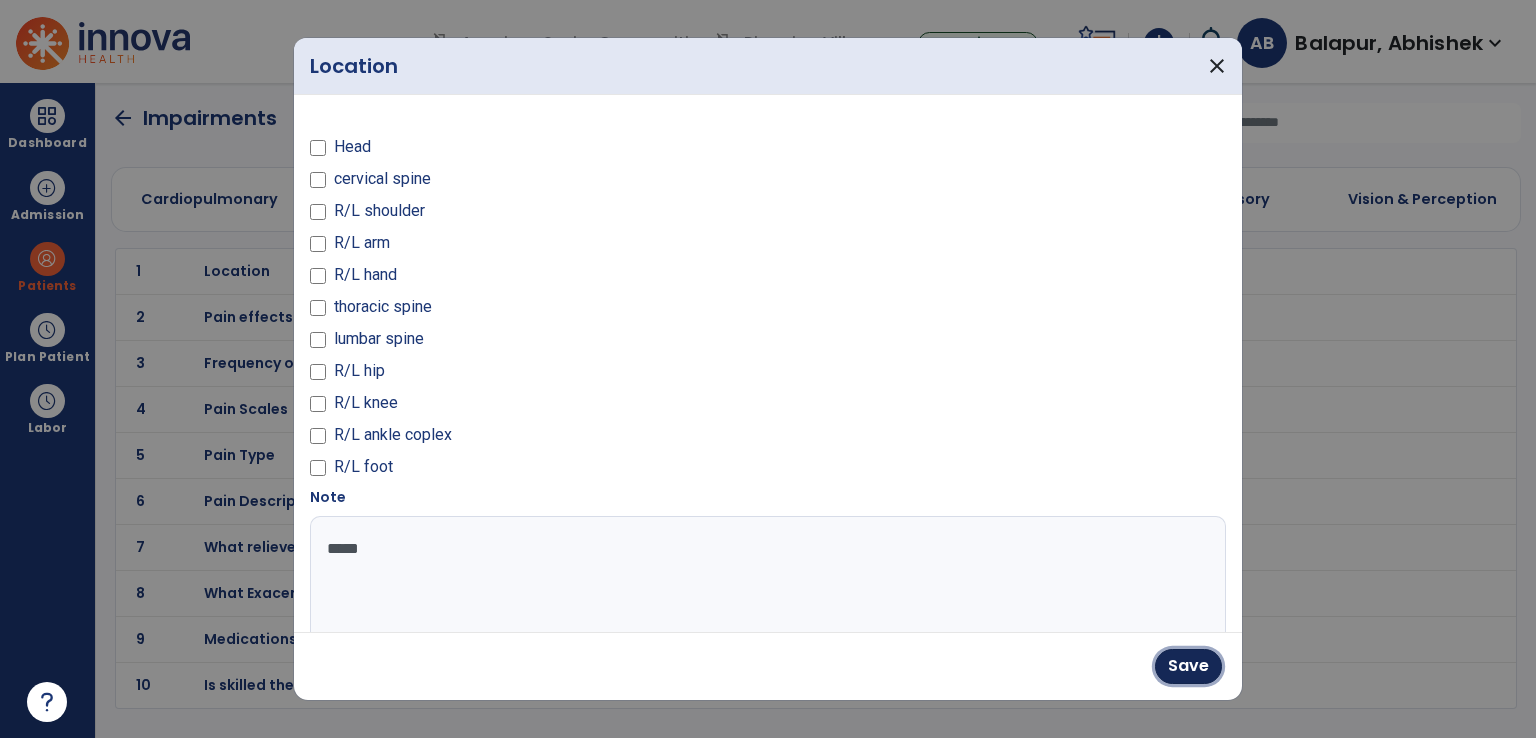 click on "Save" at bounding box center [1188, 666] 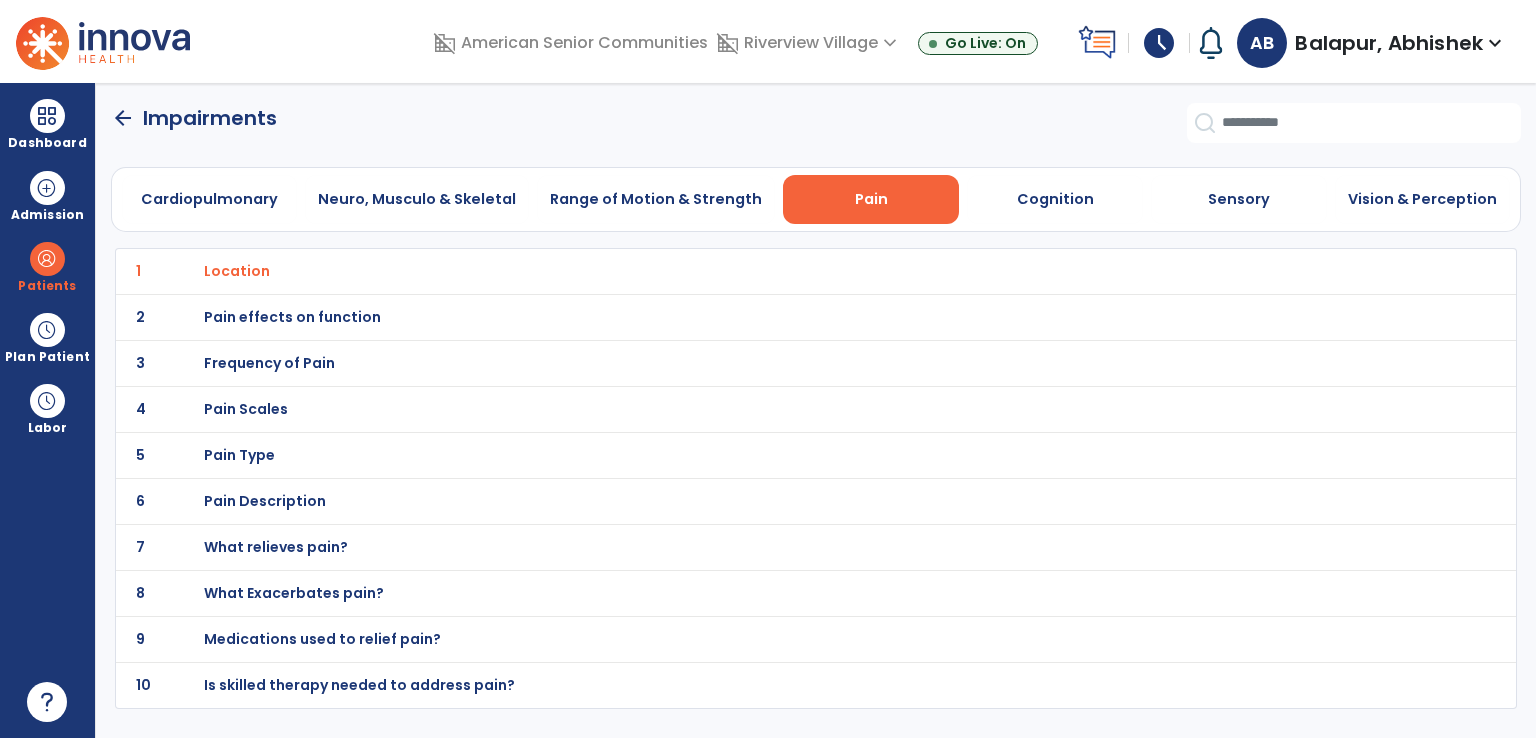 click on "Pain effects on function" at bounding box center [237, 271] 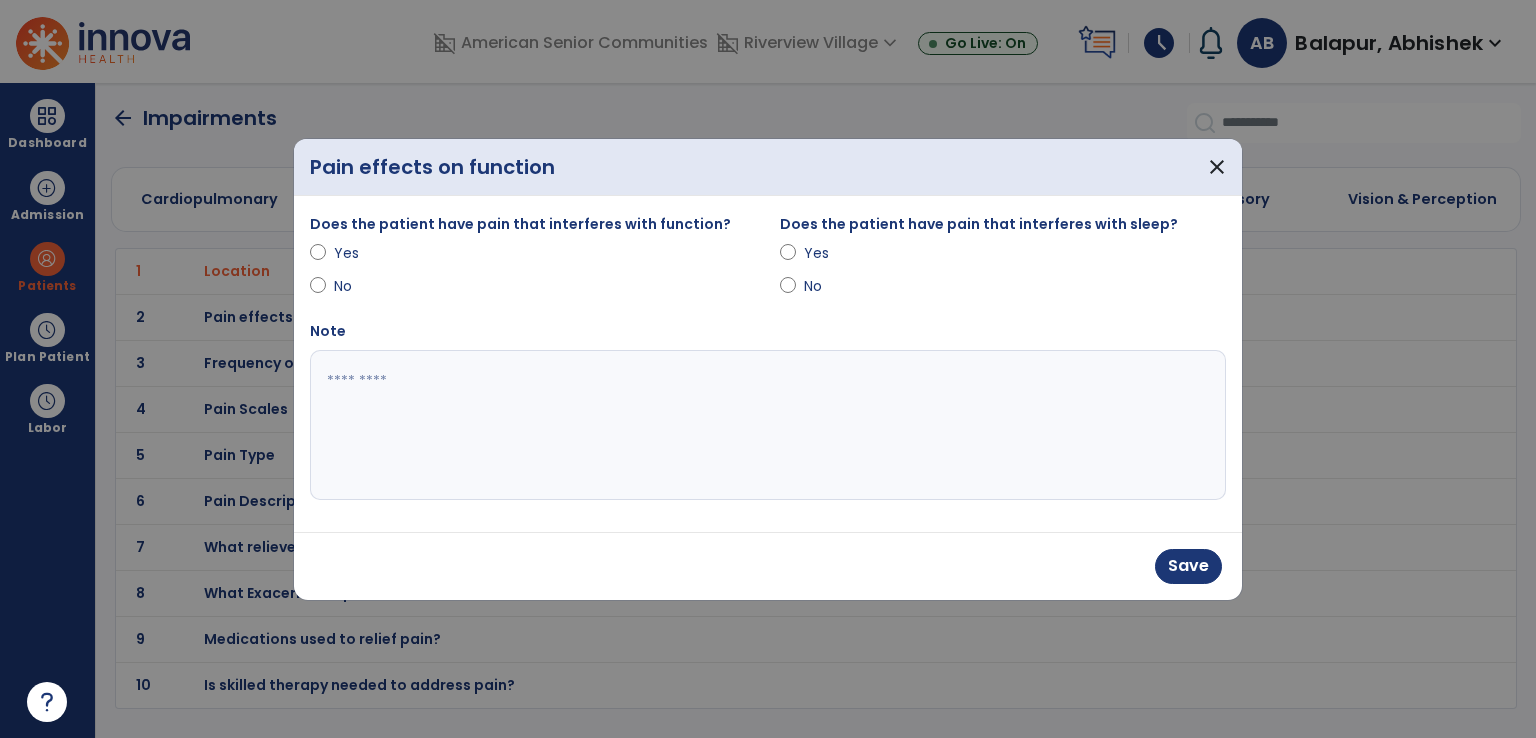 click on "Yes" at bounding box center (1003, 257) 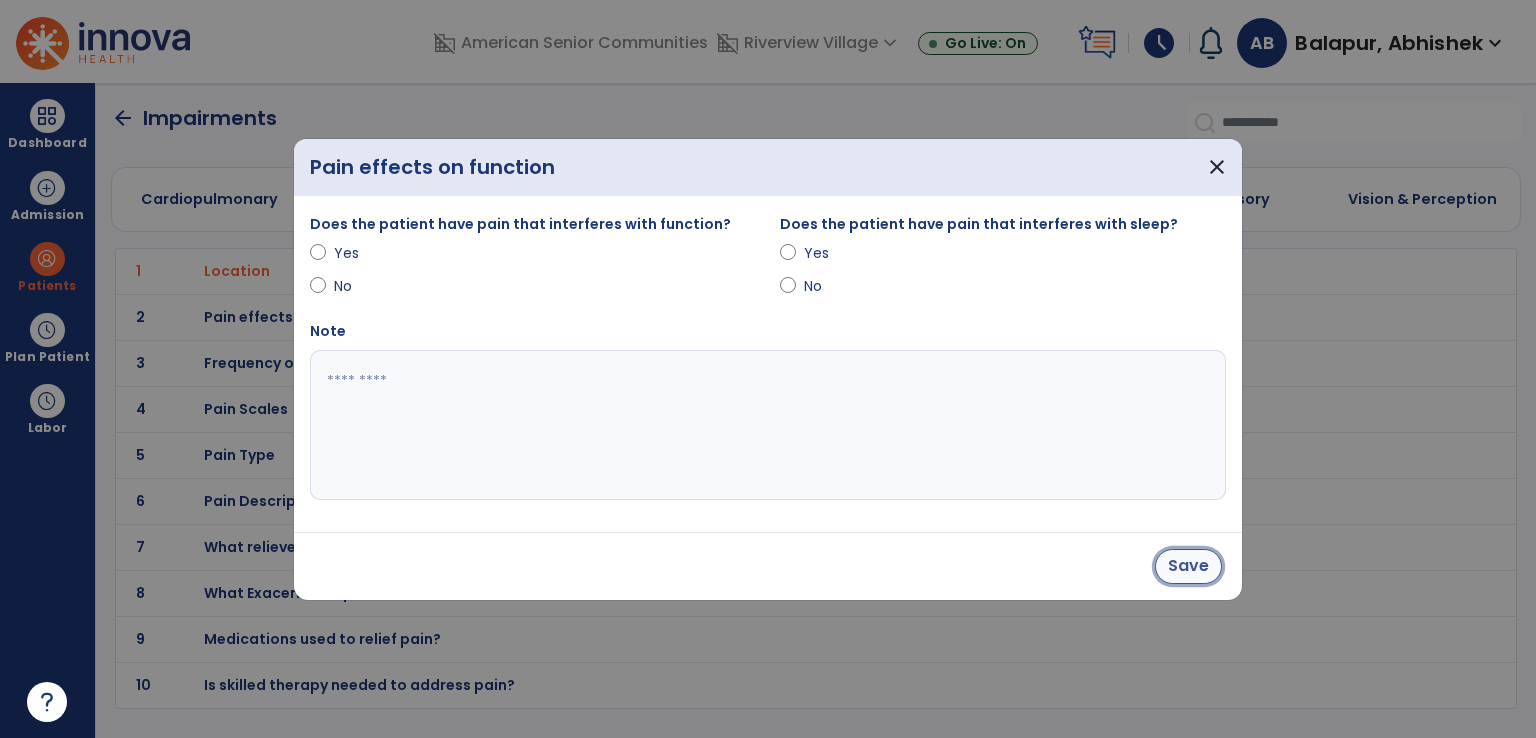 click on "Save" at bounding box center [1188, 566] 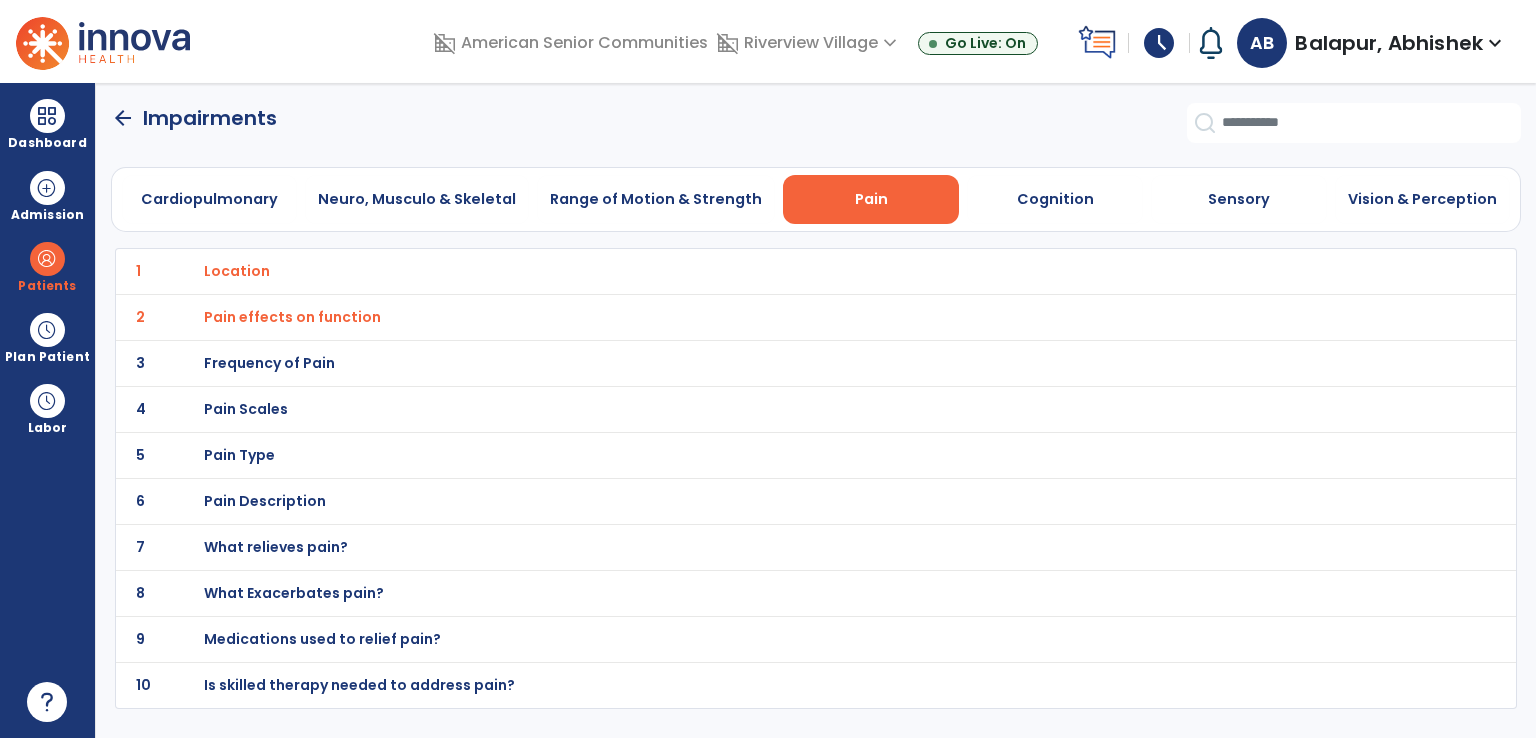 click on "What relieves pain?" at bounding box center [237, 271] 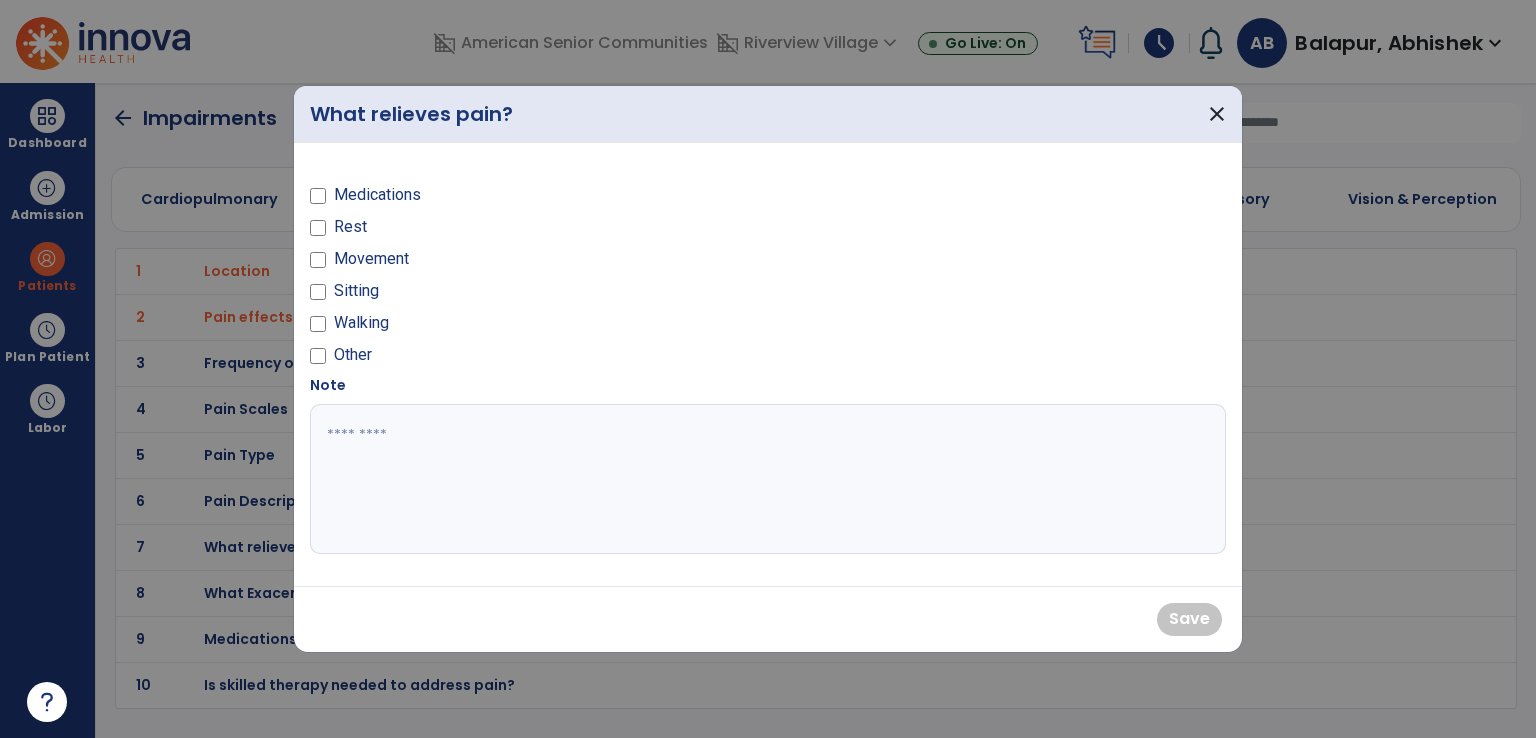 click at bounding box center (318, 231) 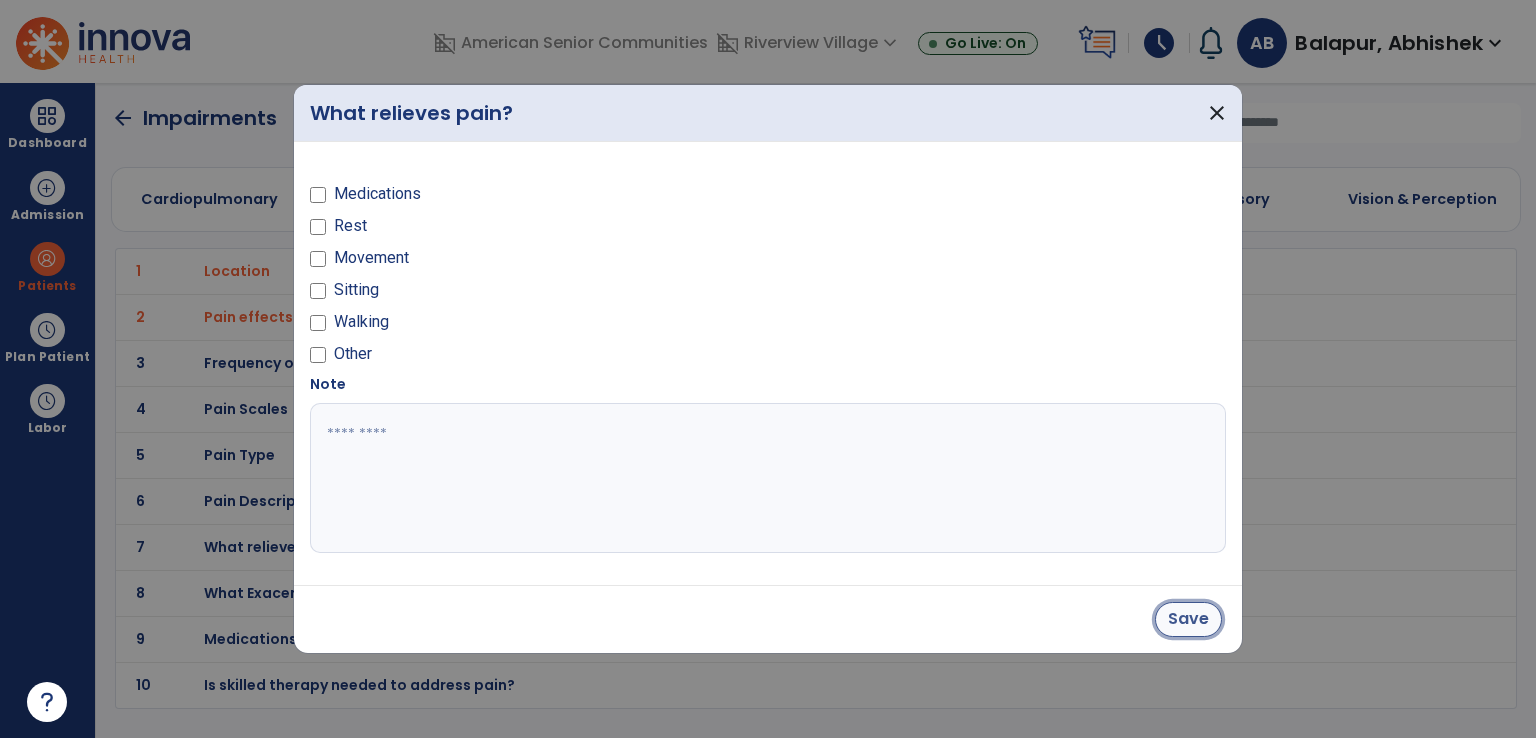 click on "Save" at bounding box center [1188, 619] 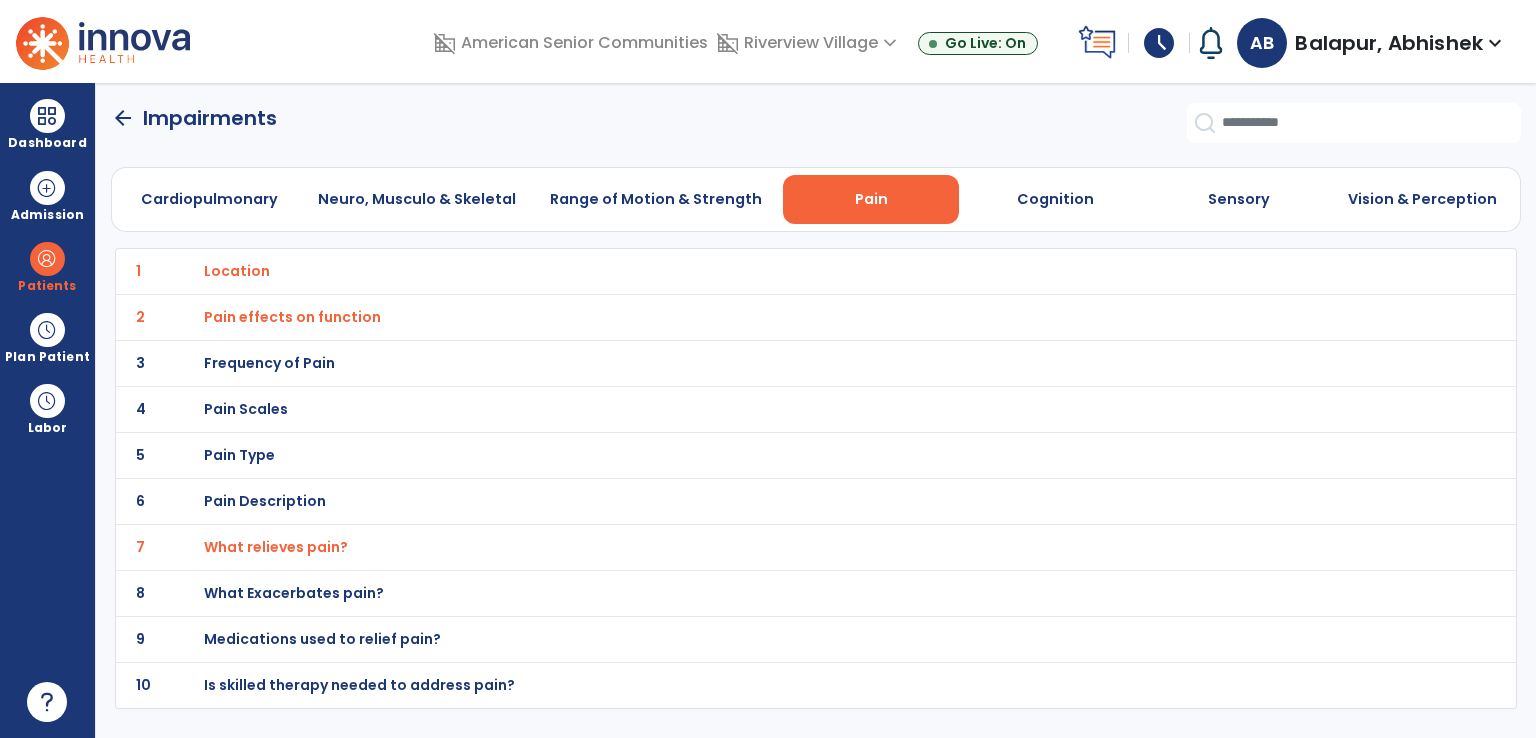 click on "What Exacerbates pain?" at bounding box center (237, 271) 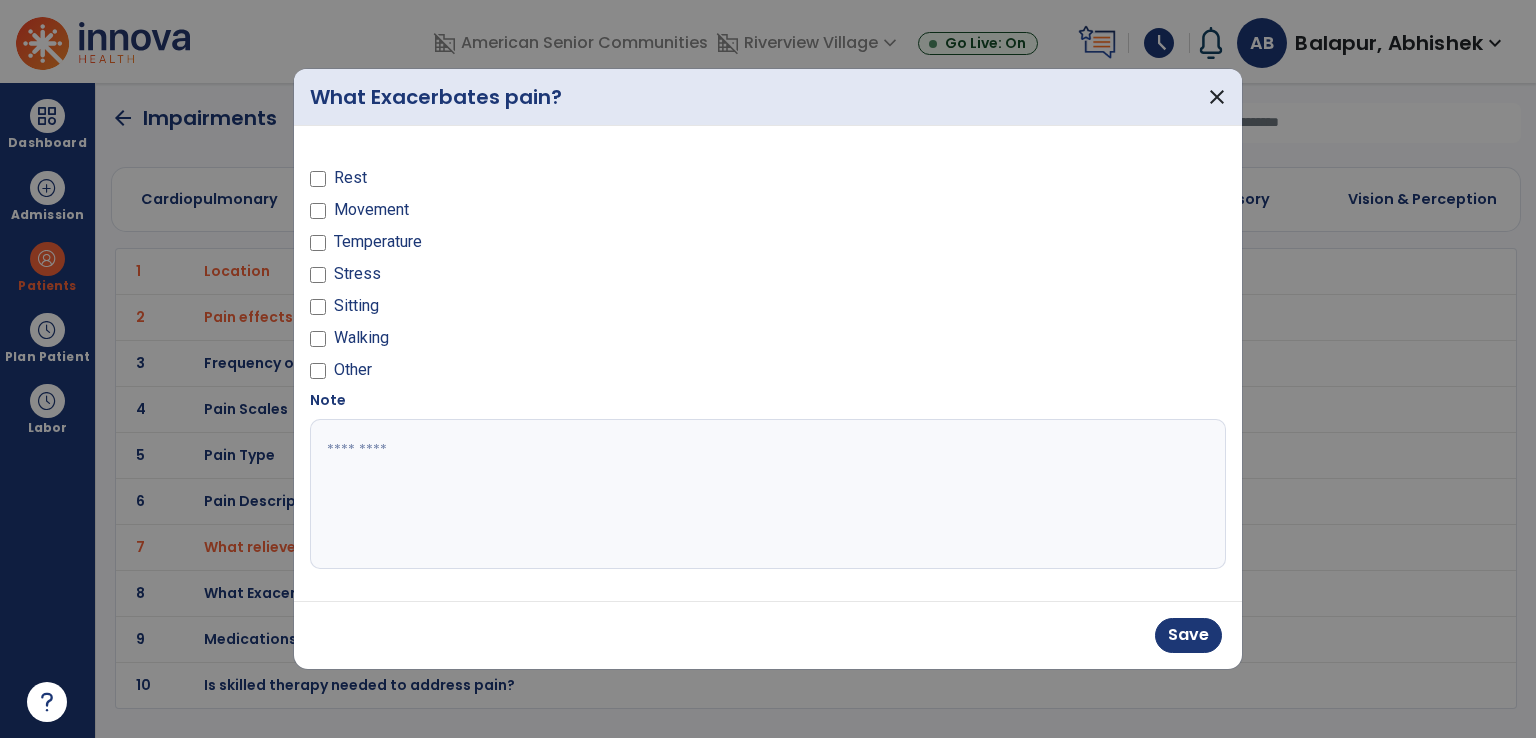 click on "Temperature" at bounding box center [533, 246] 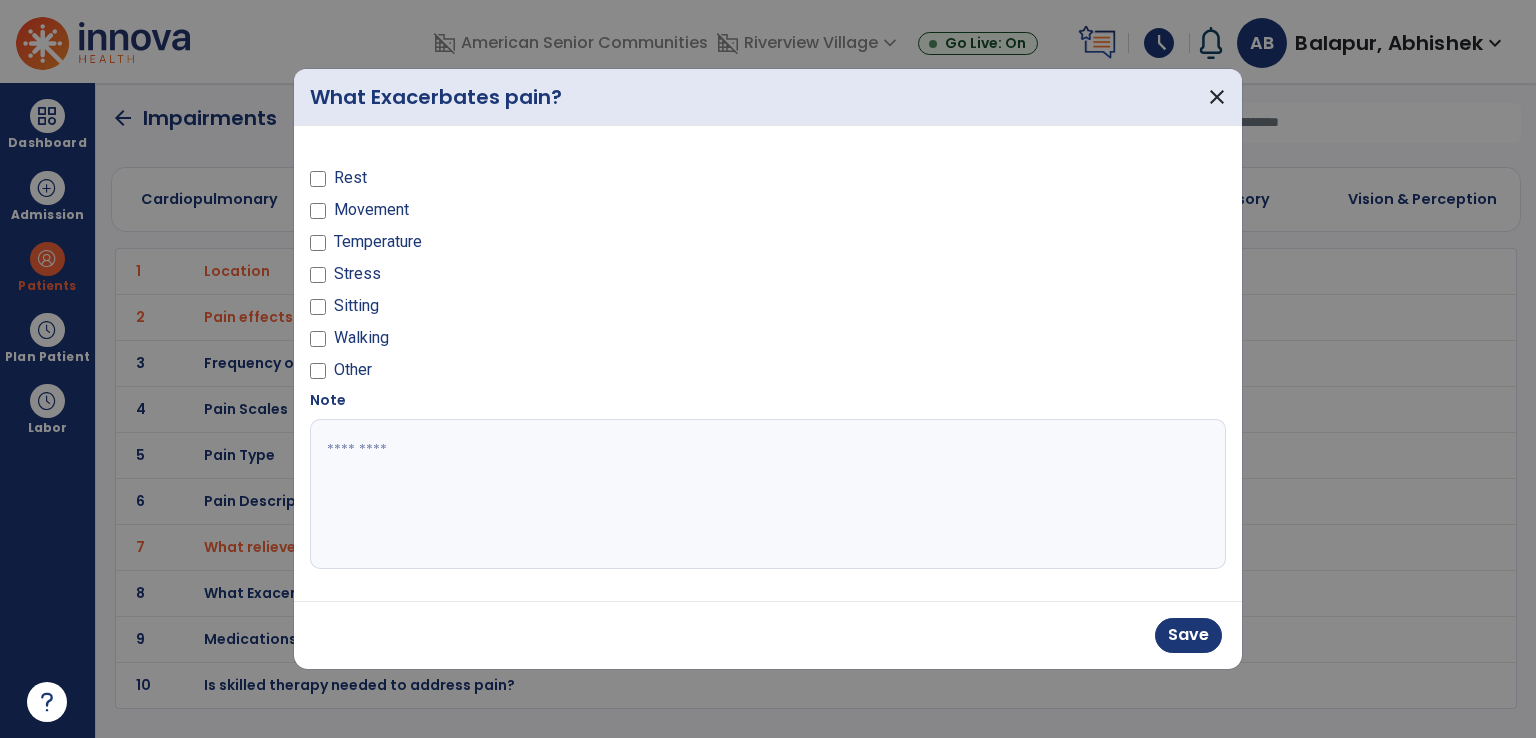 click on "Walking" at bounding box center [533, 342] 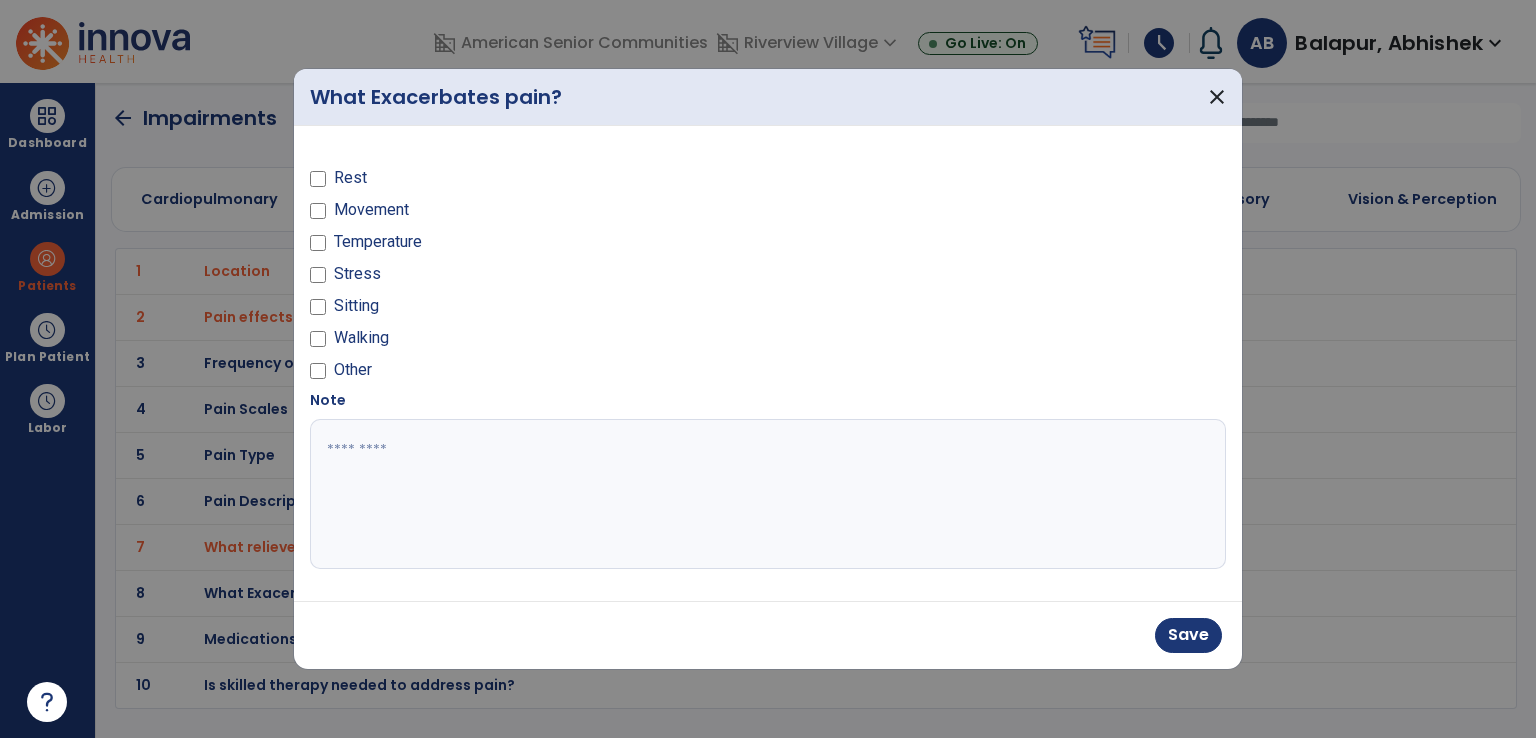 click on "Walking" at bounding box center [533, 342] 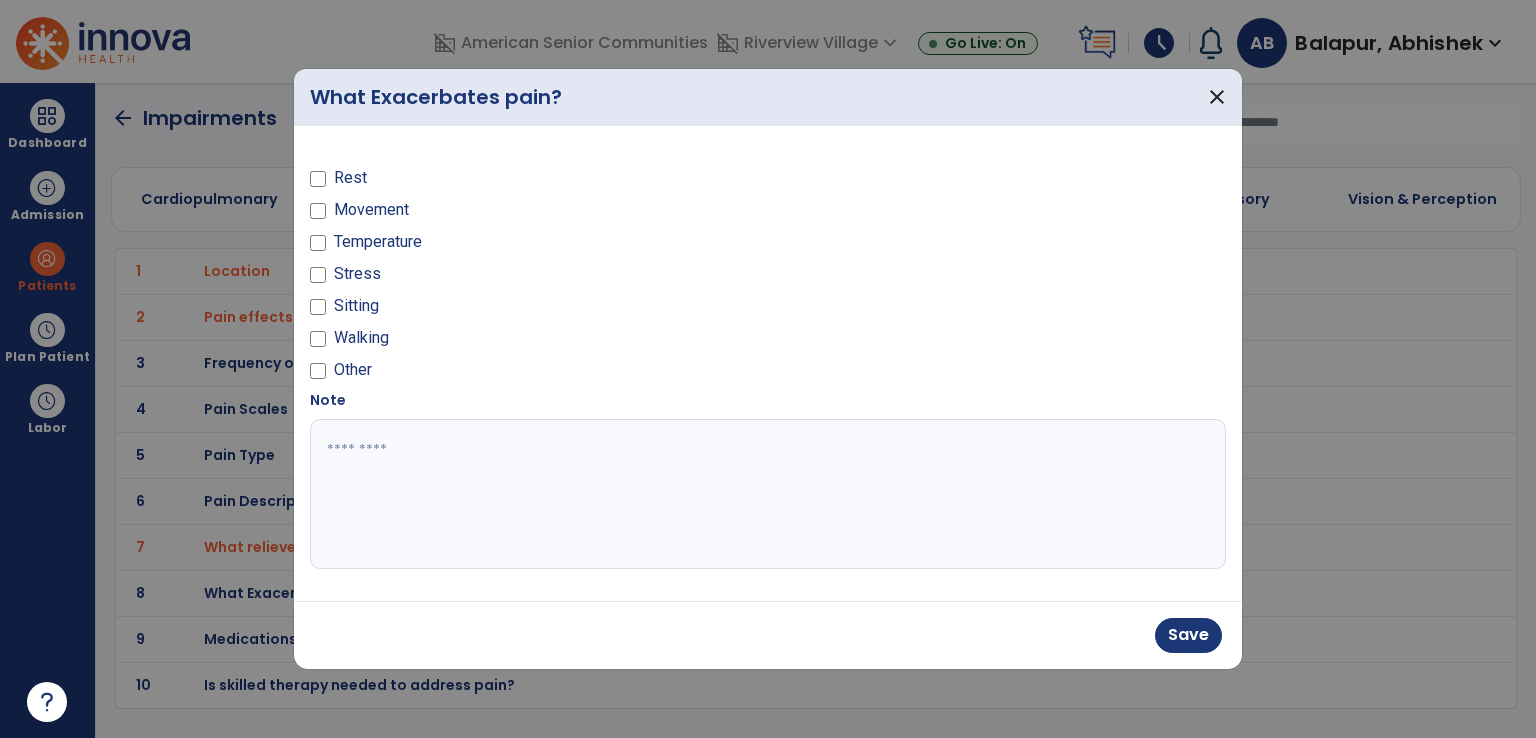 click on "Save" at bounding box center (1188, 635) 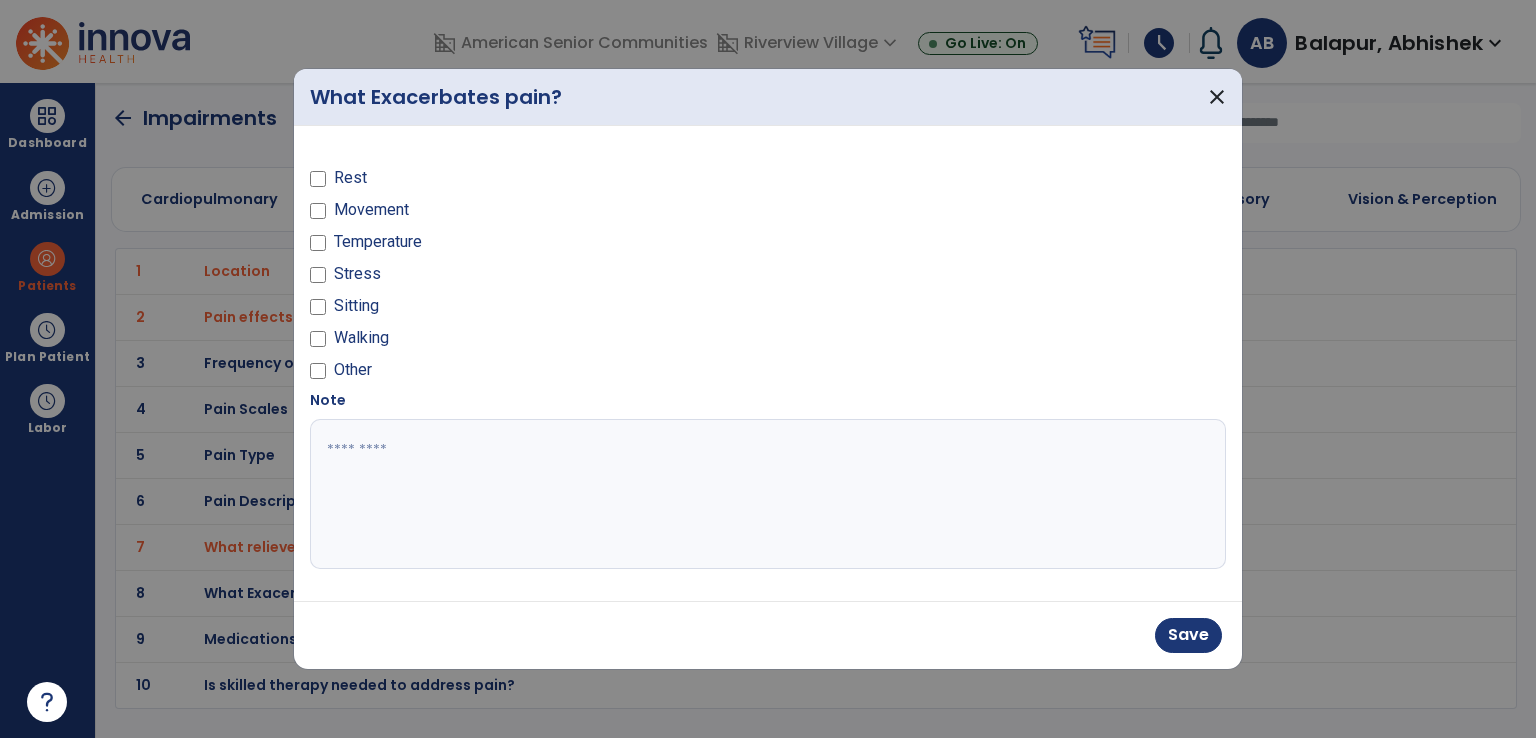 drag, startPoint x: 1137, startPoint y: 631, endPoint x: 1224, endPoint y: 632, distance: 87.005745 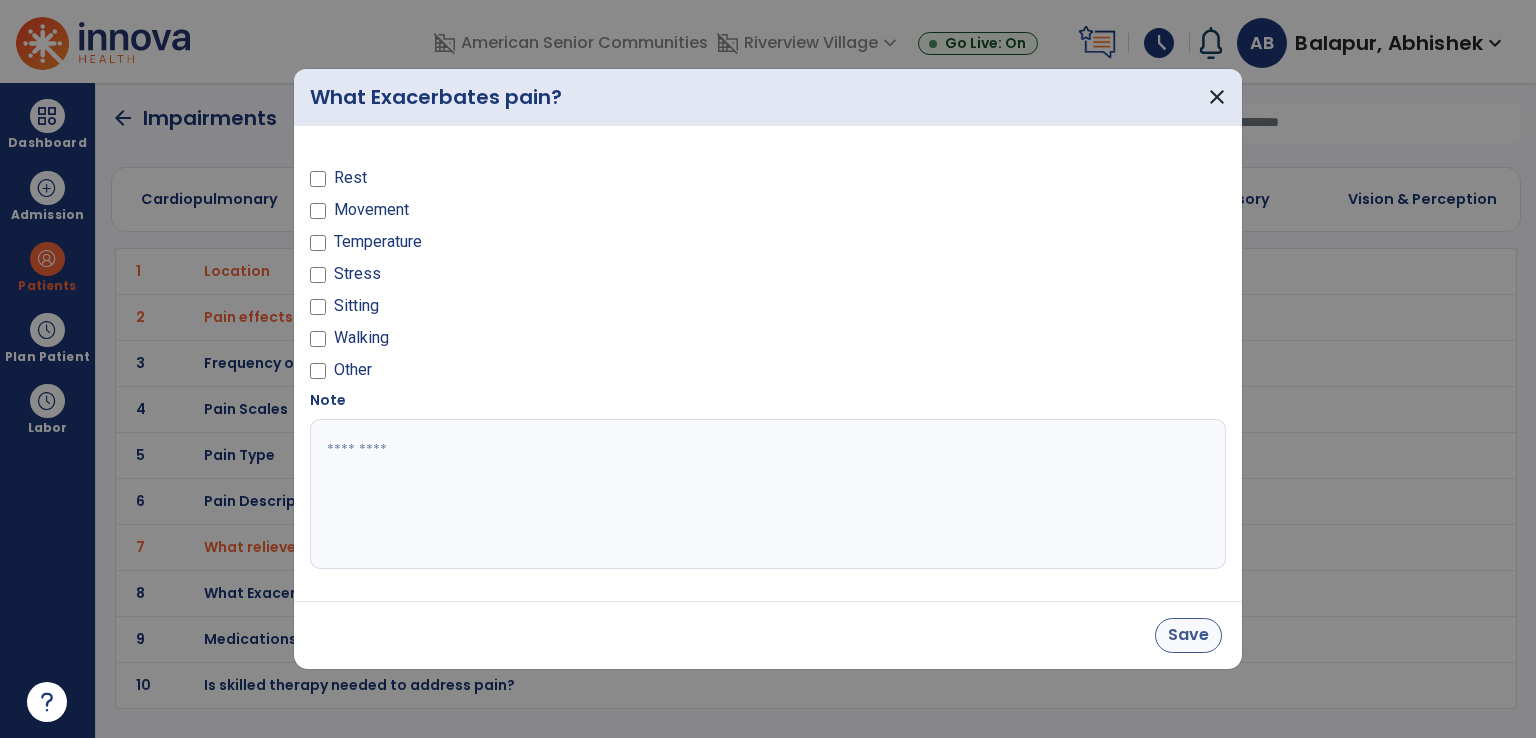 click on "Save" at bounding box center [768, 635] 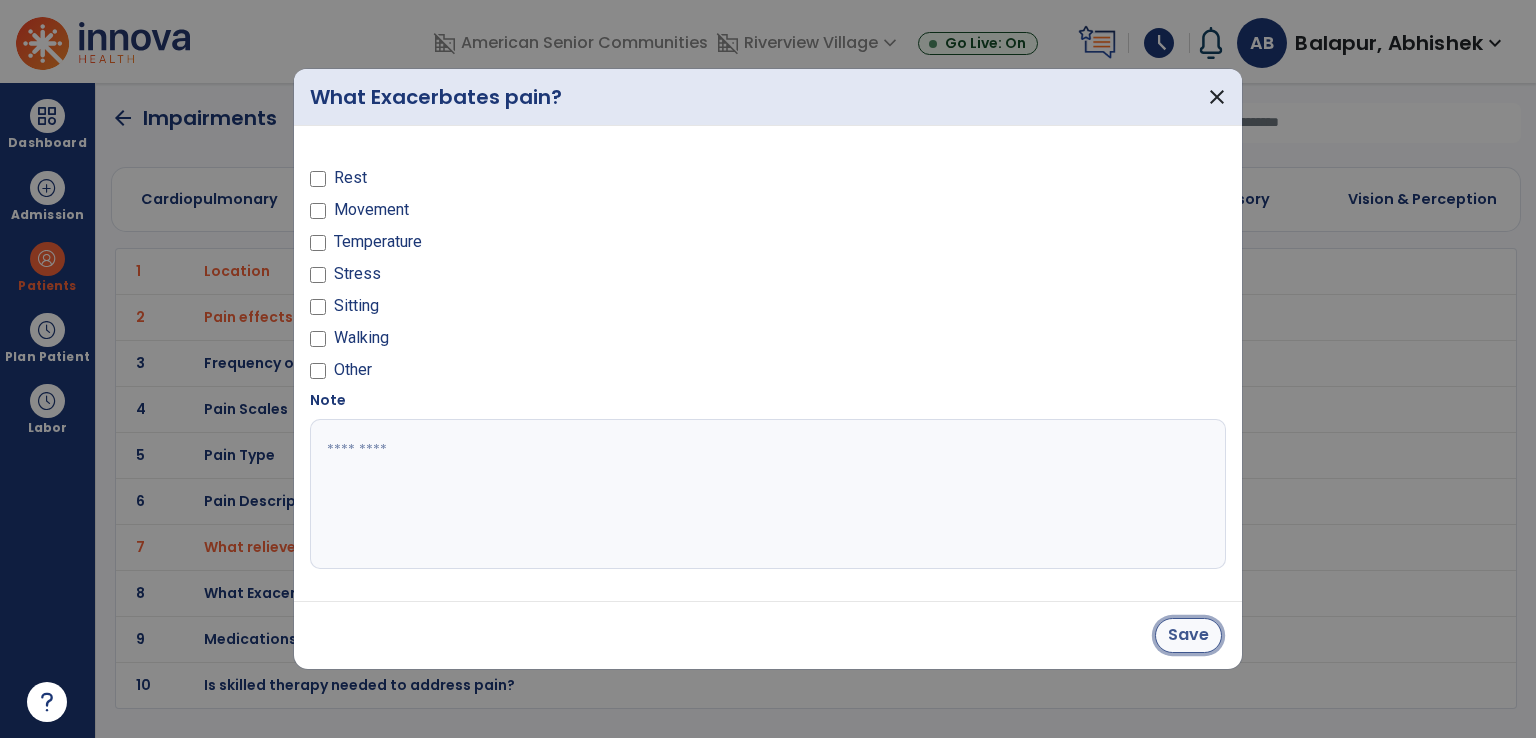click on "Save" at bounding box center [1188, 635] 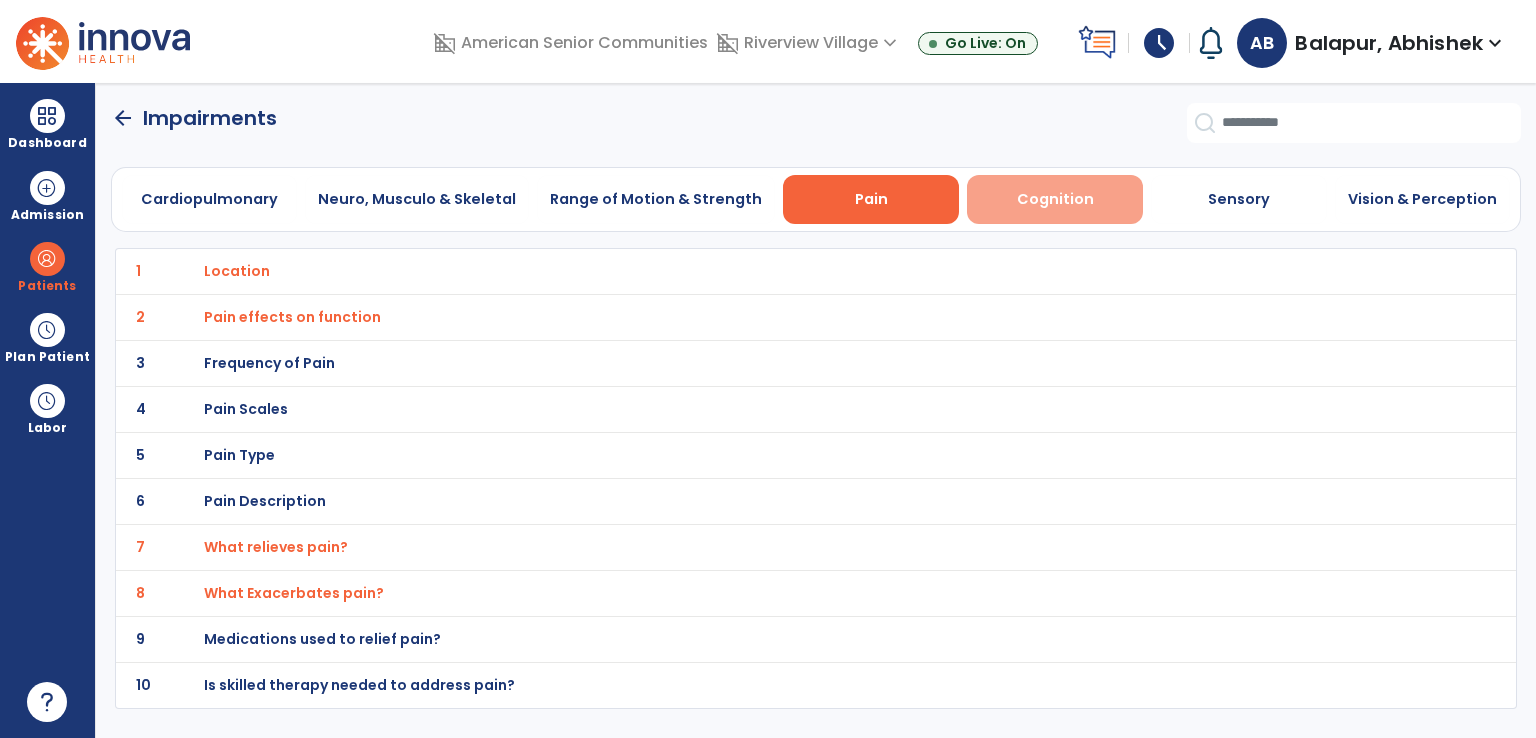 click on "Cognition" at bounding box center (1055, 199) 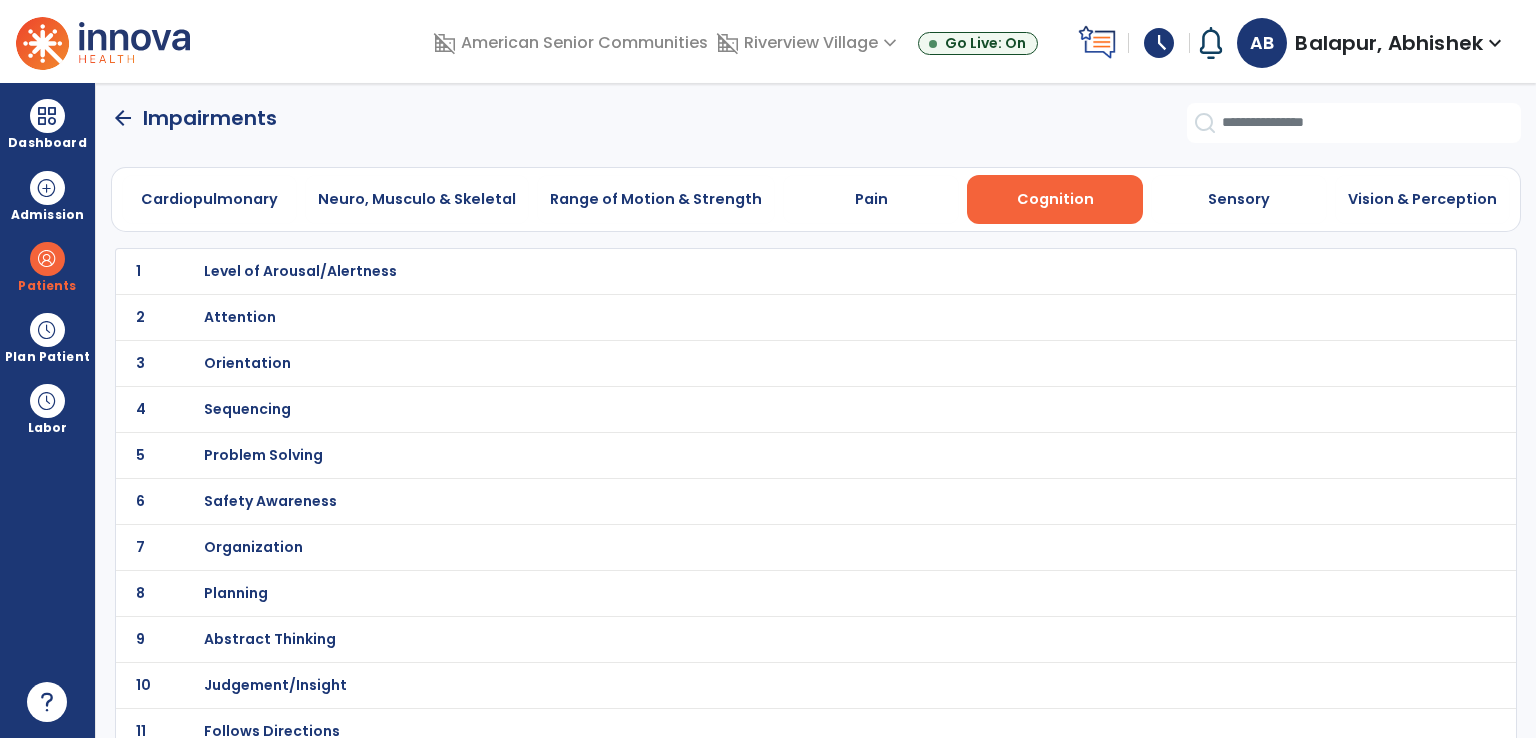 click on "Attention" at bounding box center (300, 271) 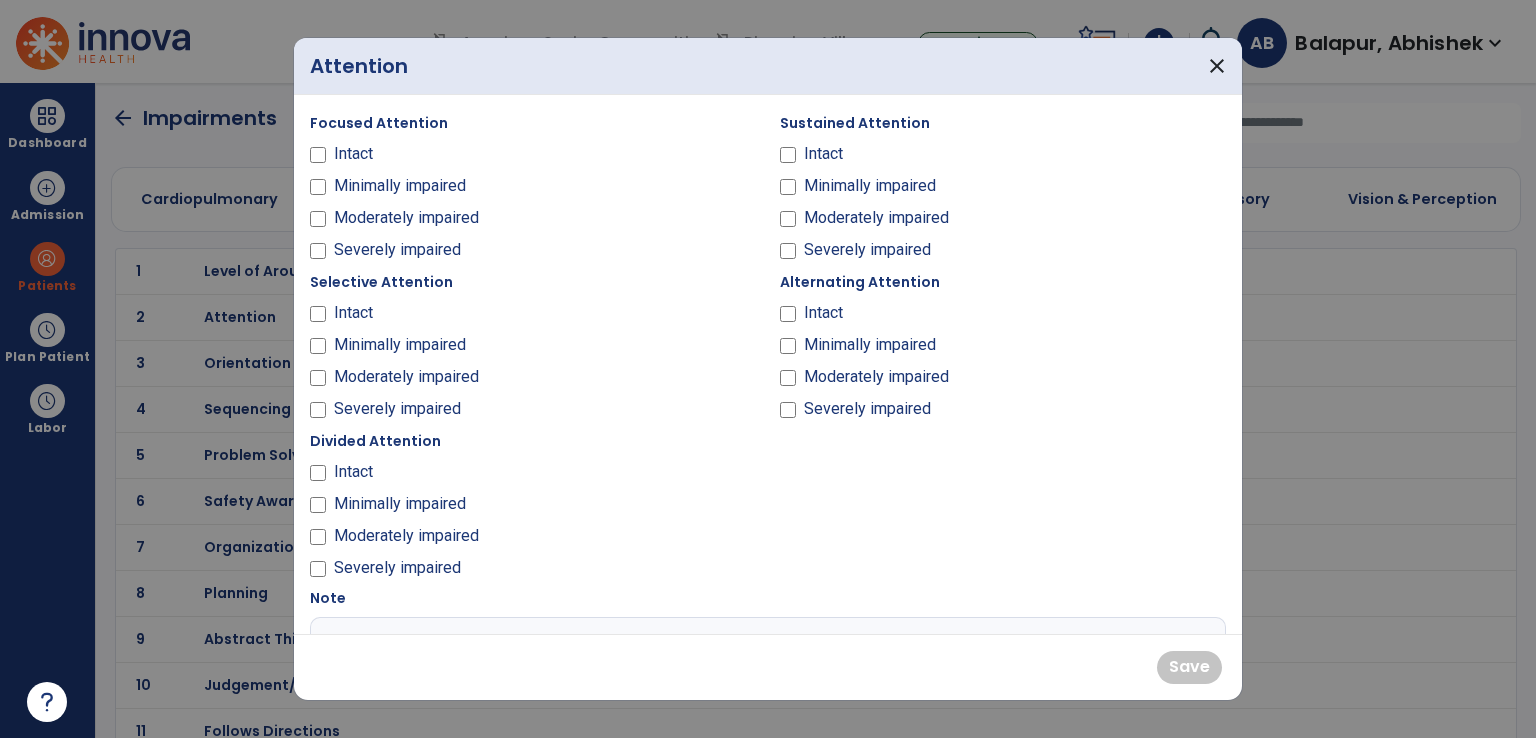 click on "Intact" at bounding box center [533, 158] 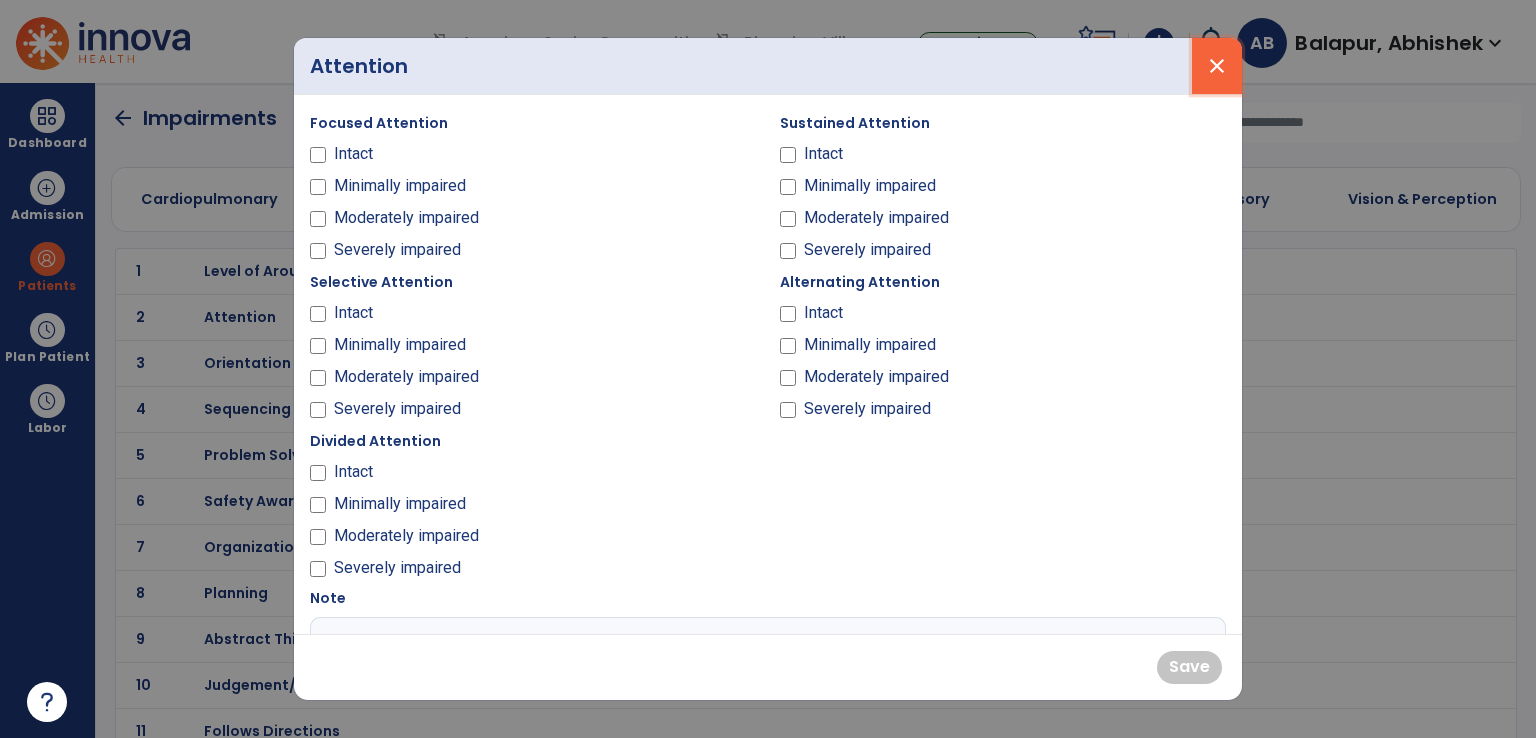 click on "close" at bounding box center [1217, 66] 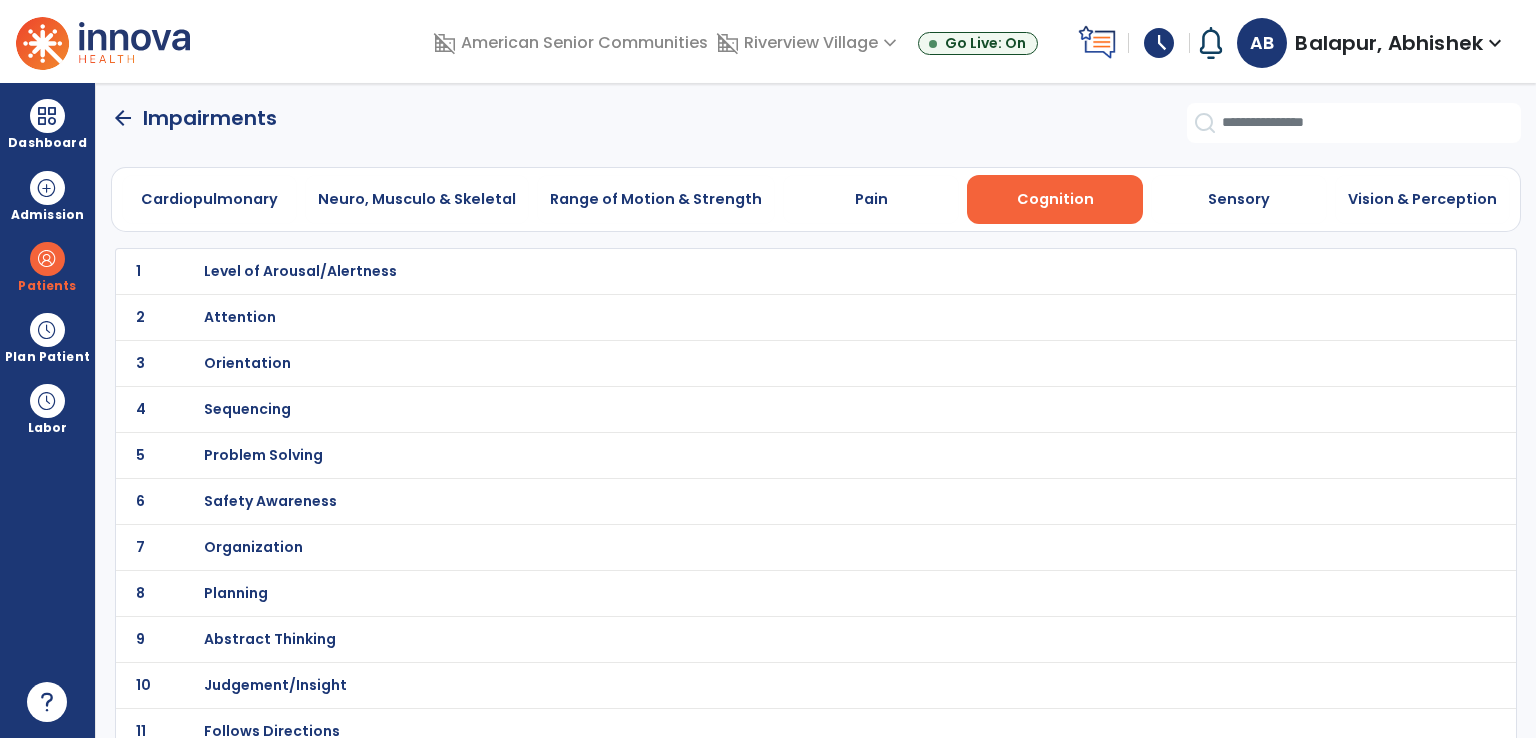 click on "Orientation" at bounding box center (300, 271) 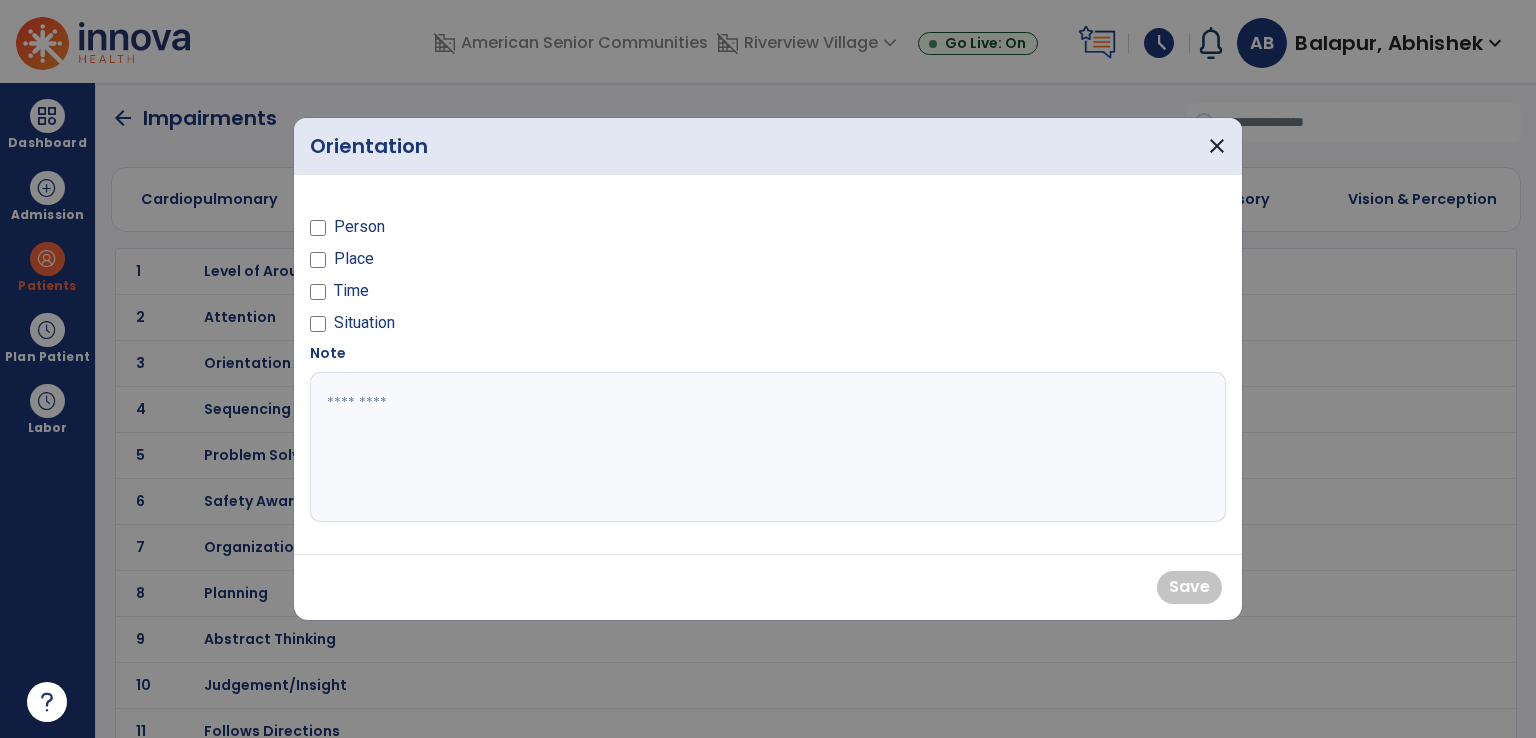 click on "Person      Place      Time      Situation" at bounding box center [533, 267] 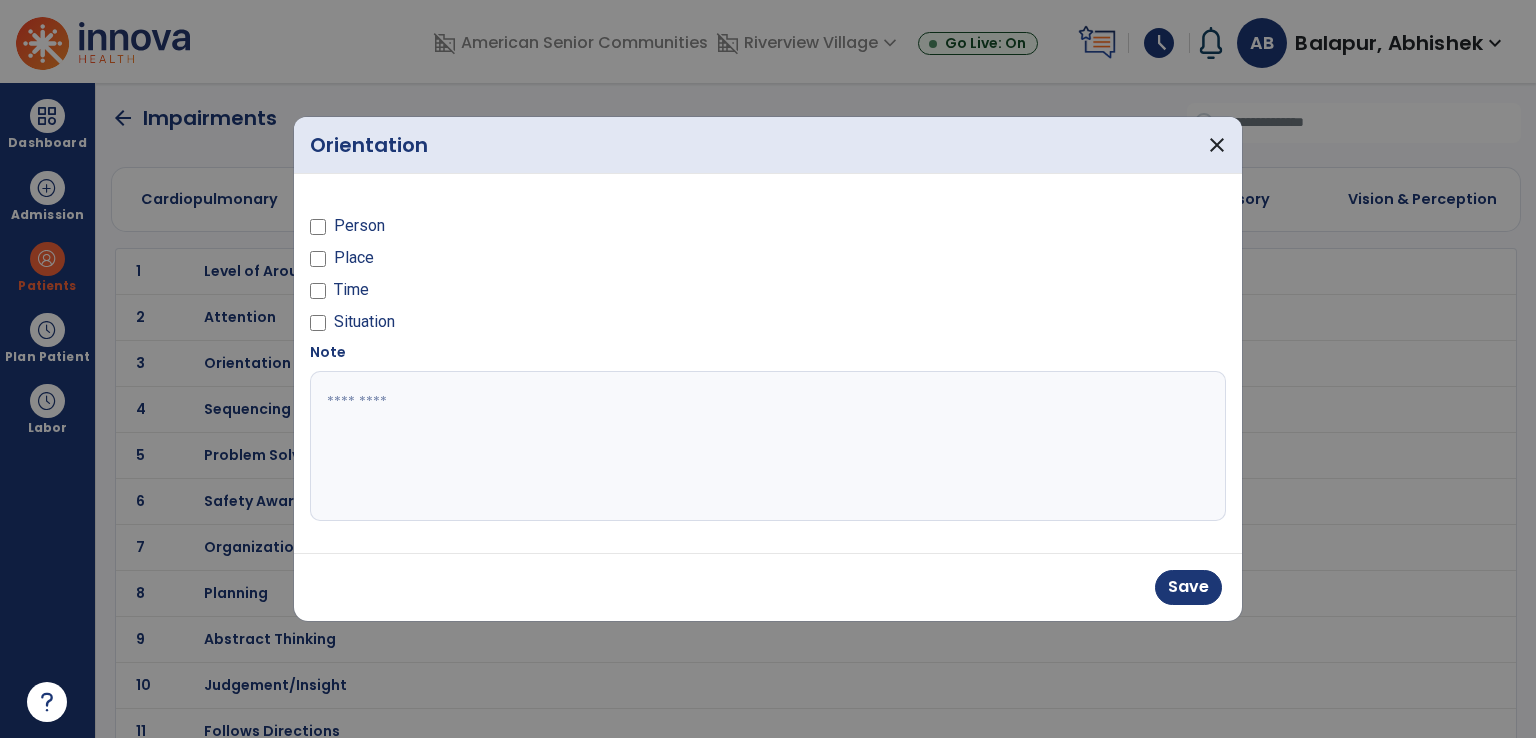 click at bounding box center (318, 262) 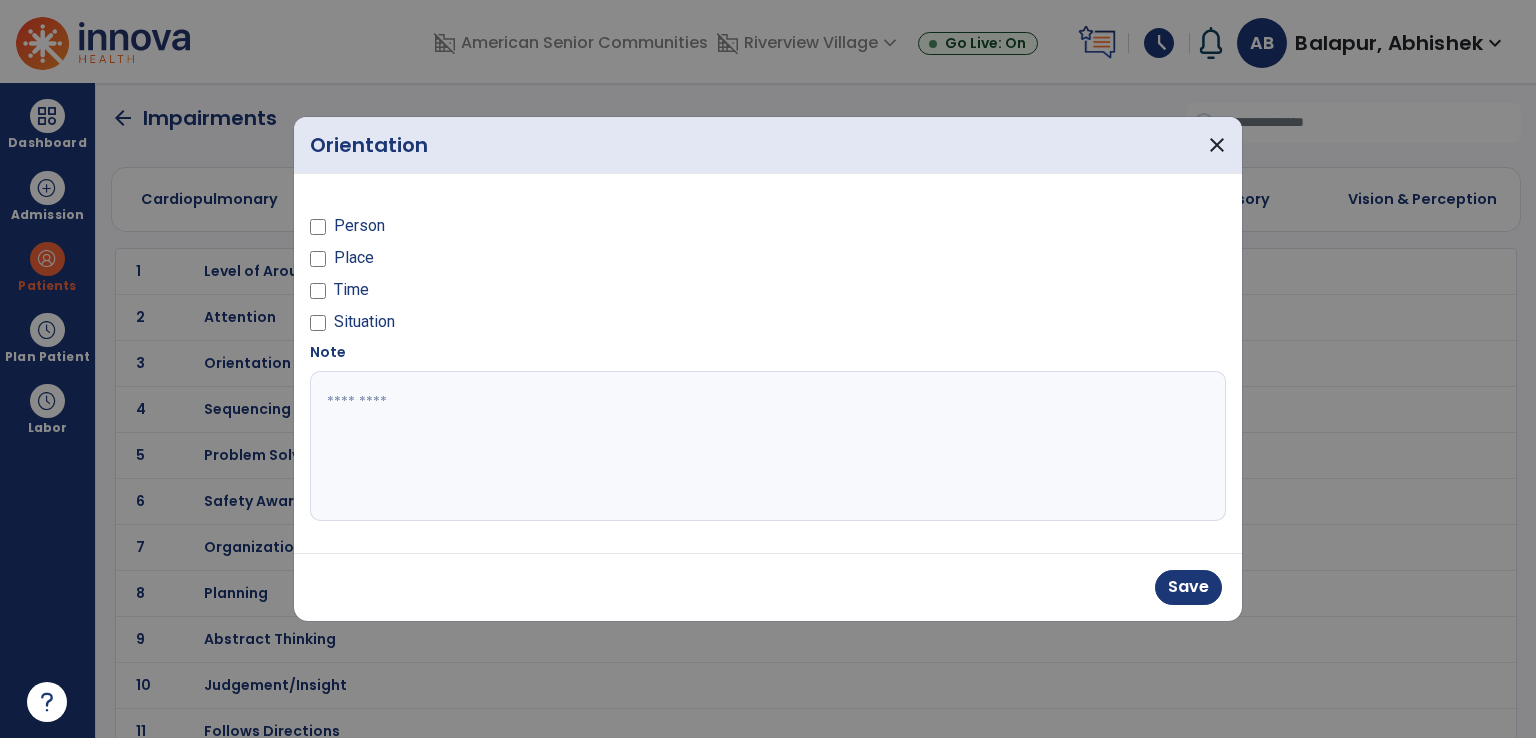 click at bounding box center [318, 262] 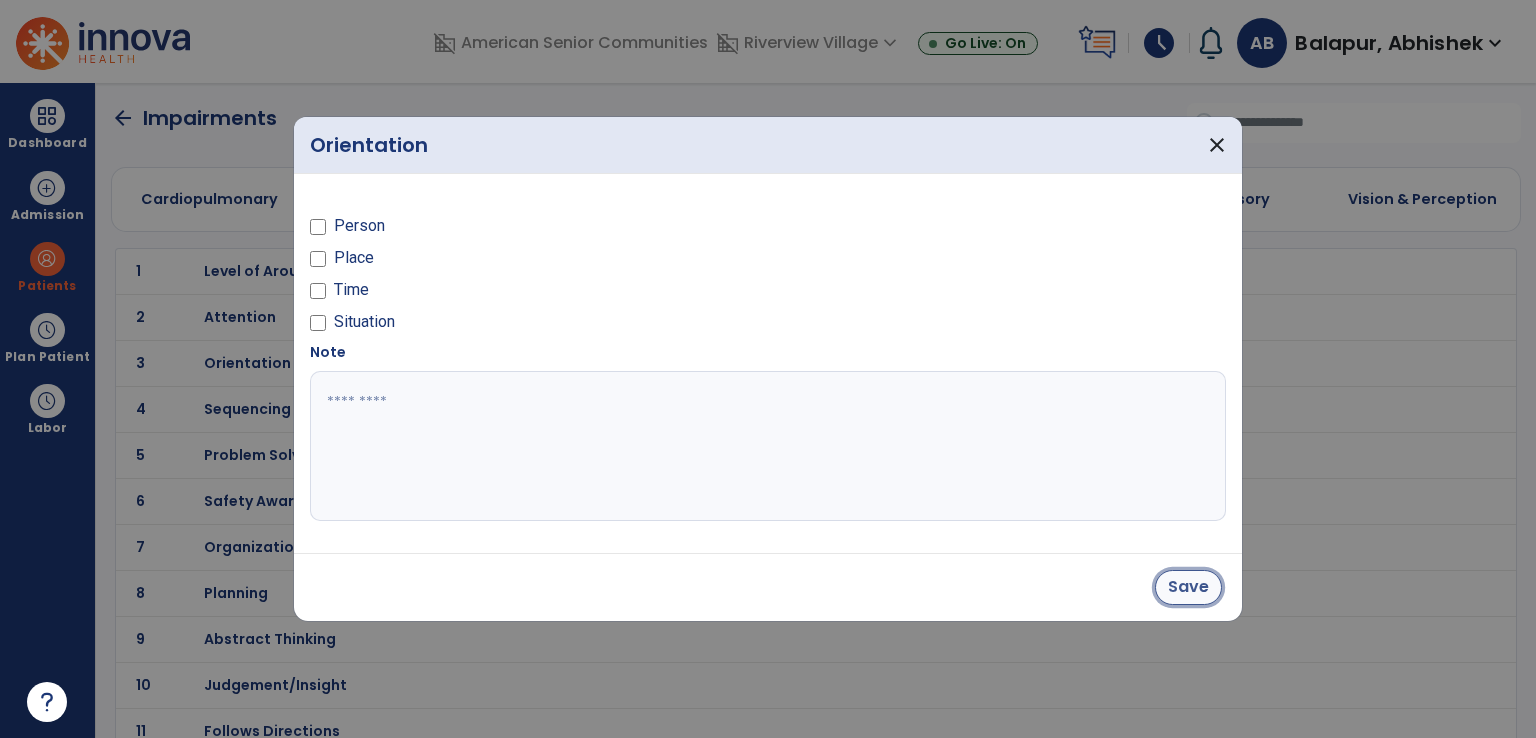 click on "Save" at bounding box center (1188, 587) 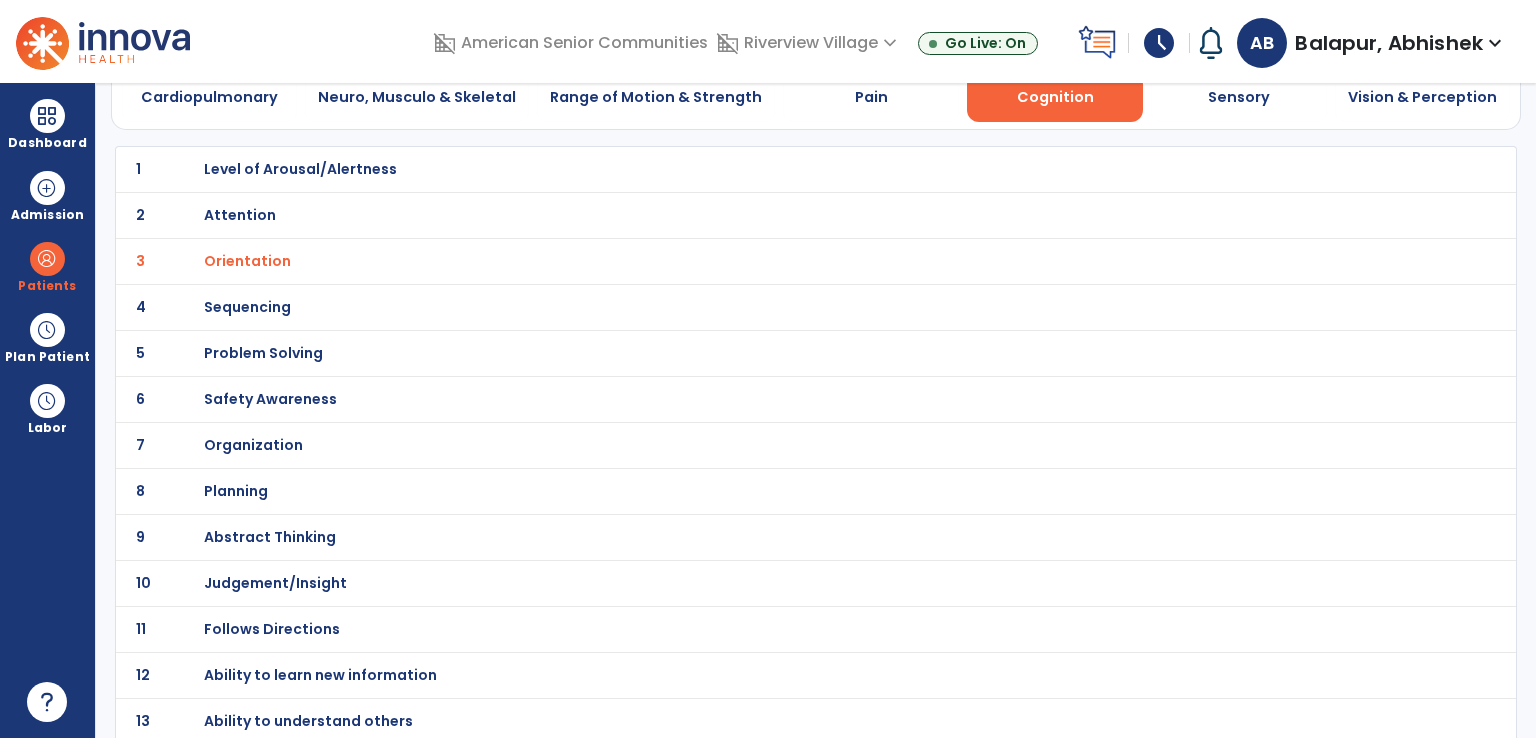 scroll, scrollTop: 106, scrollLeft: 0, axis: vertical 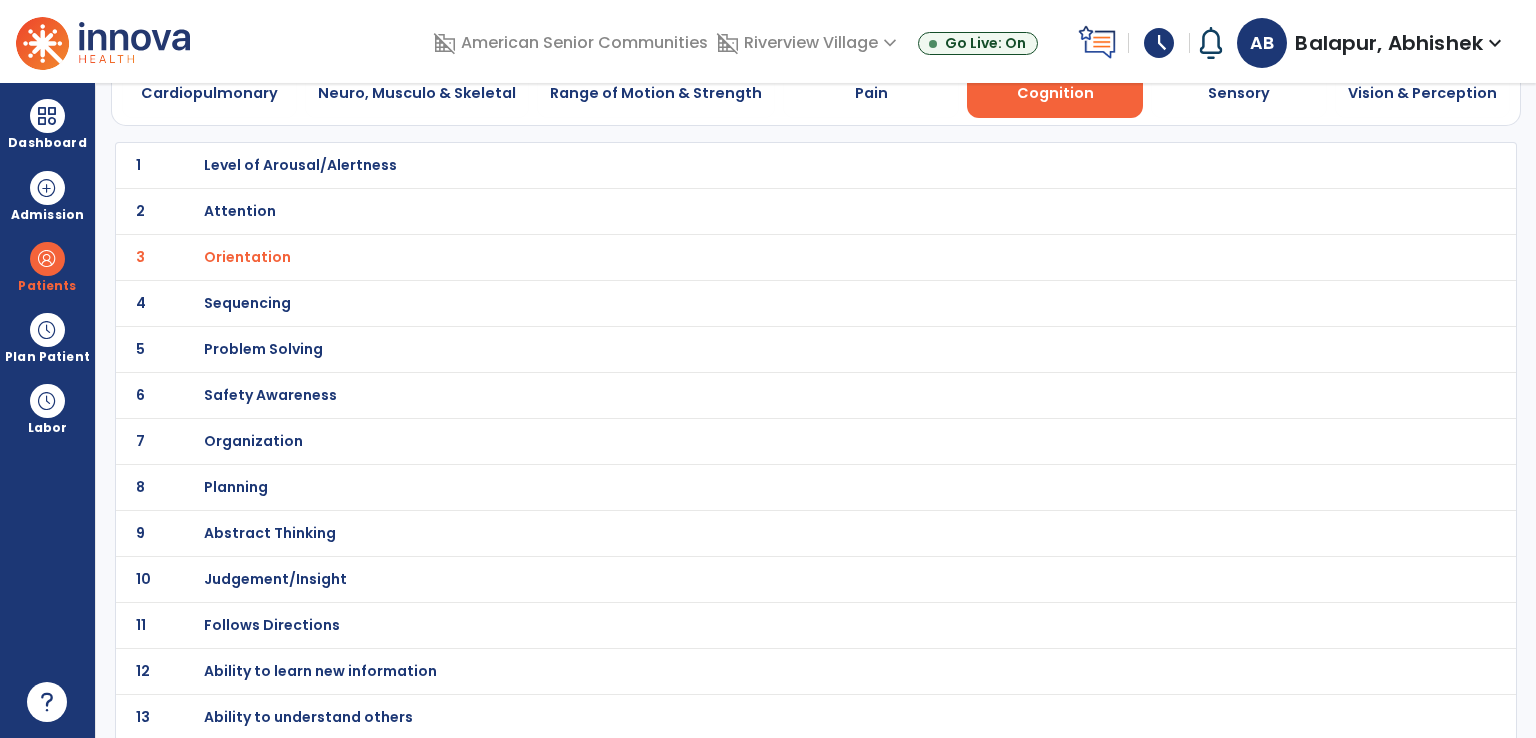 click on "Follows Directions" at bounding box center (300, 165) 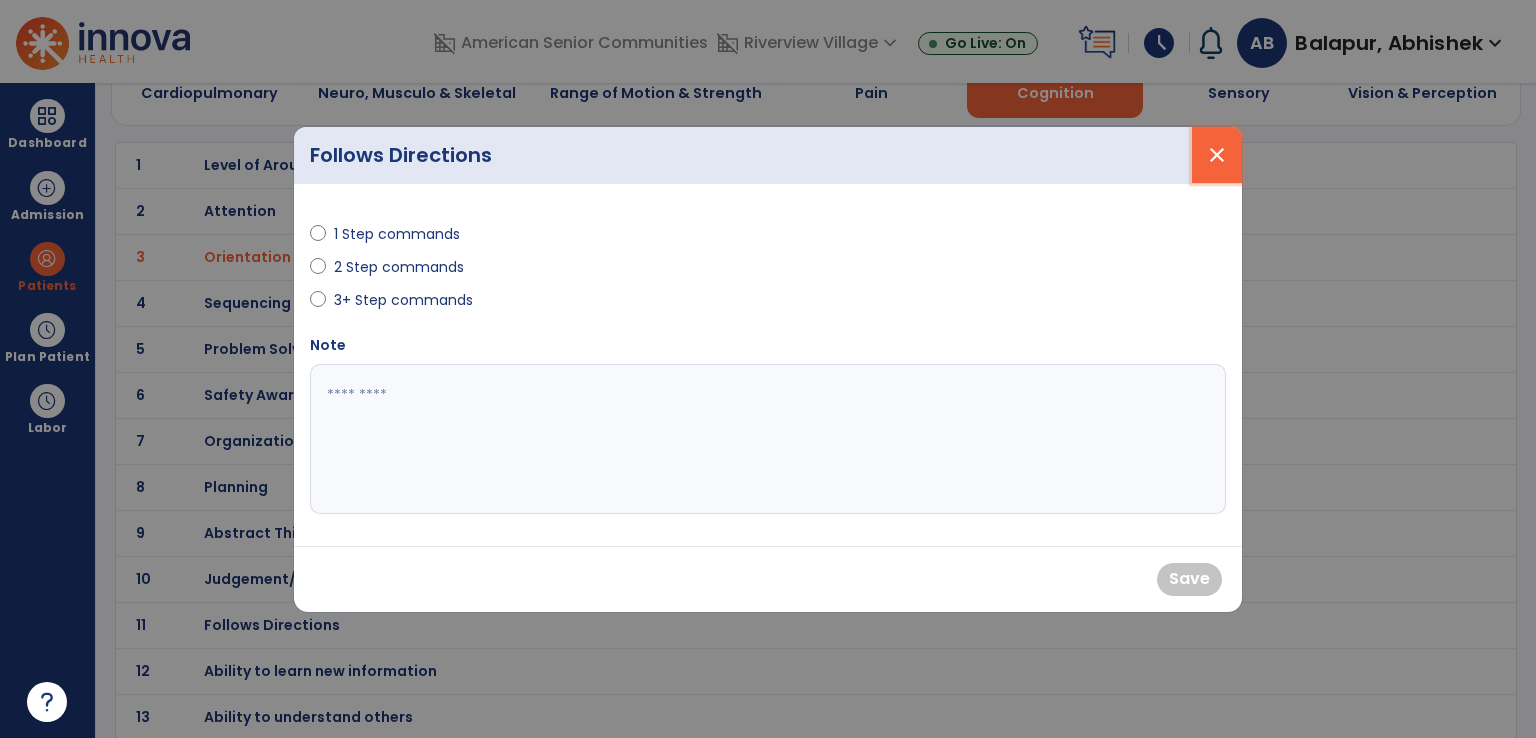 click on "close" at bounding box center [1217, 155] 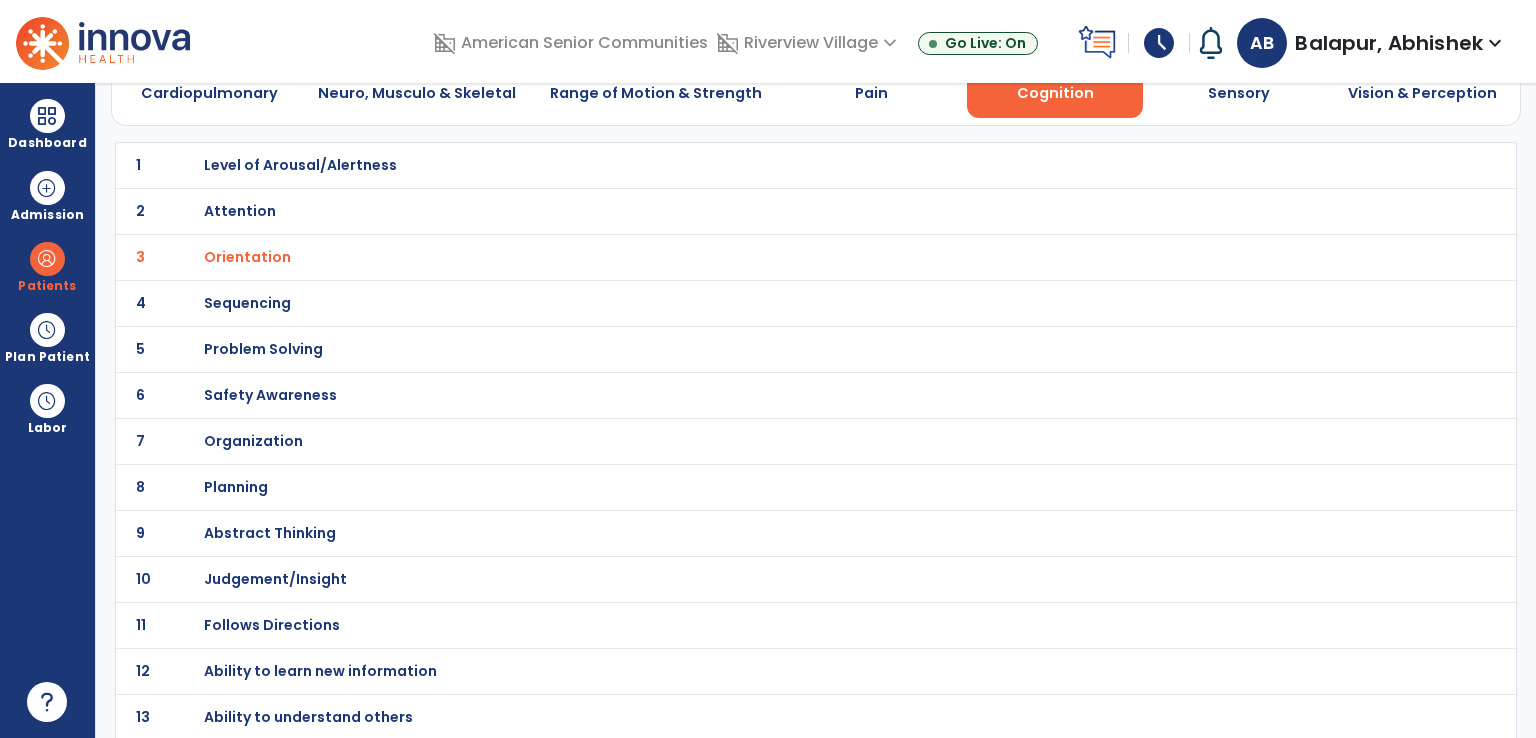 click on "Safety Awareness" at bounding box center (300, 165) 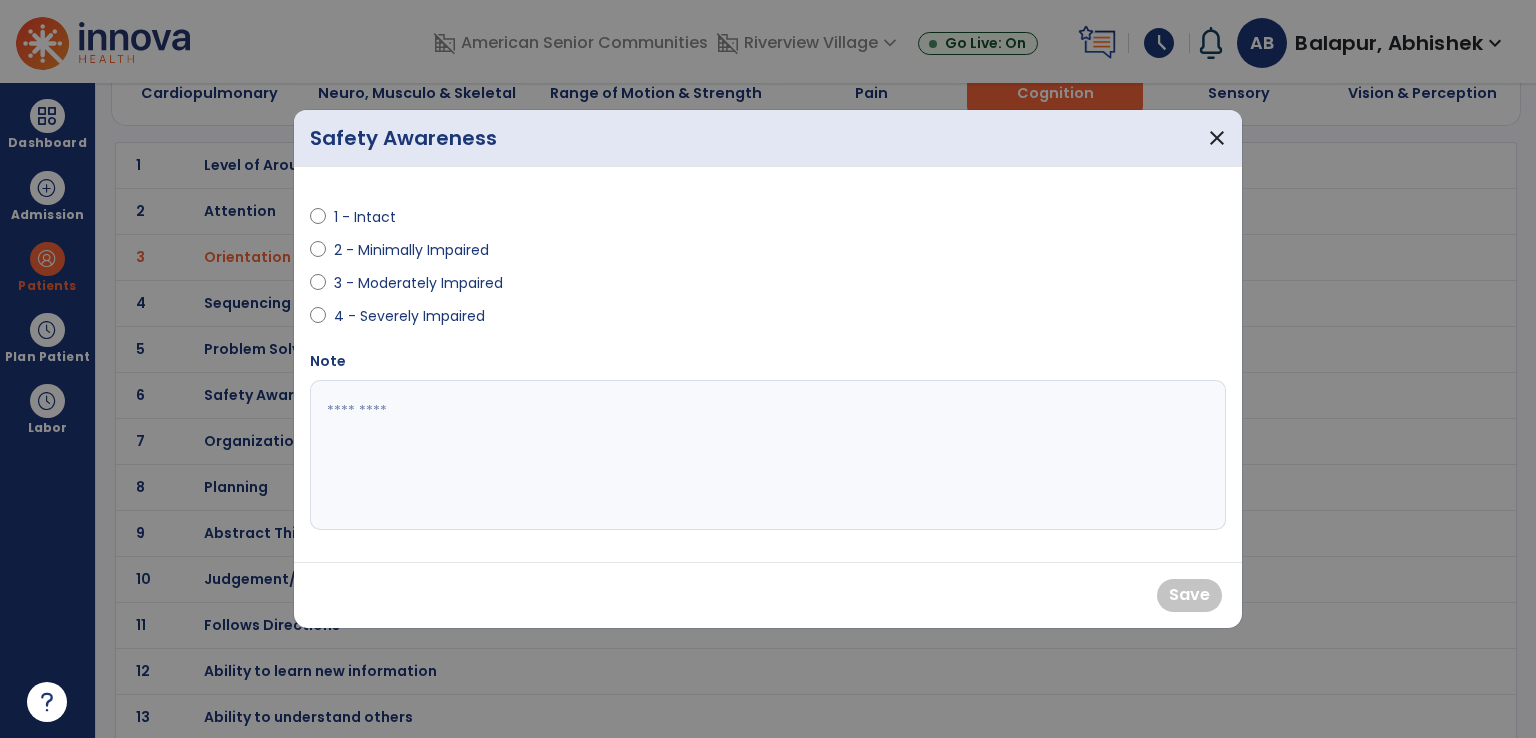 click on "2 - Minimally Impaired" at bounding box center [411, 250] 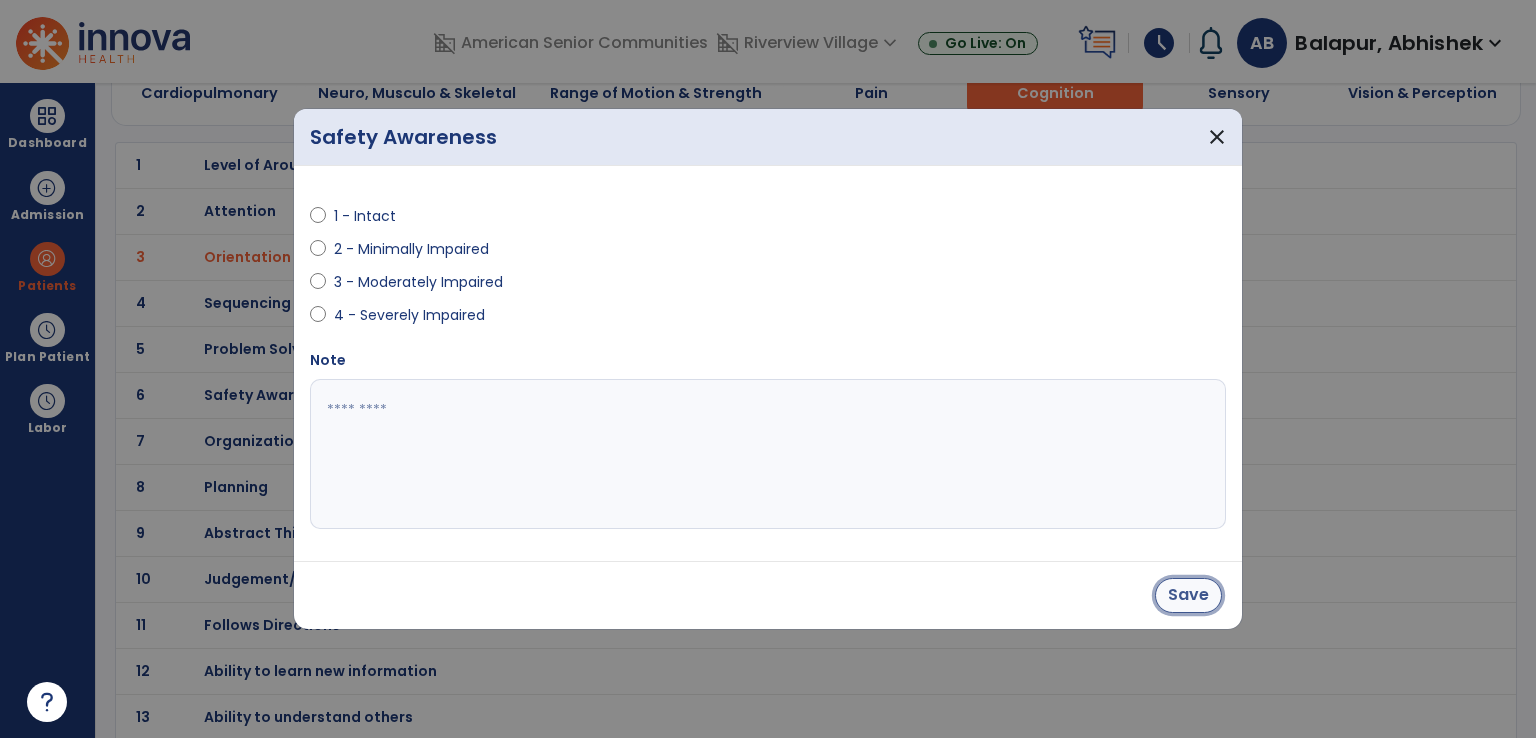 click on "Save" at bounding box center (1188, 595) 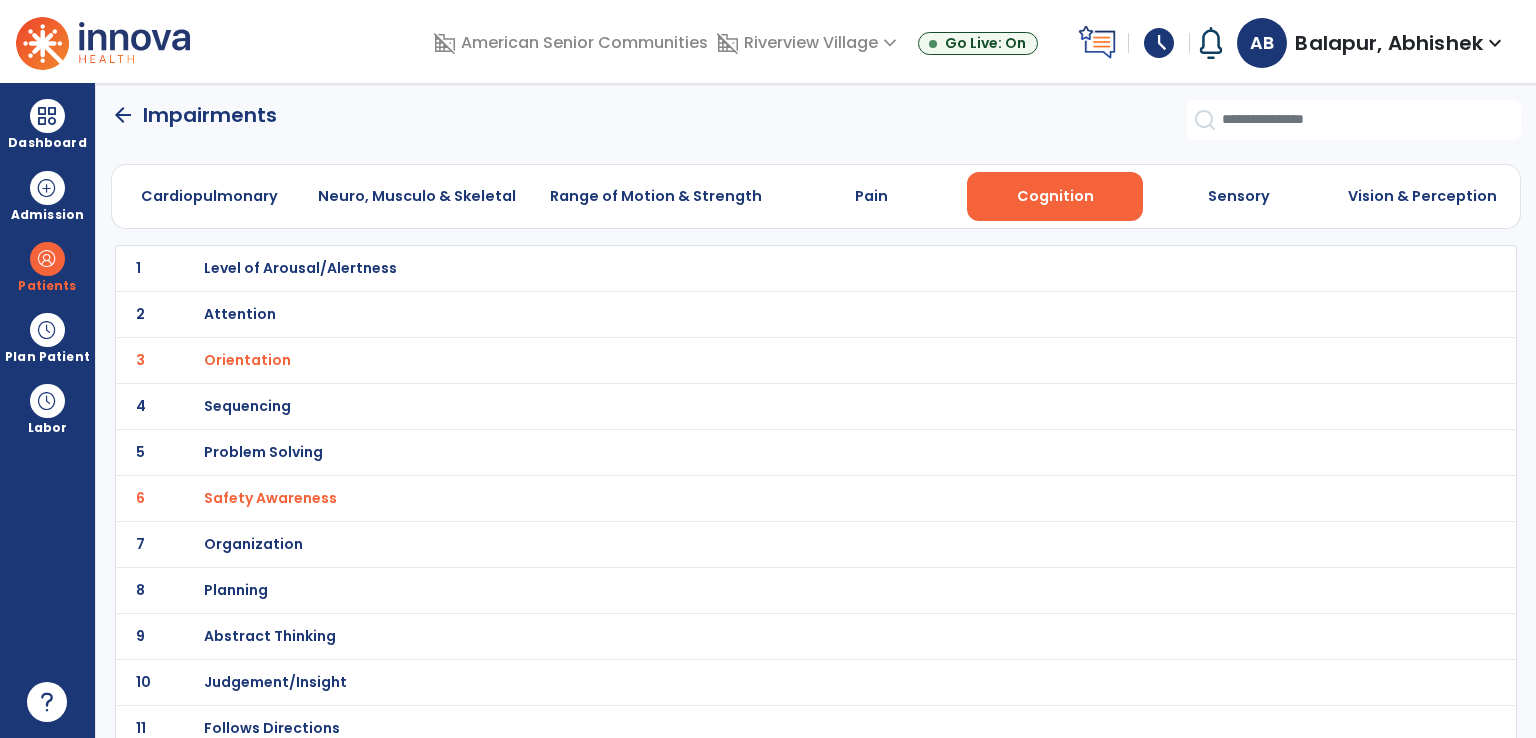 scroll, scrollTop: 0, scrollLeft: 0, axis: both 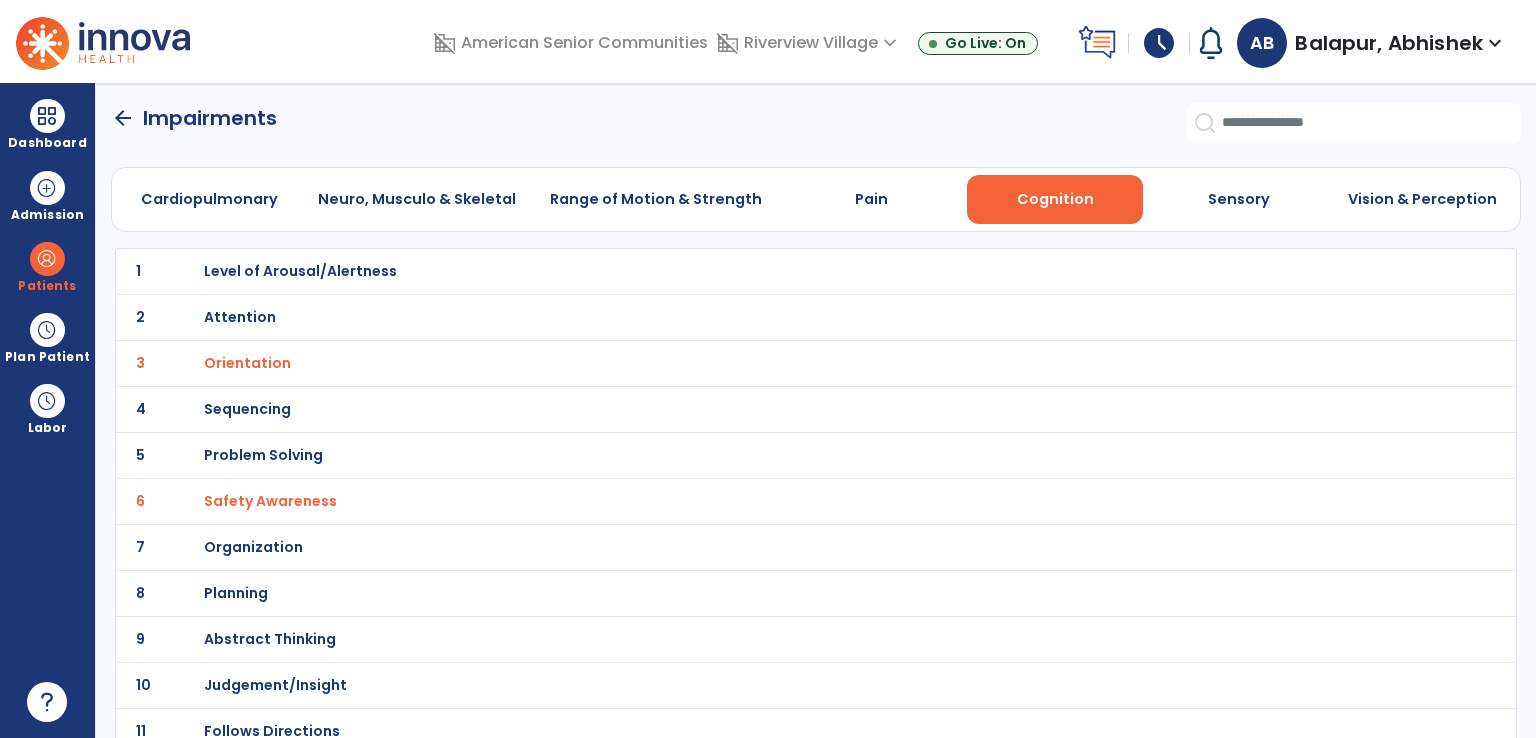 click on "arrow_back   Impairments" 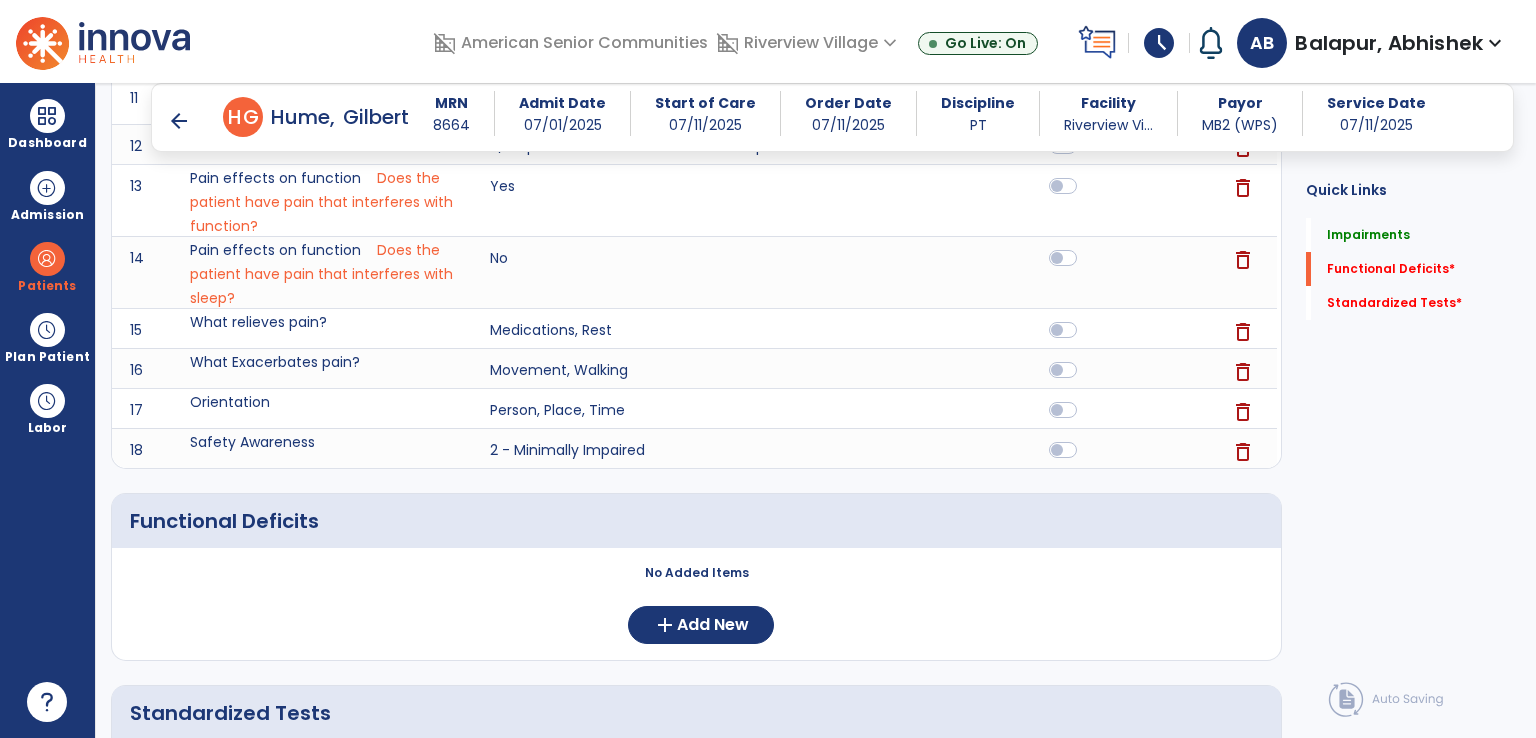 scroll, scrollTop: 800, scrollLeft: 0, axis: vertical 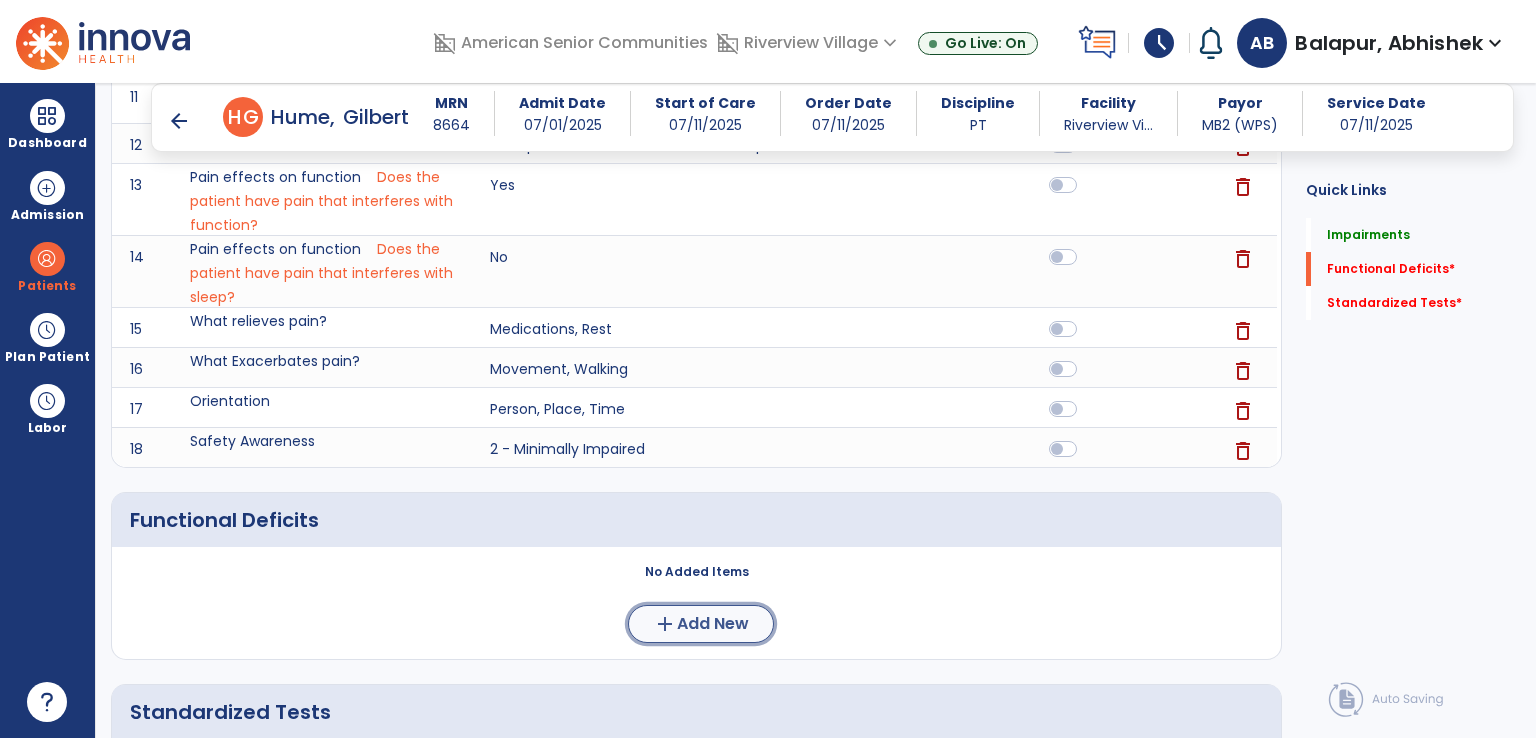 click on "Add New" 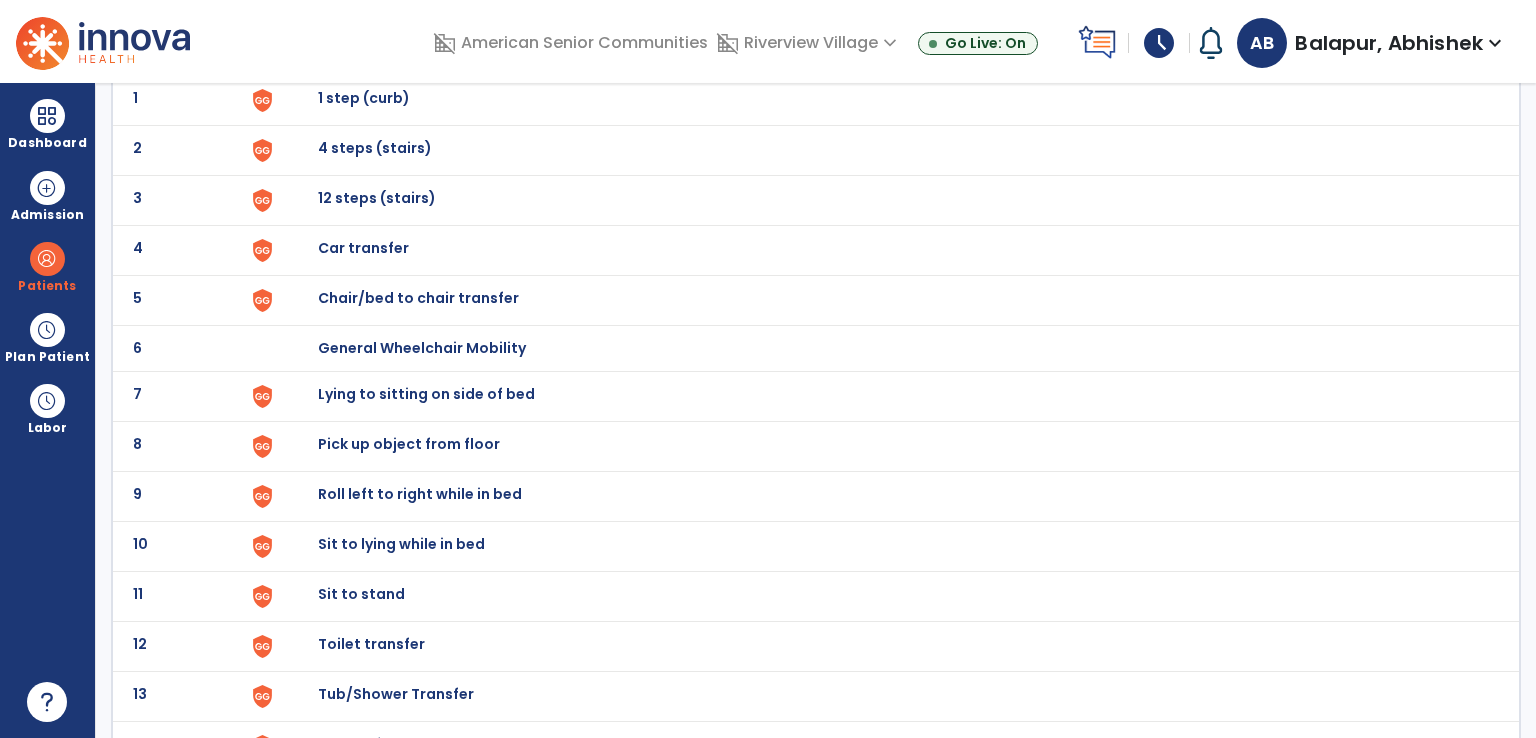 scroll, scrollTop: 300, scrollLeft: 0, axis: vertical 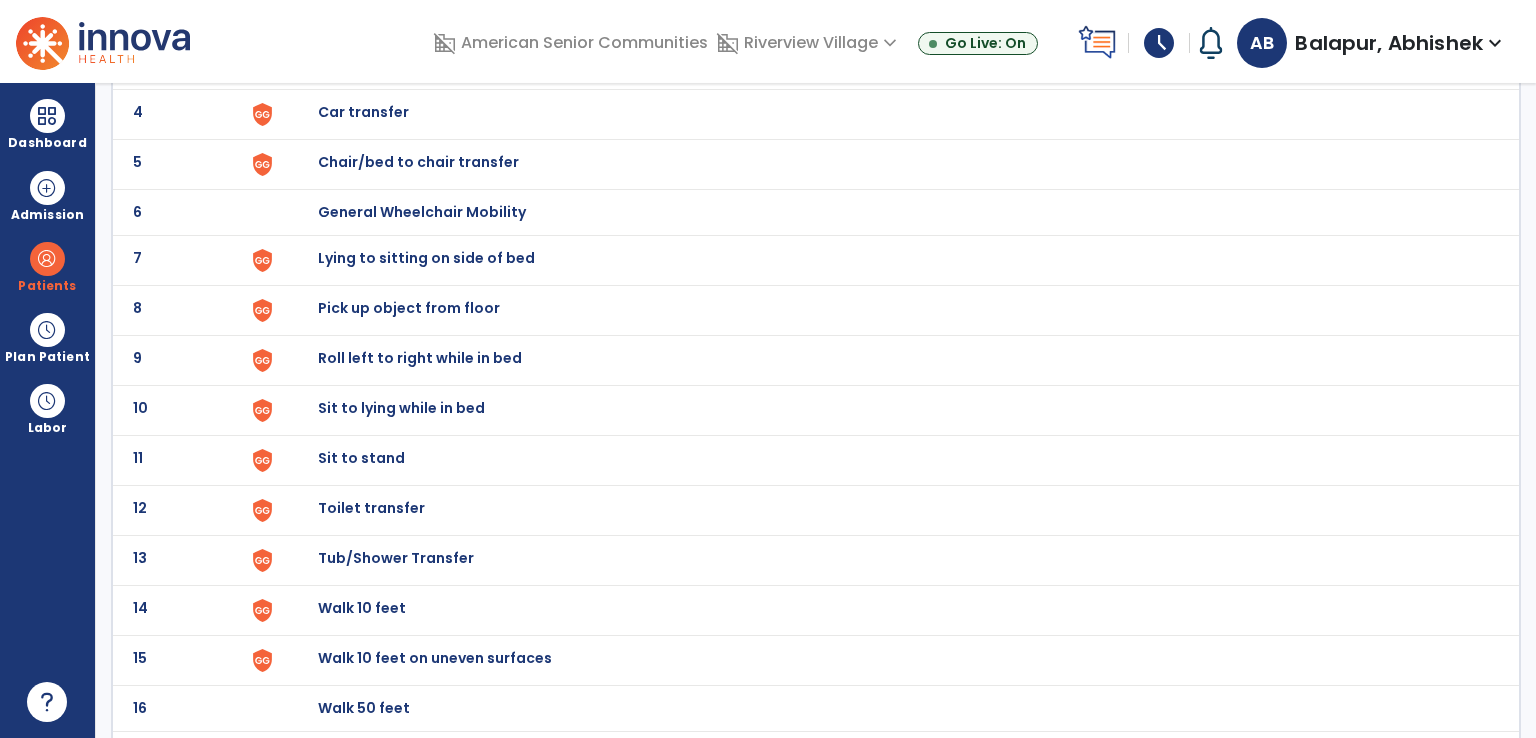 click on "Sit to lying while in bed" at bounding box center [364, -38] 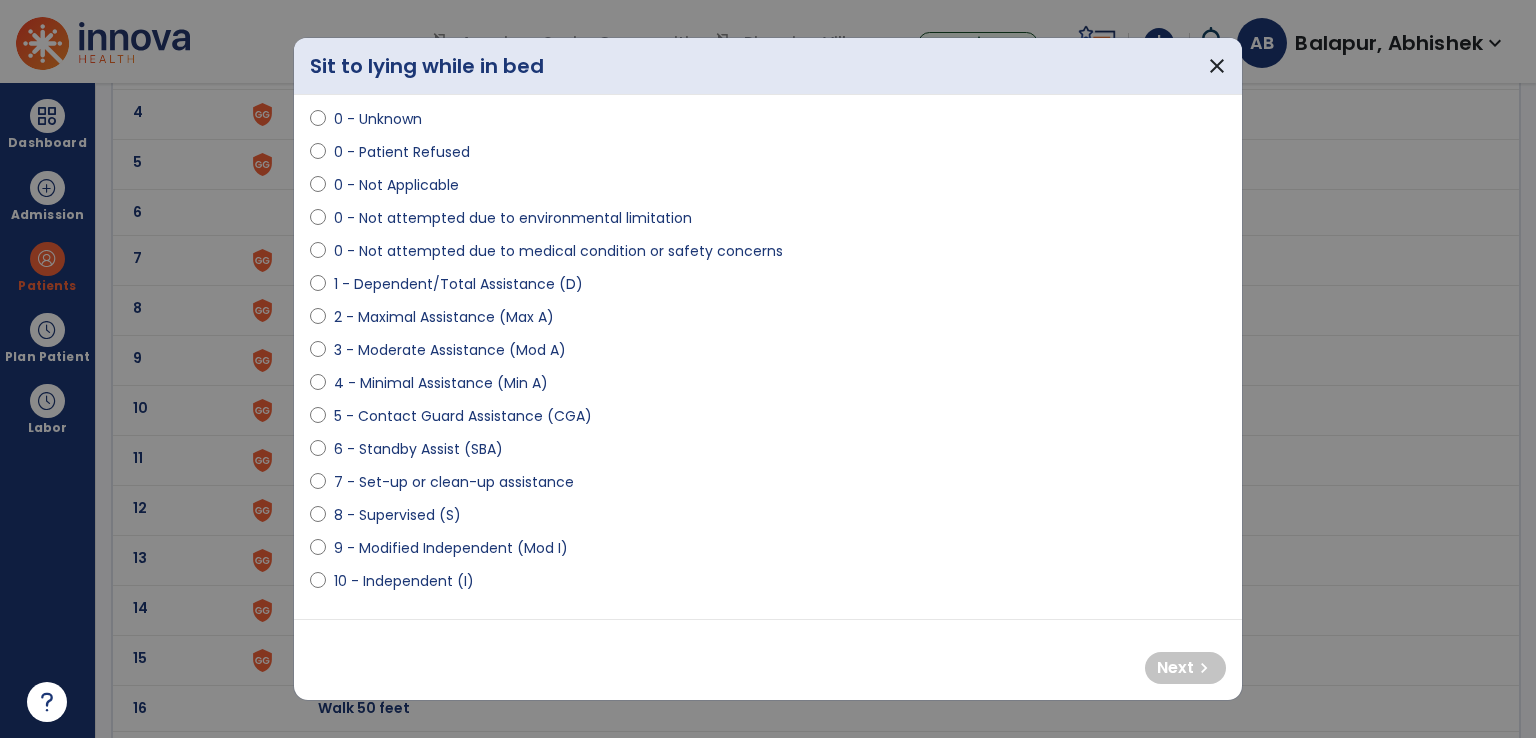 scroll, scrollTop: 100, scrollLeft: 0, axis: vertical 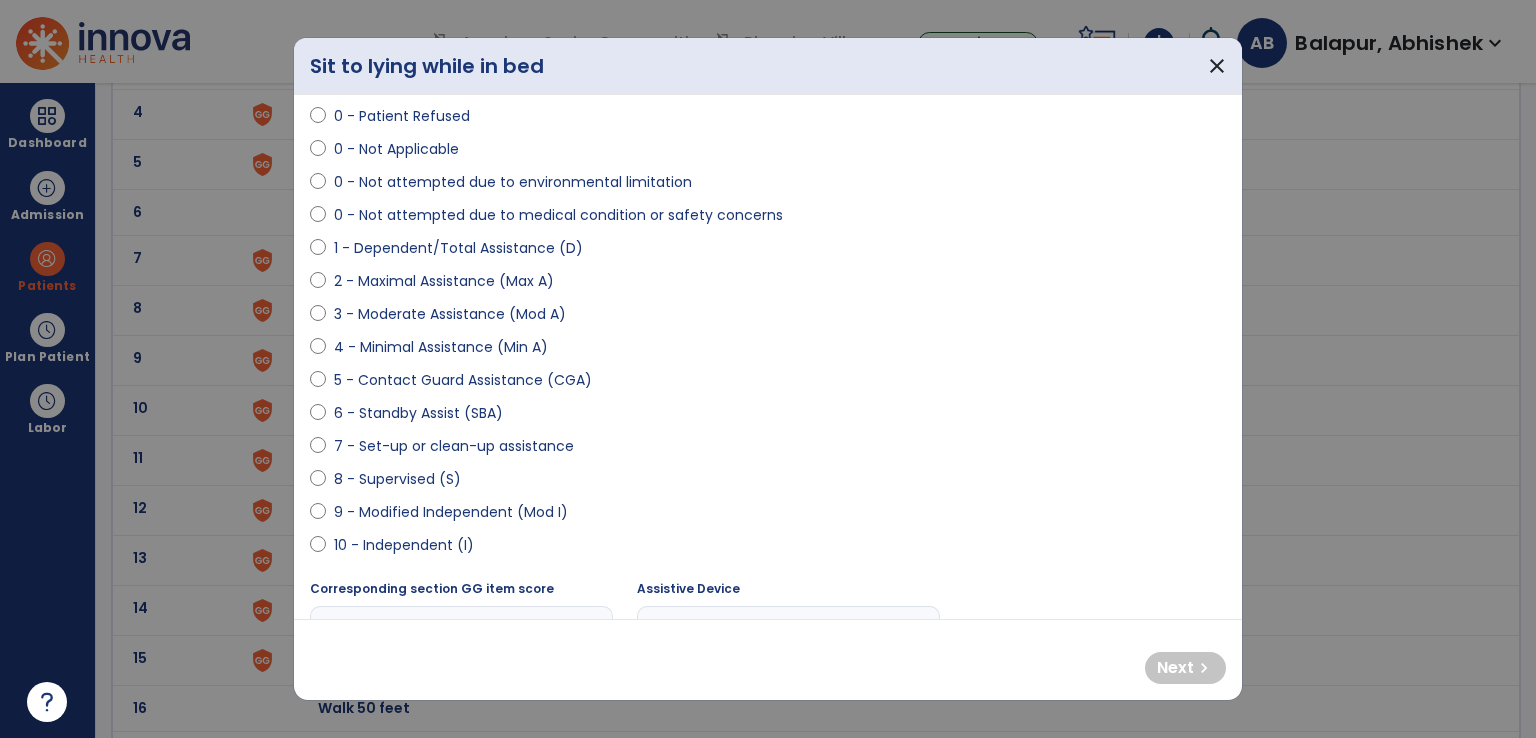 select on "**********" 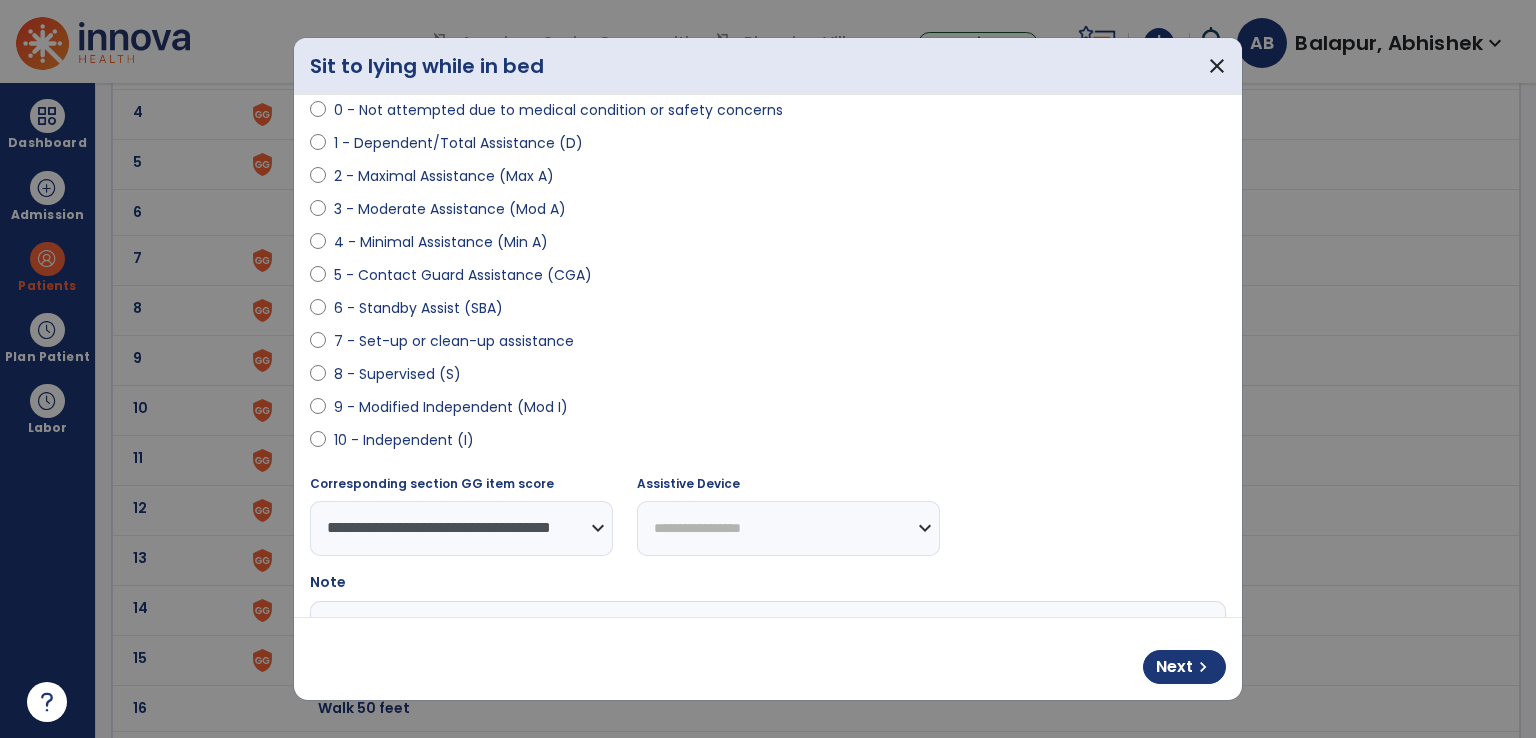 scroll, scrollTop: 300, scrollLeft: 0, axis: vertical 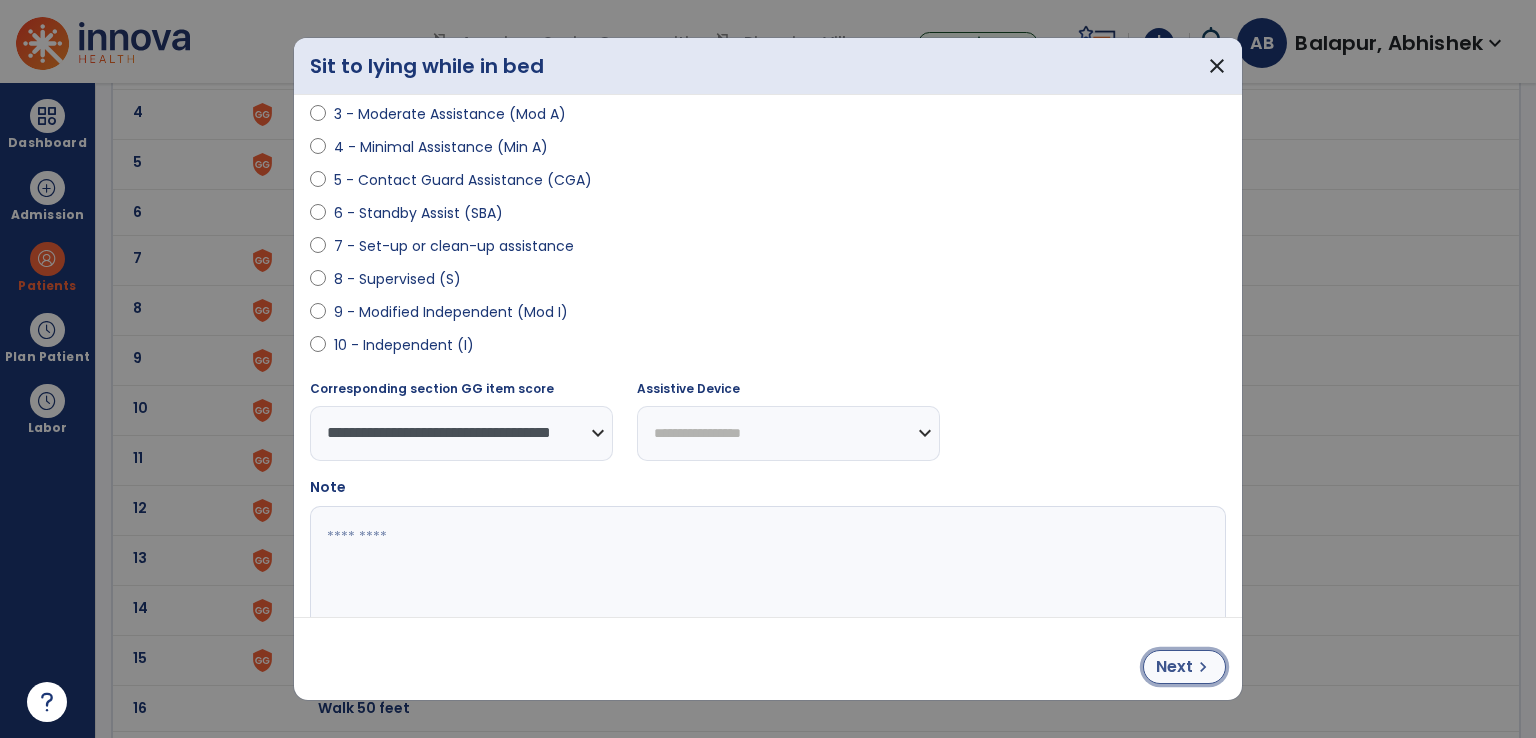 click on "Next" at bounding box center [1174, 667] 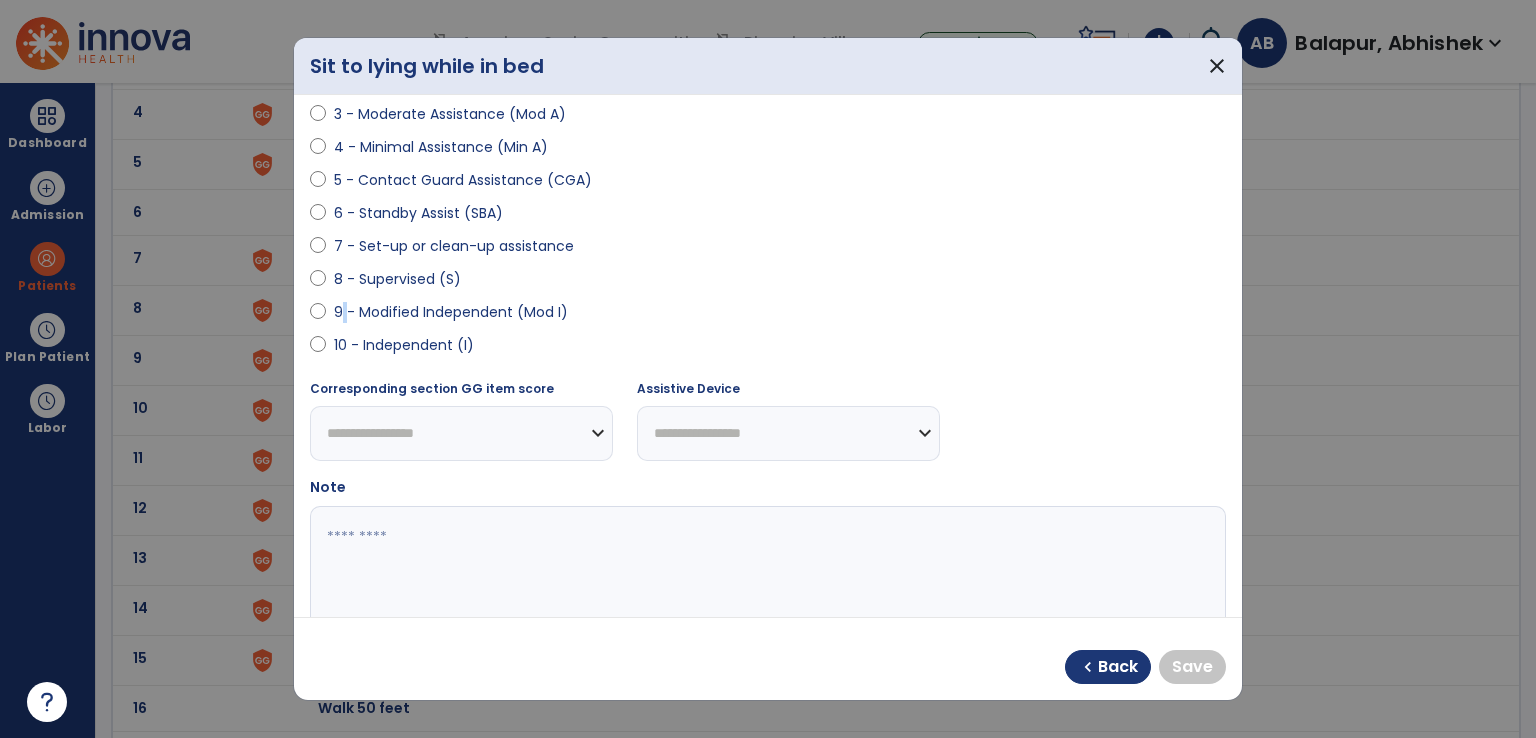 click on "9 - Modified Independent (Mod I)" at bounding box center [451, 312] 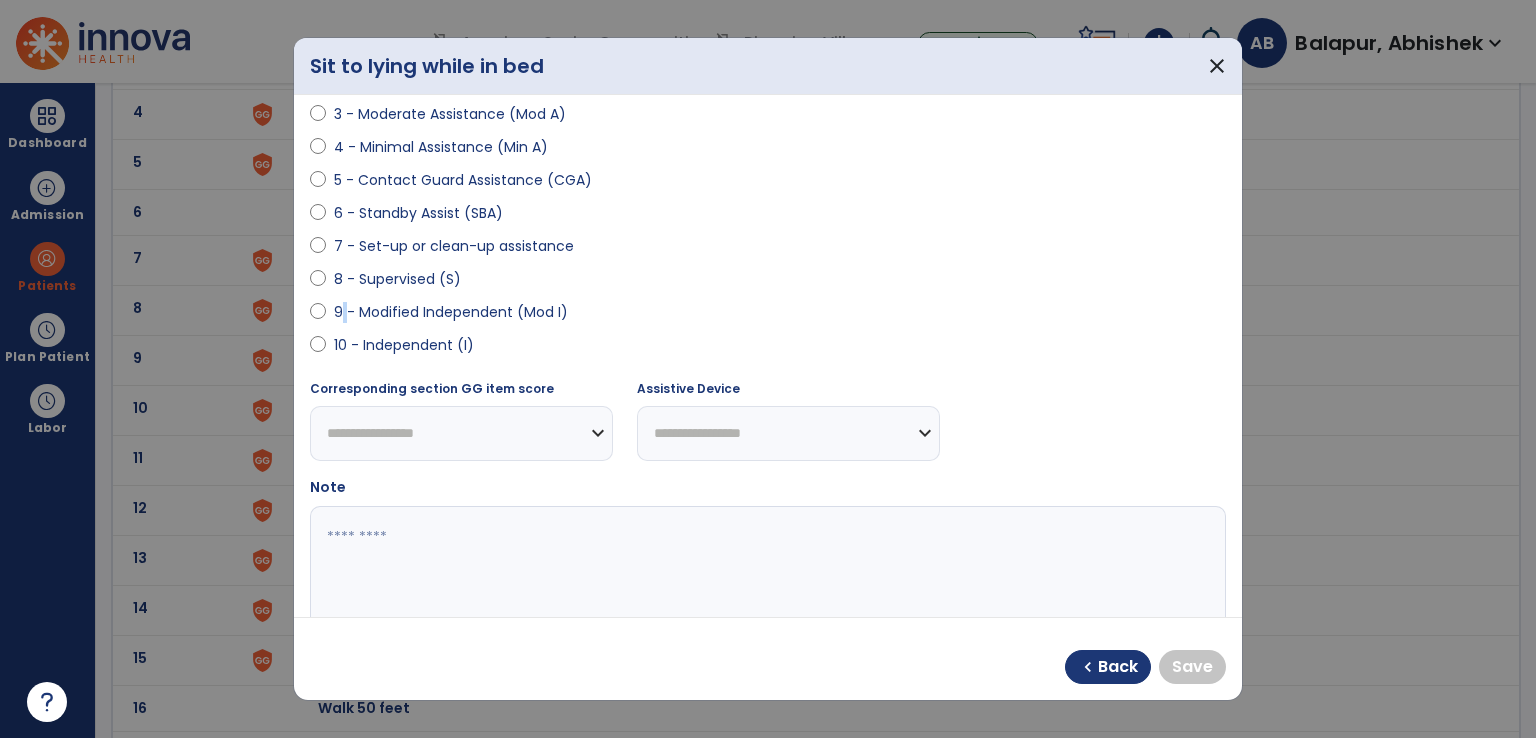 select on "**********" 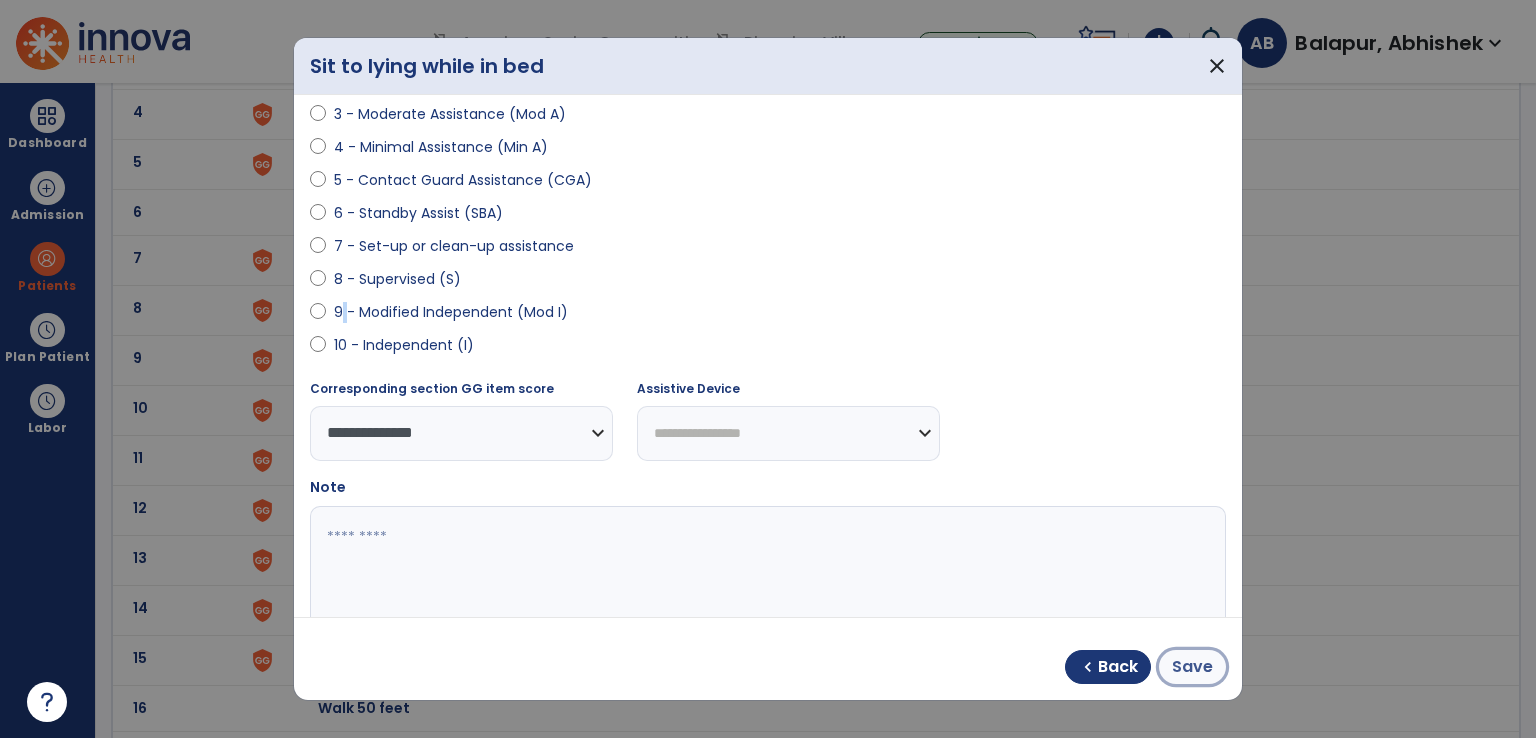 click on "Save" at bounding box center [1192, 667] 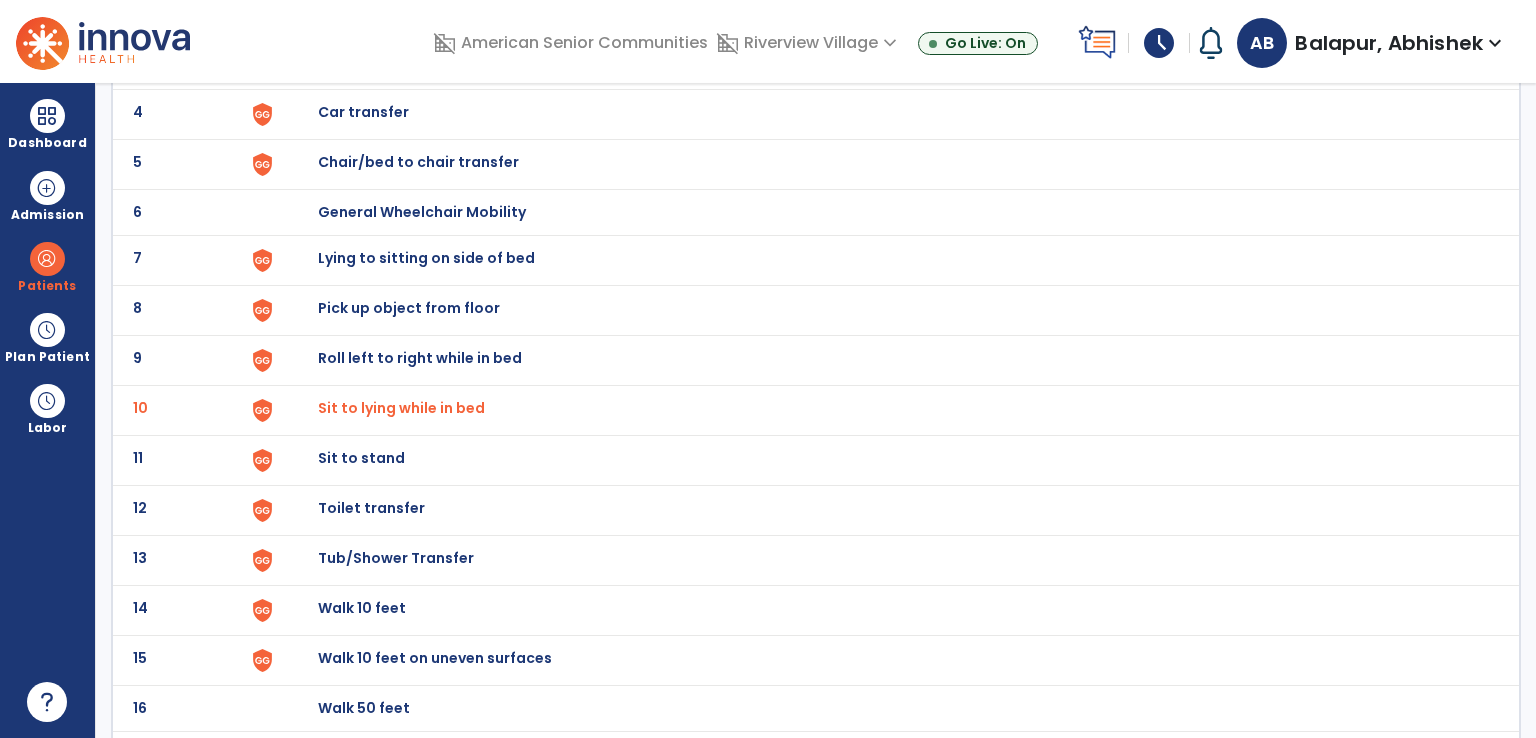 click on "Sit to stand" at bounding box center (364, -38) 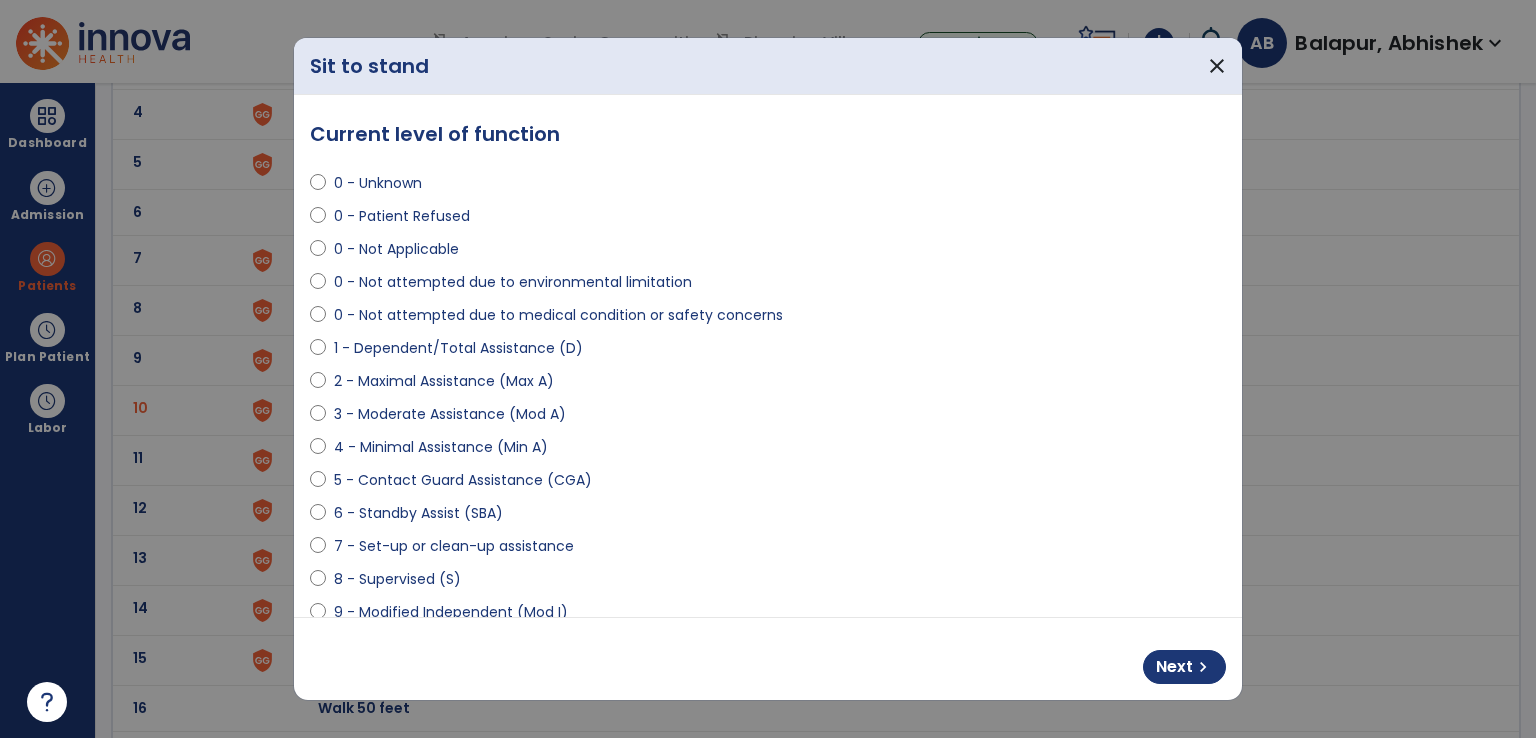select on "**********" 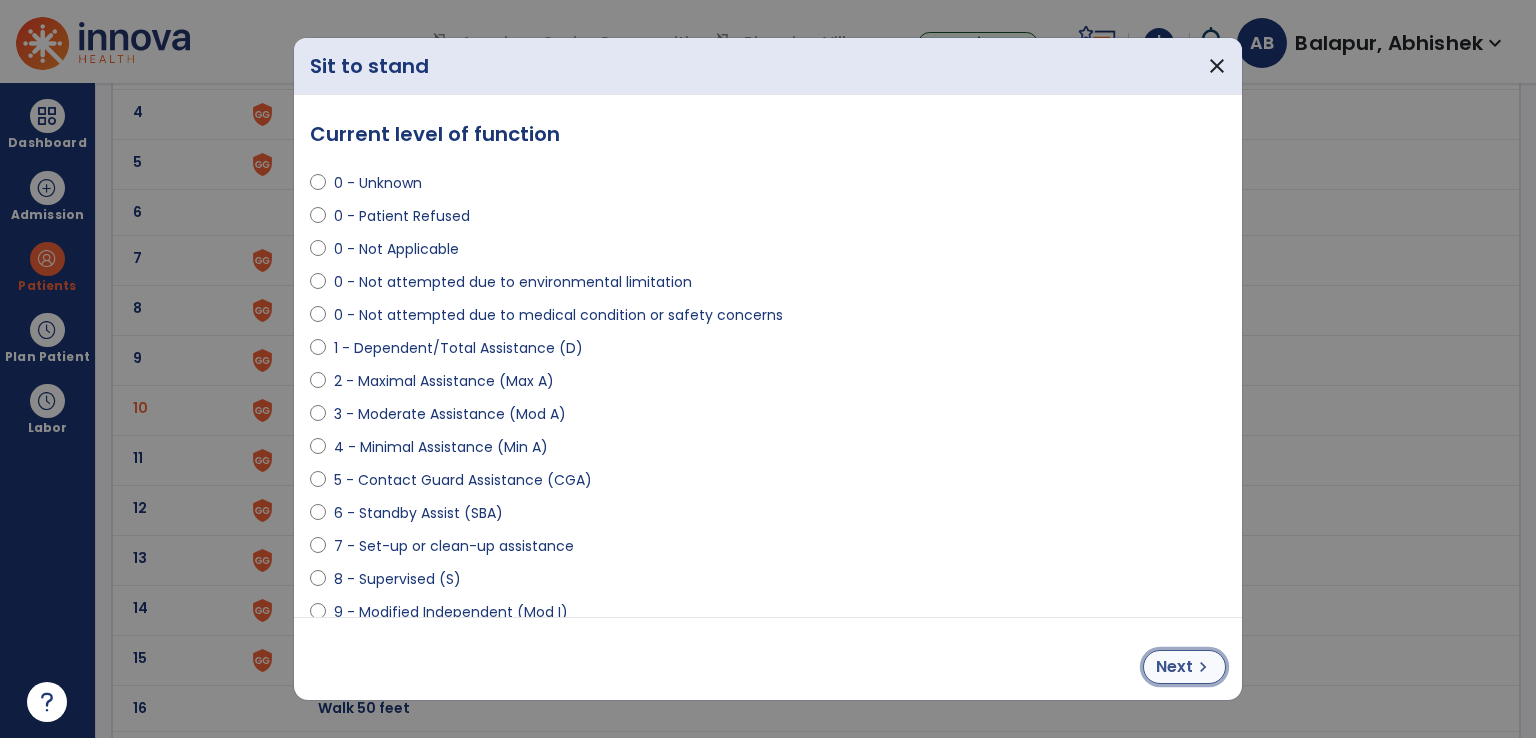 click on "Next" at bounding box center (1174, 667) 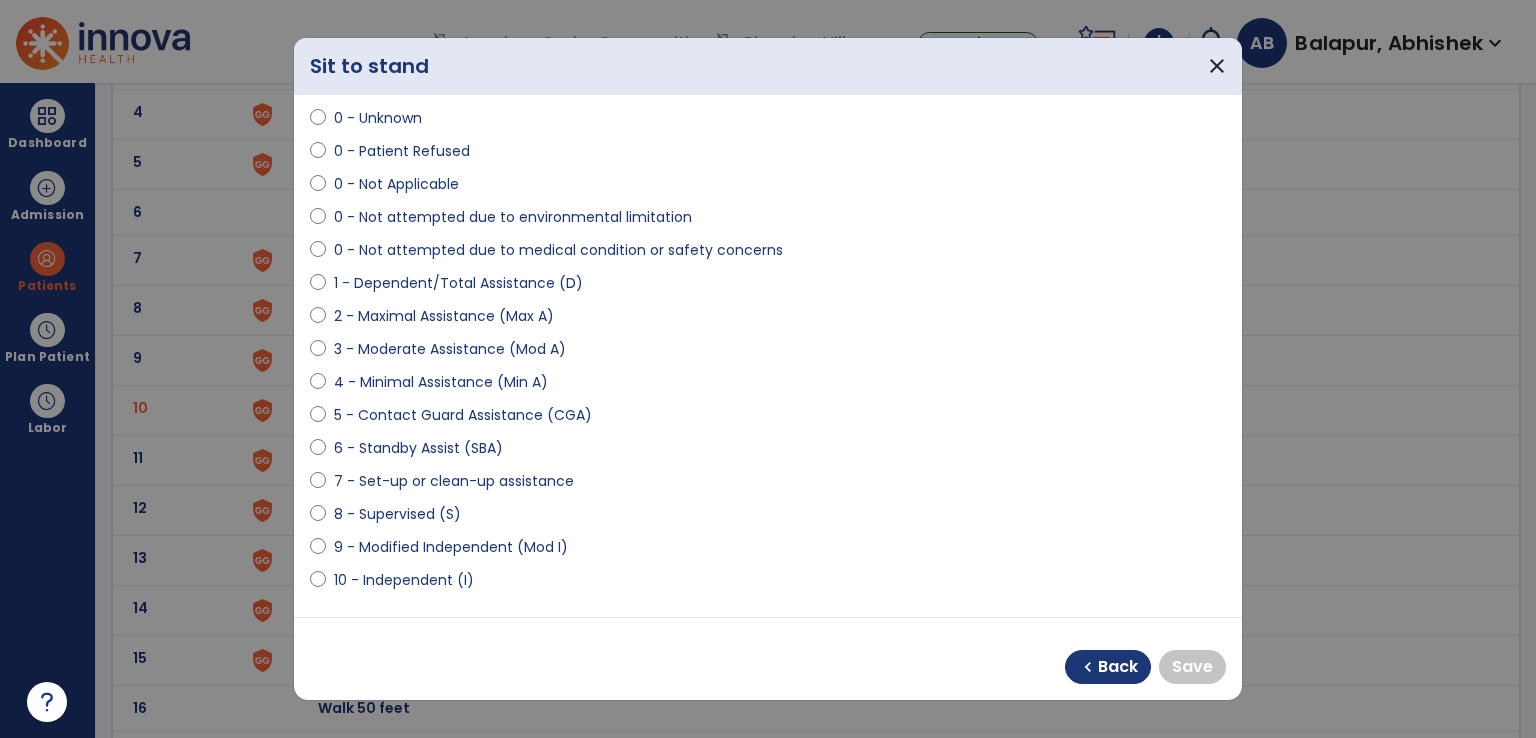 scroll, scrollTop: 100, scrollLeft: 0, axis: vertical 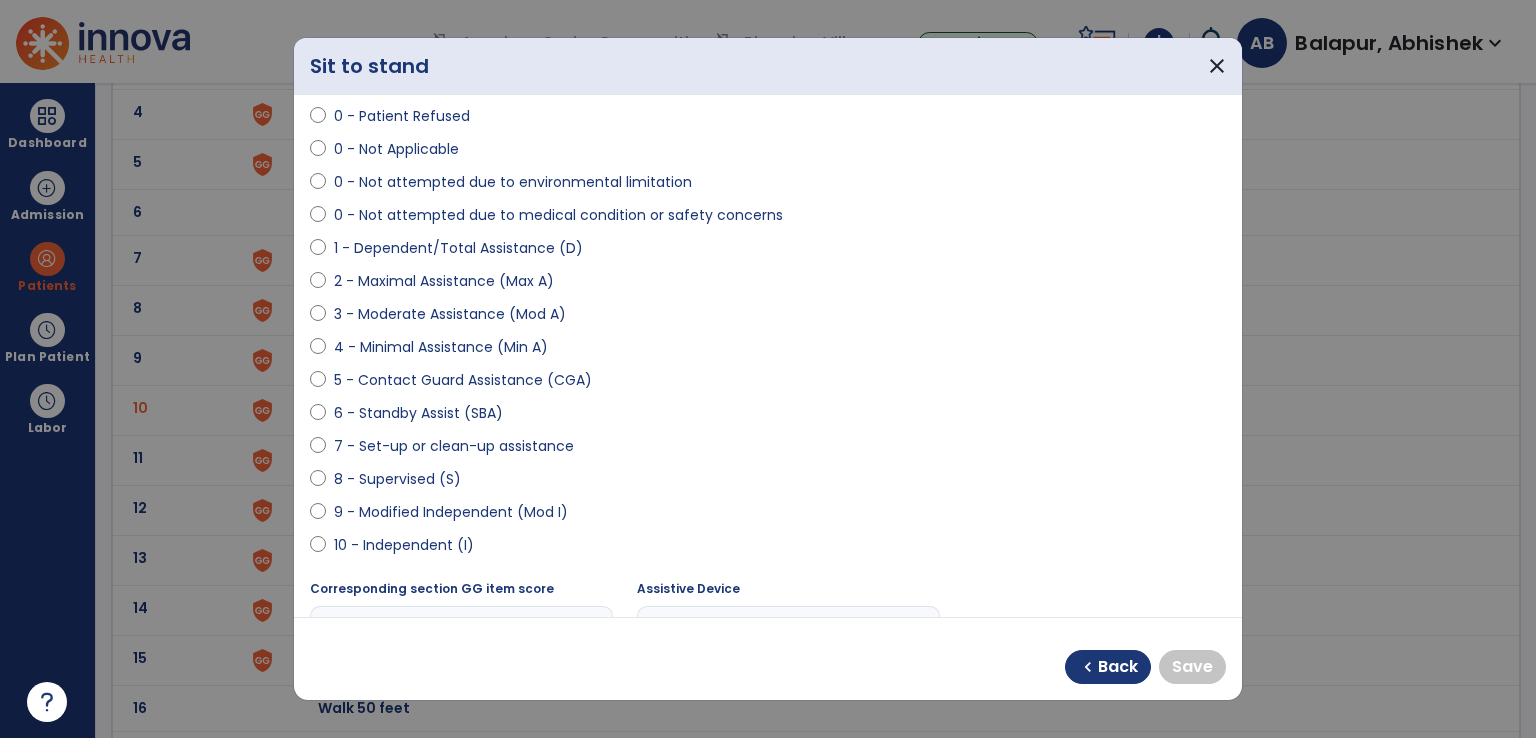 click on "9 - Modified Independent (Mod I)" at bounding box center [451, 512] 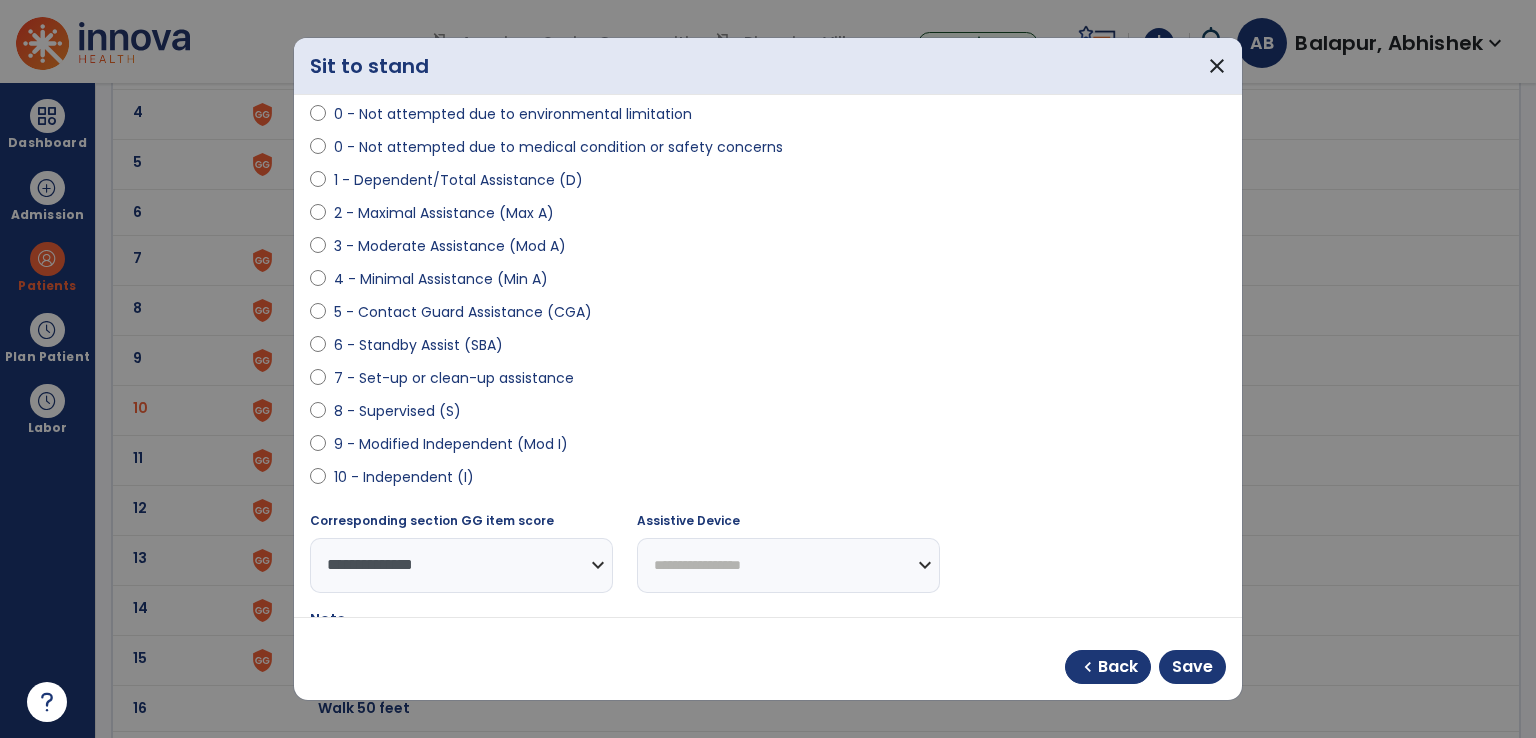 scroll, scrollTop: 300, scrollLeft: 0, axis: vertical 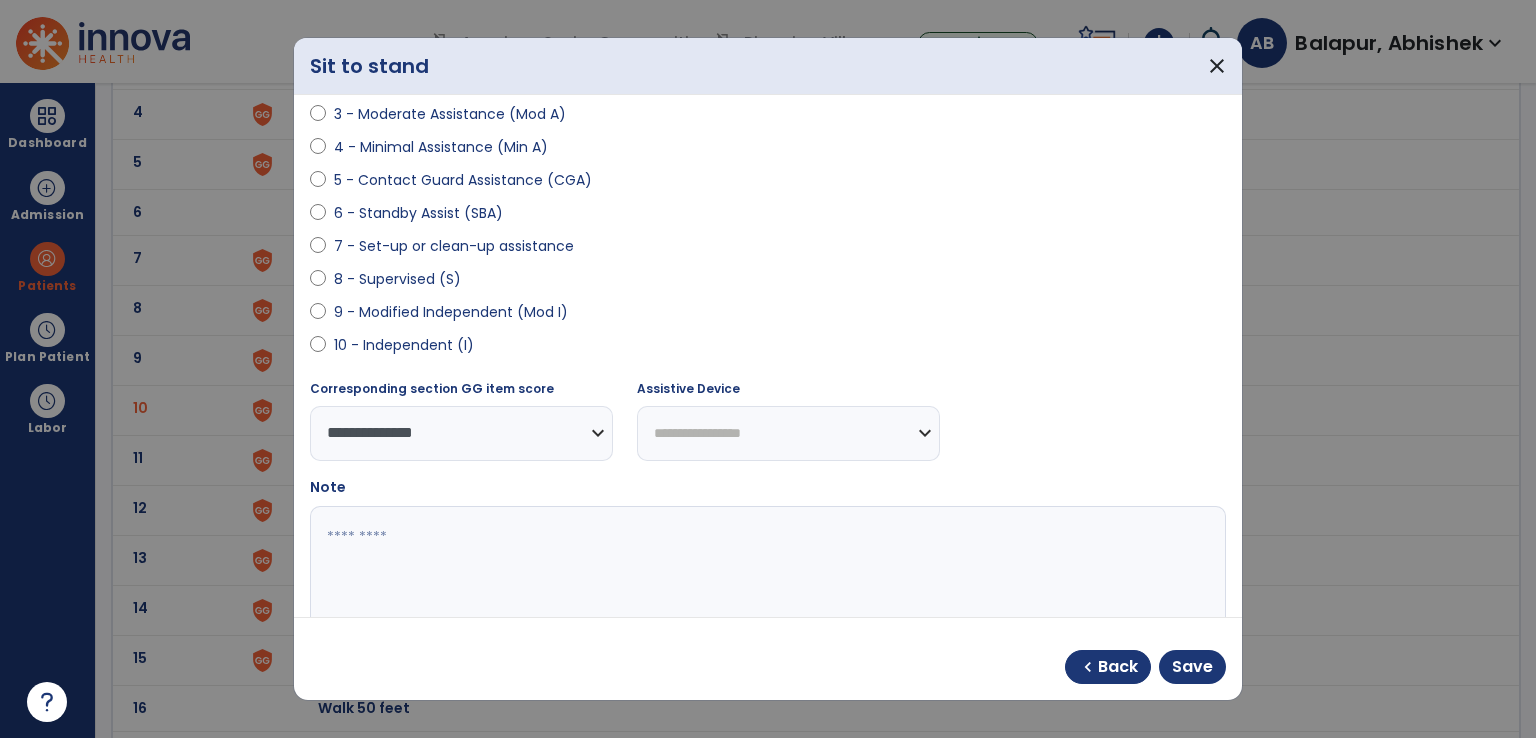 click on "**********" at bounding box center (788, 433) 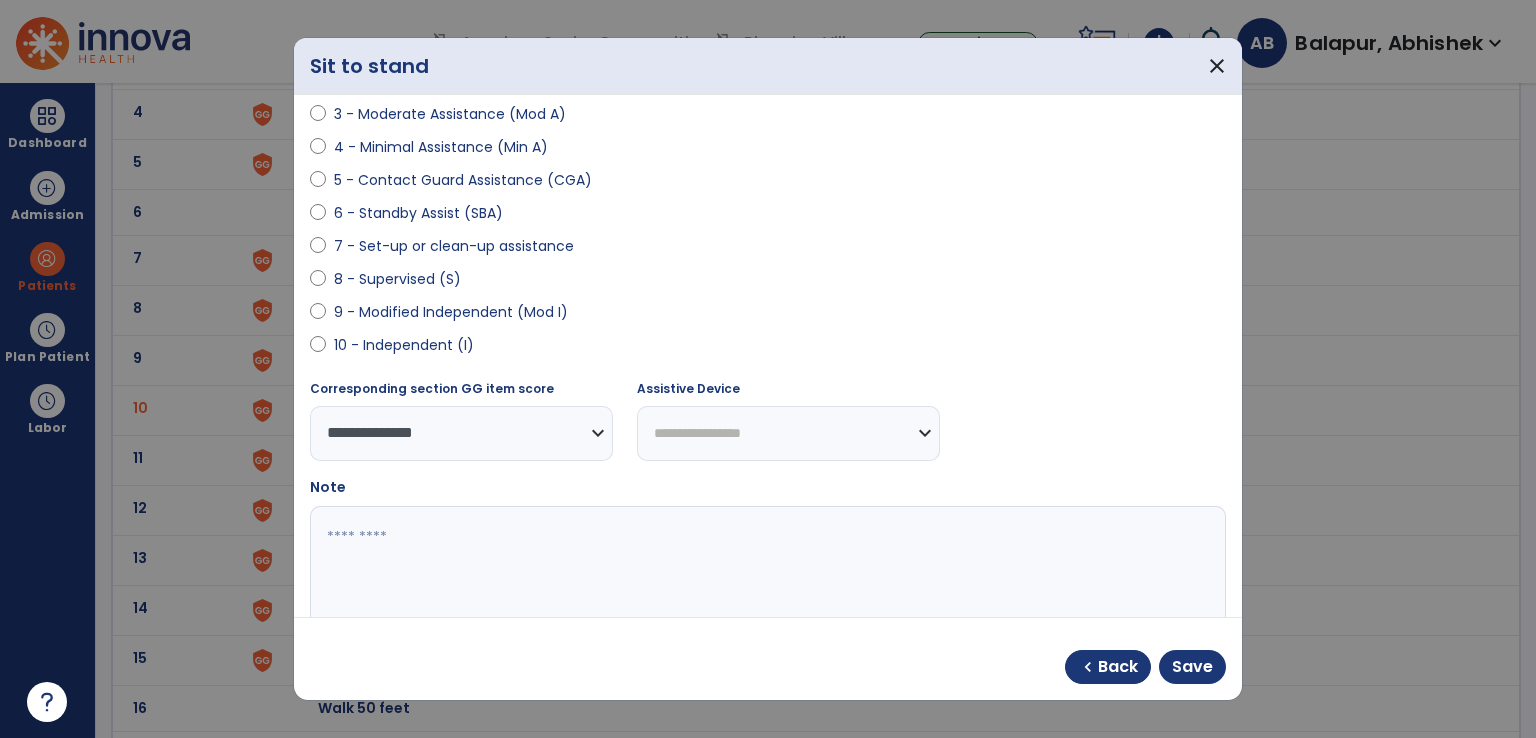 click on "**********" at bounding box center [788, 433] 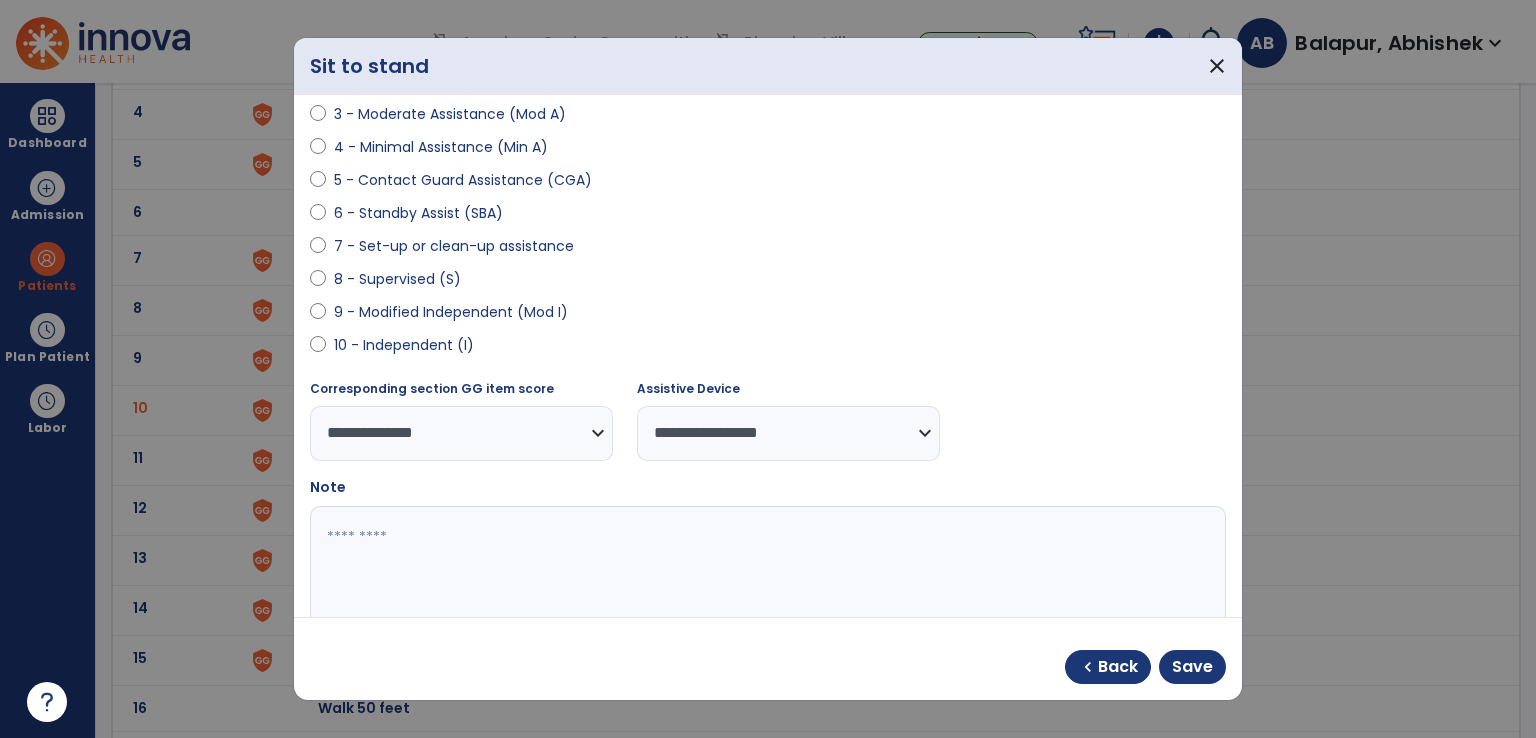 click on "**********" at bounding box center [788, 433] 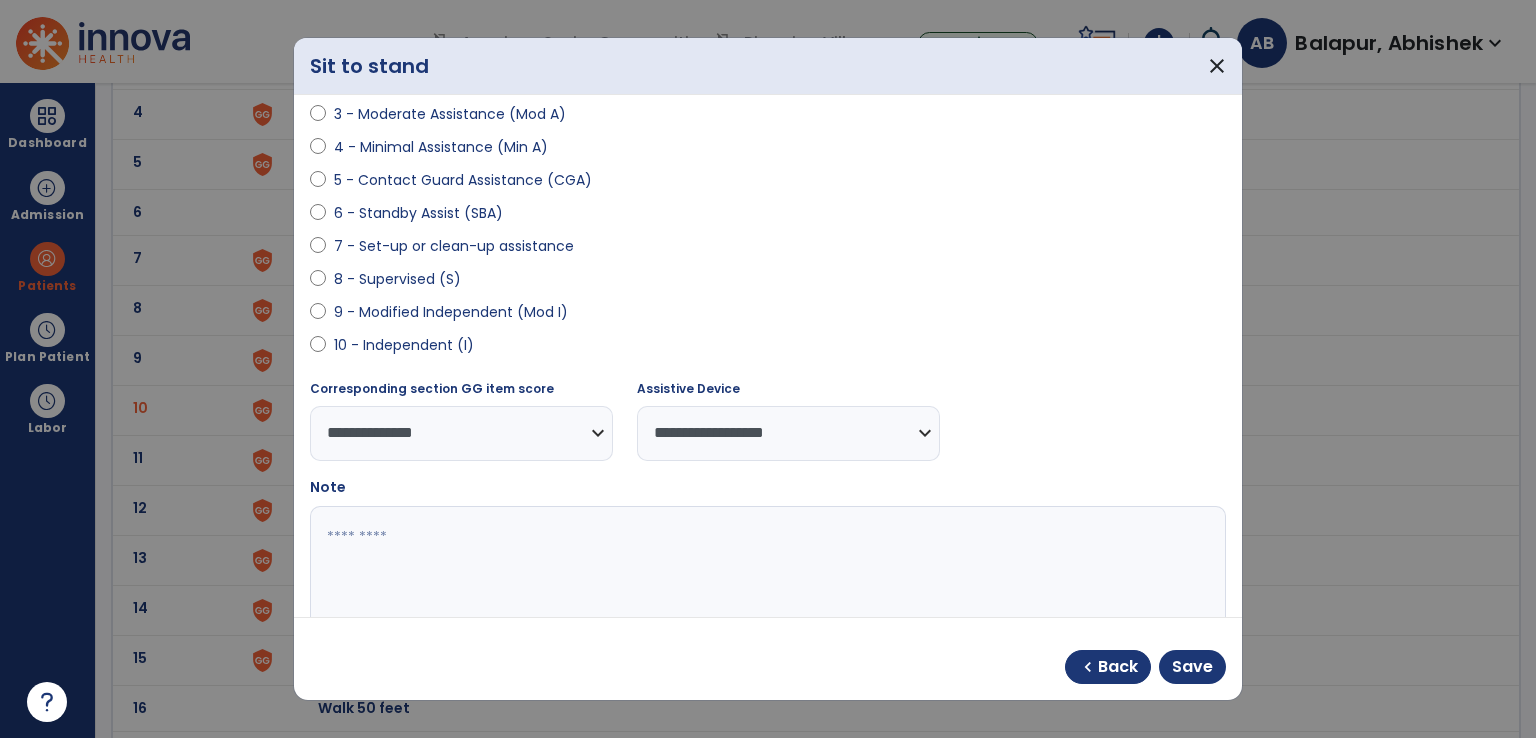 click on "**********" at bounding box center [788, 433] 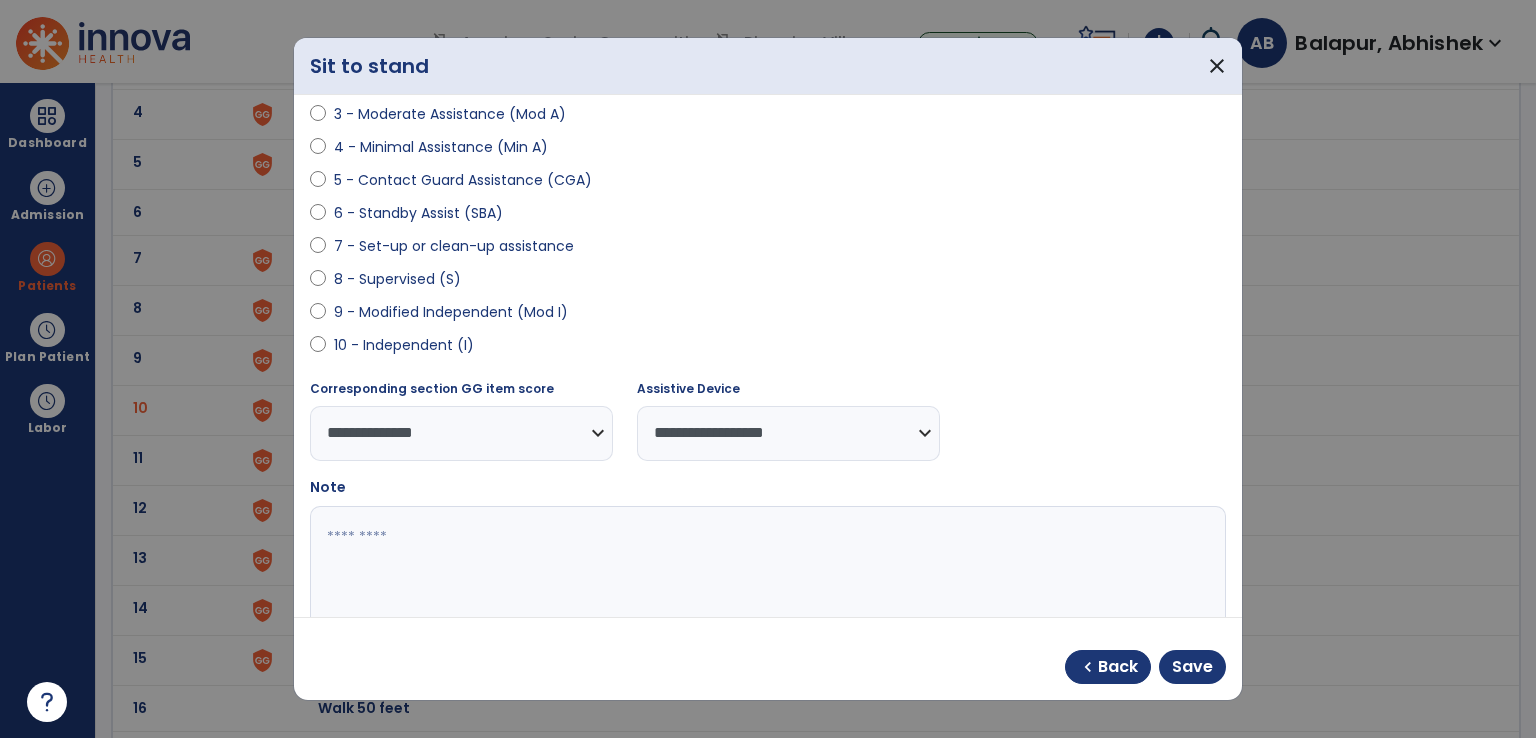 select on "**********" 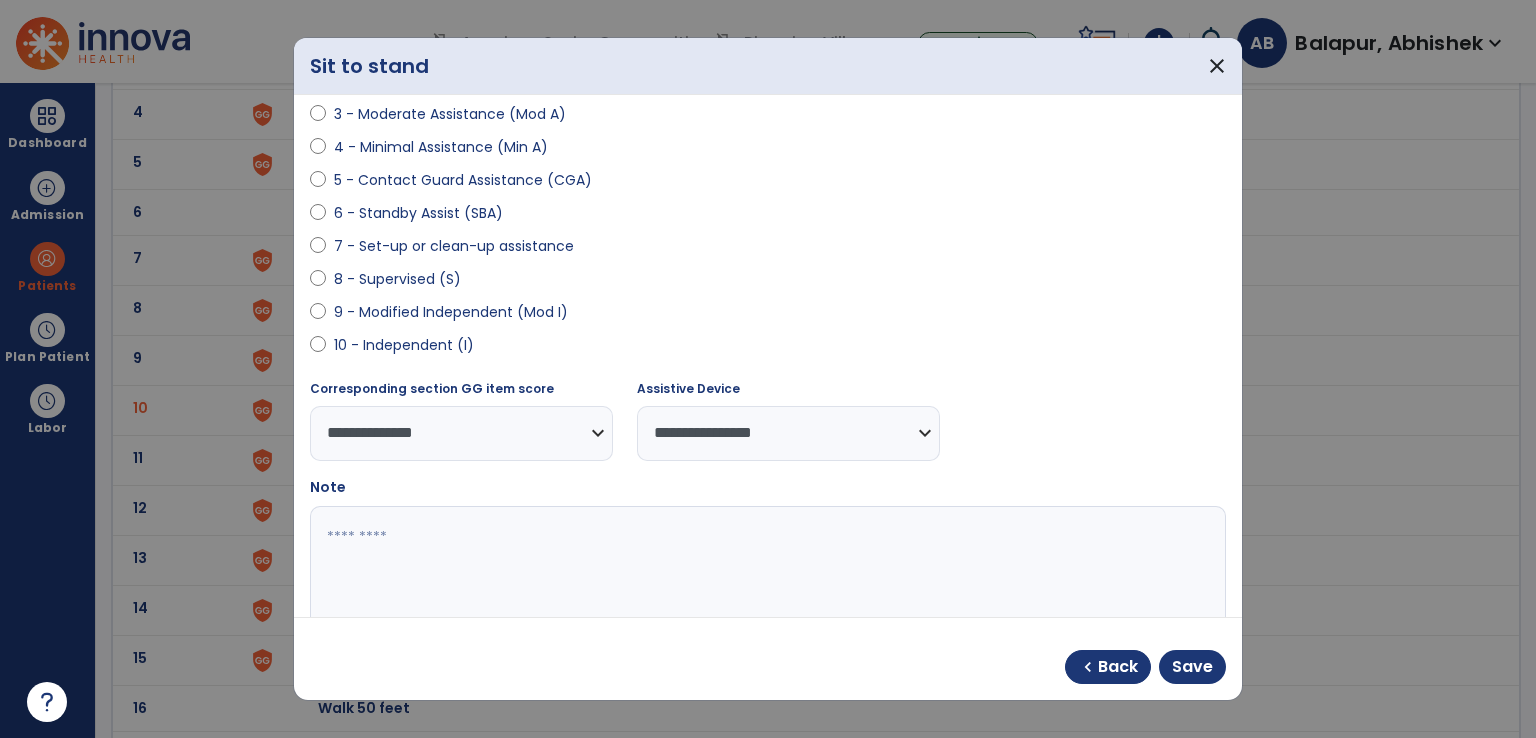 click on "**********" at bounding box center [788, 433] 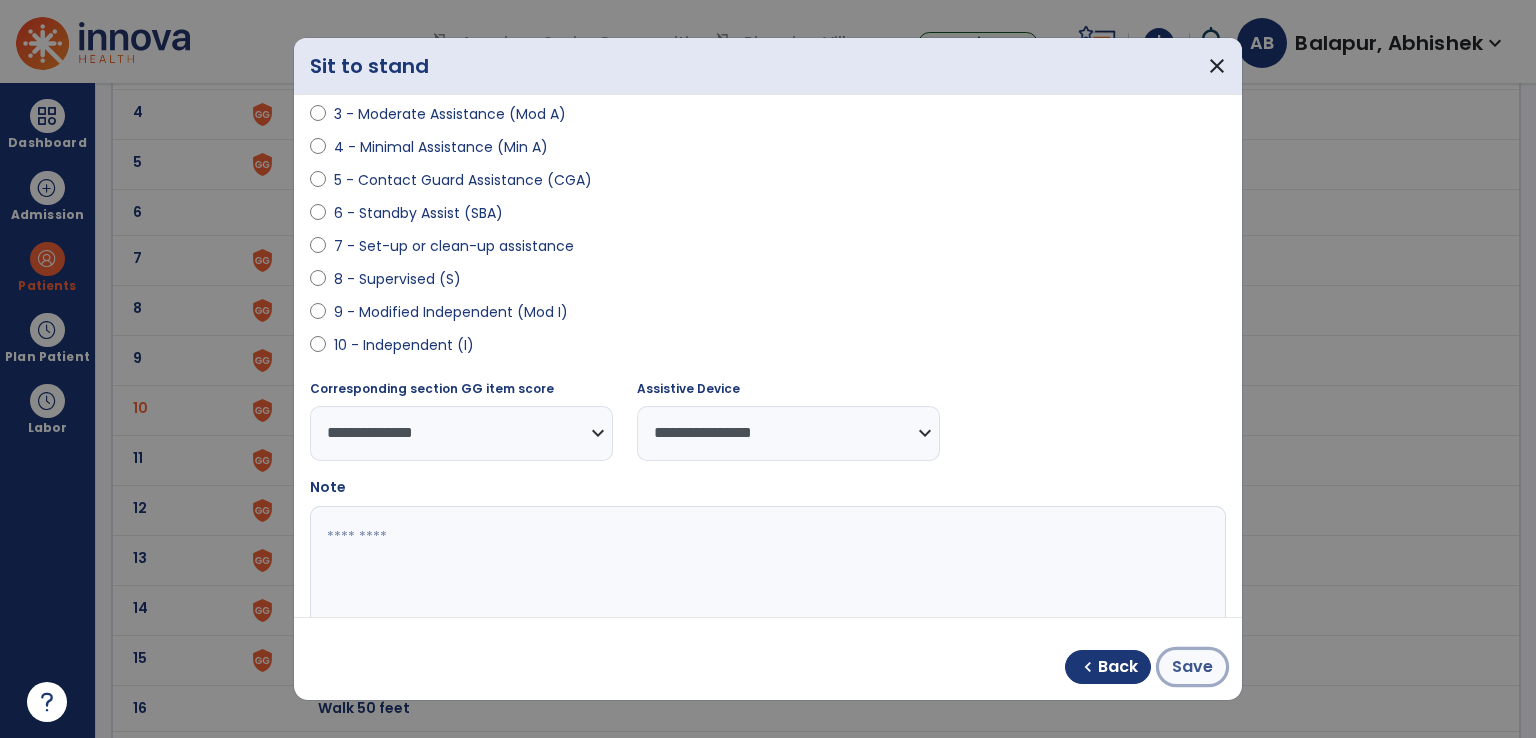 click on "Save" at bounding box center [1192, 667] 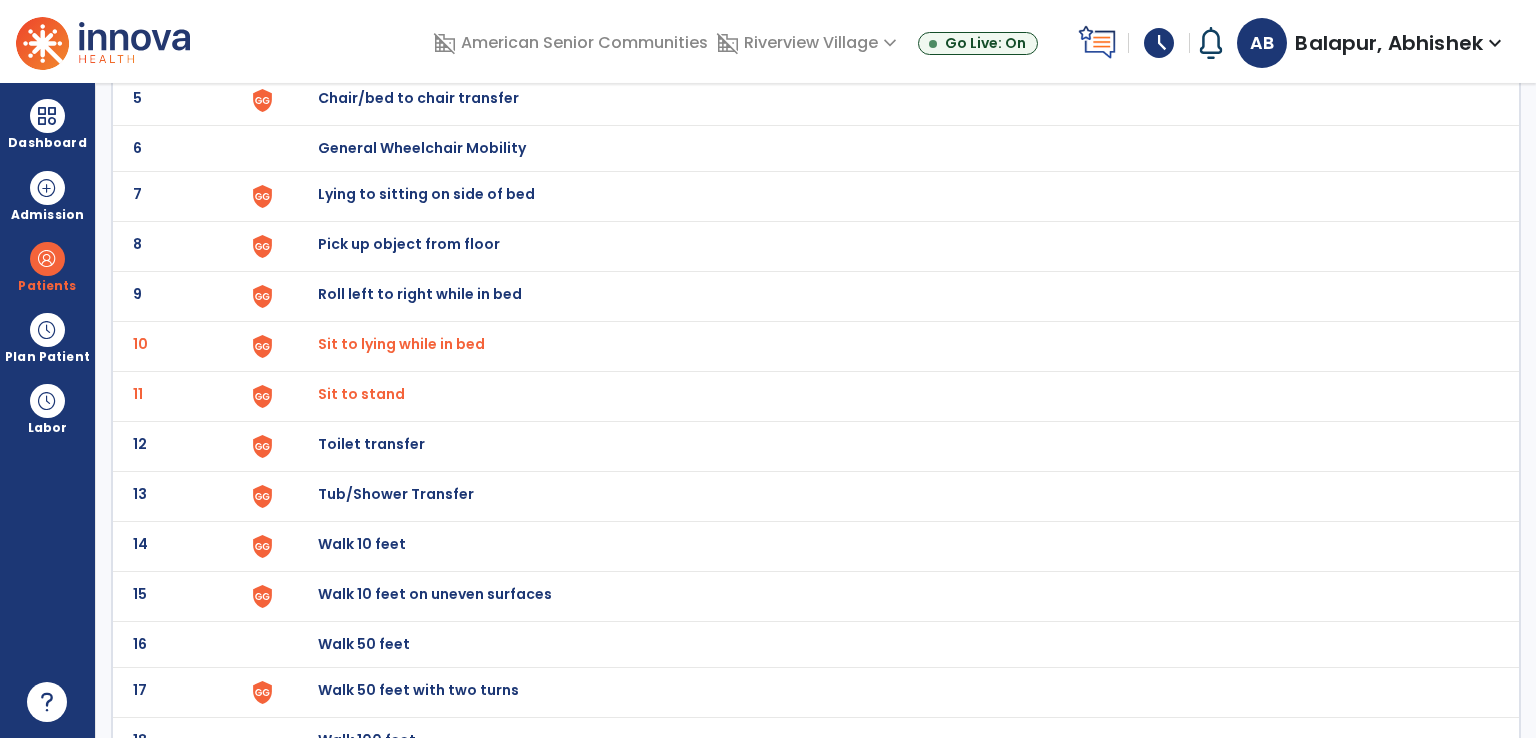 scroll, scrollTop: 400, scrollLeft: 0, axis: vertical 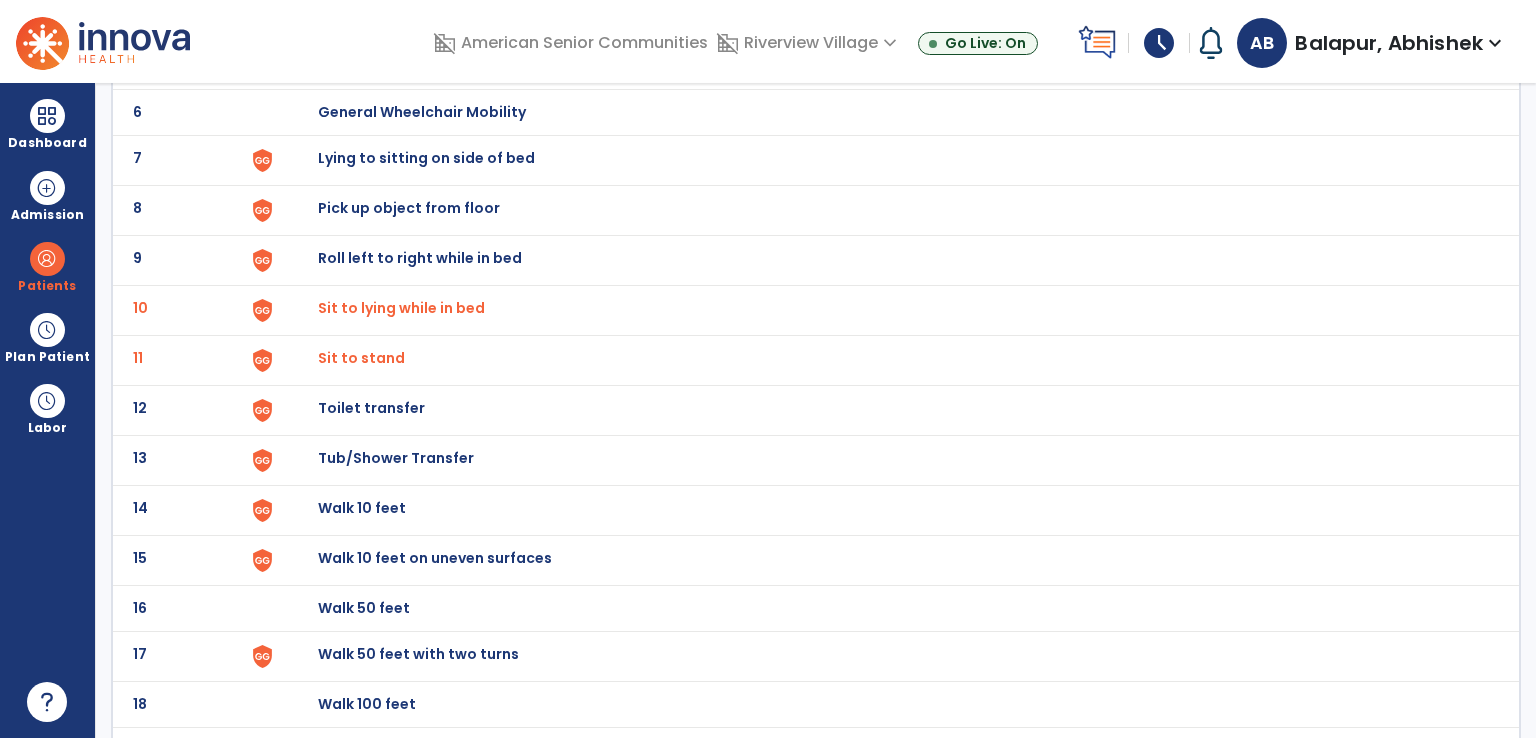 click on "Sit to stand" at bounding box center [401, 308] 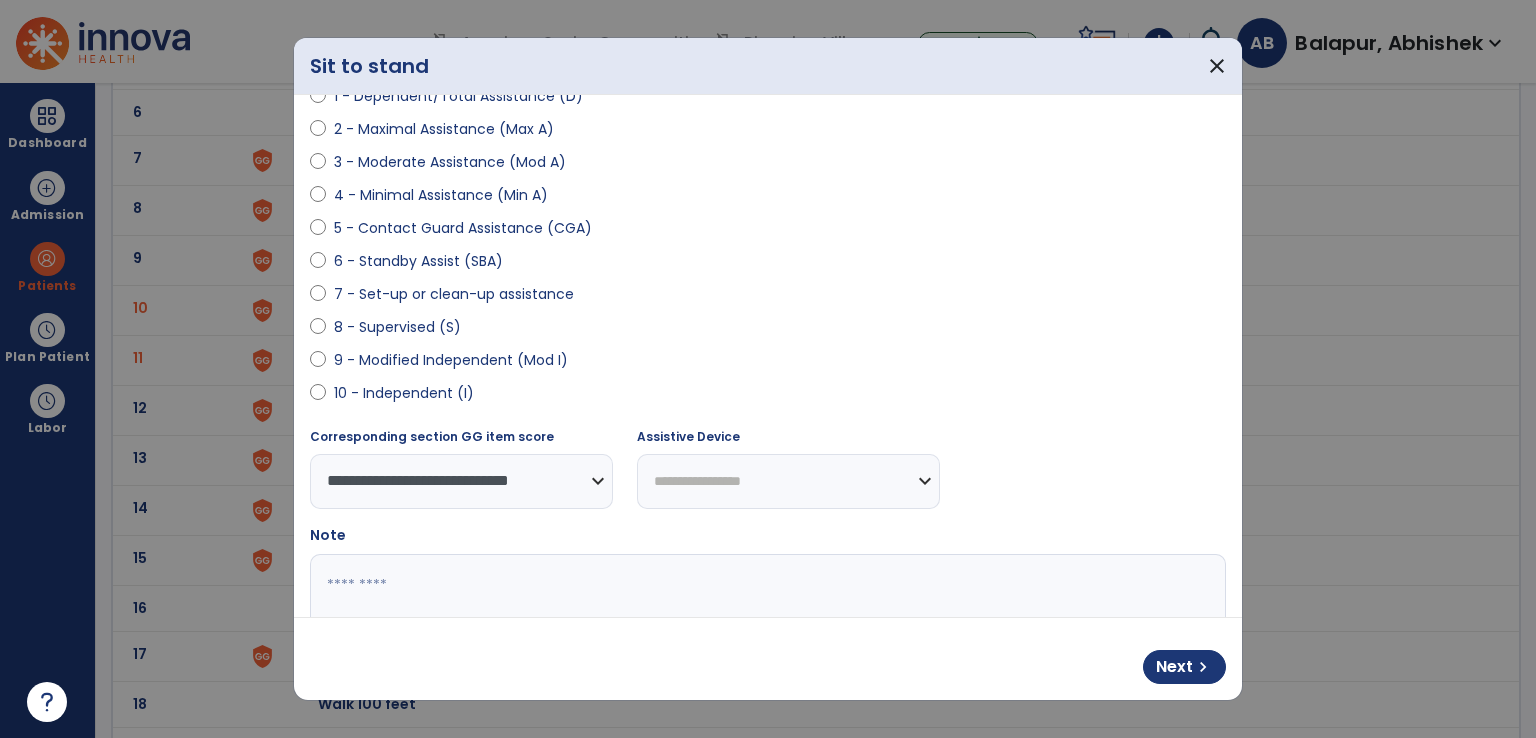 scroll, scrollTop: 300, scrollLeft: 0, axis: vertical 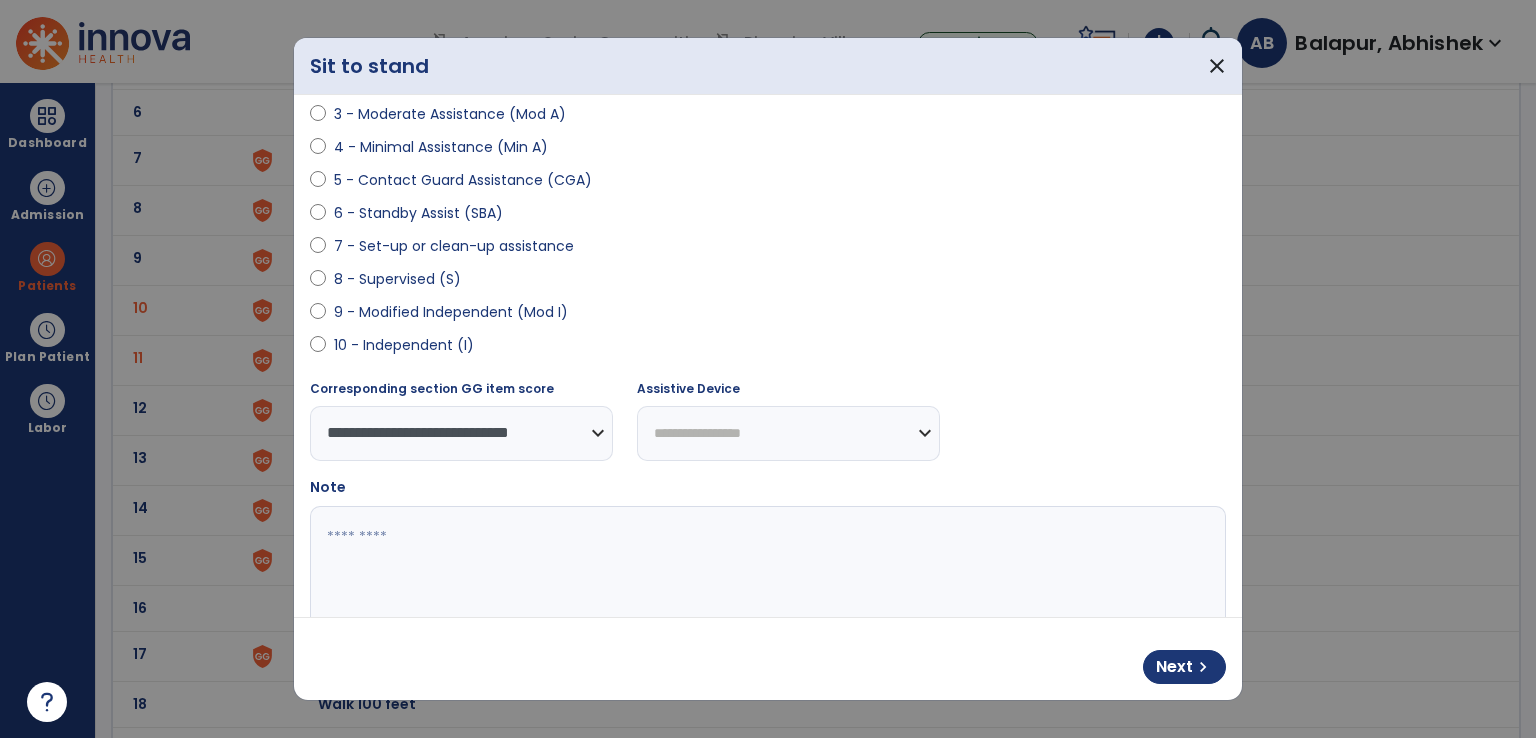 click on "**********" at bounding box center [788, 433] 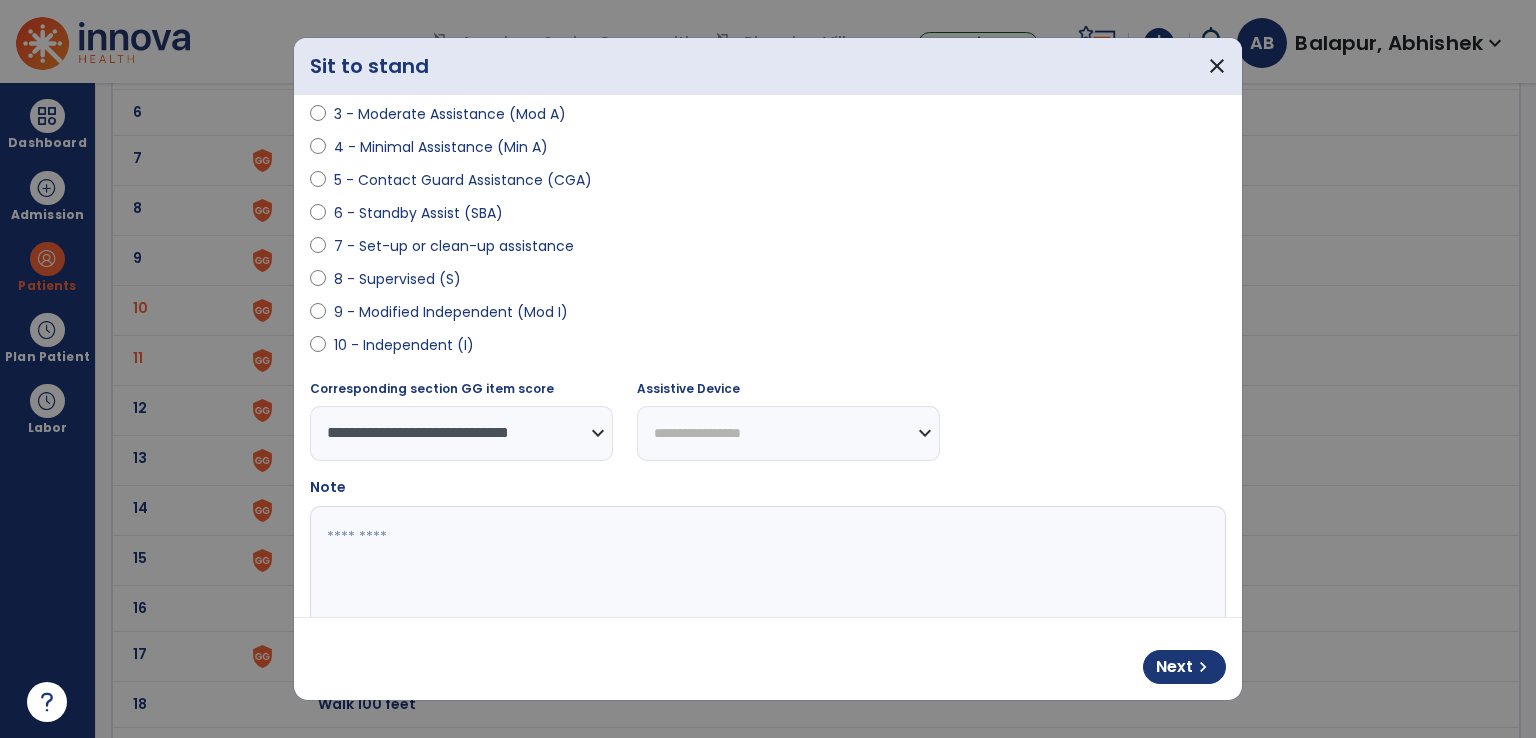 select on "**********" 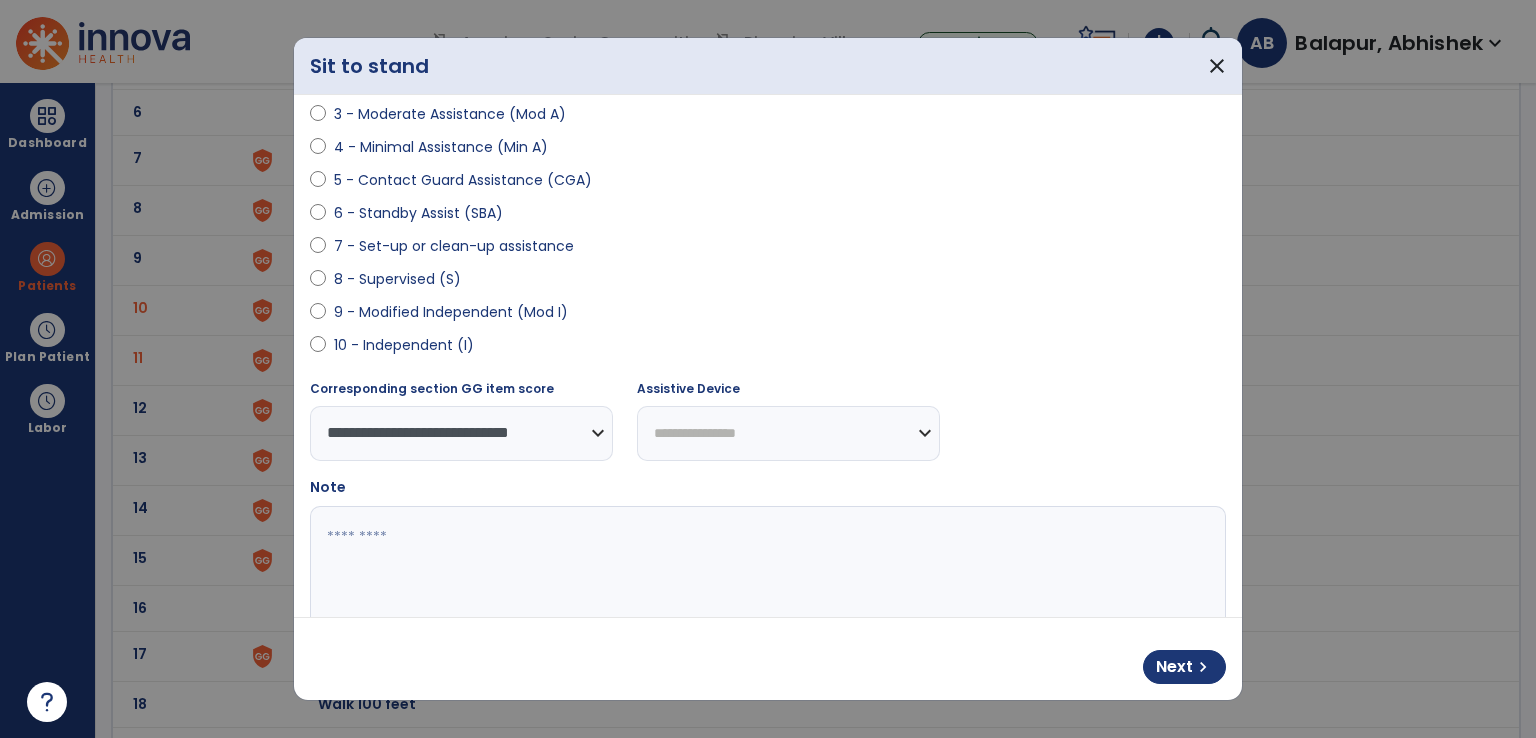 click on "**********" at bounding box center (788, 433) 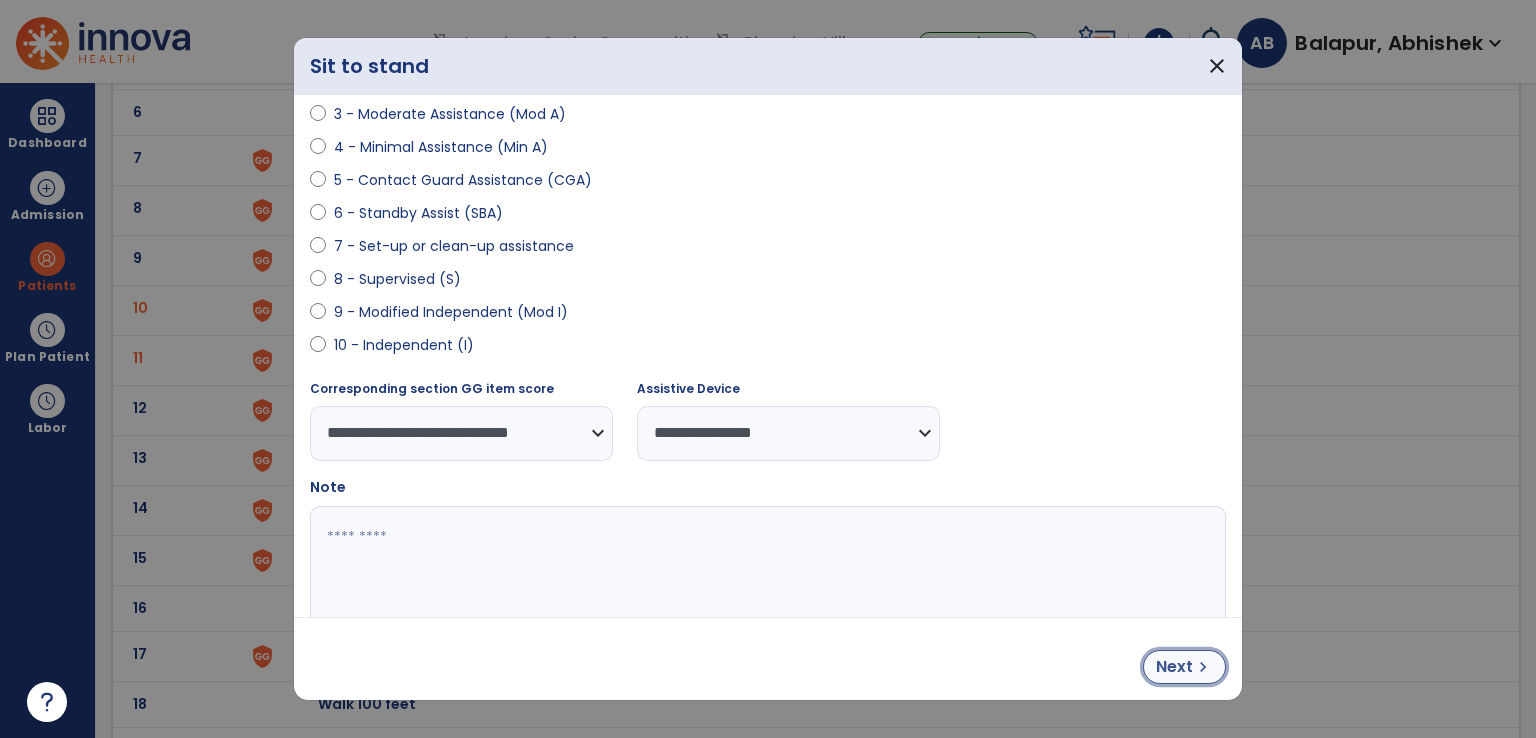 click on "chevron_right" at bounding box center (1203, 667) 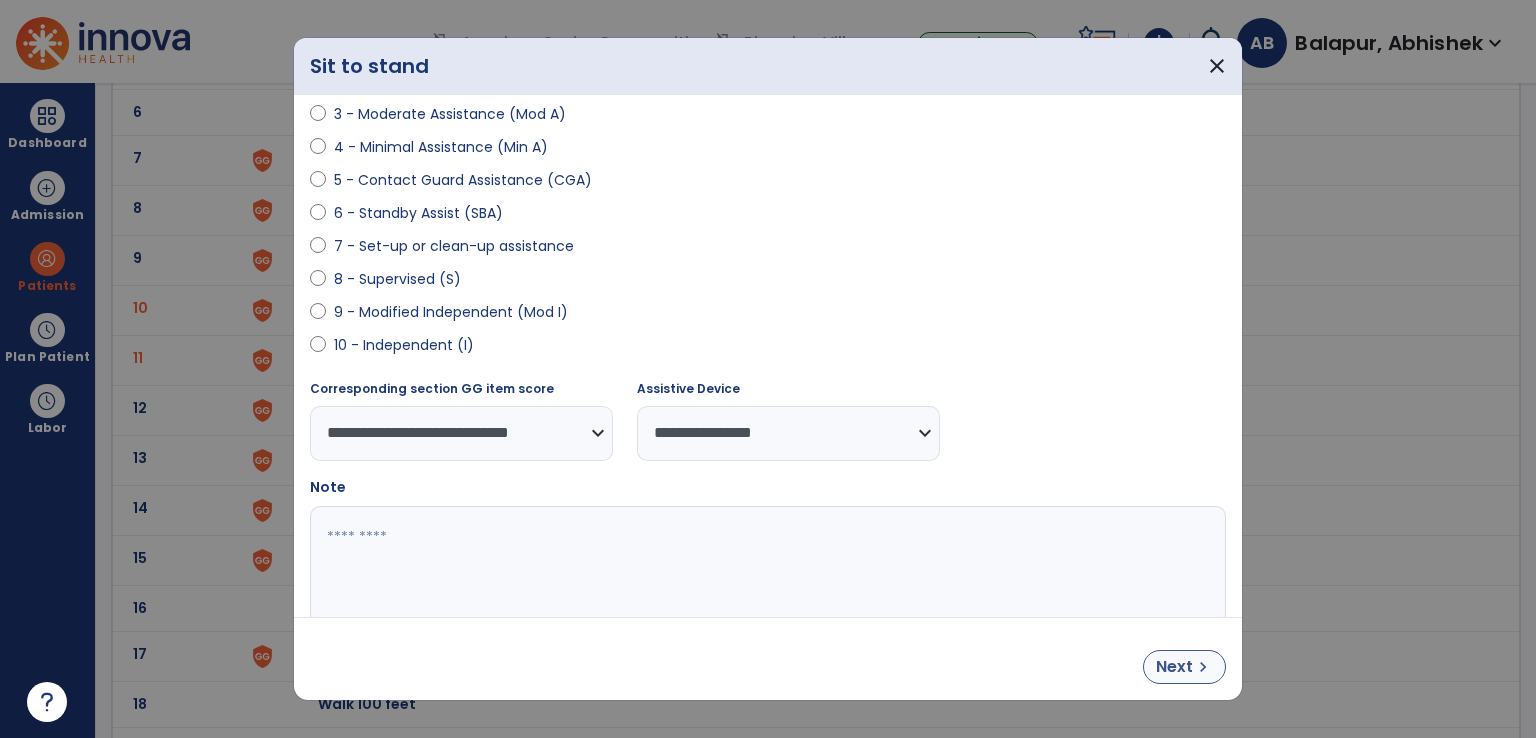 select on "**********" 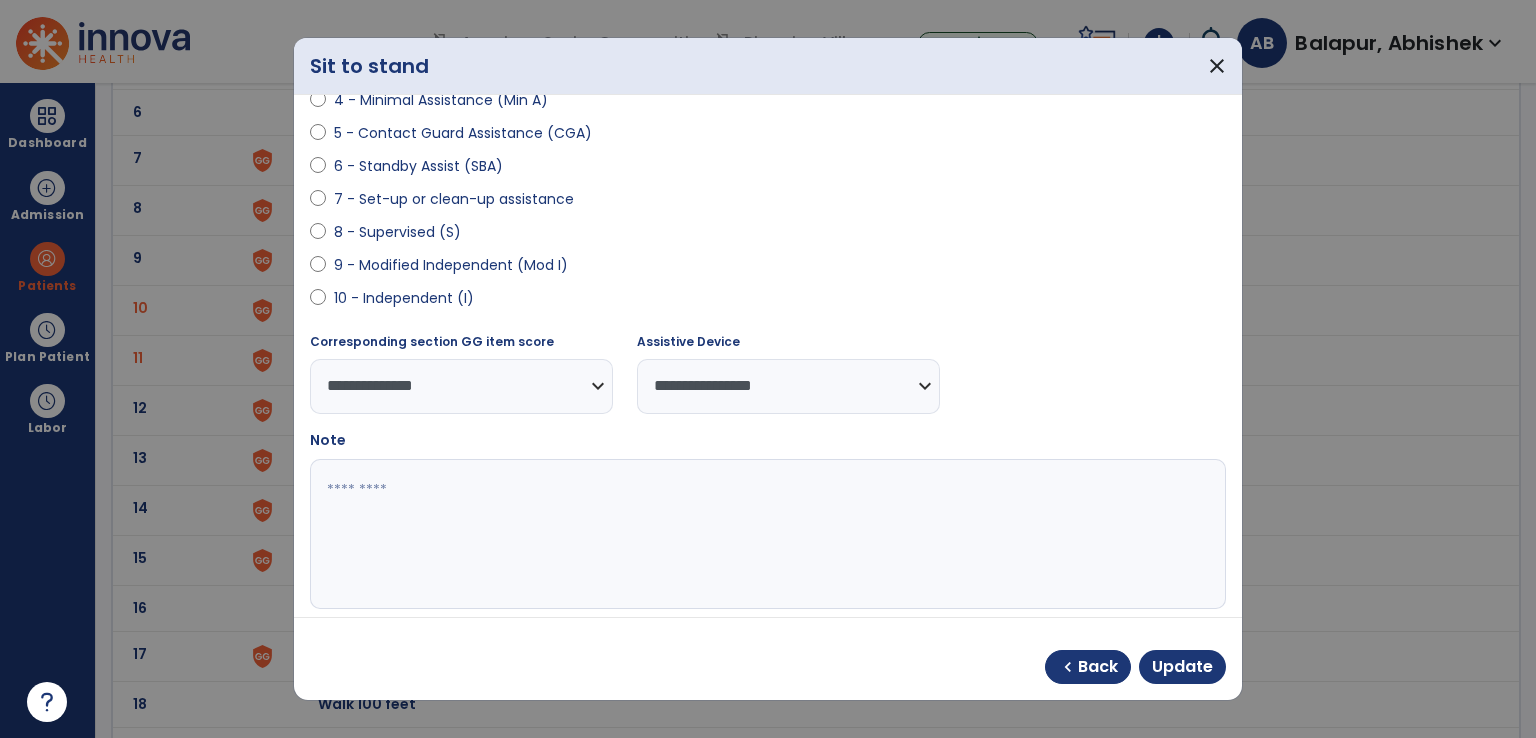 scroll, scrollTop: 370, scrollLeft: 0, axis: vertical 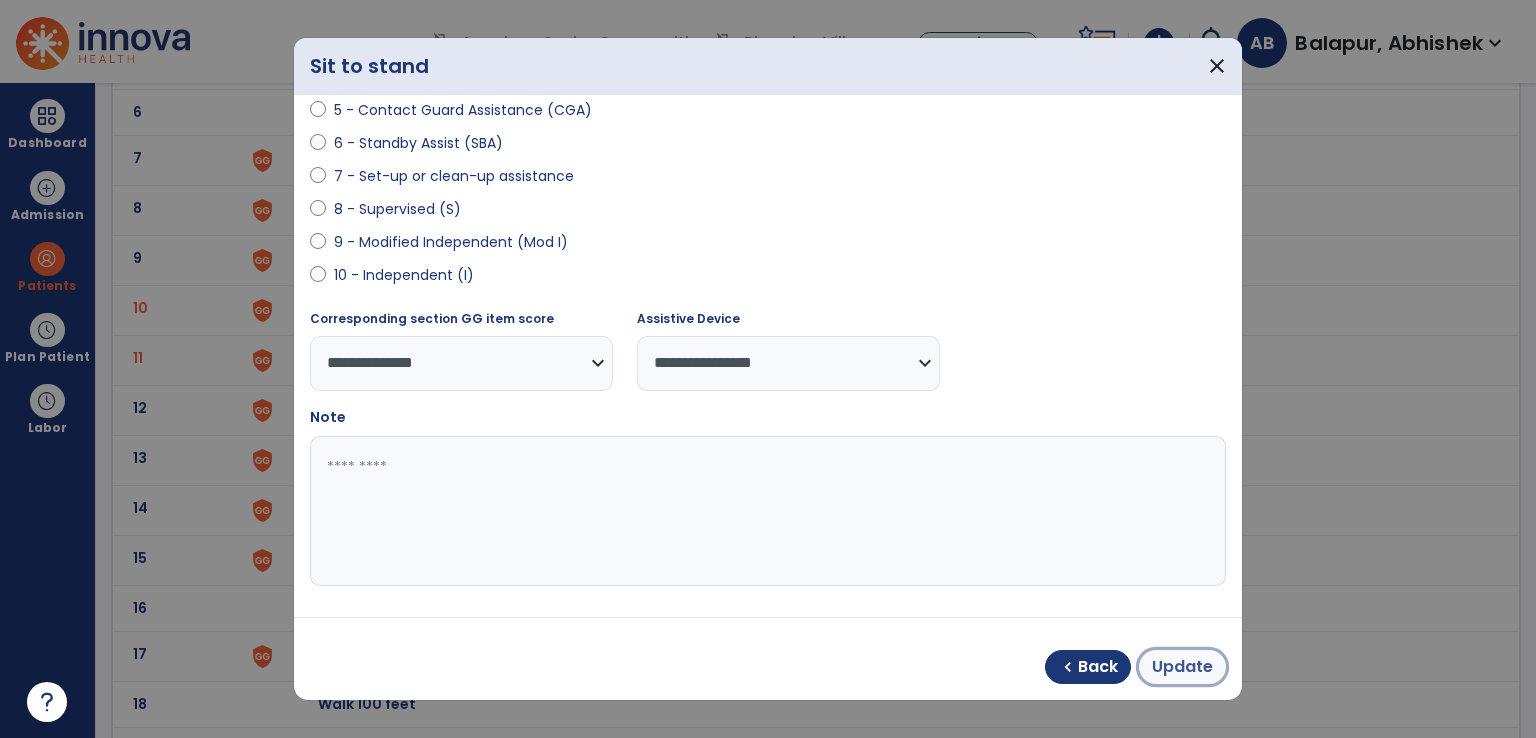 click on "Update" at bounding box center (1182, 667) 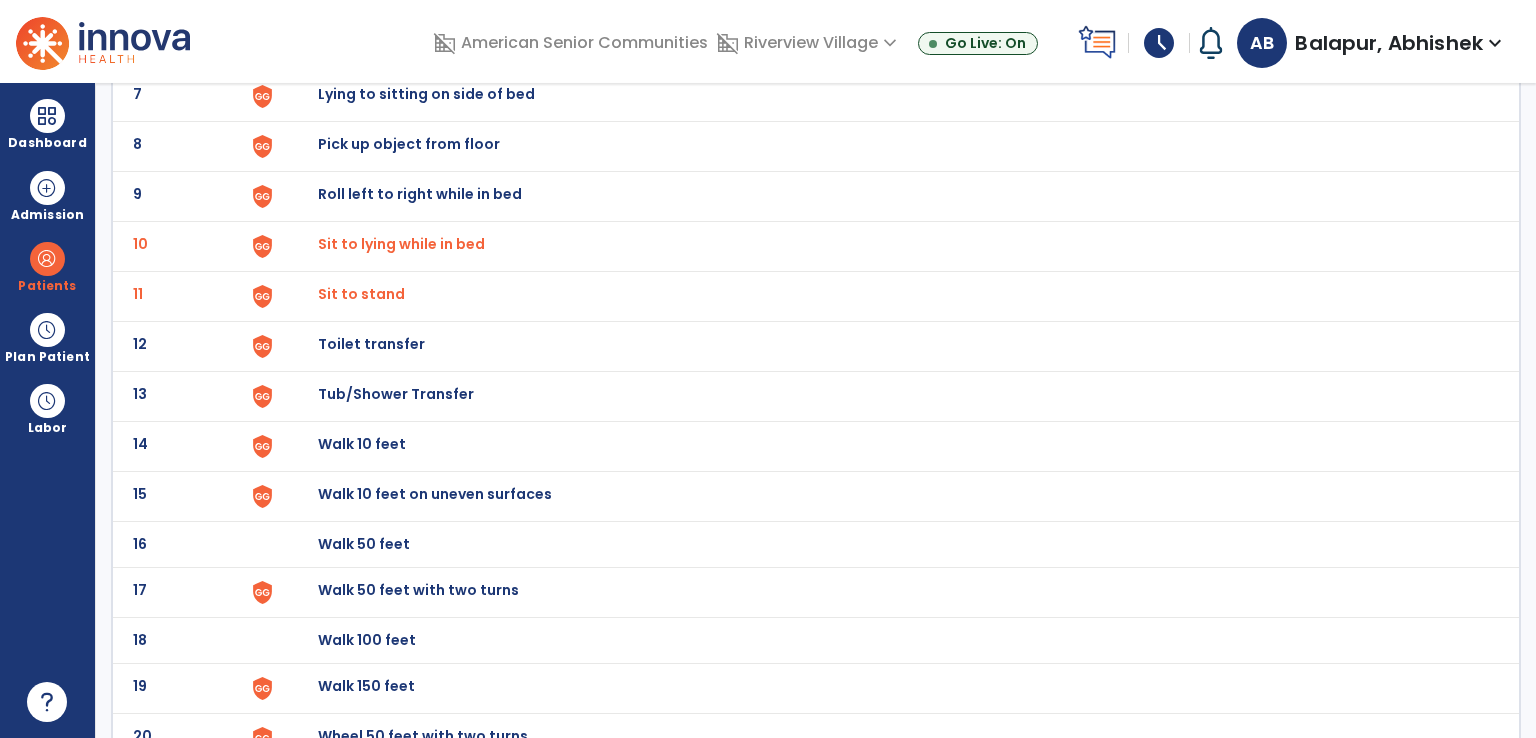 scroll, scrollTop: 500, scrollLeft: 0, axis: vertical 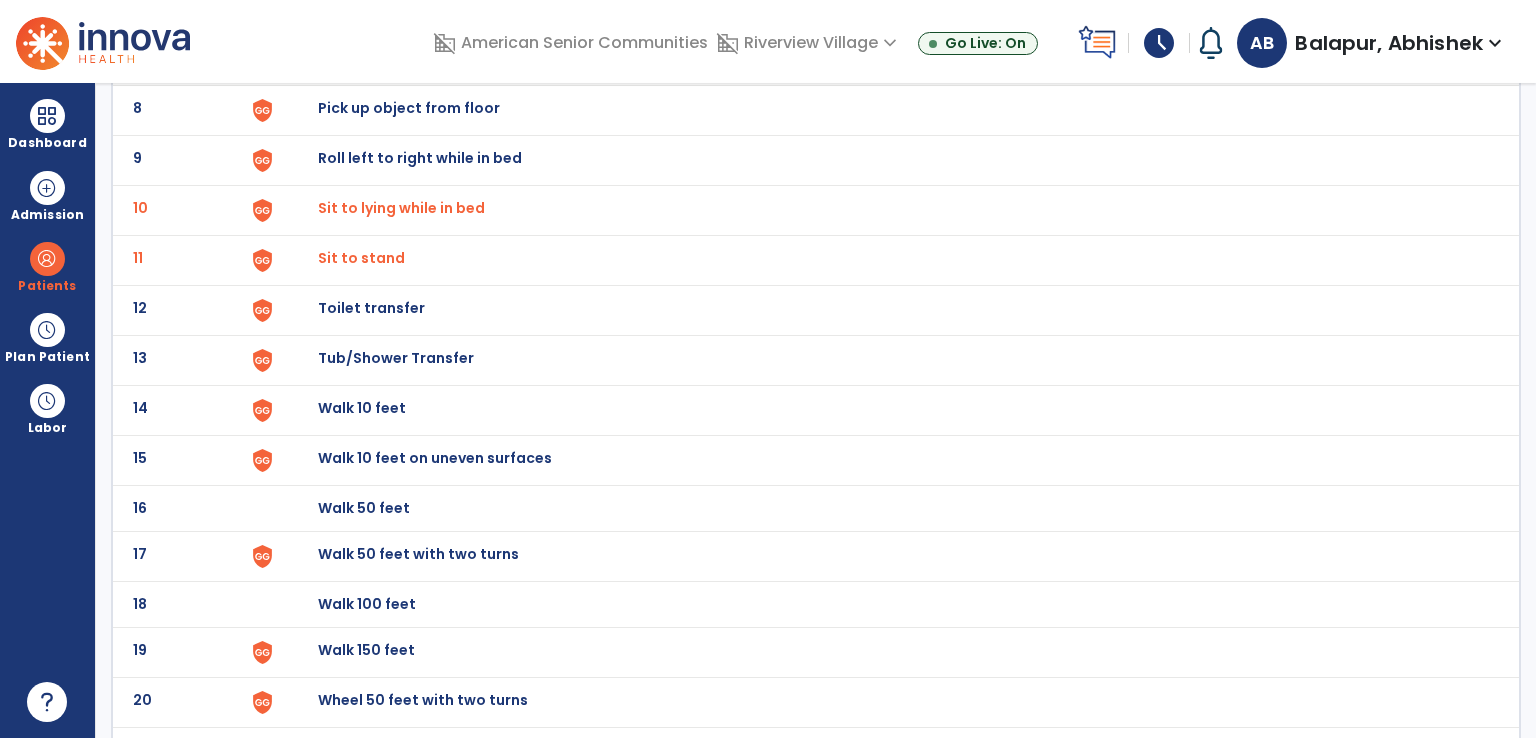 click on "Walk 10 feet" at bounding box center [364, -238] 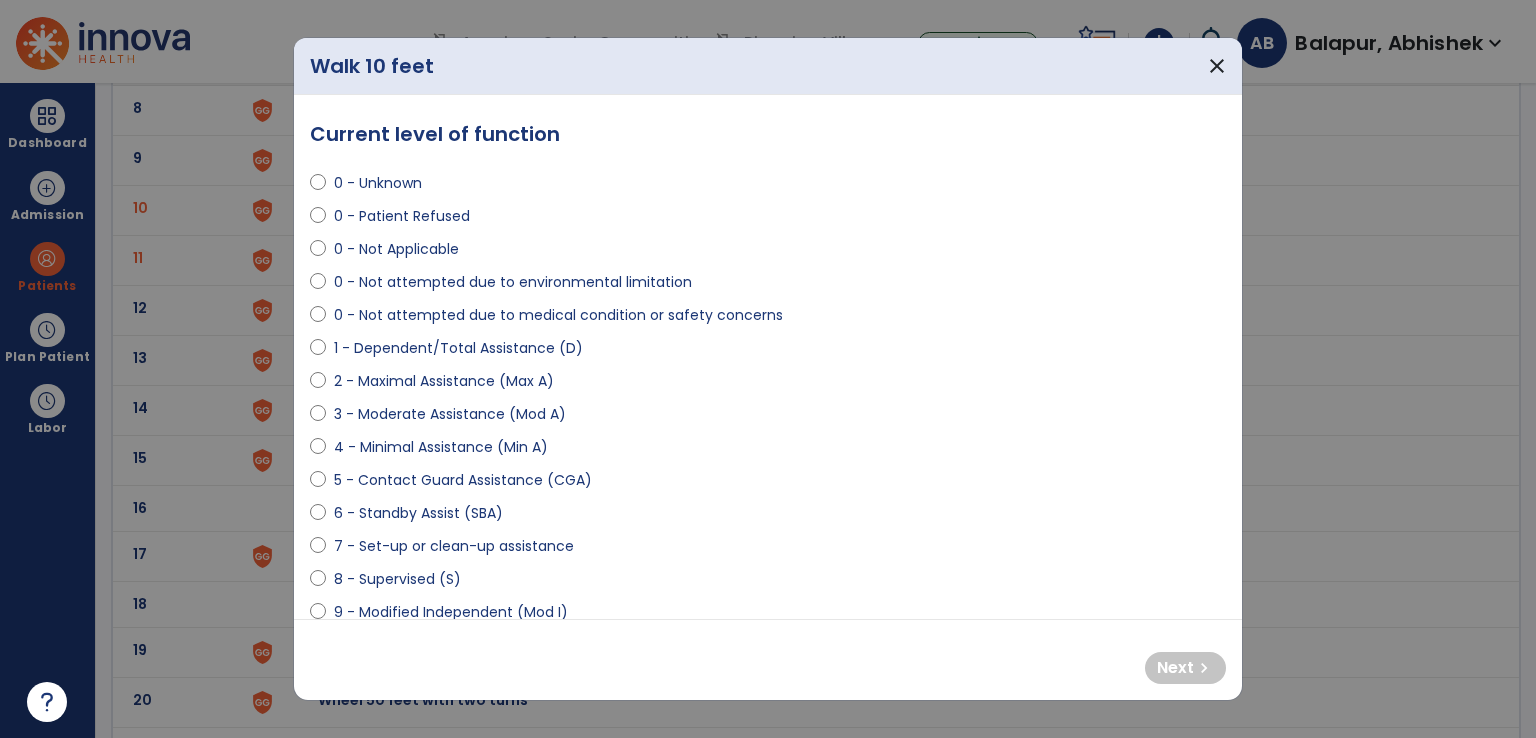 select on "**********" 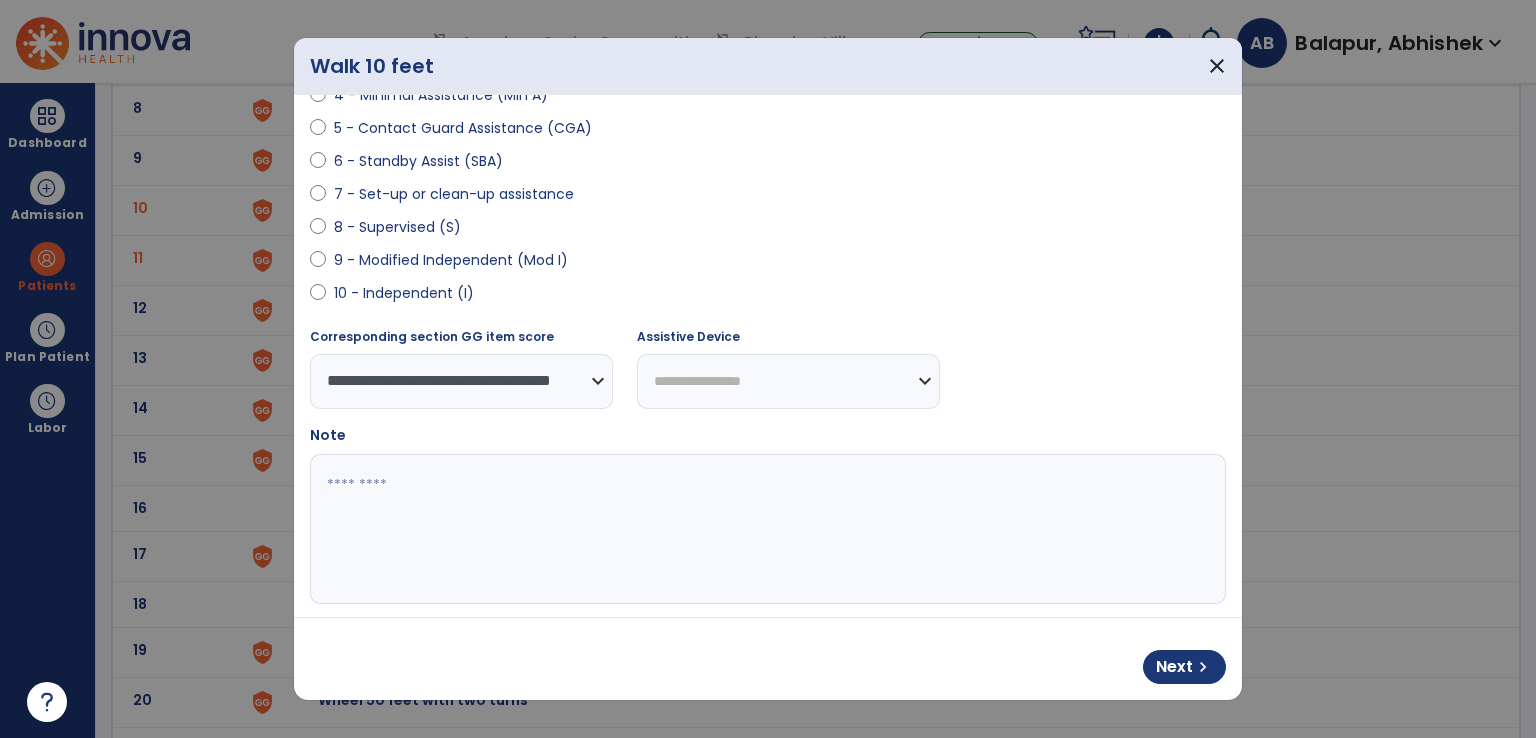 scroll, scrollTop: 370, scrollLeft: 0, axis: vertical 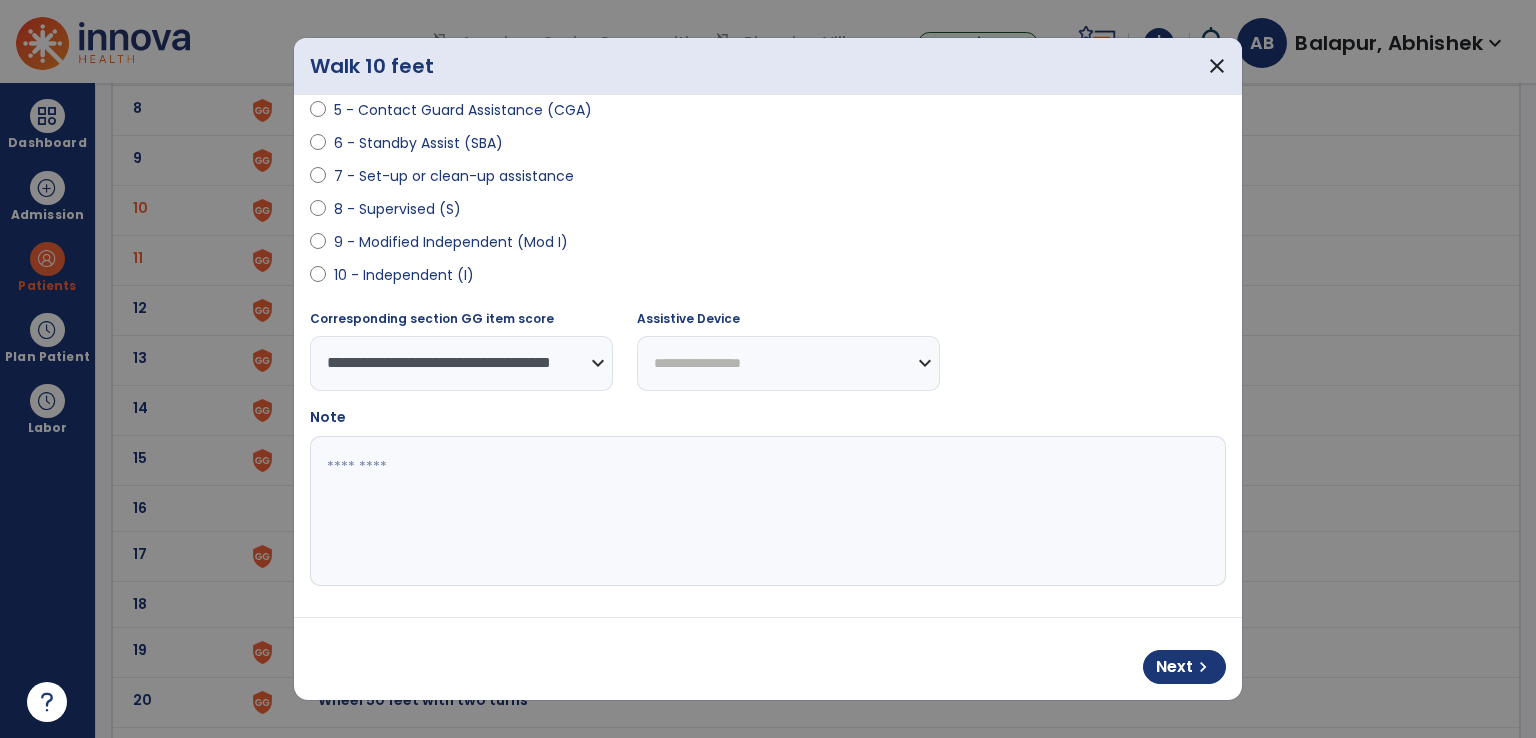 click on "**********" at bounding box center [788, 363] 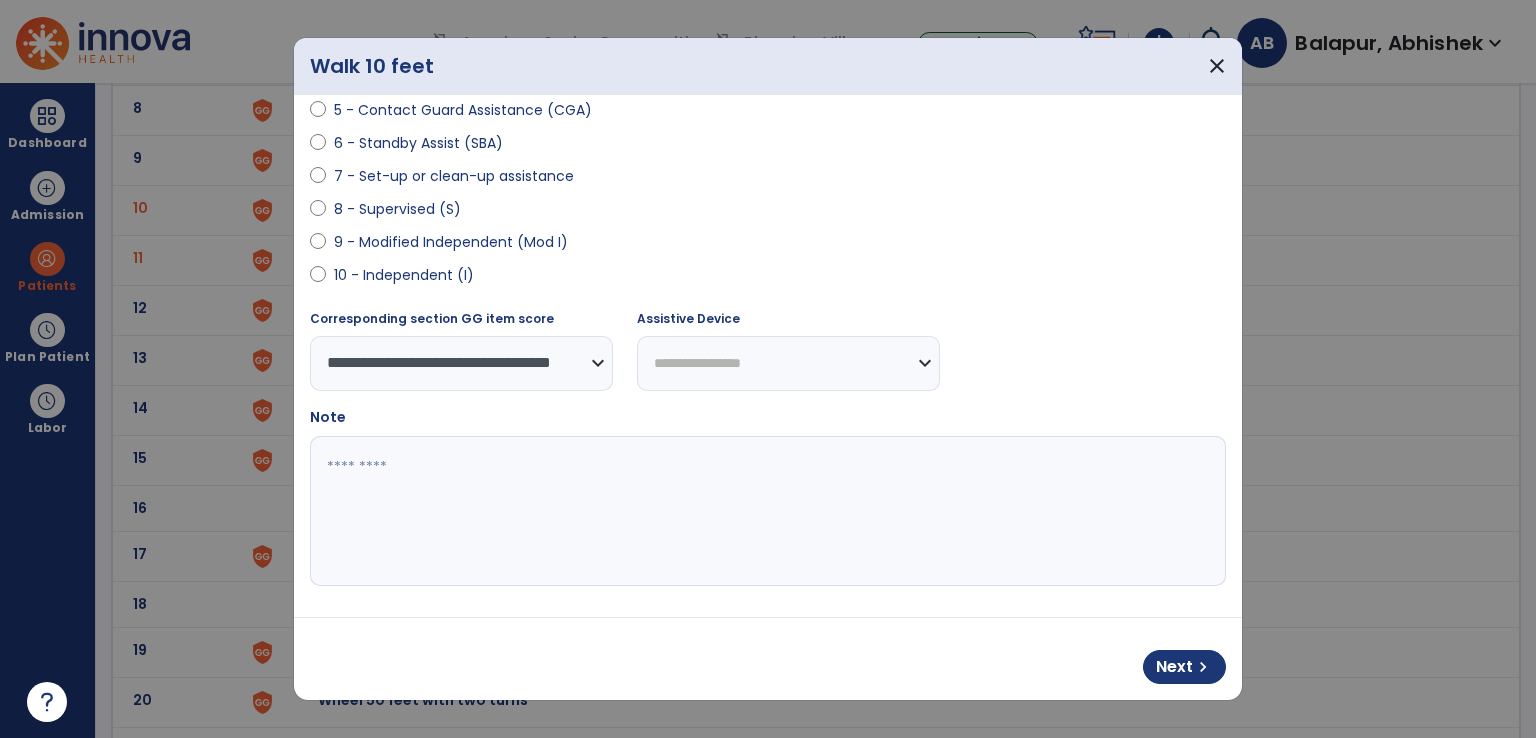 select on "**********" 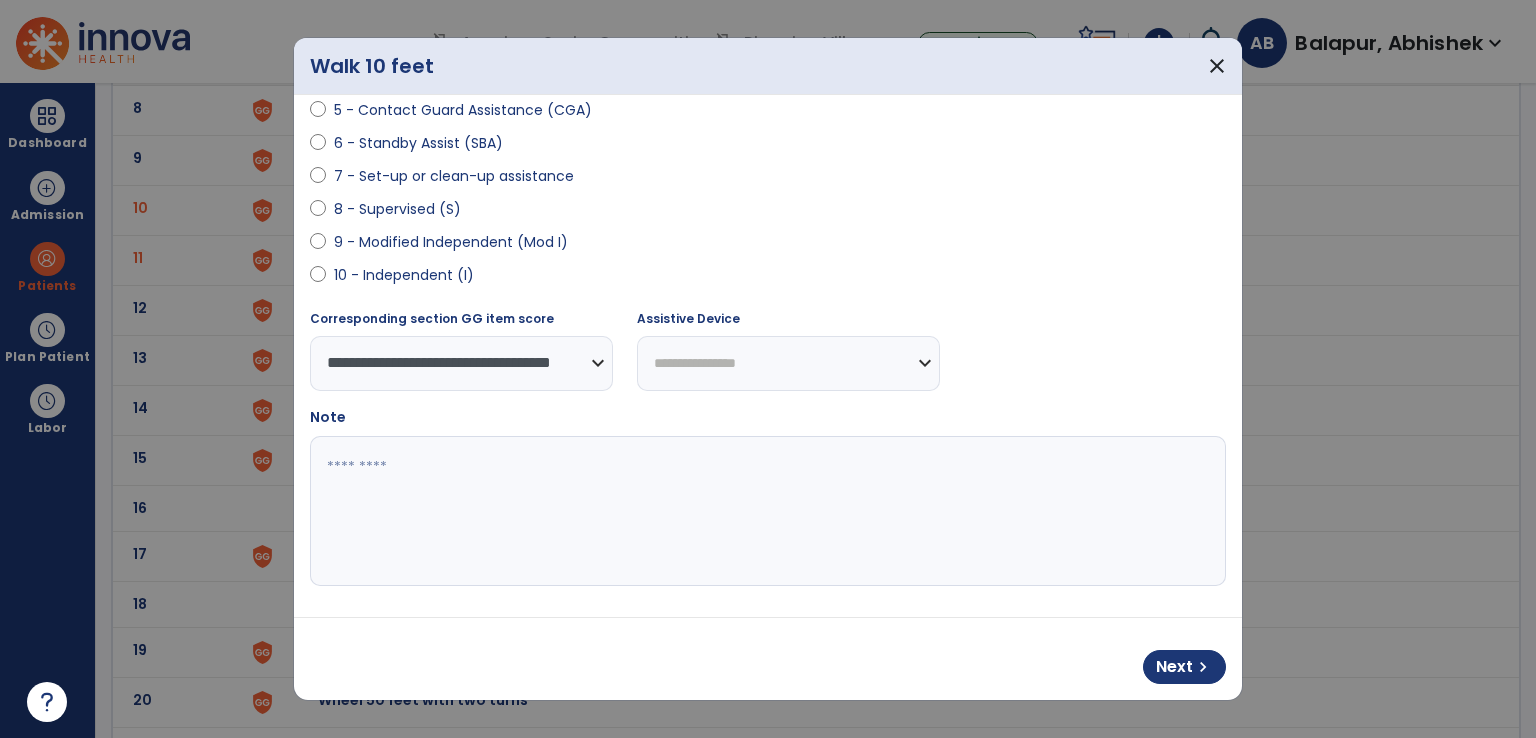 click on "**********" at bounding box center (788, 363) 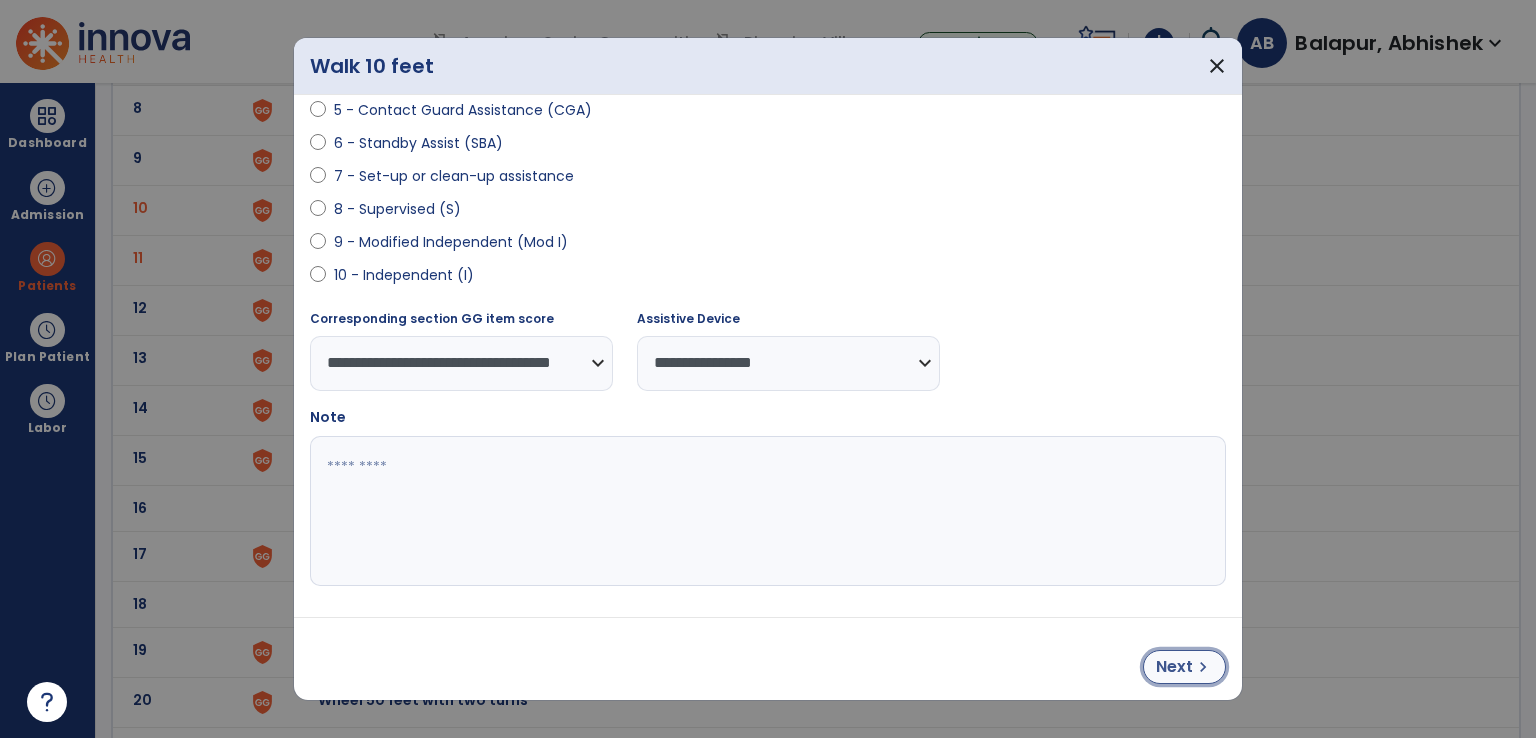 click on "Next  chevron_right" at bounding box center [1184, 667] 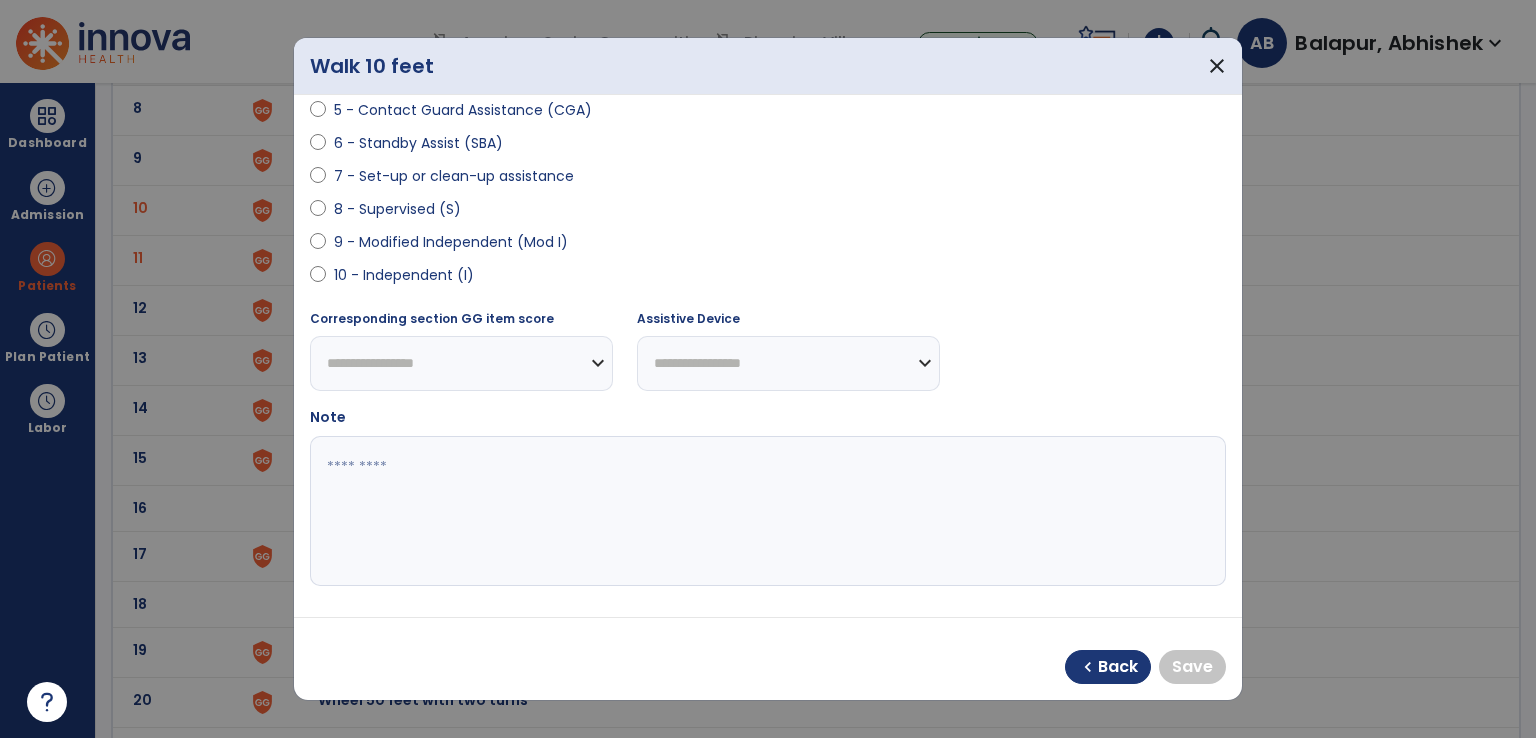 click on "0 - Unknown 0 - Patient Refused 0 - Not Applicable 0 - Not attempted due to environmental limitation 0 - Not attempted due to medical condition or safety concerns 1 - Dependent/Total Assistance (D) 2 - Maximal Assistance (Max A) 3 - Moderate Assistance (Mod A) 4 - Minimal Assistance (Min A) 5 - Contact Guard Assistance (CGA) 6 - Standby Assist (SBA) 7 - Set-up or clean-up assistance 8 - Supervised (S) 9 - Modified Independent (Mod I) 10 - Independent (I)" at bounding box center (768, 36) 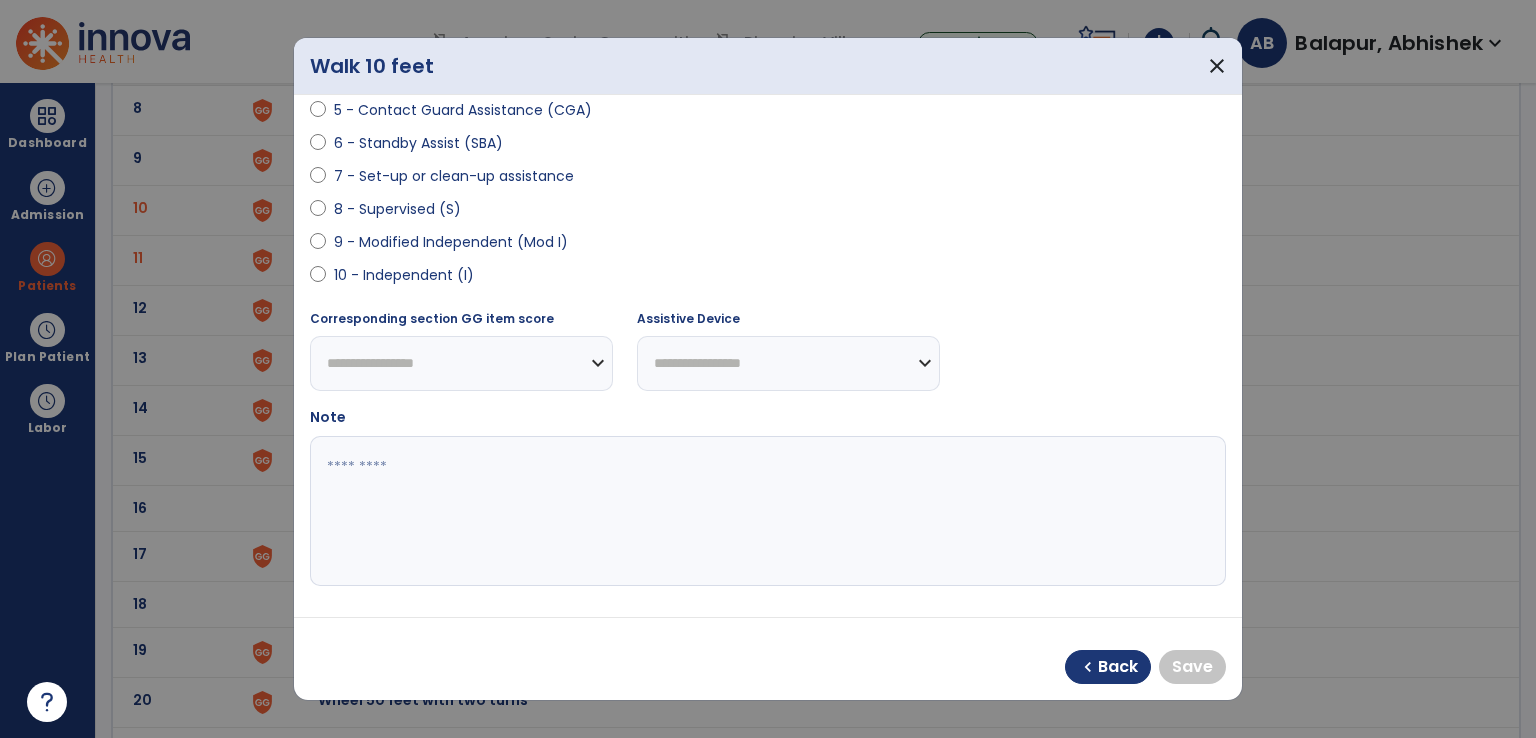 click on "9 - Modified Independent (Mod I)" at bounding box center (451, 242) 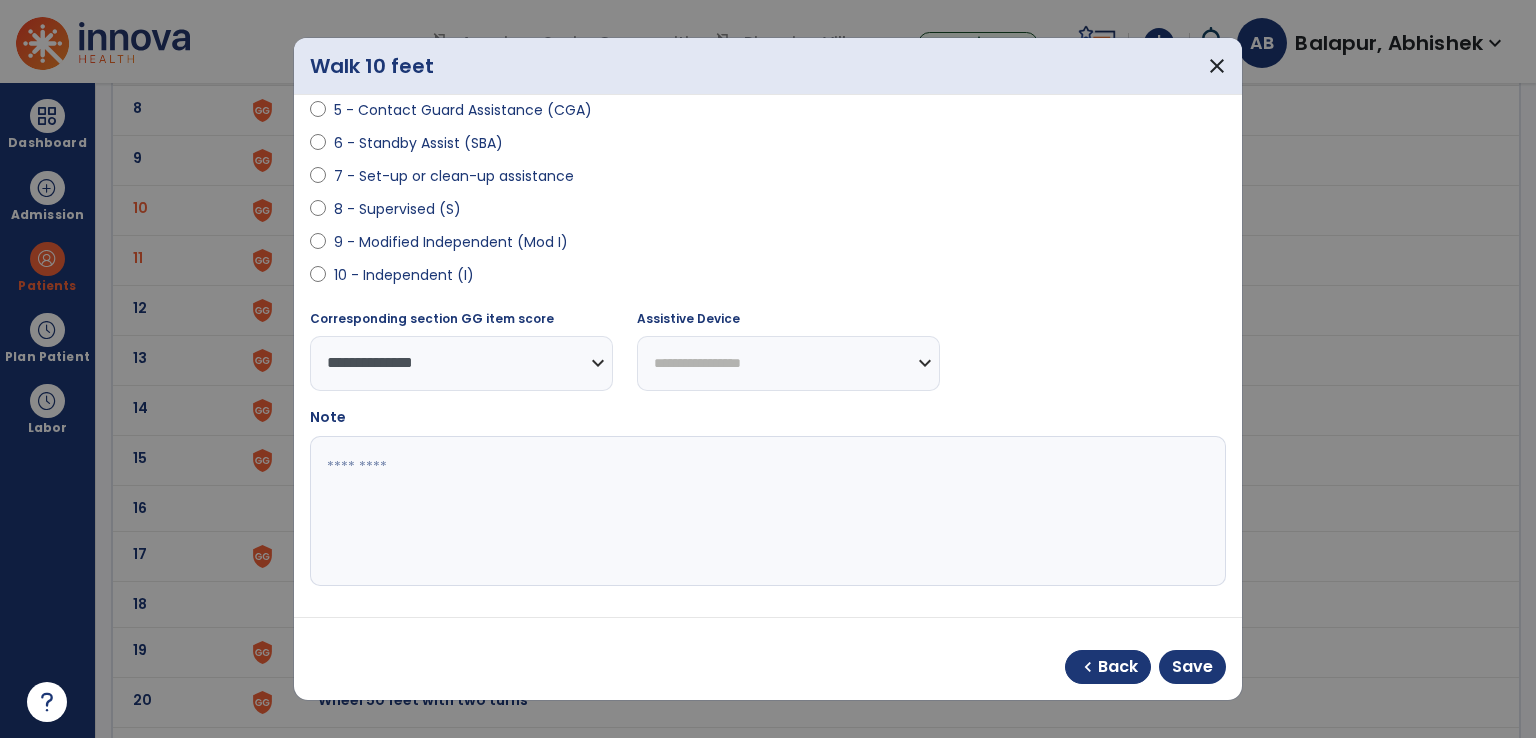 click on "**********" at bounding box center (788, 363) 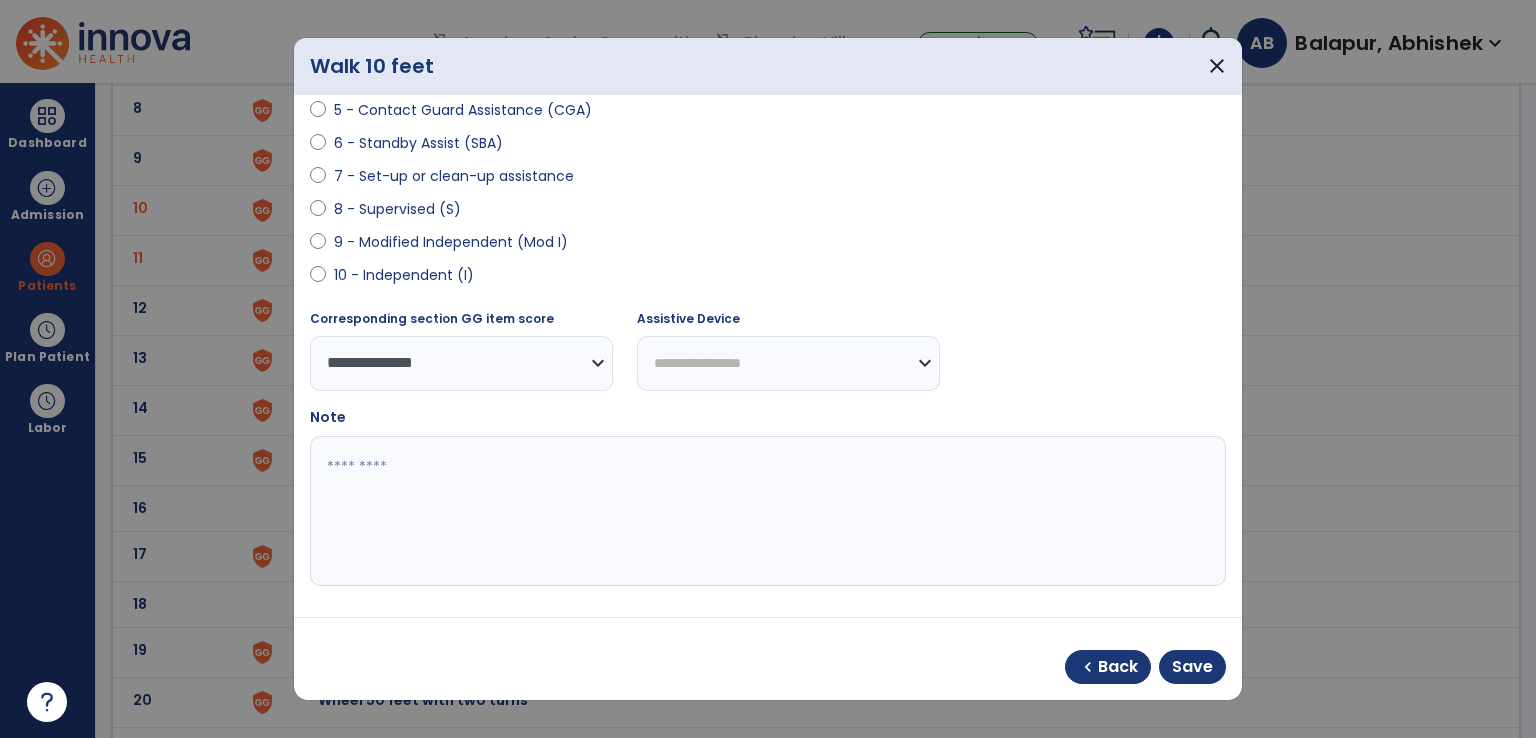 select on "**********" 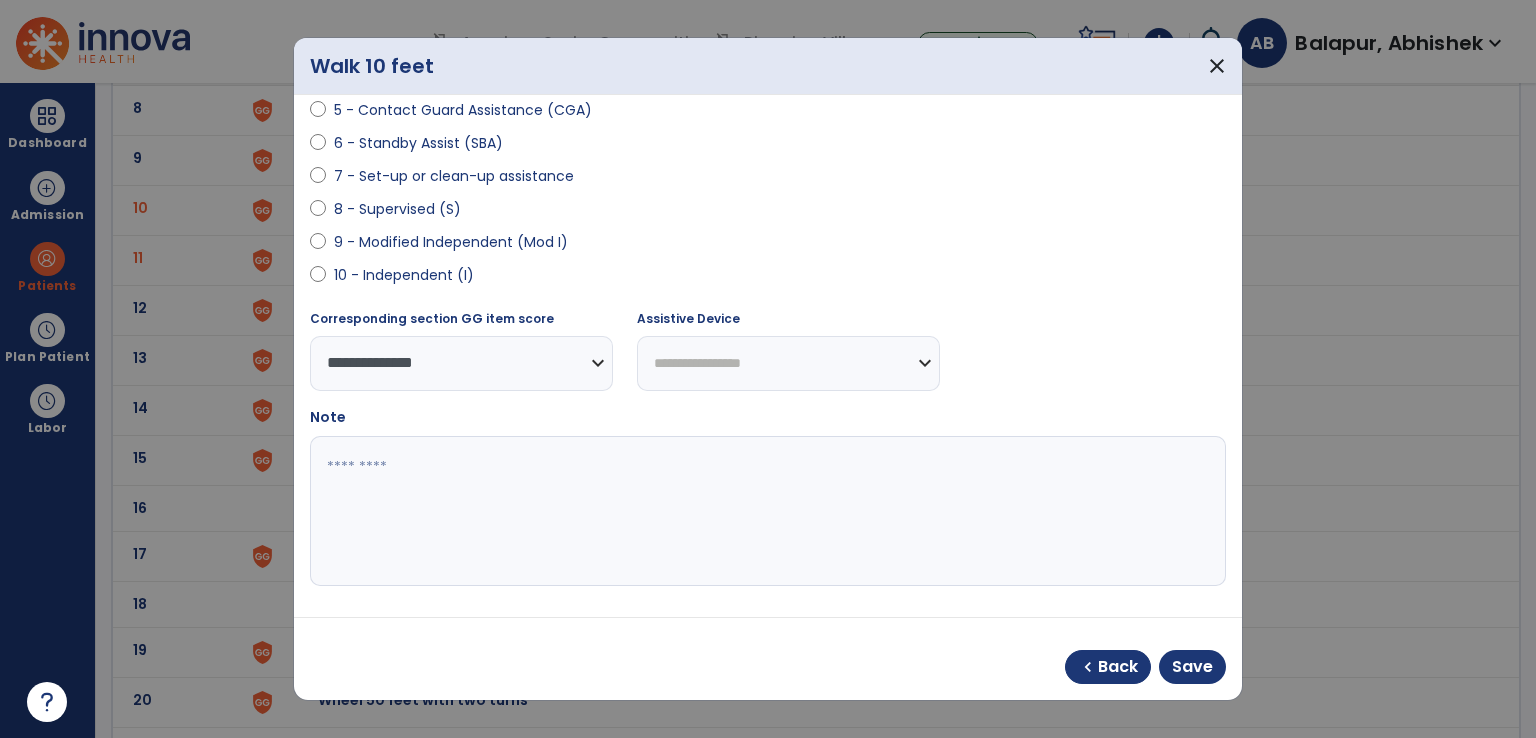 click on "**********" at bounding box center (788, 363) 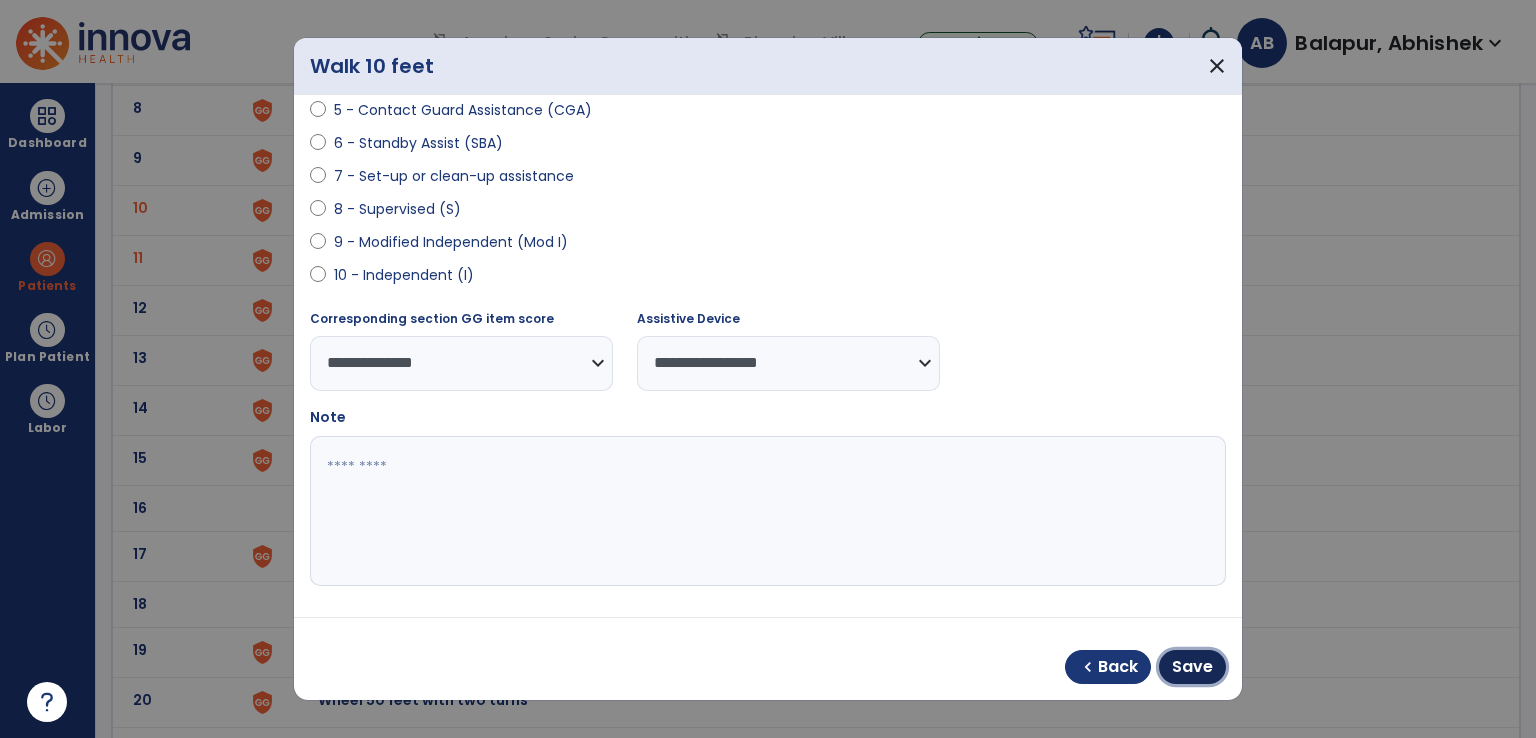 drag, startPoint x: 1176, startPoint y: 652, endPoint x: 1191, endPoint y: 653, distance: 15.033297 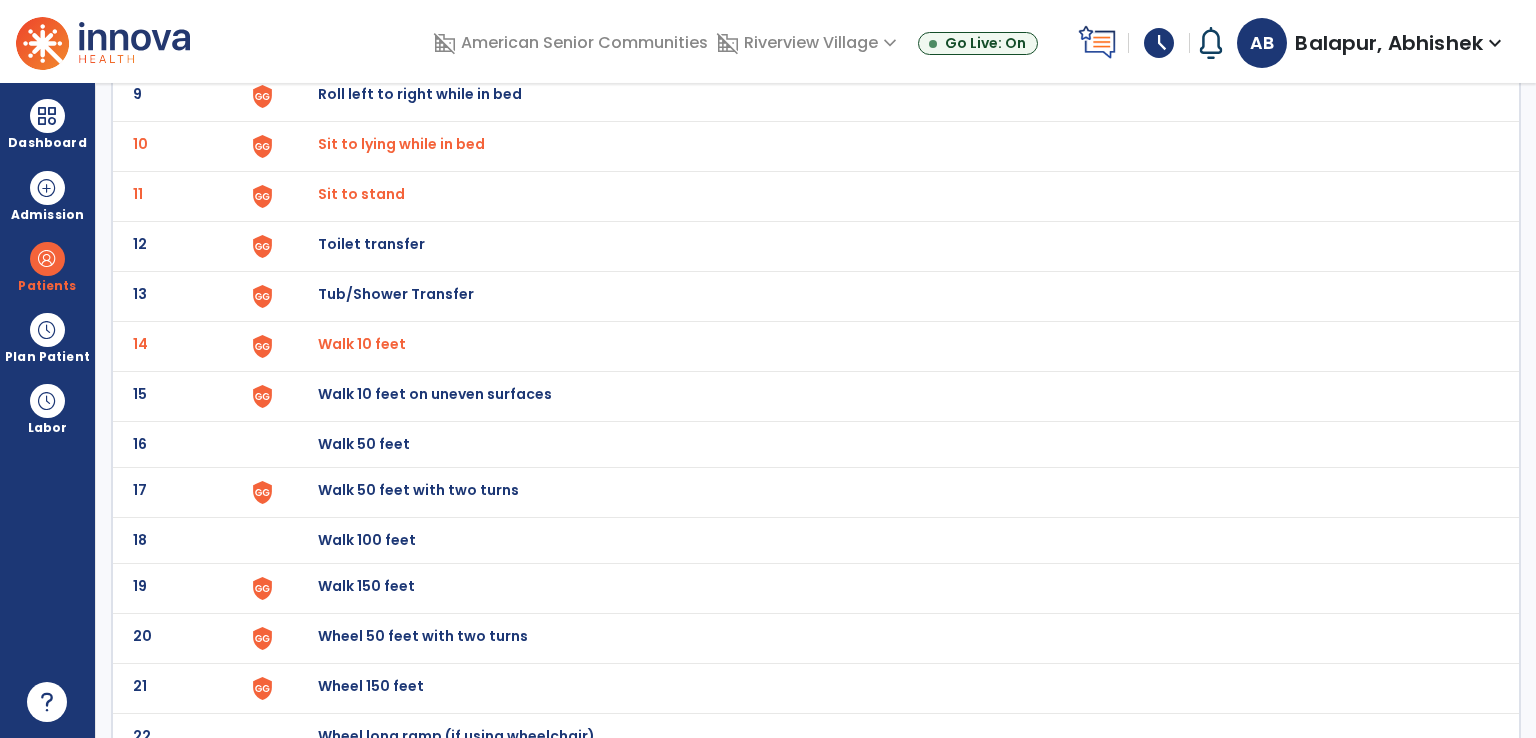 scroll, scrollTop: 600, scrollLeft: 0, axis: vertical 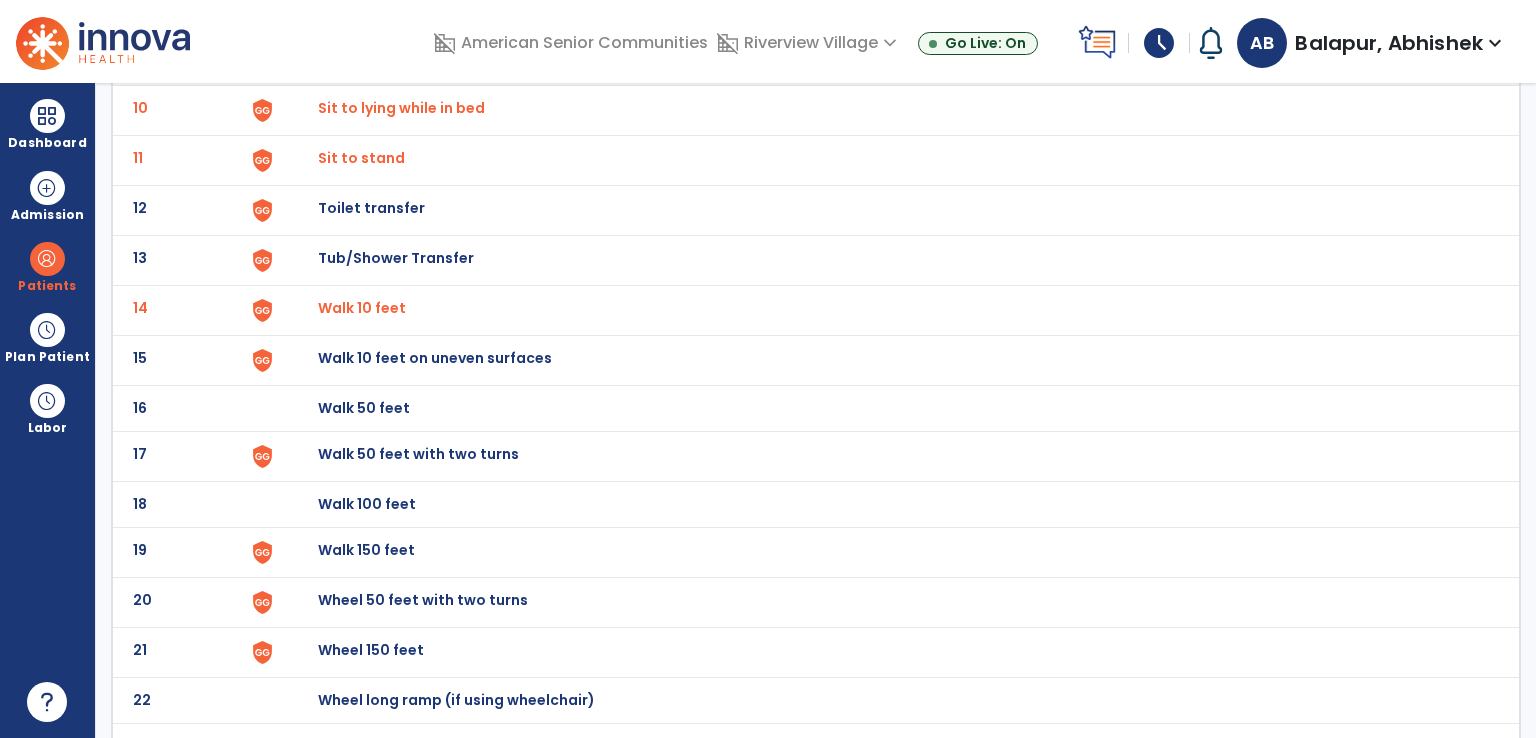 click on "Walk 50 feet with two turns" at bounding box center (364, -338) 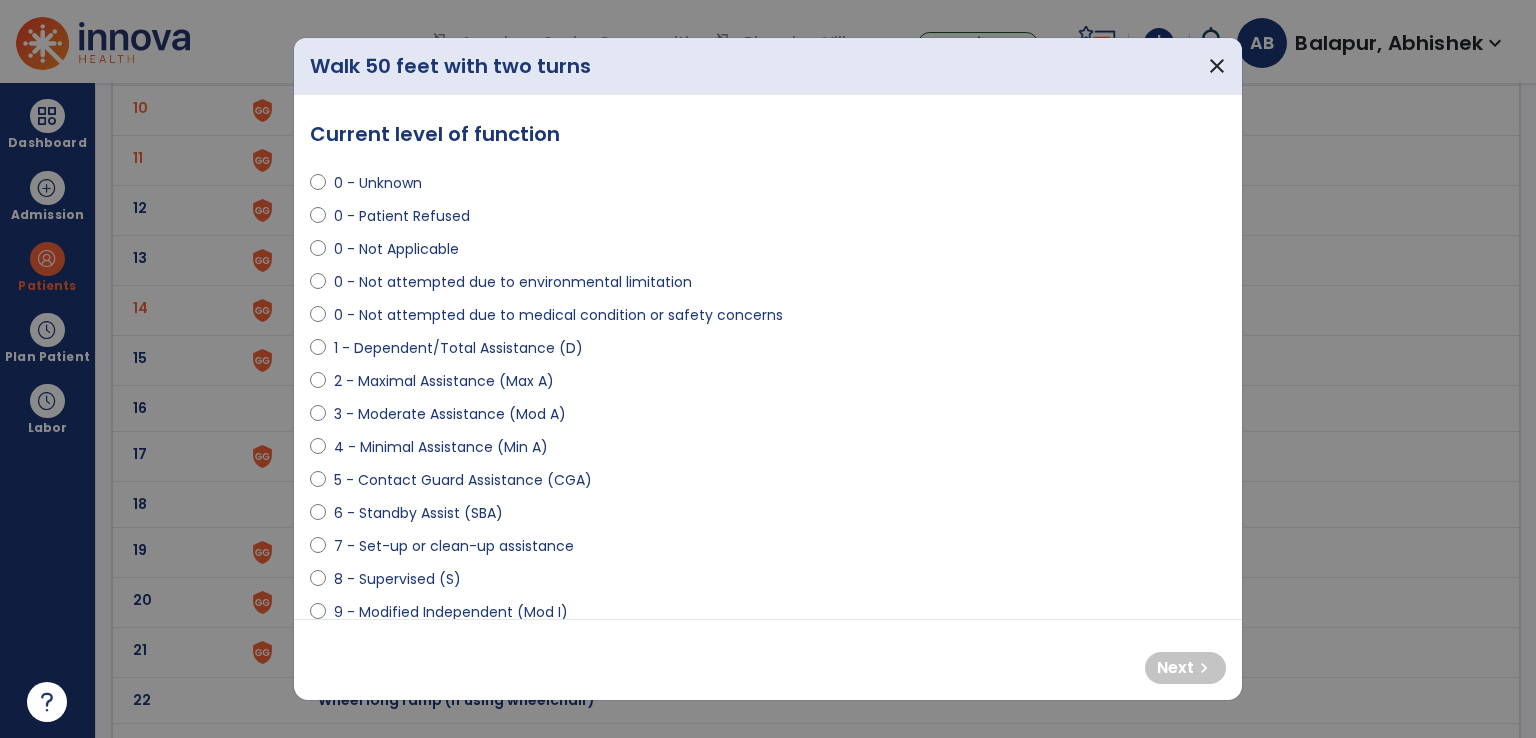 select on "**********" 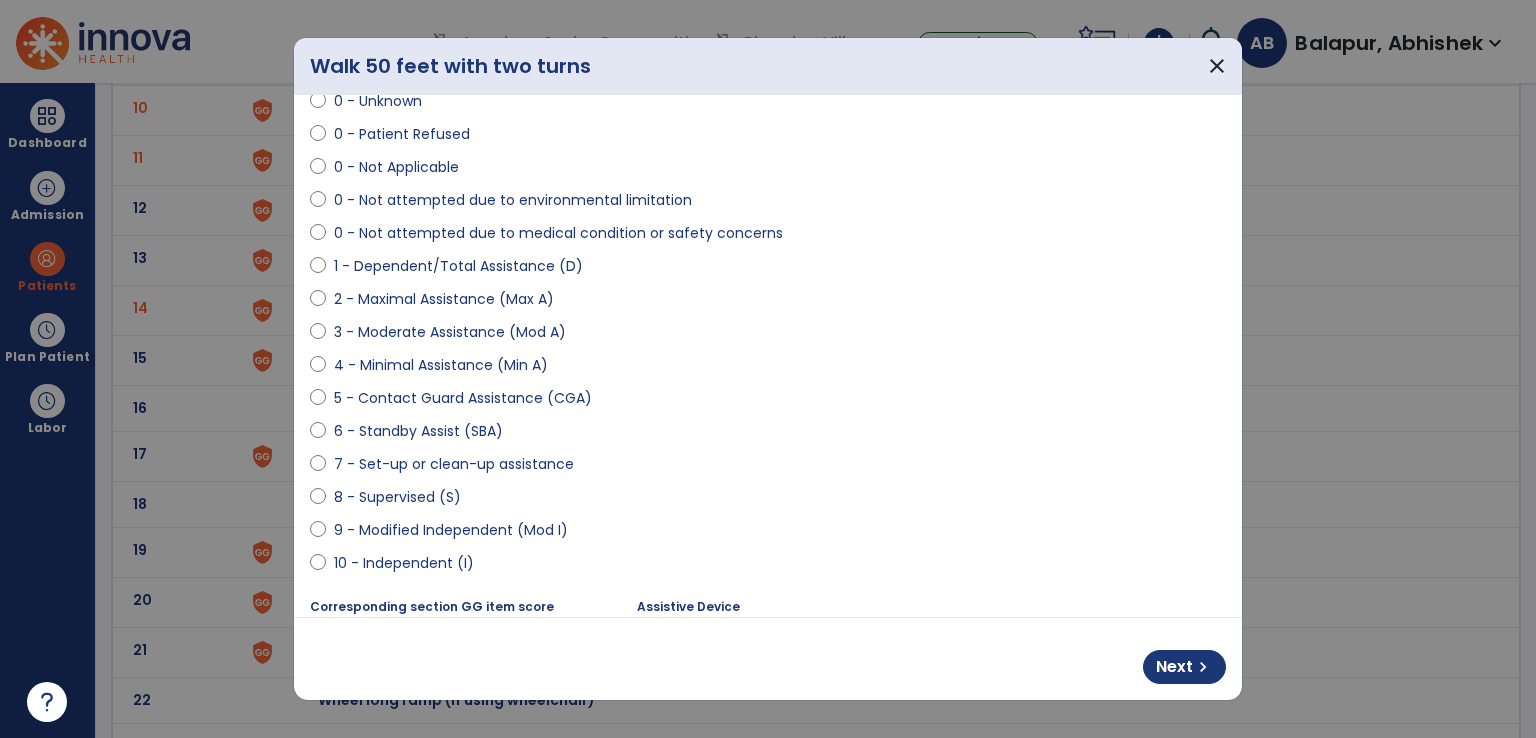 scroll, scrollTop: 200, scrollLeft: 0, axis: vertical 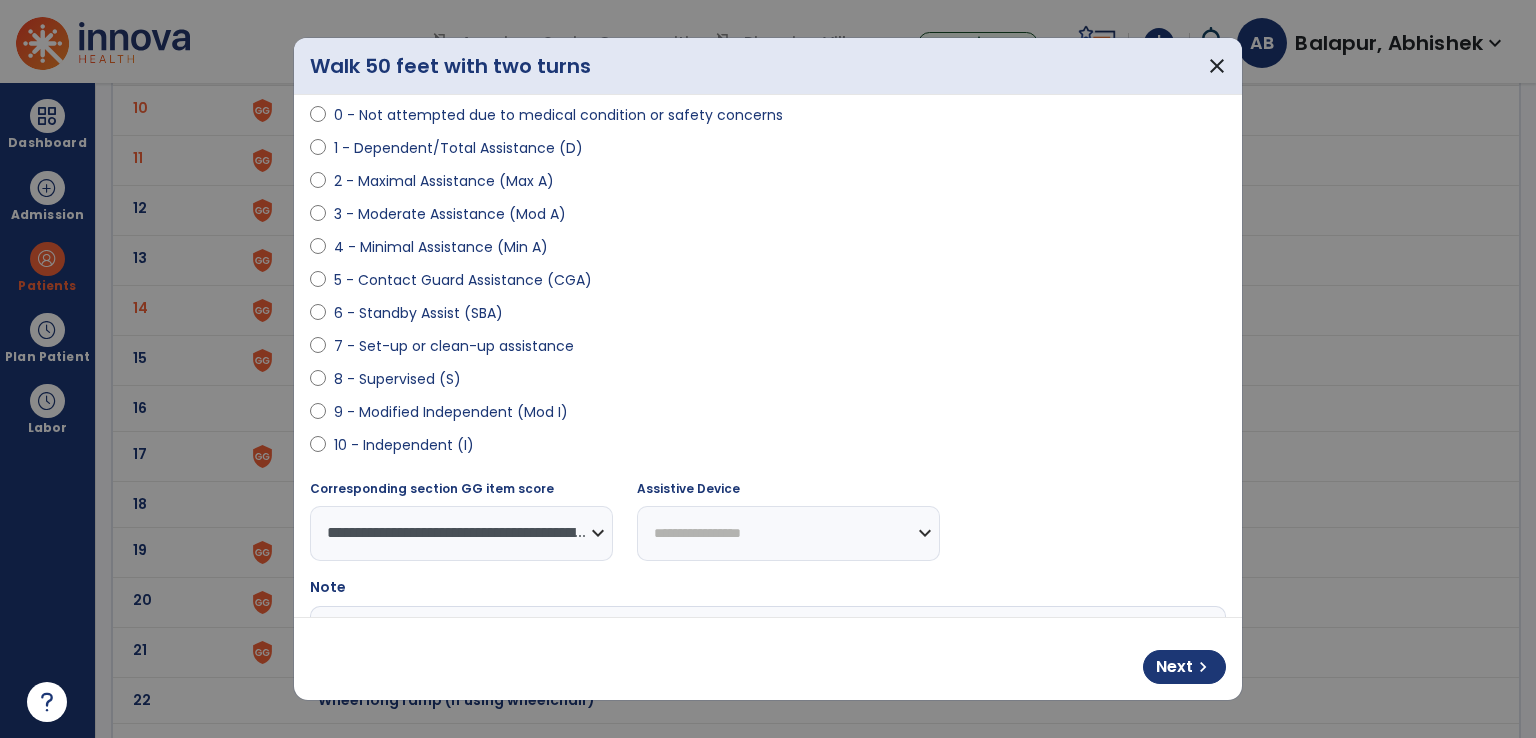 click on "**********" at bounding box center [788, 533] 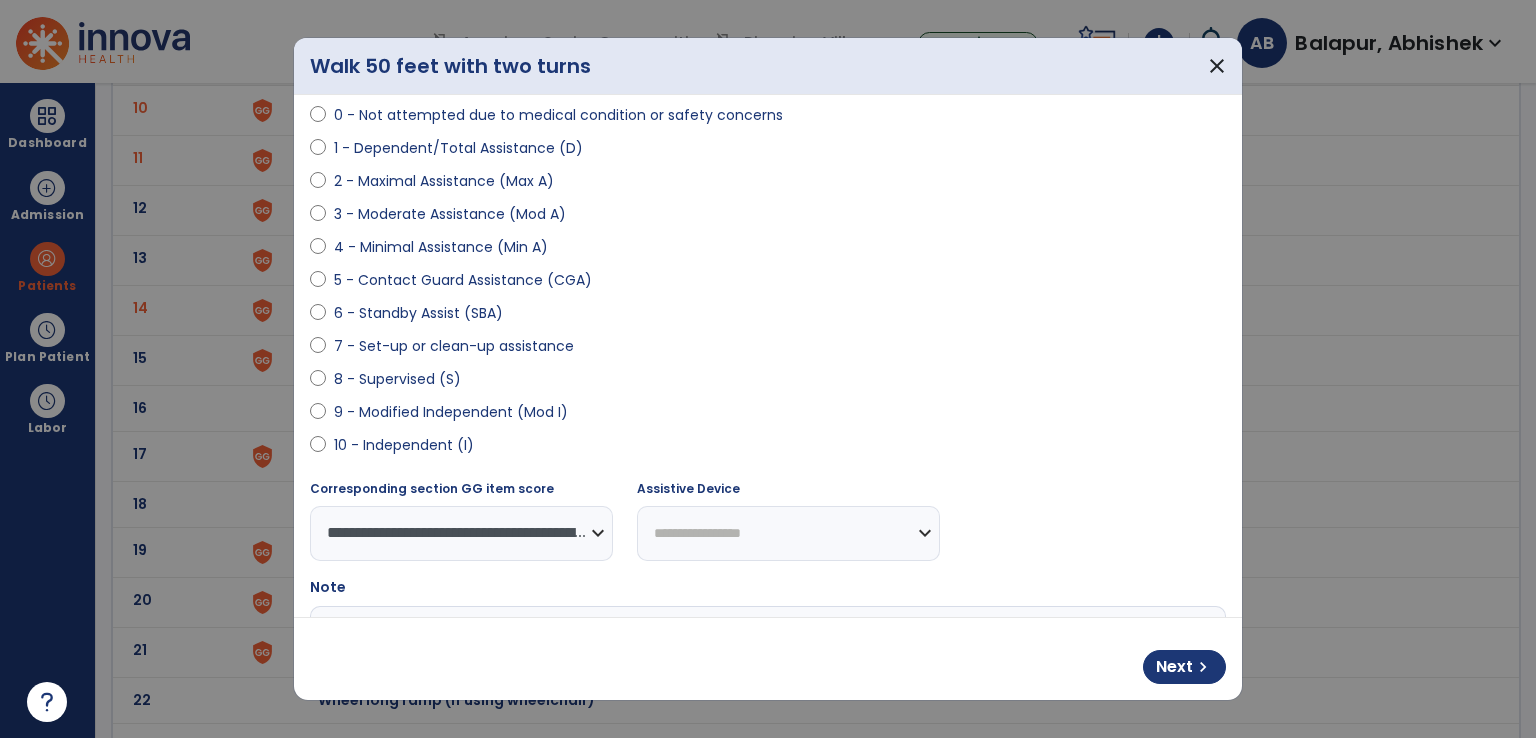 select on "**********" 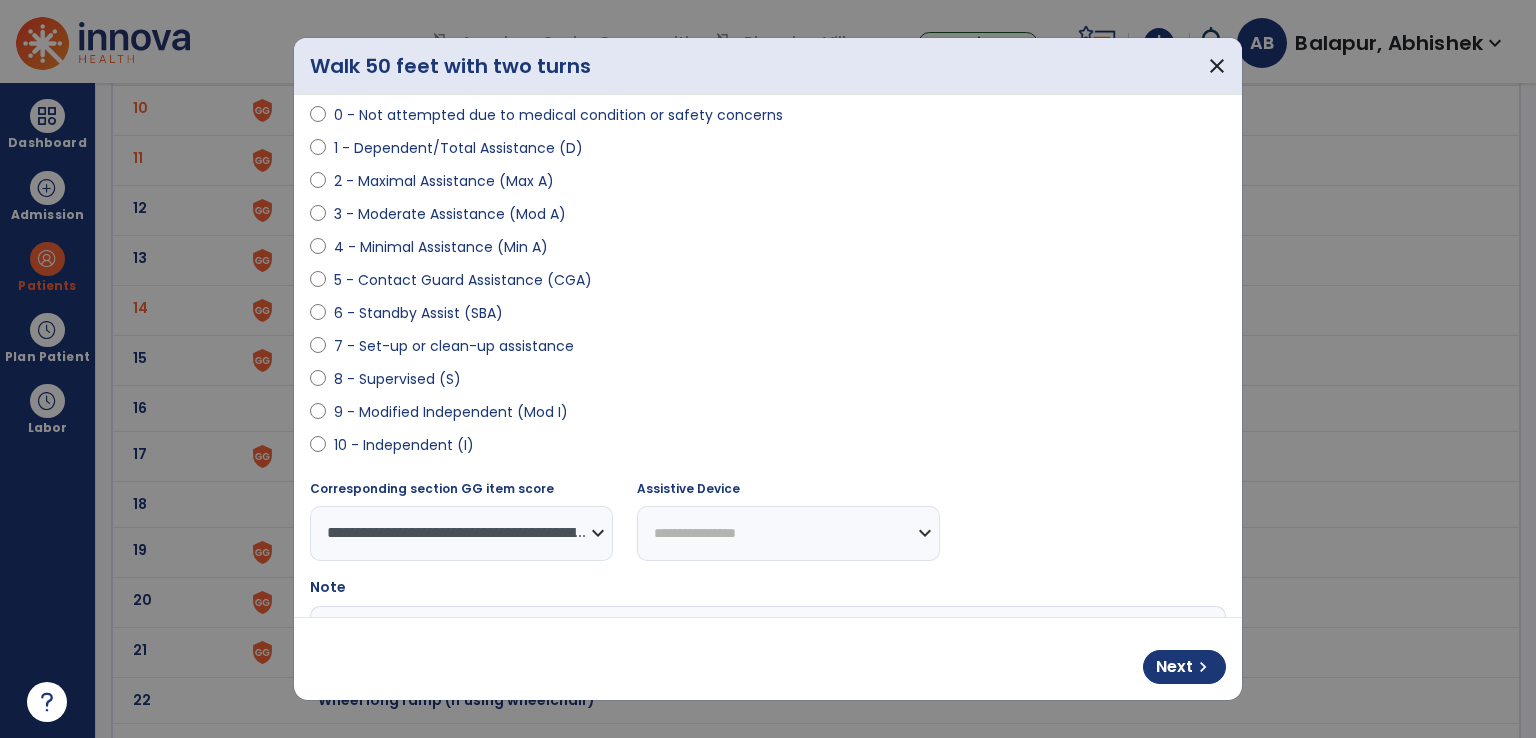 click on "**********" at bounding box center [788, 533] 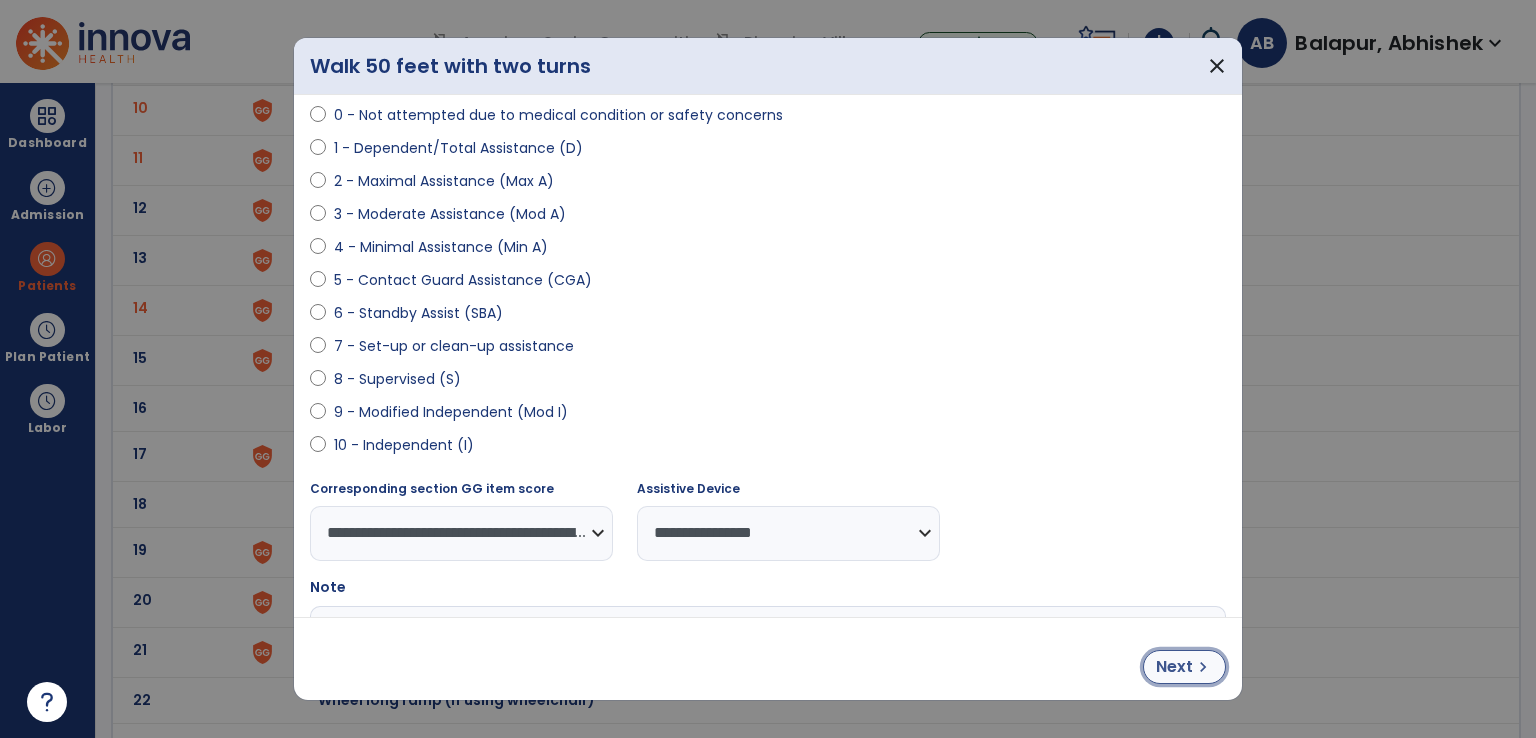 click on "Next" at bounding box center (1174, 667) 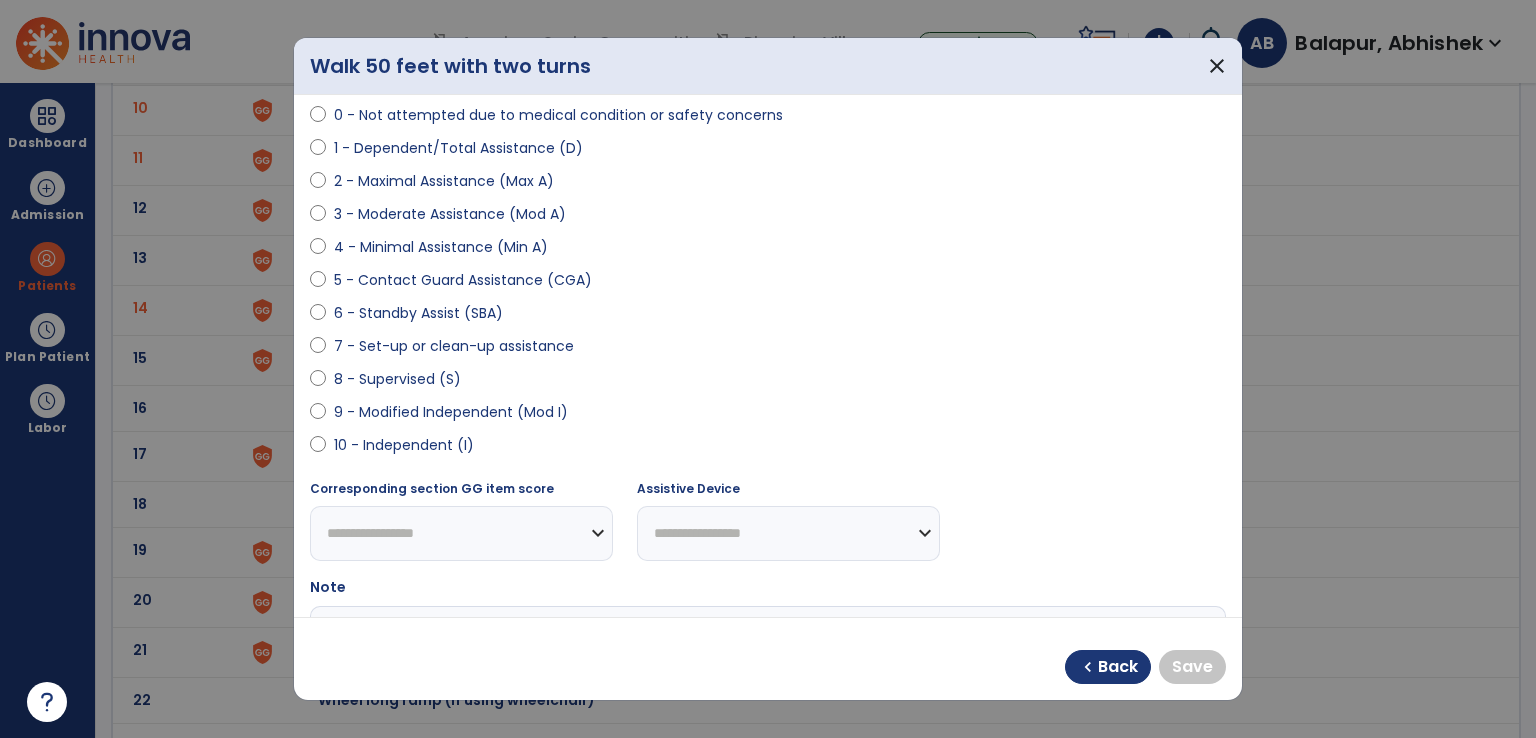 click on "9 - Modified Independent (Mod I)" at bounding box center (451, 412) 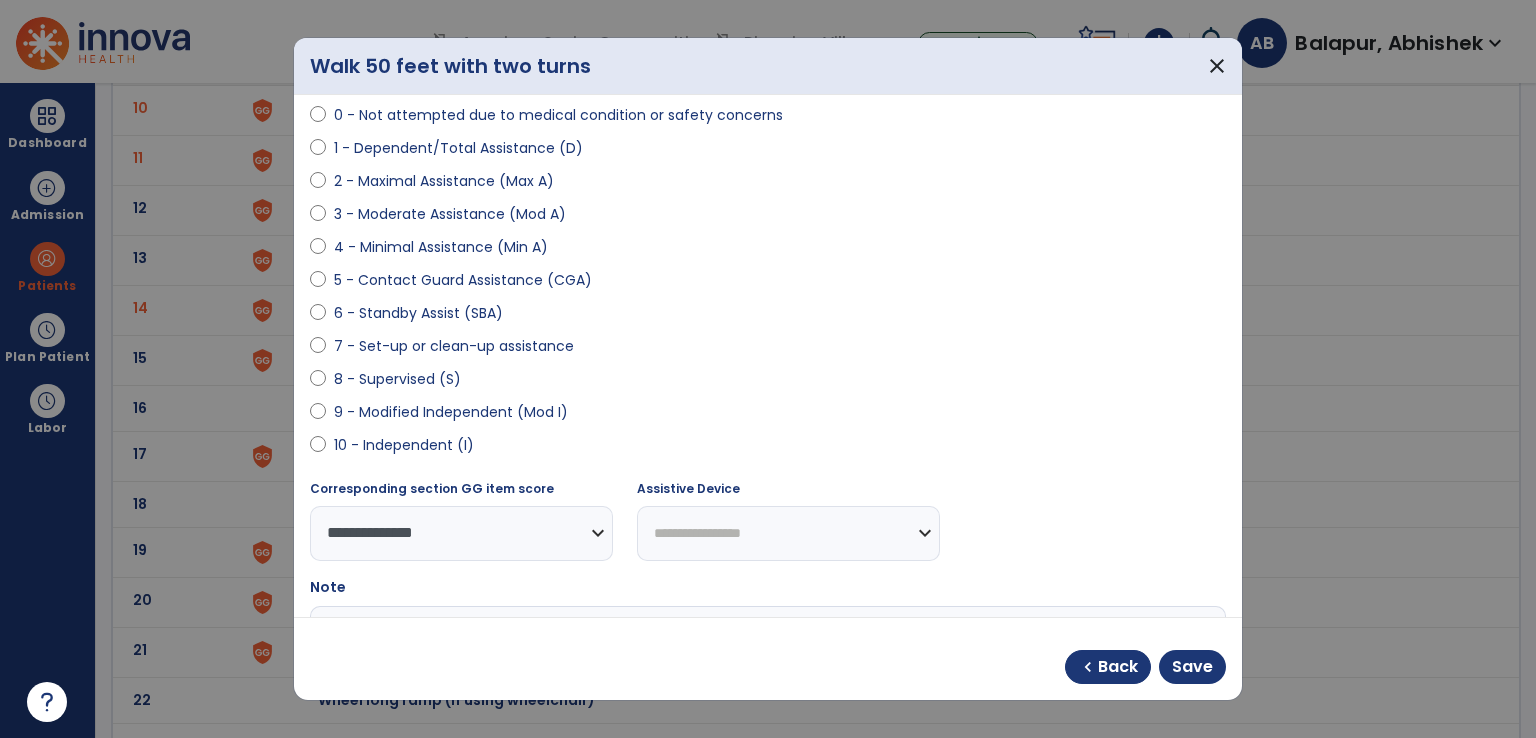 click on "**********" at bounding box center (788, 533) 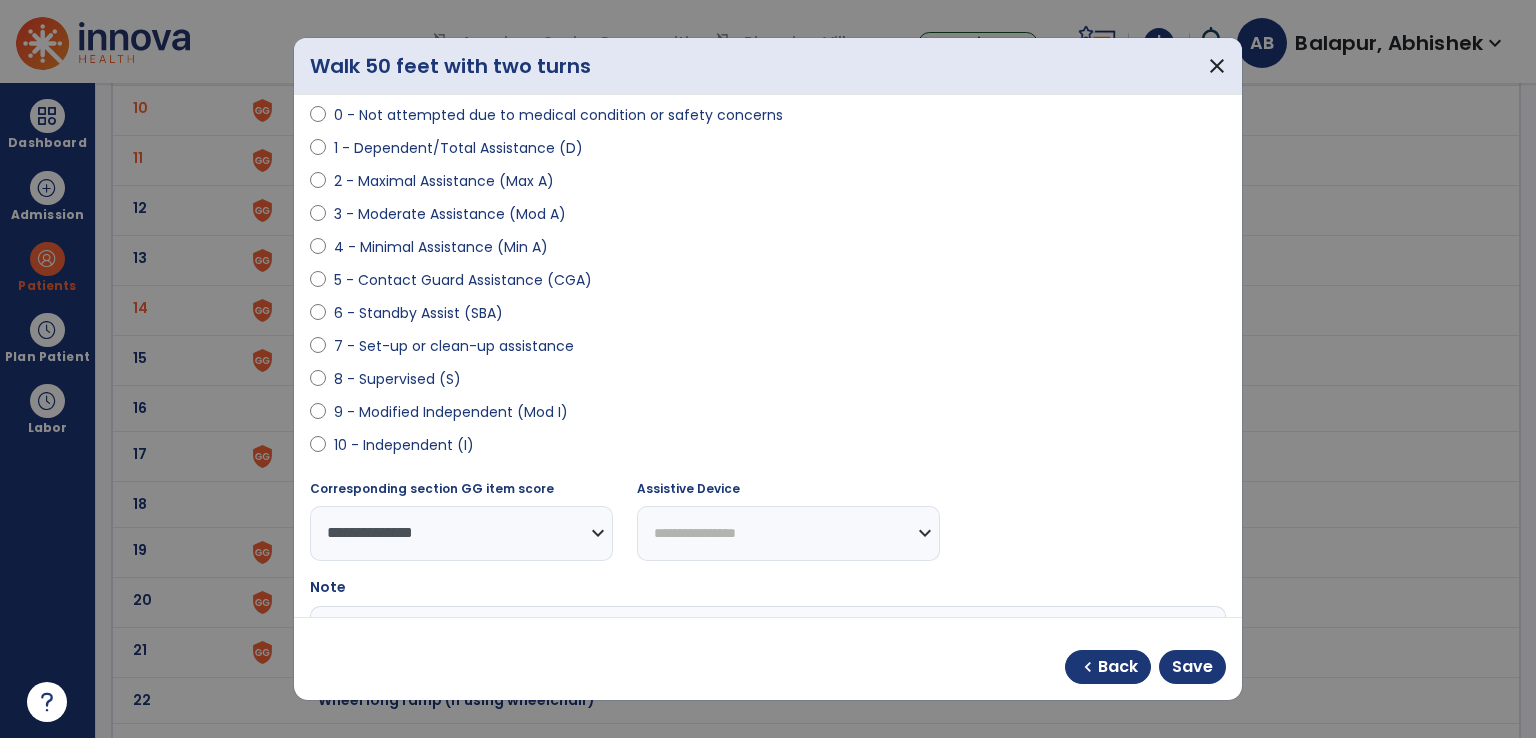 click on "**********" at bounding box center [788, 533] 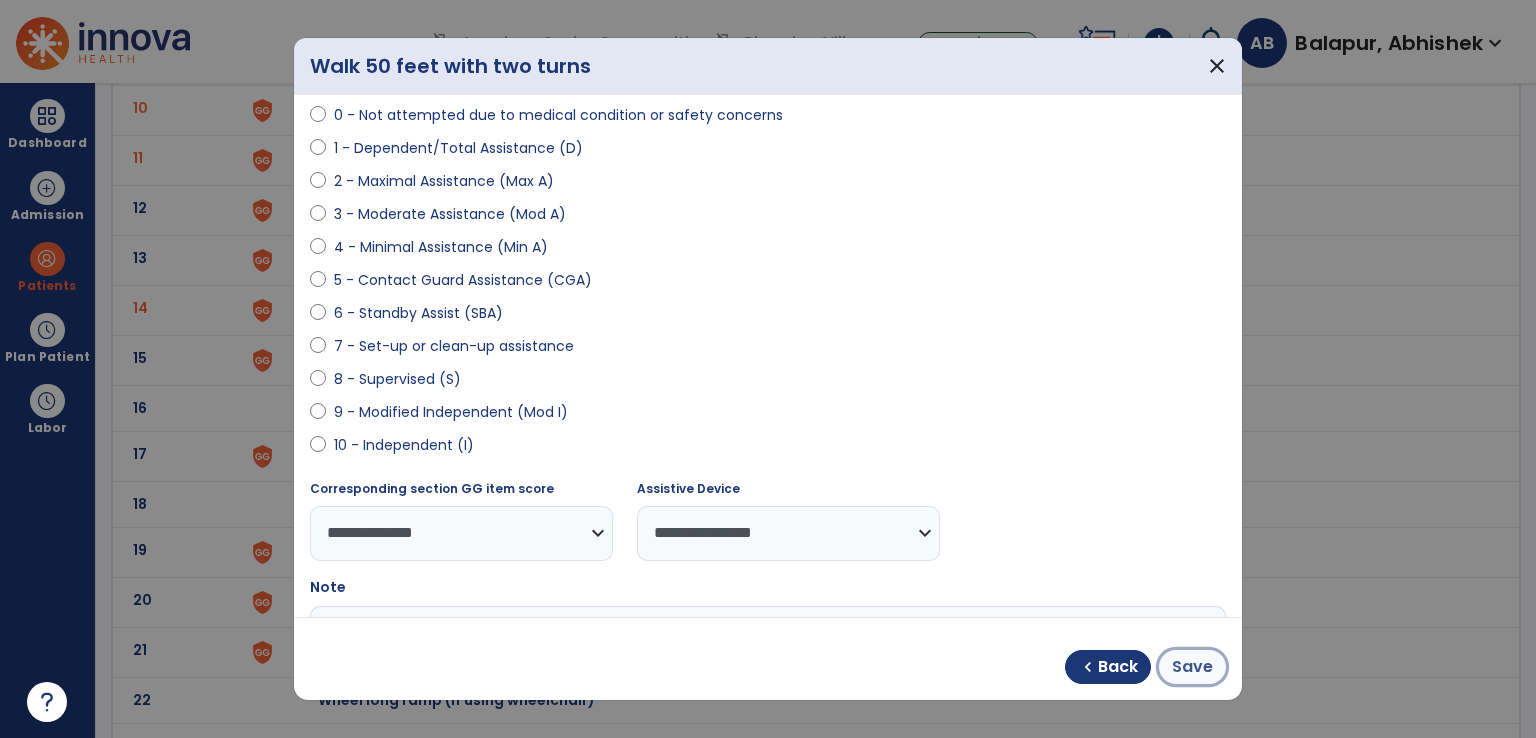 click on "Save" at bounding box center (1192, 667) 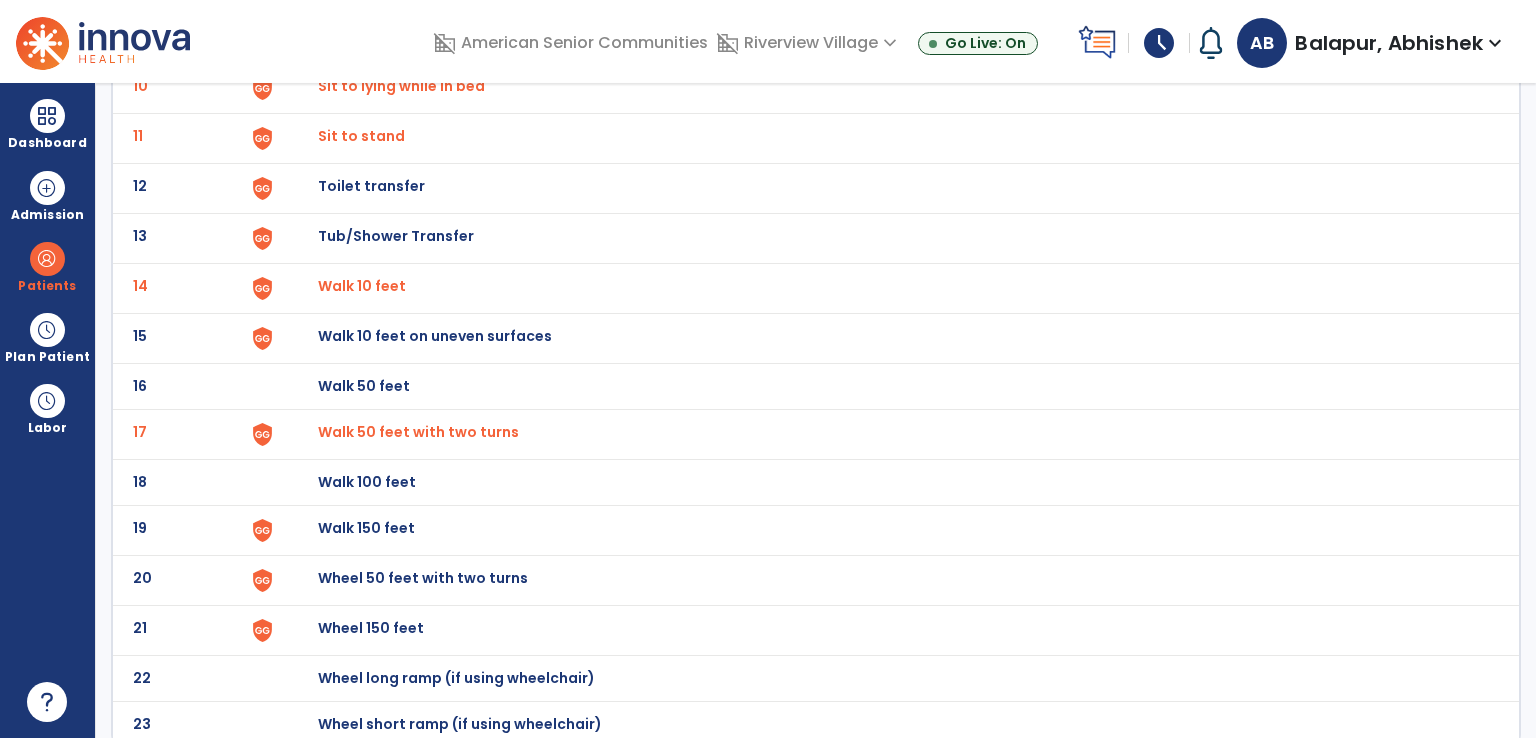 scroll, scrollTop: 628, scrollLeft: 0, axis: vertical 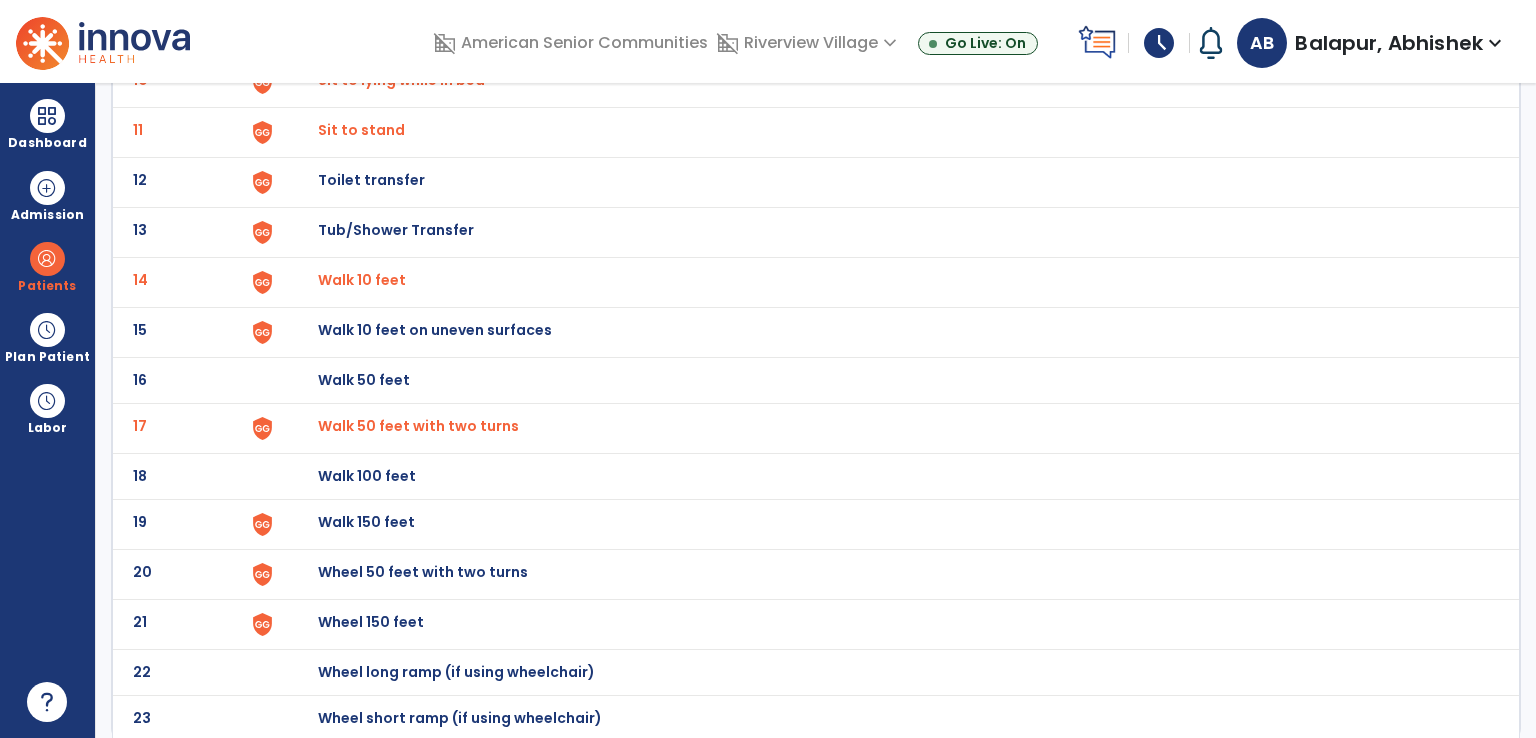 click on "Wheel 50 feet with two turns" at bounding box center [364, -366] 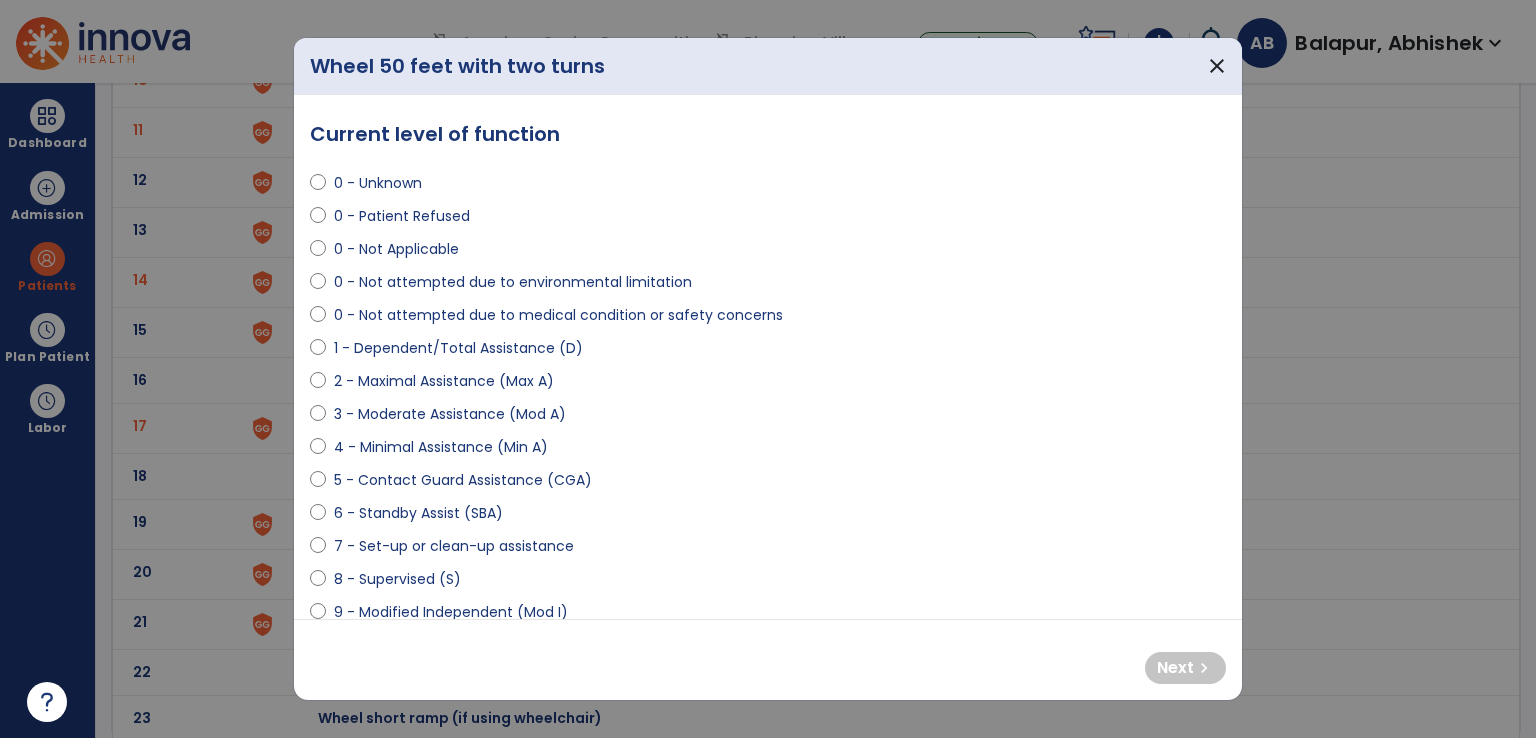 select on "**********" 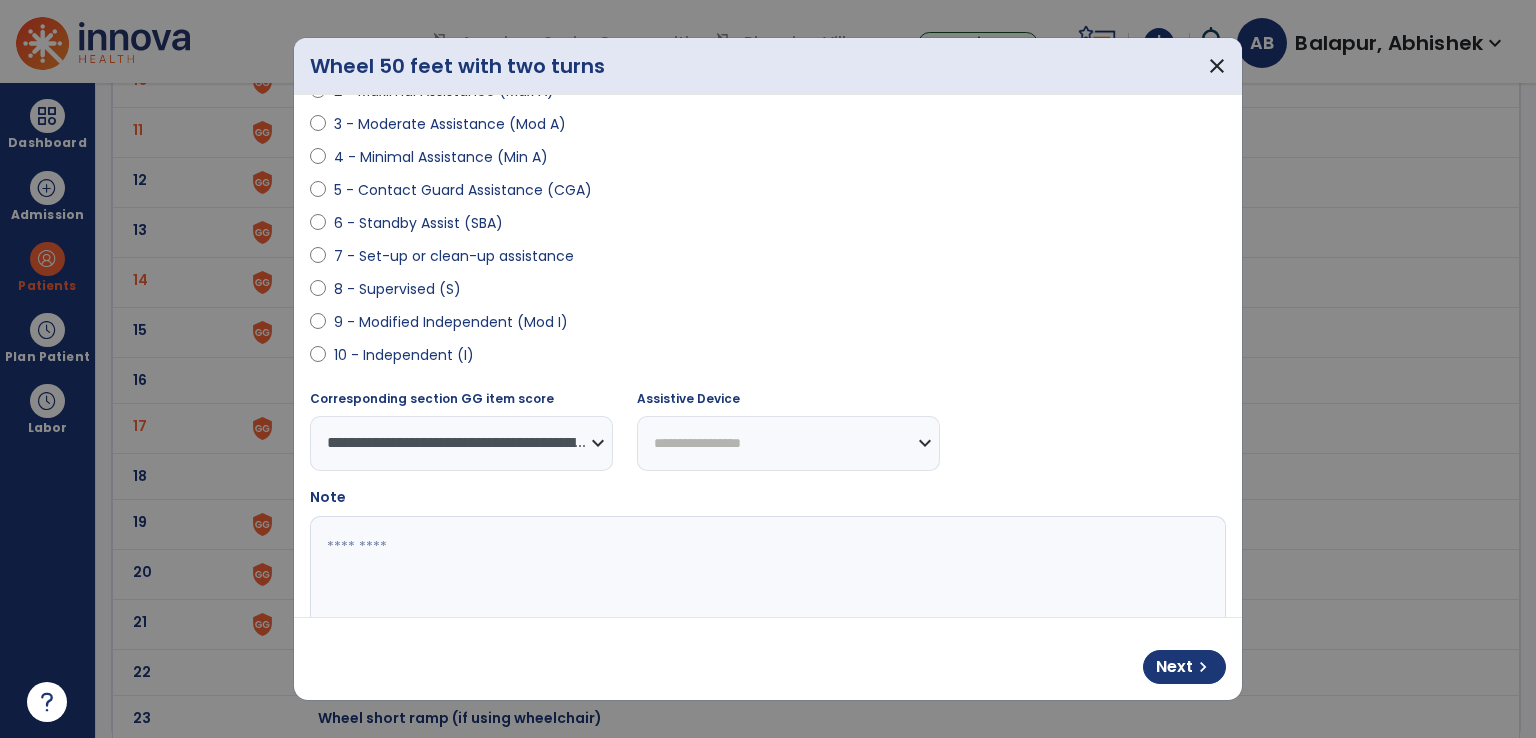 scroll, scrollTop: 300, scrollLeft: 0, axis: vertical 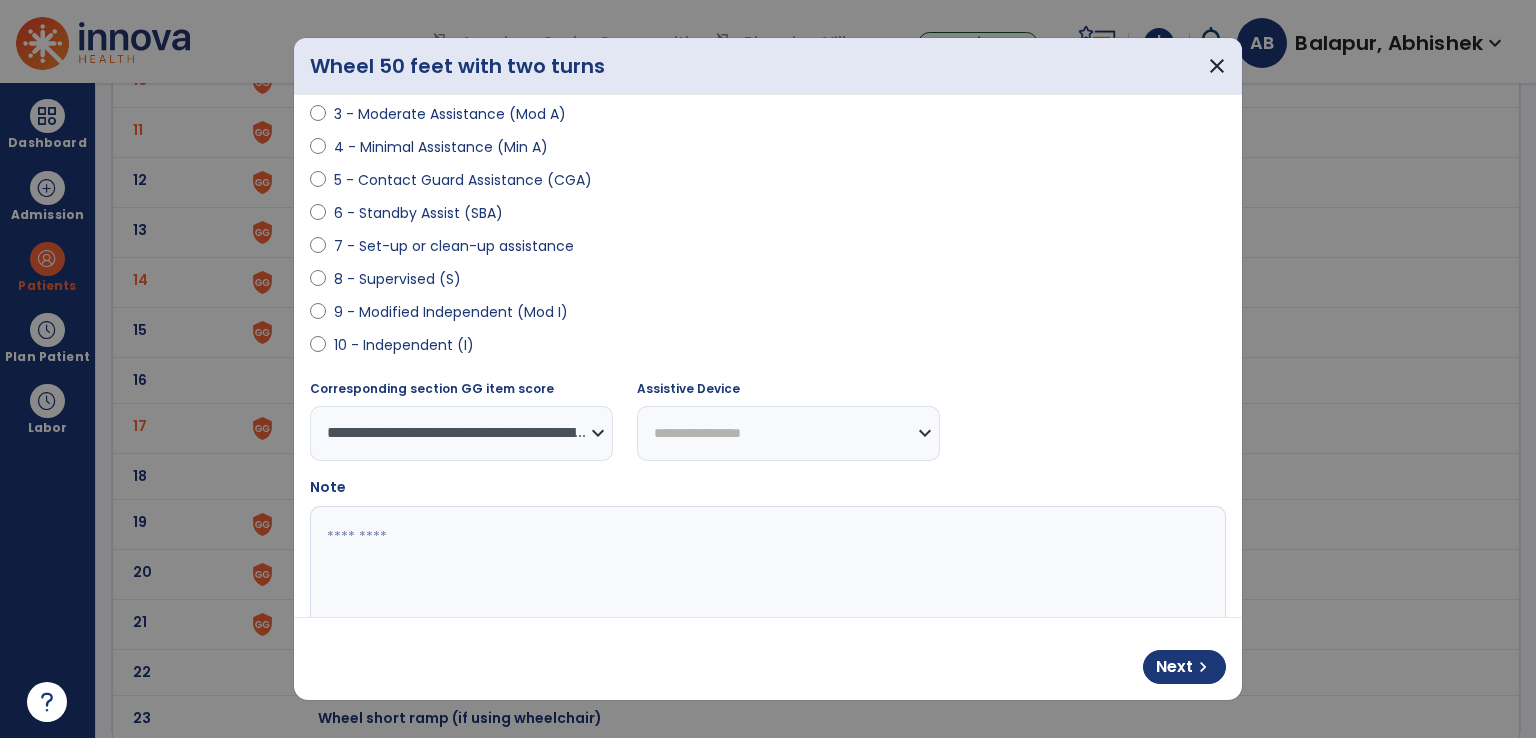 click on "**********" at bounding box center (788, 433) 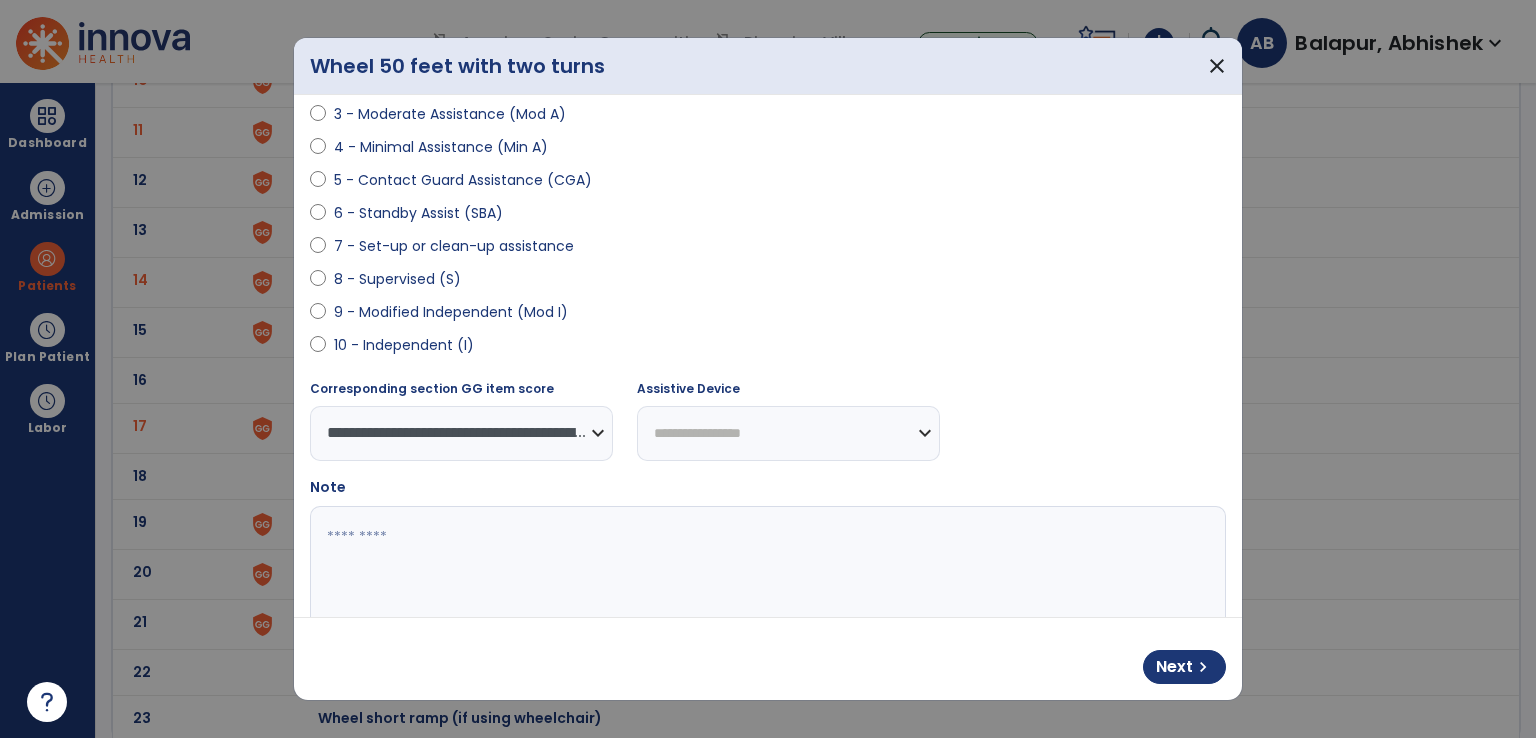 select on "**********" 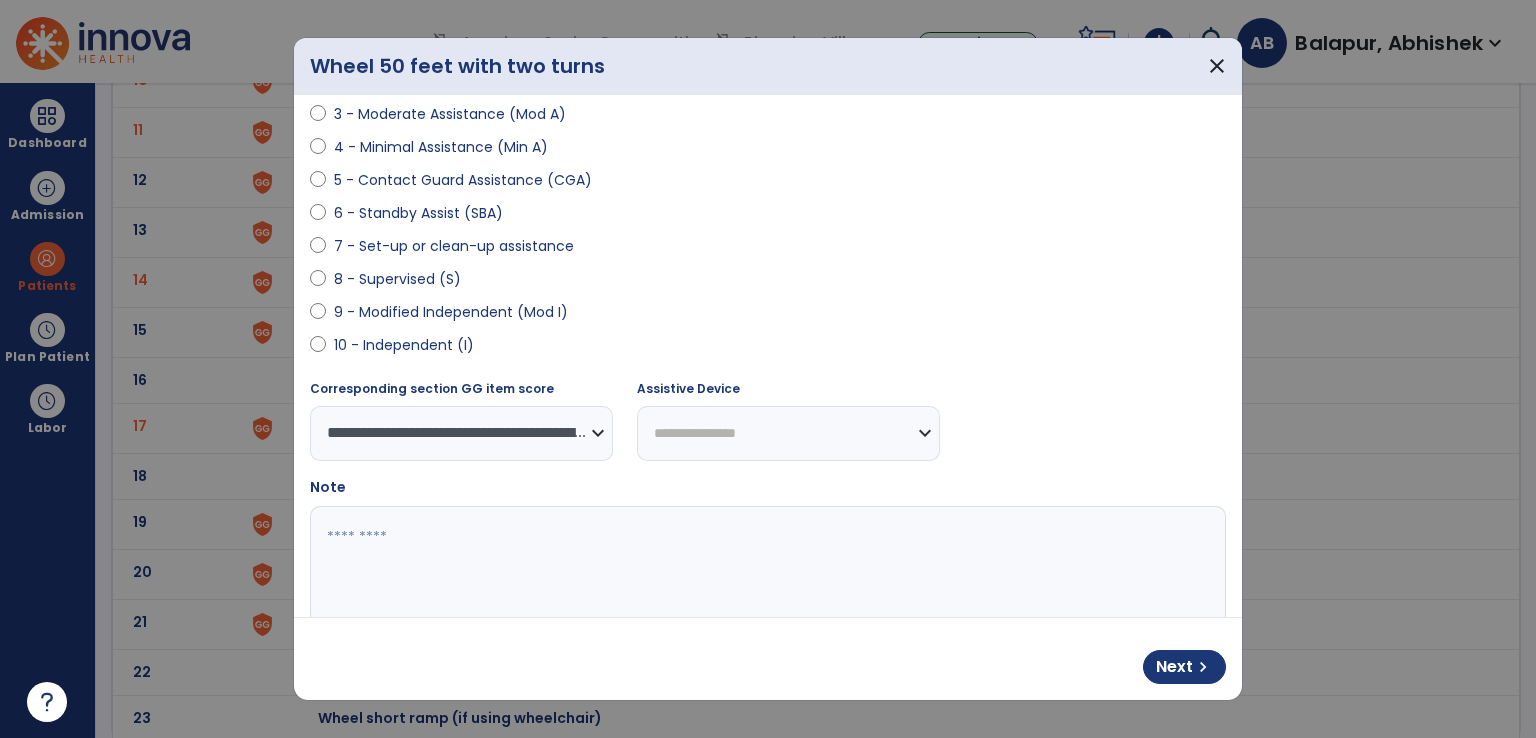 click on "**********" at bounding box center [788, 433] 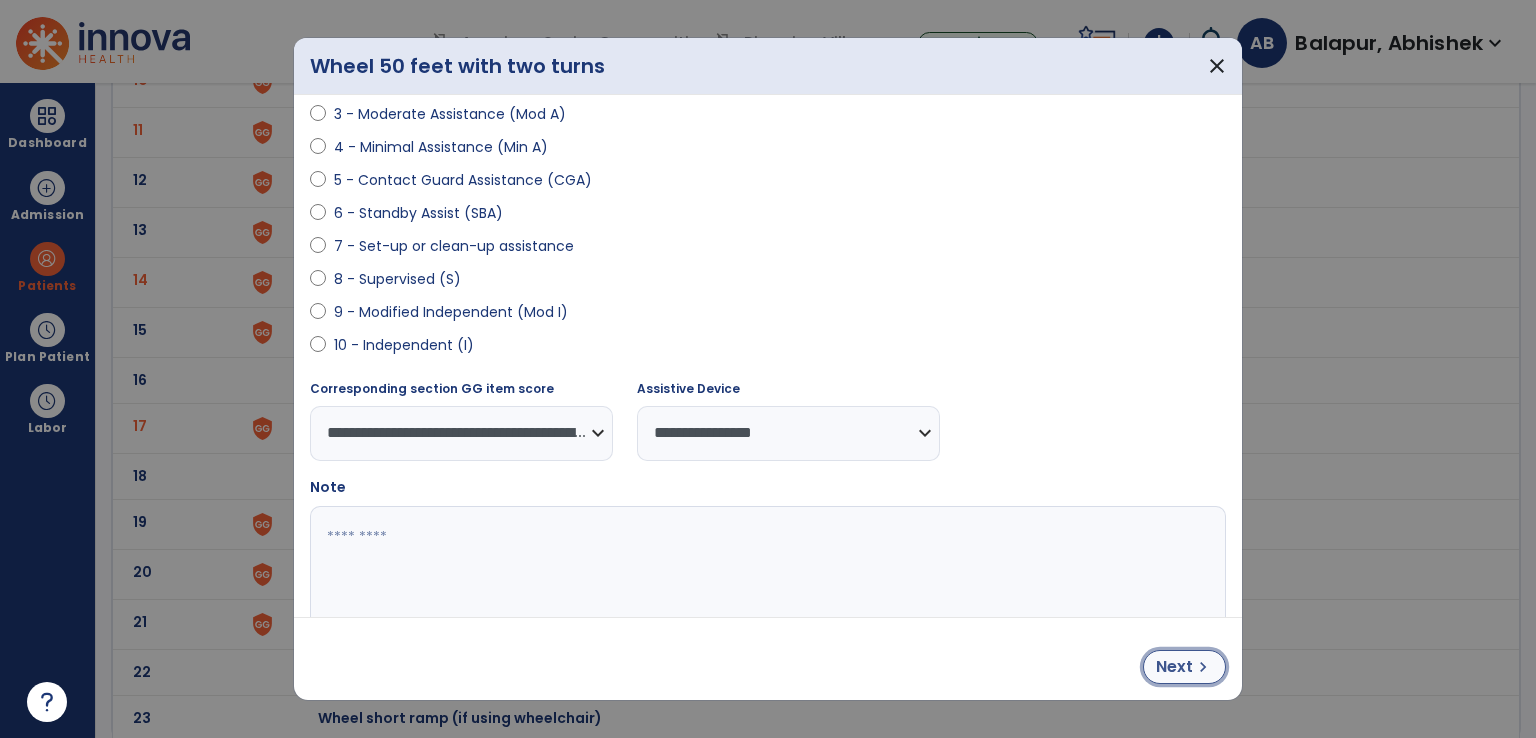 click on "Next  chevron_right" at bounding box center [1184, 667] 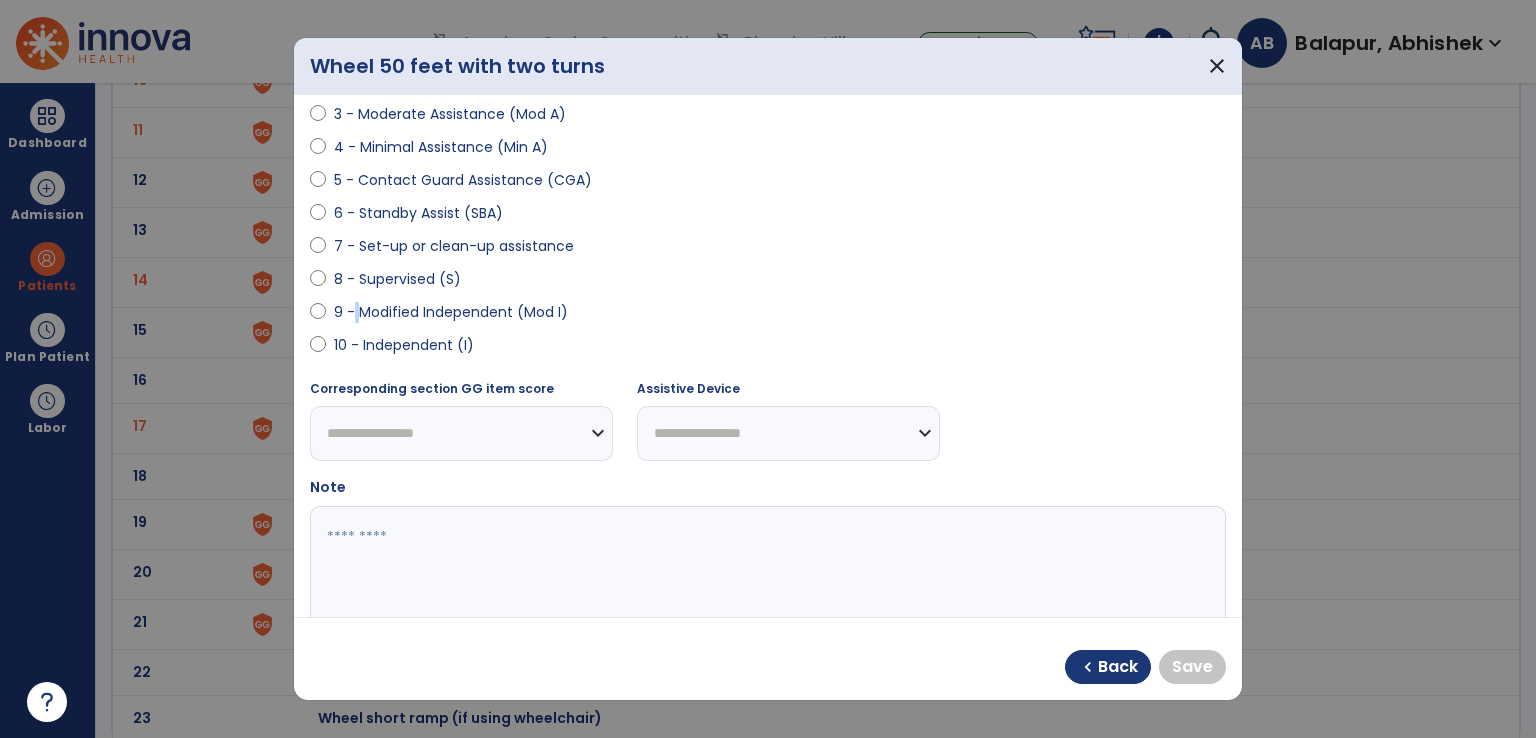 click on "9 - Modified Independent (Mod I)" at bounding box center [451, 312] 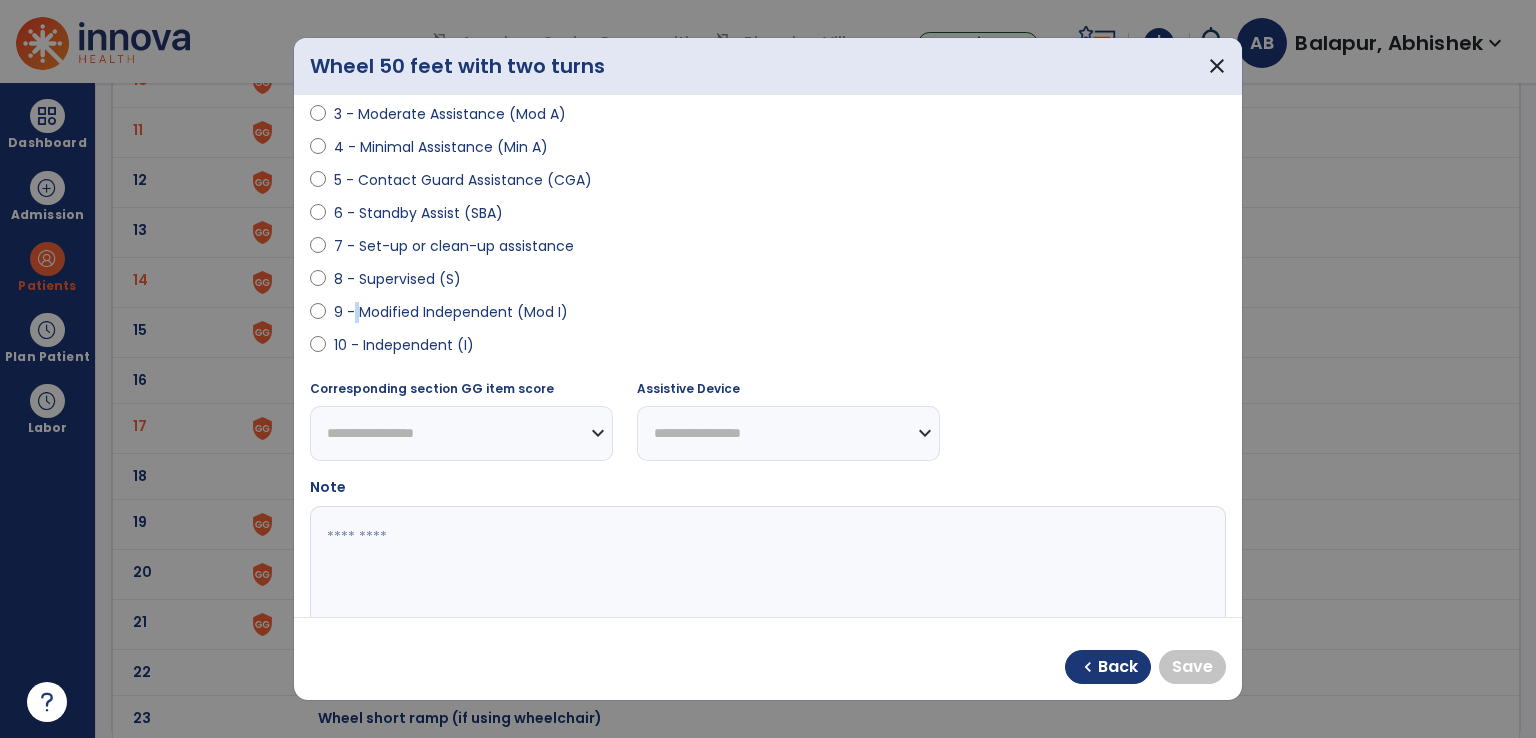 select on "**********" 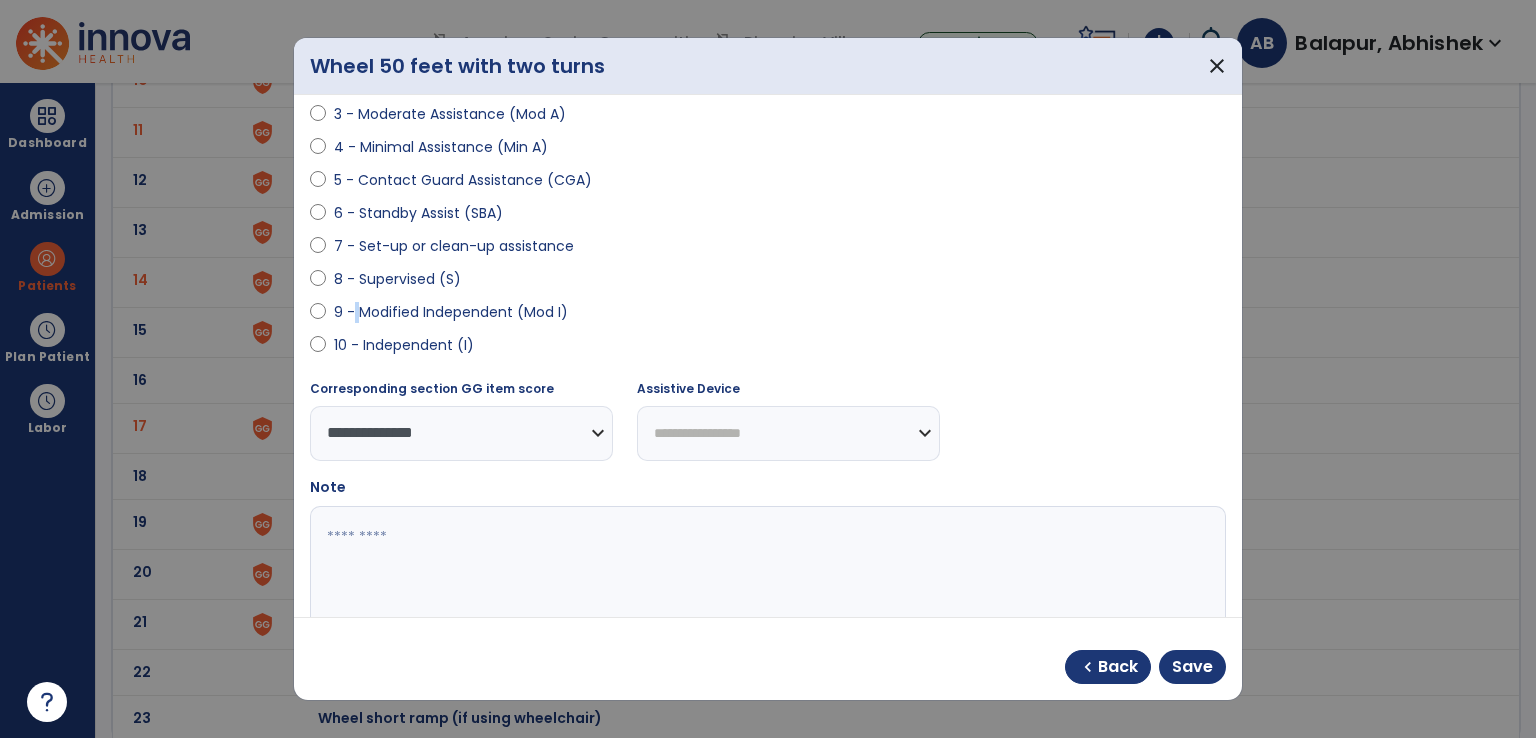 click on "**********" at bounding box center (788, 433) 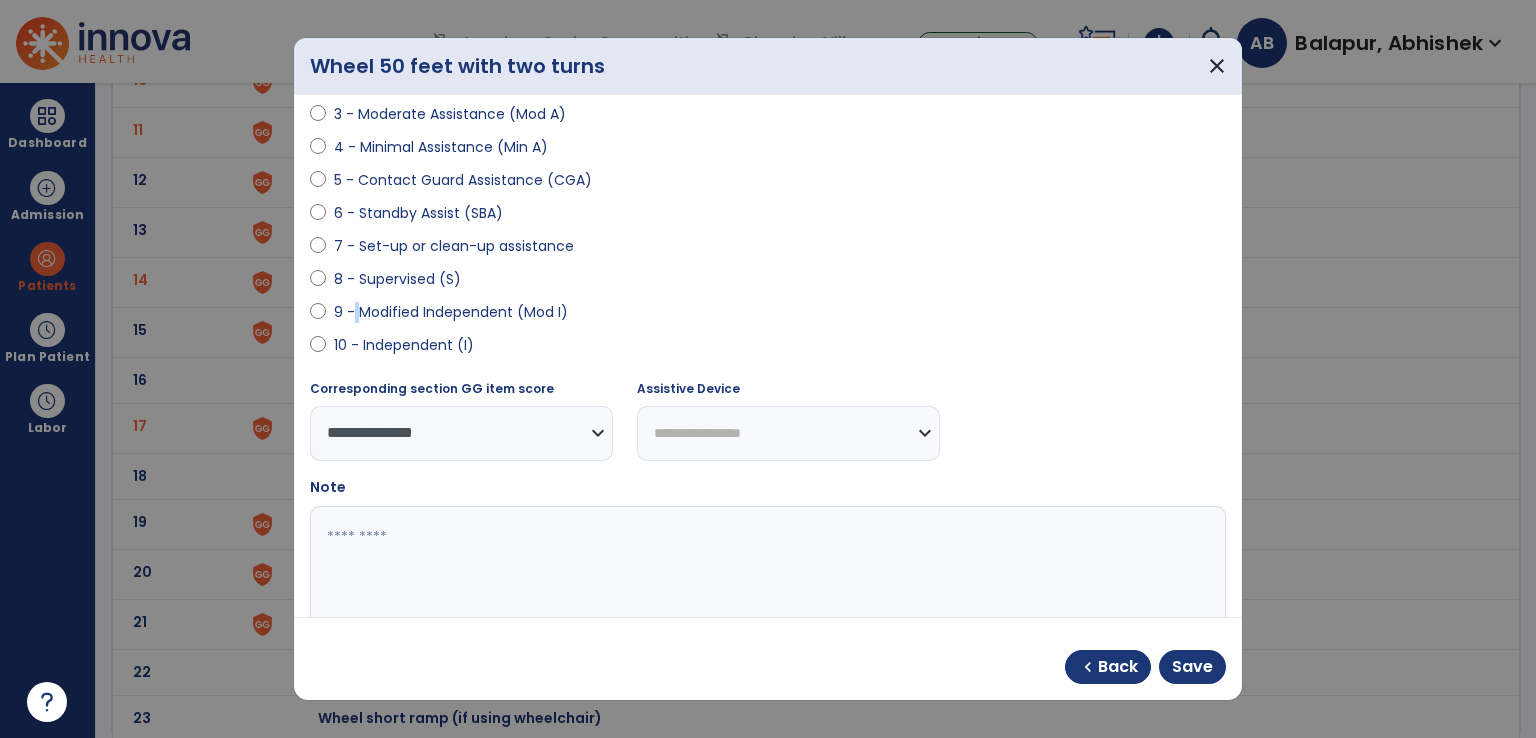 select on "**********" 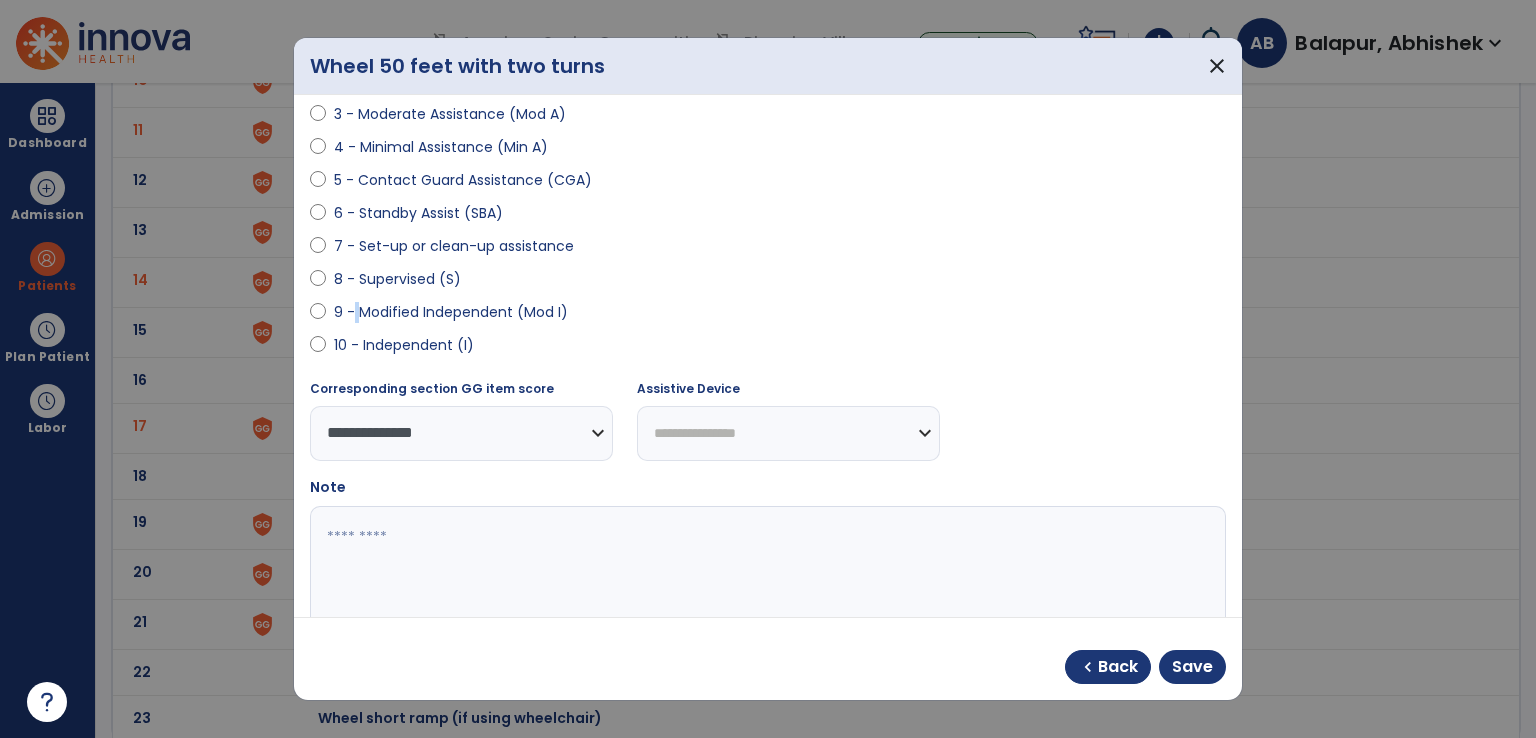 click on "**********" at bounding box center [788, 433] 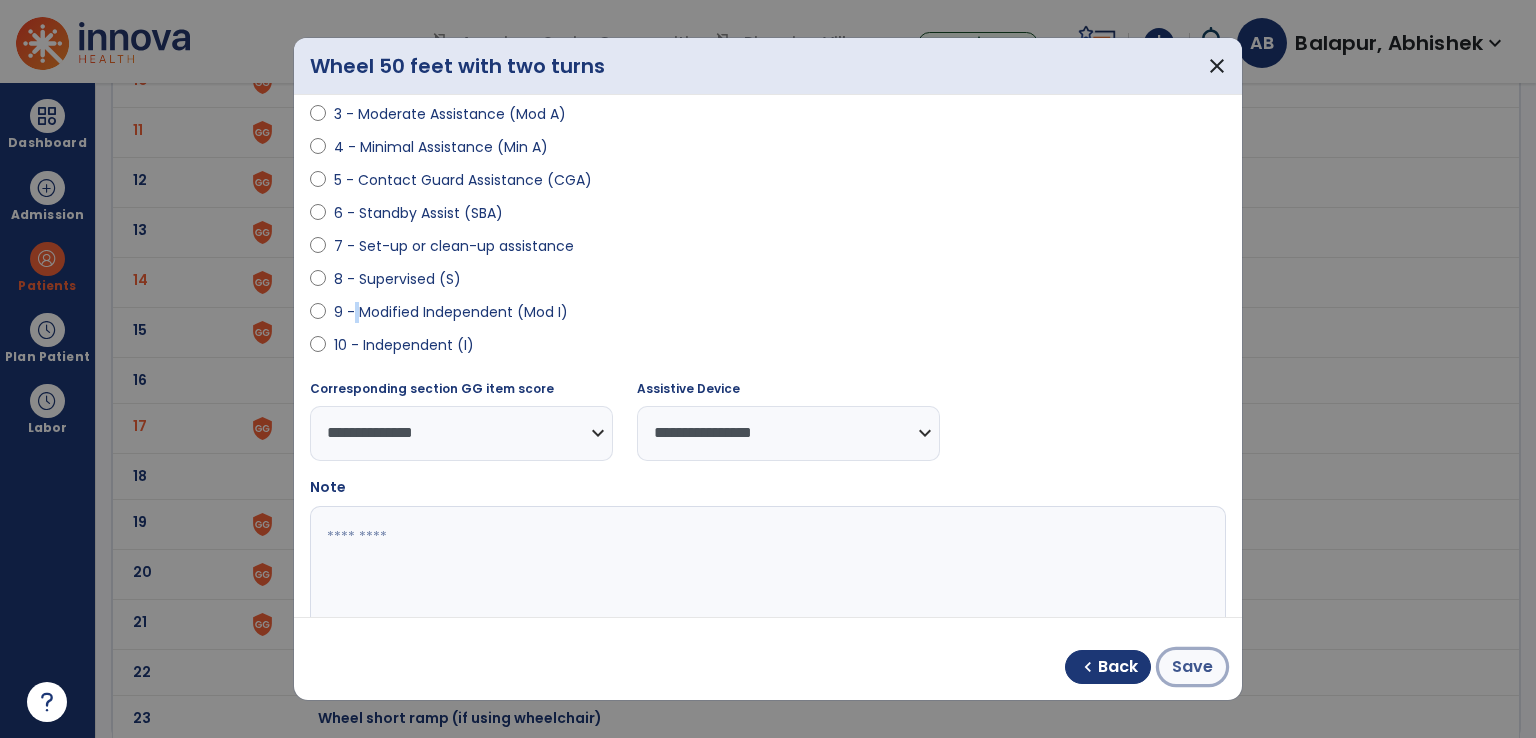 click on "Save" at bounding box center [1192, 667] 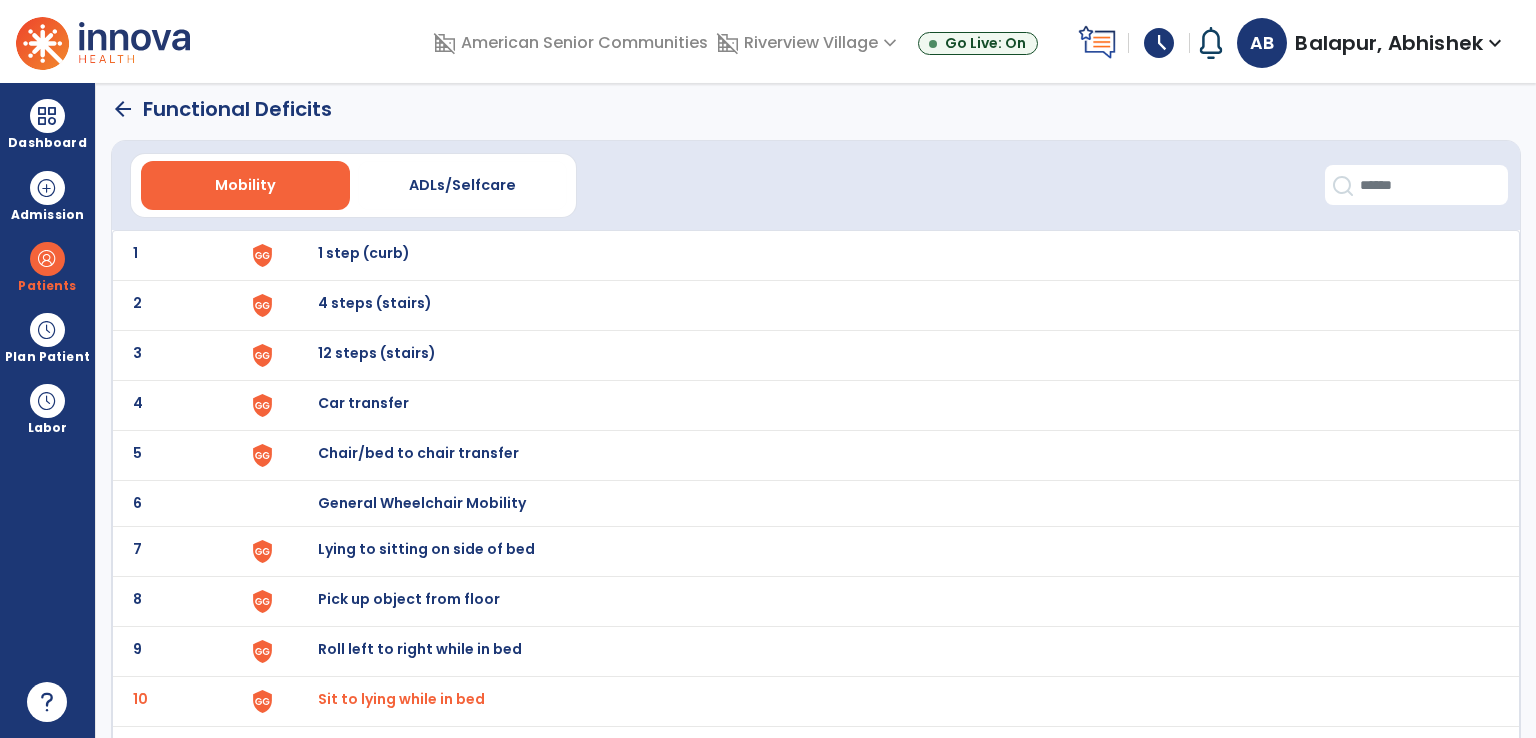 scroll, scrollTop: 0, scrollLeft: 0, axis: both 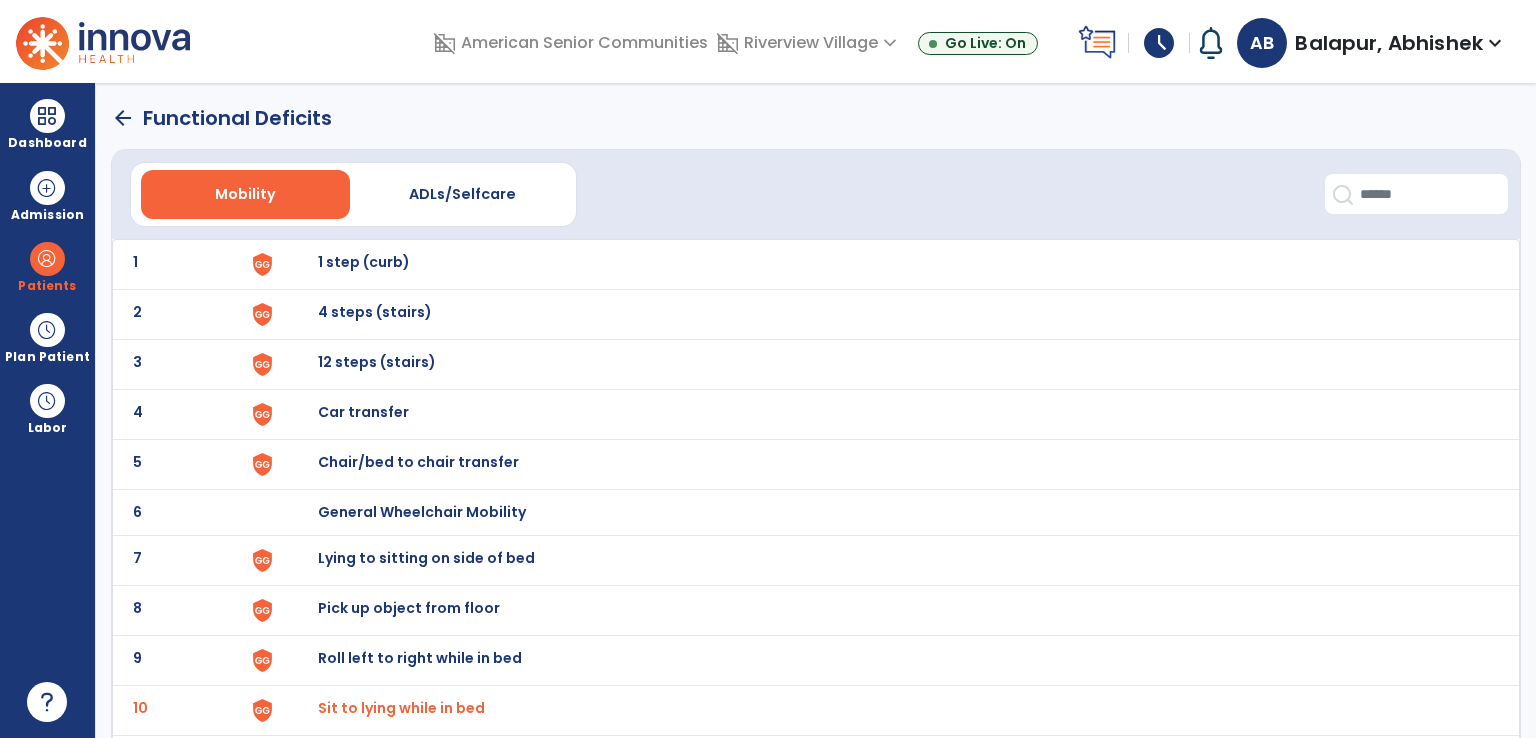 click on "arrow_back" 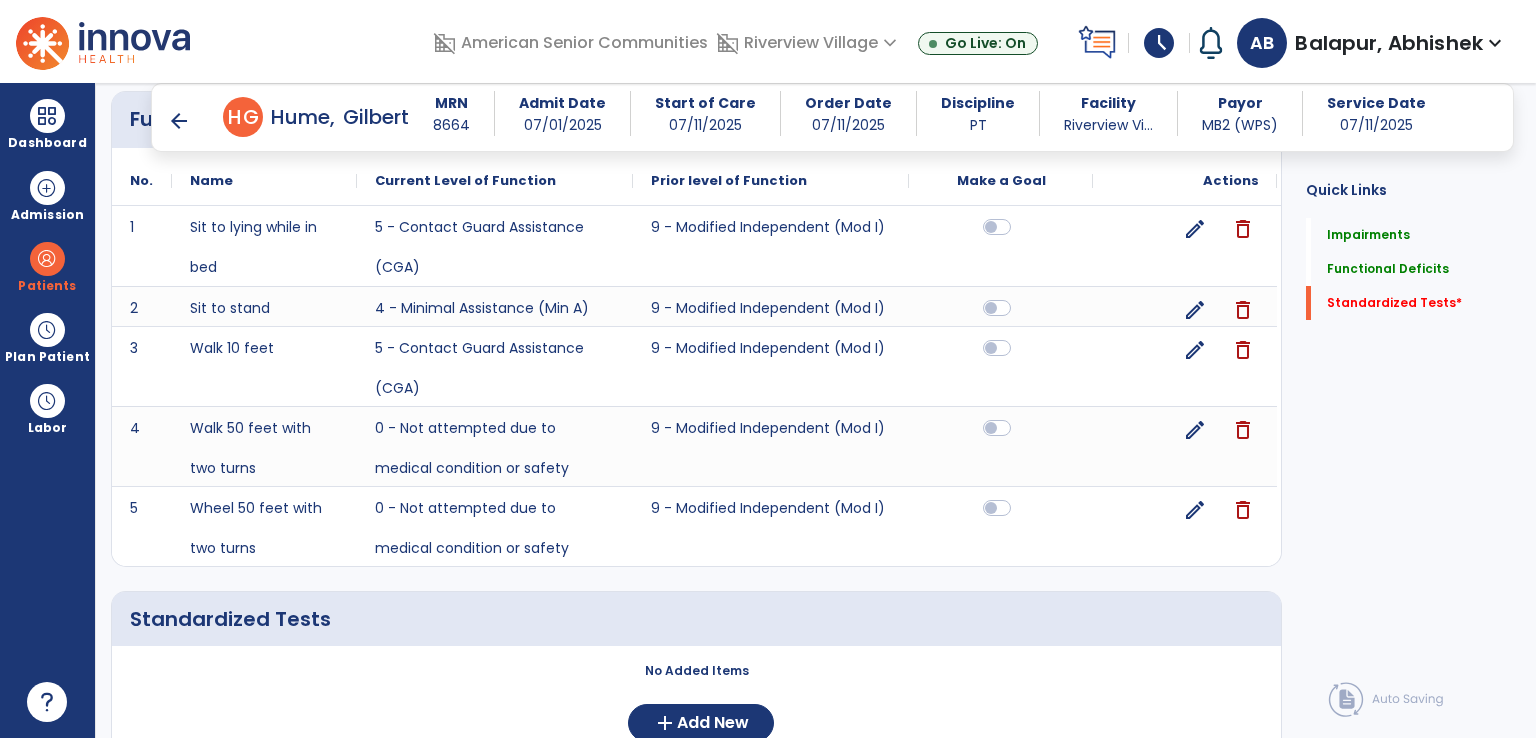 scroll, scrollTop: 1290, scrollLeft: 0, axis: vertical 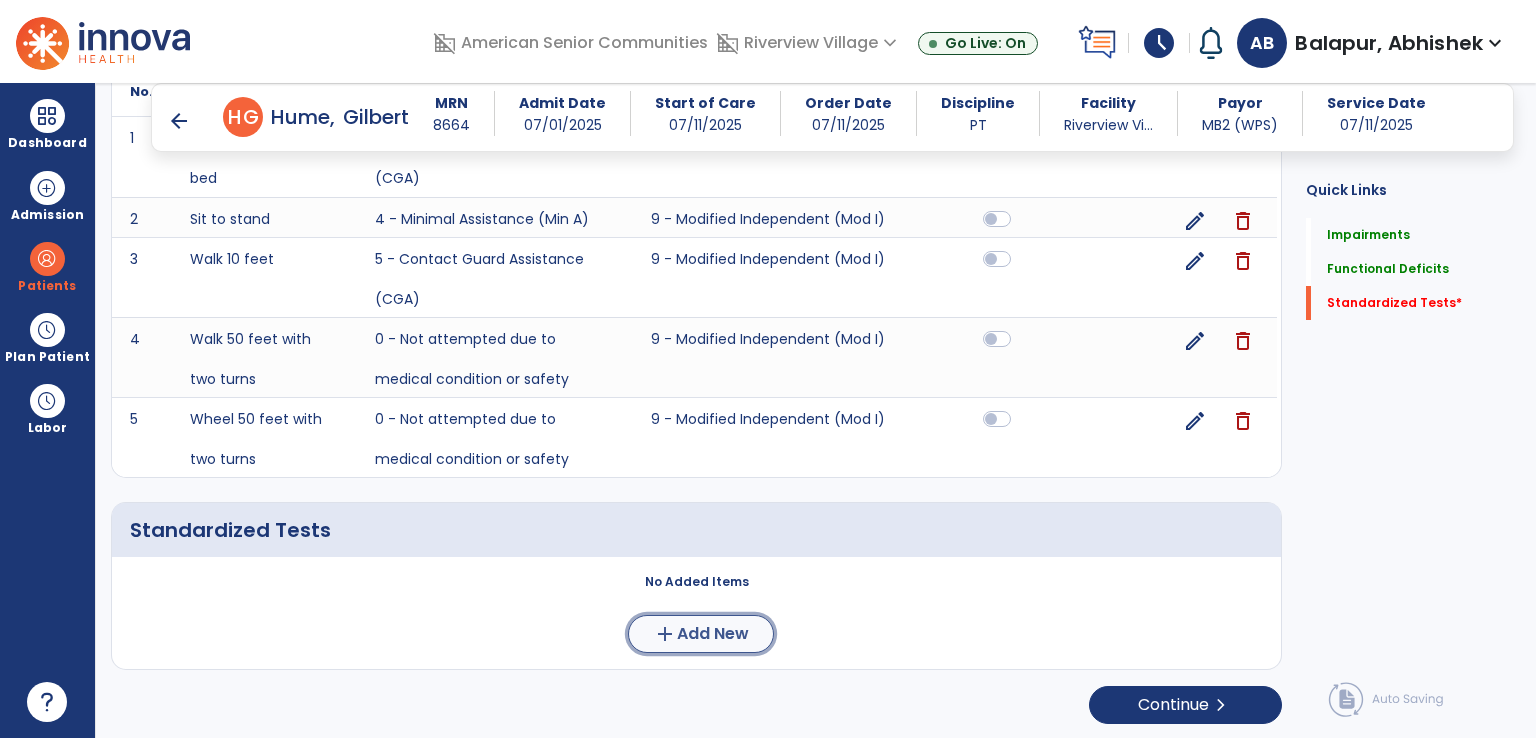 click on "Add New" 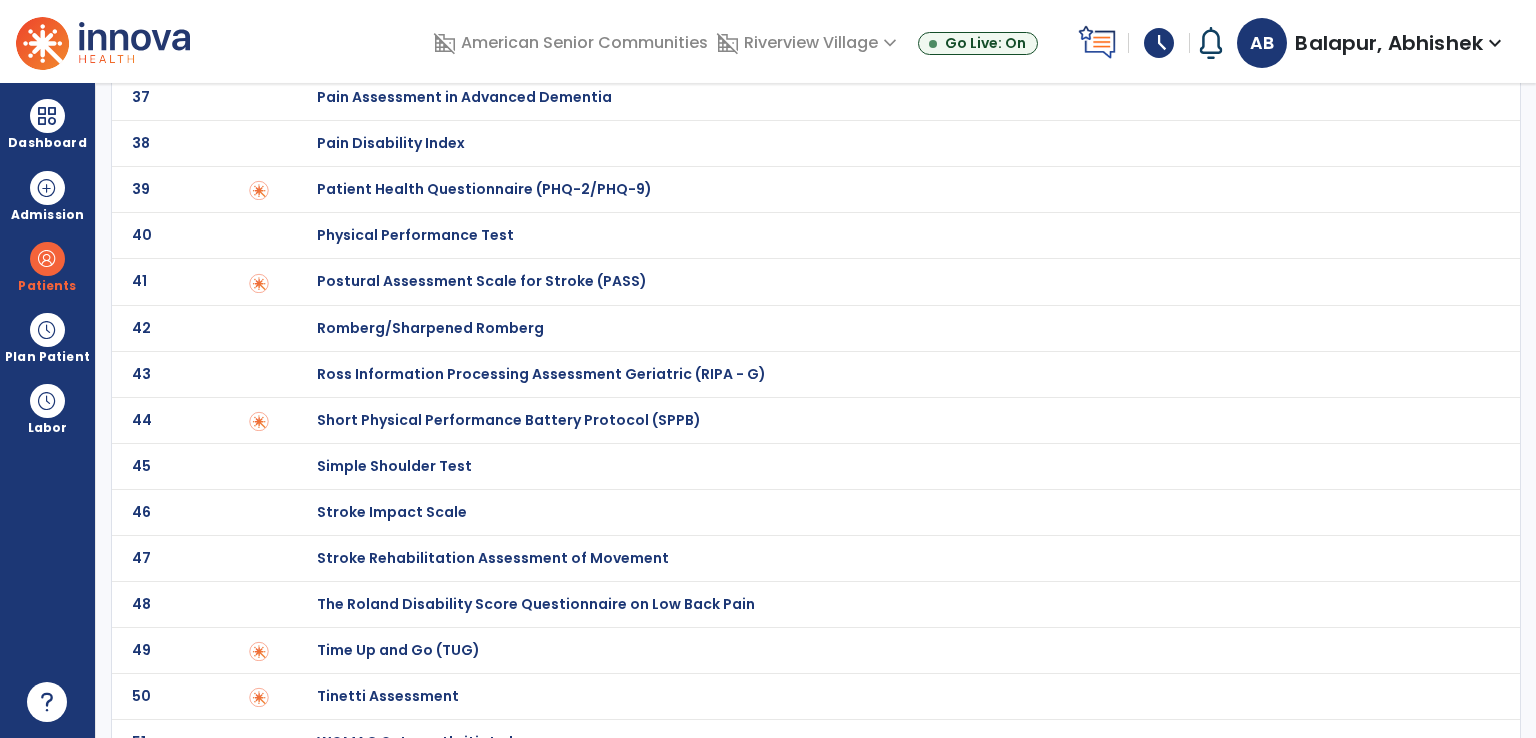 scroll, scrollTop: 1777, scrollLeft: 0, axis: vertical 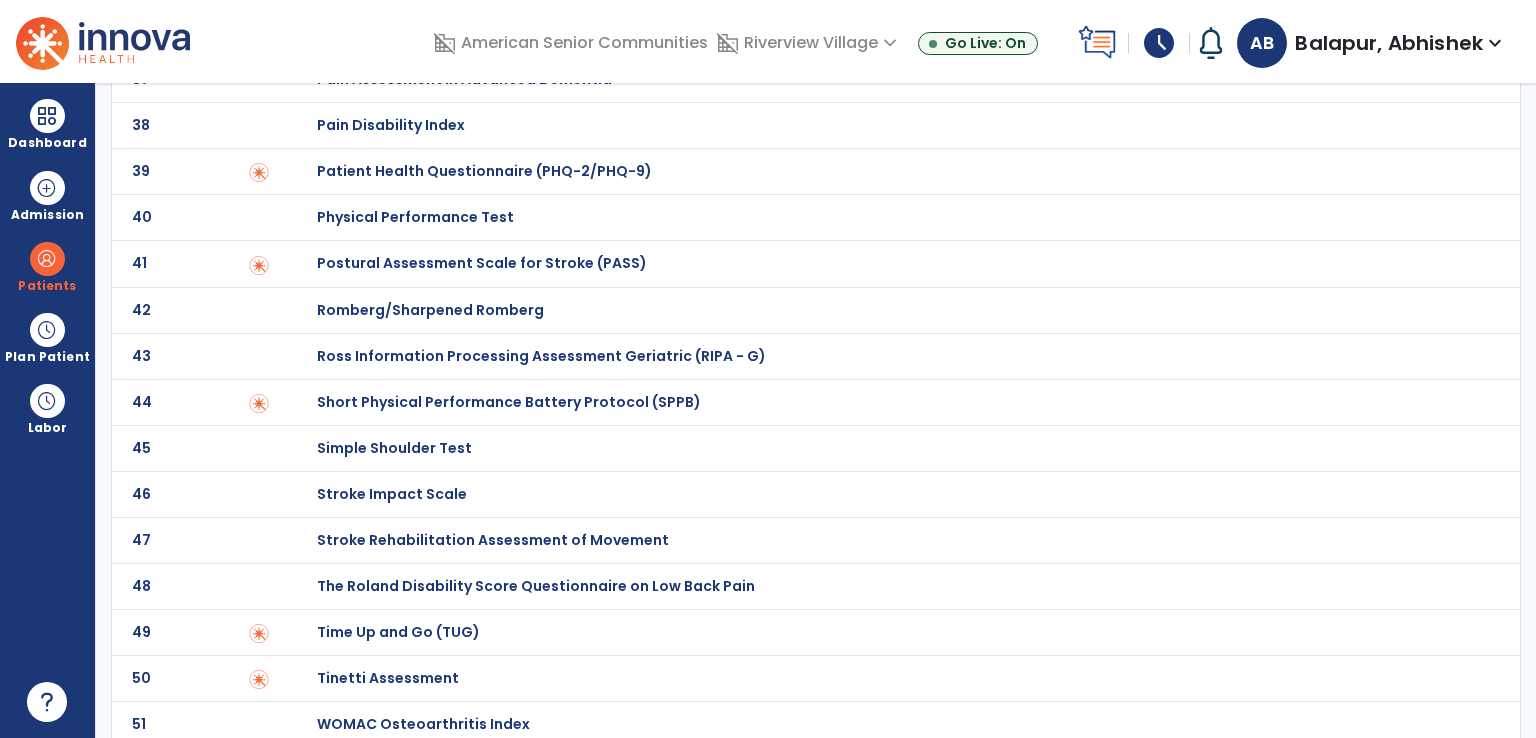click on "Time Up and Go (TUG)" at bounding box center [388, -1577] 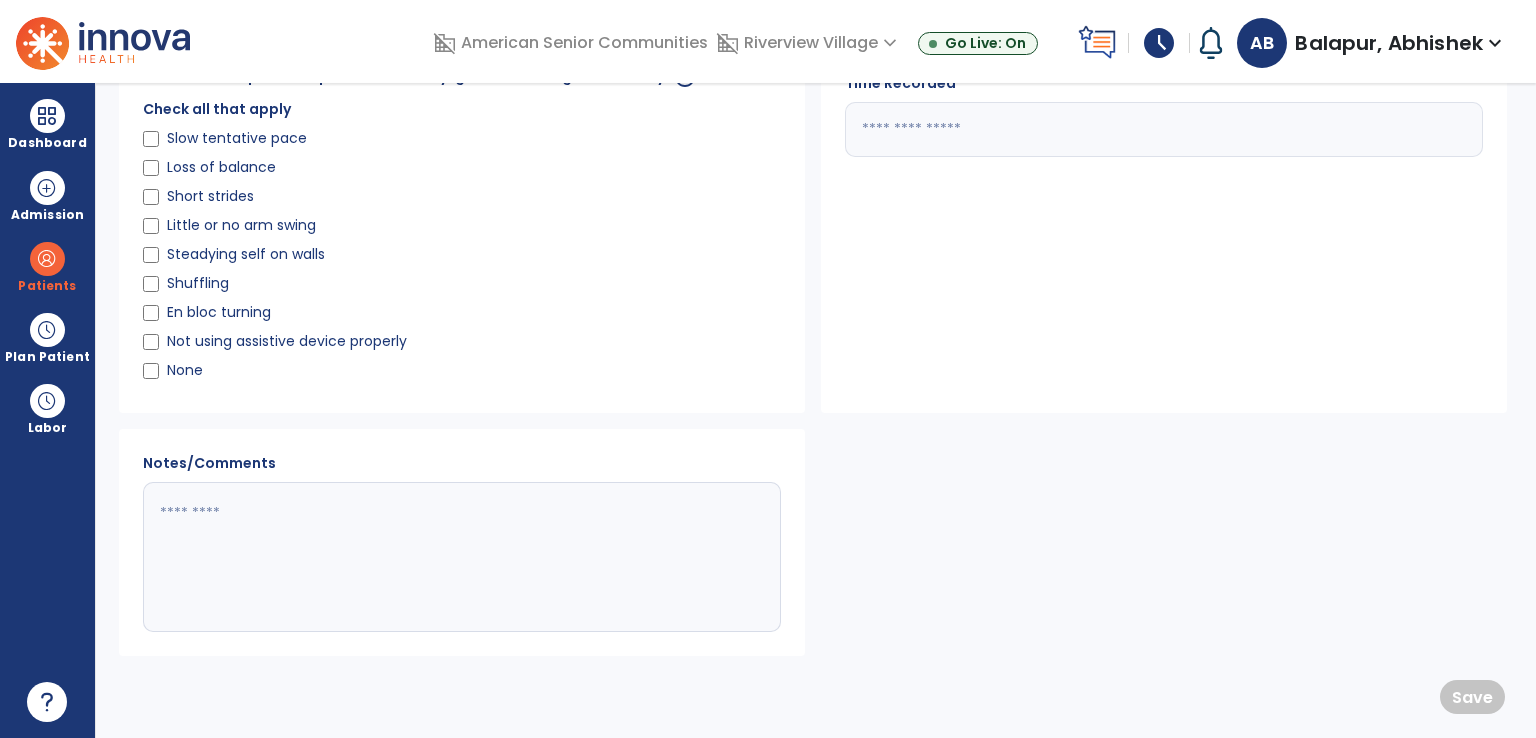 scroll, scrollTop: 0, scrollLeft: 0, axis: both 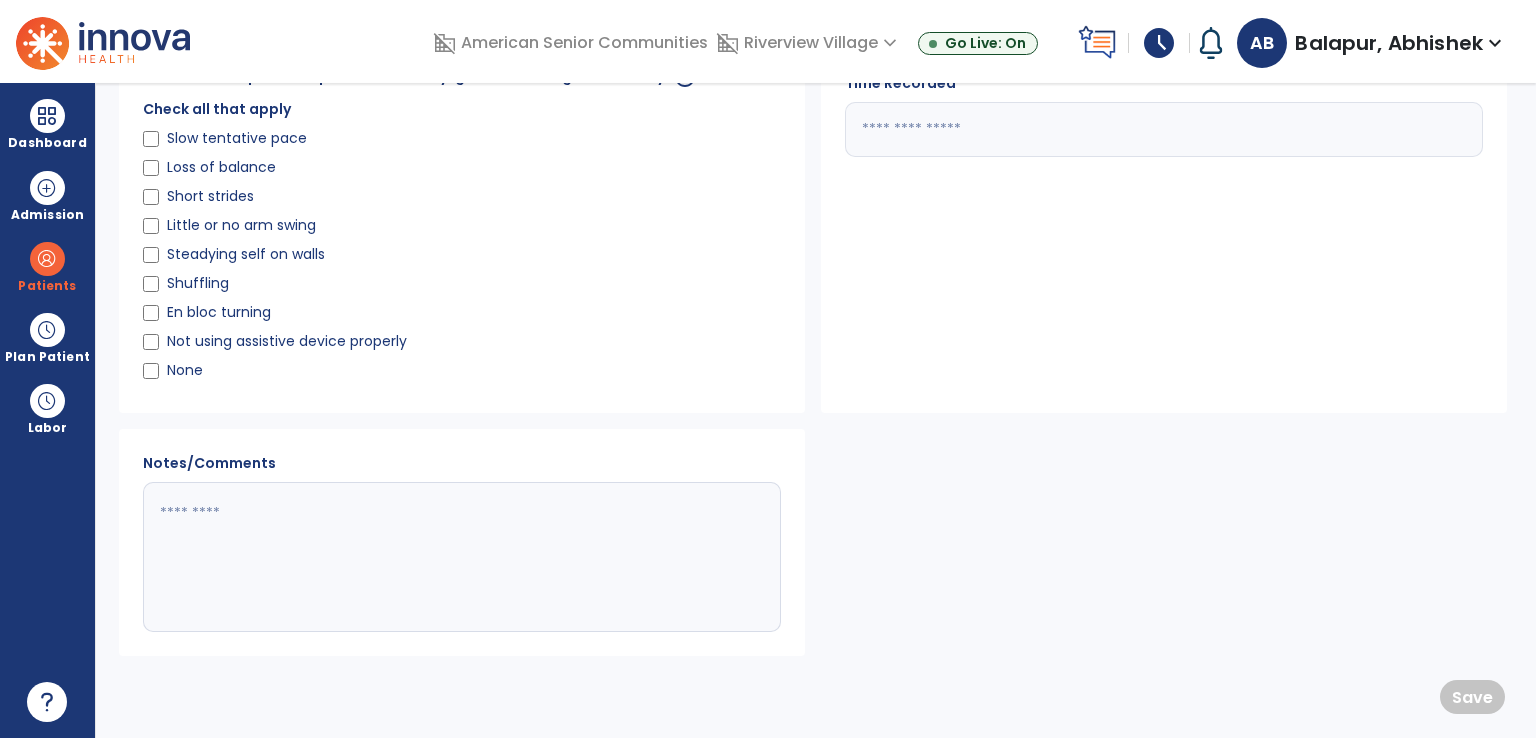 click 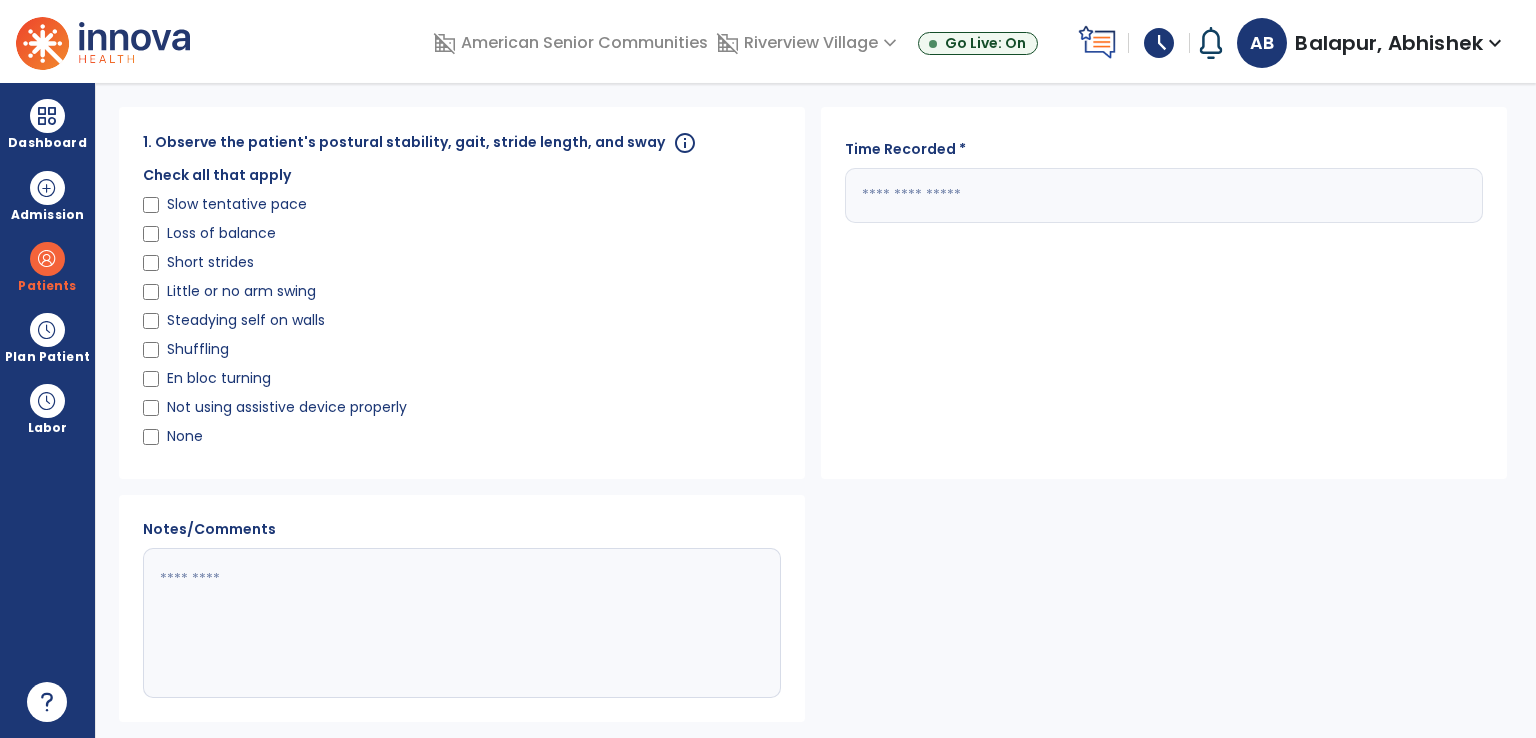 scroll, scrollTop: 0, scrollLeft: 0, axis: both 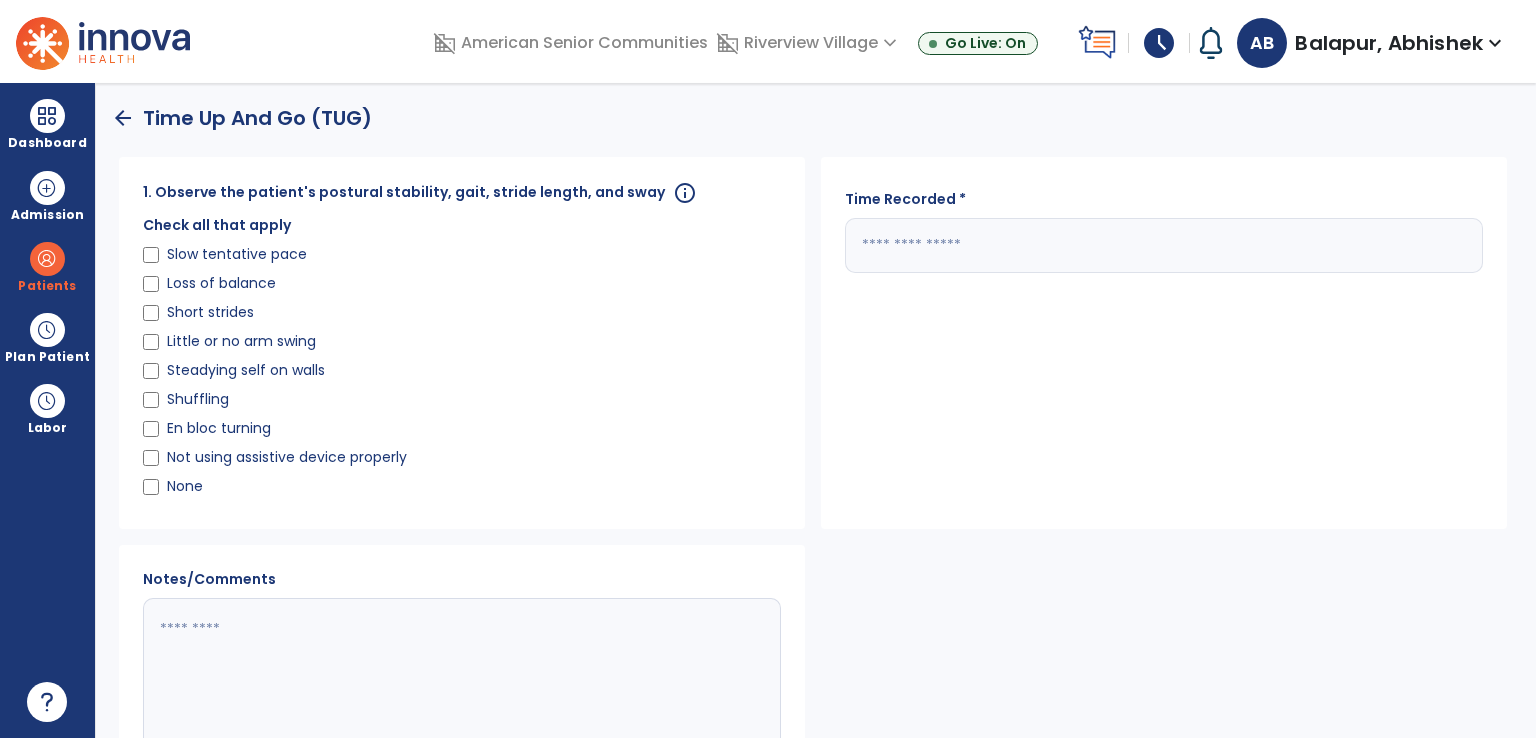 click 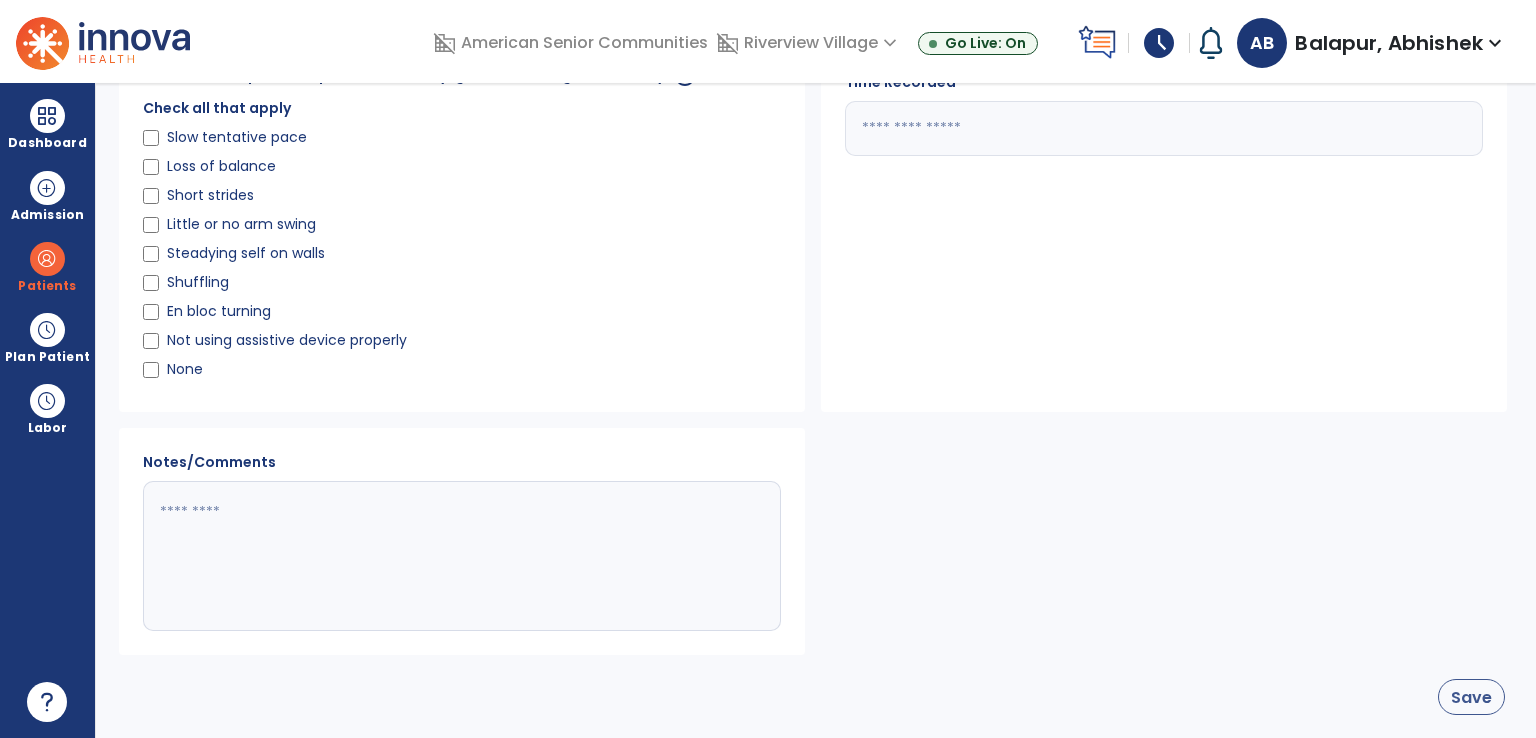 type on "**" 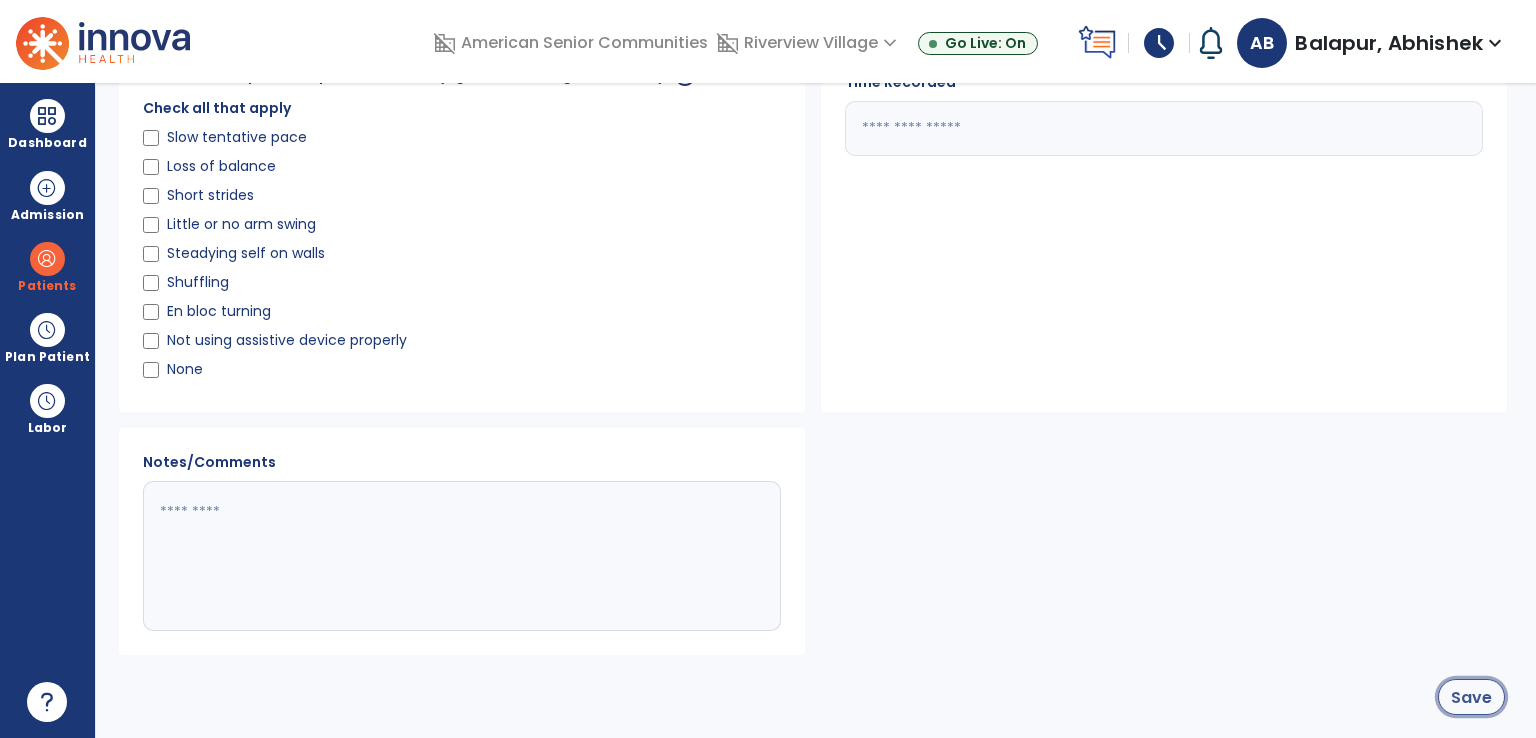 click on "Save" 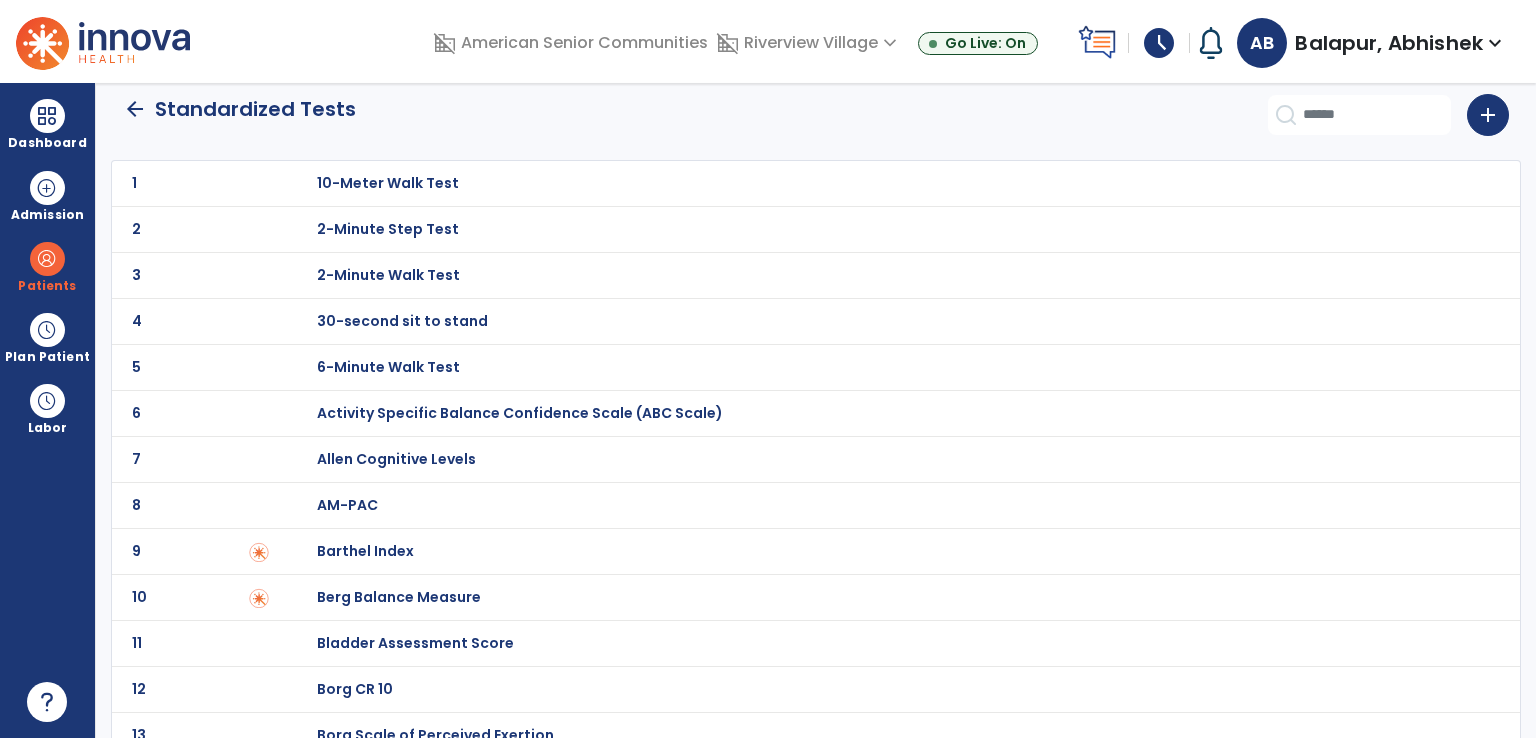 scroll, scrollTop: 0, scrollLeft: 0, axis: both 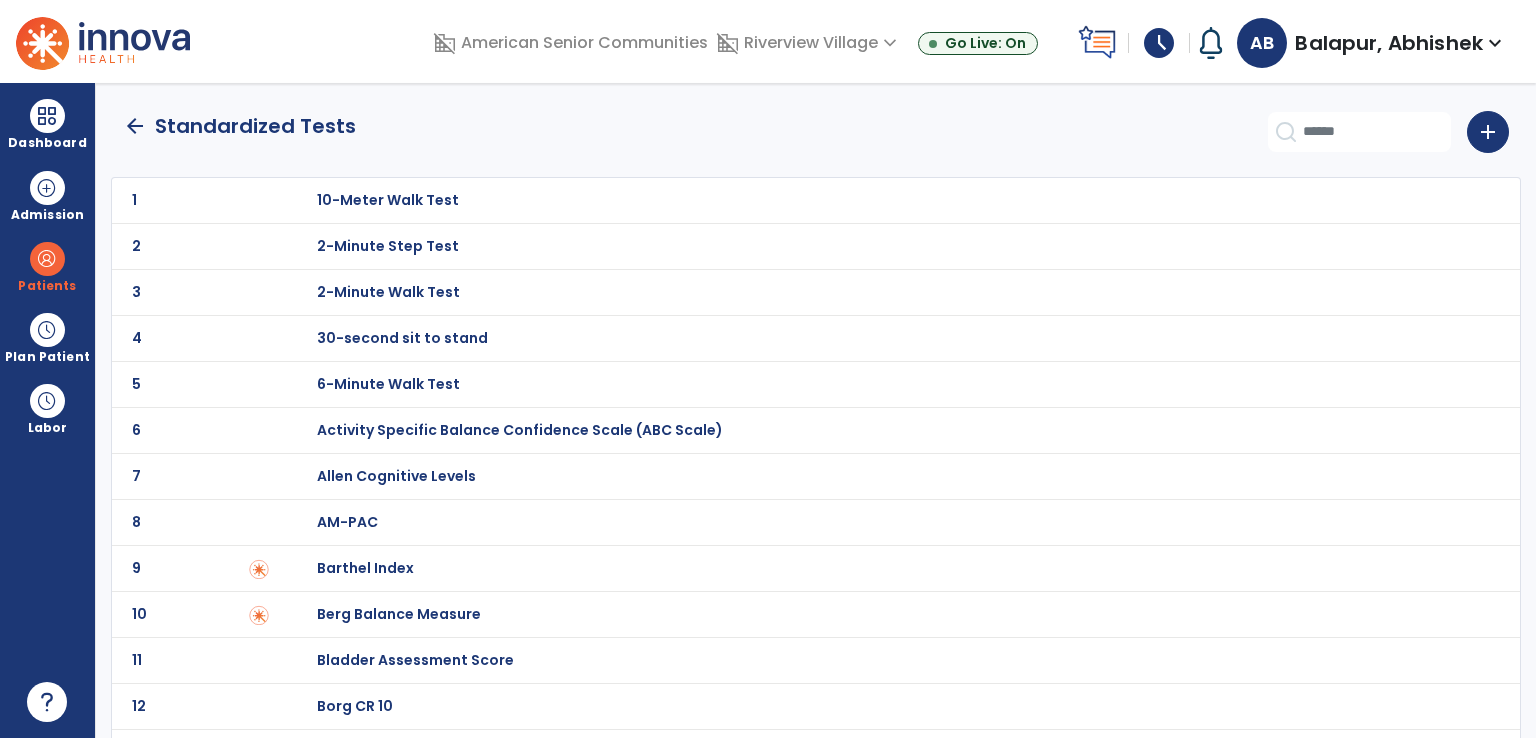 click on "arrow_back" 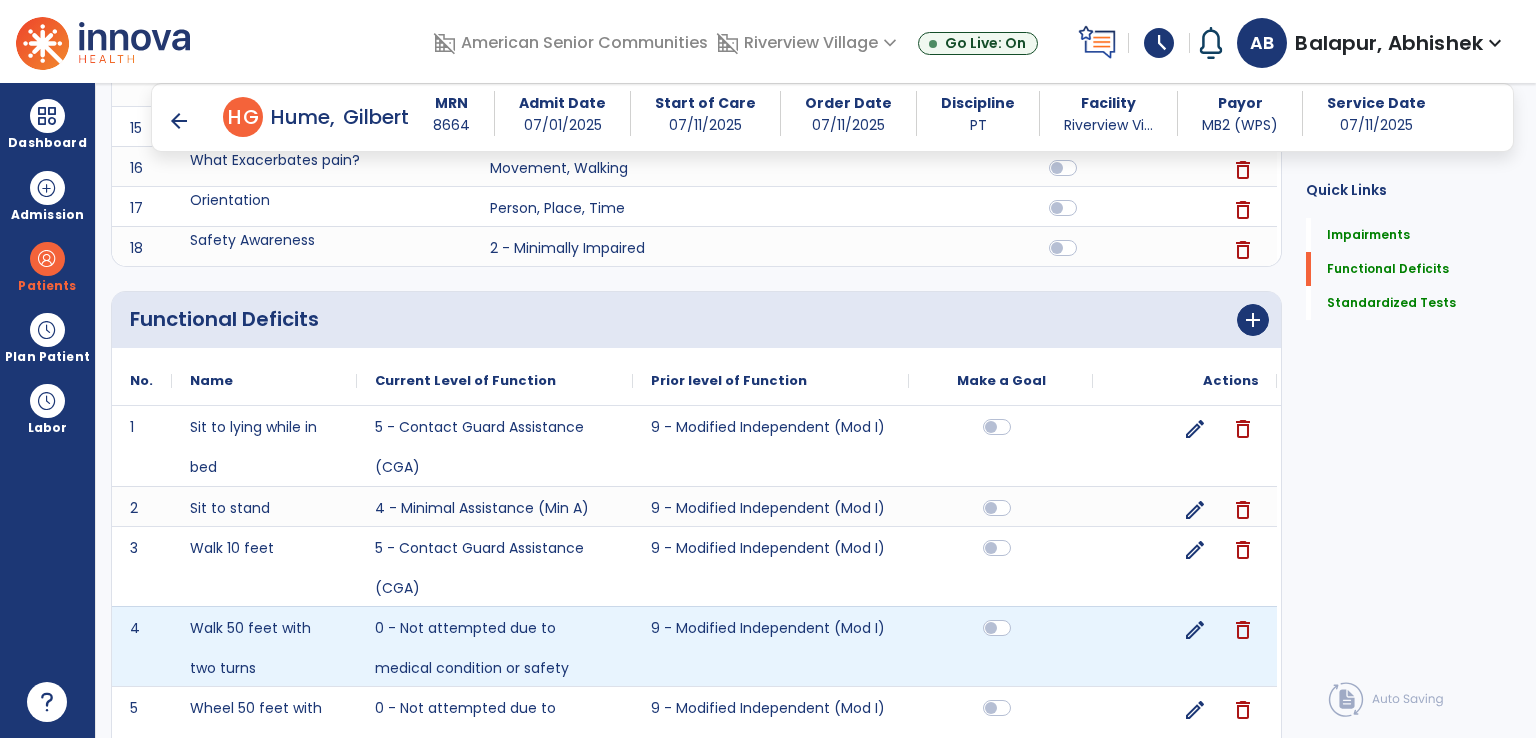 scroll, scrollTop: 1388, scrollLeft: 0, axis: vertical 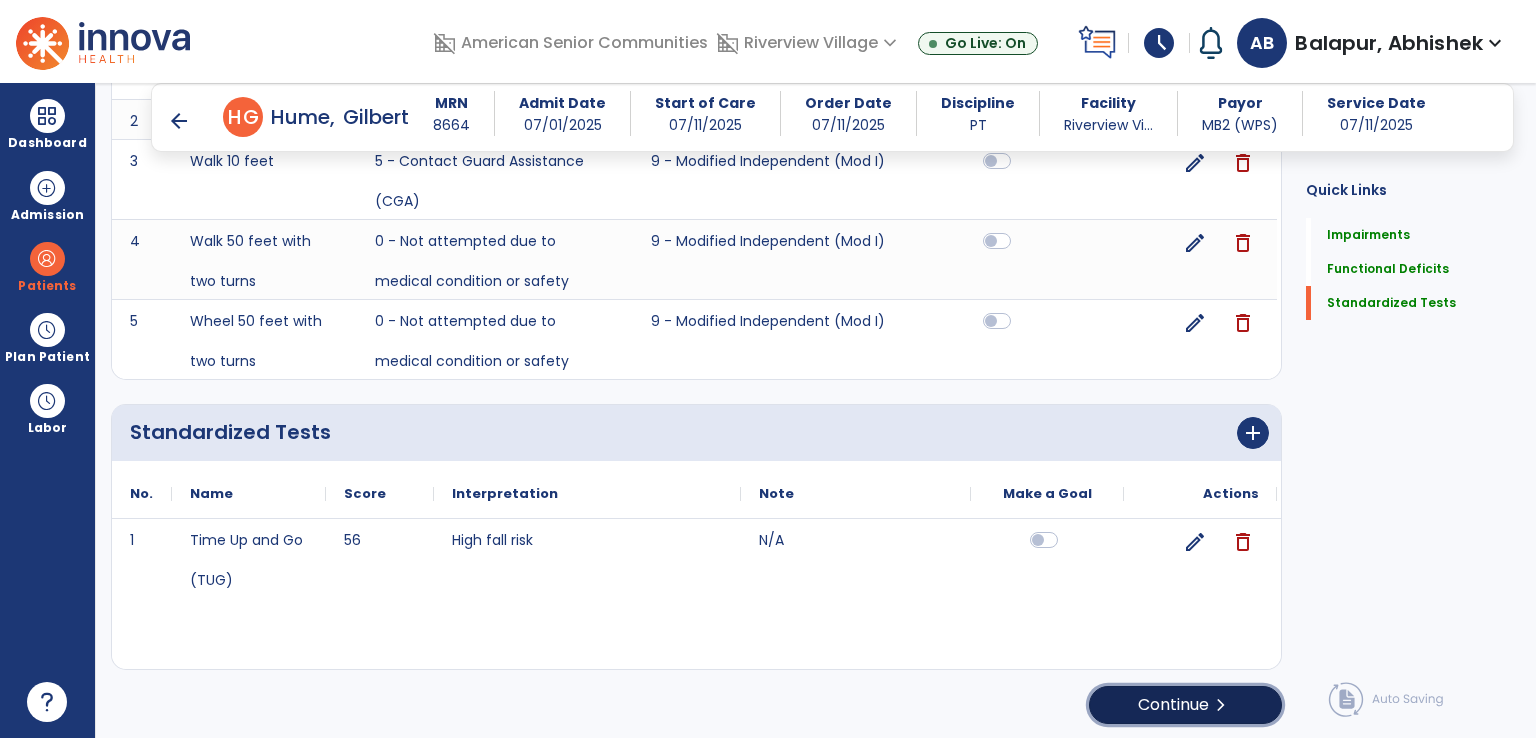 drag, startPoint x: 1200, startPoint y: 709, endPoint x: 1210, endPoint y: 690, distance: 21.470911 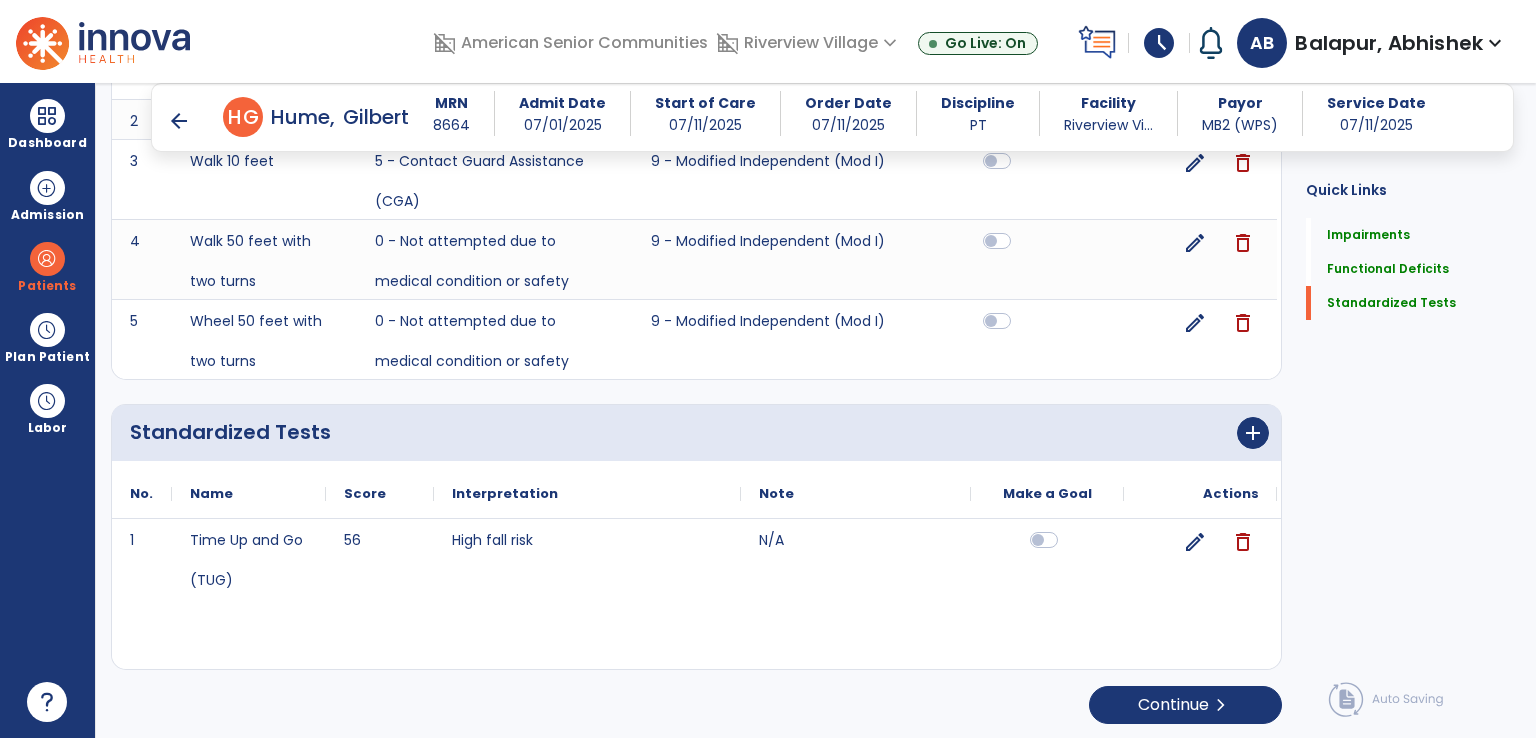 scroll, scrollTop: 0, scrollLeft: 0, axis: both 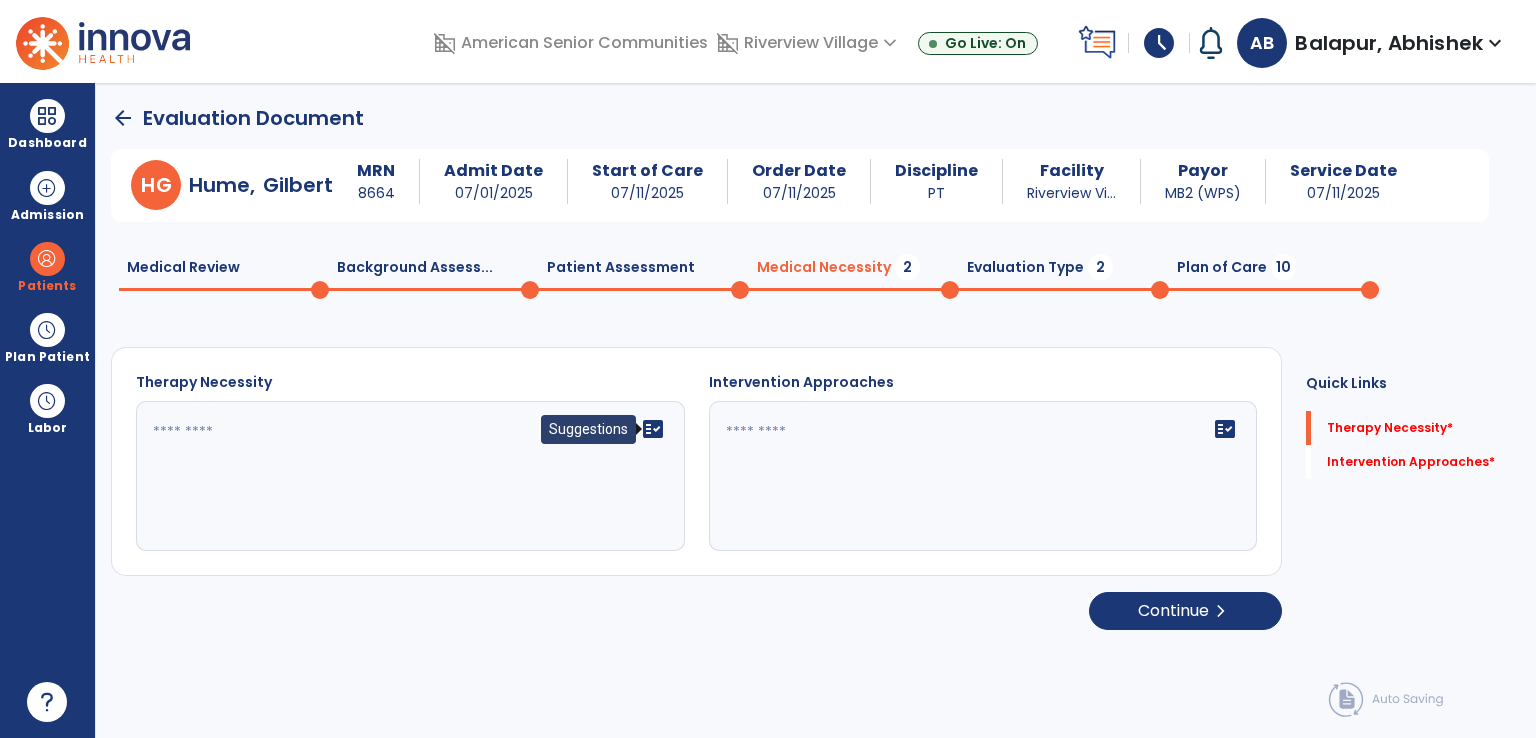 click on "fact_check" 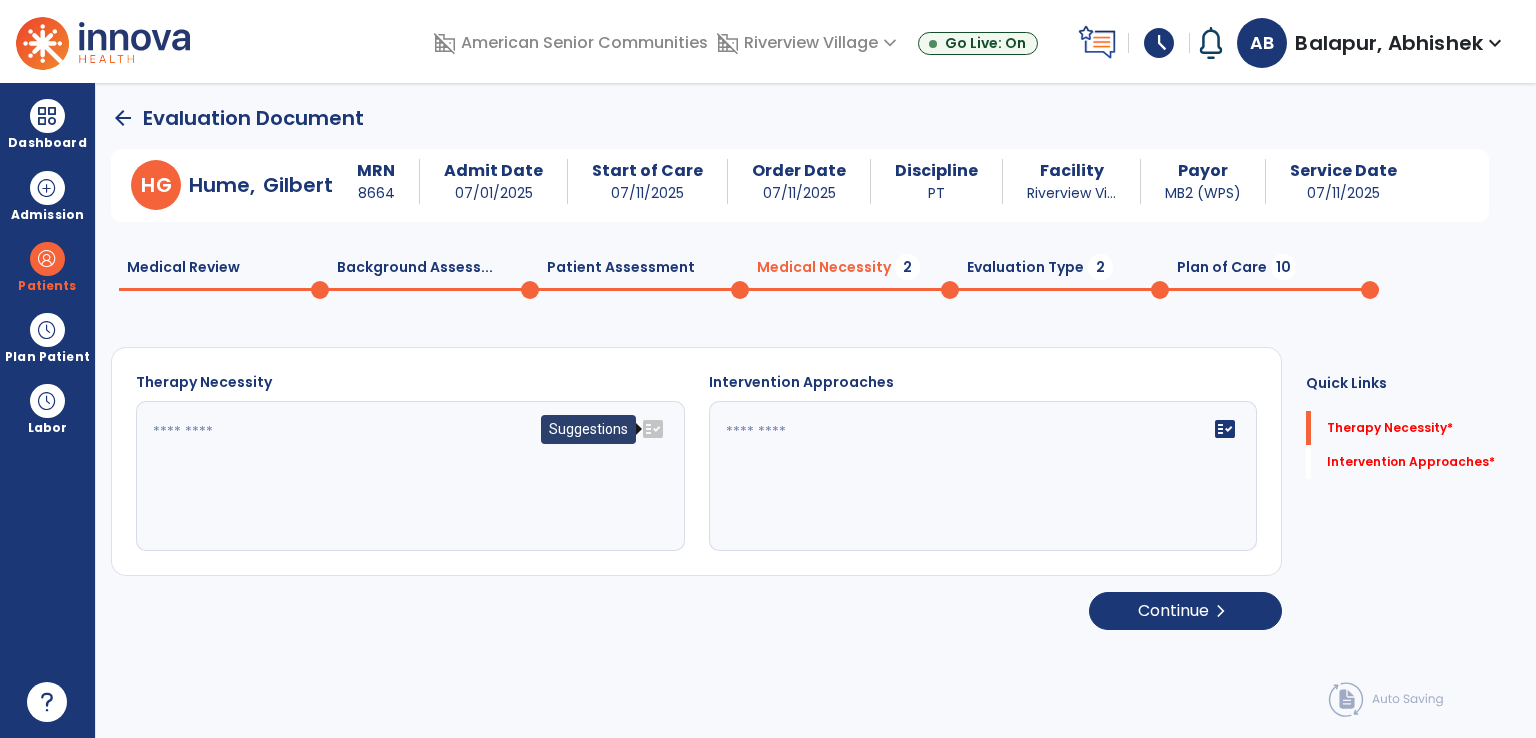 click on "fact_check" 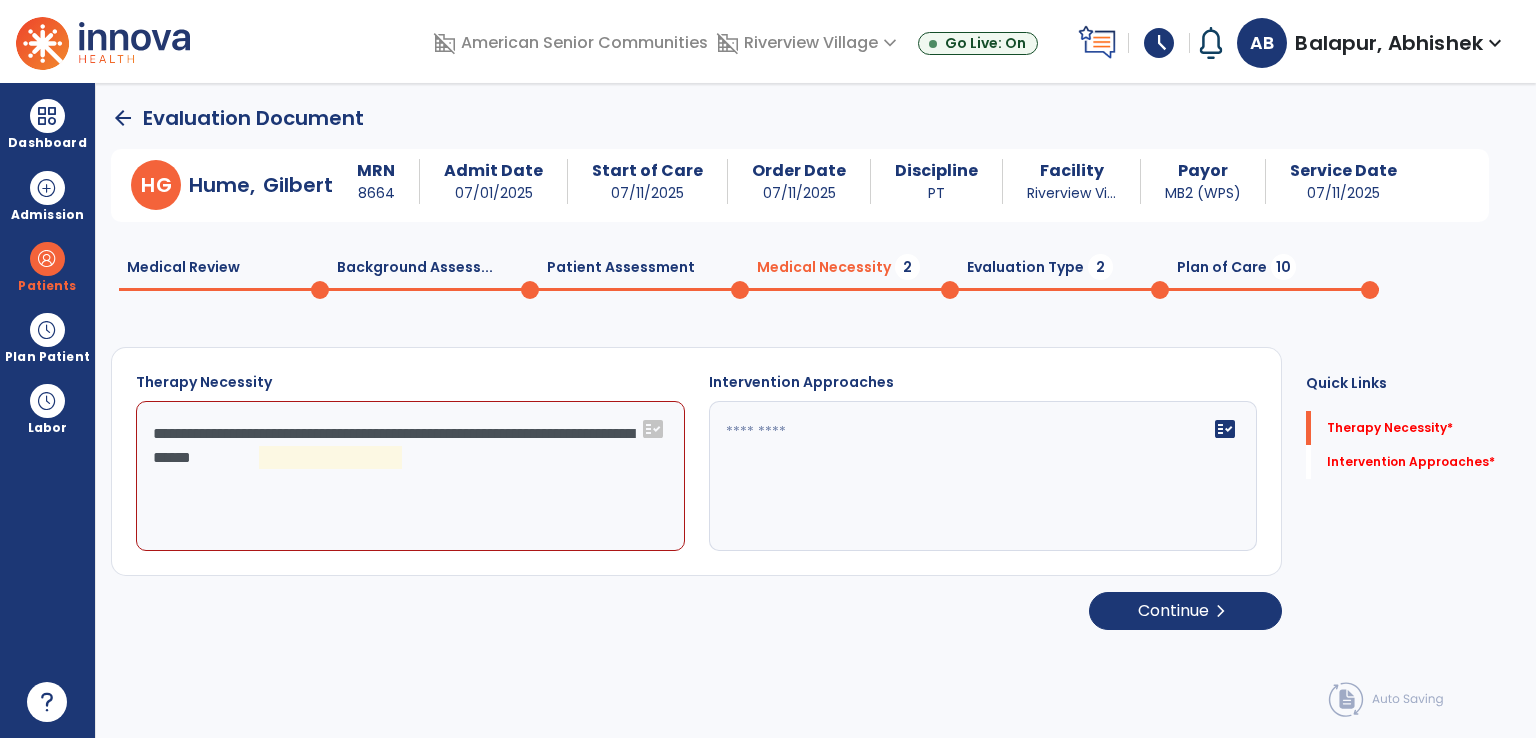 click on "**********" 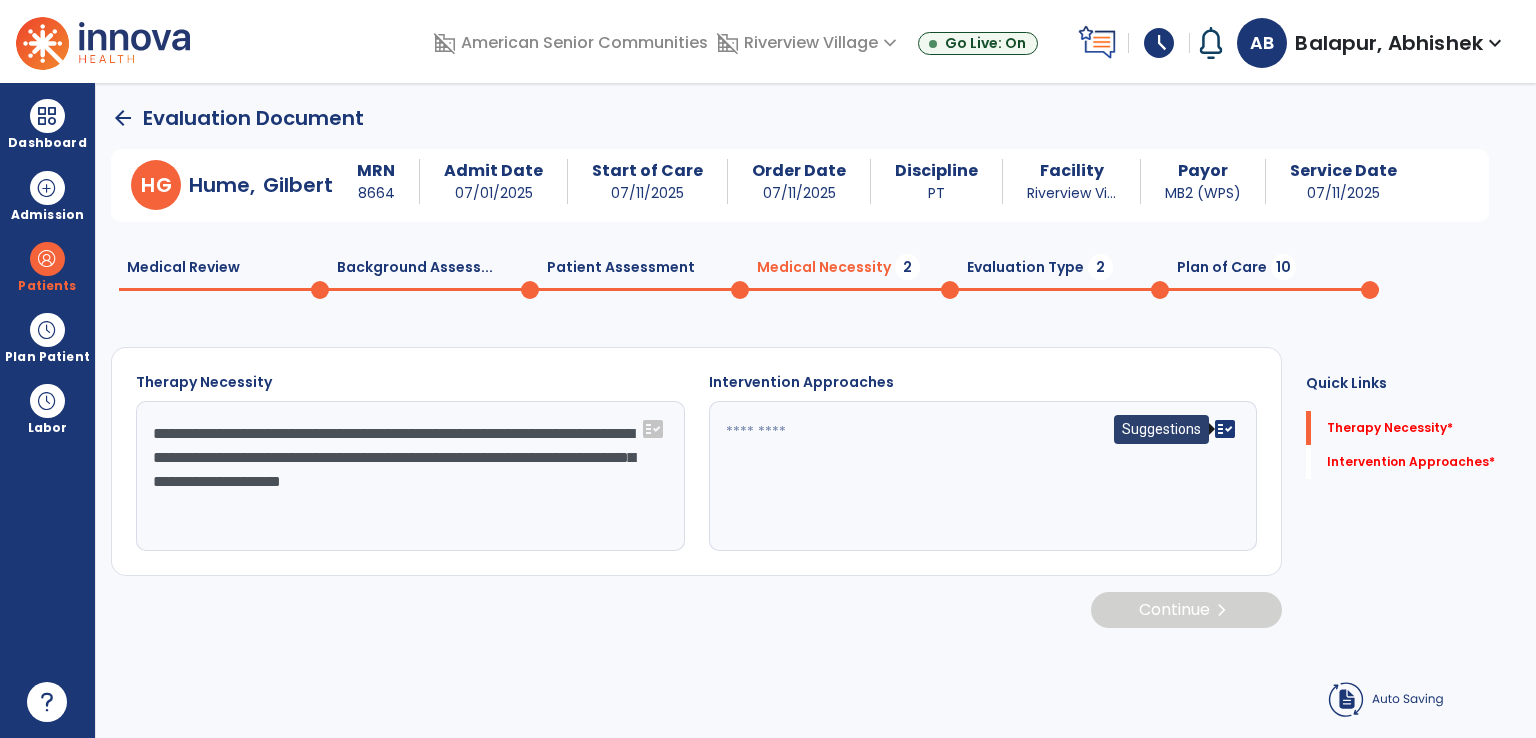 type on "**********" 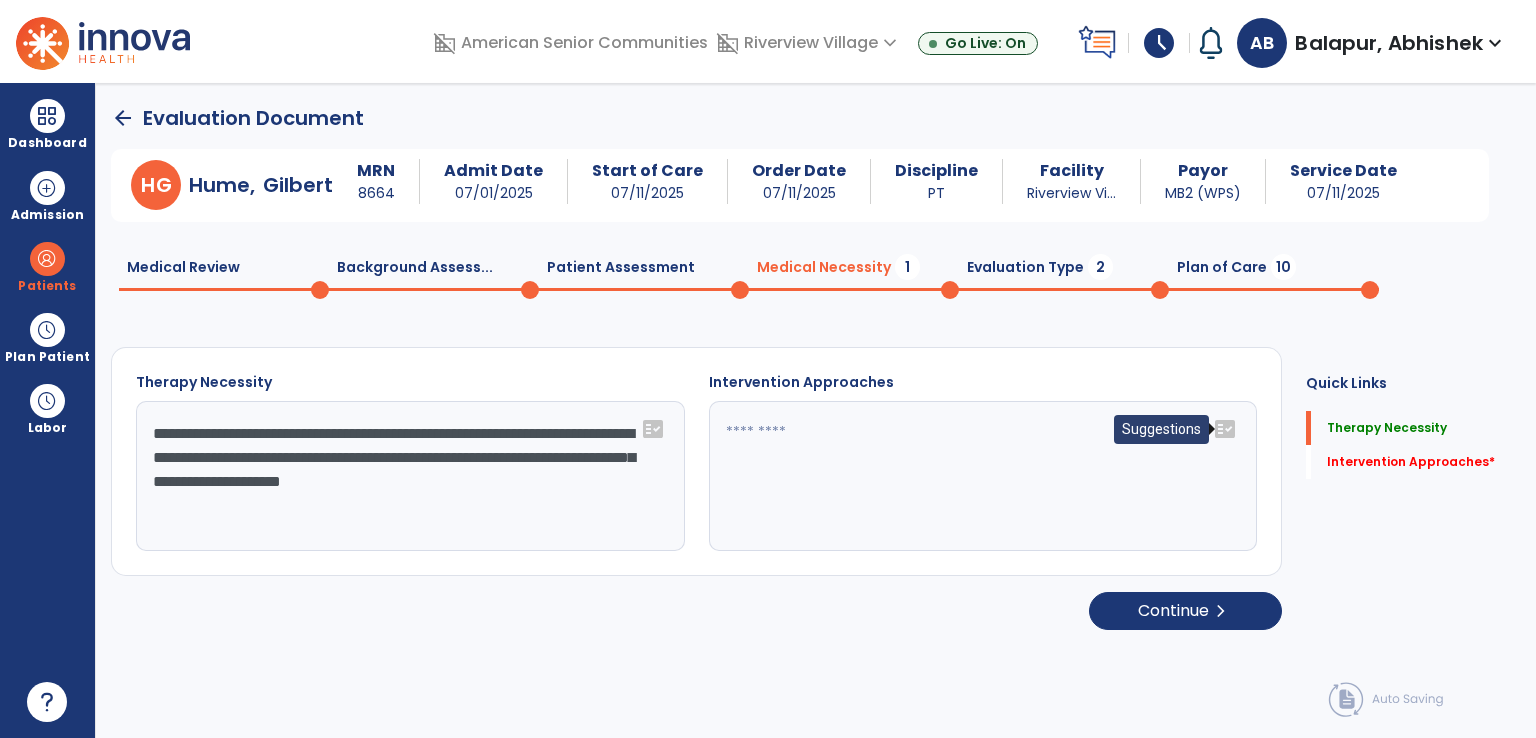 click on "fact_check" 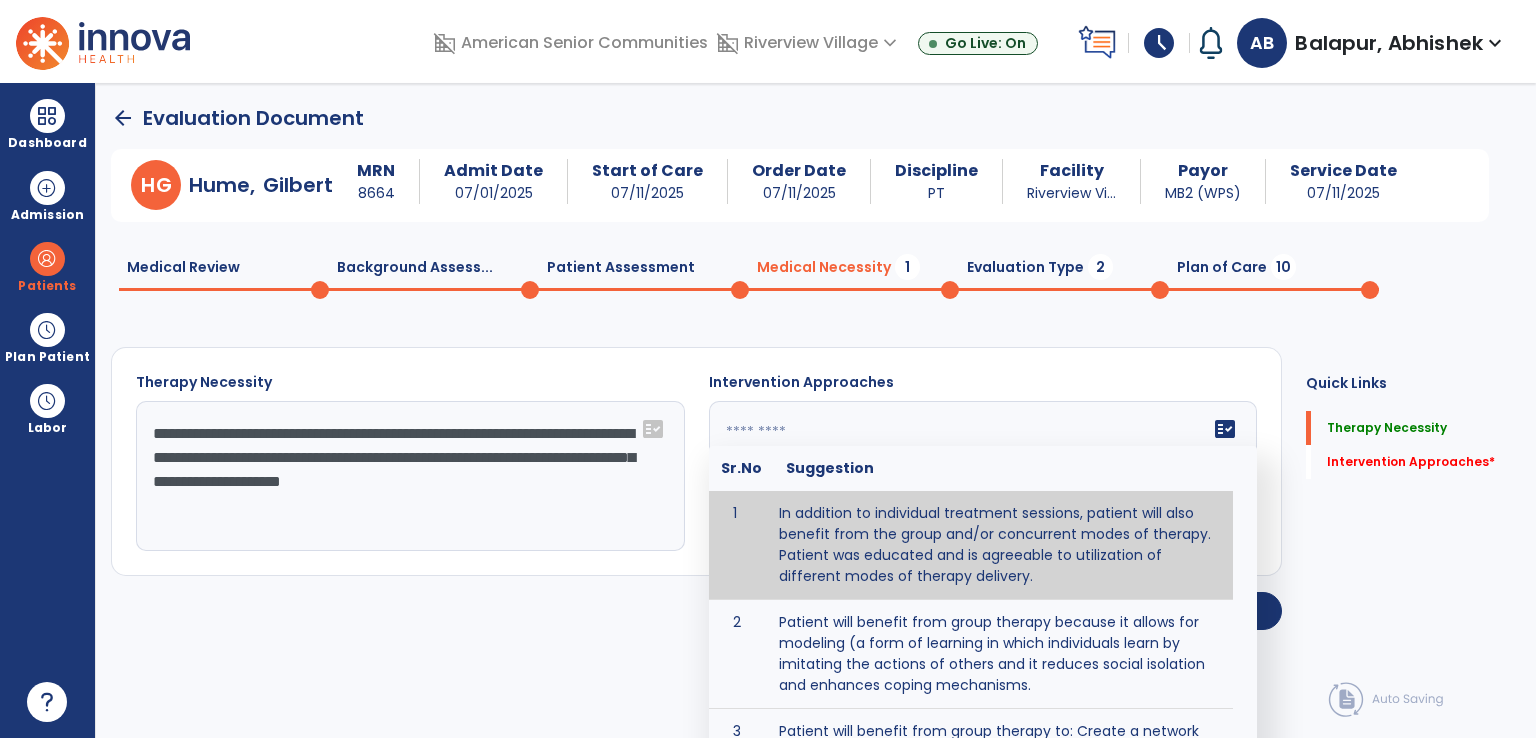 type on "**********" 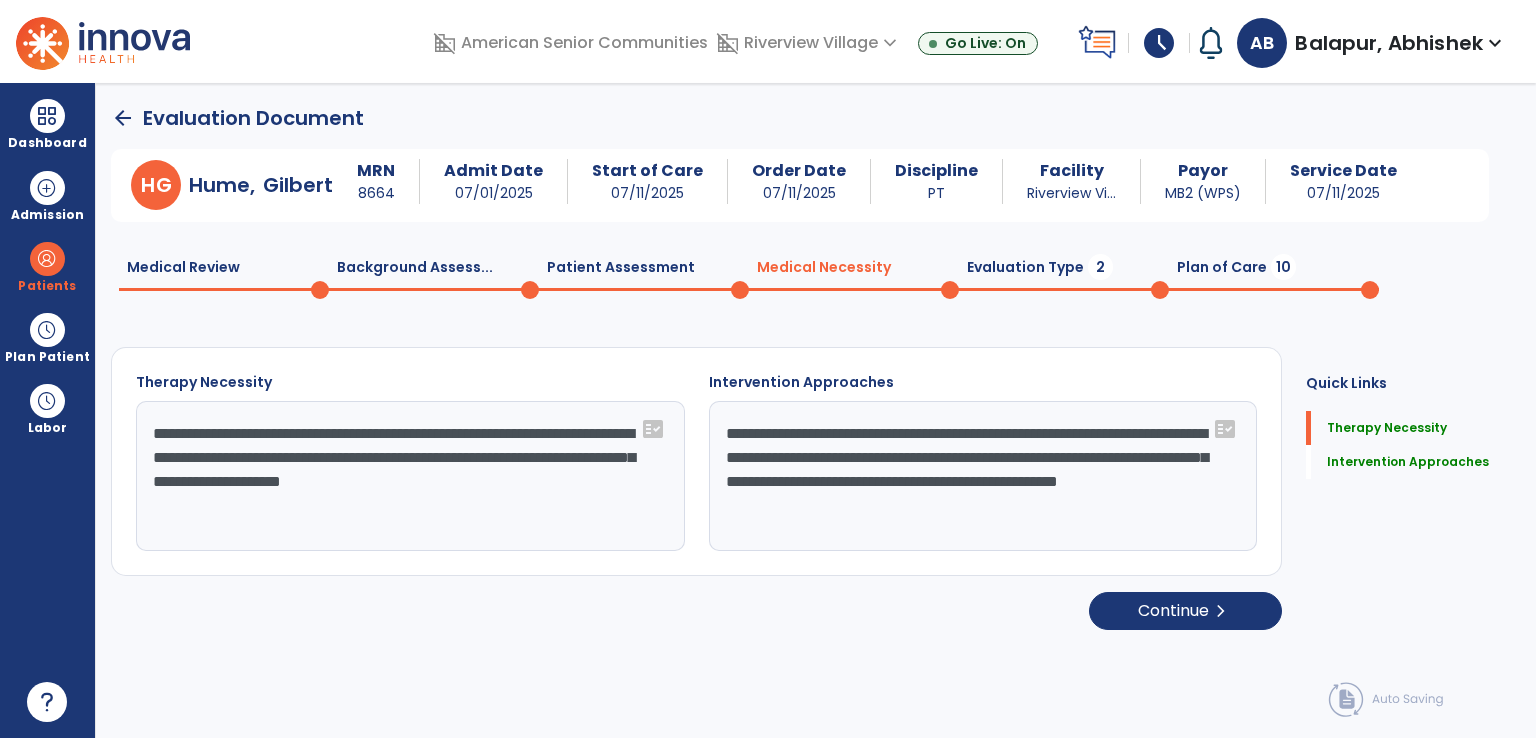 scroll, scrollTop: 1, scrollLeft: 0, axis: vertical 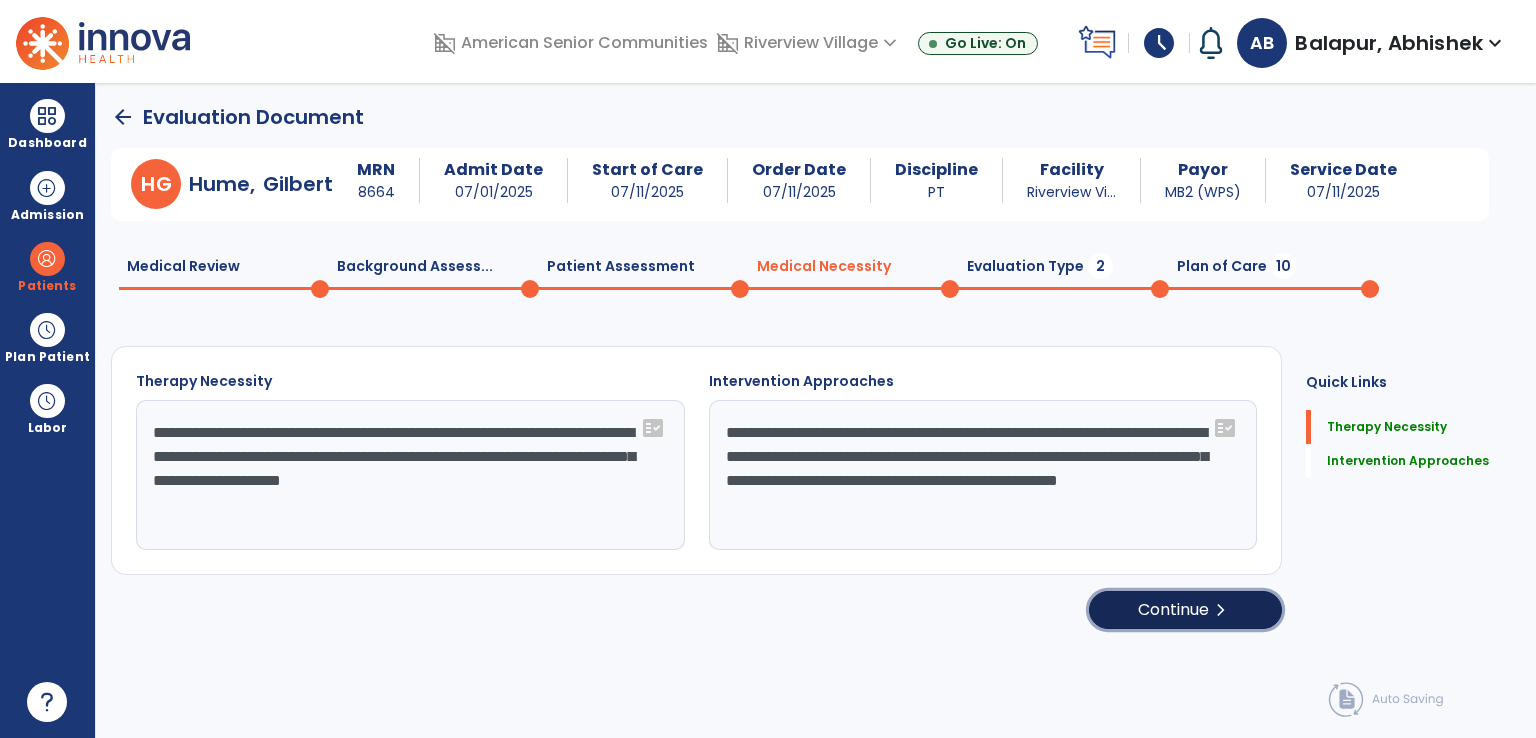 click on "chevron_right" 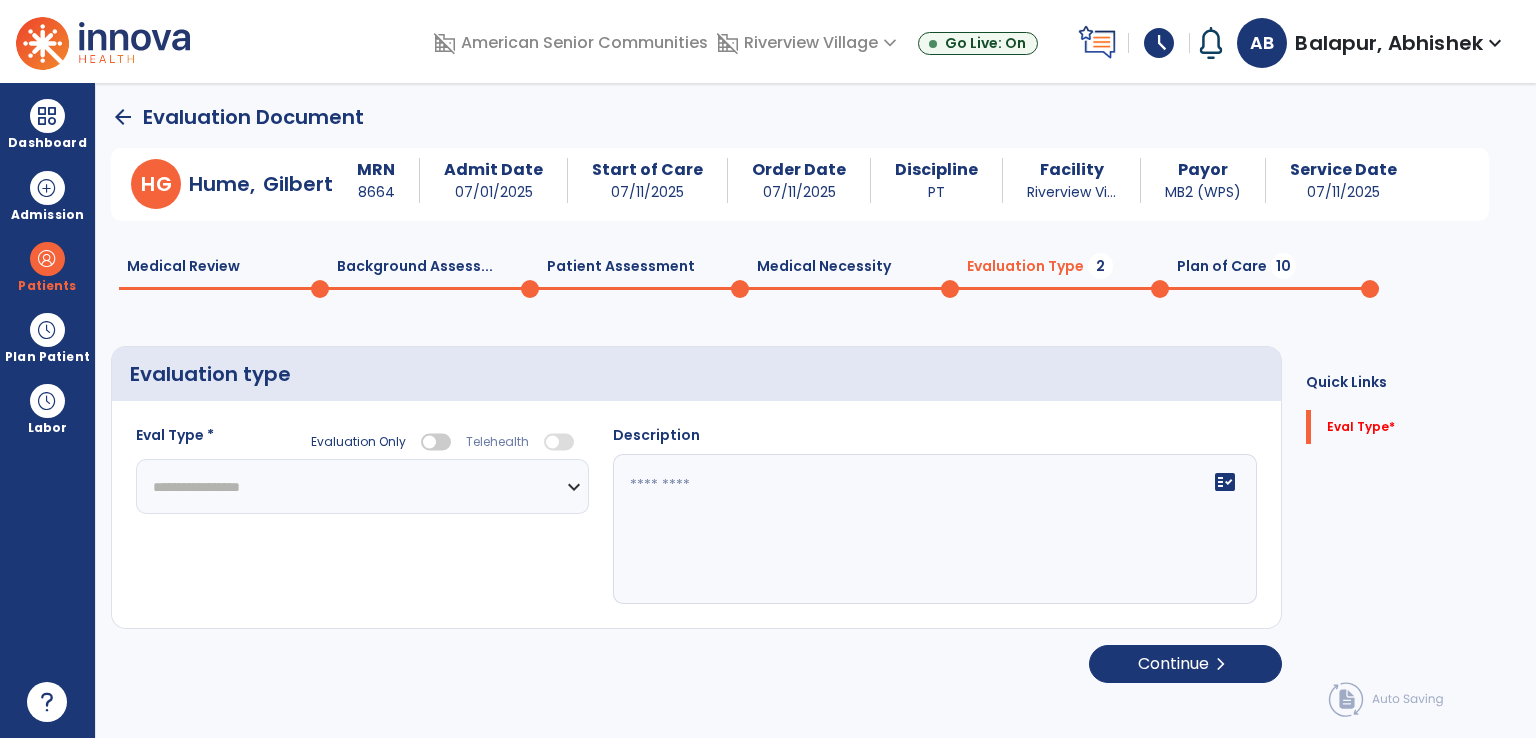 click on "**********" 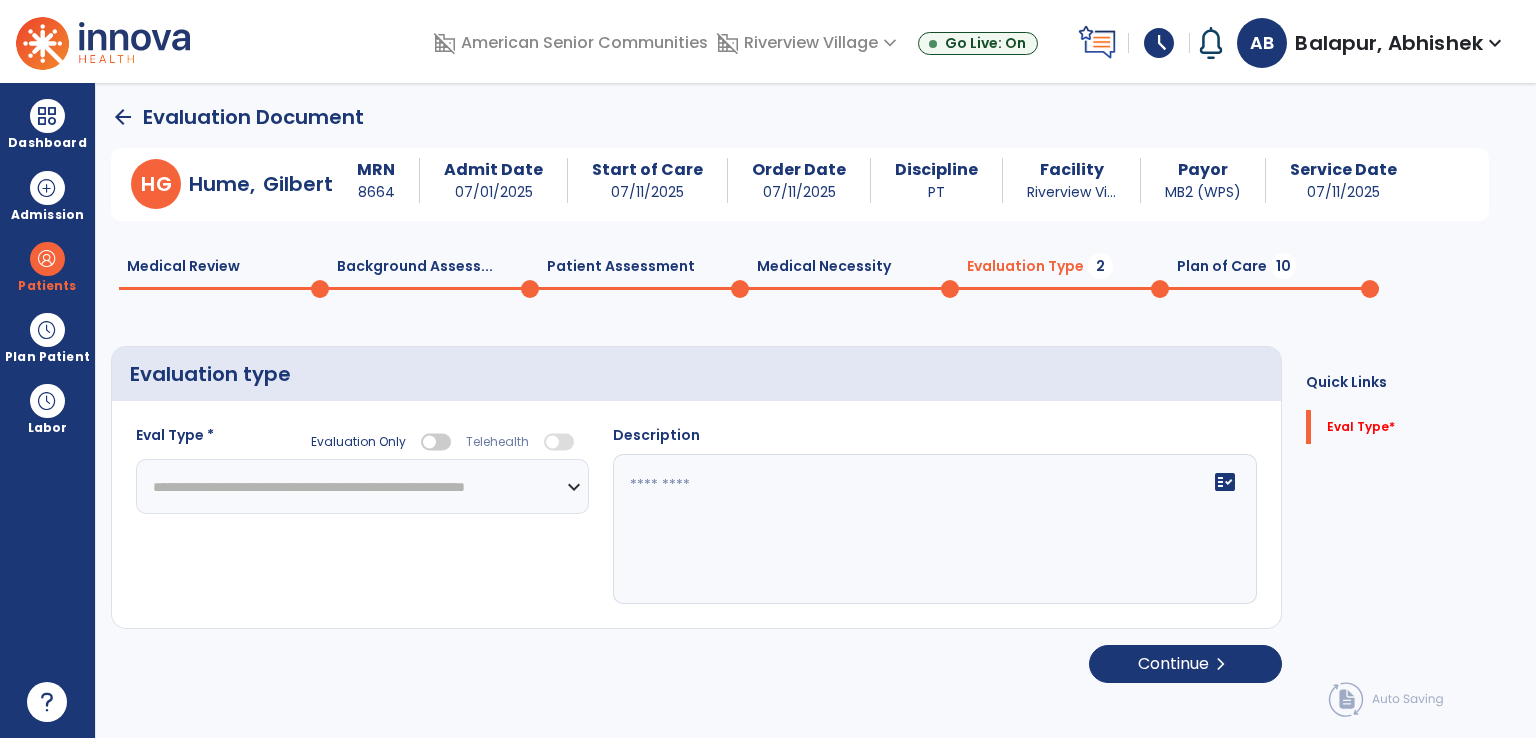 click on "**********" 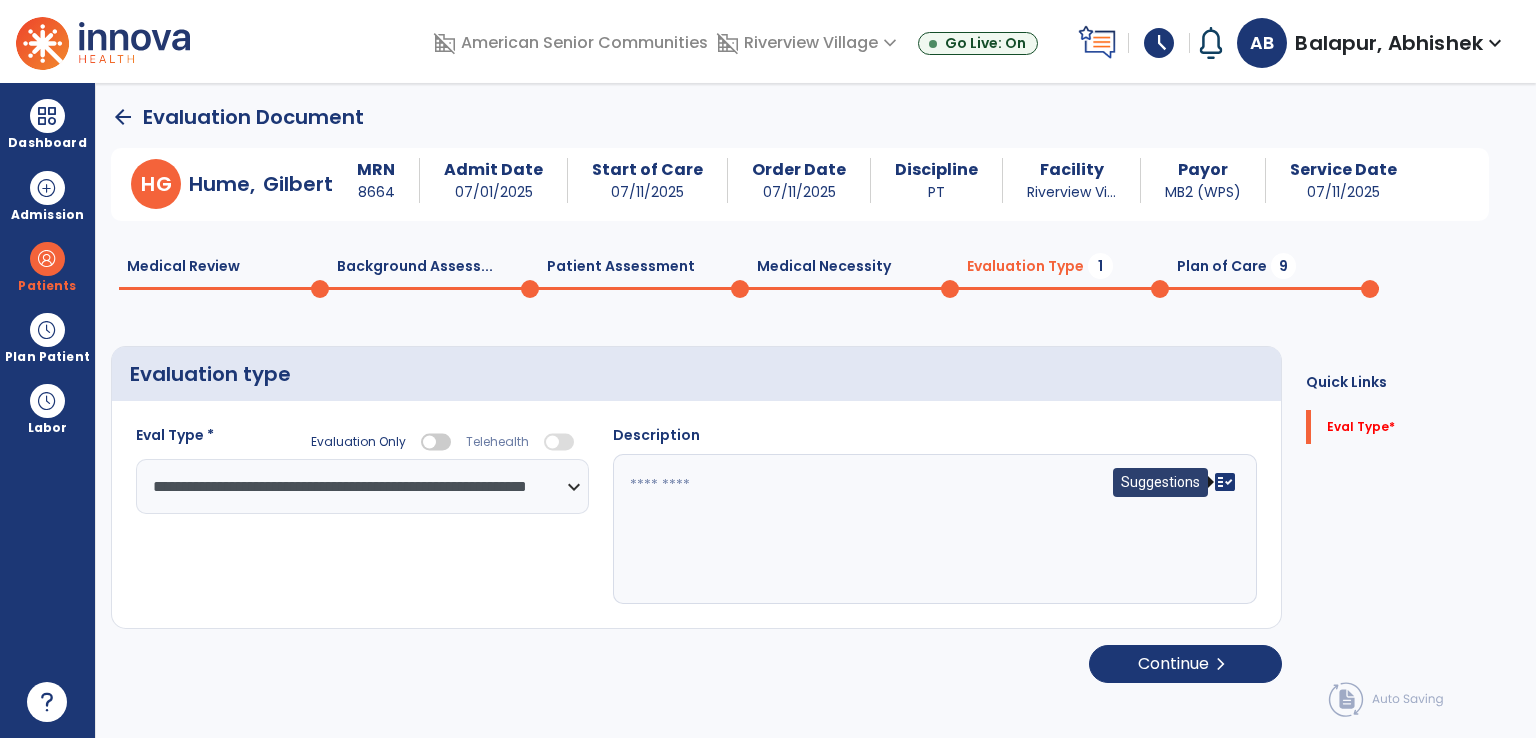 click on "fact_check" 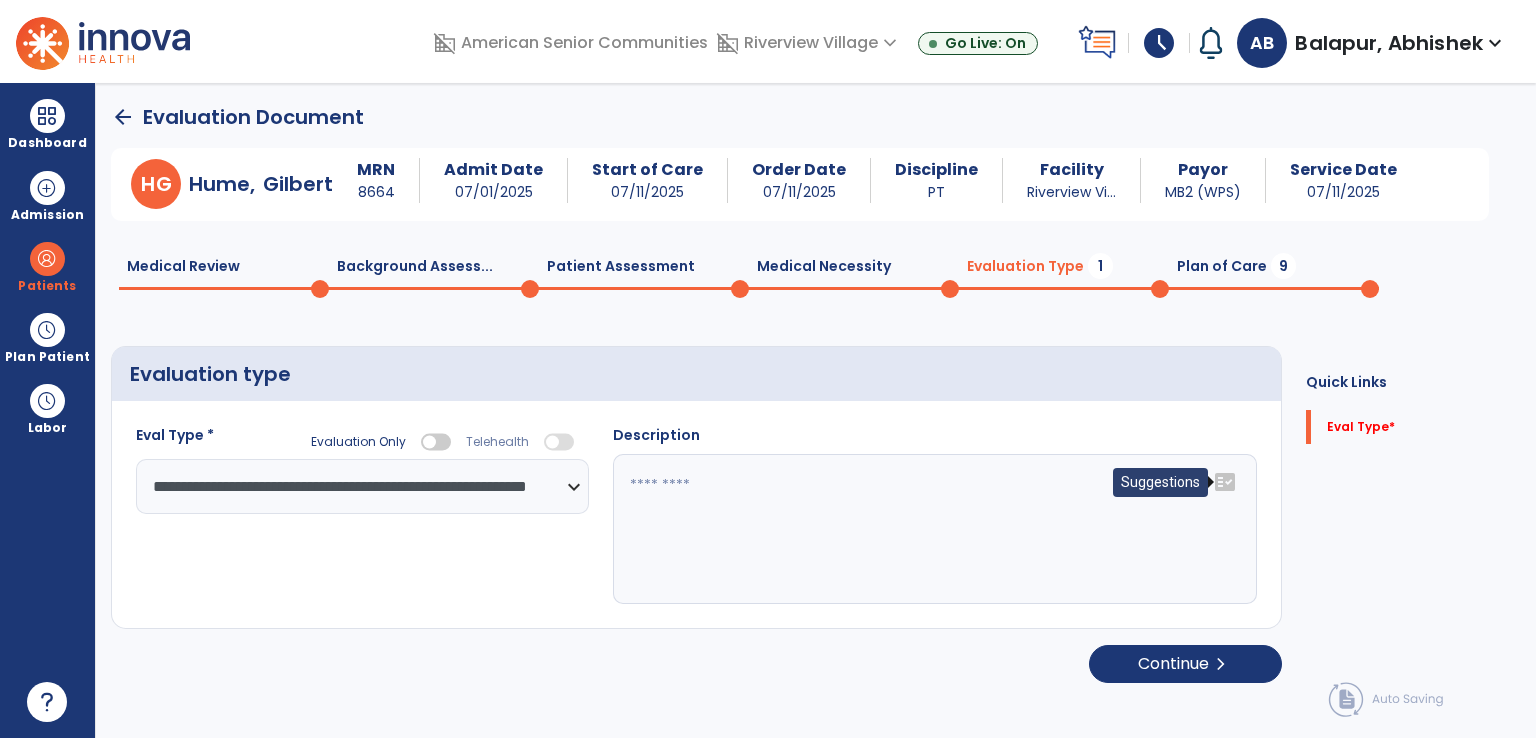click on "fact_check" 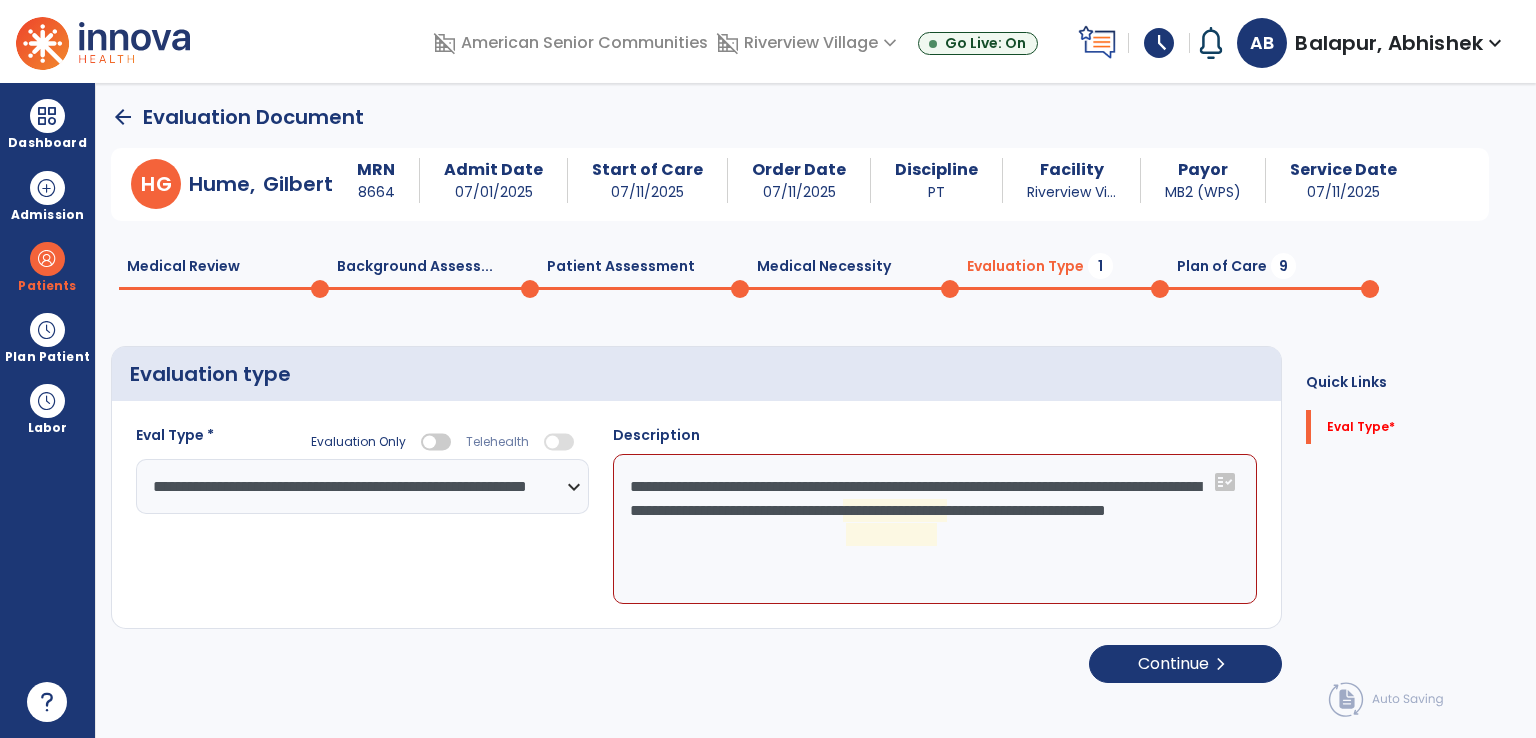 click on "**********" 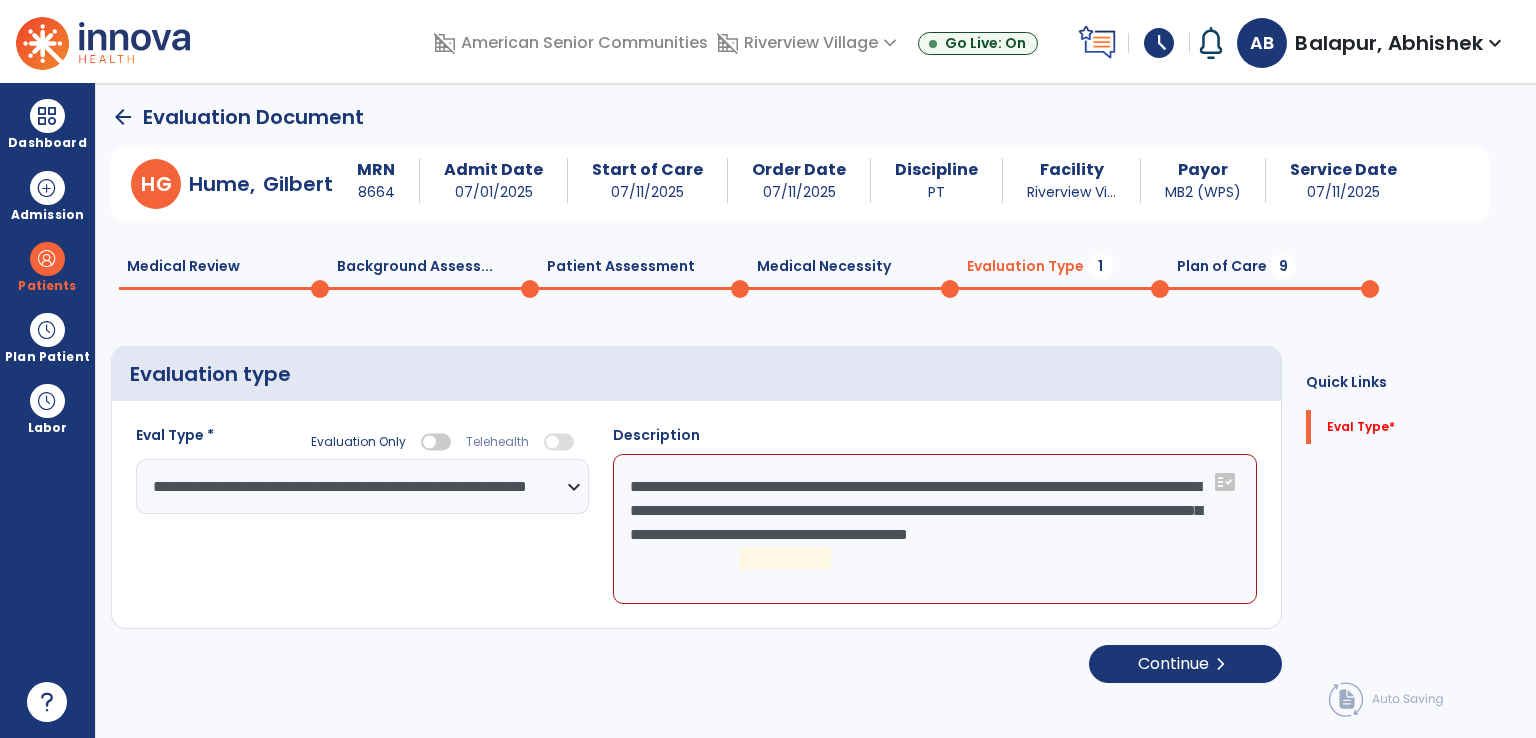 click on "**********" 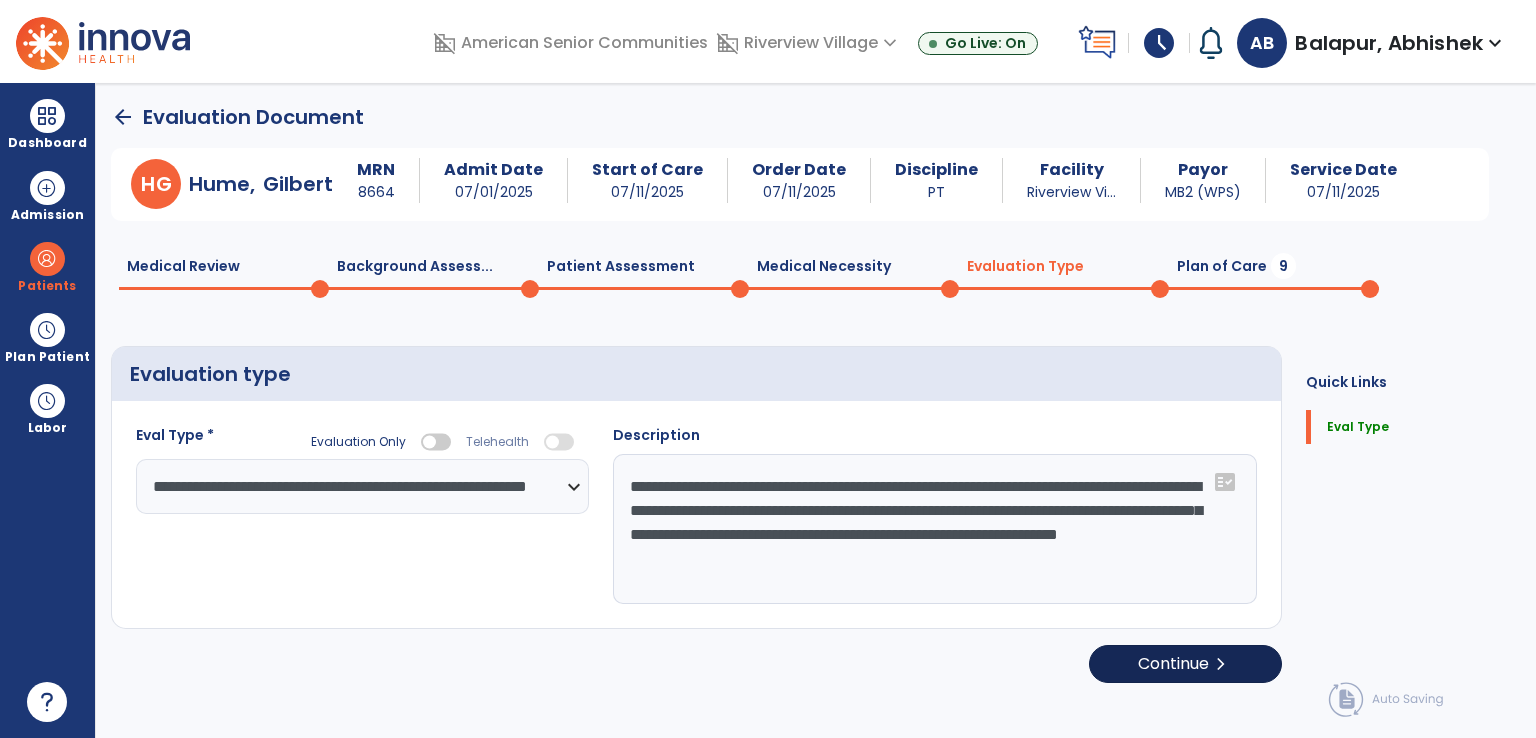 type on "**********" 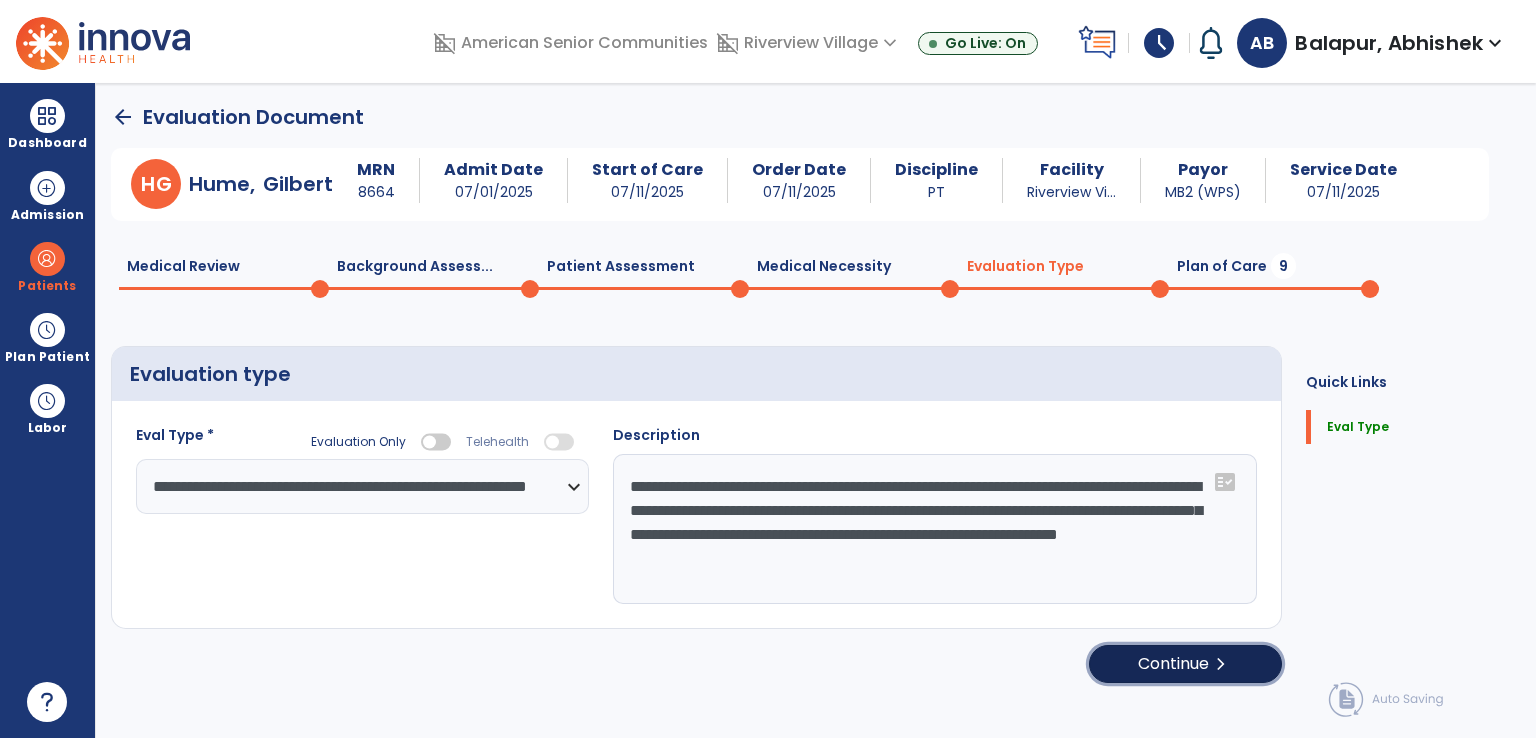 click on "Continue  chevron_right" 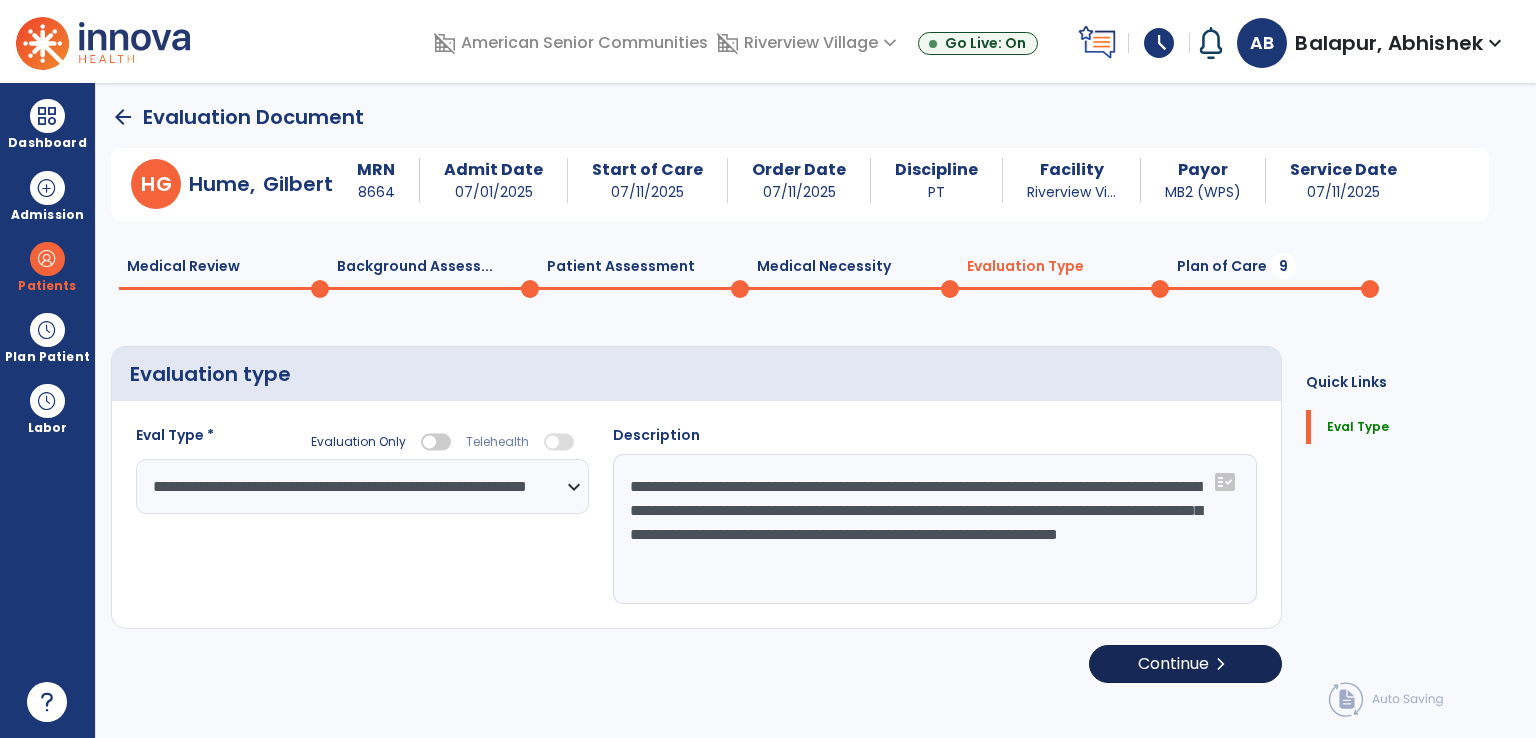 select on "*****" 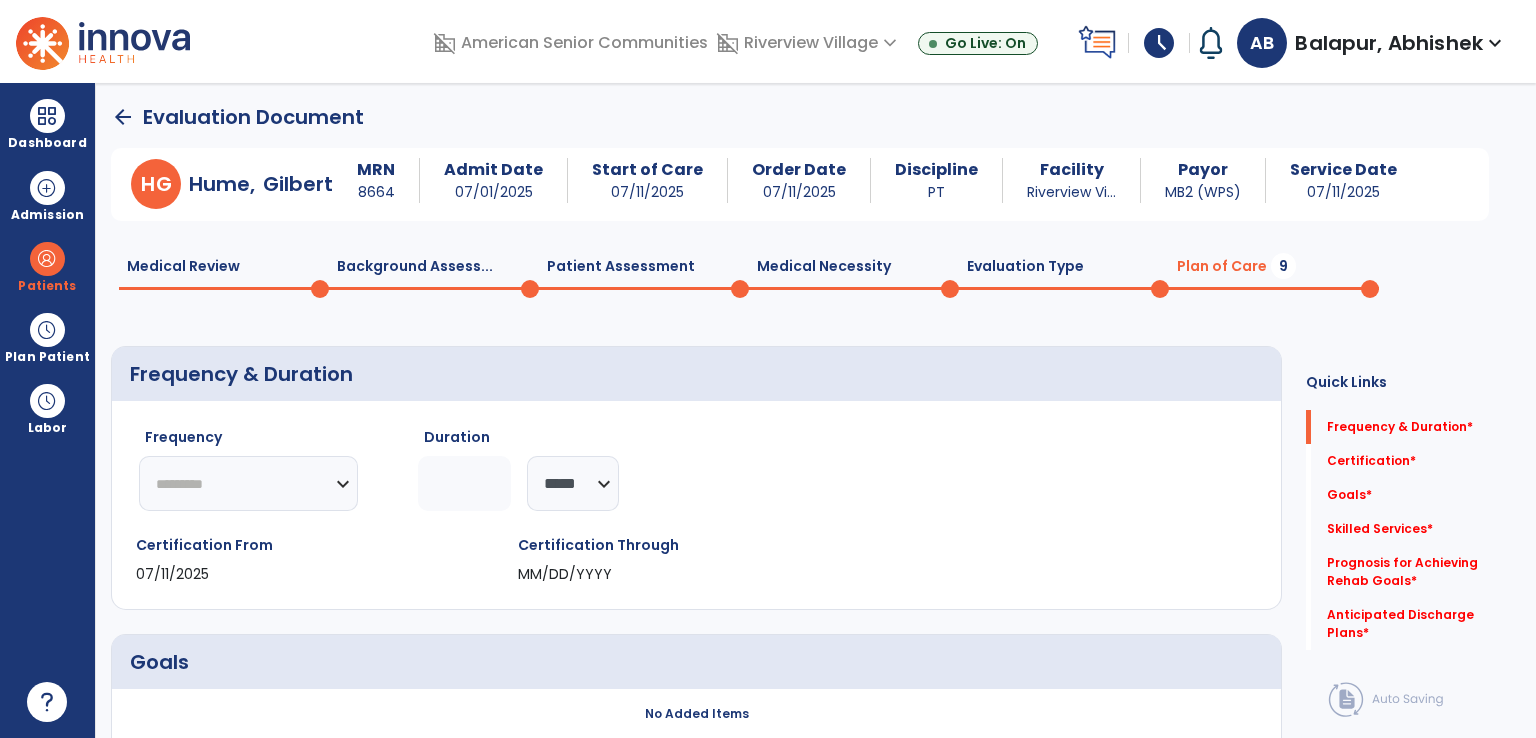 click on "Evaluation Type  0" 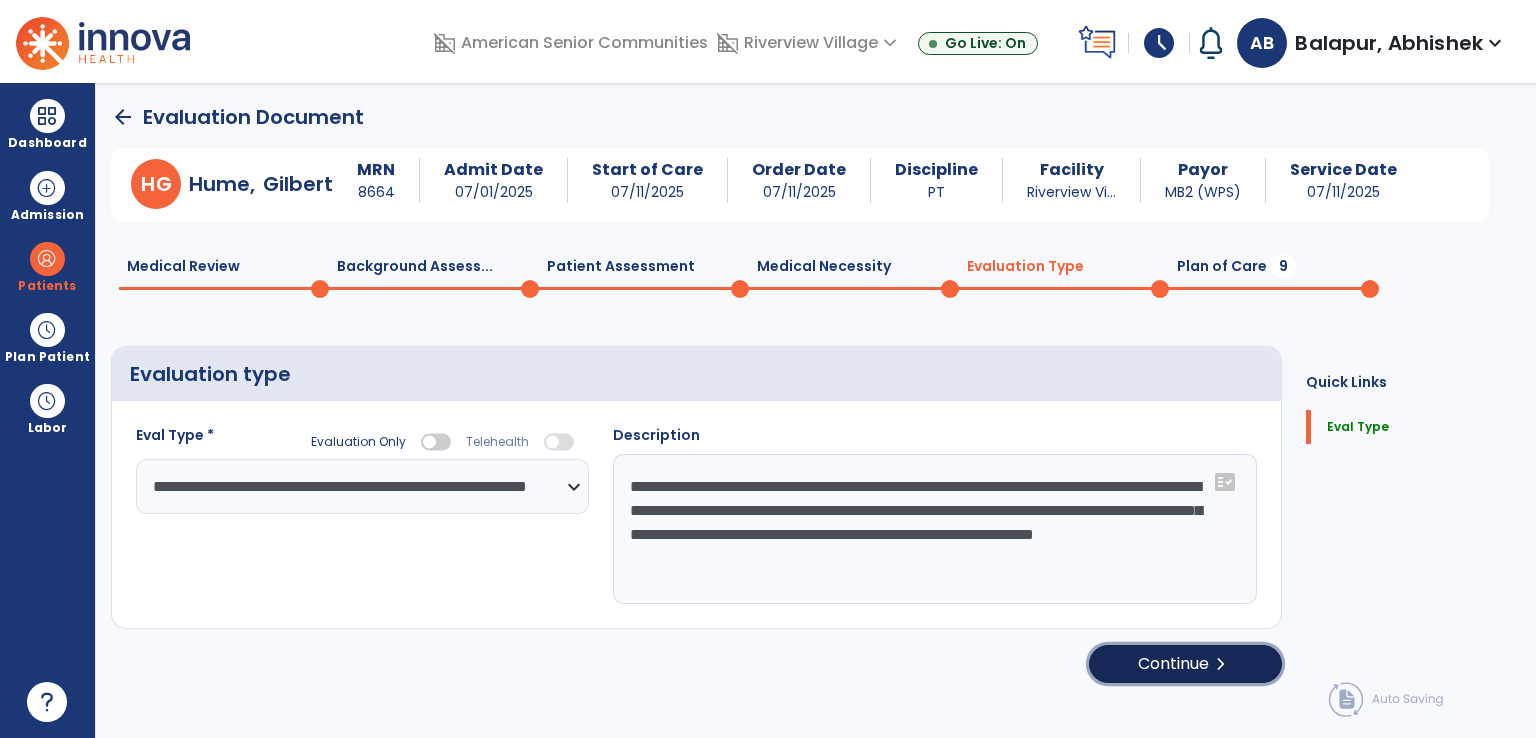 click on "Continue  chevron_right" 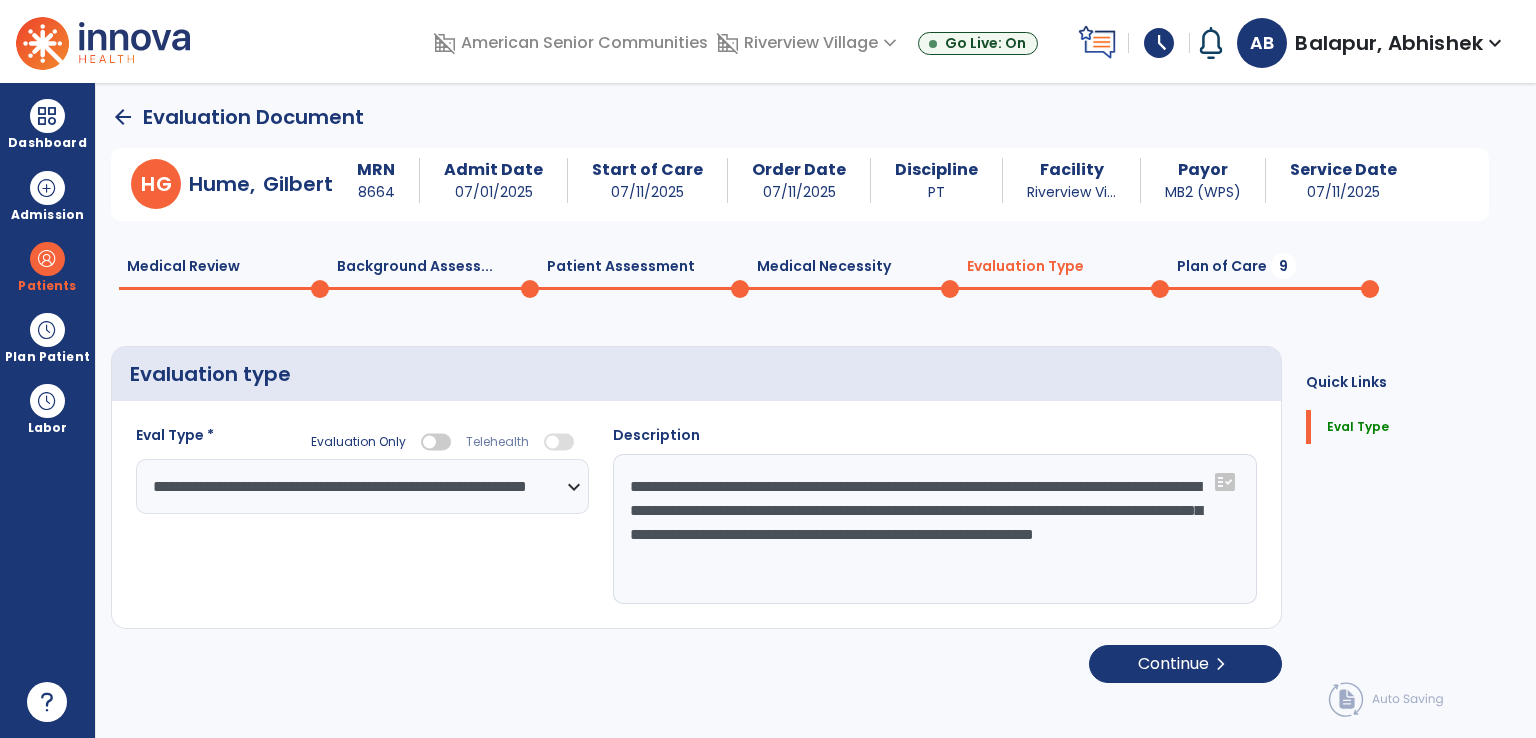 select on "*****" 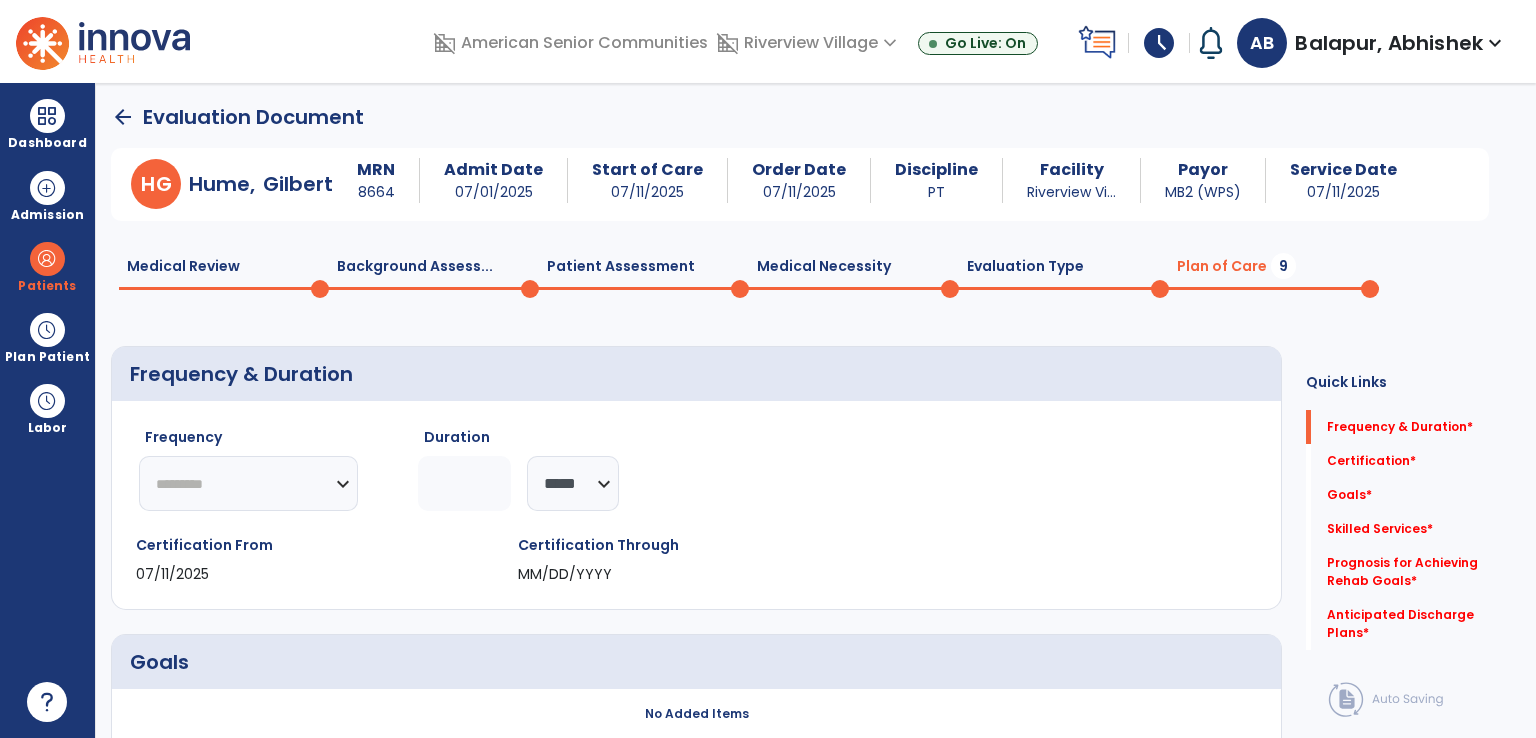 click on "********* ** ** ** ** ** ** **" 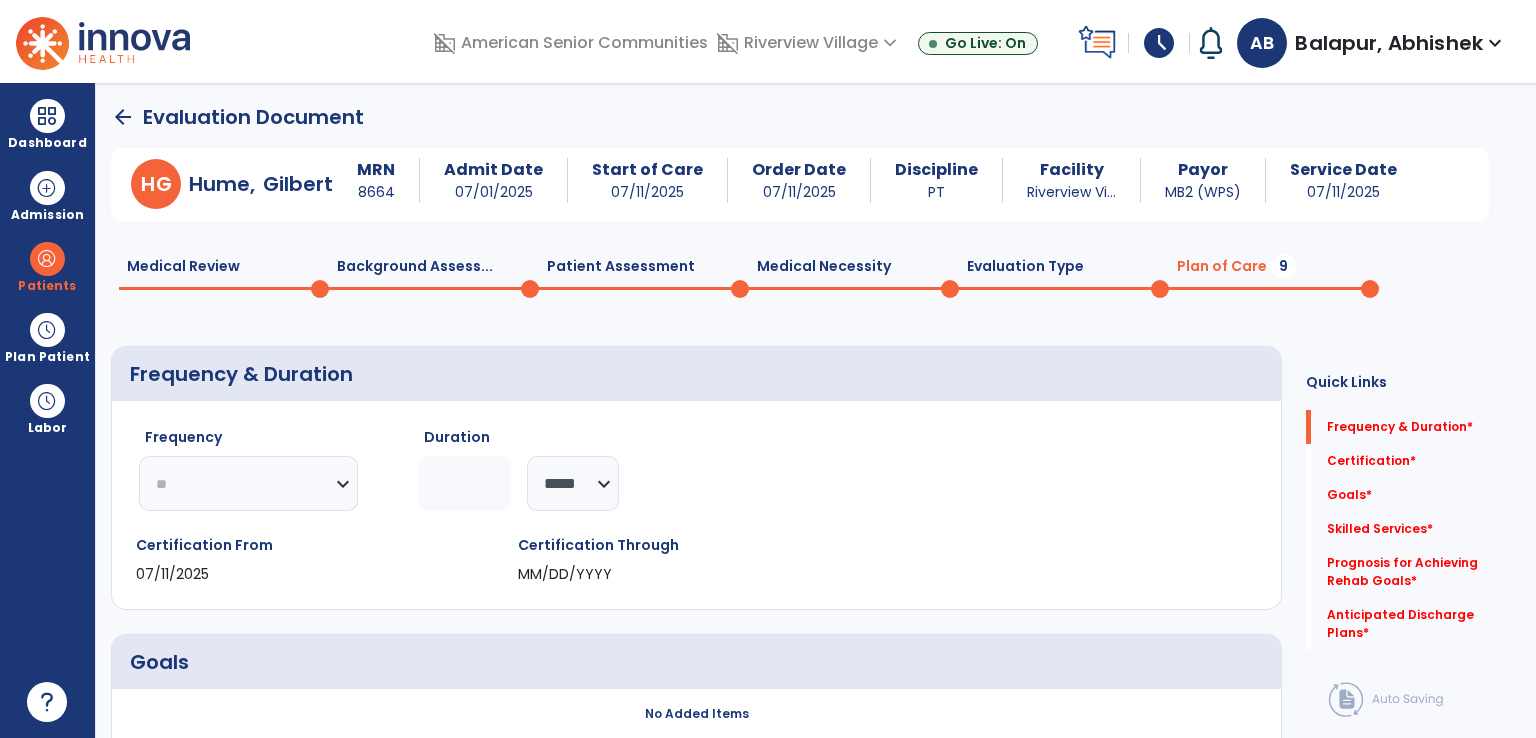click on "********* ** ** ** ** ** ** **" 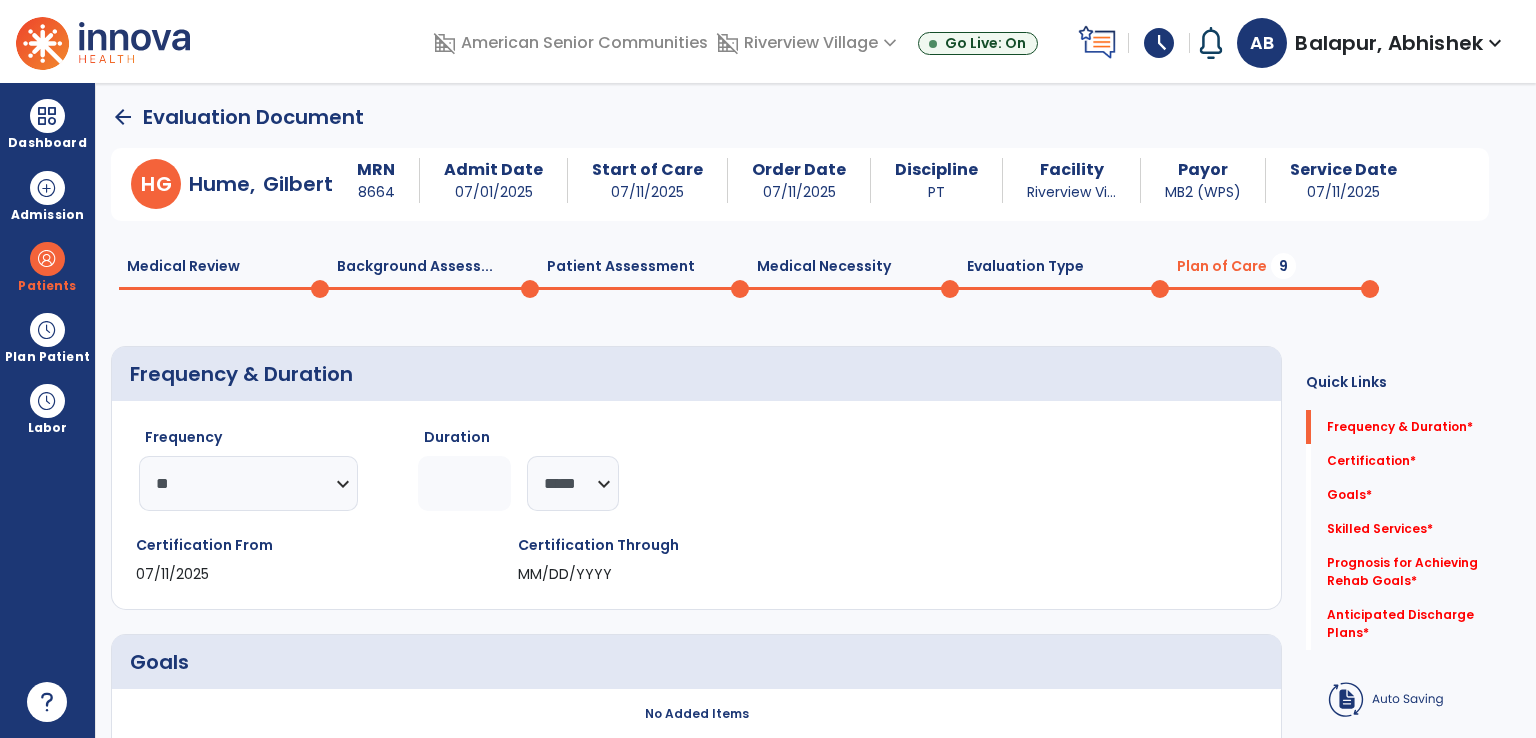 click on "******** *****" 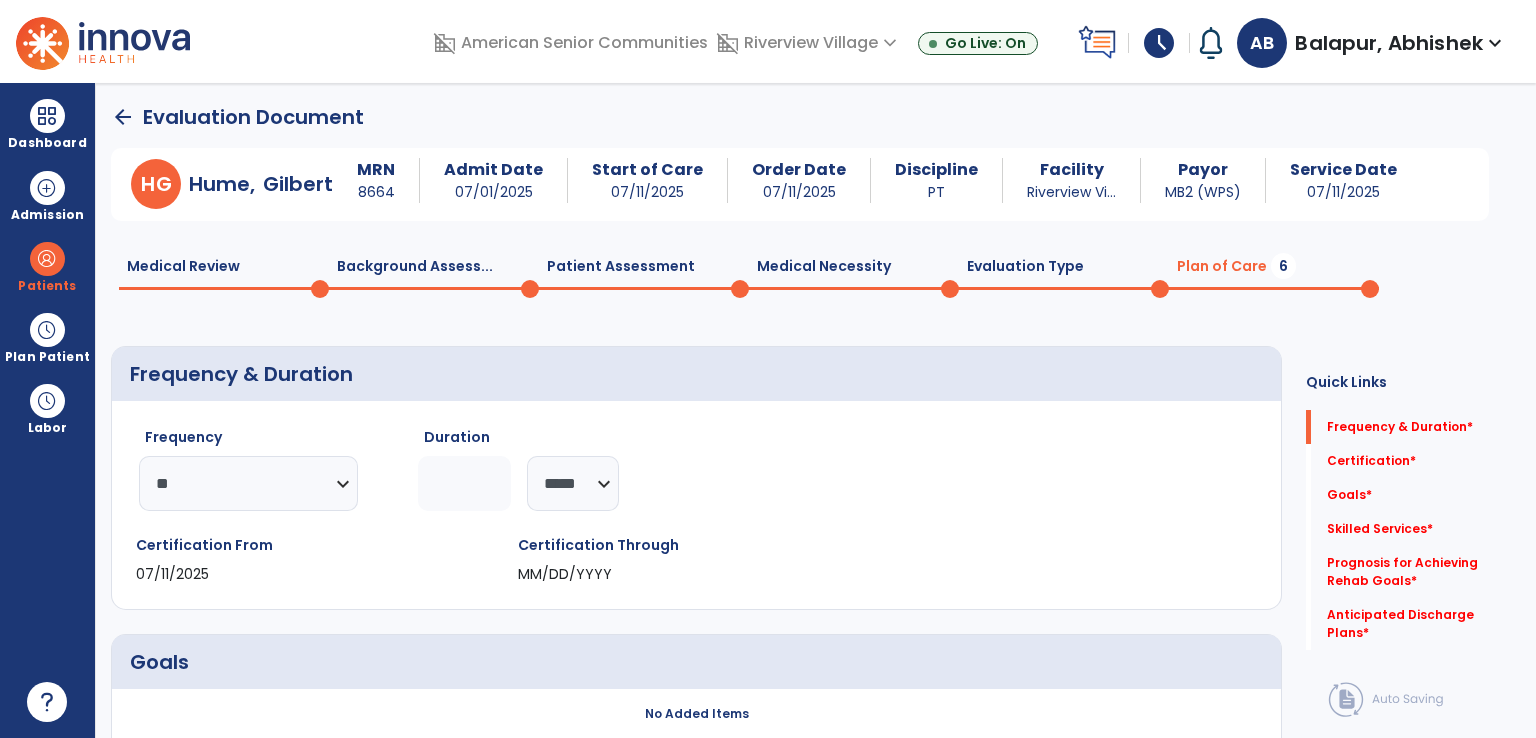 click 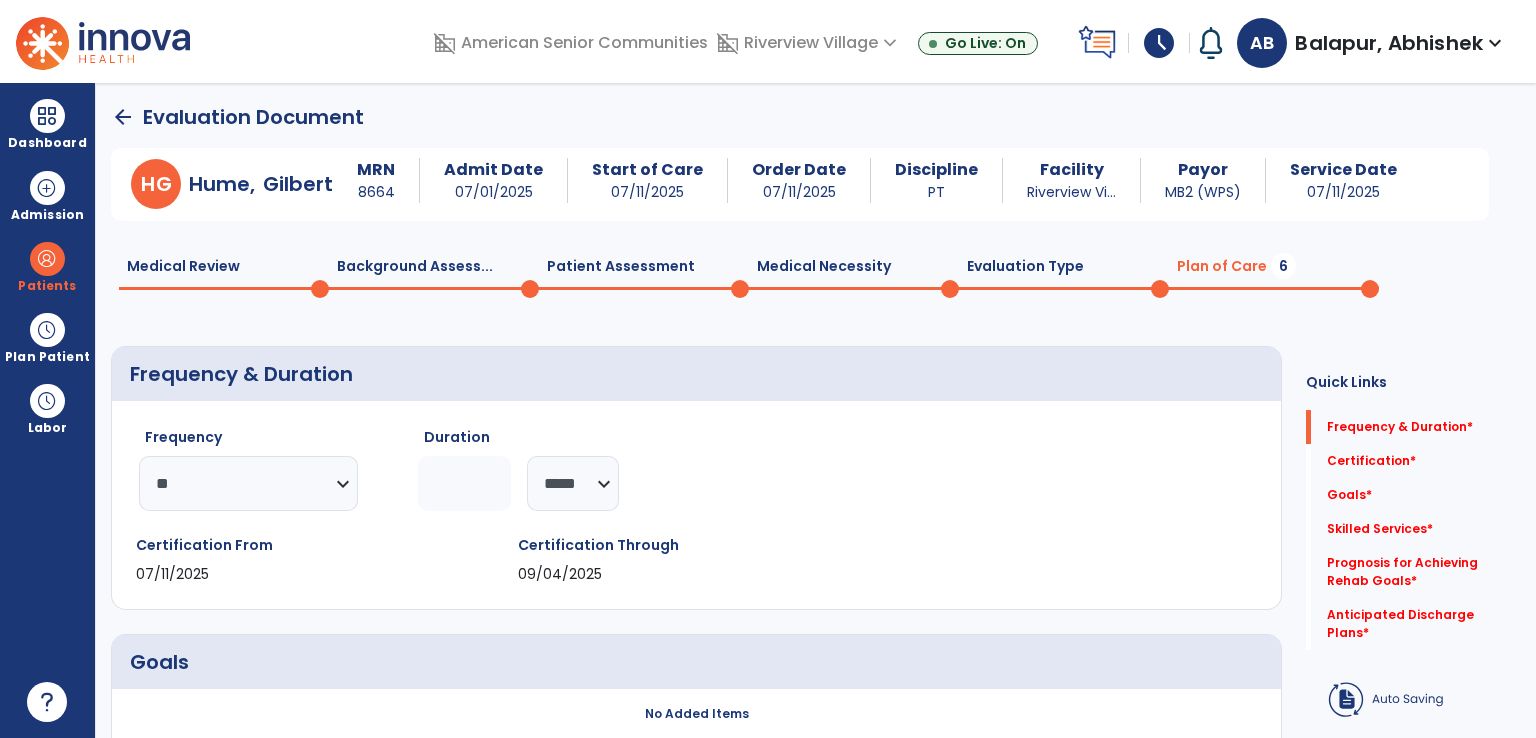 type on "*" 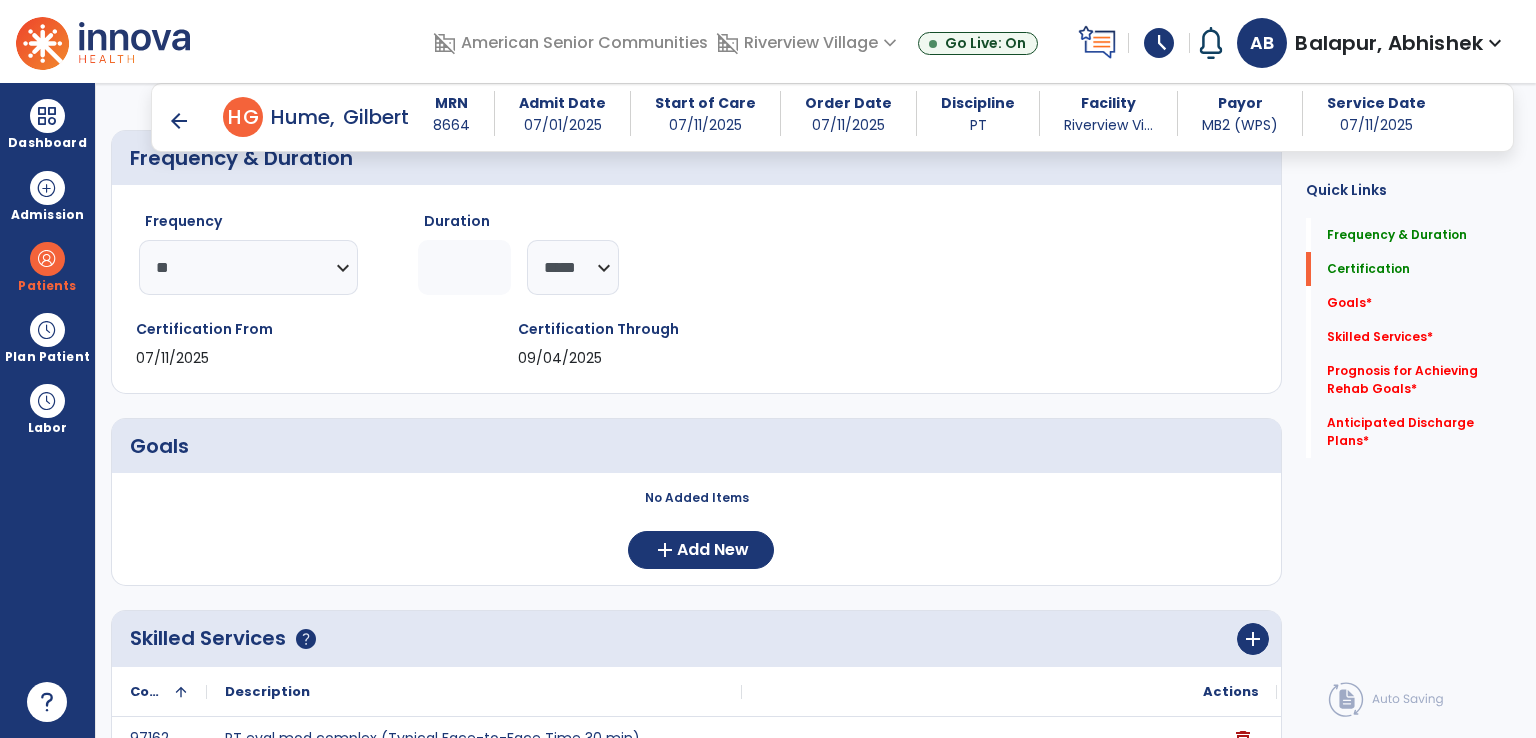 scroll, scrollTop: 201, scrollLeft: 0, axis: vertical 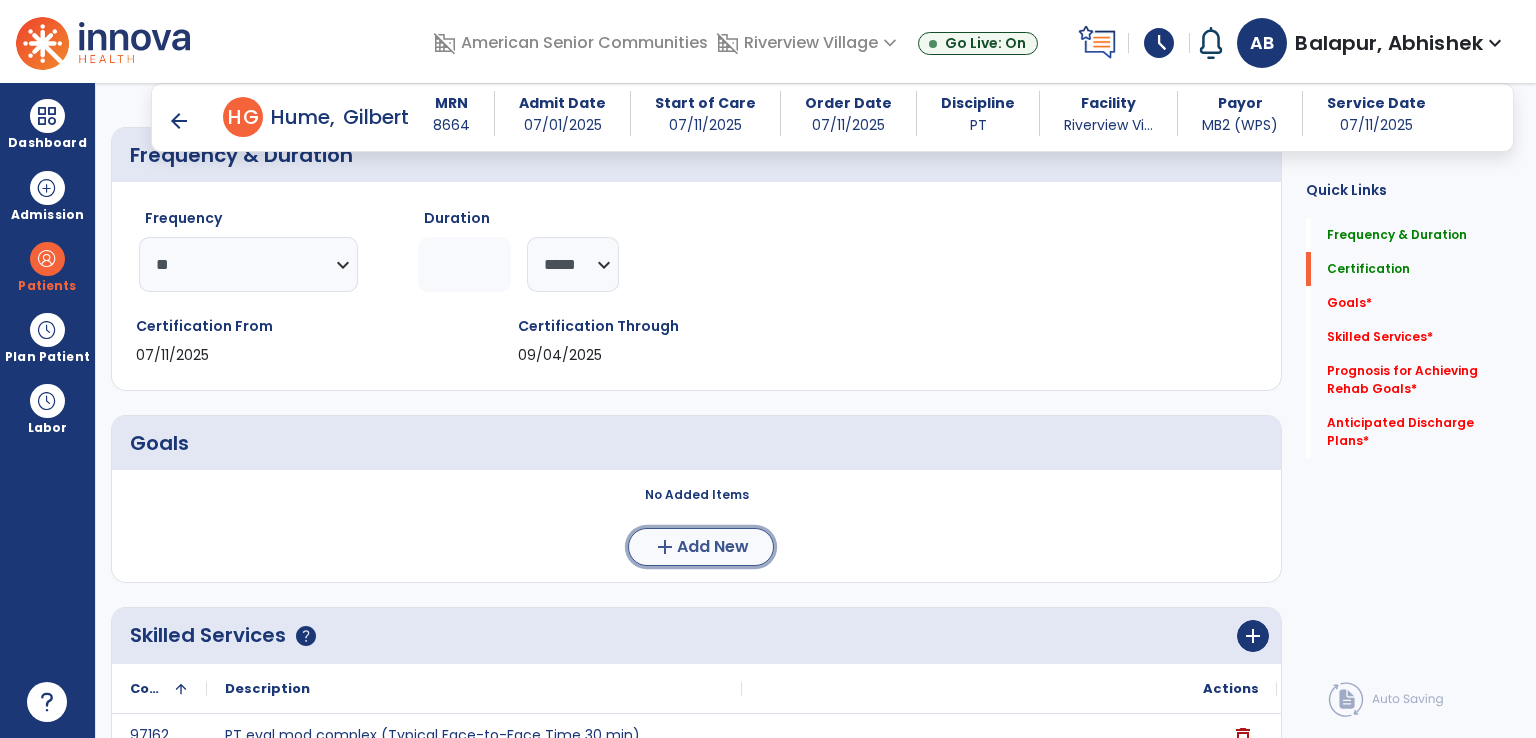 click on "Add New" at bounding box center [713, 547] 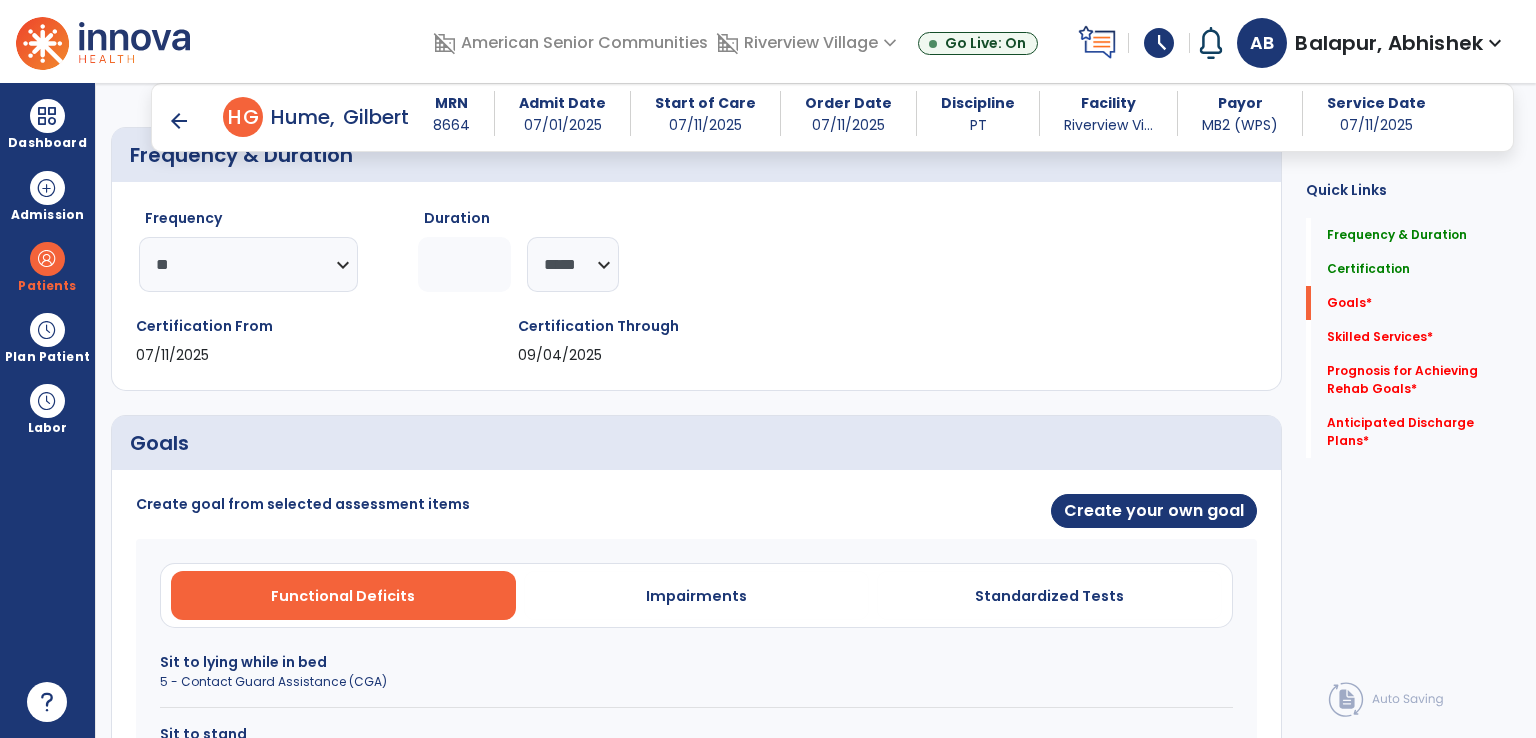 scroll, scrollTop: 601, scrollLeft: 0, axis: vertical 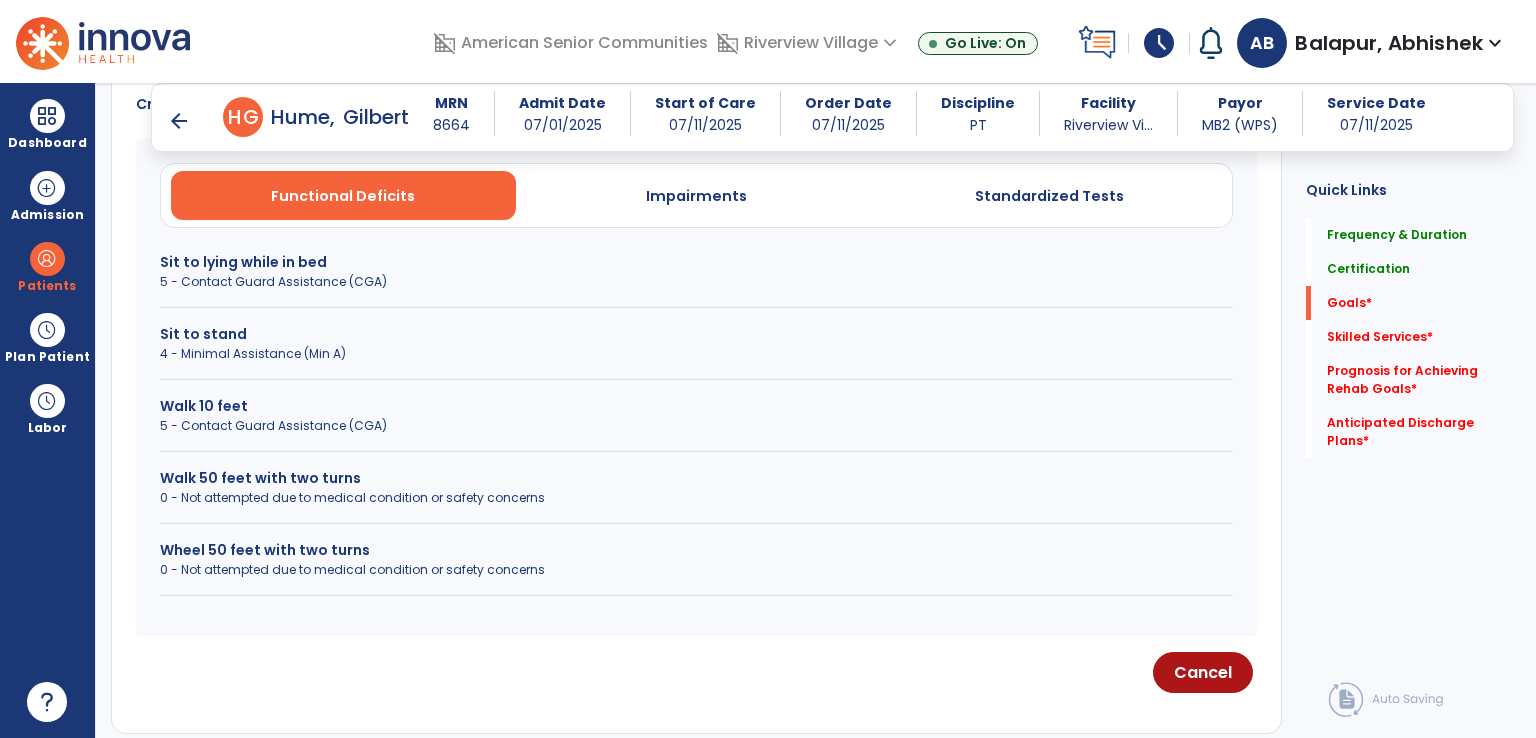 click on "Sit to lying while in bed" at bounding box center (696, 262) 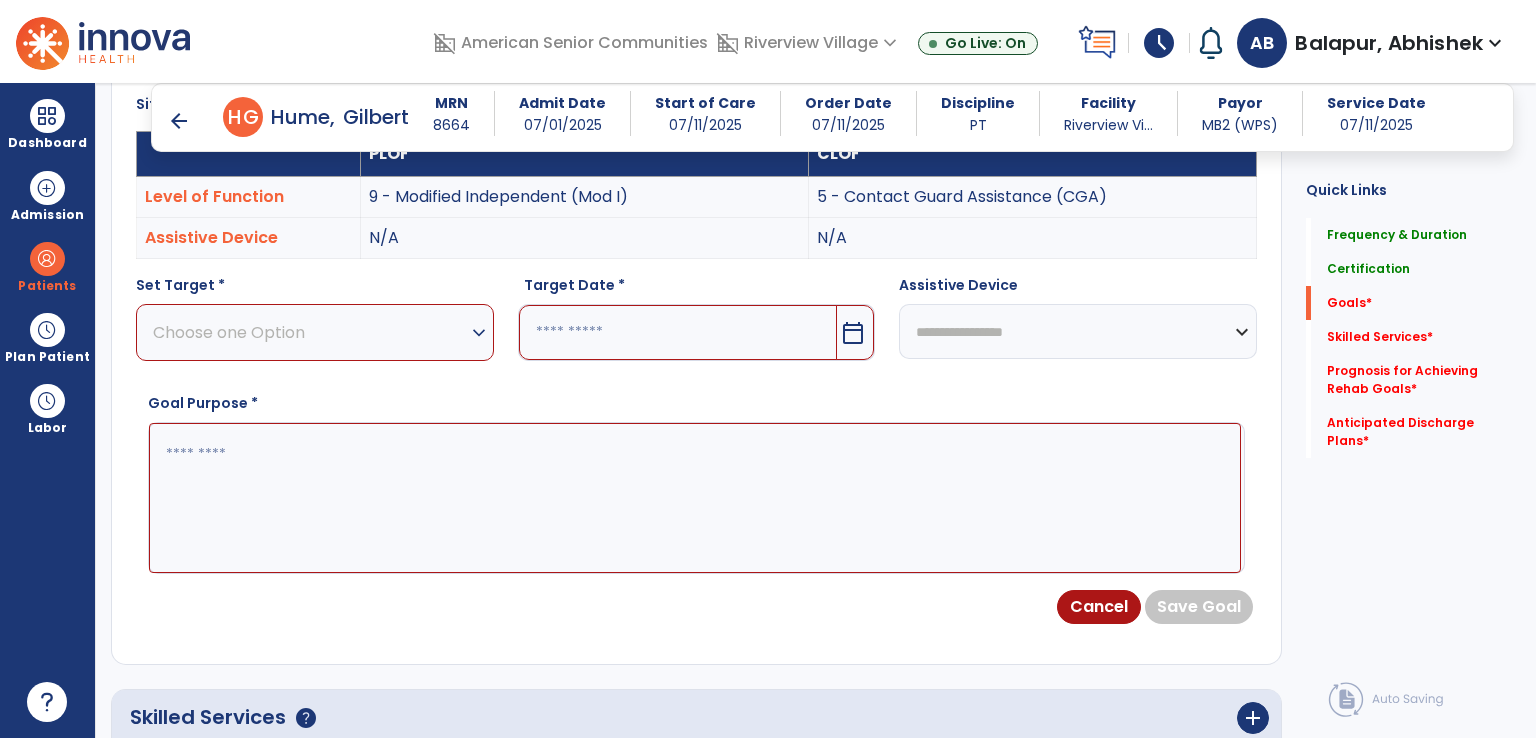 click on "Choose one Option" at bounding box center [310, 332] 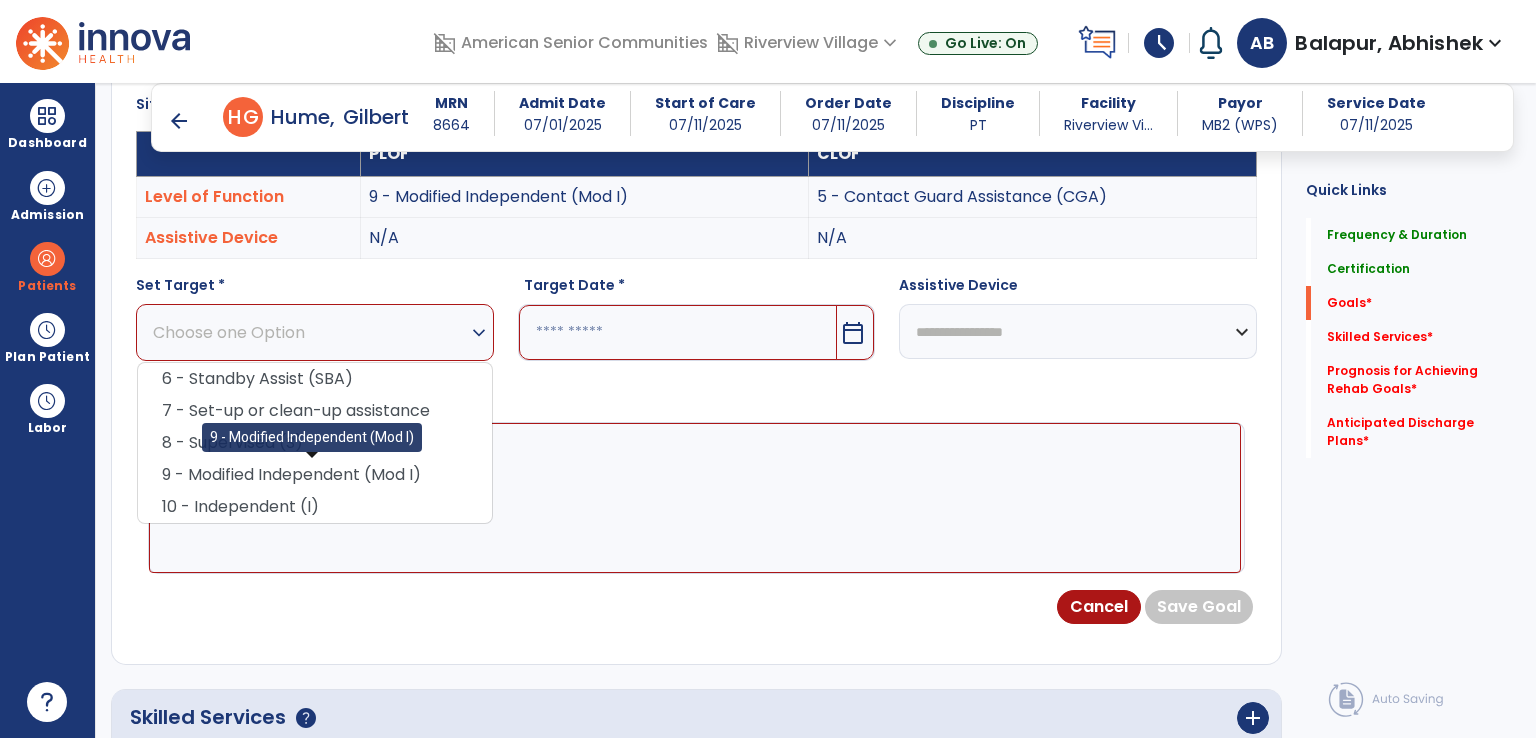 drag, startPoint x: 351, startPoint y: 472, endPoint x: 588, endPoint y: 315, distance: 284.28506 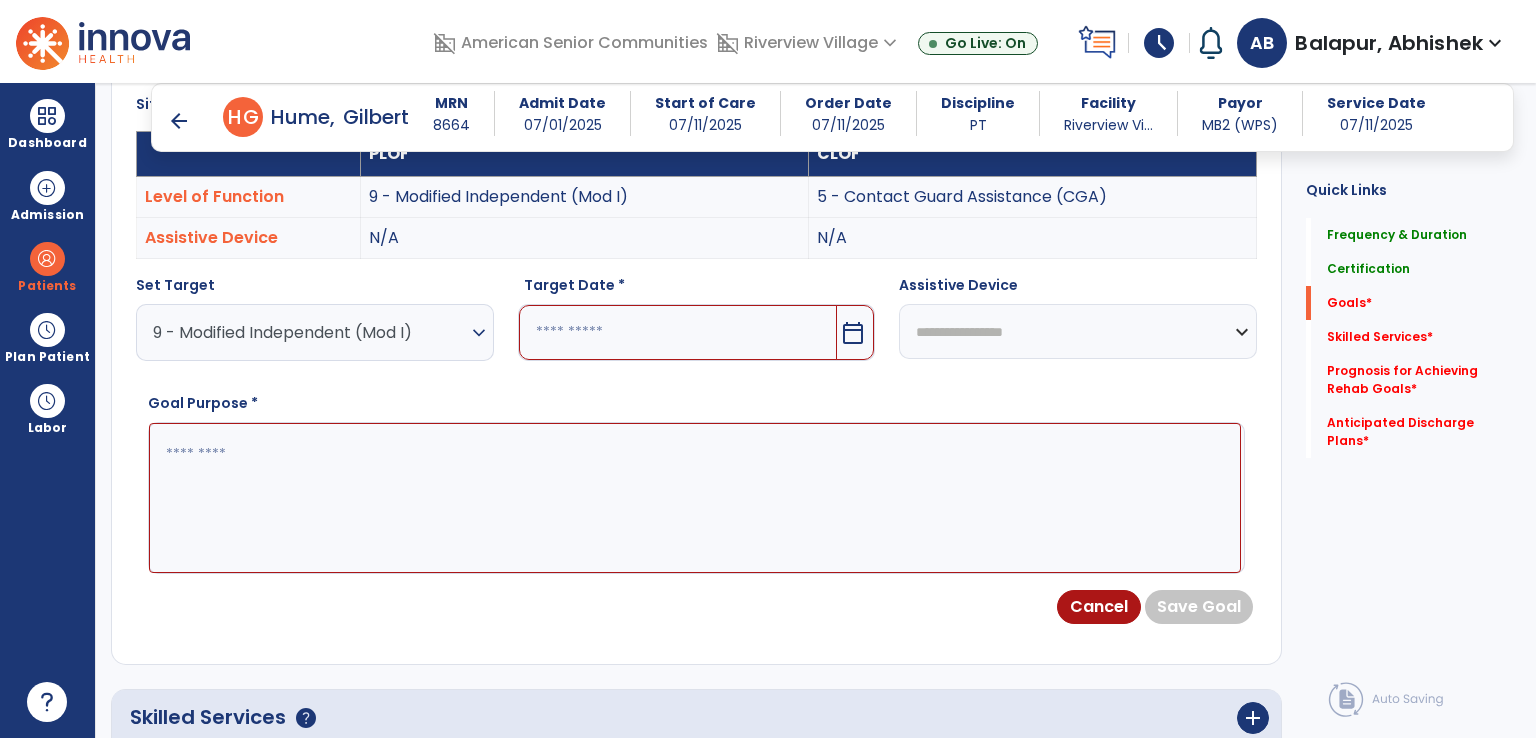 click at bounding box center [678, 332] 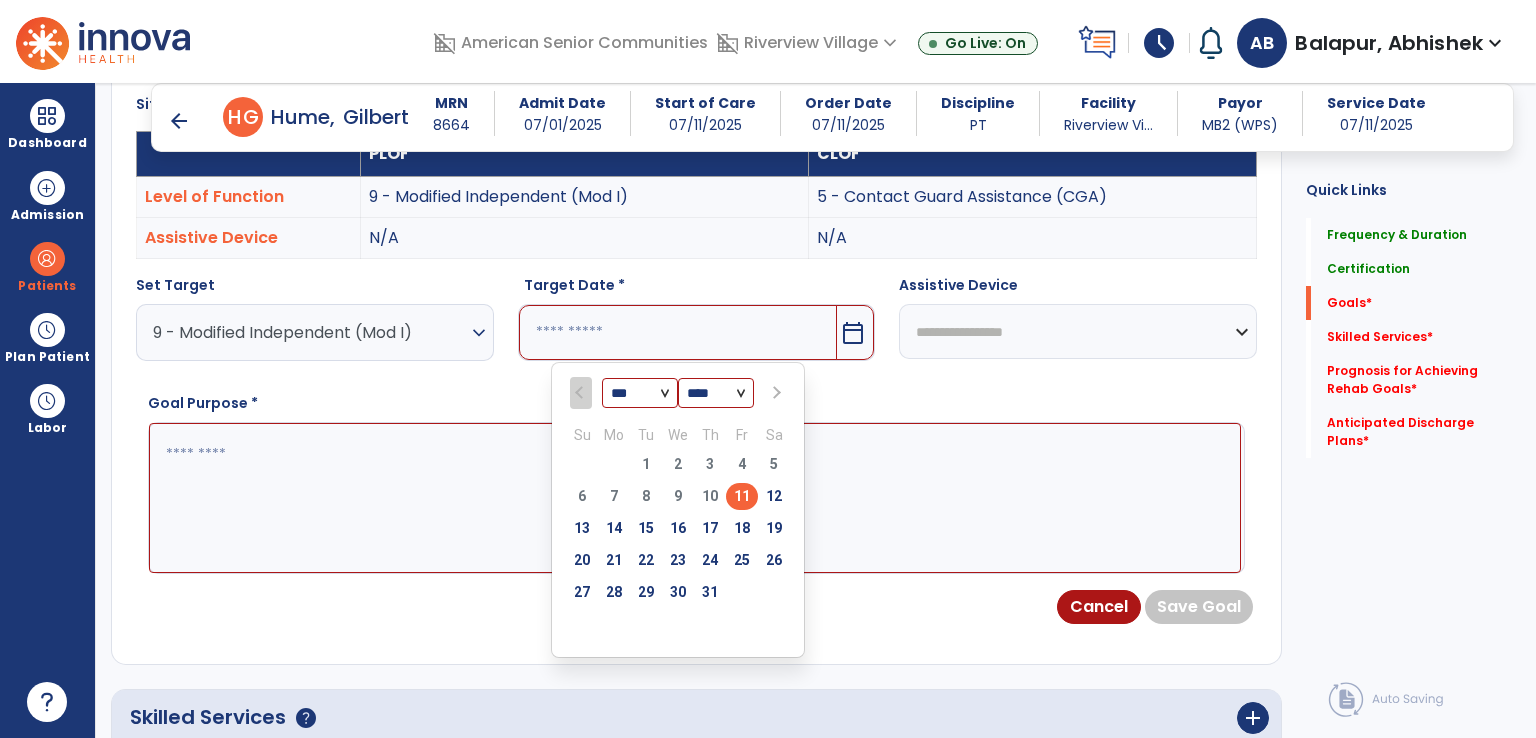 drag, startPoint x: 748, startPoint y: 559, endPoint x: 864, endPoint y: 428, distance: 174.97714 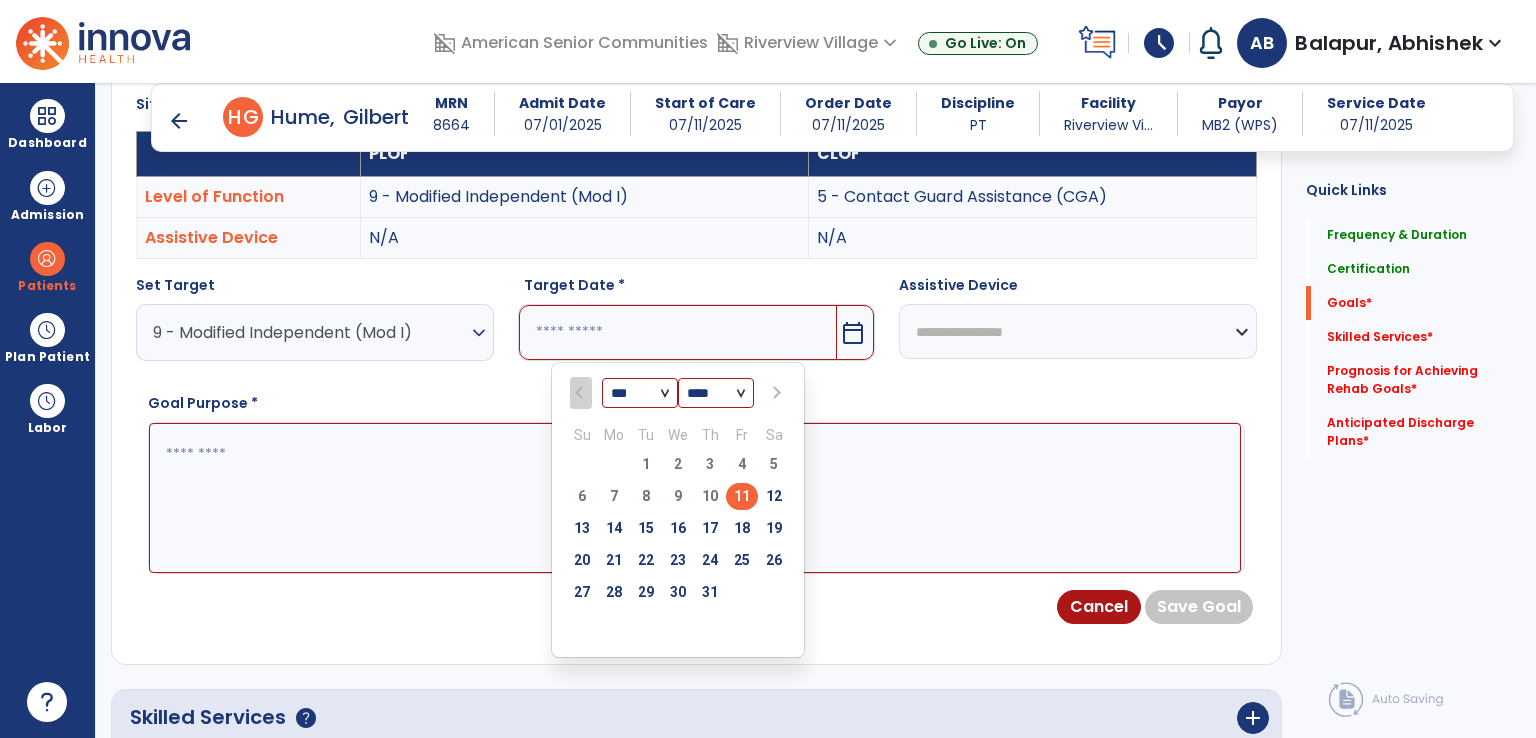 type on "*********" 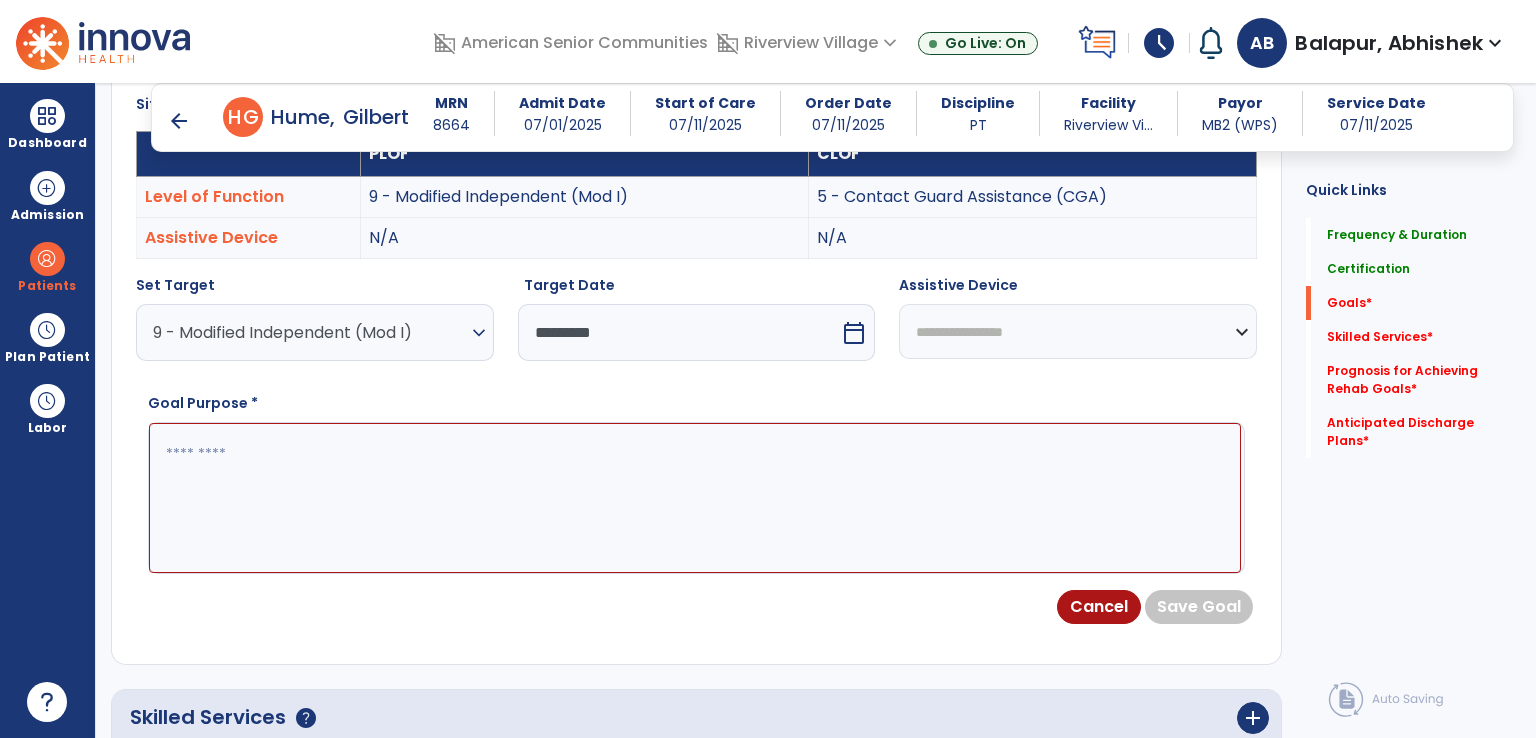 click on "**********" at bounding box center (1078, 326) 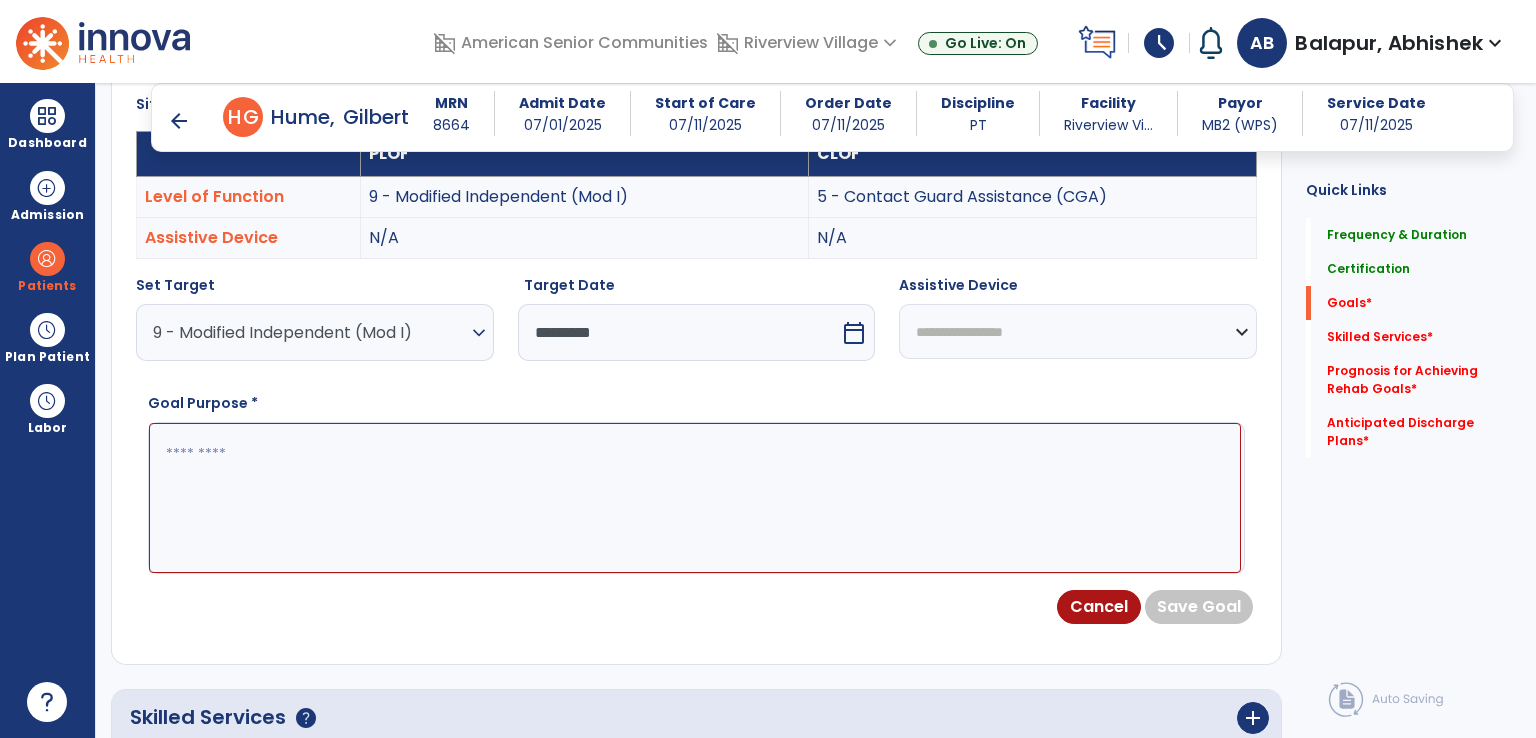 click on "**********" at bounding box center [1078, 331] 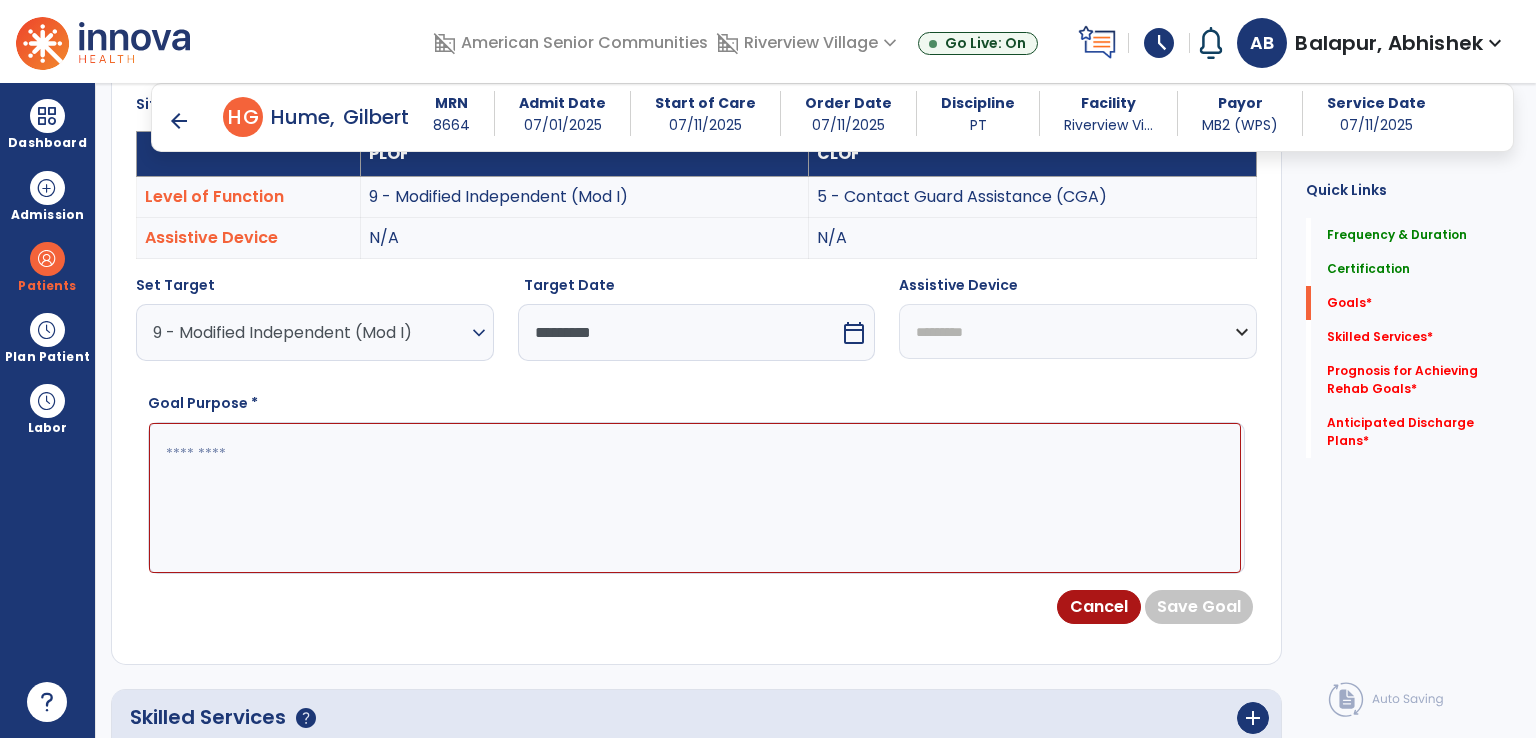 click on "**********" at bounding box center [1078, 331] 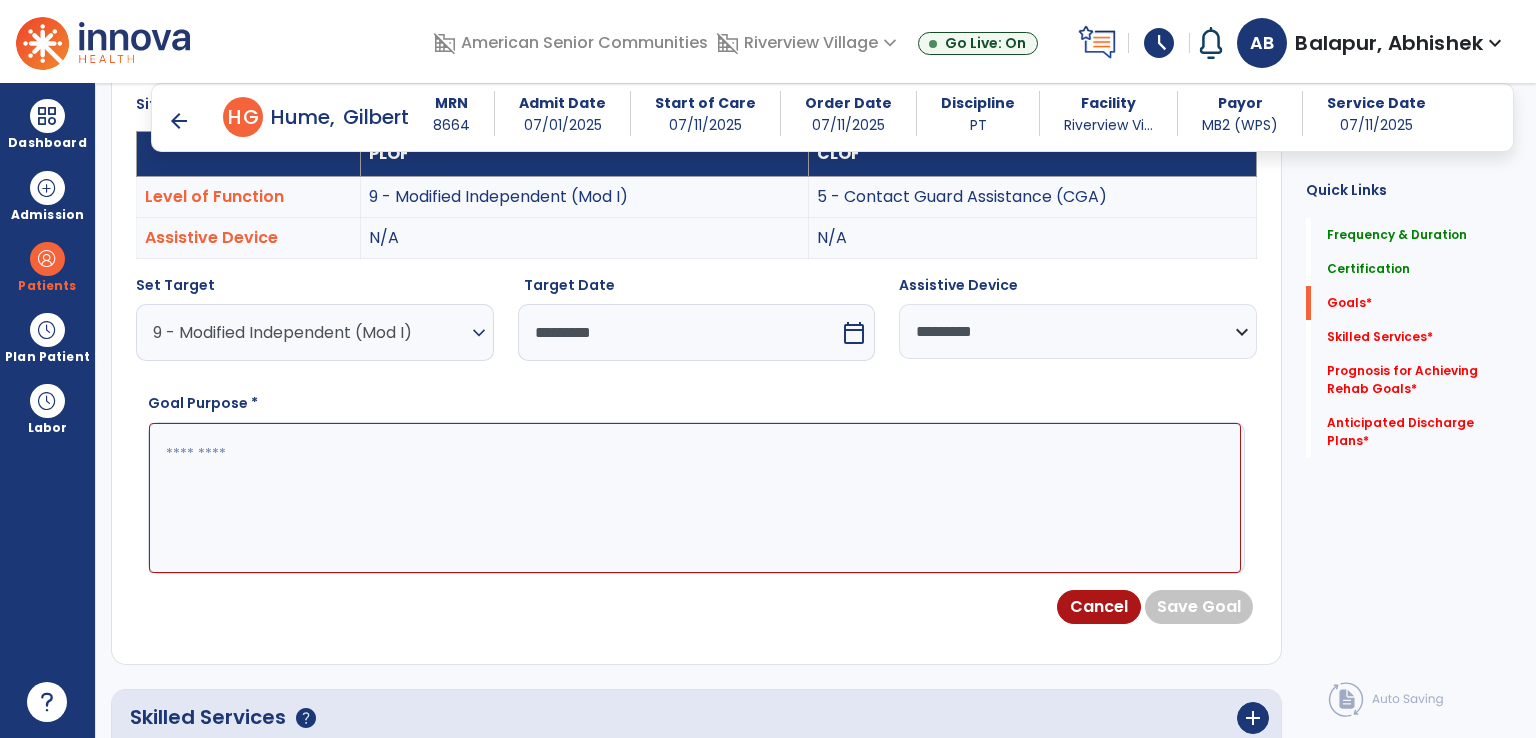 click at bounding box center (695, 498) 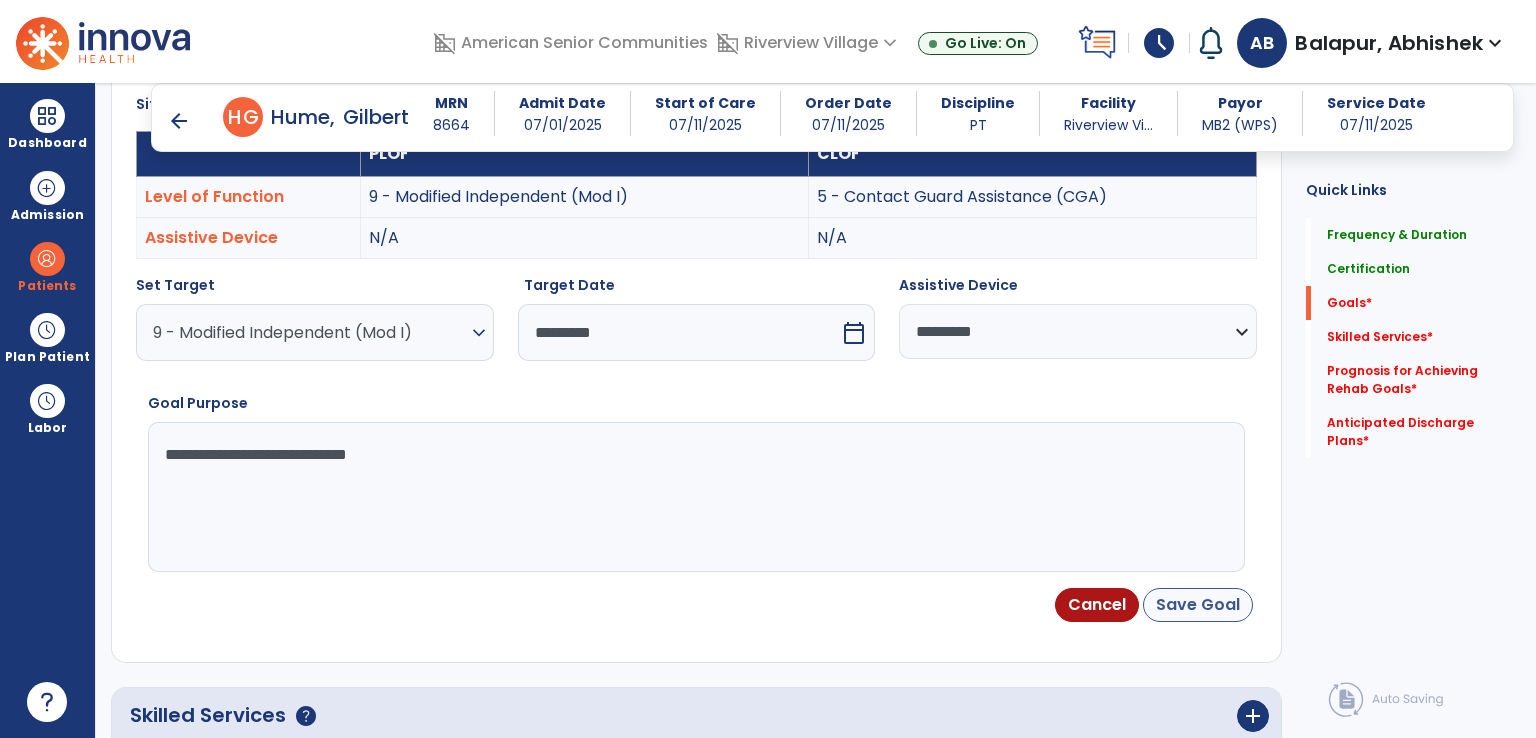 type on "**********" 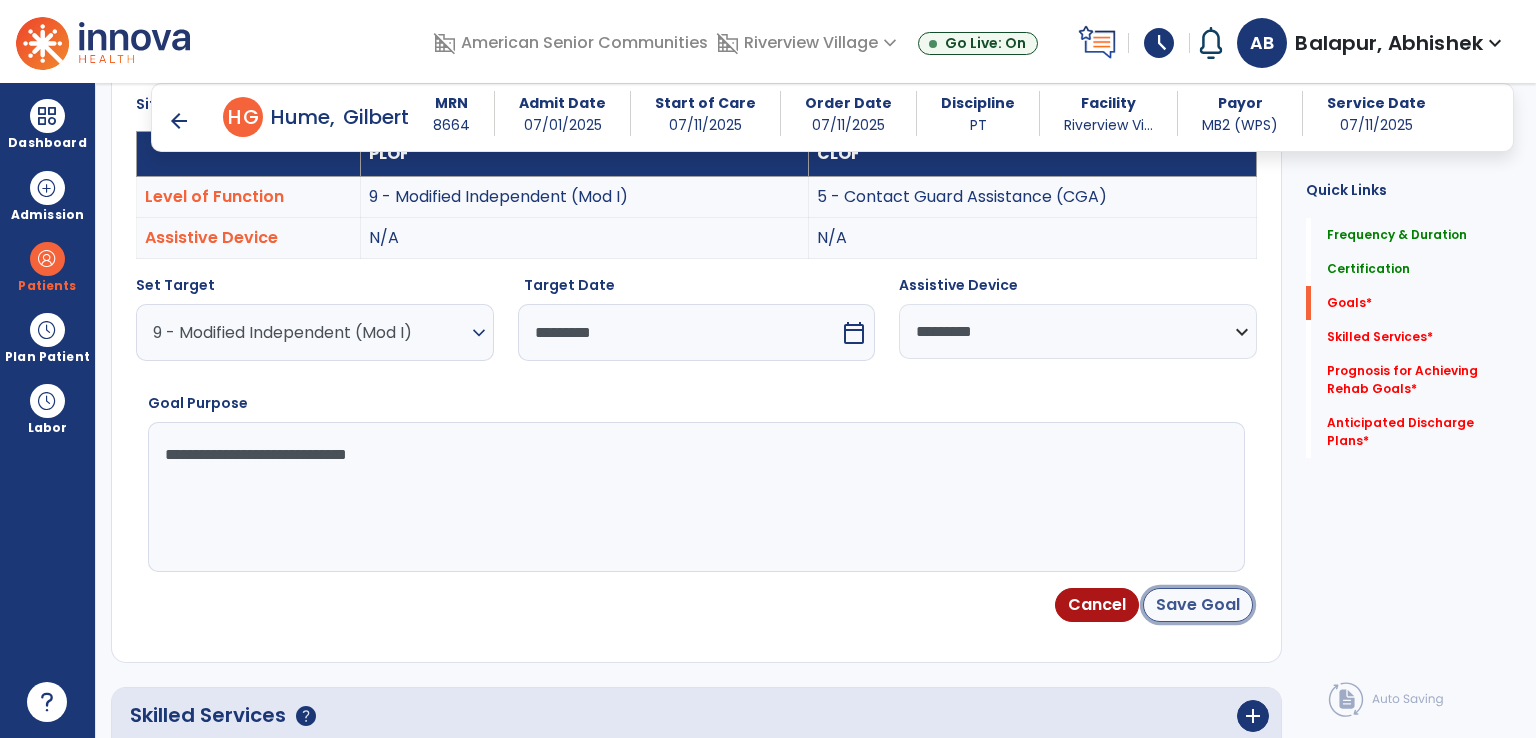 click on "Save Goal" at bounding box center [1198, 605] 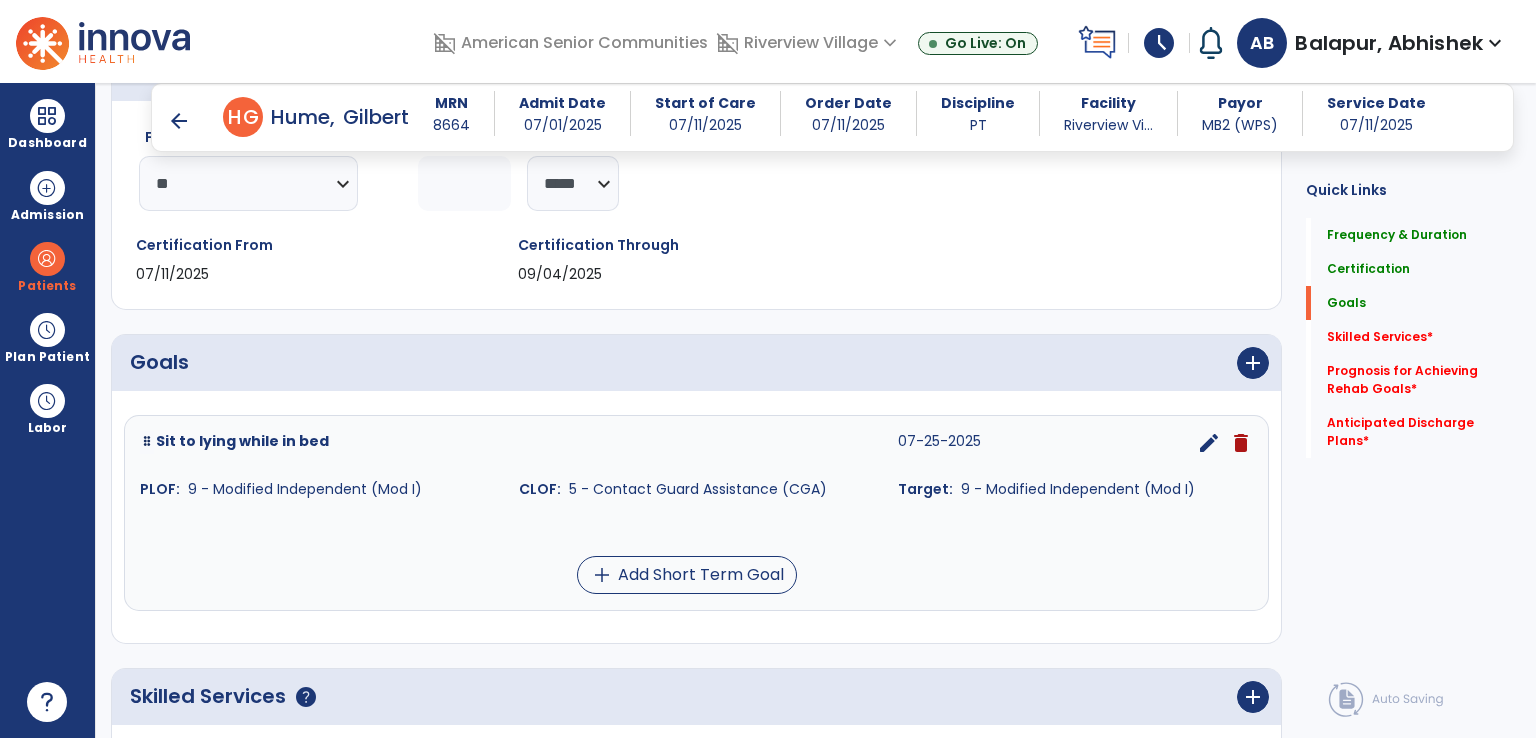scroll, scrollTop: 413, scrollLeft: 0, axis: vertical 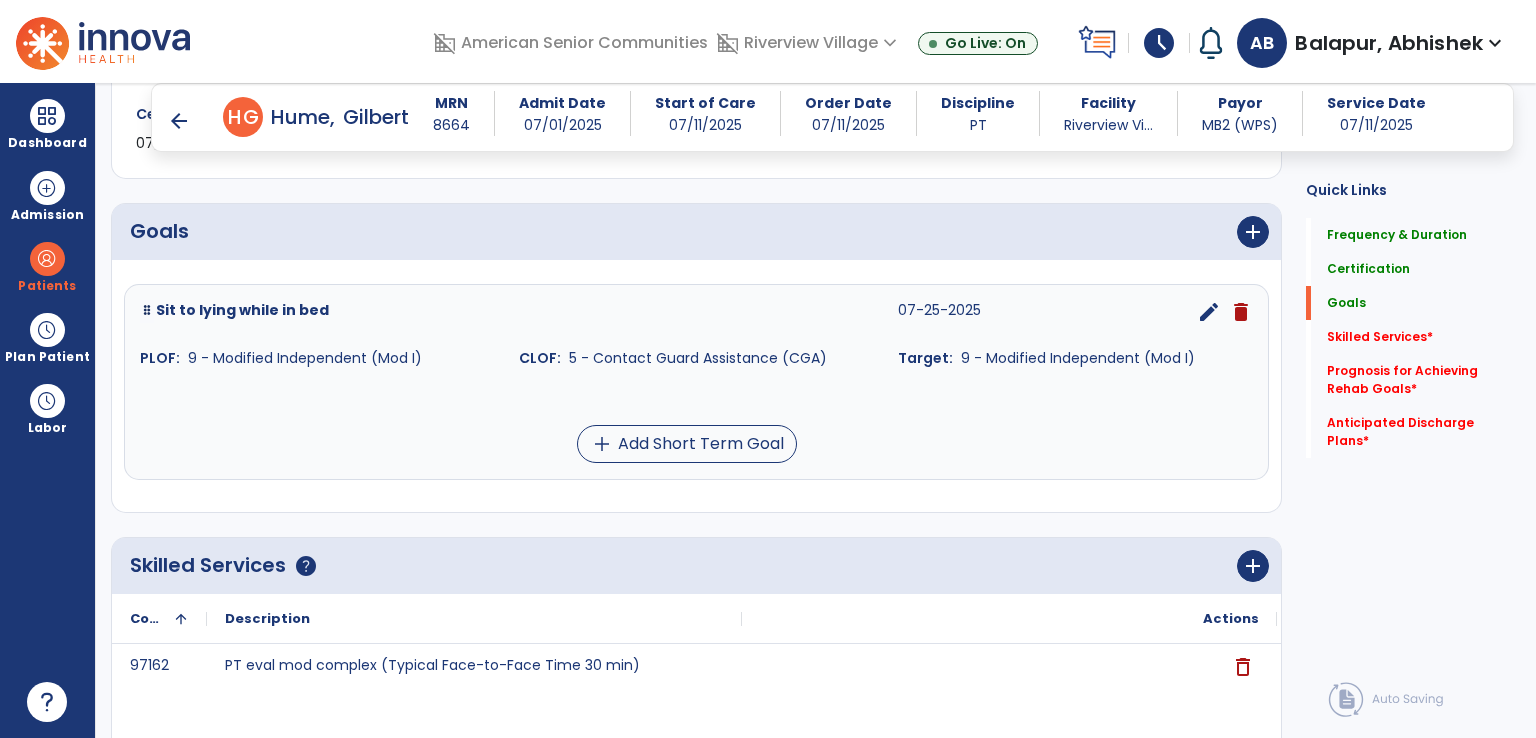click on "Sit to lying while in bed  07-25-2025  edit delete PLOF:    9 - Modified Independent (Mod I) CLOF:    5 - Contact Guard Assistance (CGA) Target:    9 - Modified Independent (Mod I) add  Add Short Term Goal" at bounding box center [696, 382] 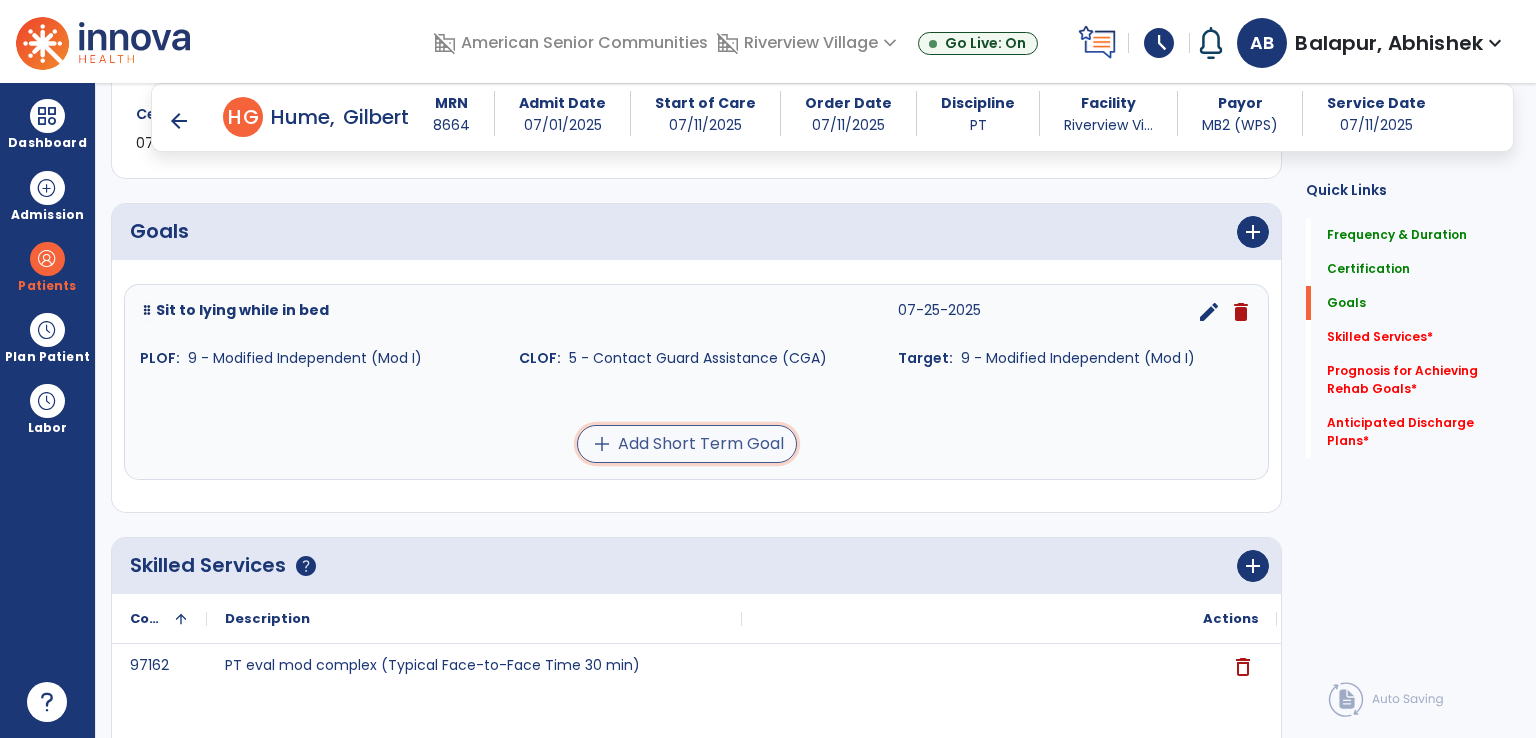 click on "add  Add Short Term Goal" at bounding box center (687, 444) 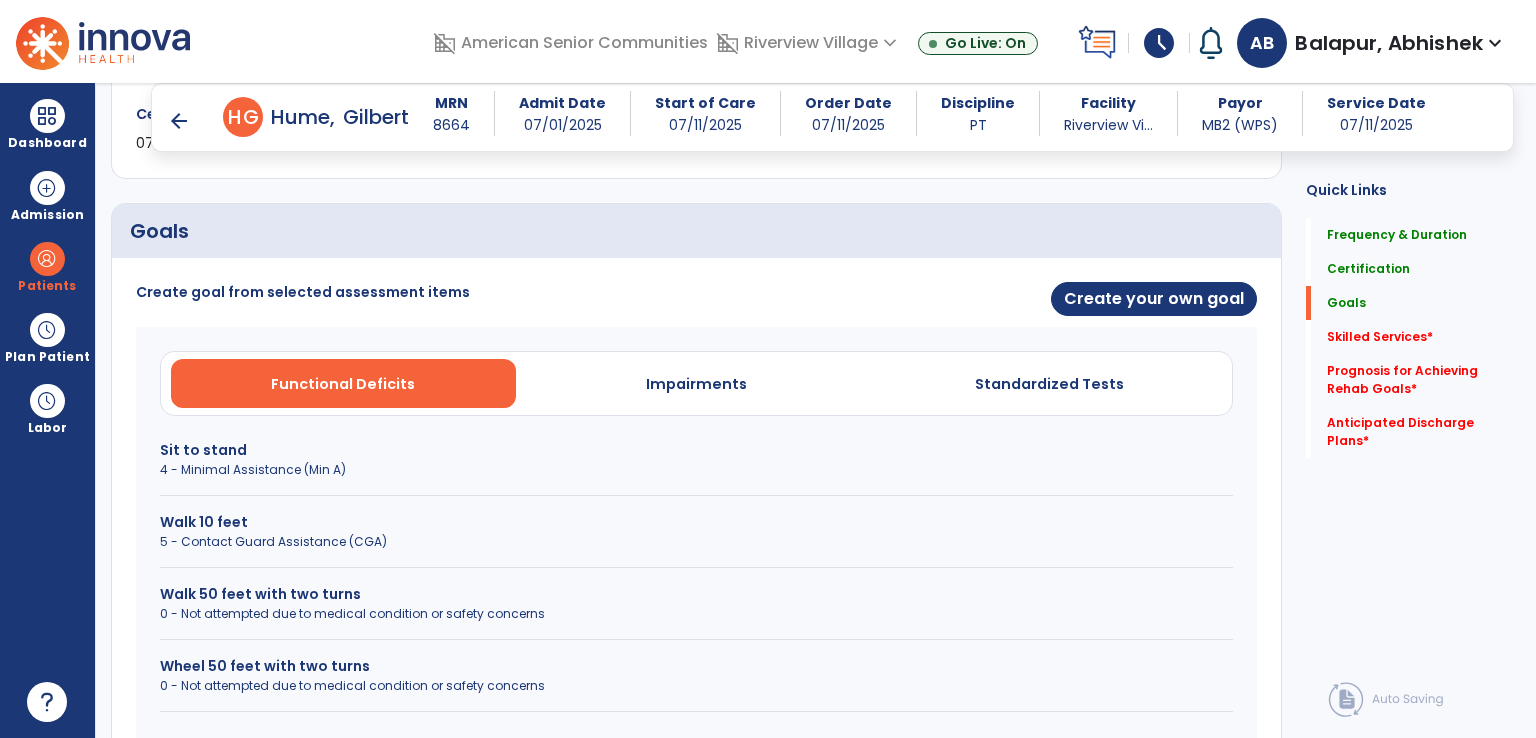 click on "4 - Minimal Assistance (Min A)" at bounding box center [696, 470] 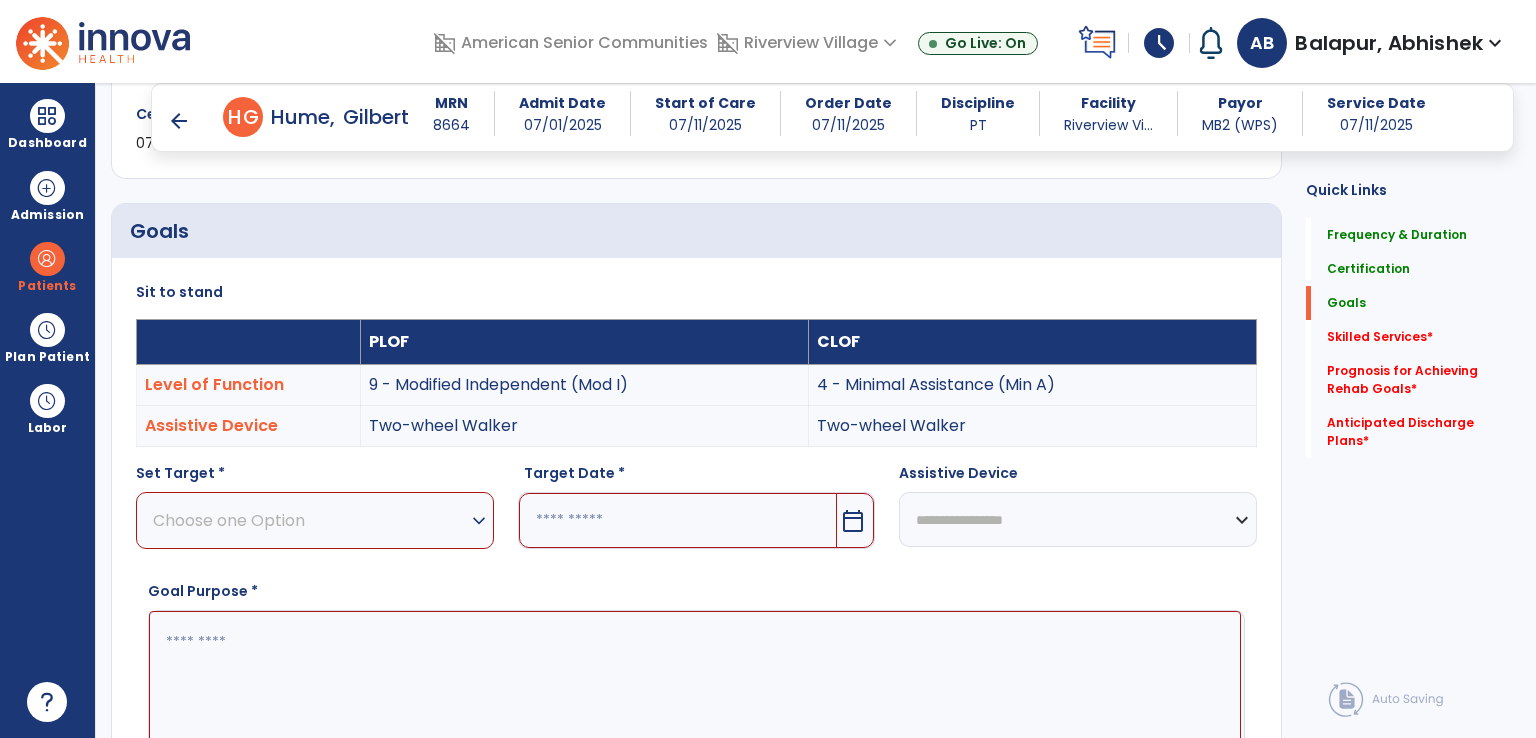 click on "Choose one Option" at bounding box center (310, 520) 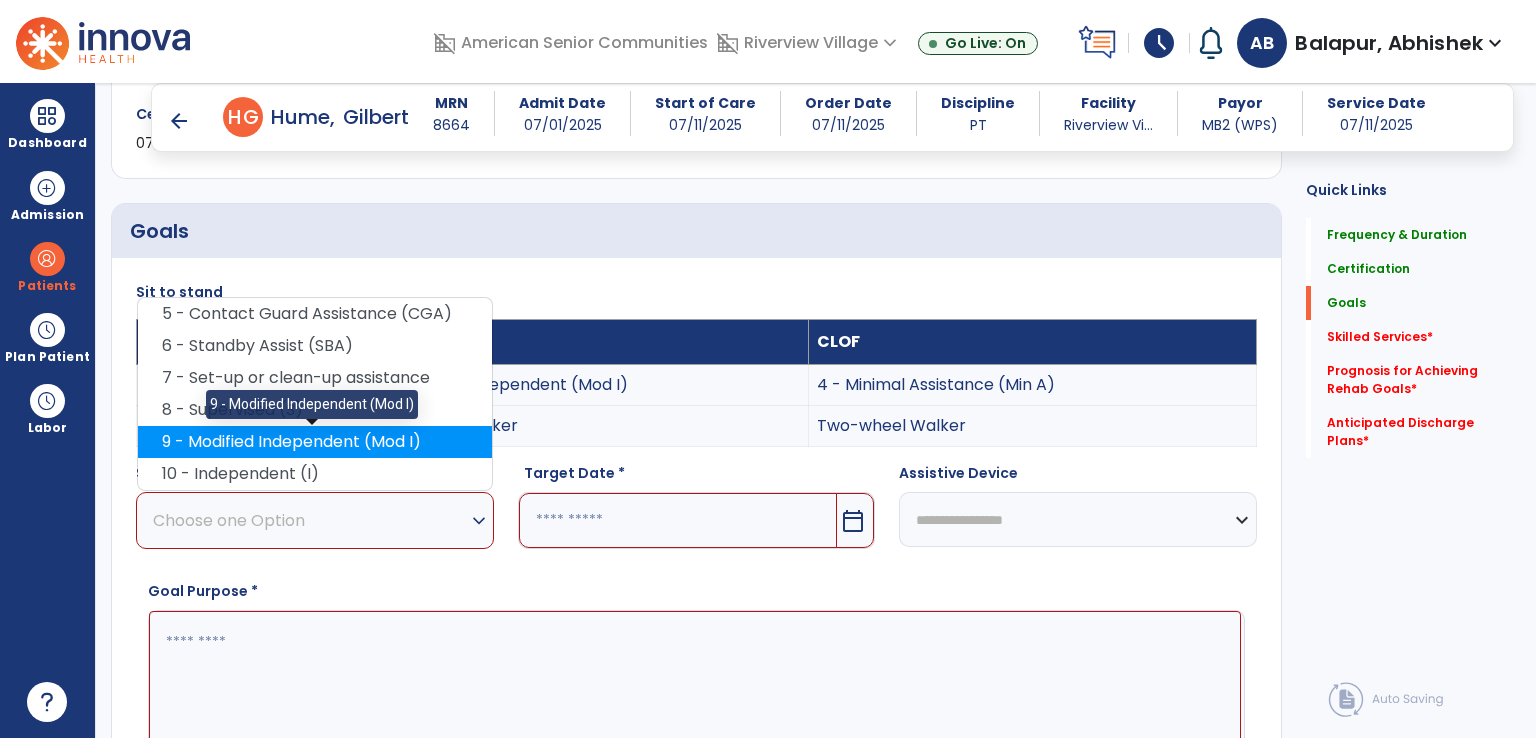 click on "9 - Modified Independent (Mod I)" at bounding box center [315, 442] 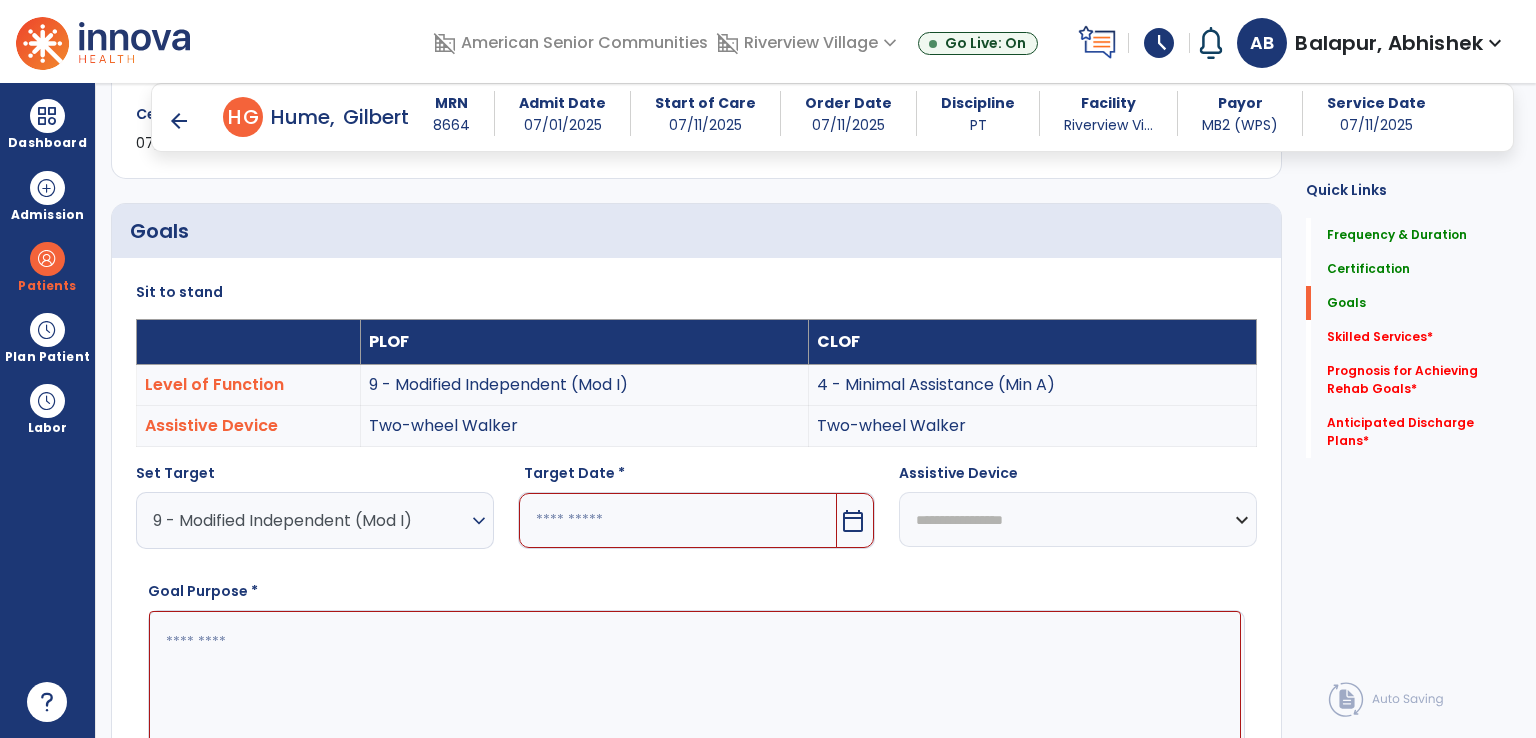 click at bounding box center [678, 520] 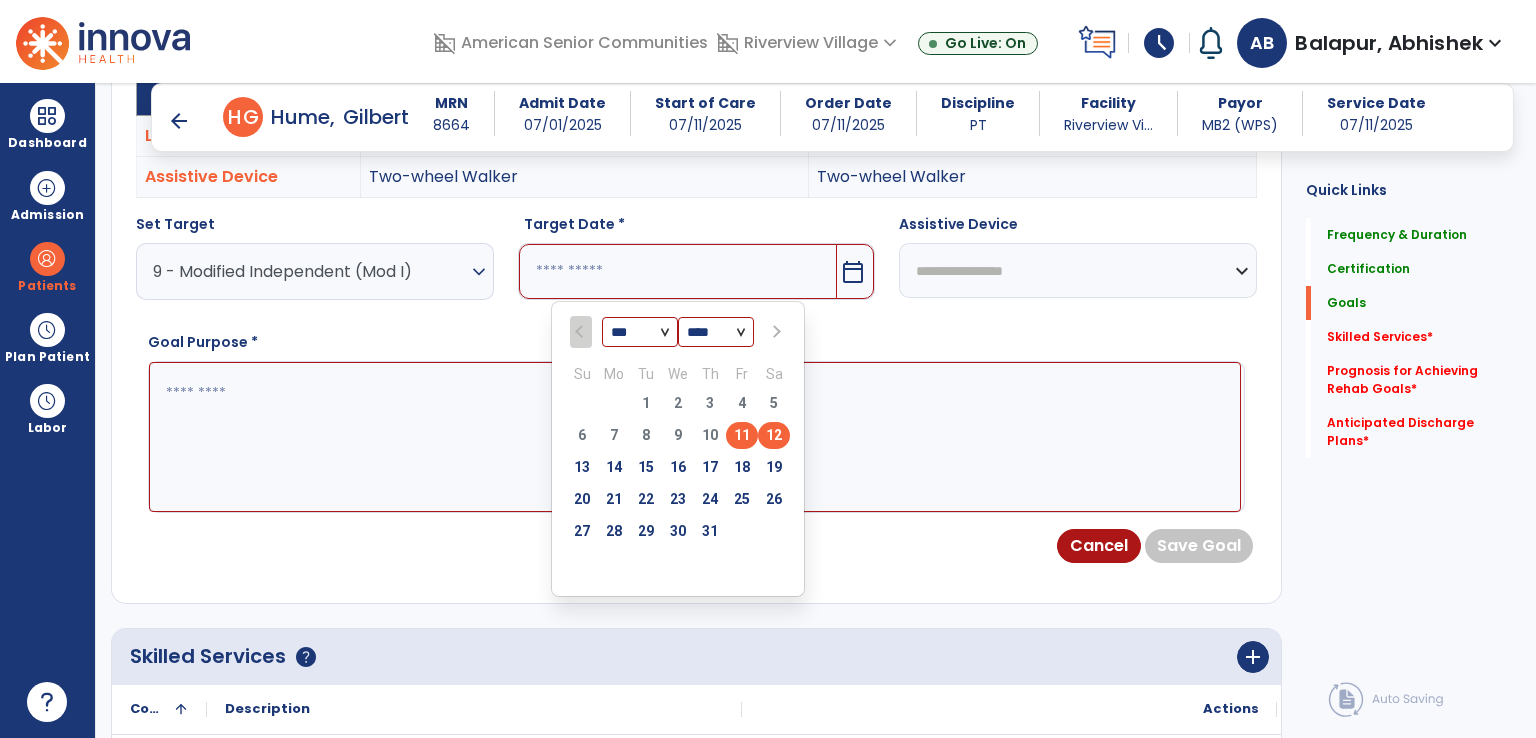 scroll, scrollTop: 713, scrollLeft: 0, axis: vertical 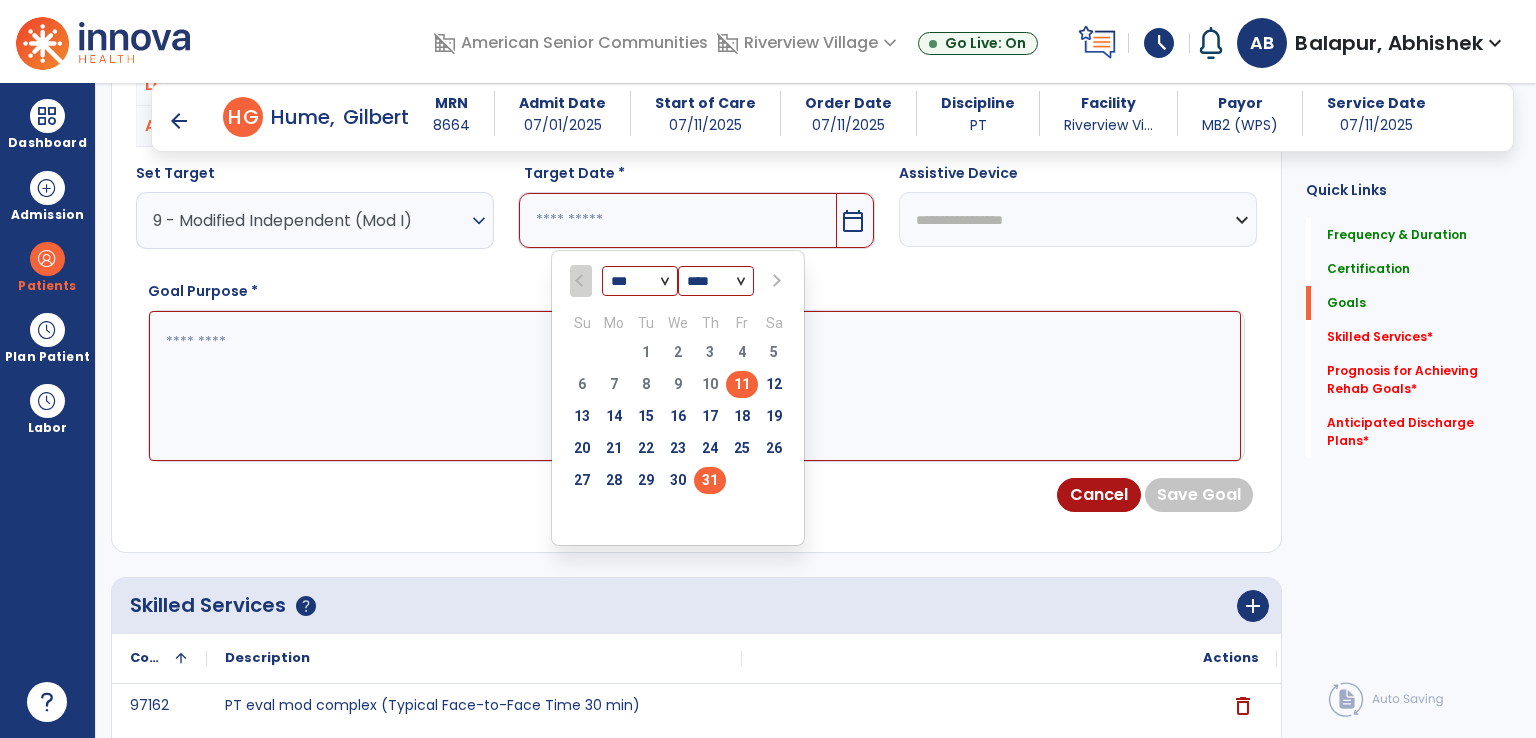 click on "31" at bounding box center (710, 480) 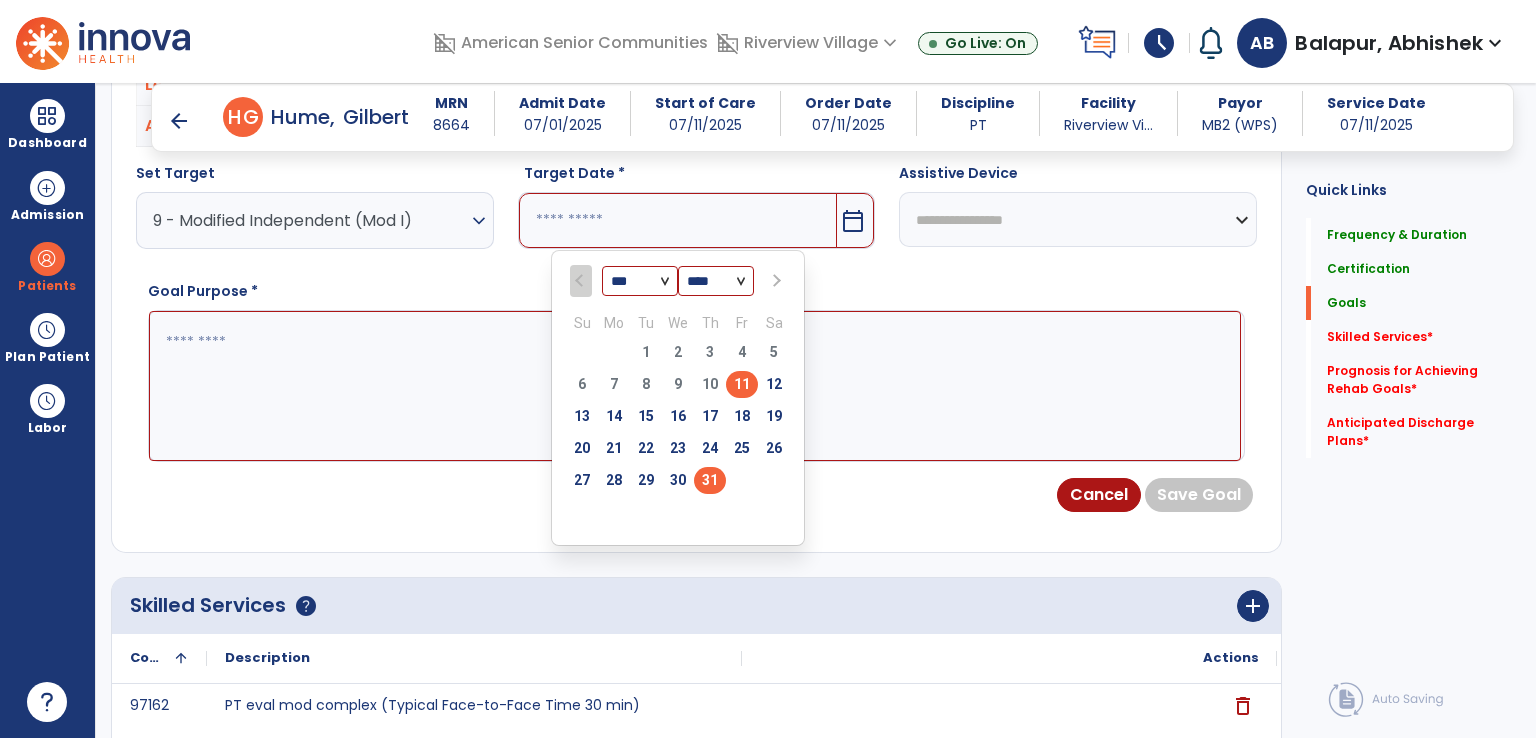 type on "*********" 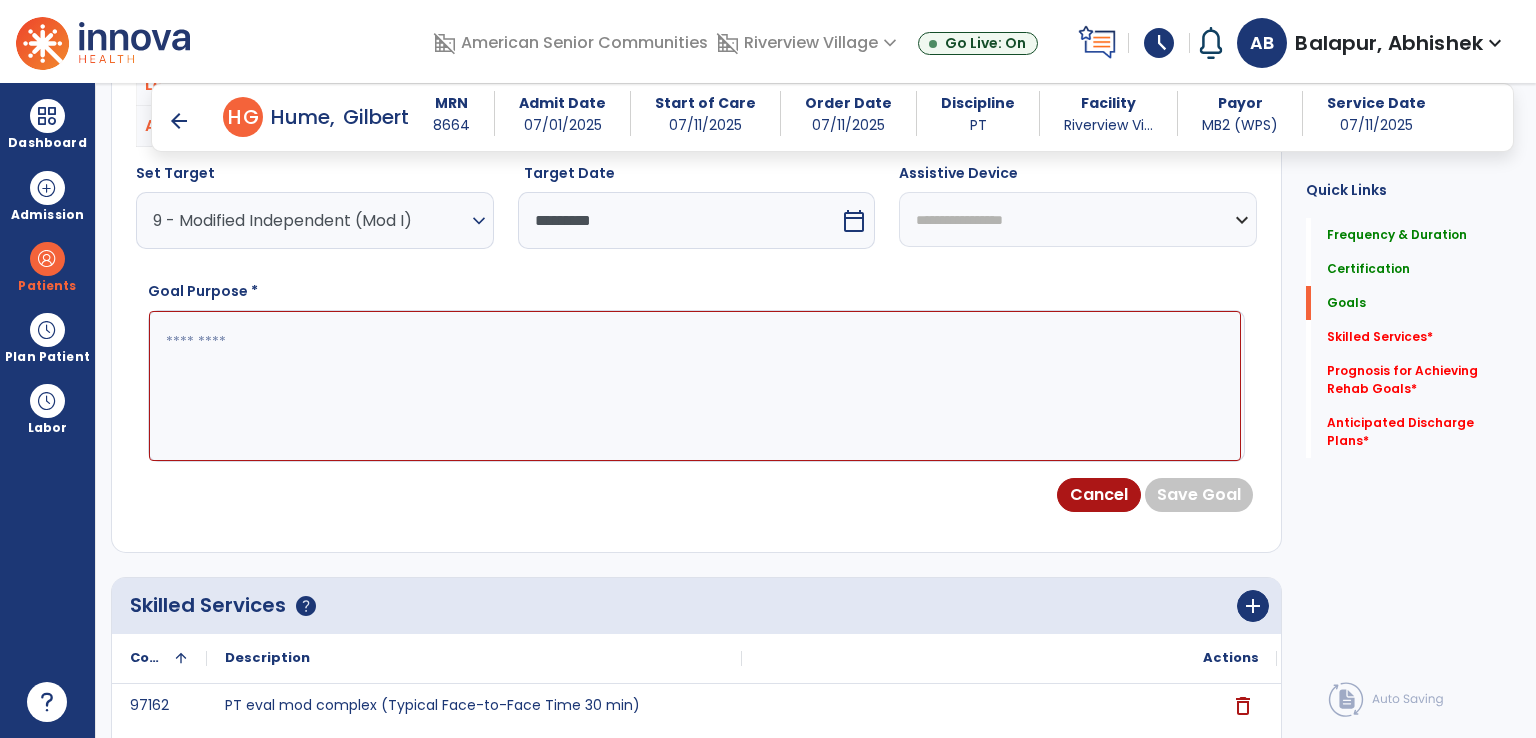 click on "**********" at bounding box center (1078, 219) 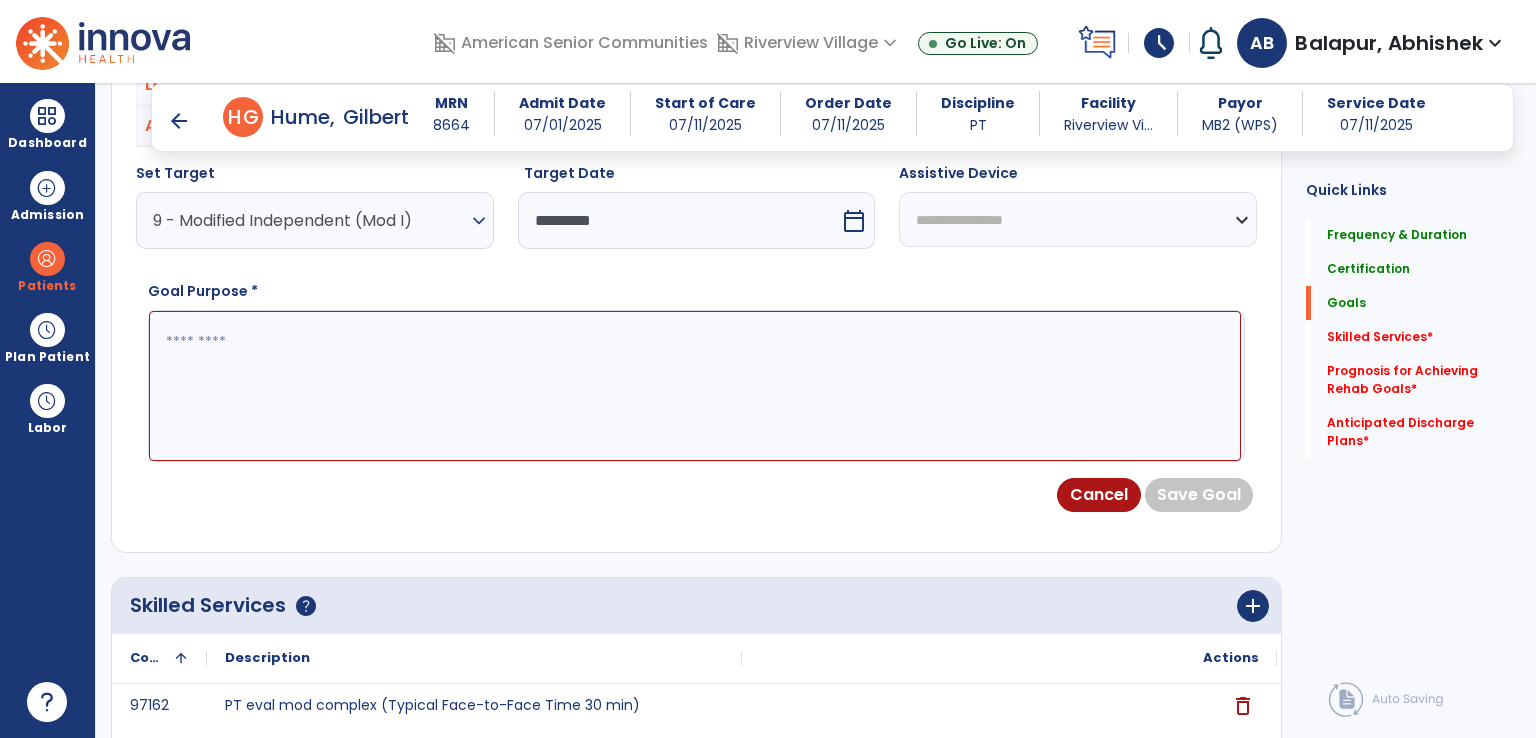 select on "**********" 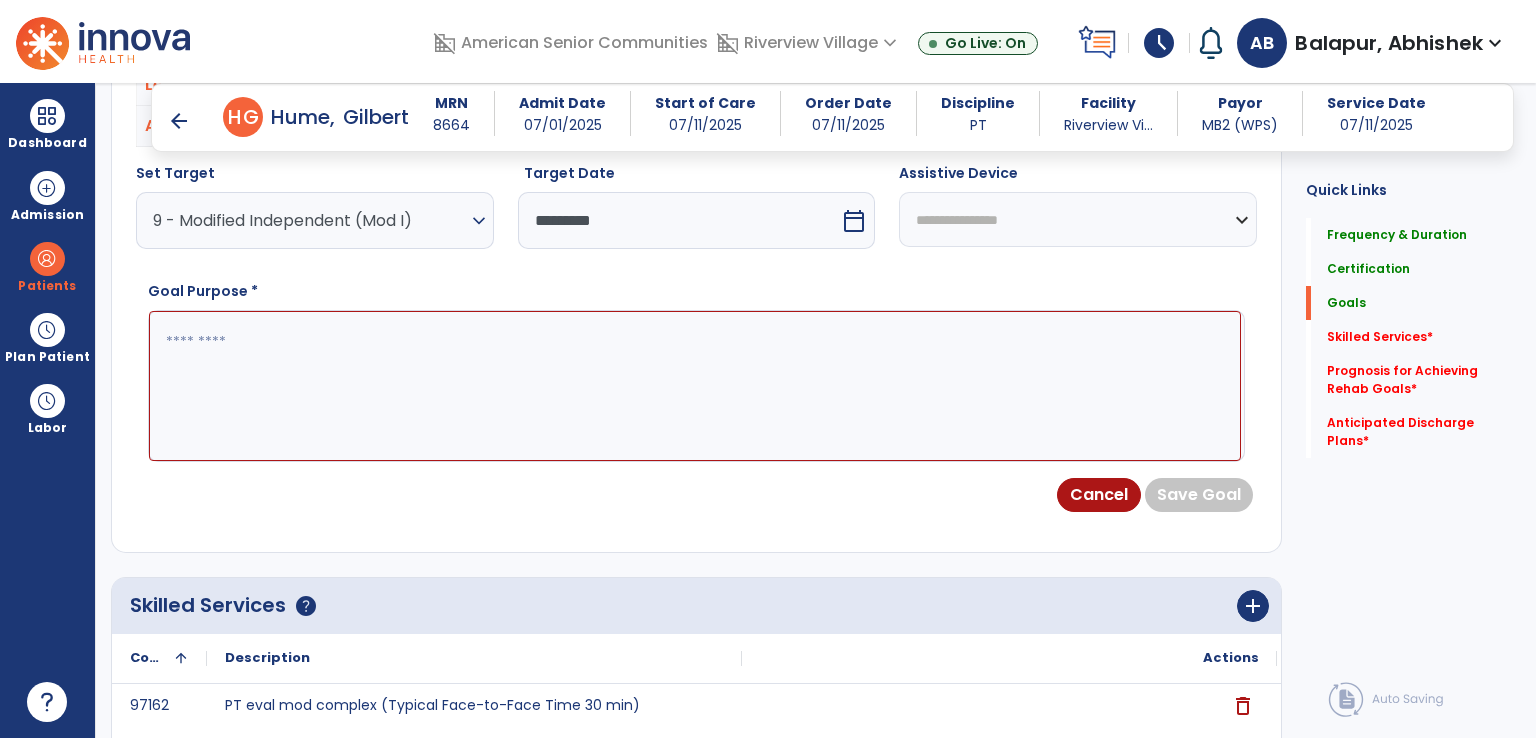 click on "**********" at bounding box center (1078, 219) 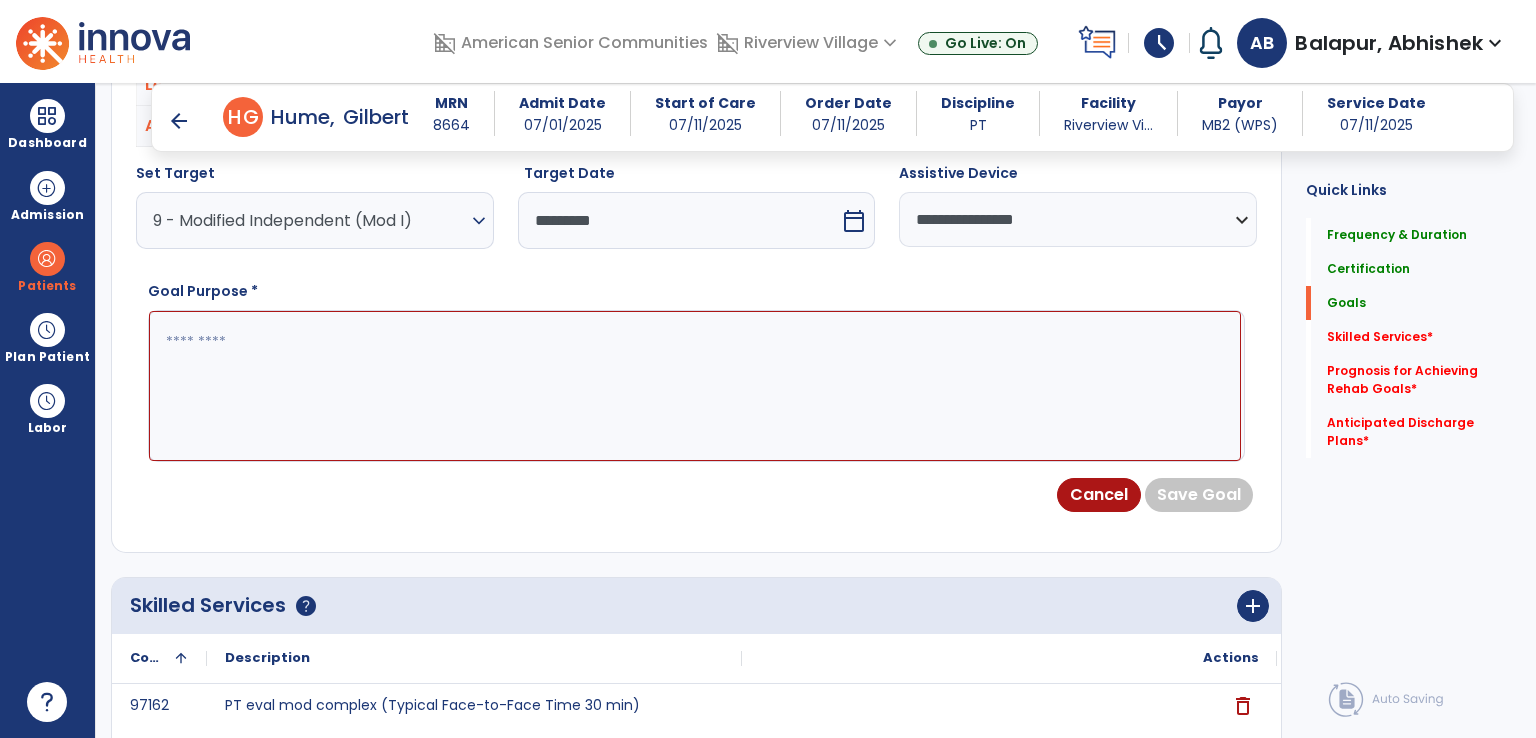 click at bounding box center (695, 386) 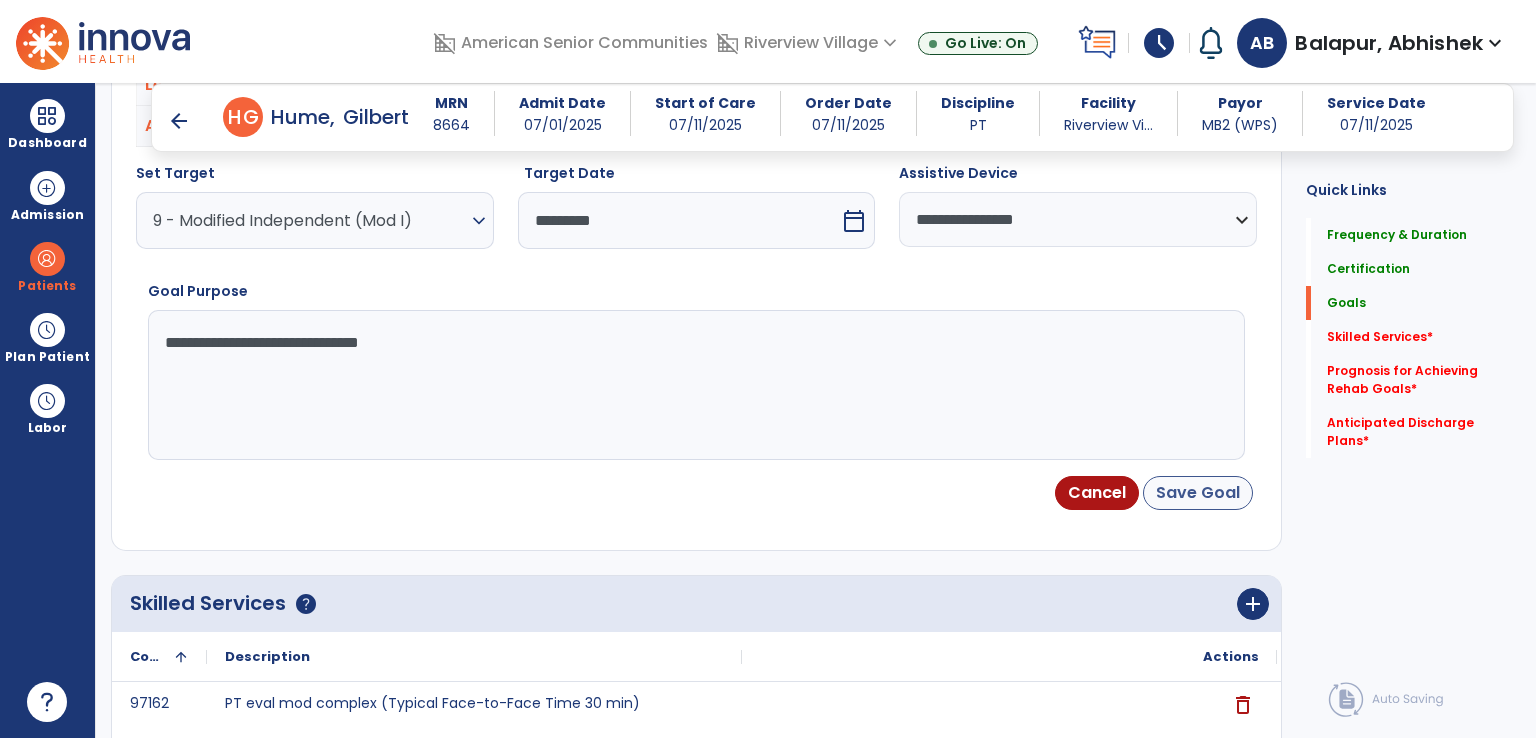 type on "**********" 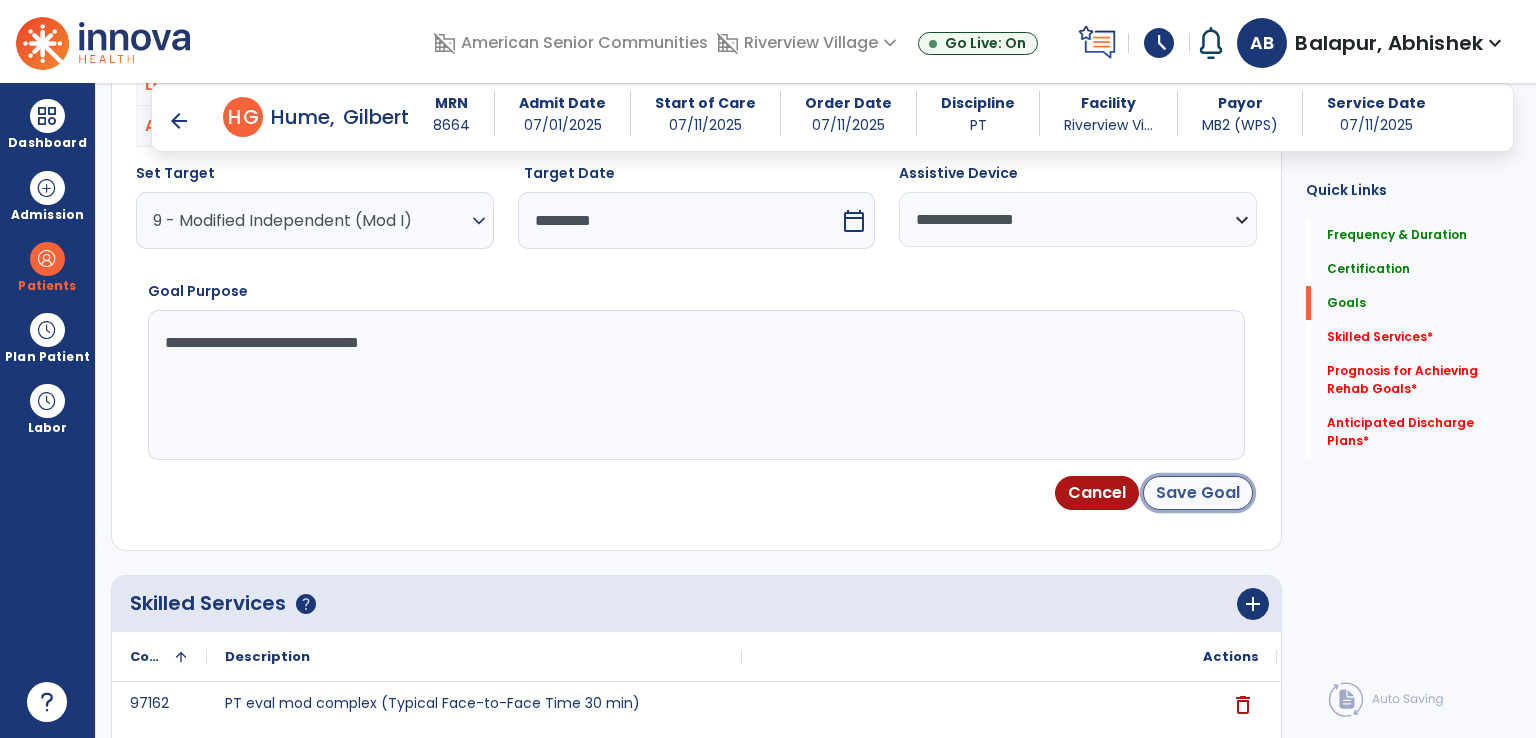 click on "Save Goal" at bounding box center [1198, 493] 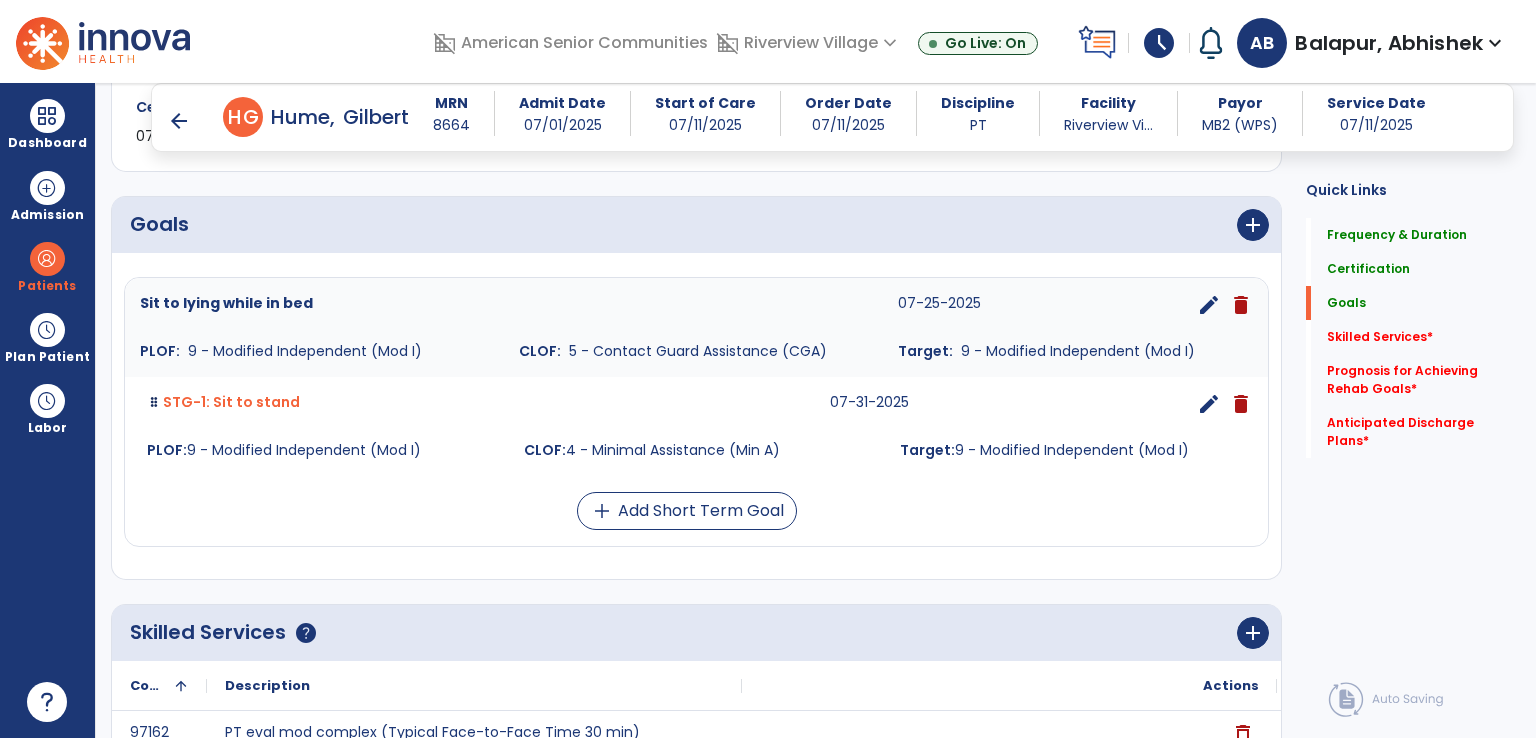 scroll, scrollTop: 424, scrollLeft: 0, axis: vertical 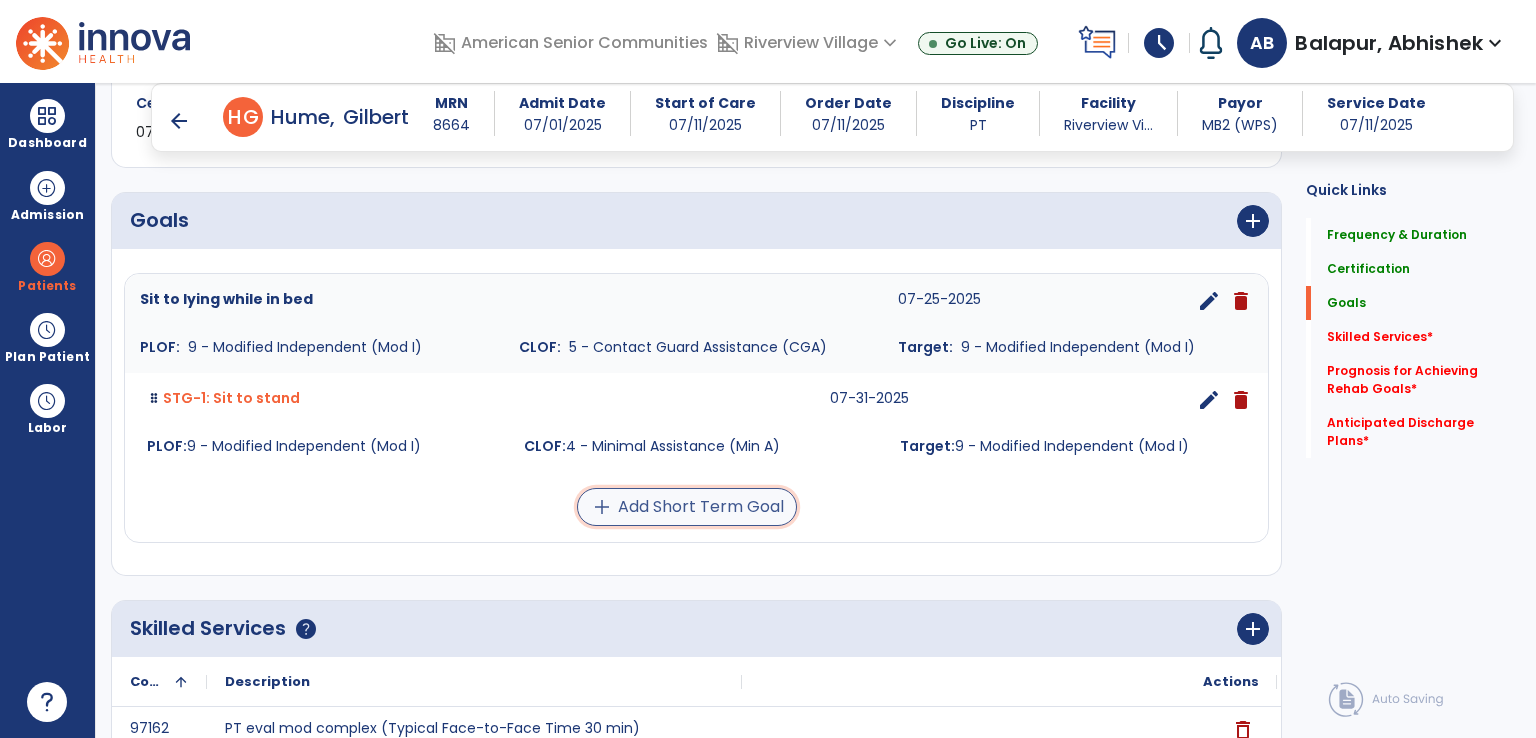 click on "add  Add Short Term Goal" at bounding box center (687, 507) 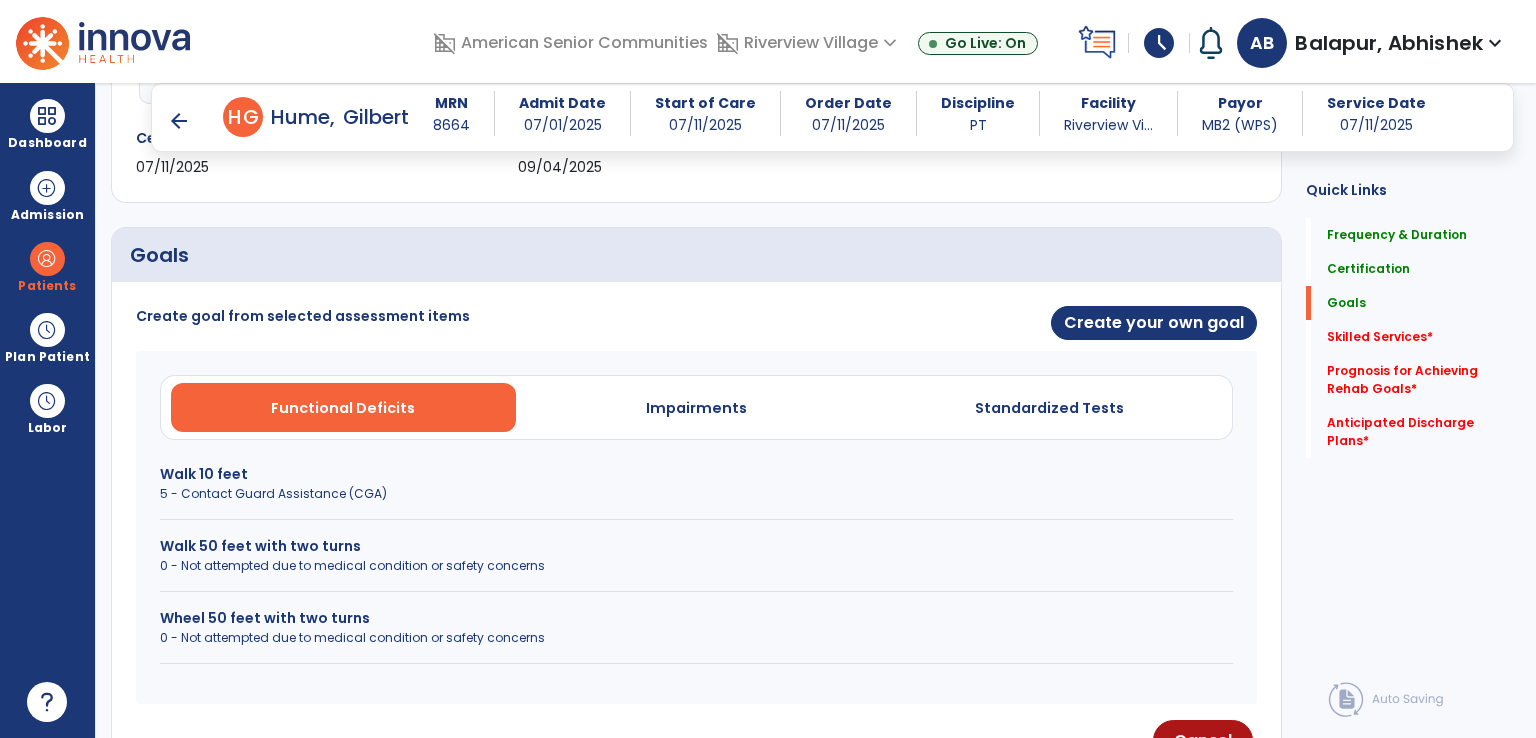 scroll, scrollTop: 424, scrollLeft: 0, axis: vertical 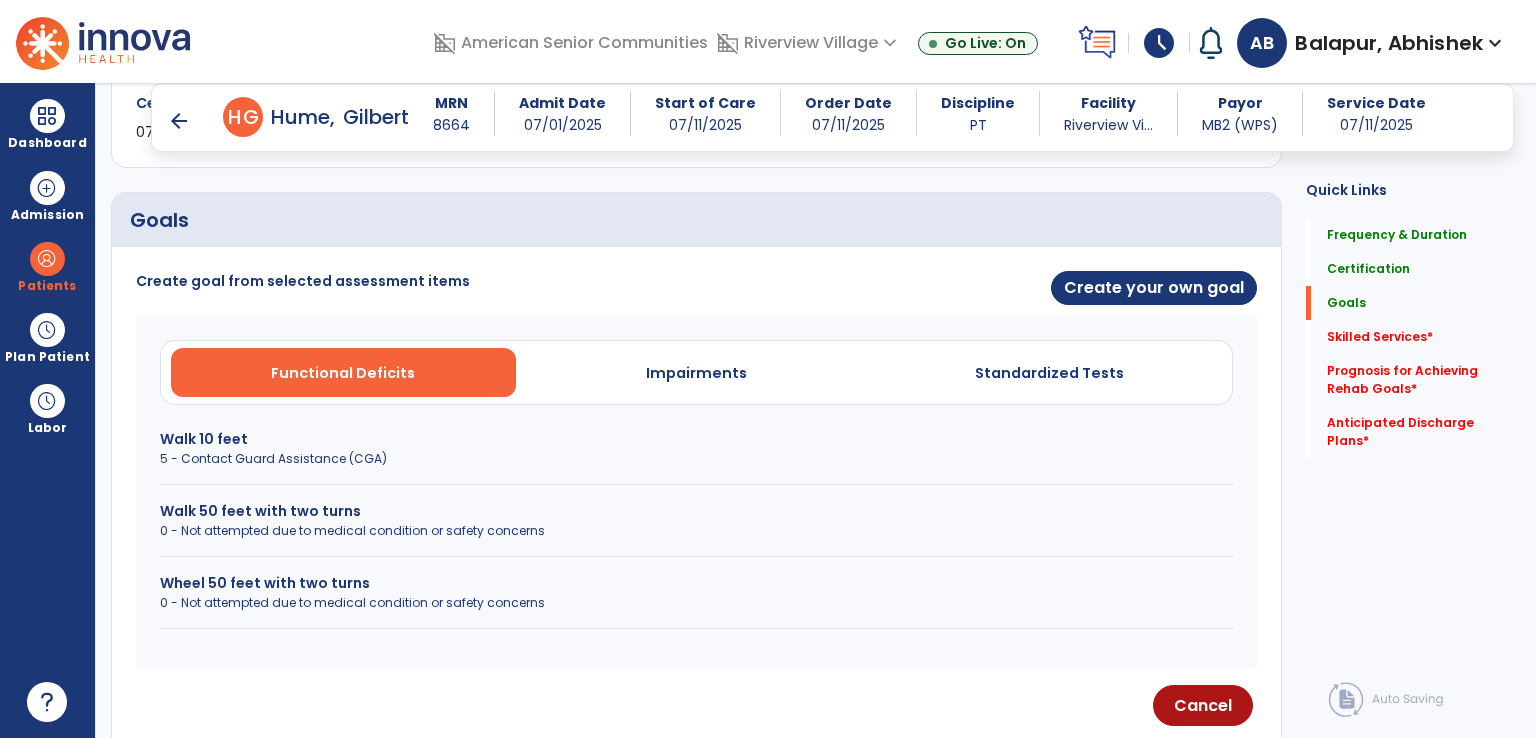 click on "Walk 50 feet with two turns" at bounding box center [696, 511] 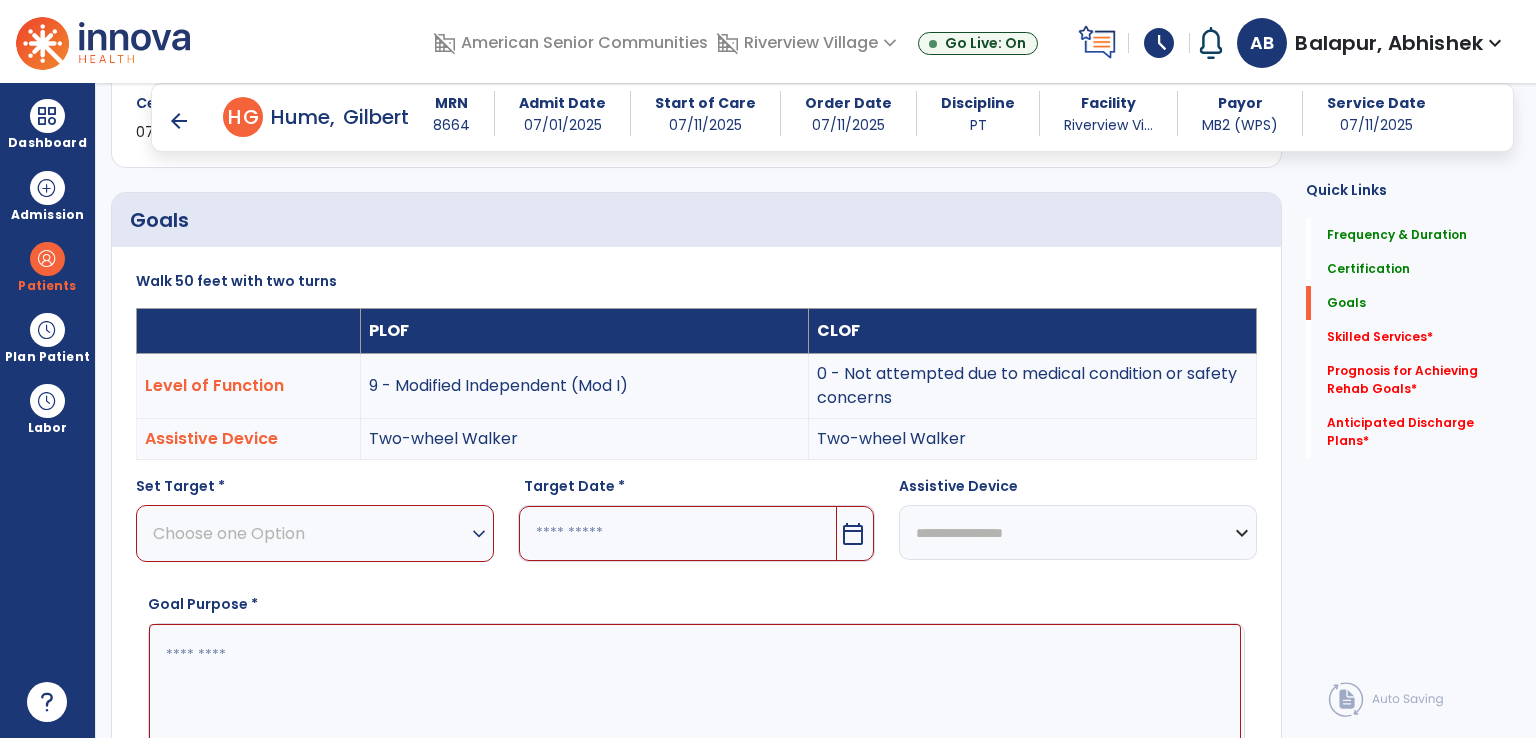 click on "Choose one Option" at bounding box center (310, 533) 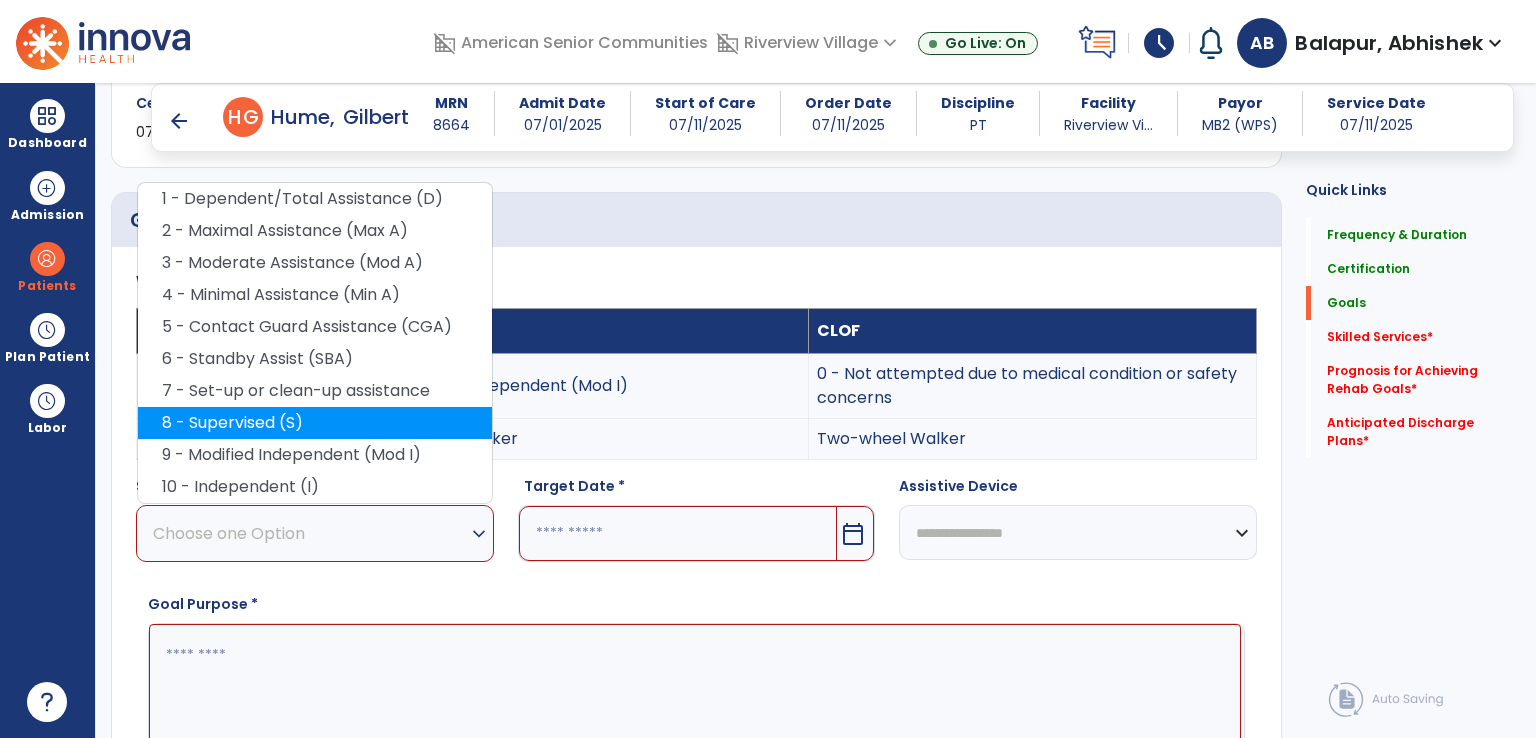 click on "8 - Supervised (S)" at bounding box center [315, 423] 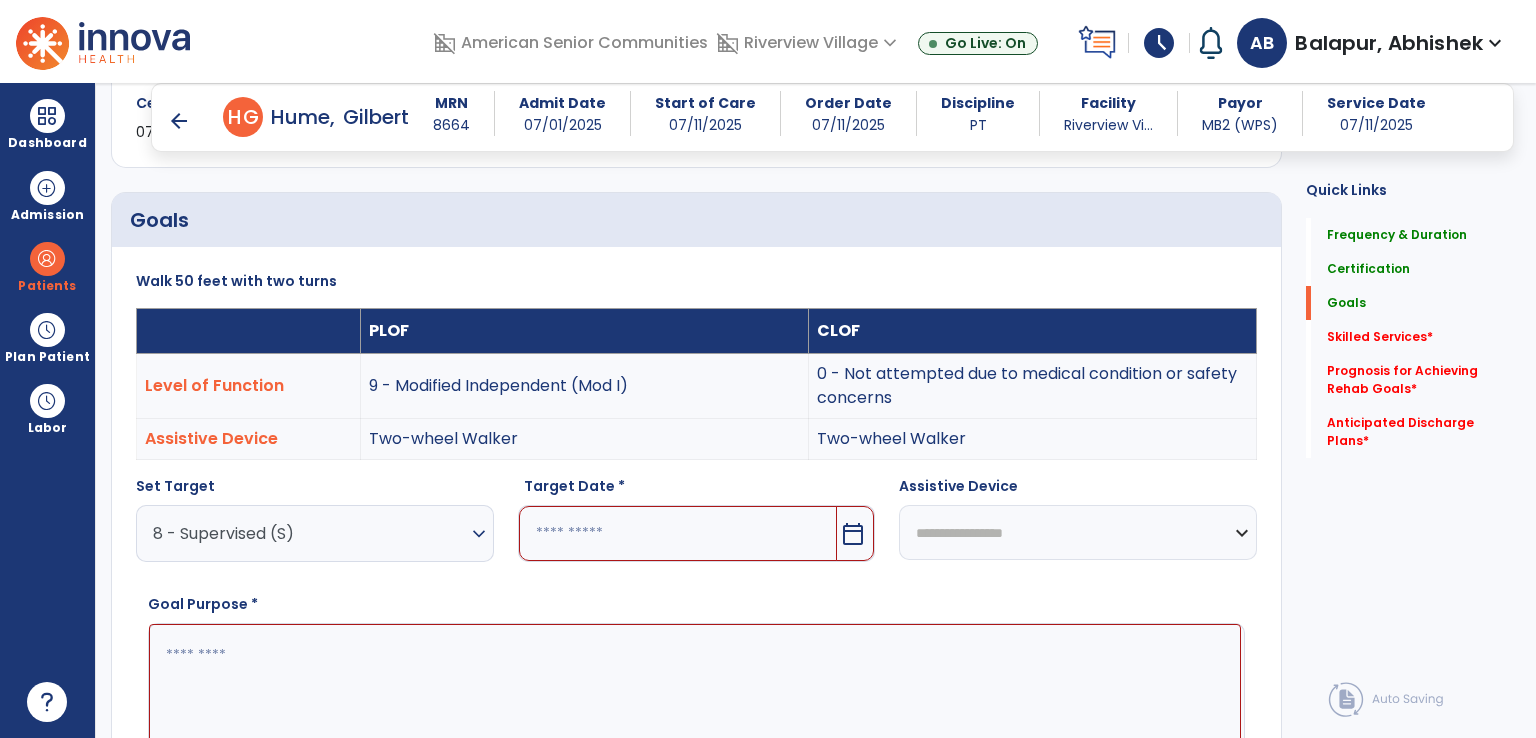 click at bounding box center [678, 533] 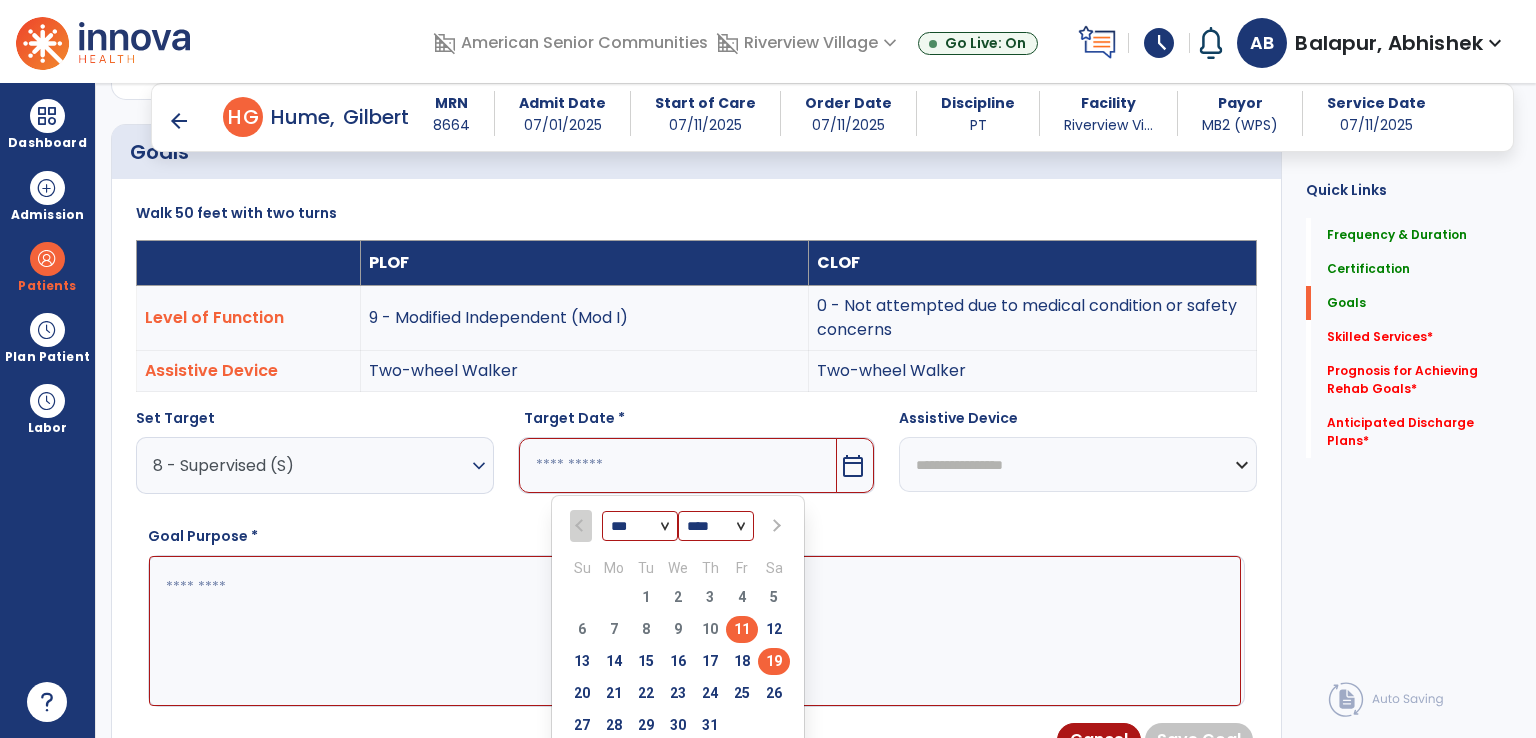 scroll, scrollTop: 624, scrollLeft: 0, axis: vertical 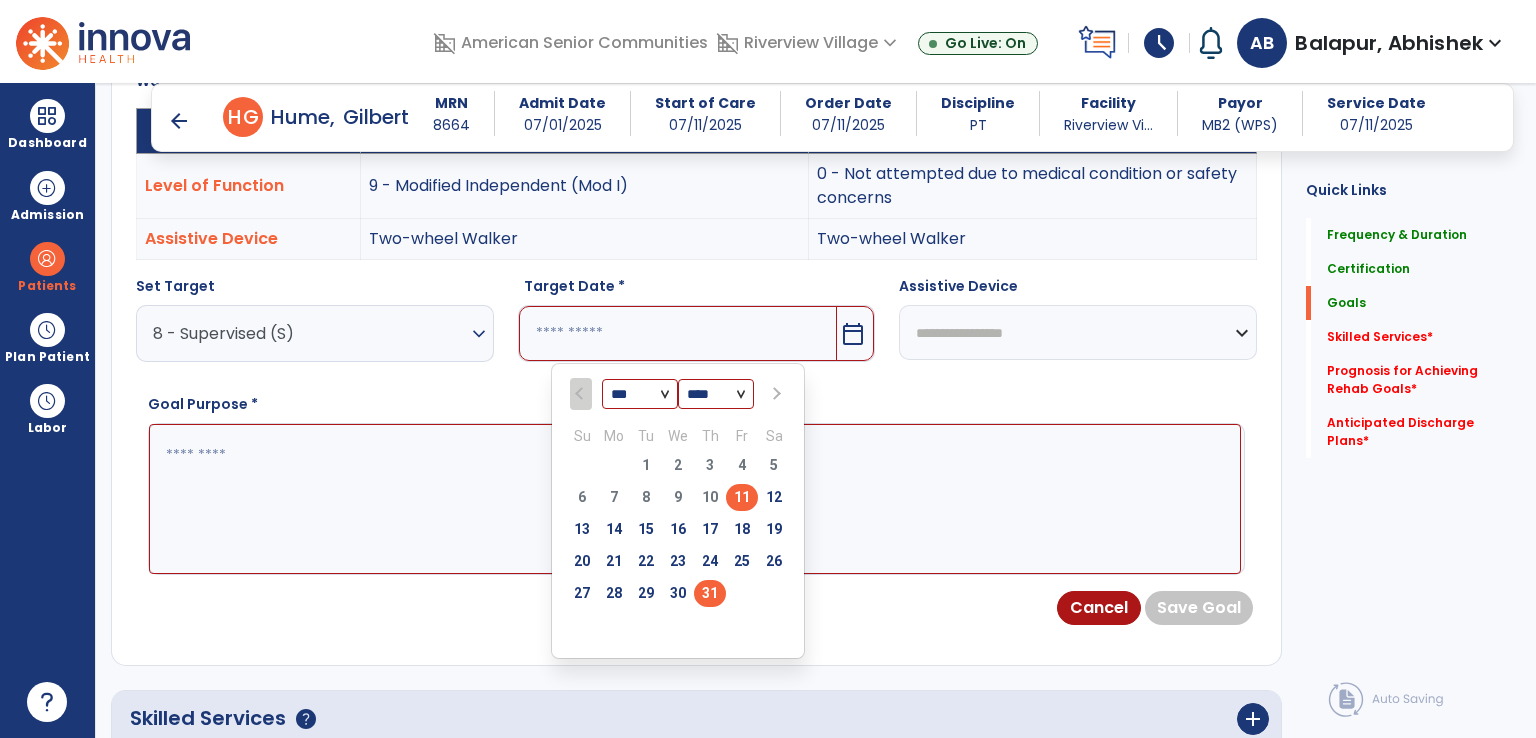 click on "31" at bounding box center [710, 593] 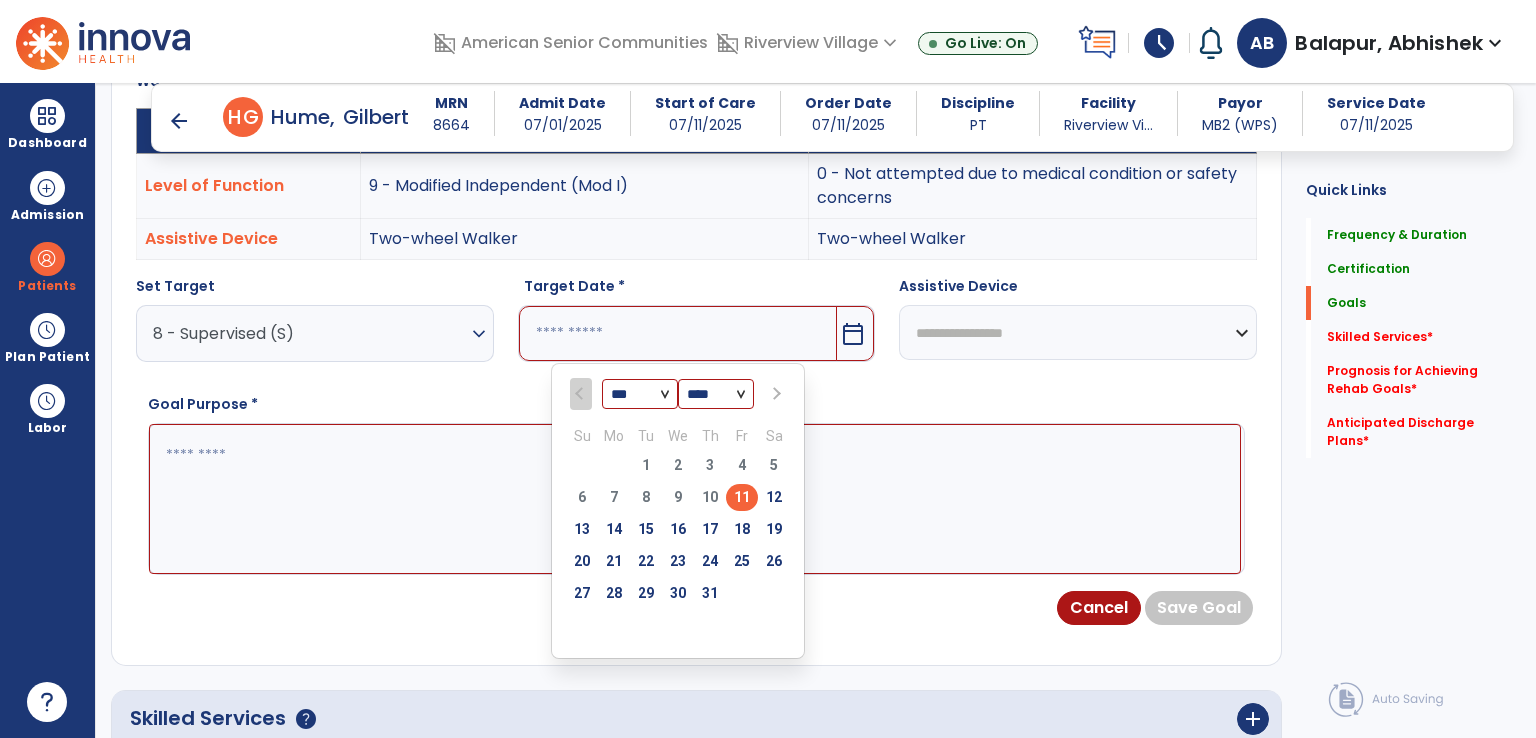type on "*********" 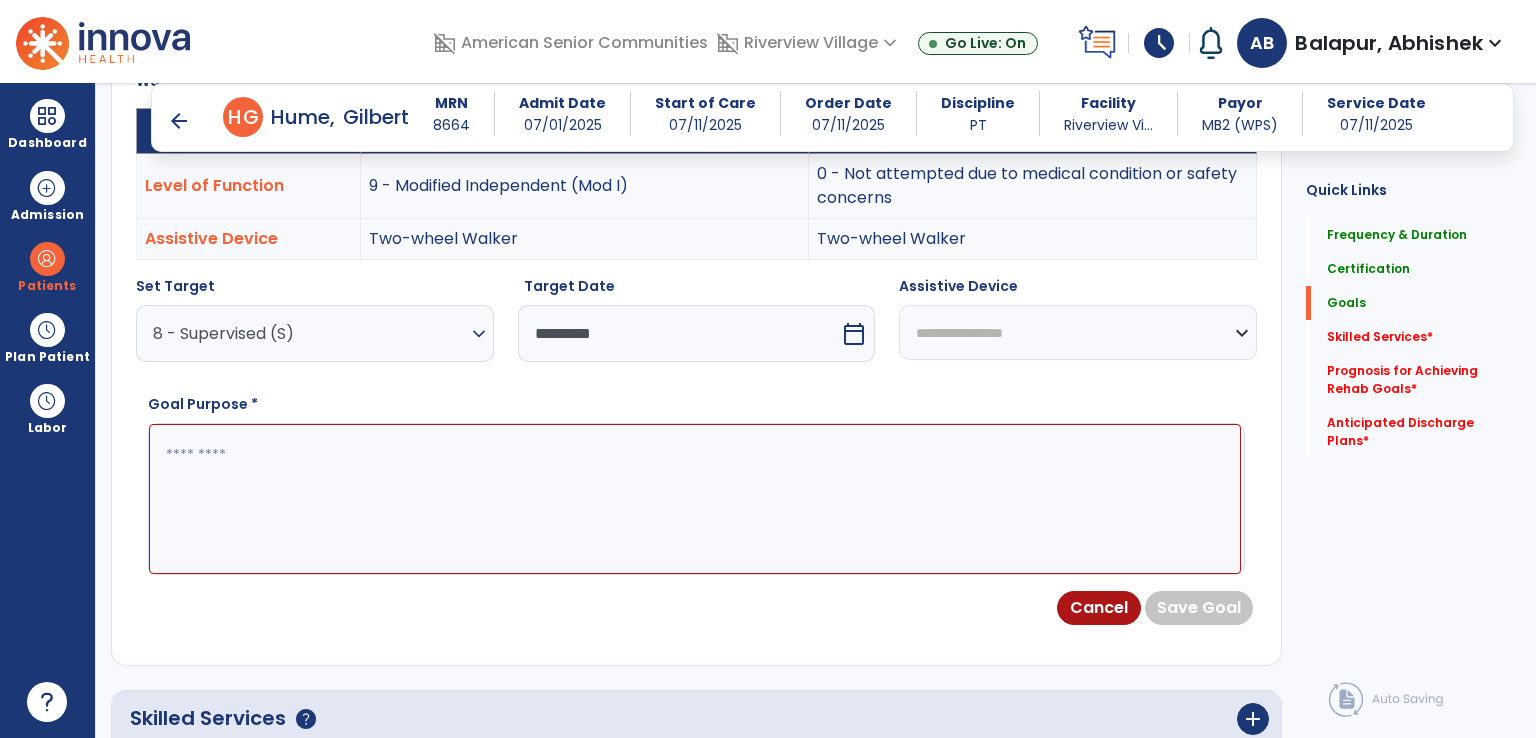 click on "**********" at bounding box center (1078, 332) 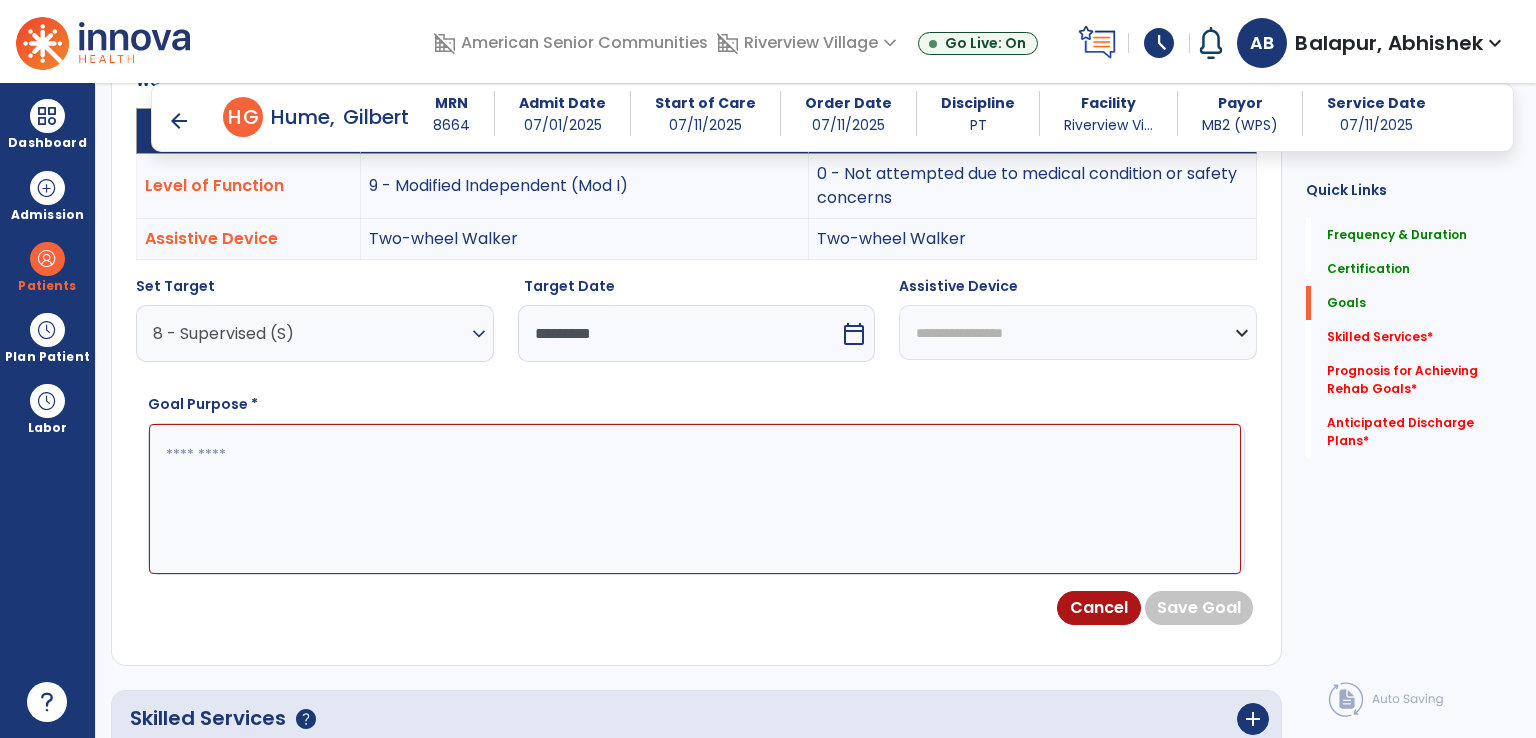 select on "**********" 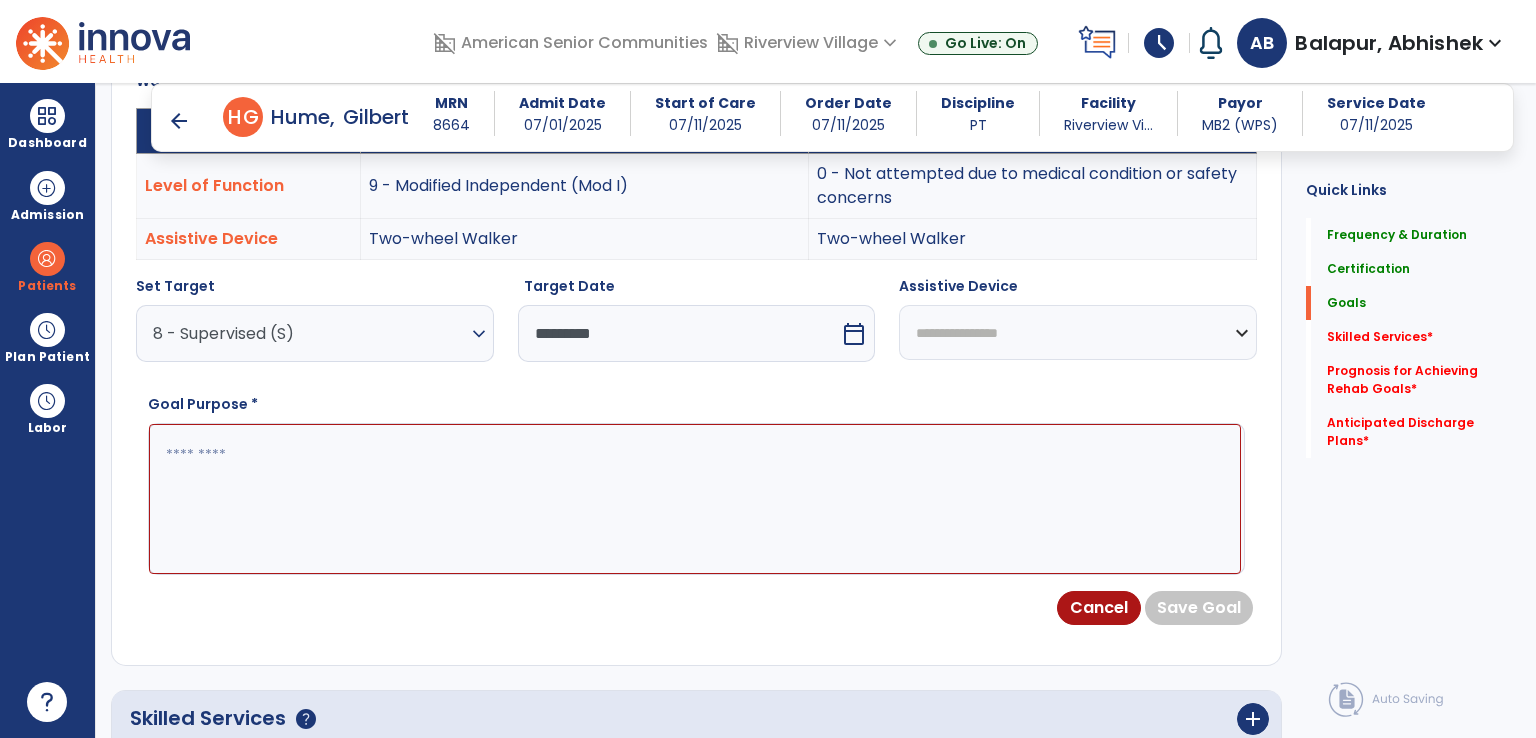 click on "**********" at bounding box center (1078, 332) 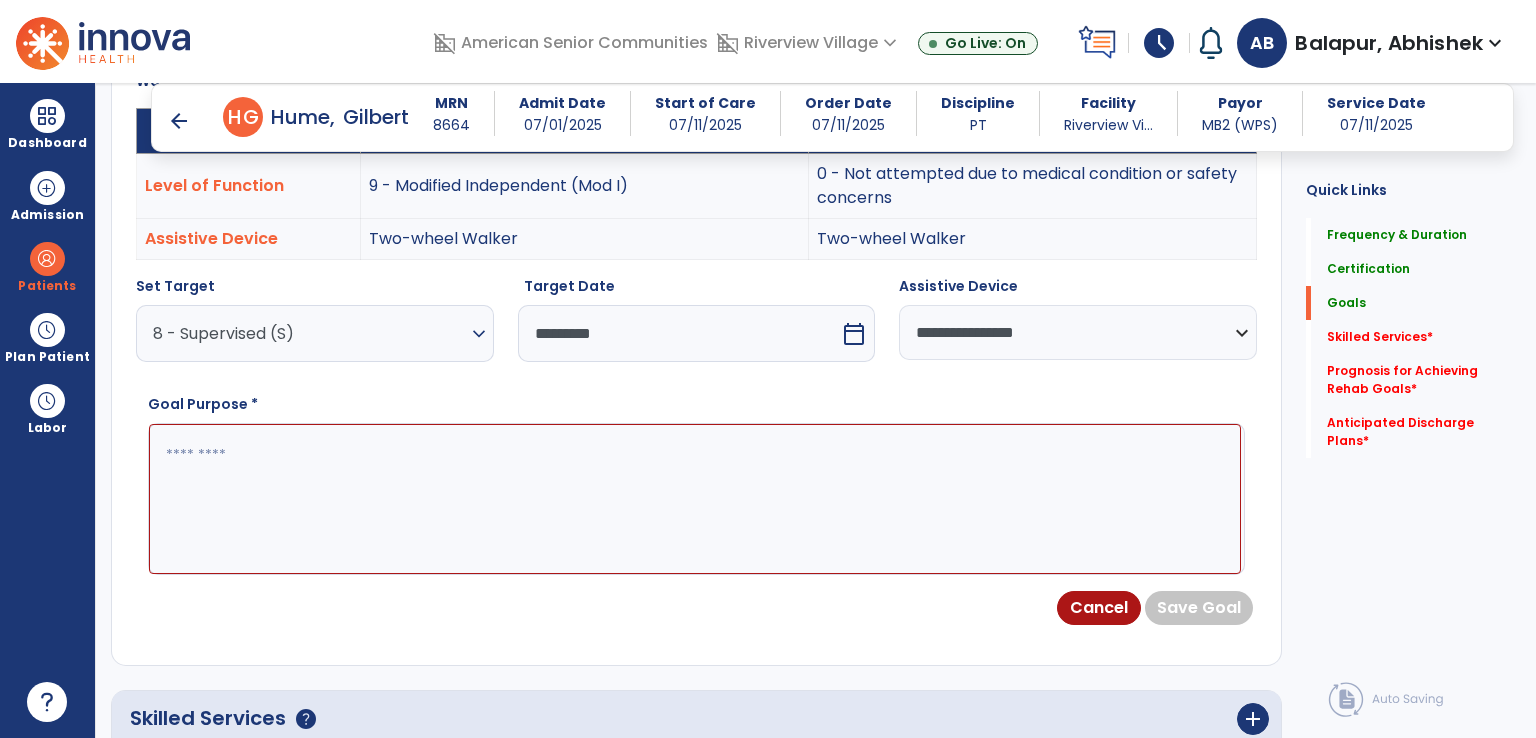 click at bounding box center [695, 499] 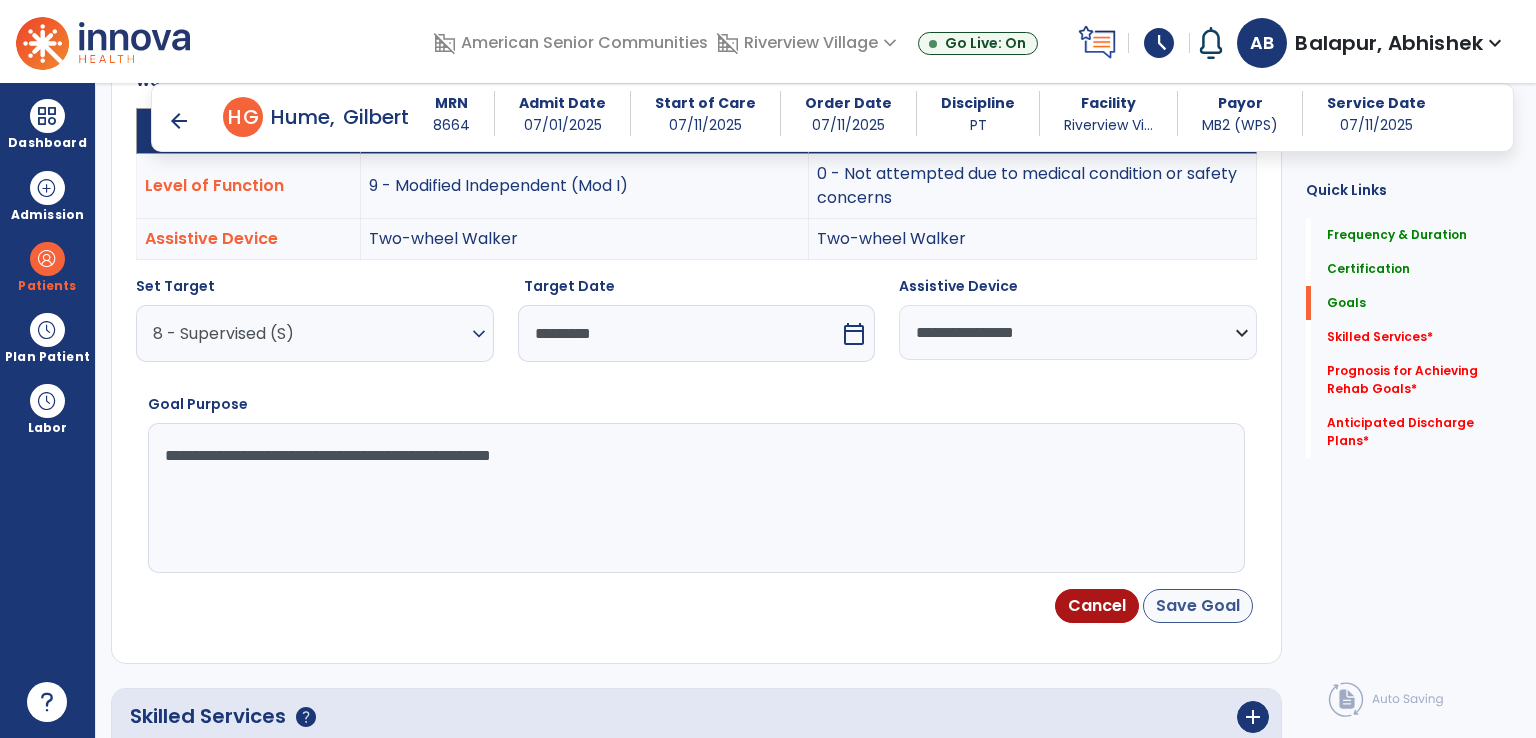 type on "**********" 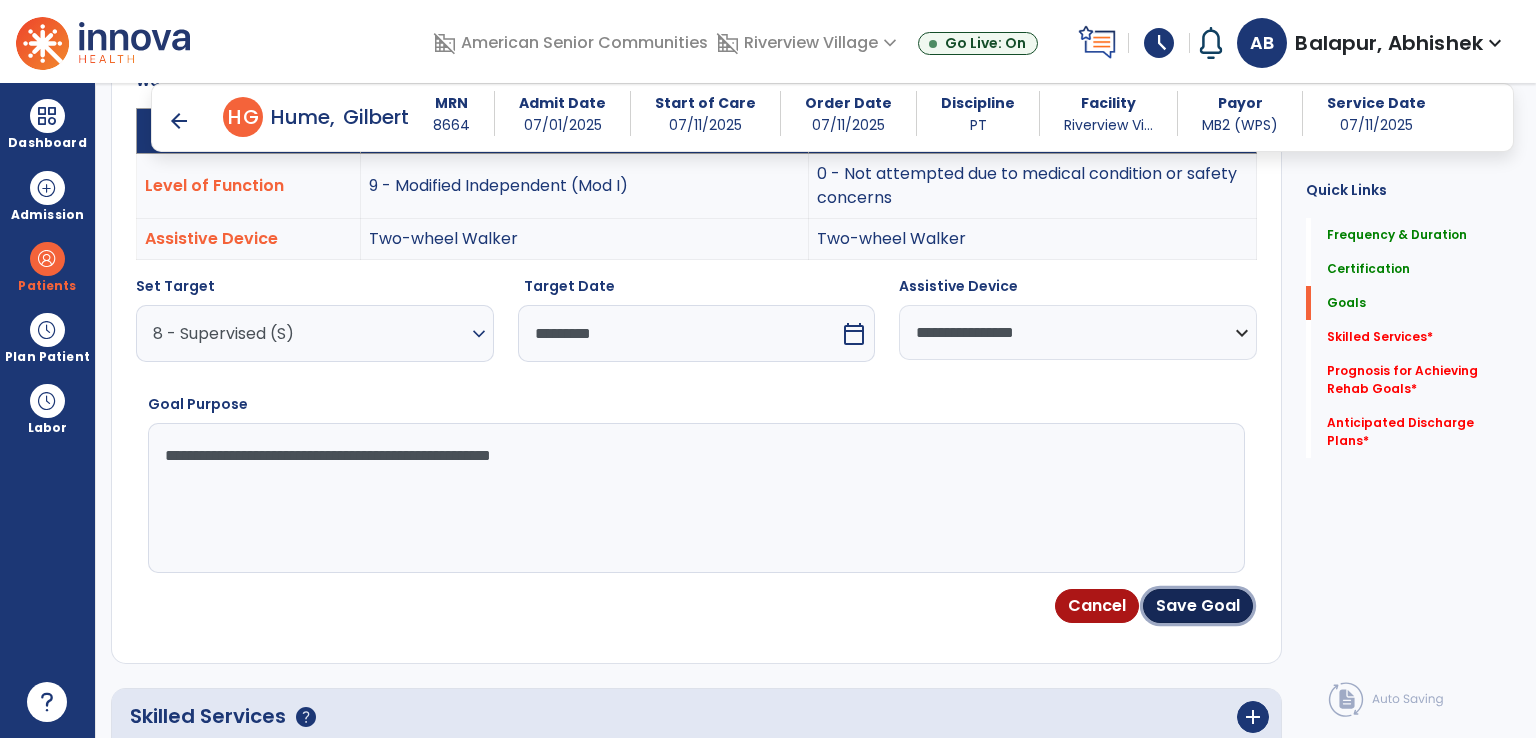 click on "Save Goal" at bounding box center [1198, 606] 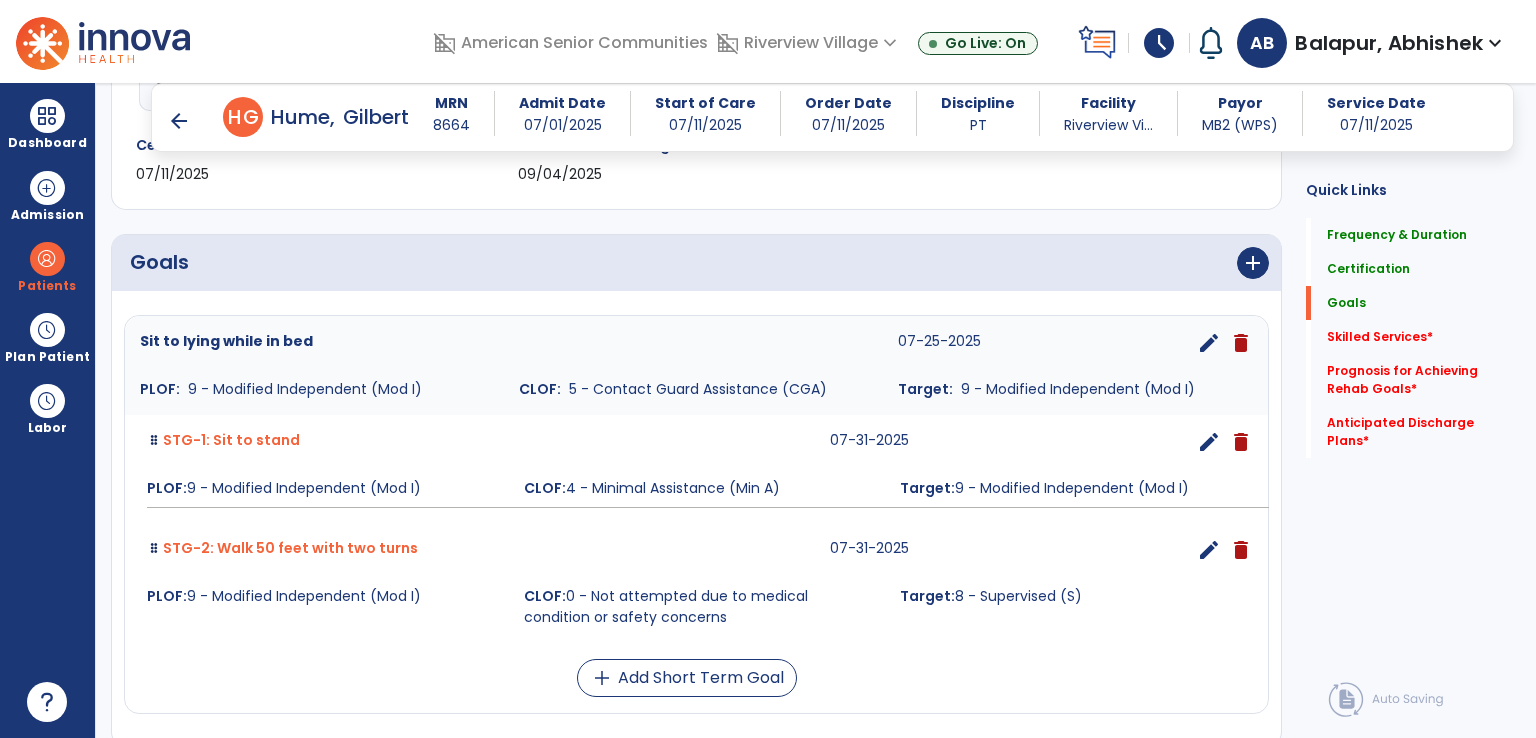 scroll, scrollTop: 512, scrollLeft: 0, axis: vertical 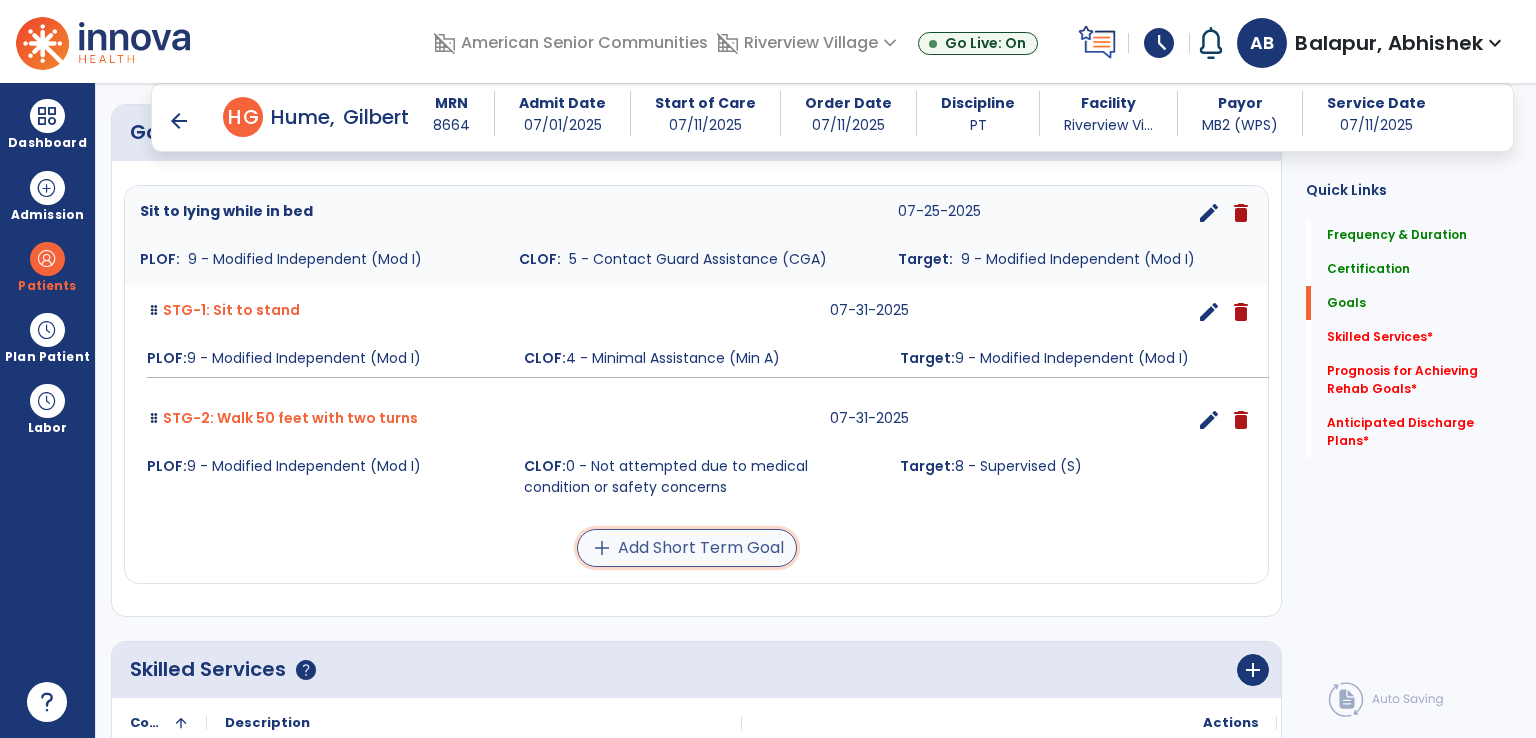 click on "add  Add Short Term Goal" at bounding box center (687, 548) 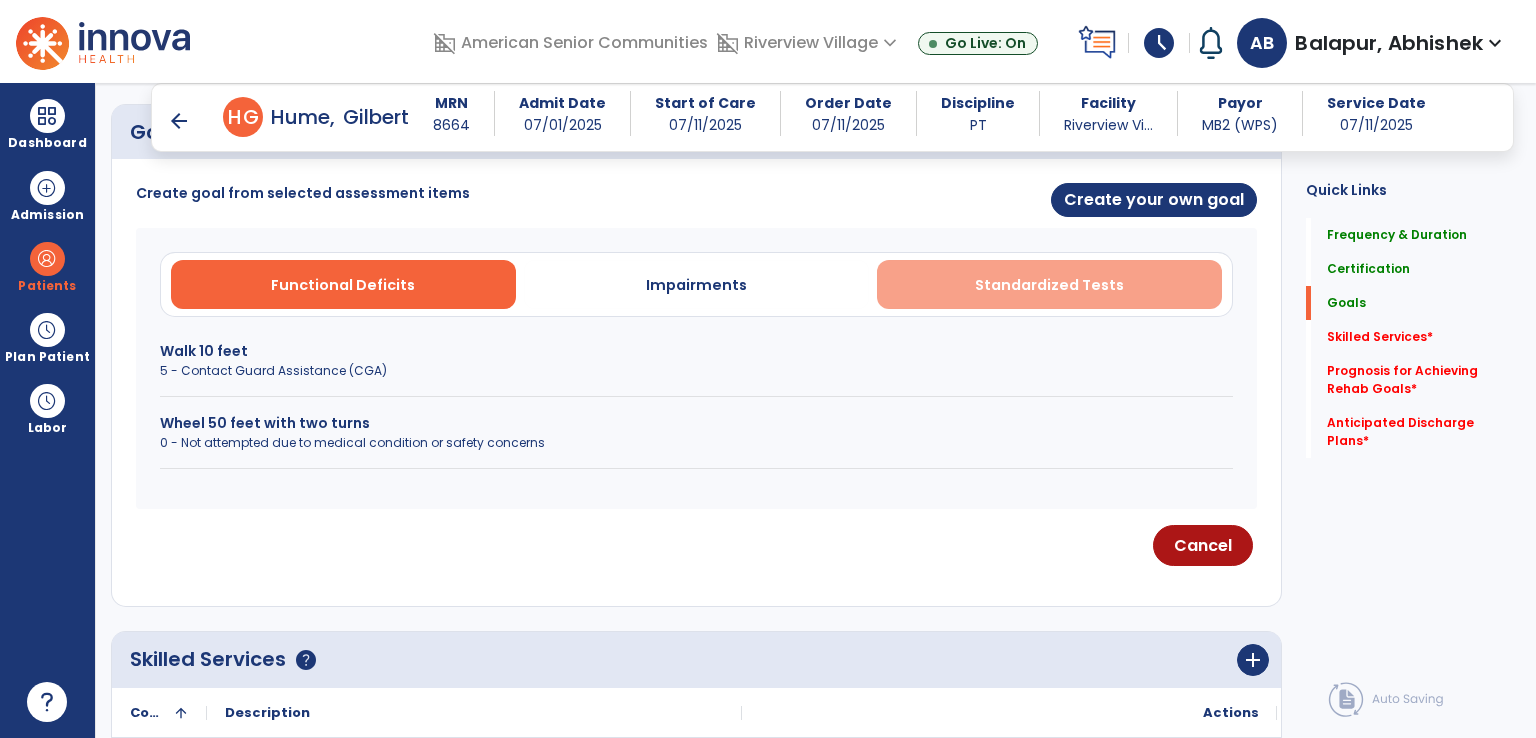 click on "Standardized Tests" at bounding box center (1049, 284) 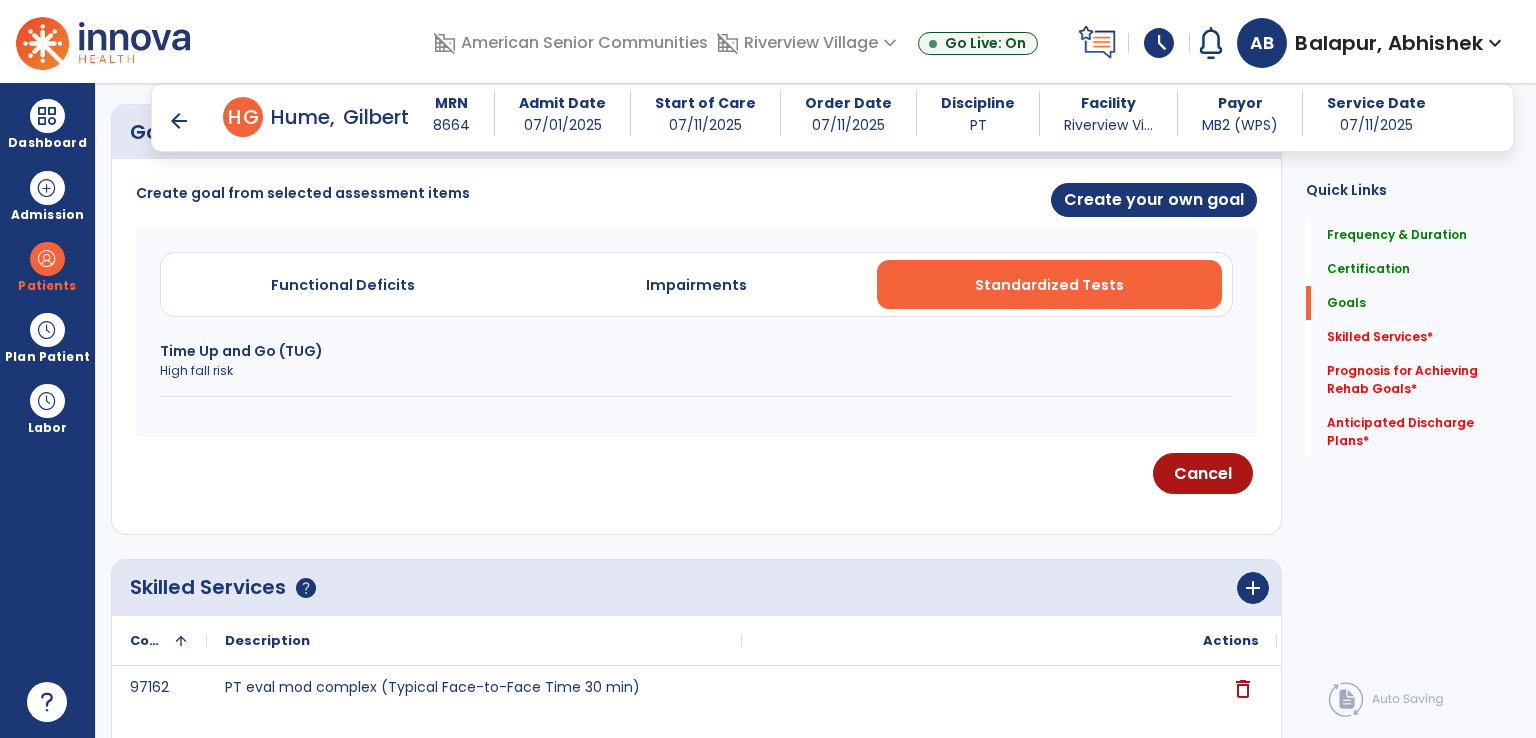 click on "High fall risk" at bounding box center (696, 371) 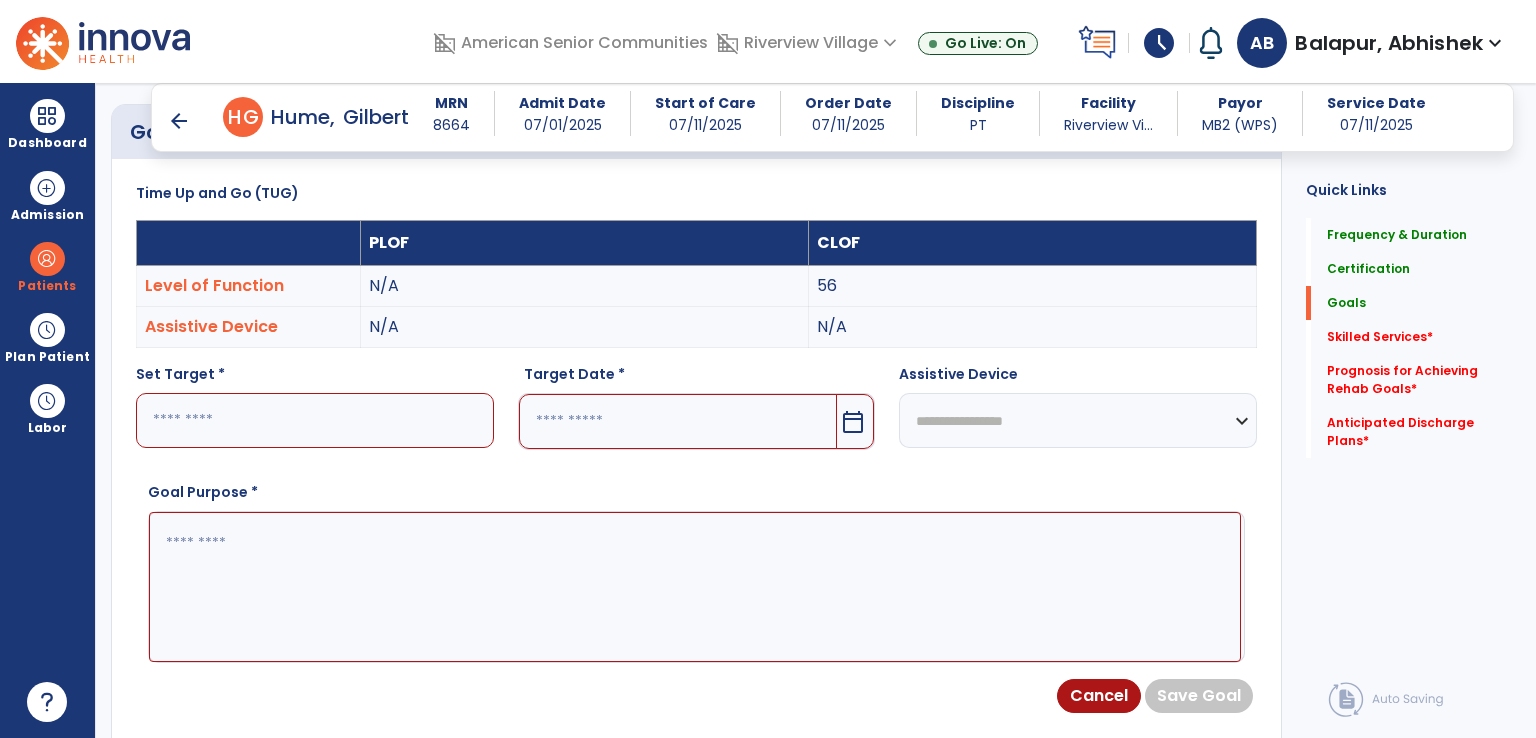 click at bounding box center [315, 420] 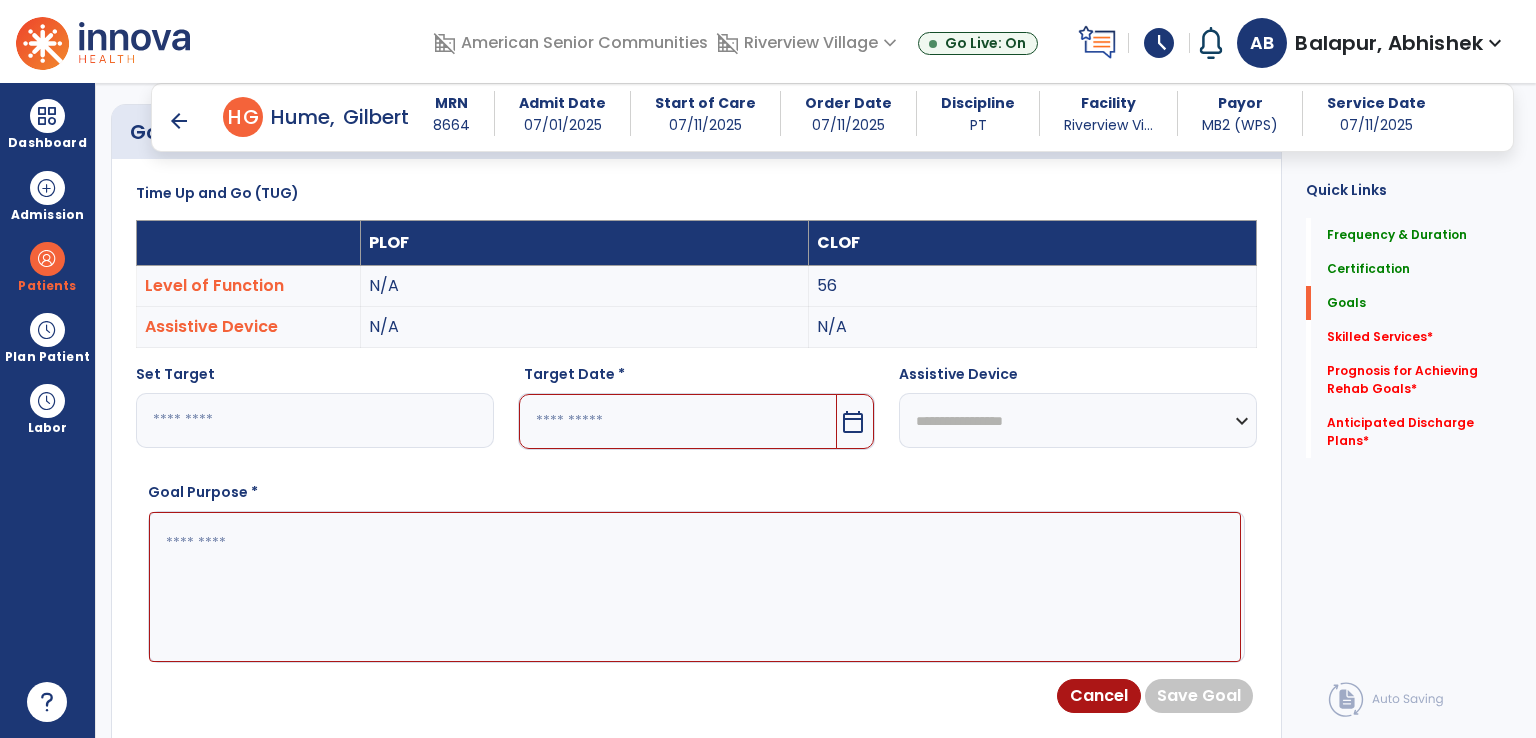 type on "**" 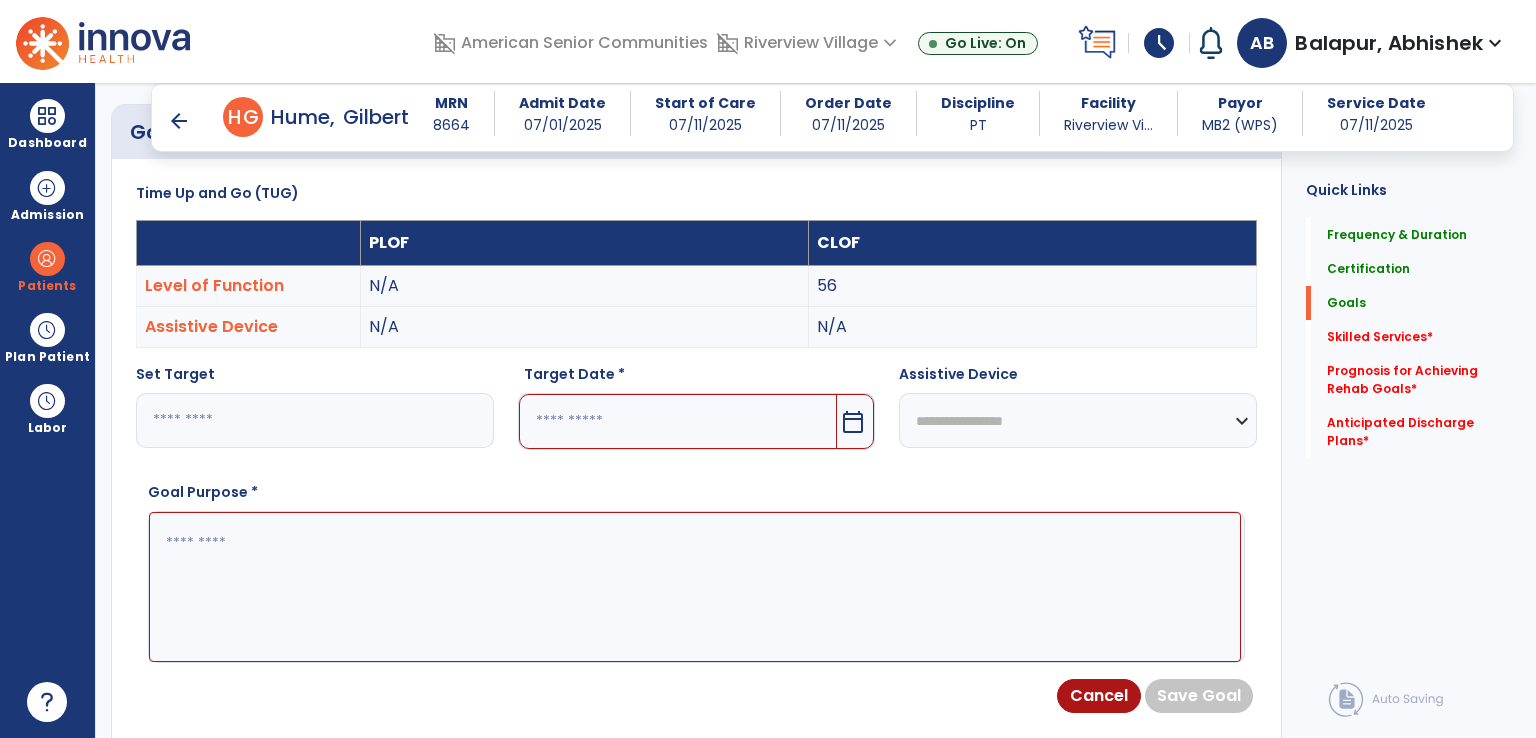 click at bounding box center (678, 421) 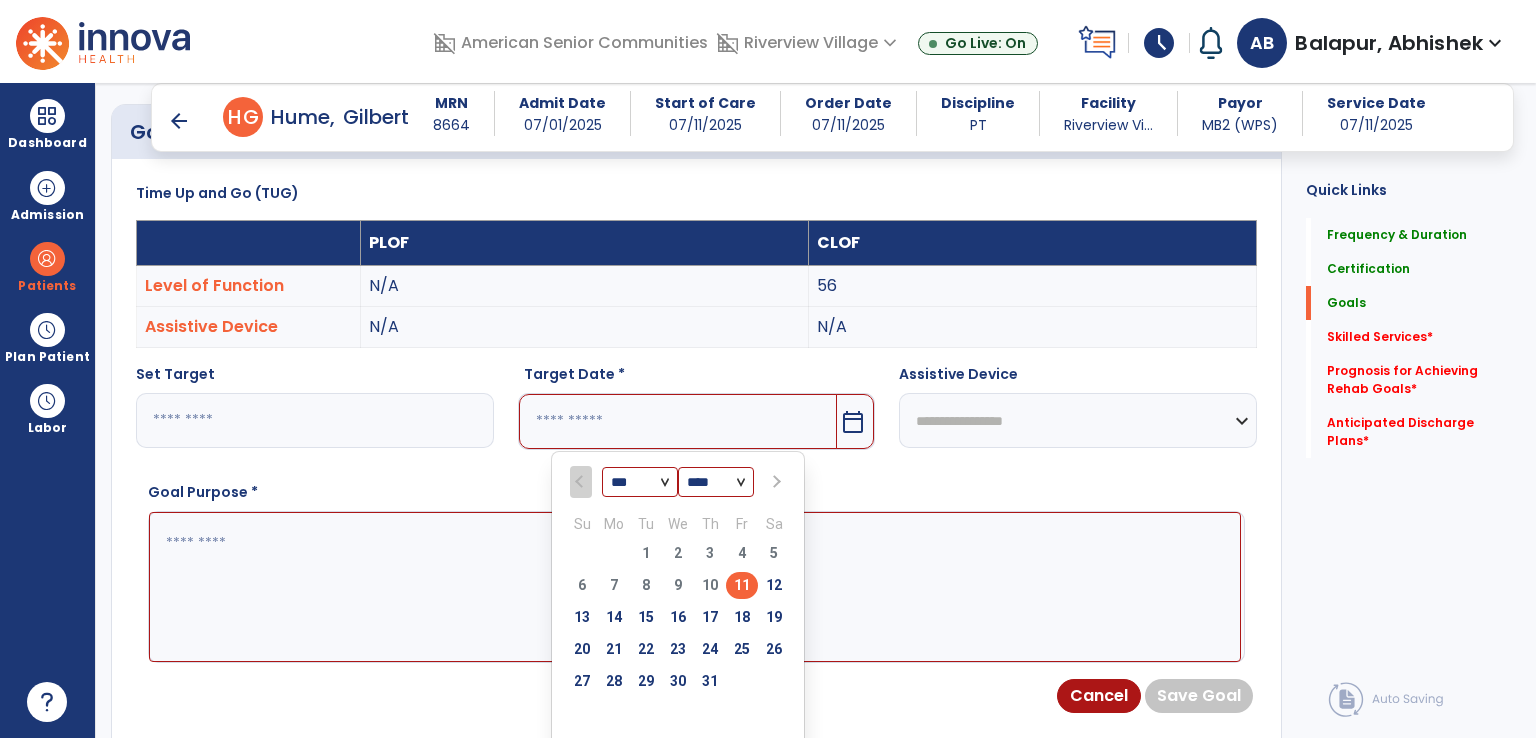 drag, startPoint x: 702, startPoint y: 679, endPoint x: 909, endPoint y: 539, distance: 249.89798 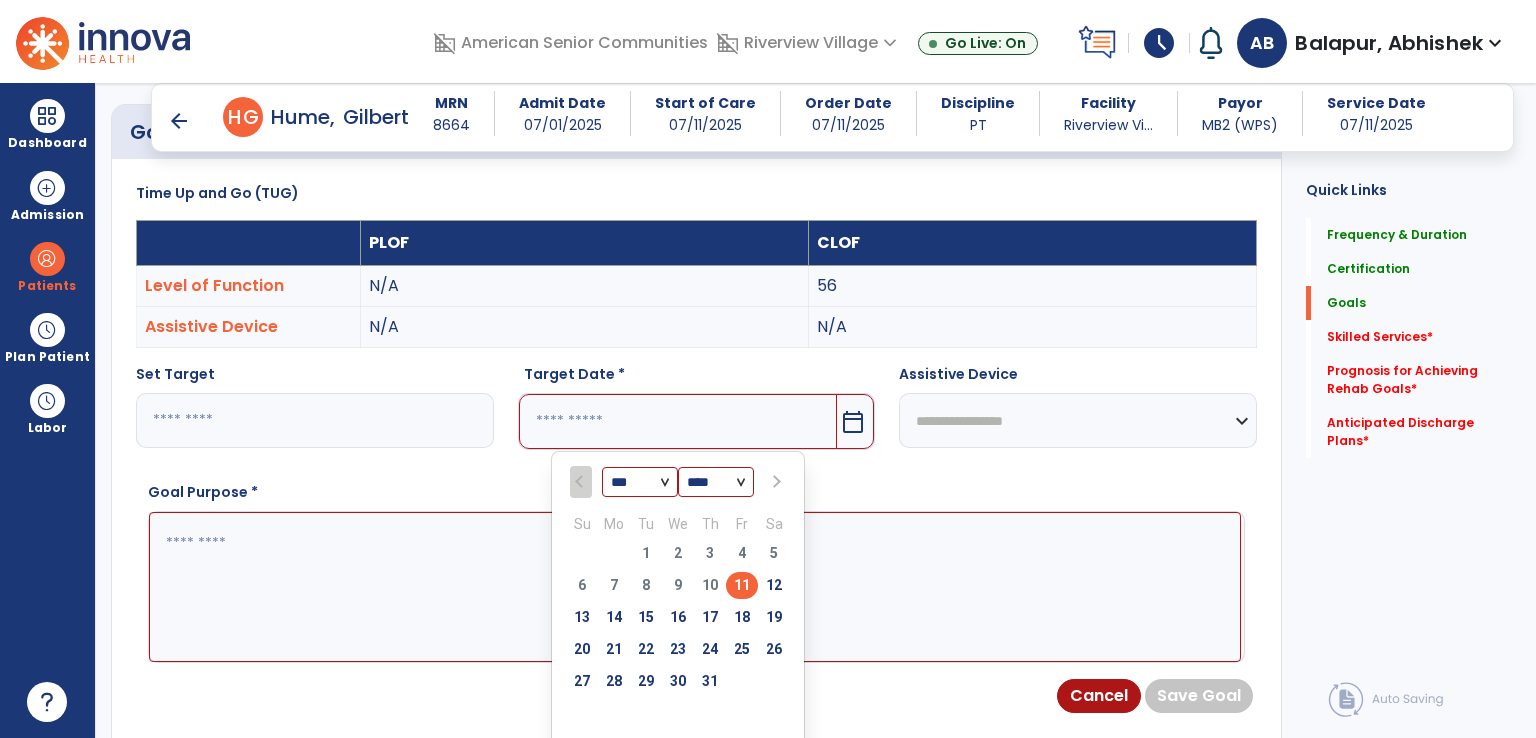 type on "*********" 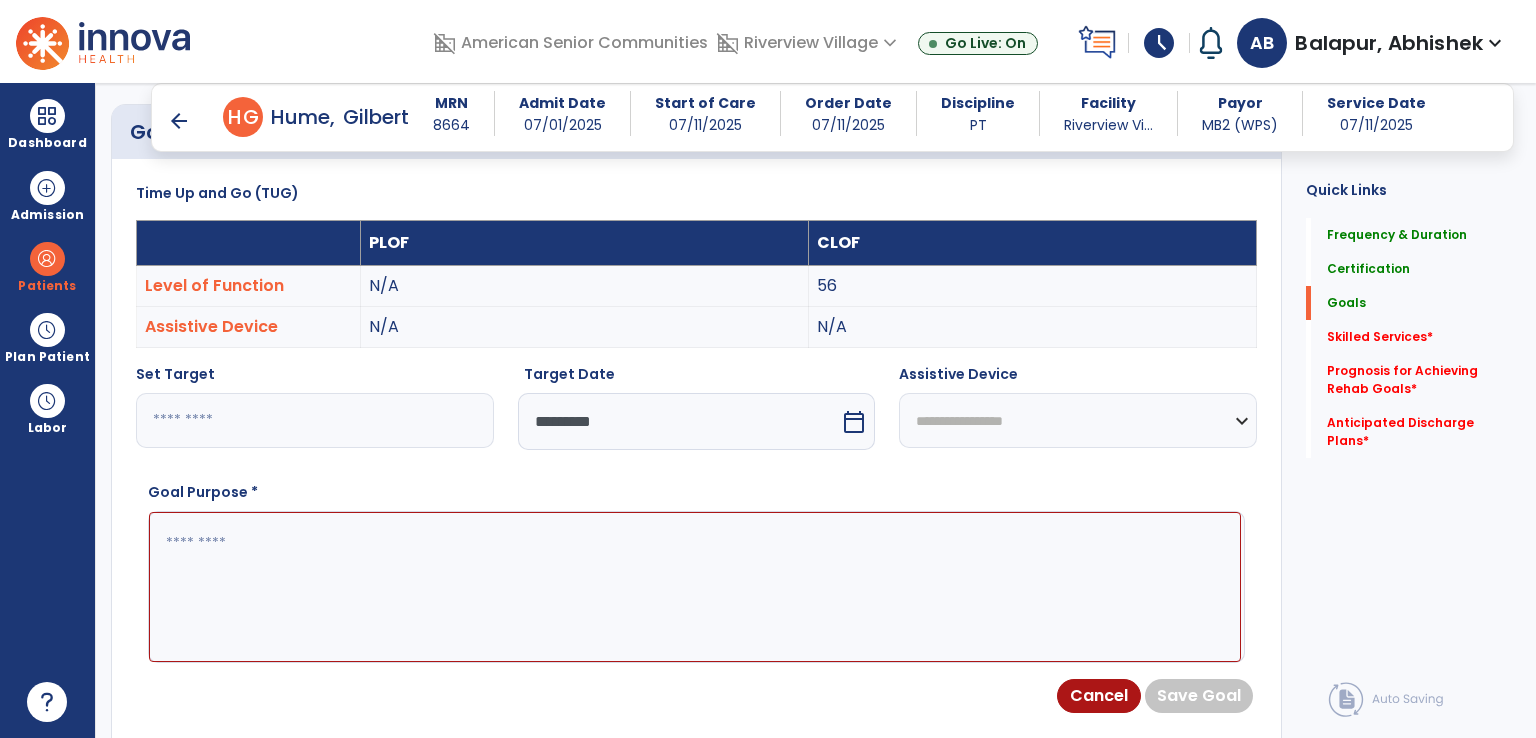 click on "**********" at bounding box center (1078, 420) 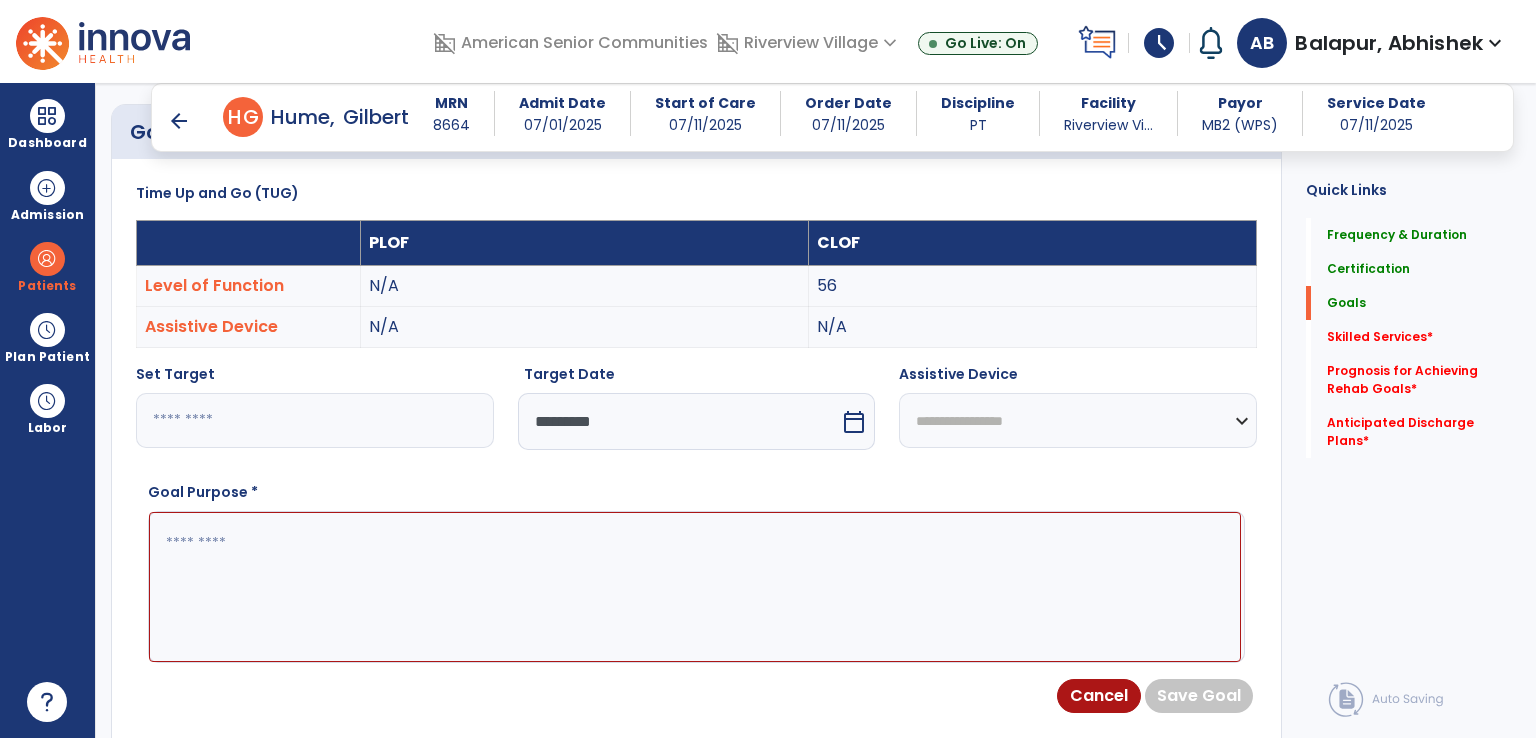 select on "**********" 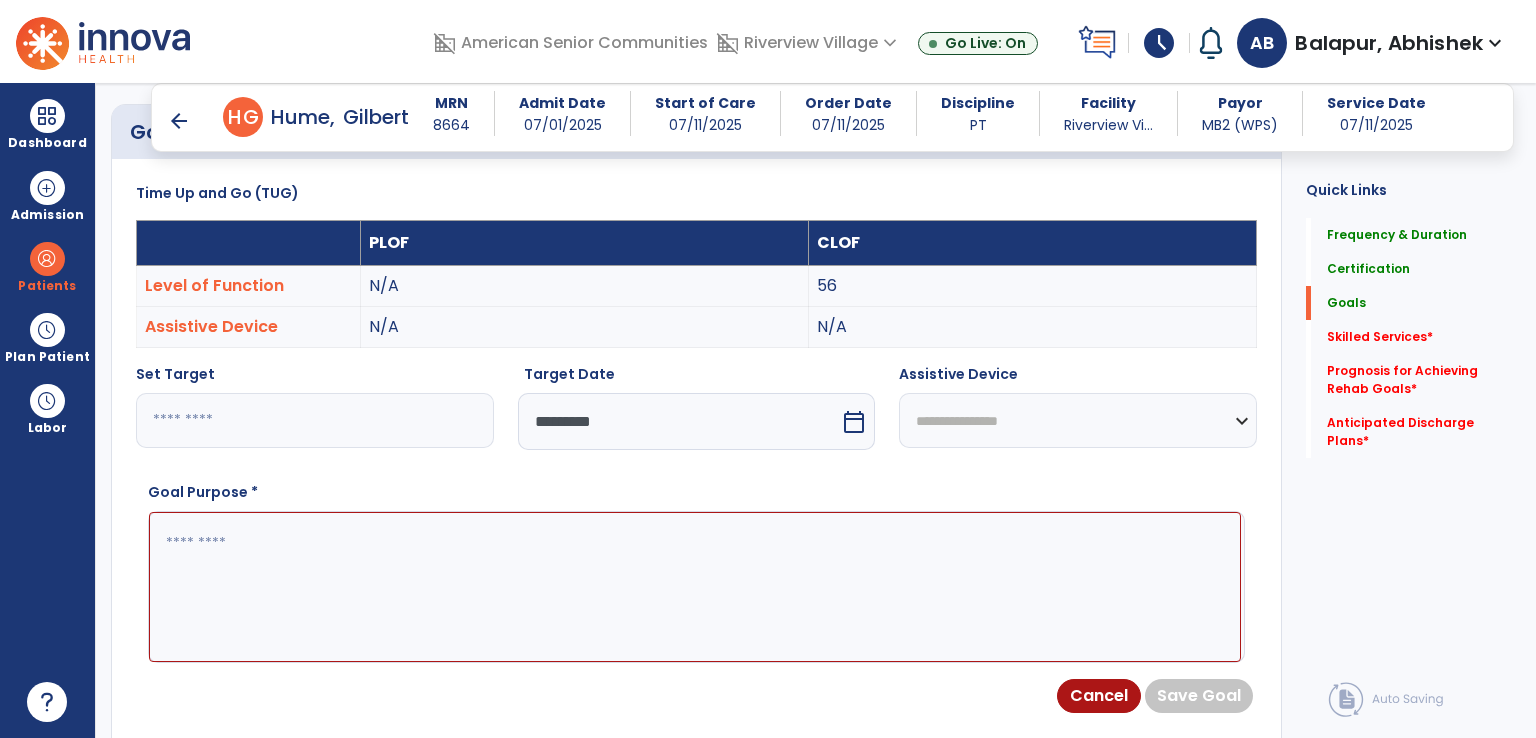 click on "**********" at bounding box center [1078, 420] 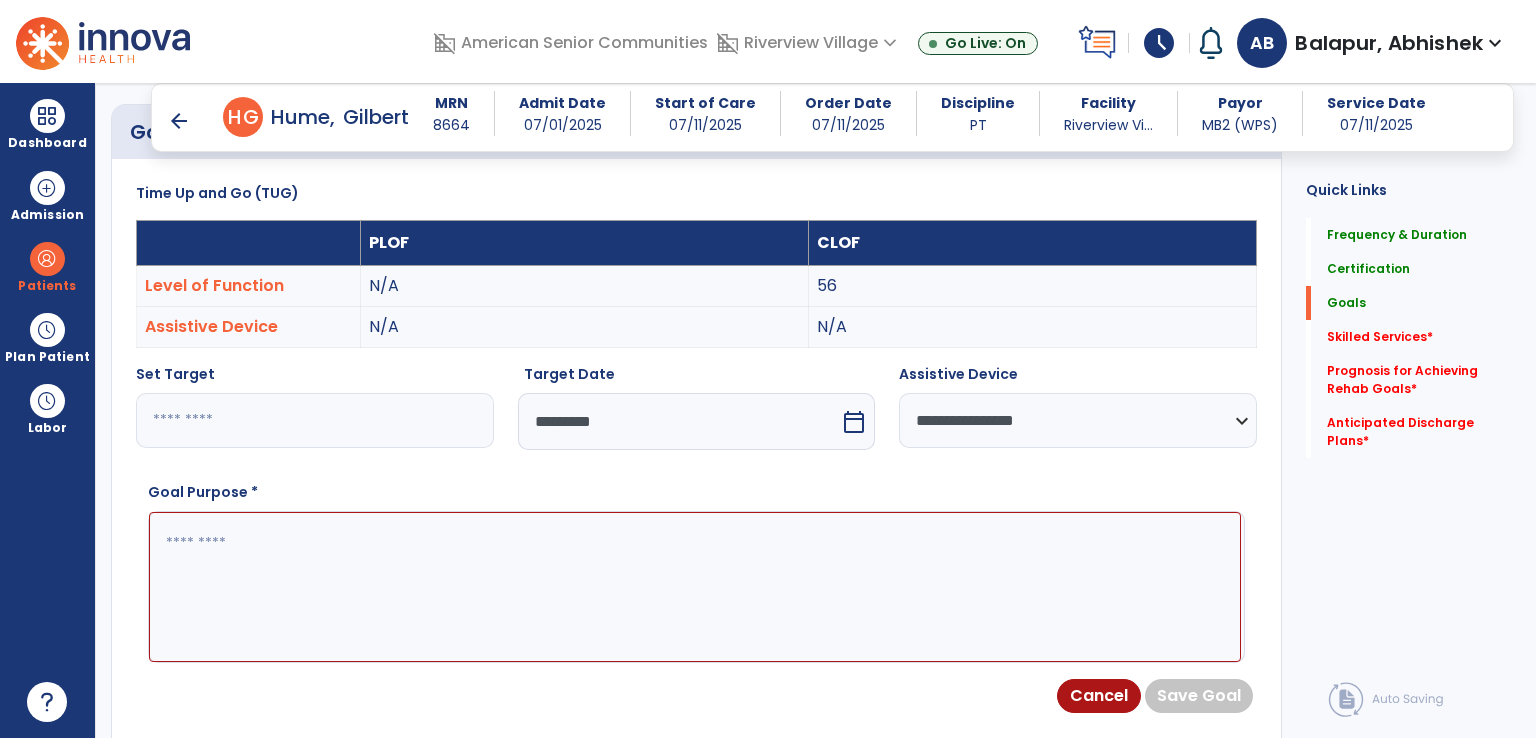 click at bounding box center (695, 587) 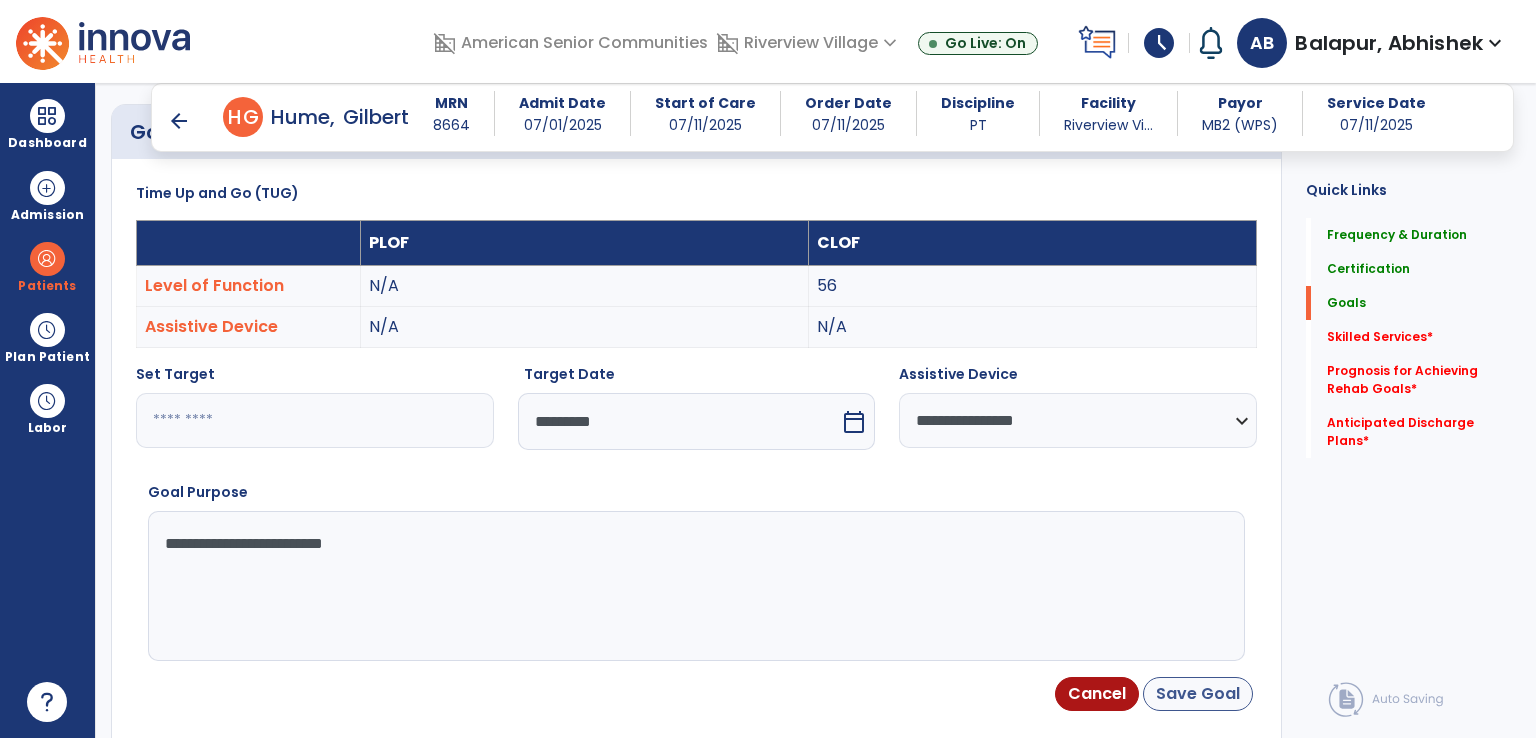 type on "**********" 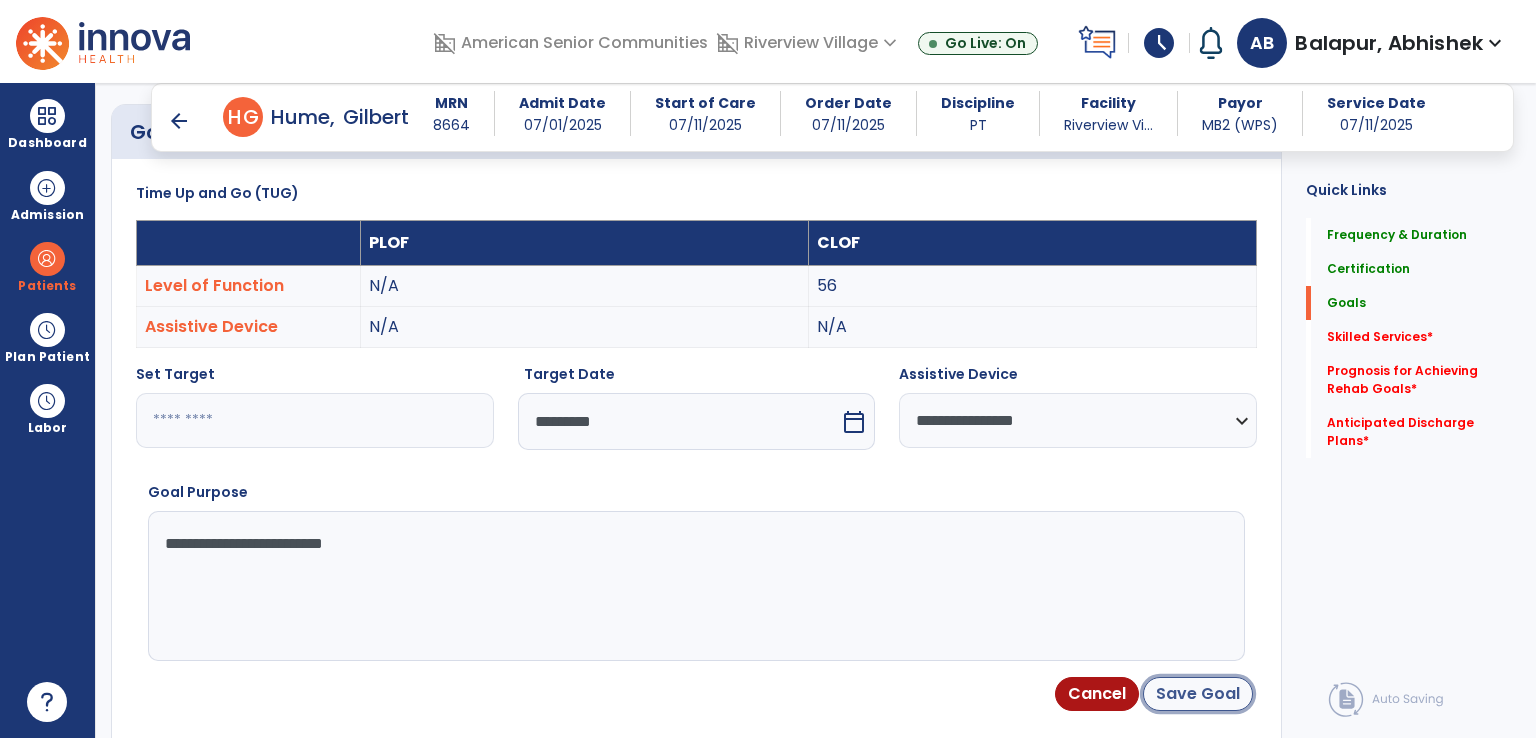 click on "Save Goal" at bounding box center [1198, 694] 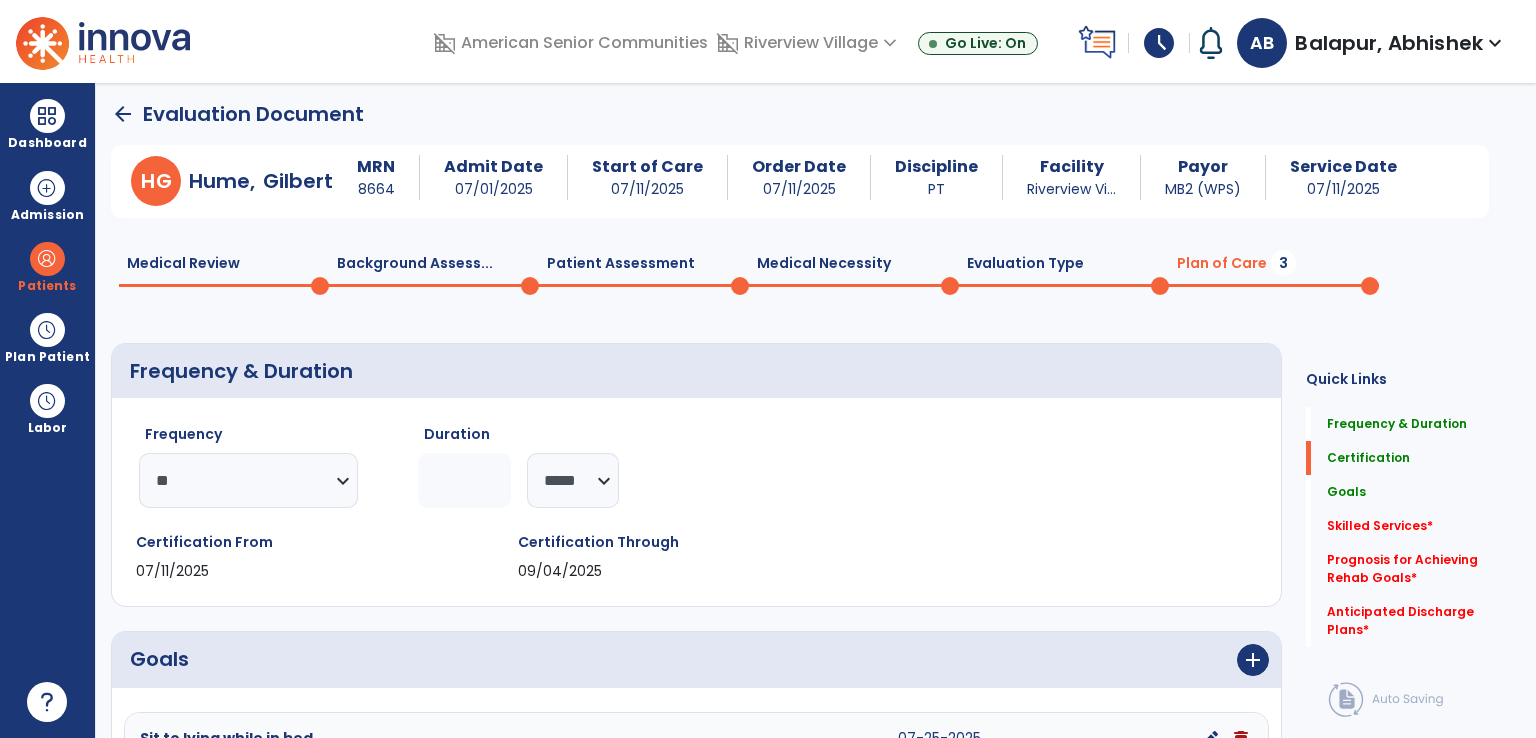 scroll, scrollTop: 0, scrollLeft: 0, axis: both 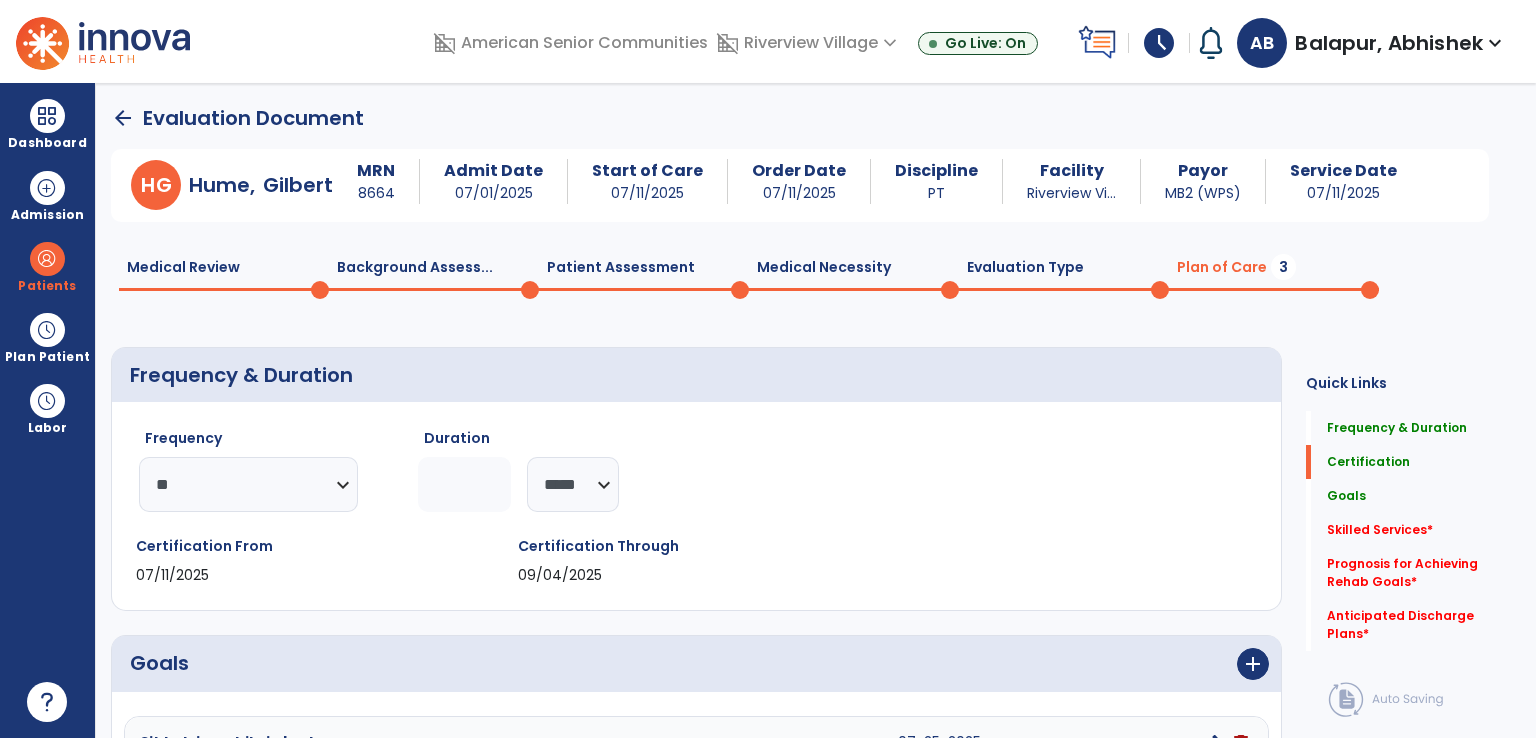 click on "Patient Assessment  0" 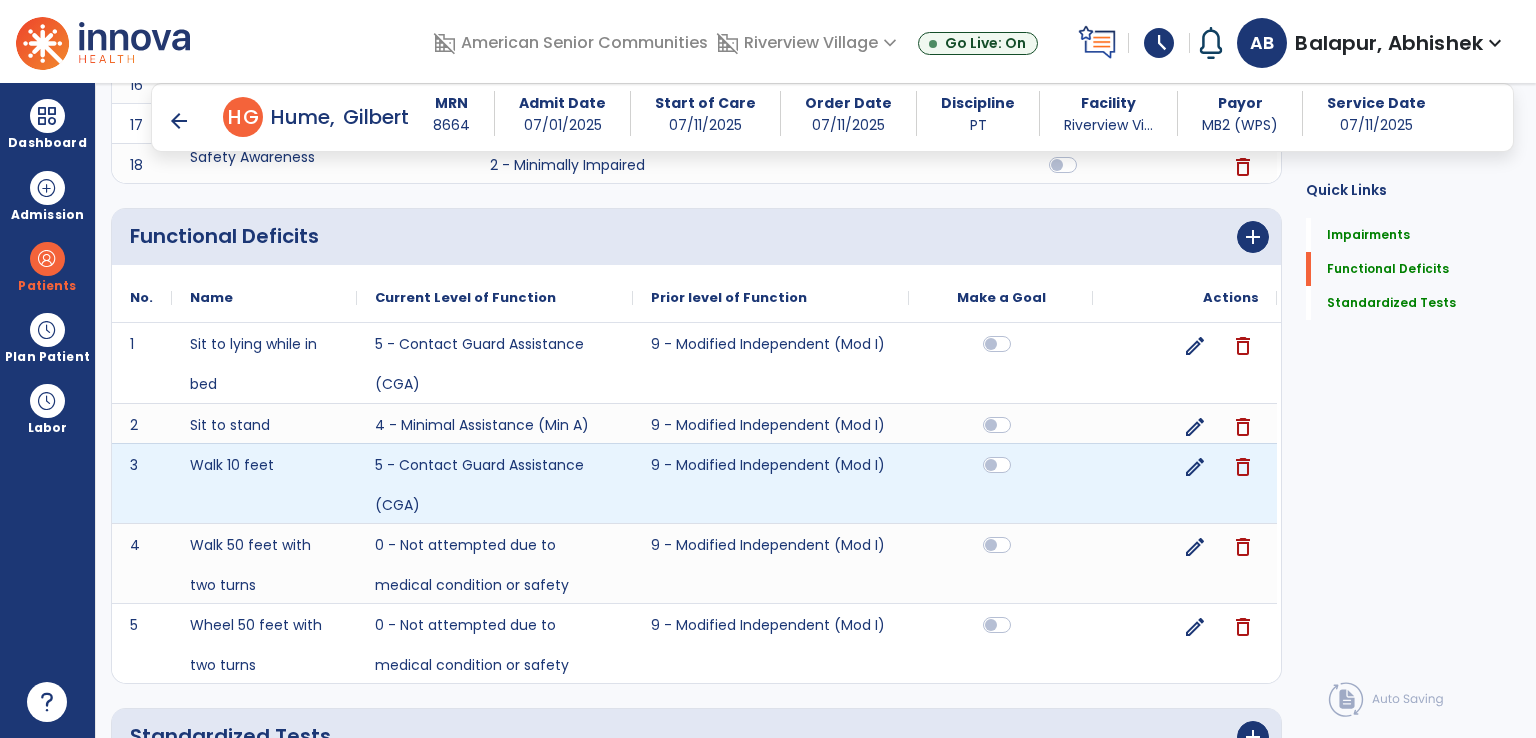 scroll, scrollTop: 900, scrollLeft: 0, axis: vertical 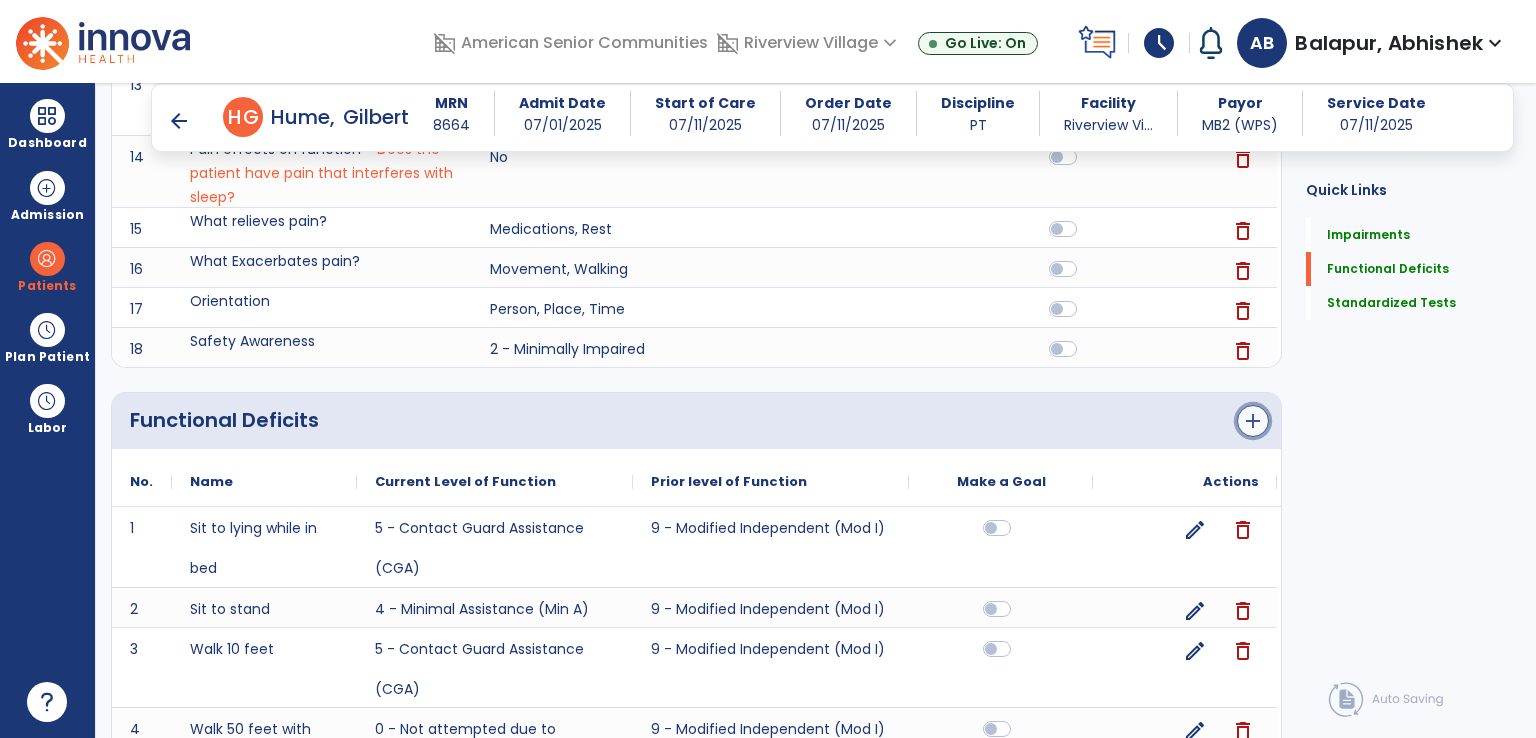 click on "add" 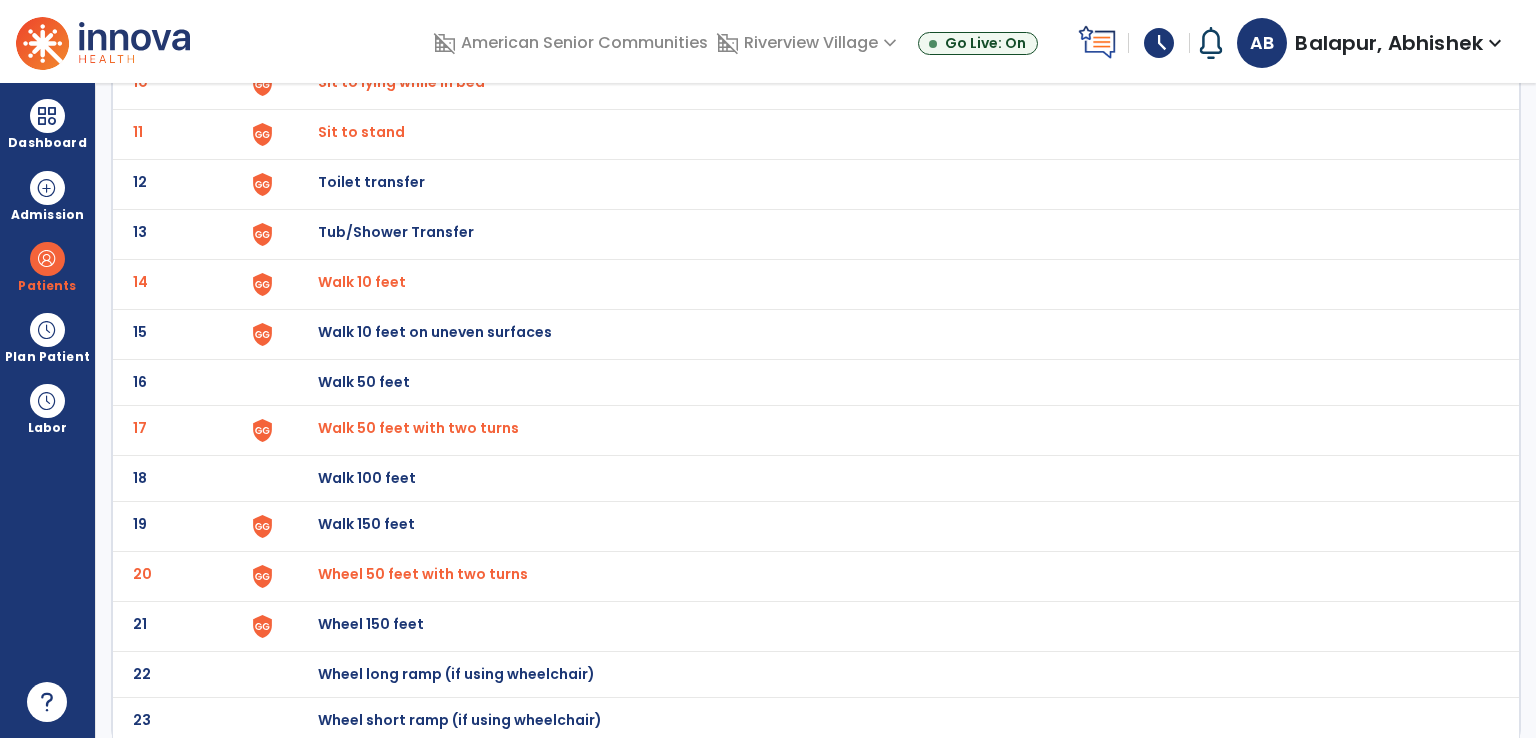 scroll, scrollTop: 628, scrollLeft: 0, axis: vertical 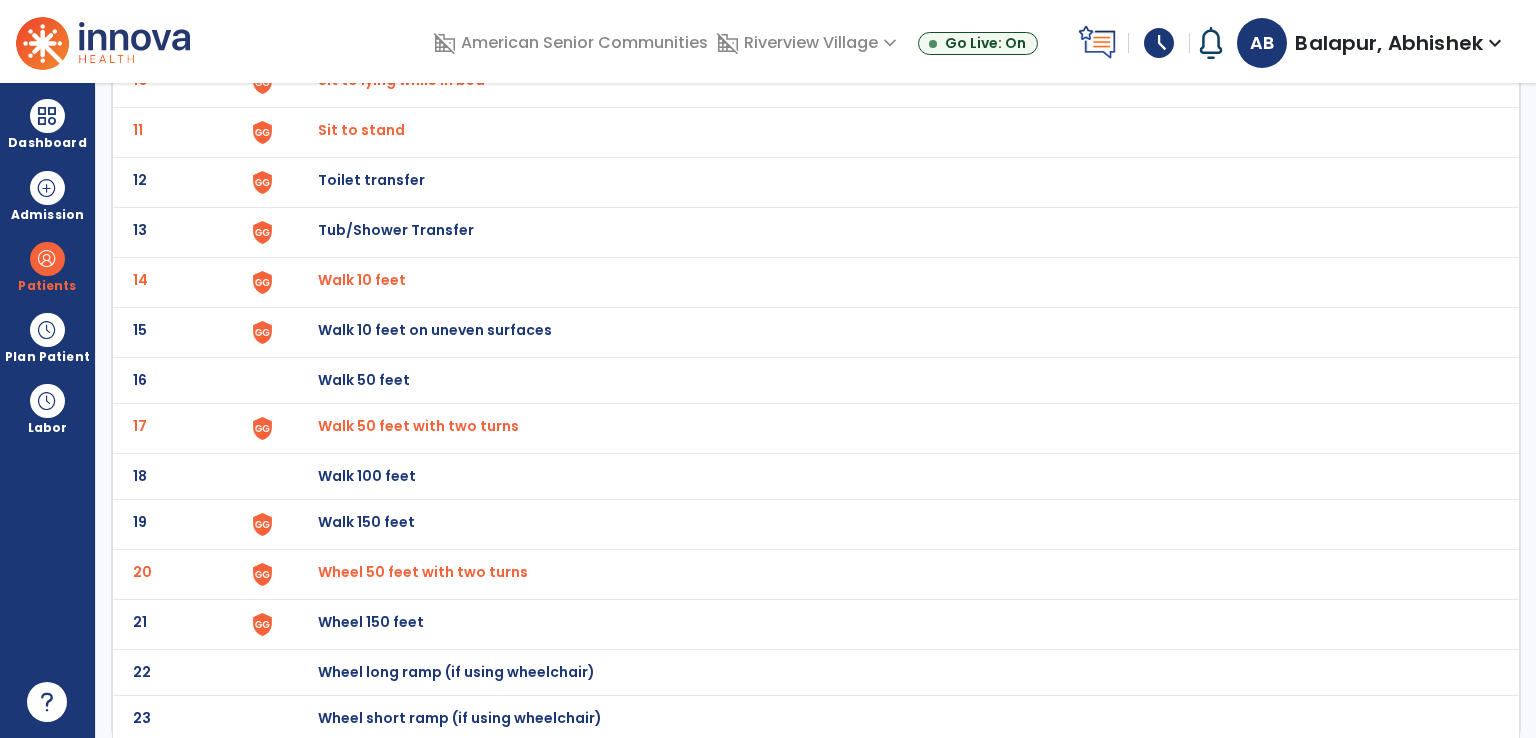 click on "Wheel 50 feet with two turns" at bounding box center (401, 80) 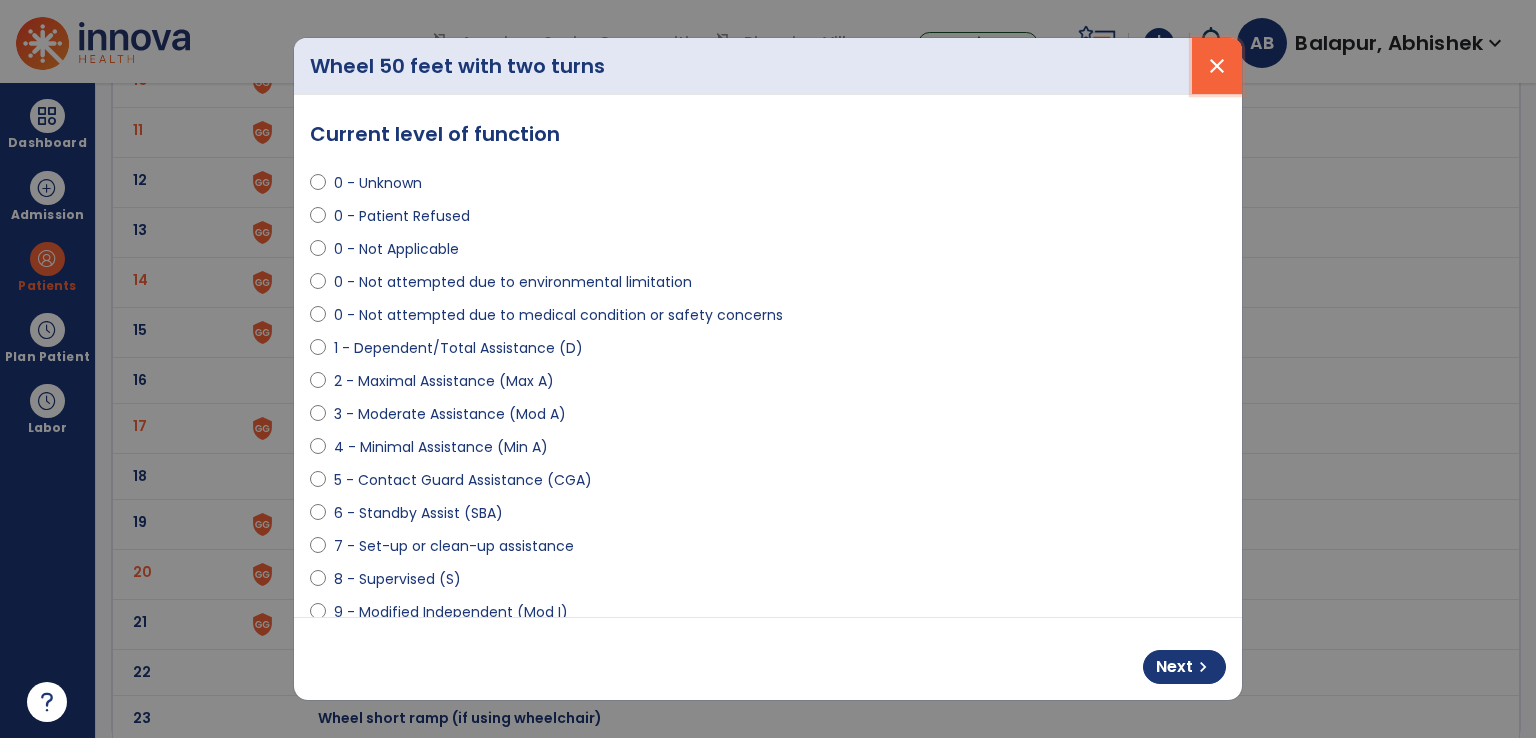 click on "close" at bounding box center (1217, 66) 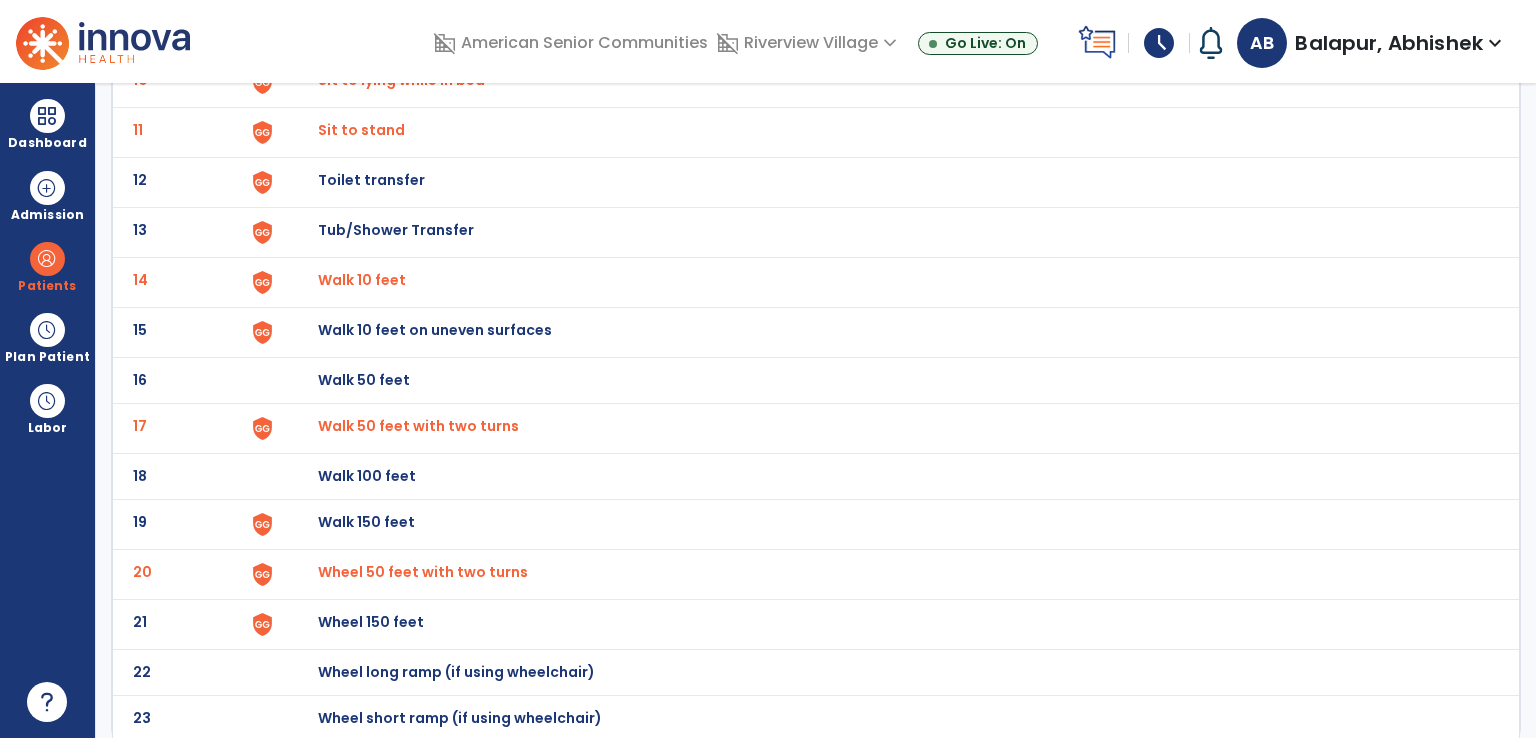 click on "Walk 150 feet" at bounding box center (364, -366) 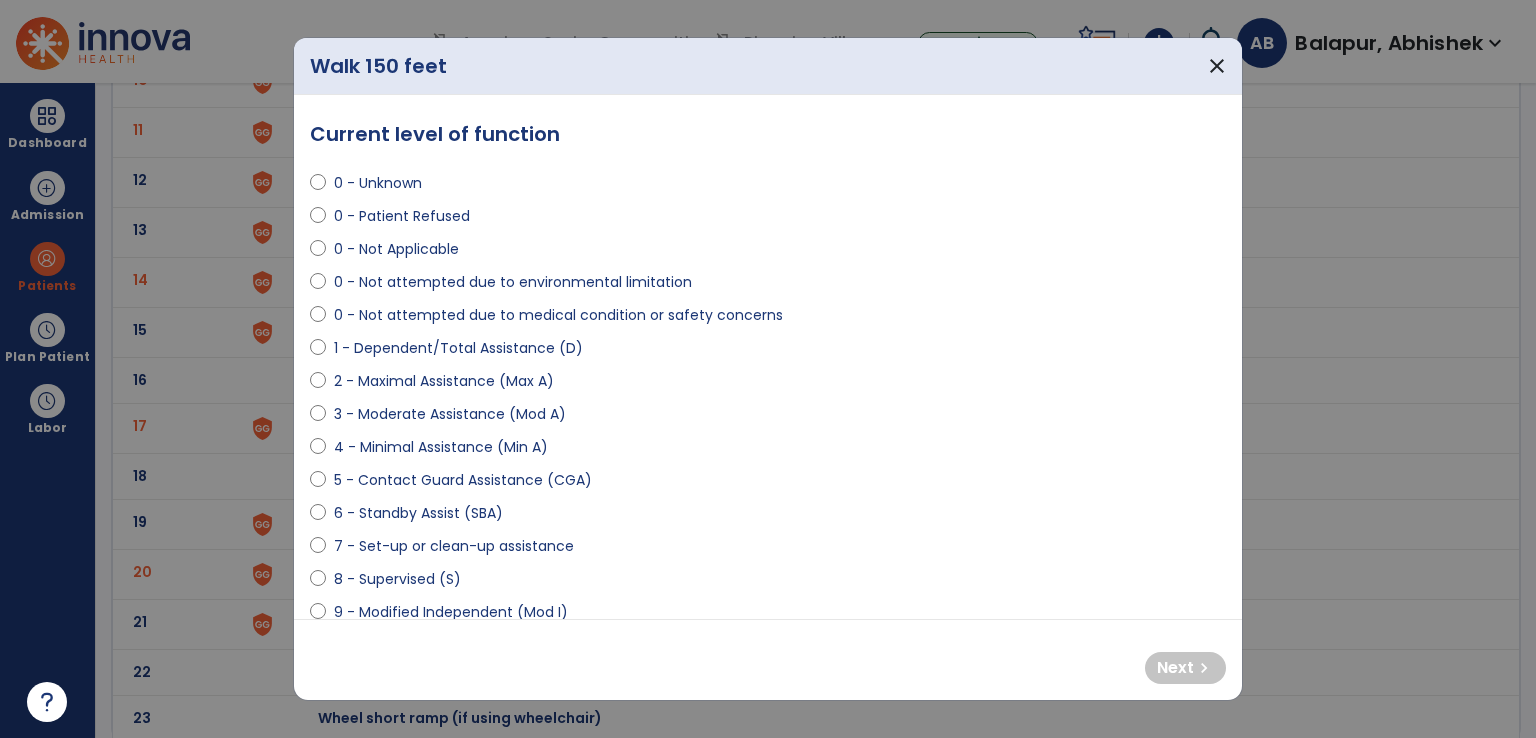 select on "**********" 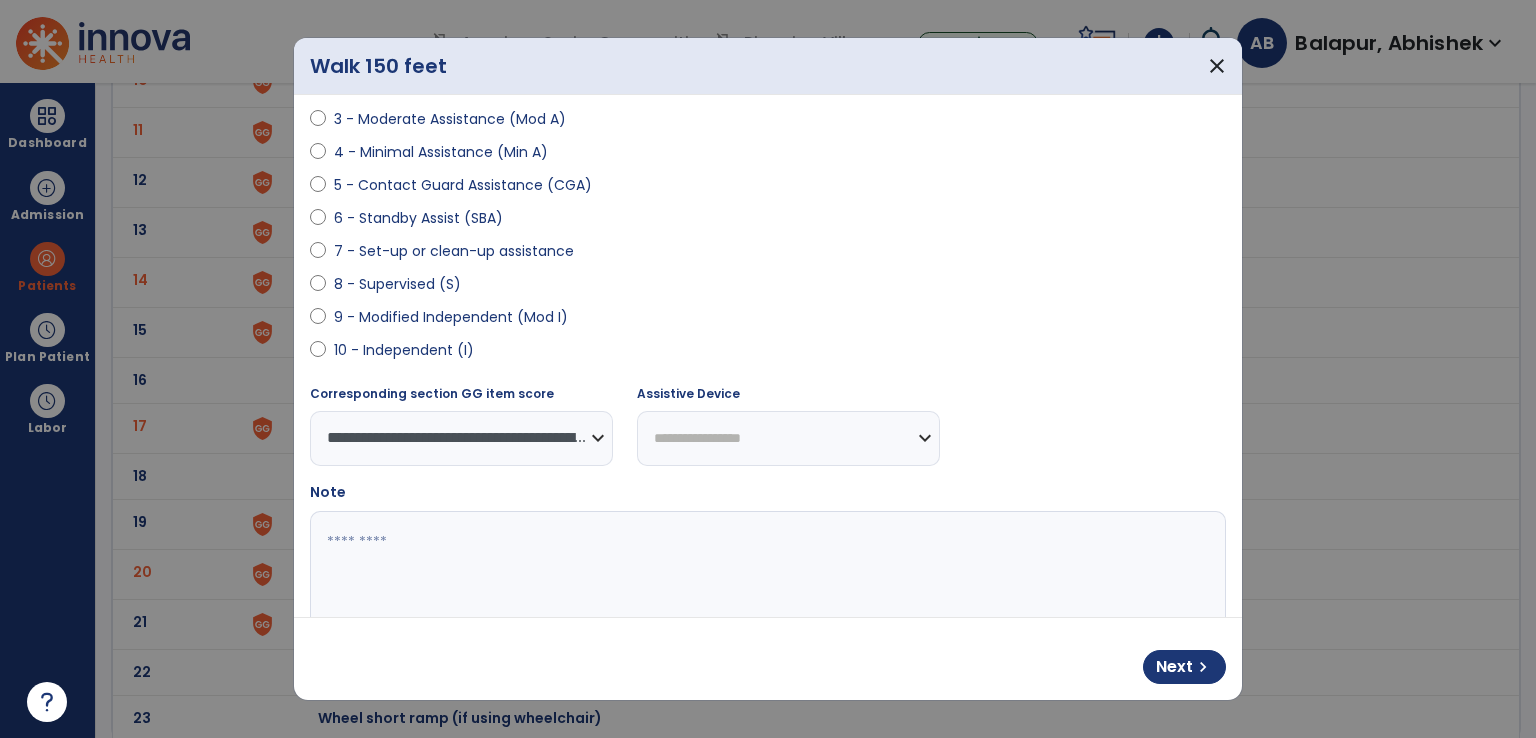 scroll, scrollTop: 300, scrollLeft: 0, axis: vertical 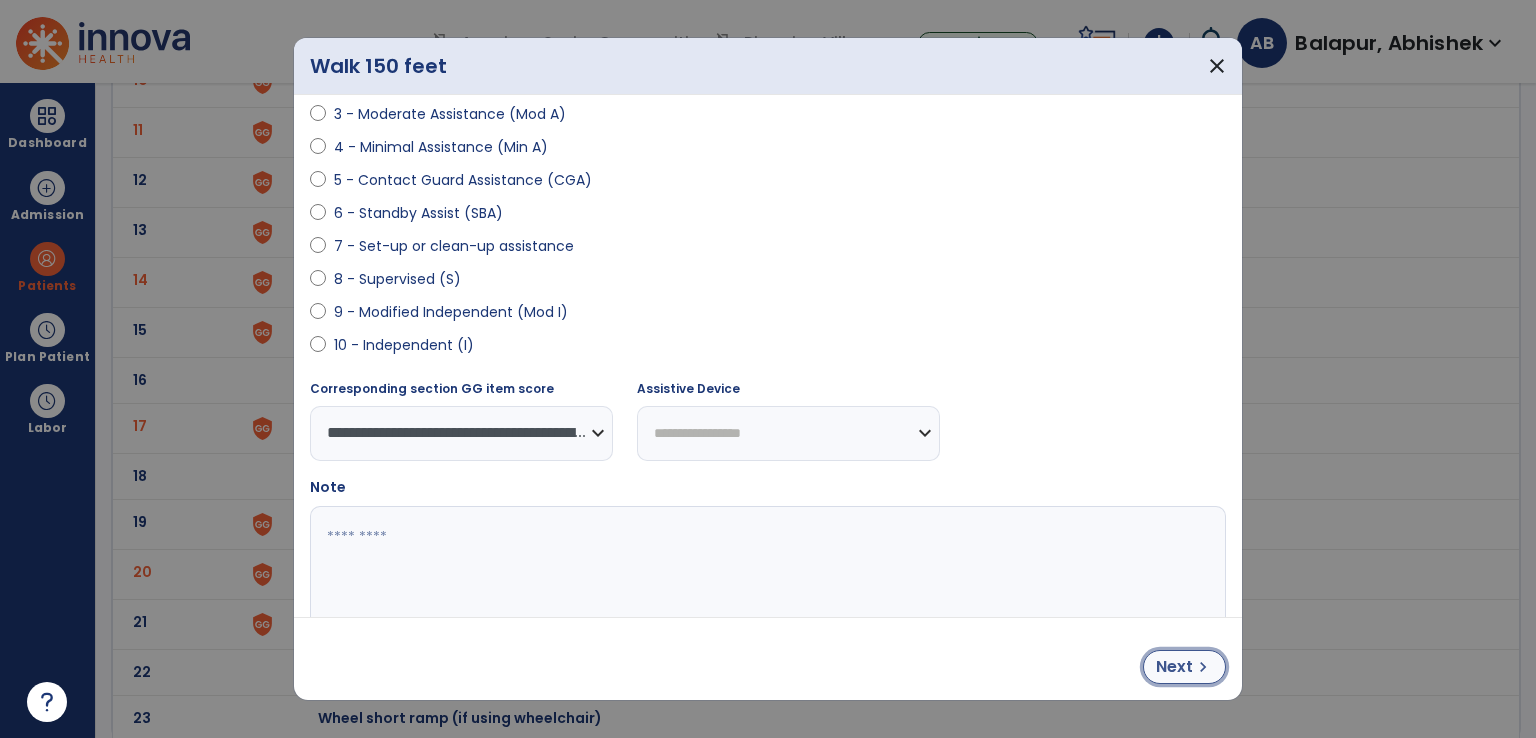 click on "Next" at bounding box center (1174, 667) 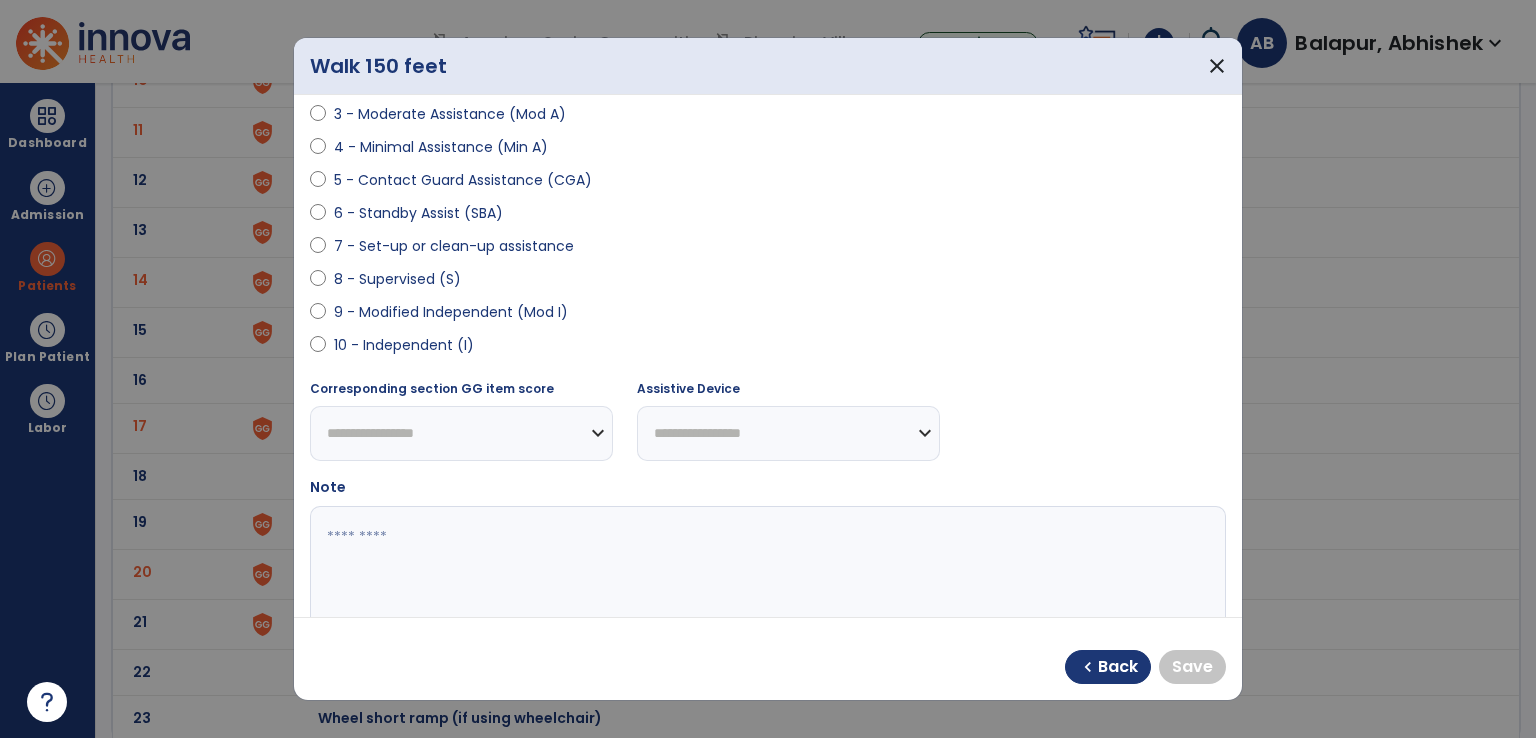 click on "9 - Modified Independent (Mod I)" at bounding box center [451, 312] 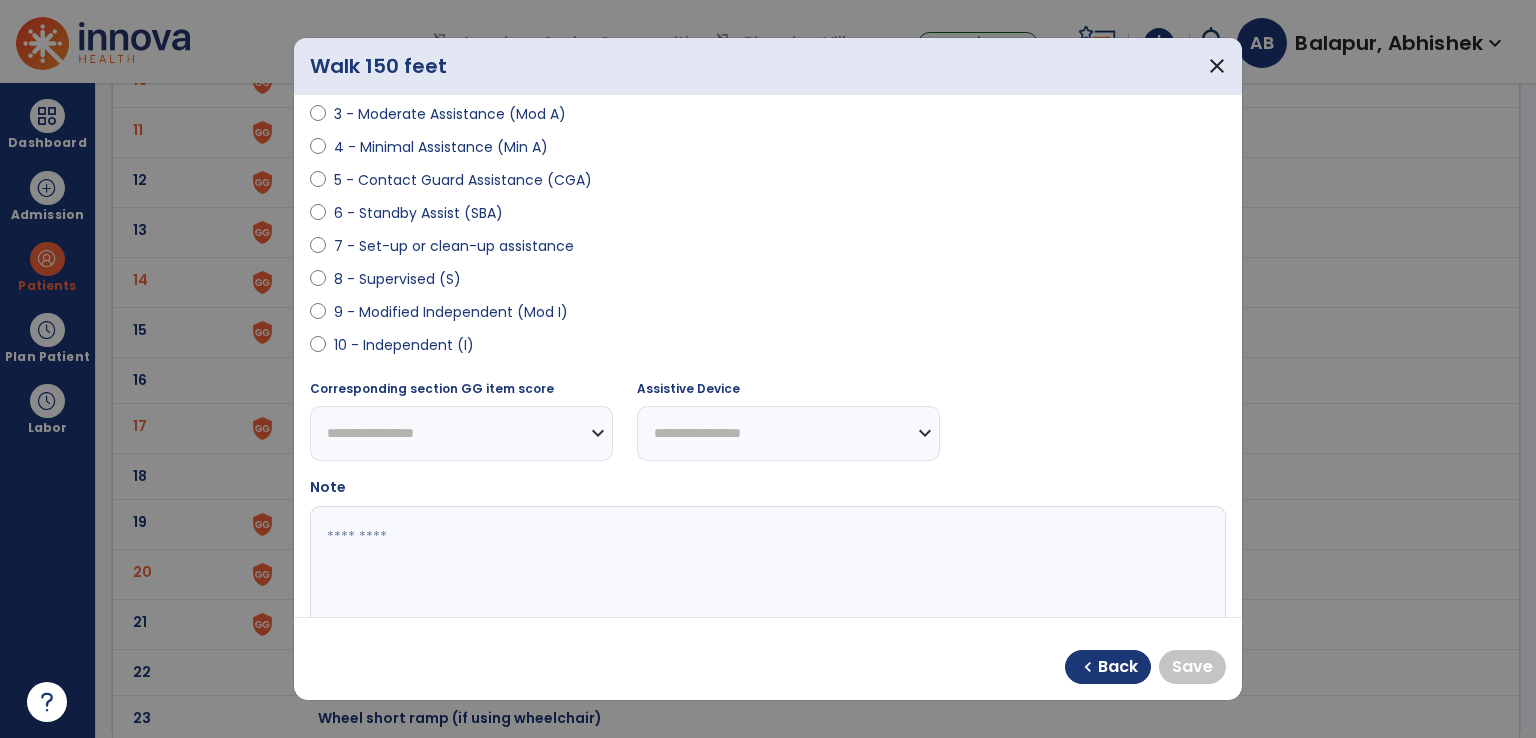 select on "**********" 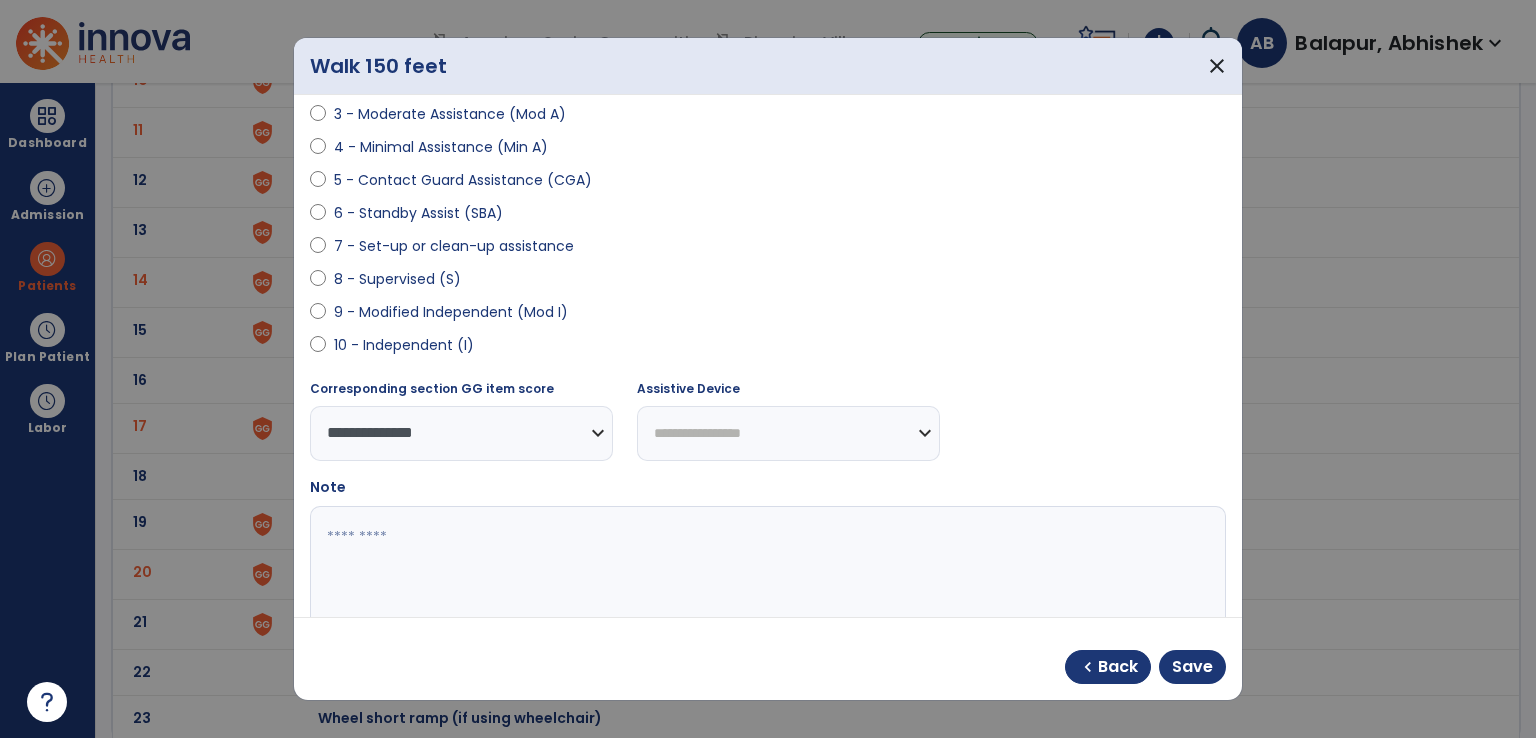 click on "**********" at bounding box center (768, 526) 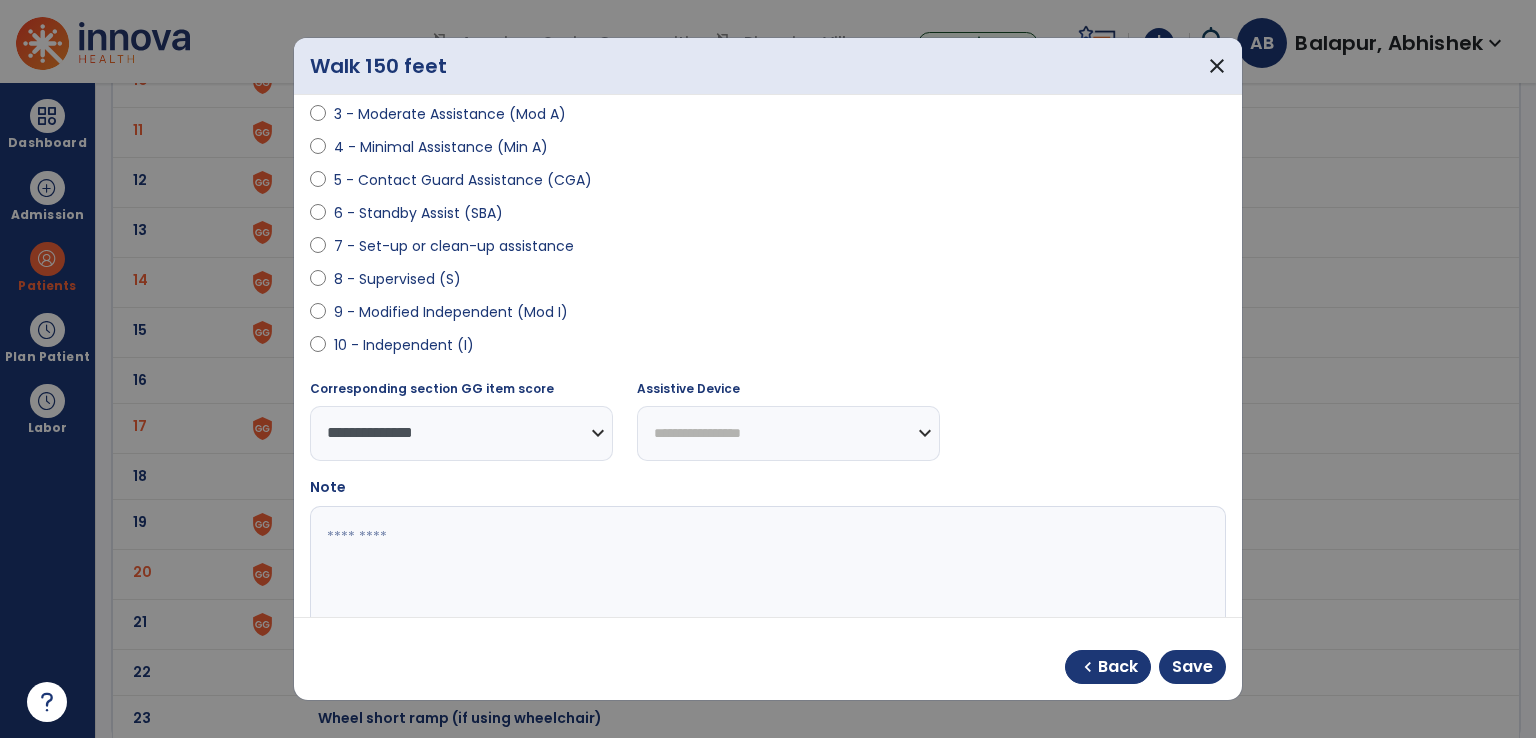 select on "**********" 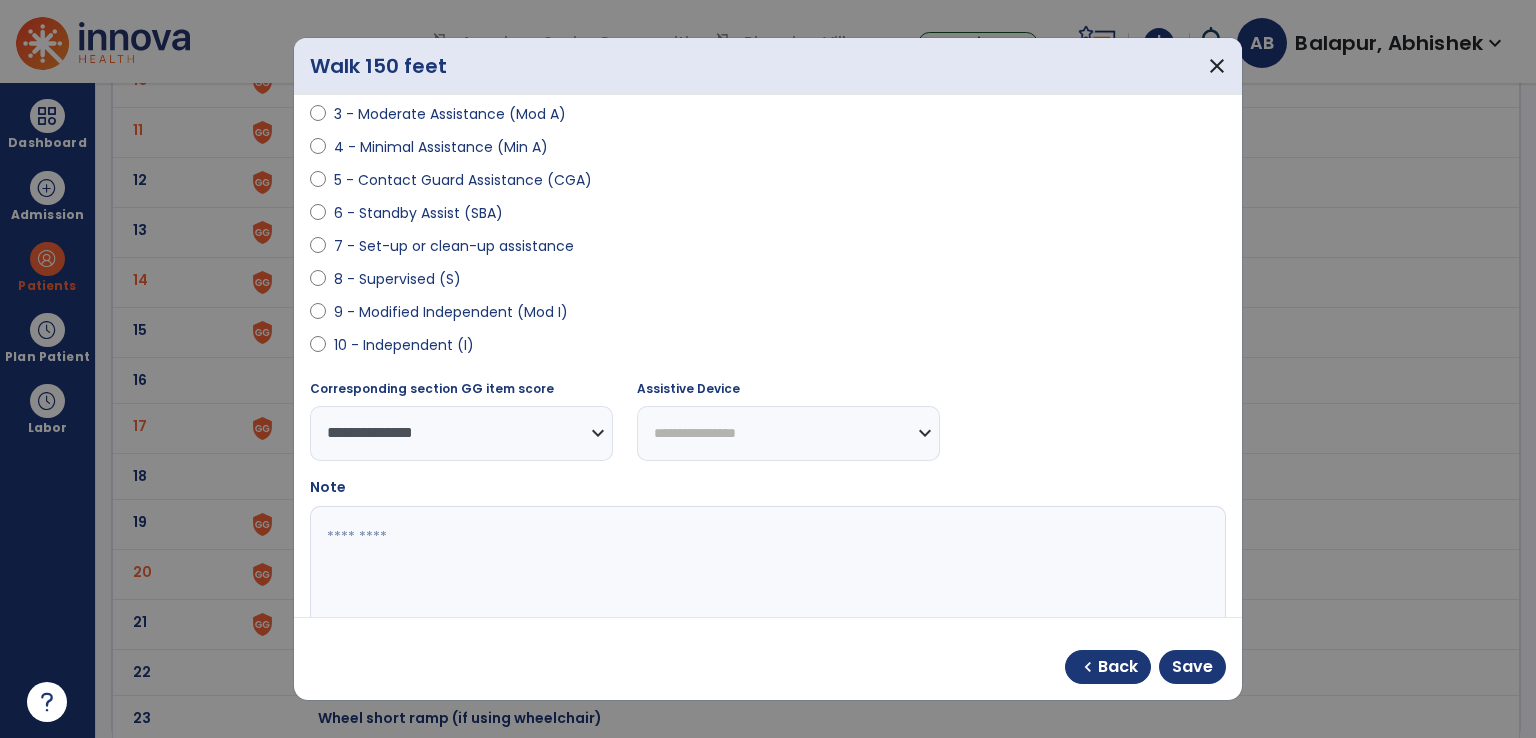 click on "**********" at bounding box center (788, 433) 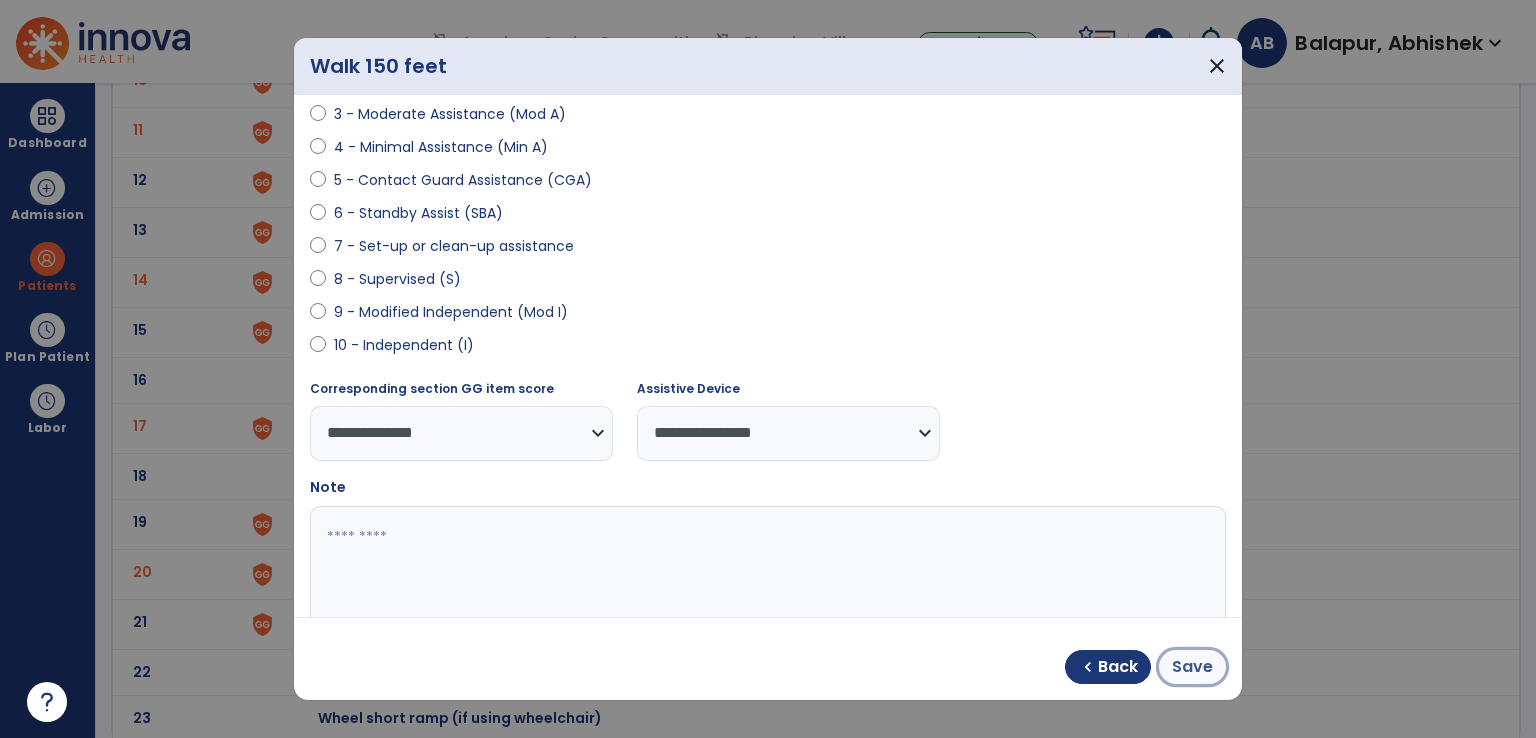 click on "Save" at bounding box center (1192, 667) 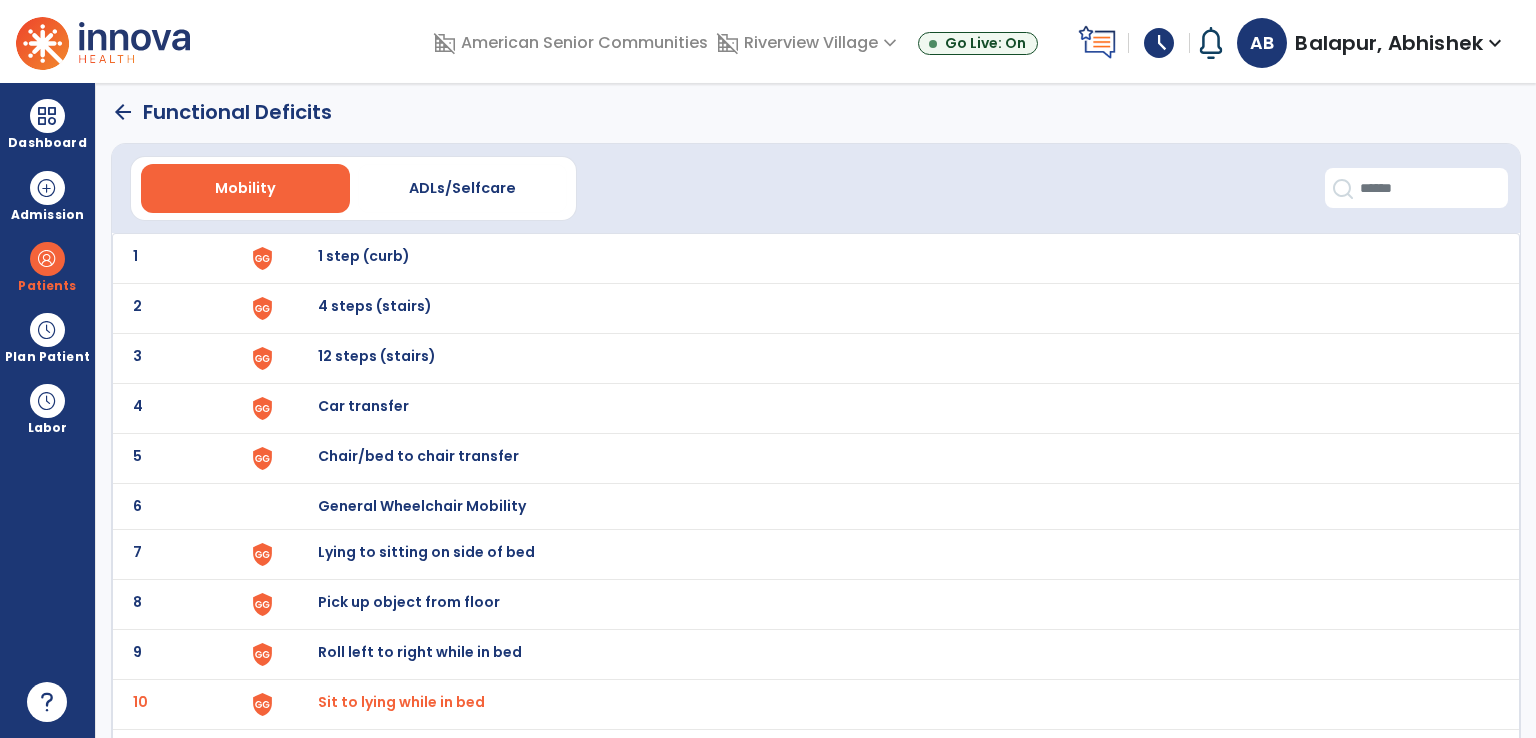 scroll, scrollTop: 0, scrollLeft: 0, axis: both 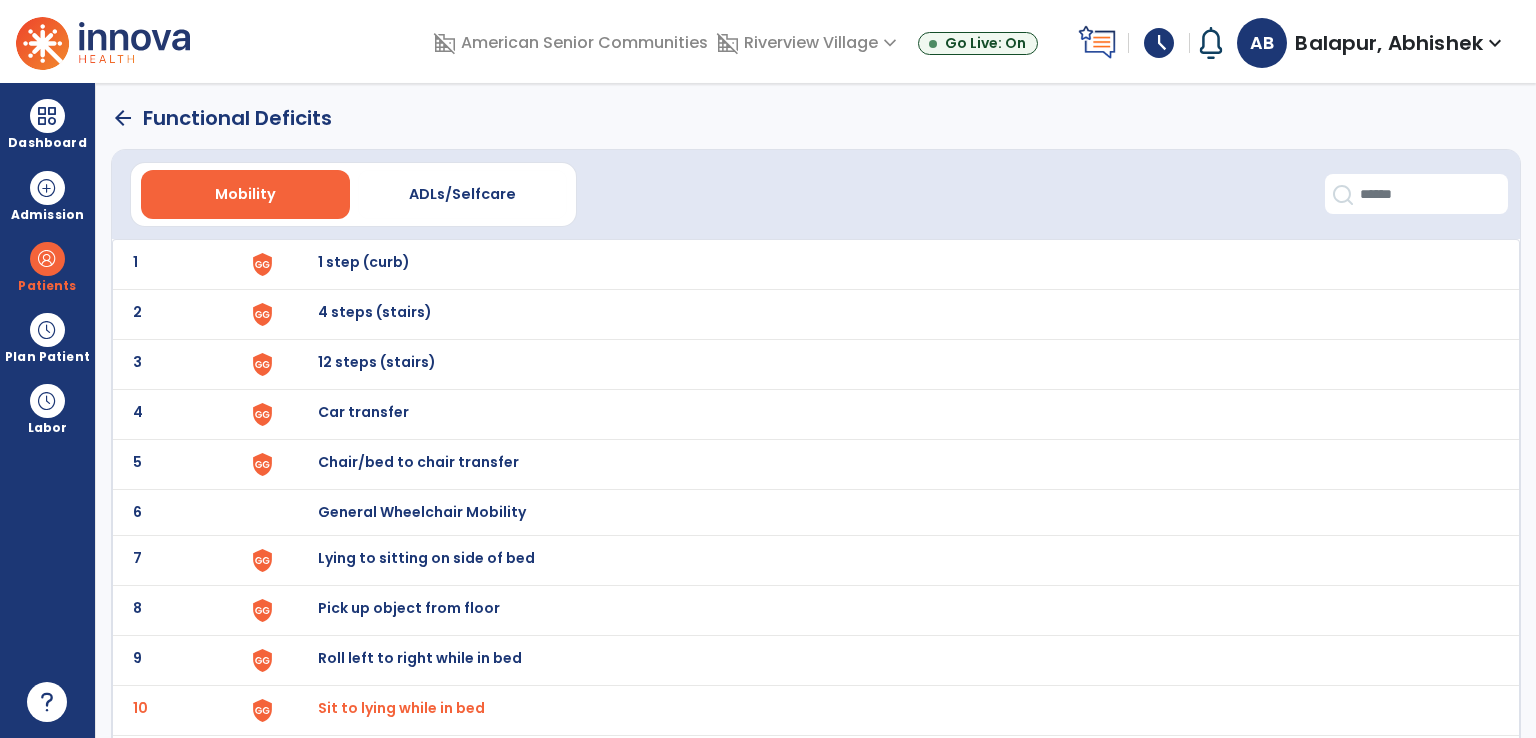click on "arrow_back" 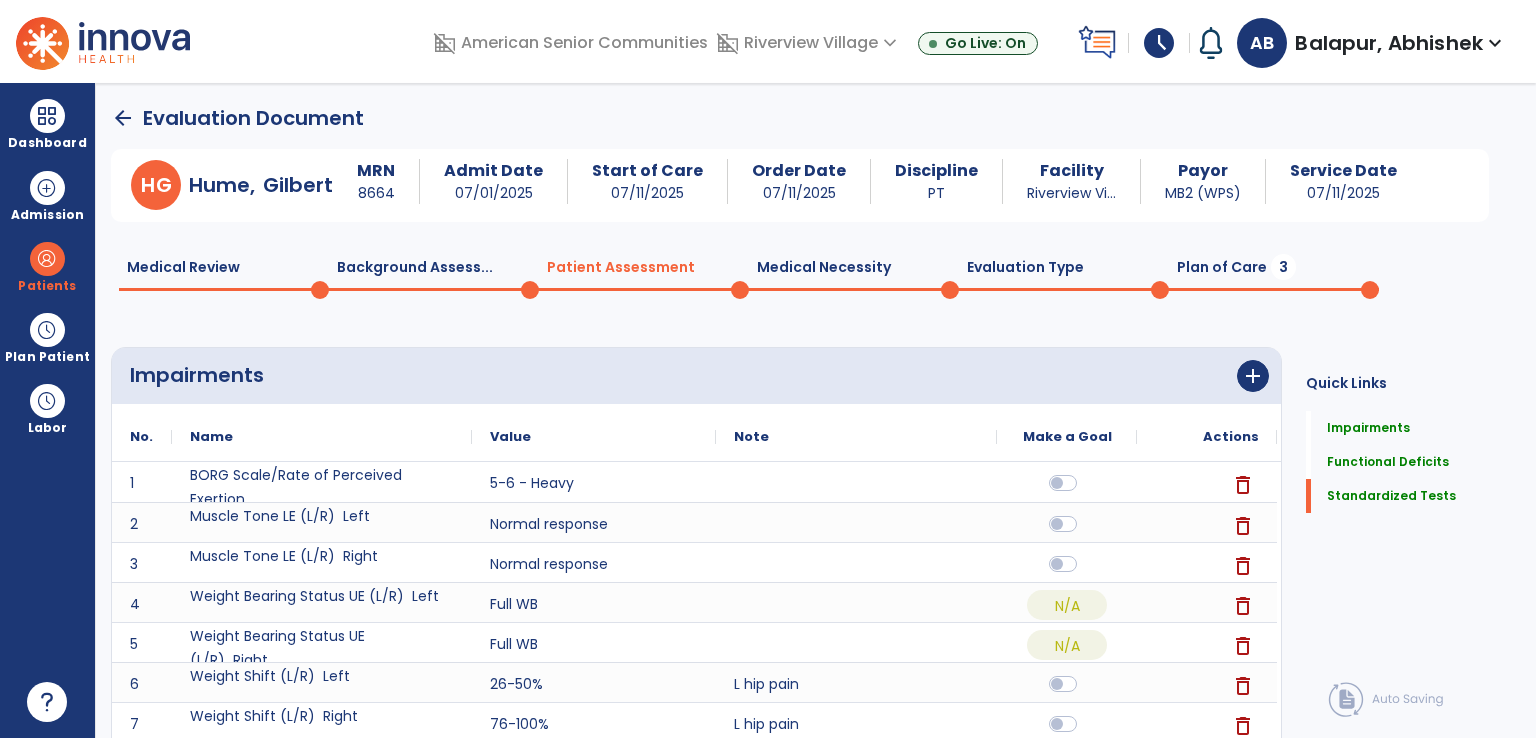 scroll, scrollTop: 1, scrollLeft: 0, axis: vertical 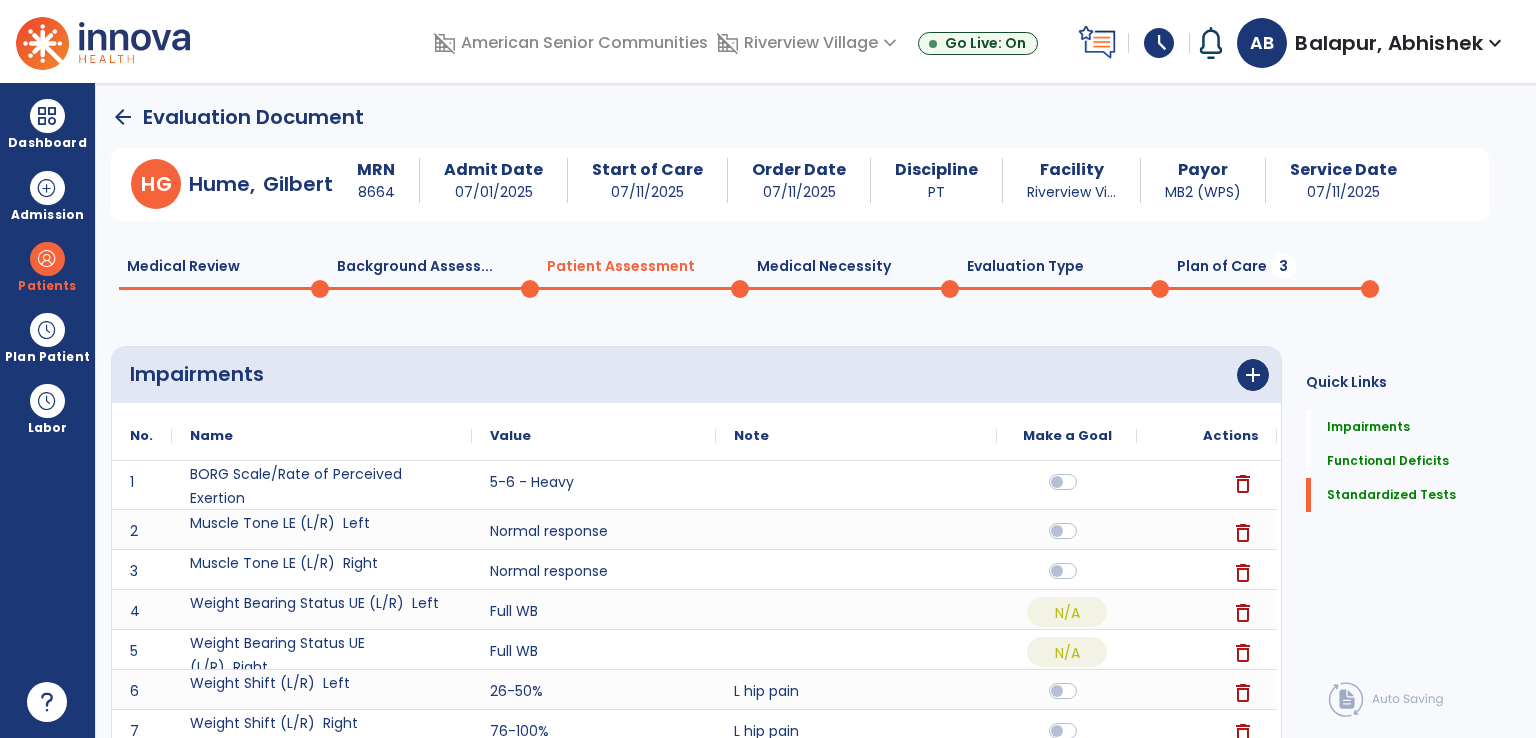 click on "Evaluation Type  0" 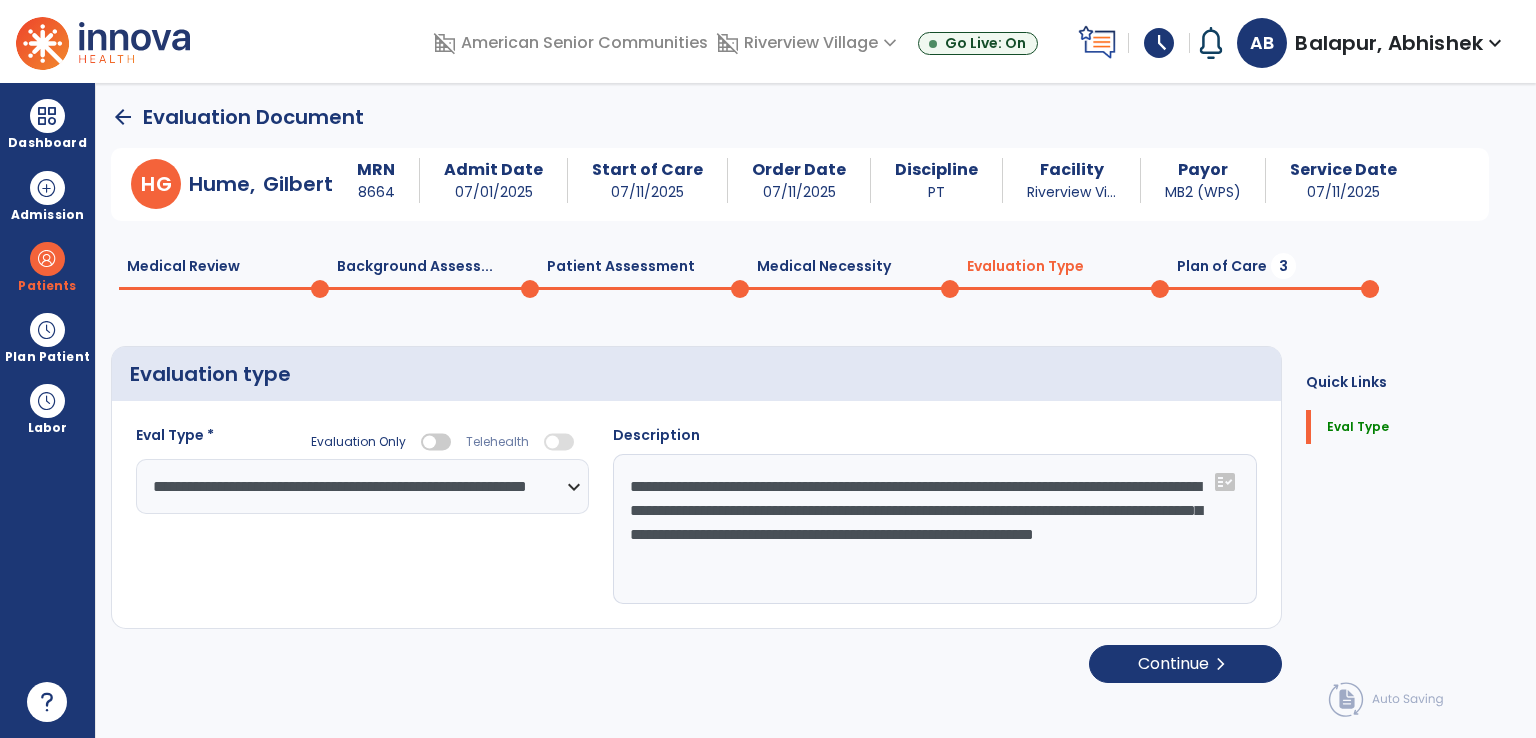 click on "3" 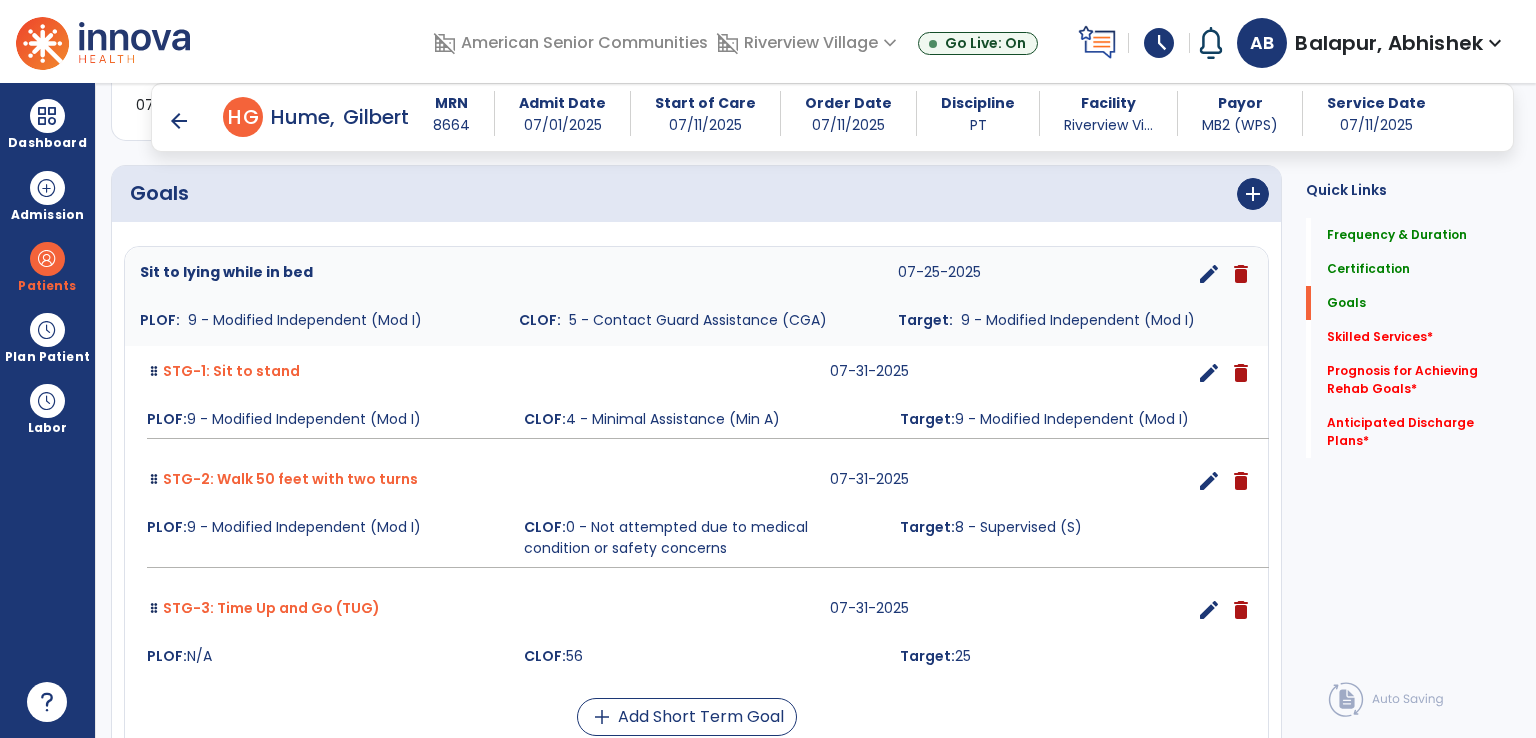 scroll, scrollTop: 501, scrollLeft: 0, axis: vertical 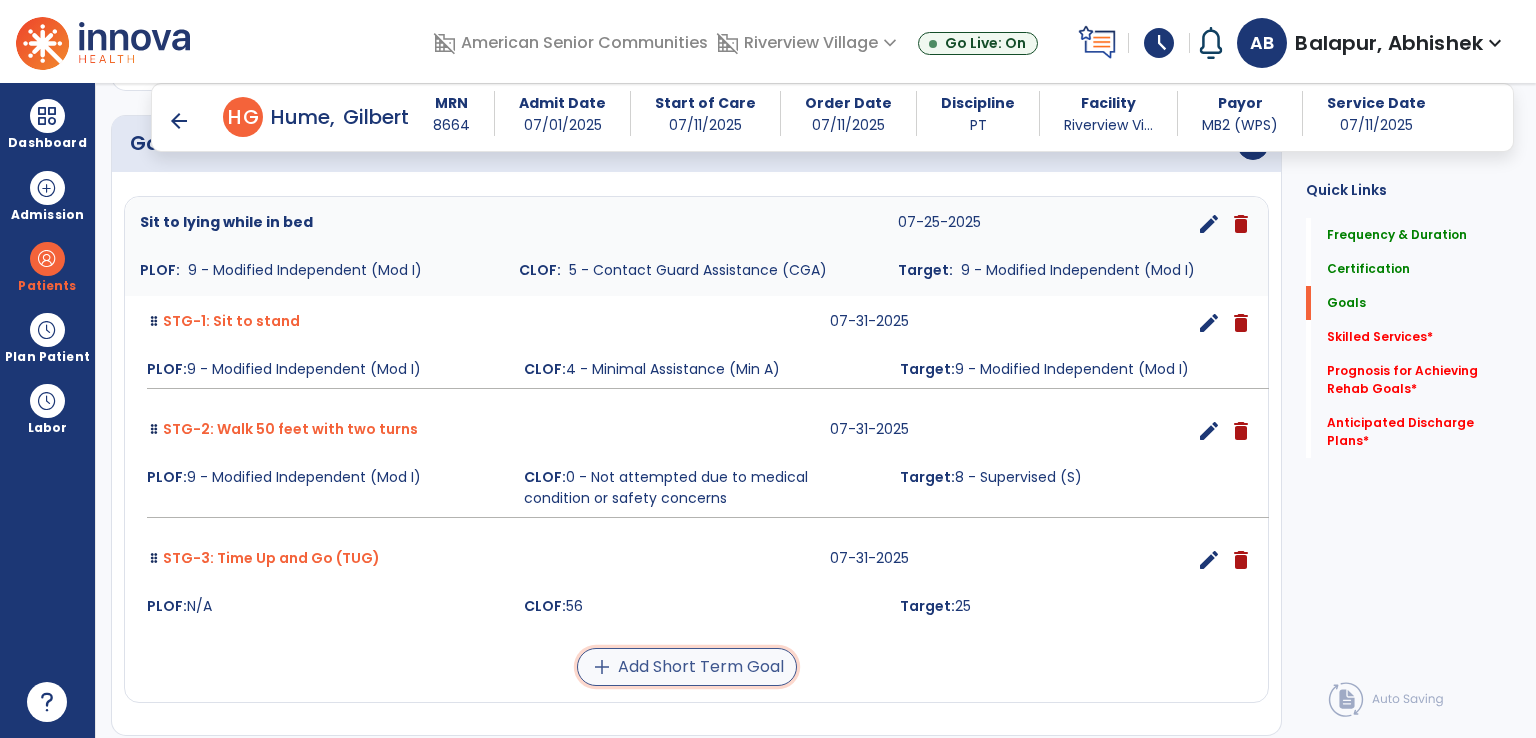 click on "add  Add Short Term Goal" at bounding box center (687, 667) 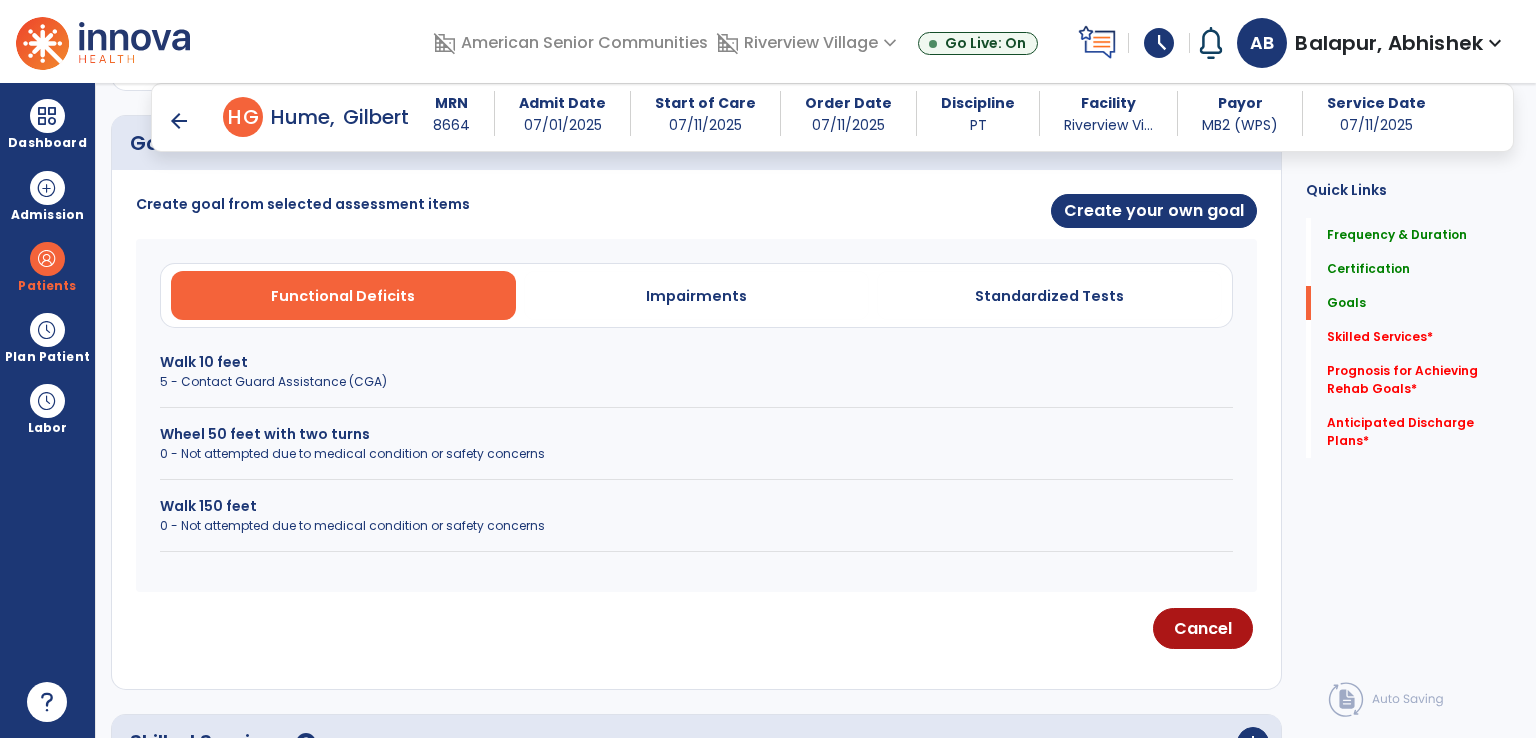 click on "0 - Not attempted due to medical condition or safety concerns" at bounding box center [696, 526] 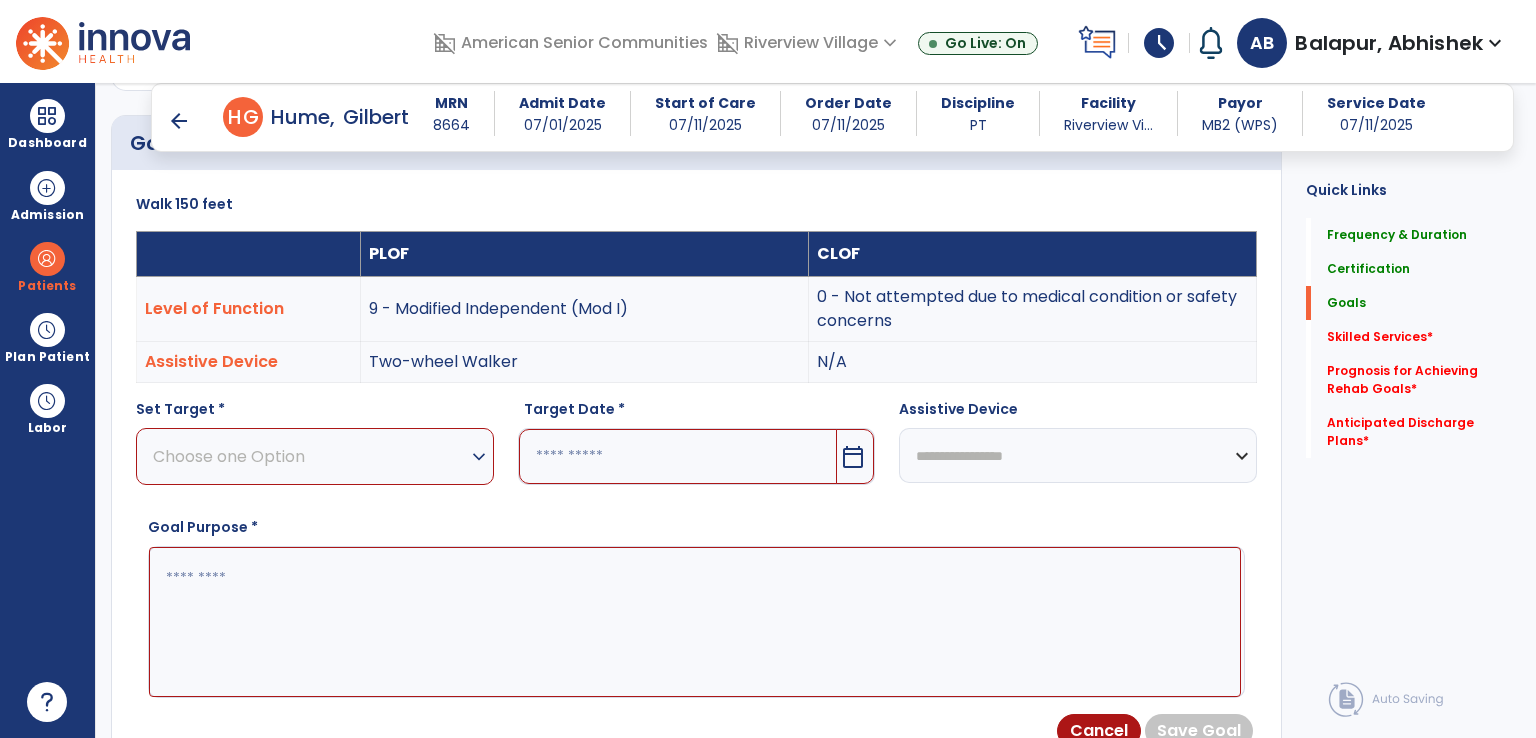 click on "Choose one Option" at bounding box center (310, 456) 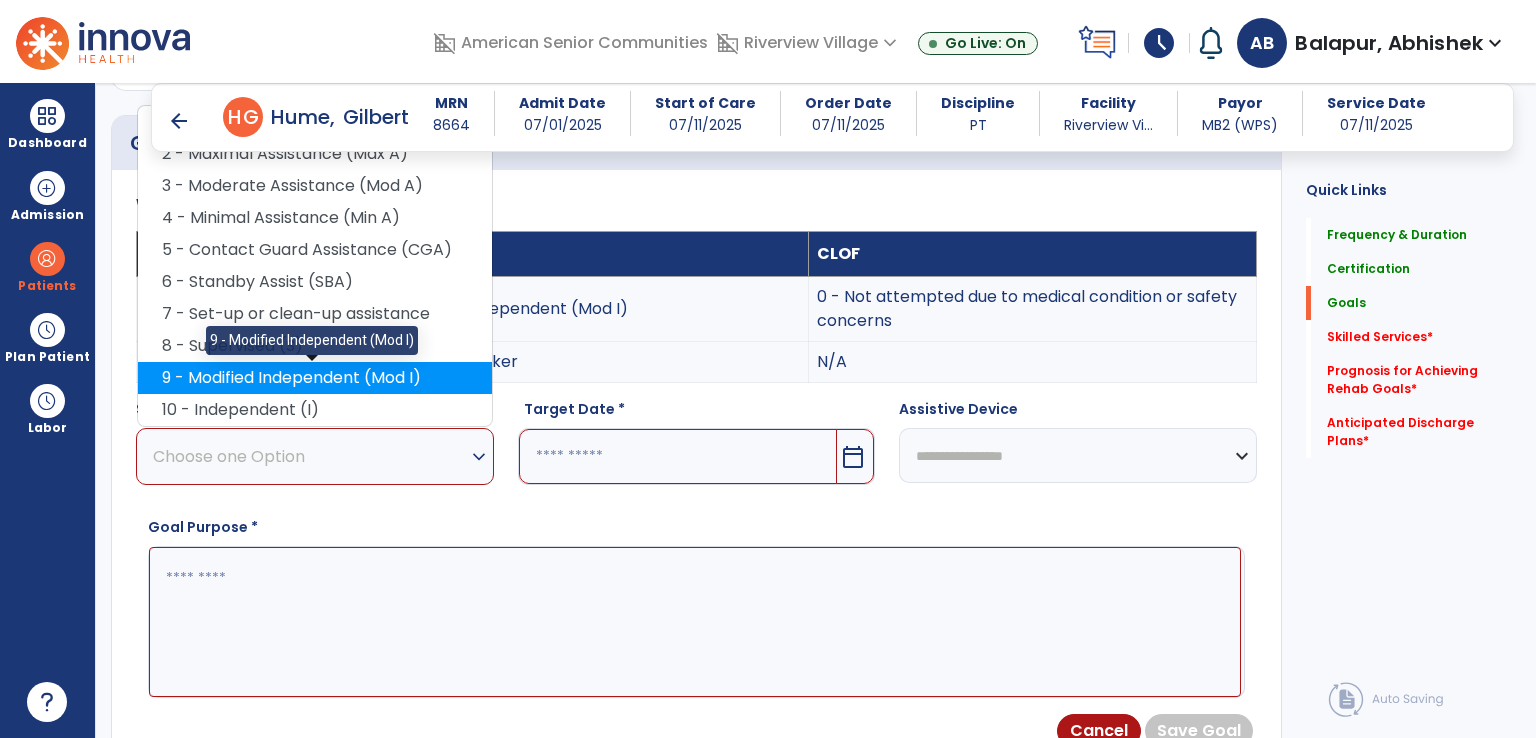 click on "9 - Modified Independent (Mod I)" at bounding box center [315, 378] 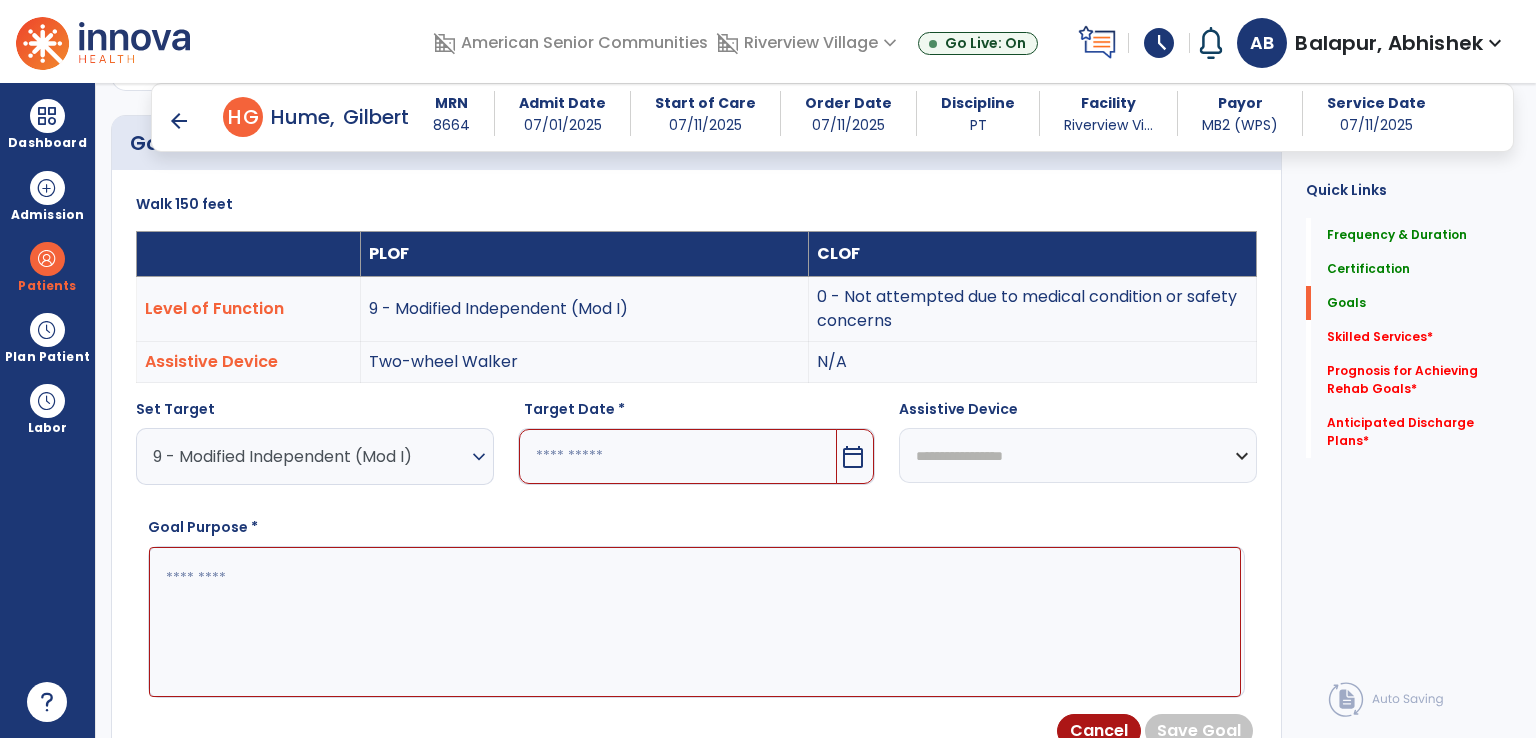 click at bounding box center [678, 456] 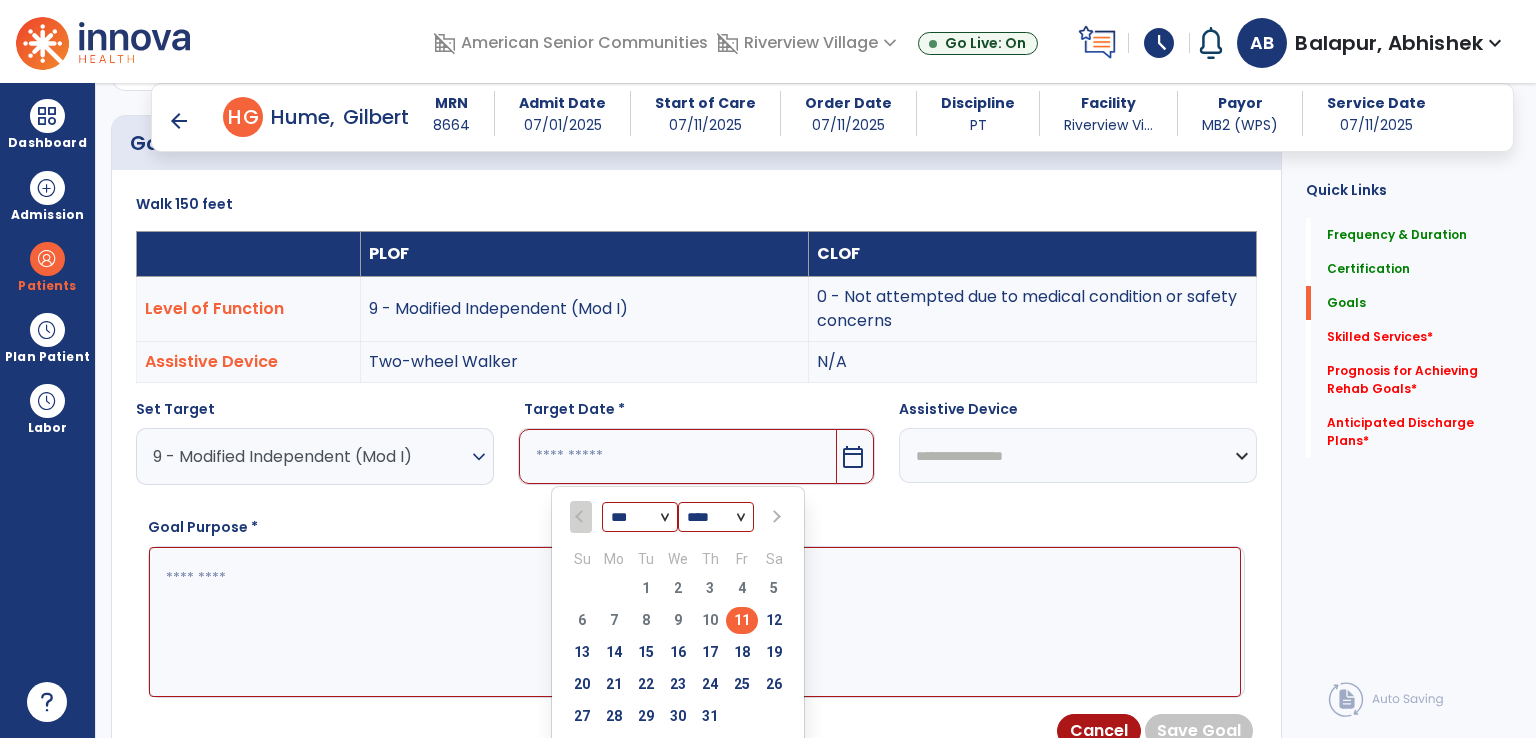 click at bounding box center (774, 517) 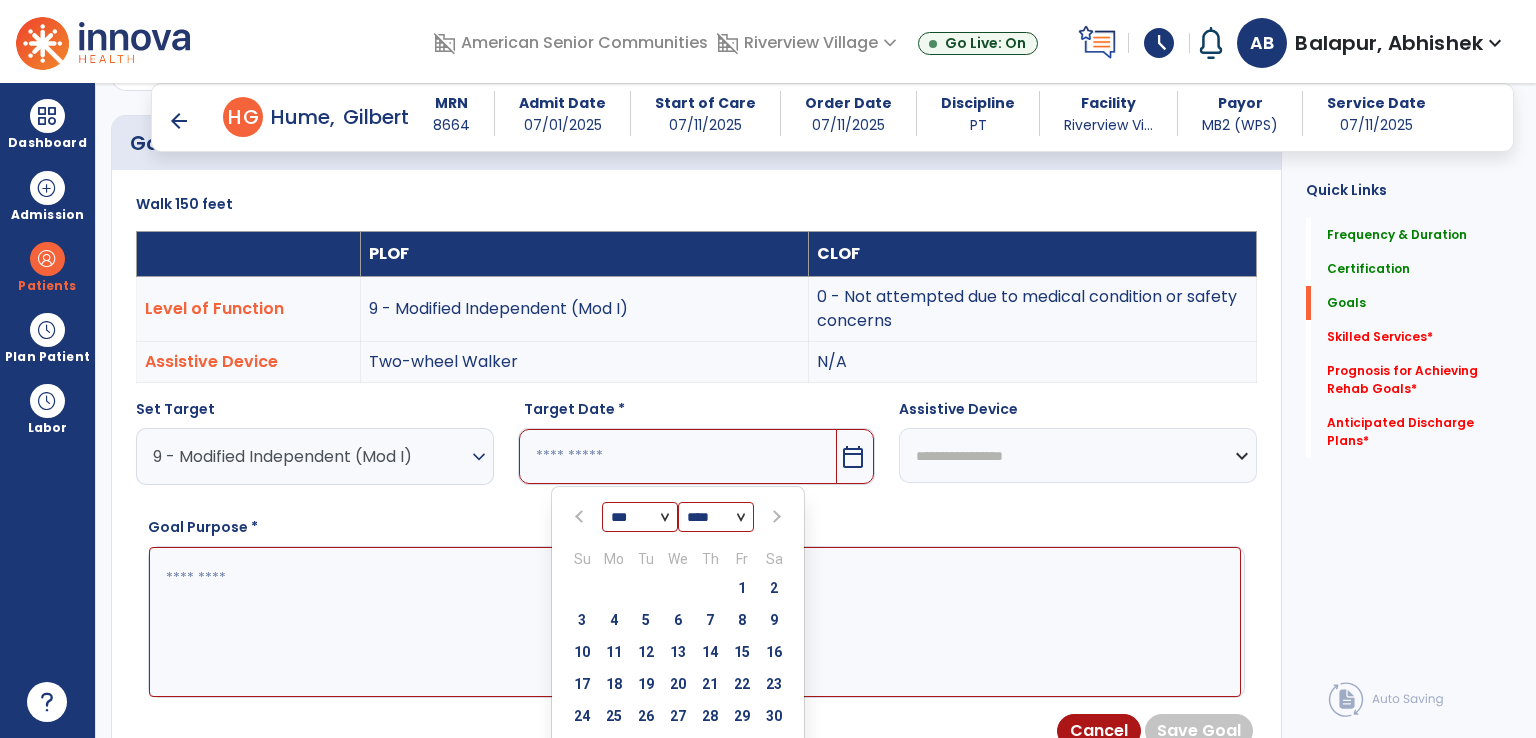 click on "29" at bounding box center [742, 716] 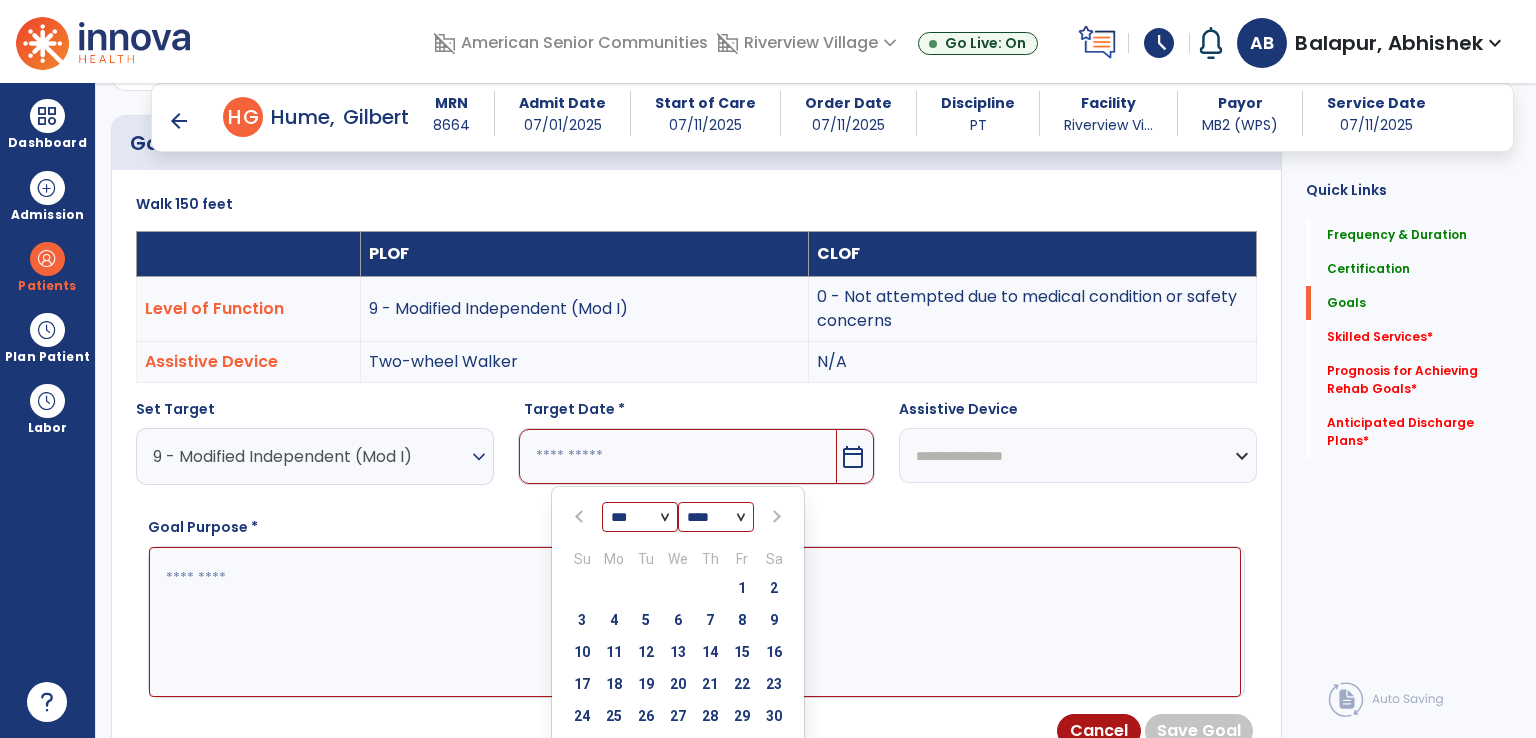 type on "*********" 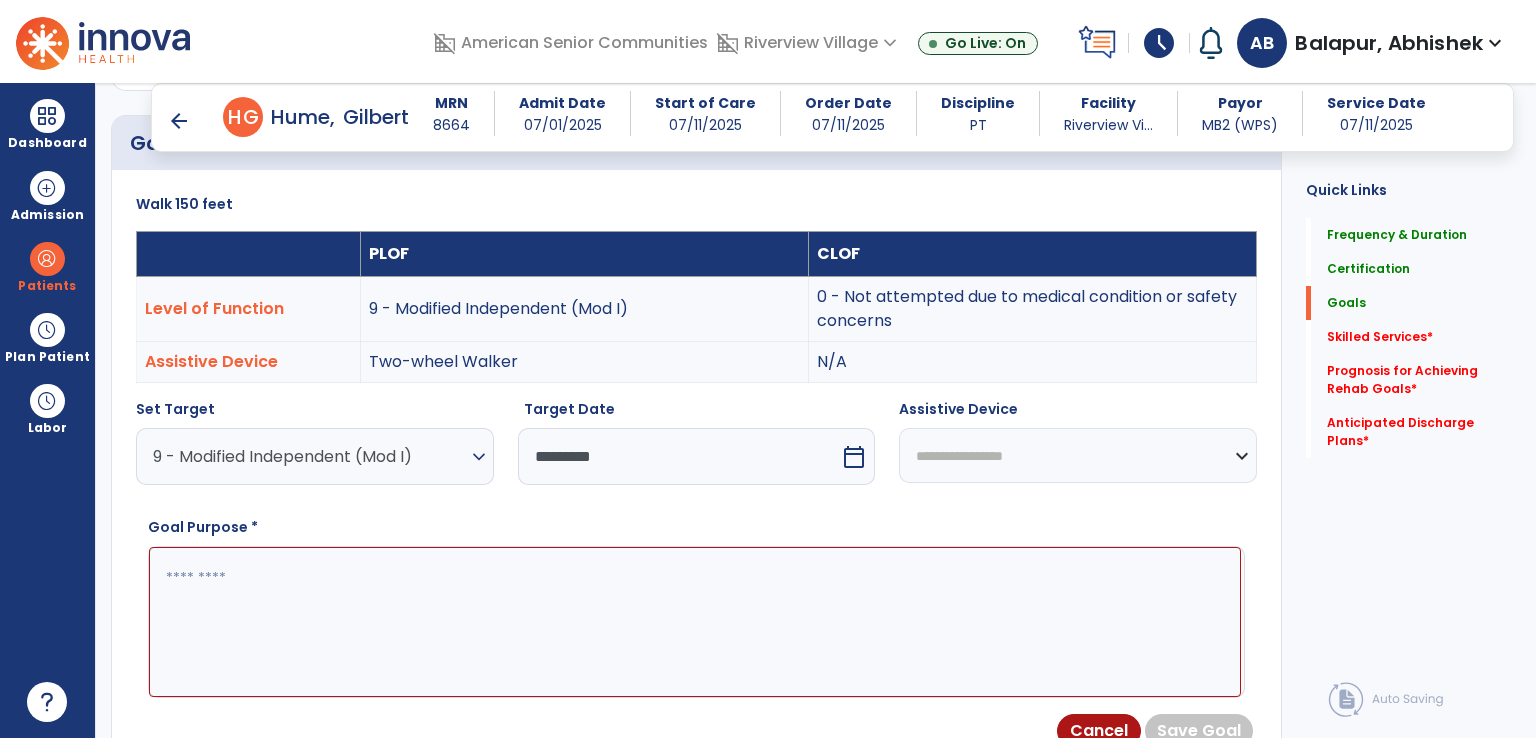 click on "**********" at bounding box center [1078, 455] 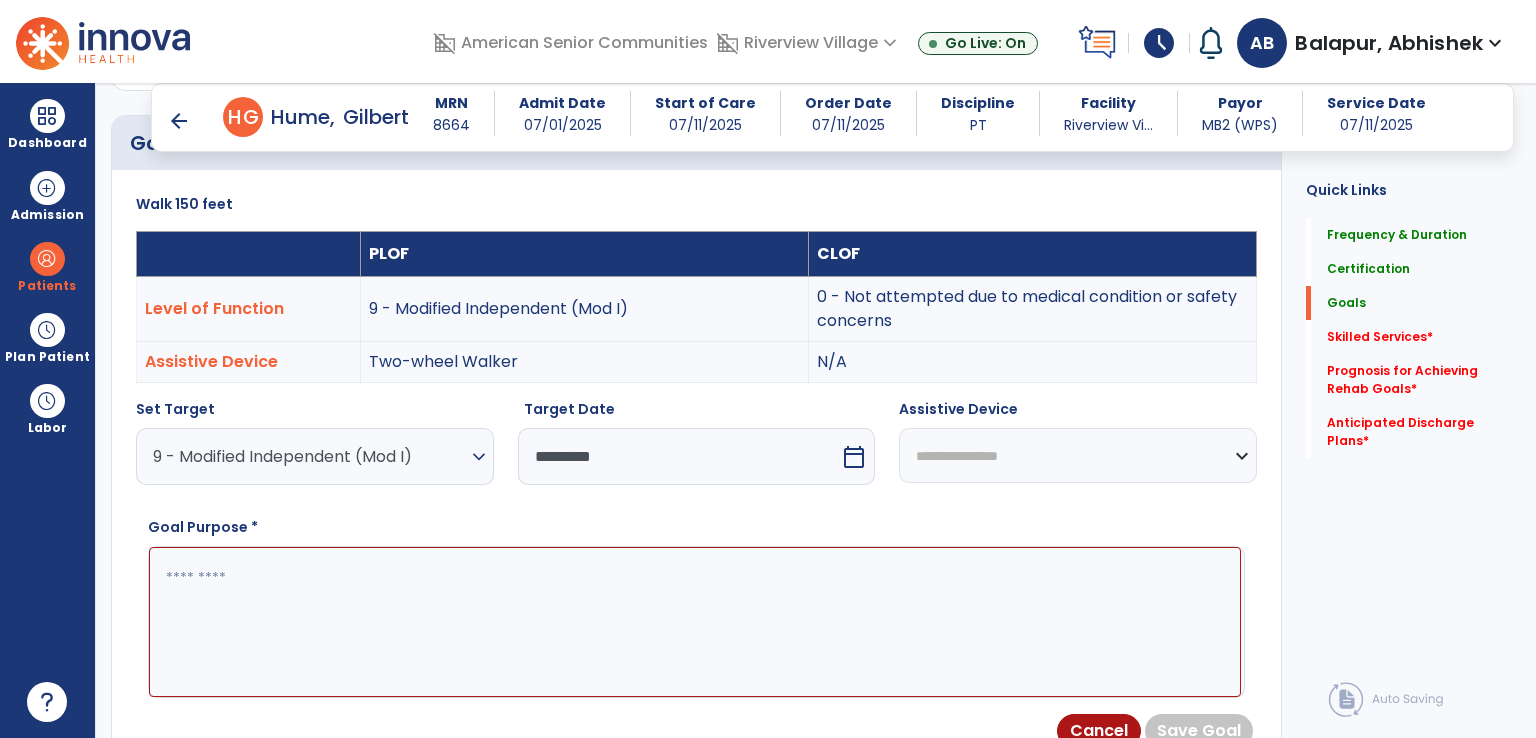 click on "**********" at bounding box center (1078, 455) 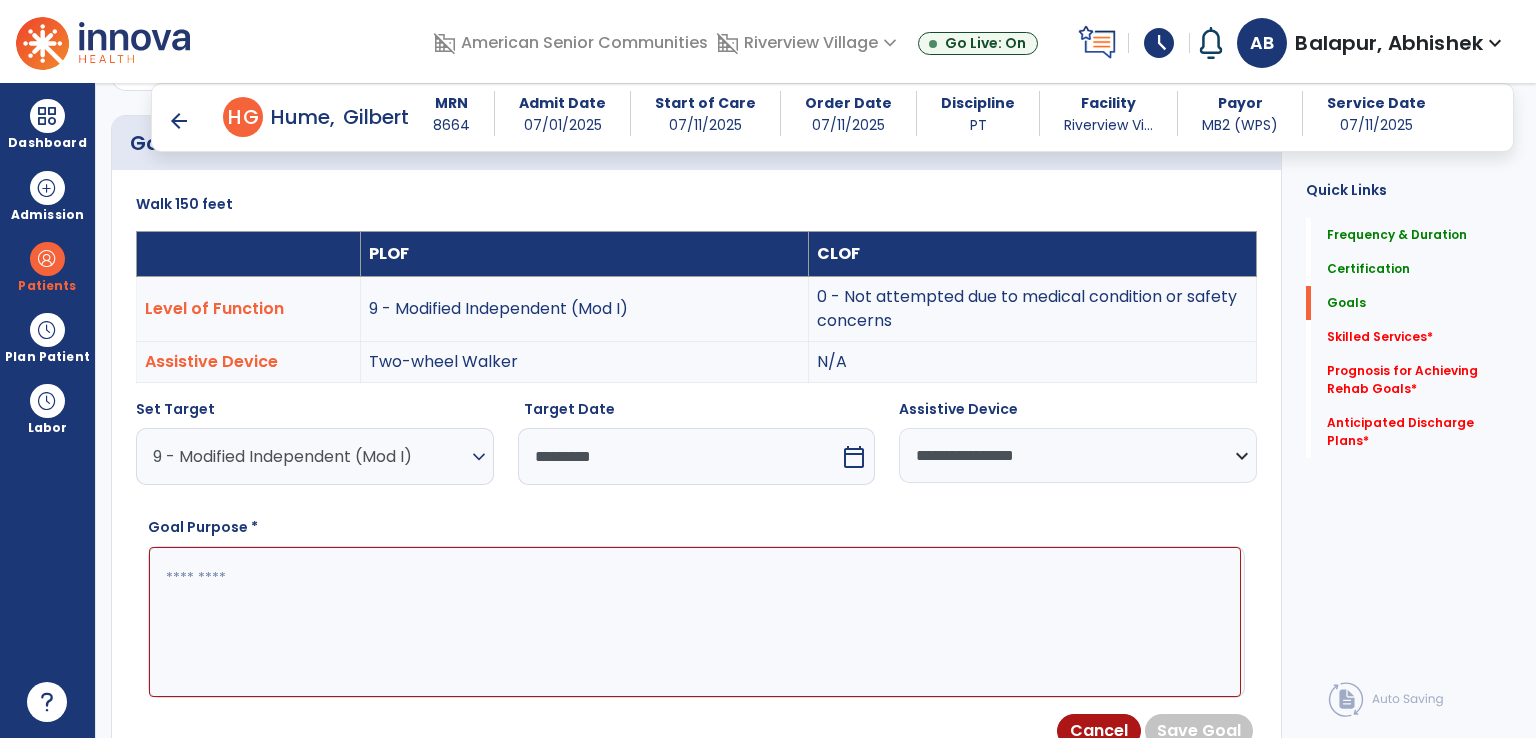 click at bounding box center [695, 622] 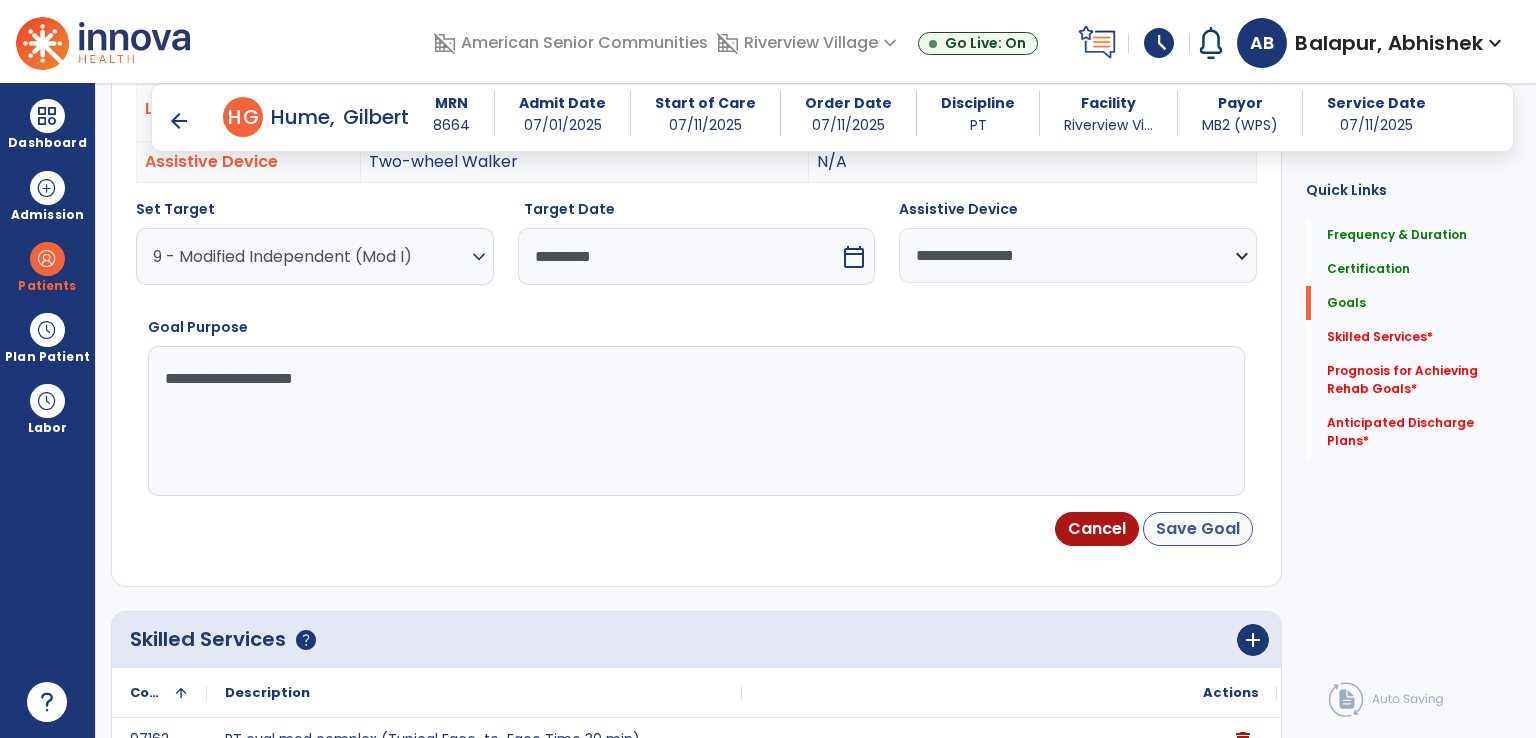 type on "**********" 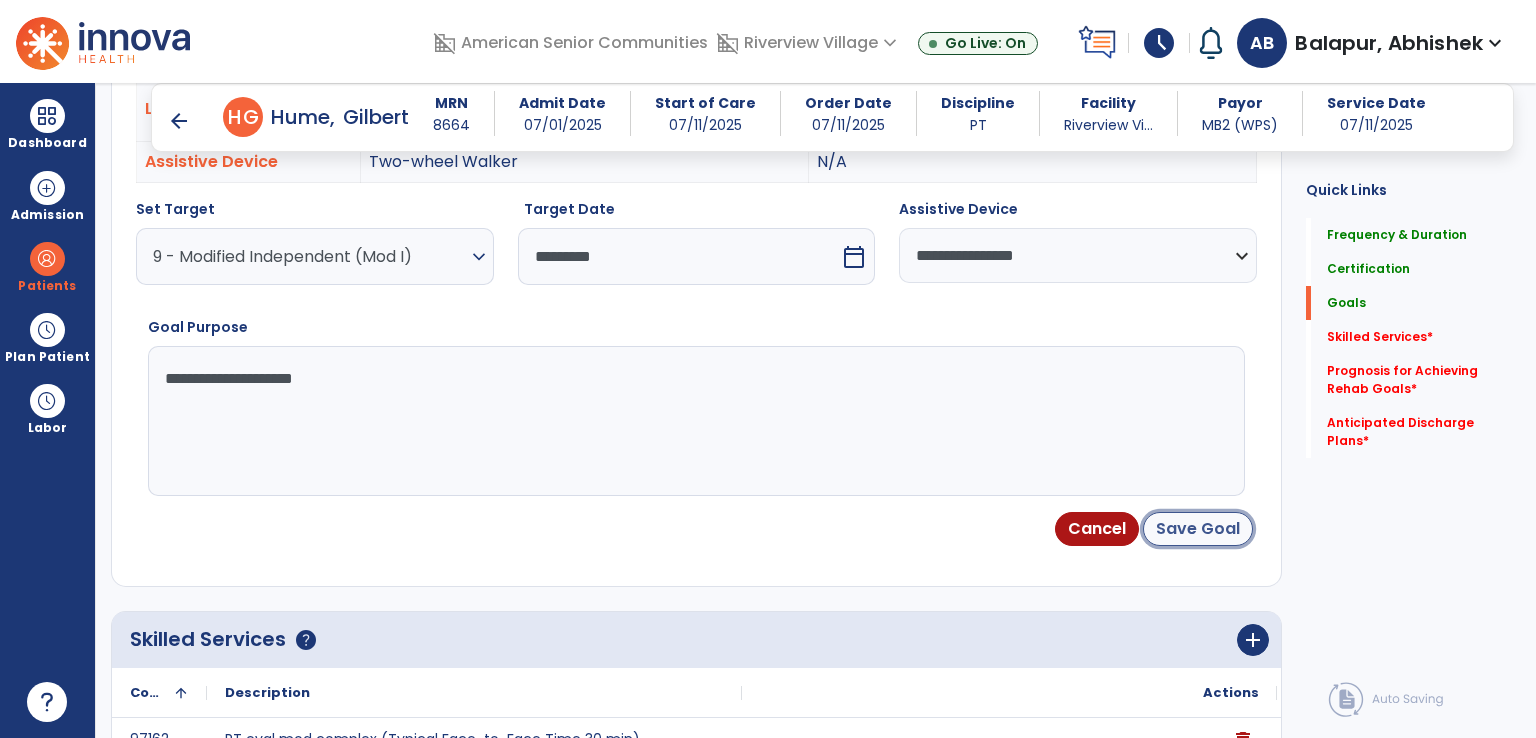 click on "Save Goal" at bounding box center (1198, 529) 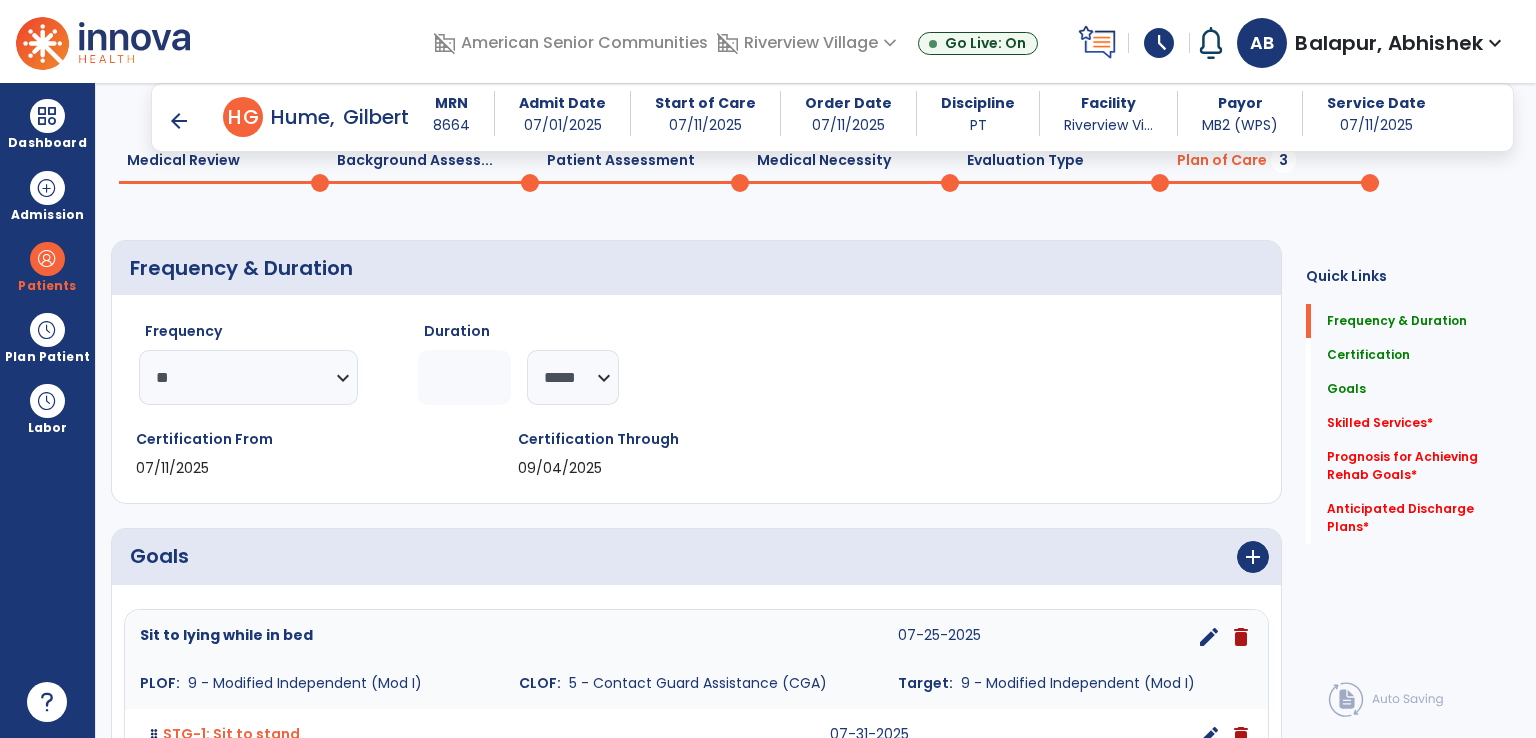 scroll, scrollTop: 288, scrollLeft: 0, axis: vertical 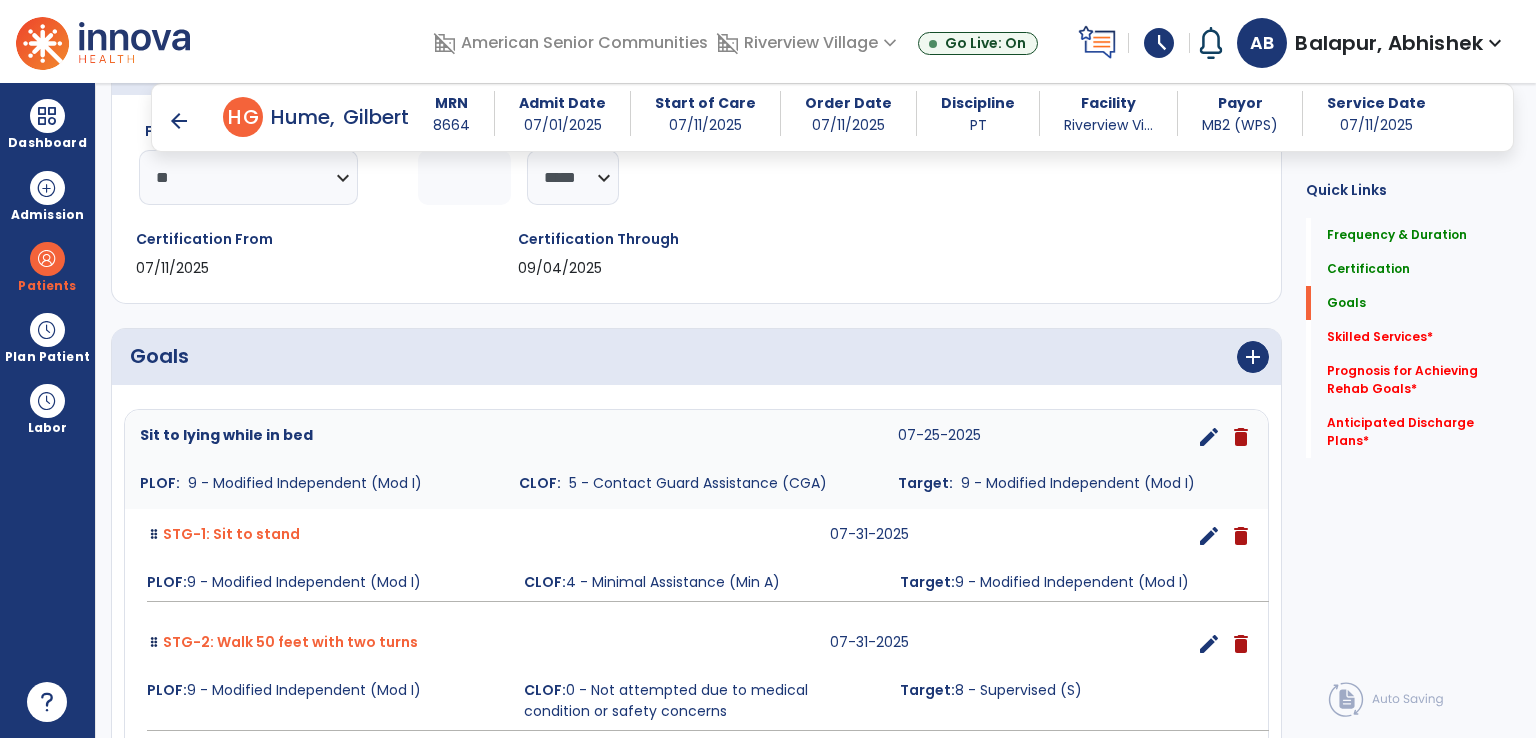 click on "add" at bounding box center [991, 357] 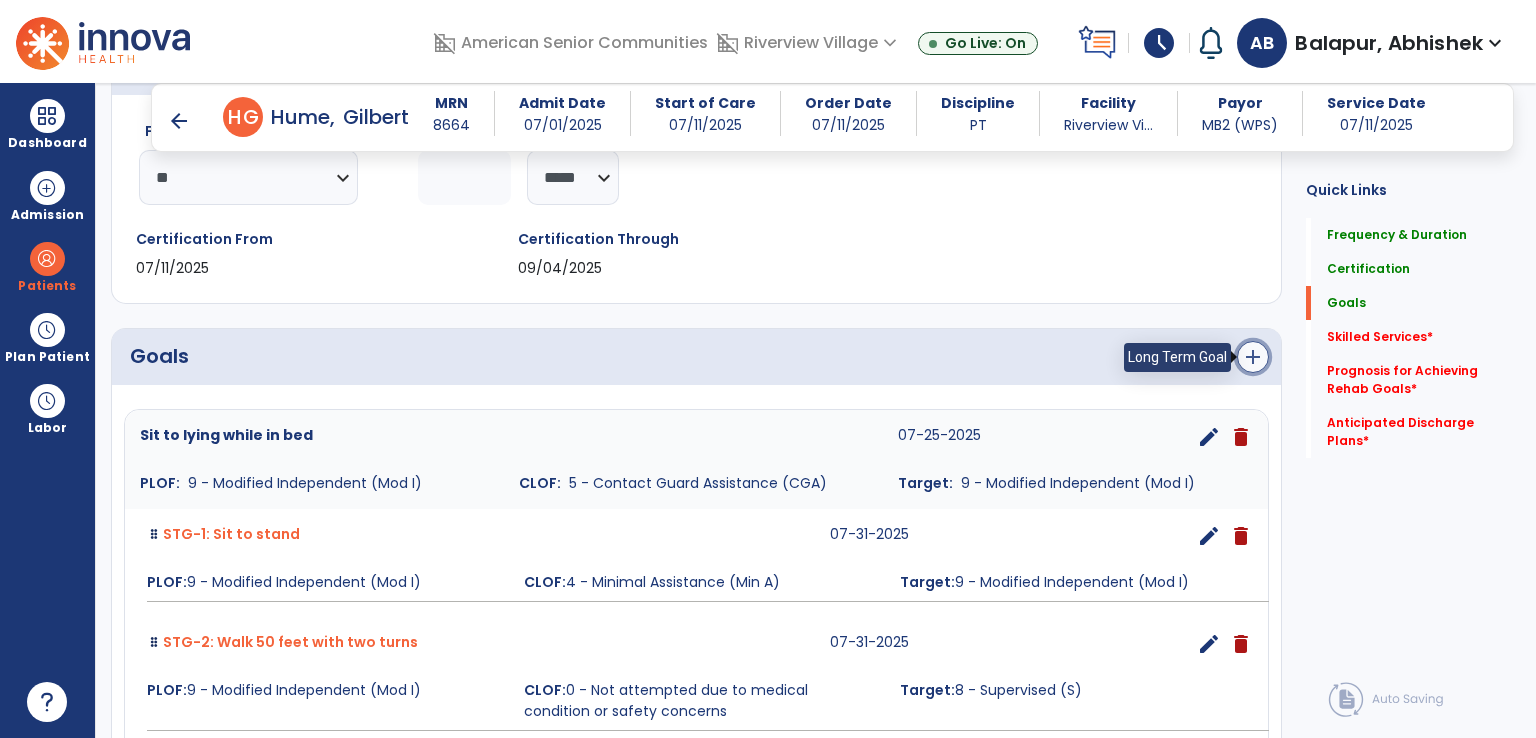 click on "add" at bounding box center [1253, 357] 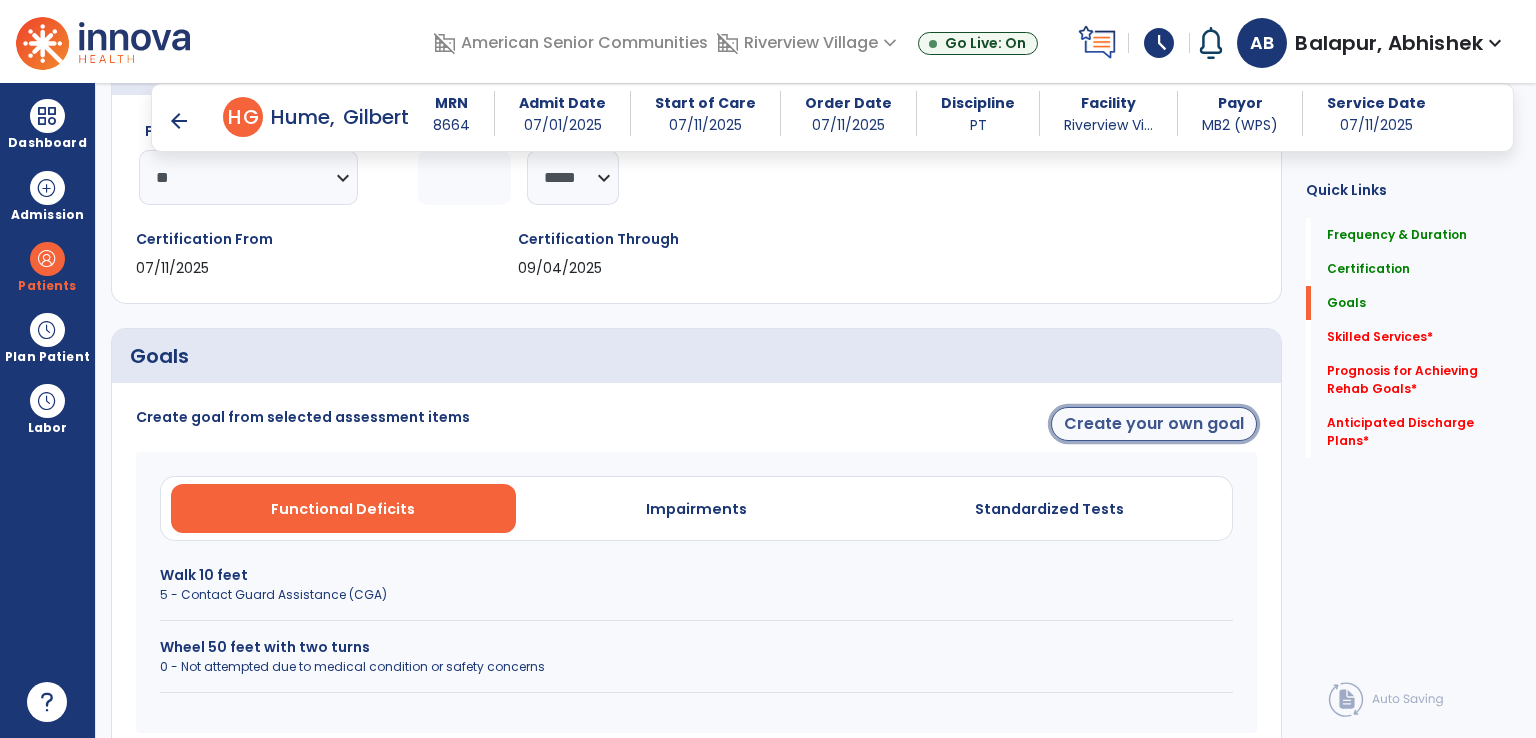 click on "Create your own goal" at bounding box center (1154, 424) 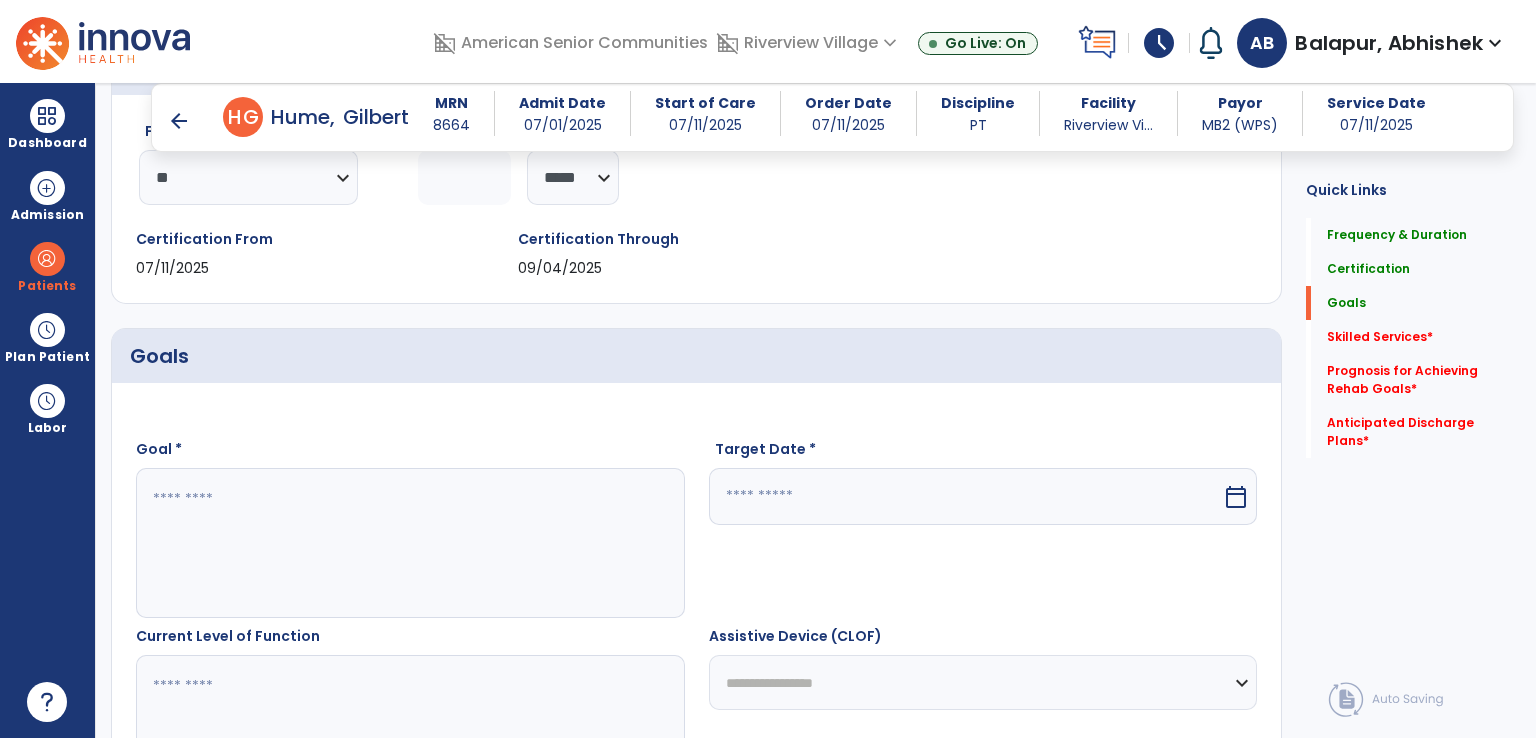 click at bounding box center (409, 543) 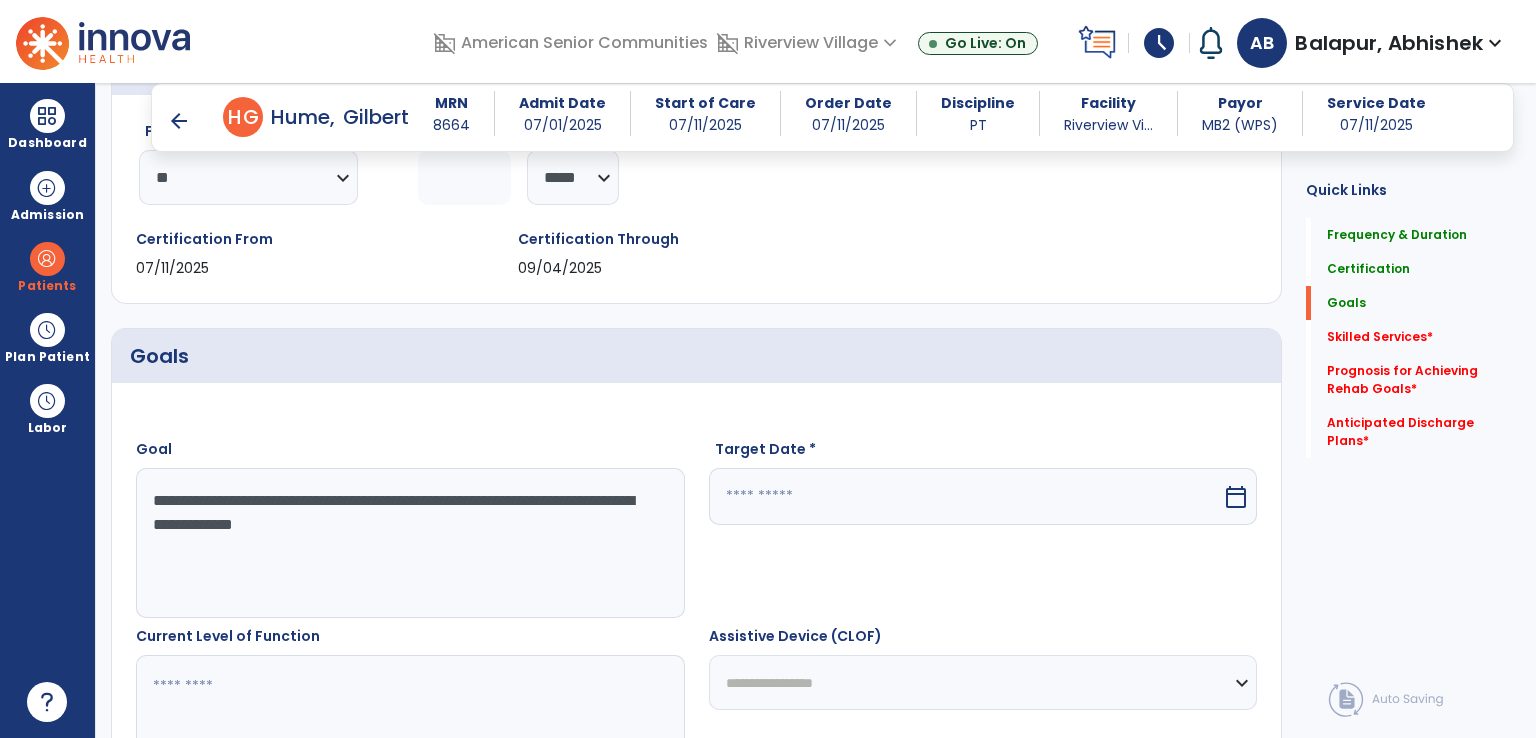type on "**********" 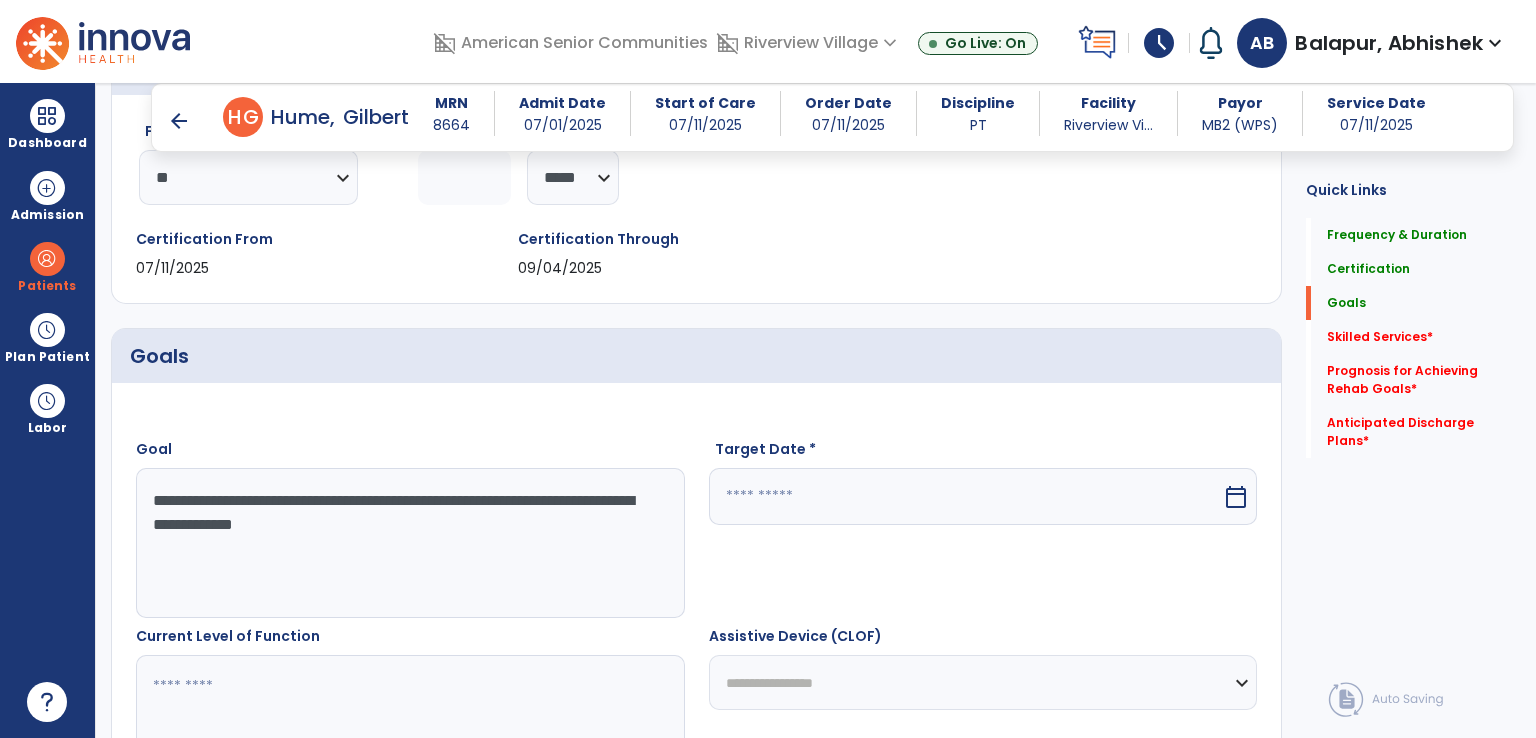 click at bounding box center (966, 496) 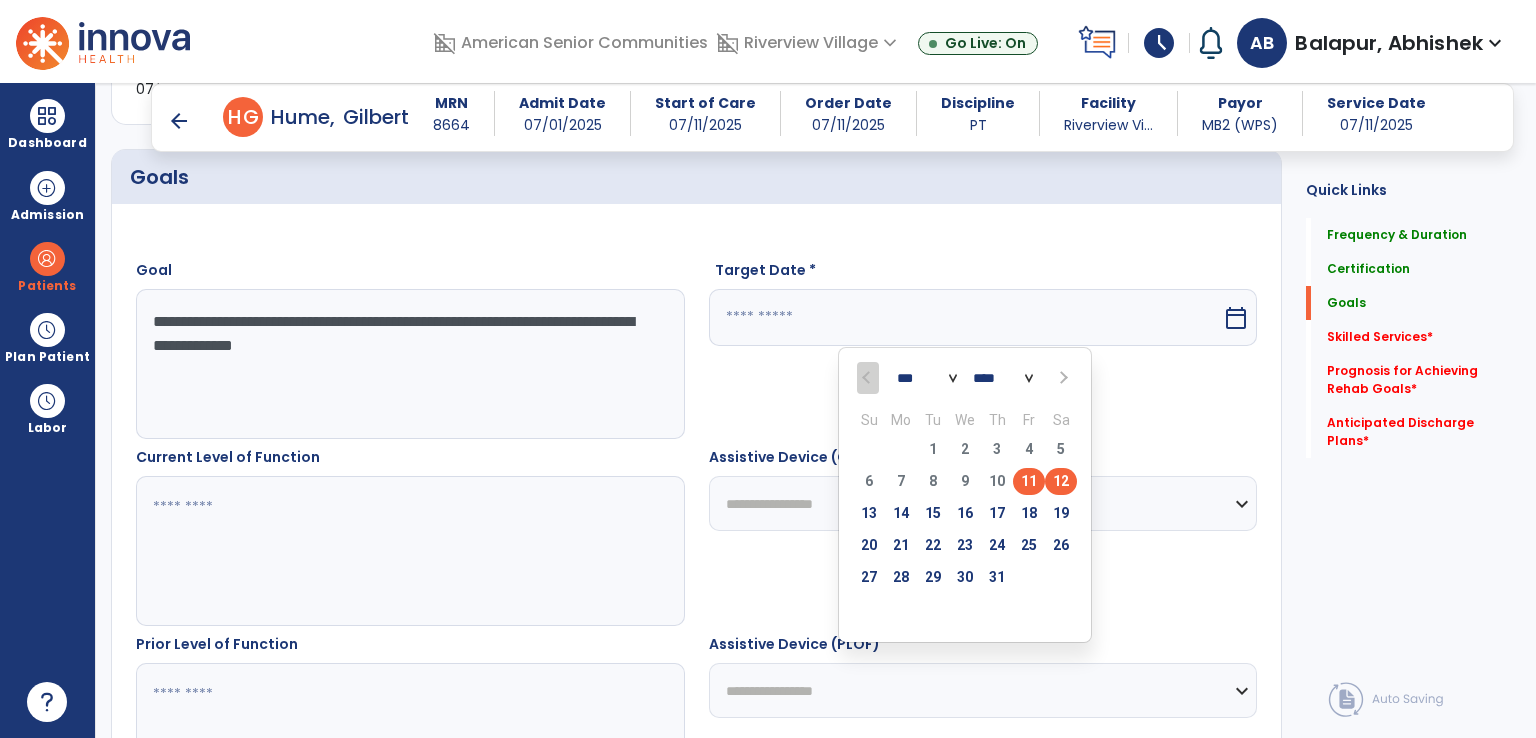 scroll, scrollTop: 488, scrollLeft: 0, axis: vertical 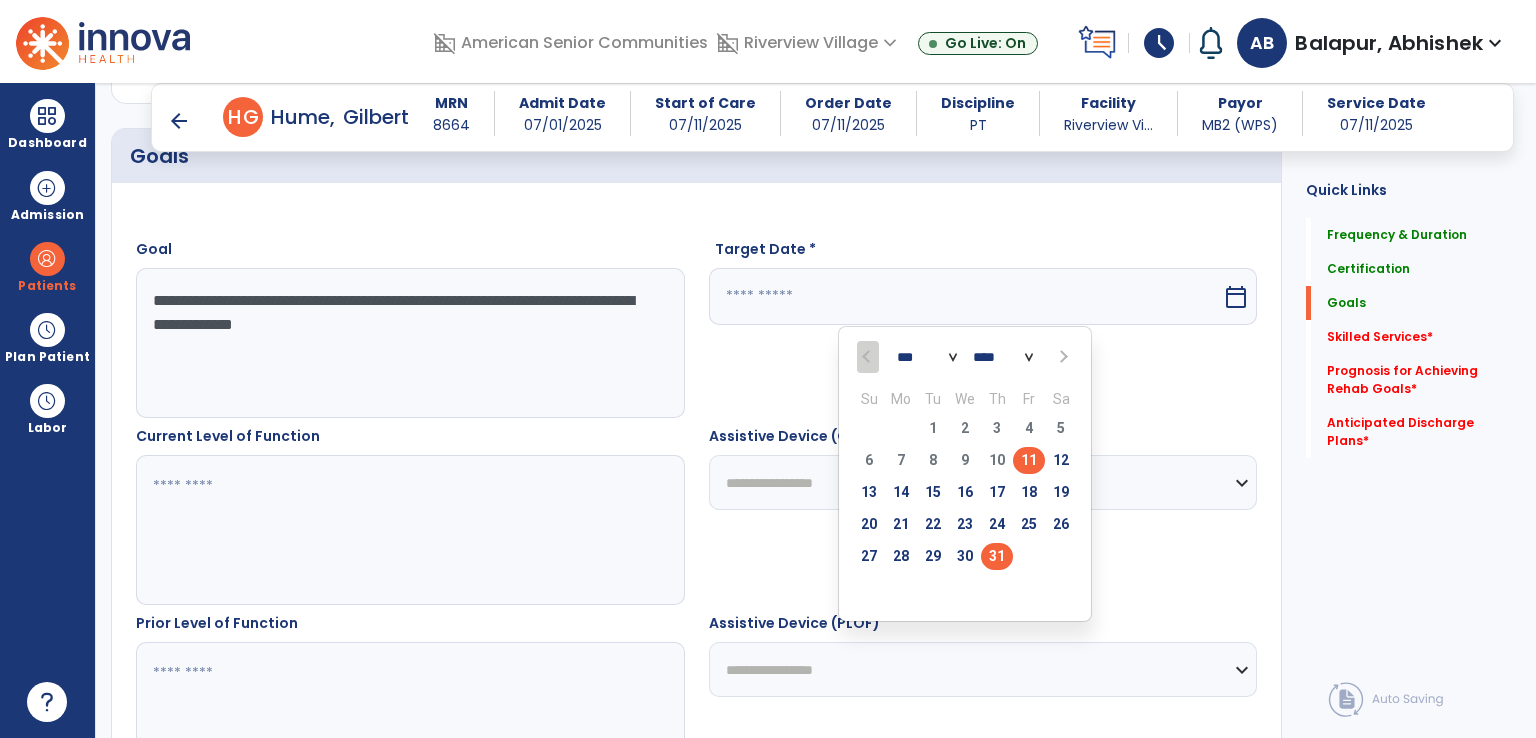 click on "31" at bounding box center [997, 556] 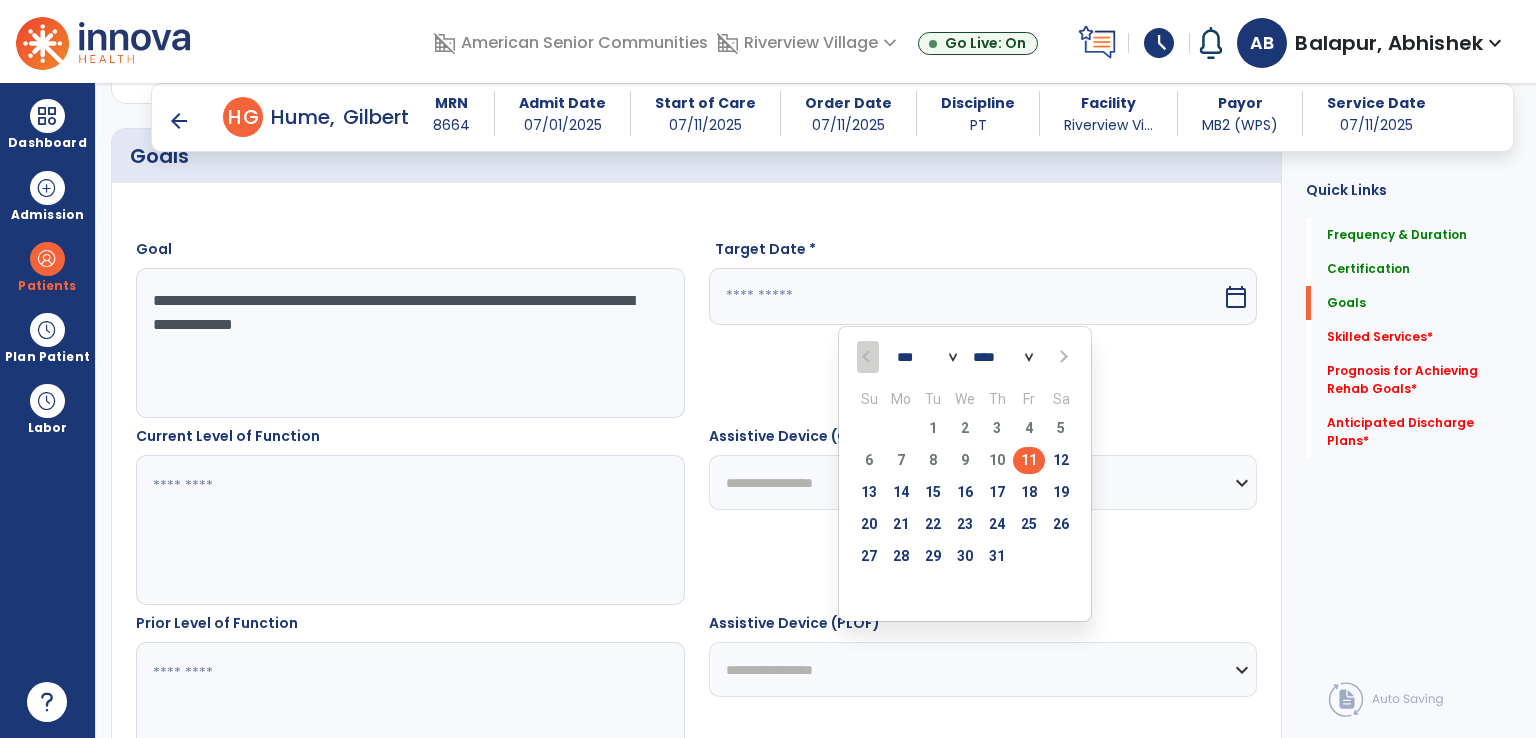 type on "*********" 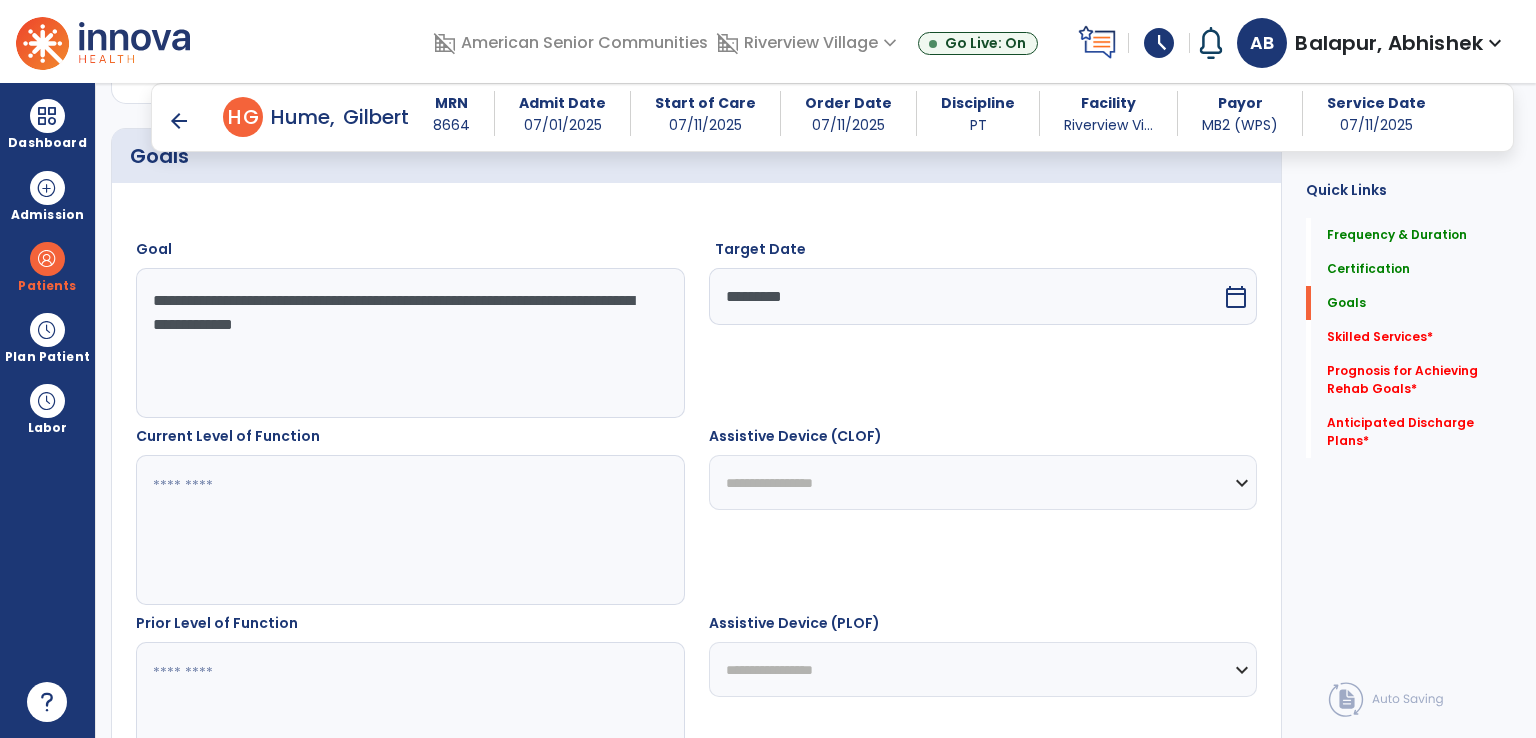 click at bounding box center [409, 530] 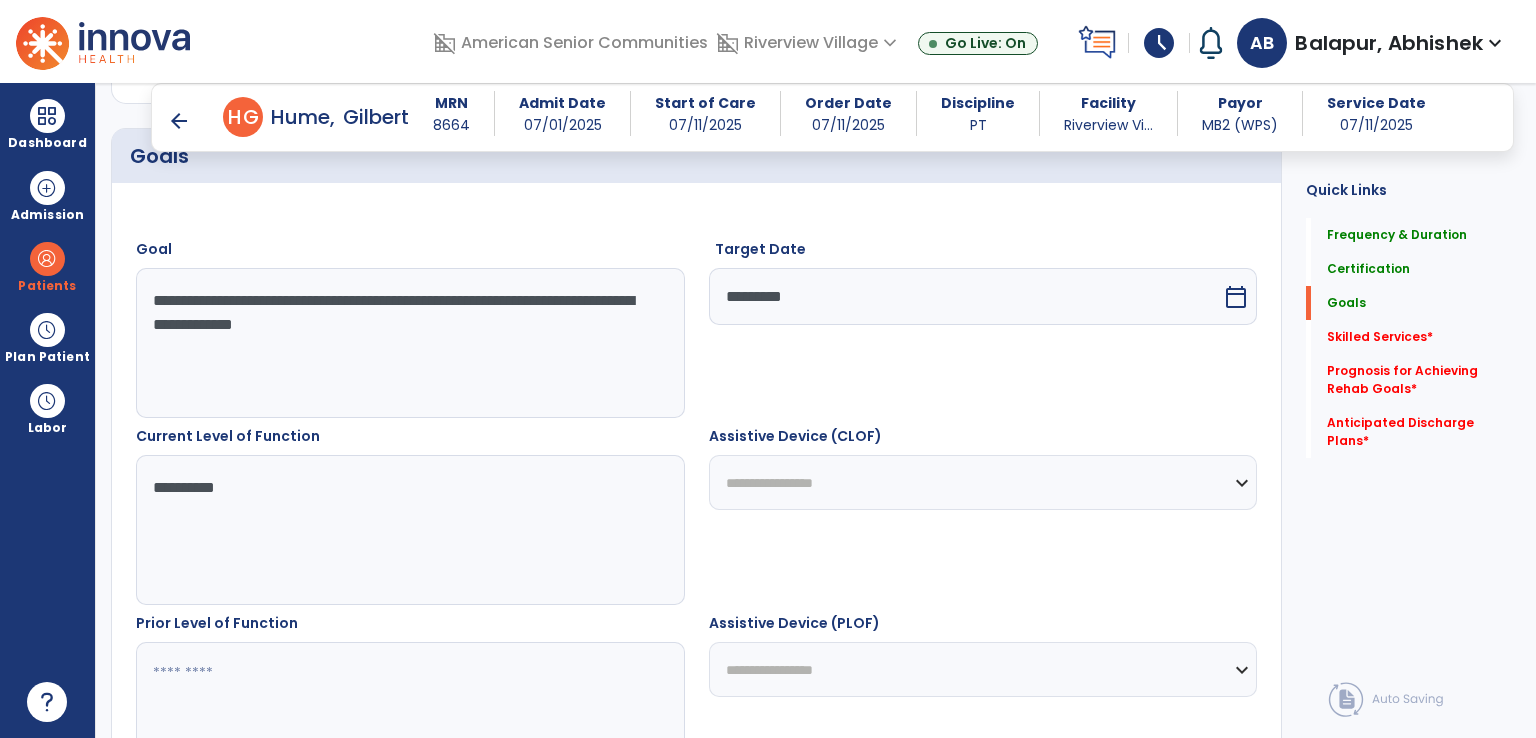 type on "**********" 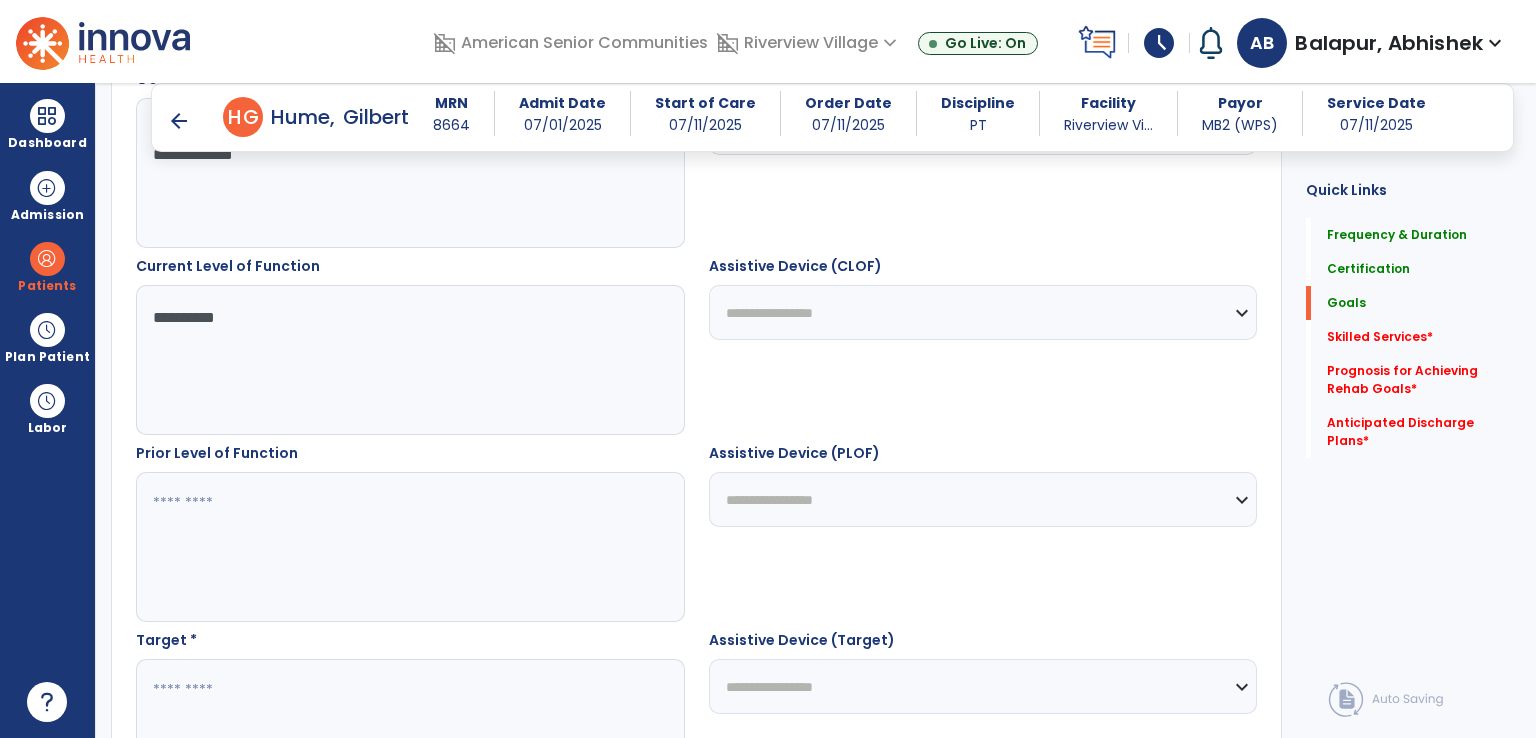 scroll, scrollTop: 688, scrollLeft: 0, axis: vertical 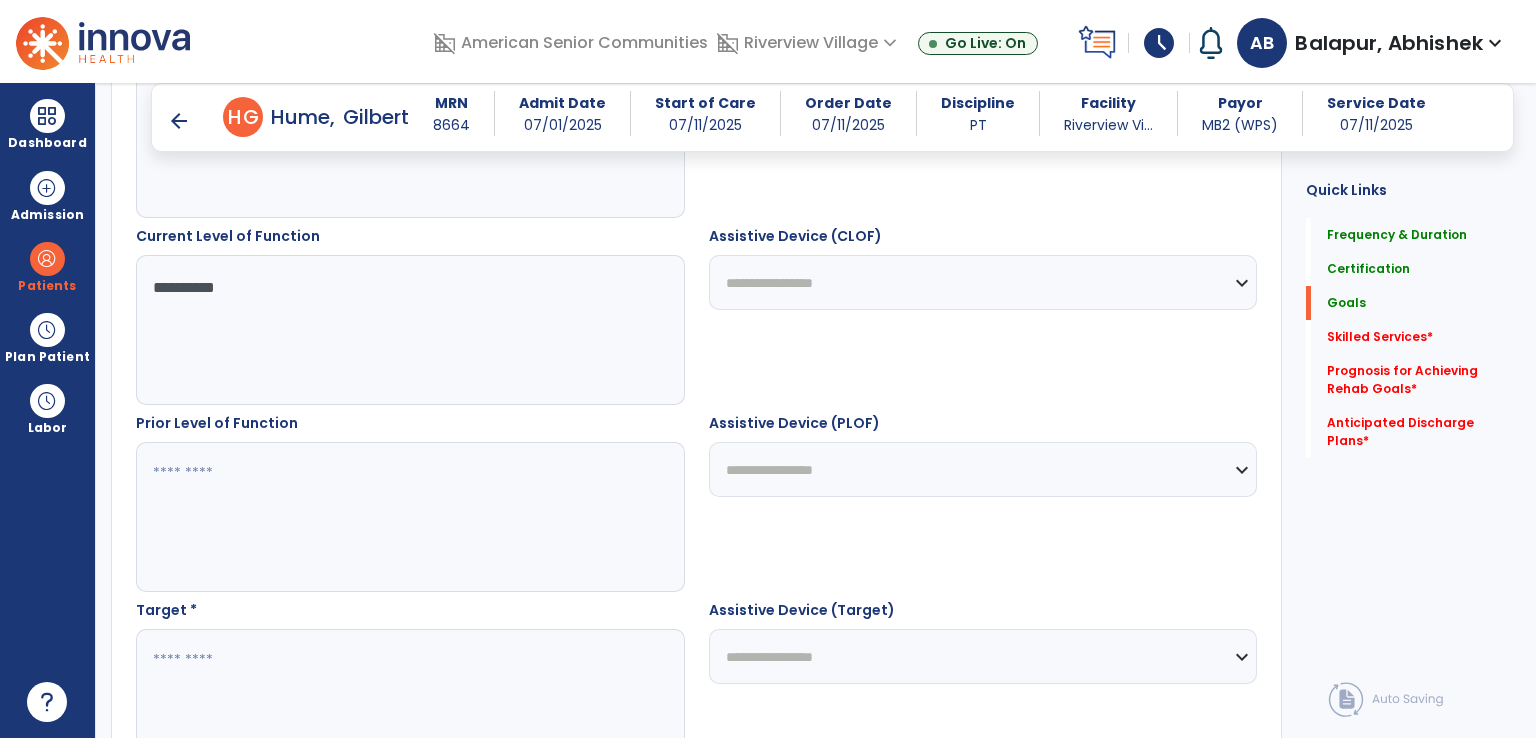click at bounding box center [409, 517] 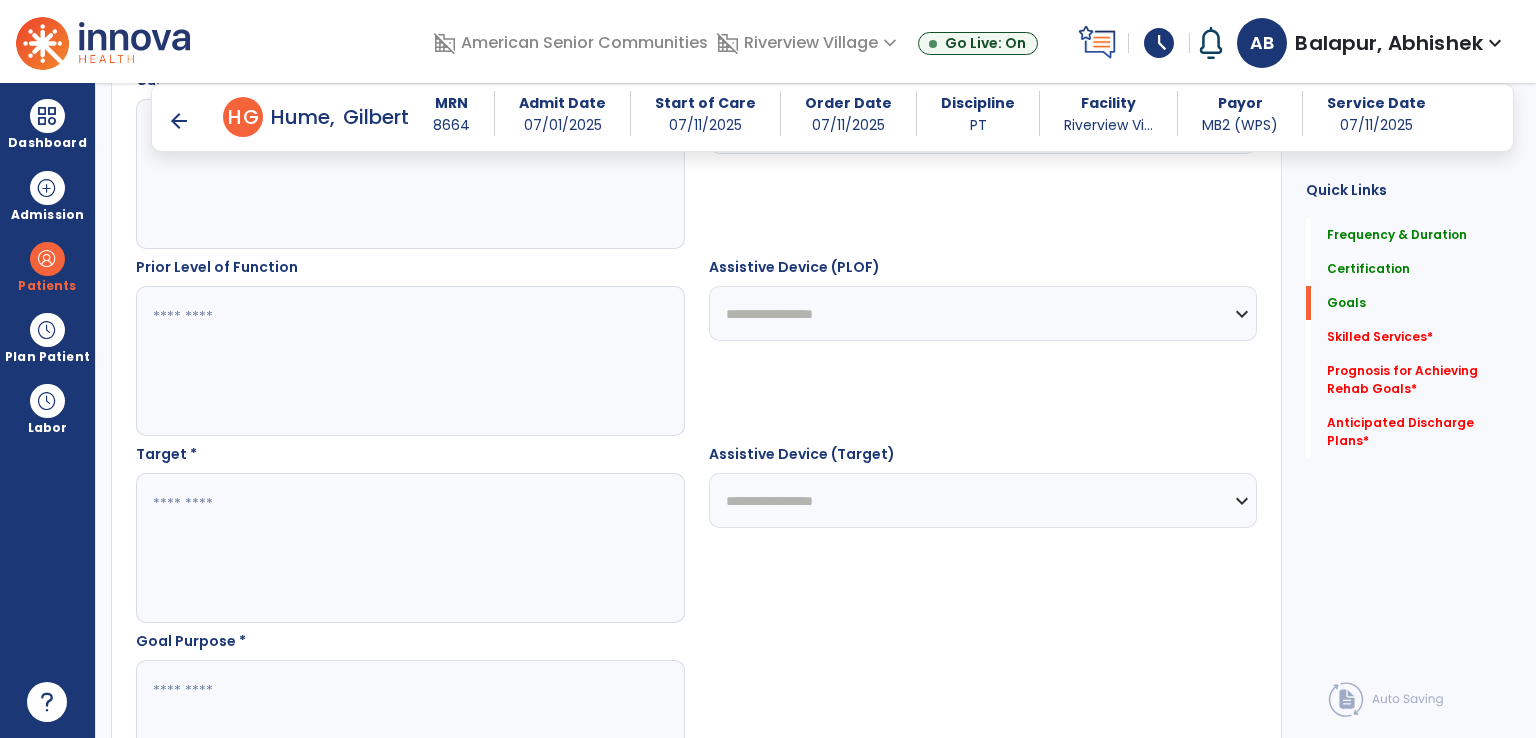 scroll, scrollTop: 1088, scrollLeft: 0, axis: vertical 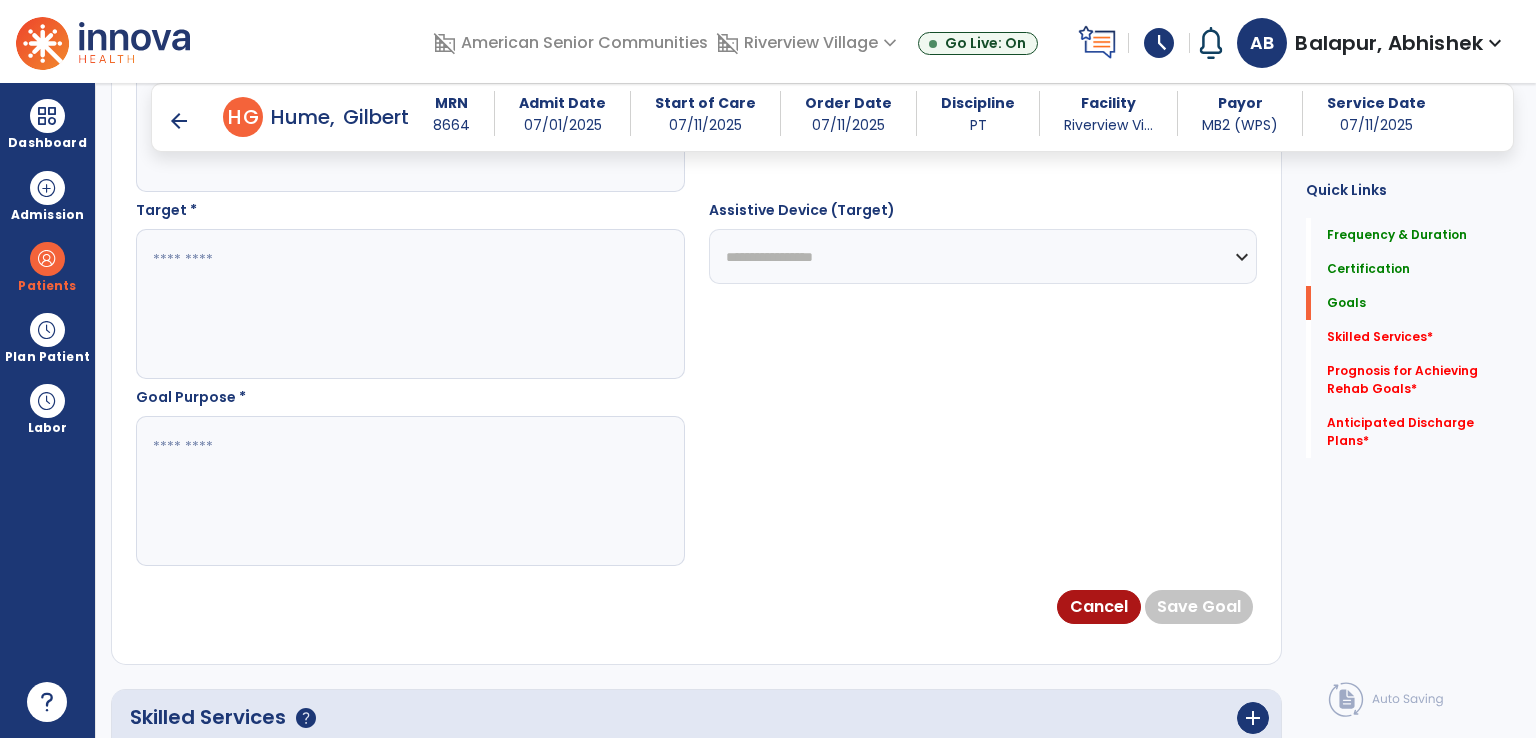 click at bounding box center (409, 304) 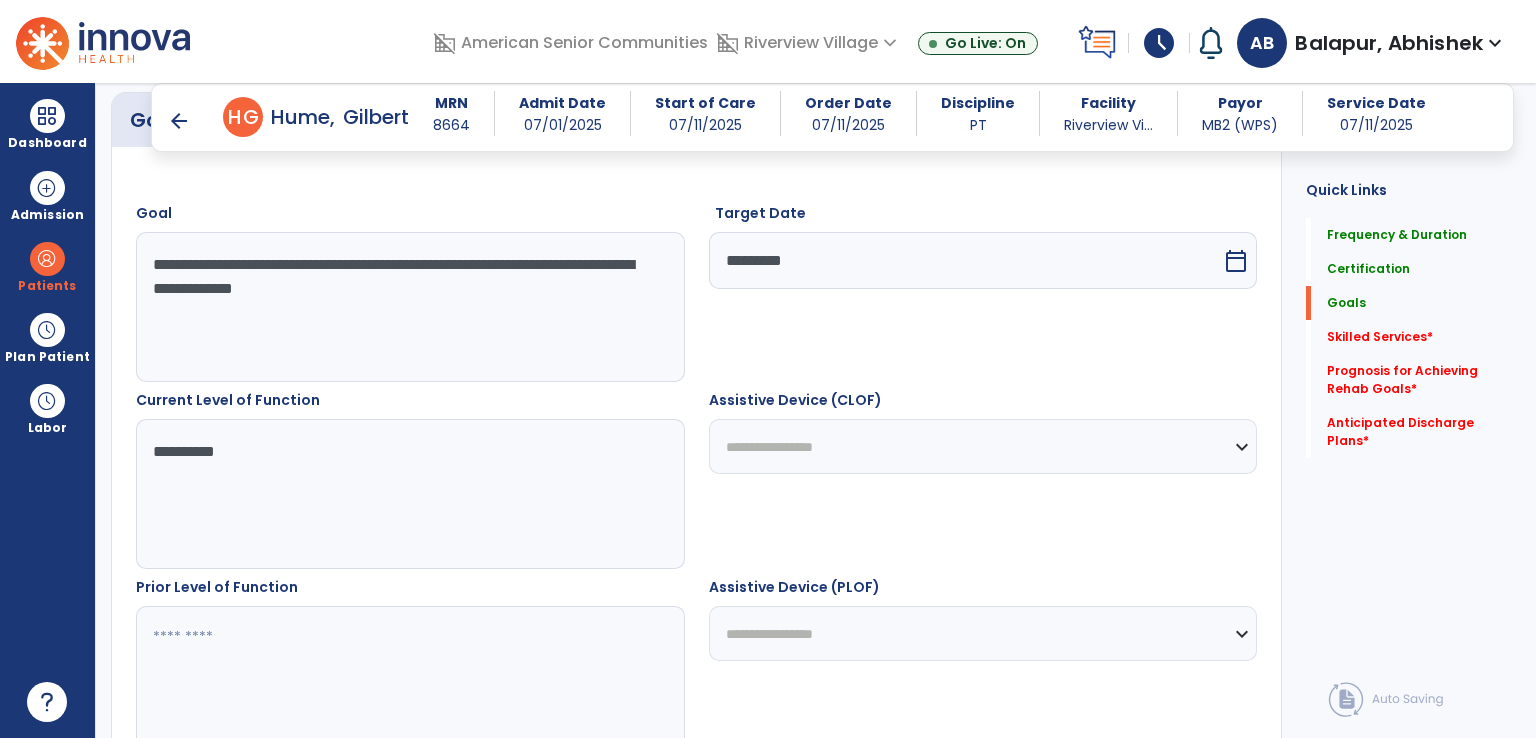 scroll, scrollTop: 688, scrollLeft: 0, axis: vertical 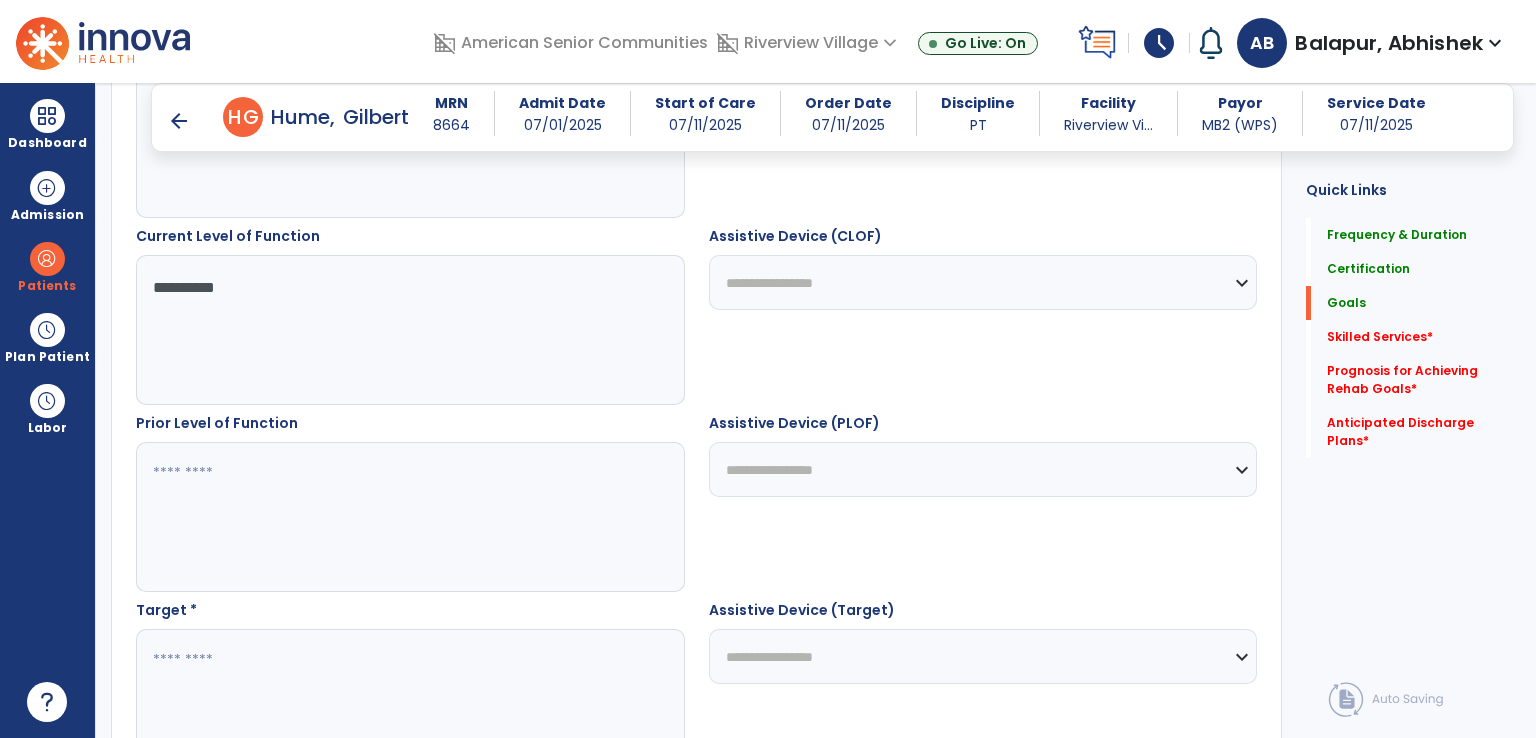 click at bounding box center [409, 517] 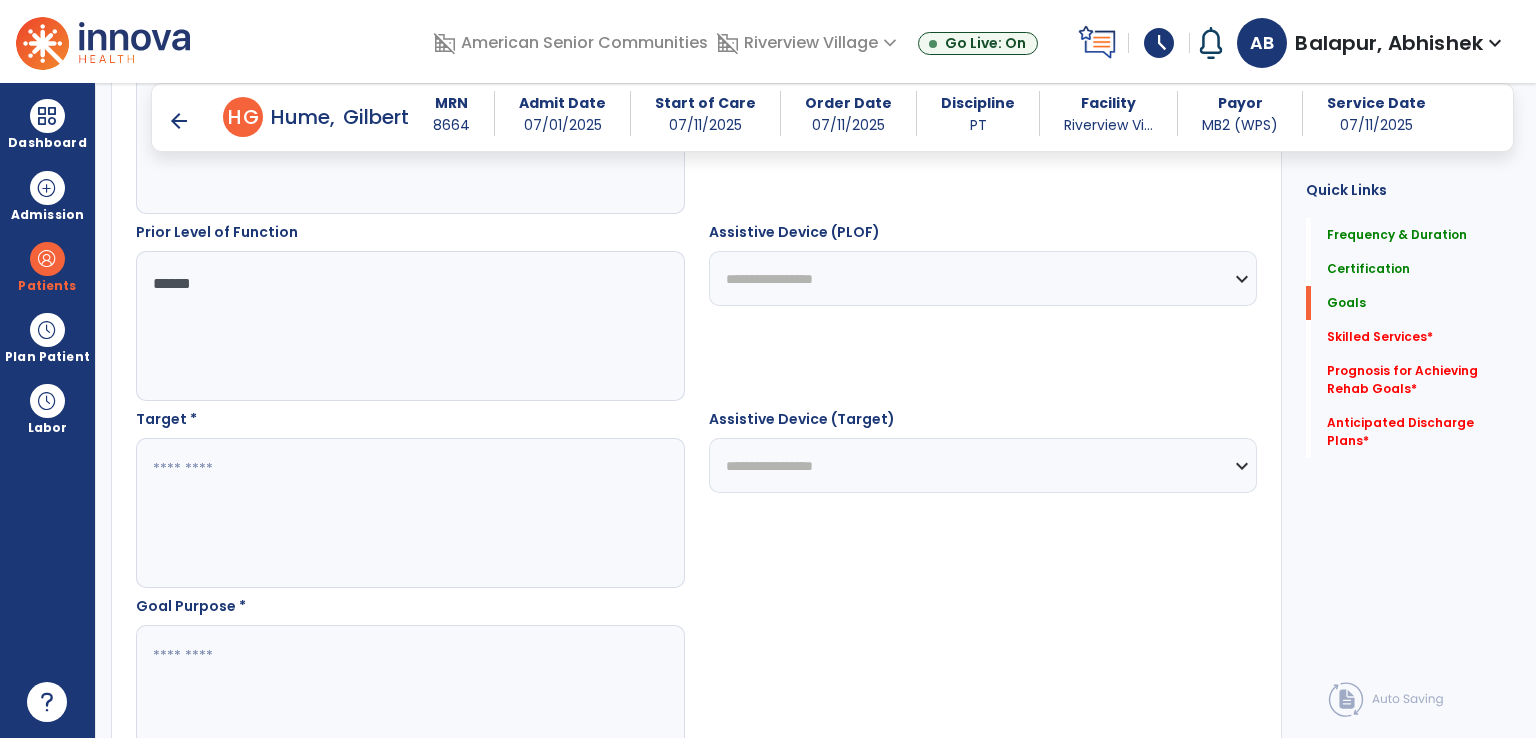 scroll, scrollTop: 888, scrollLeft: 0, axis: vertical 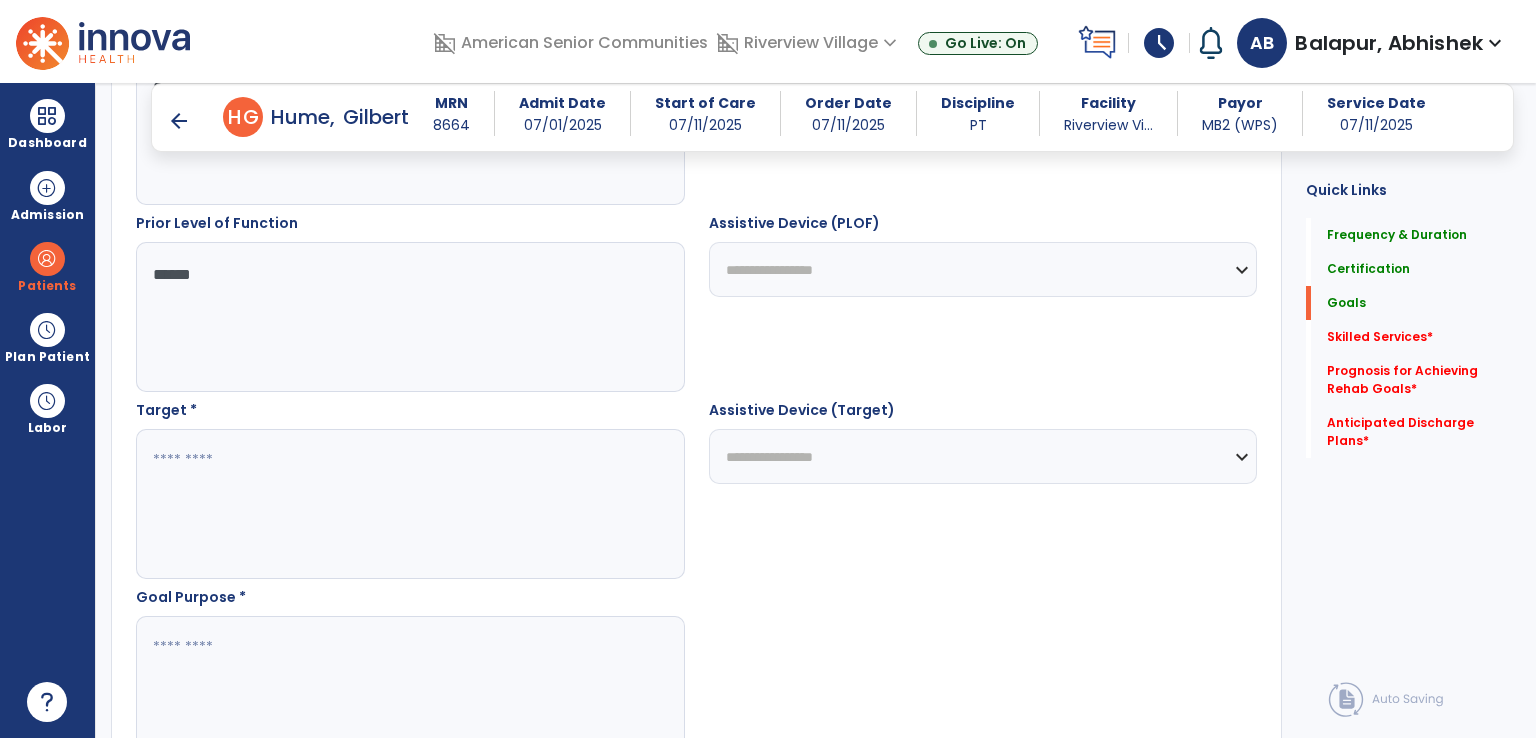 type on "******" 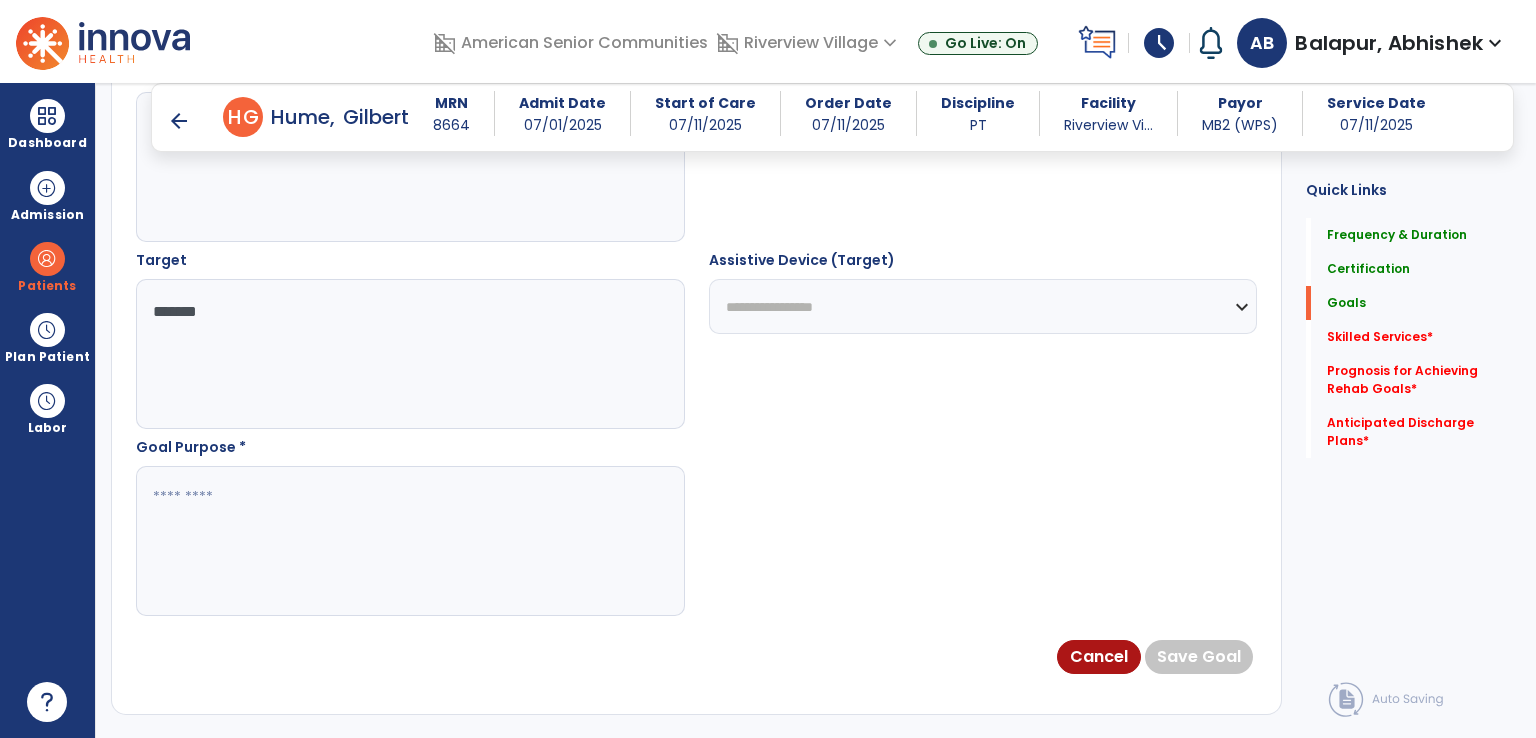 scroll, scrollTop: 1088, scrollLeft: 0, axis: vertical 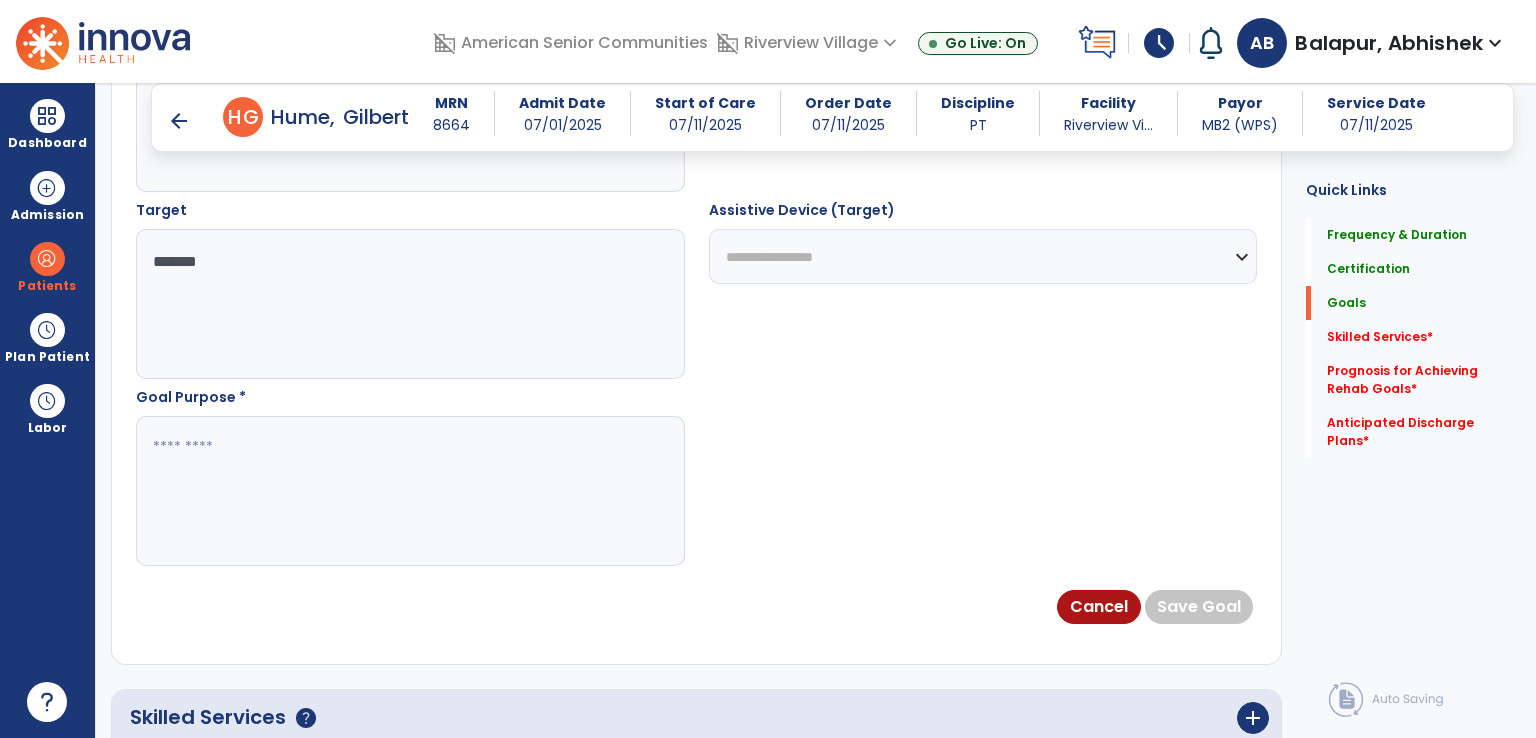 type on "******" 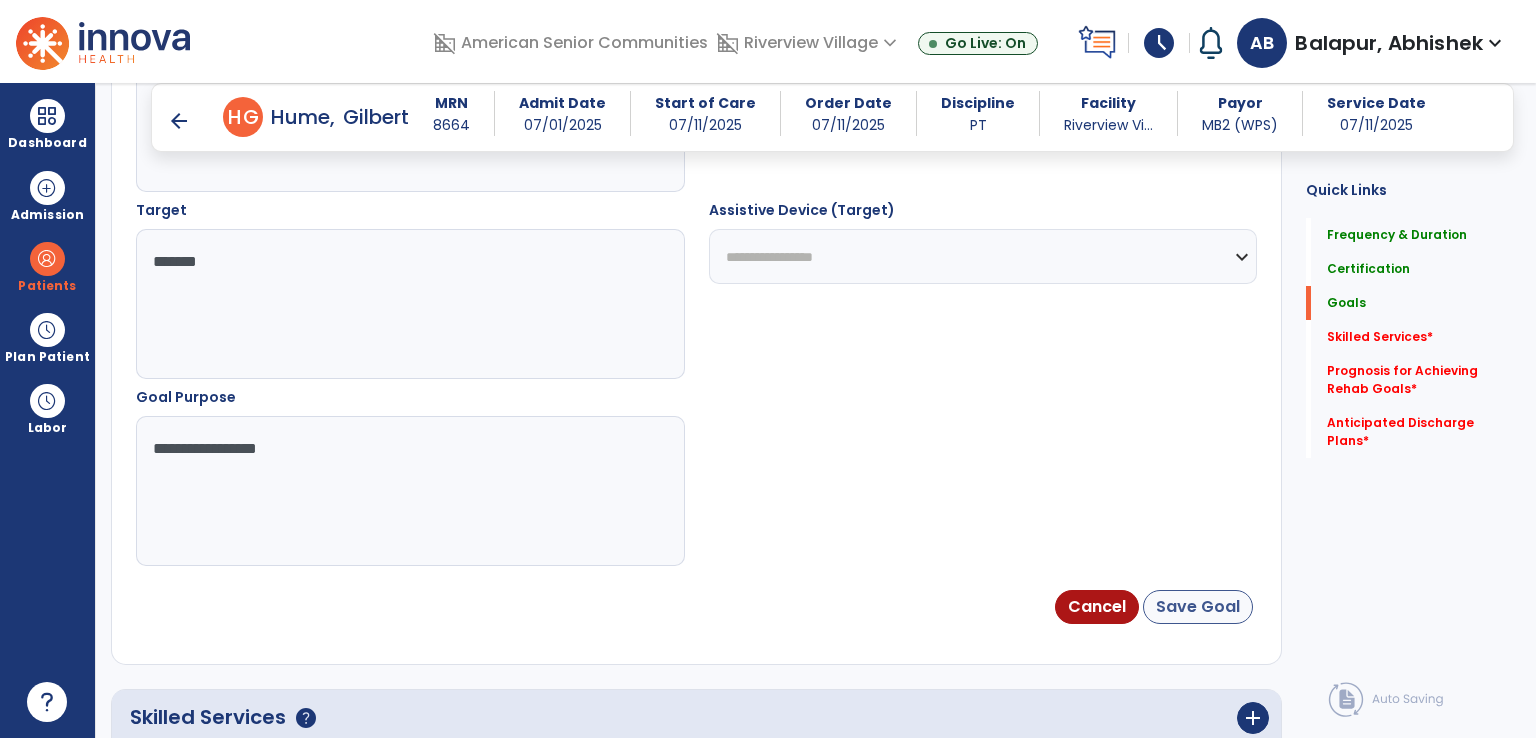 type on "**********" 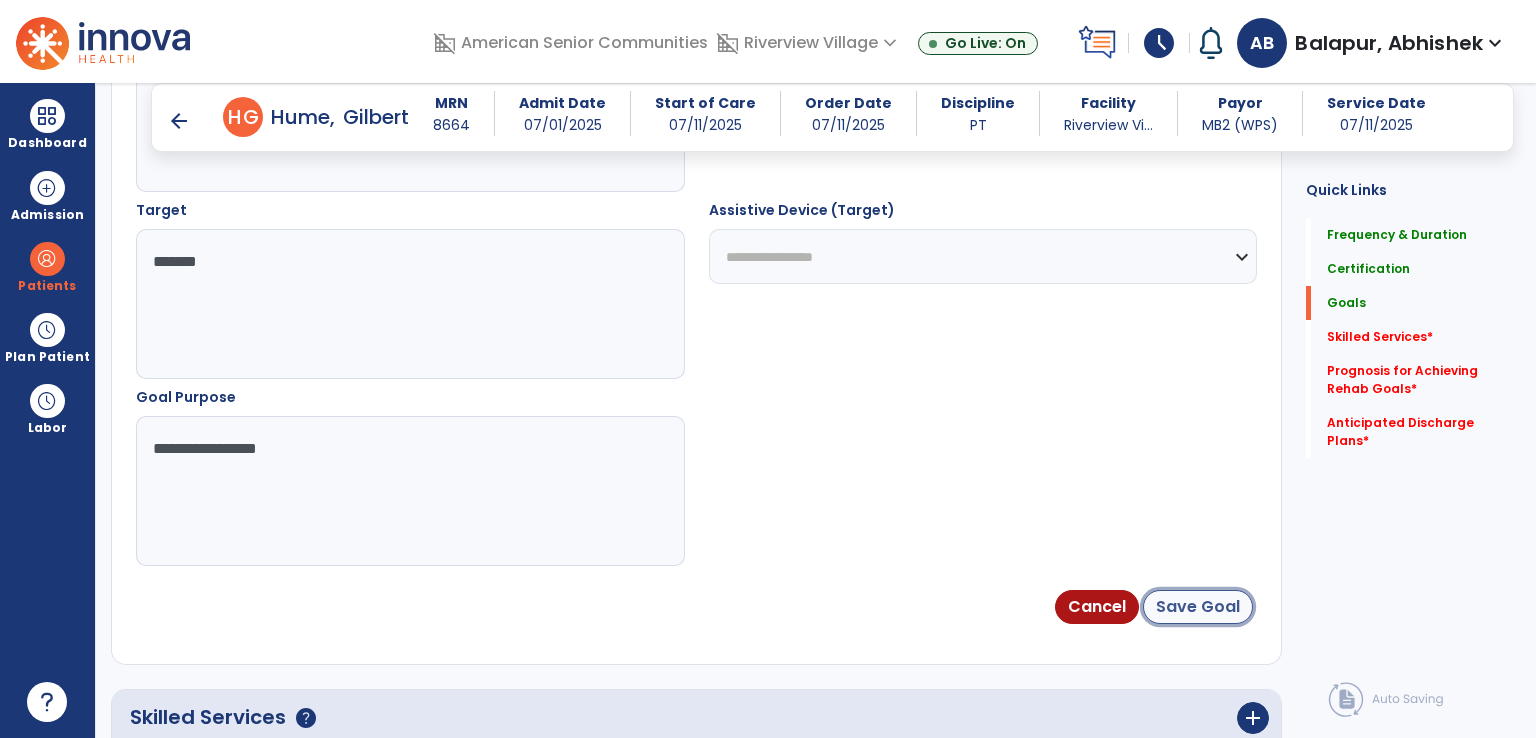 click on "Save Goal" at bounding box center [1198, 607] 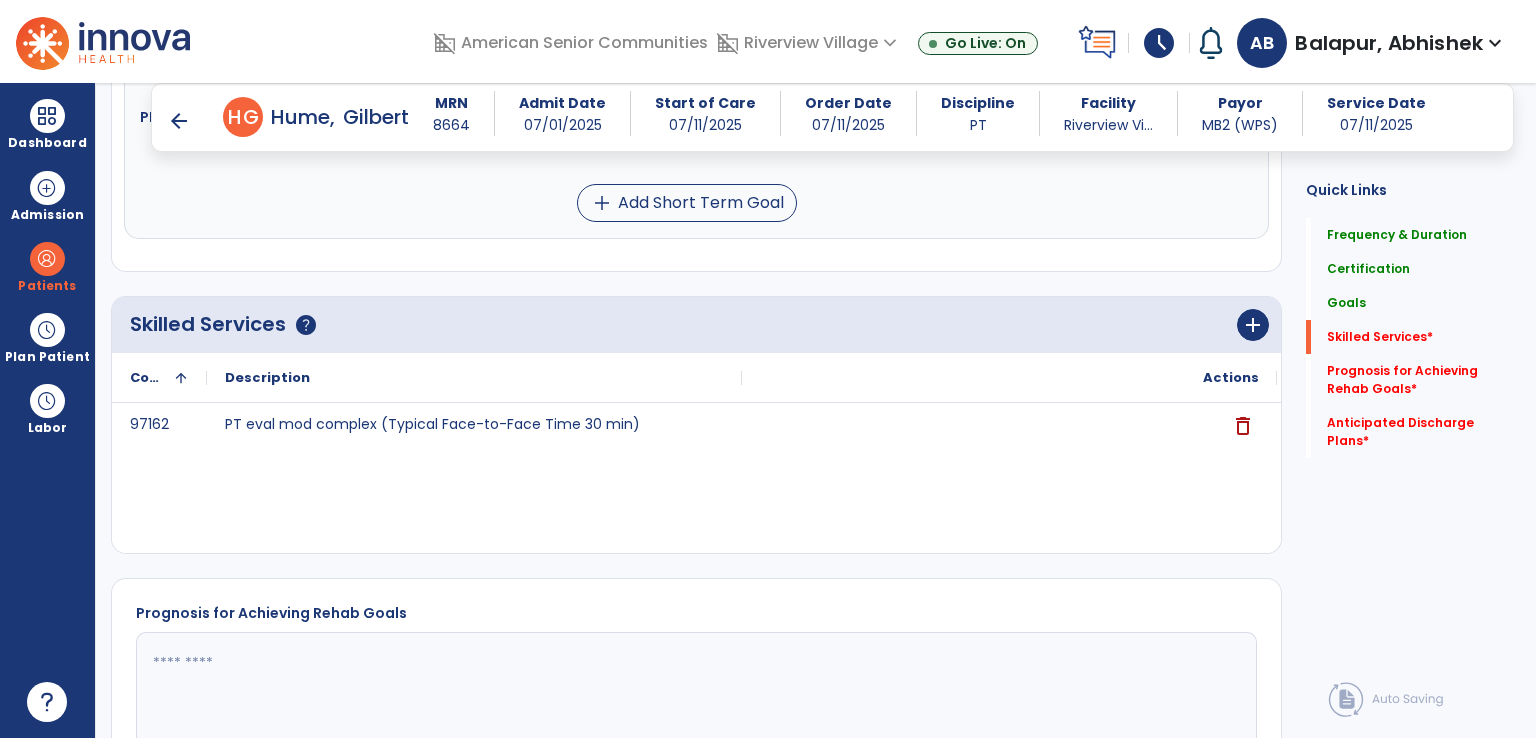 scroll, scrollTop: 1312, scrollLeft: 0, axis: vertical 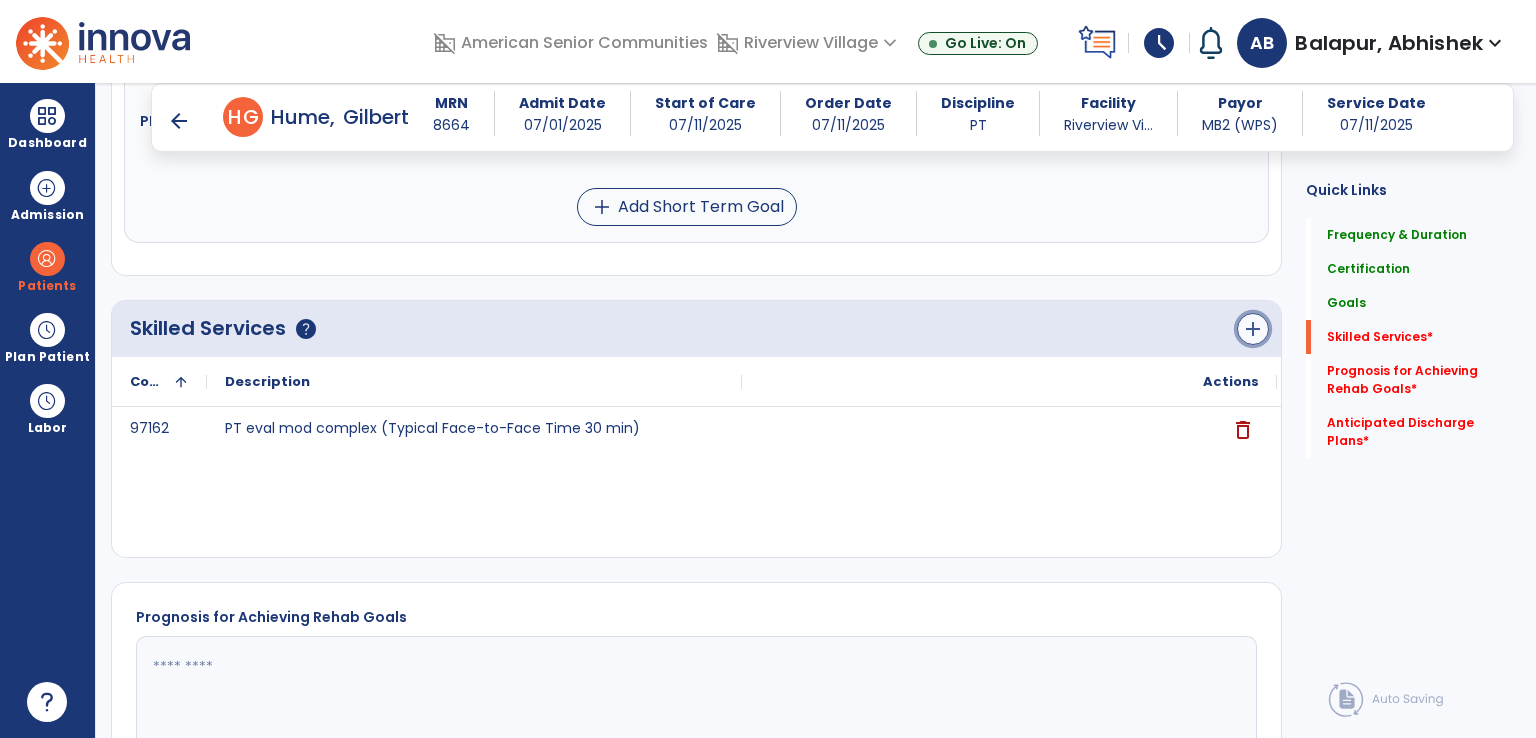 click on "add" 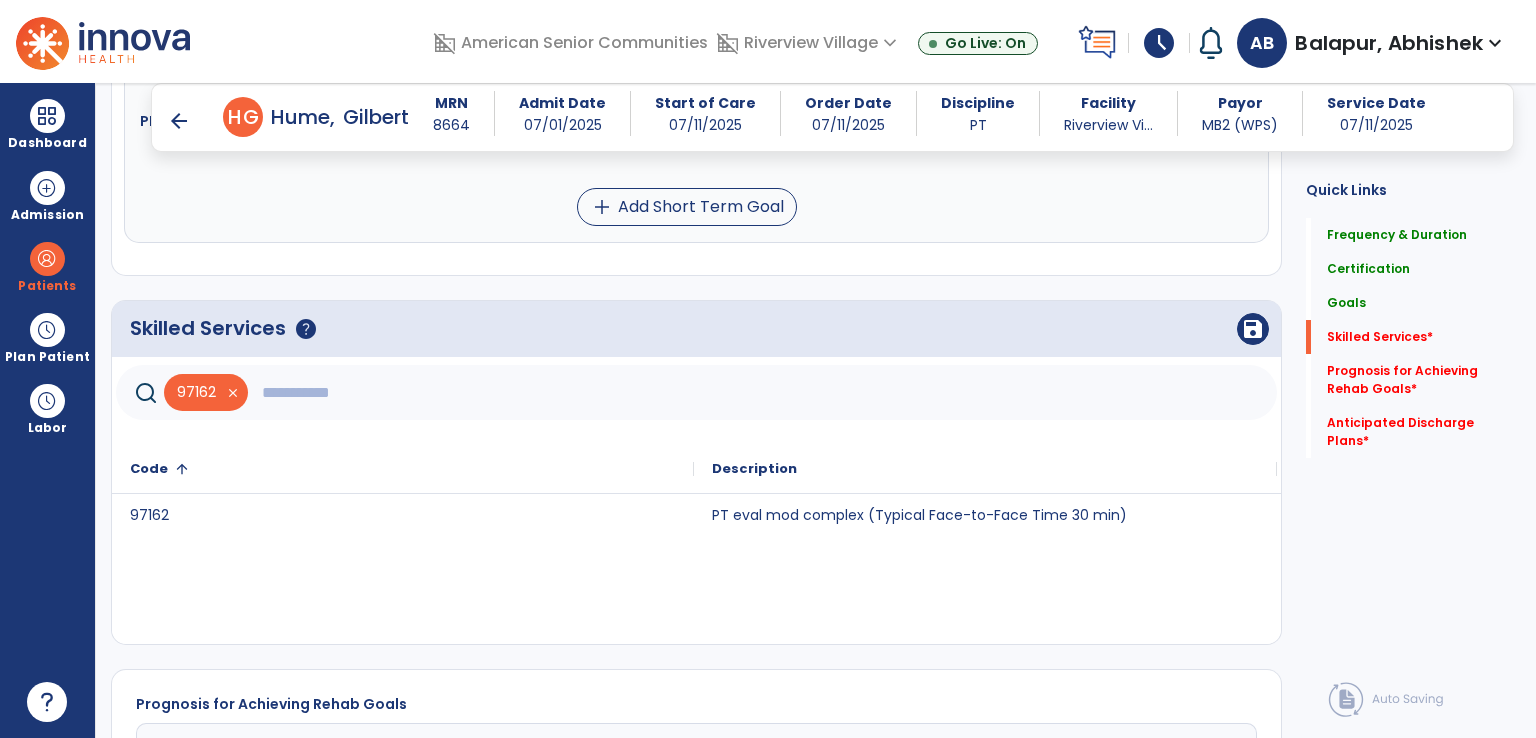 click on "Code
1" 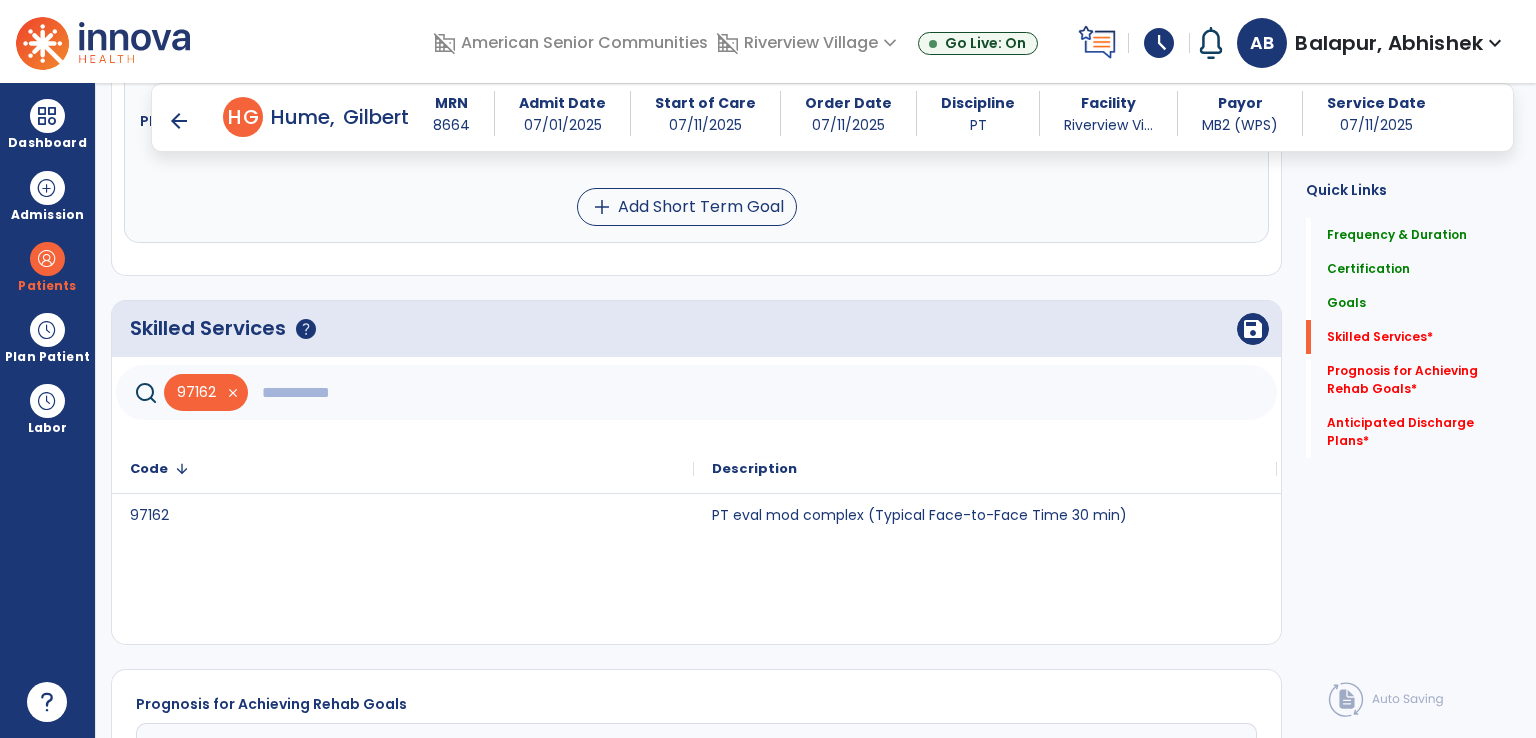 click 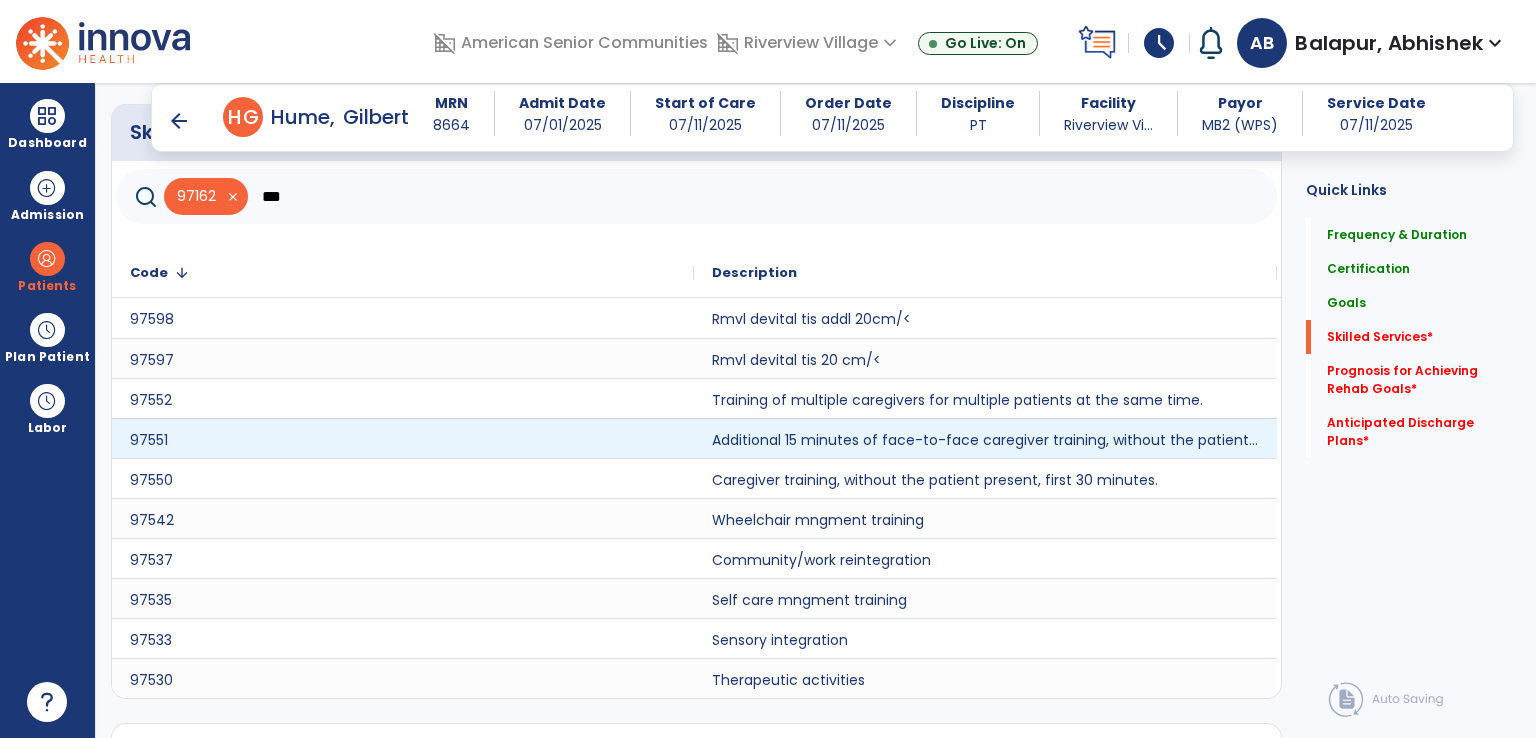 scroll, scrollTop: 1512, scrollLeft: 0, axis: vertical 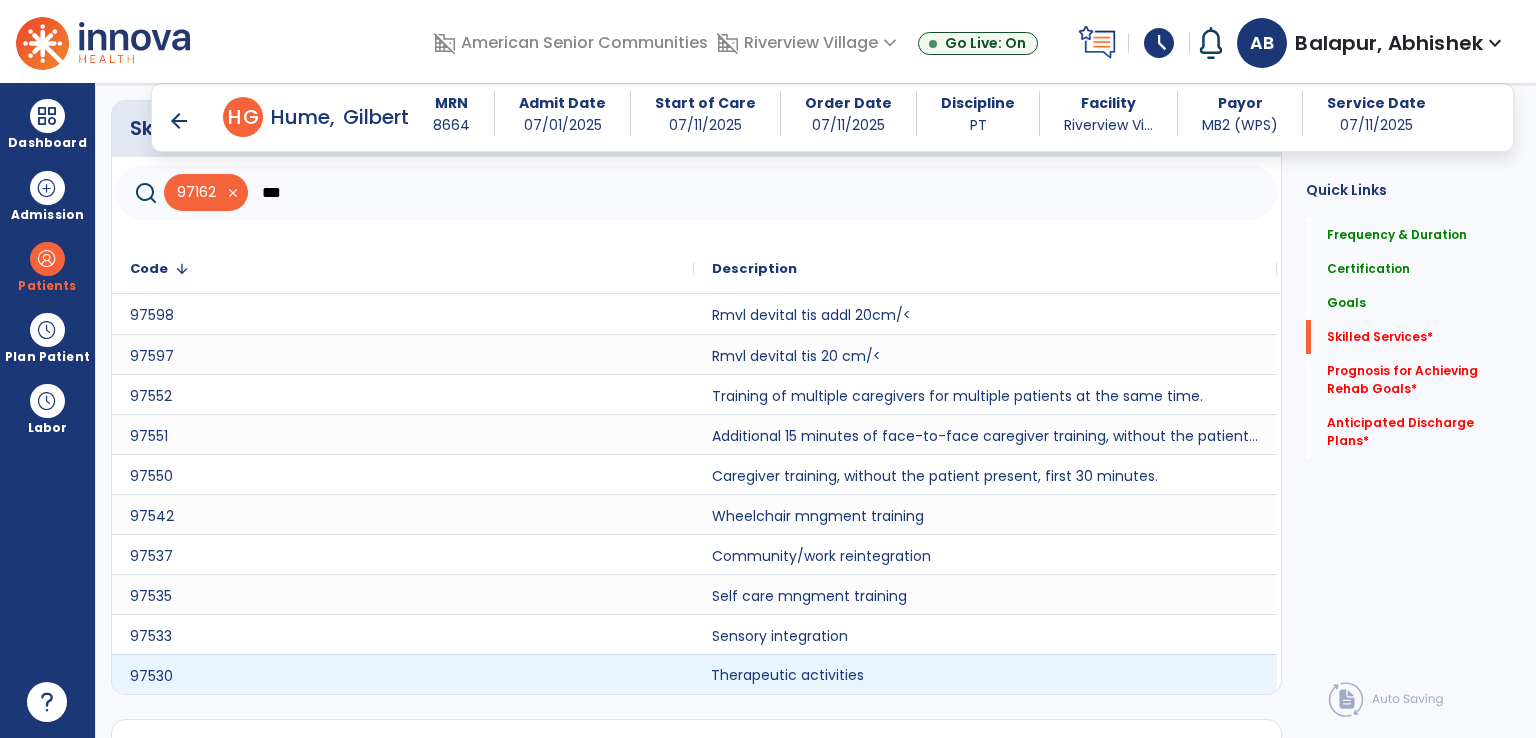click on "Therapeutic activities" 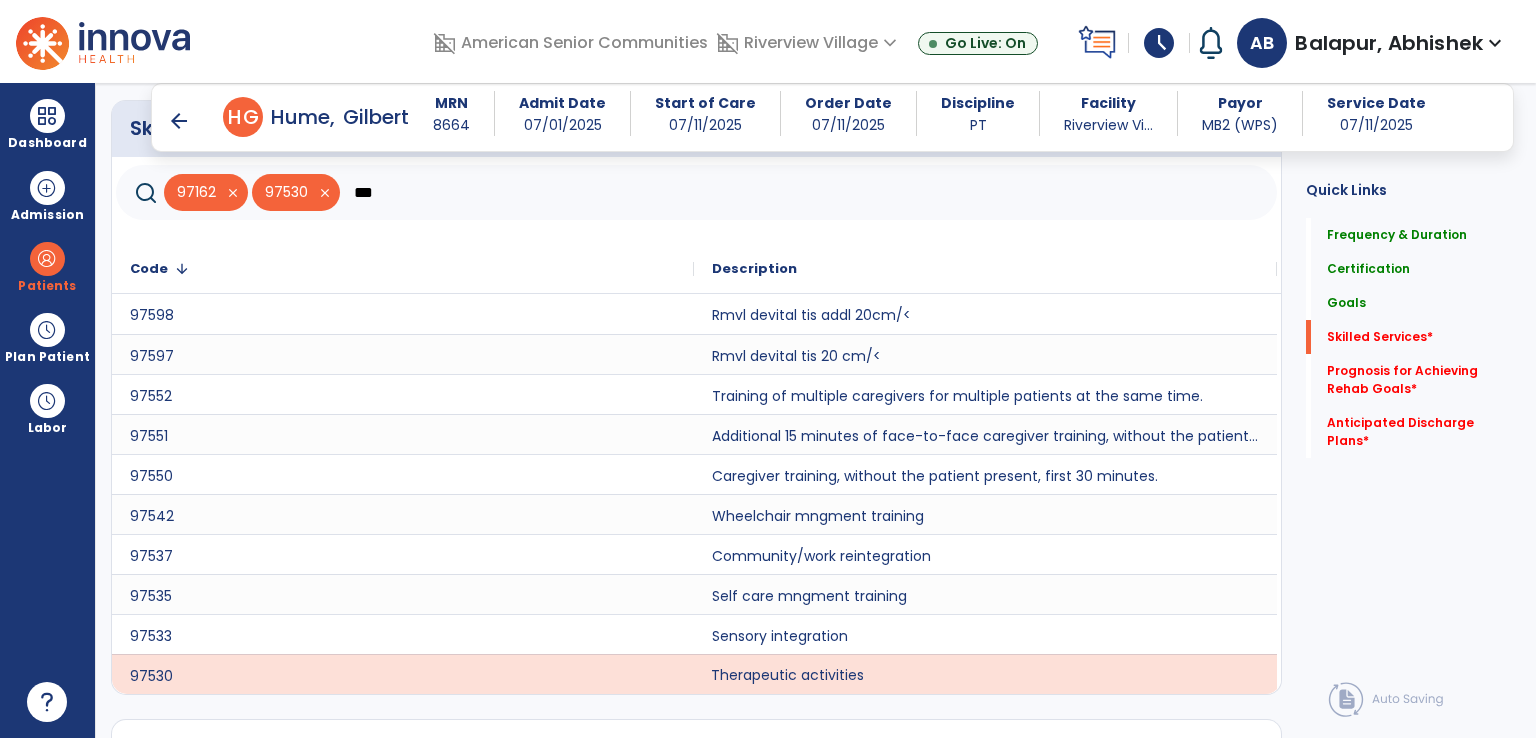 click on "***" 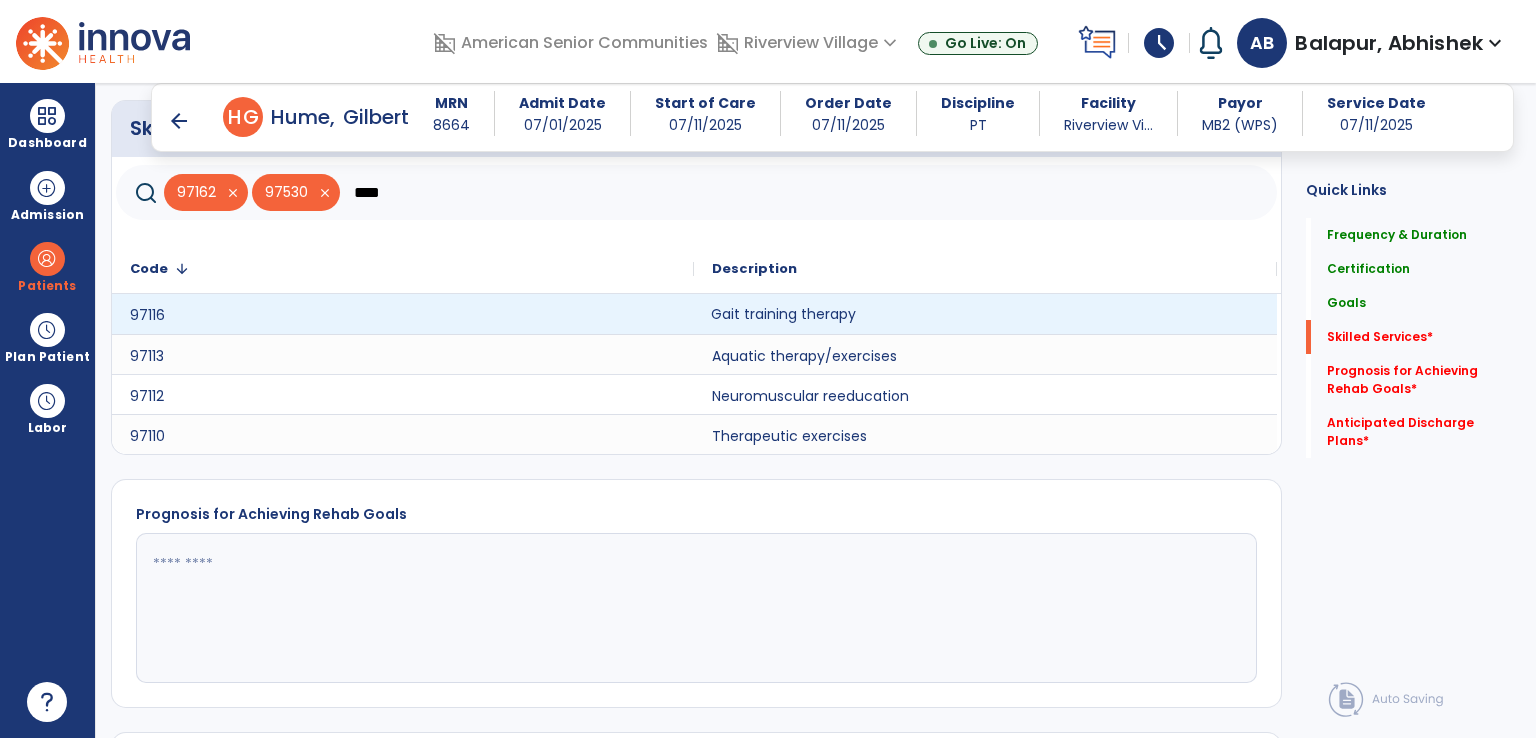 click on "Gait training therapy" 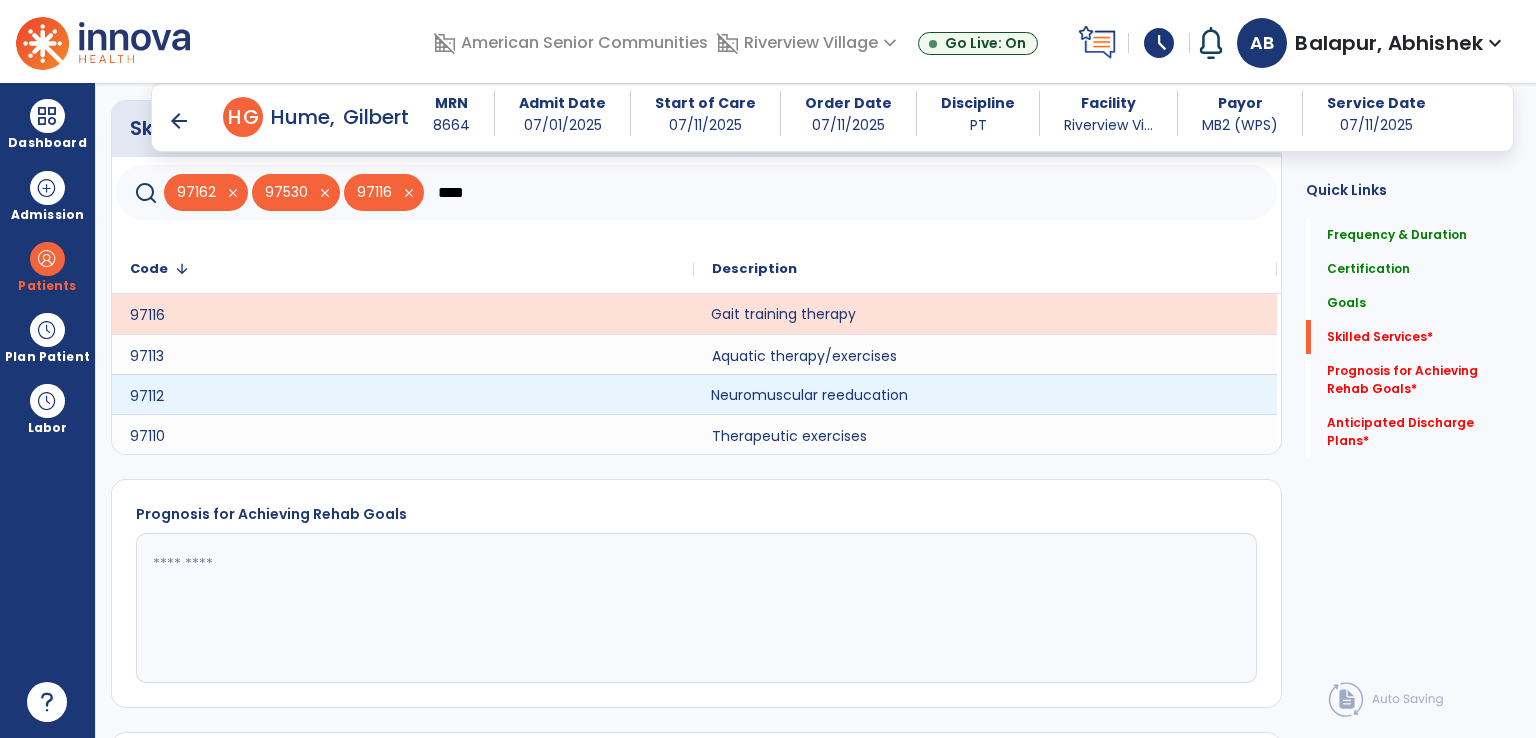 click on "Neuromuscular reeducation" 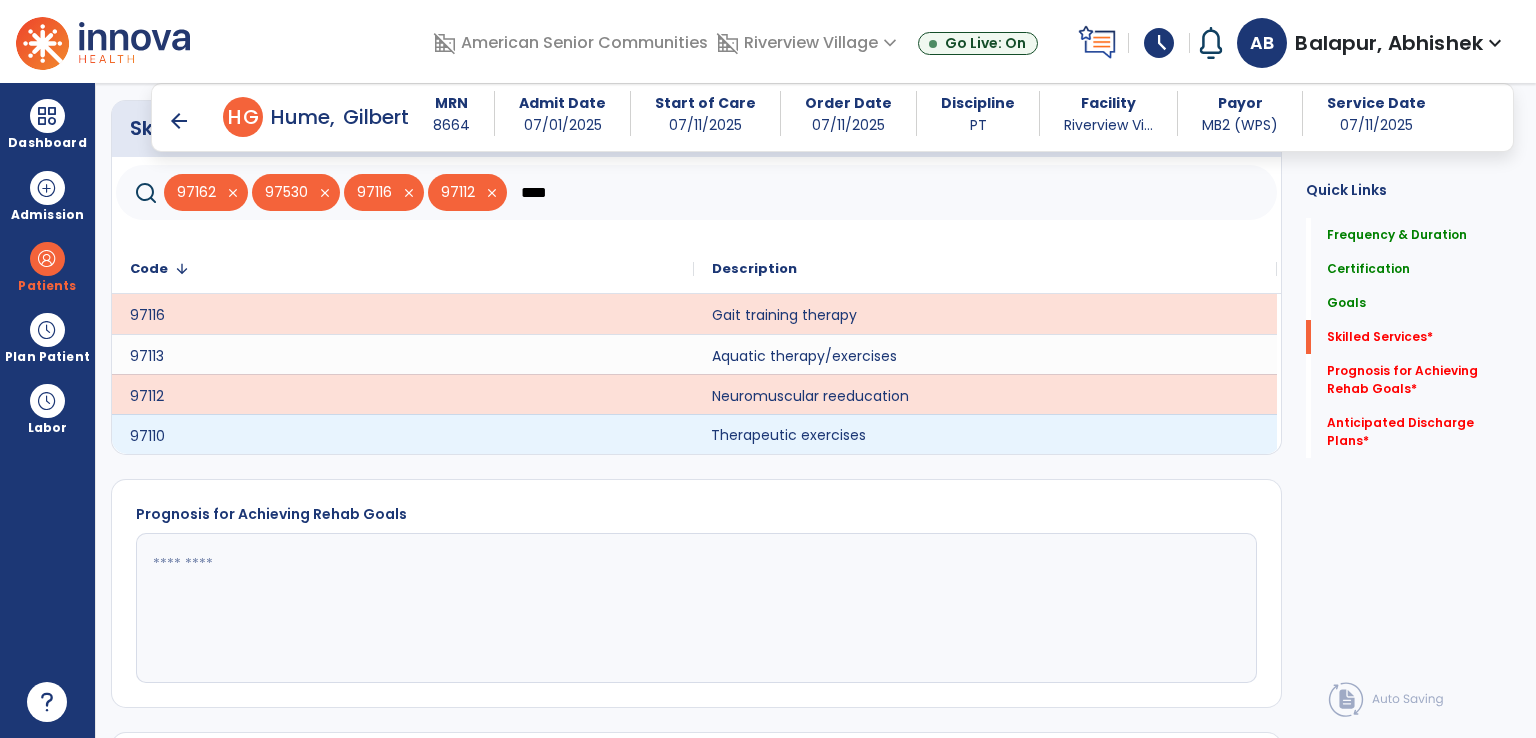 click on "Therapeutic exercises" 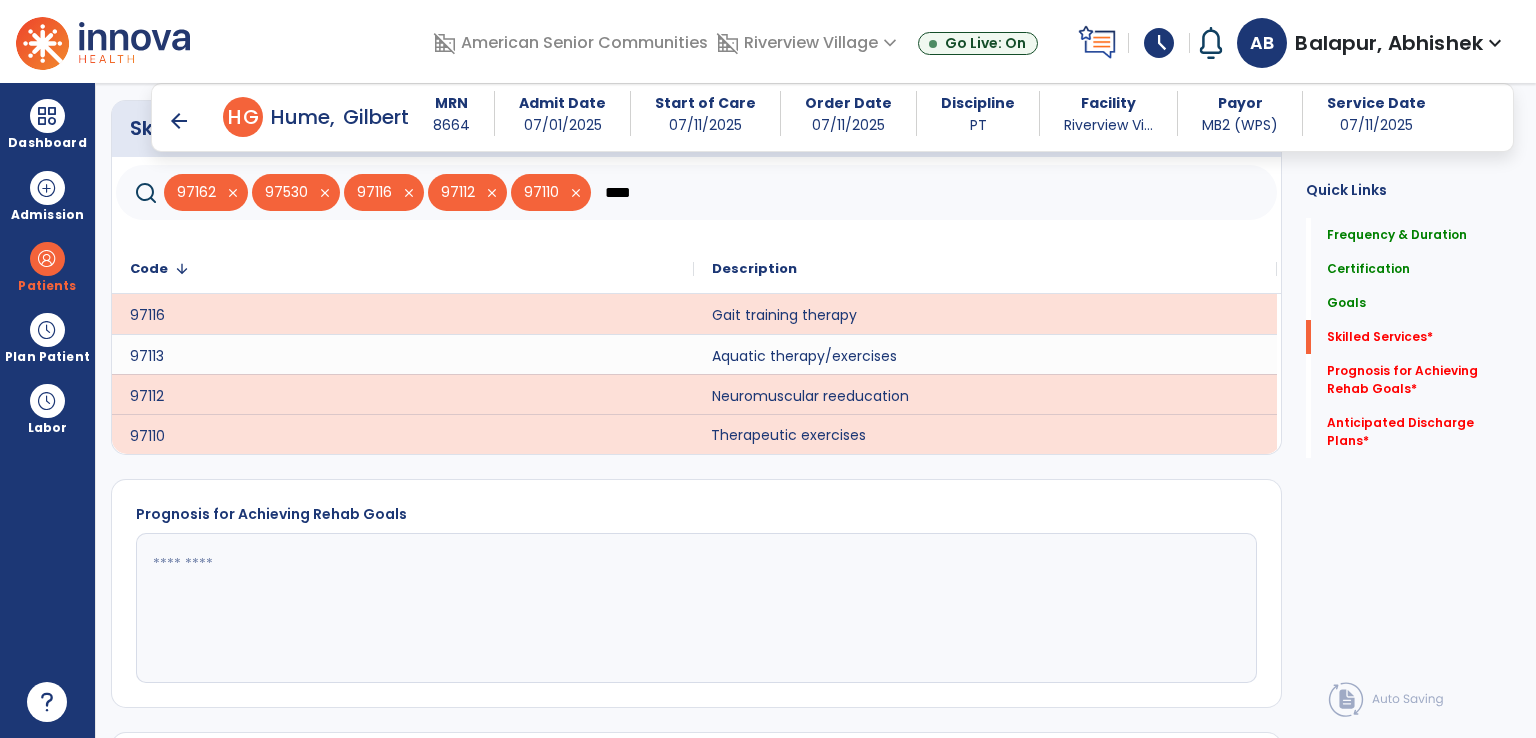 click on "****" 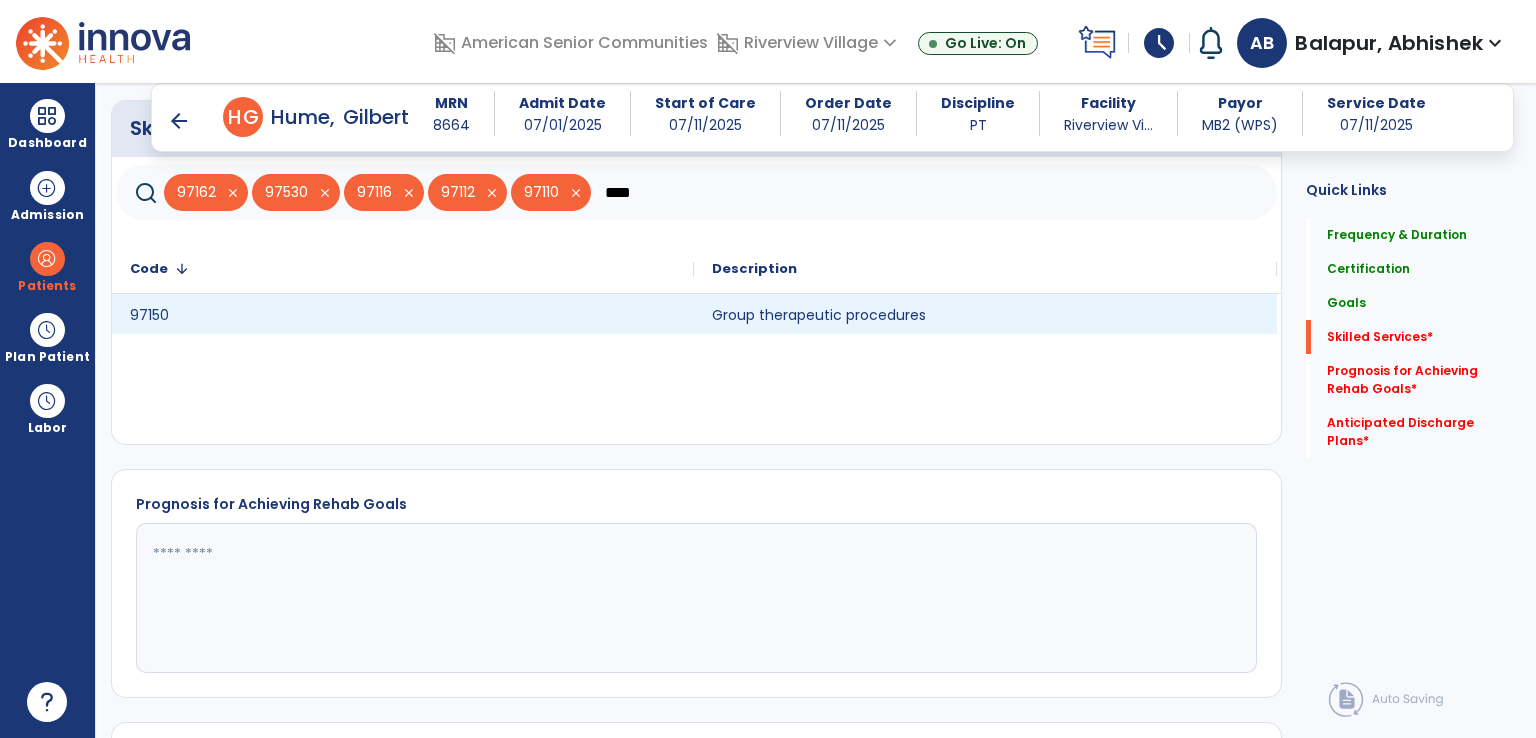 type on "****" 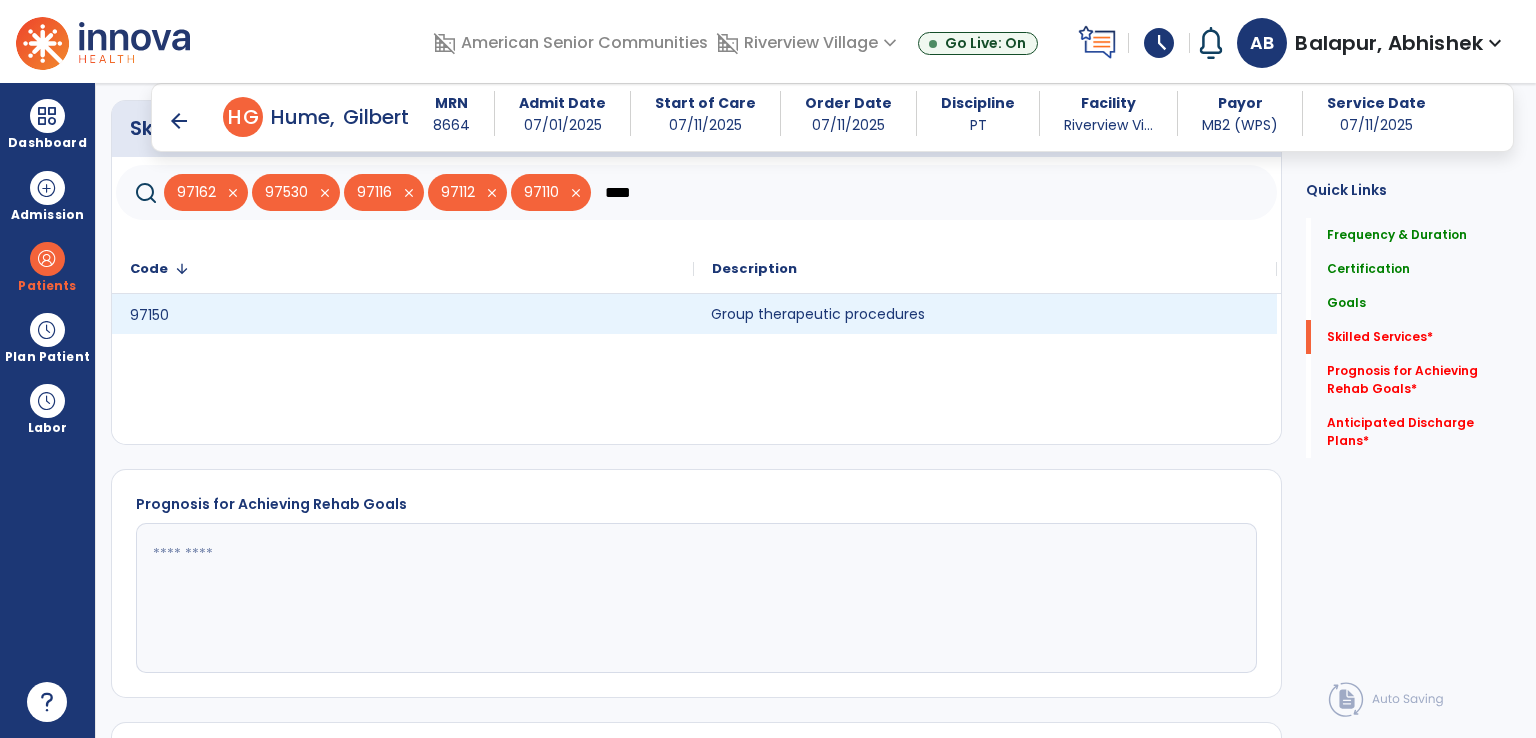 click on "Group therapeutic procedures" 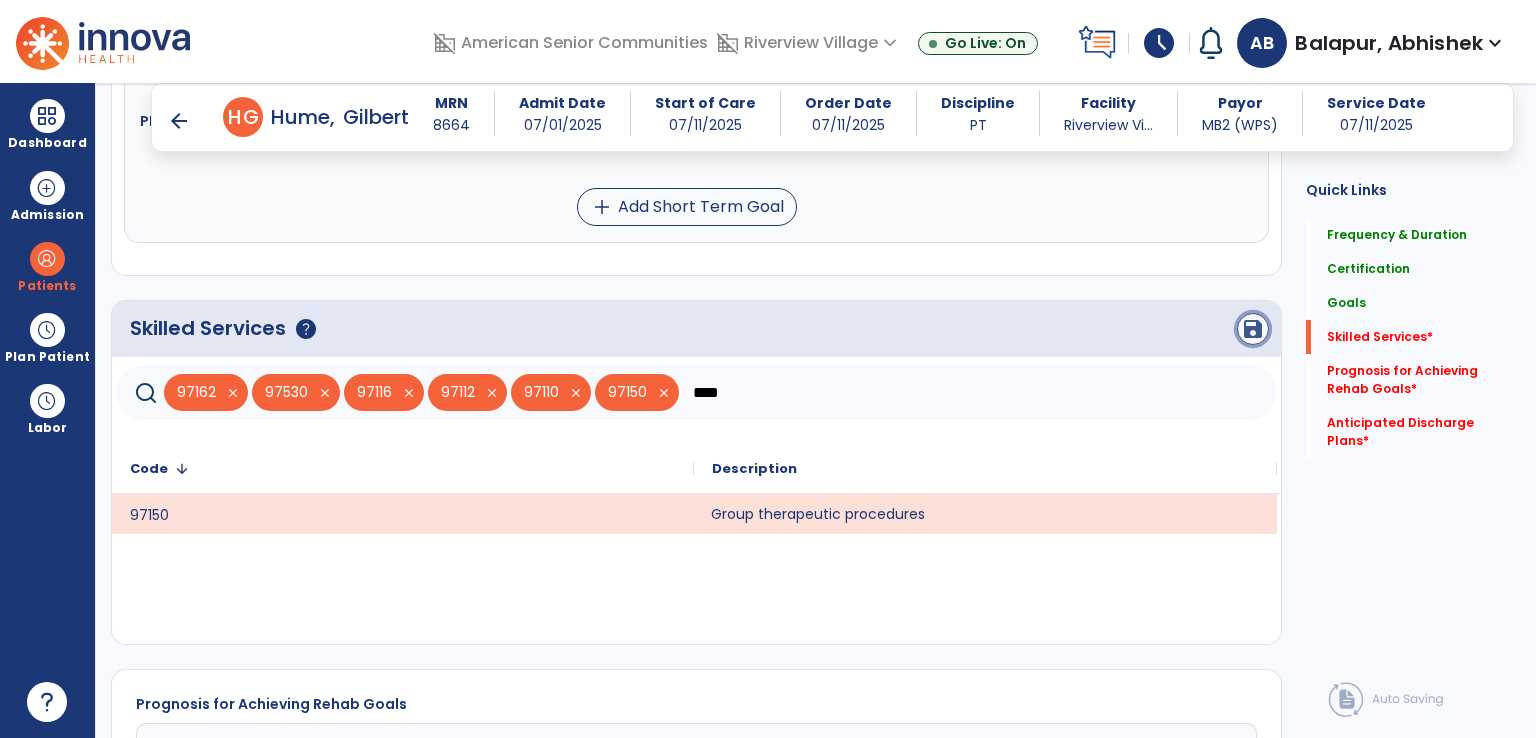 click on "save" 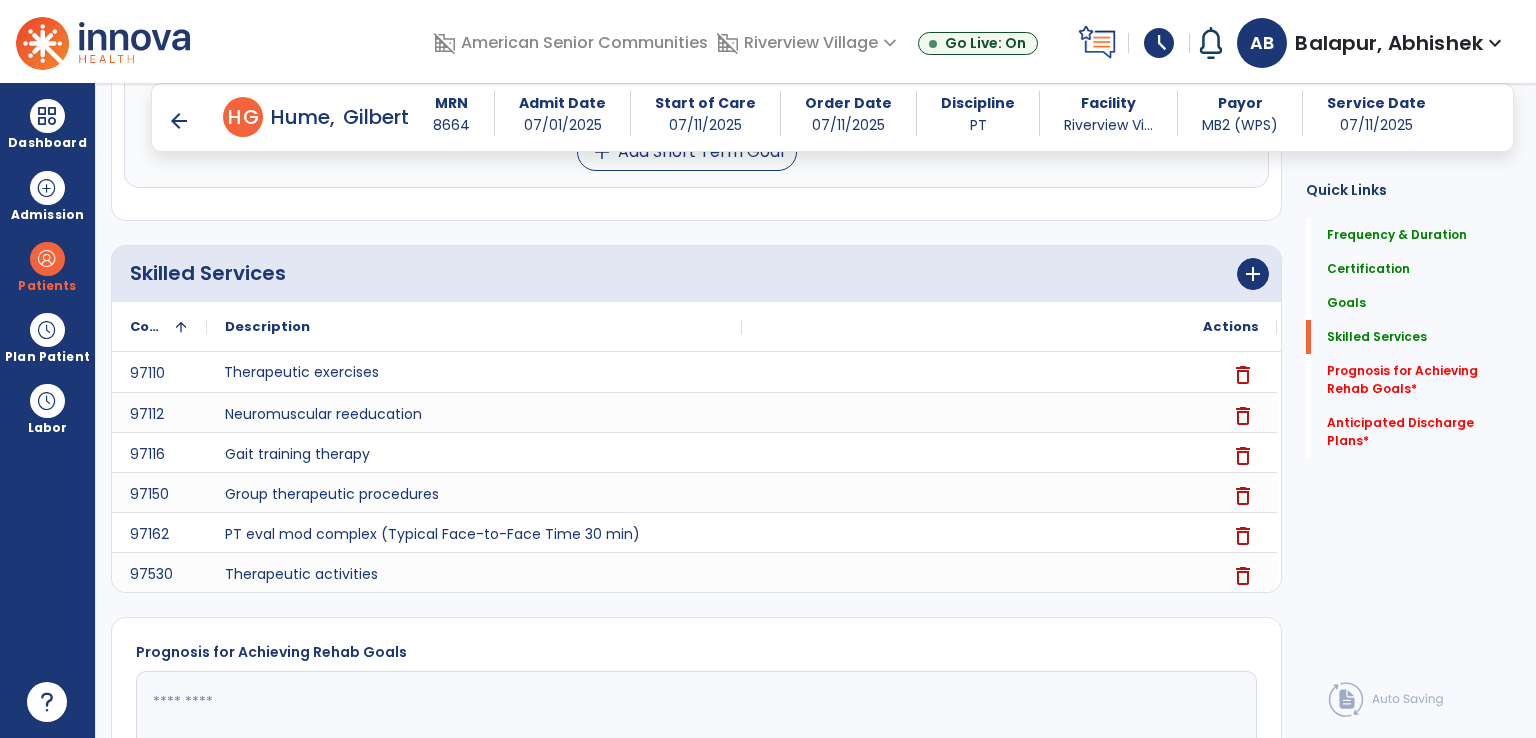 scroll, scrollTop: 1767, scrollLeft: 0, axis: vertical 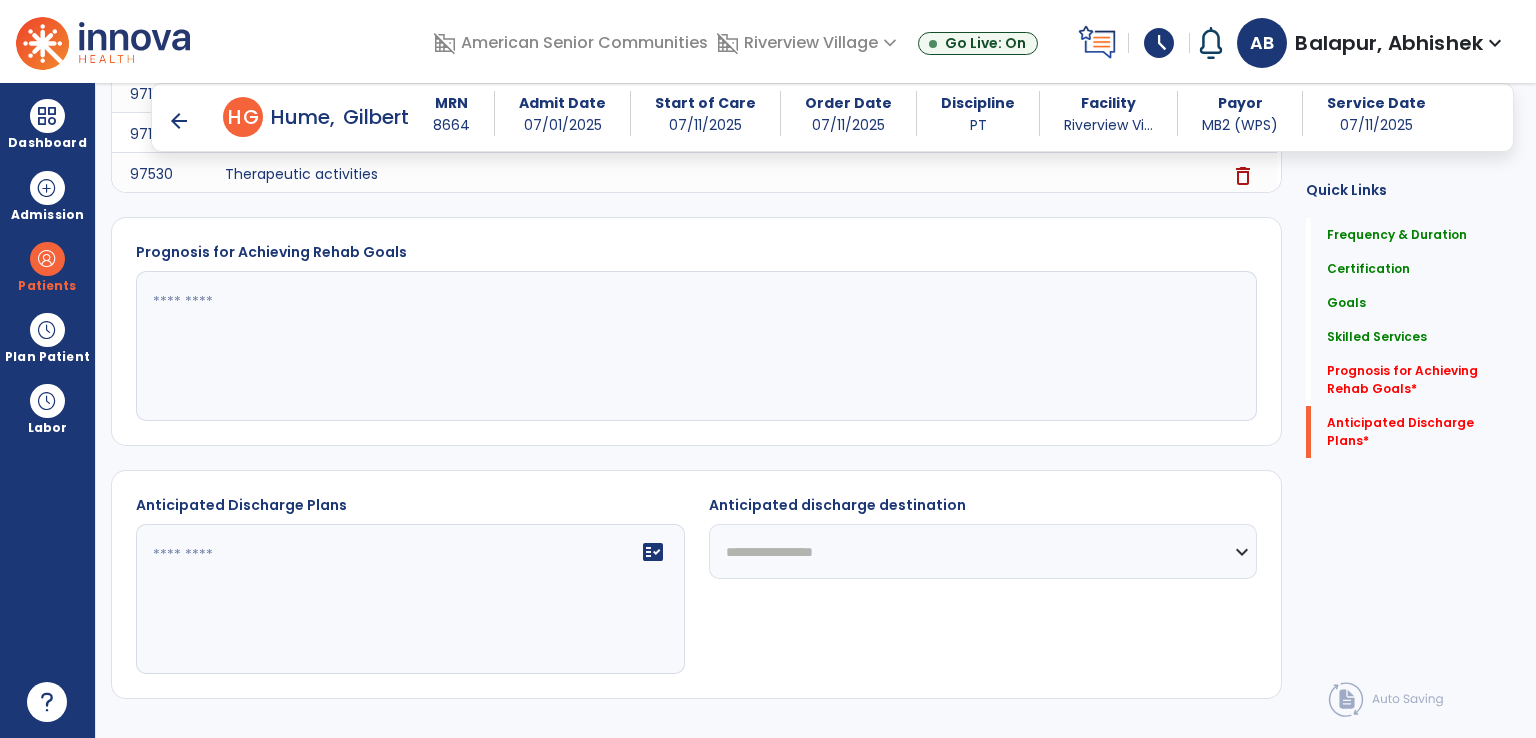 click 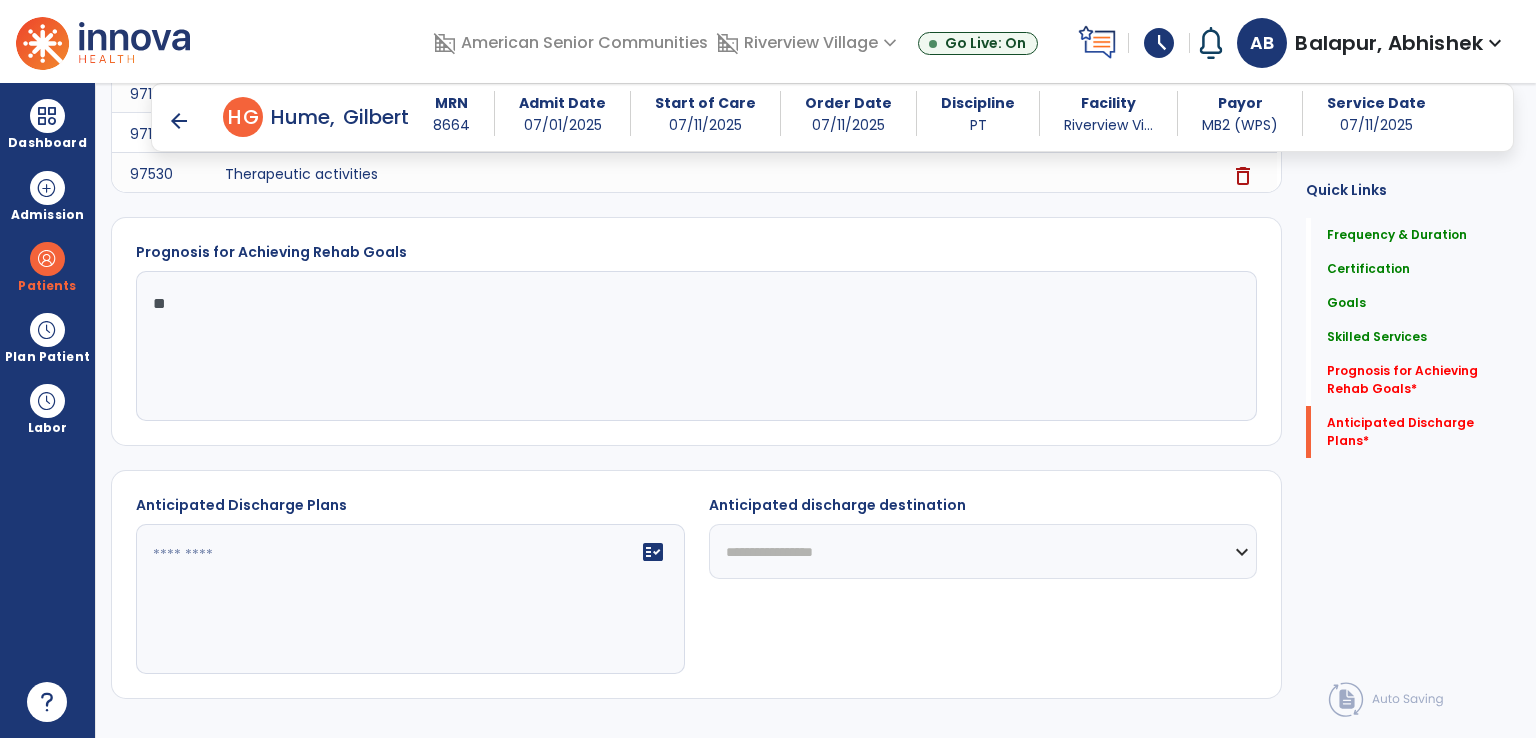 type on "*" 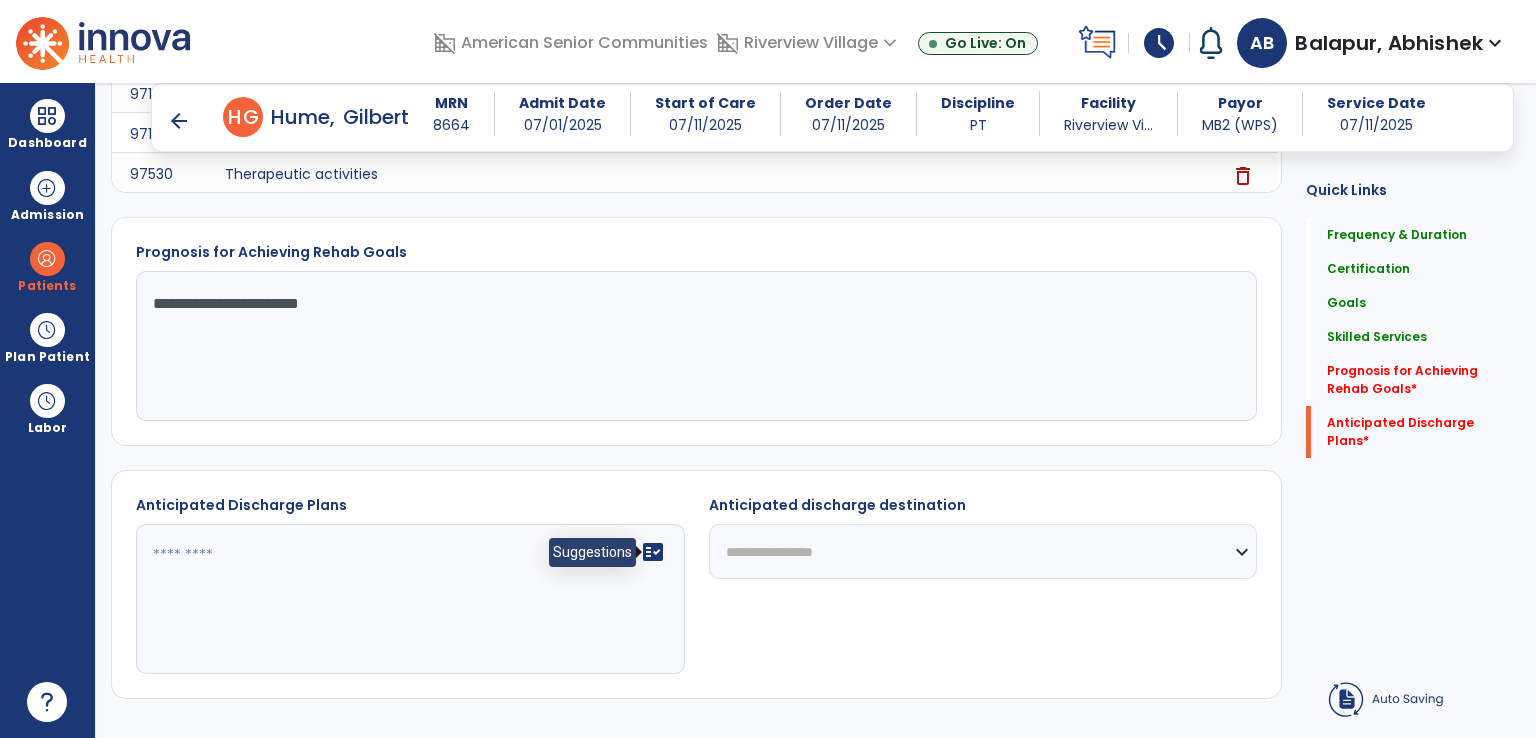 type on "**********" 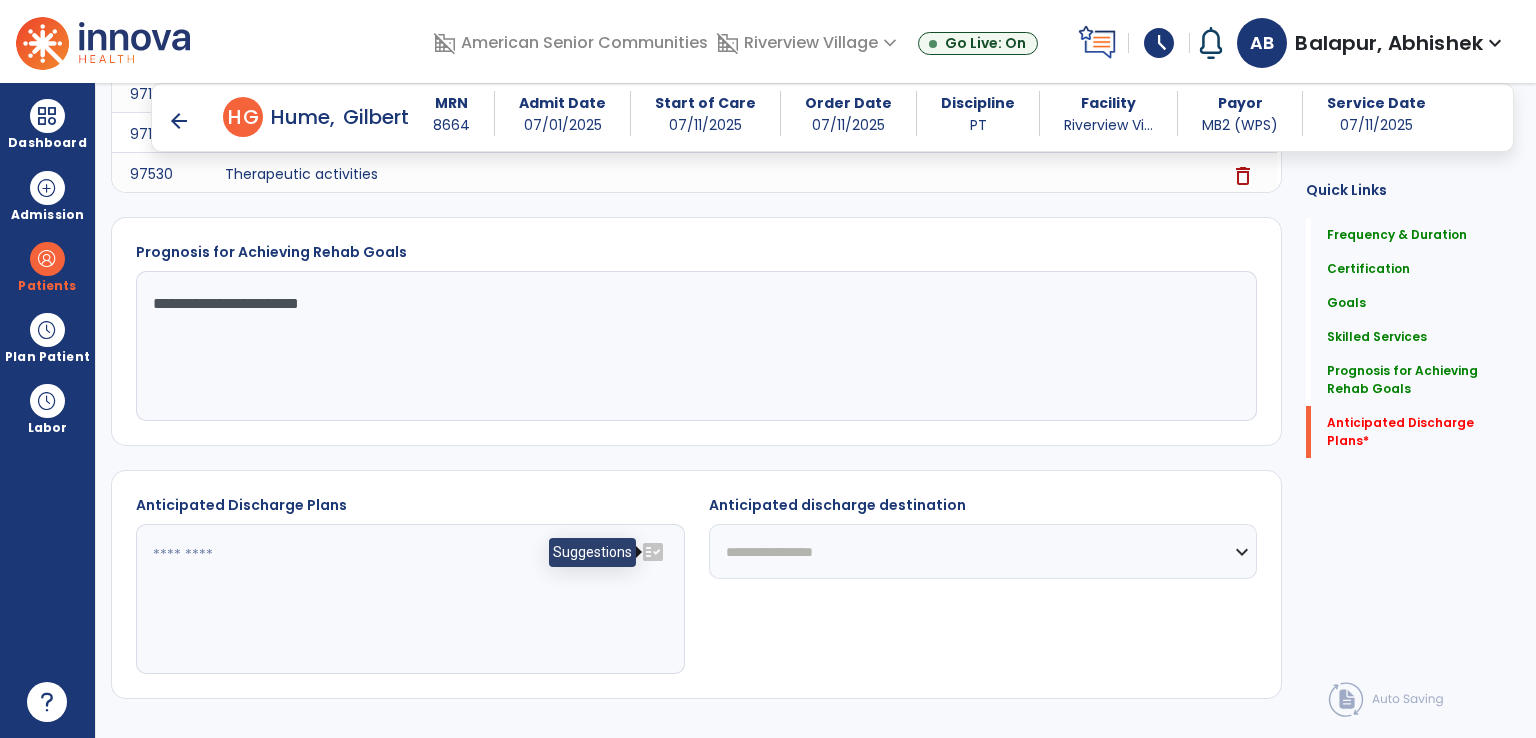 click on "fact_check" 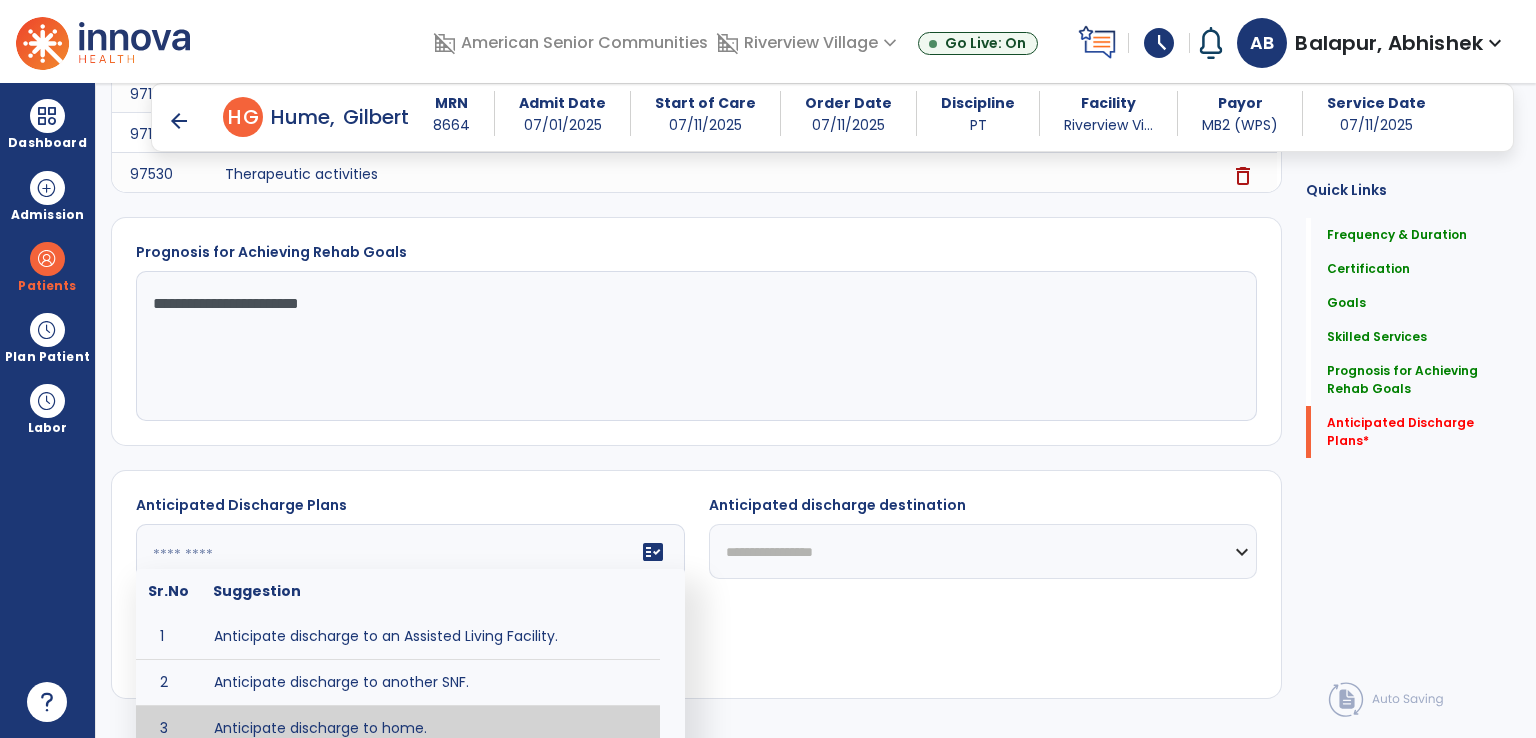 type on "**********" 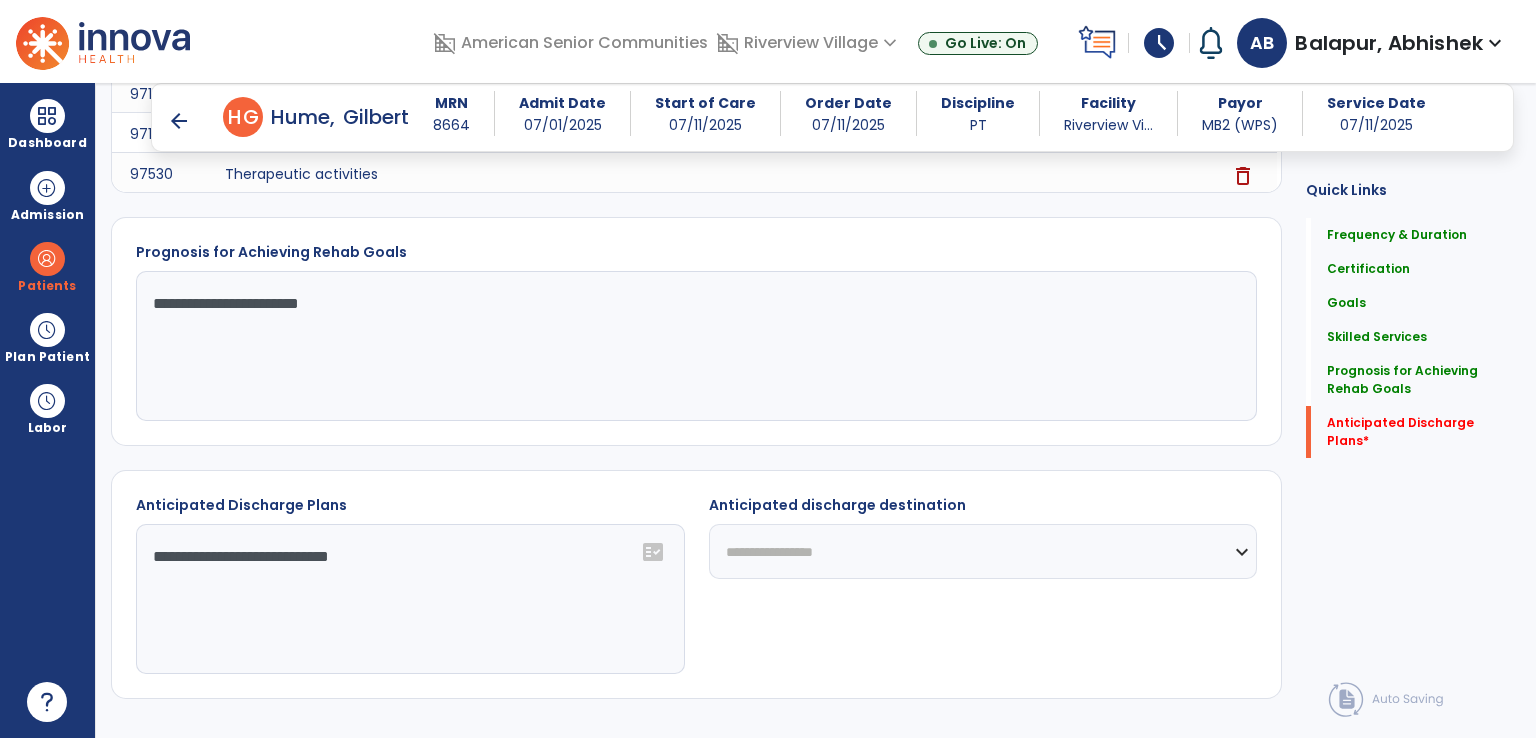 click on "**********" 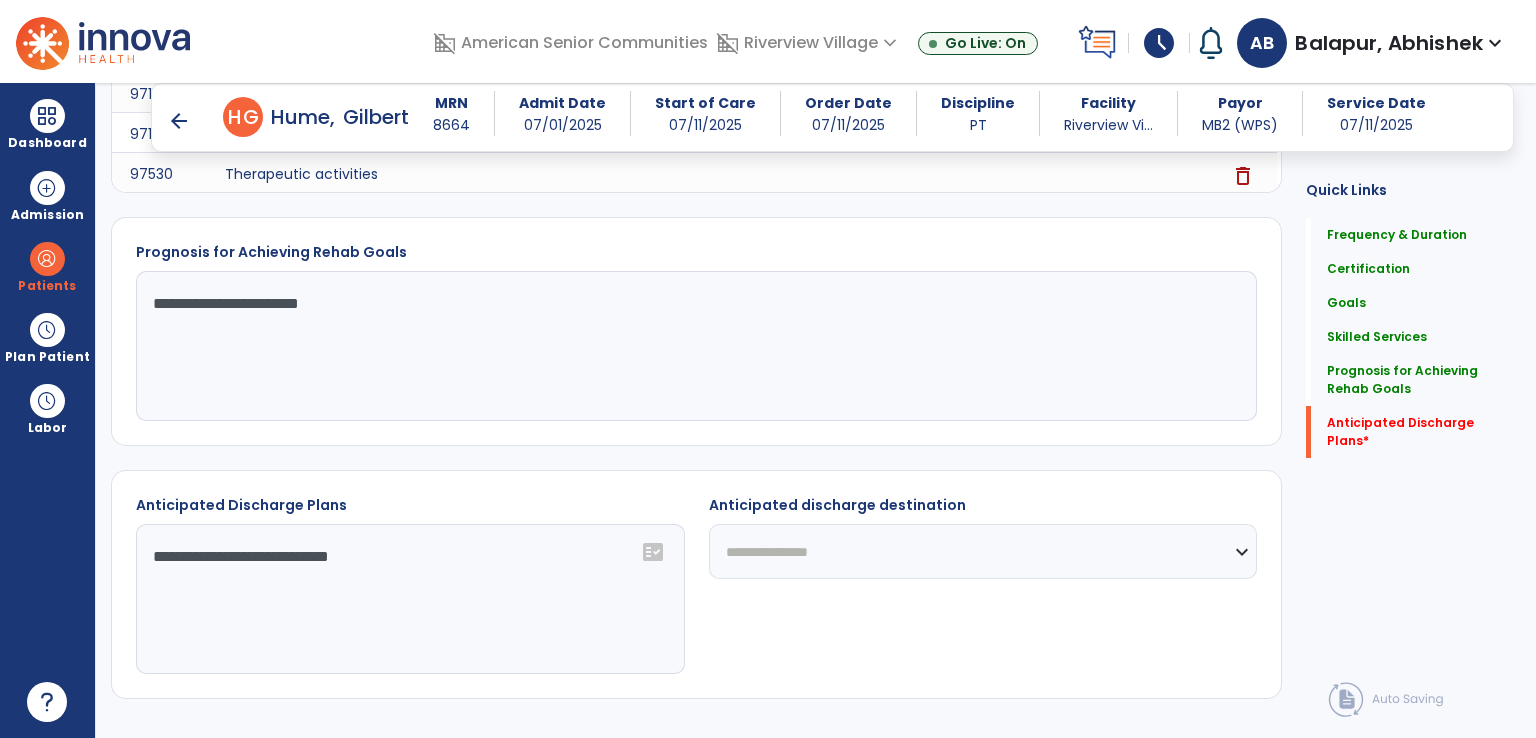click on "**********" 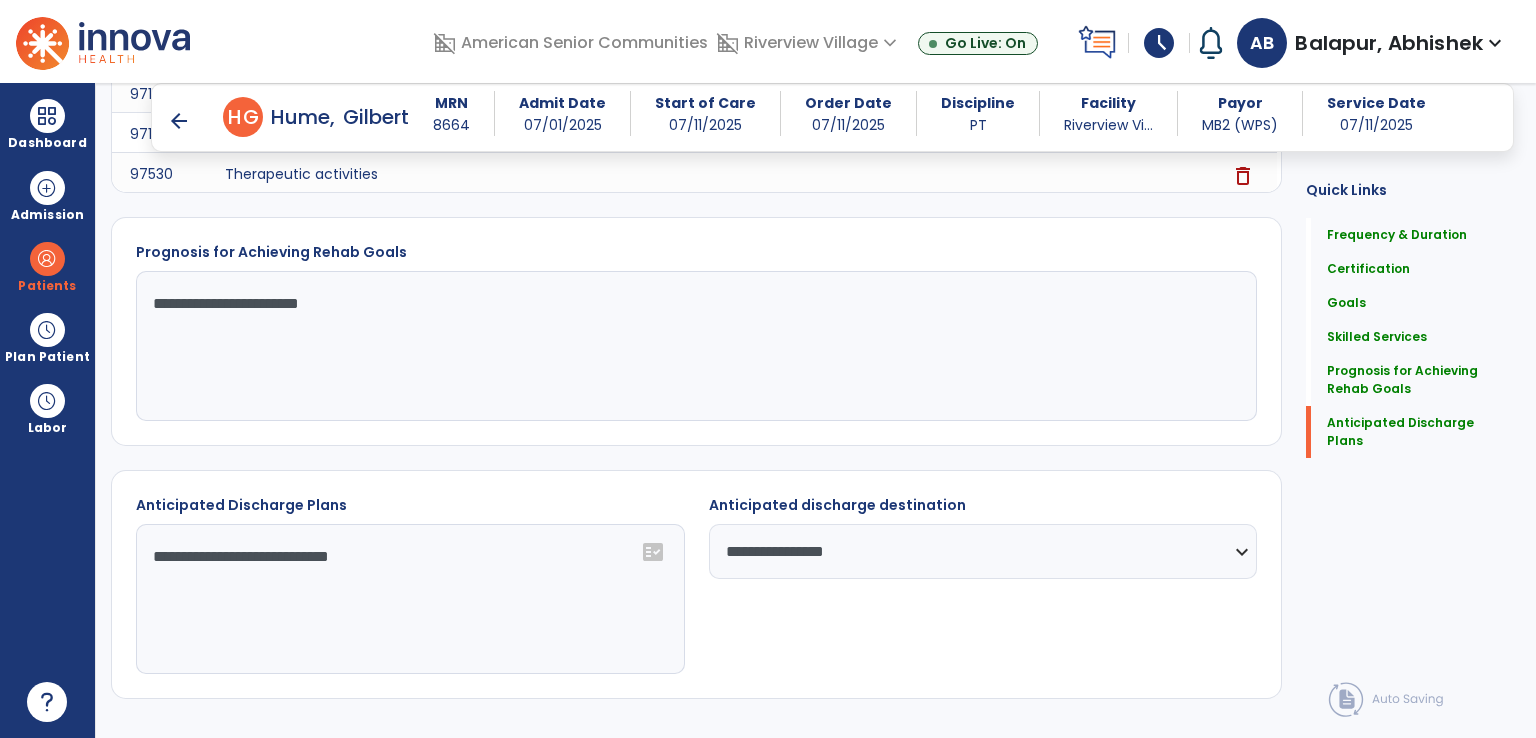 click on "**********" 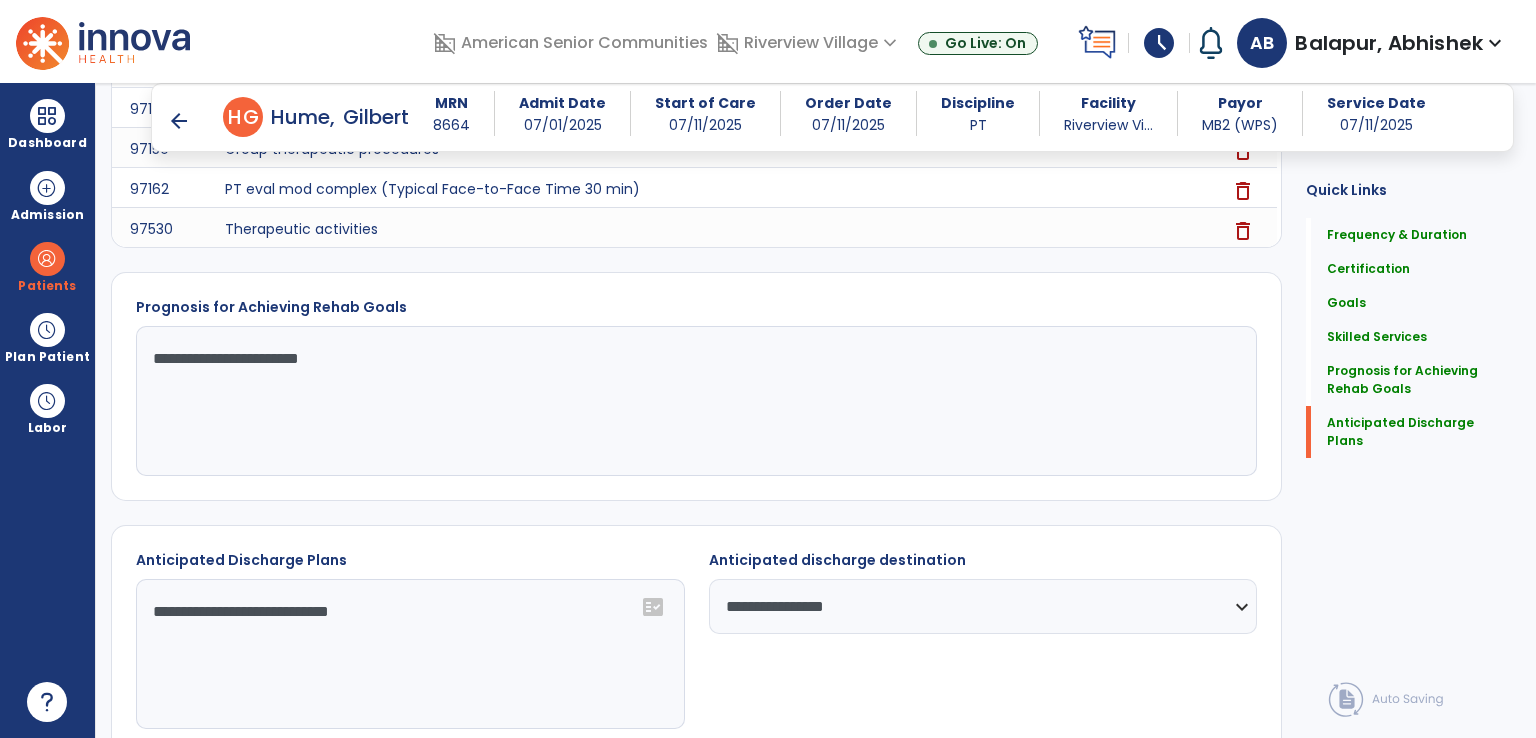 scroll, scrollTop: 1804, scrollLeft: 0, axis: vertical 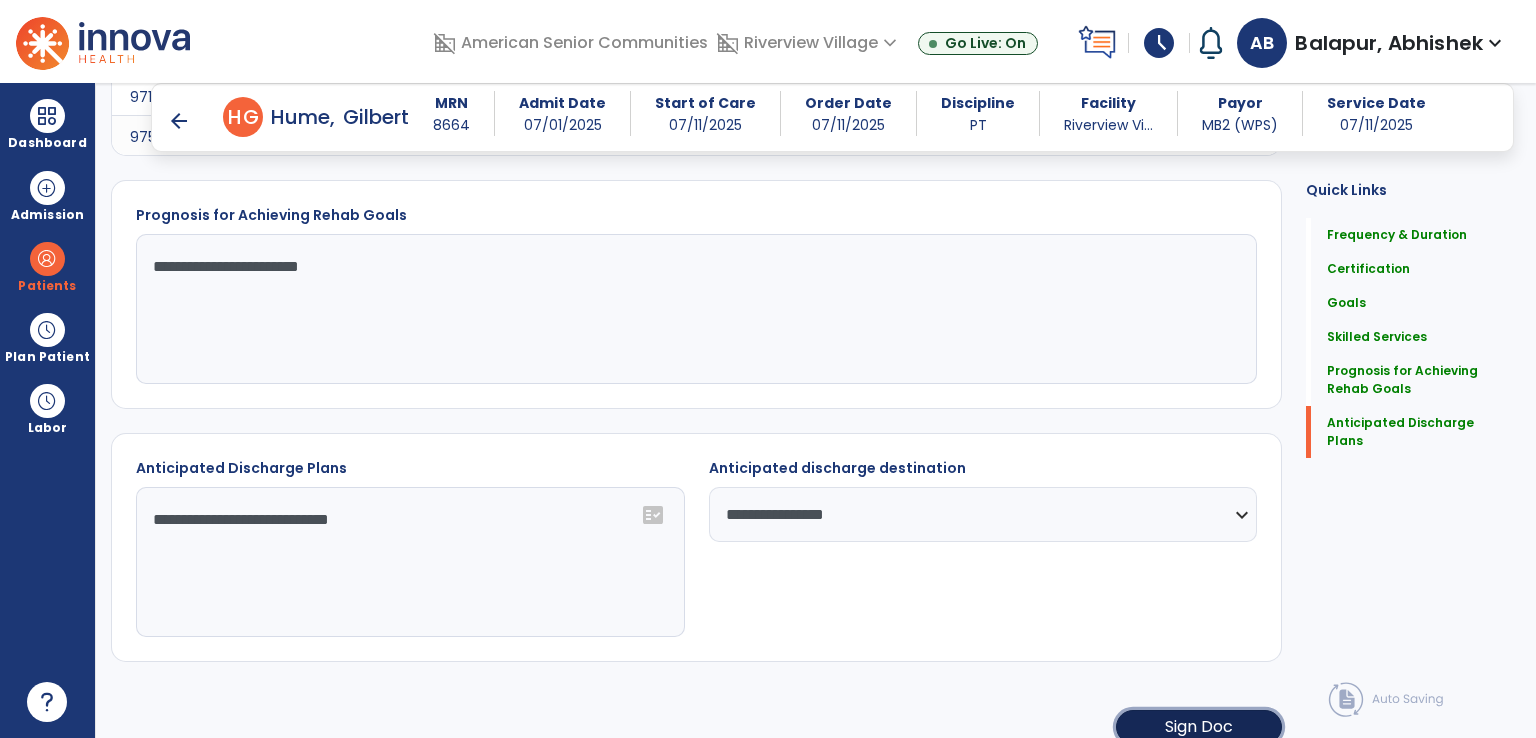 click on "Sign Doc" 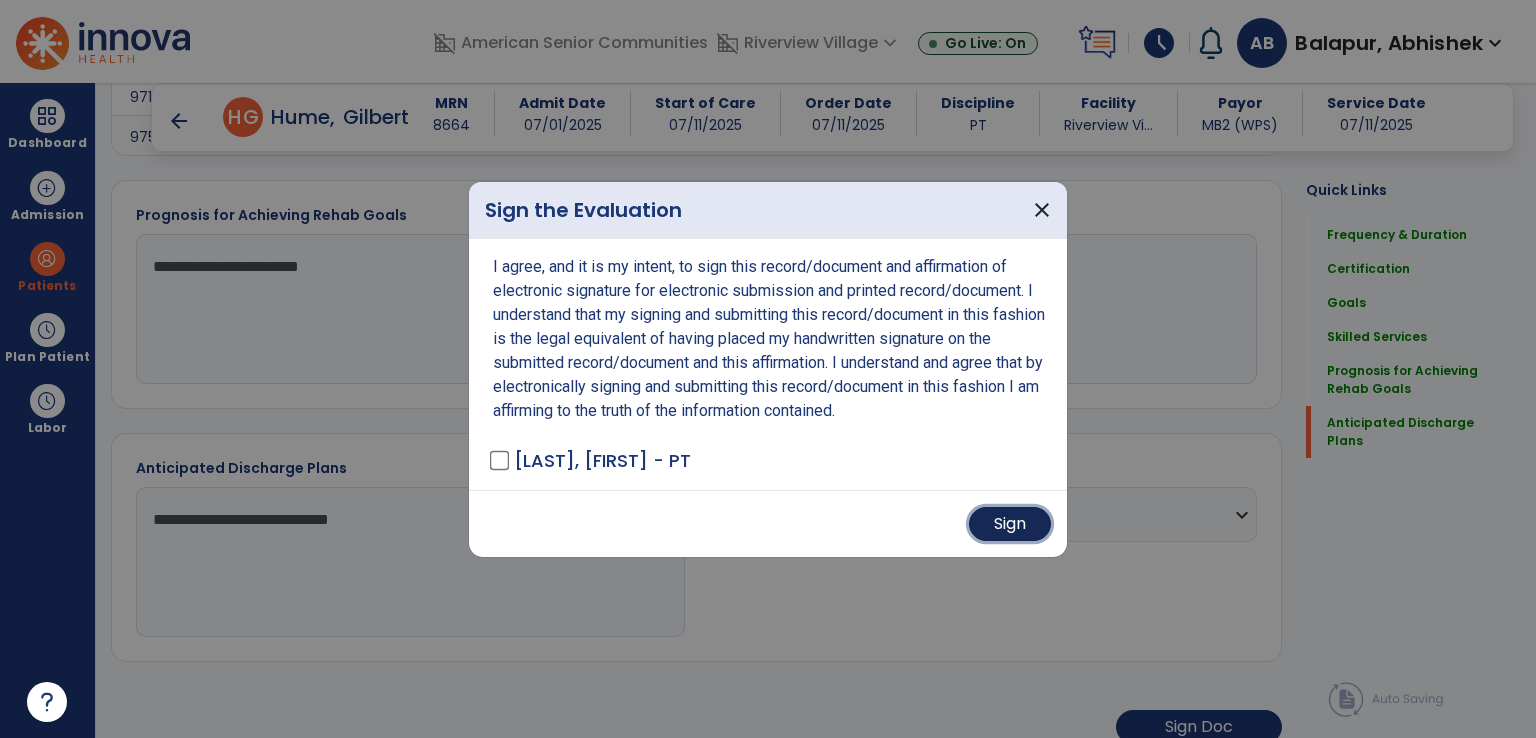 drag, startPoint x: 996, startPoint y: 511, endPoint x: 1053, endPoint y: 519, distance: 57.558666 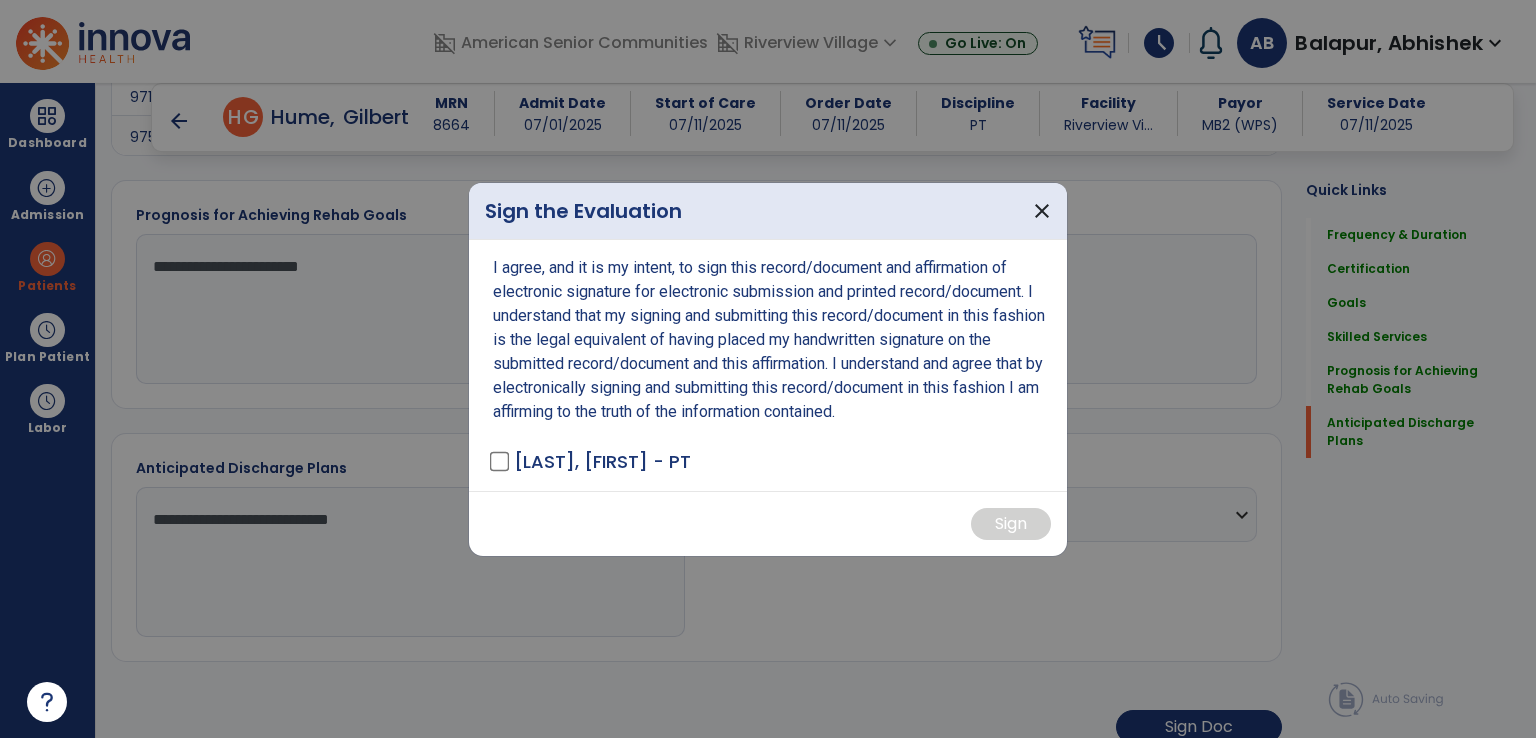 scroll, scrollTop: 1802, scrollLeft: 0, axis: vertical 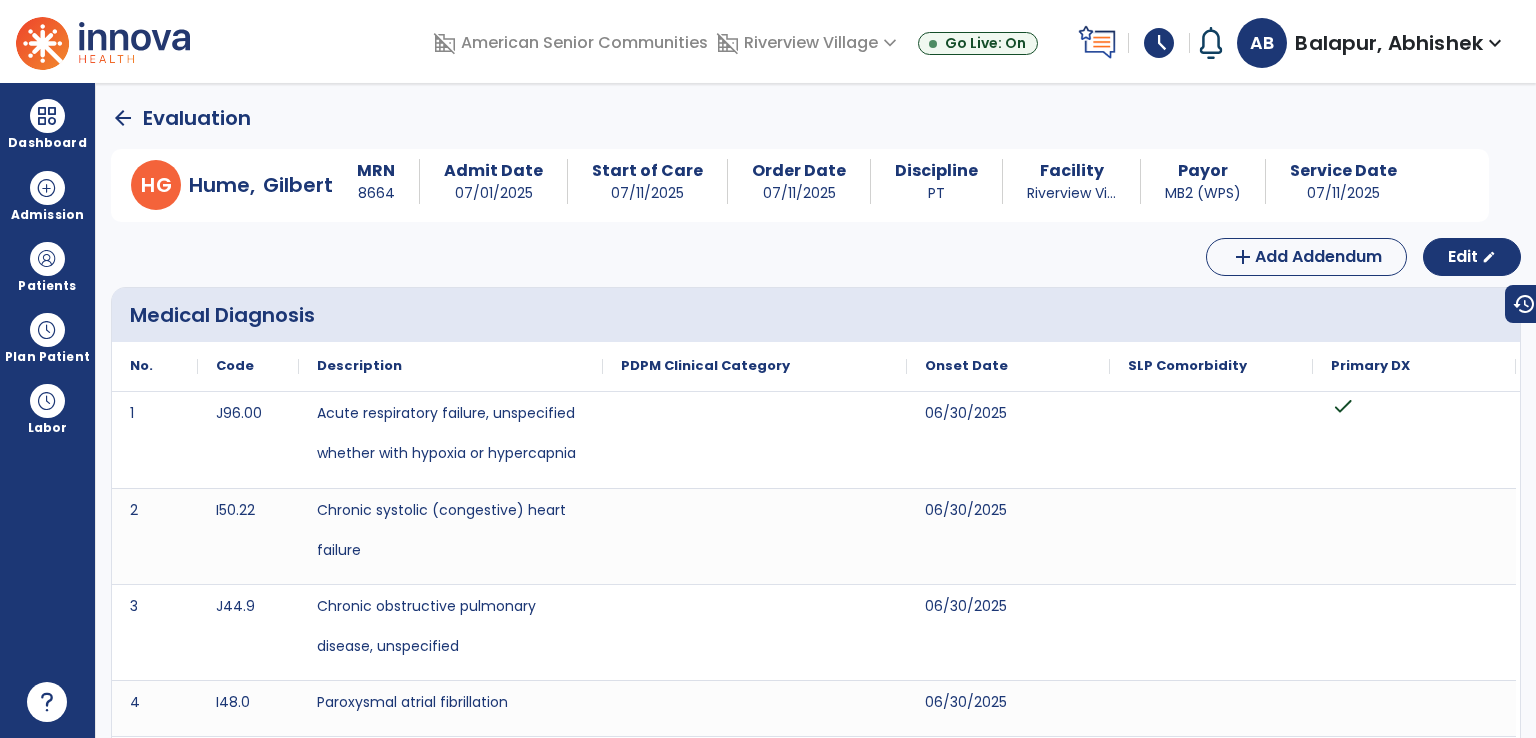 click on "arrow_back" 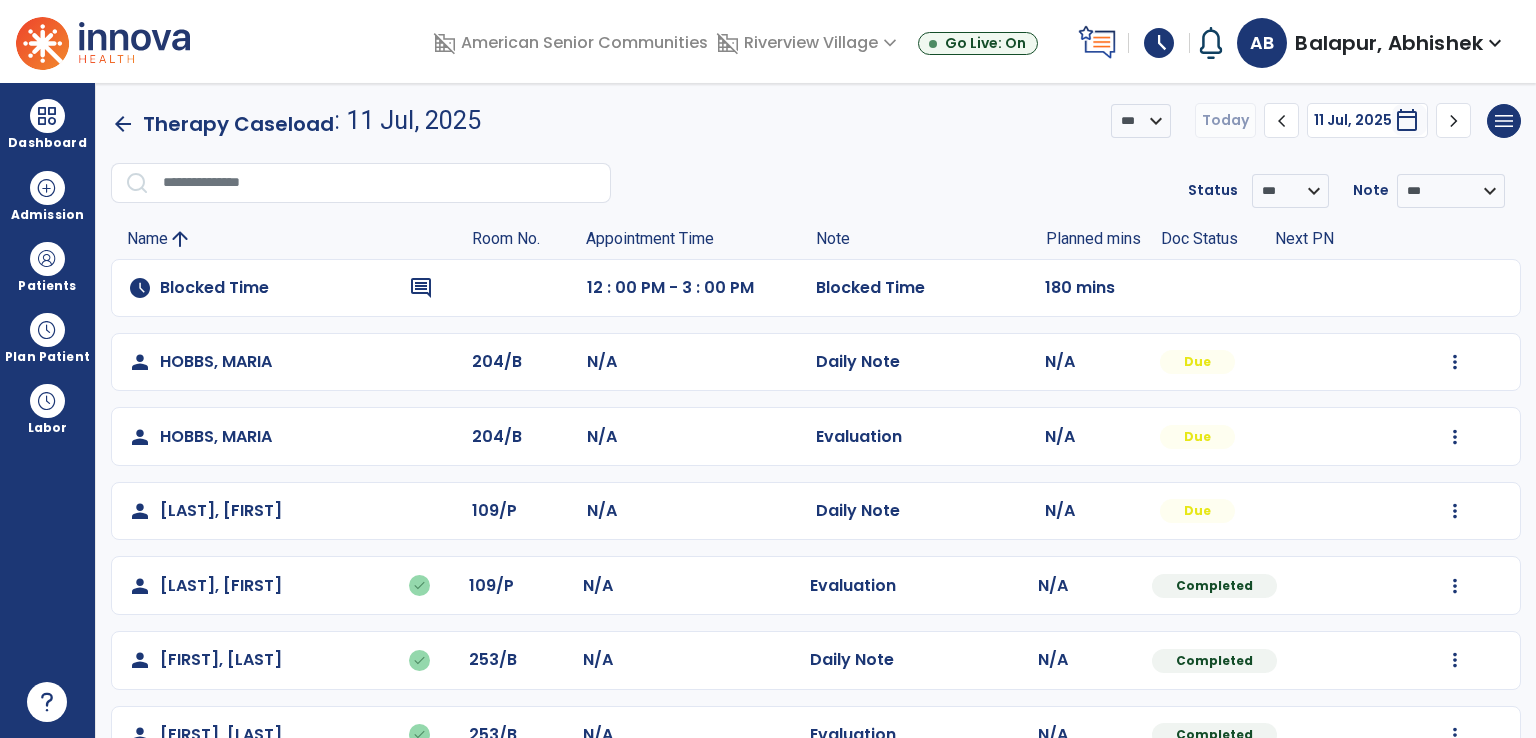 scroll, scrollTop: 51, scrollLeft: 0, axis: vertical 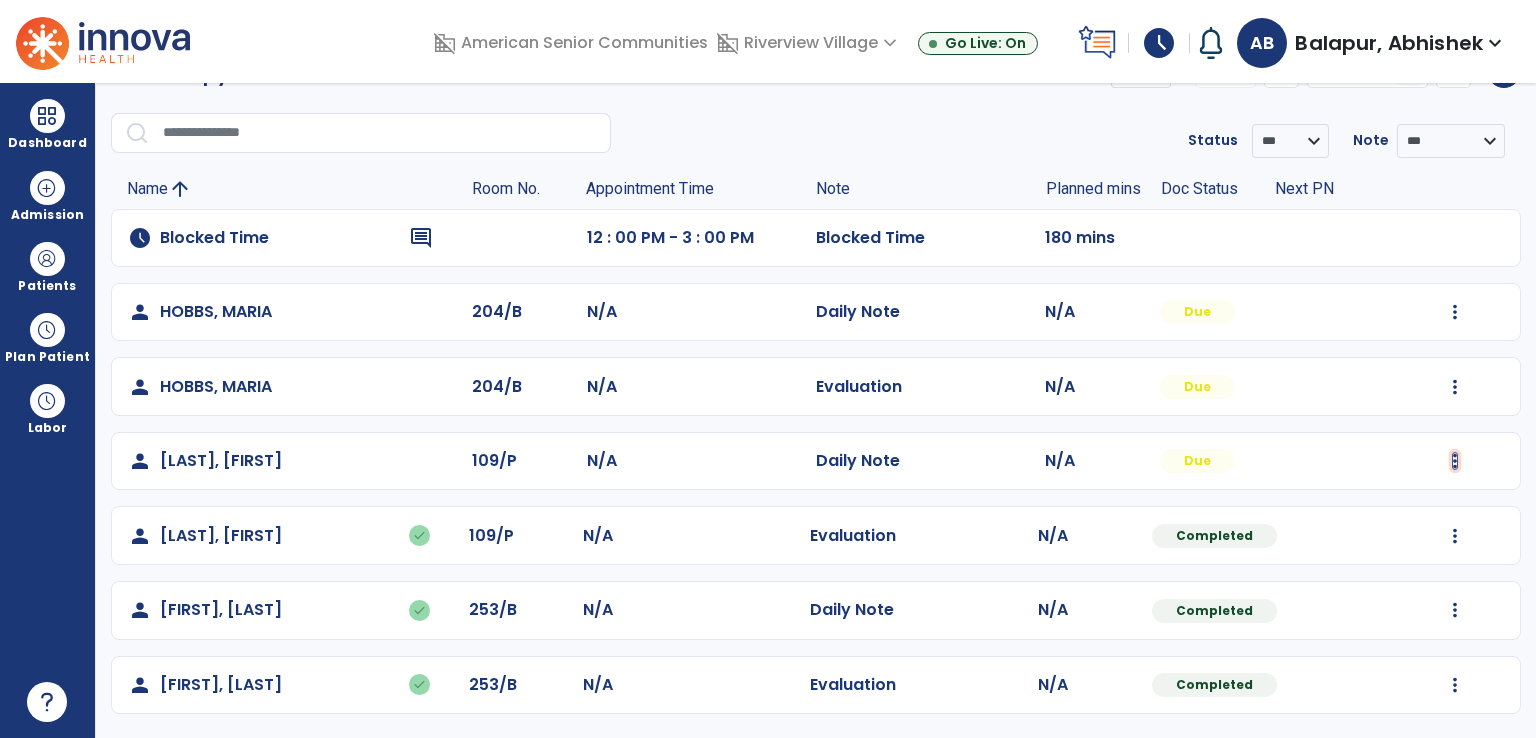 click at bounding box center (1455, 312) 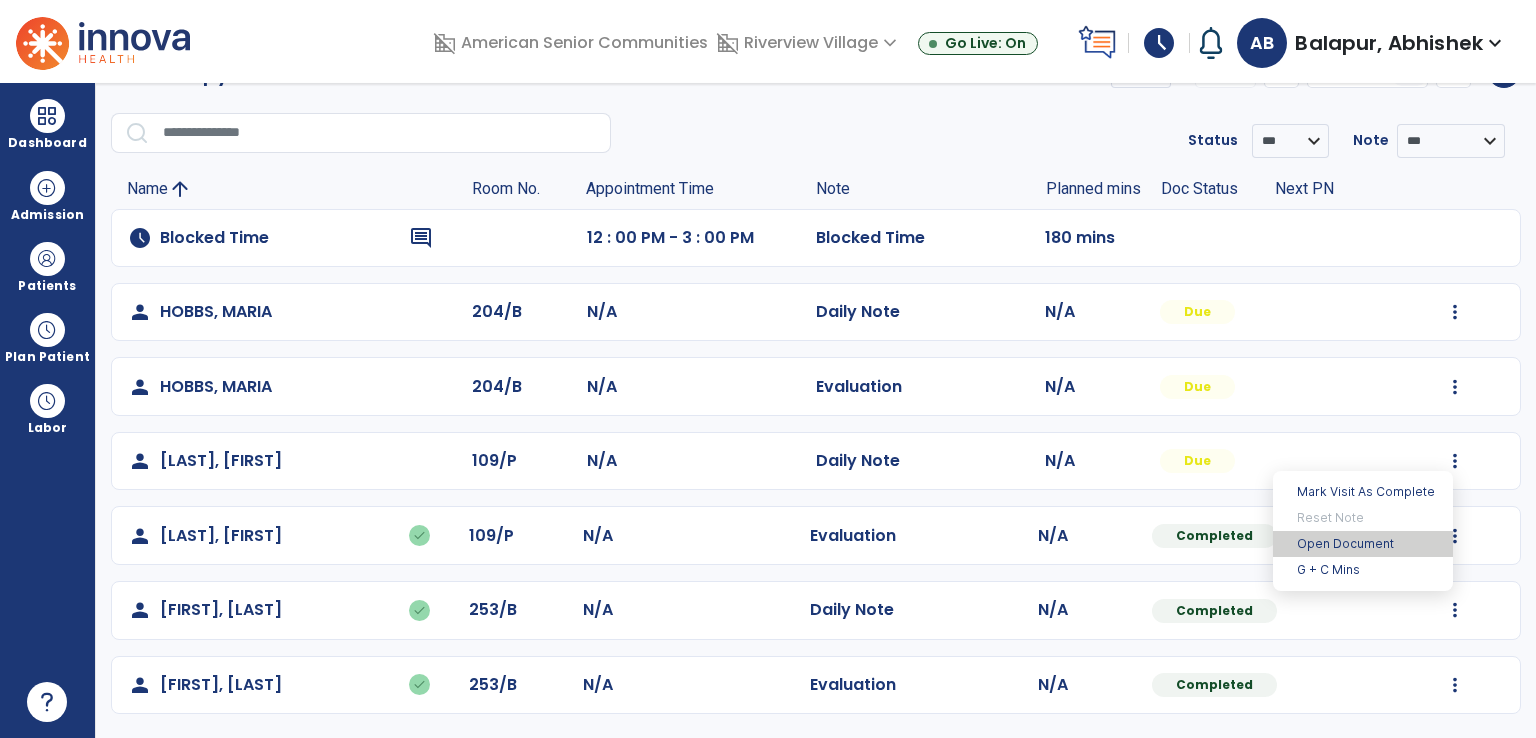 click on "Open Document" at bounding box center [1363, 544] 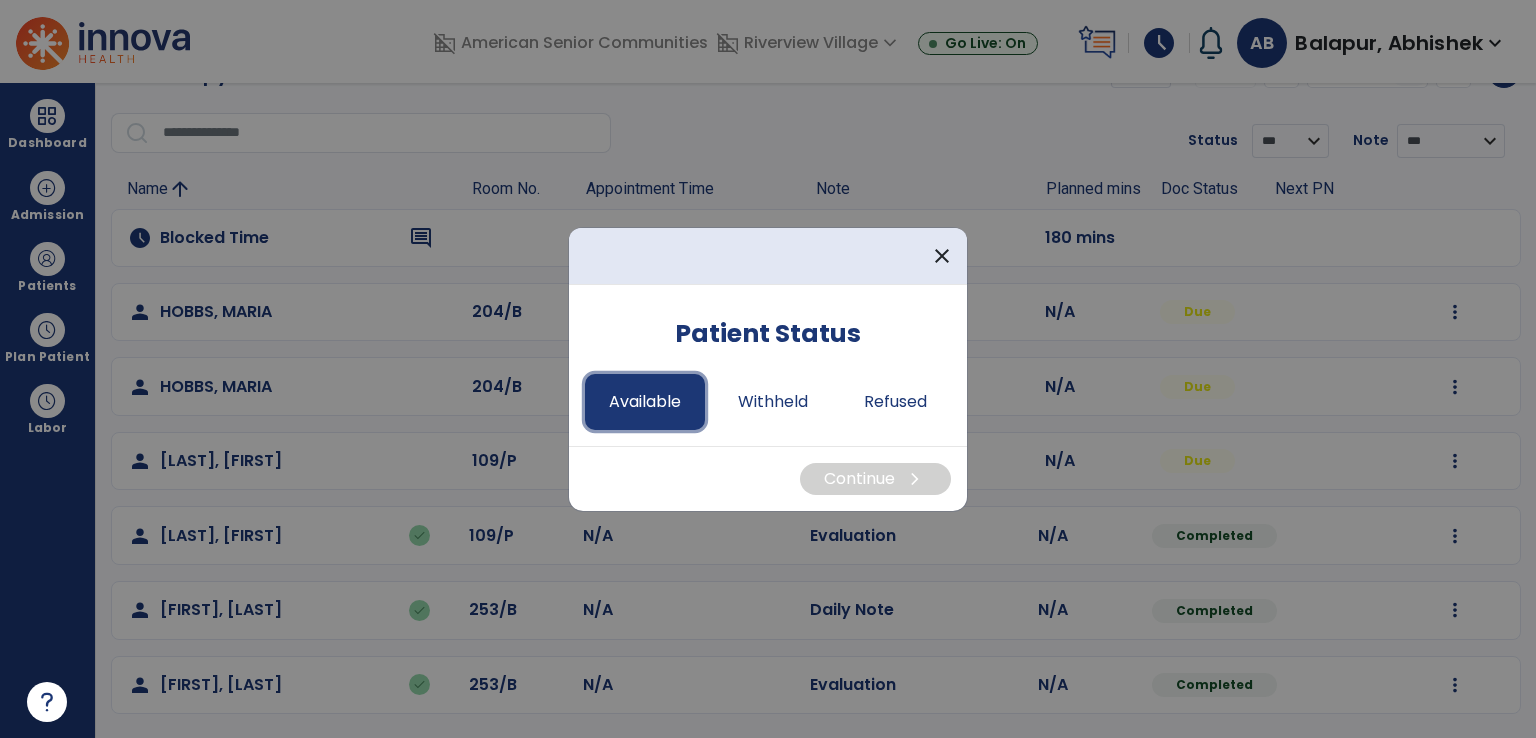 click on "Available" at bounding box center (645, 402) 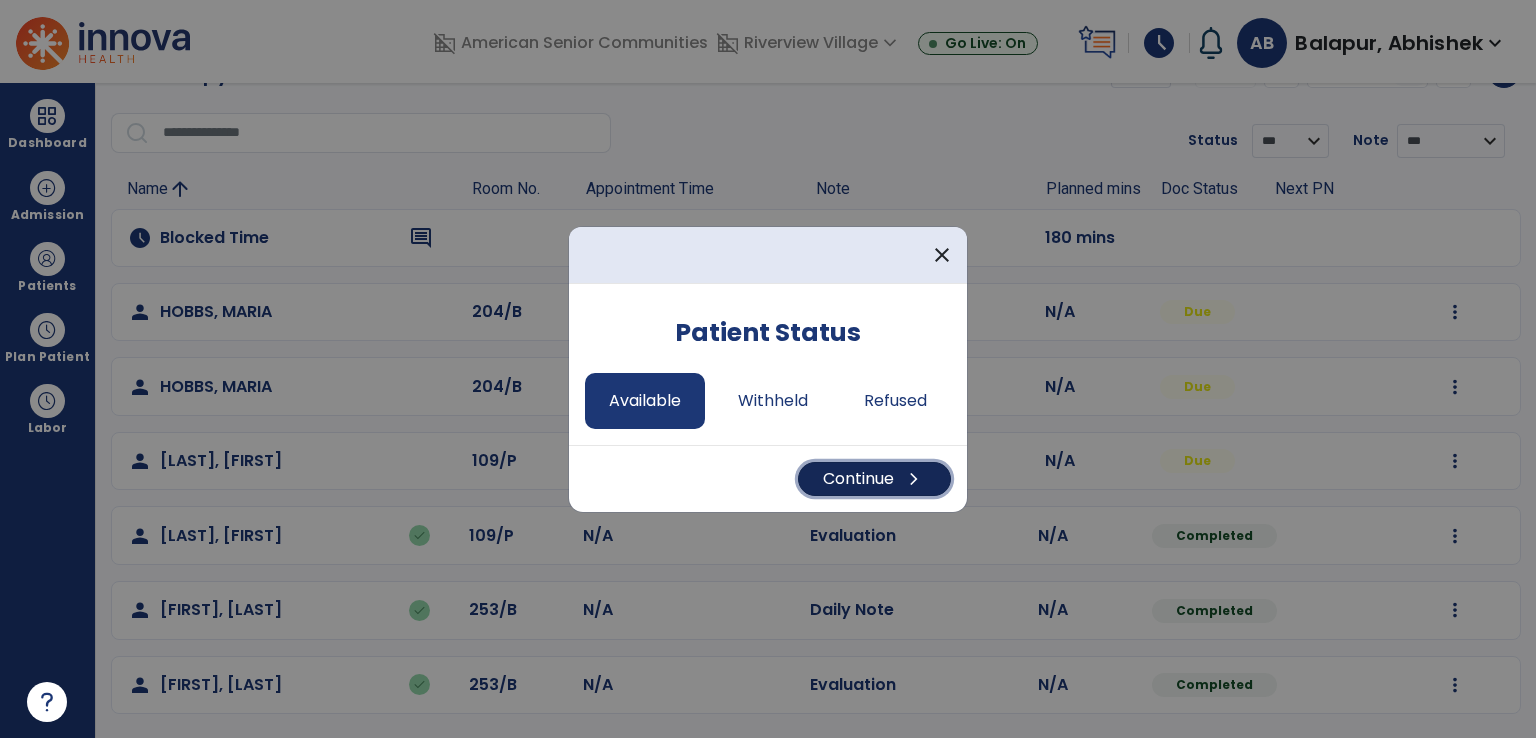 click on "Continue   chevron_right" at bounding box center [874, 479] 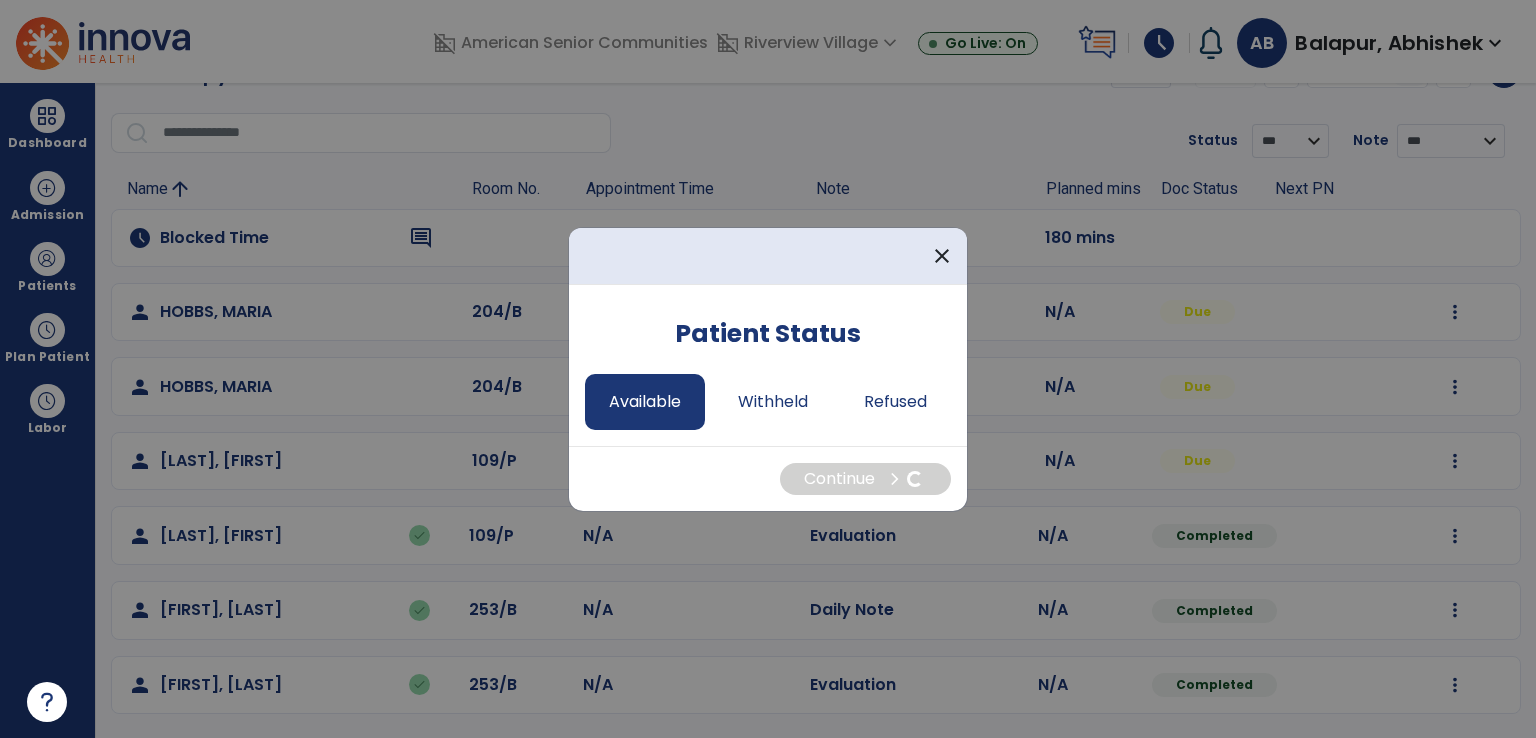 select on "*" 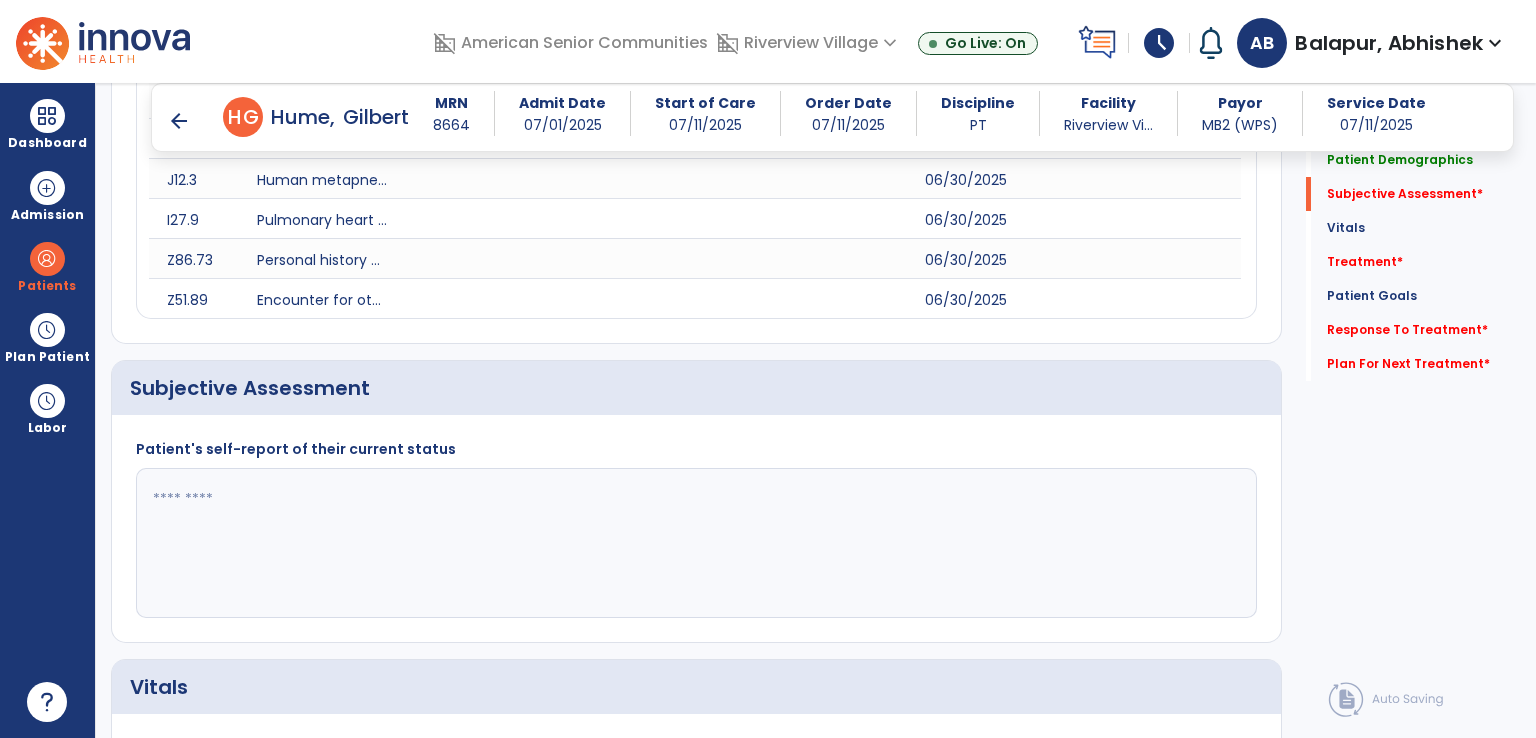 scroll, scrollTop: 551, scrollLeft: 0, axis: vertical 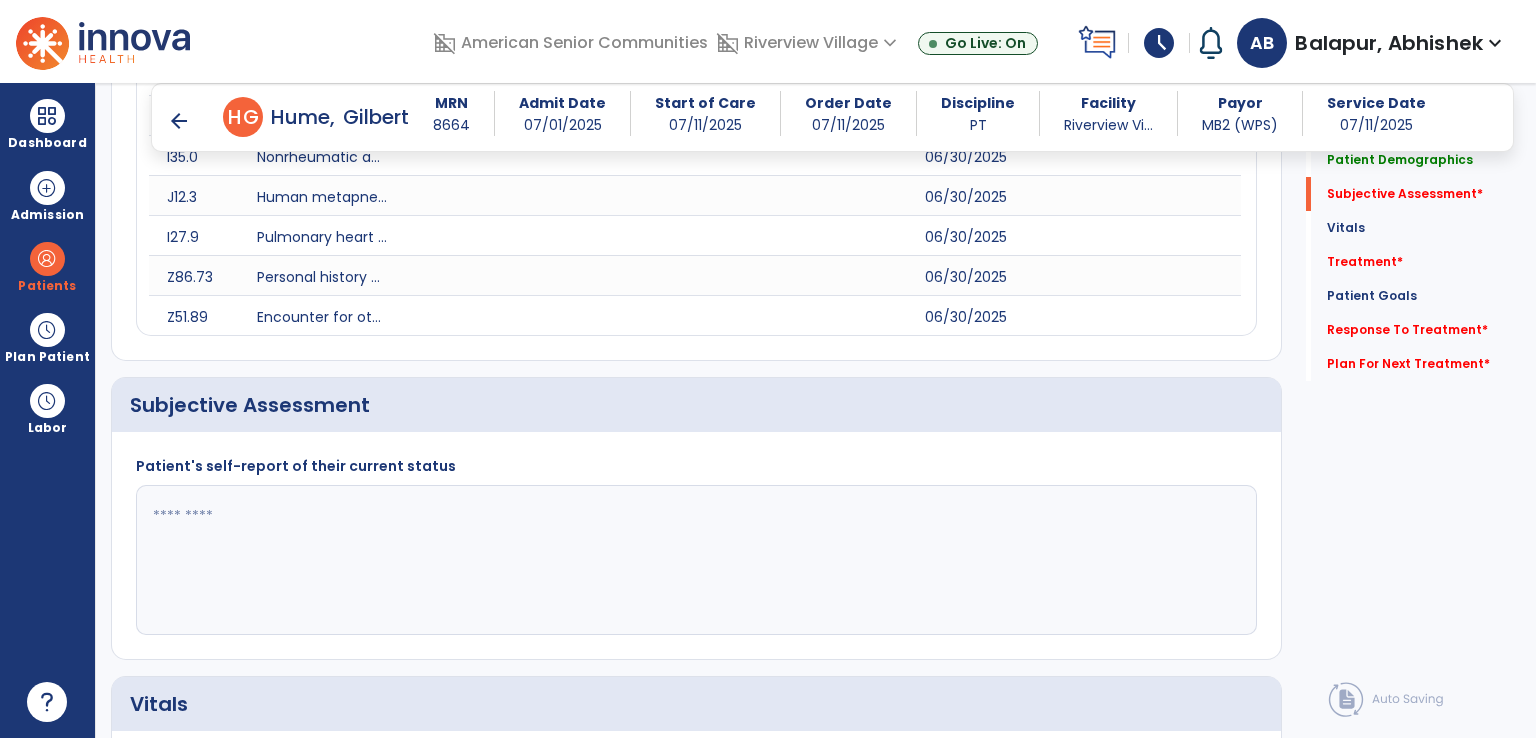 click 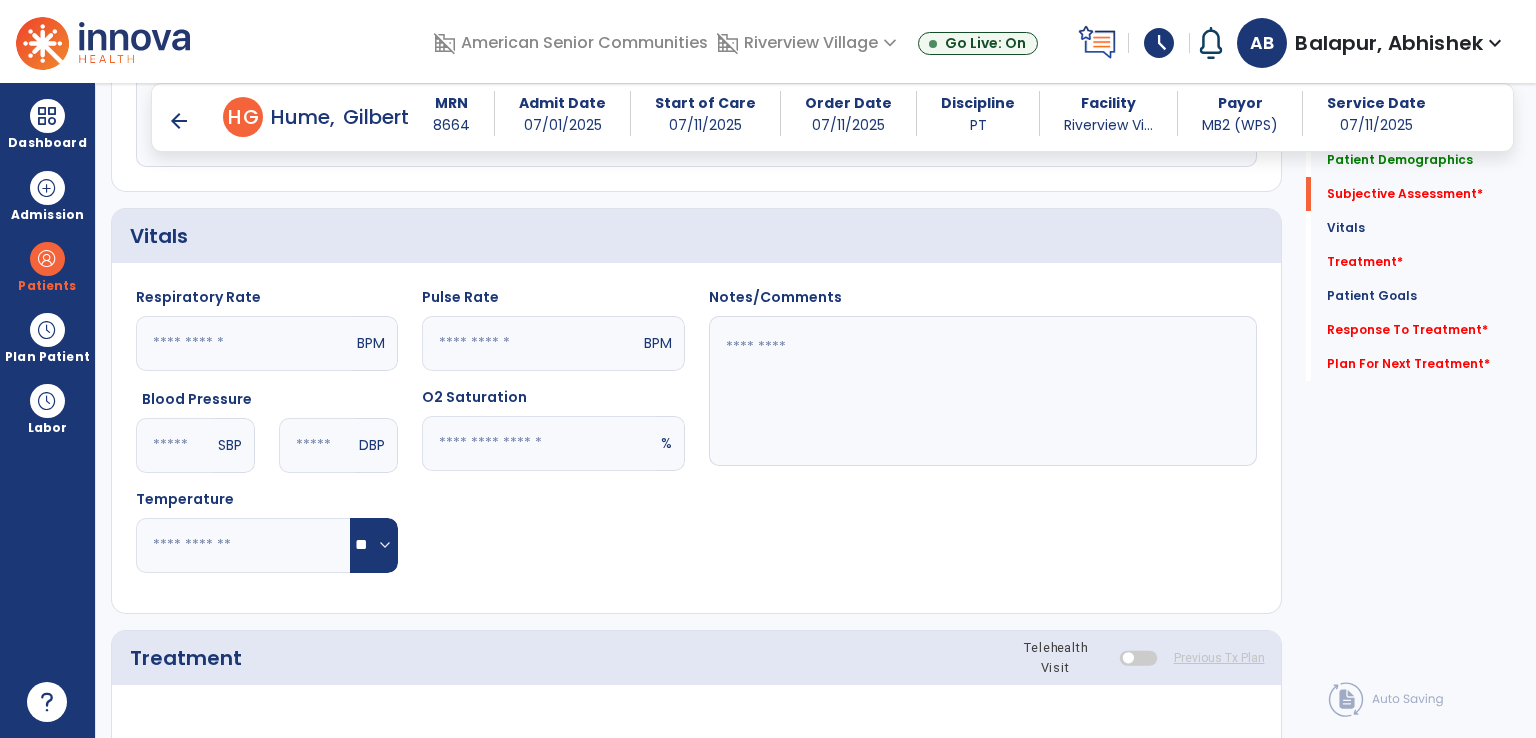 scroll, scrollTop: 1251, scrollLeft: 0, axis: vertical 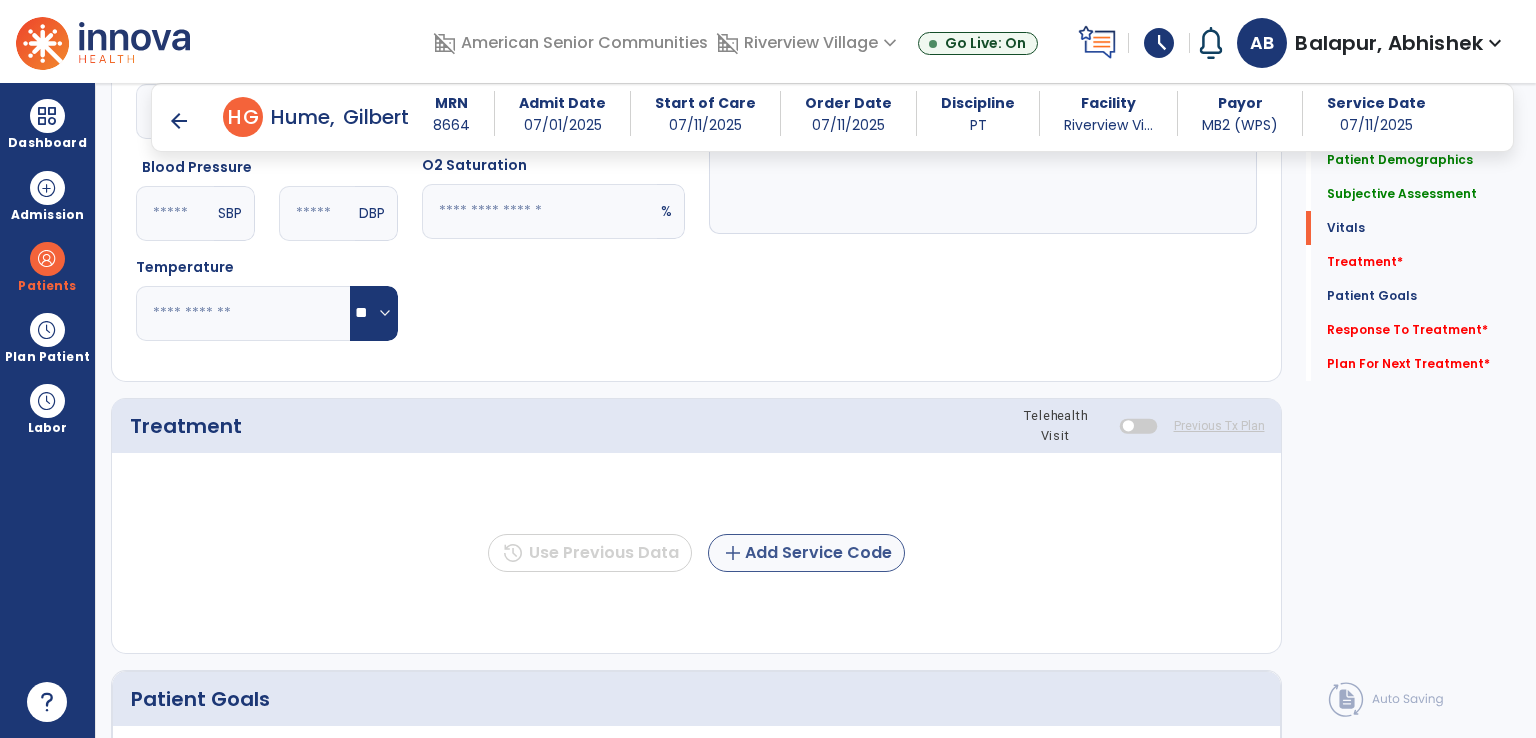 type on "**********" 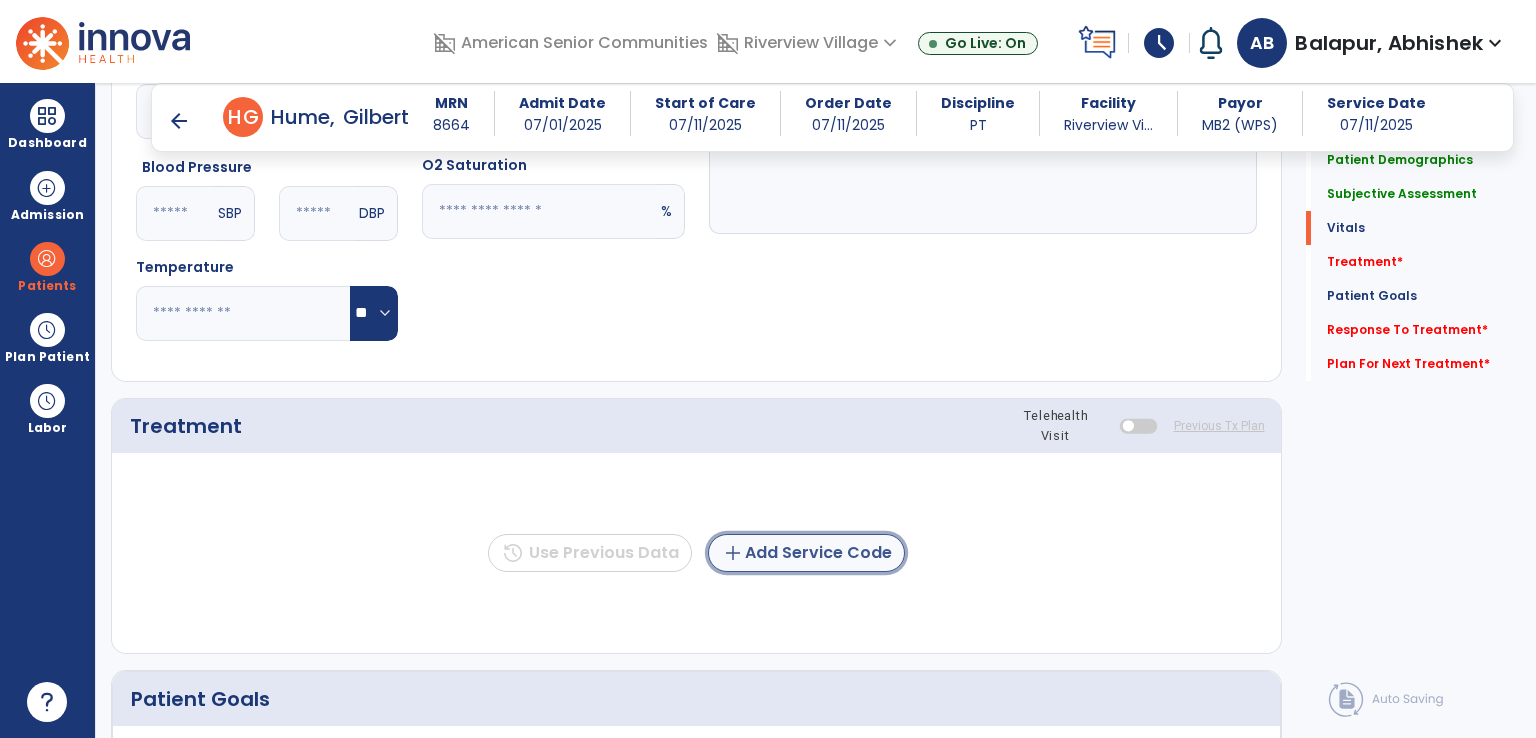 click on "add  Add Service Code" 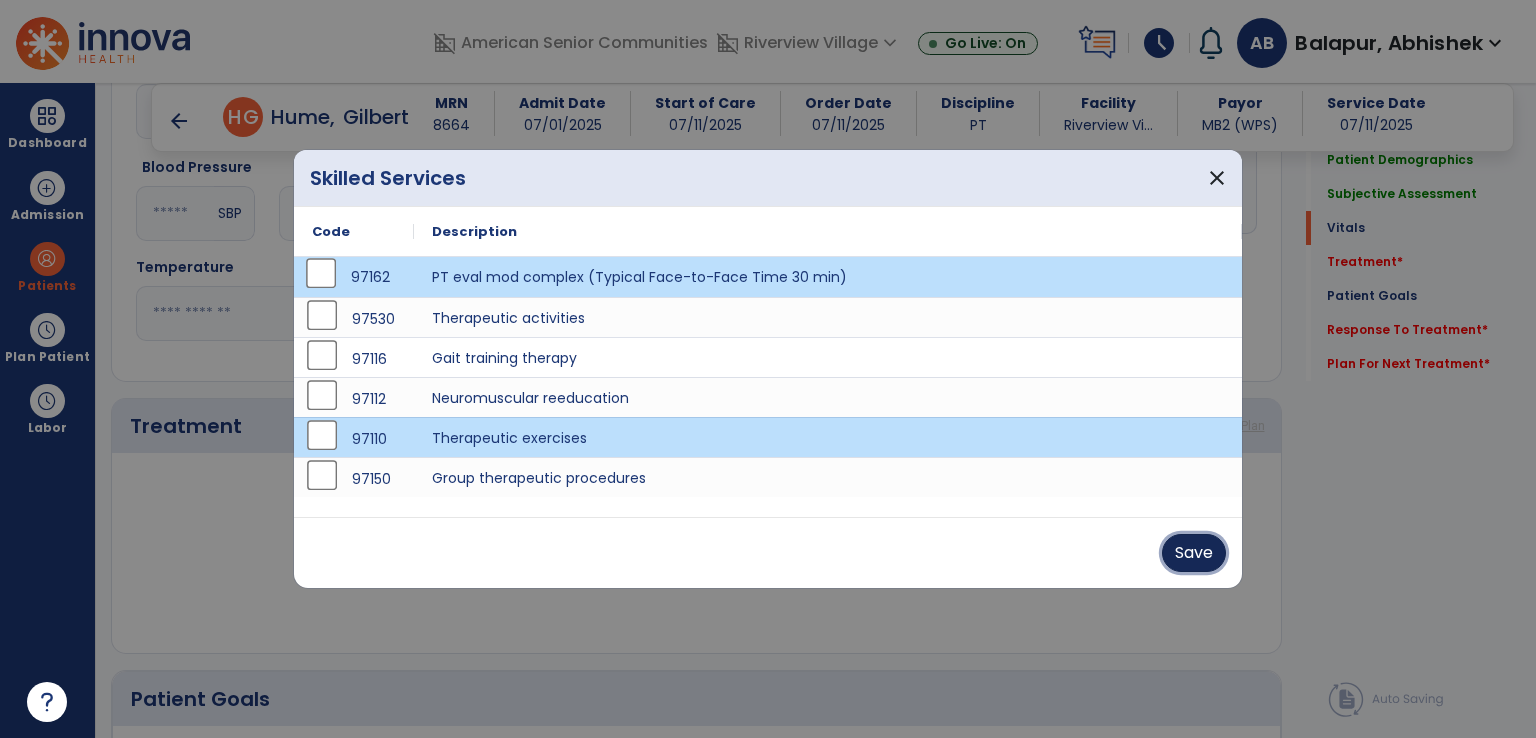 click on "Save" at bounding box center (1194, 553) 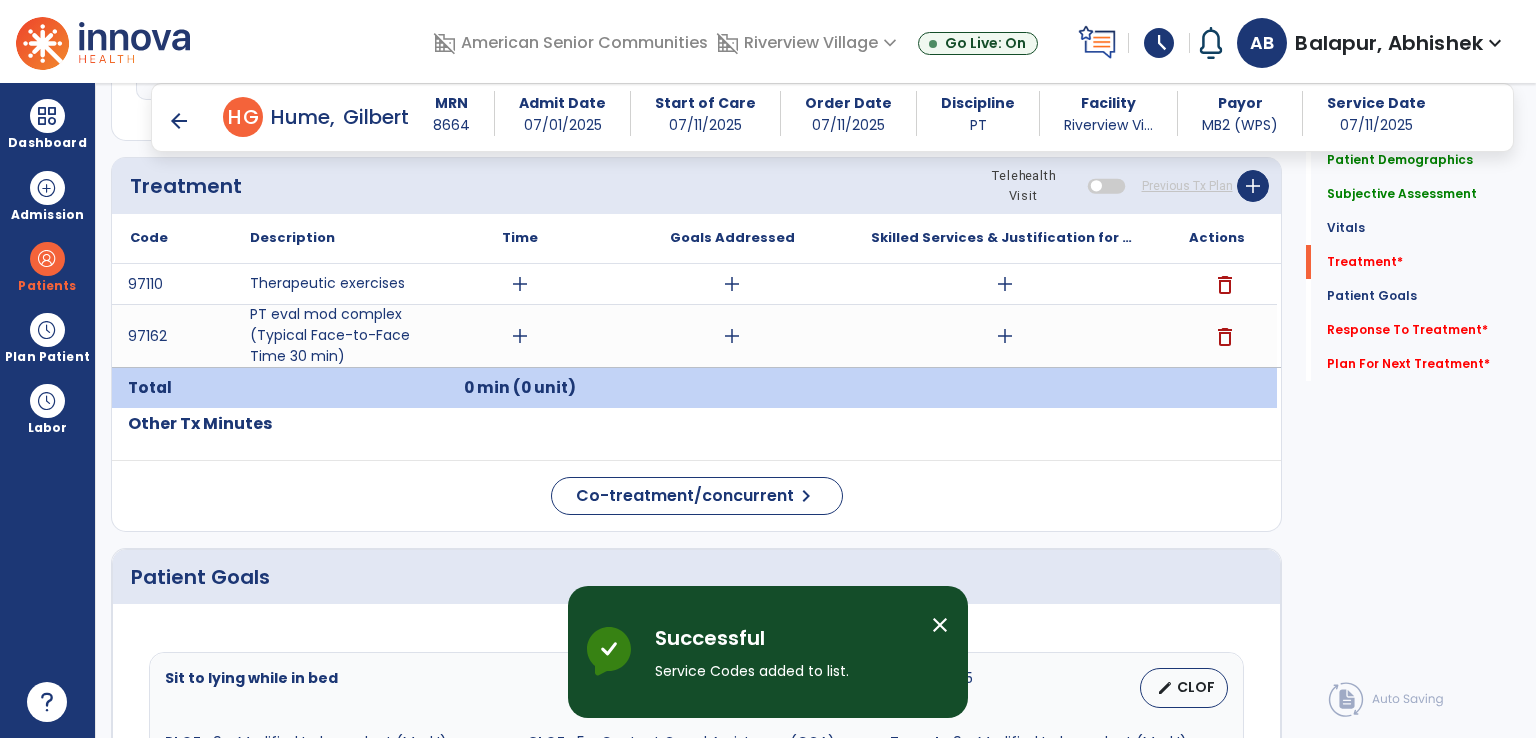 scroll, scrollTop: 1451, scrollLeft: 0, axis: vertical 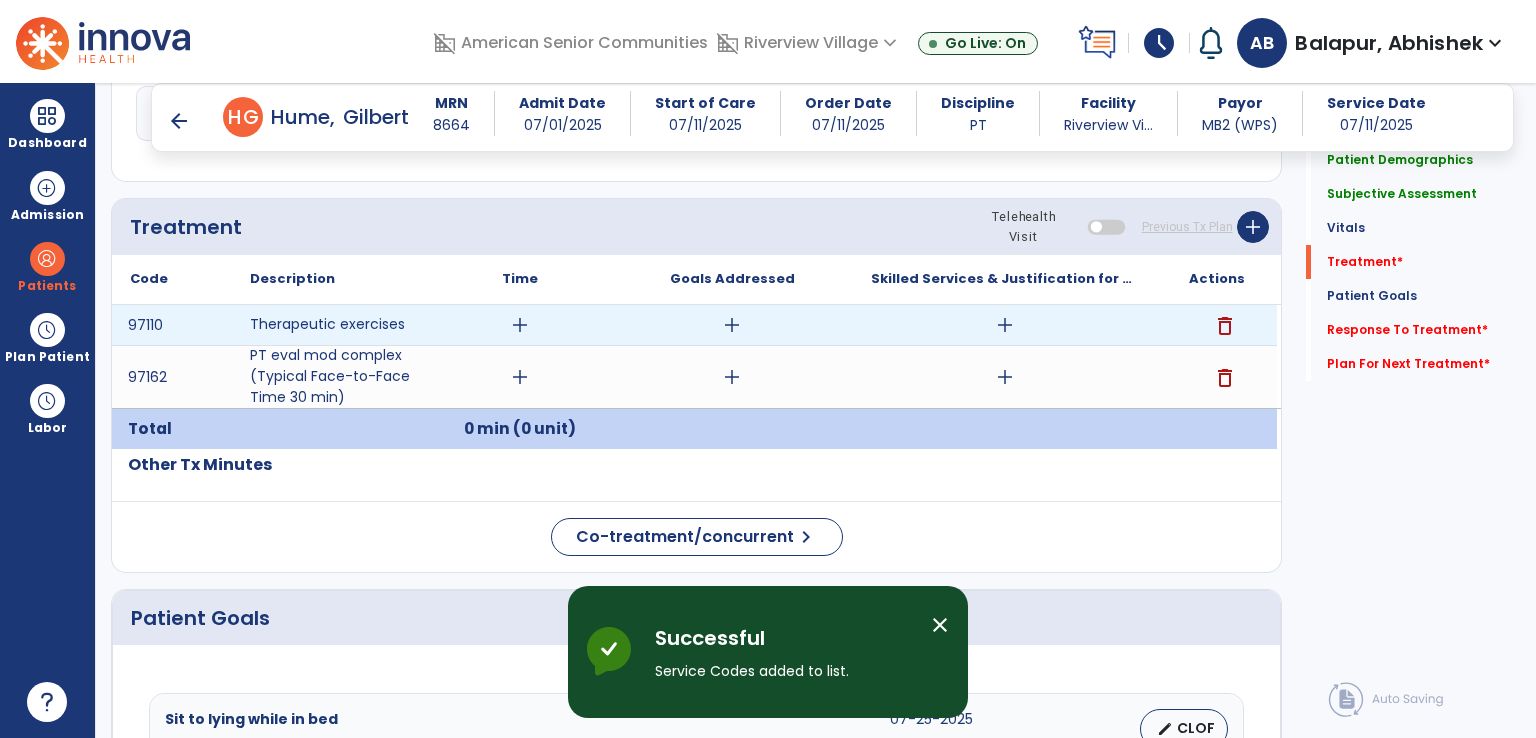 click on "add" at bounding box center [520, 325] 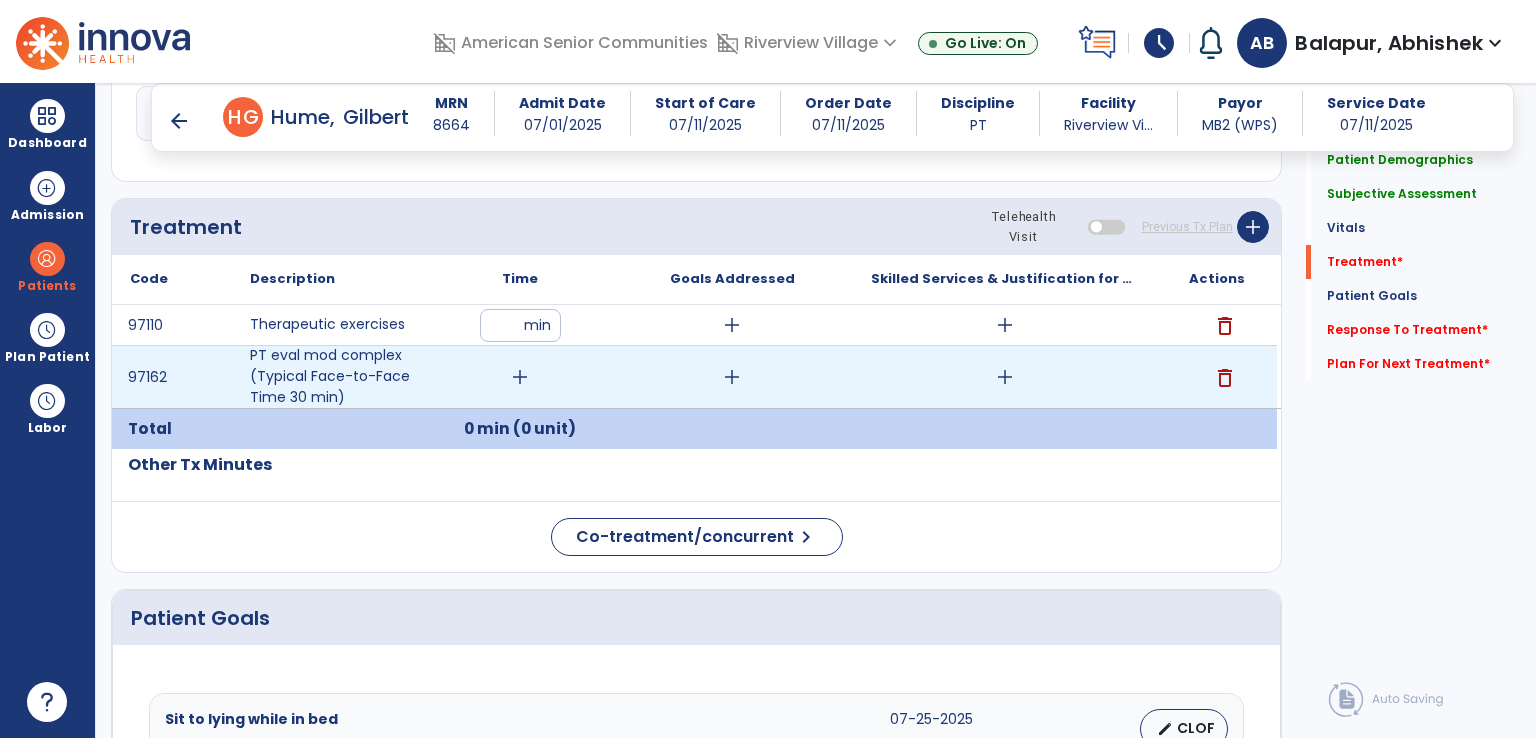 type on "*" 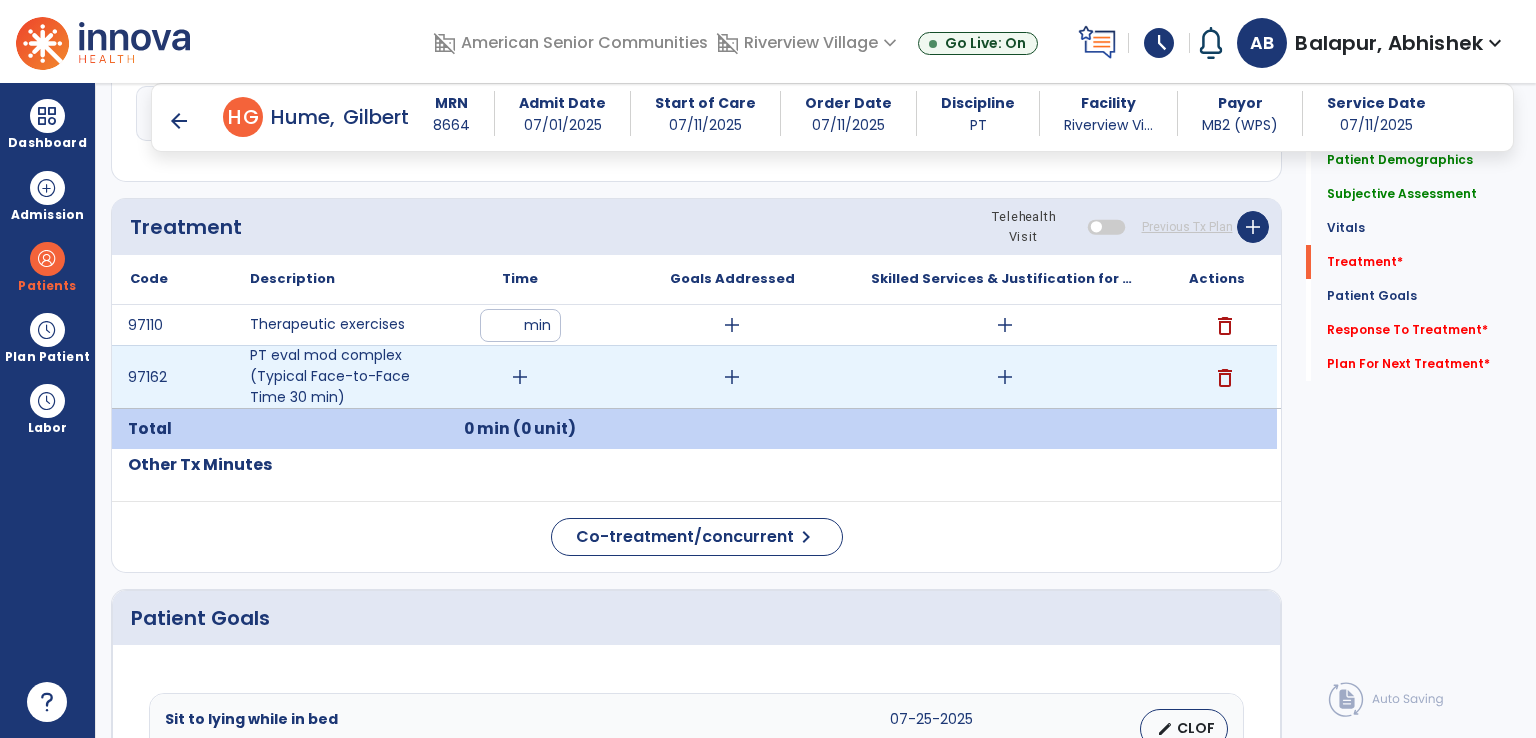 type on "**" 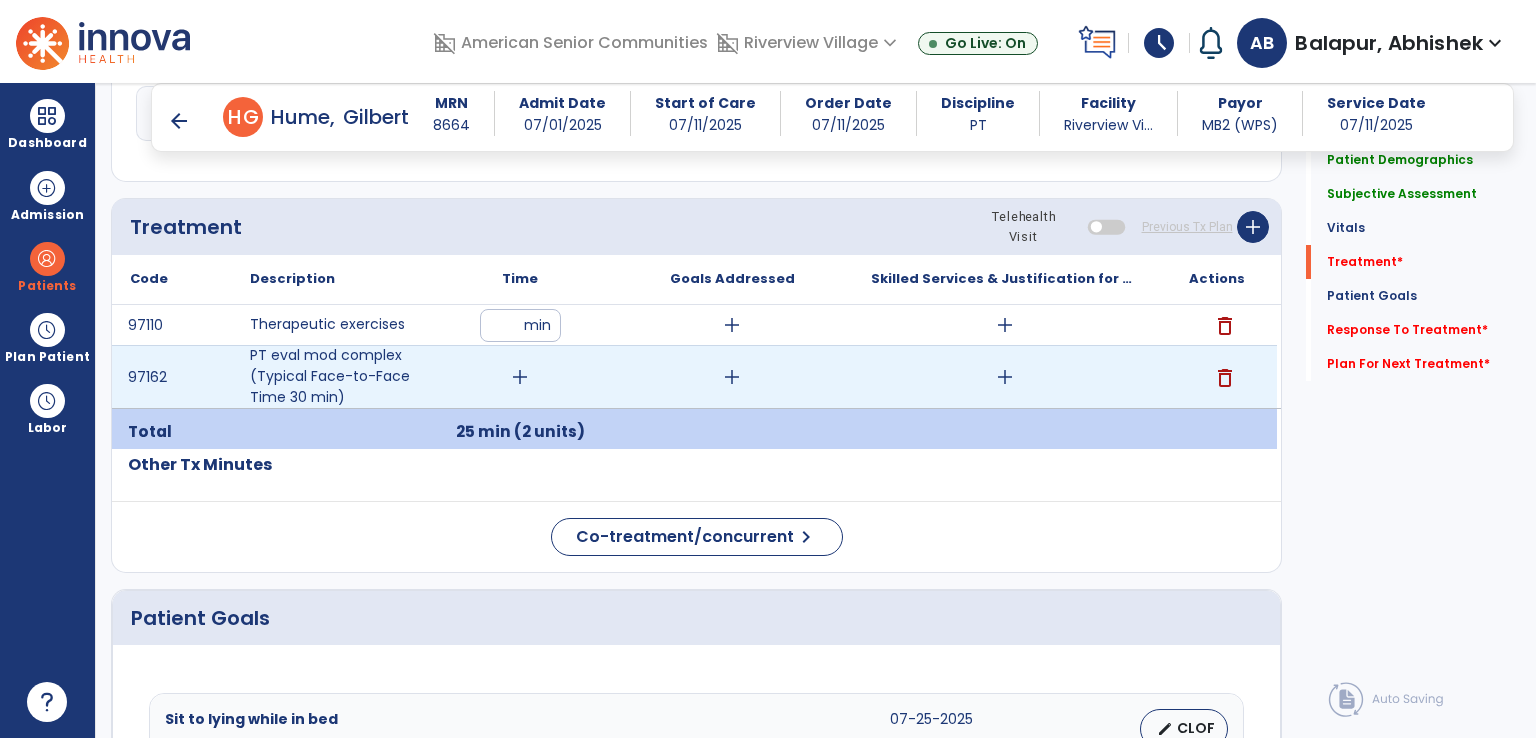 click on "add" at bounding box center [520, 377] 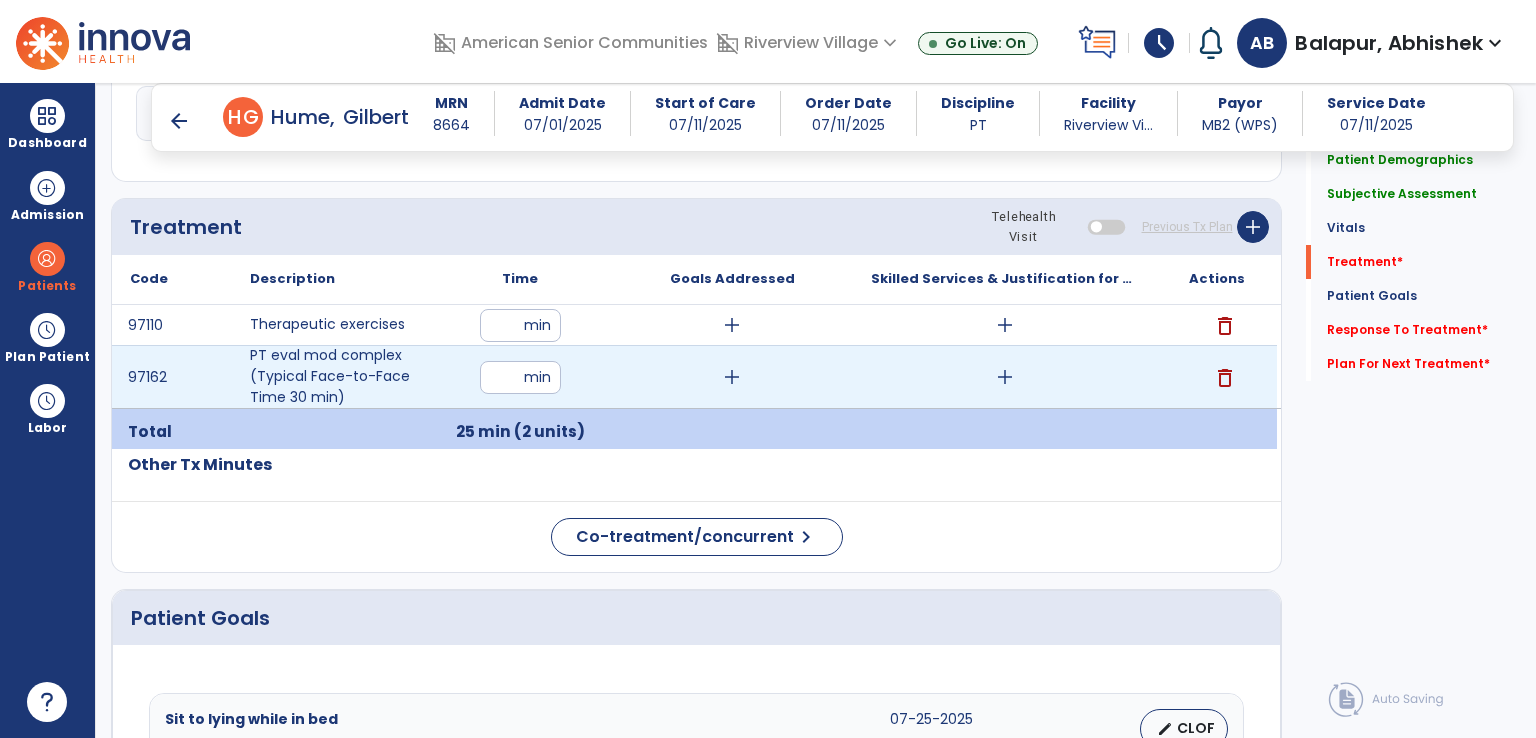 type on "**" 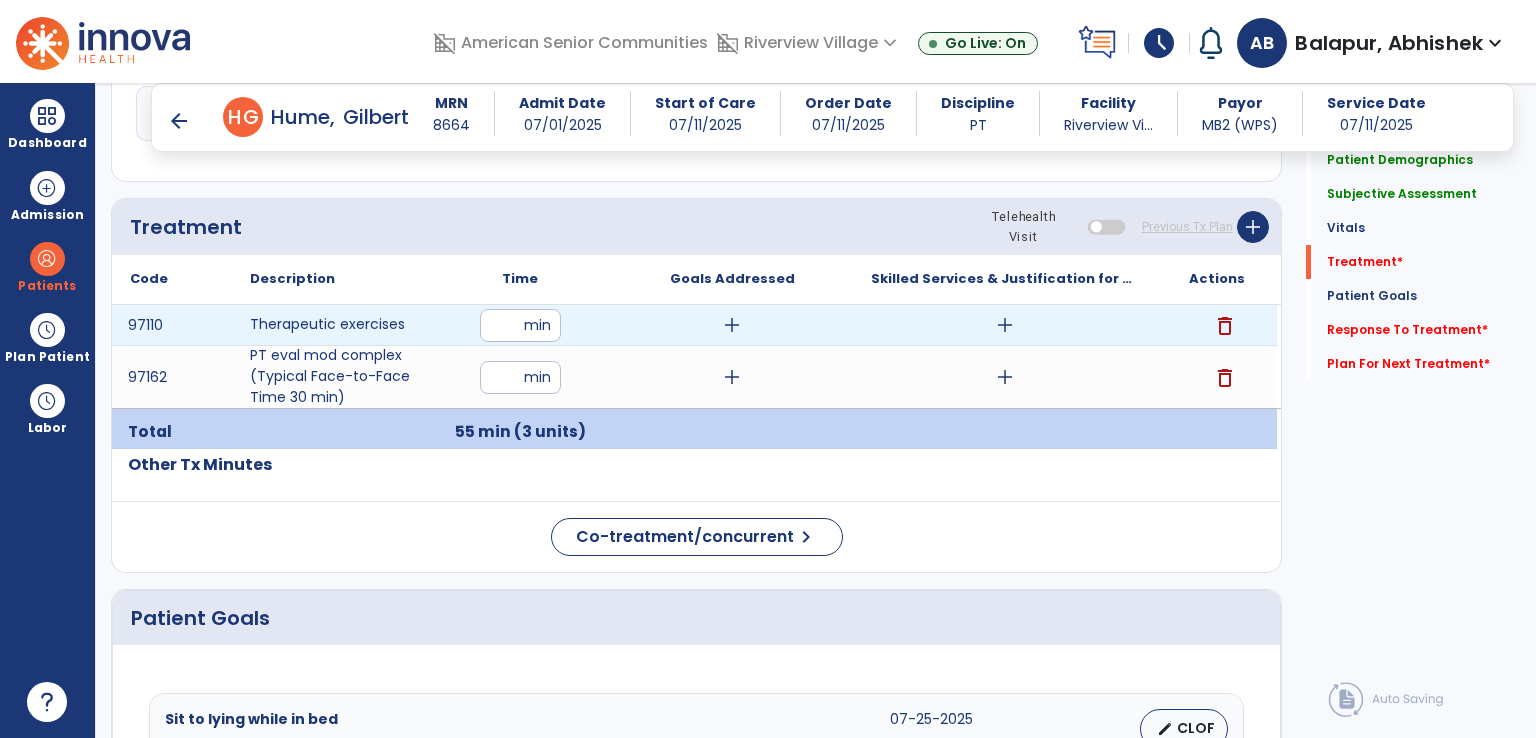 click on "add" at bounding box center [732, 325] 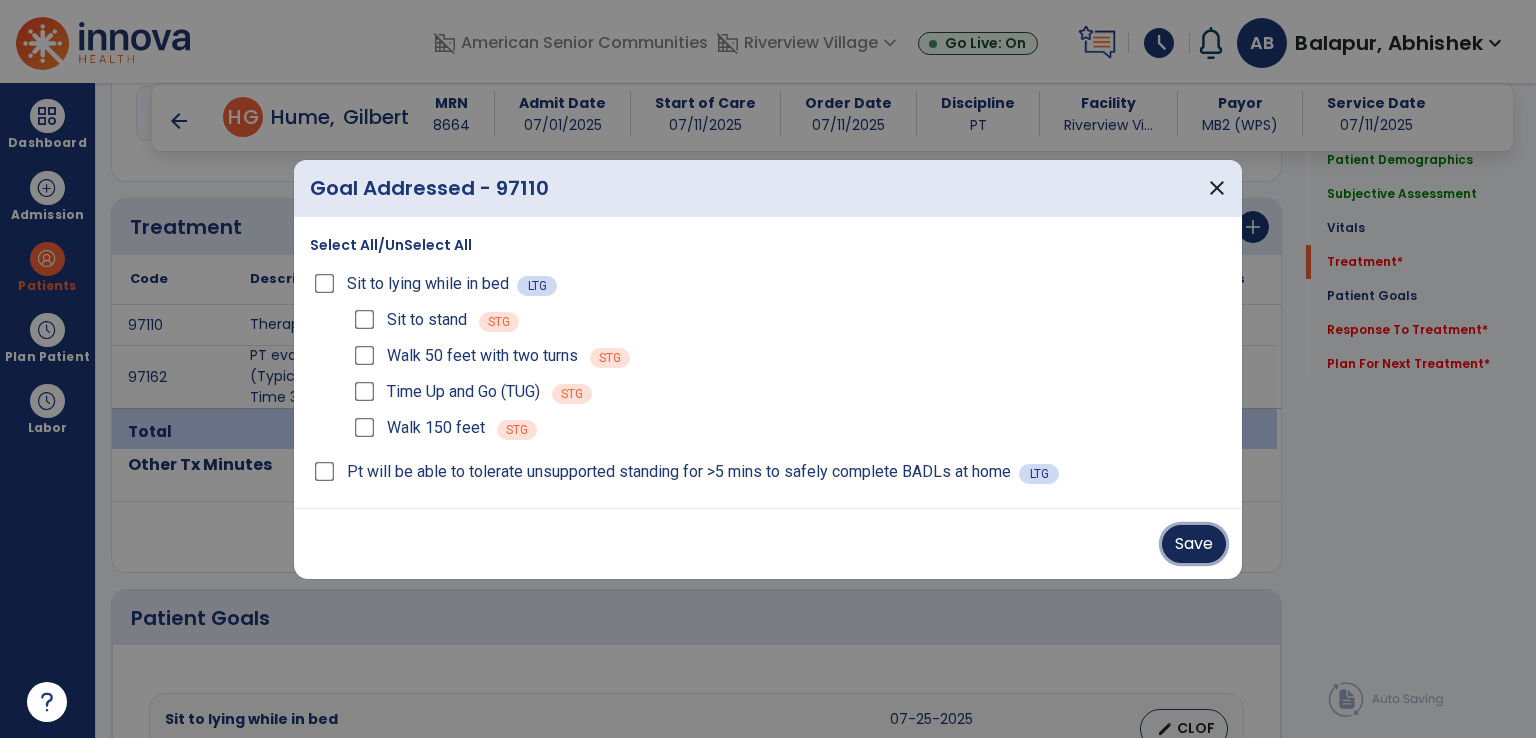 drag, startPoint x: 1172, startPoint y: 549, endPoint x: 1120, endPoint y: 527, distance: 56.462376 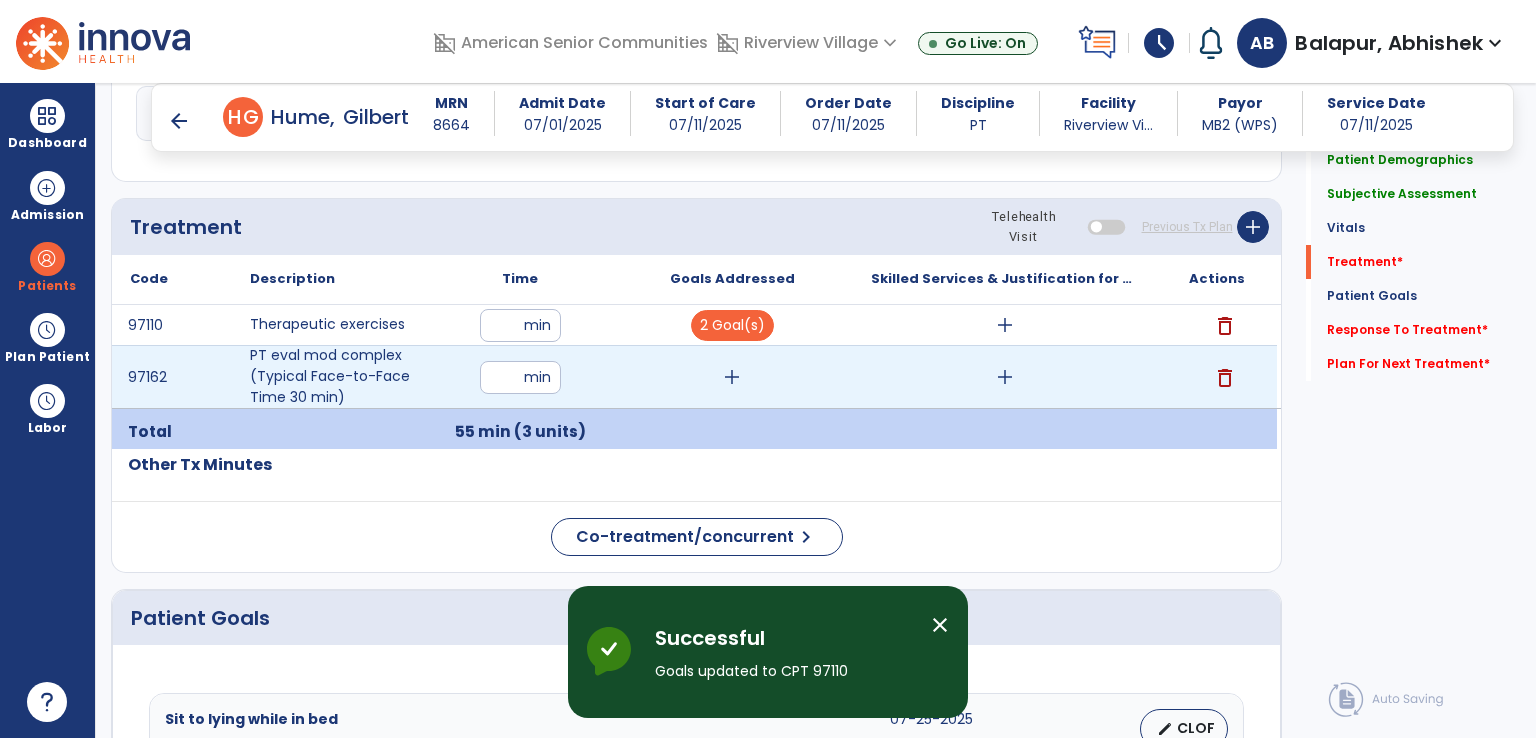 click on "add" at bounding box center [732, 377] 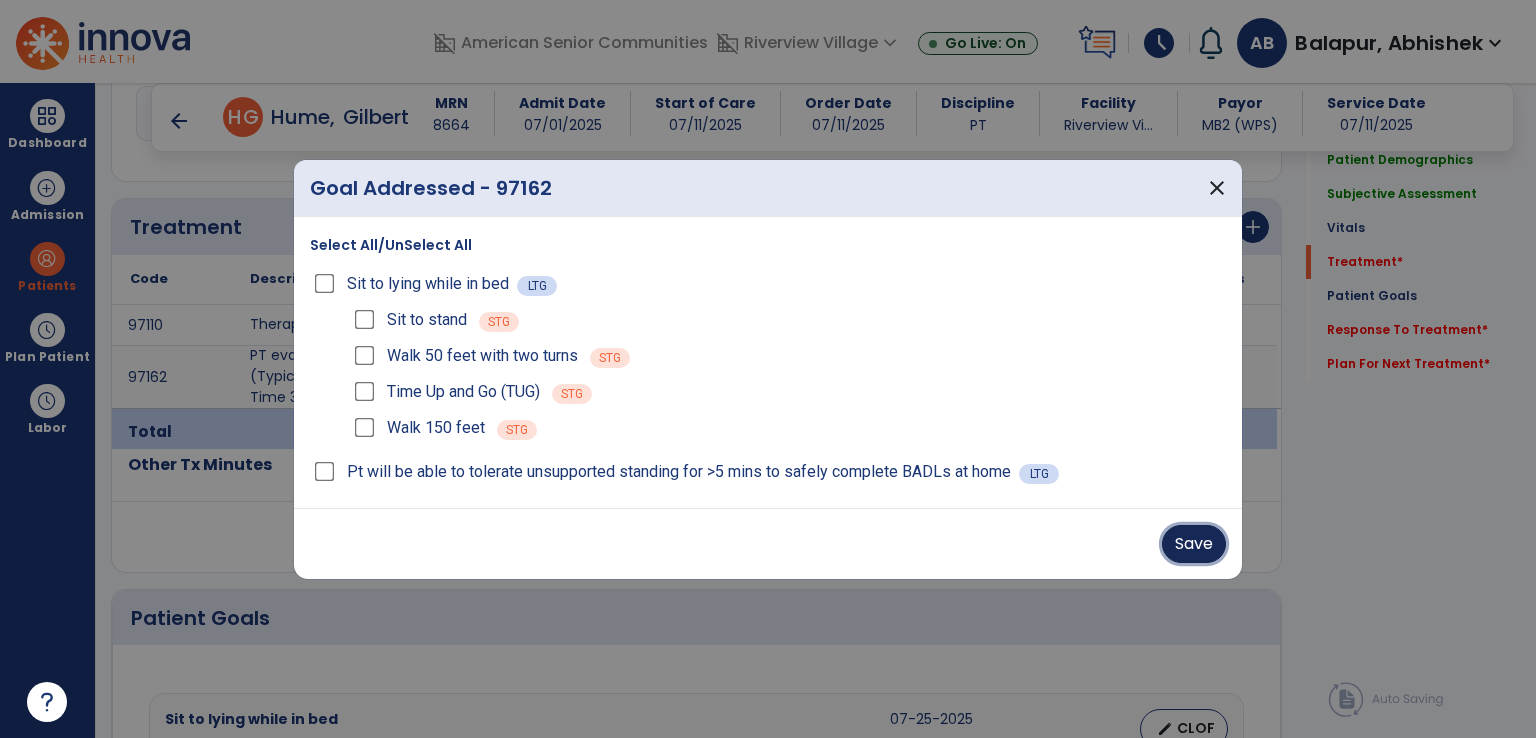 click on "Save" at bounding box center [1194, 544] 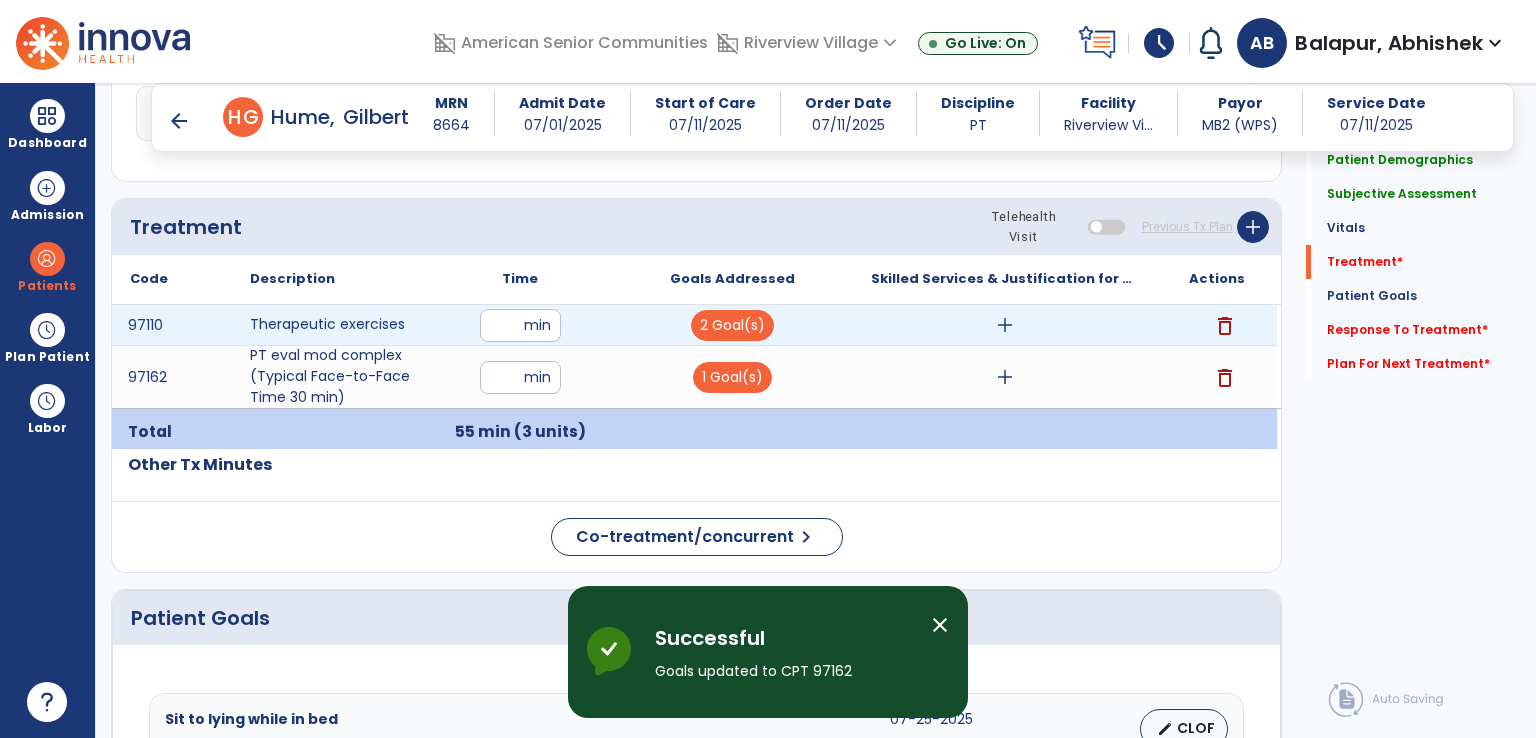 click on "add" at bounding box center [1005, 325] 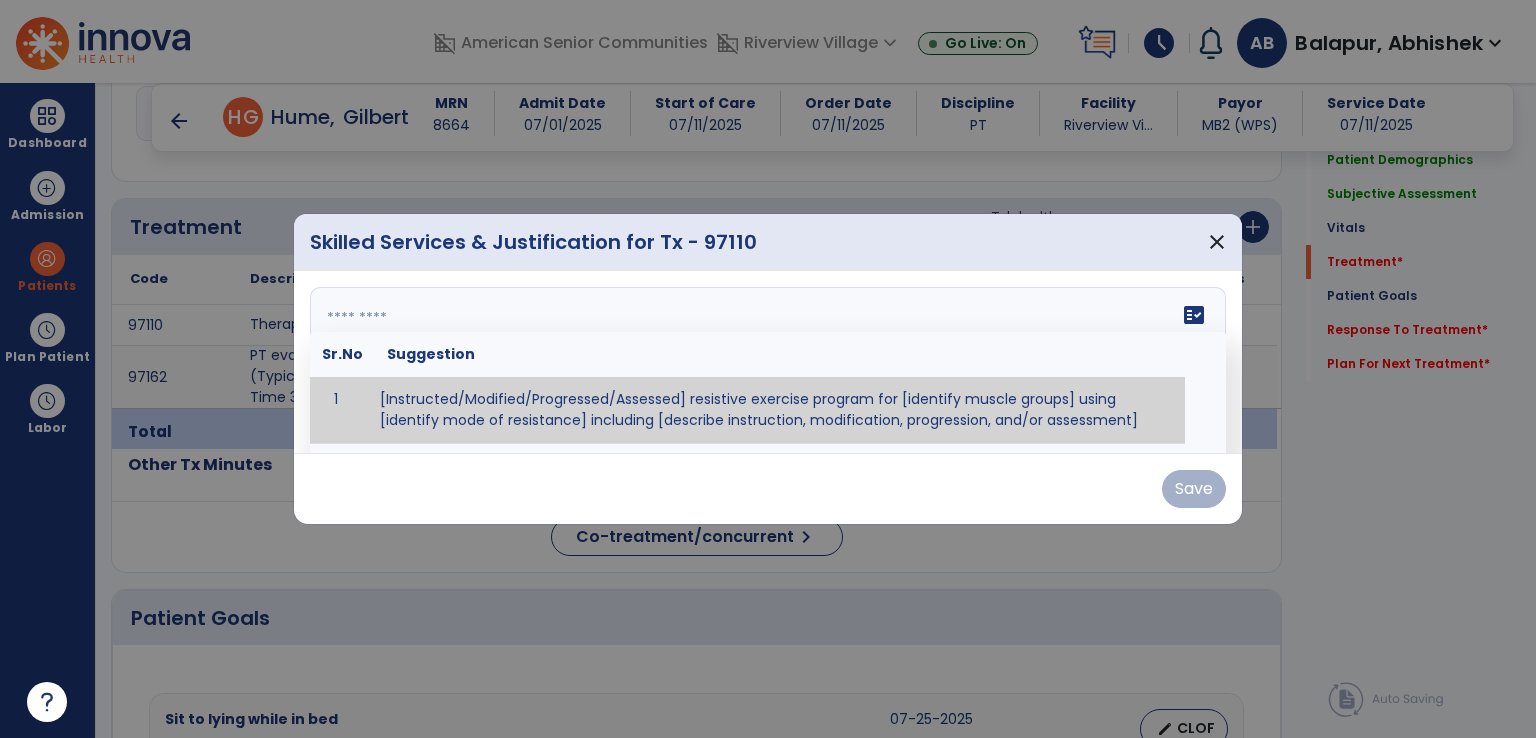 click on "fact_check  Sr.No Suggestion 1 [Instructed/Modified/Progressed/Assessed] resistive exercise program for [identify muscle groups] using [identify mode of resistance] including [describe instruction, modification, progression, and/or assessment] 2 [Instructed/Modified/Progressed/Assessed] aerobic exercise program using [identify equipment/mode] including [describe instruction, modification,progression, and/or assessment] 3 [Instructed/Modified/Progressed/Assessed] [PROM/A/AROM/AROM] program for [identify joint movements] using [contract-relax, over-pressure, inhibitory techniques, other] 4 [Assessed/Tested] aerobic capacity with administration of [aerobic capacity test]" at bounding box center (768, 362) 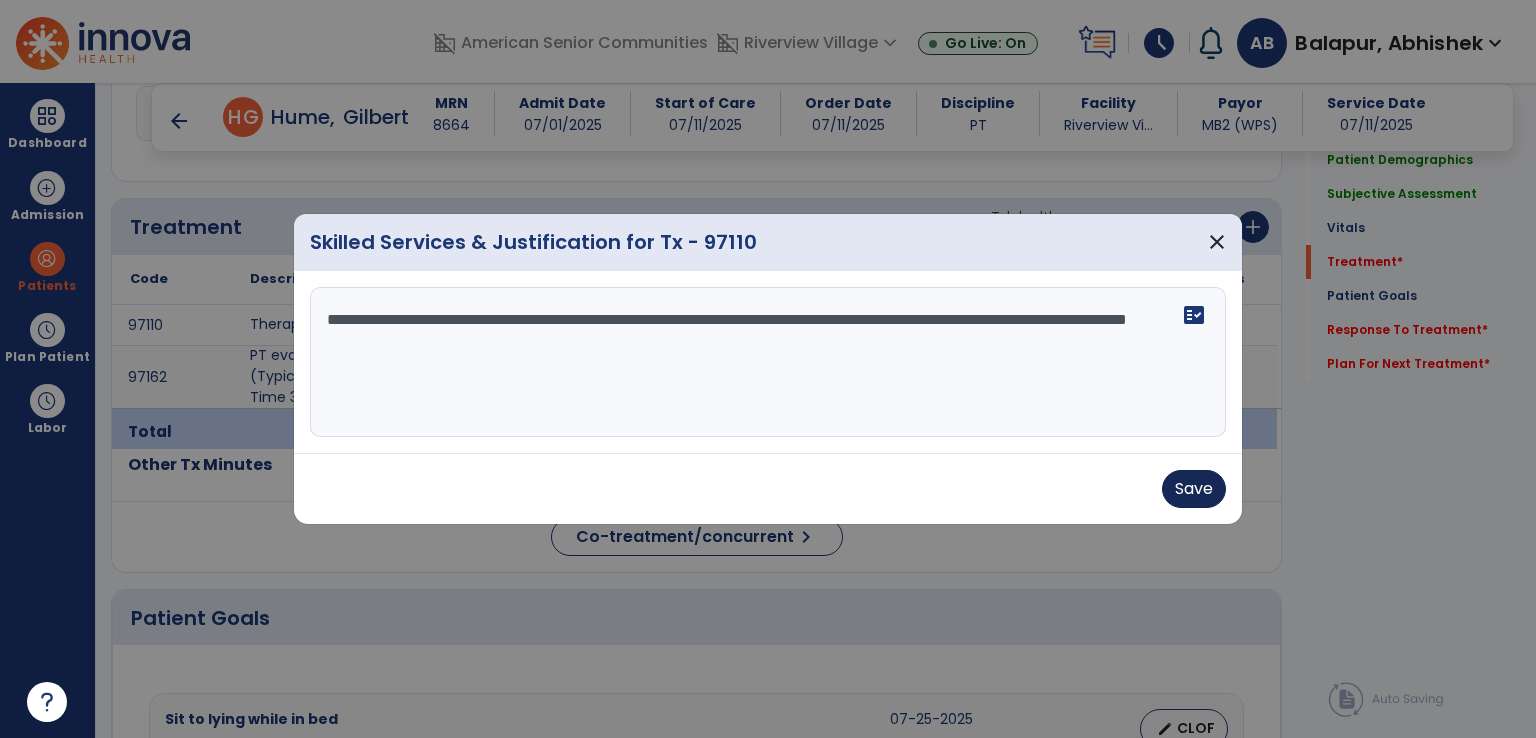 type on "**********" 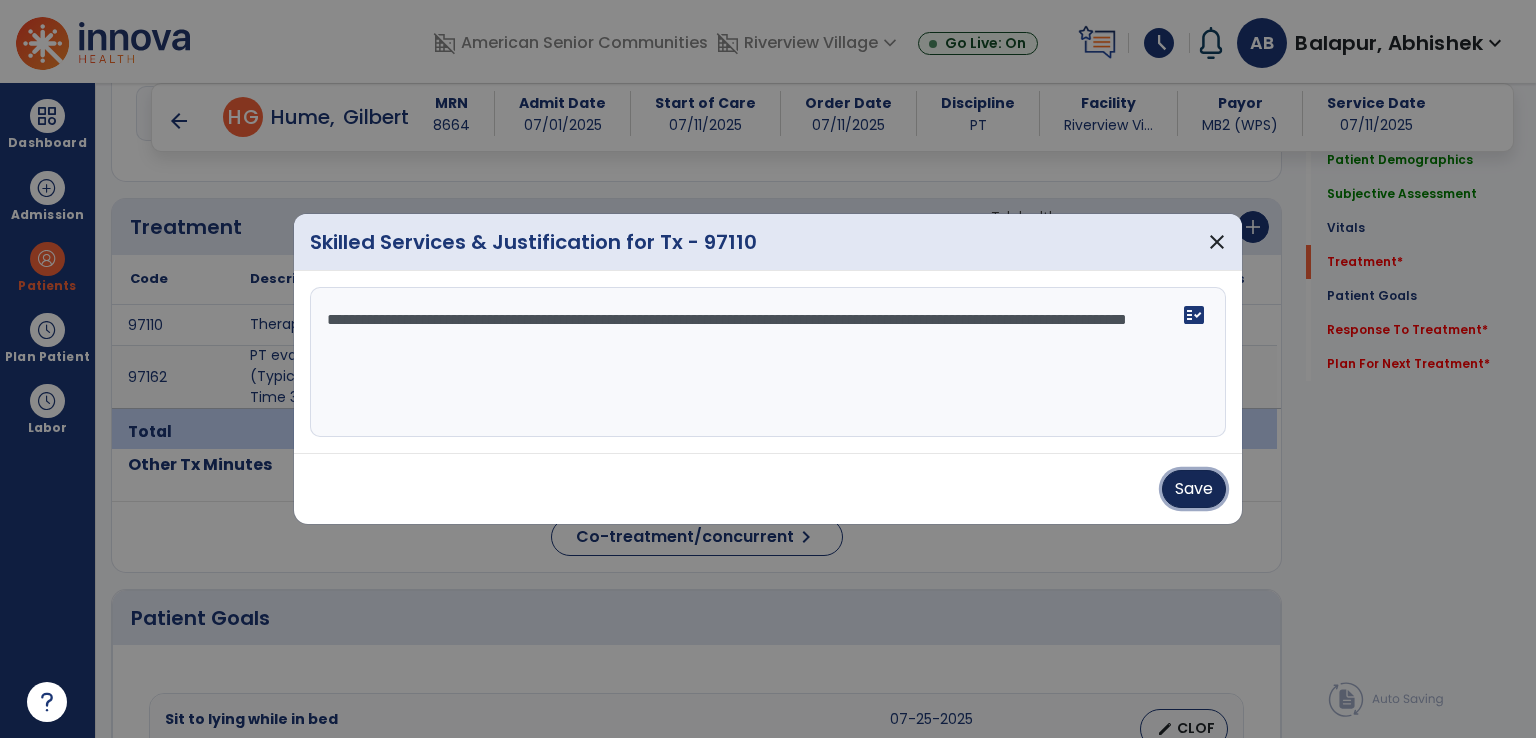 click on "Save" at bounding box center [1194, 489] 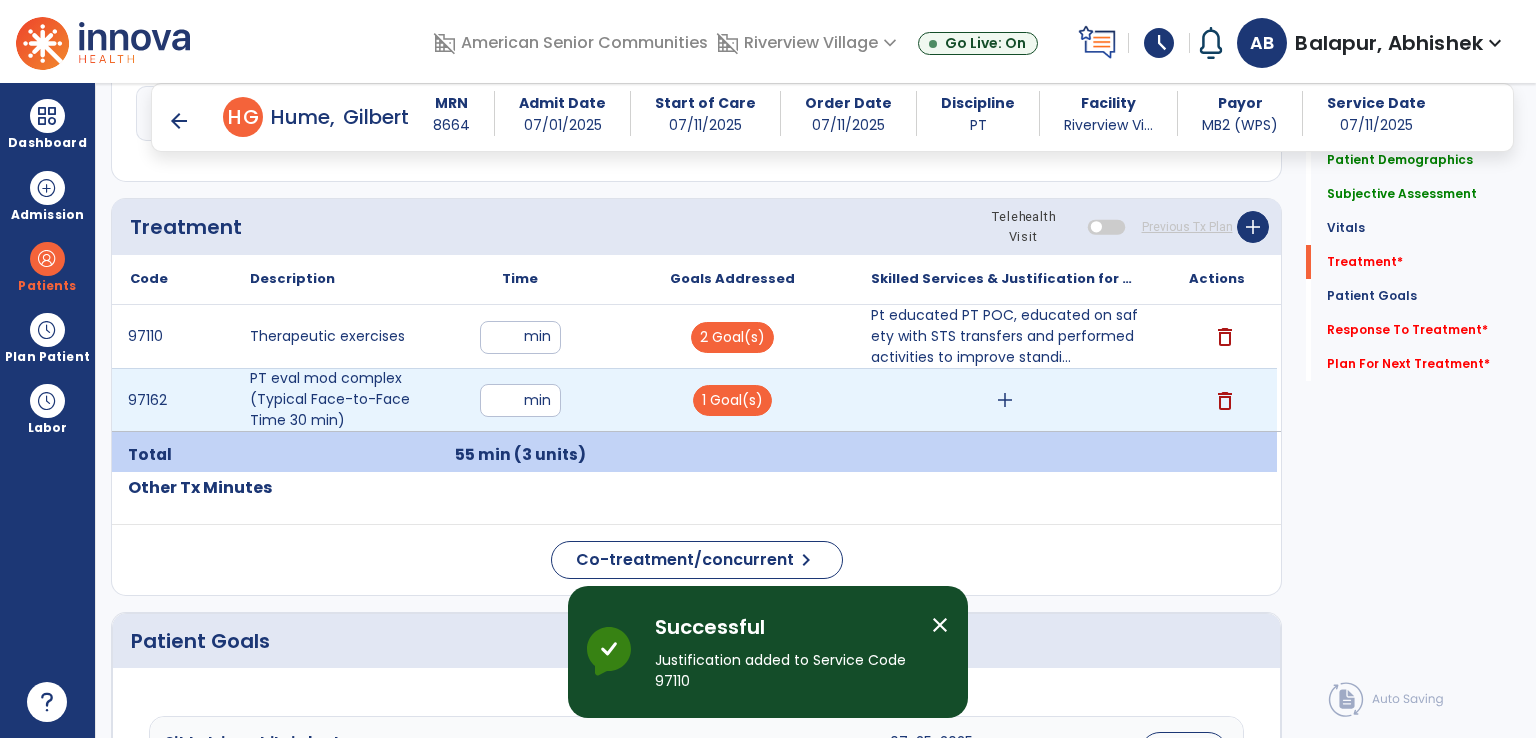 click on "add" at bounding box center (1005, 400) 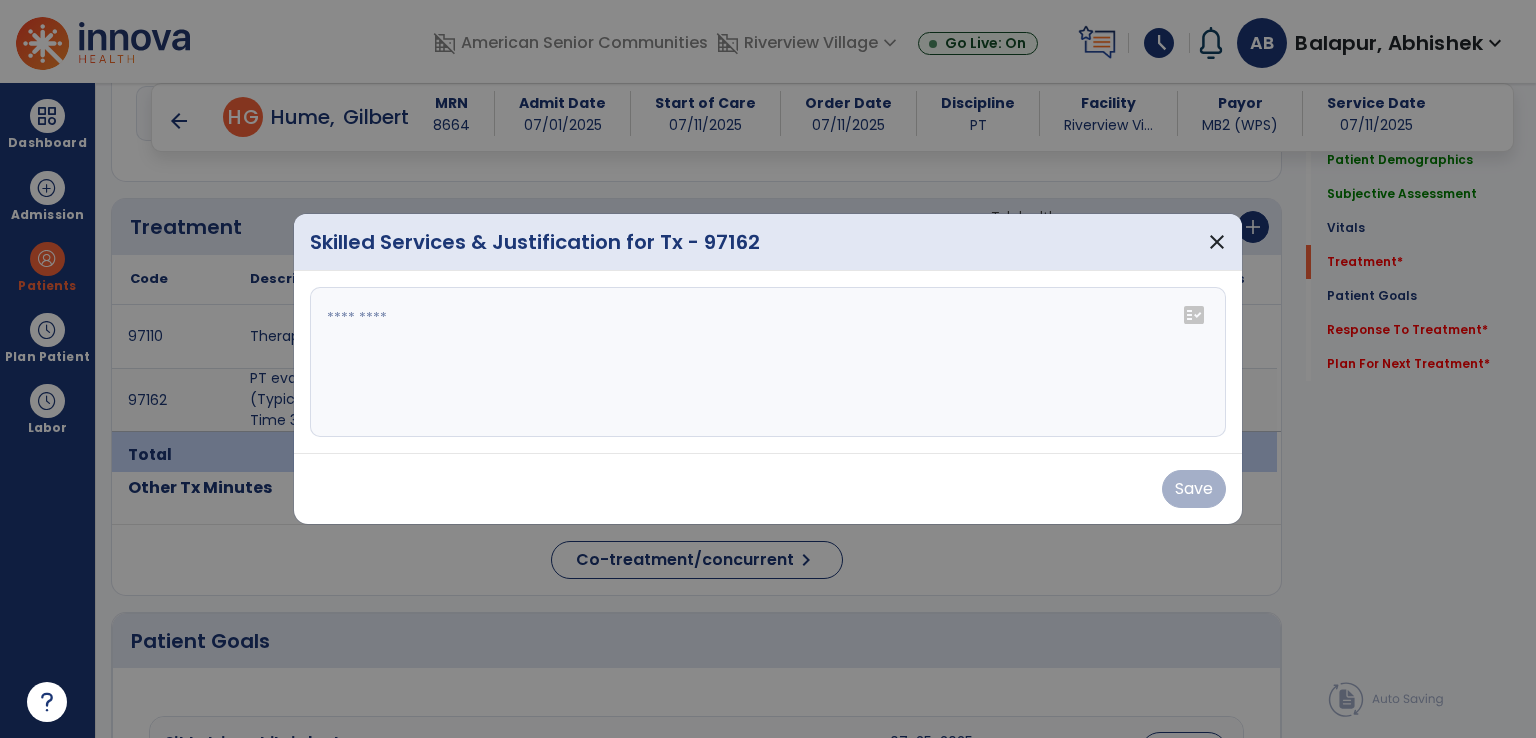 click at bounding box center (768, 362) 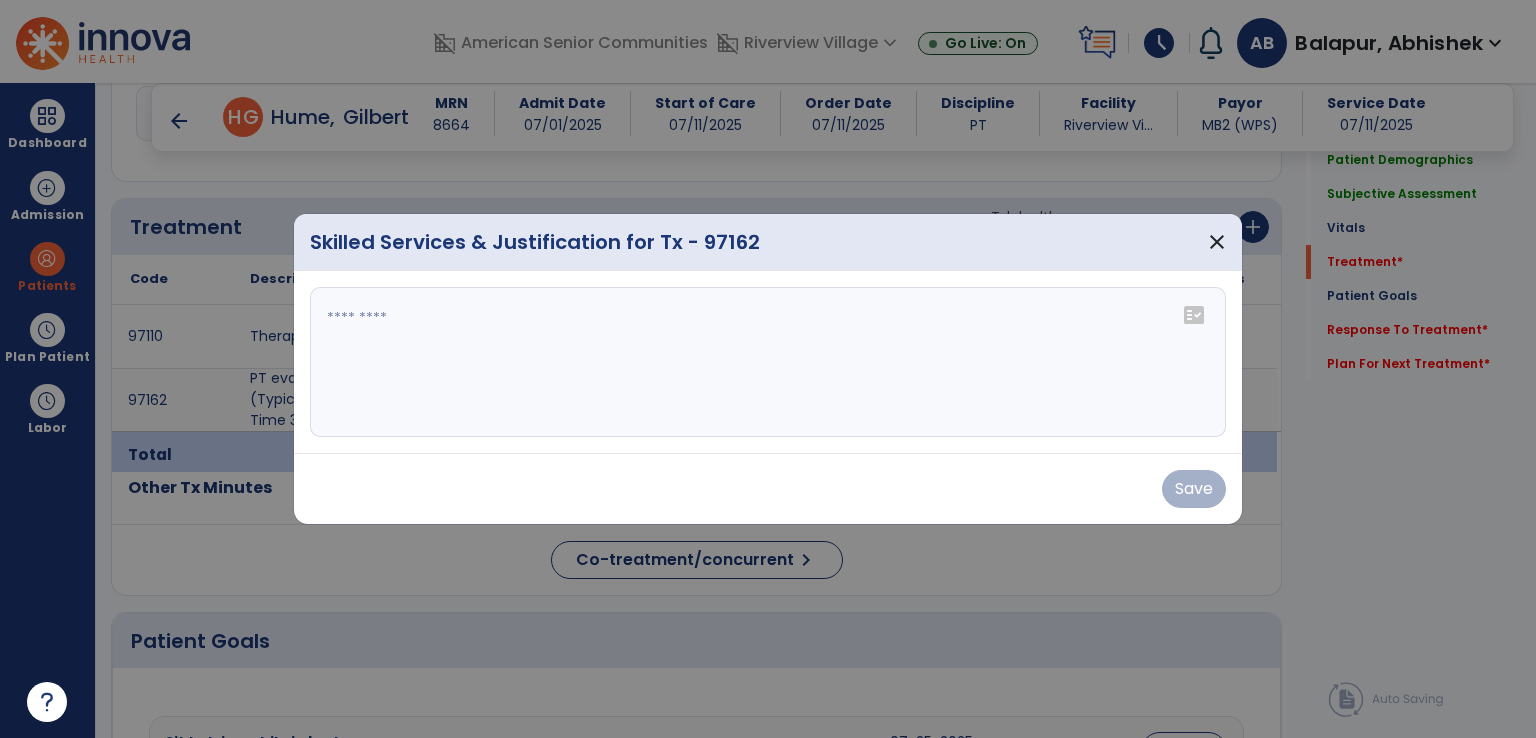 type on "*" 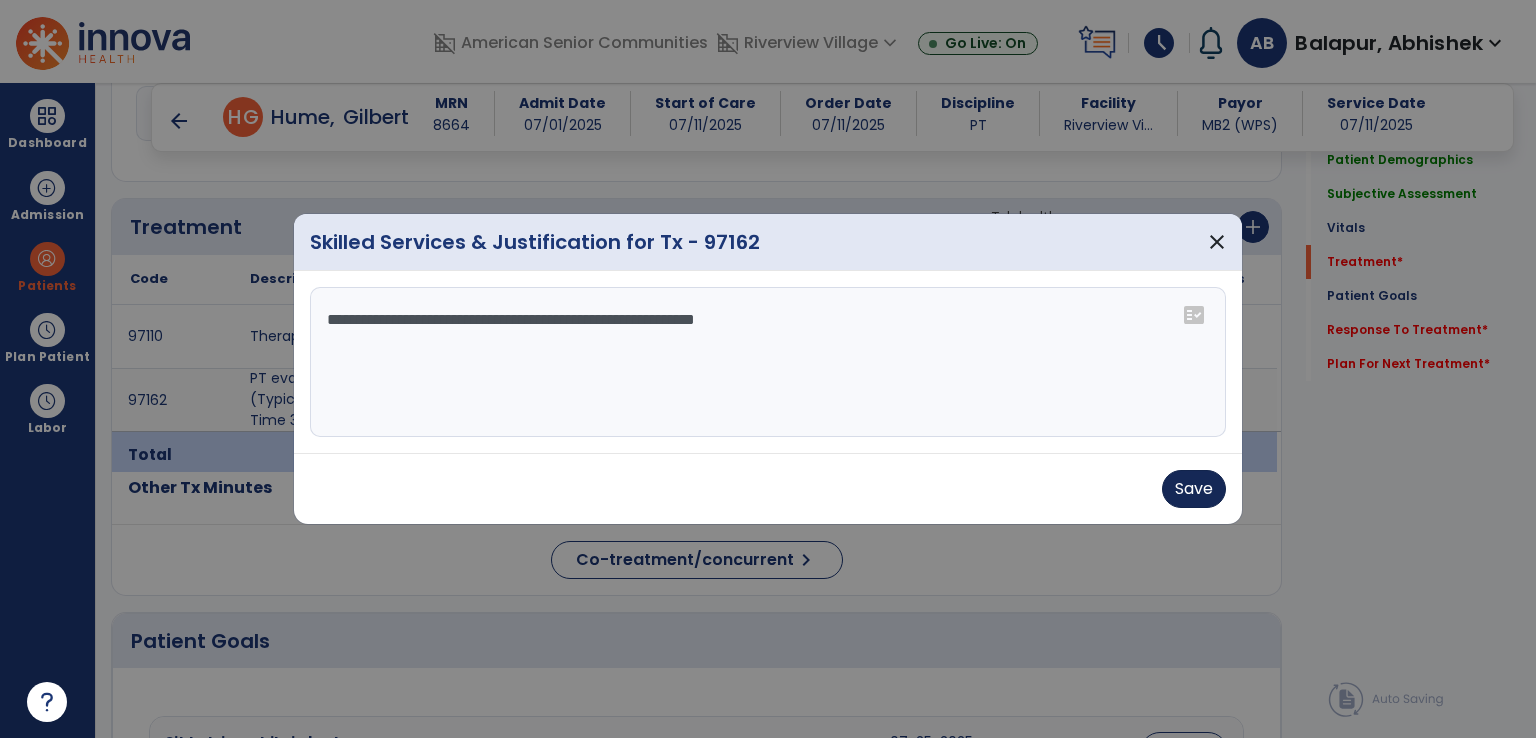 type on "**********" 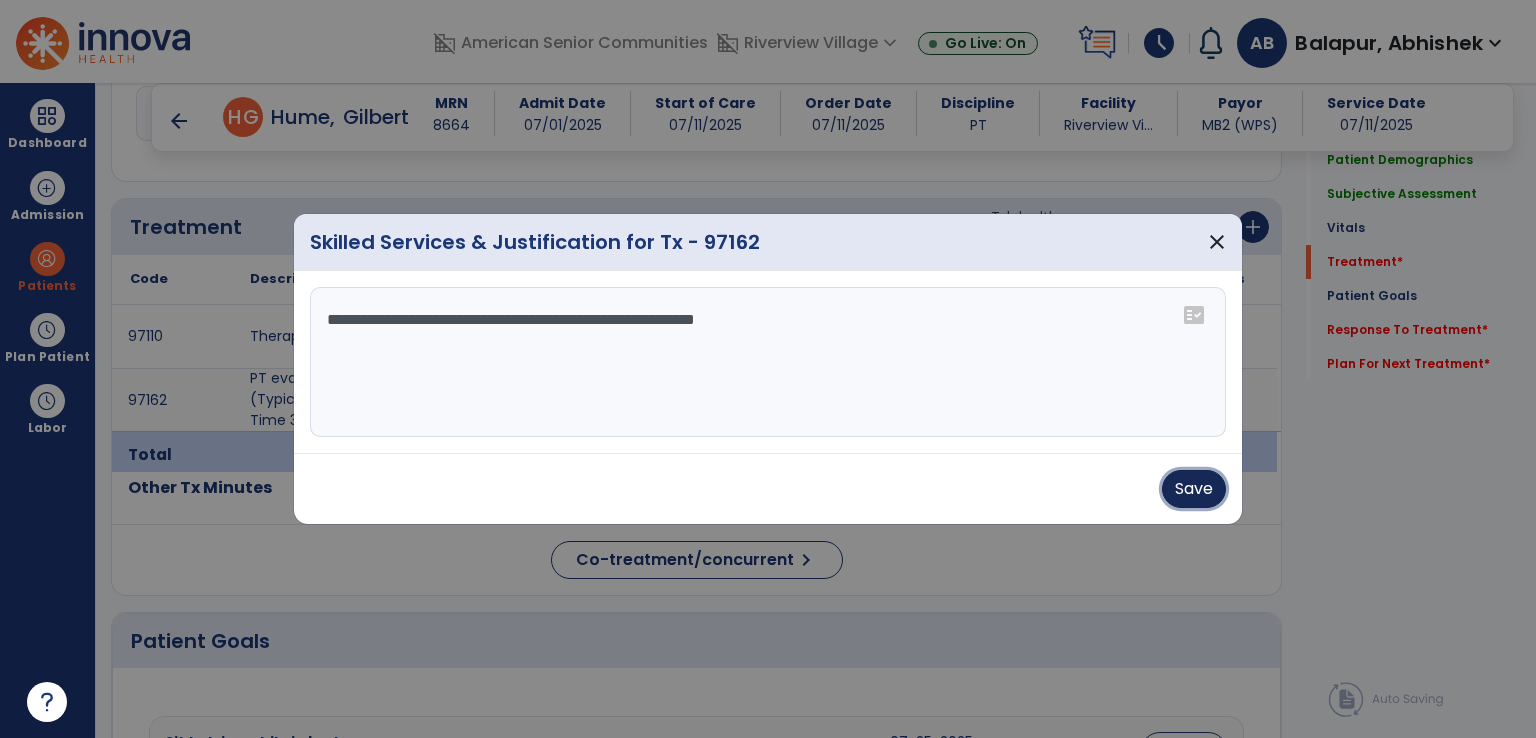 click on "Save" at bounding box center (1194, 489) 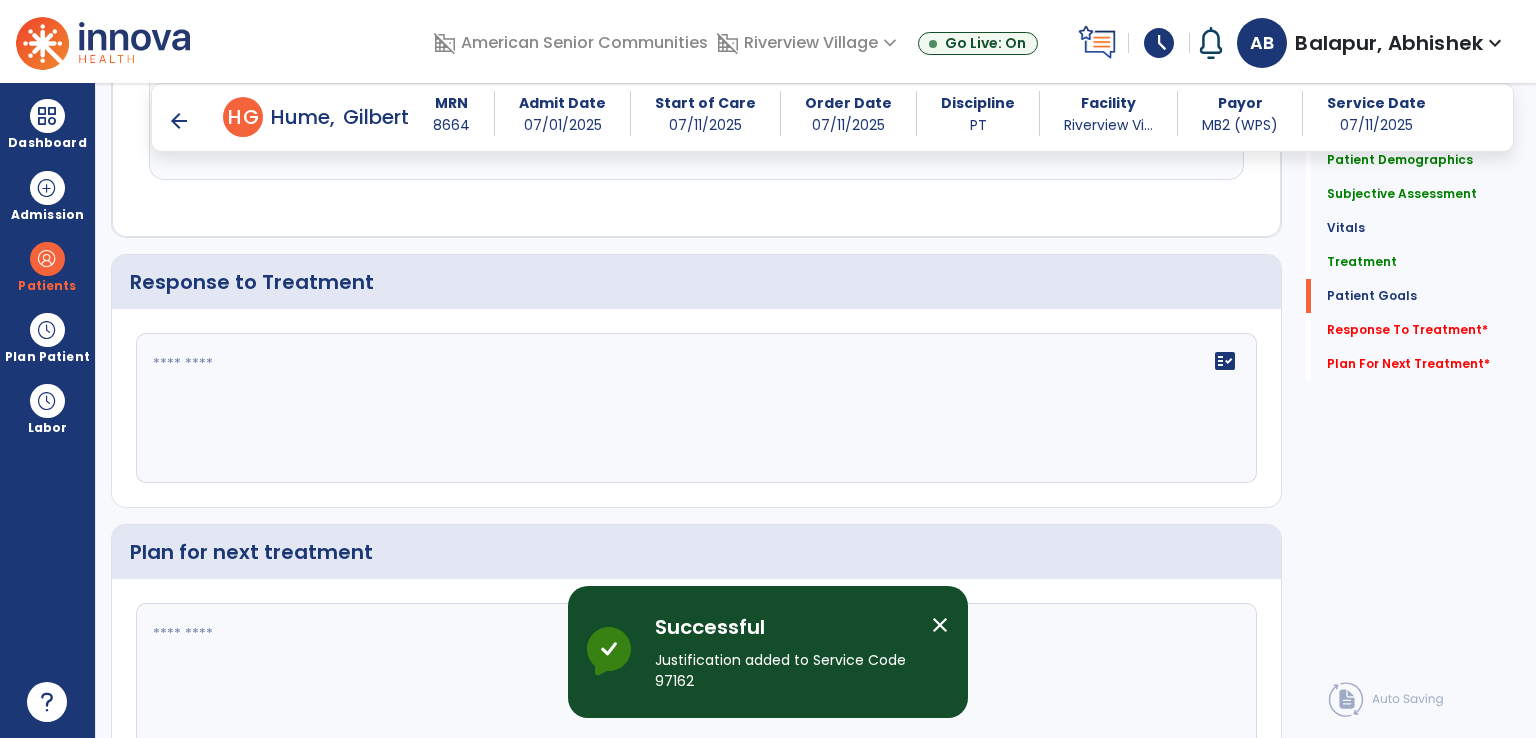 scroll, scrollTop: 2851, scrollLeft: 0, axis: vertical 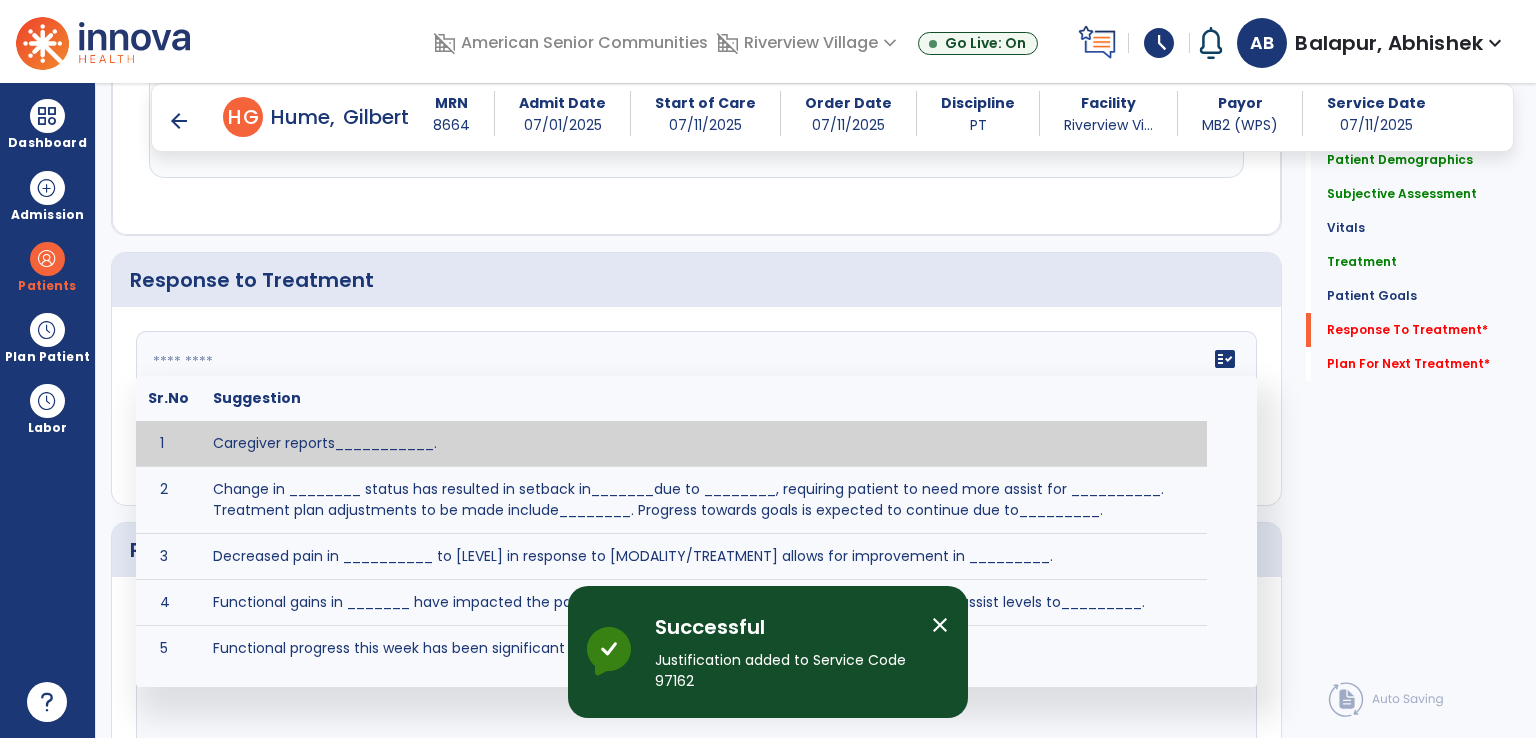 click on "fact_check  Sr.No Suggestion 1 Caregiver reports___________. 2 Change in ________ status has resulted in setback in_______due to ________, requiring patient to need more assist for __________.   Treatment plan adjustments to be made include________.  Progress towards goals is expected to continue due to_________. 3 Decreased pain in __________ to [LEVEL] in response to [MODALITY/TREATMENT] allows for improvement in _________. 4 Functional gains in _______ have impacted the patient's ability to perform_________ with a reduction in assist levels to_________. 5 Functional progress this week has been significant due to__________. 6 Gains in ________ have improved the patient's ability to perform ______with decreased levels of assist to___________. 7 Improvement in ________allows patient to tolerate higher levels of challenges in_________. 8 Pain in [AREA] has decreased to [LEVEL] in response to [TREATMENT/MODALITY], allowing fore ease in completing__________. 9 10 11 12 13 14 15 16 17 18 19 20 21" 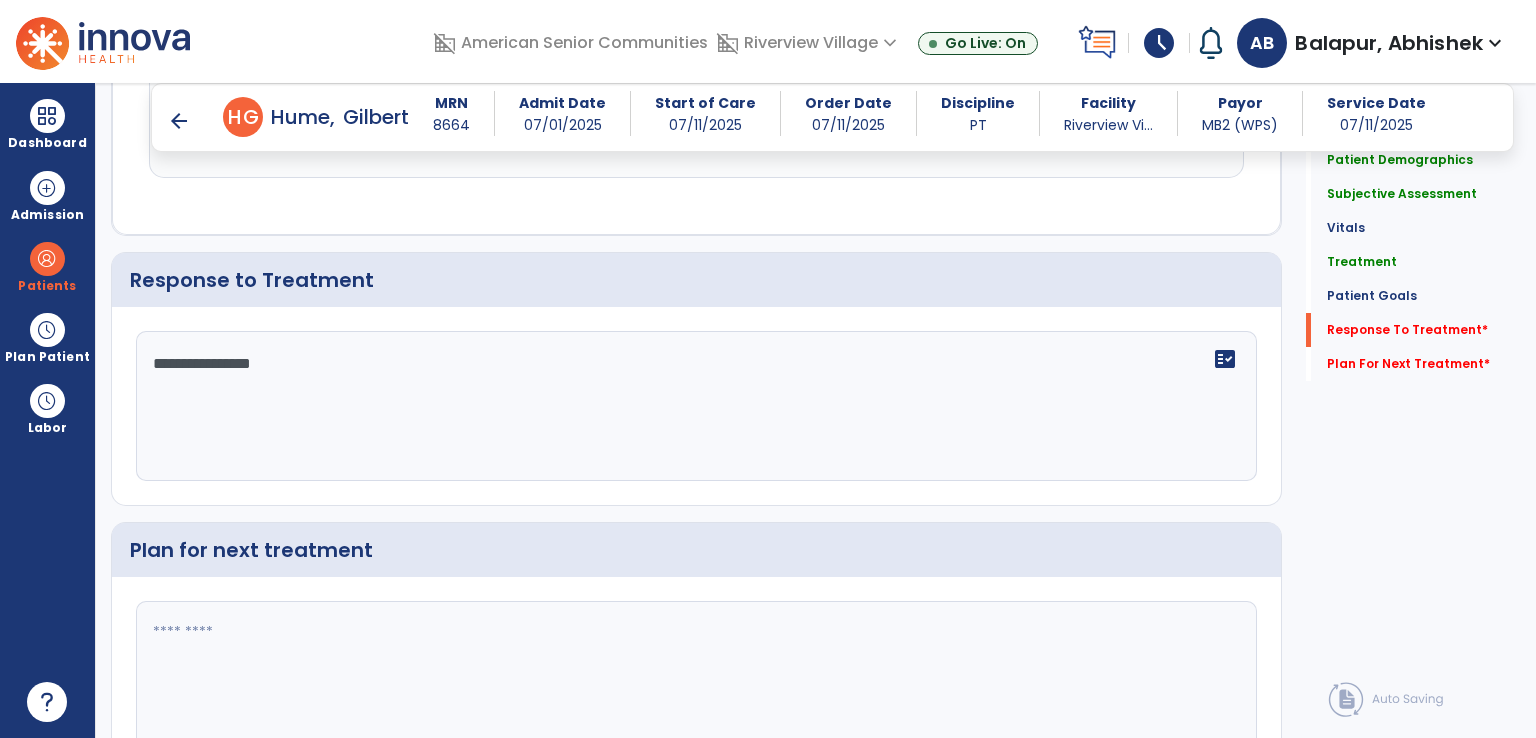 type on "**********" 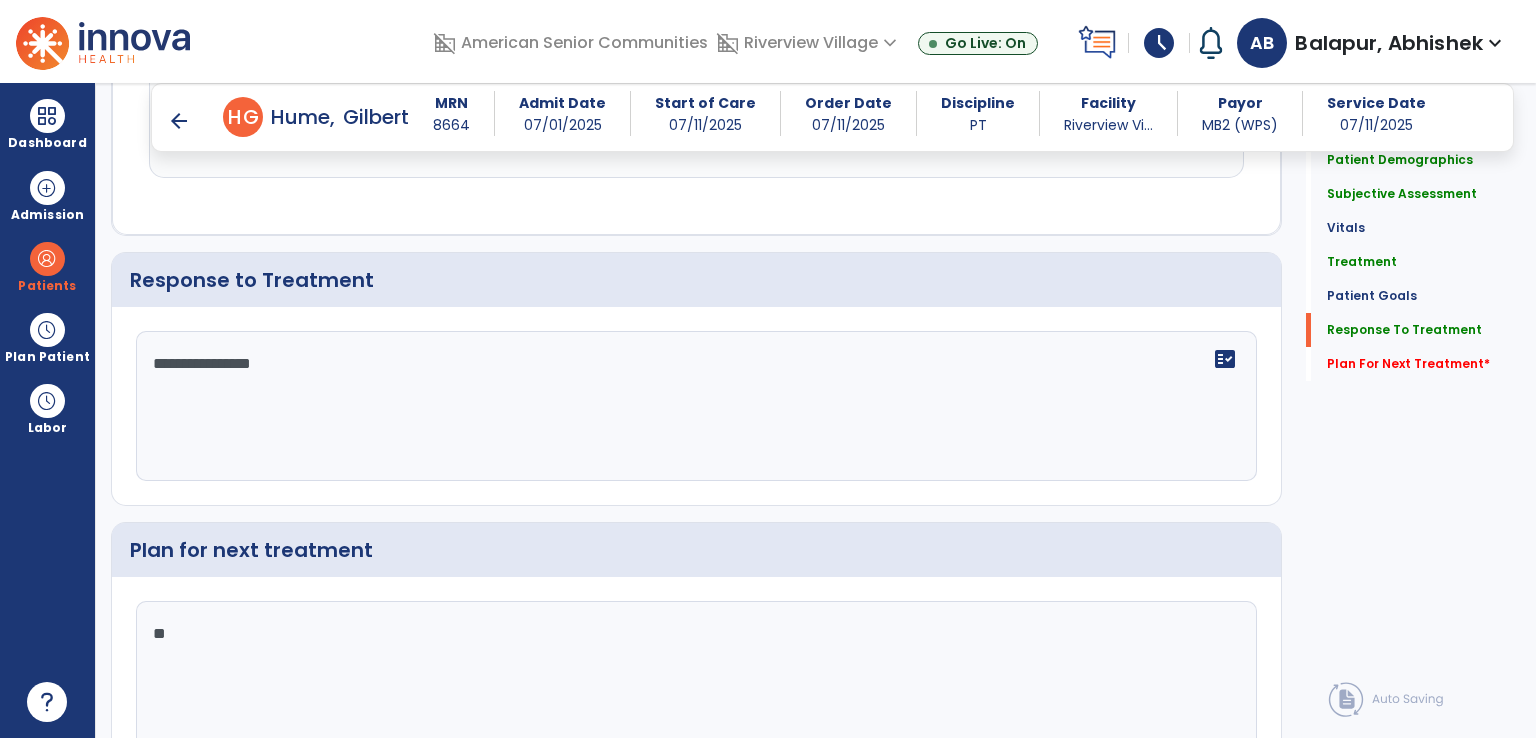 scroll, scrollTop: 2851, scrollLeft: 0, axis: vertical 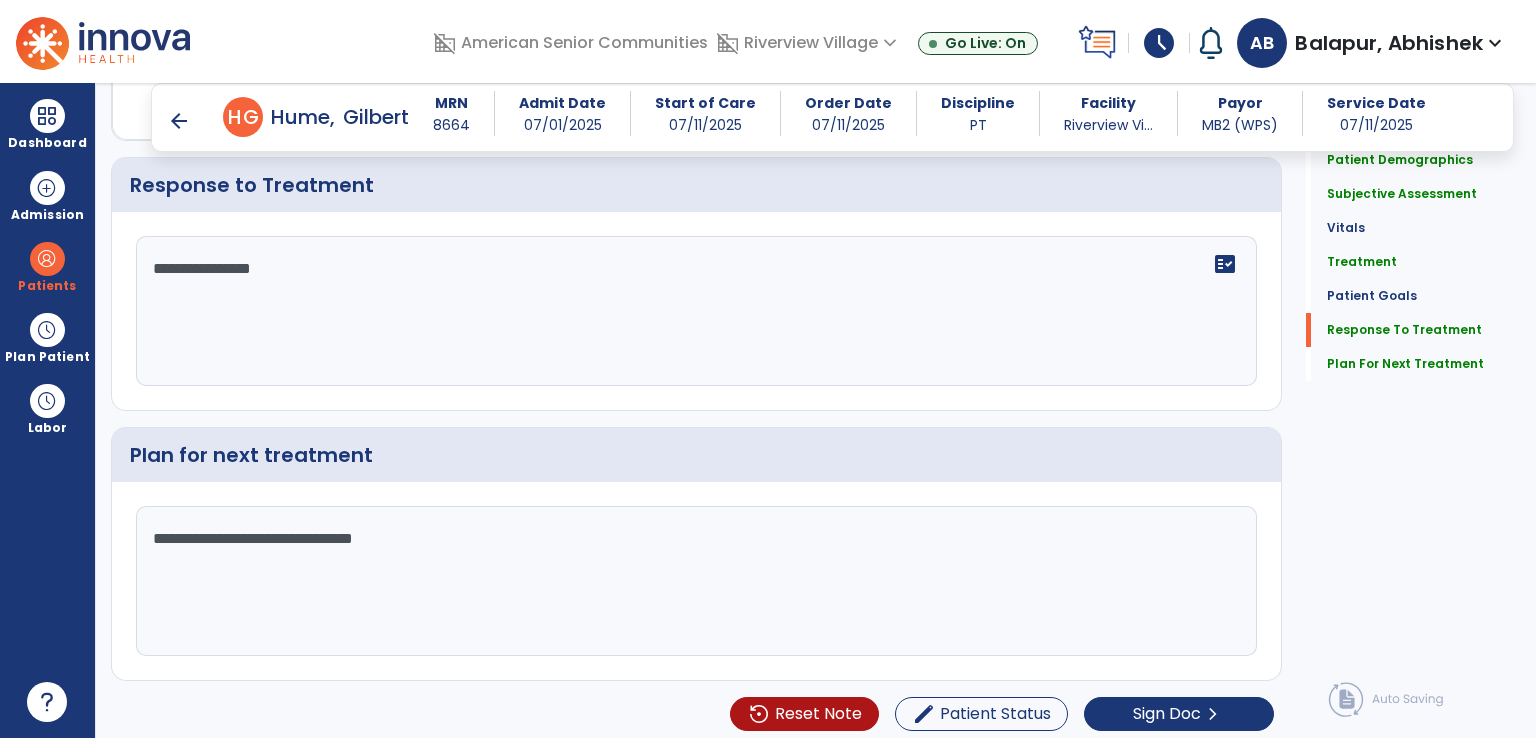 click on "**********" 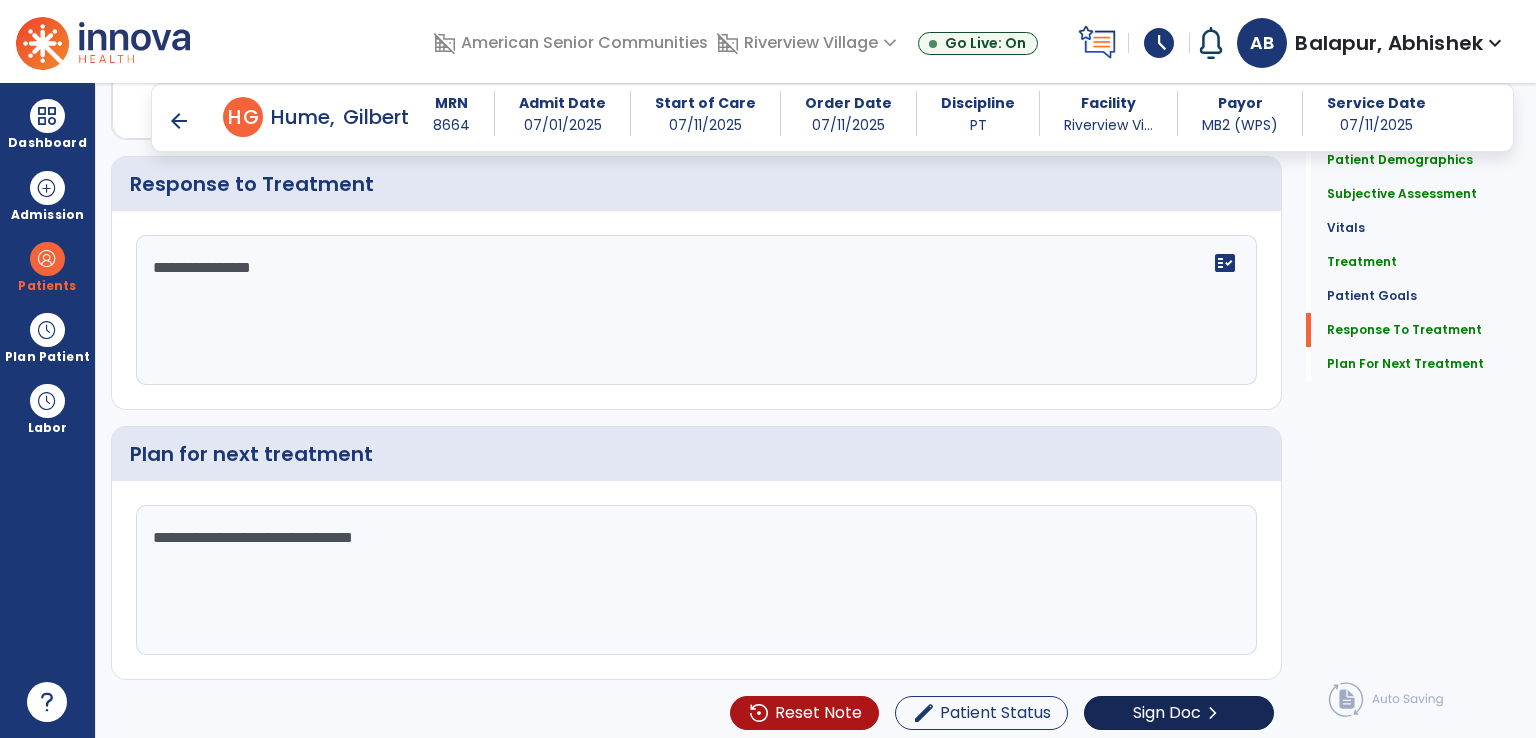 type on "**********" 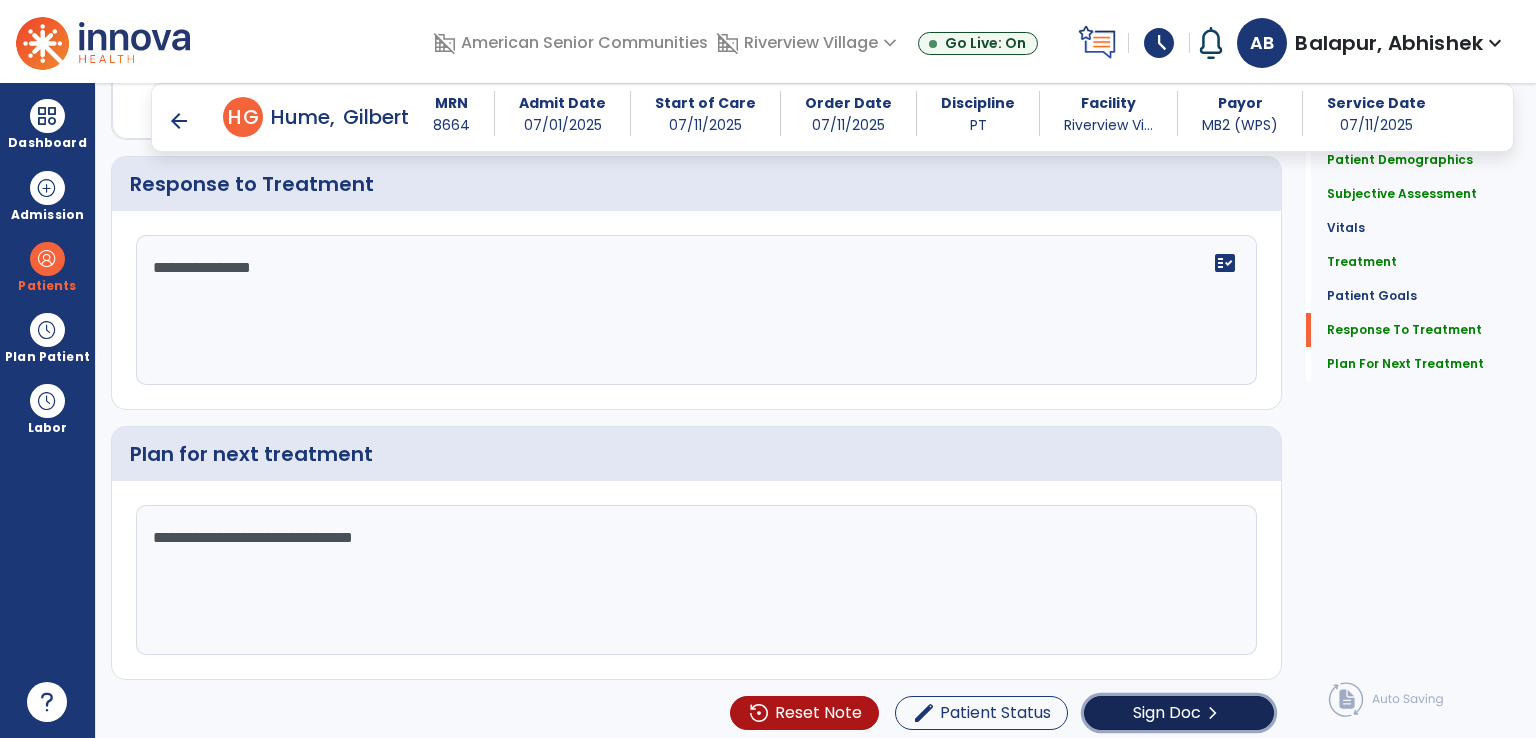 click on "Sign Doc" 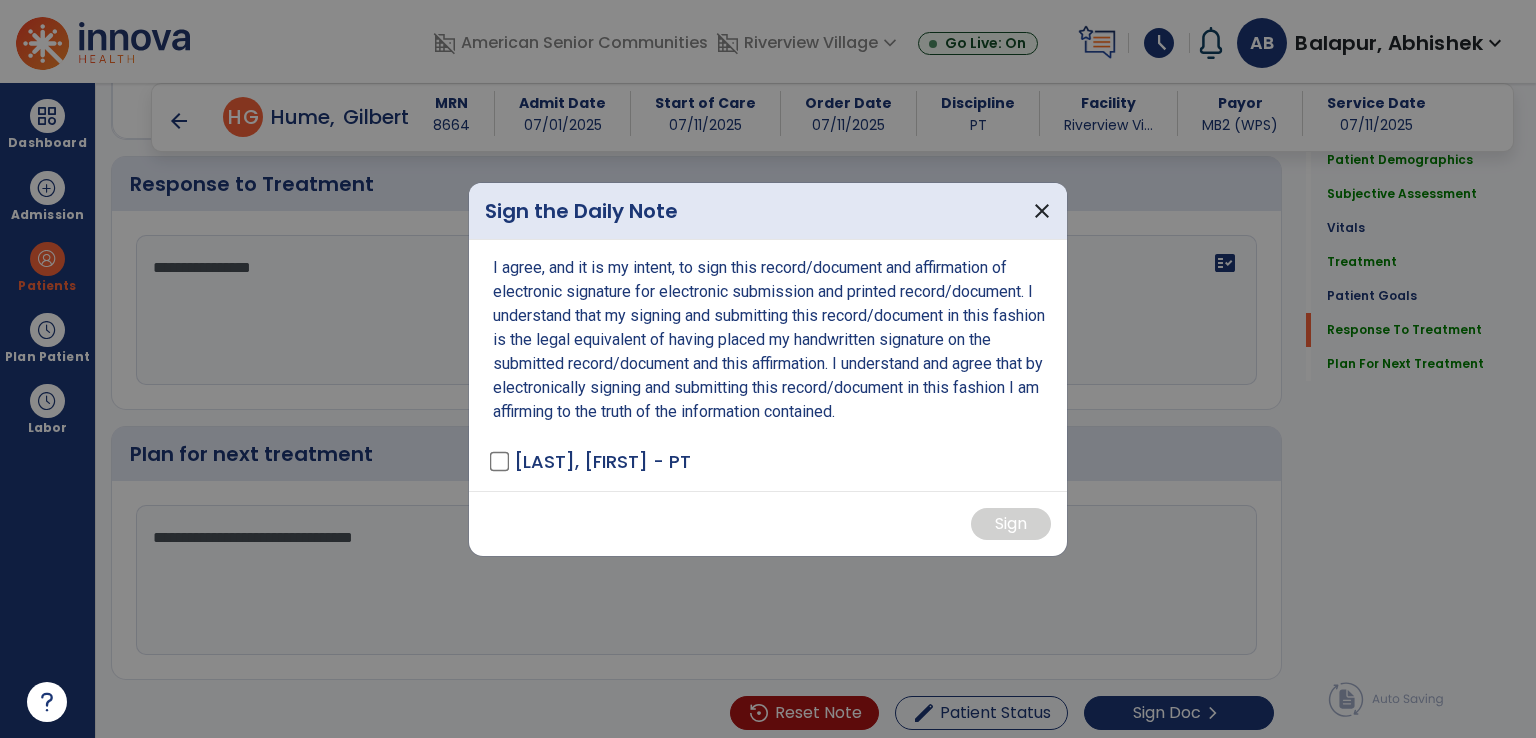 click on "[LAST], [FIRST] - PT" at bounding box center [602, 461] 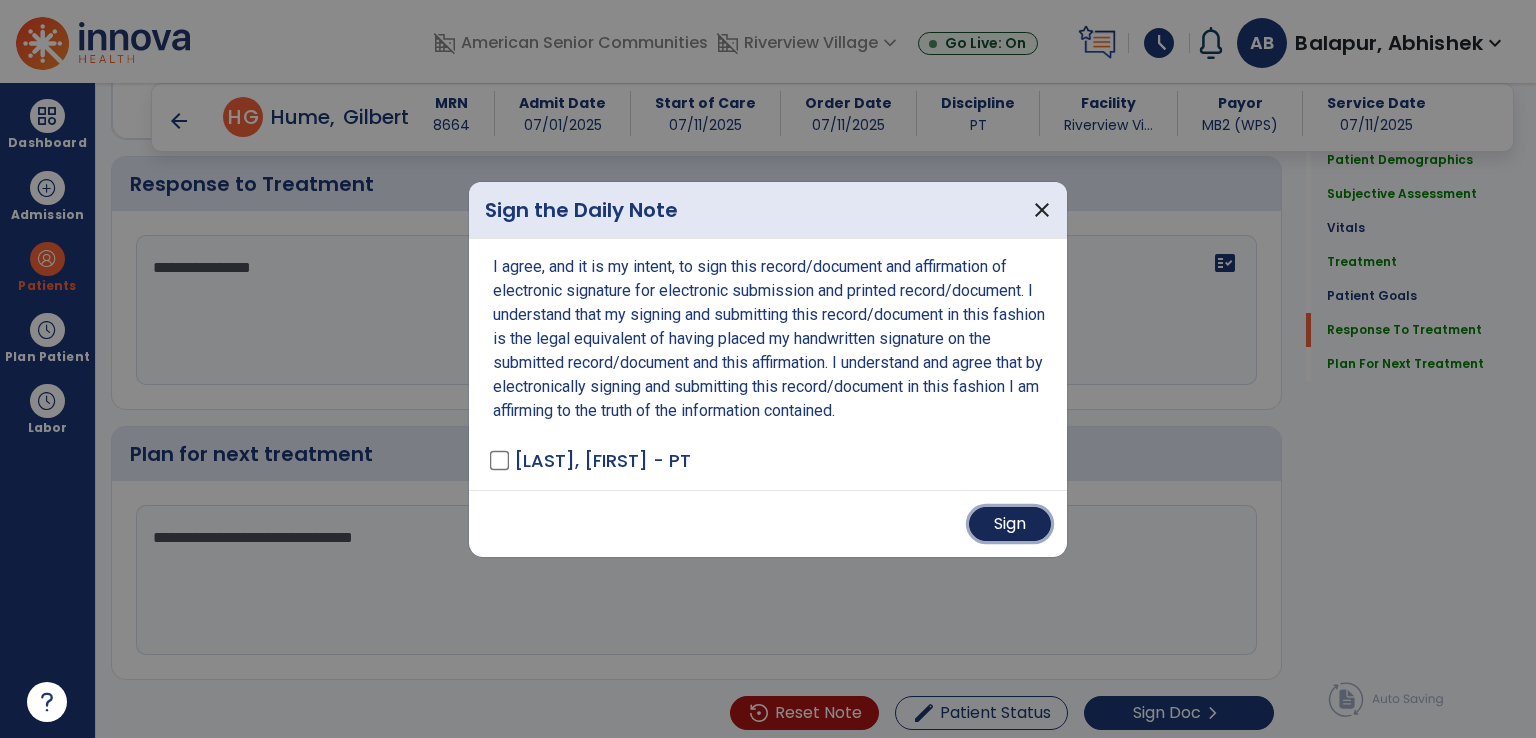 click on "Sign" at bounding box center [1010, 524] 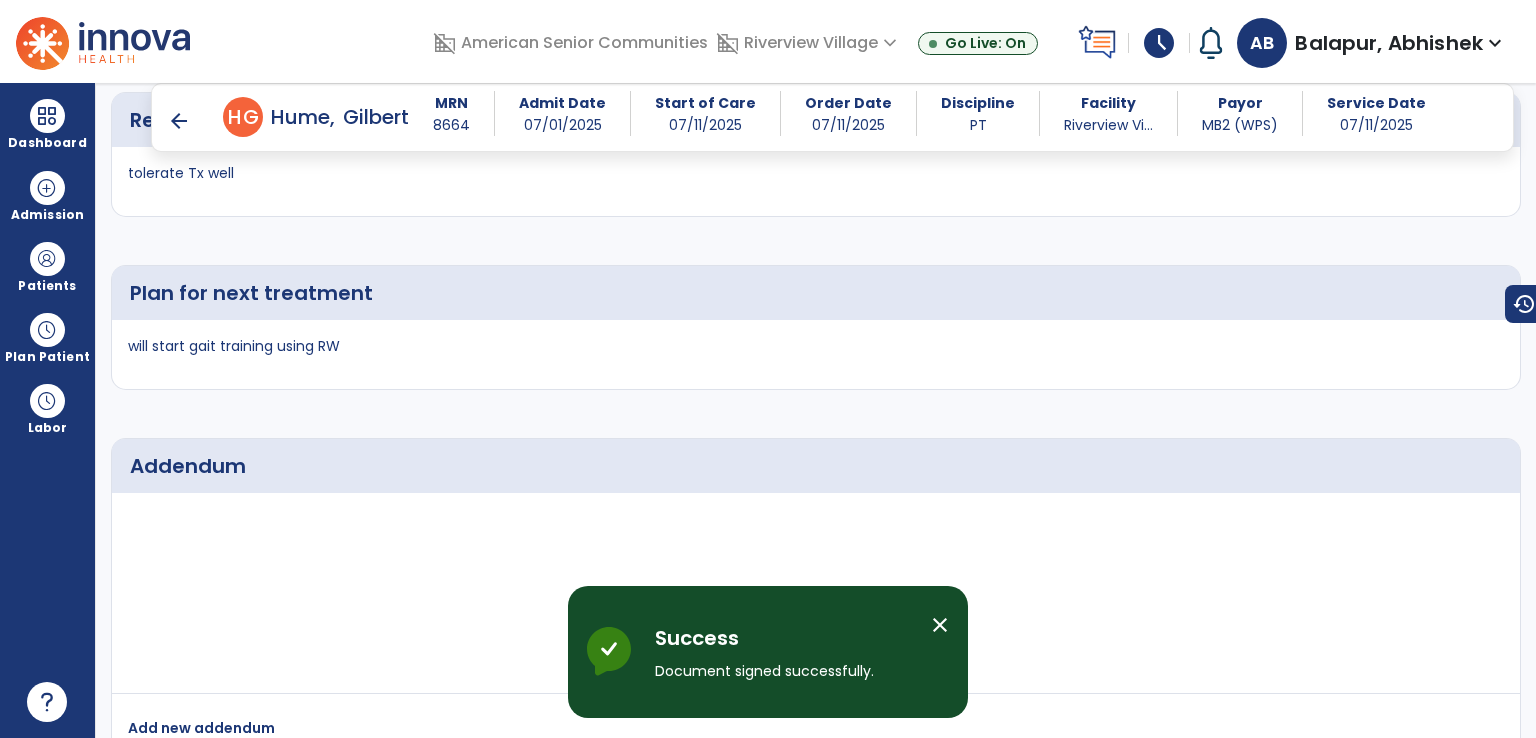 scroll, scrollTop: 4137, scrollLeft: 0, axis: vertical 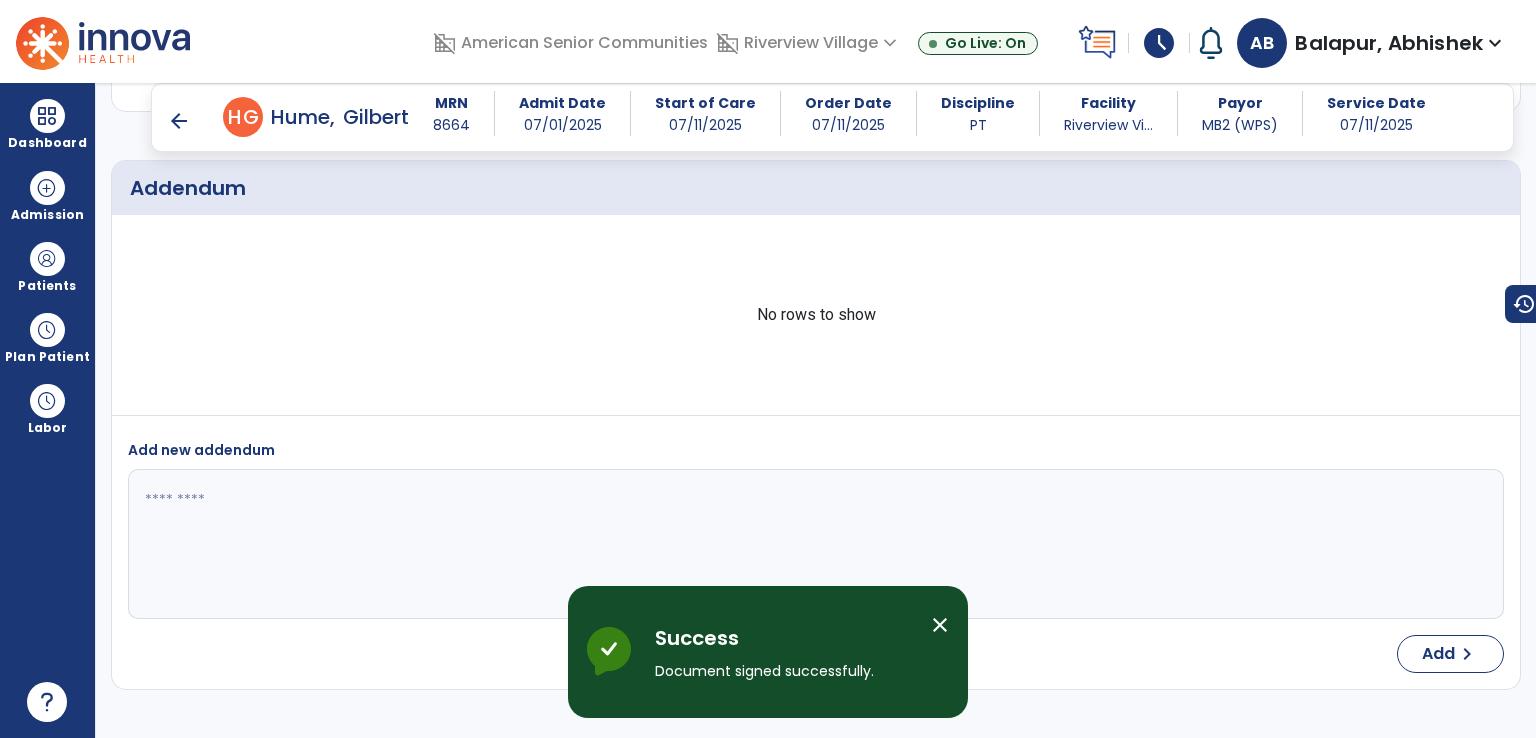 click on "close" at bounding box center [940, 625] 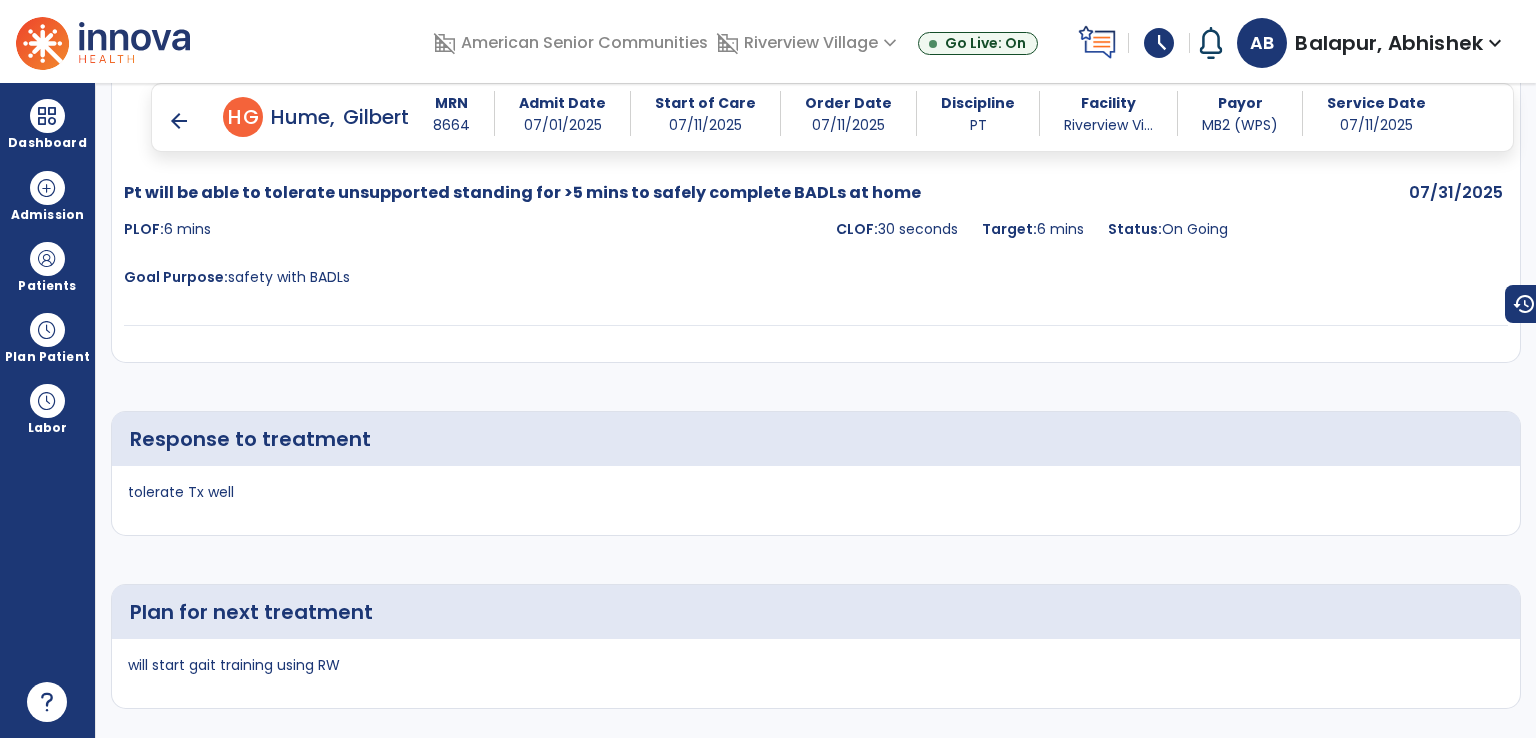 scroll, scrollTop: 2838, scrollLeft: 0, axis: vertical 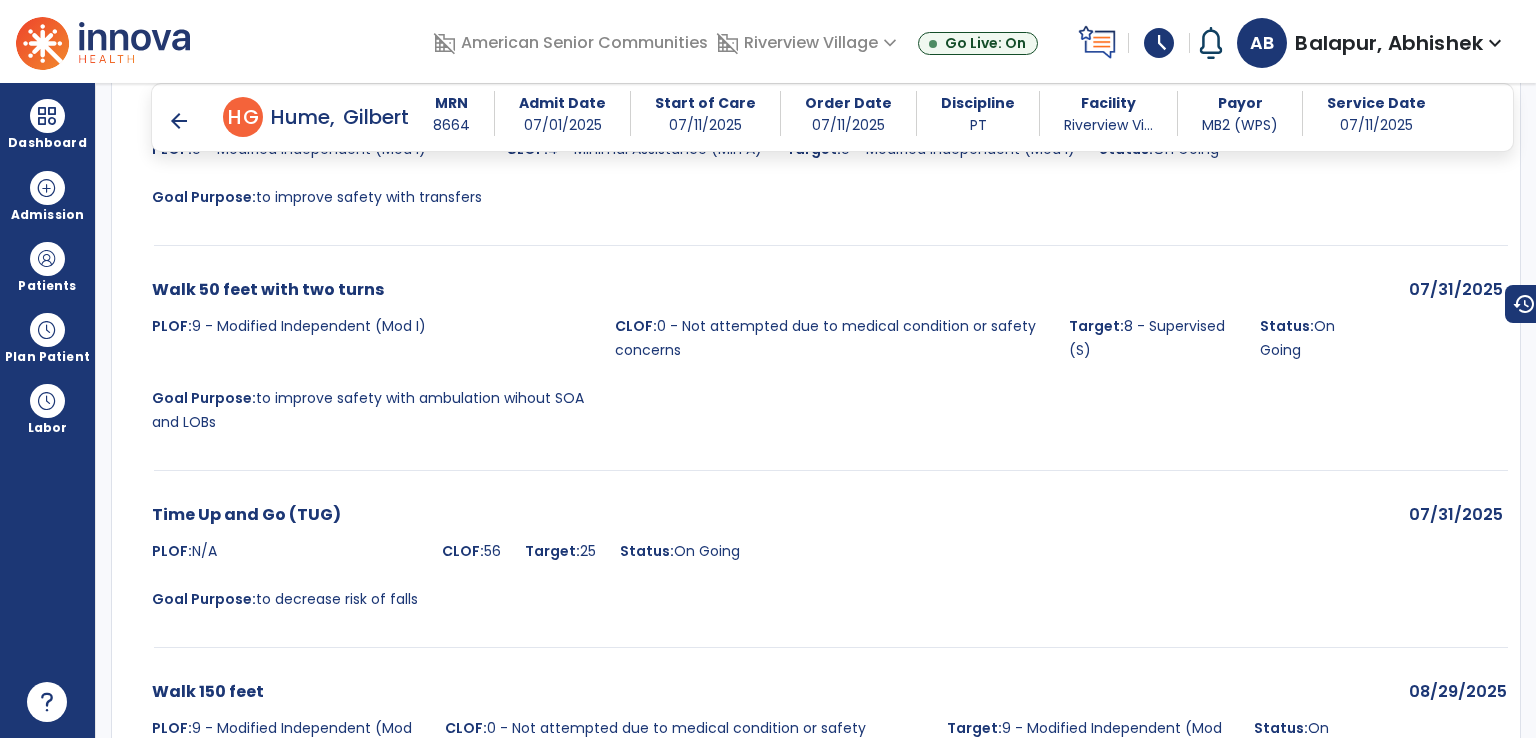 drag, startPoint x: 168, startPoint y: 109, endPoint x: 176, endPoint y: 117, distance: 11.313708 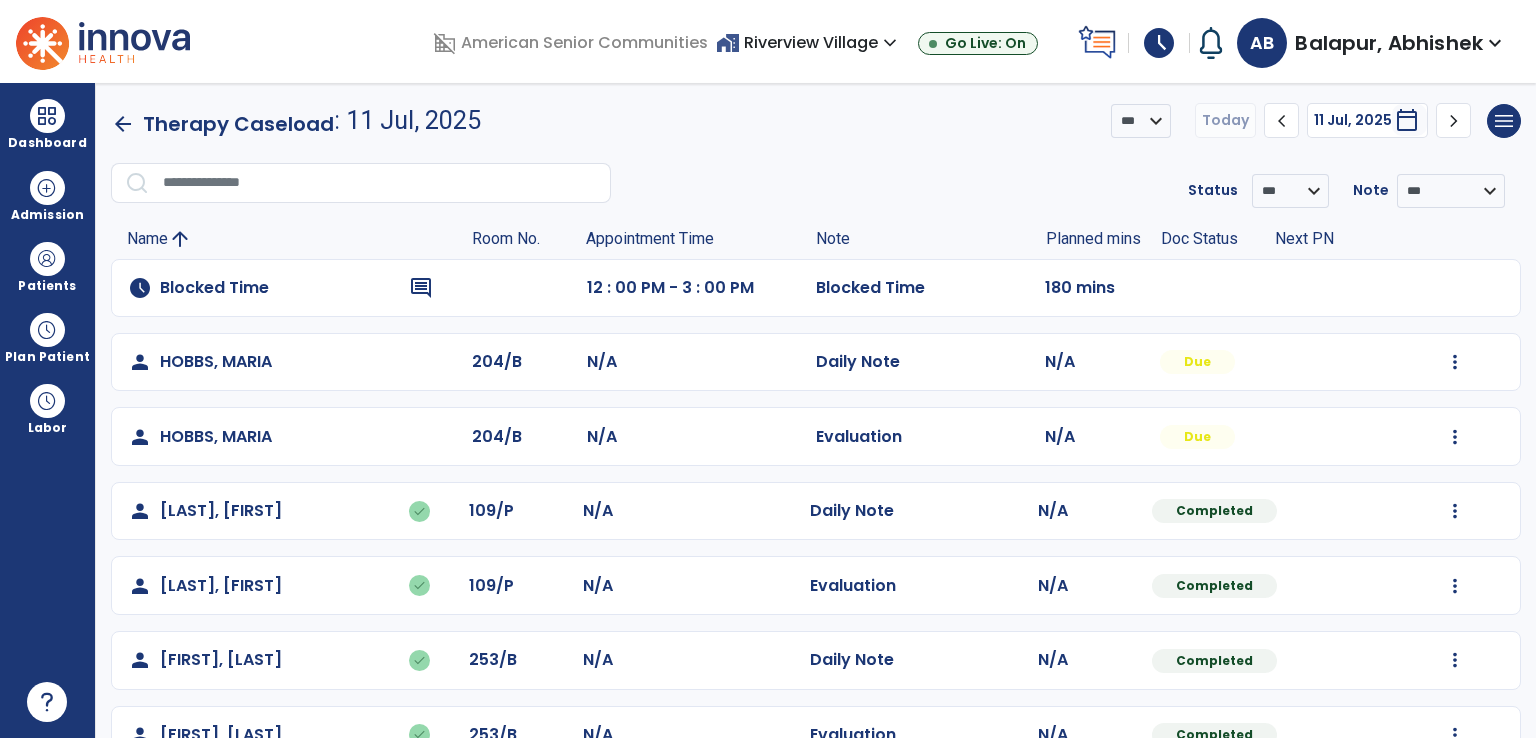 click on "arrow_back" 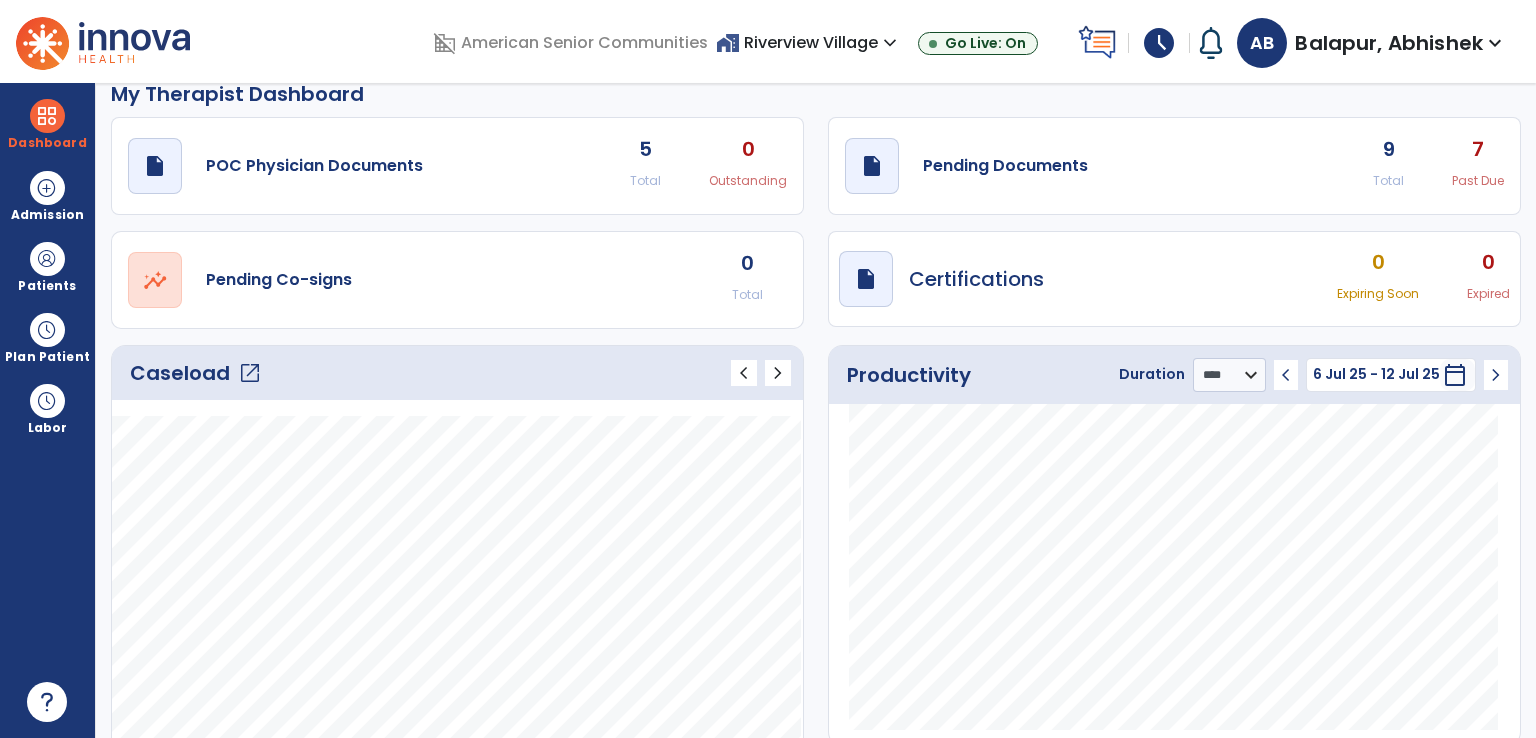 scroll, scrollTop: 0, scrollLeft: 0, axis: both 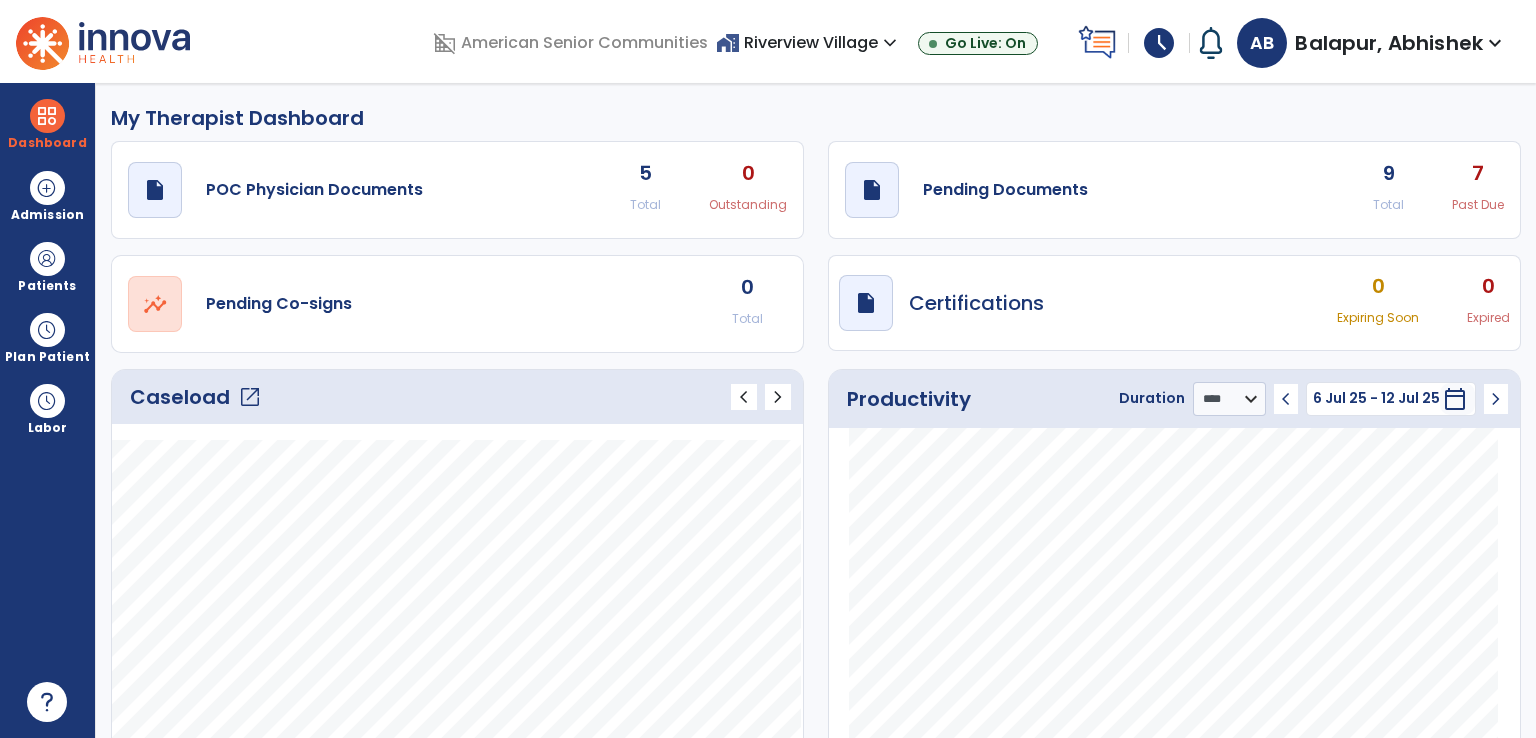 click on "Balapur, Abhishek" at bounding box center (1389, 43) 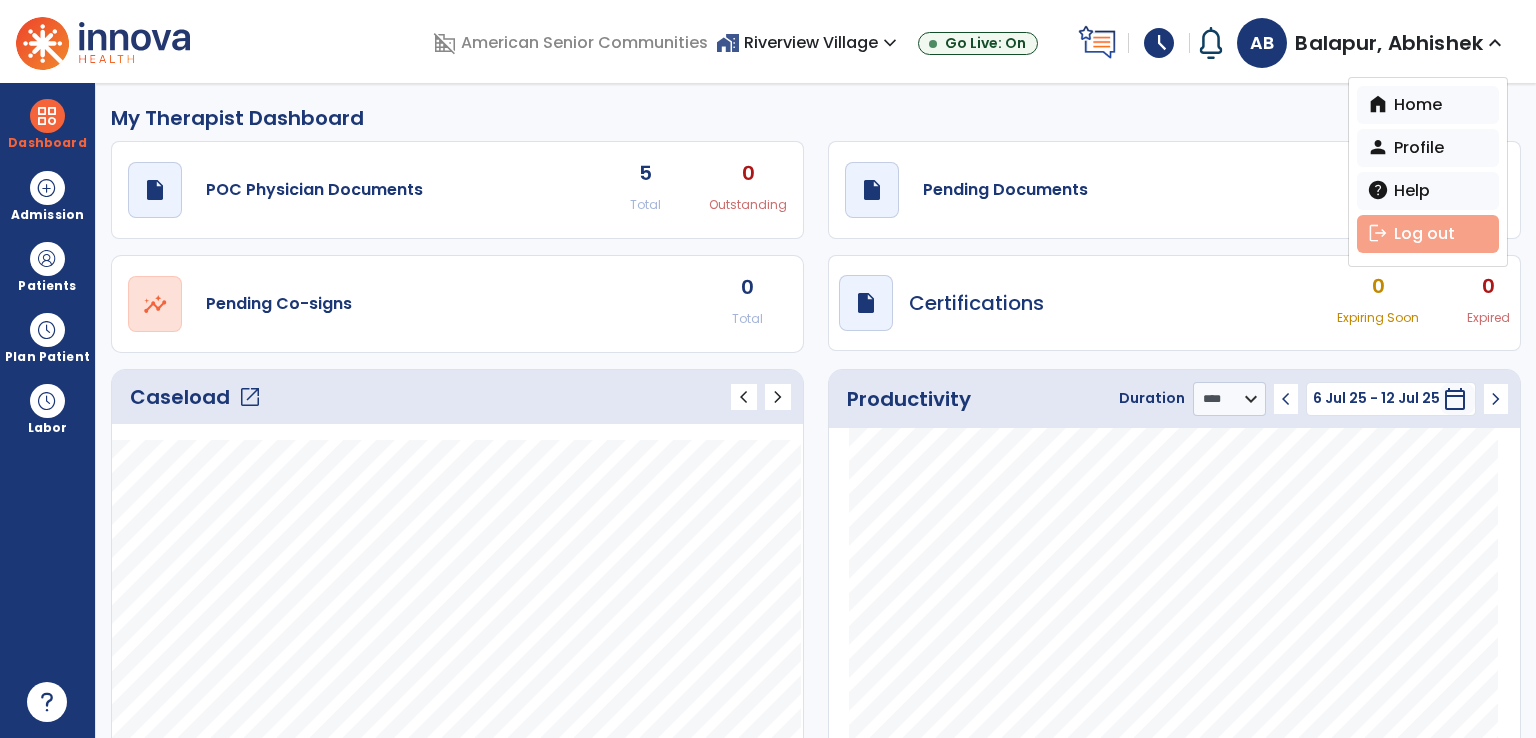 click on "logout   Log out" at bounding box center (1428, 234) 